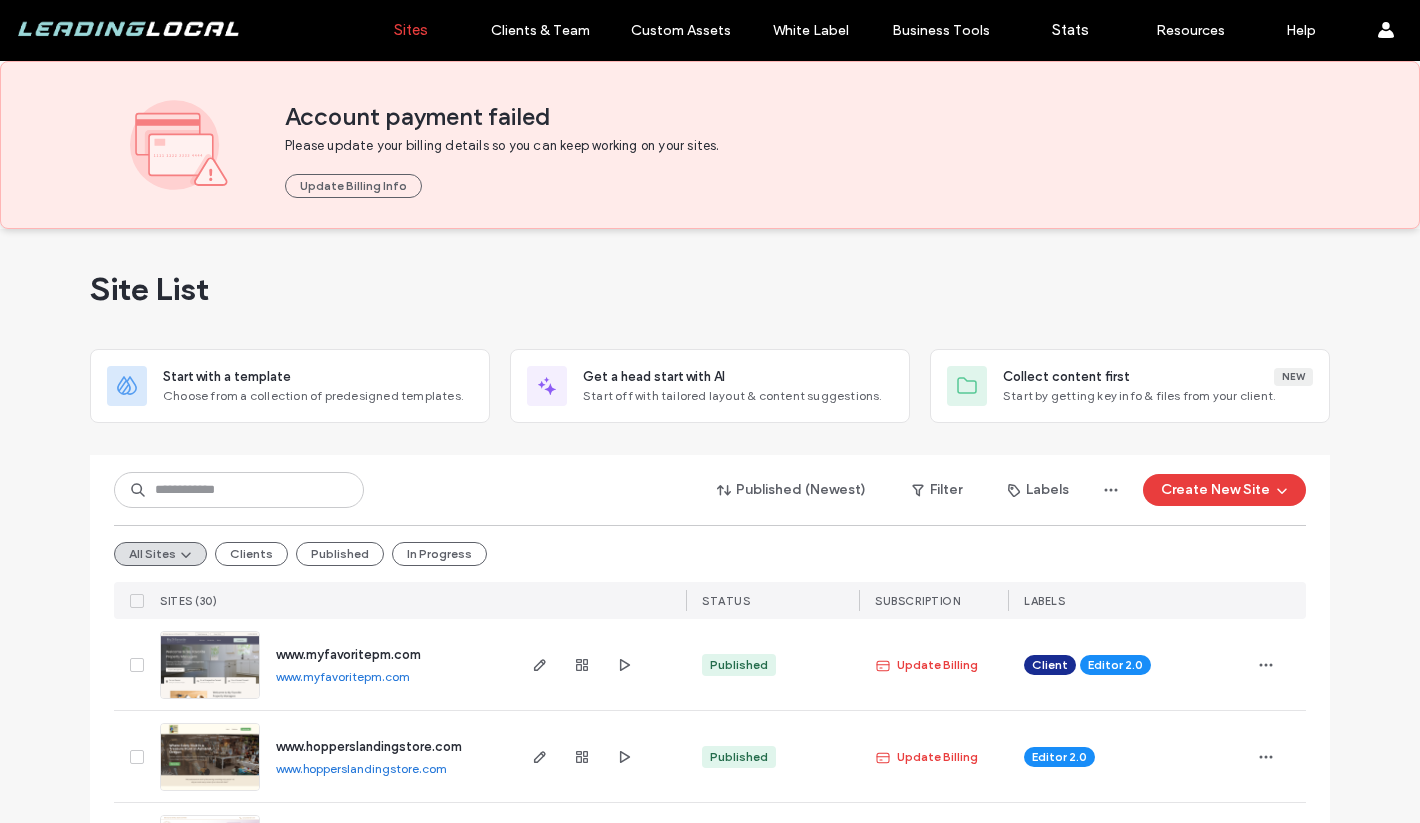 scroll, scrollTop: 0, scrollLeft: 0, axis: both 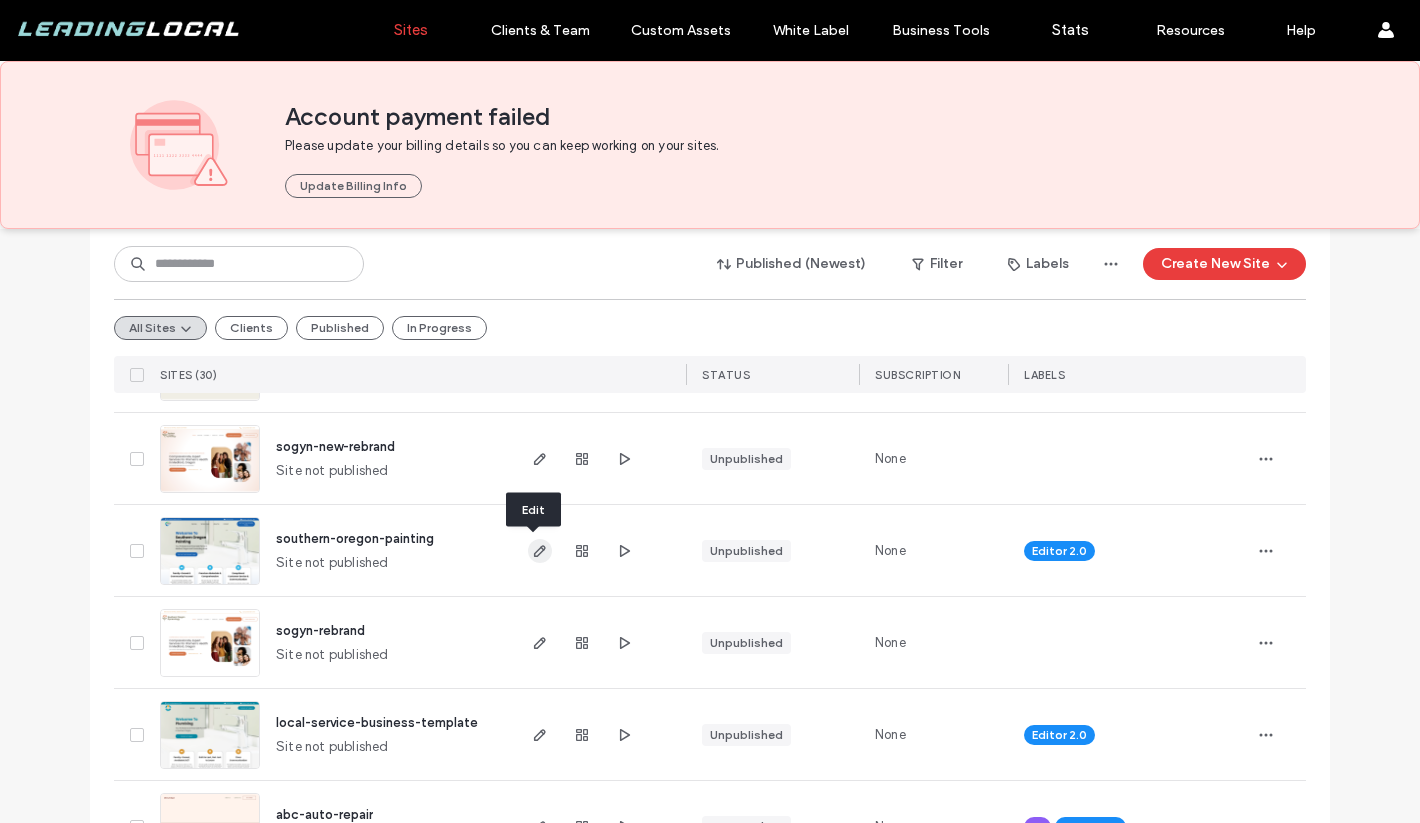 click 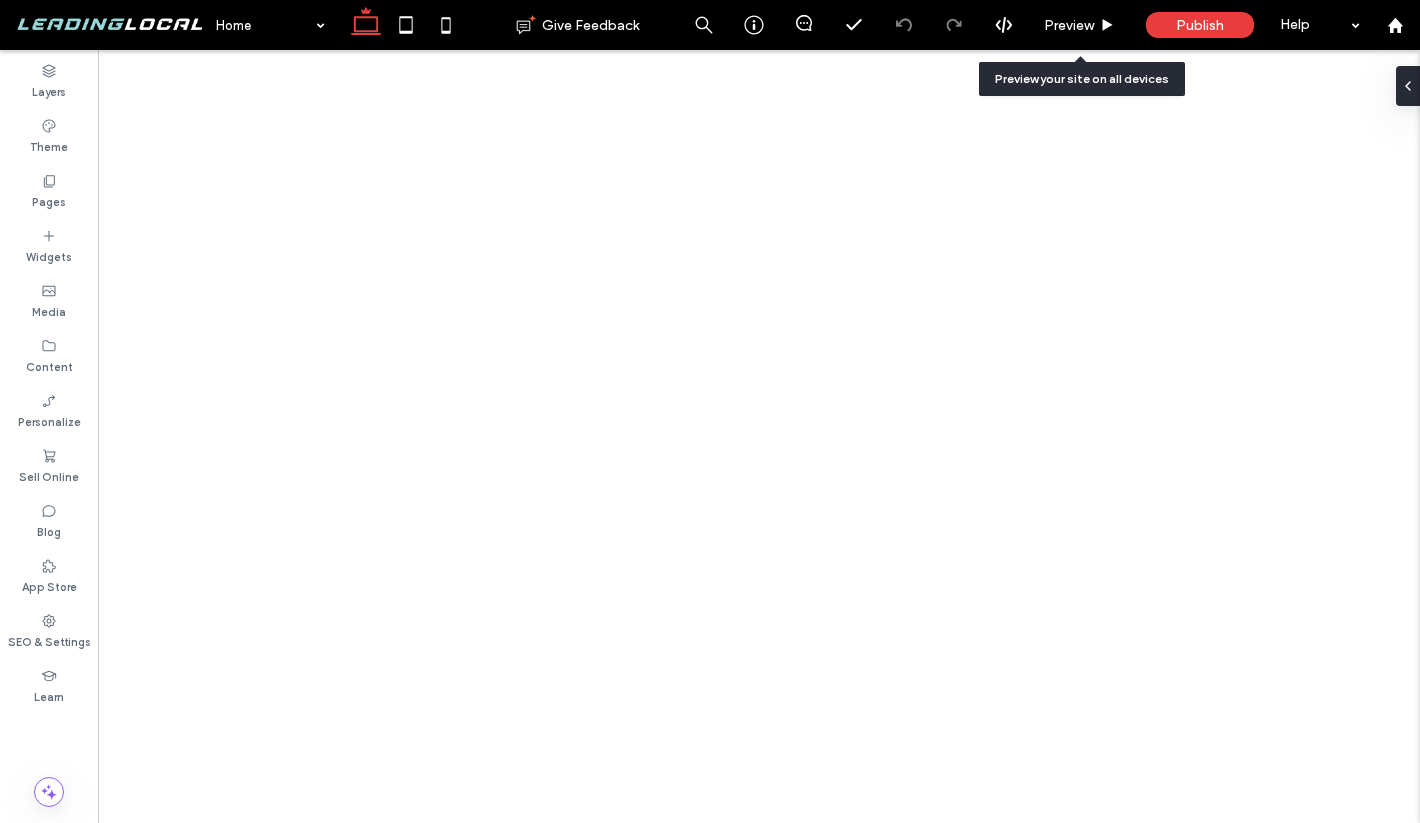 click on "Preview" at bounding box center [1080, 25] 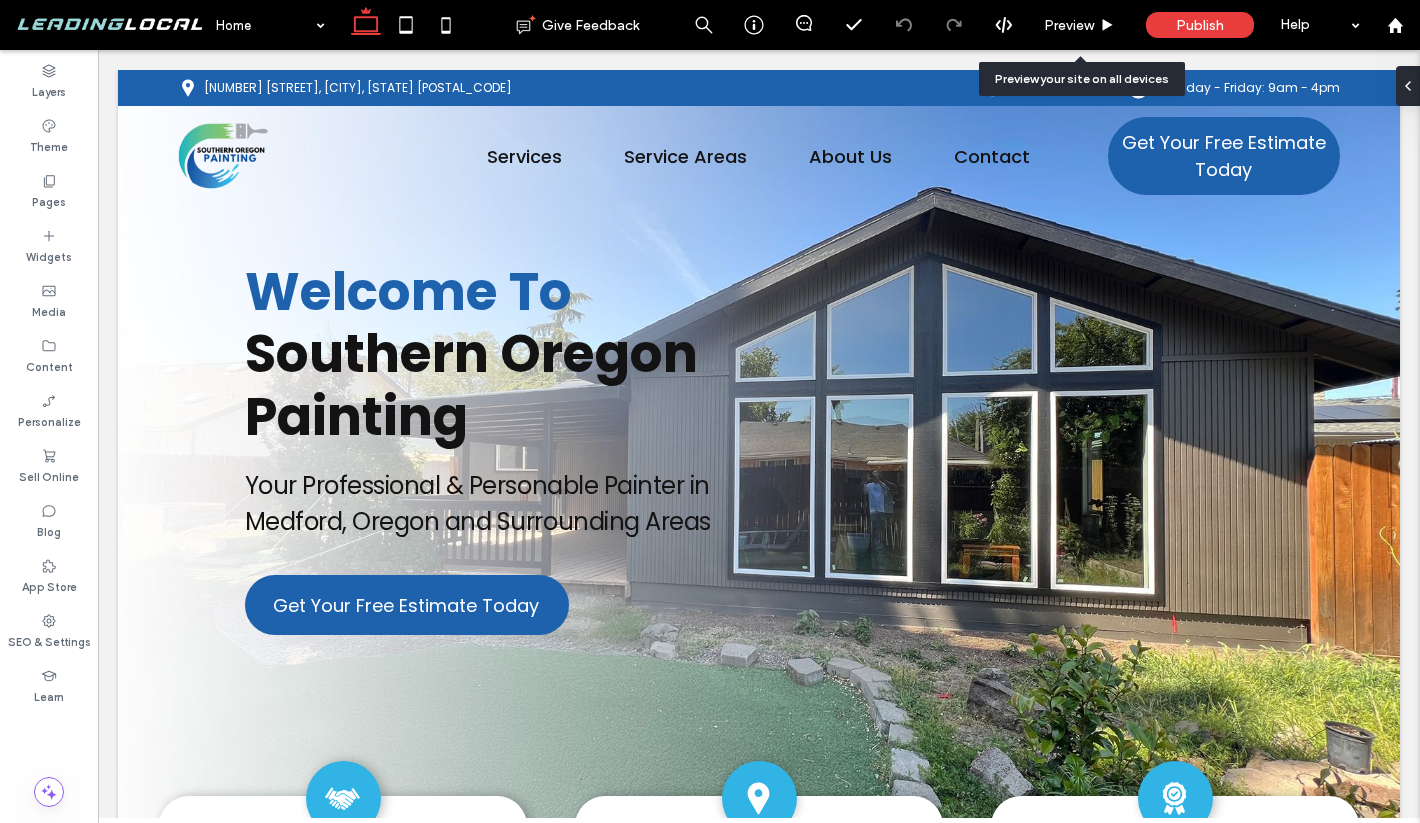 scroll, scrollTop: 0, scrollLeft: 0, axis: both 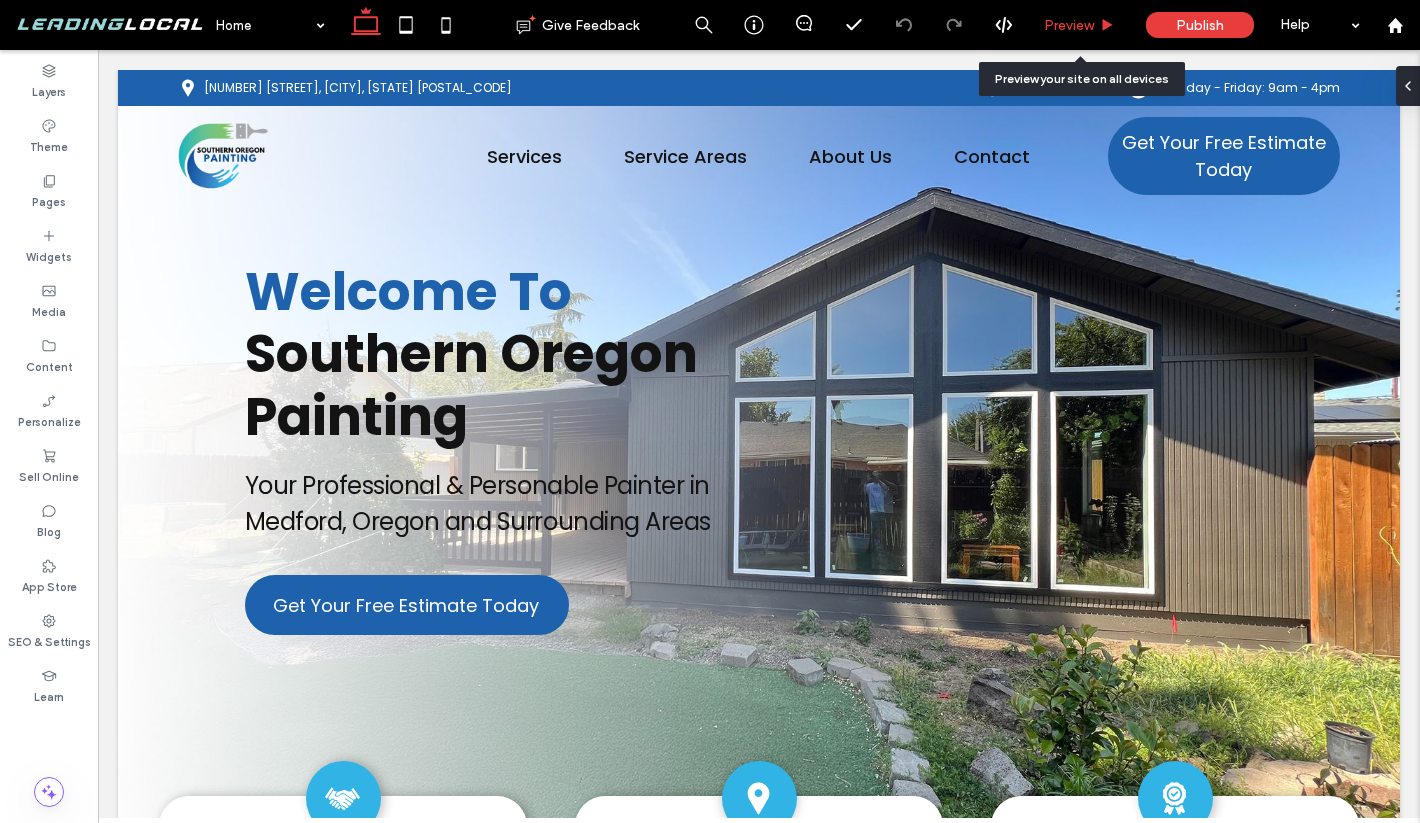 click on "Preview" at bounding box center (1069, 25) 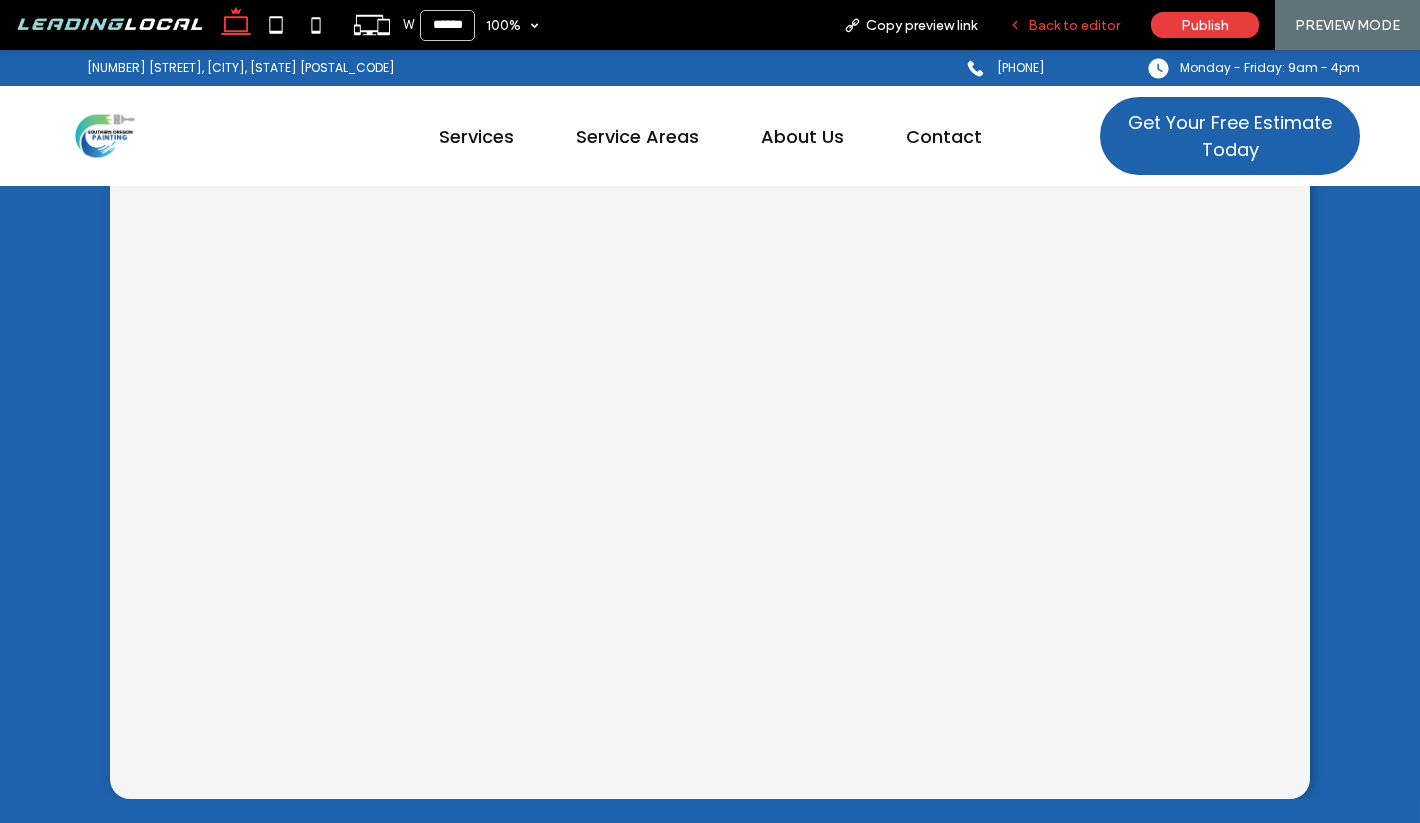 click on "Back to editor" at bounding box center (1074, 25) 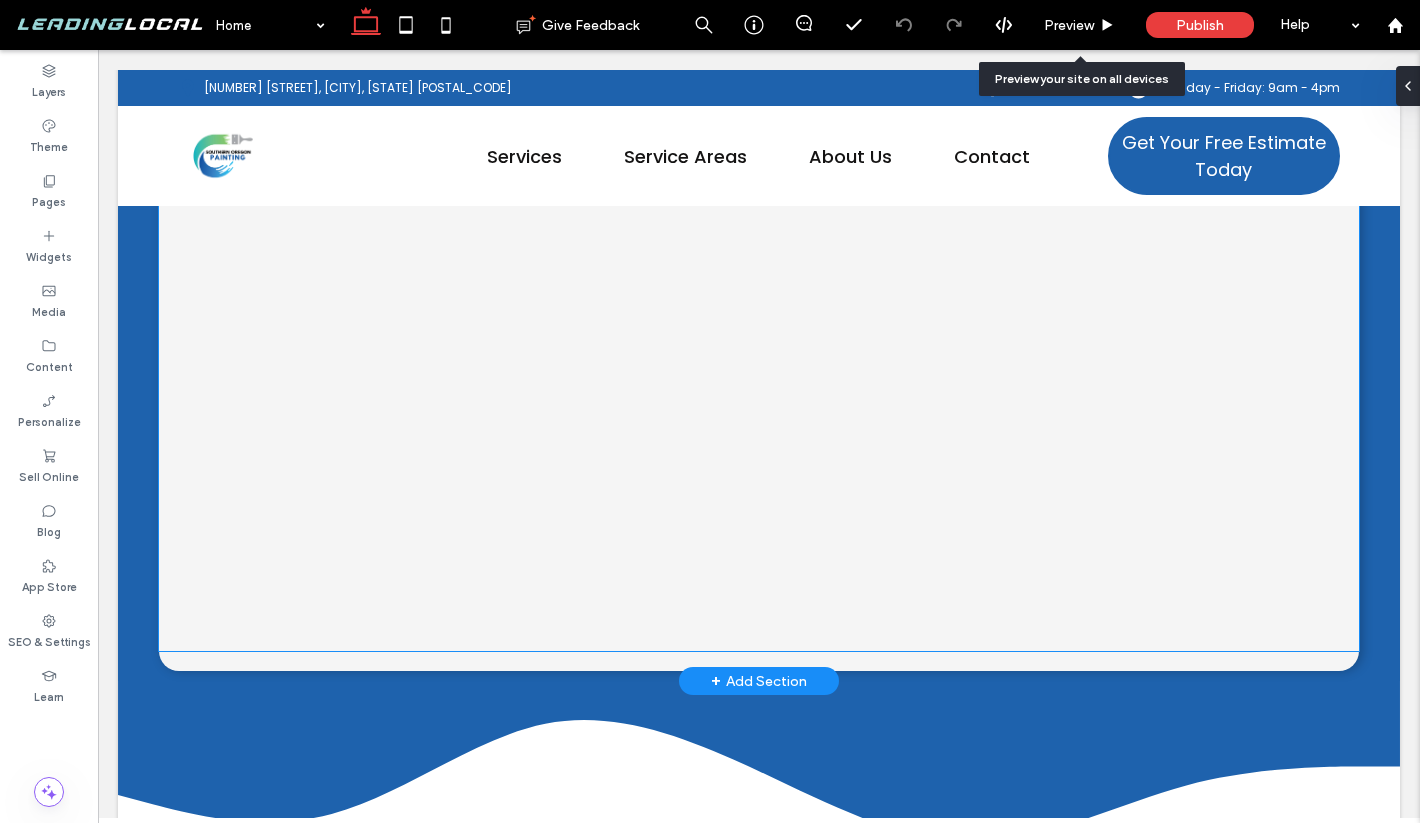 scroll, scrollTop: 4276, scrollLeft: 0, axis: vertical 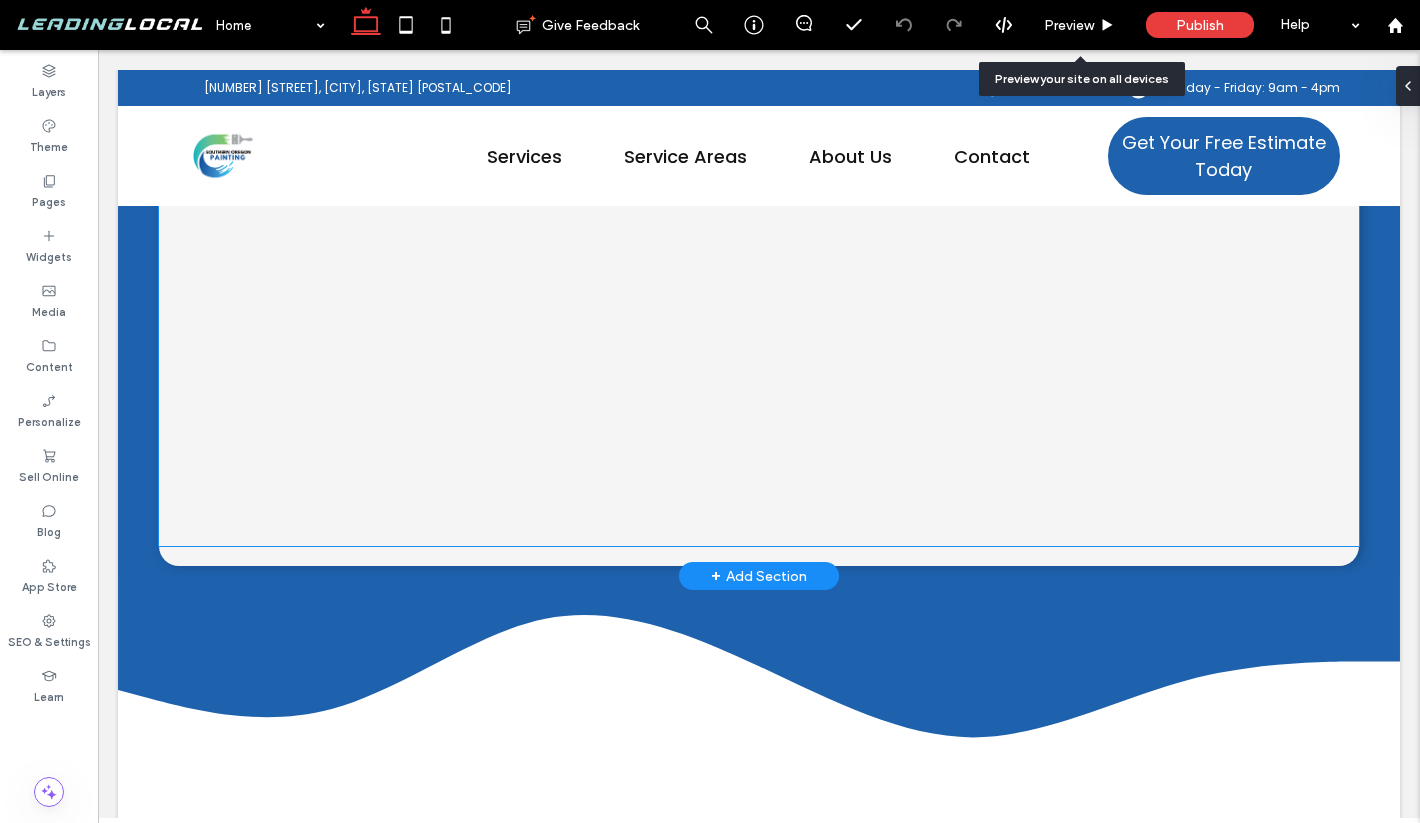 click at bounding box center (759, 230) 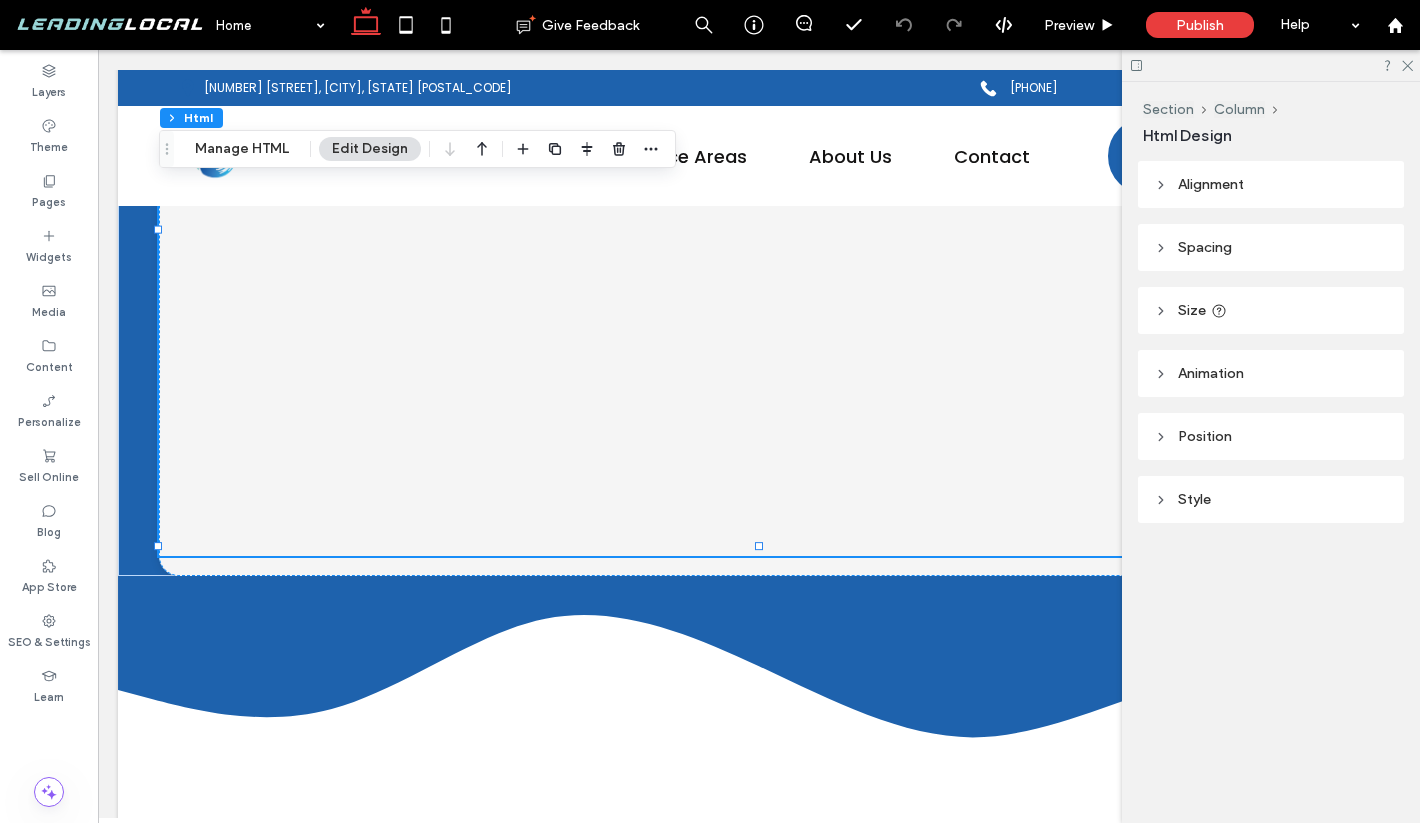 click 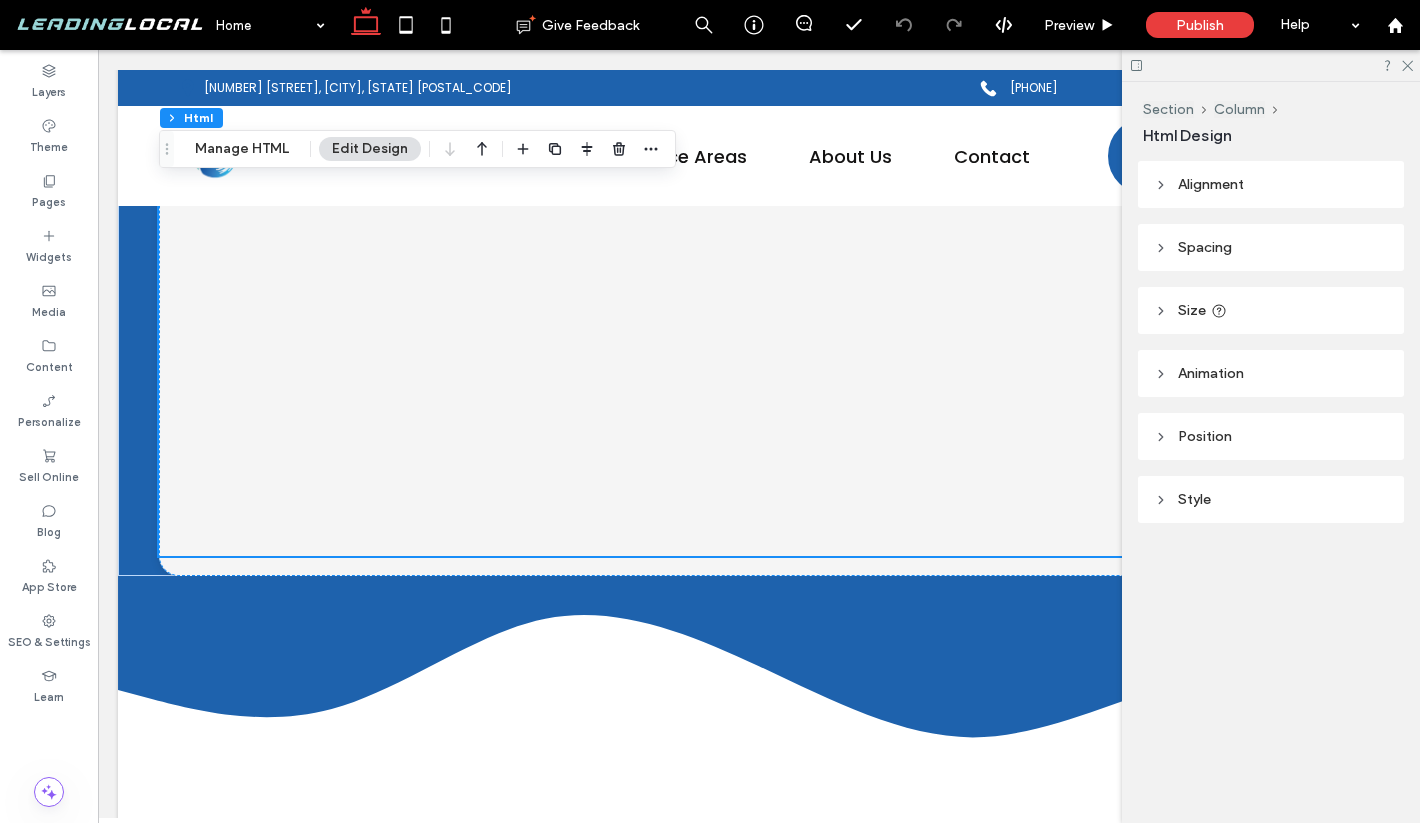 scroll, scrollTop: 4375, scrollLeft: 0, axis: vertical 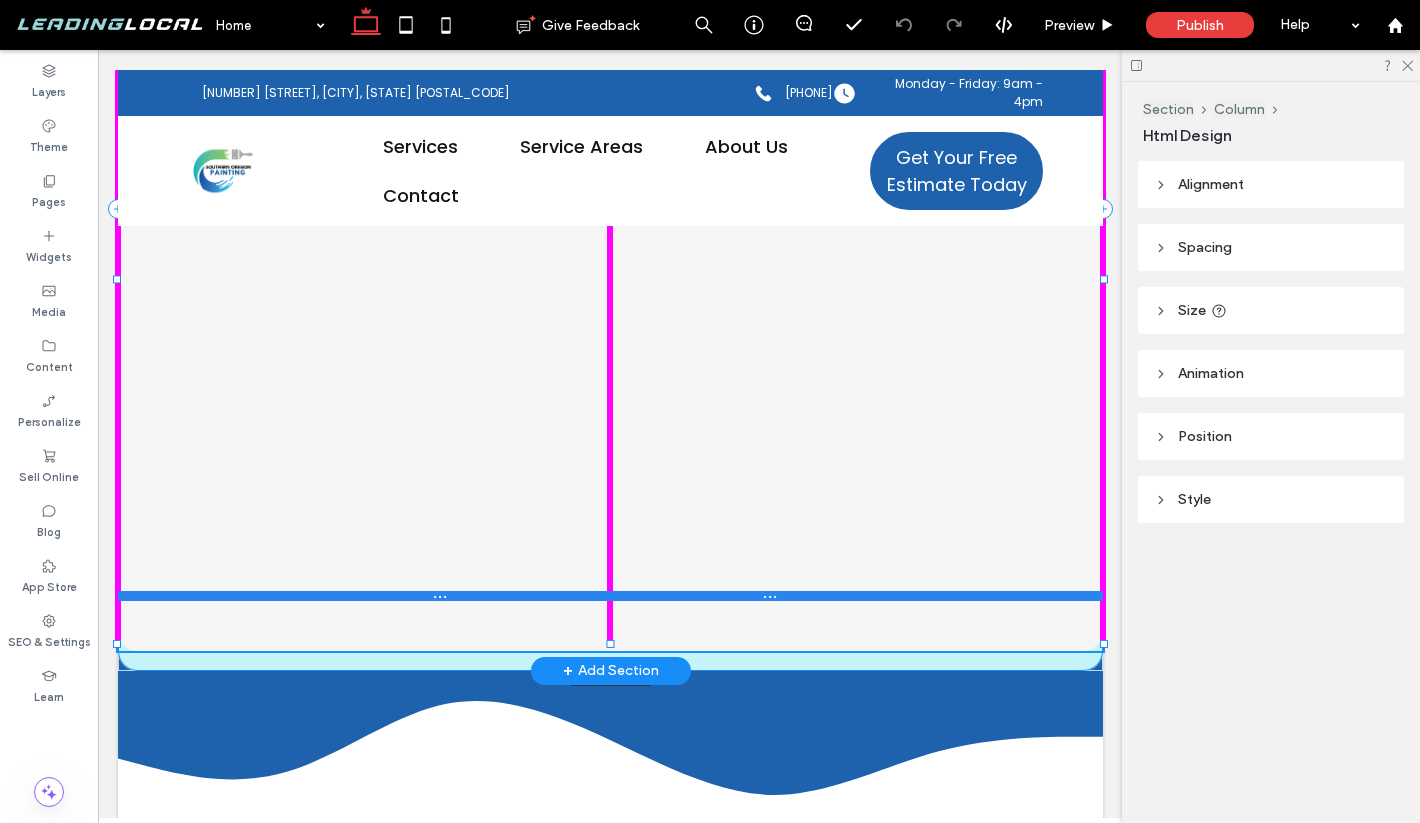 drag, startPoint x: 610, startPoint y: 546, endPoint x: 609, endPoint y: 593, distance: 47.010635 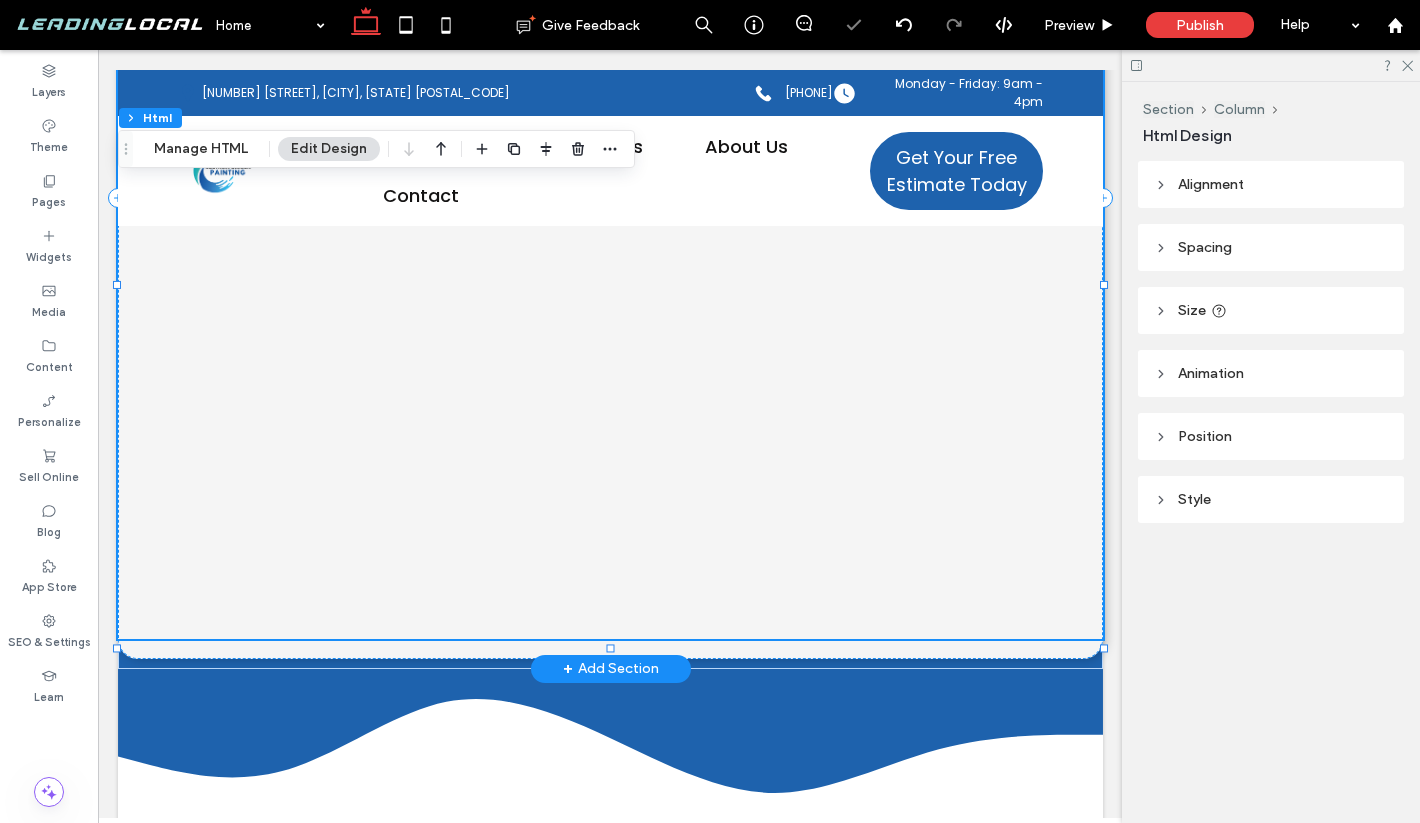 click at bounding box center (610, 276) 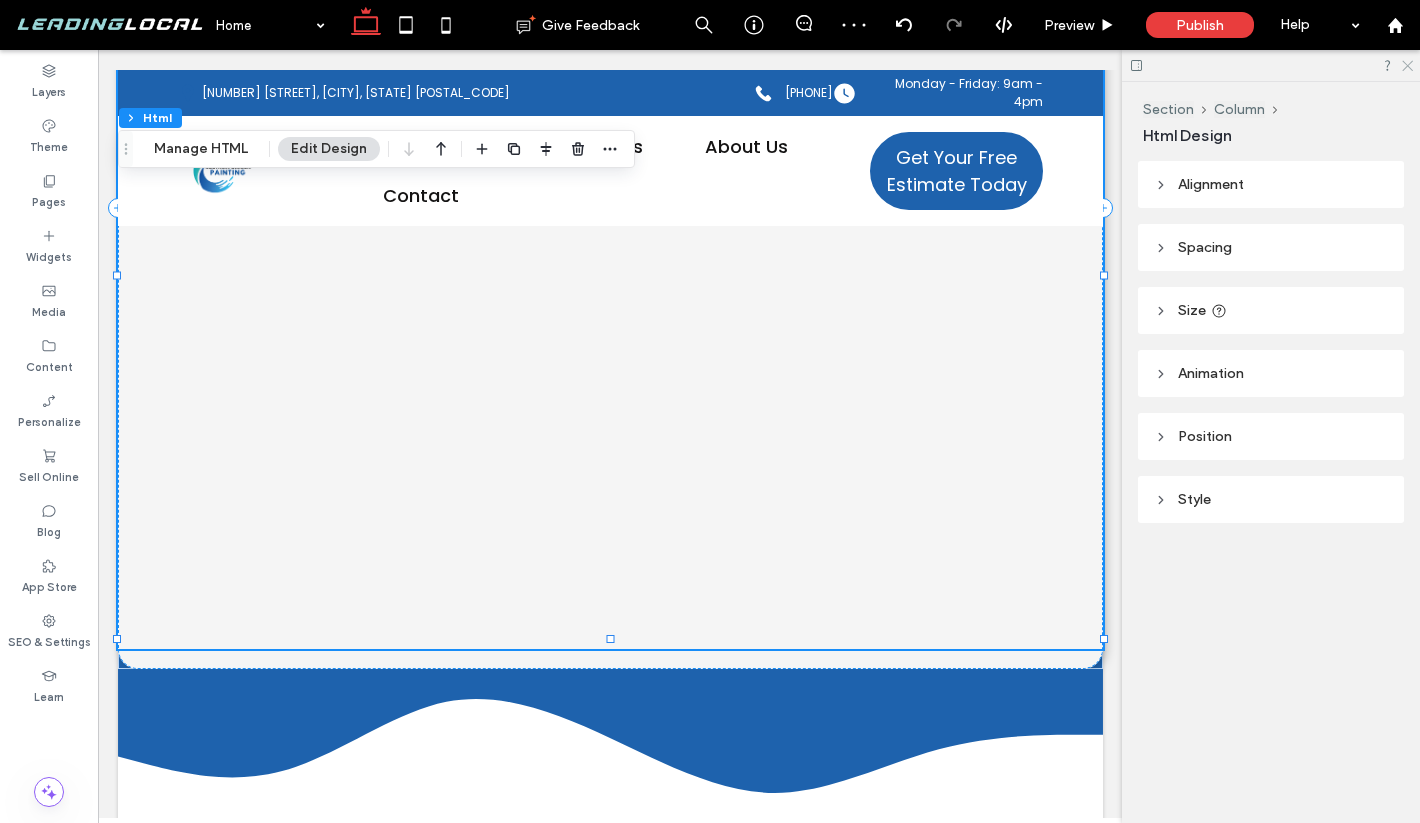 click 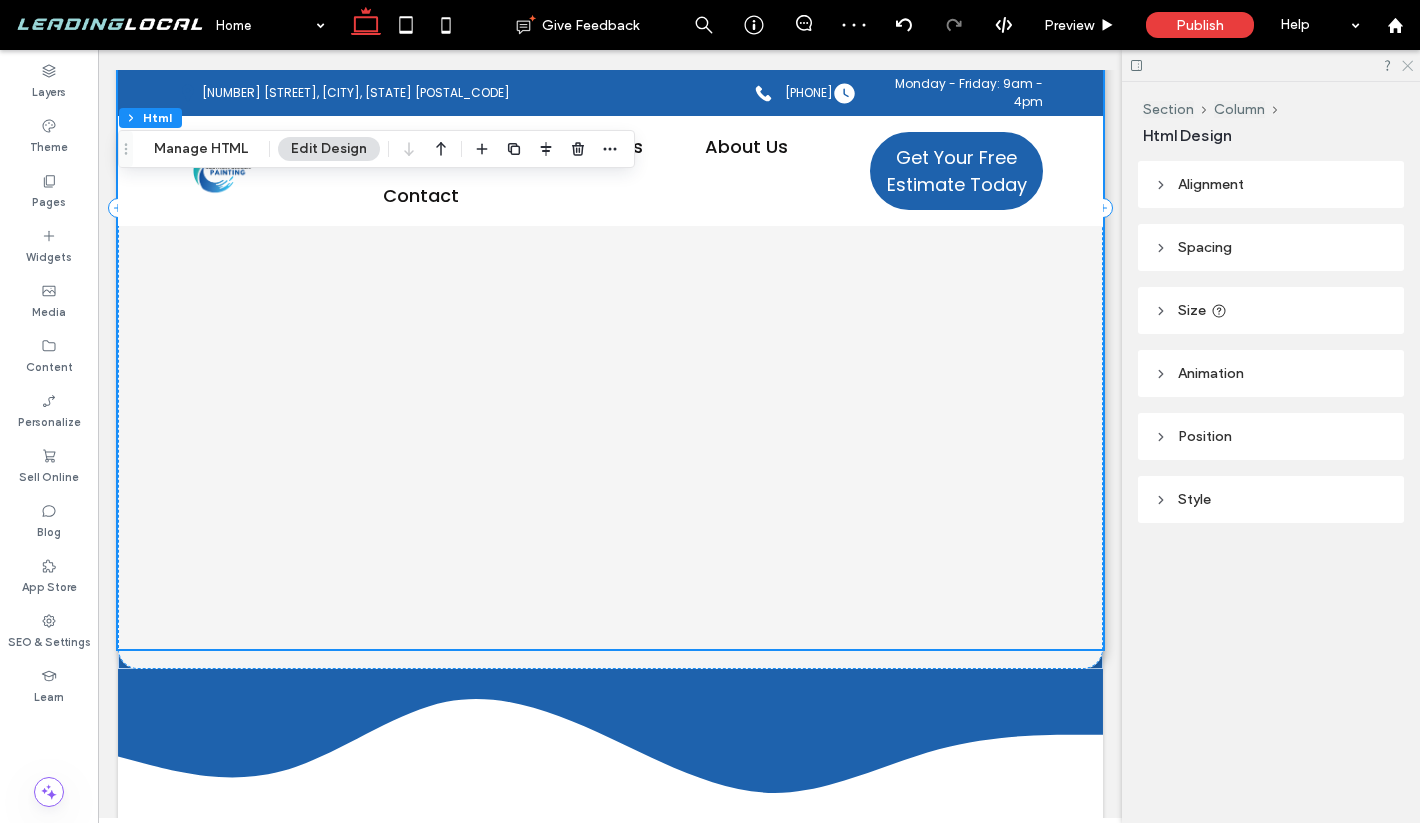 scroll, scrollTop: 4277, scrollLeft: 0, axis: vertical 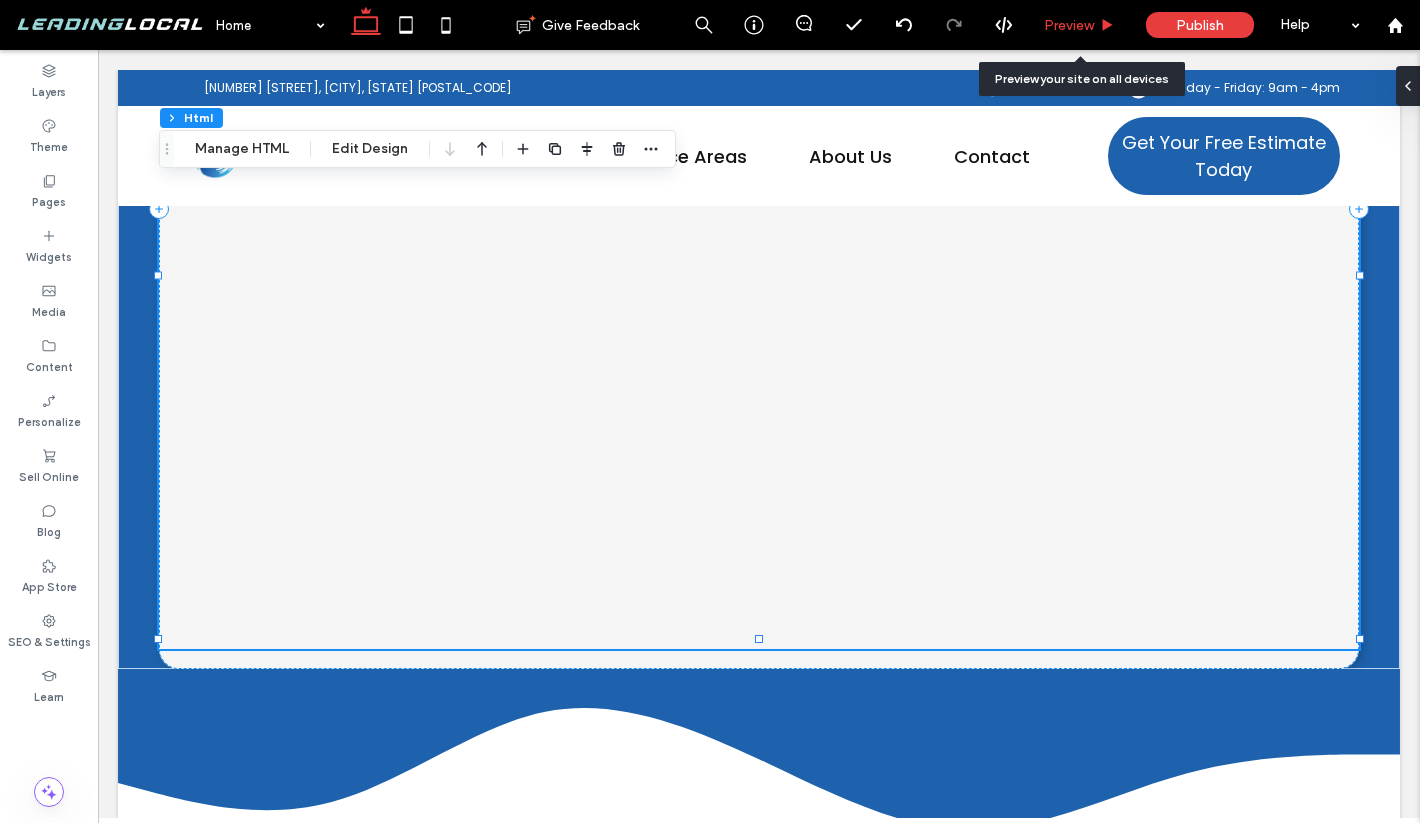click on "Preview" at bounding box center (1069, 25) 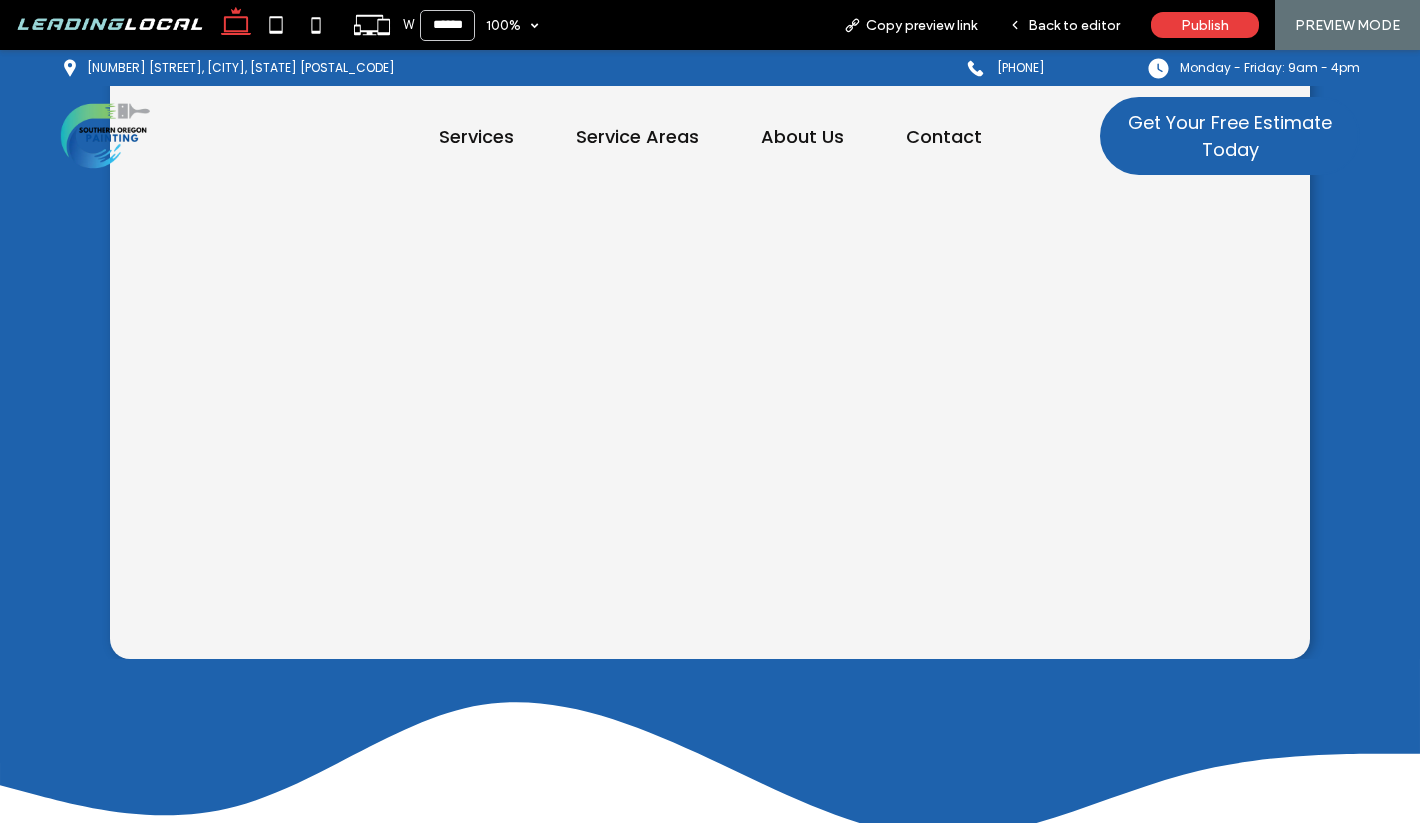 scroll, scrollTop: 4297, scrollLeft: 0, axis: vertical 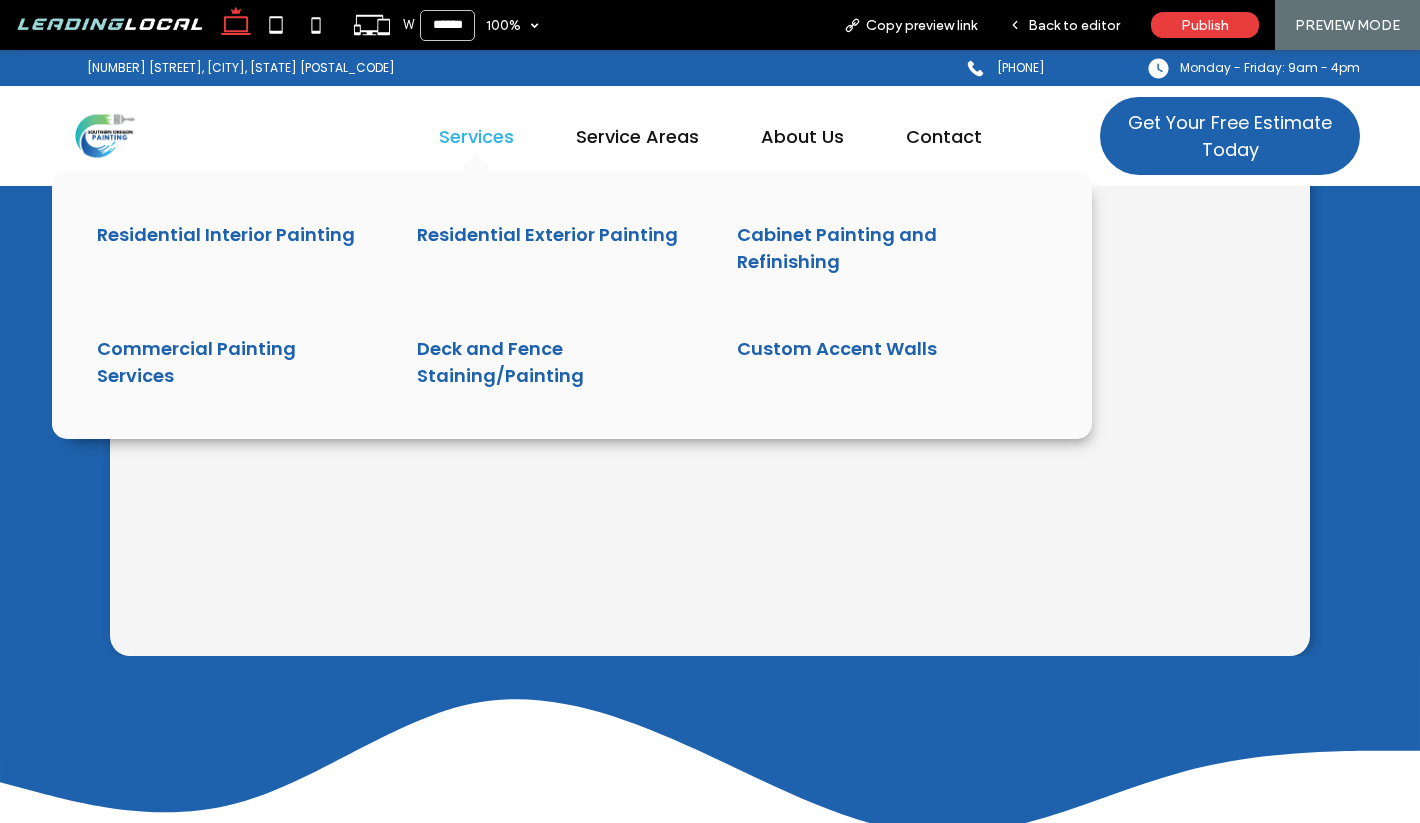 click on "Services" at bounding box center [476, 136] 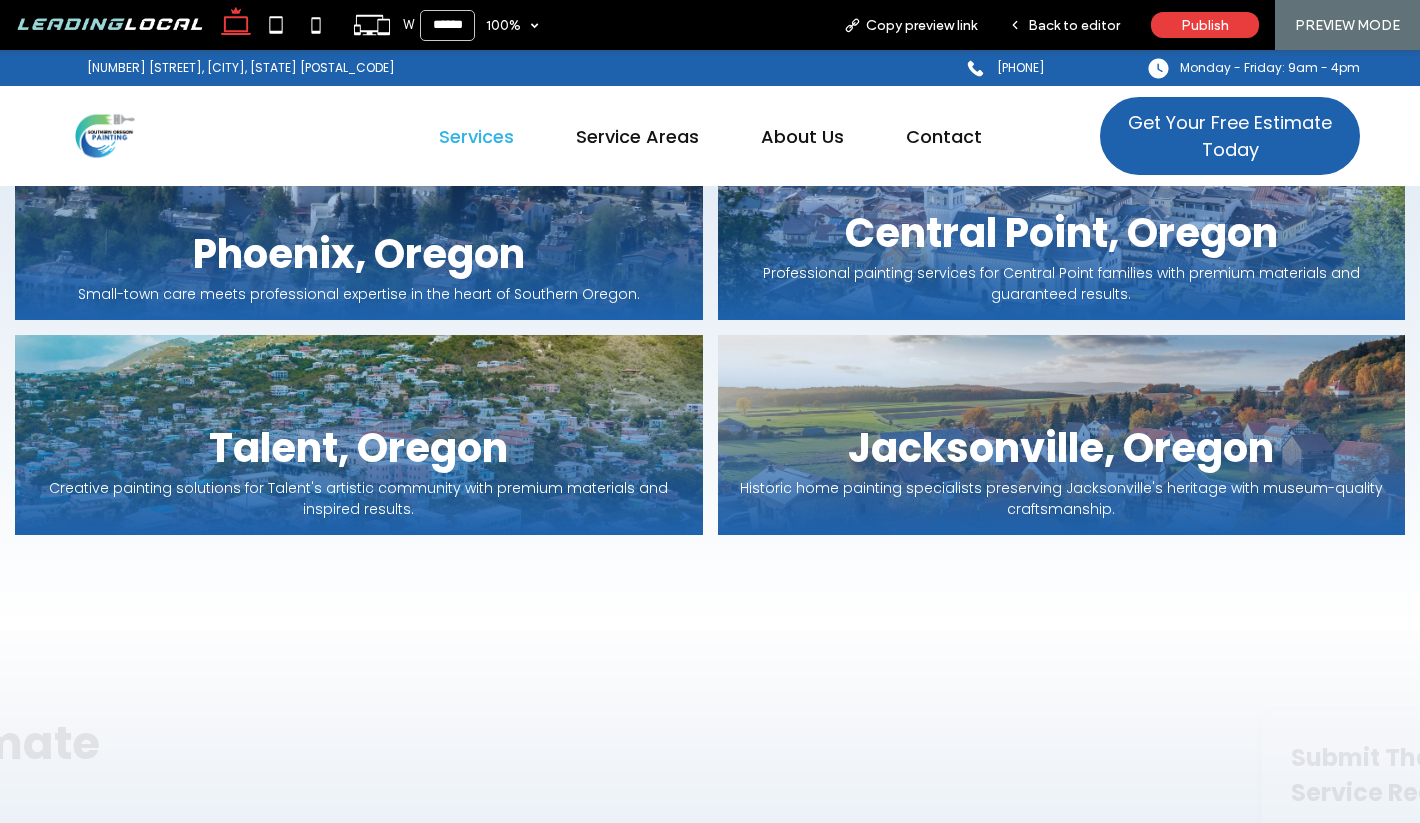 scroll, scrollTop: 7398, scrollLeft: 0, axis: vertical 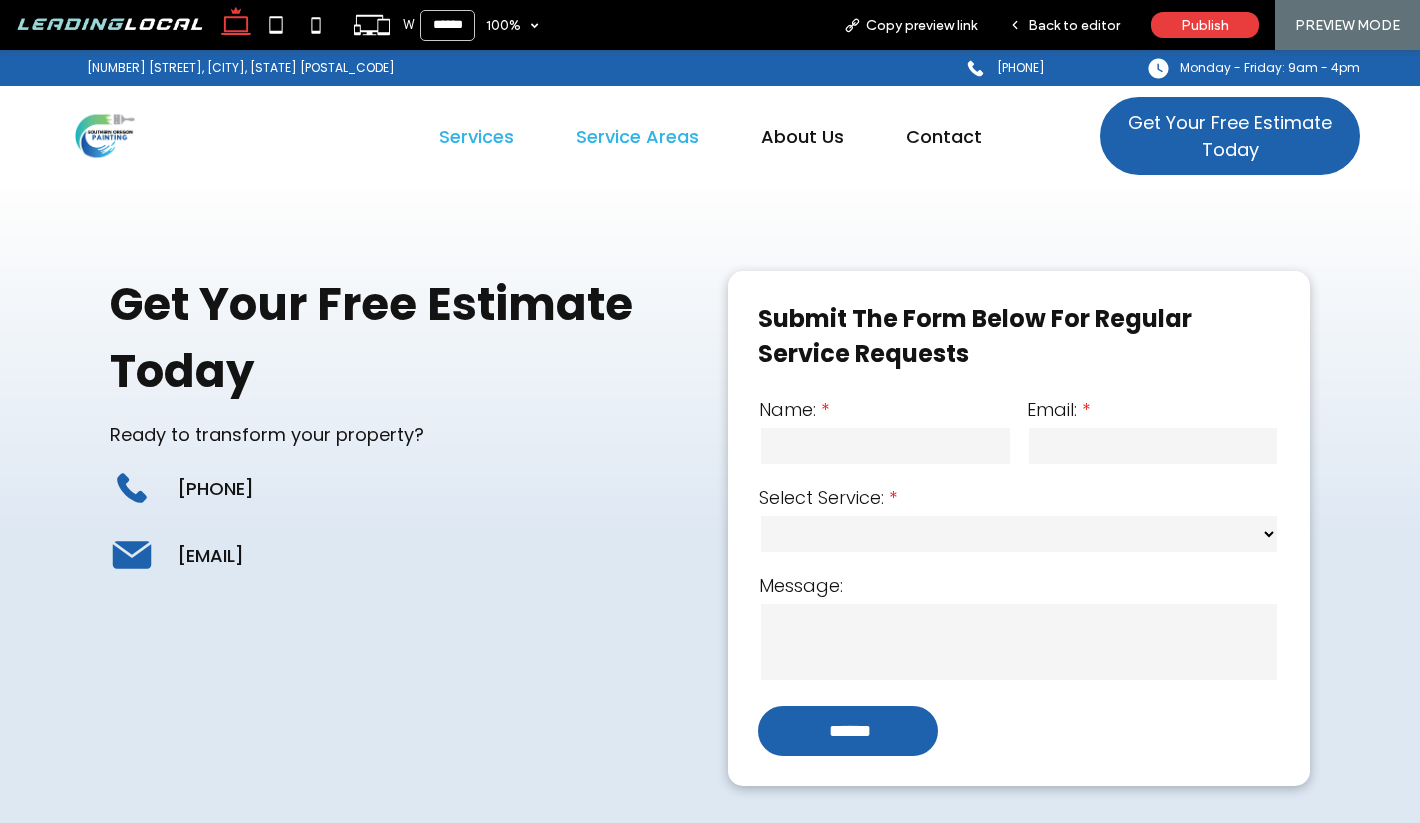 drag, startPoint x: 629, startPoint y: 131, endPoint x: 629, endPoint y: 181, distance: 50 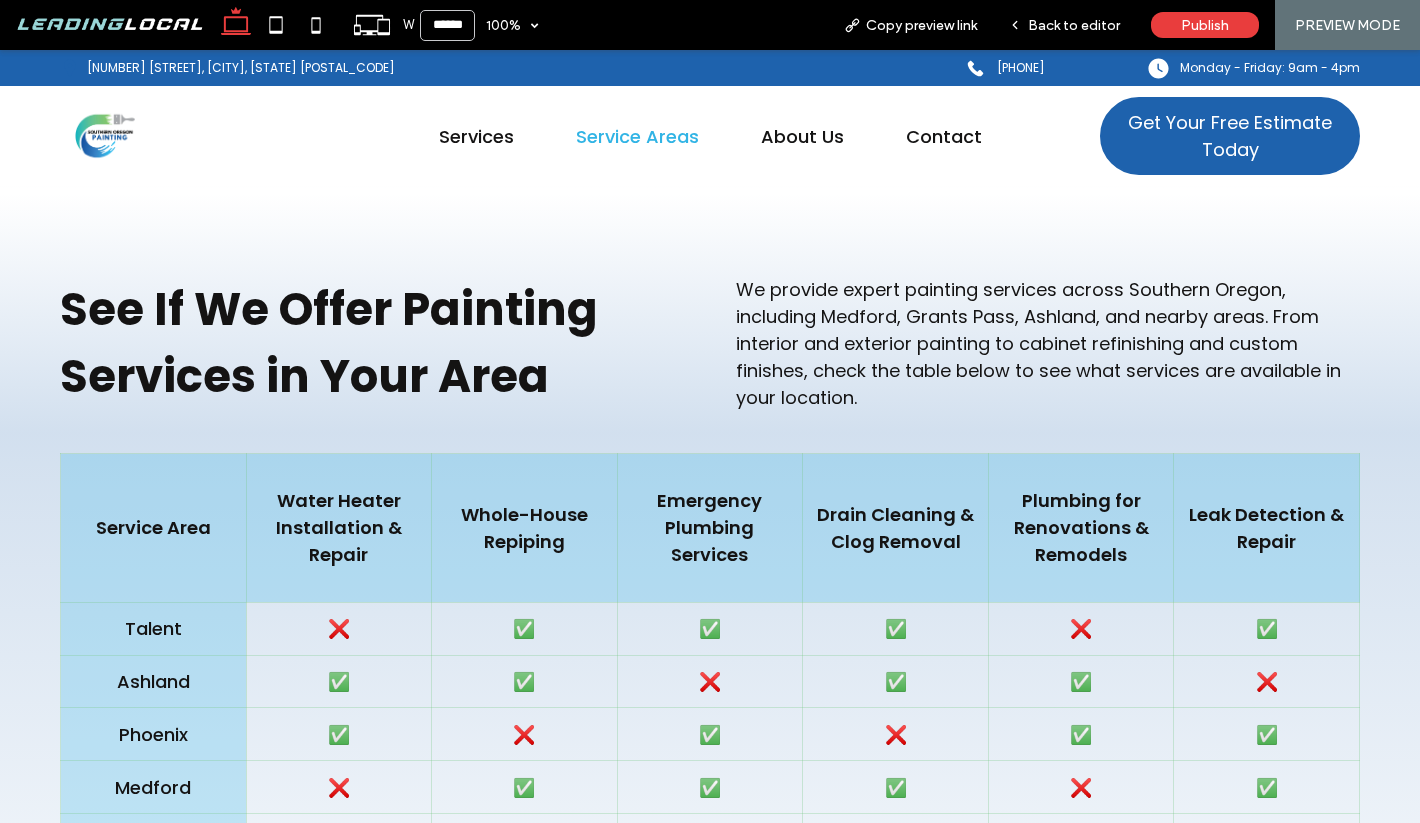 scroll, scrollTop: 1406, scrollLeft: 0, axis: vertical 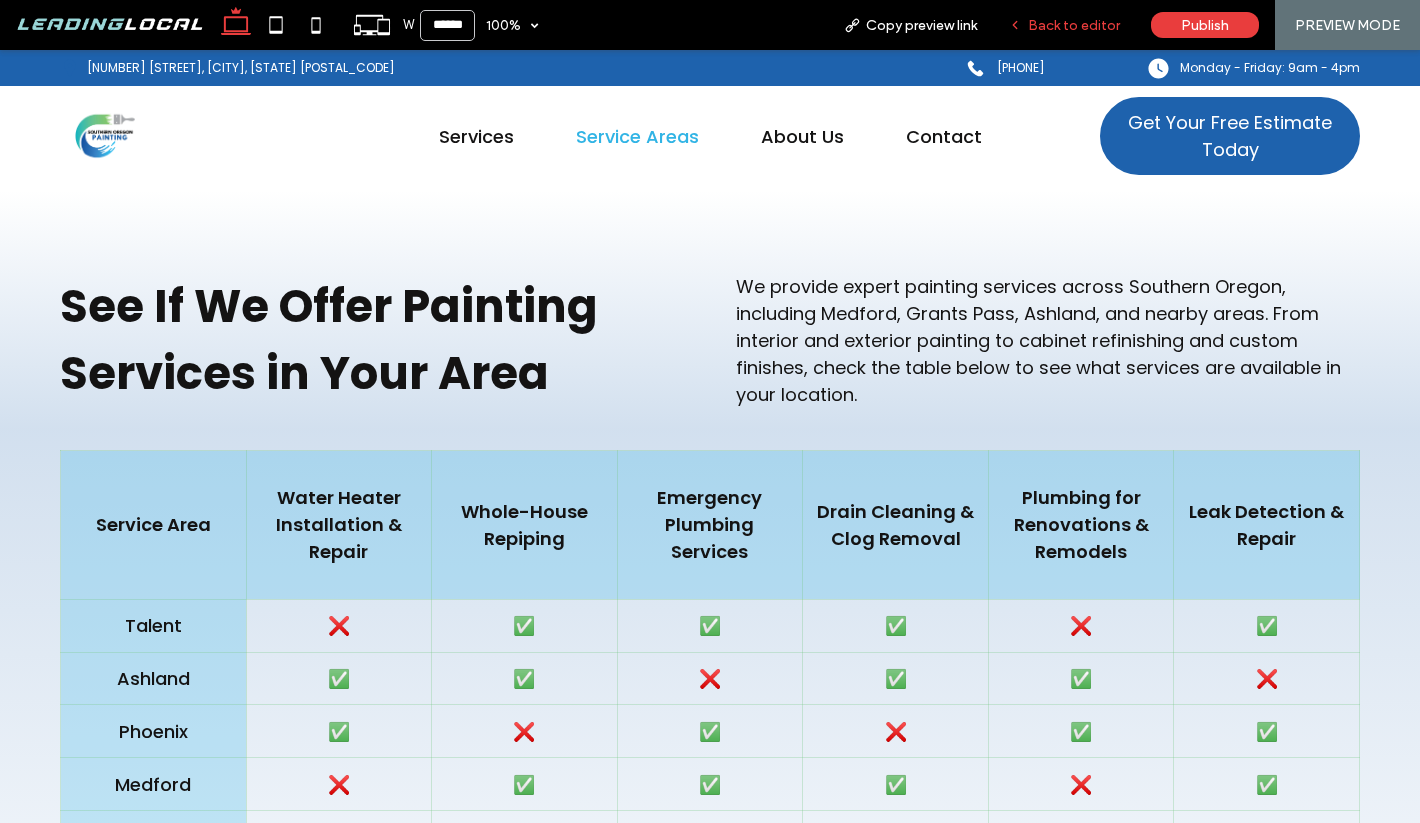 click on "Back to editor" at bounding box center (1064, 25) 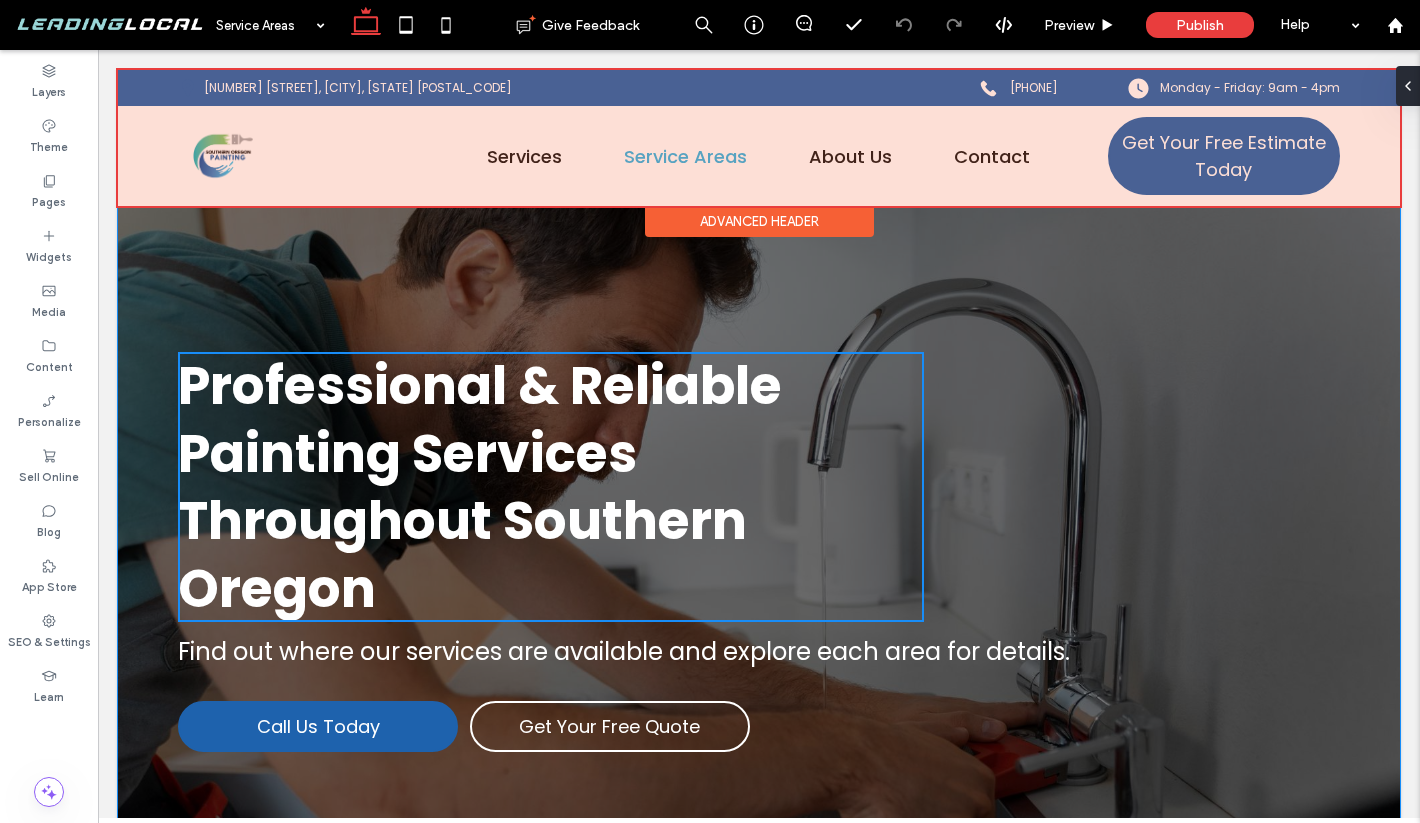 scroll, scrollTop: 0, scrollLeft: 0, axis: both 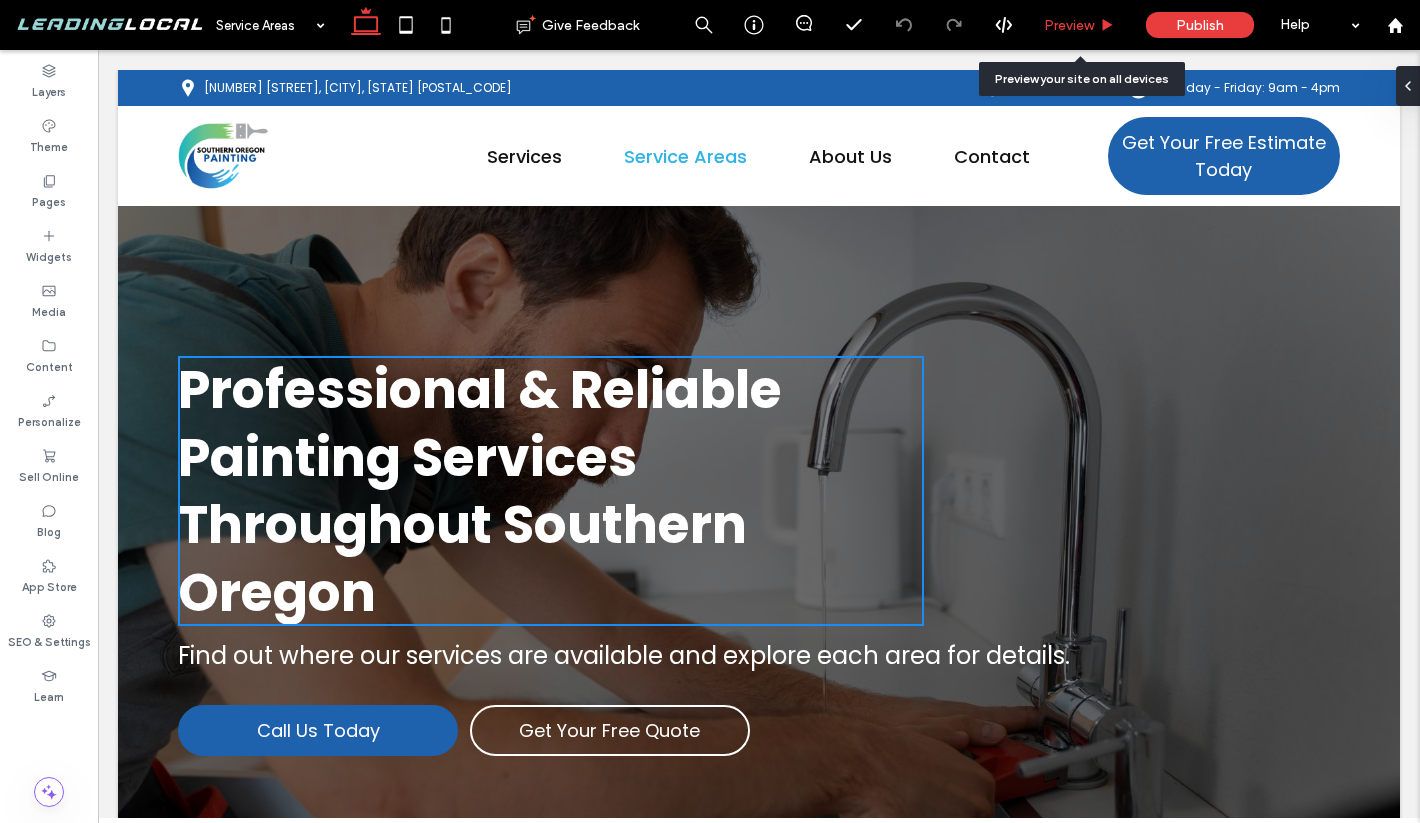 click on "Preview" at bounding box center [1080, 25] 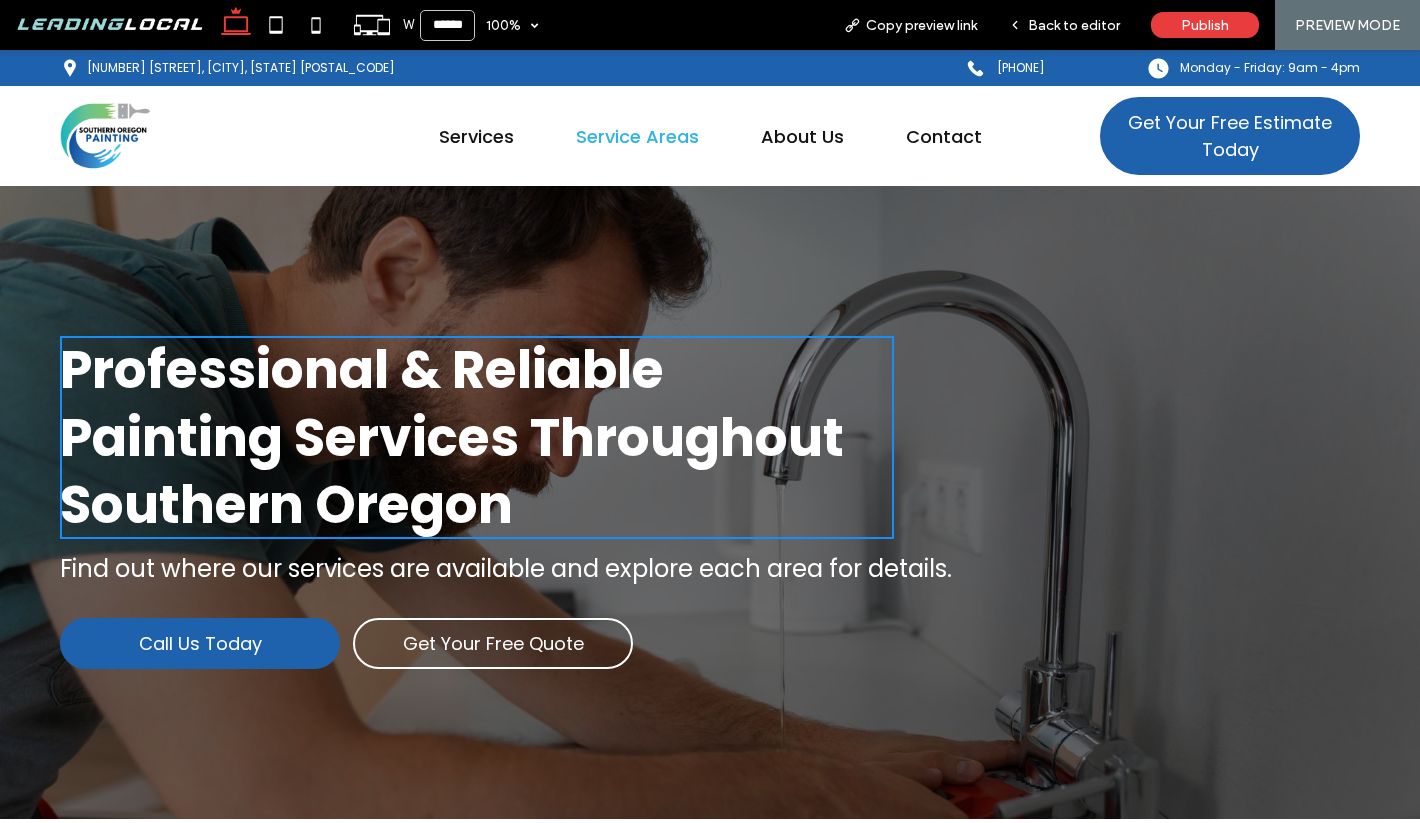 click on "Service Areas" at bounding box center [637, 136] 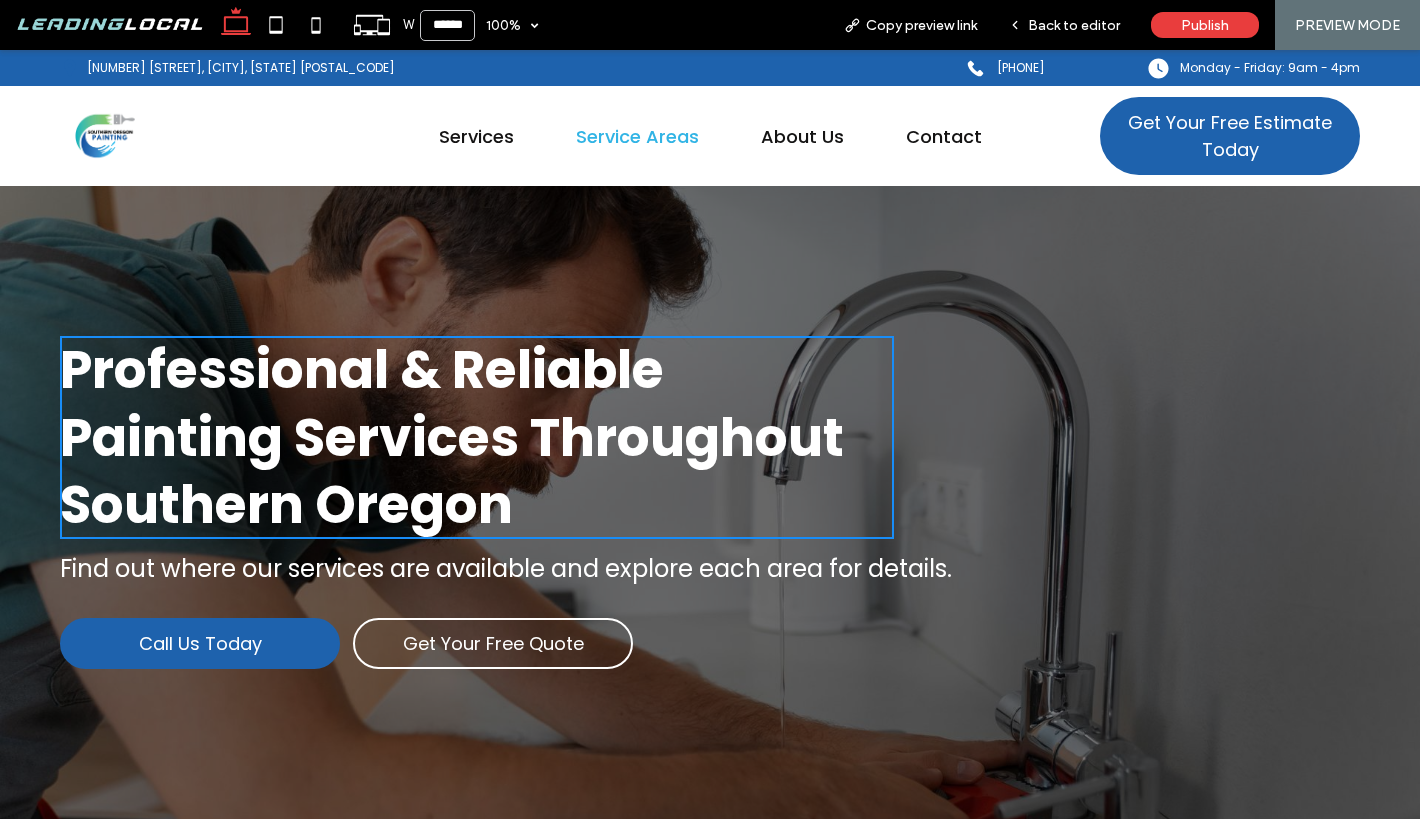 scroll, scrollTop: 585, scrollLeft: 0, axis: vertical 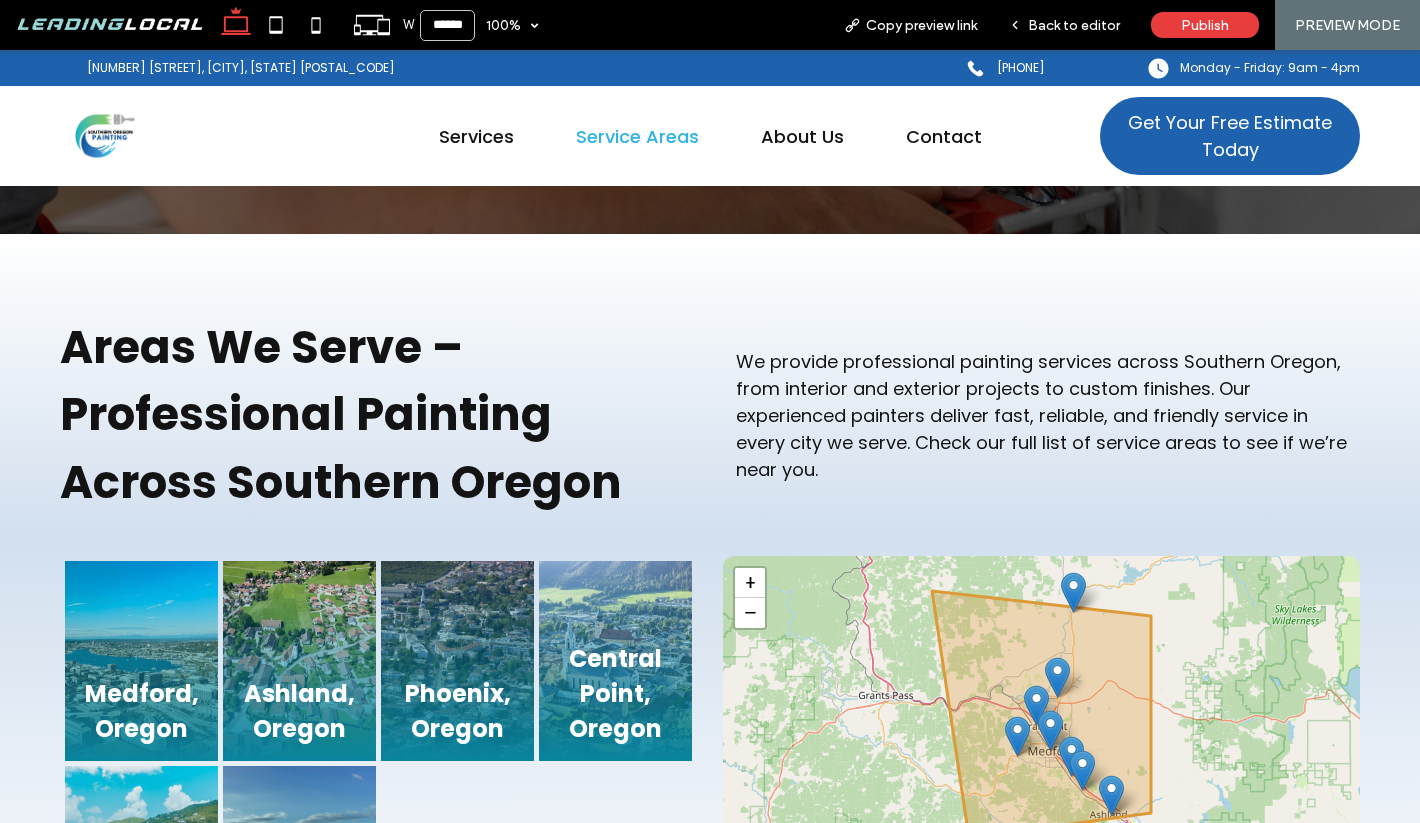 click at bounding box center [141, 661] 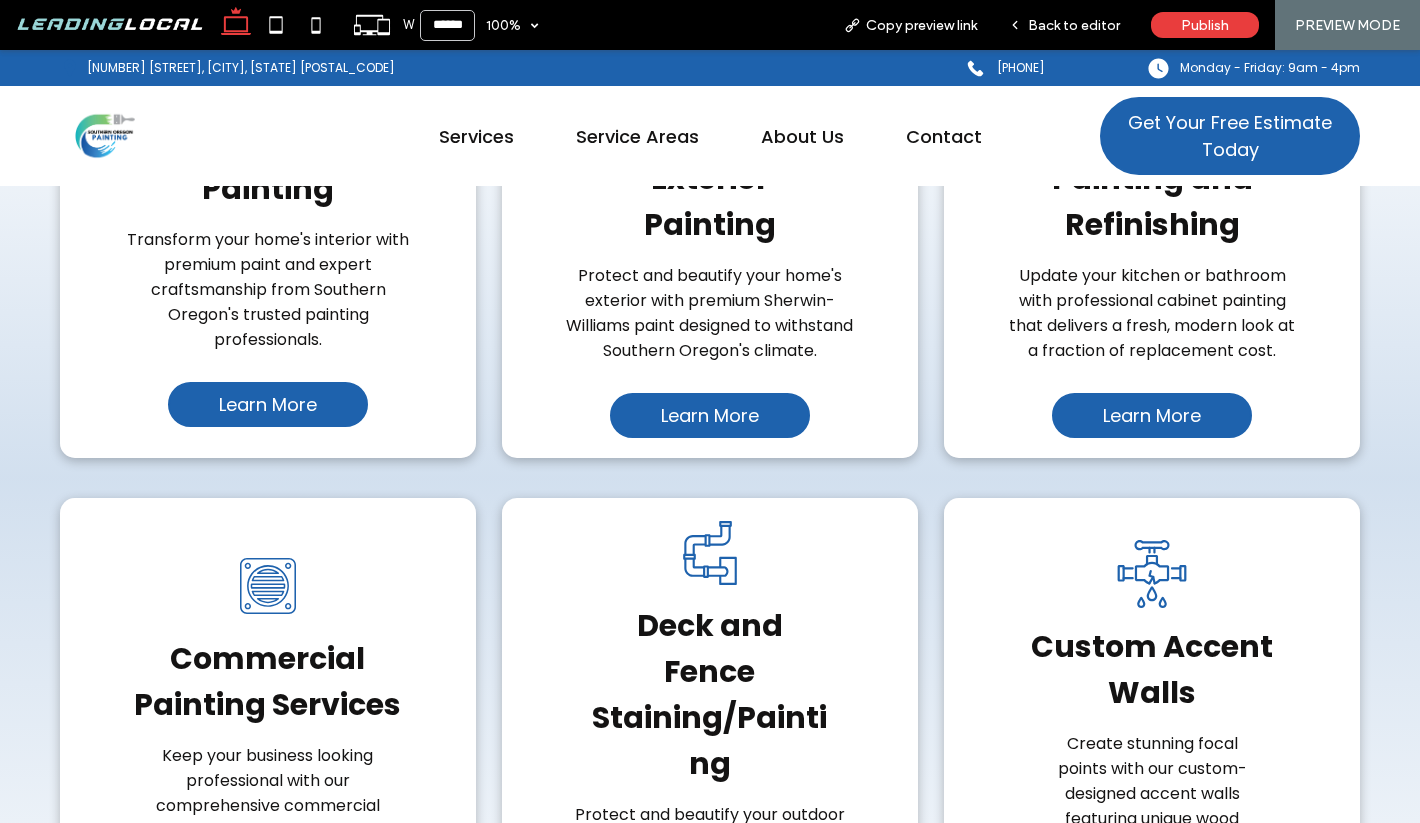 scroll, scrollTop: 3401, scrollLeft: 0, axis: vertical 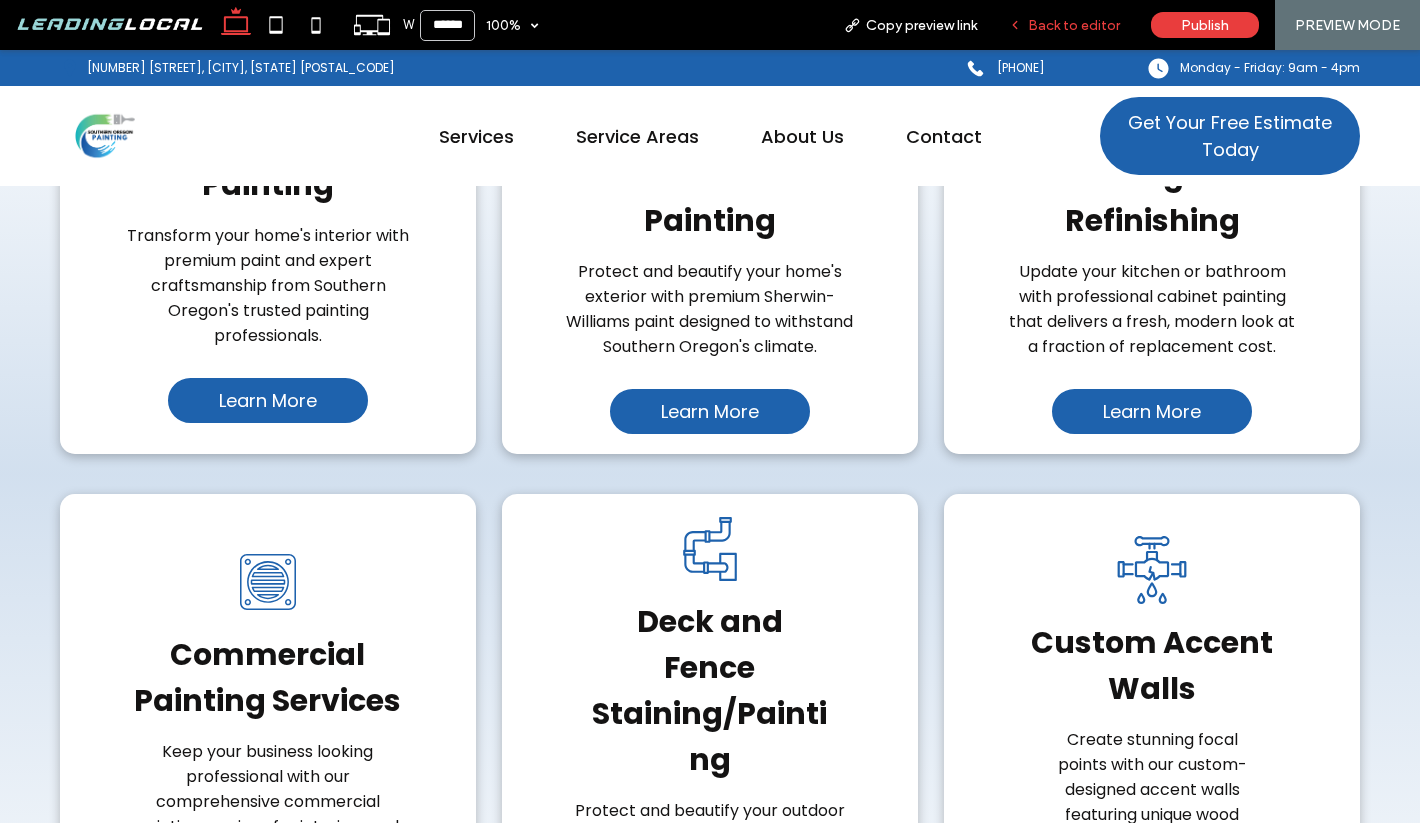 click on "Back to editor" at bounding box center (1074, 25) 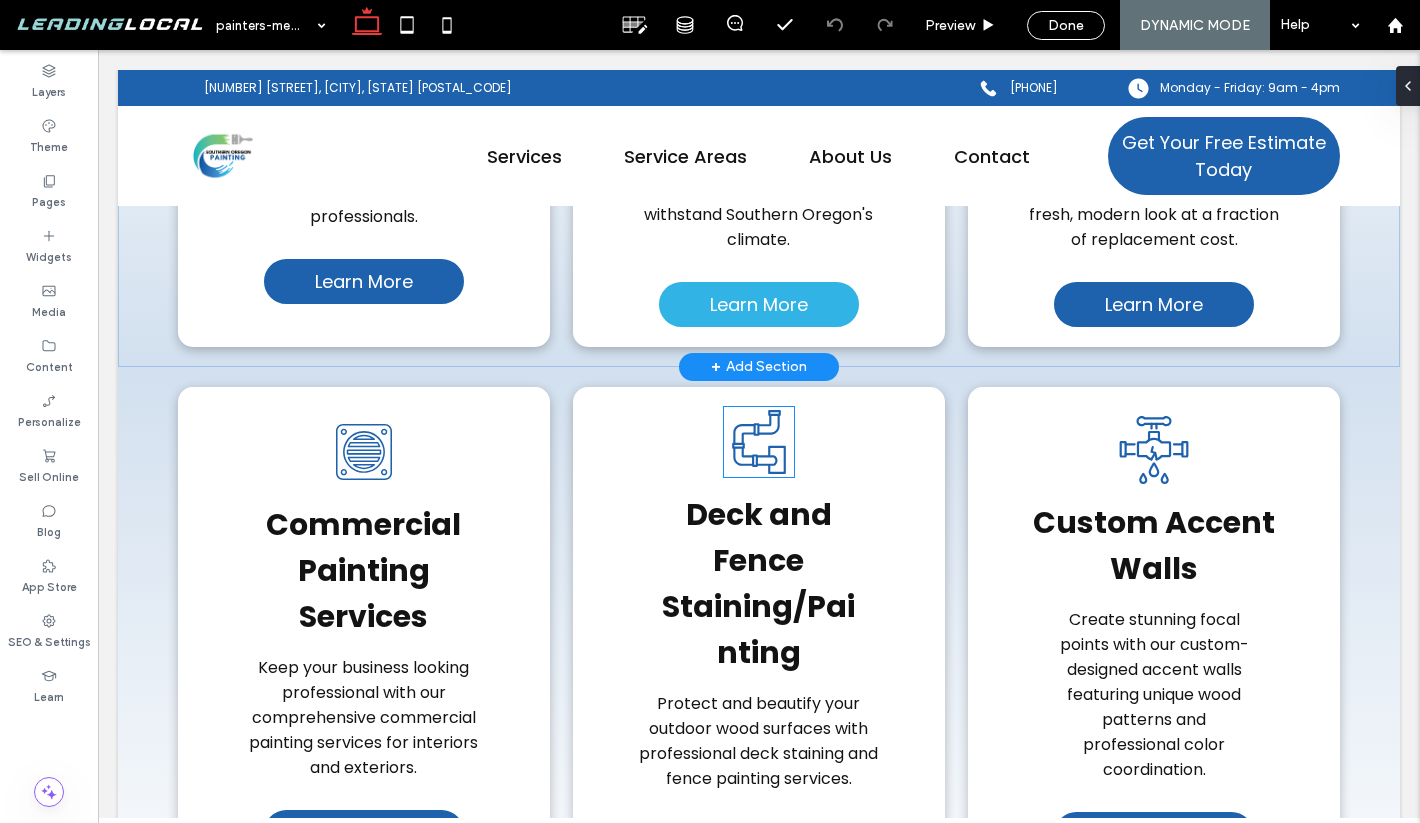 scroll, scrollTop: 3835, scrollLeft: 0, axis: vertical 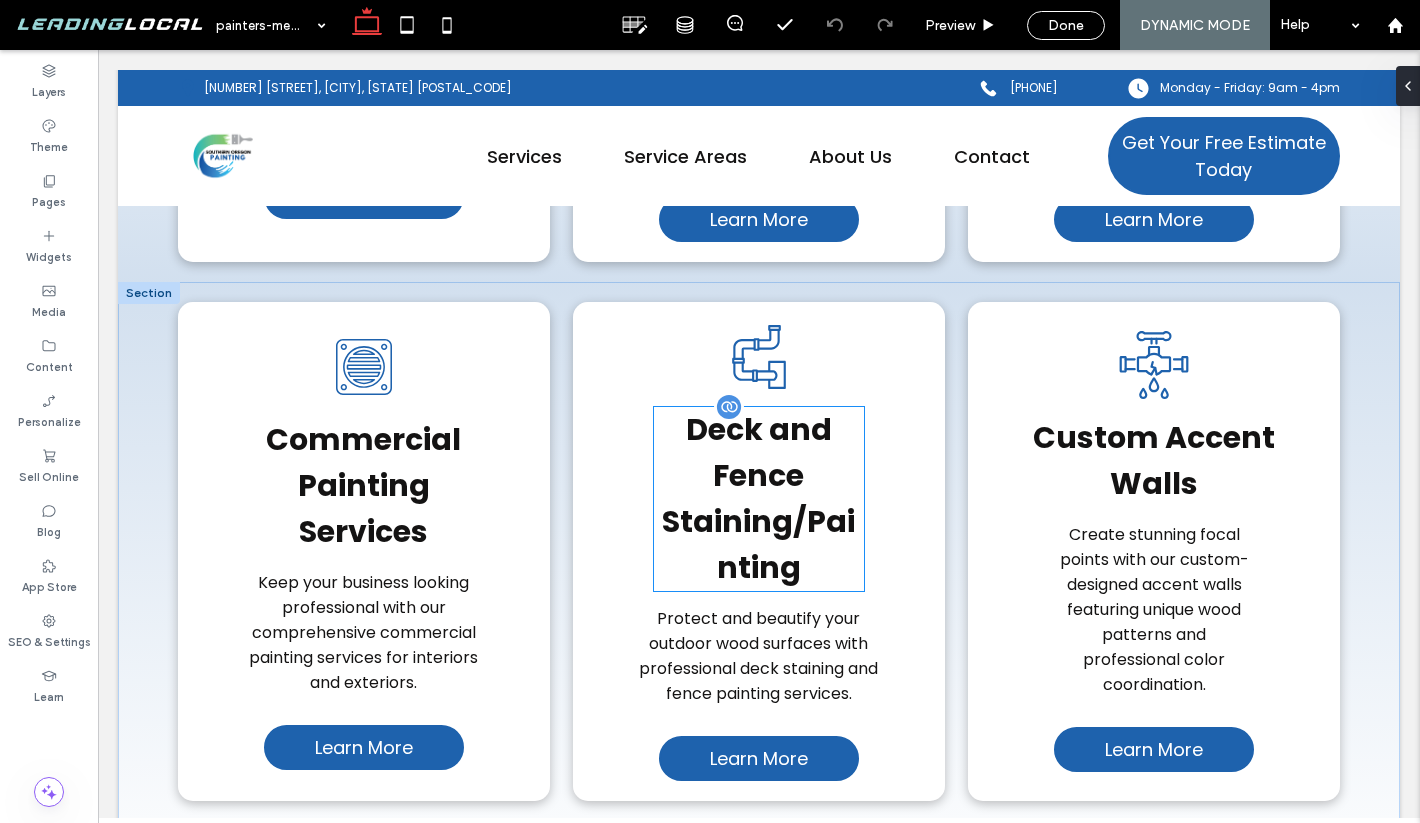 click on "Deck and Fence Staining/Painting" at bounding box center (758, 498) 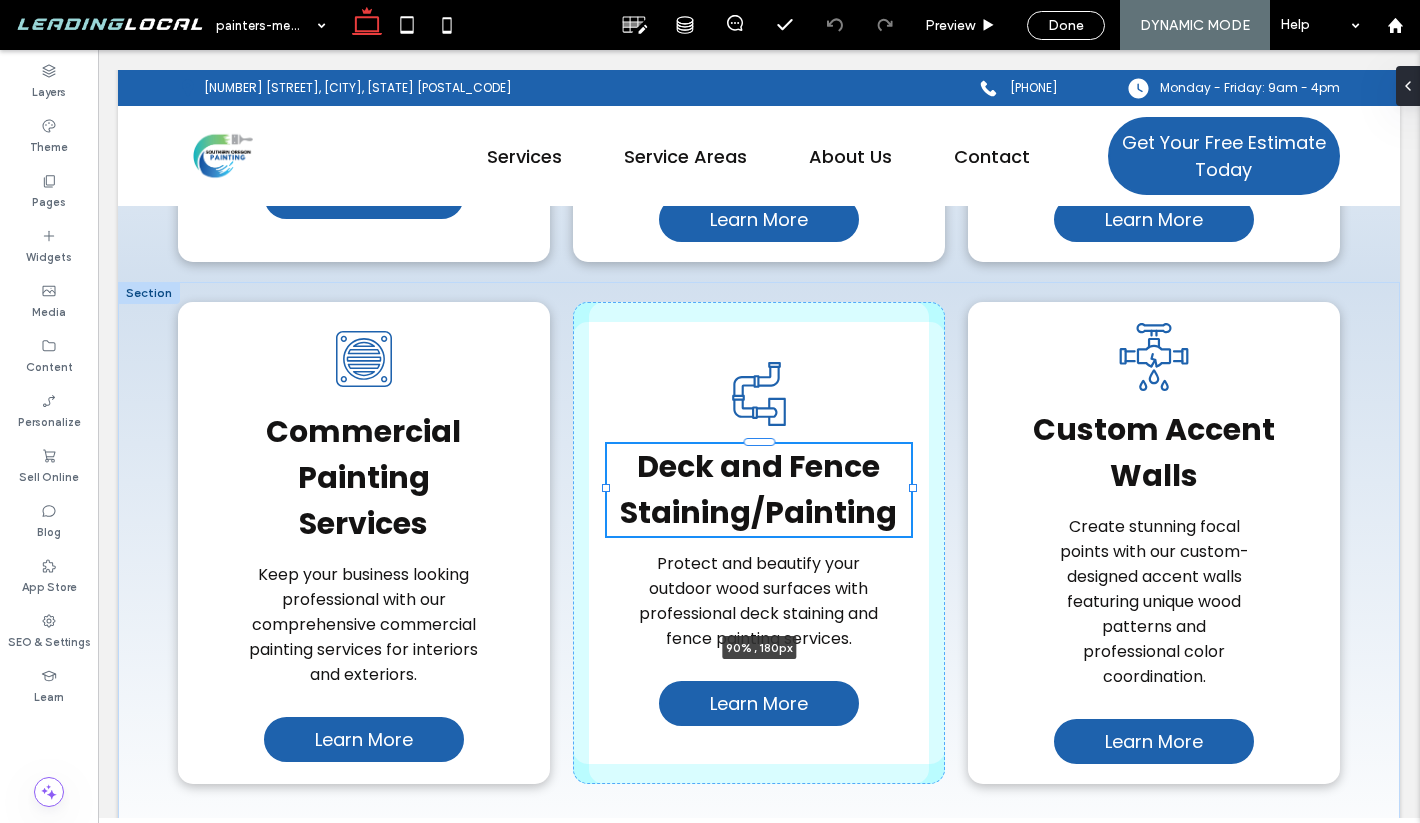 drag, startPoint x: 867, startPoint y: 583, endPoint x: 914, endPoint y: 583, distance: 47 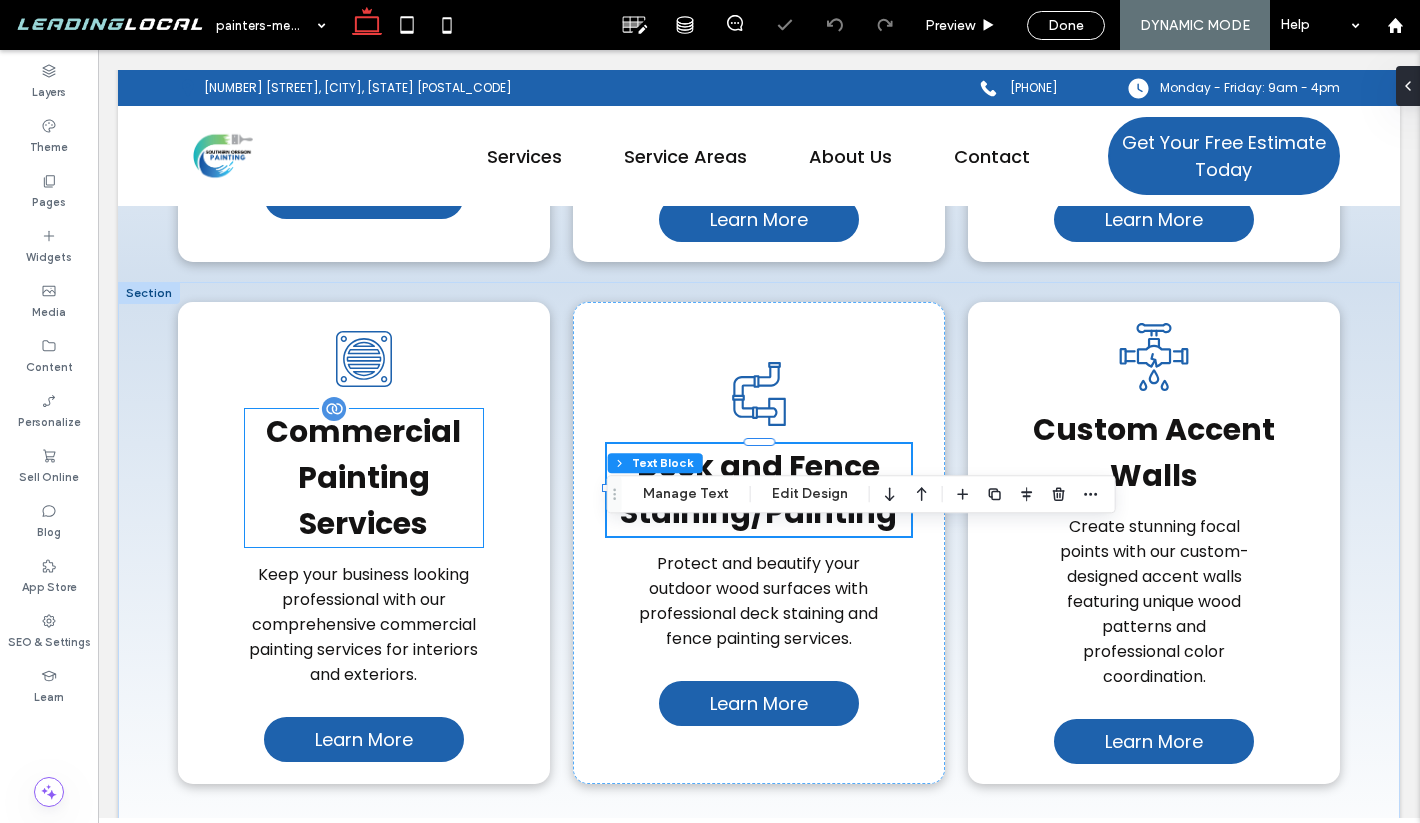 click on "Commercial Painting Services" at bounding box center [363, 477] 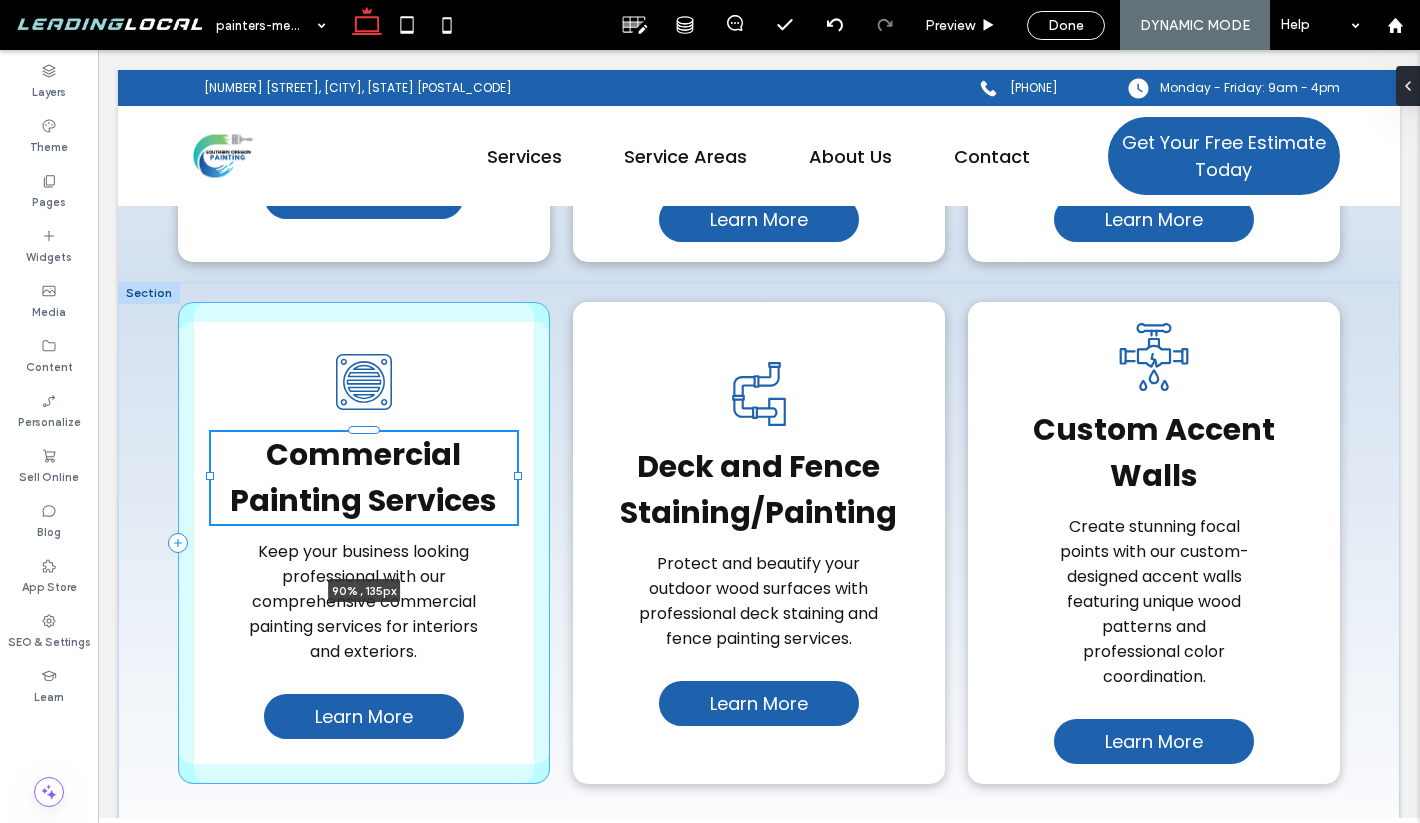 drag, startPoint x: 484, startPoint y: 564, endPoint x: 518, endPoint y: 567, distance: 34.132095 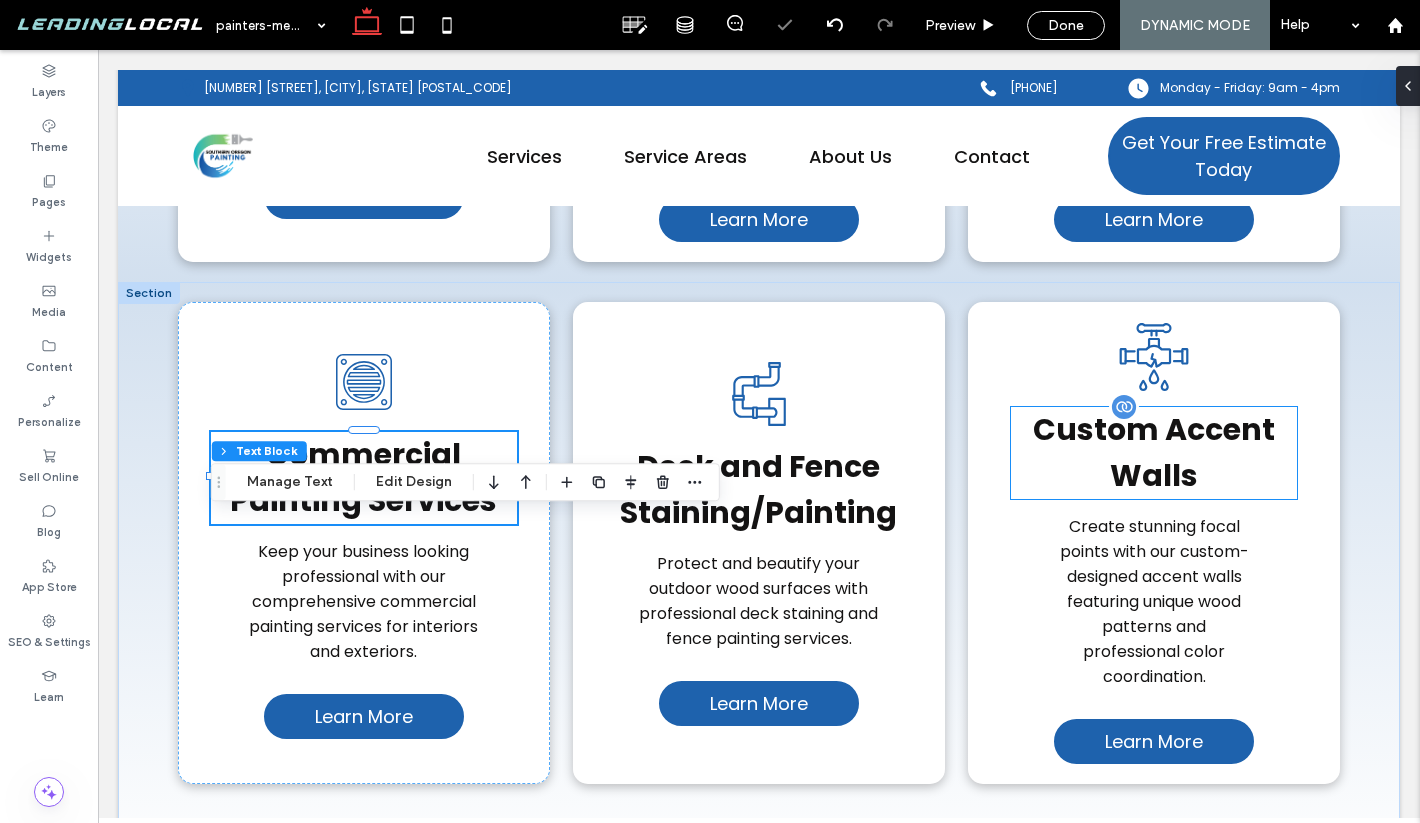 click on "Custom Accent Walls" at bounding box center (1154, 453) 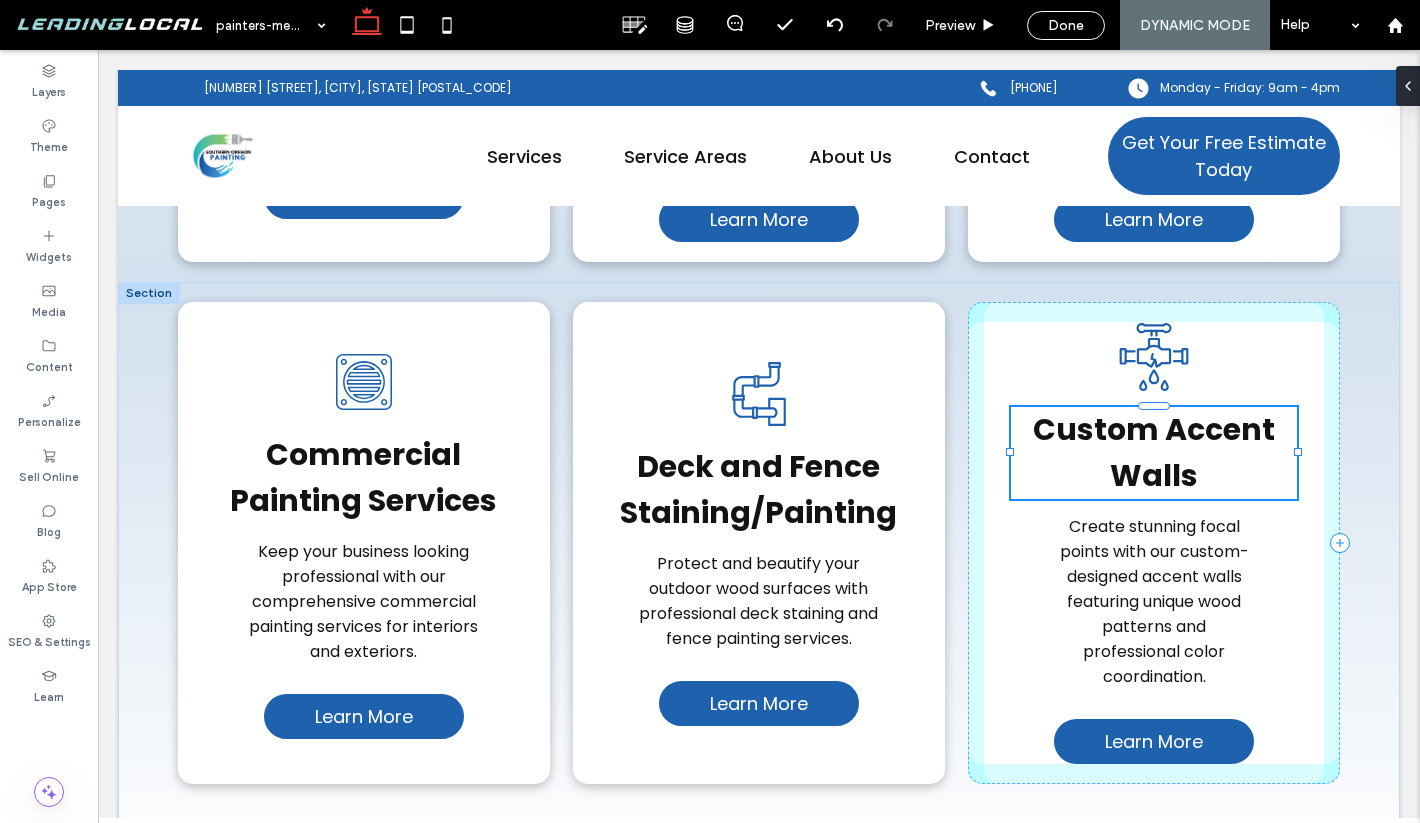 click at bounding box center [1298, 452] 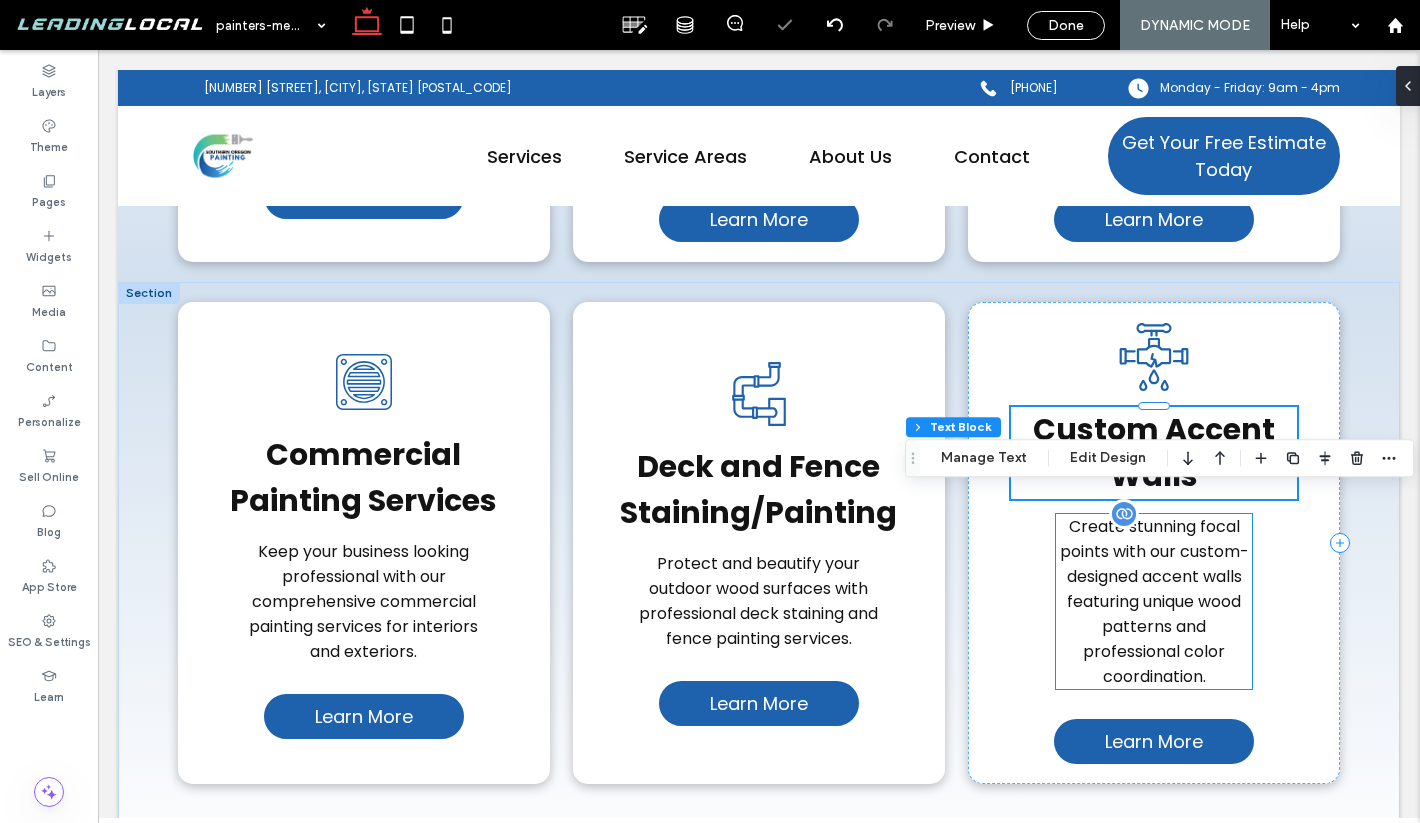 click on "Create stunning focal points with our custom-designed accent walls featuring unique wood patterns and professional color coordination." at bounding box center (1154, 601) 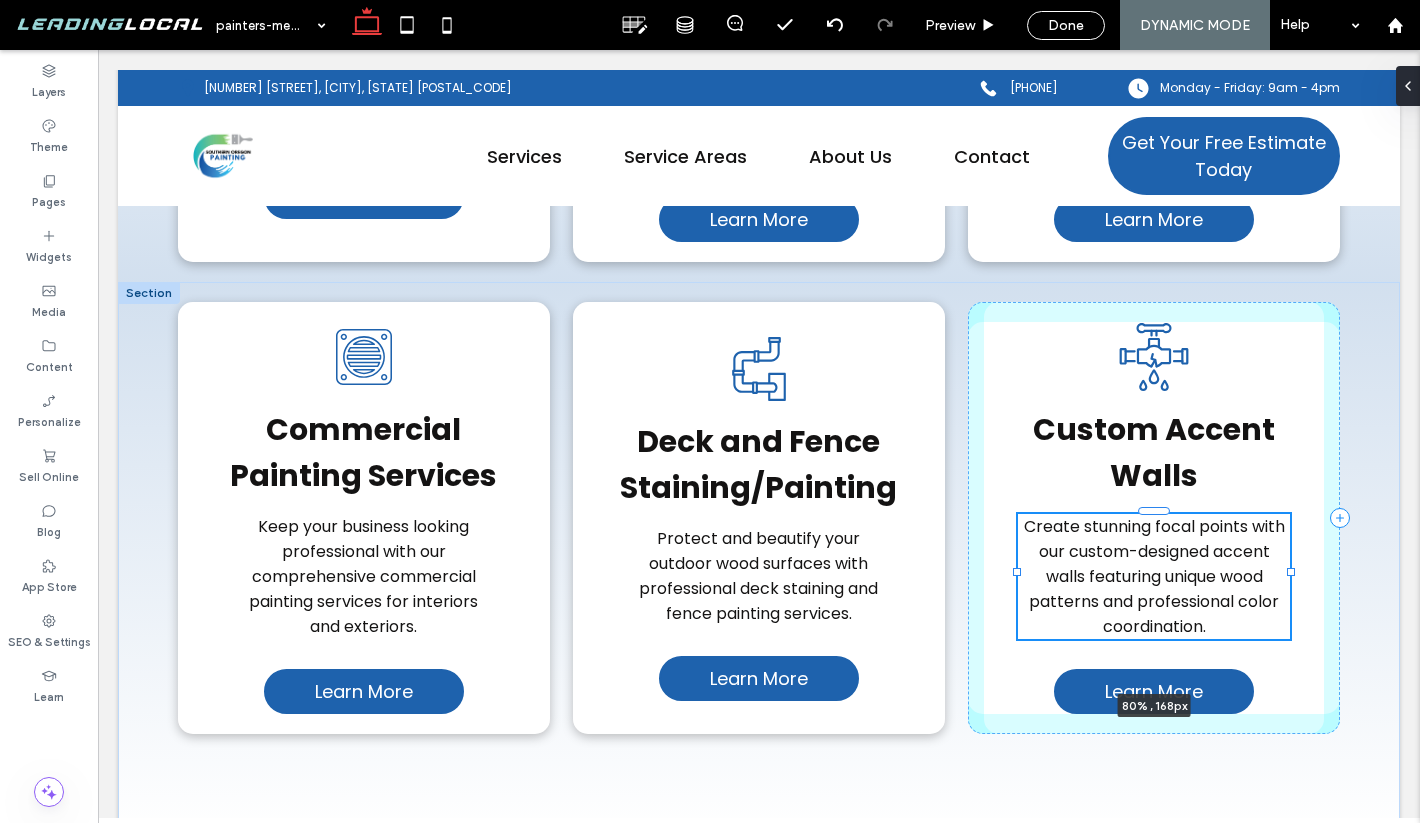 drag, startPoint x: 1252, startPoint y: 681, endPoint x: 1290, endPoint y: 678, distance: 38.118237 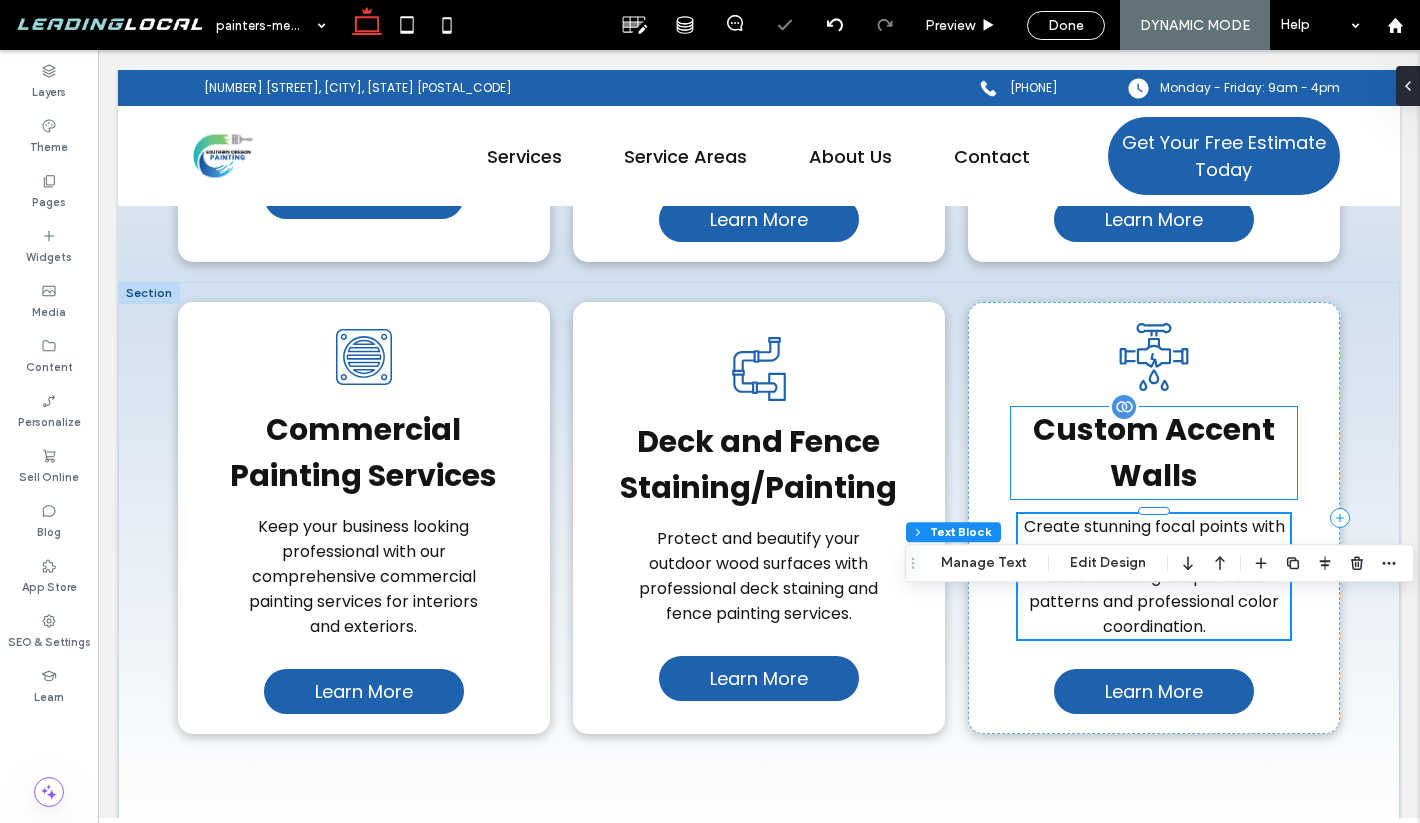 click on "Custom Accent Walls" at bounding box center [1154, 452] 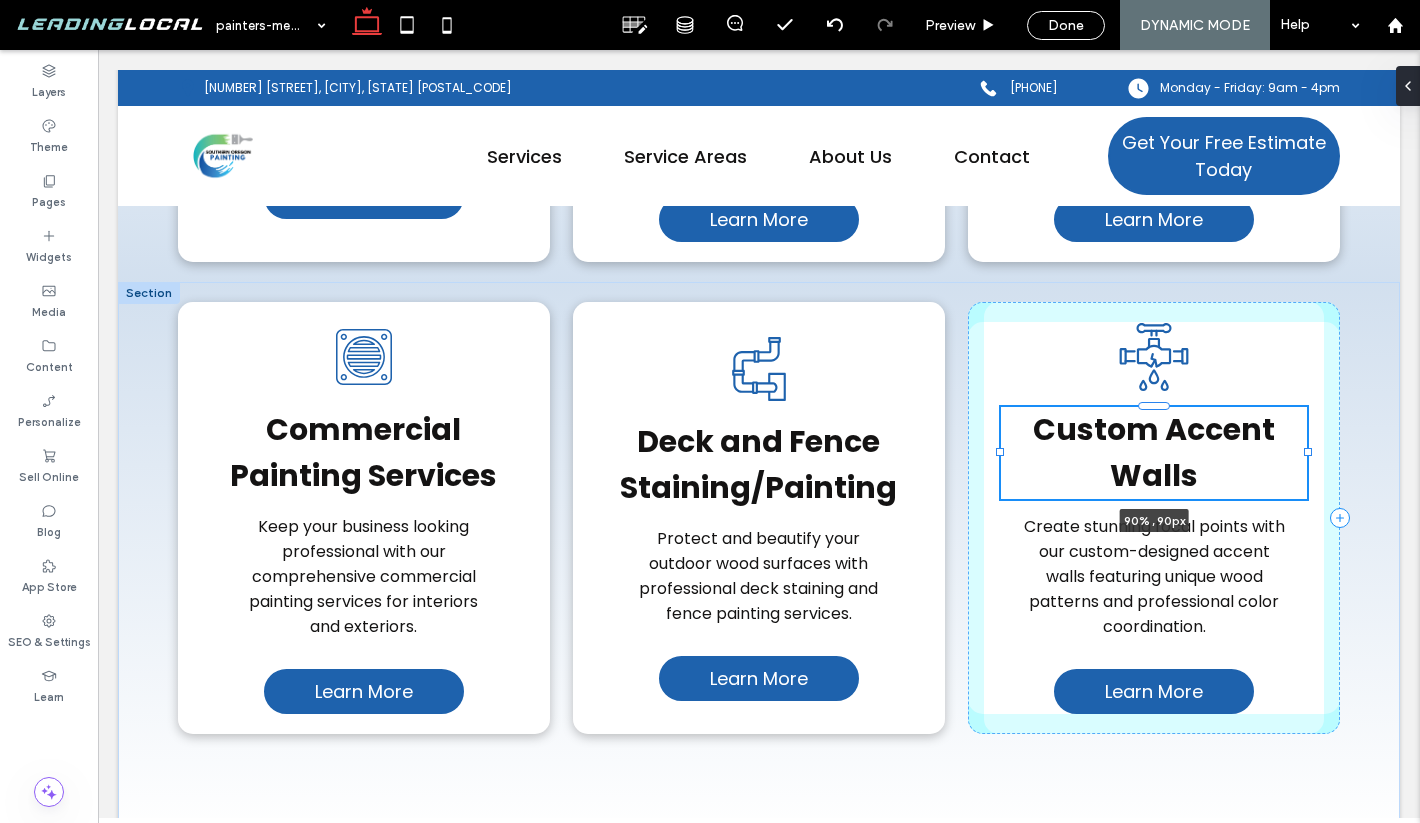 click at bounding box center (1308, 452) 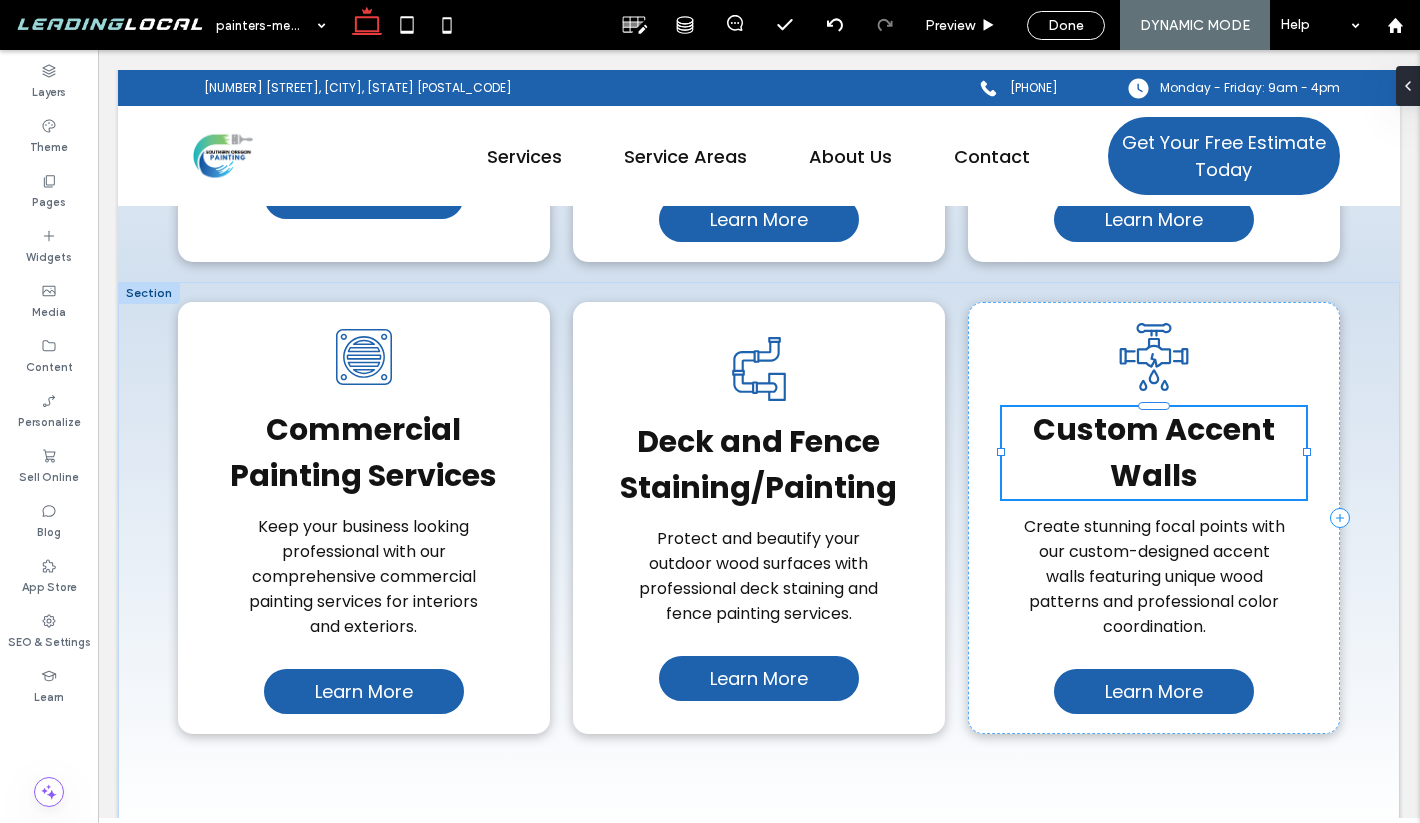 type on "**" 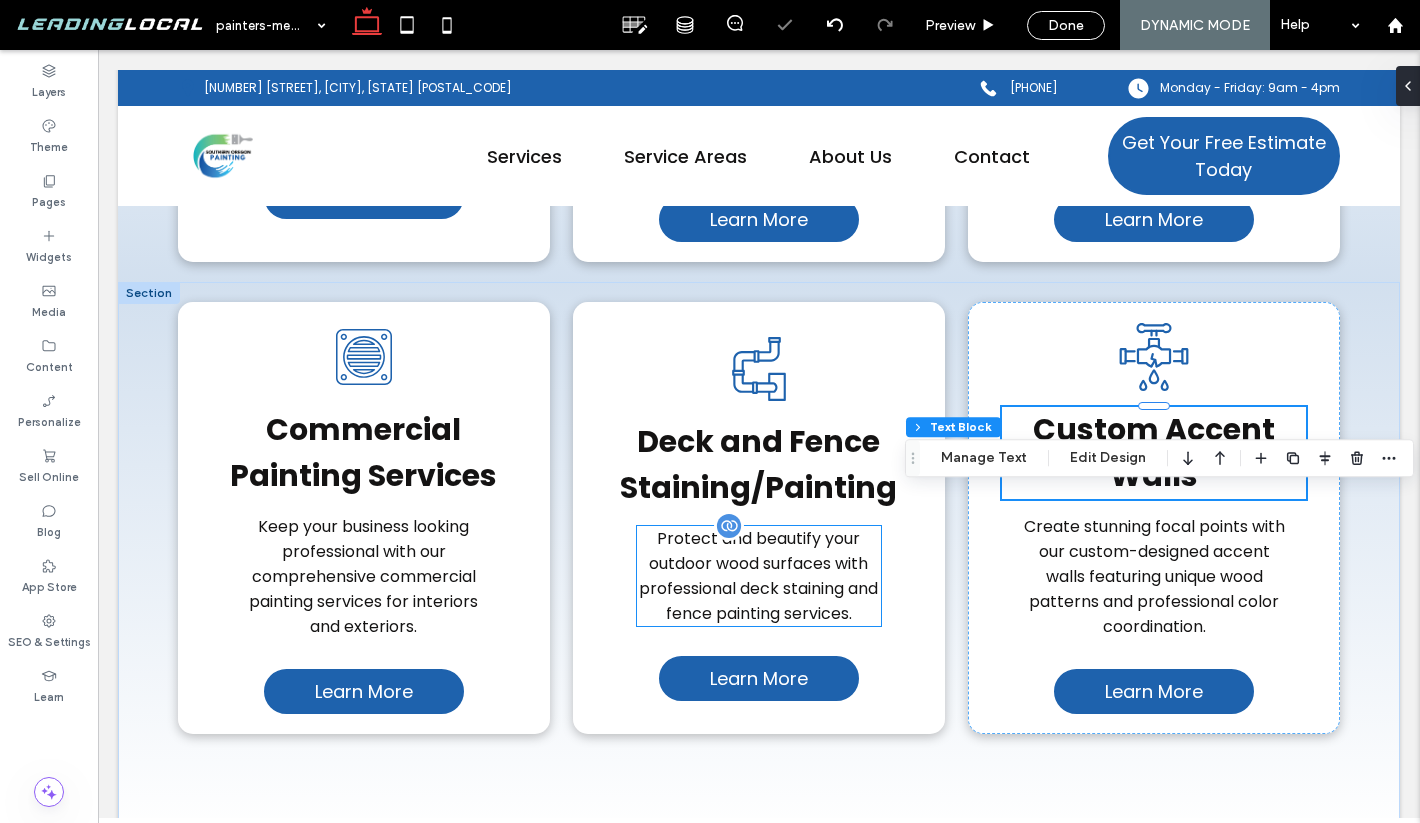 click on "Protect and beautify your outdoor wood surfaces with professional deck staining and fence painting services." at bounding box center (758, 576) 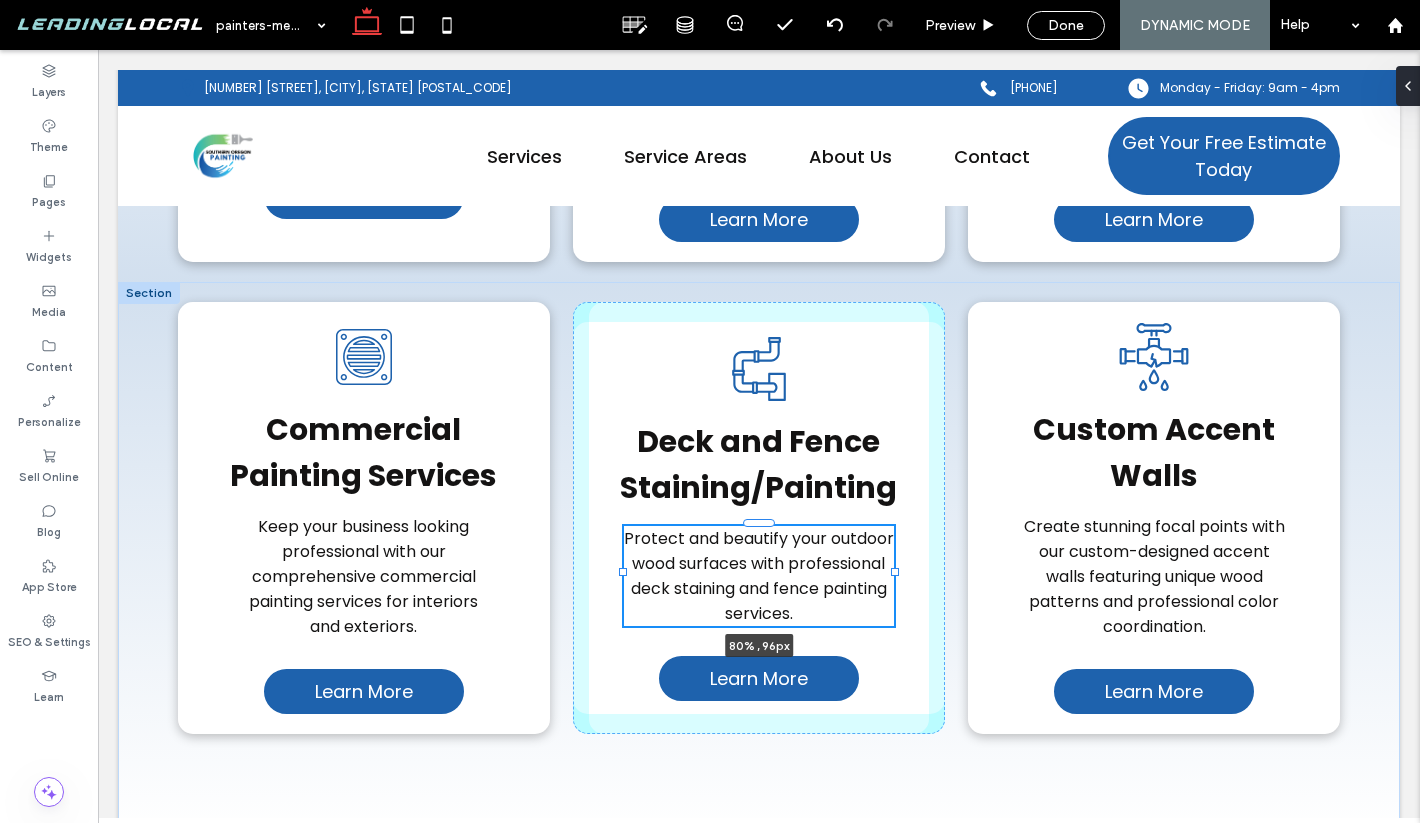 drag, startPoint x: 882, startPoint y: 656, endPoint x: 895, endPoint y: 655, distance: 13.038404 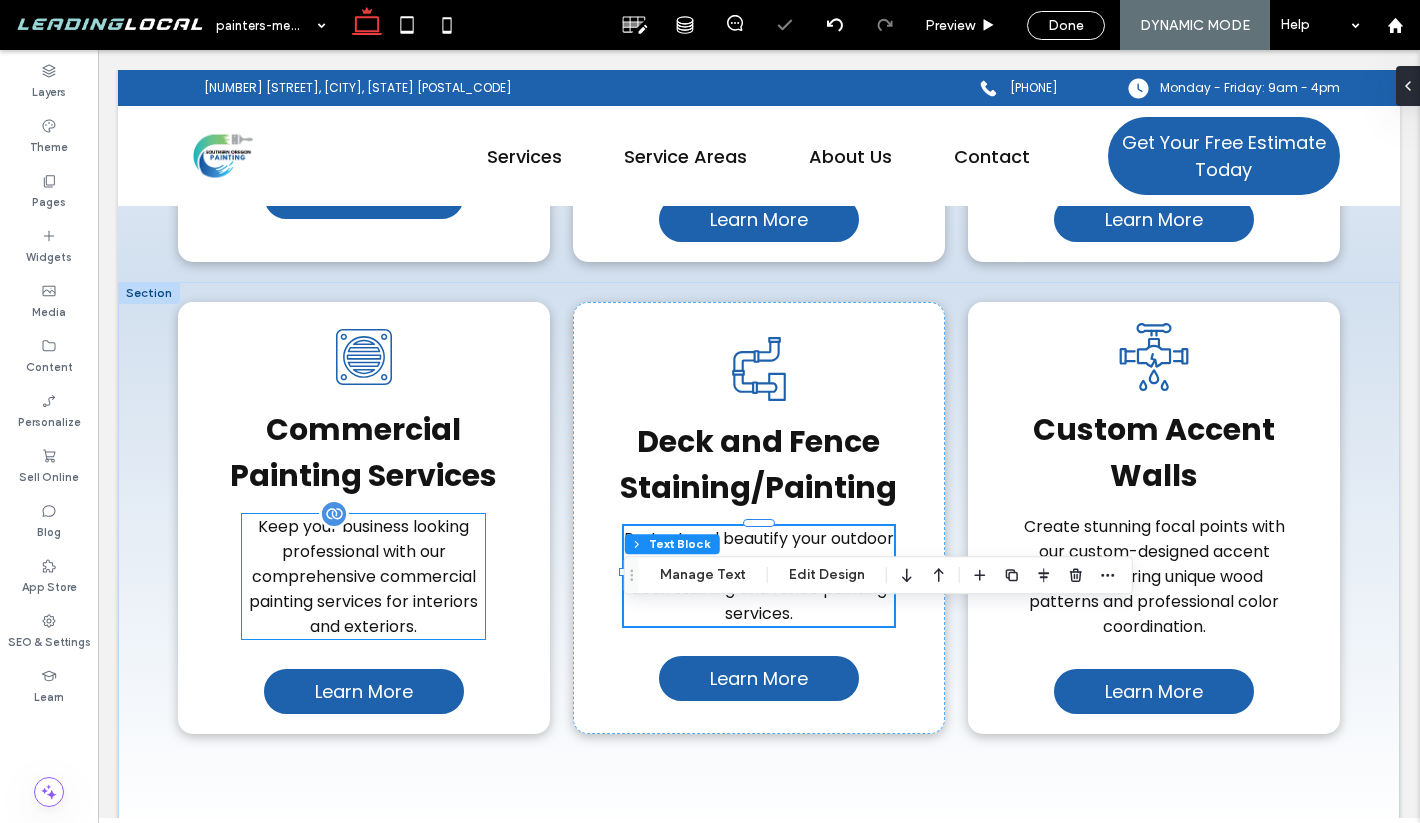 click on "Keep your business looking professional with our comprehensive commercial painting services for interiors and exteriors." at bounding box center (363, 576) 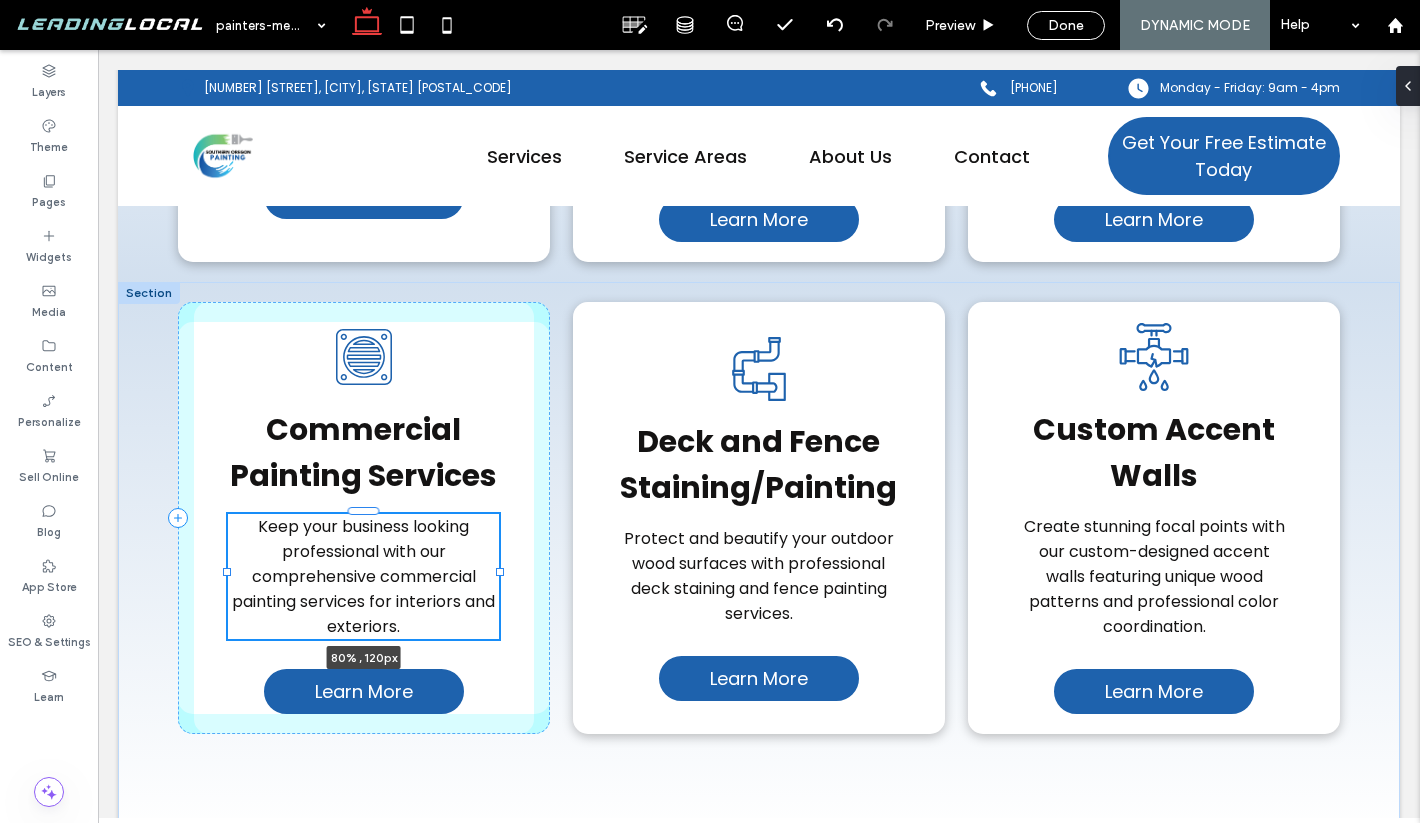 drag, startPoint x: 483, startPoint y: 659, endPoint x: 500, endPoint y: 658, distance: 17.029387 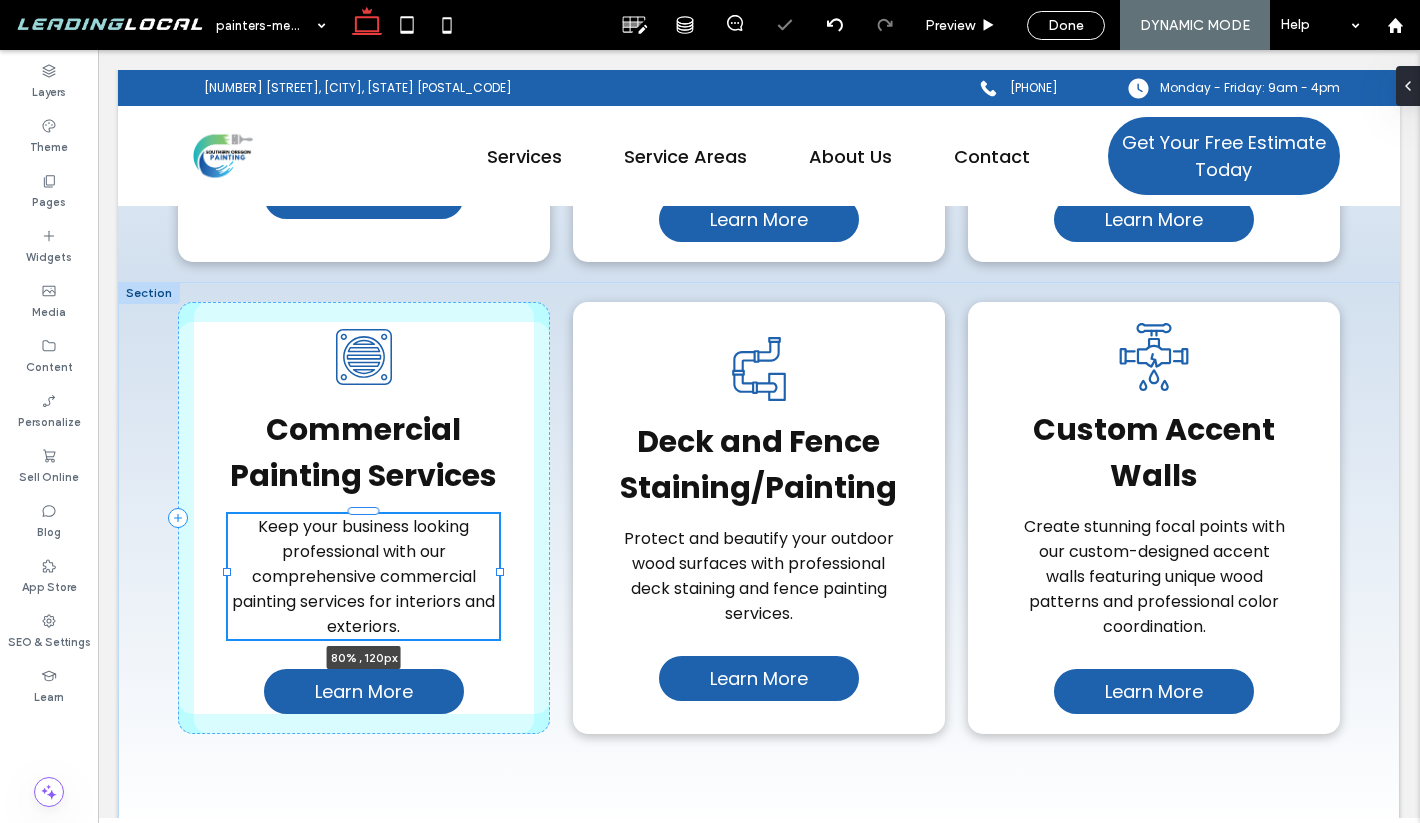 type on "**" 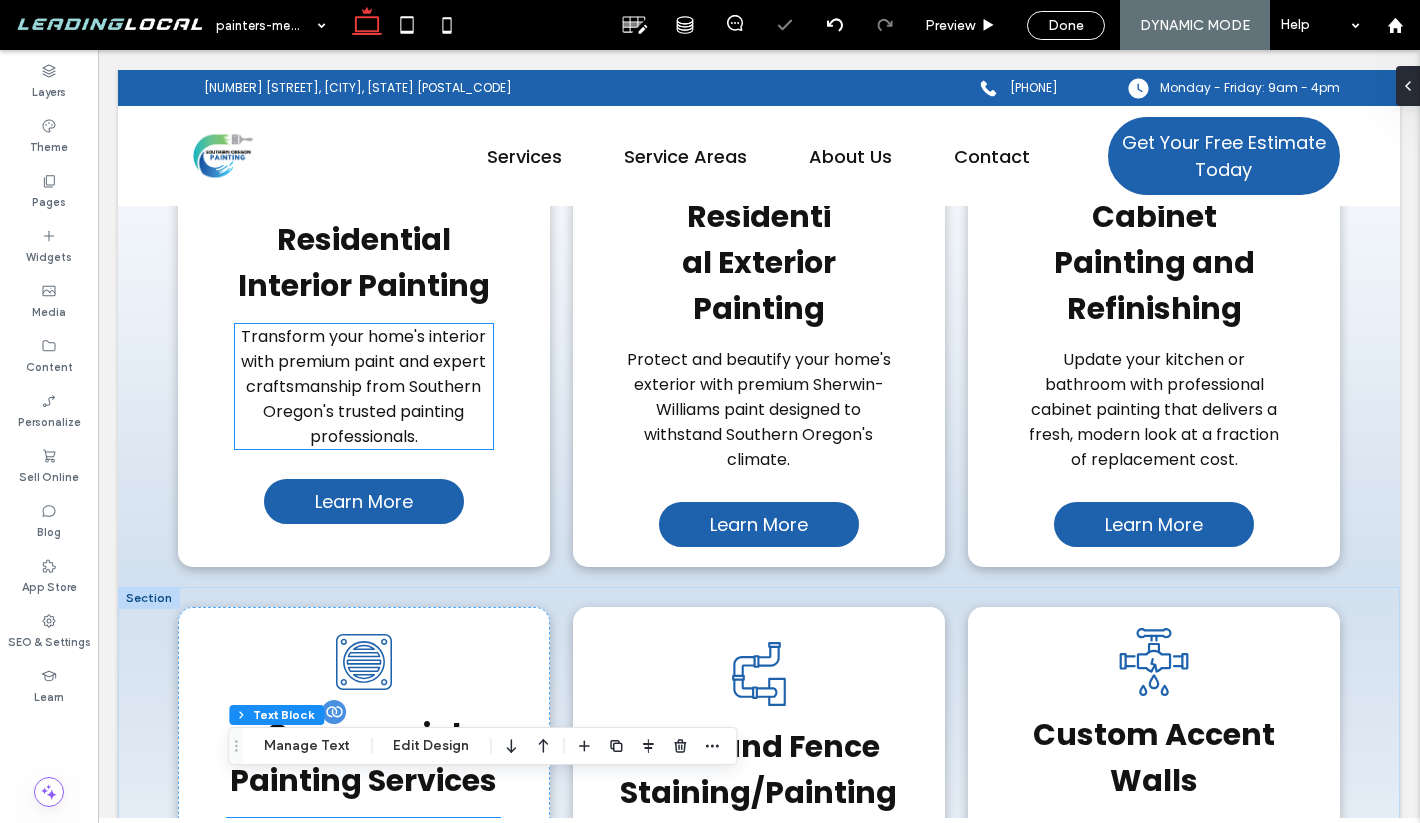 scroll, scrollTop: 3465, scrollLeft: 0, axis: vertical 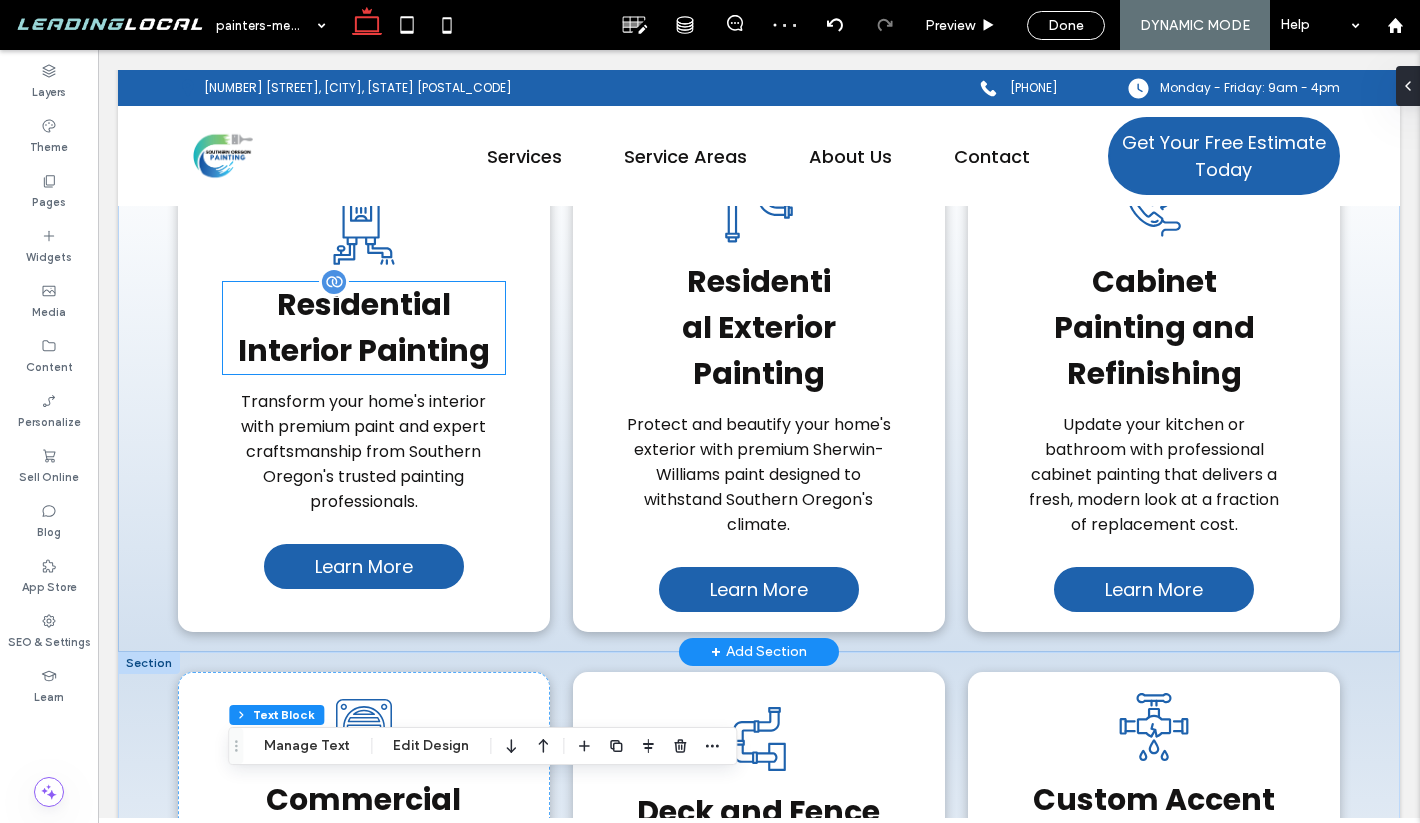 click on "Residential Interior Painting" at bounding box center [364, 327] 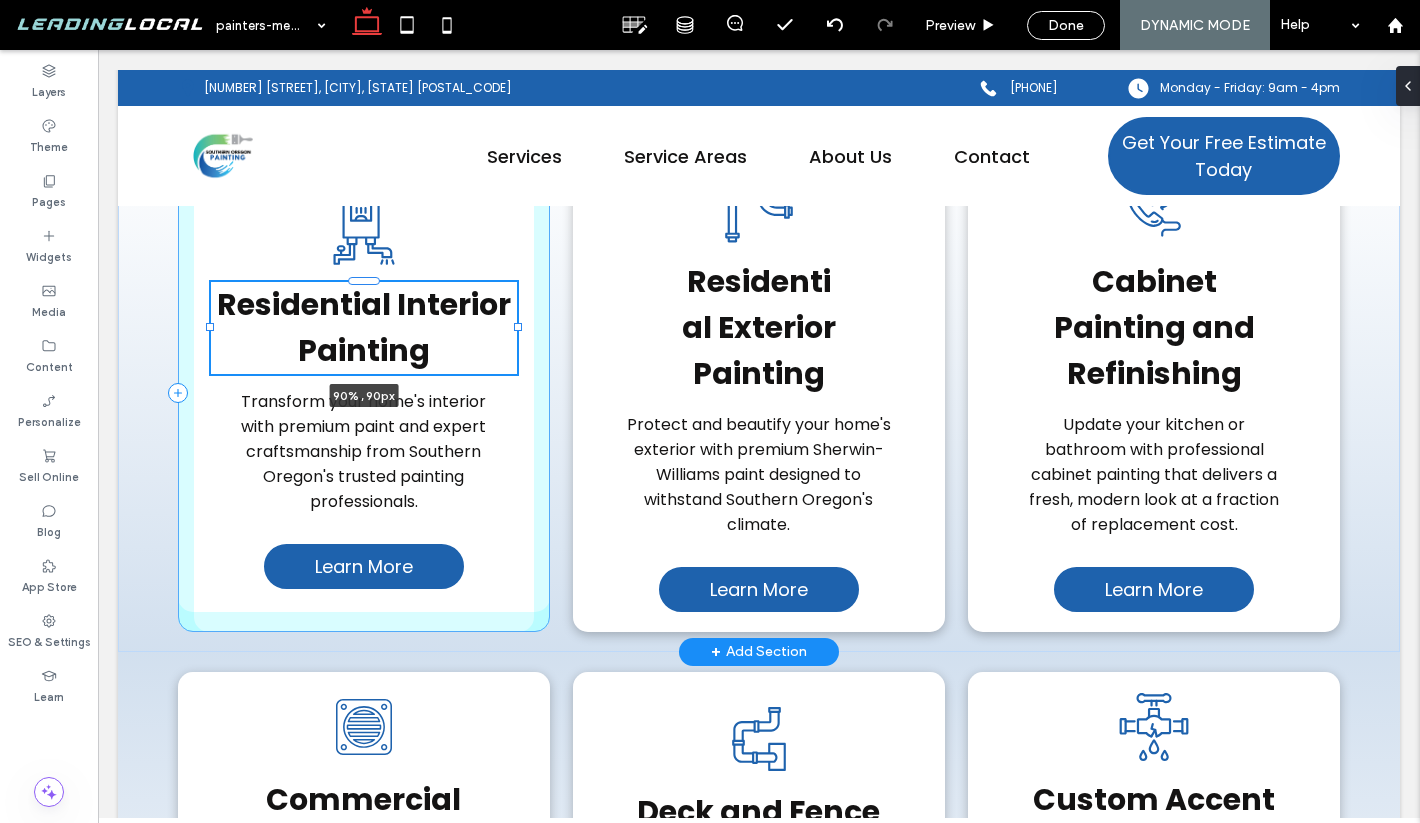 drag, startPoint x: 506, startPoint y: 421, endPoint x: 518, endPoint y: 423, distance: 12.165525 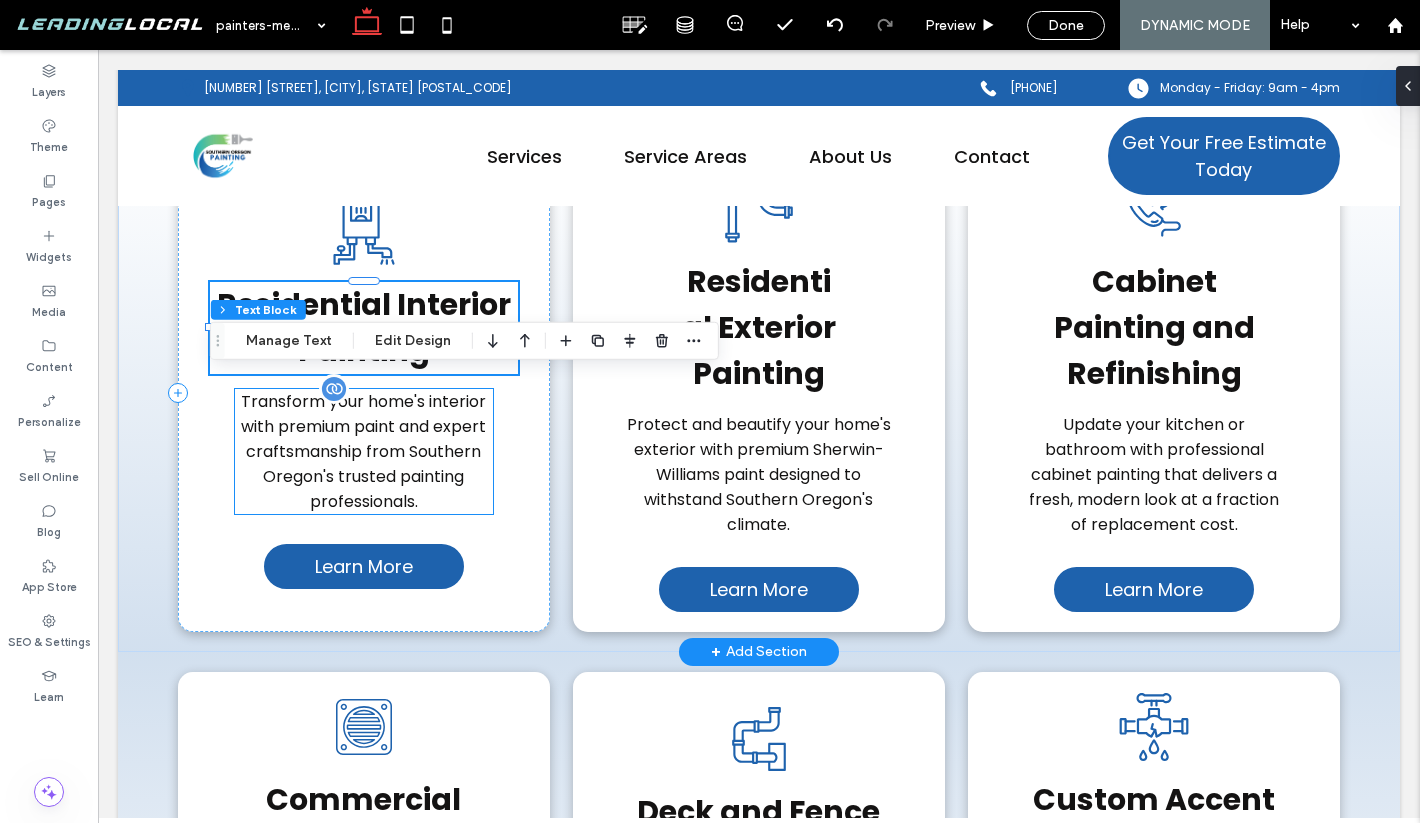 click on "Transform your home's interior with premium paint and expert craftsmanship from Southern Oregon's trusted painting professionals." at bounding box center (363, 451) 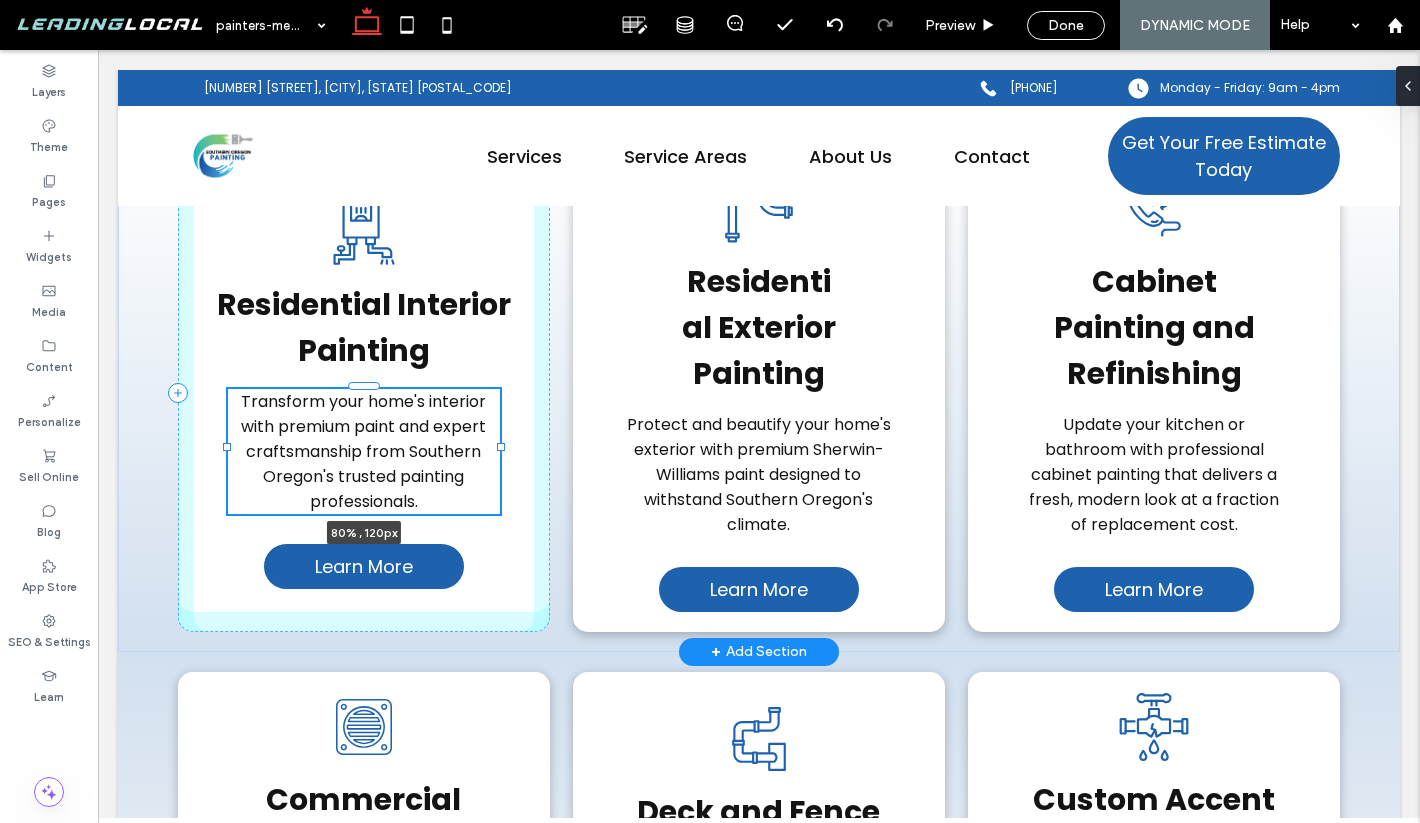 click at bounding box center (501, 447) 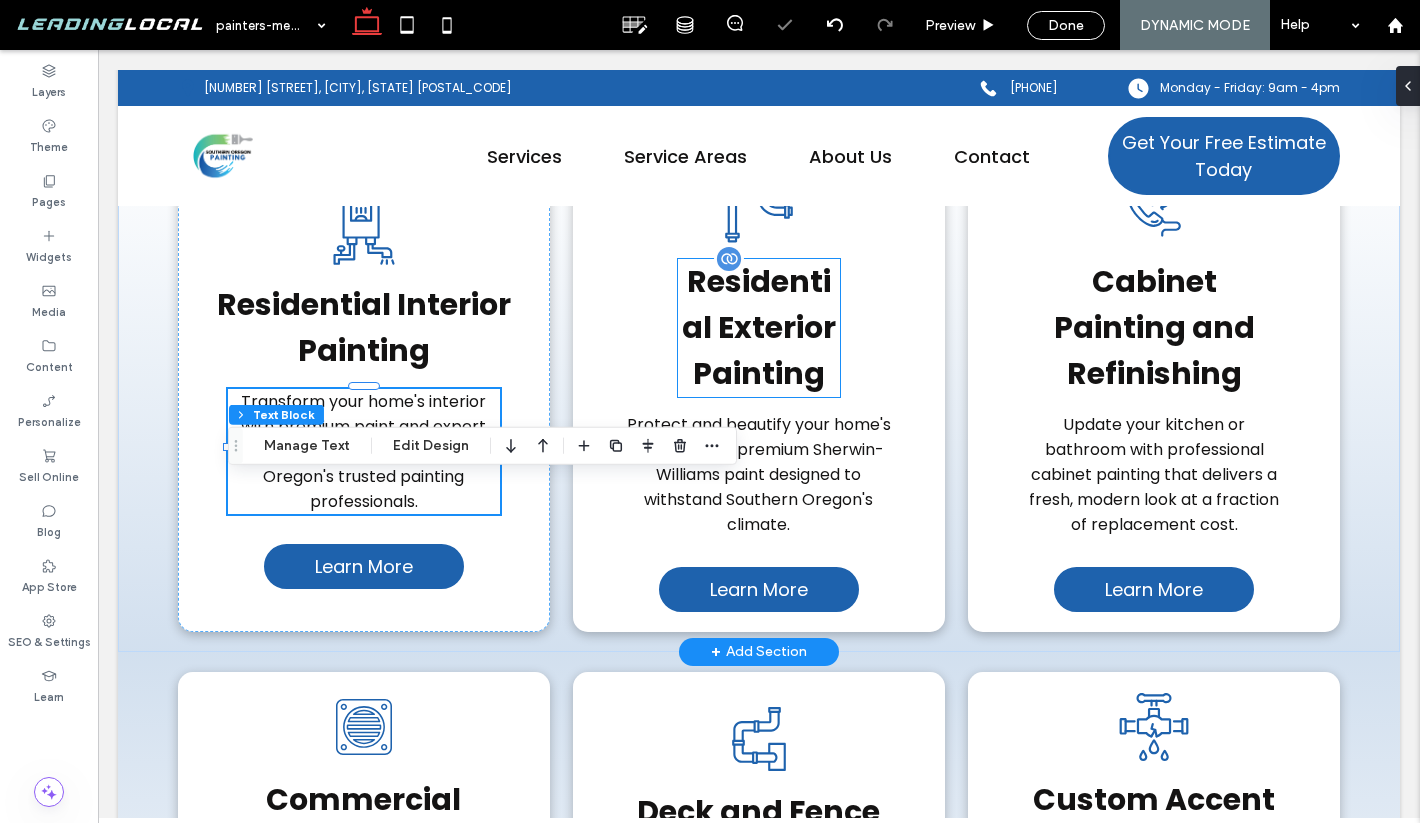 click on "Residential Exterior Painting" at bounding box center (759, 327) 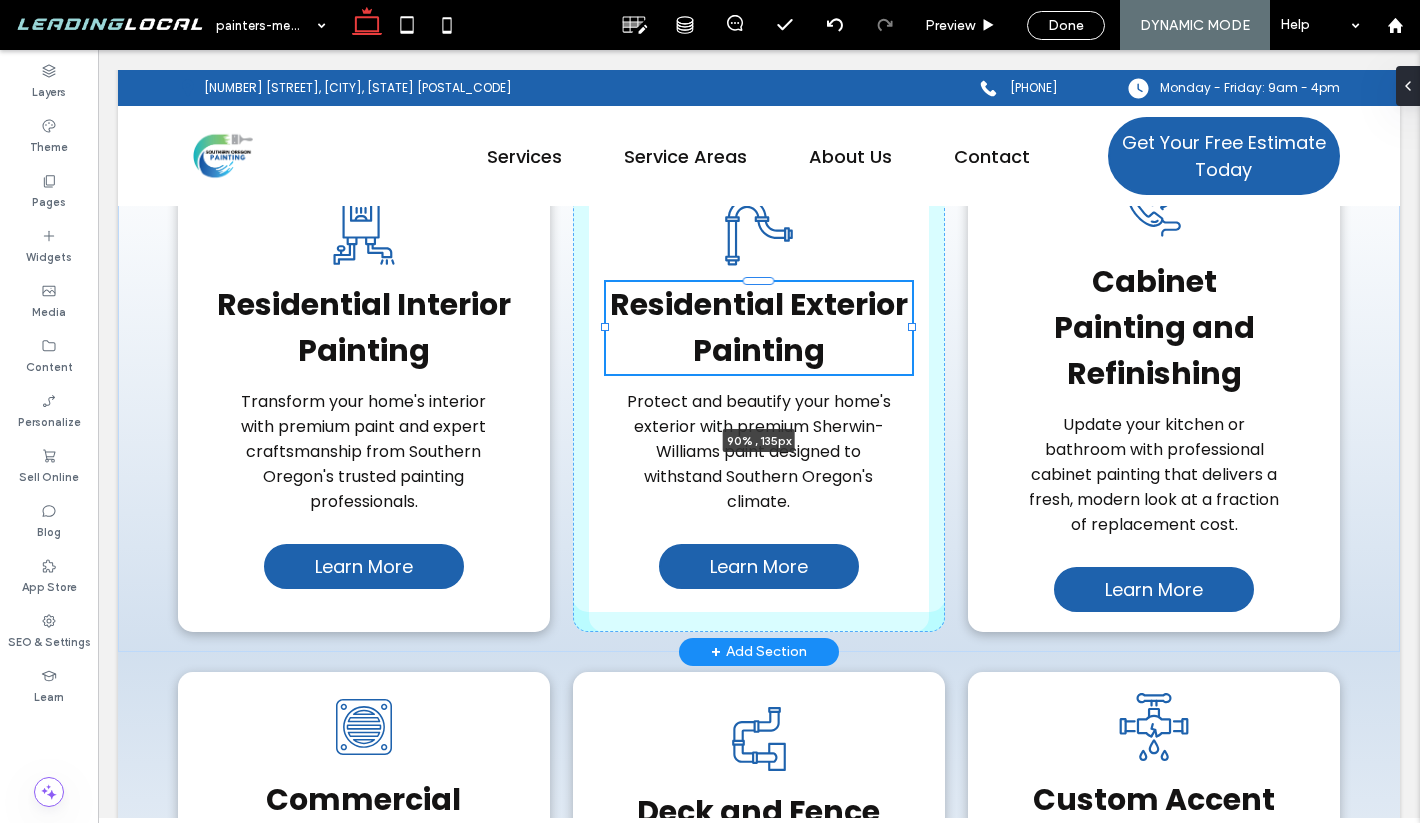 drag, startPoint x: 840, startPoint y: 419, endPoint x: 912, endPoint y: 417, distance: 72.02777 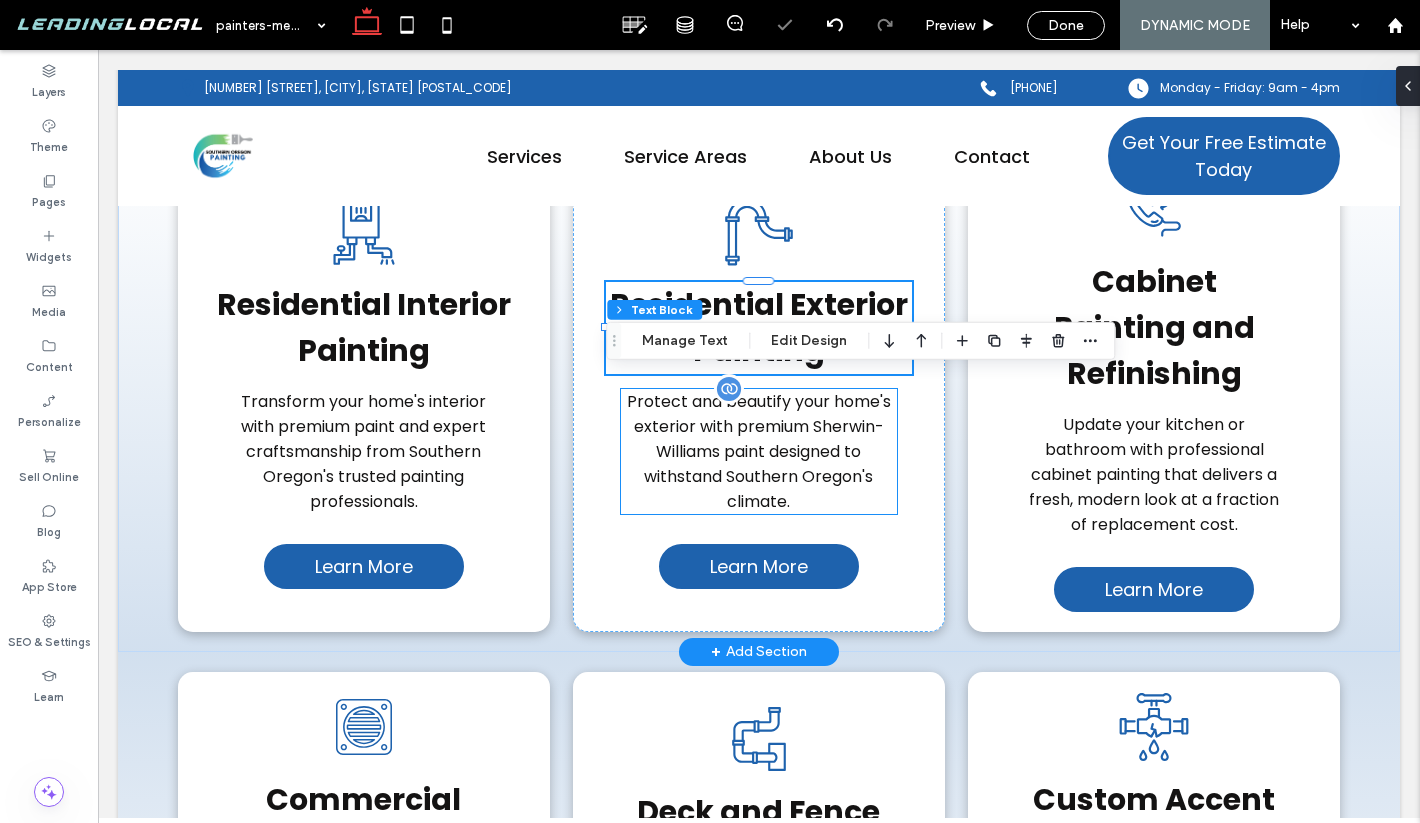 click on "Protect and beautify your home's exterior with premium Sherwin-Williams paint designed to withstand Southern Oregon's climate." at bounding box center [759, 451] 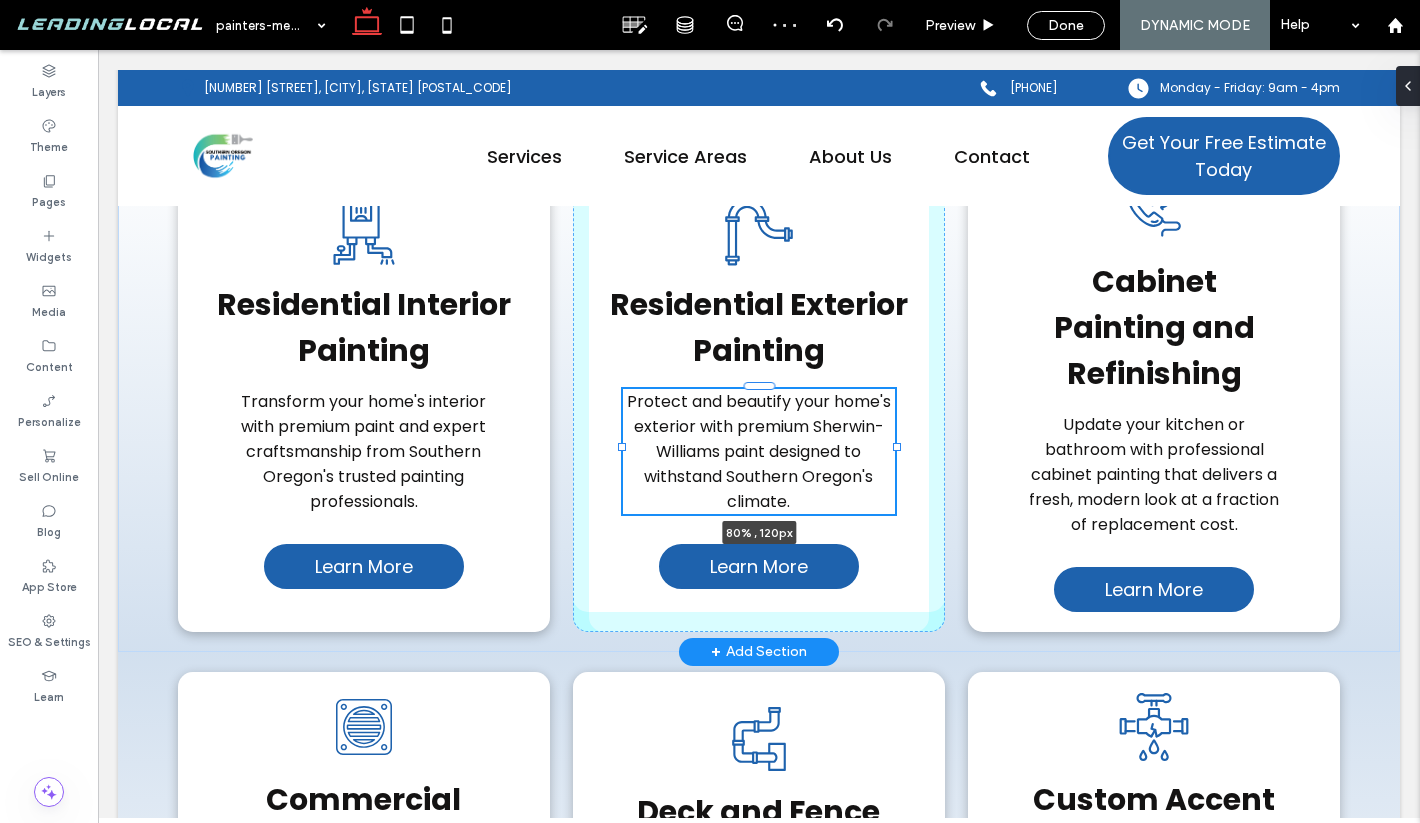click at bounding box center (897, 447) 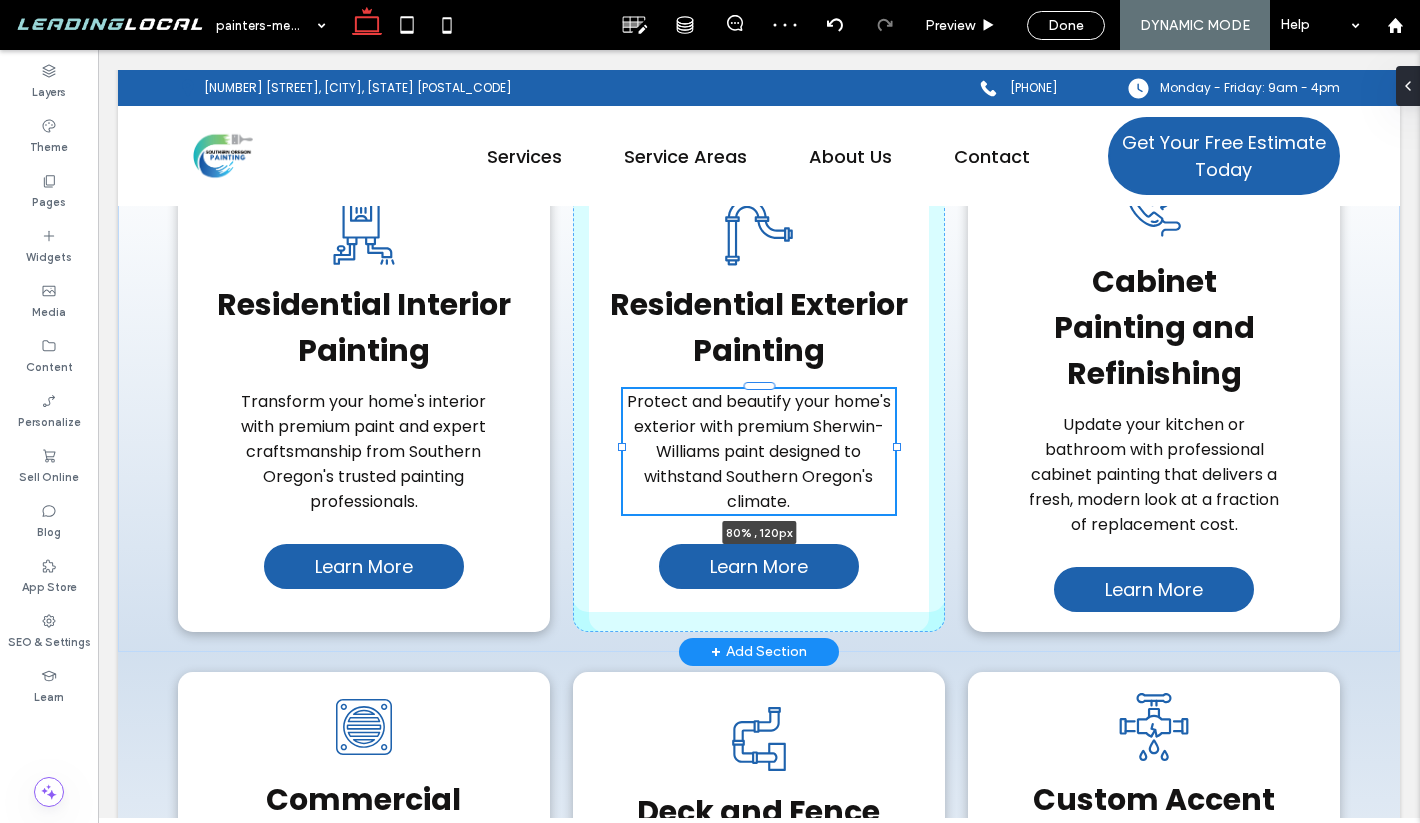 type on "**" 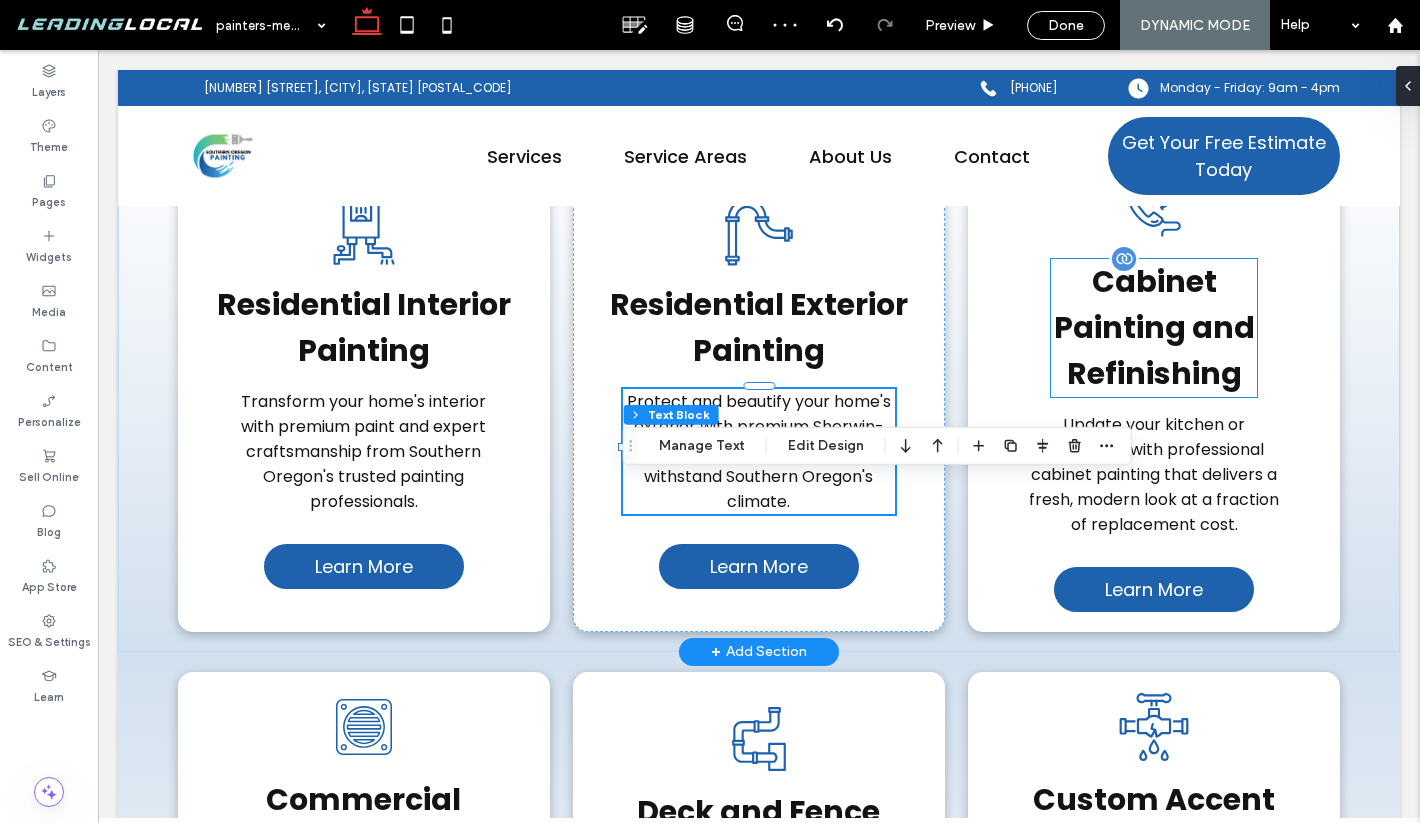 click on "Cabinet Painting and Refinishing" at bounding box center (1154, 327) 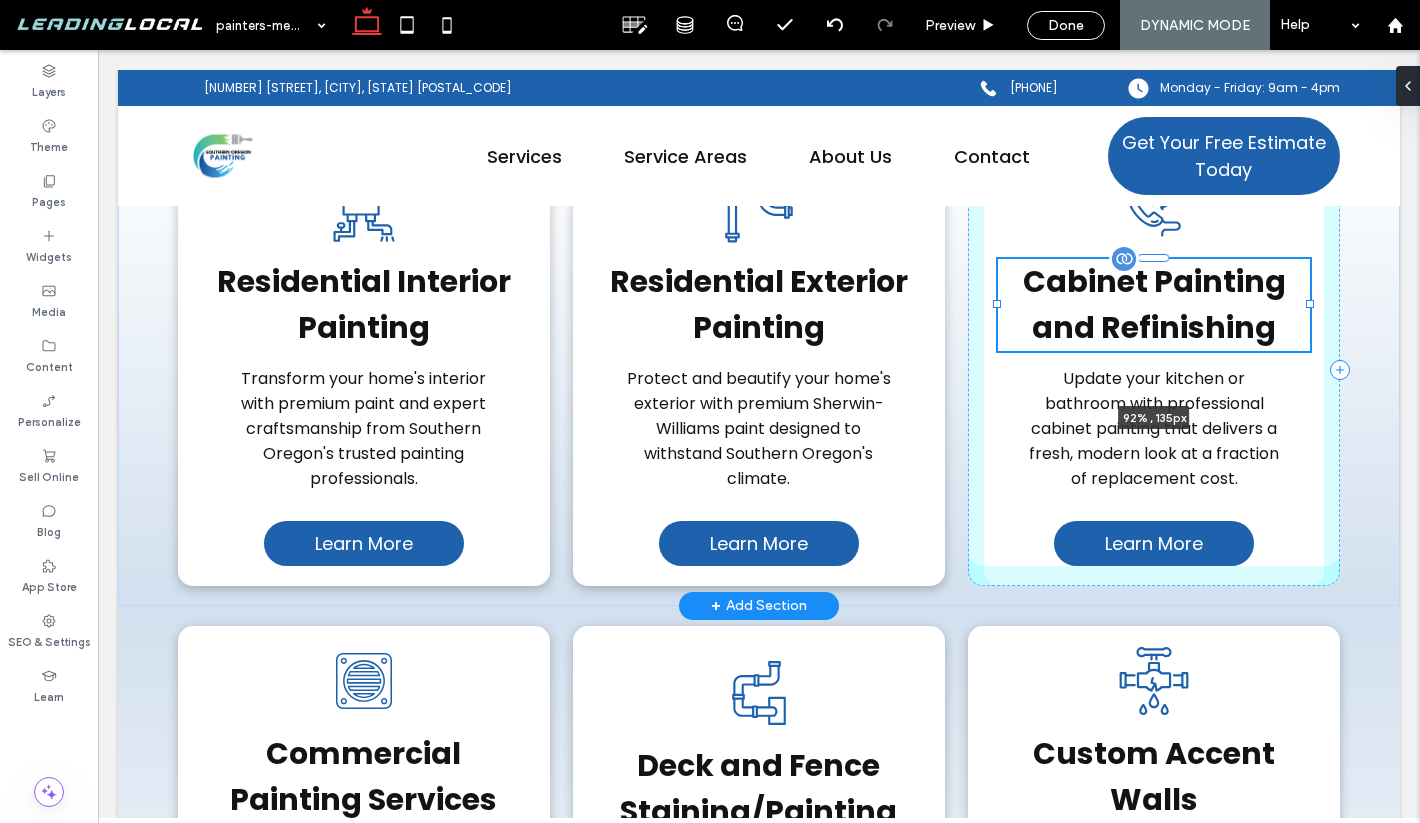 drag, startPoint x: 1255, startPoint y: 415, endPoint x: 1312, endPoint y: 423, distance: 57.558666 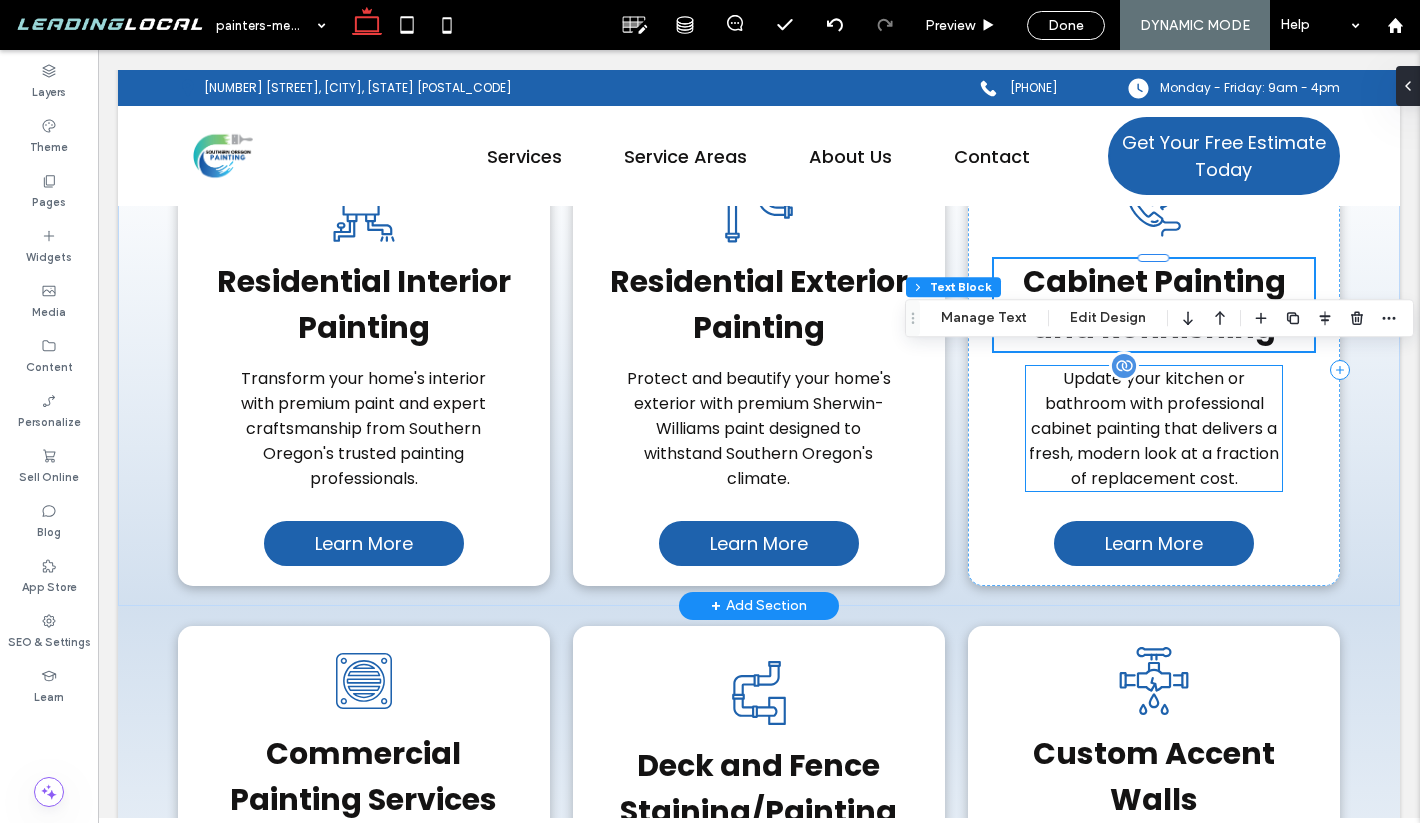 click on "Update your kitchen or bathroom with professional cabinet painting that delivers a fresh, modern look at a fraction of replacement cost." at bounding box center (1154, 428) 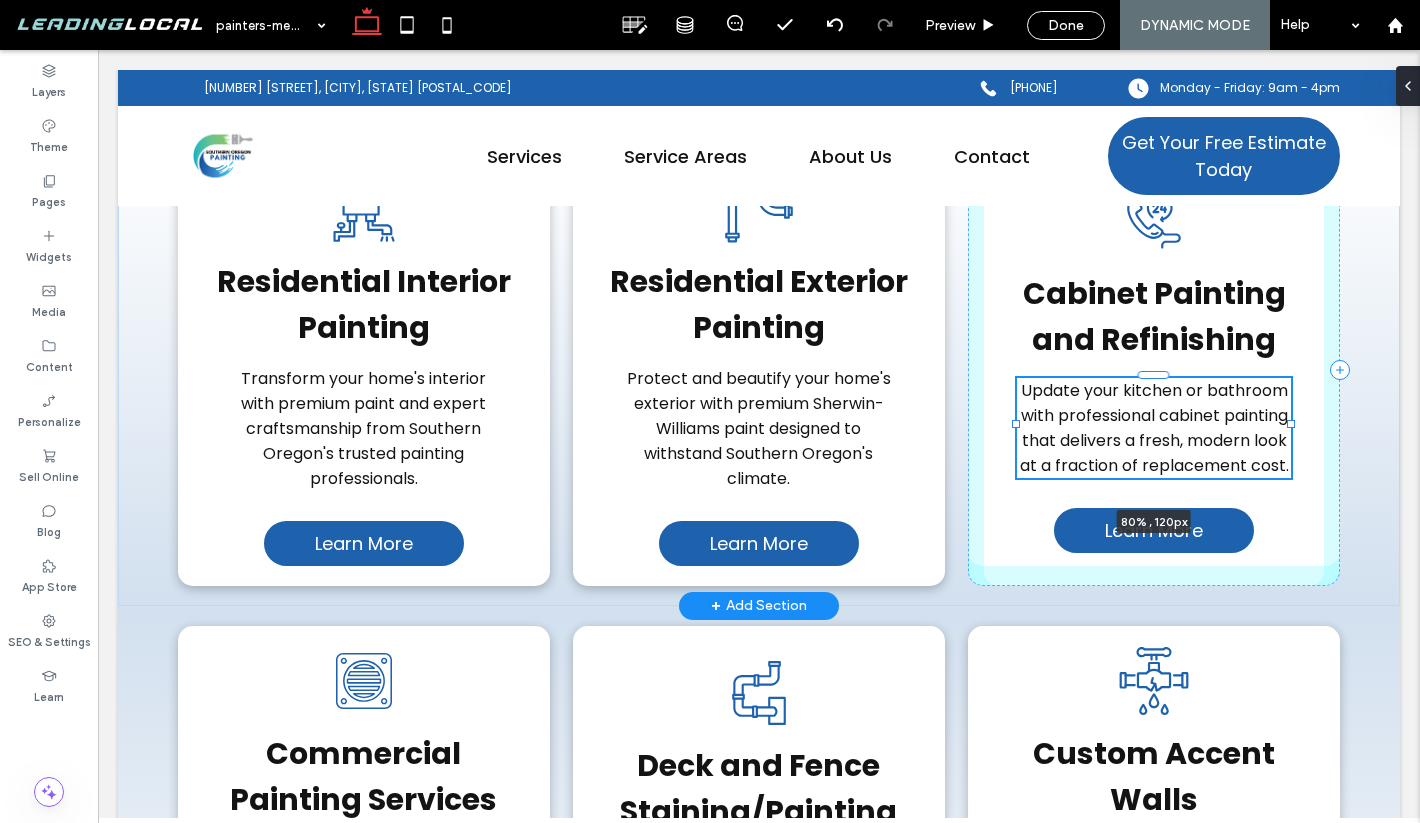 click at bounding box center [1291, 424] 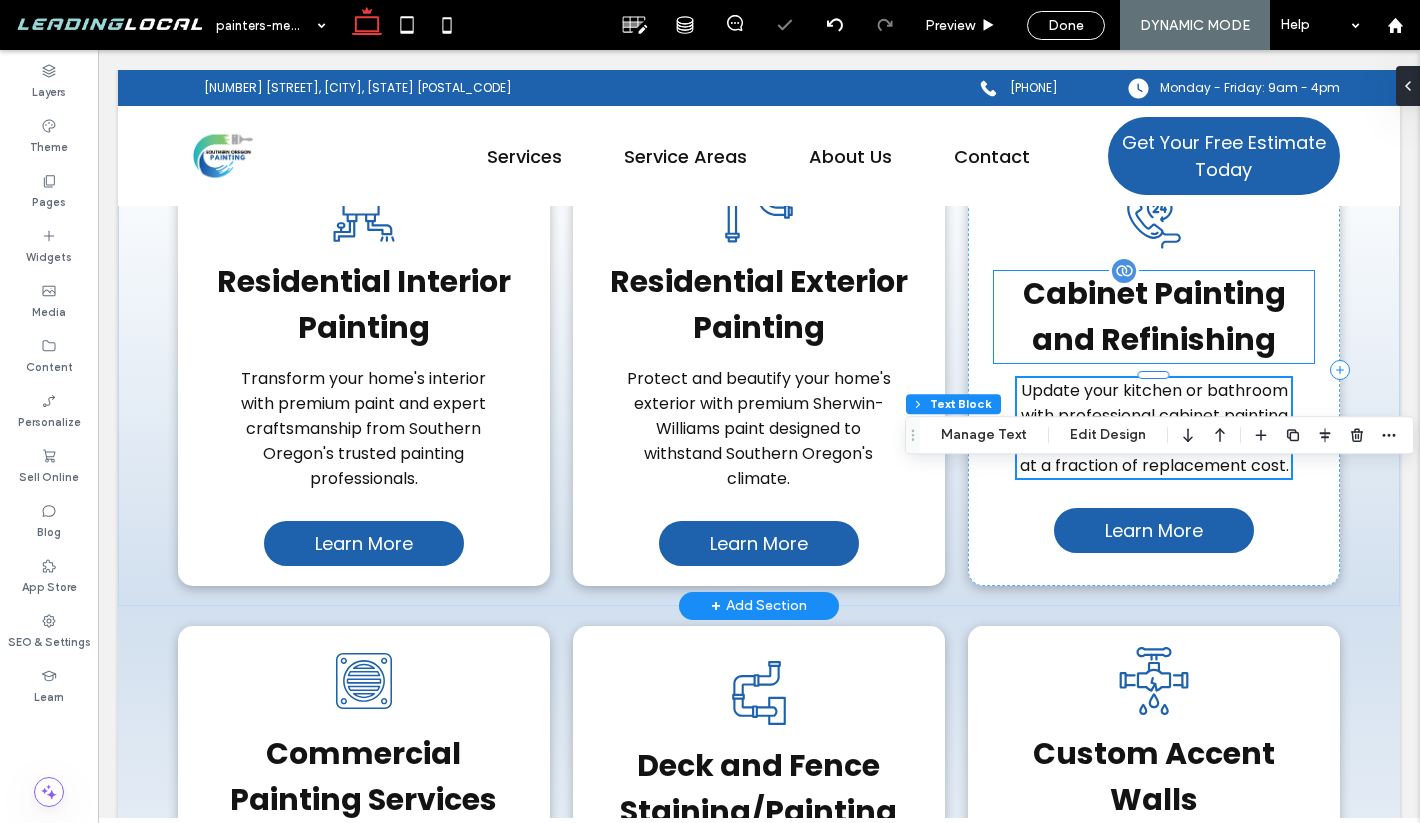 click on "Cabinet Painting and Refinishing" at bounding box center (1154, 316) 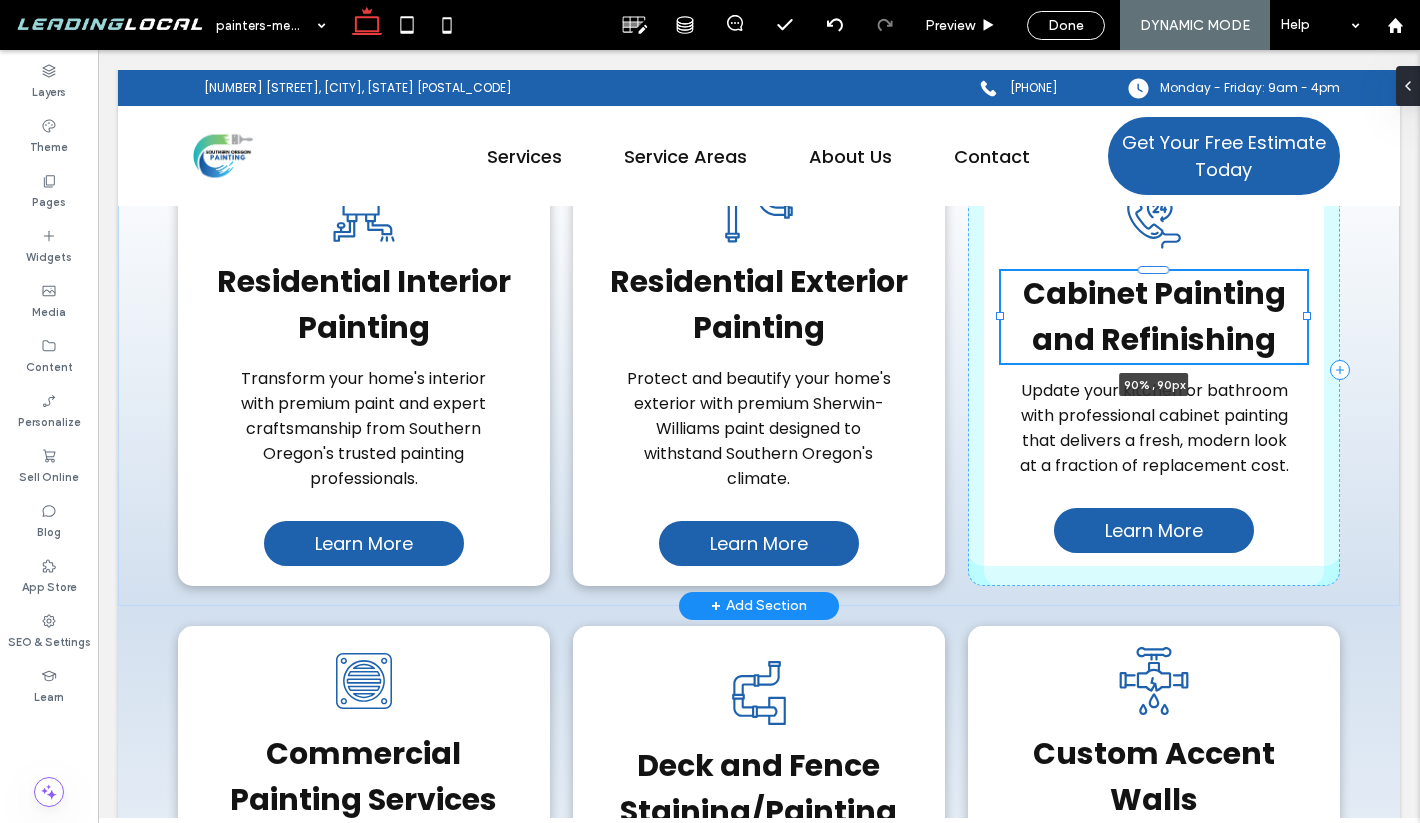 click at bounding box center [1307, 316] 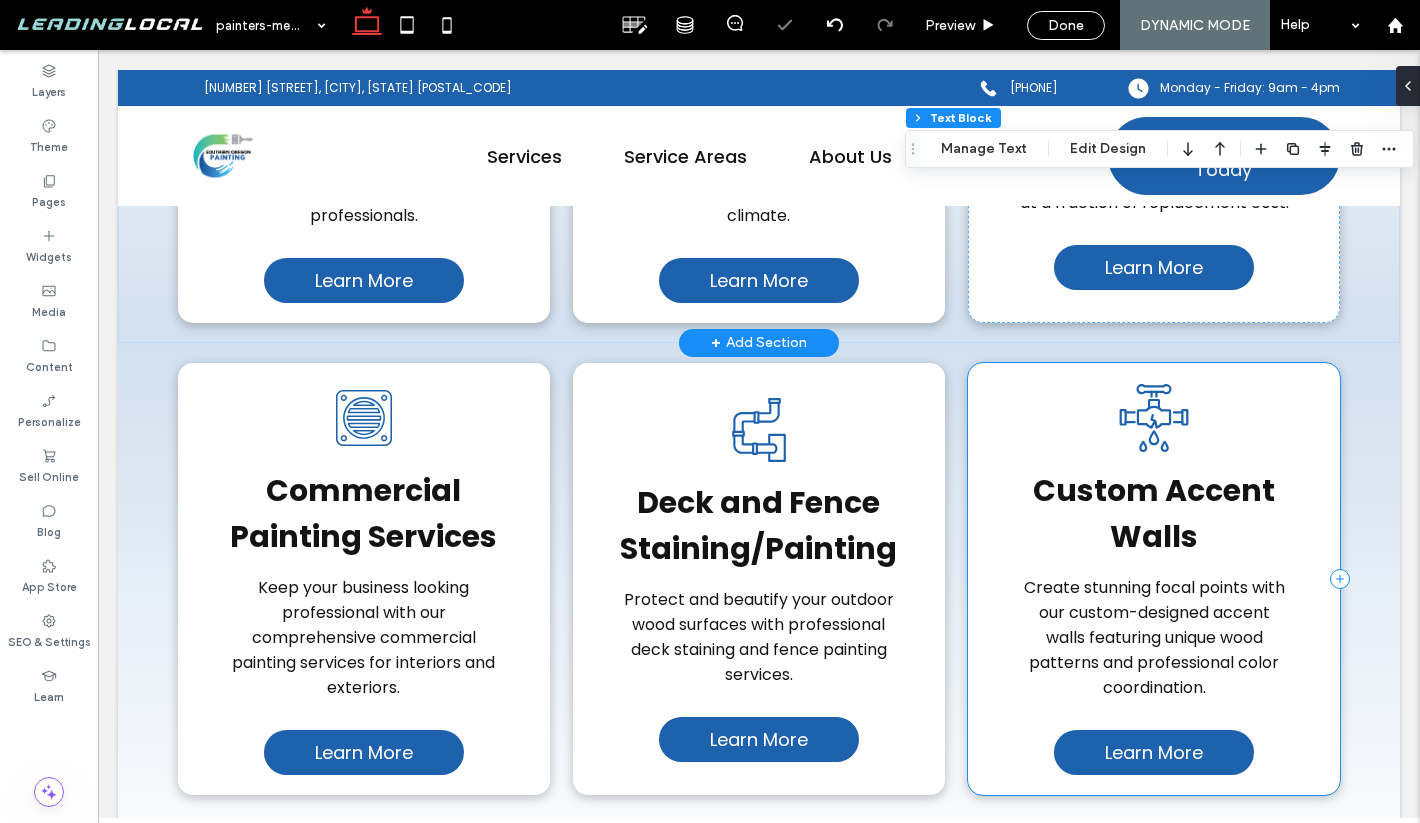 scroll, scrollTop: 3756, scrollLeft: 0, axis: vertical 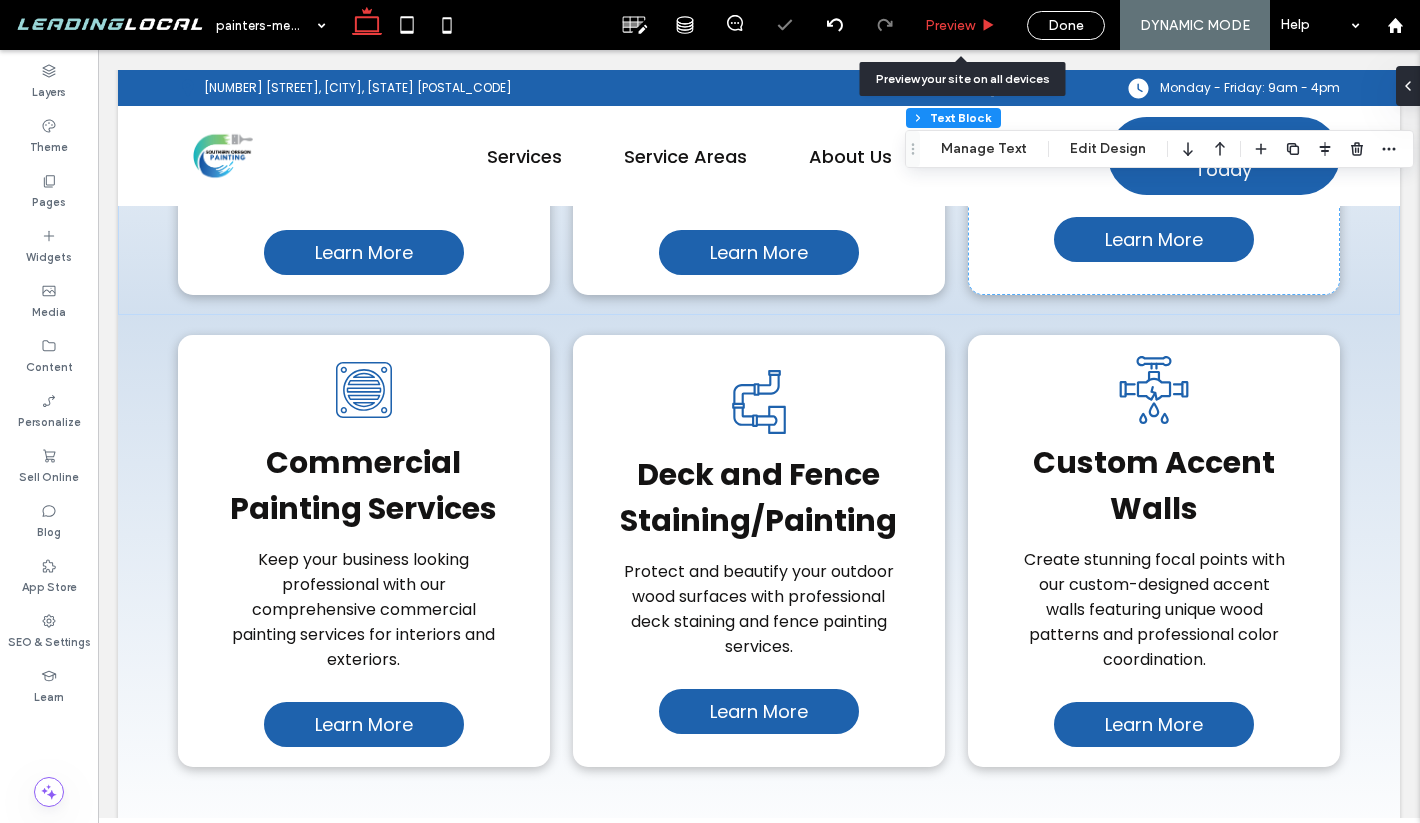 click on "Preview" at bounding box center [961, 25] 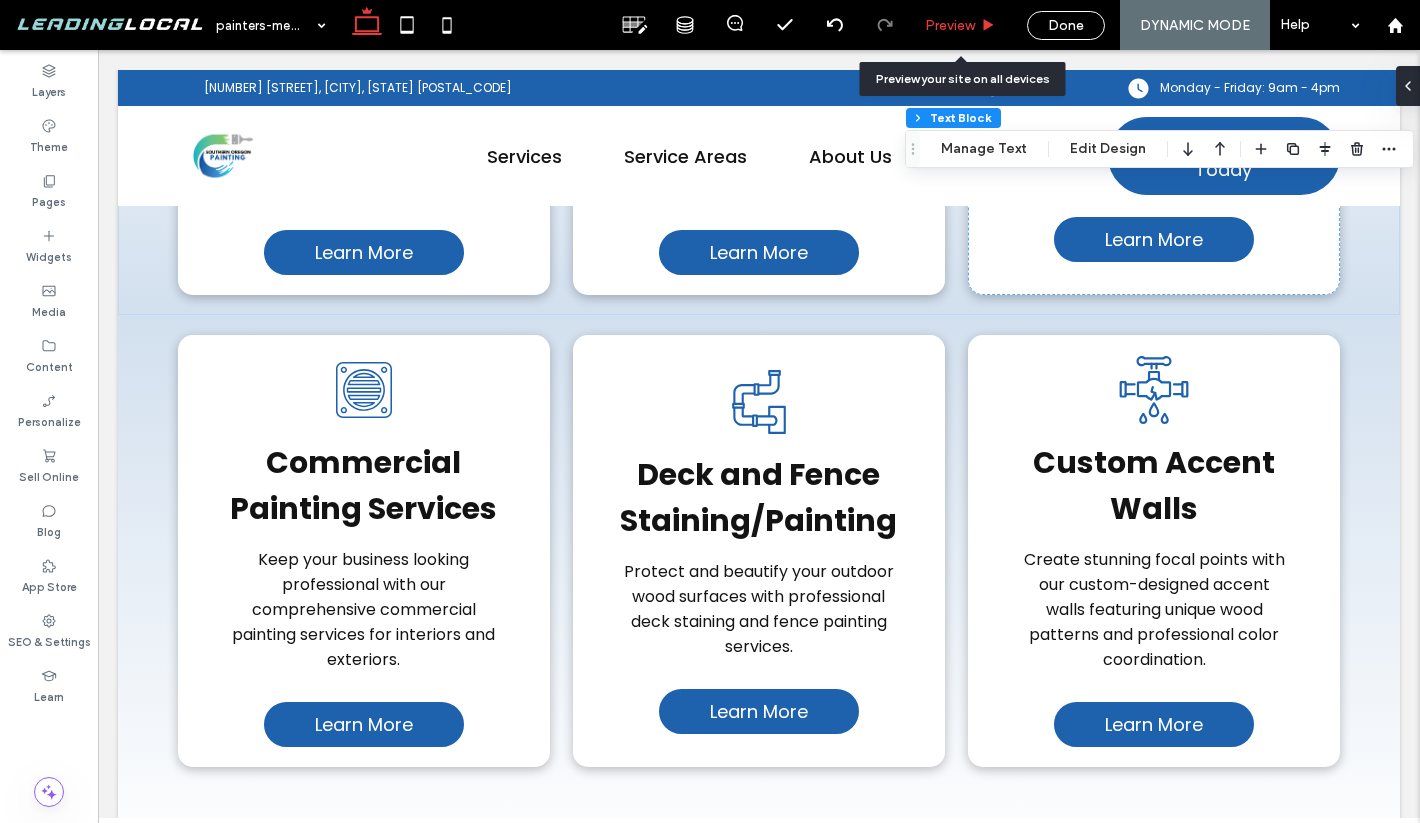 click 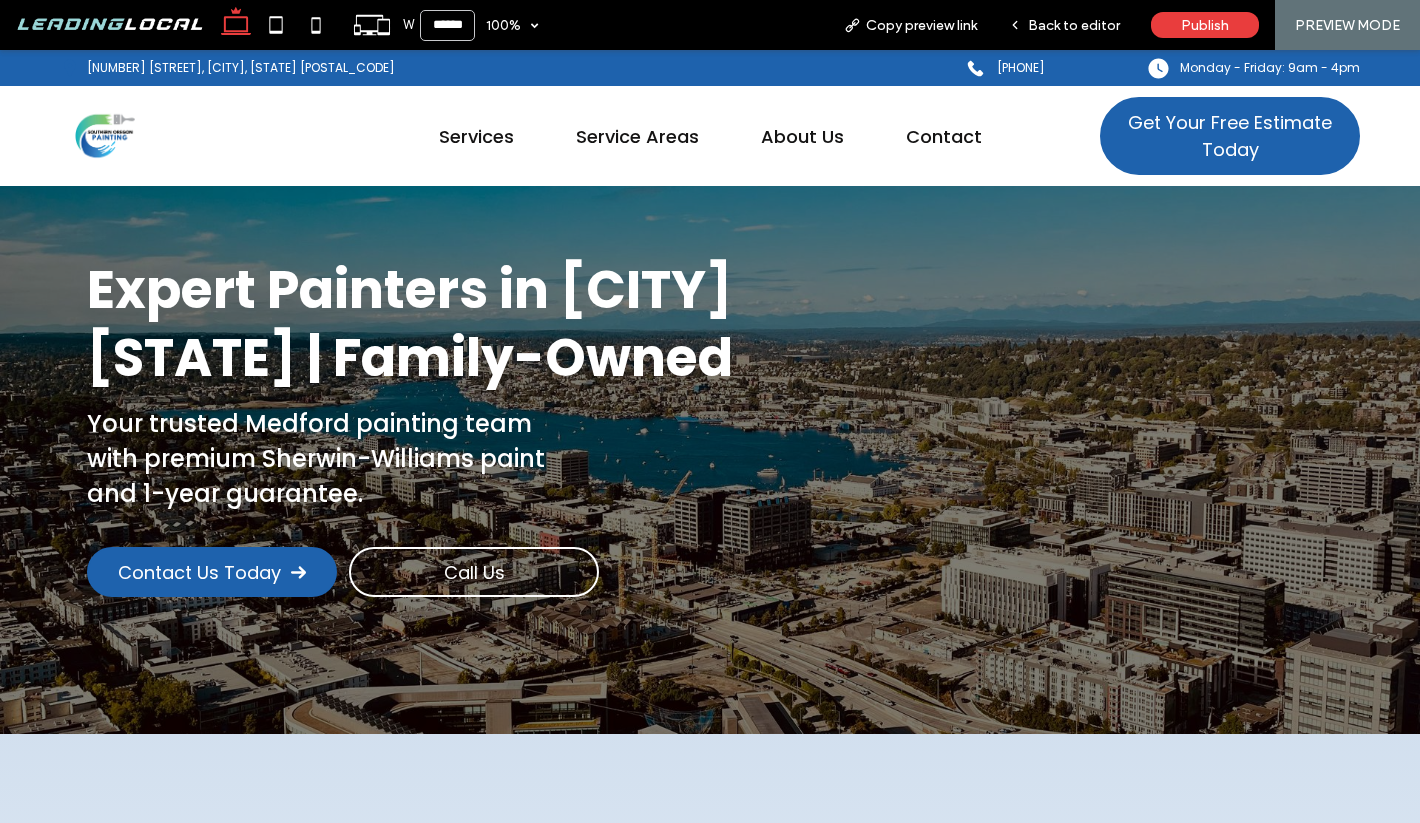 scroll, scrollTop: 0, scrollLeft: 0, axis: both 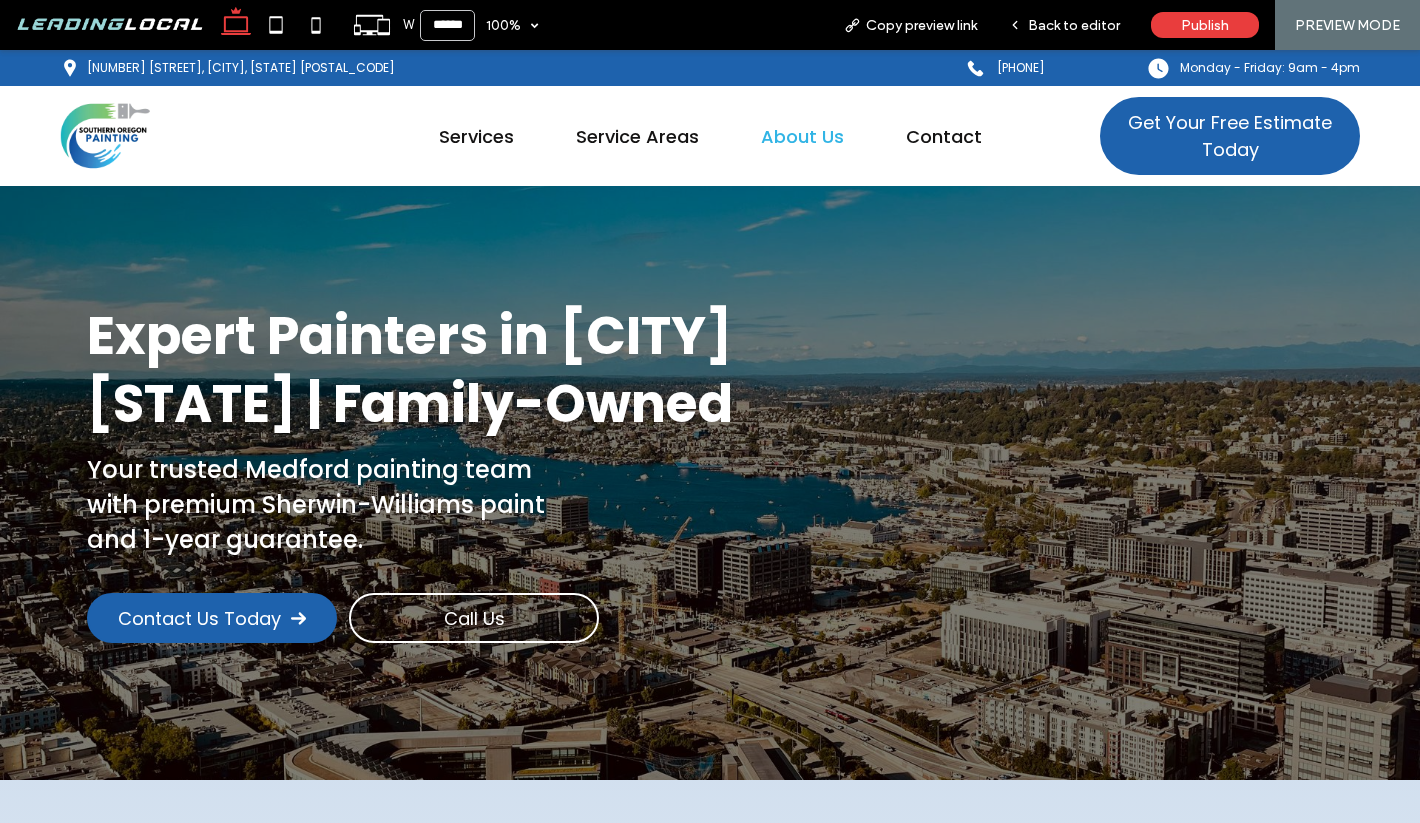 click on "About Us" at bounding box center [802, 136] 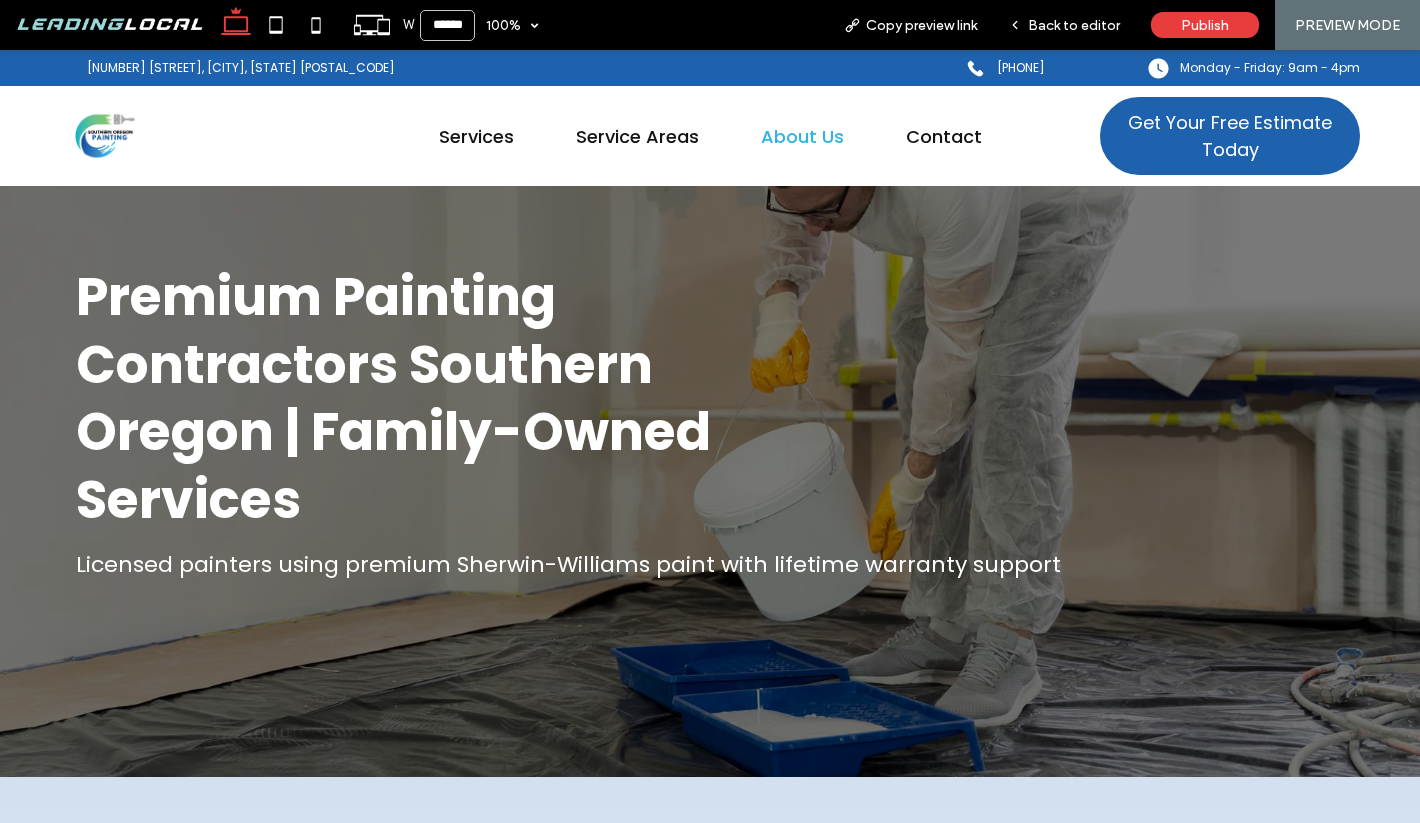 scroll, scrollTop: 0, scrollLeft: 0, axis: both 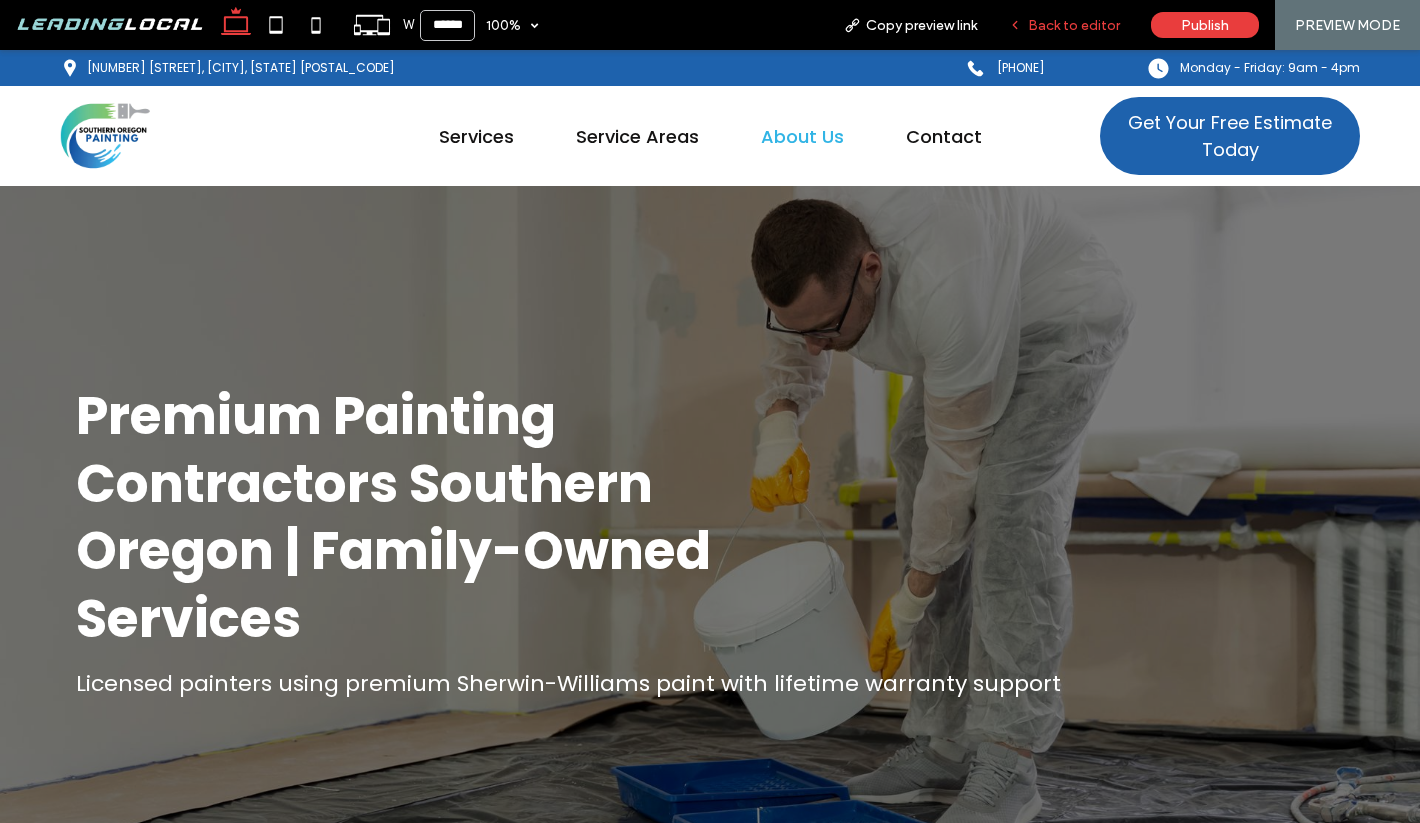 click on "Back to editor" at bounding box center (1074, 25) 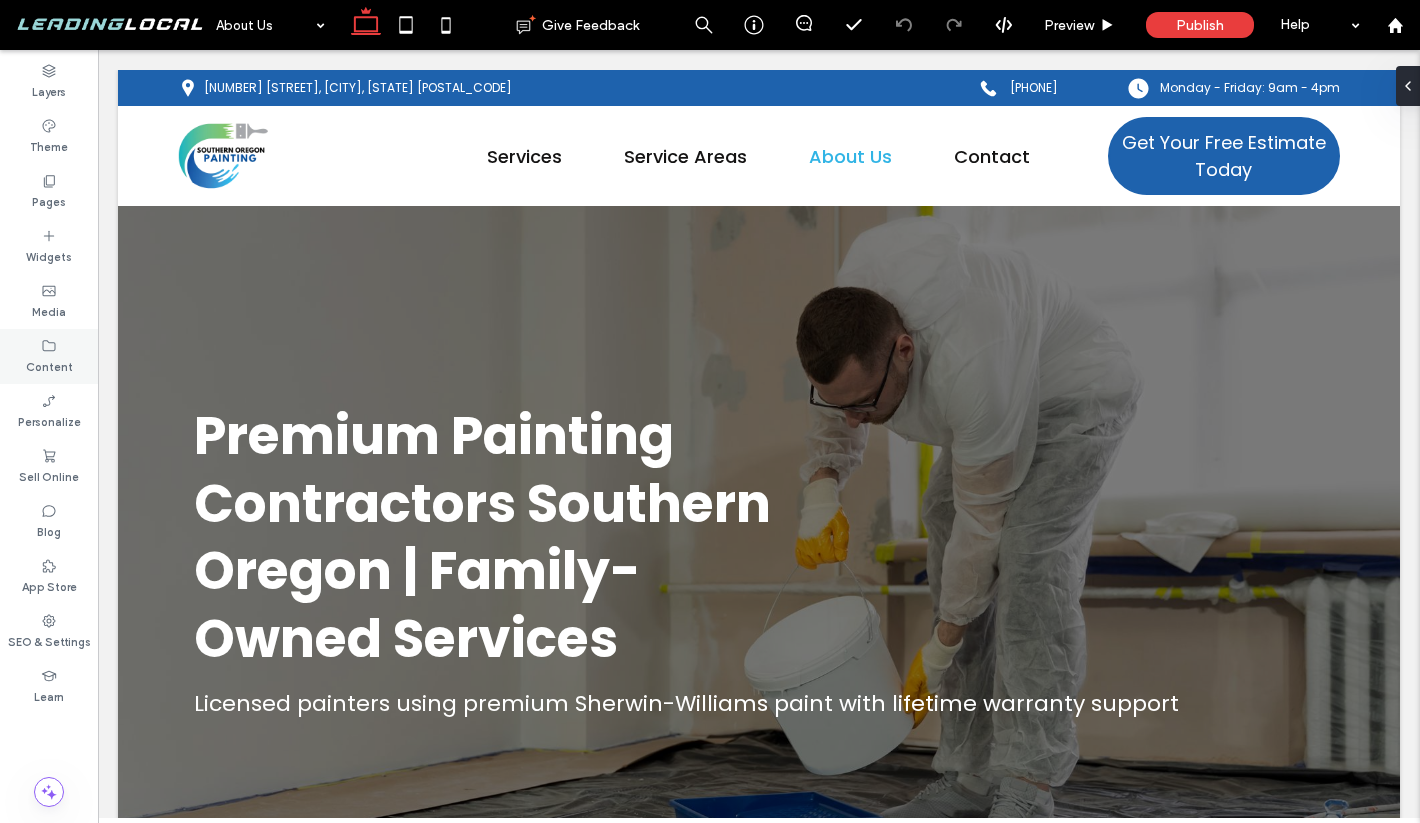 click on "Content" at bounding box center [49, 356] 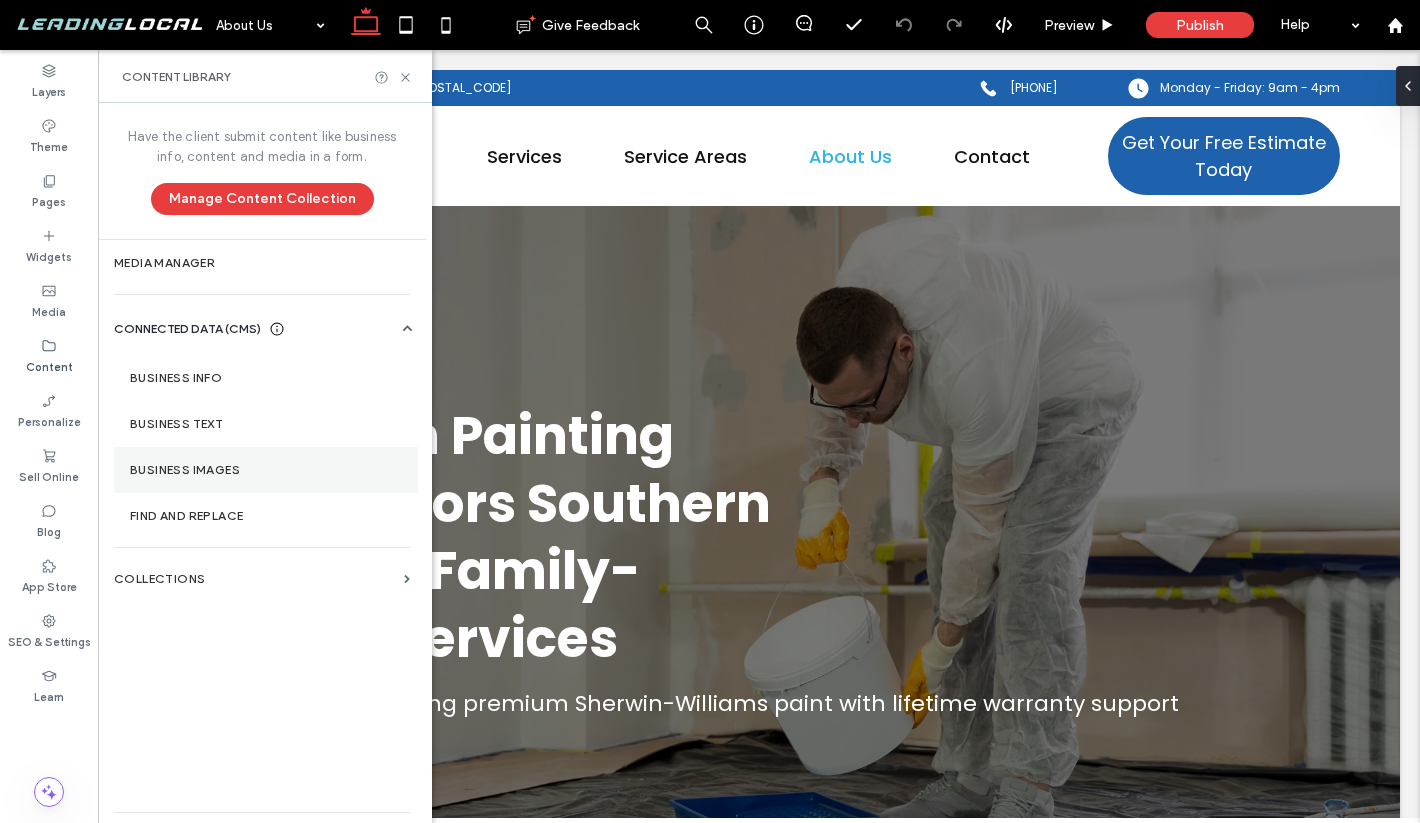 click on "Business Images" at bounding box center [266, 470] 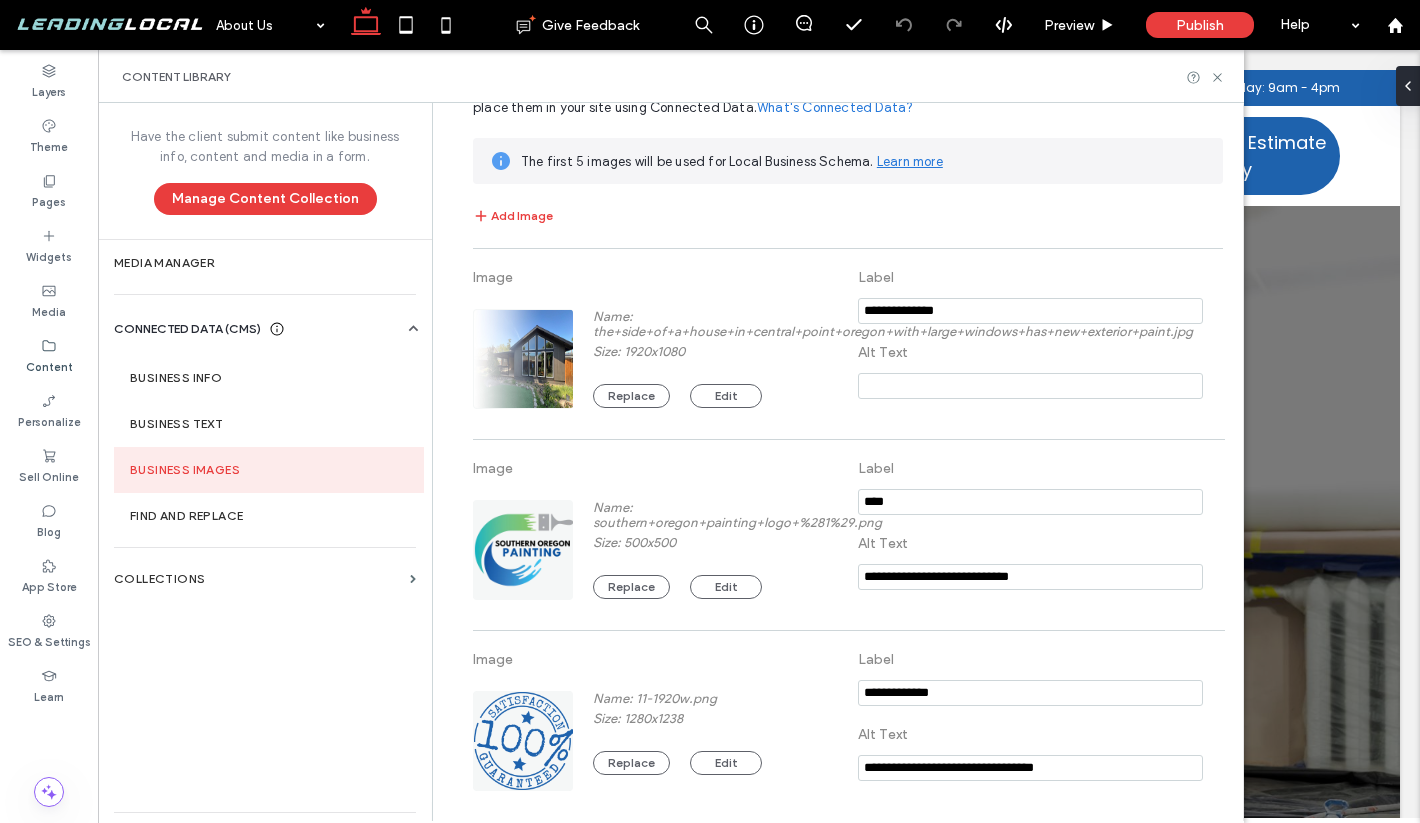 scroll, scrollTop: 101, scrollLeft: 0, axis: vertical 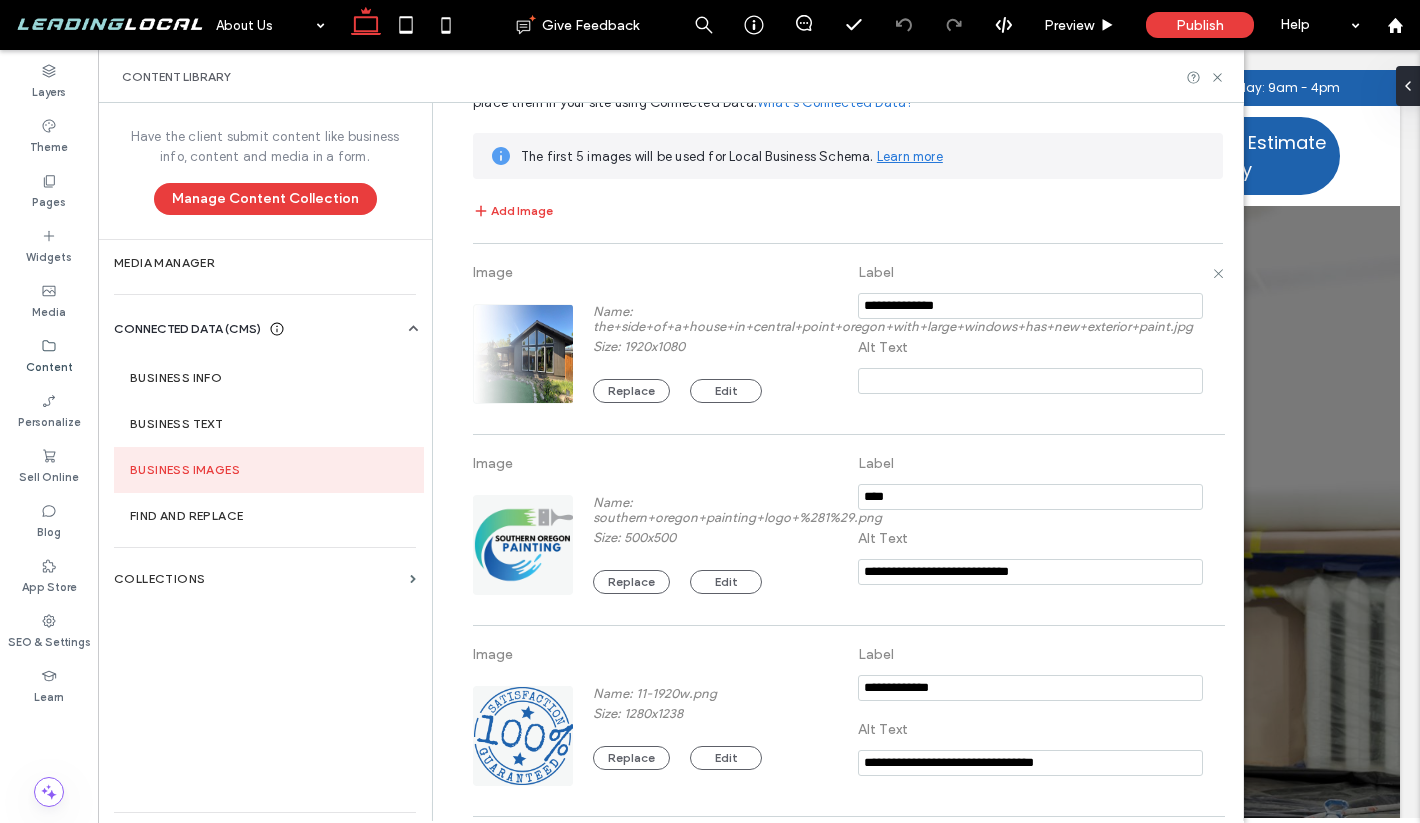click at bounding box center [1030, 381] 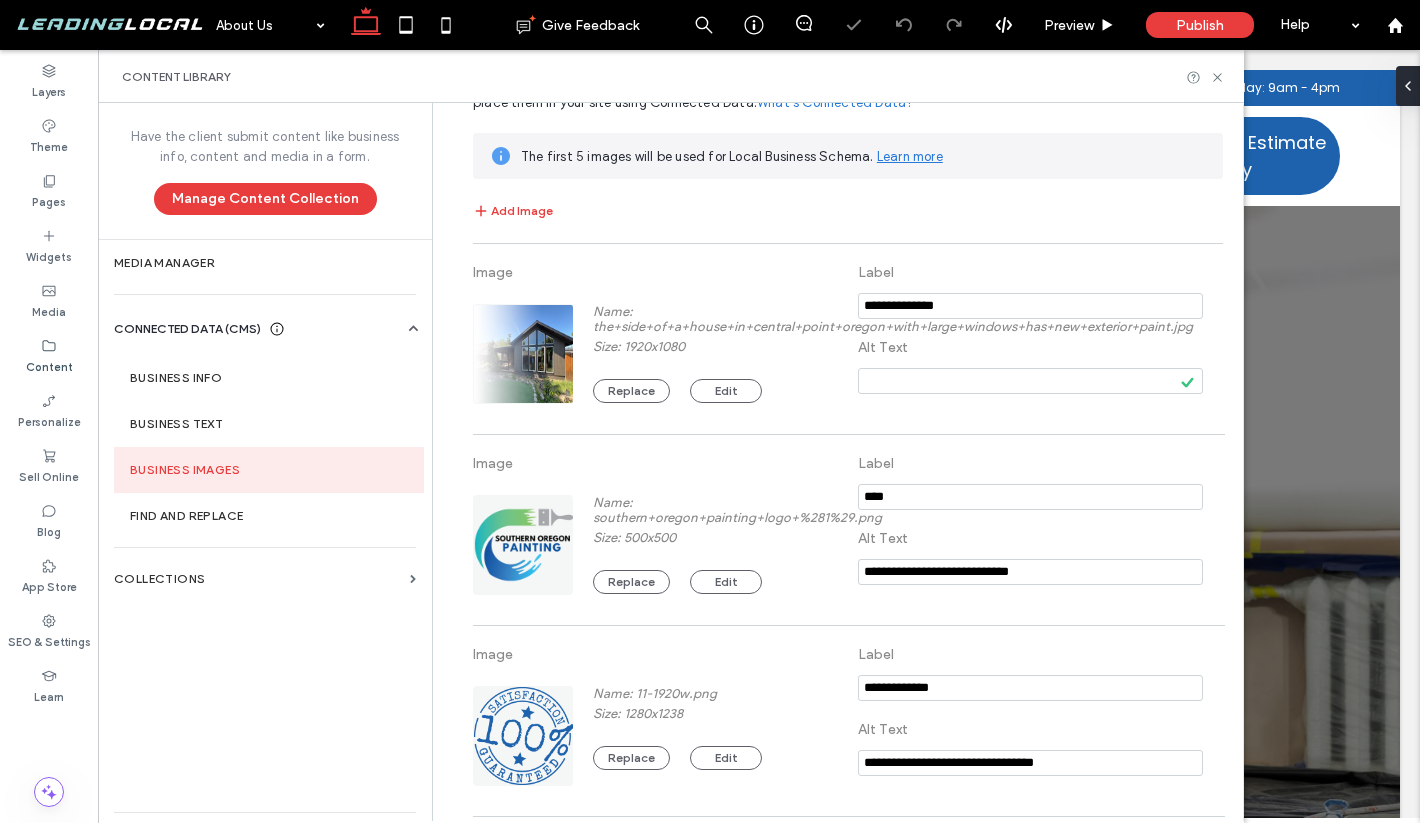 click on "Image Name: the+side+of+a+house+in+central+point+oregon+with+large+windows+has+new+exterior+paint.jpg Size: 1920x1080 Replace Edit Label Alt Text" at bounding box center [848, 349] 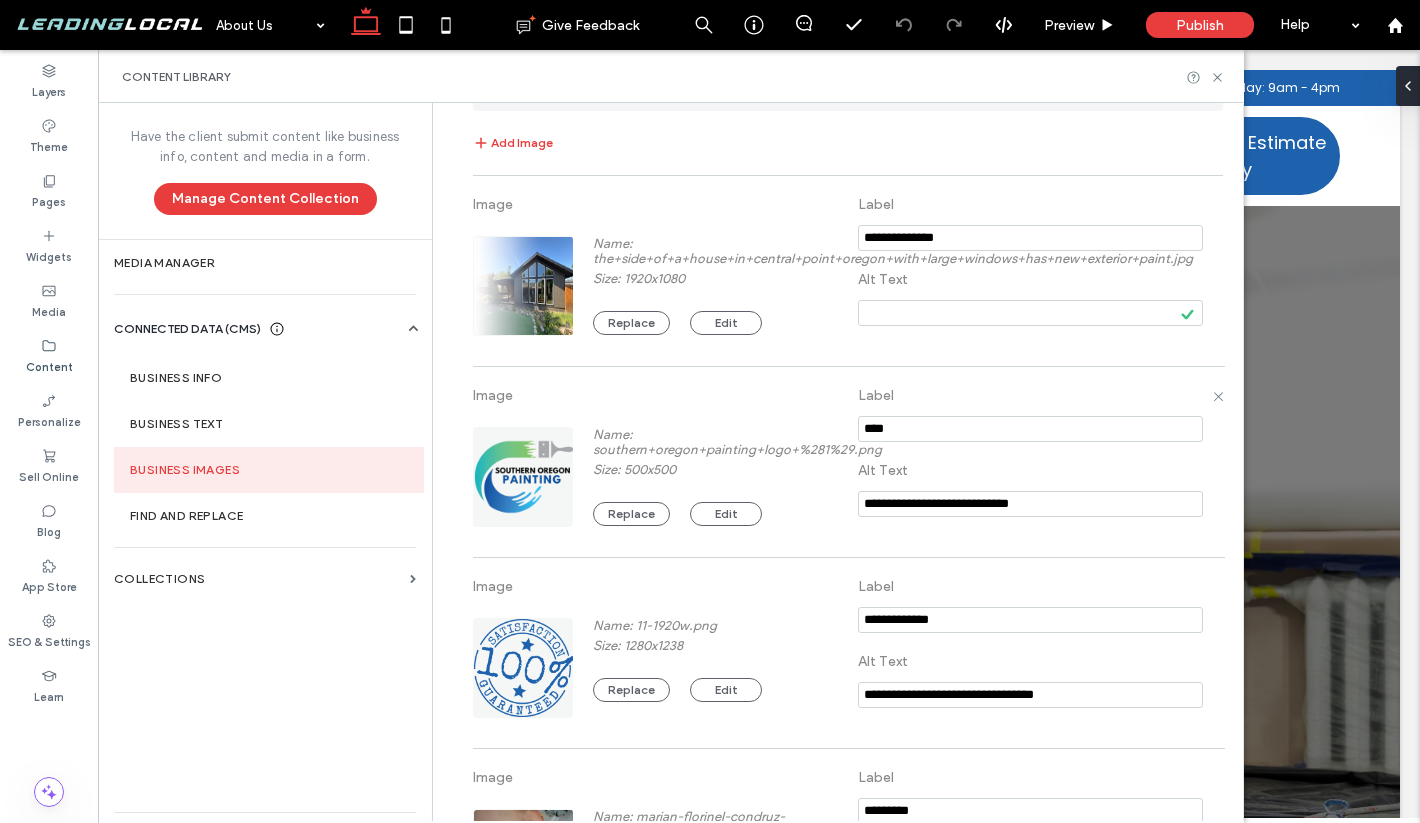 scroll, scrollTop: 154, scrollLeft: 0, axis: vertical 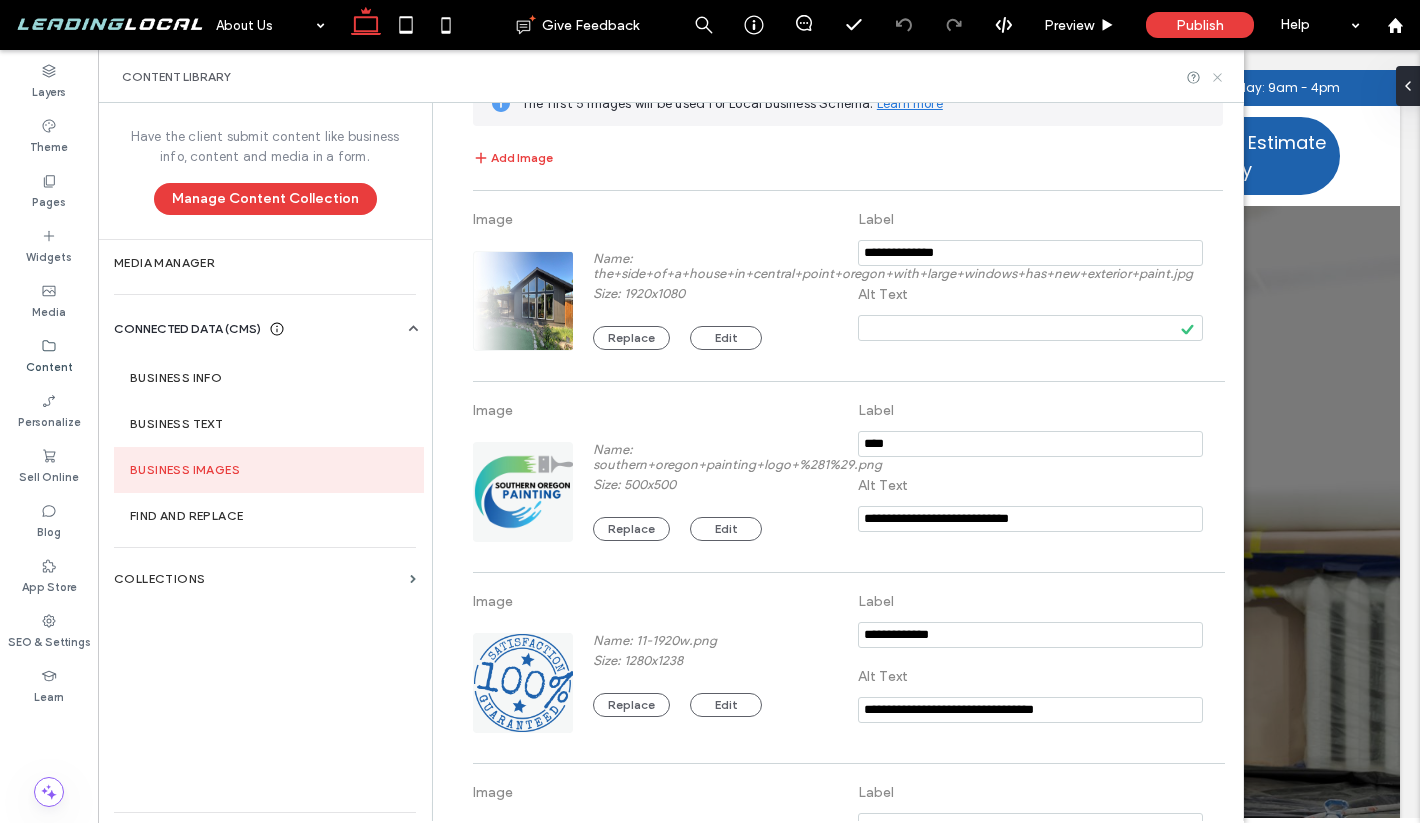 click 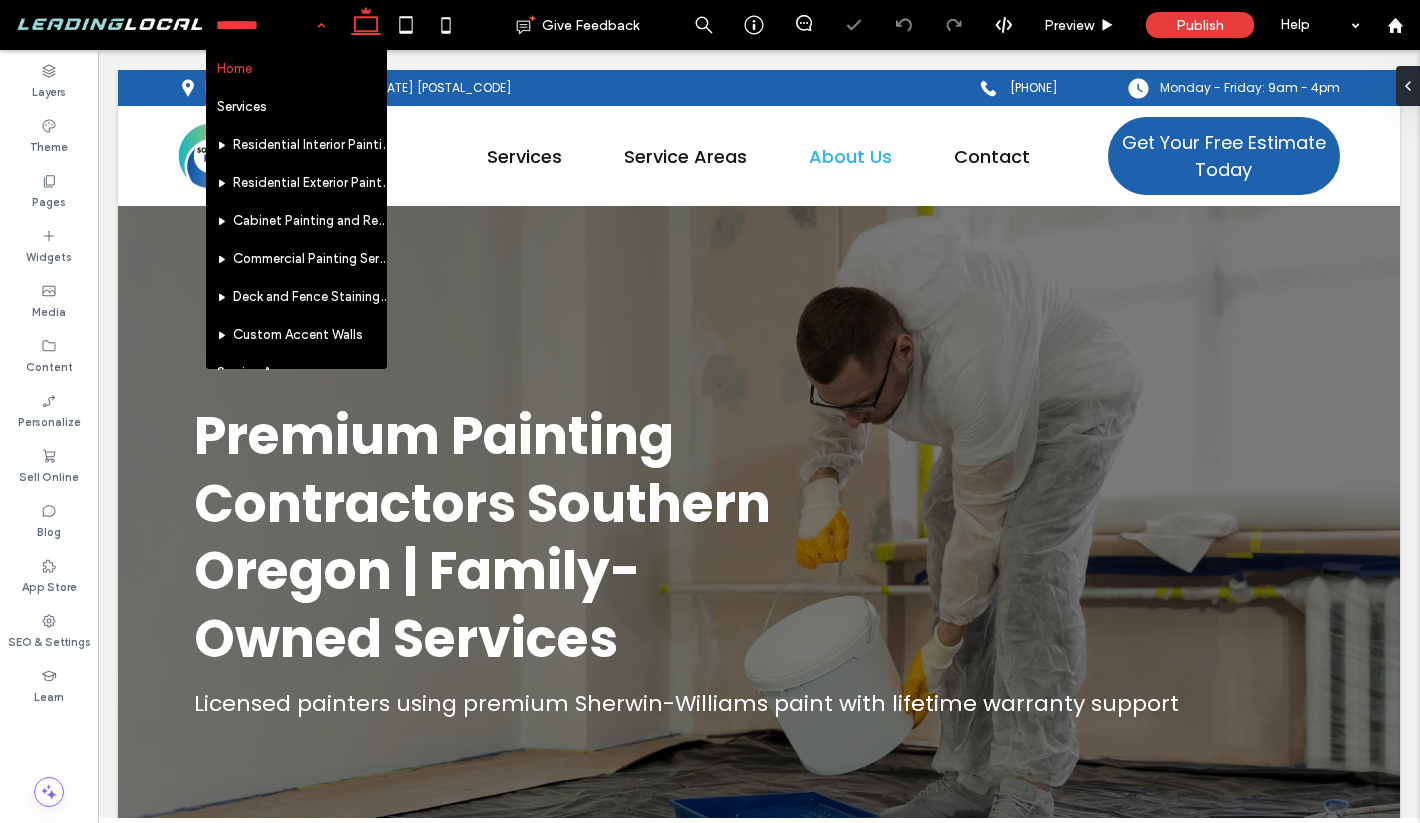 scroll, scrollTop: 0, scrollLeft: 0, axis: both 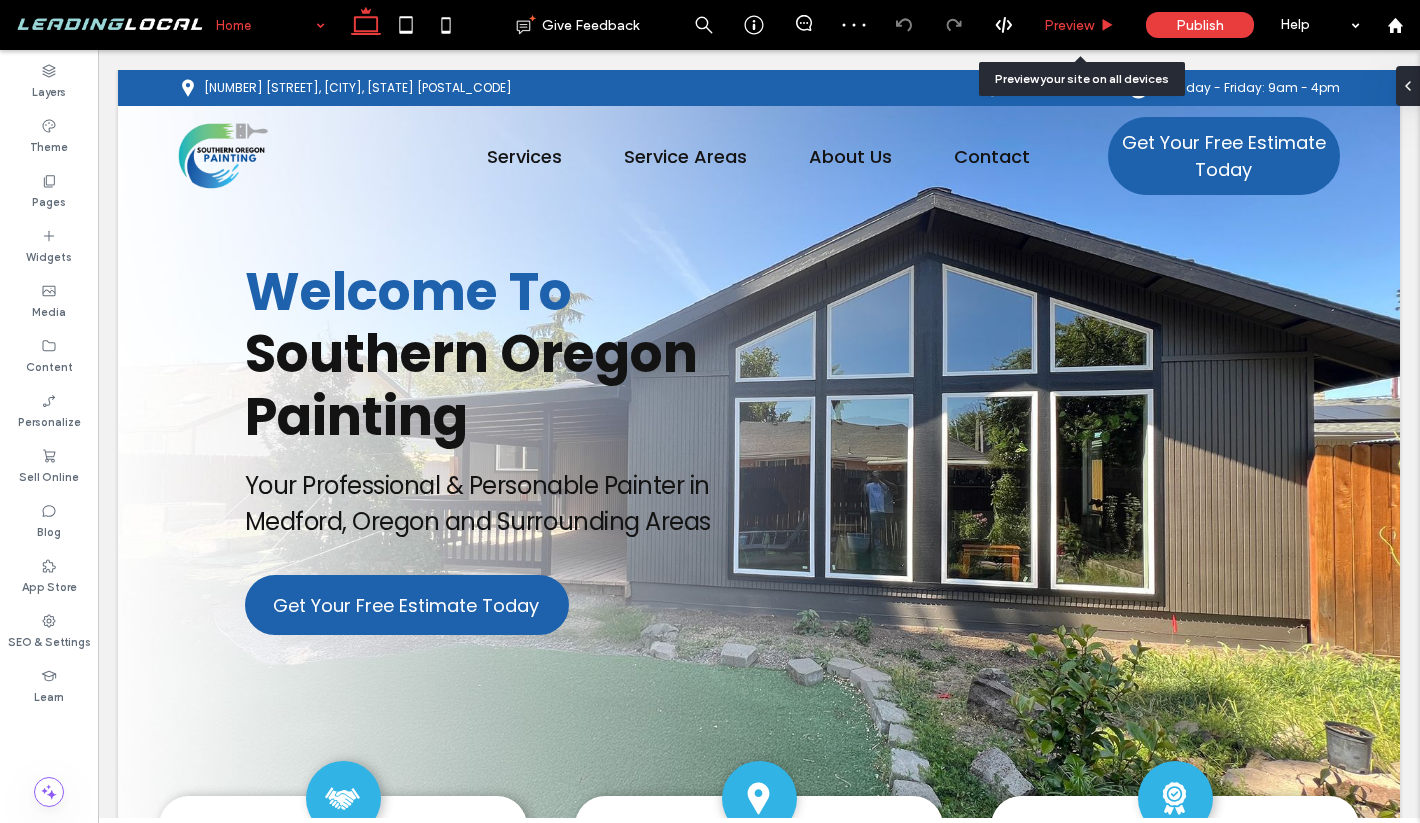 click on "Preview" at bounding box center [1069, 25] 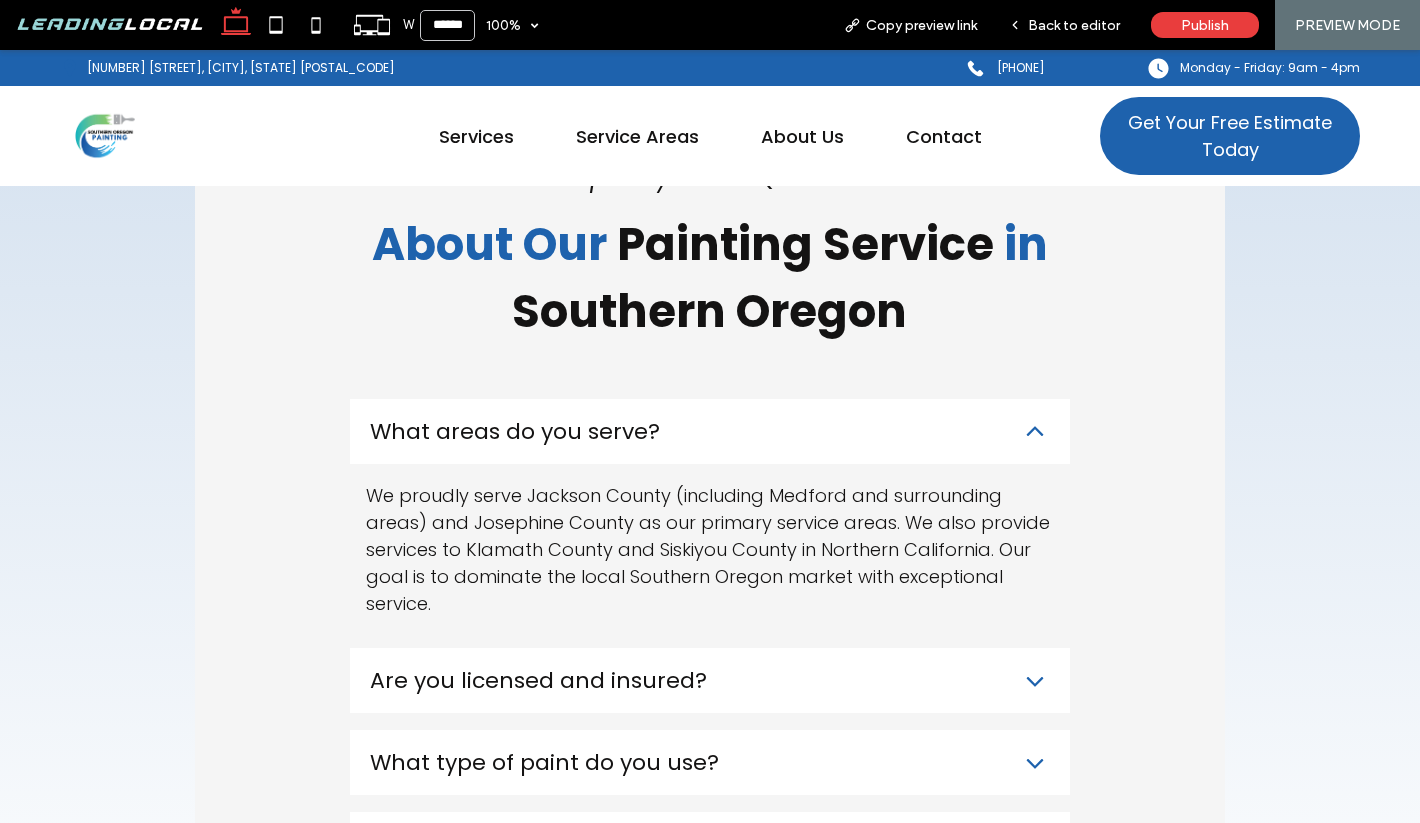 scroll, scrollTop: 5925, scrollLeft: 0, axis: vertical 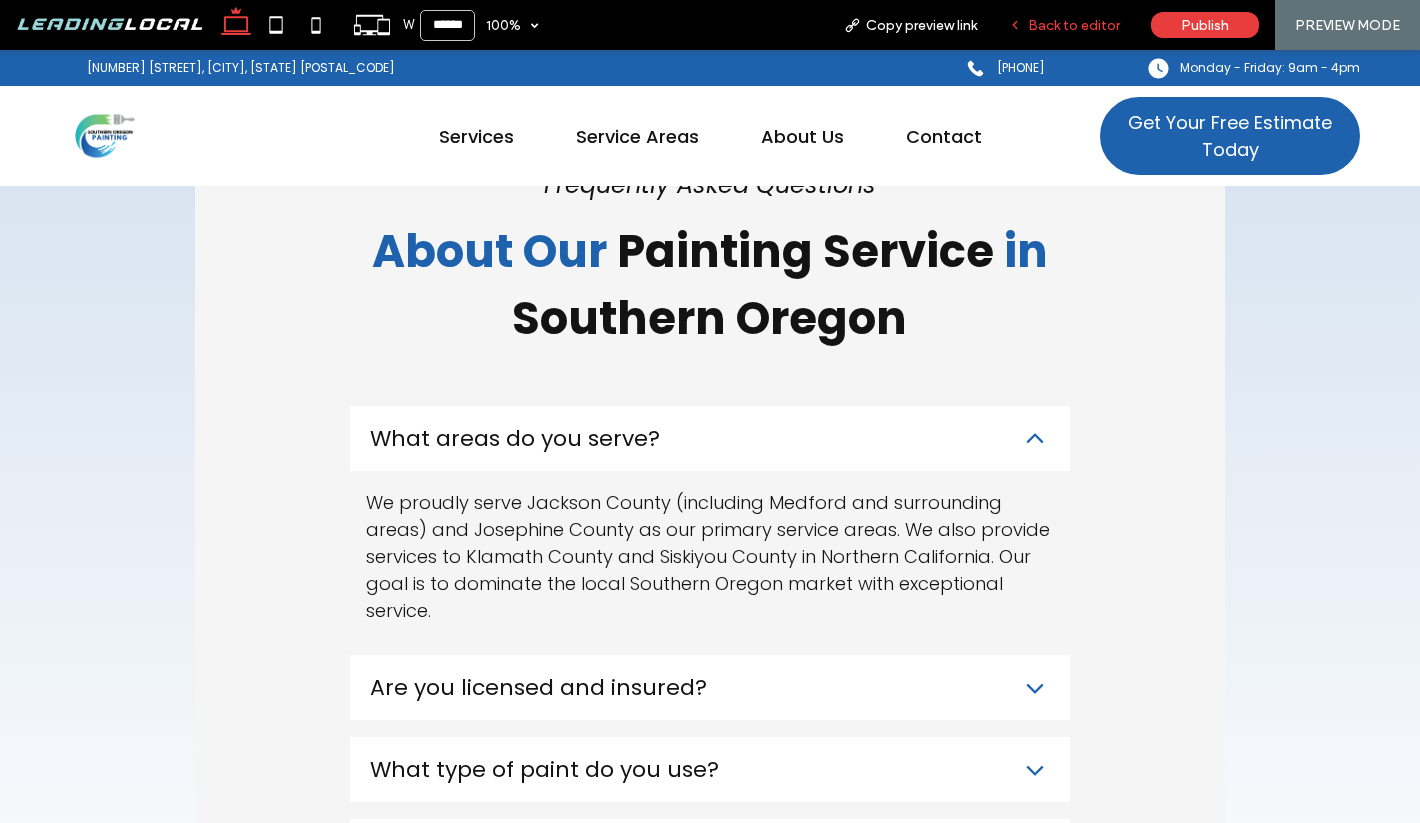 click on "Back to editor" at bounding box center [1074, 25] 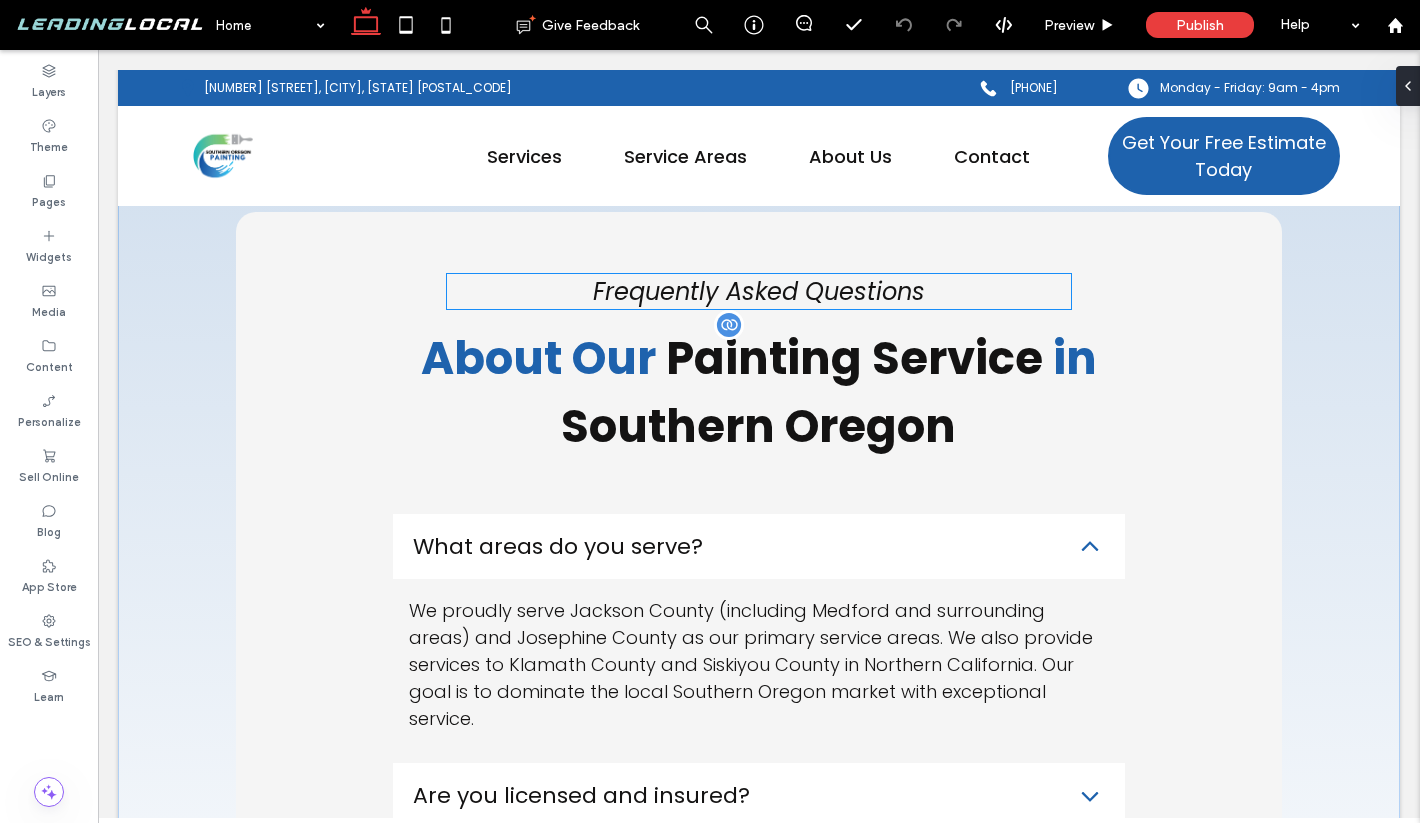 scroll, scrollTop: 5753, scrollLeft: 0, axis: vertical 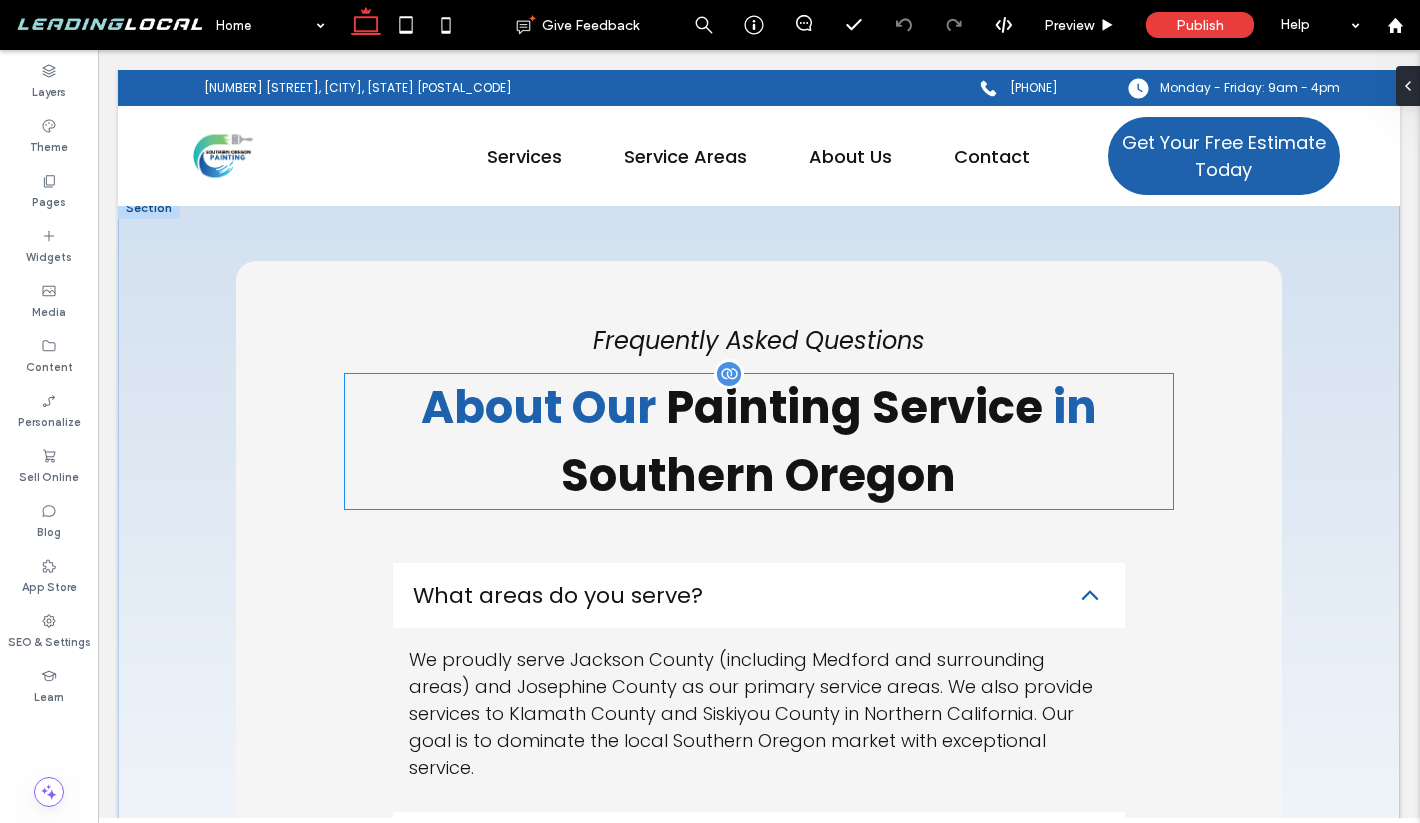 click on "About Our" at bounding box center (538, 407) 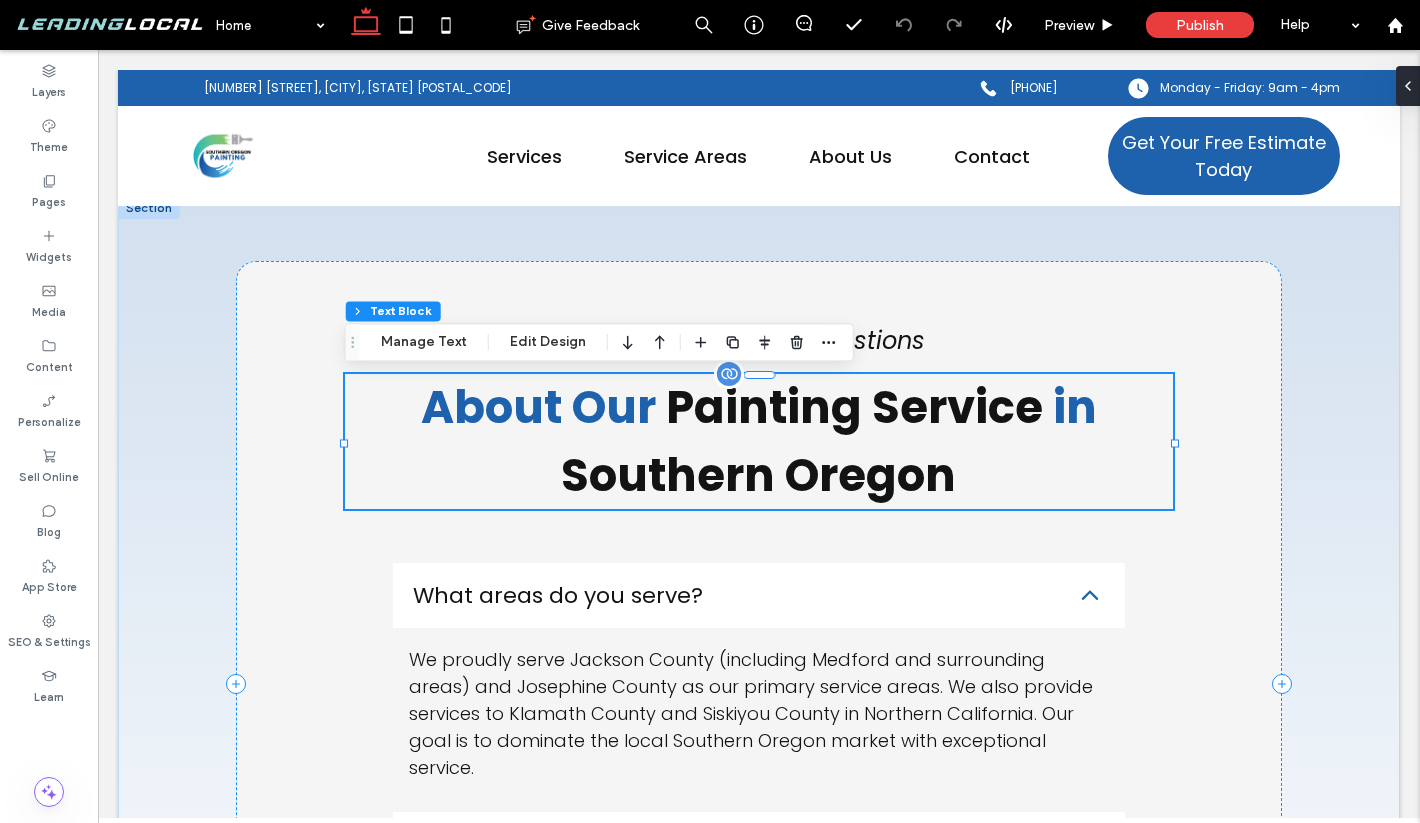 click on "About Our" at bounding box center [538, 407] 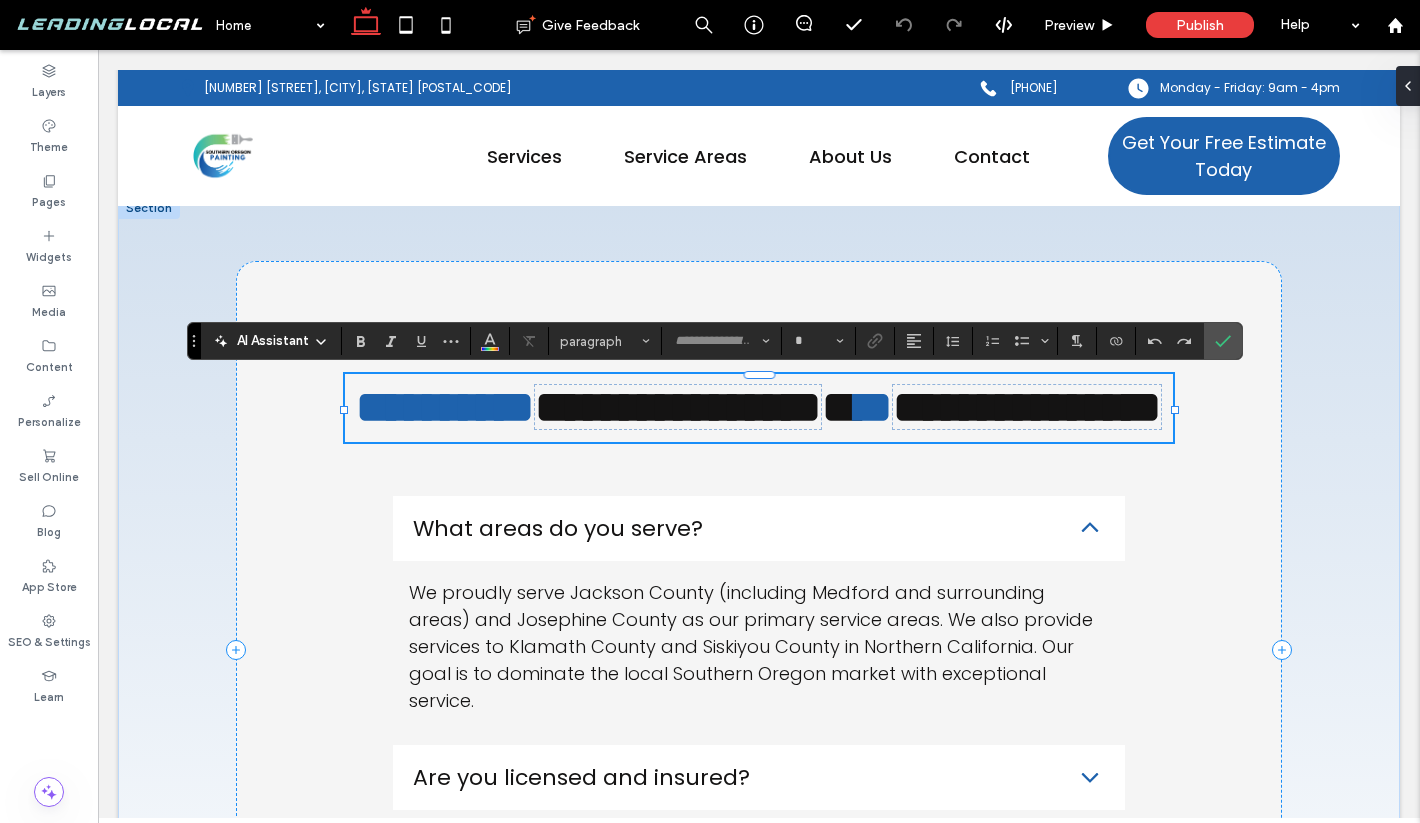 type on "*******" 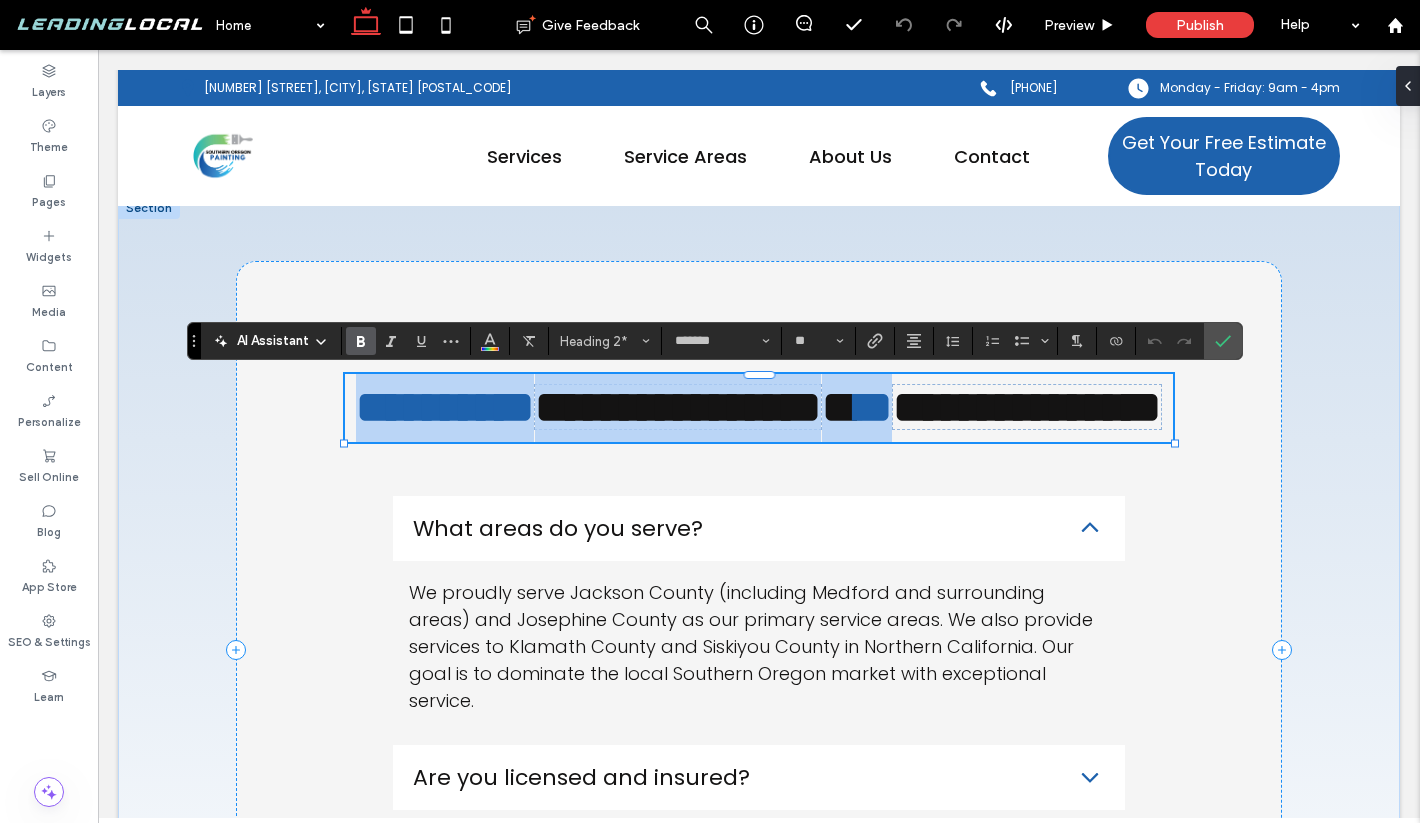 click on "*********" at bounding box center [445, 407] 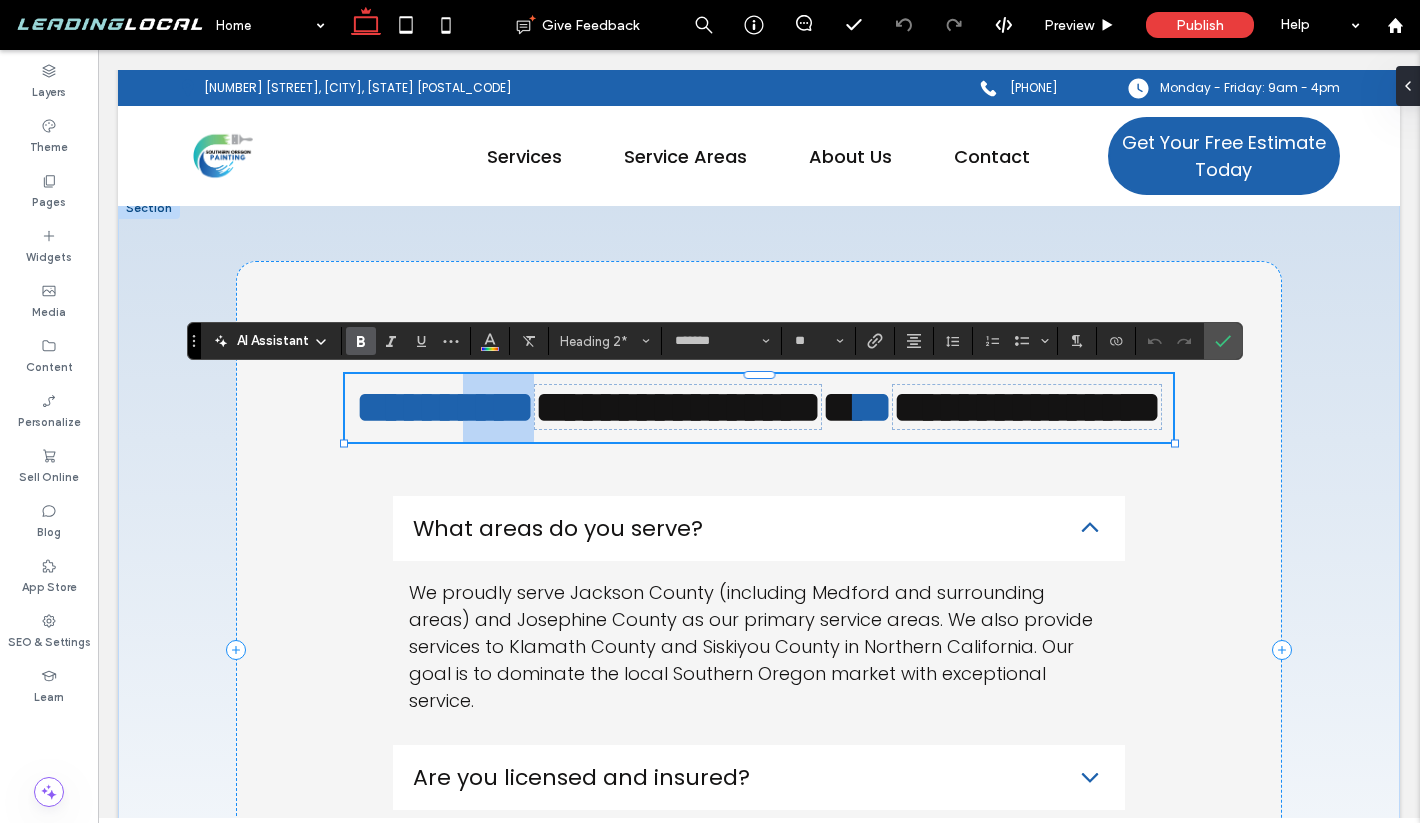 drag, startPoint x: 575, startPoint y: 408, endPoint x: 995, endPoint y: 414, distance: 420.04285 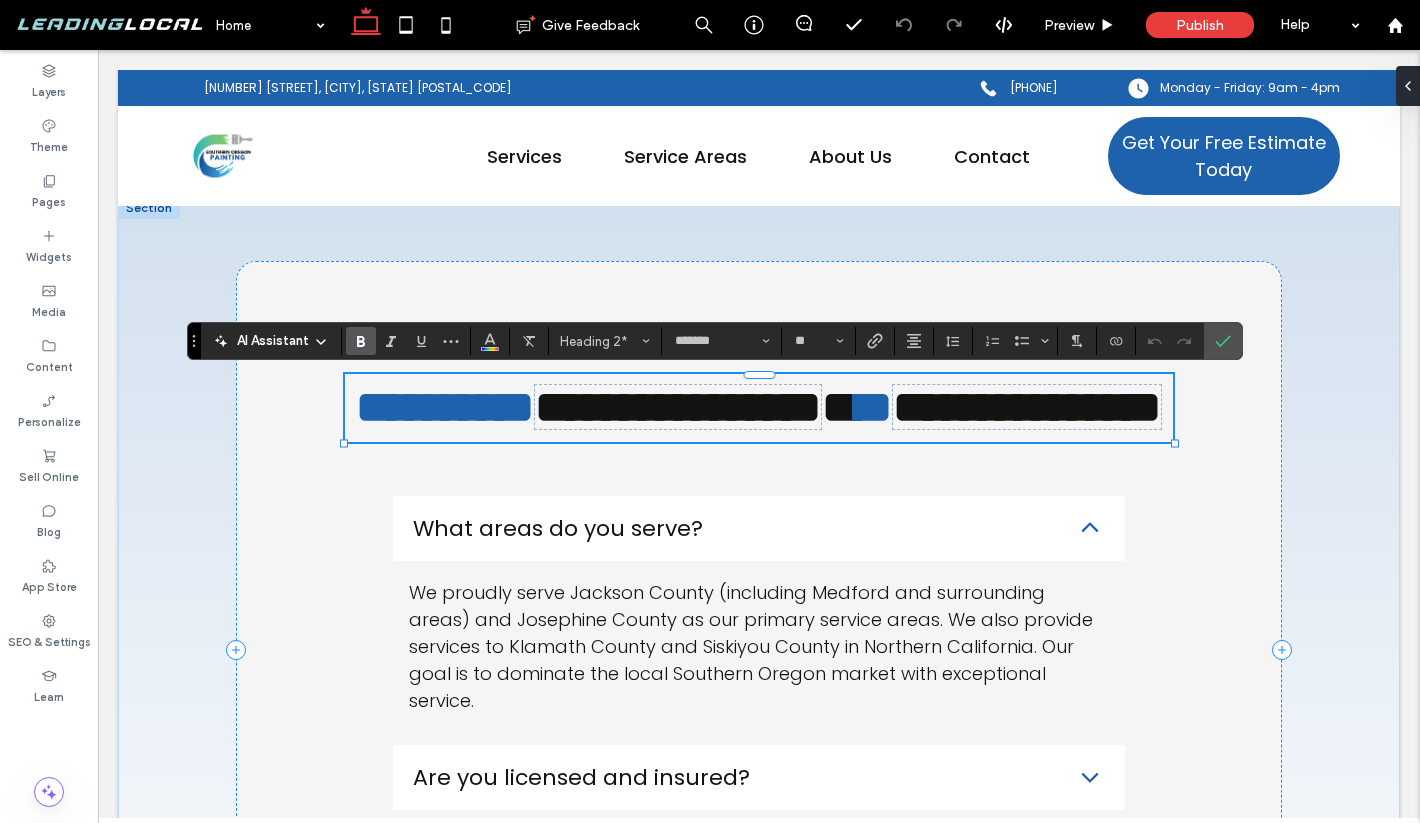 click on "**********" at bounding box center [678, 407] 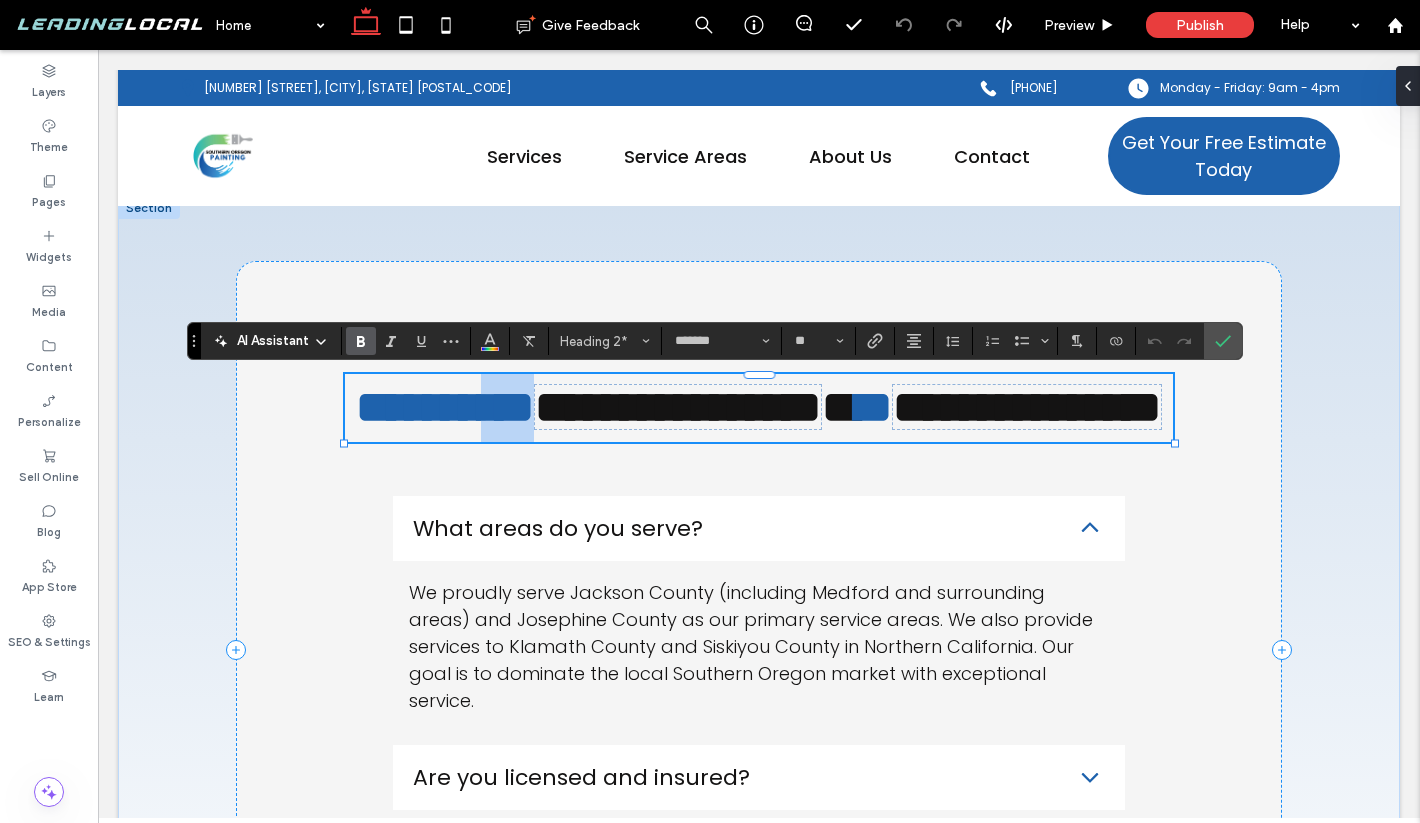 click on "*********" at bounding box center (445, 407) 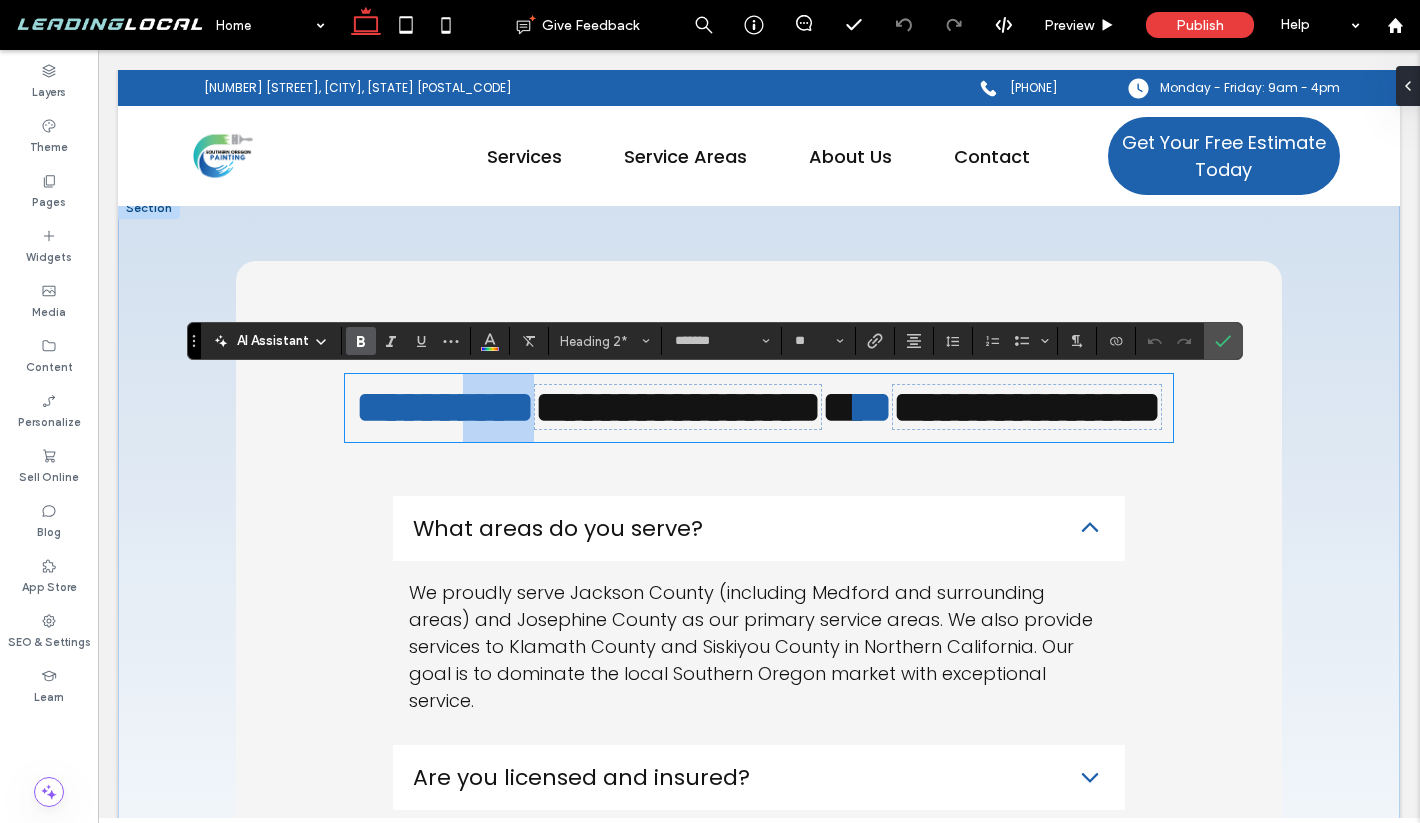 click on "*********" at bounding box center (445, 407) 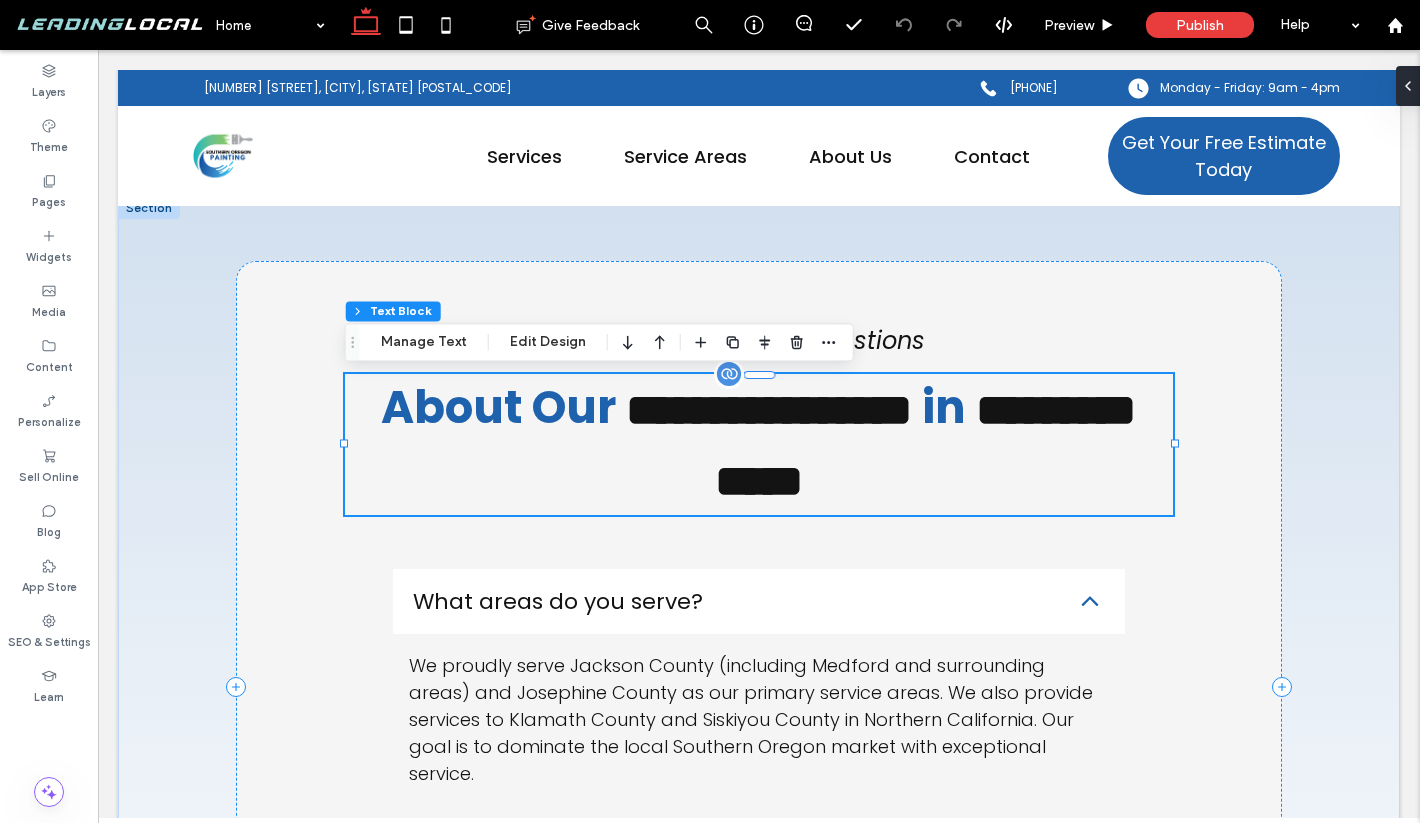 click on "About Our" at bounding box center [498, 407] 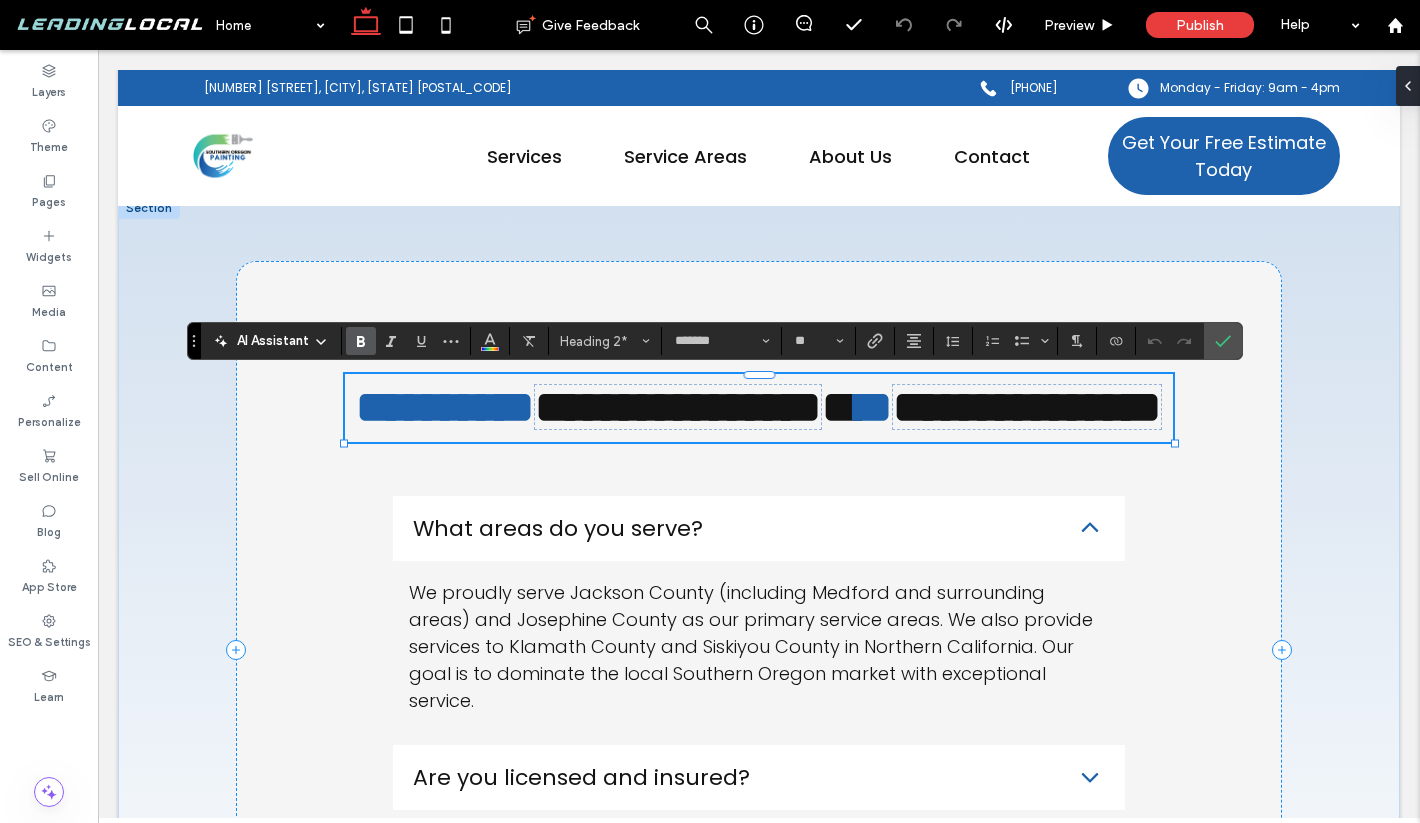 click on "*********" at bounding box center (445, 407) 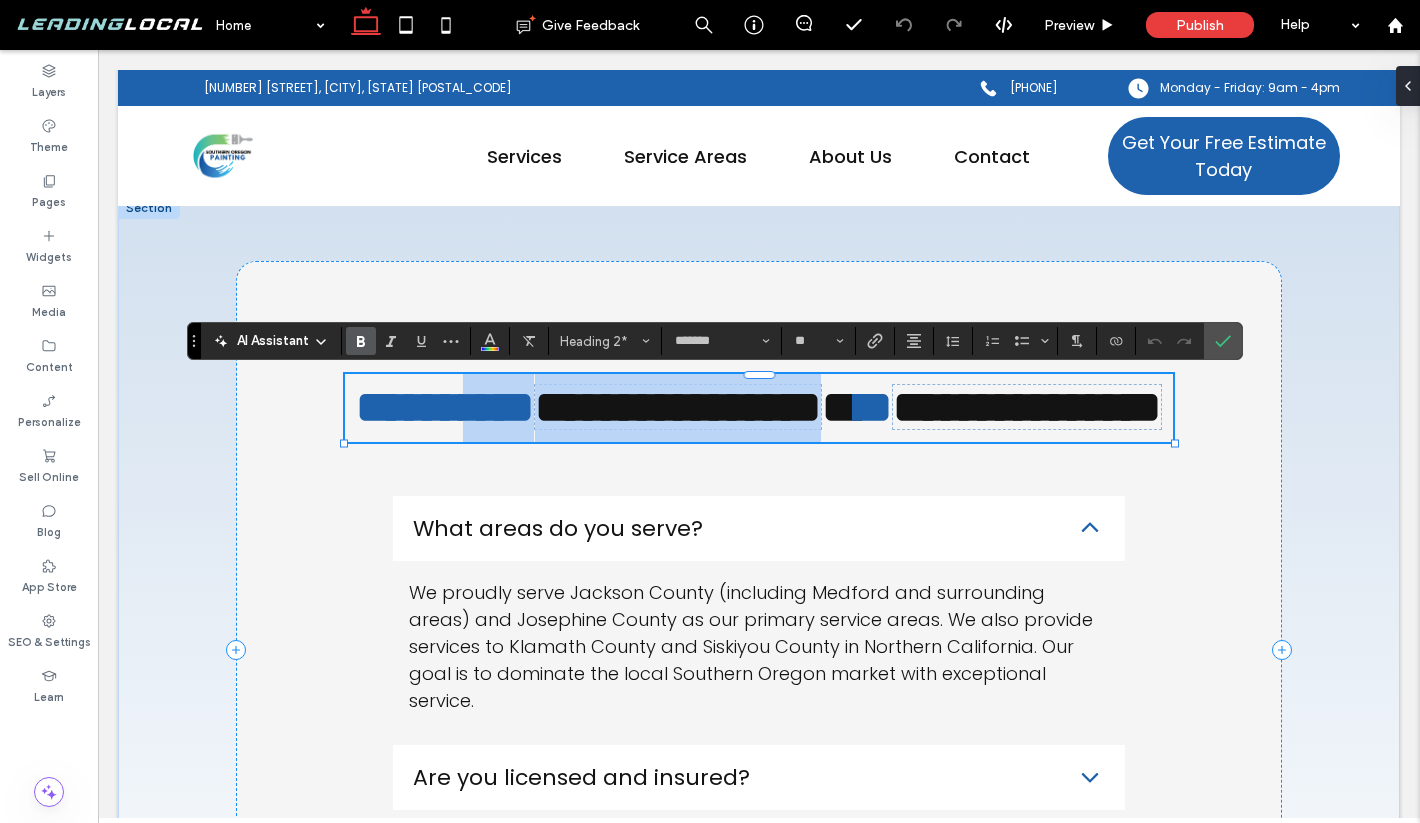 drag, startPoint x: 574, startPoint y: 406, endPoint x: 1045, endPoint y: 412, distance: 471.0382 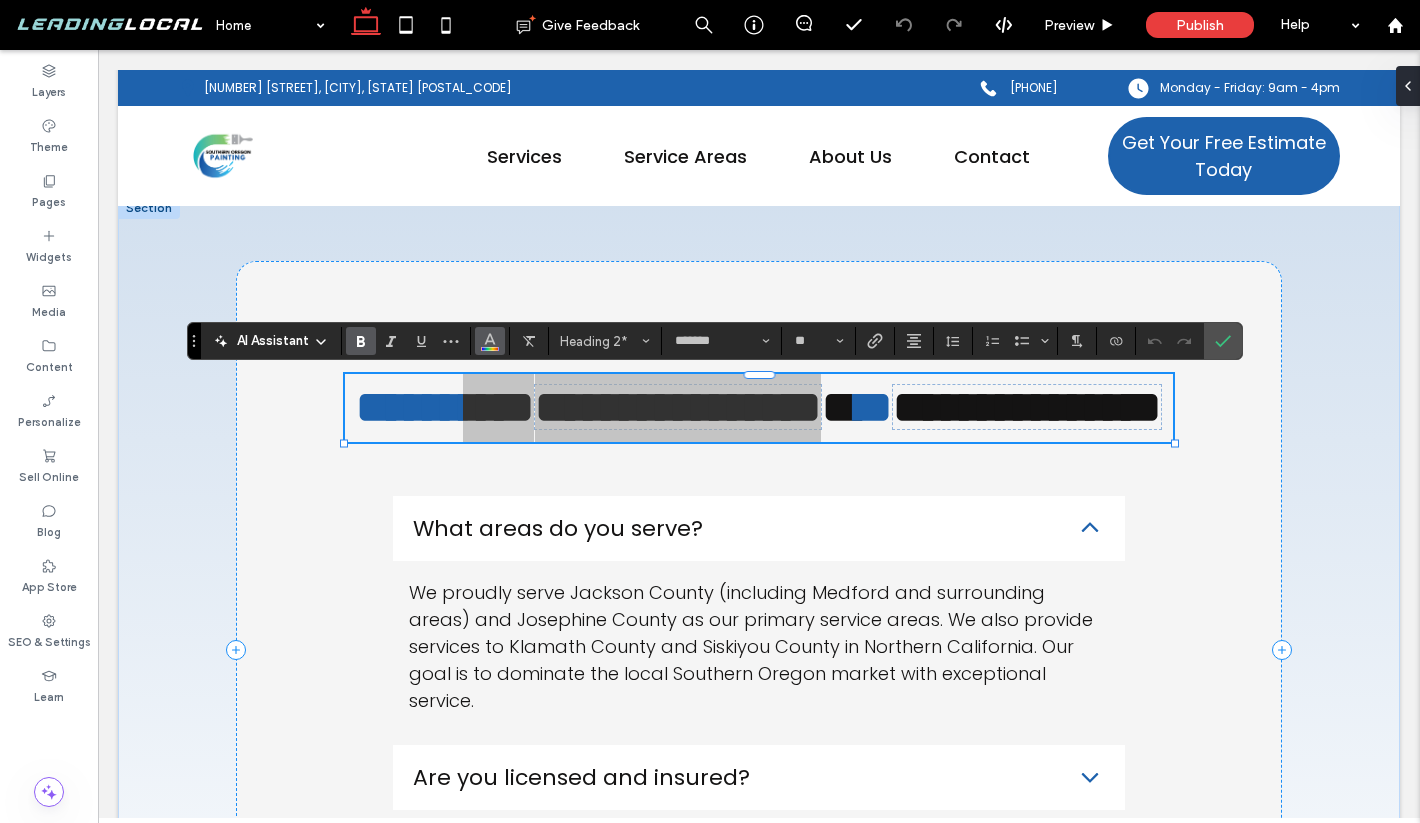 click 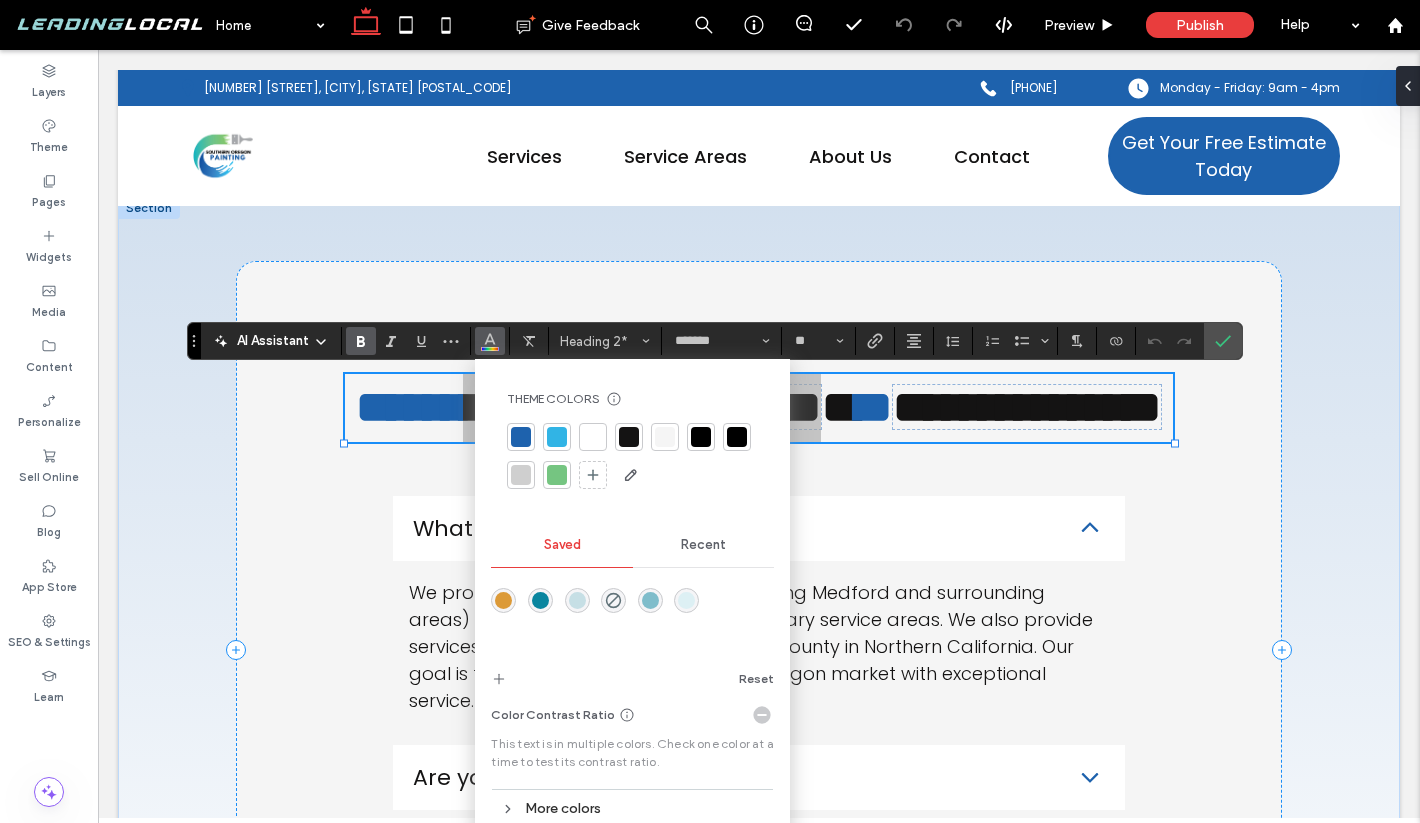 click at bounding box center [521, 437] 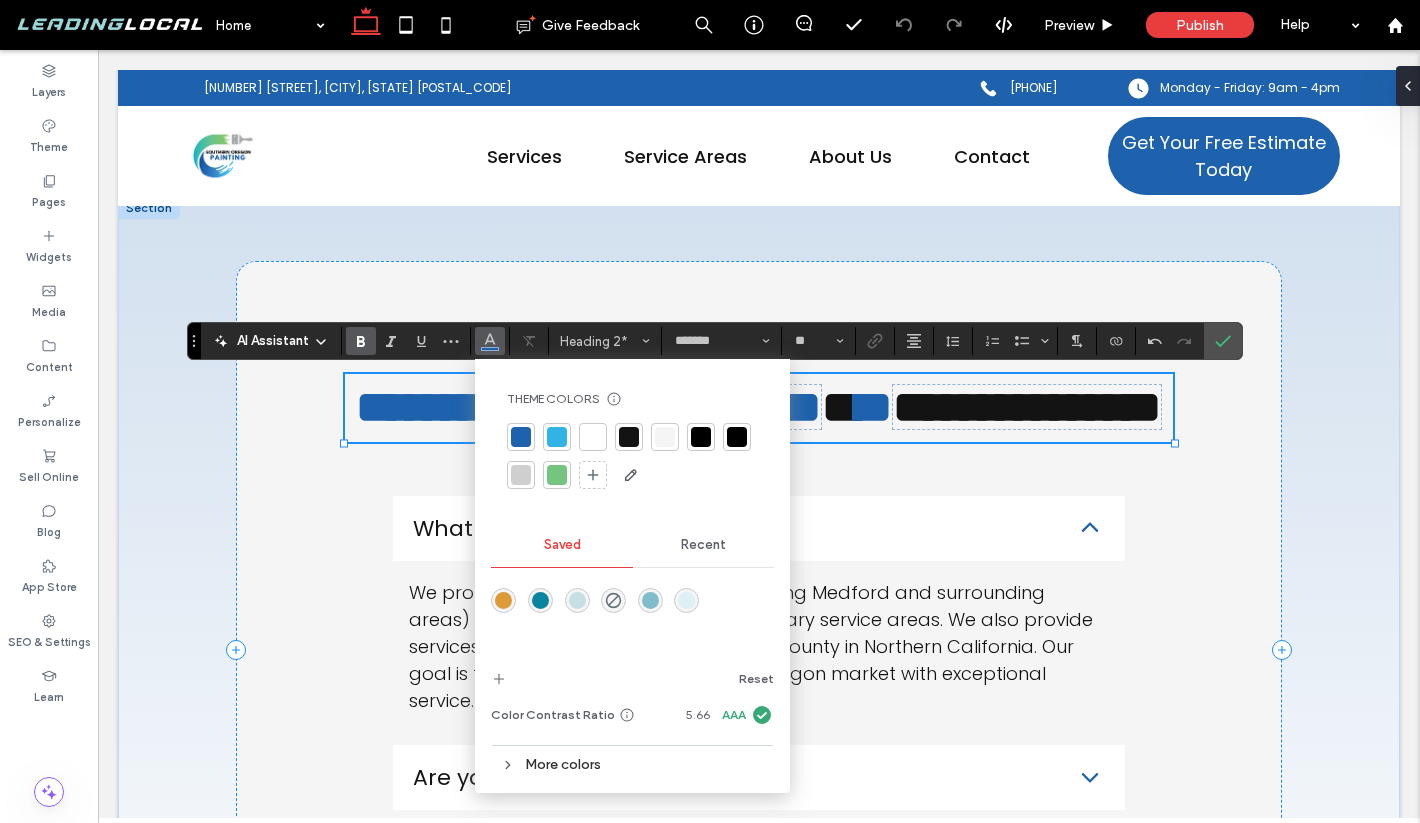 click on "**********" at bounding box center [759, 408] 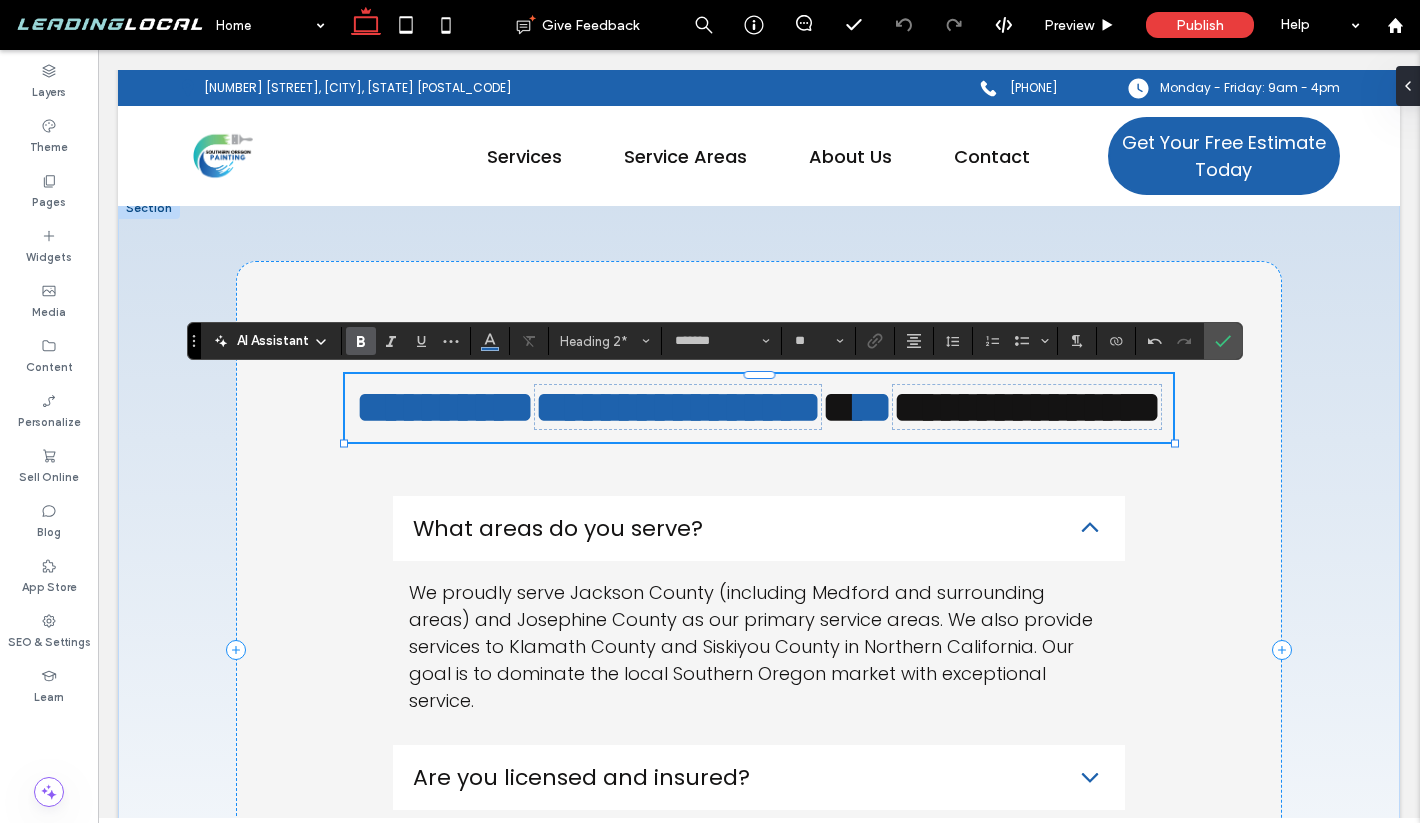 click on "**********" at bounding box center (589, 407) 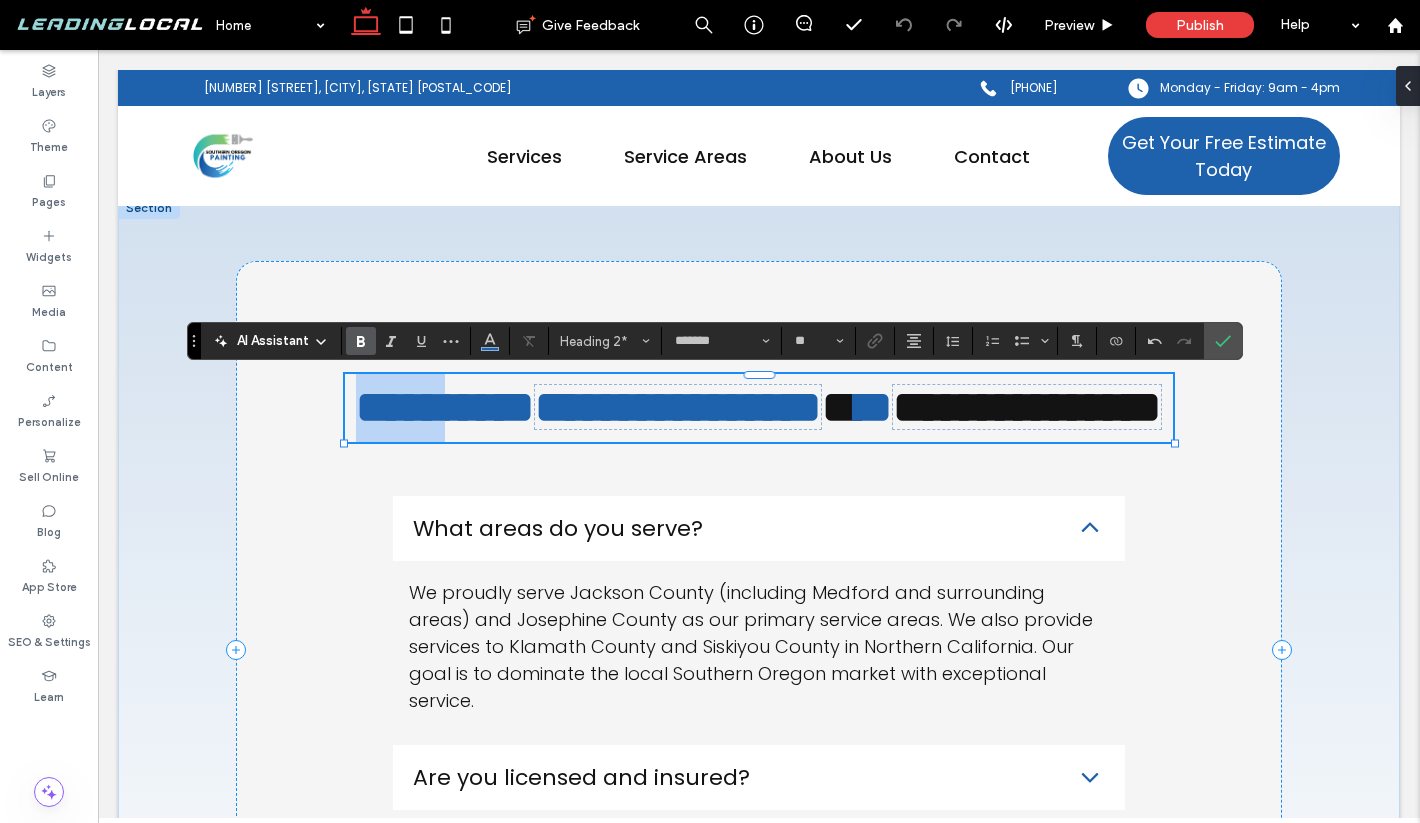 click on "**********" at bounding box center [589, 407] 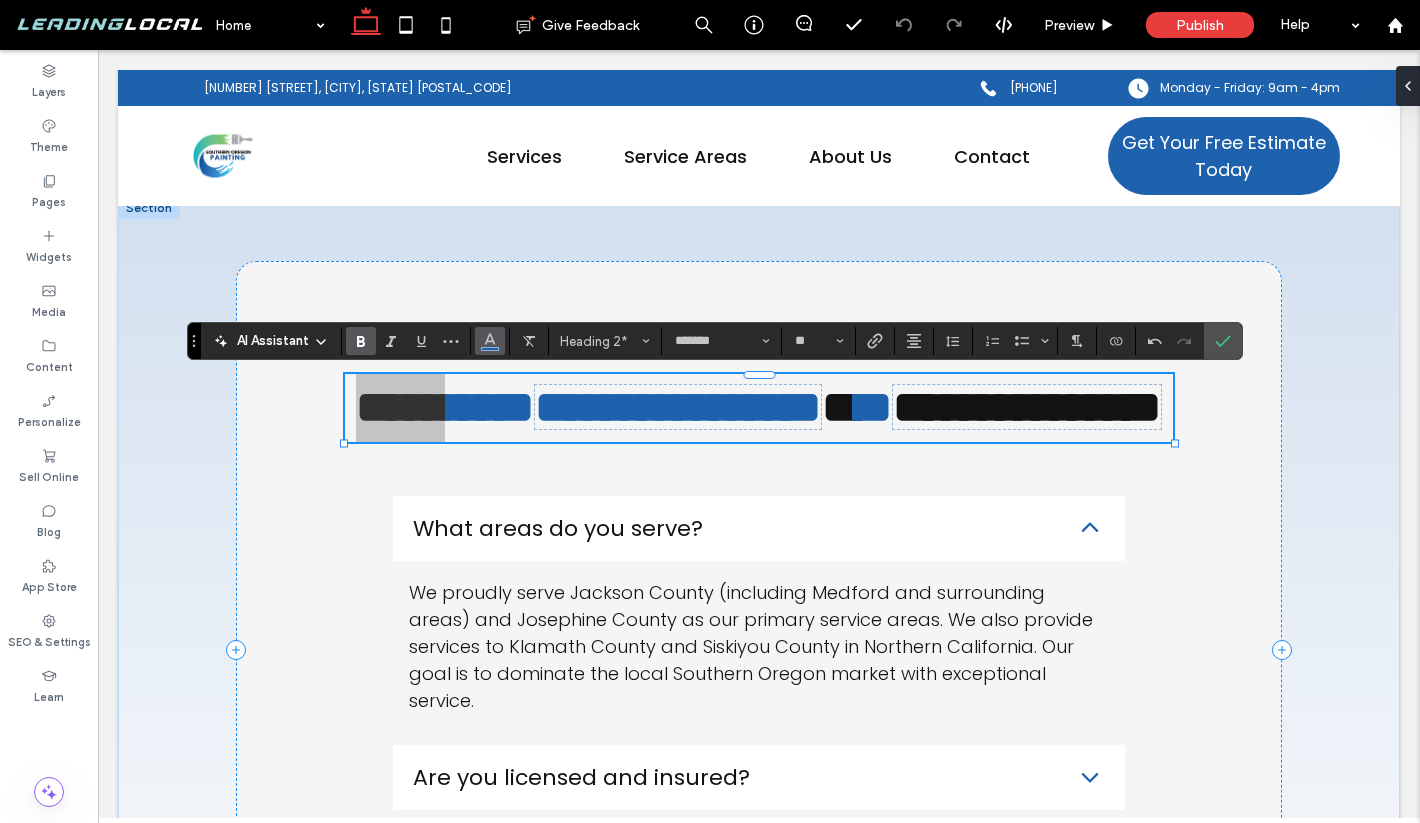 click 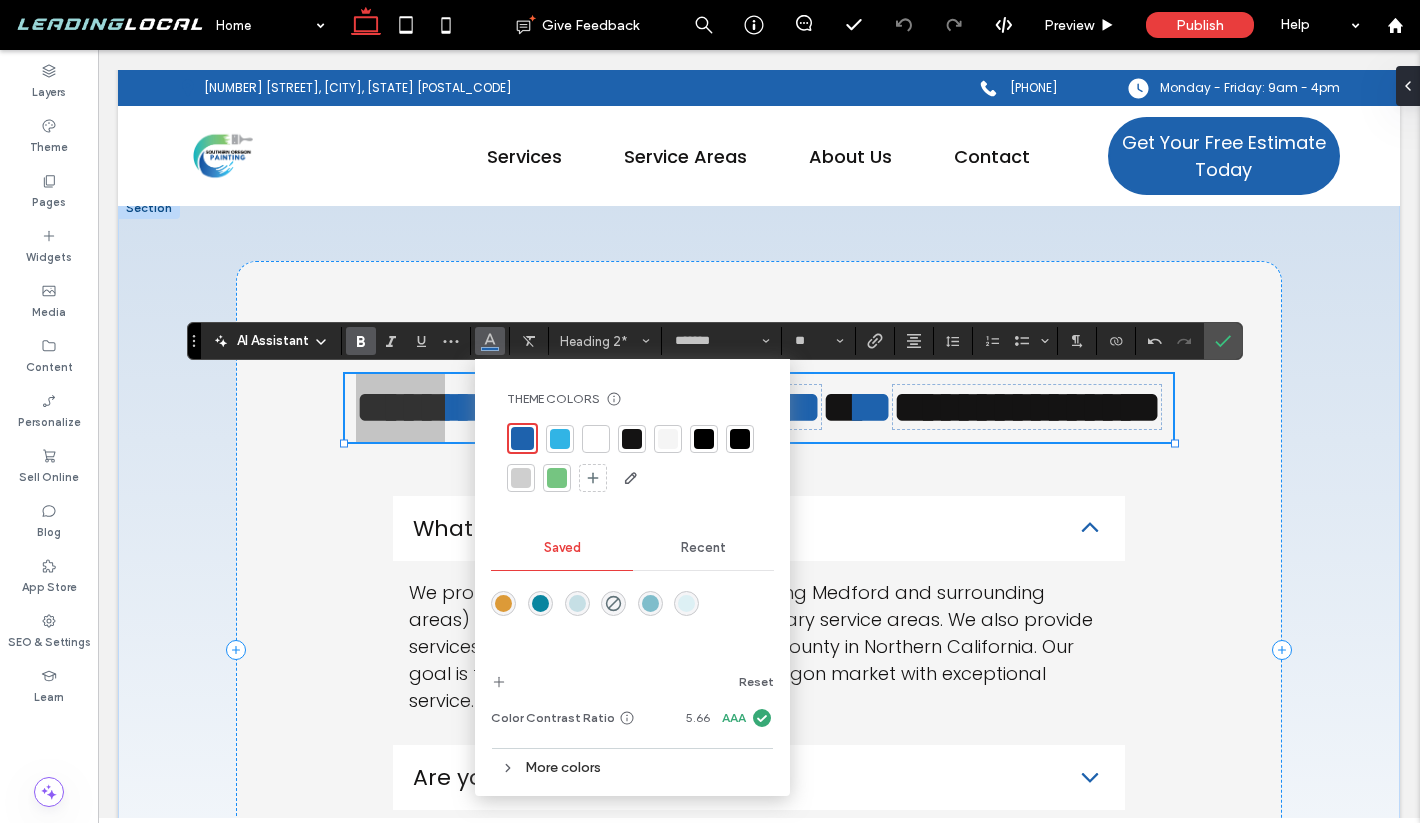 click at bounding box center (704, 439) 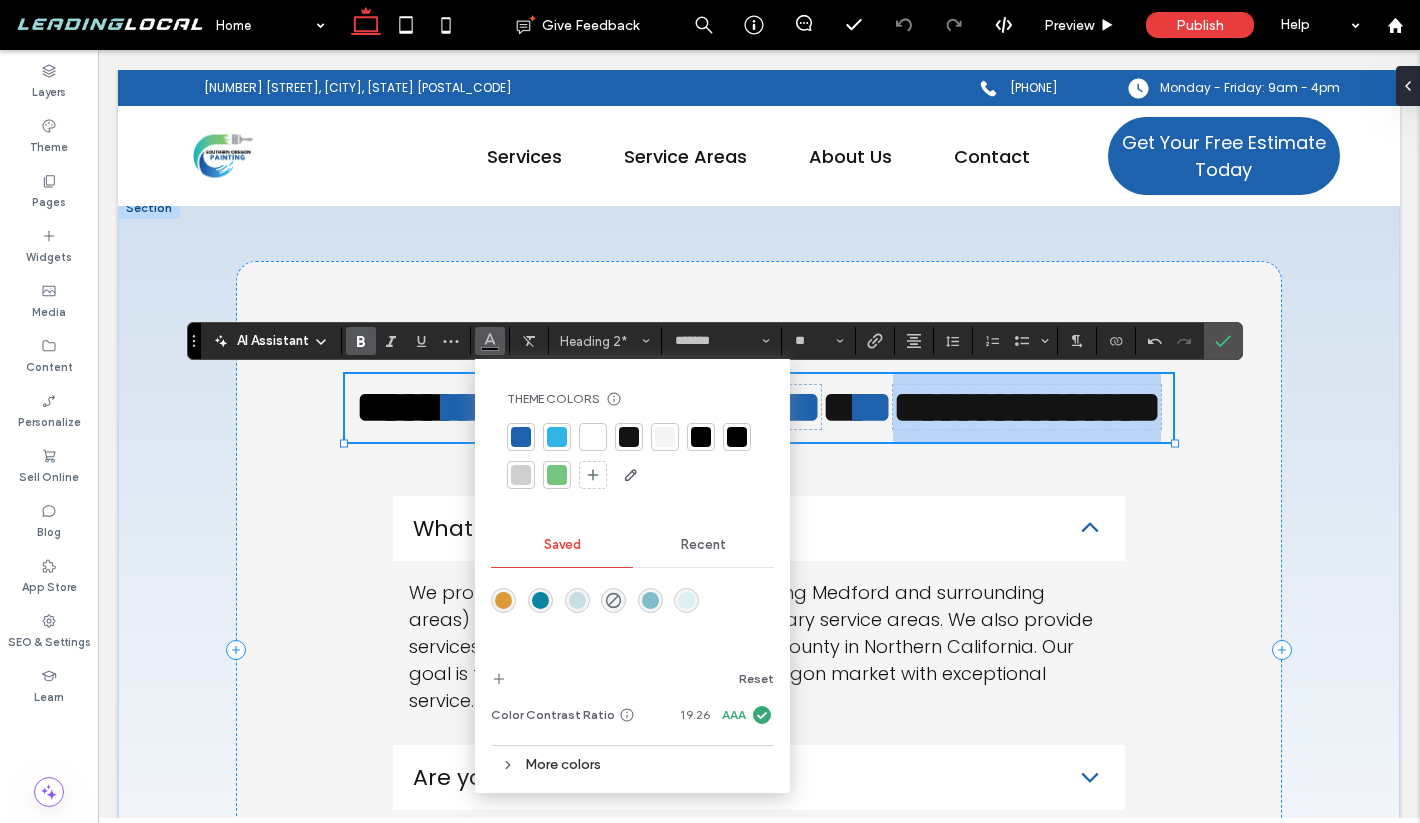 click on "**********" at bounding box center [759, 408] 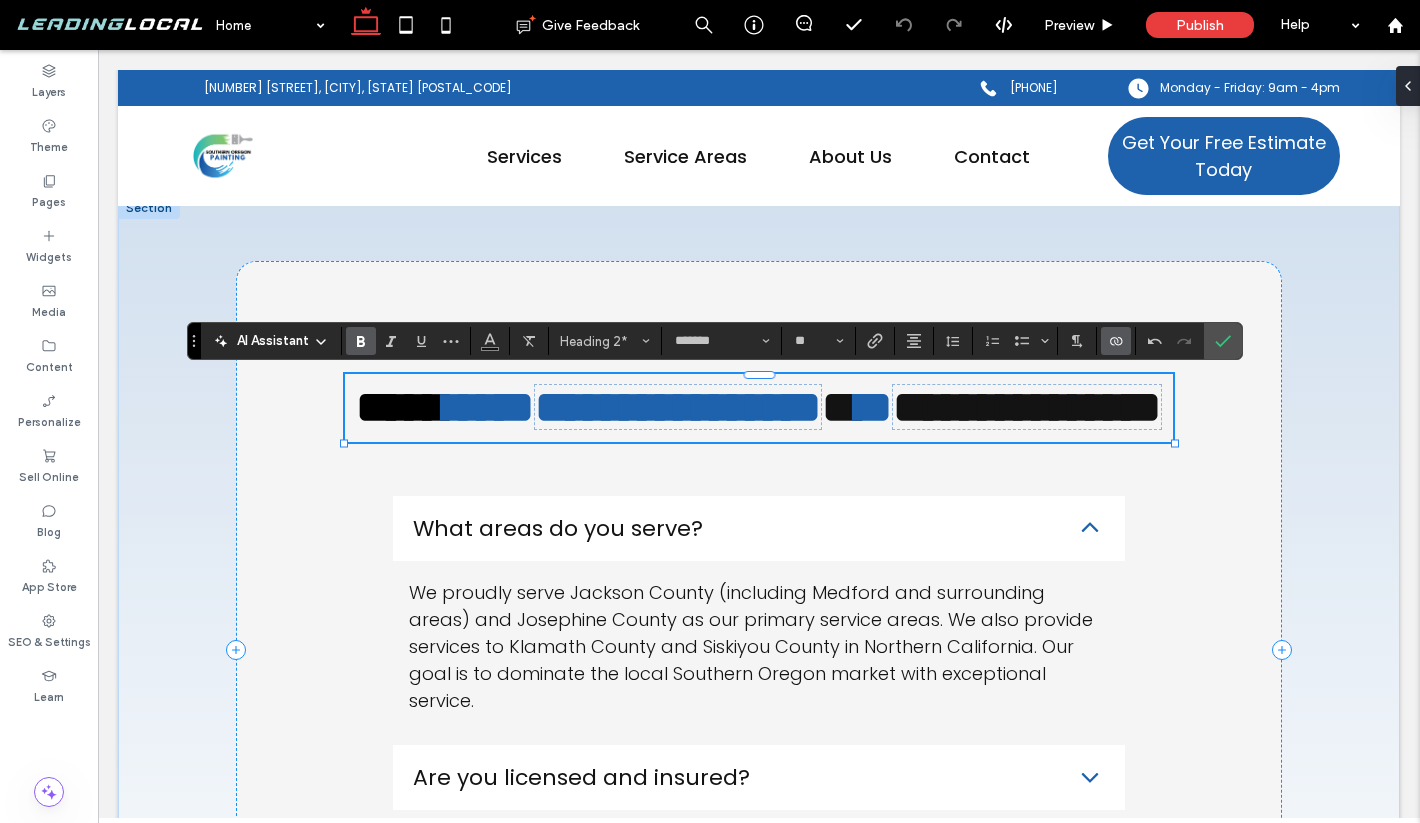 click on "**********" at bounding box center (759, 408) 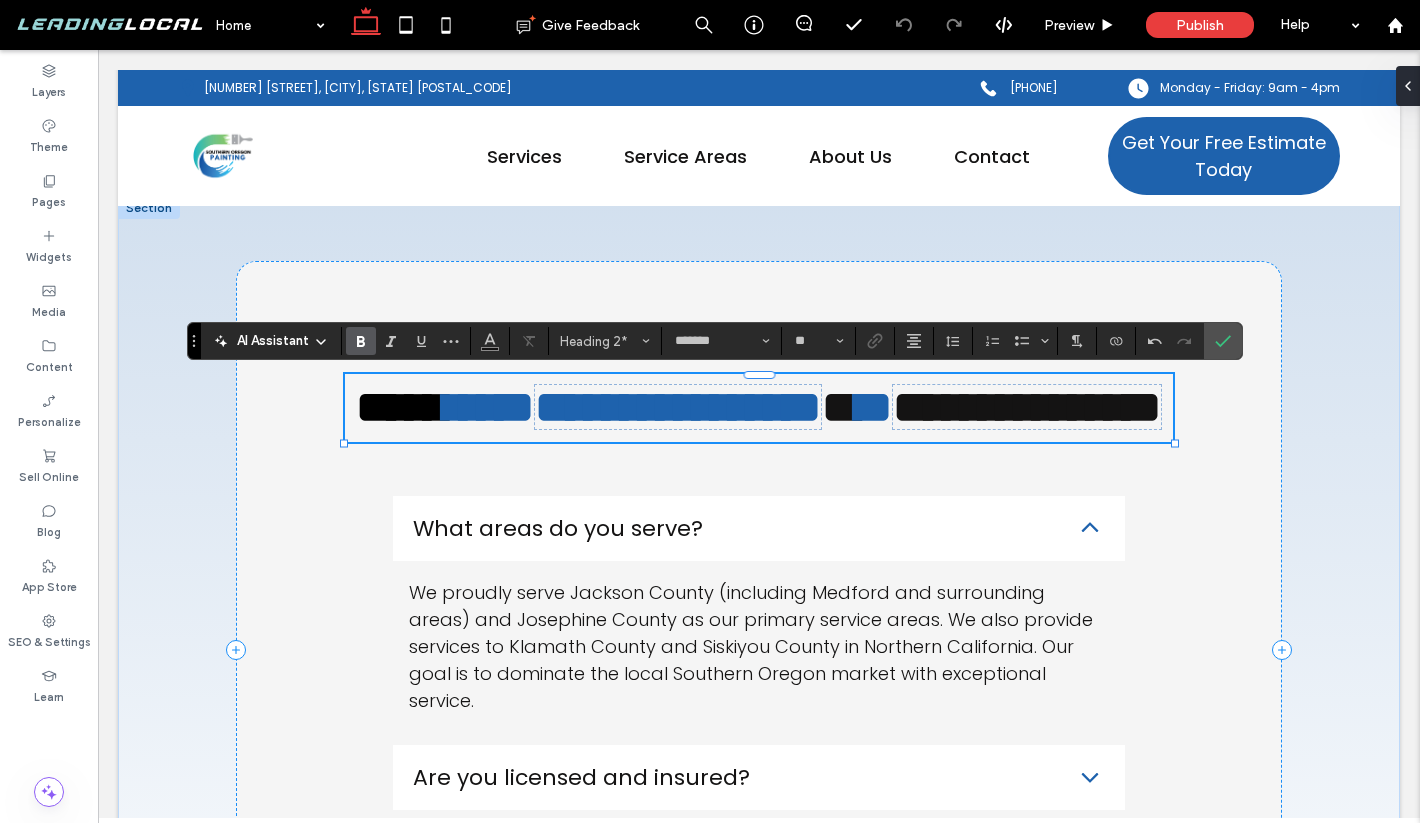 click at bounding box center (839, 407) 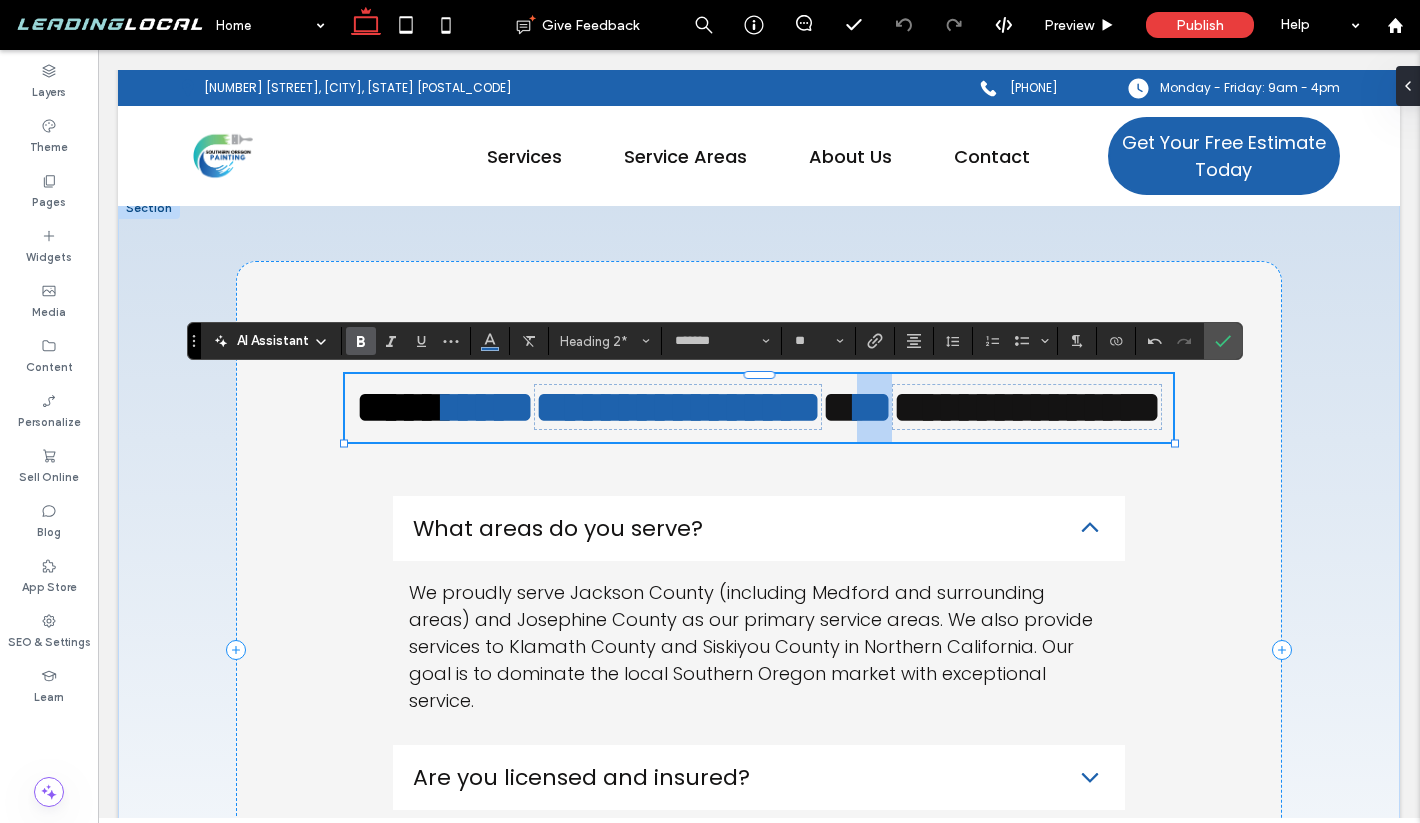 drag, startPoint x: 1055, startPoint y: 414, endPoint x: 1094, endPoint y: 413, distance: 39.012817 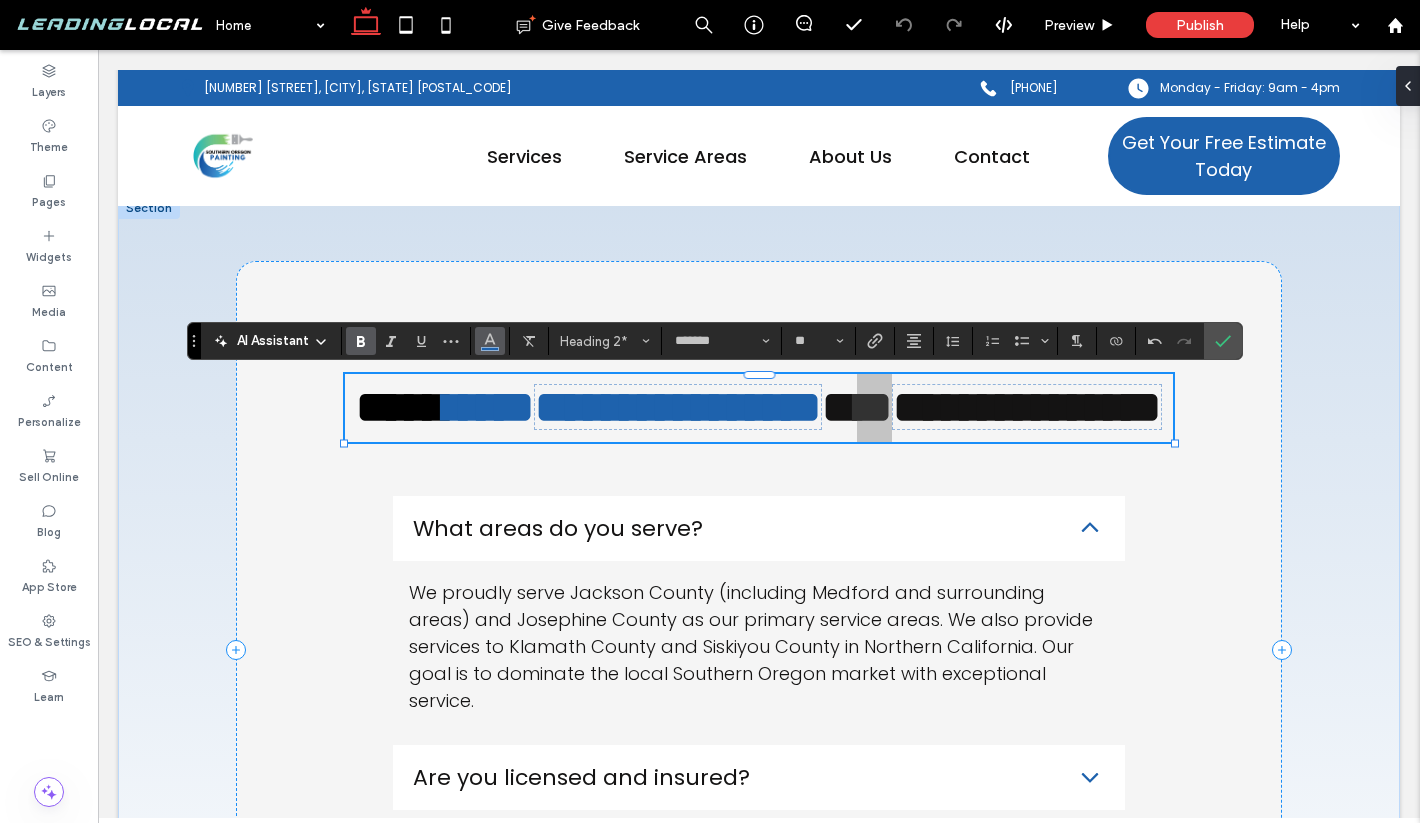 click at bounding box center [490, 341] 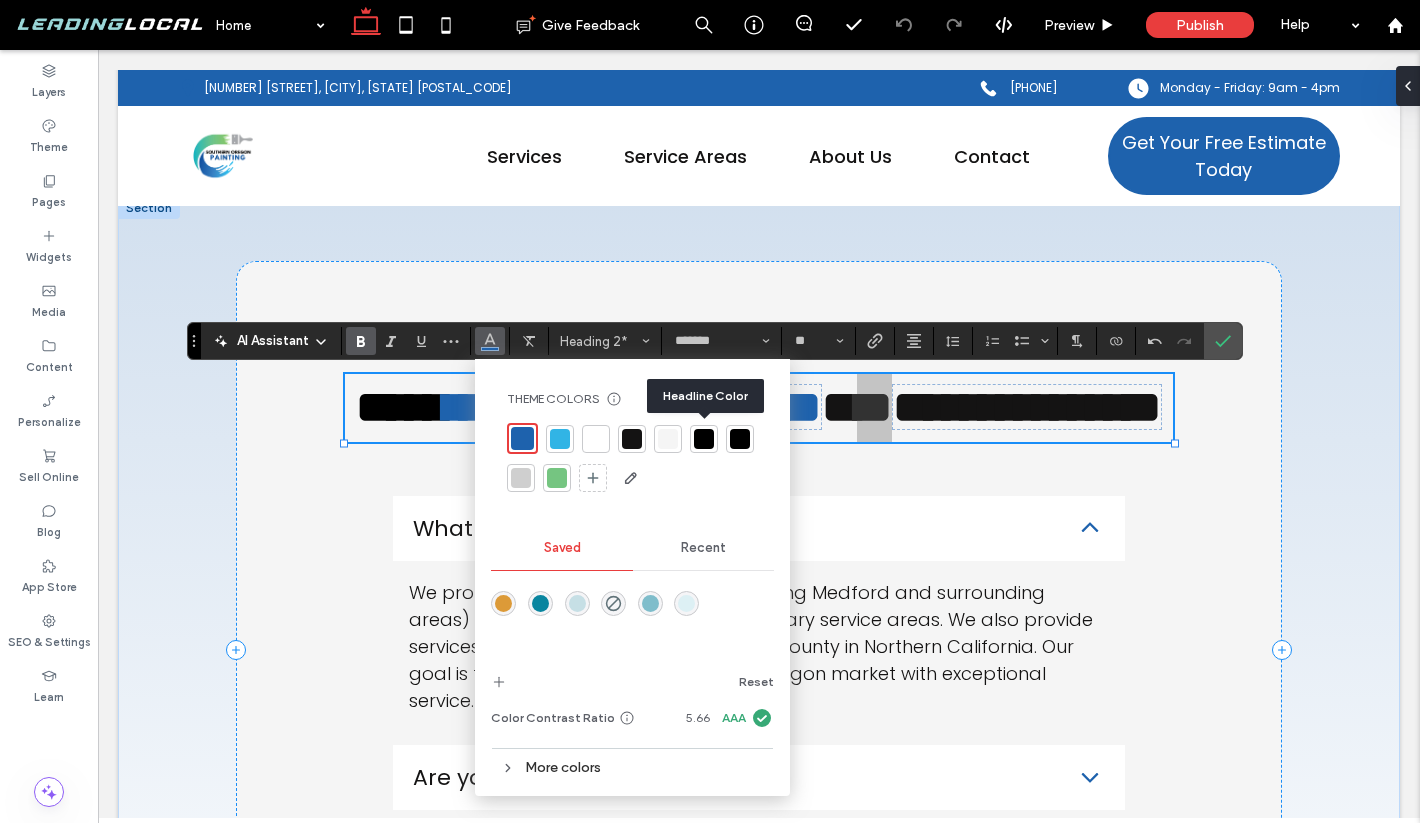 click at bounding box center (704, 439) 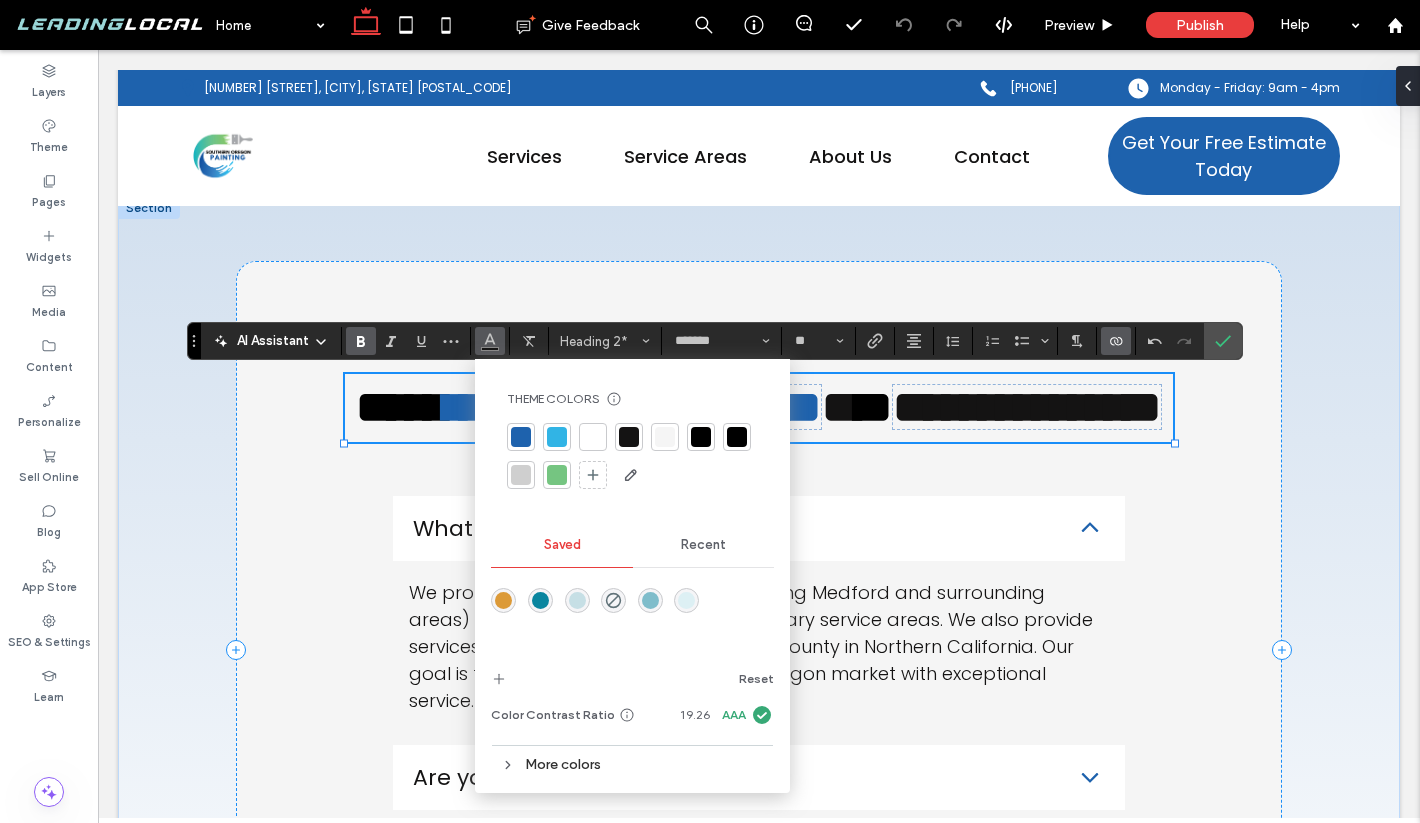 click on "**********" at bounding box center [759, 408] 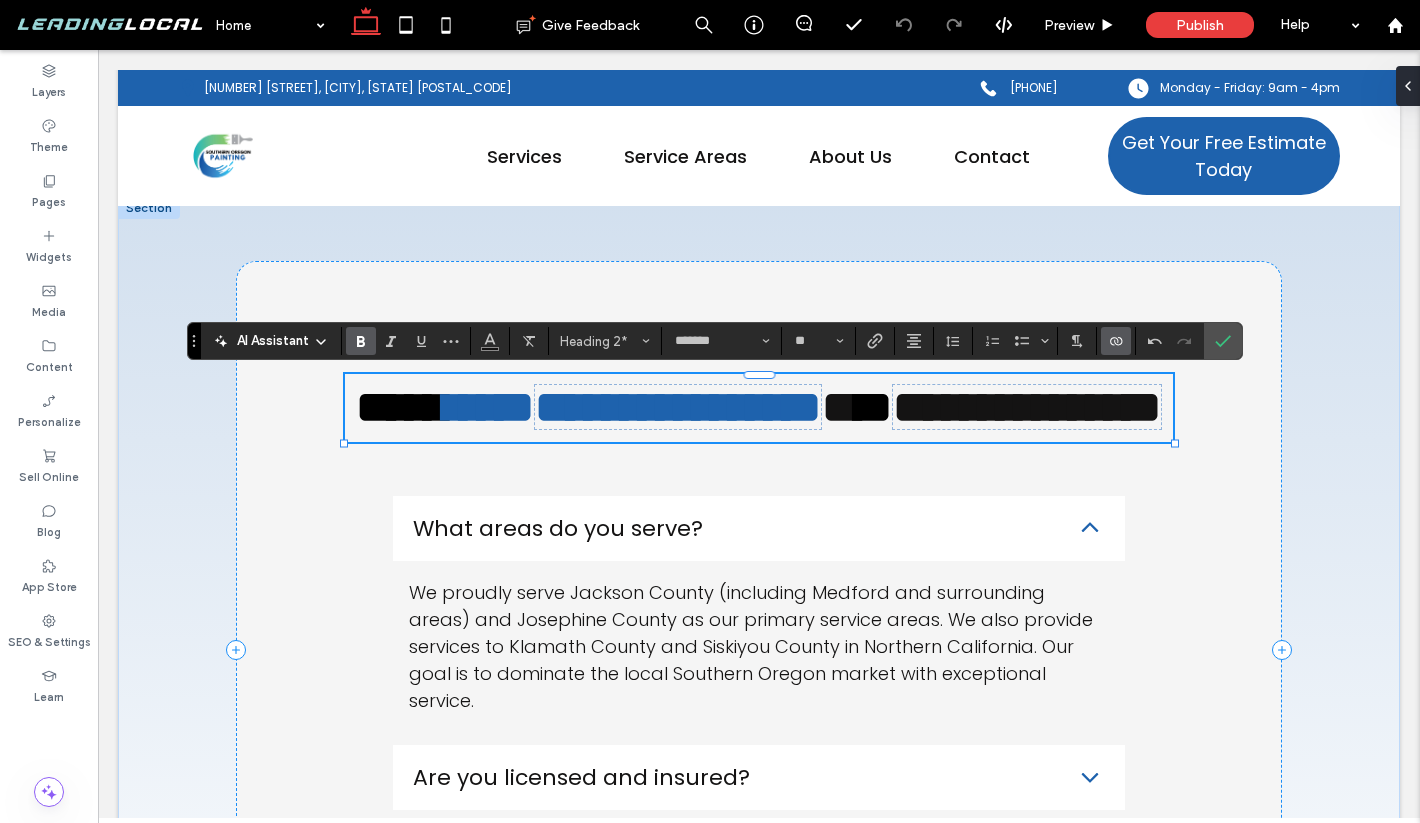 click on "**********" at bounding box center [759, 408] 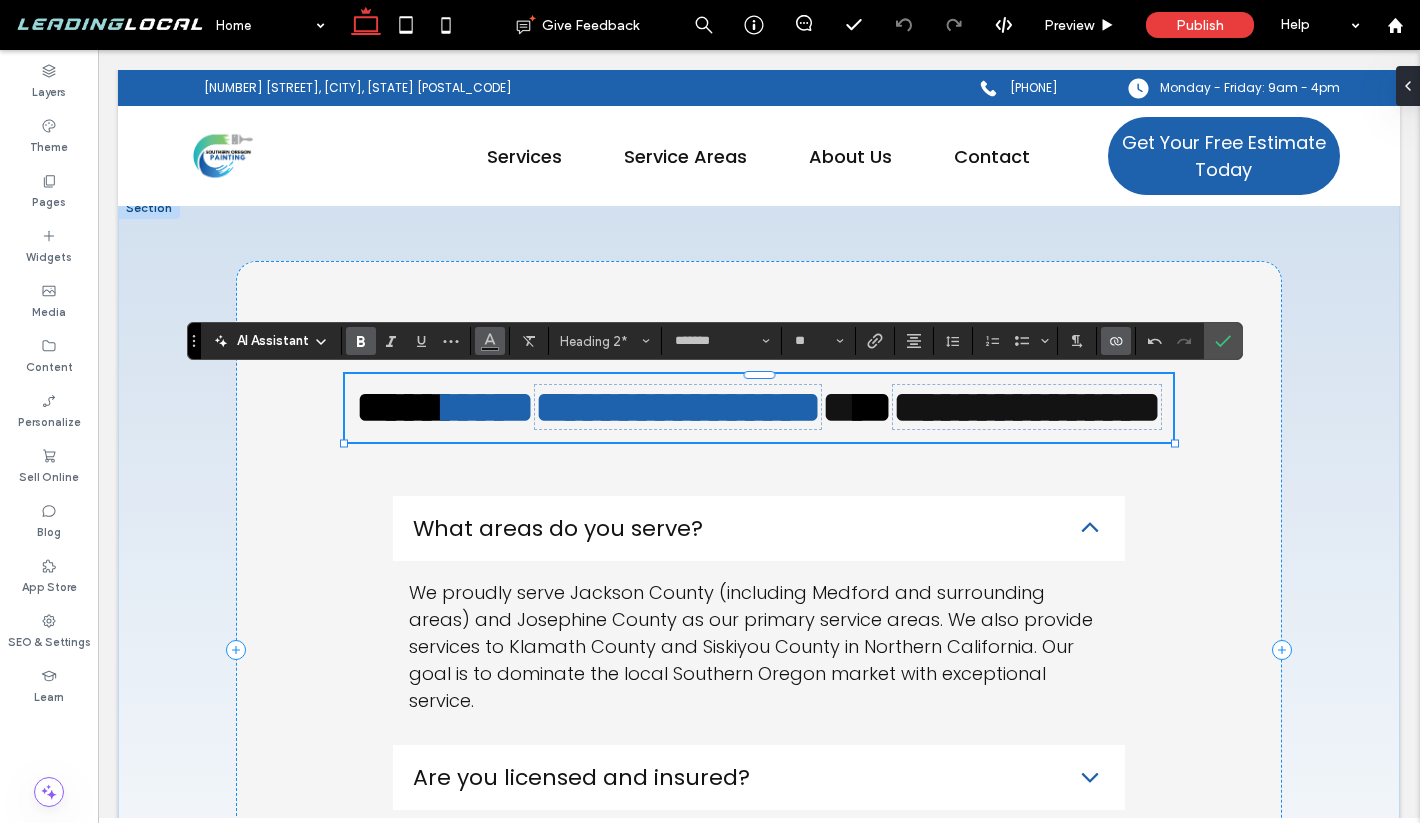 click 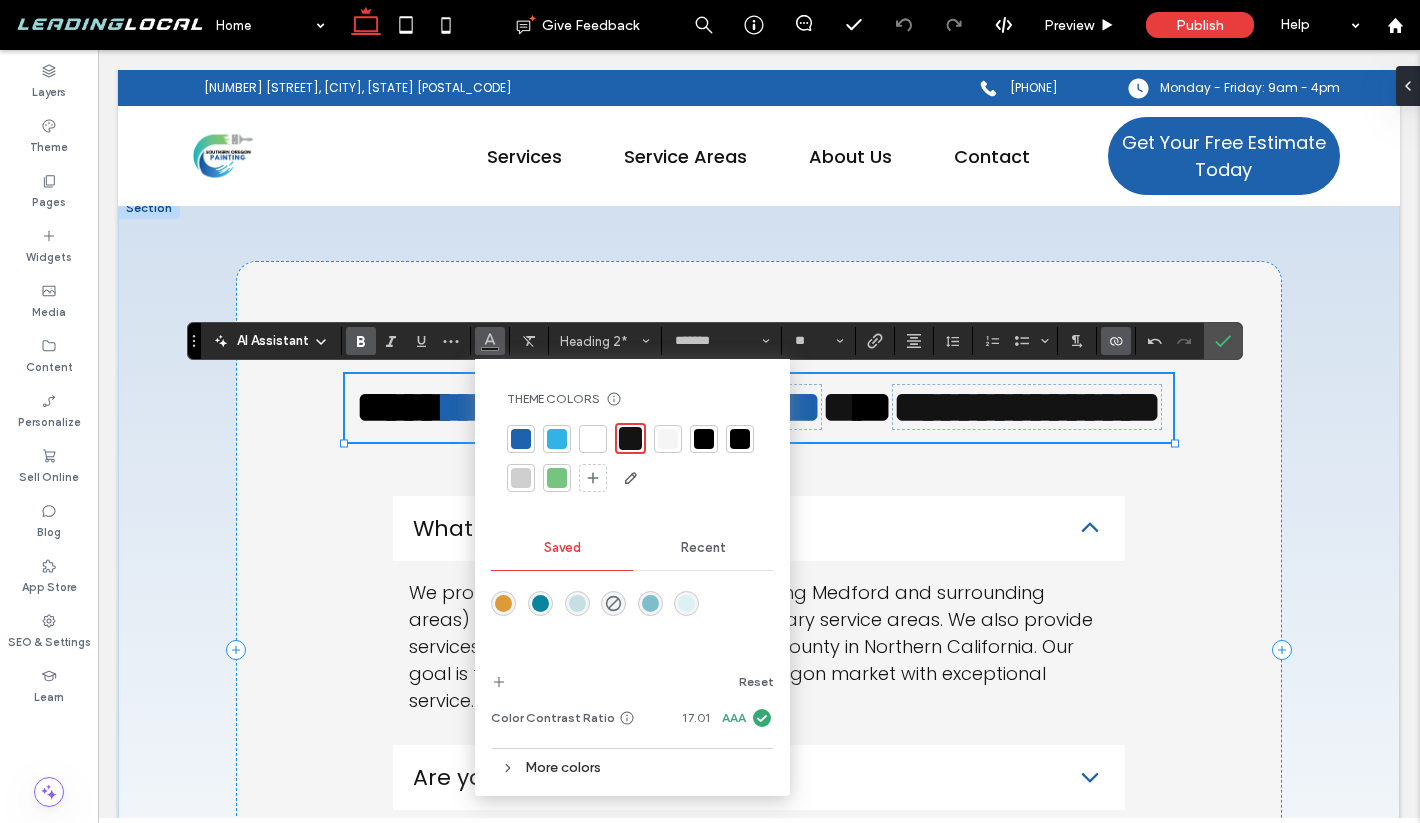 click at bounding box center (521, 439) 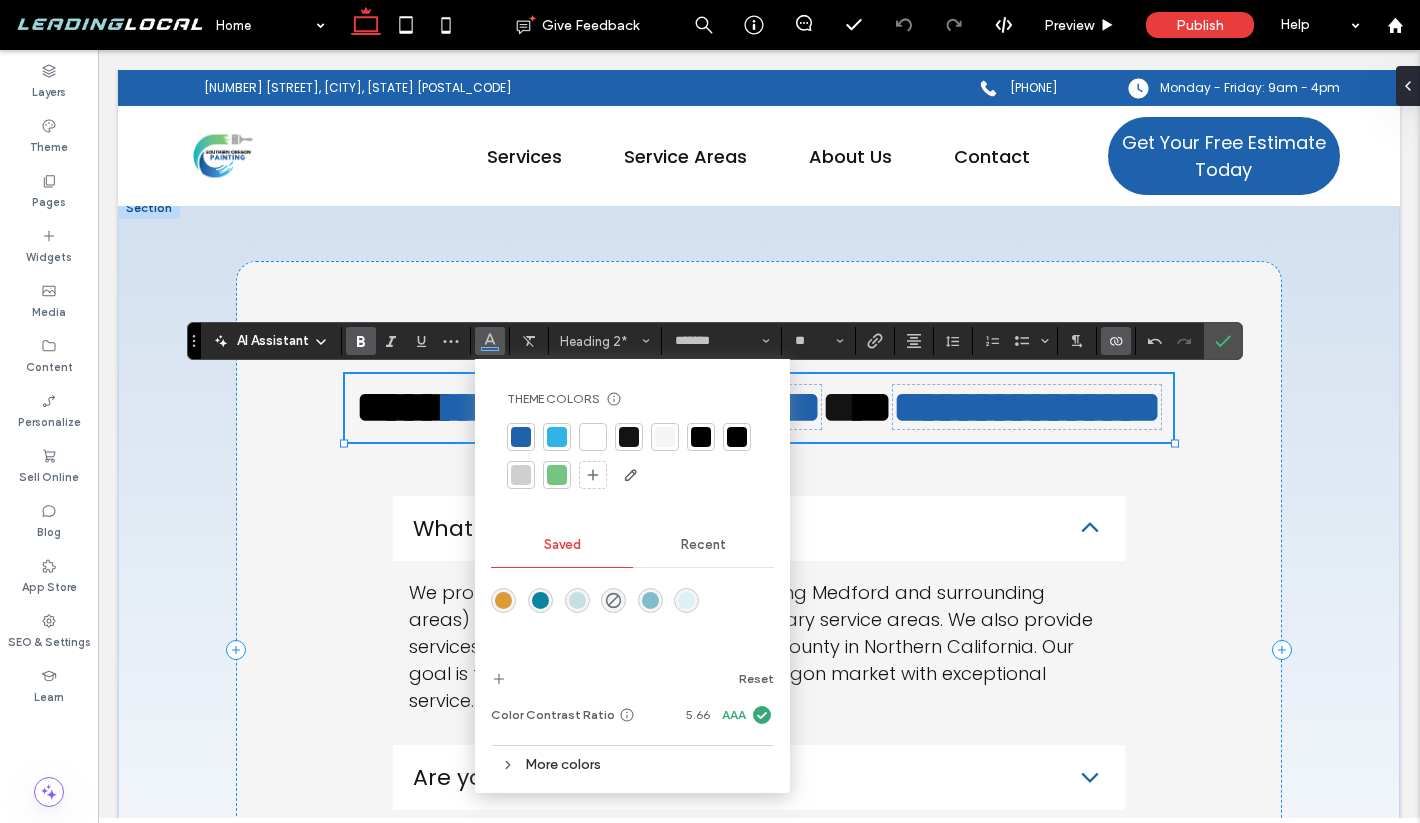 click on "**********" at bounding box center (759, 408) 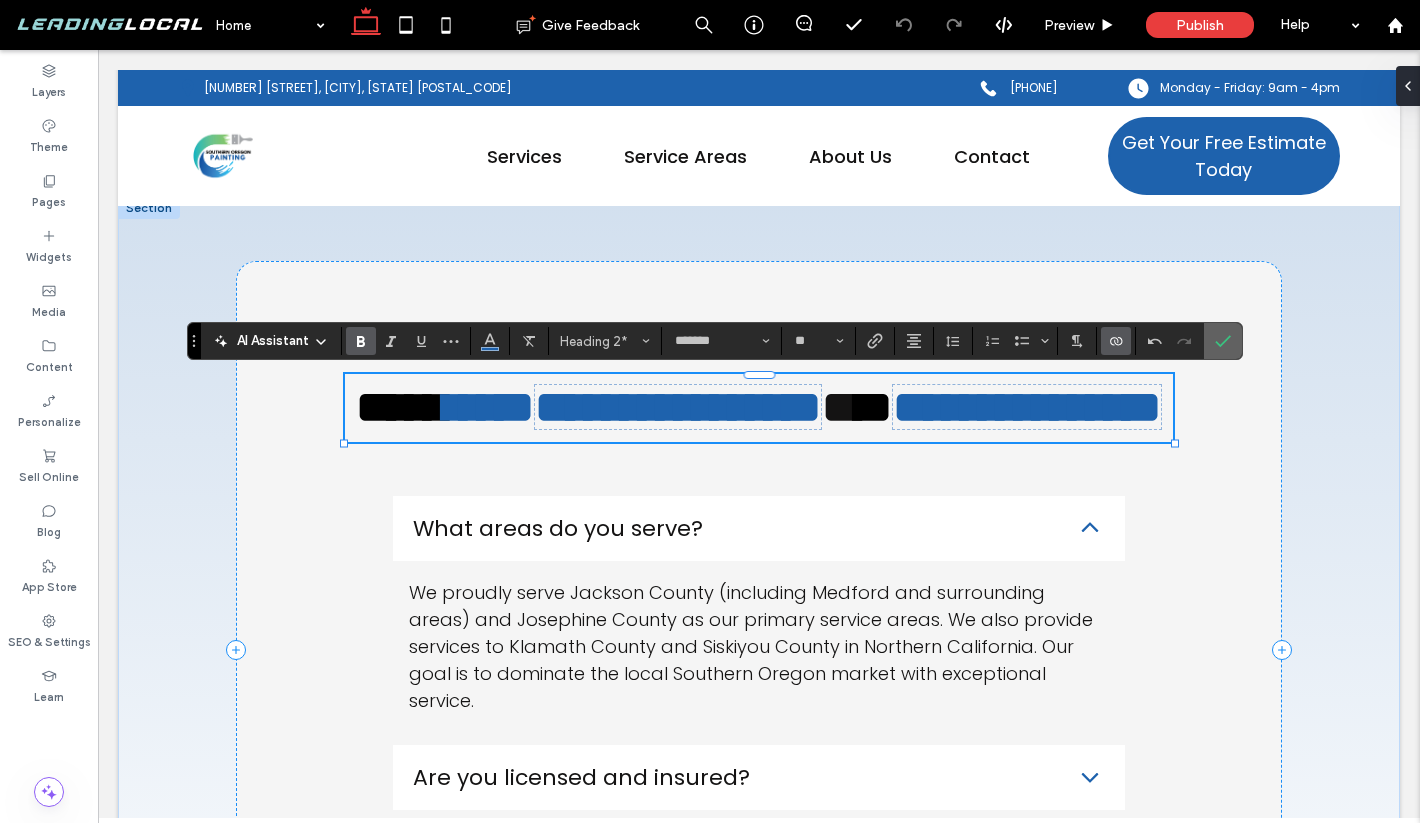 click at bounding box center [1223, 341] 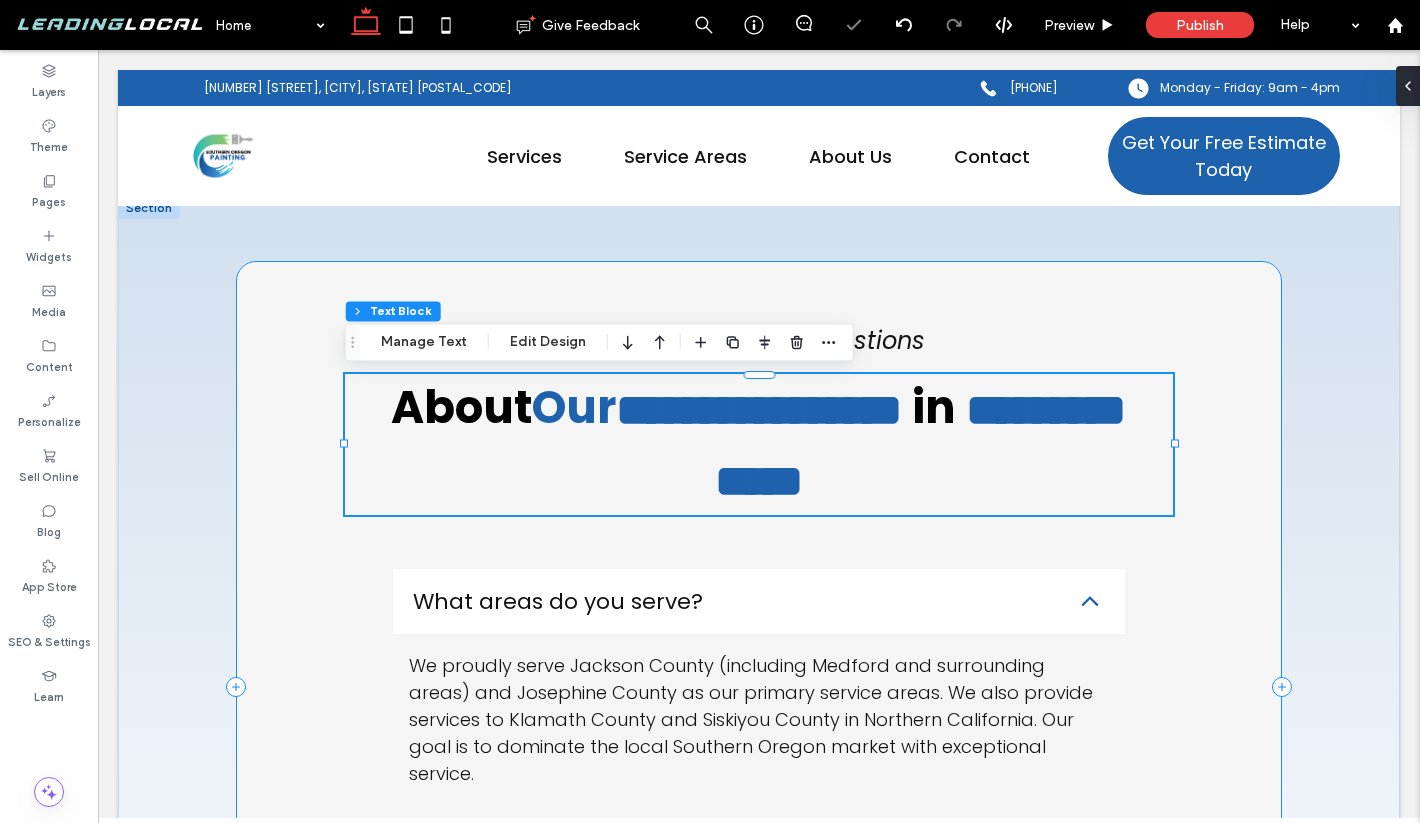 click on "**********" at bounding box center (759, 687) 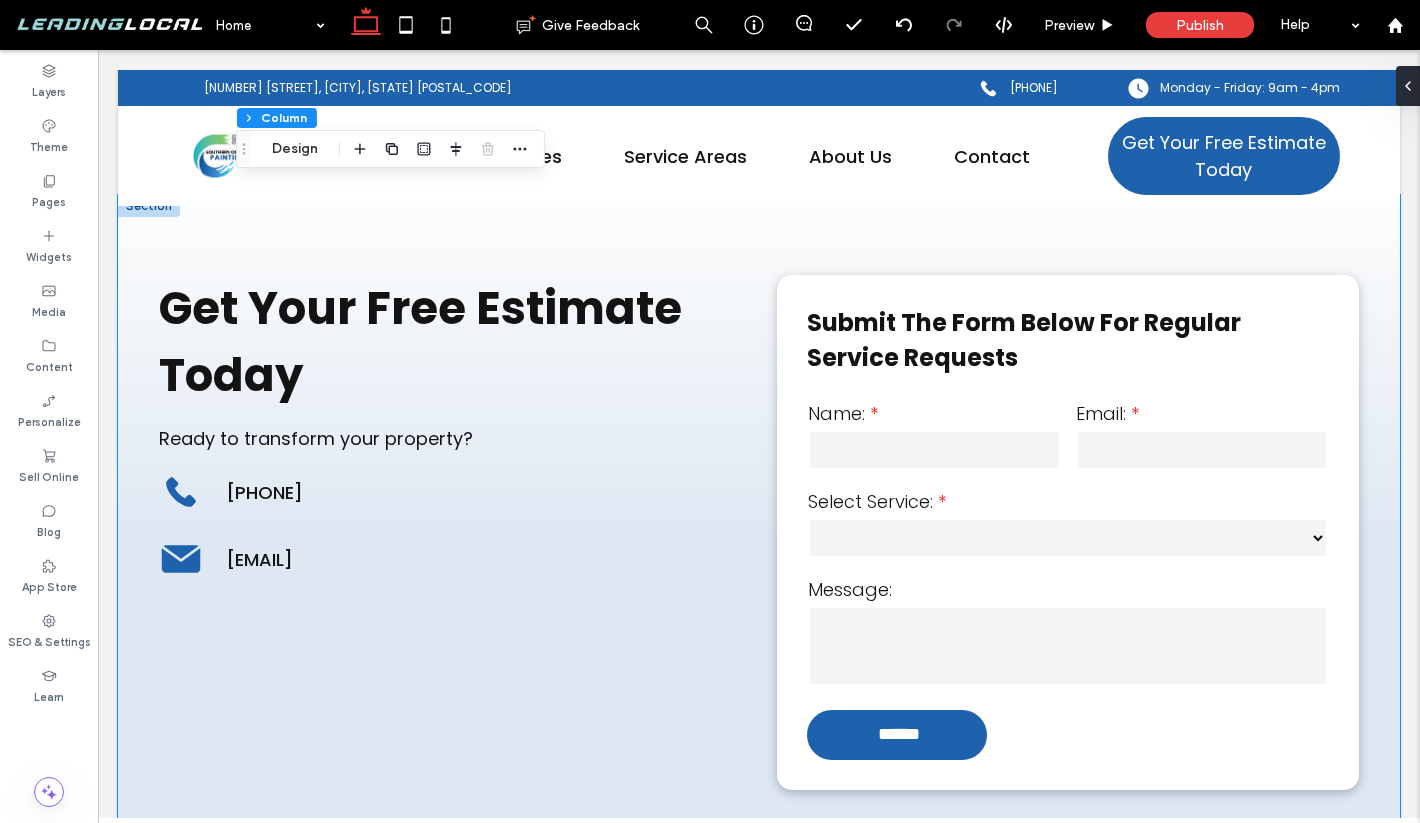 scroll, scrollTop: 7648, scrollLeft: 0, axis: vertical 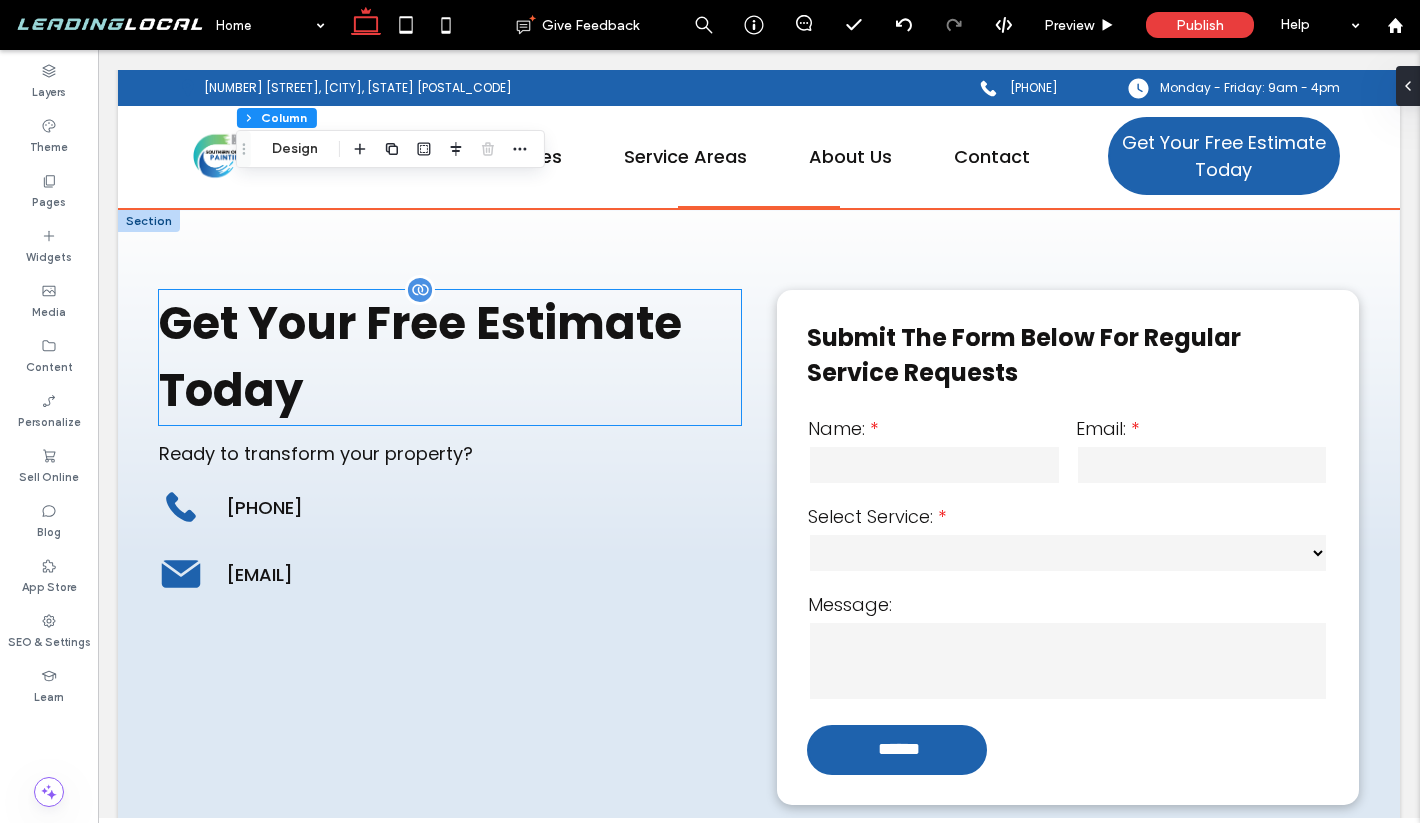 click on "Get Your Free Estimate Today" at bounding box center (420, 357) 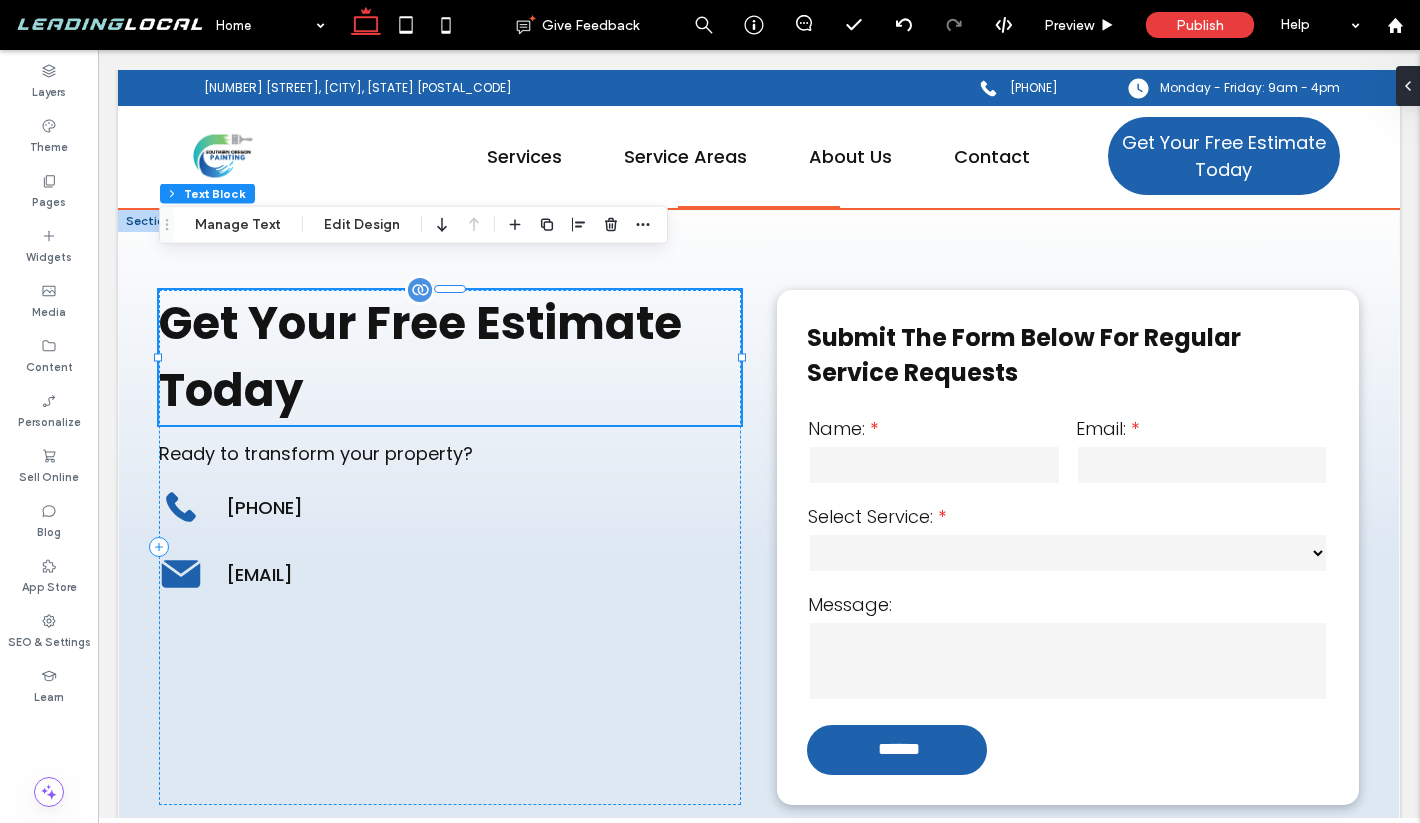 click on "Get Your Free Estimate Today" at bounding box center [420, 357] 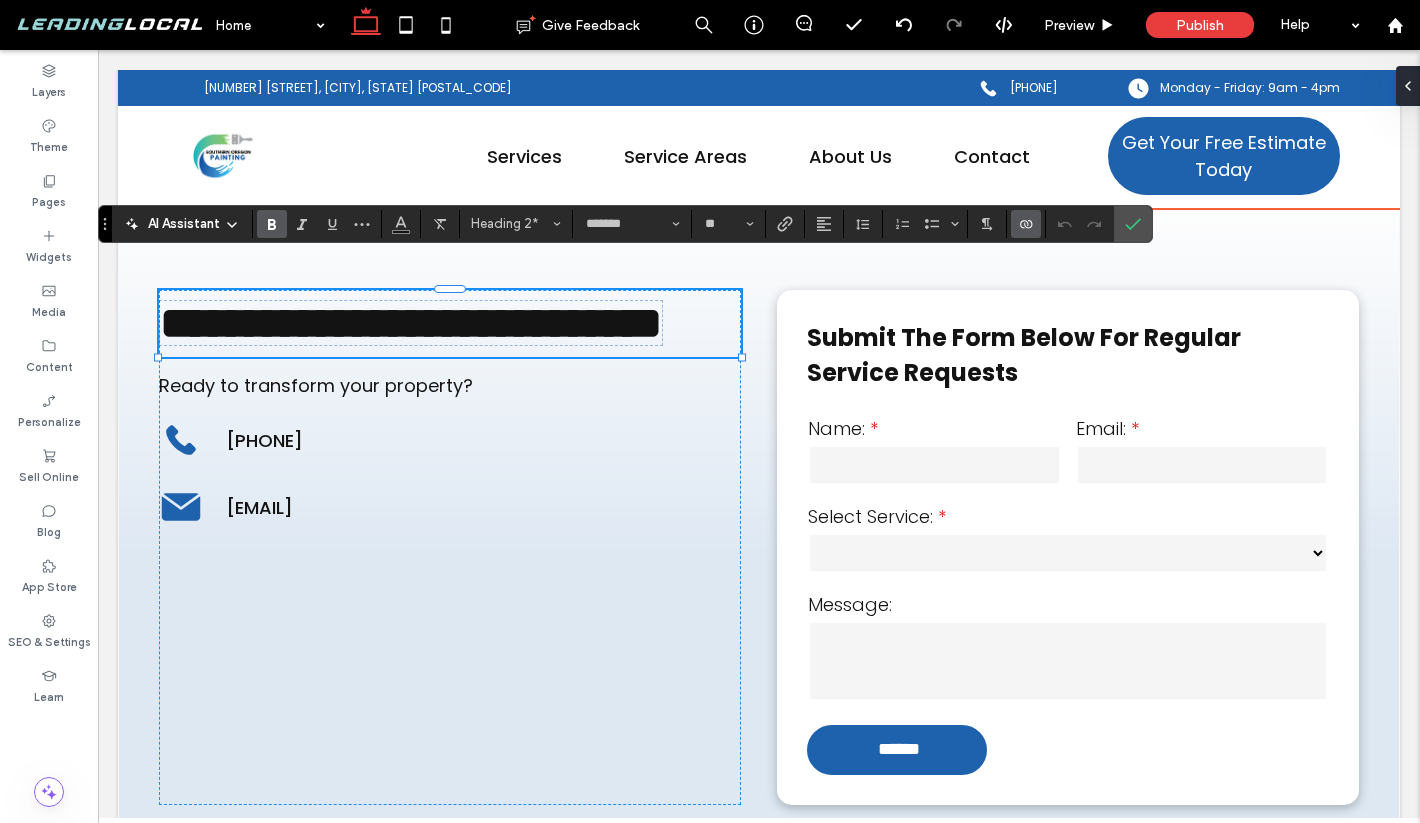 click 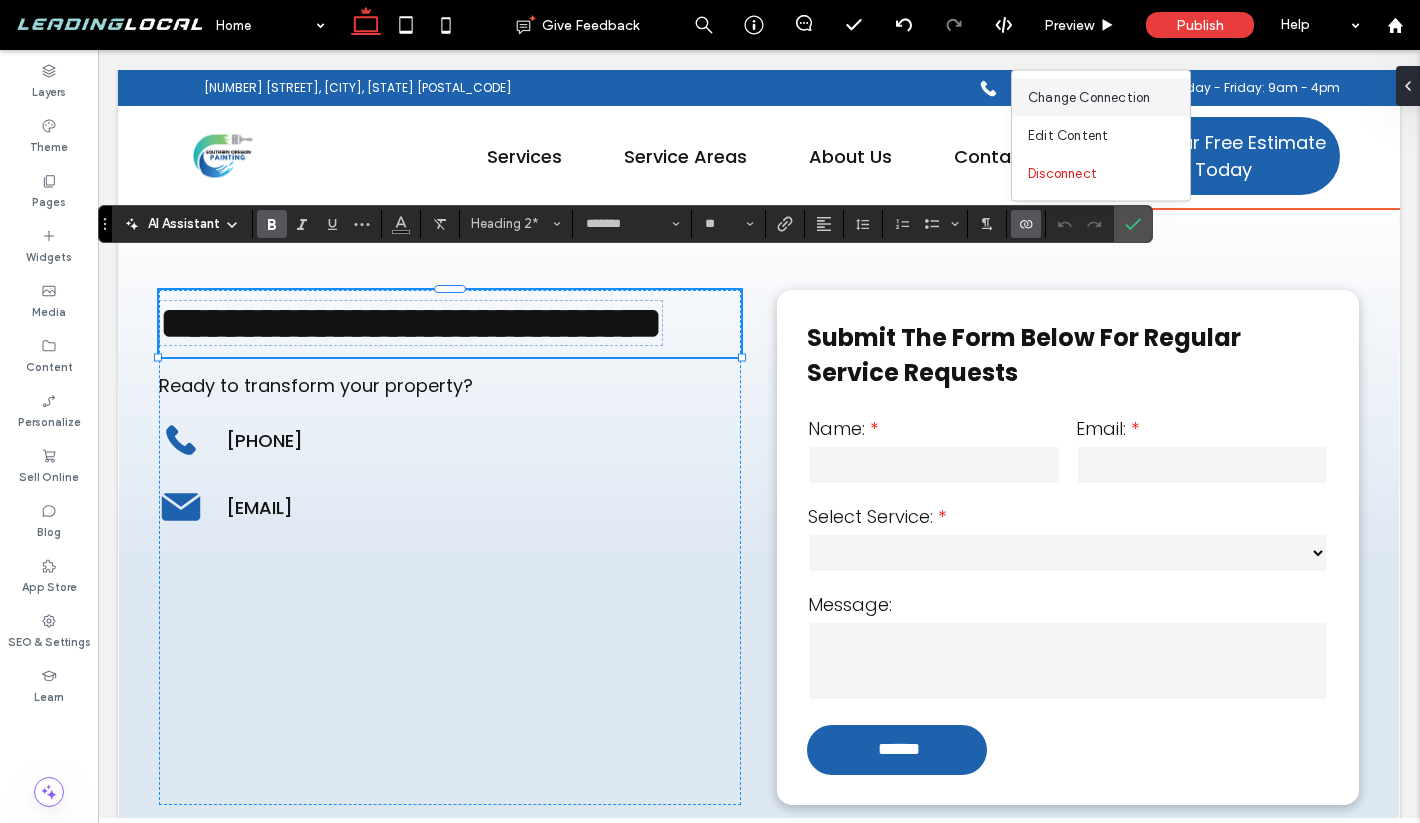 click on "Change Connection" at bounding box center [1101, 98] 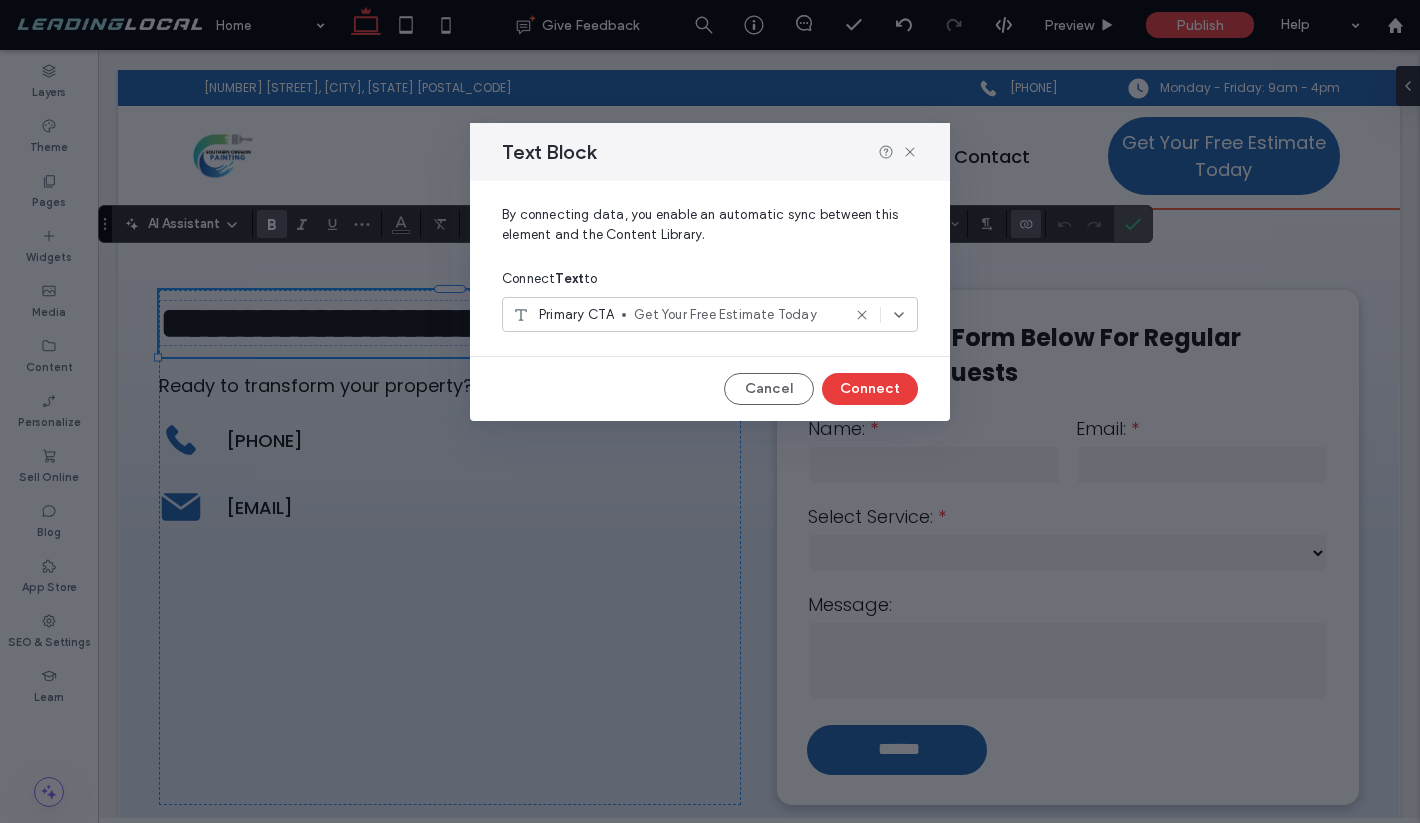 click on "Primary CTA Get Your Free Estimate Today" at bounding box center [710, 314] 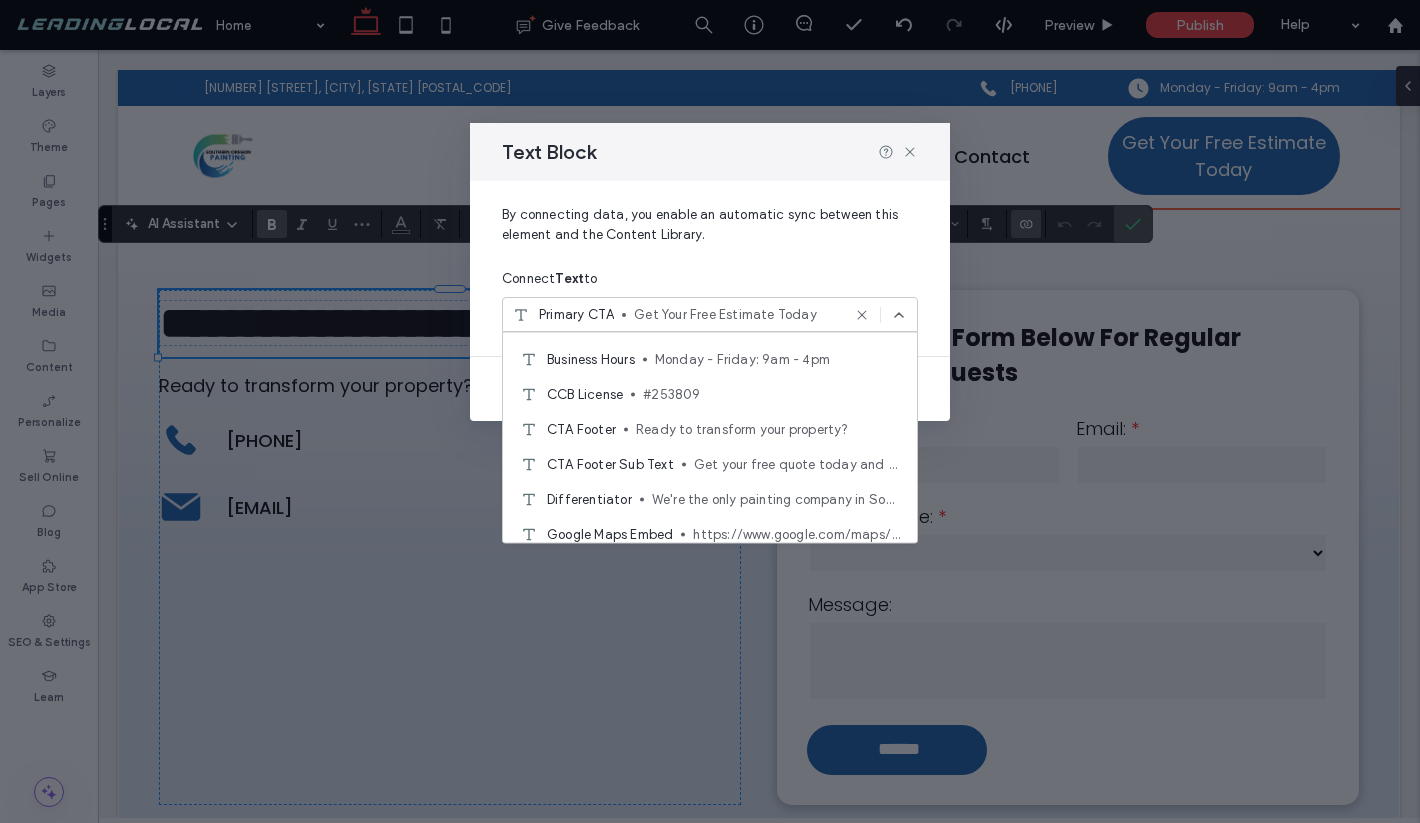 scroll, scrollTop: 130, scrollLeft: 0, axis: vertical 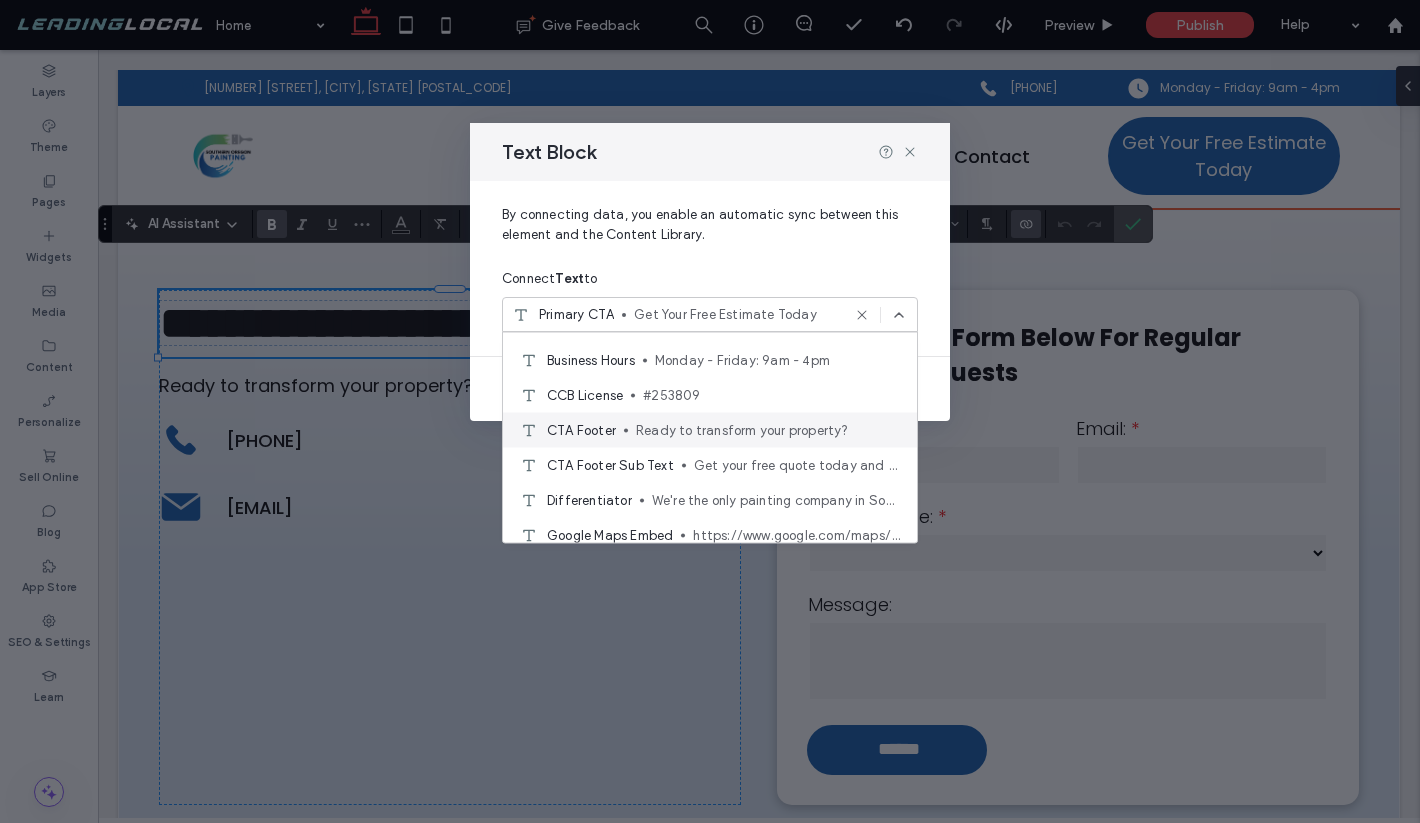 click on "Ready to transform your property?" at bounding box center [768, 430] 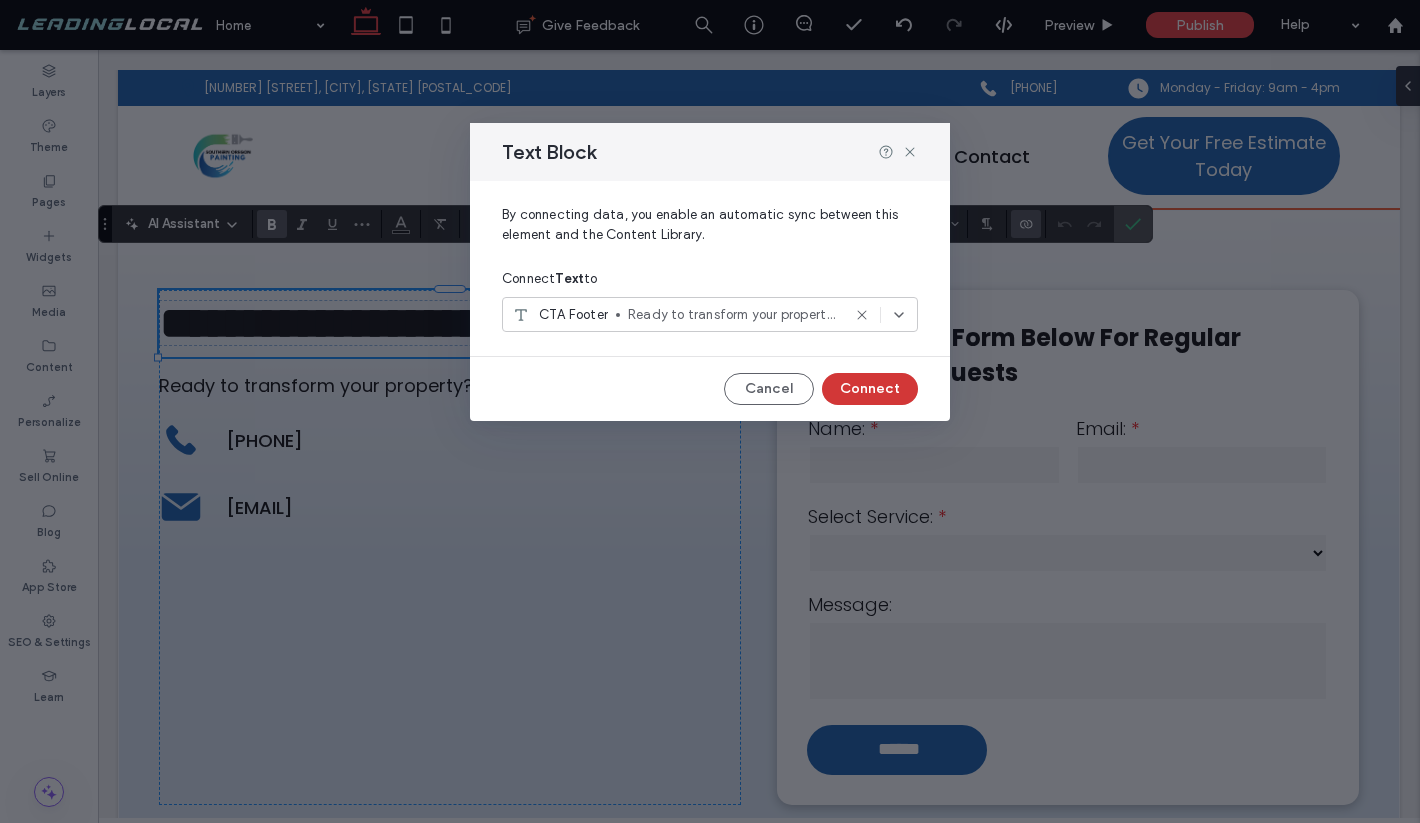 click on "Connect" at bounding box center [870, 389] 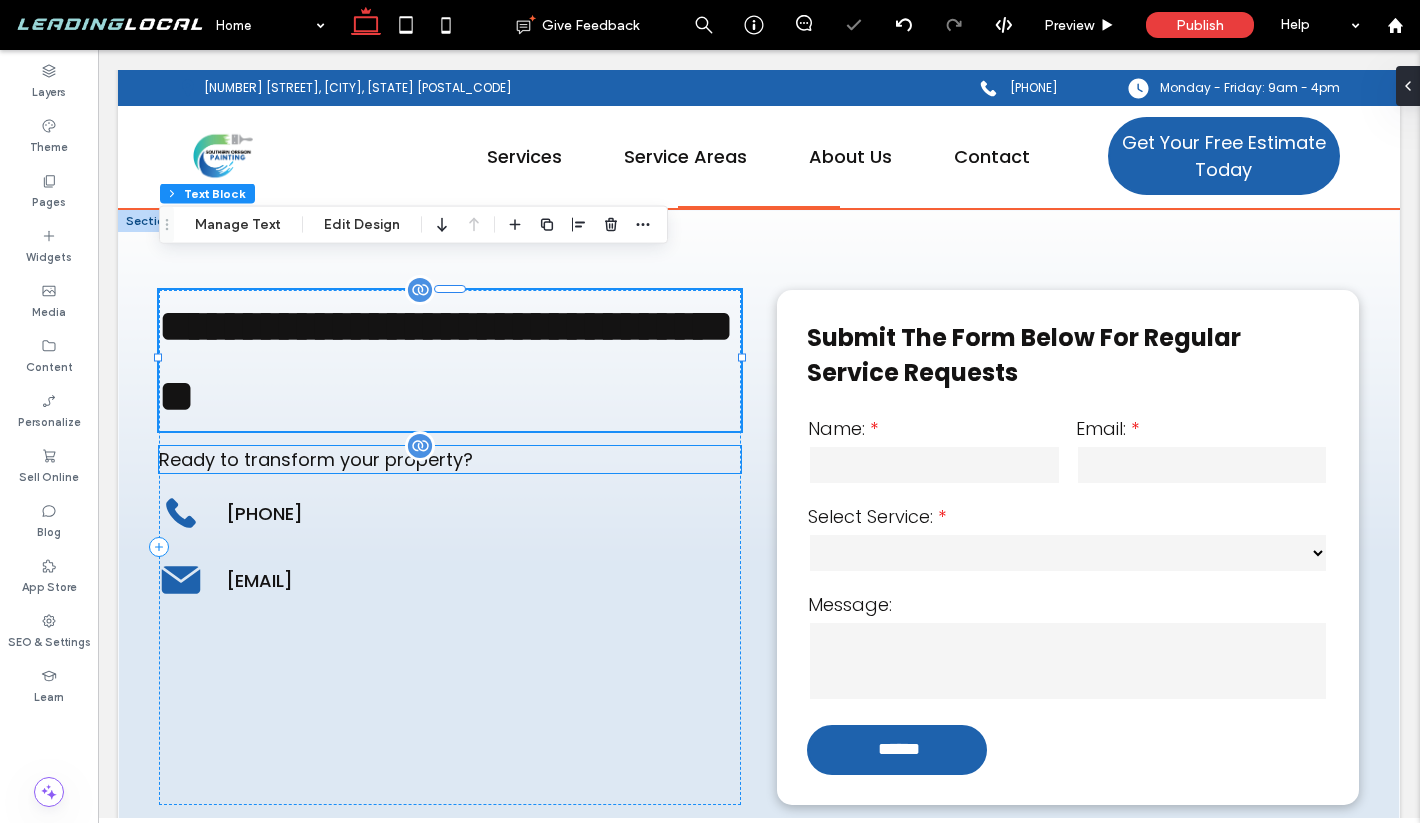 click on "Ready to transform your property?" at bounding box center [450, 459] 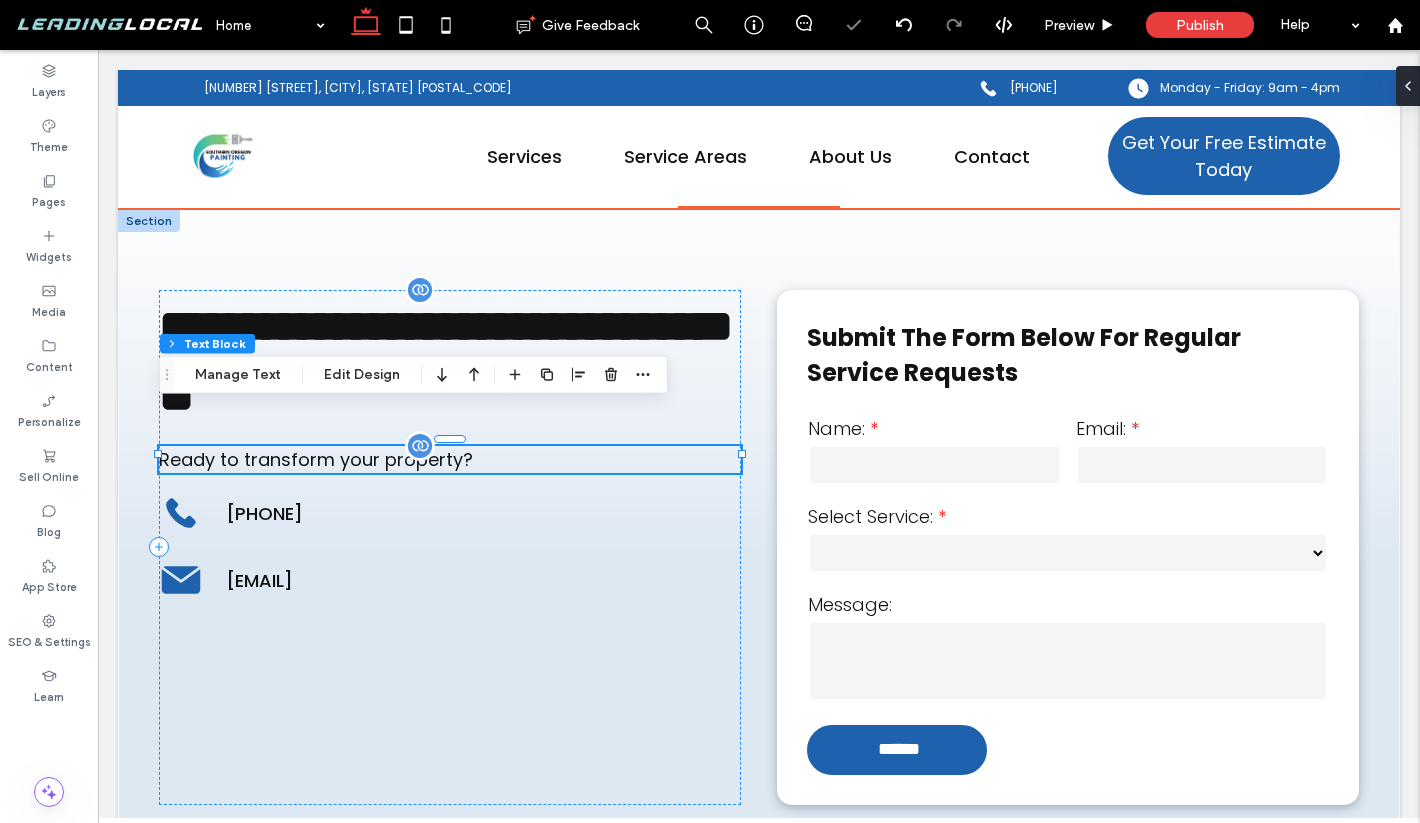 click on "Ready to transform your property?" at bounding box center (450, 459) 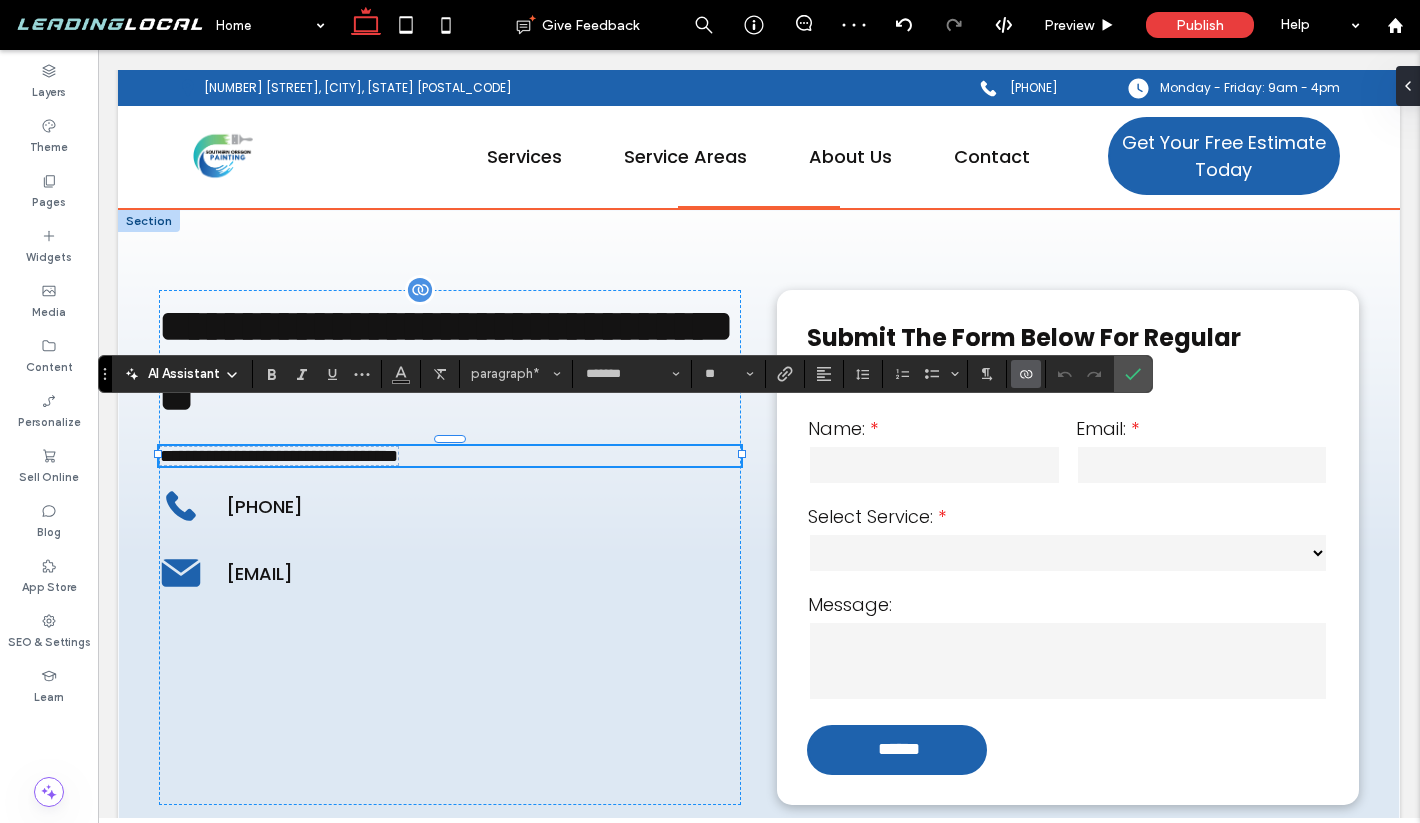 click 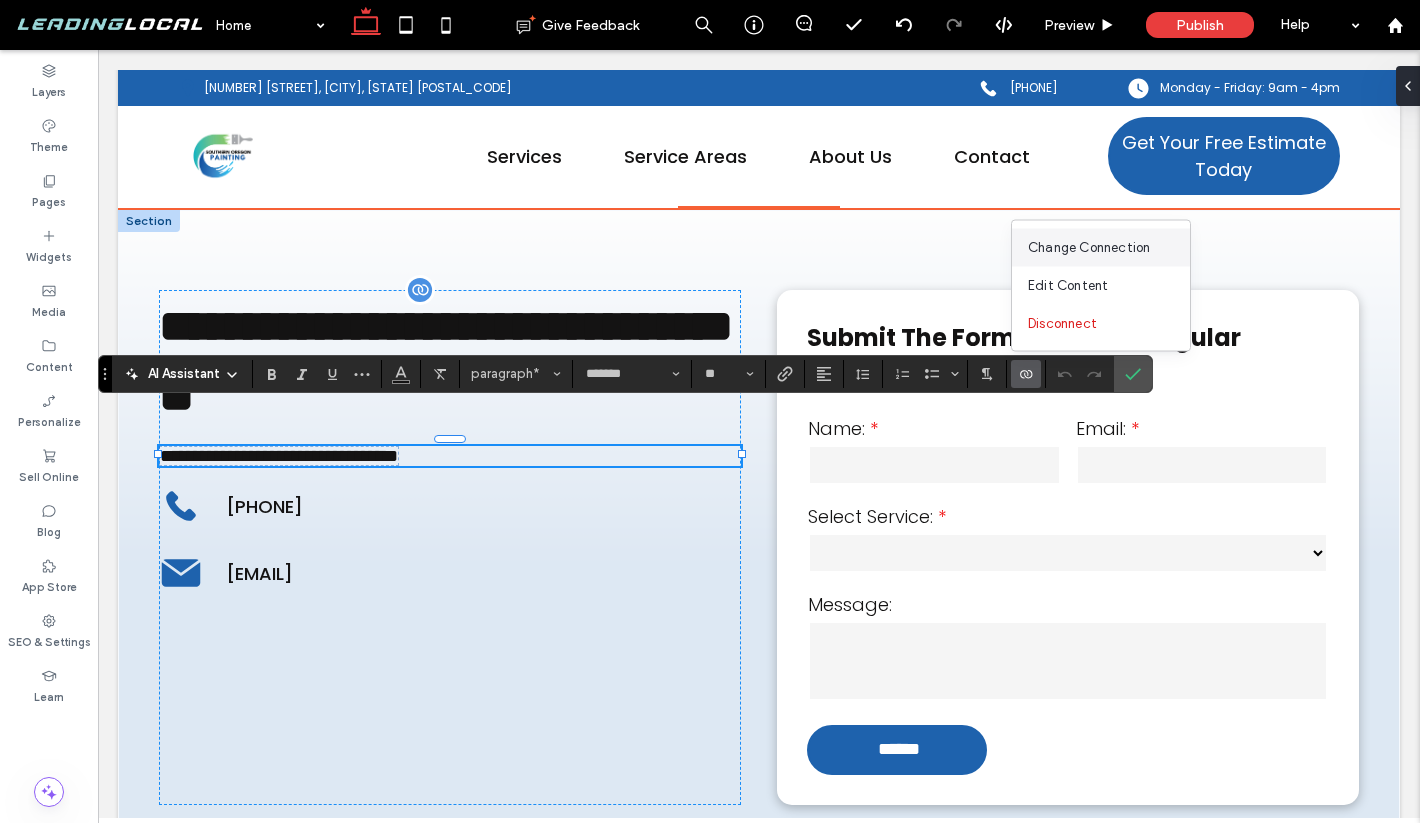click on "Change Connection" at bounding box center [1089, 248] 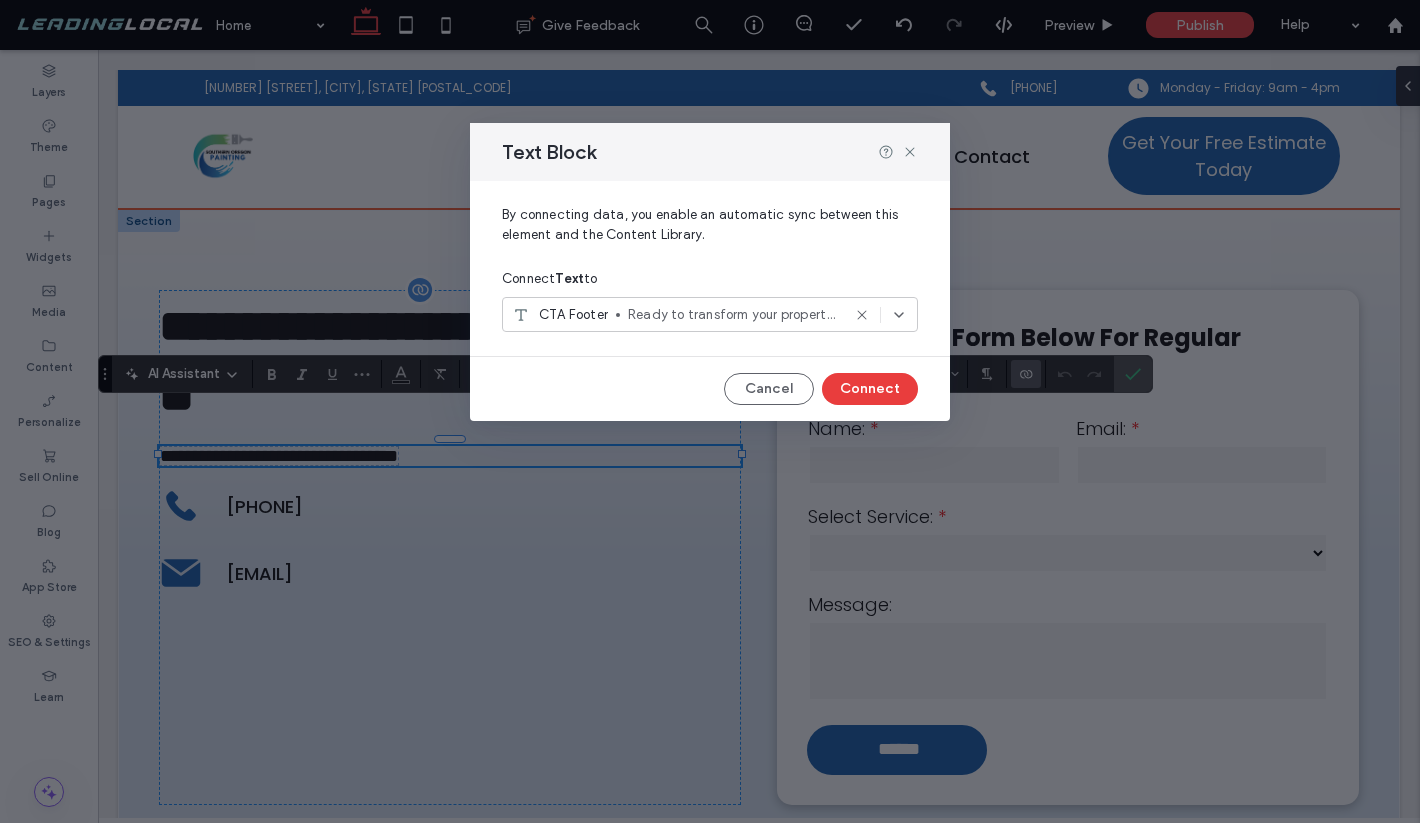 click on "Ready to transform your property?" at bounding box center [734, 315] 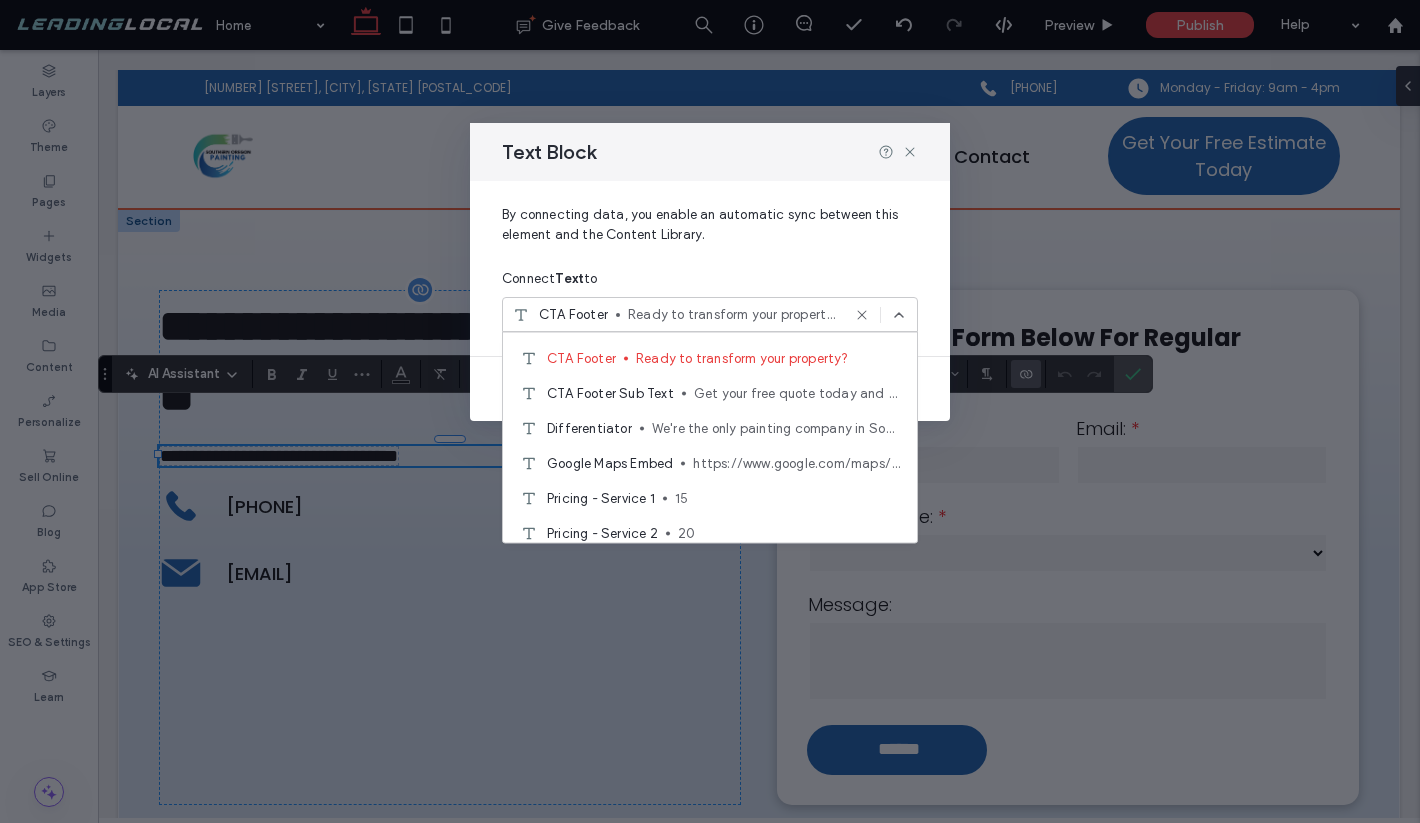 scroll, scrollTop: 163, scrollLeft: 0, axis: vertical 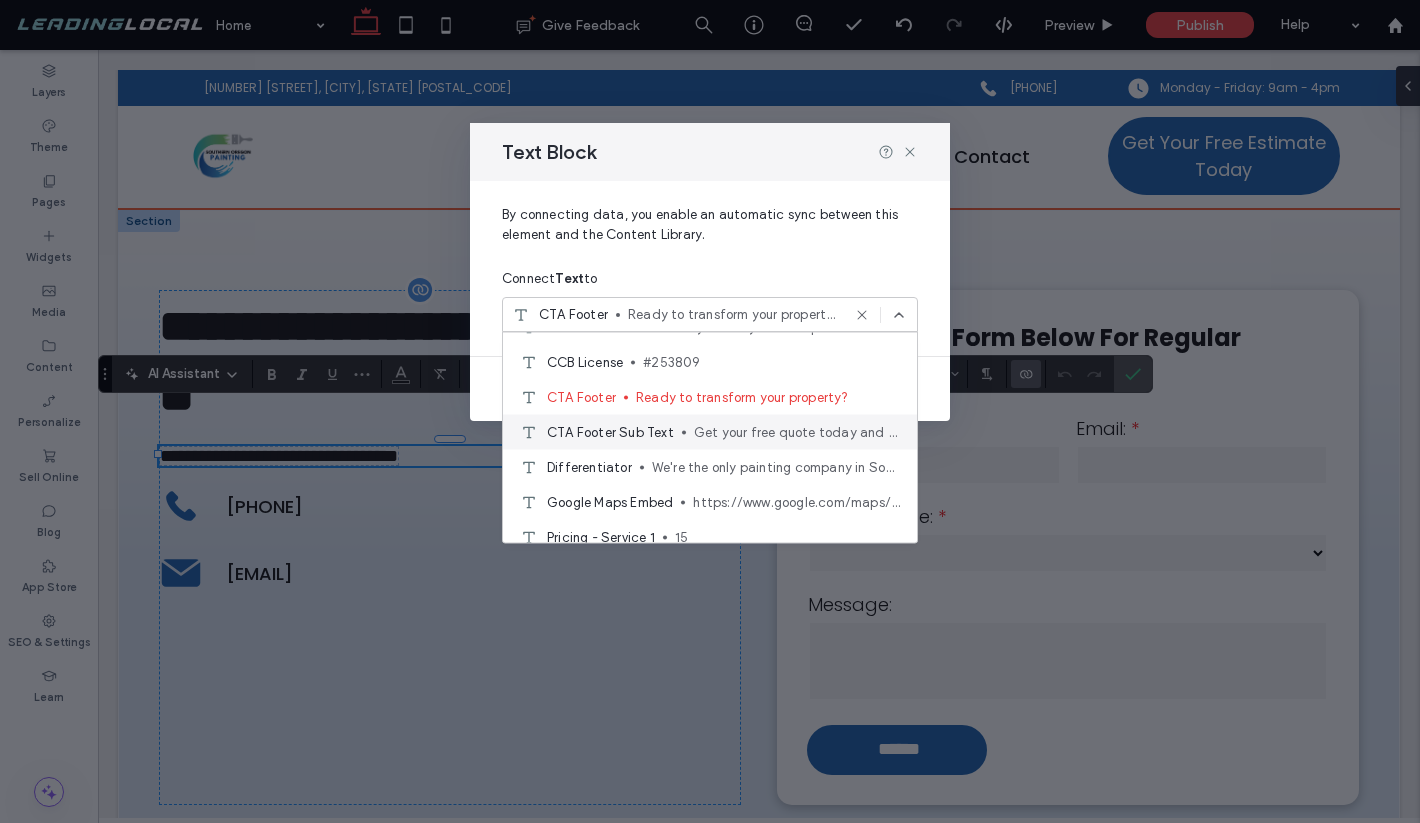 click on "CTA Footer Sub Text Get your free quote today and experience the Southern Oregon Painting difference." at bounding box center (710, 432) 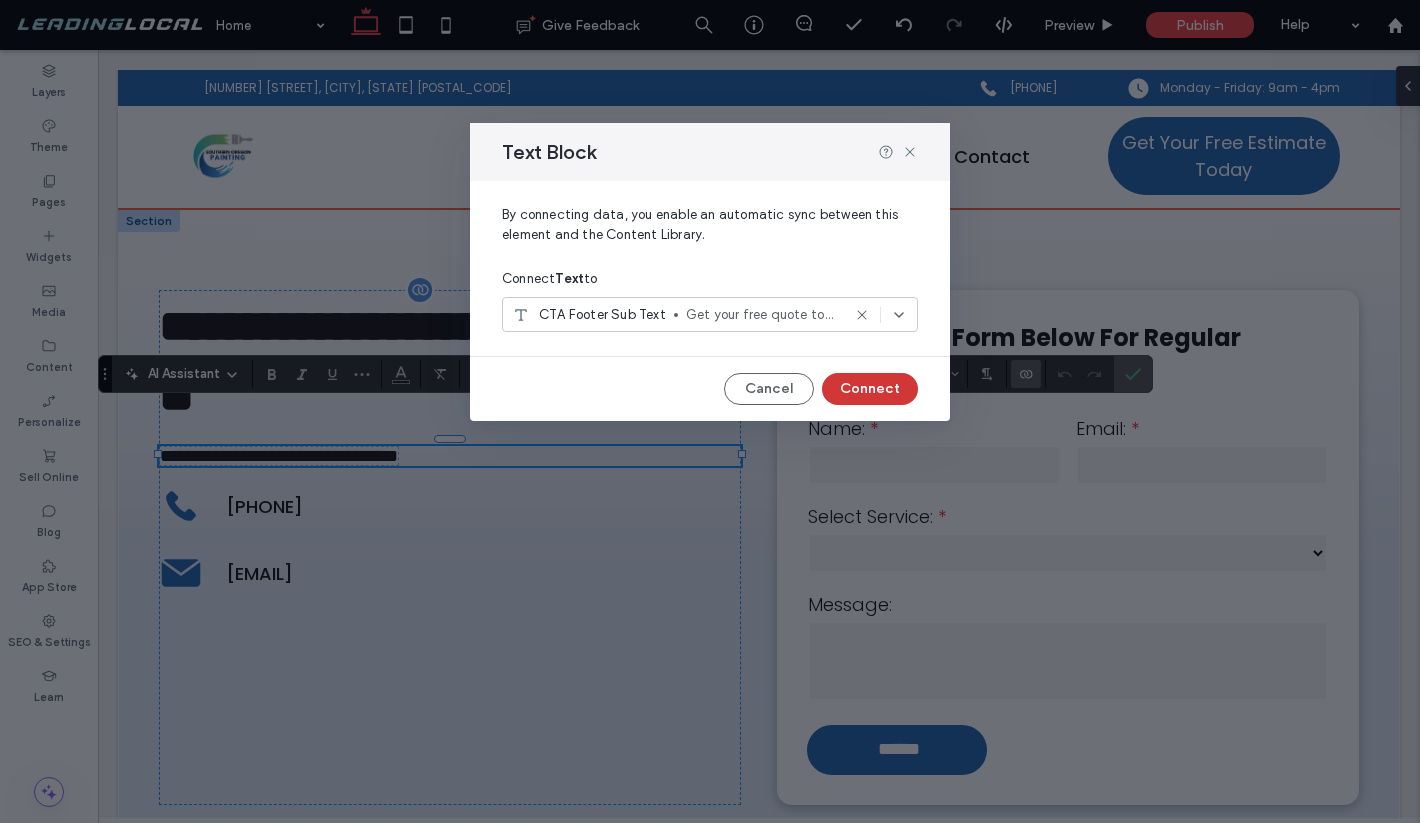 click on "Connect" at bounding box center (870, 389) 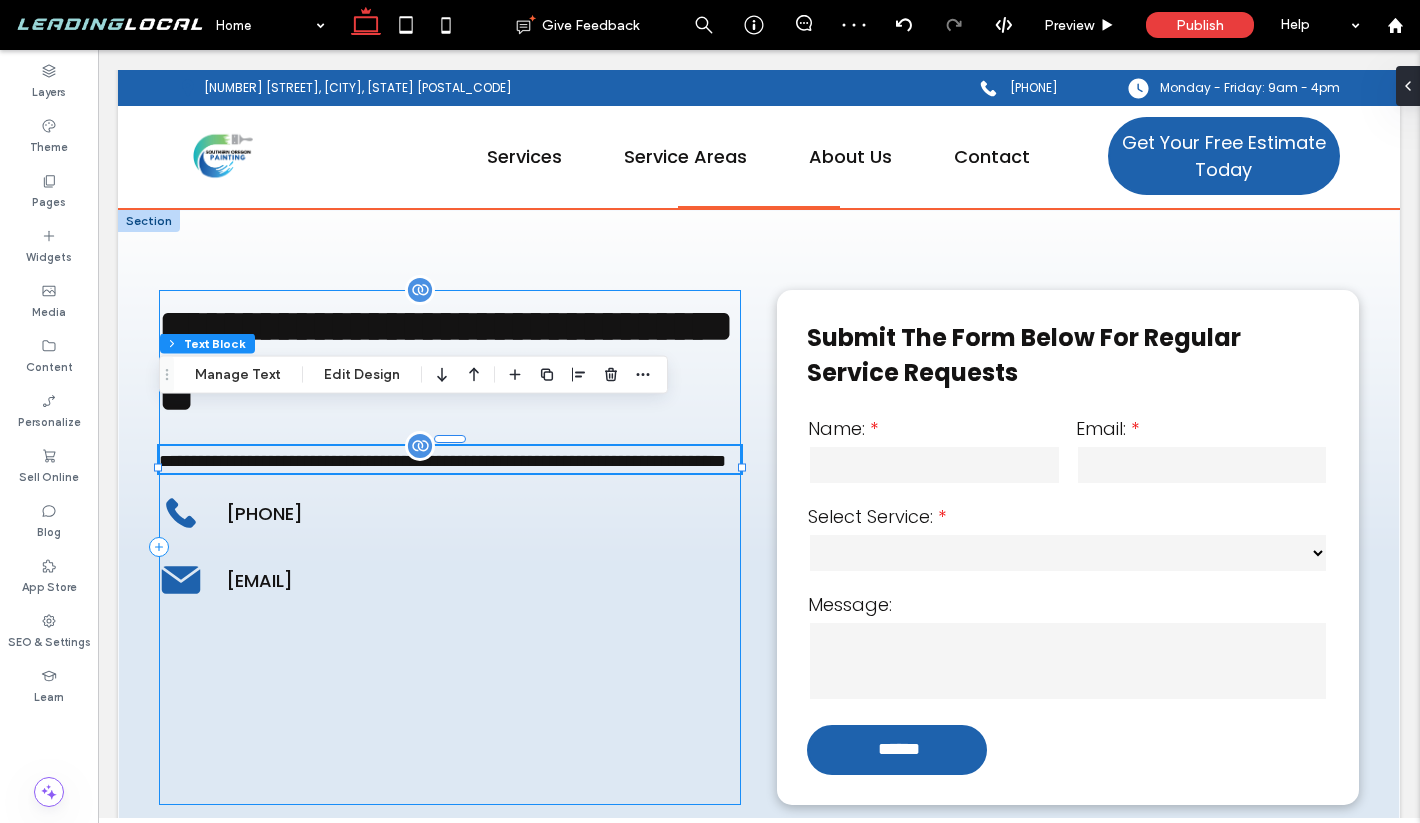 click on "**********" at bounding box center [450, 547] 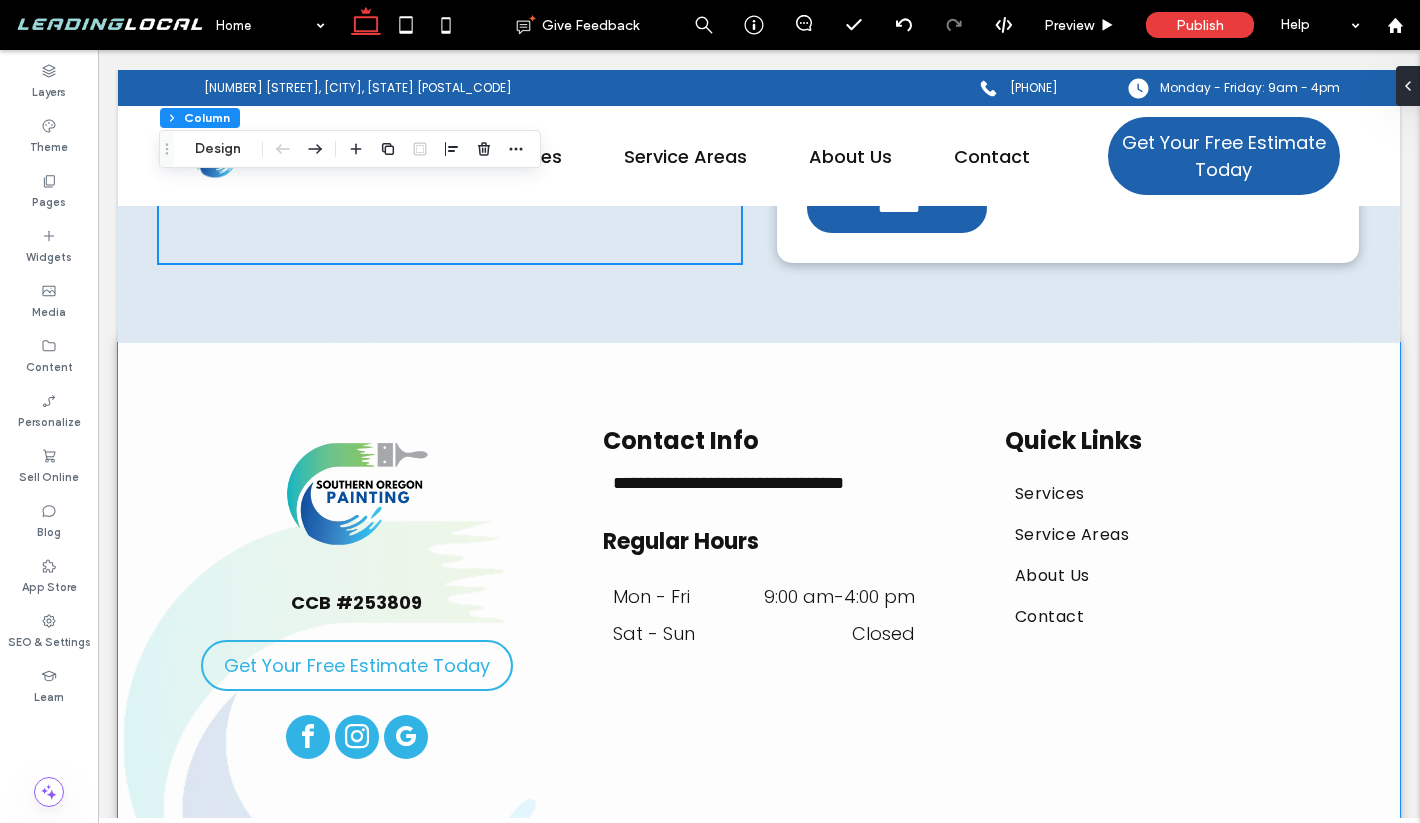 scroll, scrollTop: 8130, scrollLeft: 0, axis: vertical 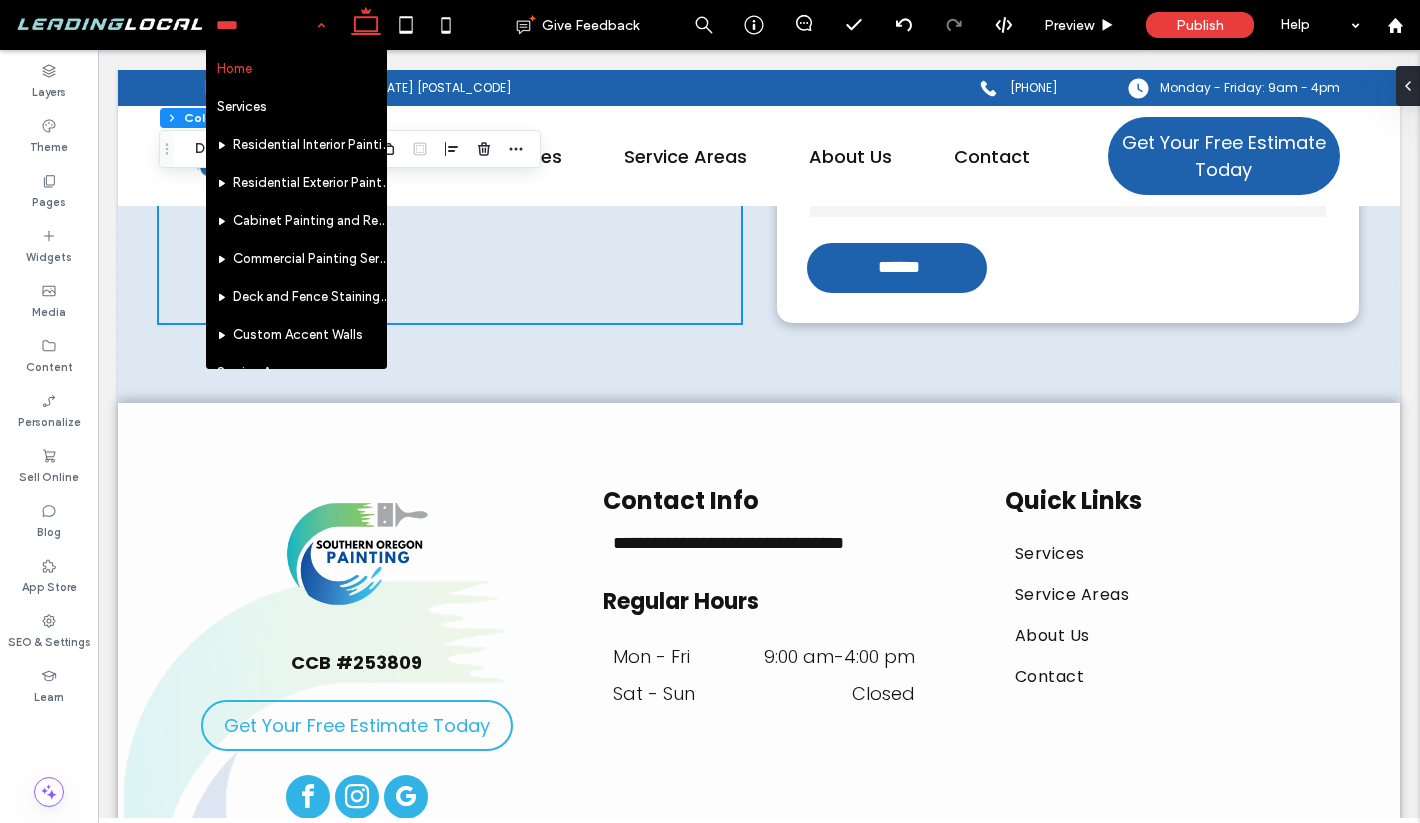 click at bounding box center [265, 25] 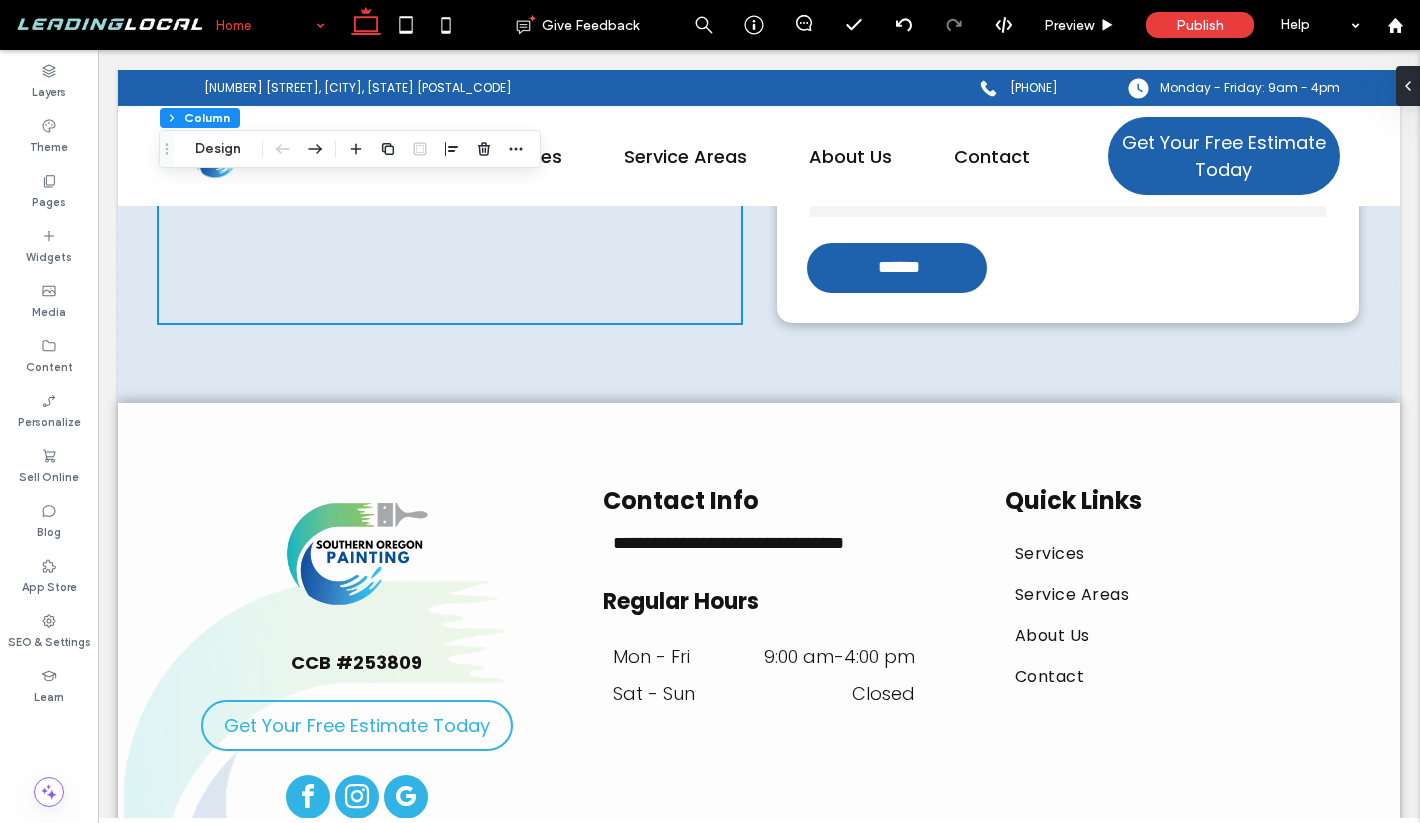 click on "Home" at bounding box center (270, 25) 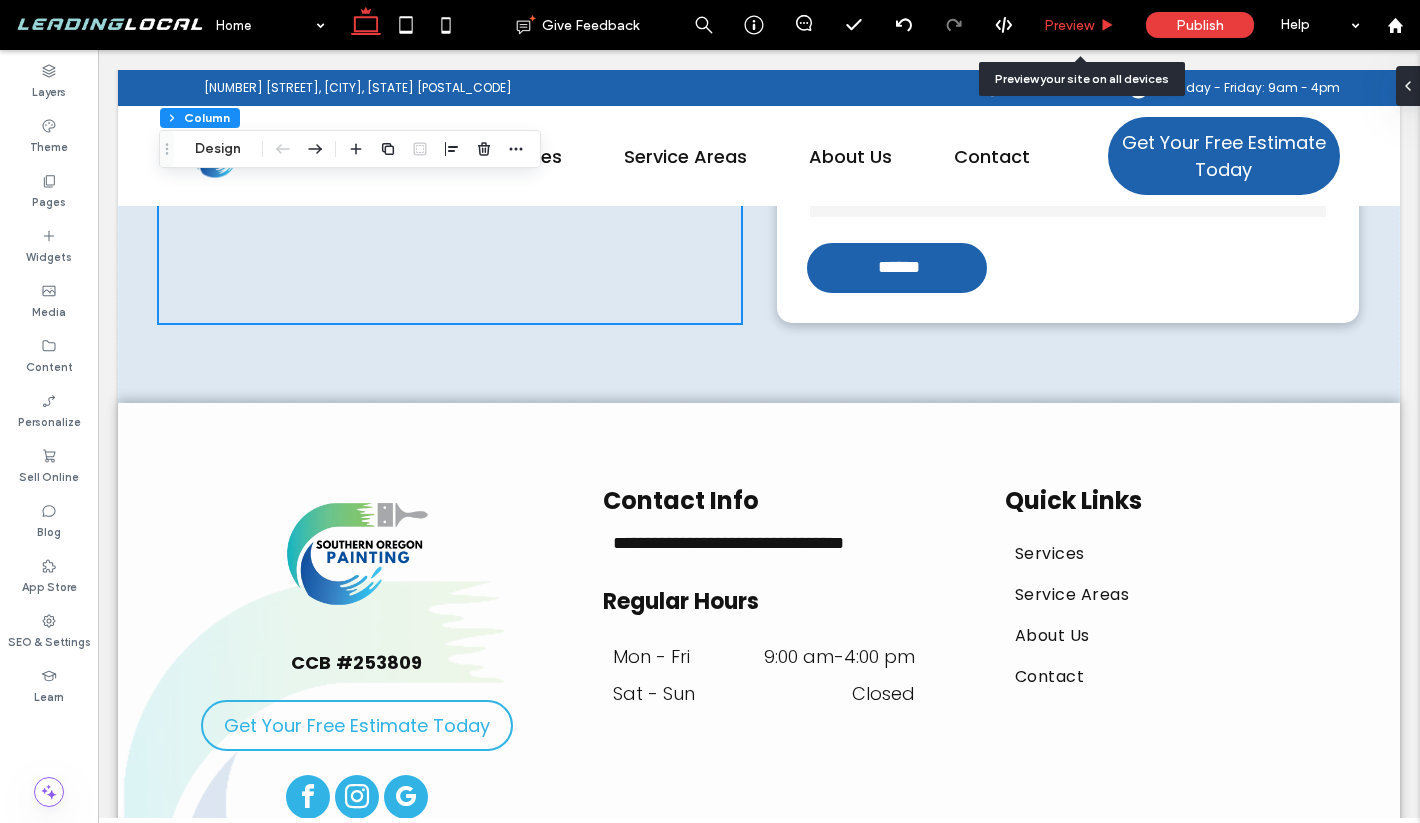 click on "Preview" at bounding box center [1069, 25] 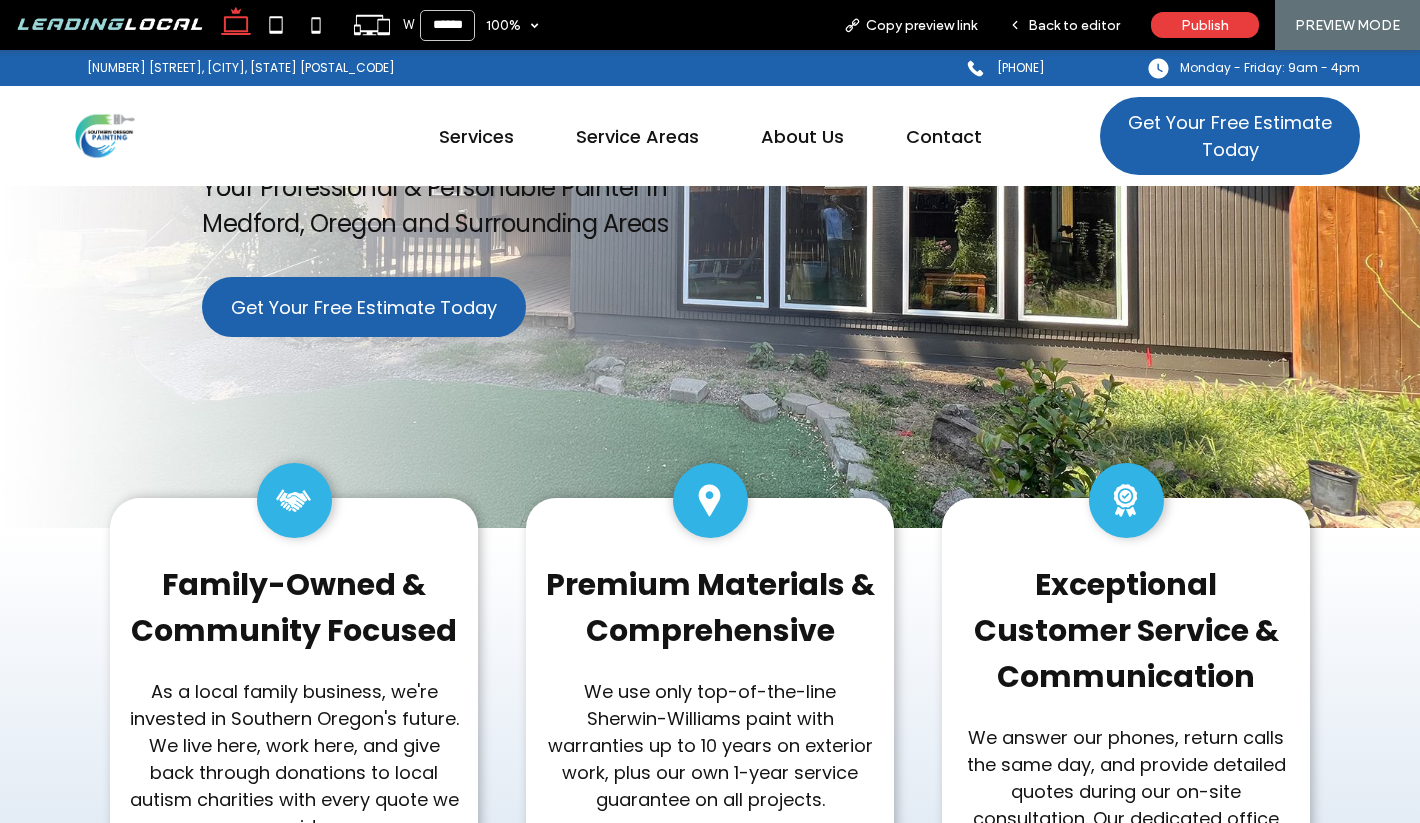 scroll, scrollTop: 0, scrollLeft: 0, axis: both 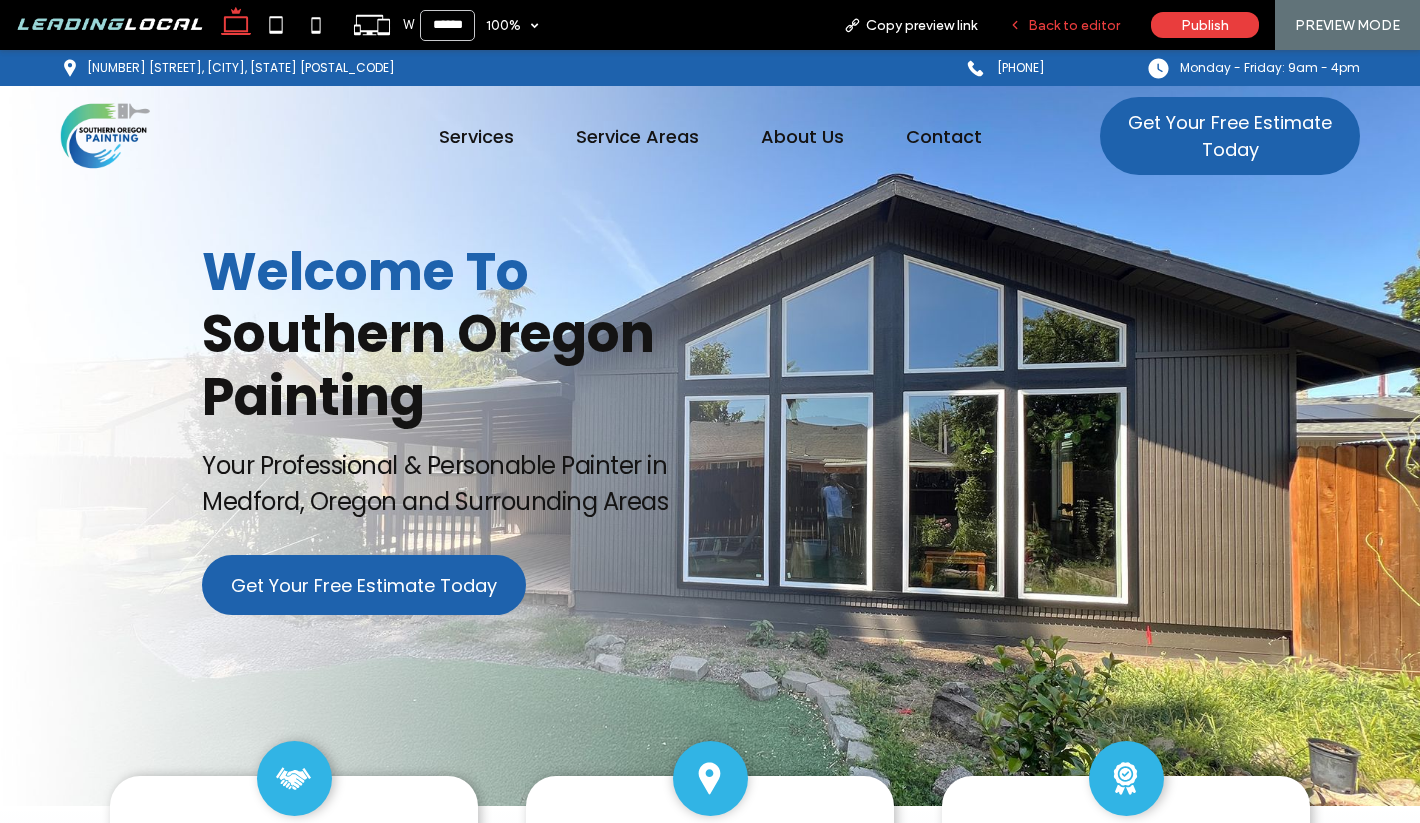 click on "Back to editor" at bounding box center [1074, 25] 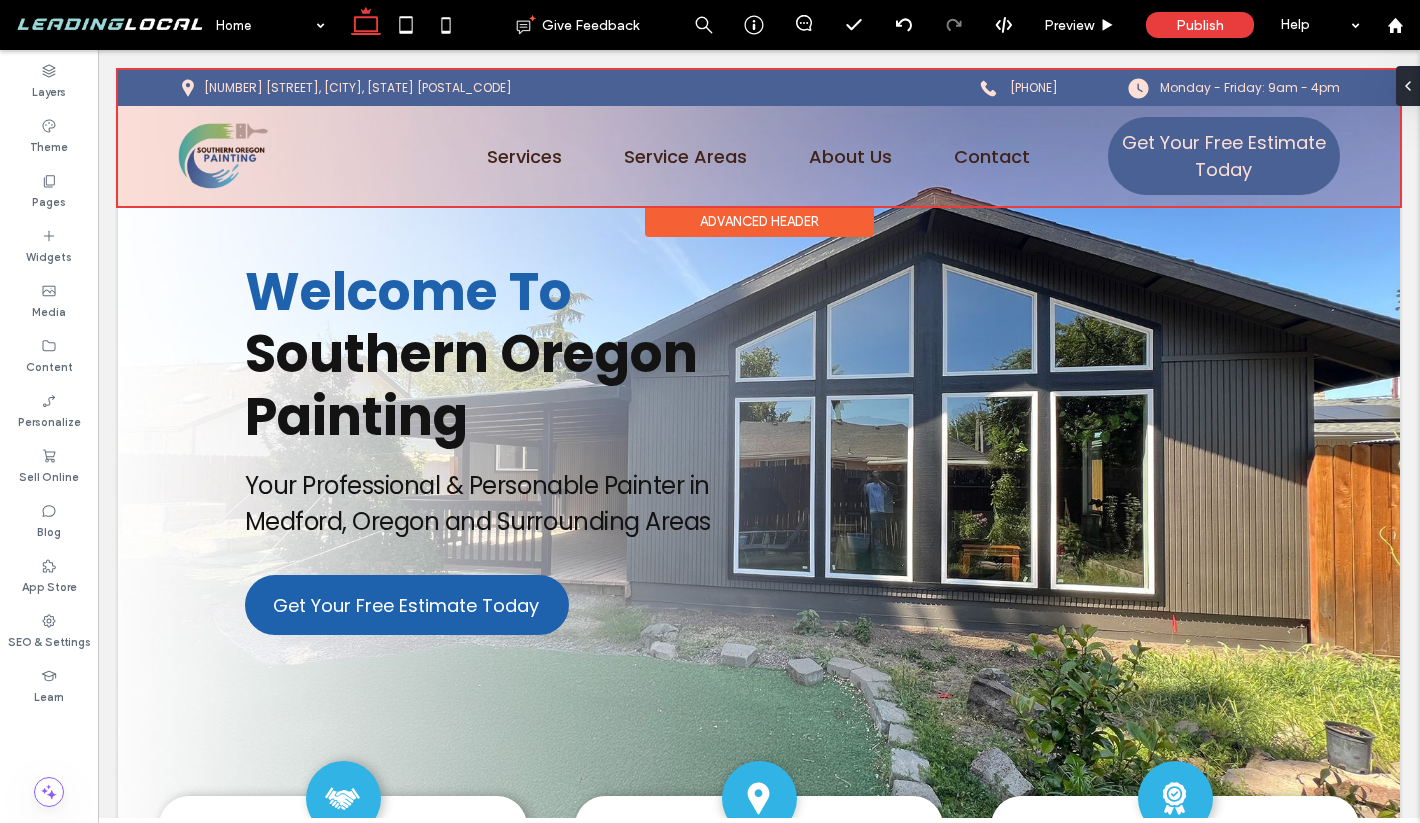 click at bounding box center (759, 138) 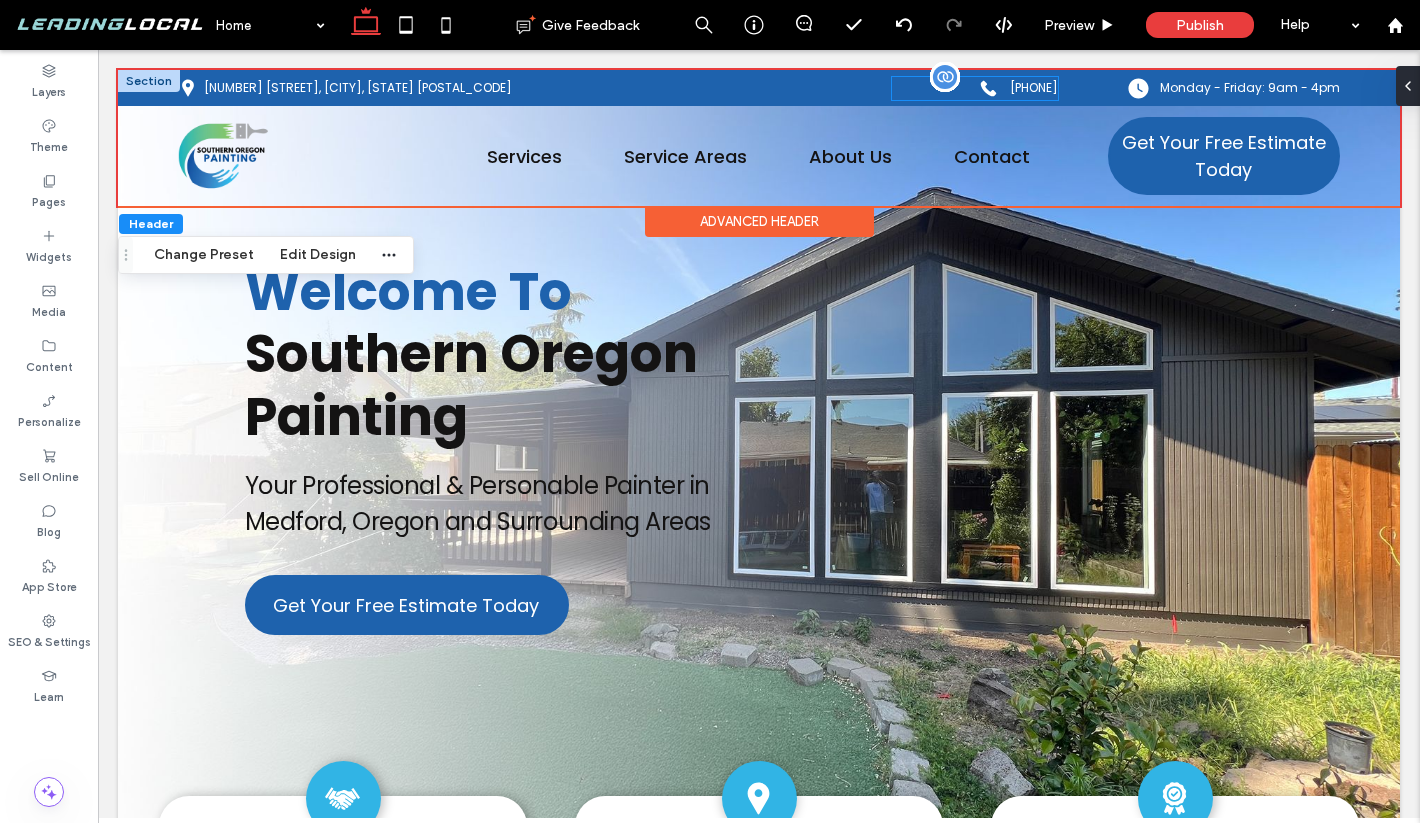 click on "([PHONE])" at bounding box center [1034, 88] 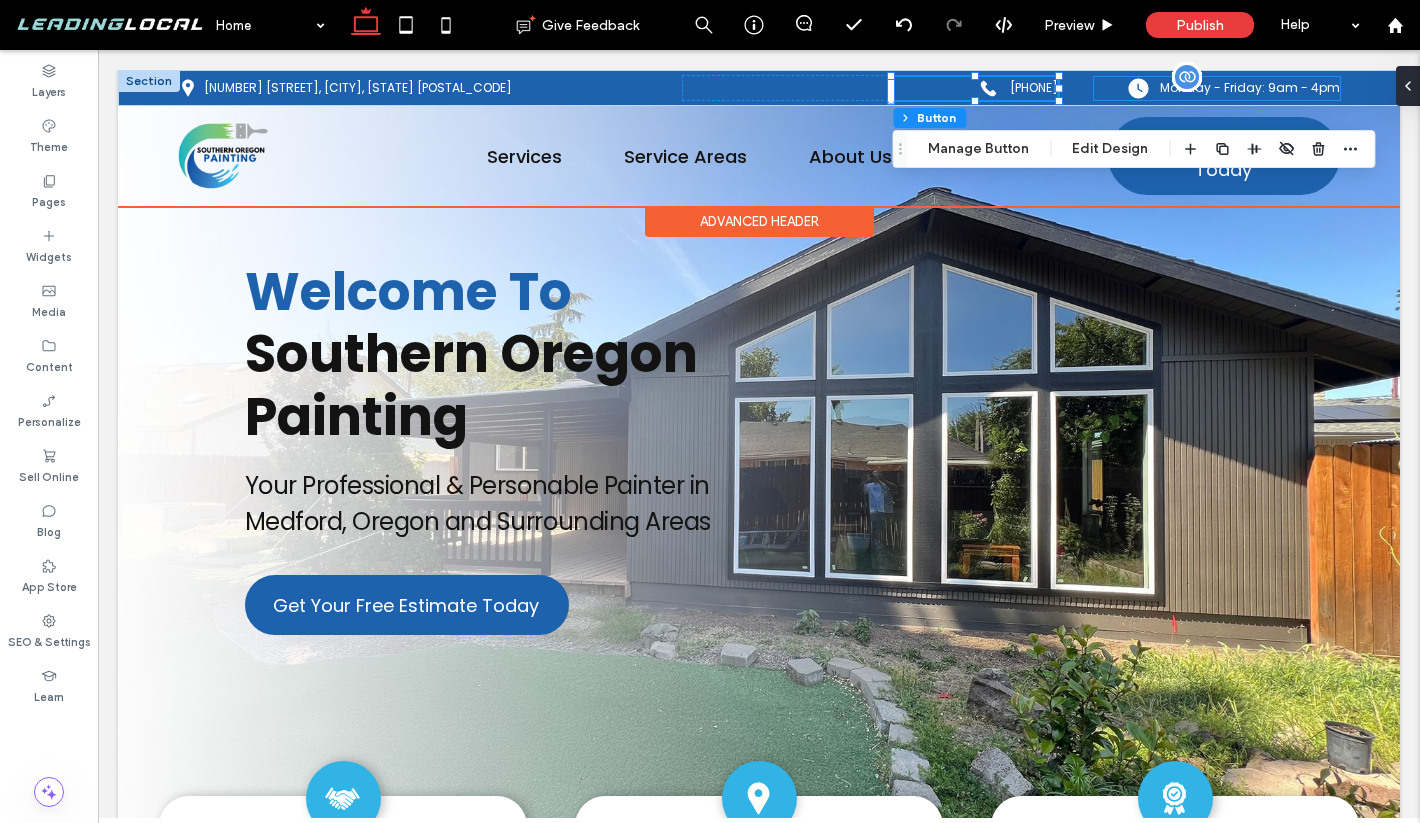 click at bounding box center (1138, 88) 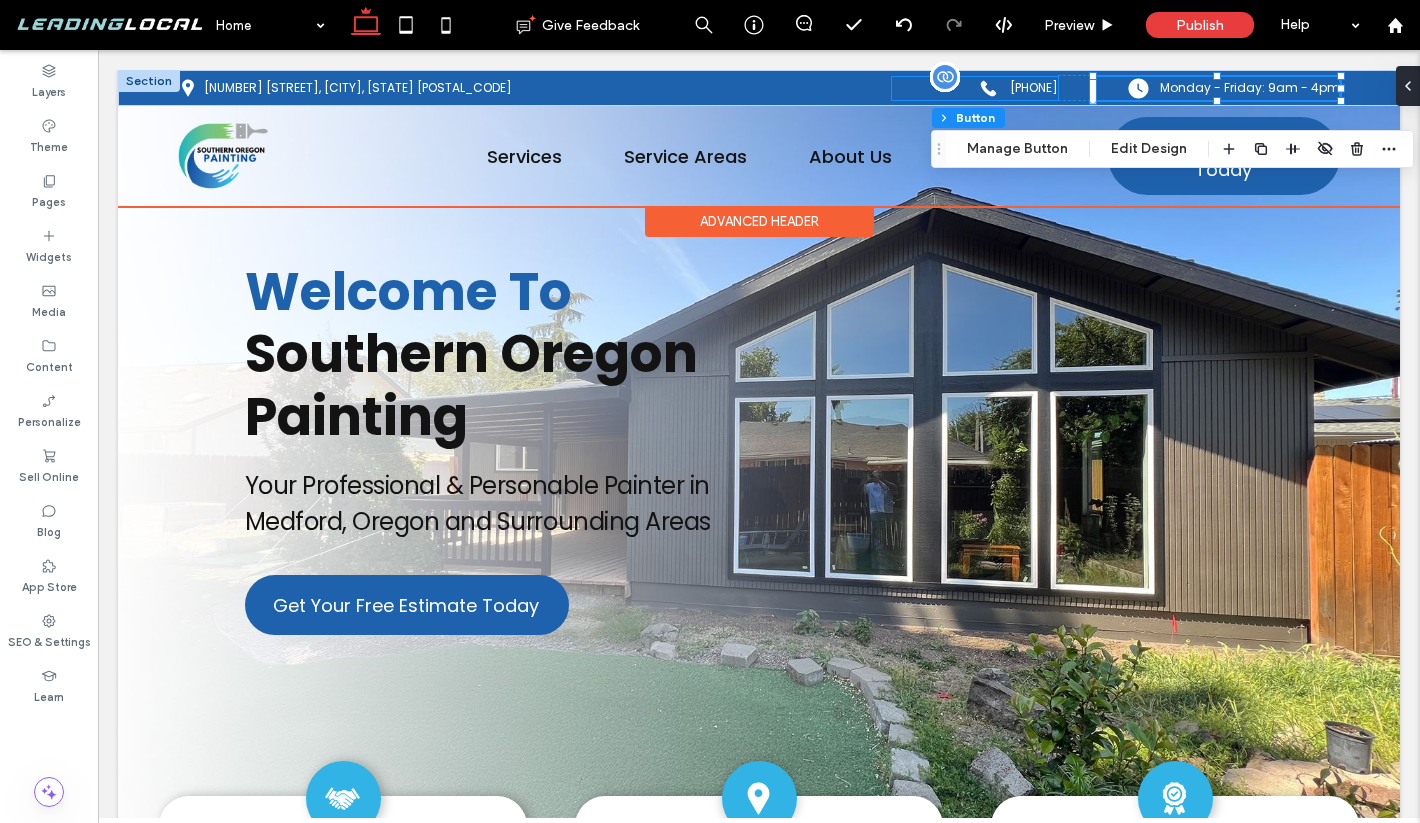 click on "([PHONE])" at bounding box center [1034, 88] 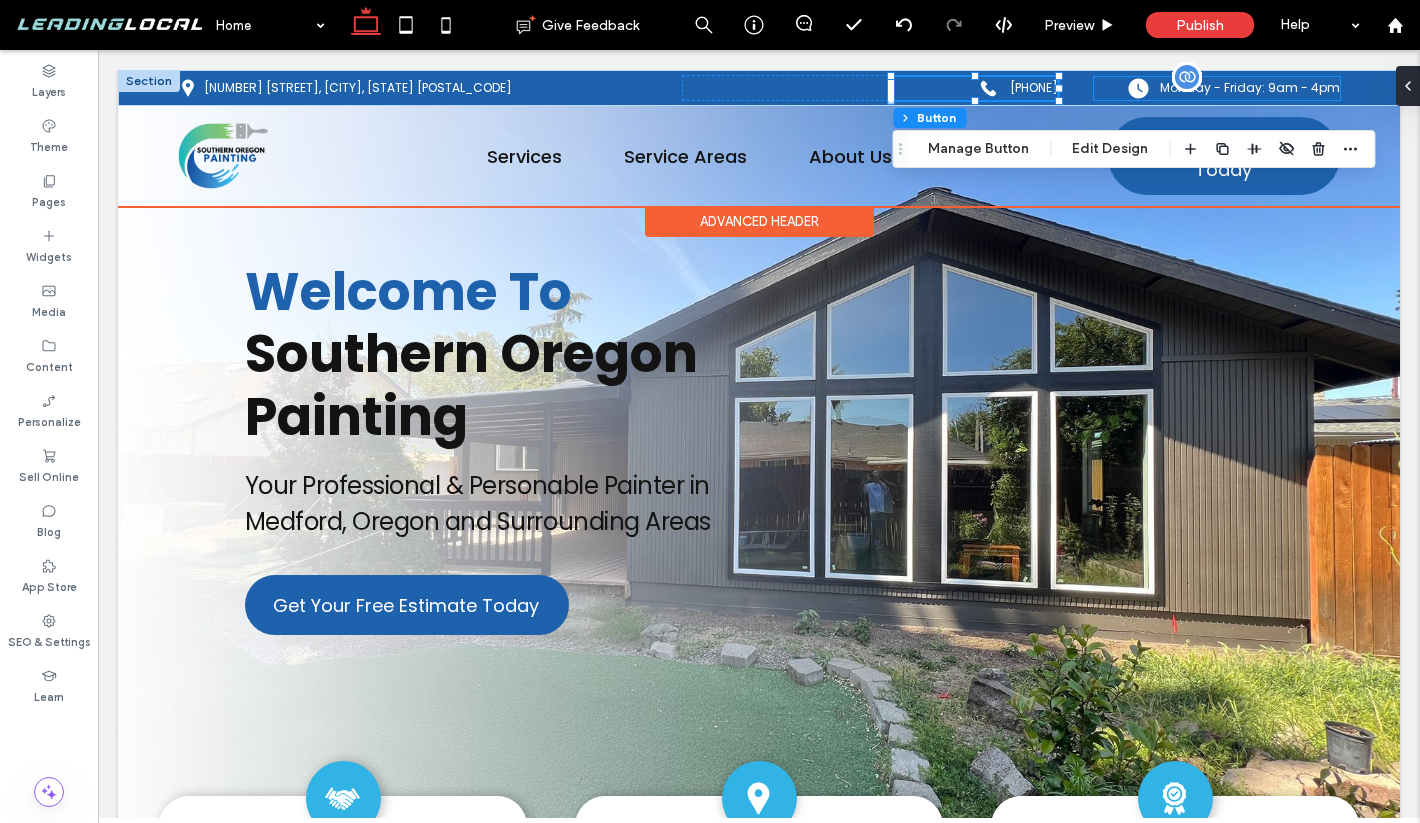 click on "Monday - Friday: 9am - 4pm" at bounding box center [1217, 88] 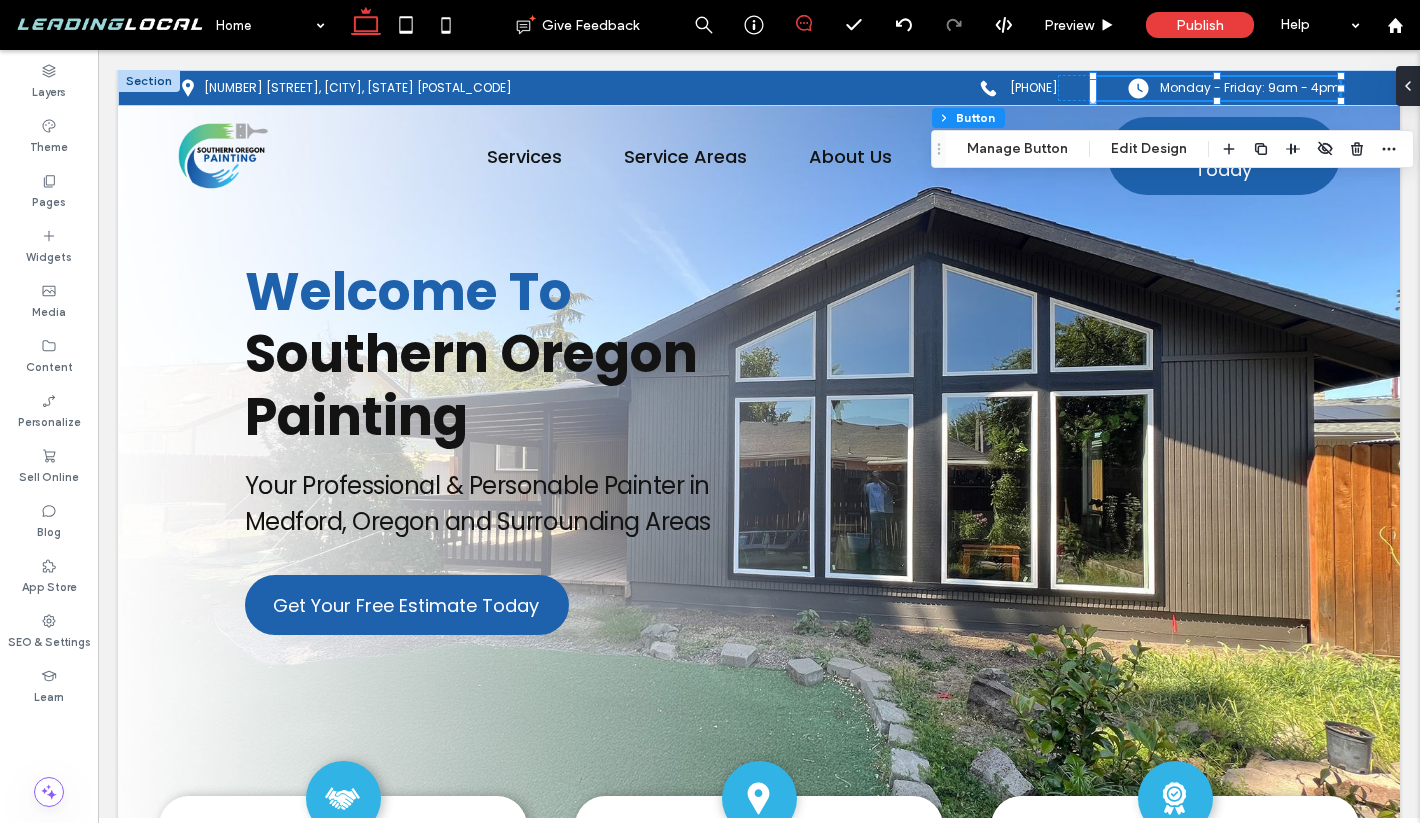 click at bounding box center (803, 23) 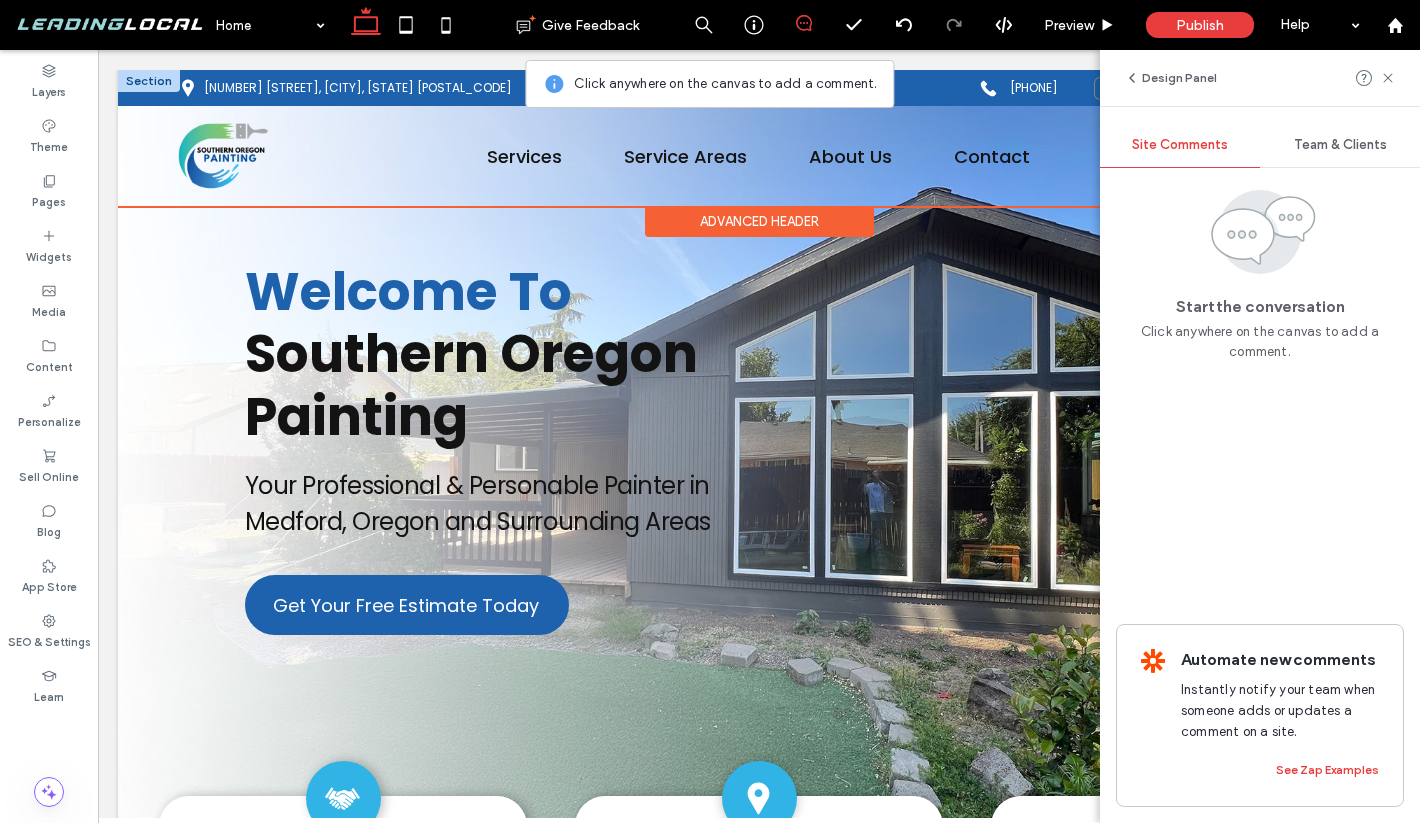 click on "Monday - Friday: 9am - 4pm" at bounding box center [1217, 88] 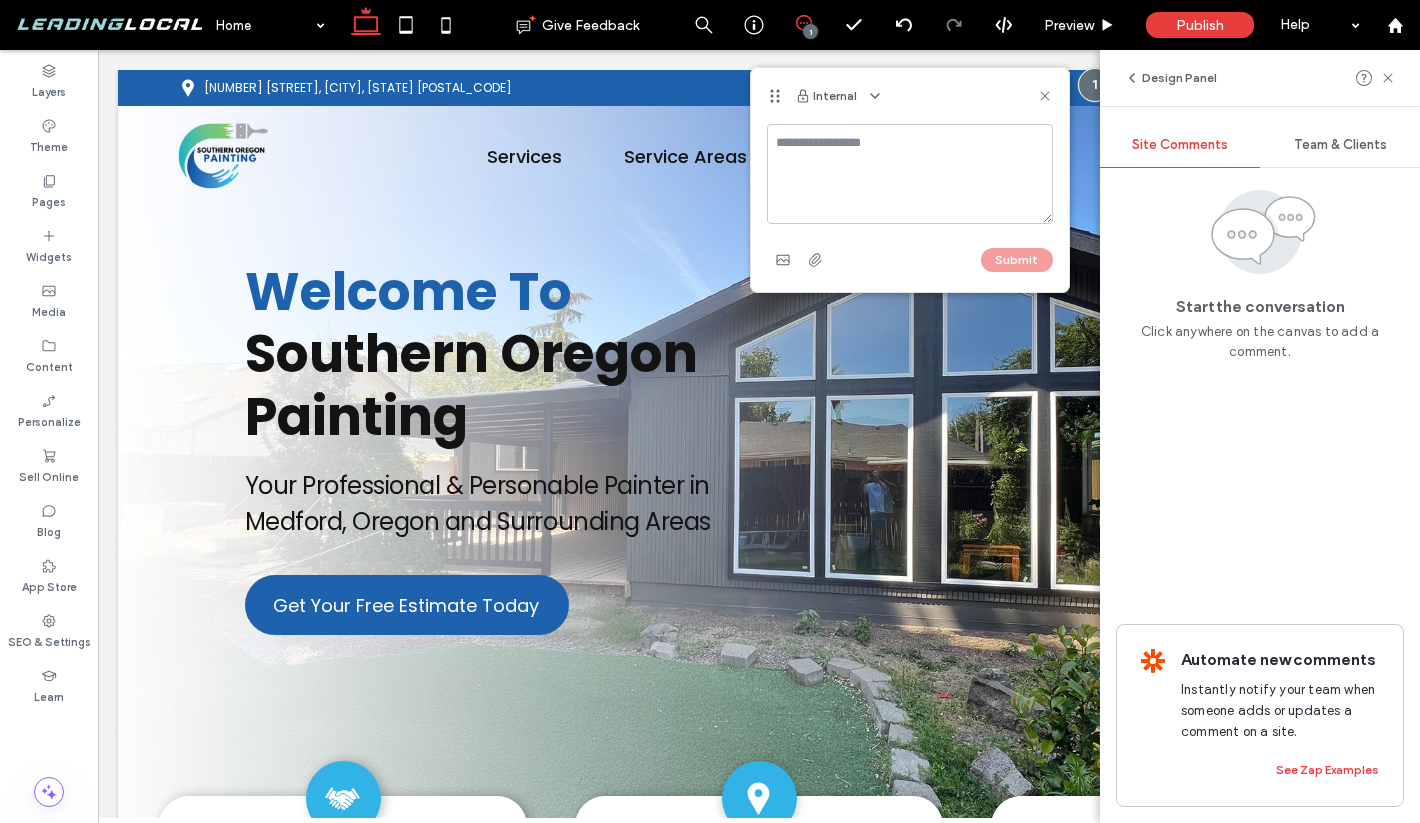 scroll, scrollTop: 0, scrollLeft: 0, axis: both 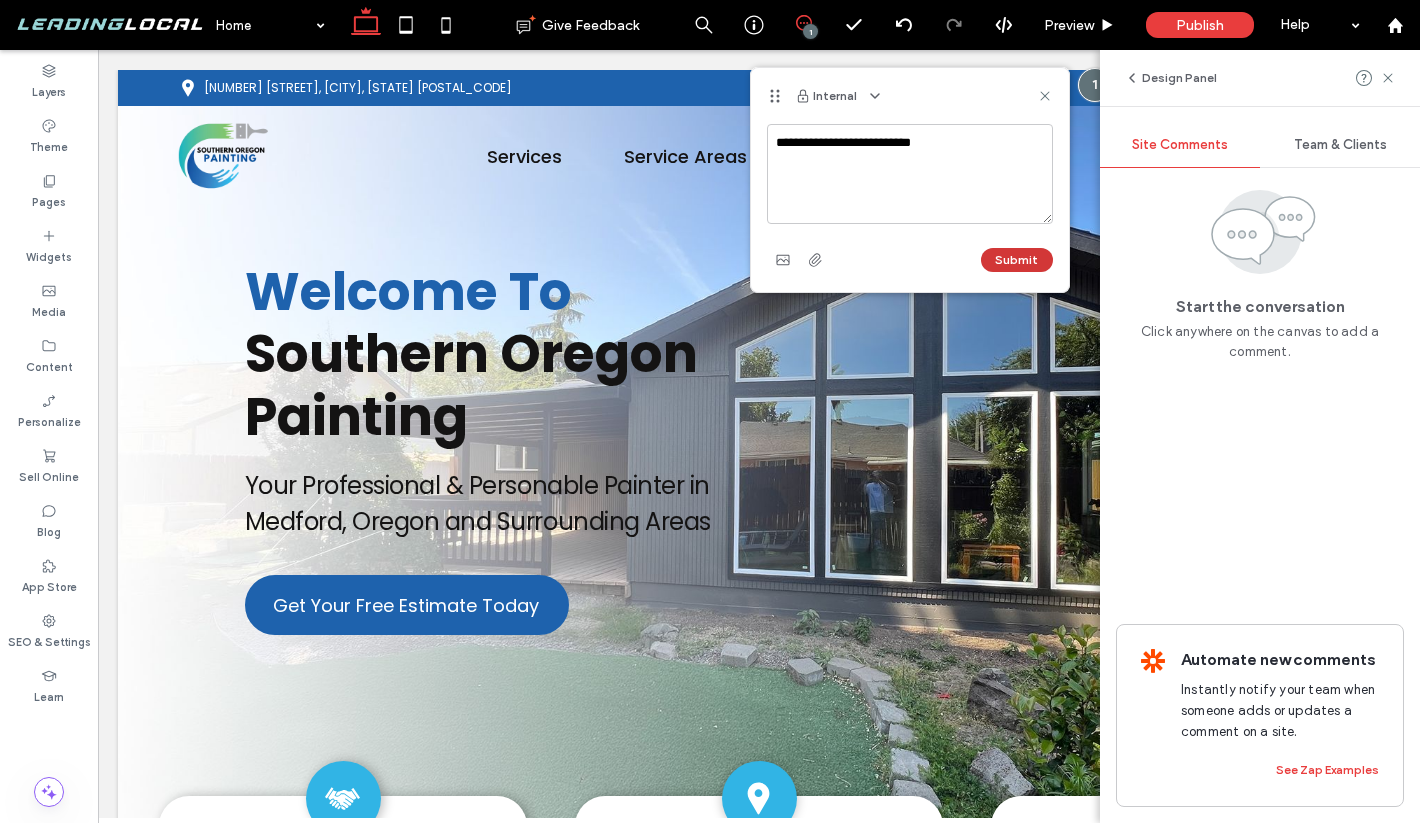 type on "**********" 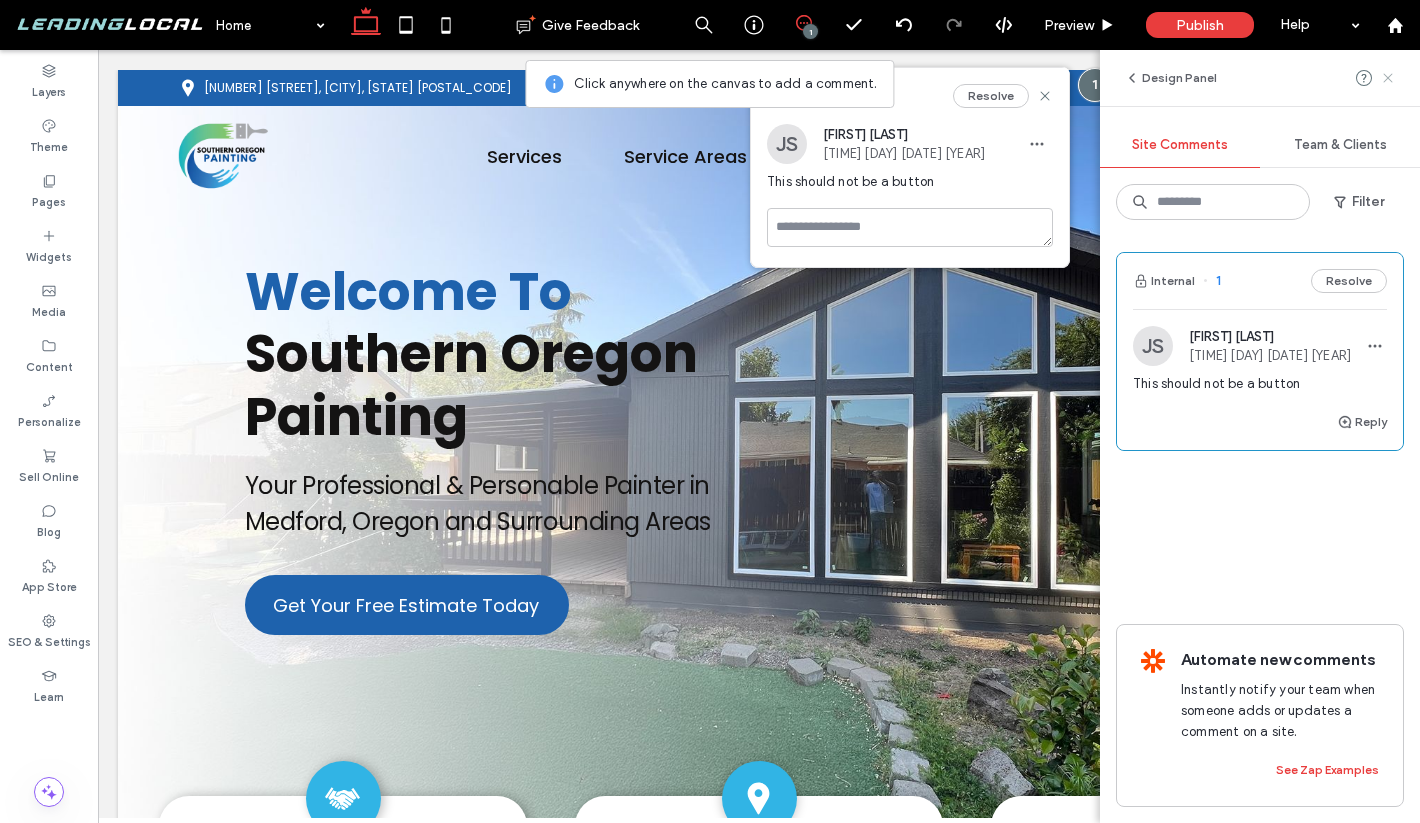 click 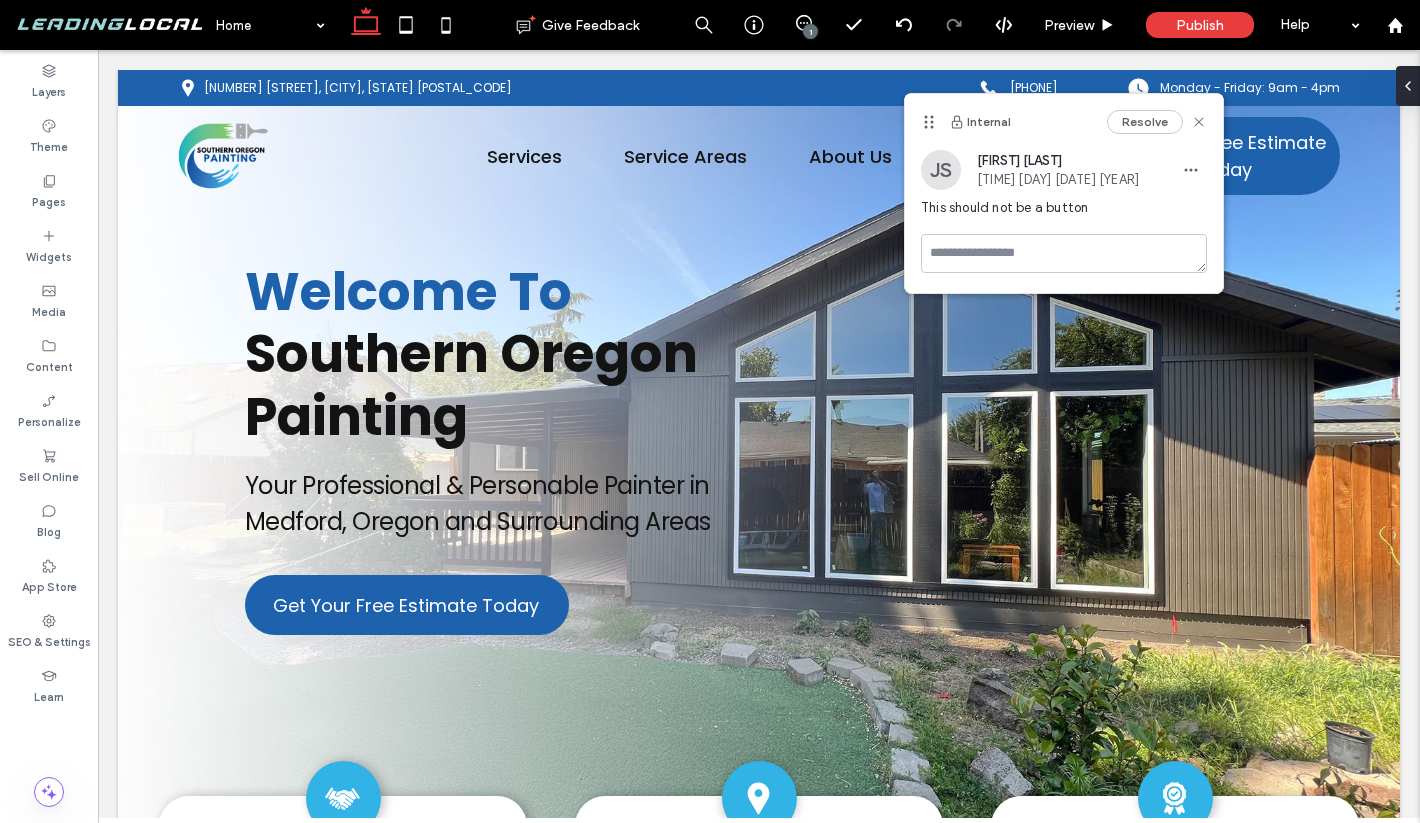 drag, startPoint x: 776, startPoint y: 90, endPoint x: 931, endPoint y: 120, distance: 157.87654 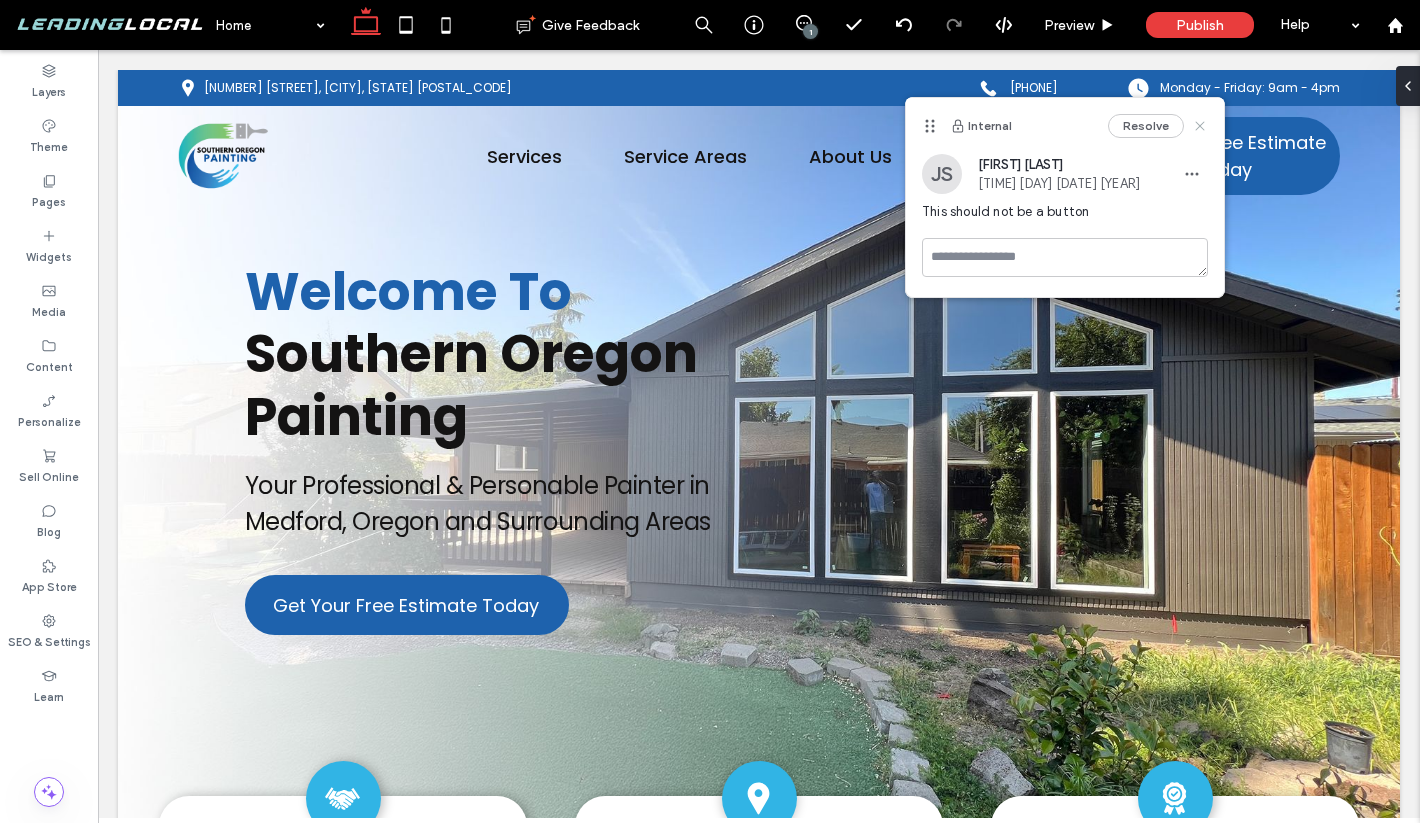 click 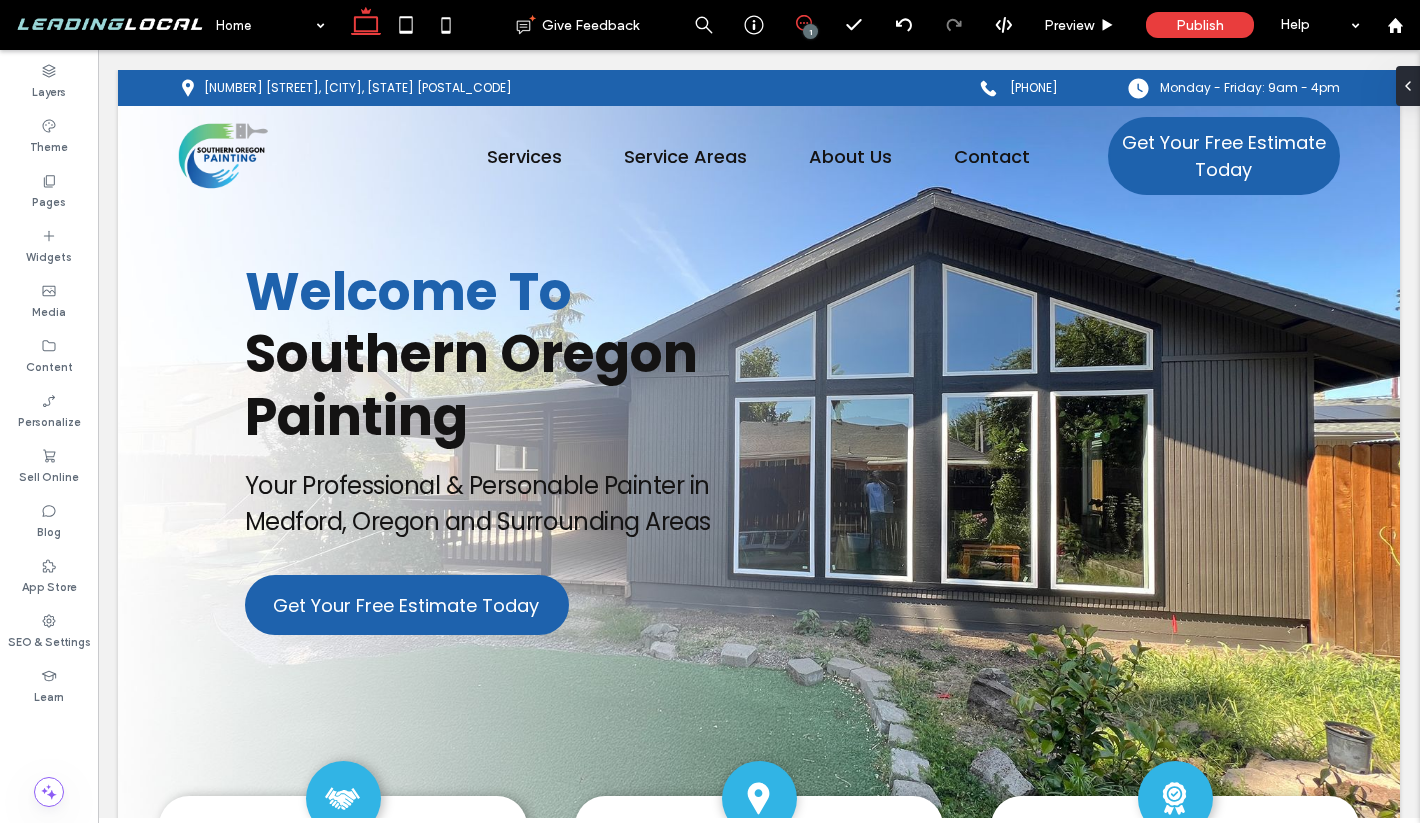 click 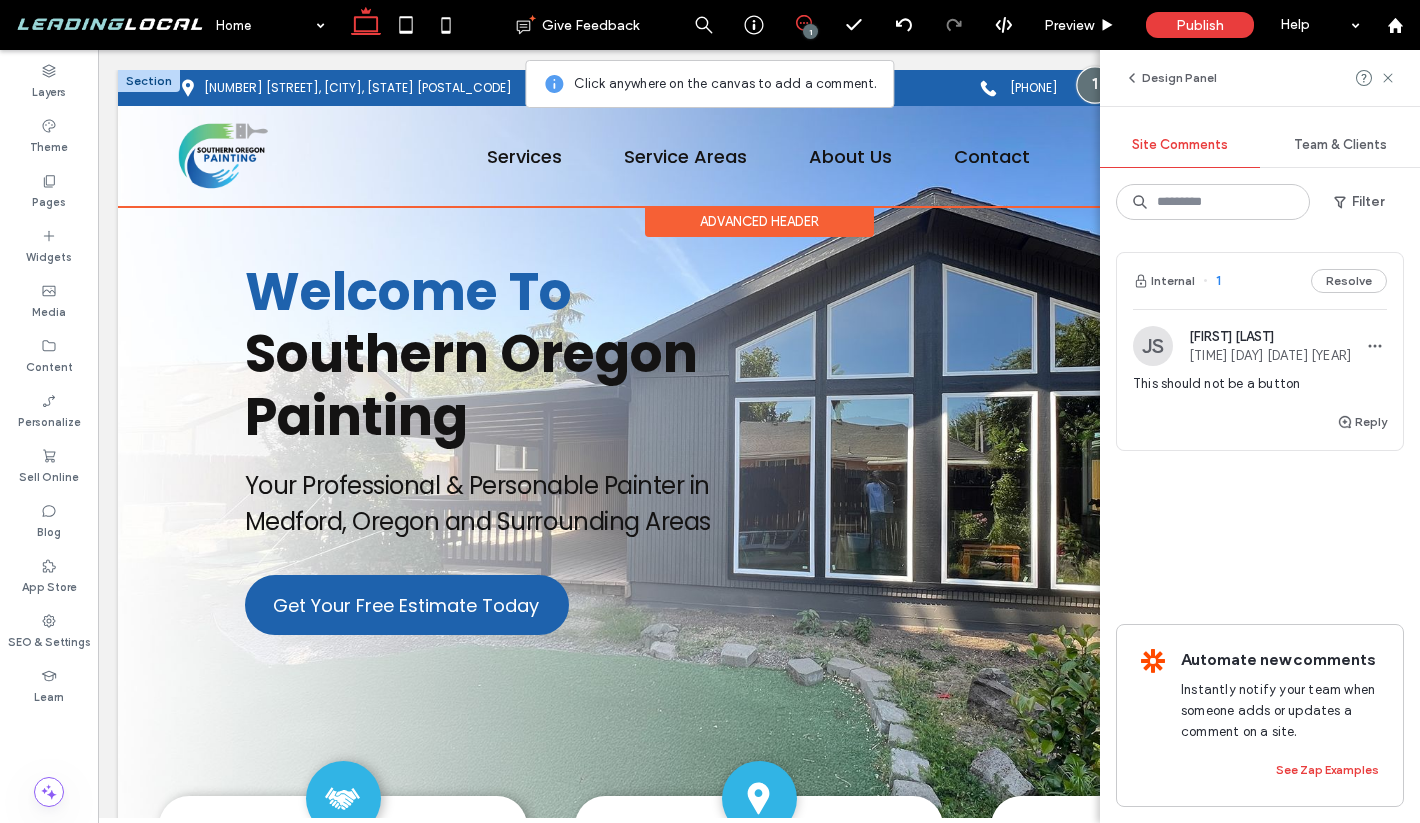 click at bounding box center (1094, 84) 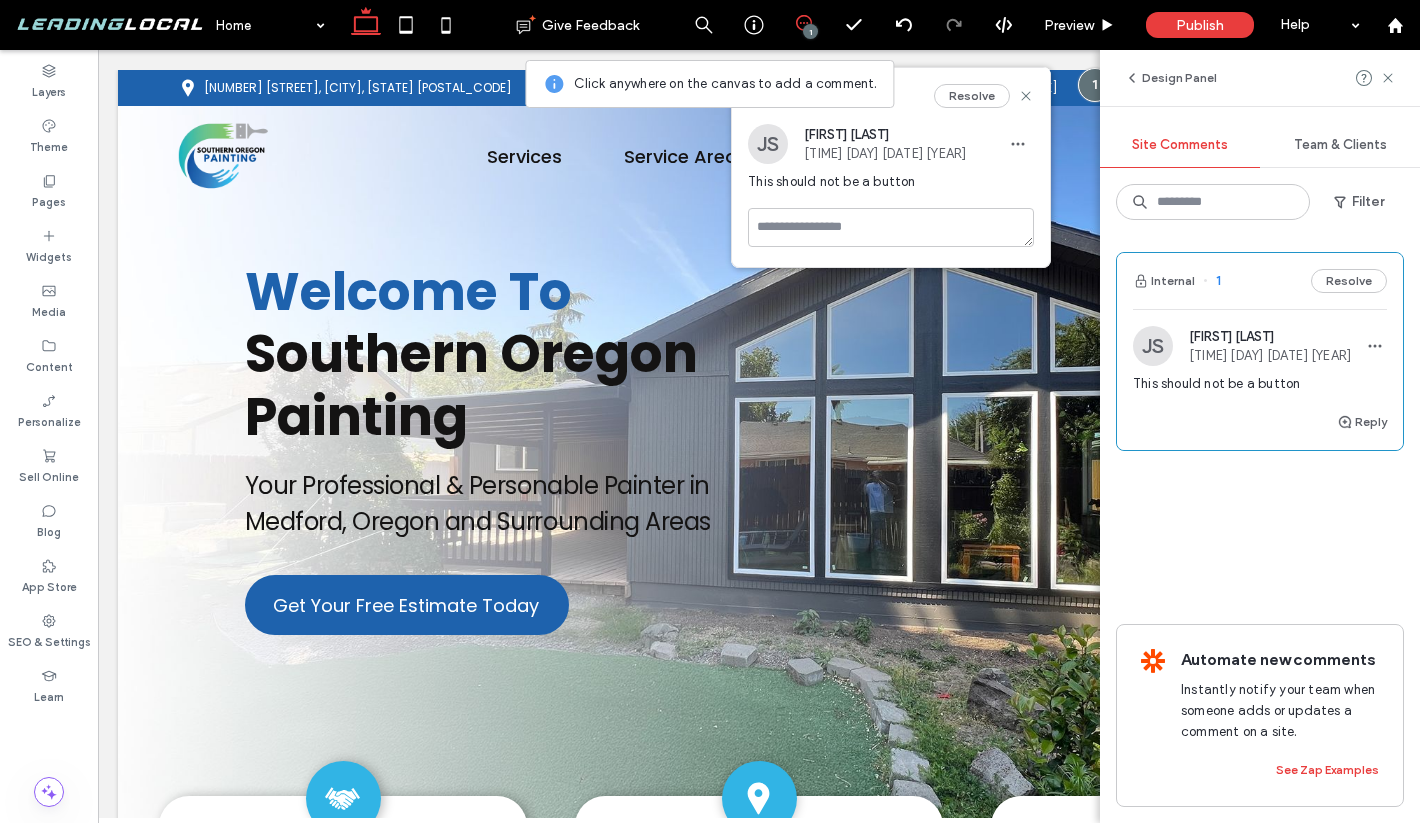 click on "This should not be a button" at bounding box center [891, 182] 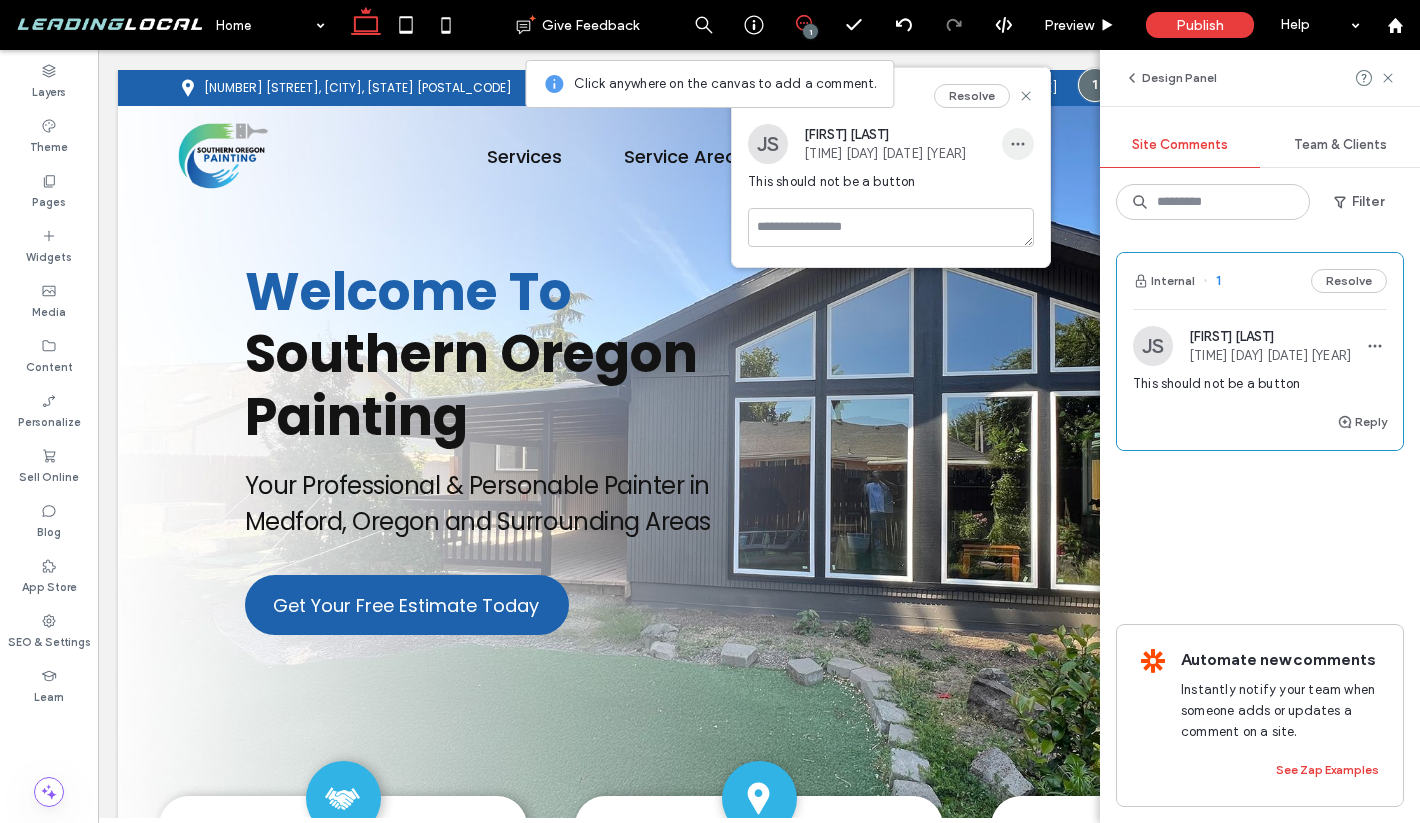 click at bounding box center (1018, 144) 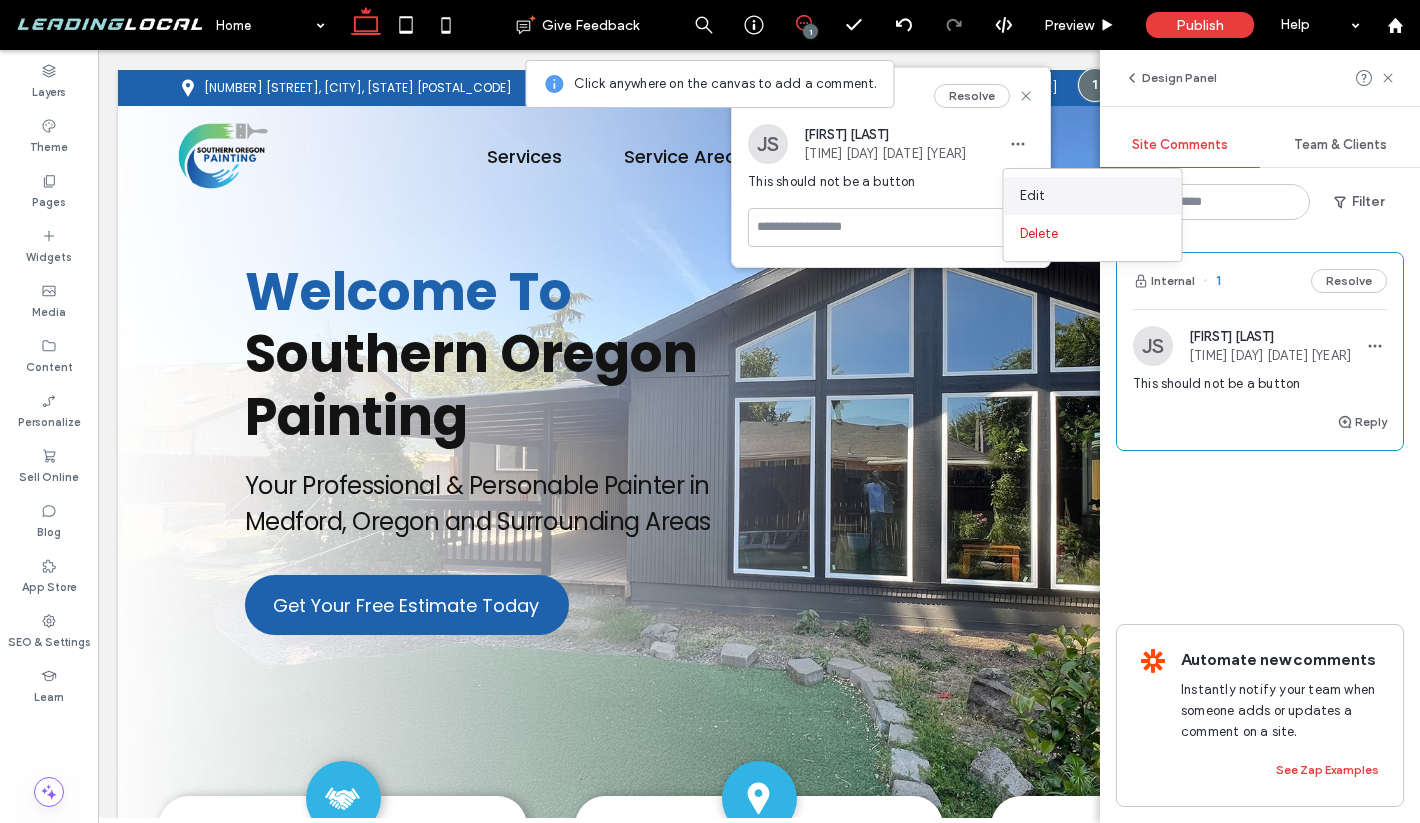 click on "Edit" at bounding box center (1093, 196) 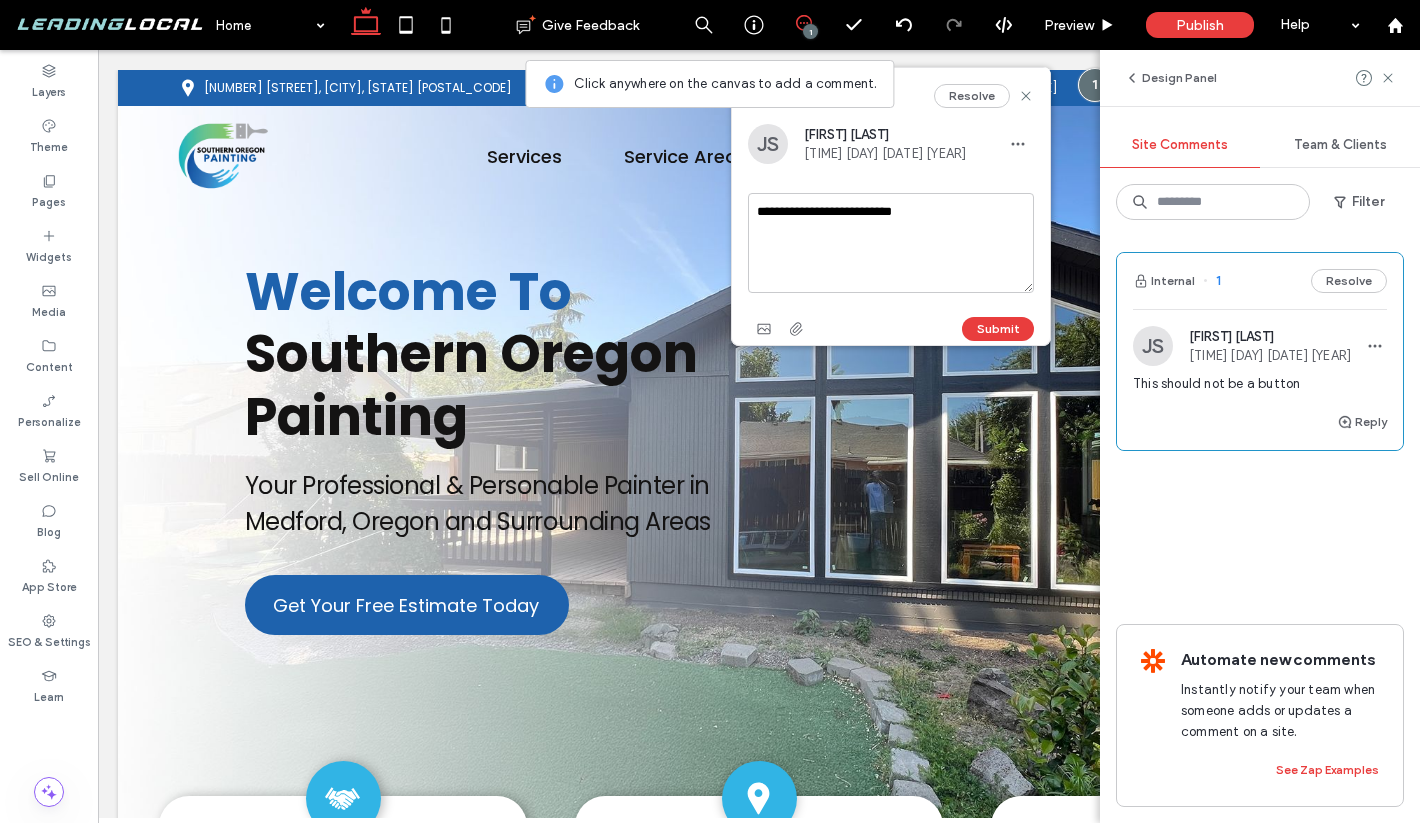 click on "**********" at bounding box center (891, 243) 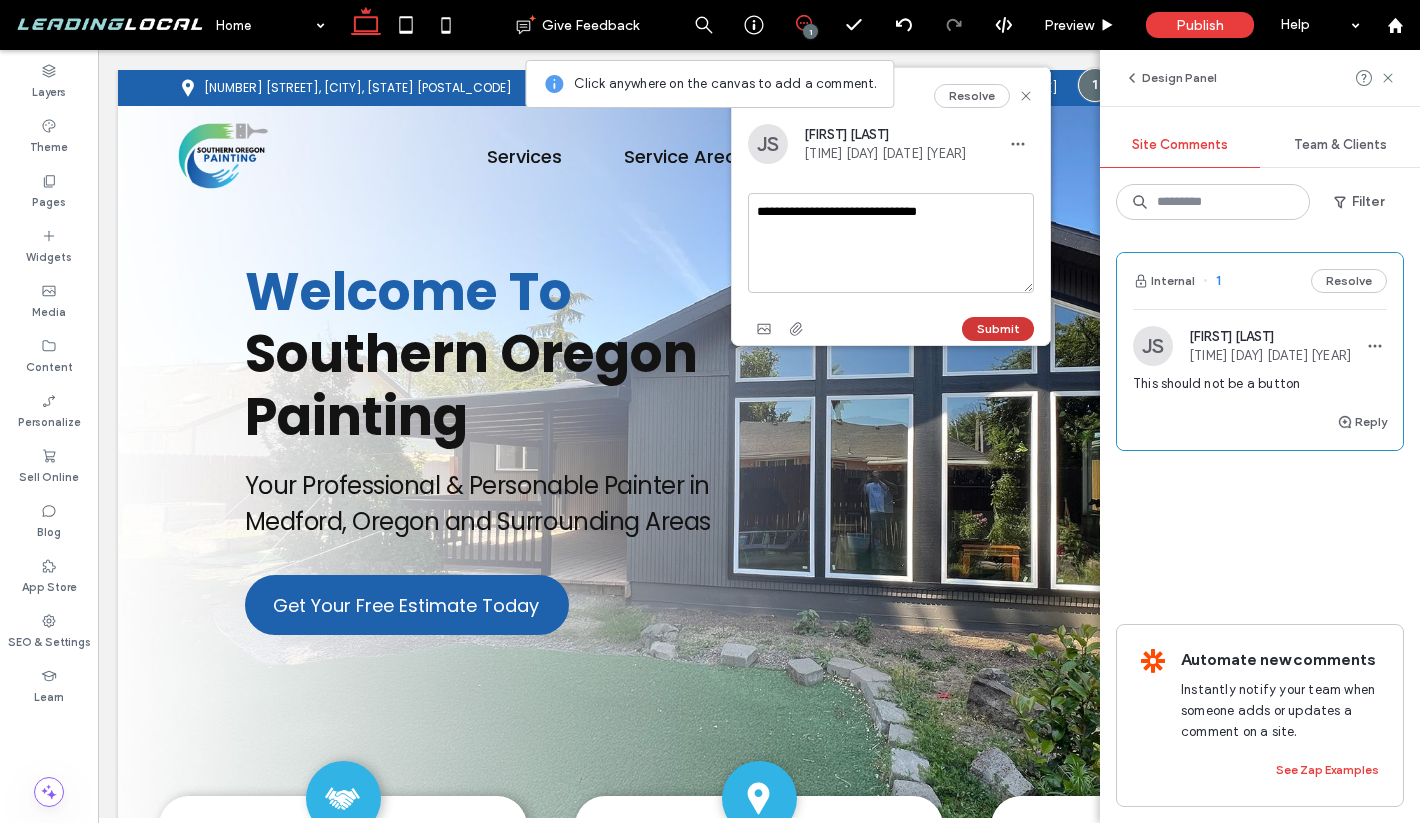 type on "**********" 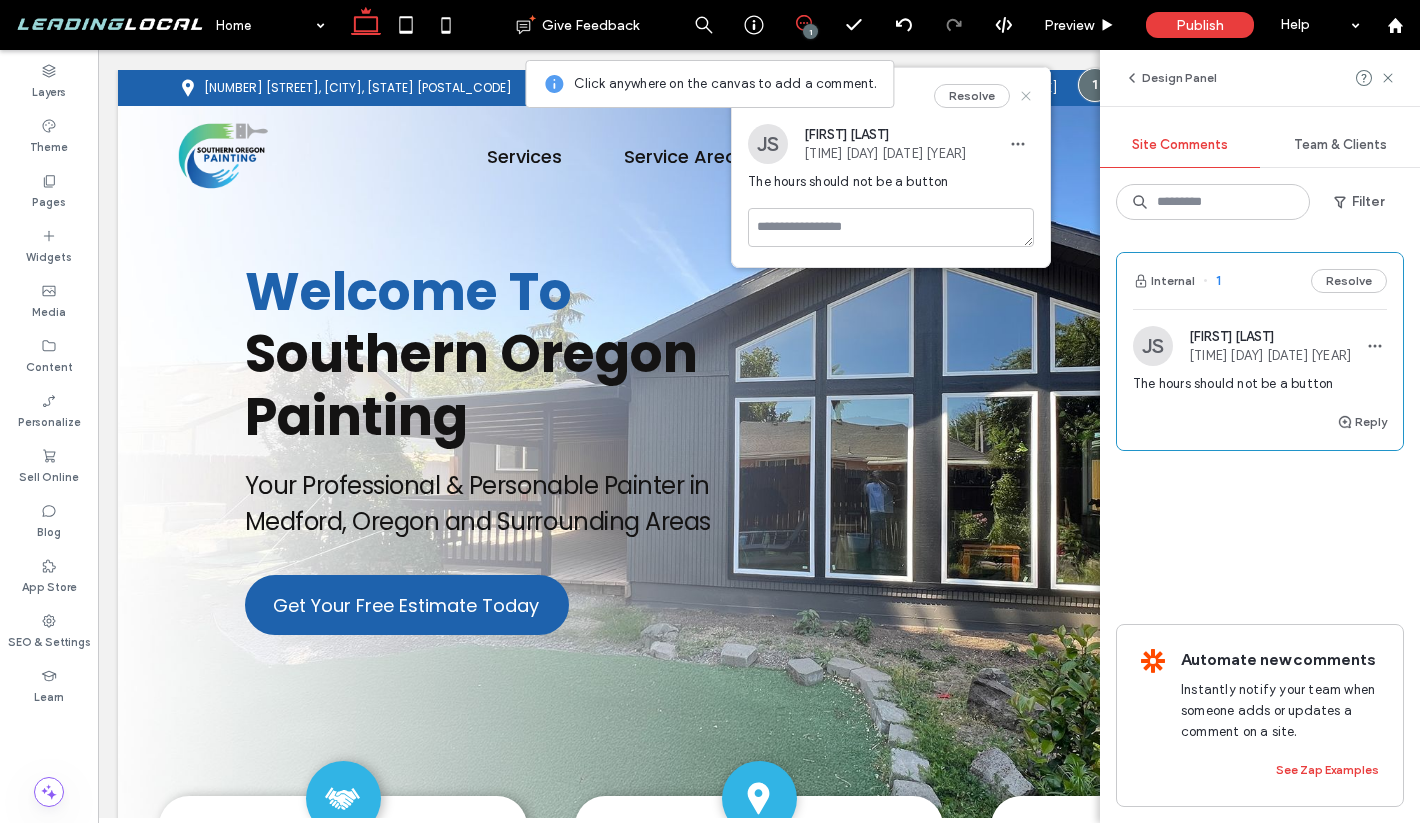 click 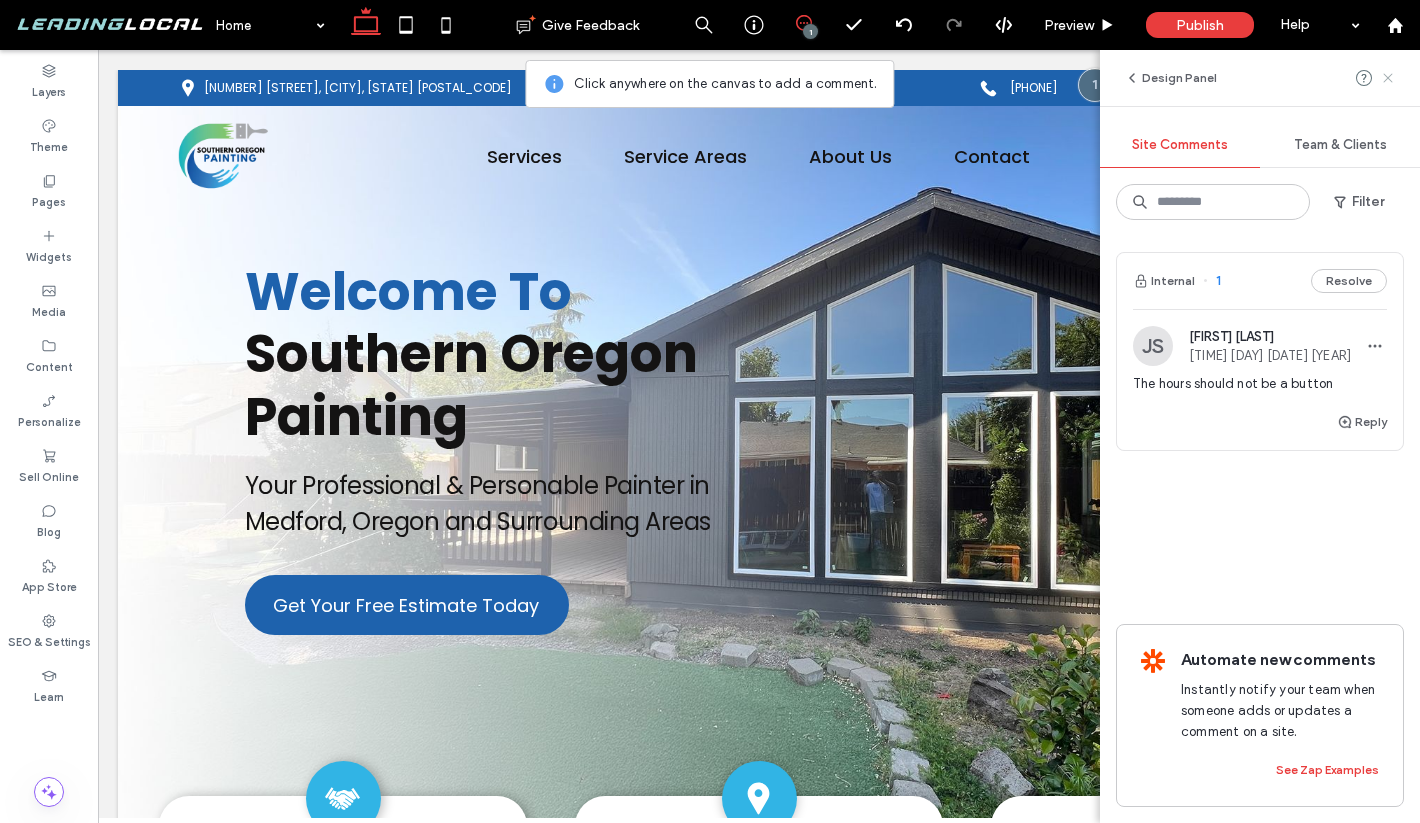 click 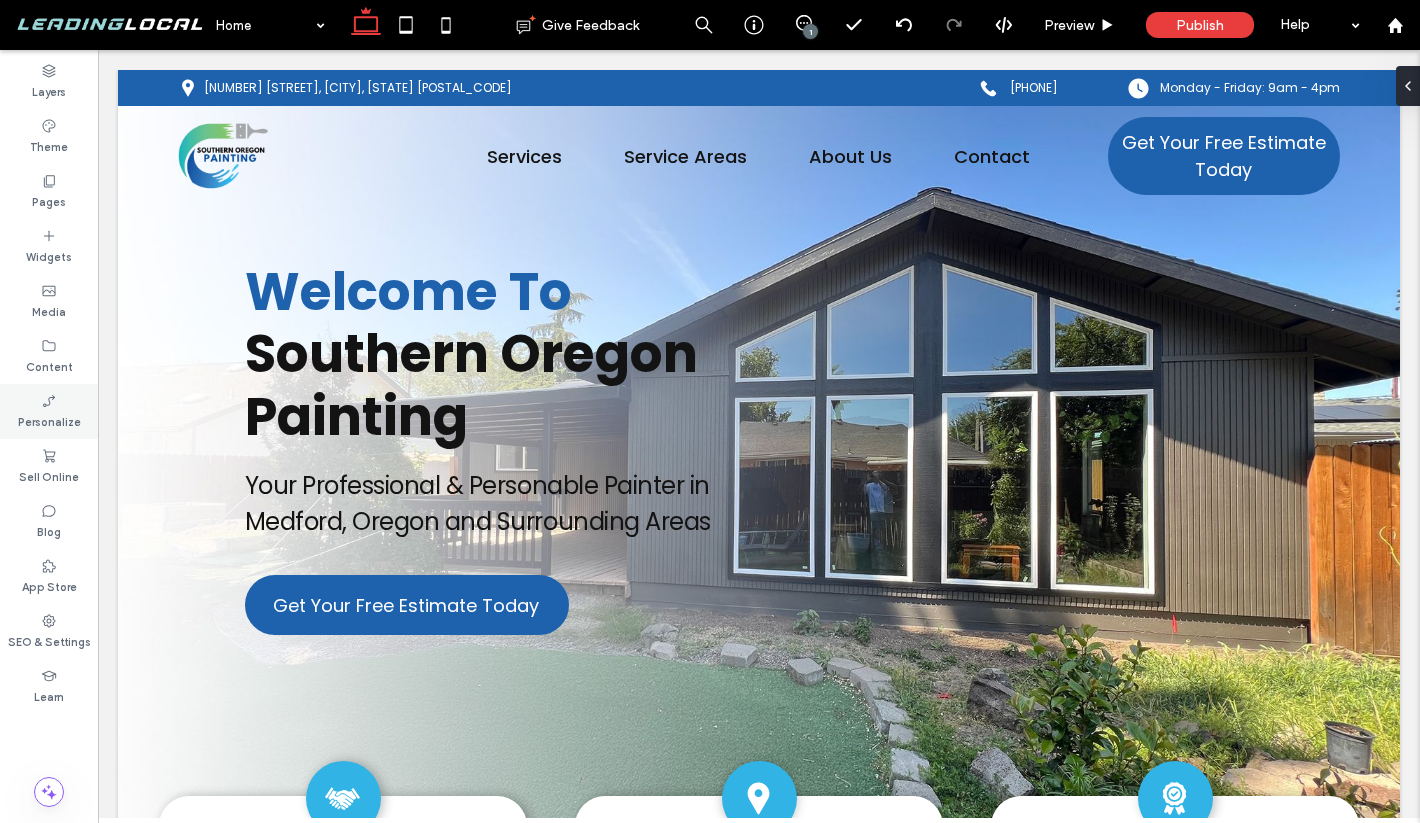 click on "Personalize" at bounding box center [49, 420] 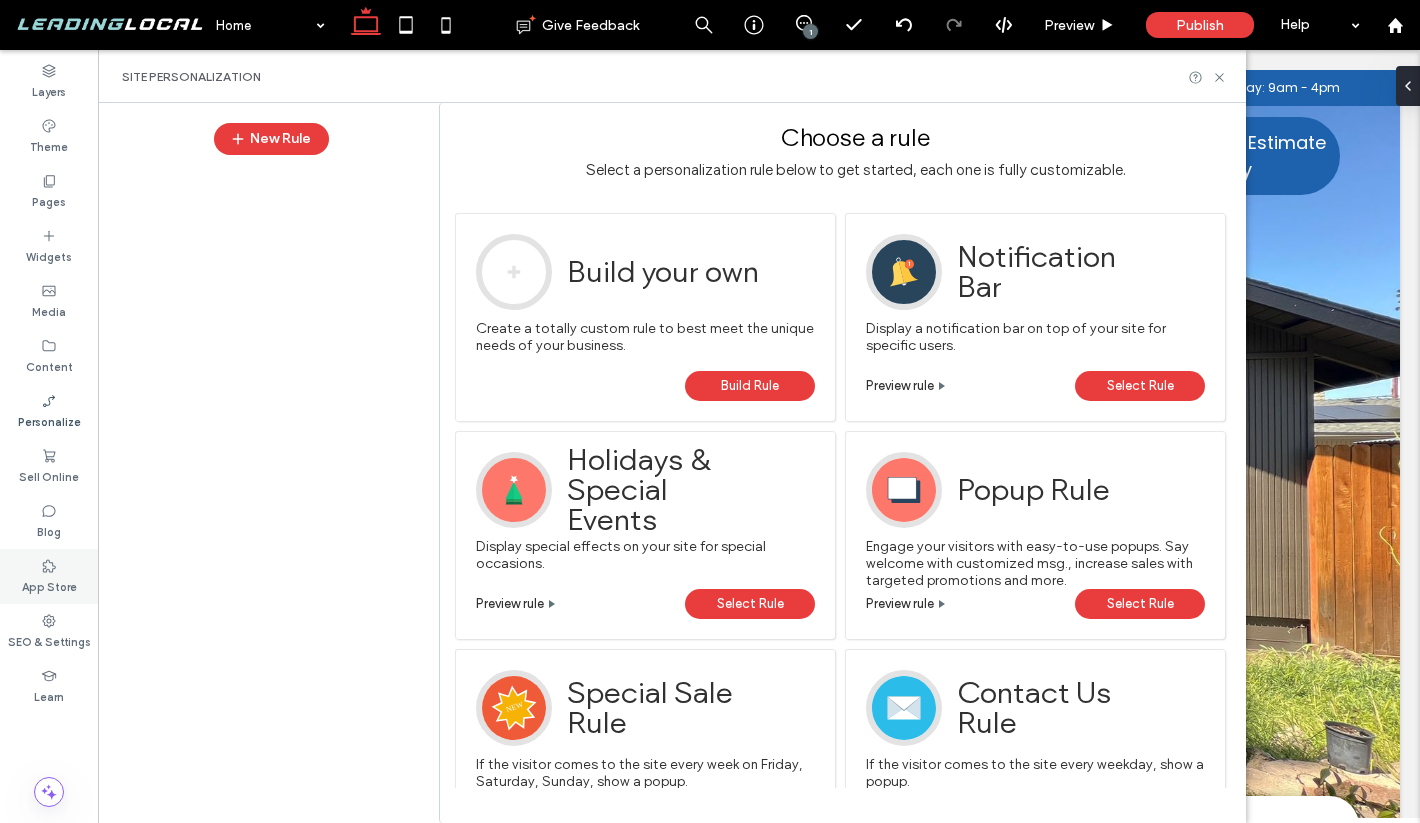 click 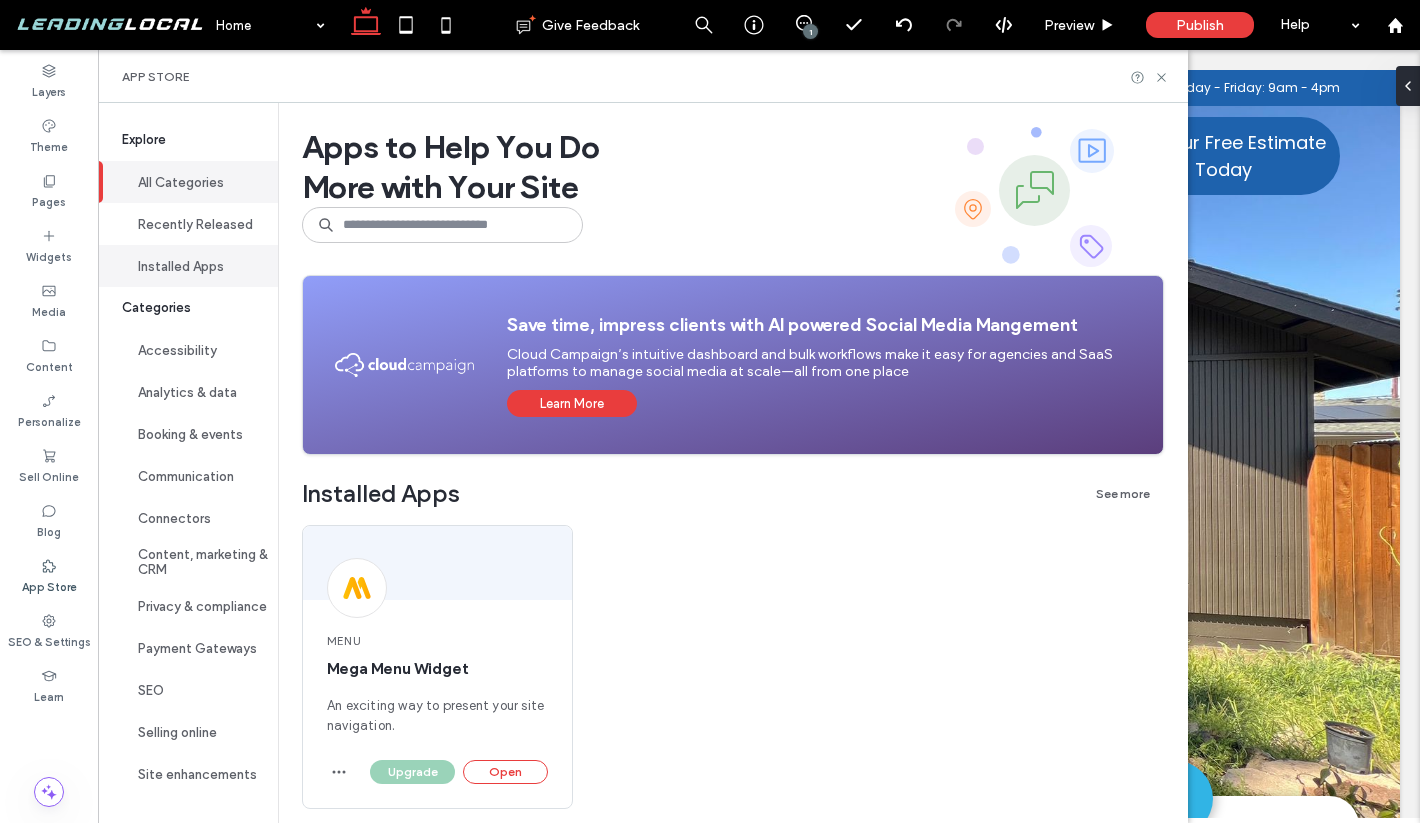 click on "Installed Apps" at bounding box center [188, 266] 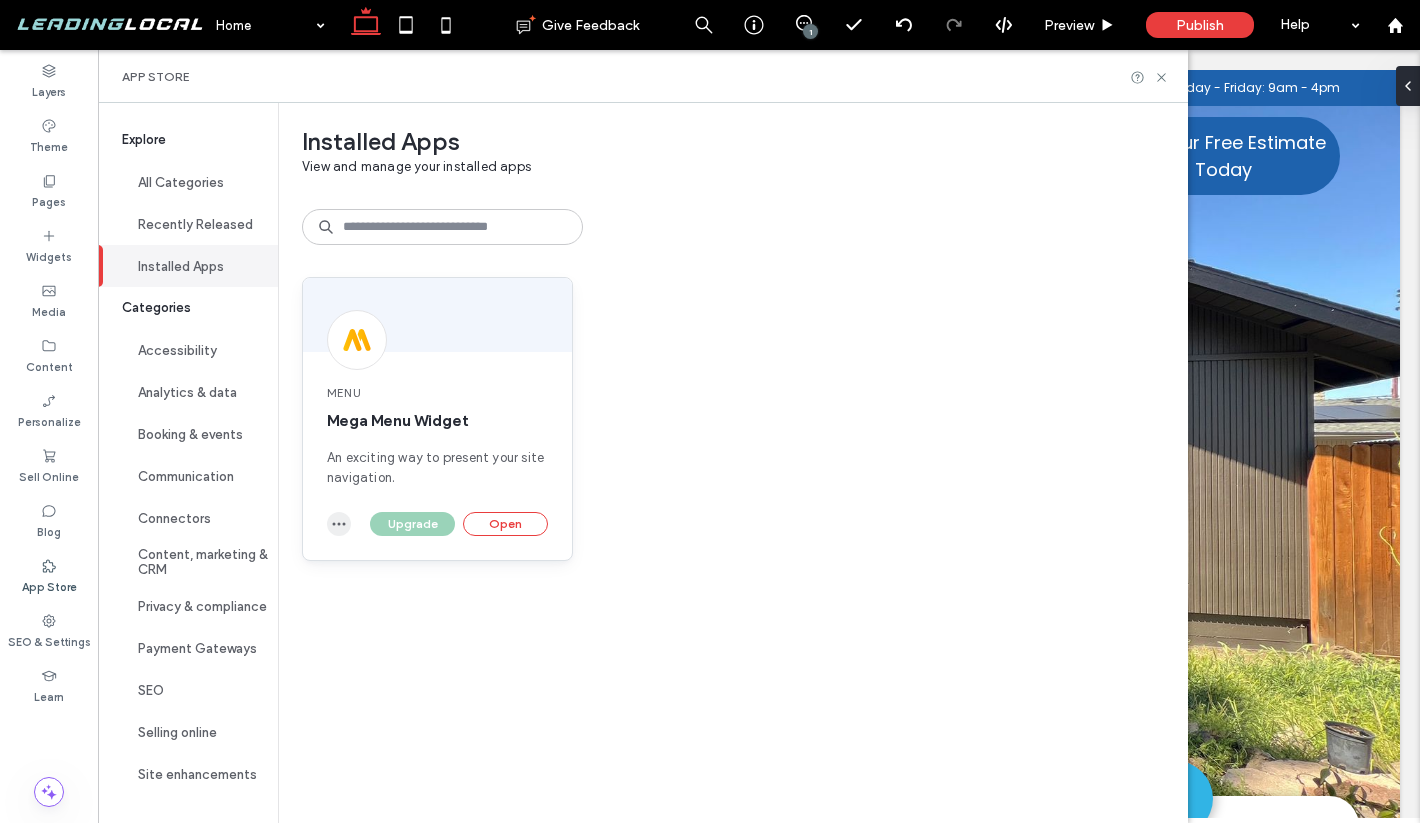 click 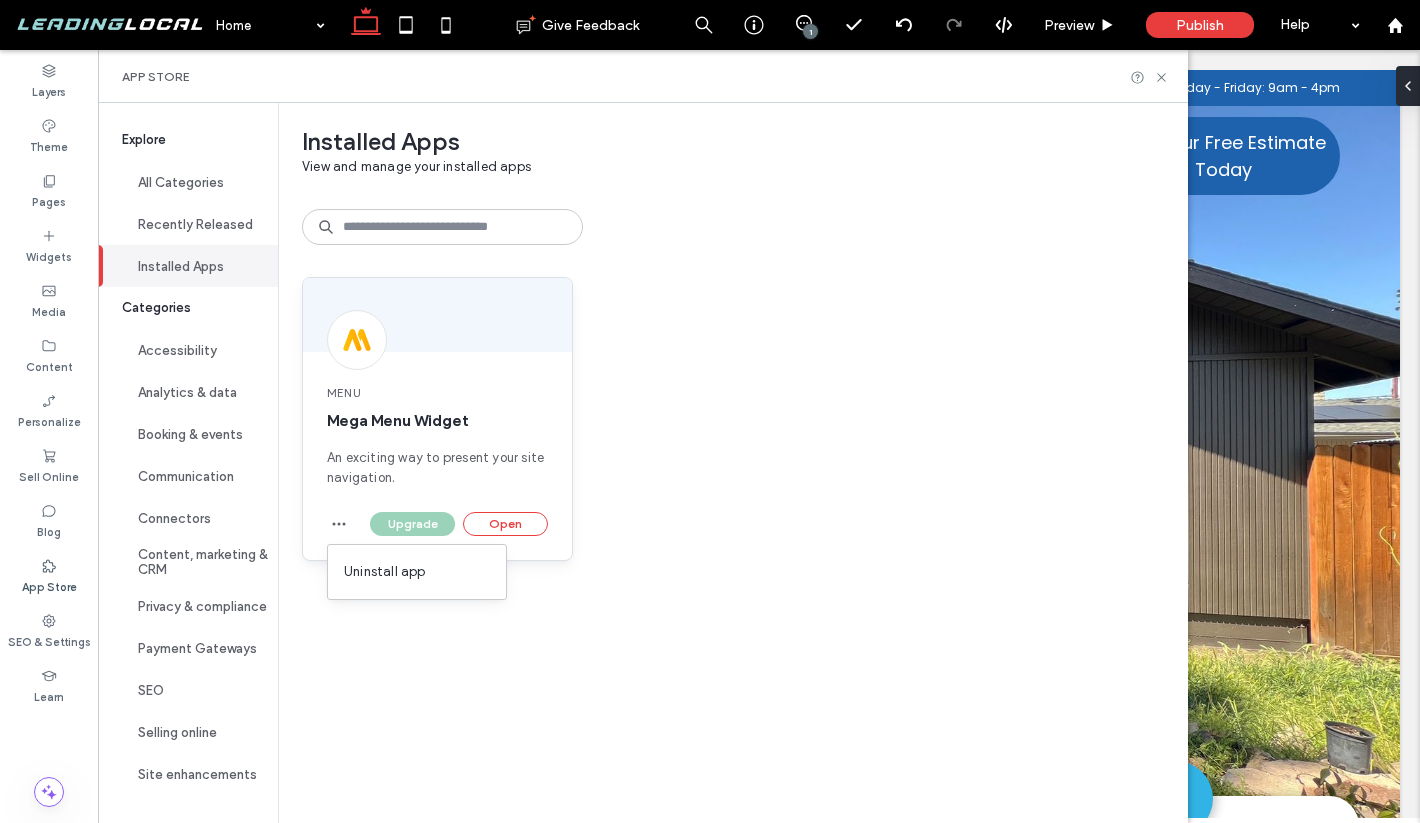 click on "Mega Menu Widget" at bounding box center [437, 421] 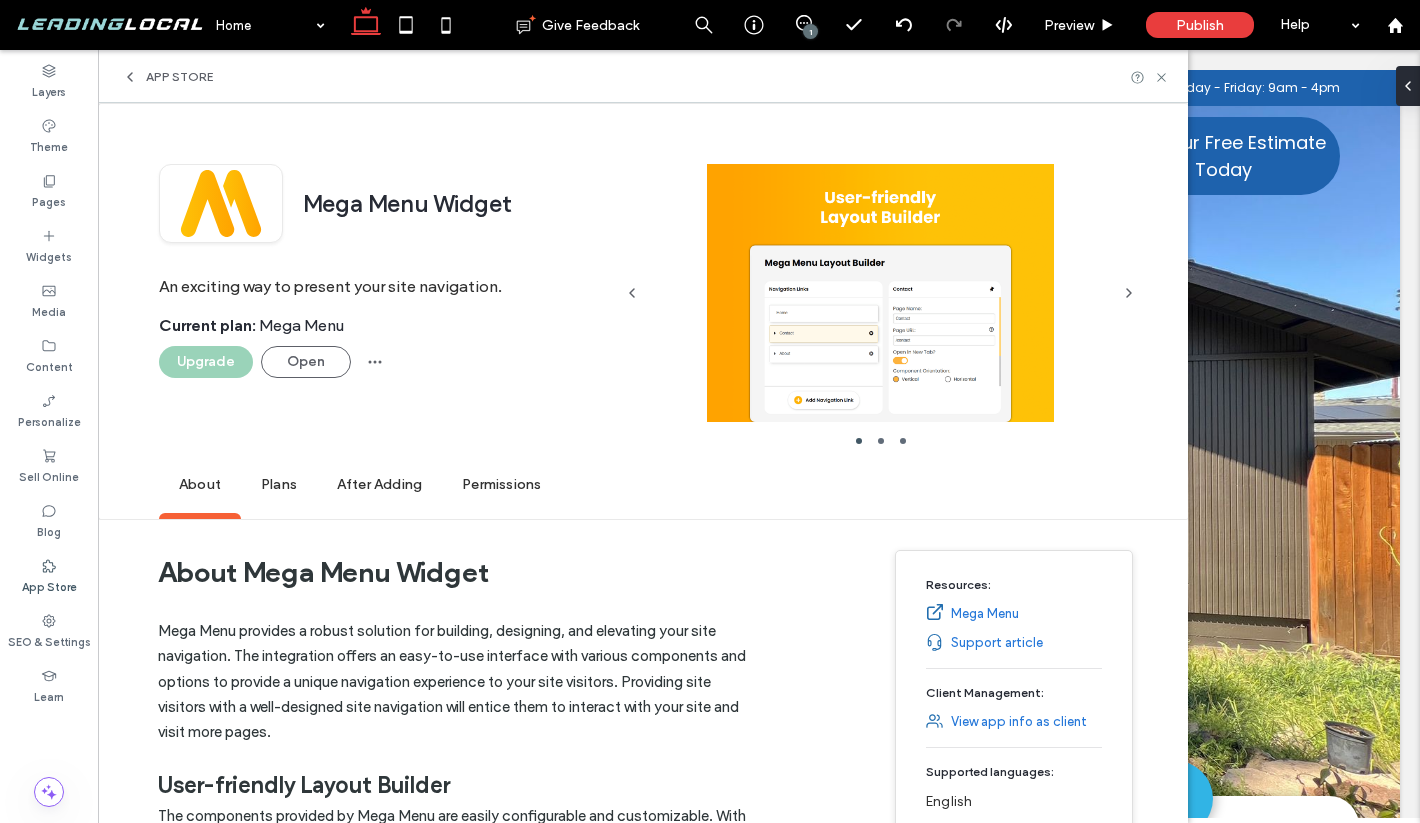 click on "Mega Menu Widget An exciting way to present your site navigation. Current plan : Mega Menu Upgrade Open" at bounding box center [385, 311] 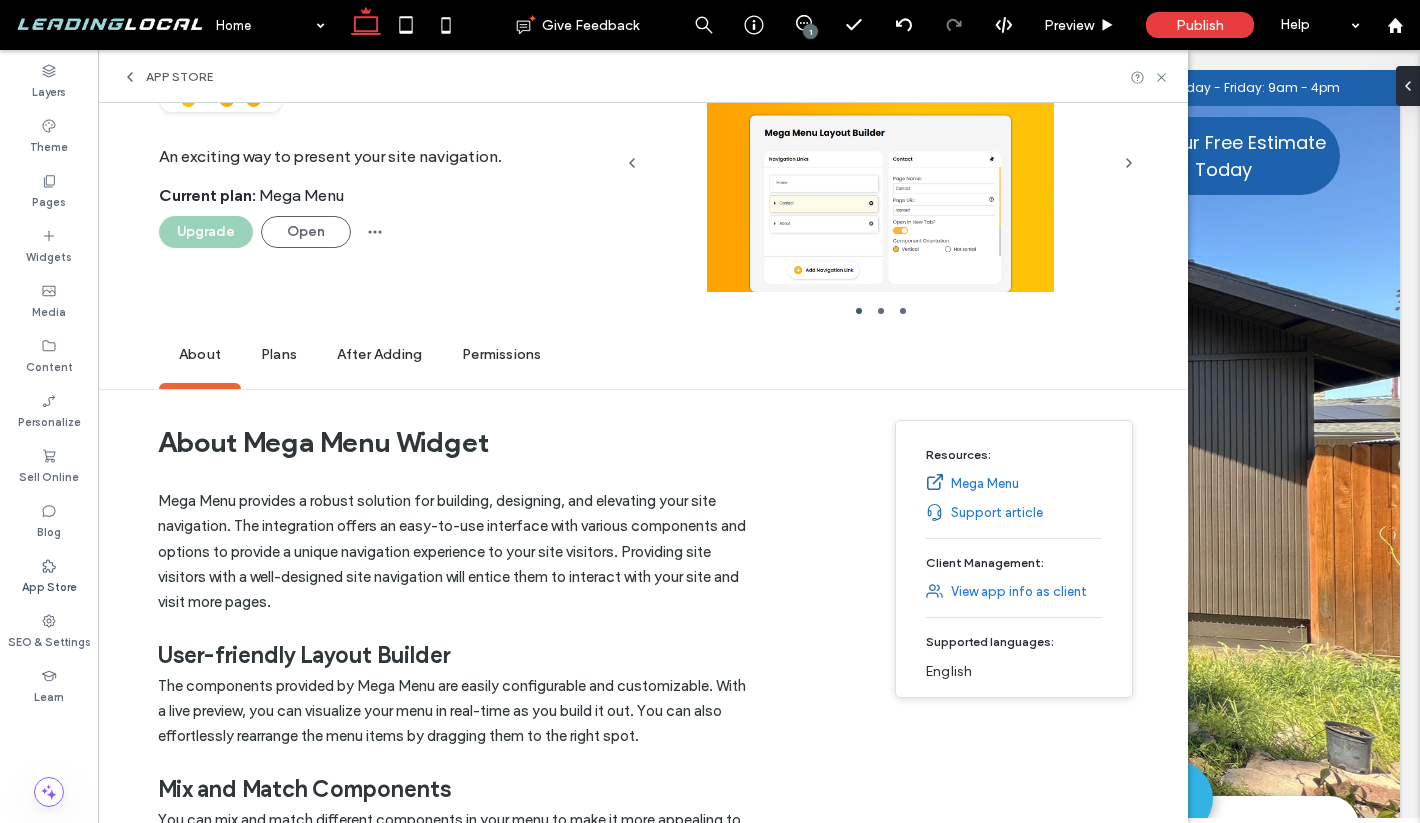 scroll, scrollTop: 0, scrollLeft: 0, axis: both 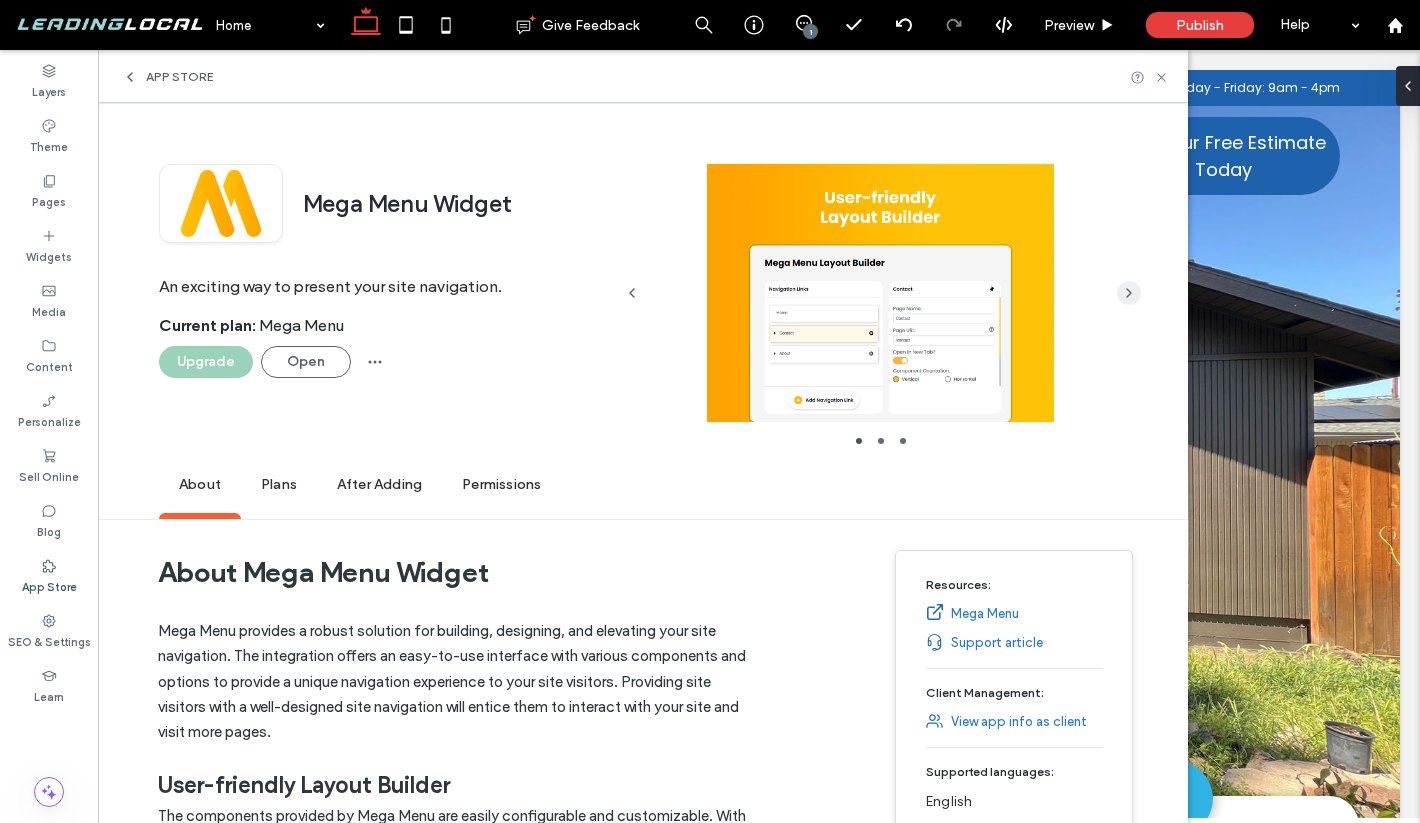 click 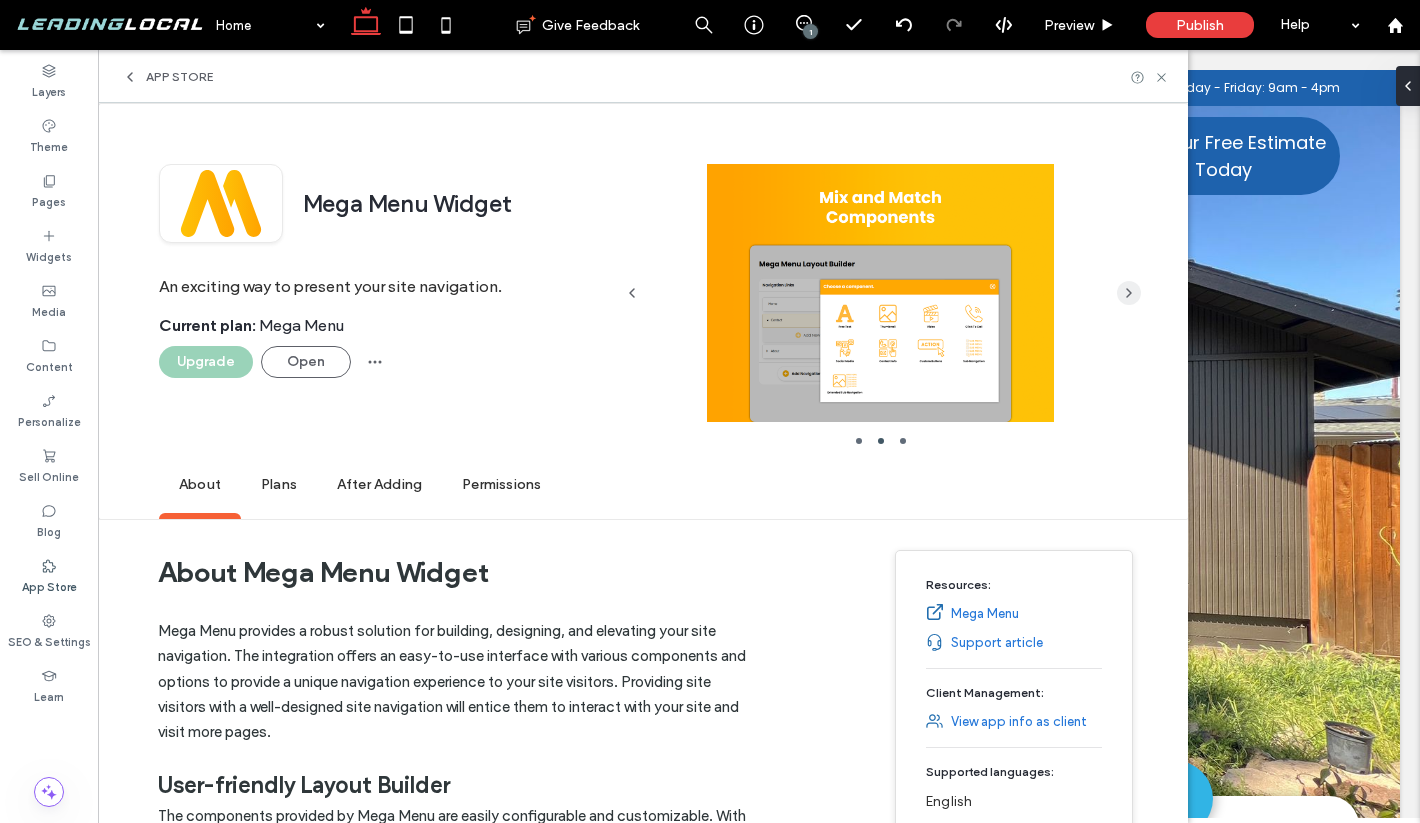 click 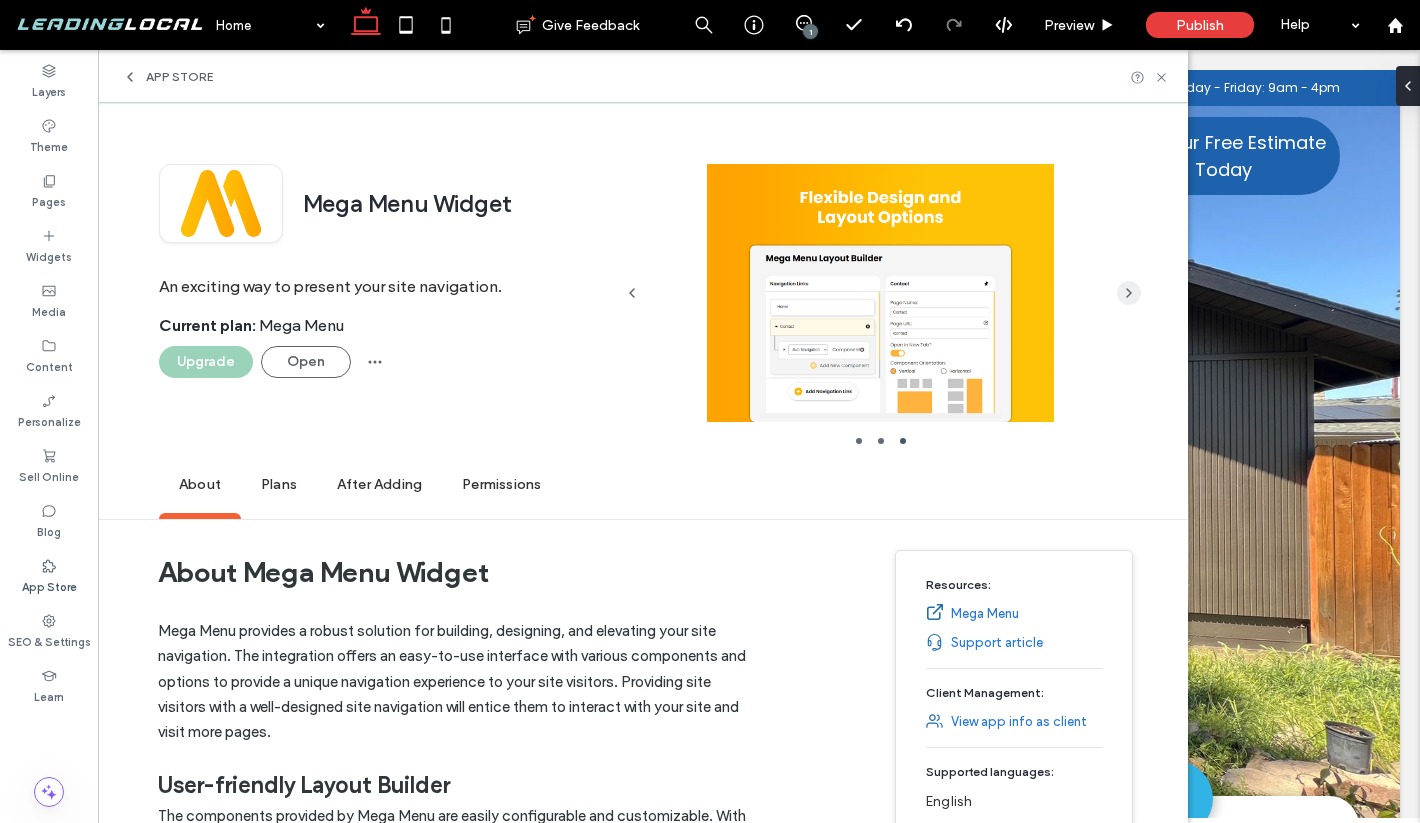 click 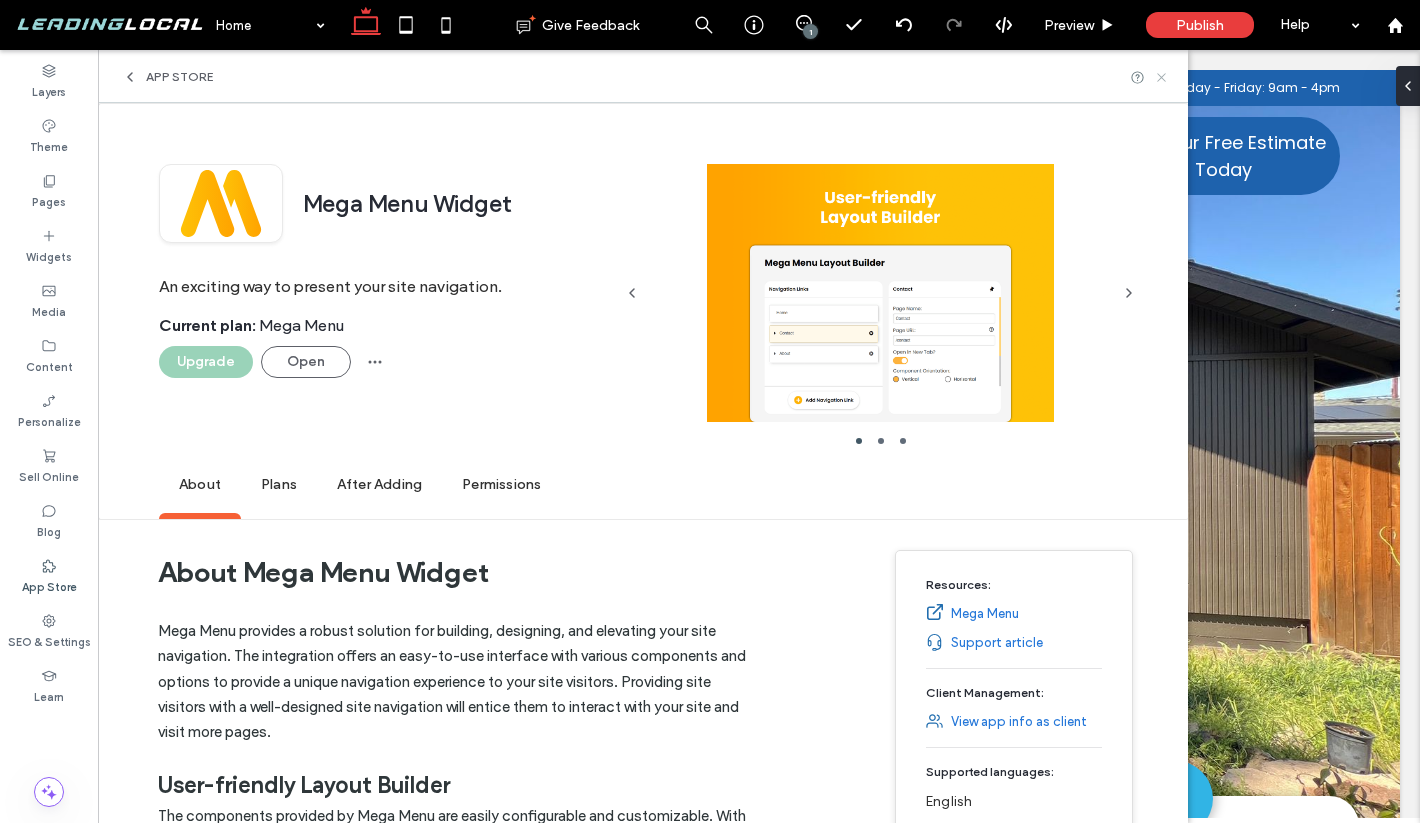 click 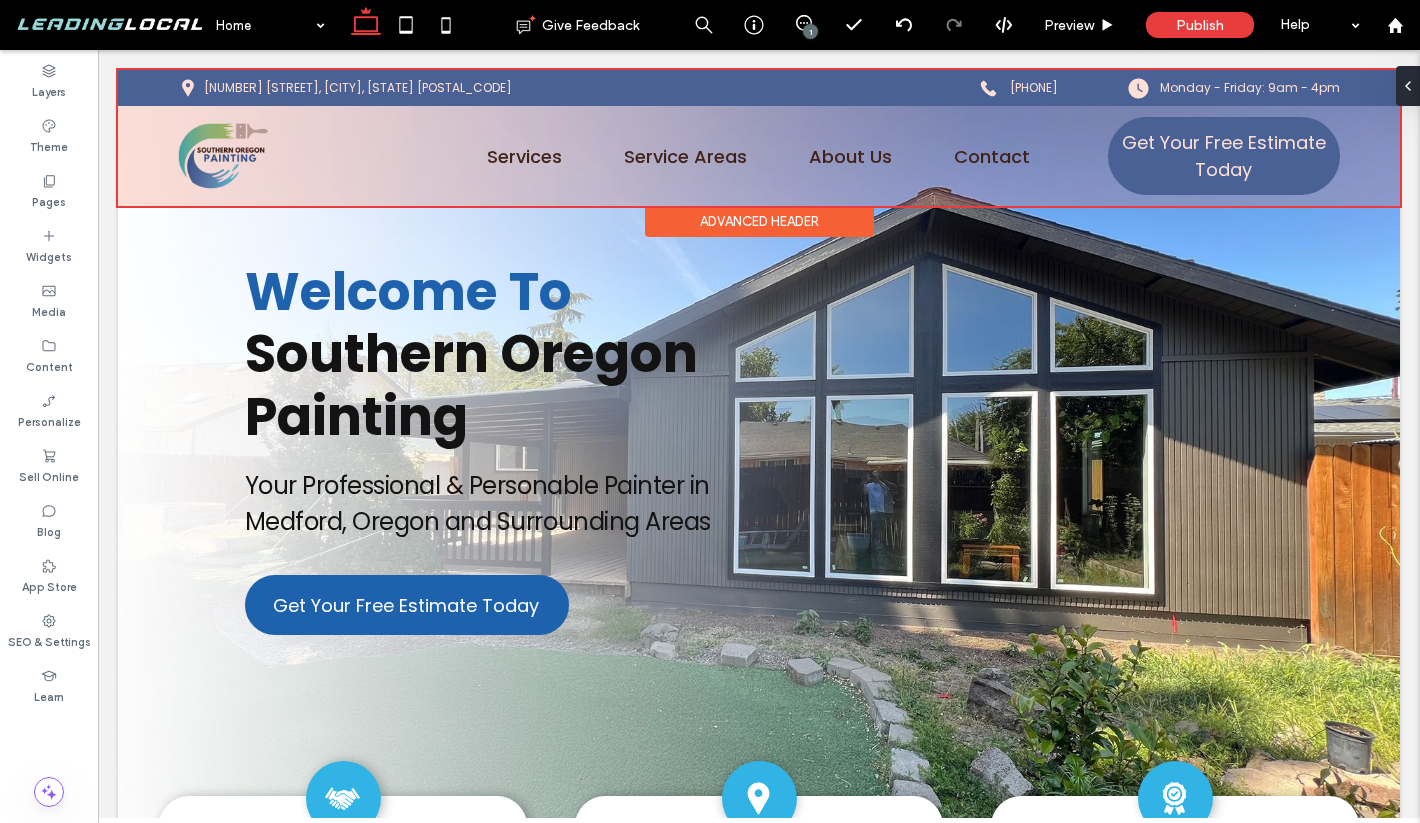 click at bounding box center (759, 138) 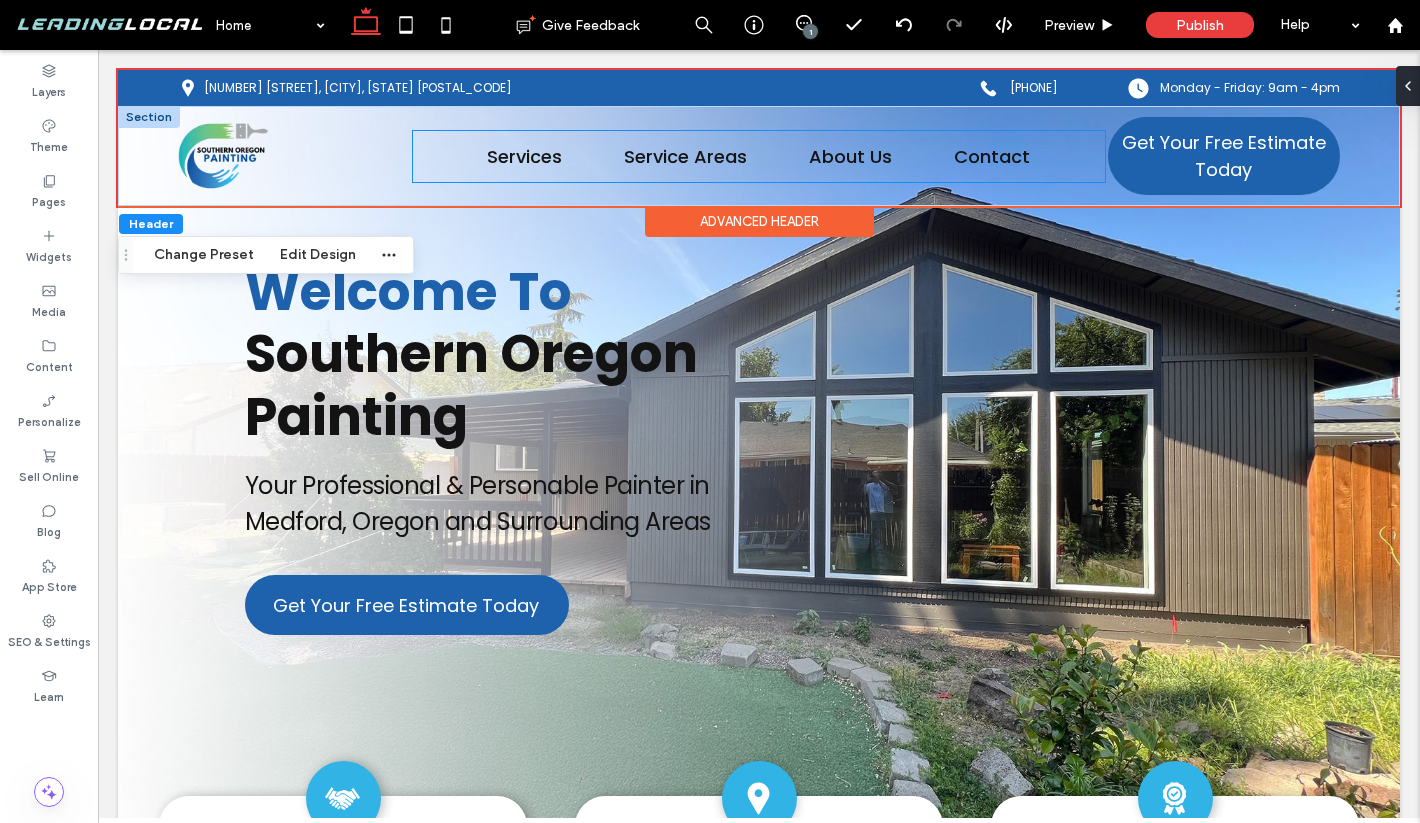 click on "Services
Title
Residential Interior Painting
Residential Exterior Painting
Cabinet Painting and Refinishing
Commercial Painting Services" at bounding box center [758, 156] 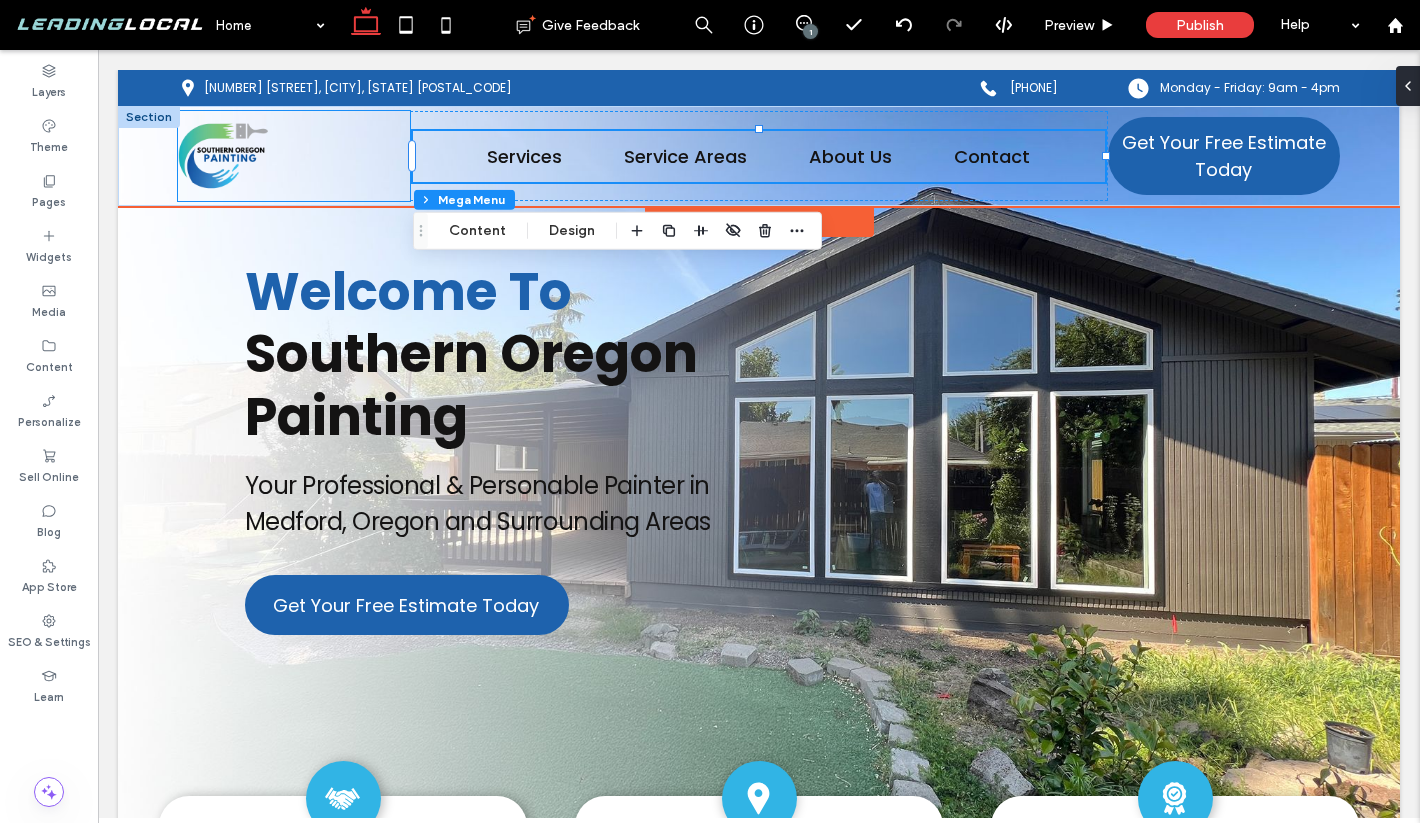 click at bounding box center (294, 156) 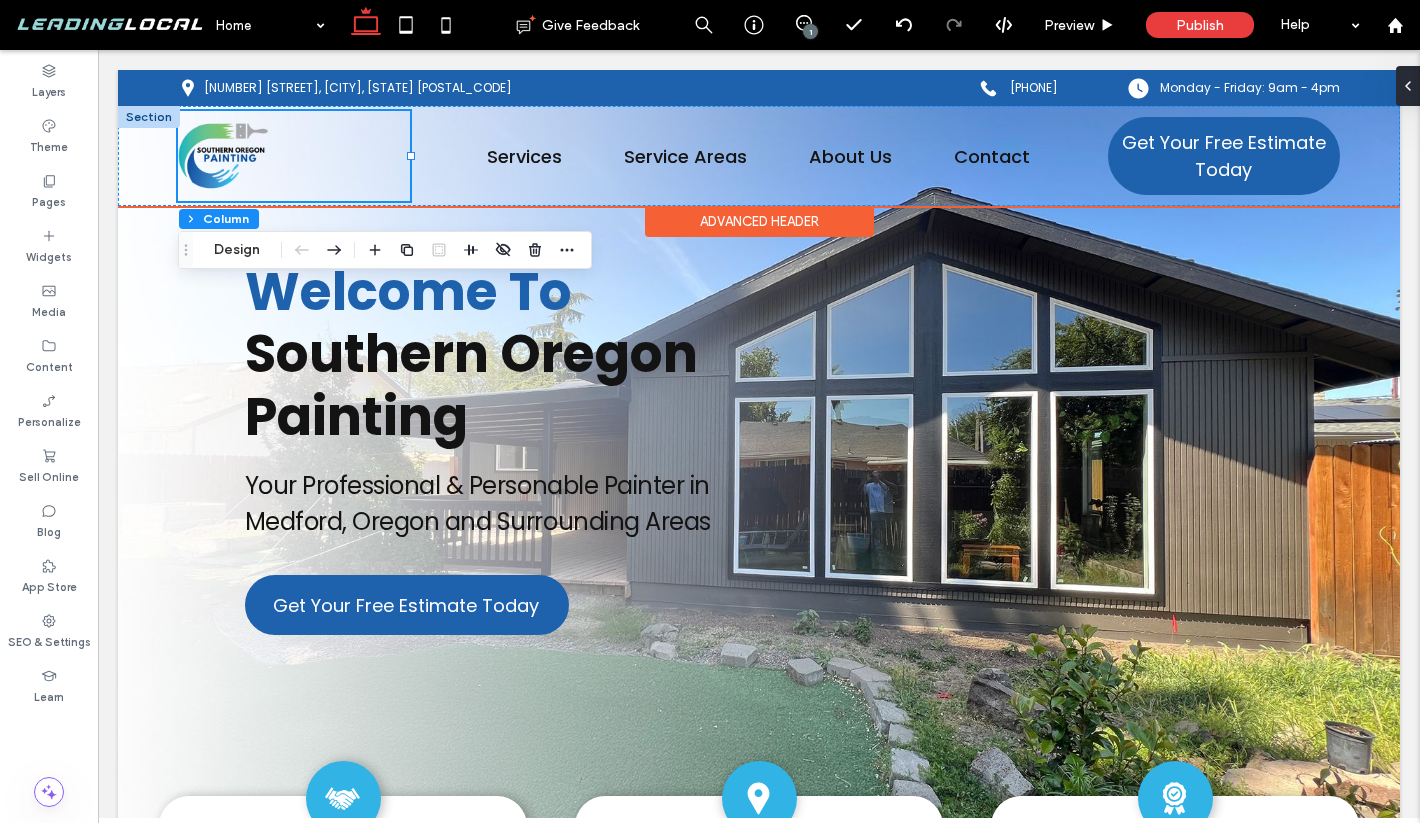 click on "Advanced Header" at bounding box center [759, 221] 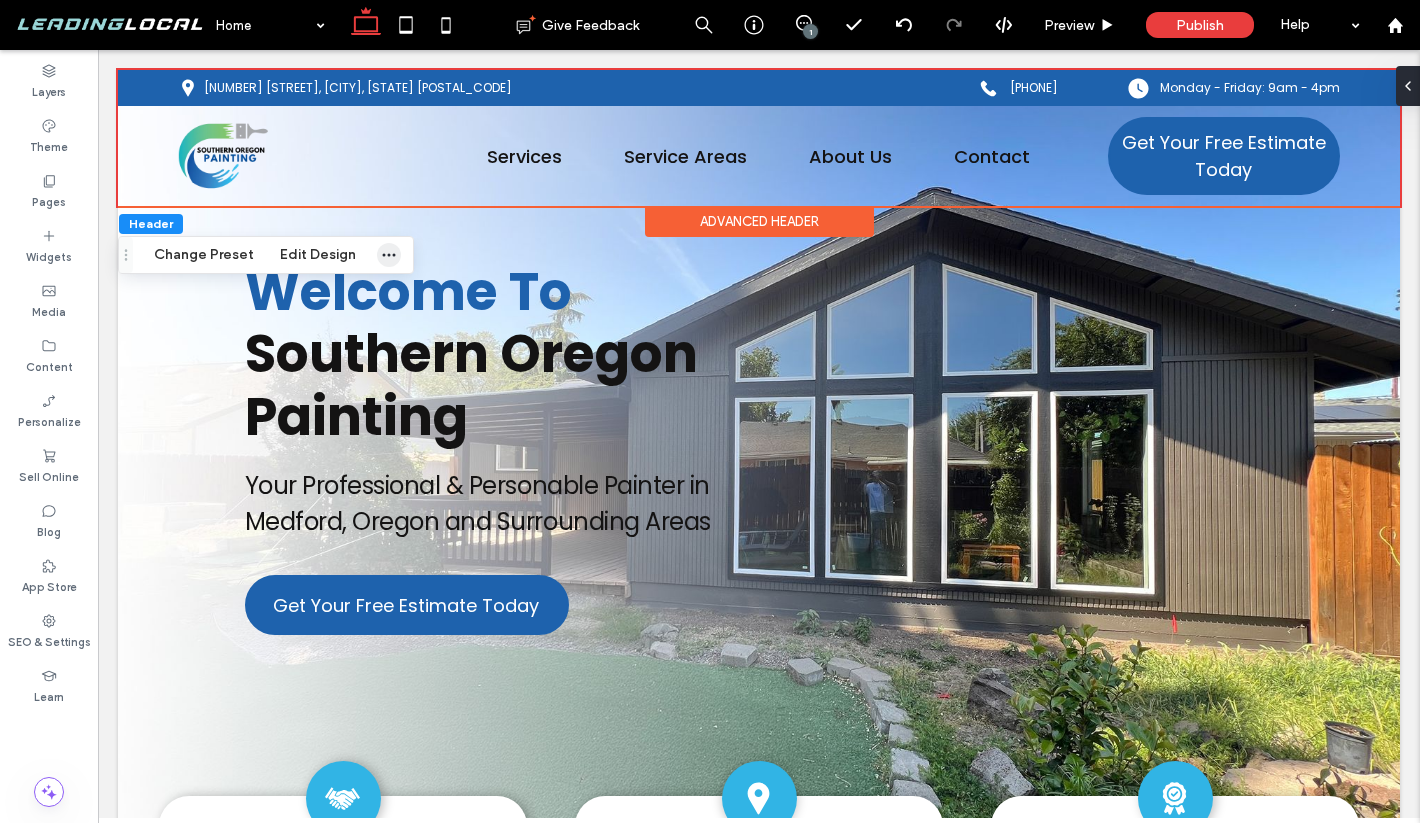 click at bounding box center (389, 255) 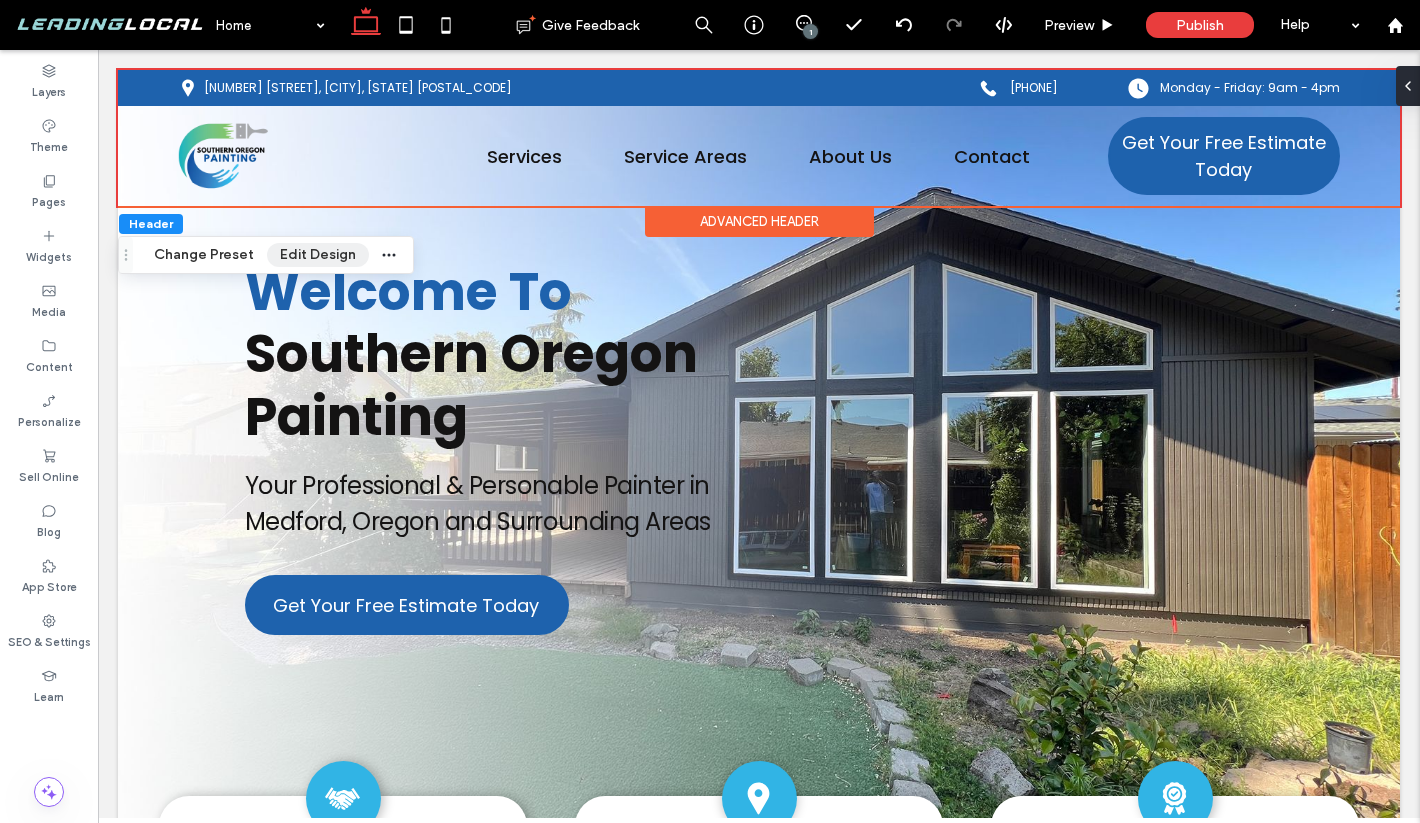click on "Edit Design" at bounding box center (318, 255) 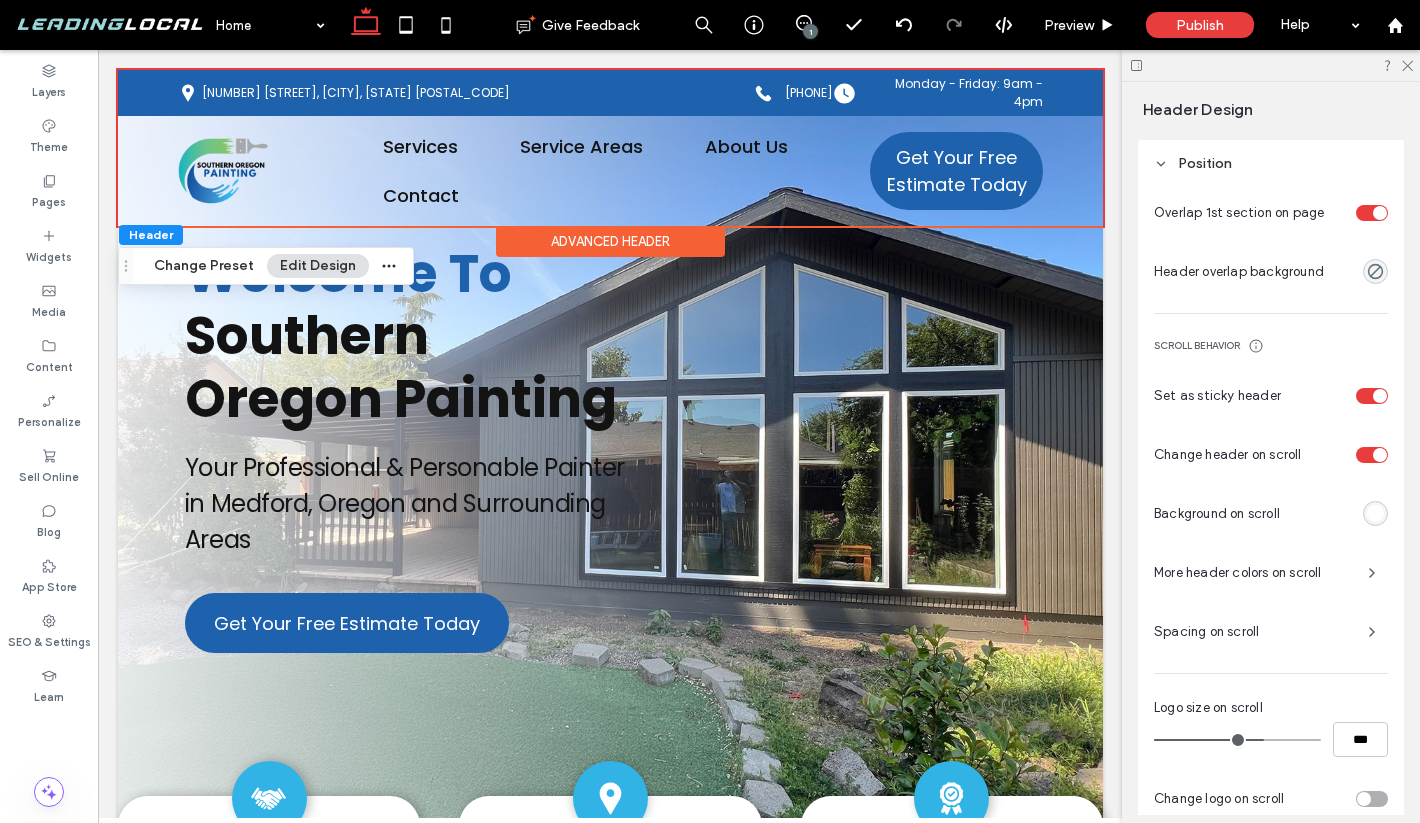 scroll, scrollTop: 799, scrollLeft: 0, axis: vertical 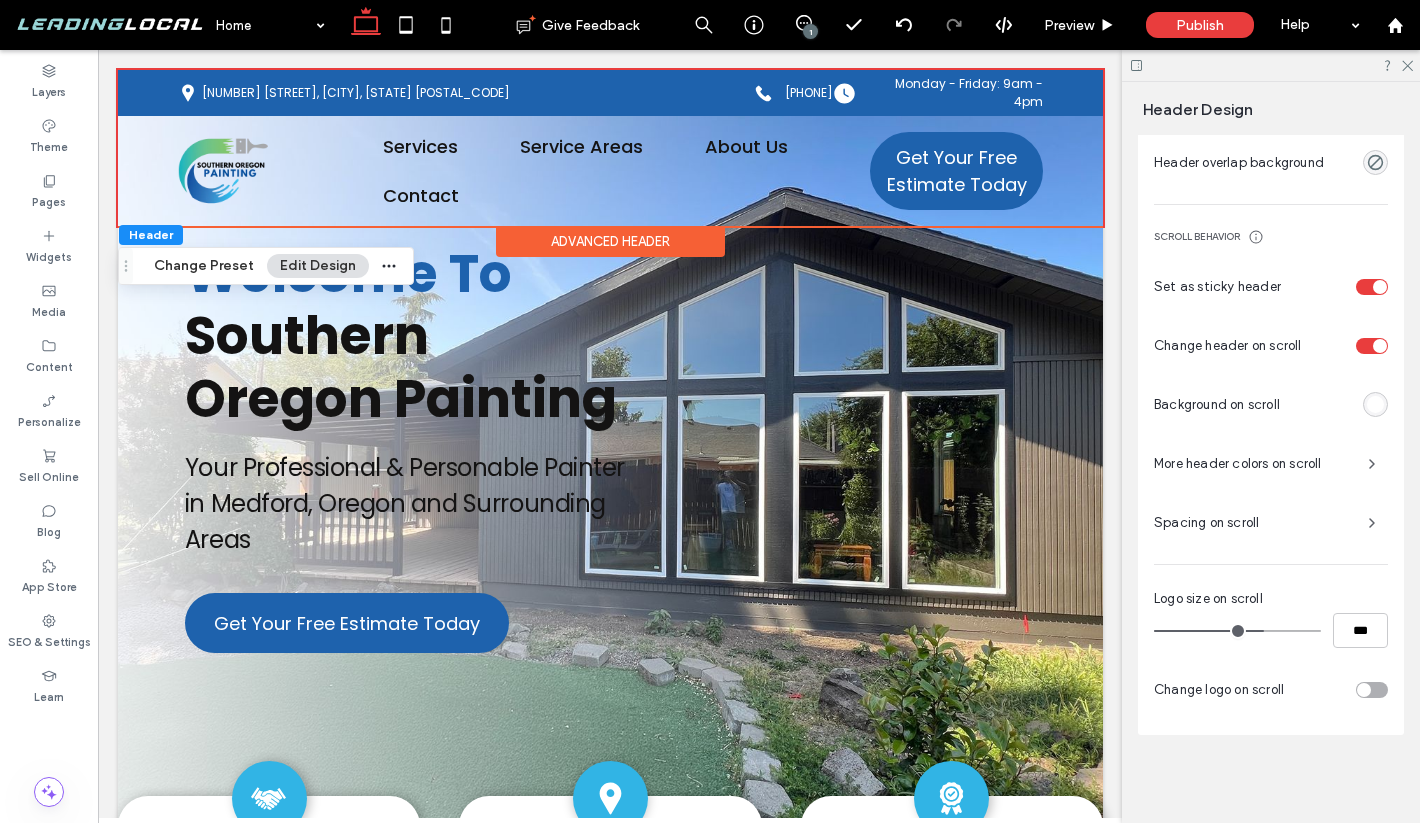 click on "Spacing on scroll" at bounding box center (1253, 523) 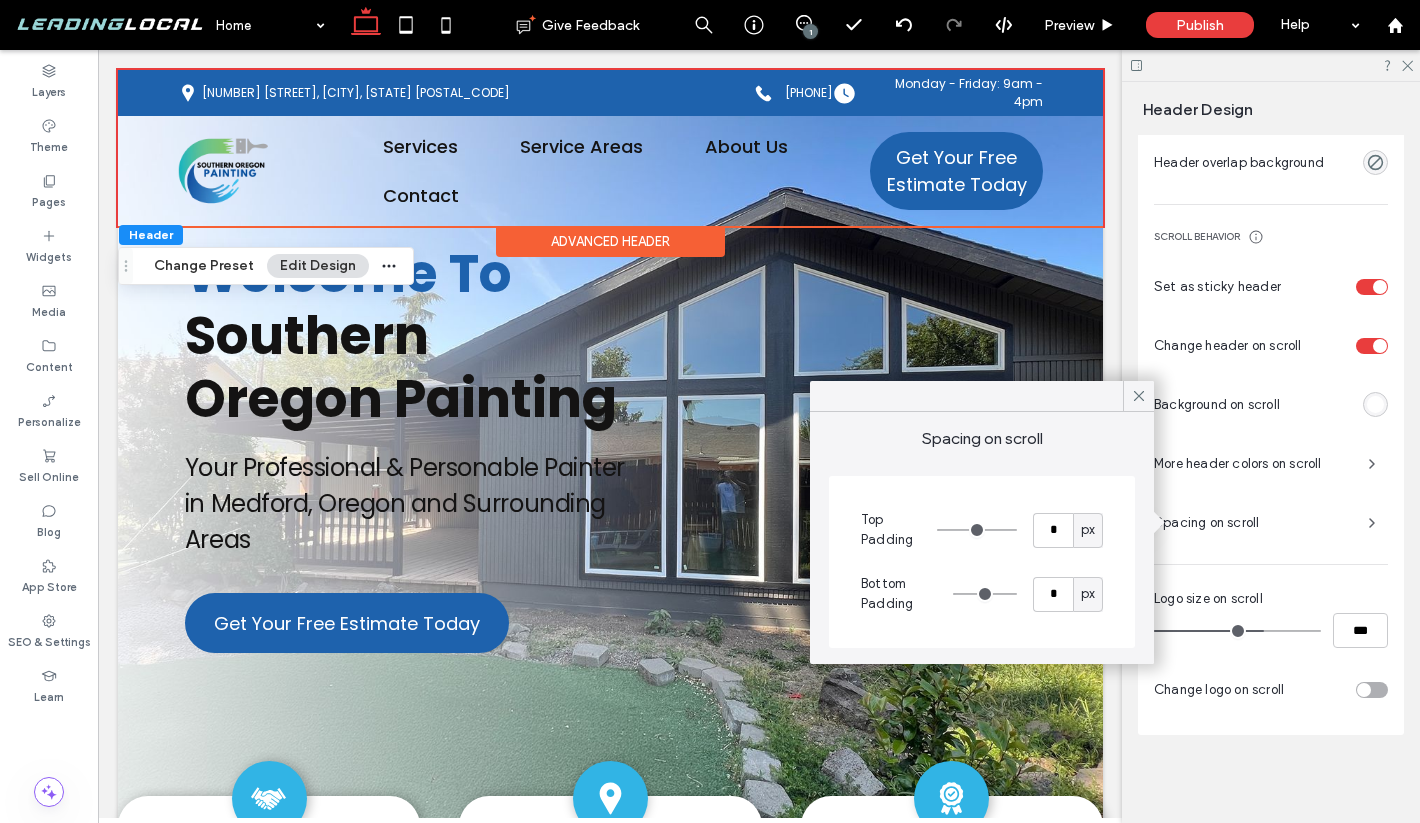 click on "Spacing on scroll" at bounding box center [1253, 523] 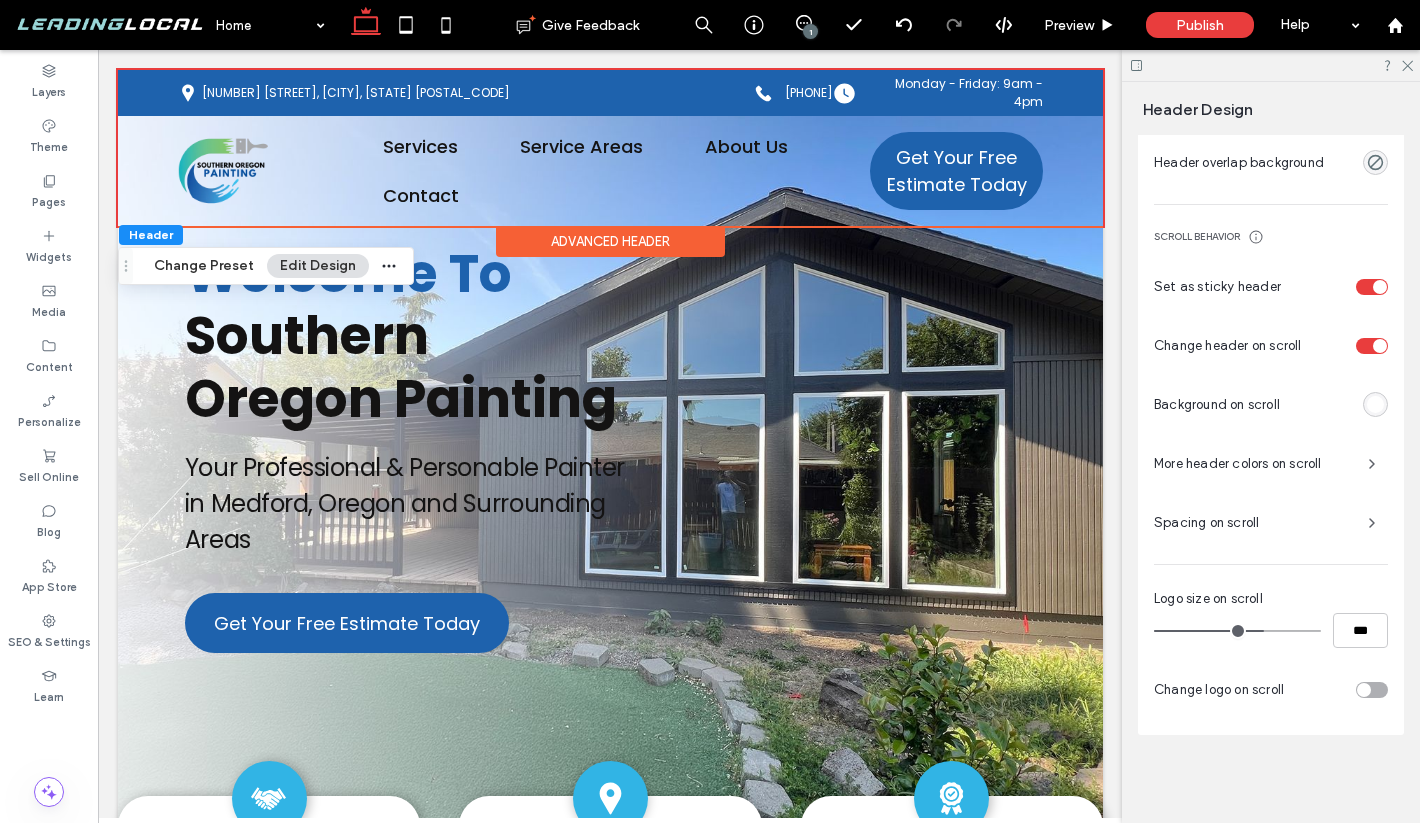 click on "More header colors on scroll" at bounding box center [1253, 464] 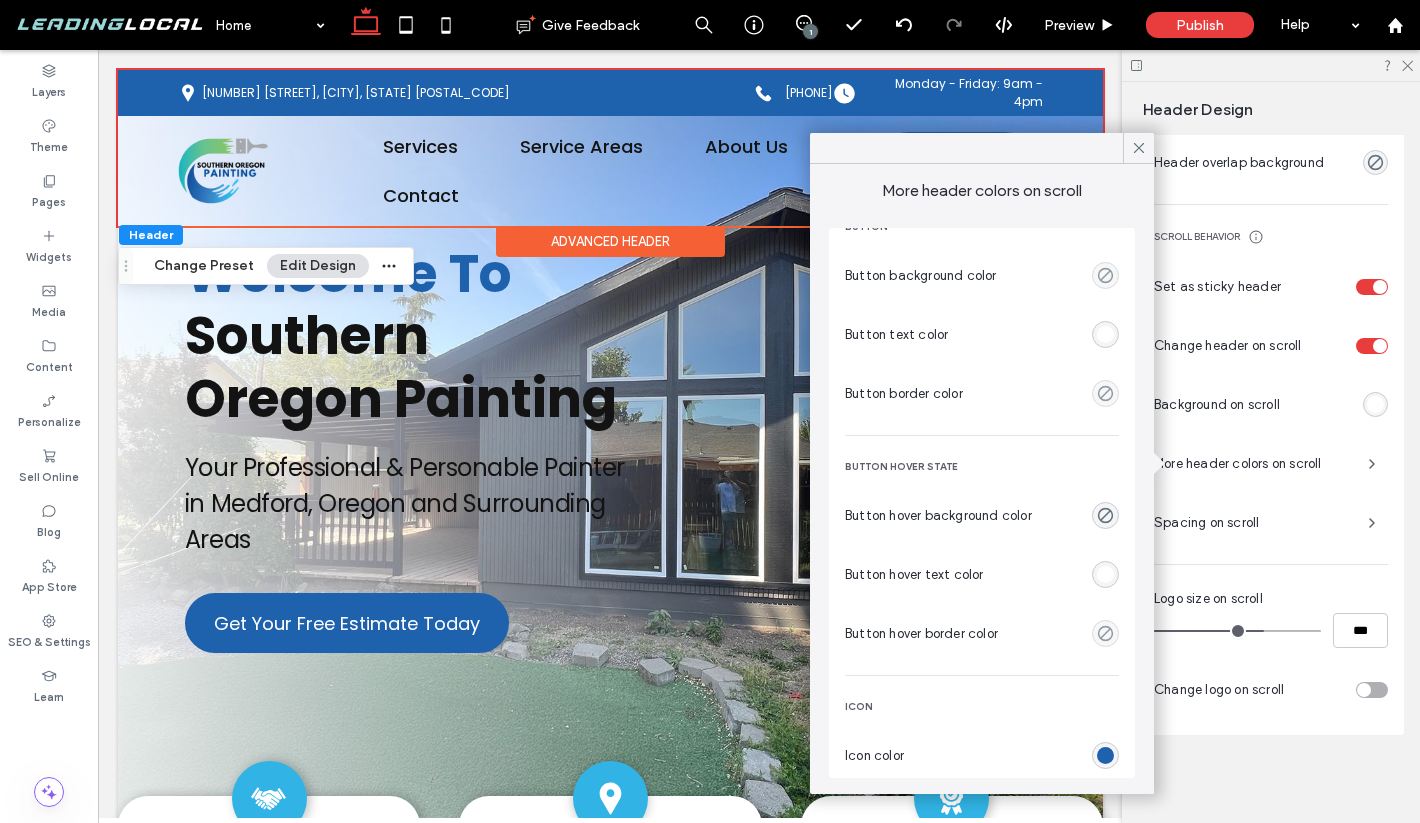 scroll, scrollTop: 209, scrollLeft: 0, axis: vertical 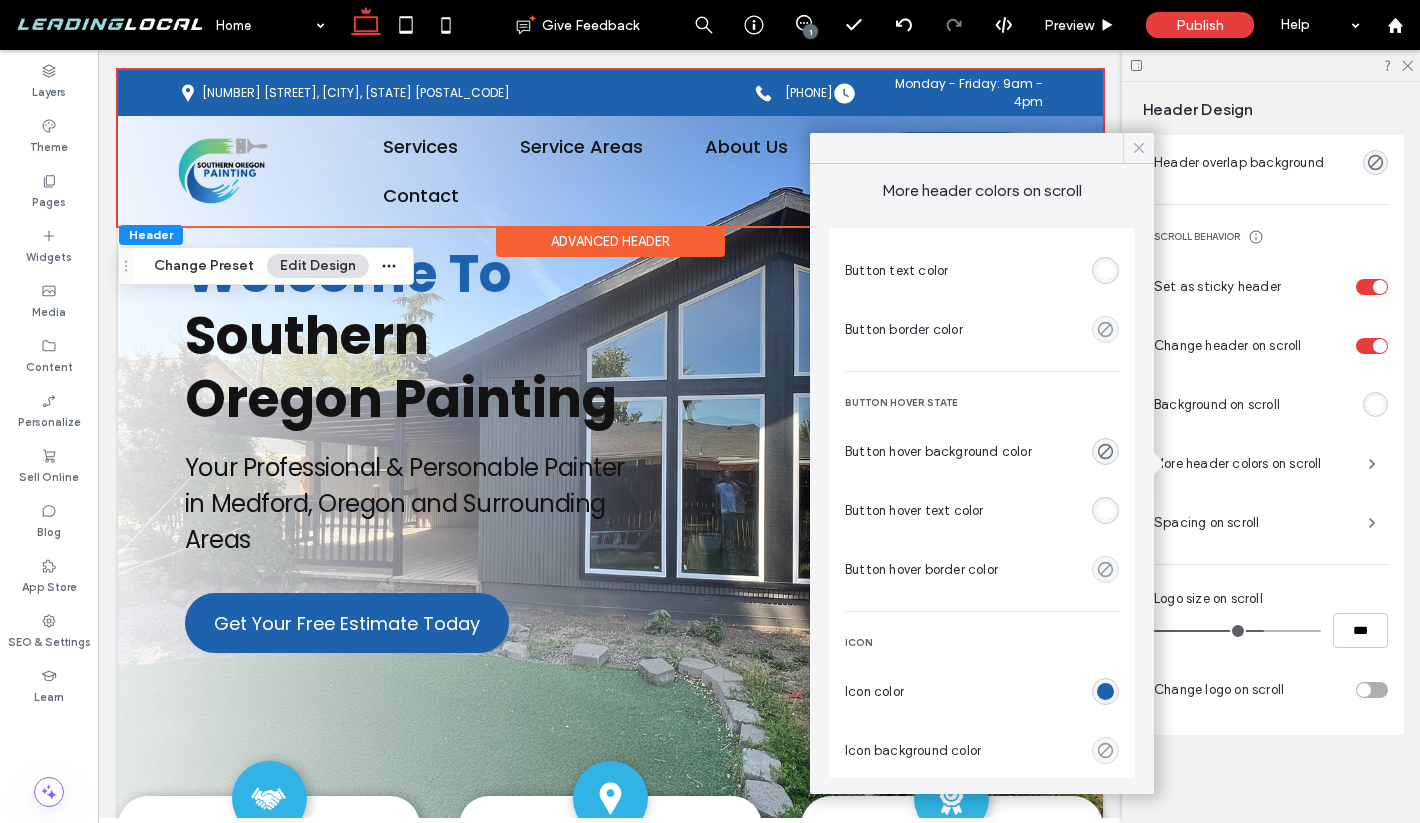 click 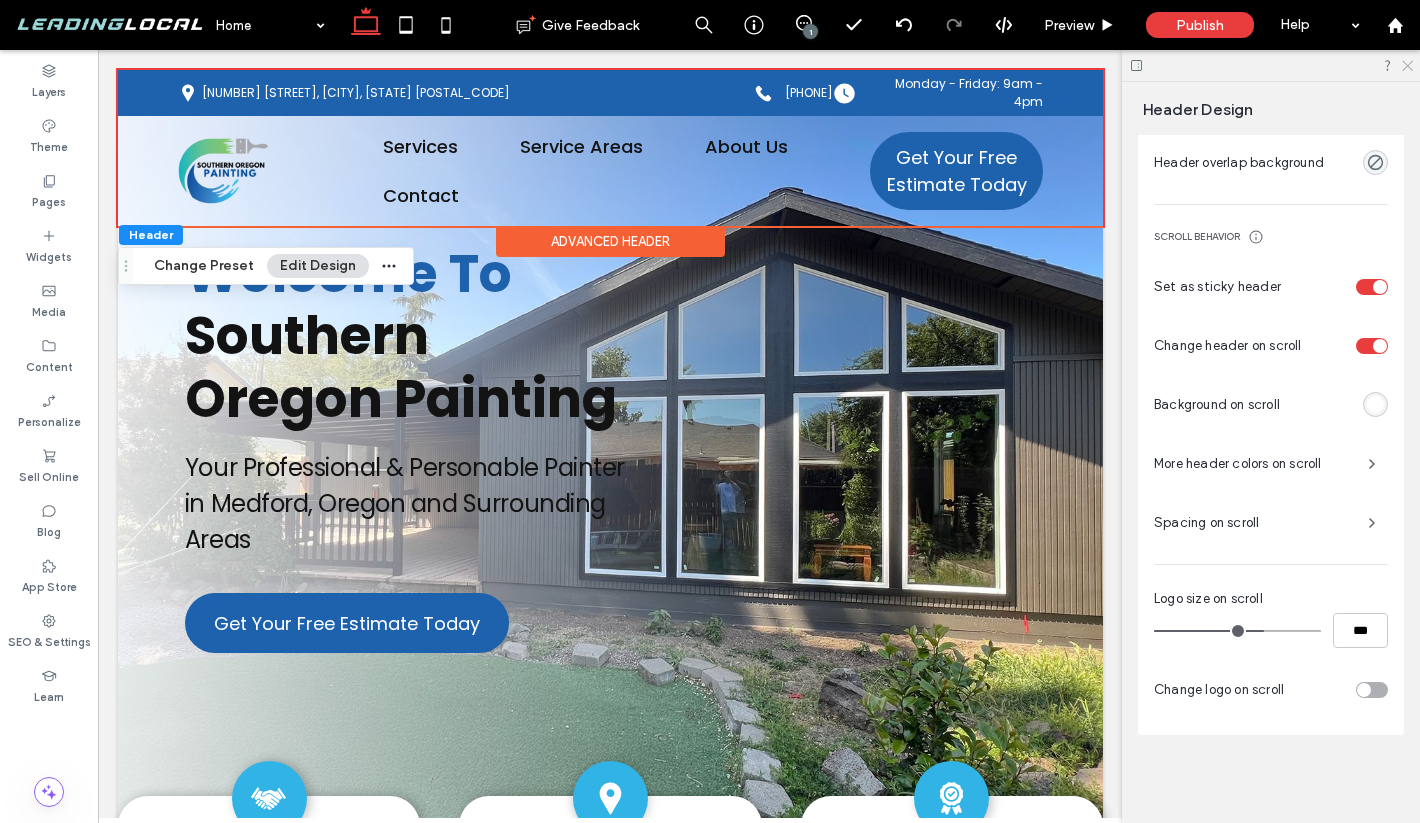 click 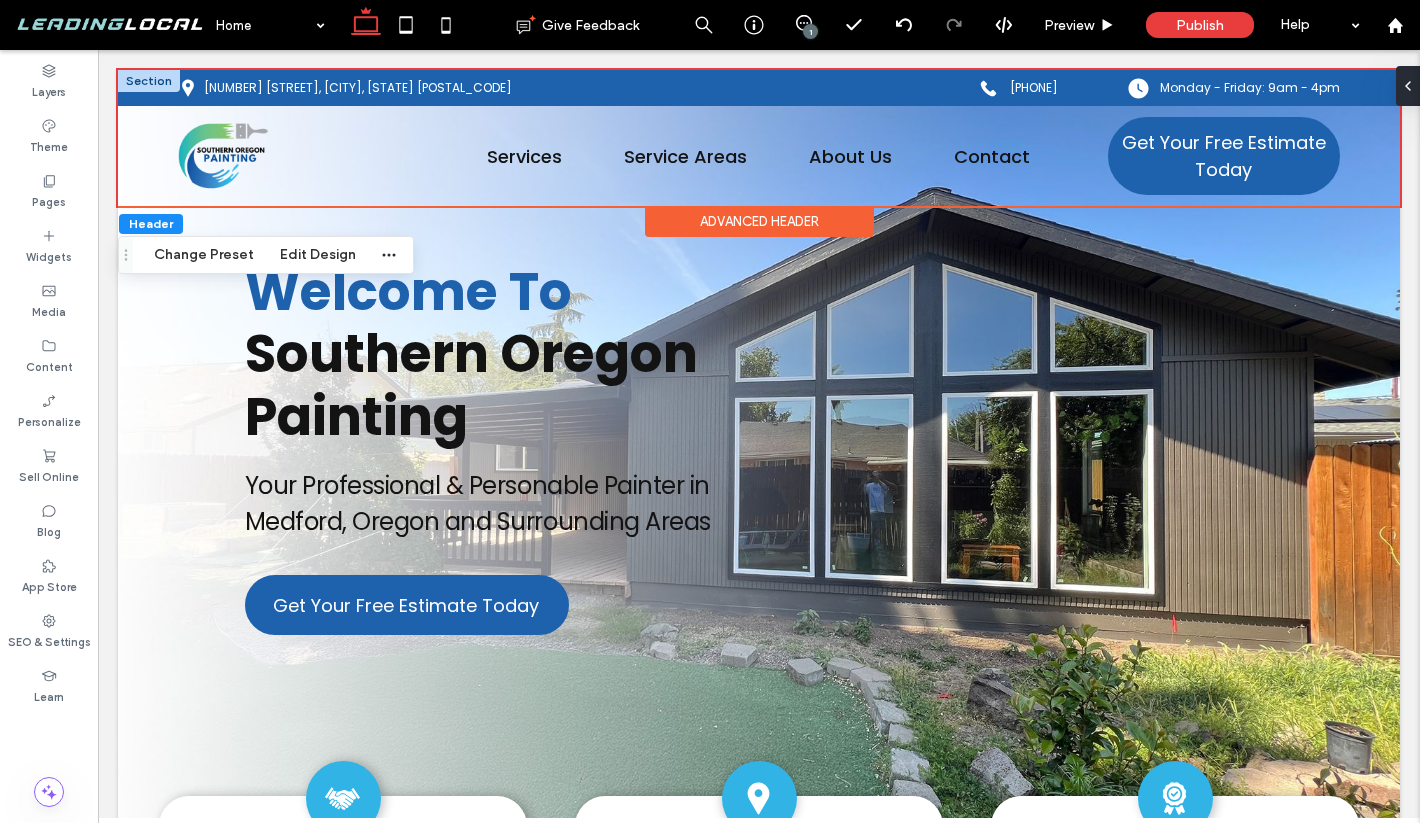 click at bounding box center [149, 81] 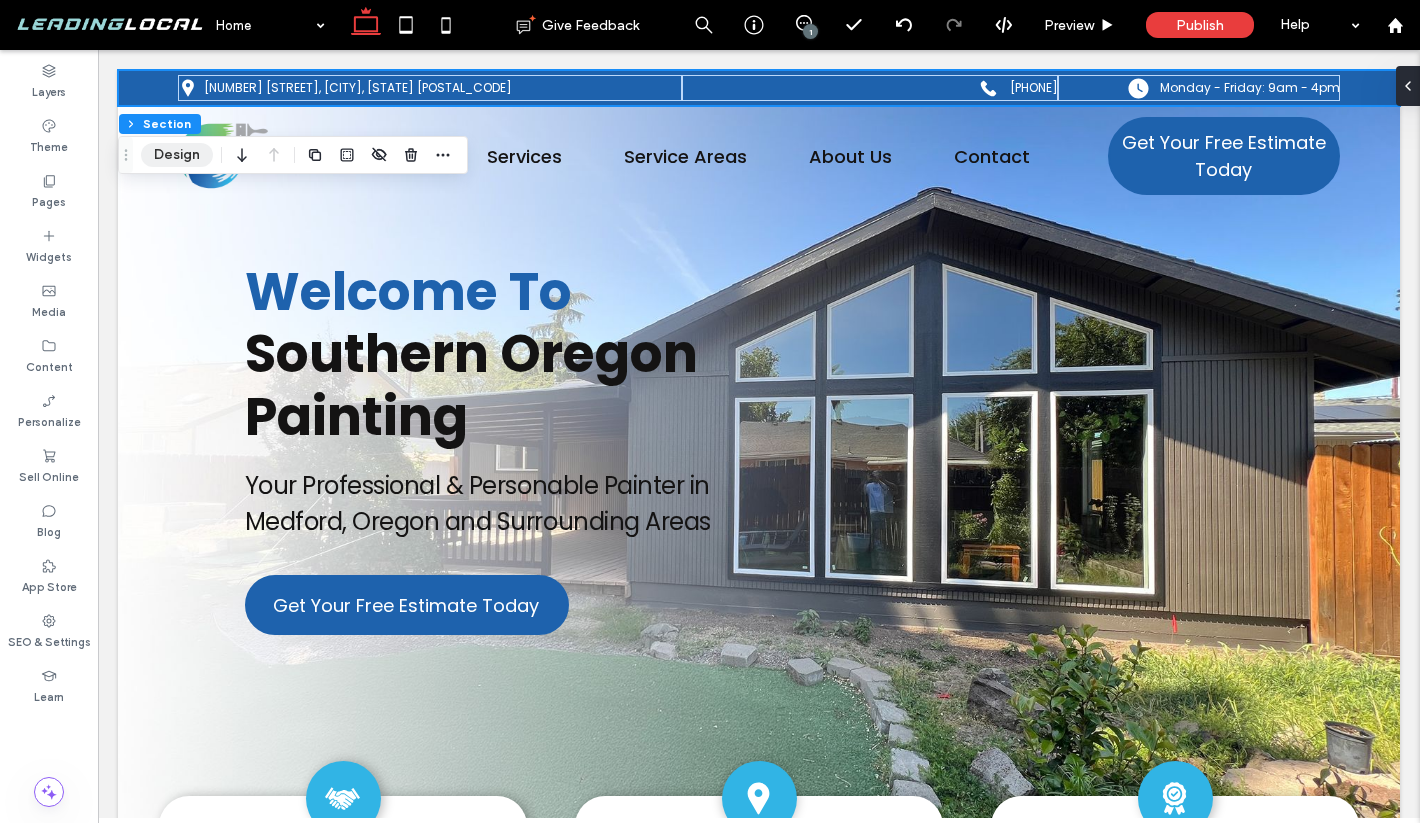 click on "Design" at bounding box center (177, 155) 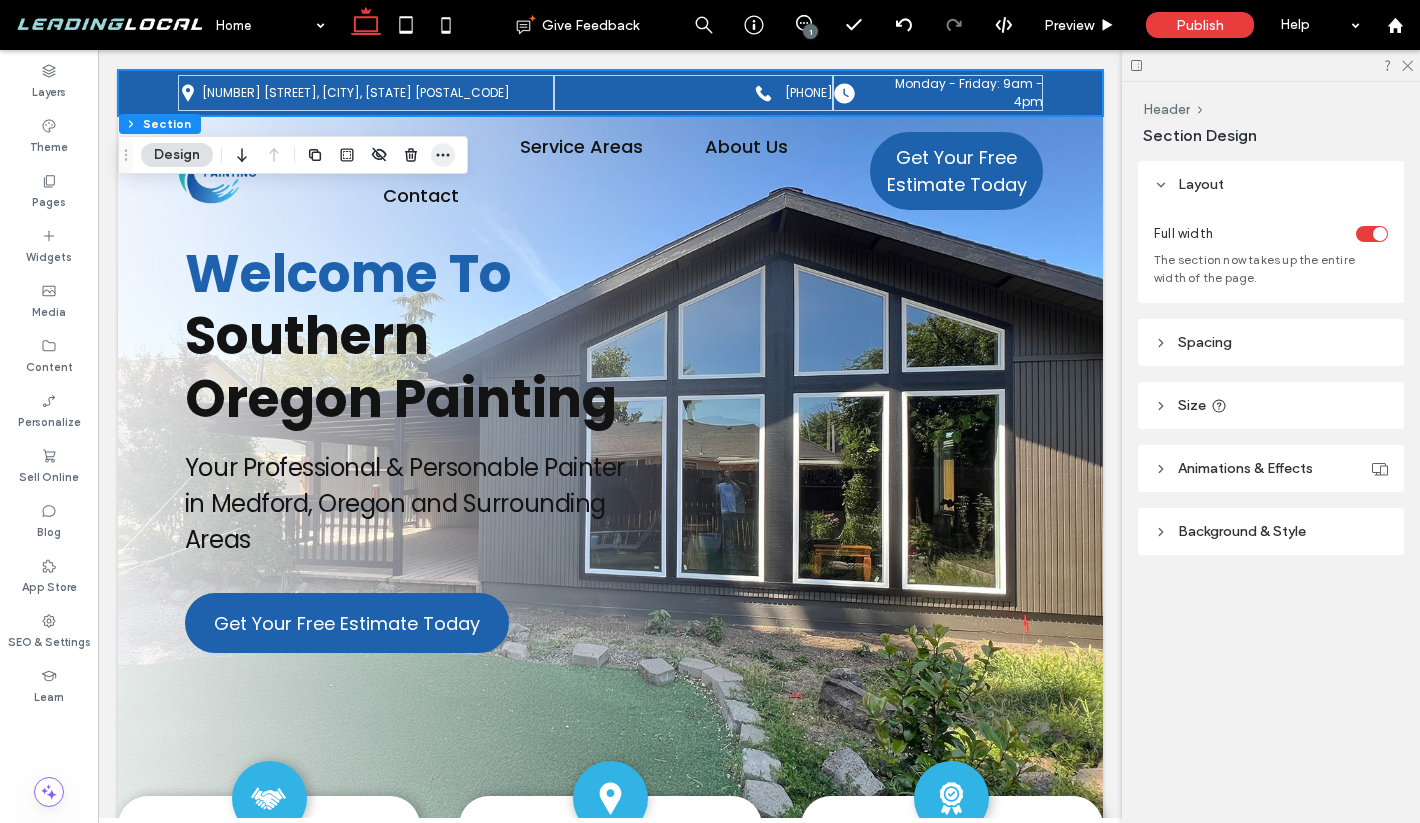 click 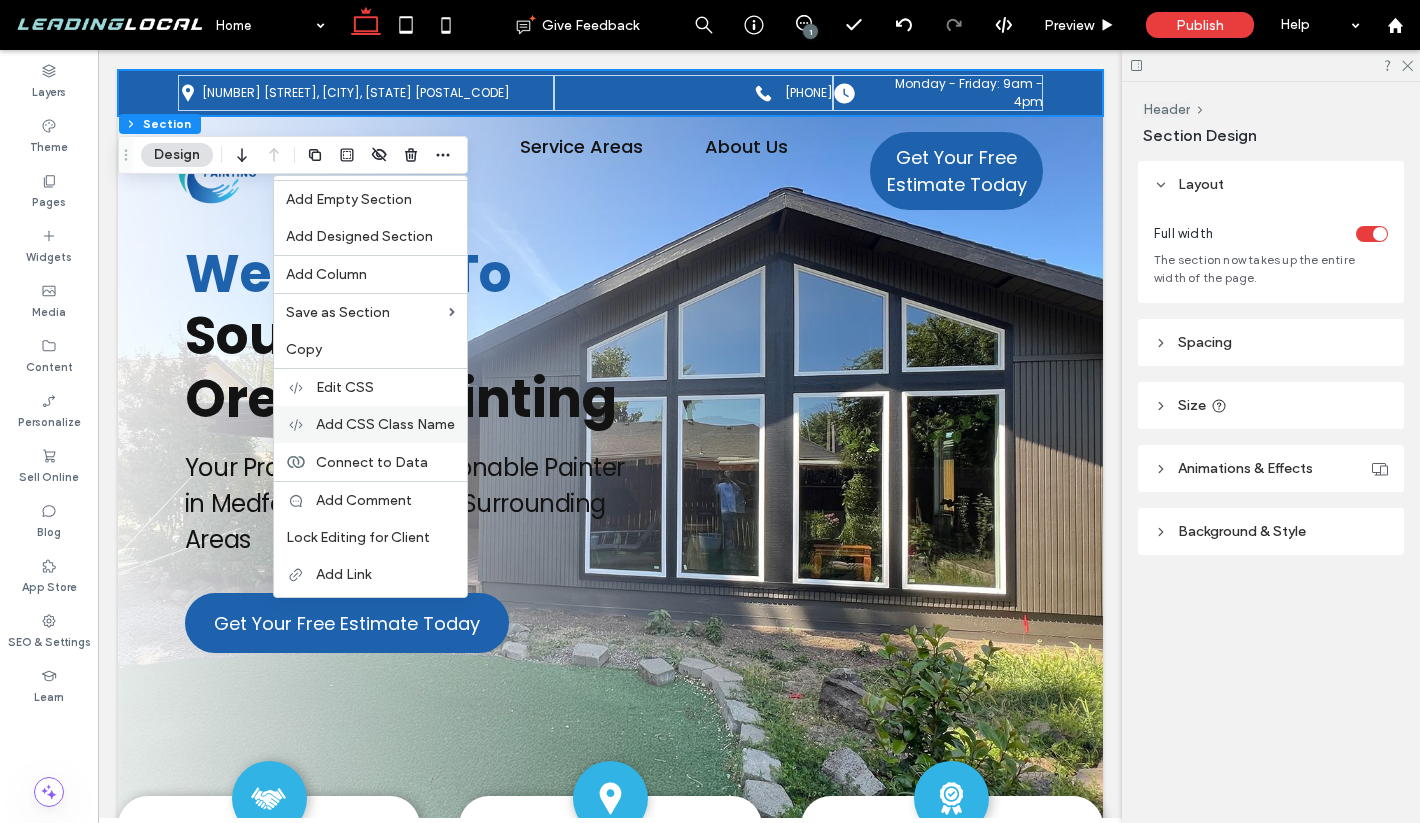 click on "Add CSS Class Name" at bounding box center (385, 424) 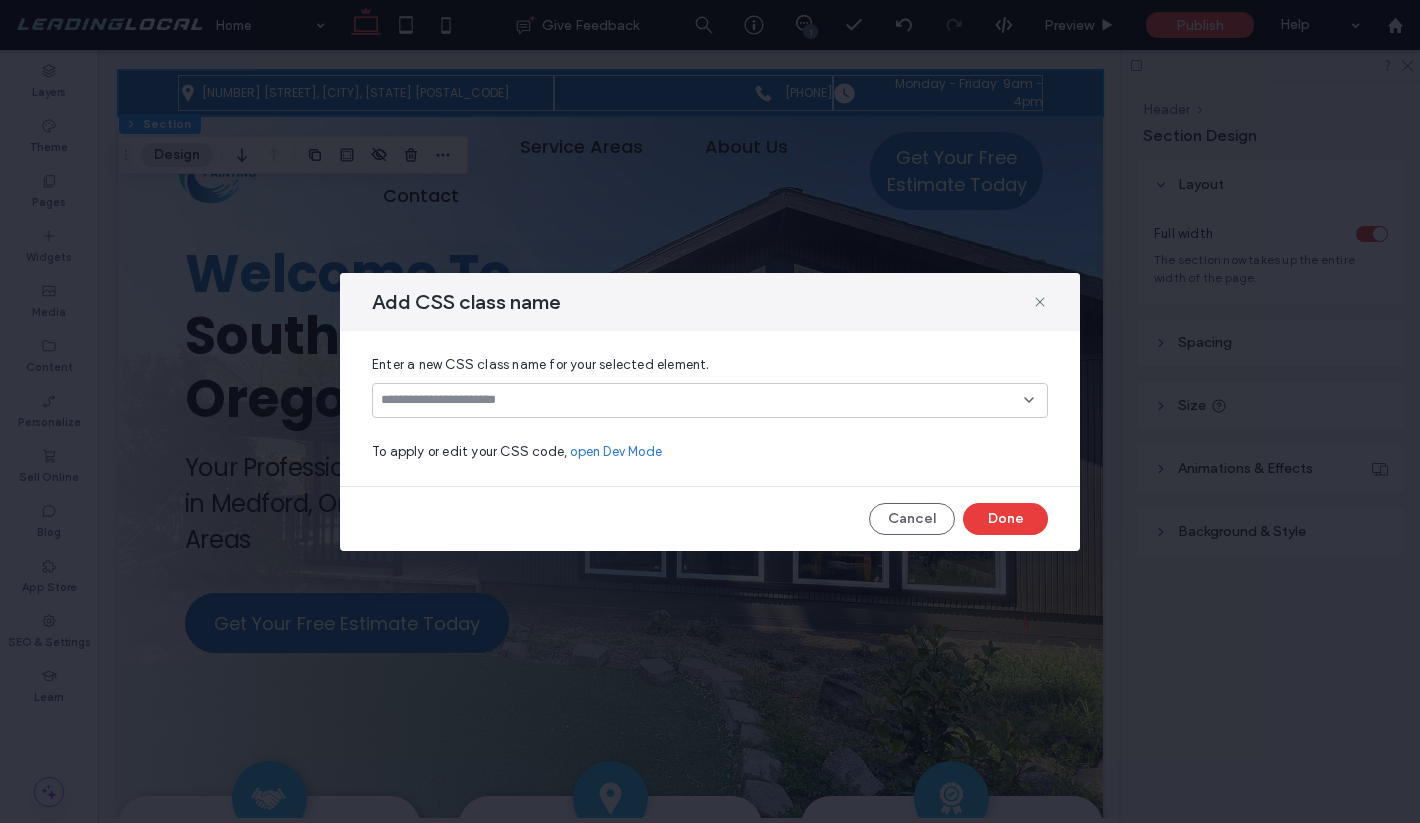 click at bounding box center (702, 400) 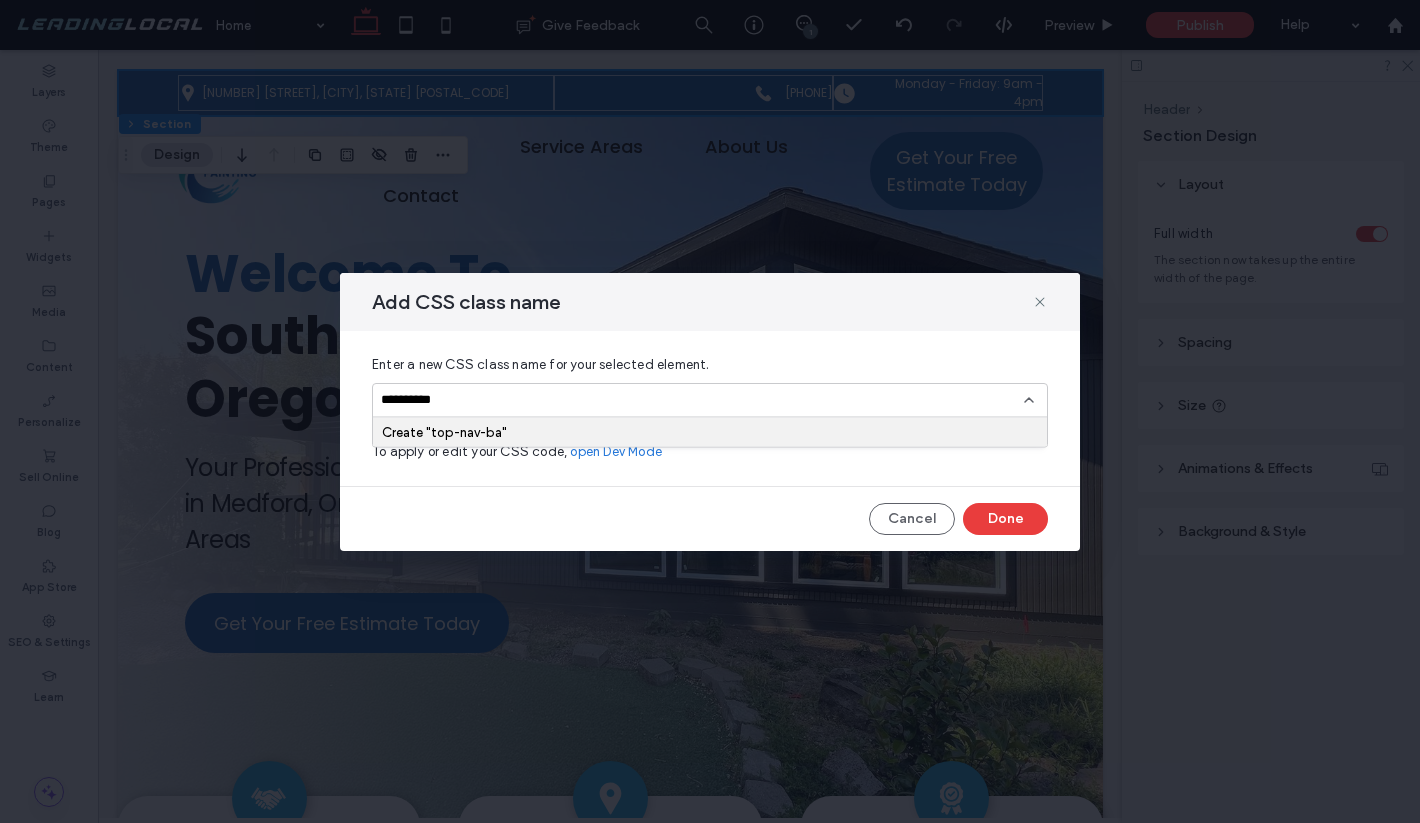 type on "**********" 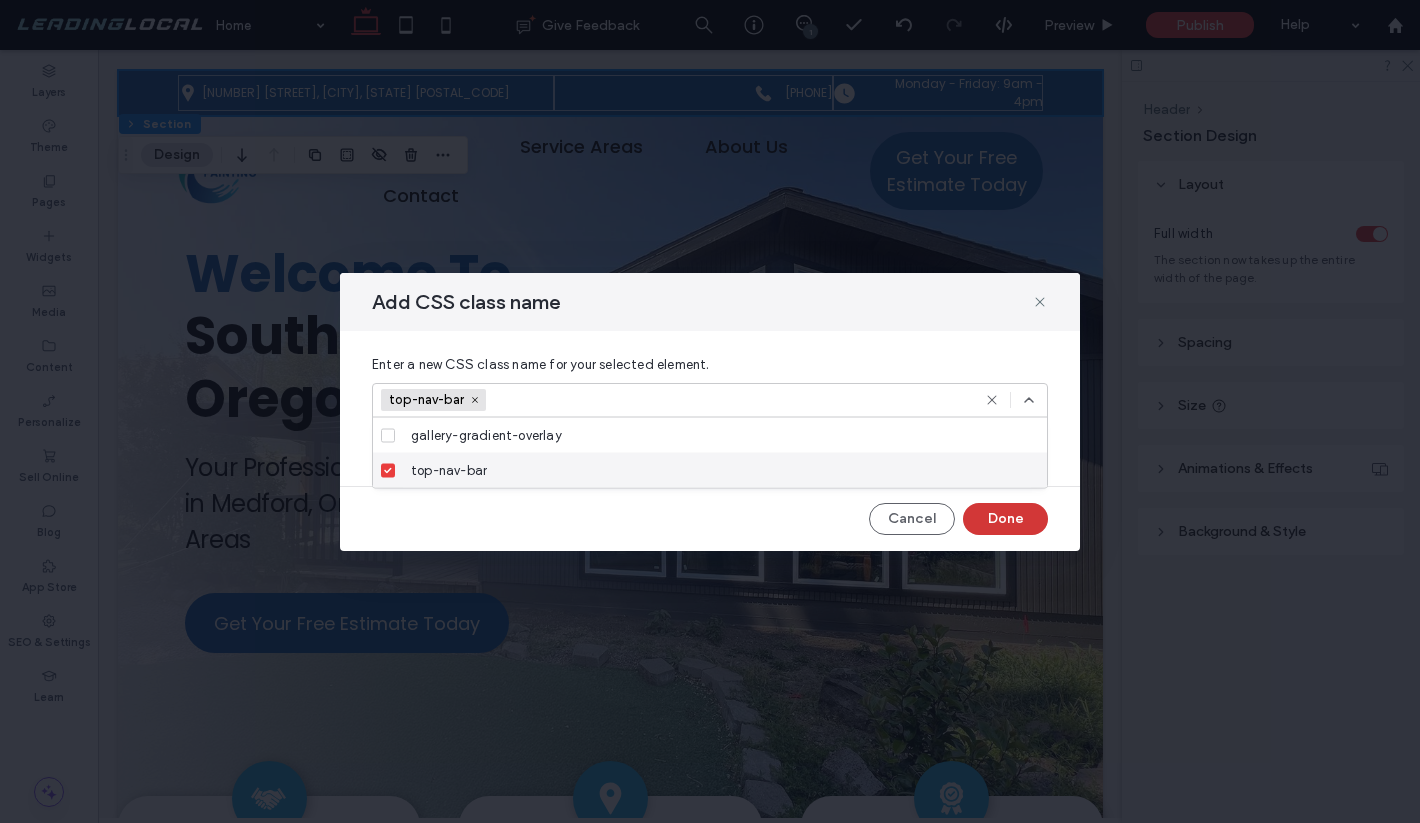 click on "Done" at bounding box center [1005, 519] 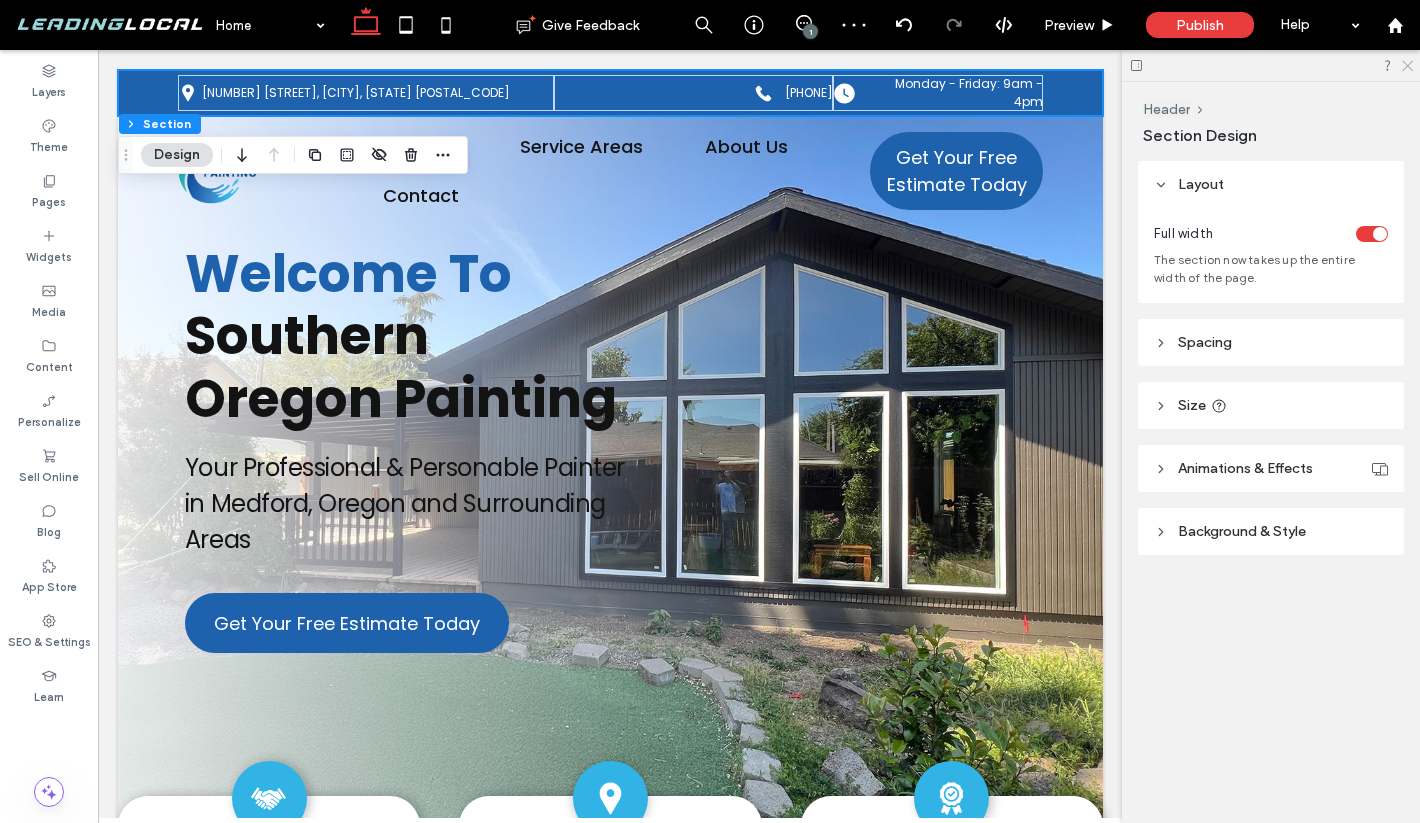 click 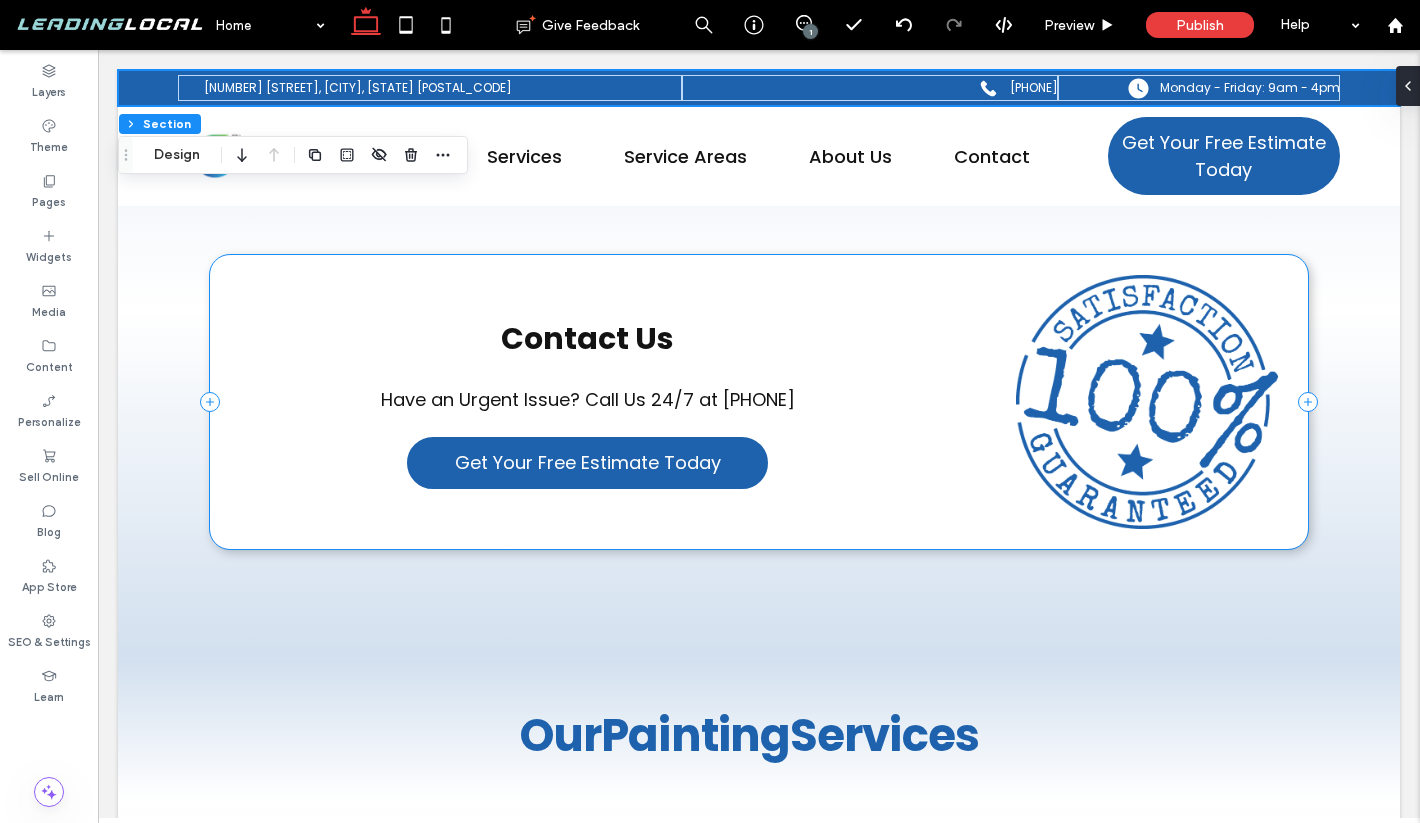 scroll, scrollTop: 1482, scrollLeft: 0, axis: vertical 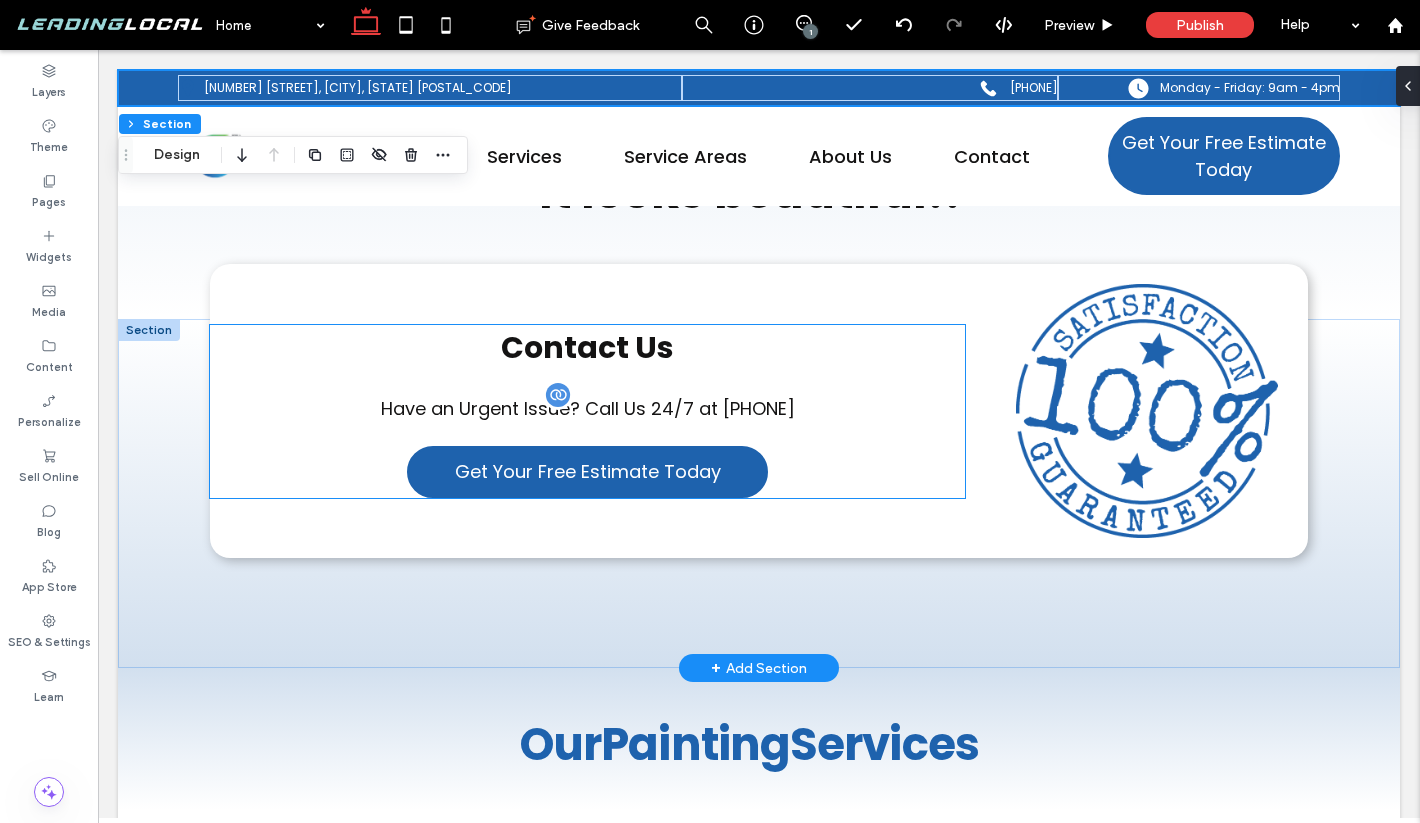 click on "(541) 500-0705" at bounding box center (759, 408) 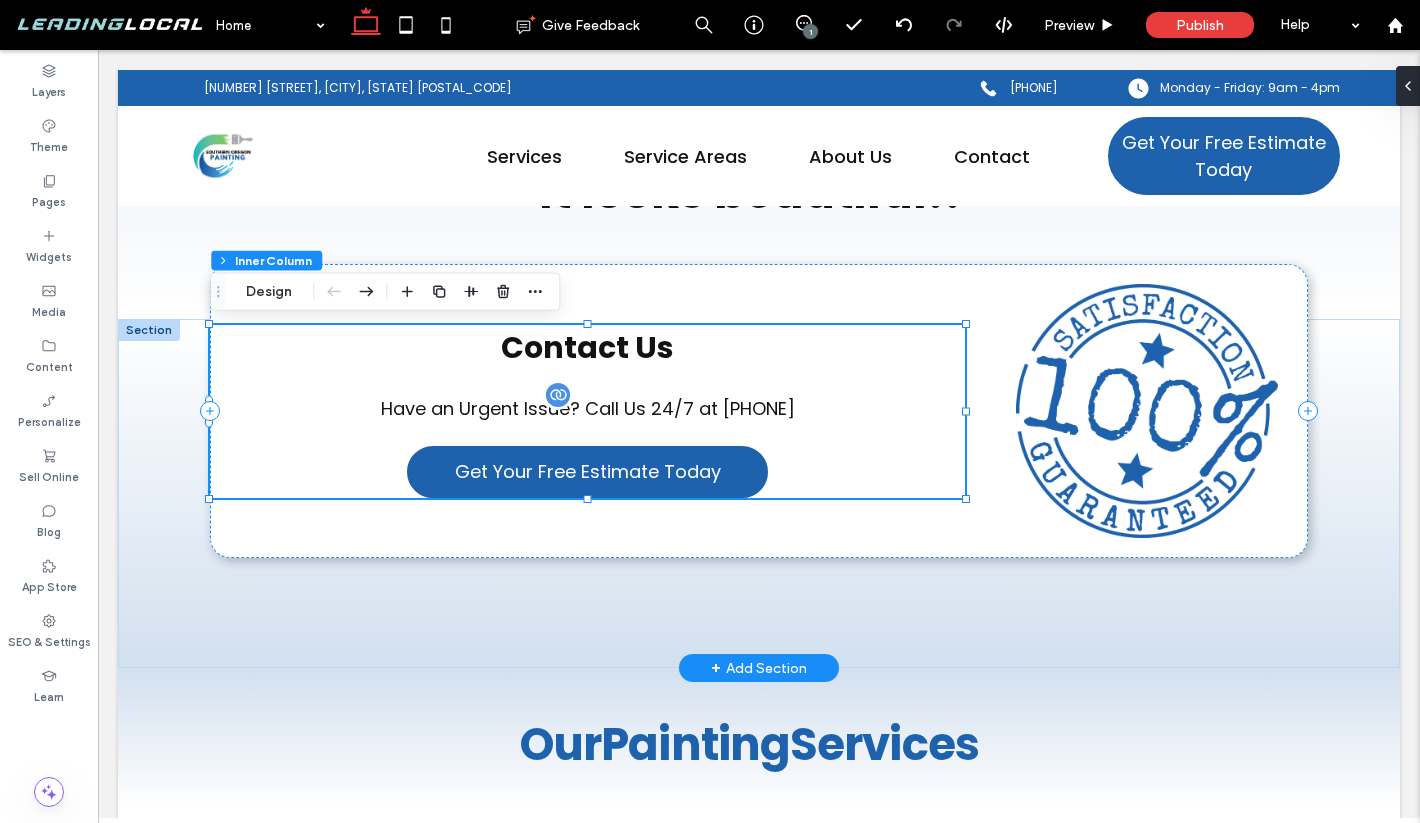 click on "(541) 500-0705" at bounding box center (759, 408) 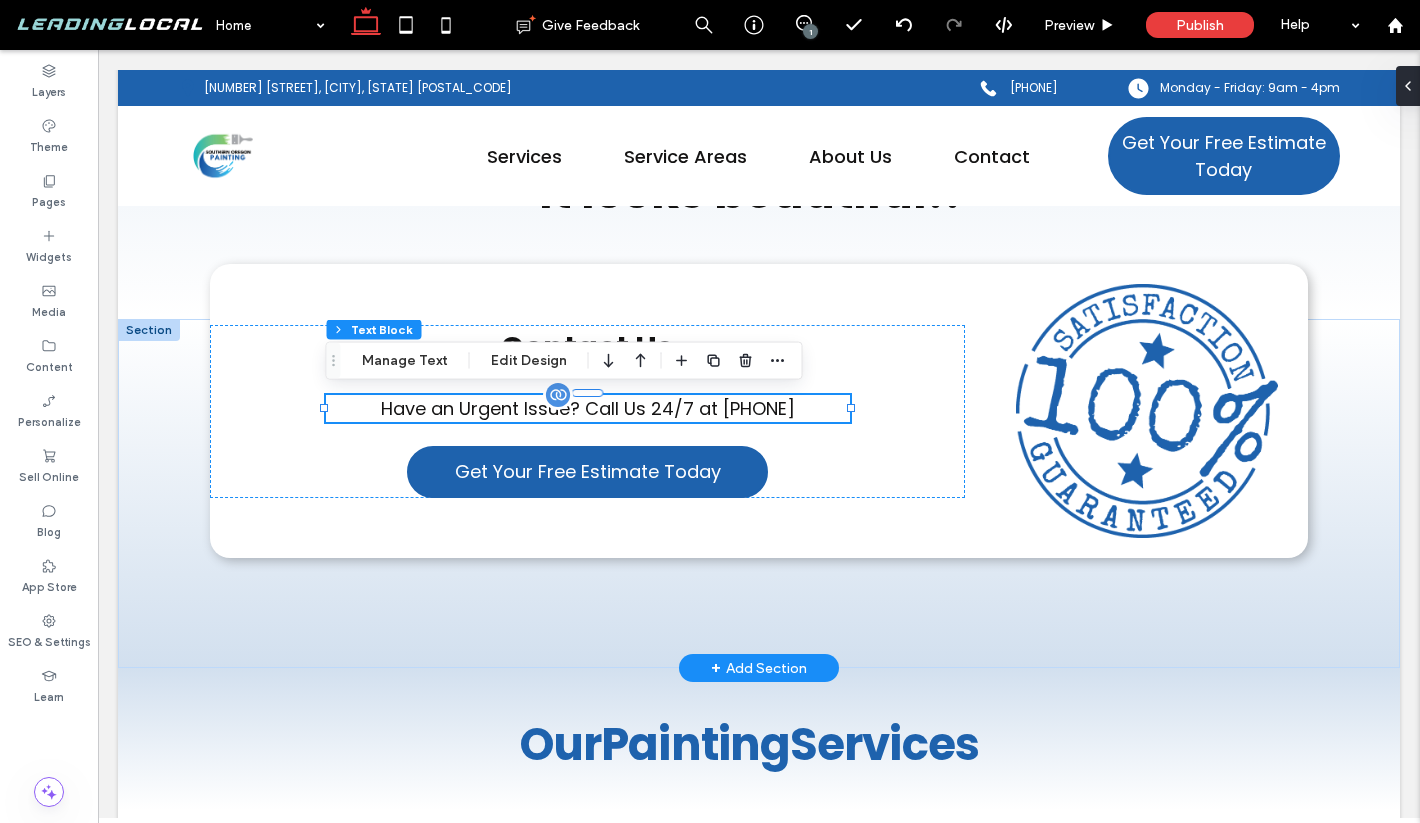 click on "Have an Urgent Issue? Call Us 24/7 at" at bounding box center (549, 408) 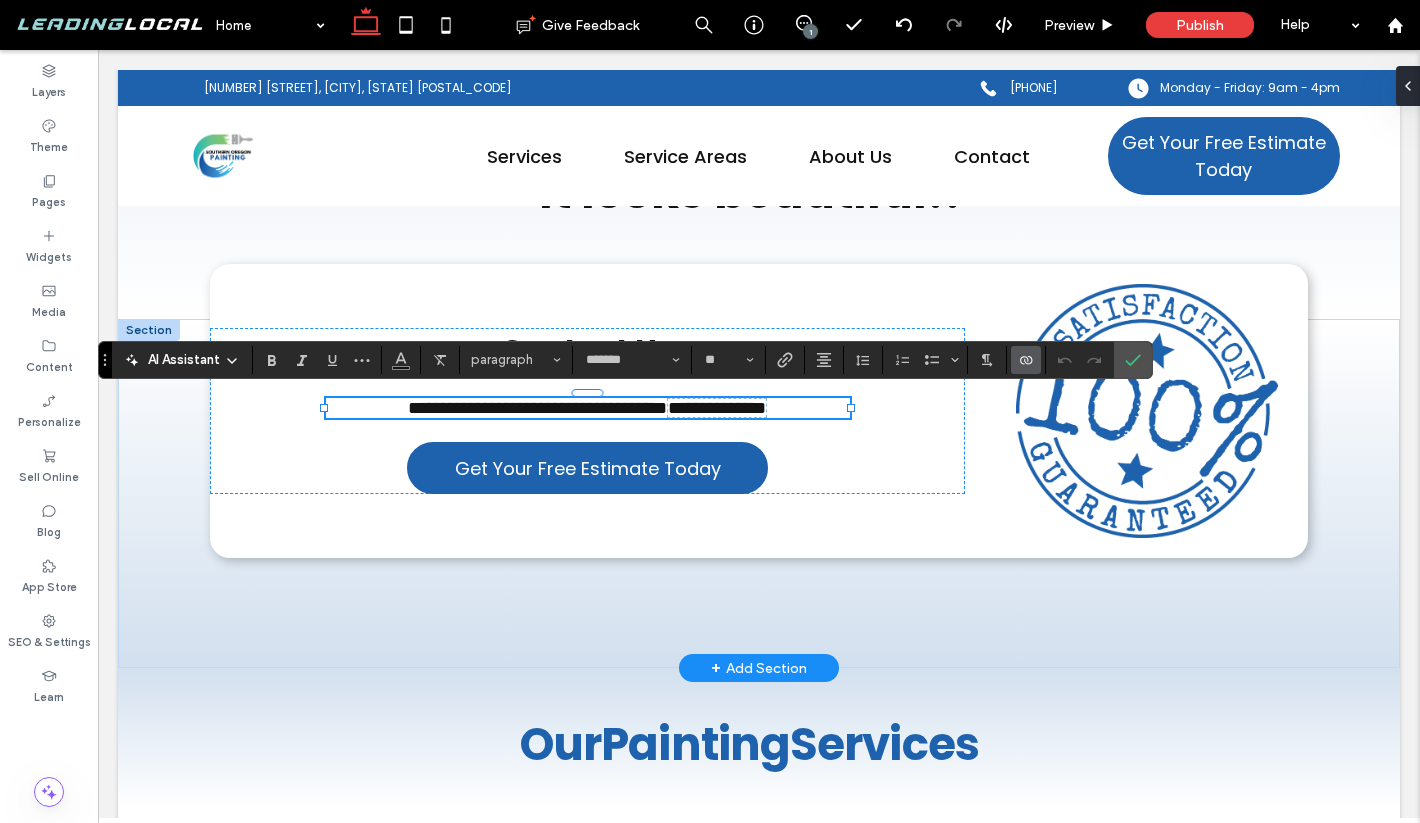click 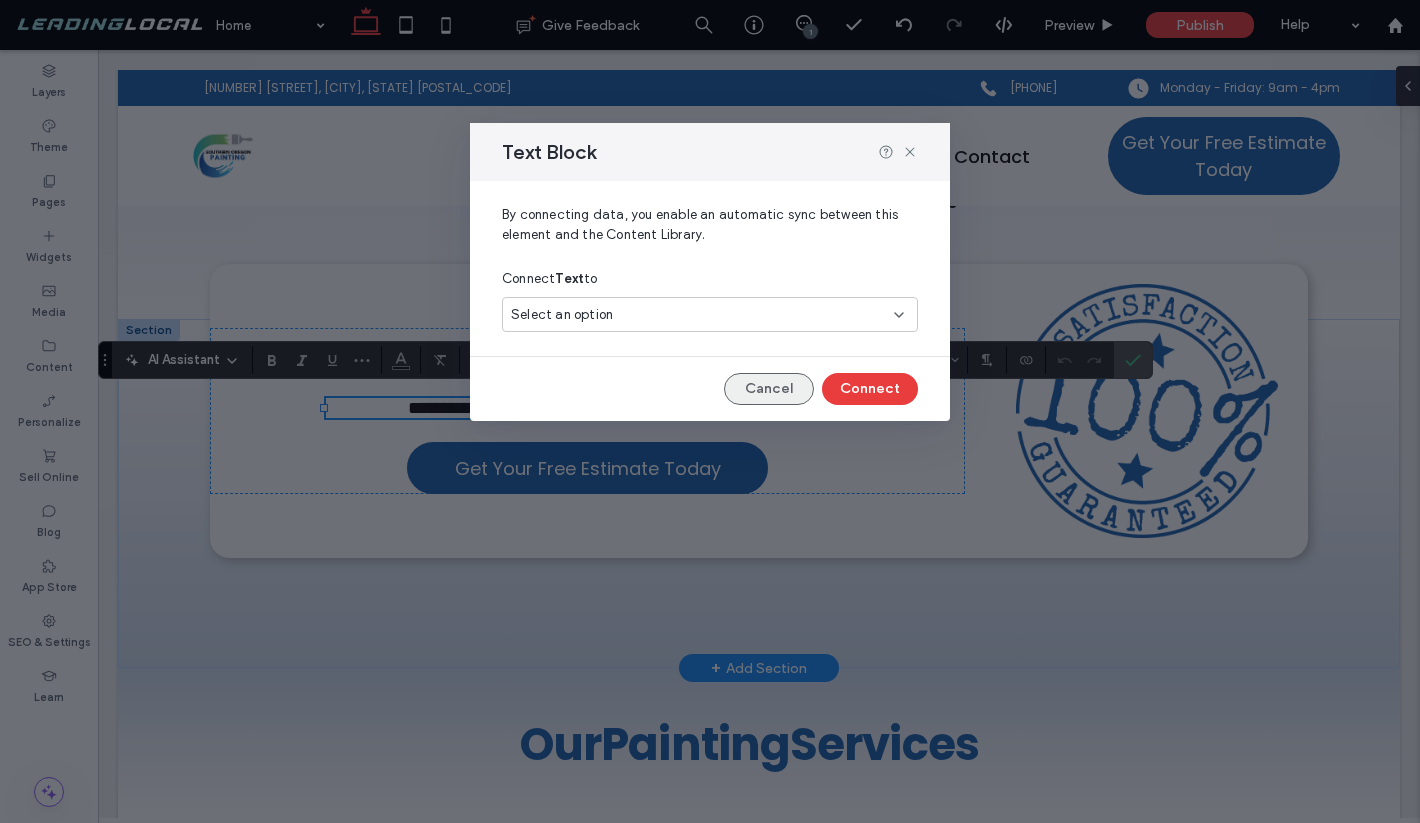 click on "Cancel" at bounding box center (769, 389) 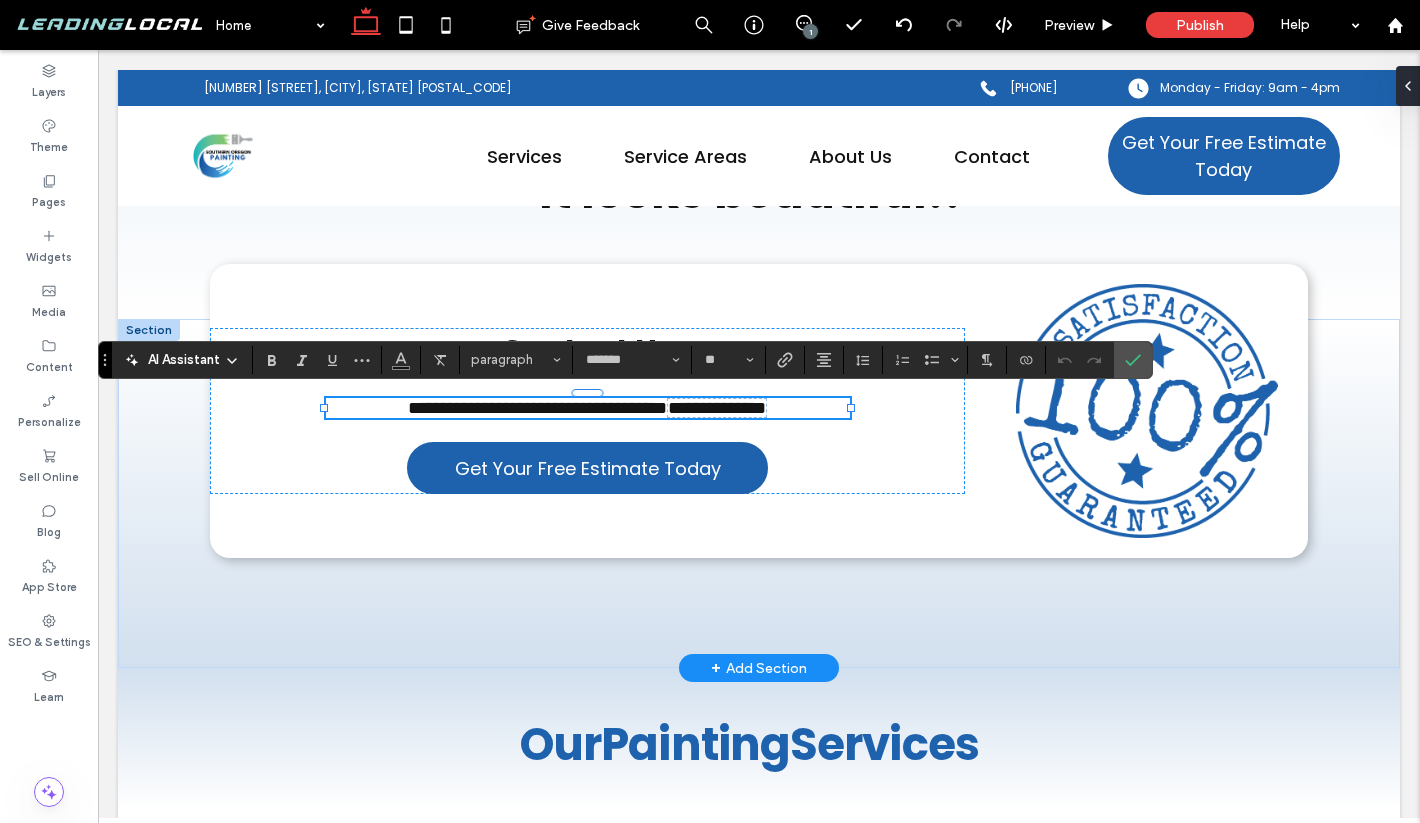 click on "**********" at bounding box center (537, 408) 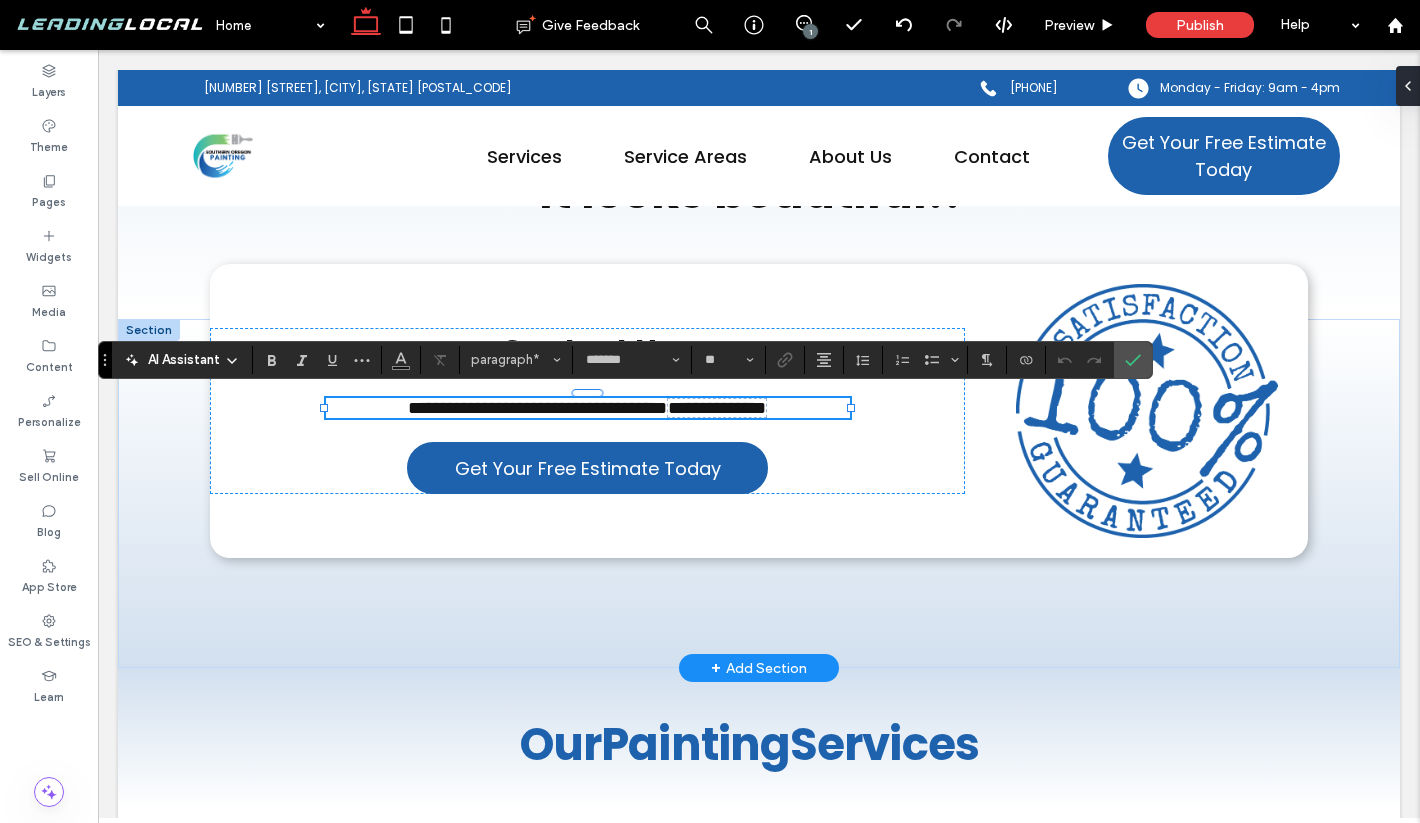 click on "**********" at bounding box center [537, 408] 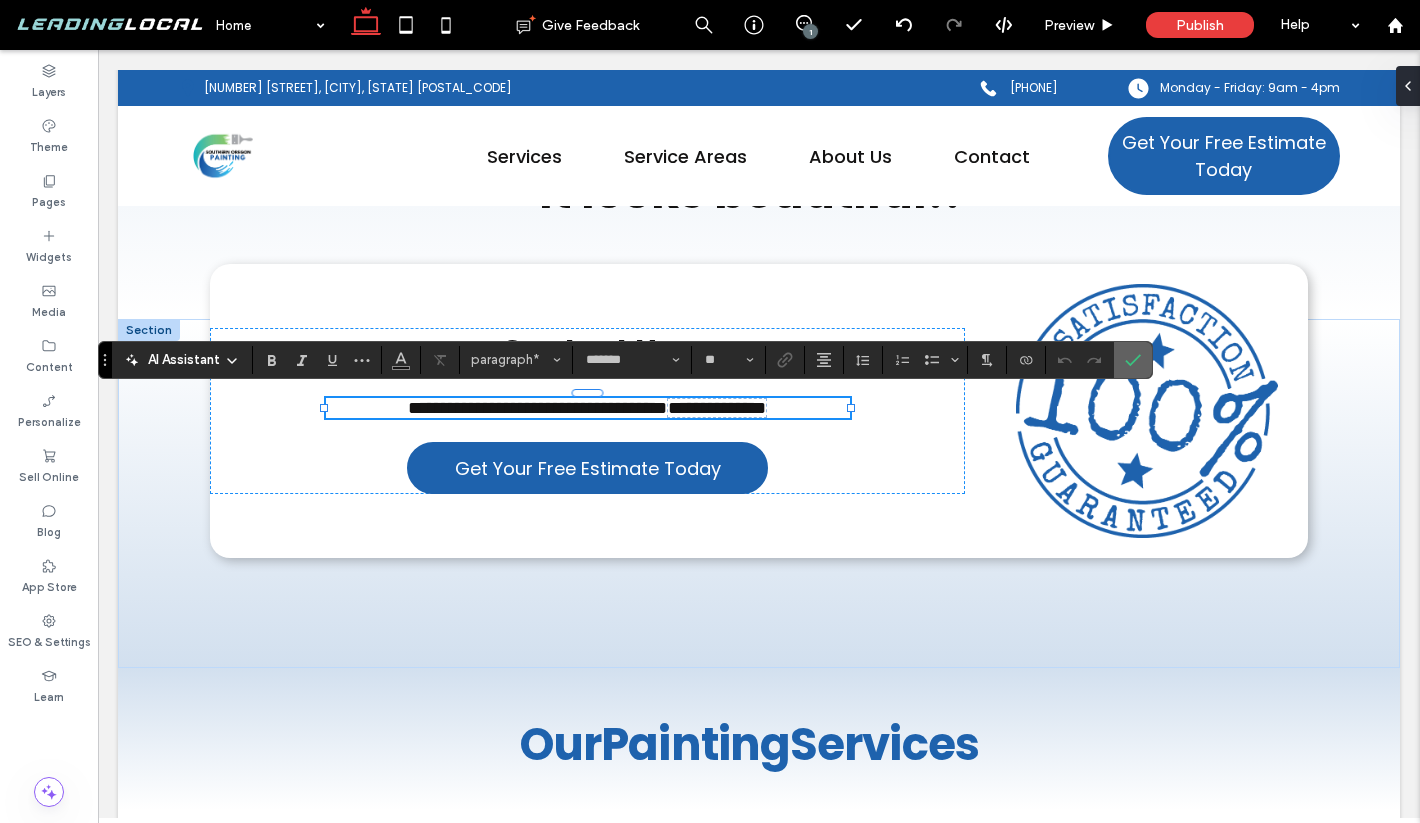 click at bounding box center (1133, 360) 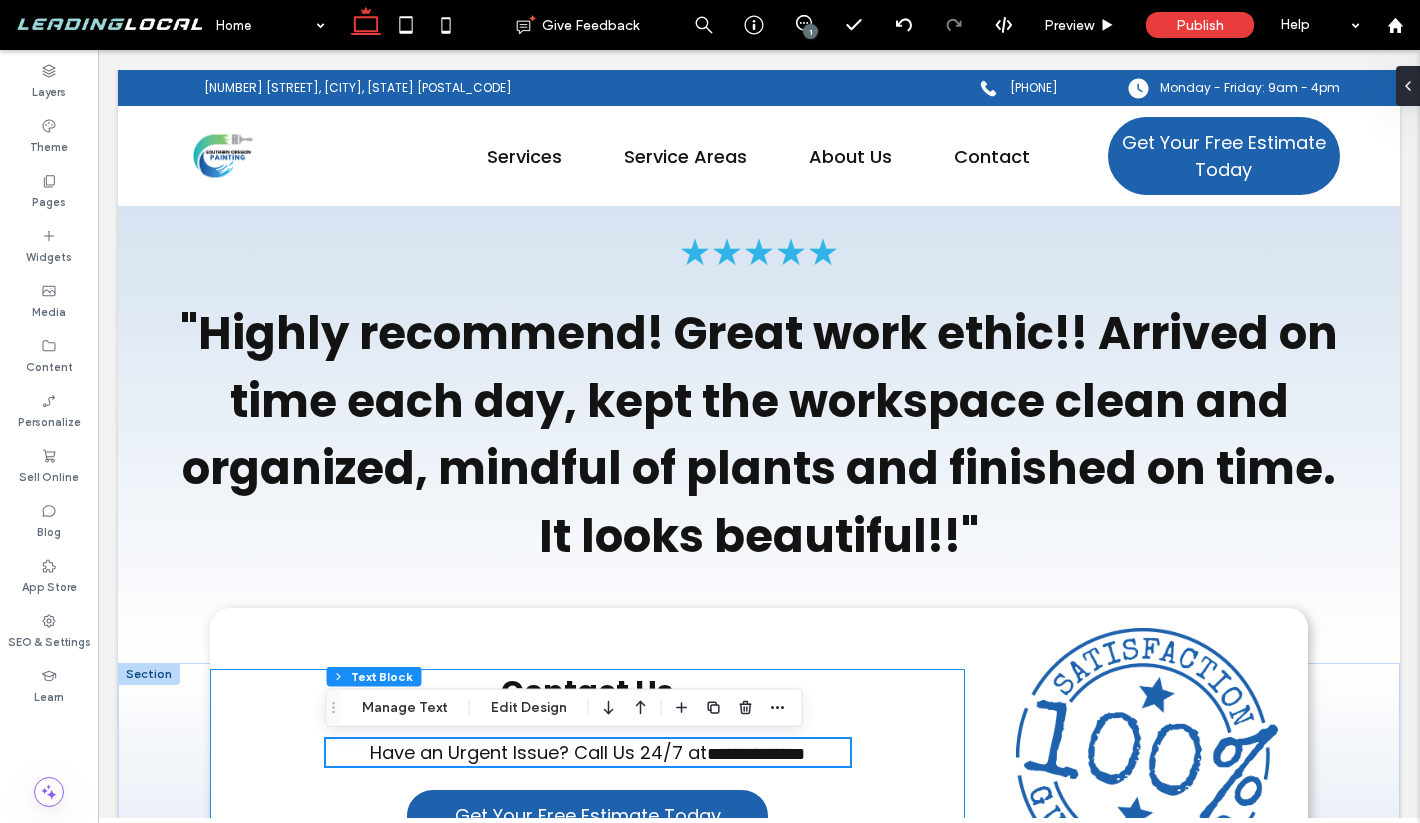 scroll, scrollTop: 1134, scrollLeft: 0, axis: vertical 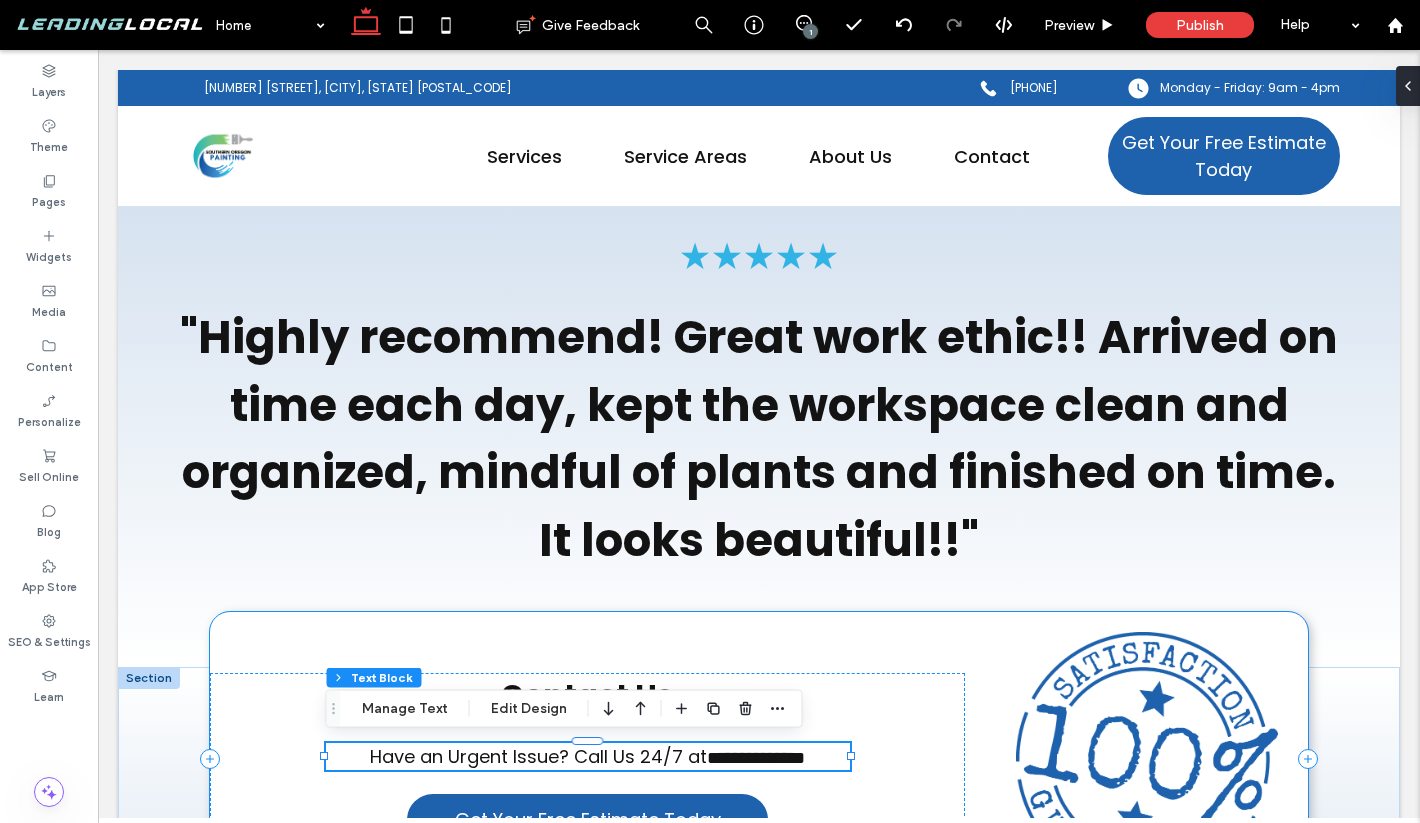 click on "**********" at bounding box center [758, 759] 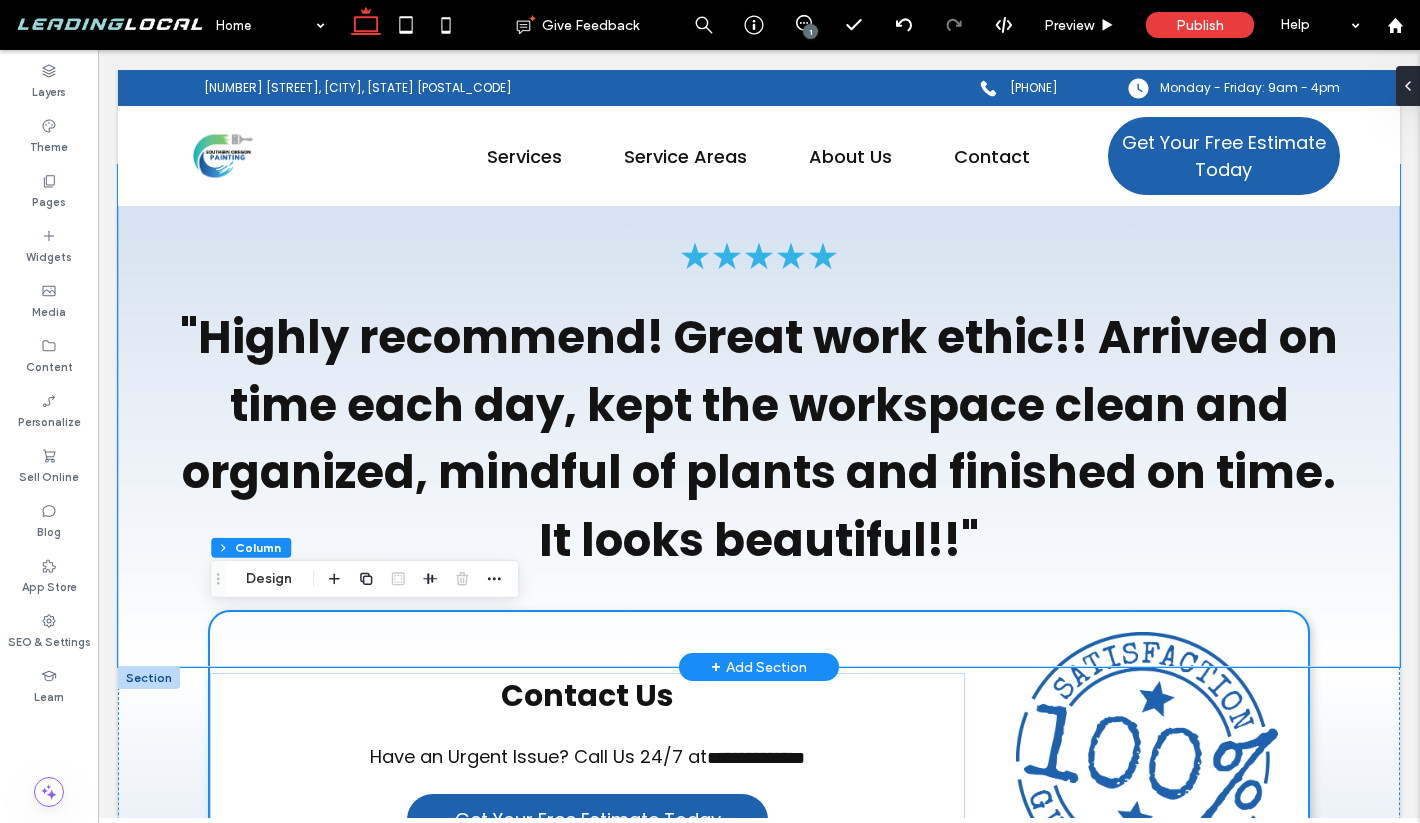 click on "★★★★★
"Highly recommend! Great work ethic!! Arrived on time each day, kept the workspace clean and organized, mindful of plants and finished on time. It looks beautiful!!"" at bounding box center [759, 416] 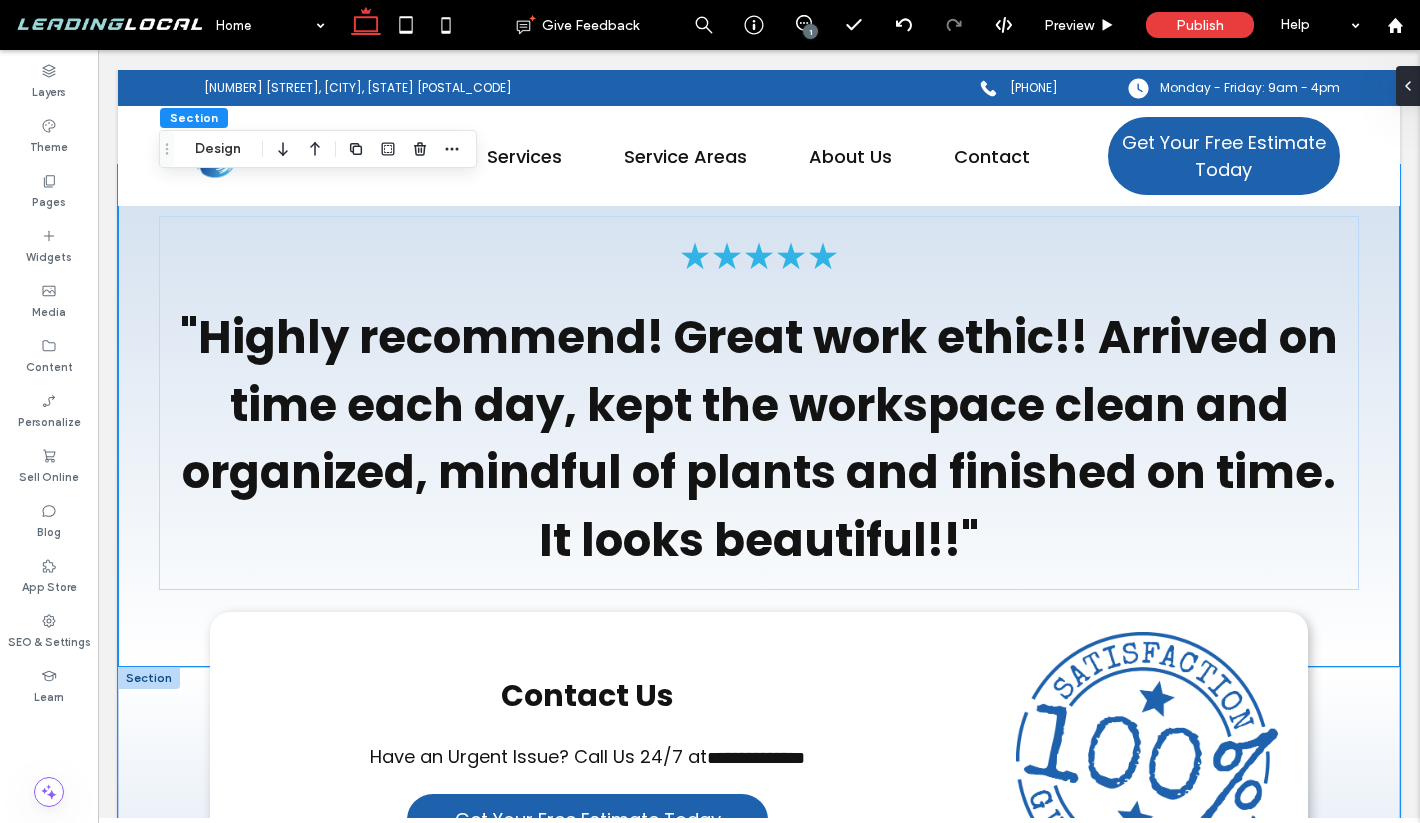 click on "**********" at bounding box center (759, 841) 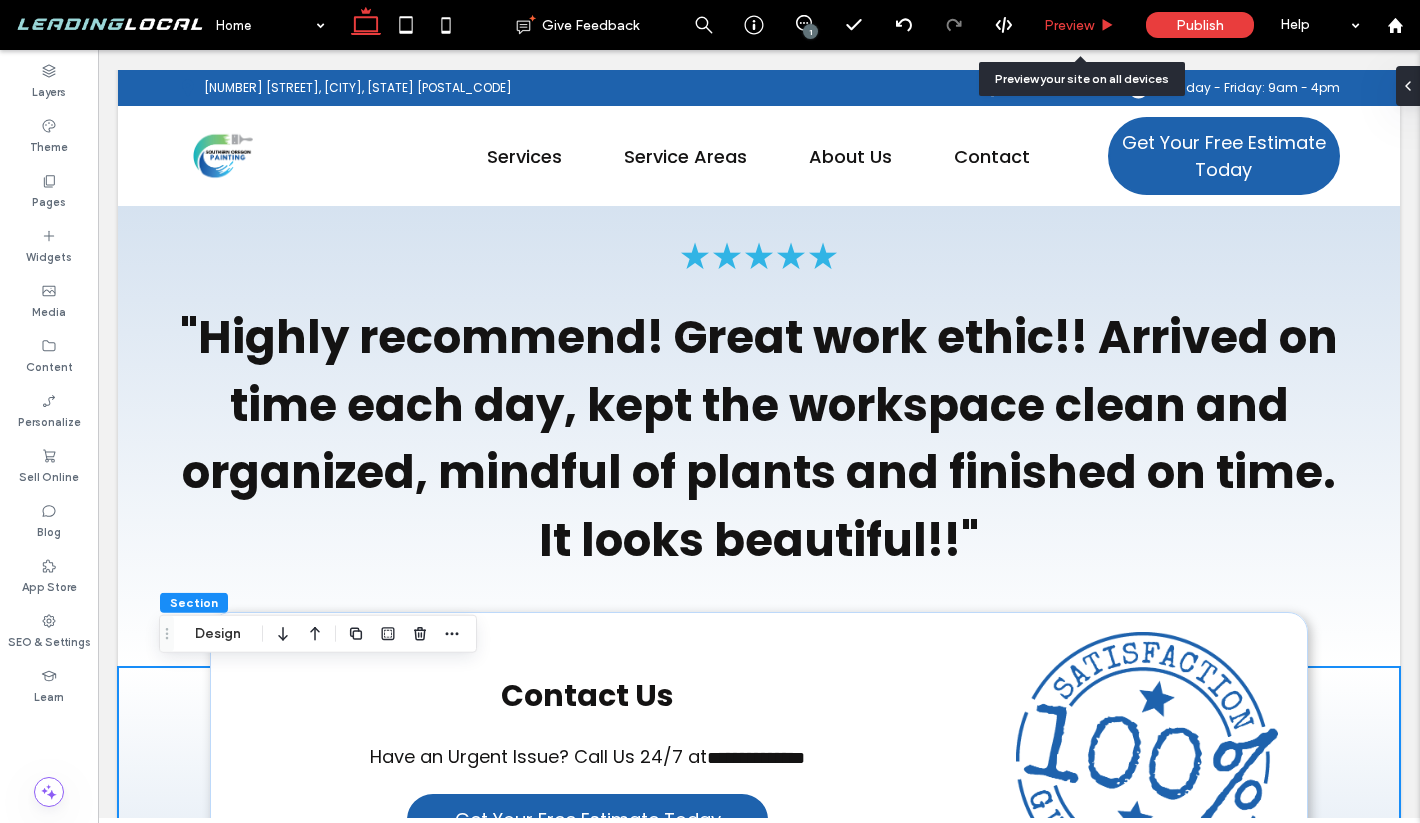 click on "Preview" at bounding box center [1069, 25] 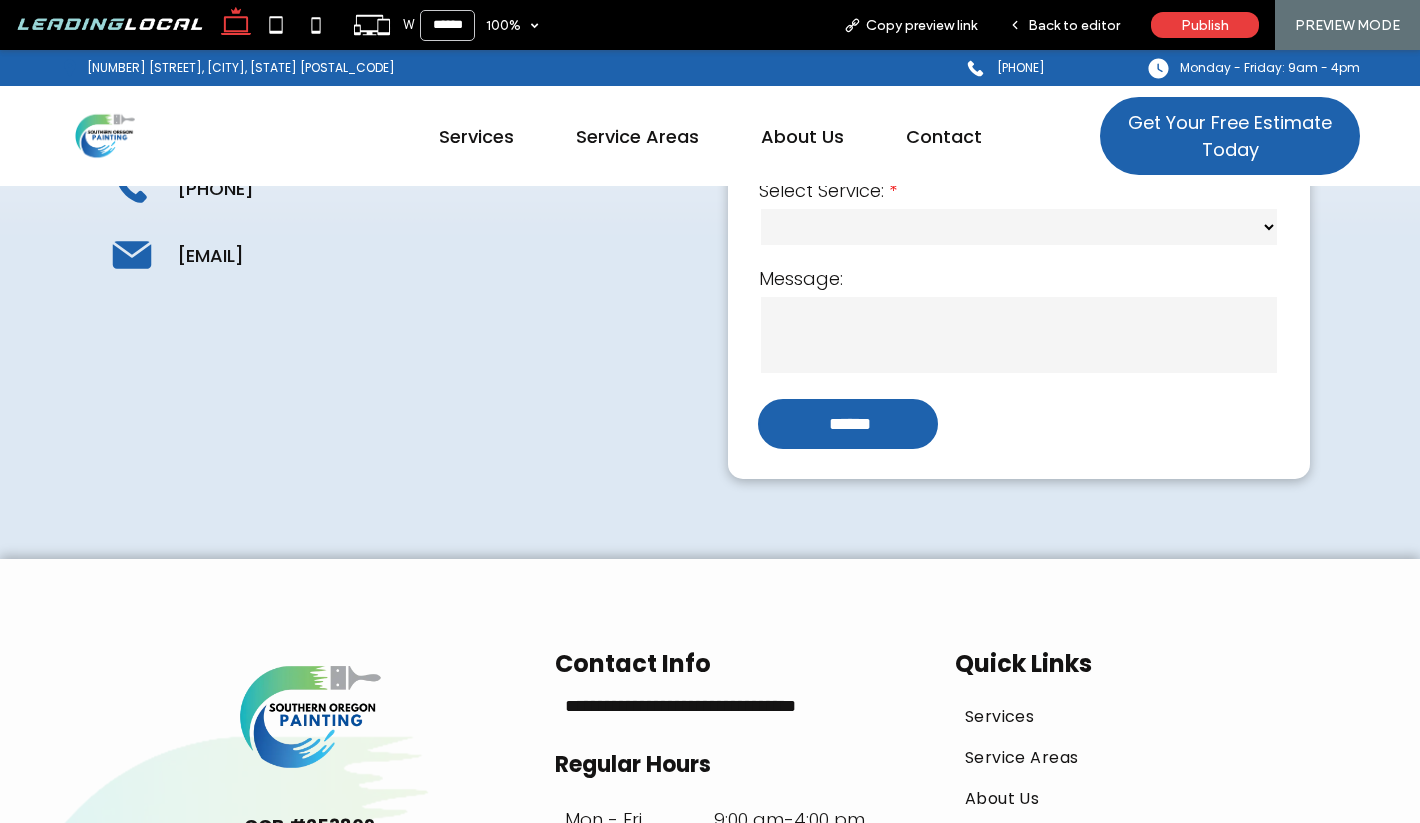 scroll, scrollTop: 8421, scrollLeft: 0, axis: vertical 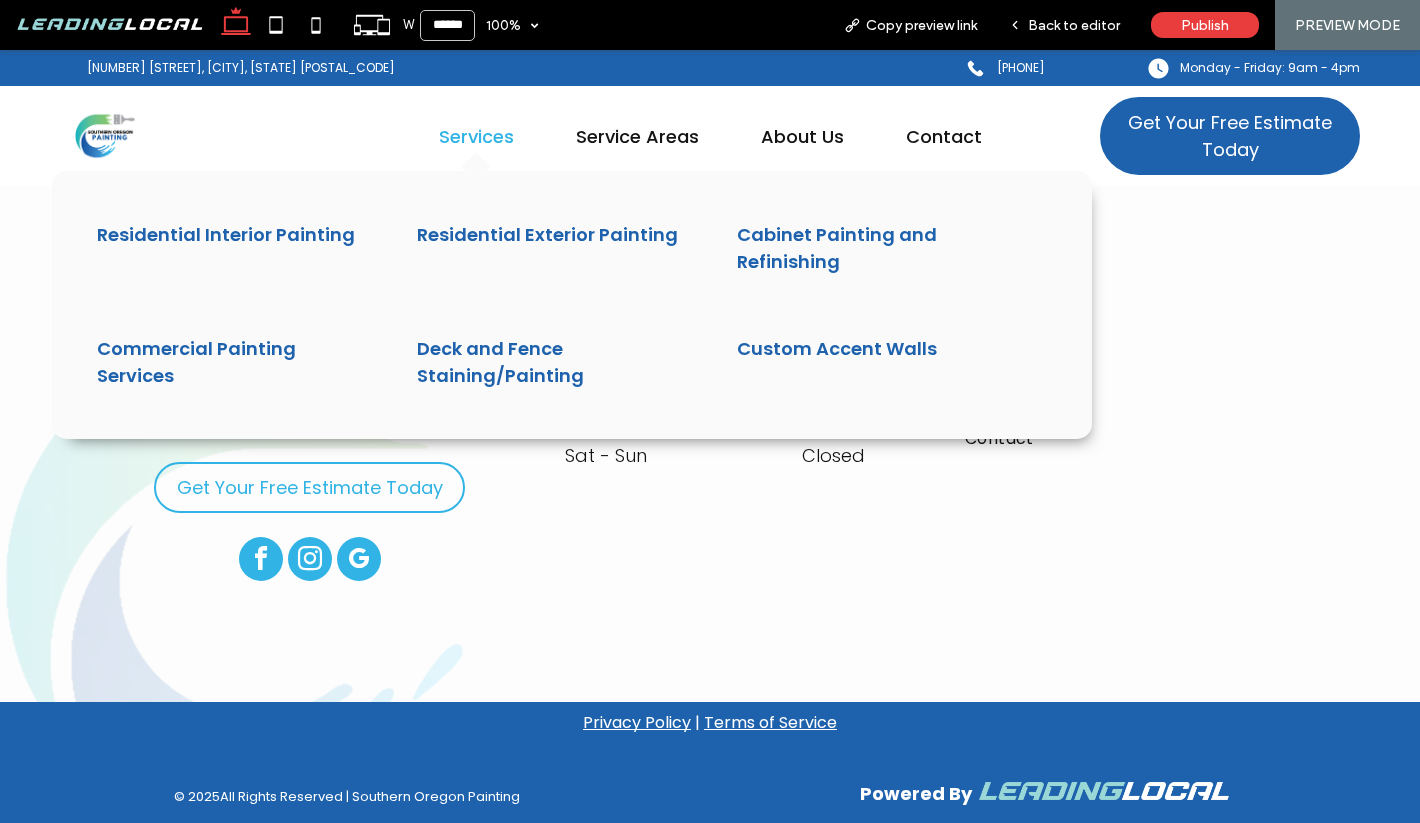 click on "Services" at bounding box center [476, 136] 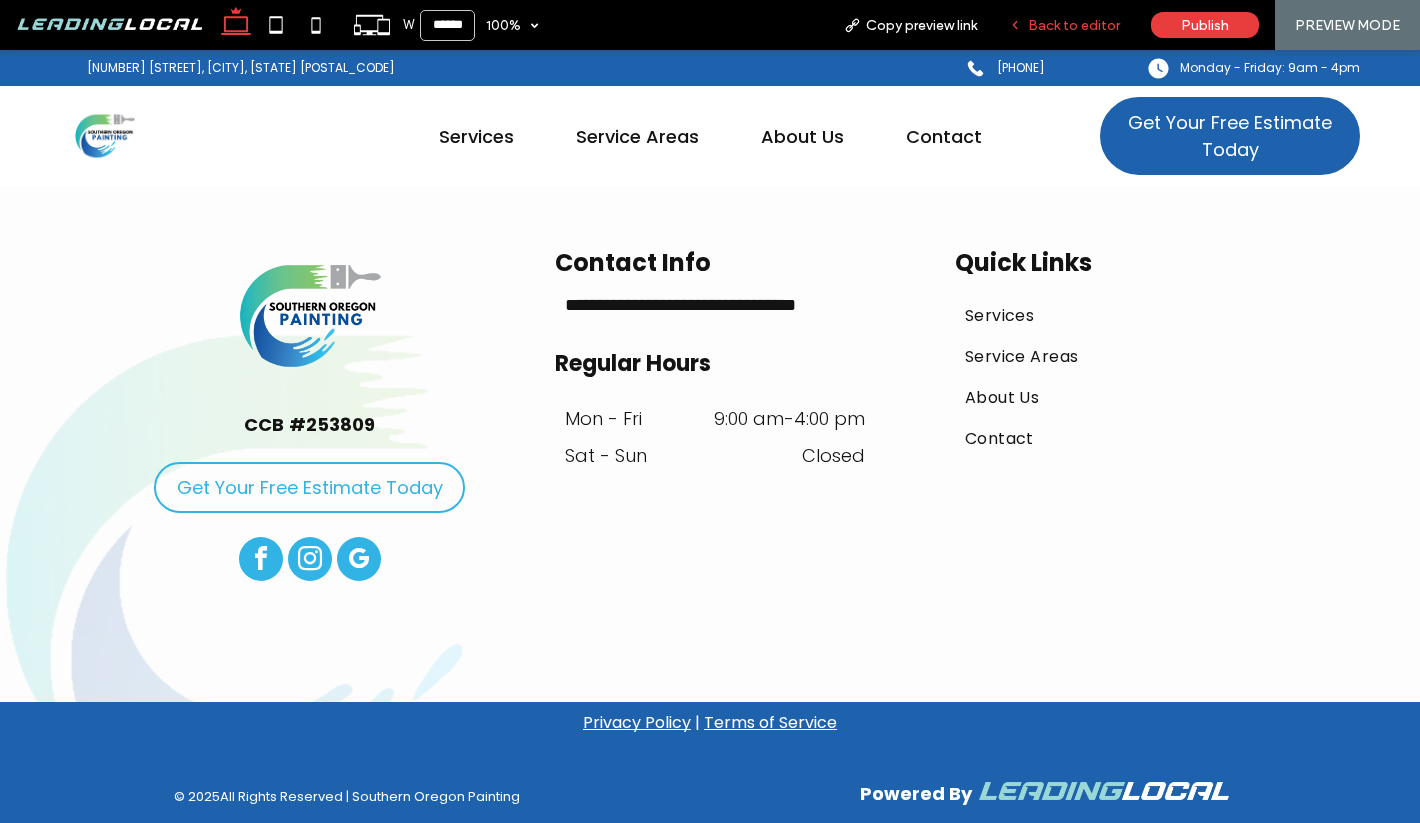 click on "Back to editor" at bounding box center (1064, 25) 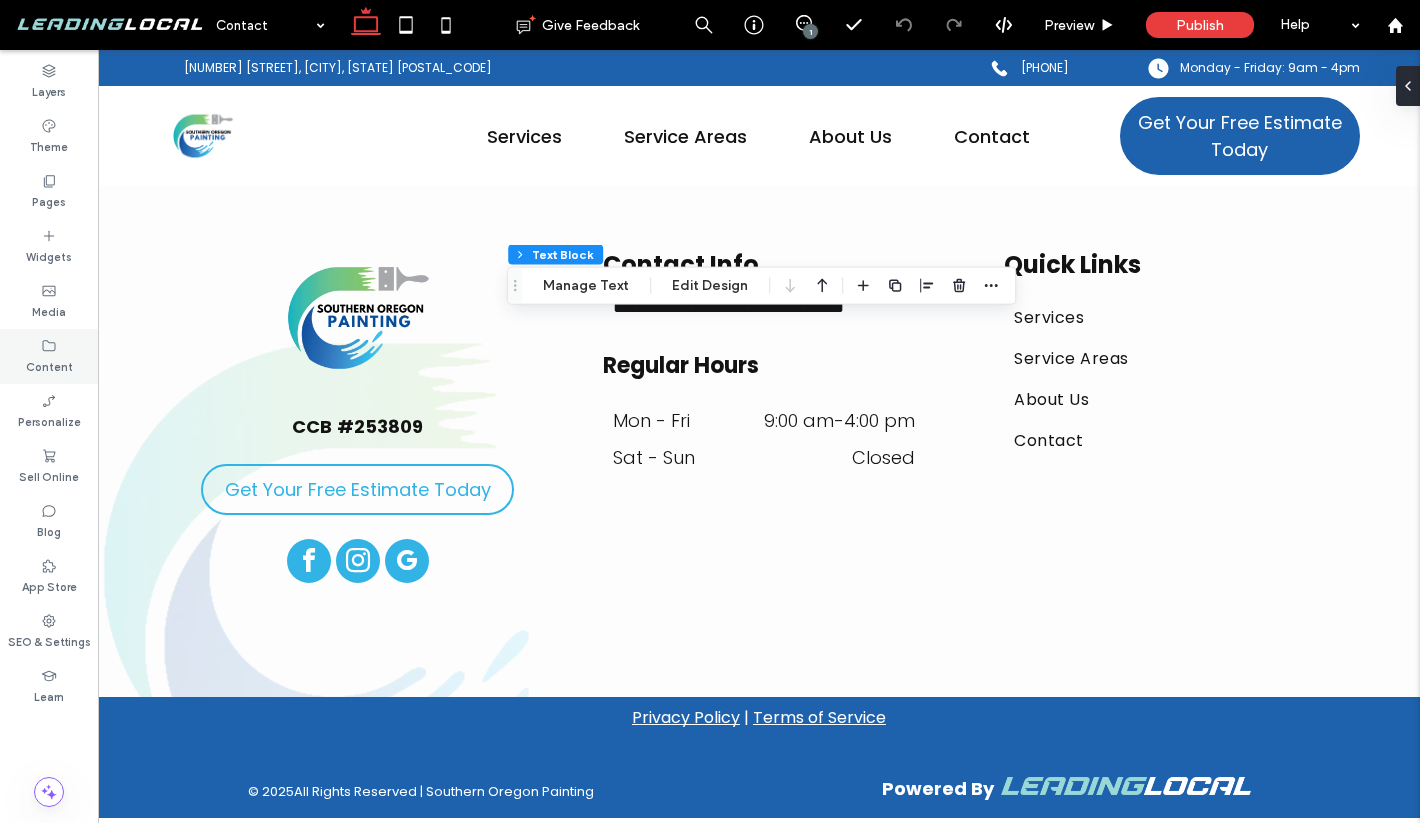 click on "Content" at bounding box center (49, 365) 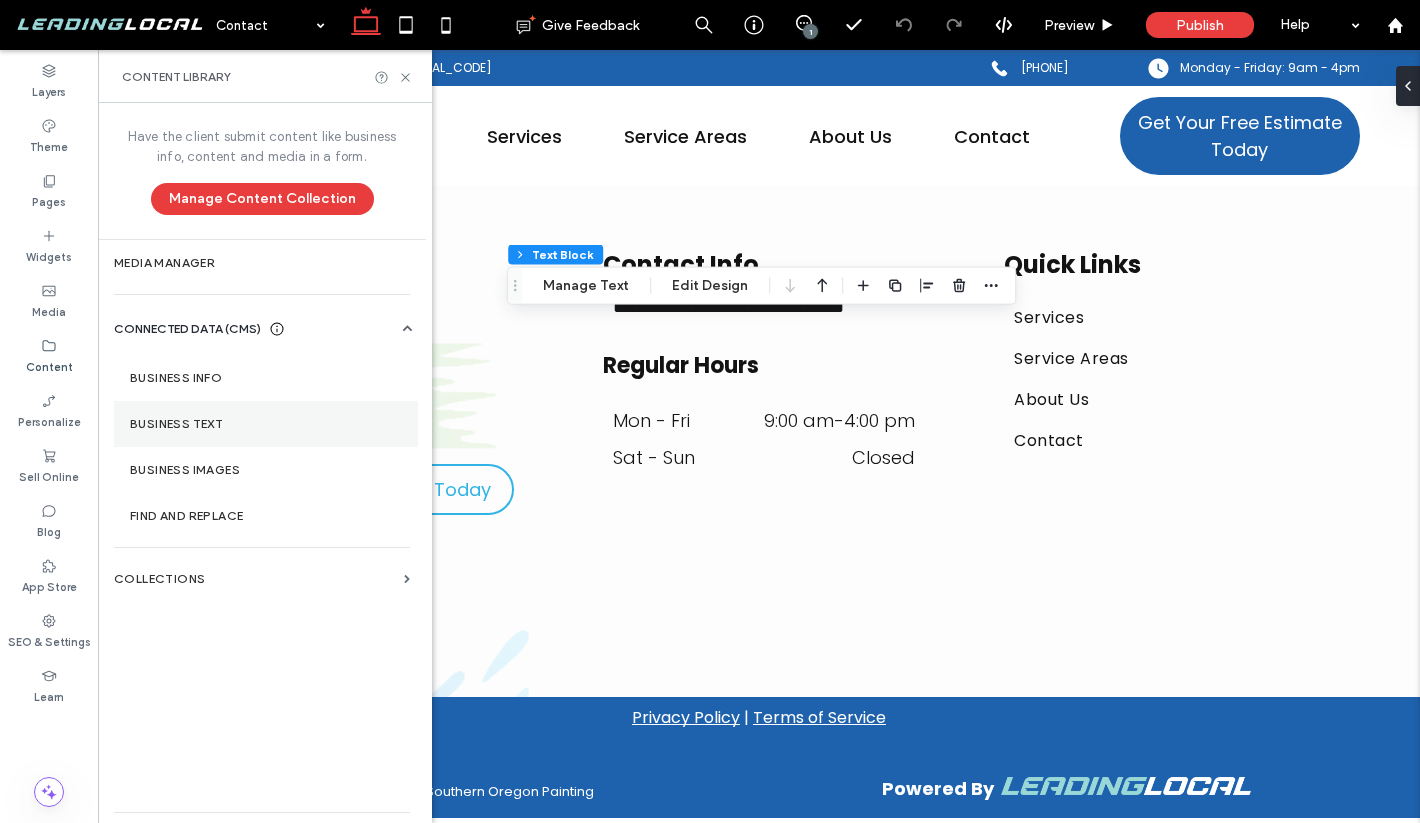 click on "Business Text" at bounding box center (266, 424) 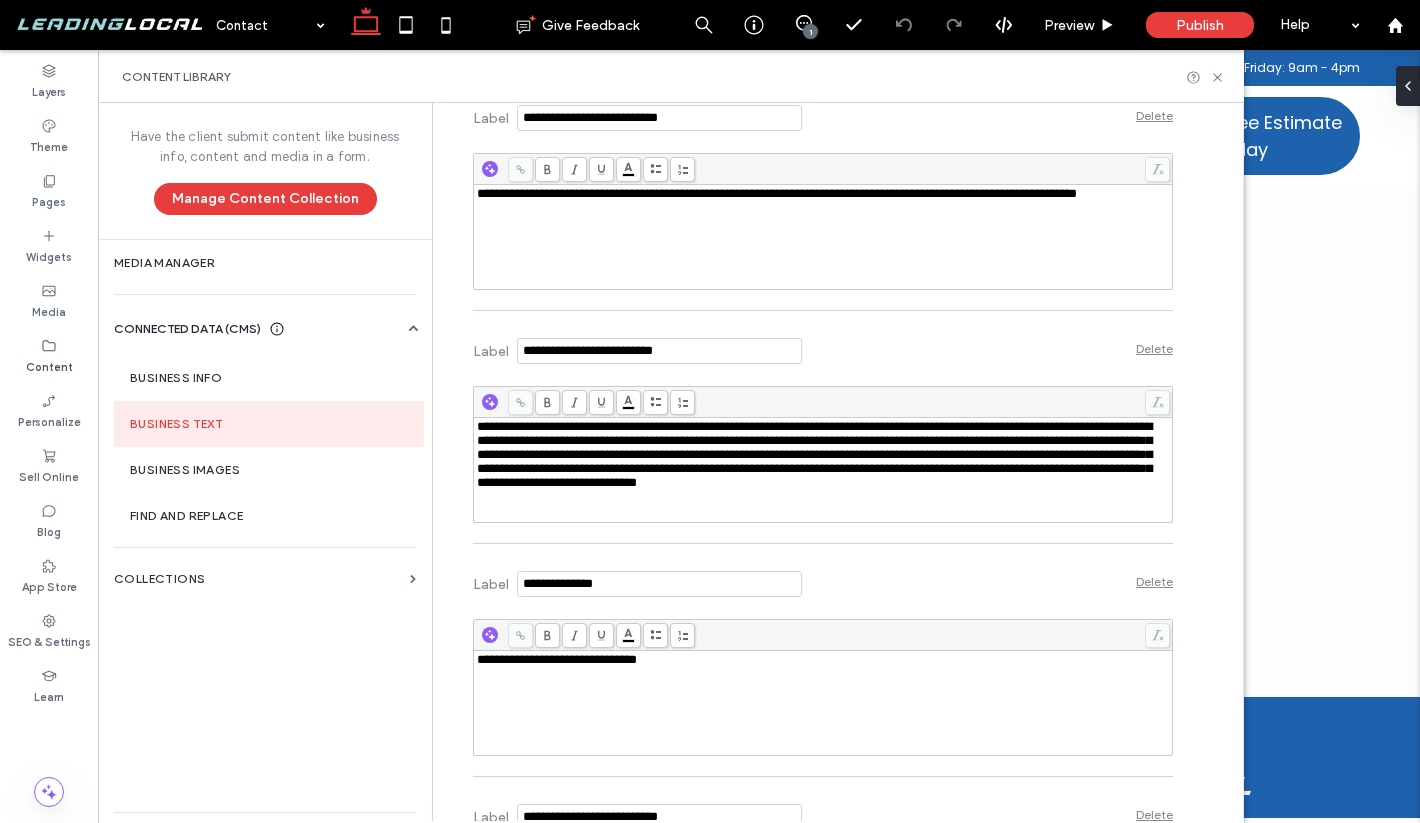 scroll, scrollTop: 7590, scrollLeft: 0, axis: vertical 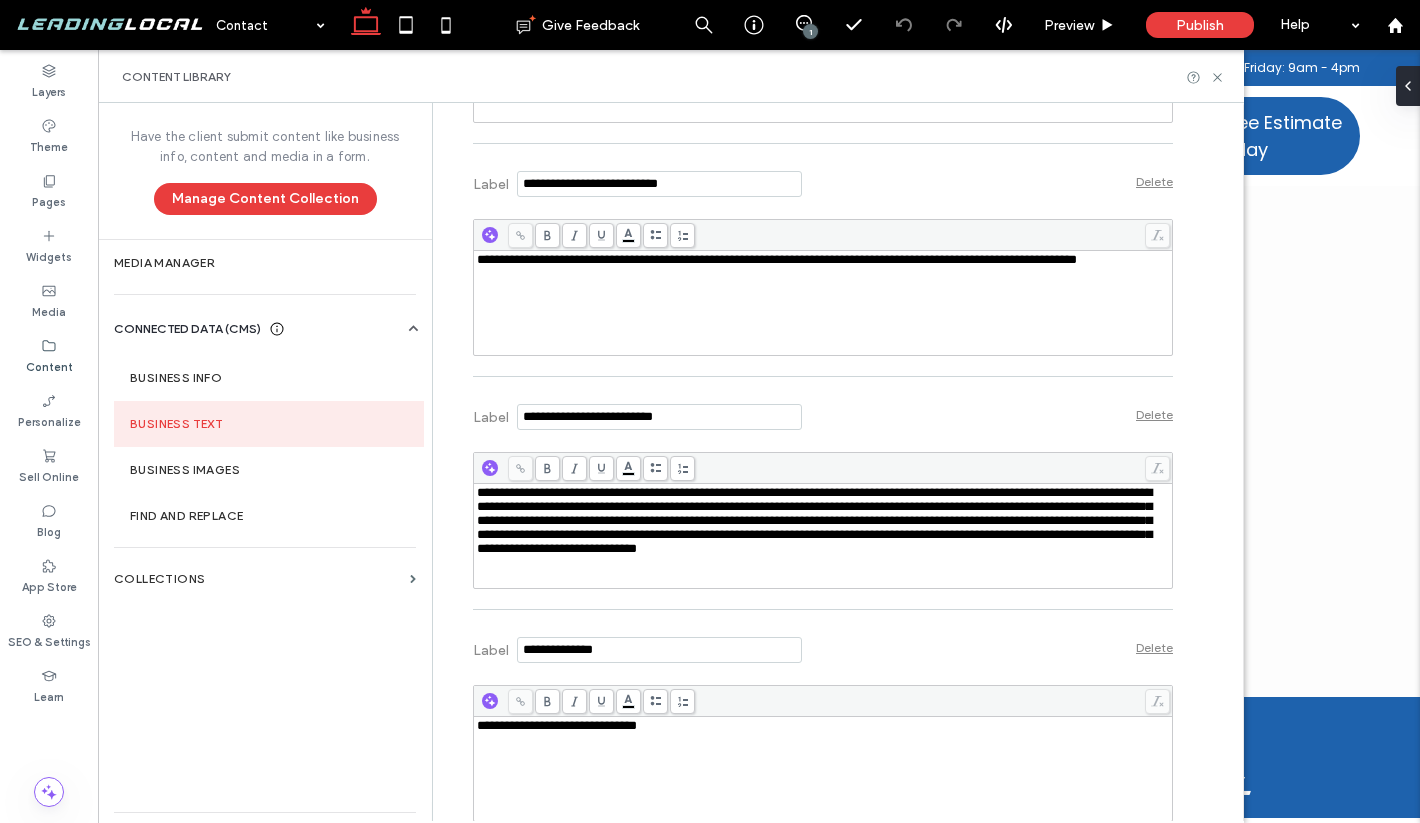 click 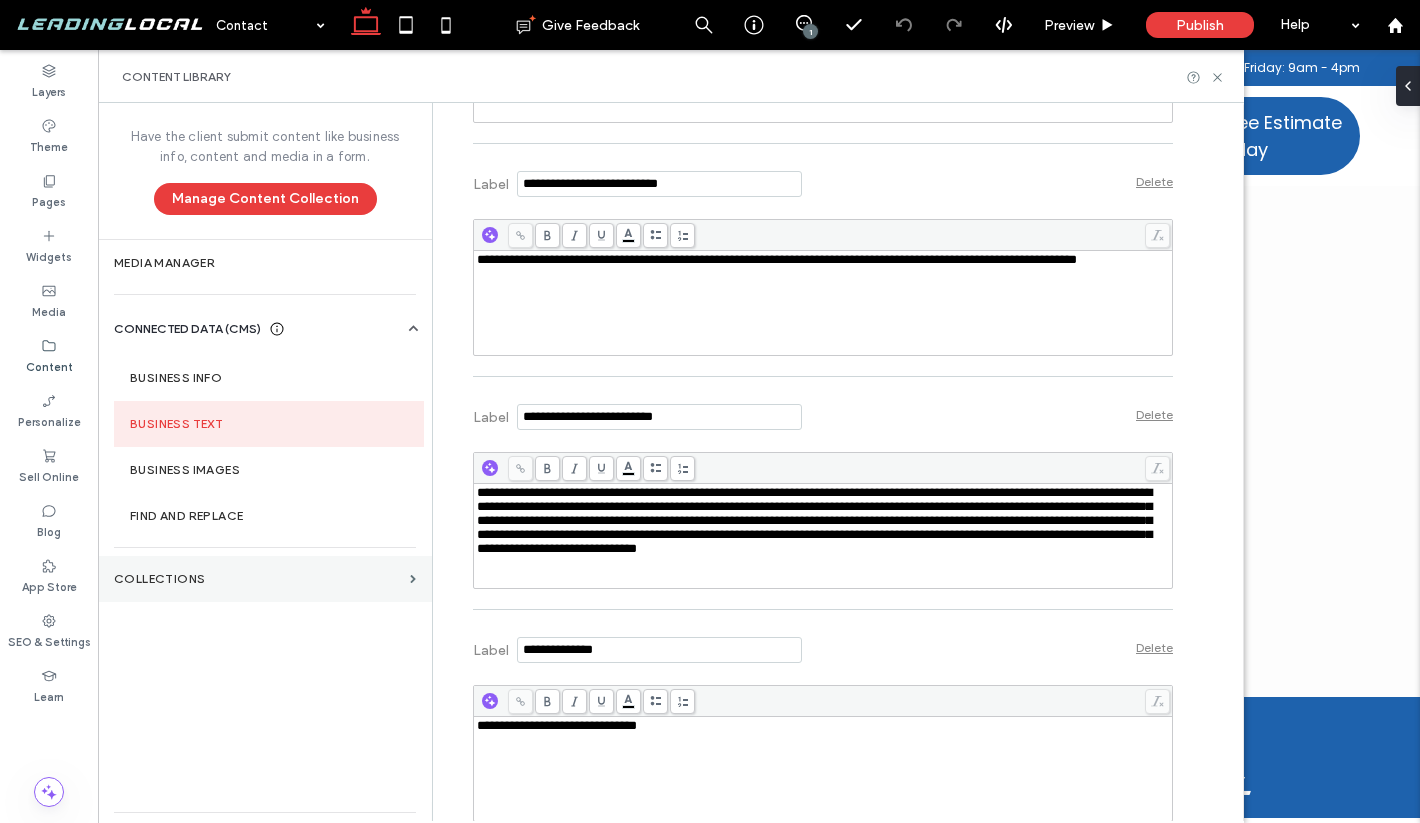 click on "Collections" at bounding box center (258, 579) 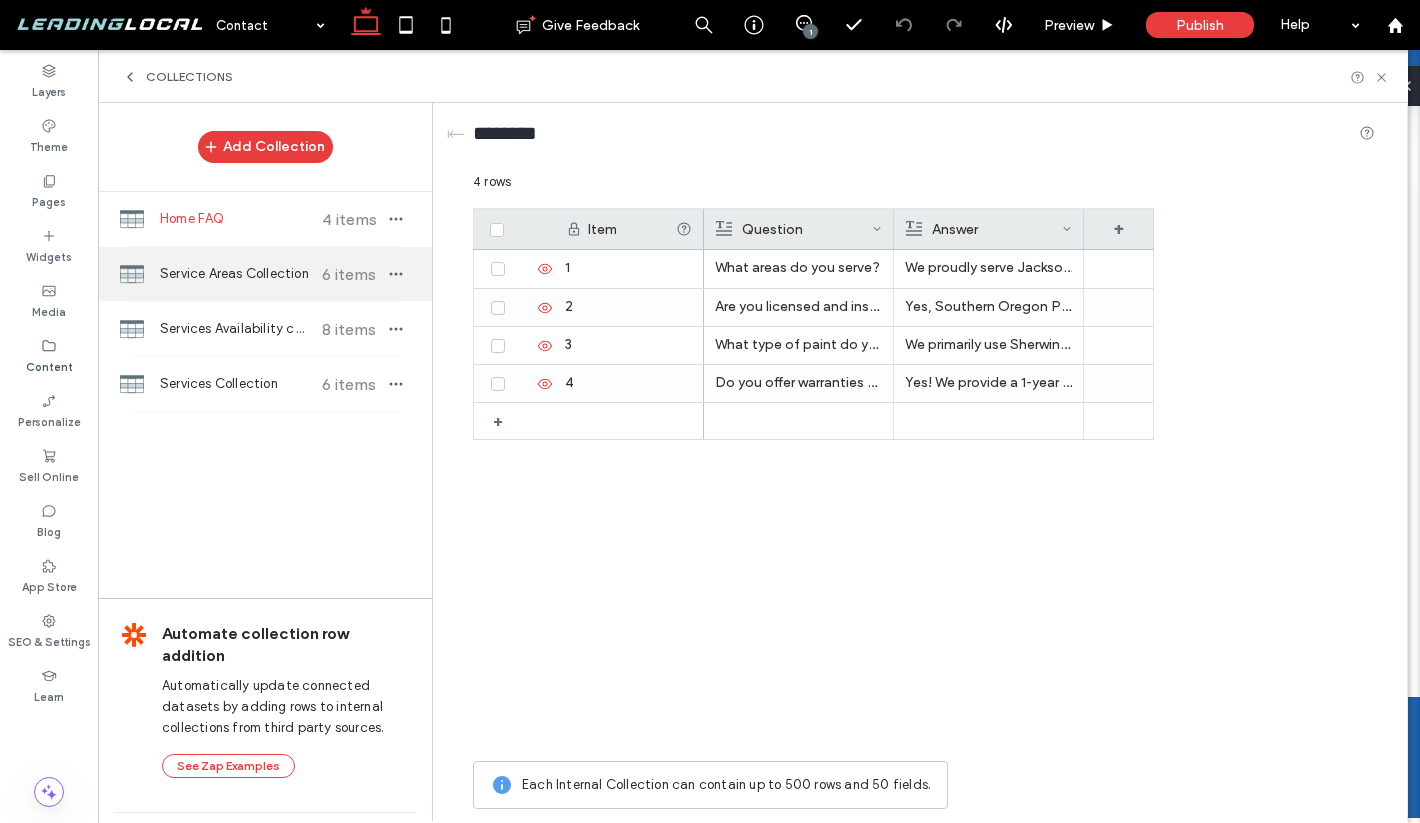 click on "Service Areas Collection" at bounding box center (234, 274) 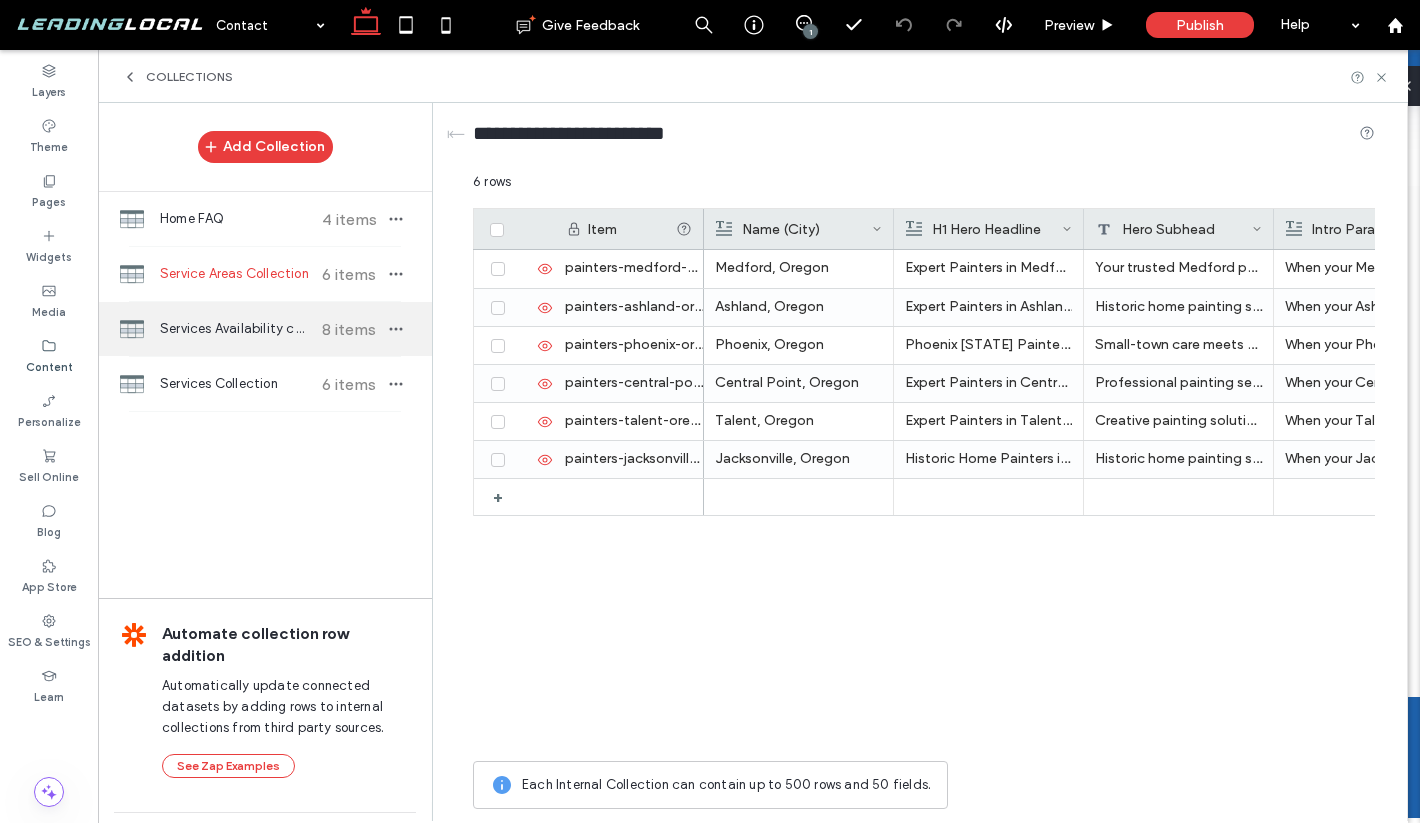 click on "Services Availability collections" at bounding box center [234, 329] 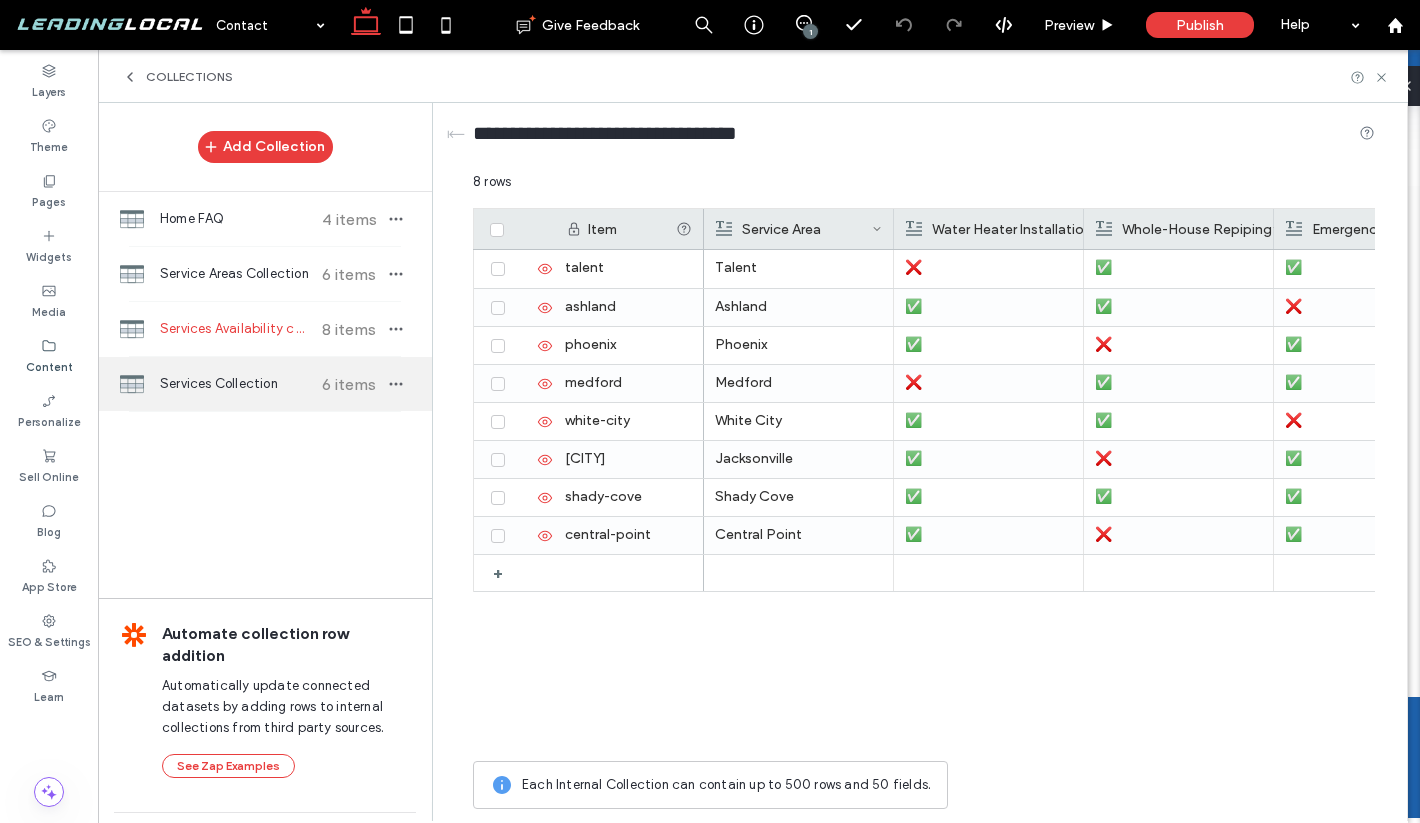 click on "Services Collection" at bounding box center (234, 384) 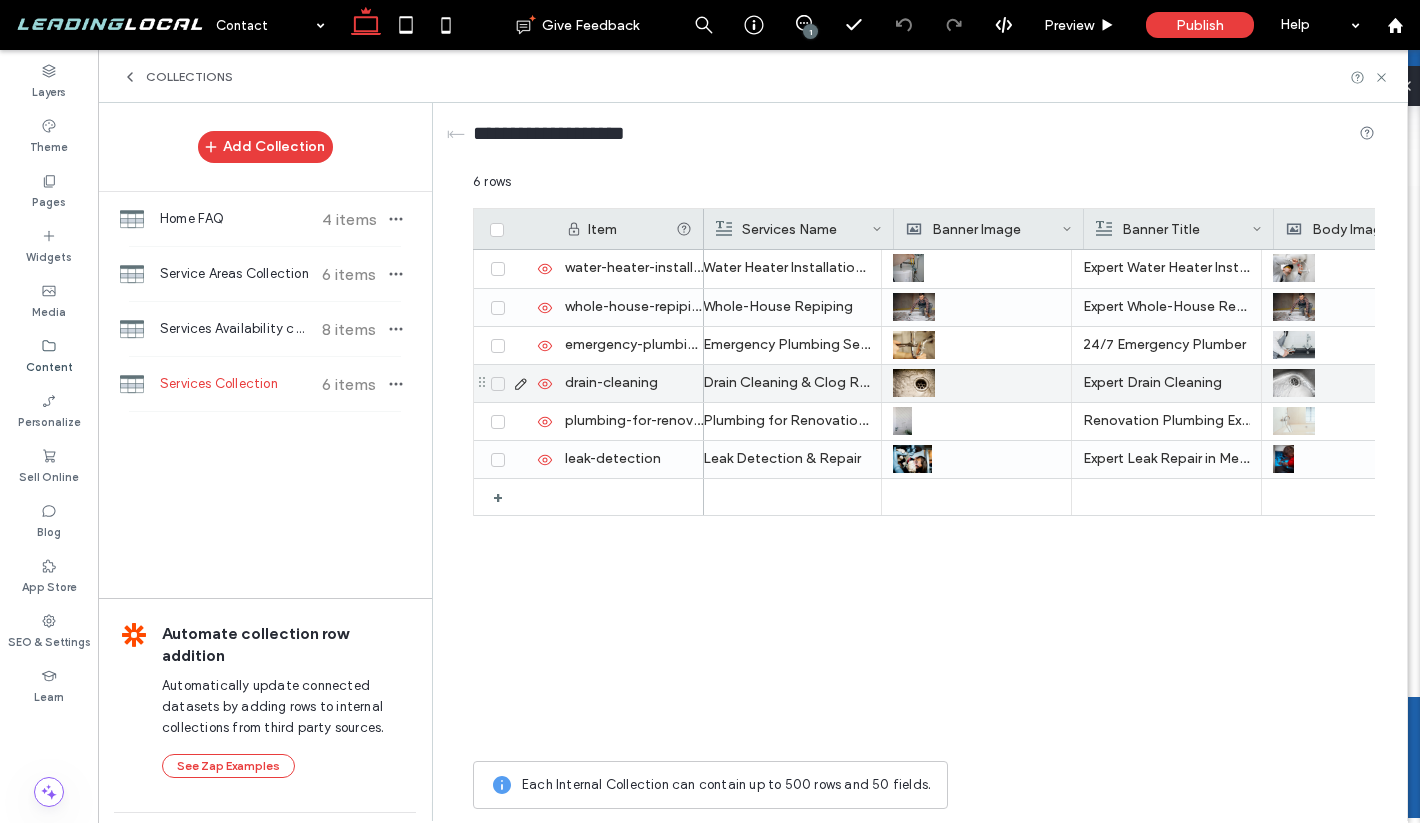 scroll, scrollTop: 0, scrollLeft: 0, axis: both 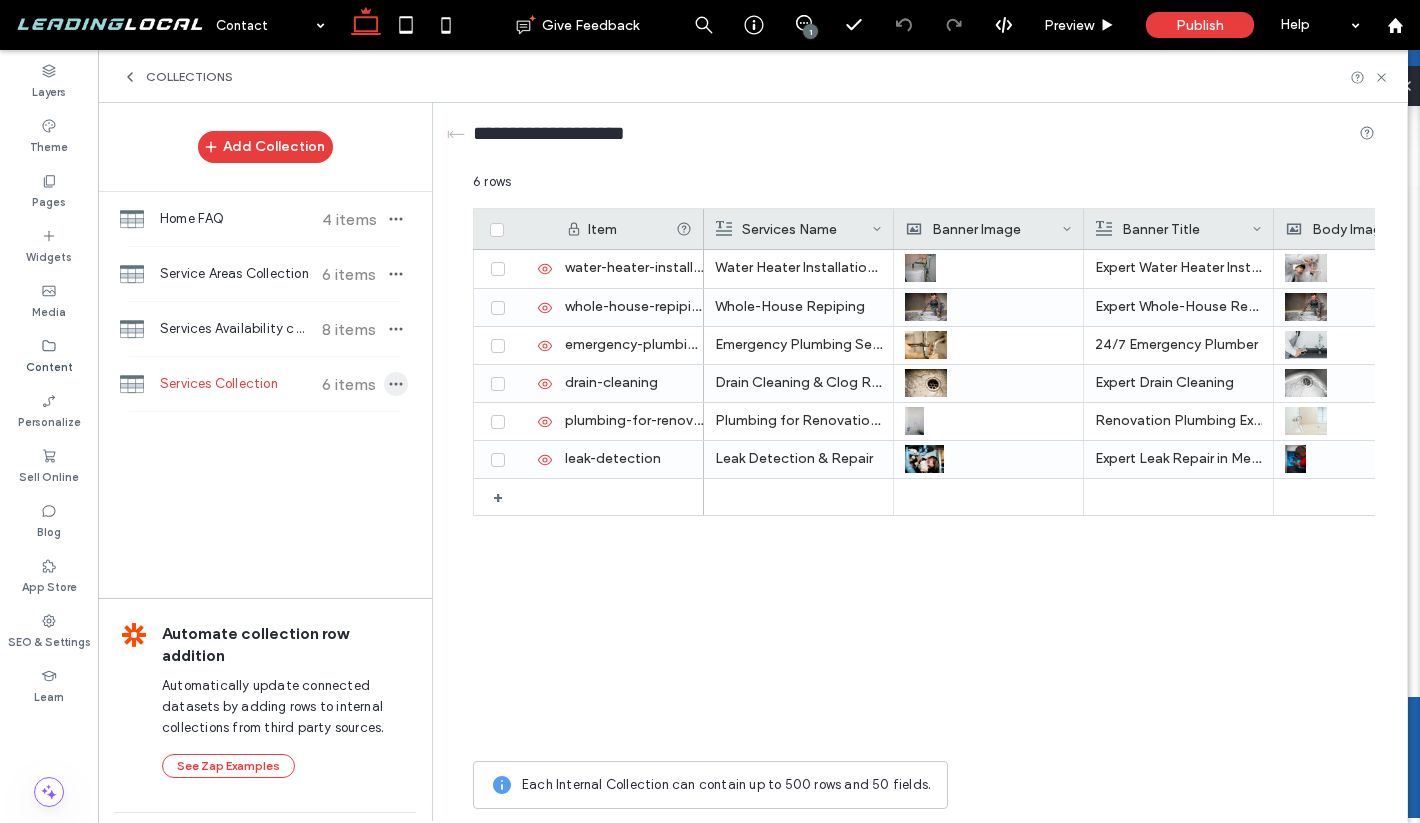 click 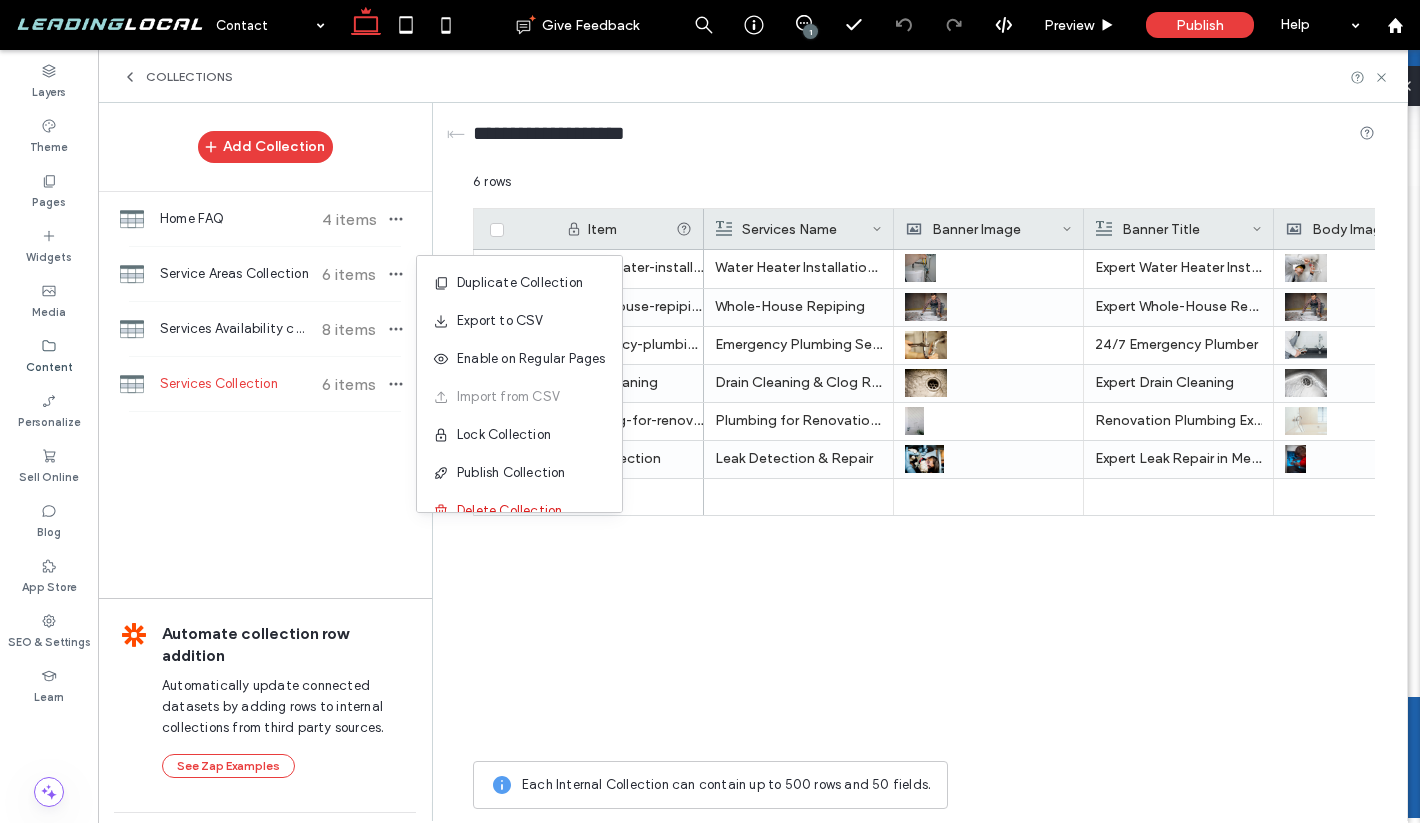 click on "Add Collection Home FAQ 4 items Service Areas Collection 6 items Services Availability collections 8 items Services Collection 6 items Automate collection row addition Automatically update connected datasets by adding rows to internal collections from third party sources. See Zap Examples" at bounding box center [265, 452] 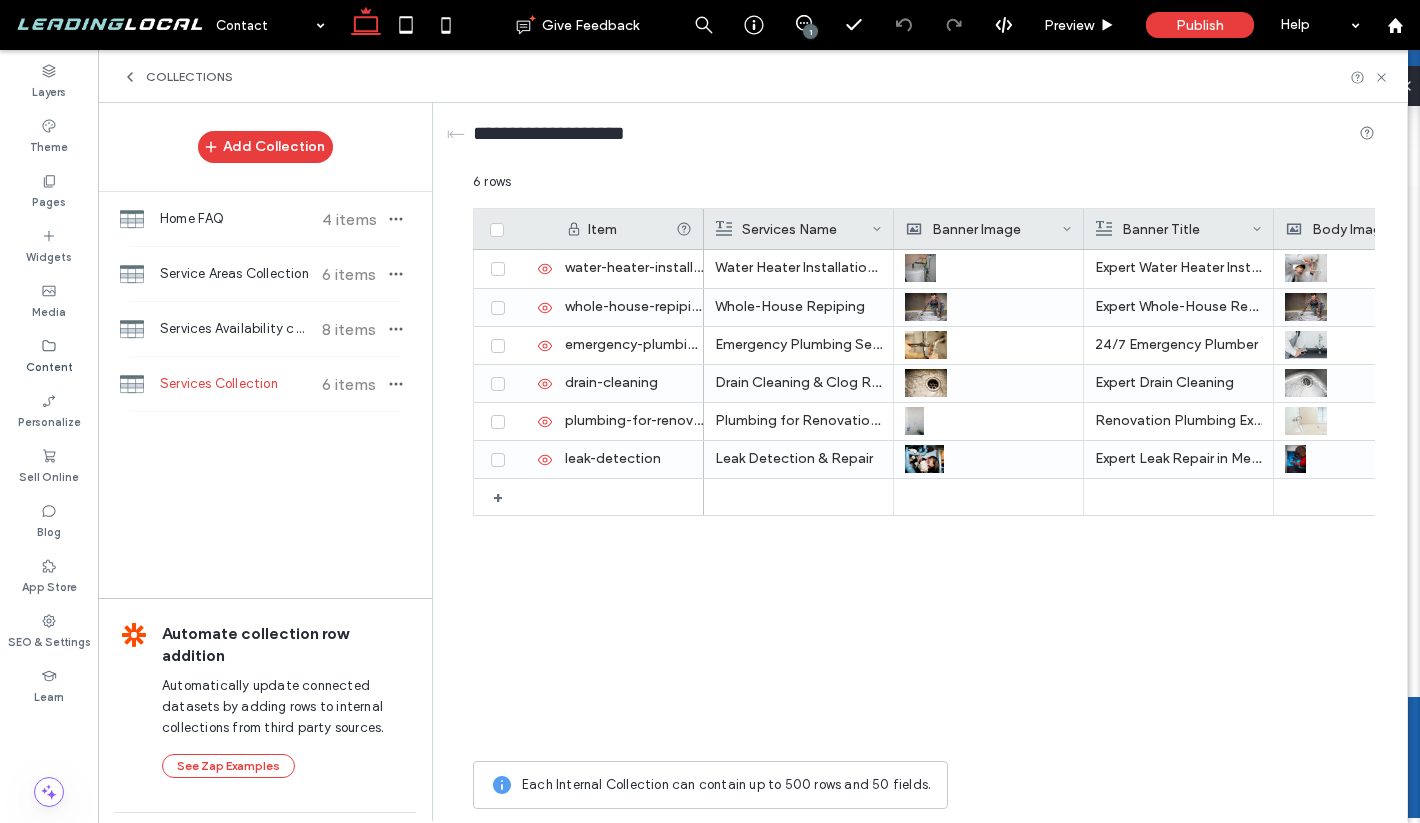 click on "Add Collection Home FAQ 4 items Service Areas Collection 6 items Services Availability collections 8 items Services Collection 6 items Automate collection row addition Automatically update connected datasets by adding rows to internal collections from third party sources. See Zap Examples" at bounding box center (265, 452) 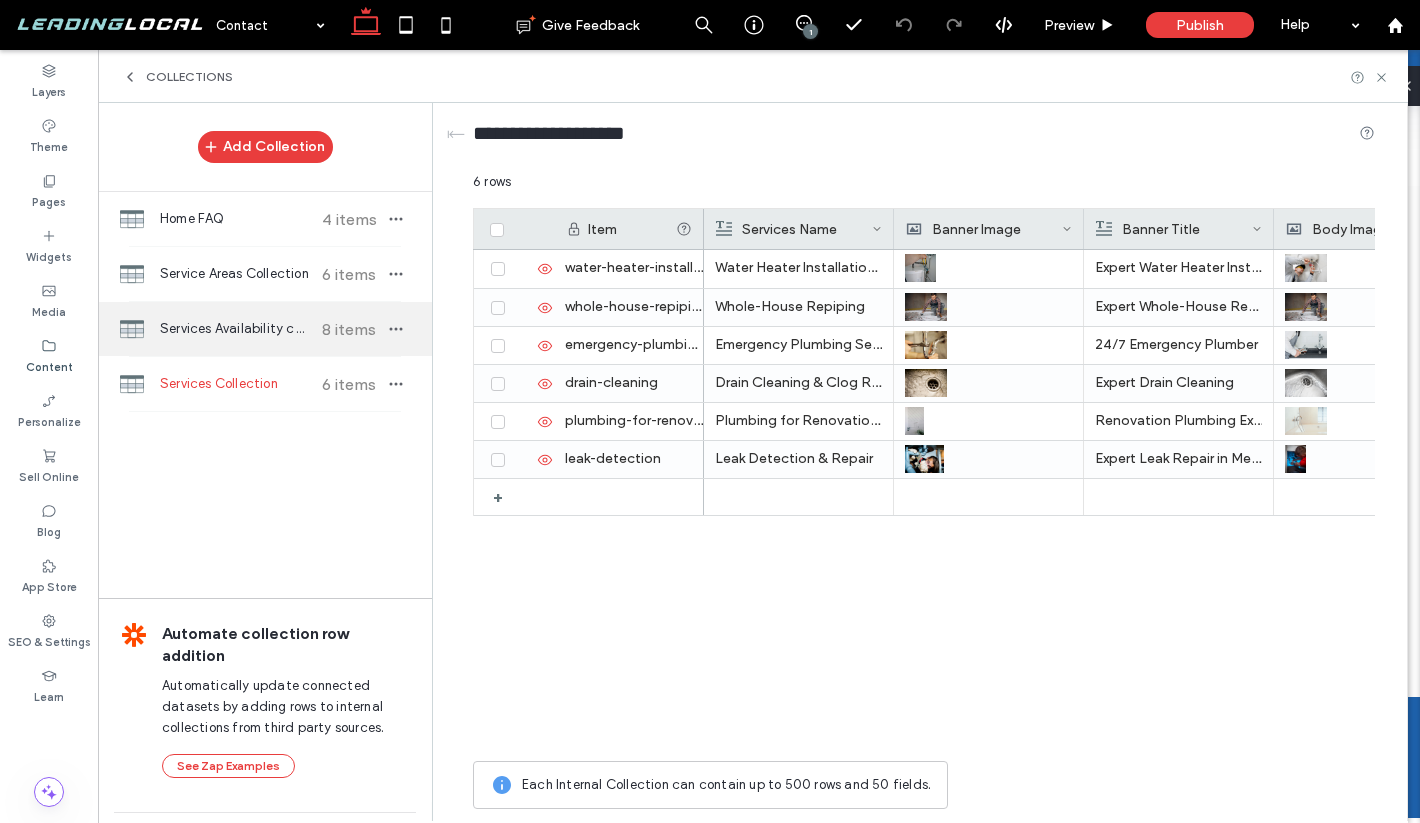 click on "Services Availability collections" at bounding box center (234, 329) 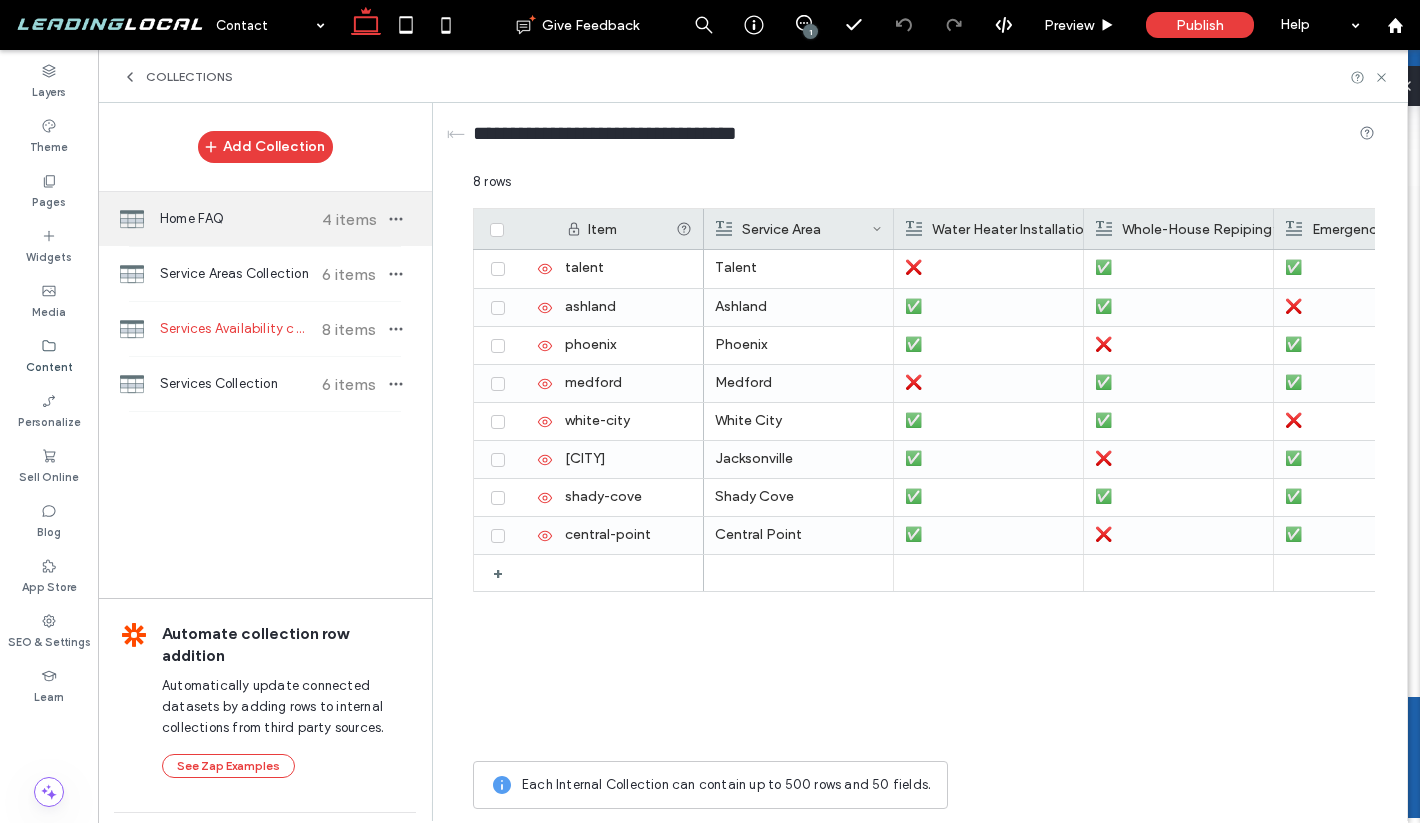 click on "Home FAQ" at bounding box center (234, 219) 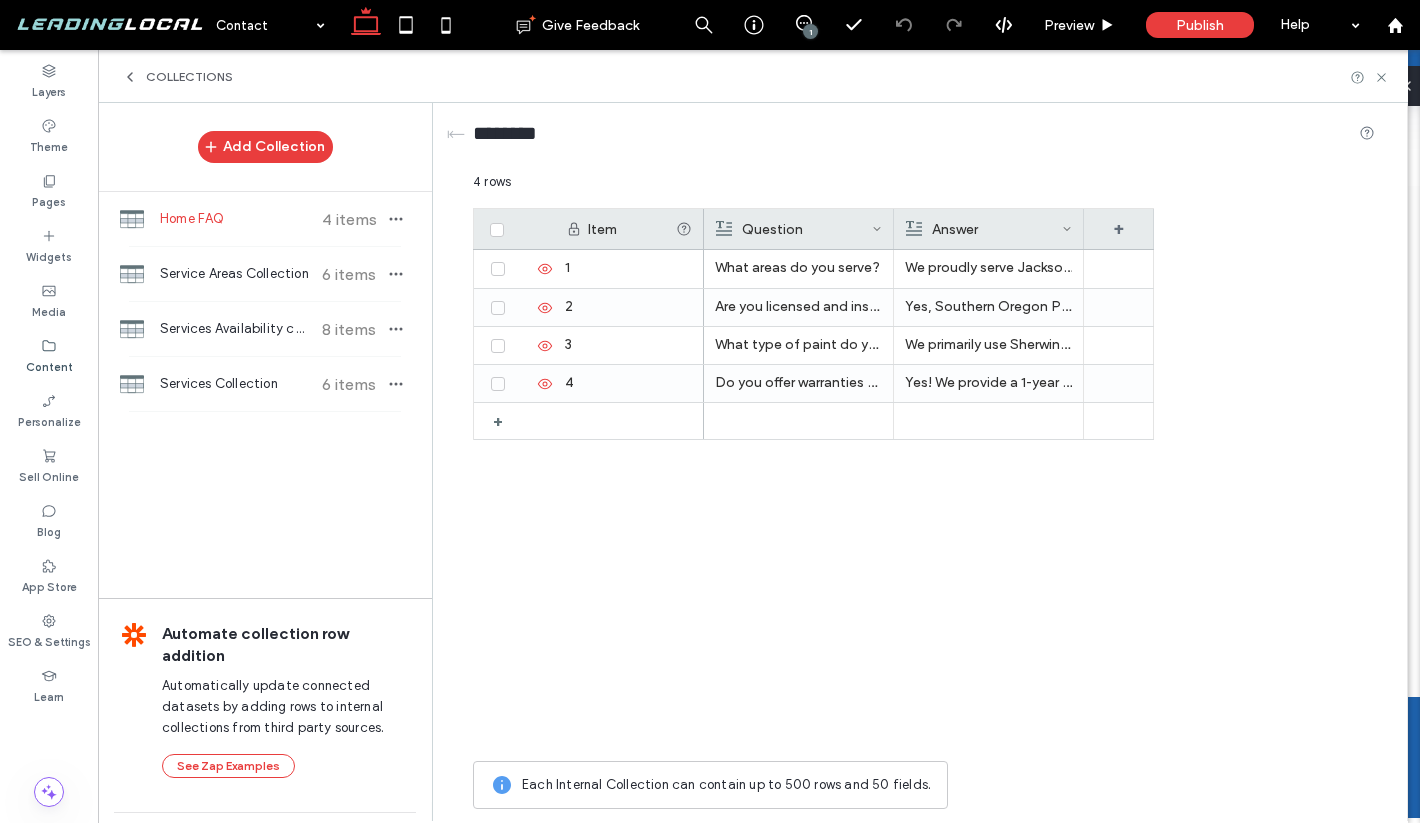click 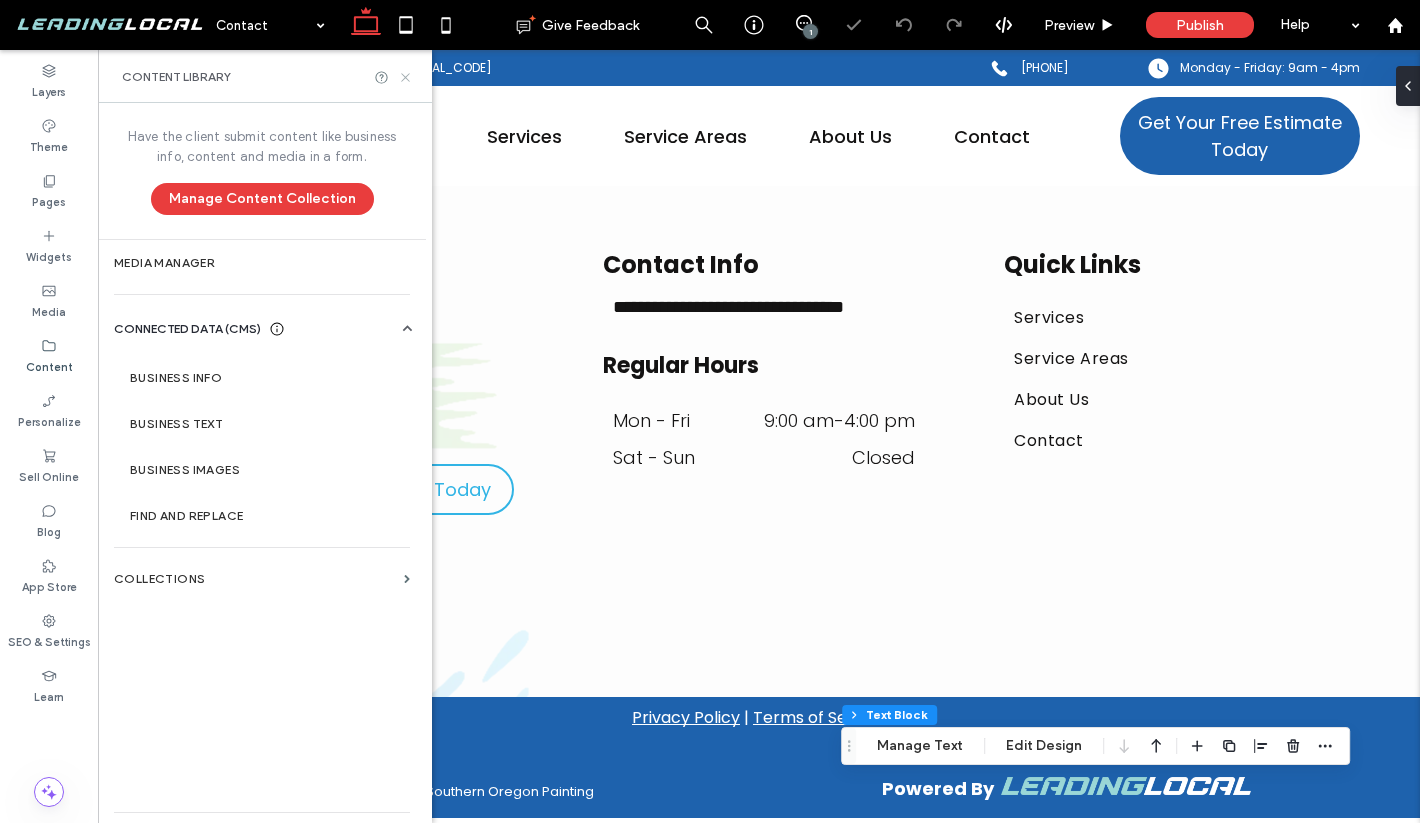 click 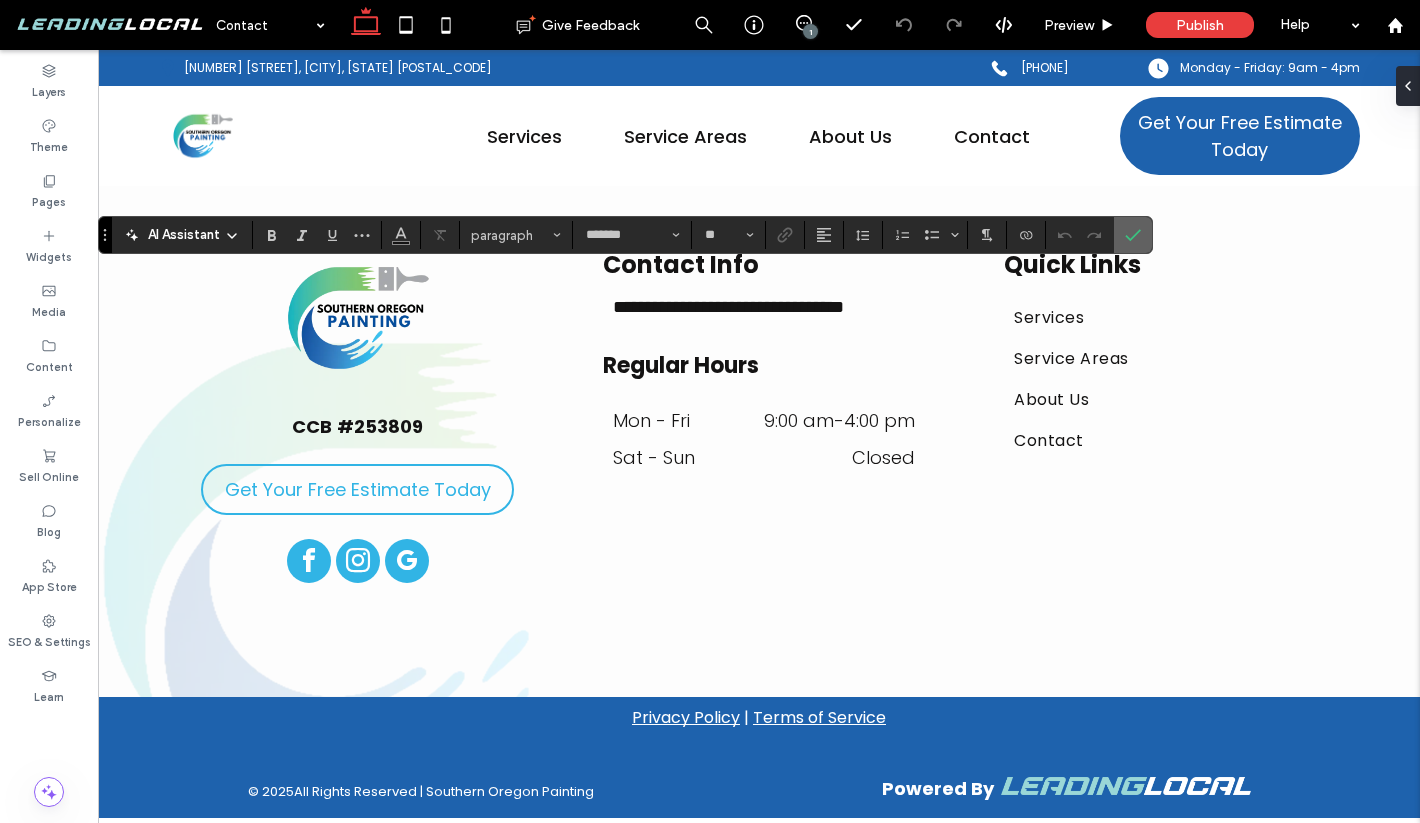 click 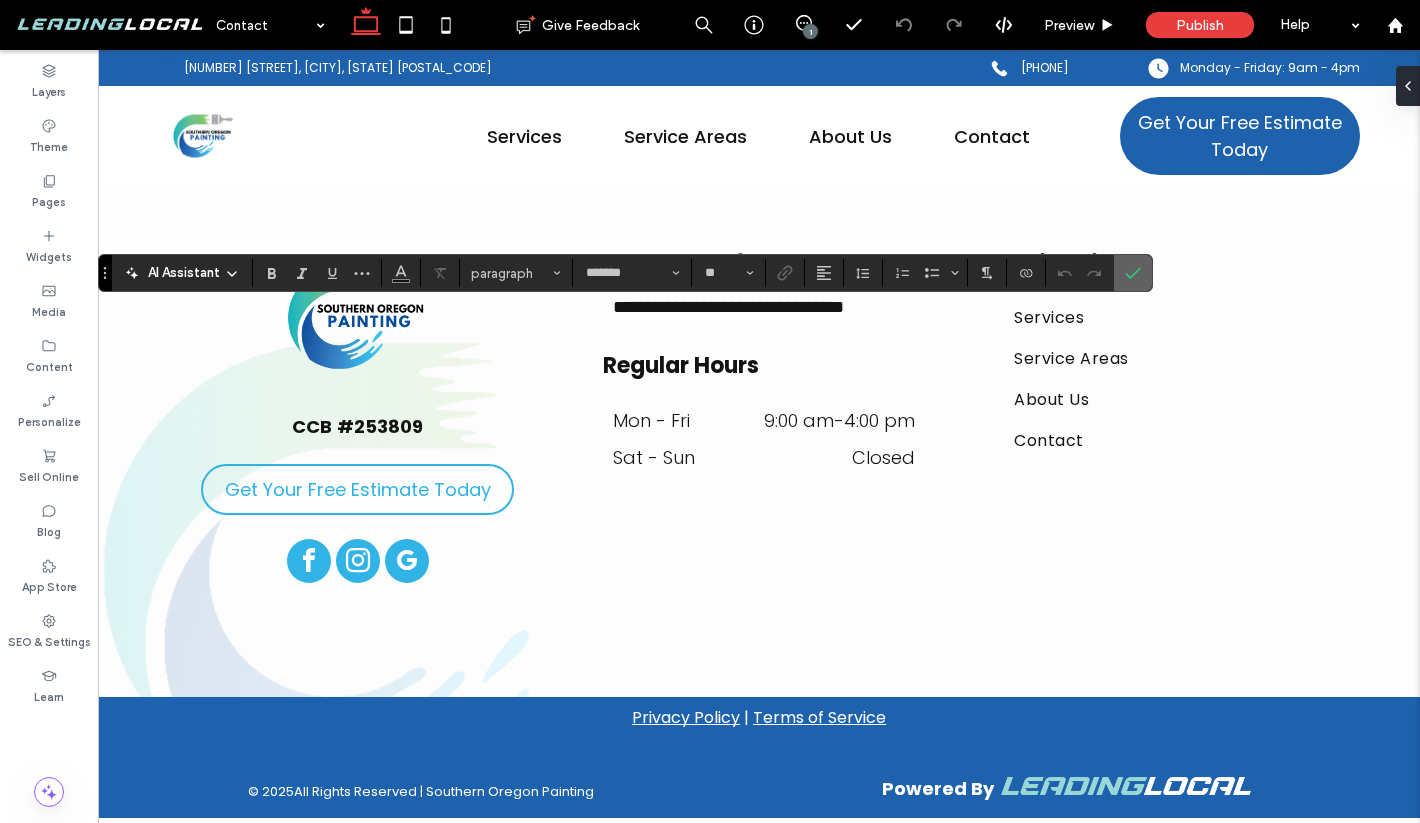click 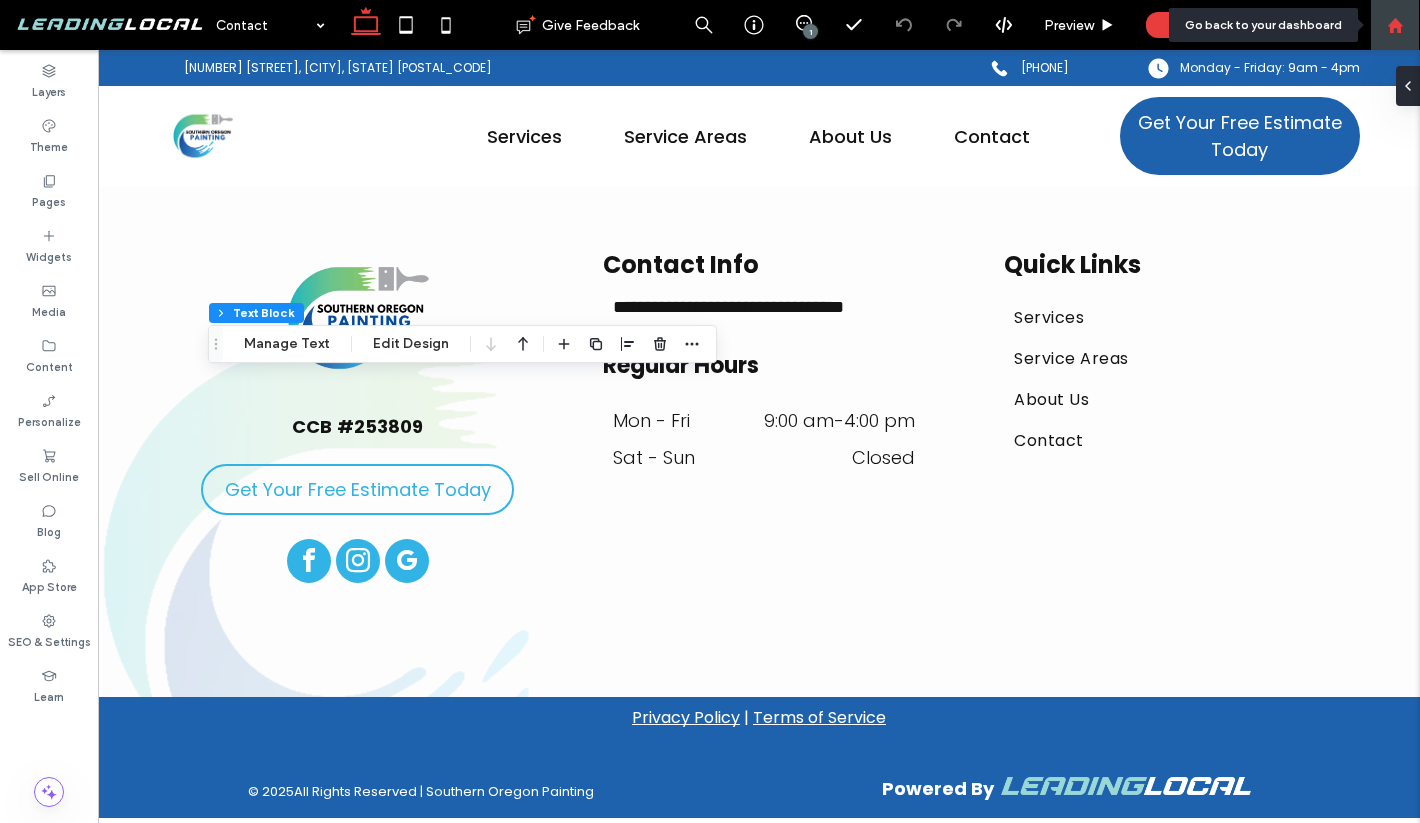 click at bounding box center (1395, 25) 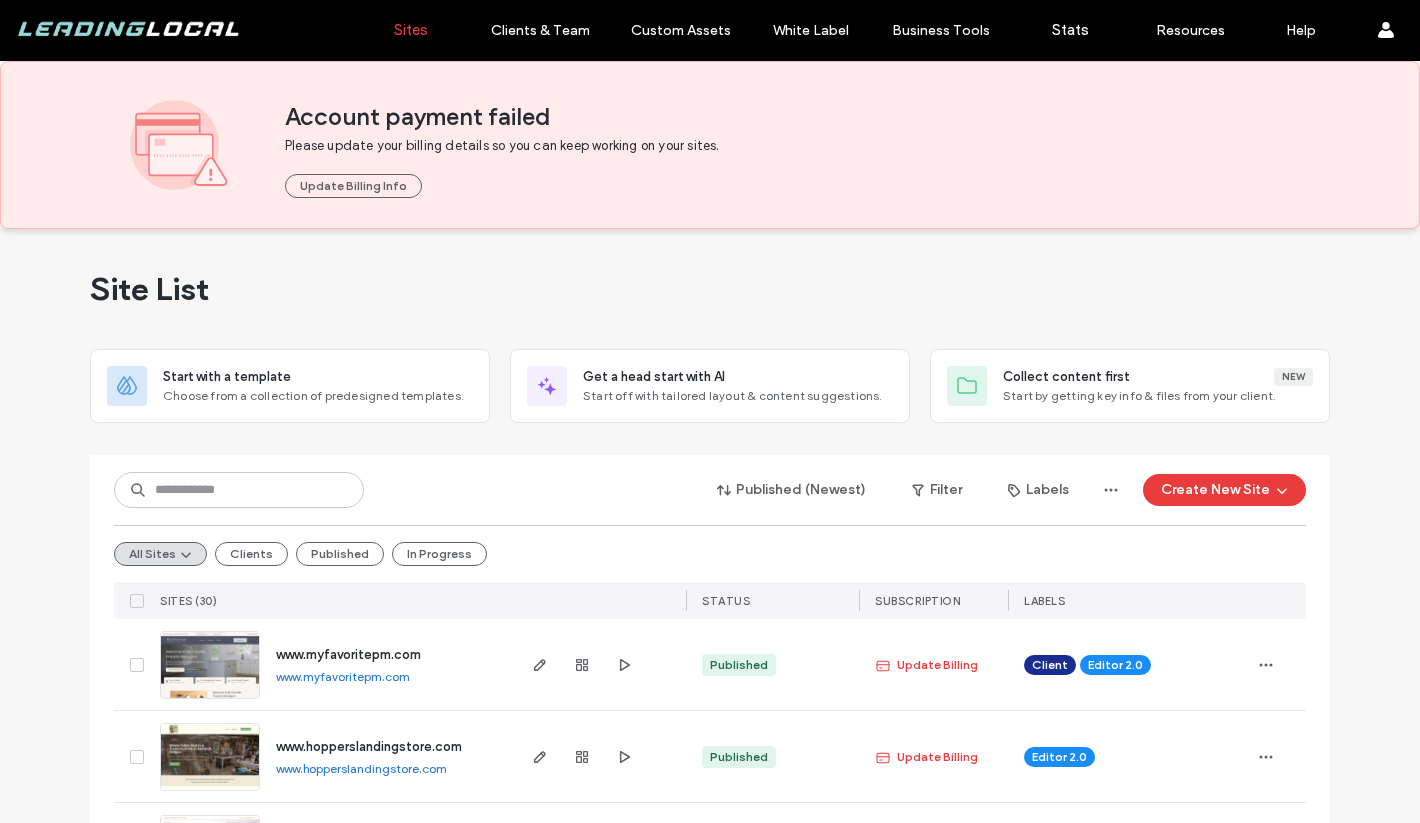 scroll, scrollTop: 0, scrollLeft: 0, axis: both 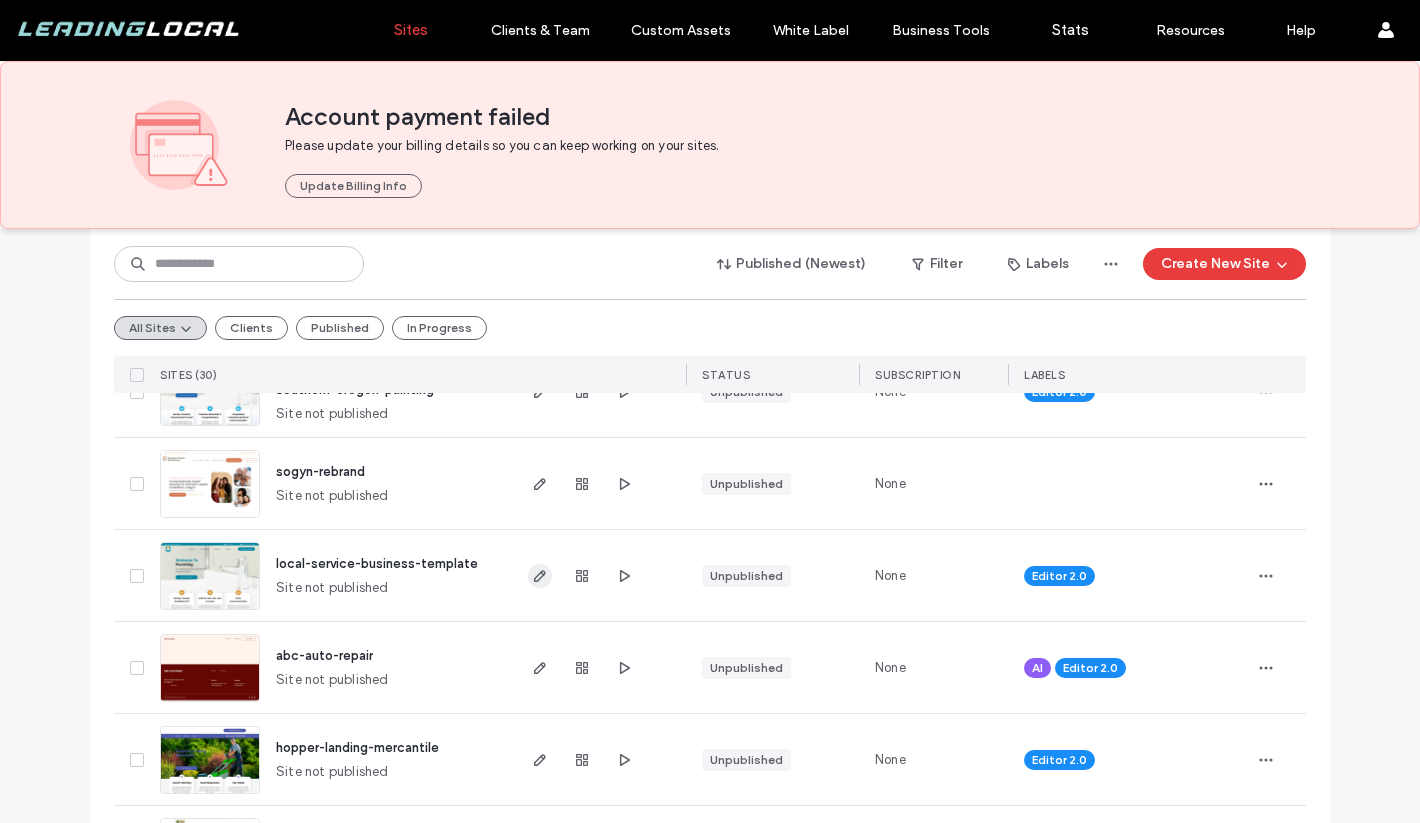 click 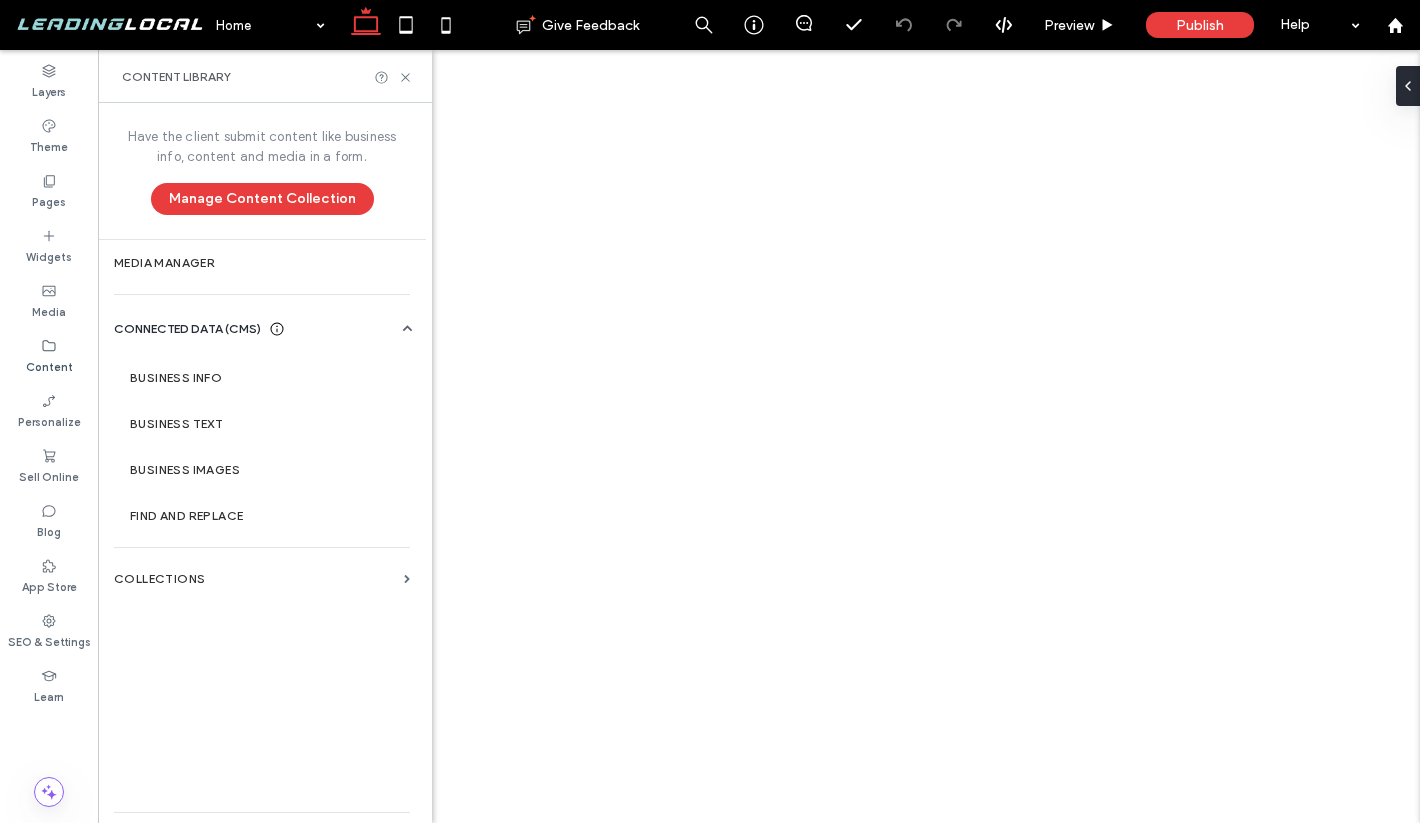 click on "Business Text" at bounding box center (266, 424) 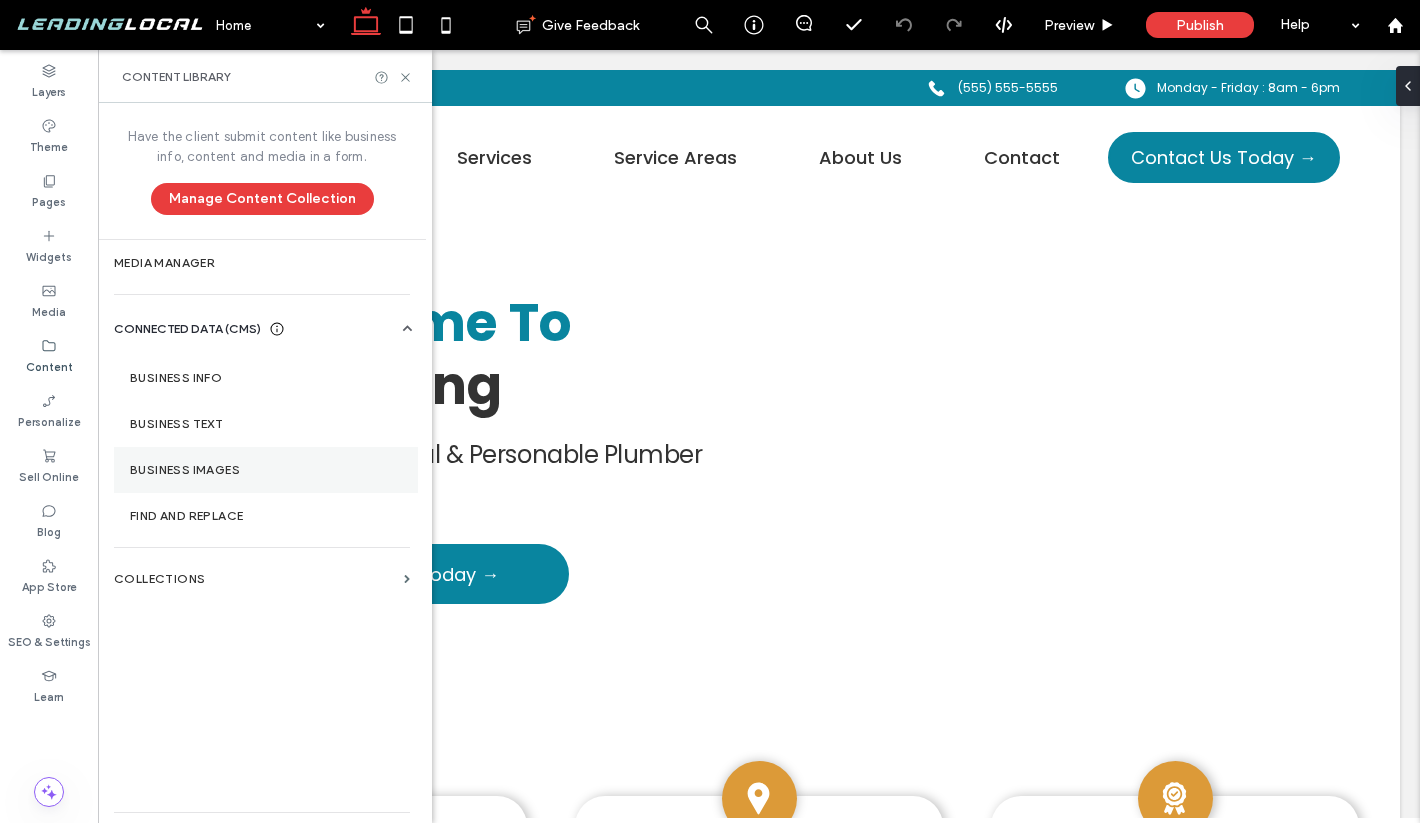 scroll, scrollTop: 0, scrollLeft: 0, axis: both 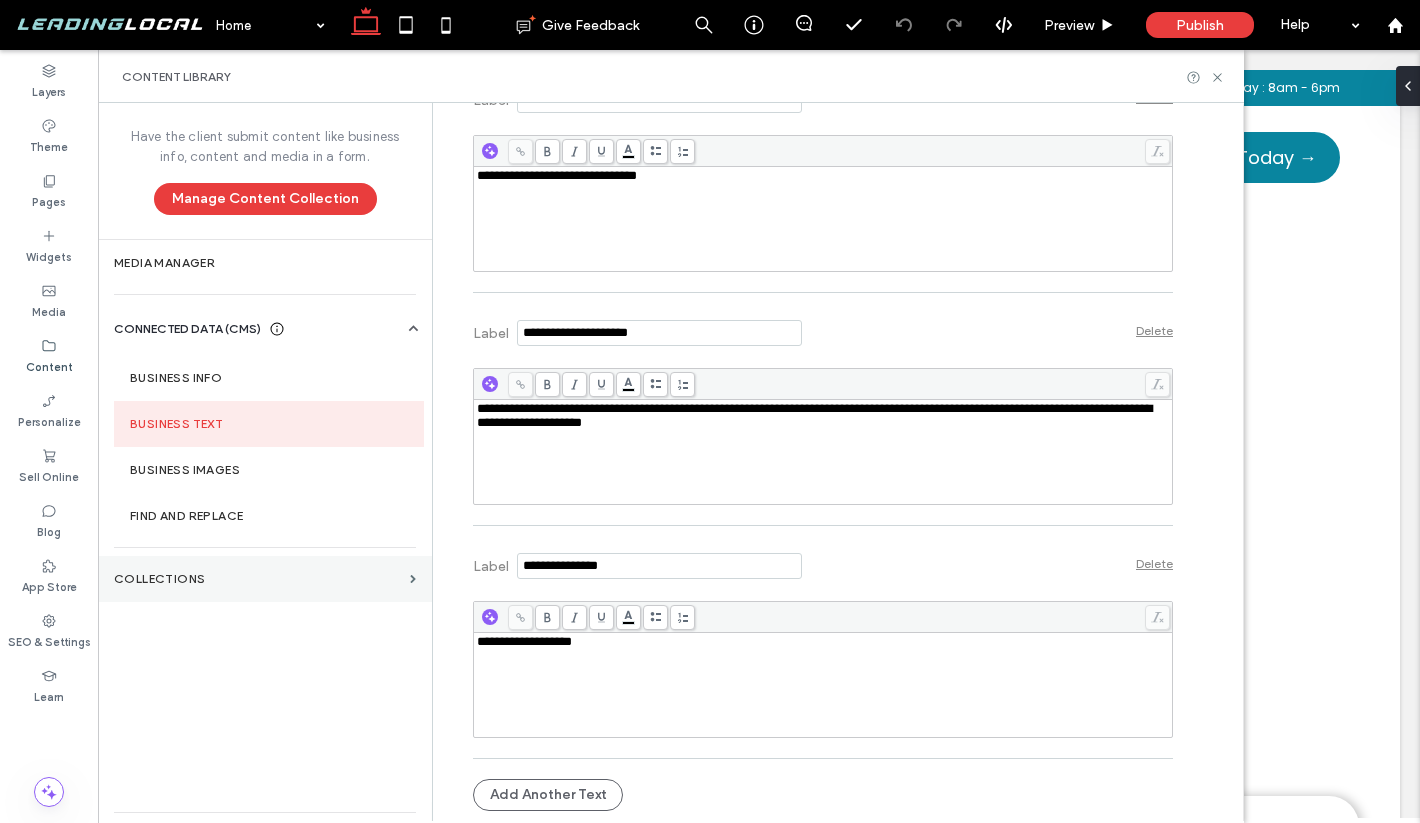 click on "Collections" at bounding box center [258, 579] 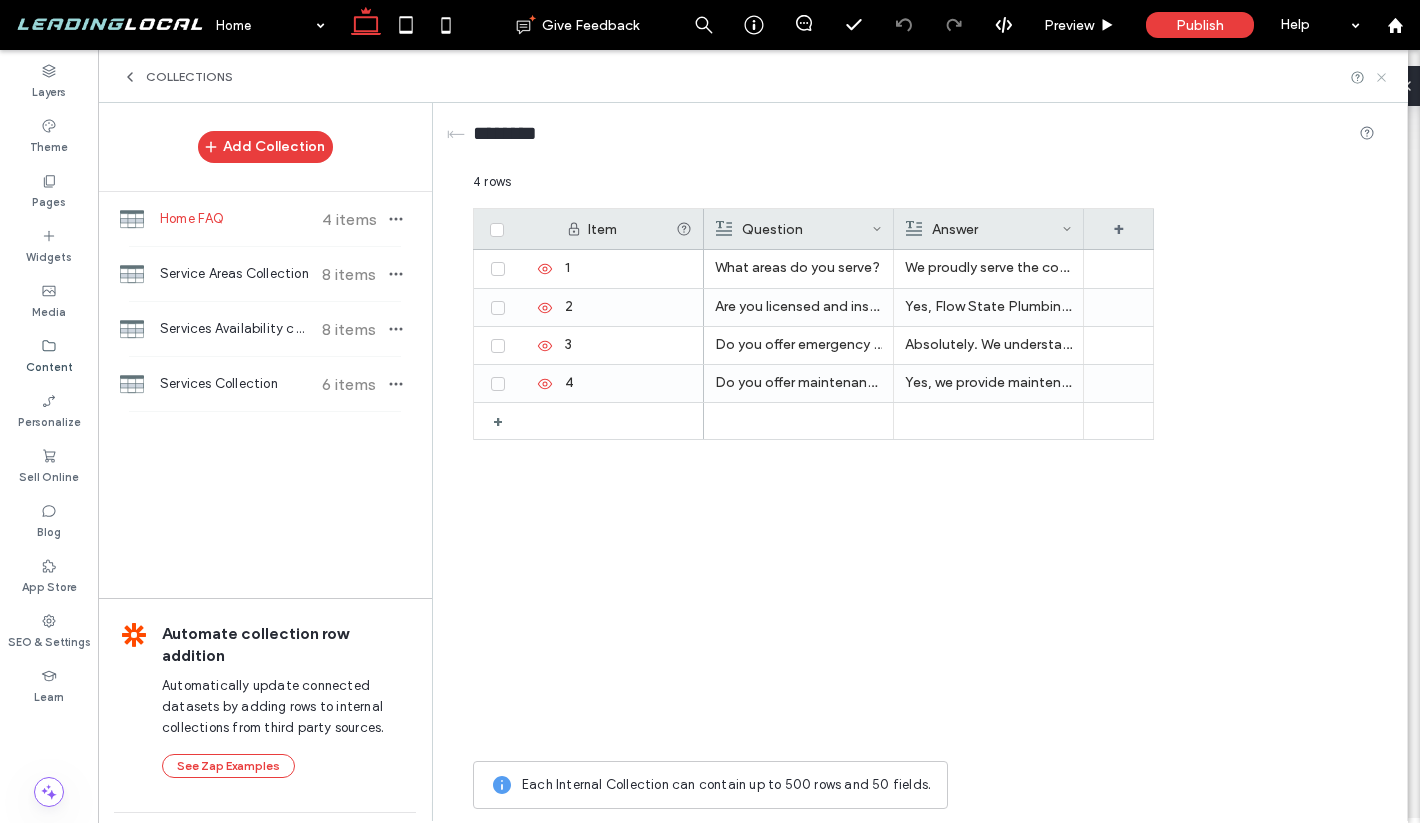 click 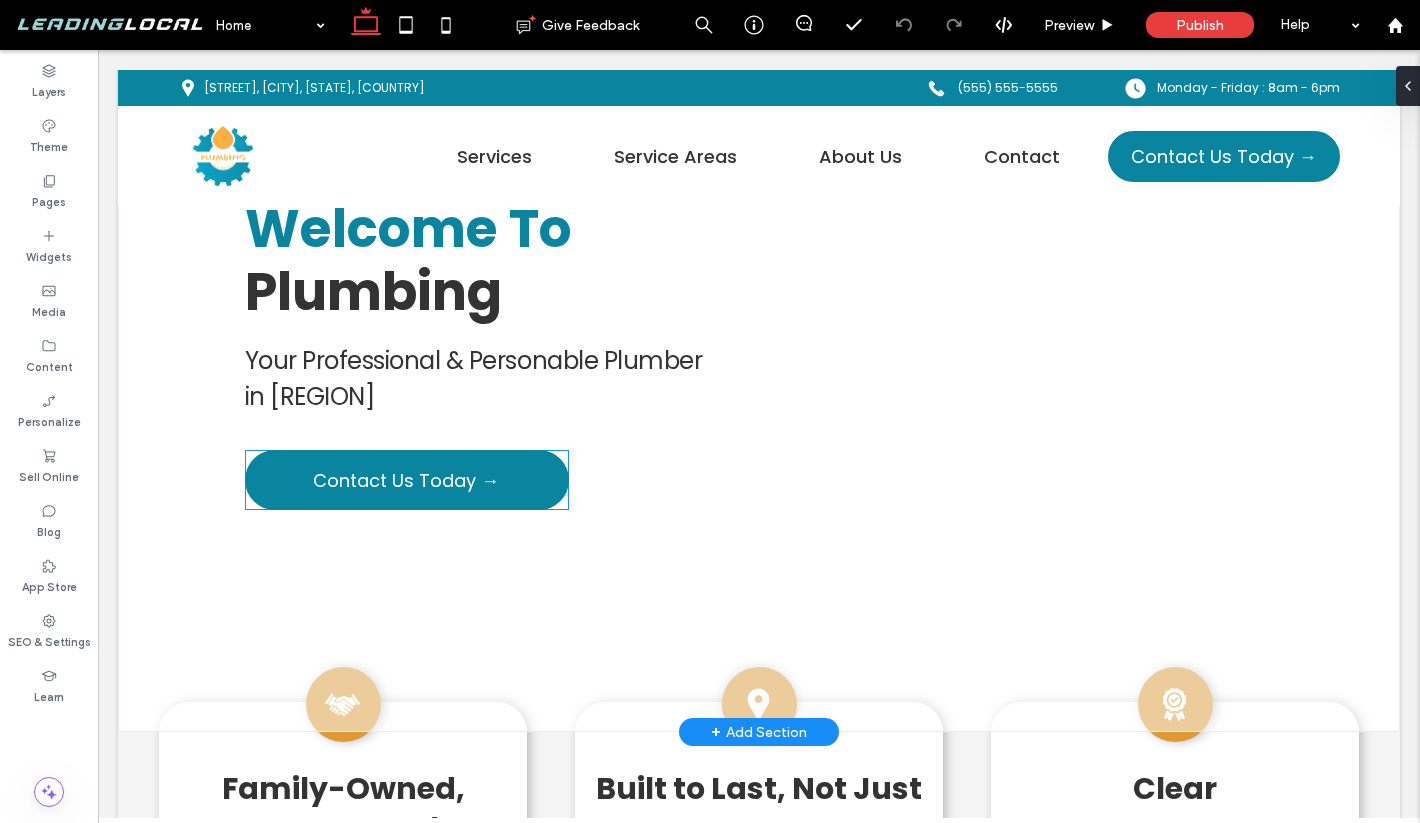 scroll, scrollTop: 142, scrollLeft: 0, axis: vertical 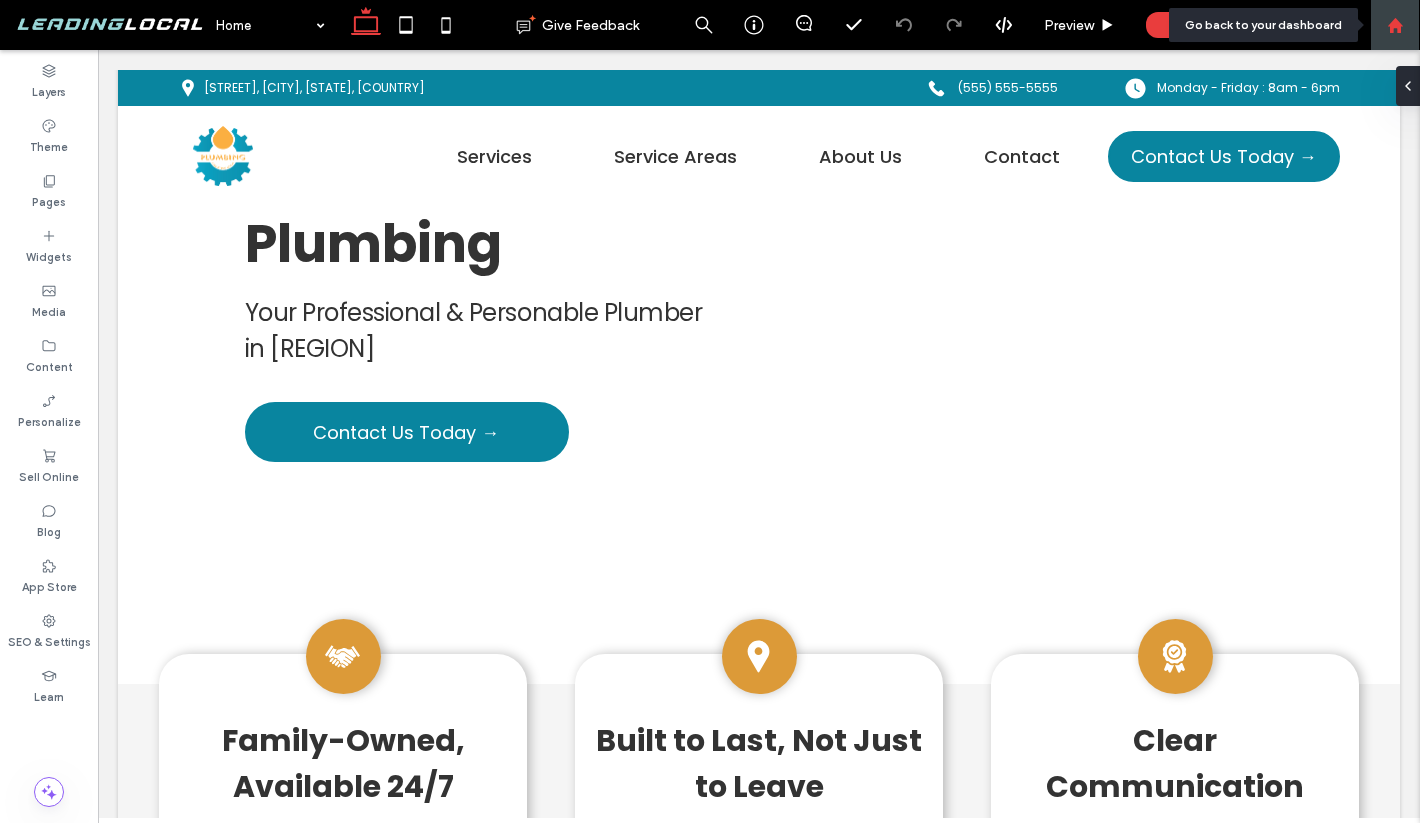click at bounding box center [1395, 25] 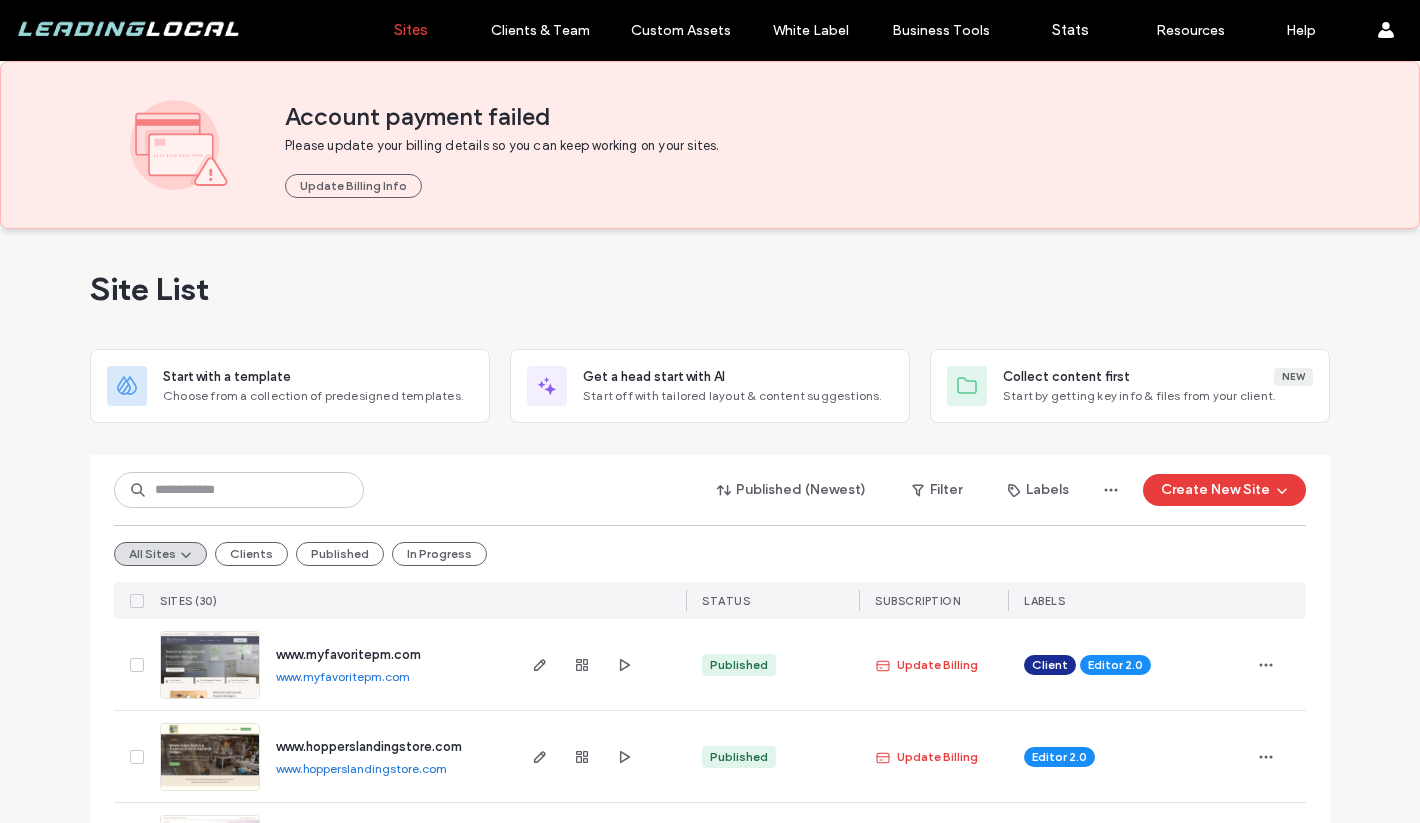 scroll, scrollTop: 0, scrollLeft: 0, axis: both 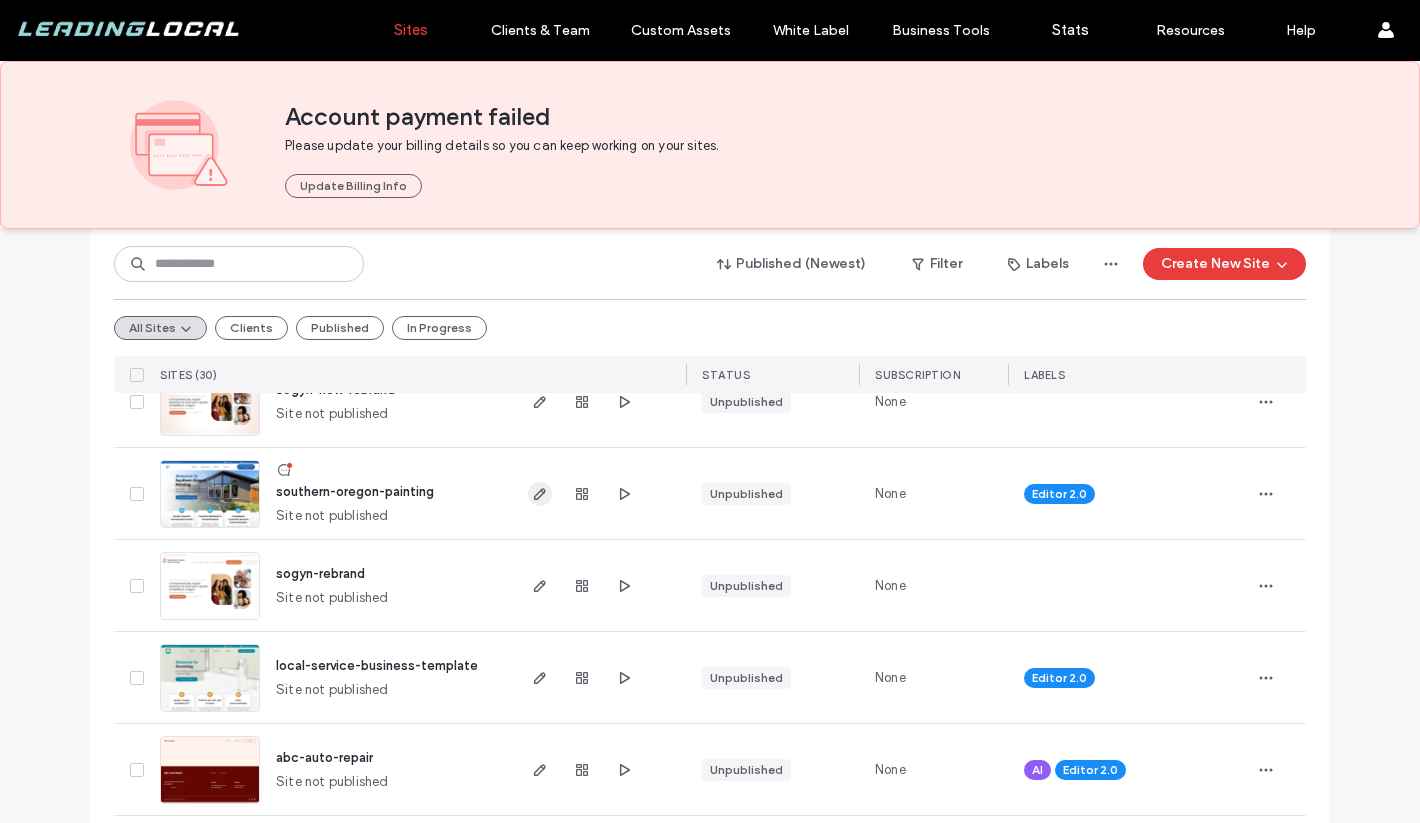 click 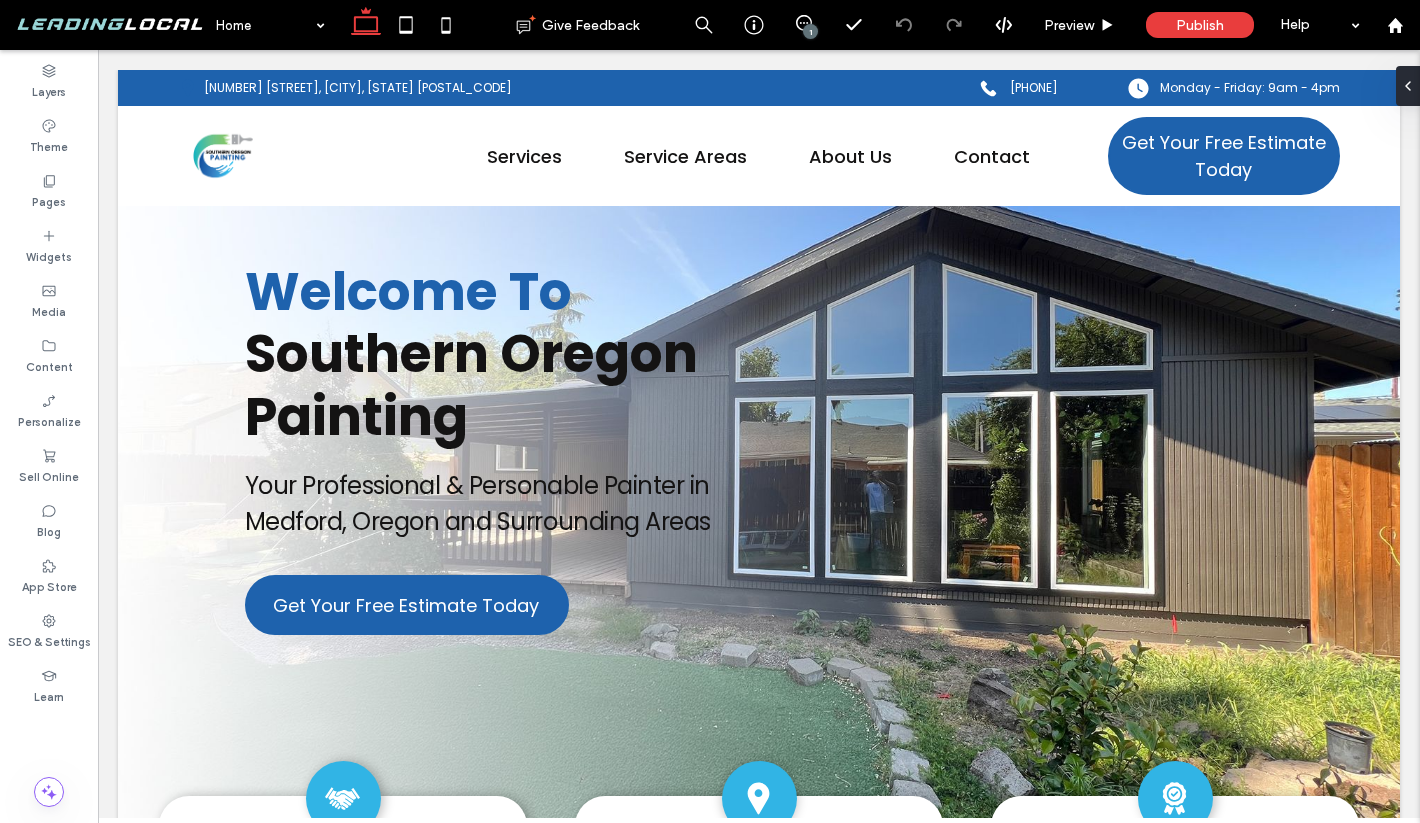 scroll, scrollTop: 3076, scrollLeft: 0, axis: vertical 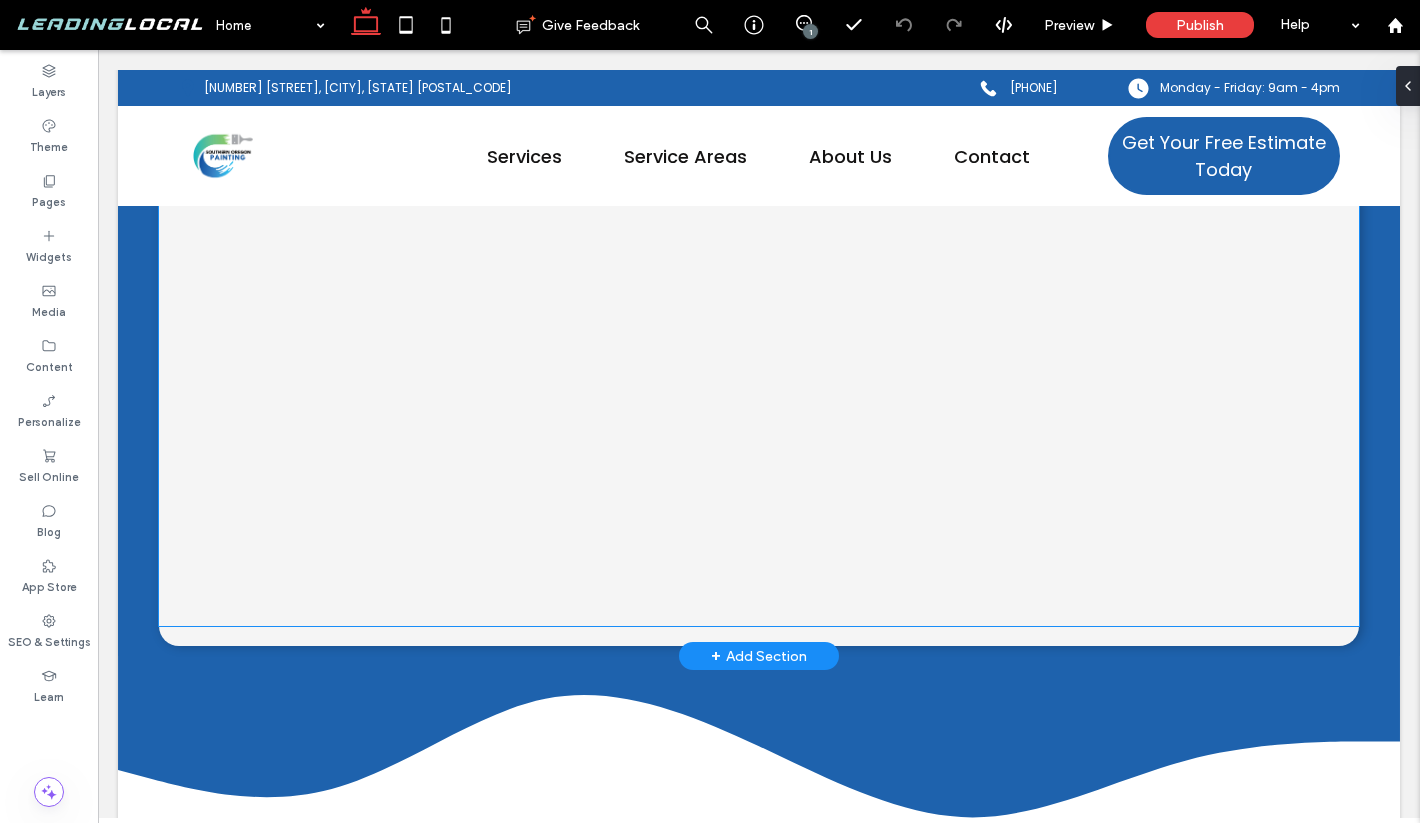 click at bounding box center [759, 263] 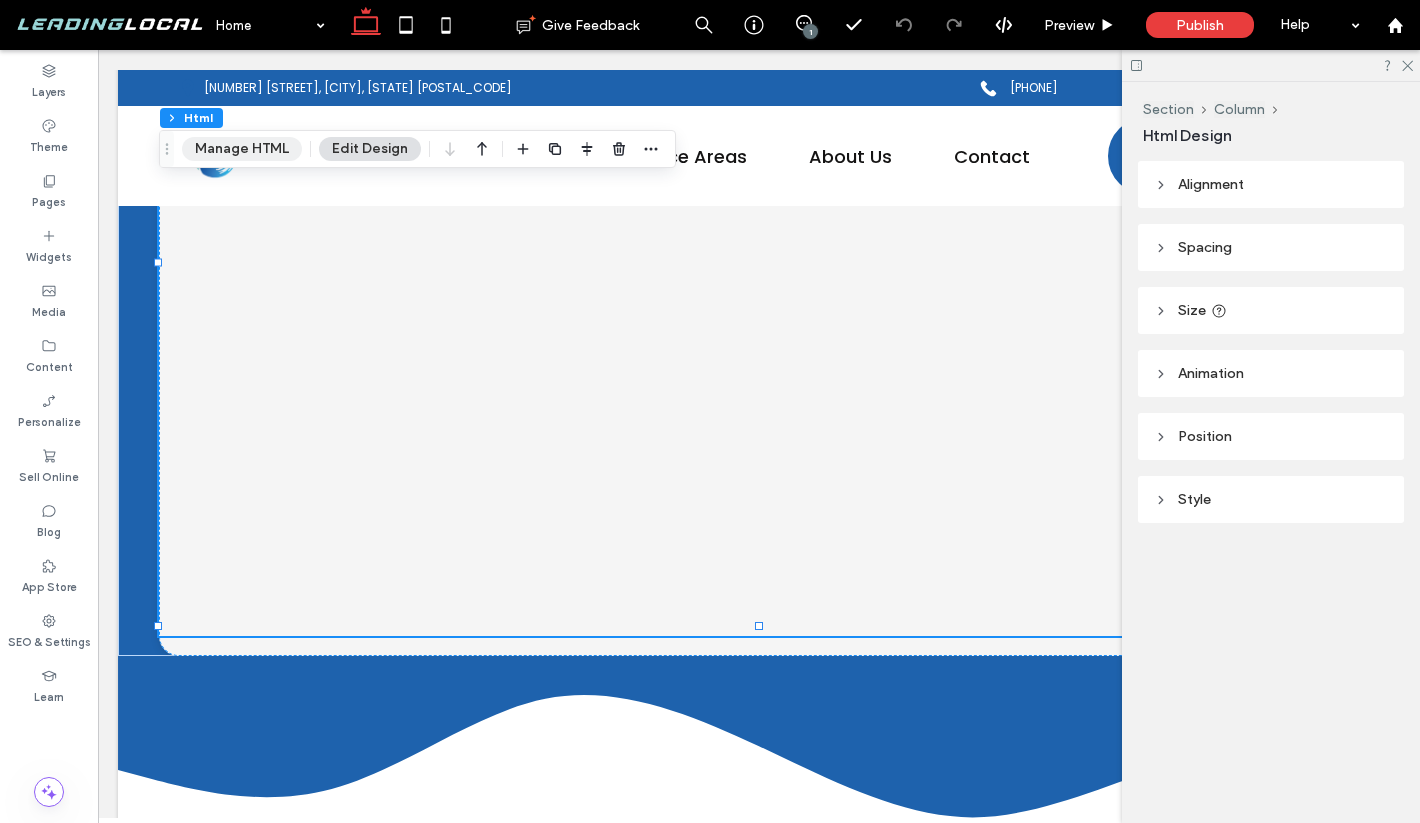 click on "Manage HTML" at bounding box center (242, 149) 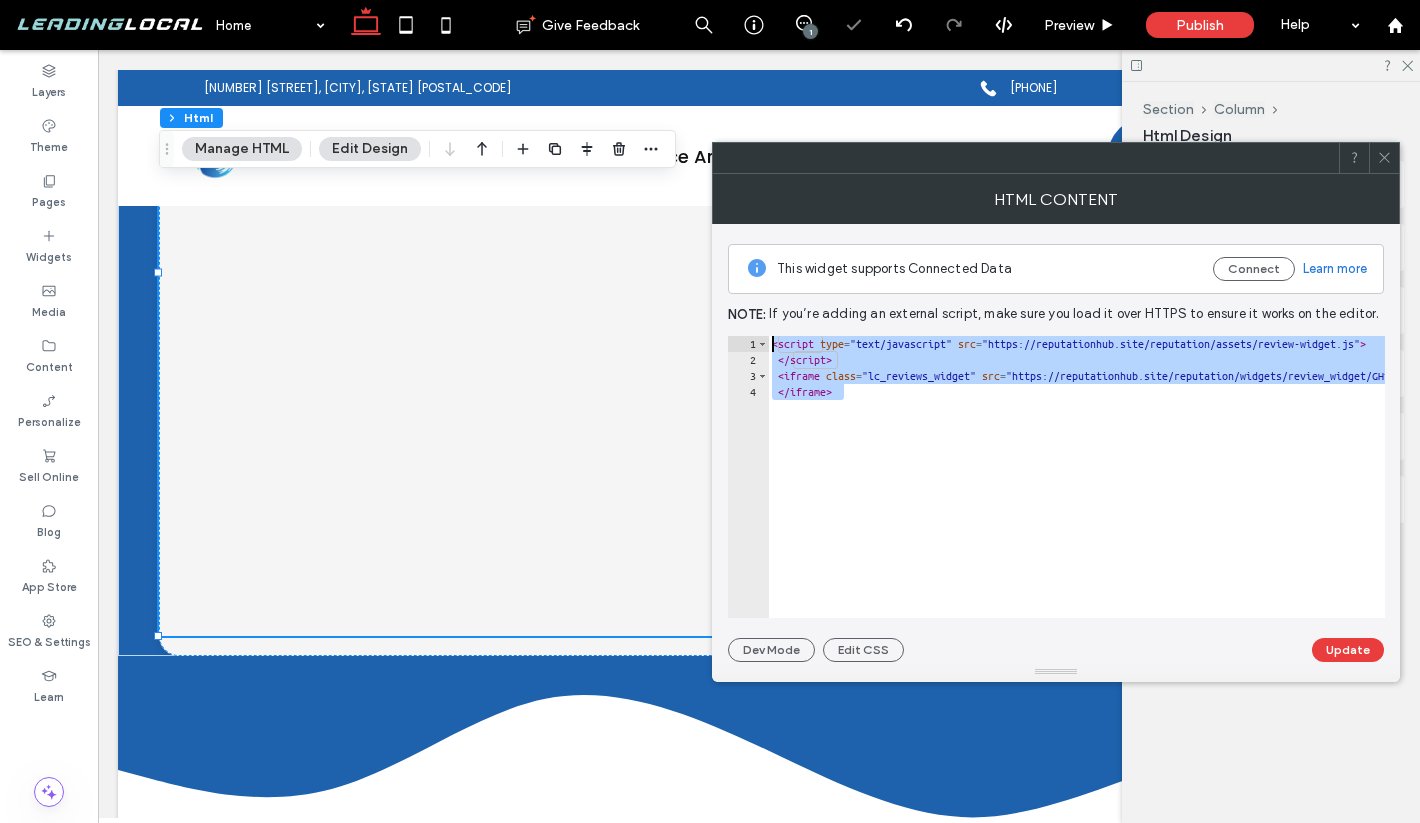 drag, startPoint x: 865, startPoint y: 390, endPoint x: 756, endPoint y: 345, distance: 117.923706 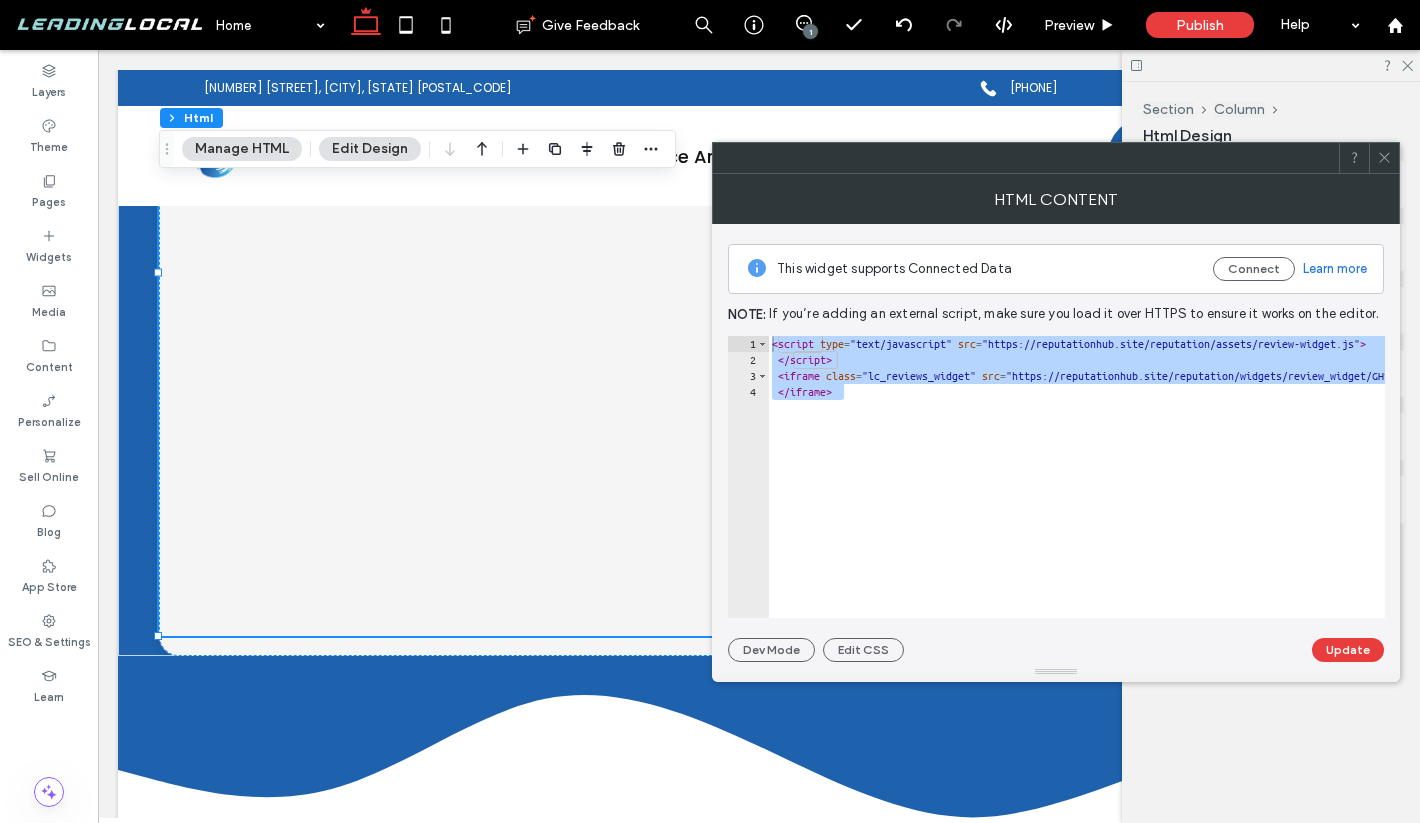 click 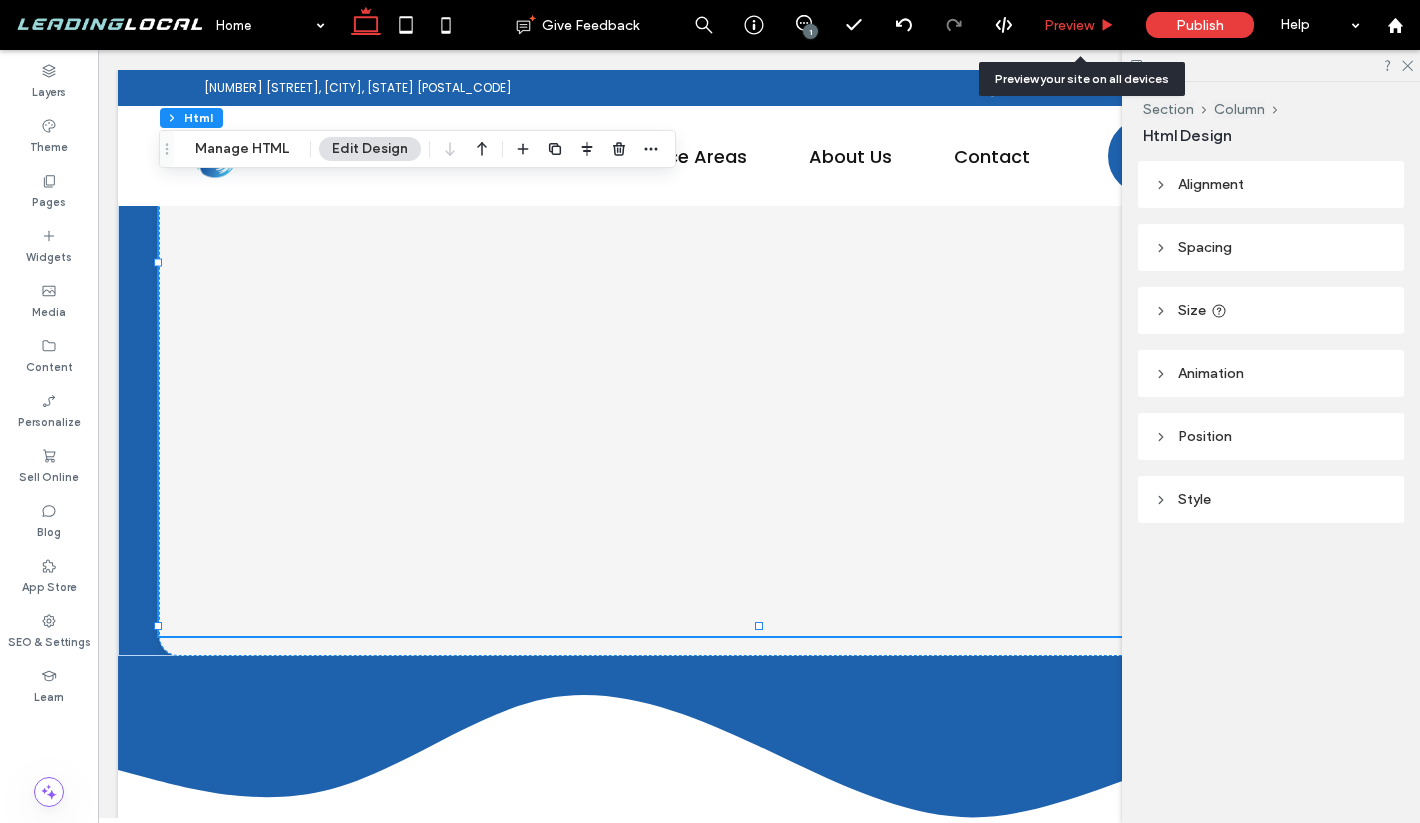 click on "Preview" at bounding box center (1069, 25) 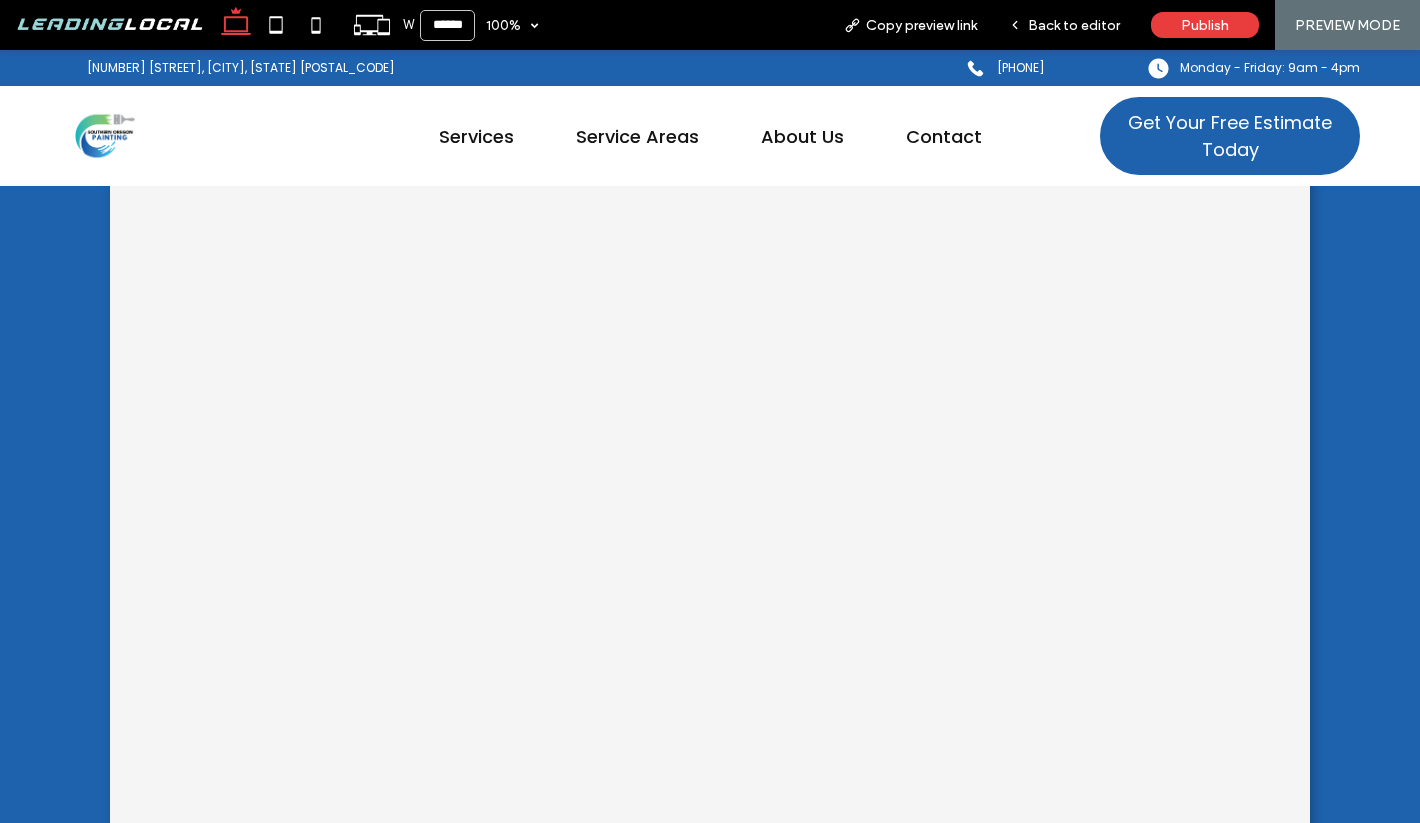 scroll, scrollTop: 4079, scrollLeft: 0, axis: vertical 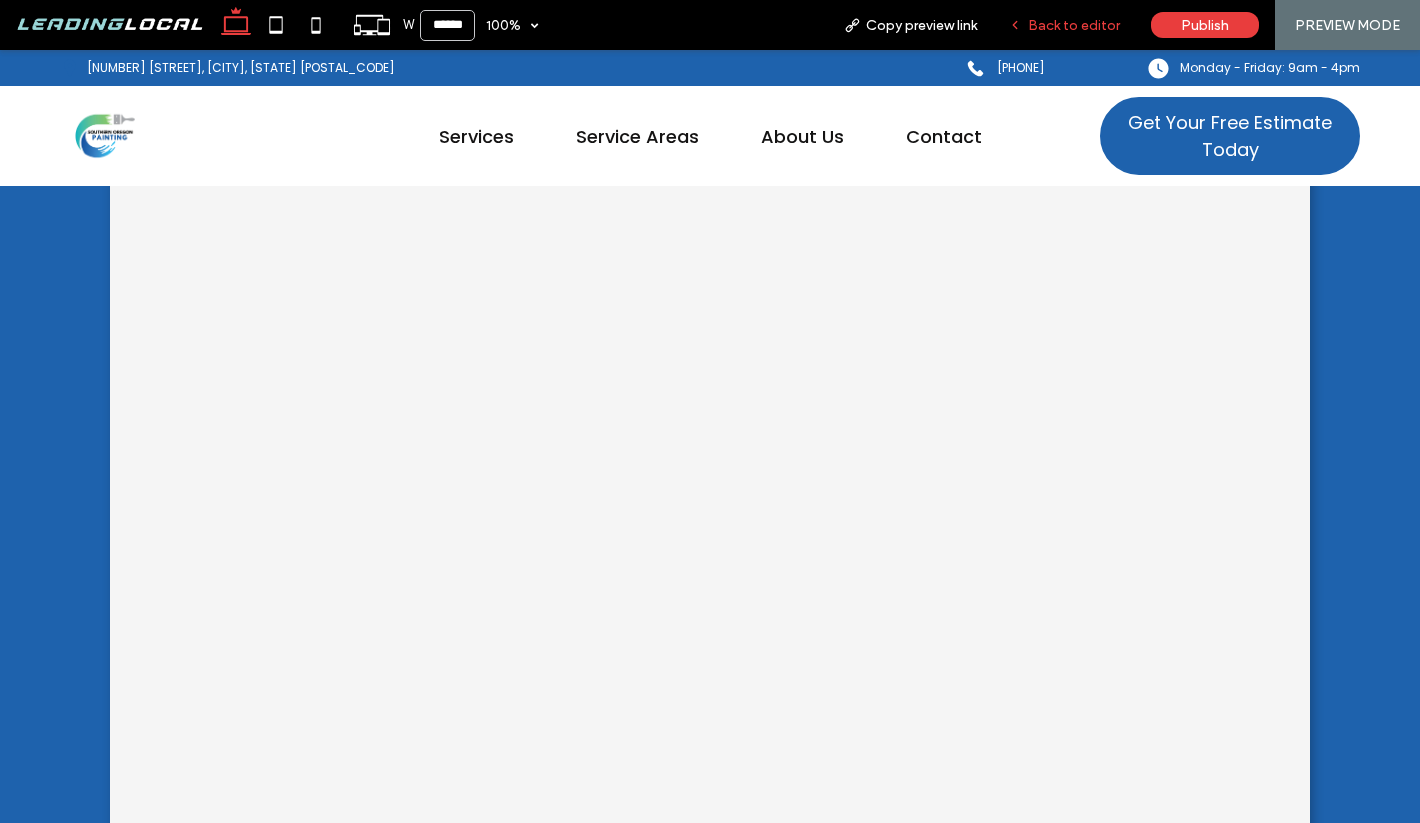 click on "Back to editor" at bounding box center (1064, 25) 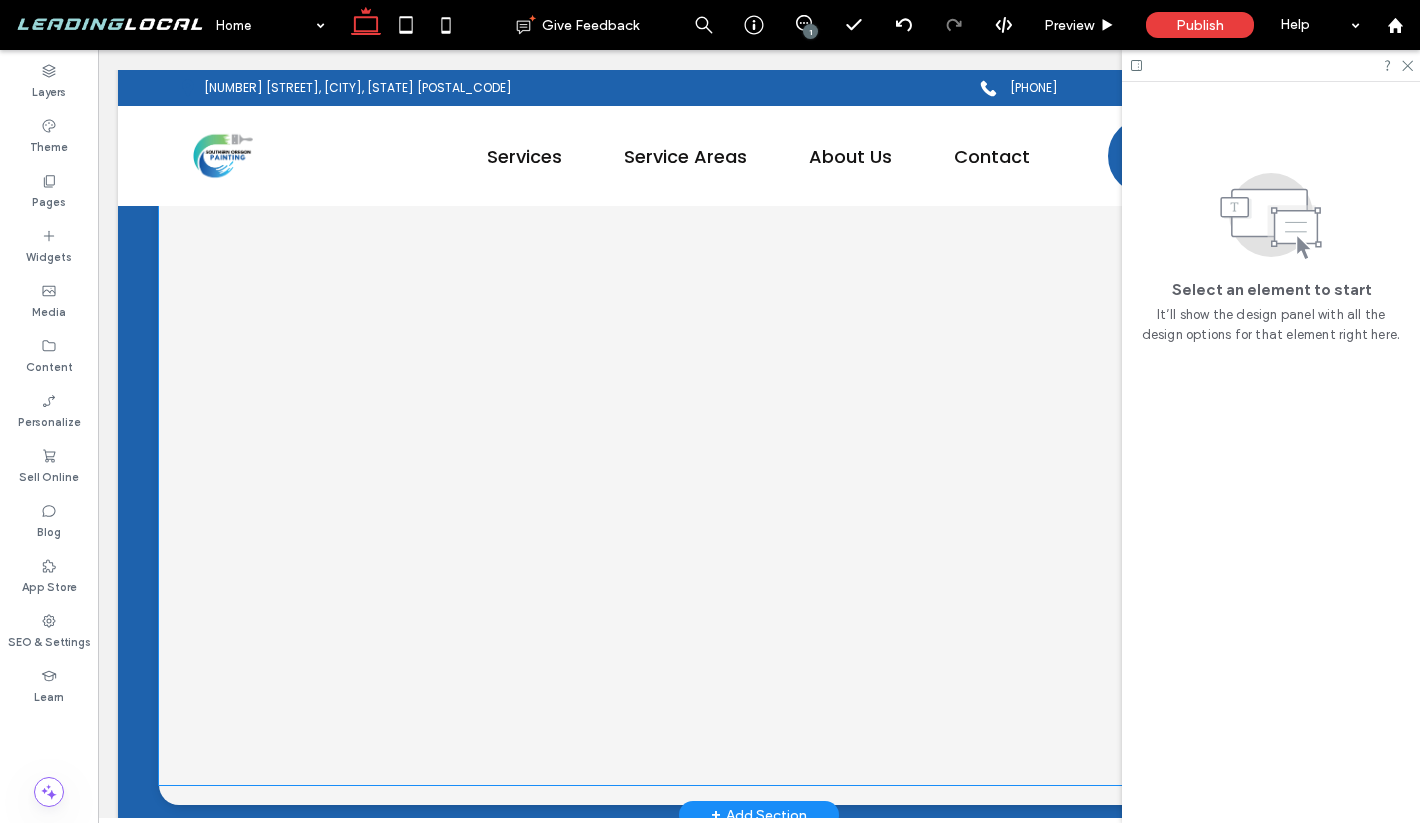 scroll, scrollTop: 4207, scrollLeft: 0, axis: vertical 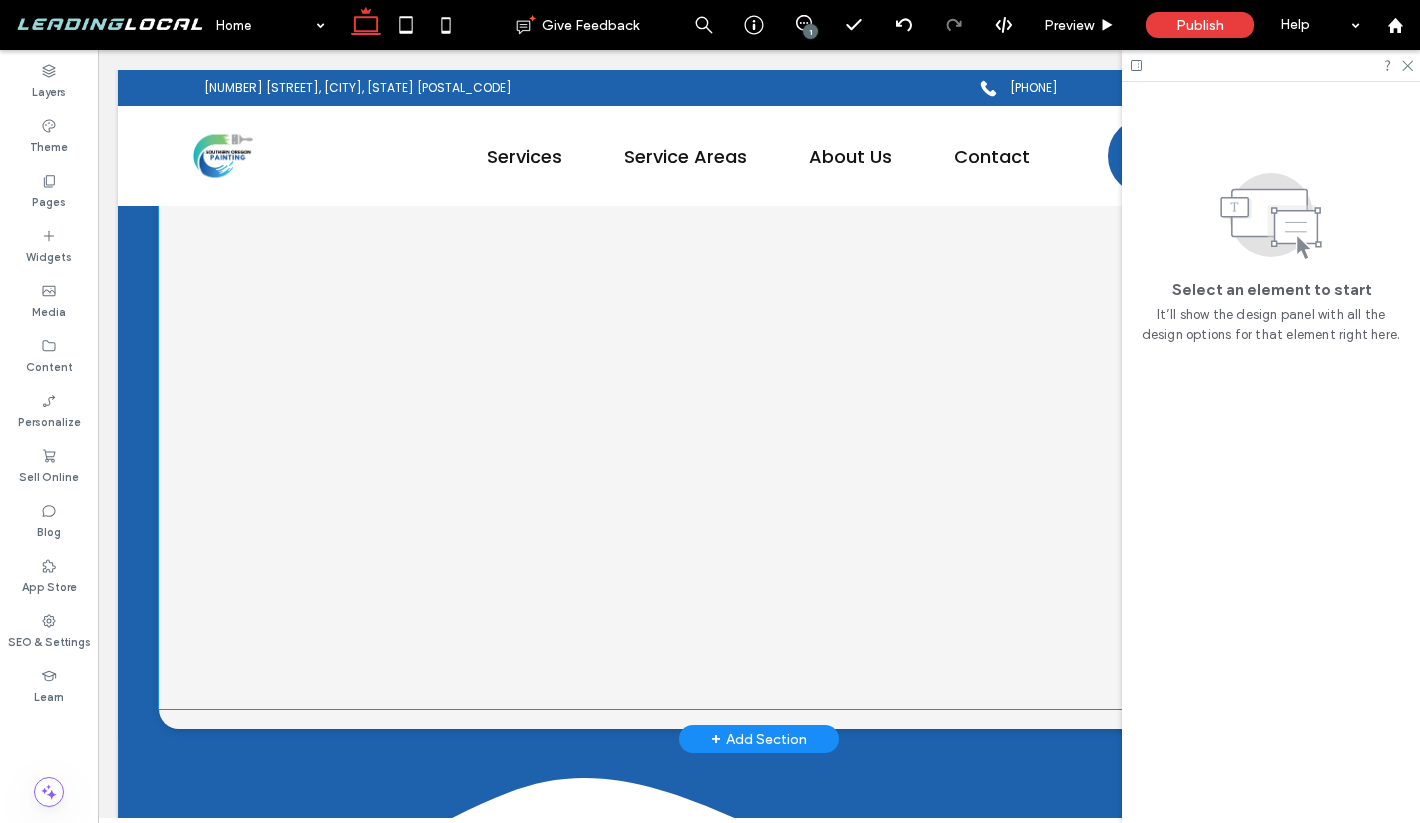 click at bounding box center [759, 346] 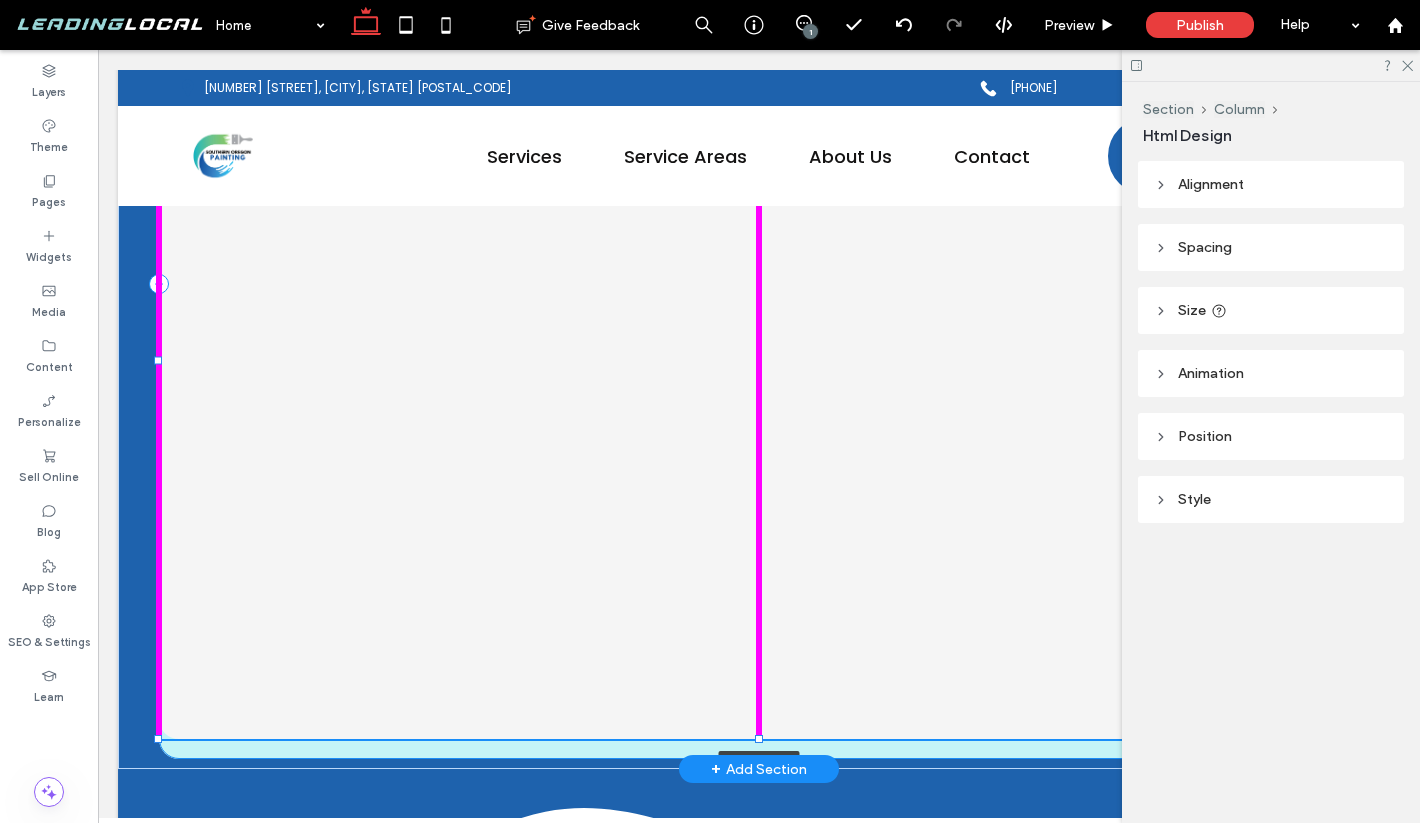 drag, startPoint x: 758, startPoint y: 708, endPoint x: 757, endPoint y: 723, distance: 15.033297 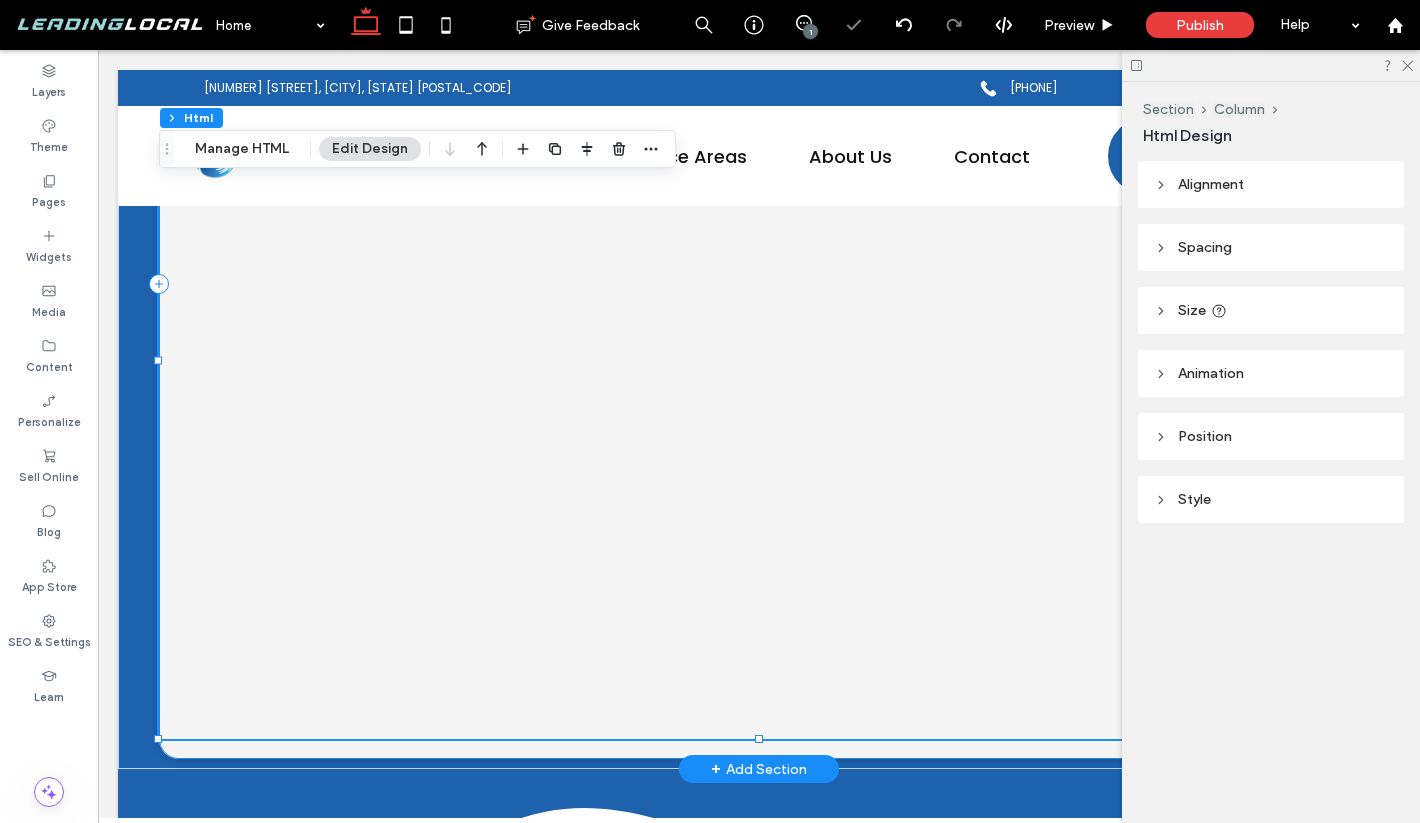 click at bounding box center [759, 361] 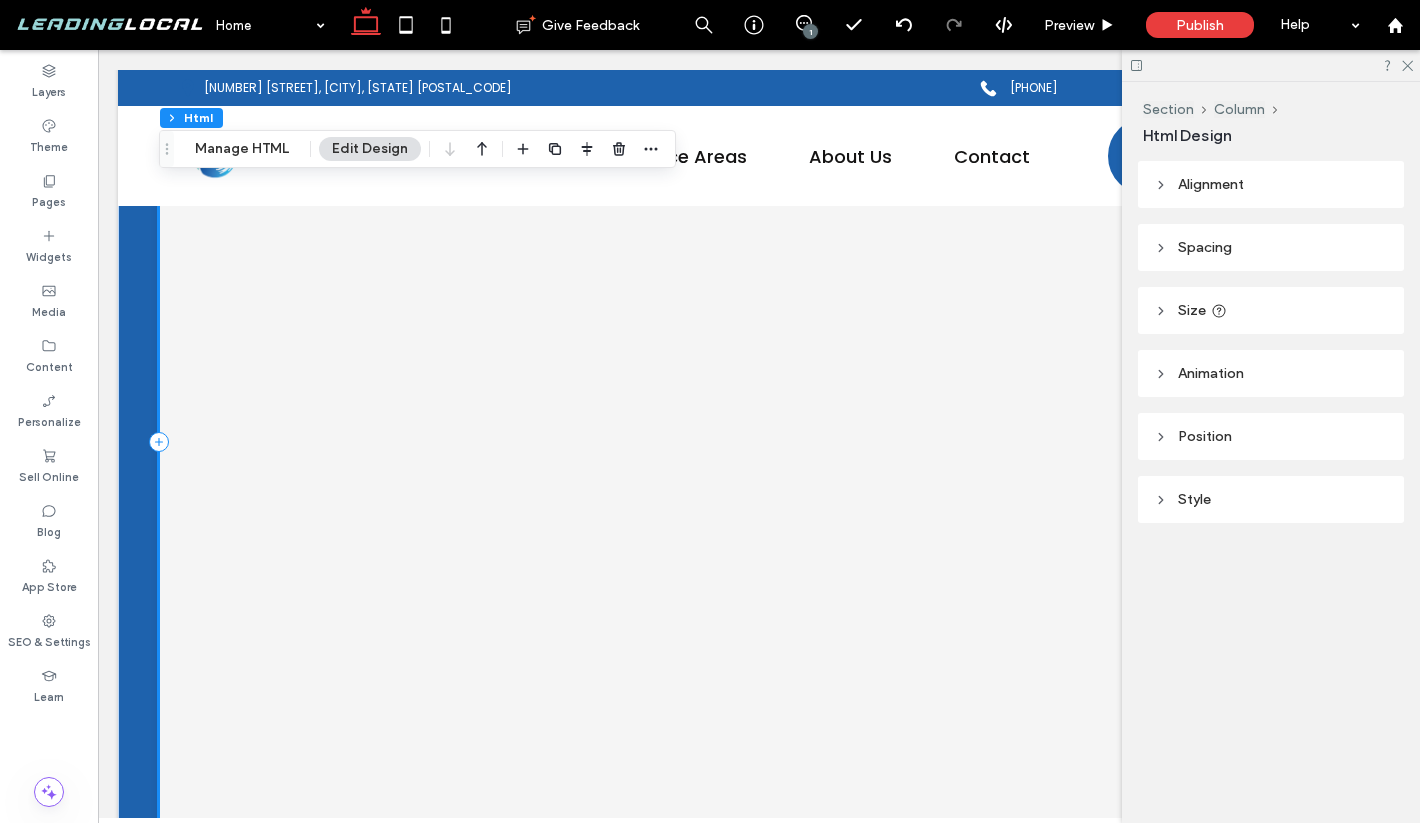 scroll, scrollTop: 4068, scrollLeft: 0, axis: vertical 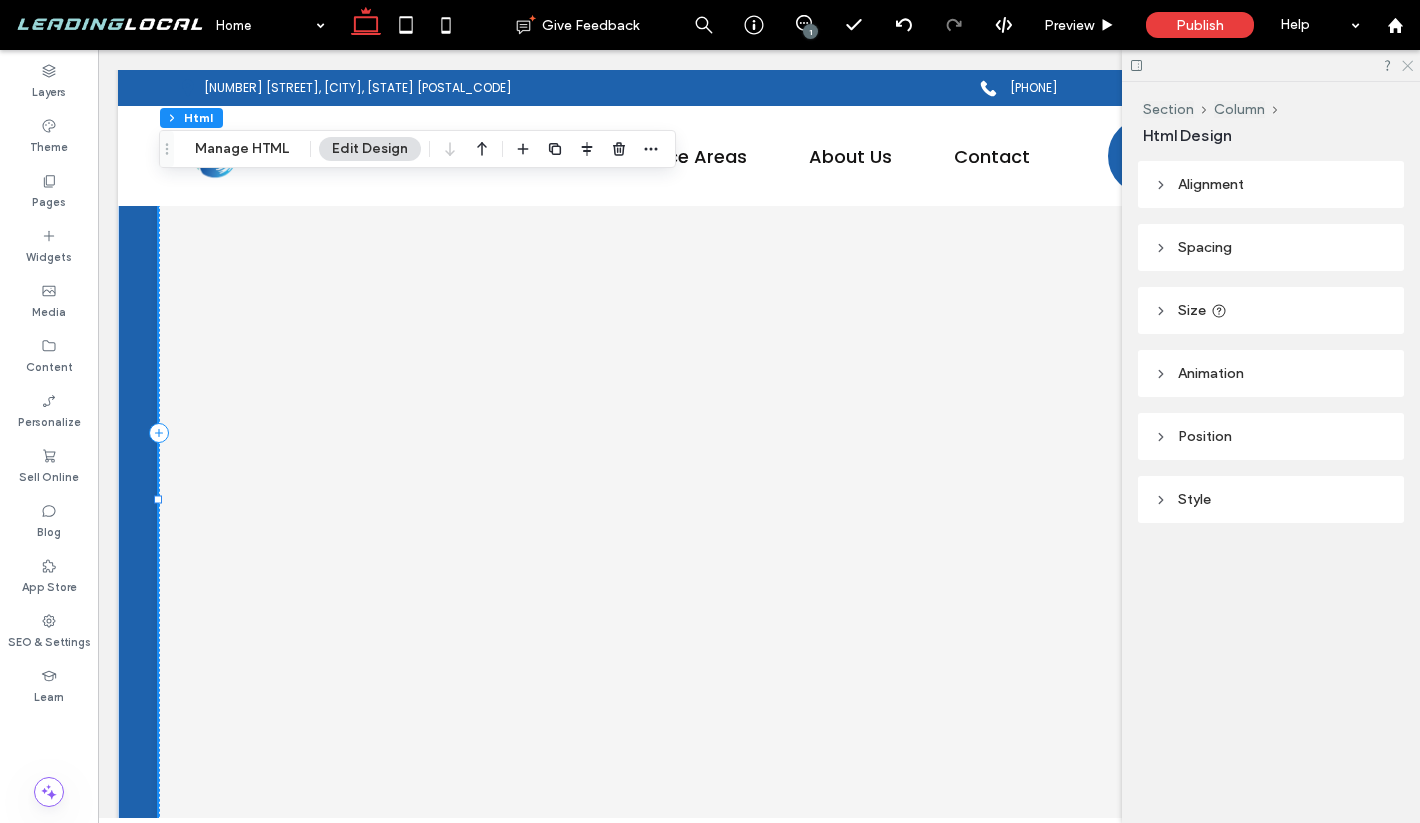 click 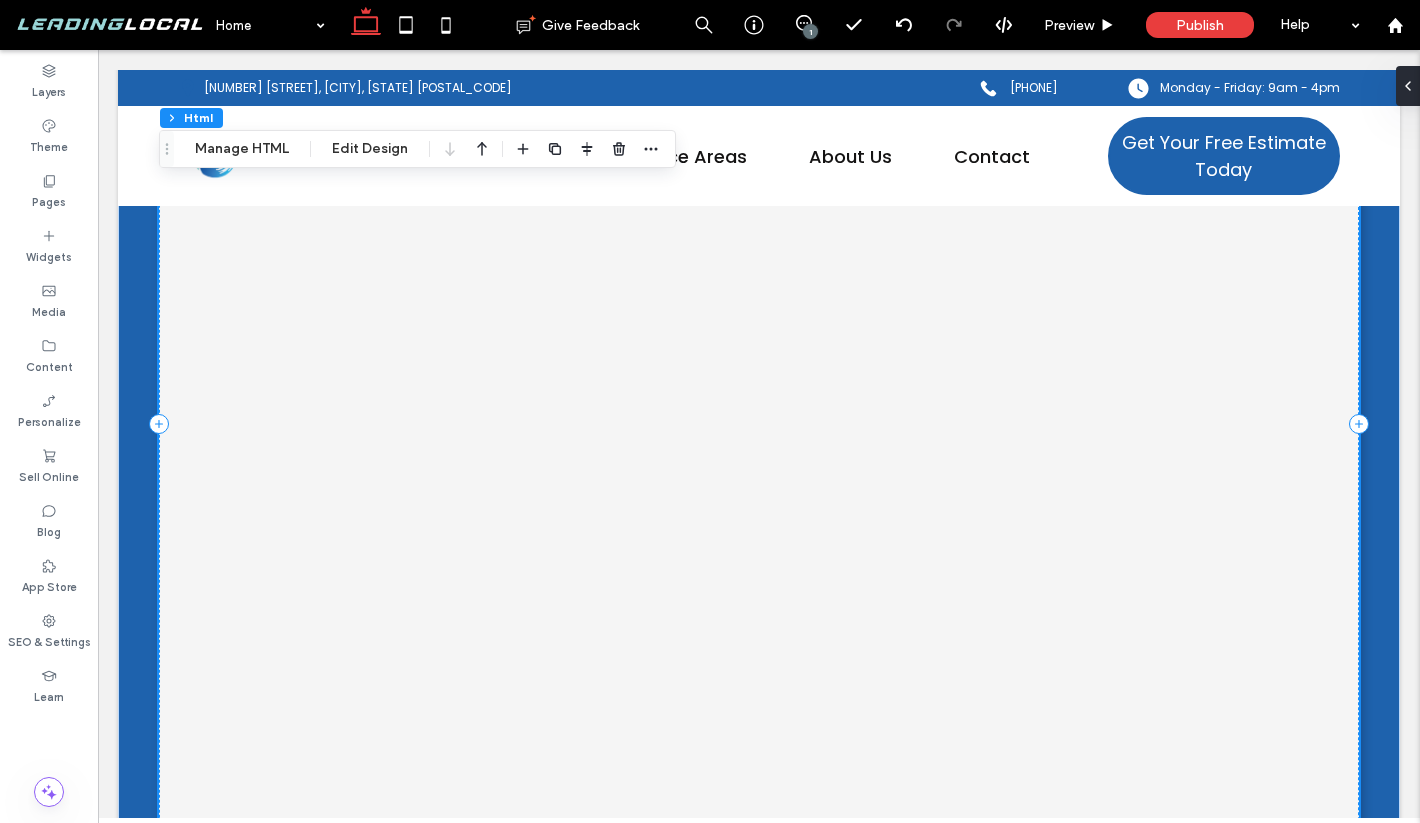 scroll, scrollTop: 4063, scrollLeft: 0, axis: vertical 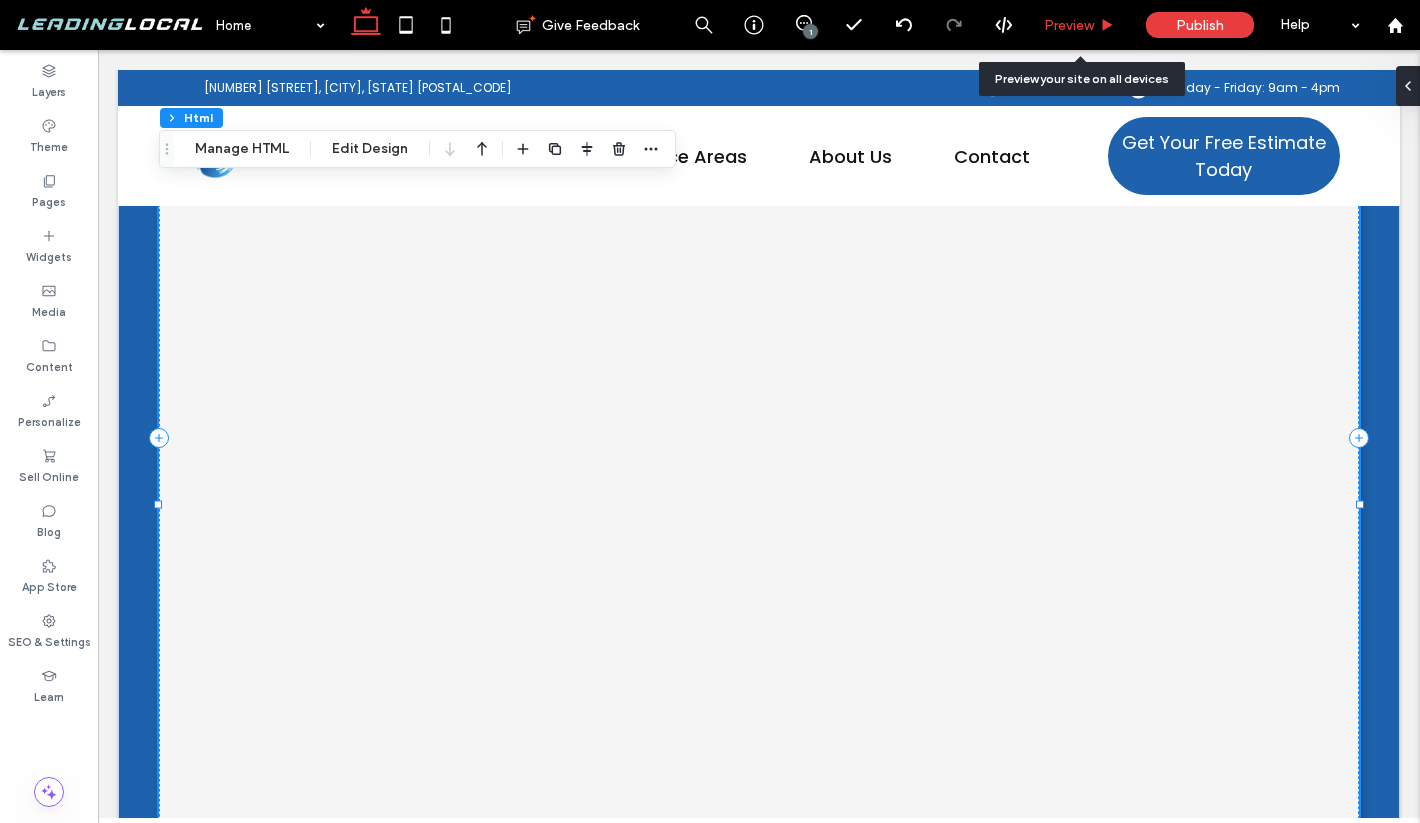 click on "Preview" at bounding box center (1069, 25) 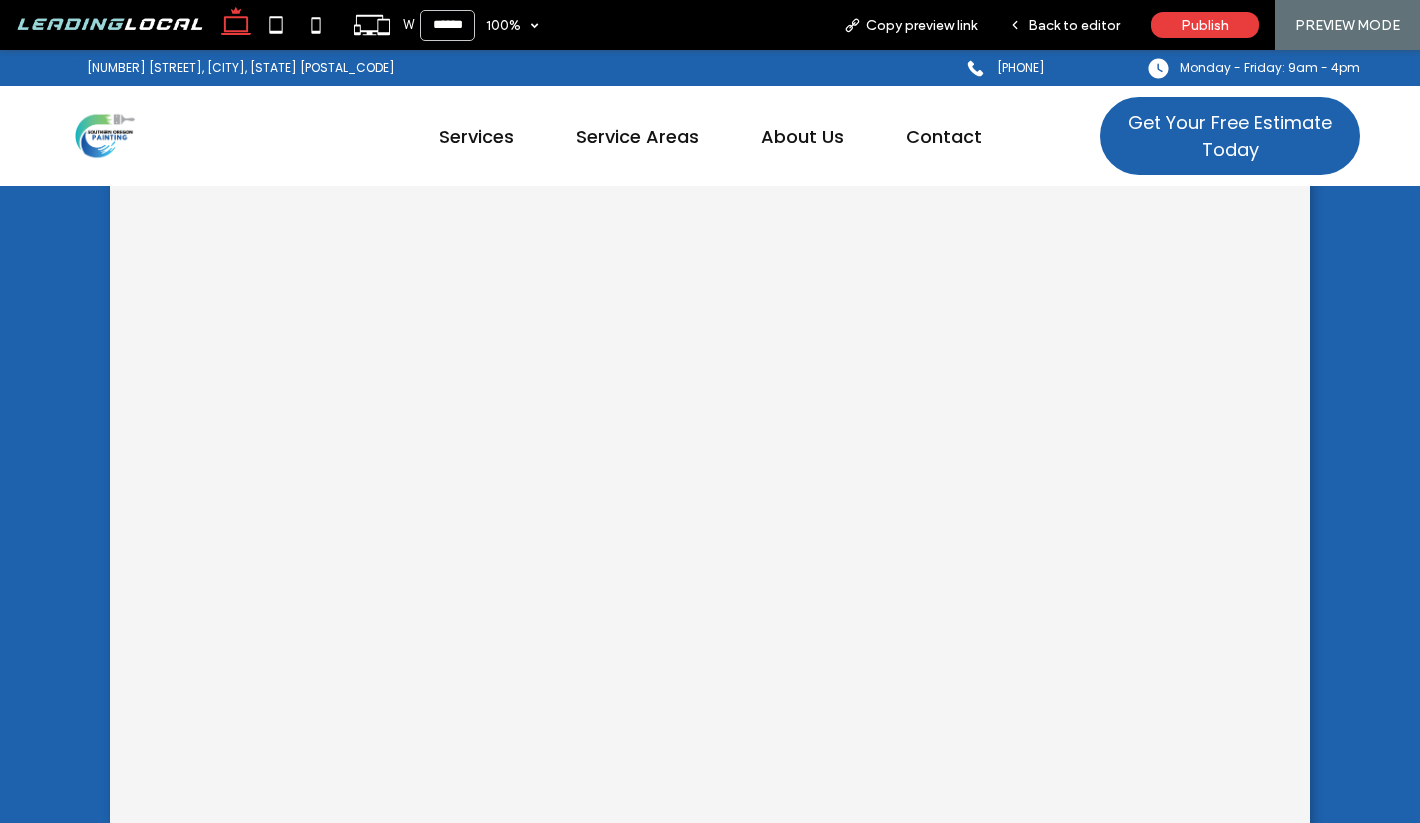 scroll, scrollTop: 4082, scrollLeft: 0, axis: vertical 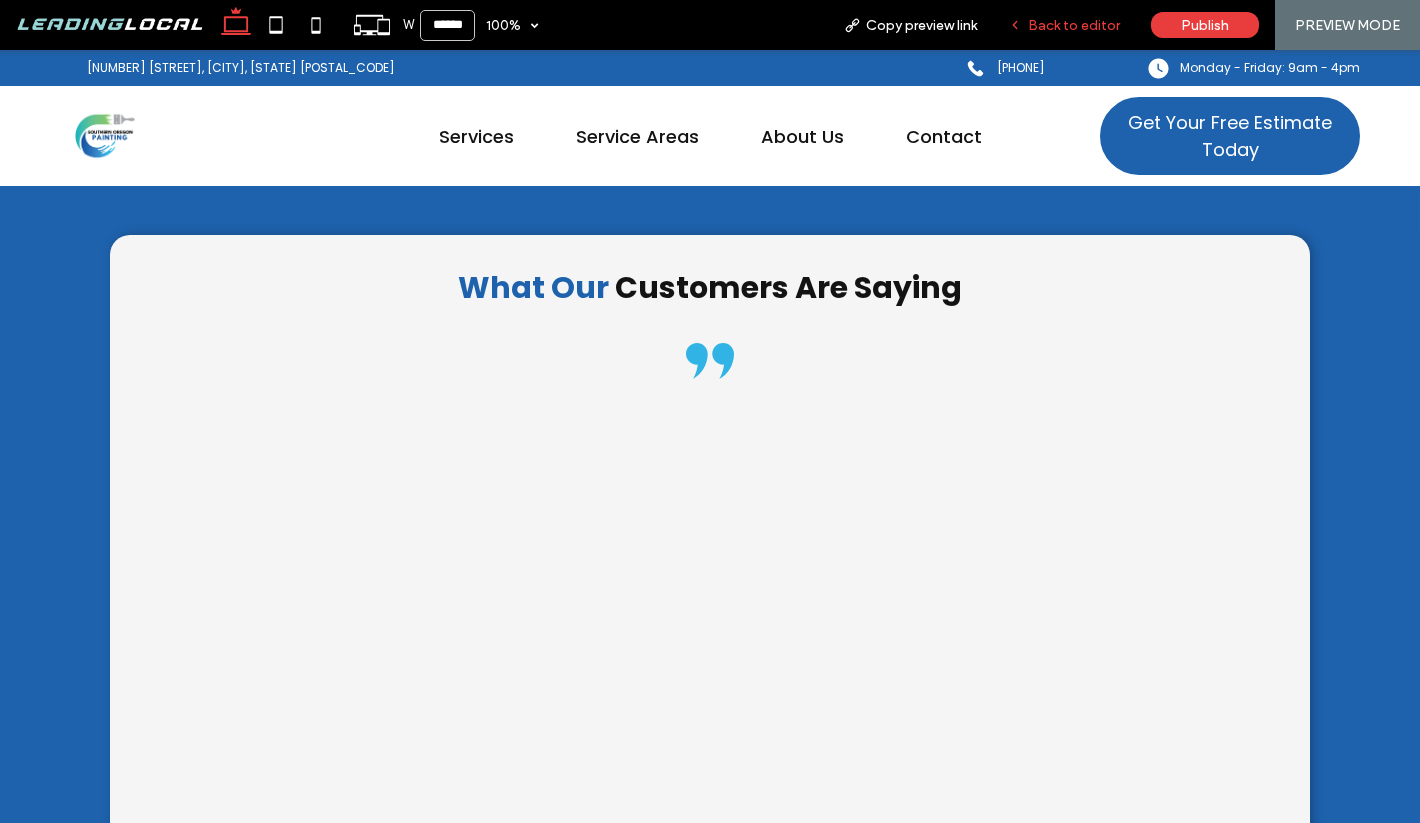 click on "Back to editor" at bounding box center [1074, 25] 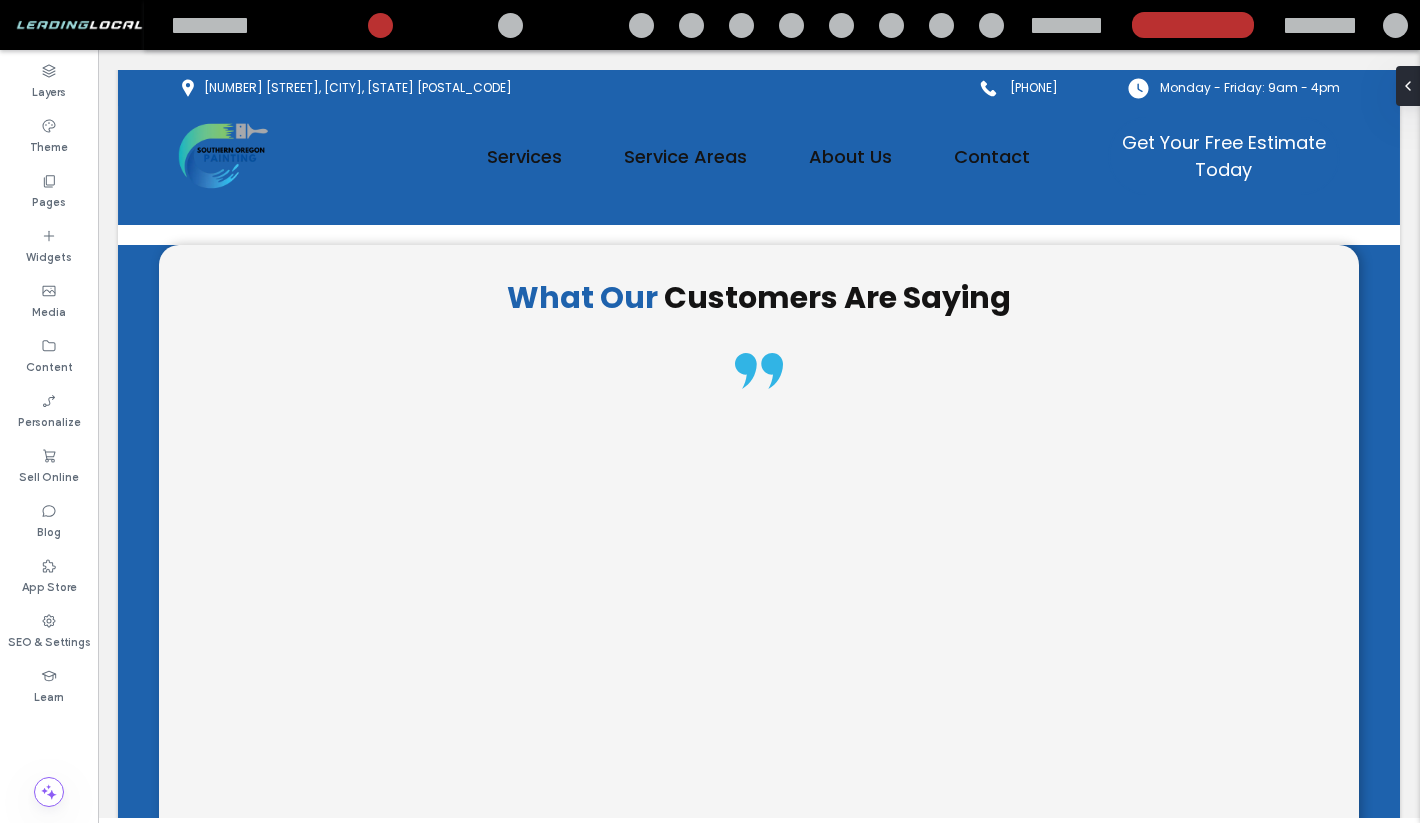 scroll, scrollTop: 3777, scrollLeft: 0, axis: vertical 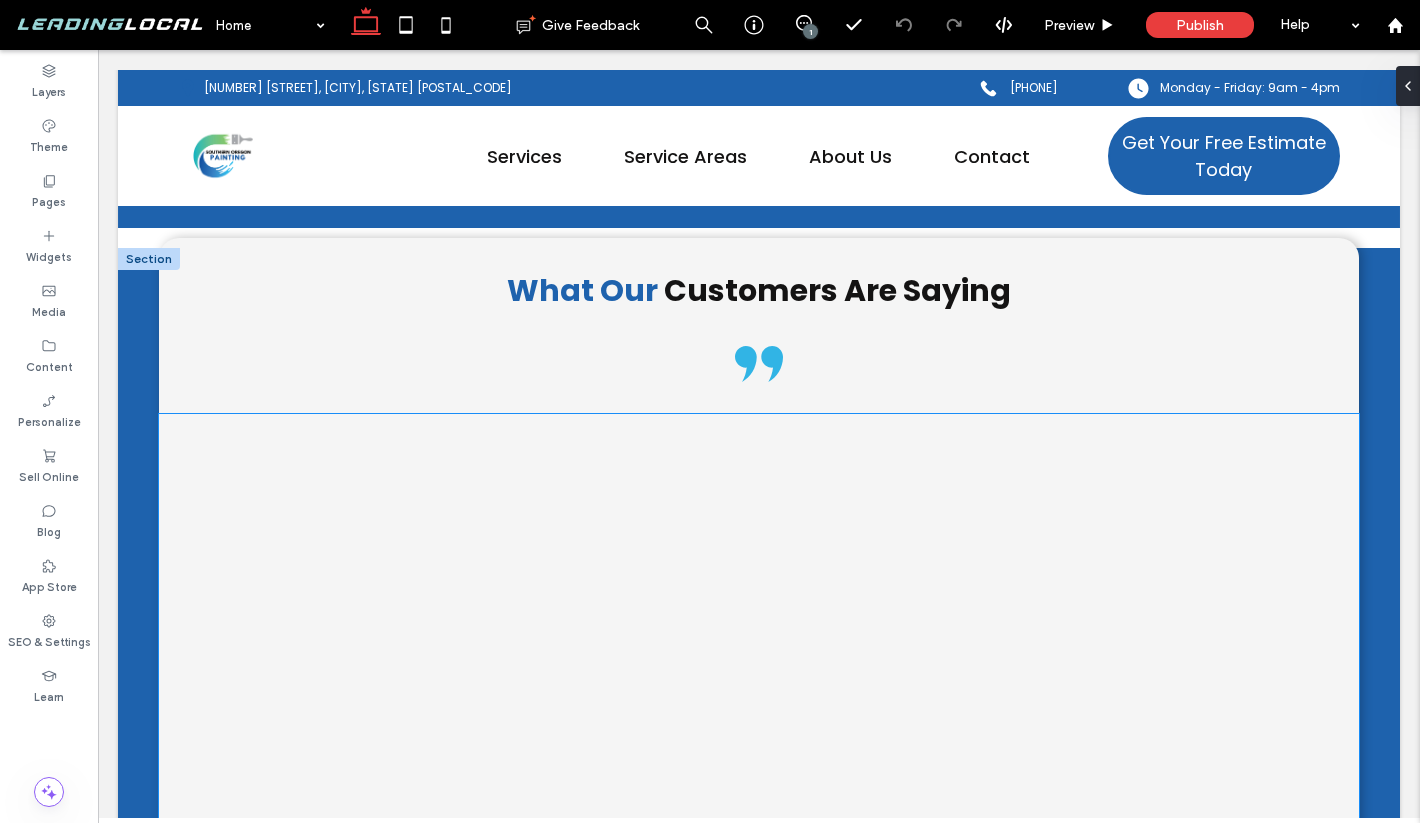 click at bounding box center (759, 791) 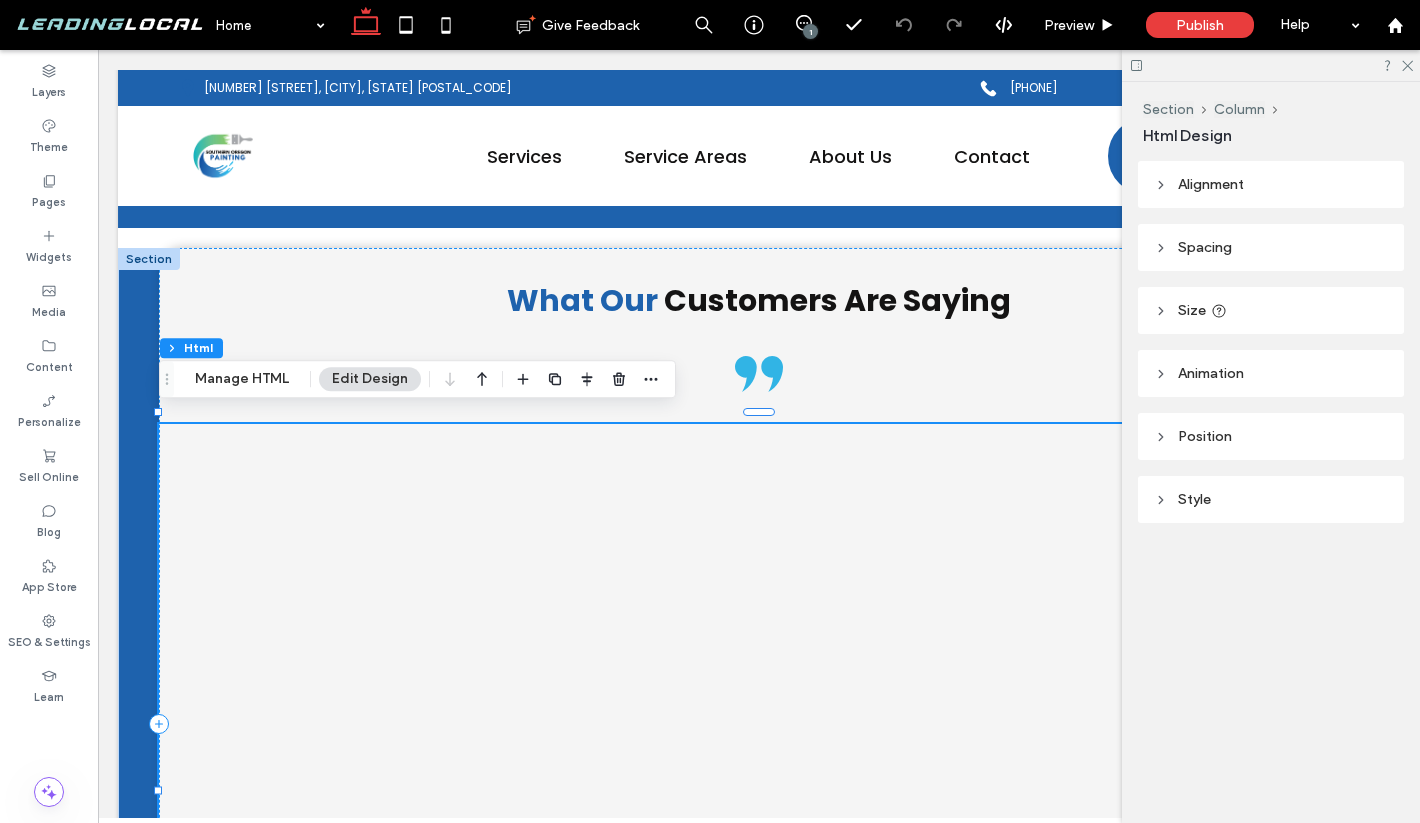 click 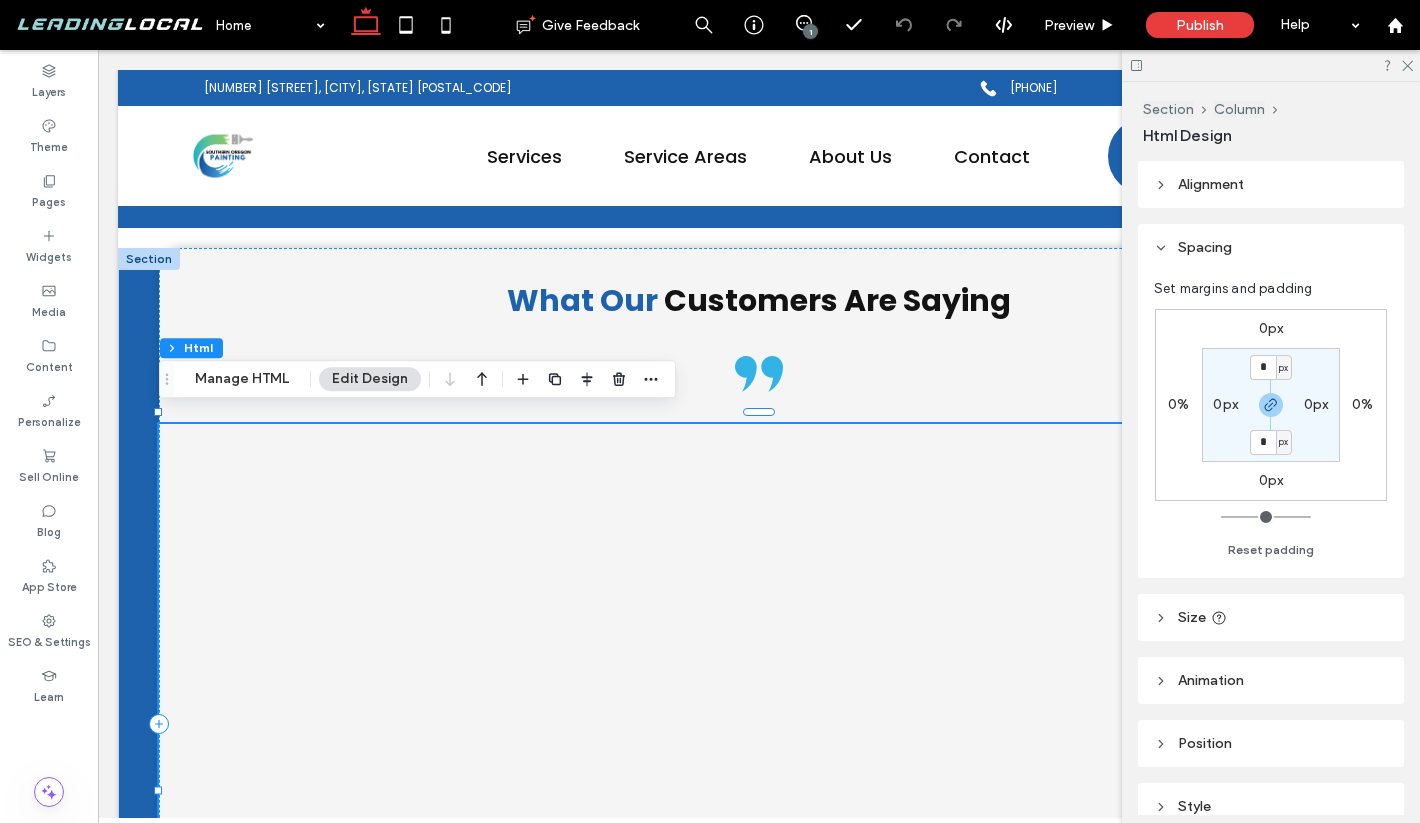 click 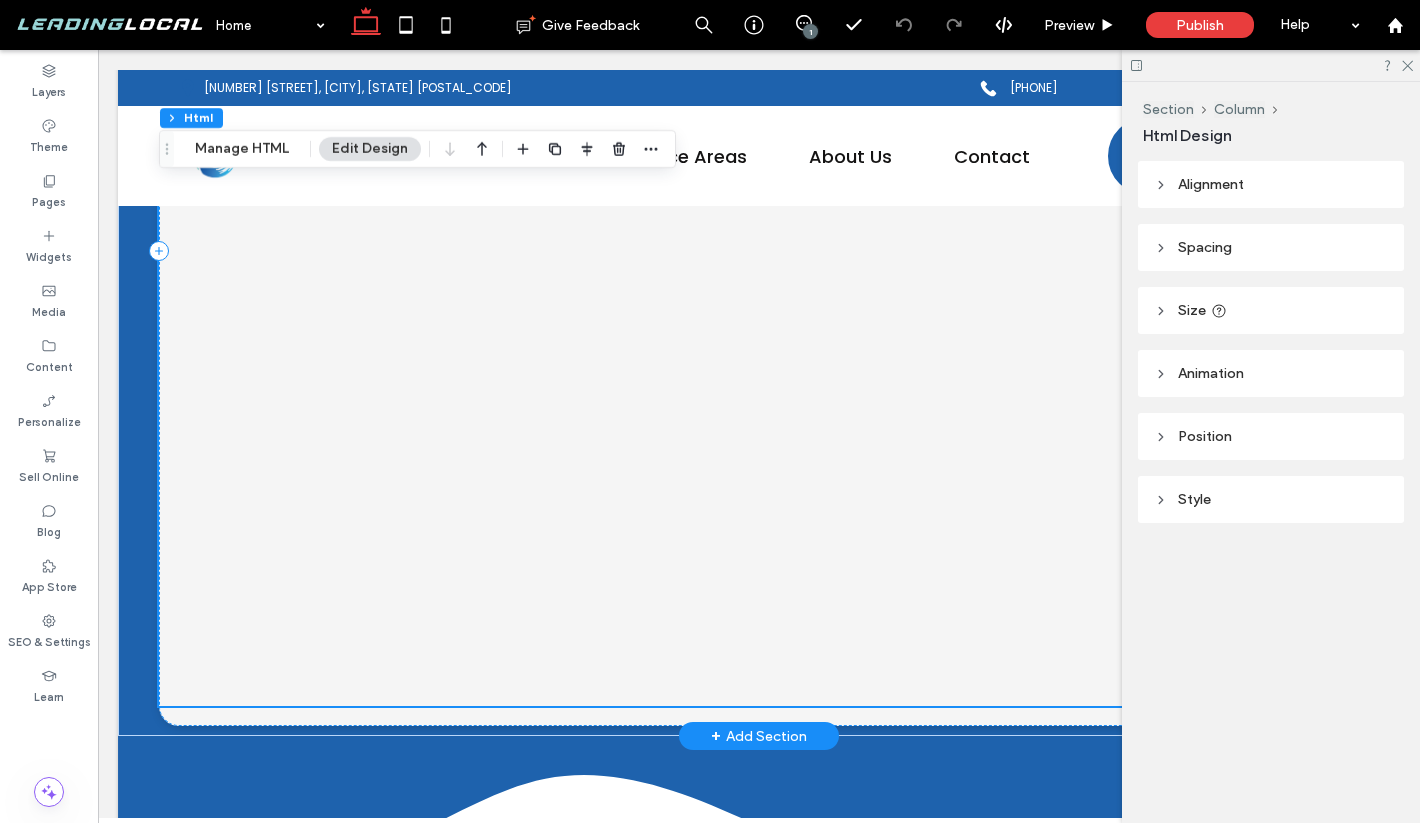 scroll, scrollTop: 4233, scrollLeft: 0, axis: vertical 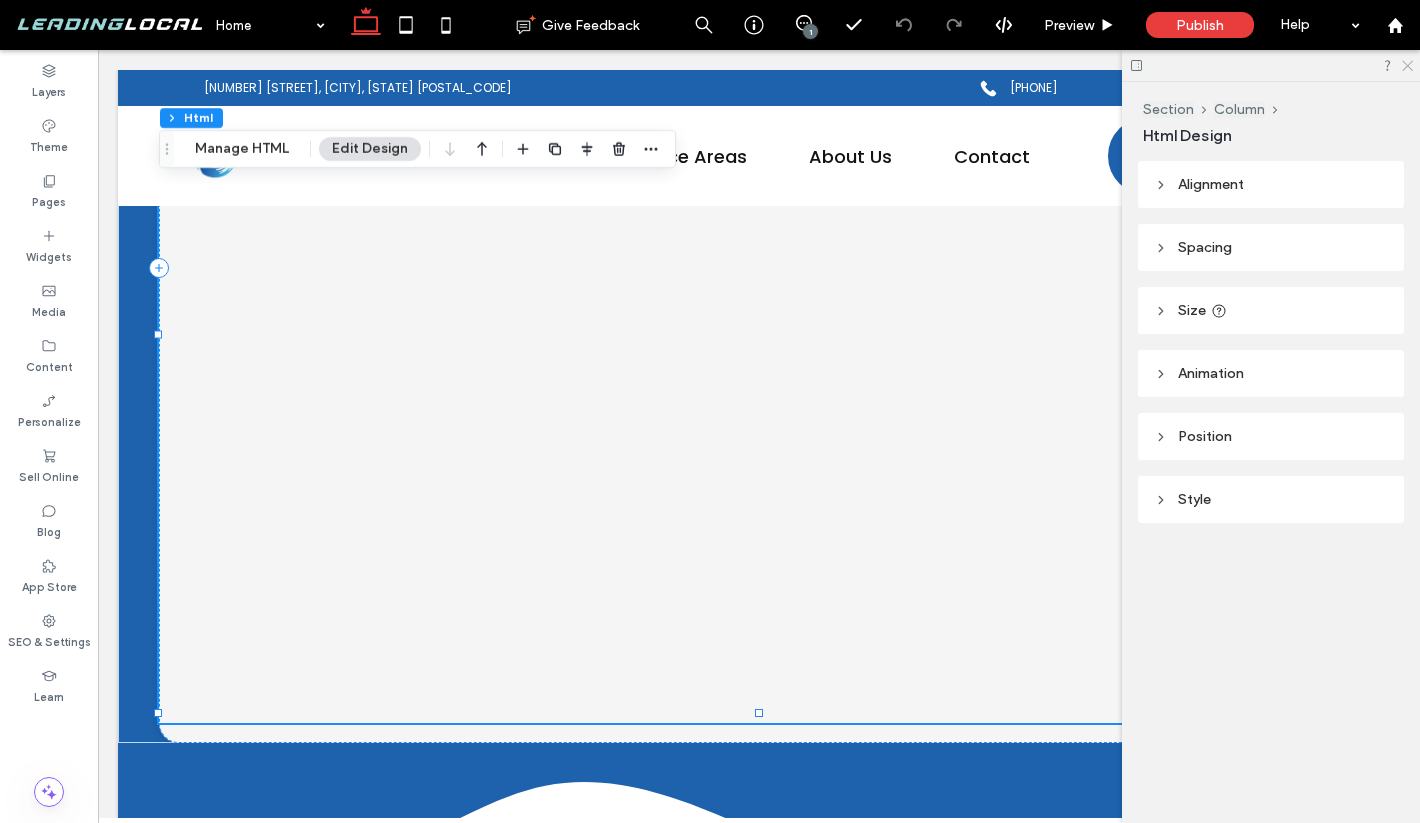 click 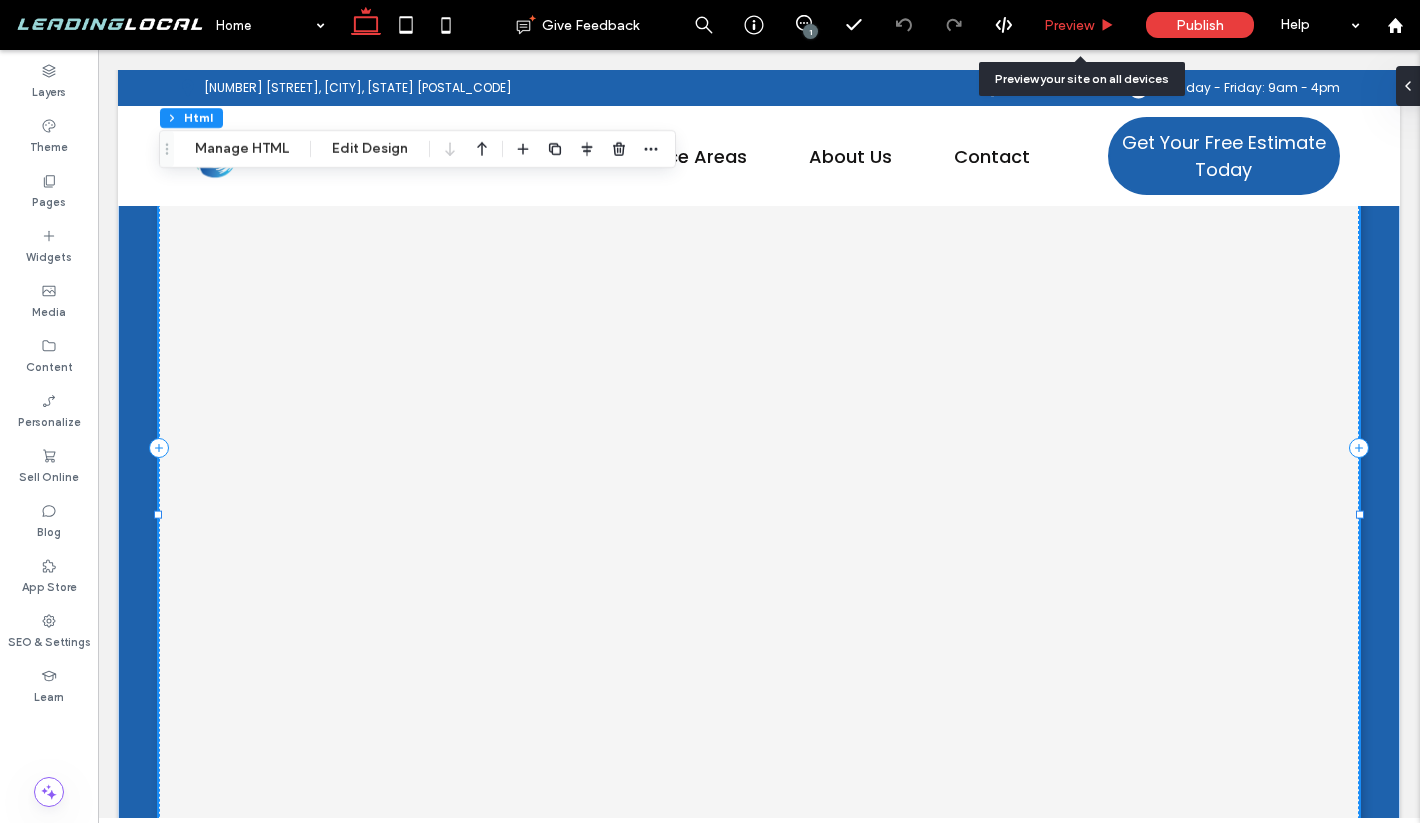 click on "Preview" at bounding box center [1079, 25] 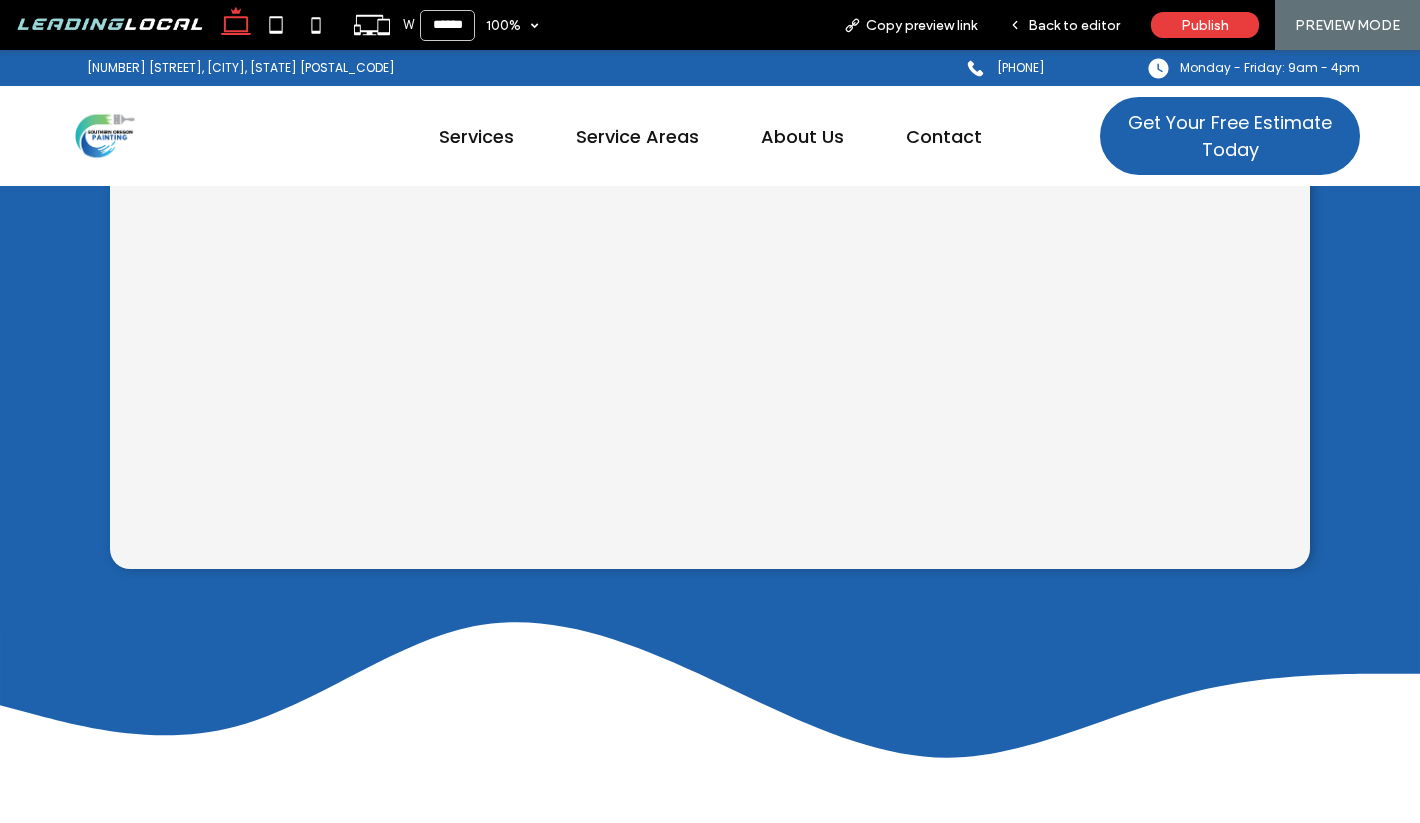 scroll, scrollTop: 4411, scrollLeft: 0, axis: vertical 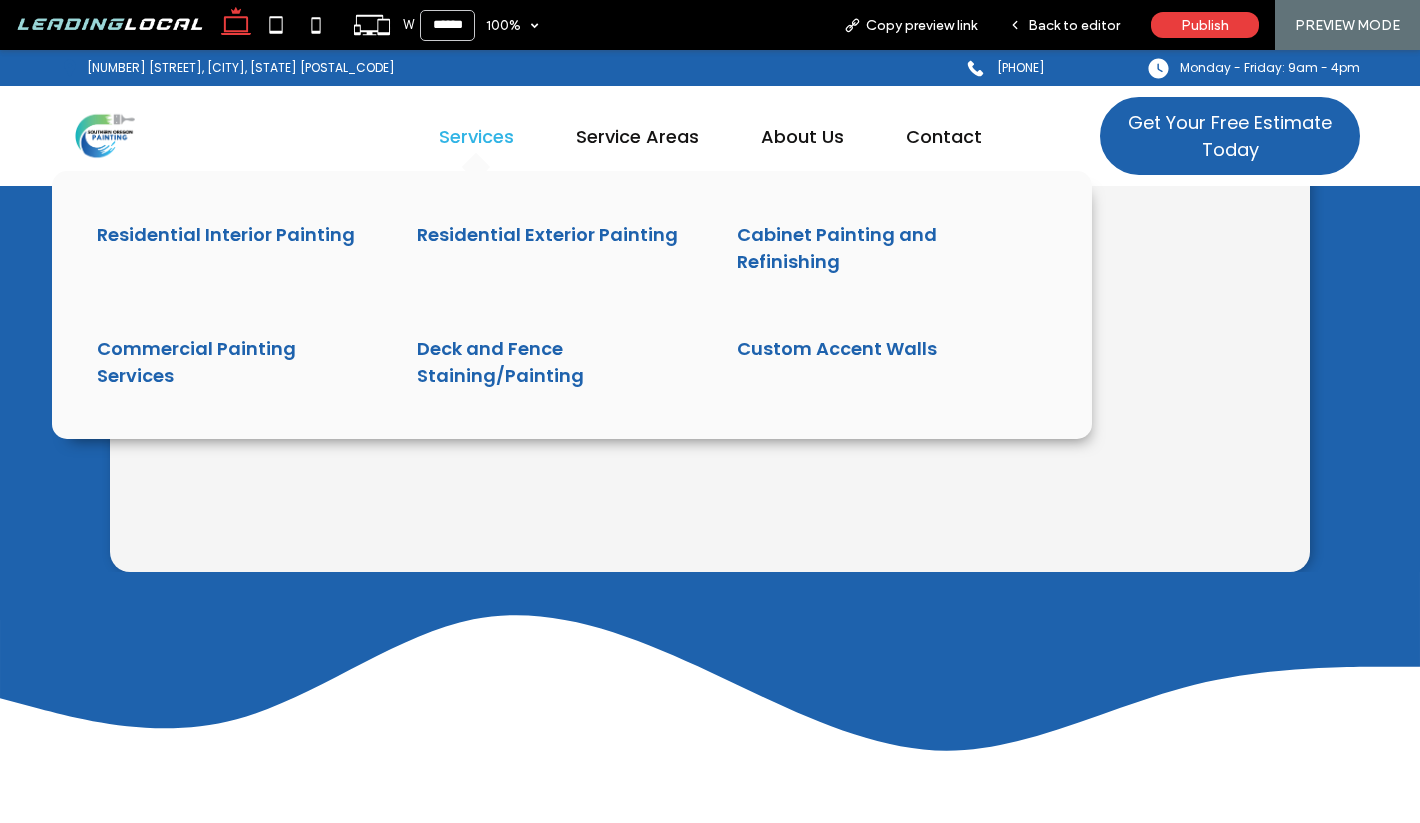click on "Services" at bounding box center (476, 136) 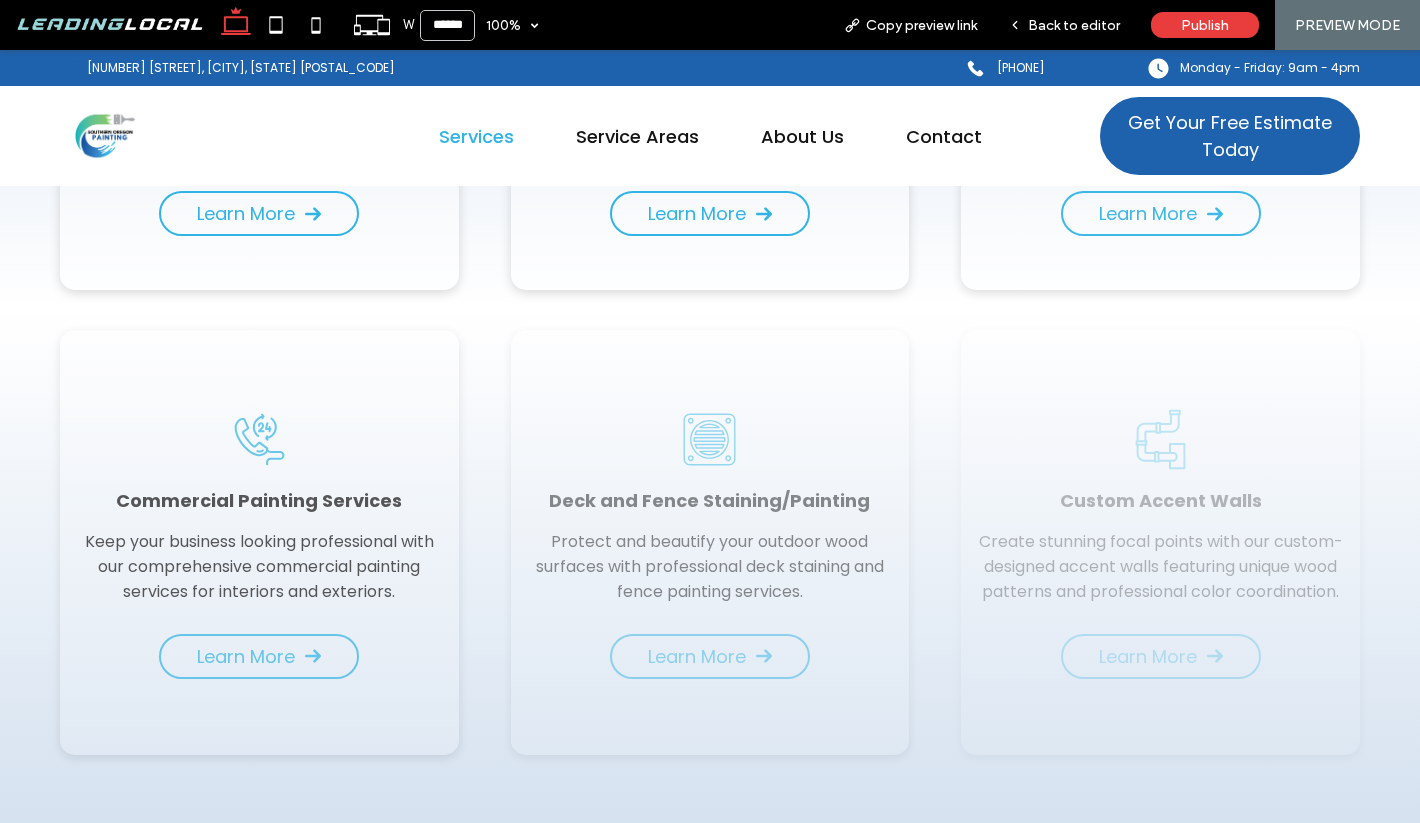 scroll, scrollTop: 1325, scrollLeft: 0, axis: vertical 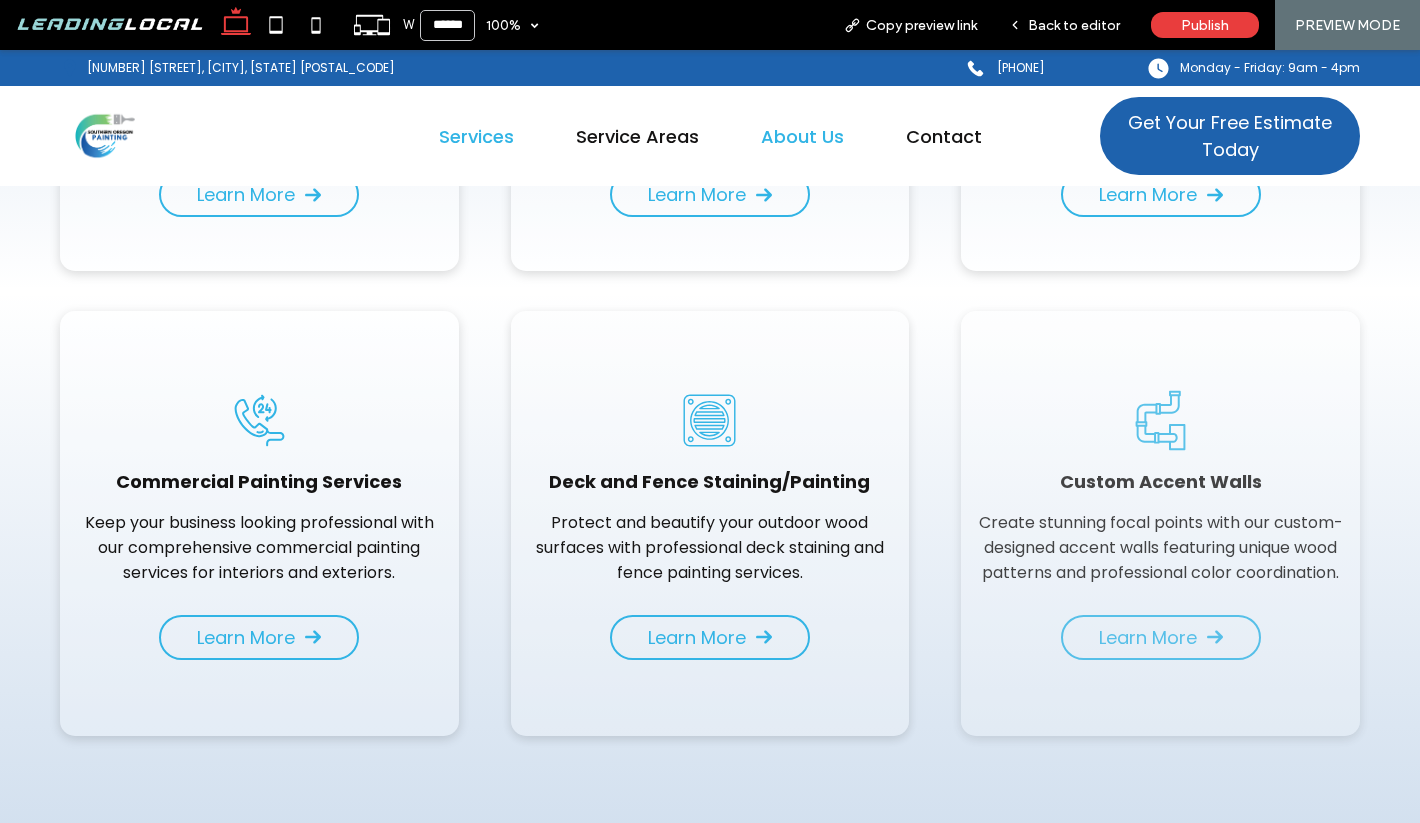 click on "About Us" at bounding box center [802, 136] 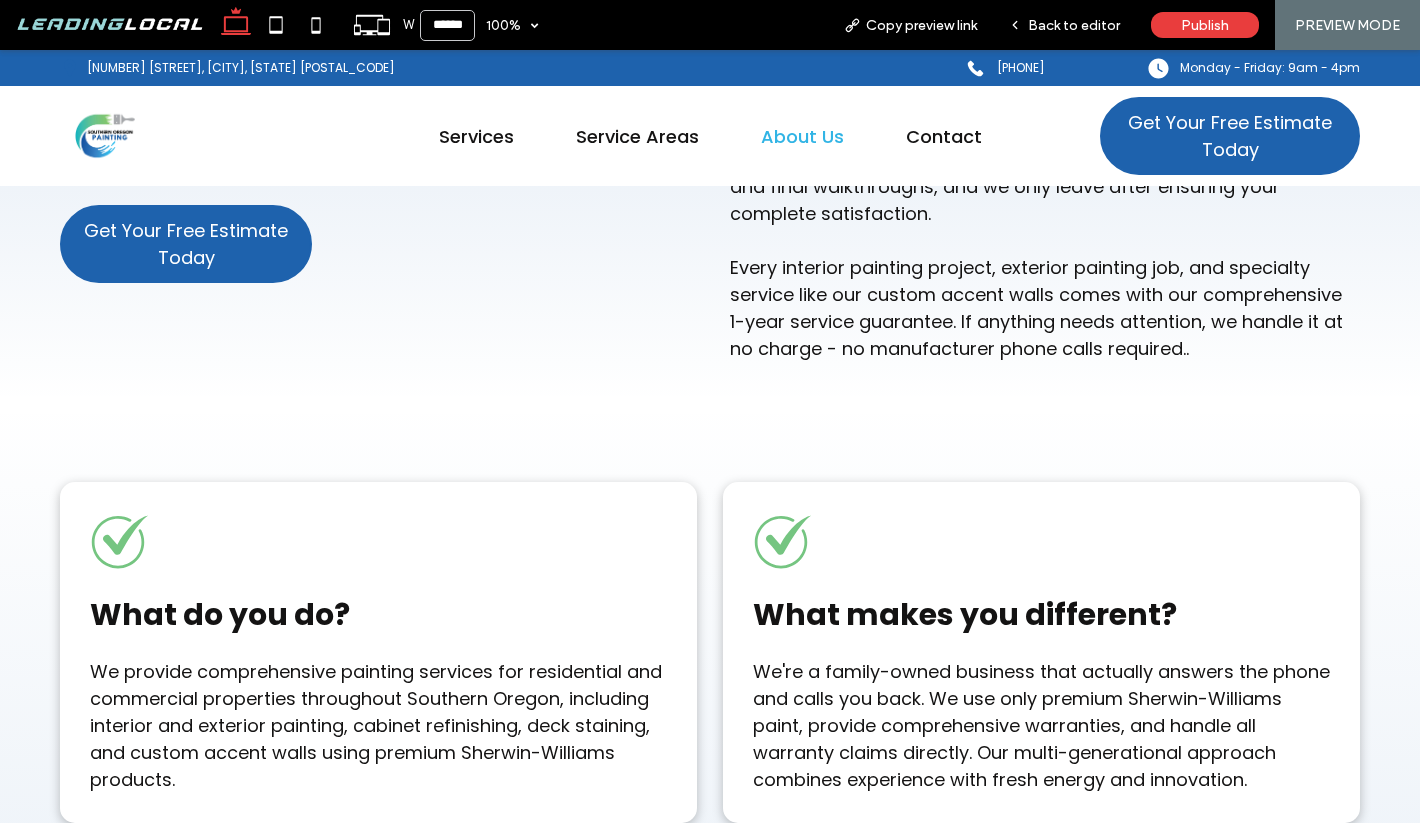 scroll, scrollTop: 4122, scrollLeft: 0, axis: vertical 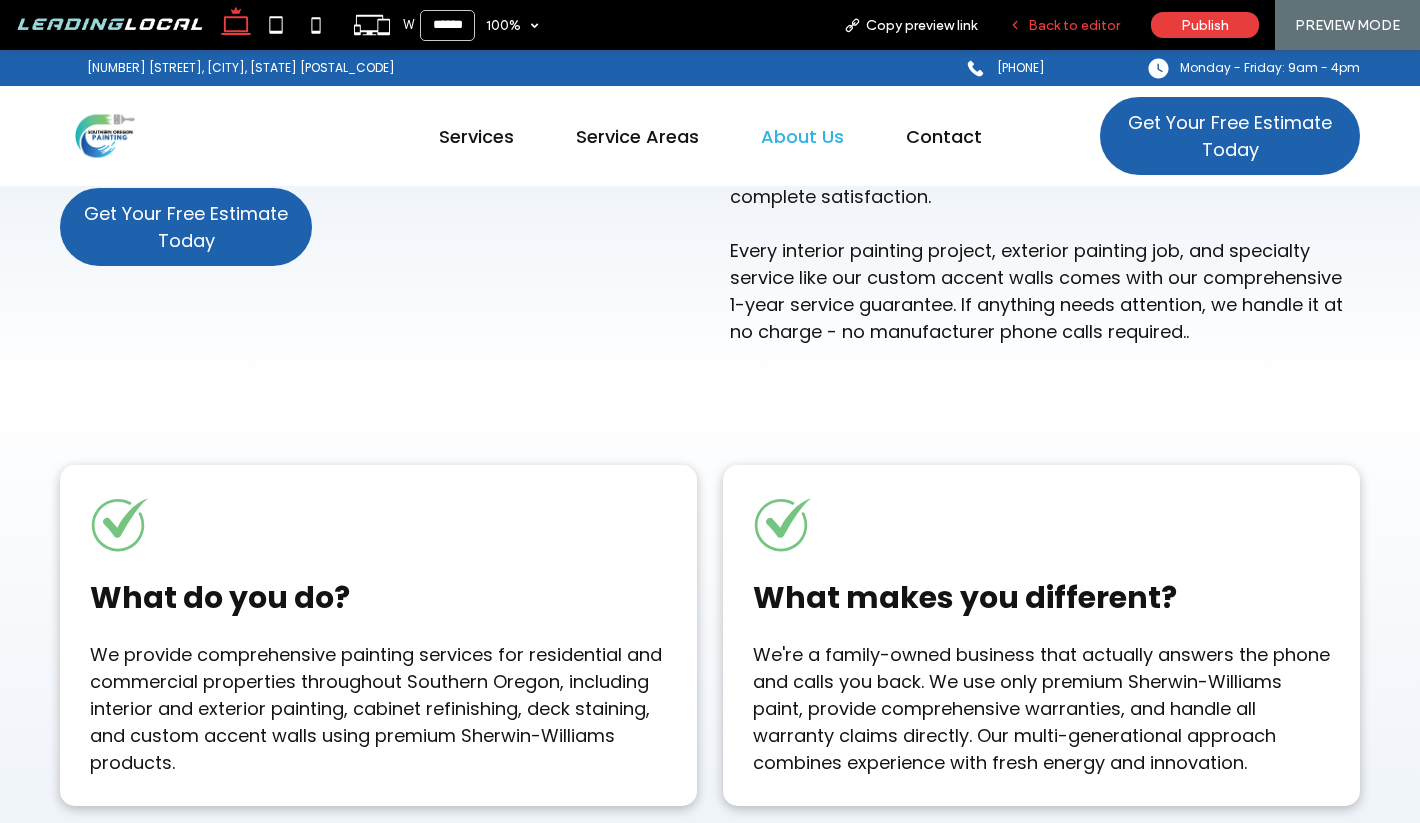 click on "Back to editor" at bounding box center (1064, 25) 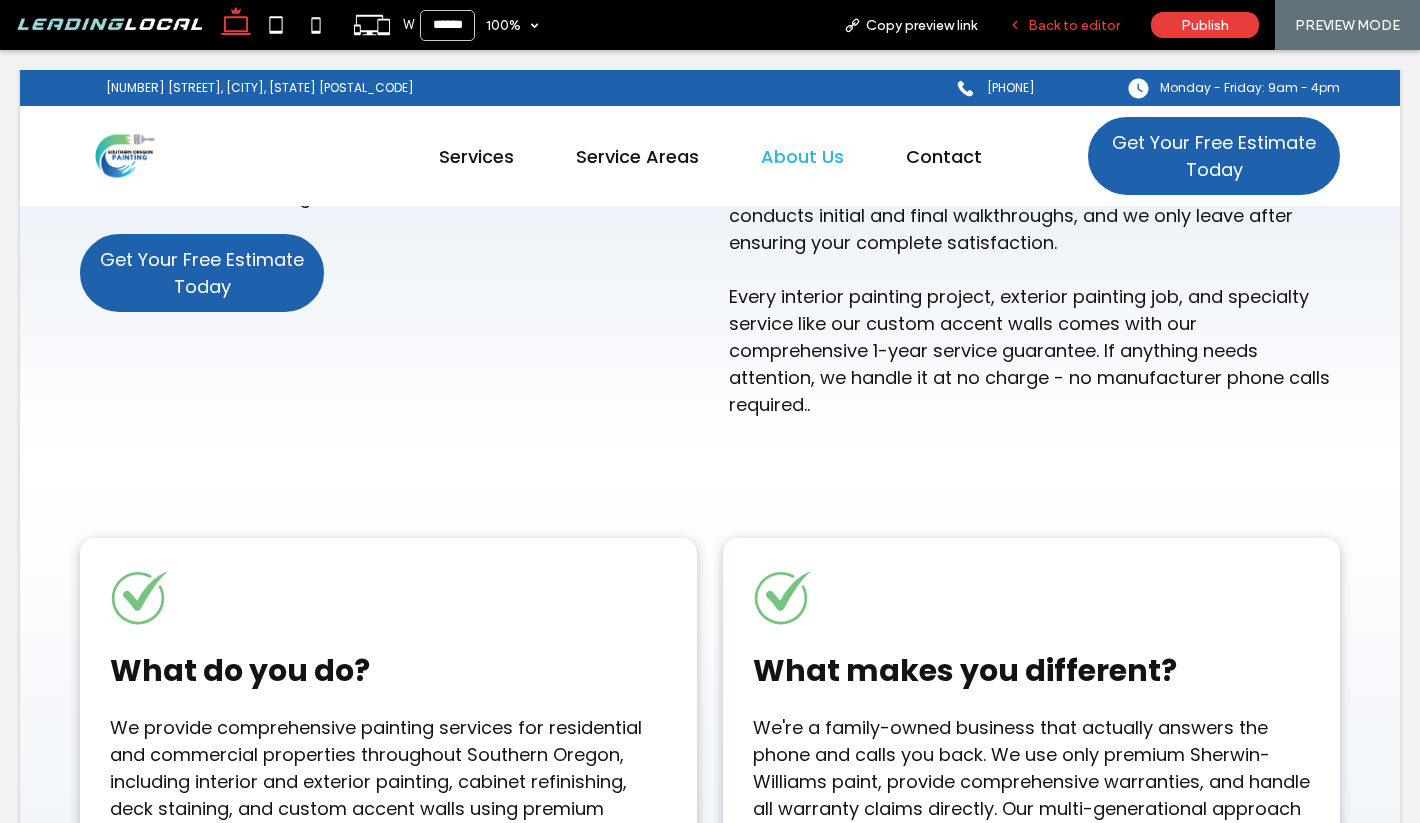 scroll, scrollTop: 4352, scrollLeft: 0, axis: vertical 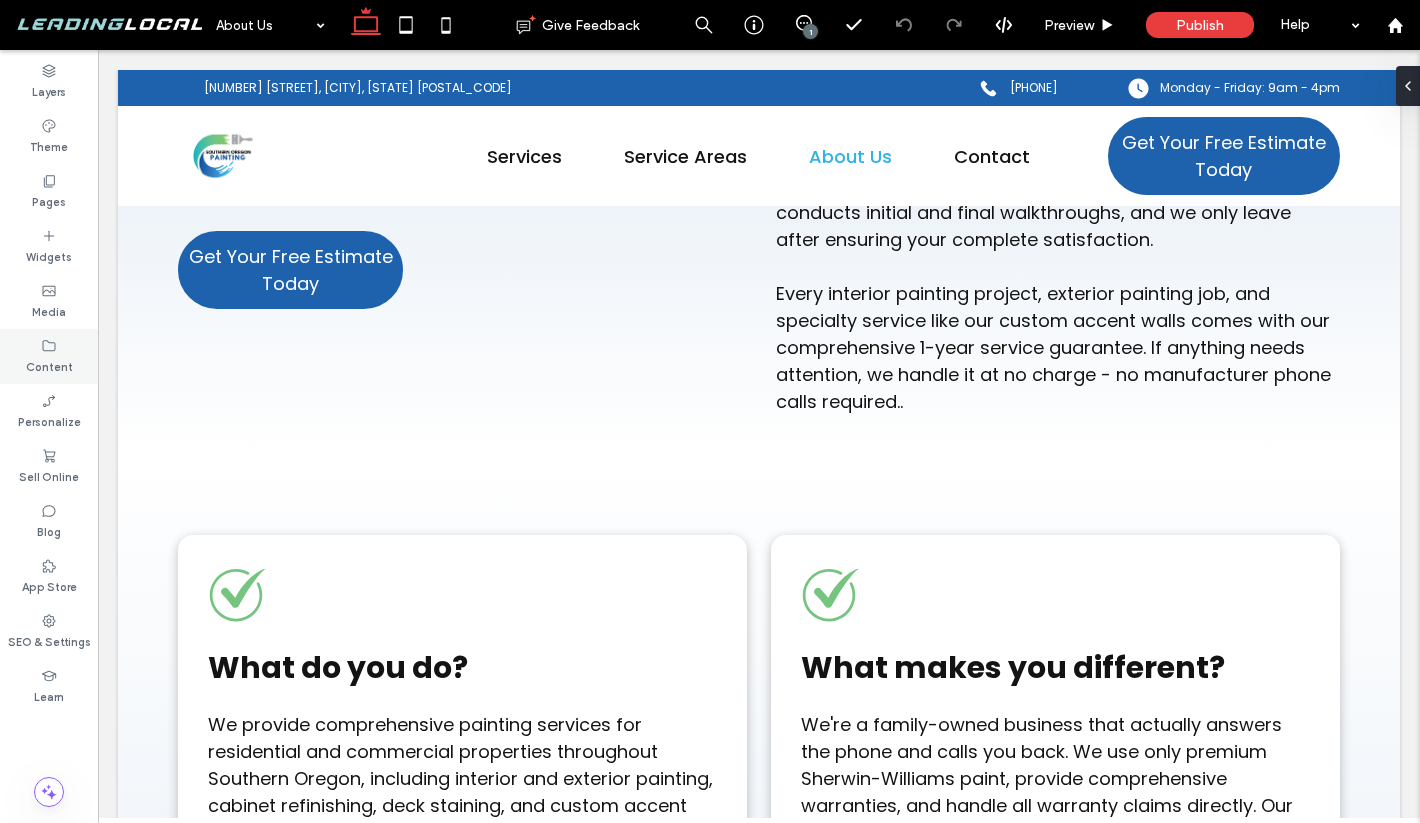 click on "Content" at bounding box center [49, 356] 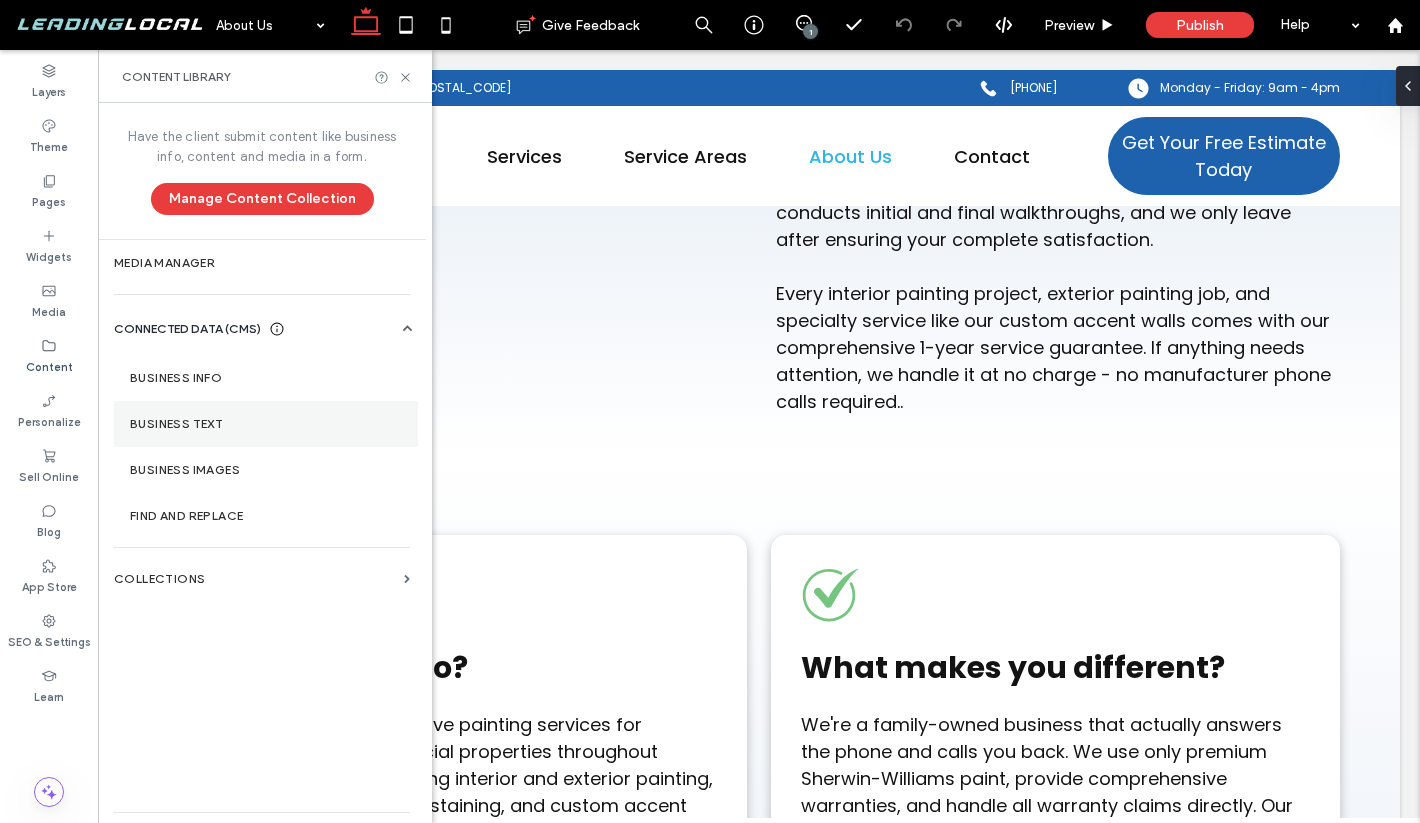 click on "Business Text" at bounding box center (266, 424) 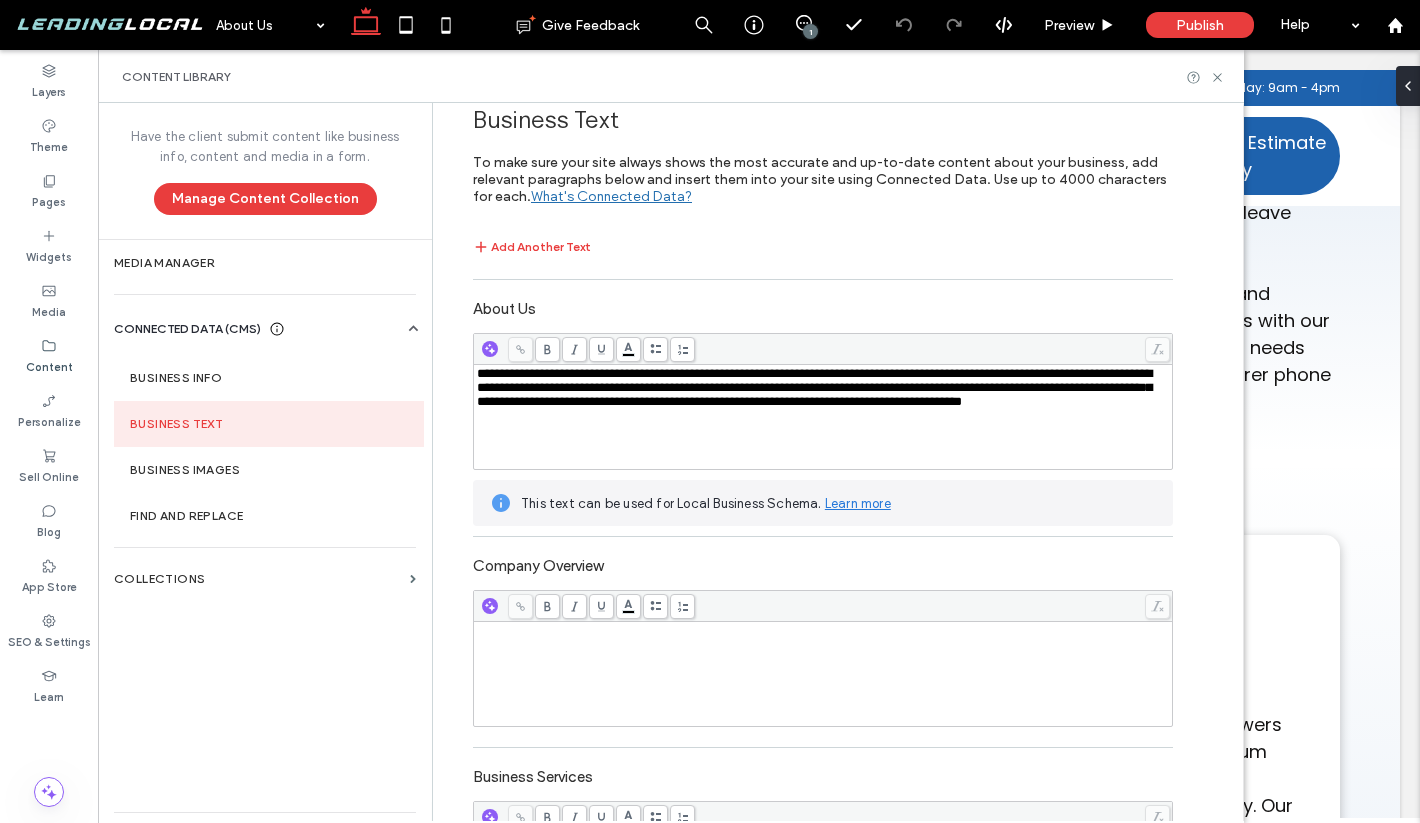 scroll, scrollTop: 7, scrollLeft: 0, axis: vertical 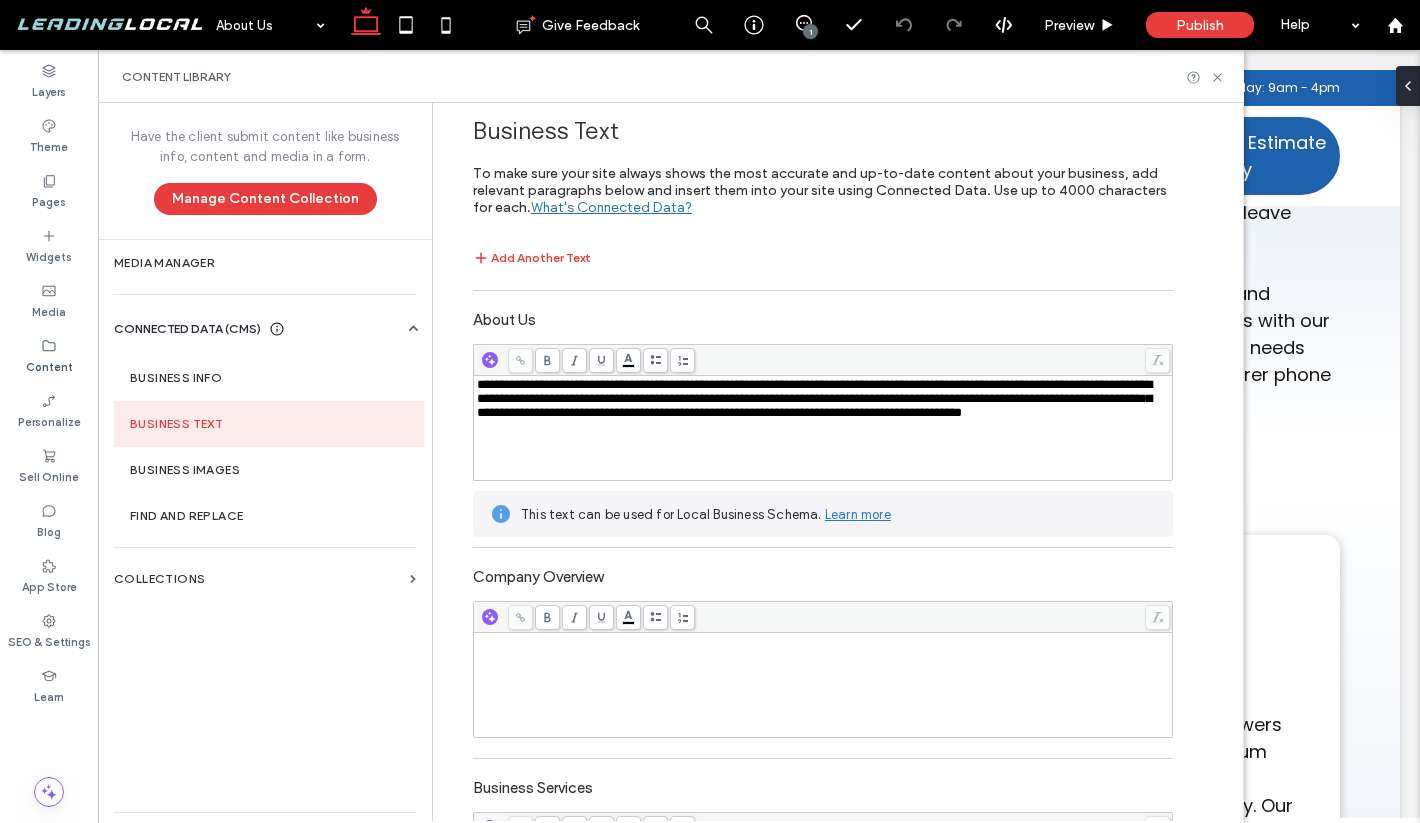 click on "About Us" at bounding box center (823, 317) 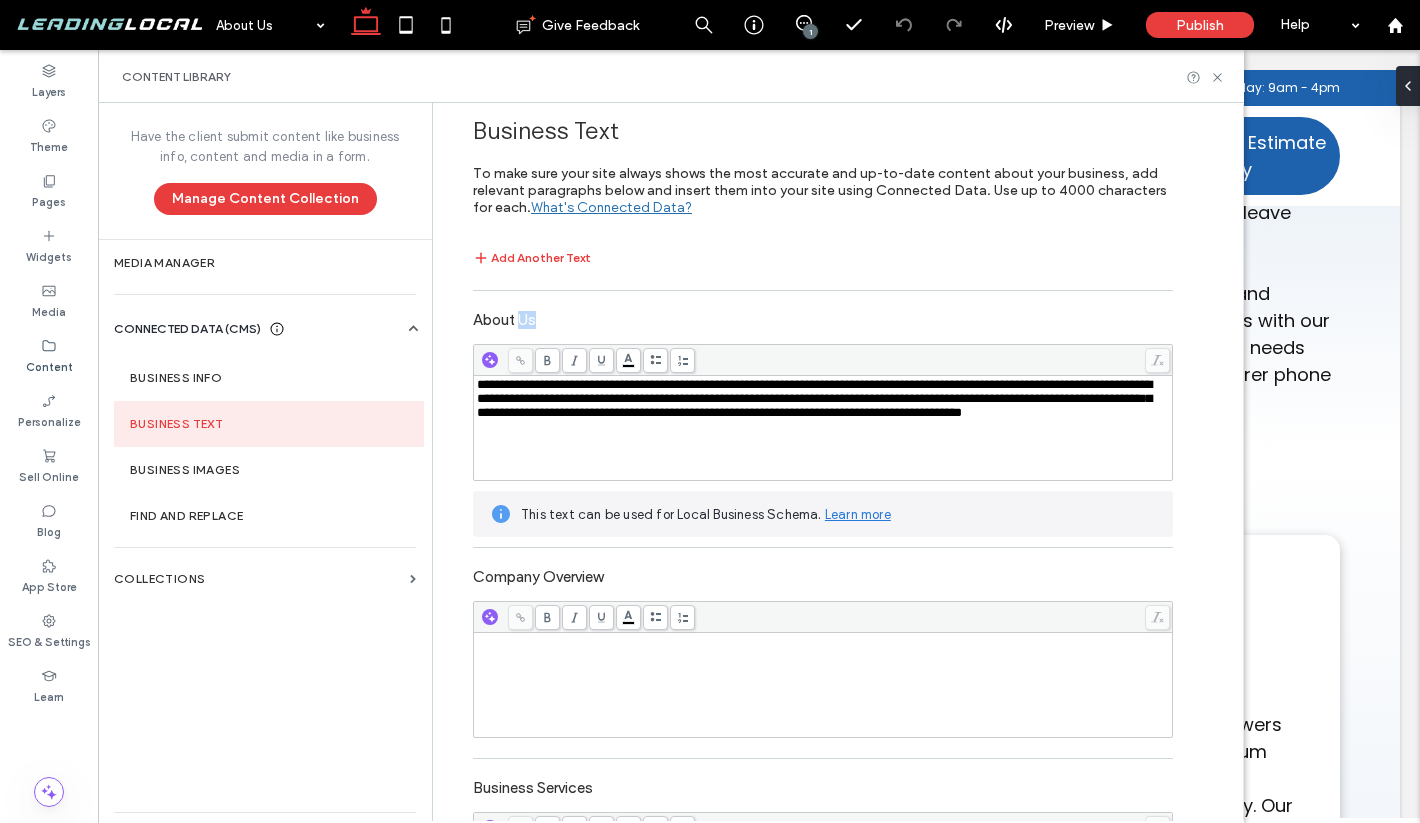 click on "About Us" at bounding box center [823, 317] 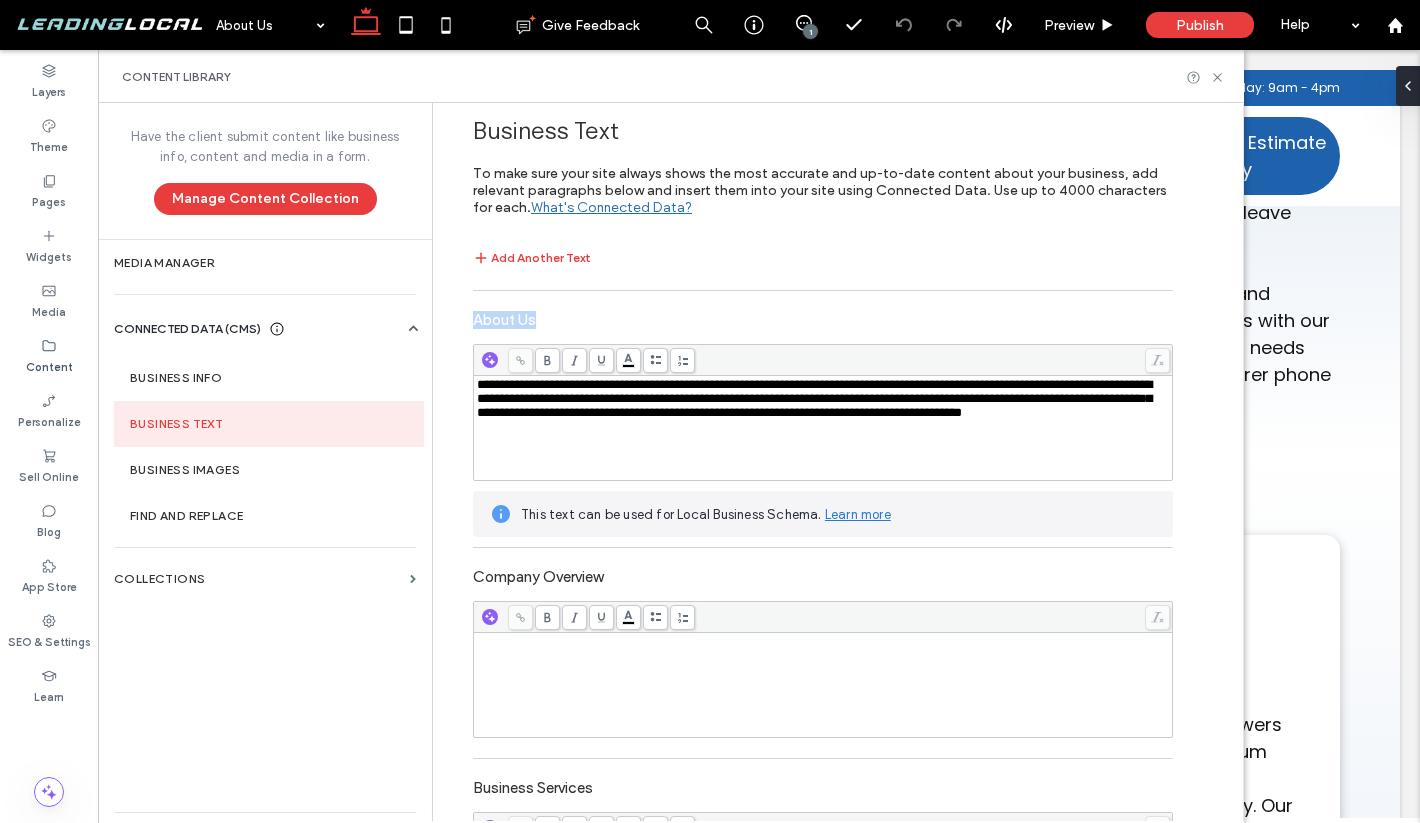 click on "About Us" at bounding box center [823, 317] 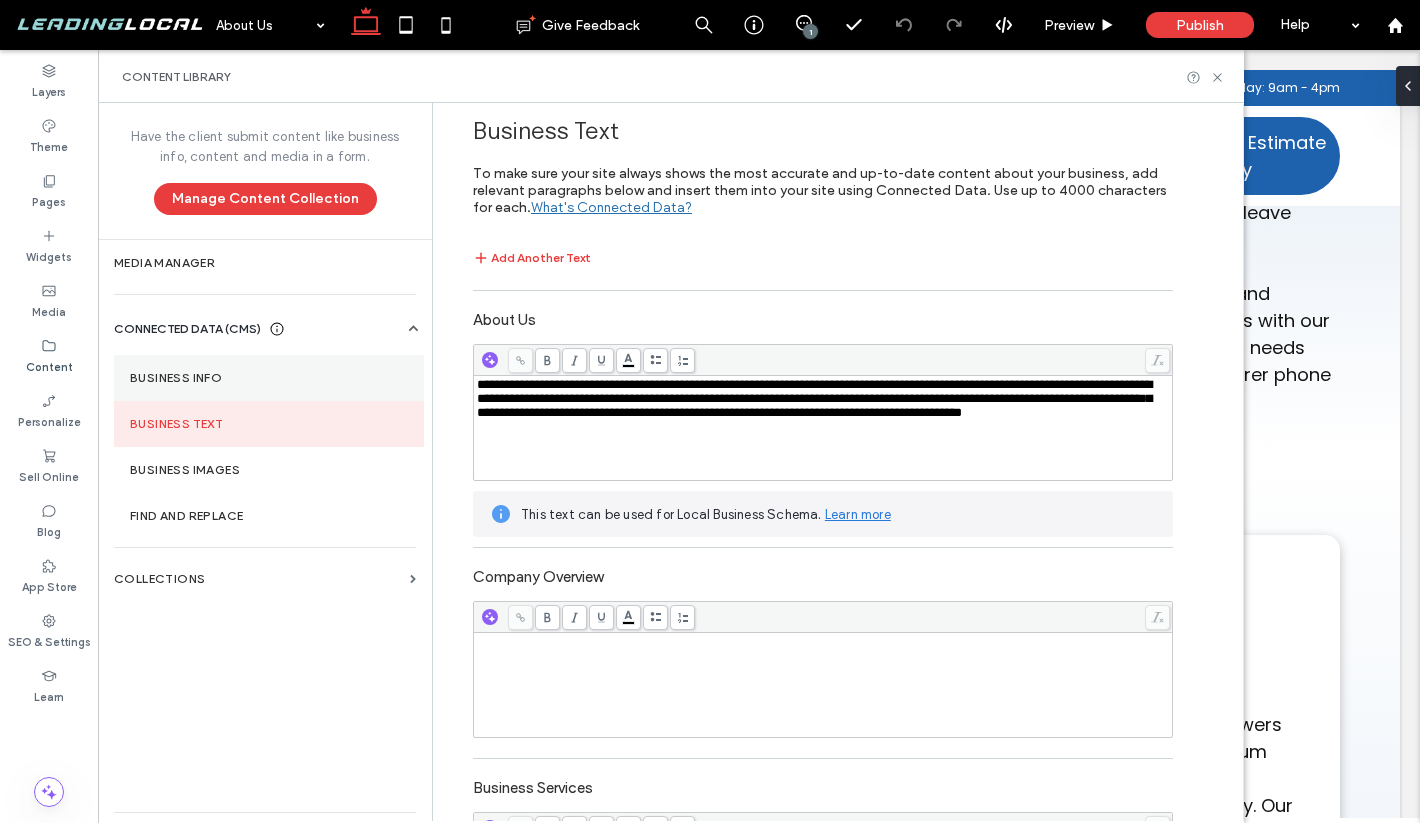 click on "Business Info" at bounding box center [269, 378] 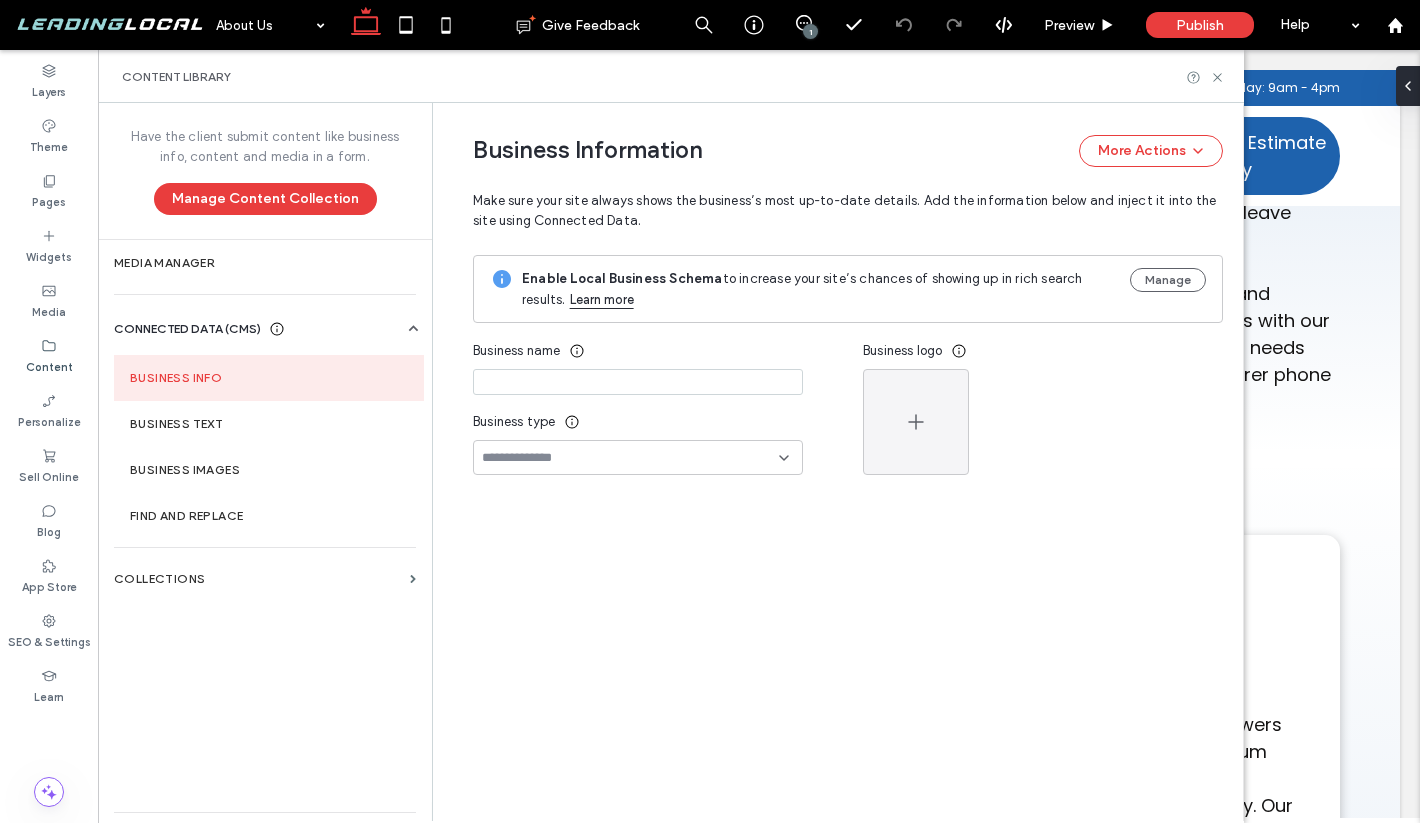 type on "**********" 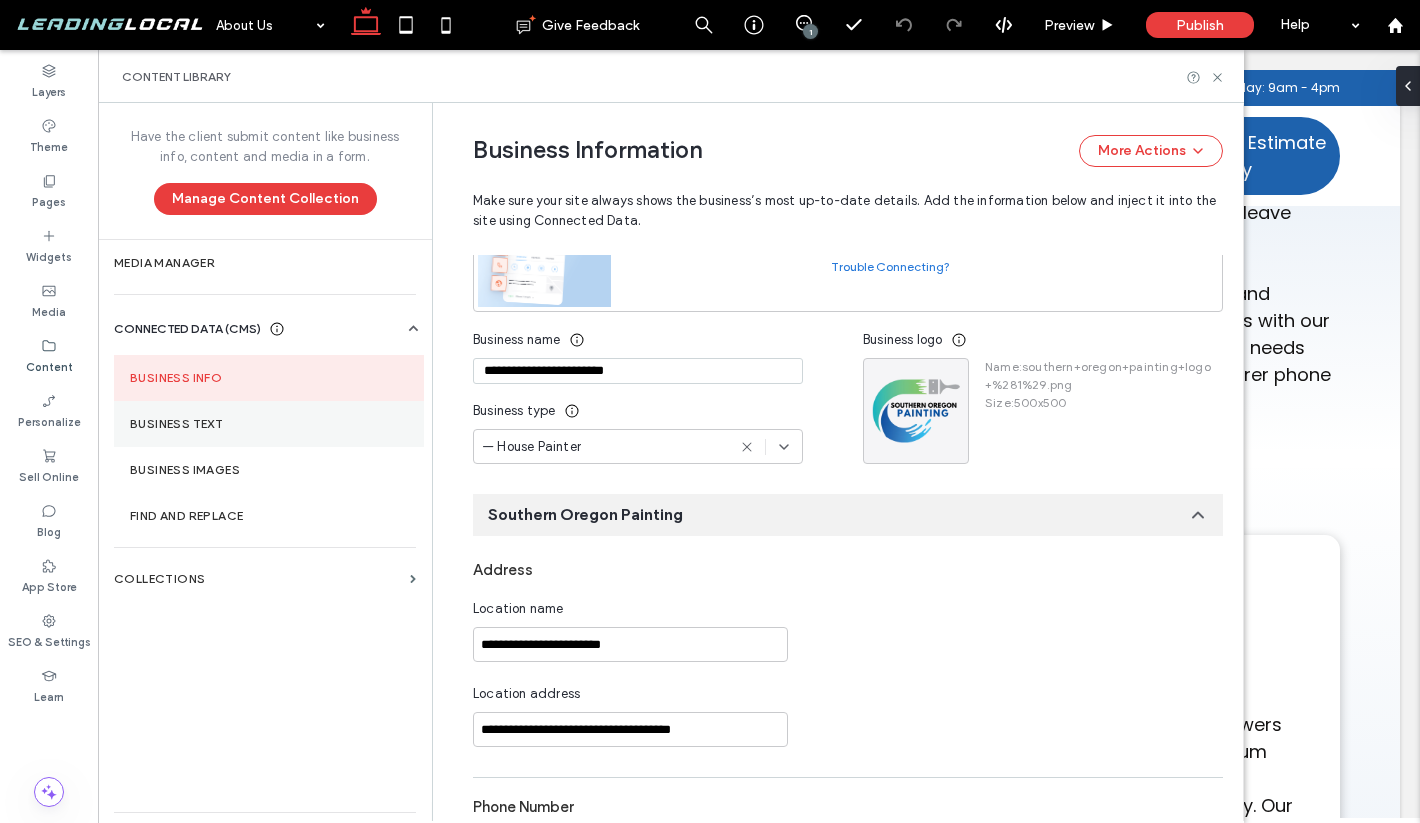 scroll, scrollTop: 226, scrollLeft: 0, axis: vertical 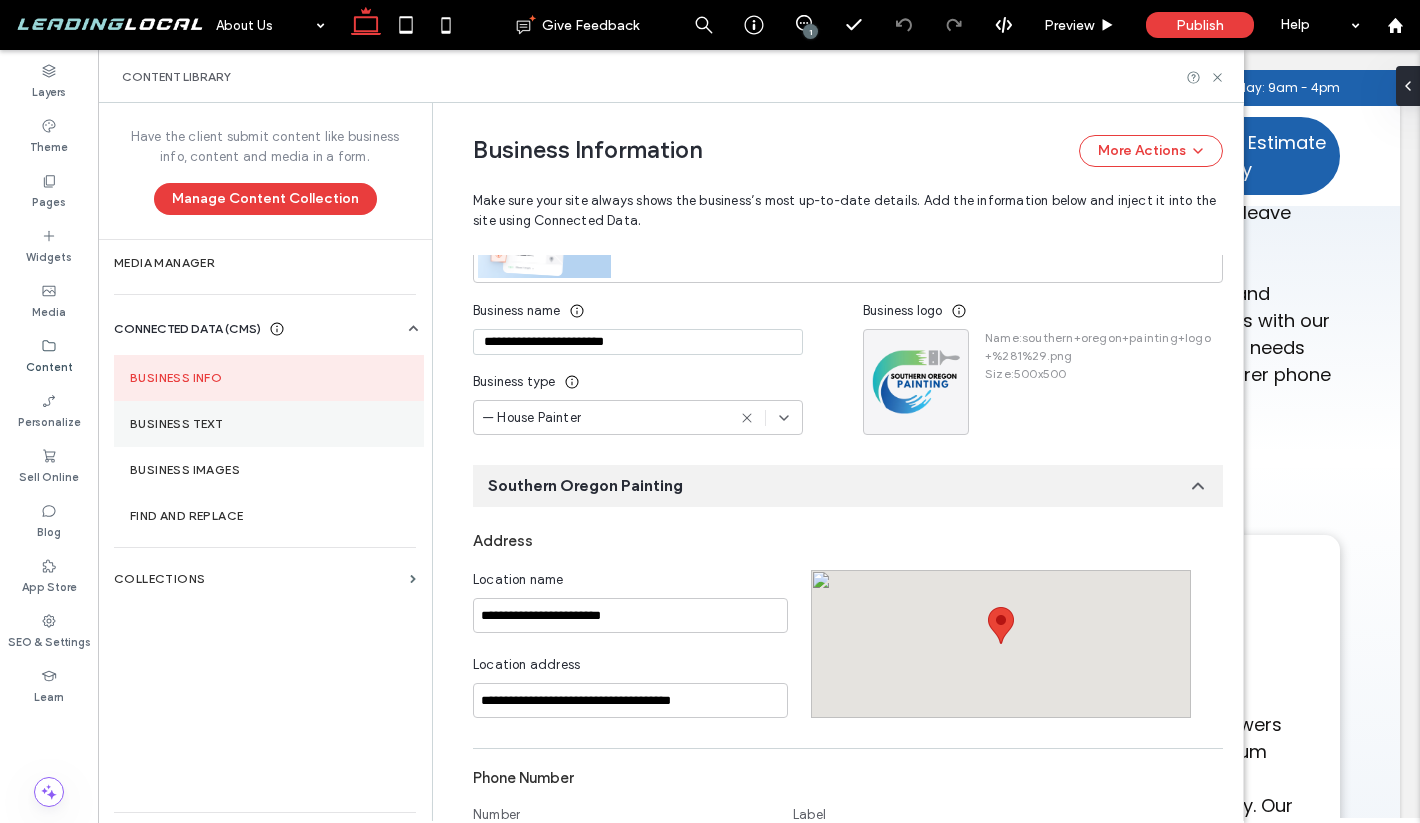 click on "Business Text" at bounding box center (269, 424) 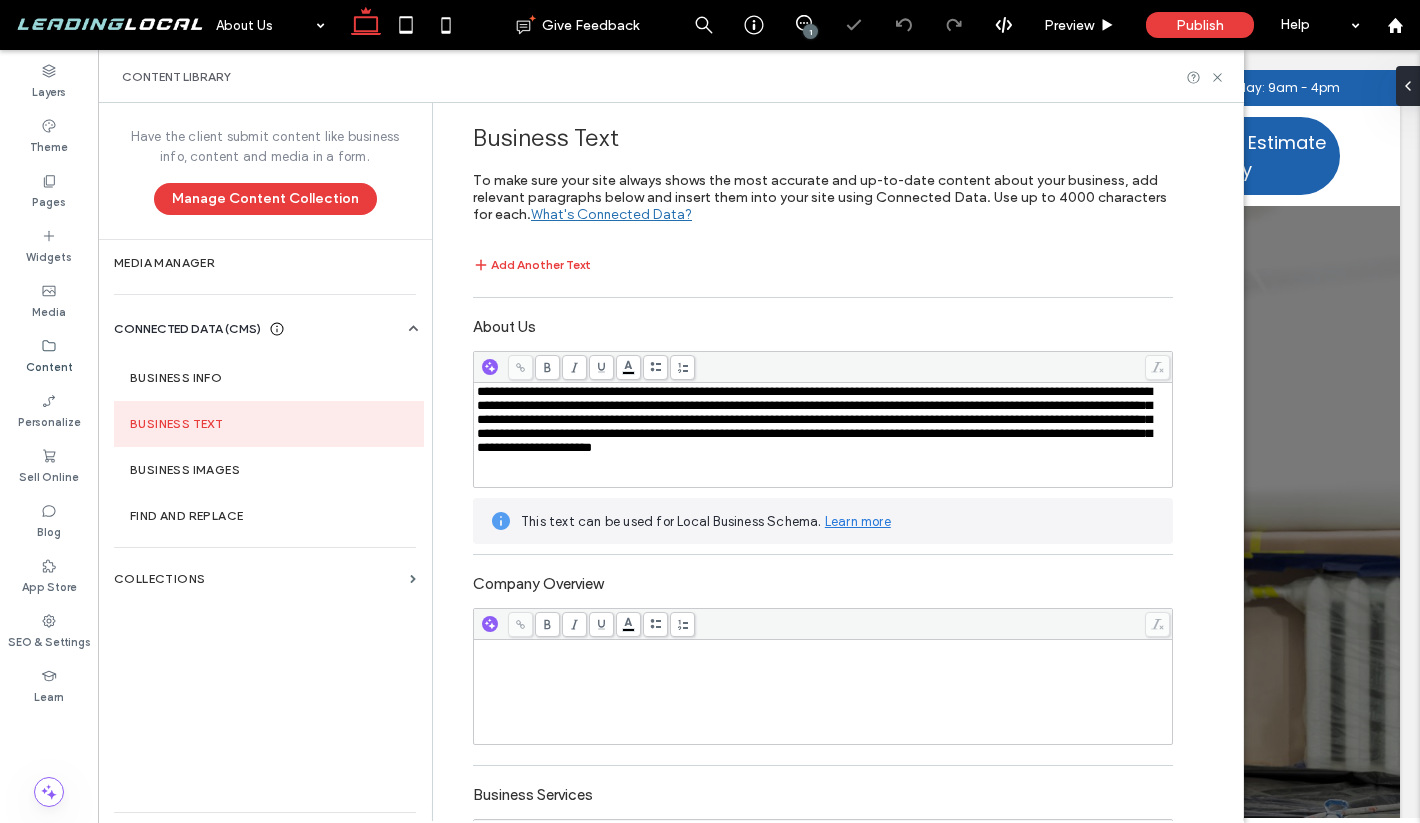scroll, scrollTop: 1352, scrollLeft: 0, axis: vertical 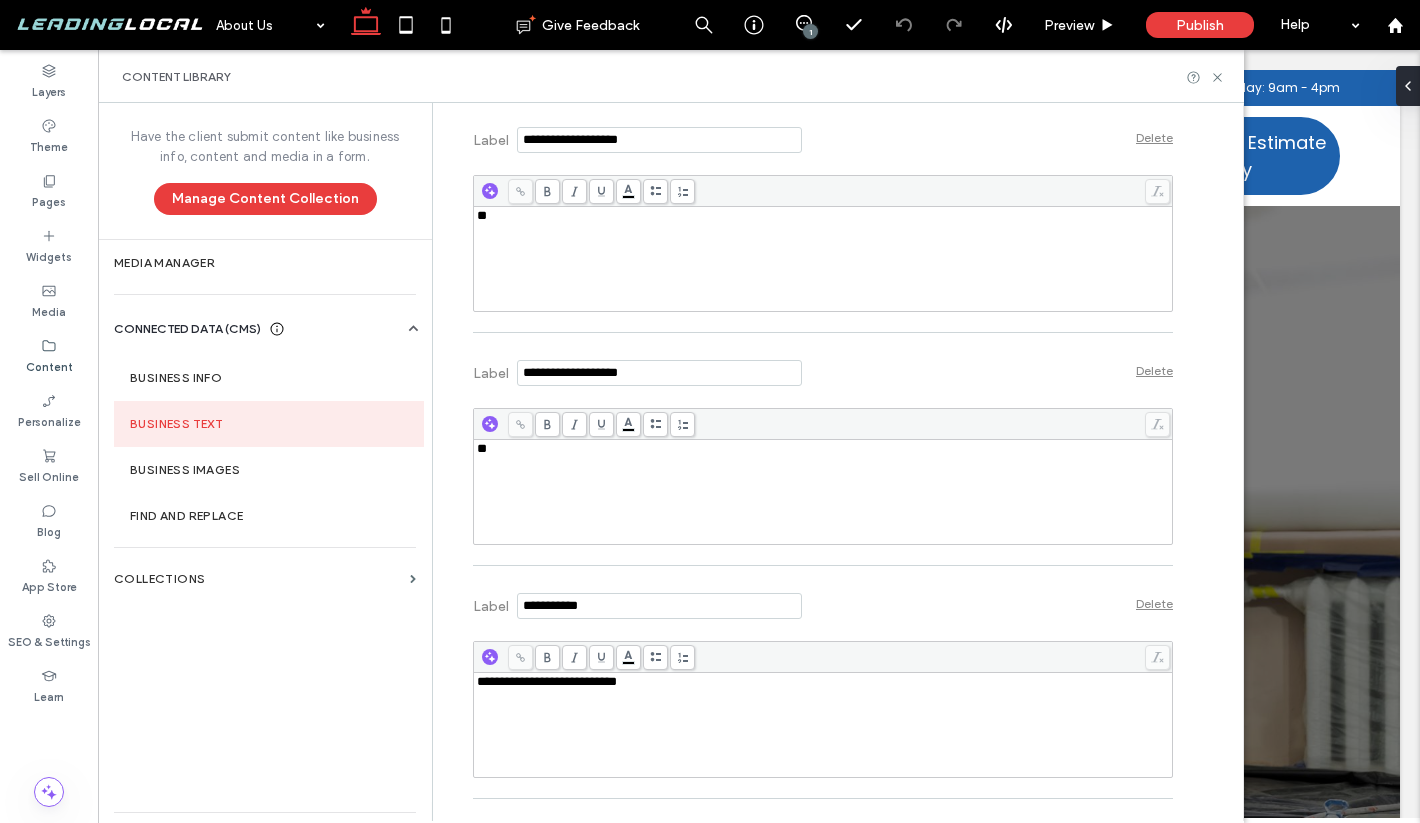 click on "**********" at bounding box center (823, 725) 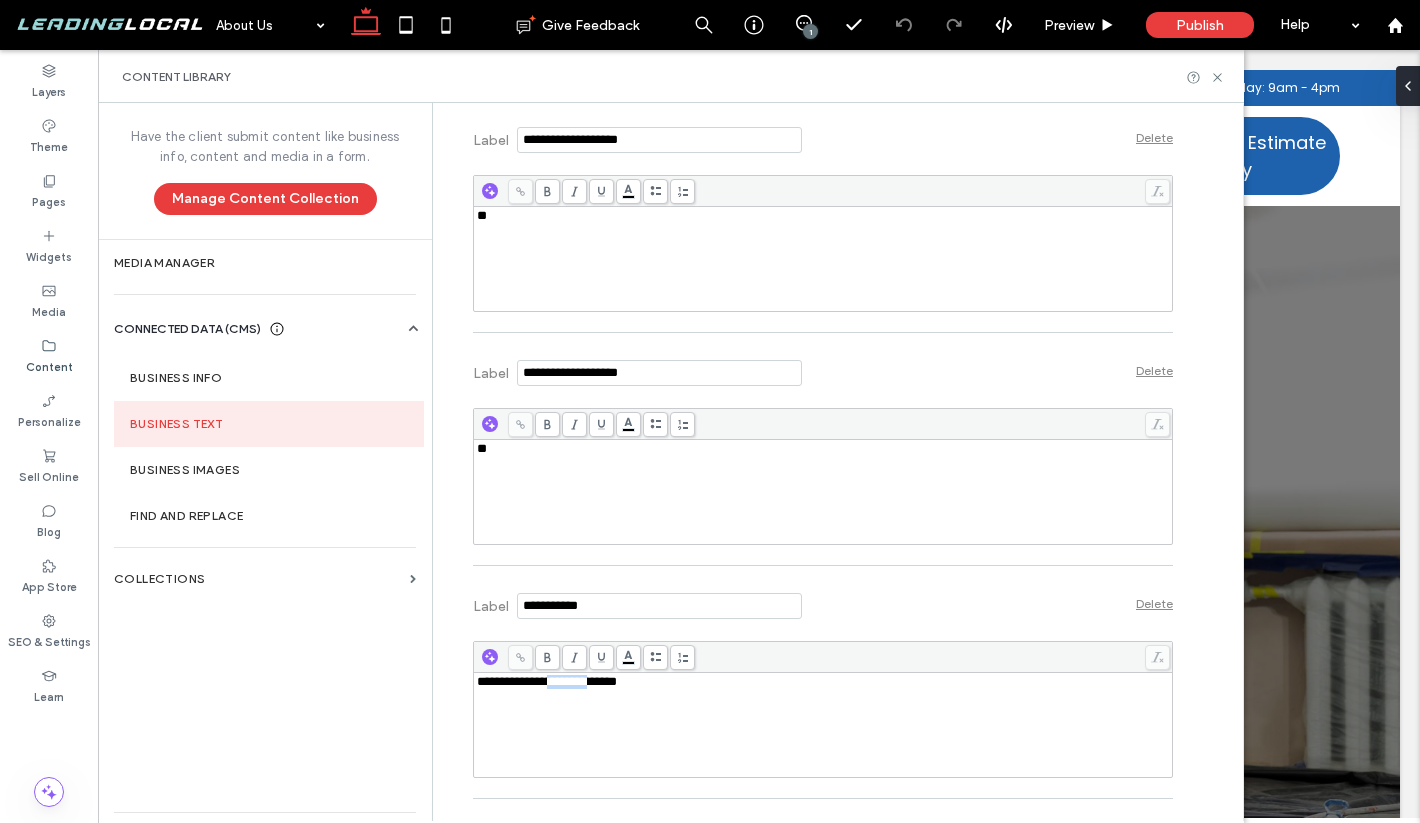 click on "**********" at bounding box center [547, 681] 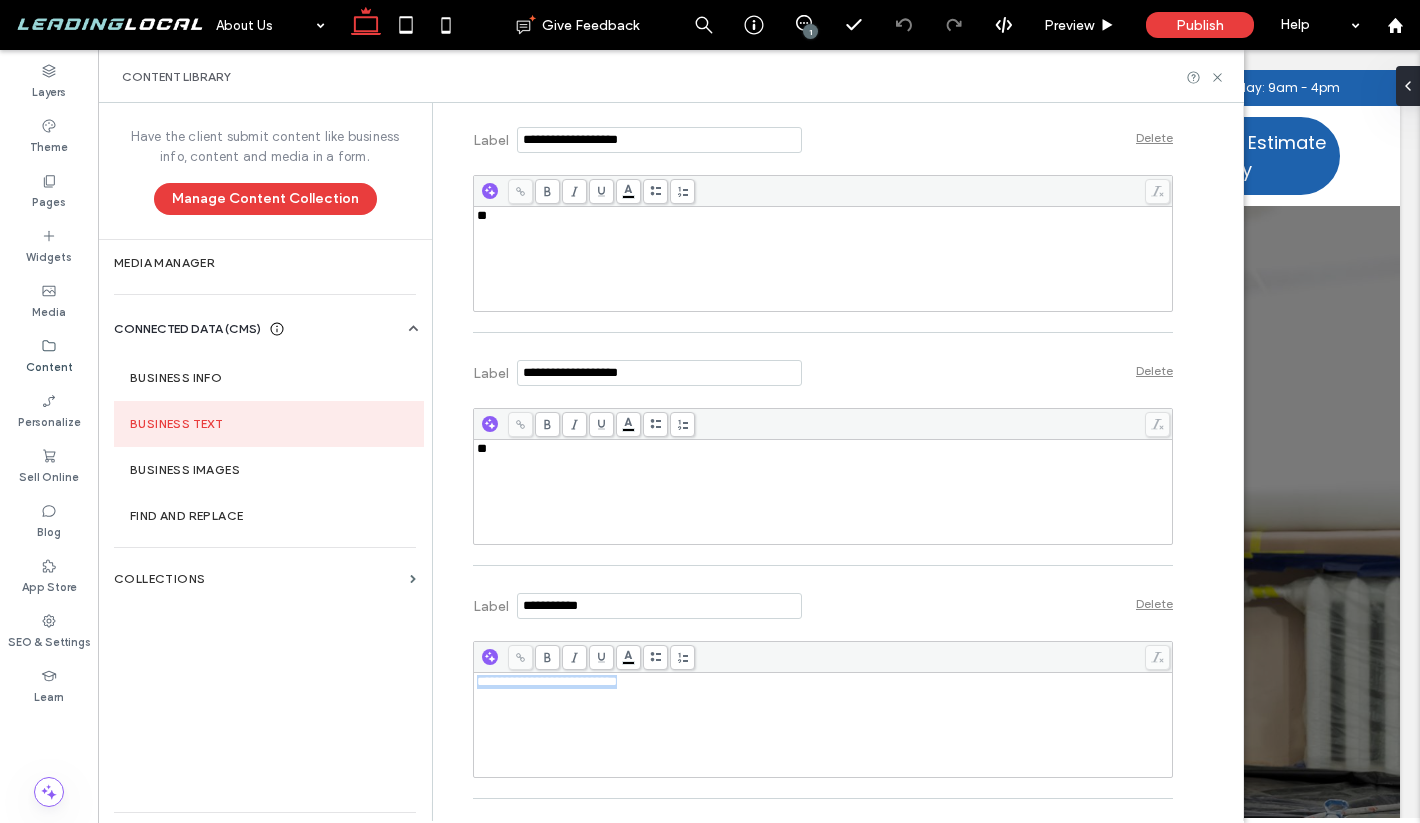 click on "**********" at bounding box center (547, 681) 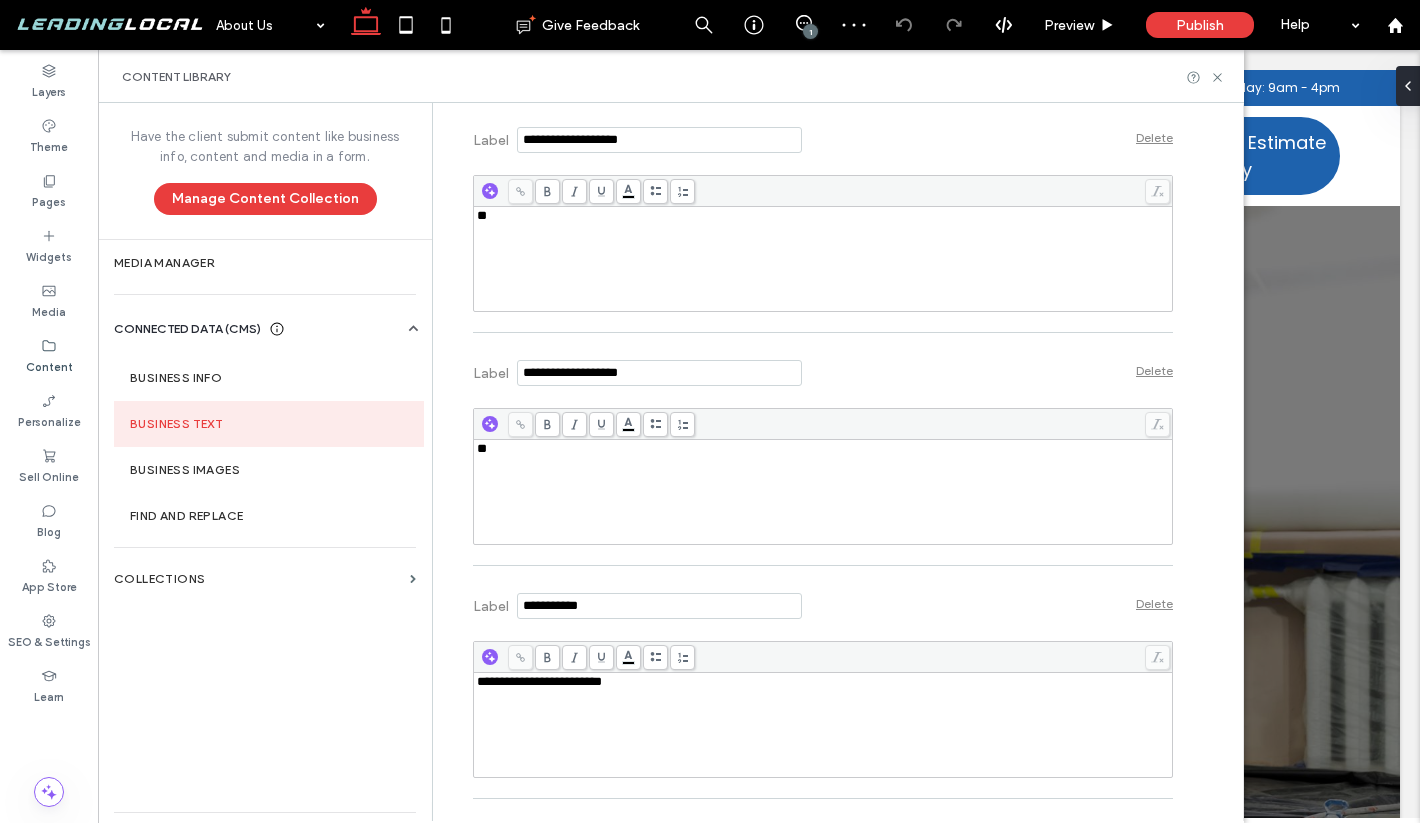 type 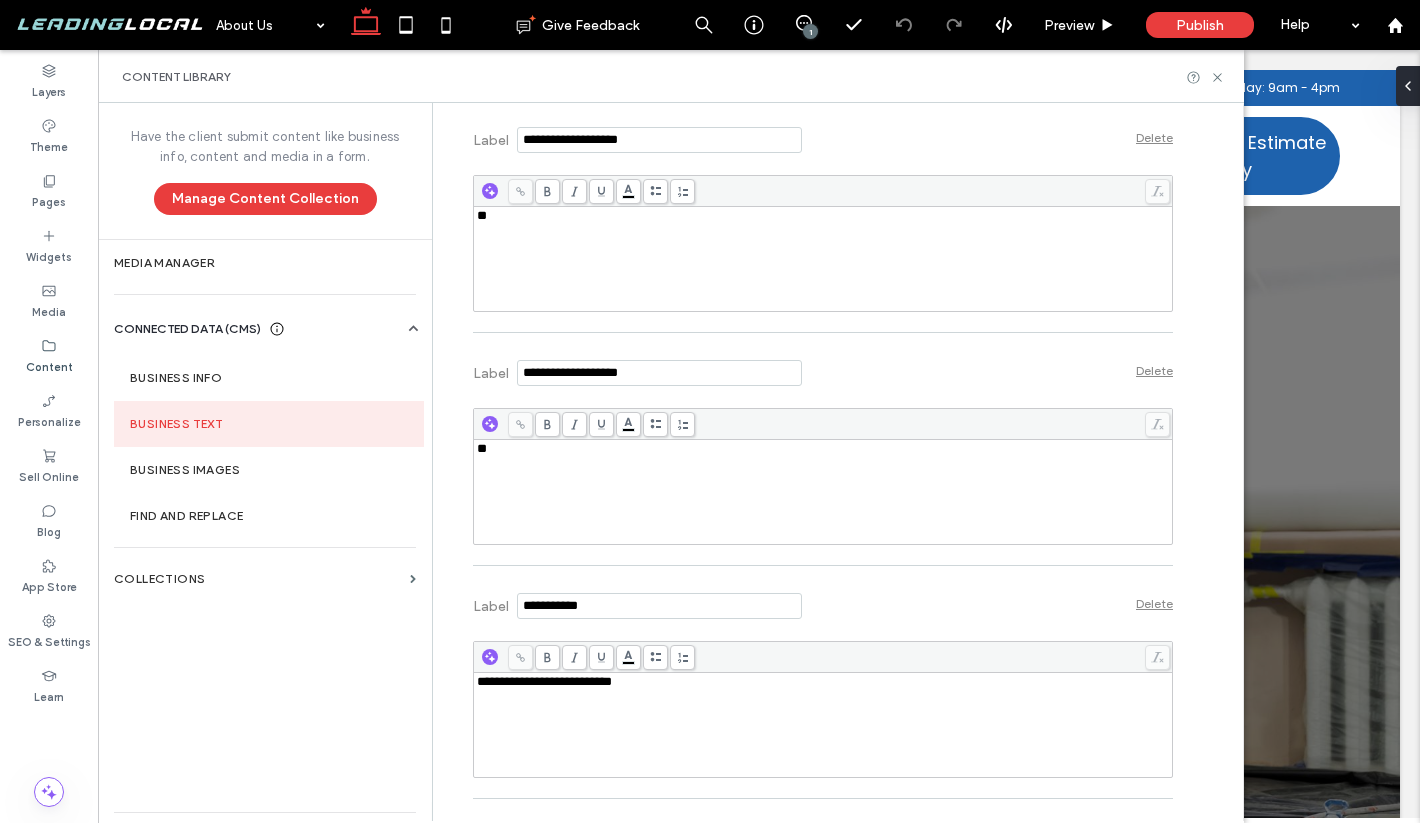 click on "Label Delete" at bounding box center [823, 603] 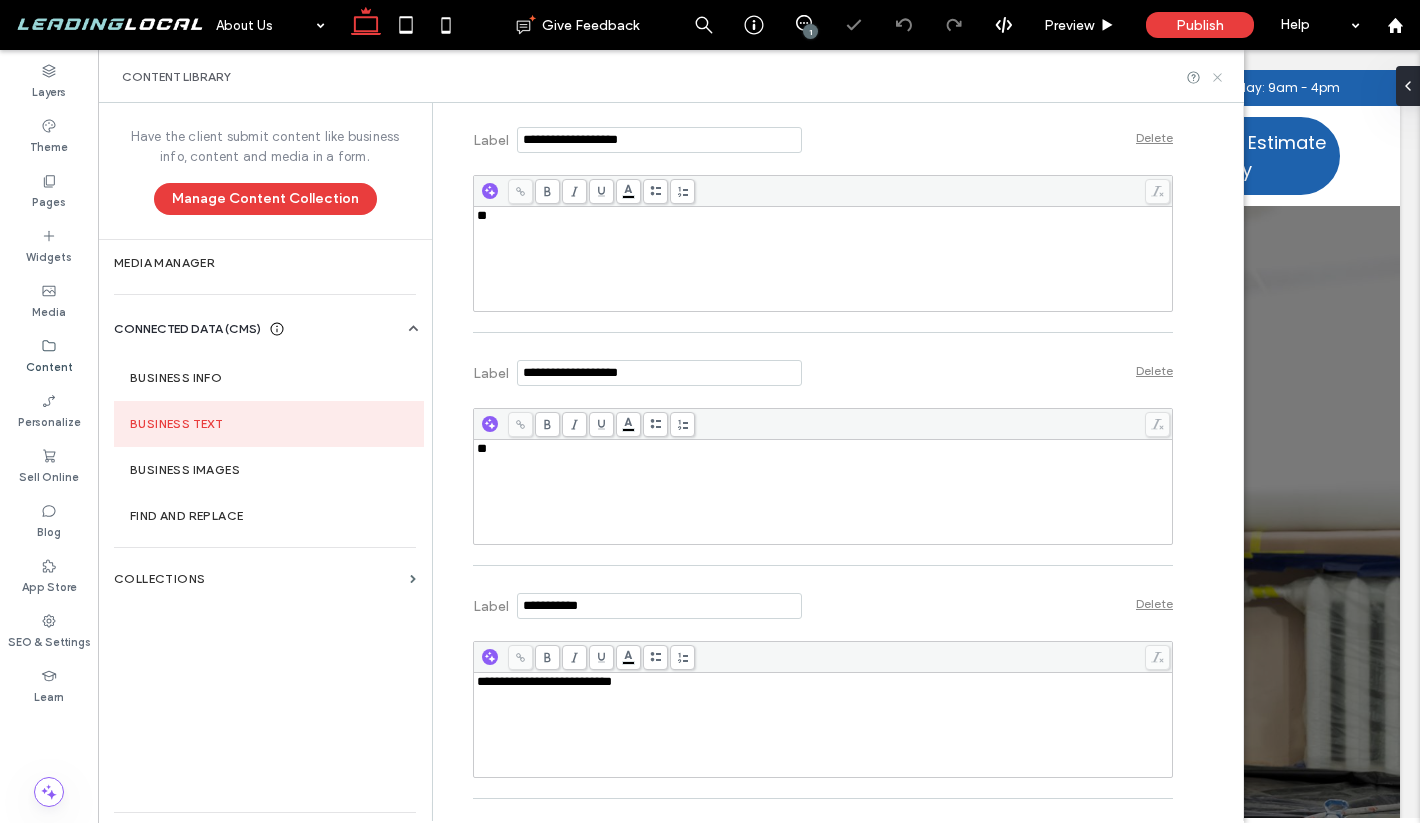 click 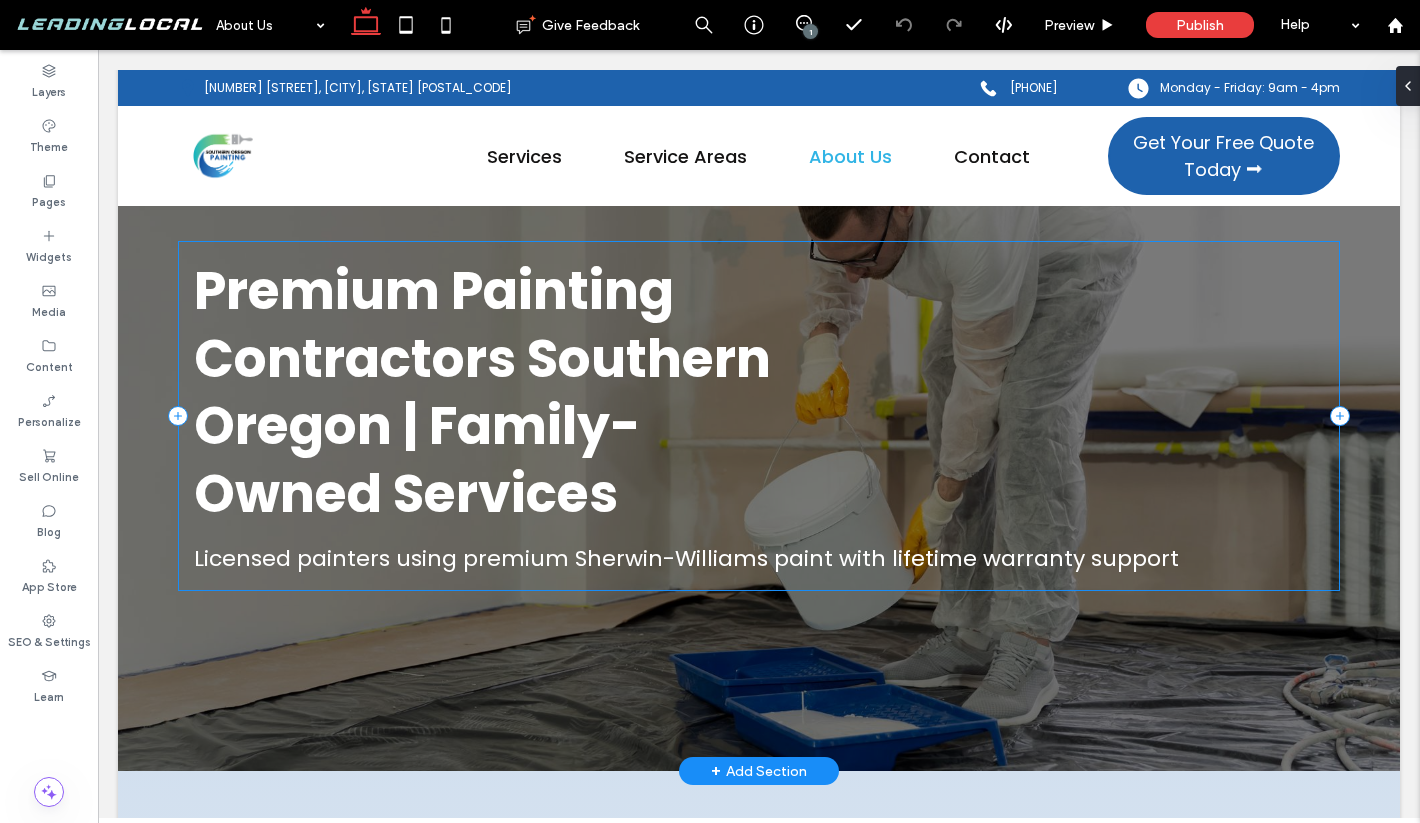 scroll, scrollTop: 134, scrollLeft: 0, axis: vertical 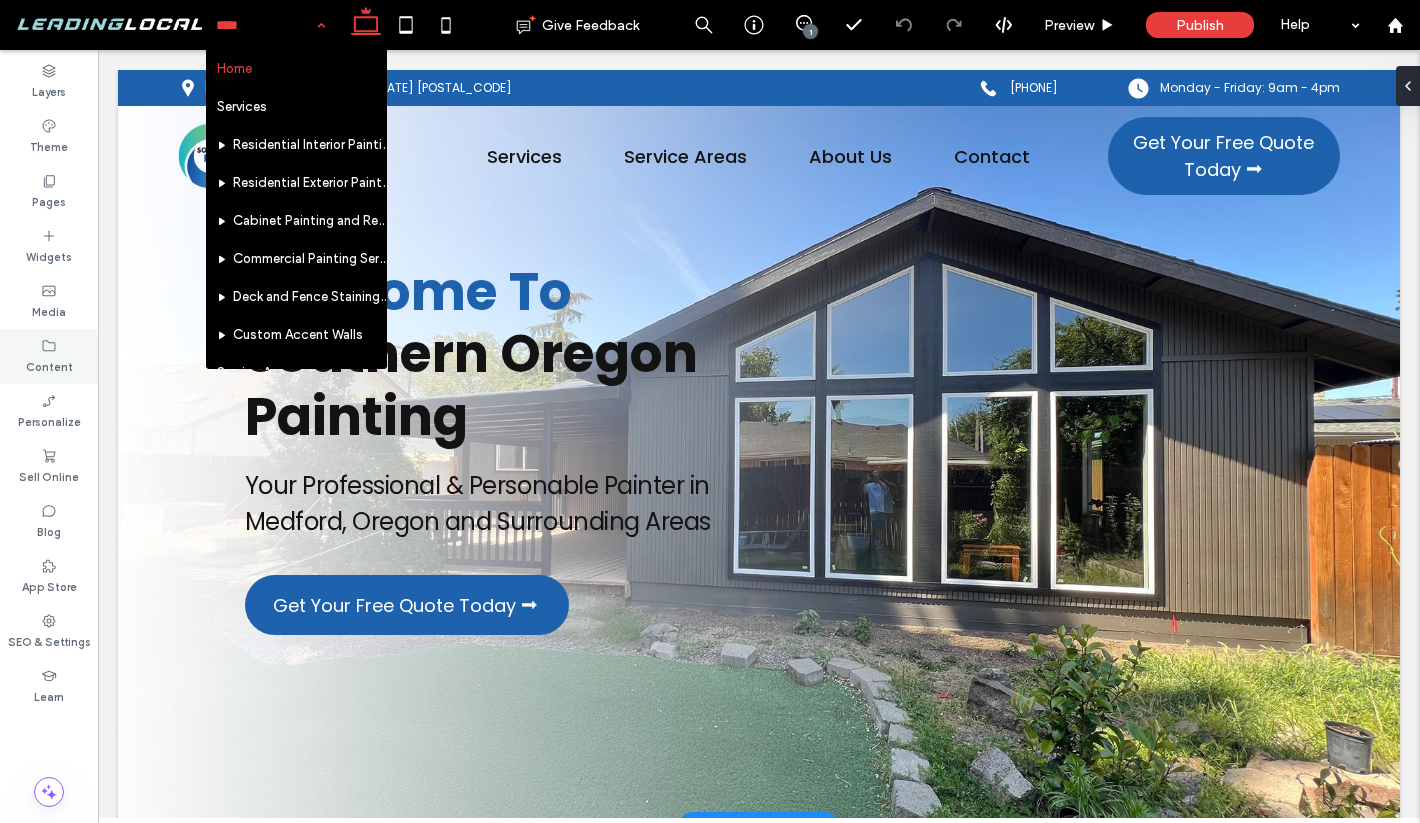 click on "Content" at bounding box center [49, 365] 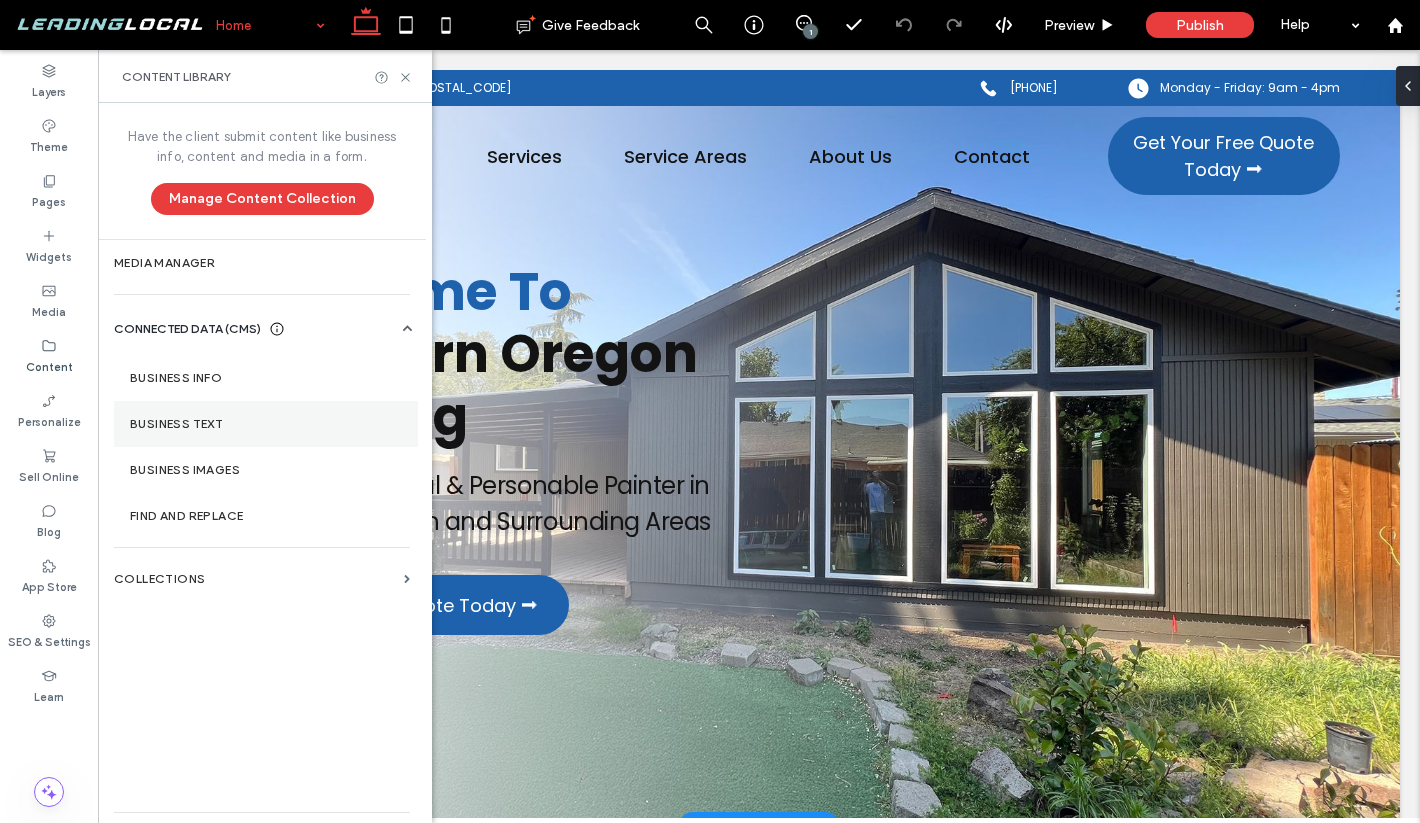 click on "Business Text" at bounding box center [266, 424] 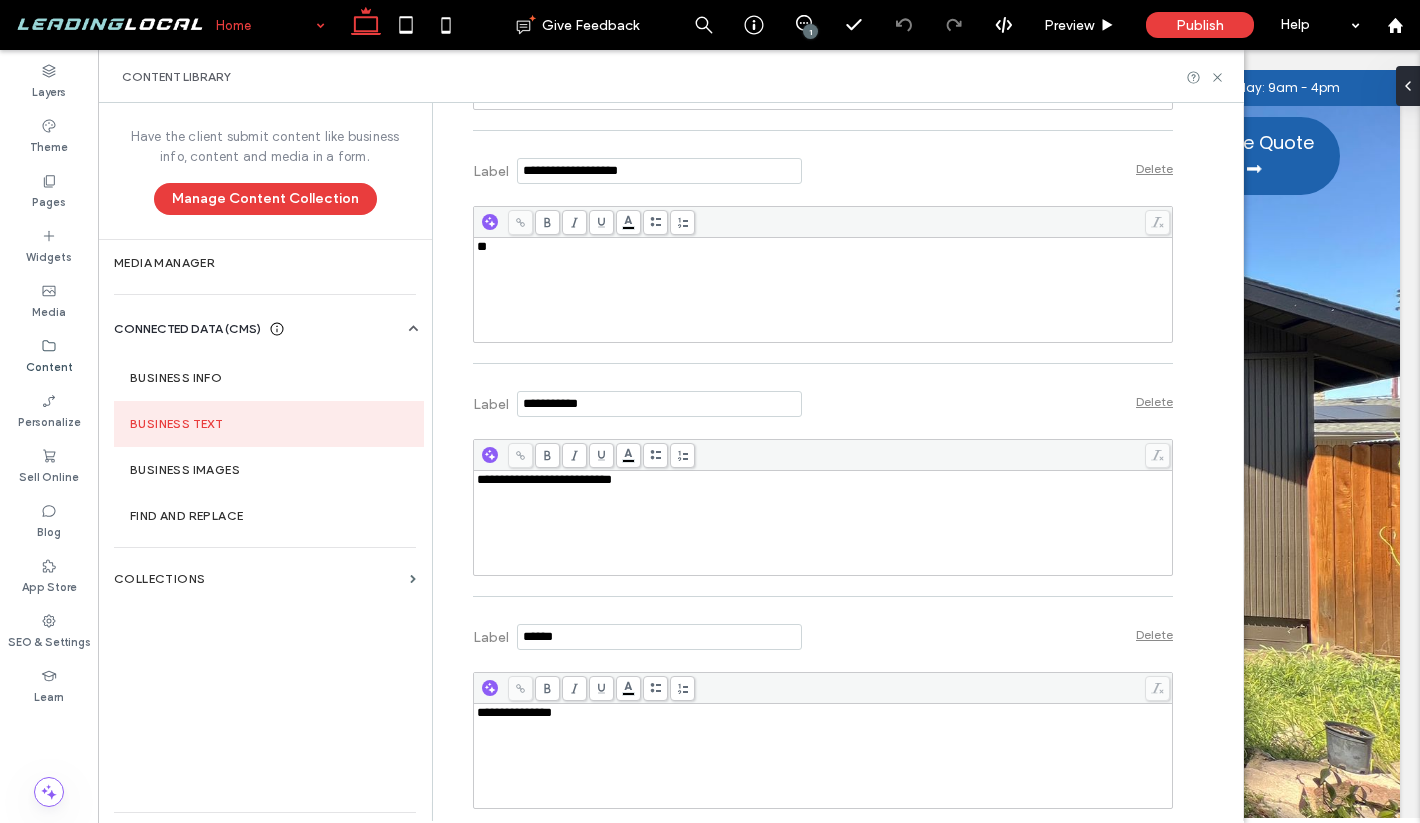 scroll, scrollTop: 4039, scrollLeft: 0, axis: vertical 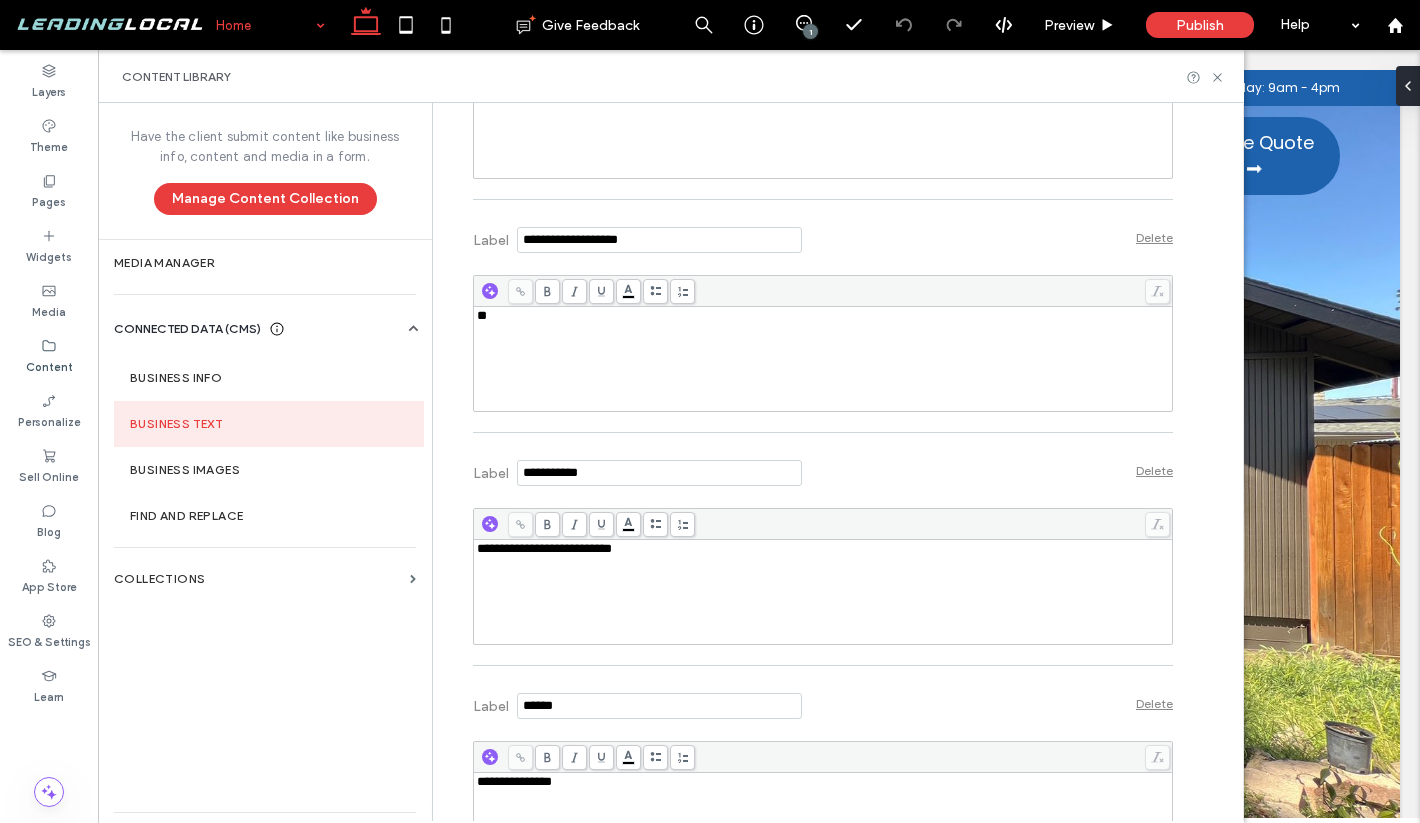 click on "**********" at bounding box center [823, 549] 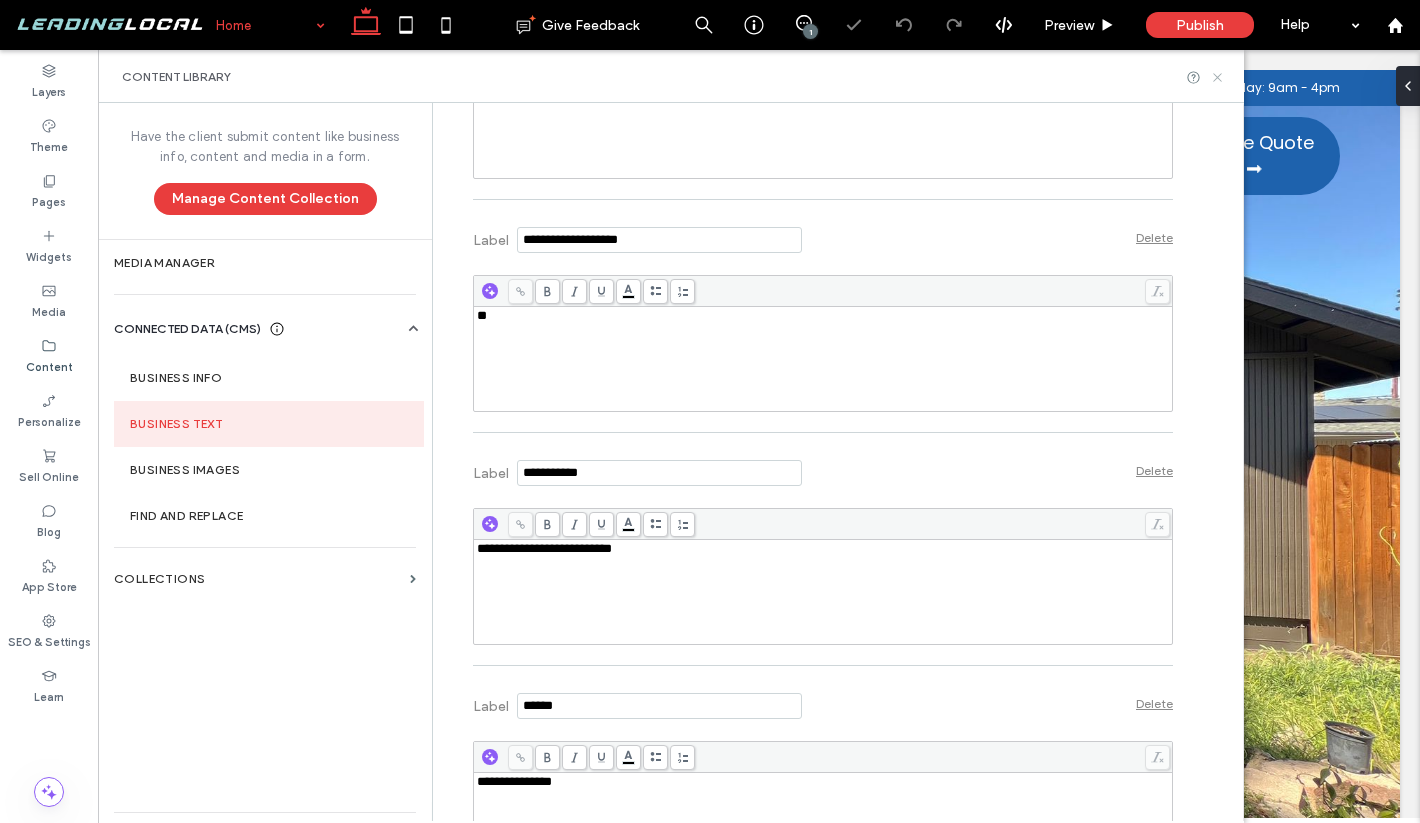 click 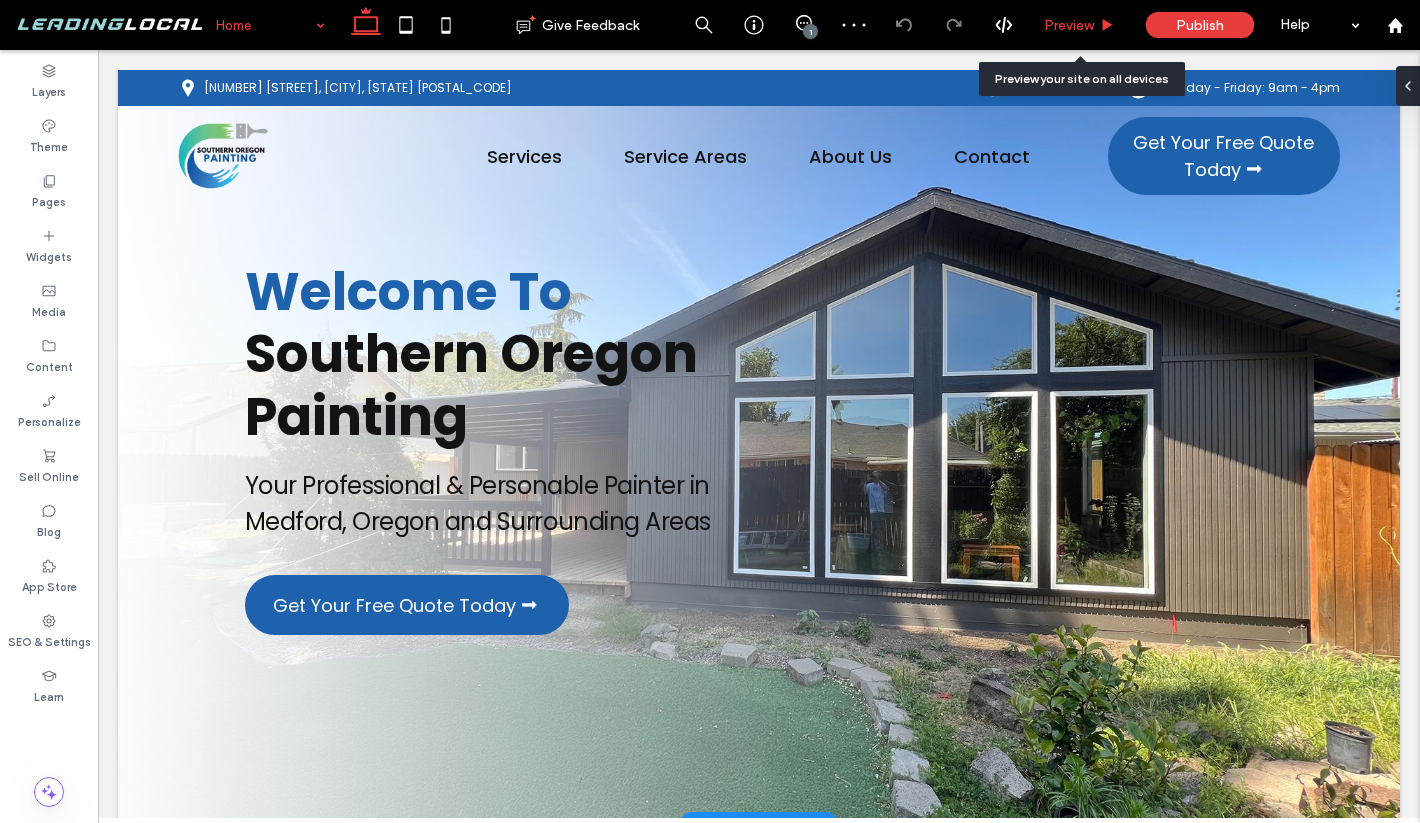 click on "Preview" at bounding box center (1079, 25) 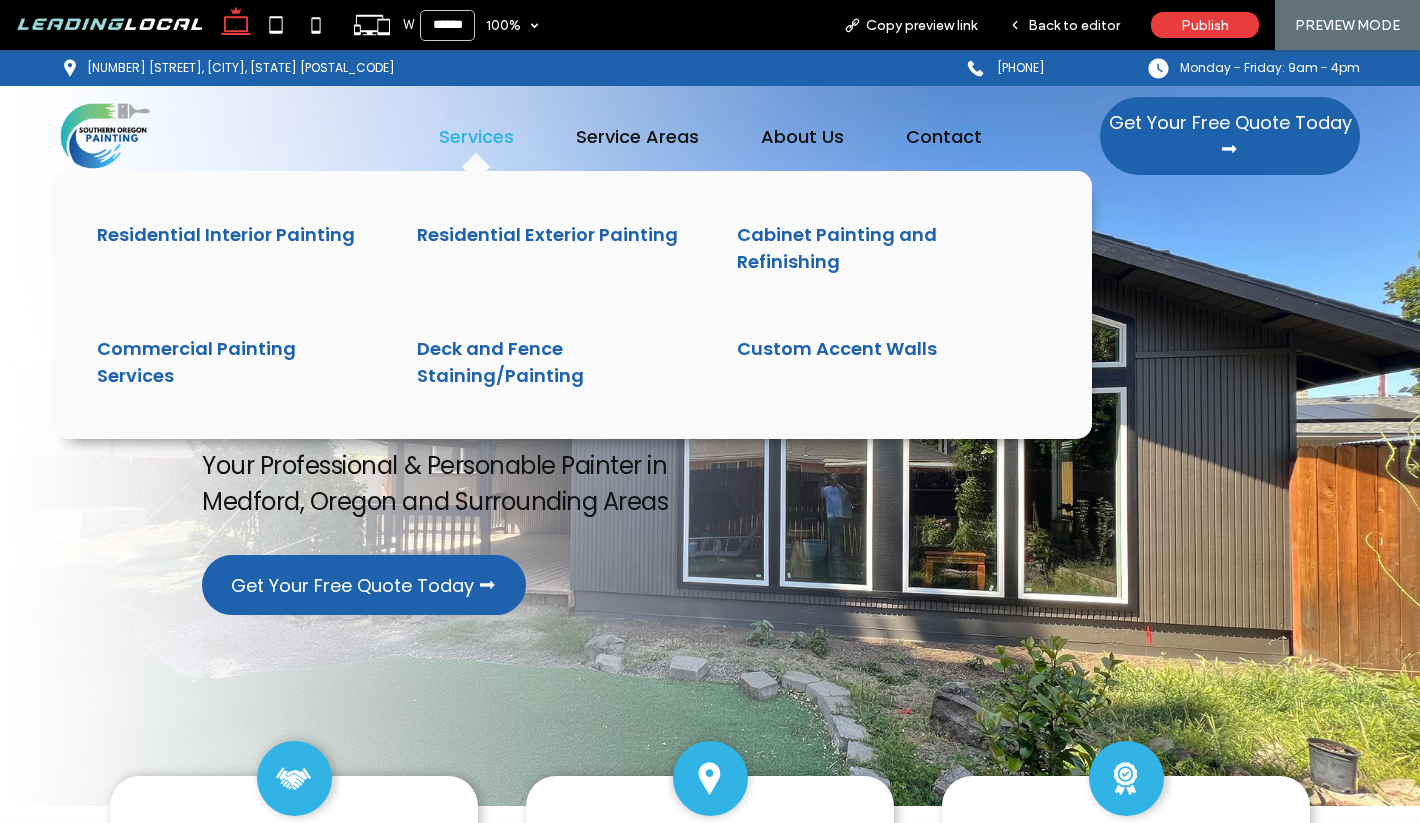 click on "Services" at bounding box center (476, 136) 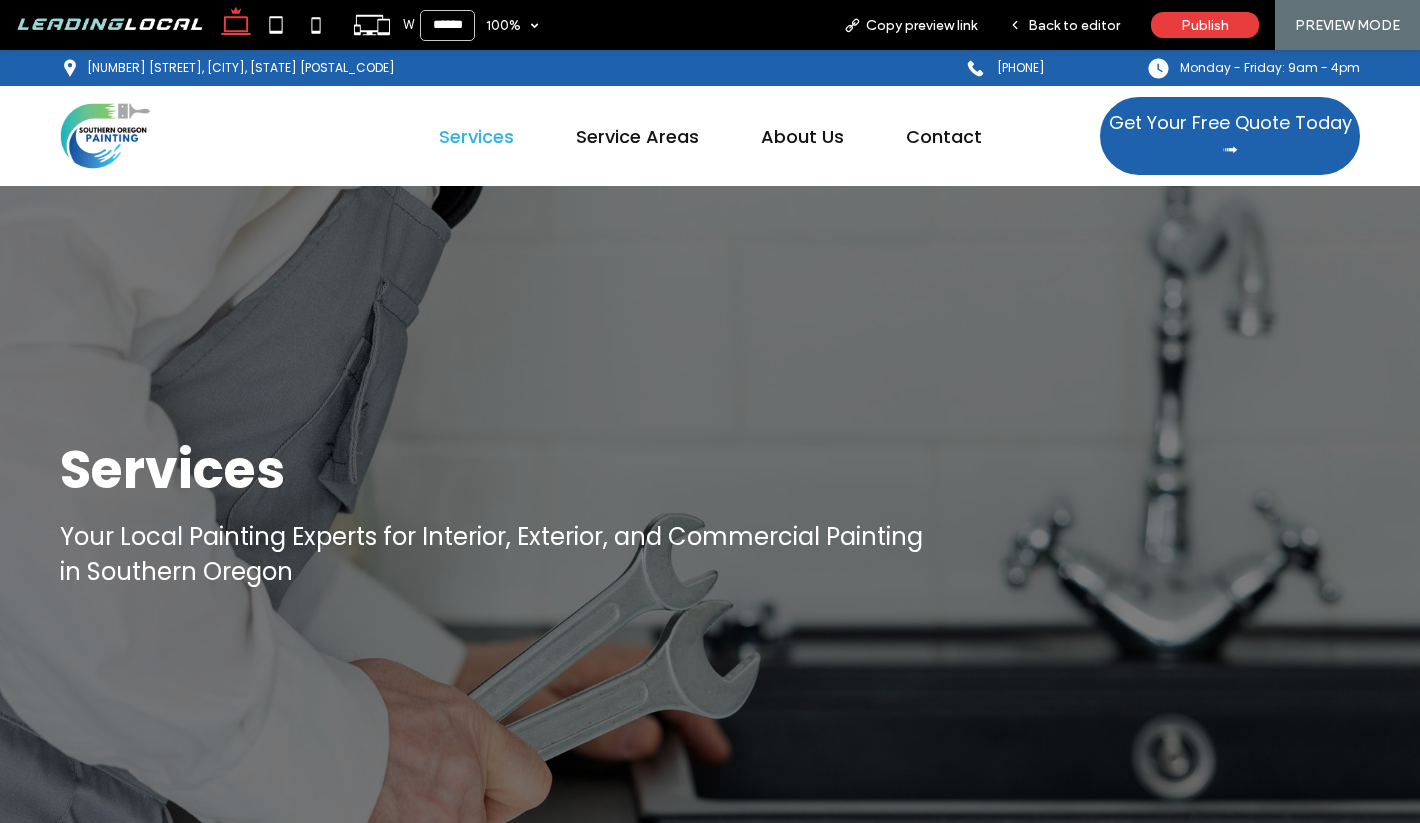 scroll, scrollTop: 0, scrollLeft: 0, axis: both 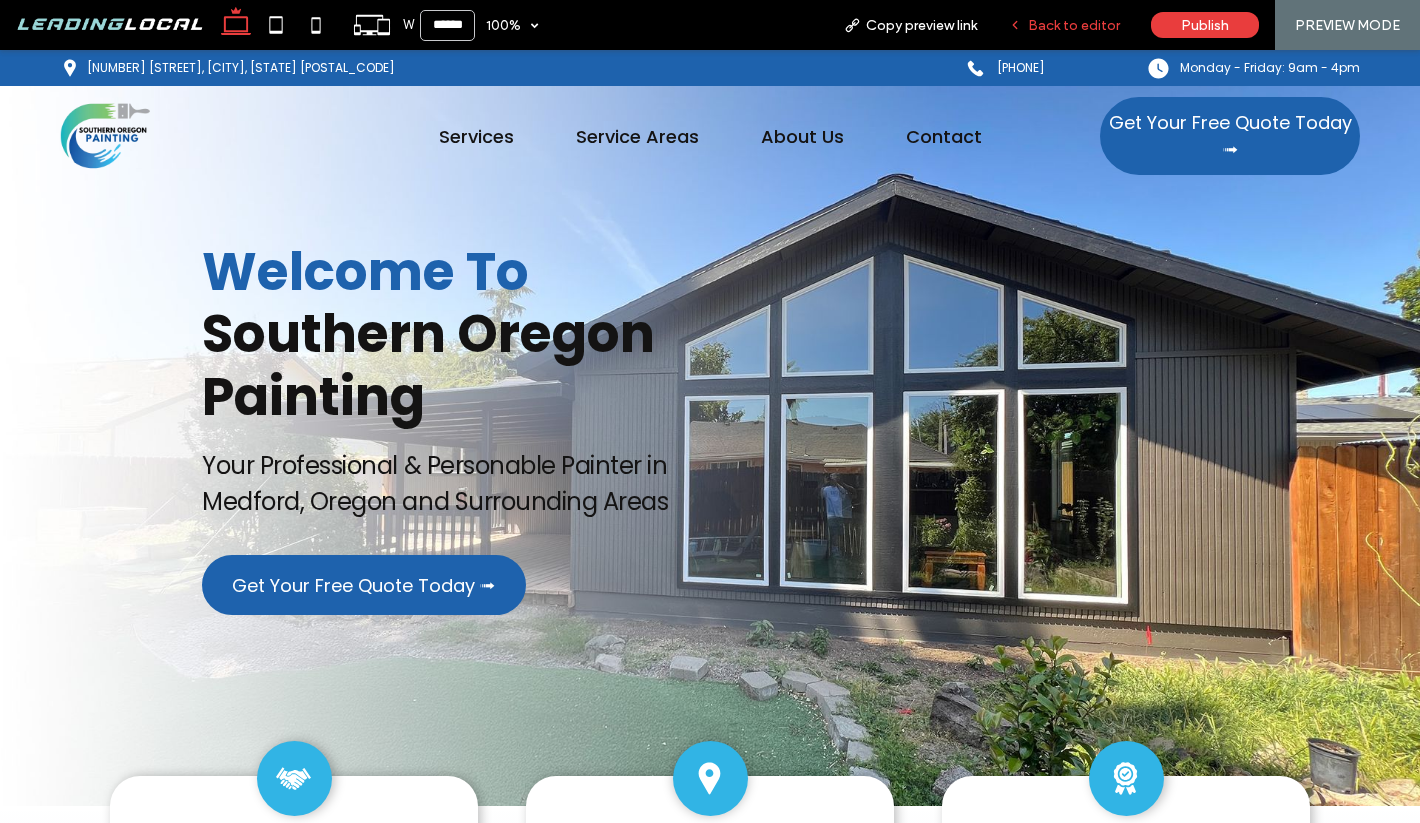 click on "Back to editor" at bounding box center (1064, 25) 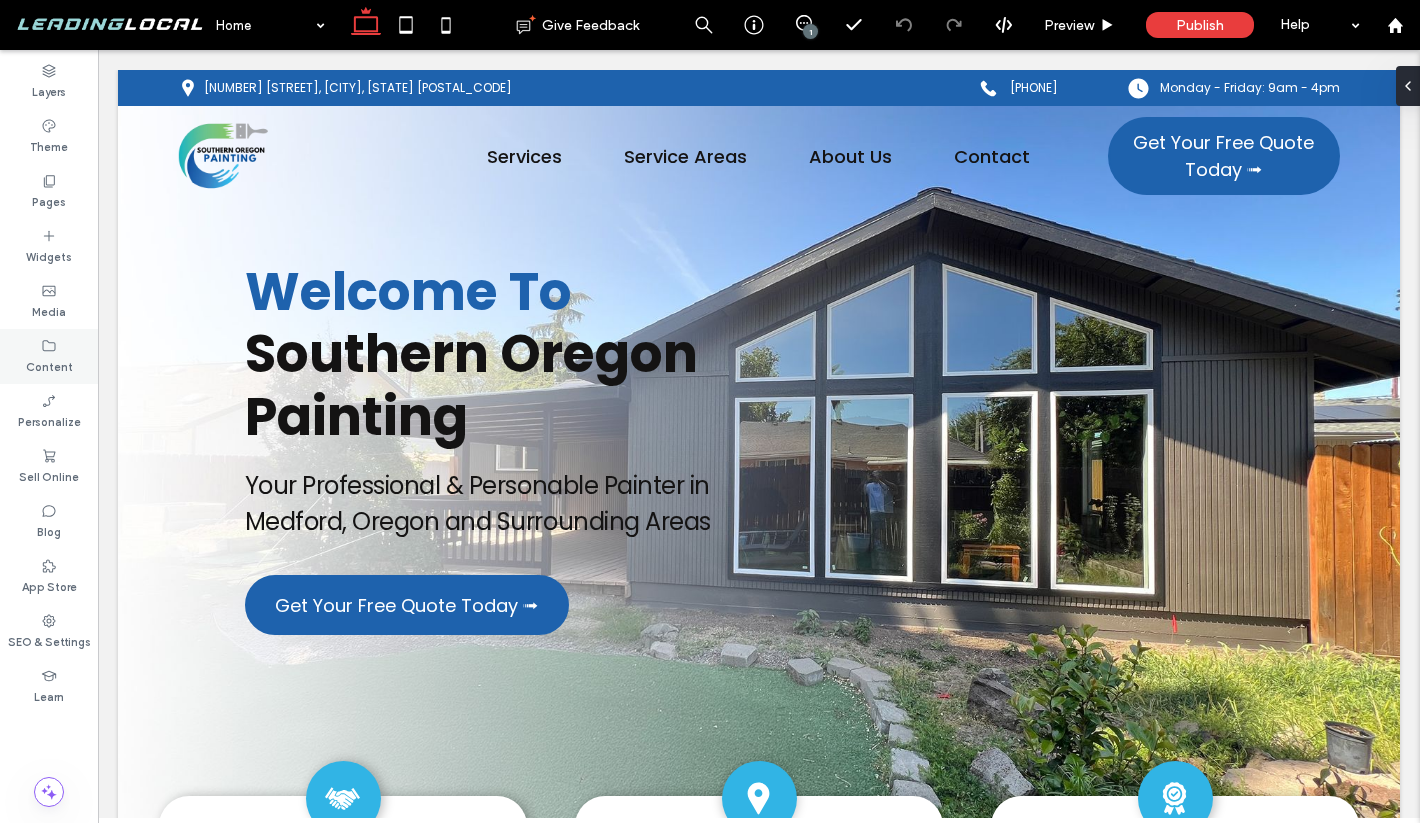click on "Content" at bounding box center [49, 365] 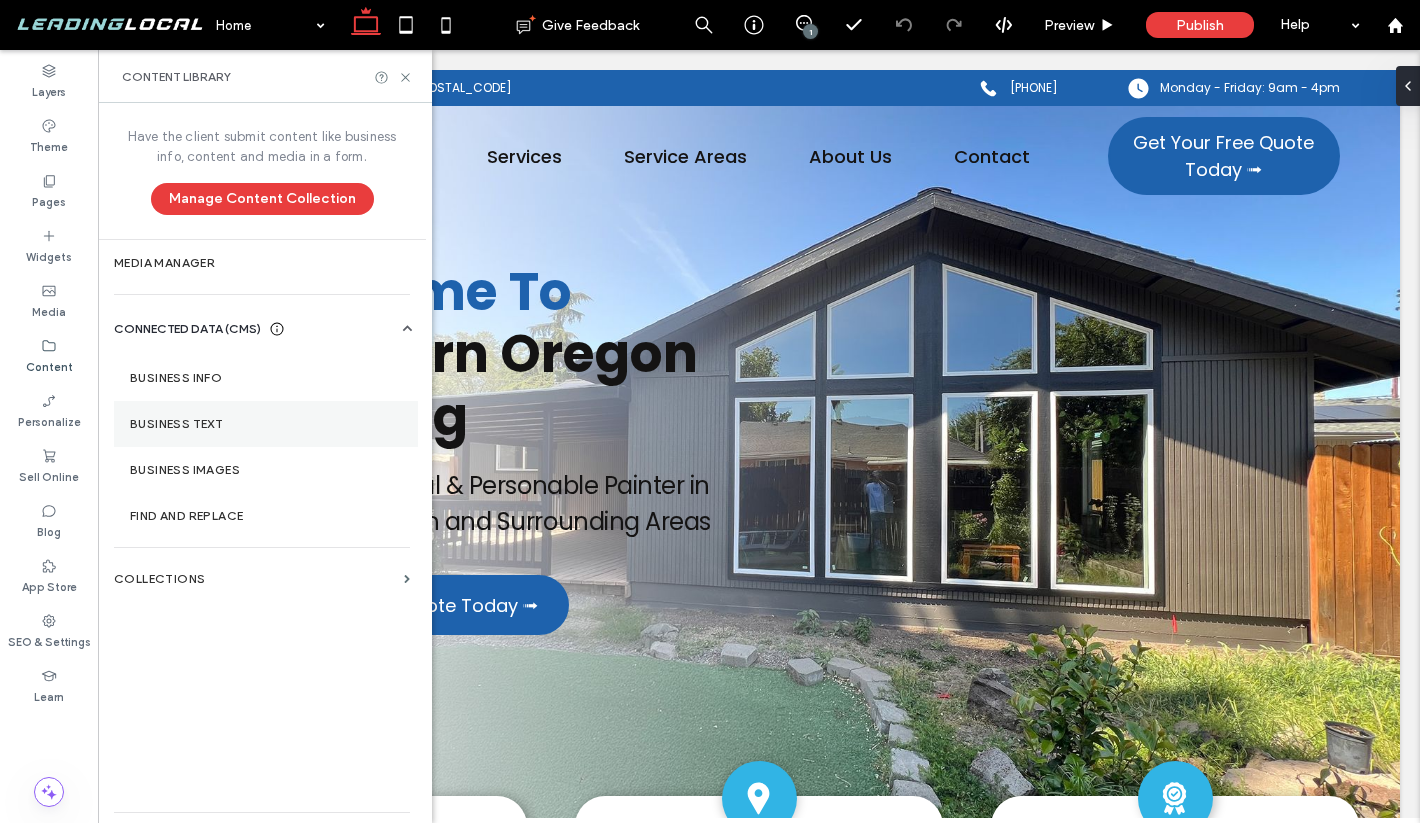 click on "Business Text" at bounding box center [266, 424] 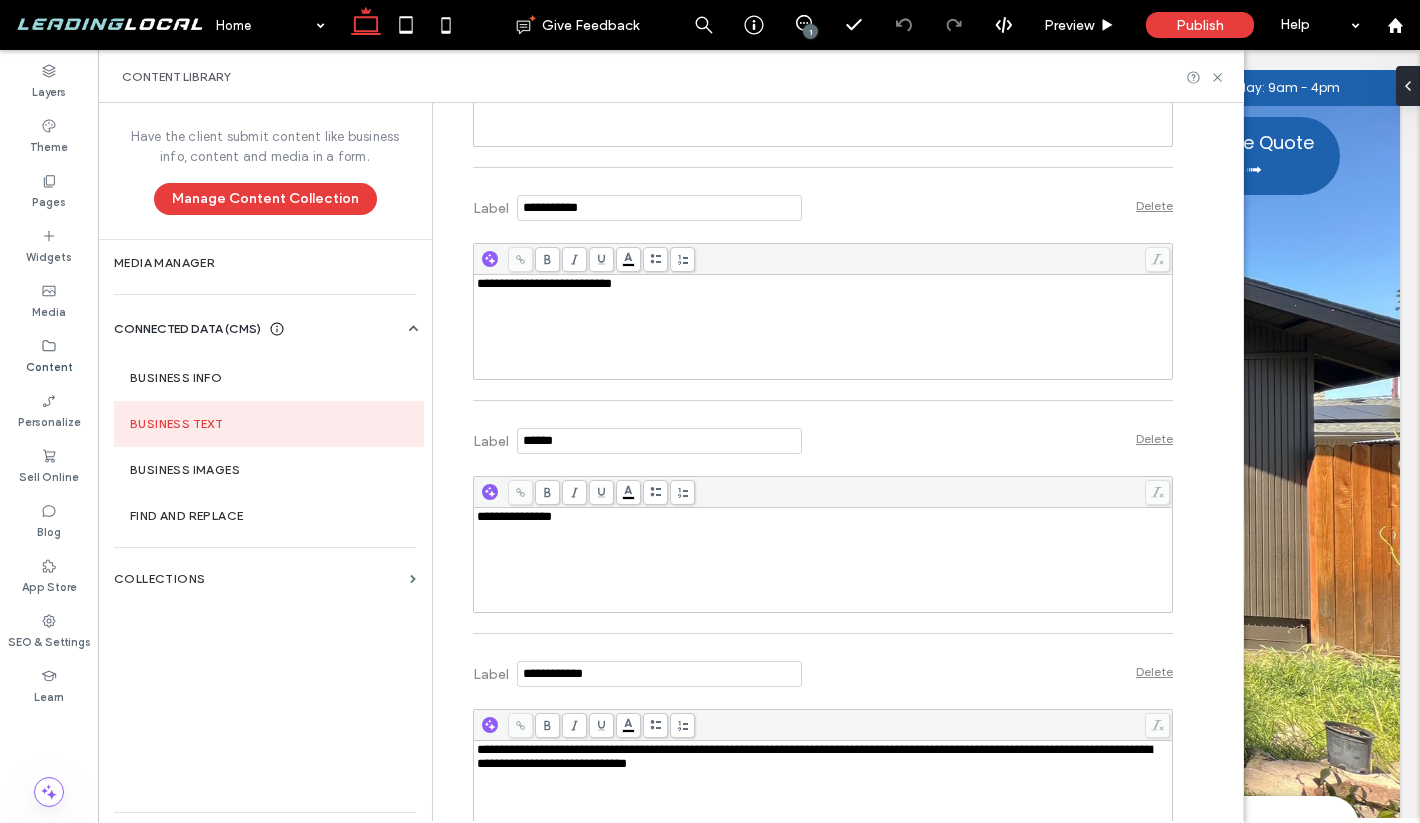 scroll, scrollTop: 4300, scrollLeft: 0, axis: vertical 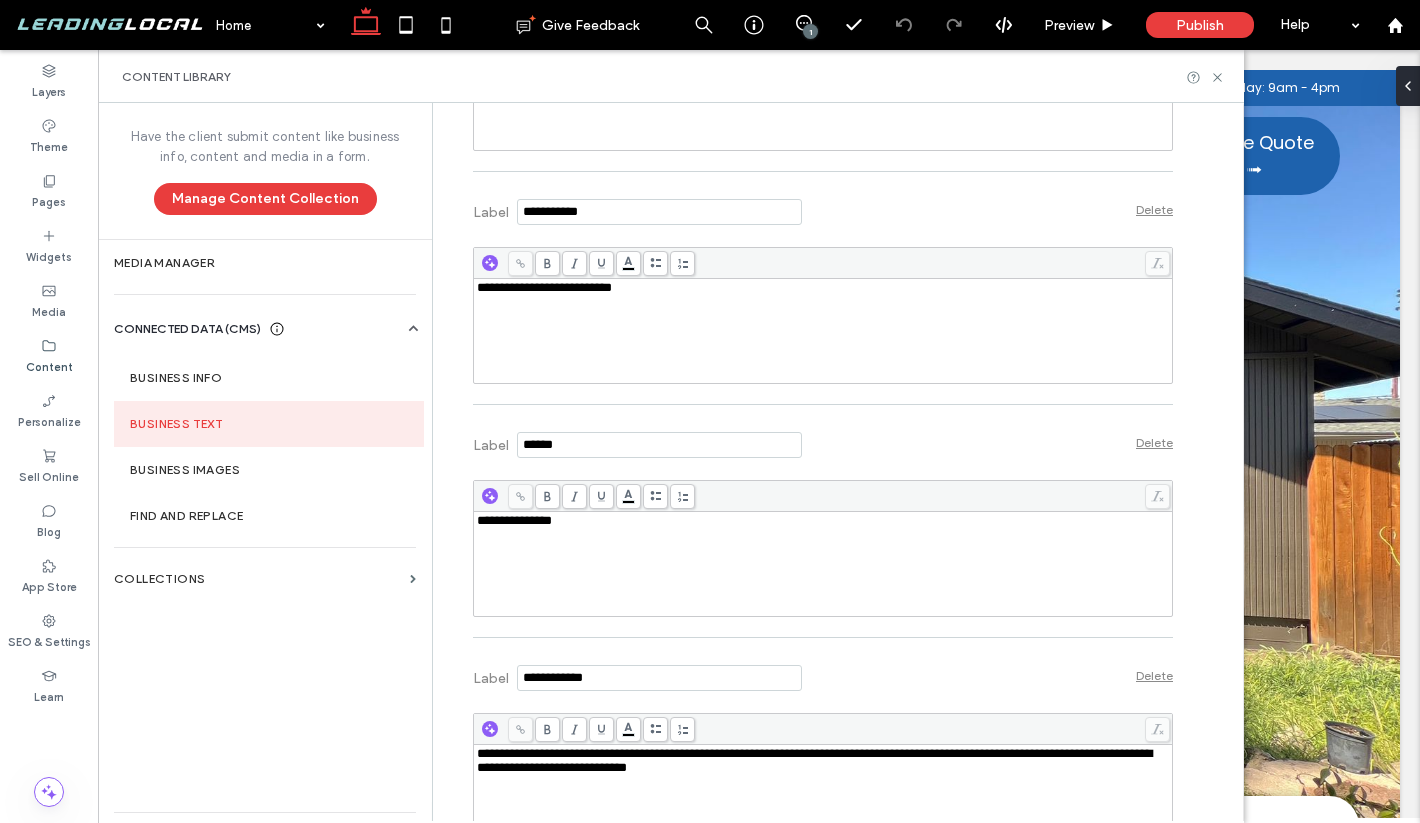 click on "**********" at bounding box center [823, 331] 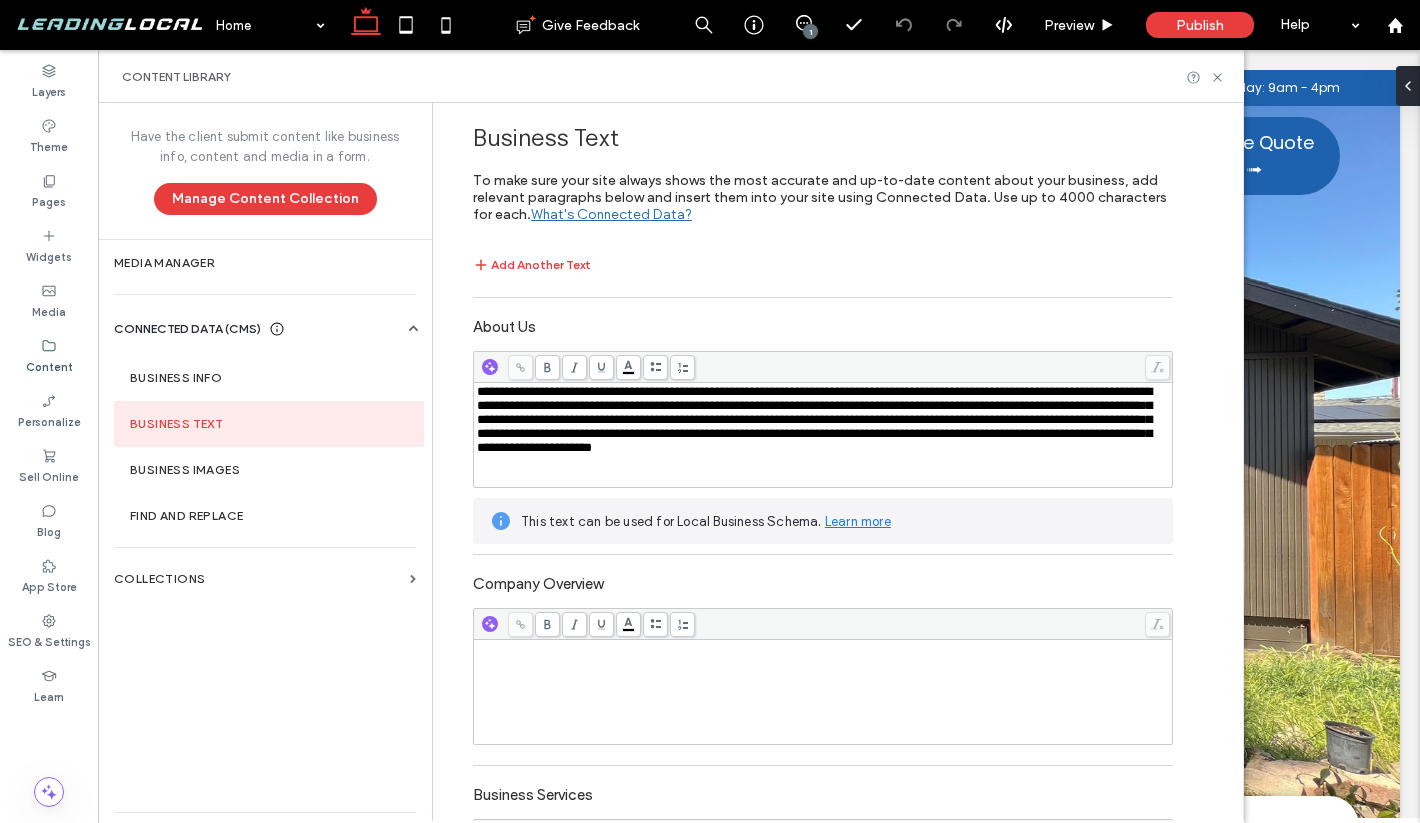 scroll, scrollTop: 0, scrollLeft: 0, axis: both 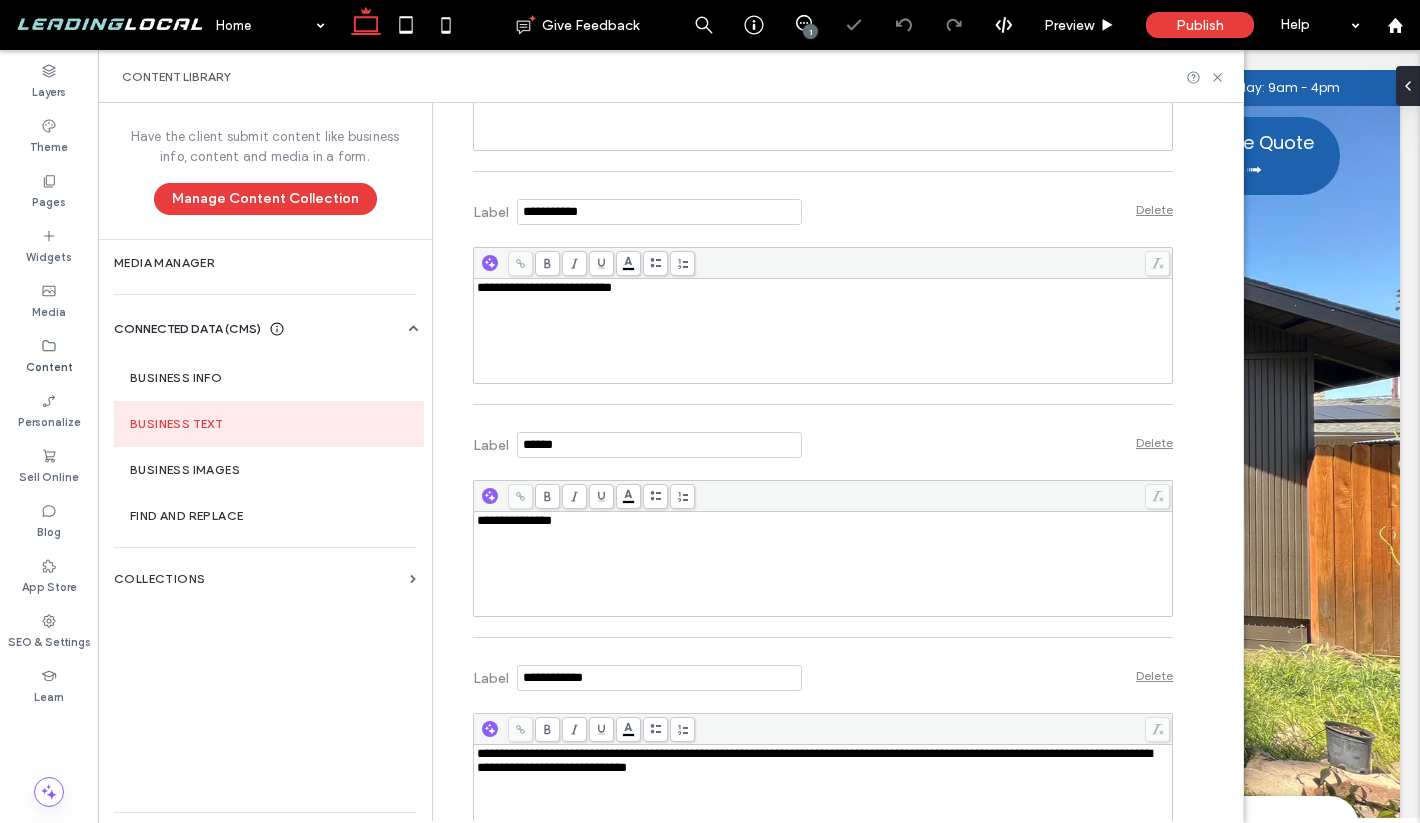 click on "**********" at bounding box center [823, 298] 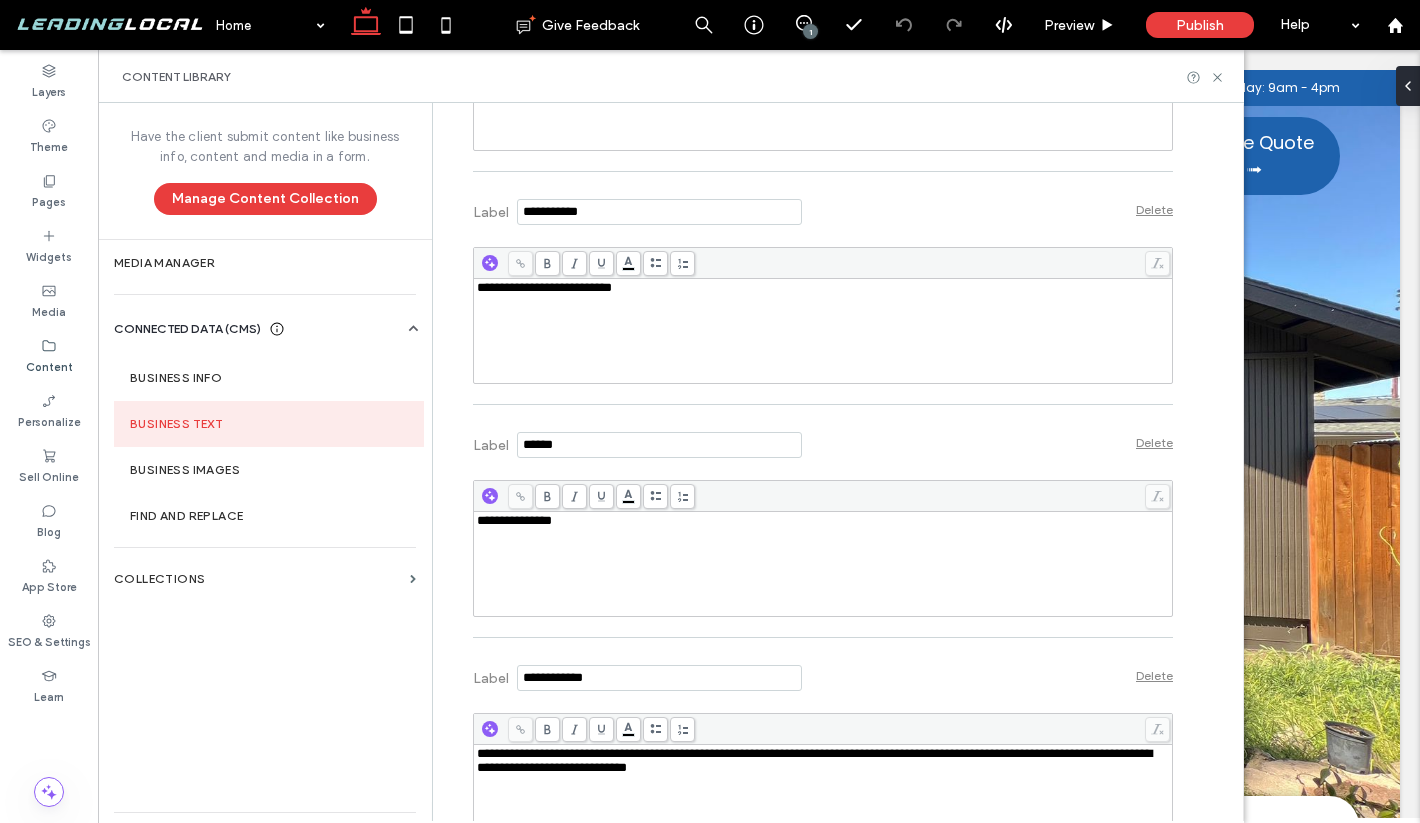 click on "**********" at bounding box center (544, 287) 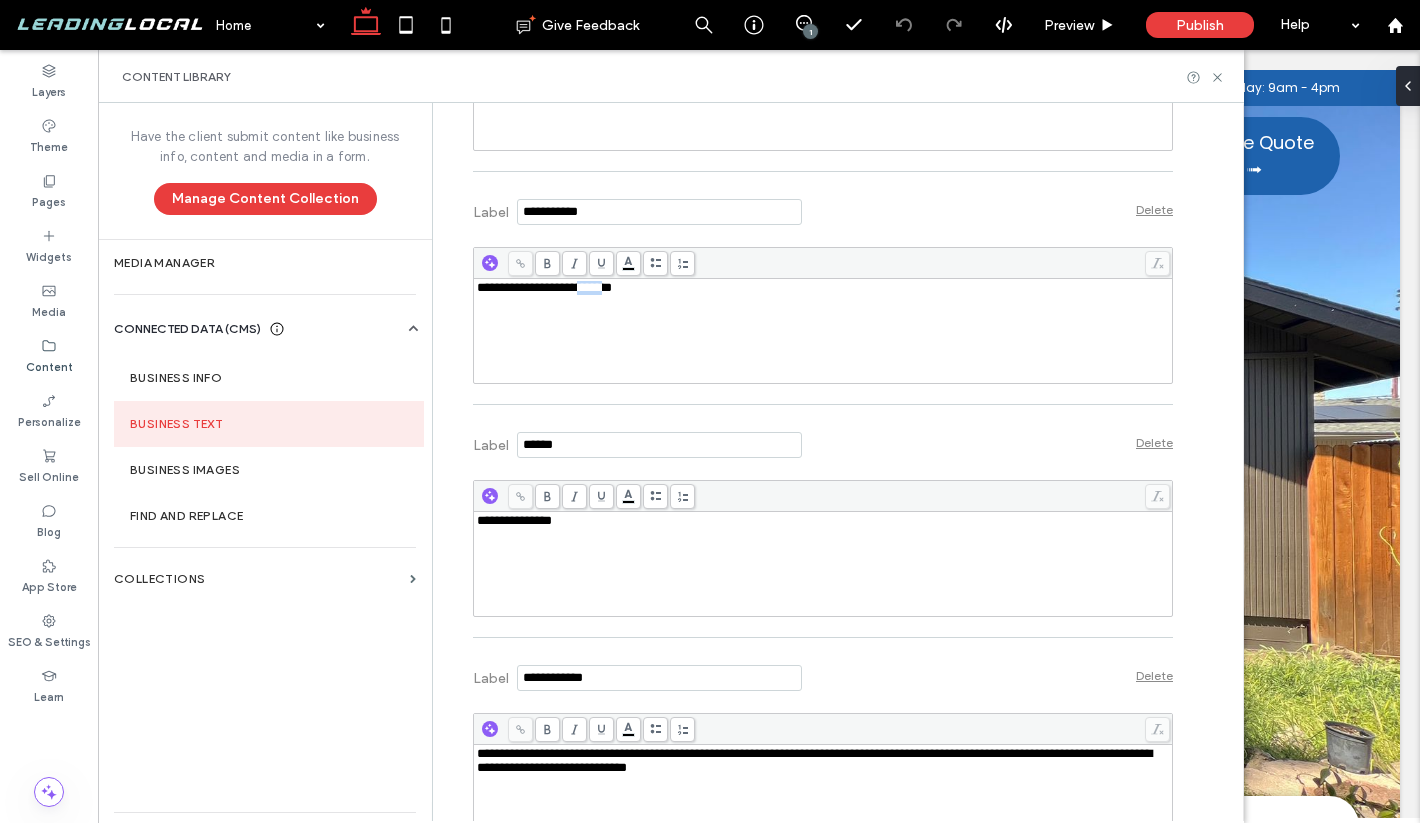 click on "**********" at bounding box center (544, 287) 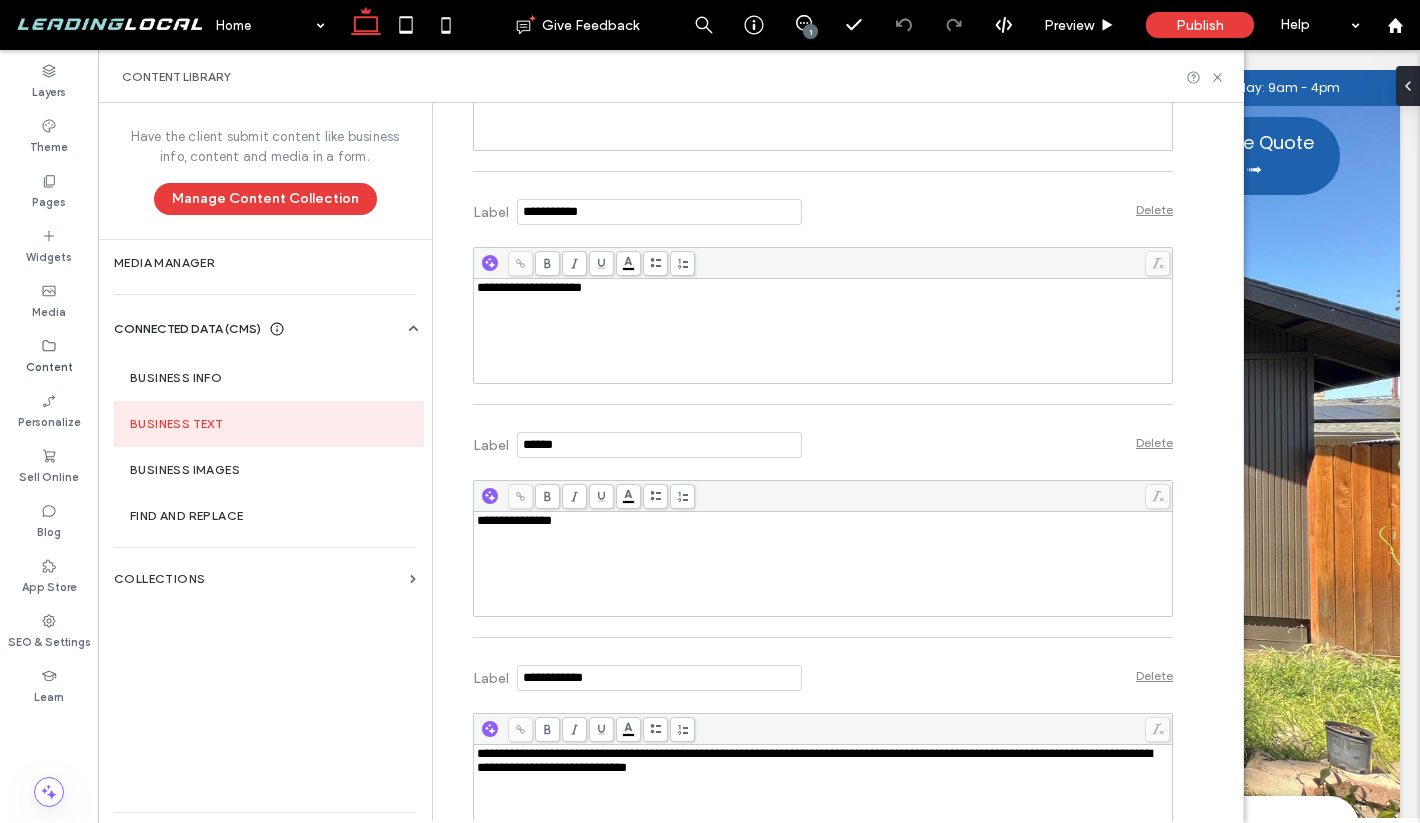 click on "**********" at bounding box center [823, 288] 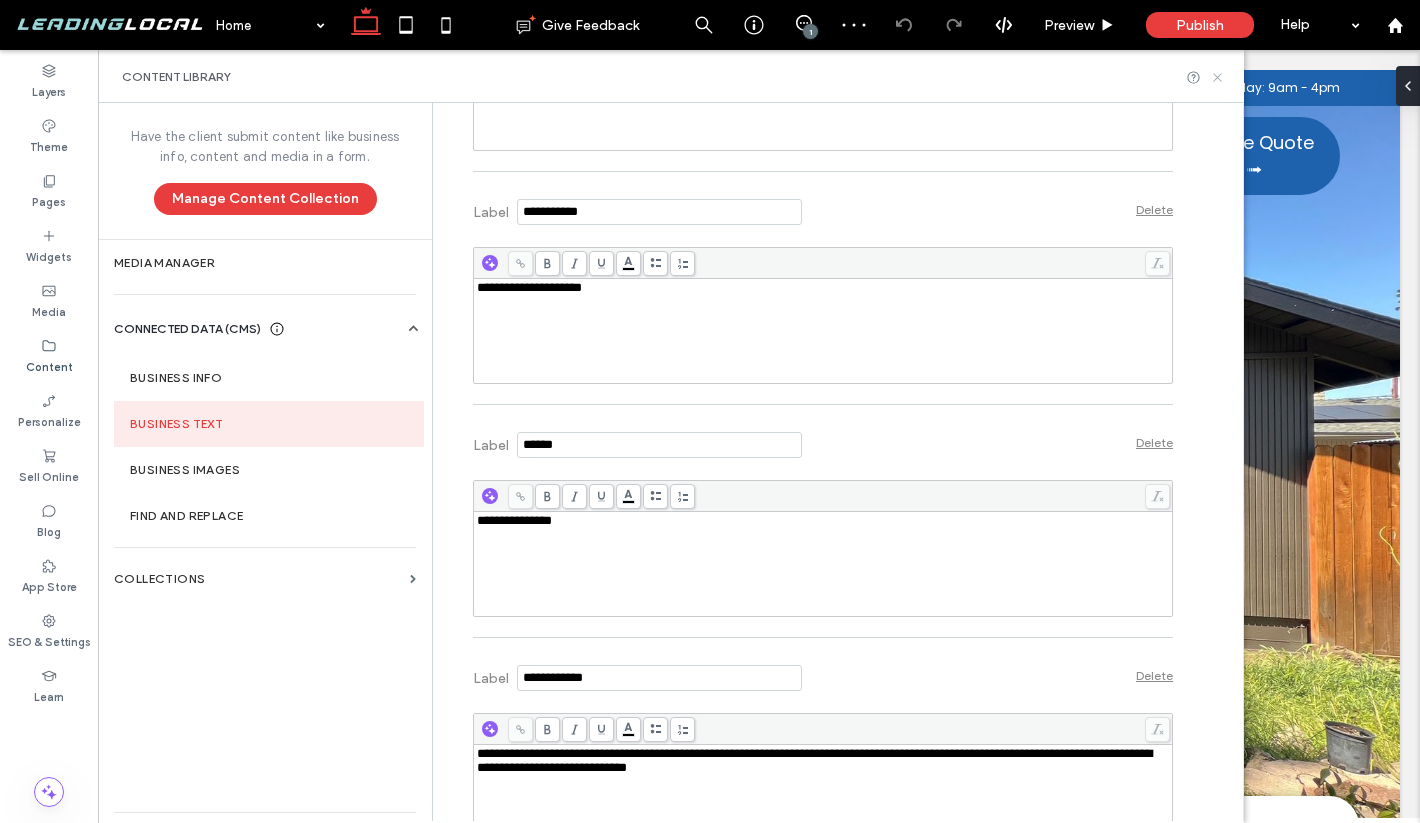 click 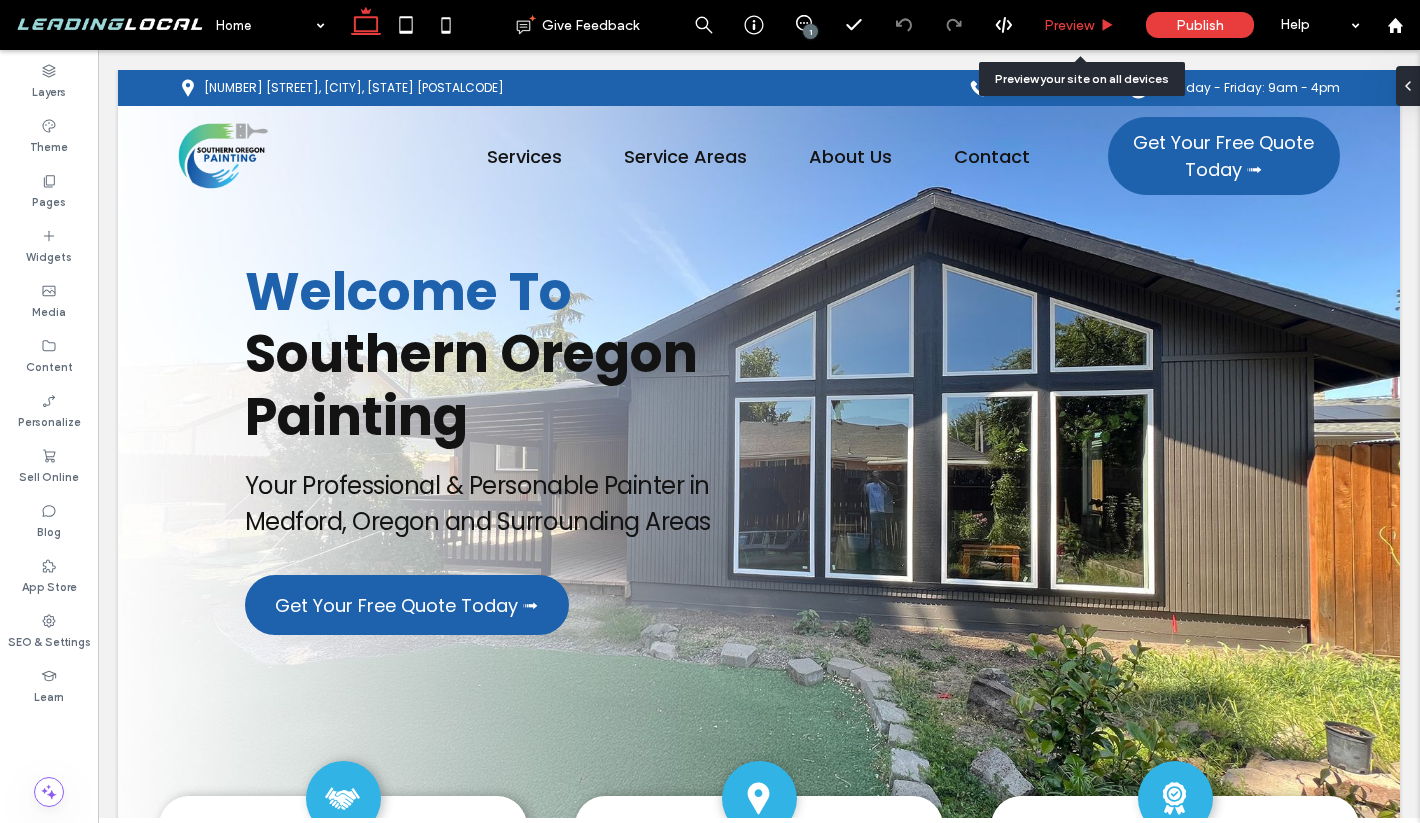 click 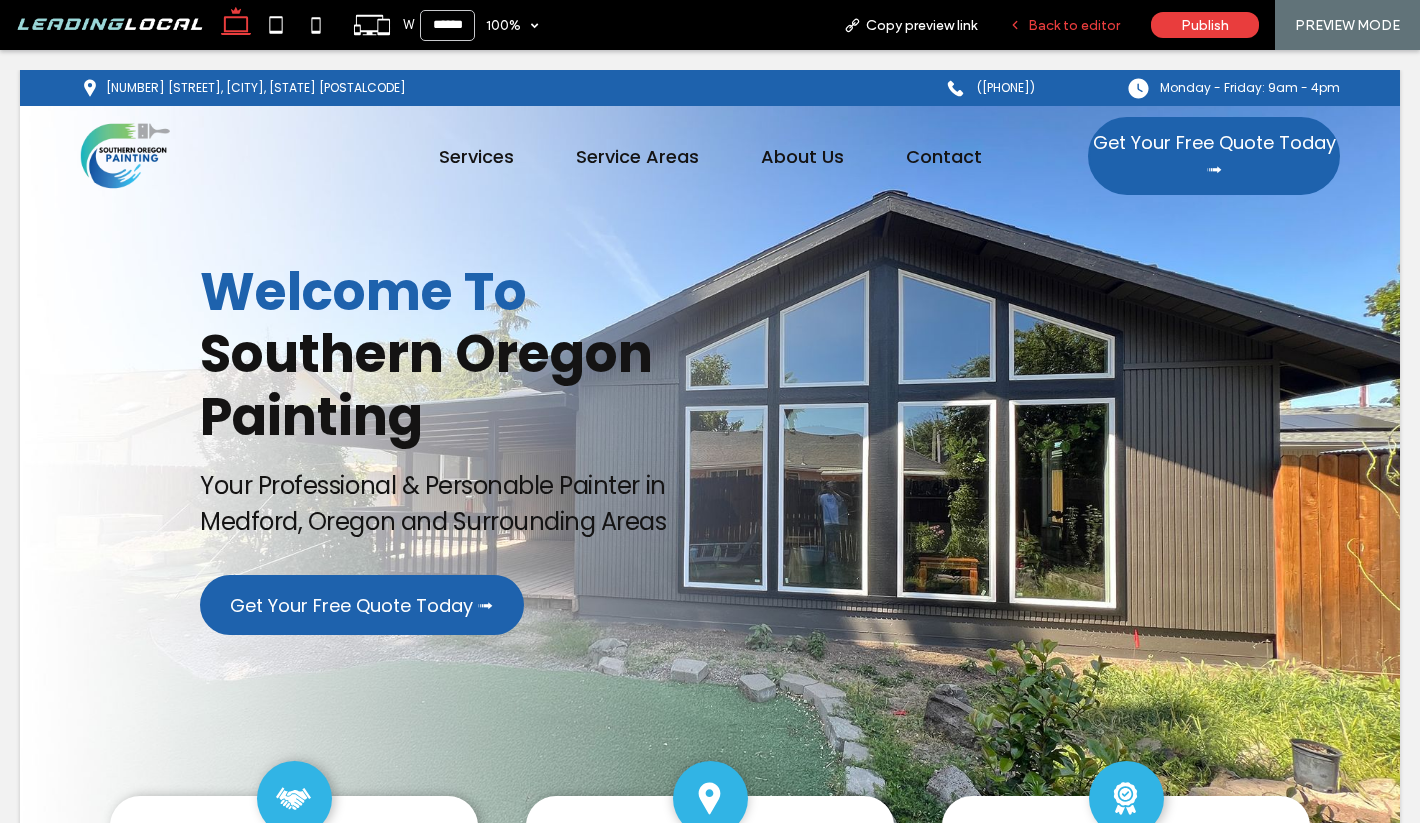 click on "Back to editor" at bounding box center (1074, 25) 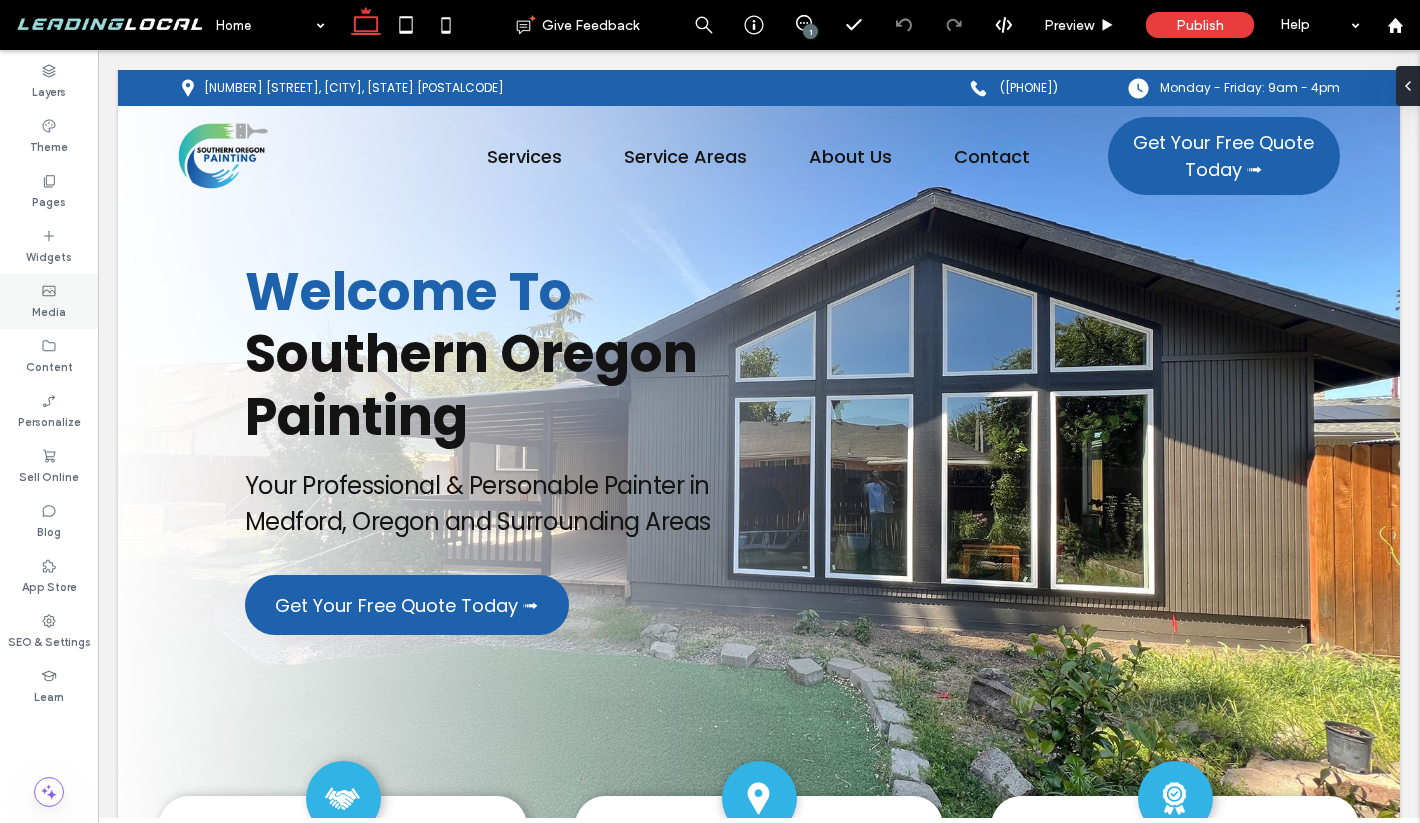 click on "Media" at bounding box center [49, 310] 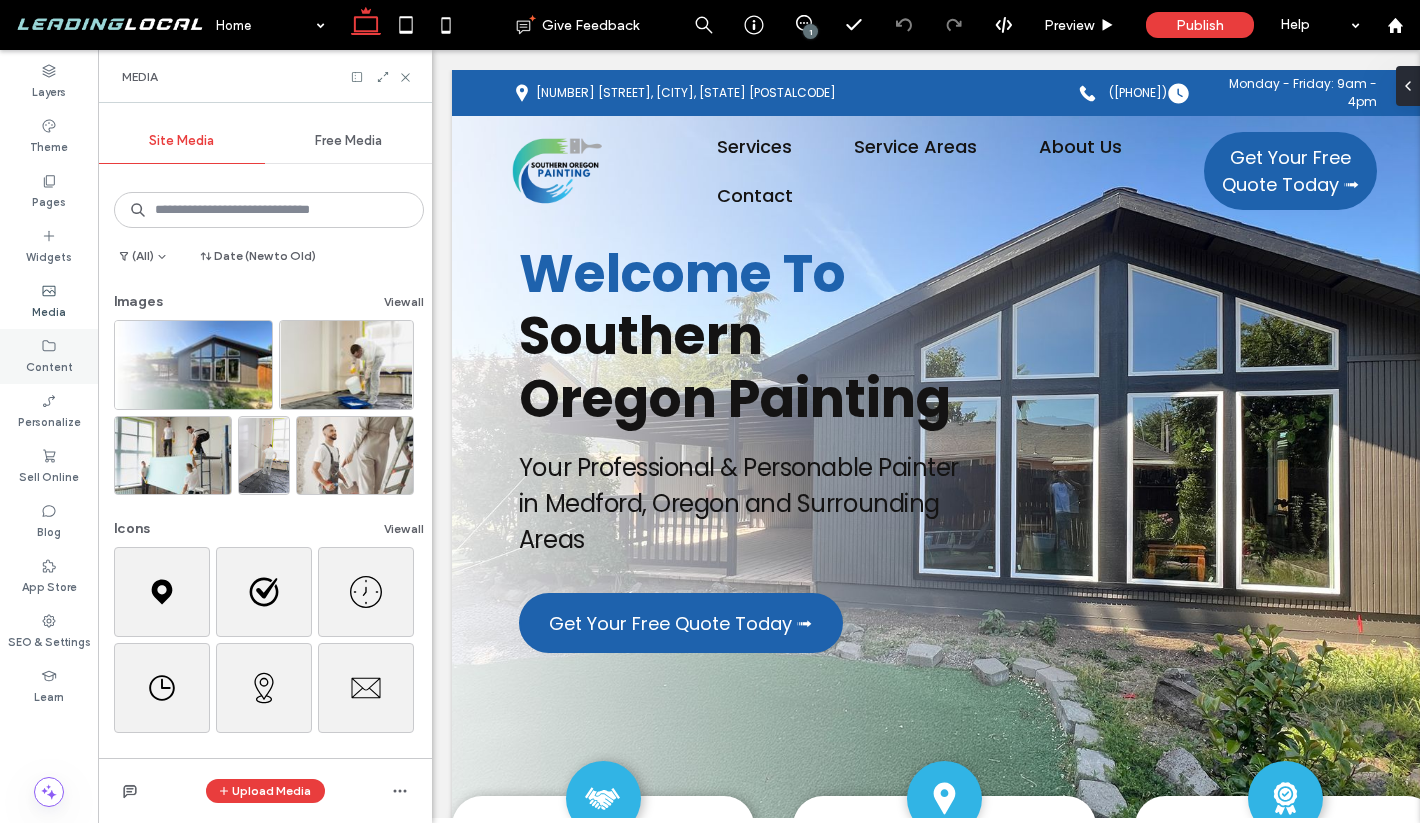 click on "Content" at bounding box center [49, 365] 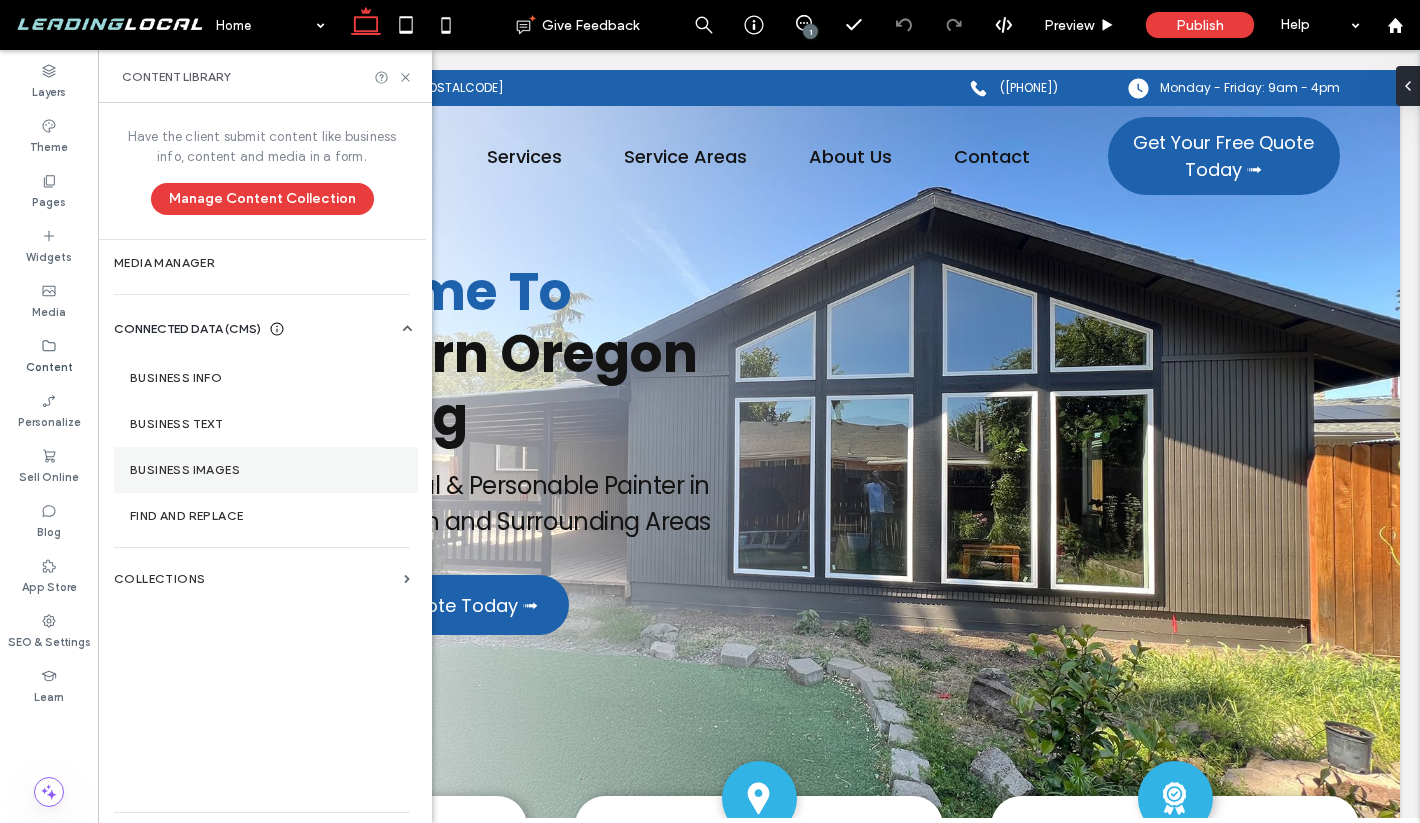 click on "Business Images" at bounding box center (266, 470) 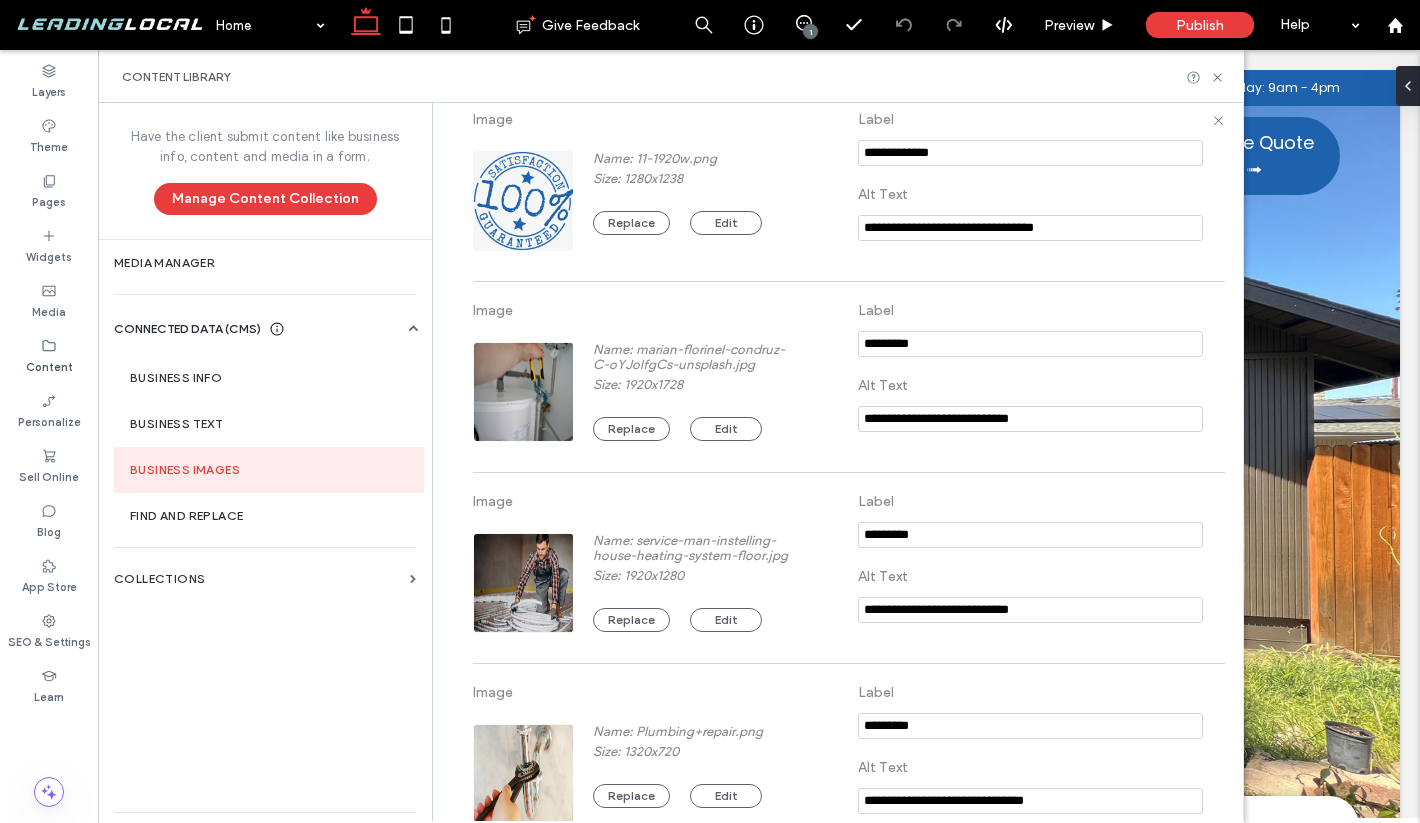 scroll, scrollTop: 642, scrollLeft: 0, axis: vertical 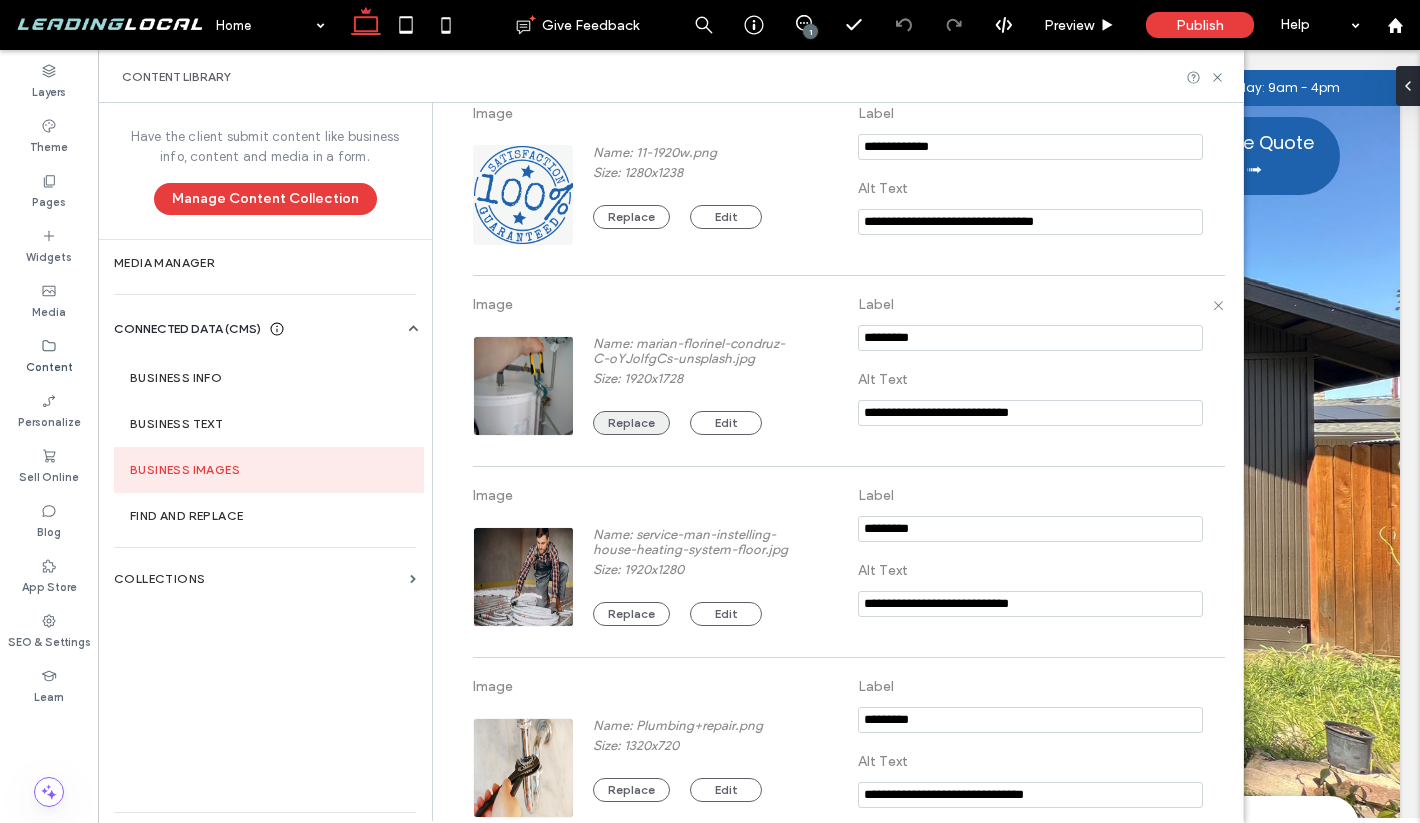 click on "Replace" at bounding box center [631, 423] 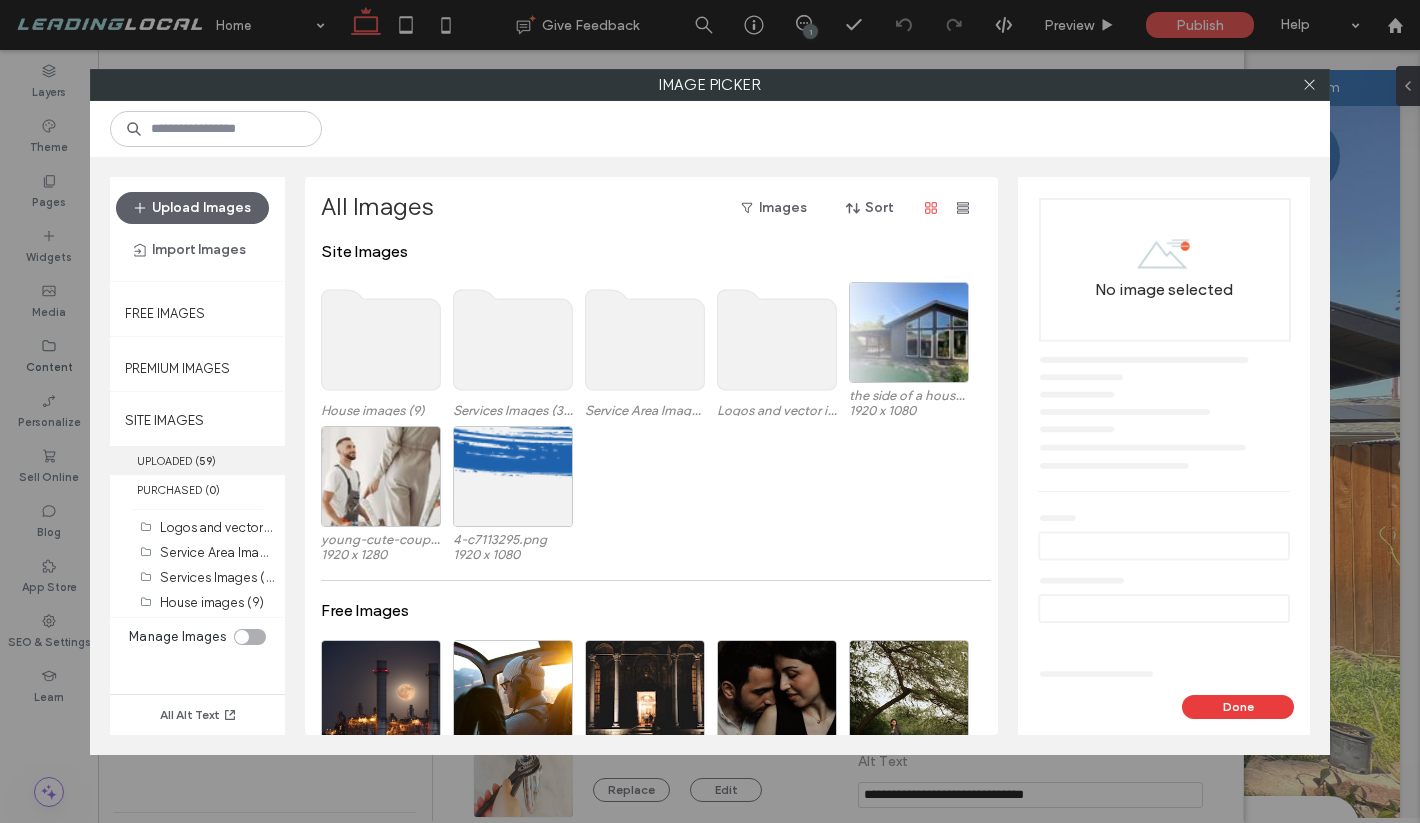 click on "UPLOADED ( 59 )" at bounding box center [197, 460] 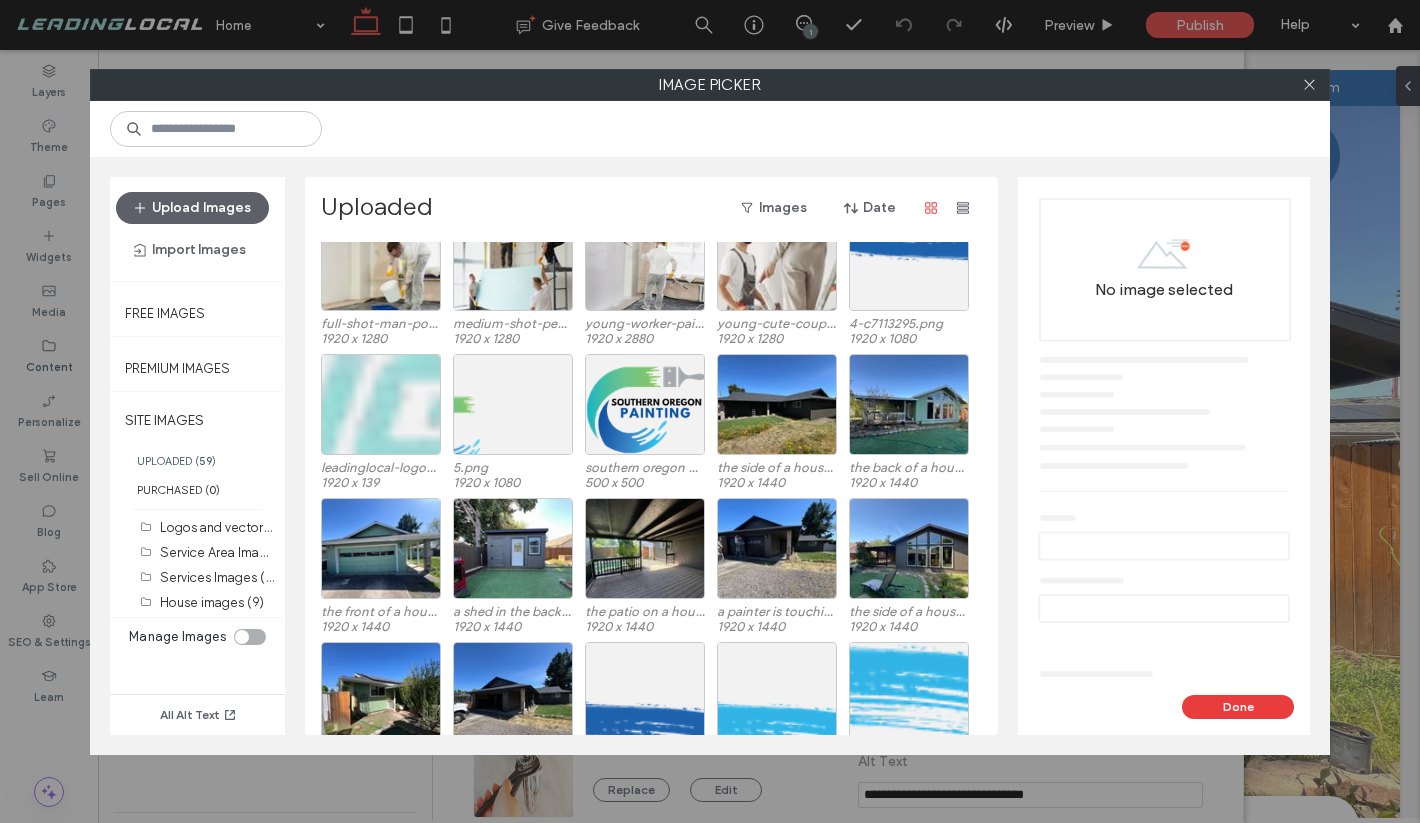 scroll, scrollTop: 142, scrollLeft: 0, axis: vertical 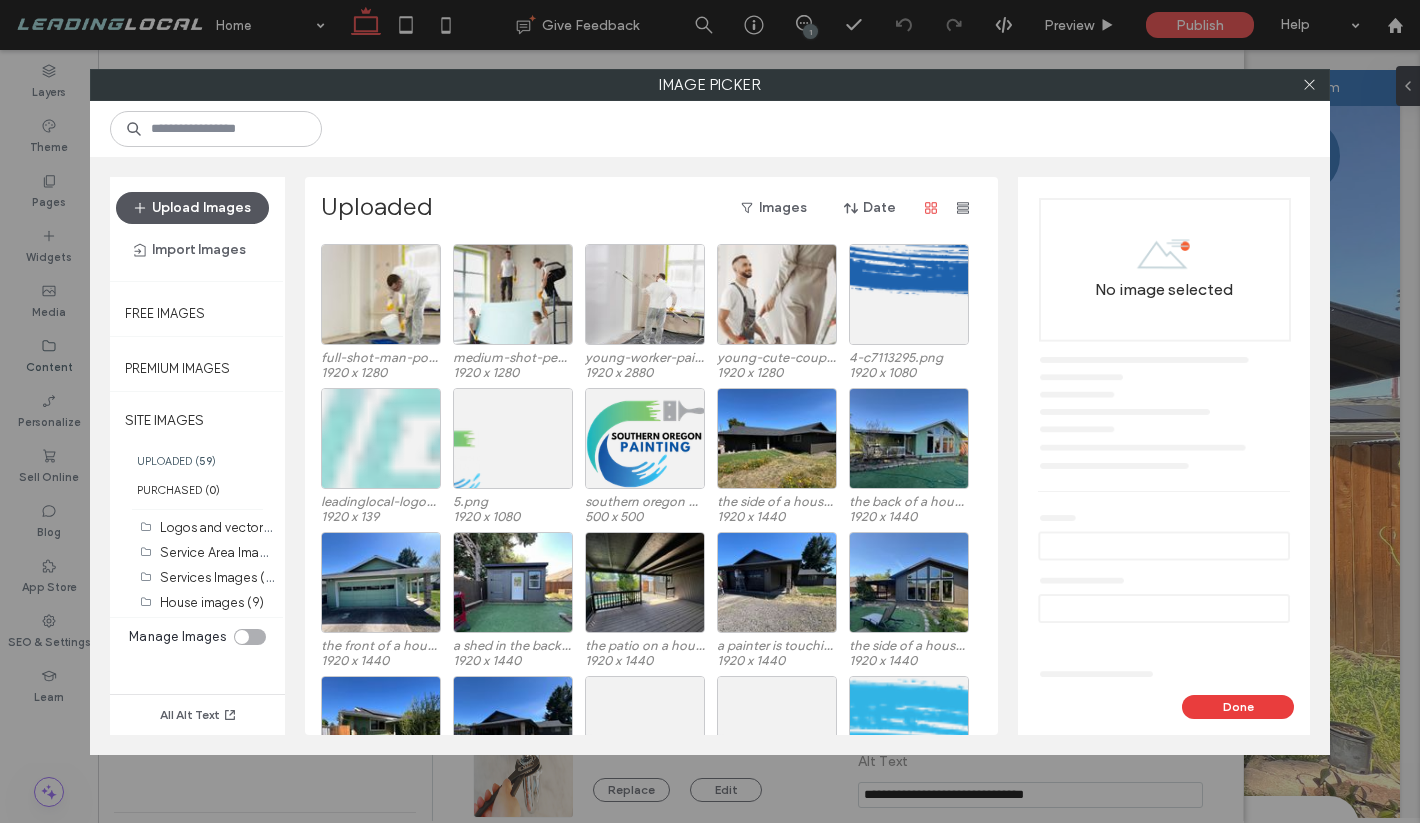 click on "Upload Images" at bounding box center [192, 208] 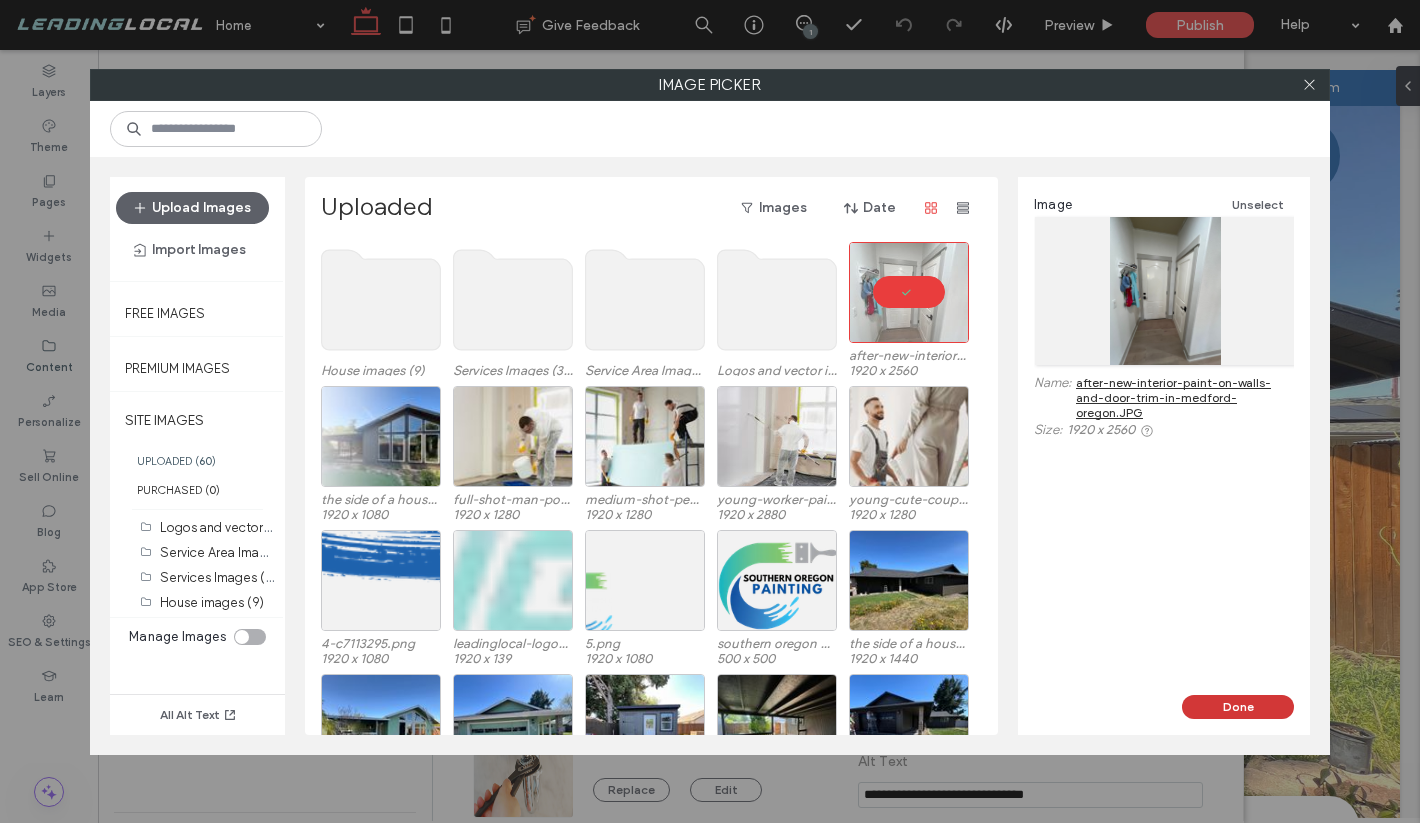 type 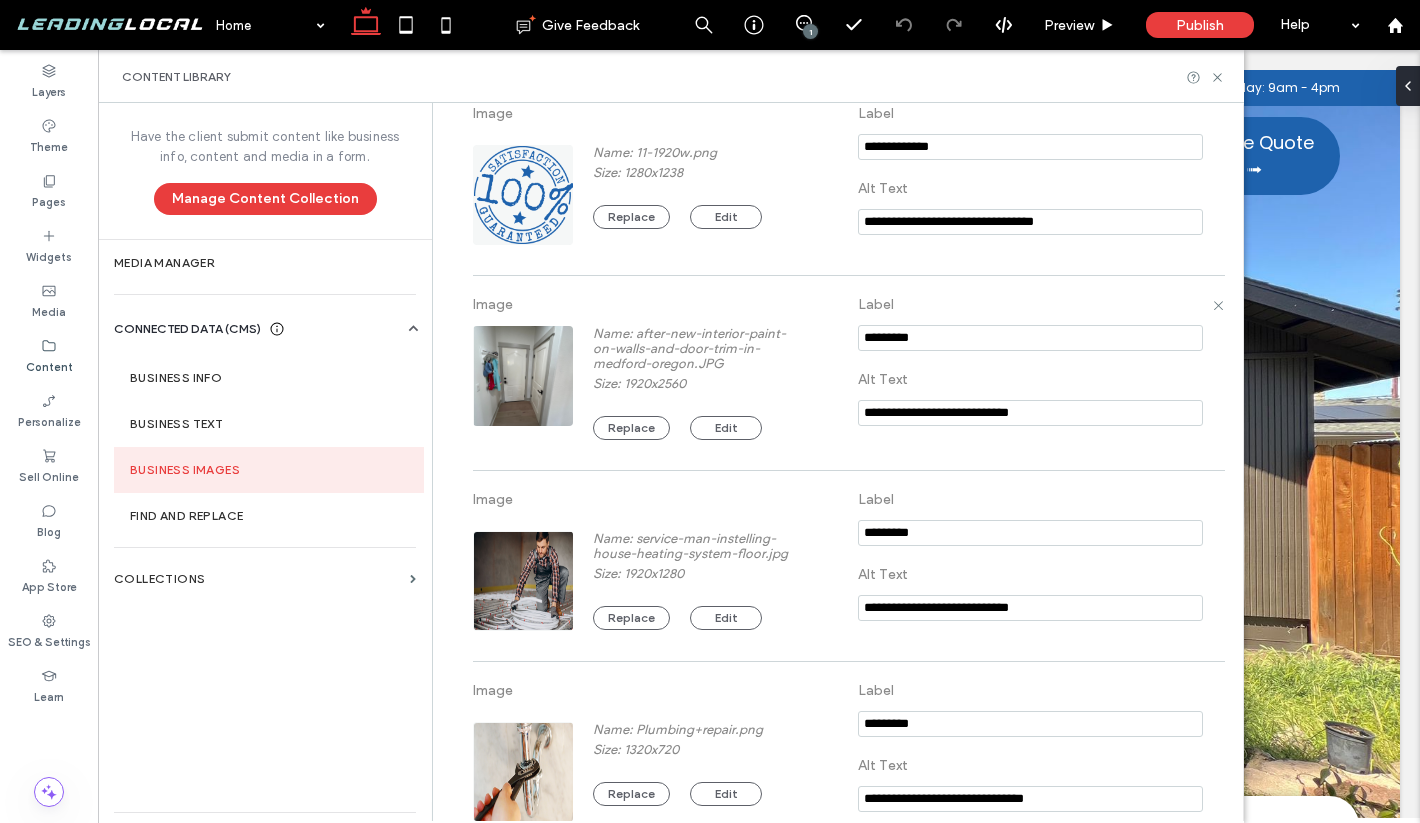 click on "**********" at bounding box center [1030, 413] 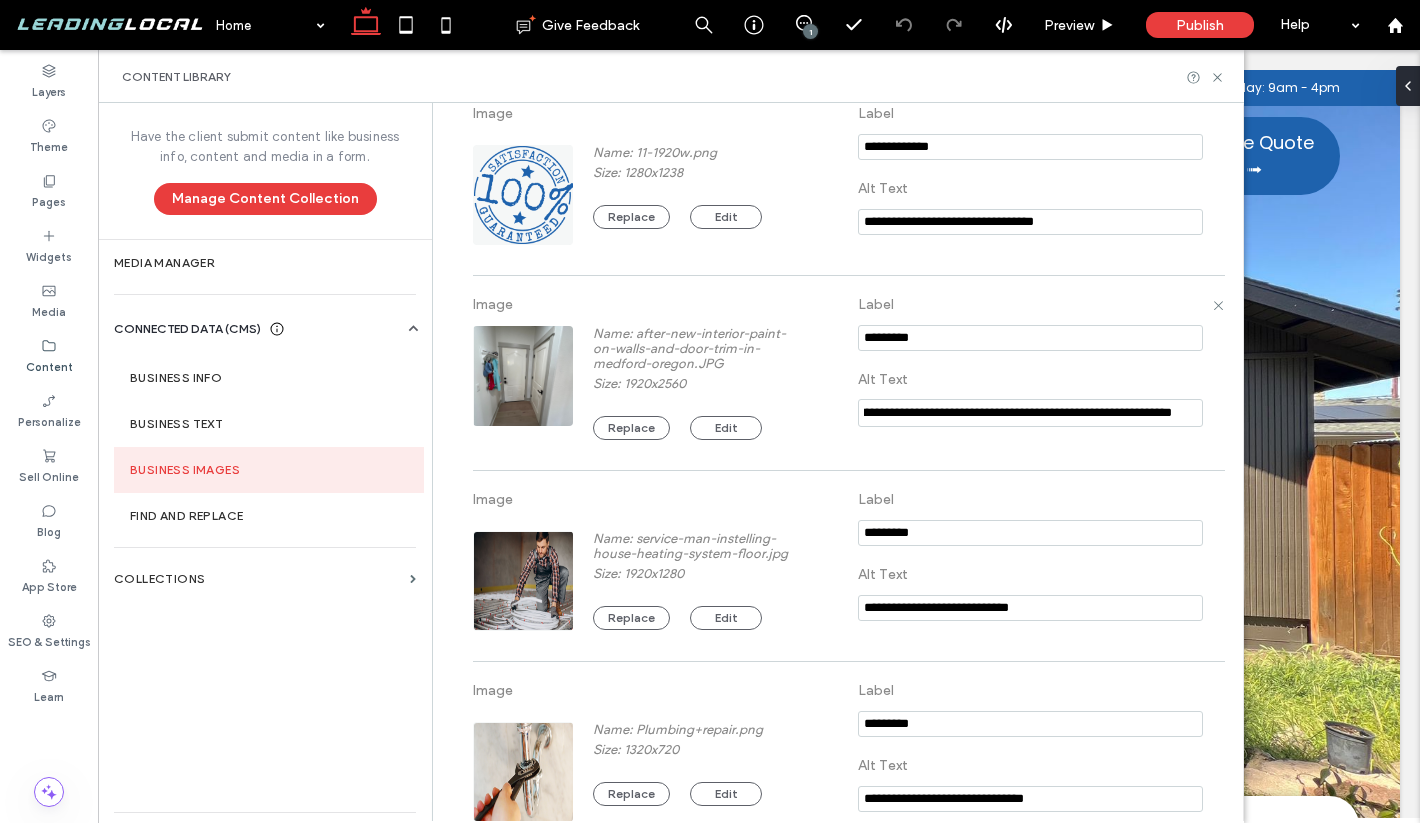 scroll, scrollTop: 0, scrollLeft: 88, axis: horizontal 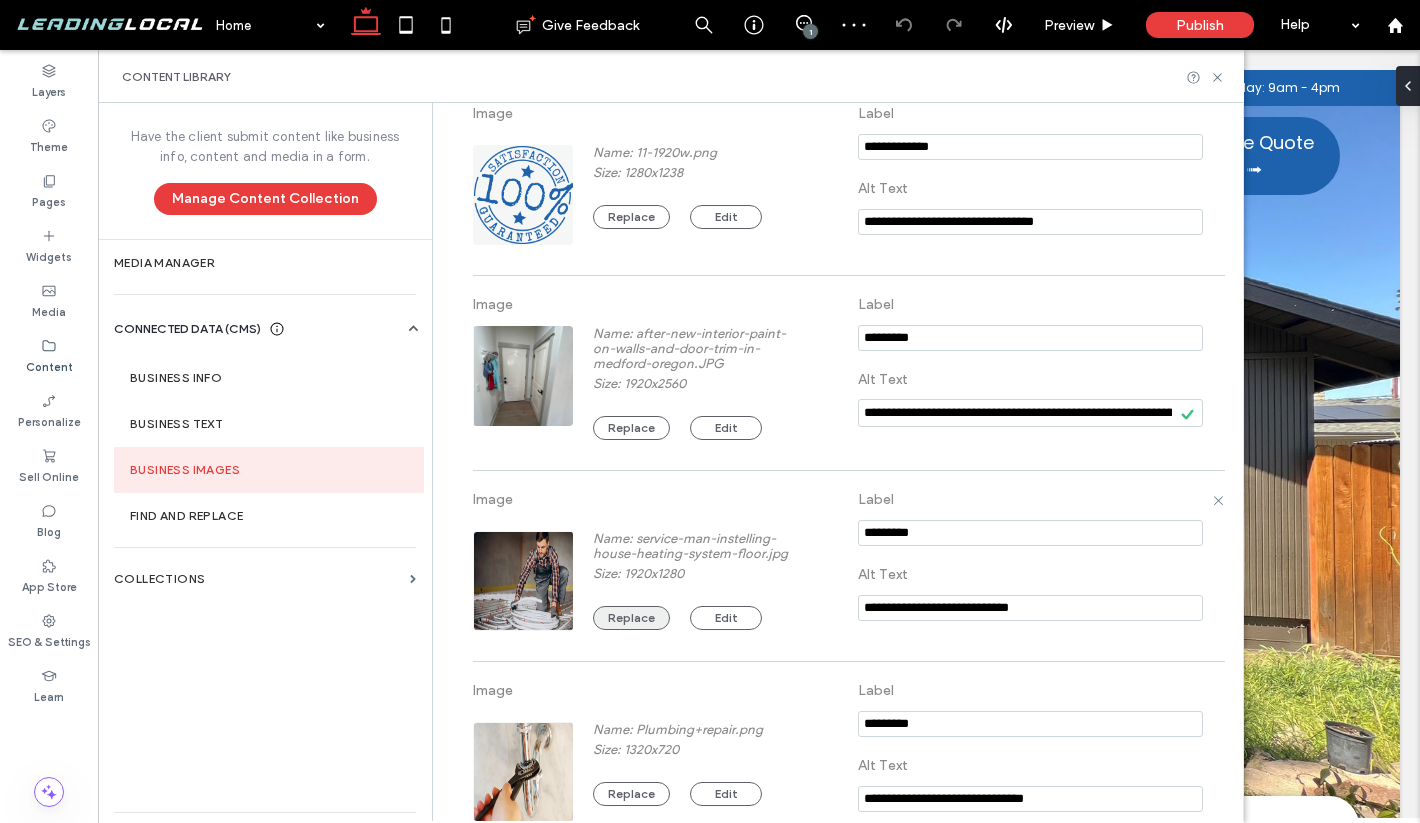 click on "Replace" at bounding box center [631, 618] 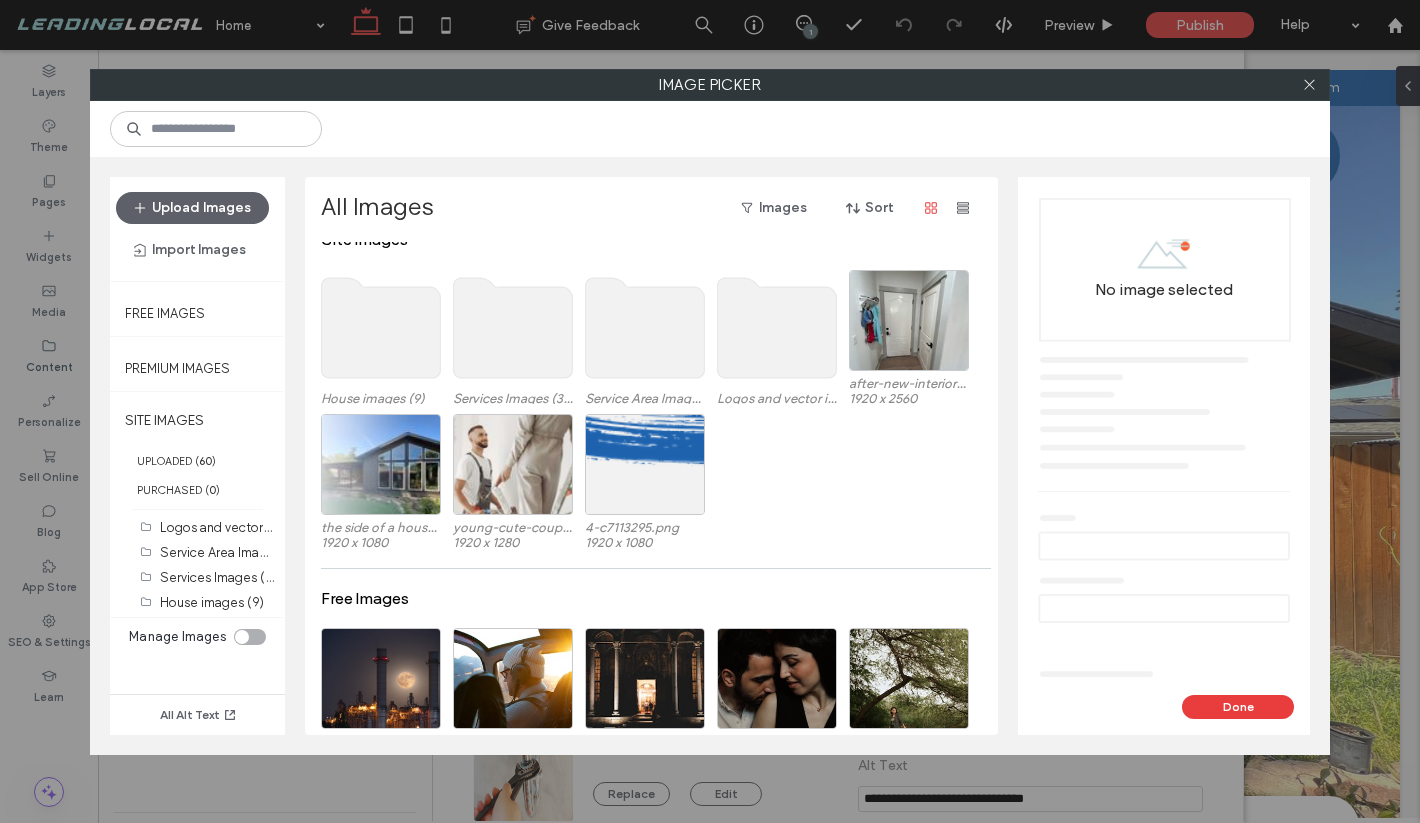 scroll, scrollTop: 0, scrollLeft: 0, axis: both 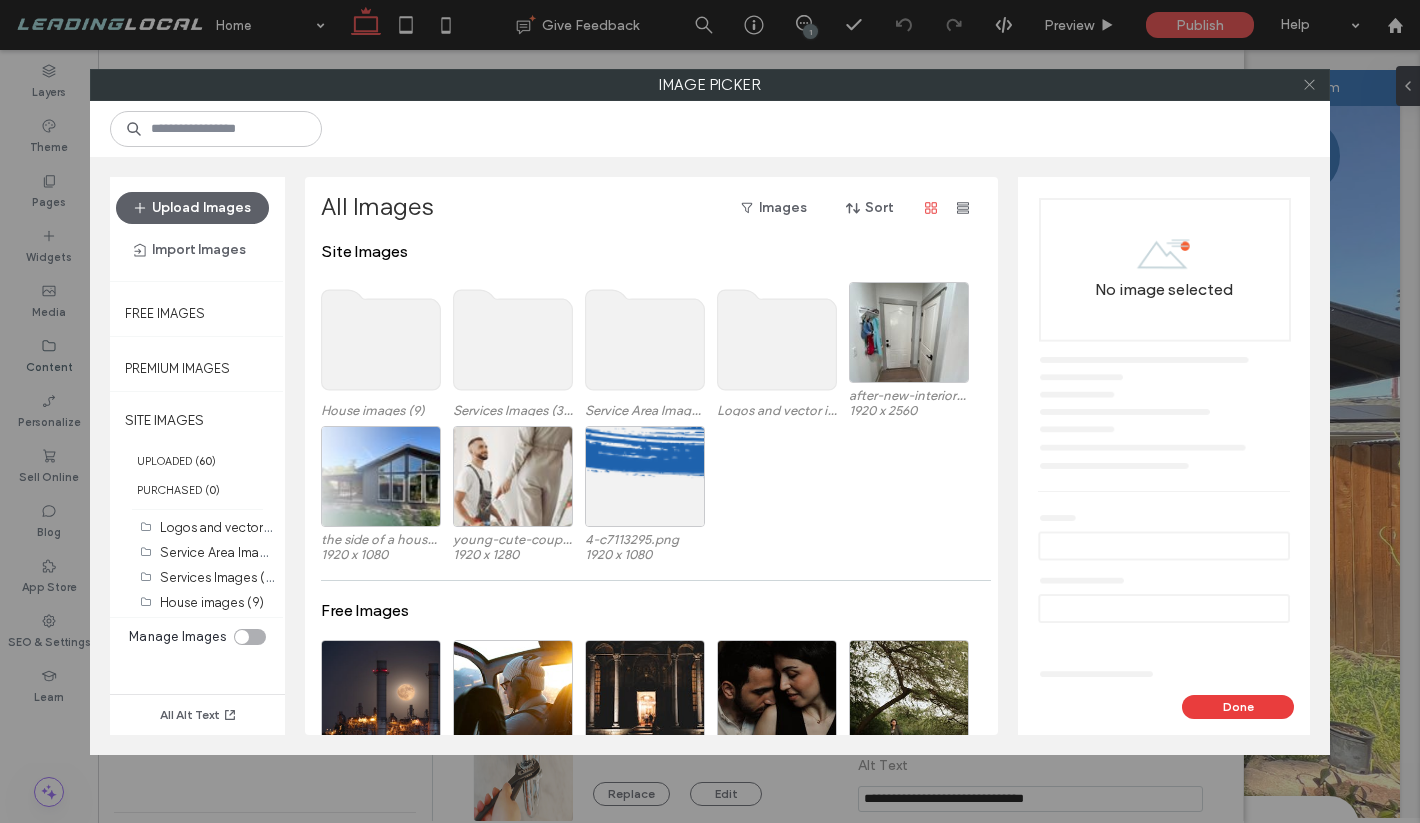 click 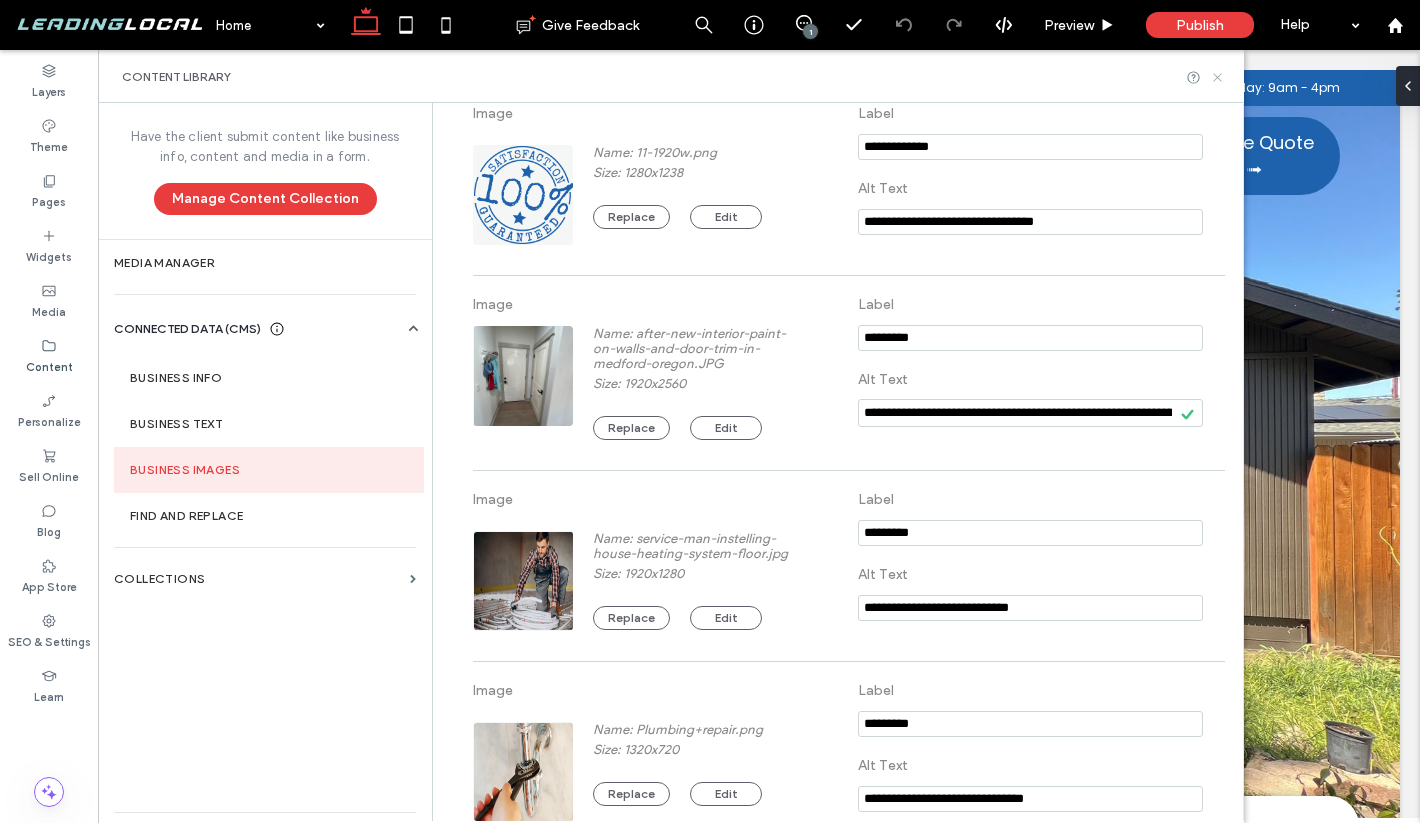 click 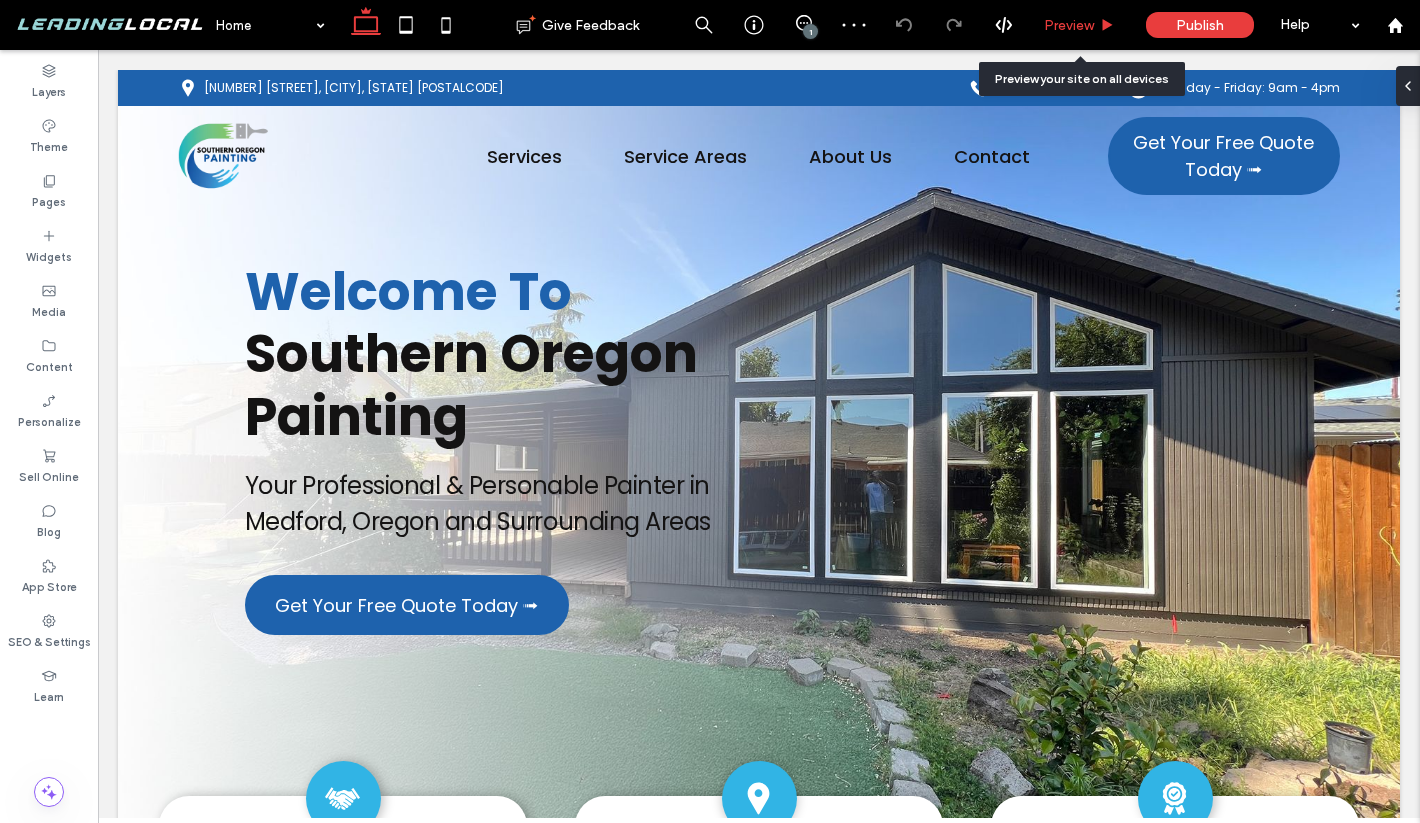 click 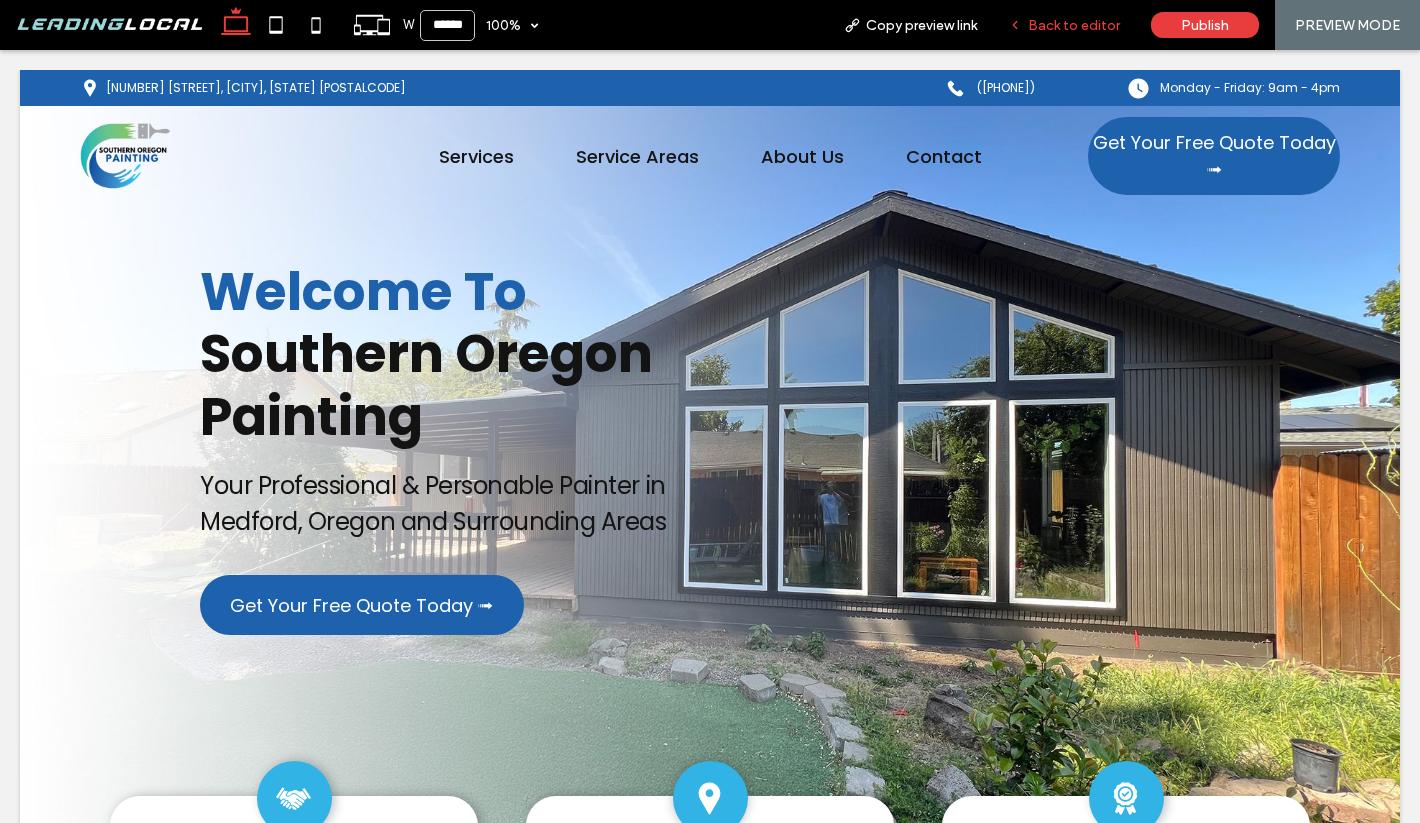 click on "Back to editor" at bounding box center [1074, 25] 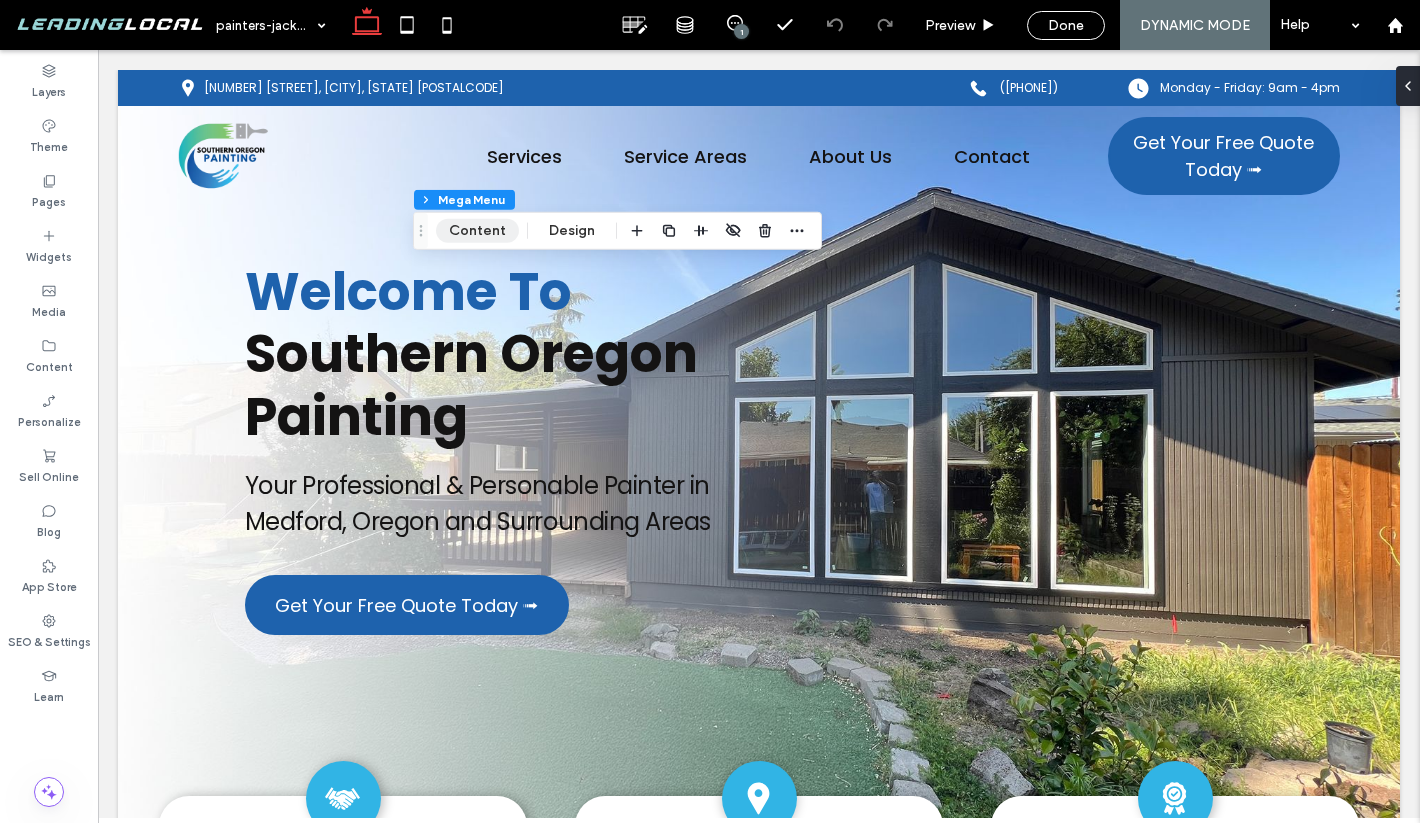 click on "Content" at bounding box center (477, 231) 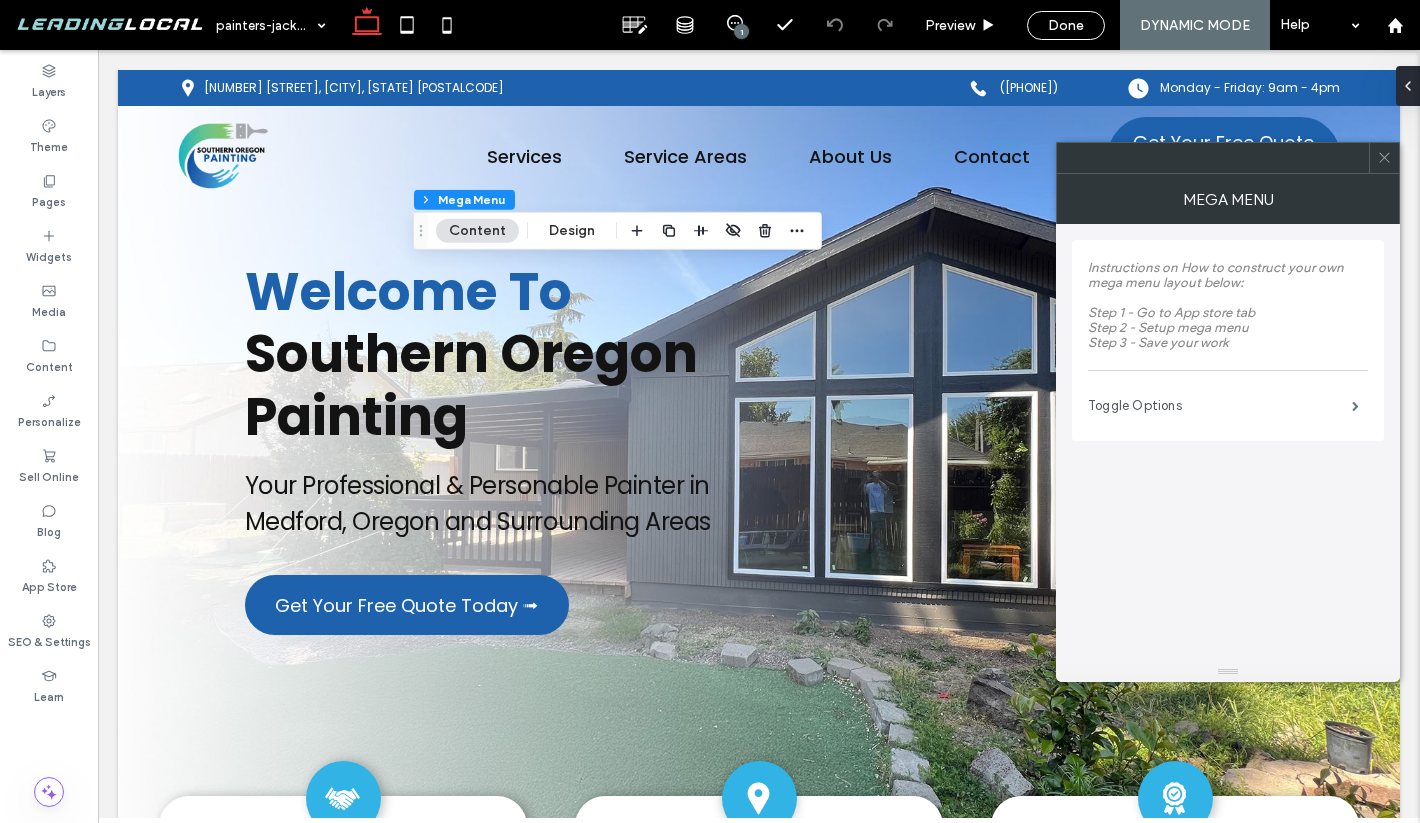 click on "Toggle Options" at bounding box center [1220, 406] 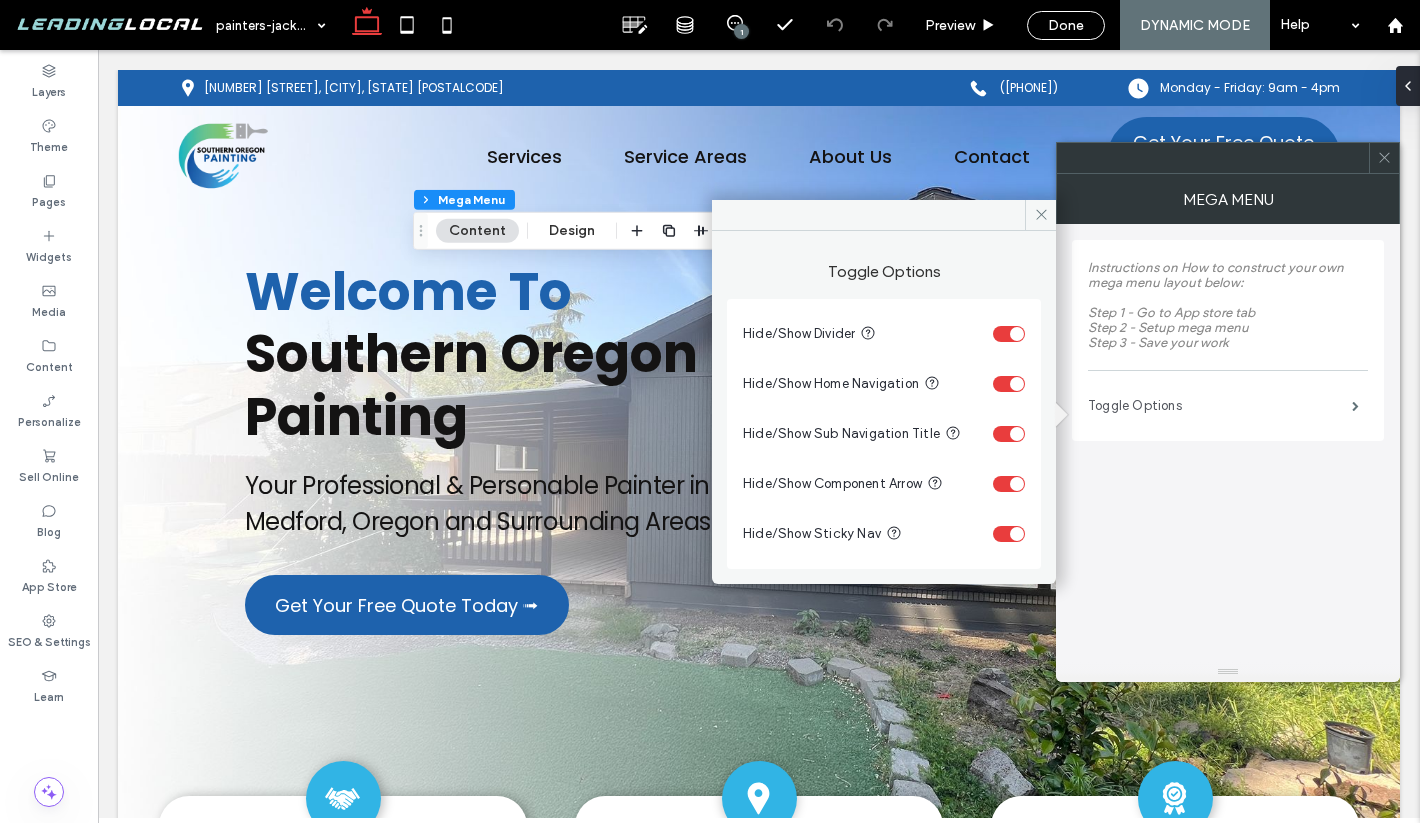 click on "Toggle Options" at bounding box center (1220, 406) 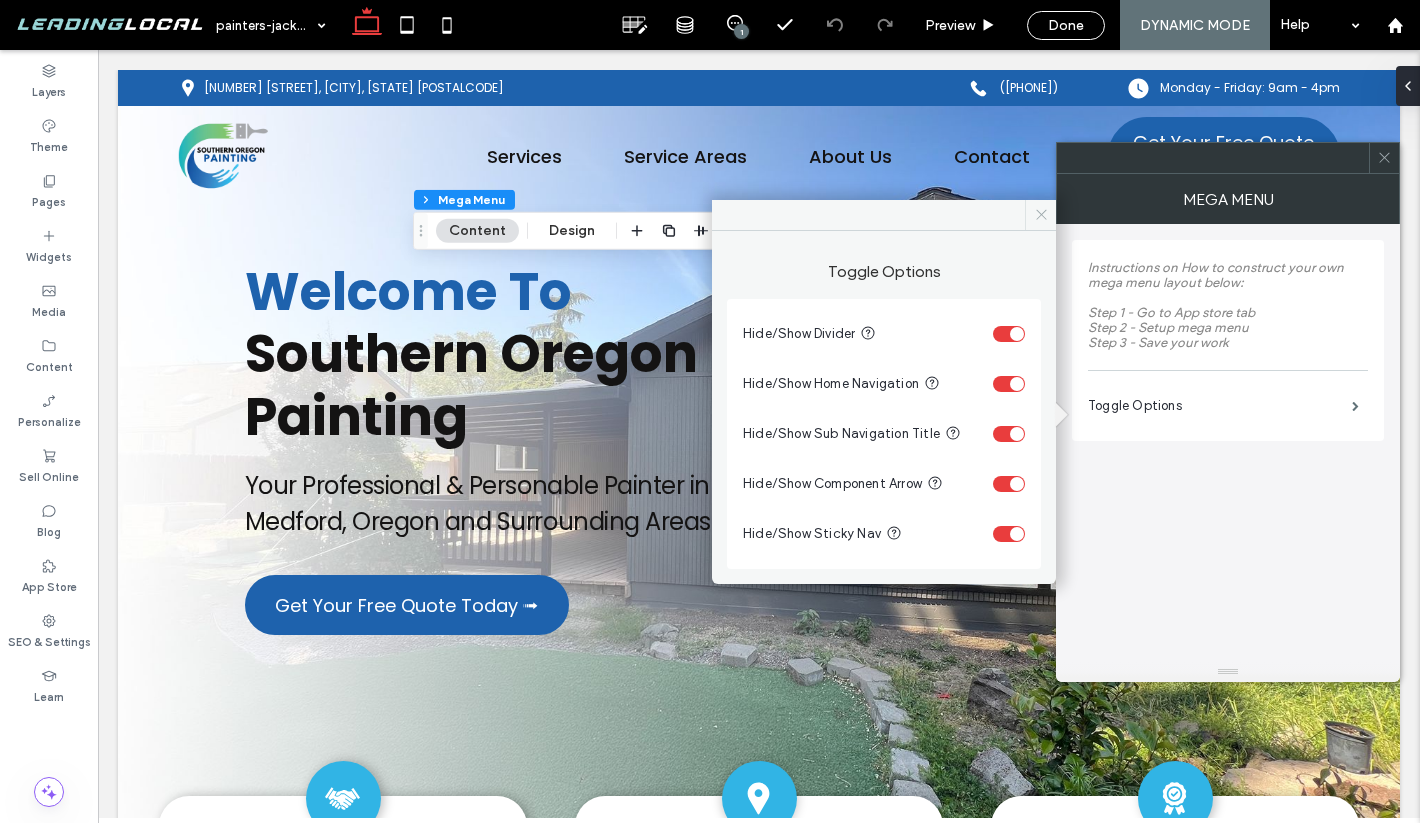 click at bounding box center (1040, 215) 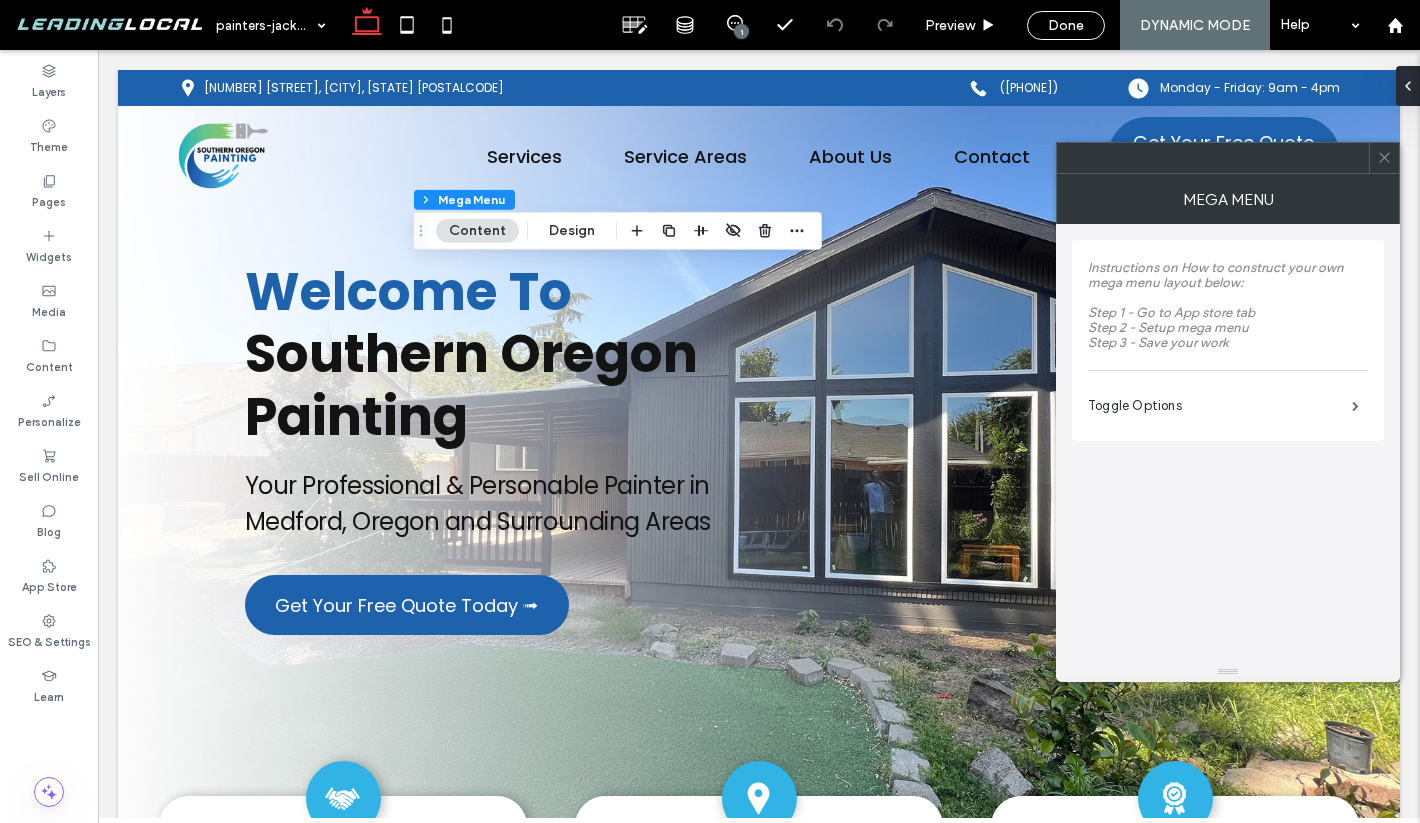 click 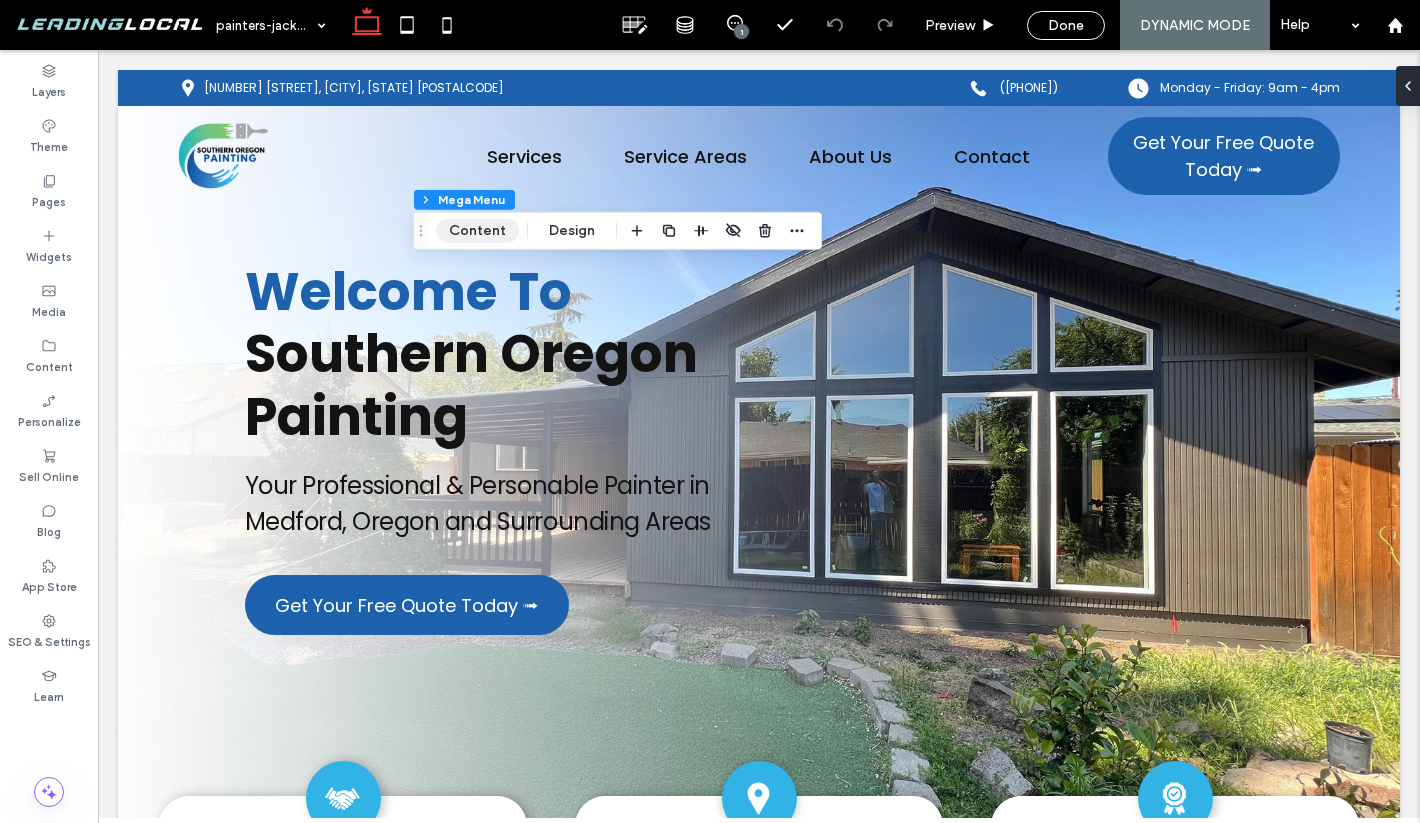 click on "Content" at bounding box center [477, 231] 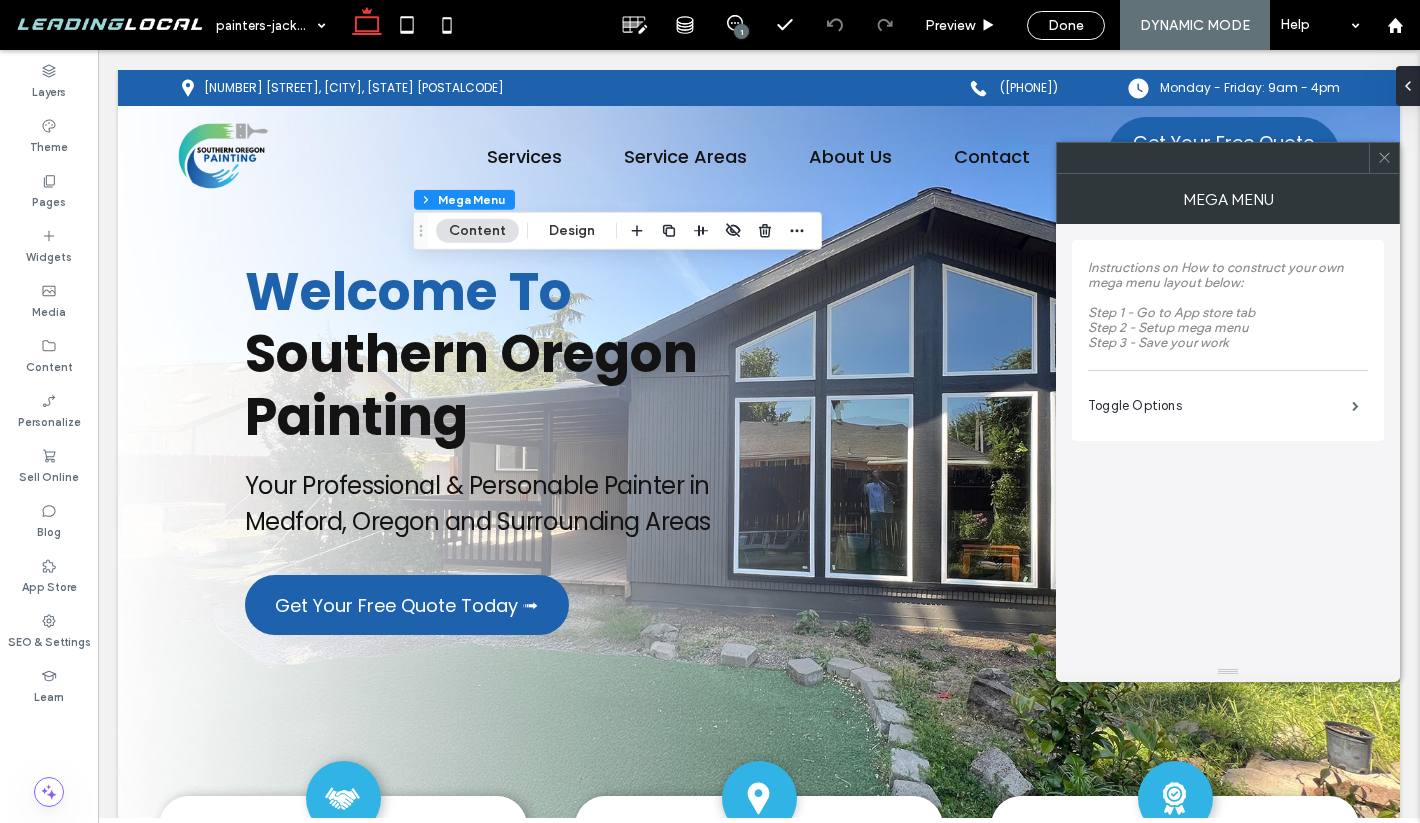 click 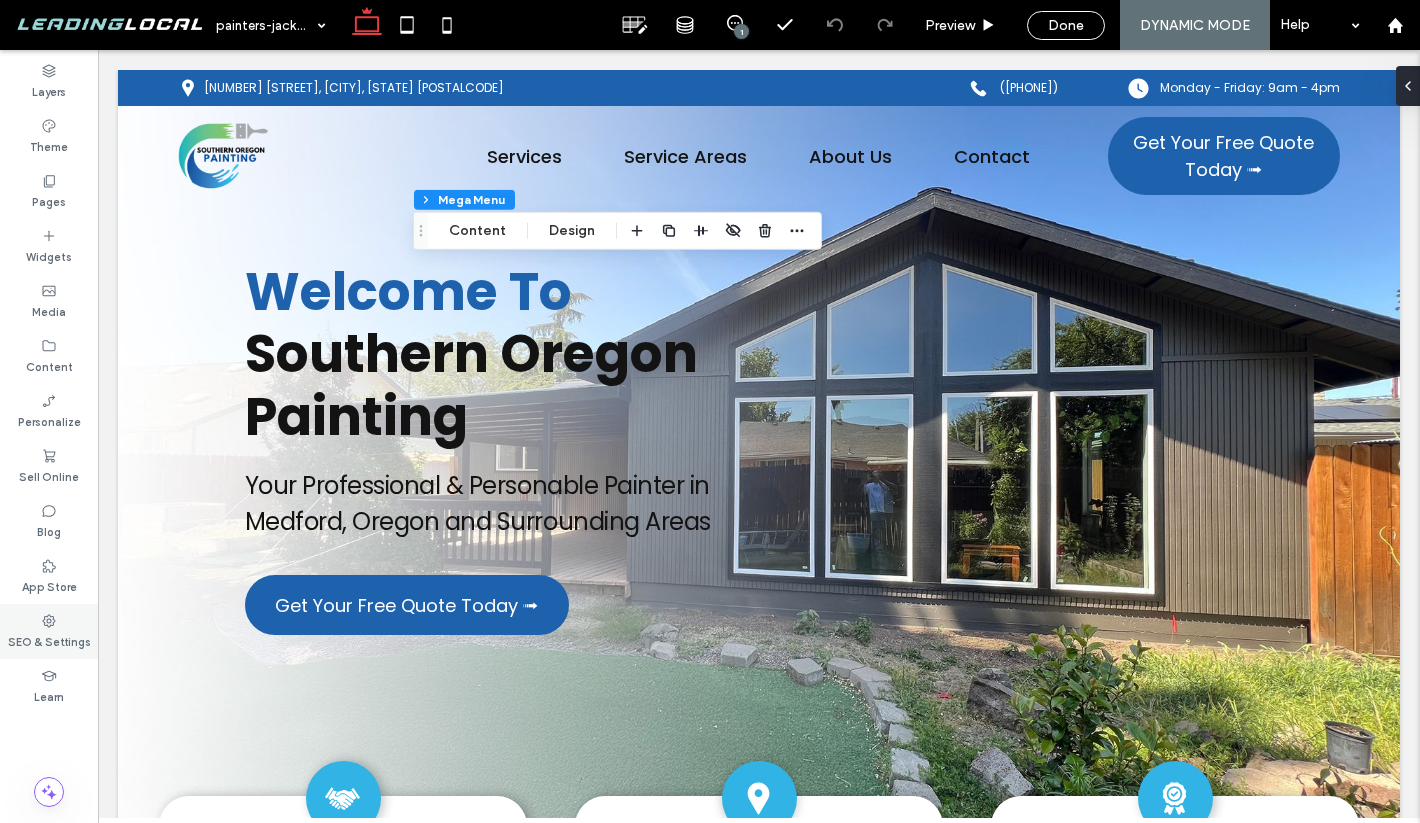 click on "SEO & Settings" at bounding box center (49, 640) 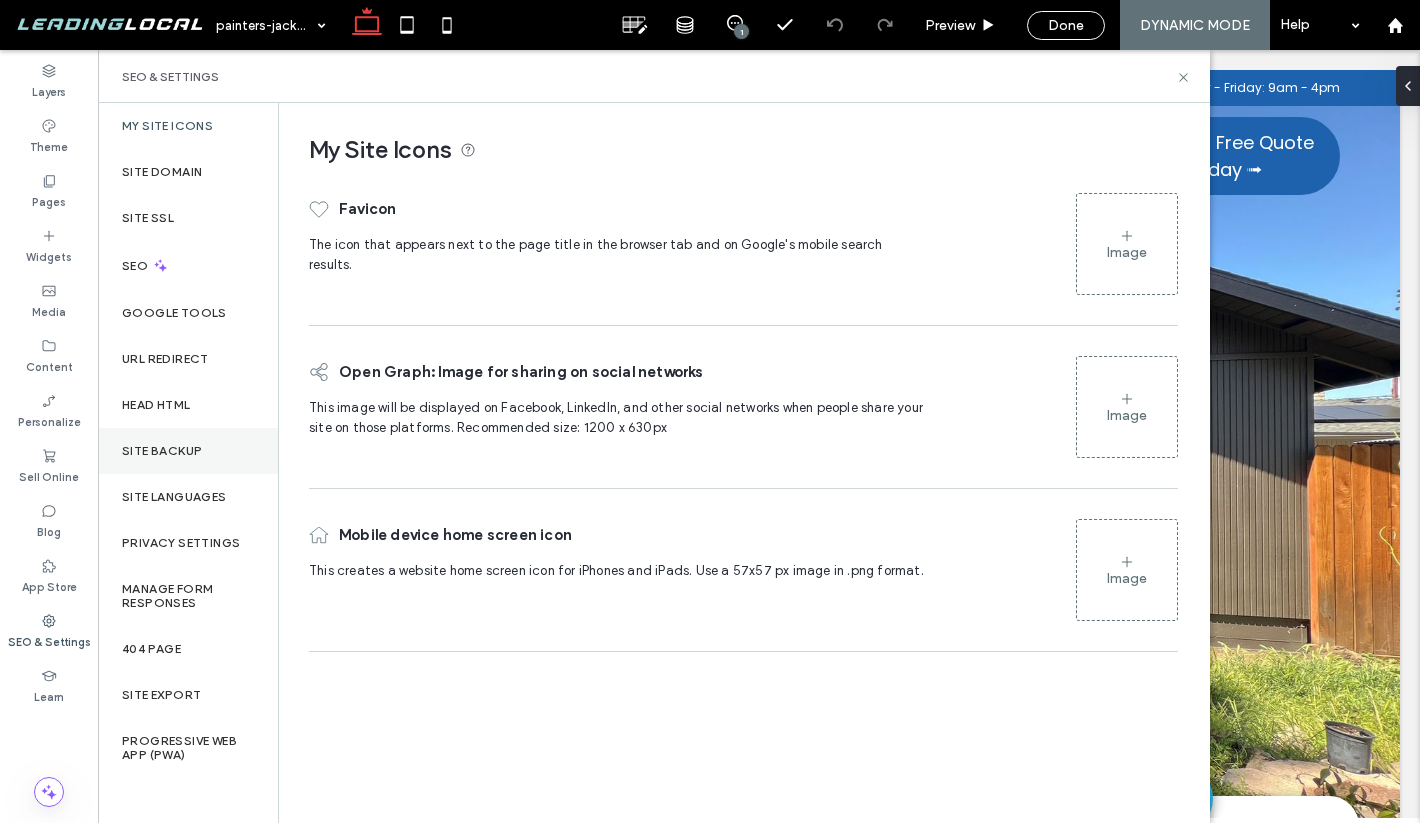 click on "Site Backup" at bounding box center [162, 451] 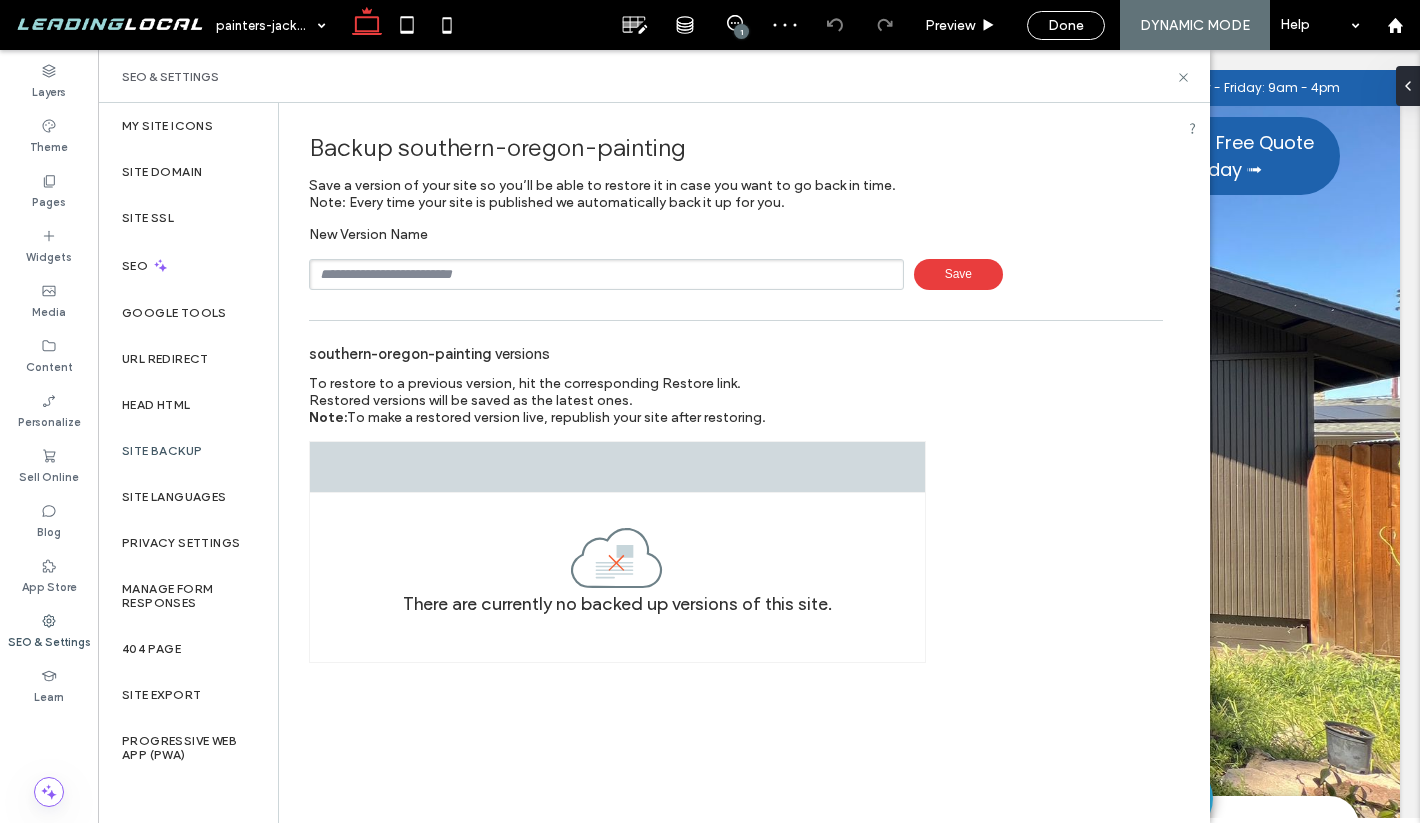 click at bounding box center [606, 274] 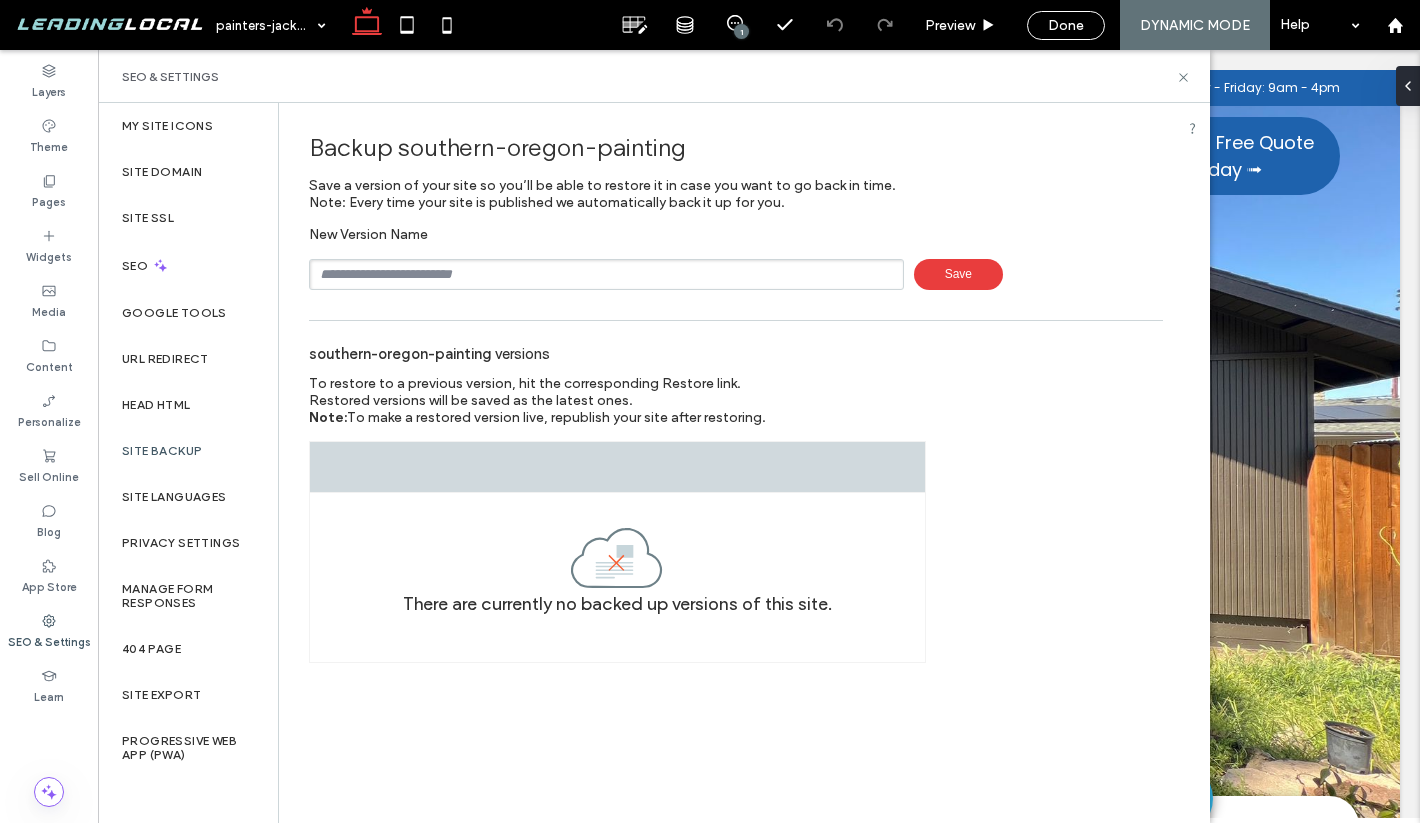click on "Save" at bounding box center [958, 274] 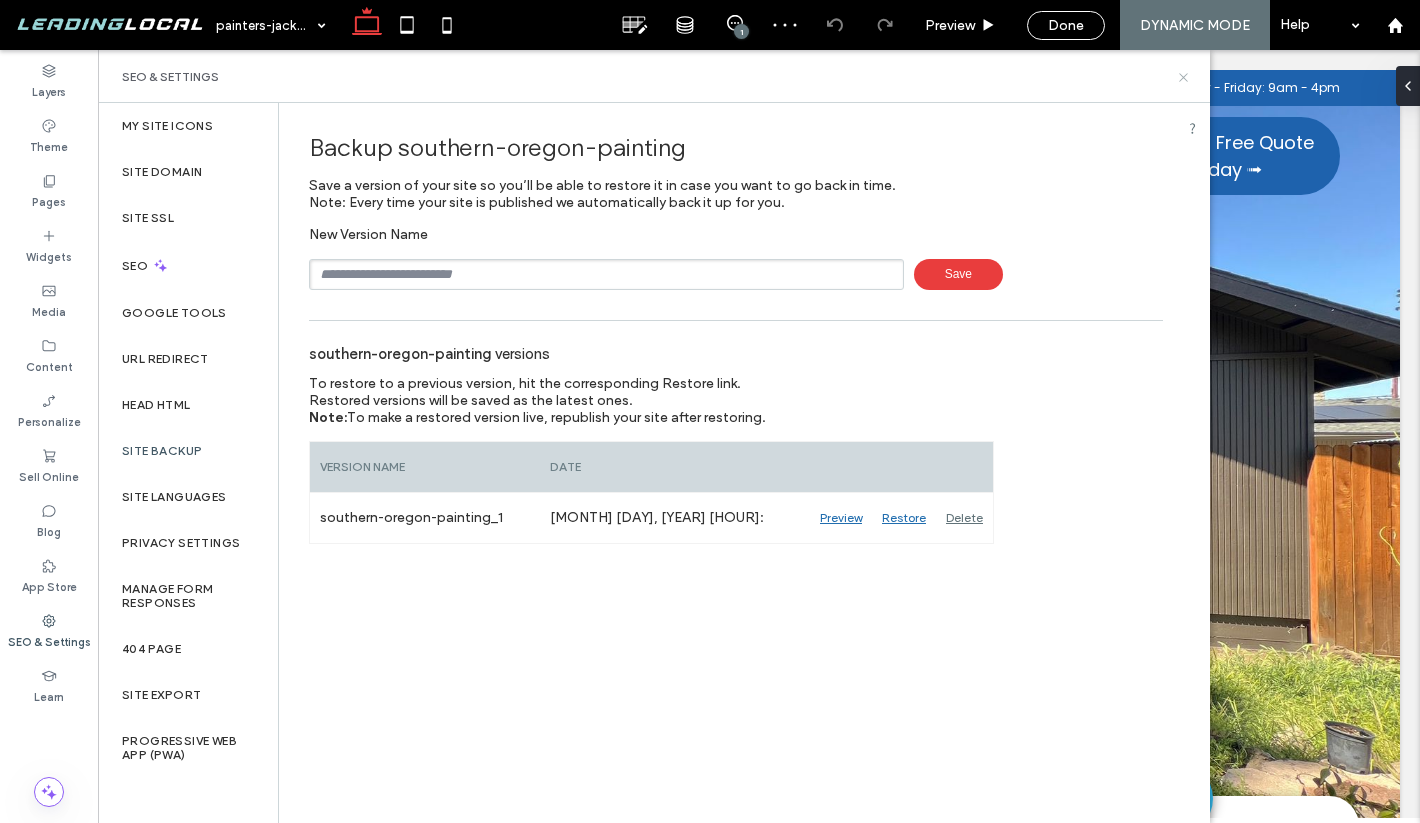 click 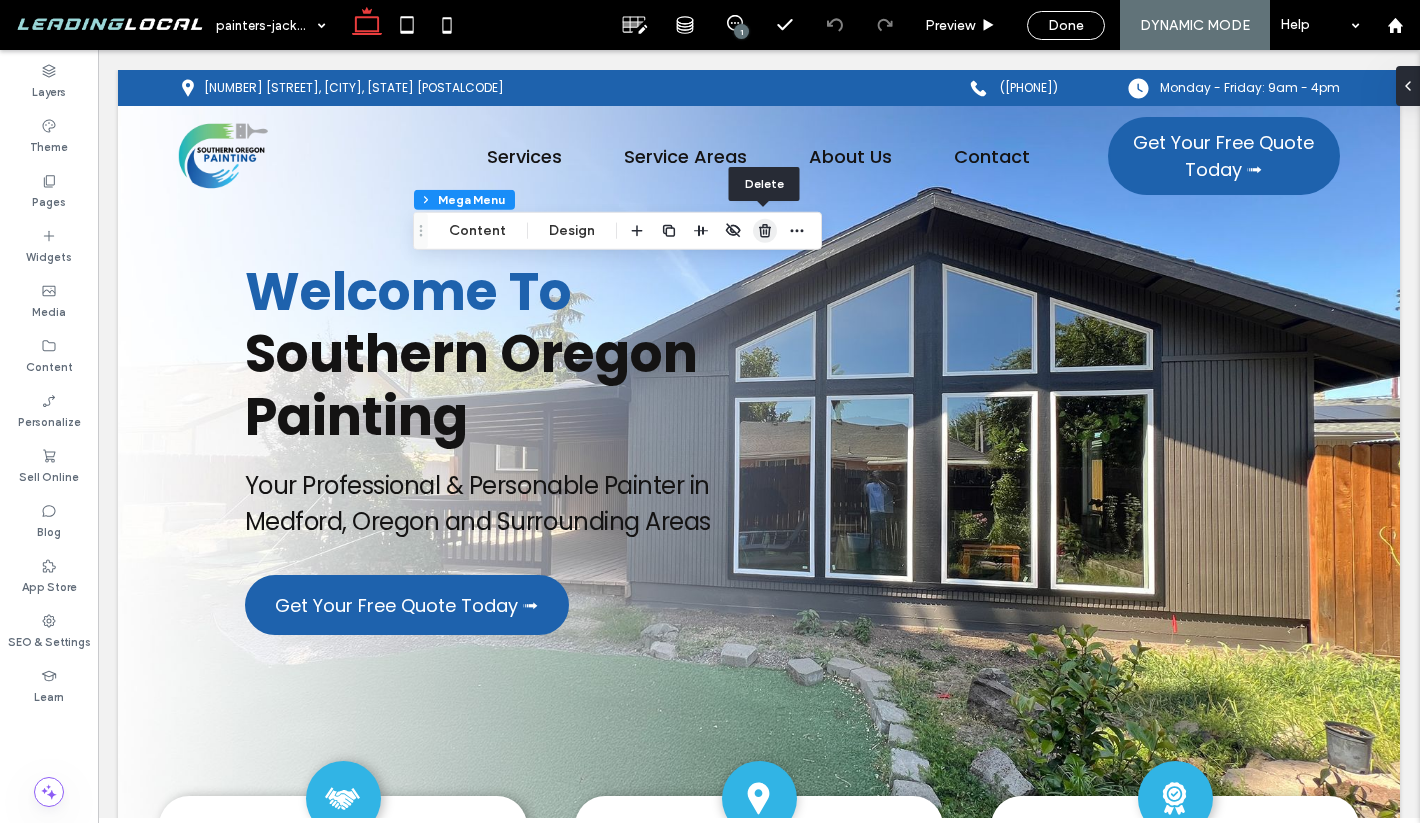 click 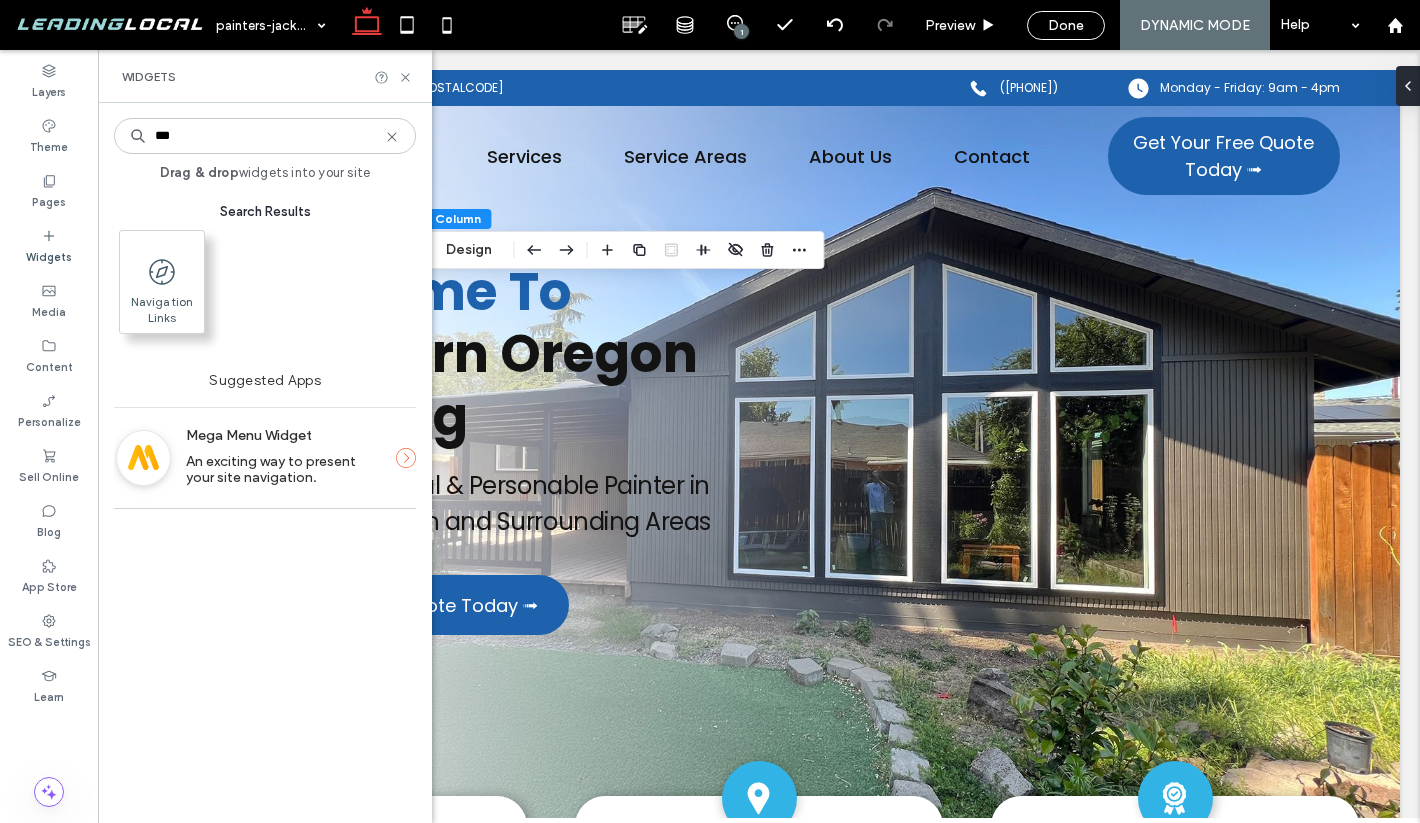 type on "***" 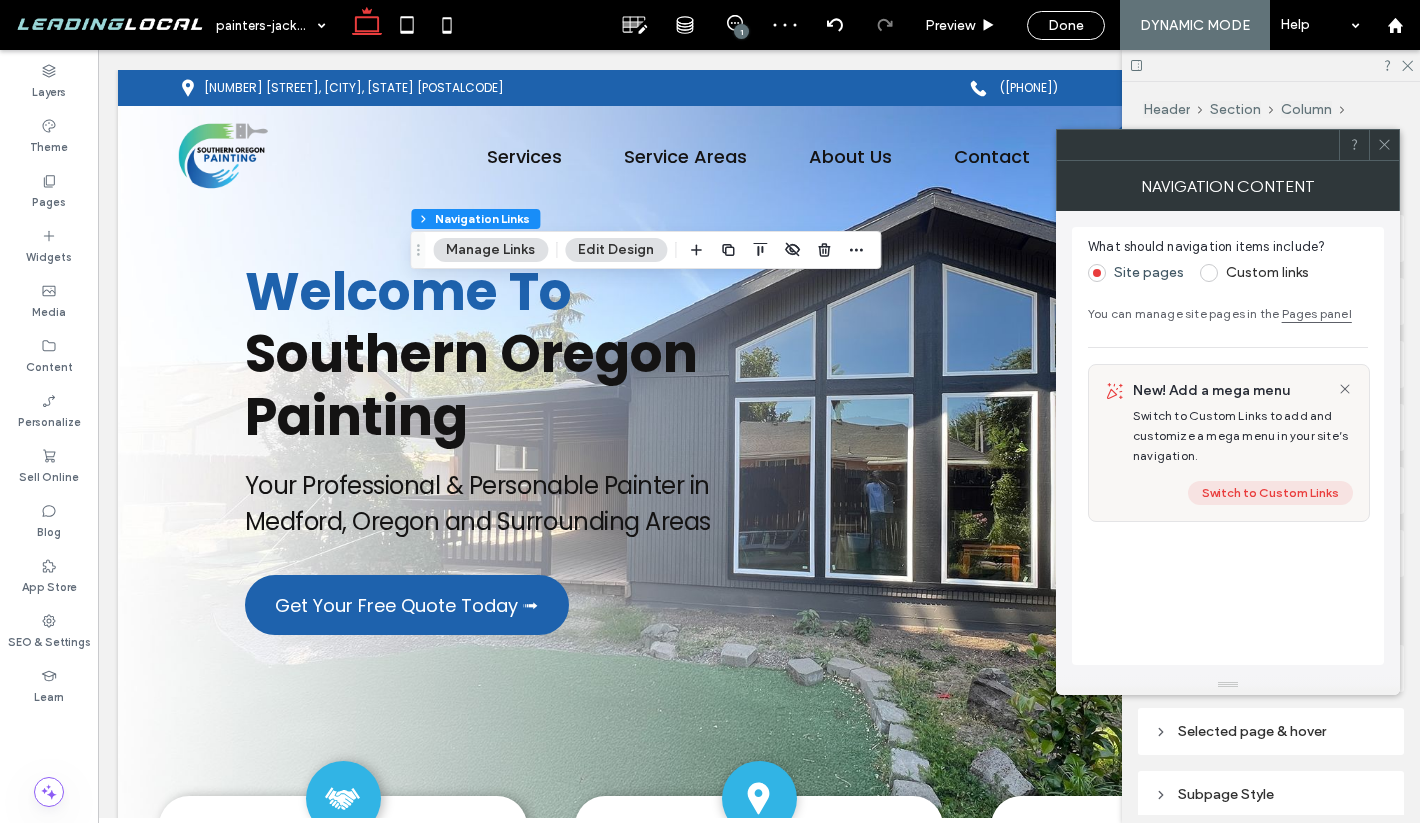 click on "Switch to Custom Links" at bounding box center (1270, 493) 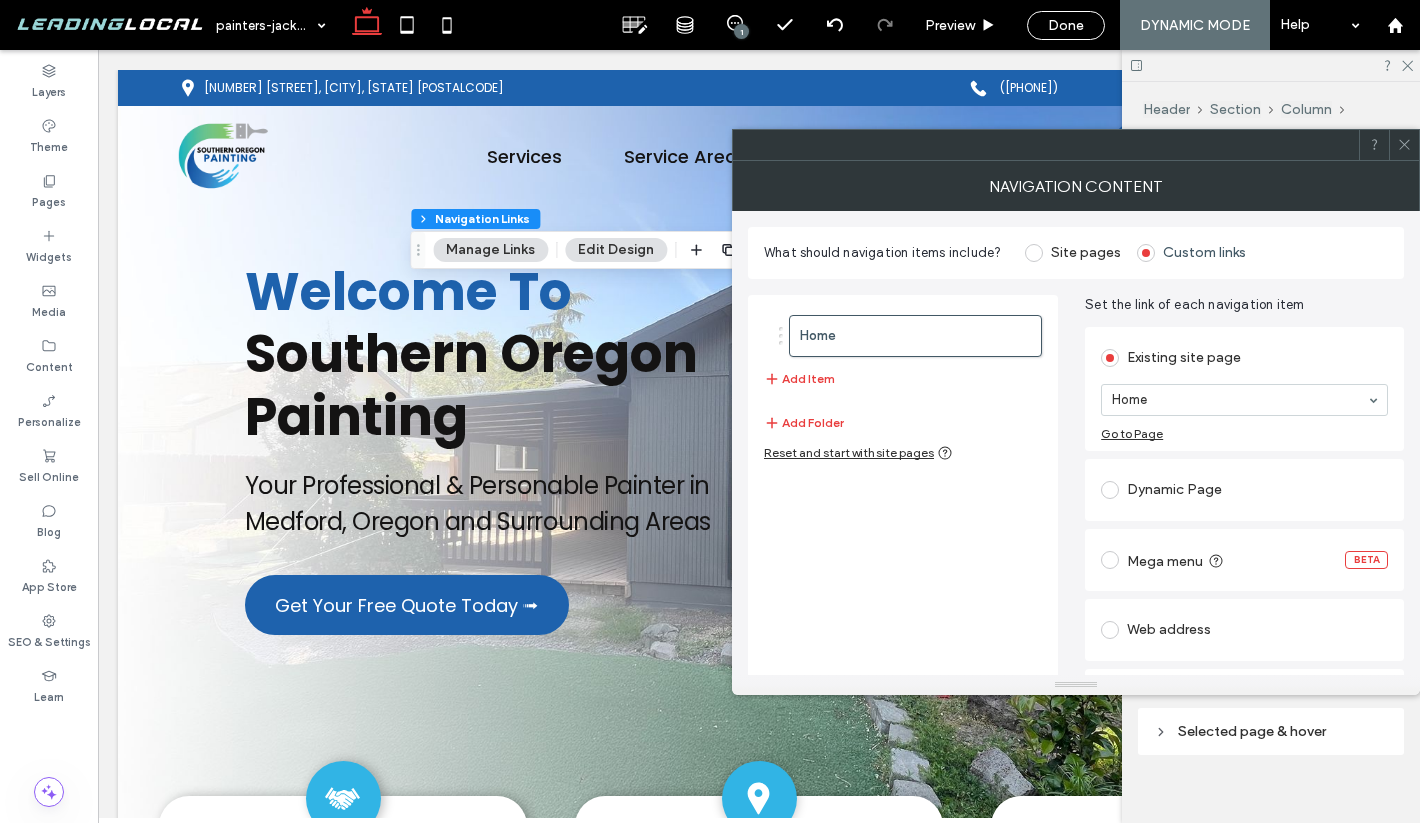 click at bounding box center (1110, 560) 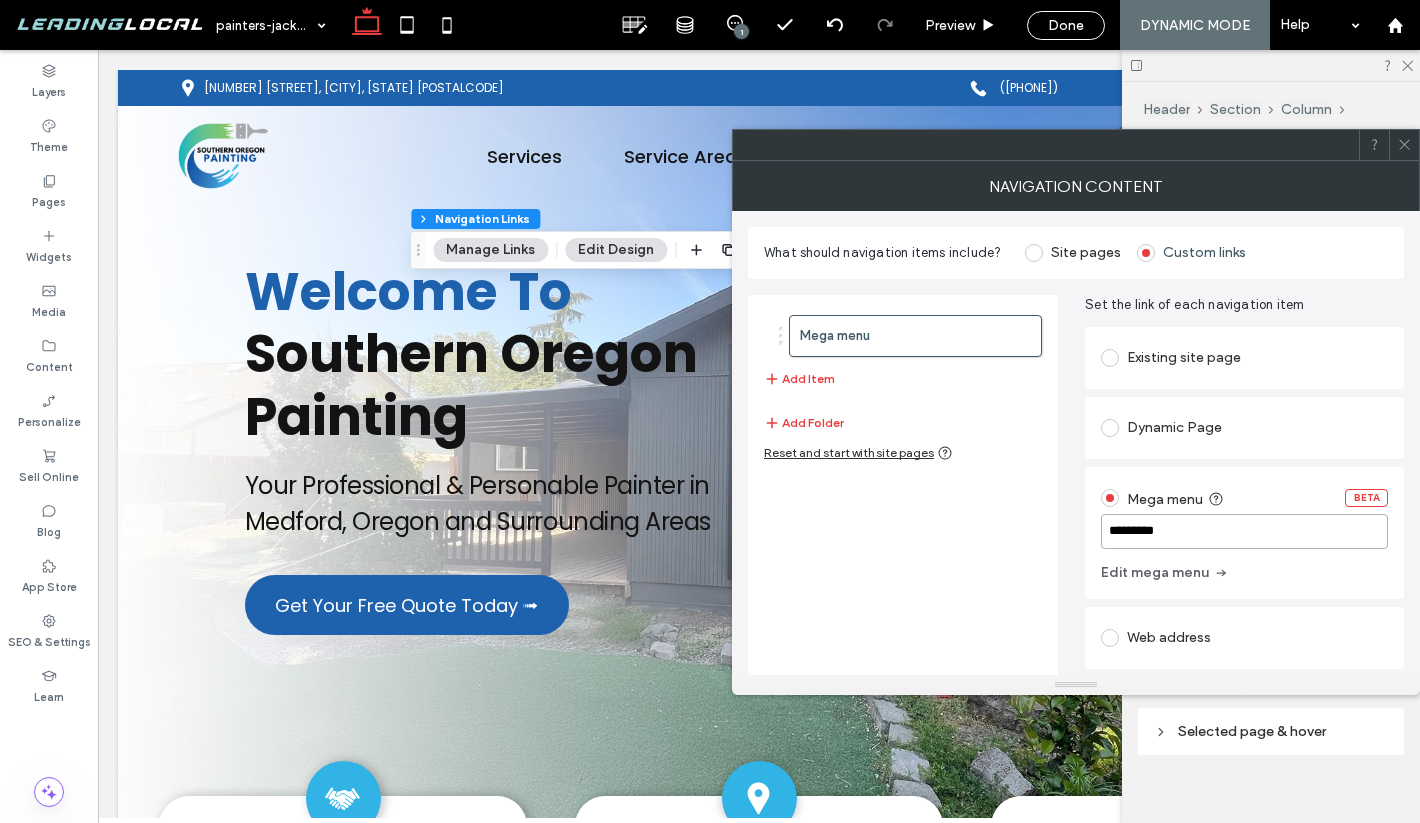 click on "*********" at bounding box center [1244, 531] 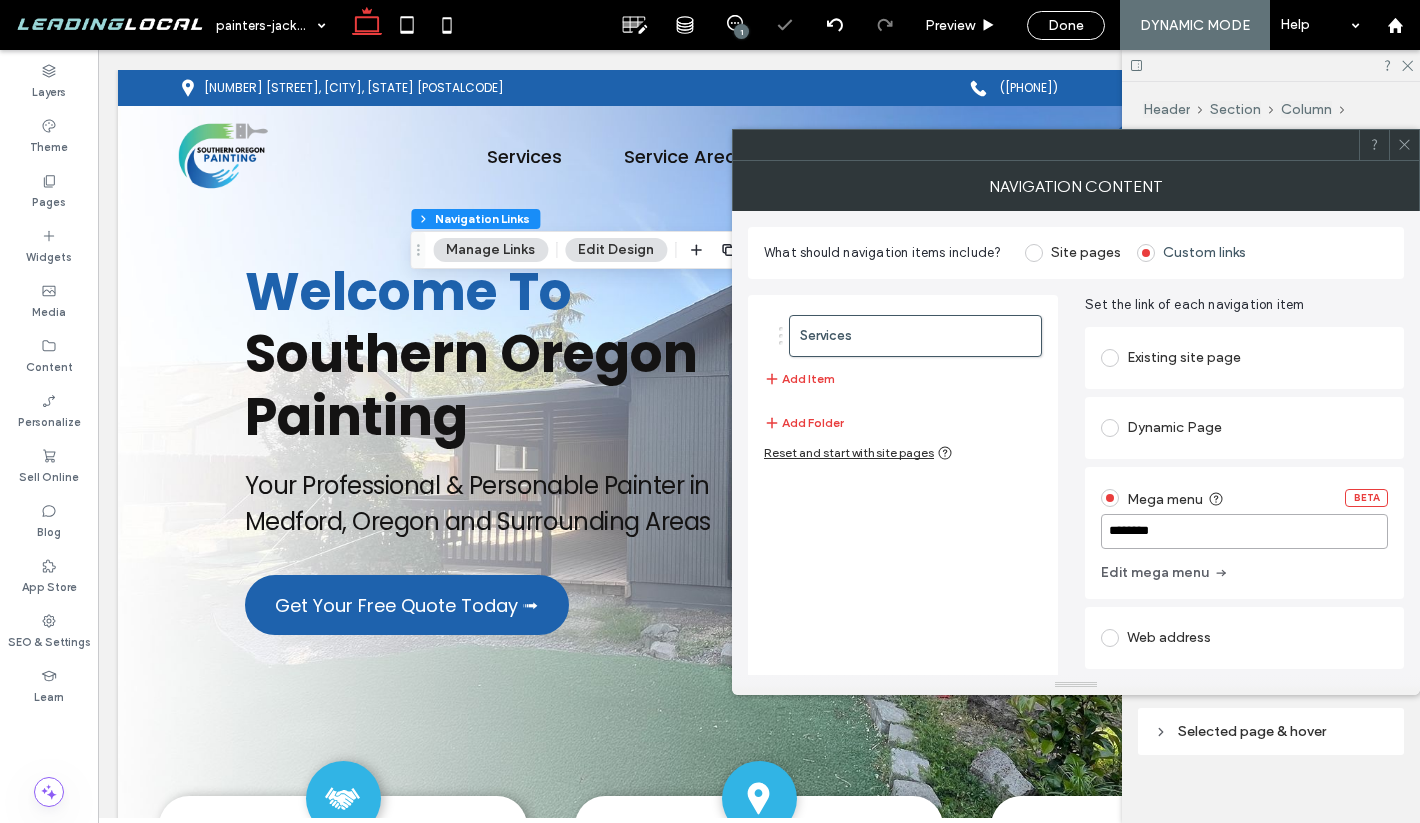 type on "********" 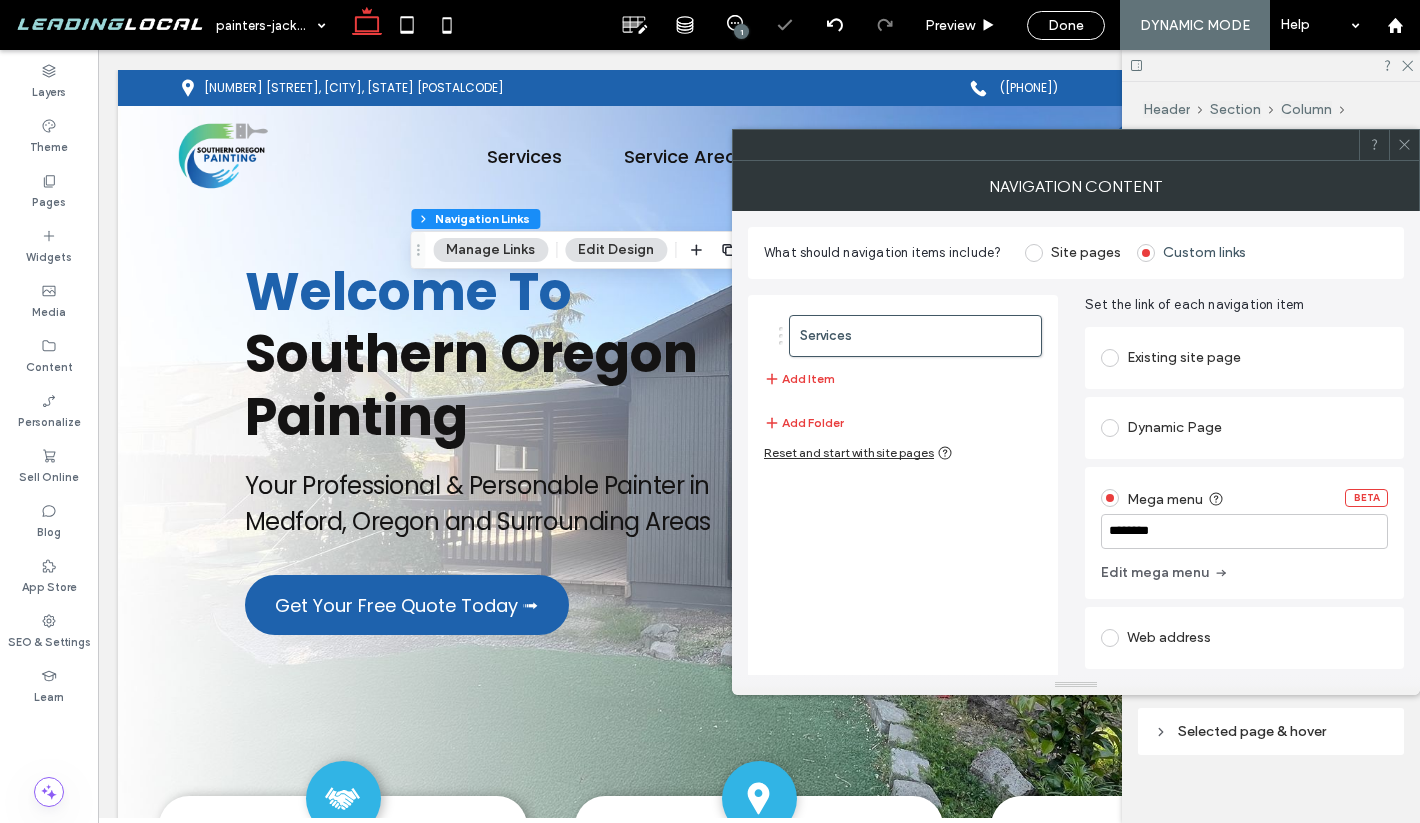 click on "******** Edit mega menu" at bounding box center (1244, 551) 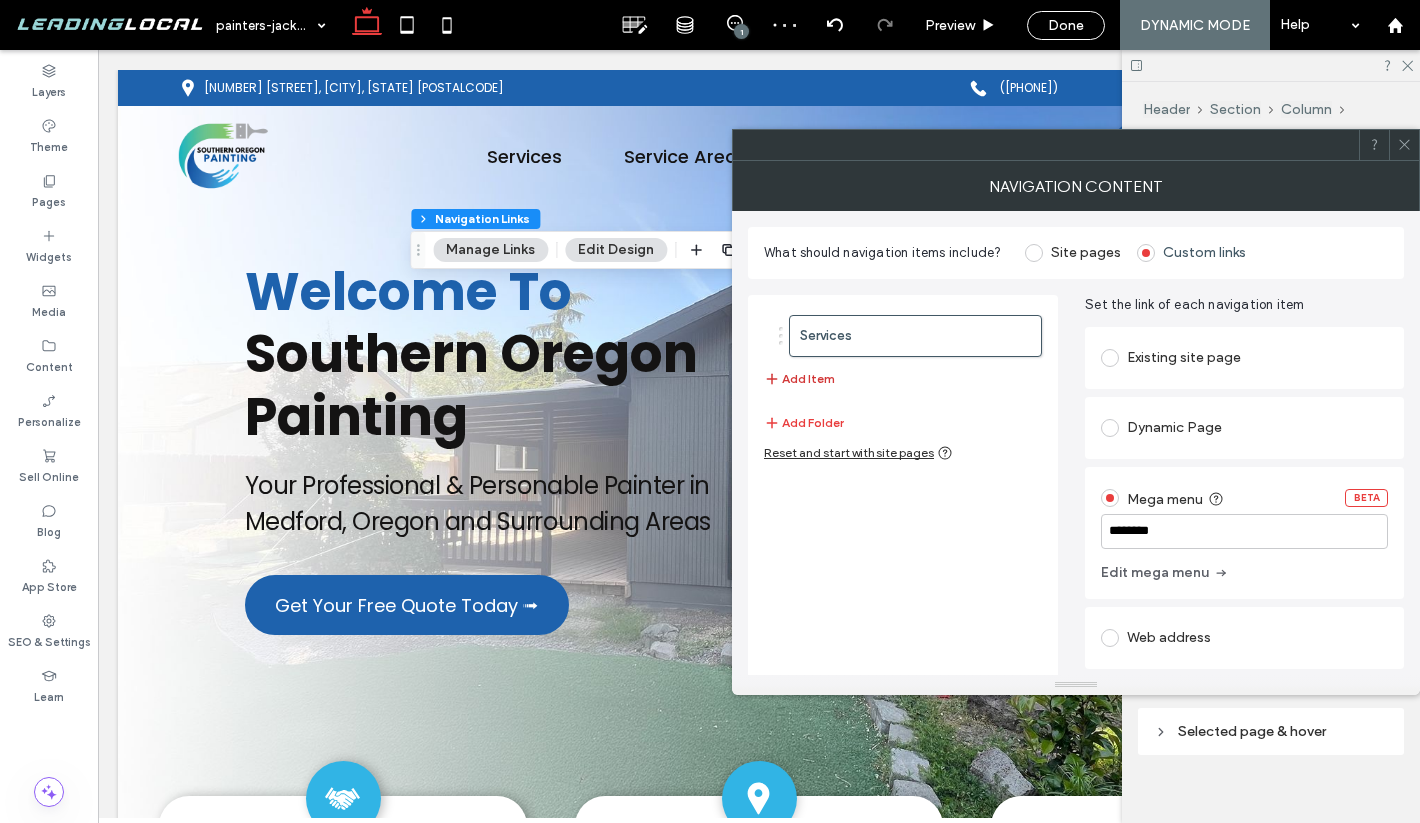 click on "Add Item" at bounding box center (799, 379) 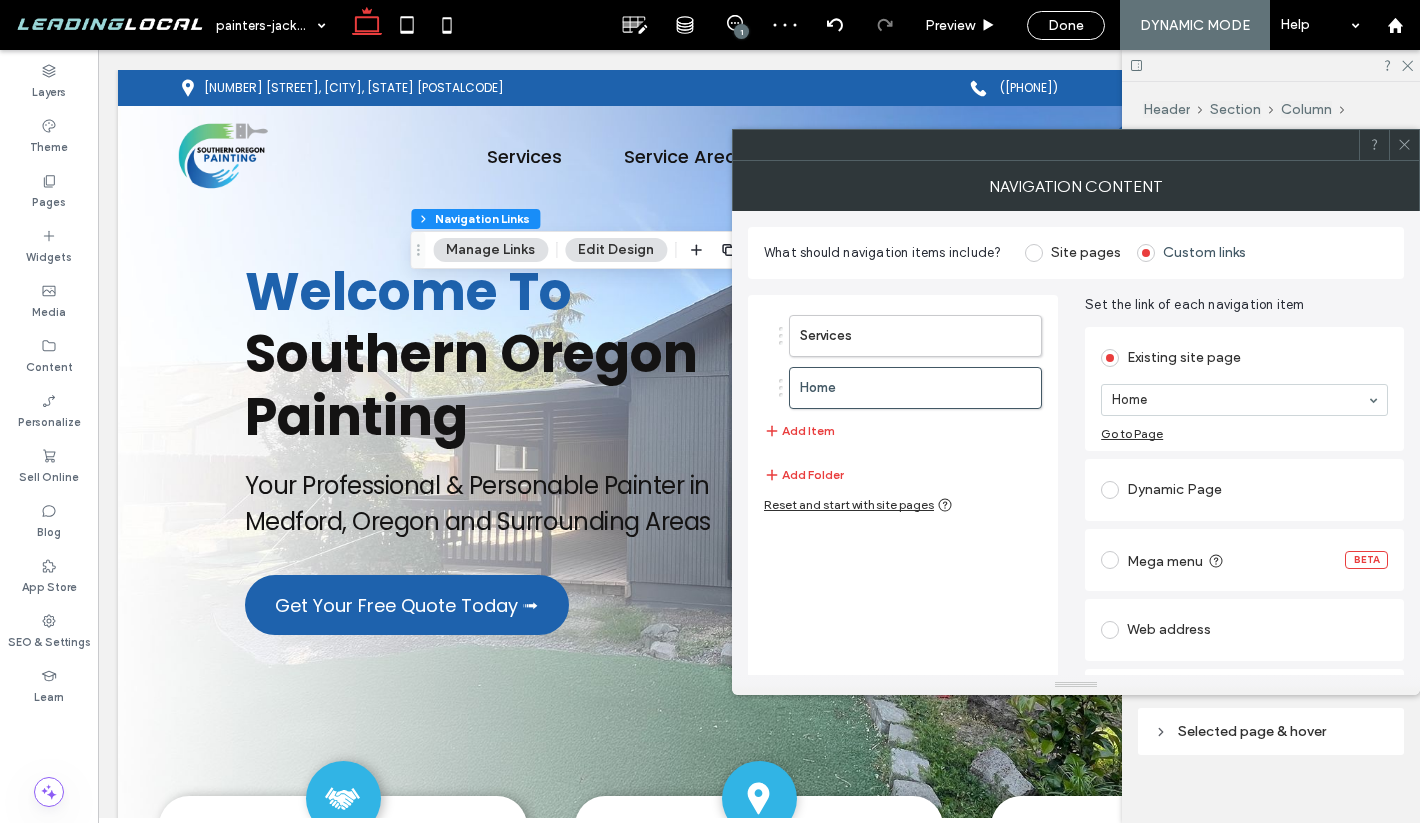 click on "Mega menu BETA" at bounding box center (1244, 560) 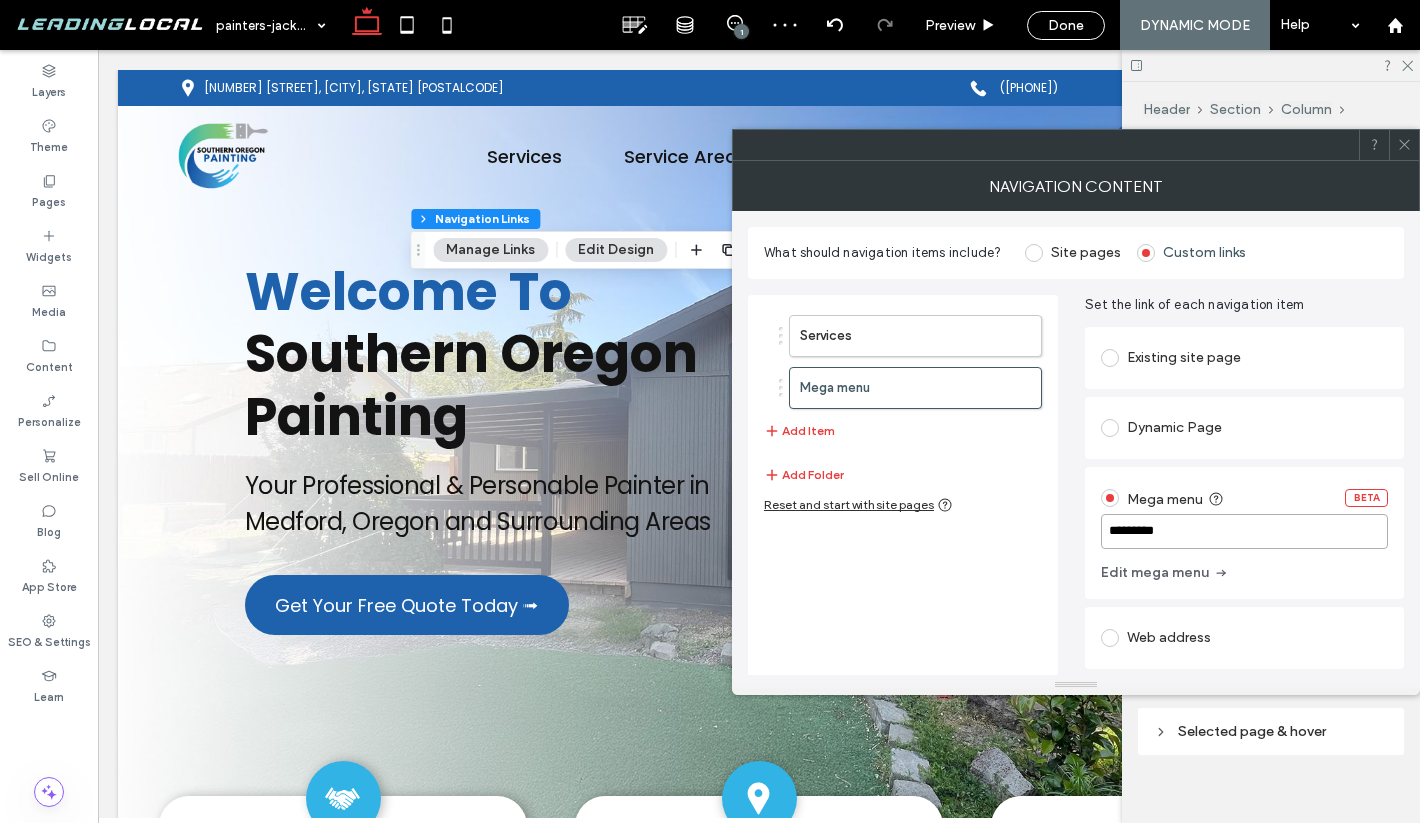 click on "*********" at bounding box center [1244, 531] 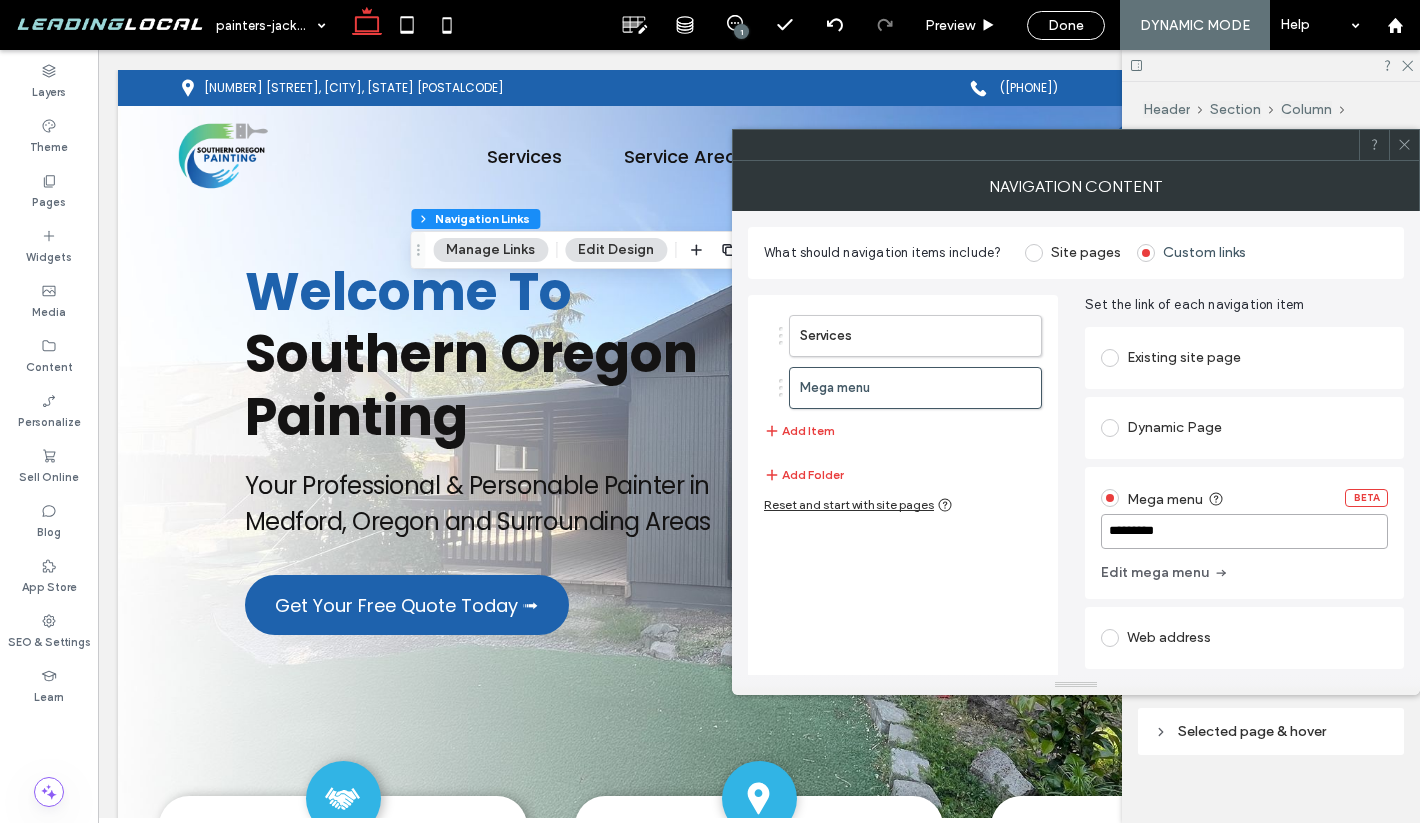 click on "*********" at bounding box center [1244, 531] 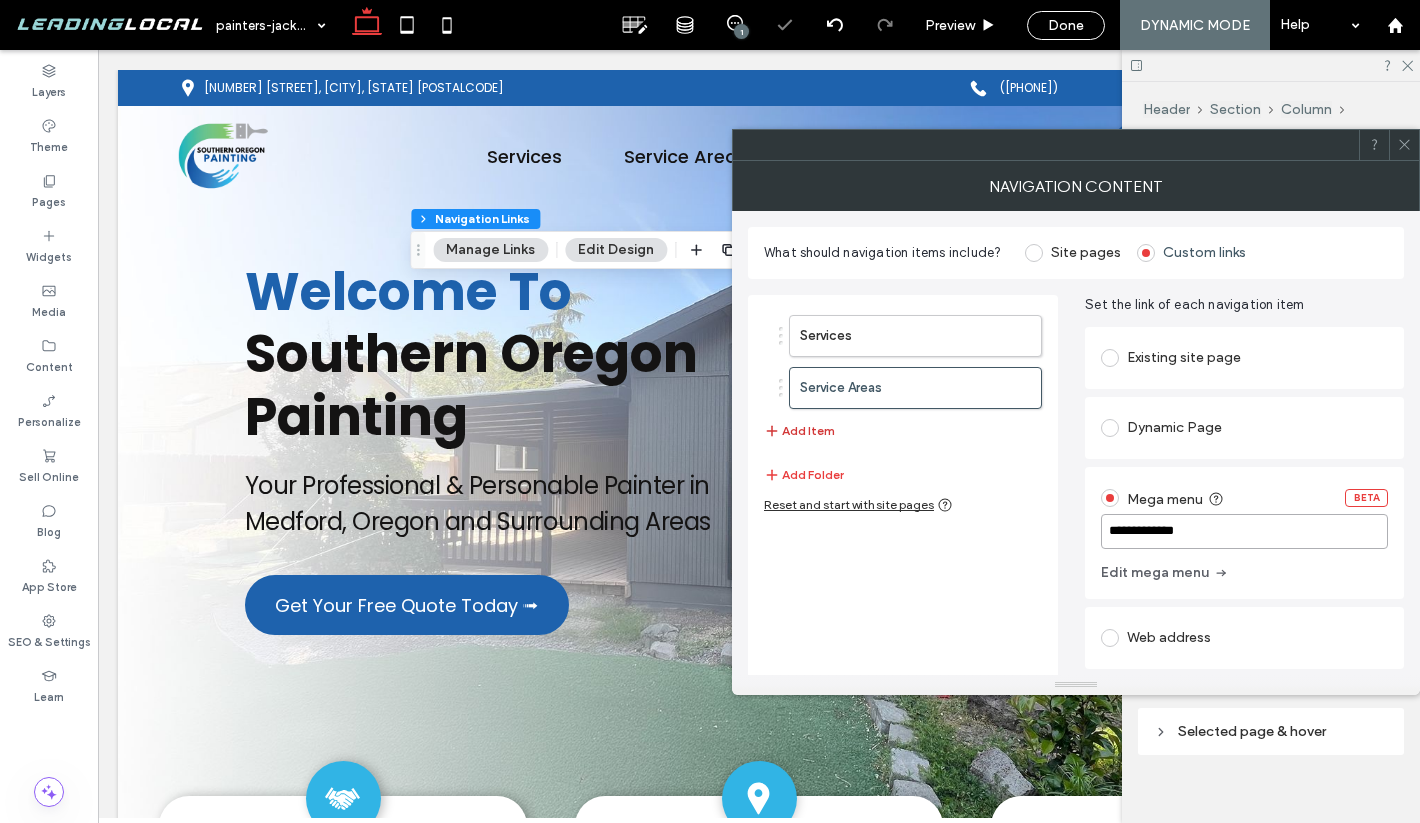 type on "**********" 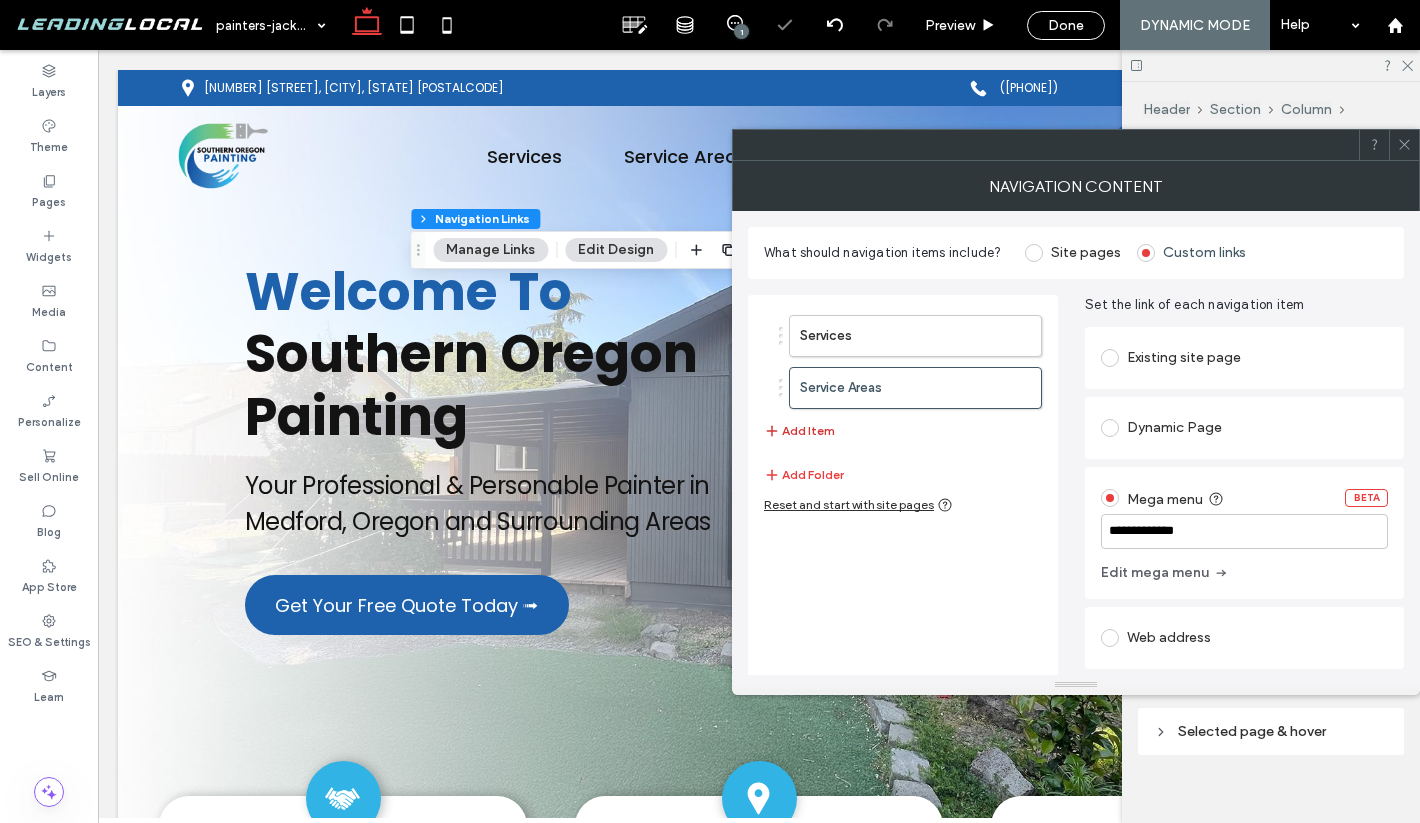click on "Add Item" at bounding box center (799, 431) 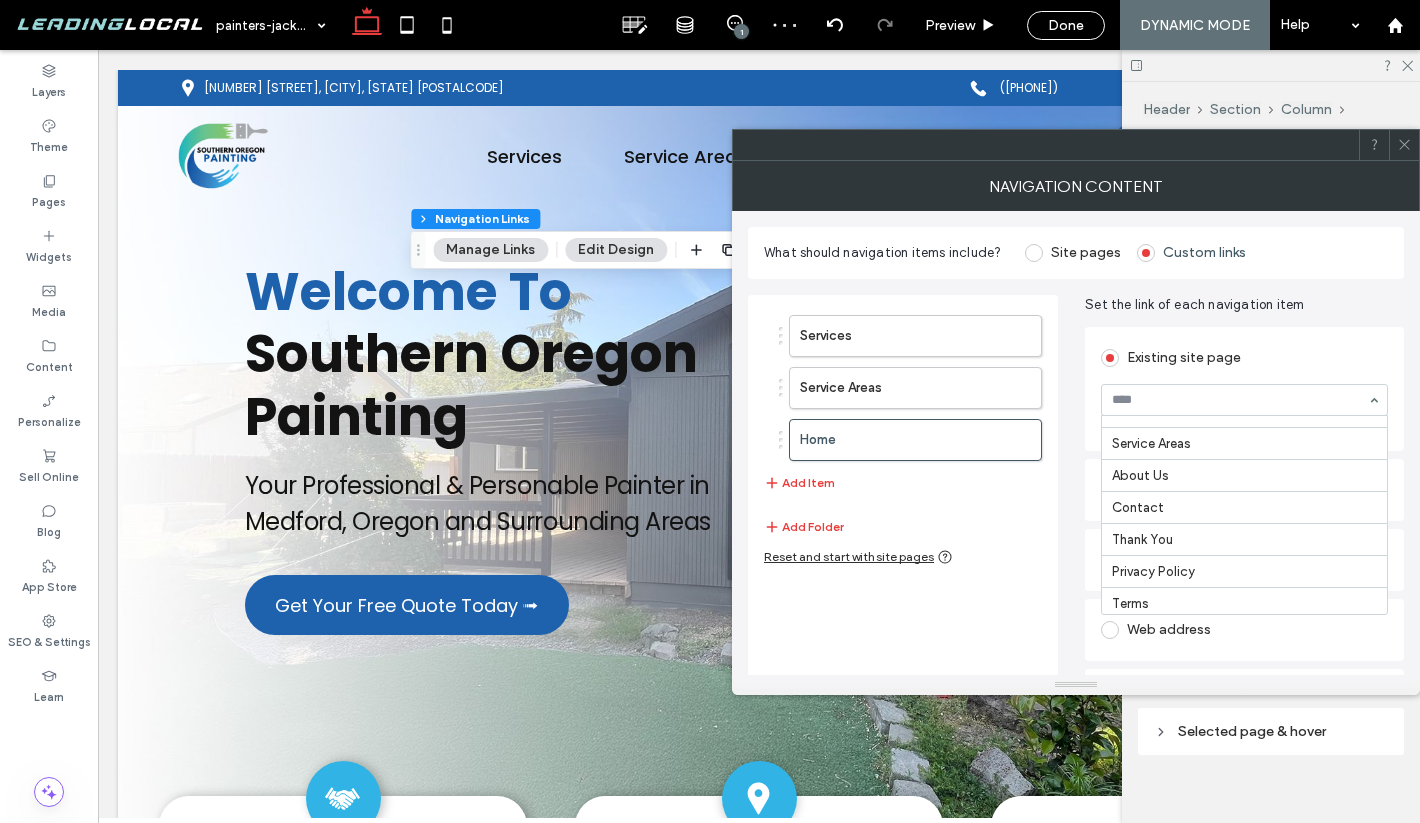 scroll, scrollTop: 263, scrollLeft: 0, axis: vertical 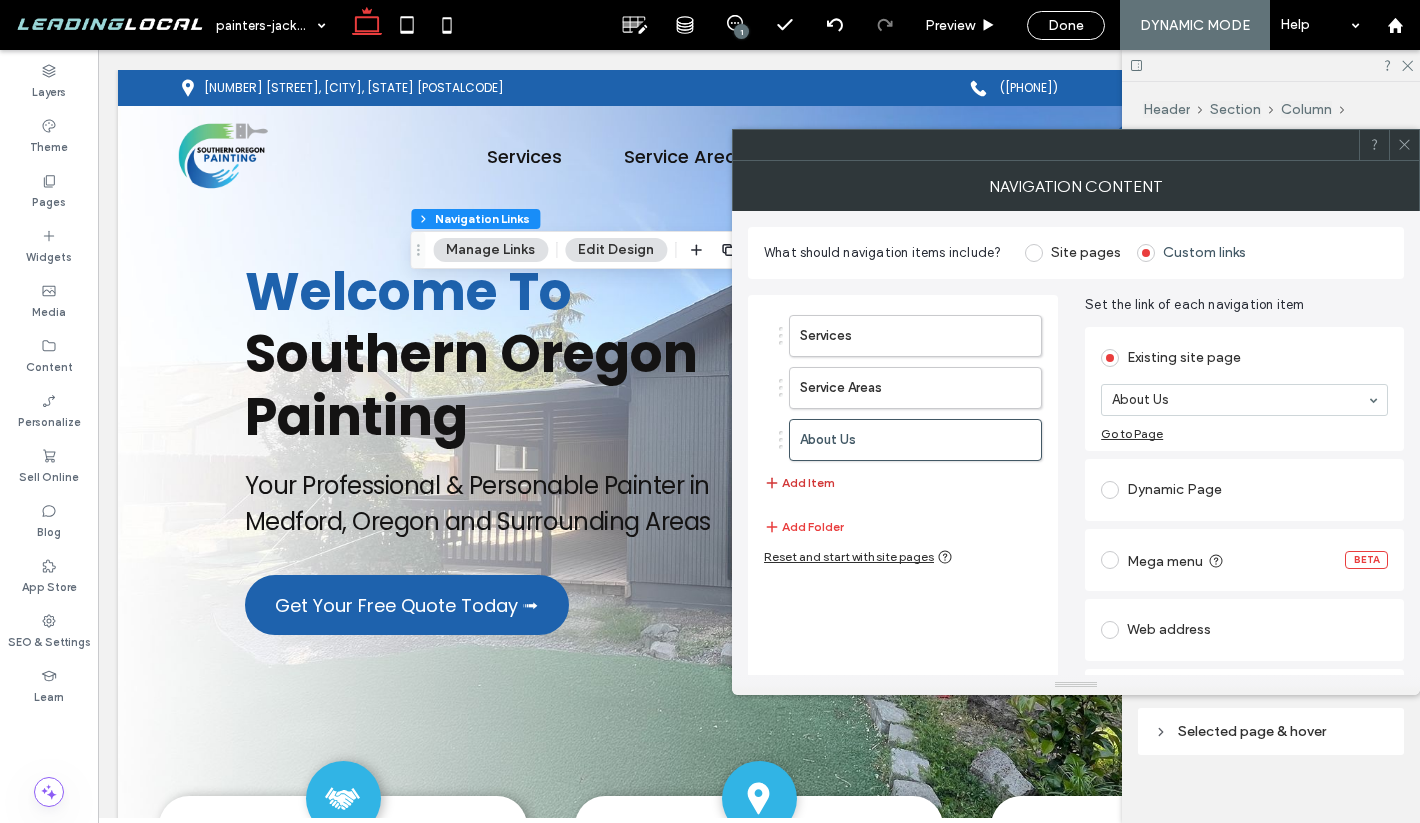 click on "Add Item" at bounding box center [799, 483] 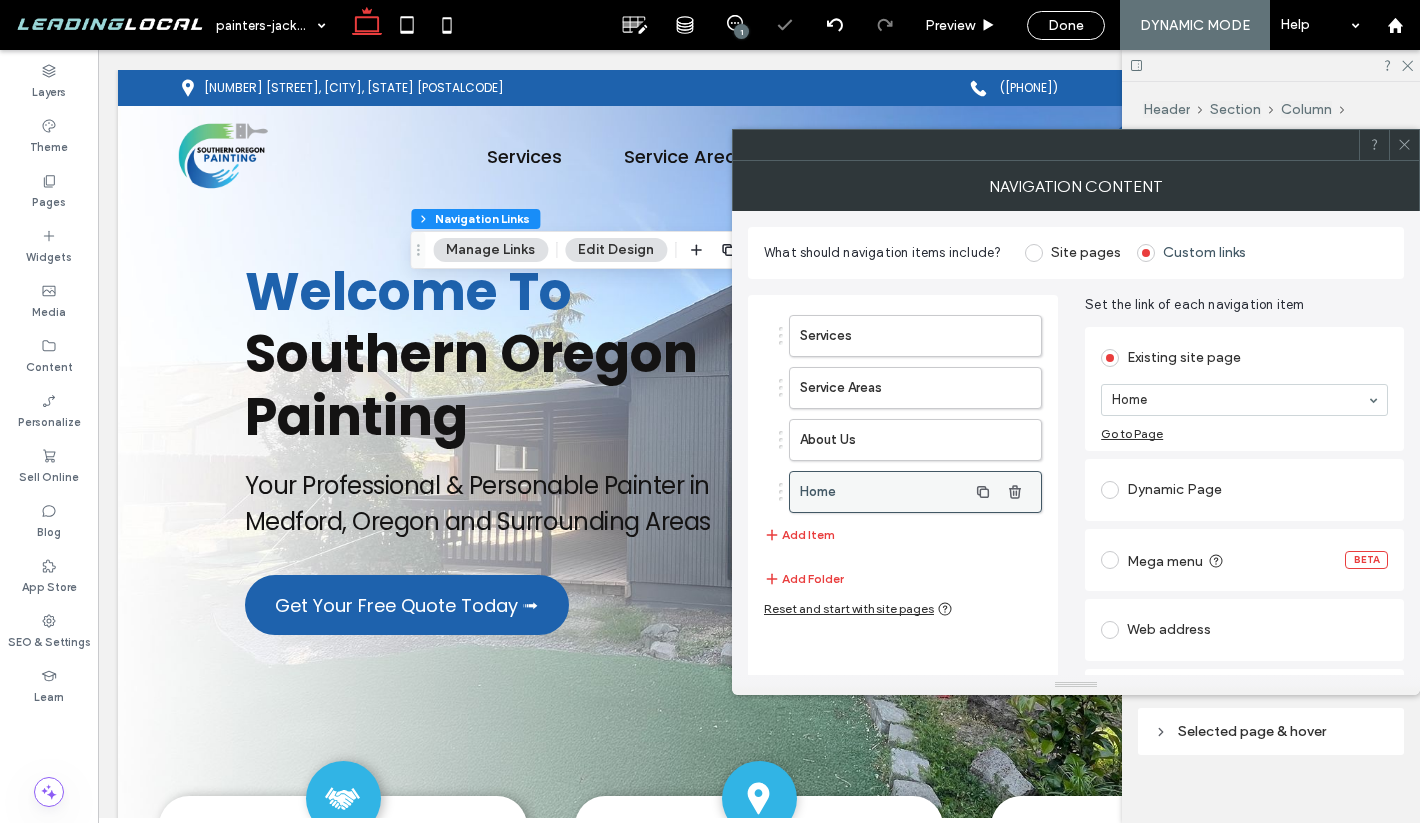 click on "Home" at bounding box center [883, 492] 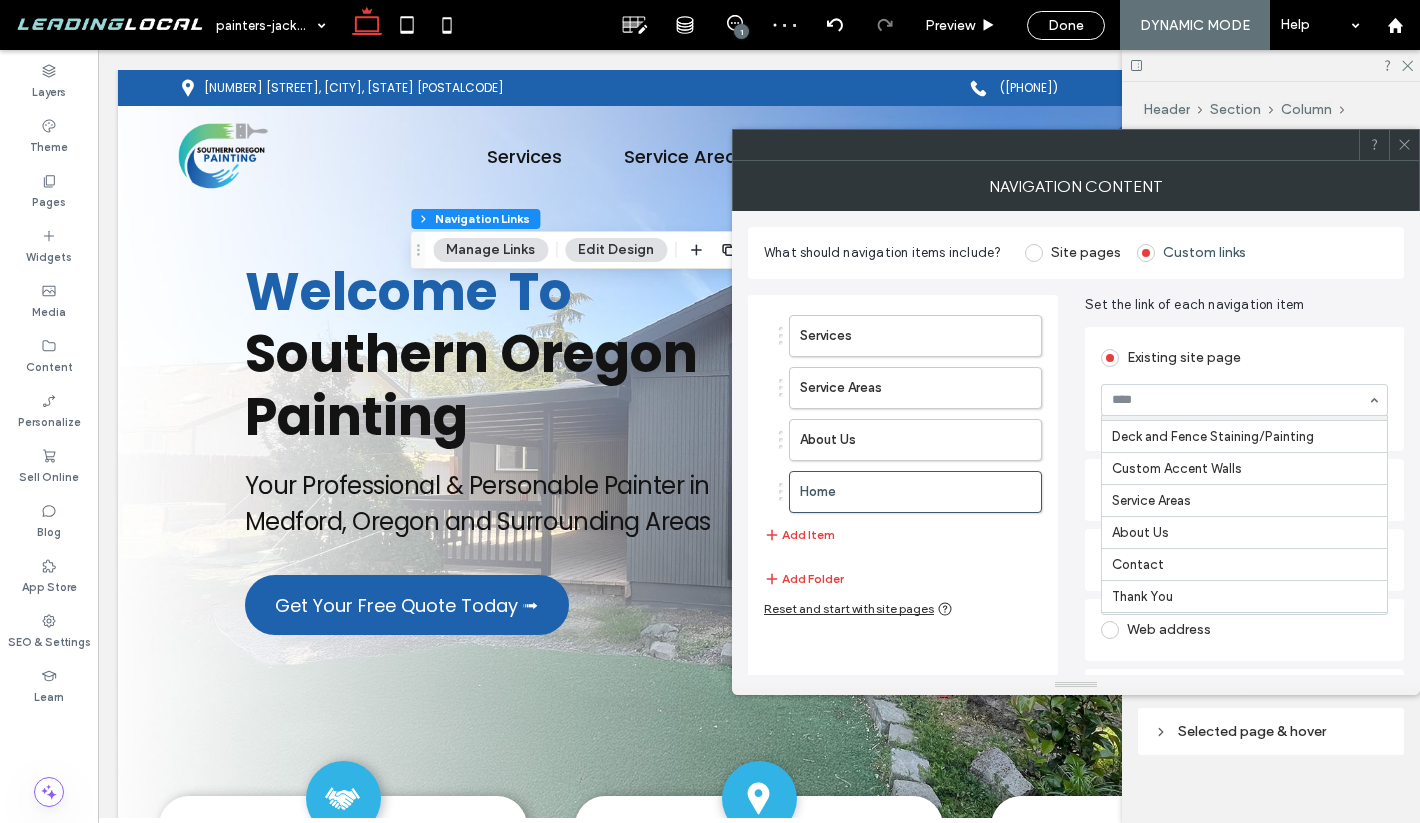 scroll, scrollTop: 263, scrollLeft: 0, axis: vertical 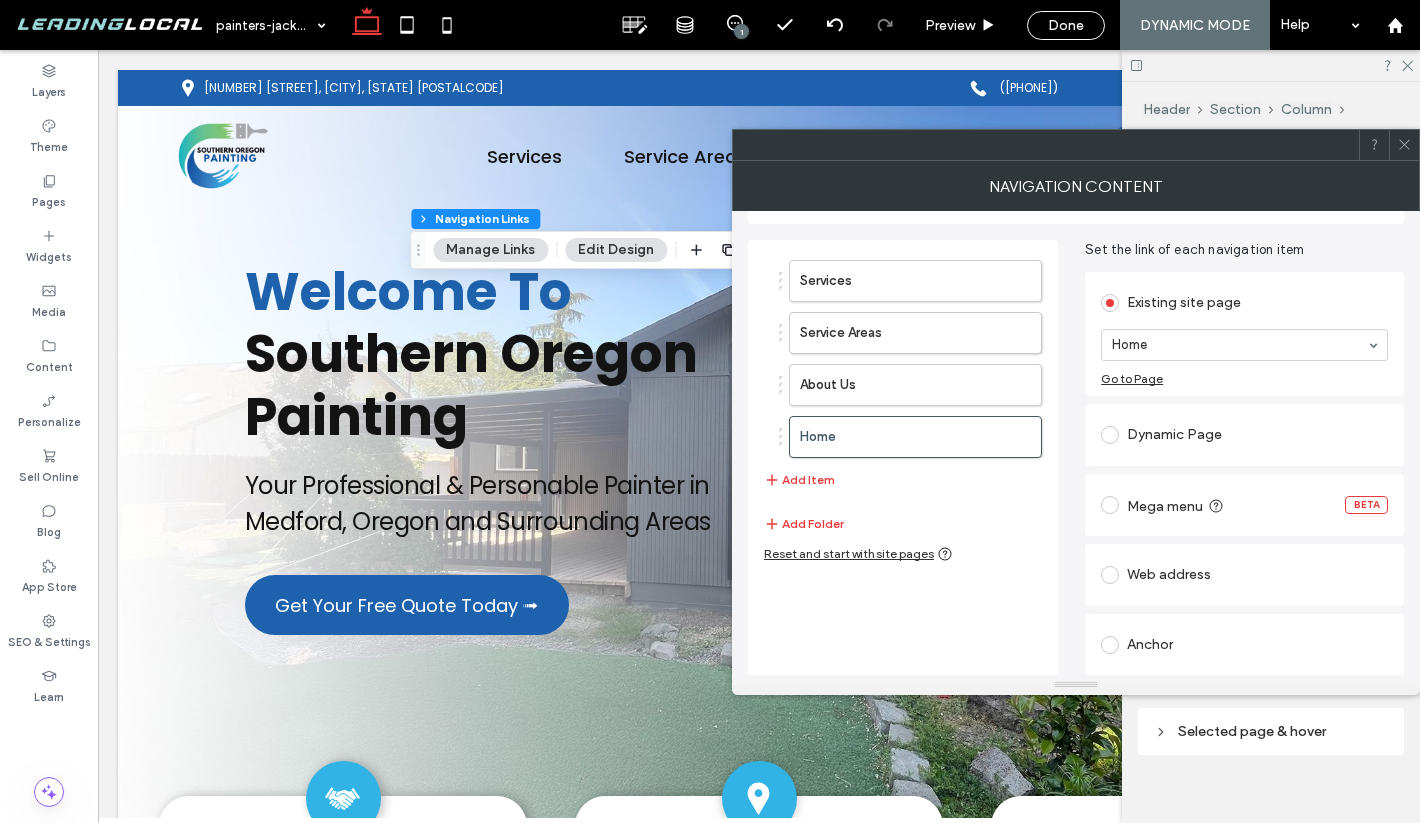 click at bounding box center (1114, 303) 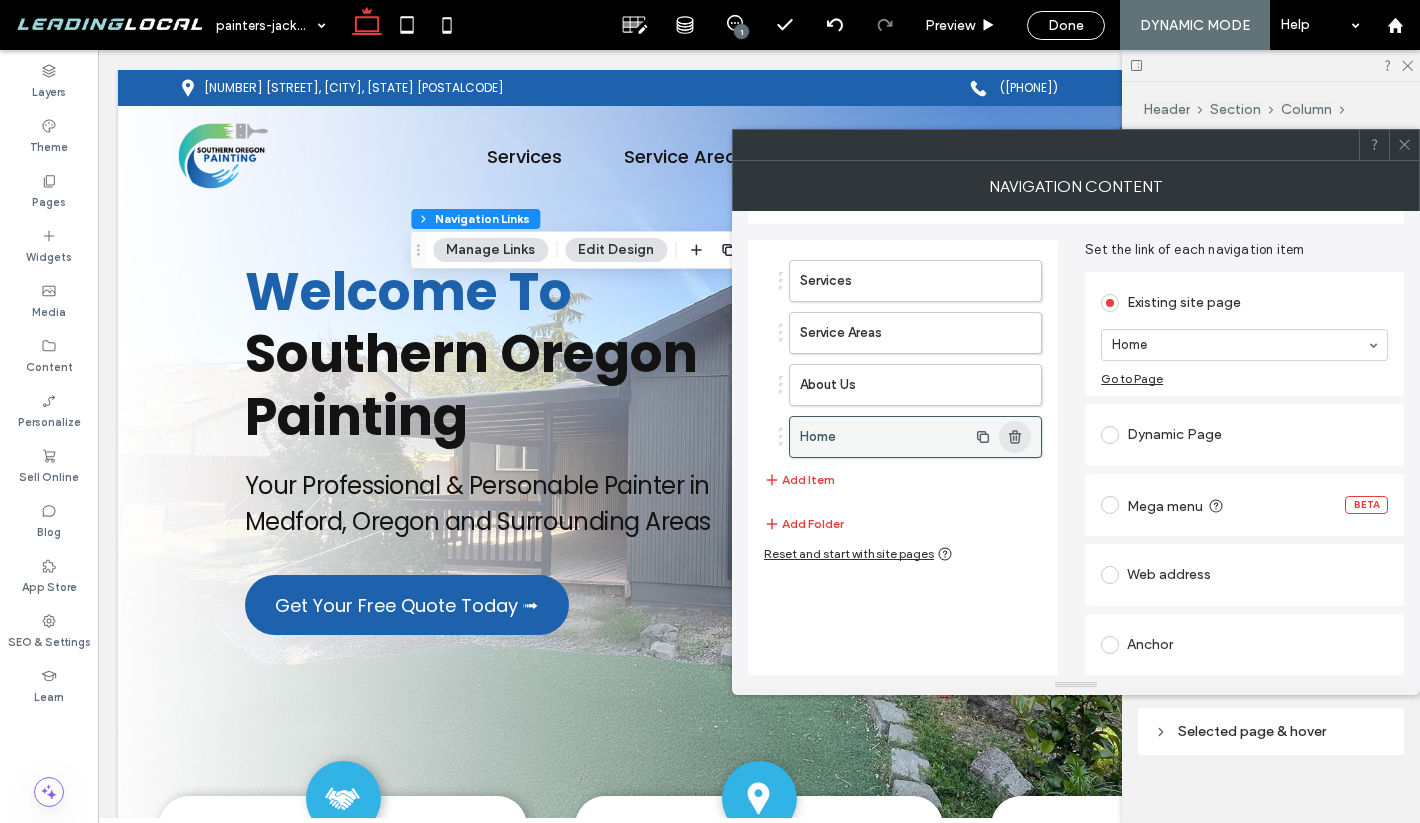 click 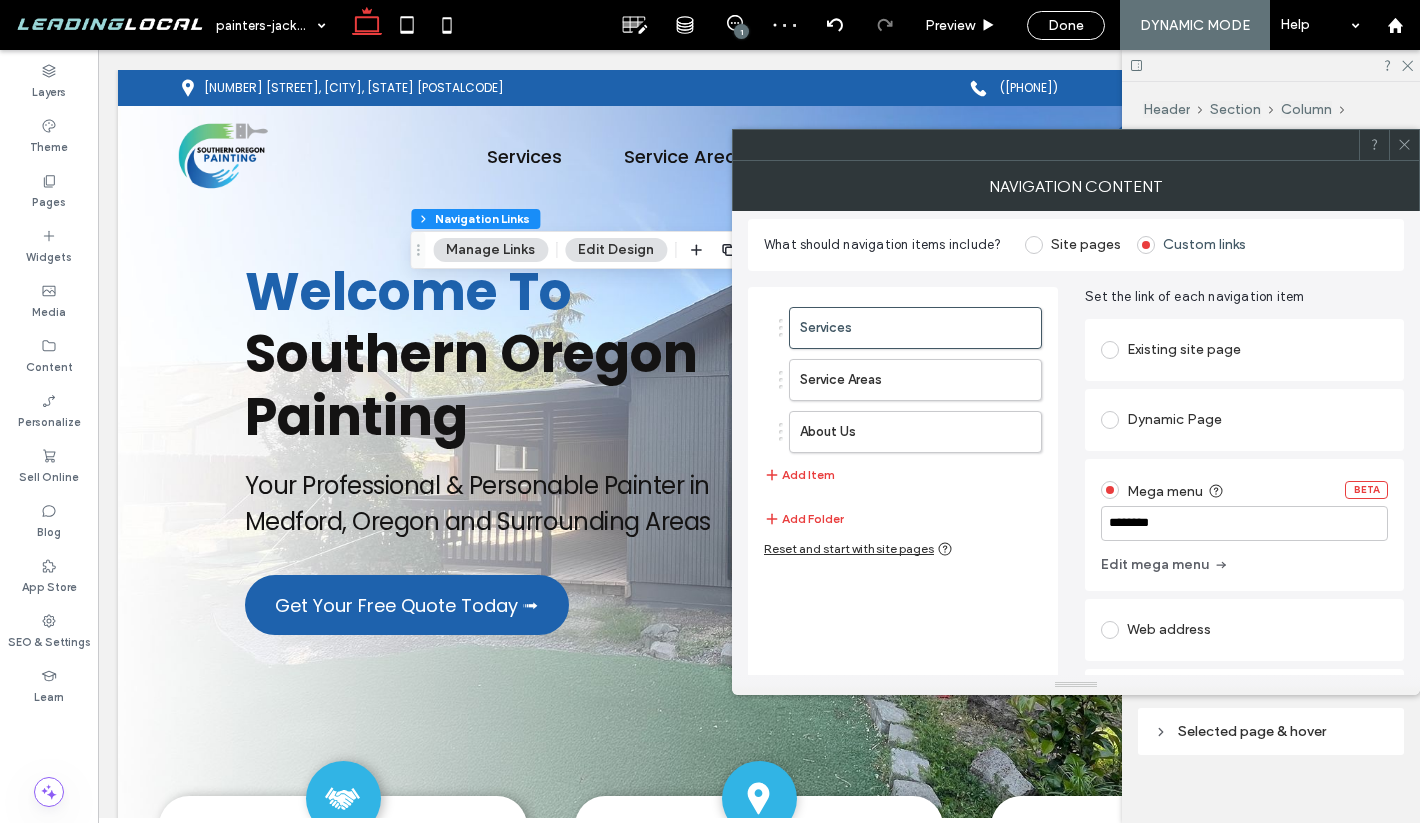scroll, scrollTop: 0, scrollLeft: 0, axis: both 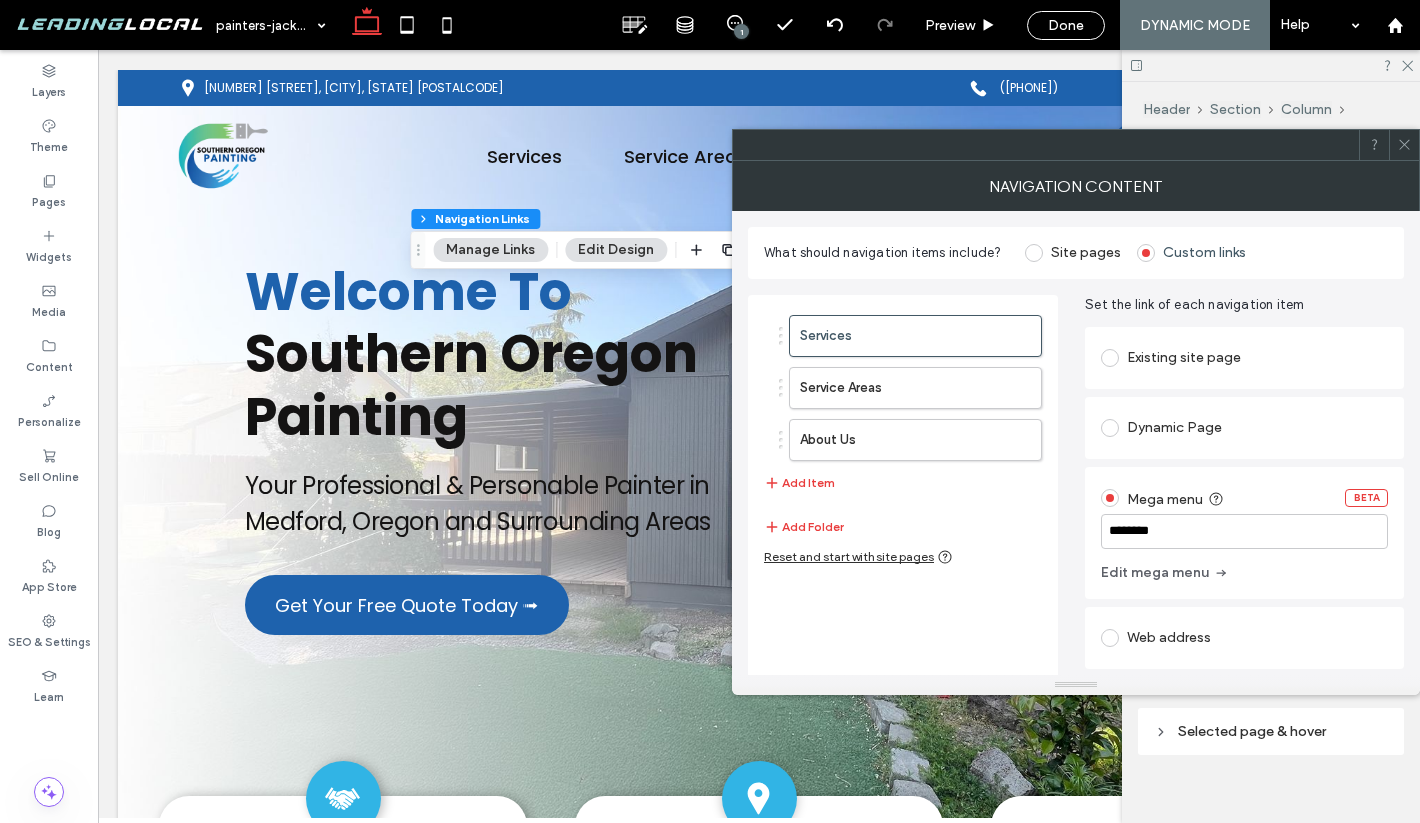click 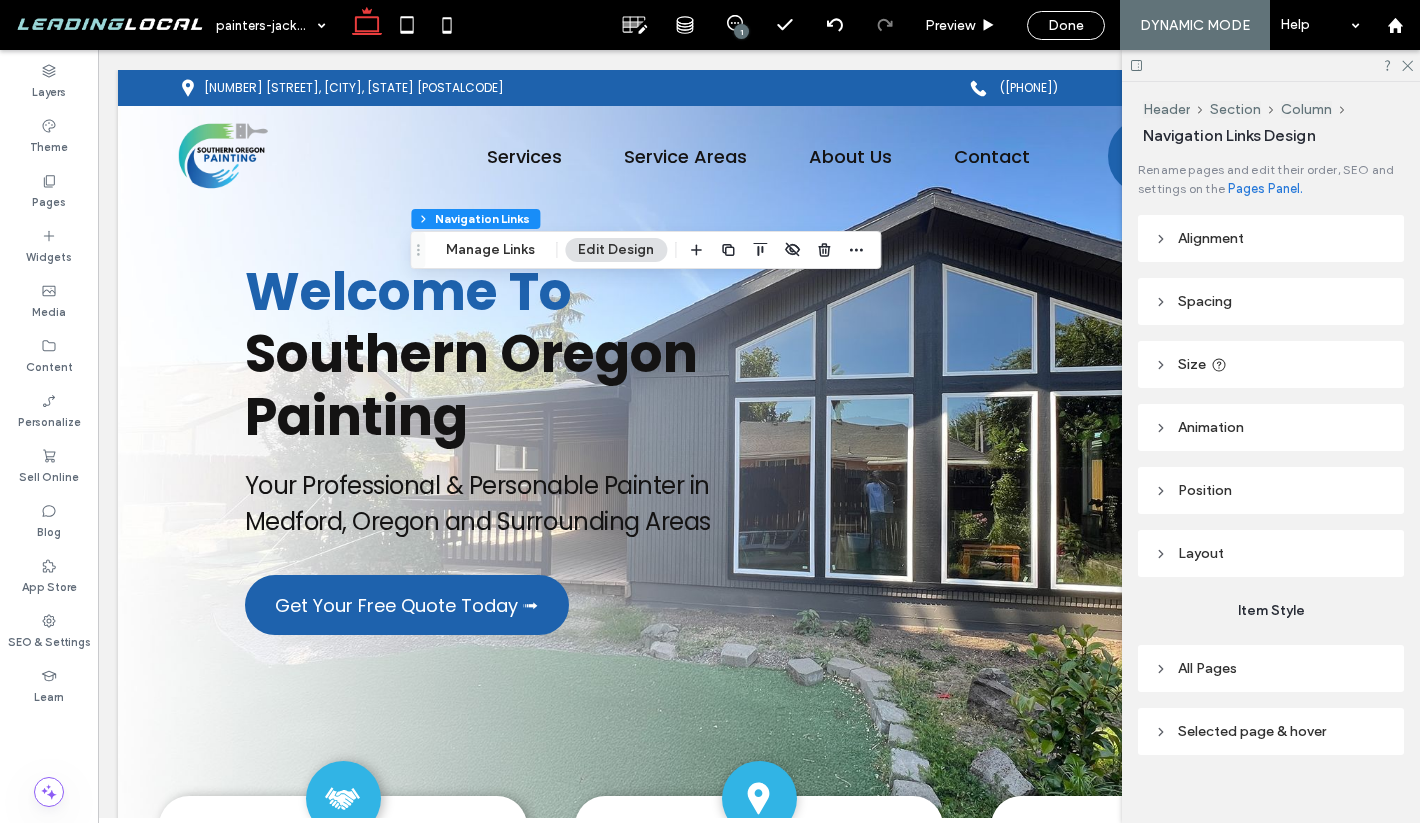 click on "Alignment" at bounding box center [1211, 238] 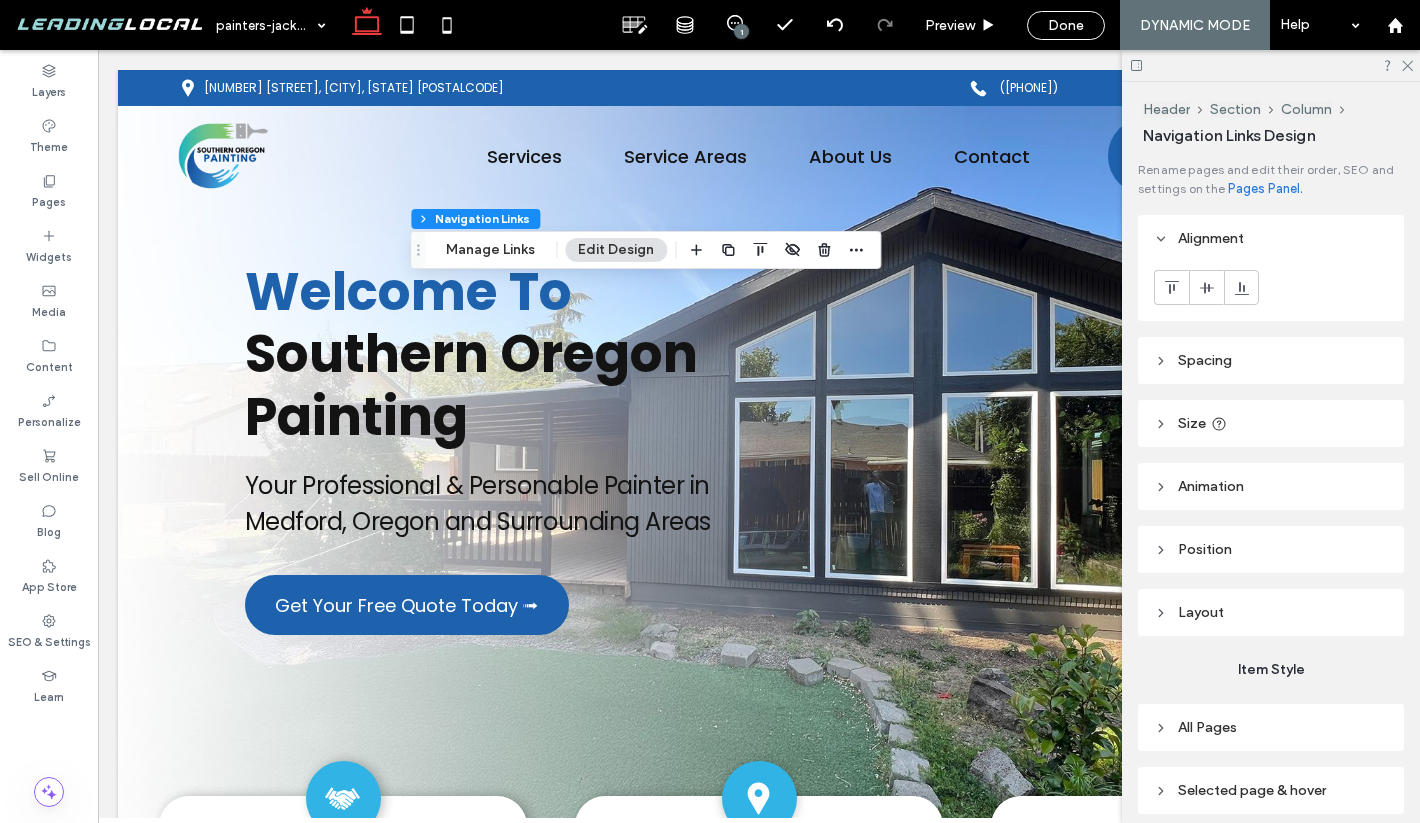scroll, scrollTop: 80, scrollLeft: 0, axis: vertical 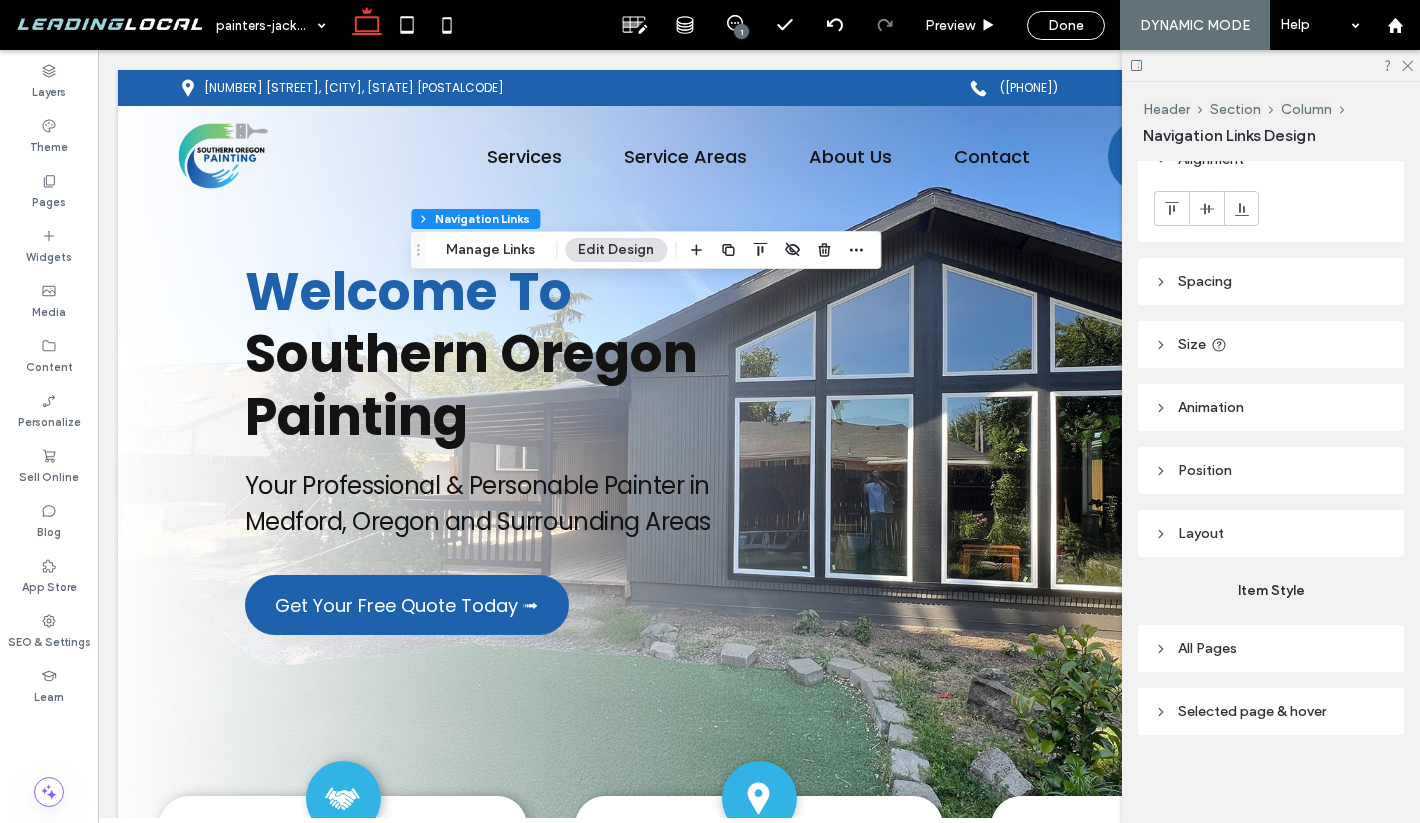 click on "All Pages" at bounding box center [1271, 648] 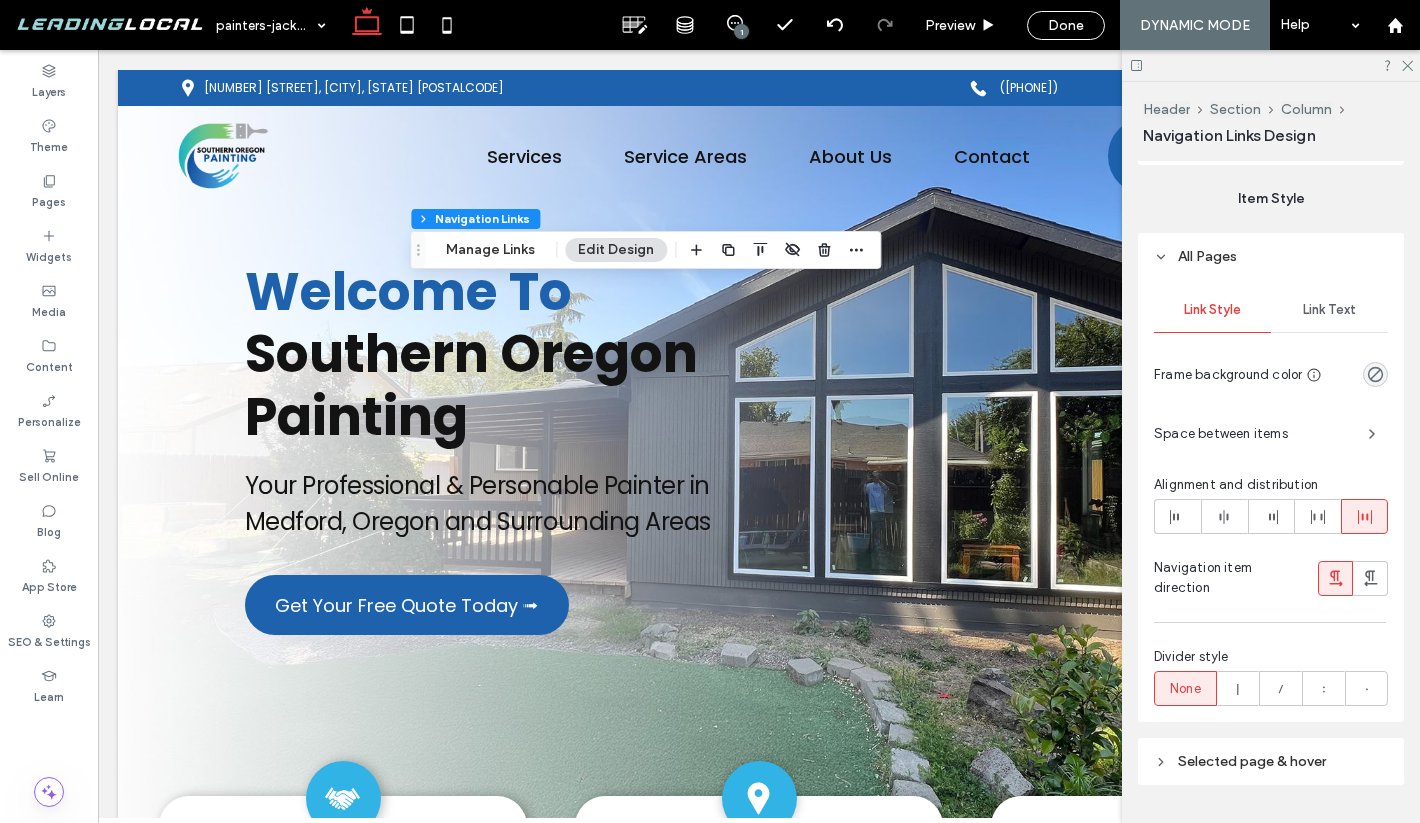 scroll, scrollTop: 517, scrollLeft: 0, axis: vertical 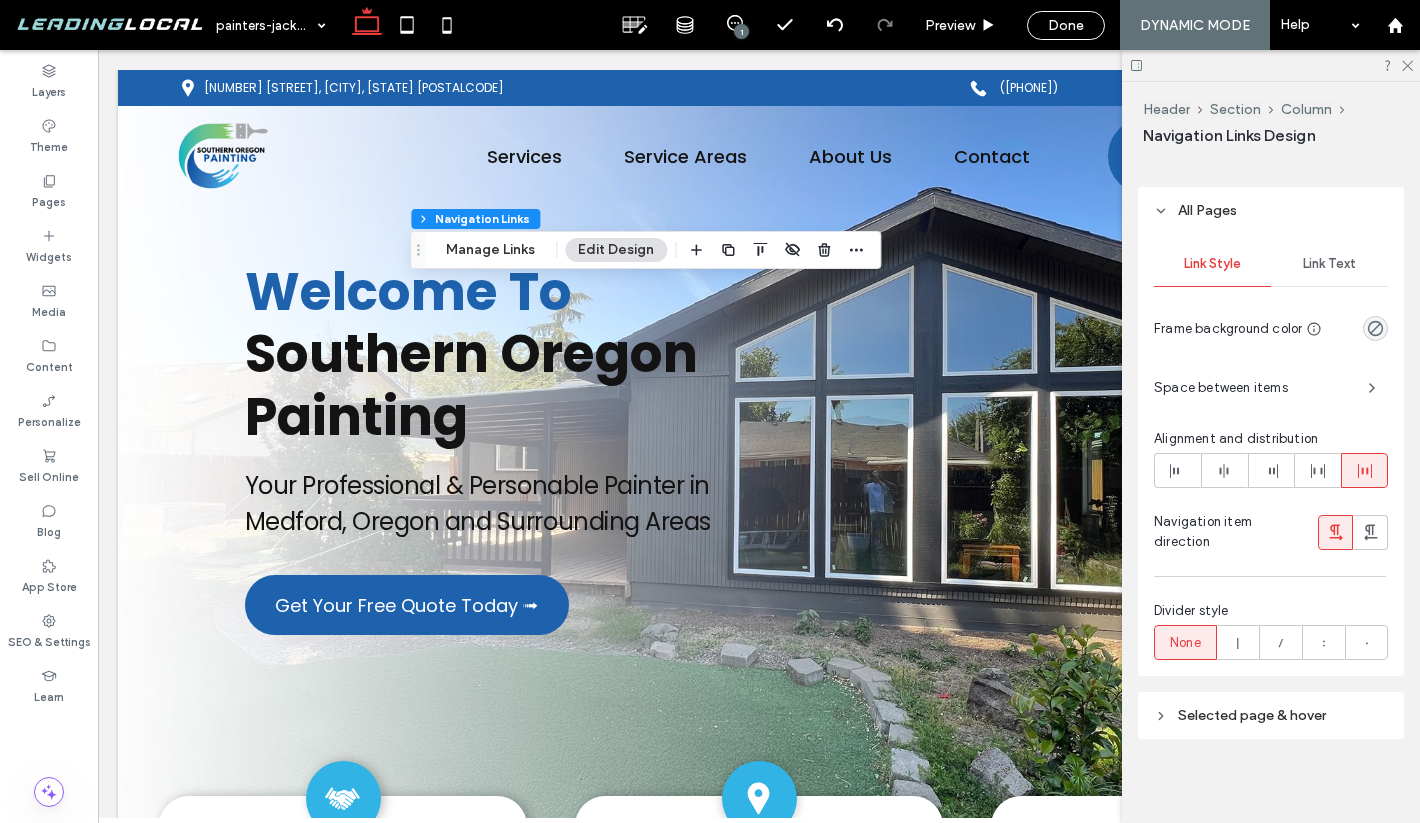 click 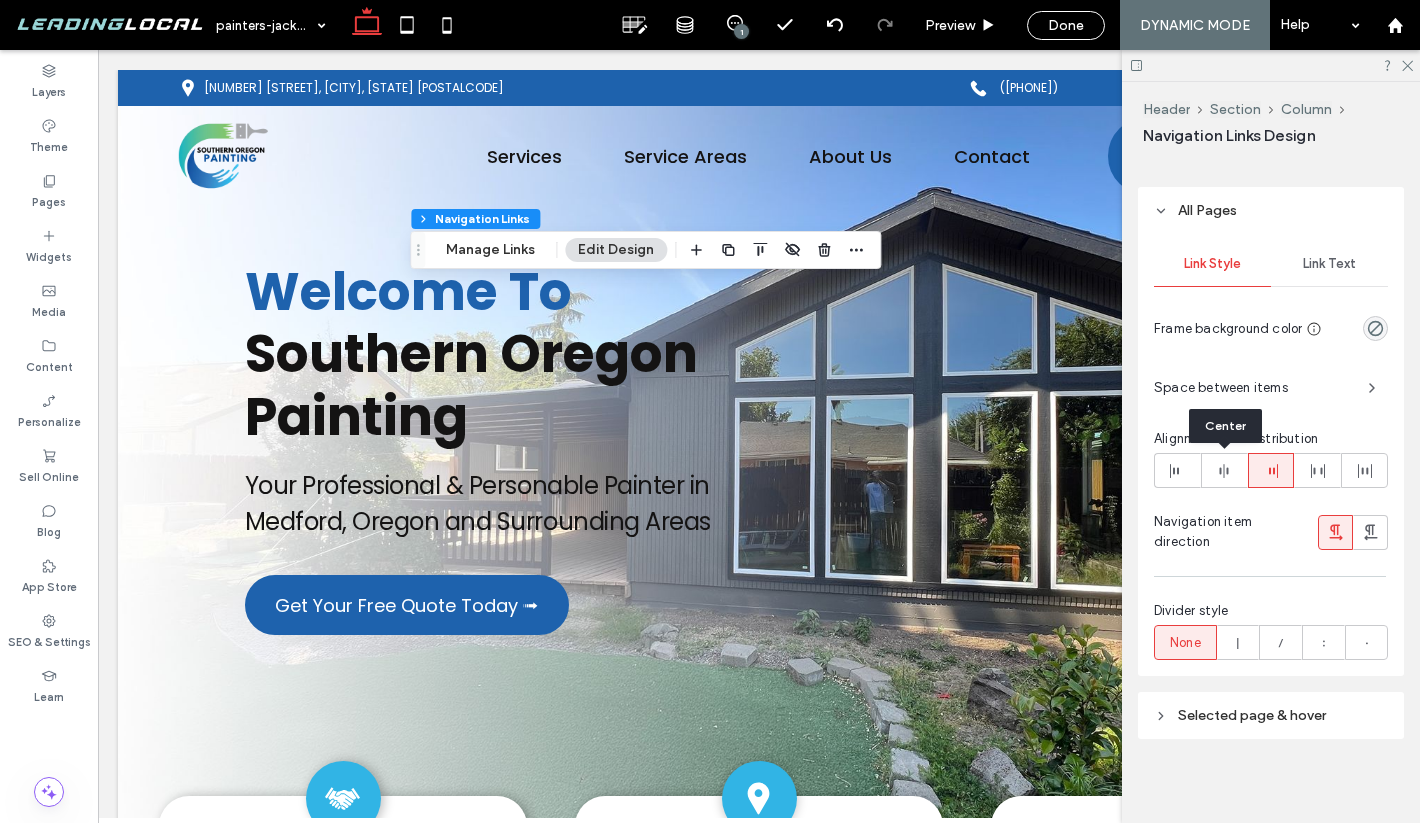 click 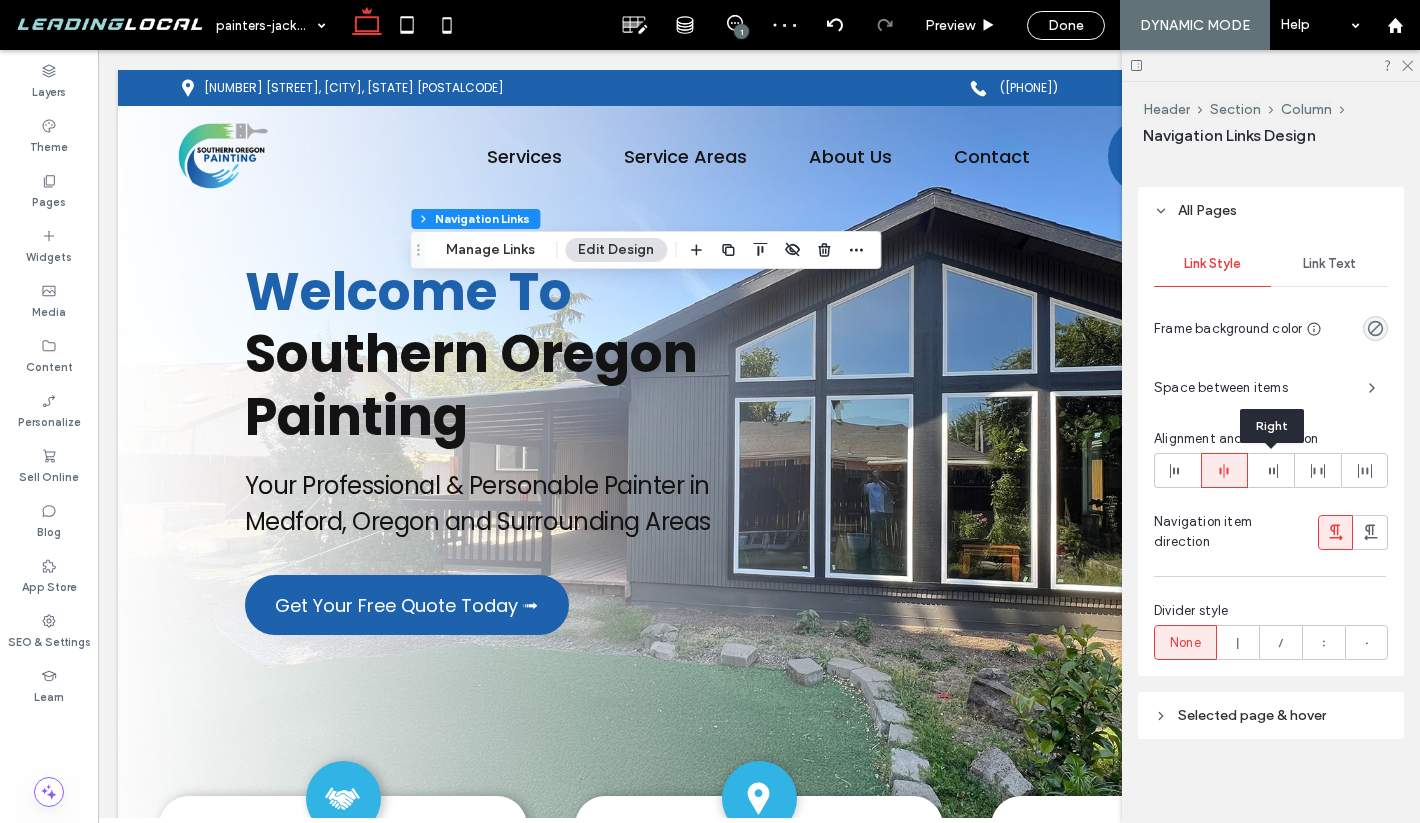 click at bounding box center [1271, 470] 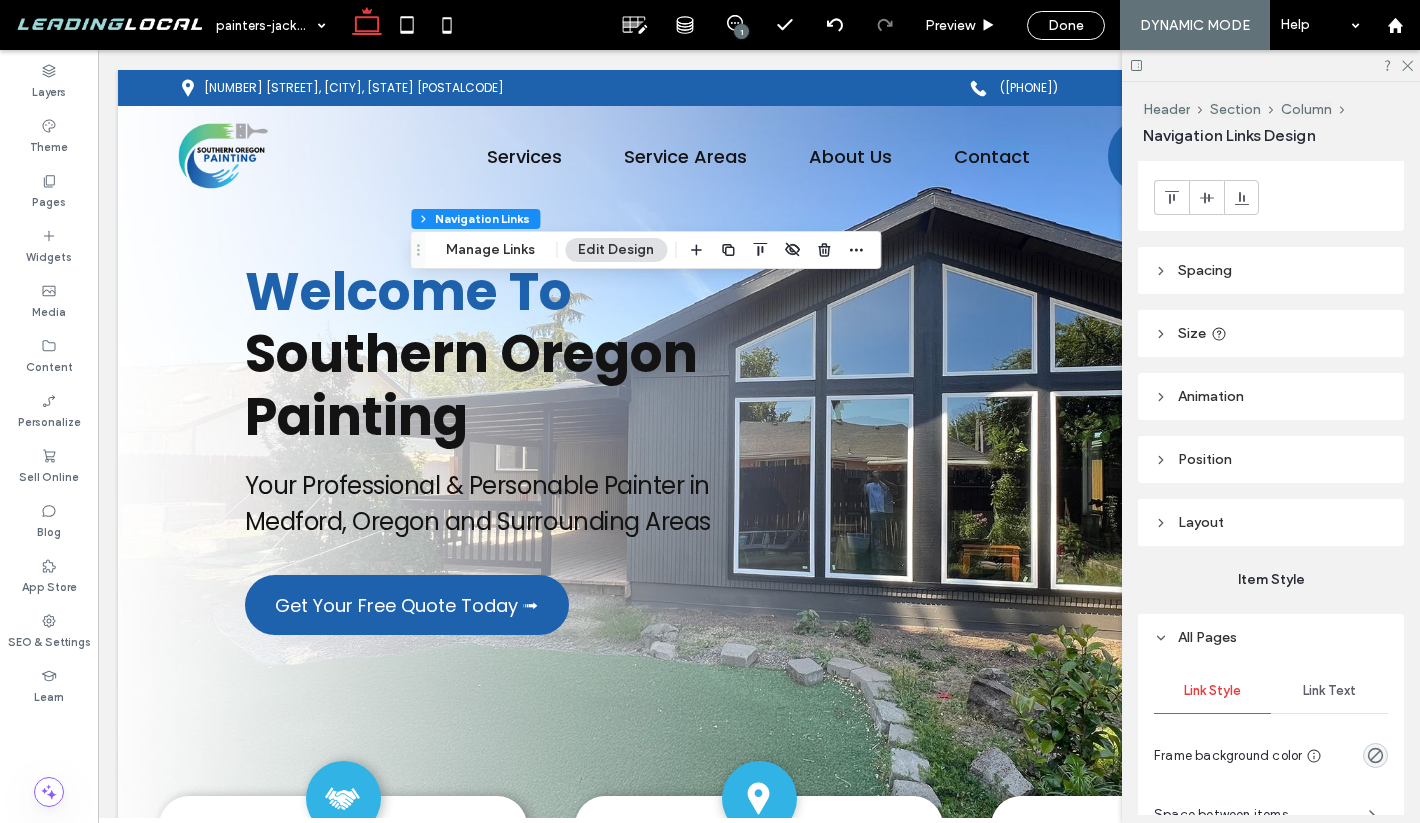 scroll, scrollTop: 73, scrollLeft: 0, axis: vertical 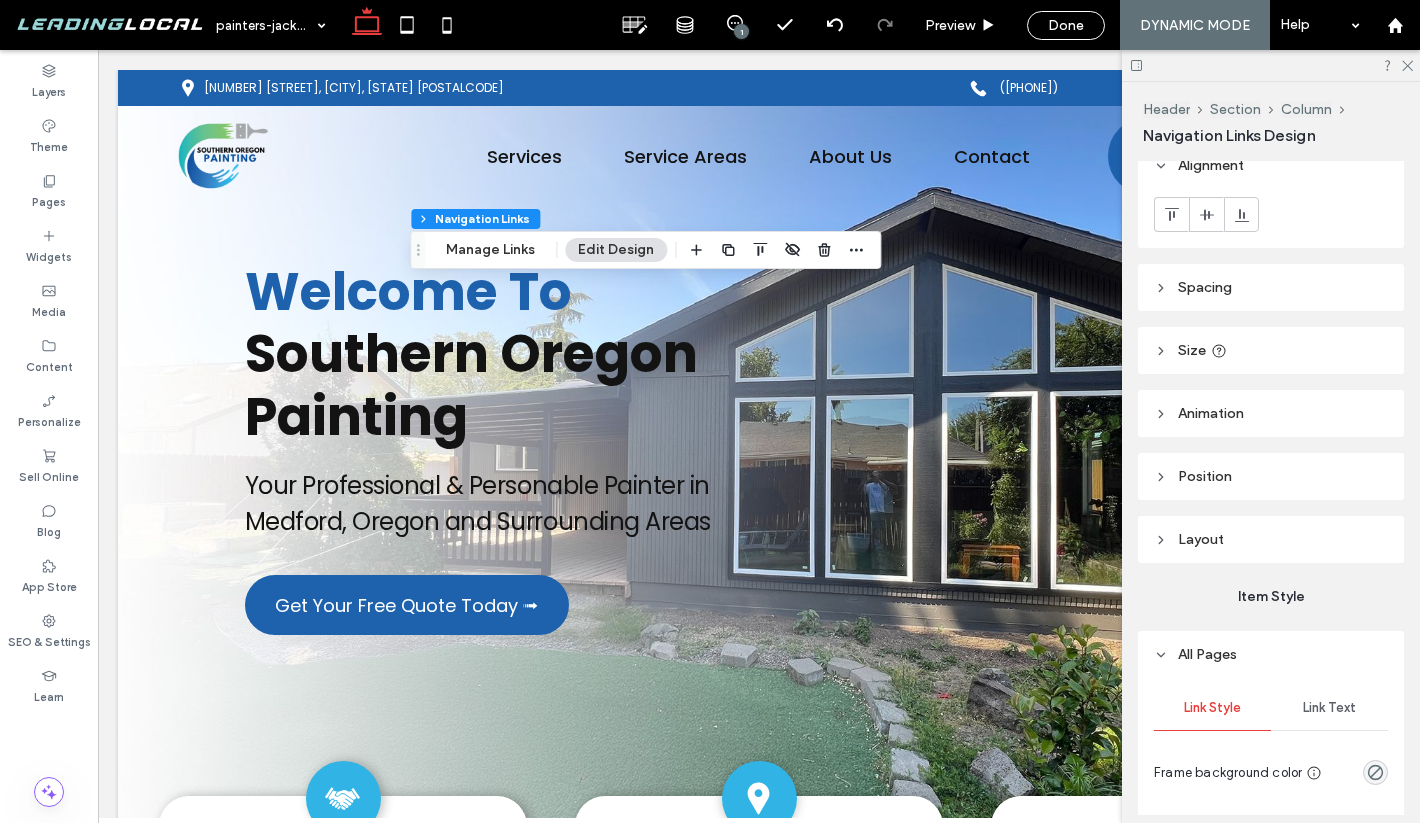 click on "Spacing" at bounding box center (1271, 287) 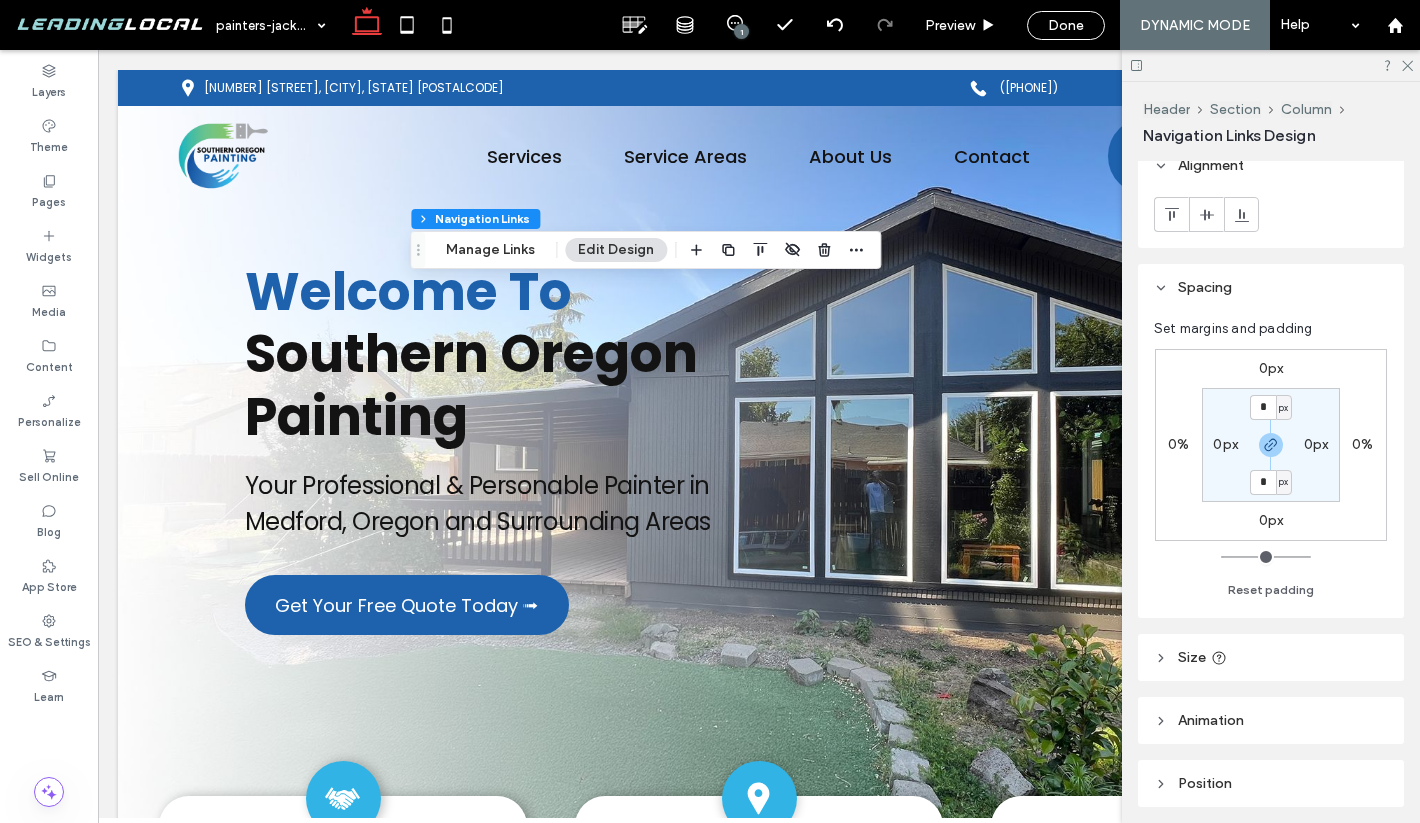 click on "0px" at bounding box center (1316, 444) 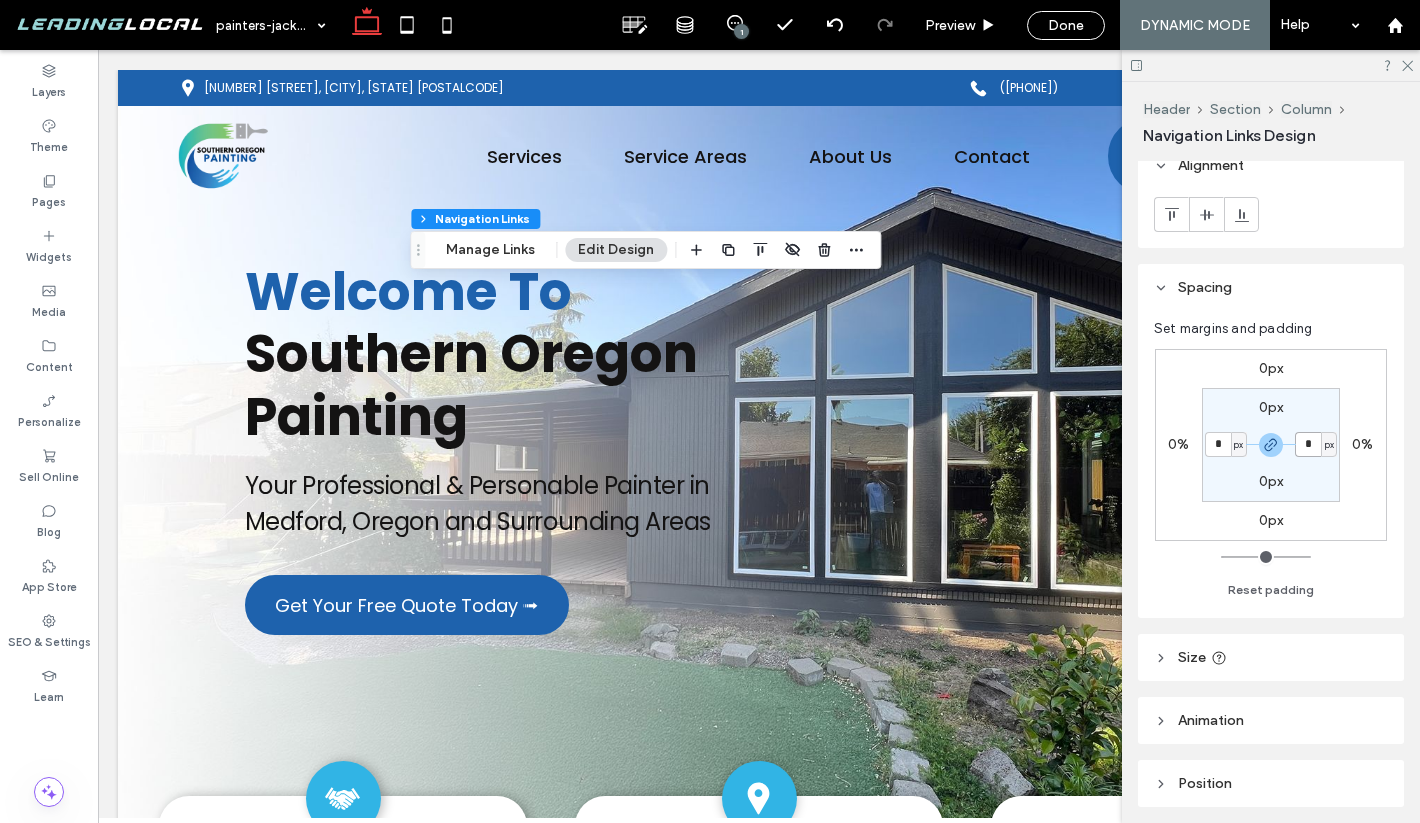 click on "*" at bounding box center (1308, 444) 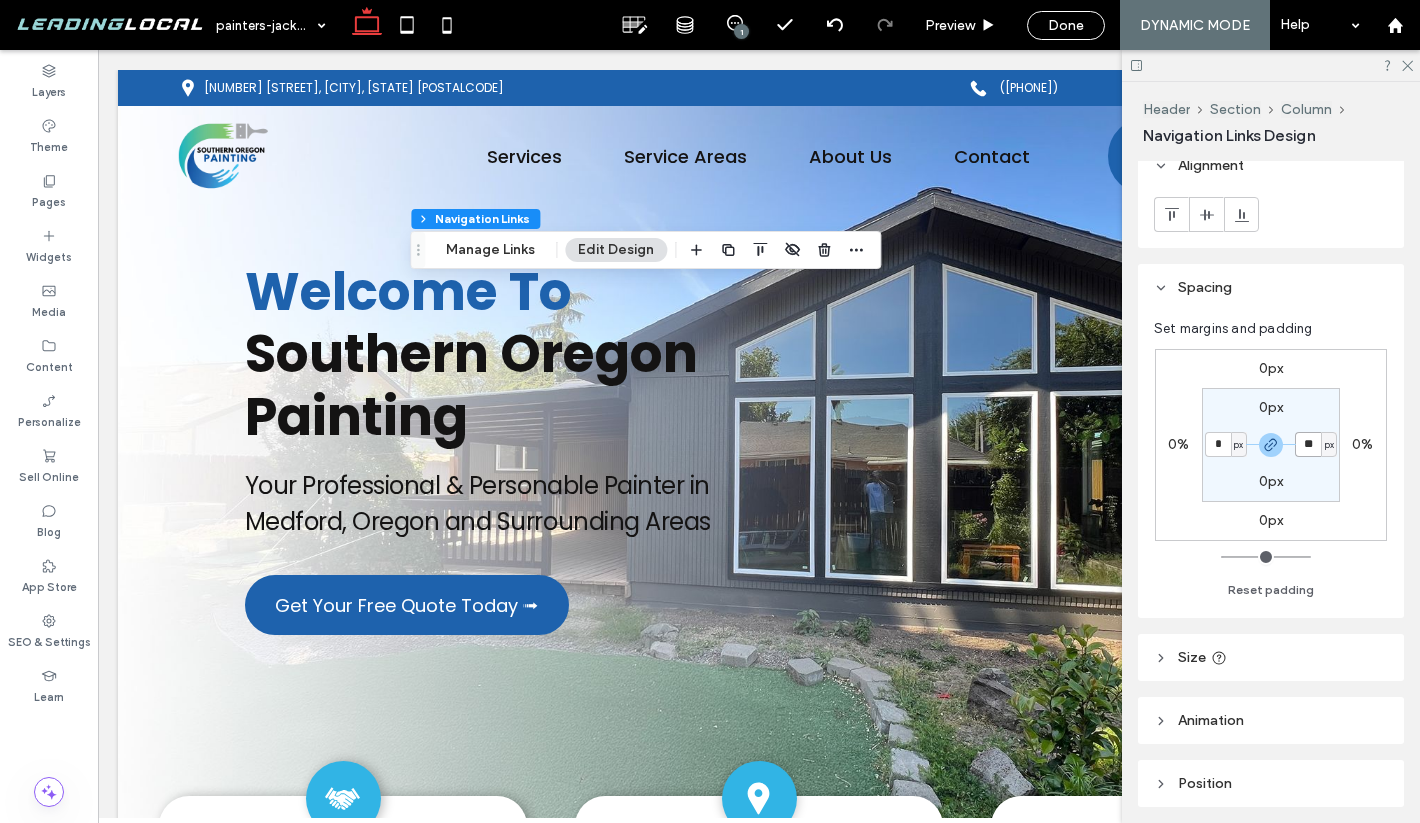type on "**" 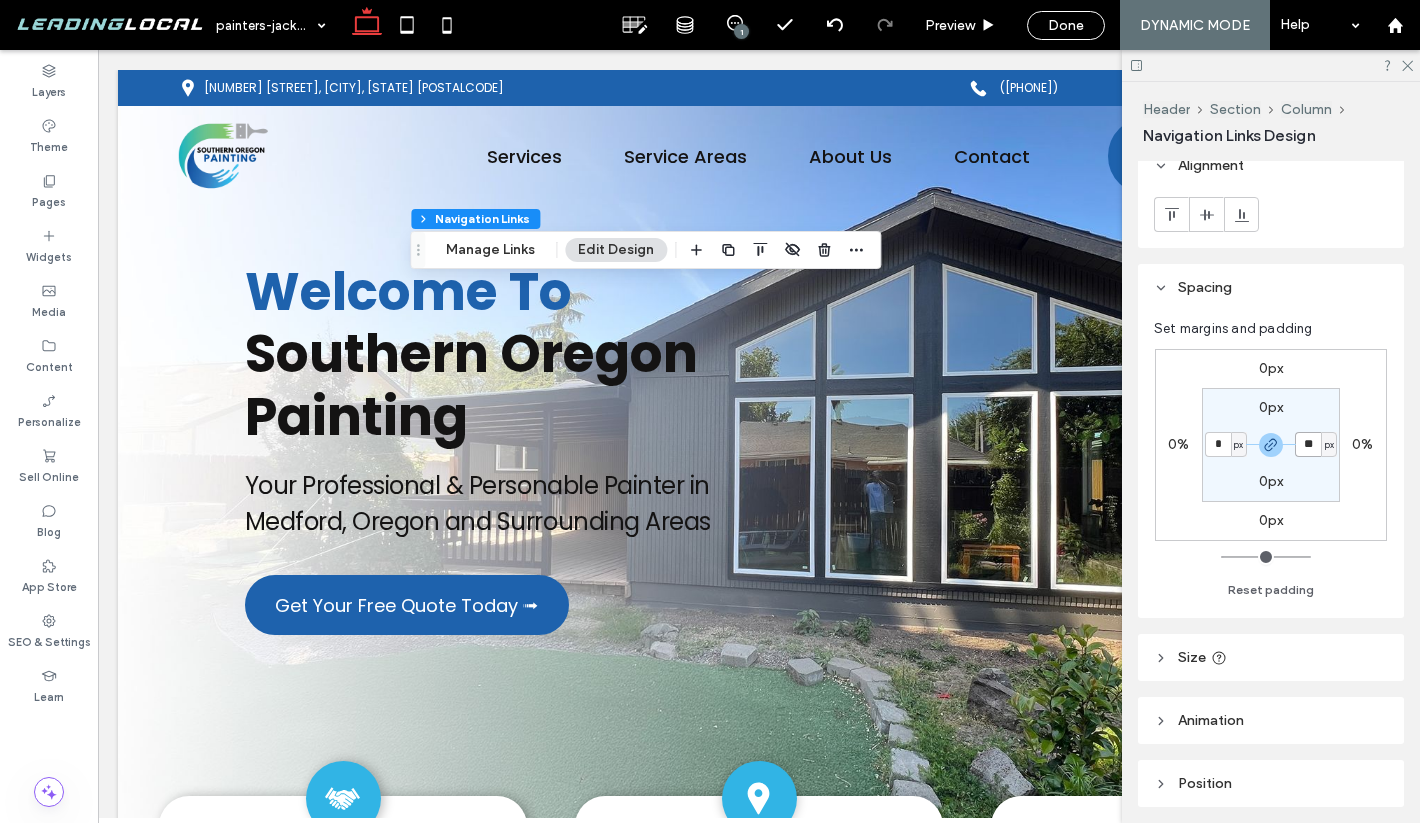 type on "**" 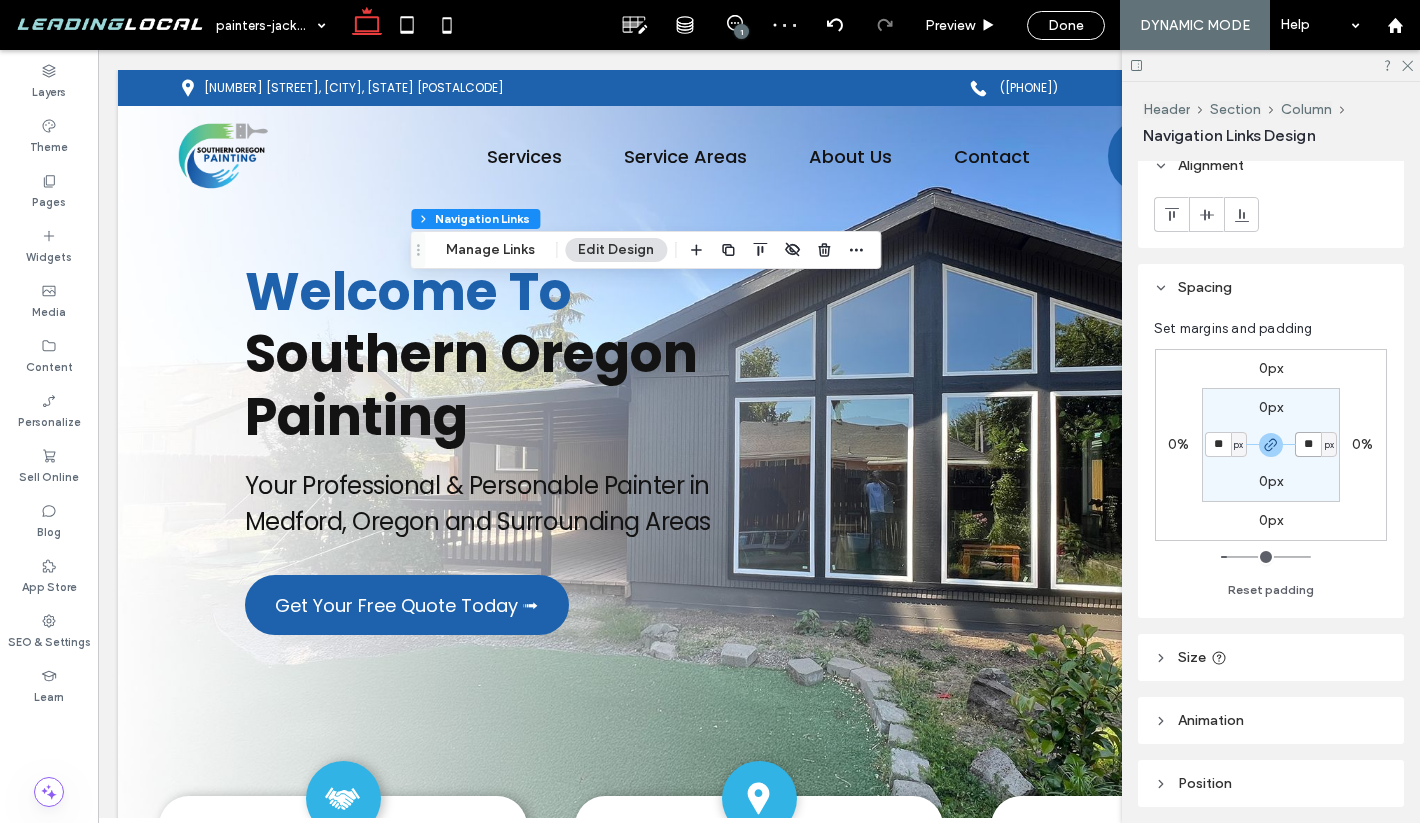 click on "**" at bounding box center (1308, 444) 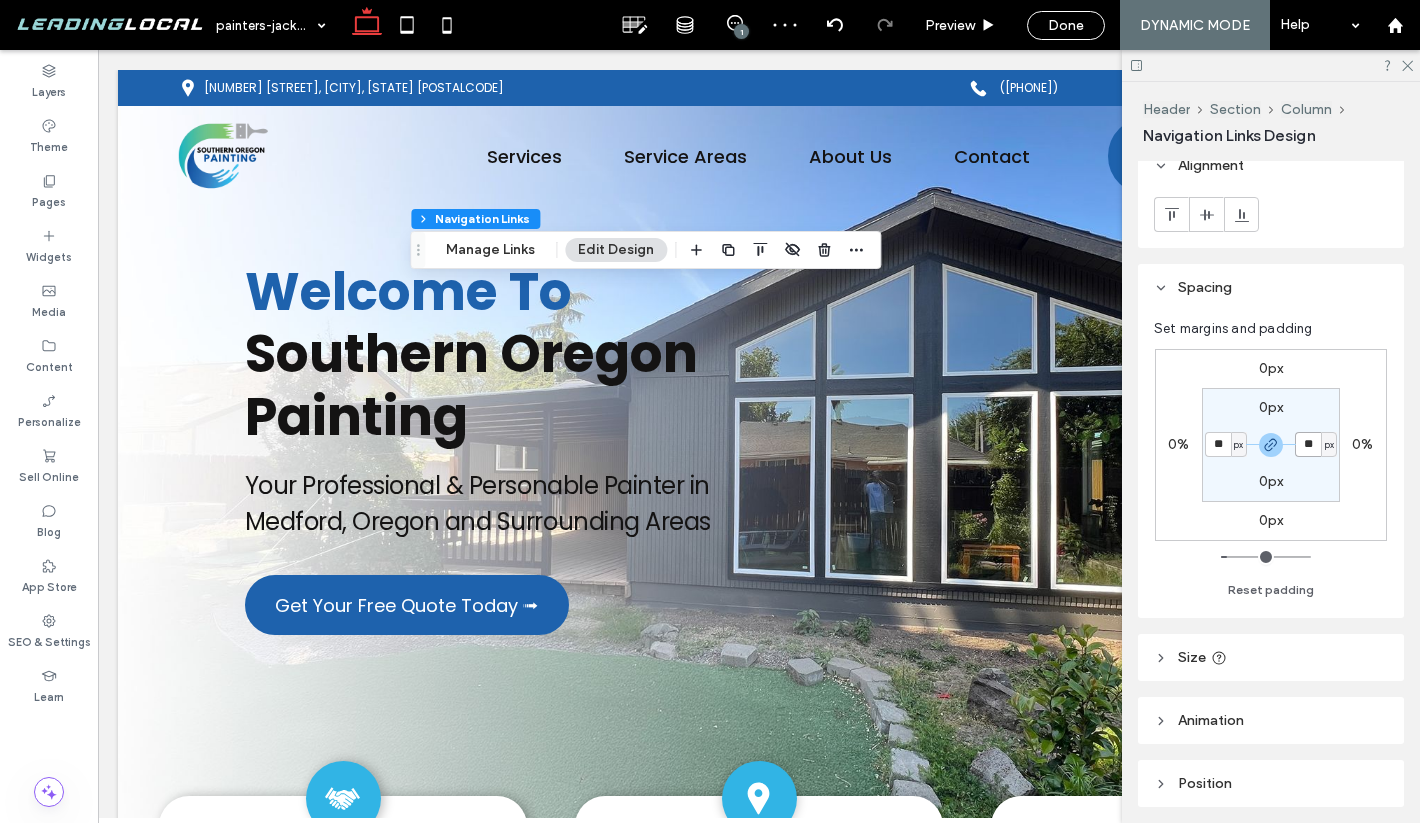 click on "**" at bounding box center (1308, 444) 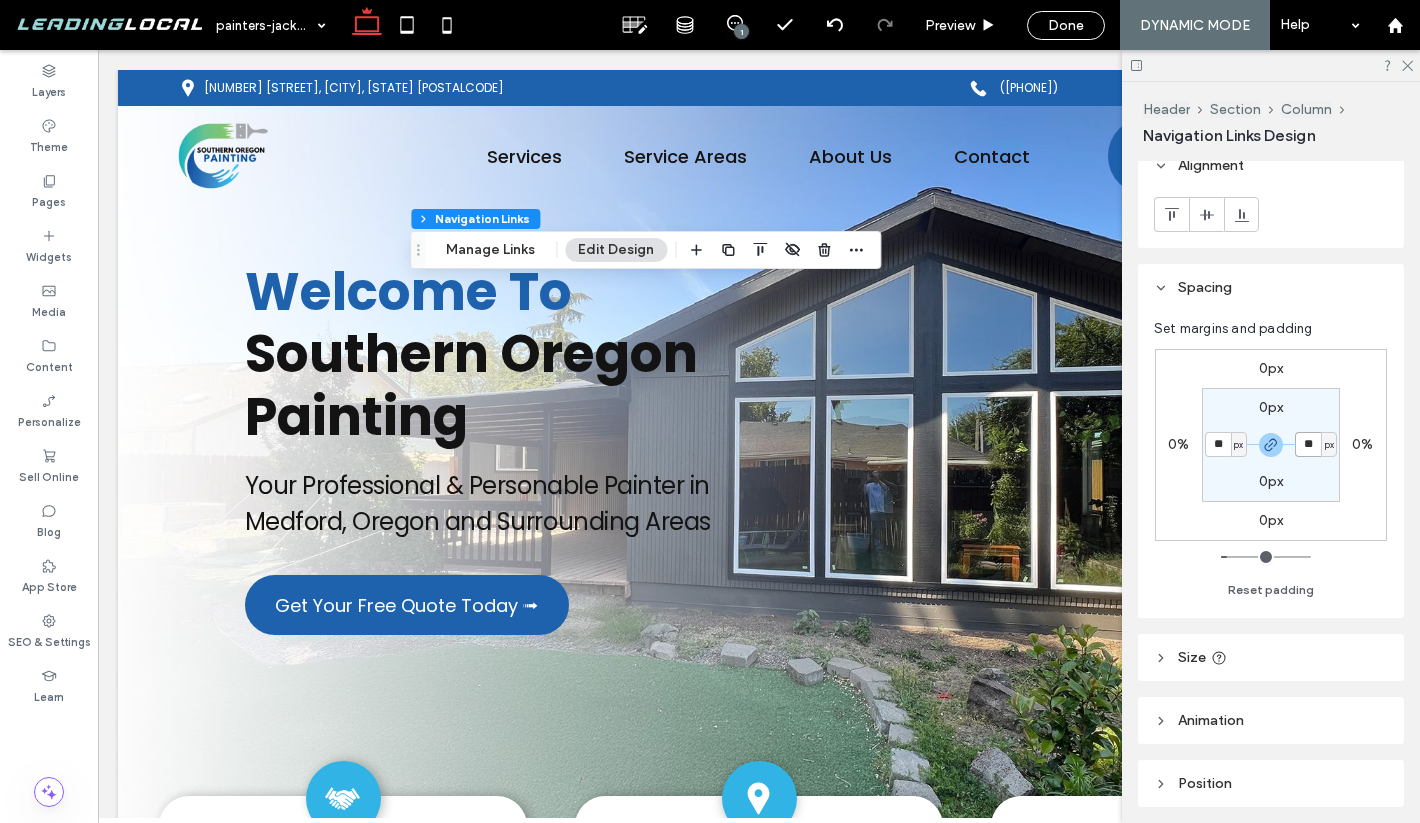 type on "**" 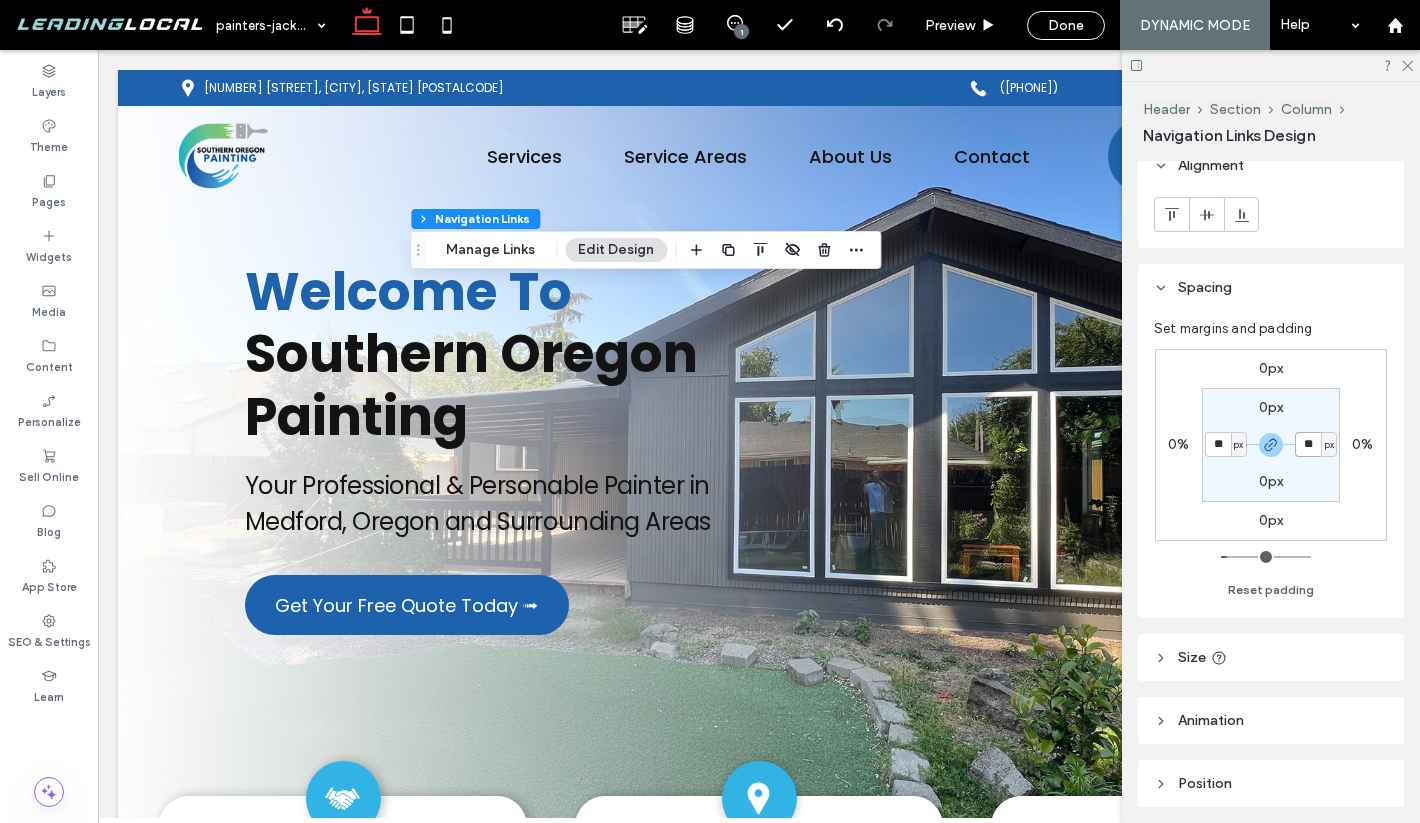 type on "**" 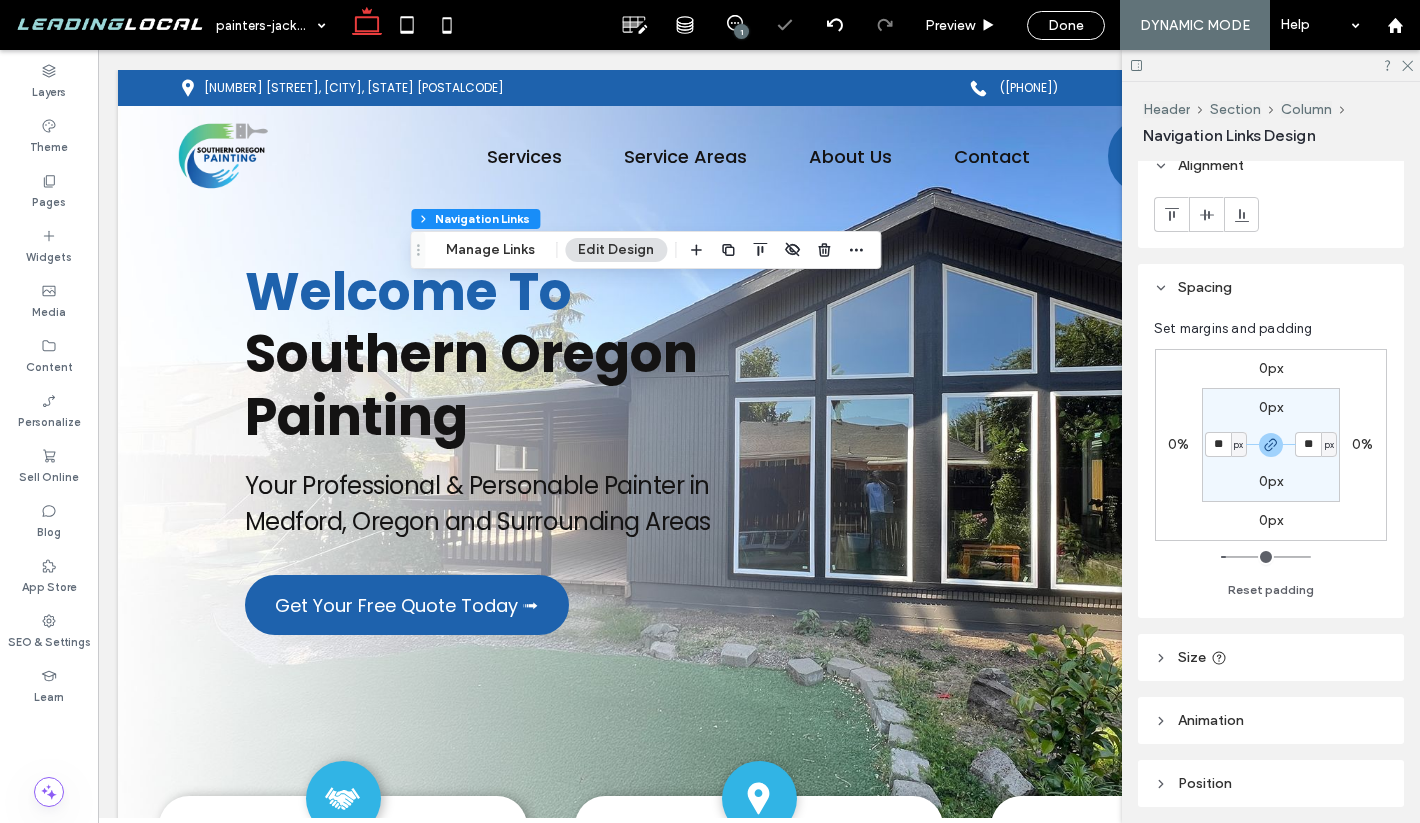 click on "Set margins and padding 0px 0% 0px 0% 0px ** px 0px ** px Reset padding" at bounding box center [1271, 460] 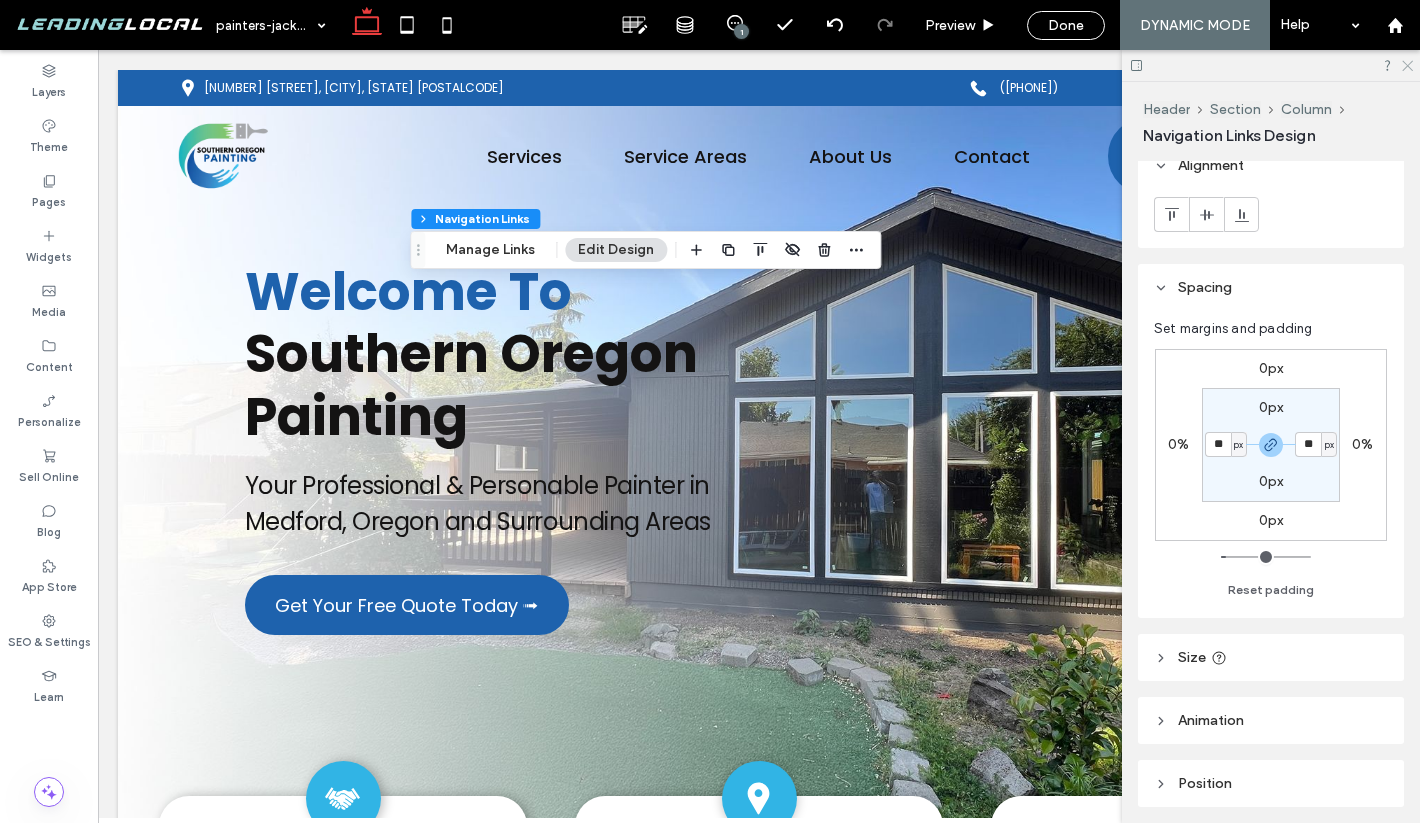 click 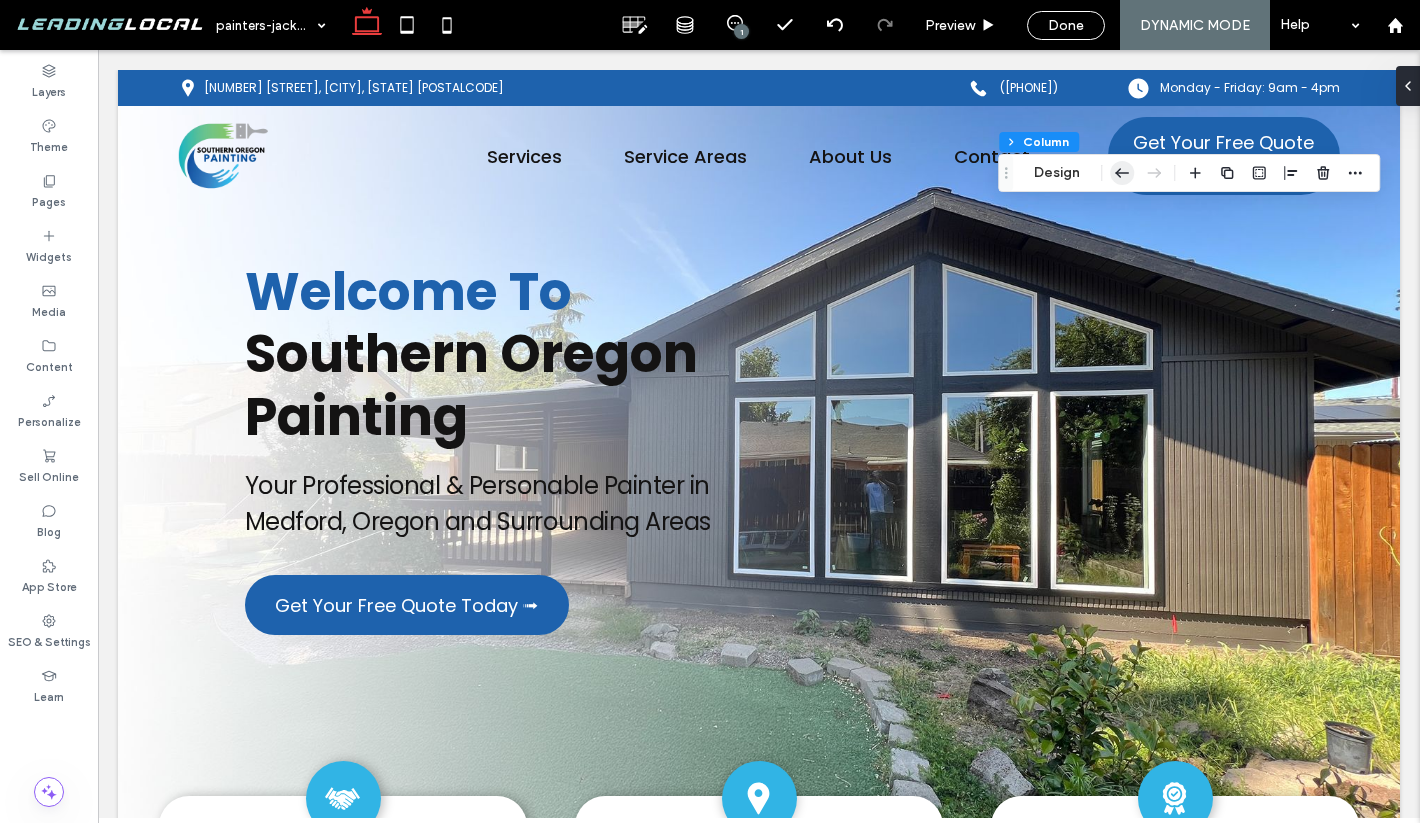 click 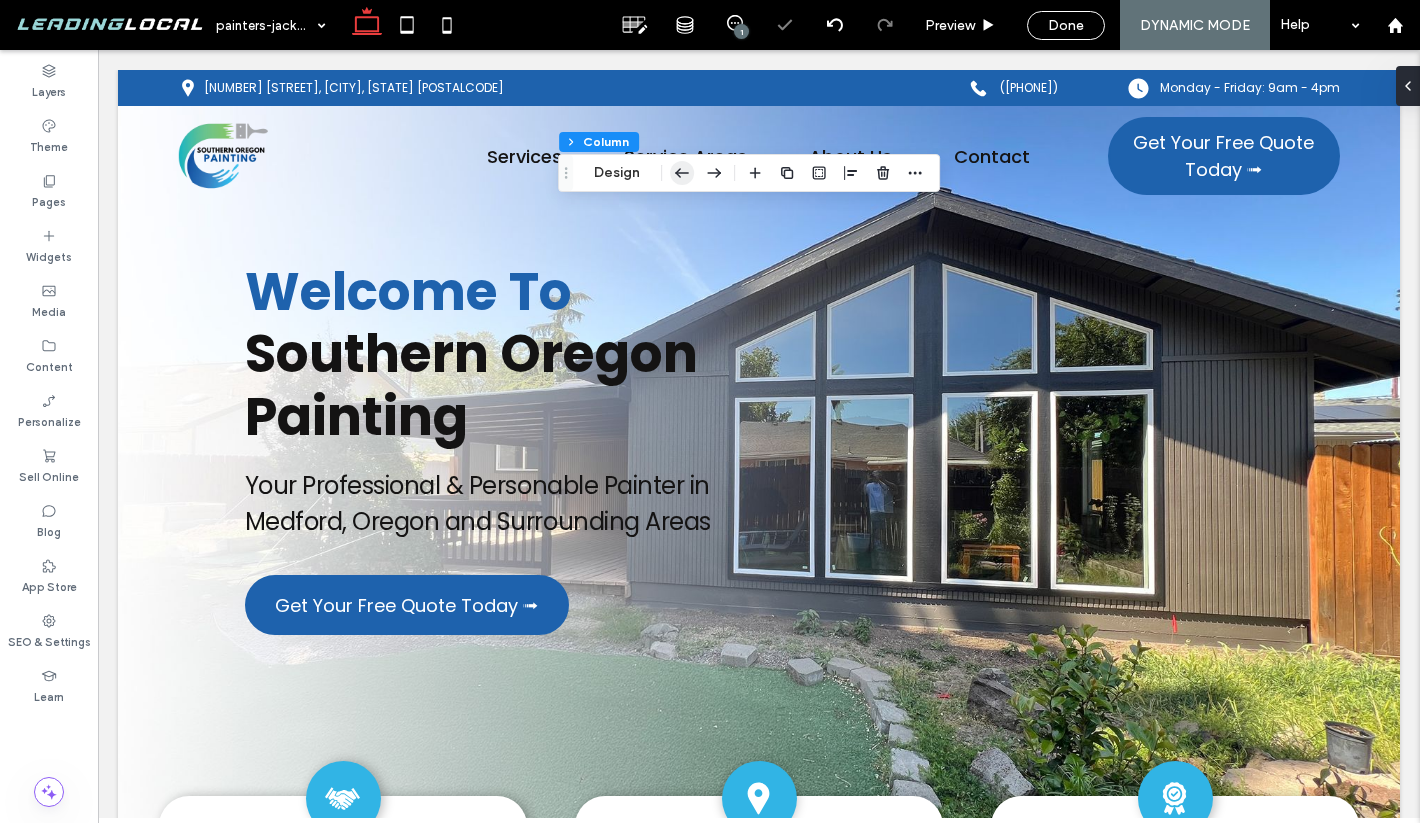 click 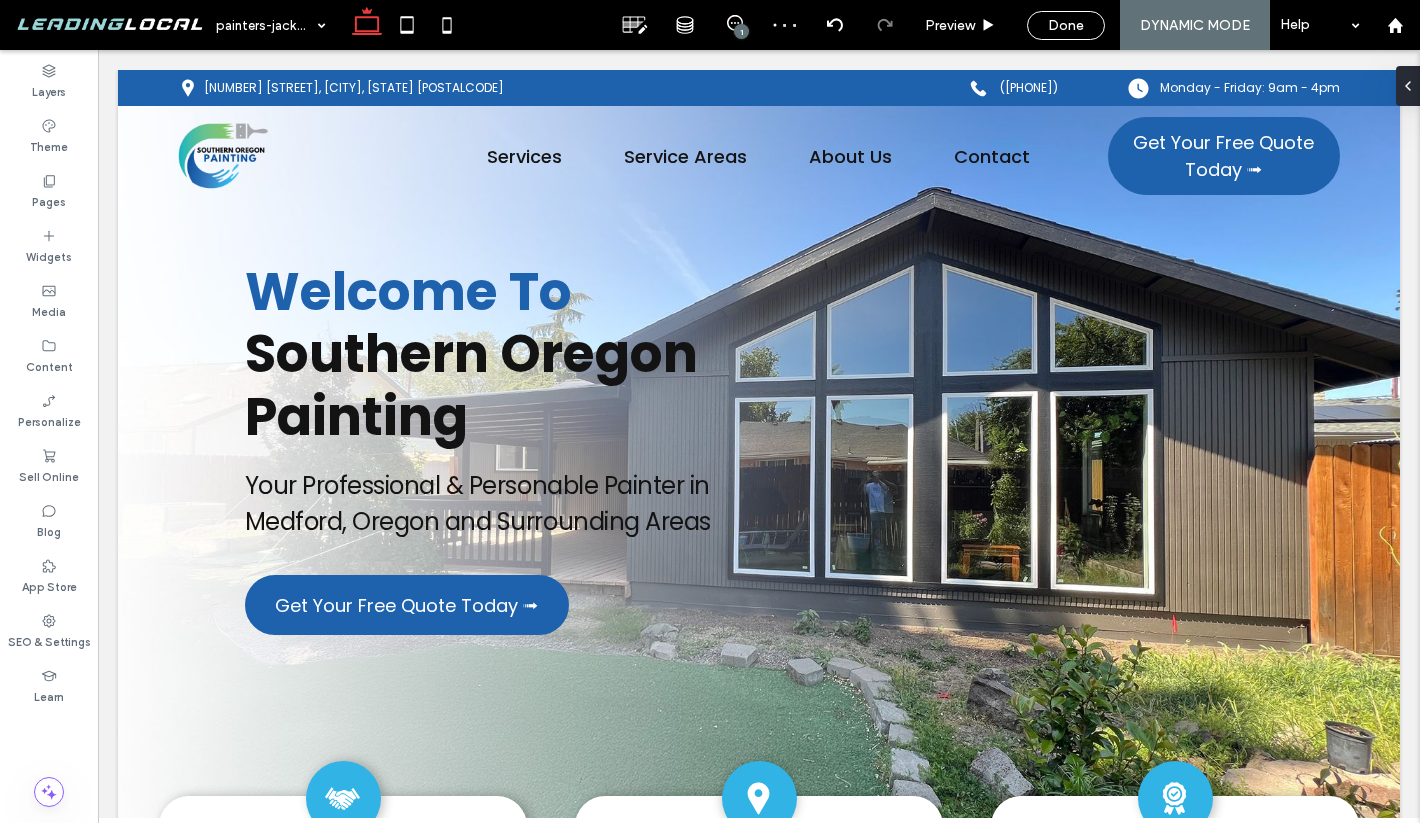type on "*******" 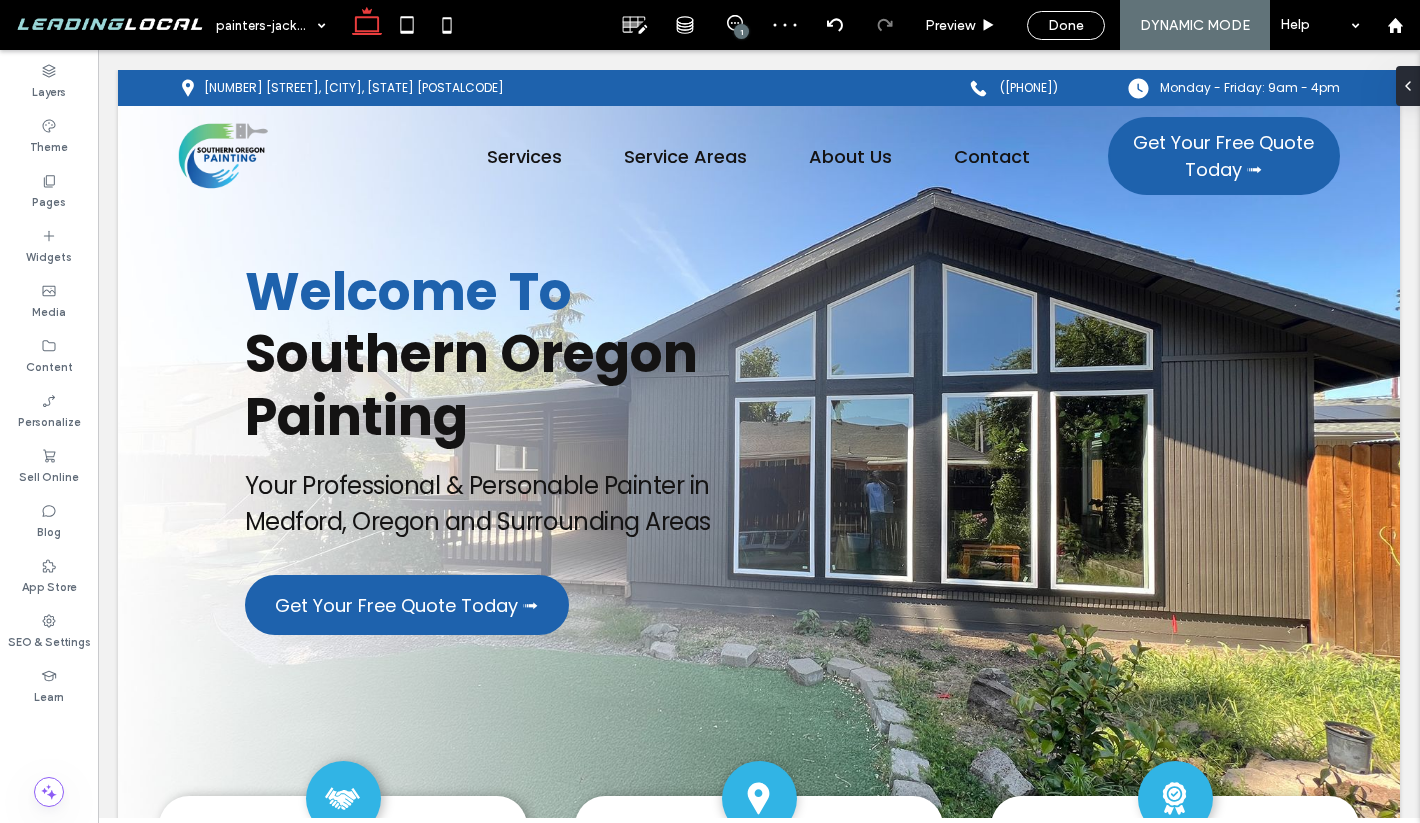 type on "**" 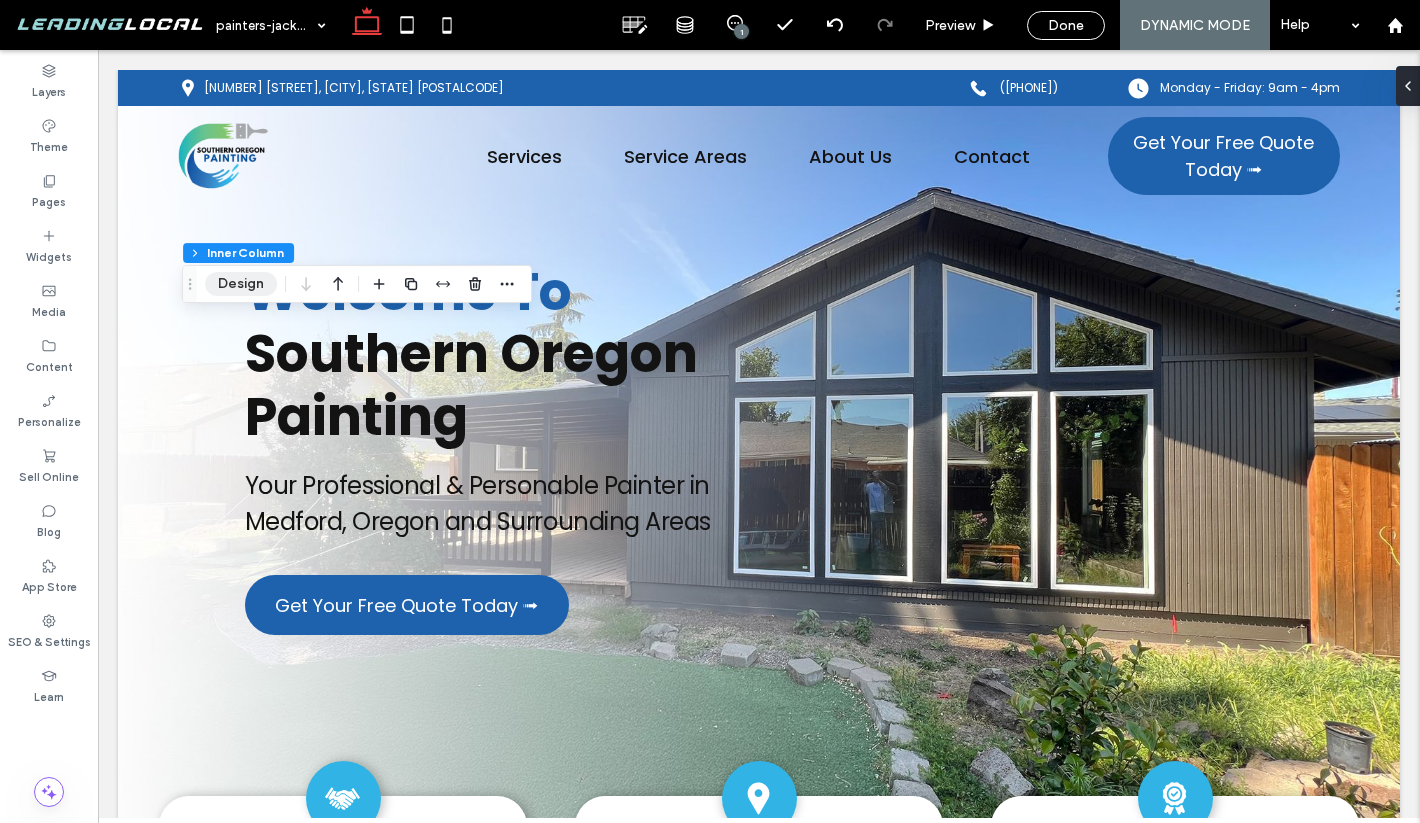 click on "Design" at bounding box center (241, 284) 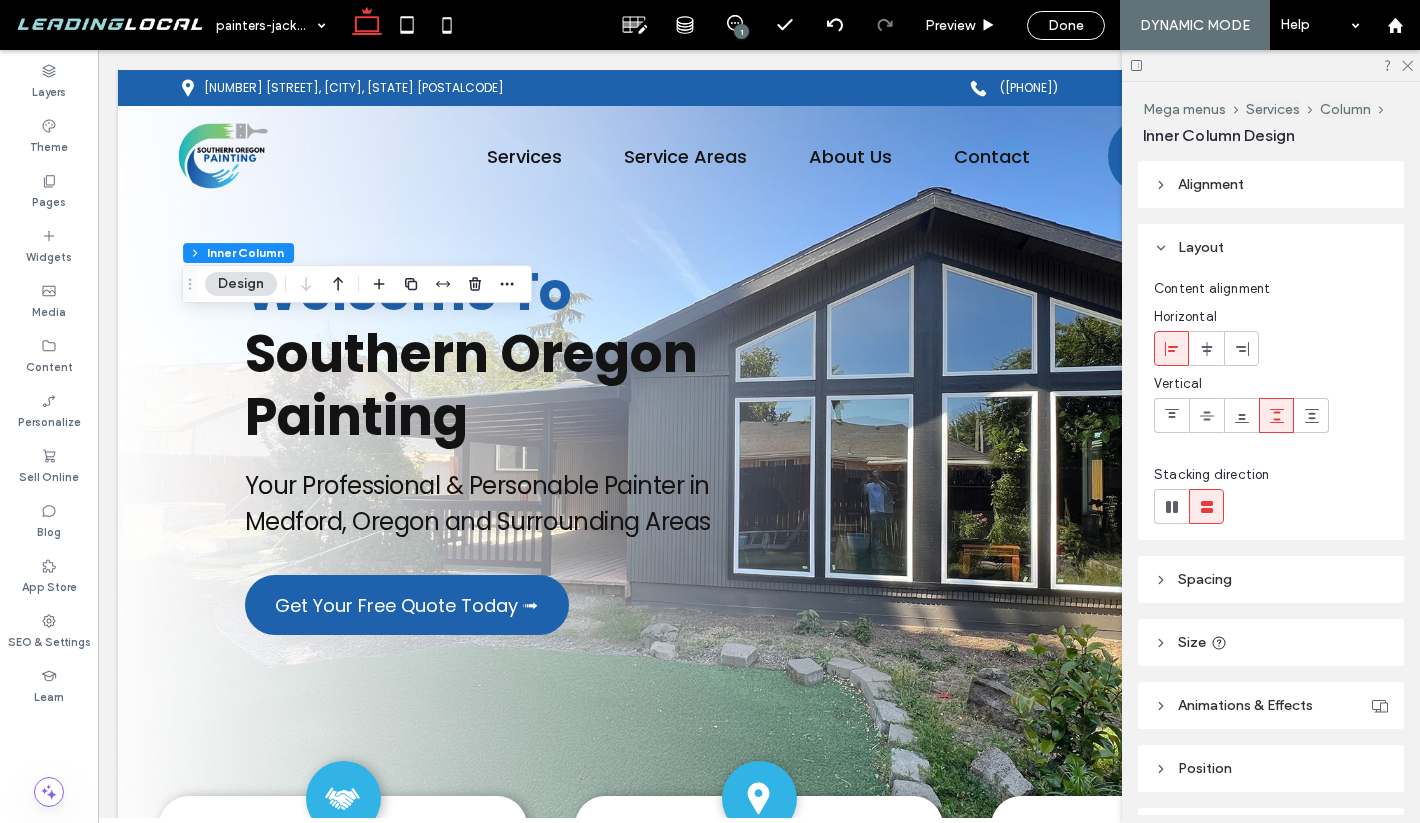 scroll, scrollTop: 120, scrollLeft: 0, axis: vertical 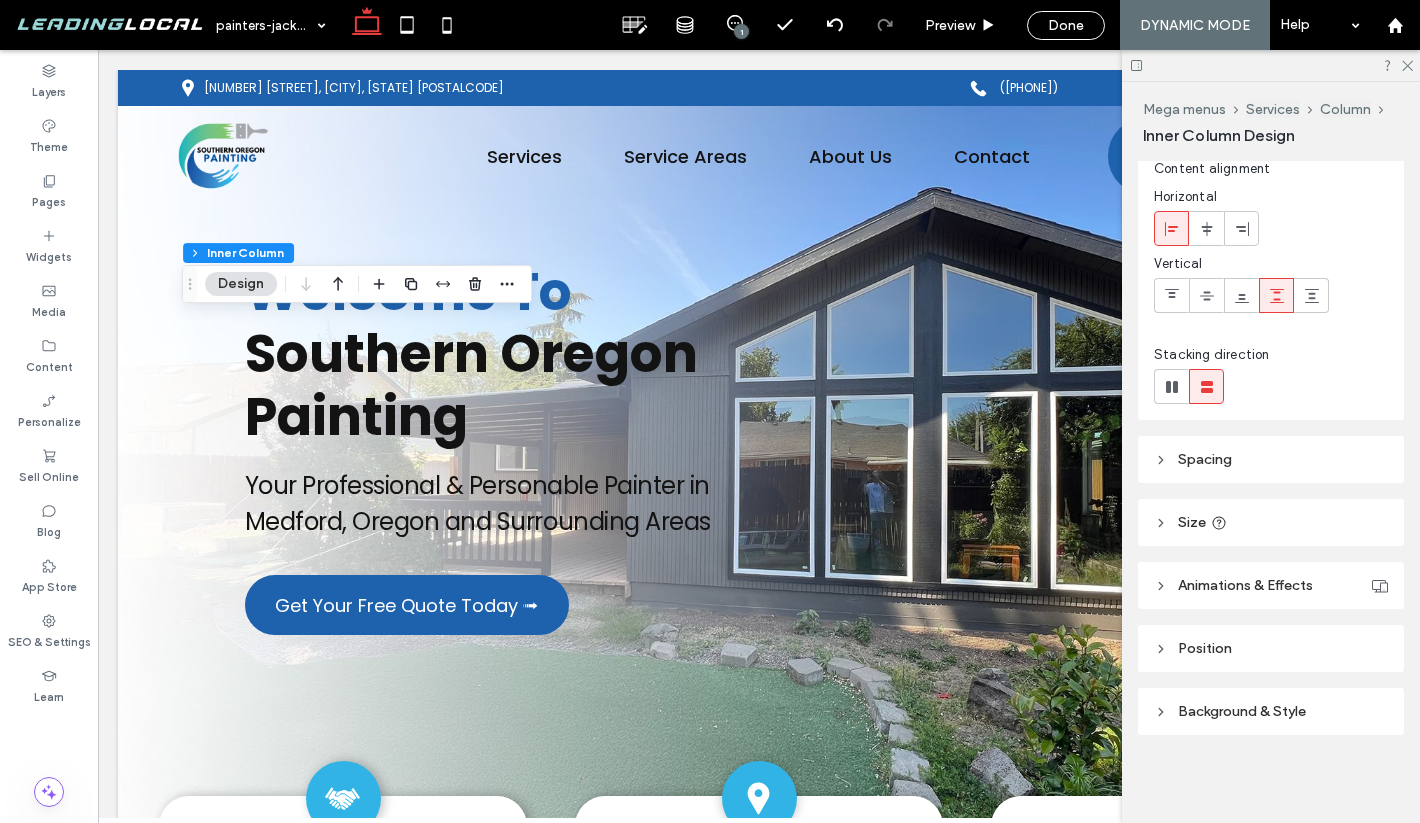 click on "Background & Style" at bounding box center [1242, 711] 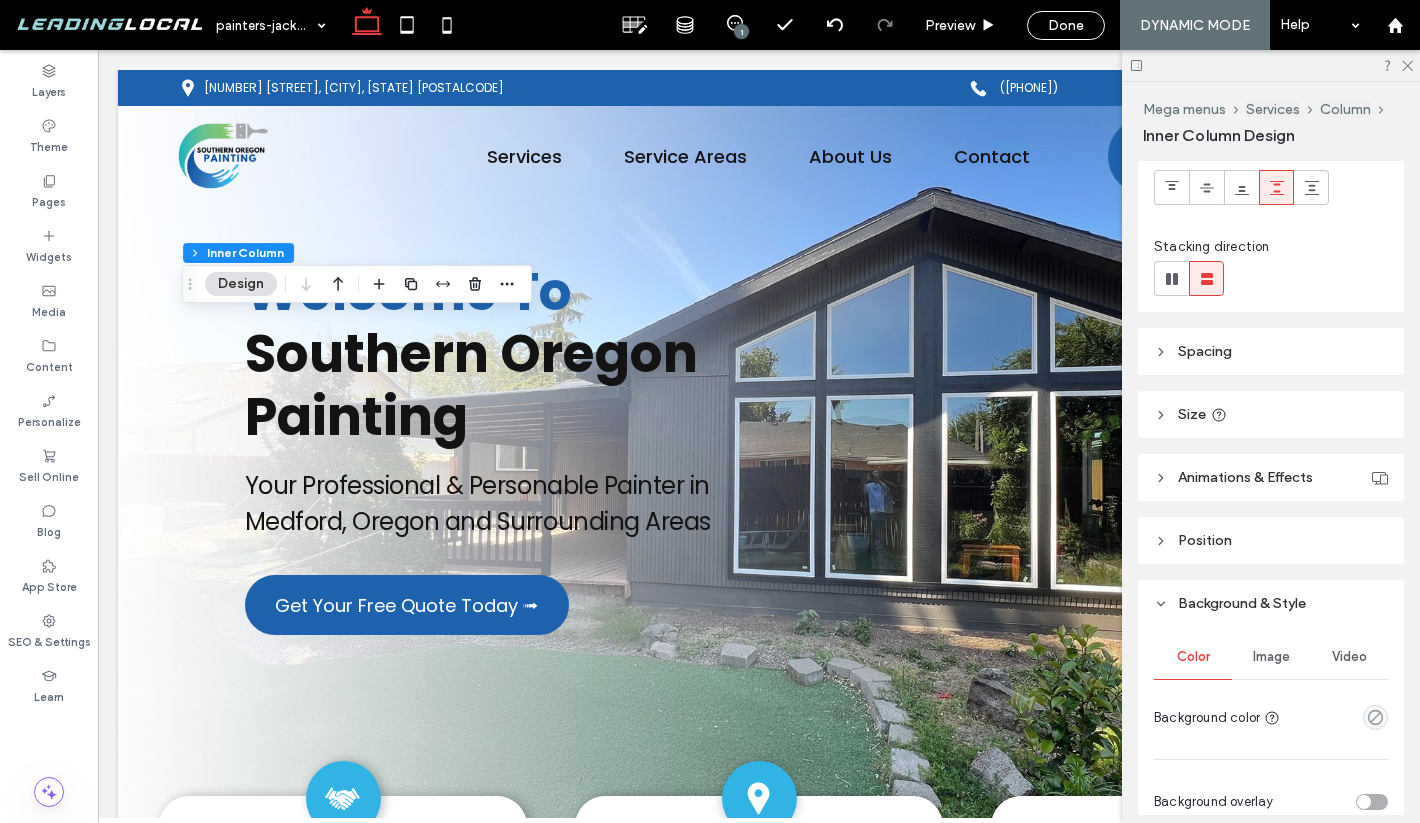 scroll, scrollTop: 433, scrollLeft: 0, axis: vertical 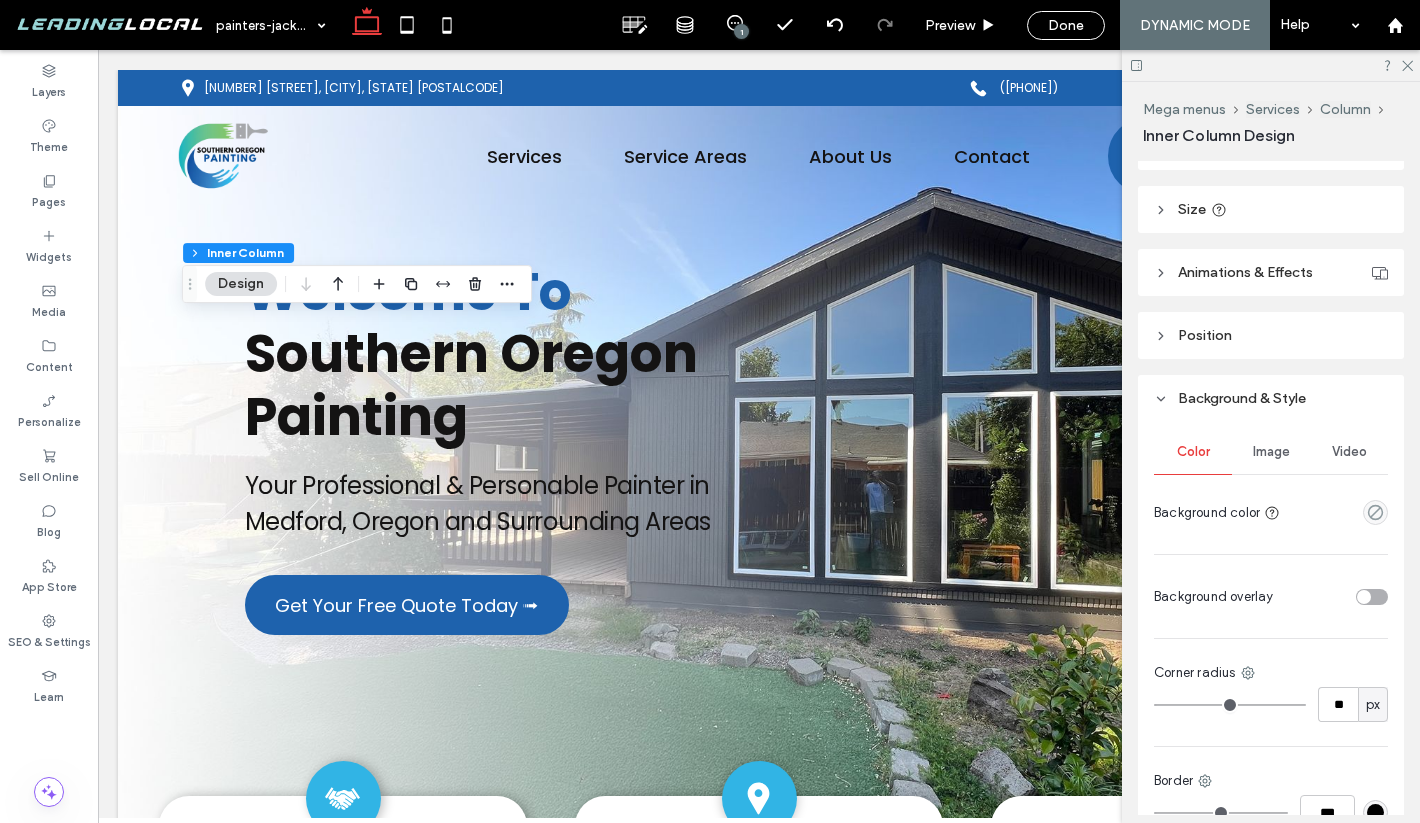 click on "Image" at bounding box center [1271, 452] 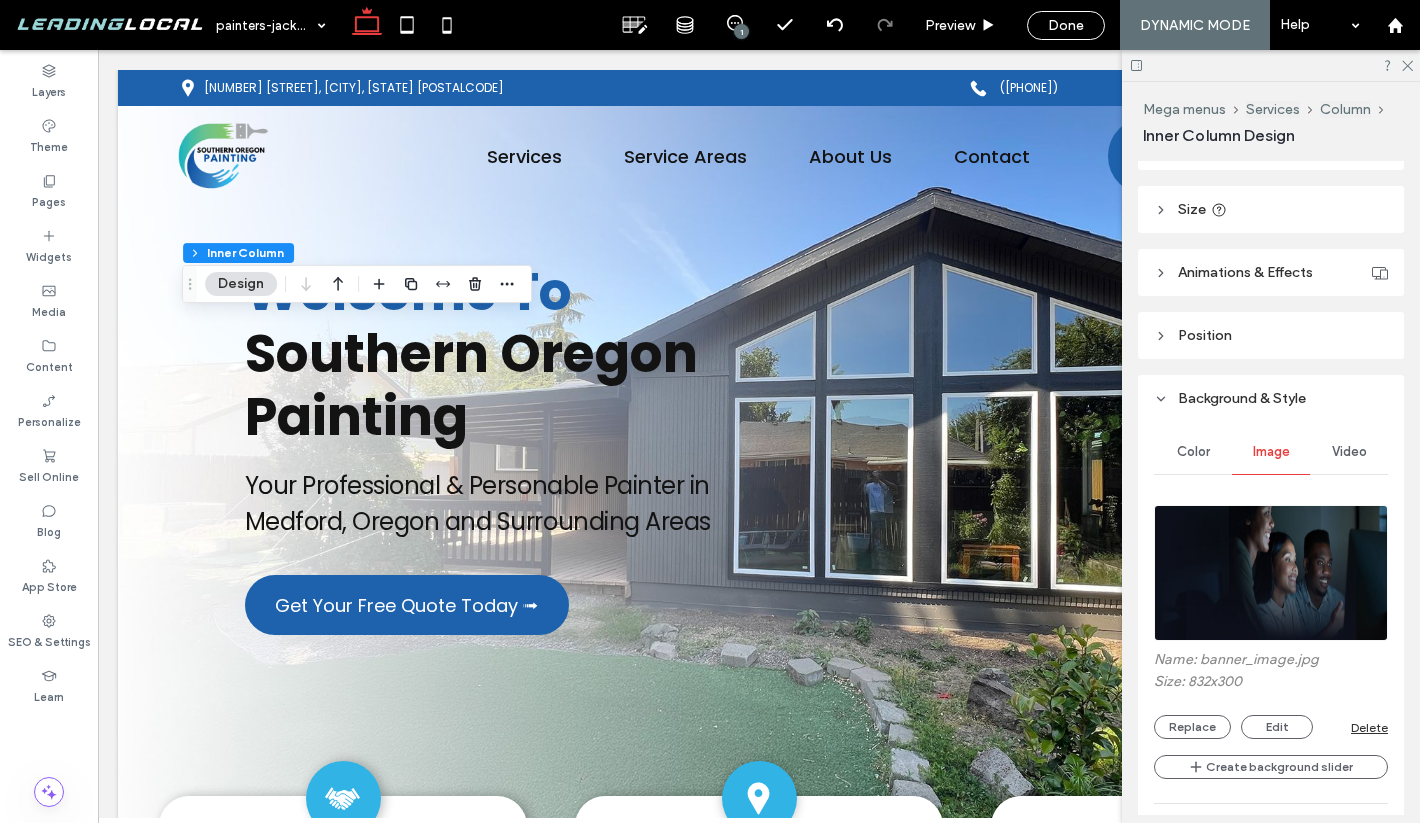 scroll, scrollTop: 641, scrollLeft: 0, axis: vertical 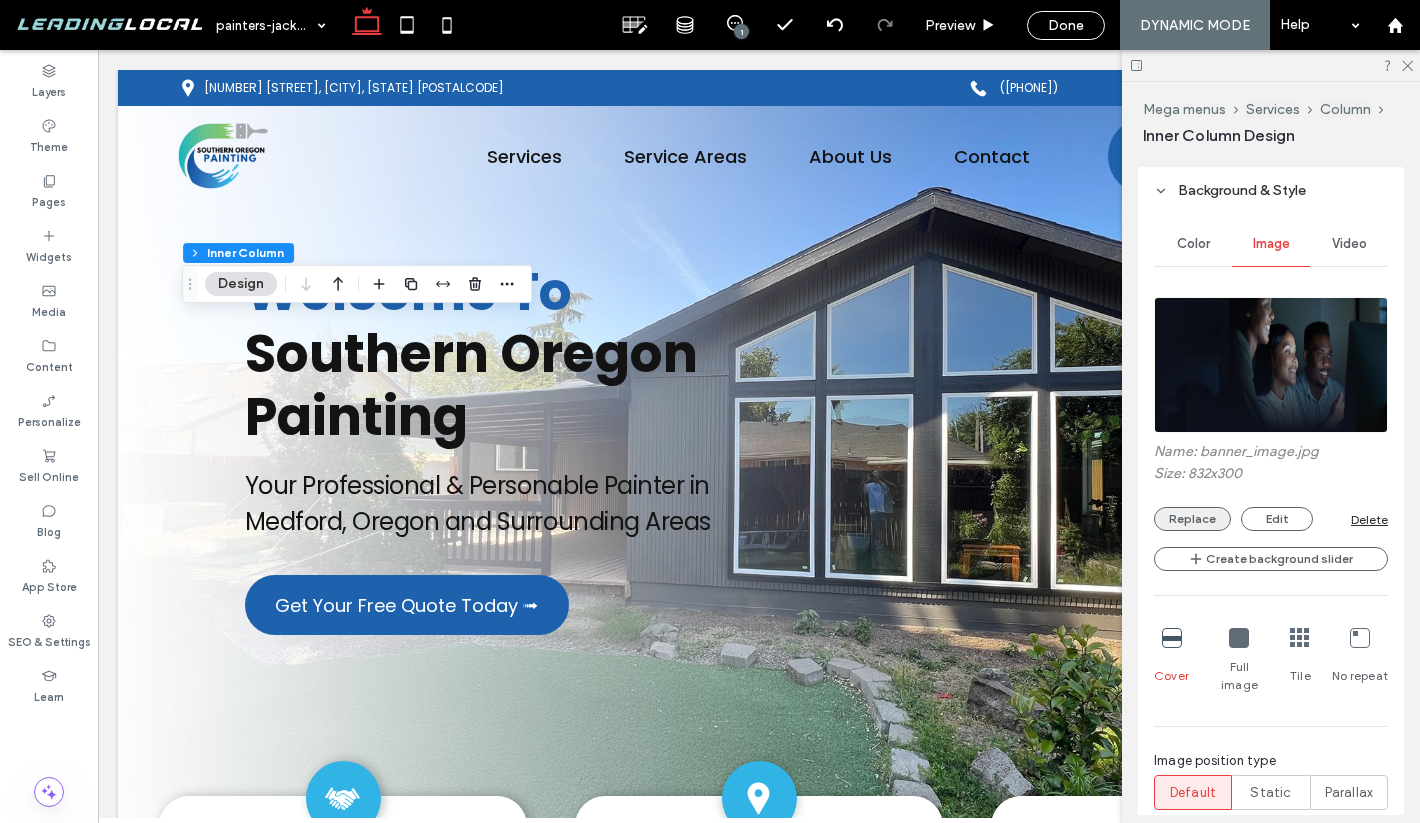 click on "Replace" at bounding box center (1192, 519) 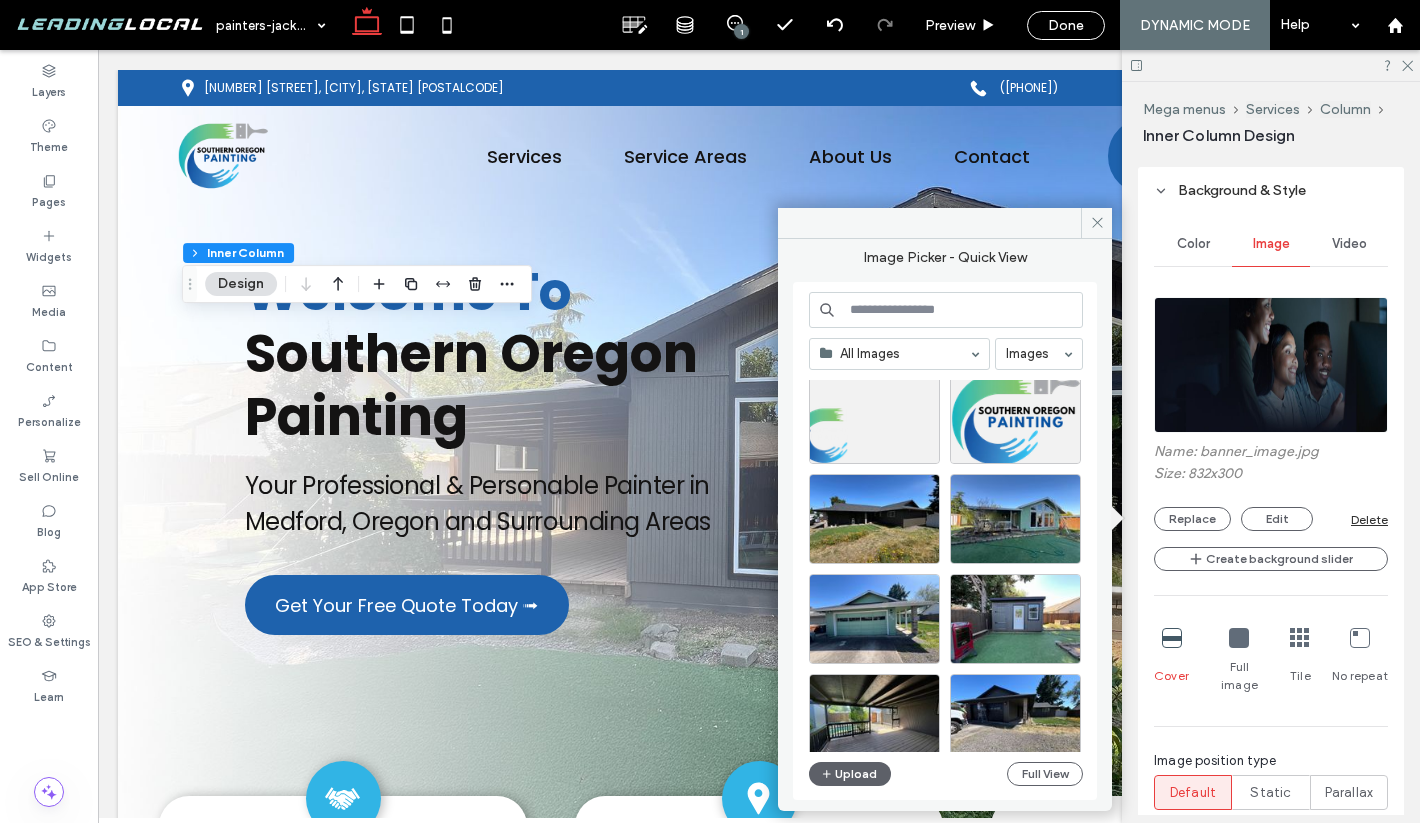 scroll, scrollTop: 357, scrollLeft: 0, axis: vertical 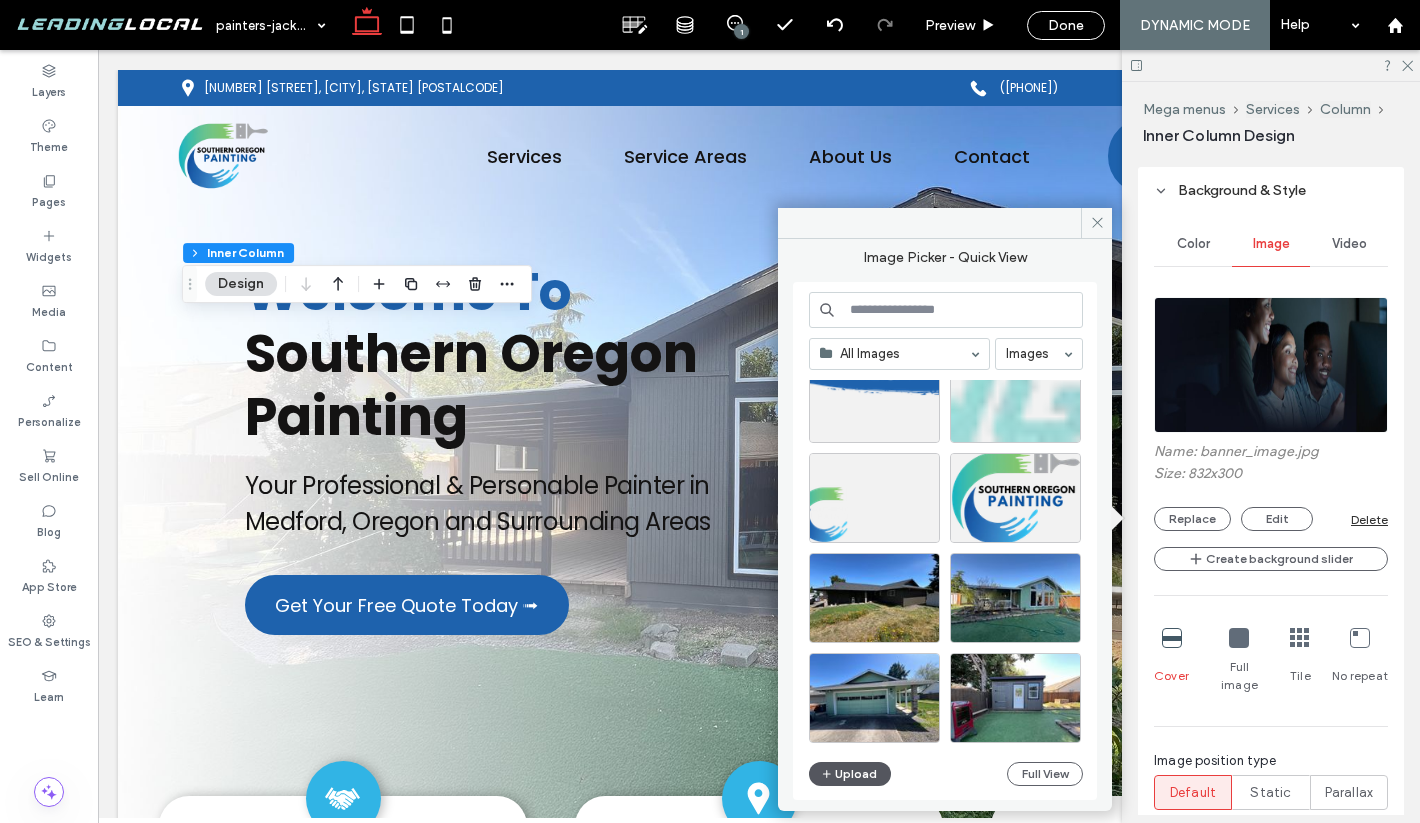 click on "Upload" at bounding box center [850, 774] 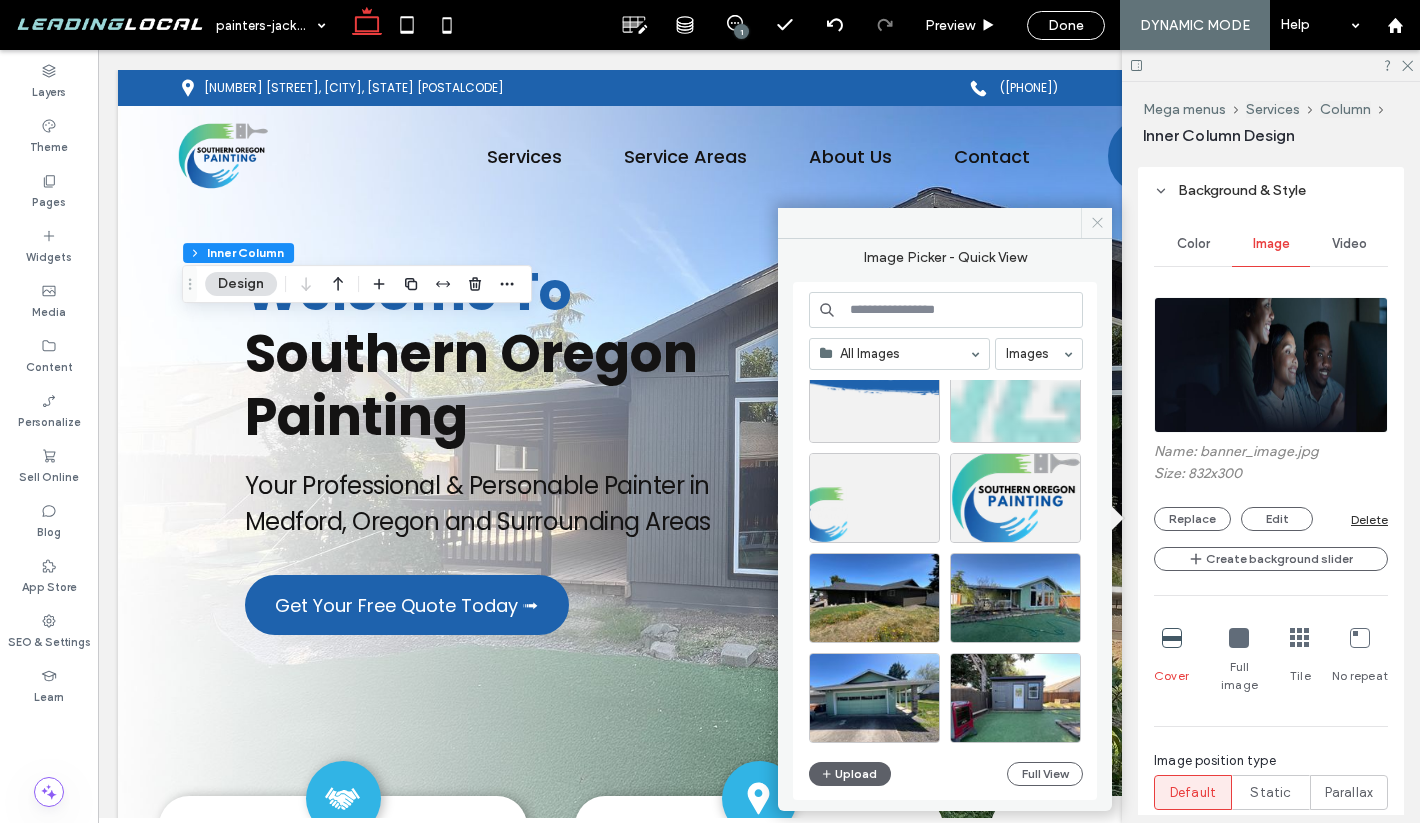 click 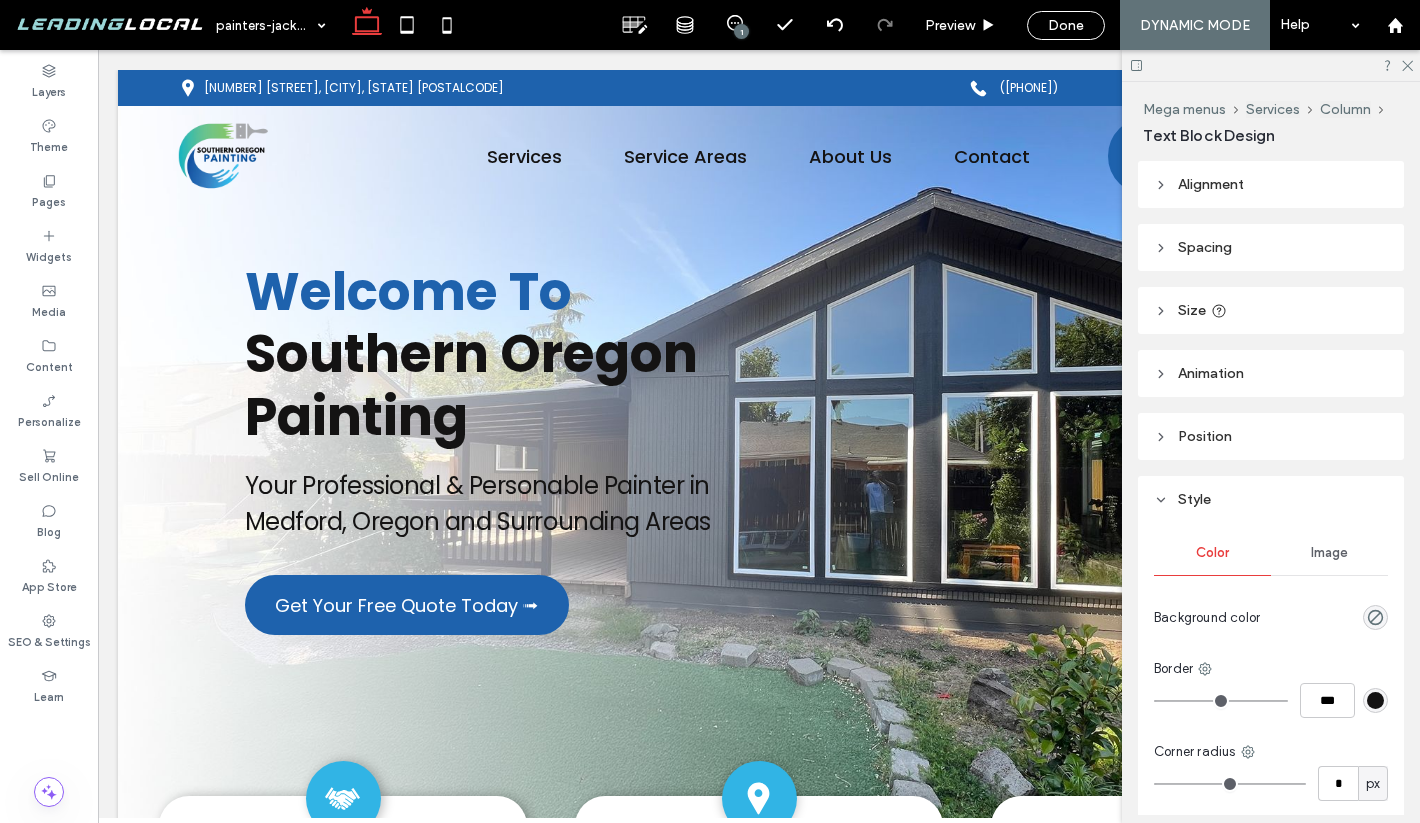 type on "*******" 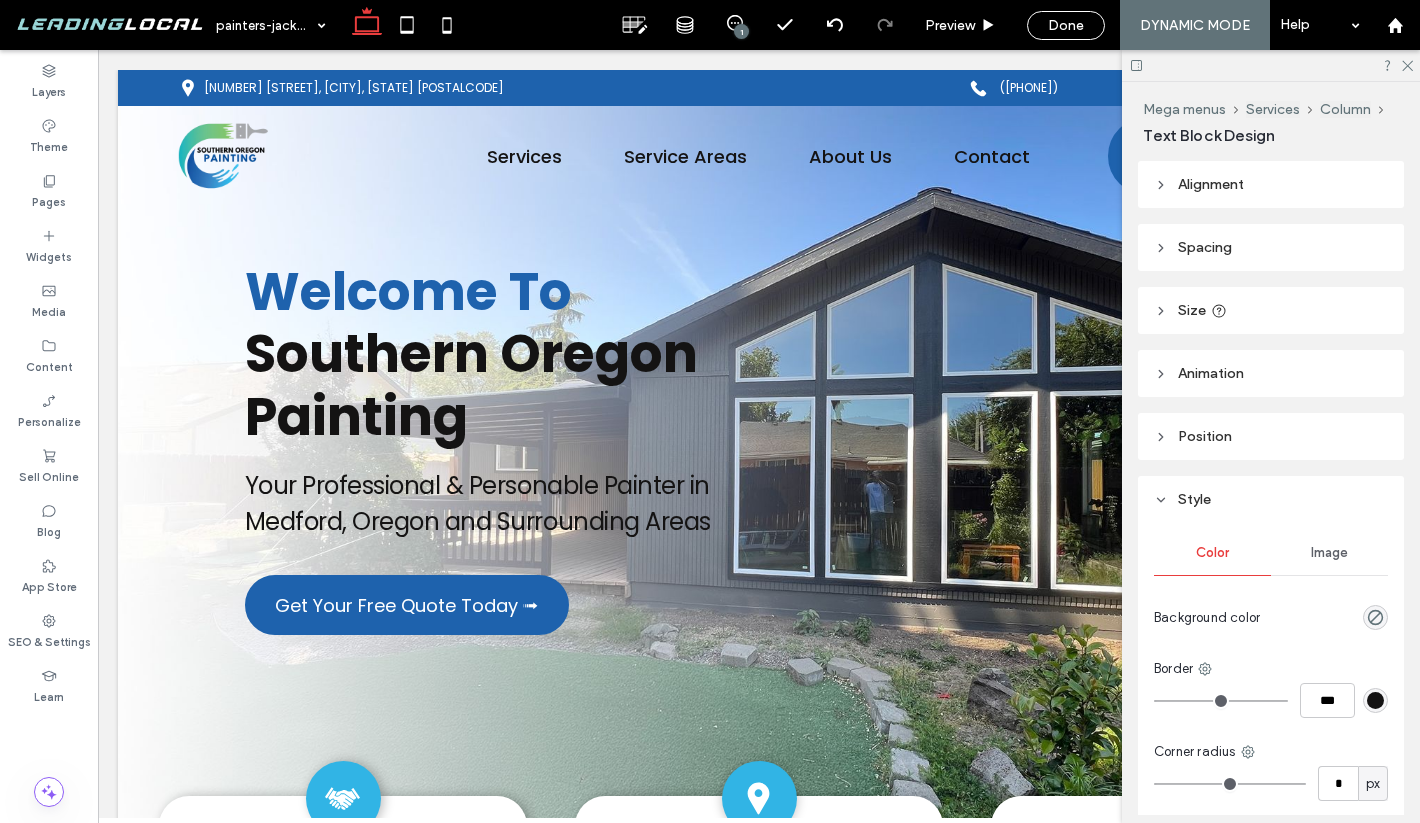 type on "**" 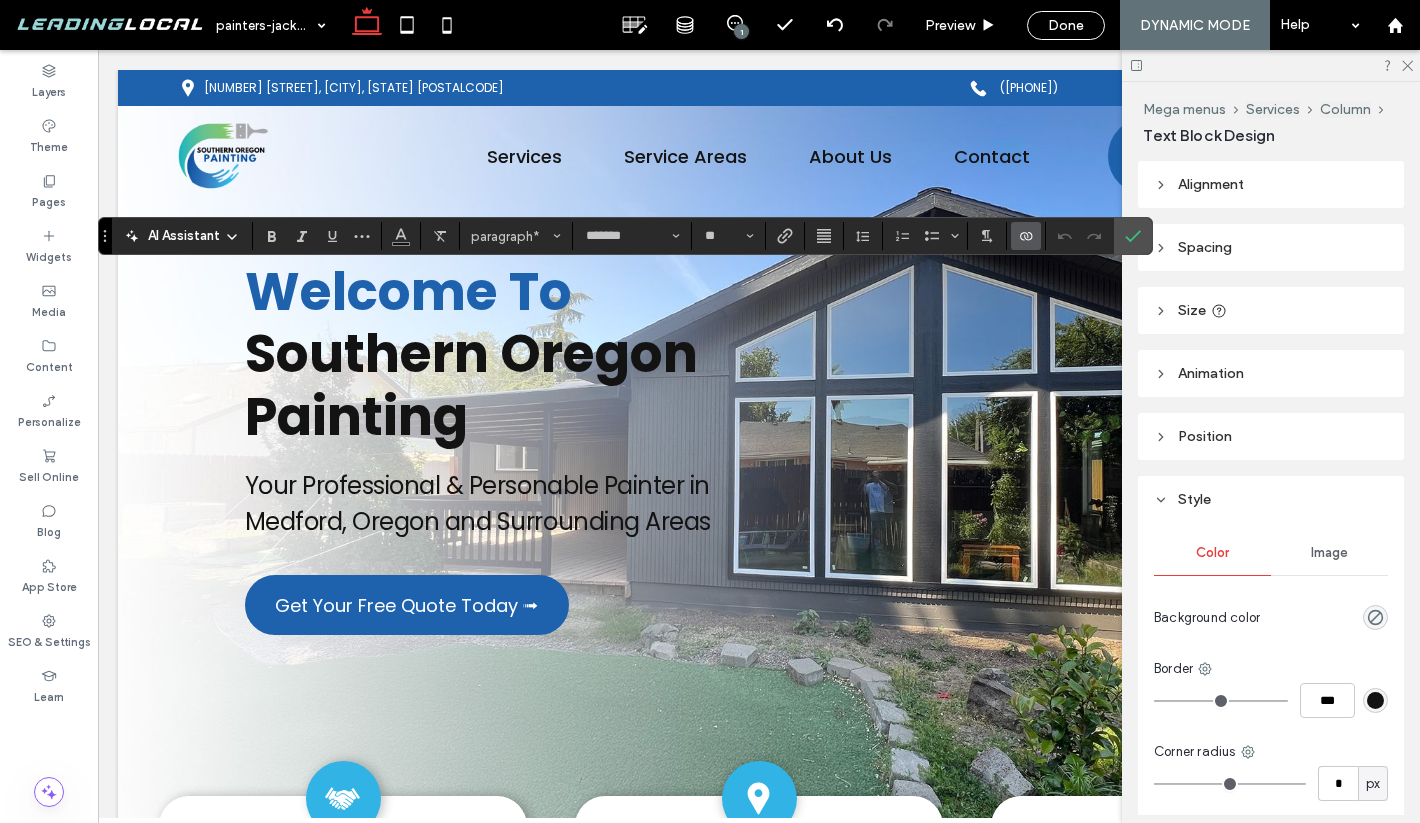 click 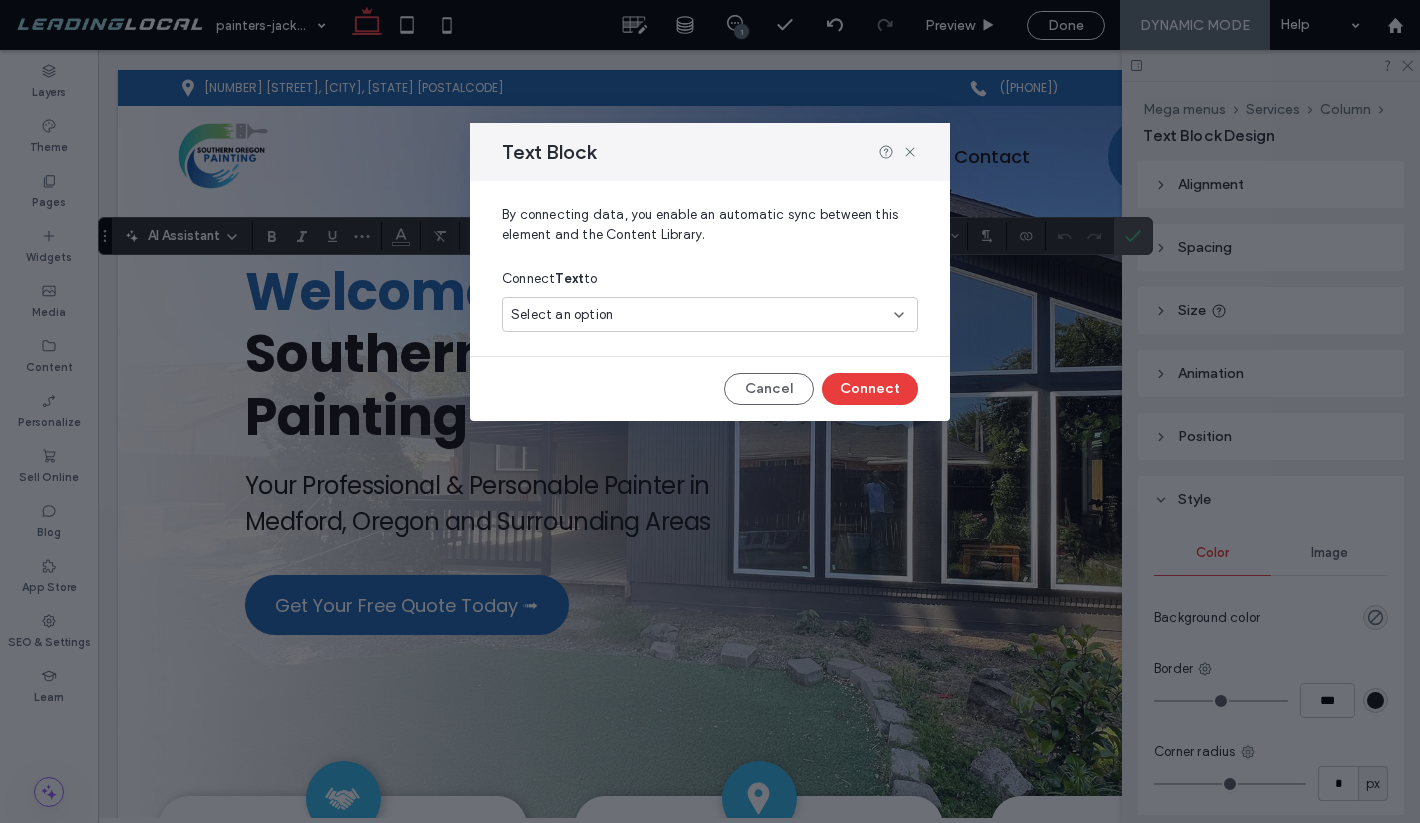 click on "Select an option" at bounding box center (698, 315) 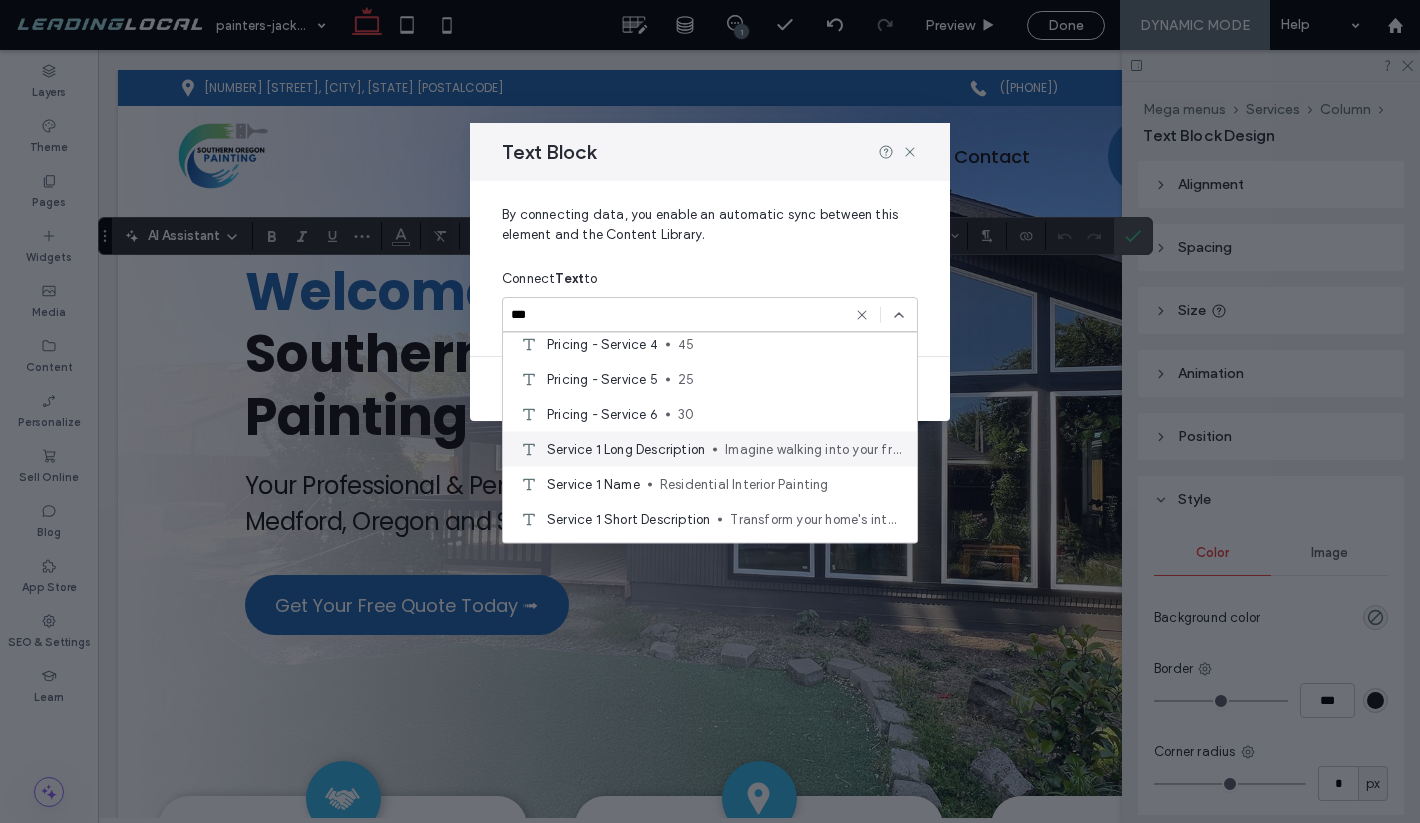 scroll, scrollTop: 158, scrollLeft: 0, axis: vertical 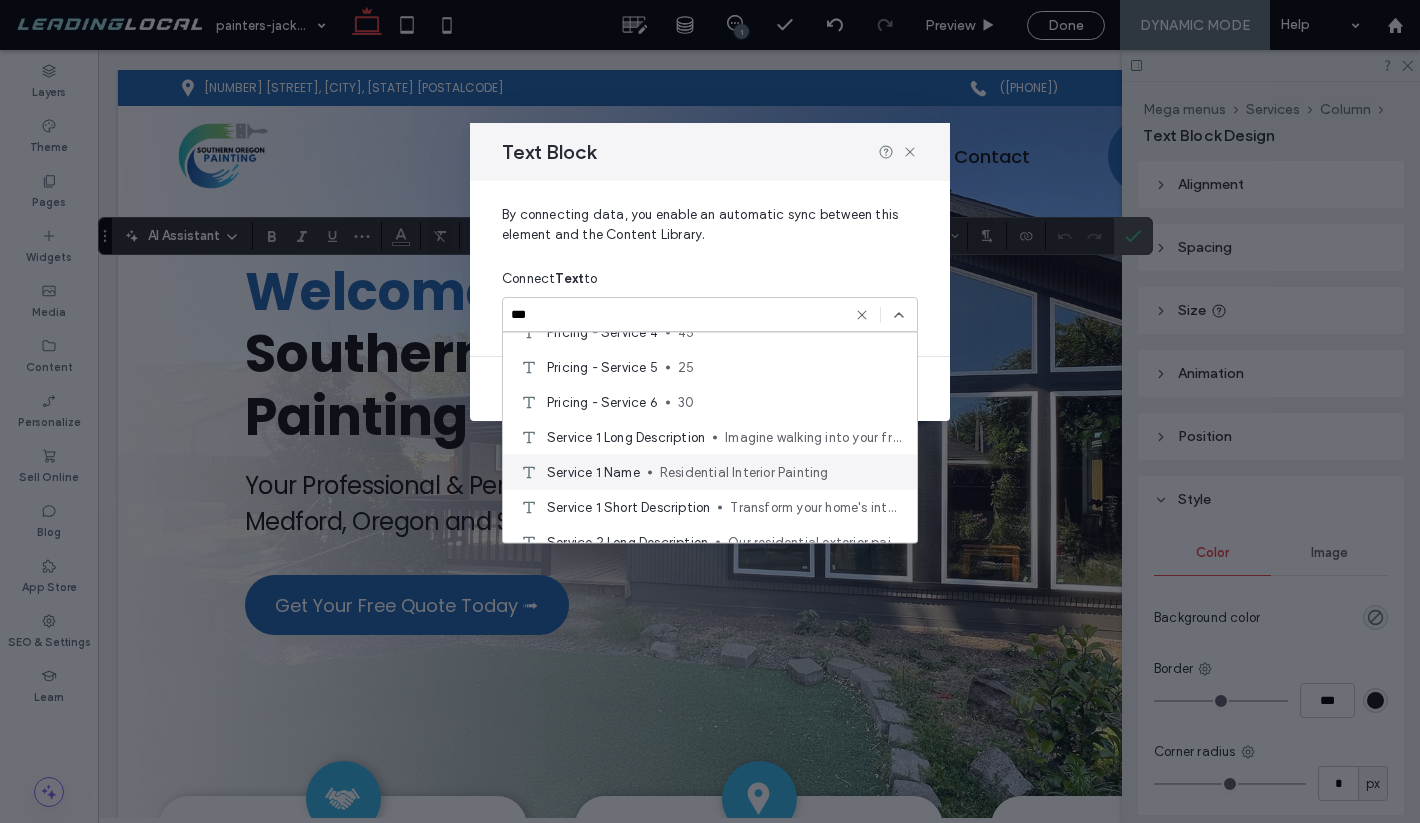 type on "***" 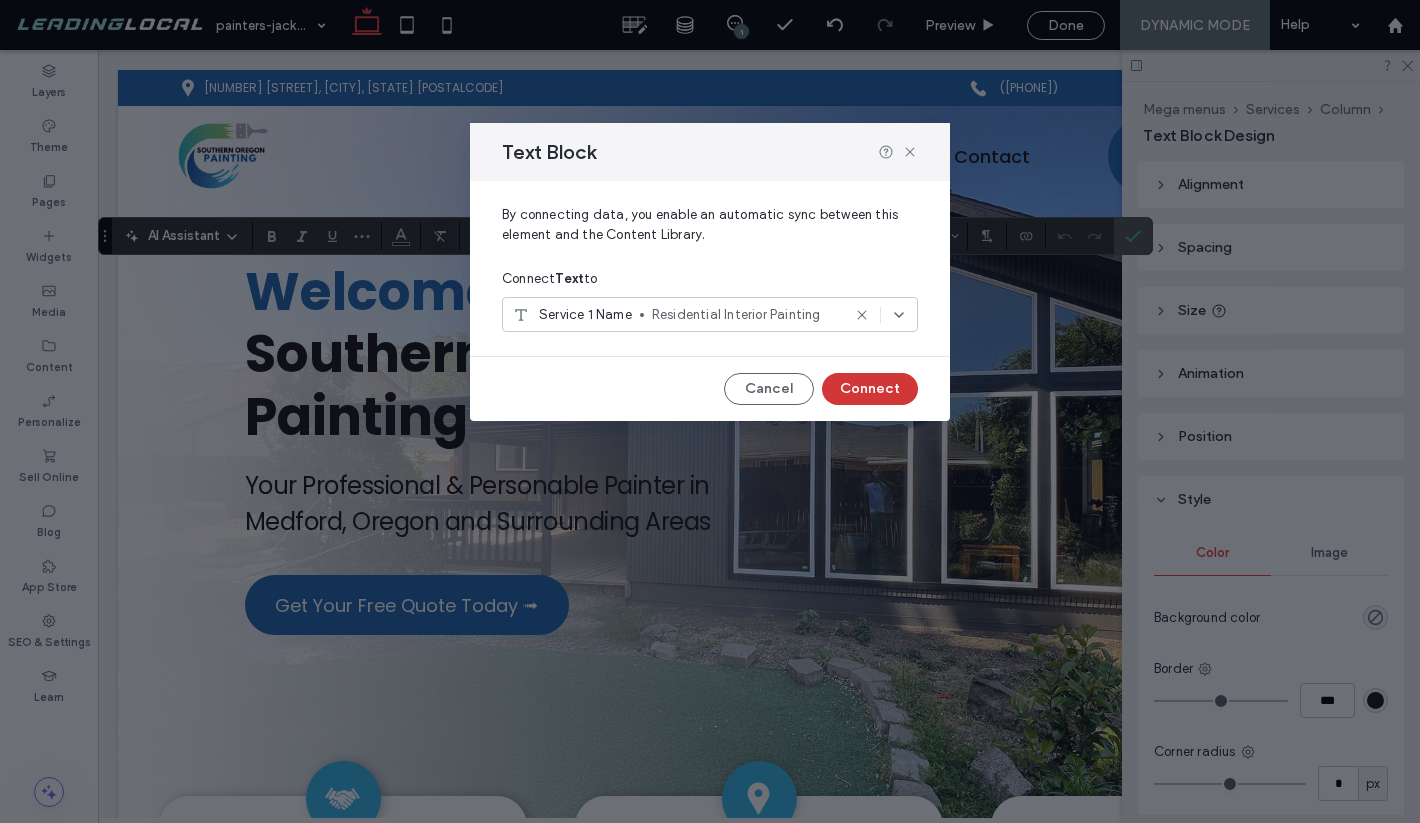 click on "Connect" at bounding box center [870, 389] 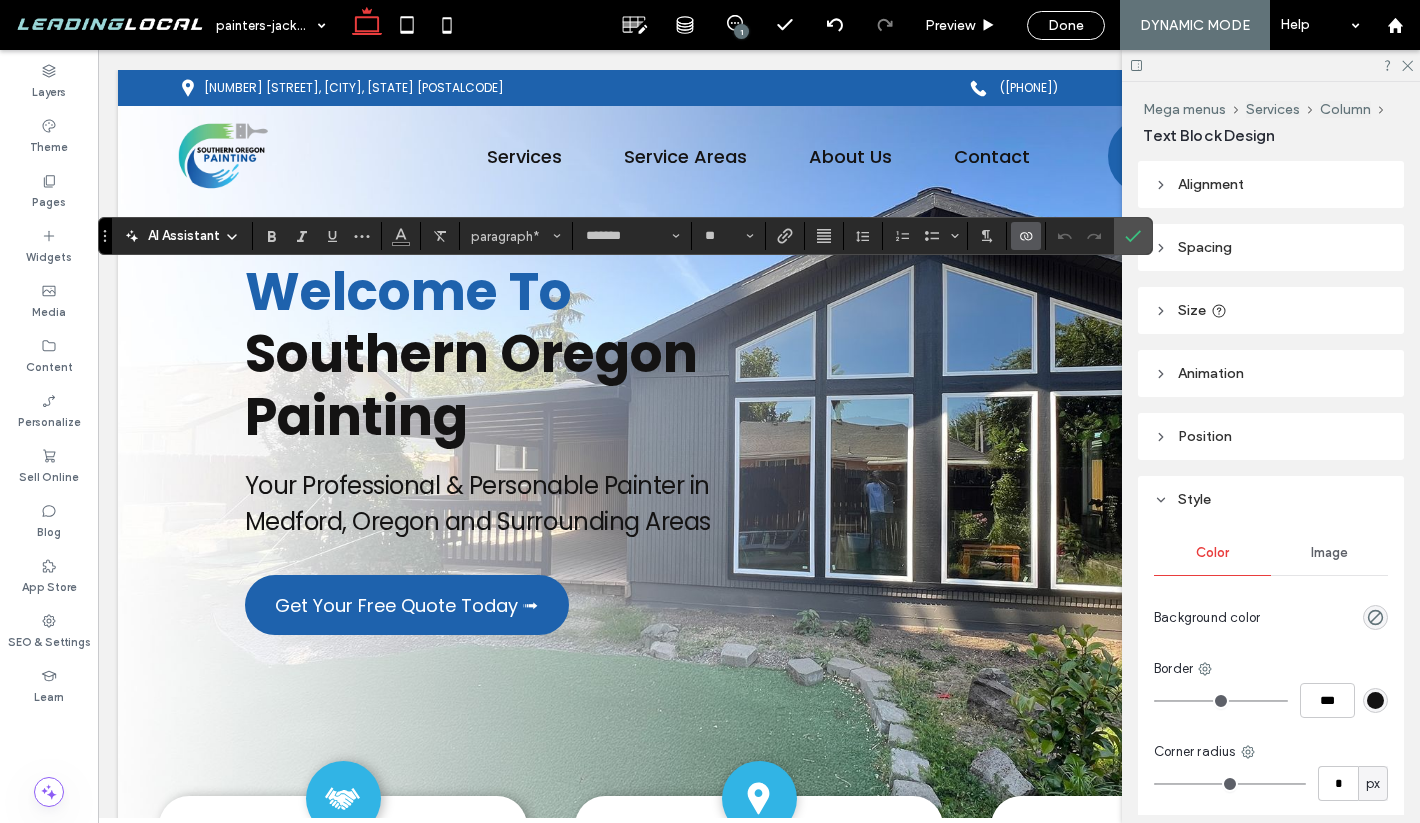 click at bounding box center (824, 236) 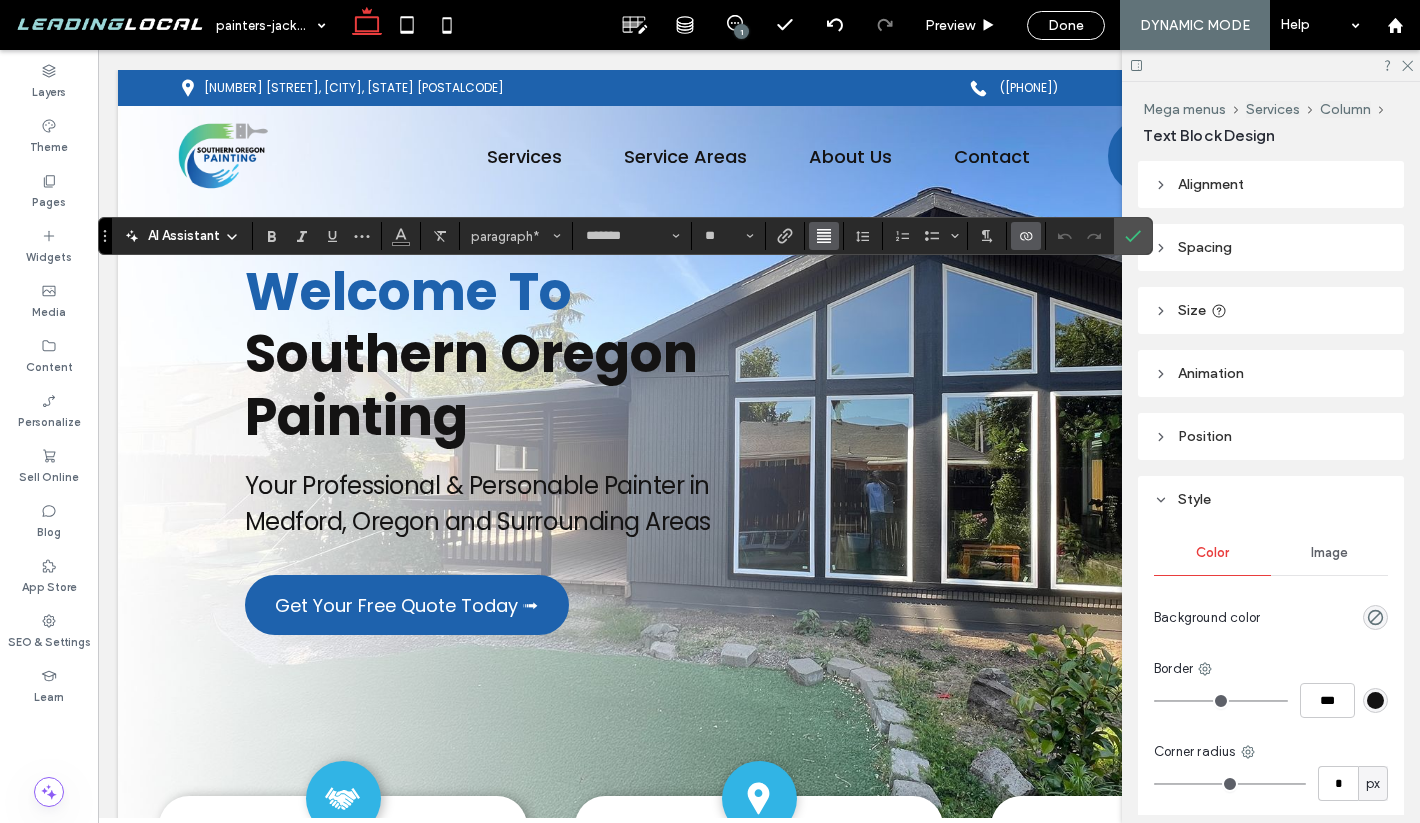 click 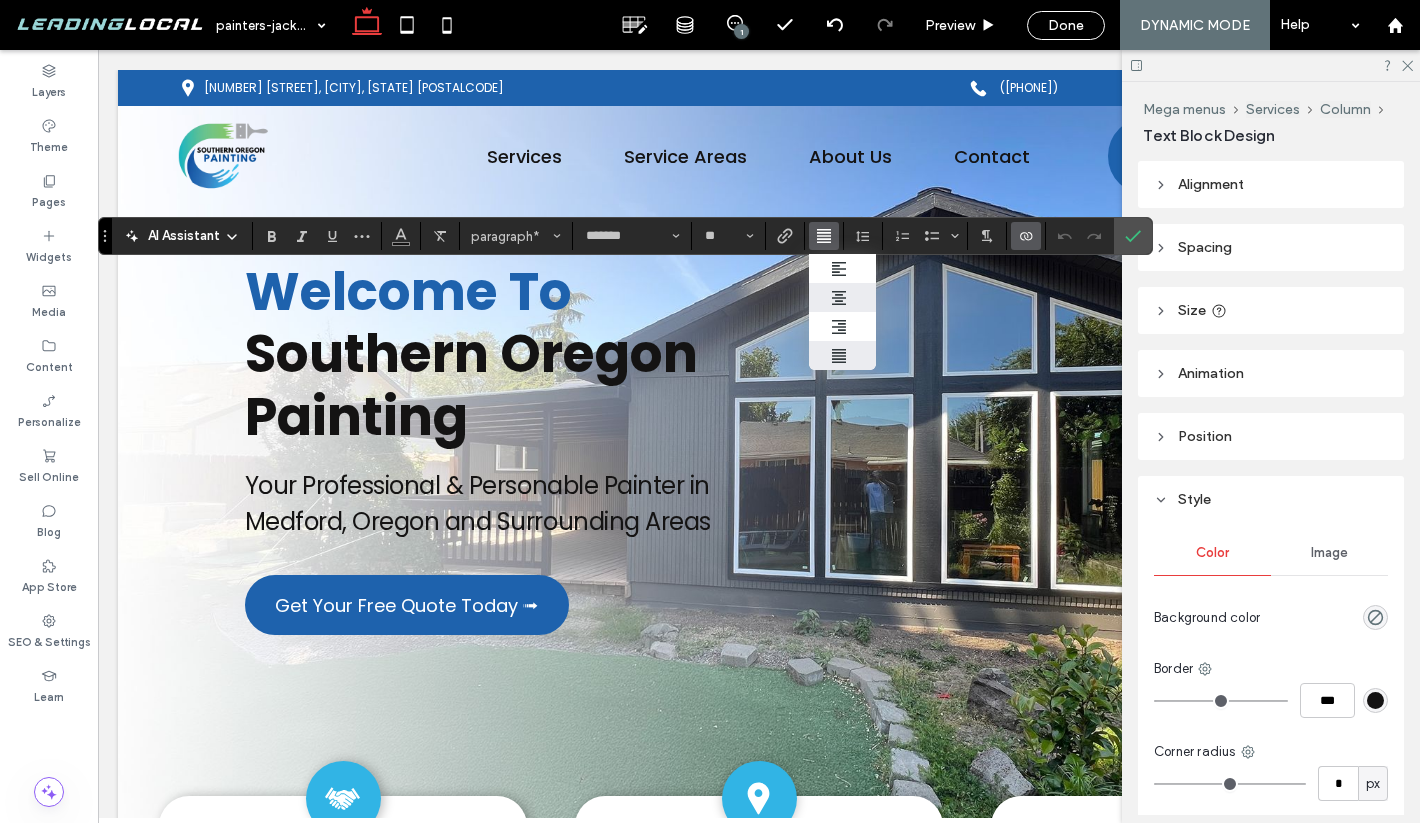 click at bounding box center (842, 298) 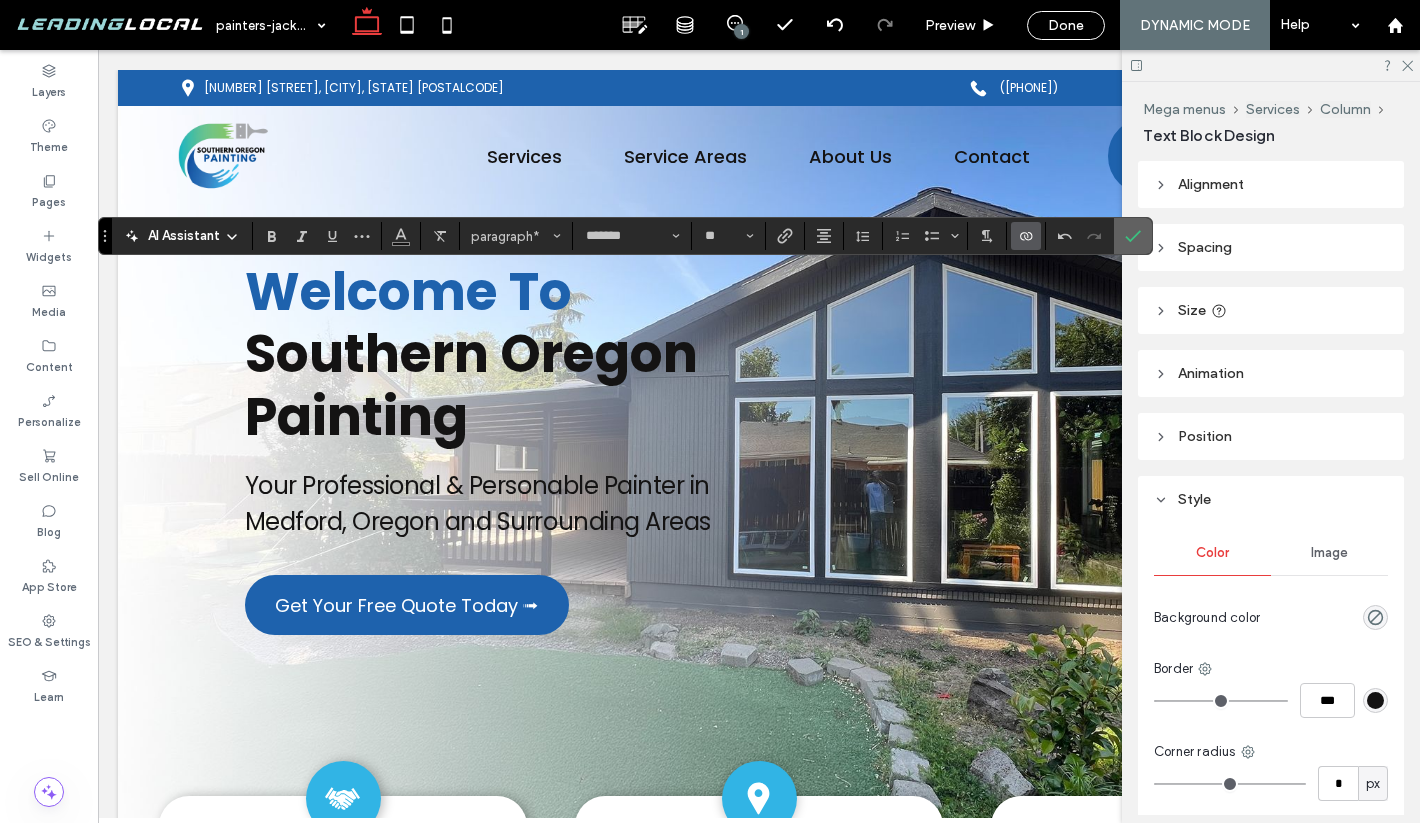 click at bounding box center (1133, 236) 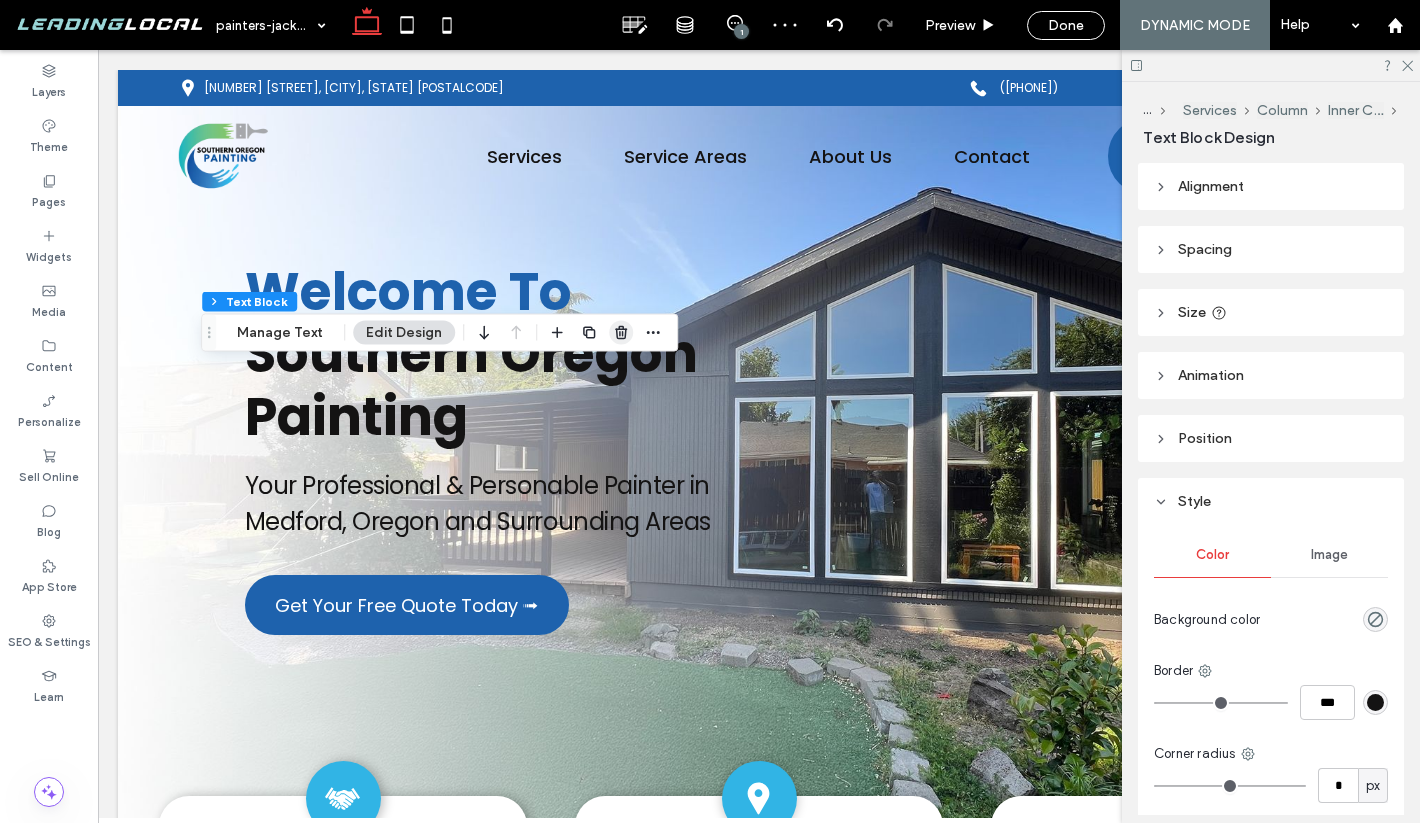 click at bounding box center (621, 333) 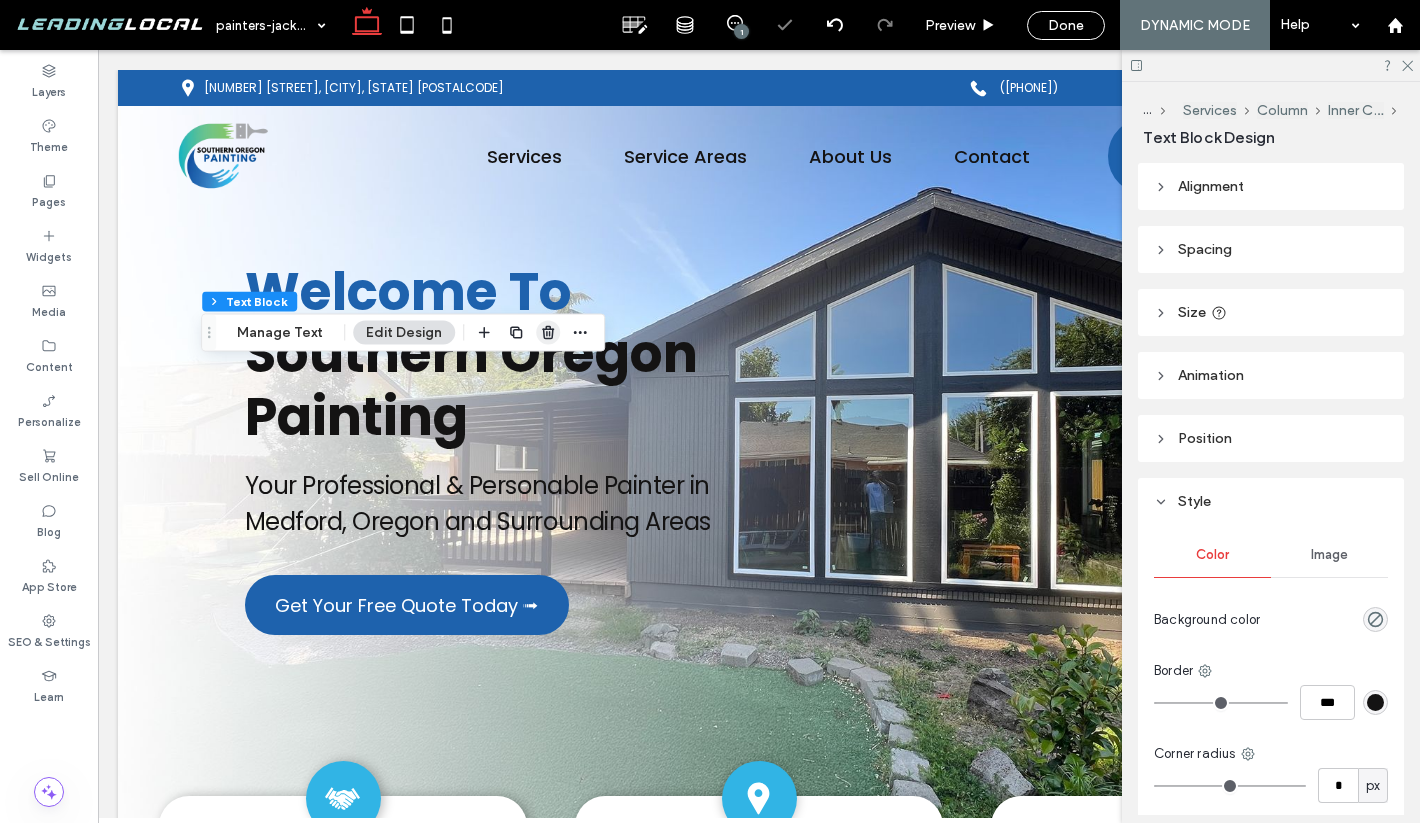 click at bounding box center [548, 333] 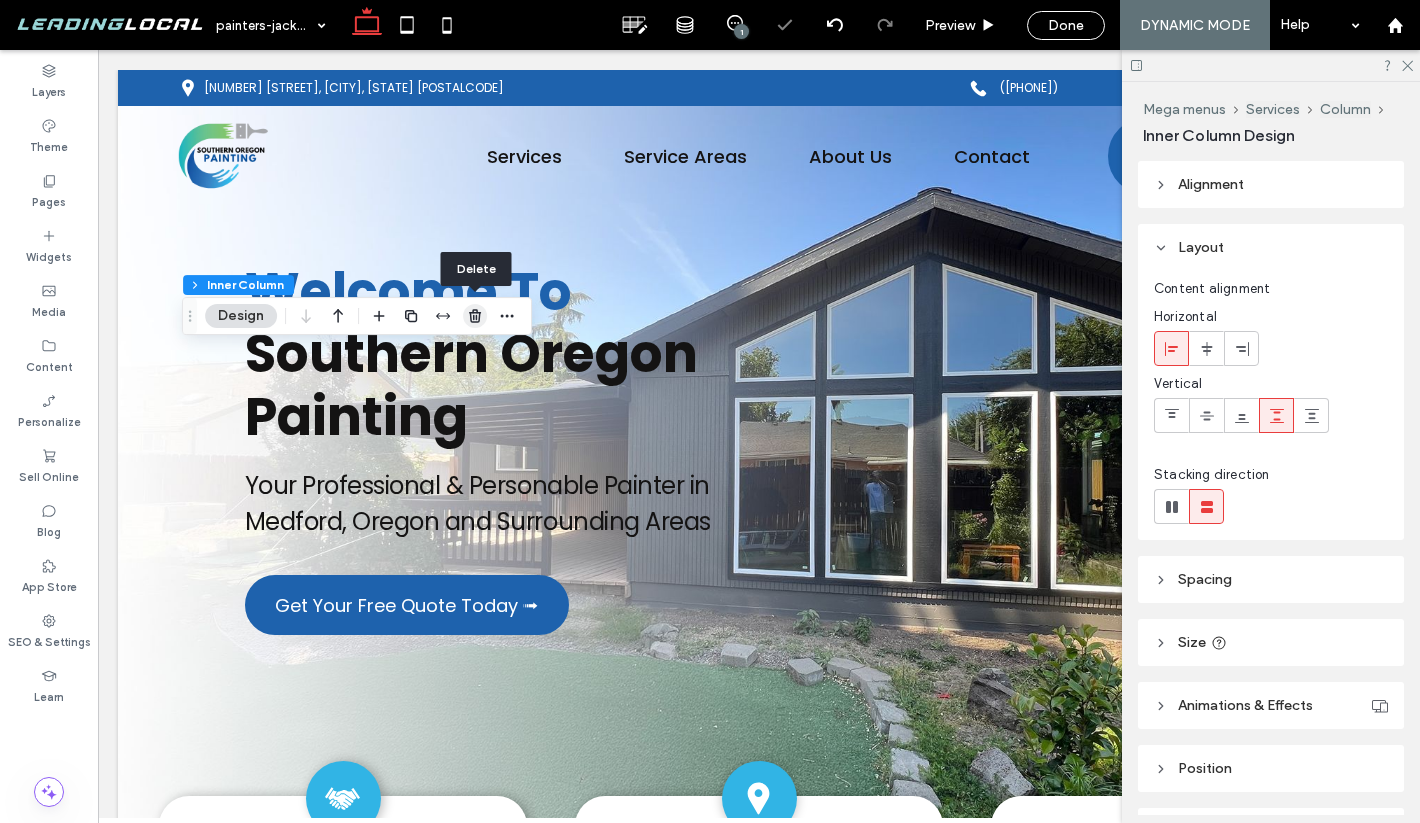 click 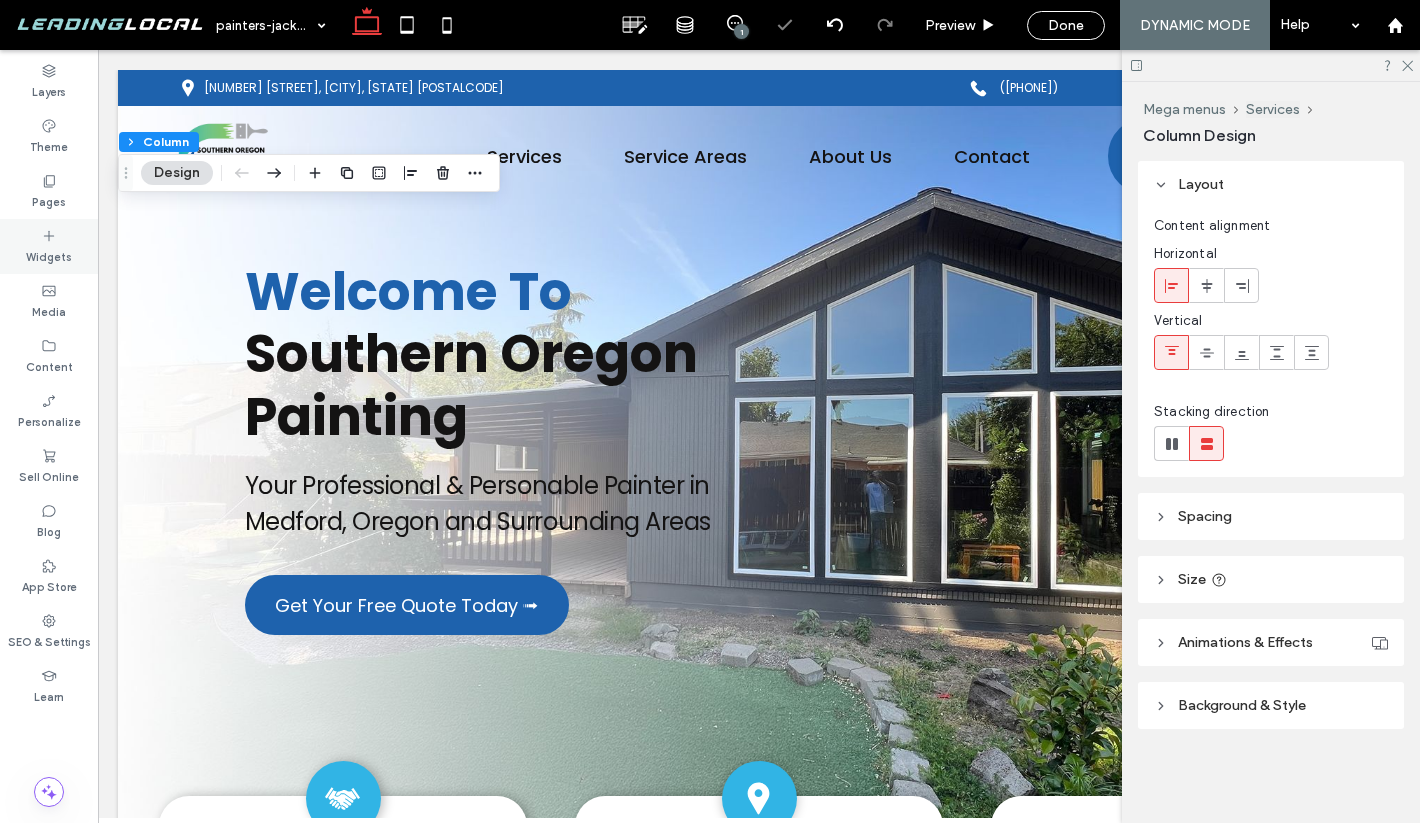 click on "Widgets" at bounding box center (49, 255) 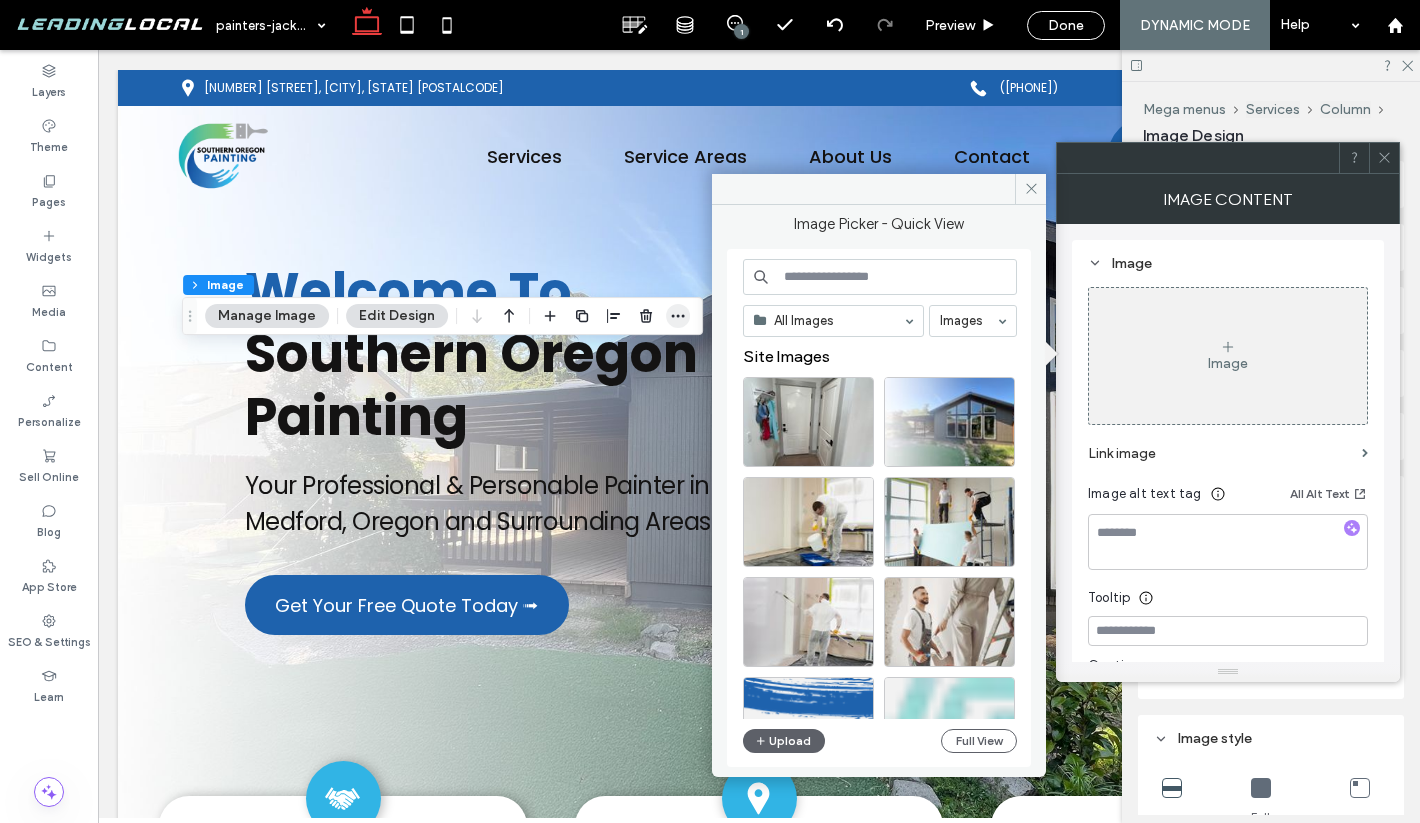 click 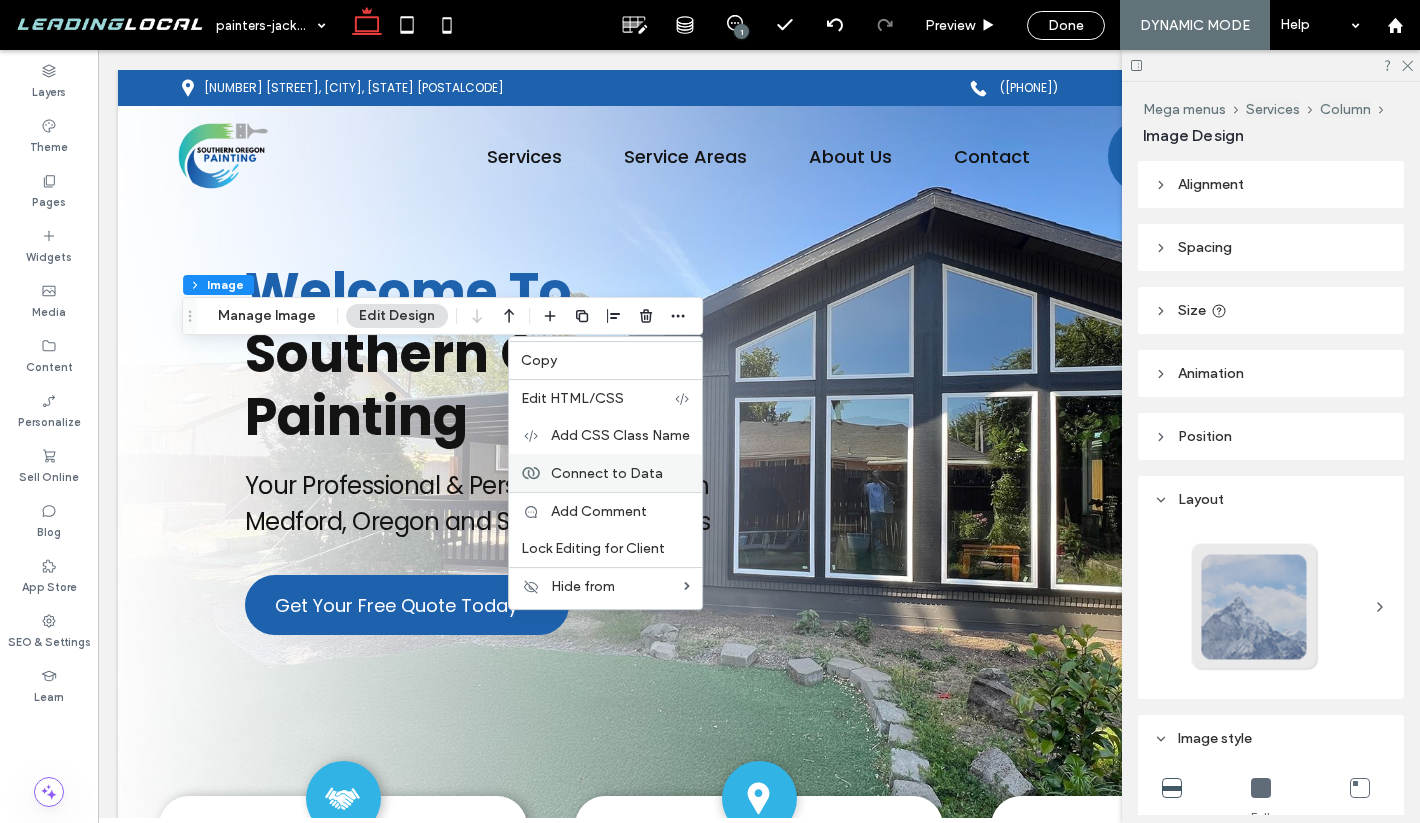 click on "Connect to Data" at bounding box center [607, 473] 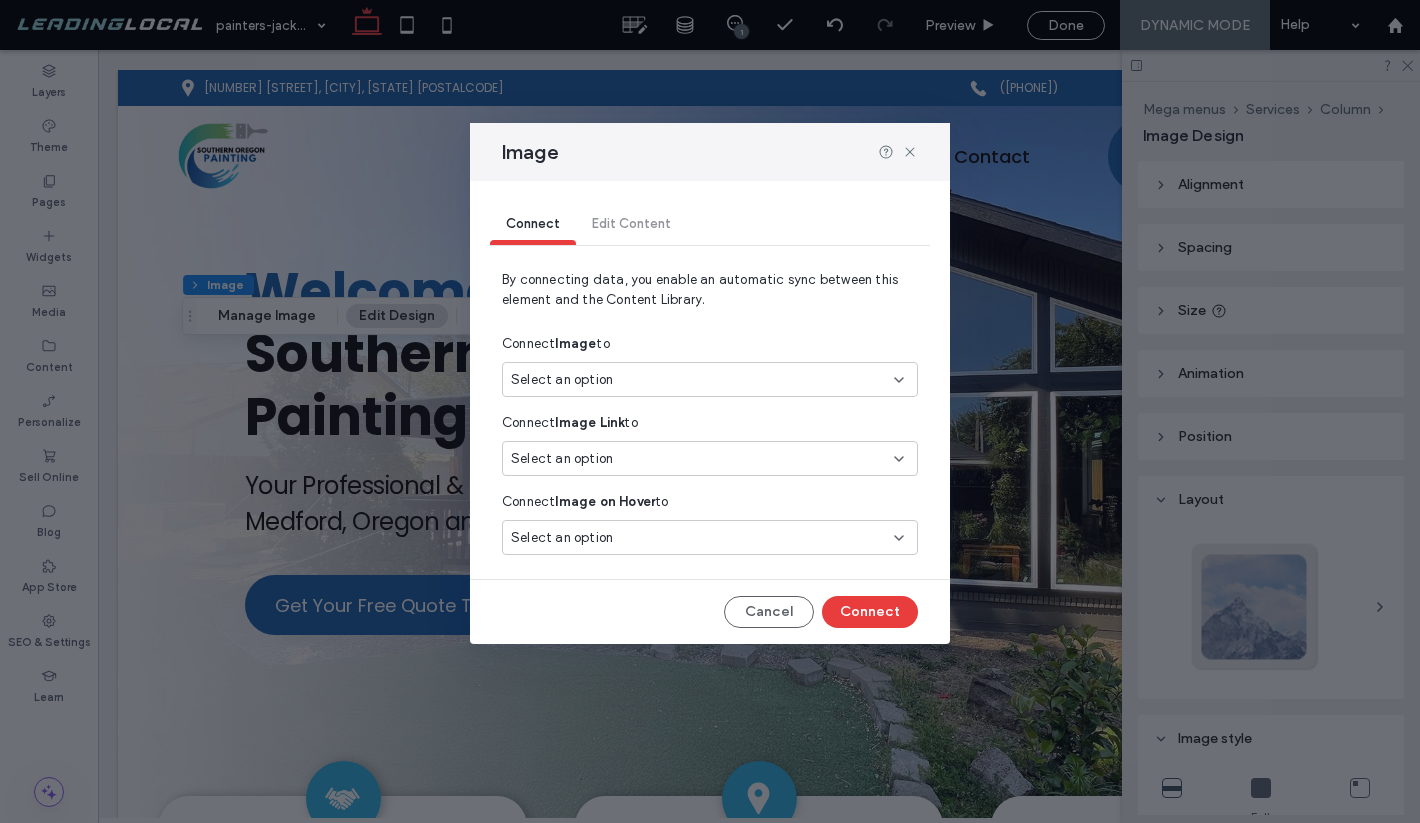 click on "Select an option" at bounding box center (698, 380) 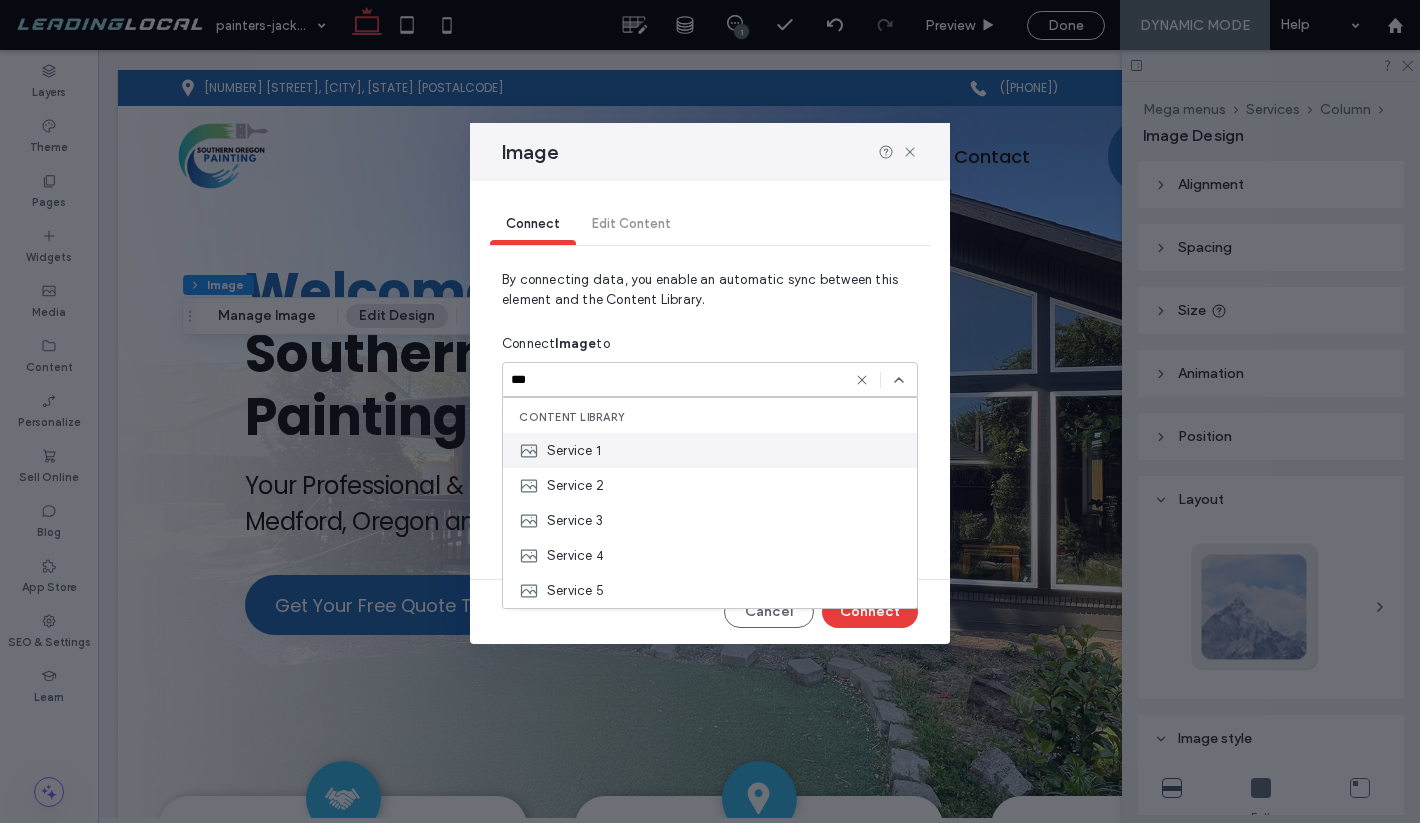 type on "***" 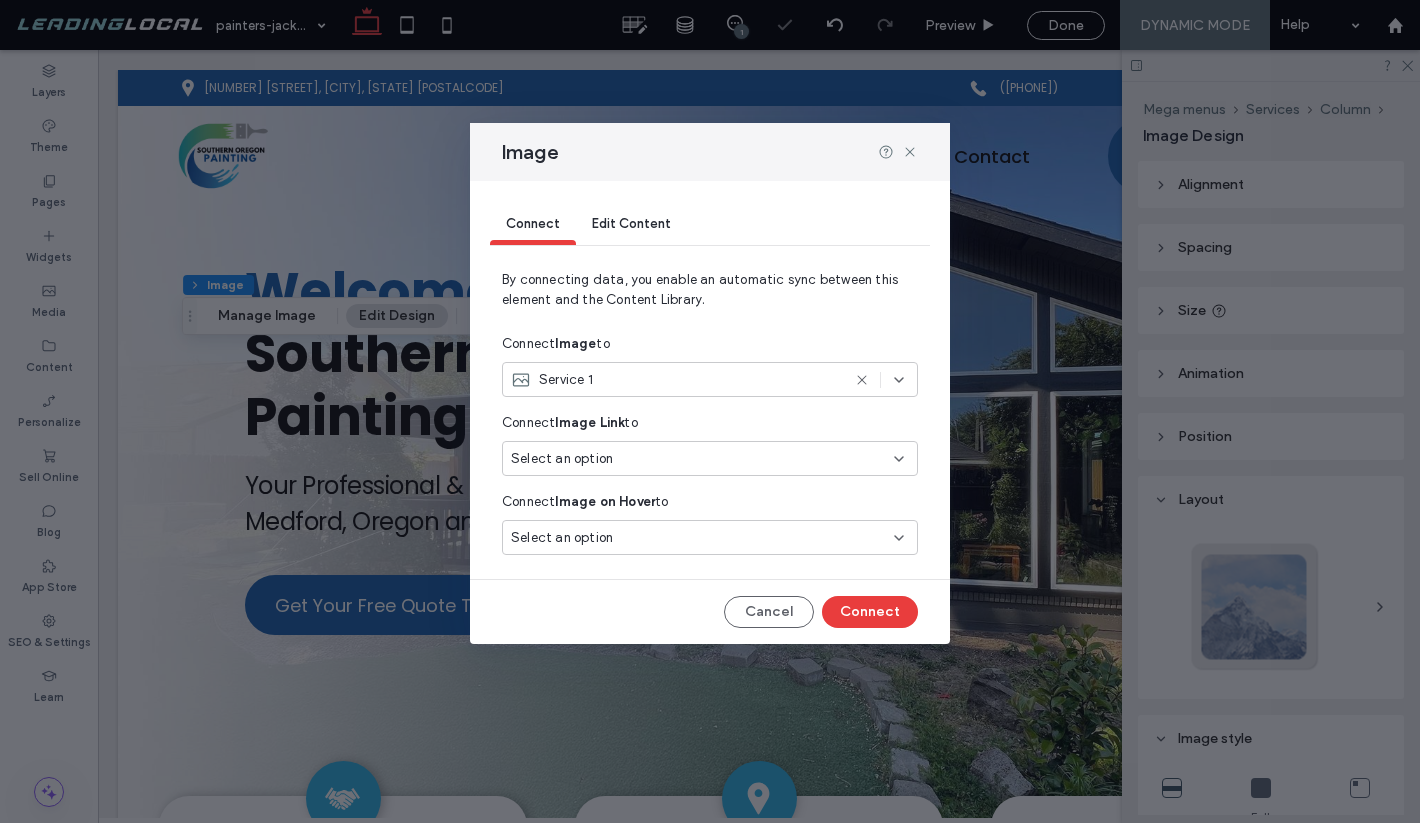 click on "Select an option" at bounding box center (698, 459) 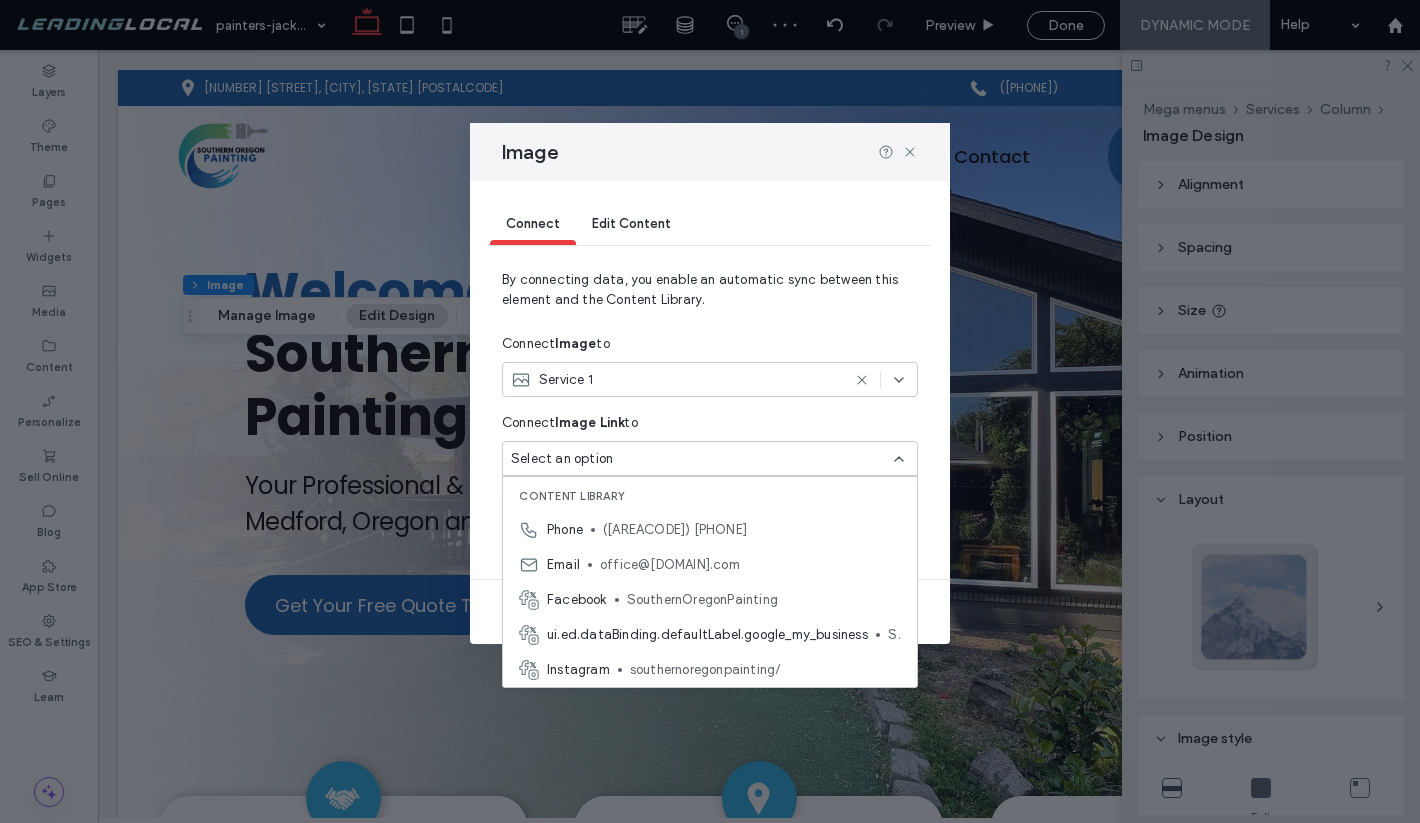 click on "Select an option" at bounding box center (698, 459) 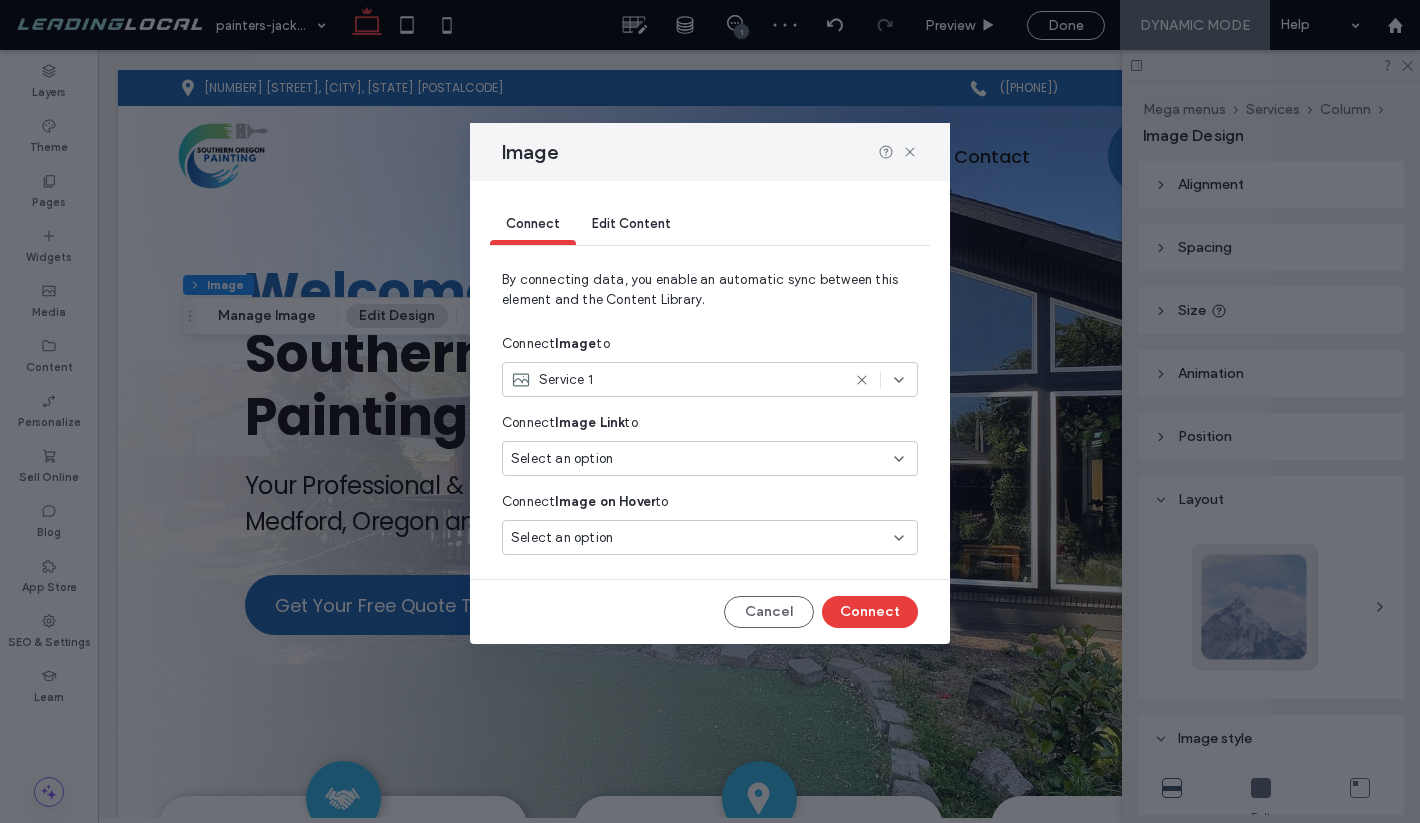 click on "Select an option" at bounding box center (698, 538) 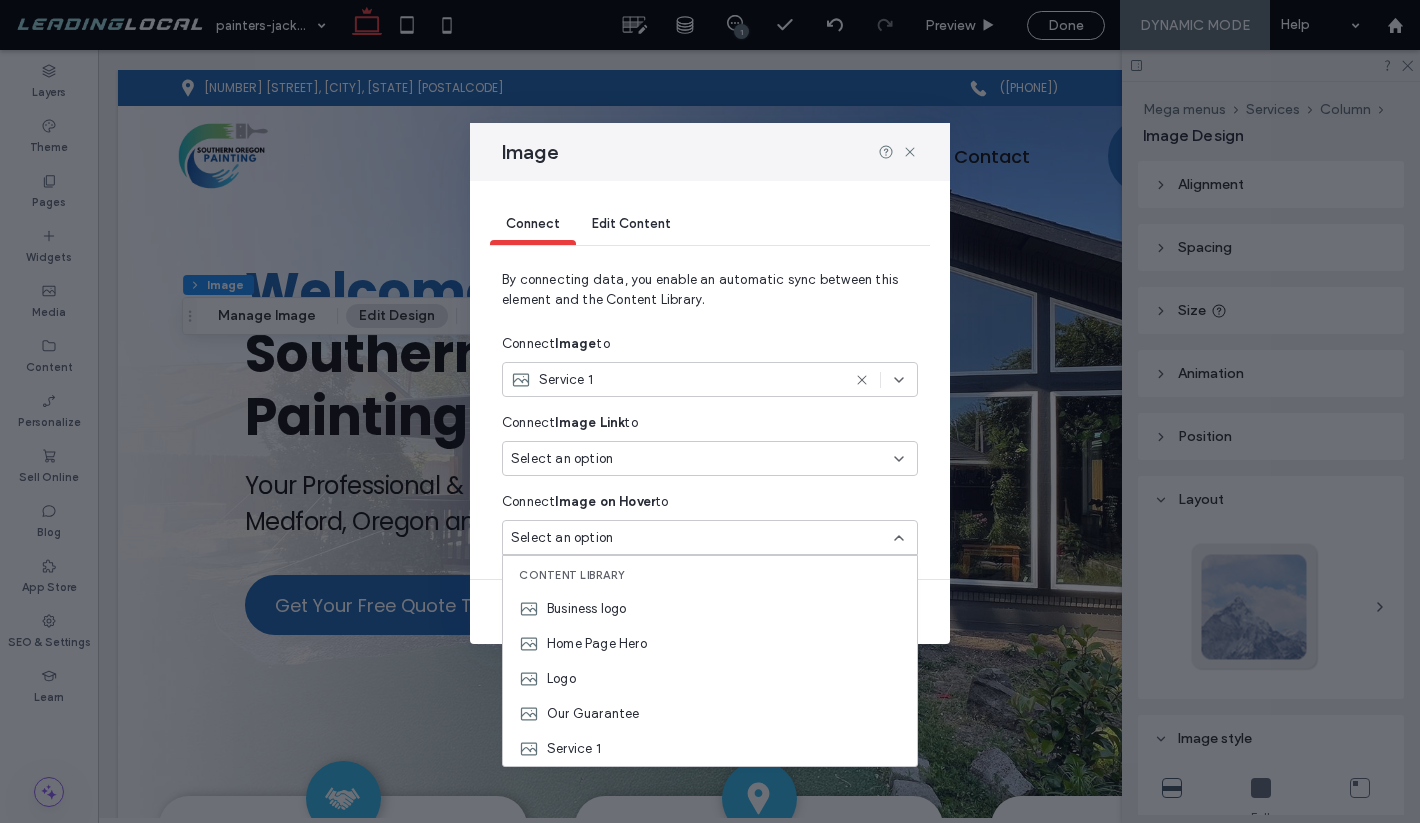 click on "Select an option" at bounding box center (698, 538) 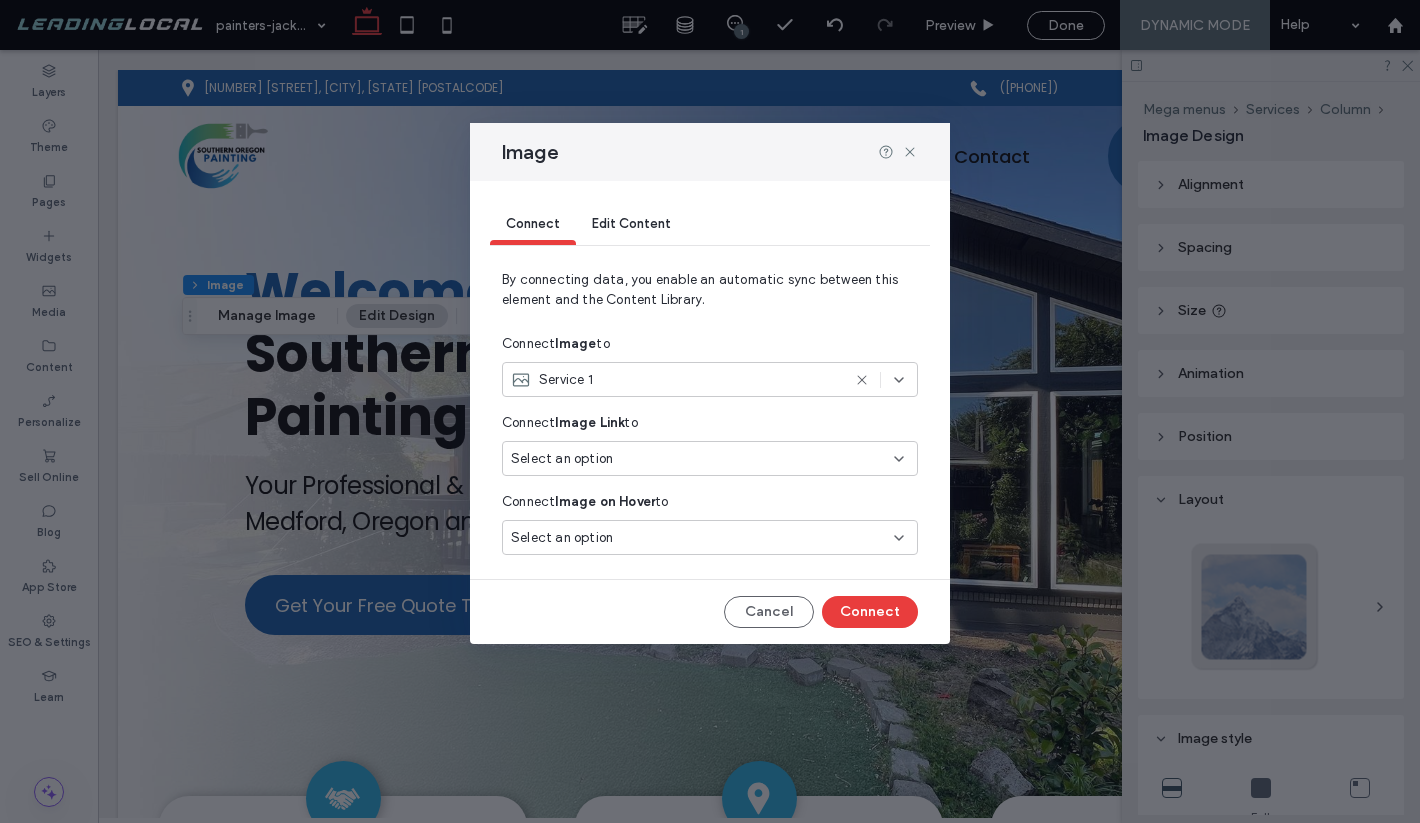 click on "Edit Content" at bounding box center (631, 225) 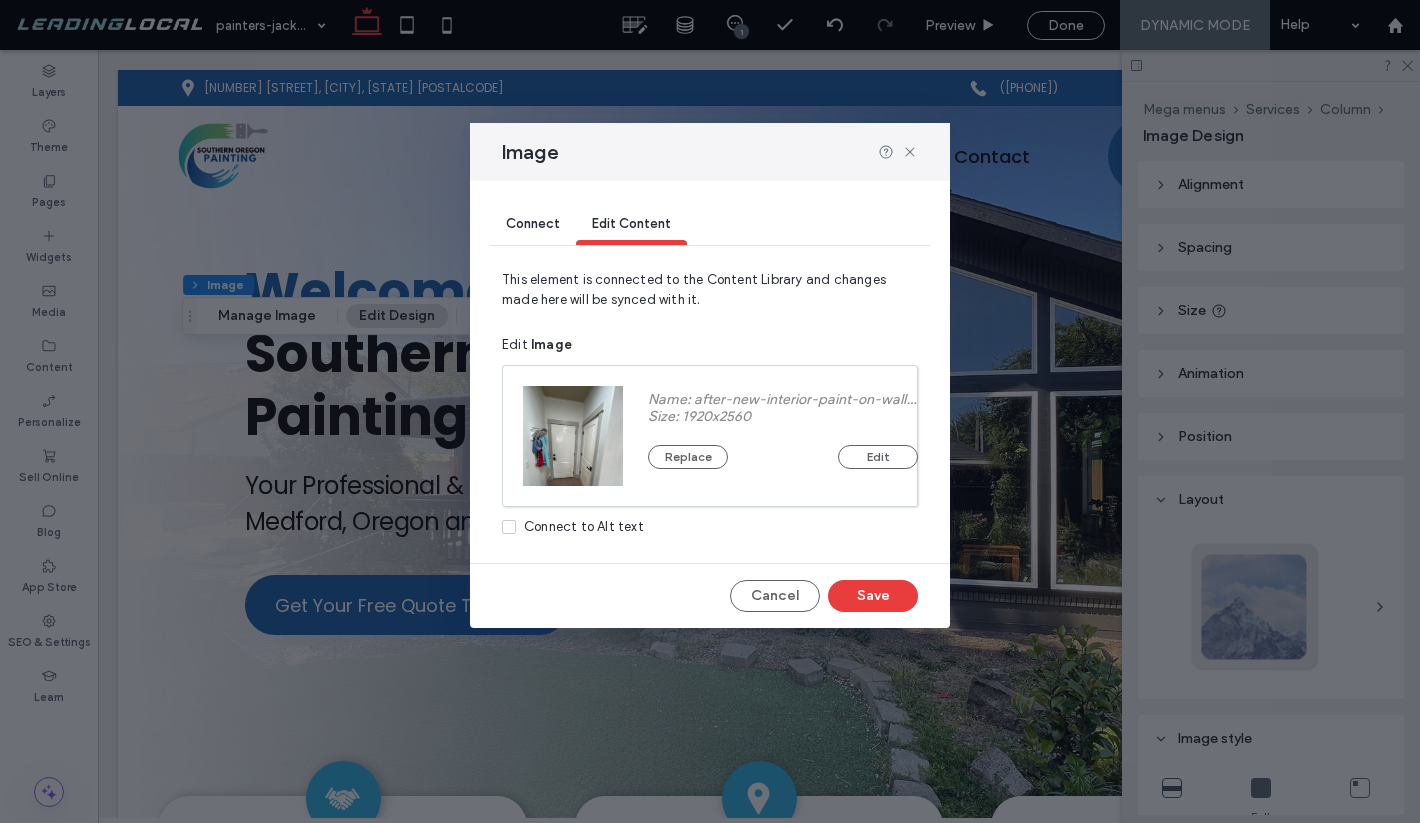click on "Connect to Alt text" at bounding box center [584, 527] 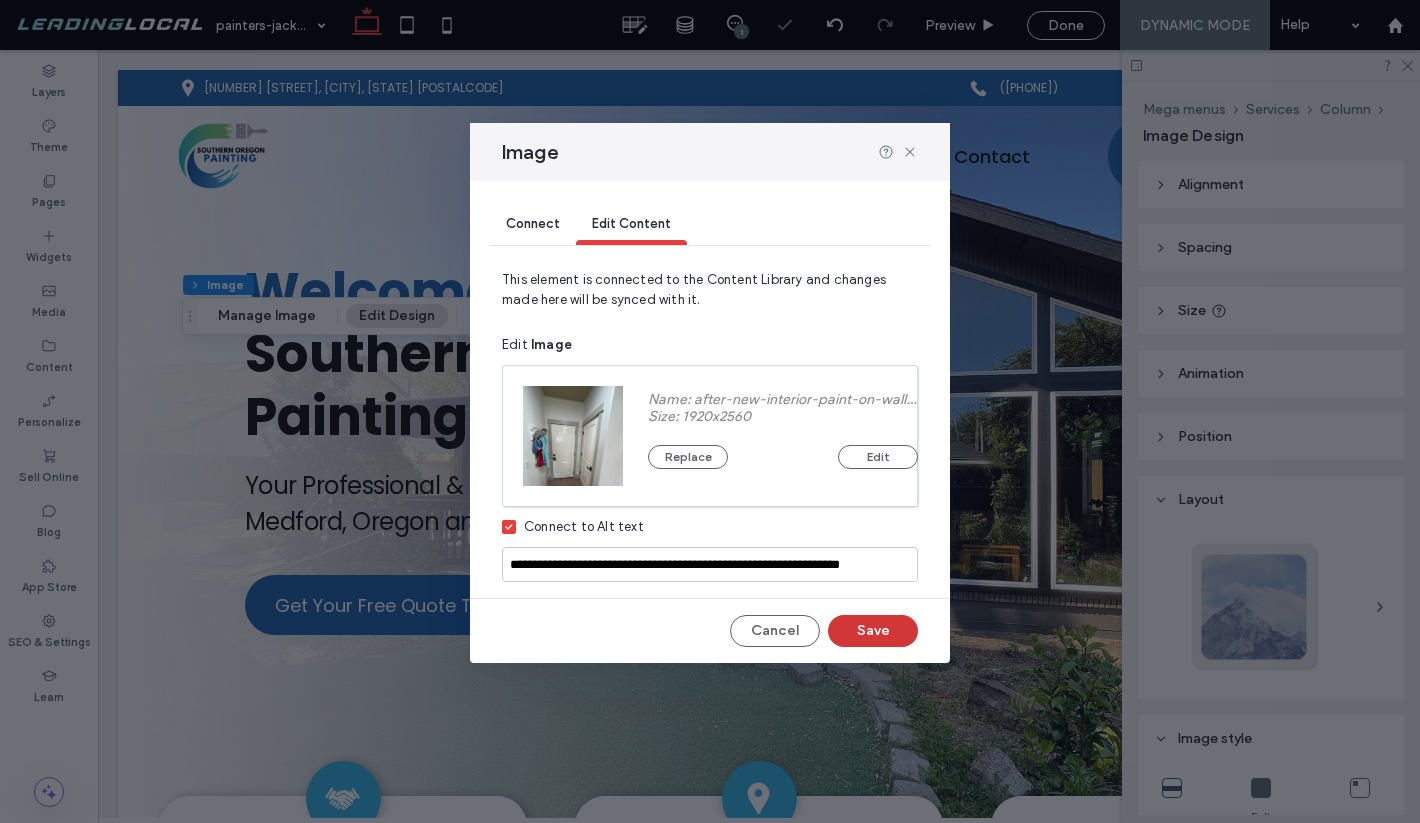 click on "Save" at bounding box center [873, 631] 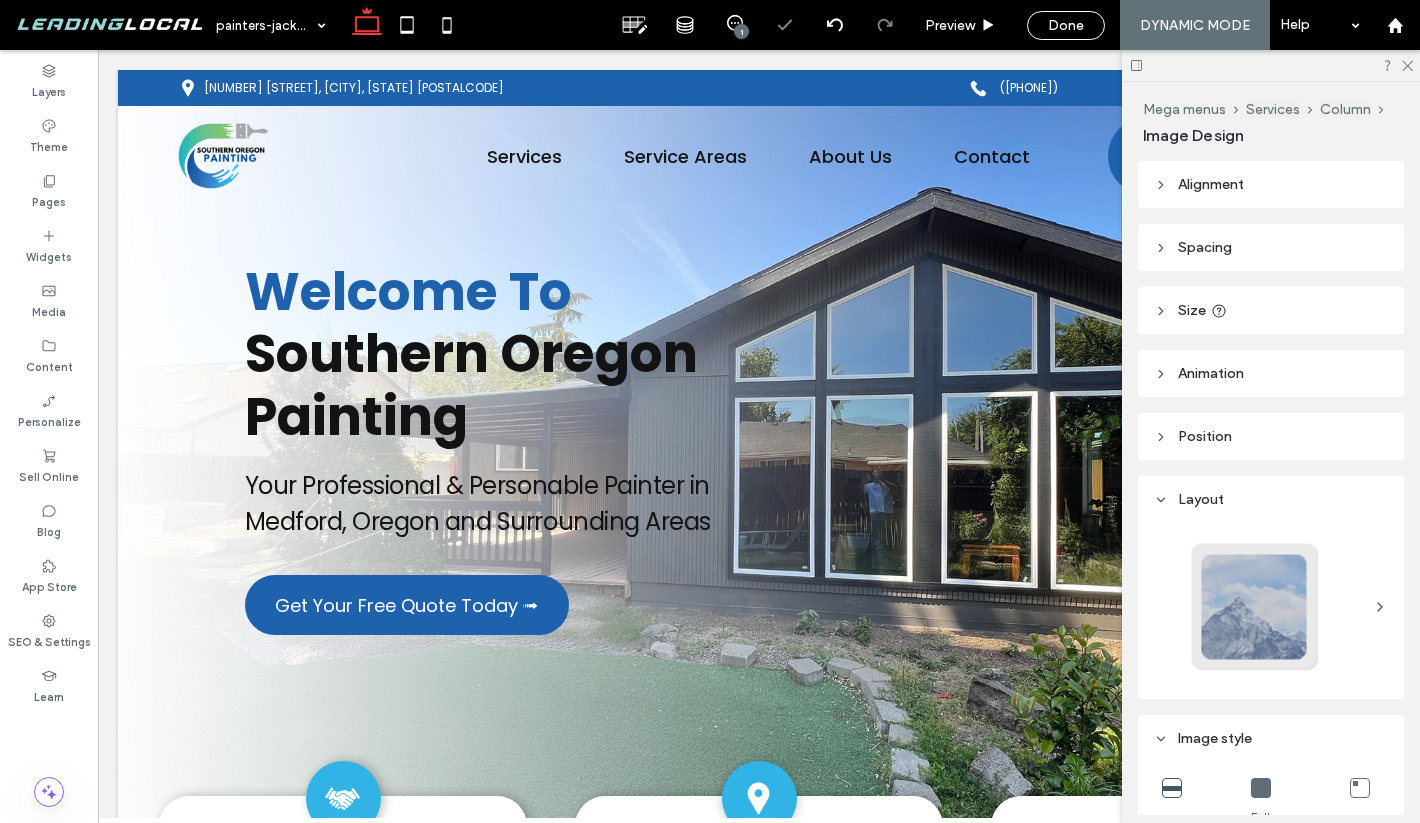 type on "***" 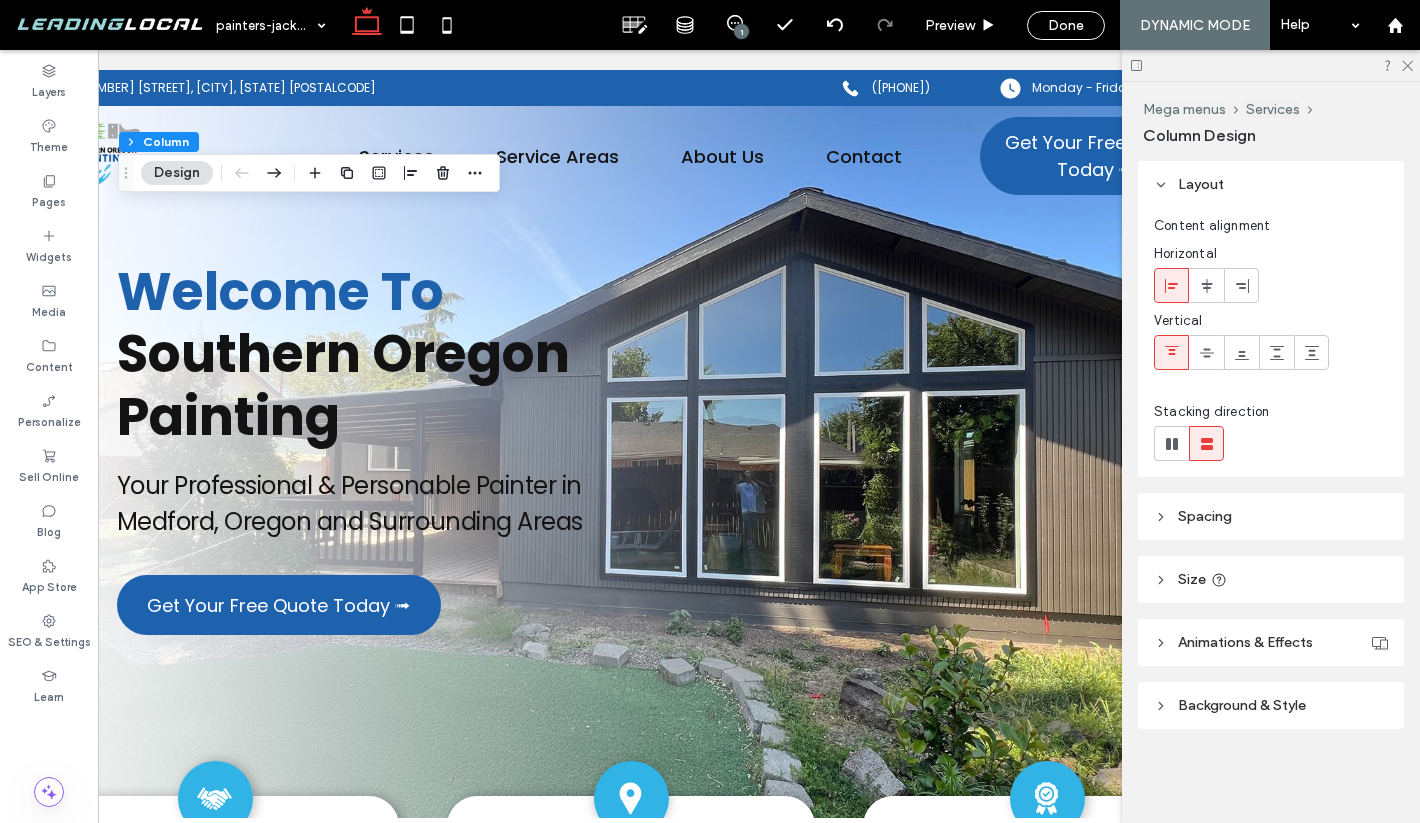 scroll, scrollTop: 0, scrollLeft: 0, axis: both 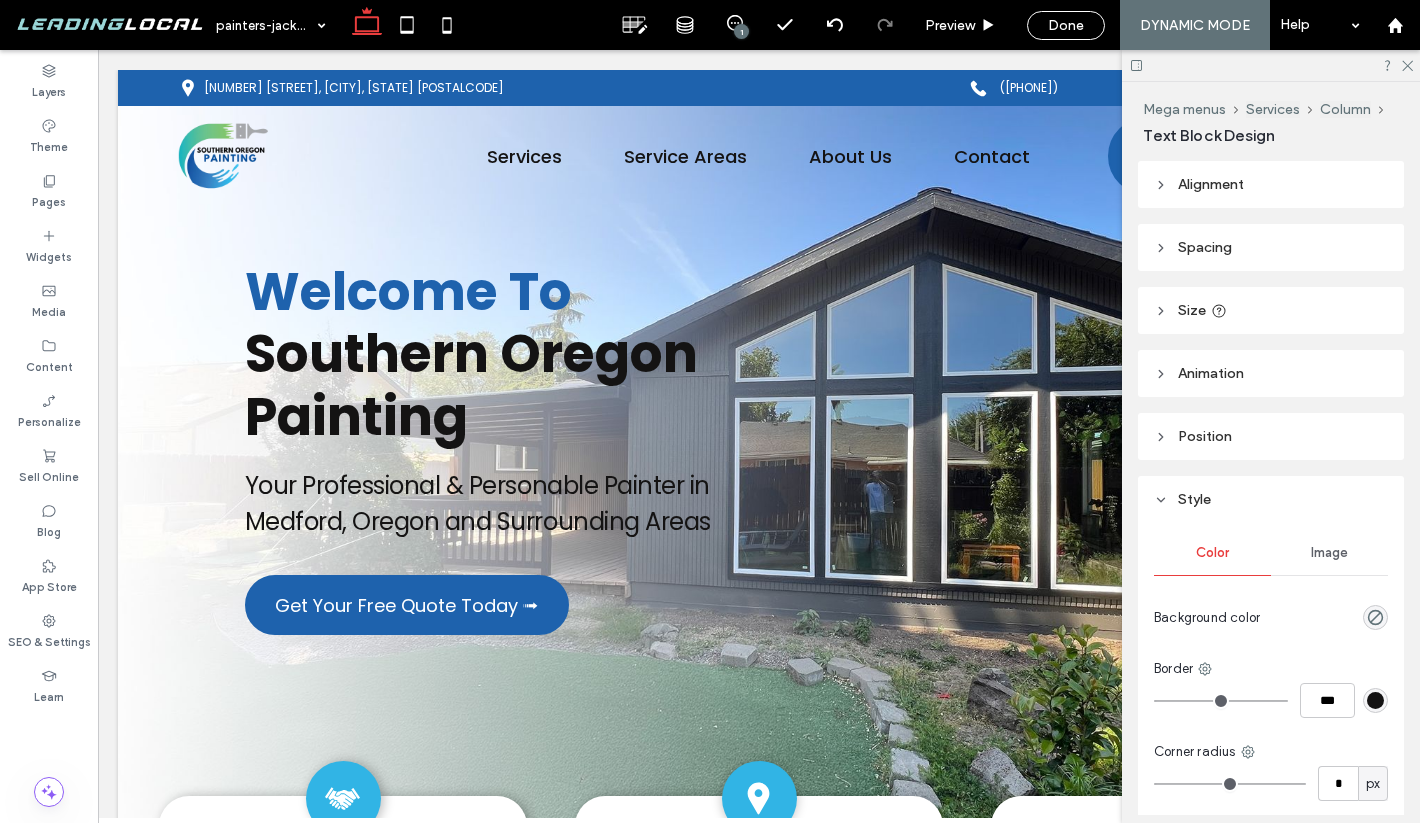 type on "*******" 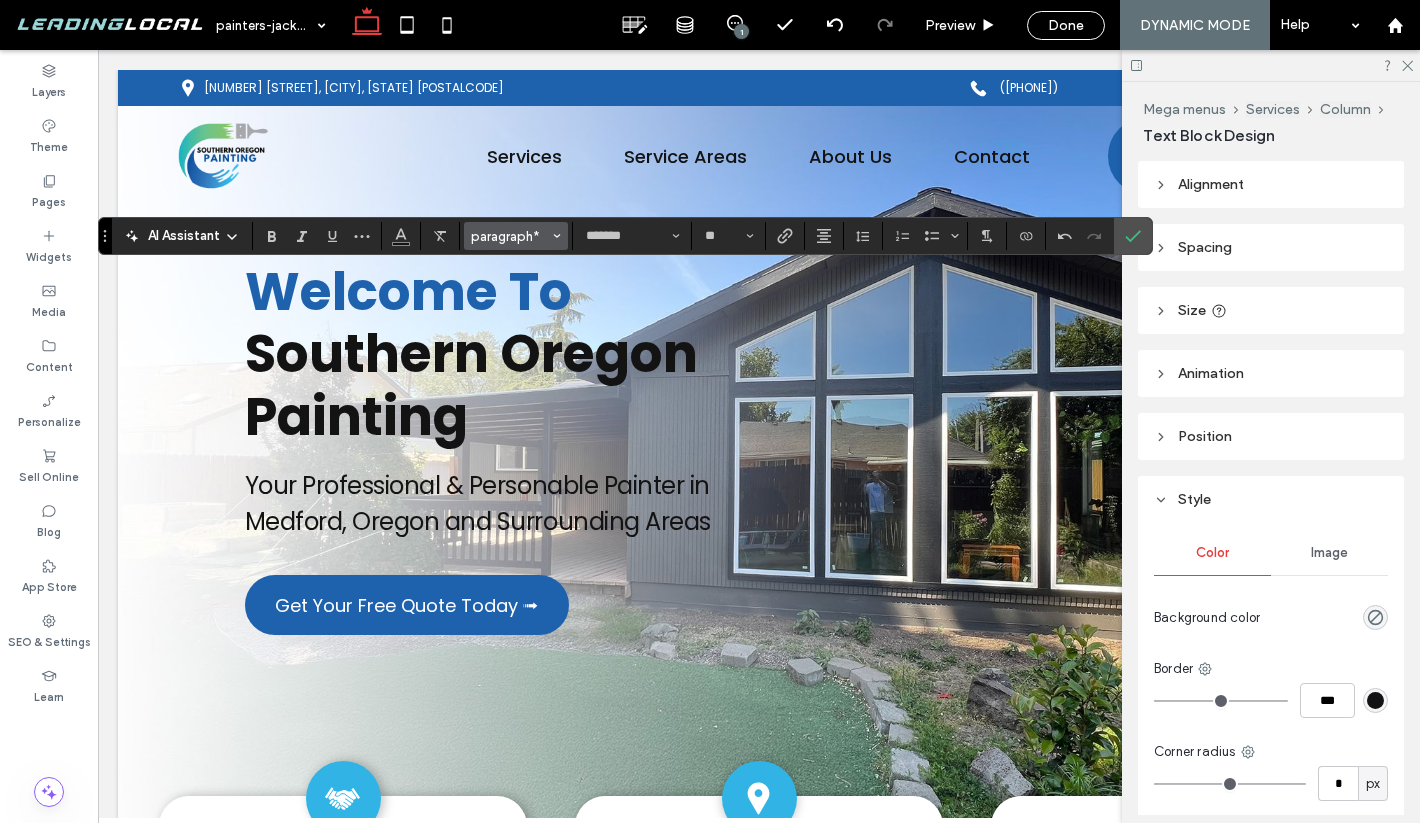 click on "paragraph*" at bounding box center [516, 236] 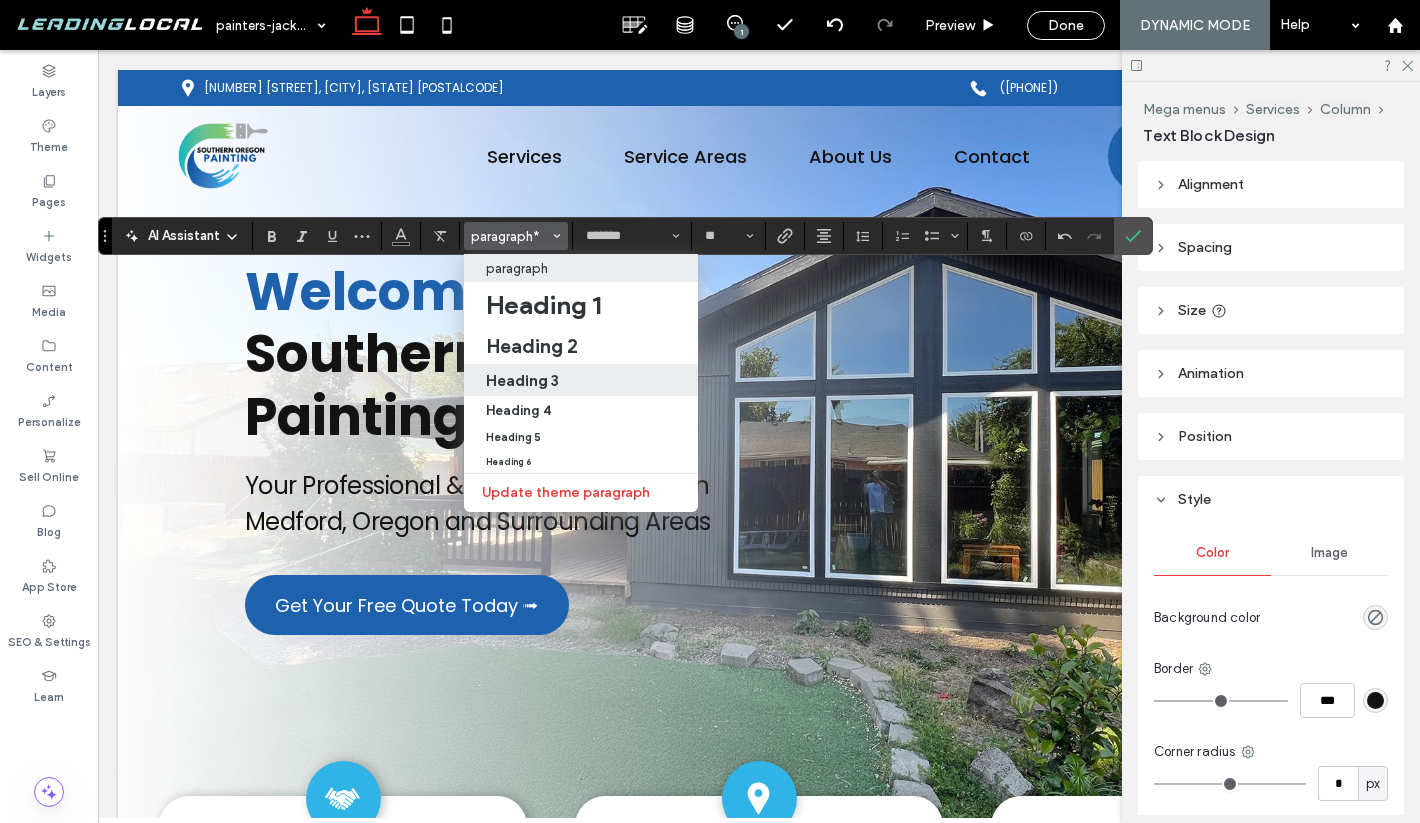 click on "Heading 3" at bounding box center [522, 380] 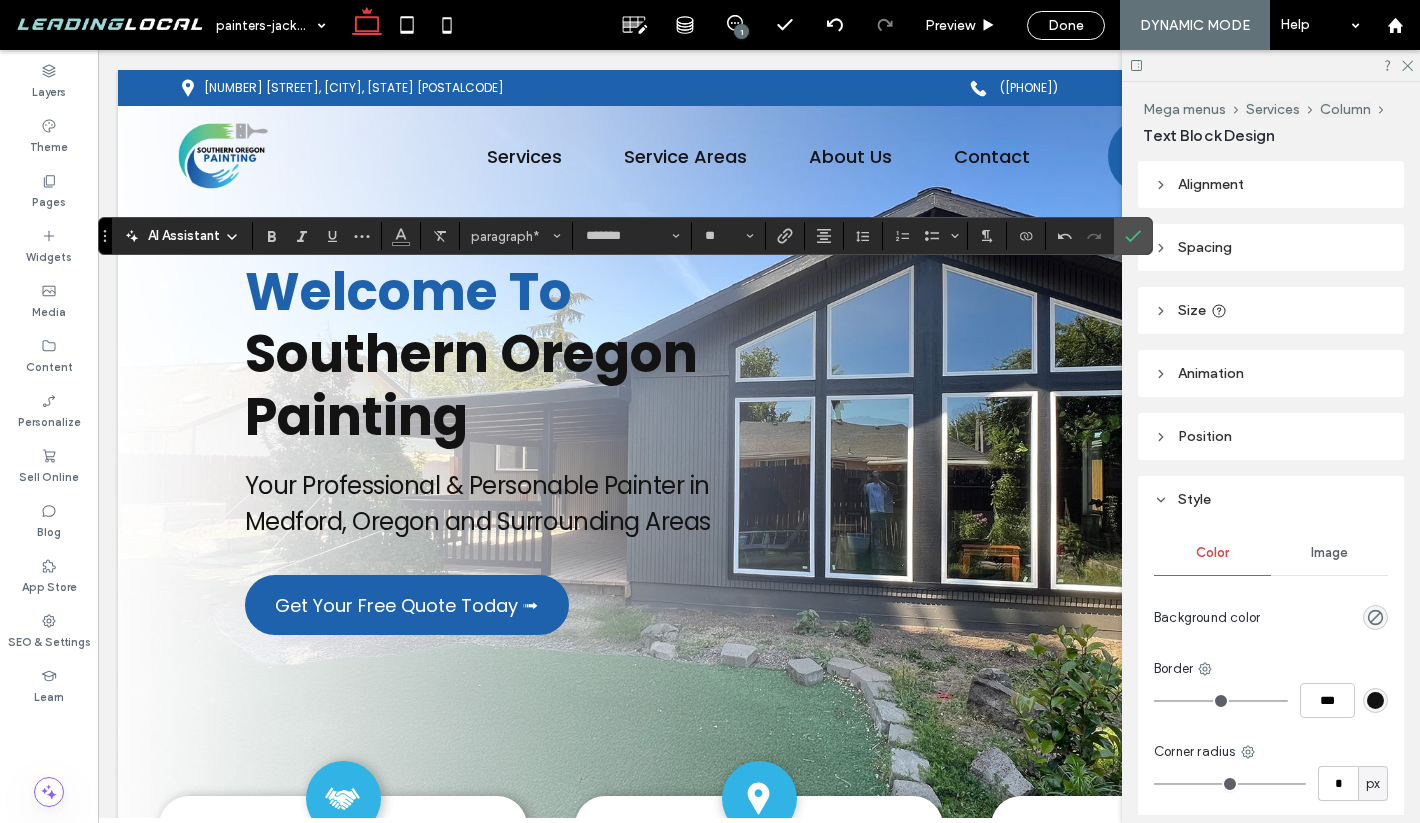type on "**" 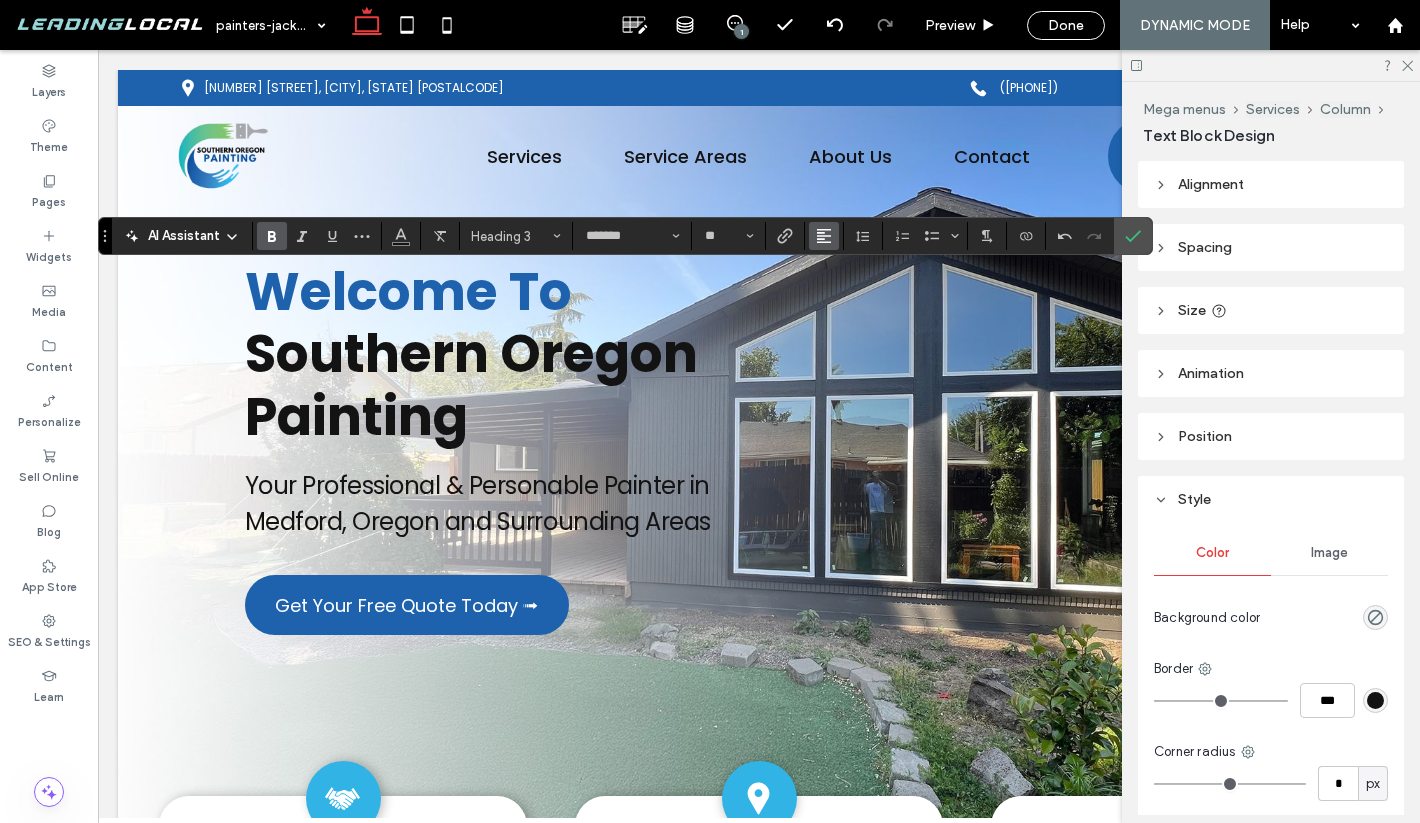click 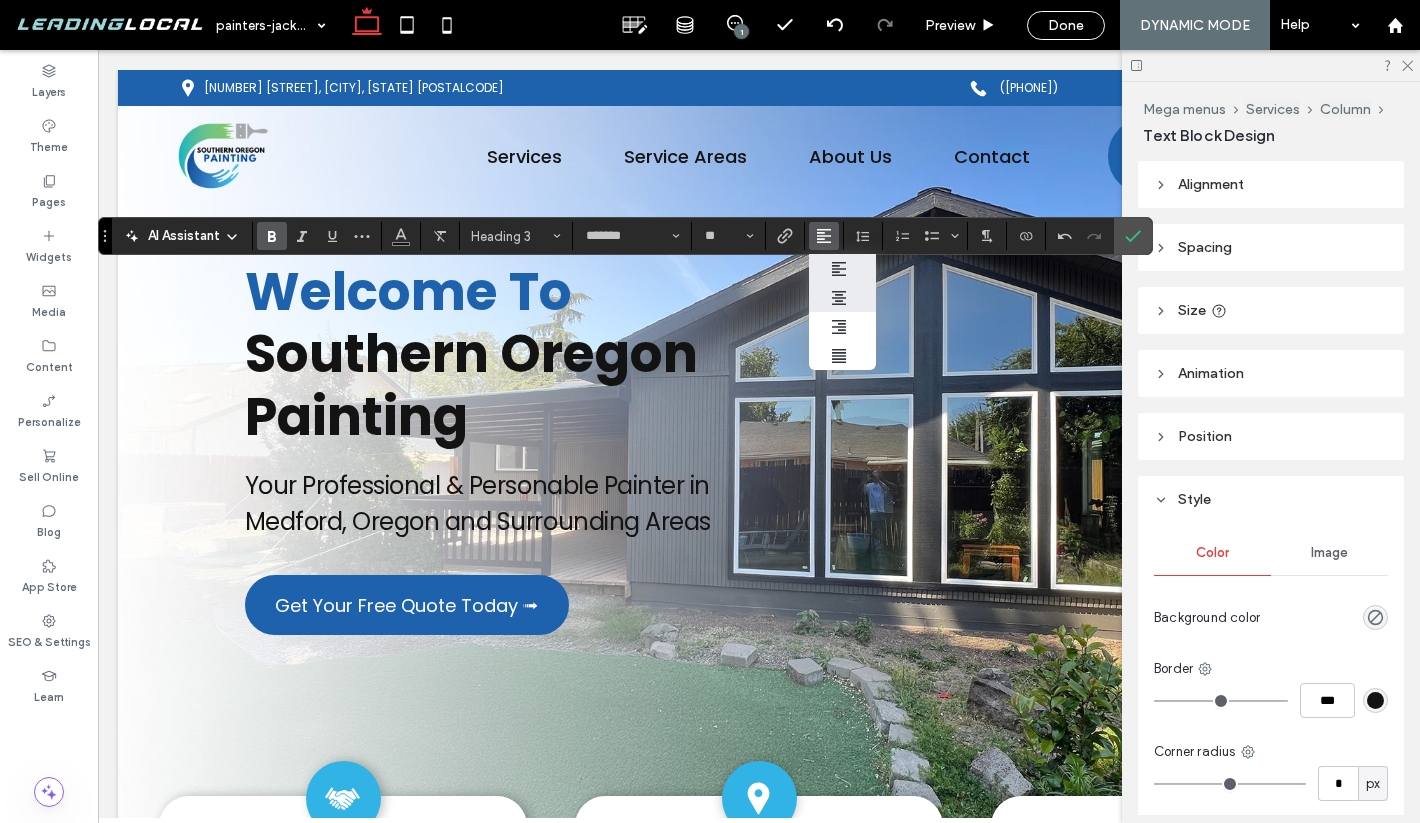 click 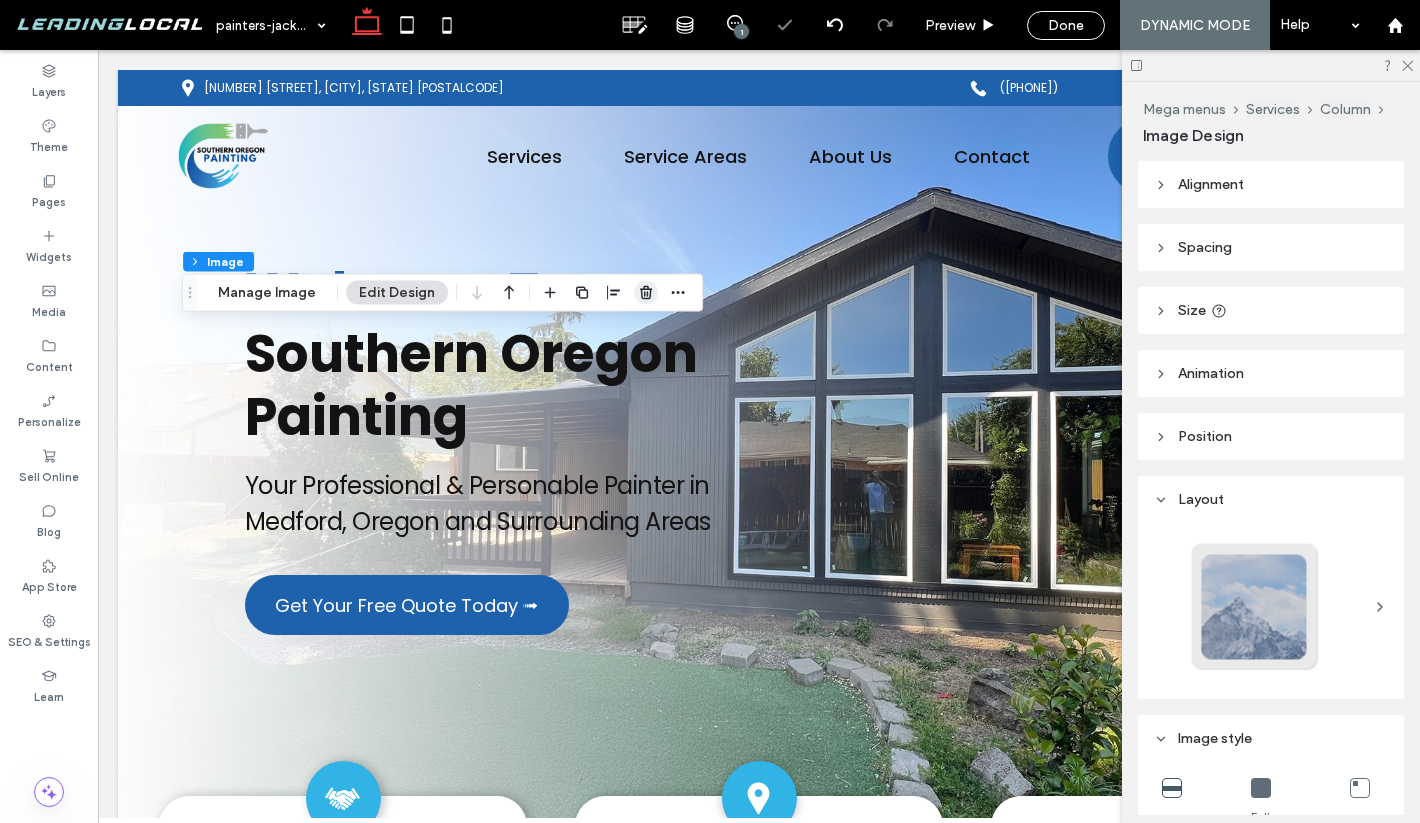 click 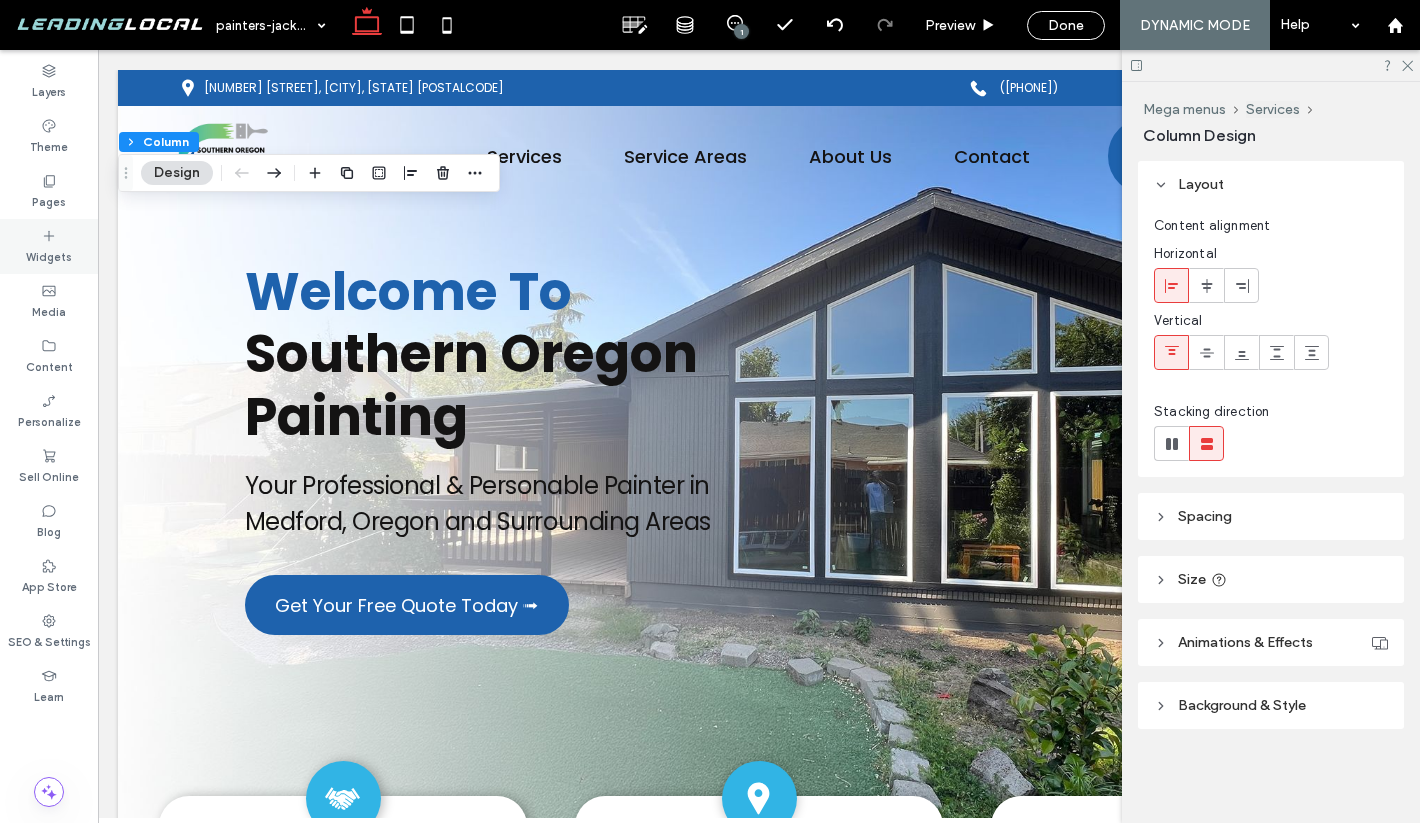 click on "Widgets" at bounding box center [49, 246] 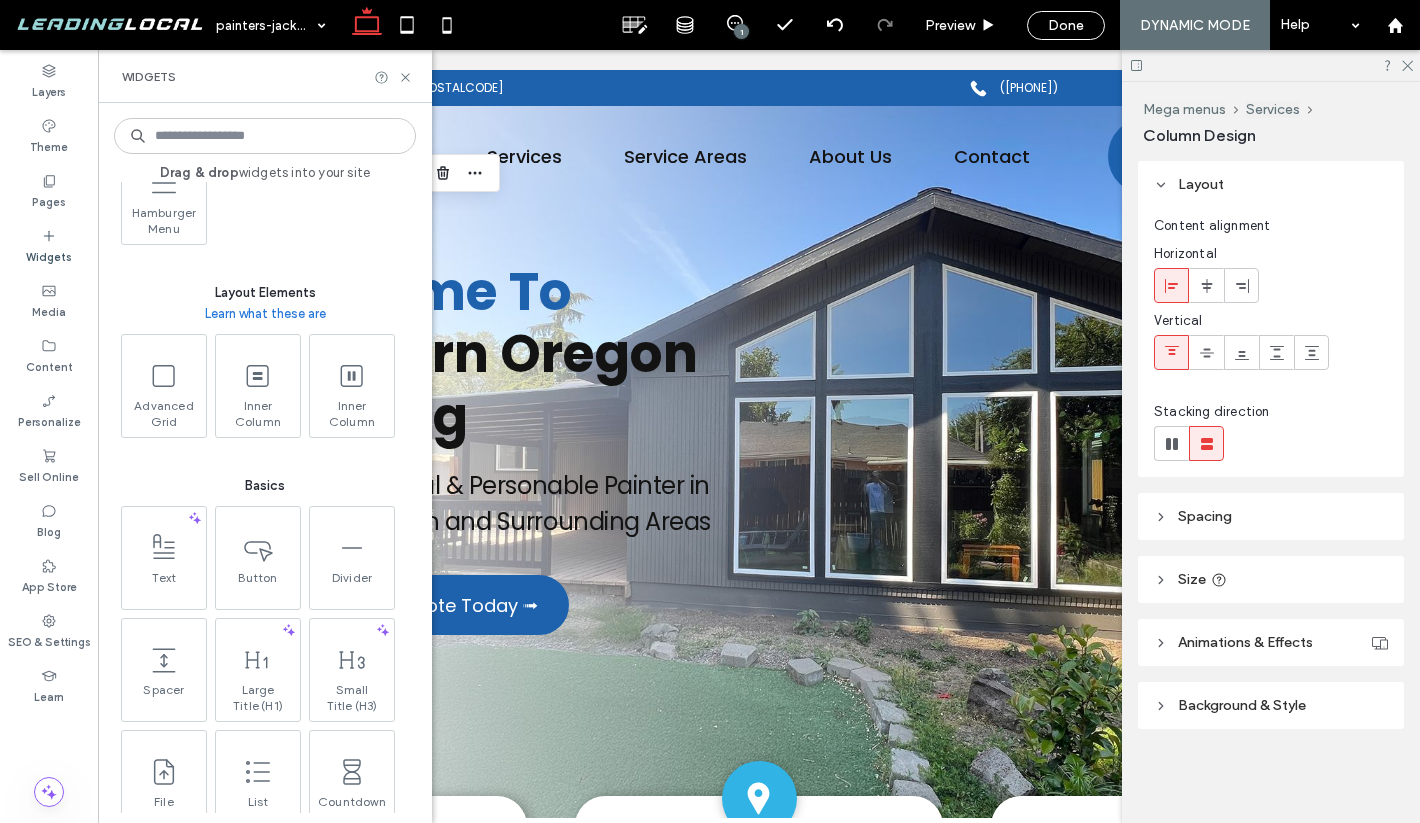 scroll, scrollTop: 840, scrollLeft: 0, axis: vertical 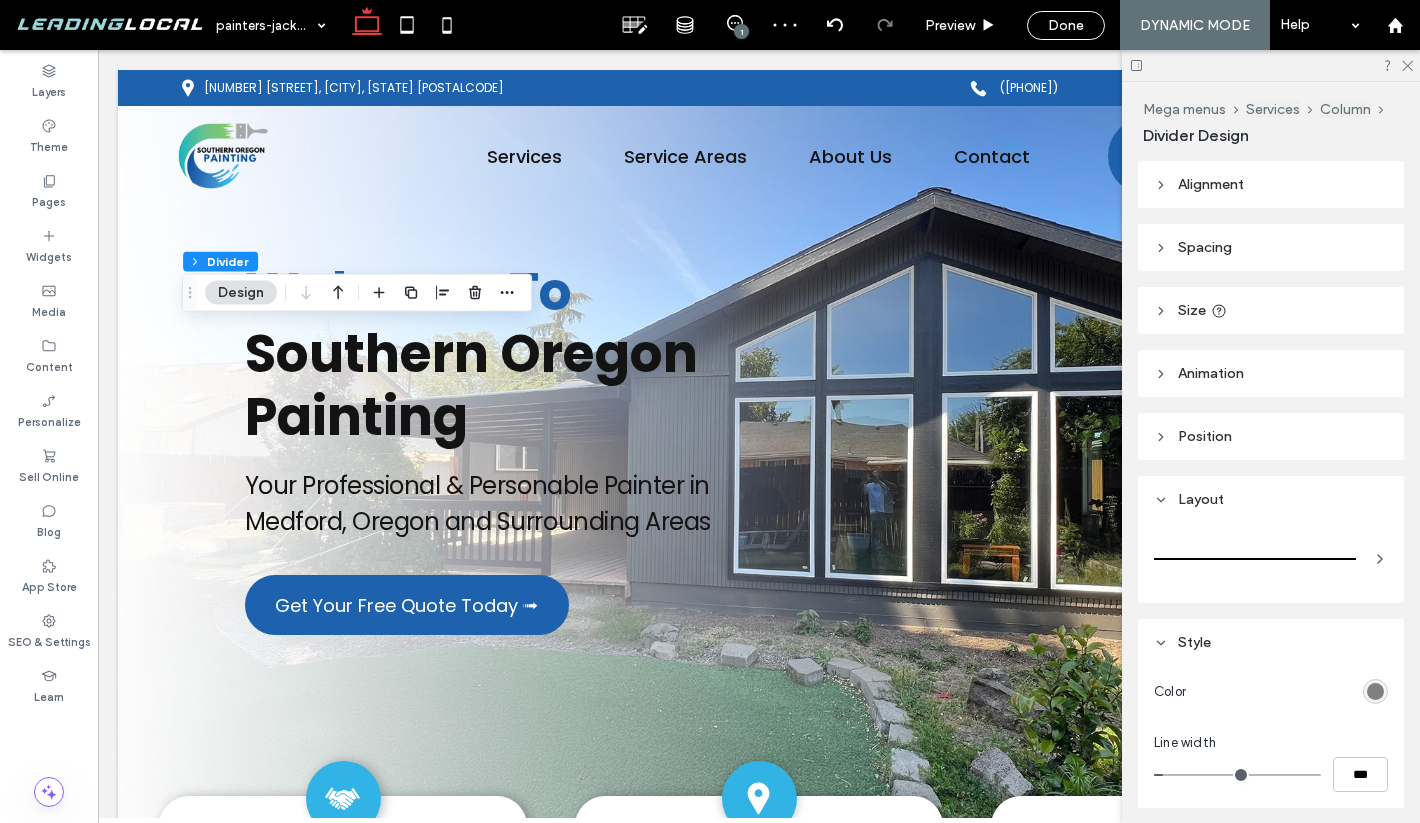 click at bounding box center (1375, 691) 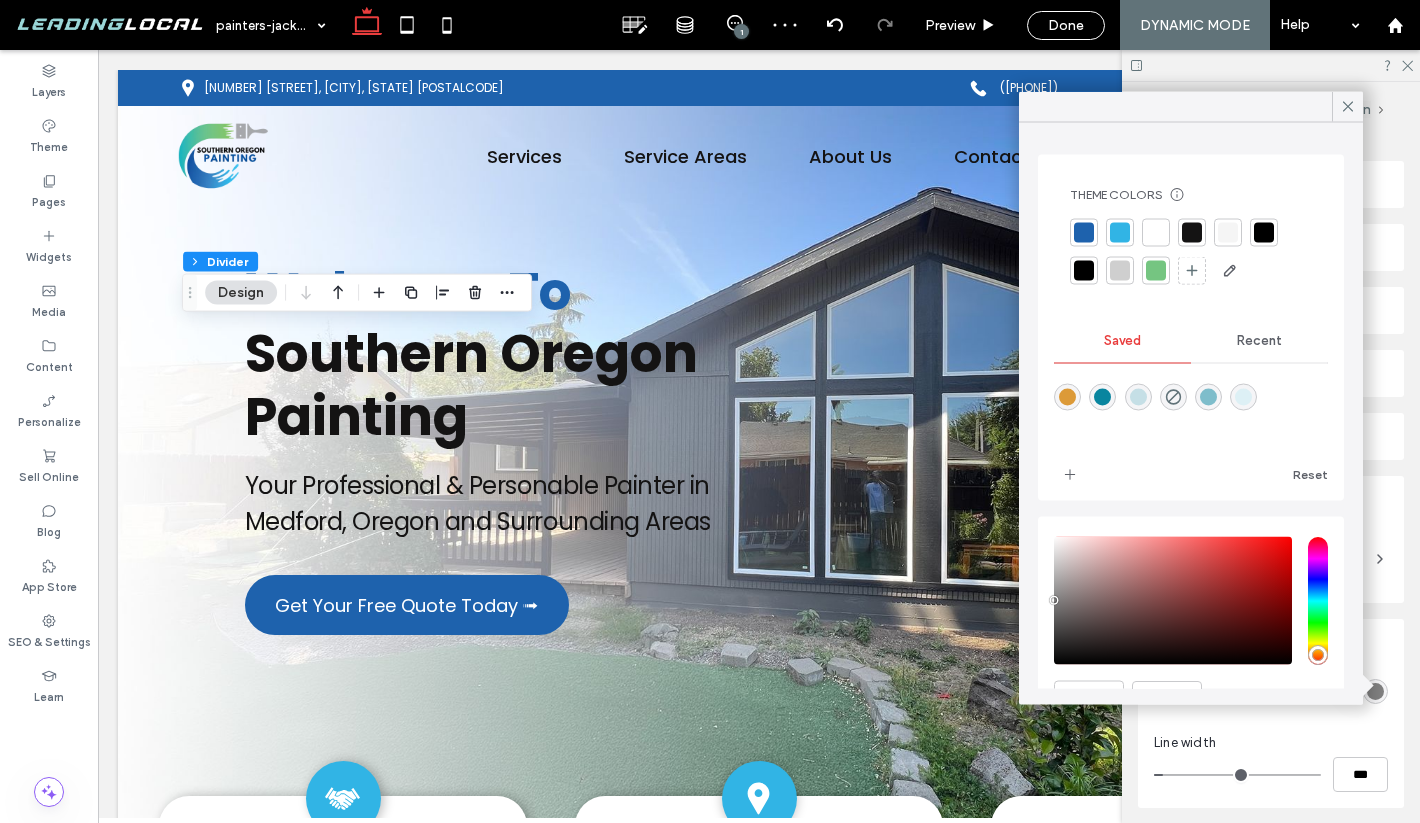 click at bounding box center [1375, 691] 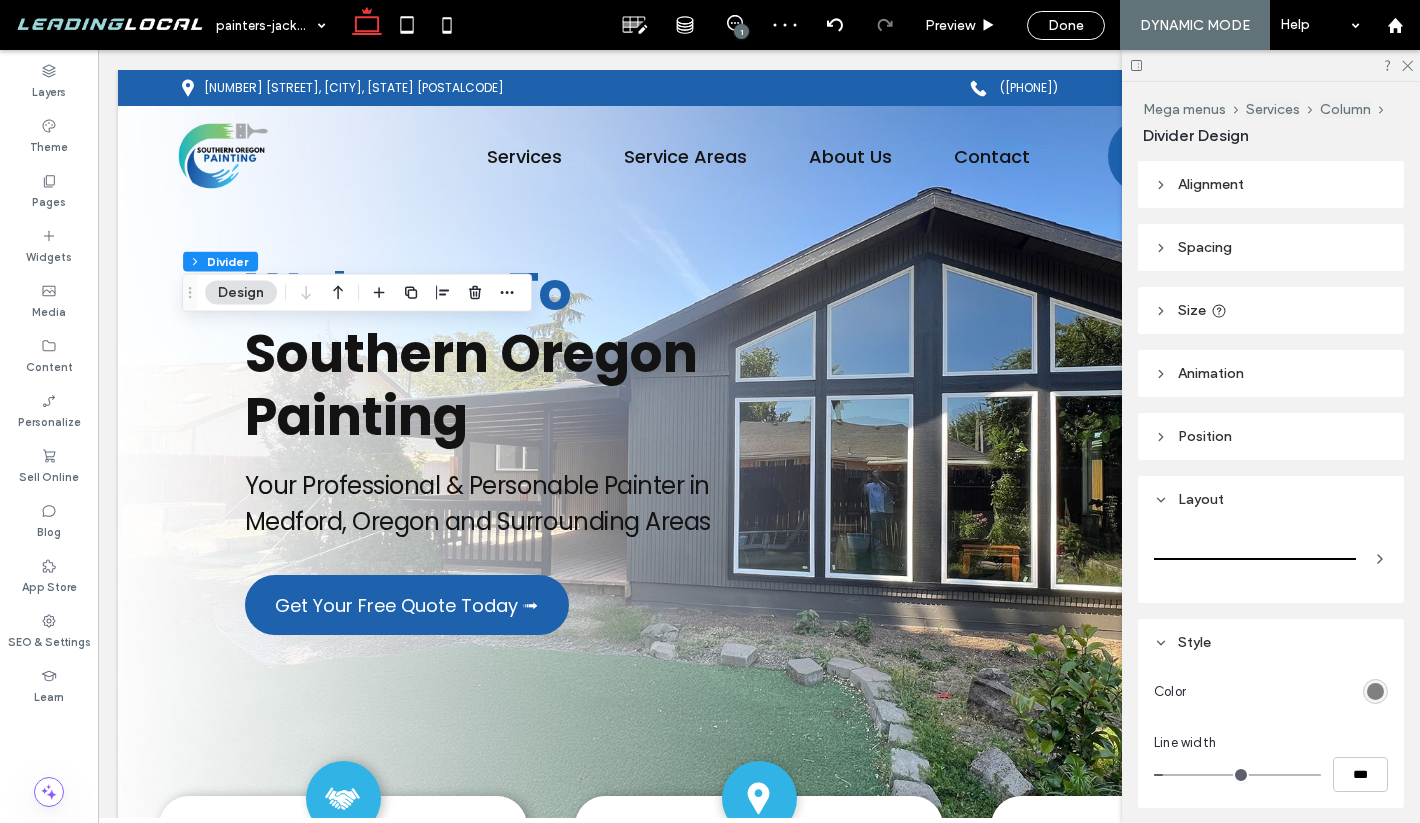 click at bounding box center (1375, 691) 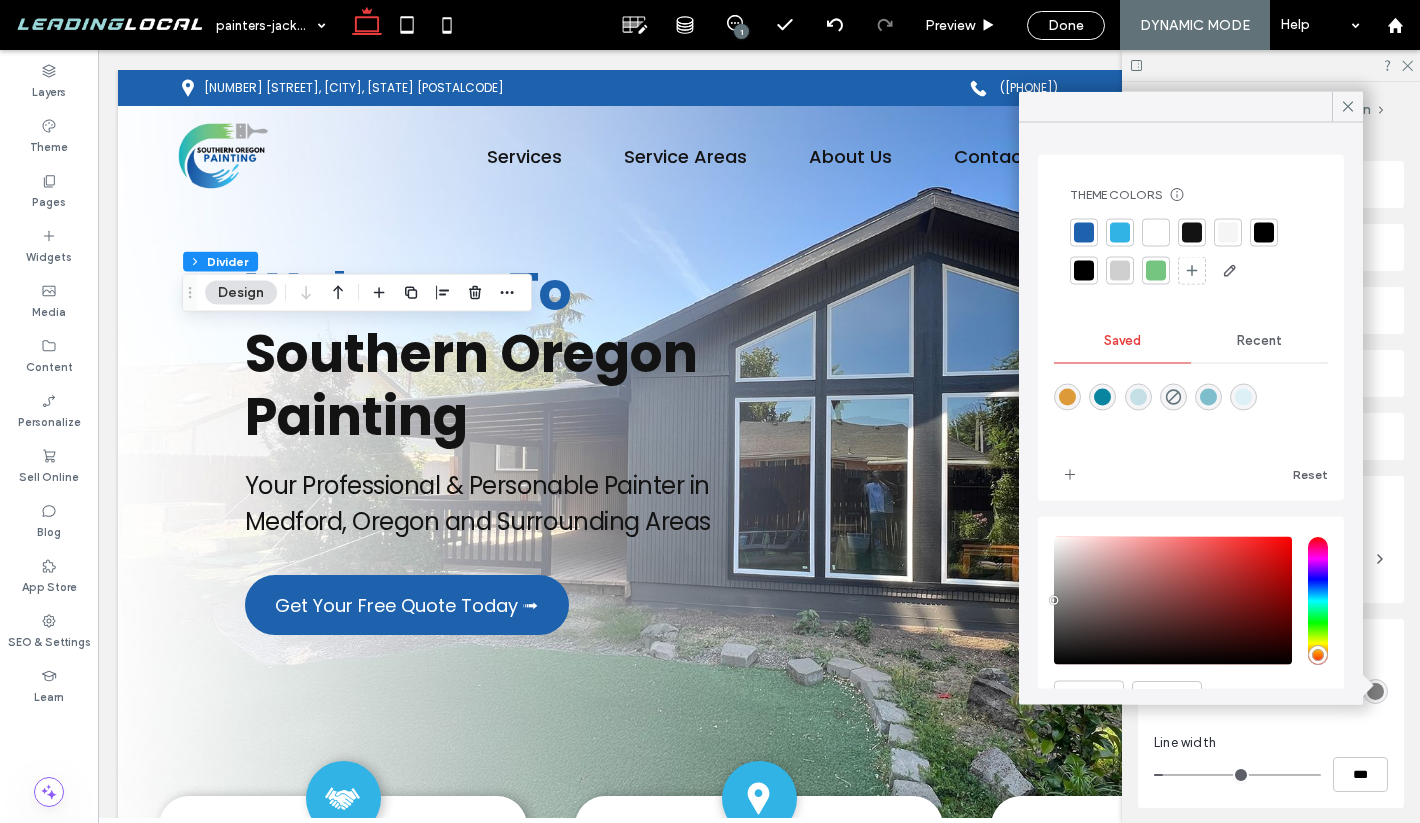 click at bounding box center [1120, 233] 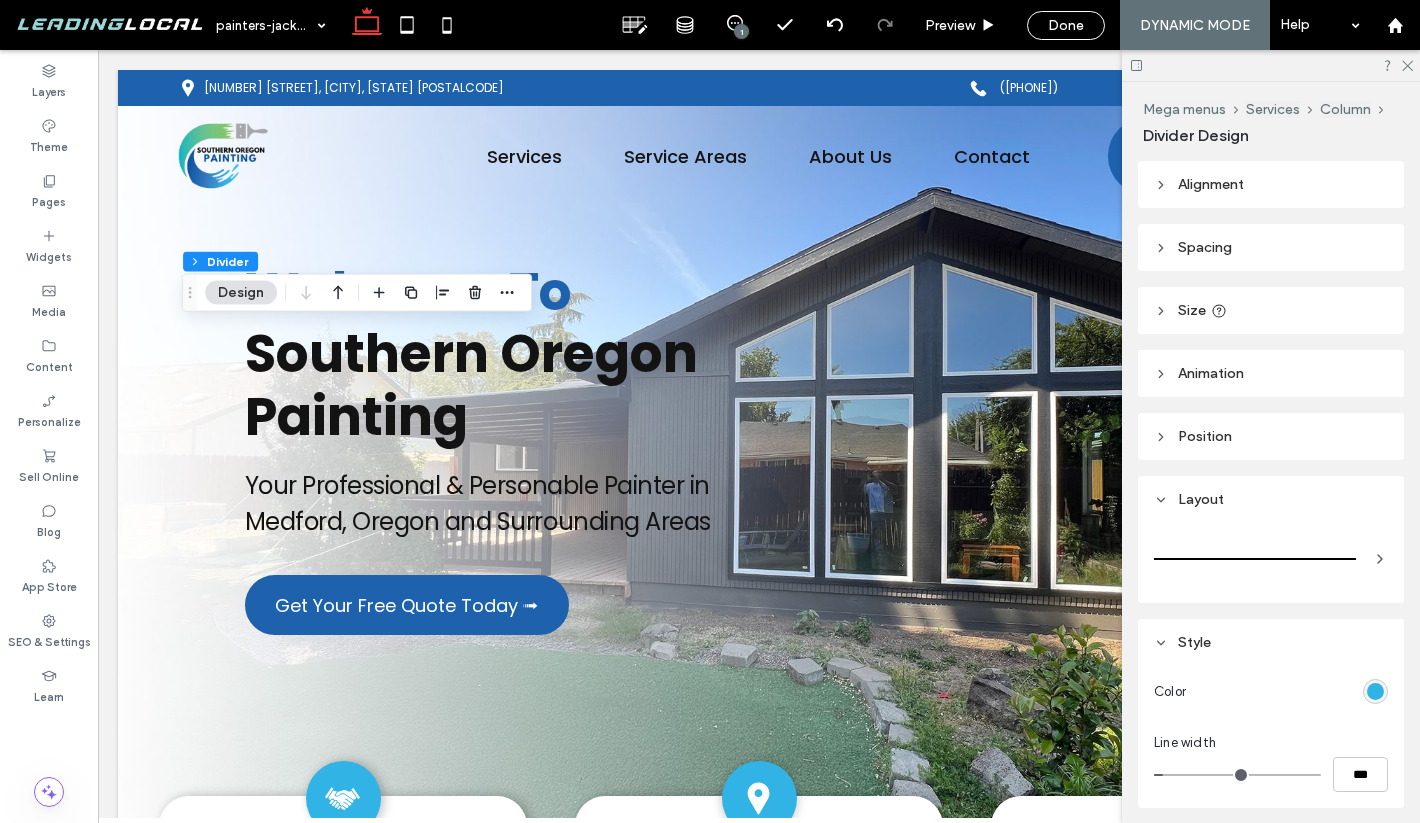 click on "Spacing" at bounding box center [1271, 247] 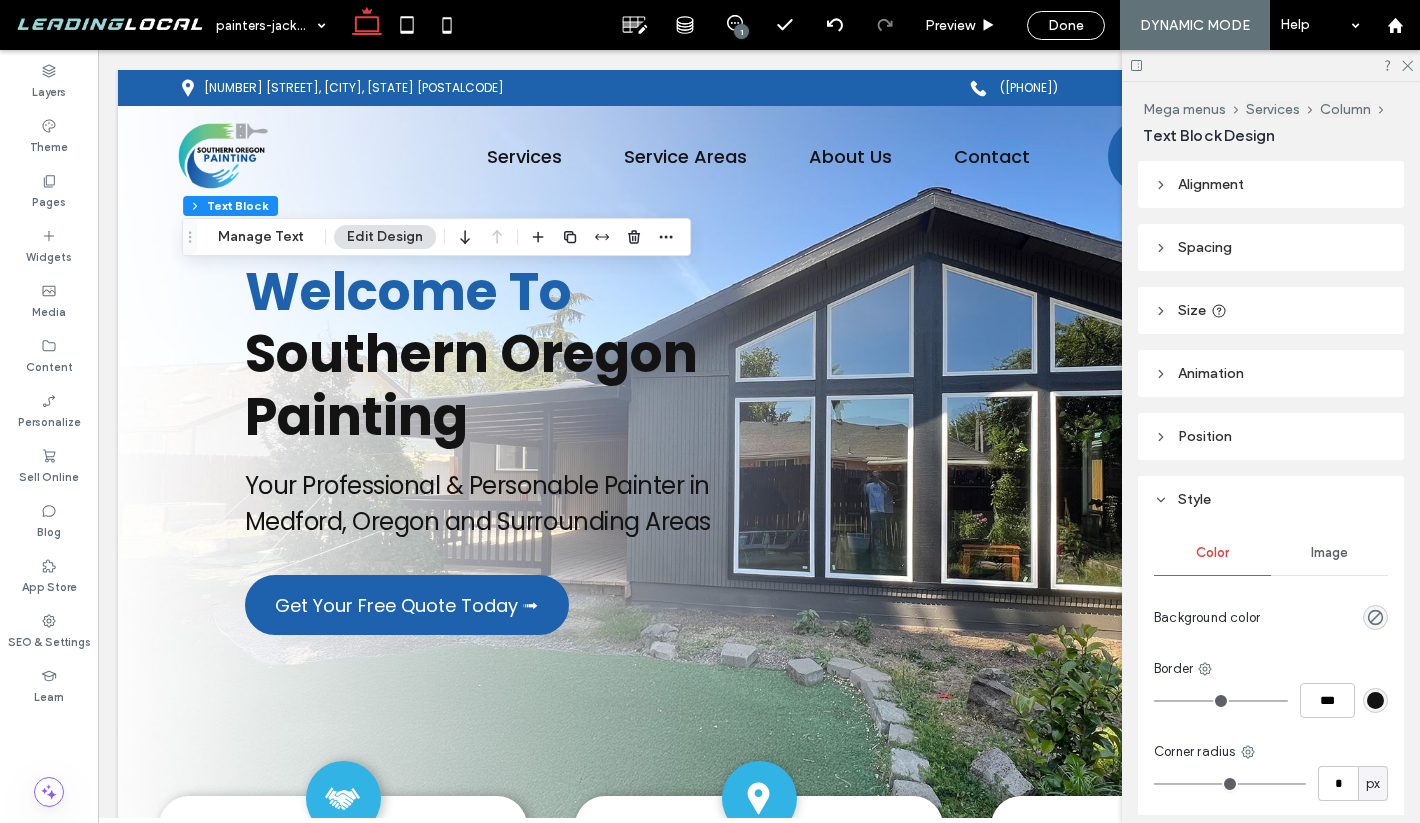click on "Spacing" at bounding box center [1205, 247] 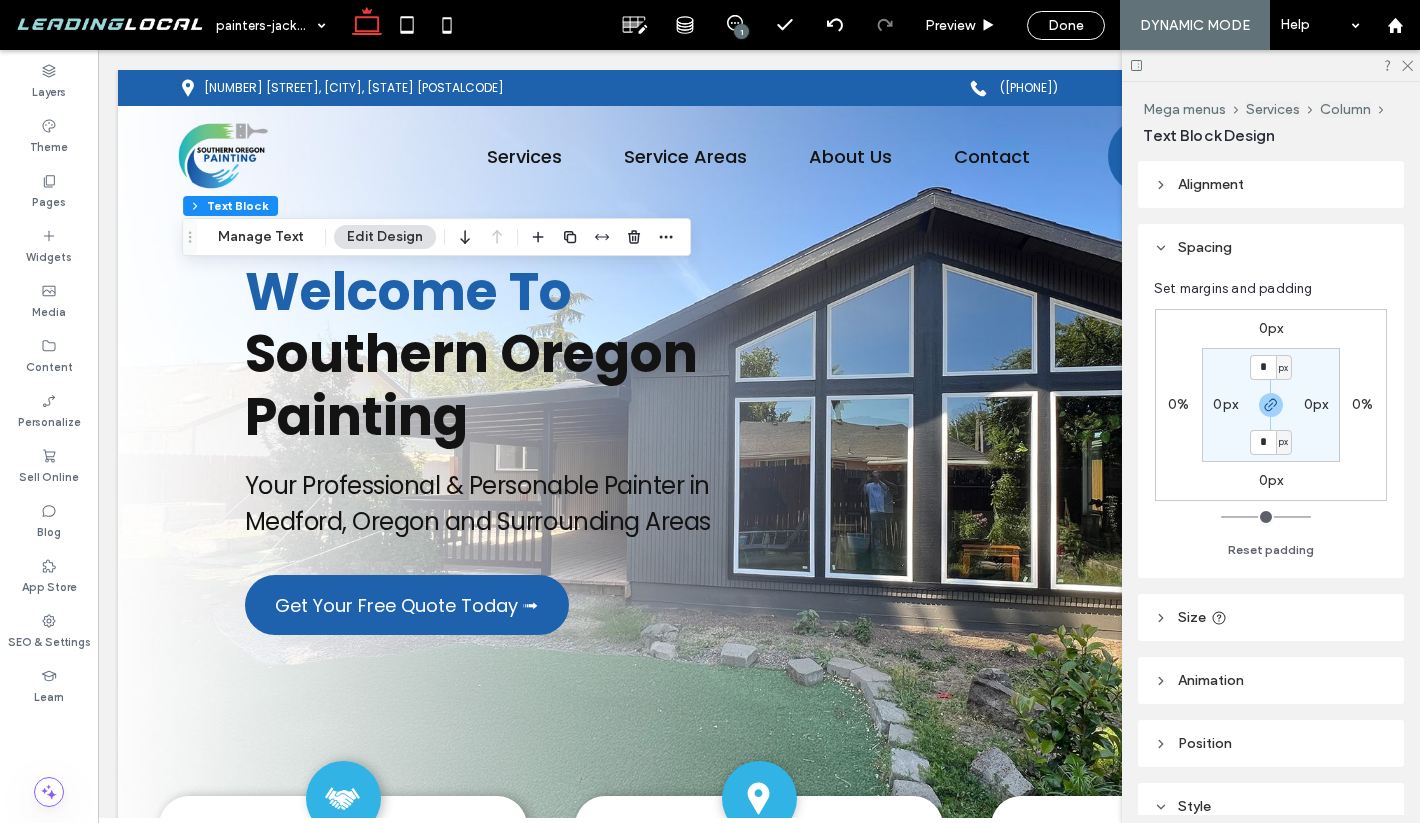 click on "Spacing" at bounding box center [1205, 247] 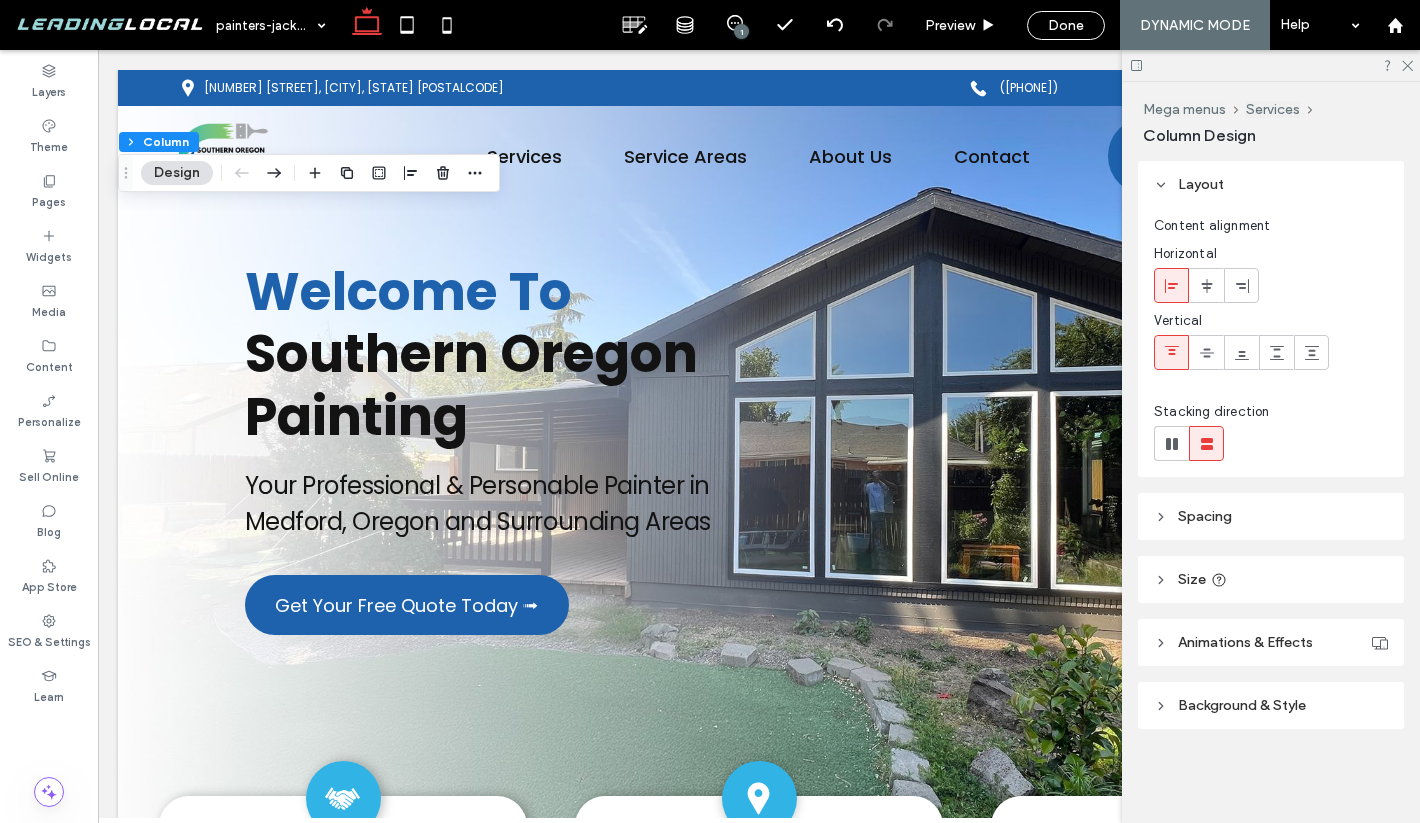 click on "Spacing" at bounding box center [1271, 516] 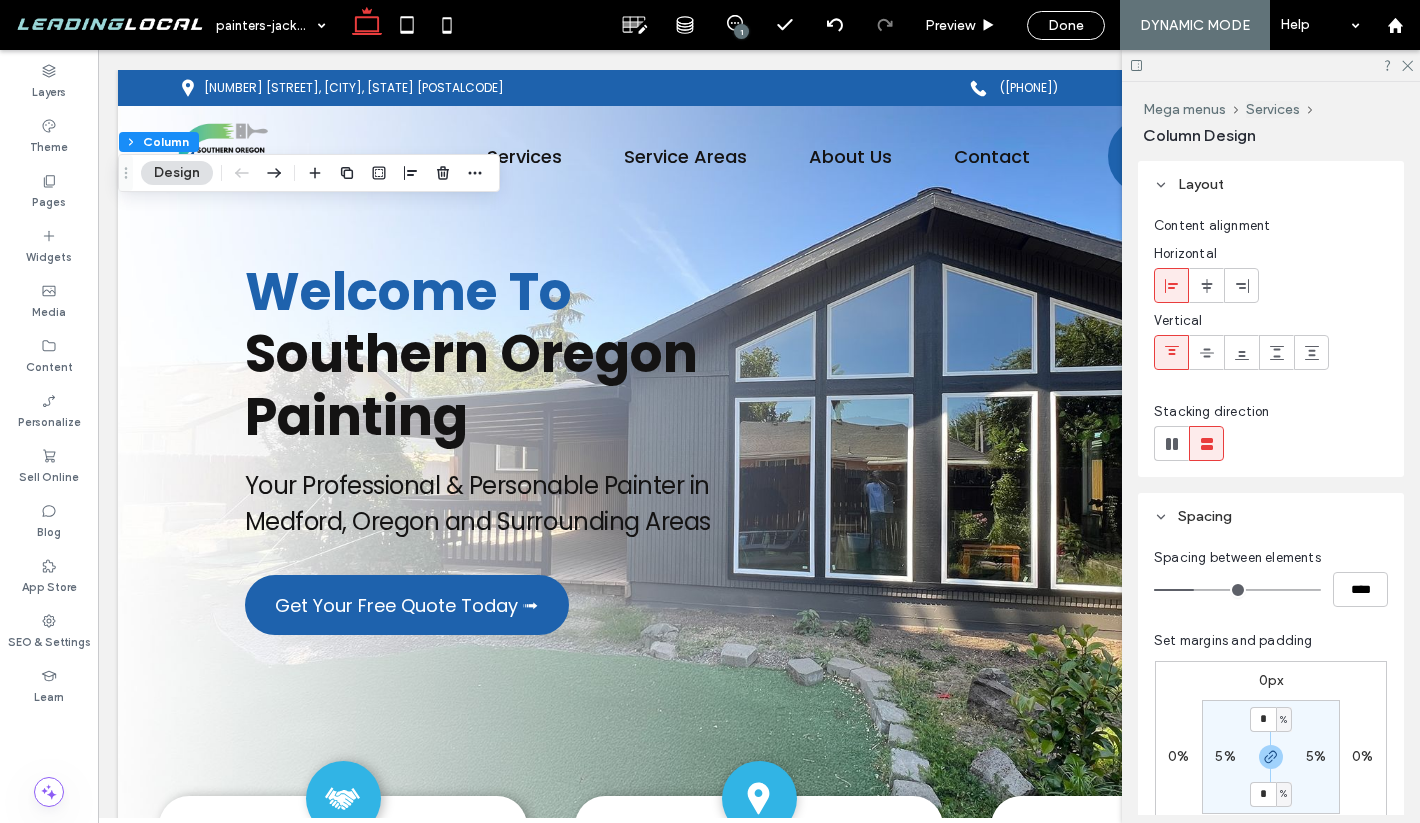 type on "**" 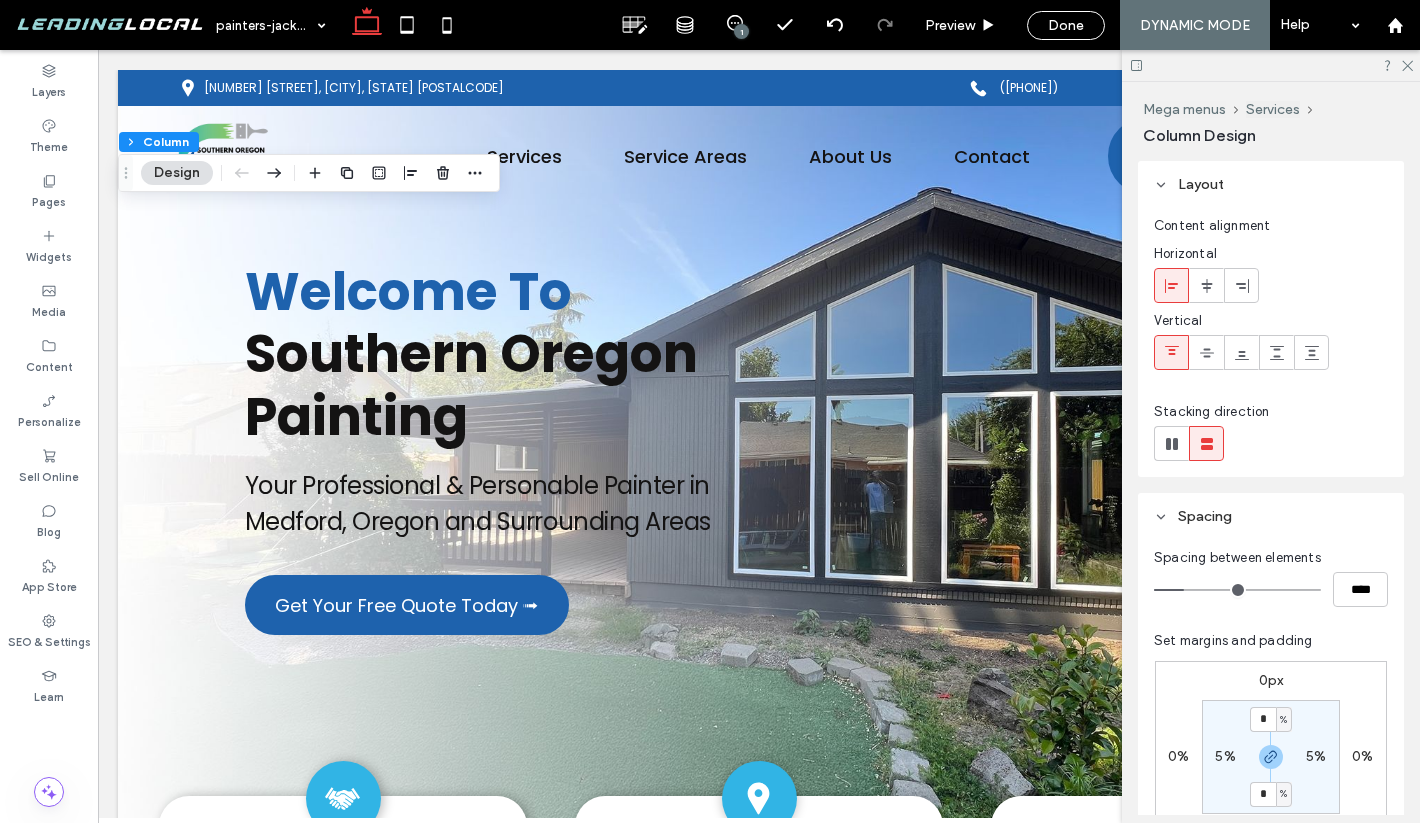 type on "**" 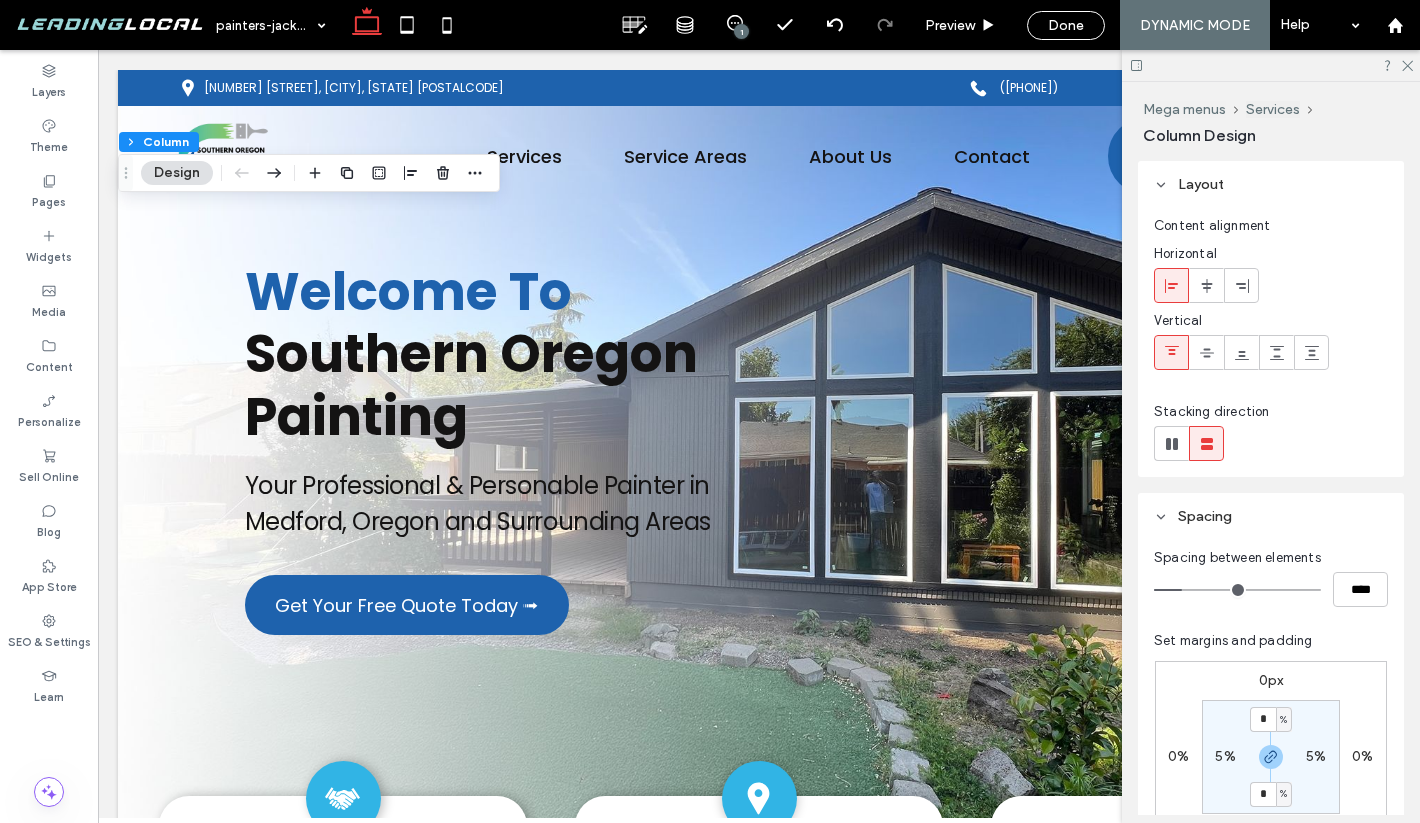 type on "****" 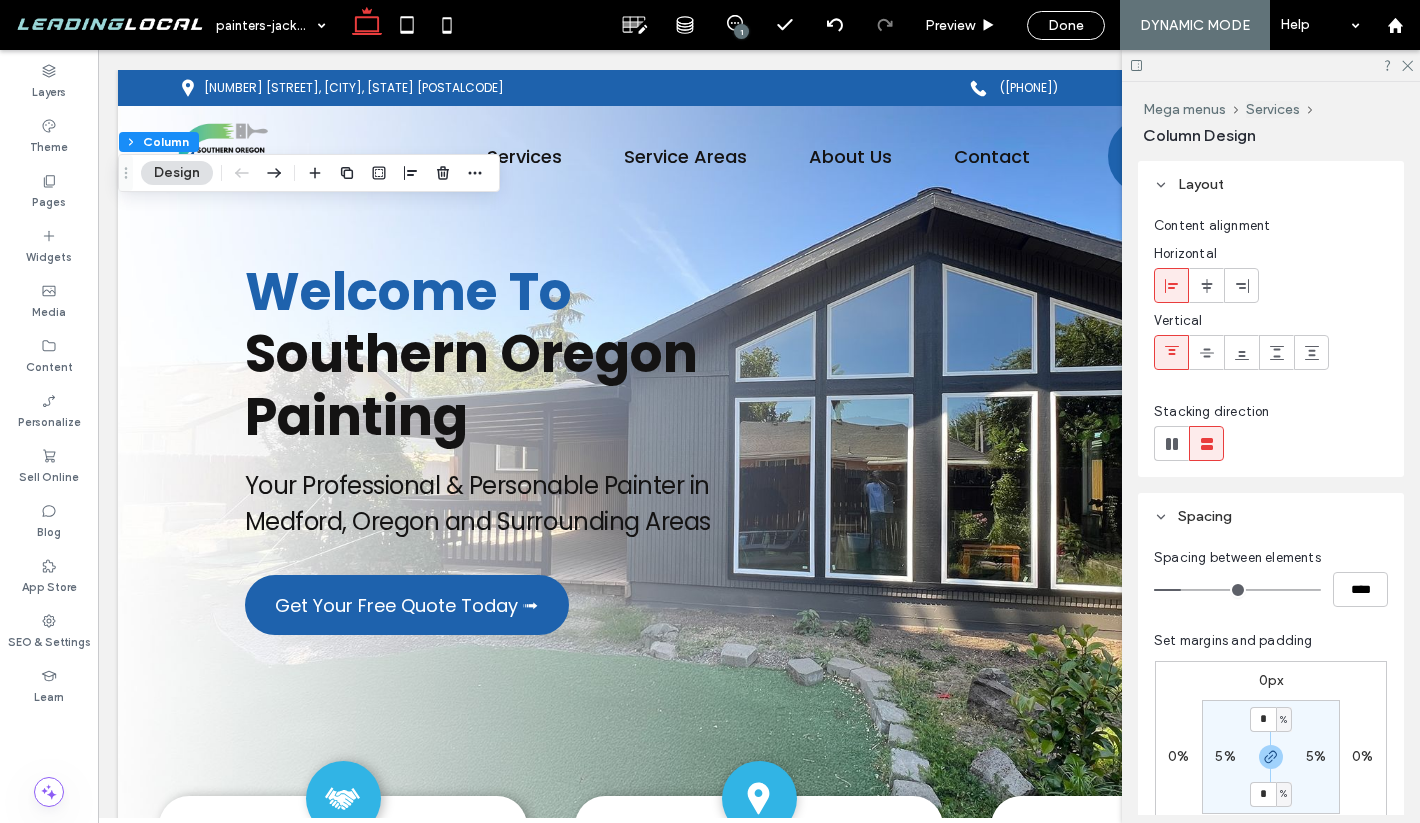 type on "**" 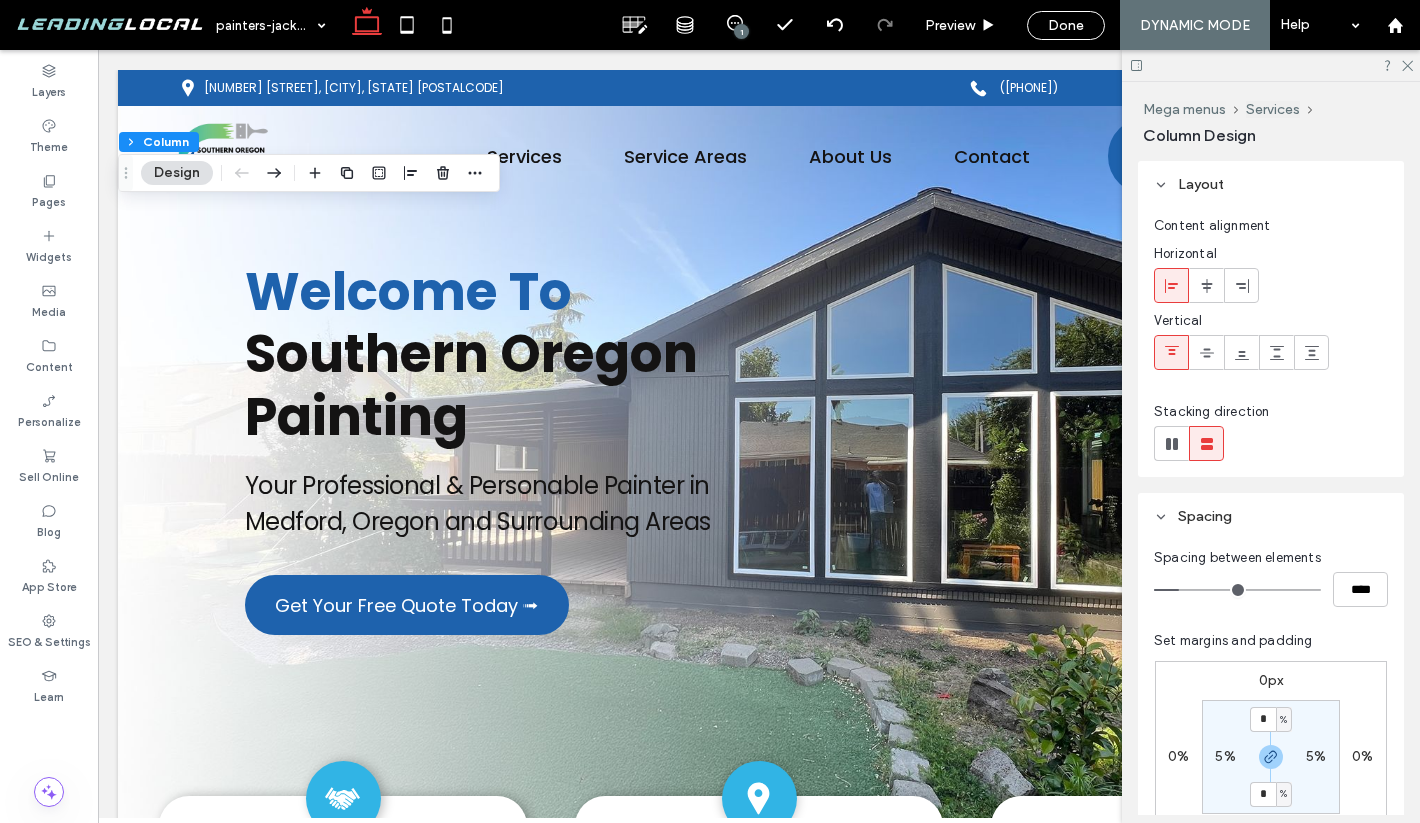 type on "**" 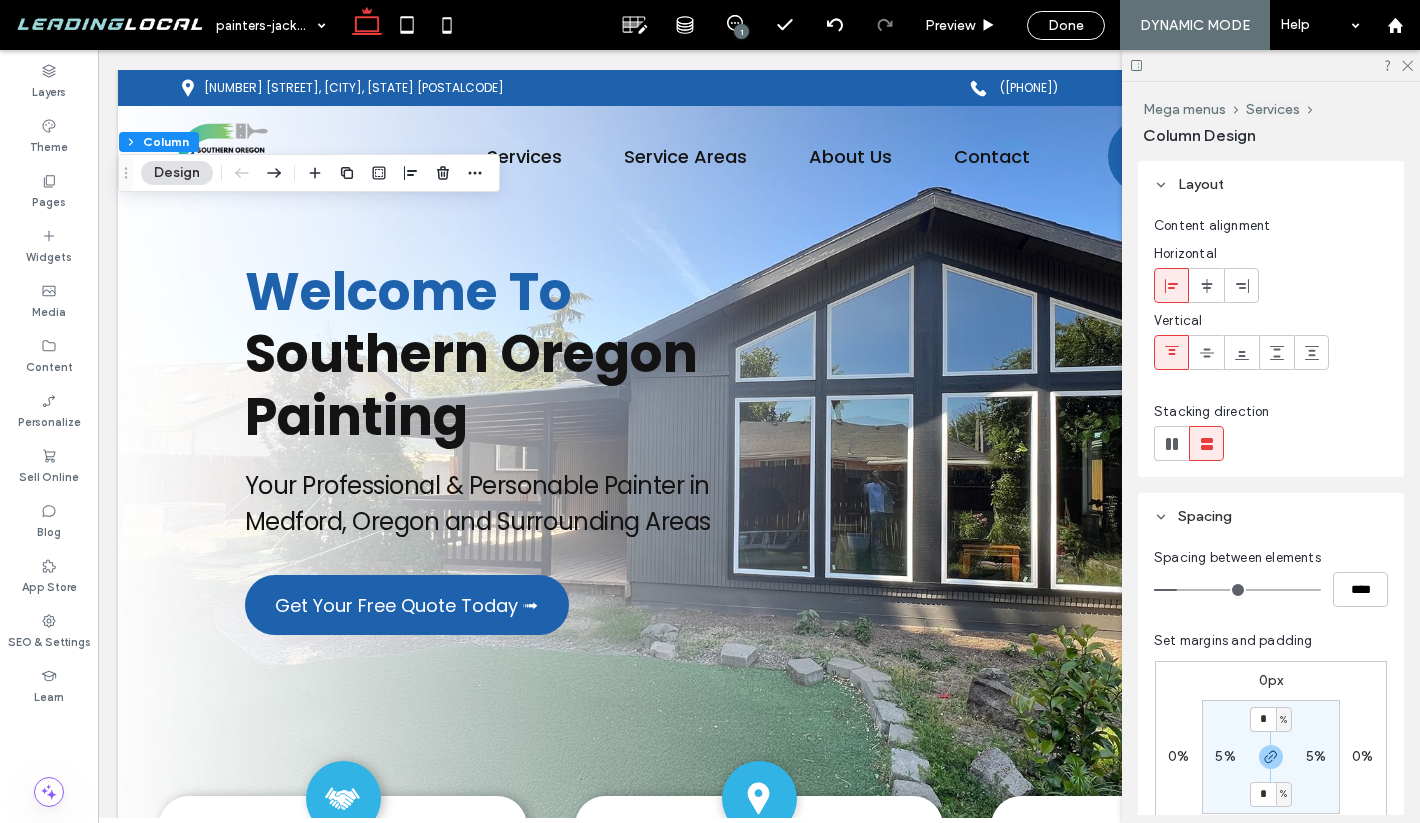 type on "**" 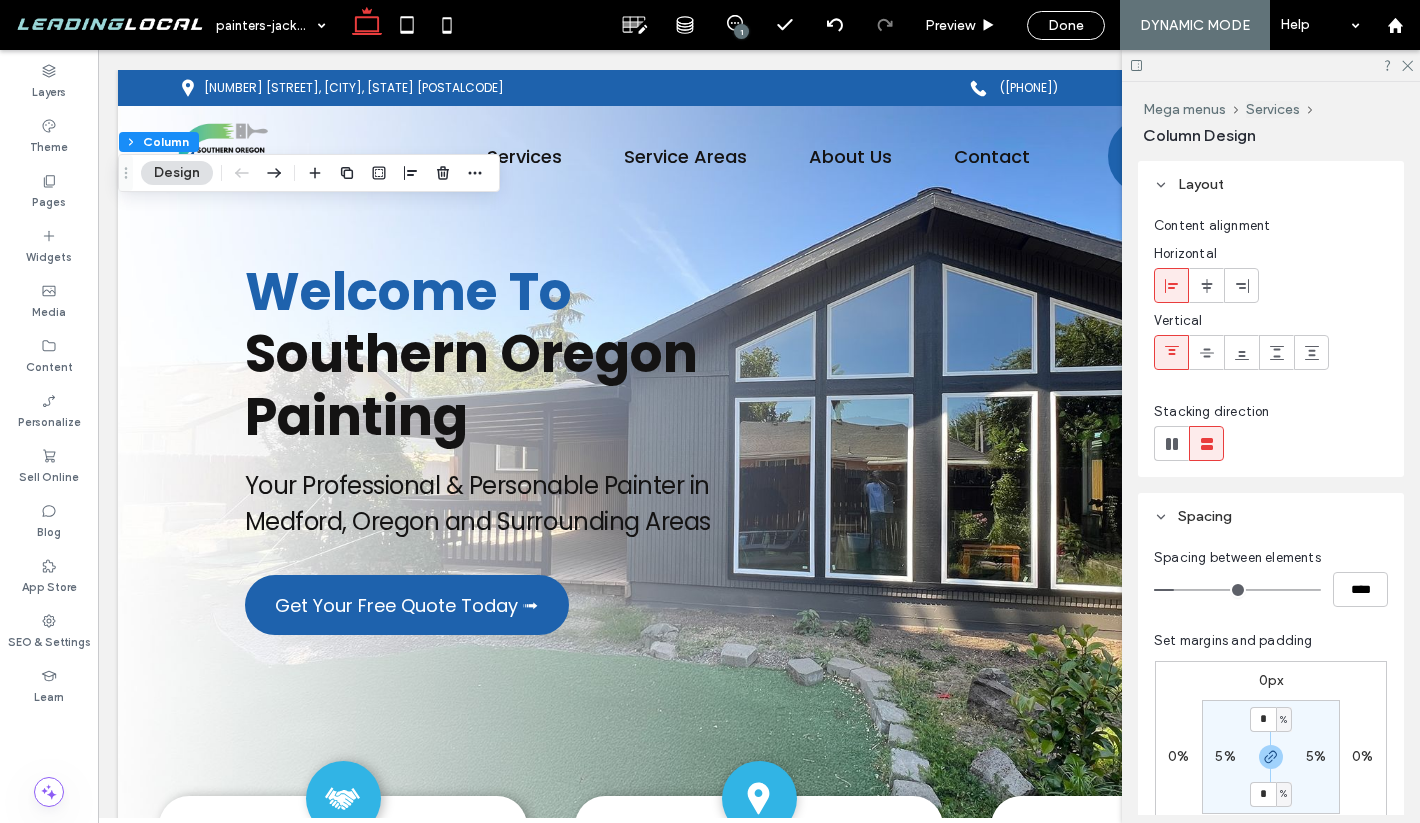 type on "**" 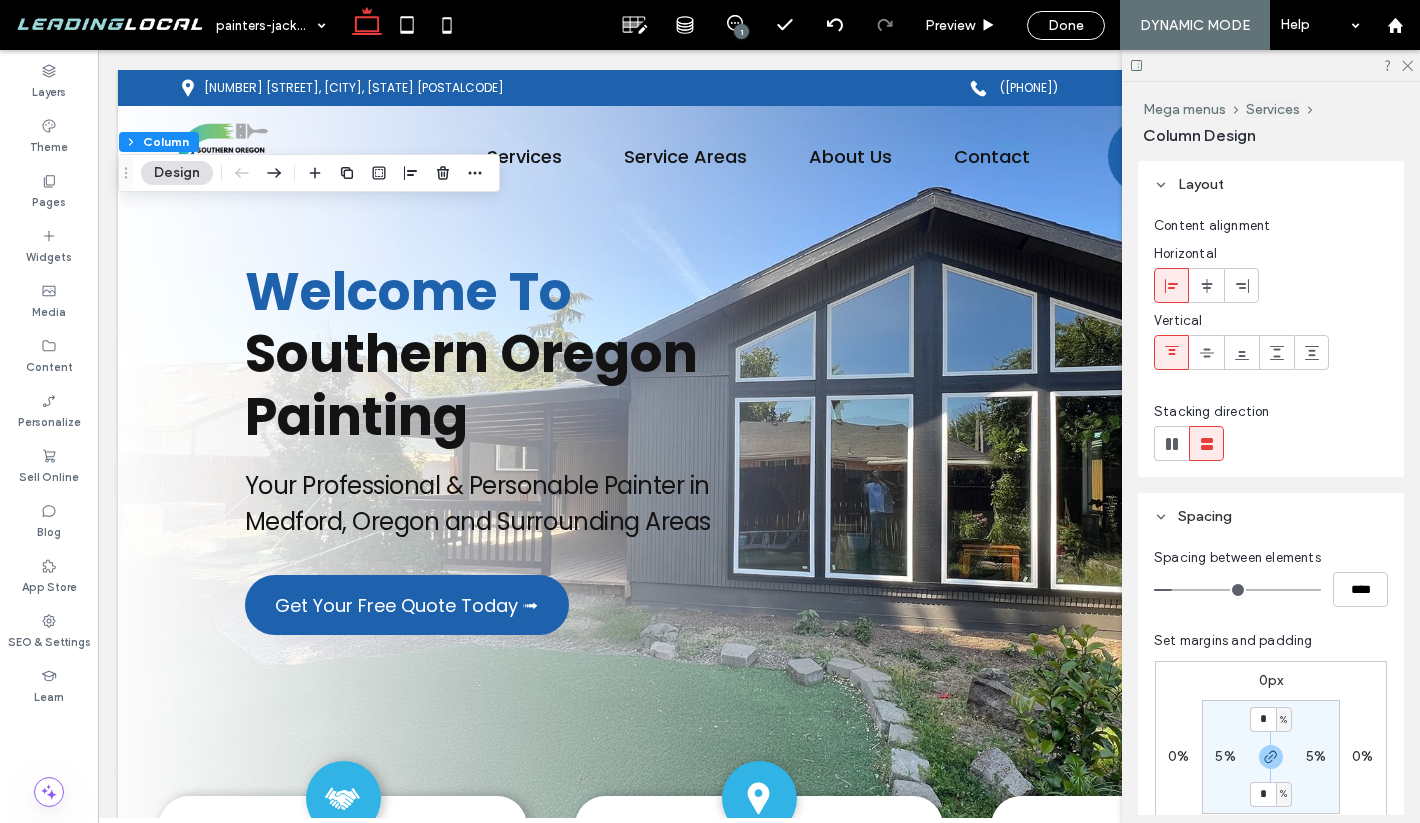 type on "**" 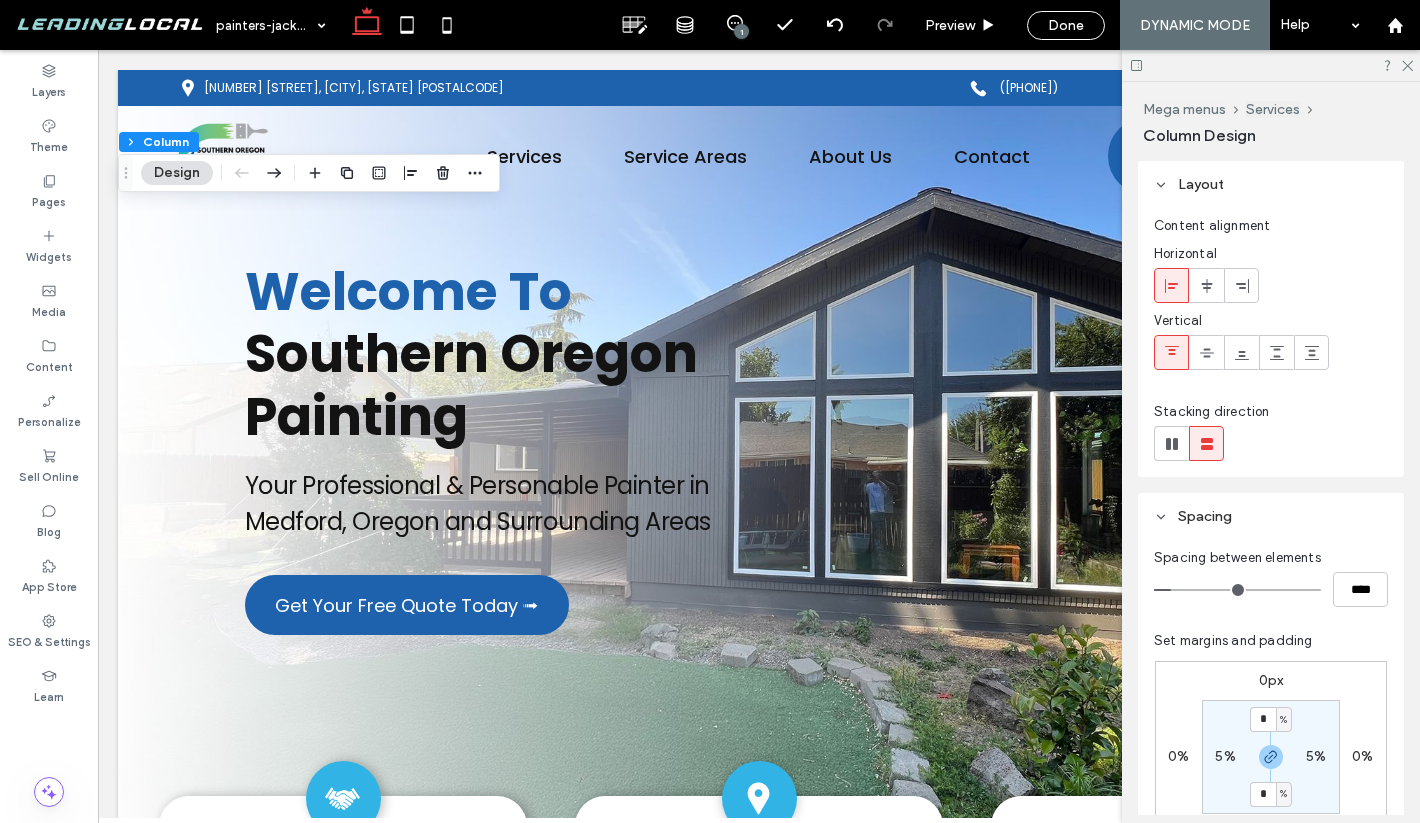 drag, startPoint x: 1191, startPoint y: 584, endPoint x: 1177, endPoint y: 585, distance: 14.035668 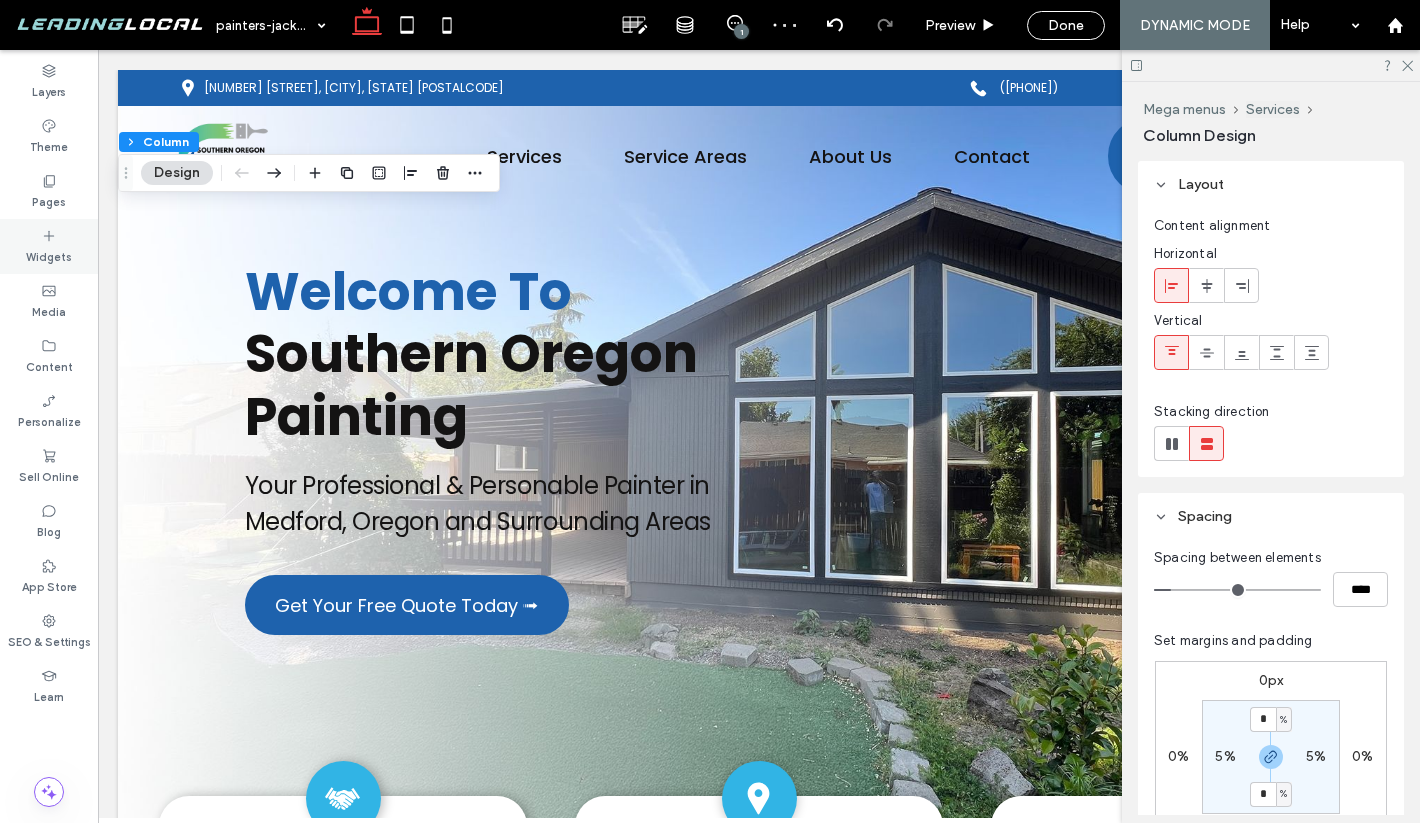 click 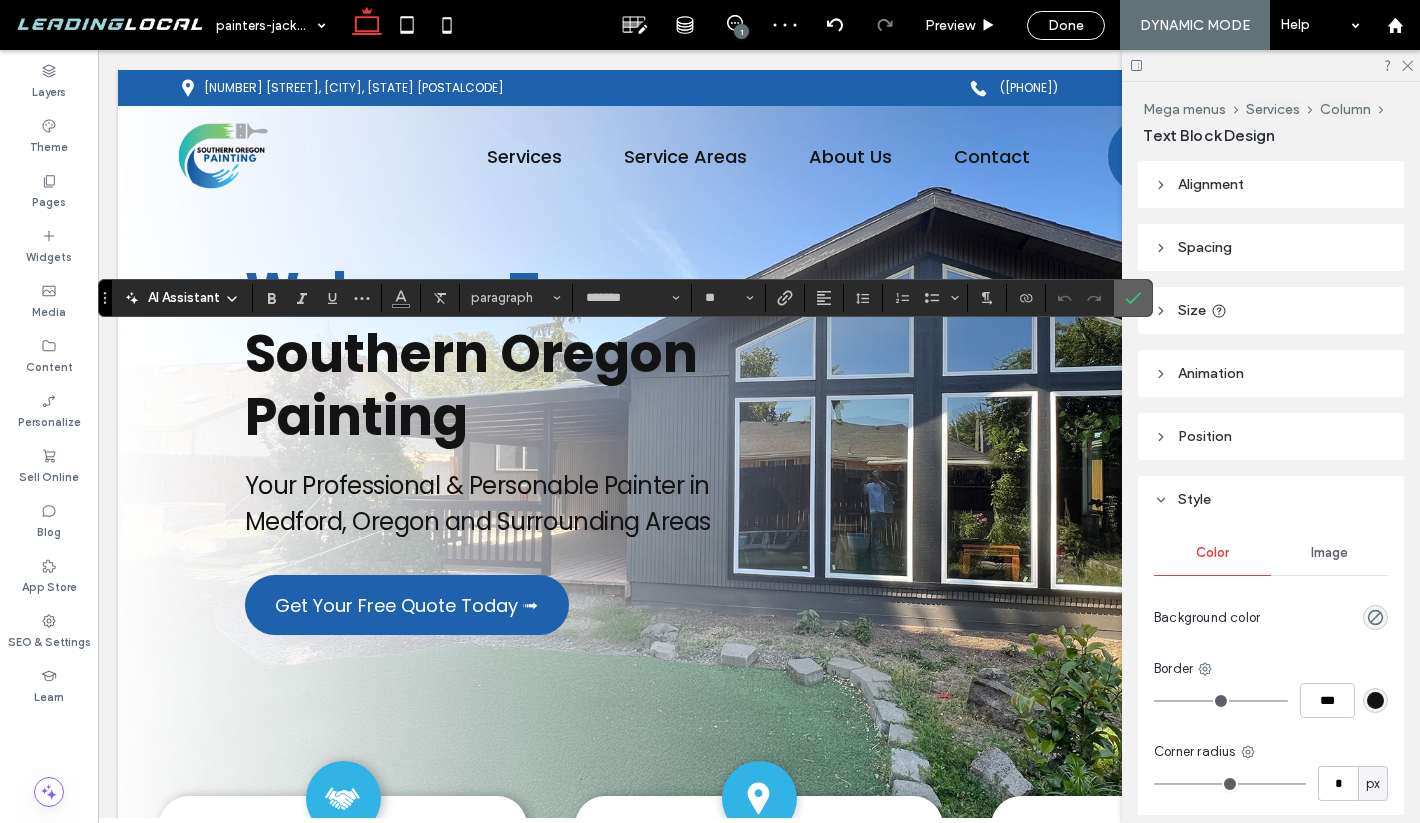 click 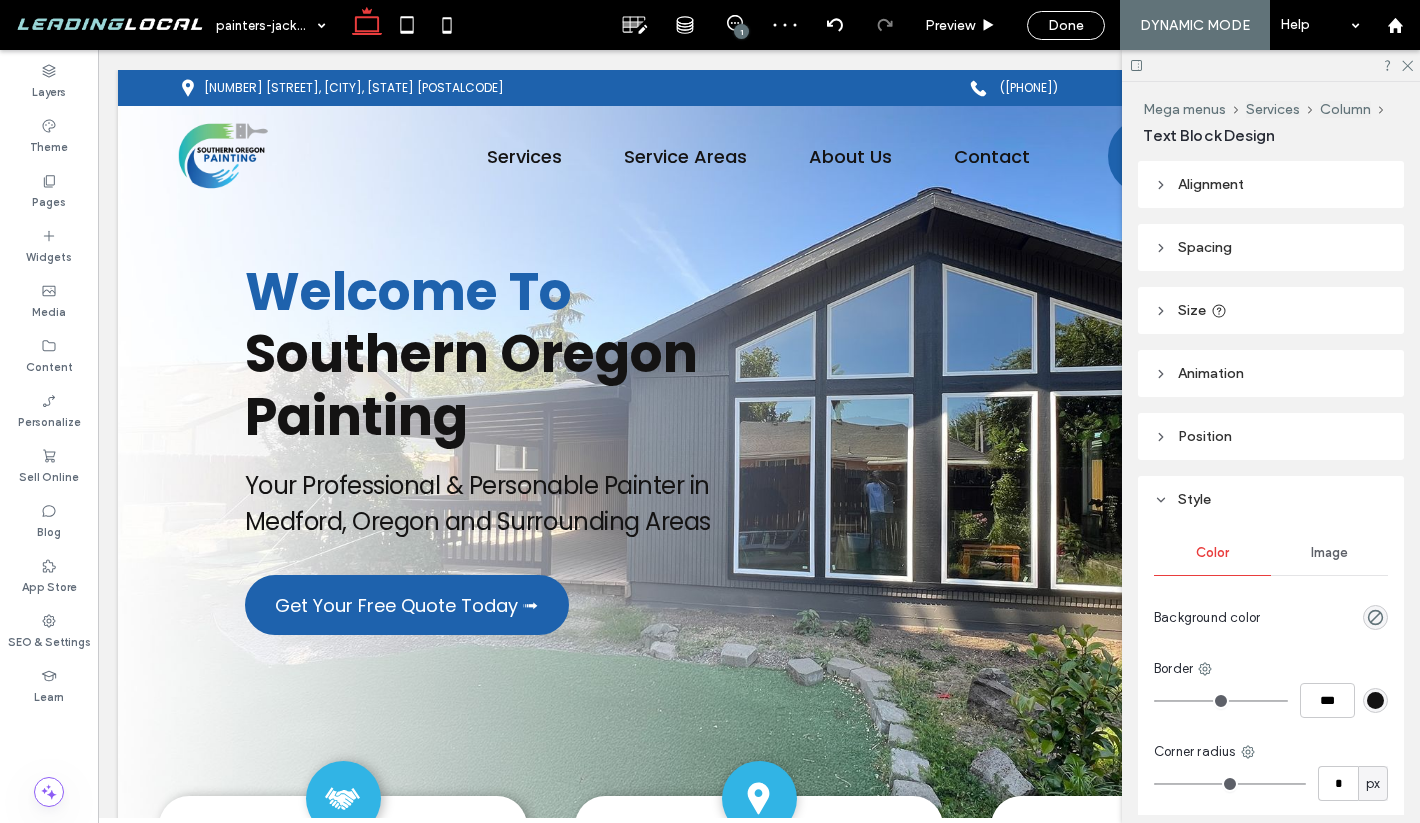 type on "*******" 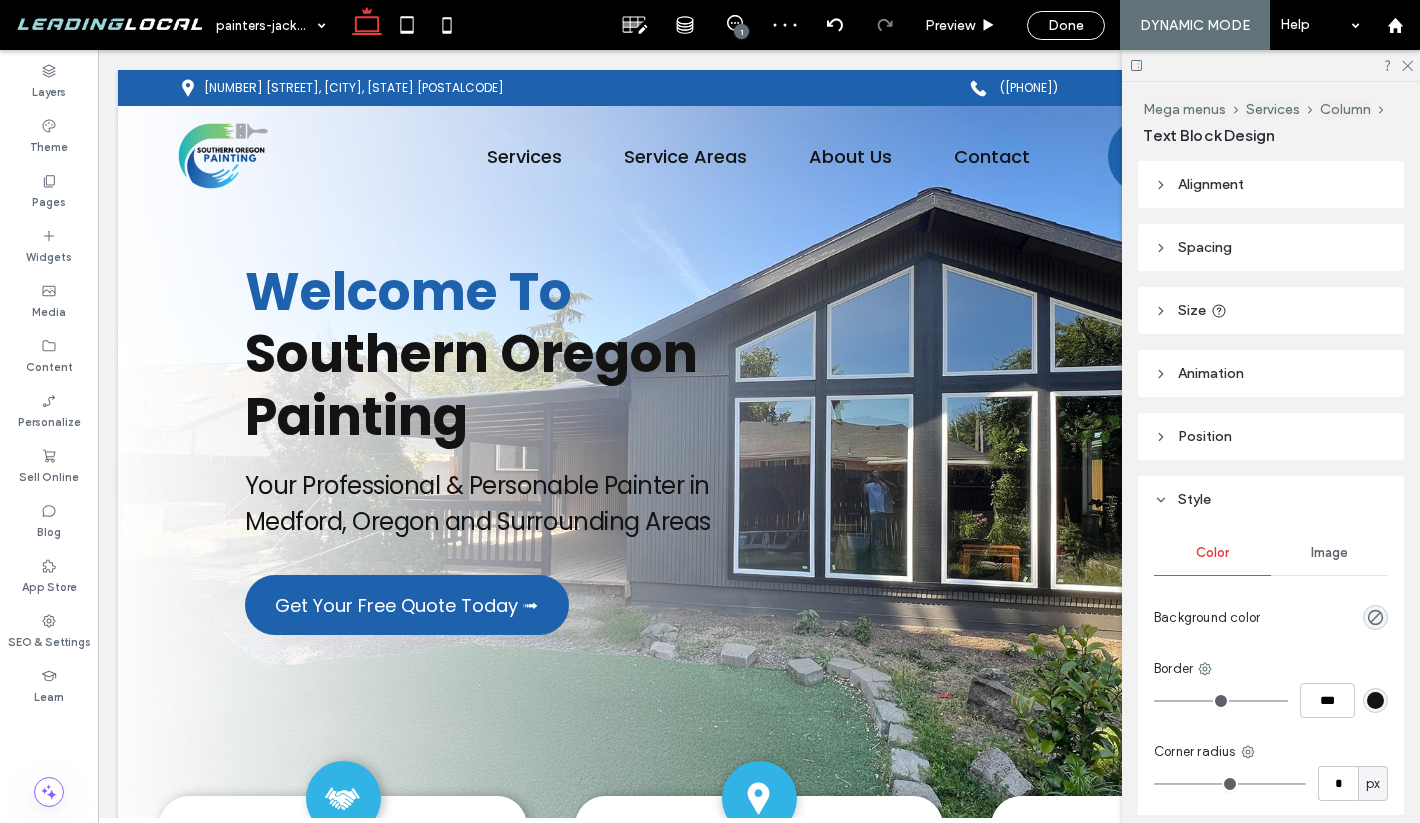 type on "**" 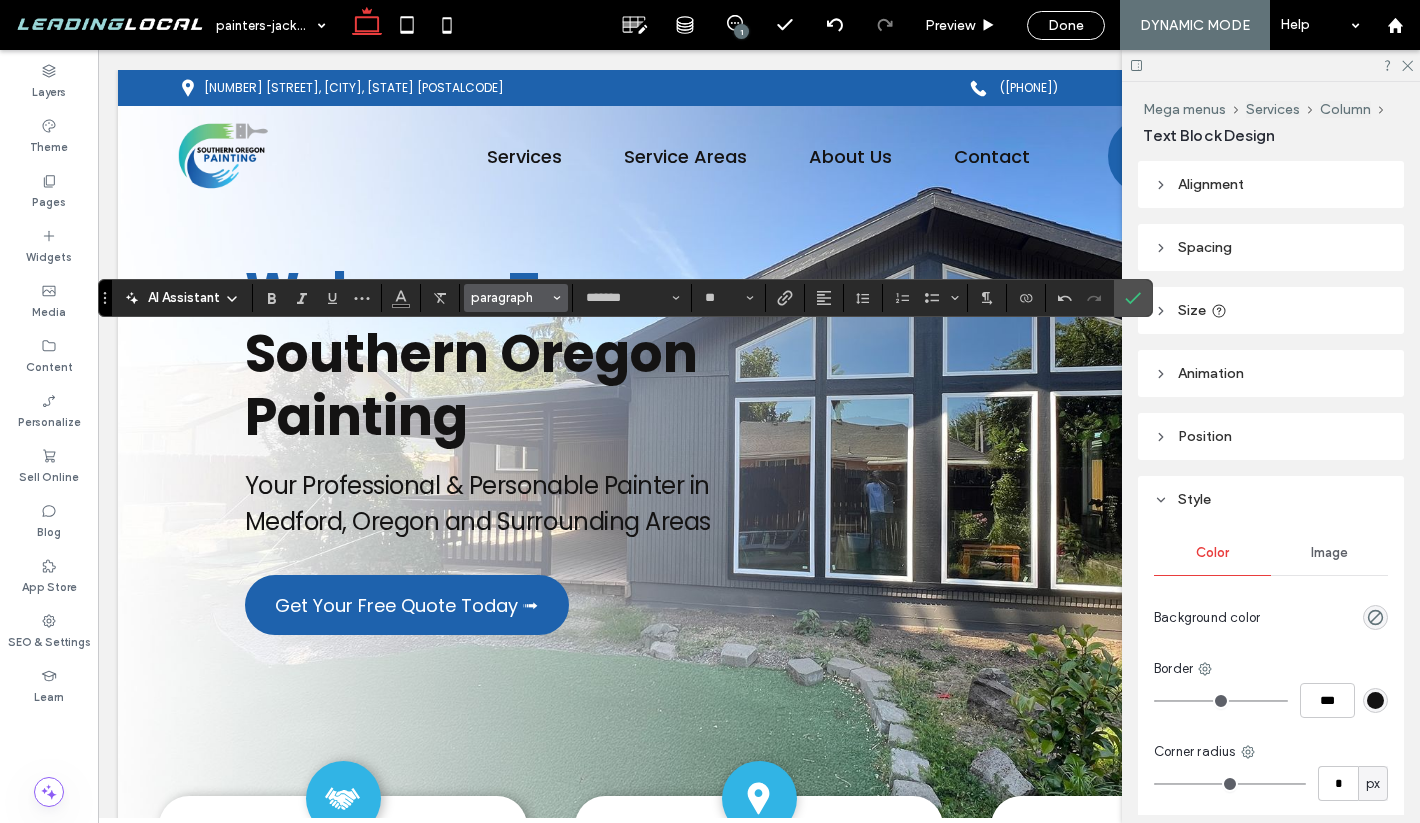 click at bounding box center (557, 298) 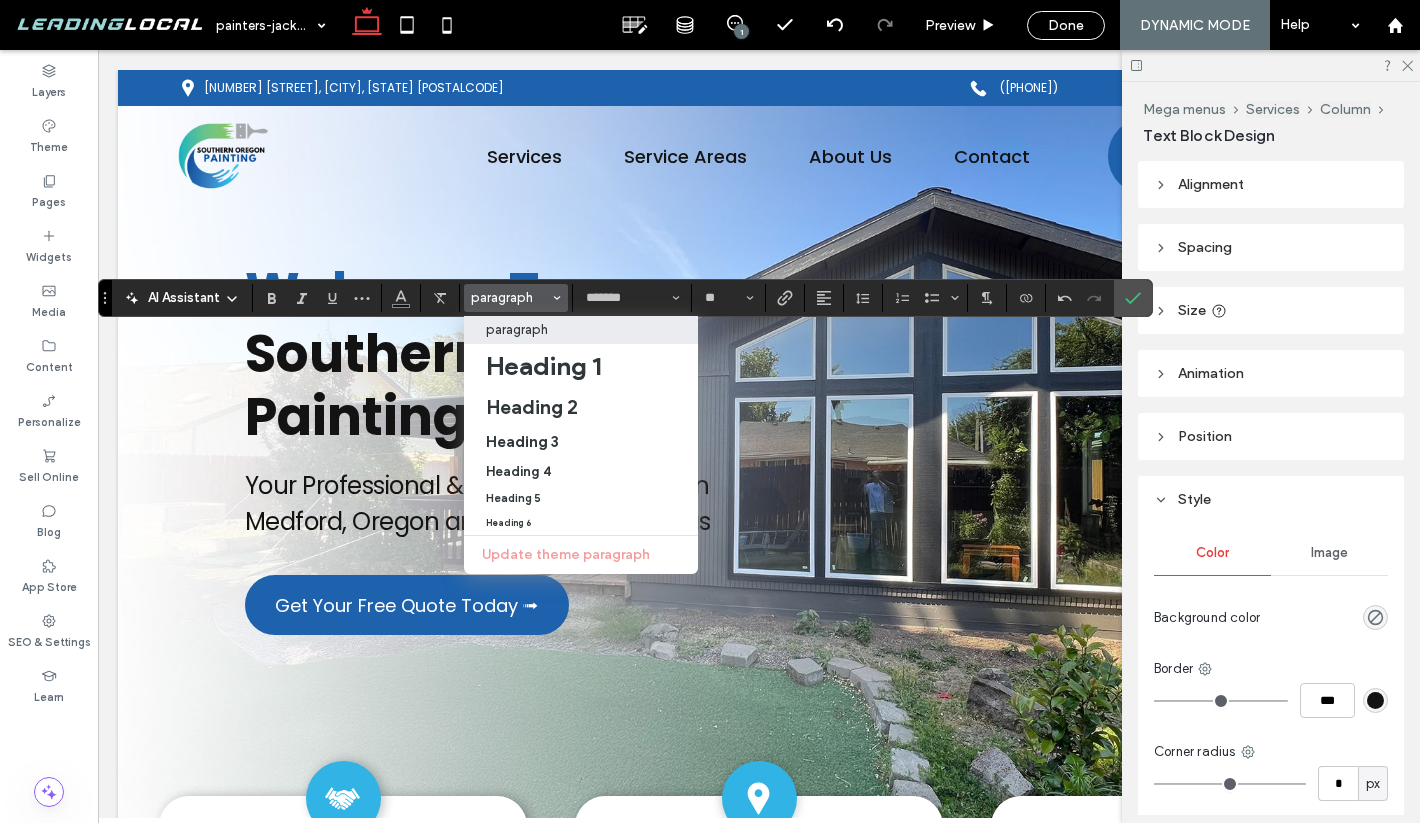 click on "paragraph" at bounding box center [581, 330] 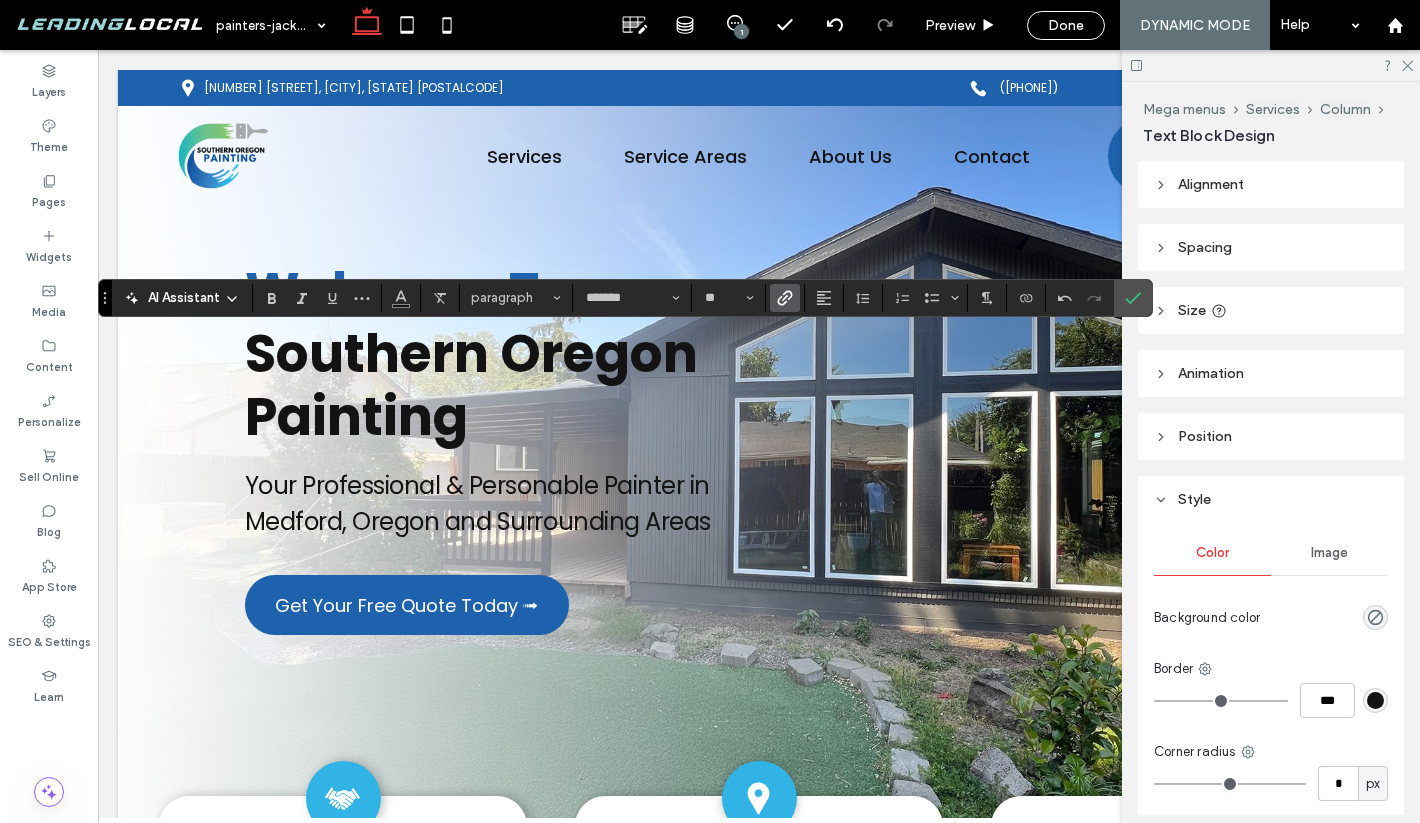 click 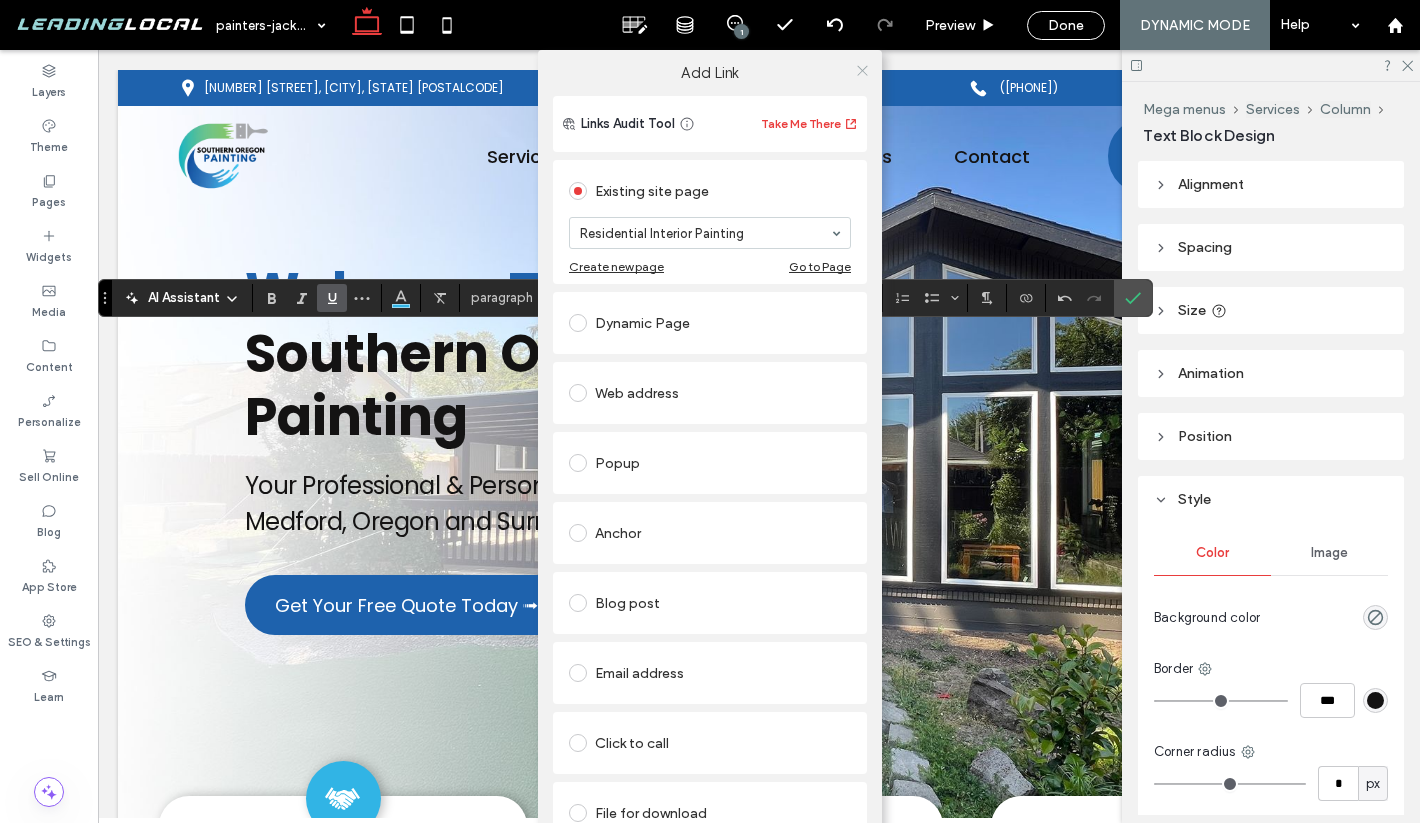 click 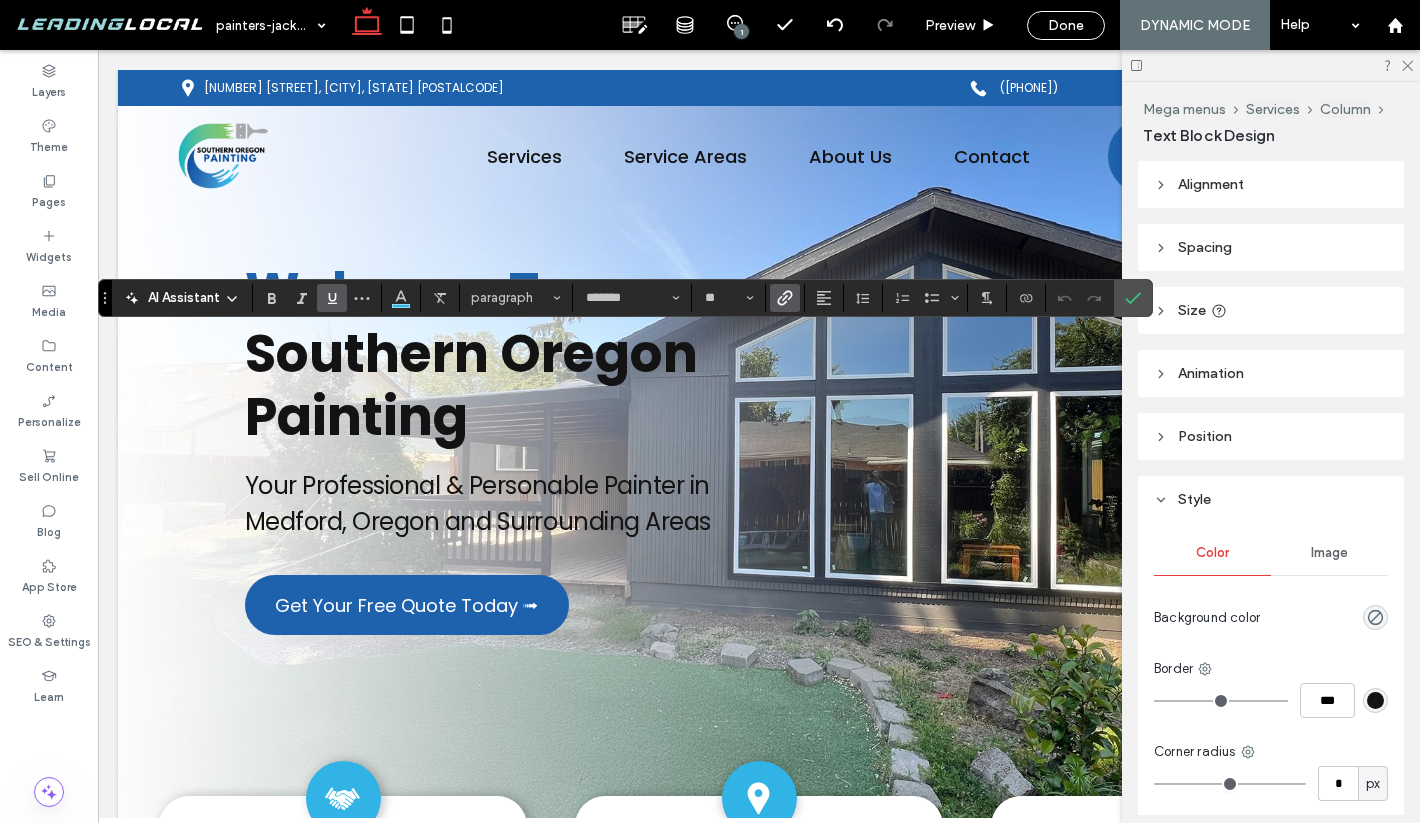 click 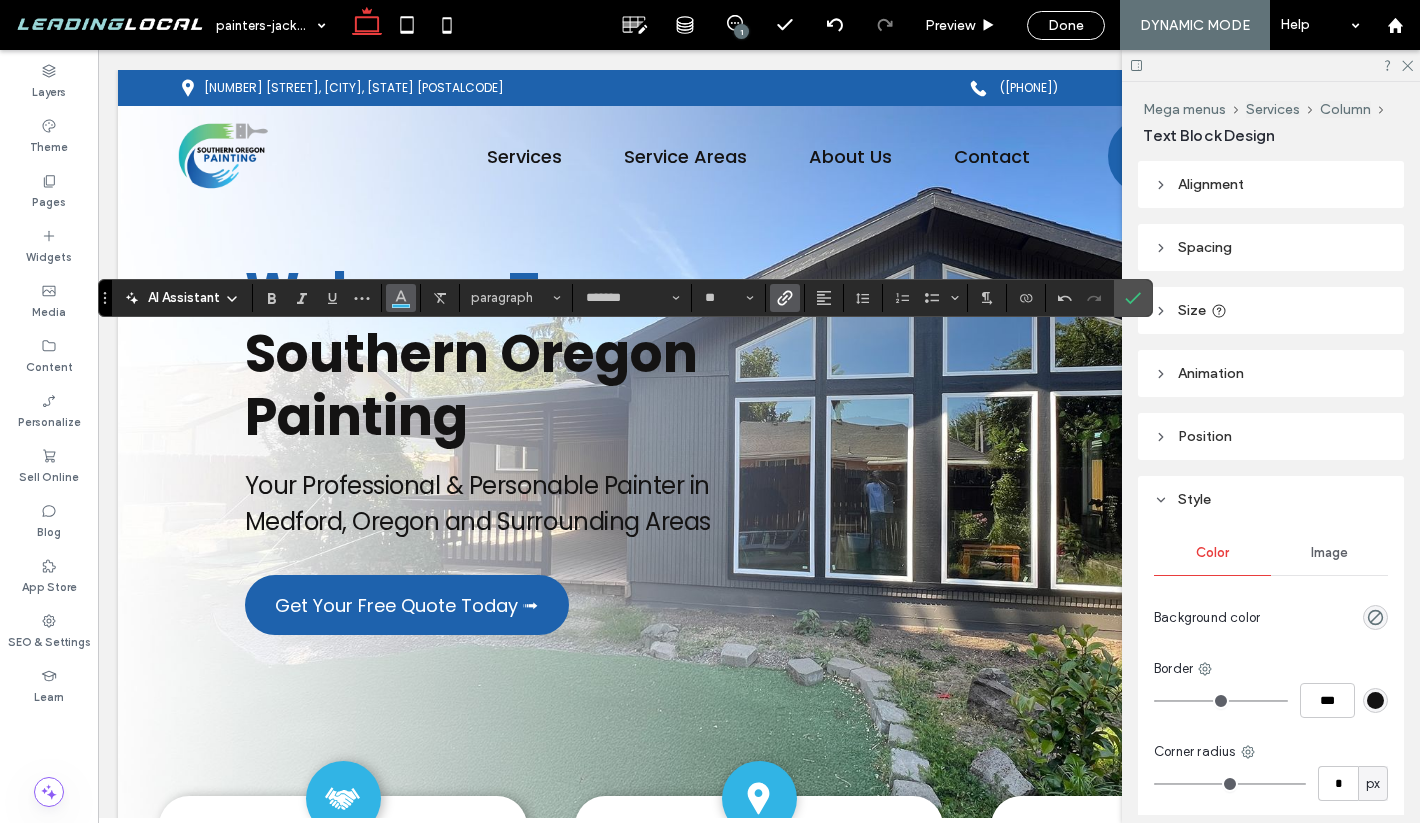 click at bounding box center [401, 298] 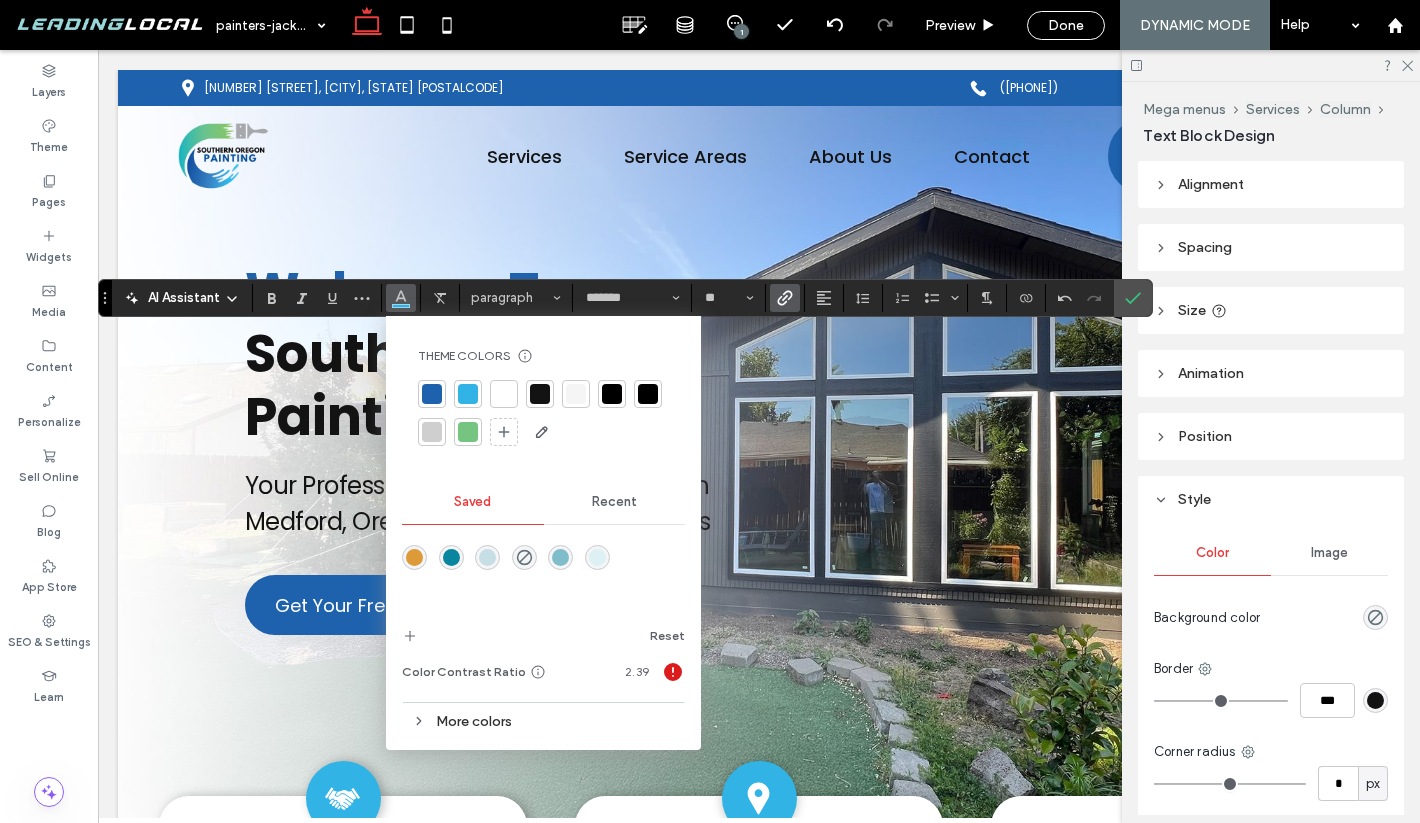 click at bounding box center (648, 394) 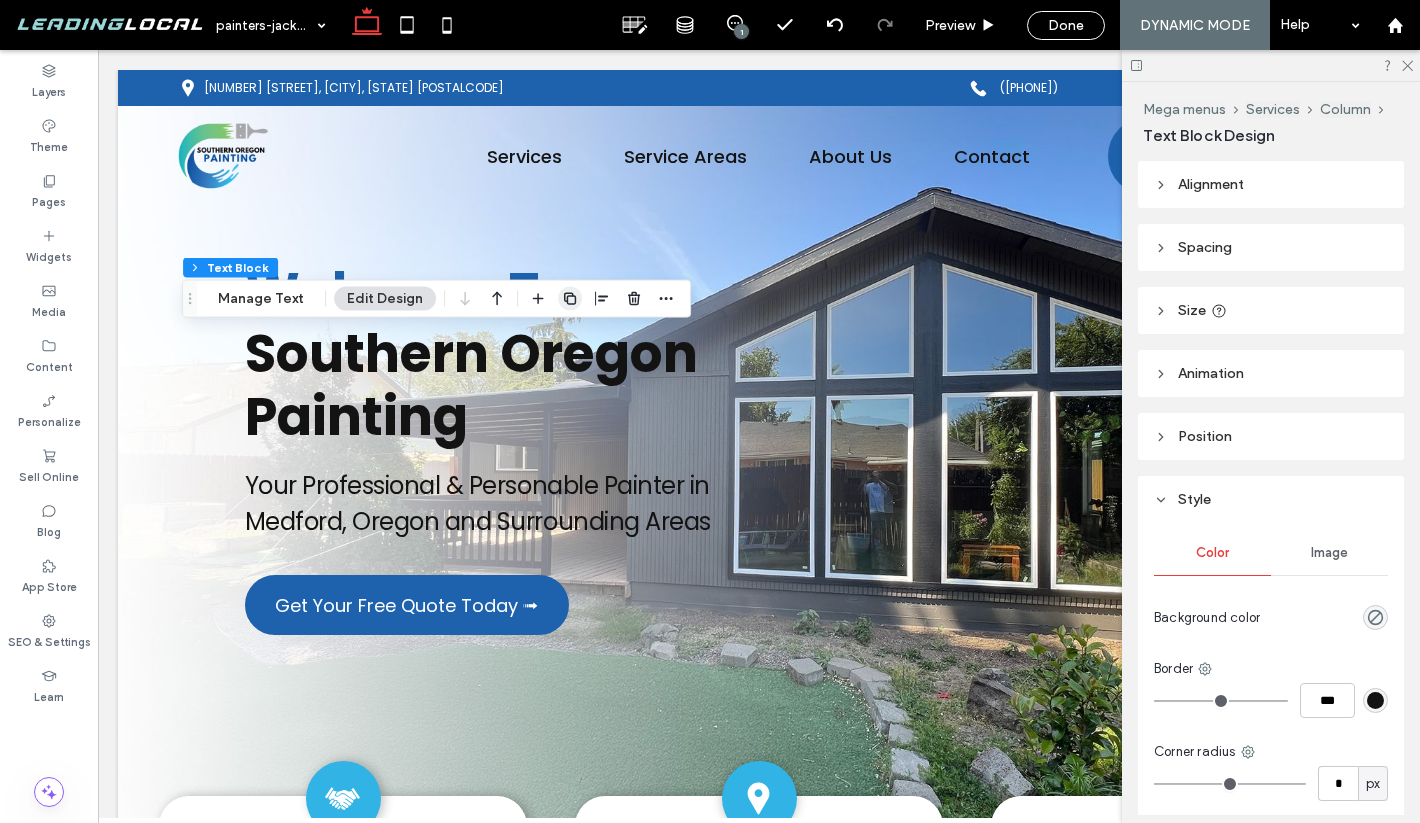 click 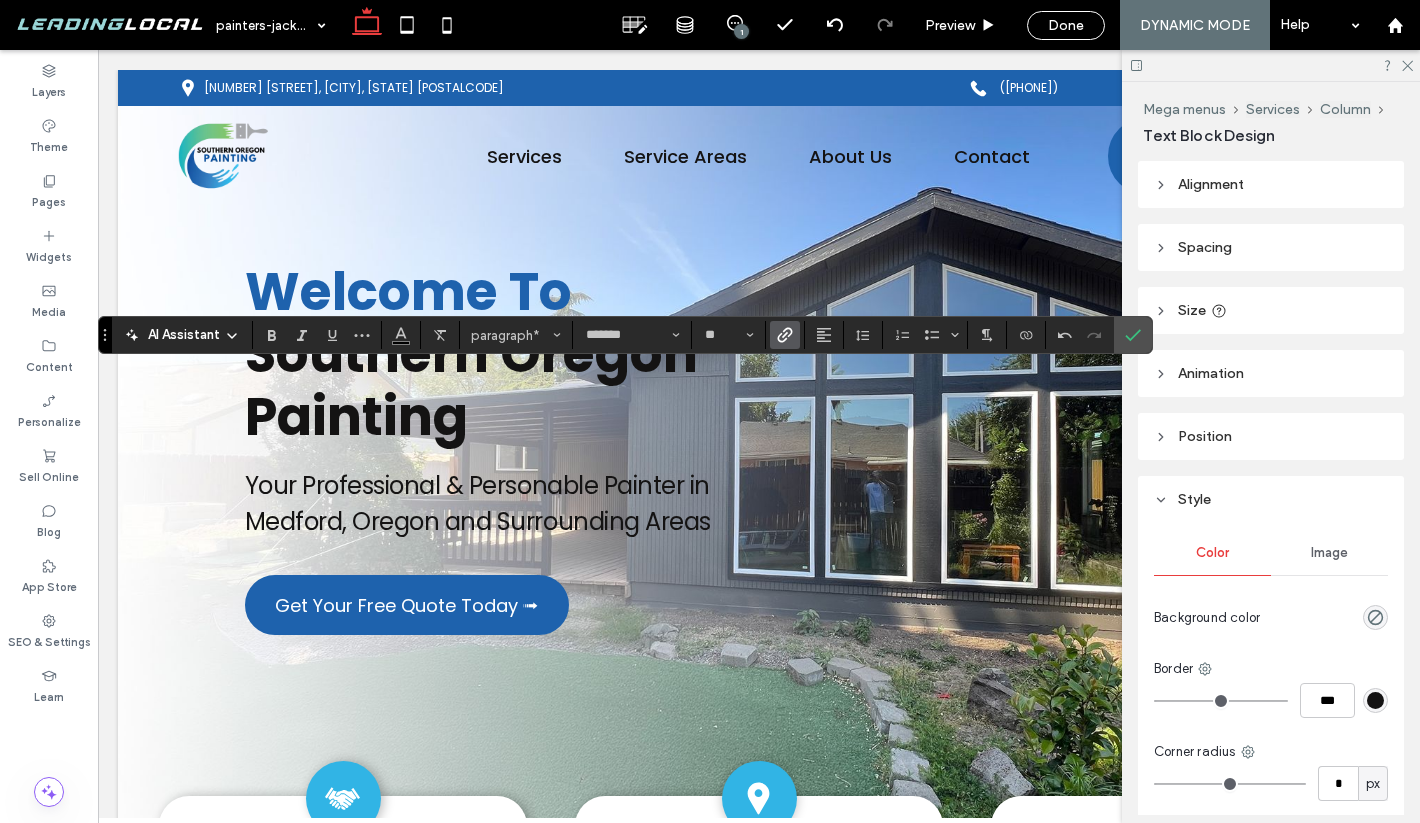 click at bounding box center (785, 335) 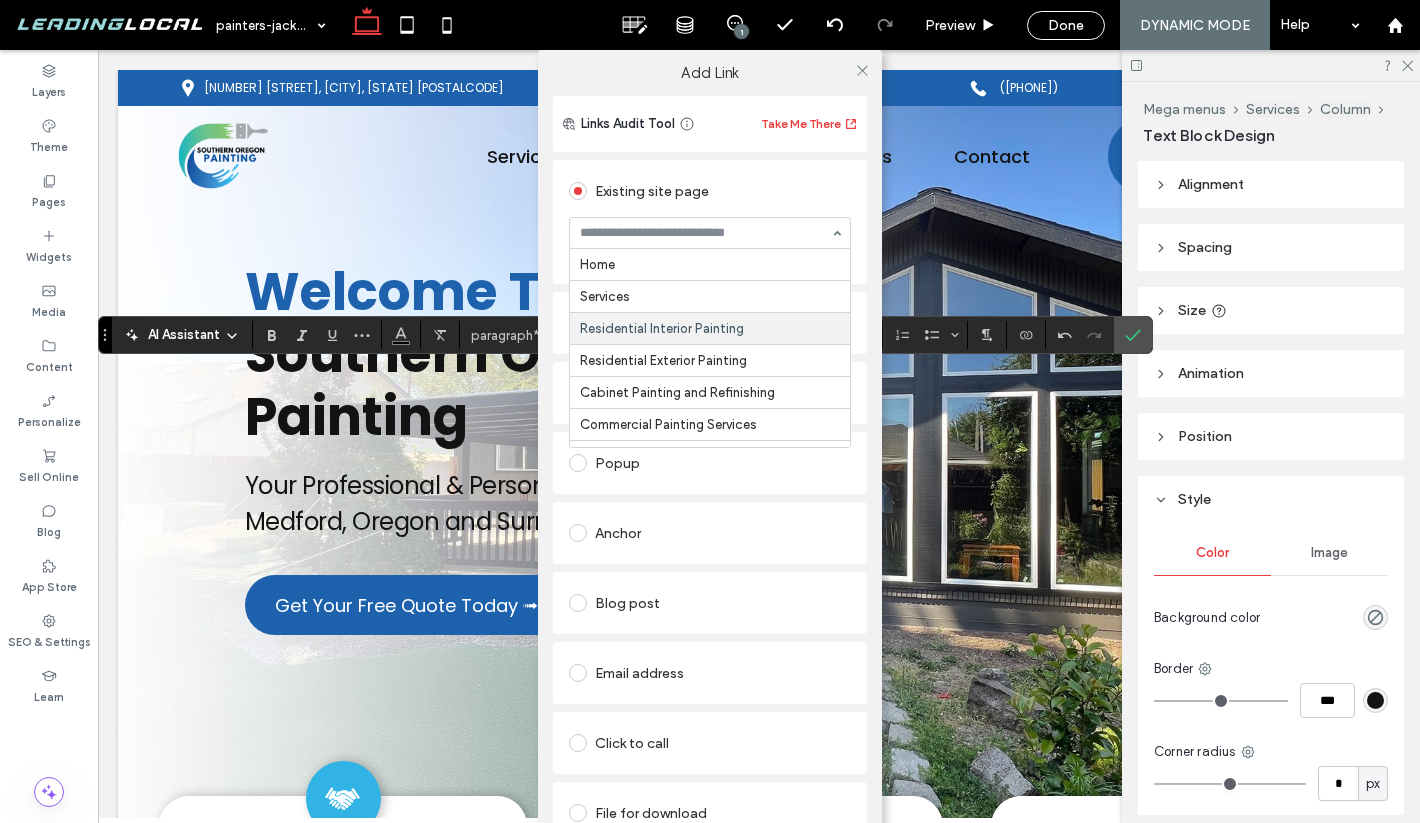 scroll, scrollTop: 66, scrollLeft: 0, axis: vertical 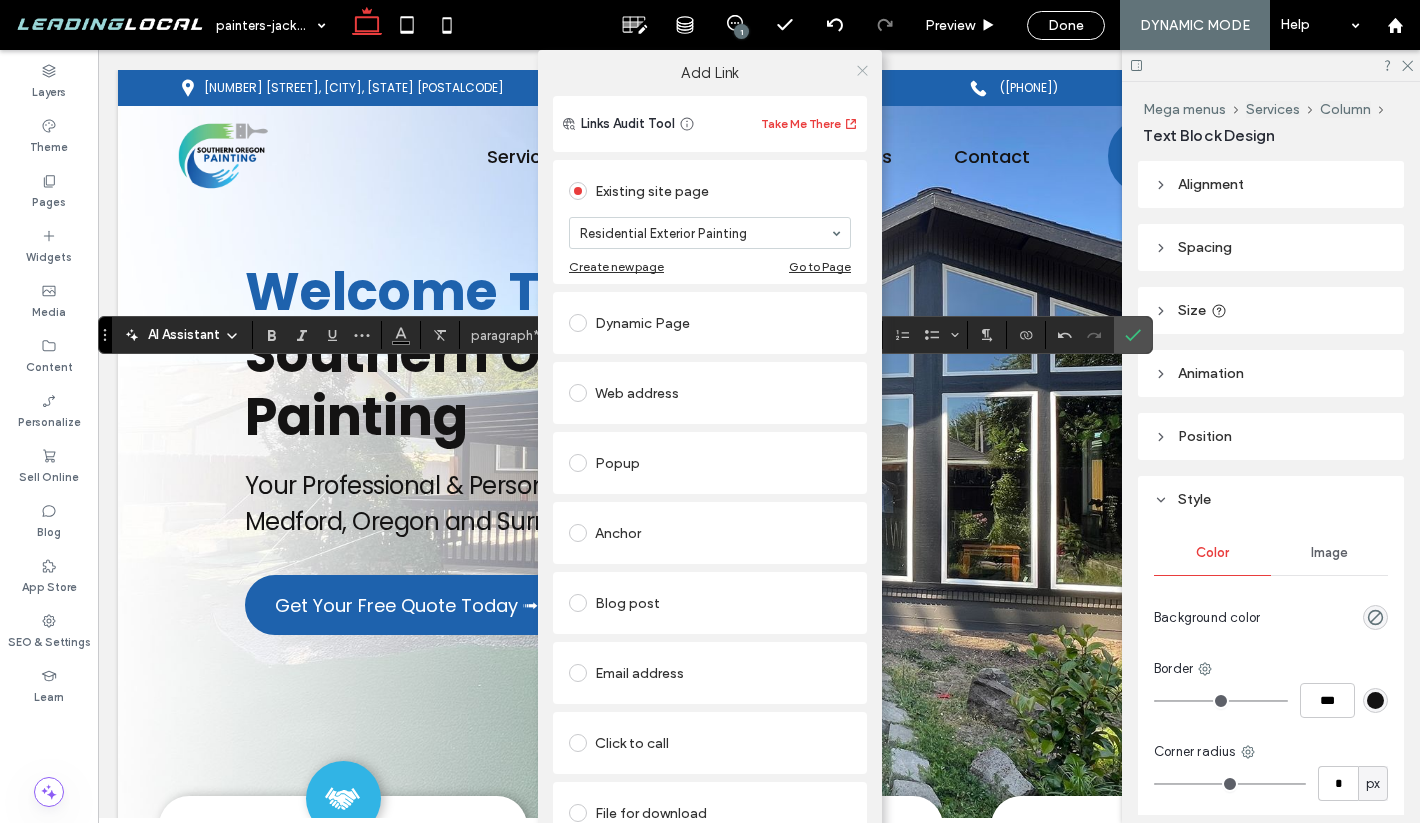 click 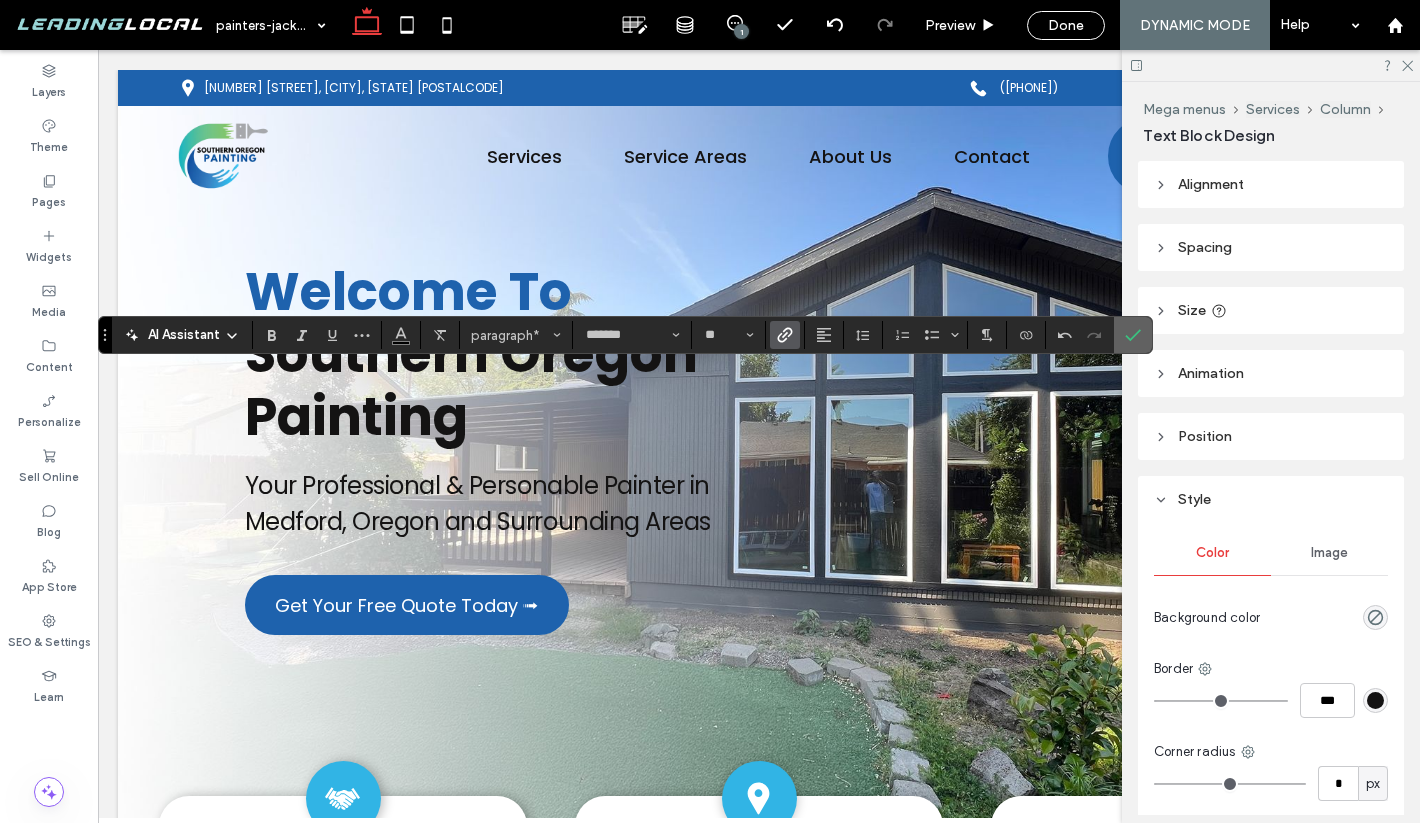 click 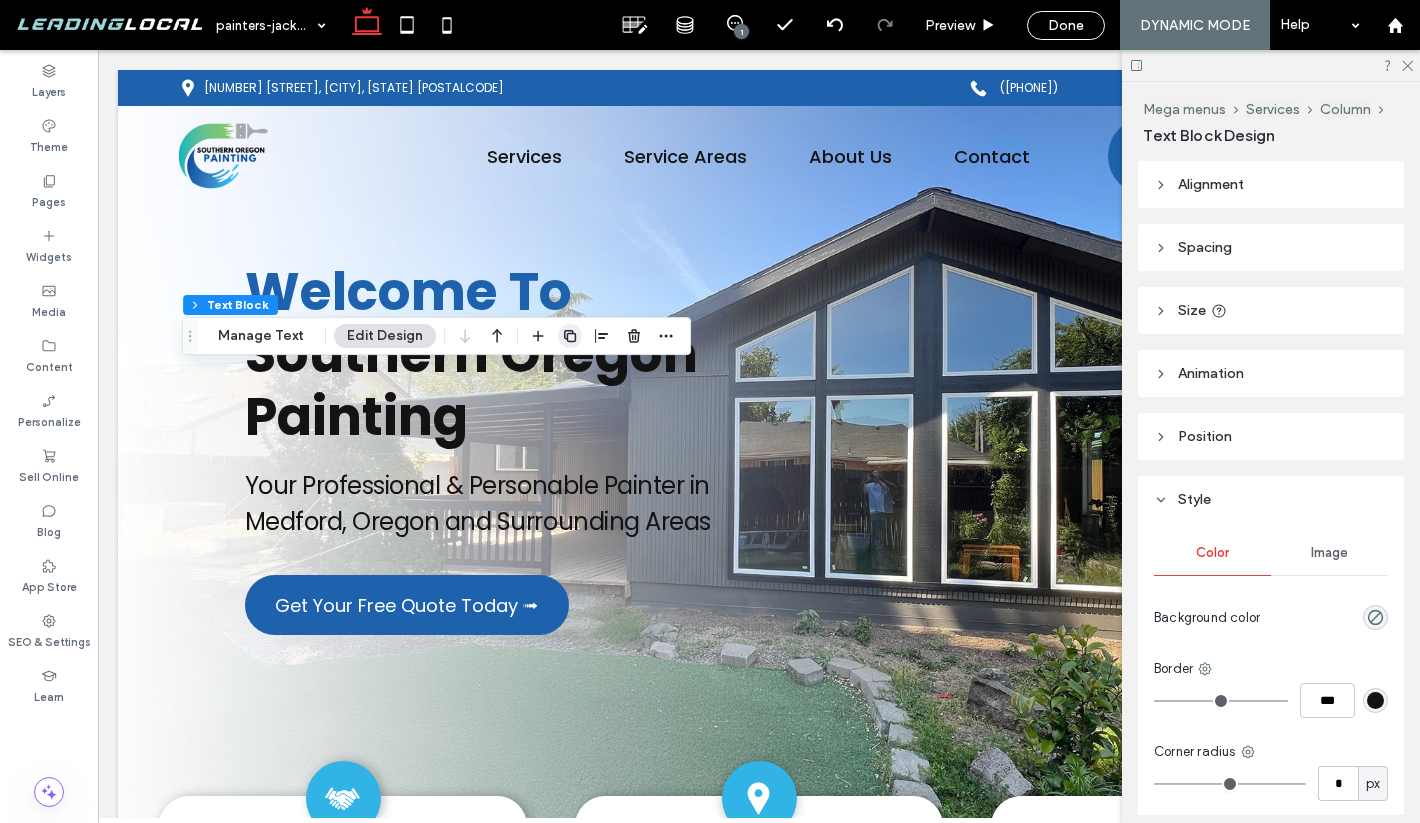 click 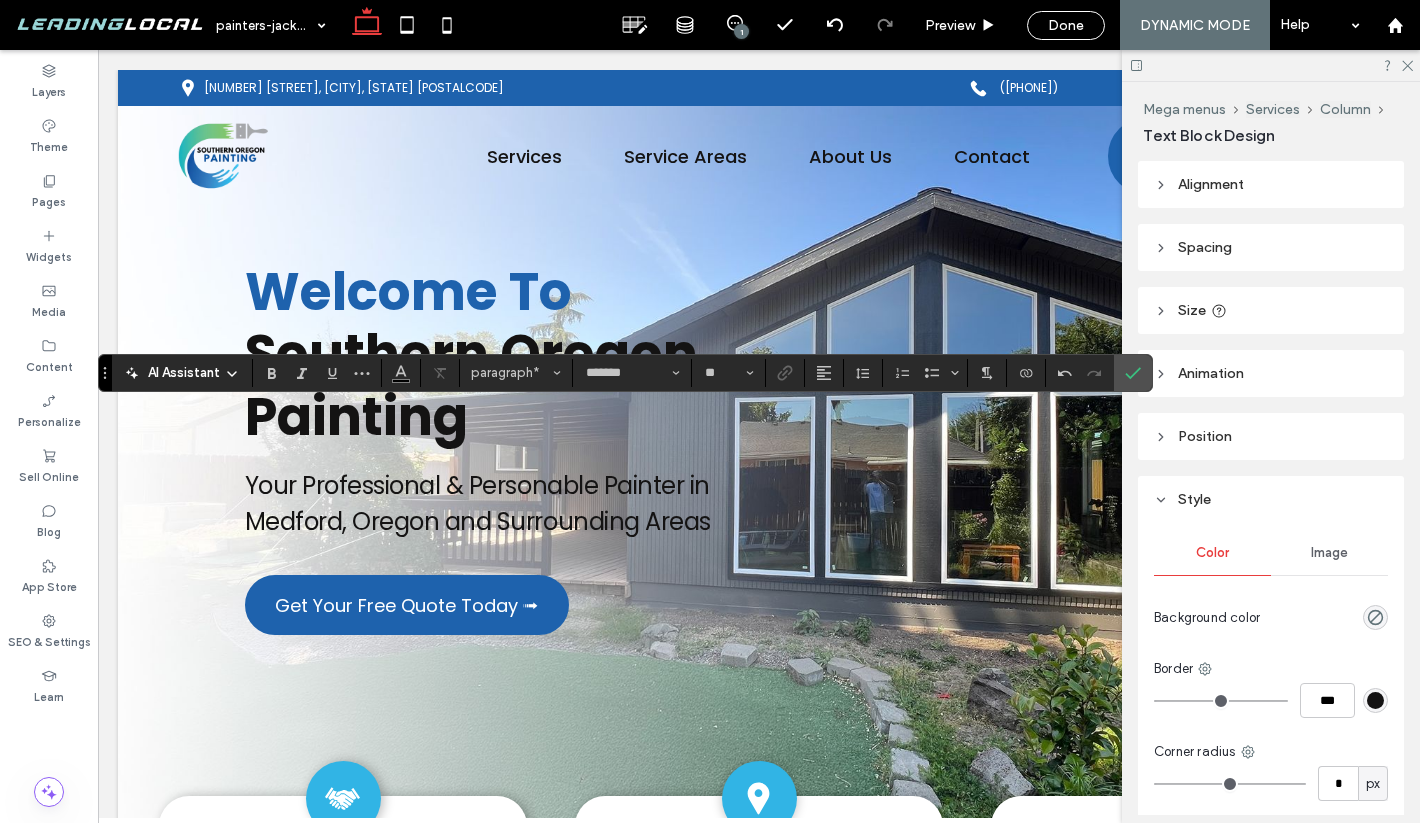 type on "****" 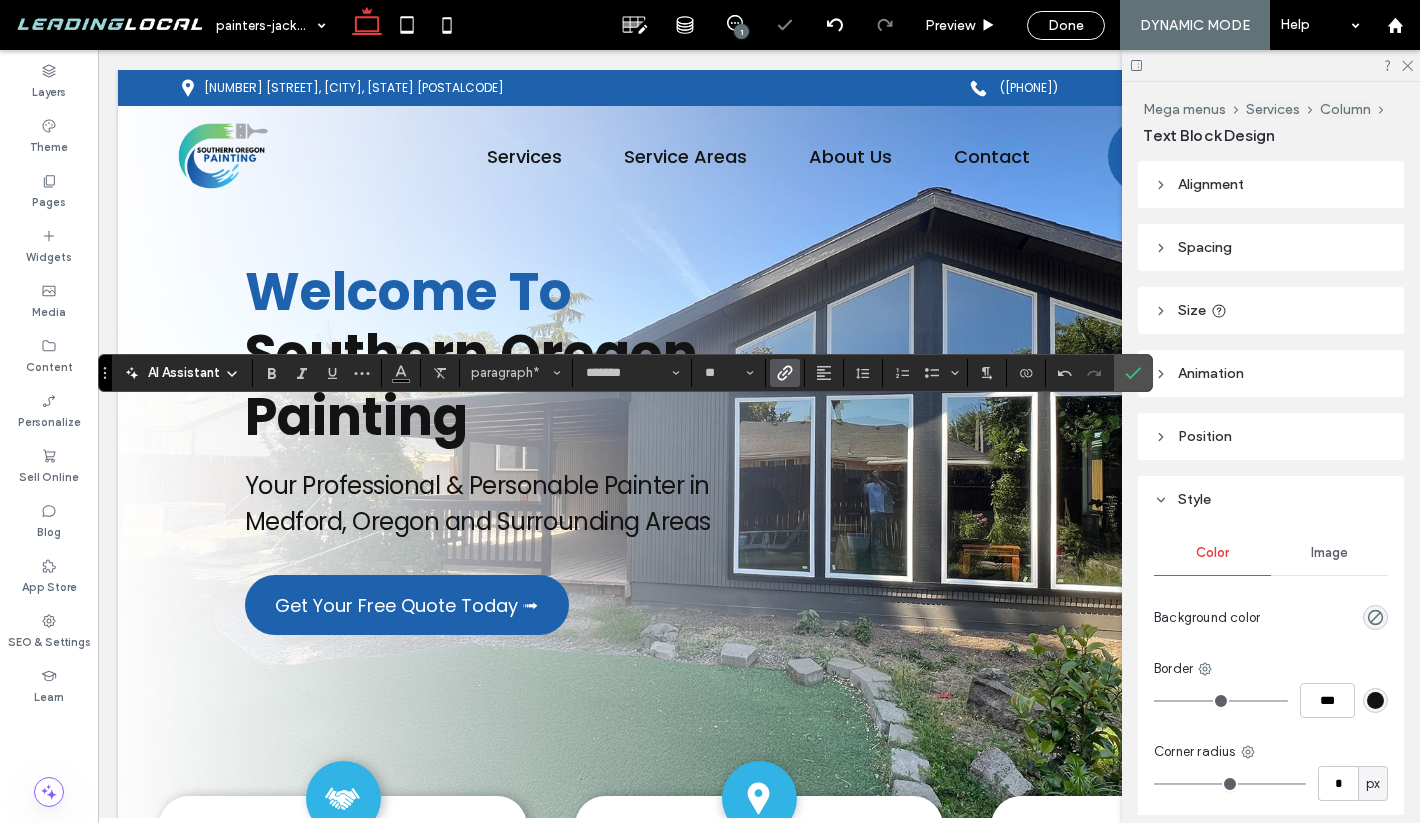 click at bounding box center [785, 373] 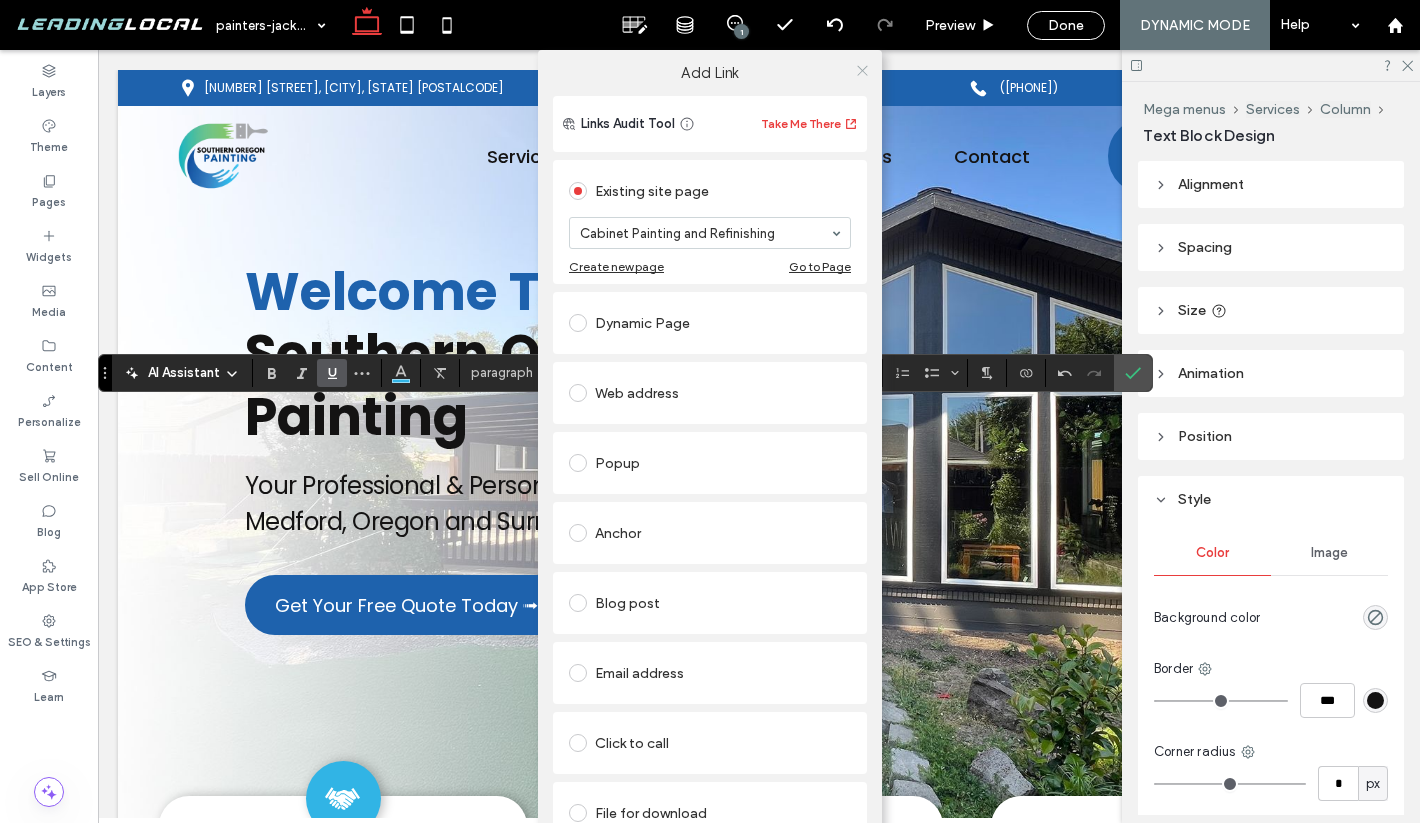 click at bounding box center [862, 70] 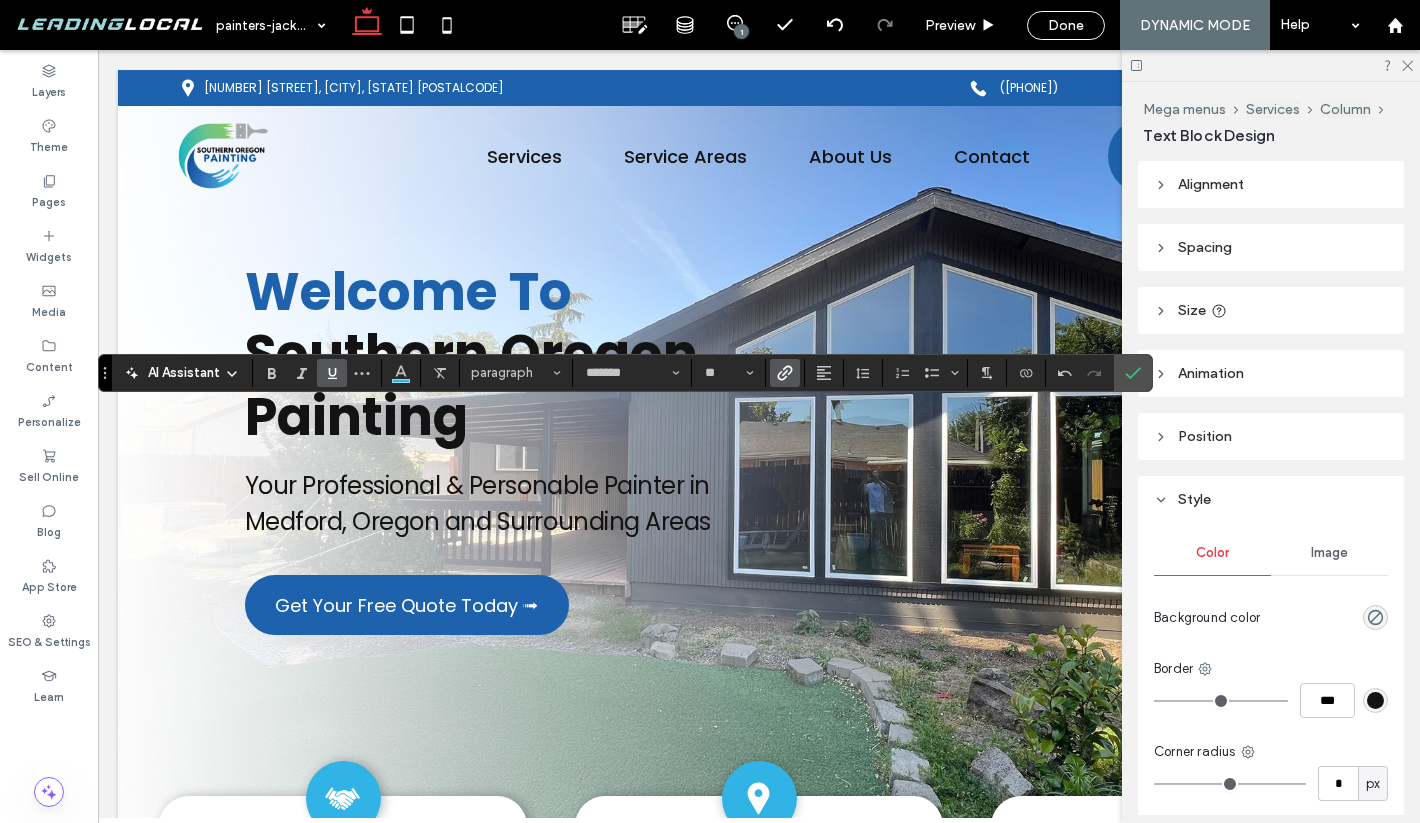 click at bounding box center [328, 373] 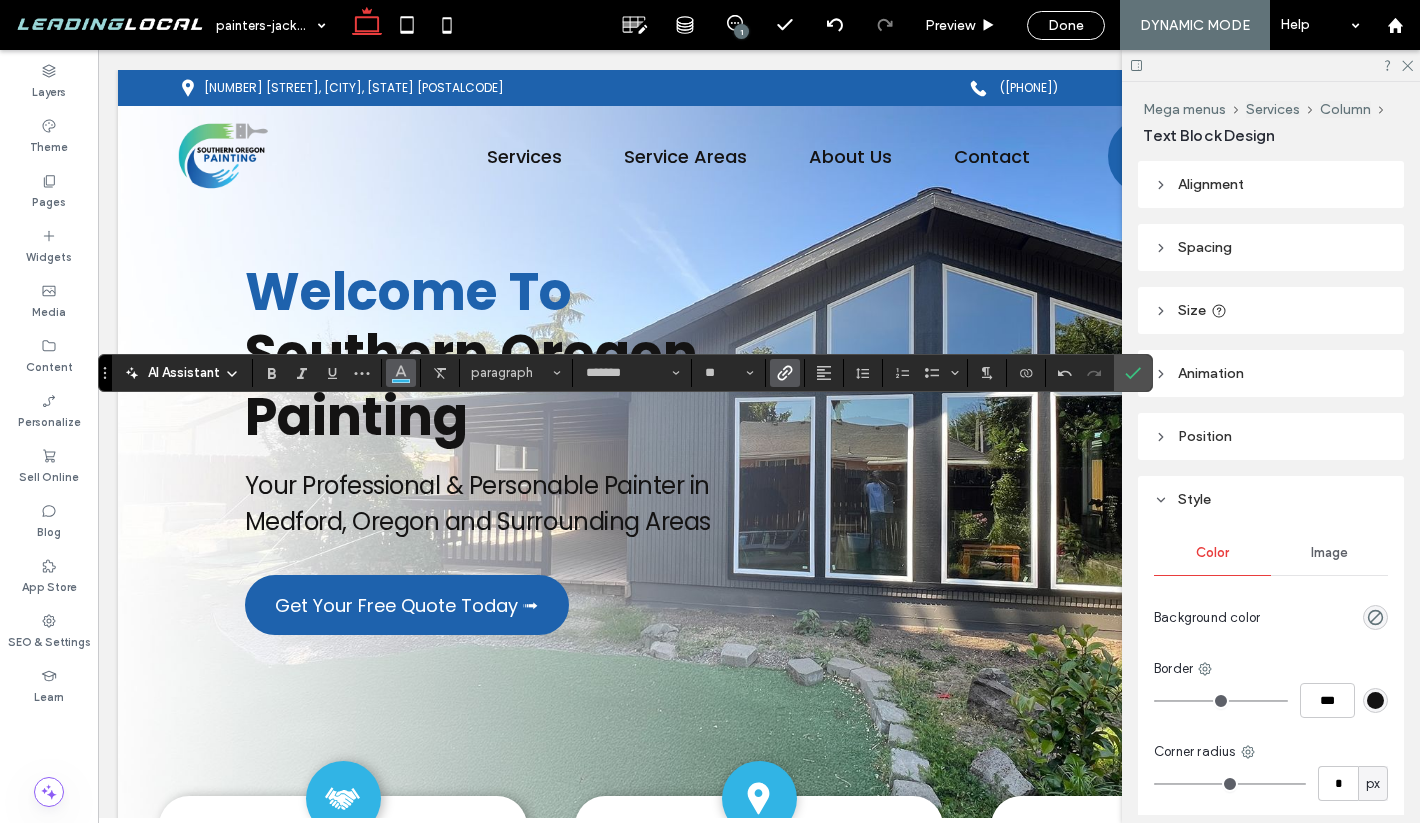 click 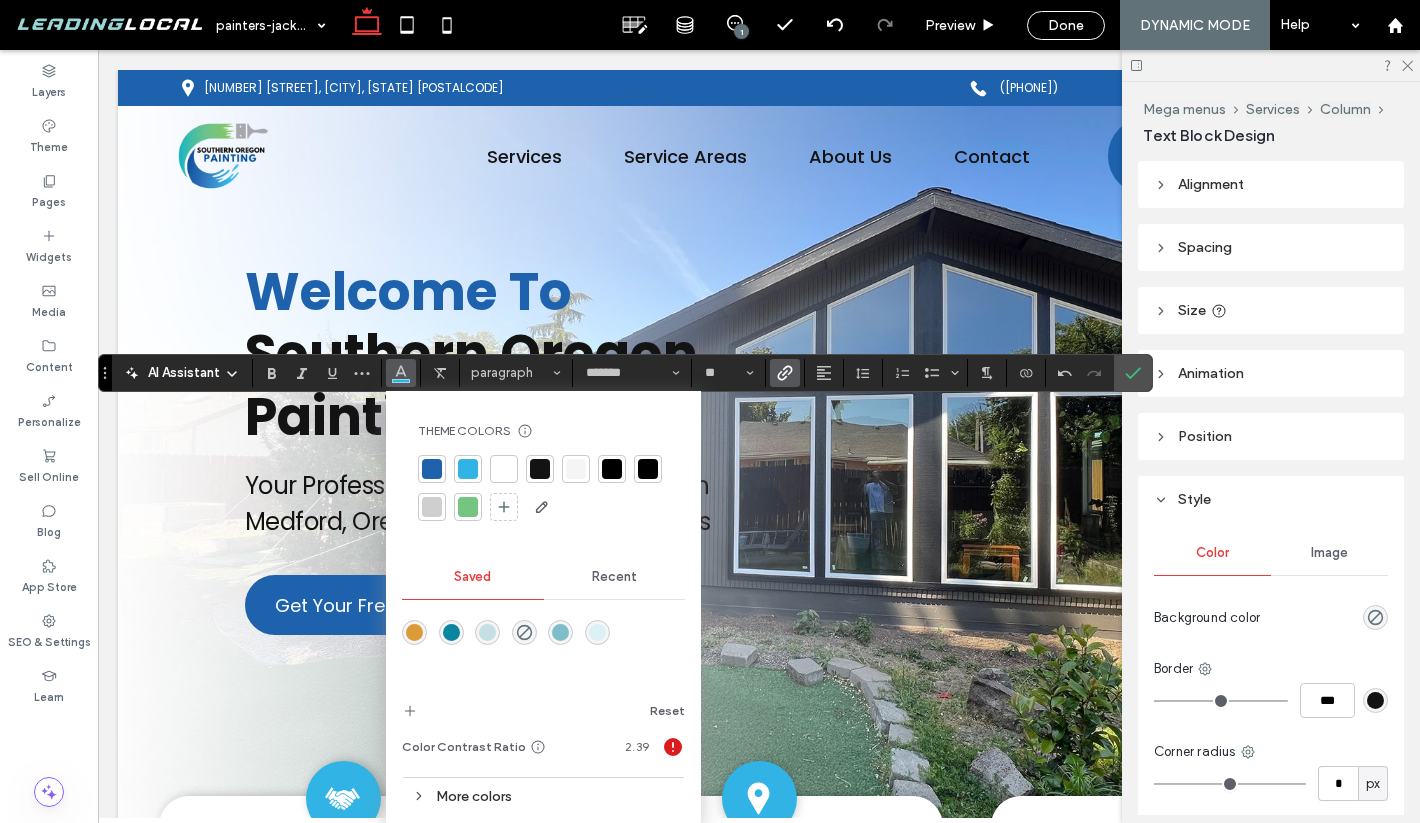 click at bounding box center (648, 469) 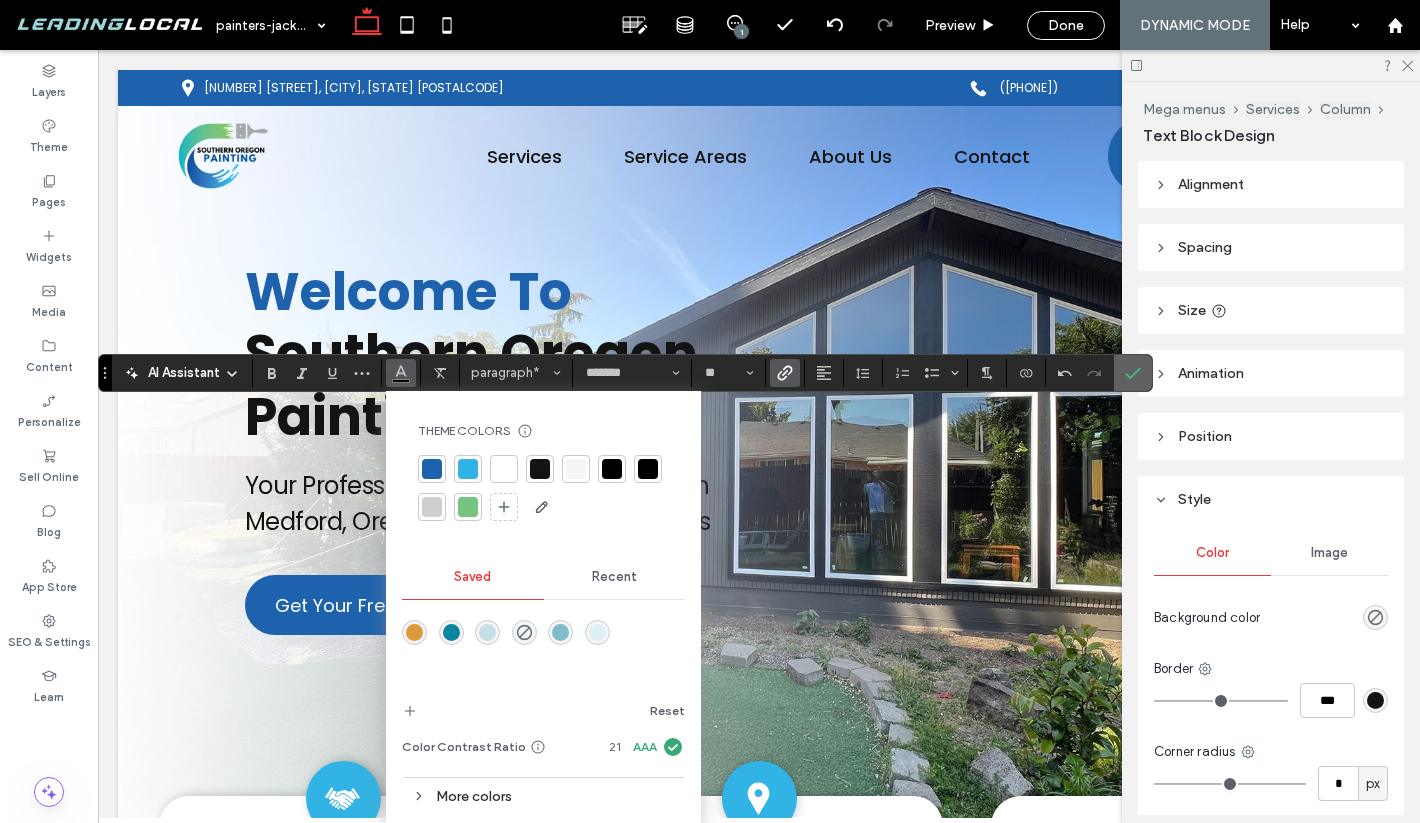 click 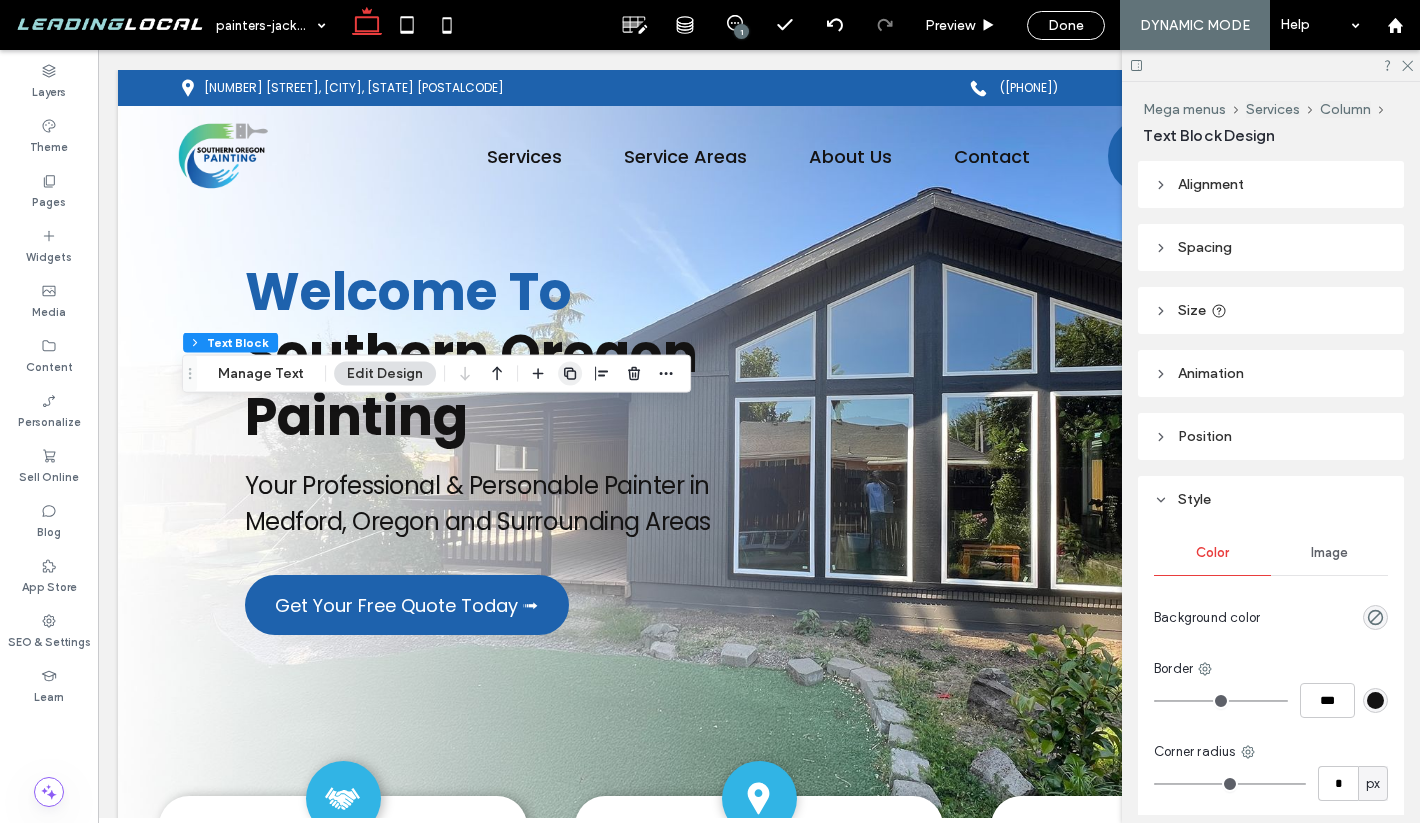 click 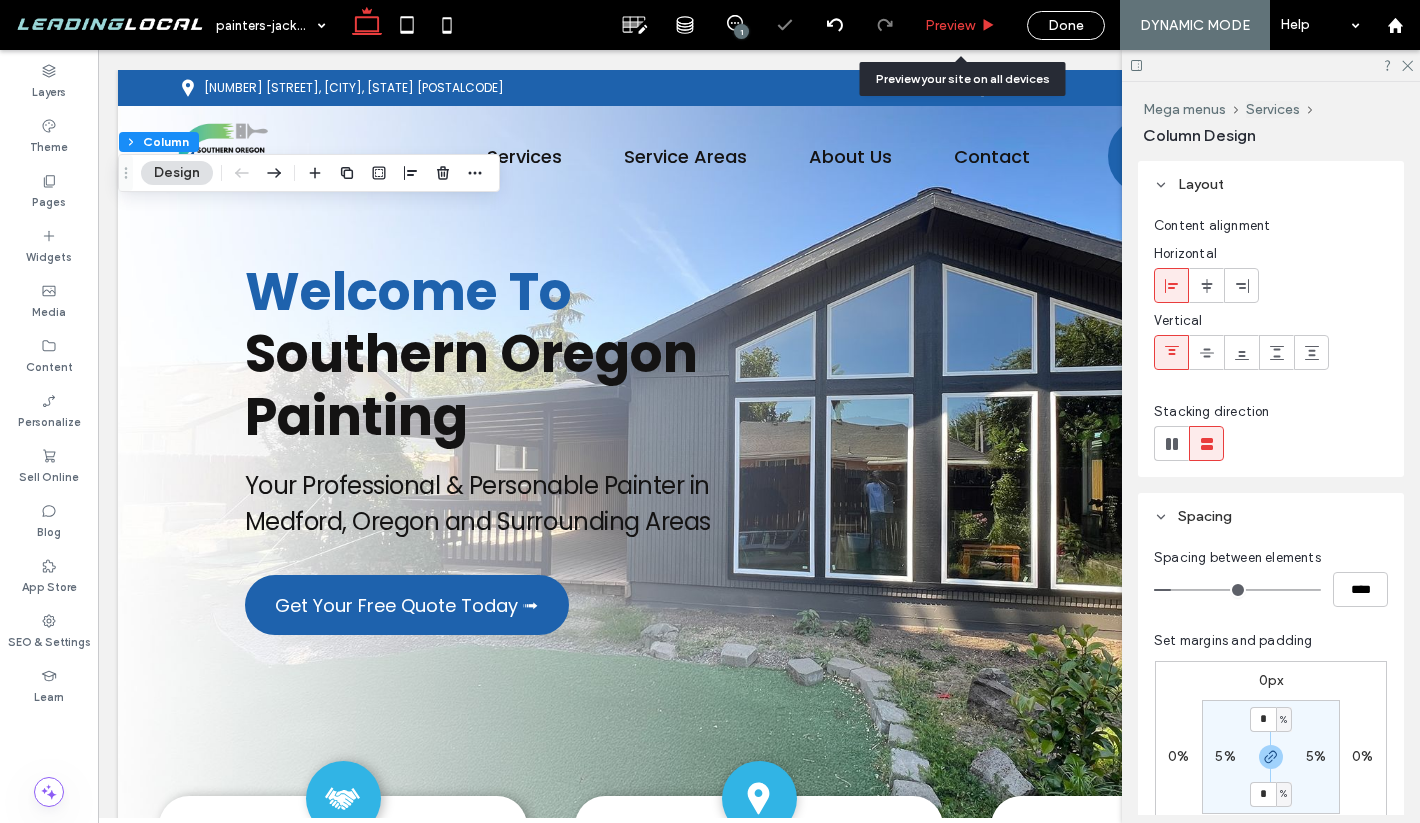 click on "Preview" at bounding box center [950, 25] 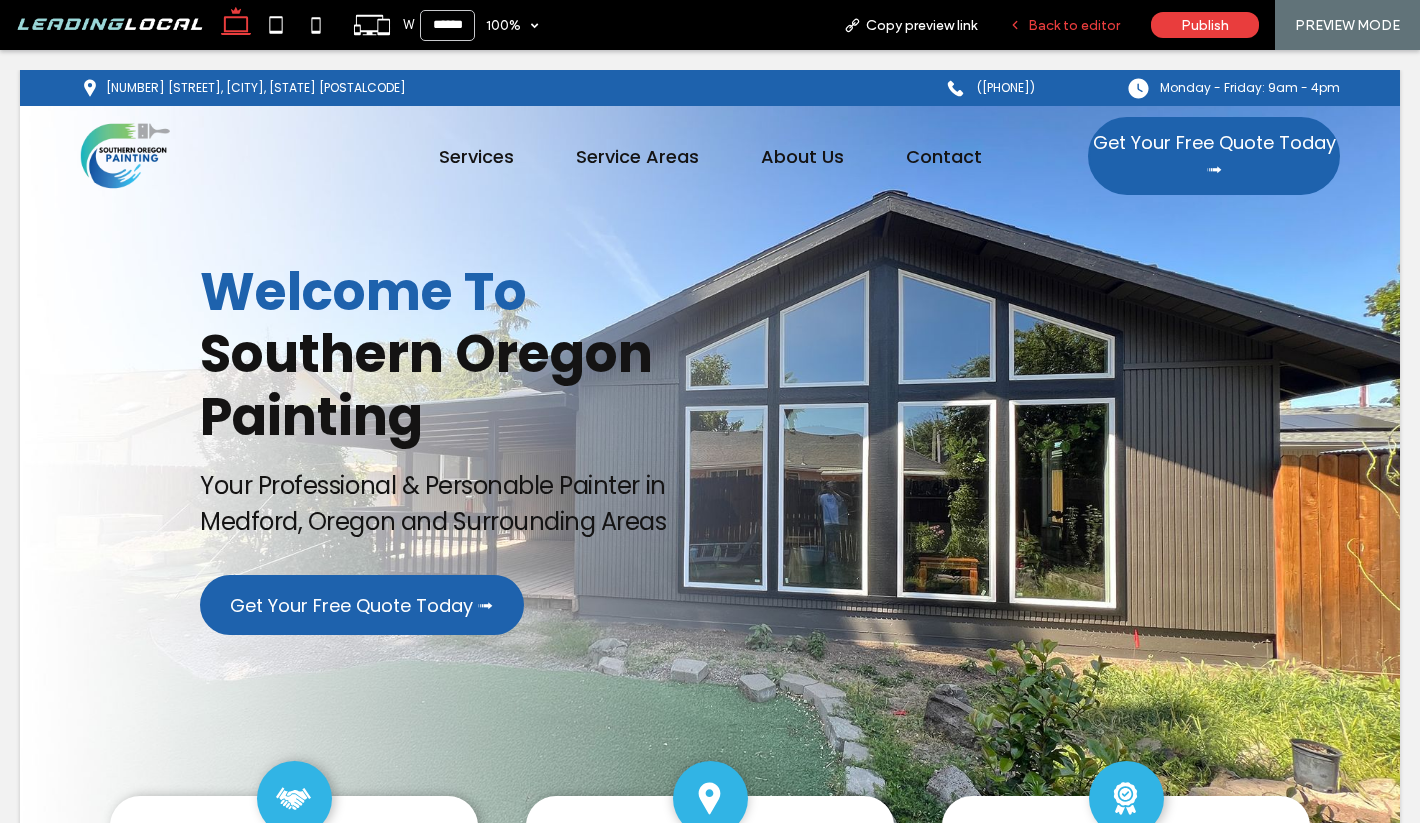 click on "Back to editor" at bounding box center (1074, 25) 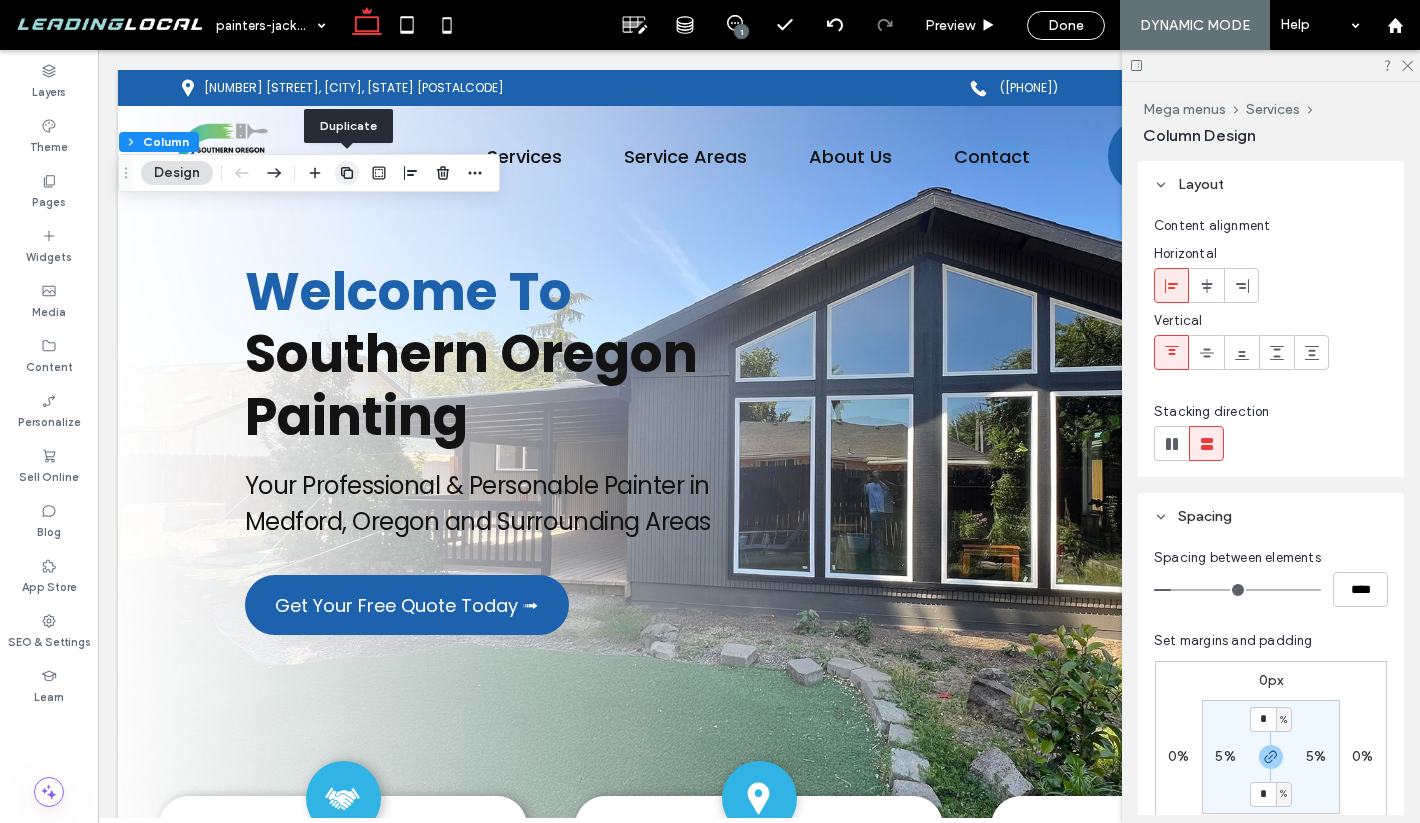 click 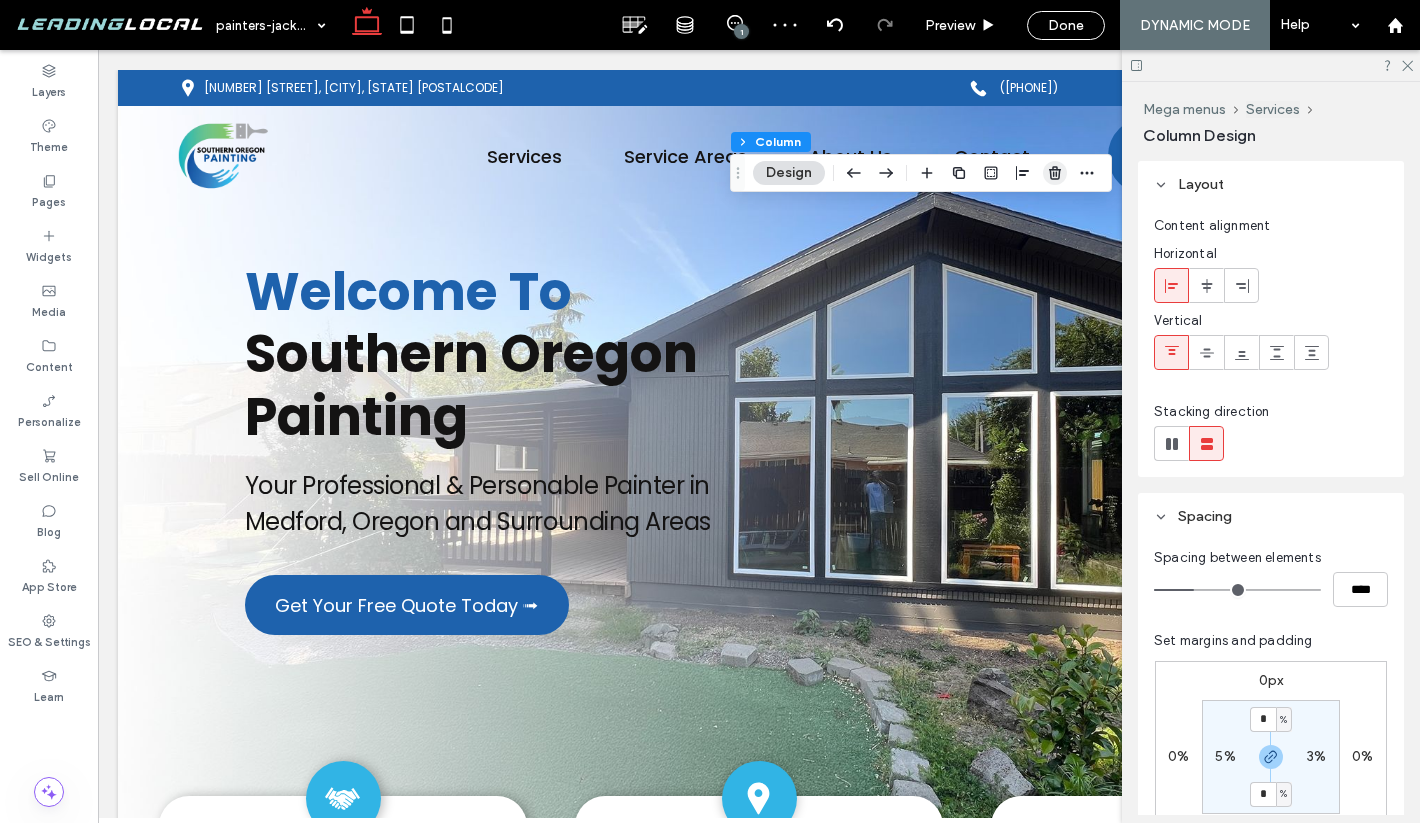 click 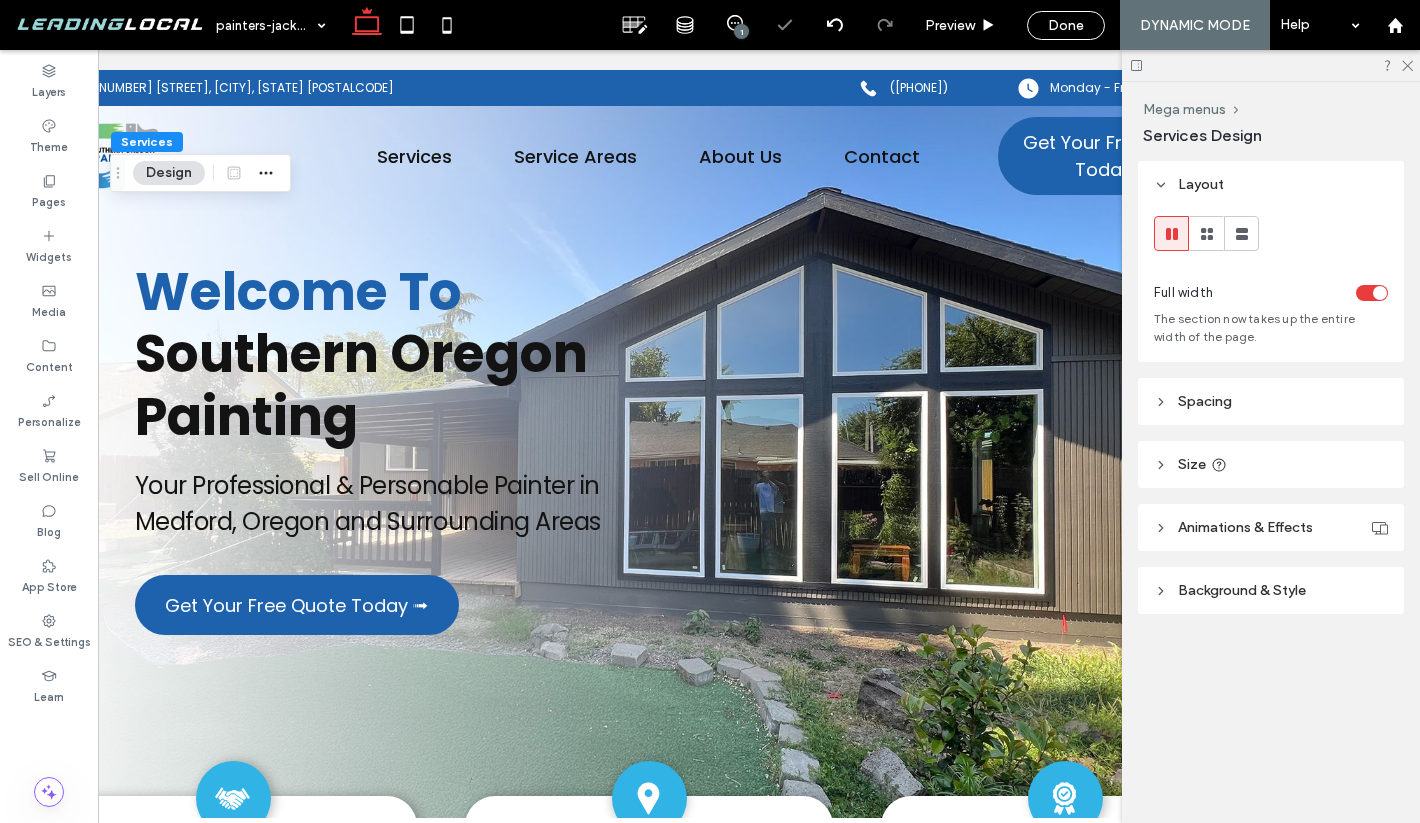 scroll, scrollTop: 0, scrollLeft: 0, axis: both 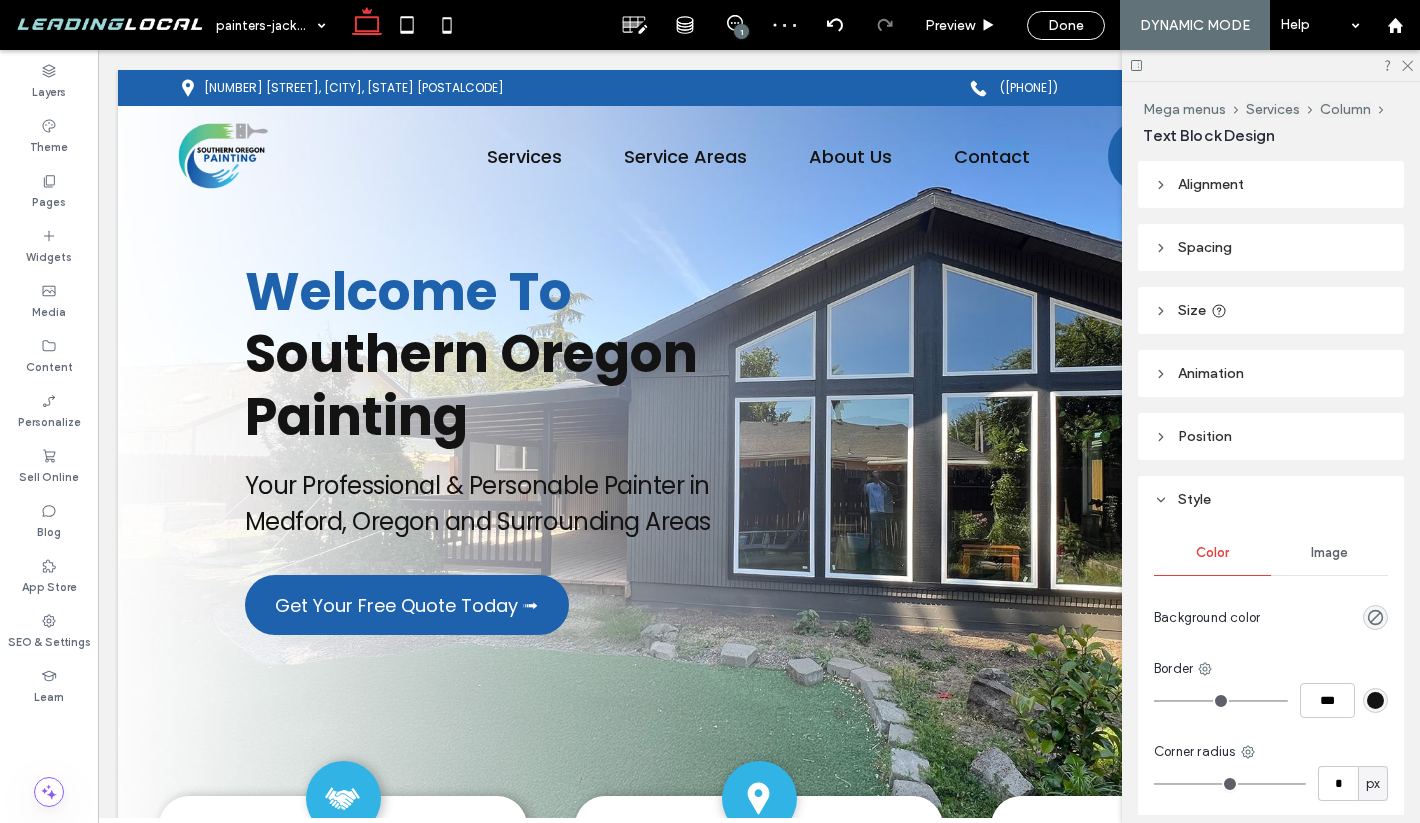 type on "*******" 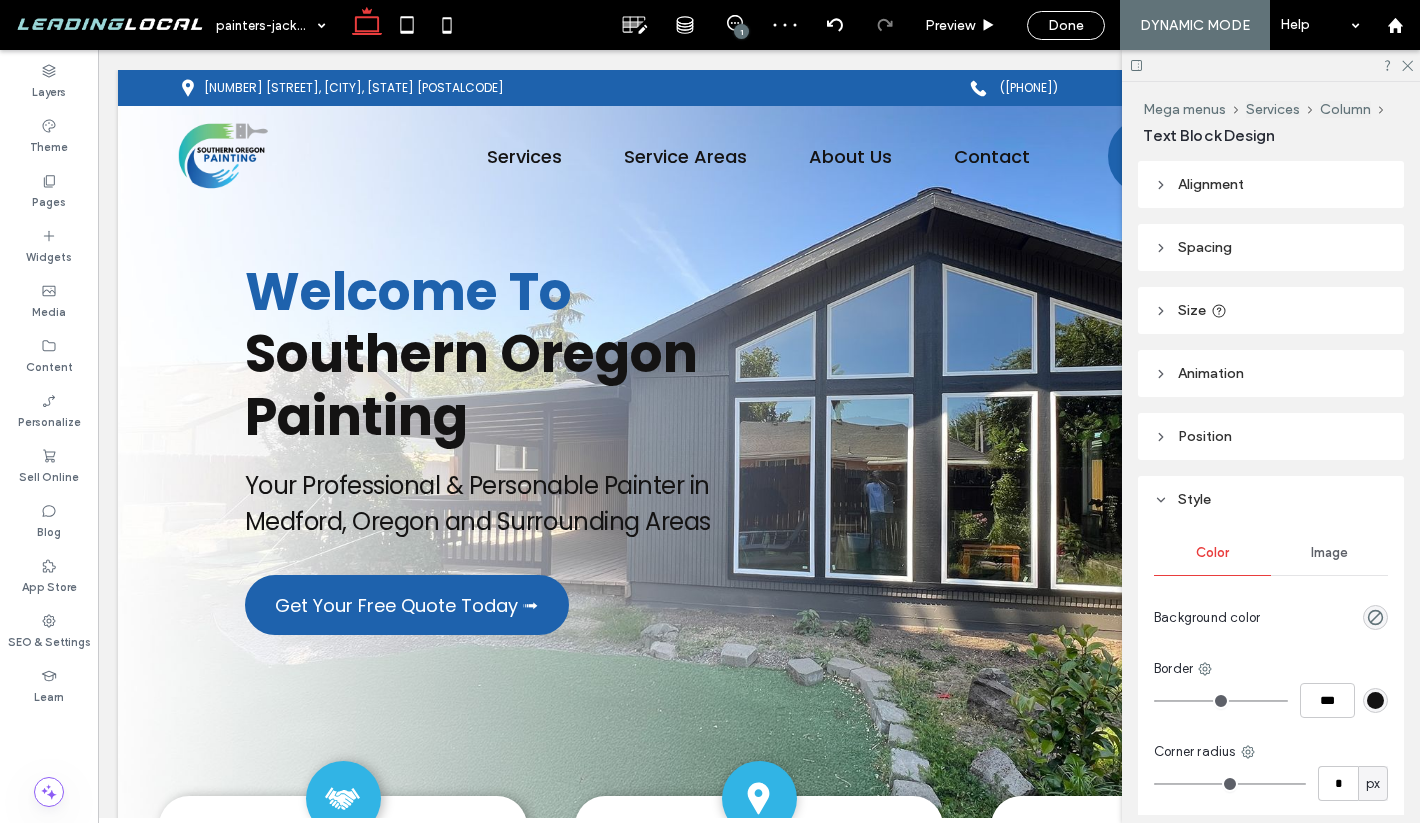 type on "**" 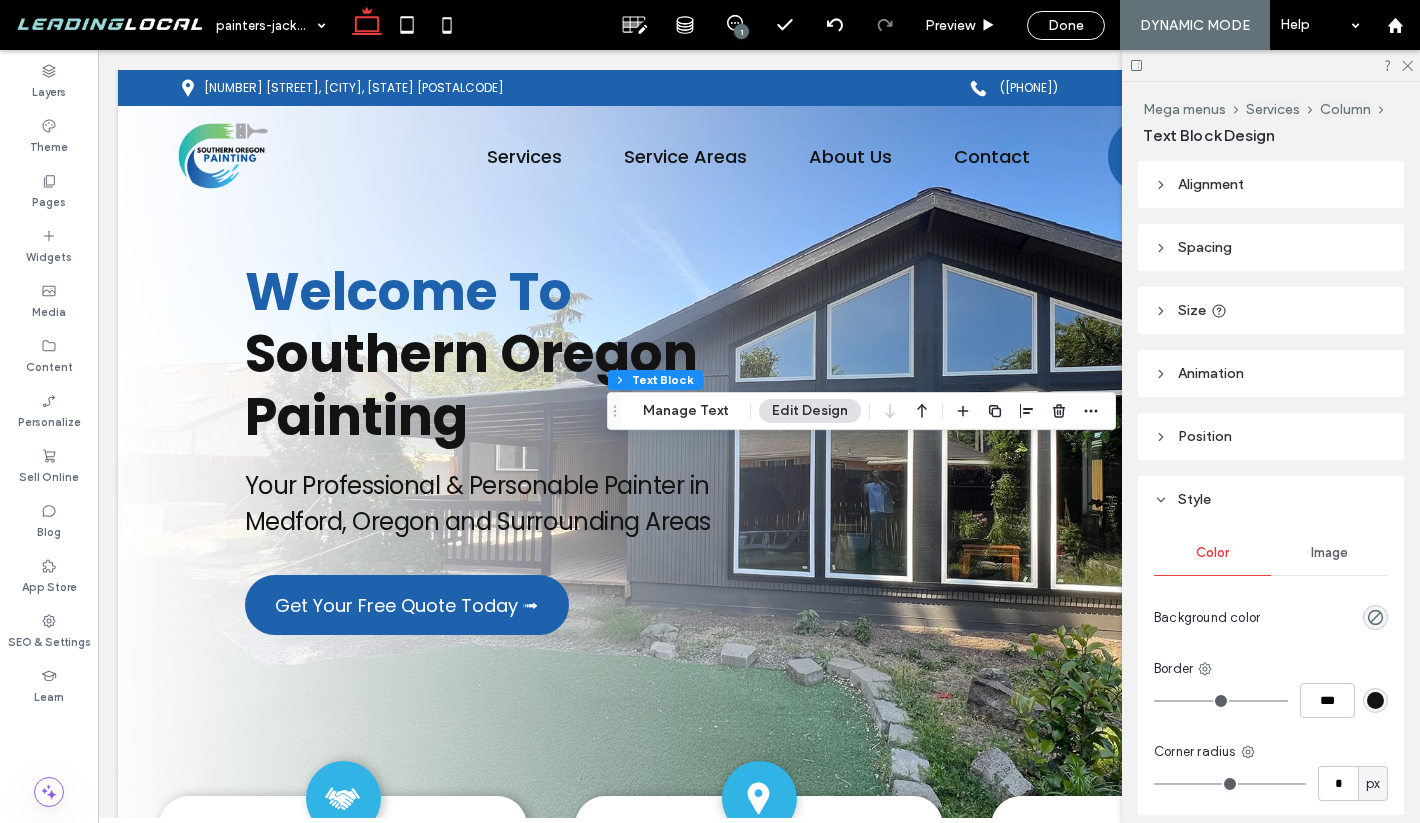 click at bounding box center (1027, 411) 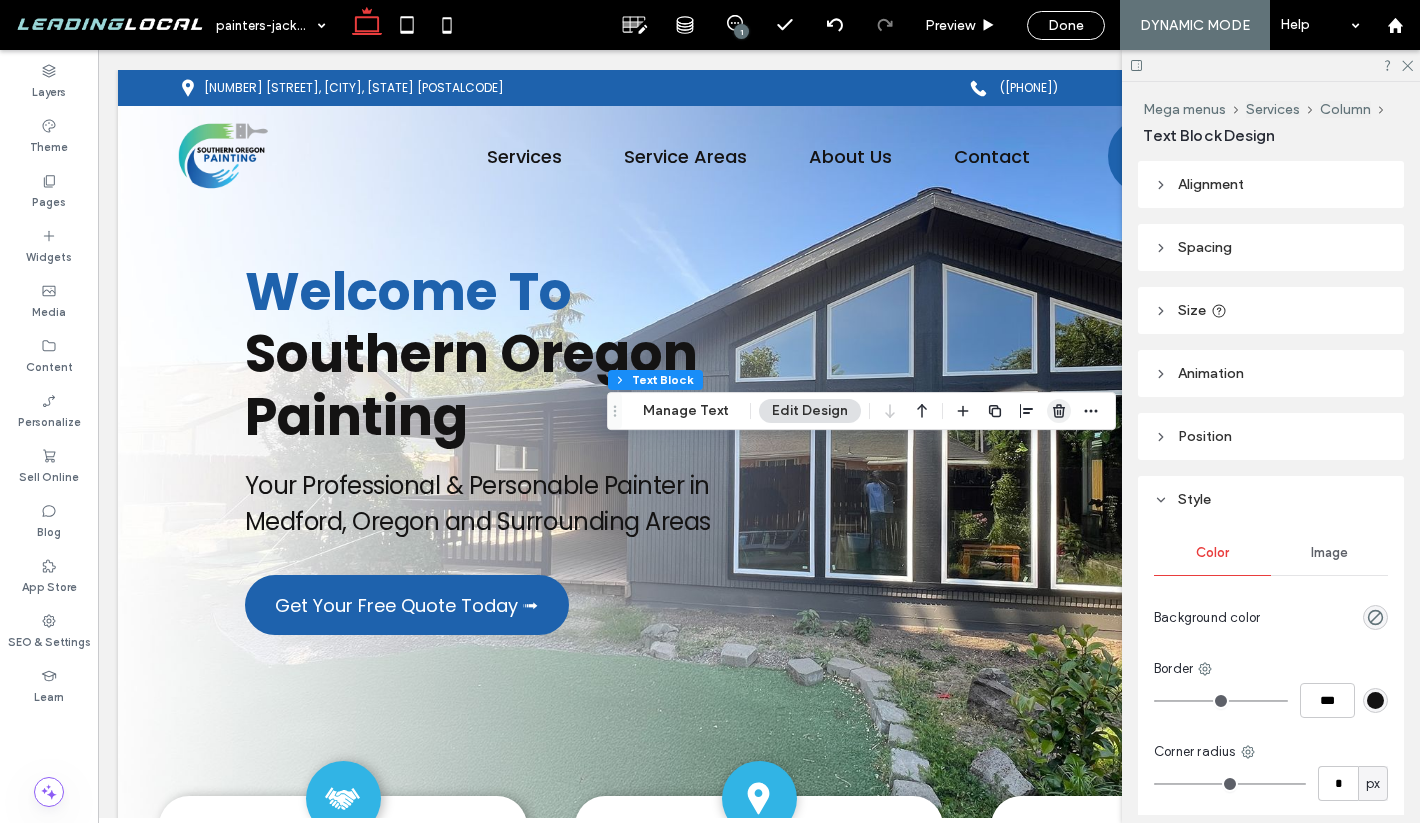 click 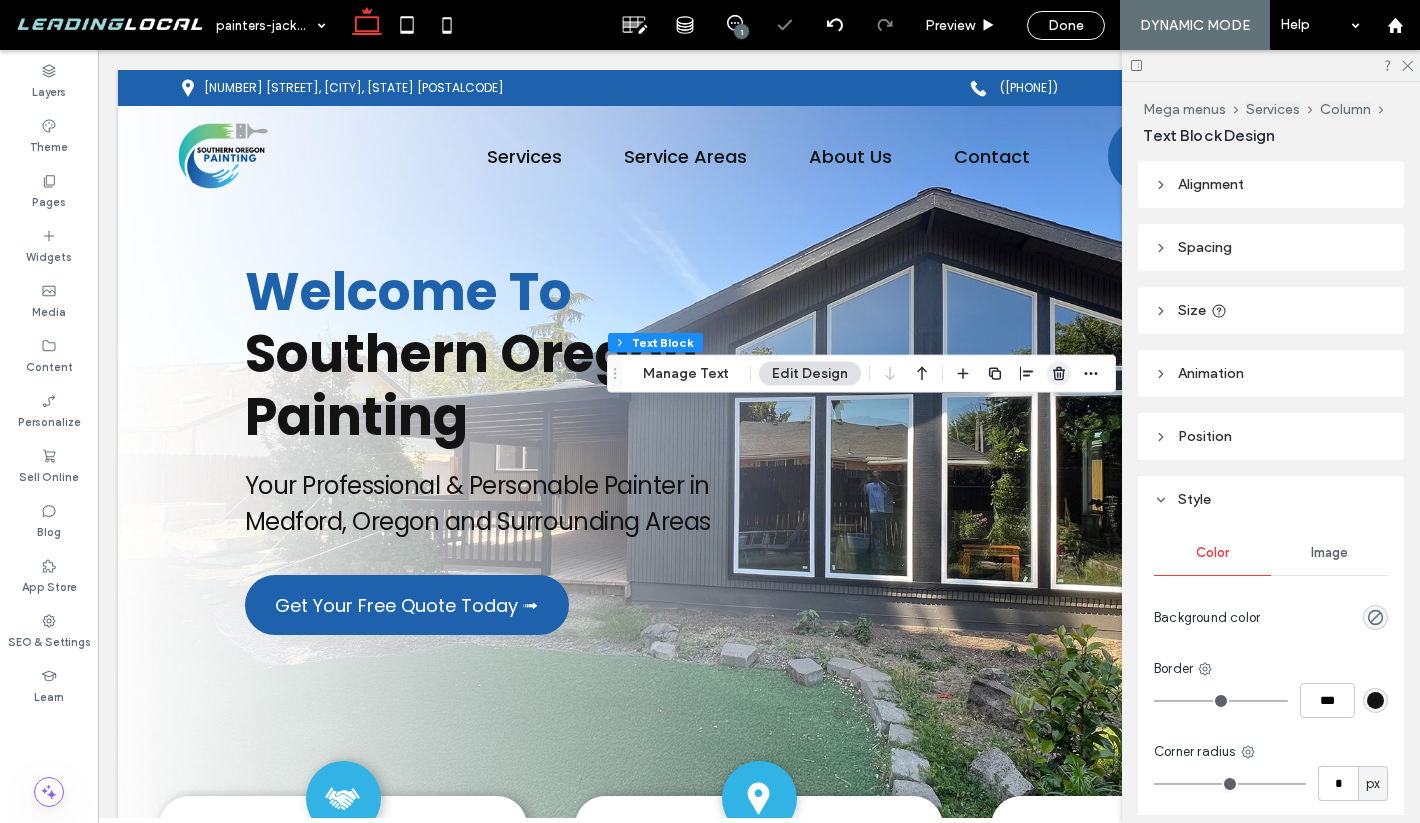 click 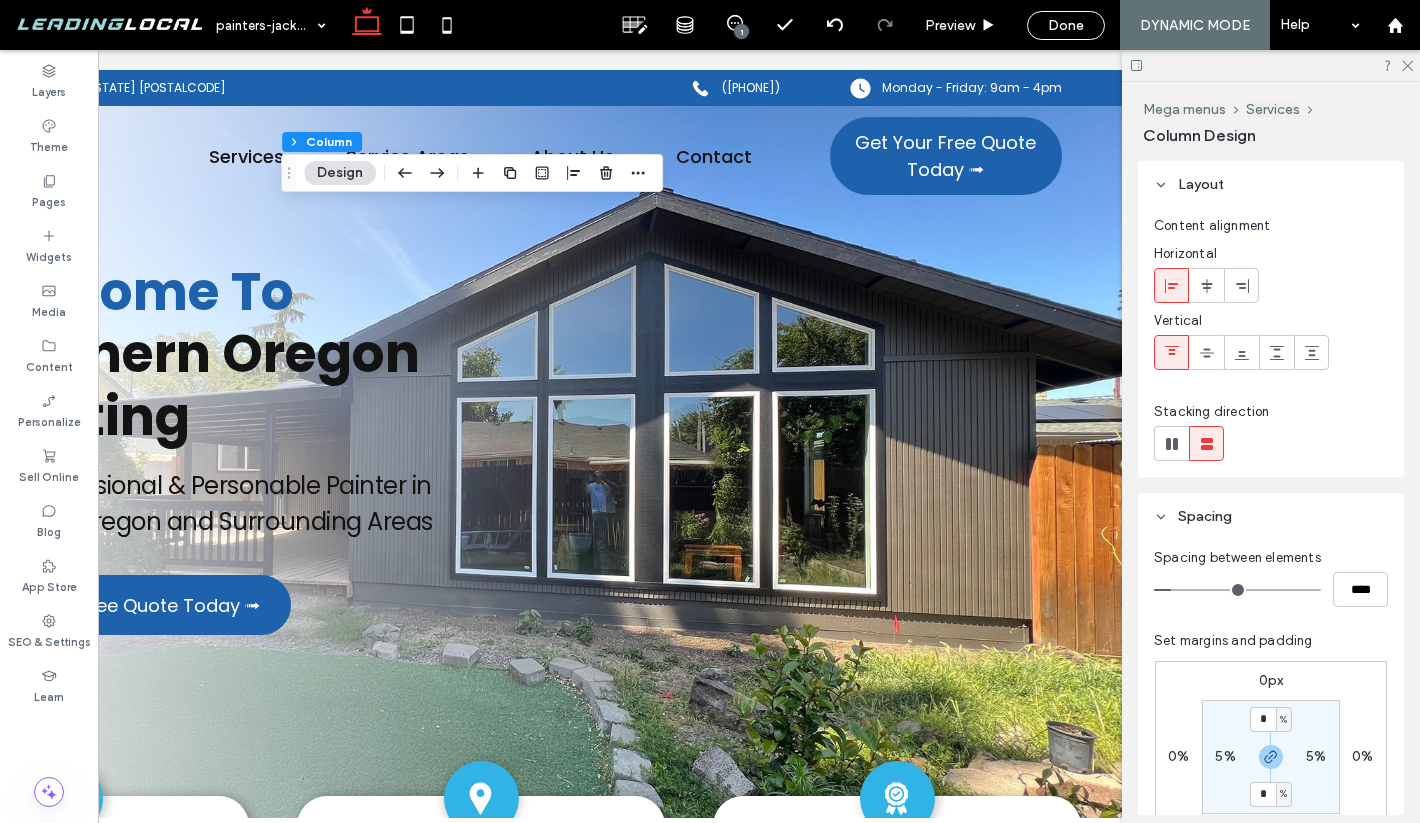 scroll, scrollTop: 0, scrollLeft: 279, axis: horizontal 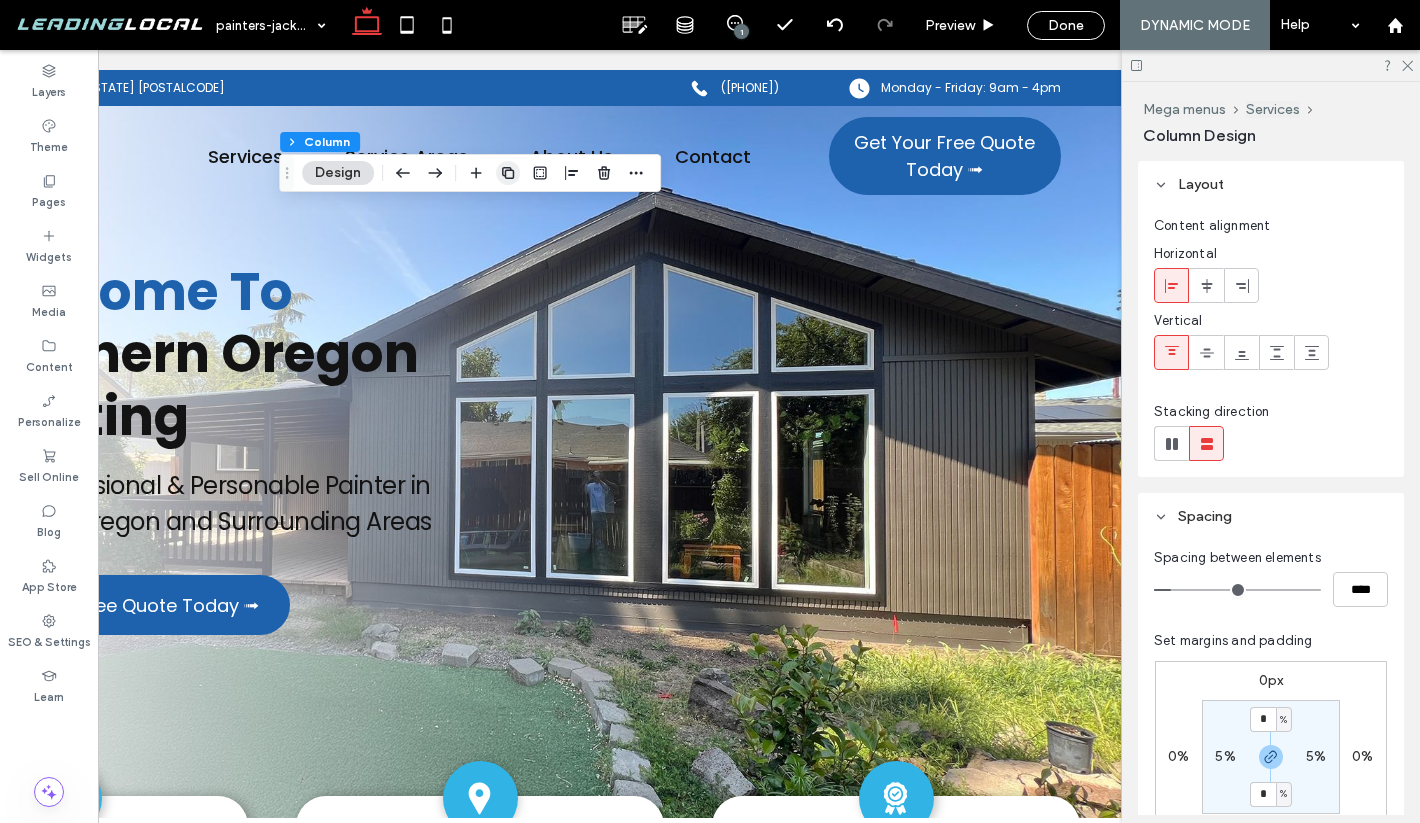 click at bounding box center (508, 173) 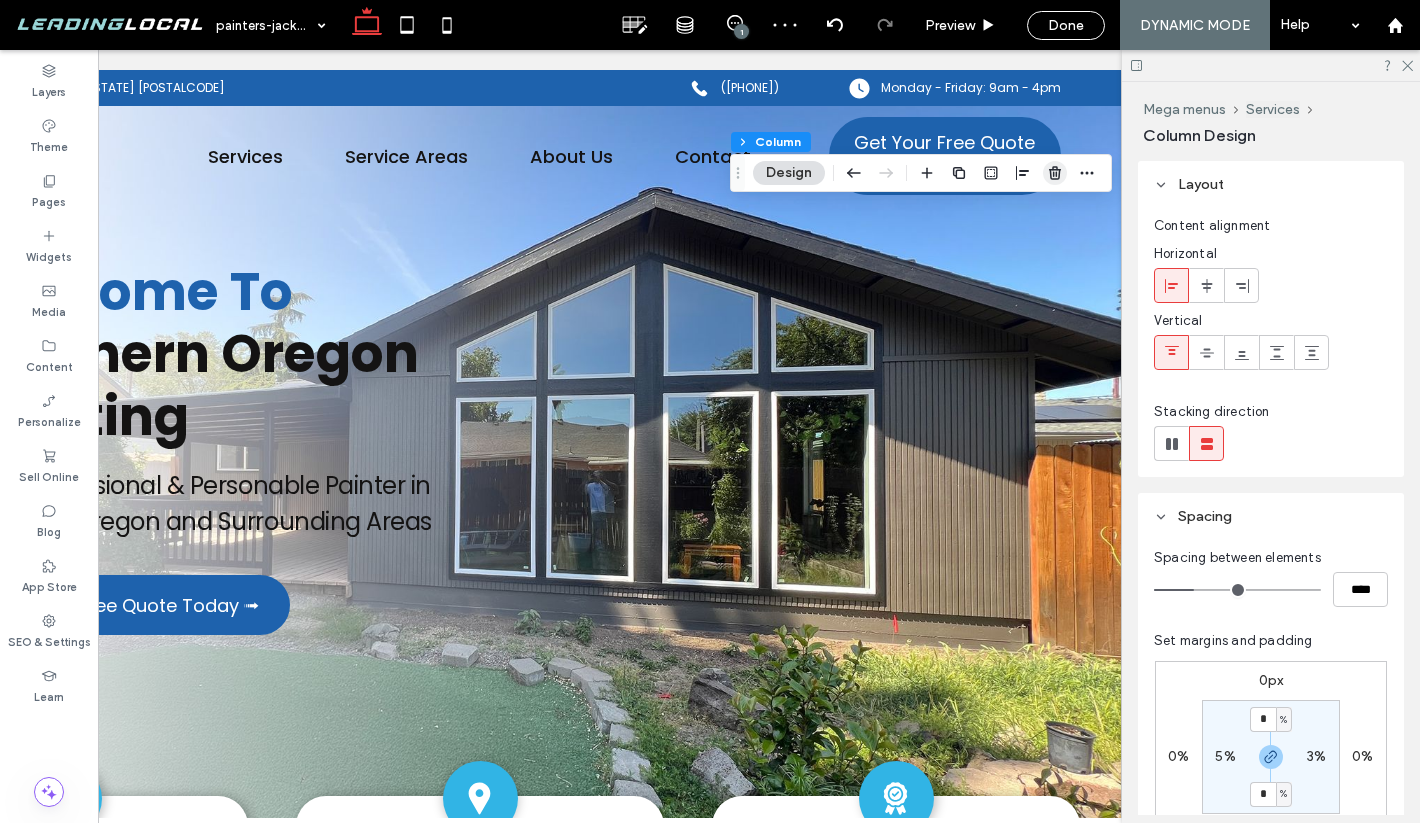 click 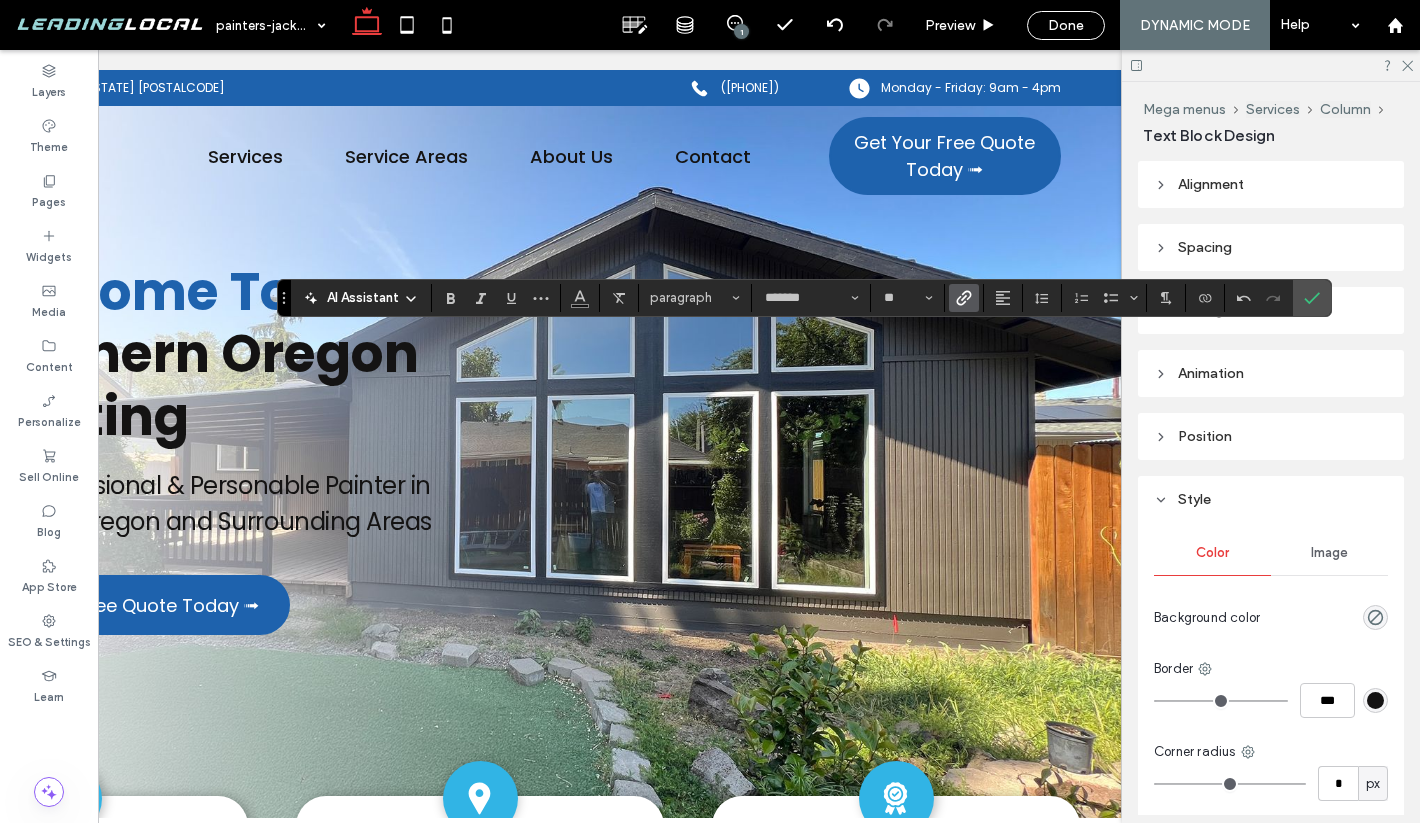 click 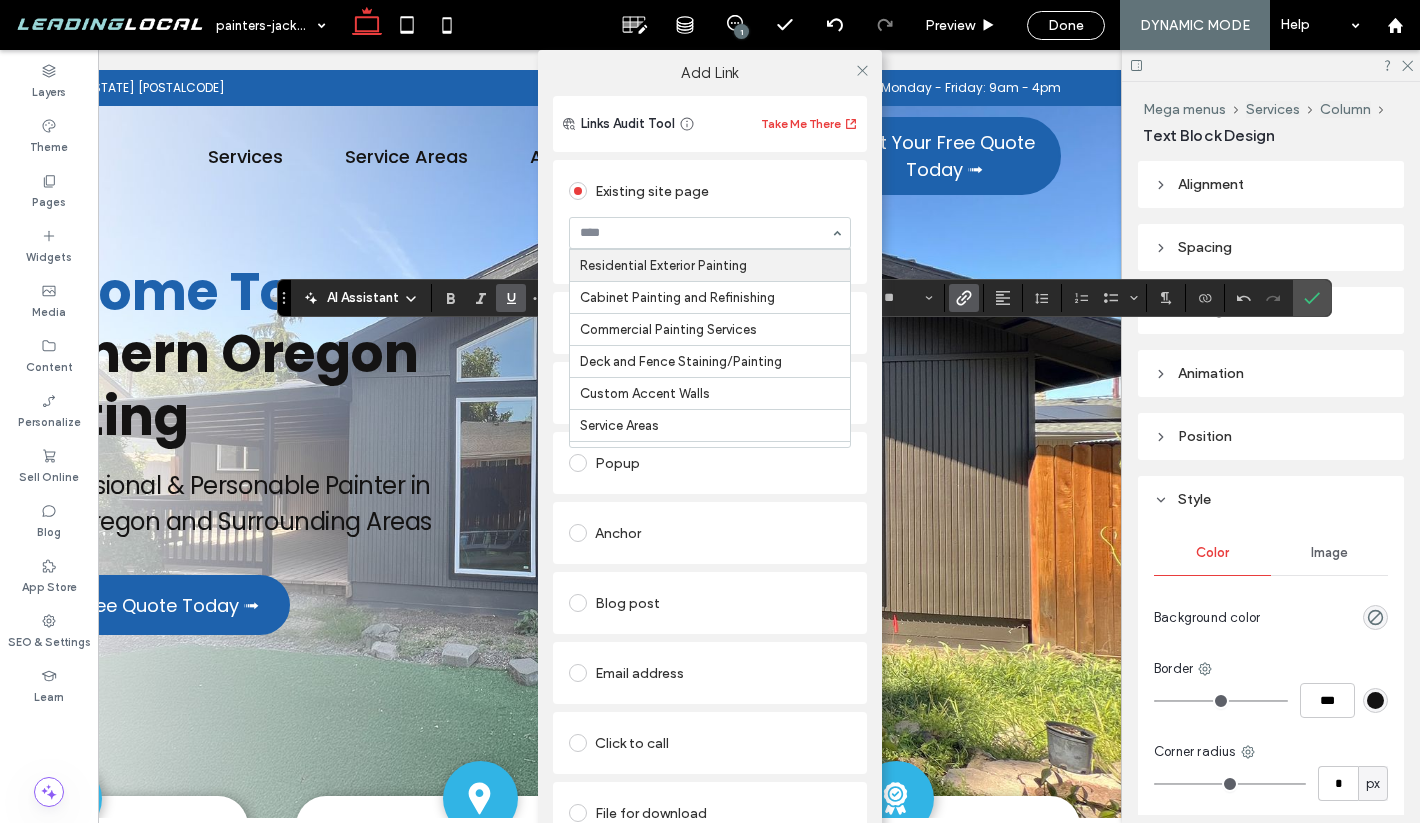 scroll, scrollTop: 102, scrollLeft: 0, axis: vertical 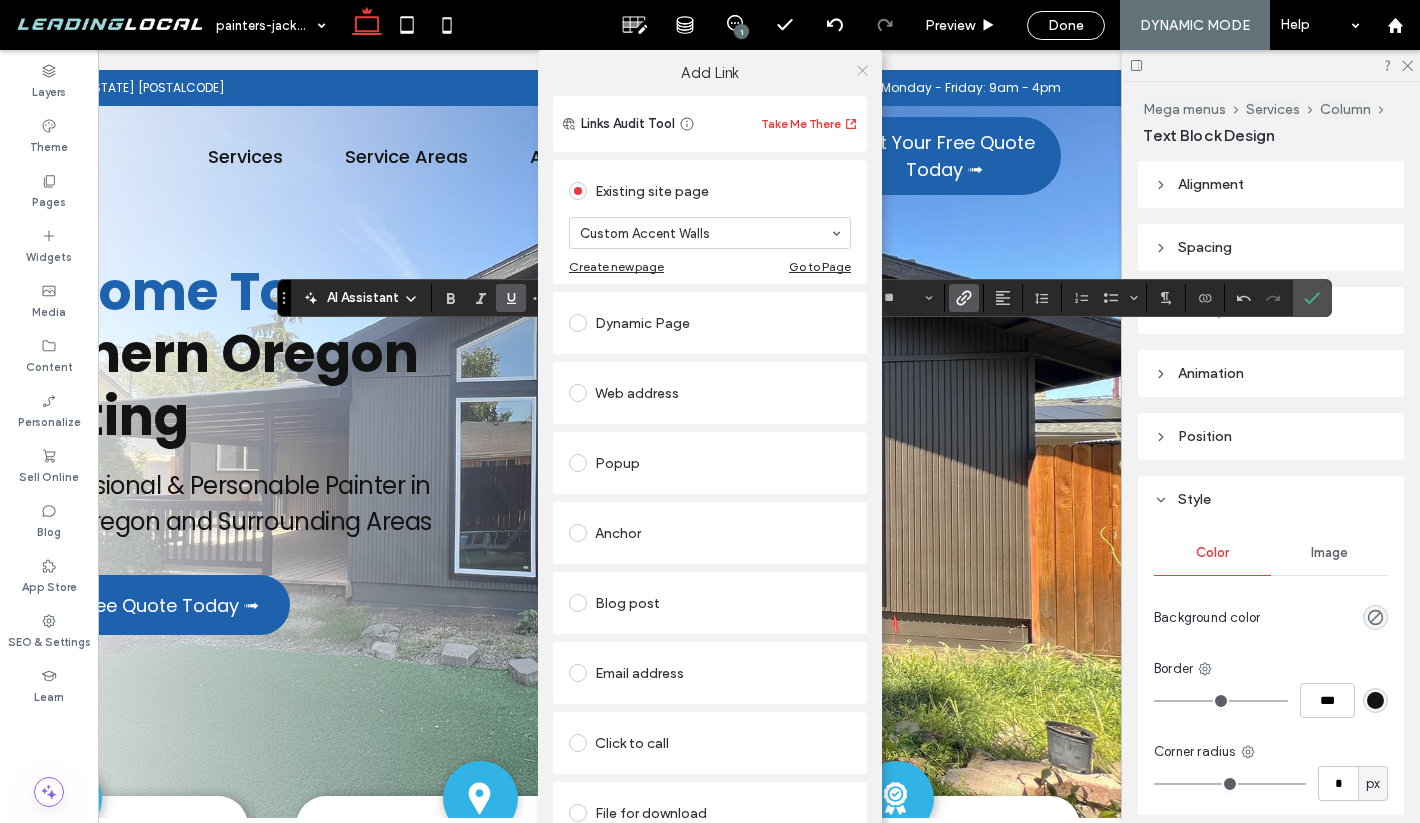 click 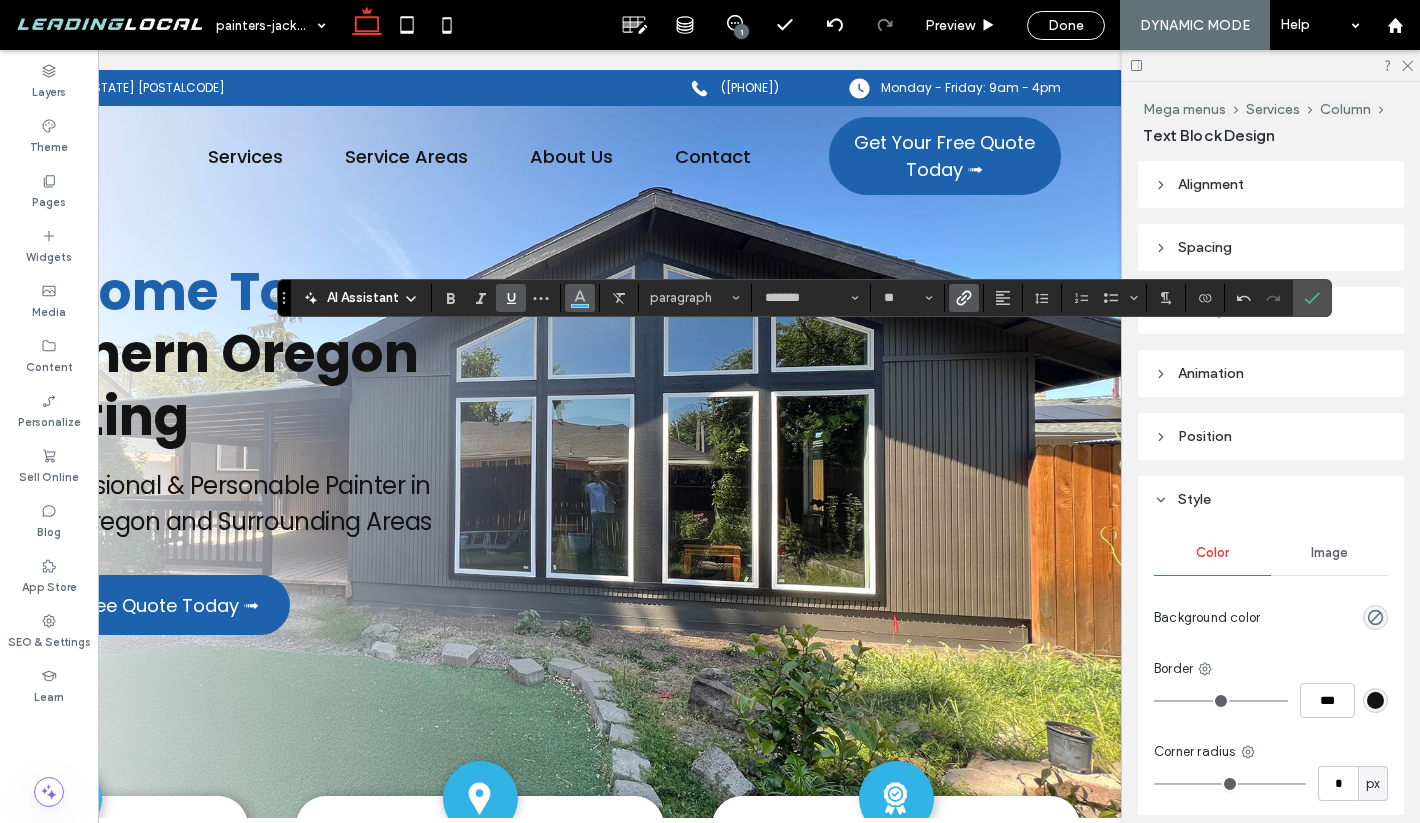 click 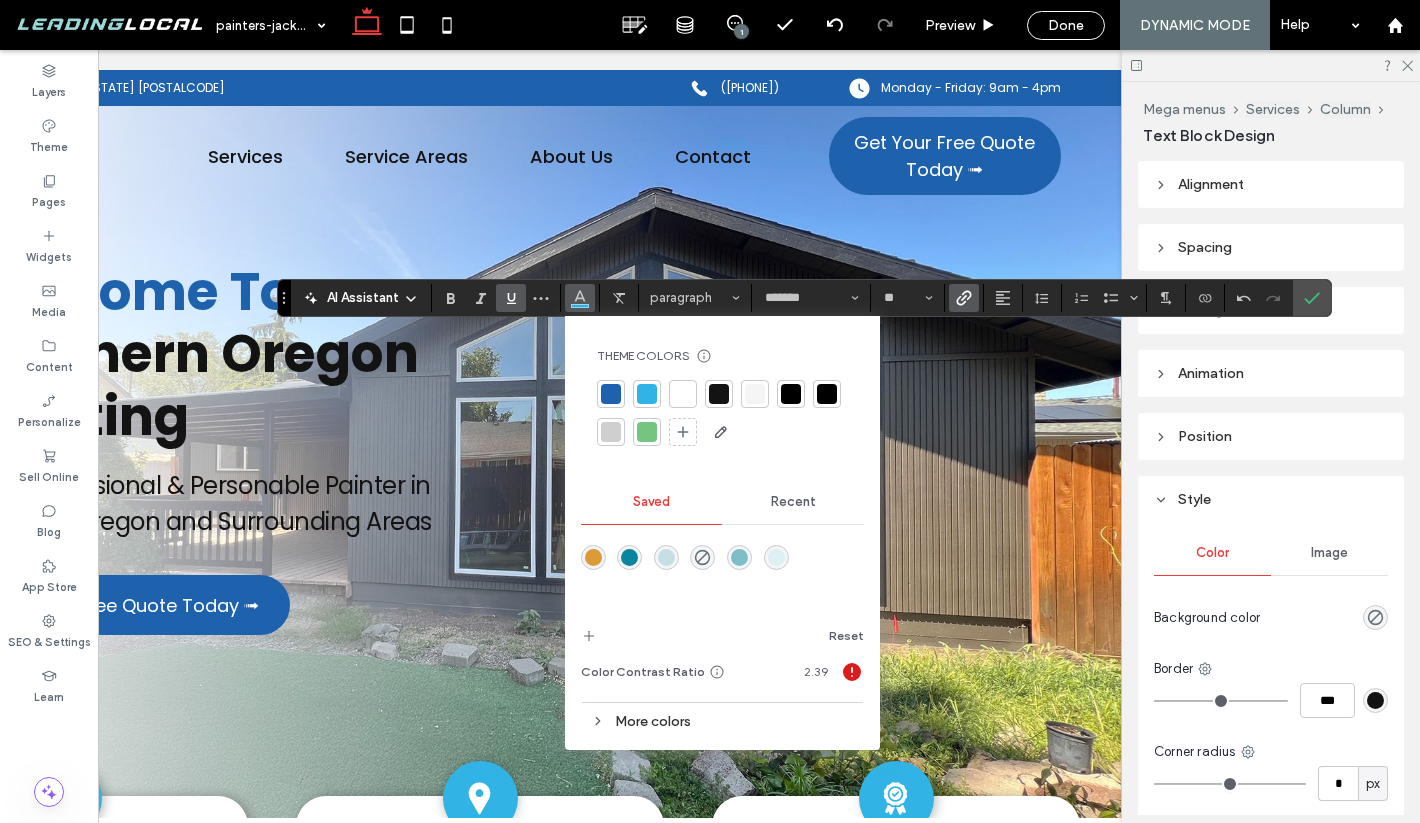 click at bounding box center [827, 394] 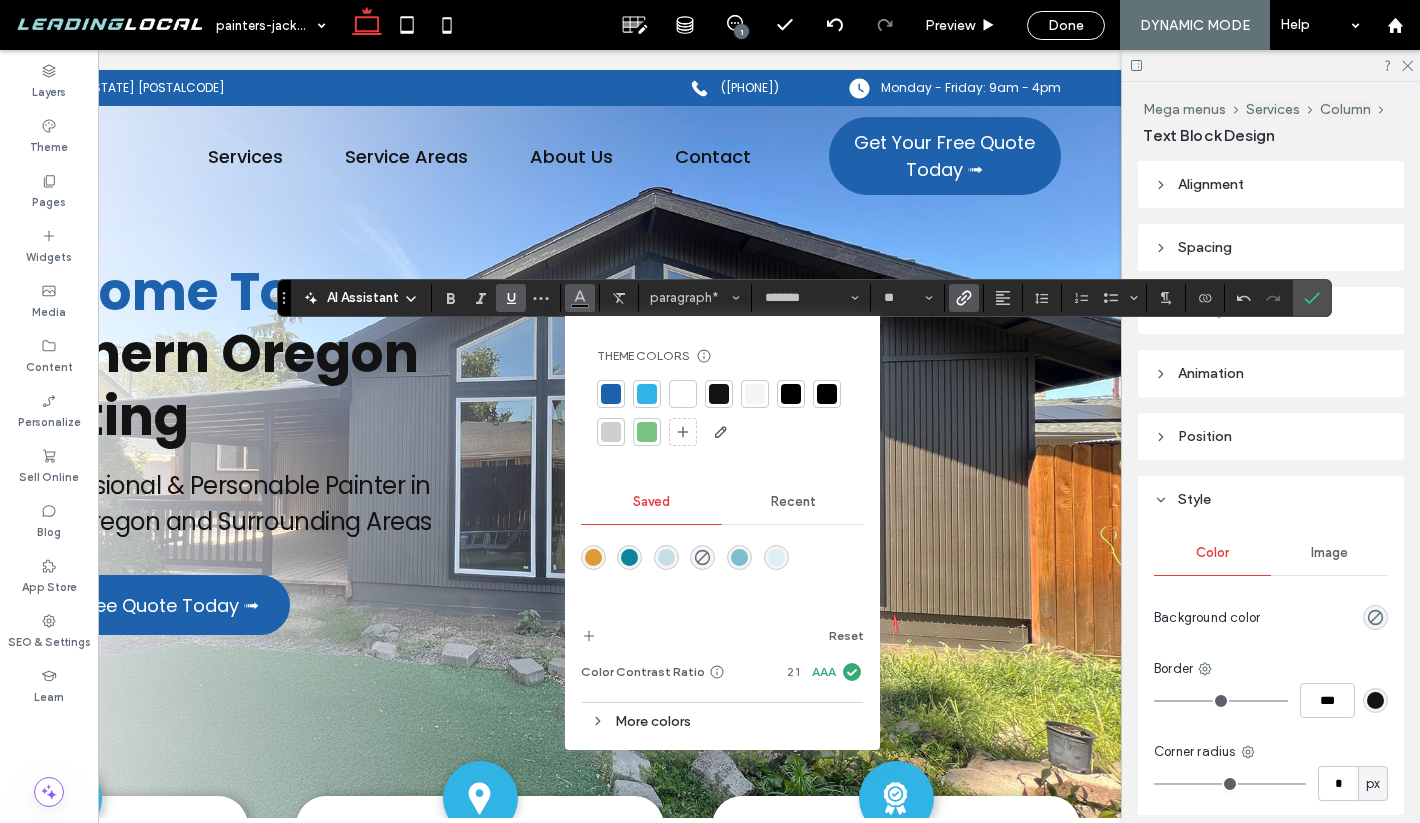 click at bounding box center (511, 298) 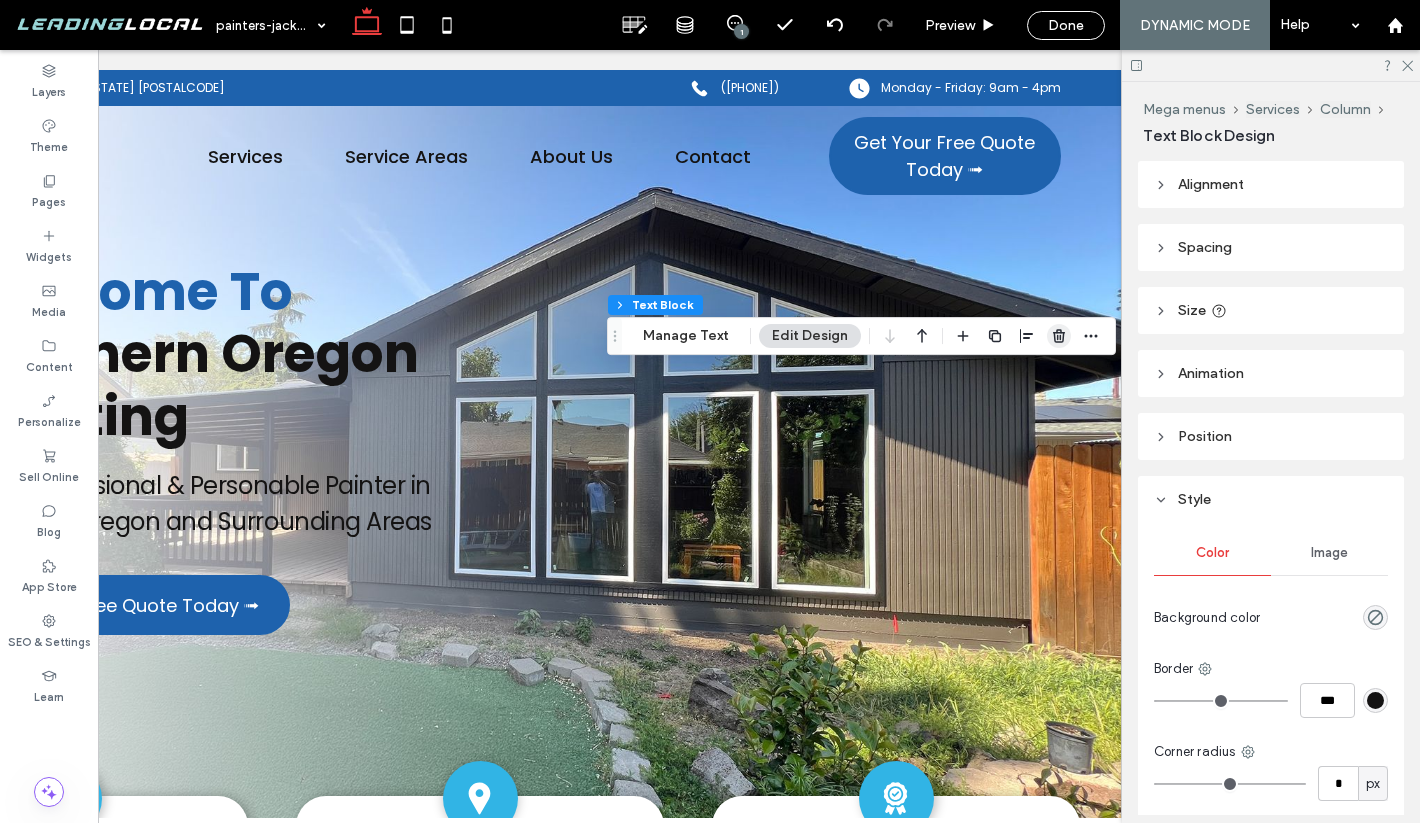 click at bounding box center [1059, 336] 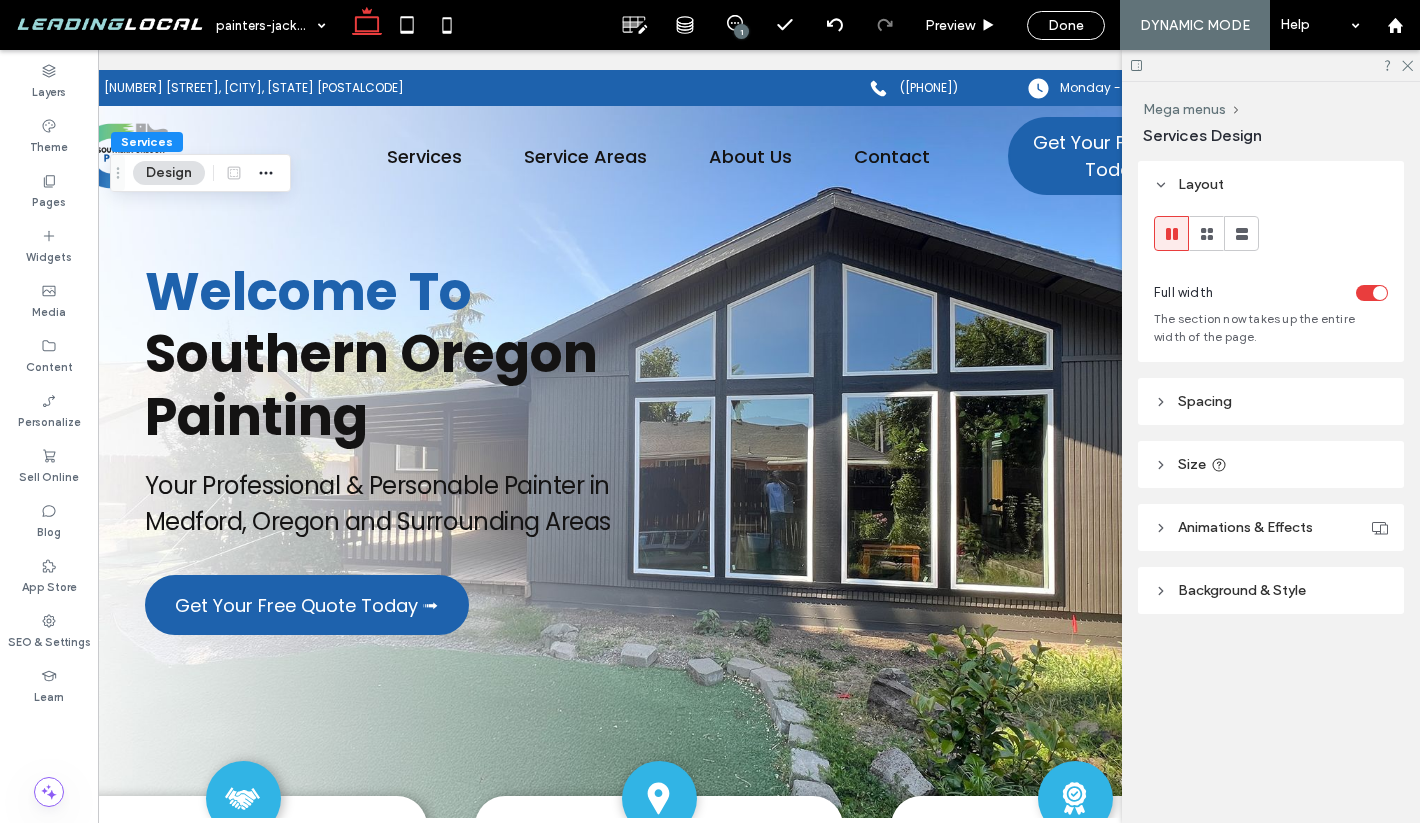 scroll, scrollTop: 0, scrollLeft: 0, axis: both 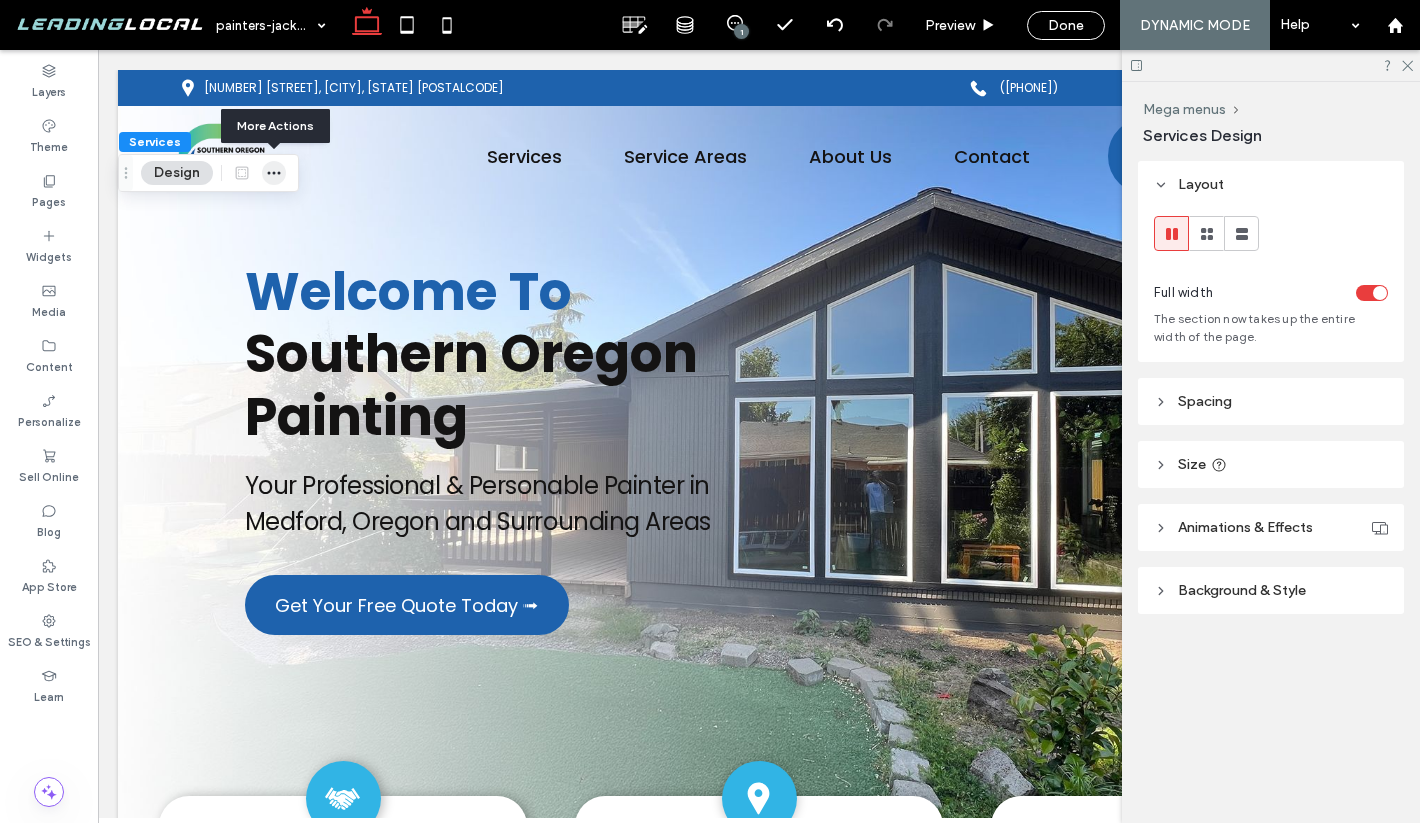 click at bounding box center [274, 173] 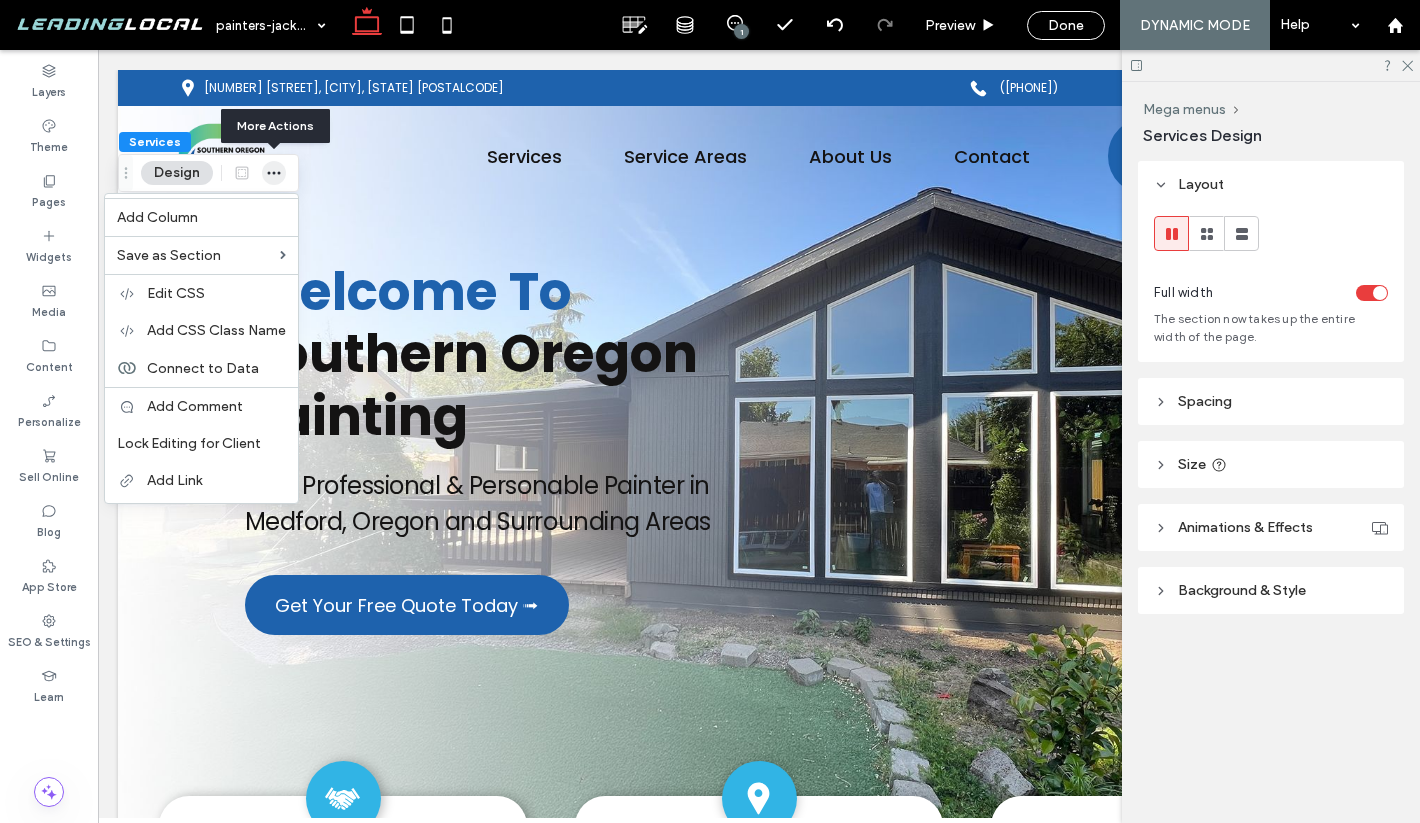 click 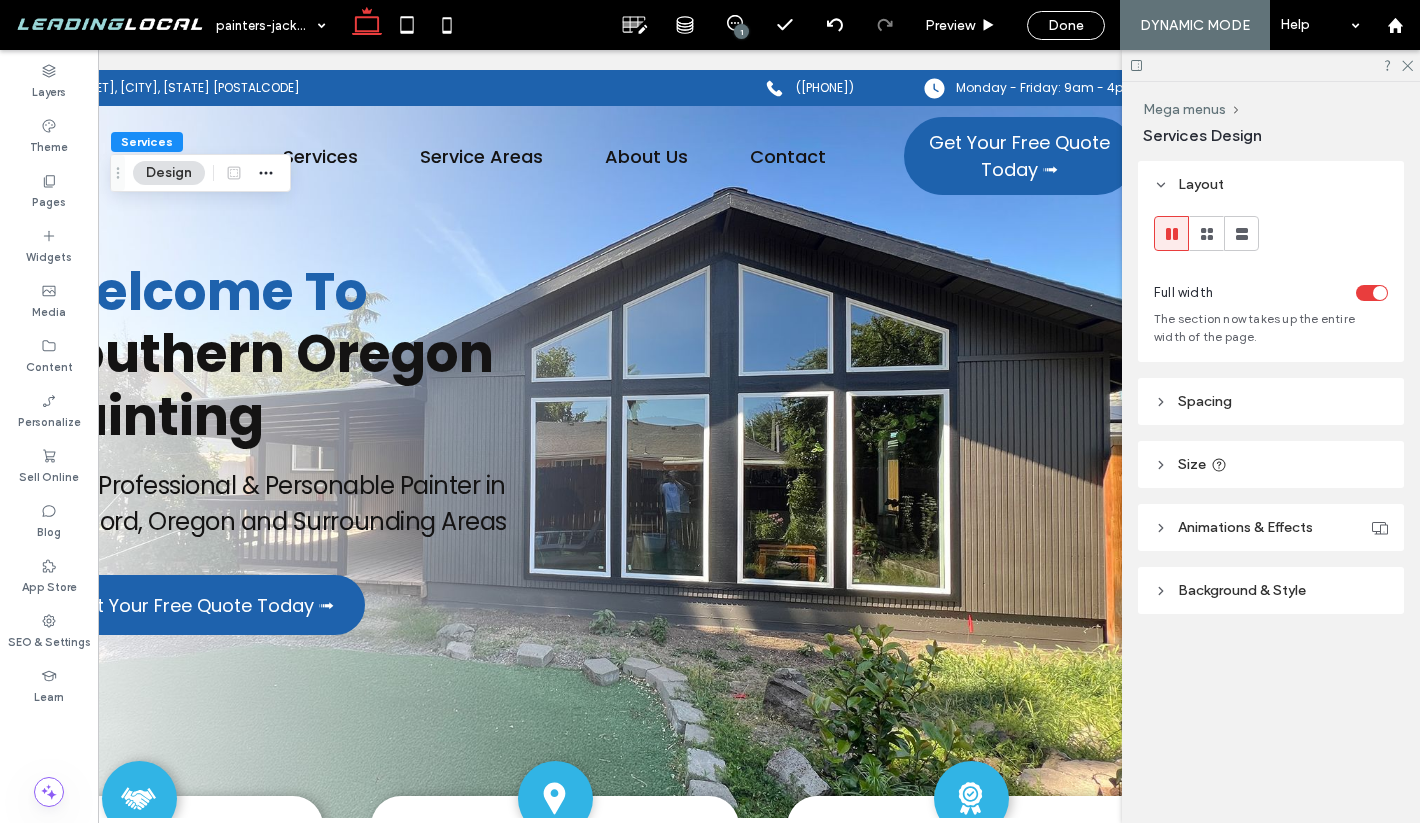 scroll, scrollTop: 0, scrollLeft: 222, axis: horizontal 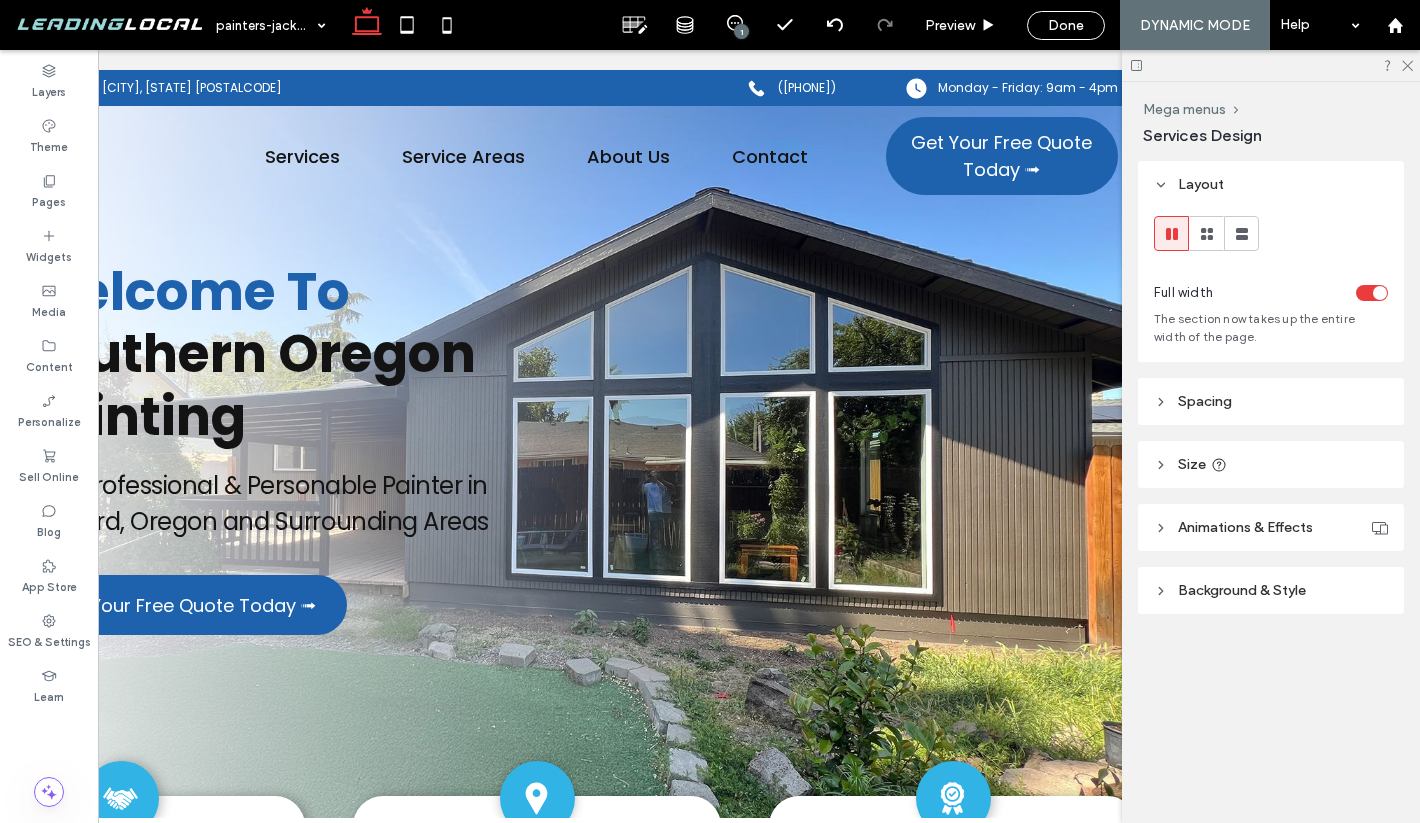 type on "***" 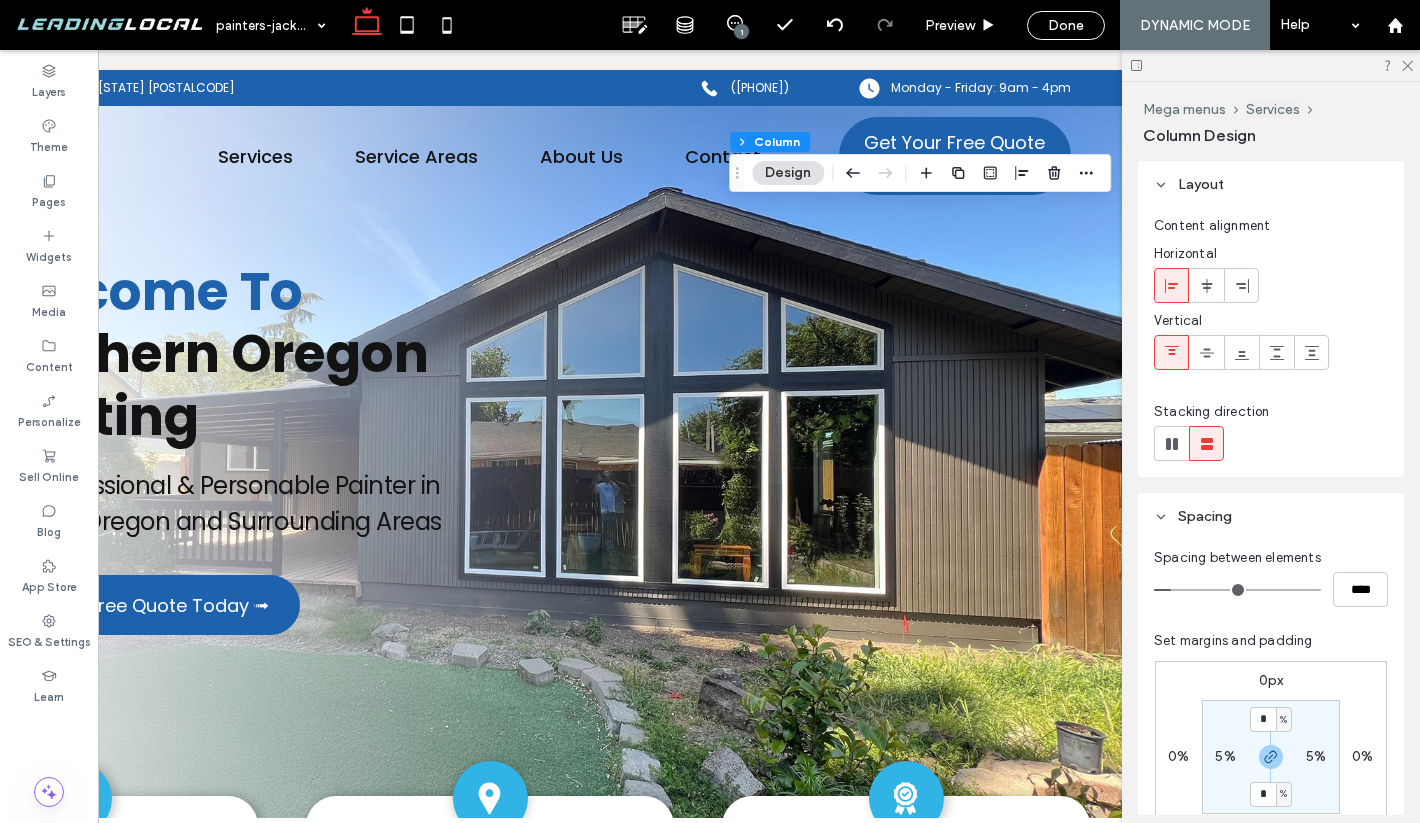 scroll, scrollTop: 0, scrollLeft: 298, axis: horizontal 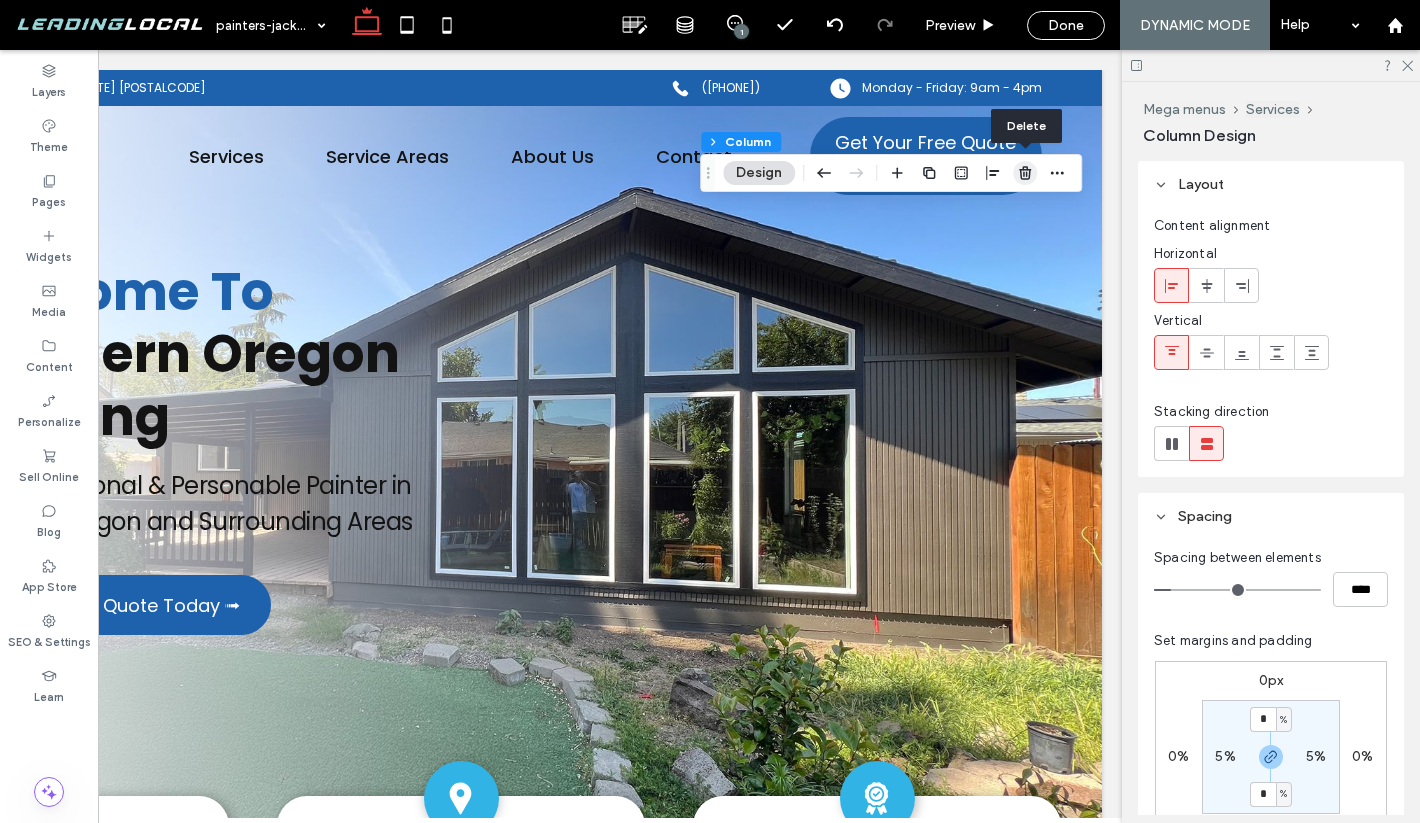 click 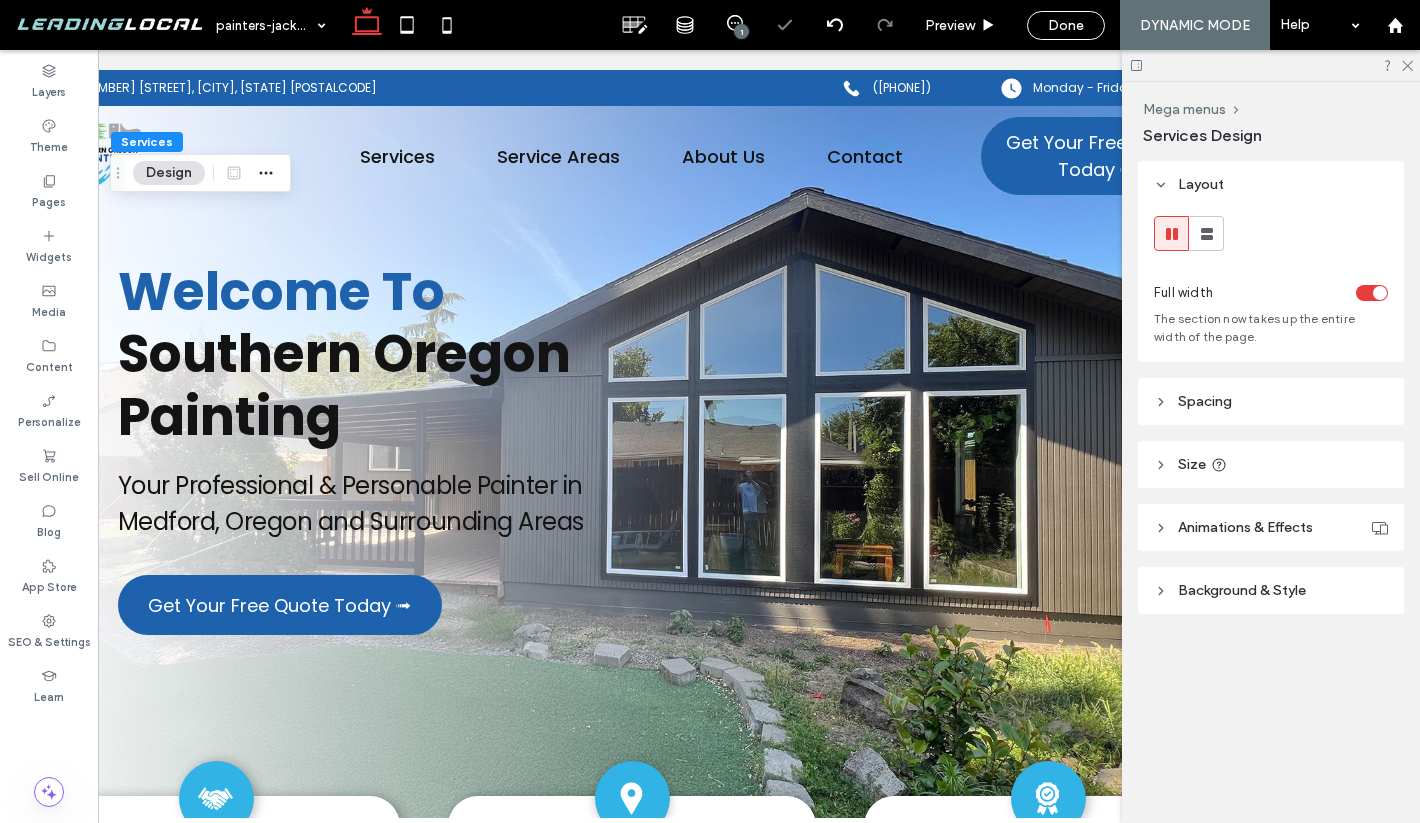 scroll, scrollTop: 0, scrollLeft: 42, axis: horizontal 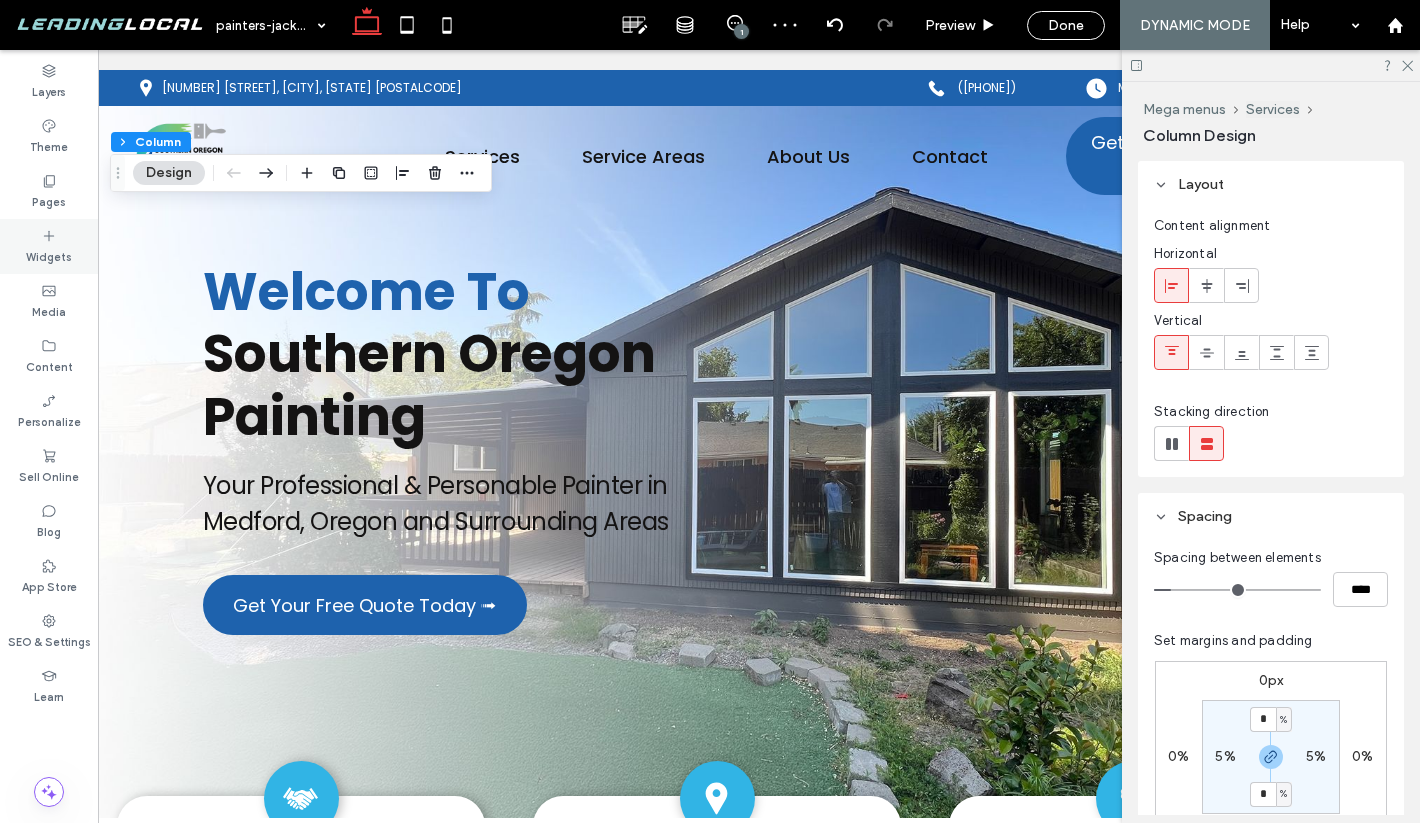 click 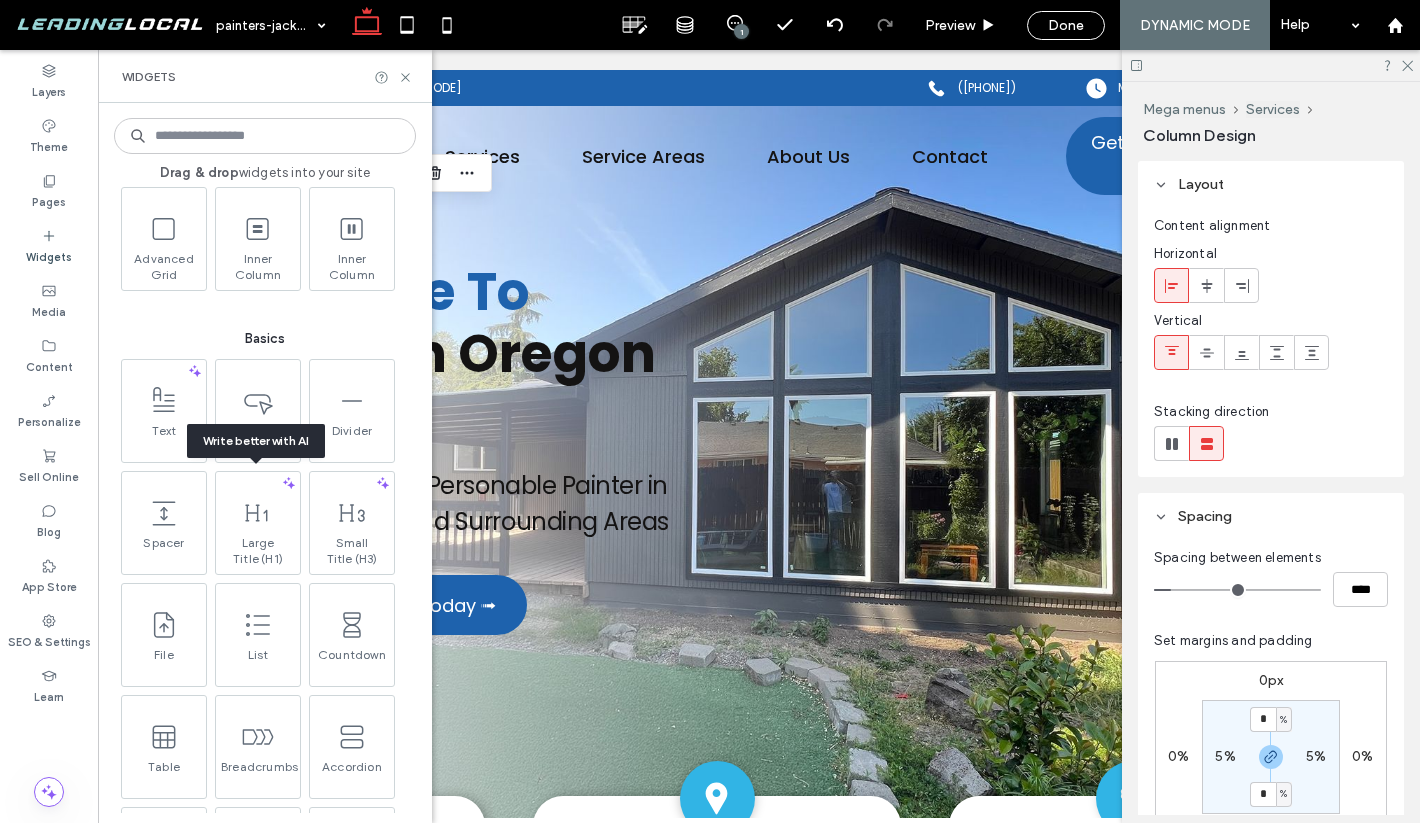 scroll, scrollTop: 969, scrollLeft: 0, axis: vertical 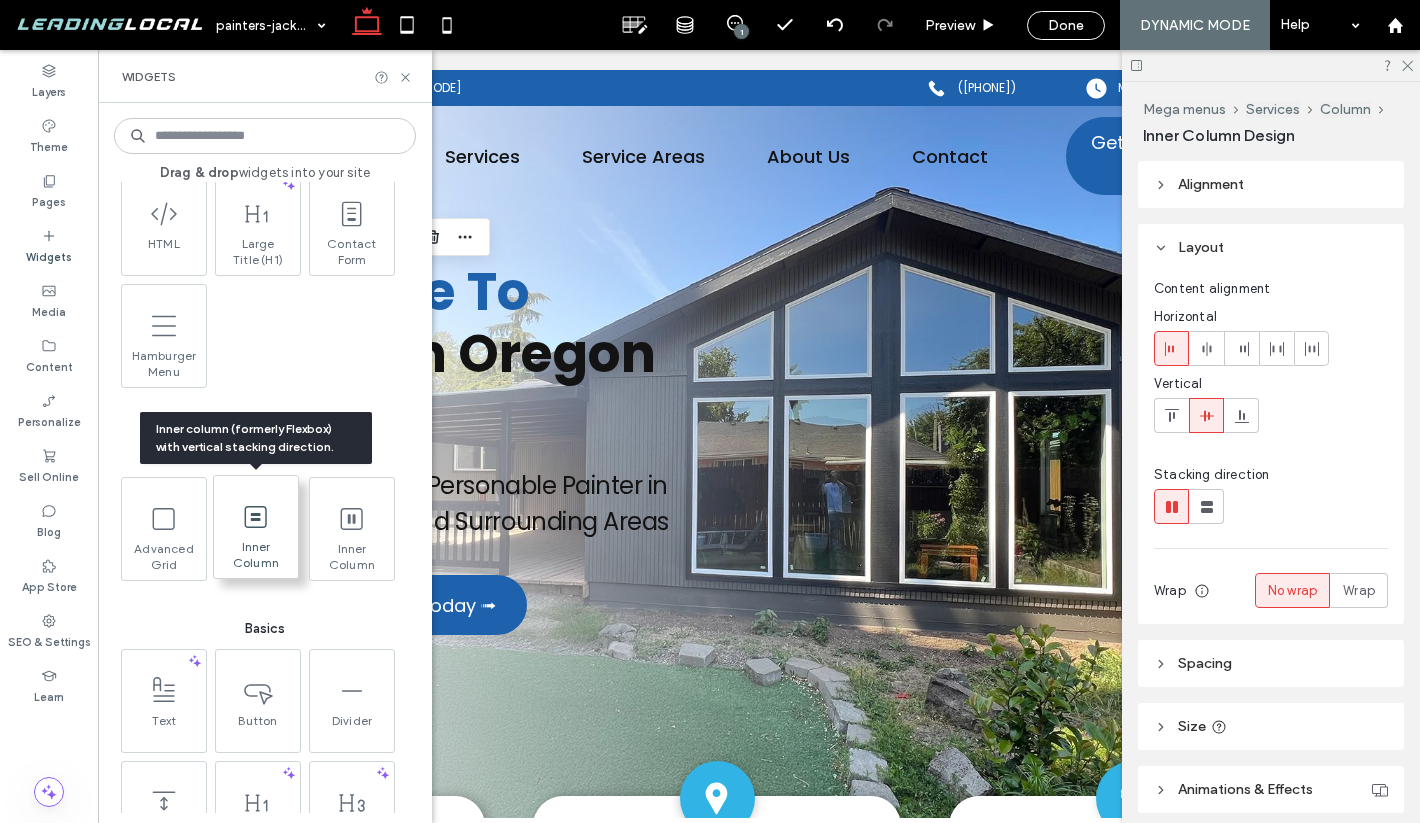 click 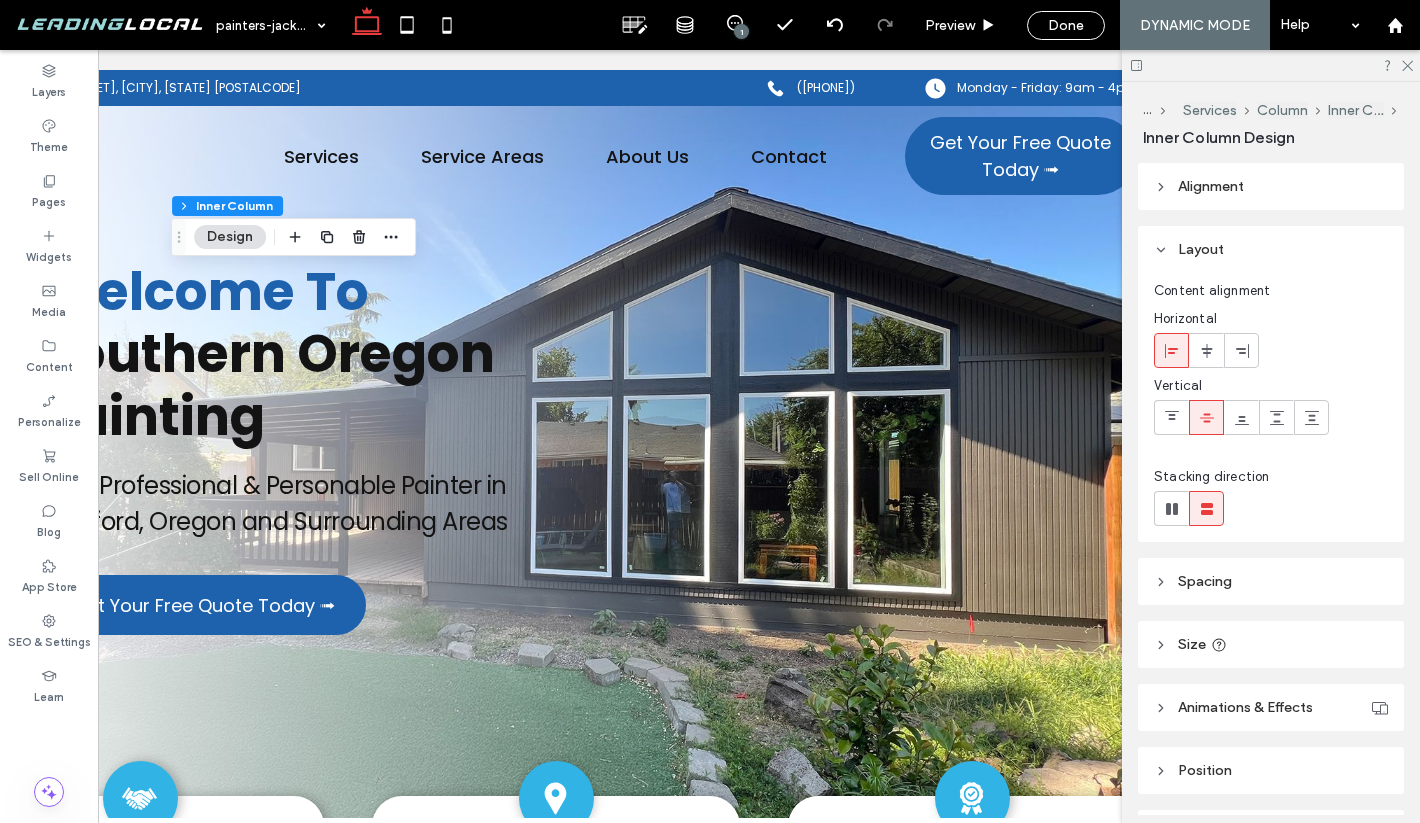 scroll, scrollTop: 0, scrollLeft: 11, axis: horizontal 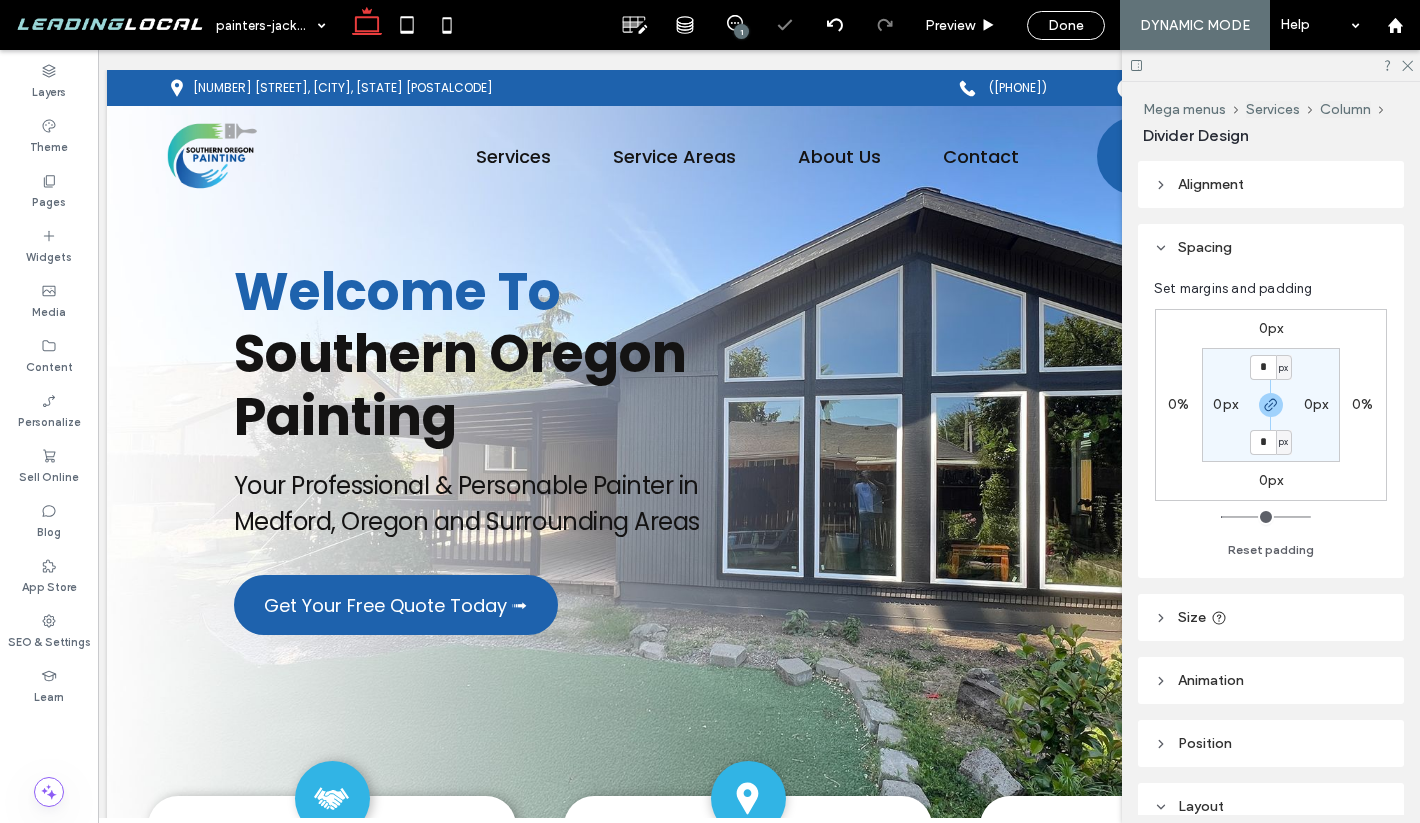 type on "*" 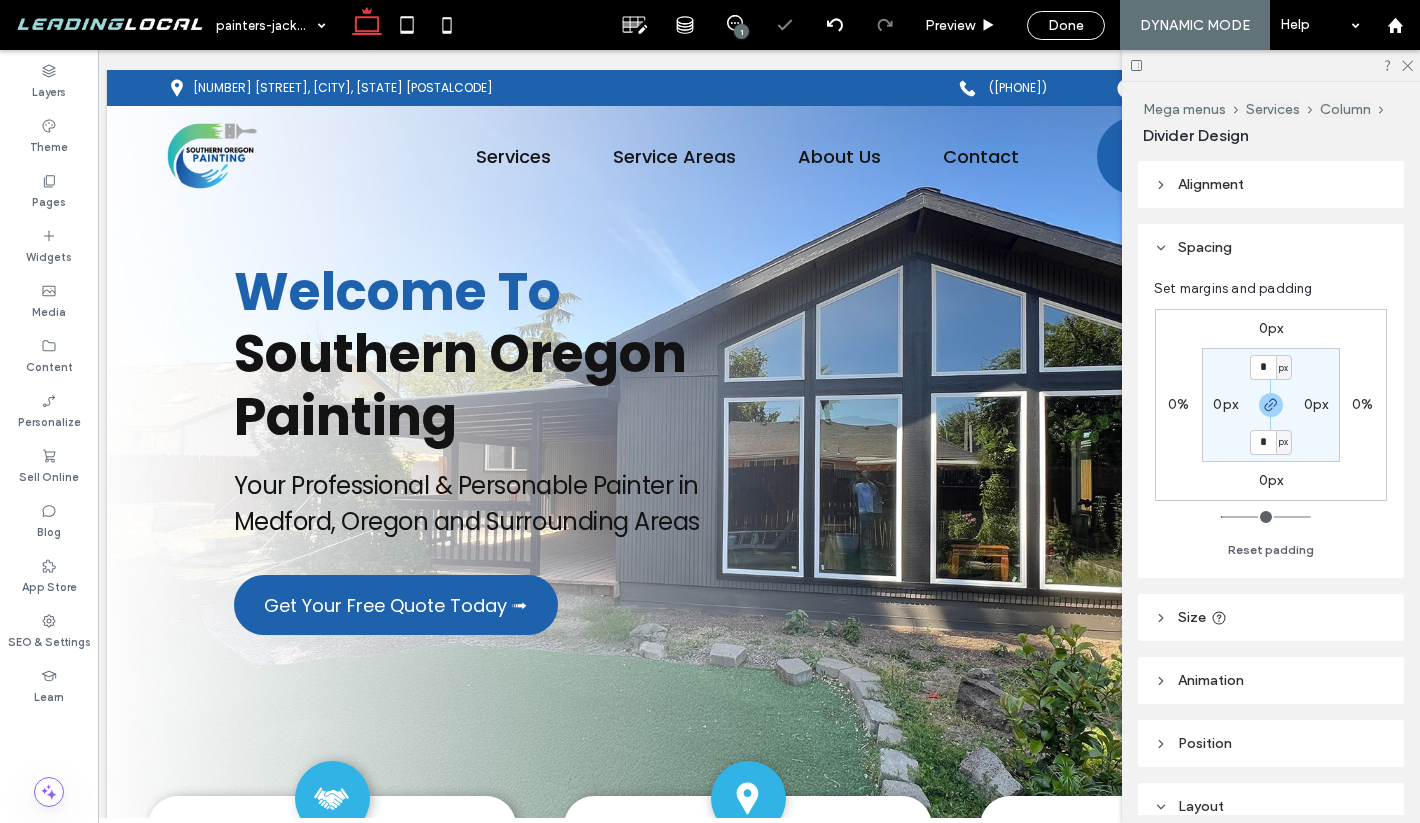 type on "***" 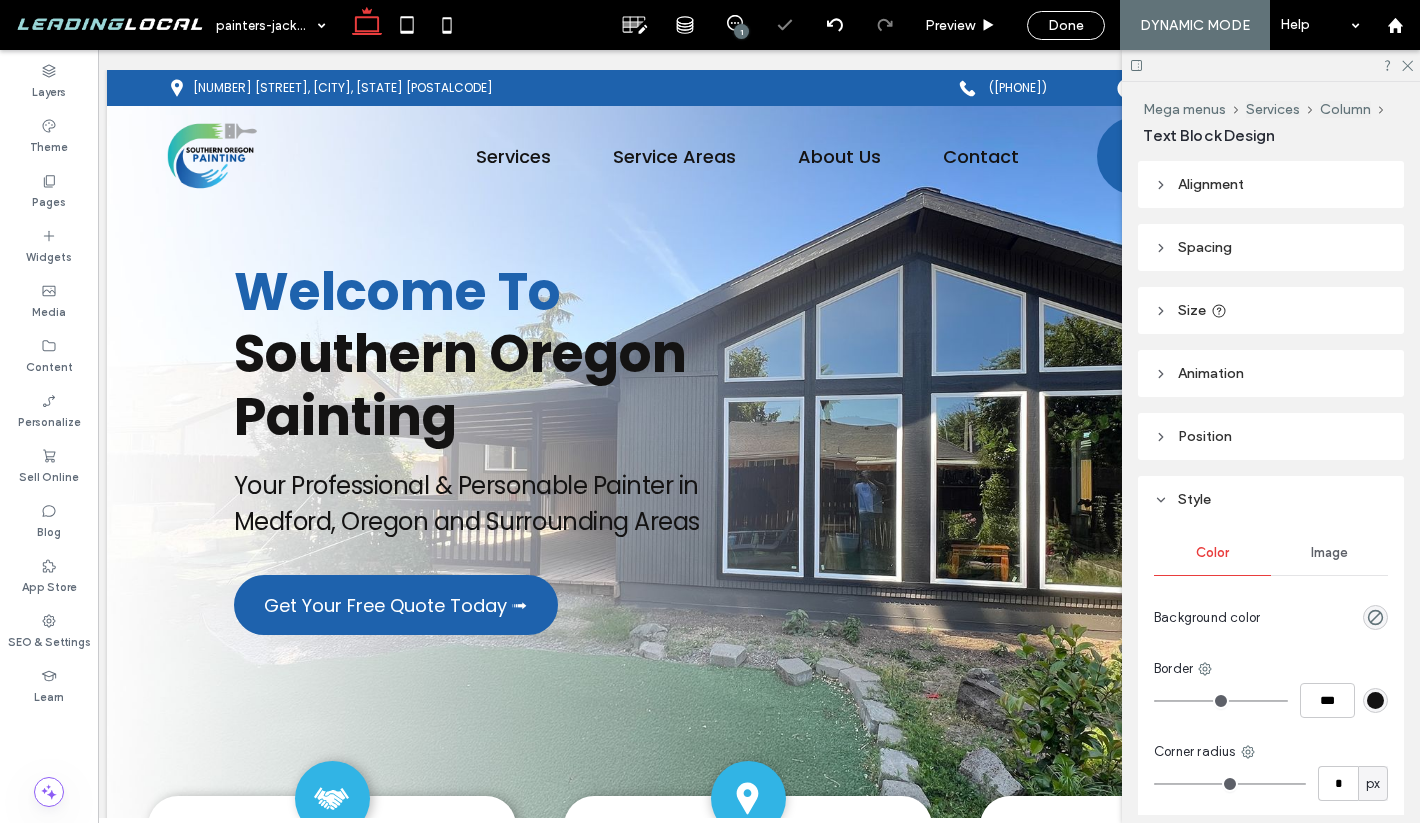 type on "***" 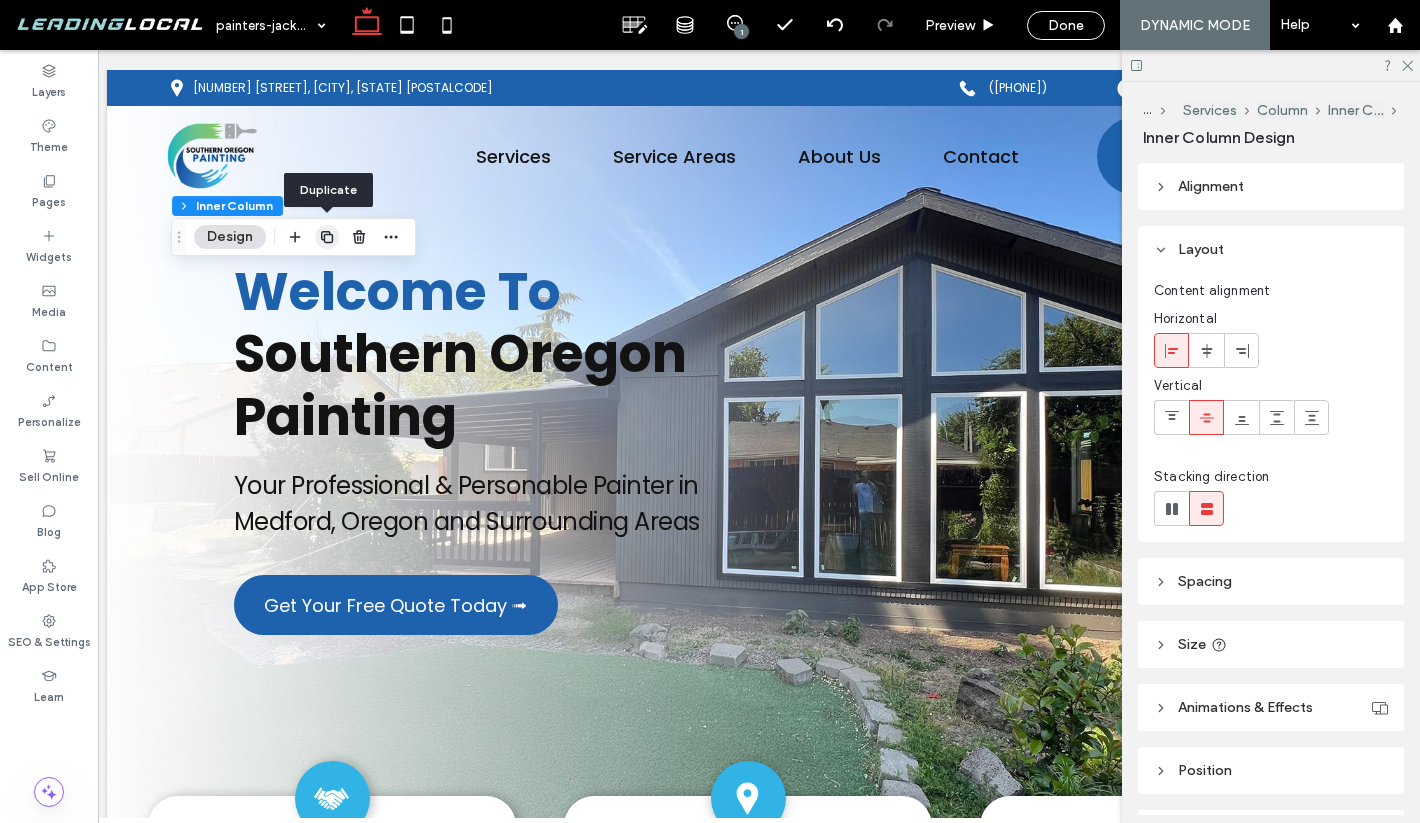 click 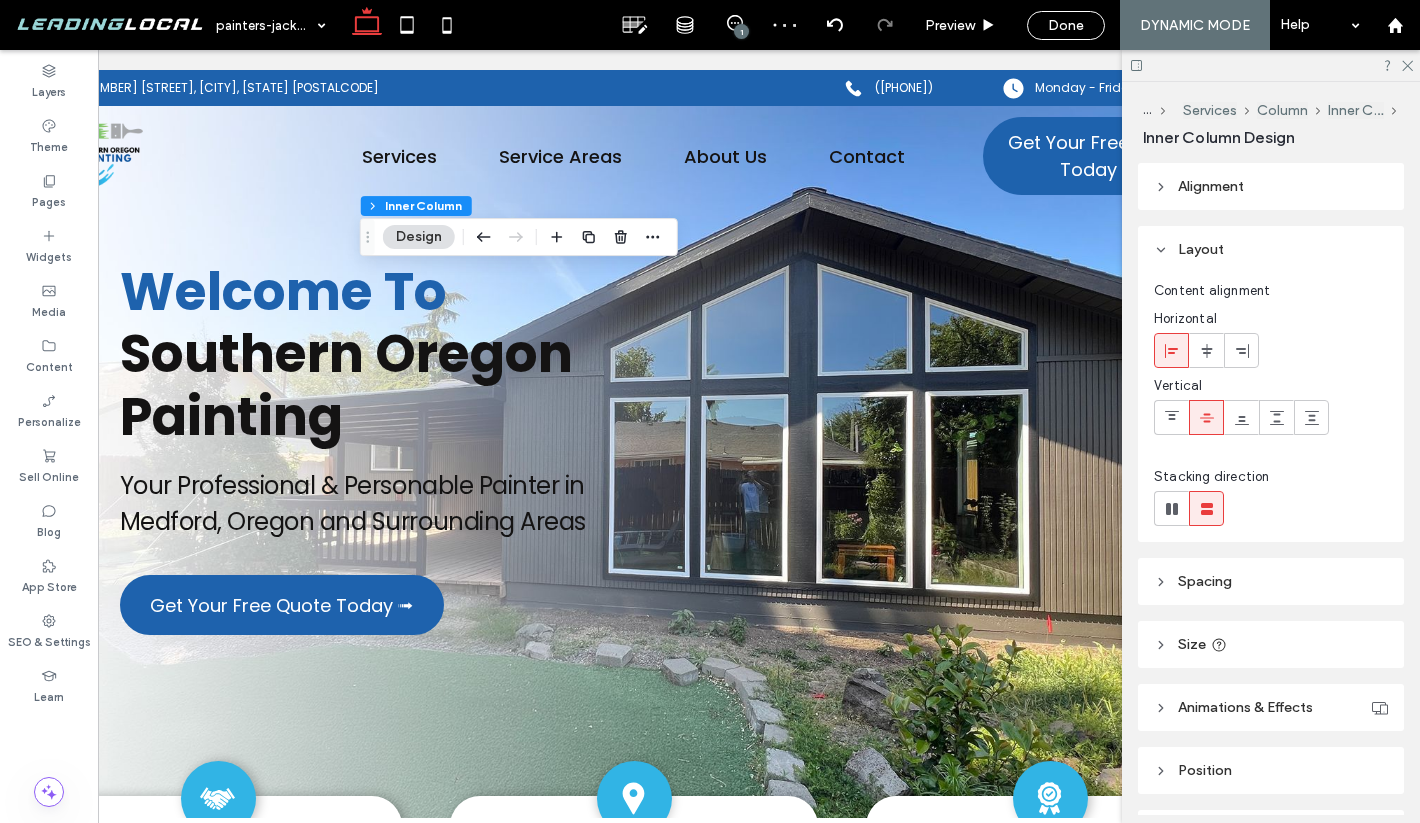 scroll, scrollTop: 0, scrollLeft: 196, axis: horizontal 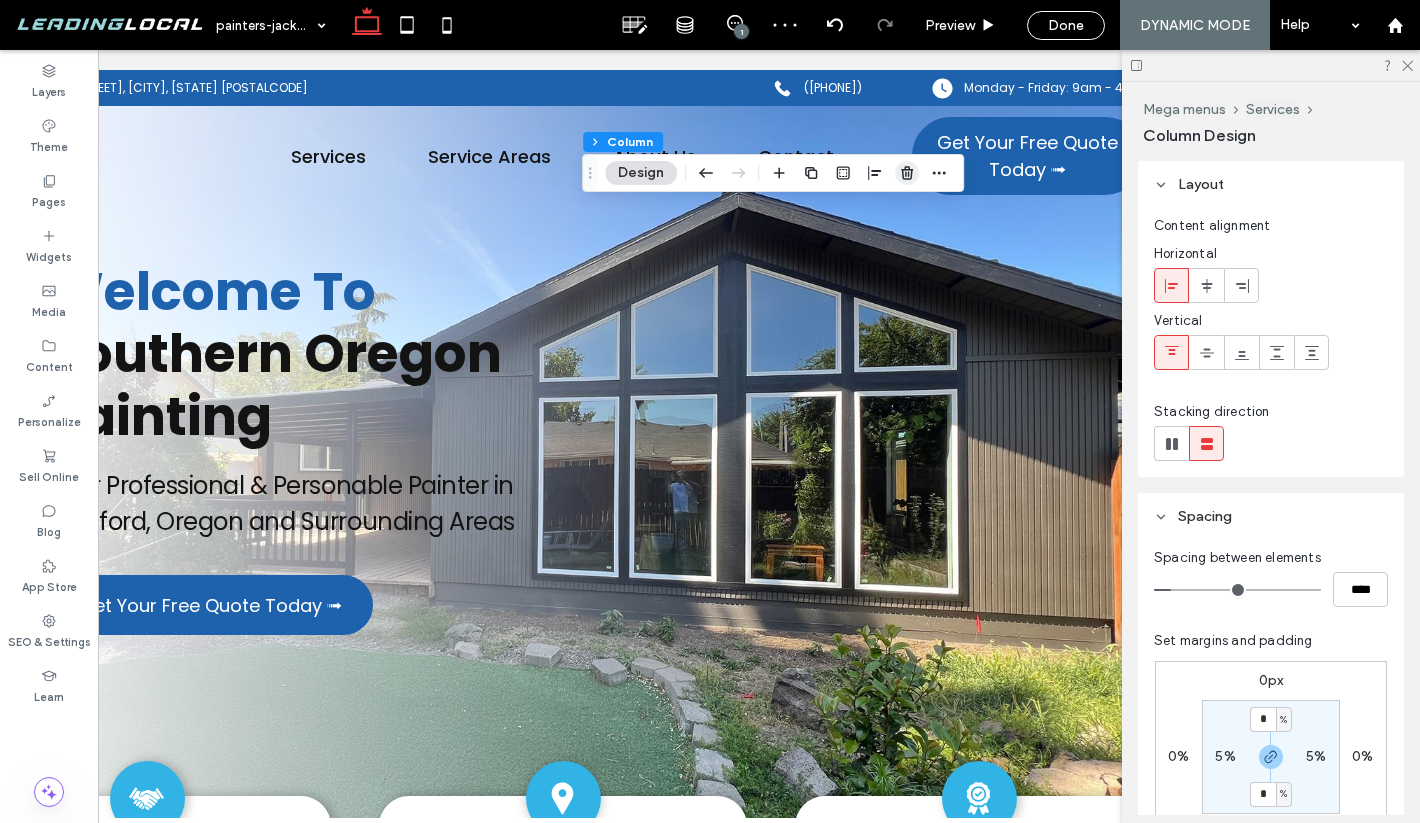 click 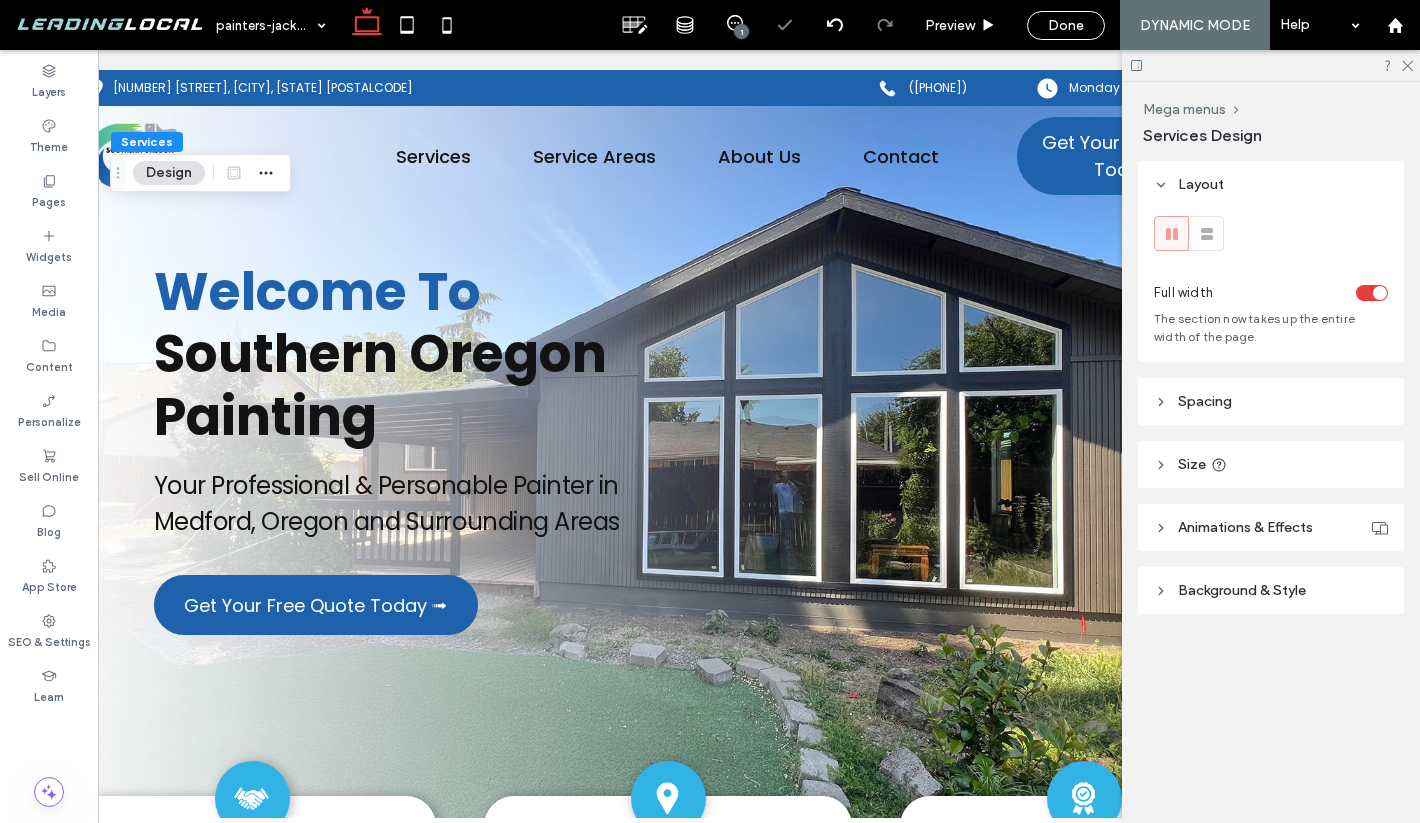 scroll, scrollTop: 0, scrollLeft: 0, axis: both 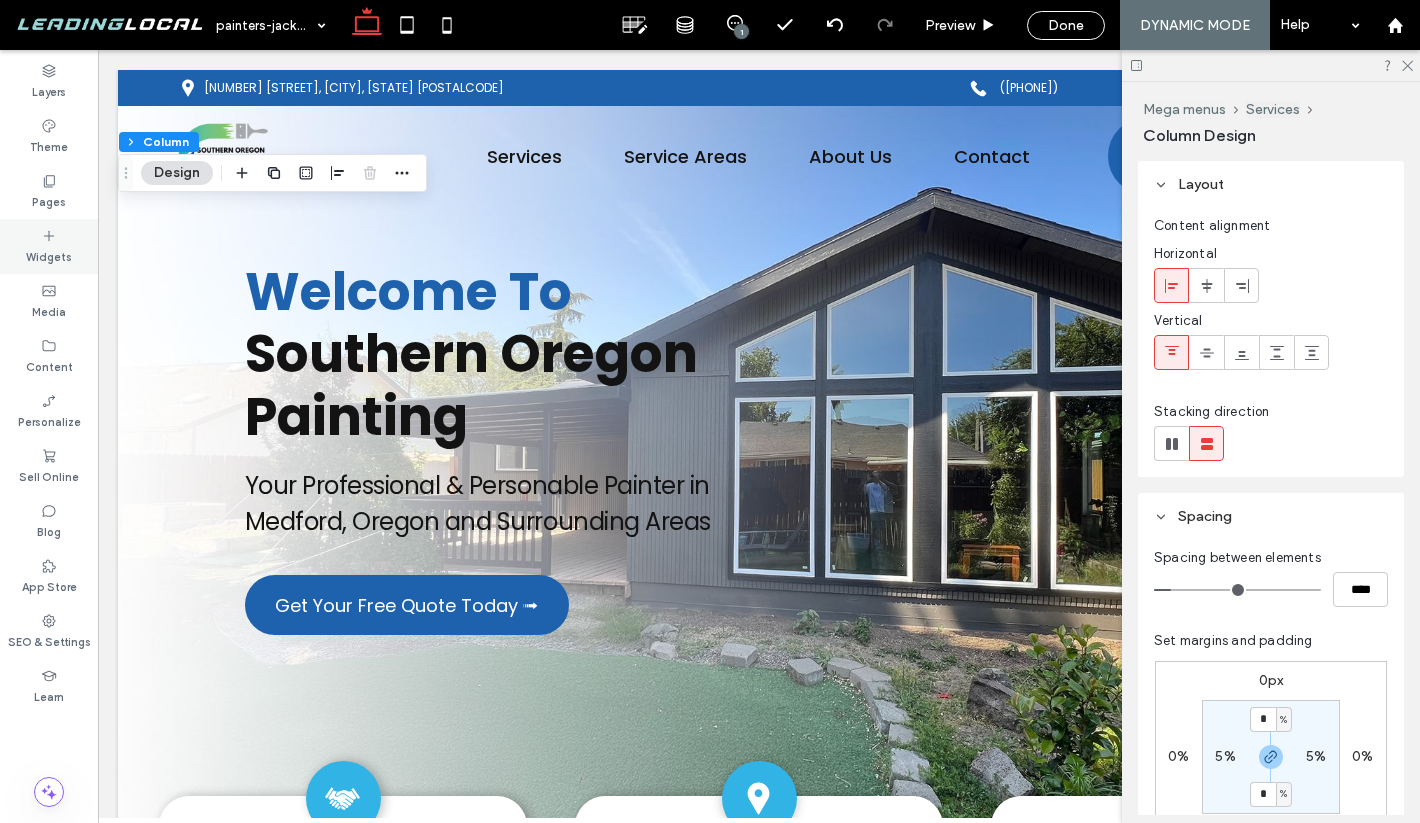 click 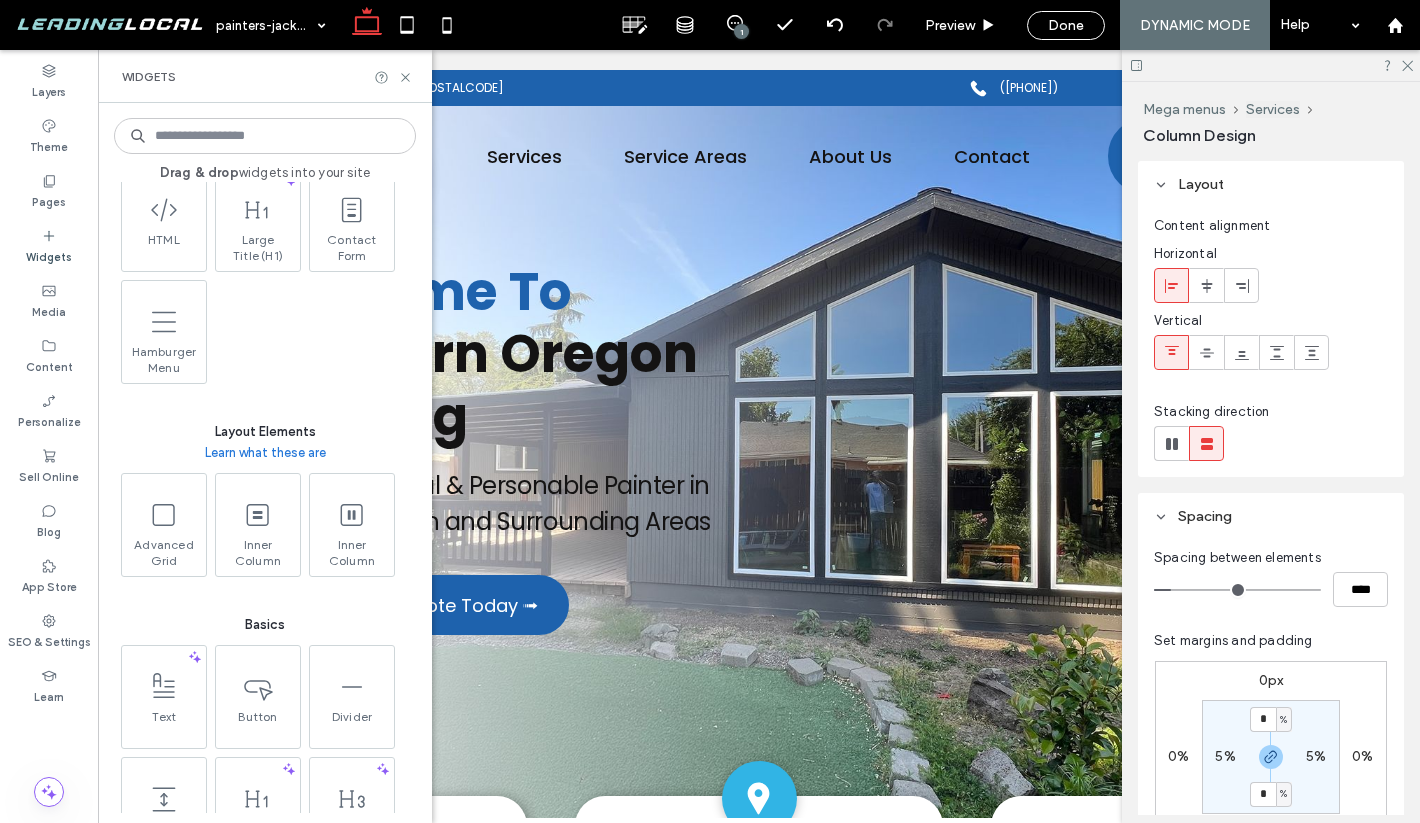 scroll, scrollTop: 697, scrollLeft: 0, axis: vertical 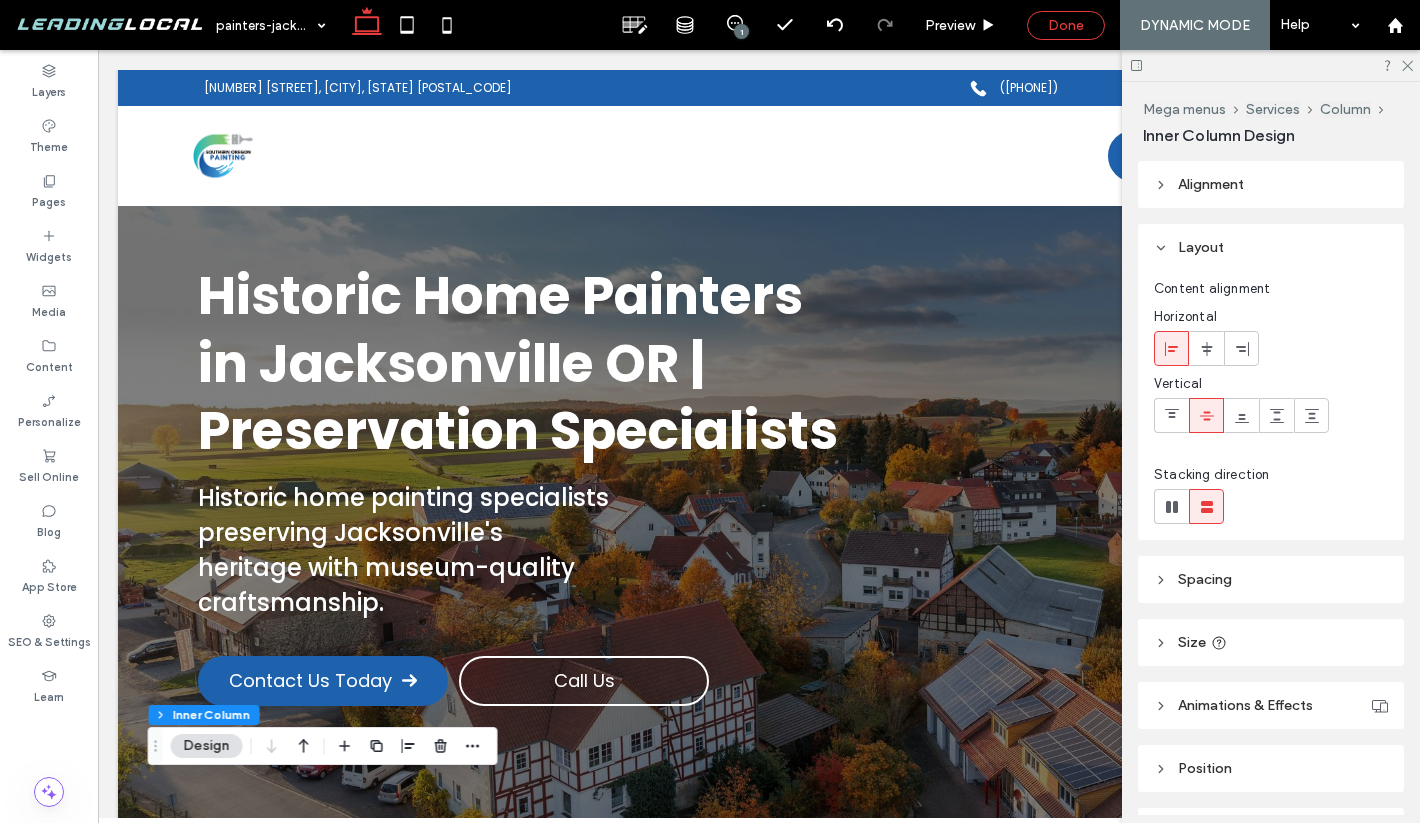 click on "Done" at bounding box center (1066, 25) 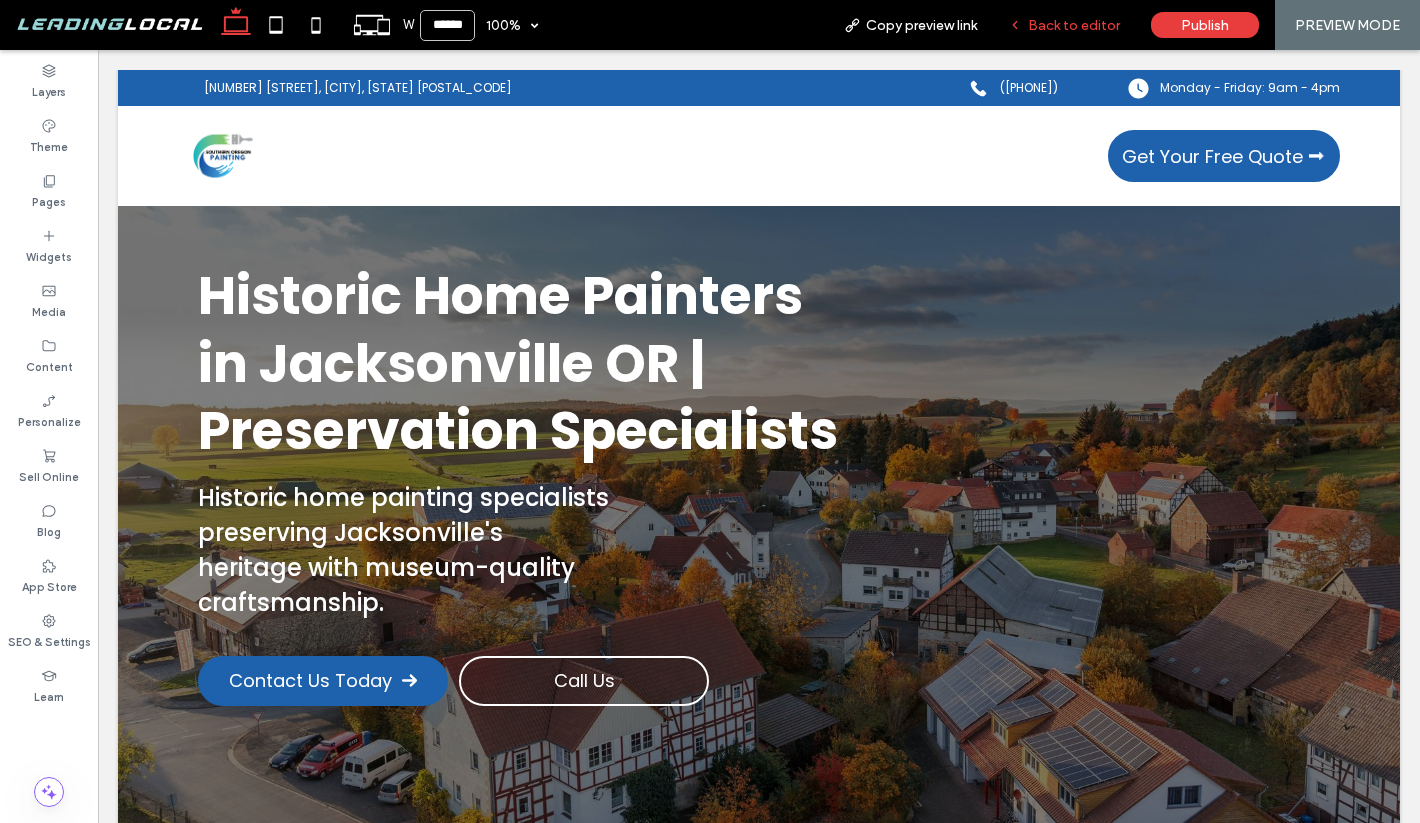 click on "Back to editor" at bounding box center [1074, 25] 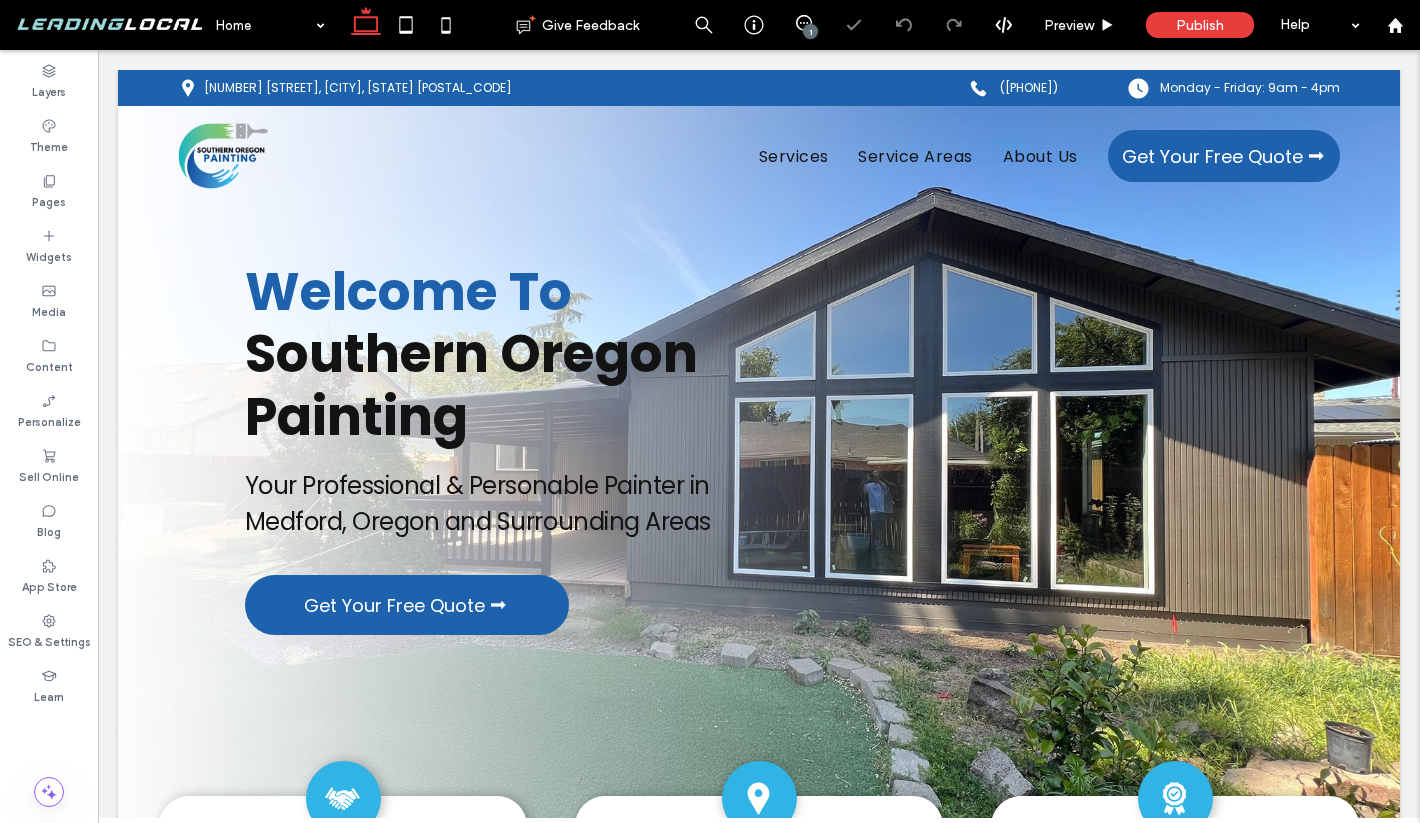 scroll, scrollTop: 0, scrollLeft: 0, axis: both 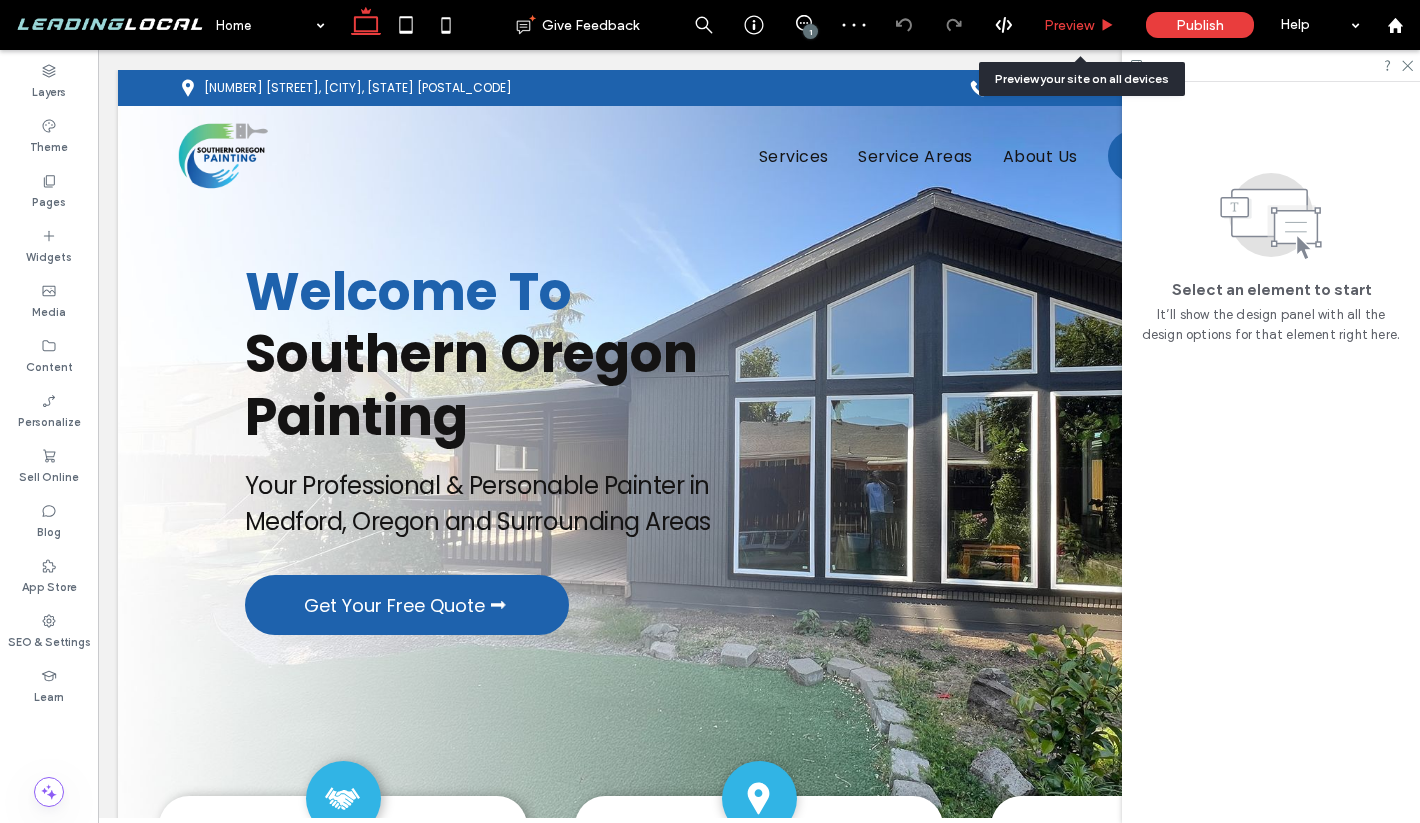click on "Preview" at bounding box center (1080, 25) 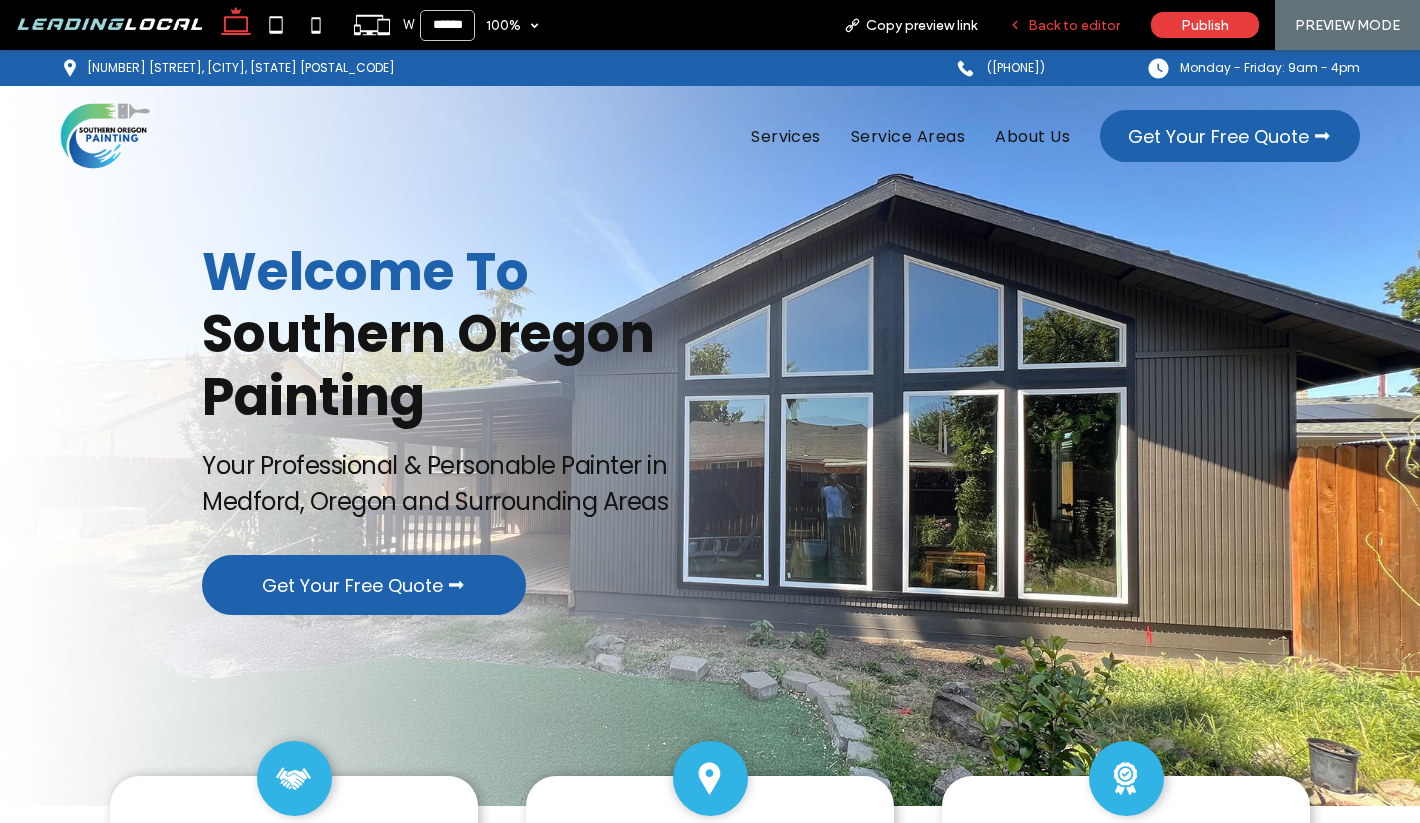 click on "Back to editor" at bounding box center (1074, 25) 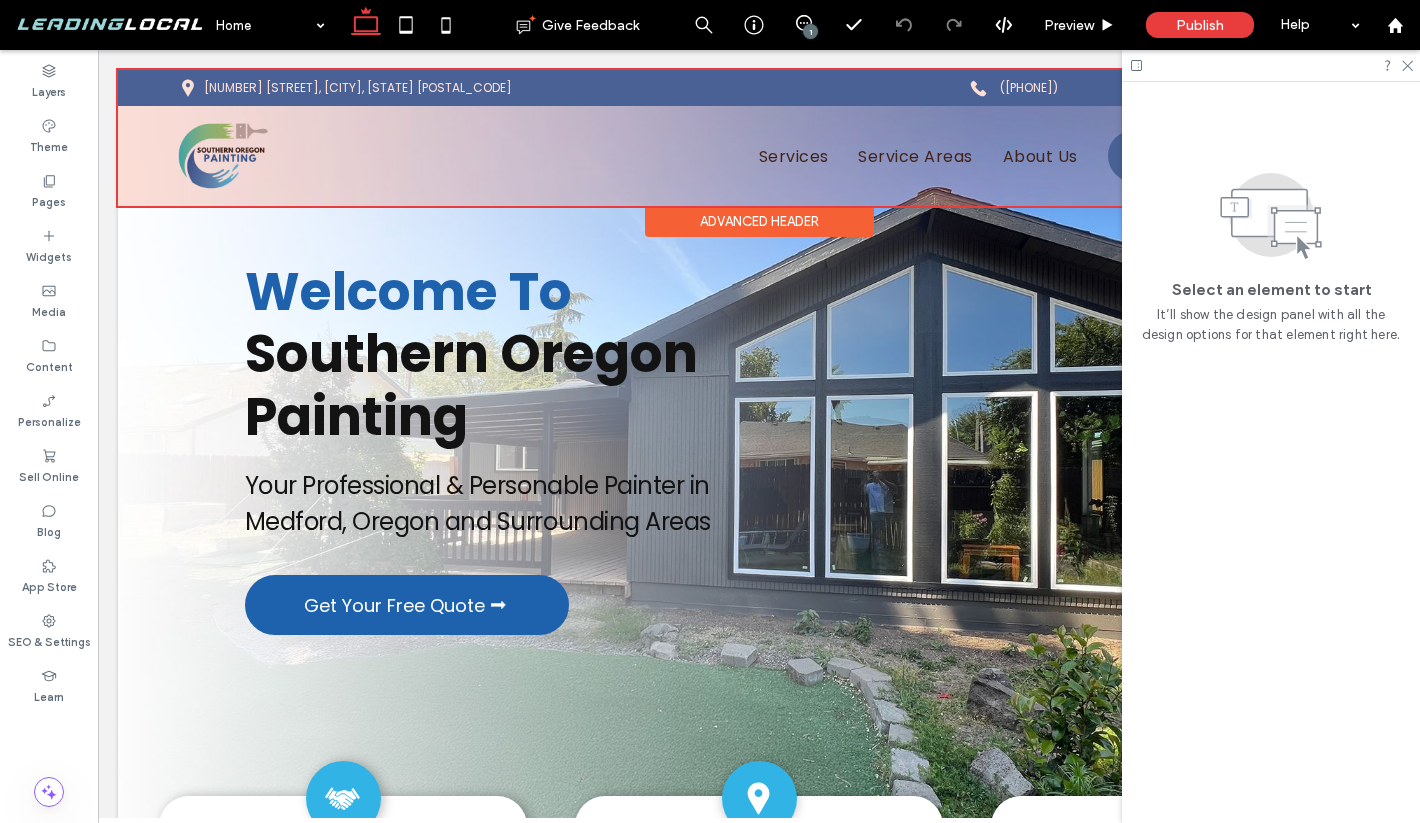 click at bounding box center (759, 138) 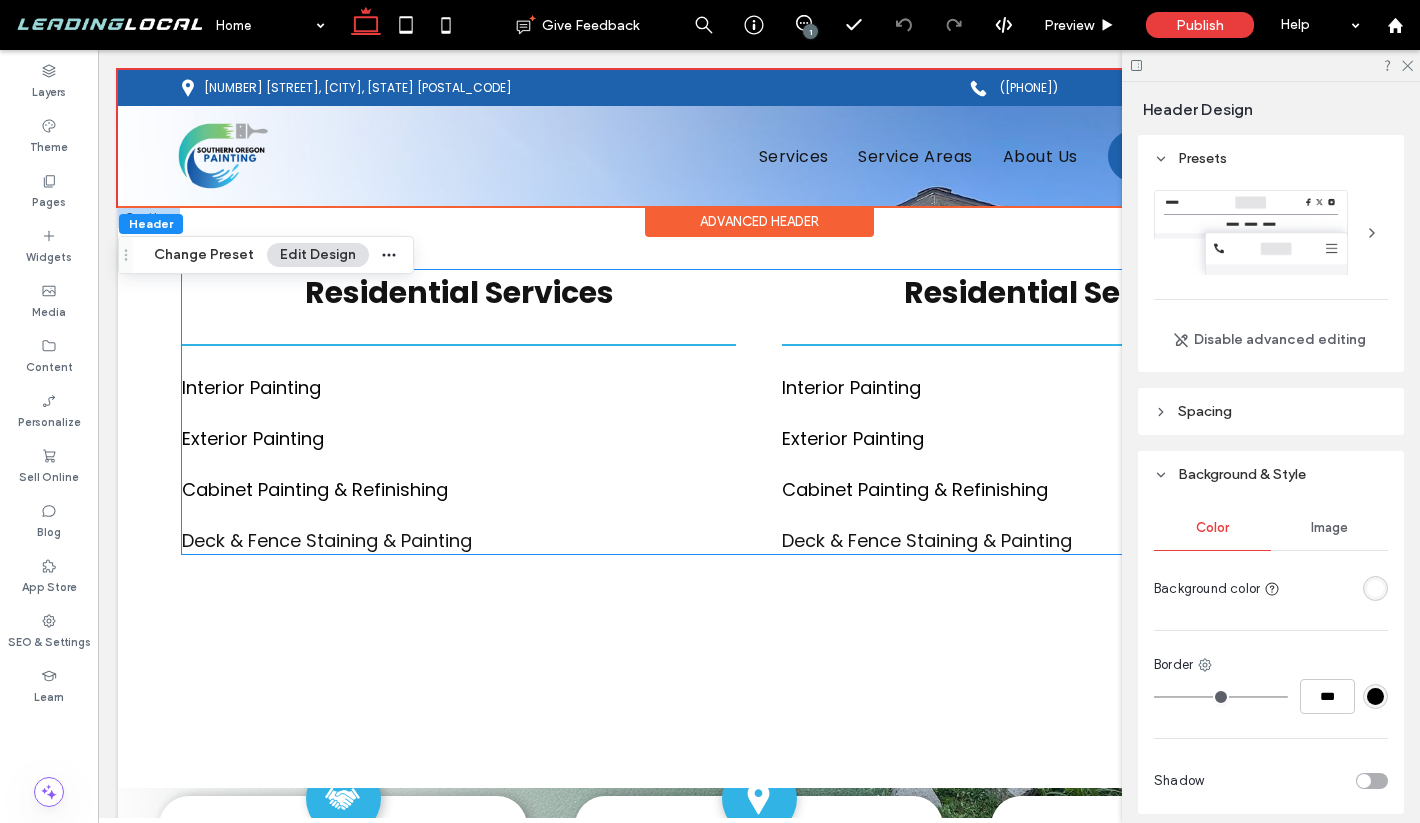 click on "Residential Services
Interior Painting
Exterior Painting
Cabinet Painting & Refinishing
Deck & Fenc e Staining & Painting
Residential Services
Interior Painting
Exterior Painting
Cabinet Painting & Refinishing
Deck & Fenc e Staining & Painting" at bounding box center (759, 412) 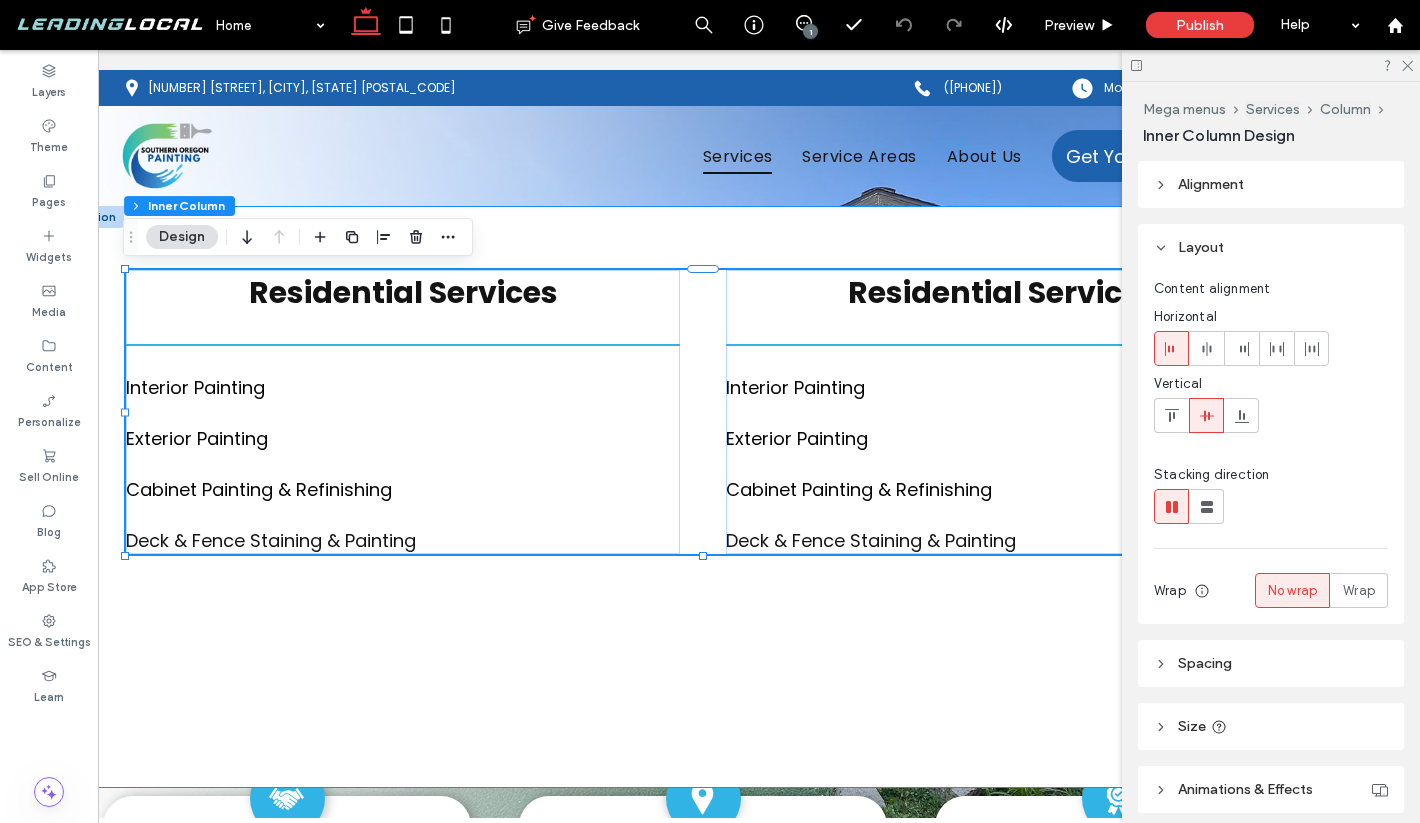 scroll, scrollTop: 0, scrollLeft: 66, axis: horizontal 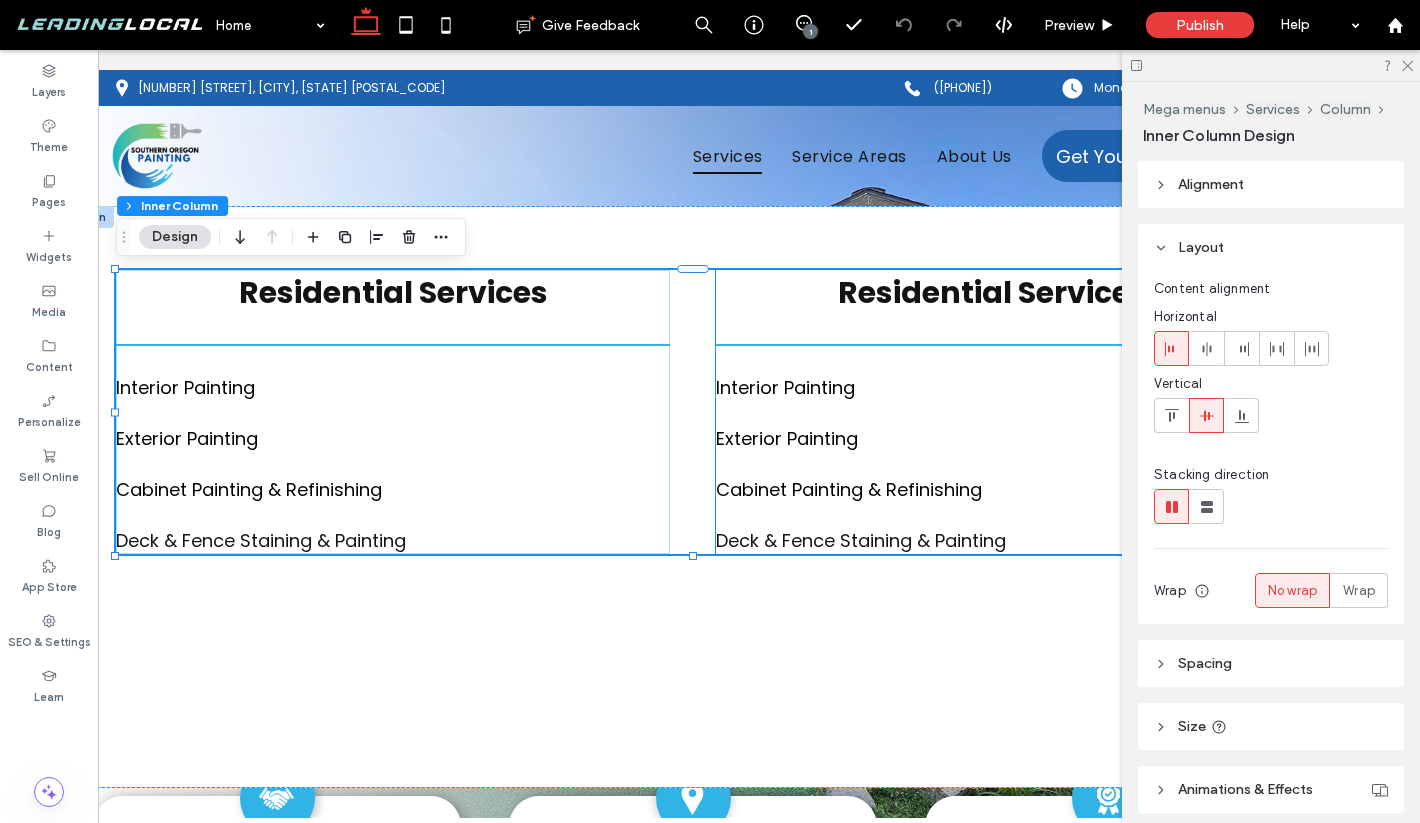 click on "Residential Services" at bounding box center (992, 292) 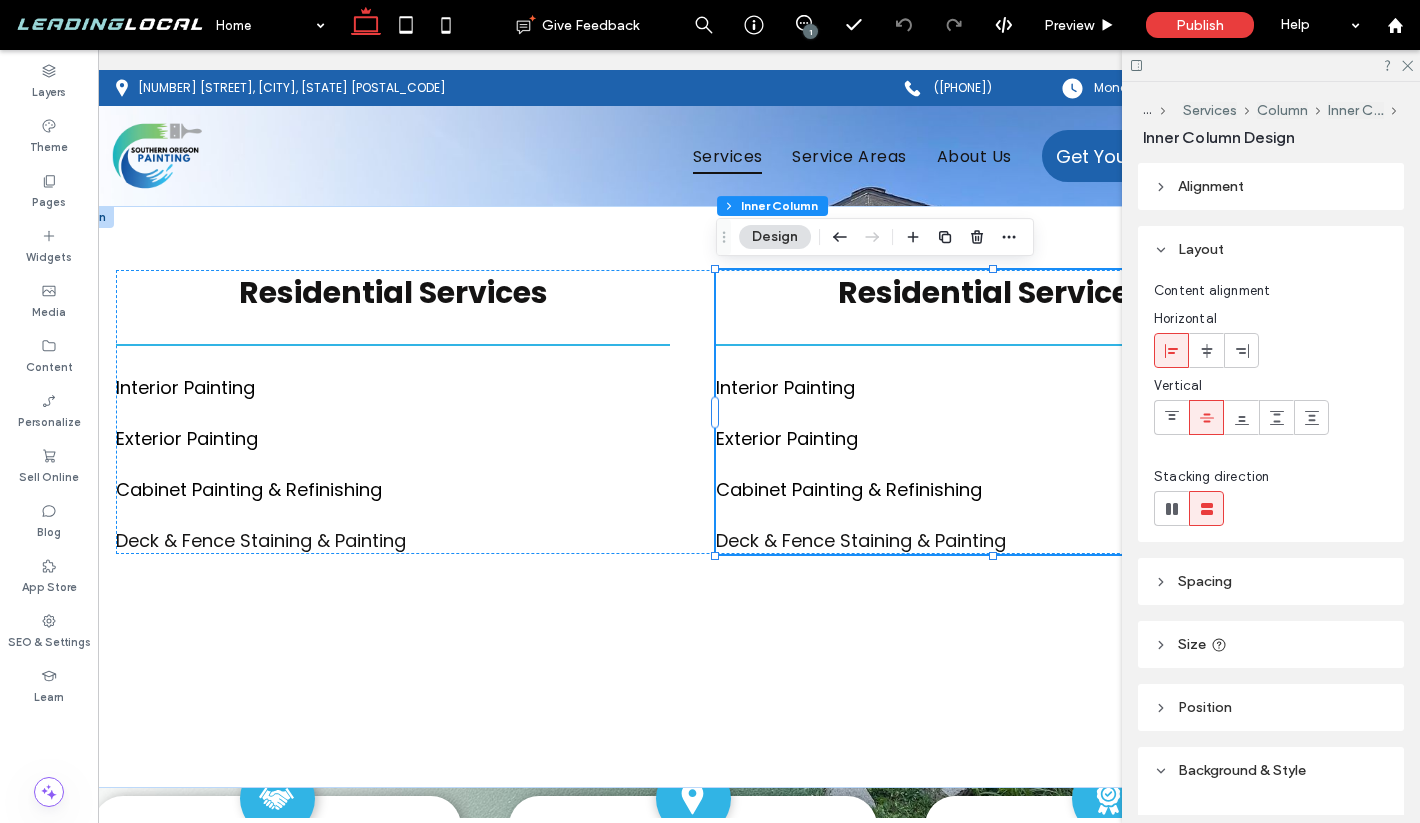 click on "Residential Services" at bounding box center (992, 292) 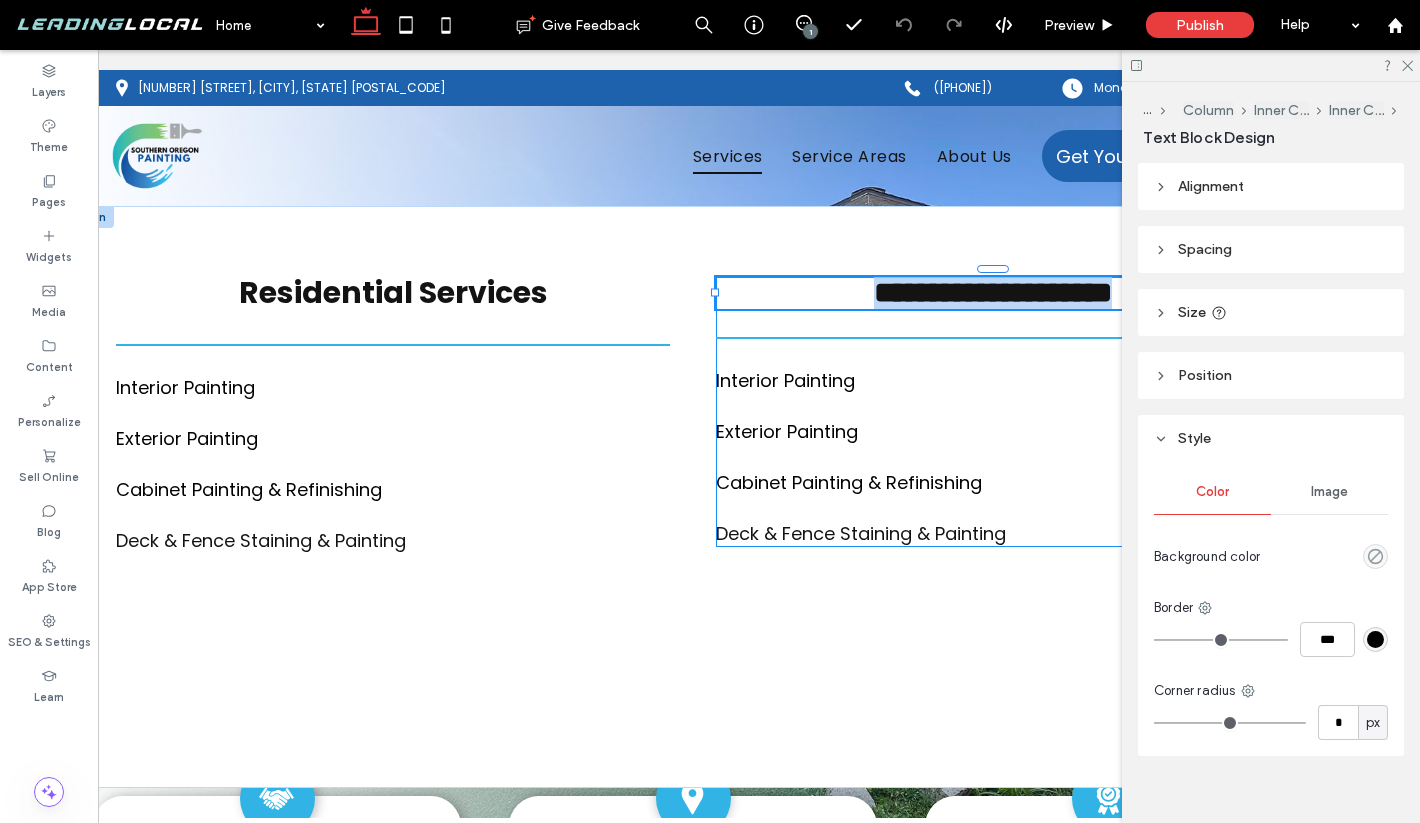 click on "**********" at bounding box center [993, 293] 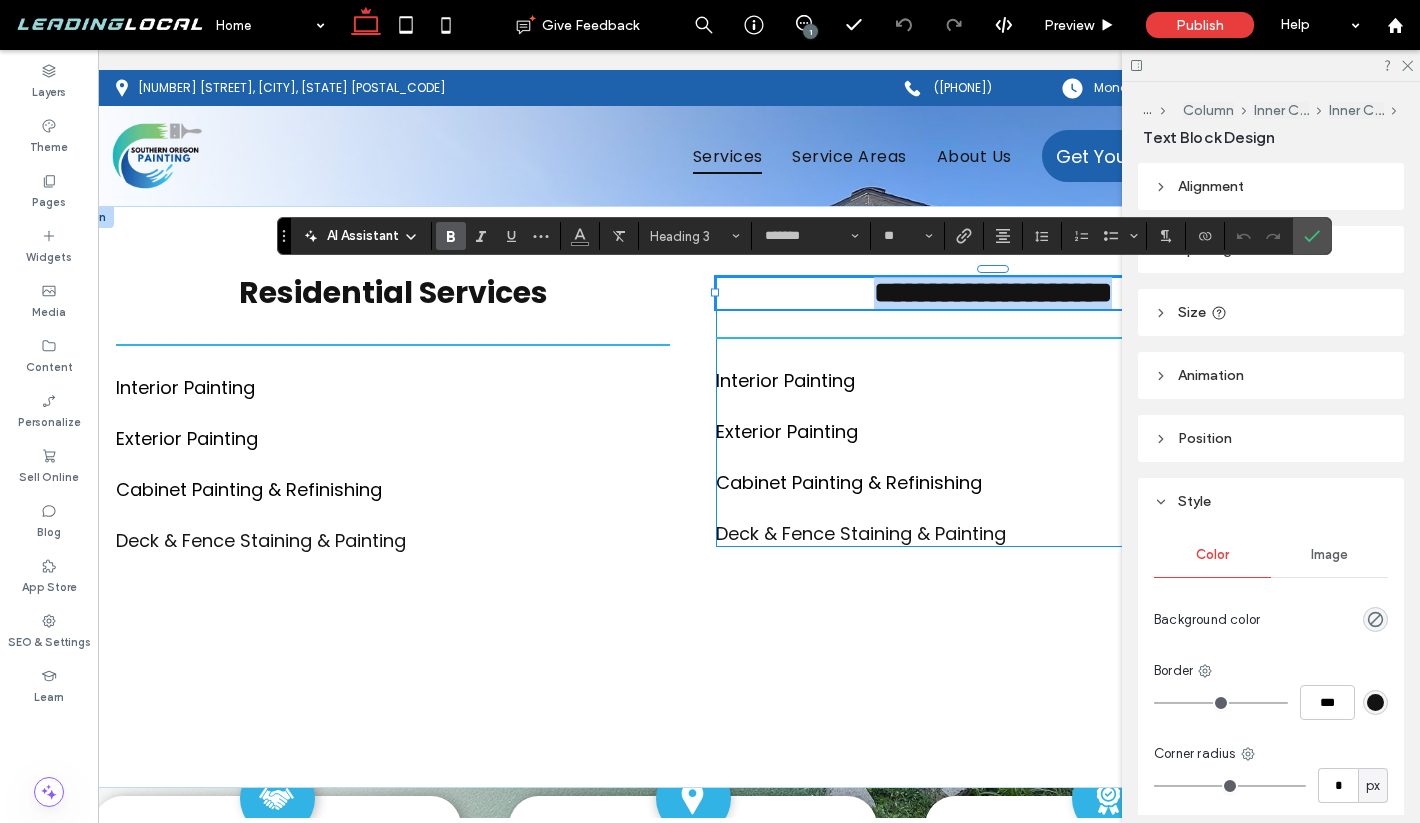 click on "**********" at bounding box center [993, 292] 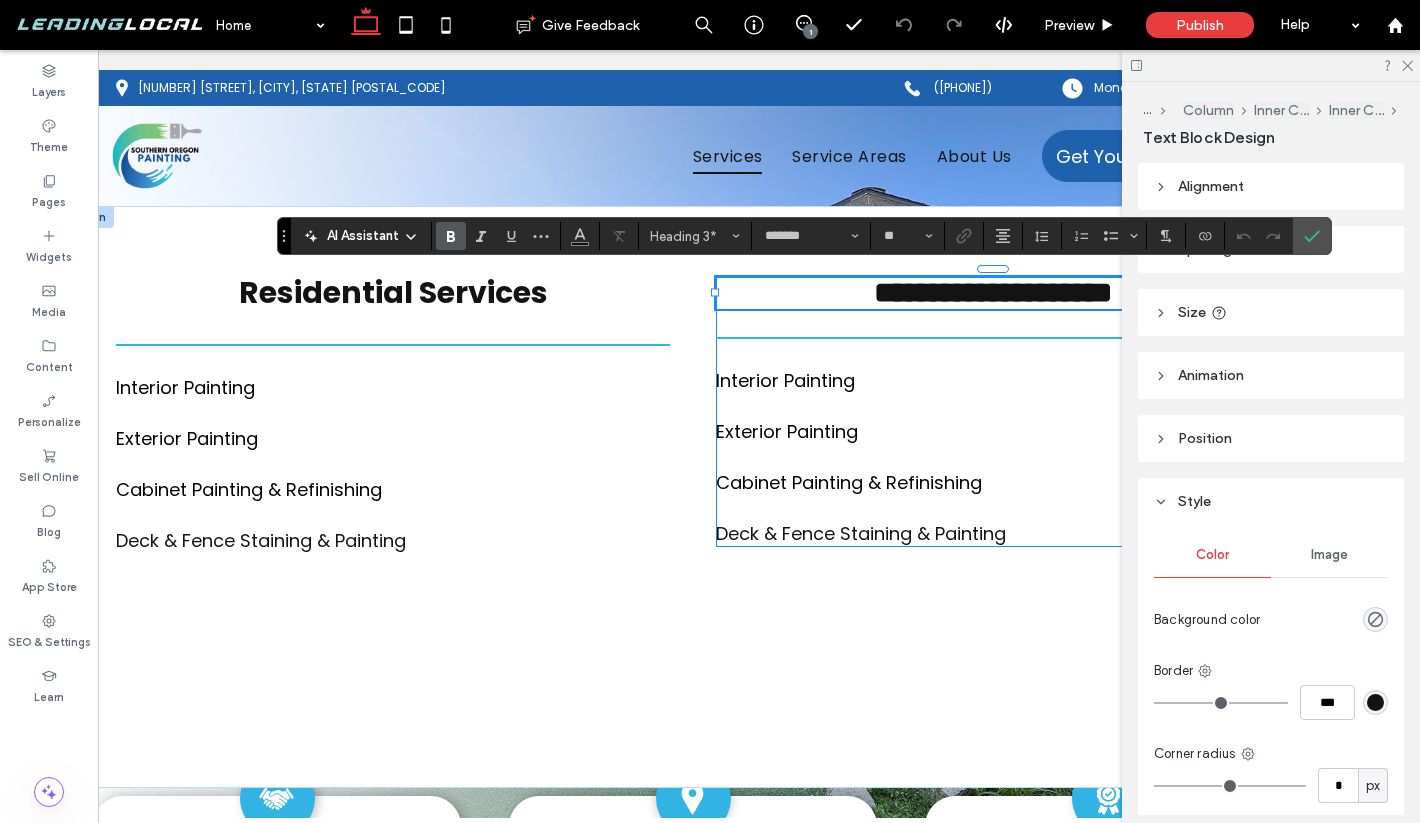 click on "**********" at bounding box center (993, 292) 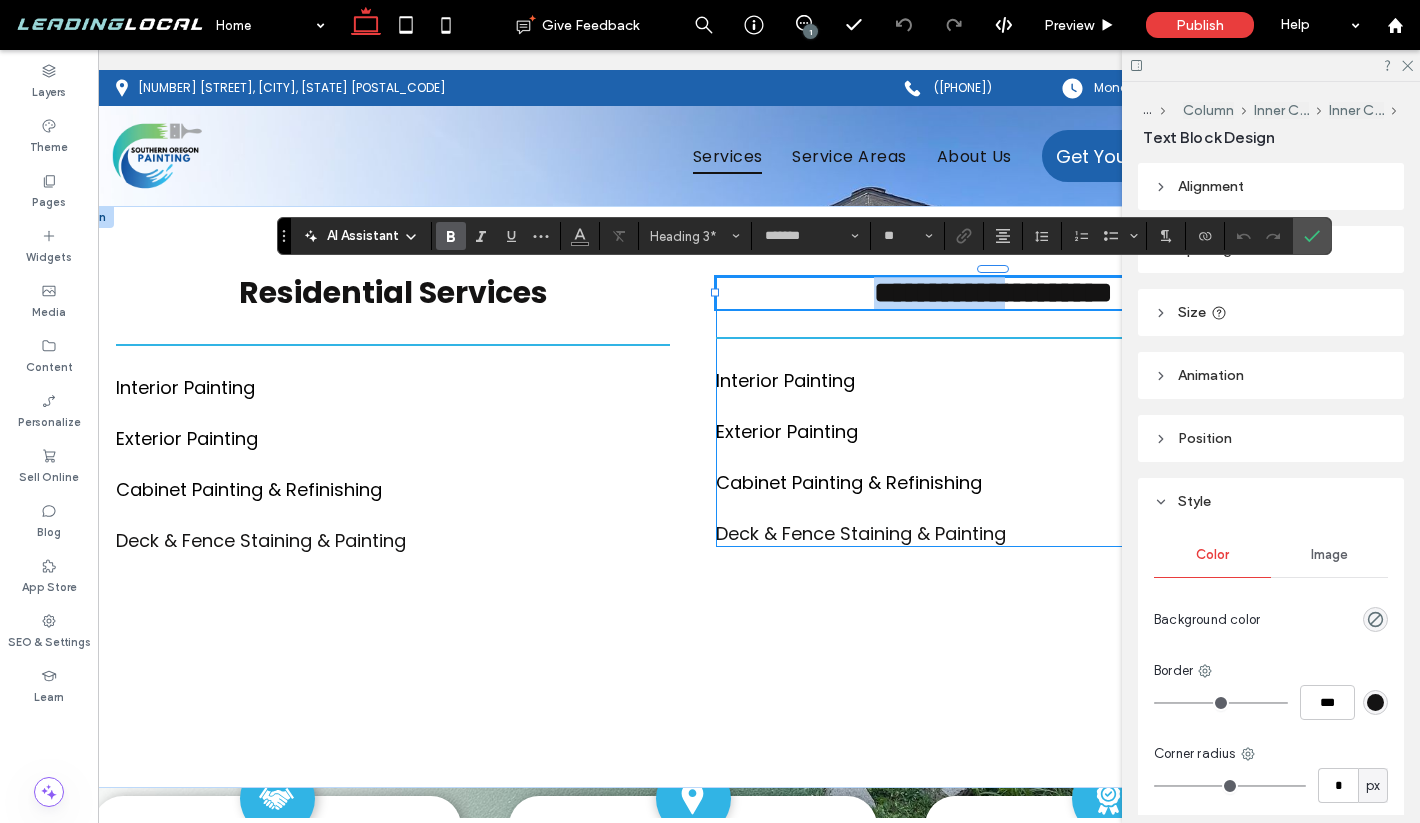 click on "**********" at bounding box center [993, 292] 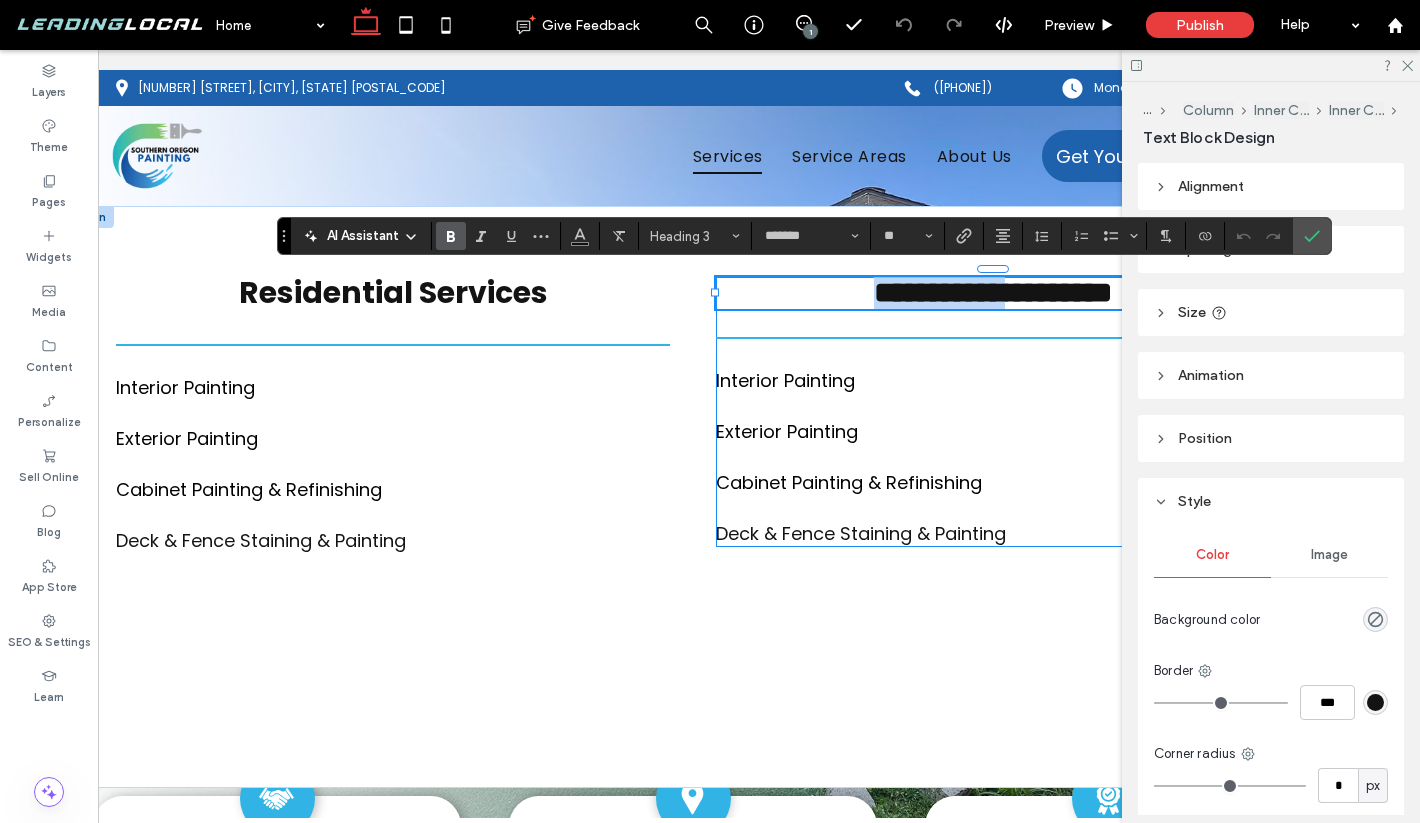 type 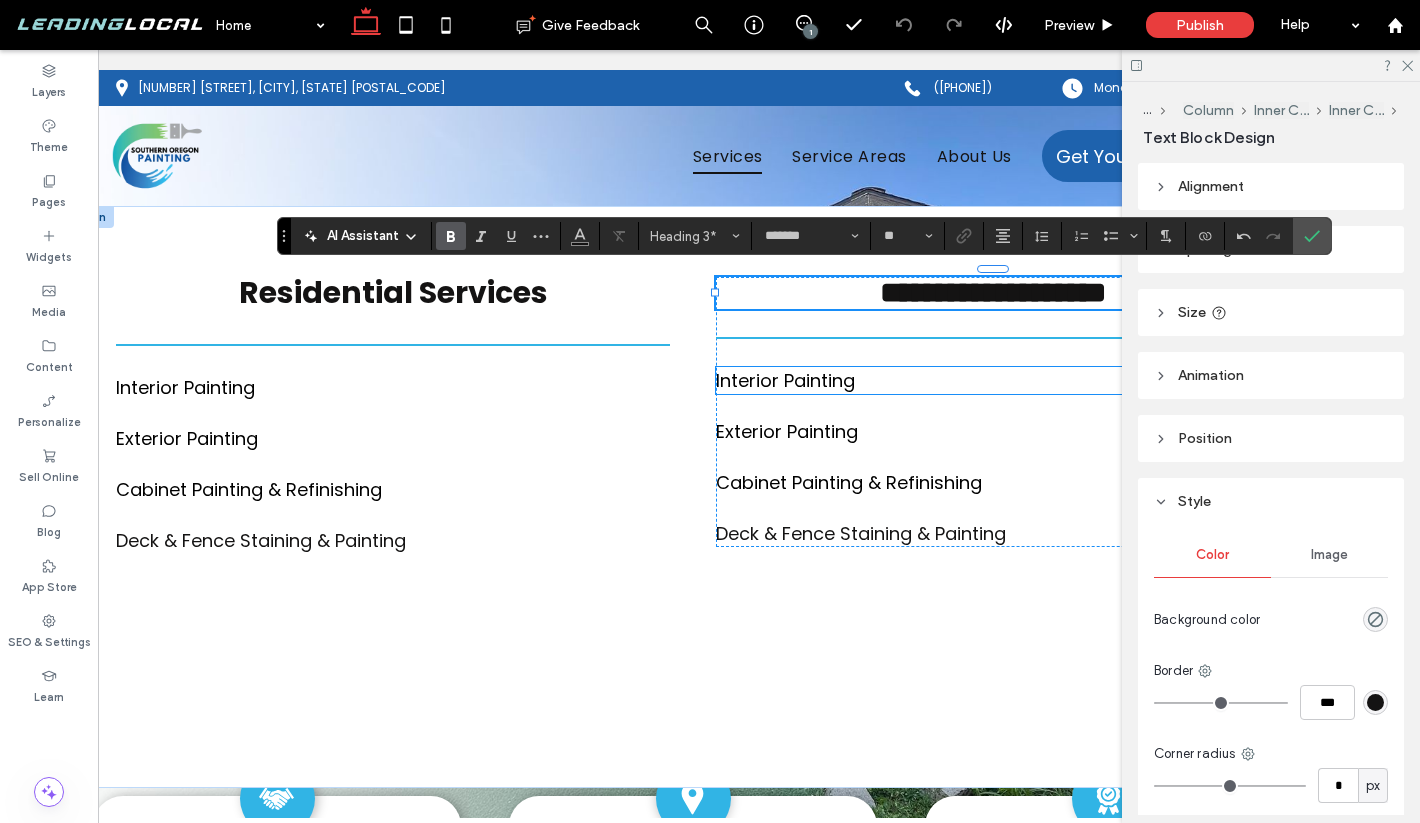click on "Interior Painting" at bounding box center (993, 380) 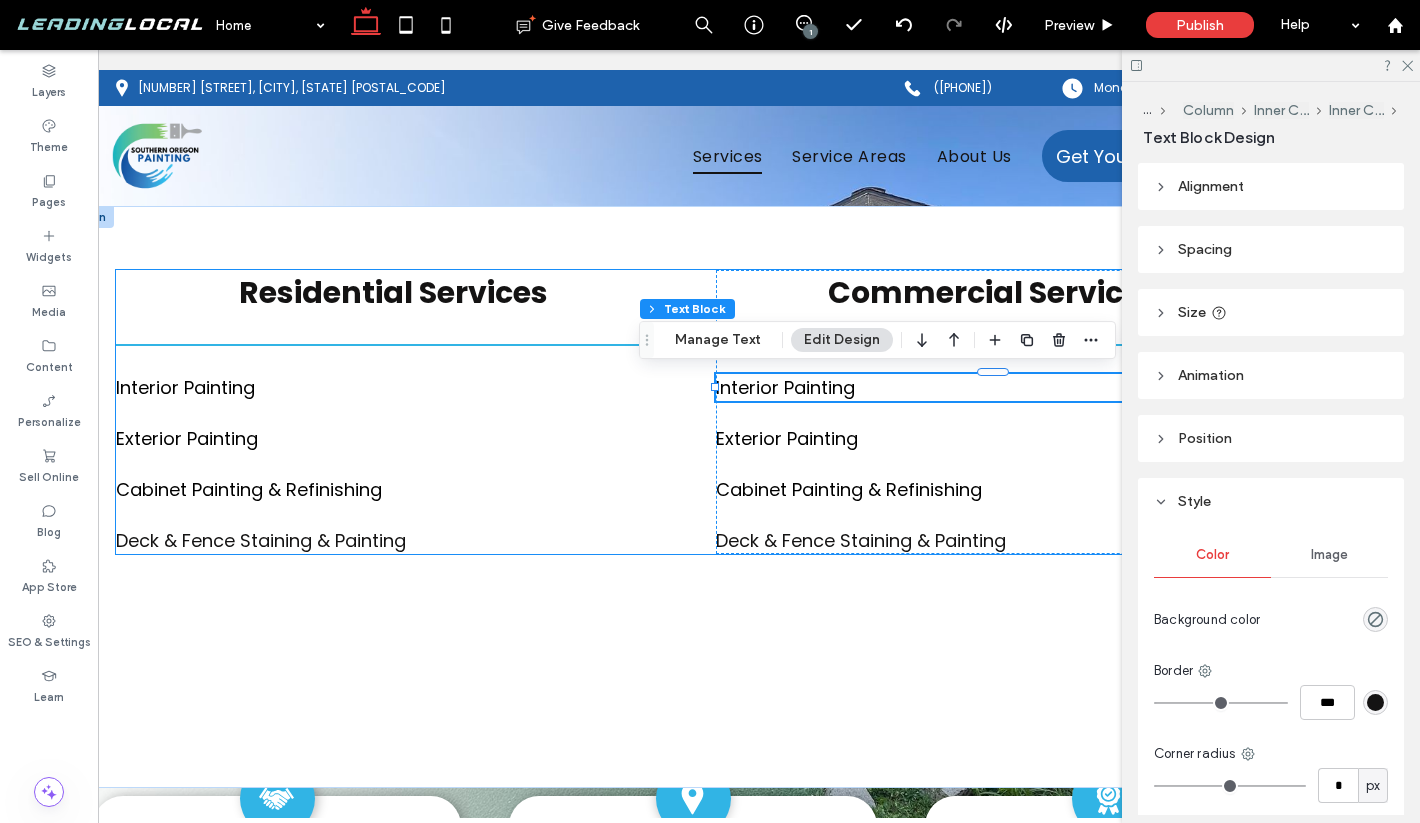 click on "Residential Services
Interior Painting
Exterior Painting
Cabinet Painting & Refinishing
Deck & Fenc e Staining & Painting
Commercial Services
Interior Painting
Exterior Painting
Cabinet Painting & Refinishing
Deck & Fenc e Staining & Painting" at bounding box center (693, 412) 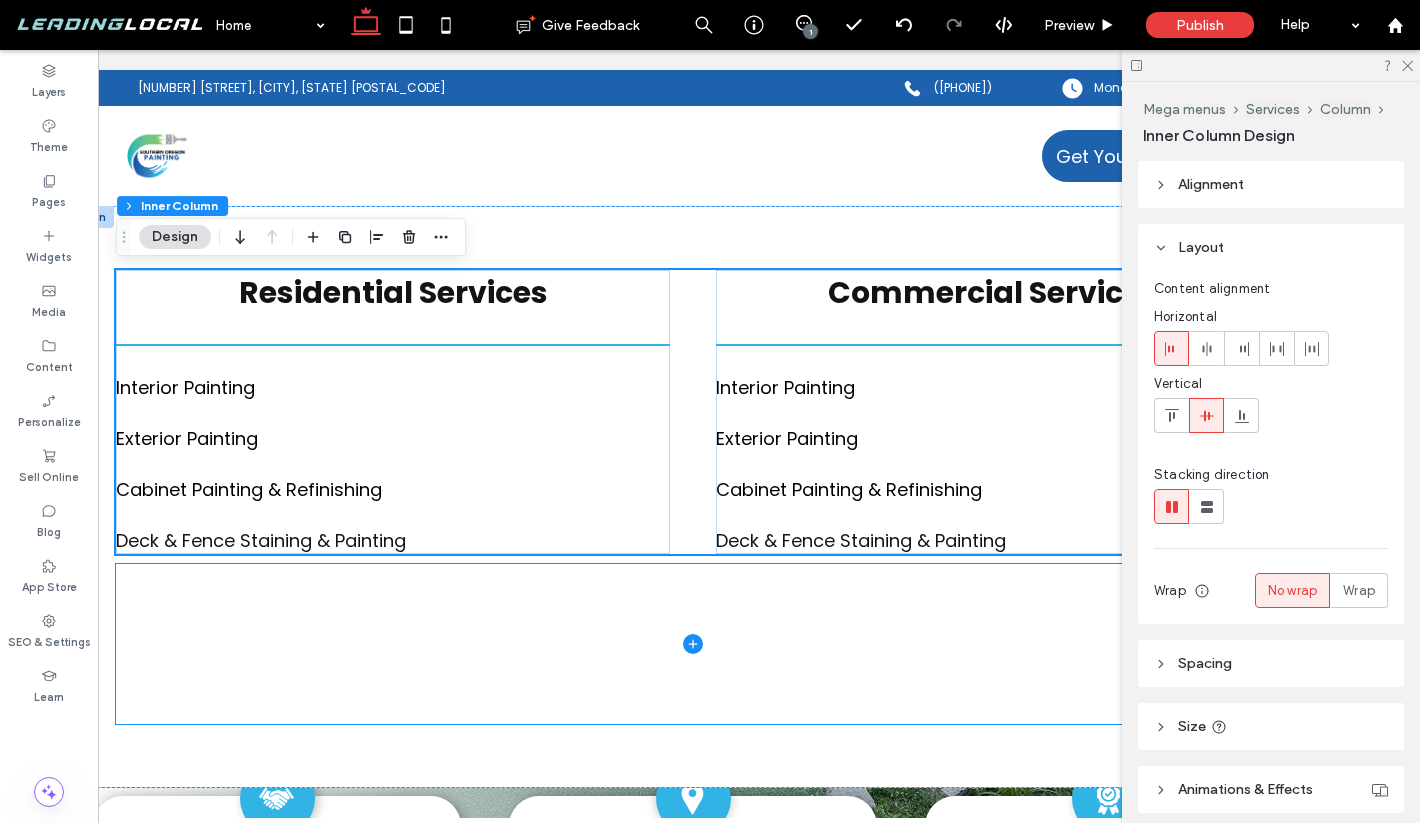 scroll, scrollTop: 29, scrollLeft: 0, axis: vertical 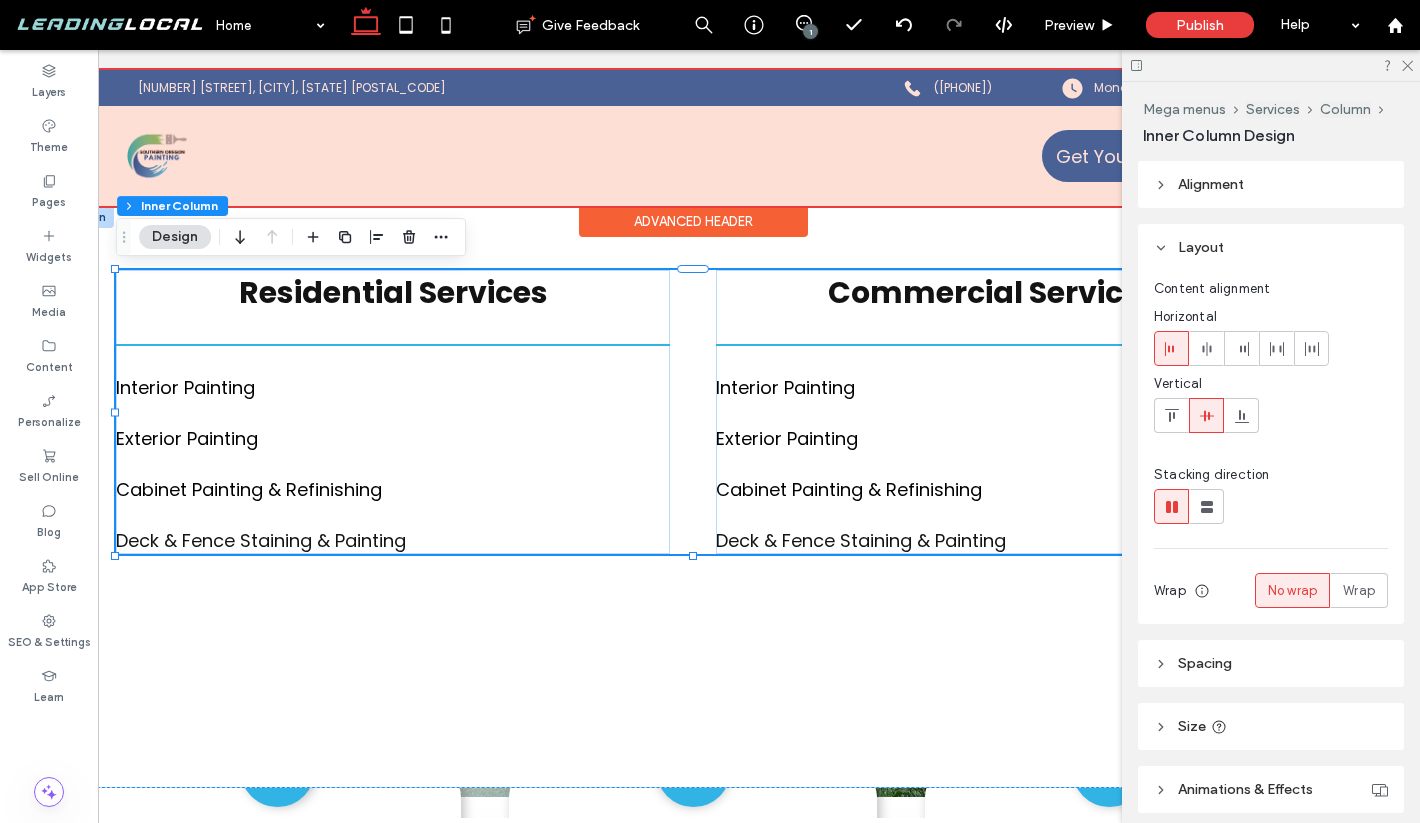 click on "Advanced Header" at bounding box center (693, 221) 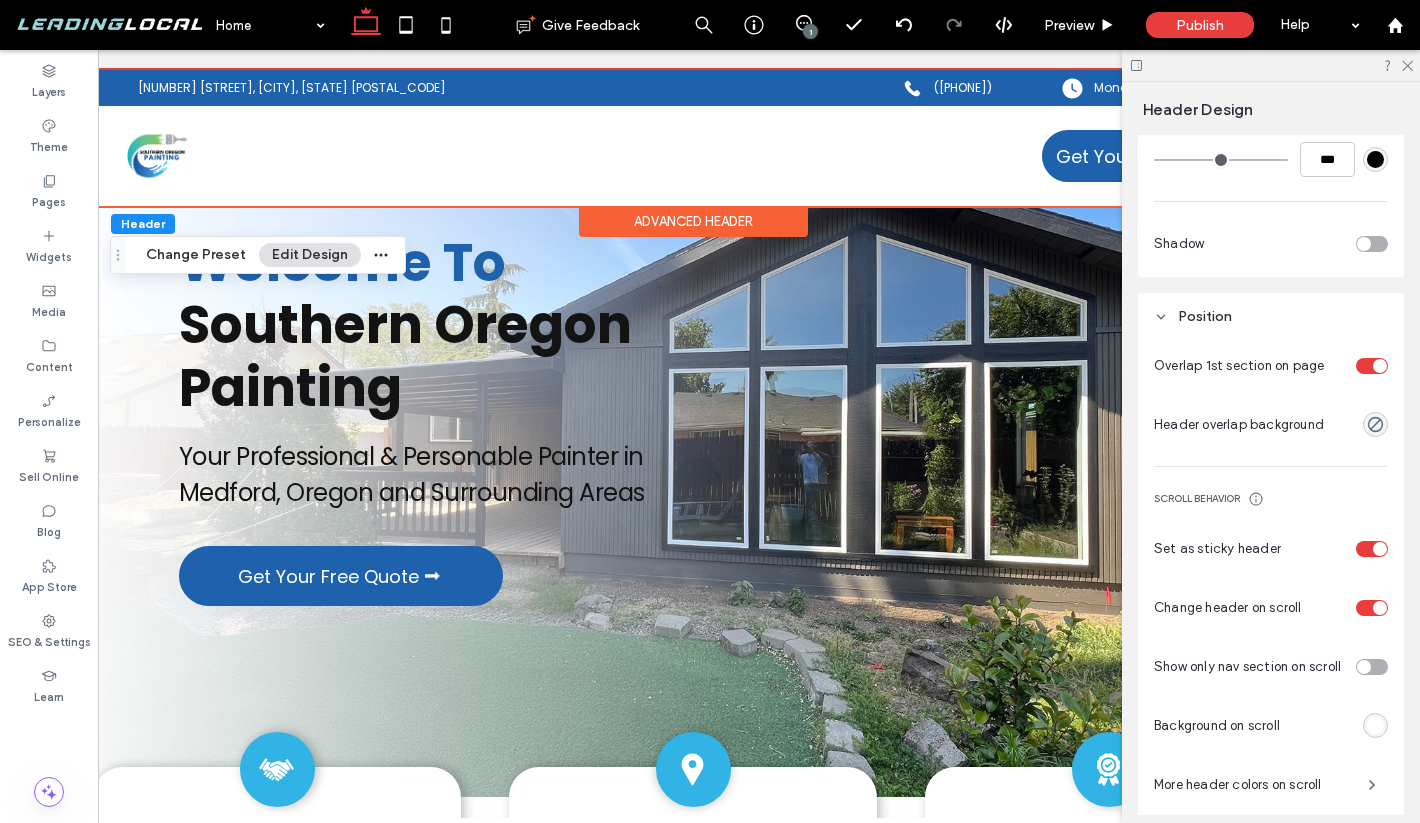 scroll, scrollTop: 695, scrollLeft: 0, axis: vertical 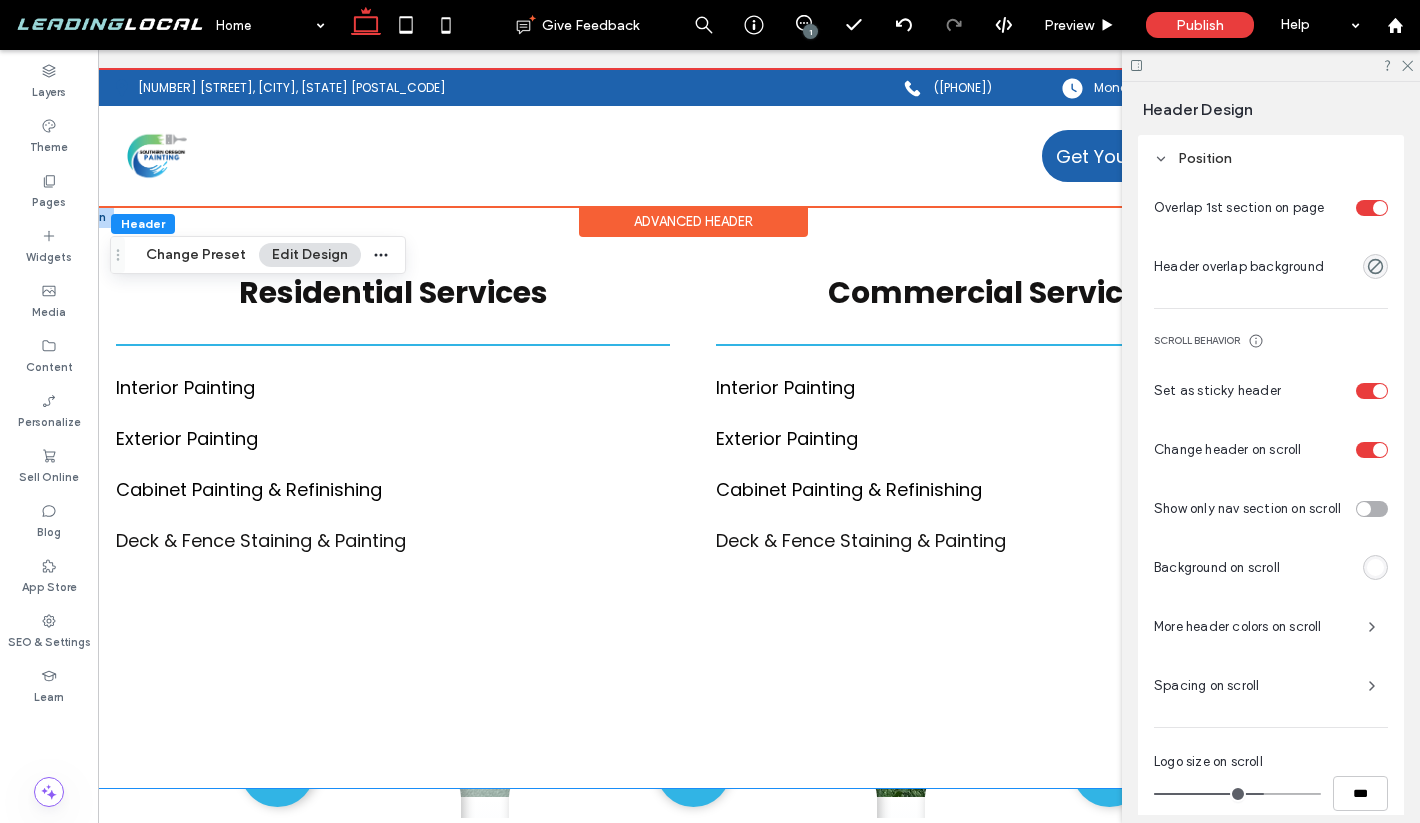 click on "Residential Services
Interior Painting
Exterior Painting
Cabinet Painting & Refinishing
Deck & Fenc e Staining & Painting
Commercial Services
Interior Painting
Exterior Painting
Cabinet Painting & Refinishing
Deck & Fenc e Staining & Painting" at bounding box center (693, 497) 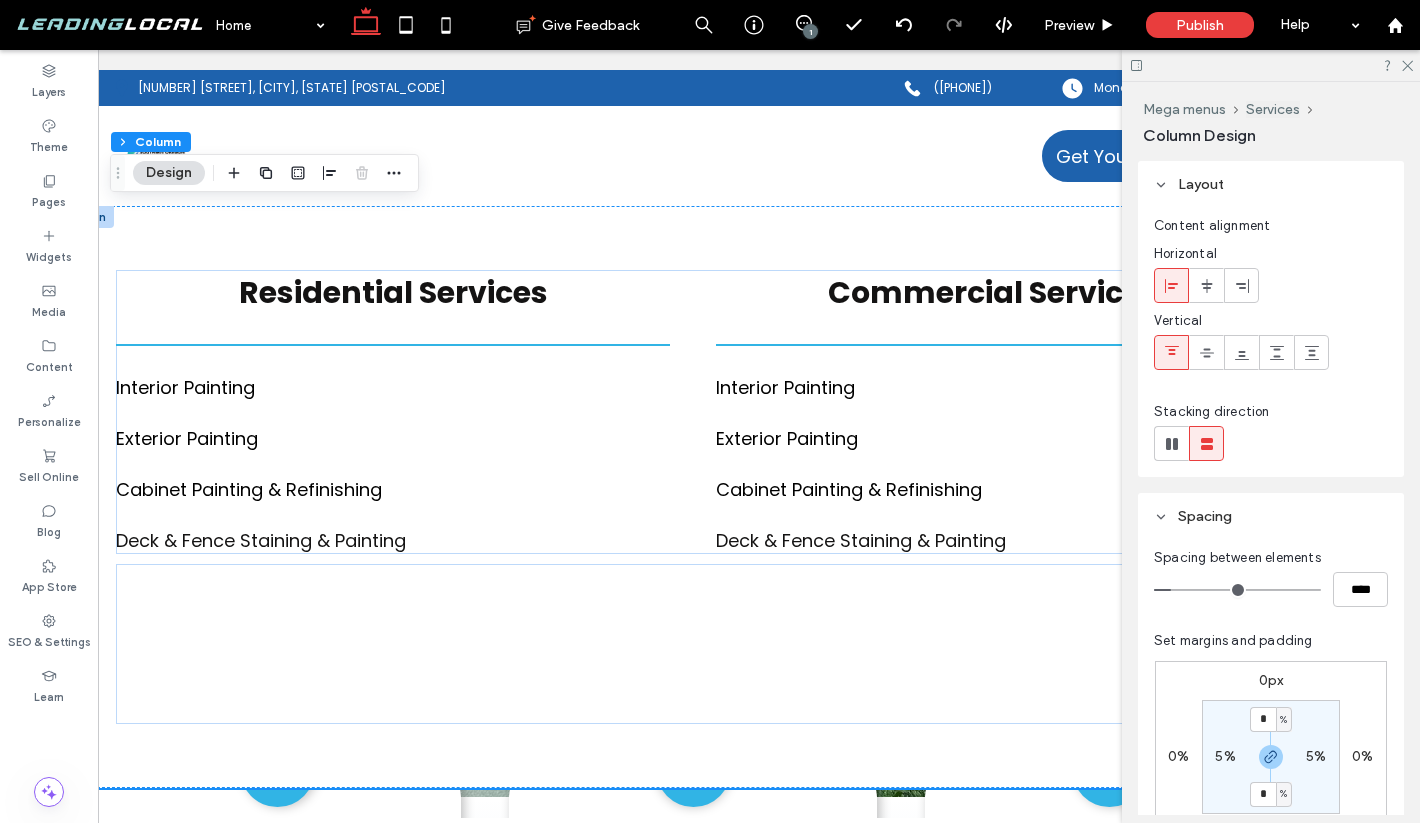 scroll, scrollTop: 45, scrollLeft: 0, axis: vertical 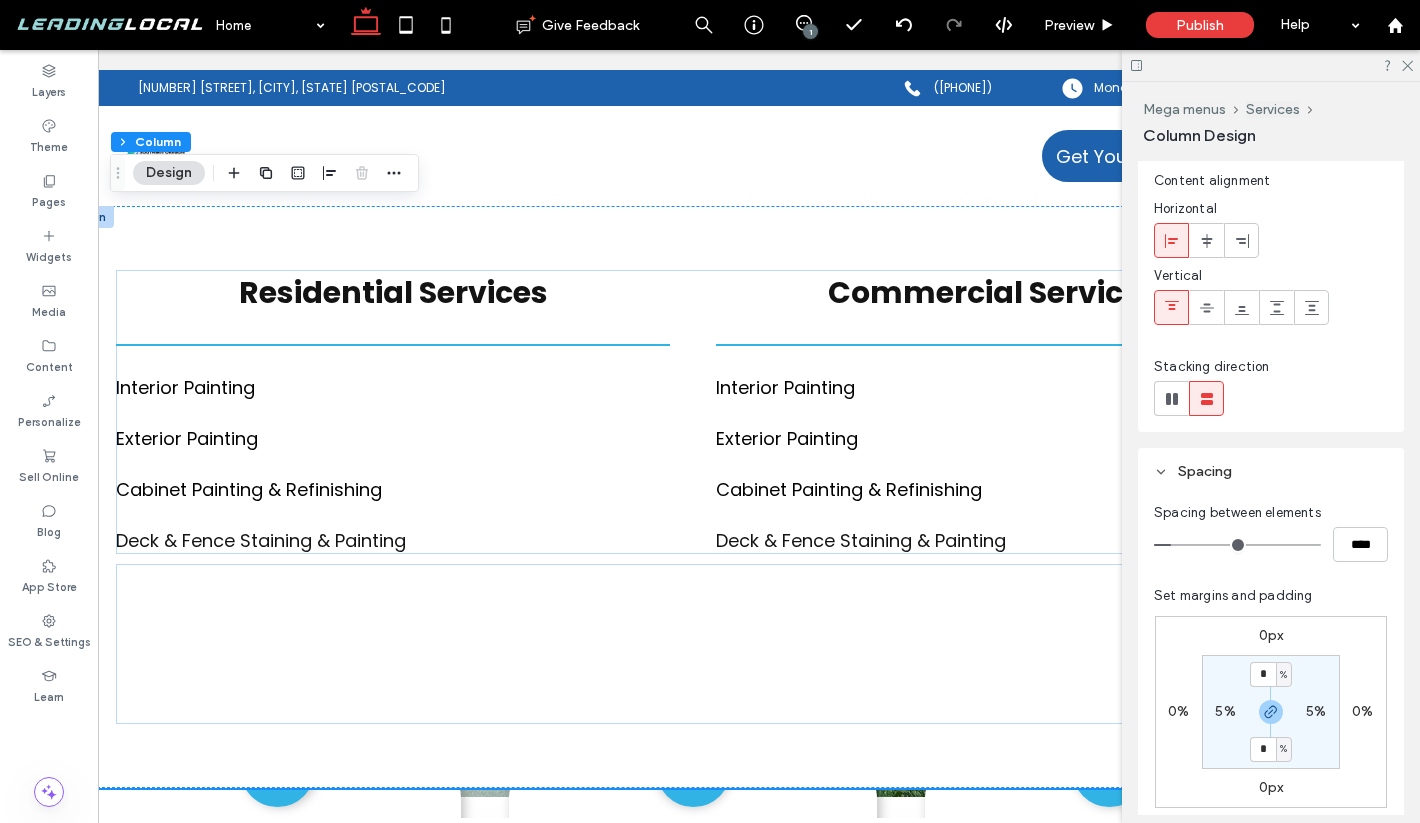 type on "**" 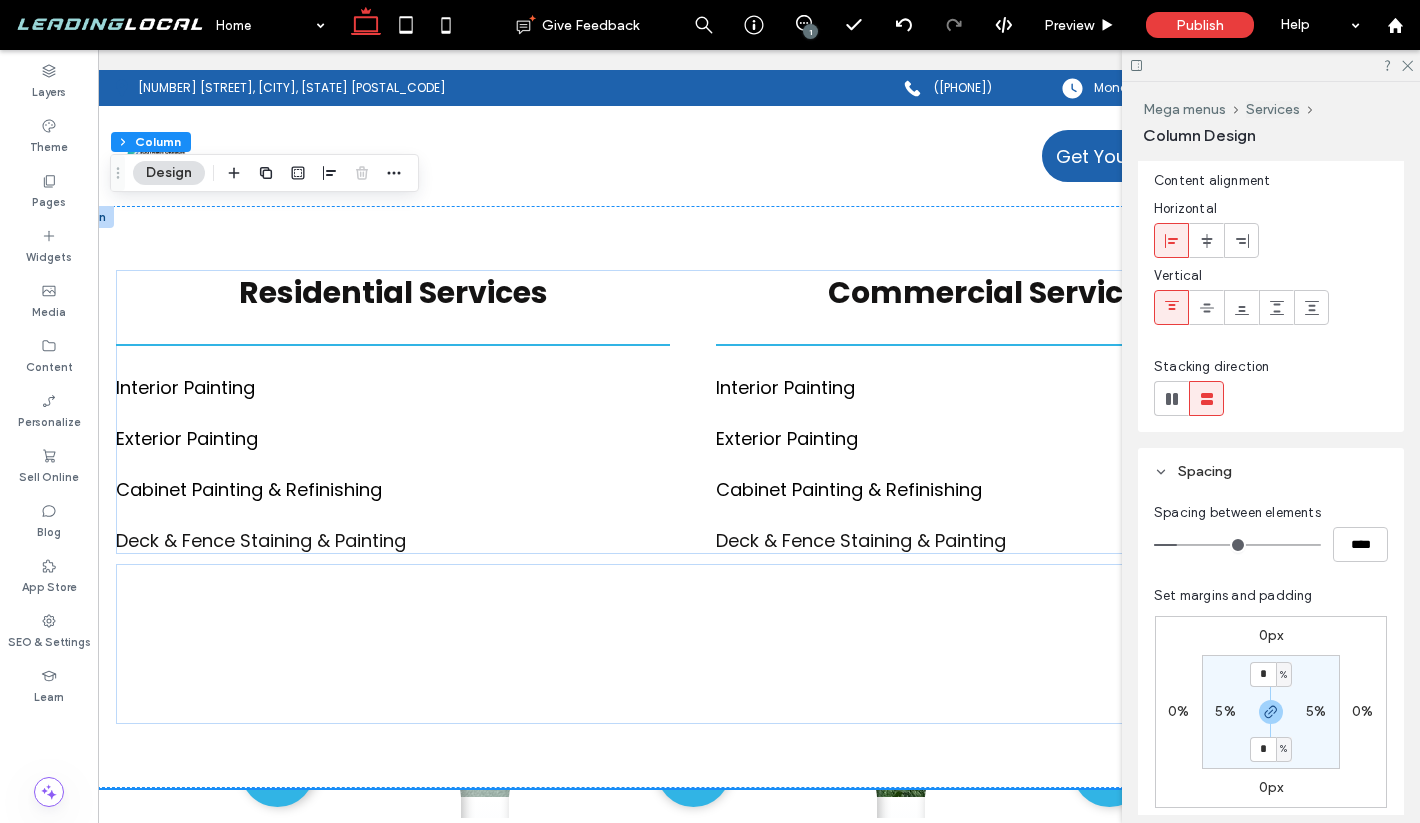 type on "**" 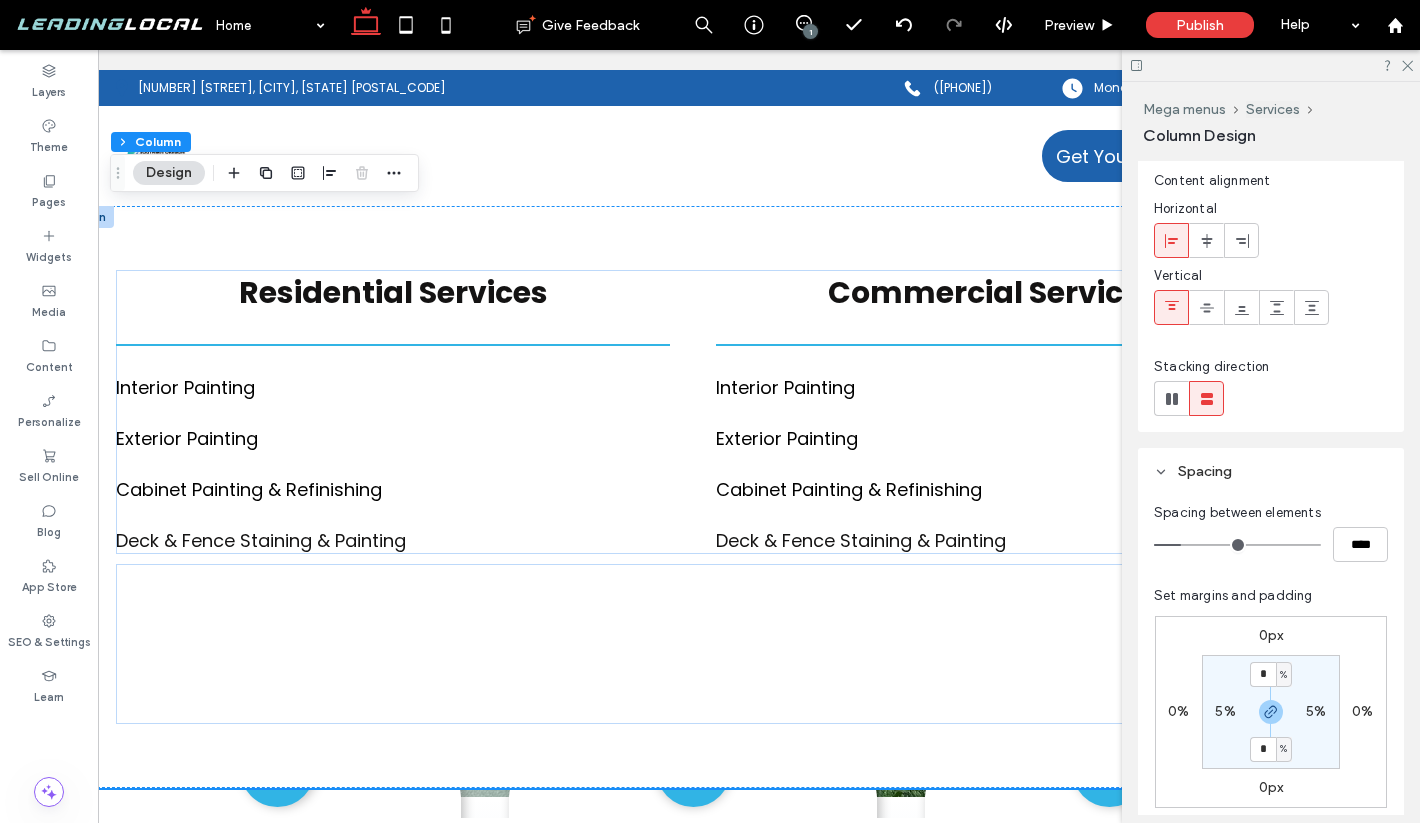 type on "**" 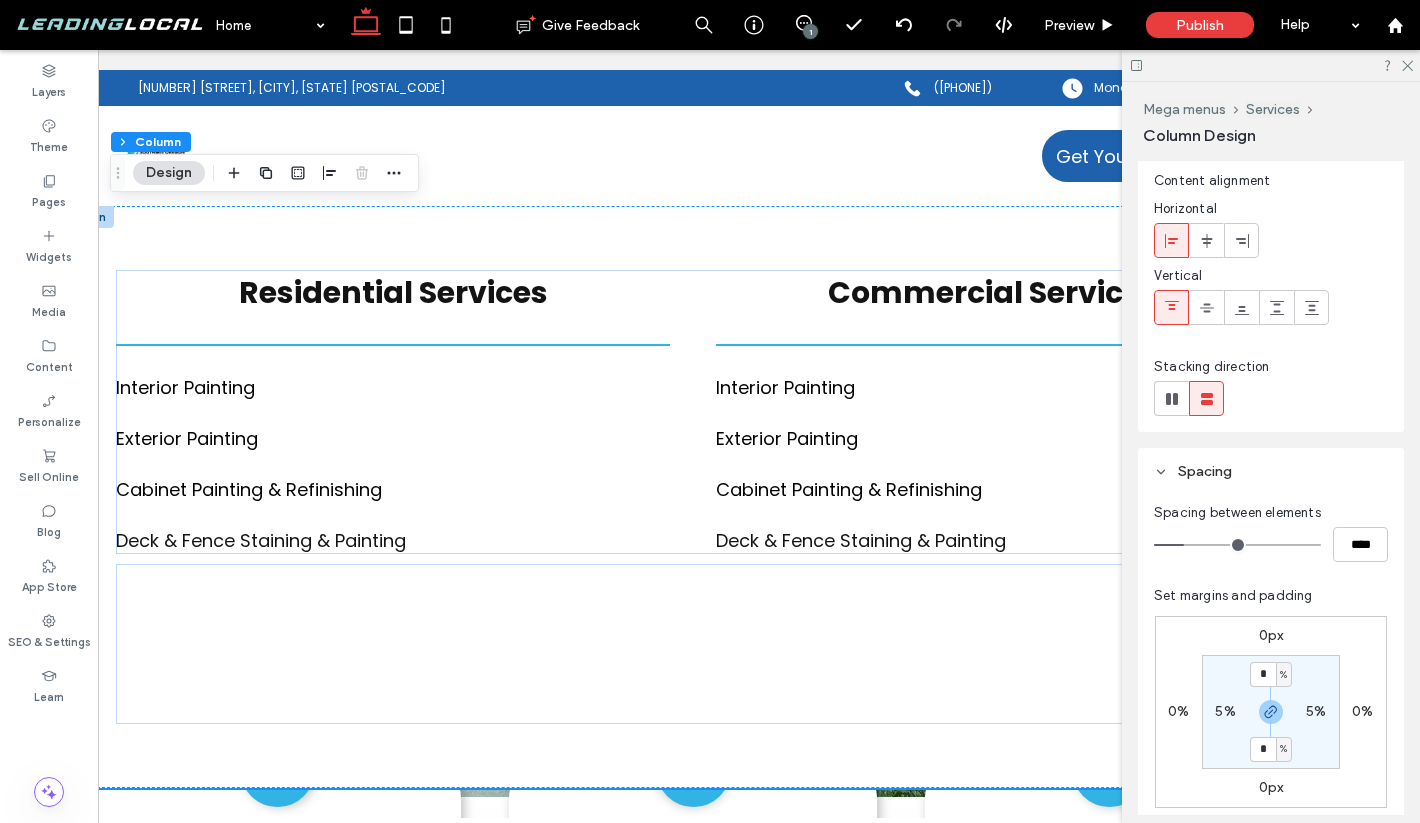 drag, startPoint x: 1178, startPoint y: 544, endPoint x: 1189, endPoint y: 544, distance: 11 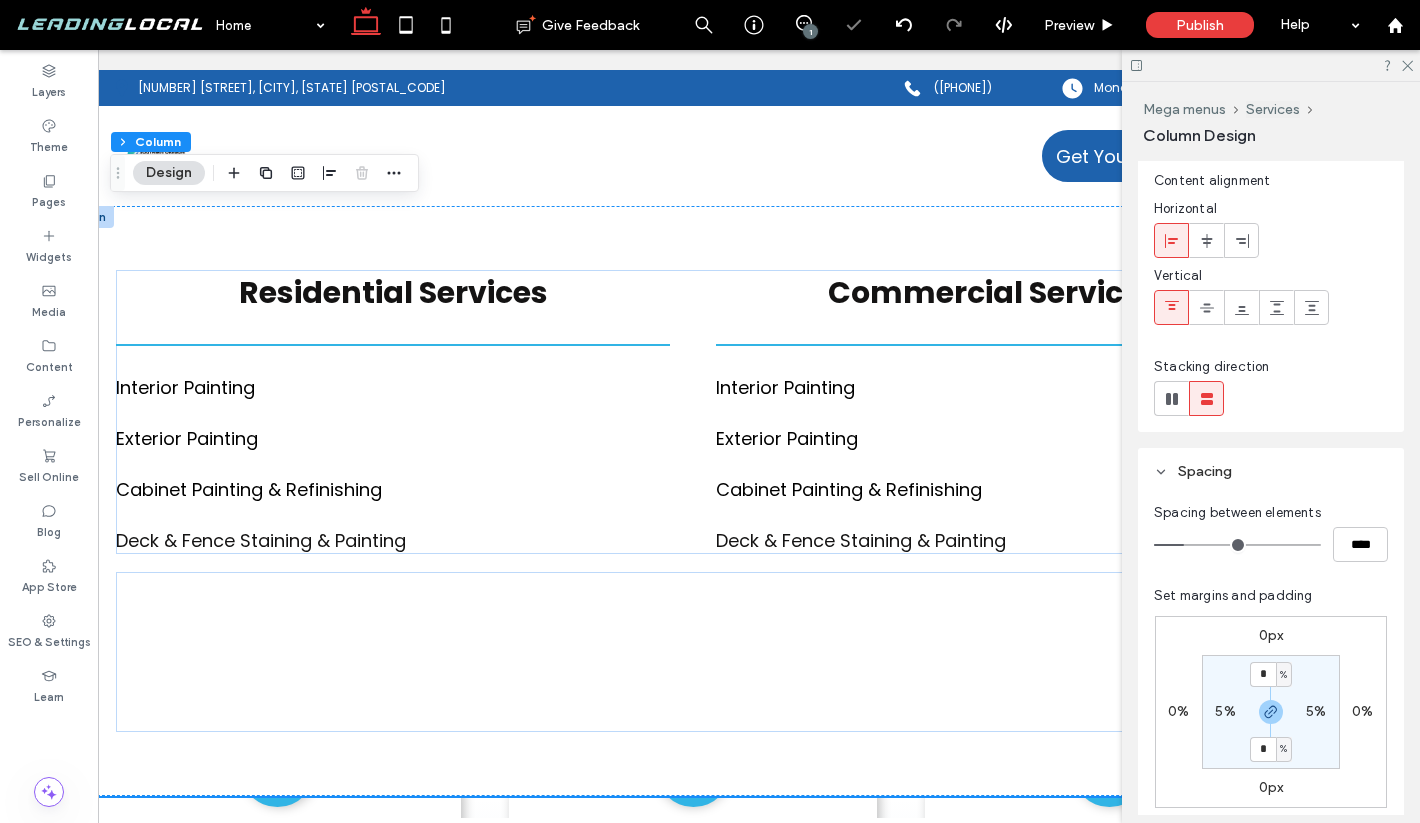type on "**" 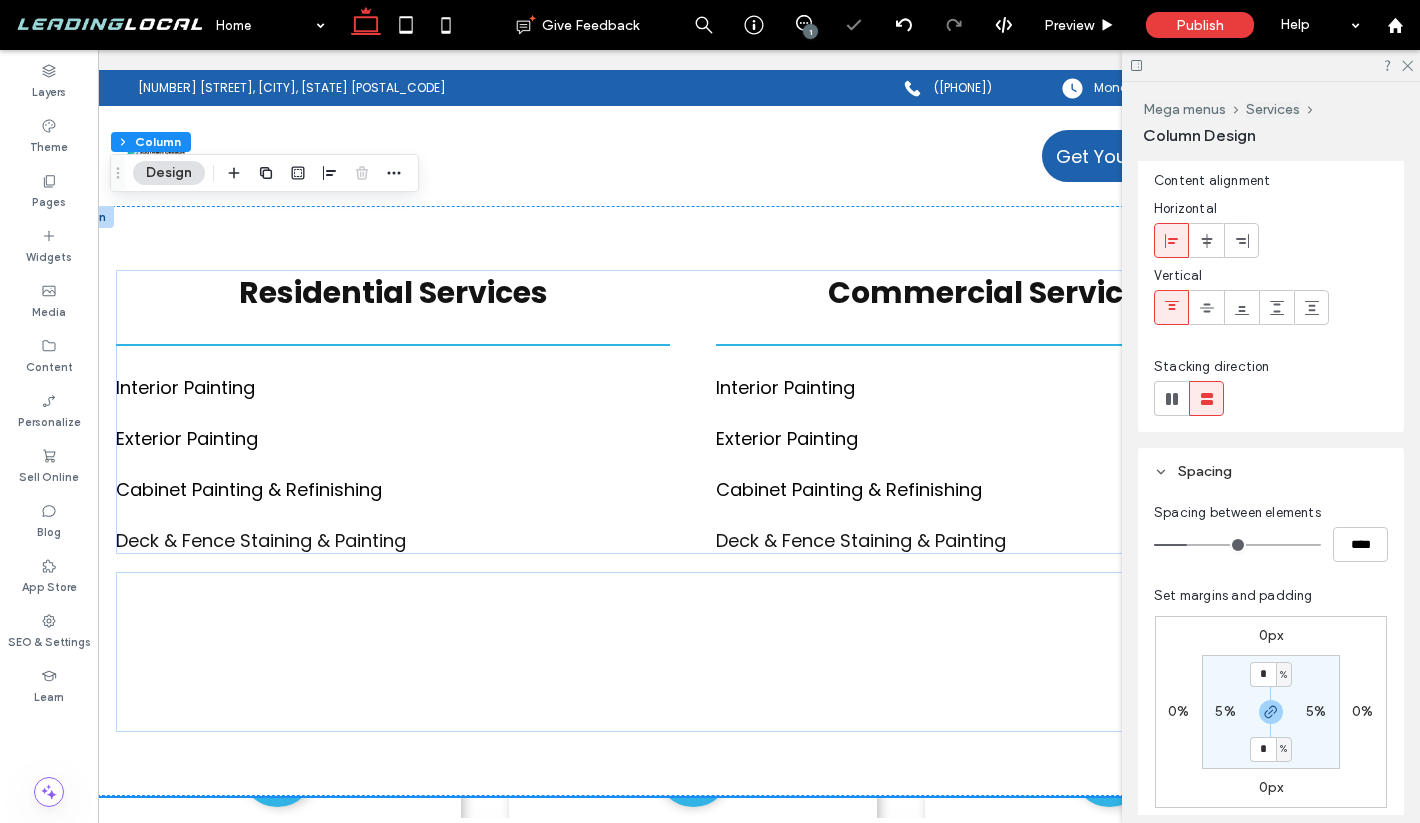 type on "**" 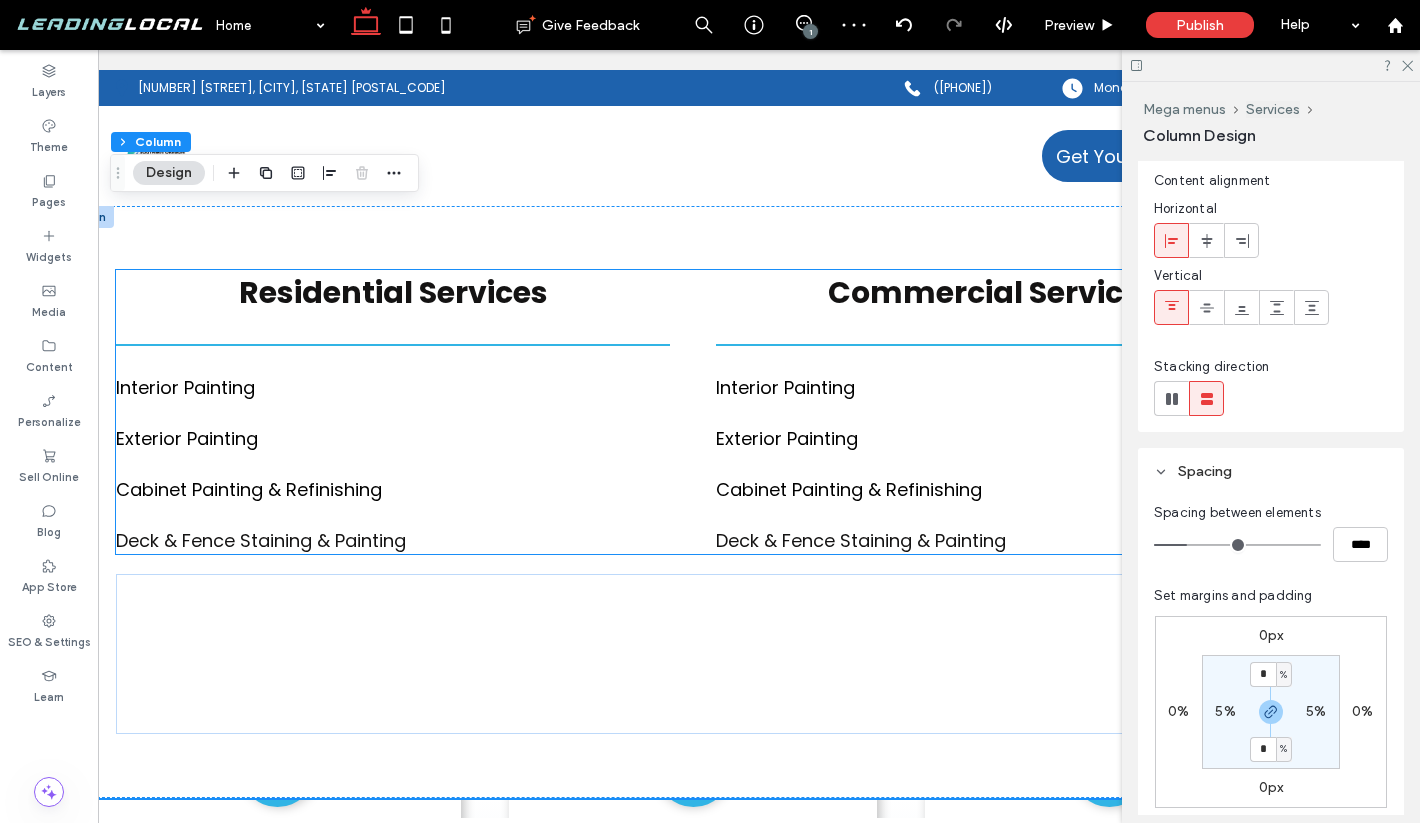 click on "Residential Services
Interior Painting
Exterior Painting
Cabinet Painting & Refinishing
Deck & Fenc e Staining & Painting
Commercial Services
Interior Painting
Exterior Painting
Cabinet Painting & Refinishing
Deck & Fenc e Staining & Painting" at bounding box center (693, 412) 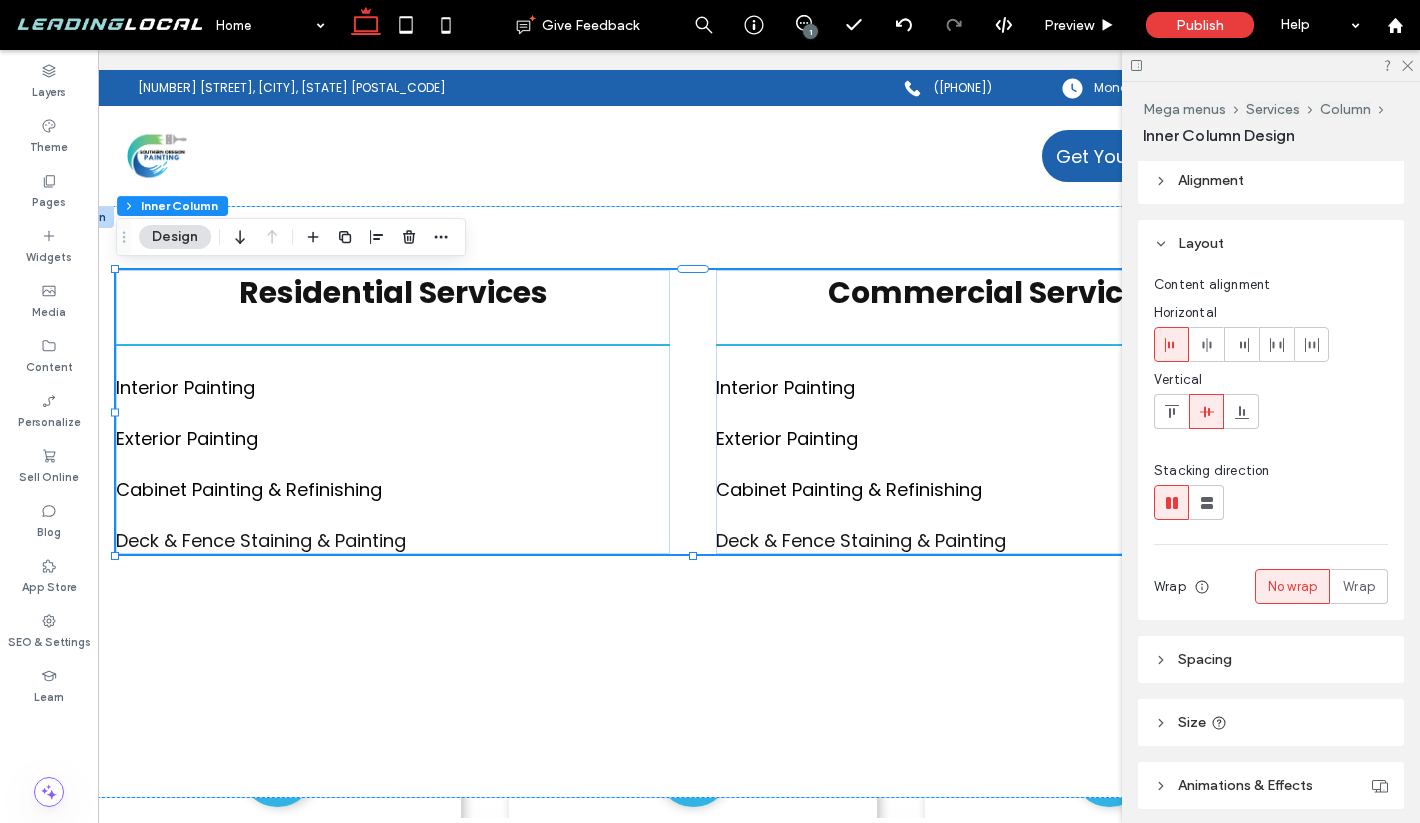 scroll, scrollTop: 9, scrollLeft: 0, axis: vertical 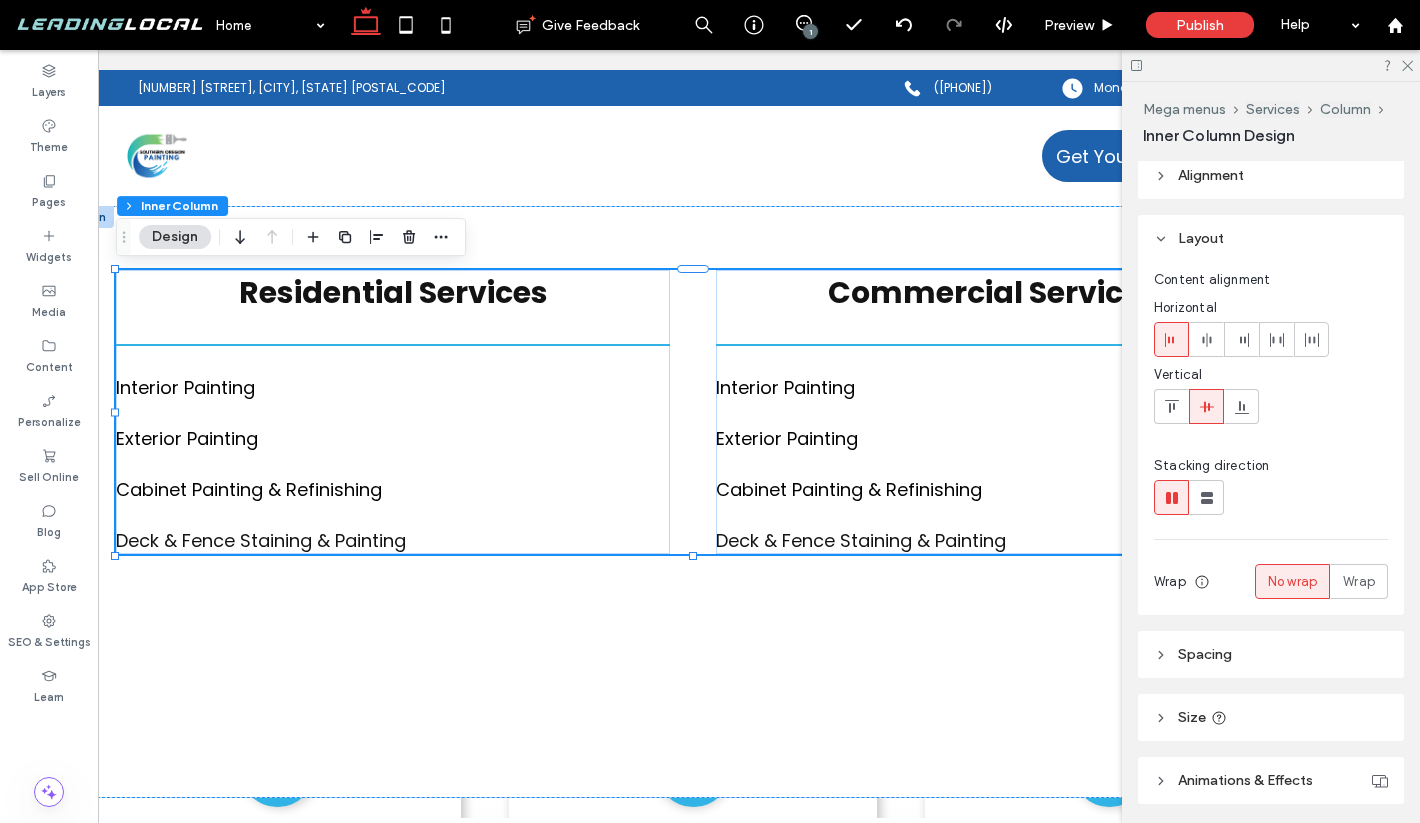 click 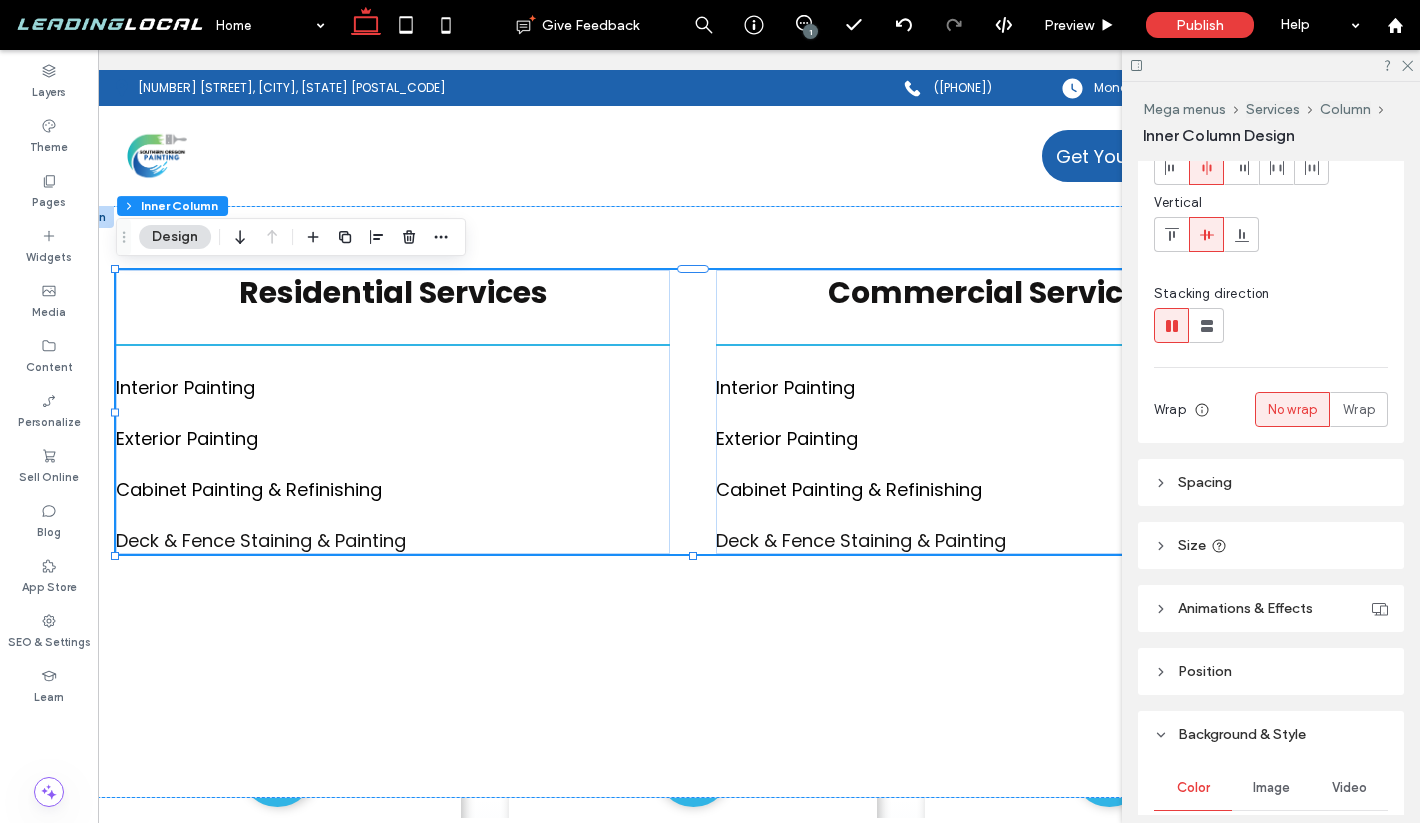 scroll, scrollTop: 185, scrollLeft: 0, axis: vertical 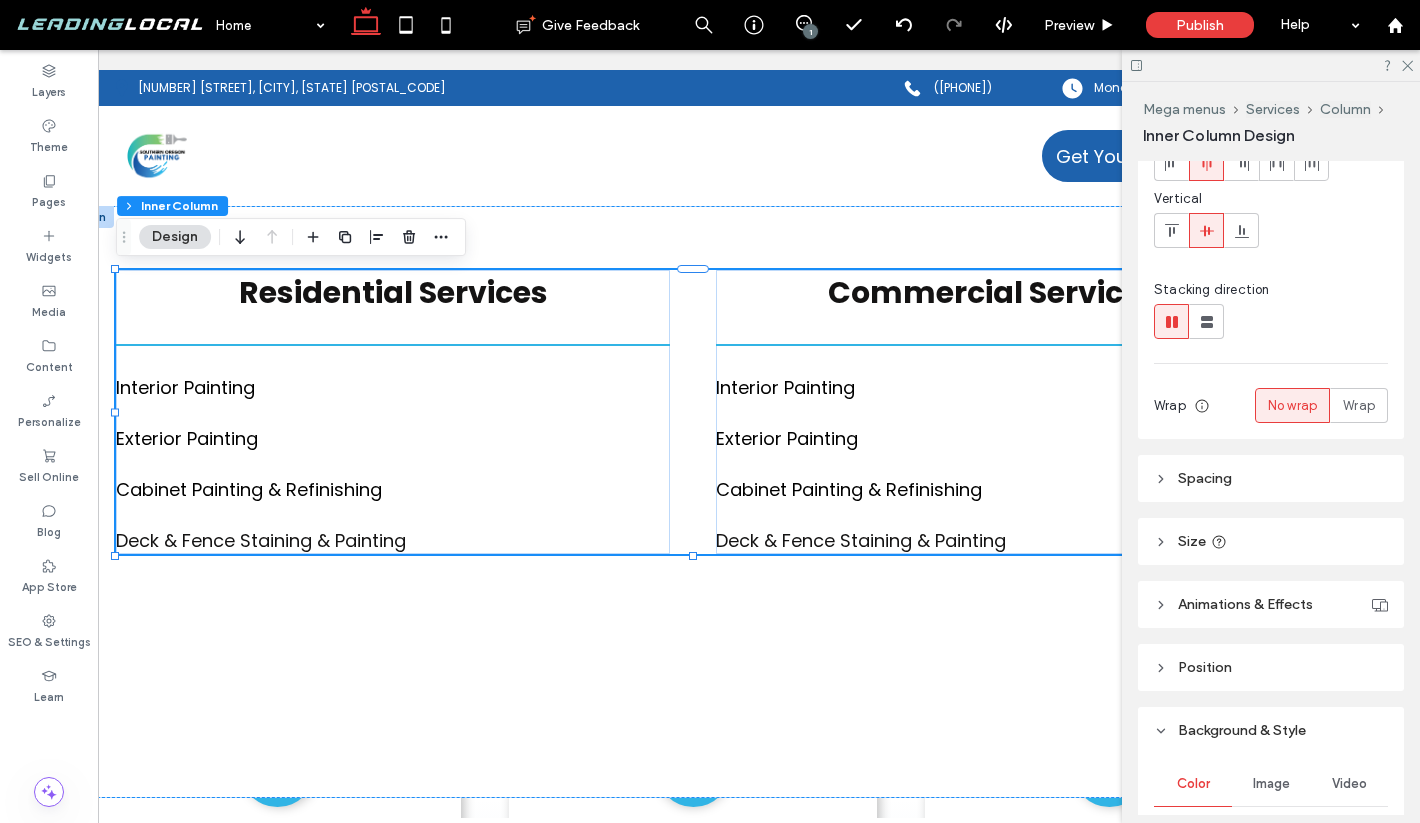 click on "Spacing" at bounding box center (1271, 478) 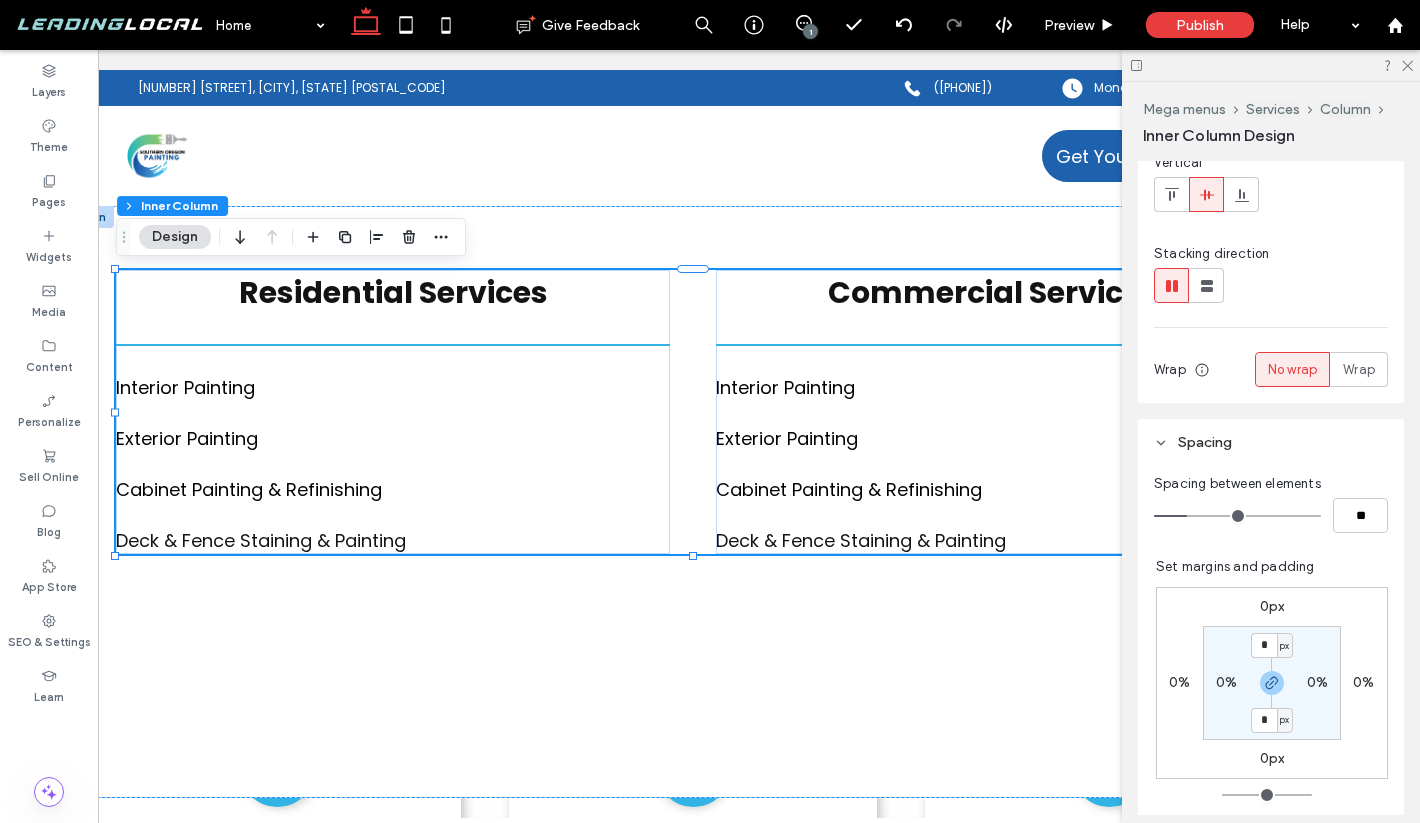 scroll, scrollTop: 281, scrollLeft: 0, axis: vertical 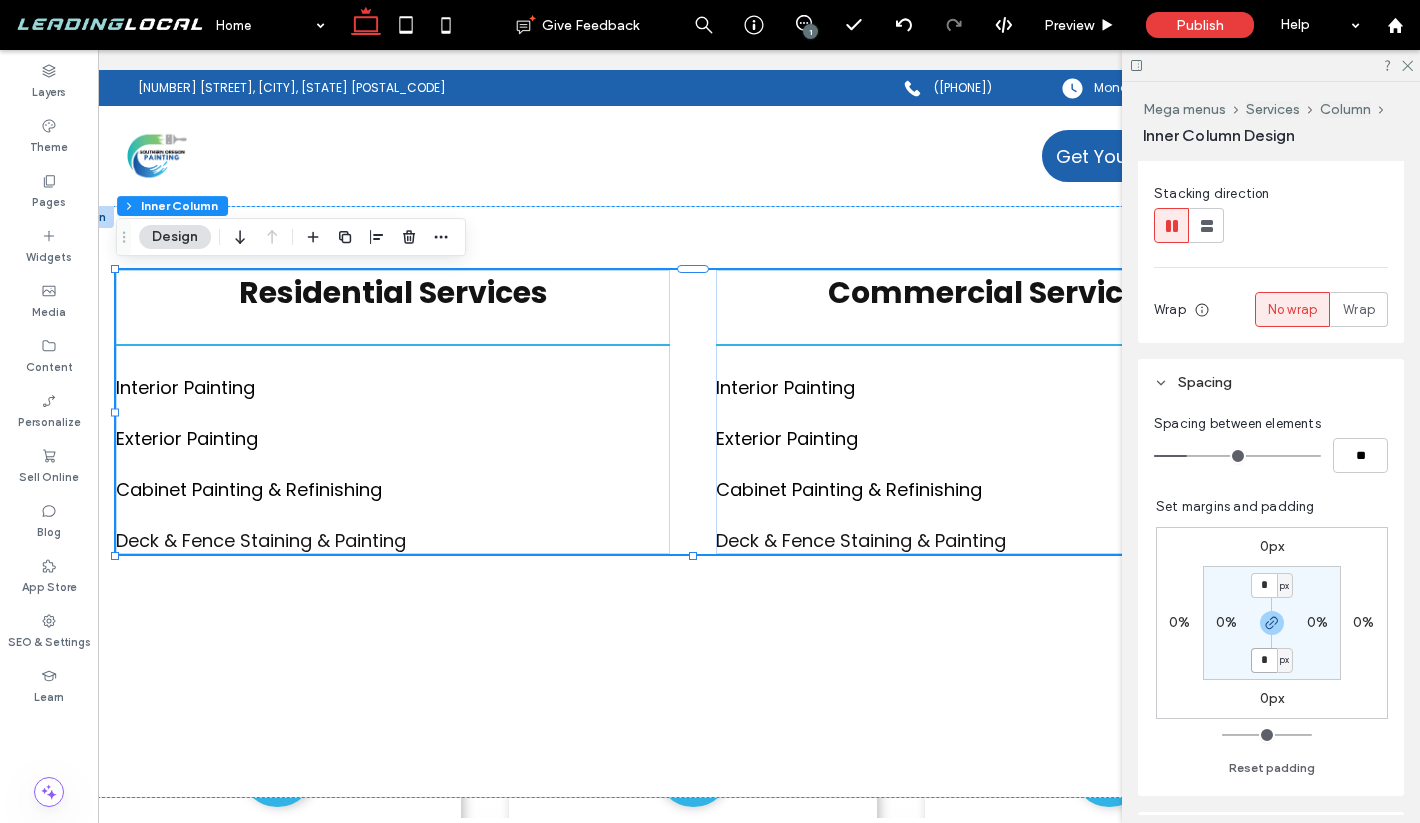 click on "*" at bounding box center [1264, 660] 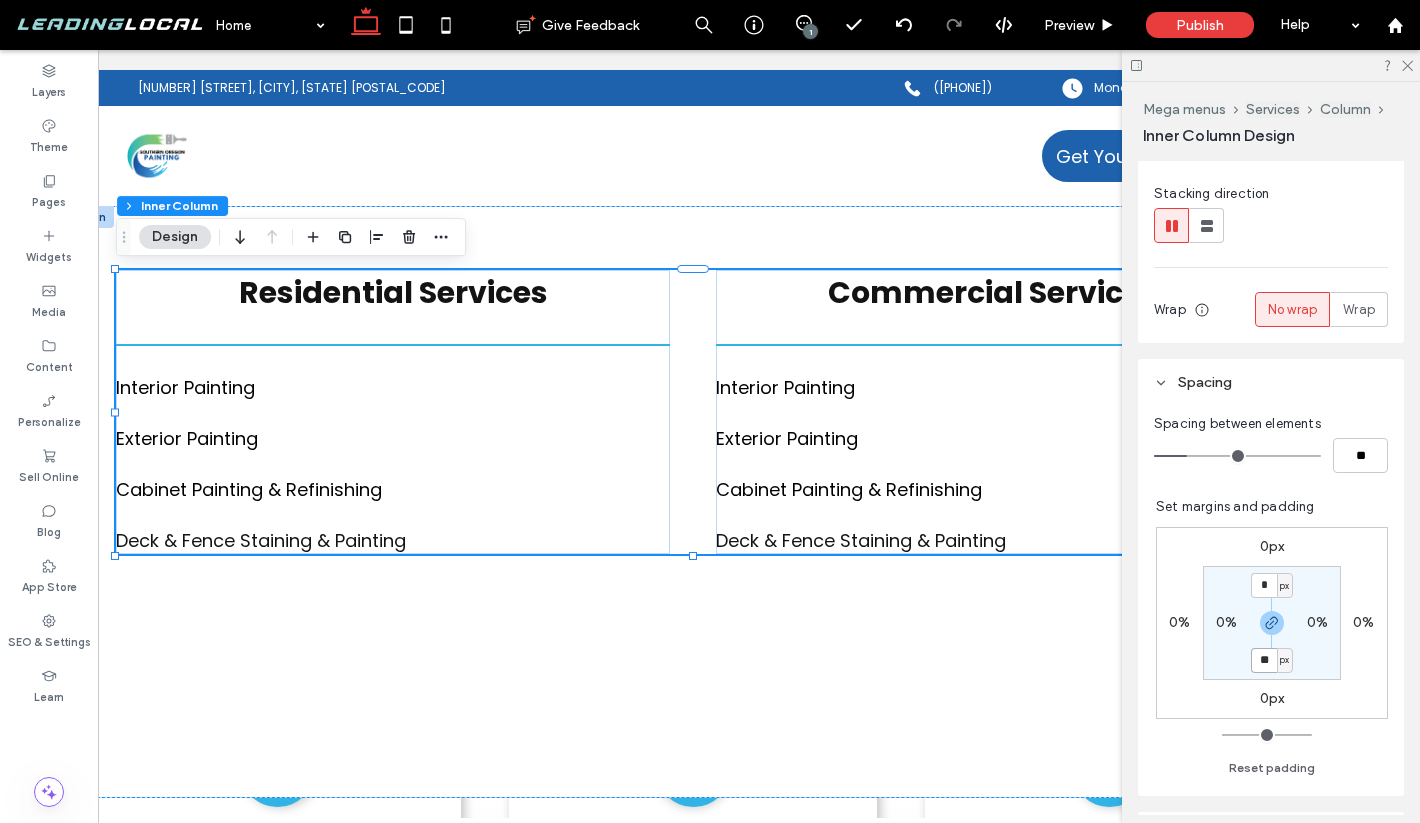 type on "**" 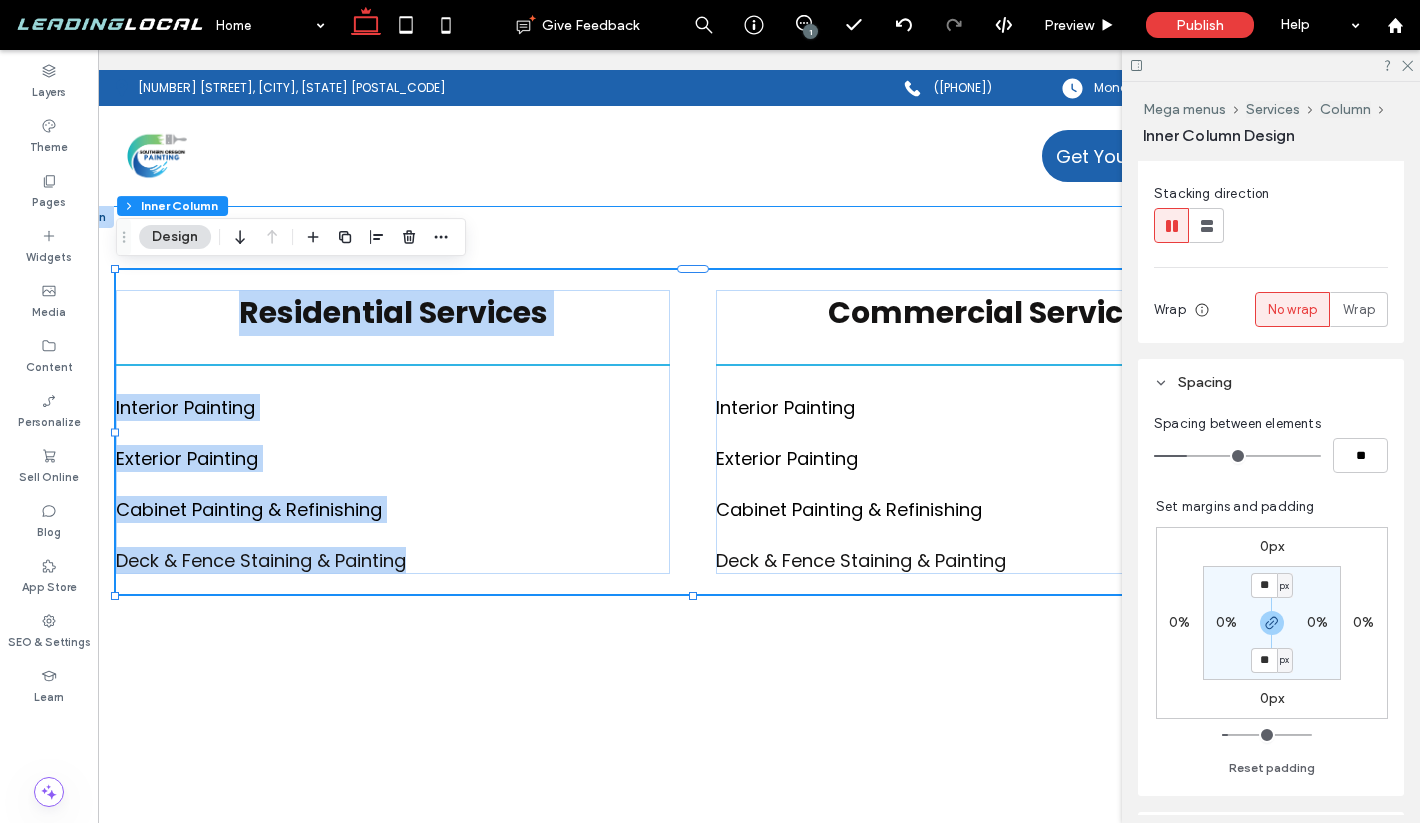 drag, startPoint x: 770, startPoint y: 236, endPoint x: 802, endPoint y: 246, distance: 33.526108 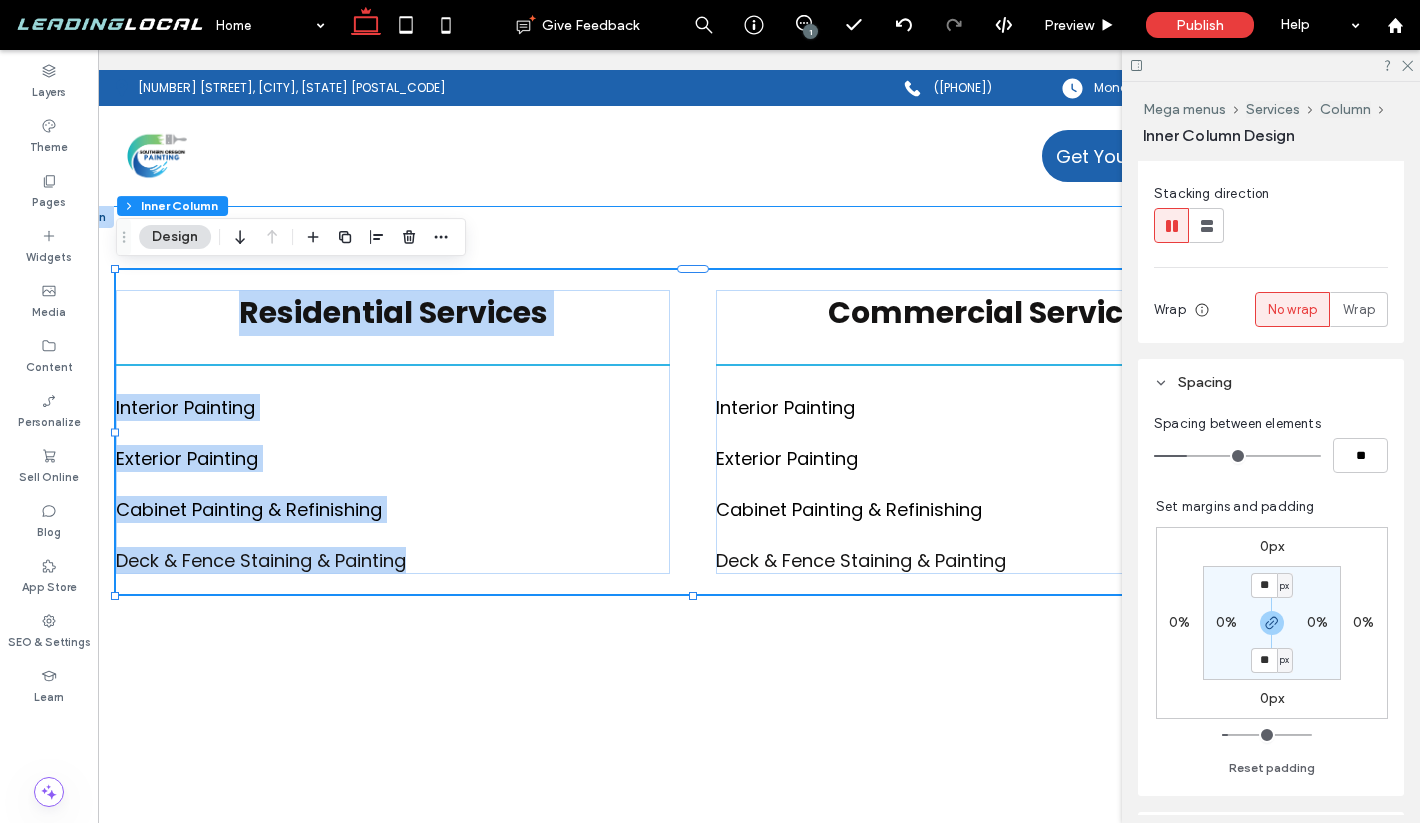 click on "650 Oakdale Dr, Medford, OR 97501
(555)-555-5555
Monday - Friday: 9am - 4pm
Section
Services
Service Areas
About Us
Get Your Free Quote ⮕
Section
Advanced Header
Section
Services
Service Areas
About Us
Contact
Section
(541) 500-0705
Get Your Free Quote ⮕
Section
Menu
Welcome To" at bounding box center (693, 4524) 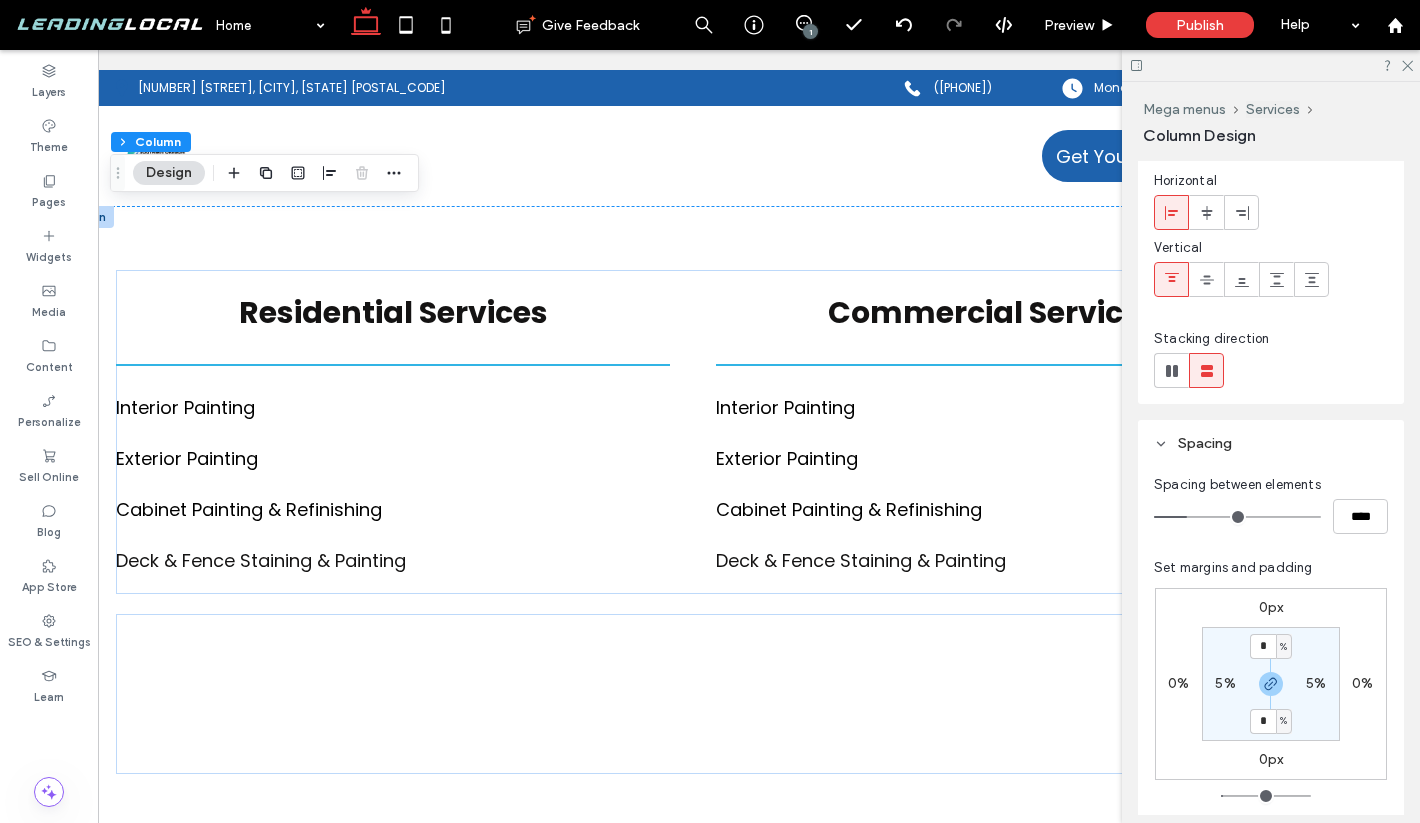 scroll, scrollTop: 84, scrollLeft: 0, axis: vertical 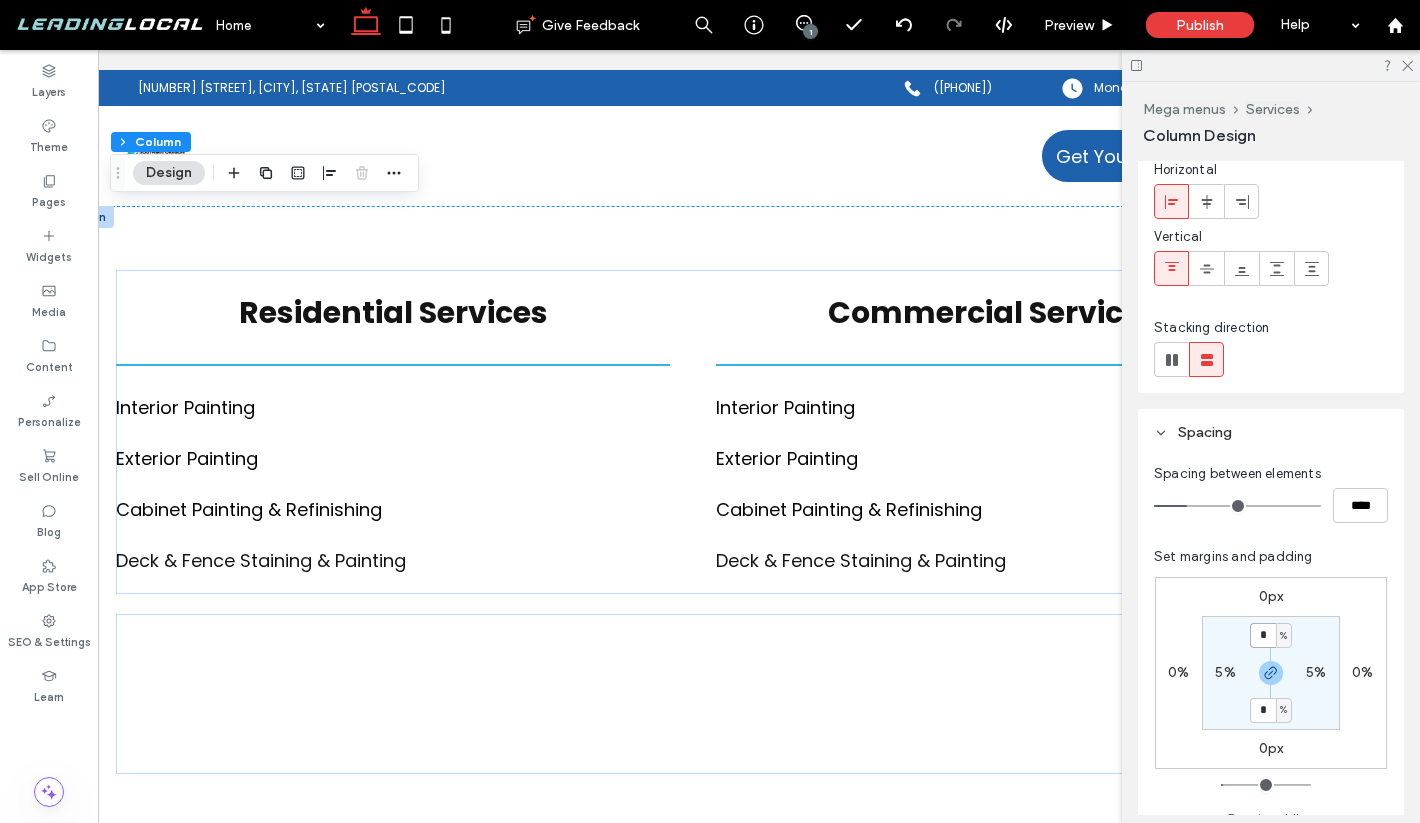click on "*" at bounding box center [1263, 635] 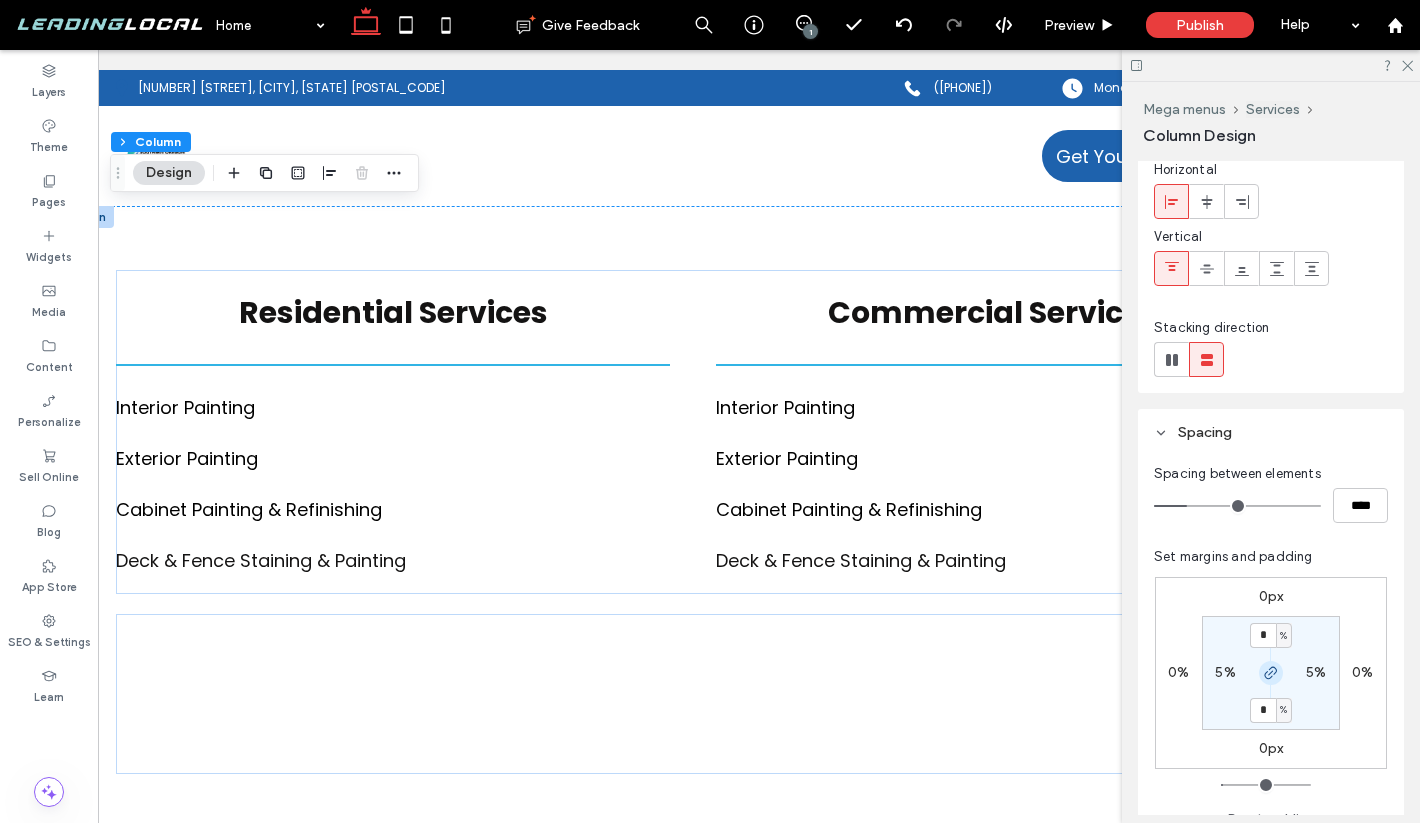 click at bounding box center (1271, 673) 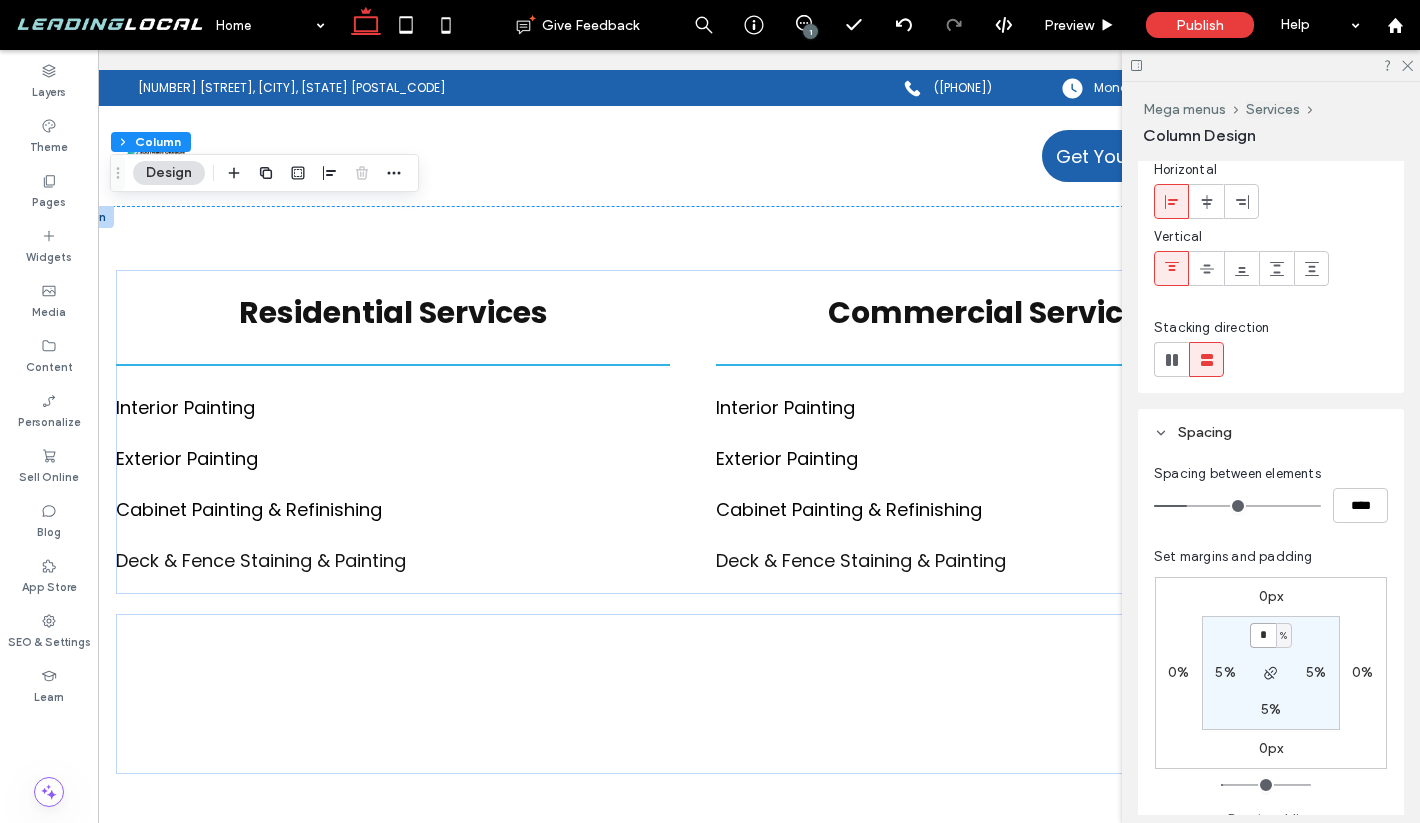 click on "*" at bounding box center [1263, 635] 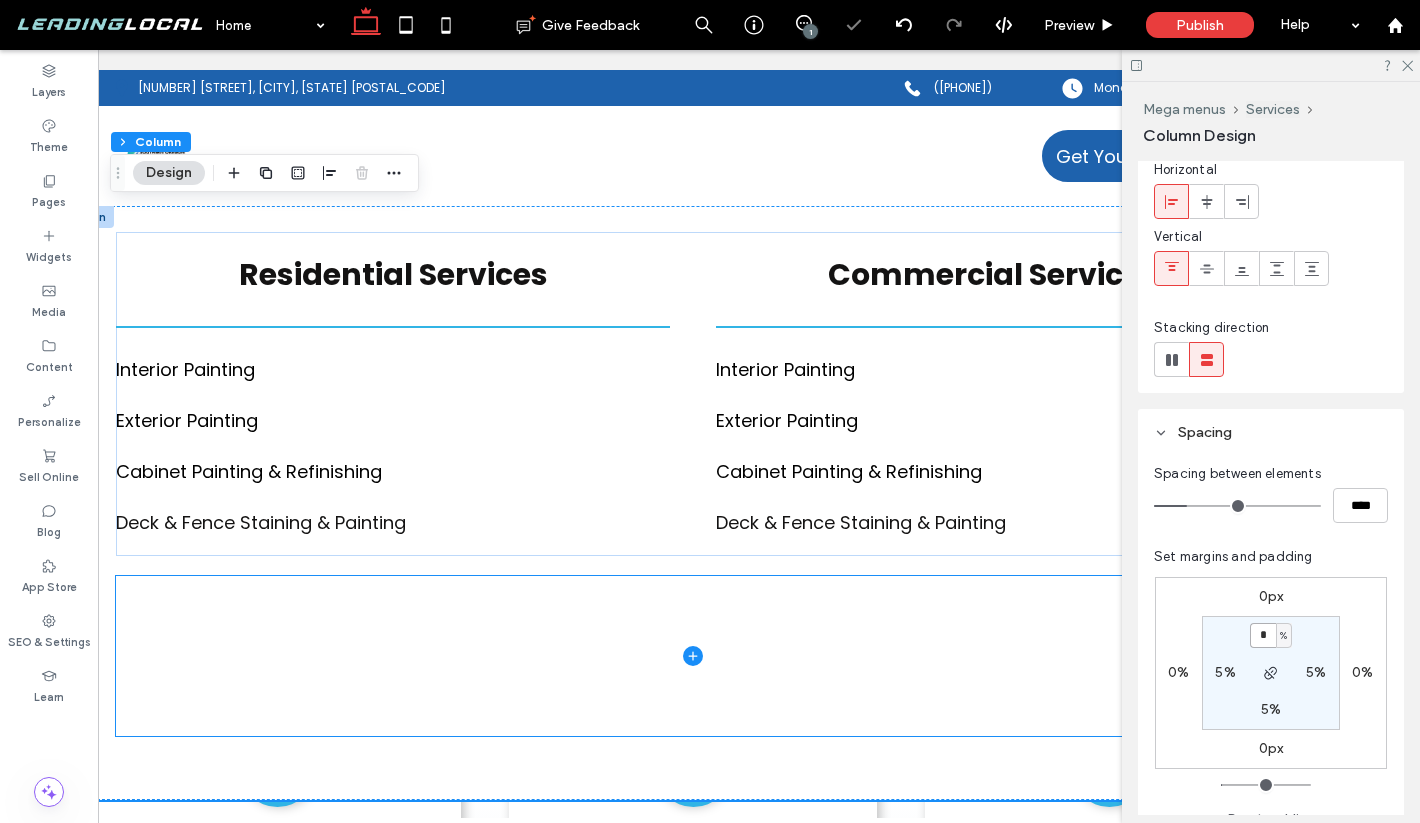 click at bounding box center (693, 656) 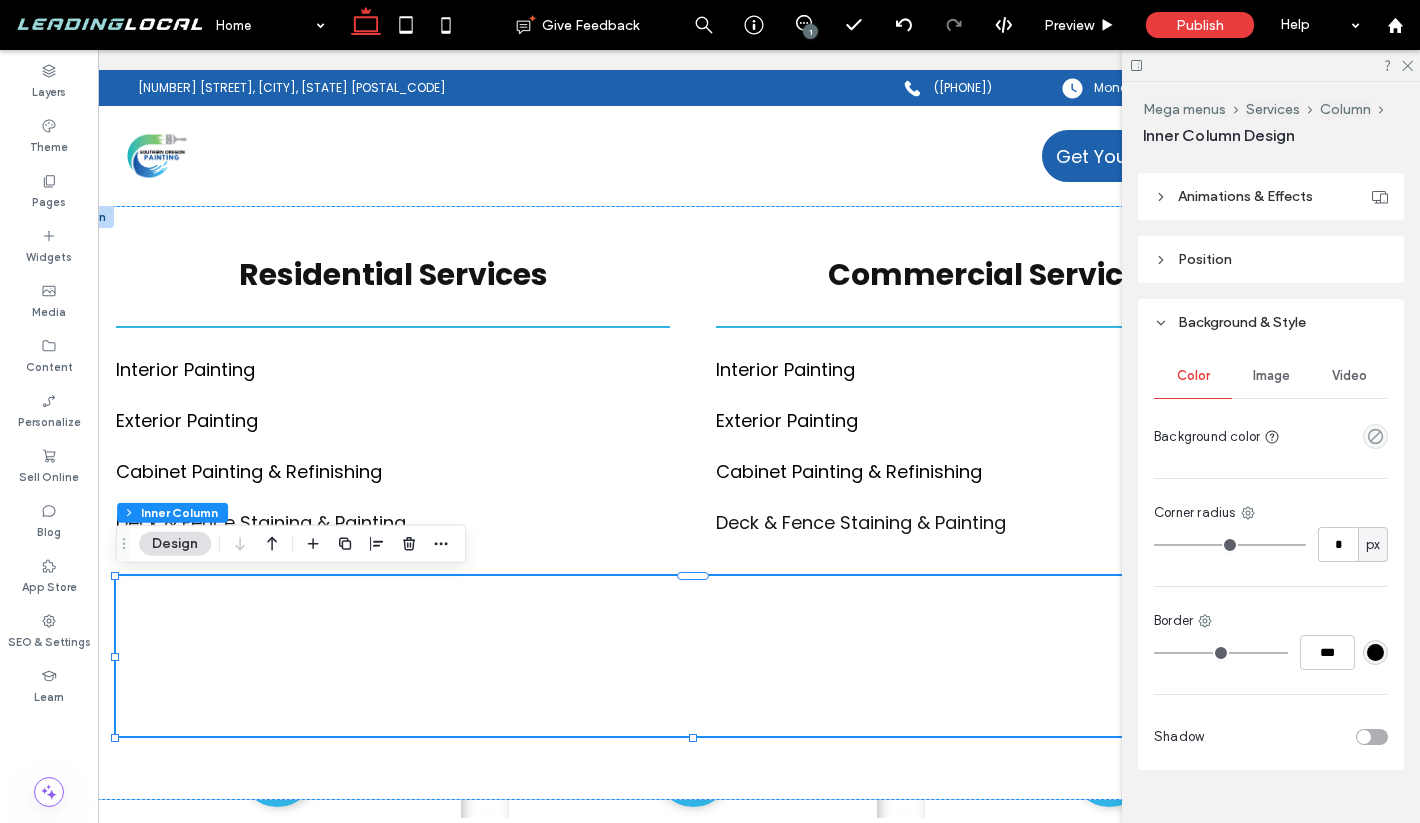 scroll, scrollTop: 934, scrollLeft: 0, axis: vertical 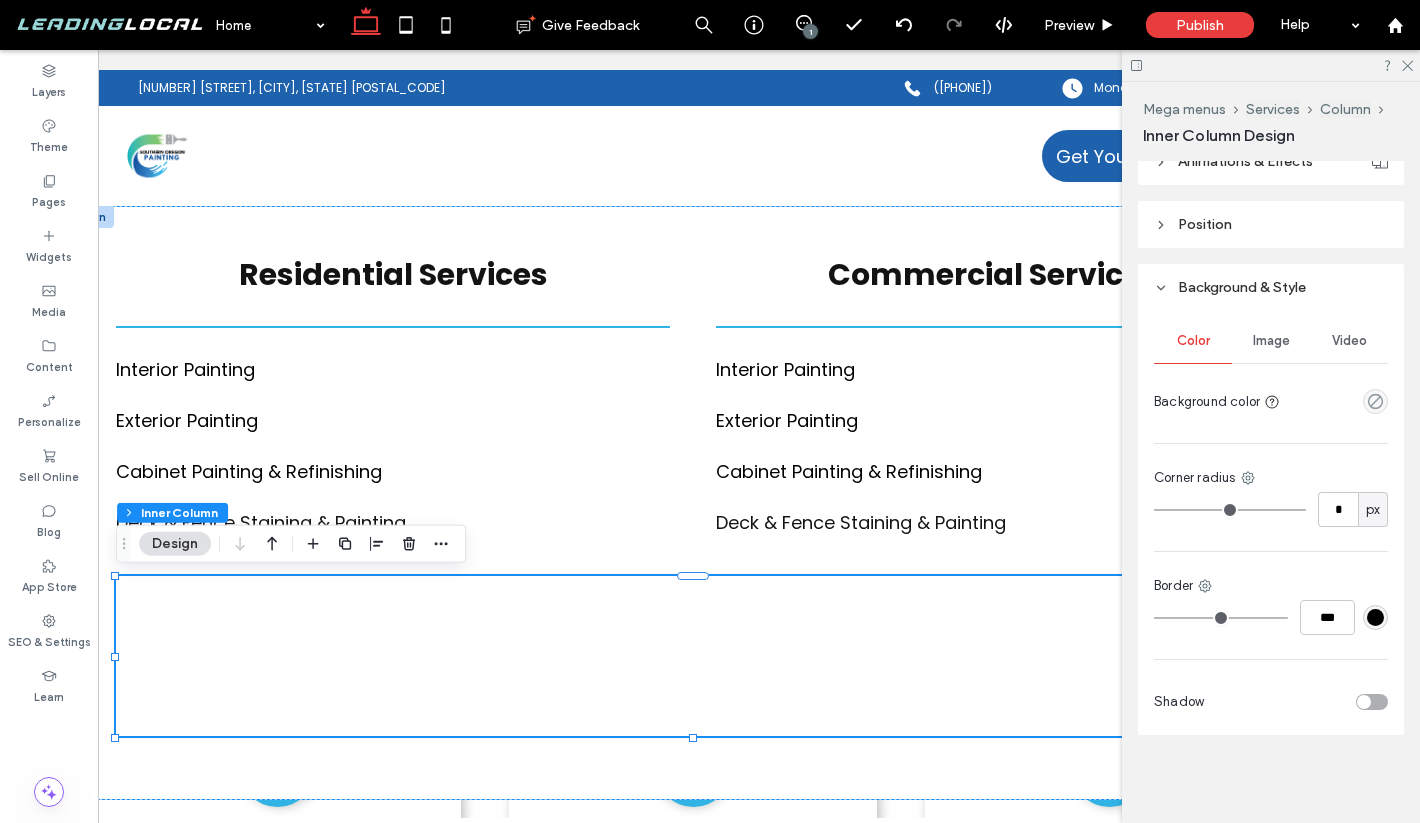 type on "*" 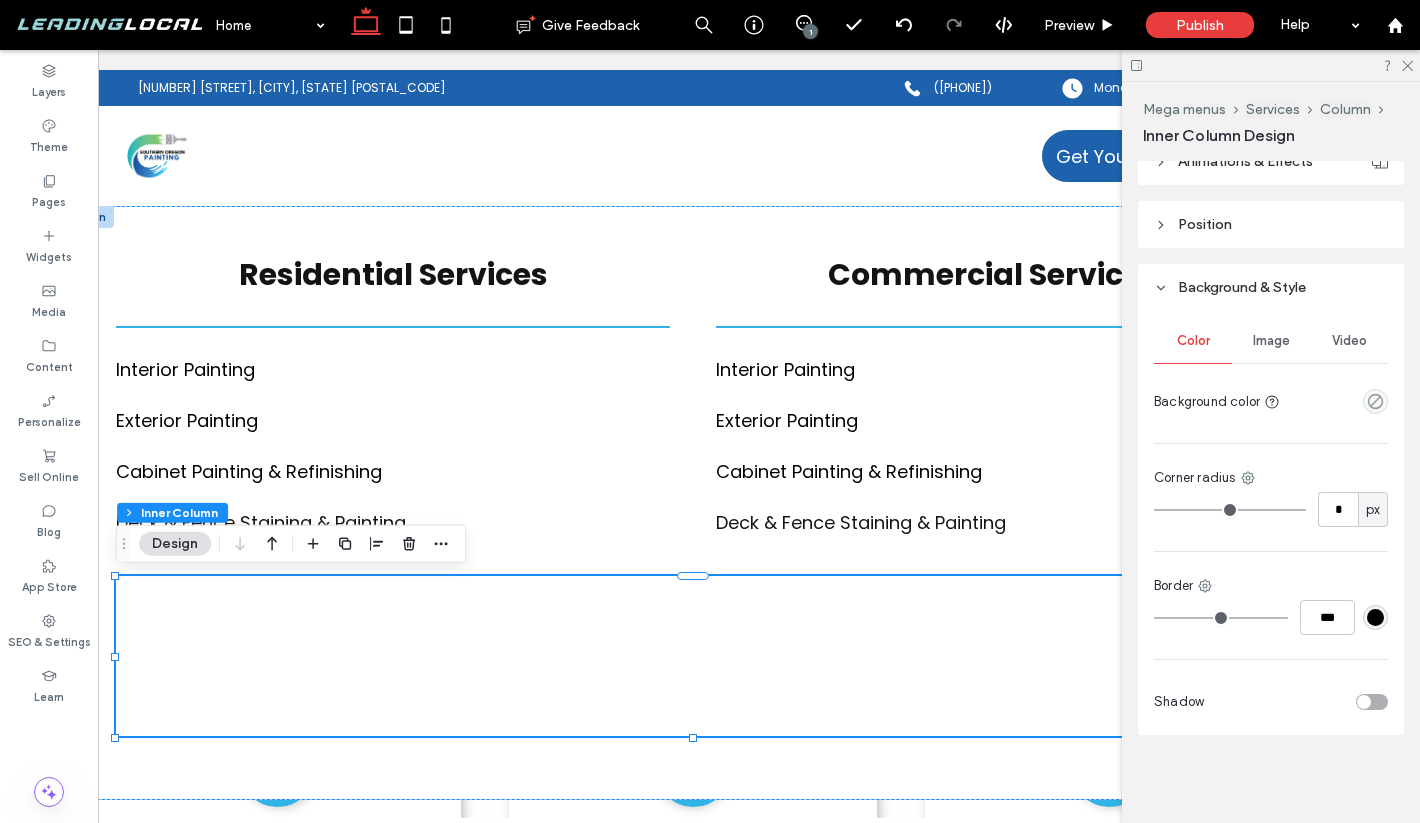 type on "*" 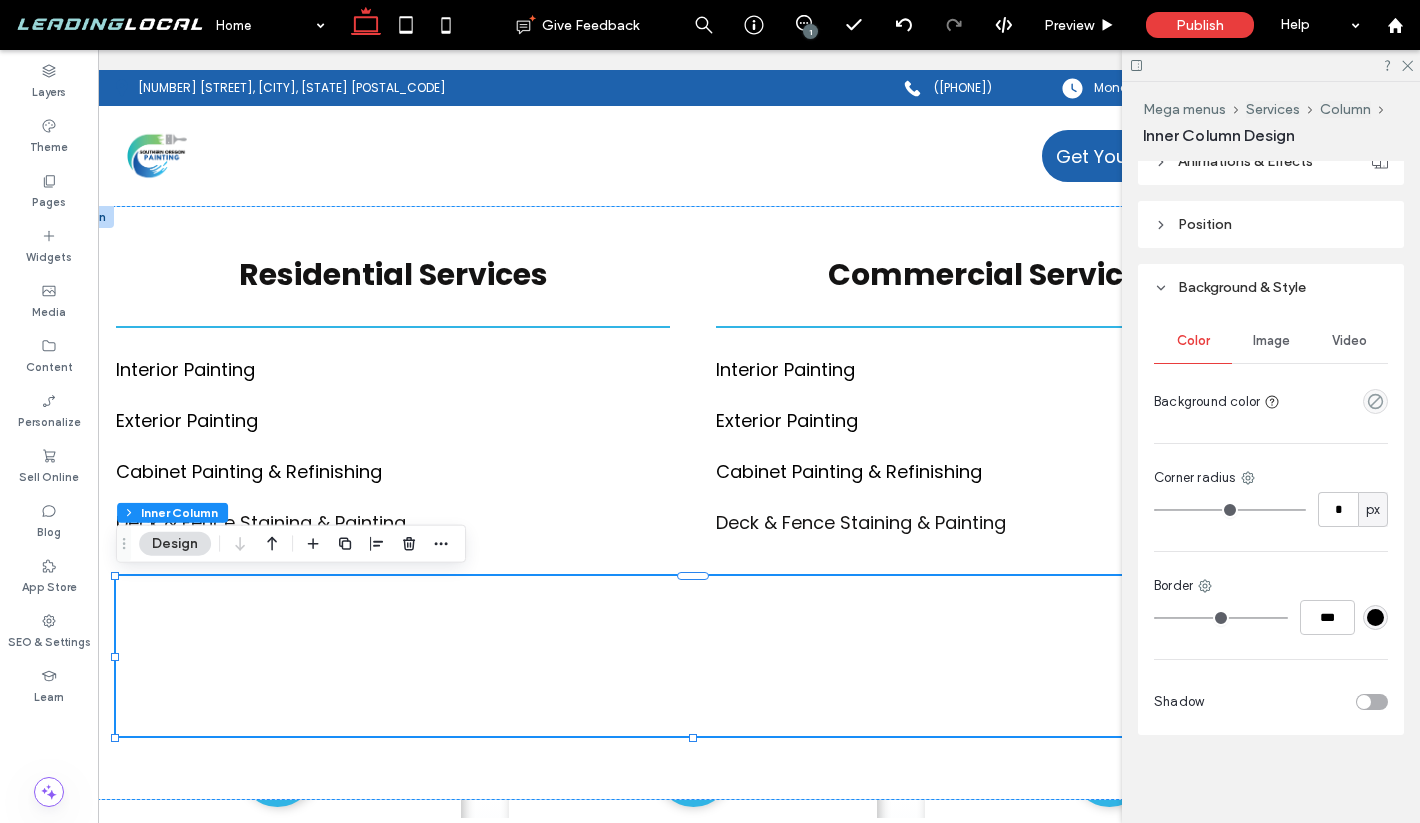 type on "*" 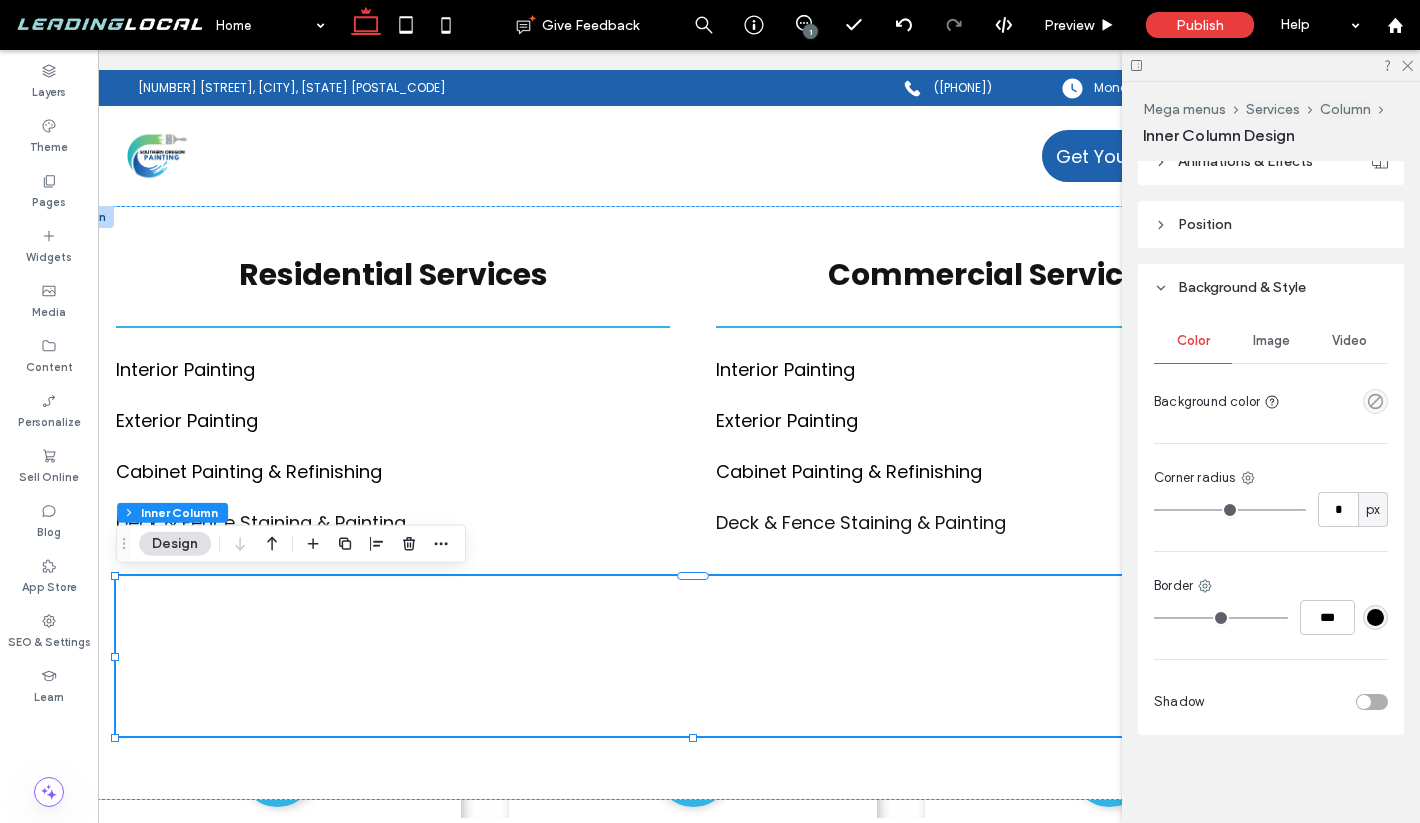 type on "*" 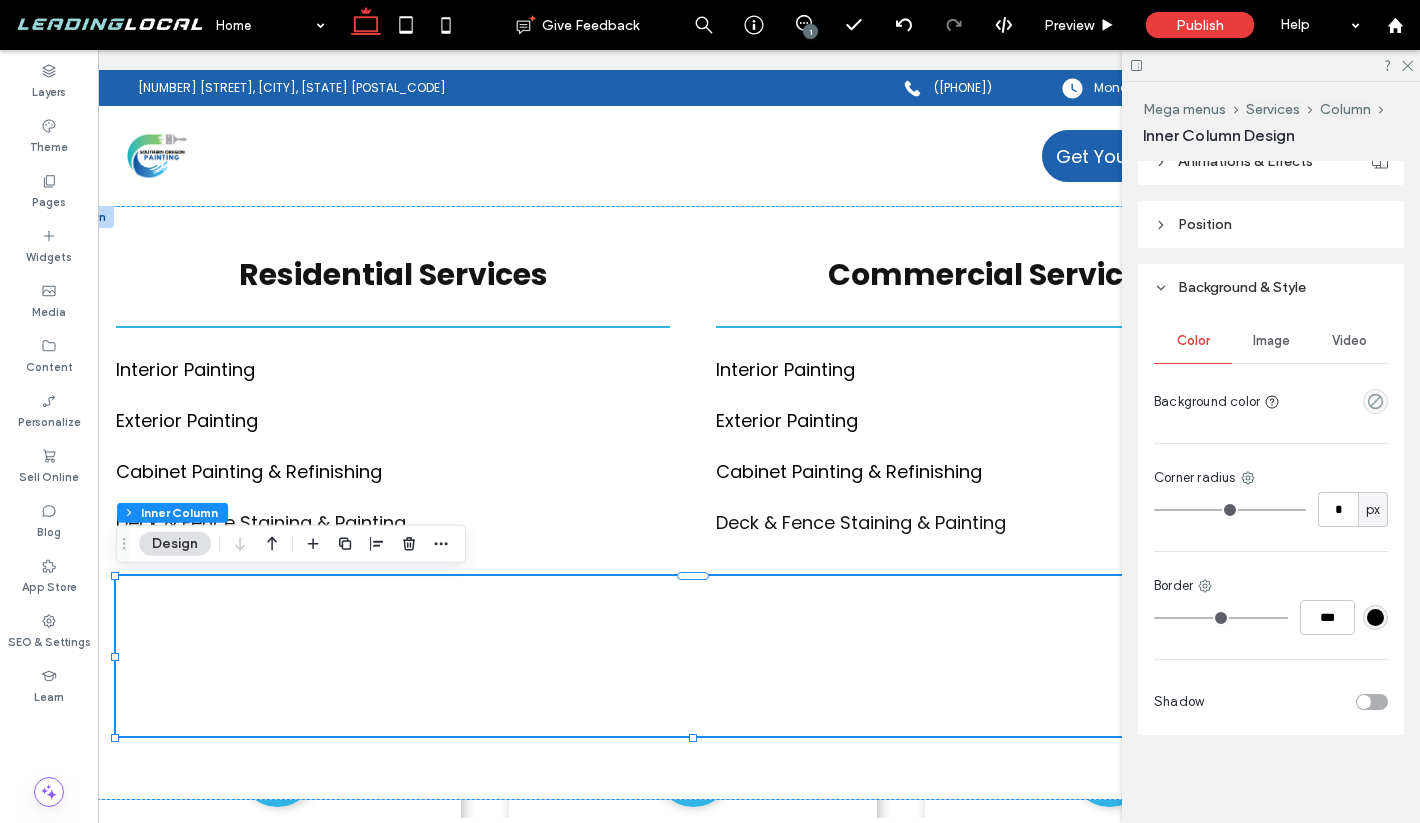 type on "*" 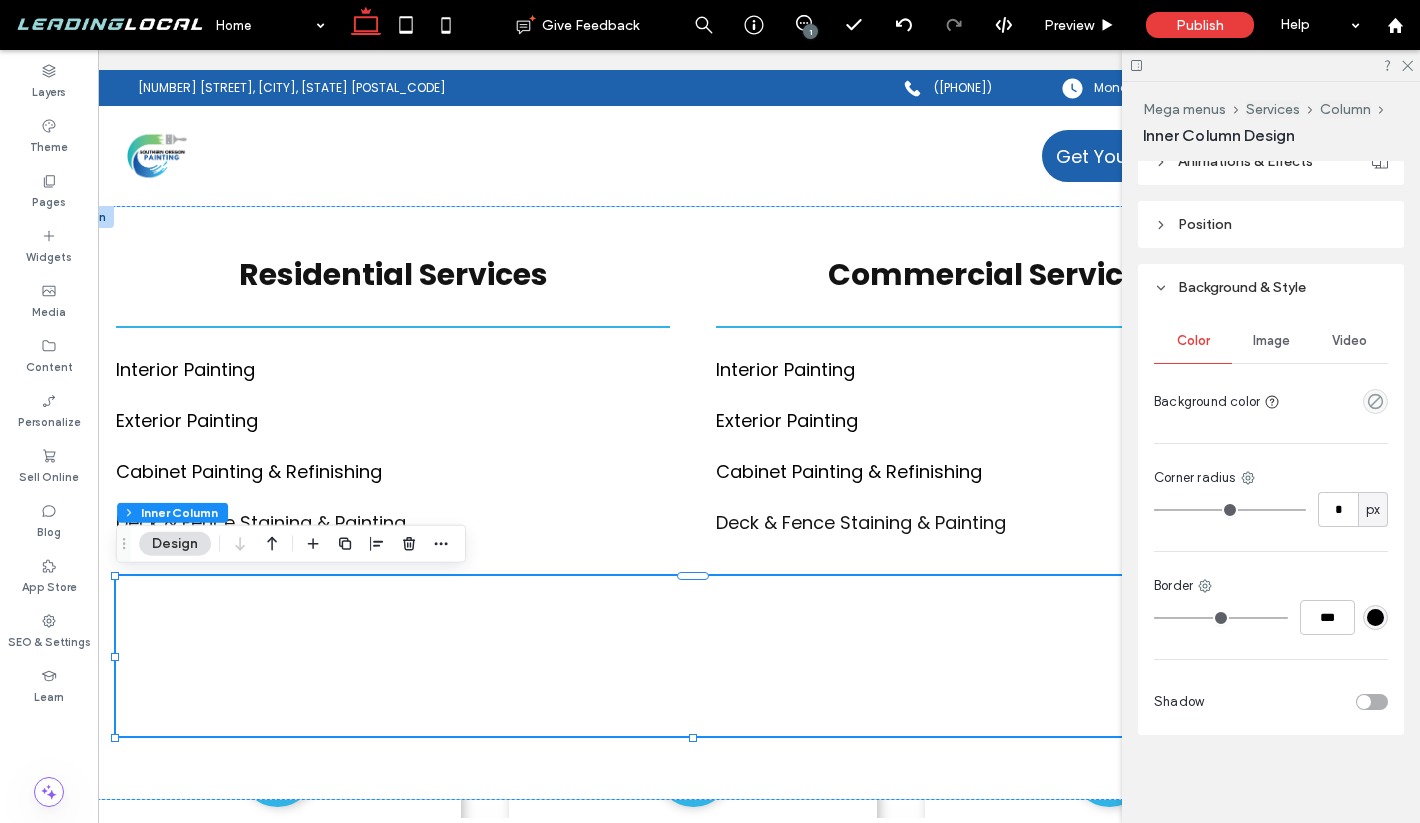 type on "*" 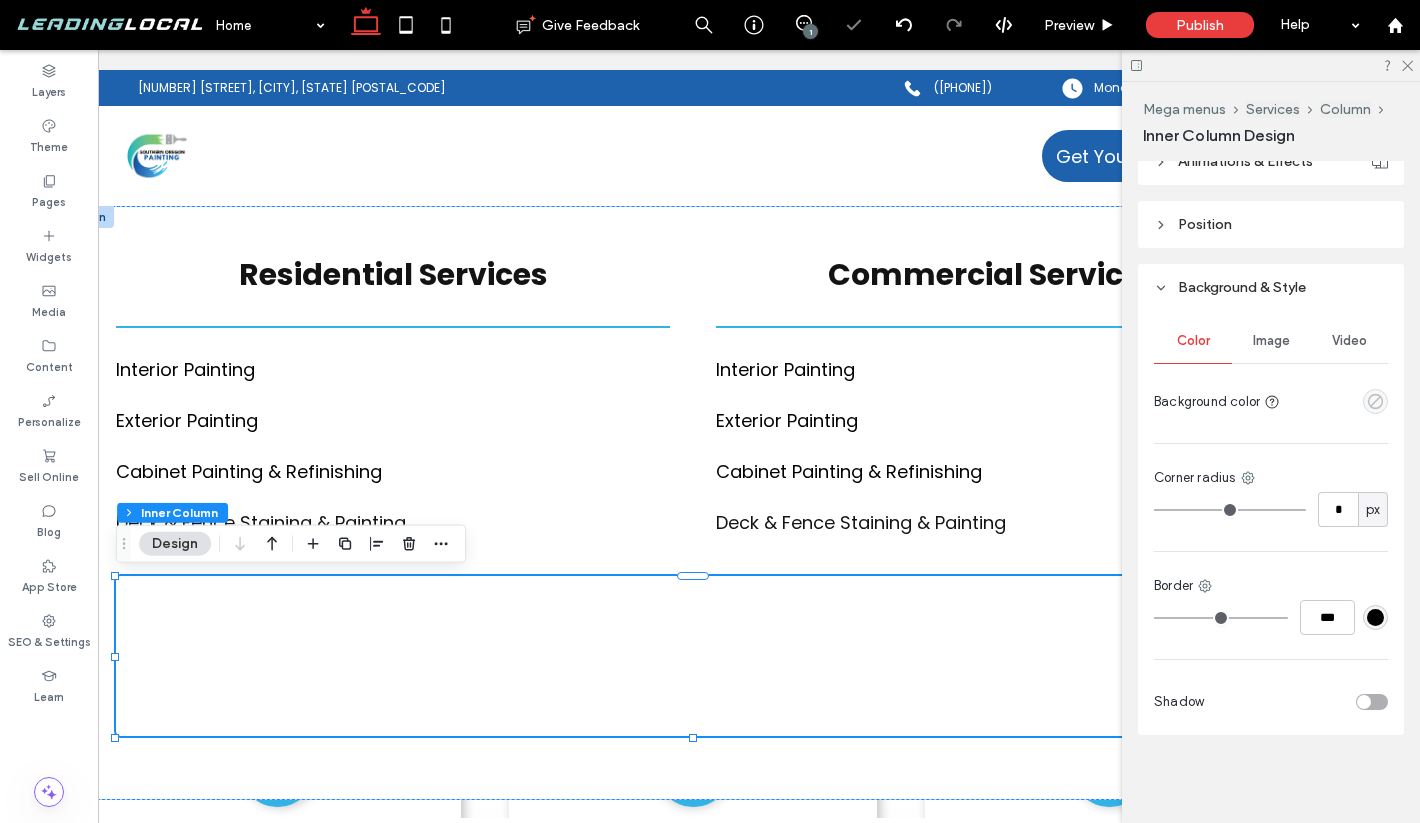 click 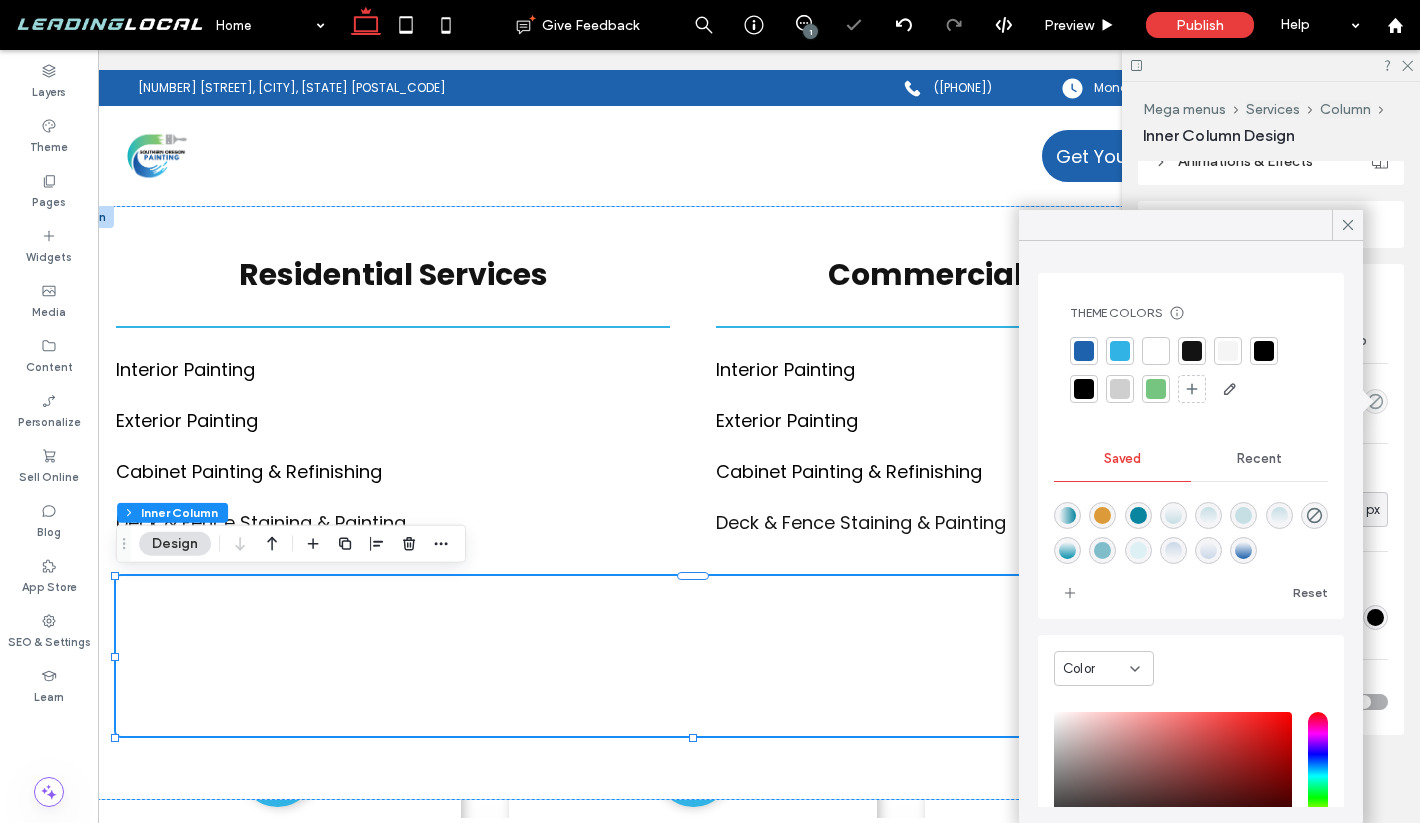 click at bounding box center (1120, 351) 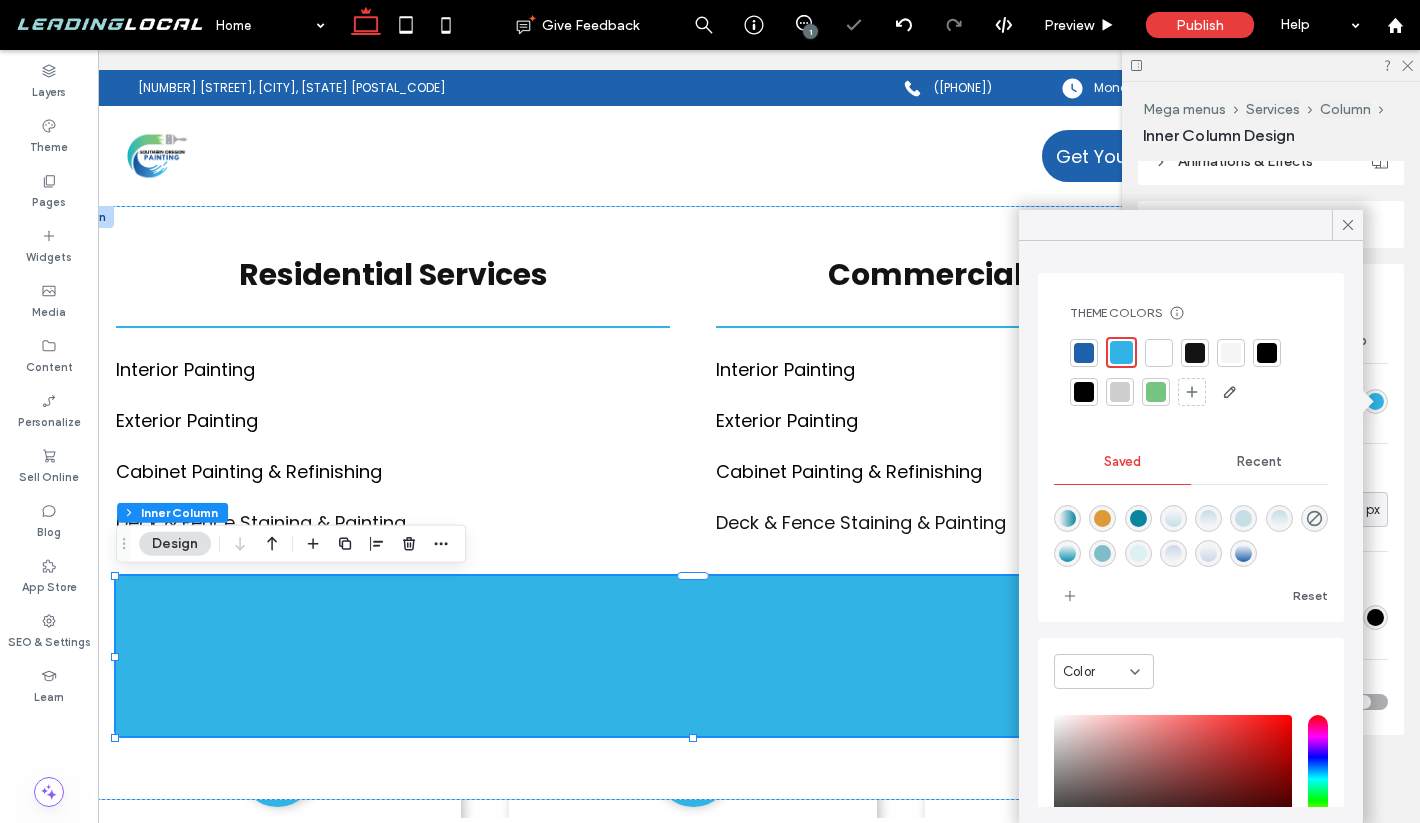 click on "Color Image Video Background color Corner radius * px Border *** Shadow" at bounding box center [1271, 523] 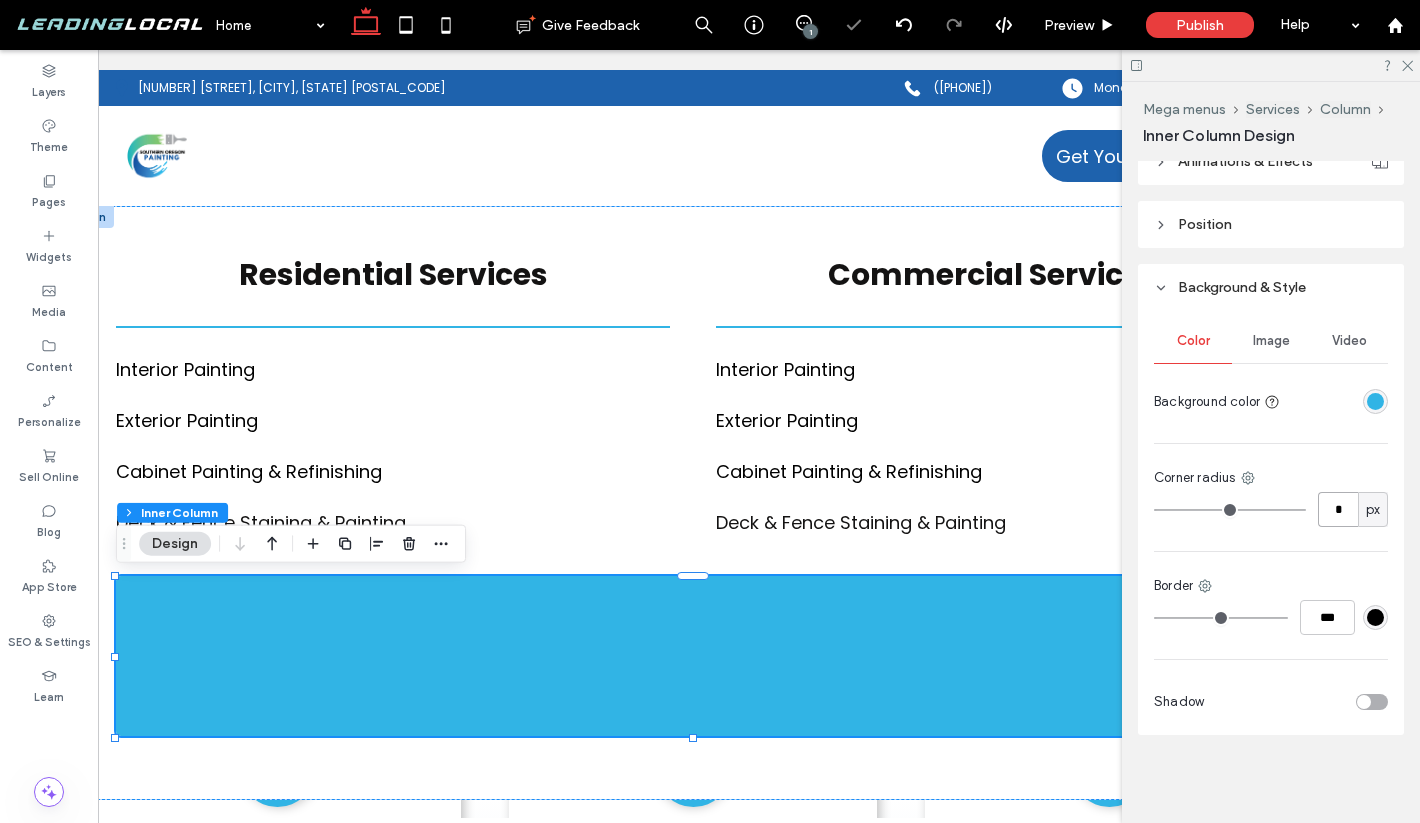 click on "*" at bounding box center [1338, 509] 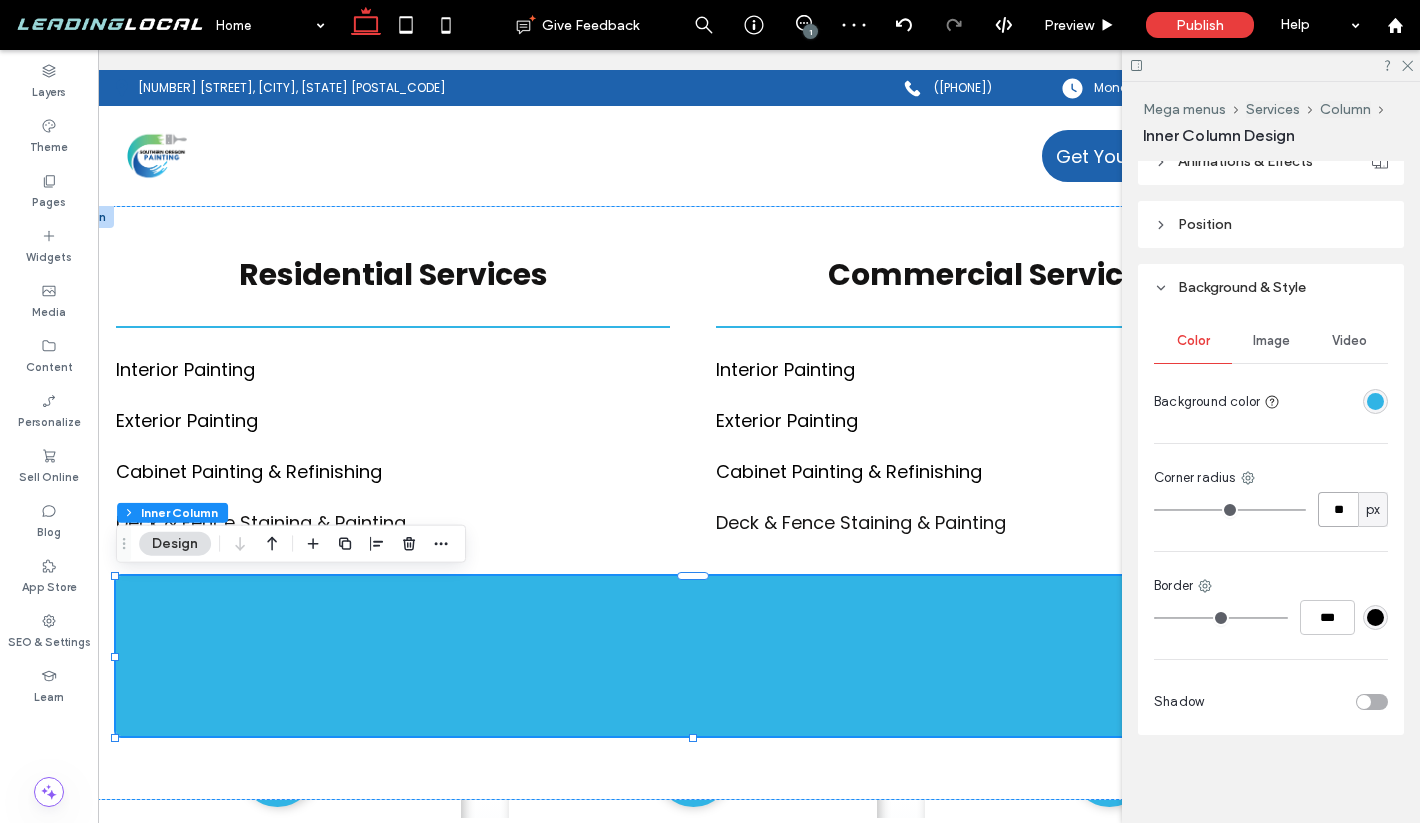 type on "**" 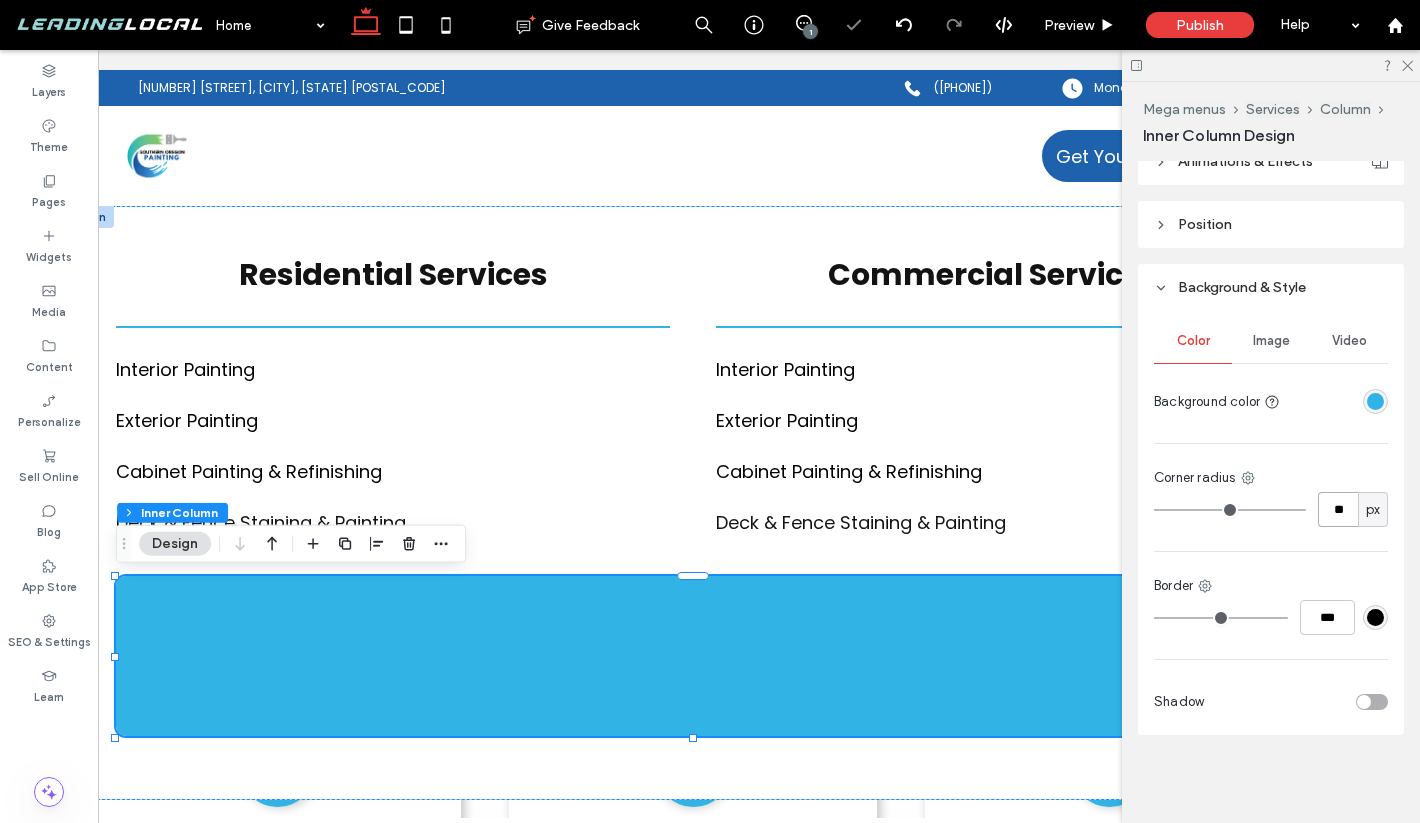 click at bounding box center [693, 656] 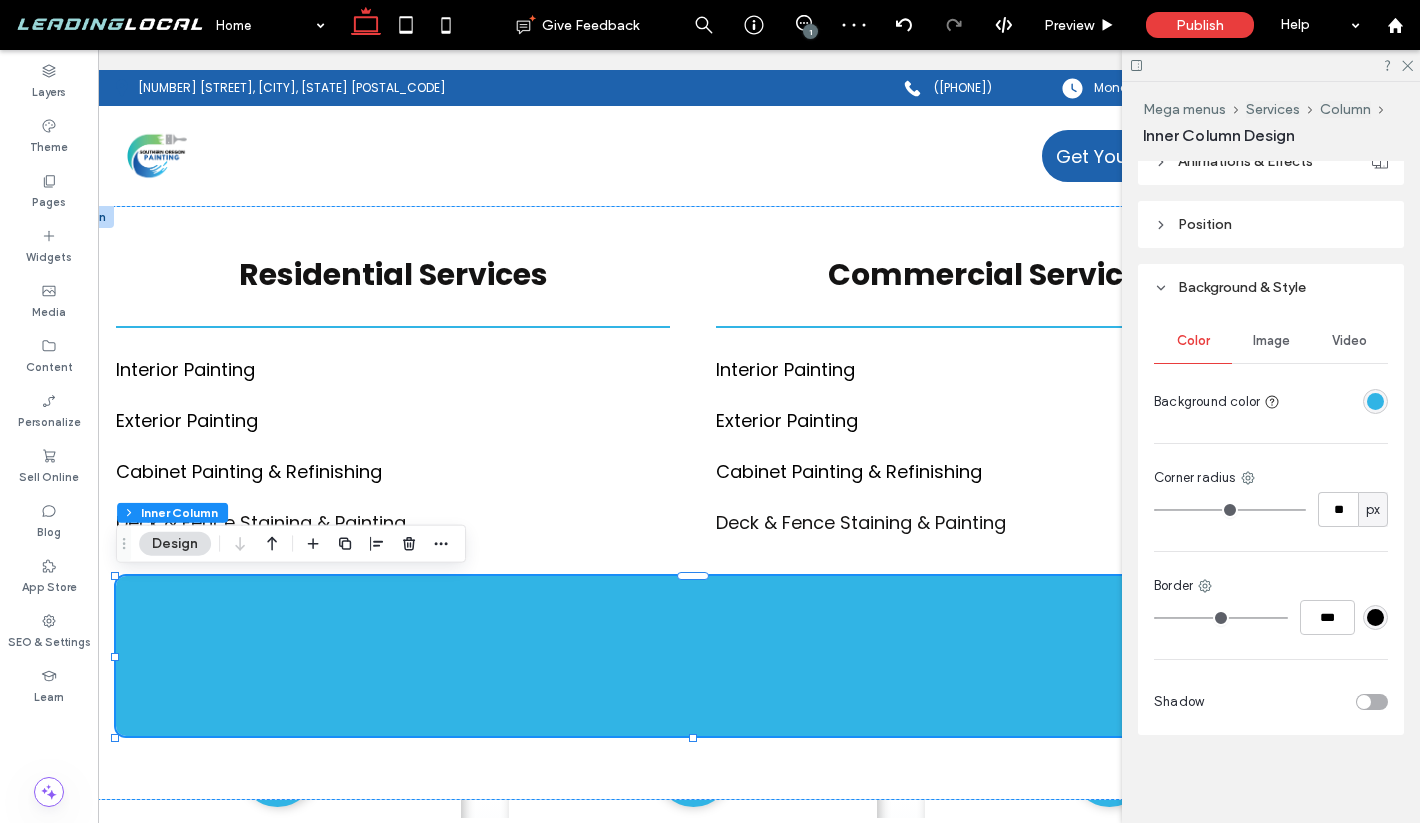 click at bounding box center (1375, 401) 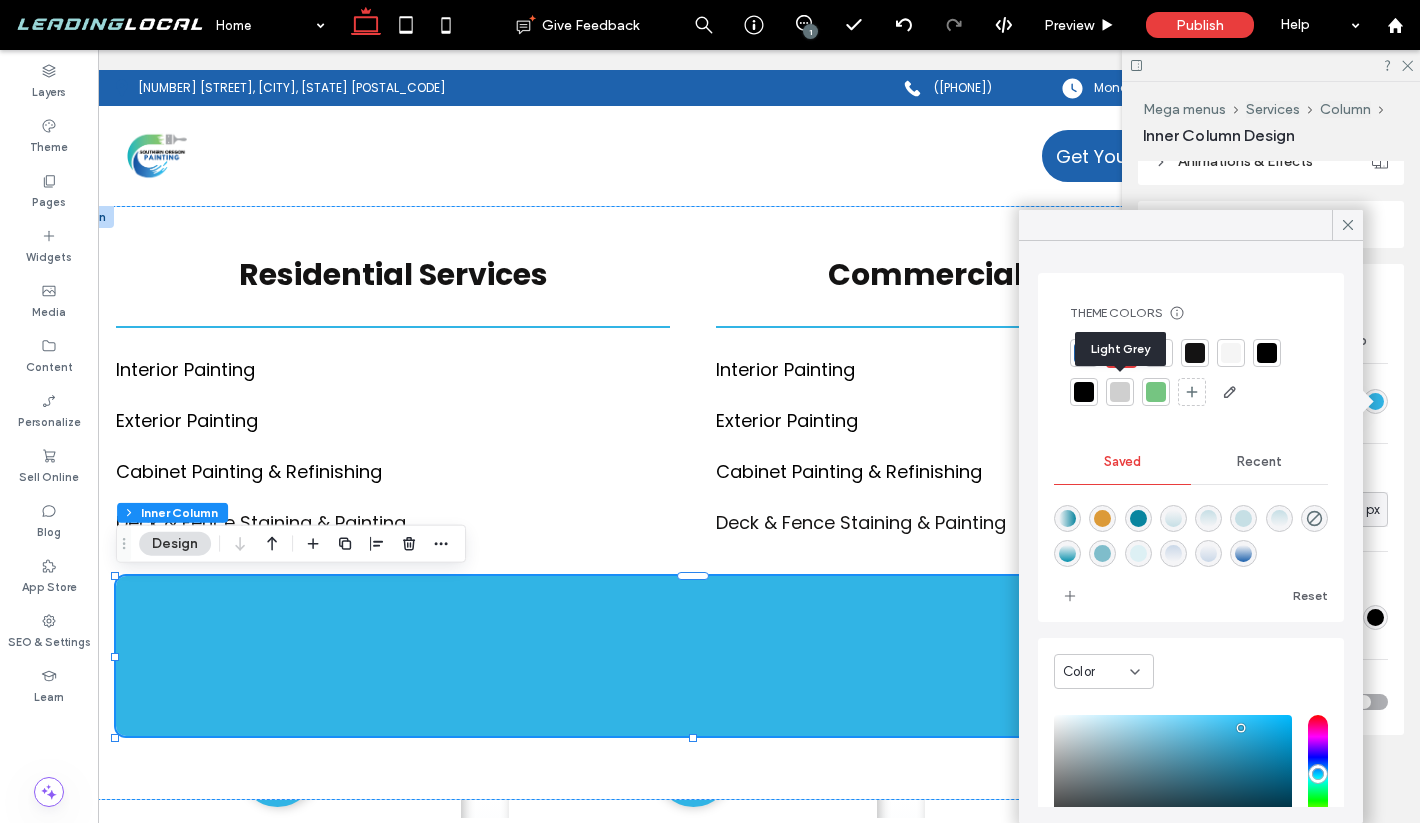 click at bounding box center (1120, 392) 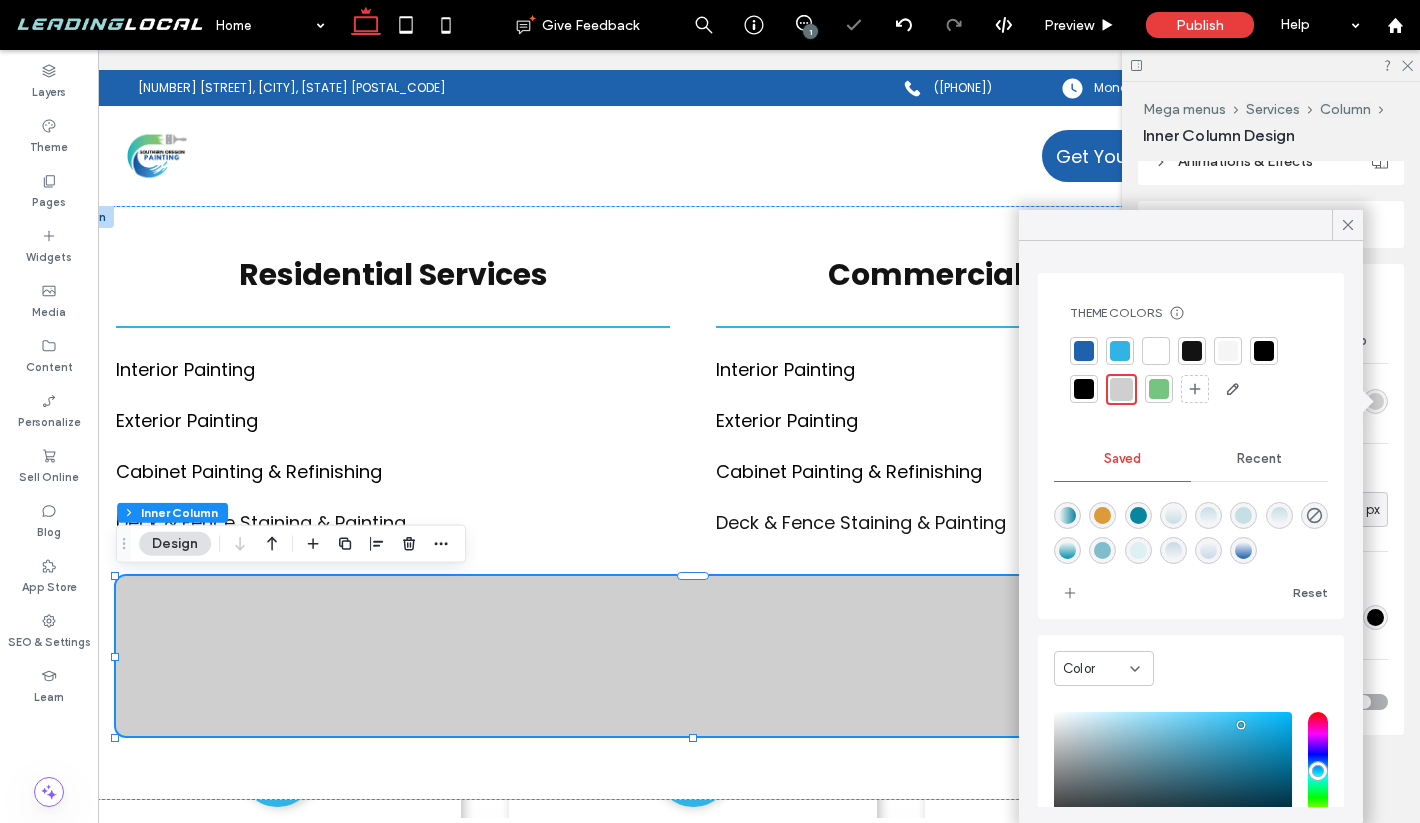 click at bounding box center [1228, 351] 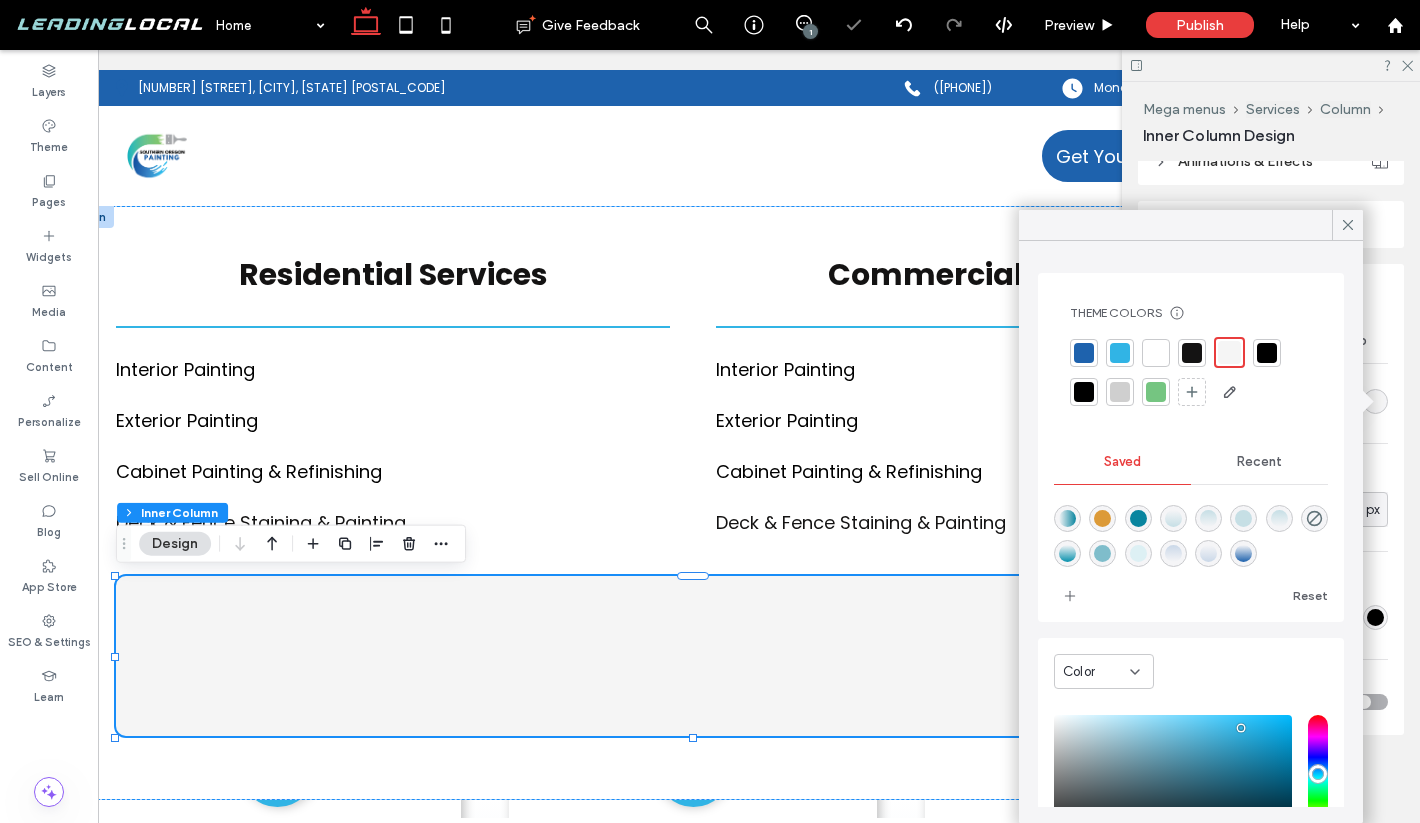 click at bounding box center [693, 656] 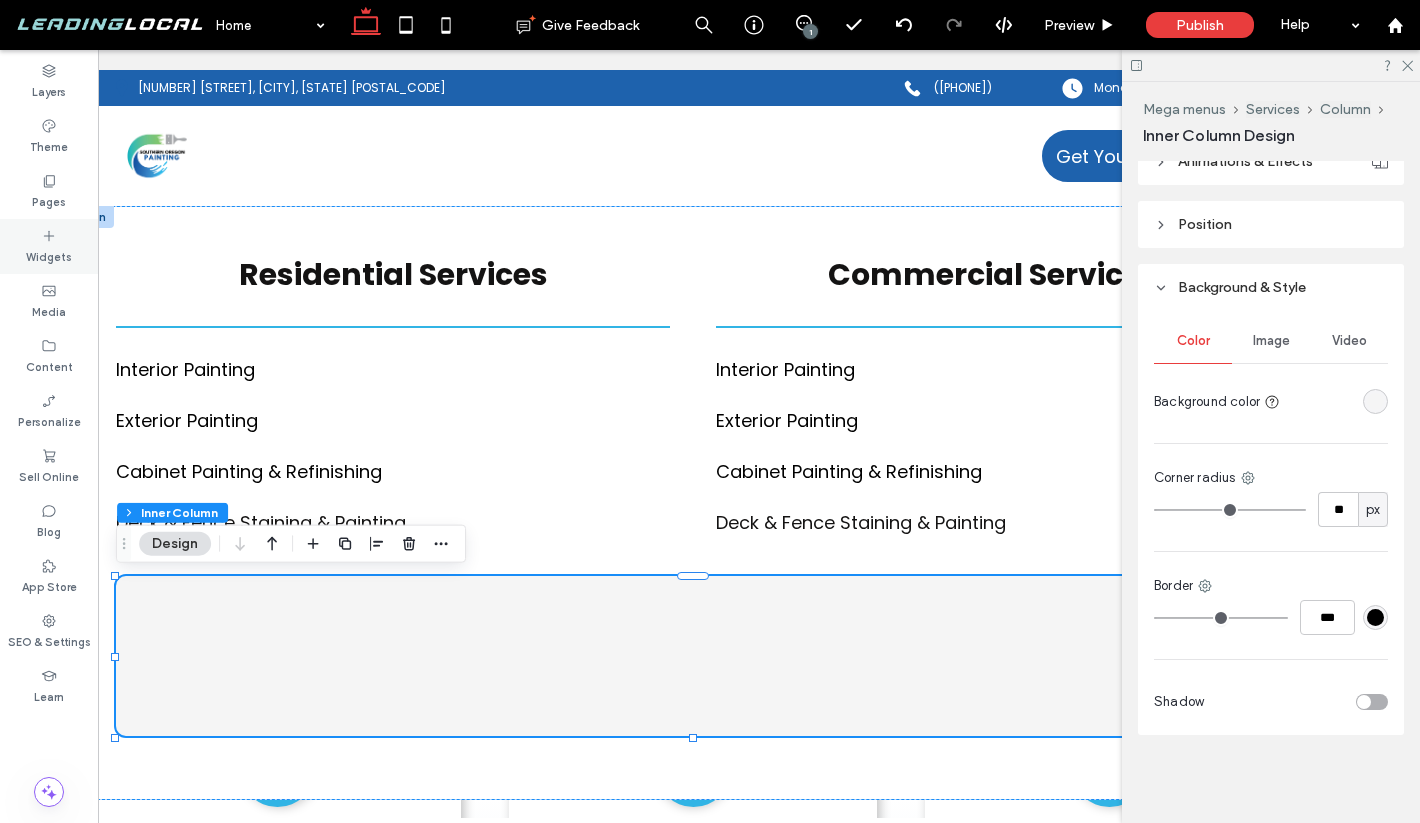 click on "Widgets" at bounding box center [49, 246] 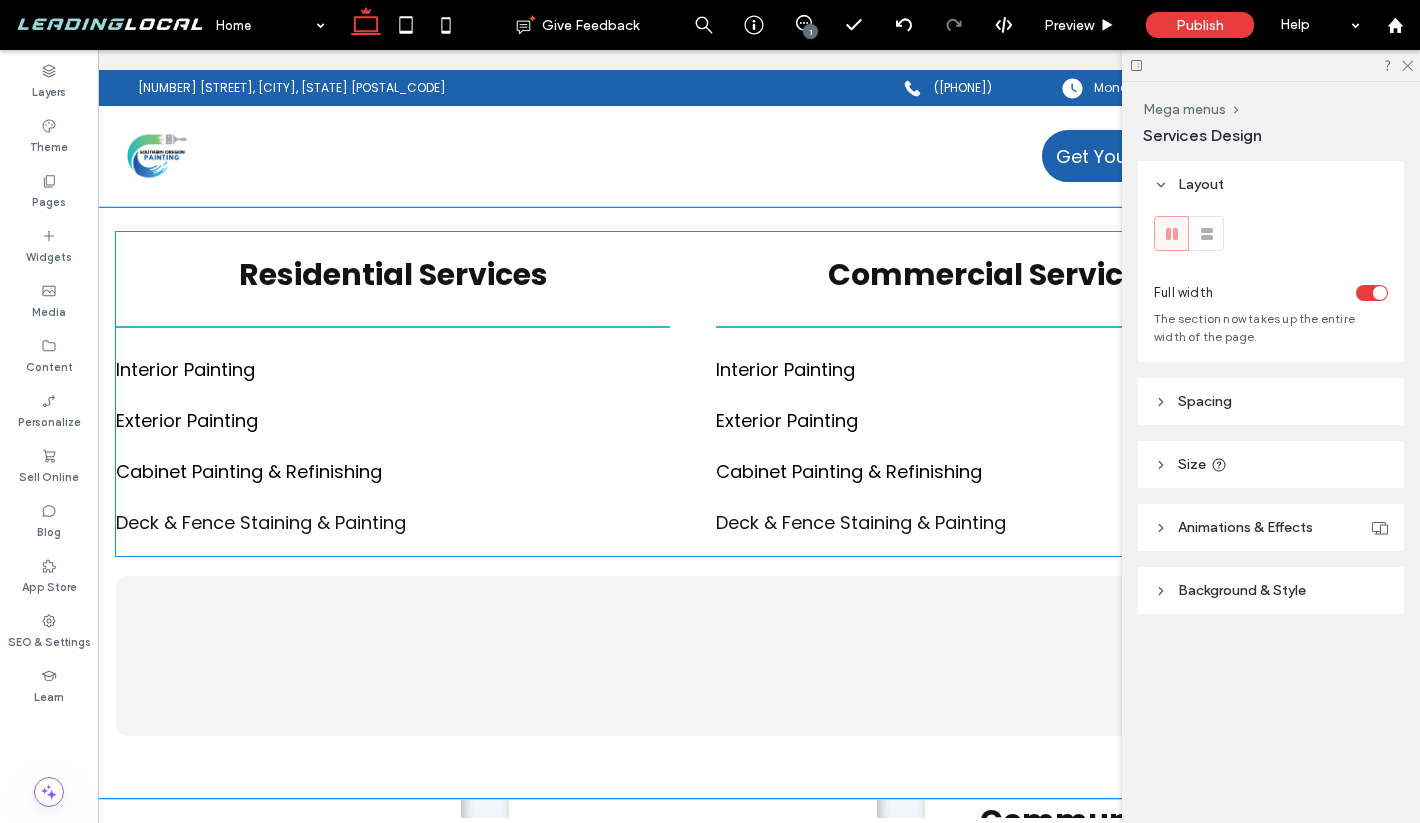 scroll, scrollTop: 164, scrollLeft: 0, axis: vertical 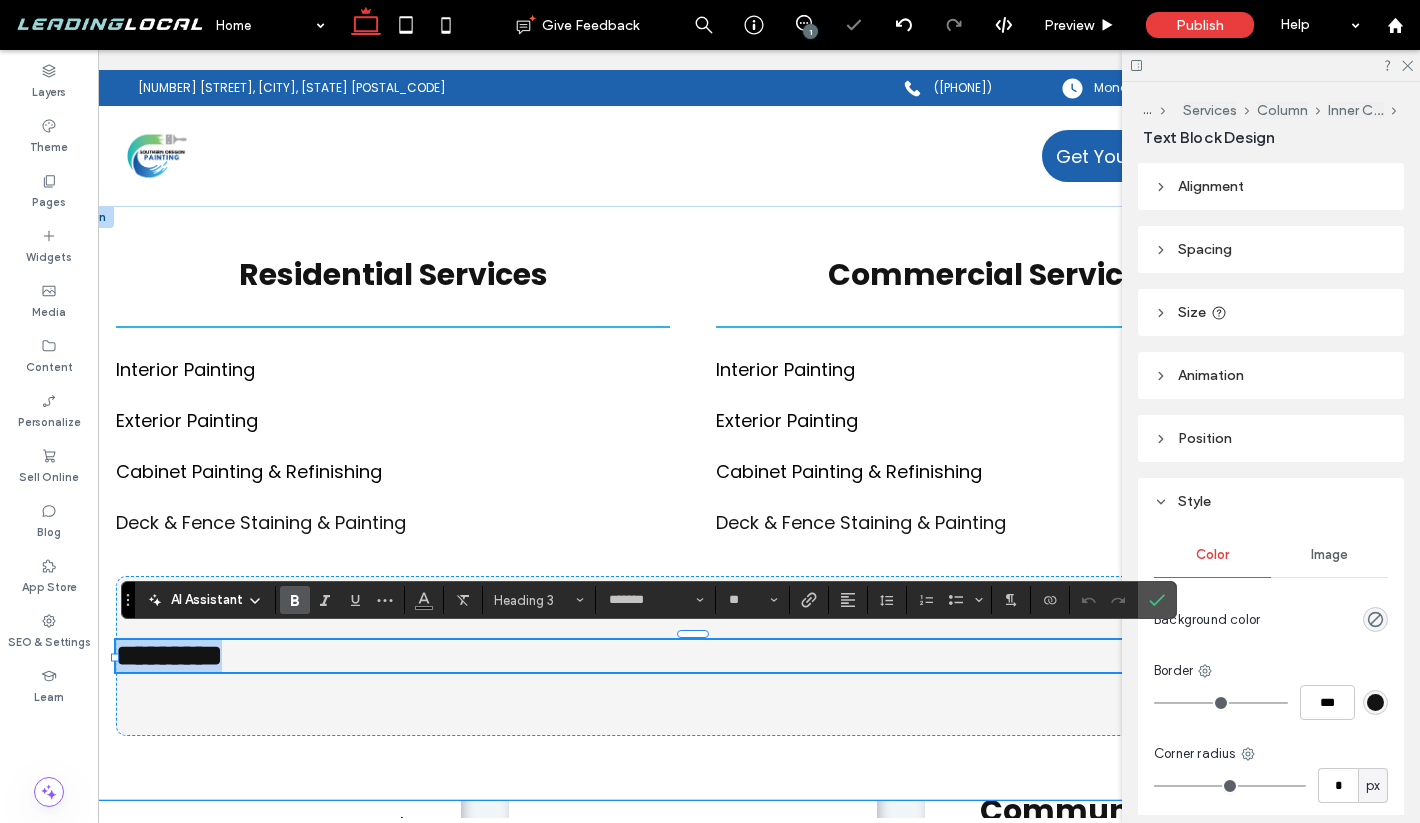 type 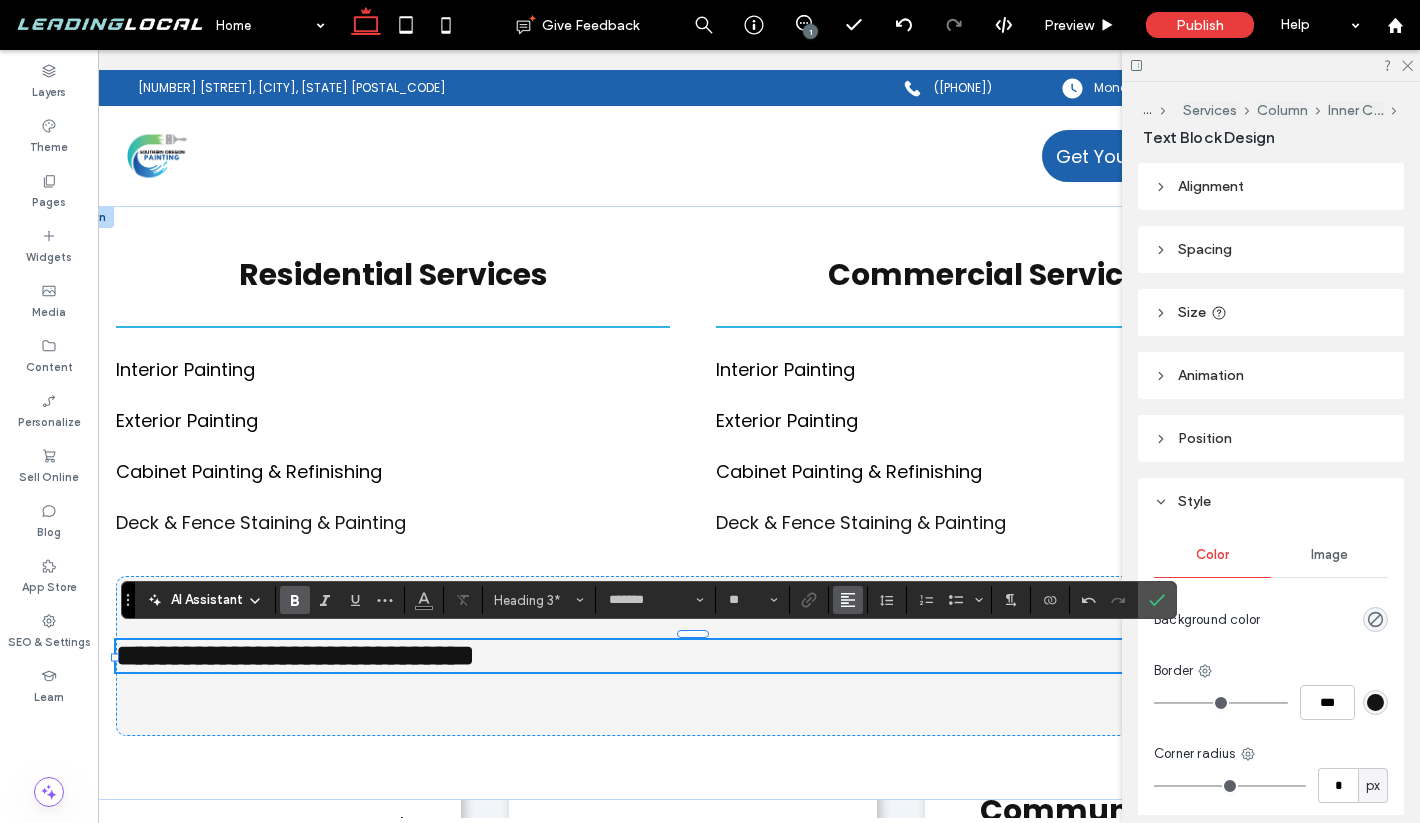 click at bounding box center (848, 600) 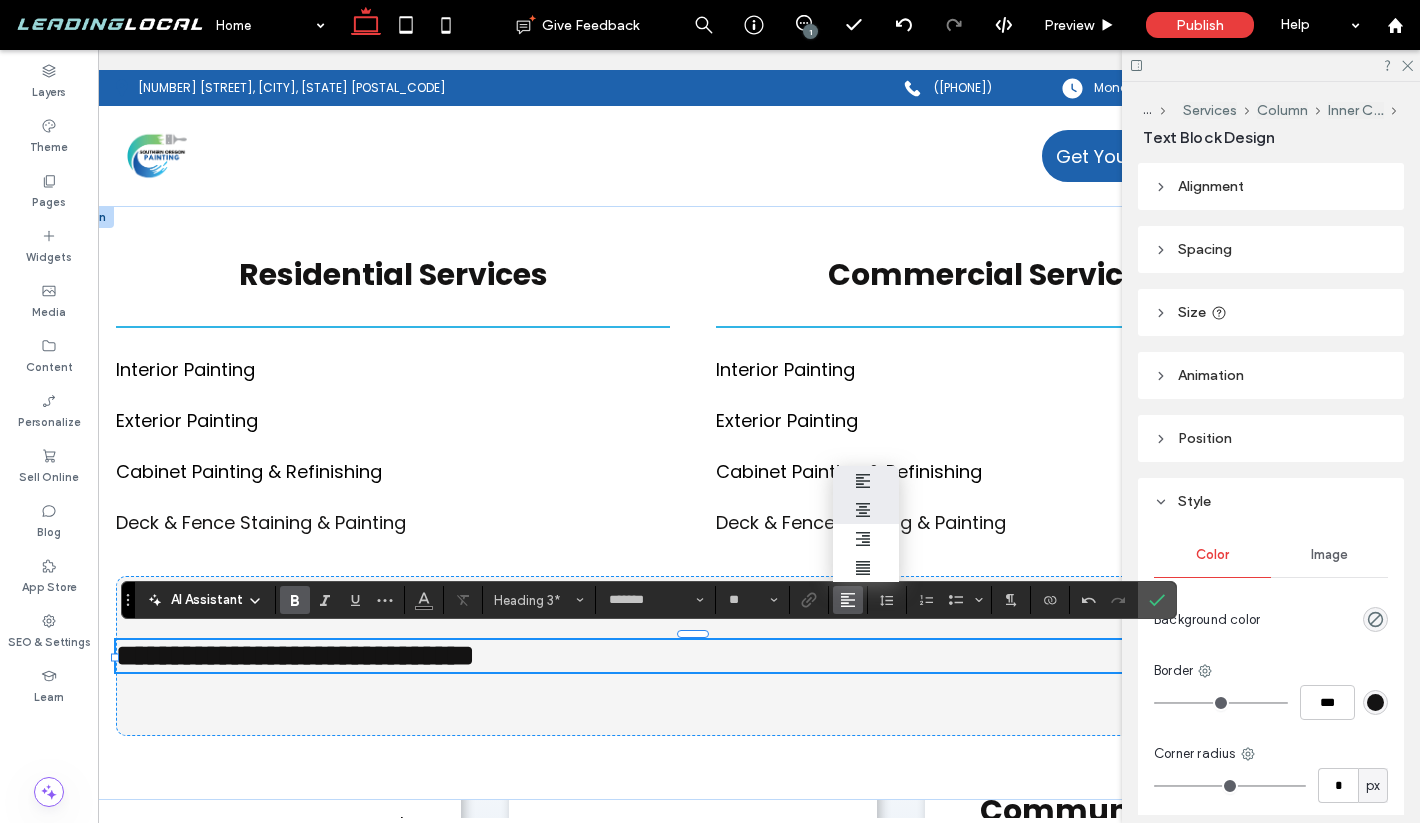 click at bounding box center (866, 509) 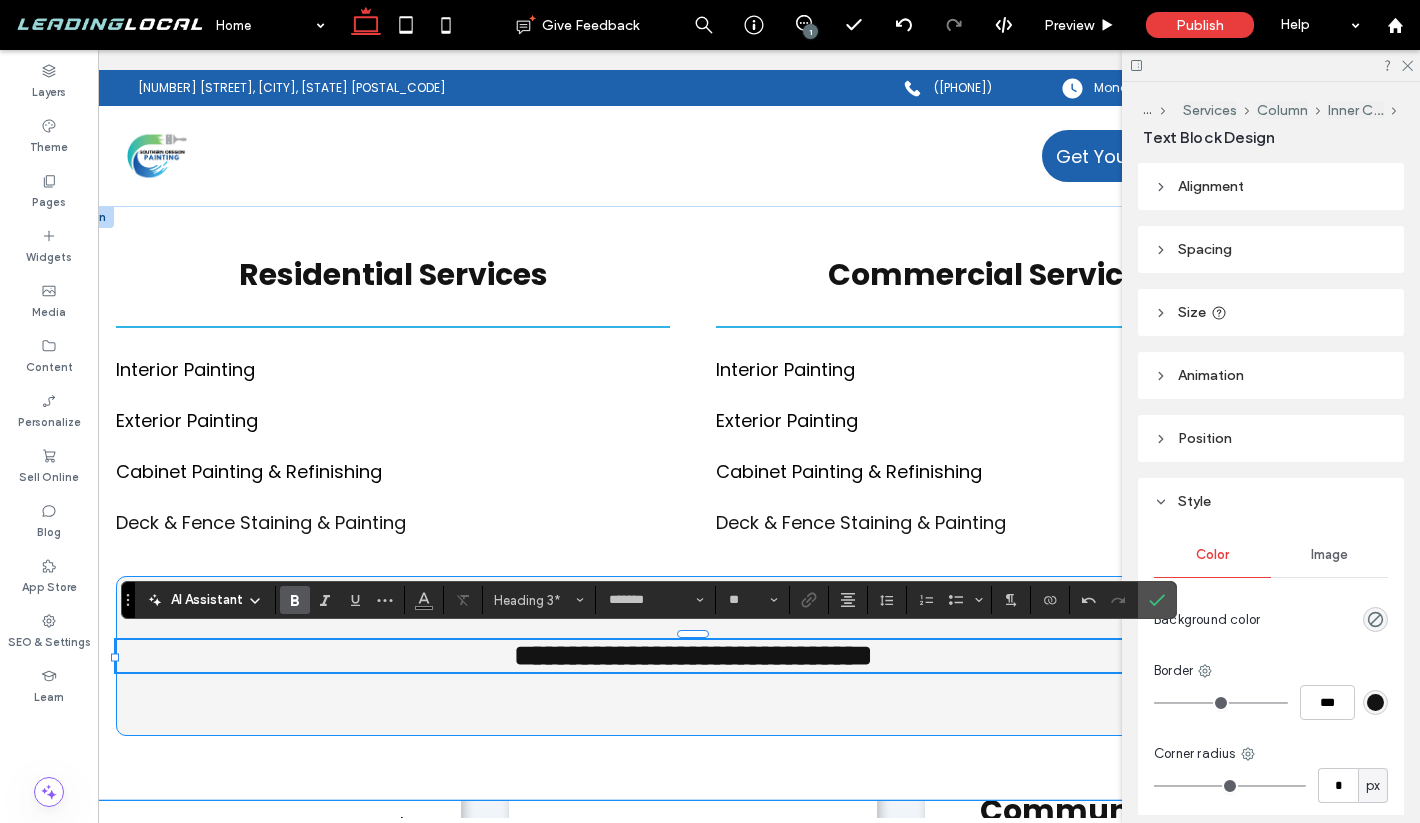 click on "**********" at bounding box center [693, 656] 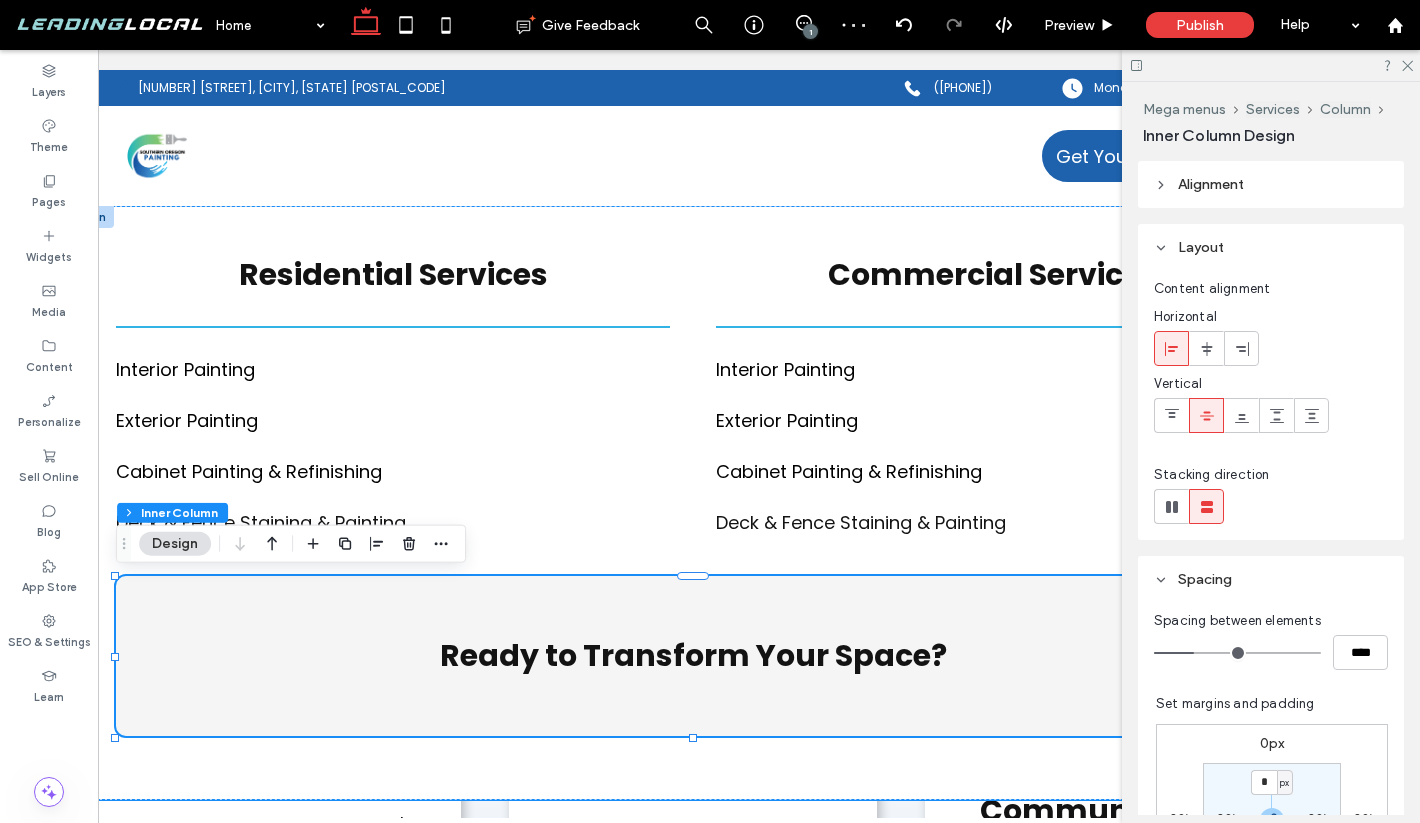 click on "Ready to Transform Your Space?" at bounding box center (693, 656) 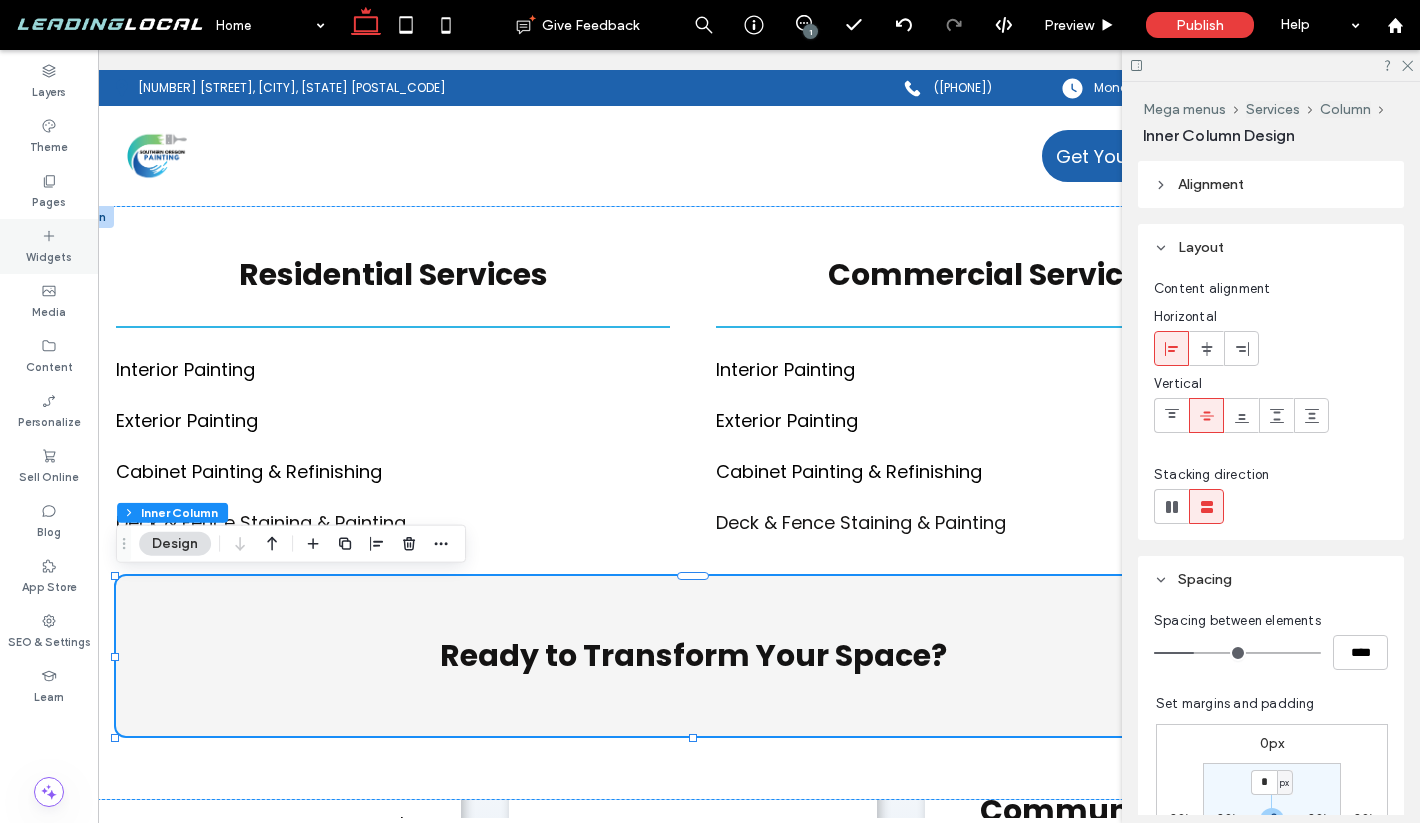 click 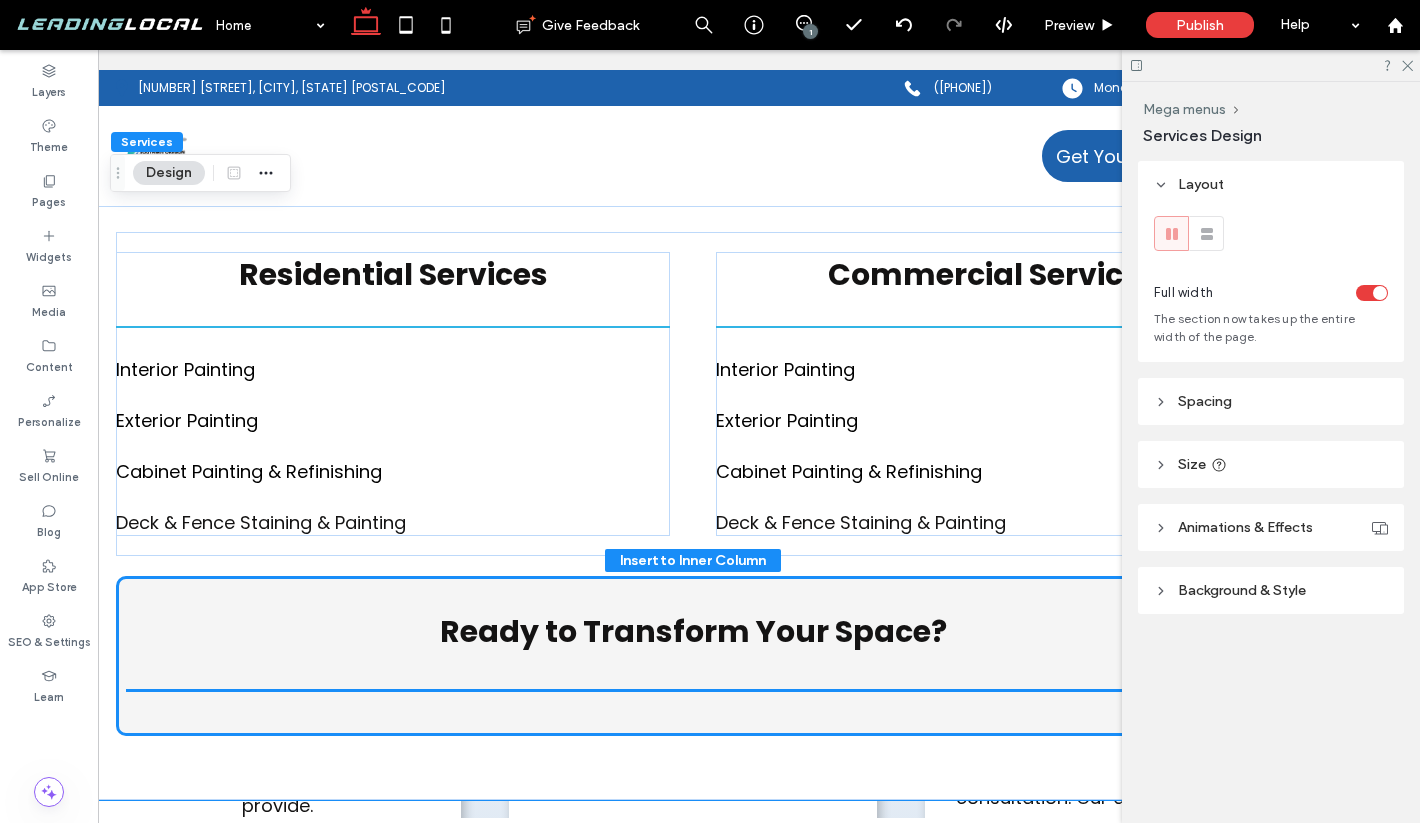 scroll, scrollTop: 339, scrollLeft: 0, axis: vertical 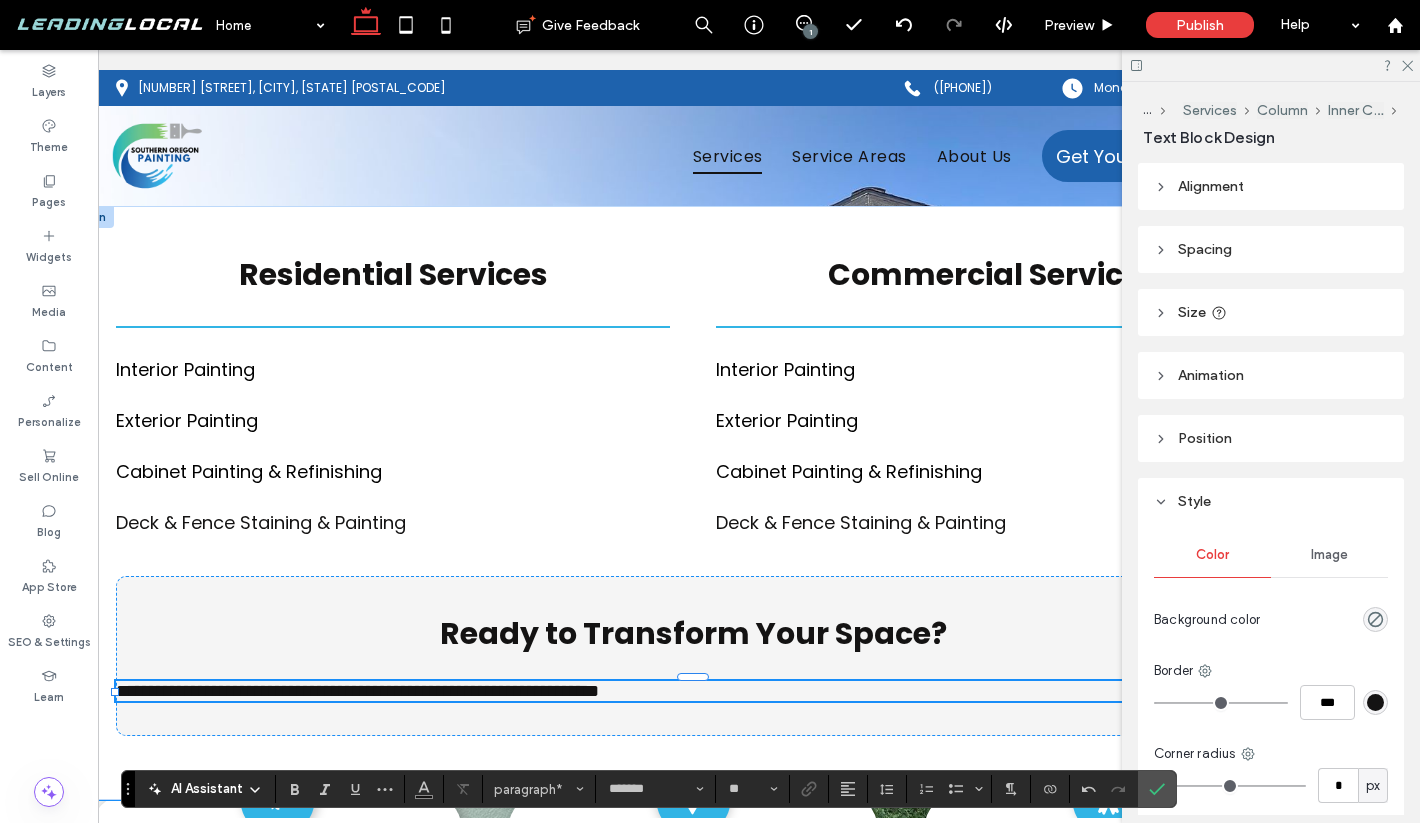 click on "**********" at bounding box center (357, 691) 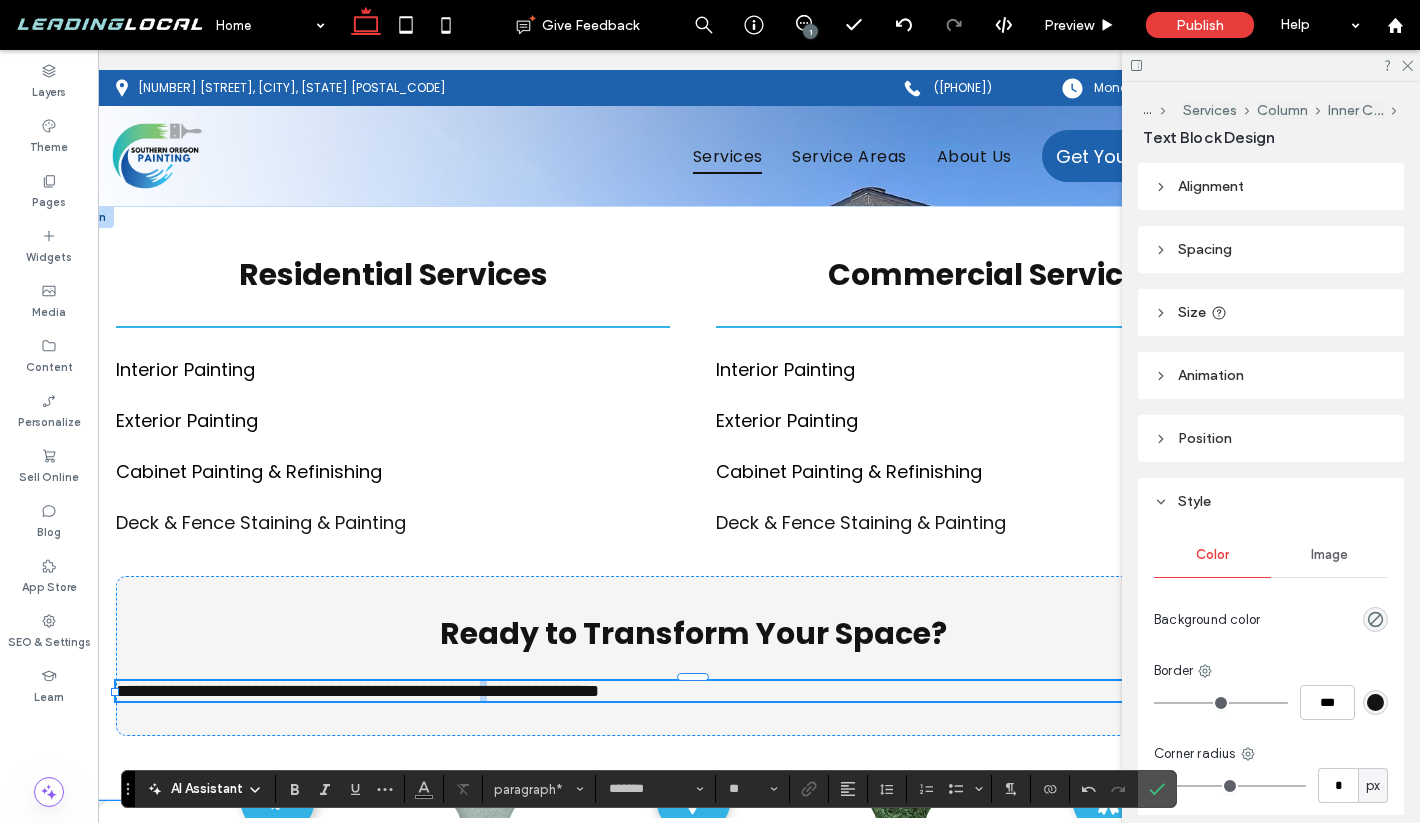 click on "**********" at bounding box center [357, 691] 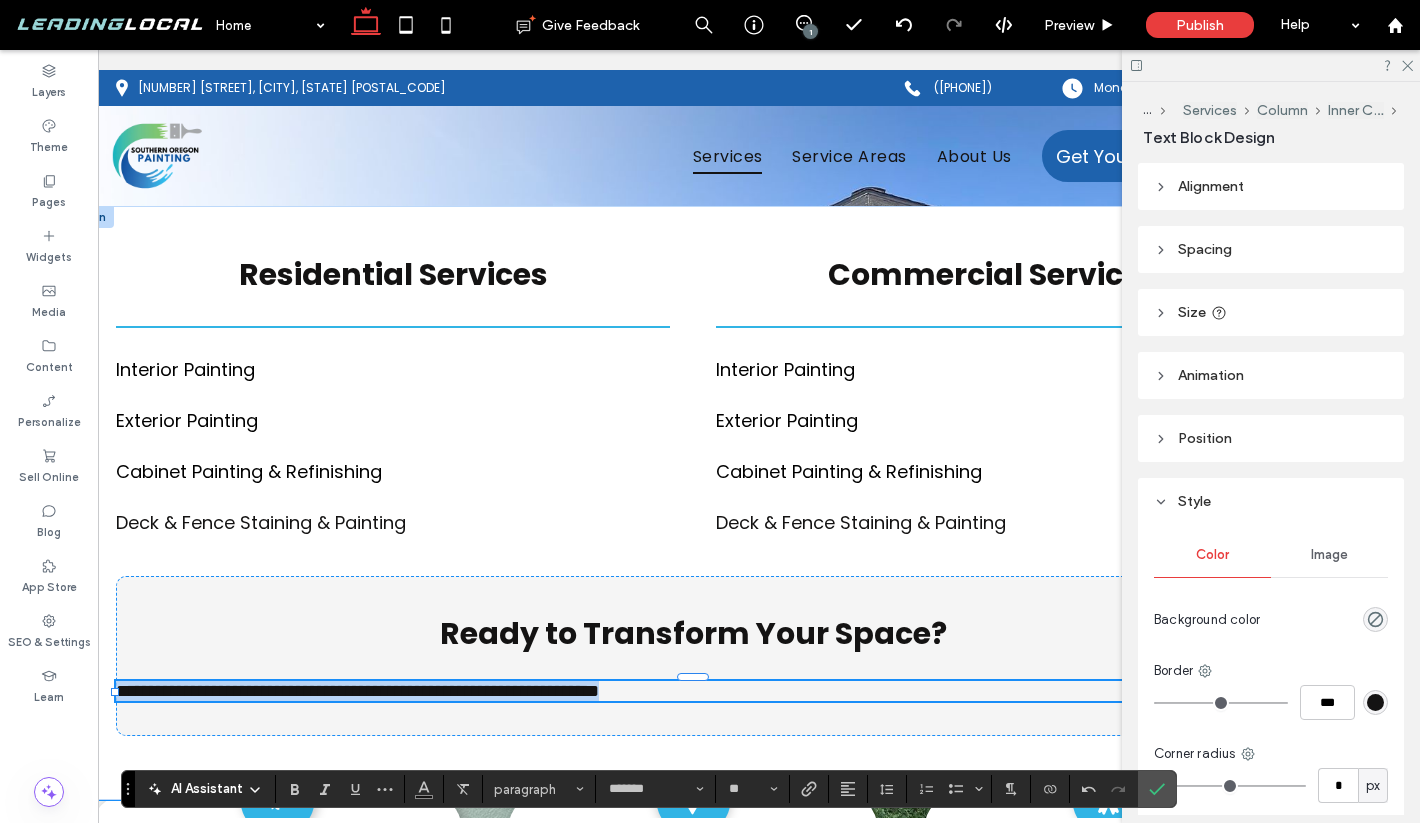 click on "**********" at bounding box center [357, 691] 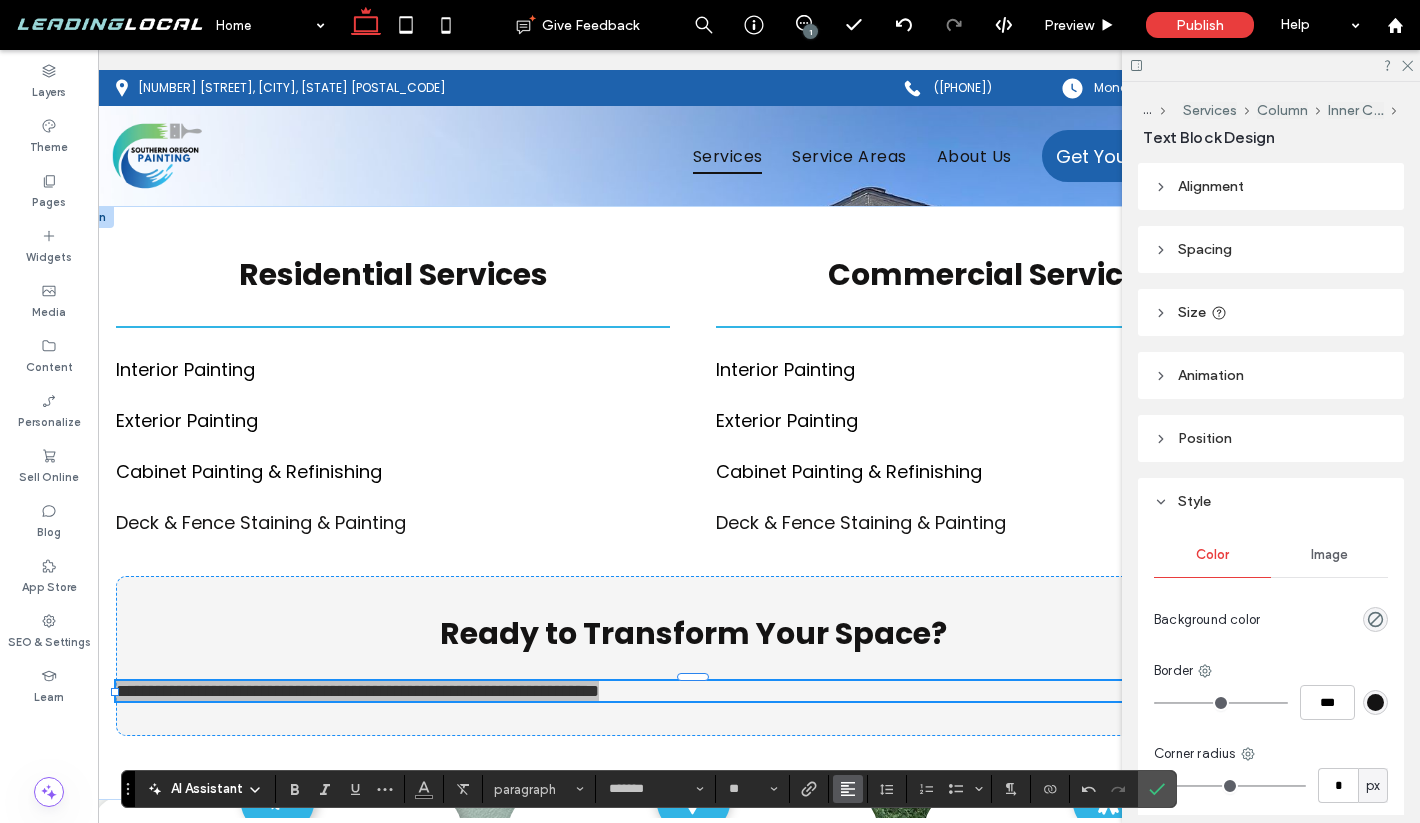 click 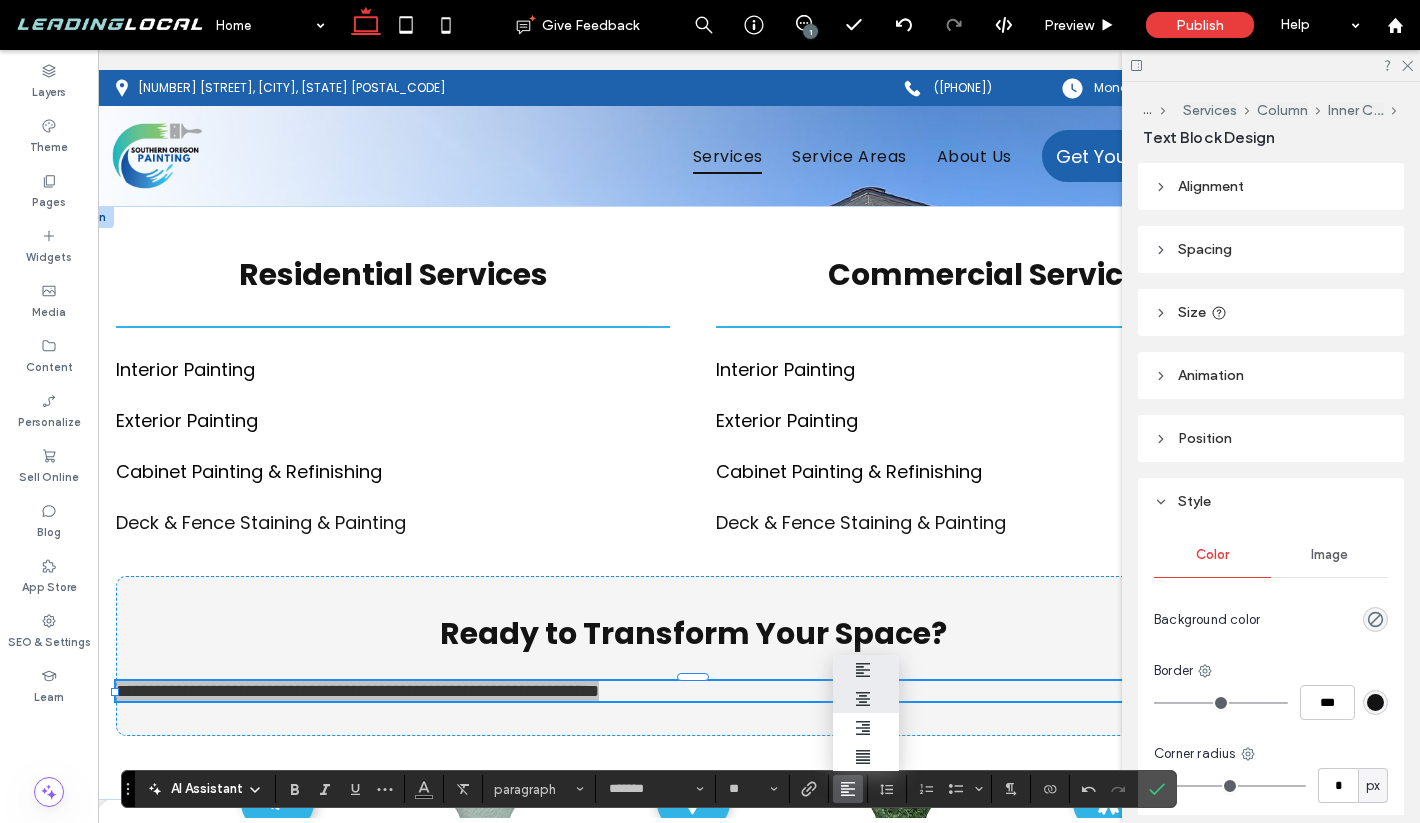 click at bounding box center (866, 698) 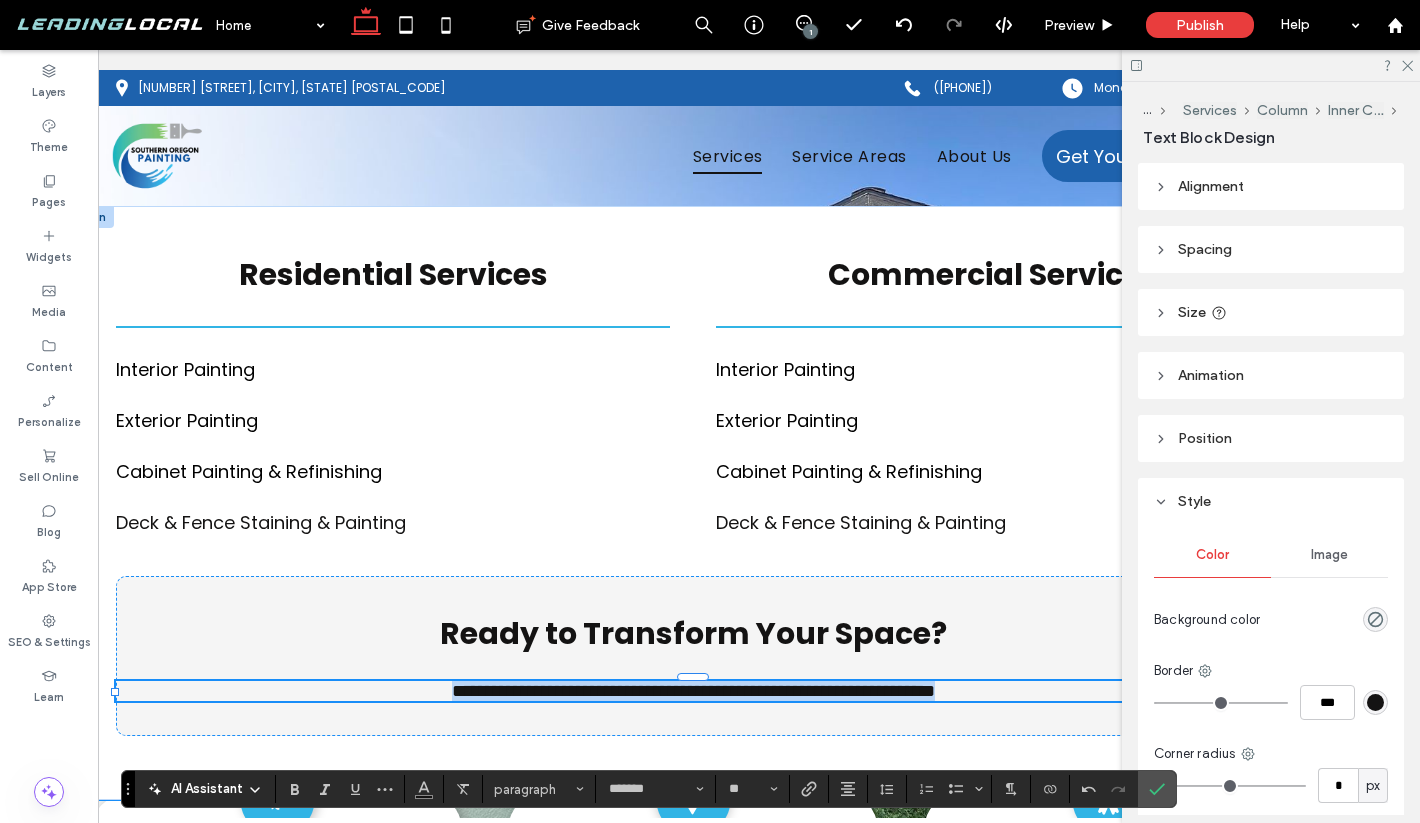 click on "**********" at bounding box center (693, 691) 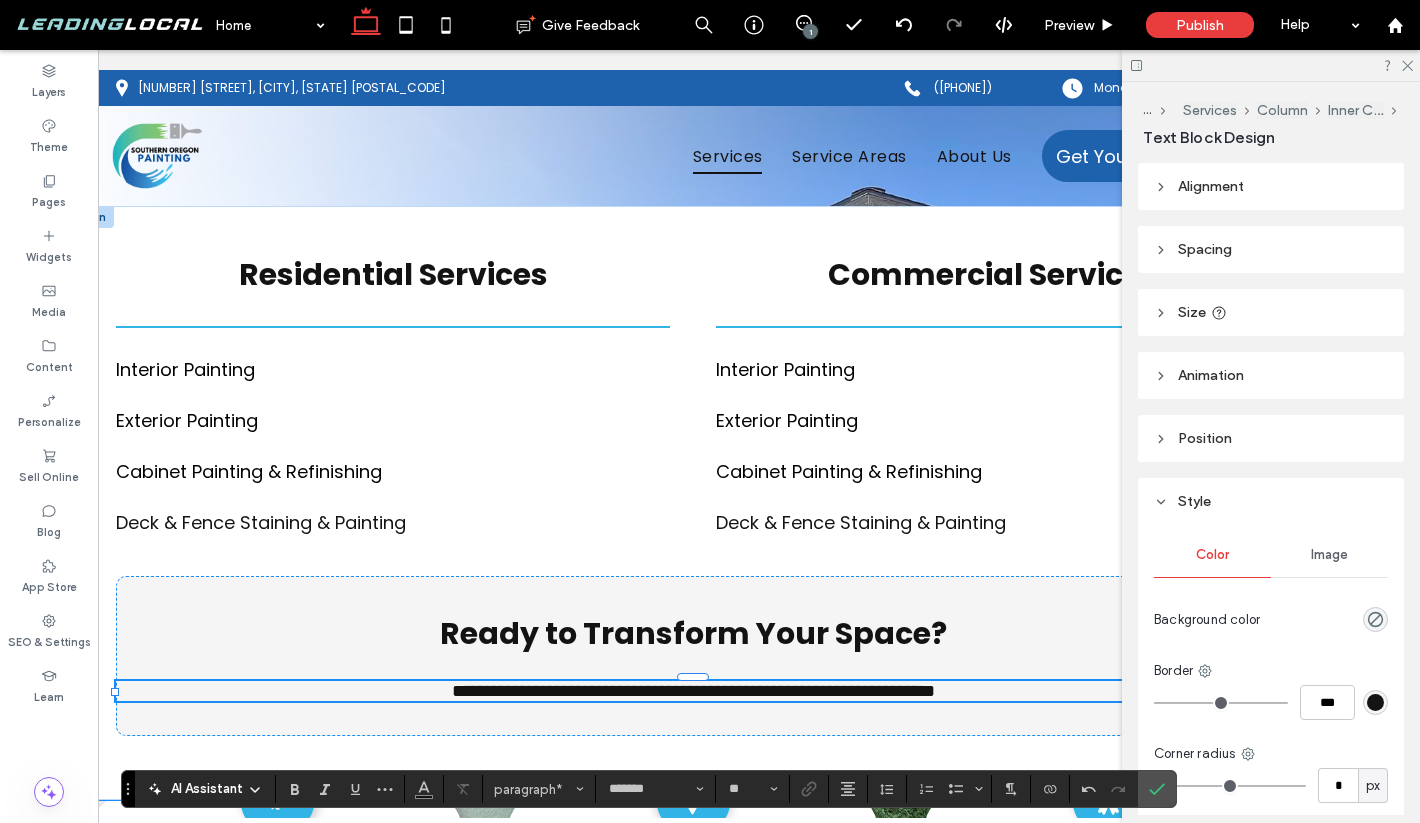 click on "**********" at bounding box center [693, 691] 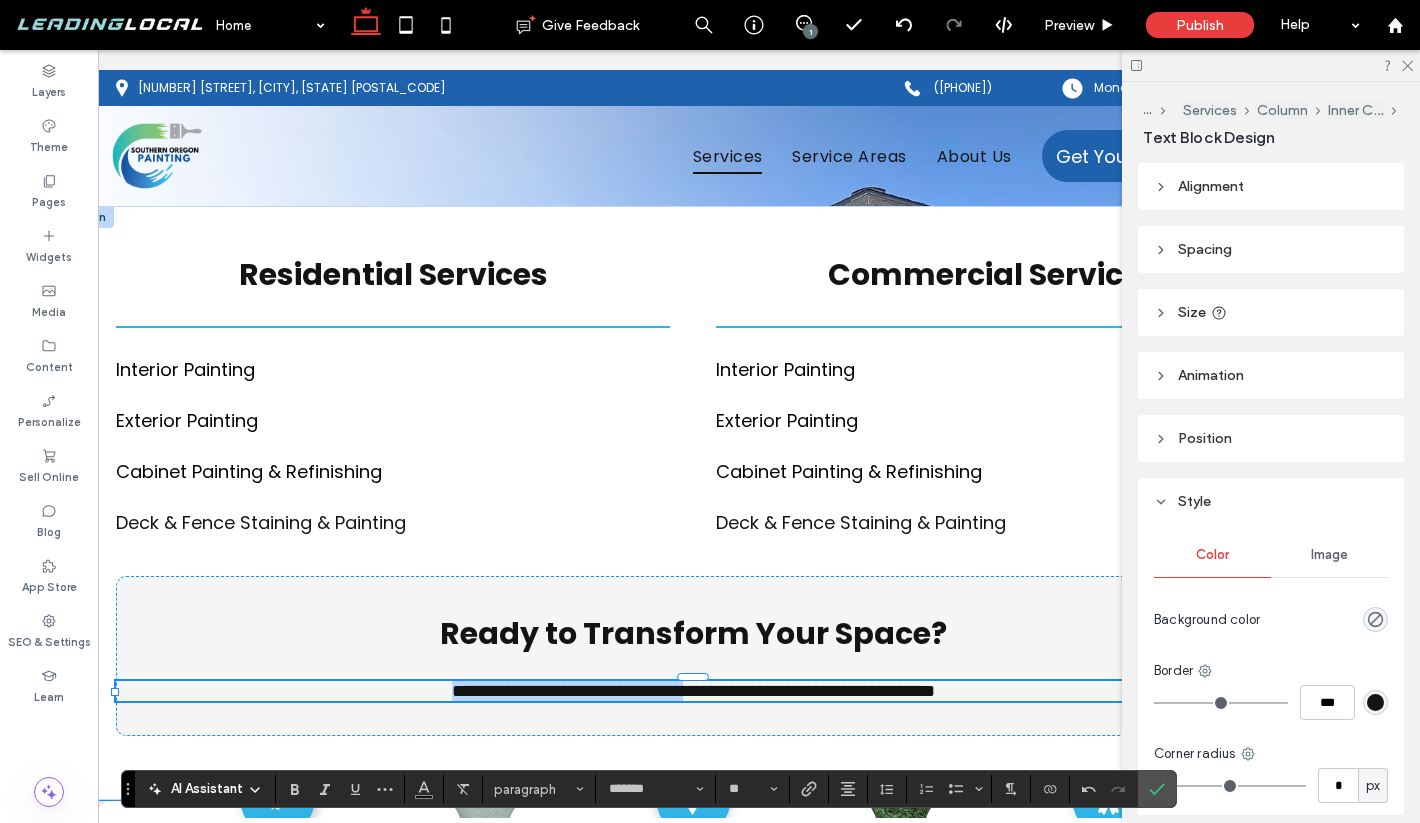 drag, startPoint x: 674, startPoint y: 694, endPoint x: 369, endPoint y: 698, distance: 305.0262 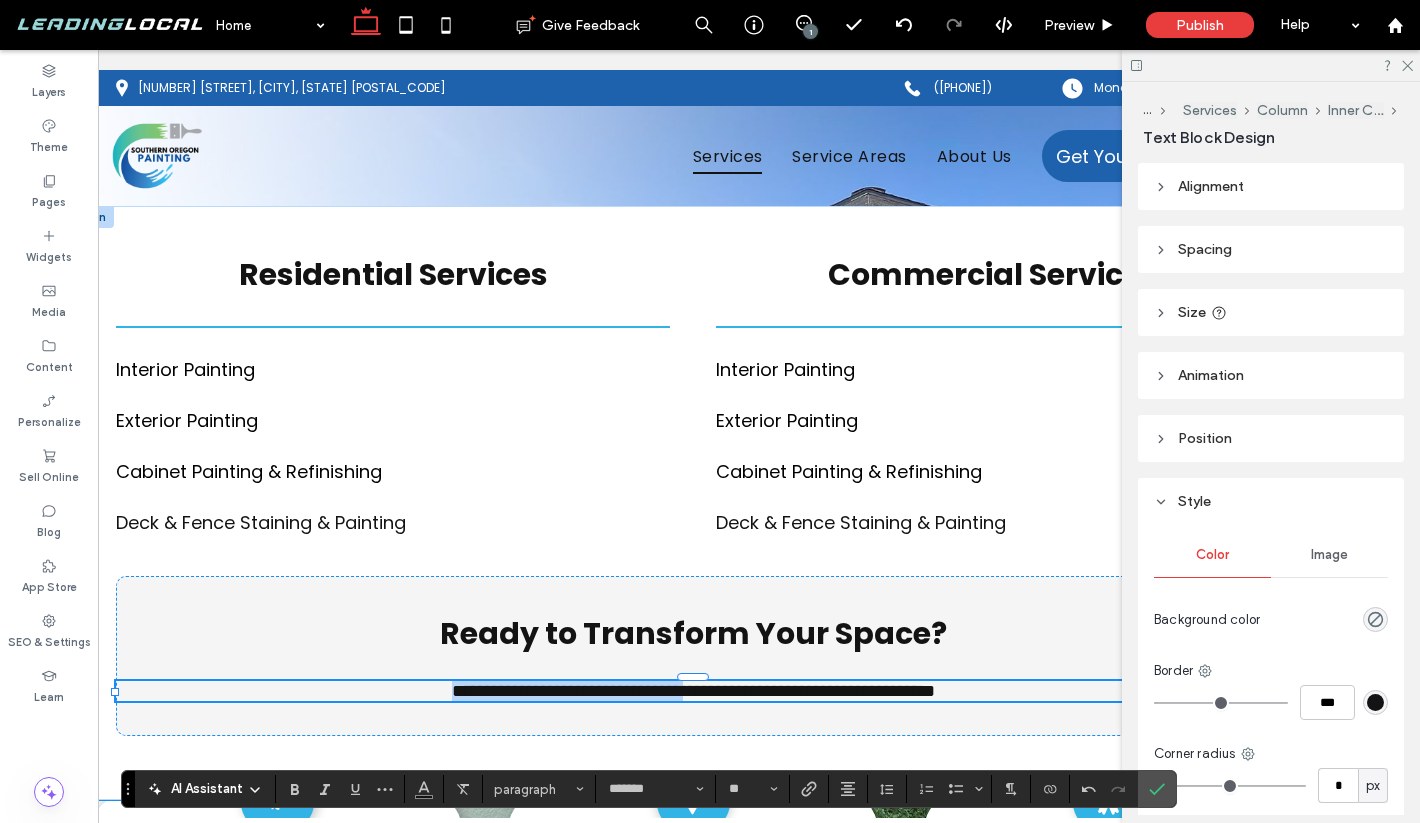 click on "**********" at bounding box center [693, 691] 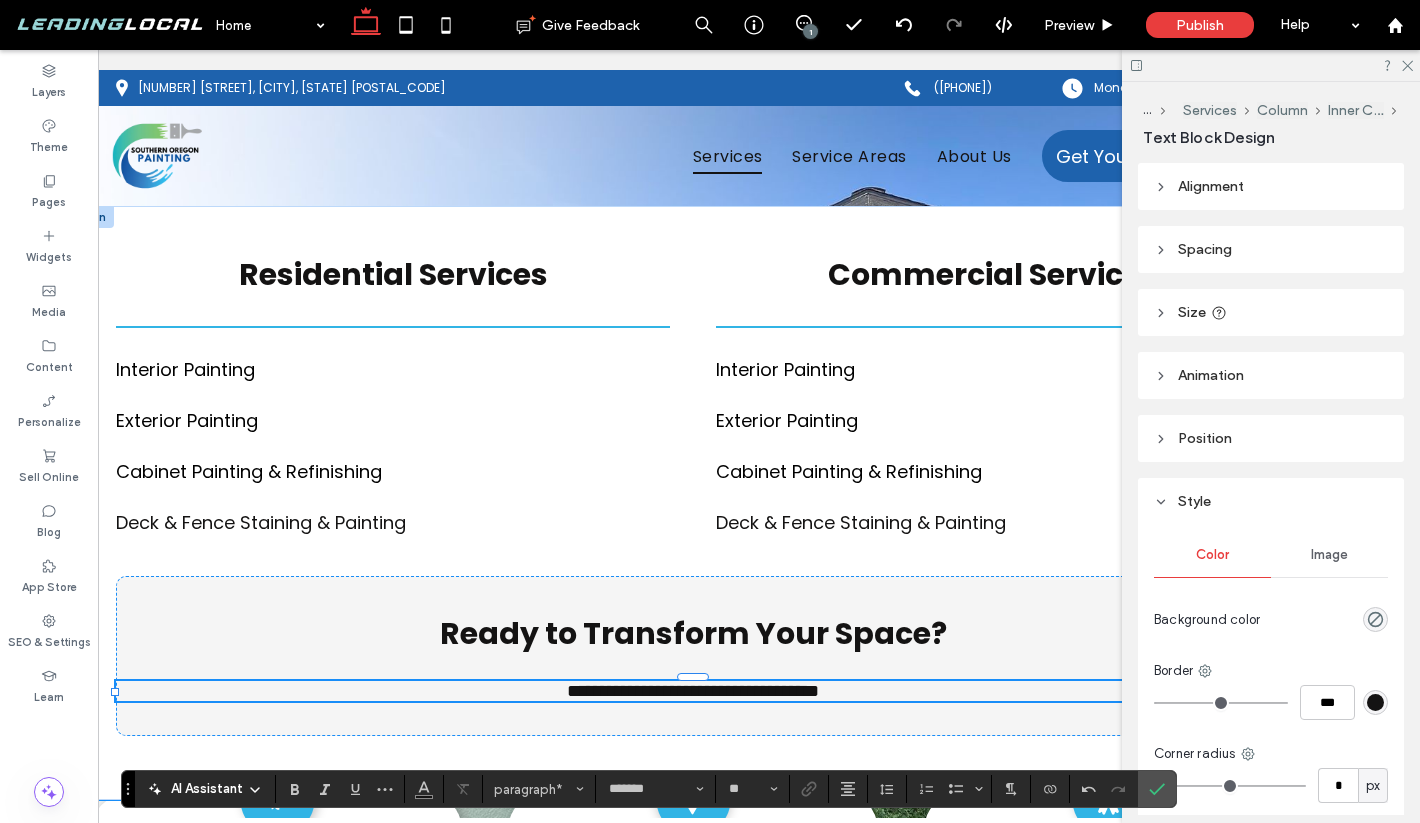 click on "**********" at bounding box center (693, 691) 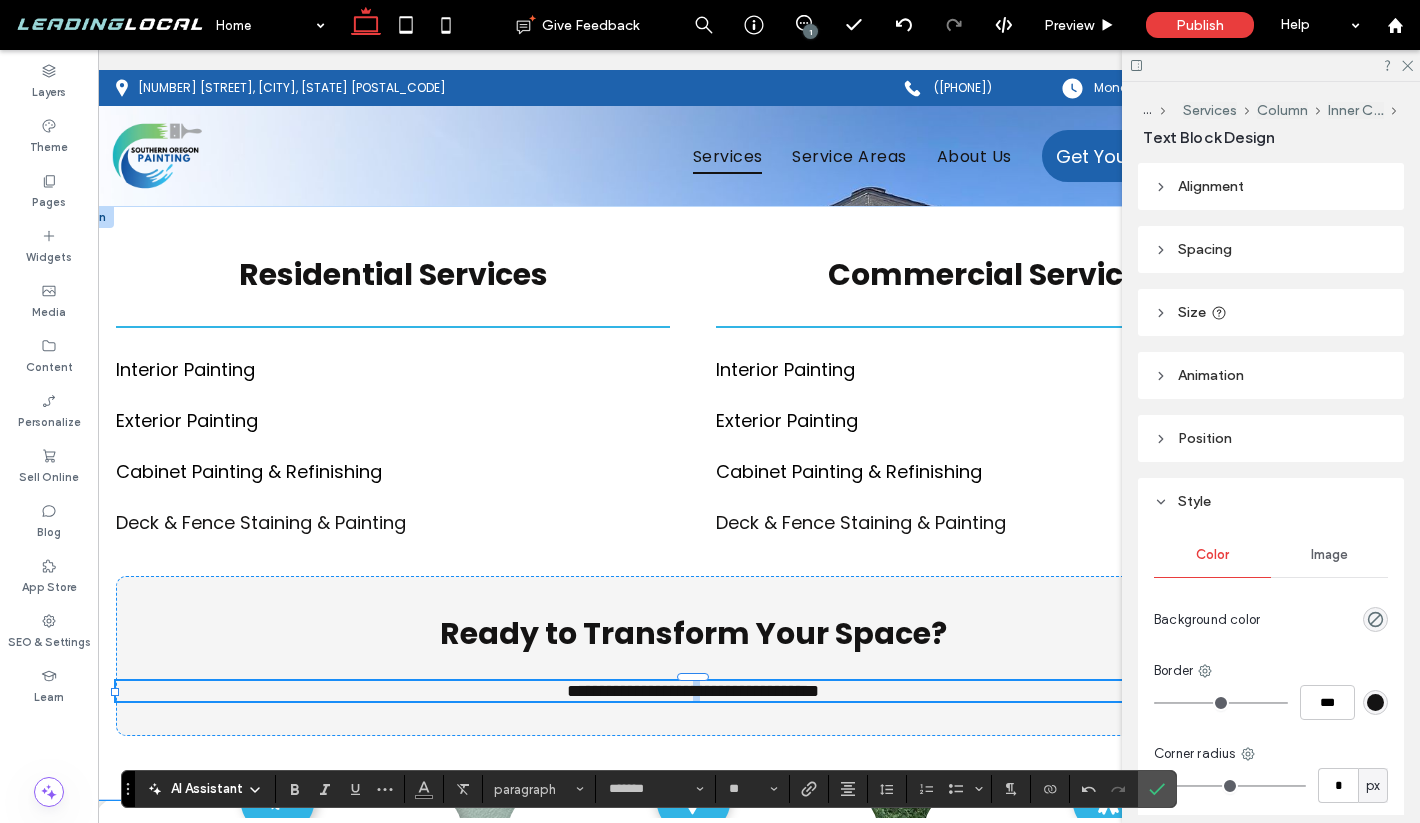 copy on "*" 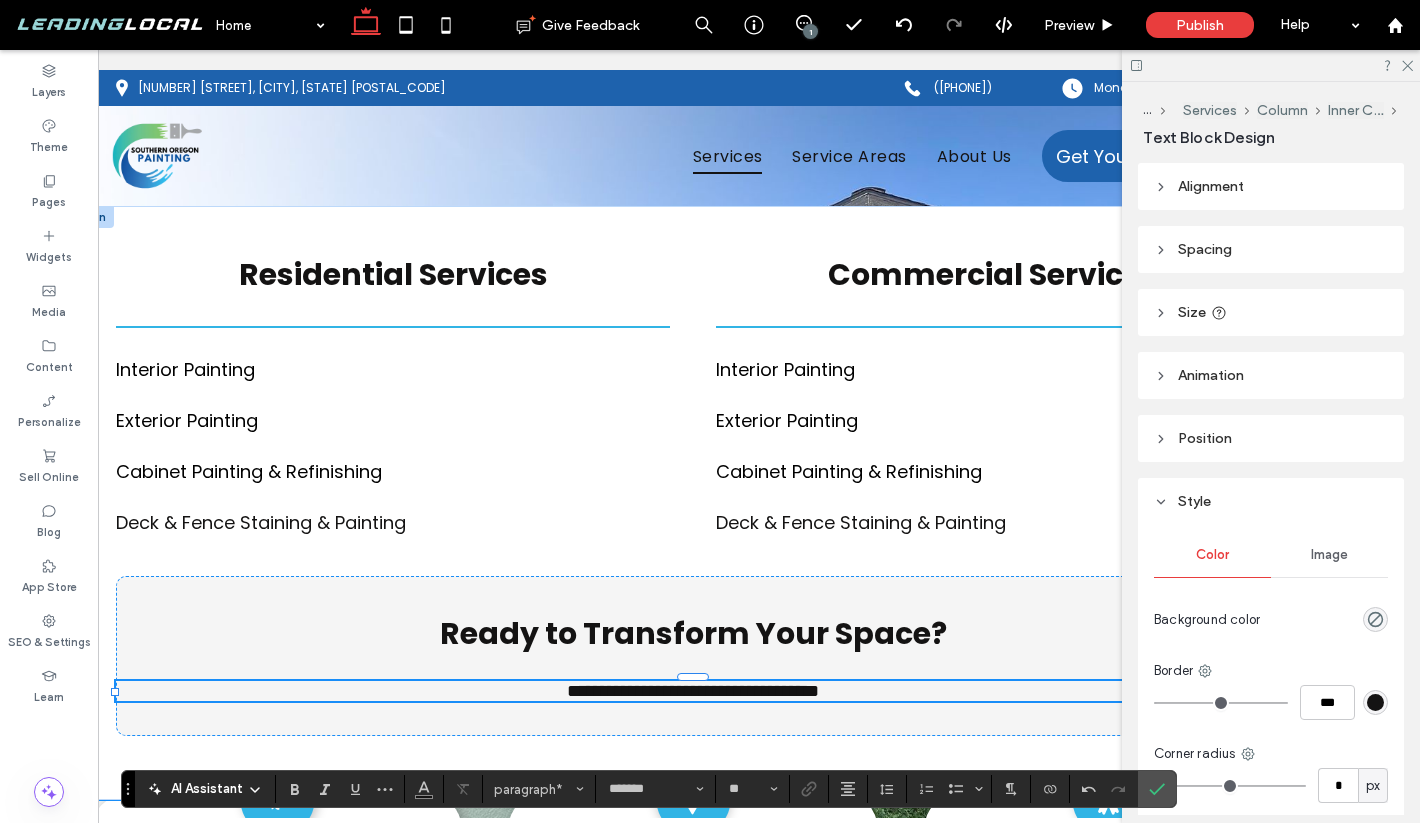 click on "**********" at bounding box center [693, 691] 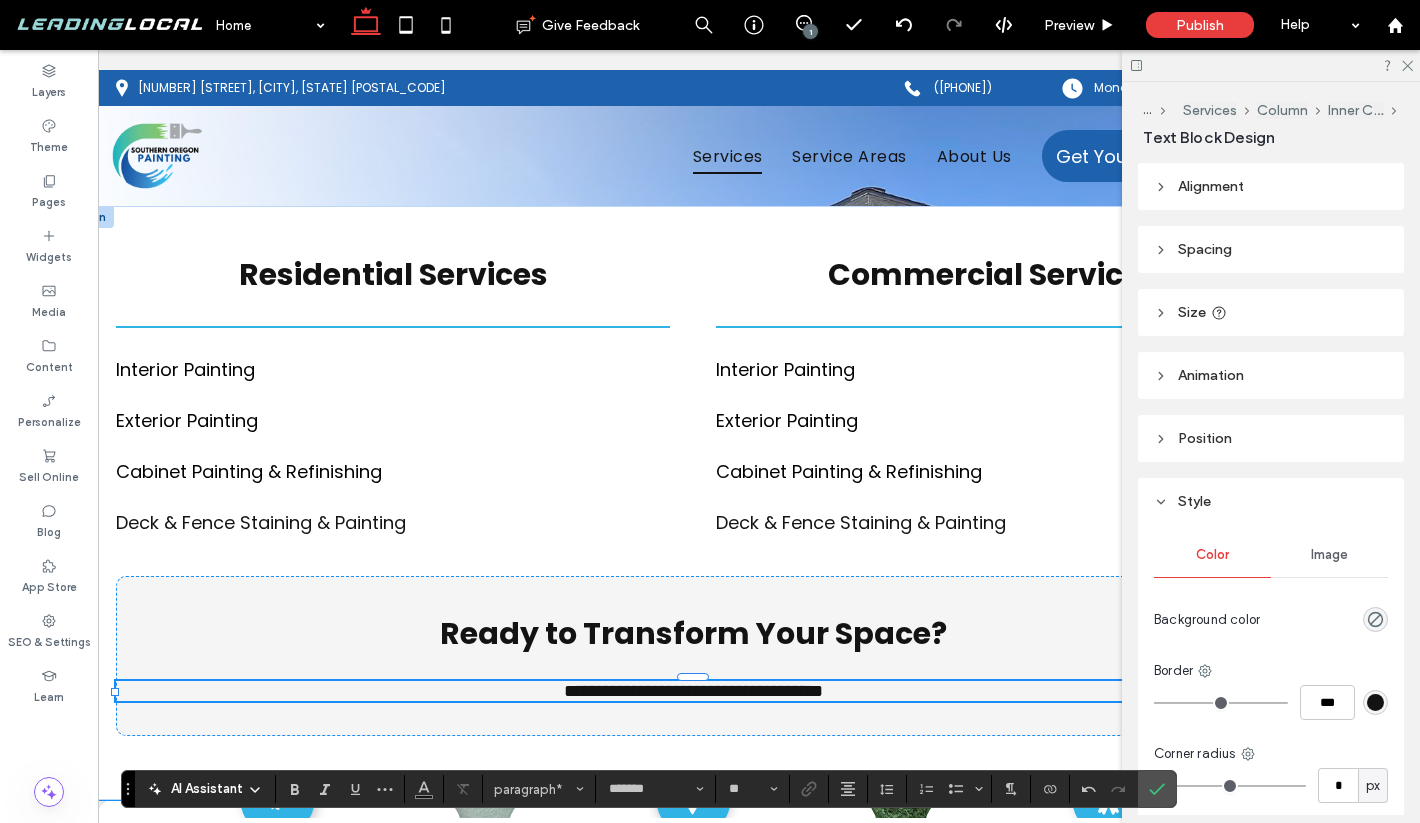 scroll, scrollTop: 0, scrollLeft: 0, axis: both 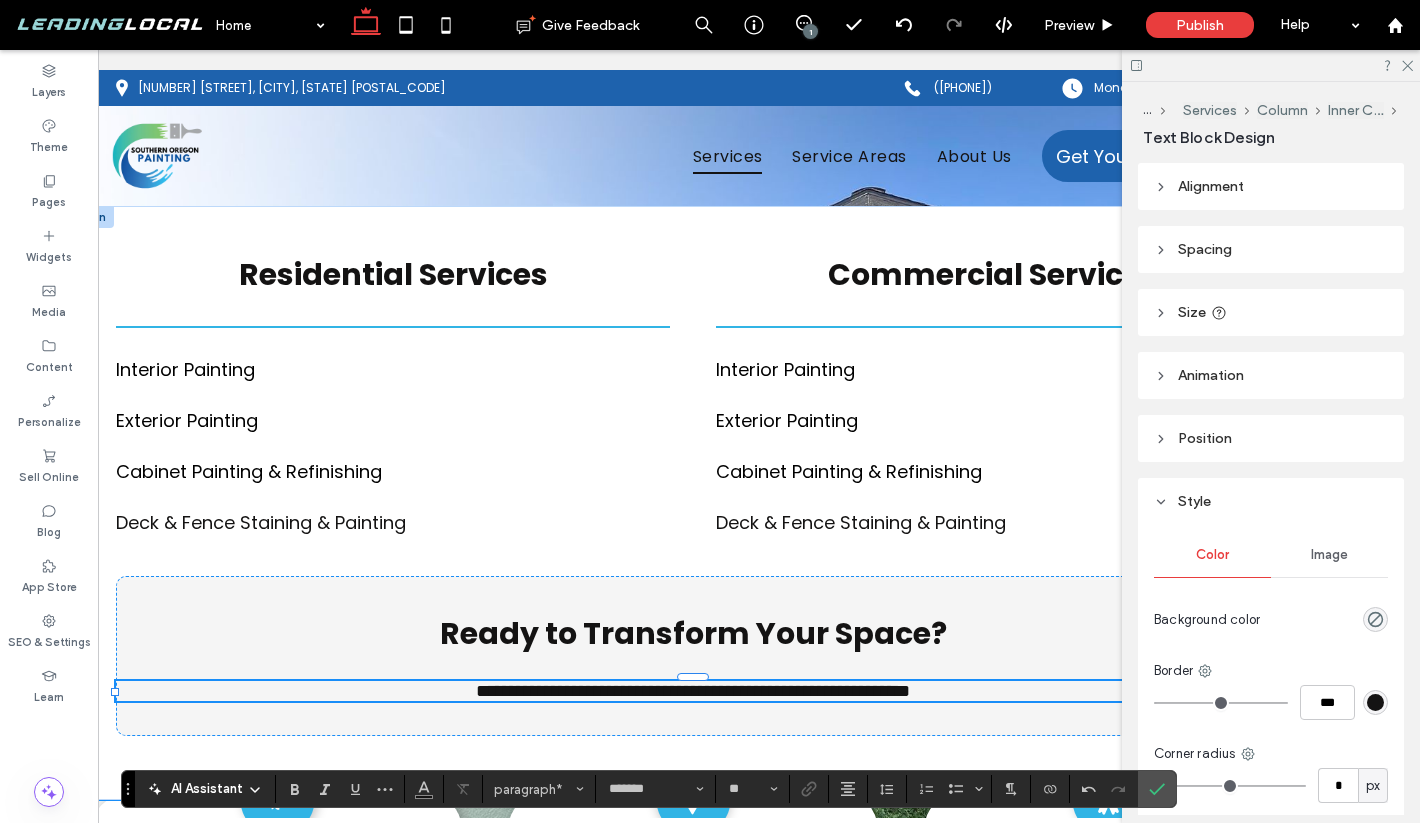 click at bounding box center (693, 678) 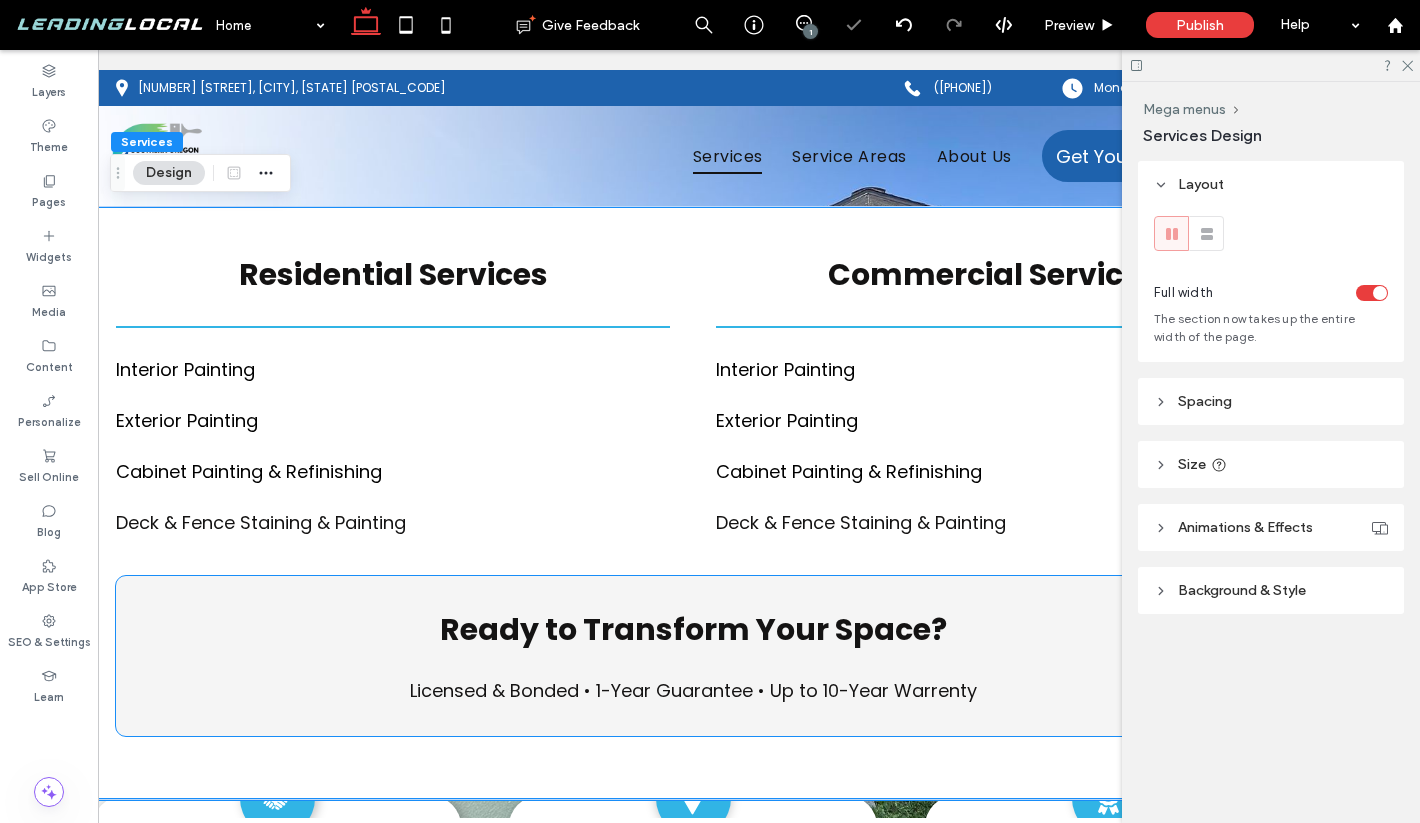 click on "Licensed & Bonded • 1-Year Guarantee • Up to 10-Year Warrenty" at bounding box center [693, 690] 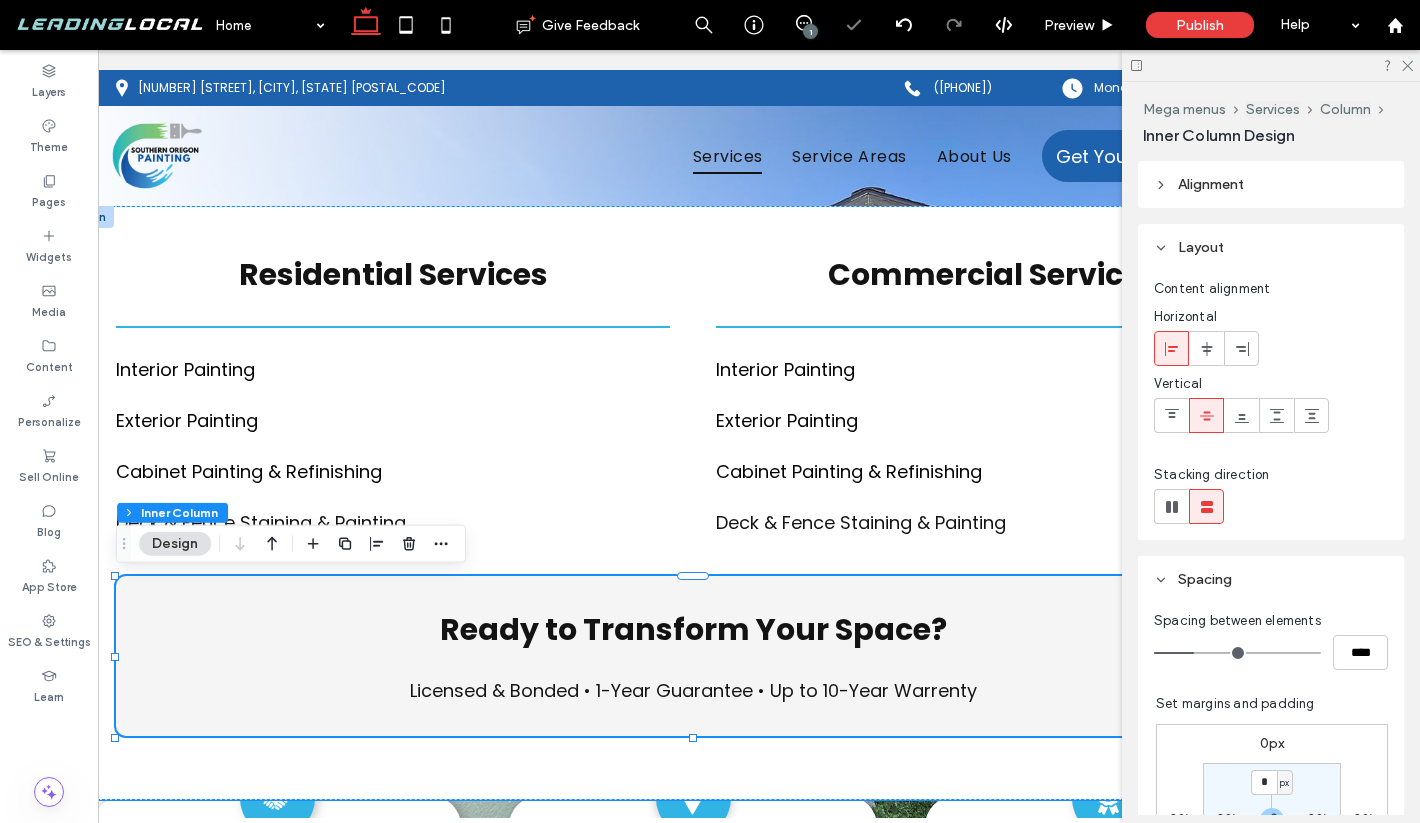 click on "Licensed & Bonded • 1-Year Guarantee • Up to 10-Year Warrenty" at bounding box center (693, 690) 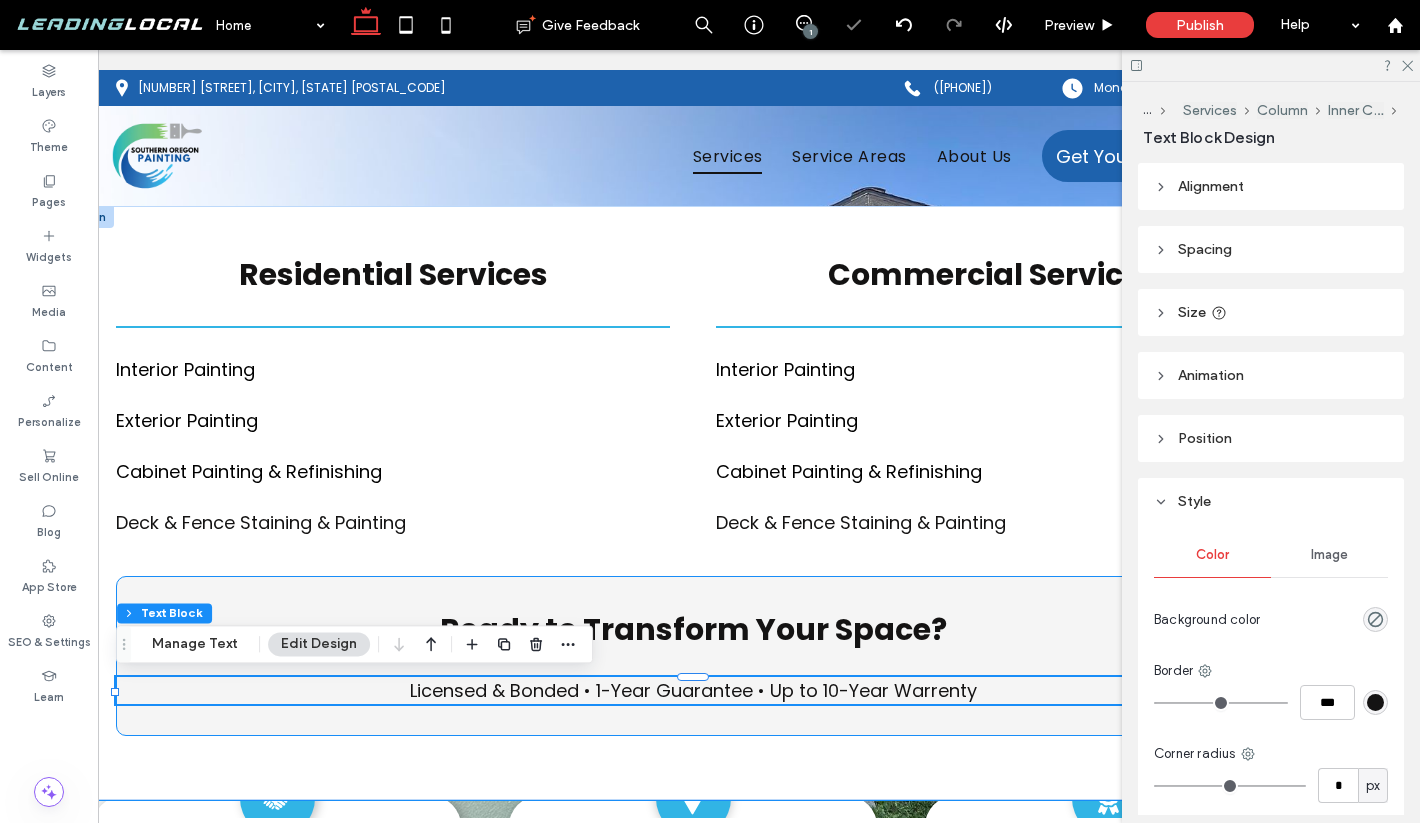 click on "Licensed & Bonded • 1-Year Guarantee • Up to 10-Year Warrenty" at bounding box center (693, 690) 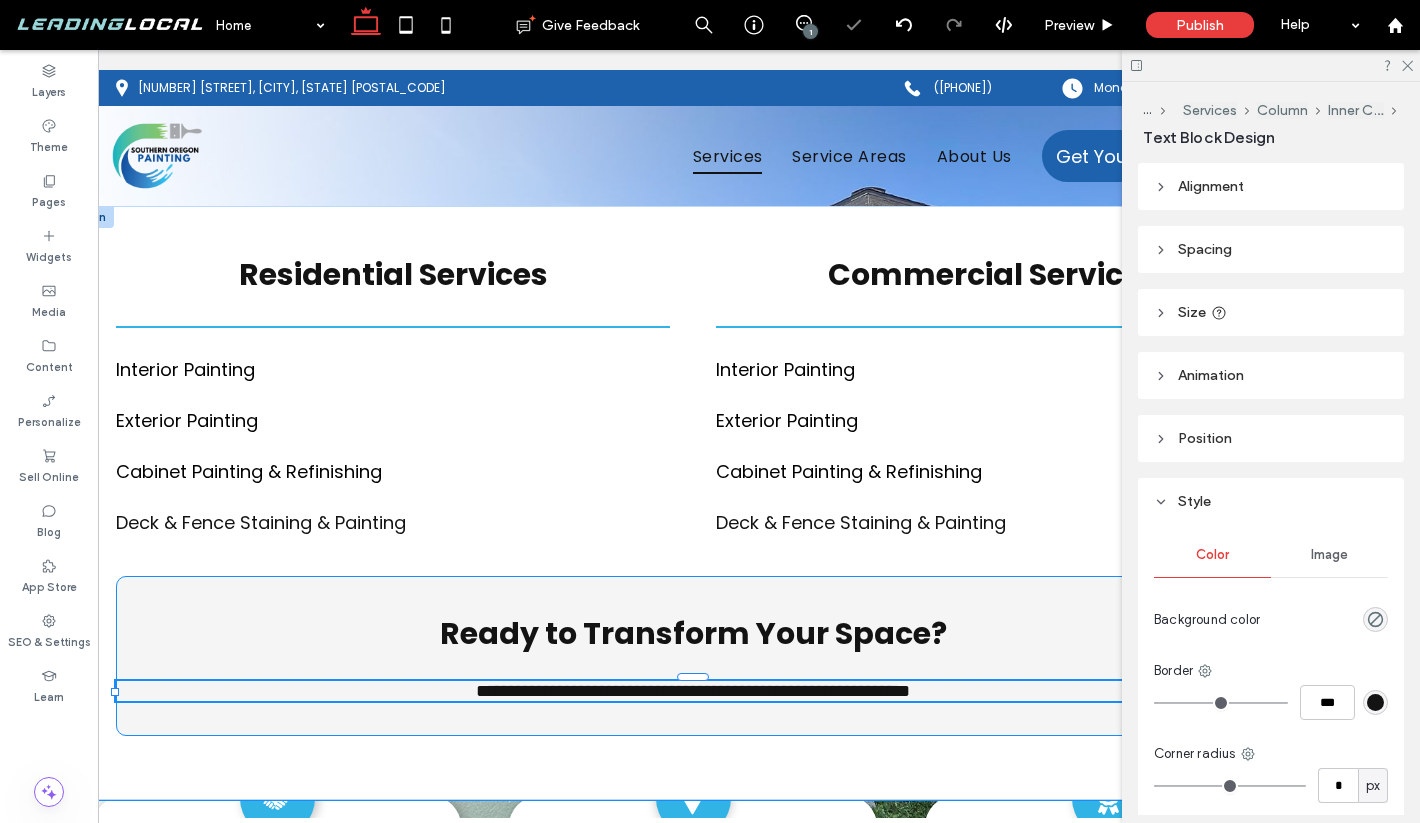 type on "*******" 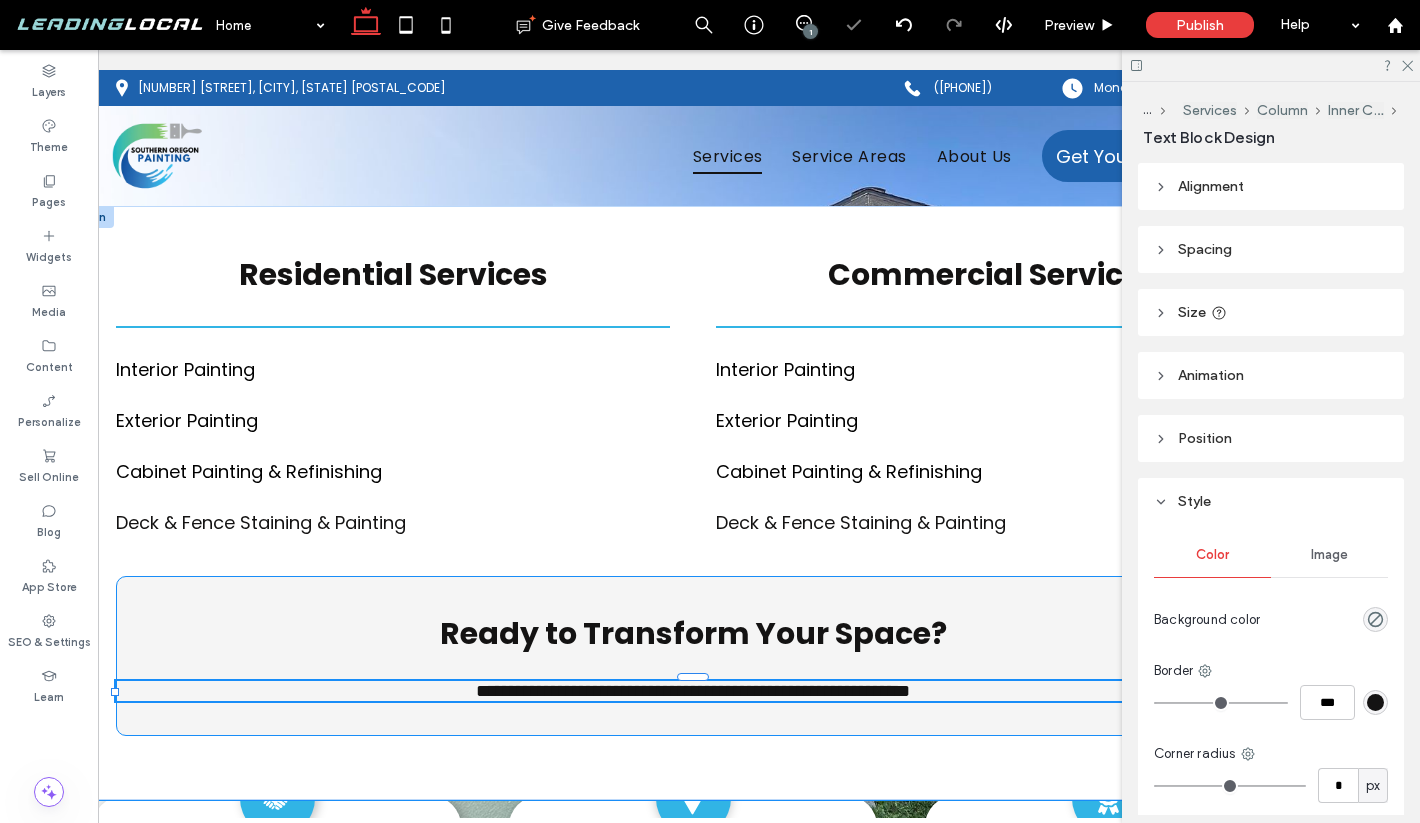 type on "**" 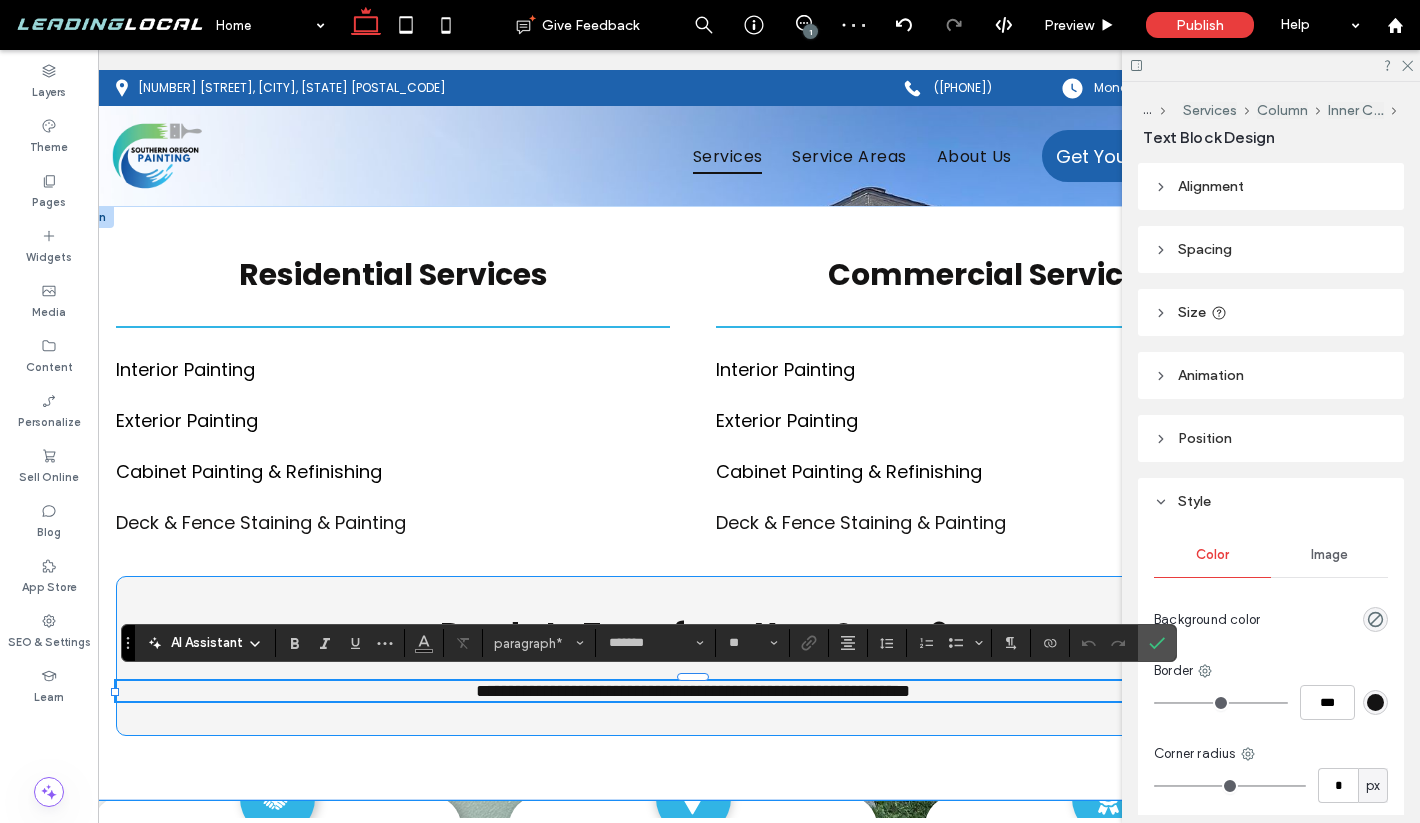 click on "**********" at bounding box center (693, 691) 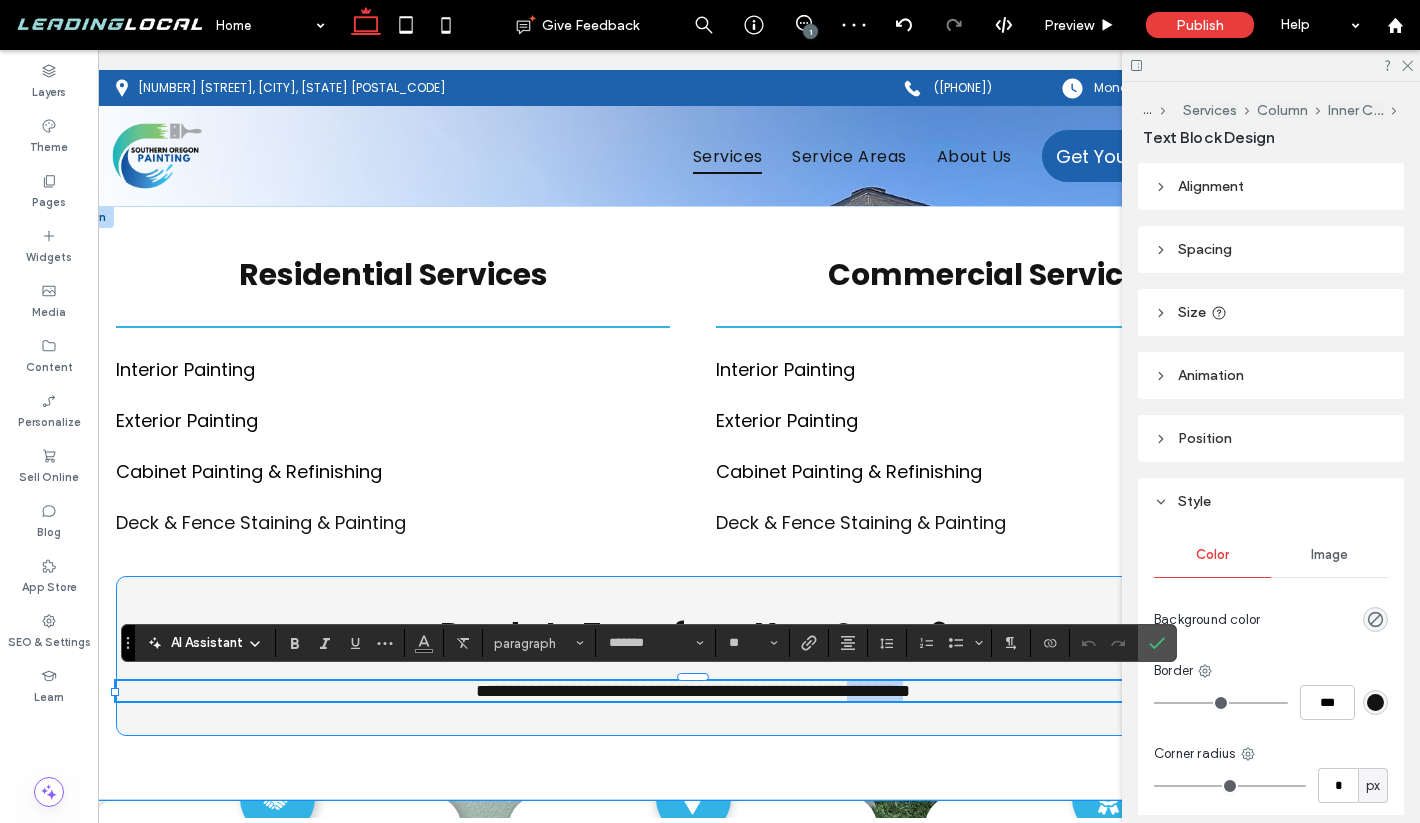 type 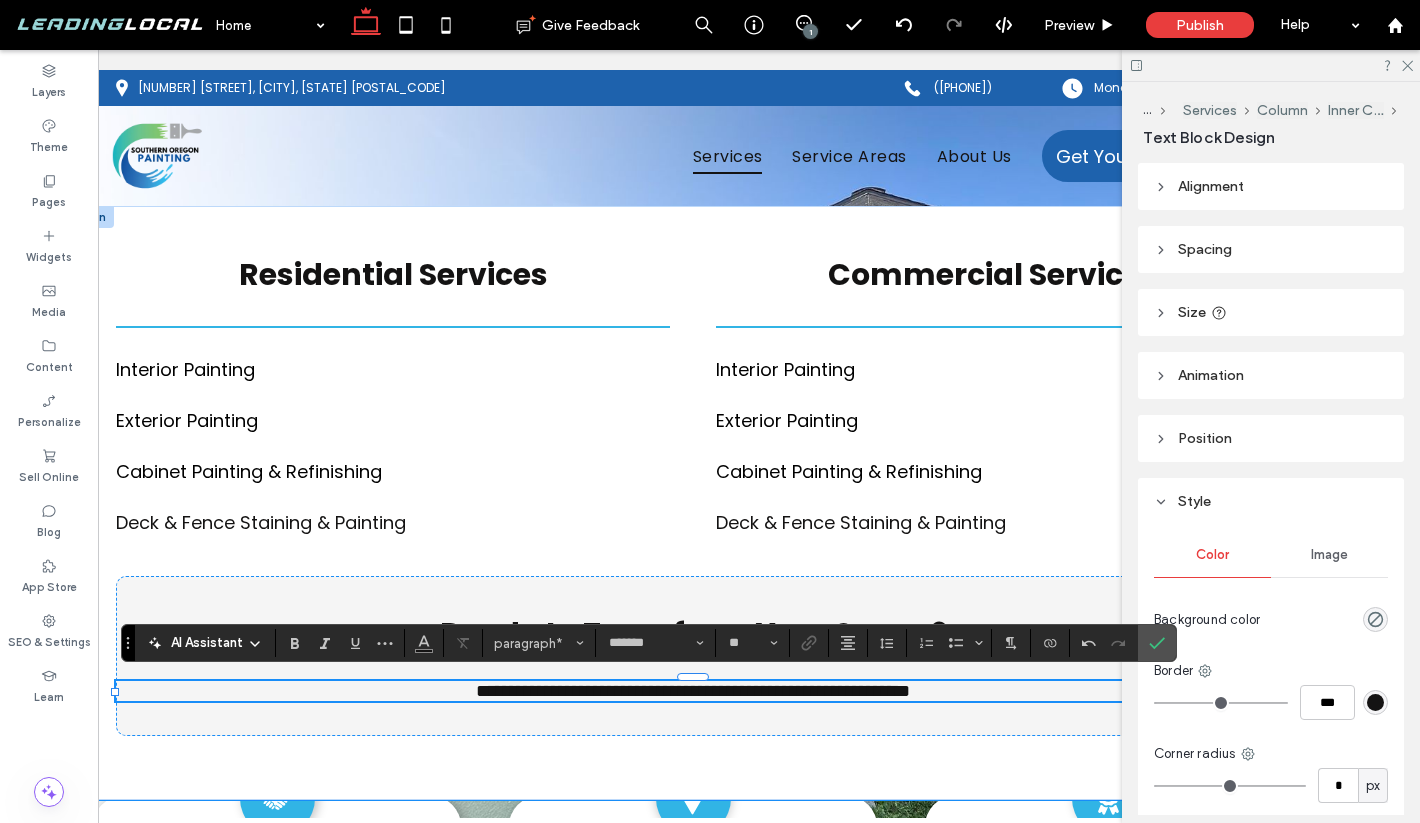 click on "**********" at bounding box center [693, 691] 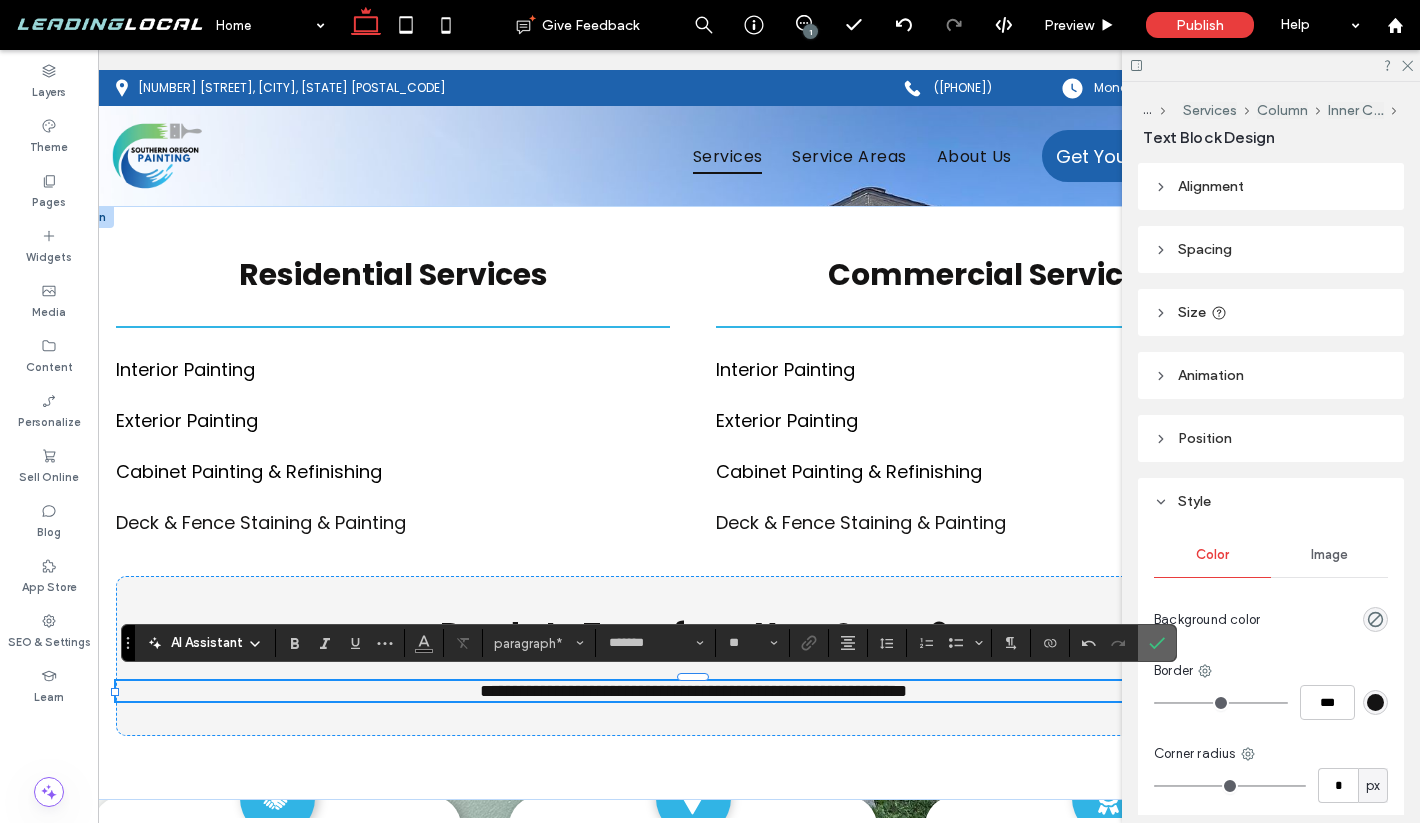 click 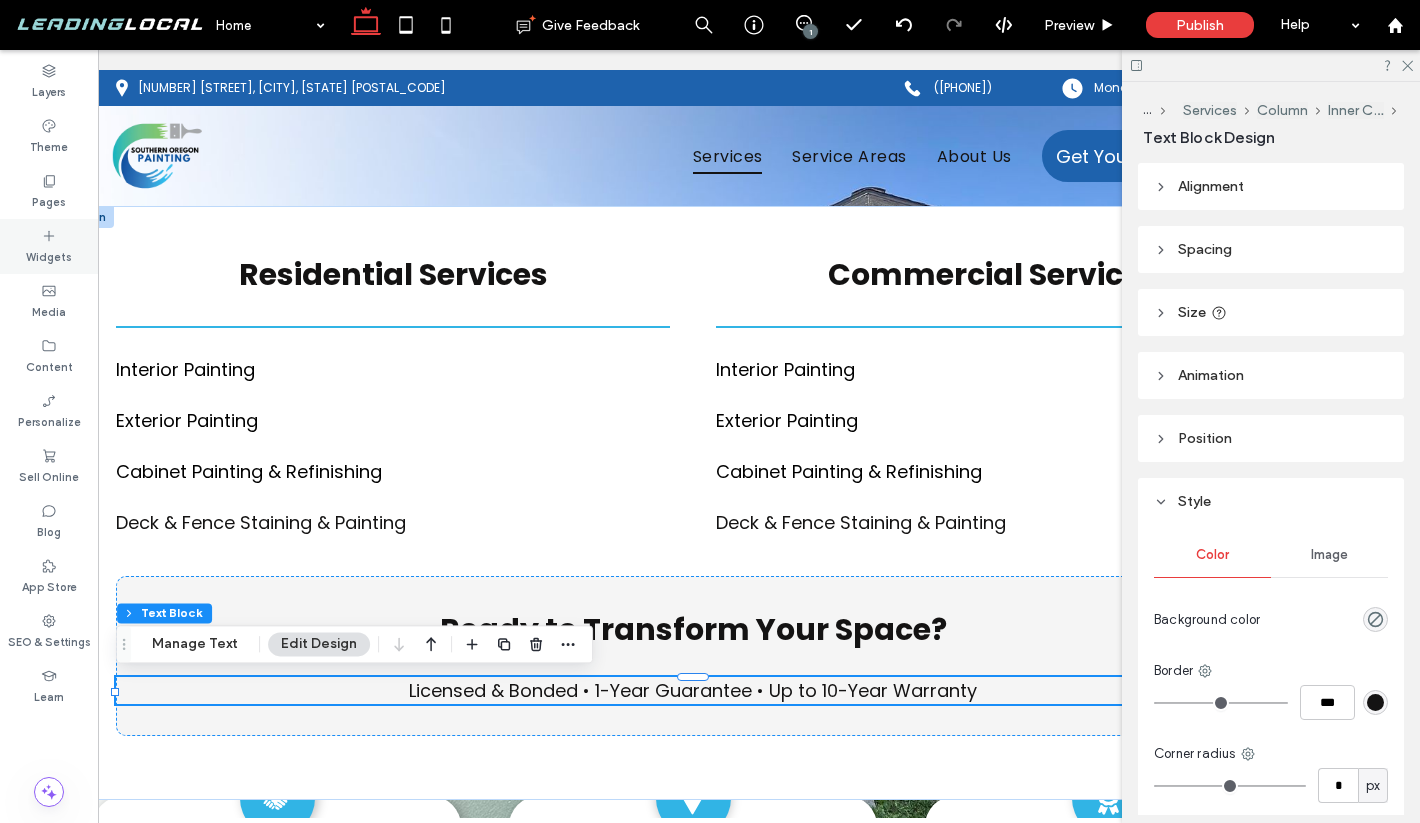 click on "Widgets" at bounding box center (49, 255) 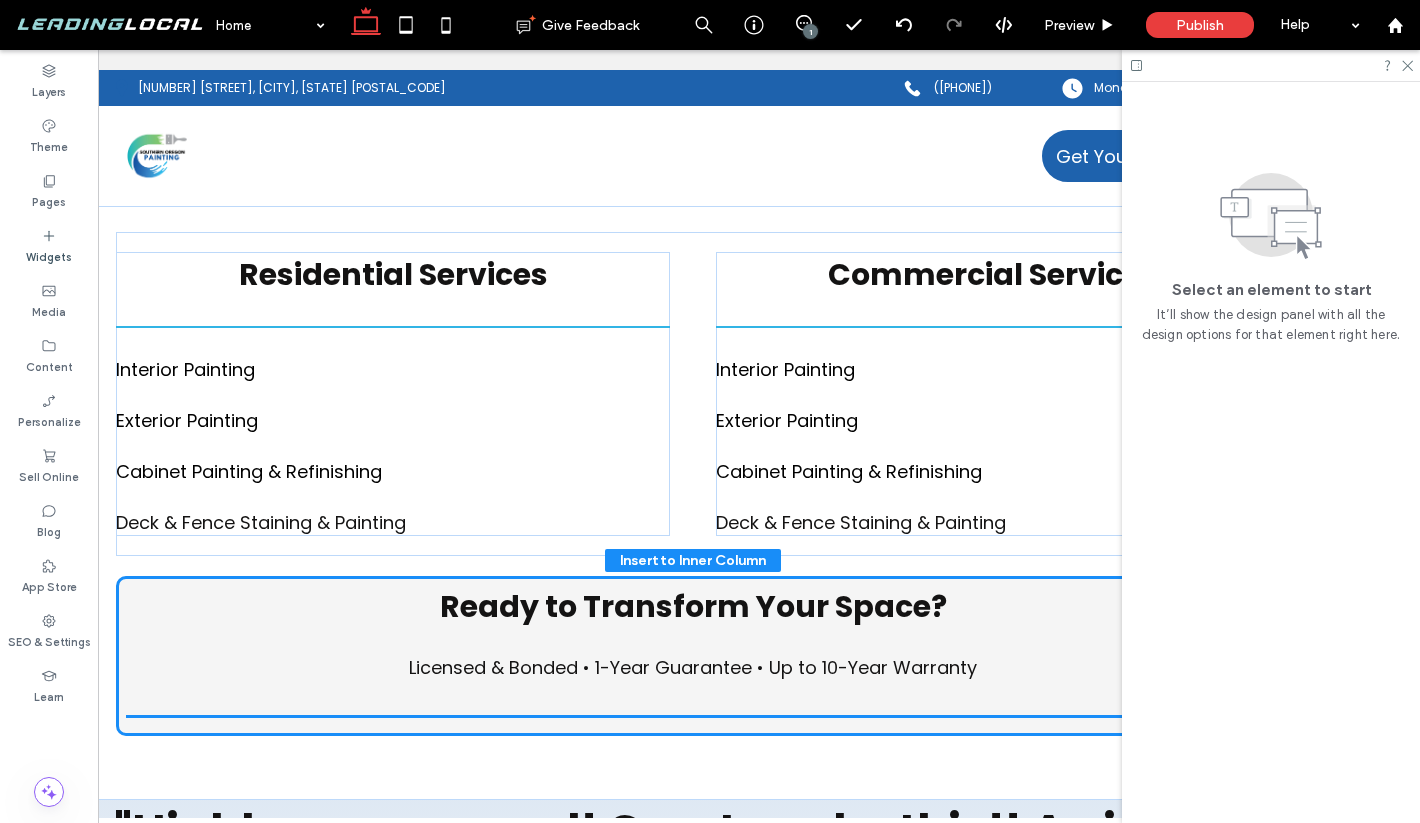 scroll, scrollTop: 645, scrollLeft: 0, axis: vertical 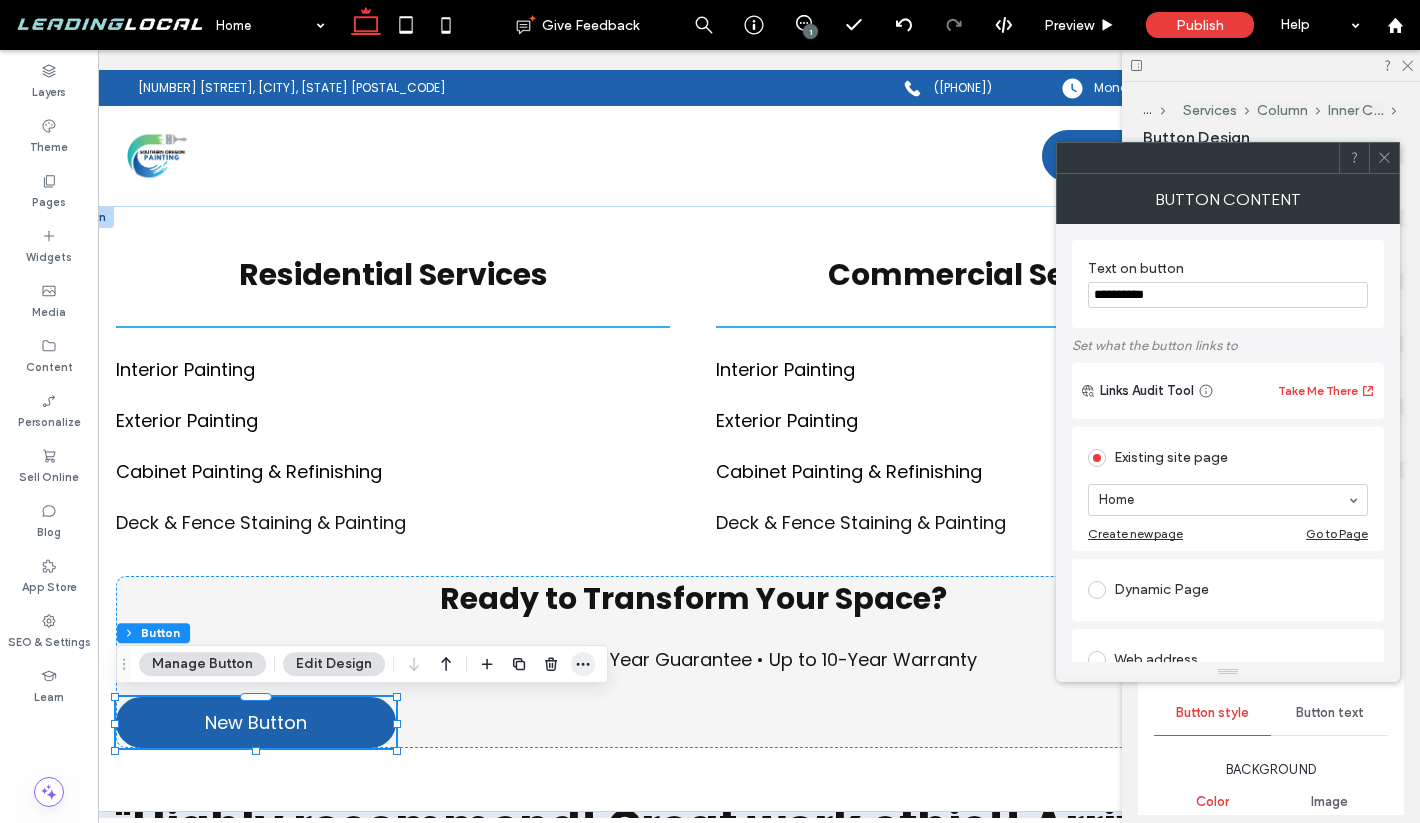 click at bounding box center [583, 664] 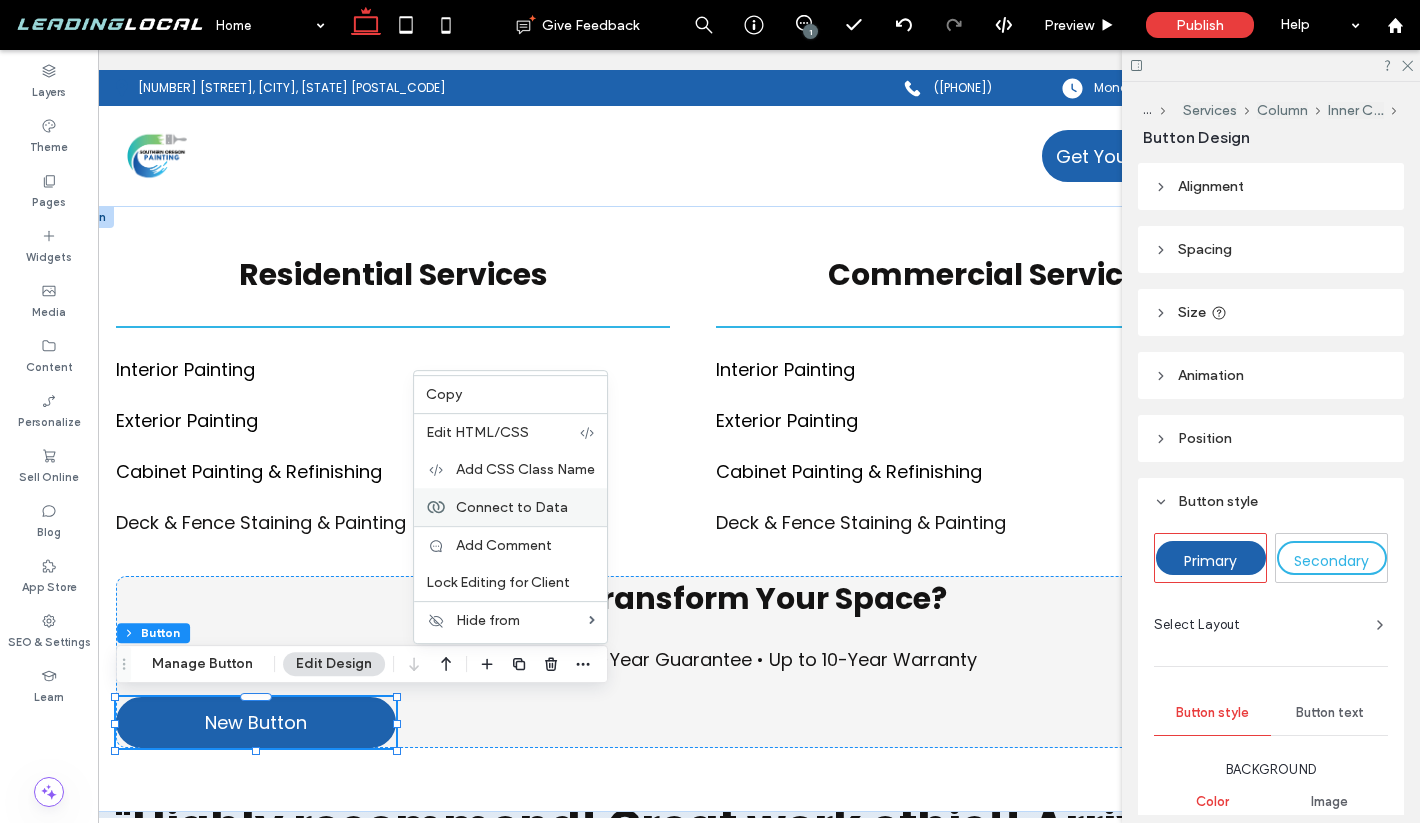 click on "Connect to Data" at bounding box center [510, 507] 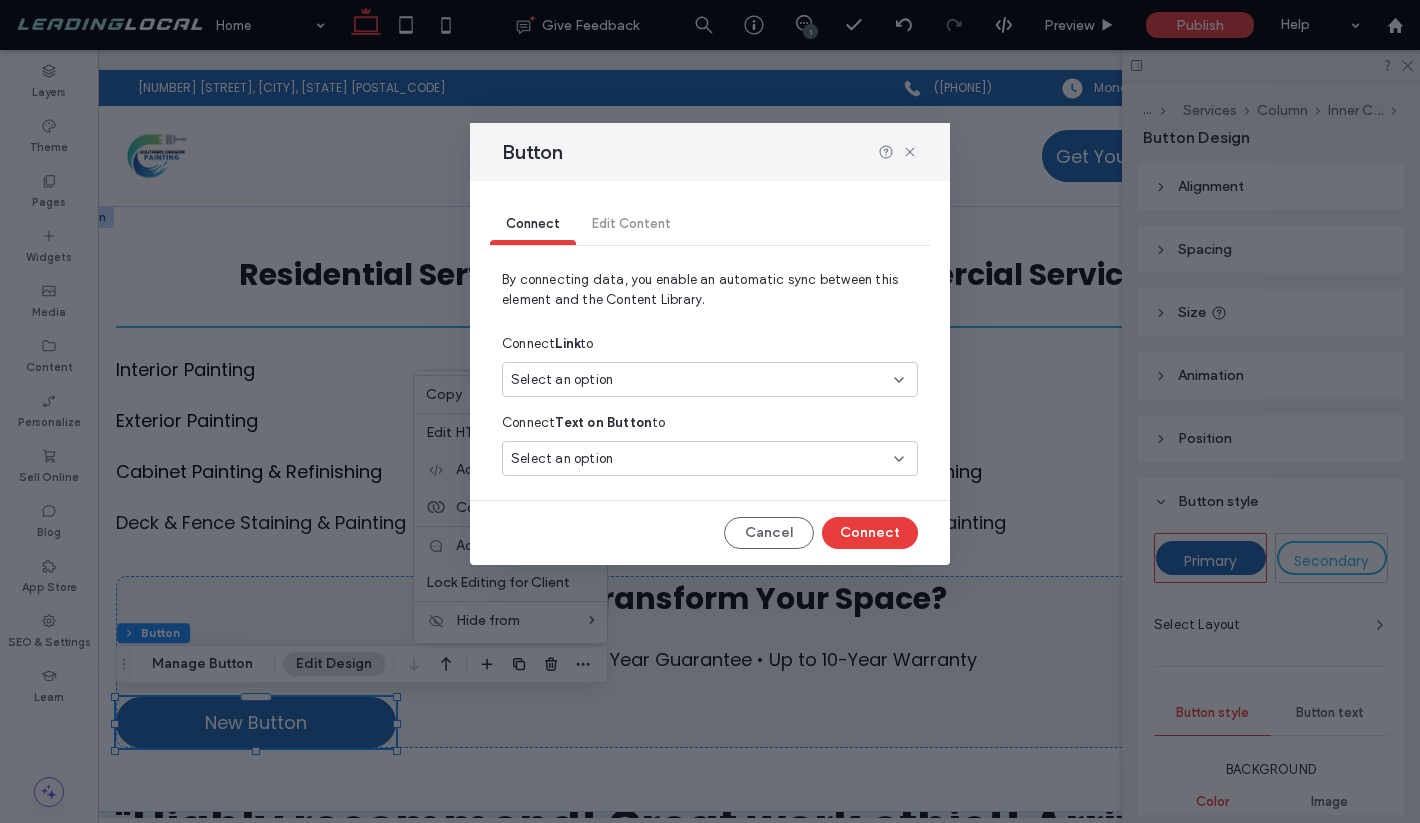 click on "Select an option" at bounding box center [698, 380] 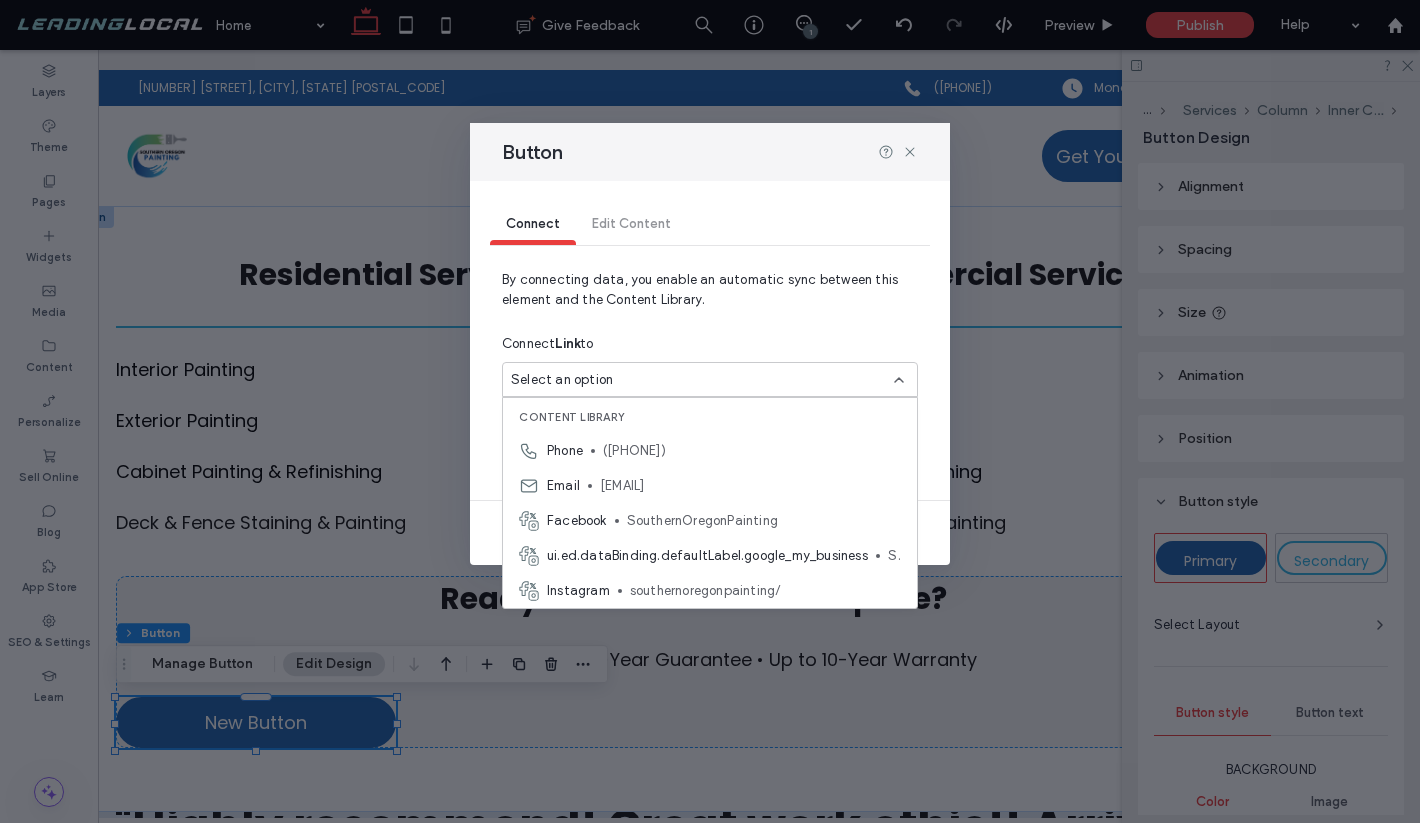 click on "Connect  Link  to" at bounding box center [710, 344] 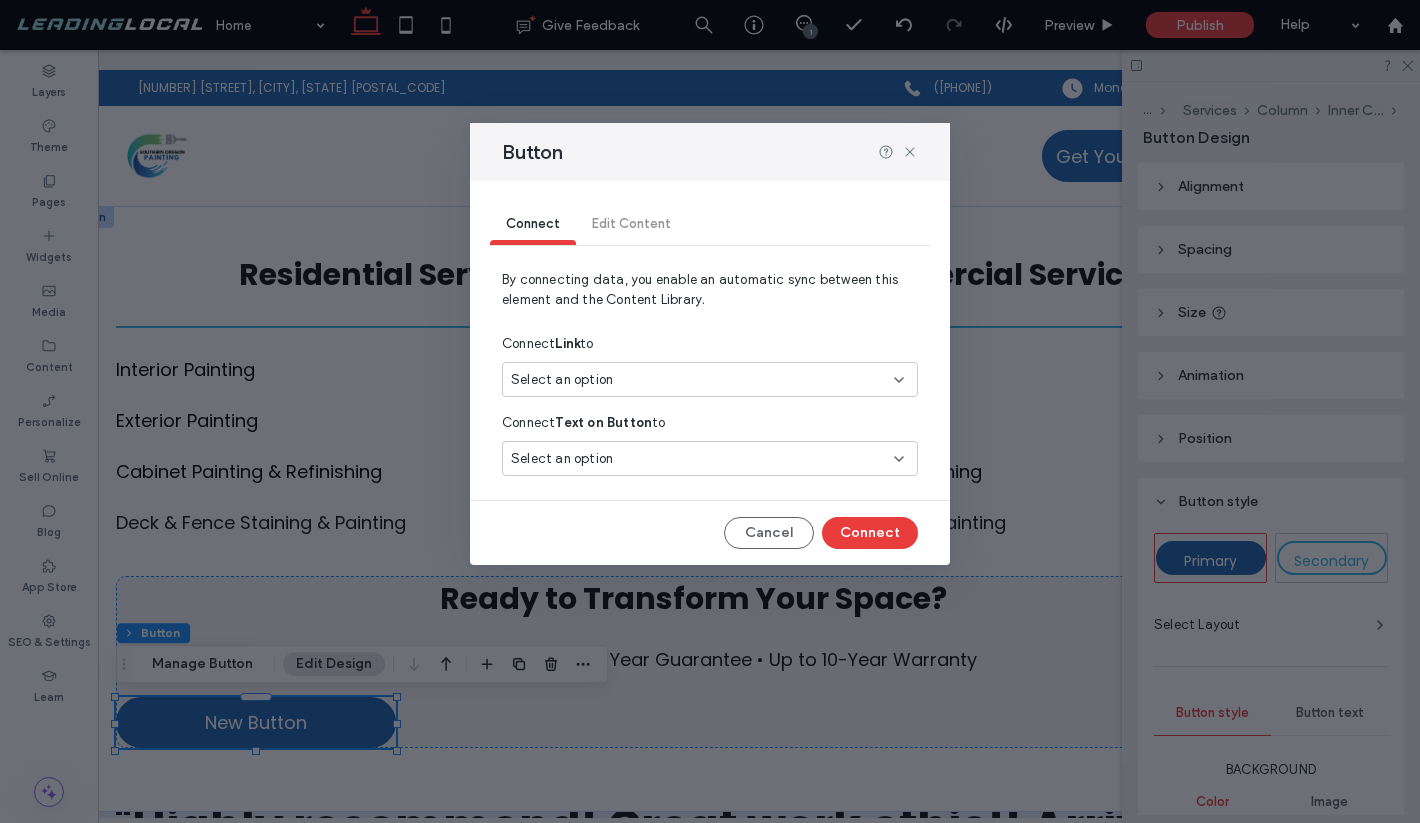 click on "Select an option" at bounding box center (710, 458) 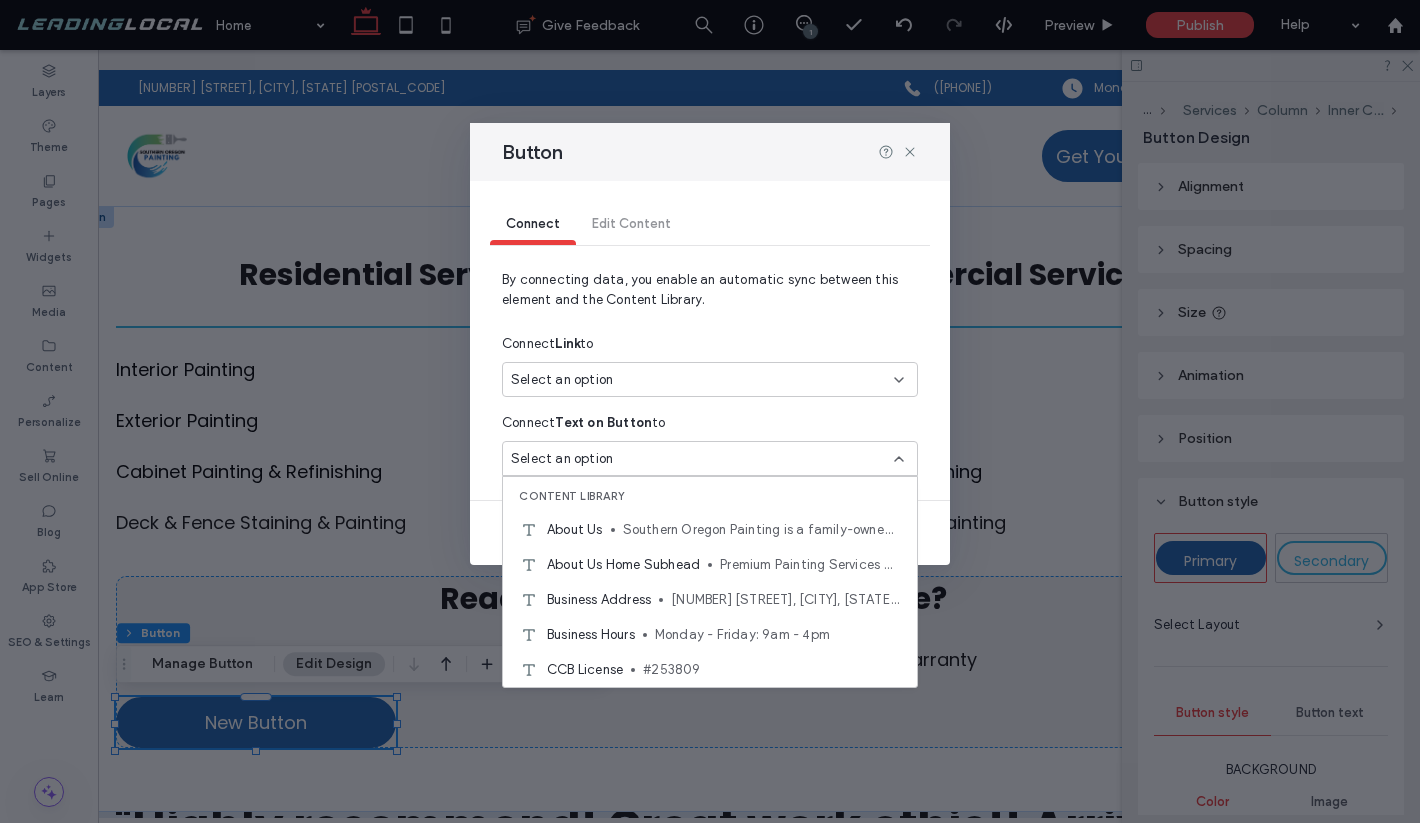 click on "Select an option" at bounding box center [710, 458] 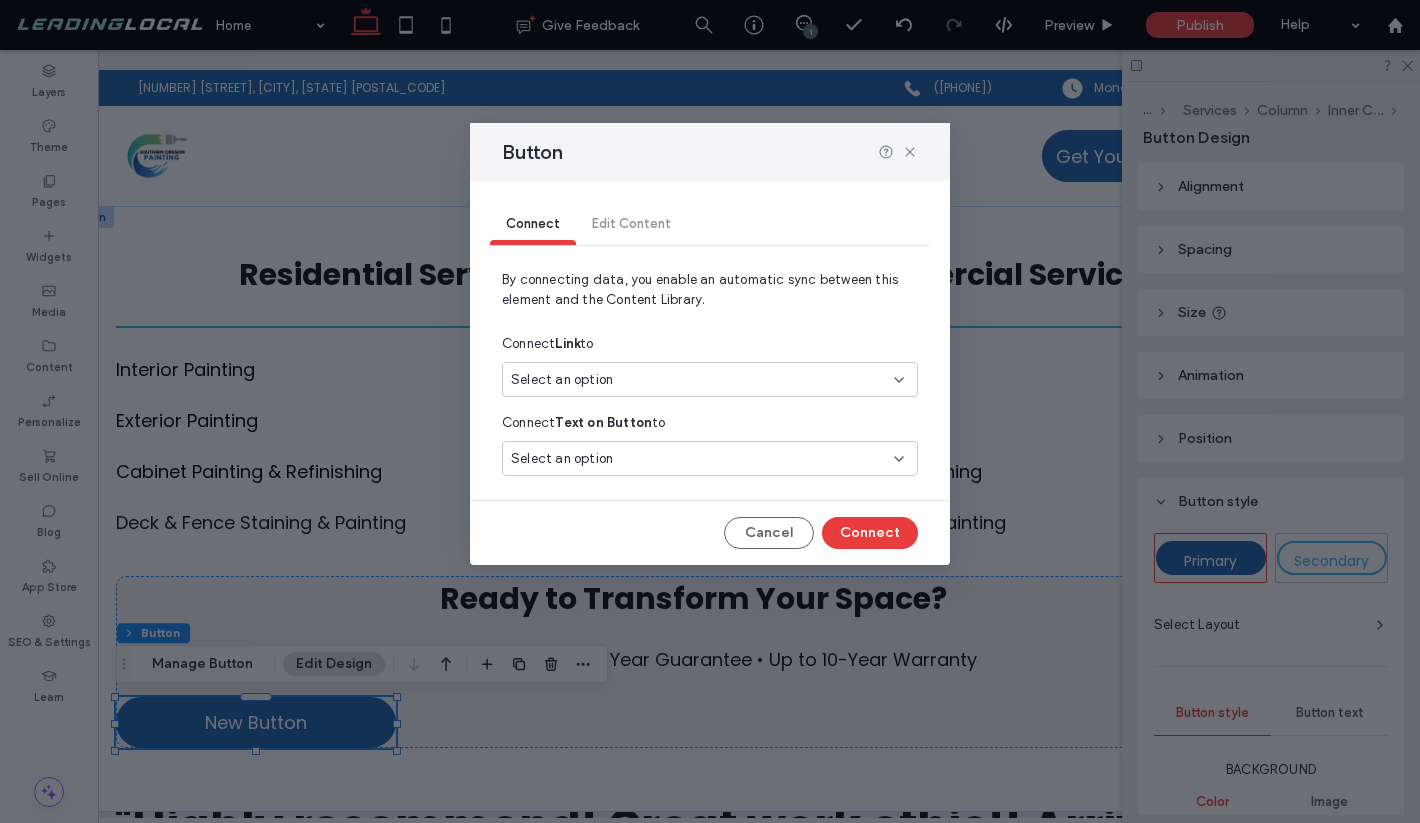 click on "Select an option" at bounding box center (698, 459) 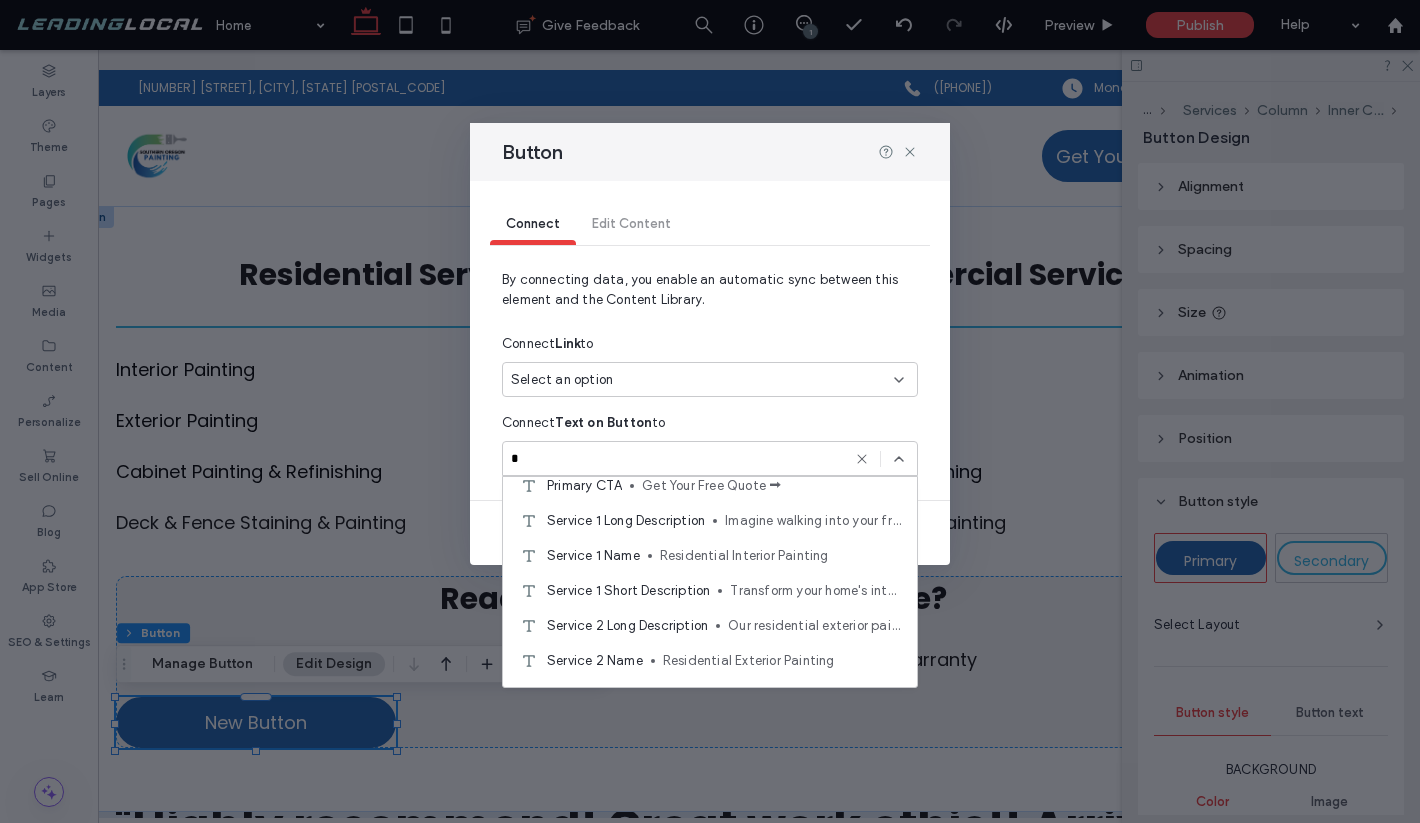 scroll, scrollTop: 344, scrollLeft: 0, axis: vertical 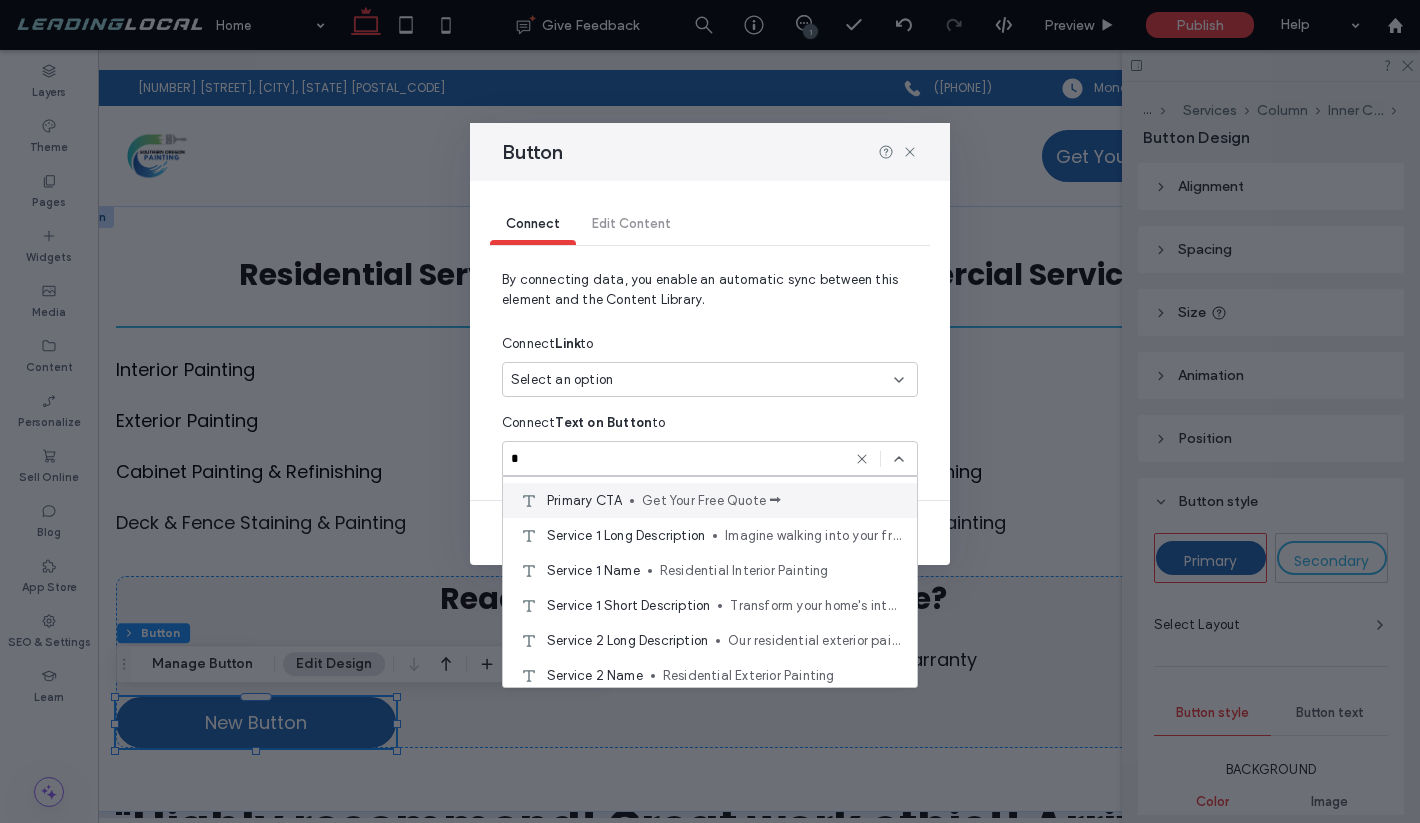 type on "*" 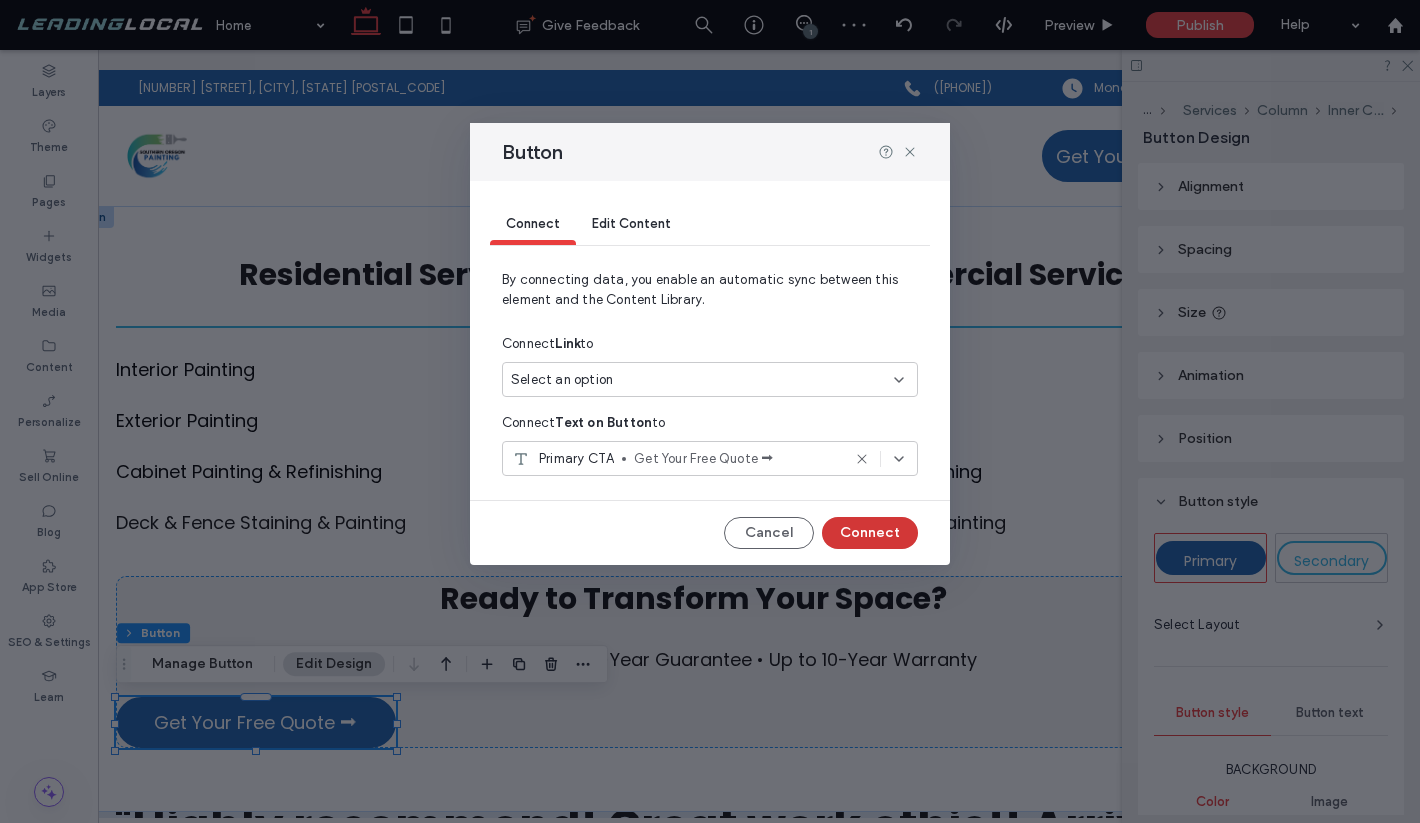 click on "Connect" at bounding box center [870, 533] 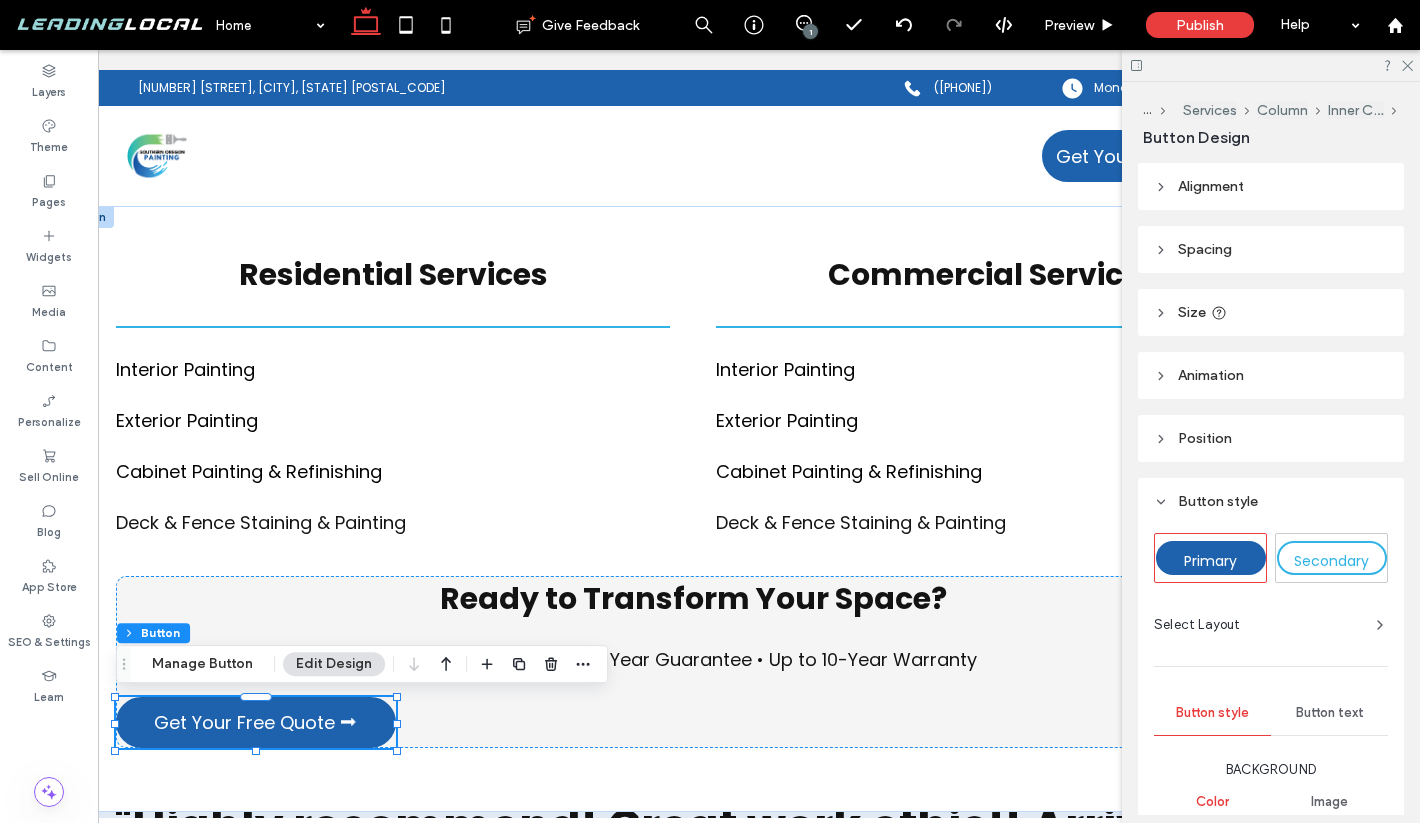 scroll, scrollTop: 215, scrollLeft: 0, axis: vertical 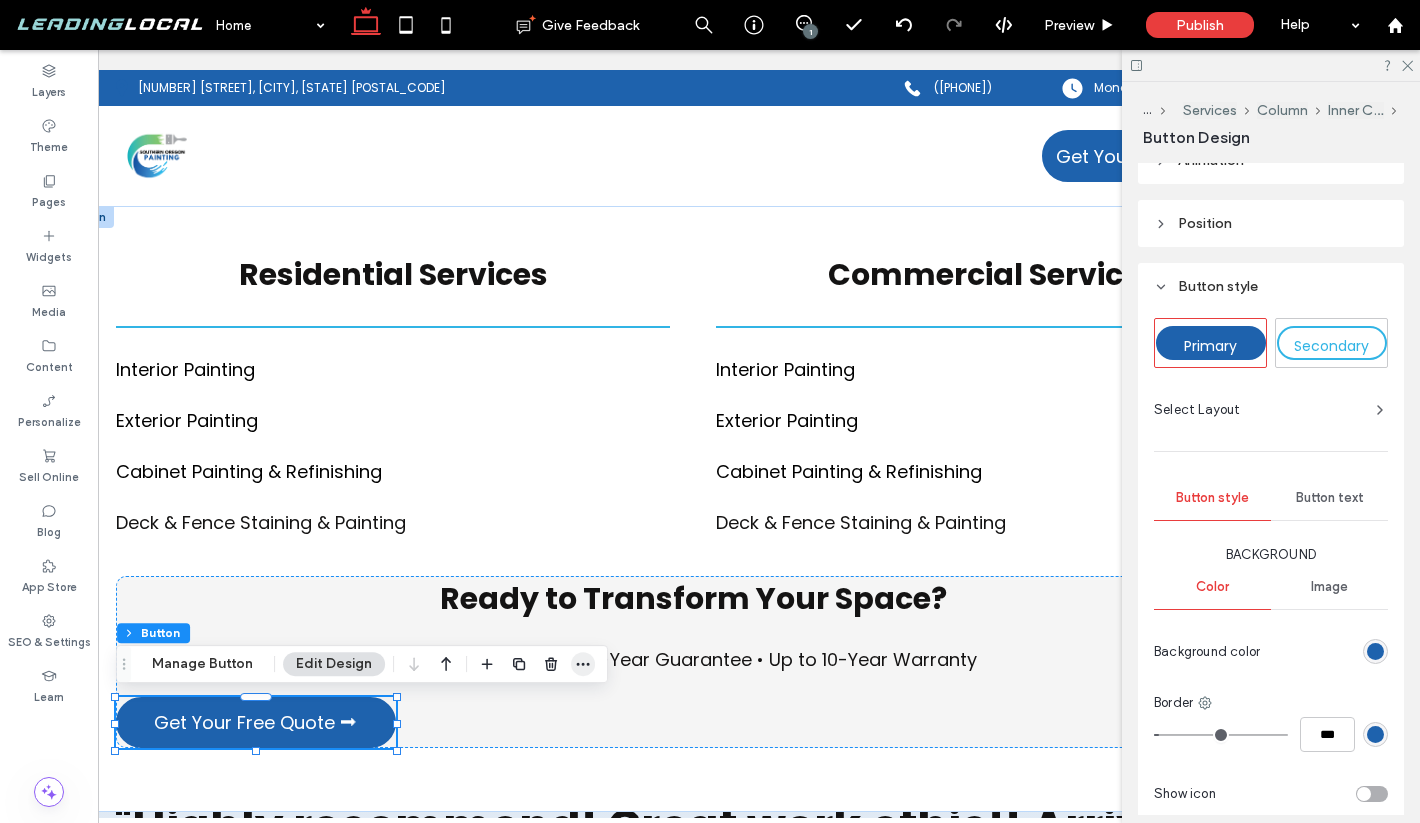 click 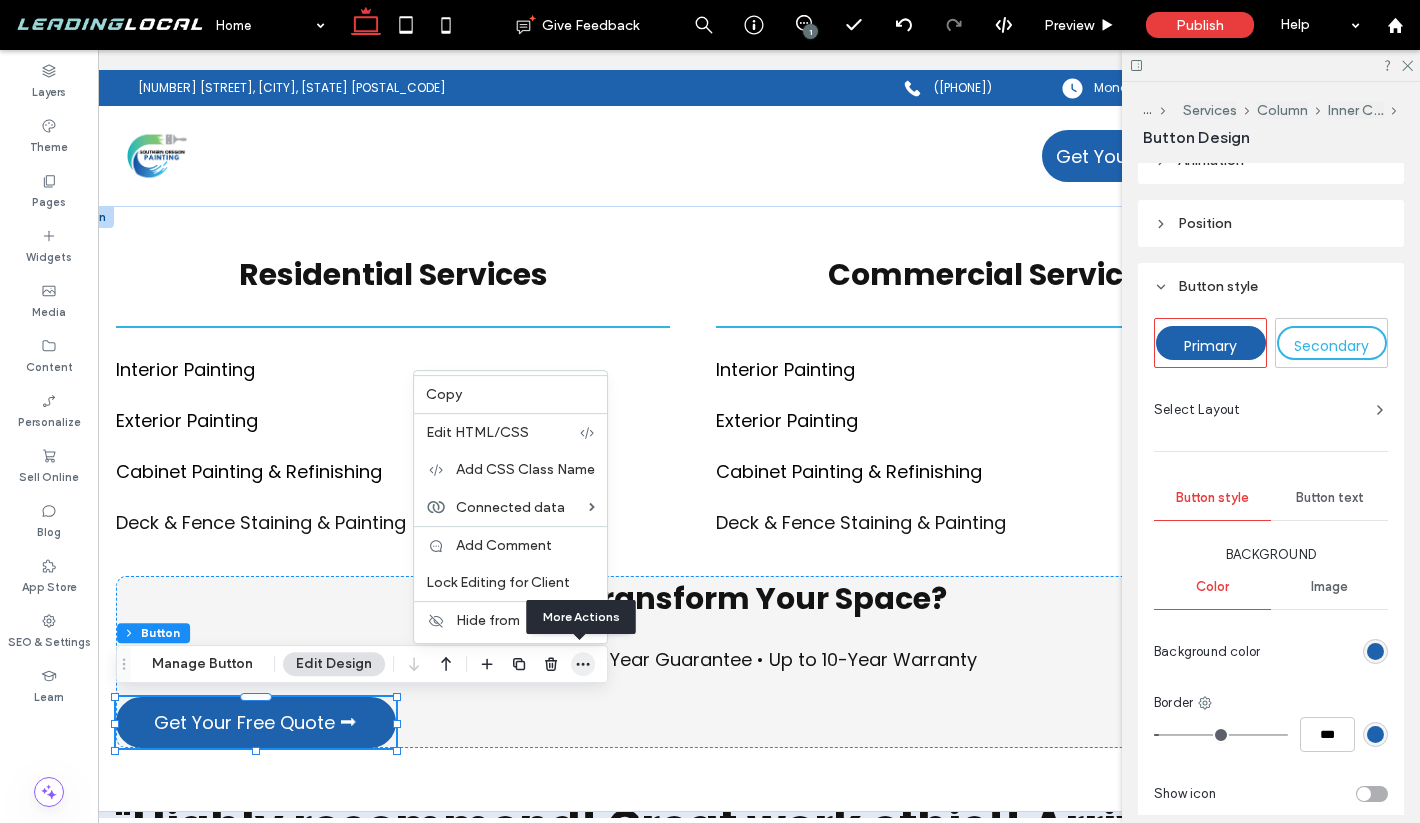 click 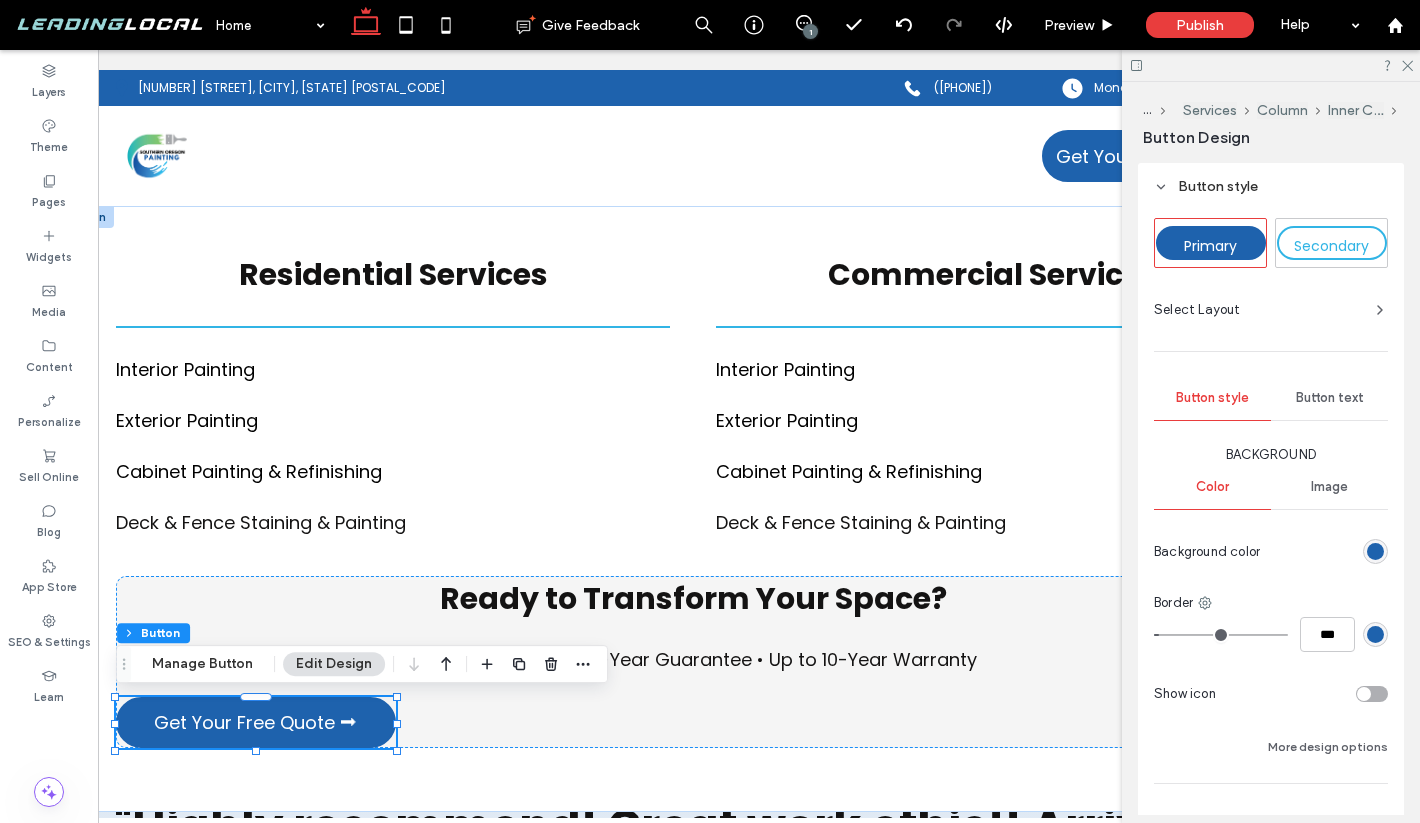 scroll, scrollTop: 428, scrollLeft: 0, axis: vertical 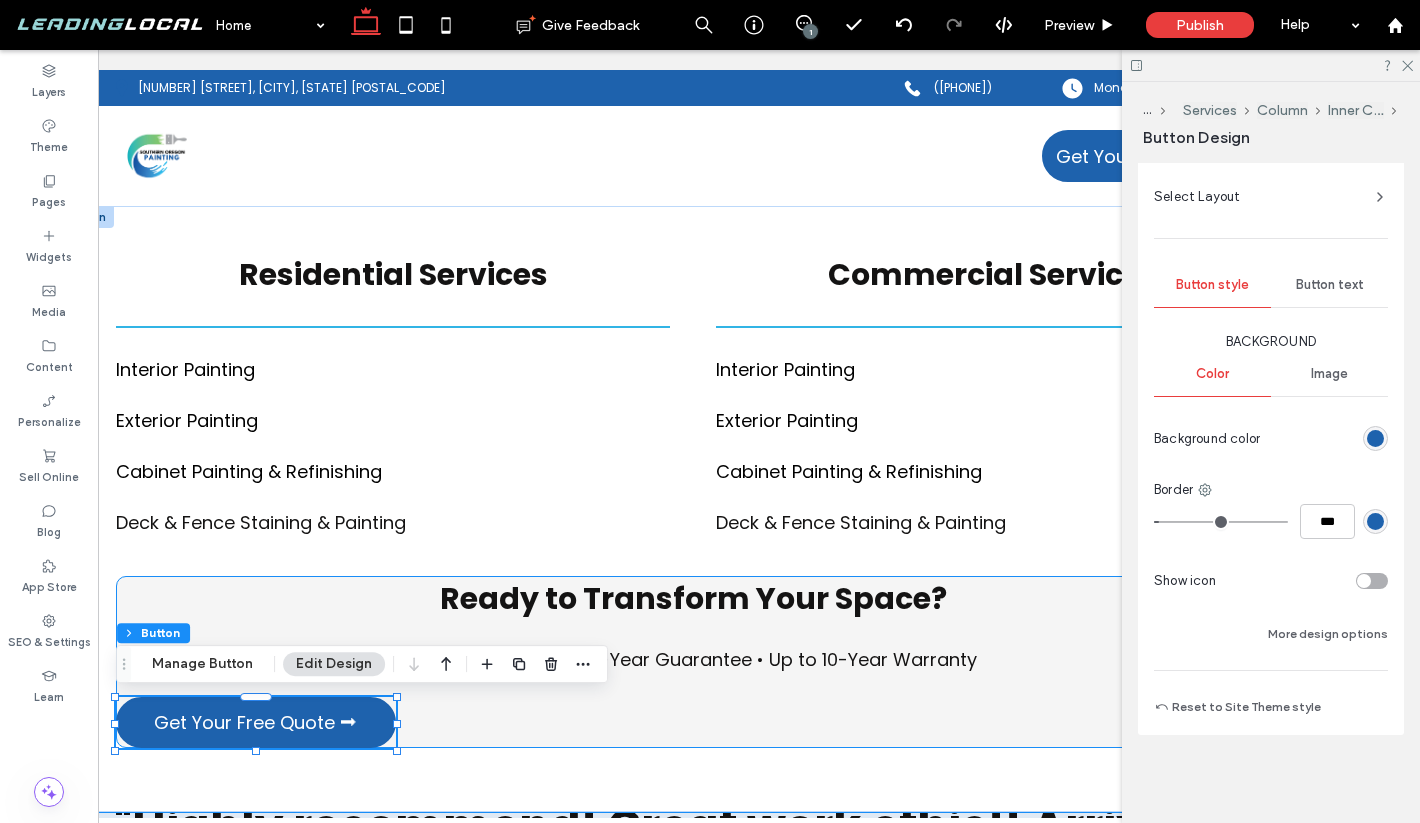 click on "Ready to Transform Your Space? Licensed & Bonded • 1-Year Guarantee • Up to 10-Year Warranty
Get Your Free Quote ⮕" at bounding box center [693, 662] 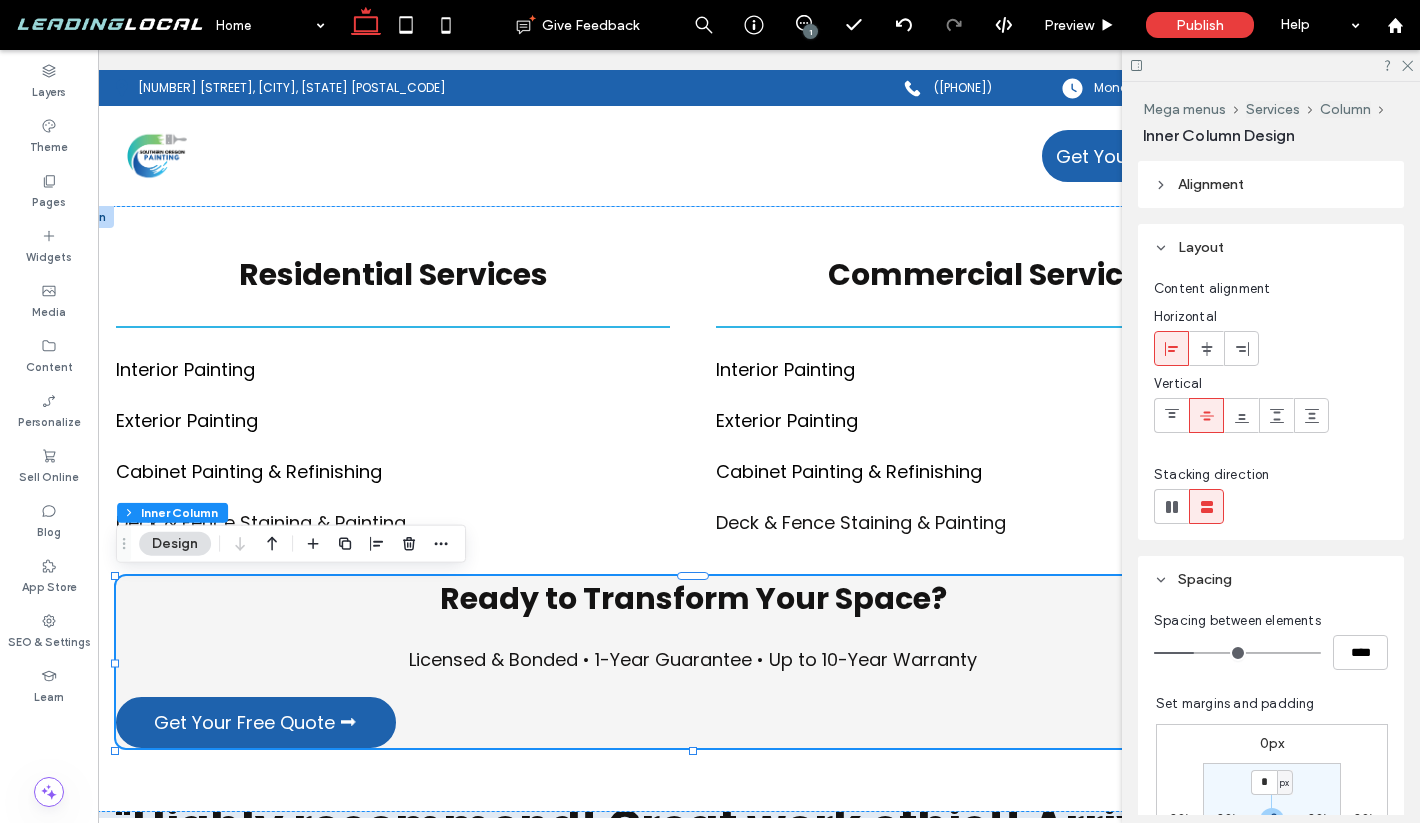 click at bounding box center [1207, 348] 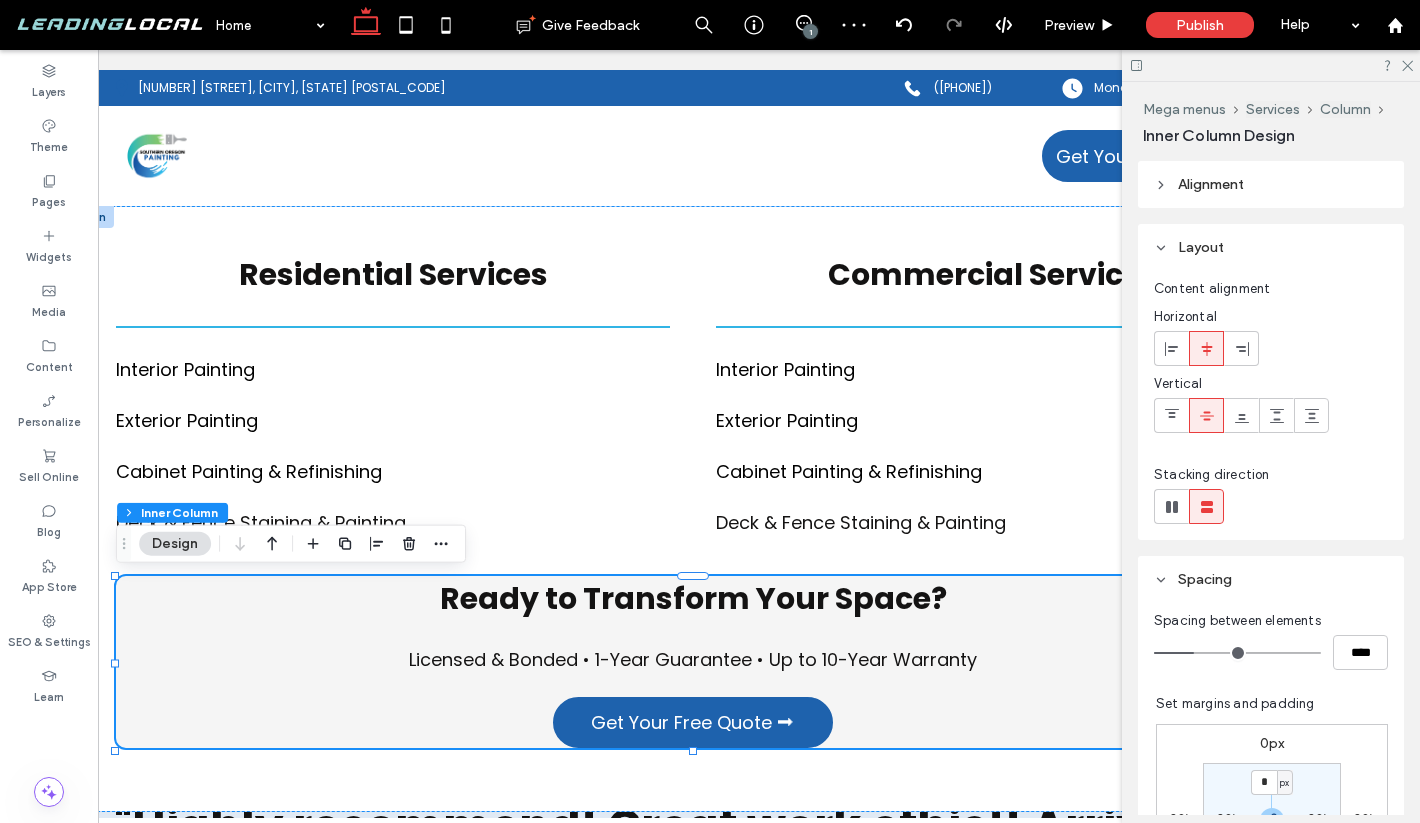 scroll, scrollTop: 132, scrollLeft: 0, axis: vertical 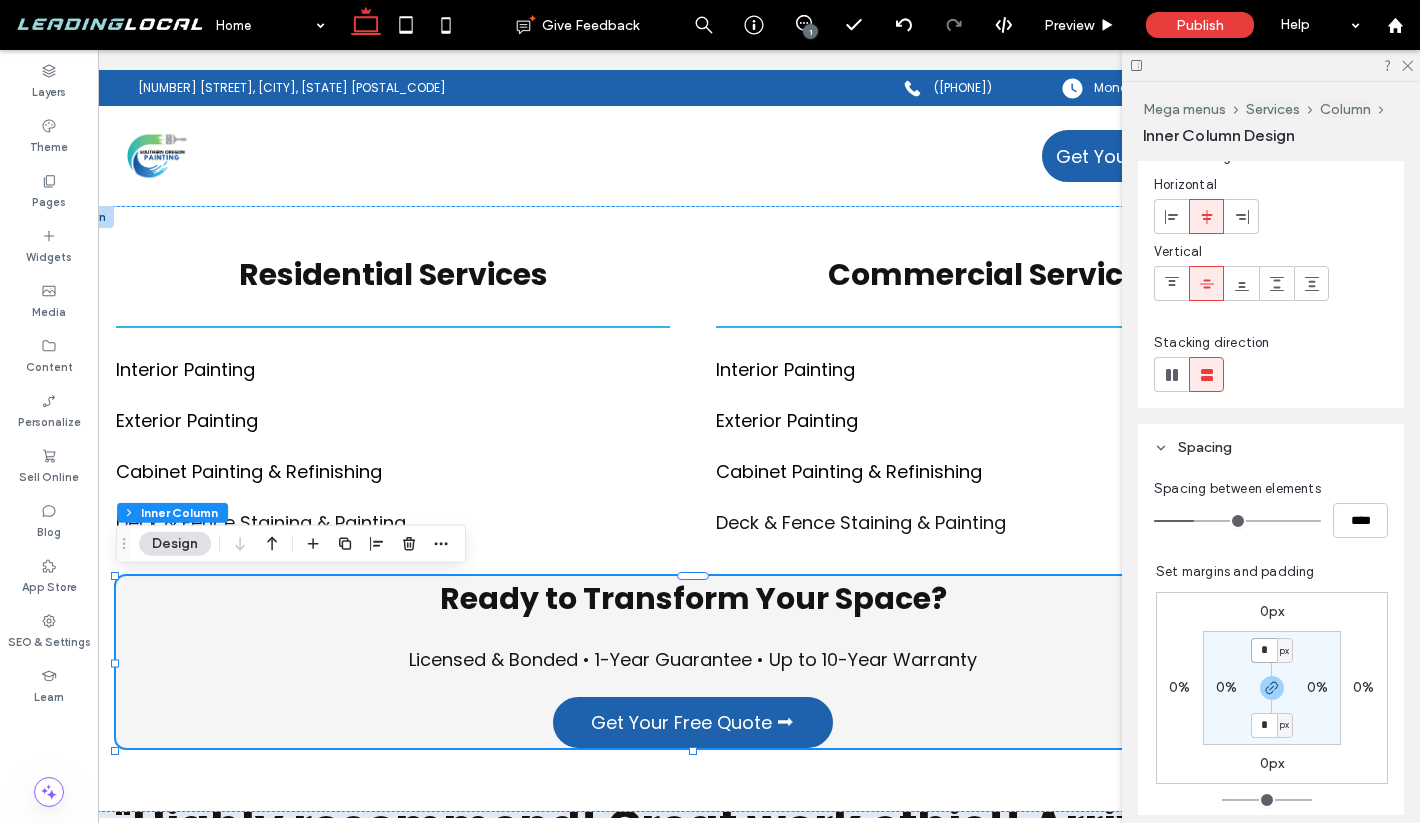 click on "*" at bounding box center (1264, 650) 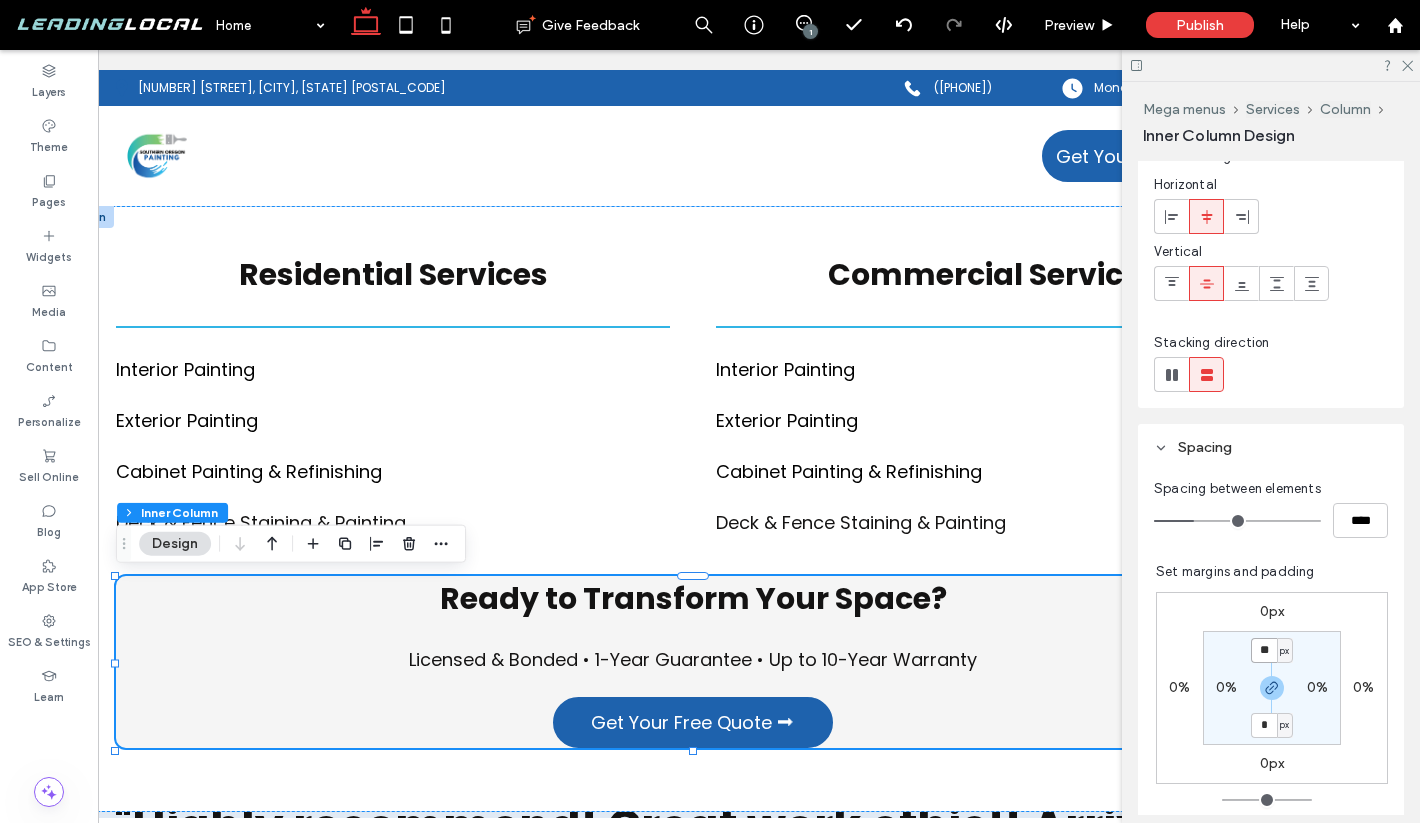 type on "**" 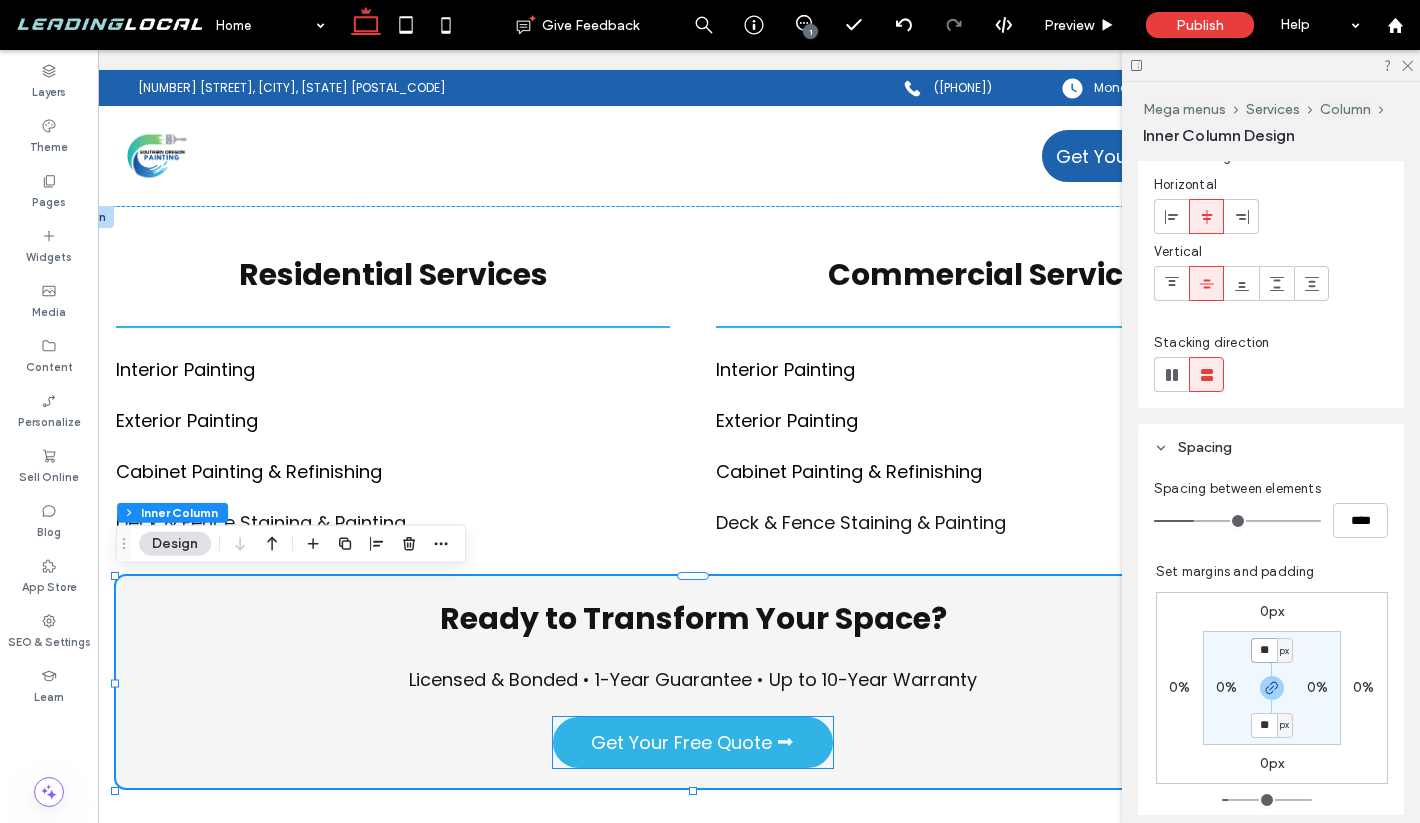 click on "Get Your Free Quote ⮕" at bounding box center [693, 742] 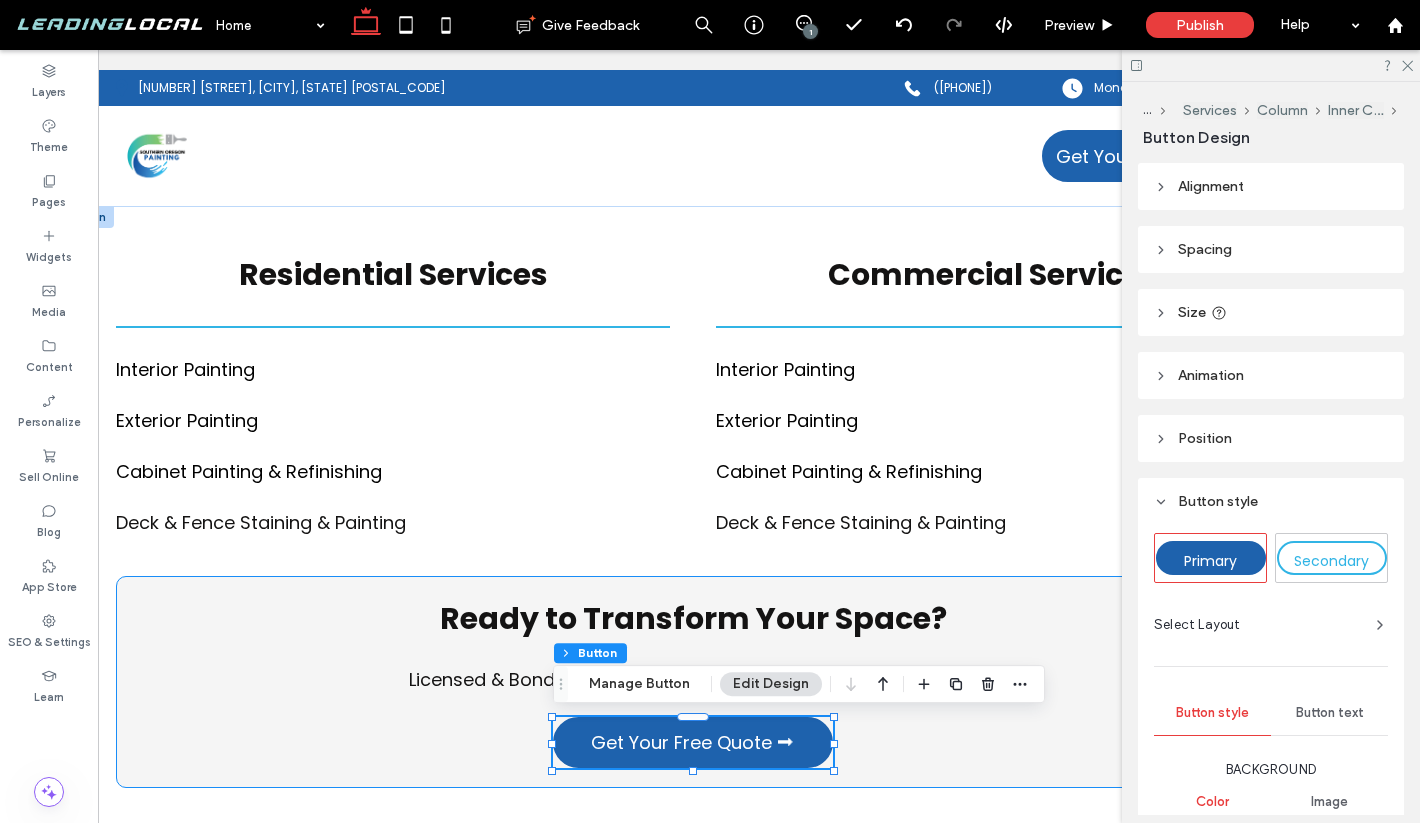 click on "Ready to Transform Your Space? Licensed & Bonded • 1-Year Guarantee • Up to 10-Year Warranty
Get Your Free Quote ⮕" at bounding box center [693, 682] 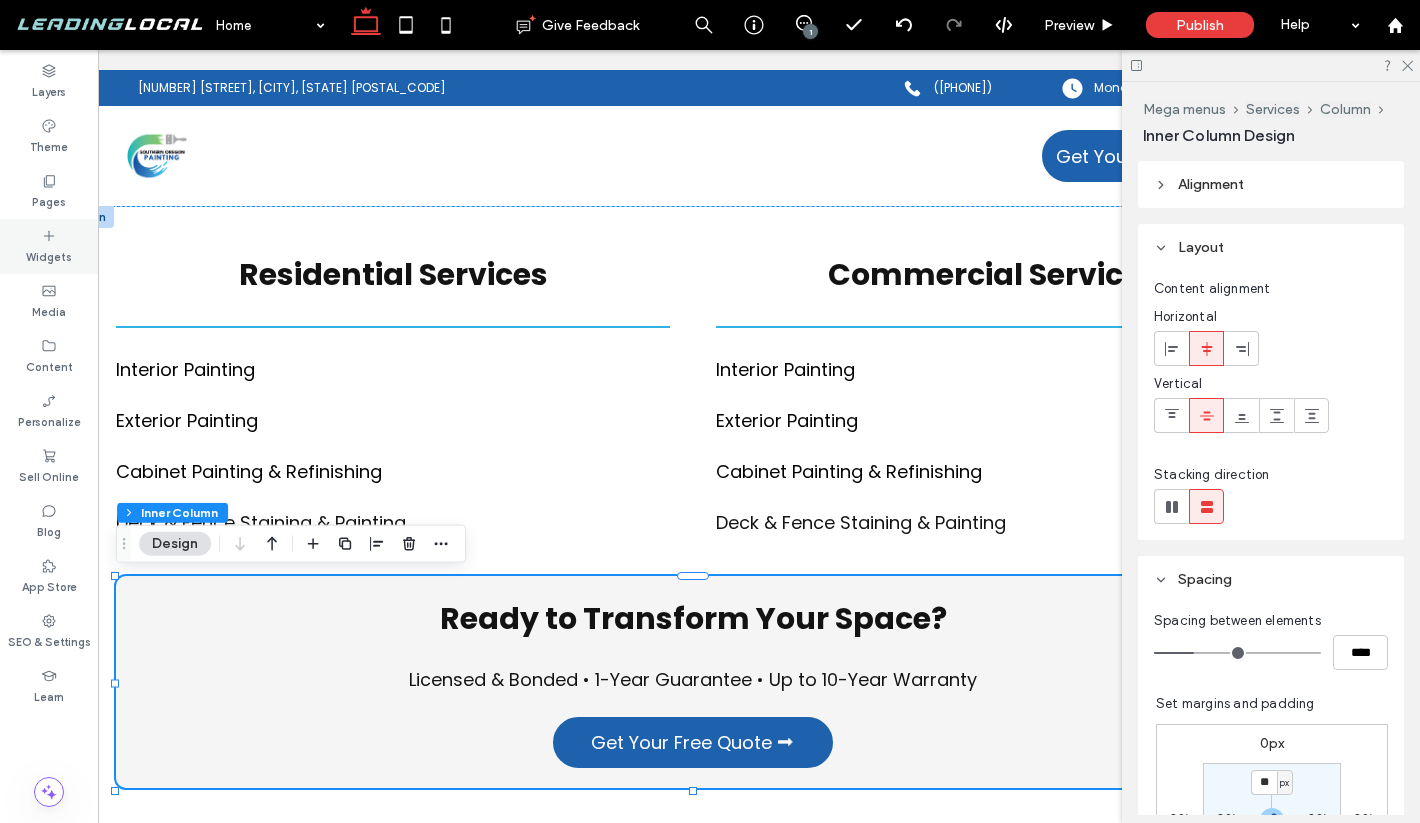 click on "Widgets" at bounding box center (49, 255) 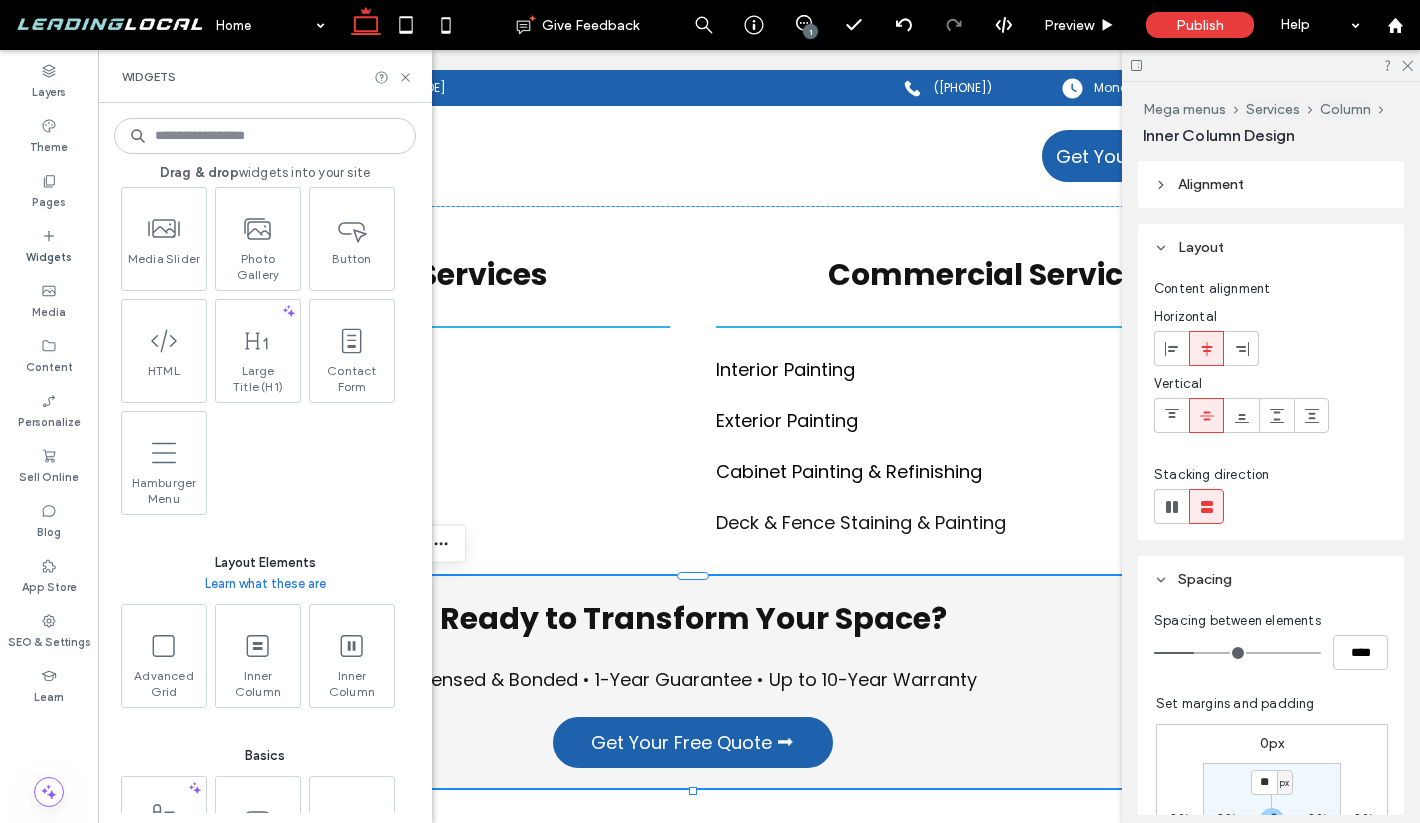 scroll, scrollTop: 596, scrollLeft: 0, axis: vertical 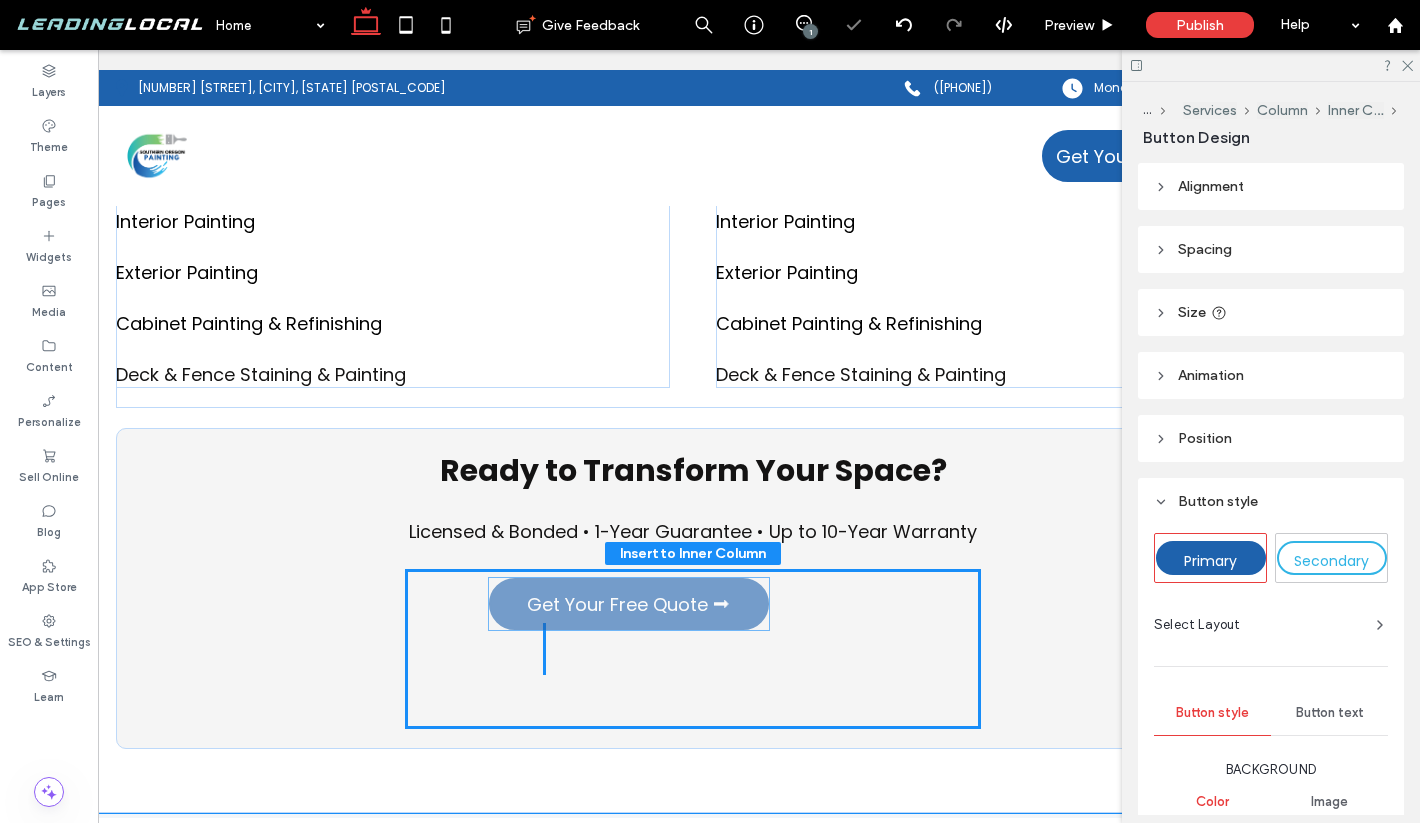 type on "**" 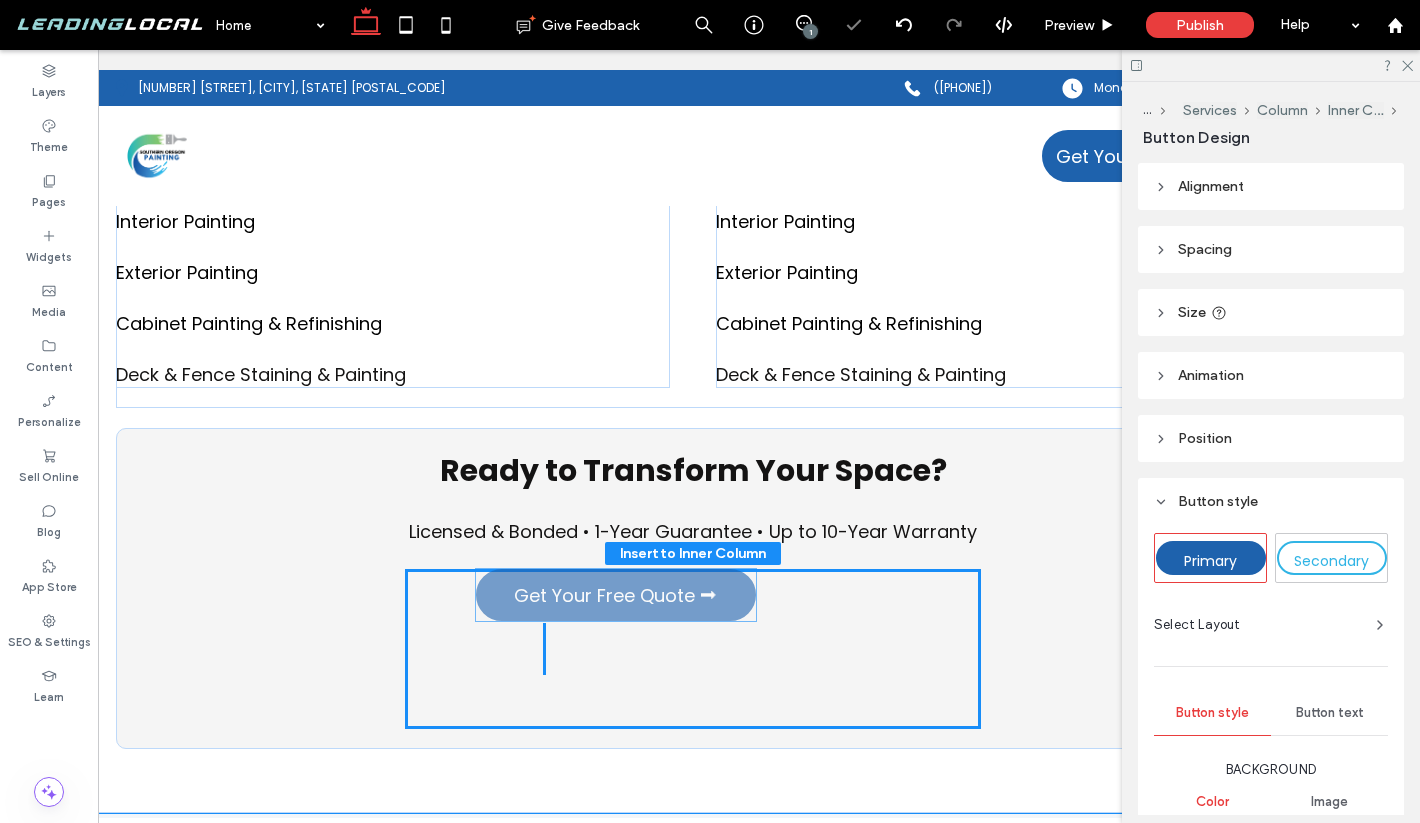 drag, startPoint x: 688, startPoint y: 730, endPoint x: 590, endPoint y: 635, distance: 136.4881 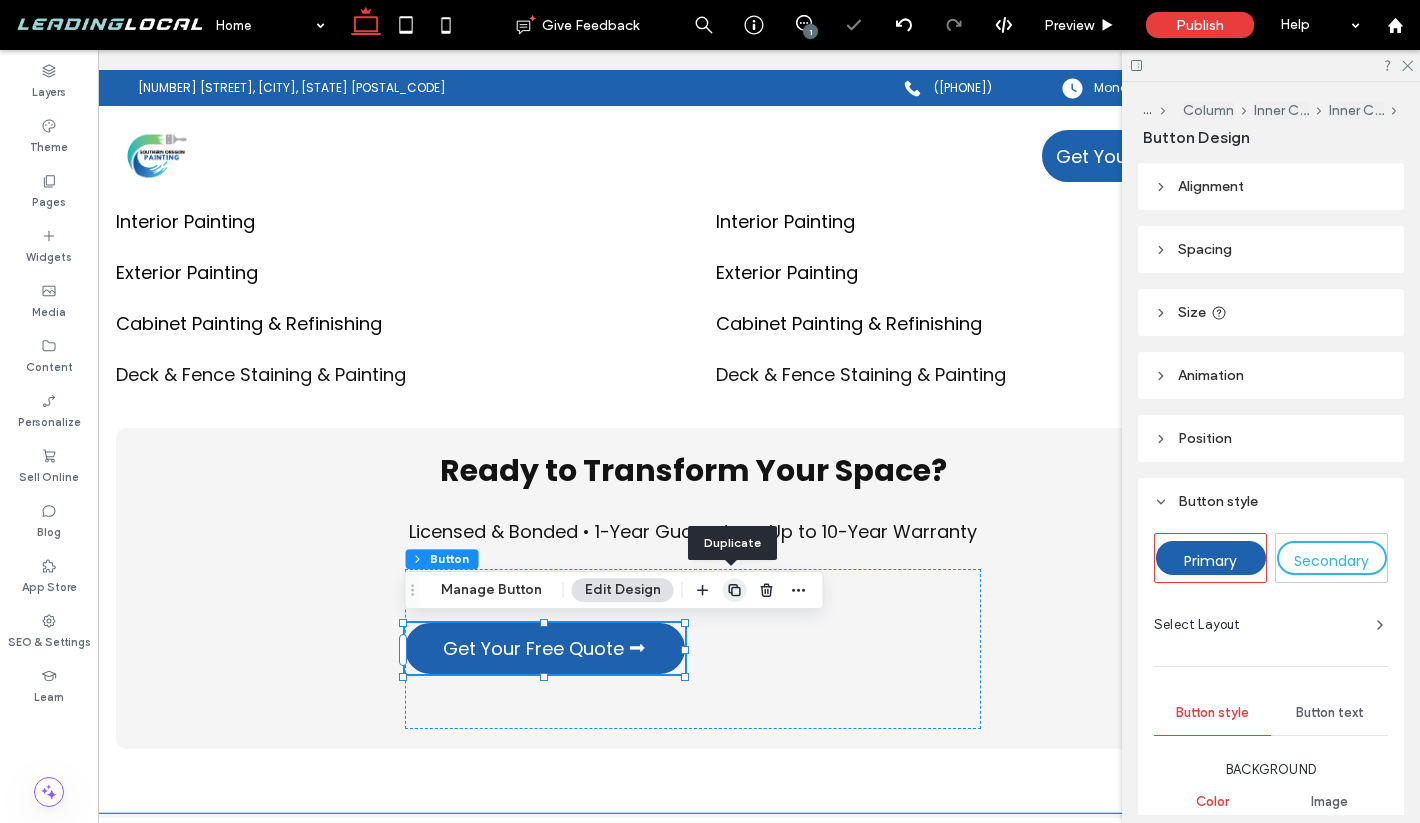 click 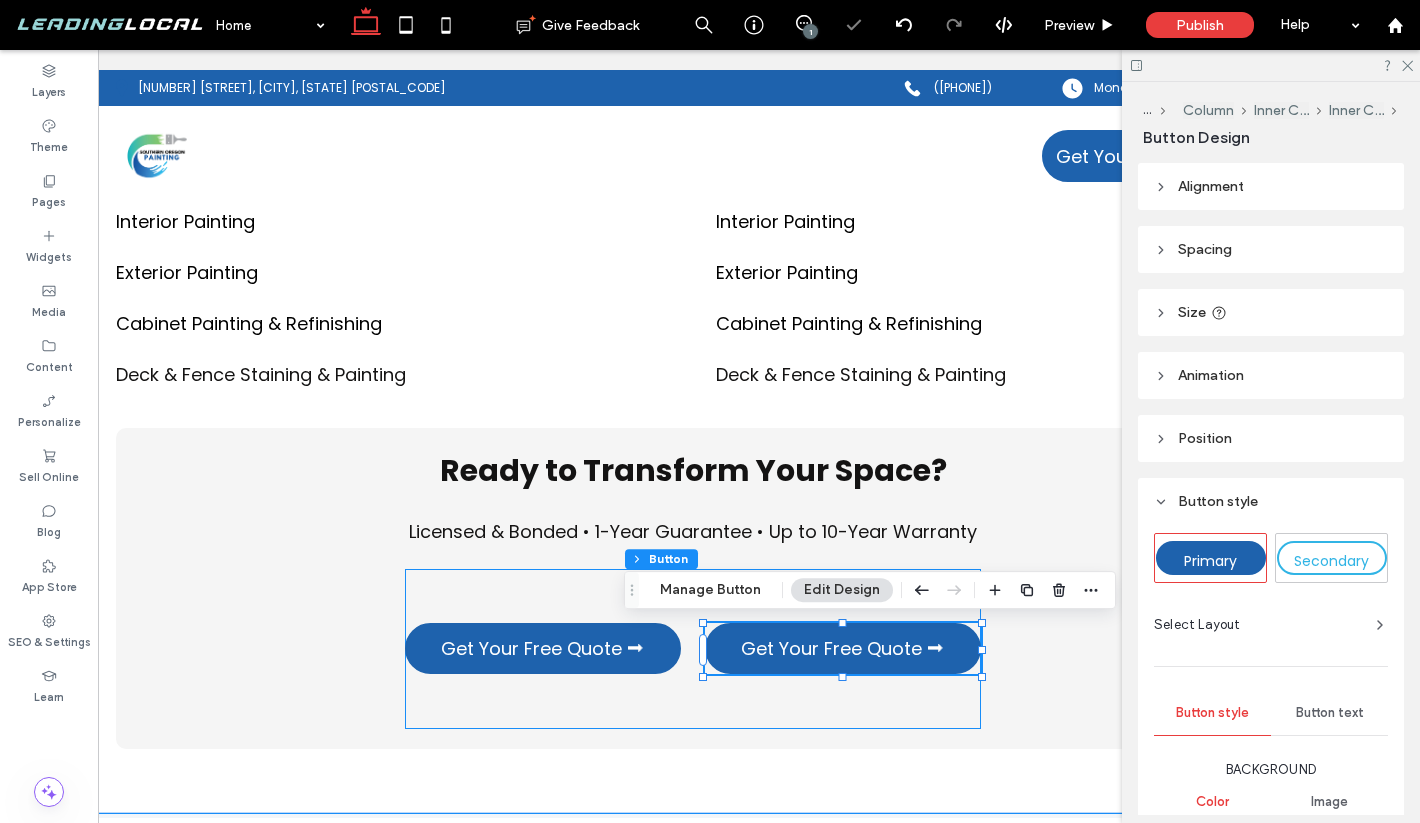 click on "Get Your Free Quote ⮕
Get Your Free Quote ⮕" at bounding box center (693, 649) 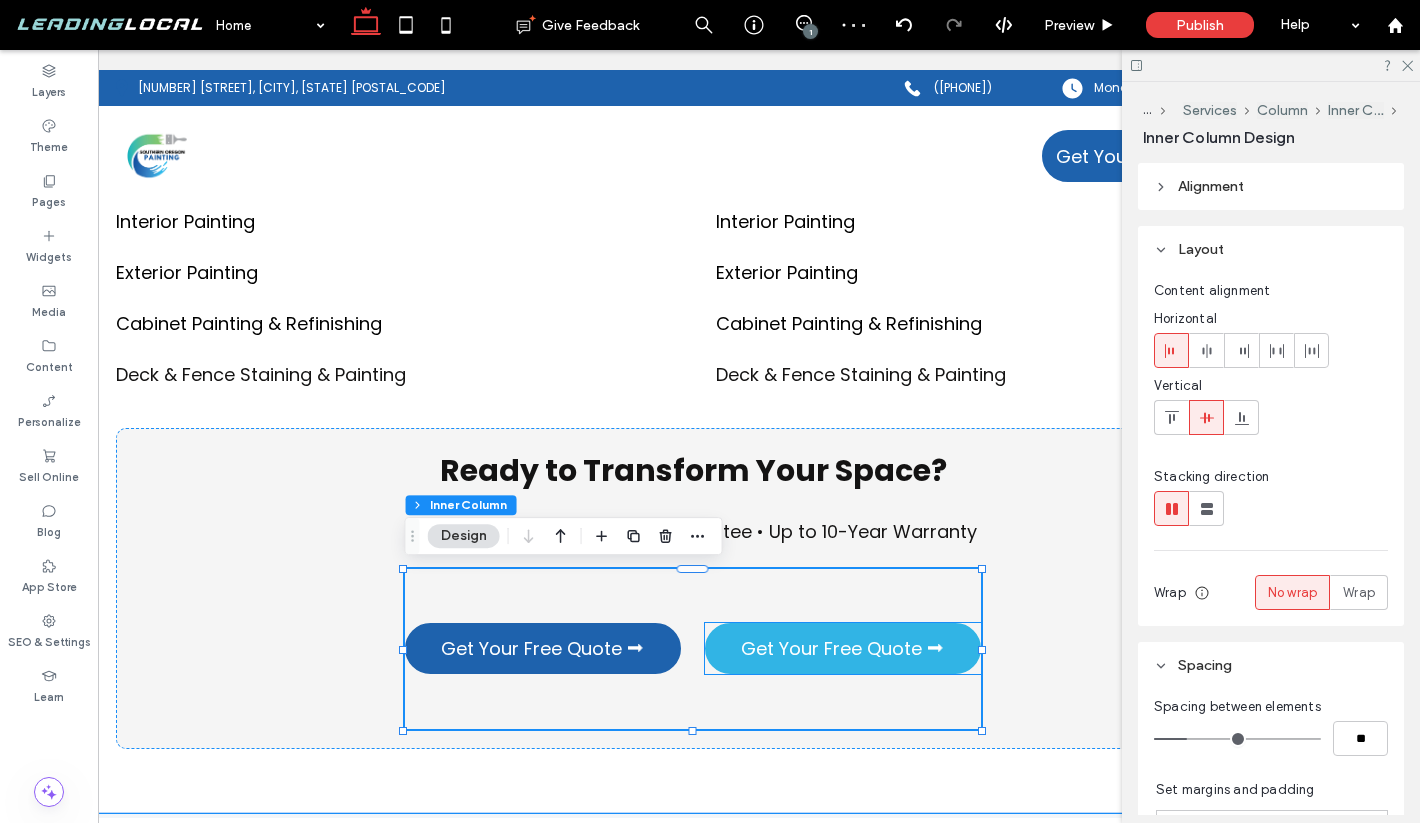 click on "Get Your Free Quote ⮕" at bounding box center (843, 648) 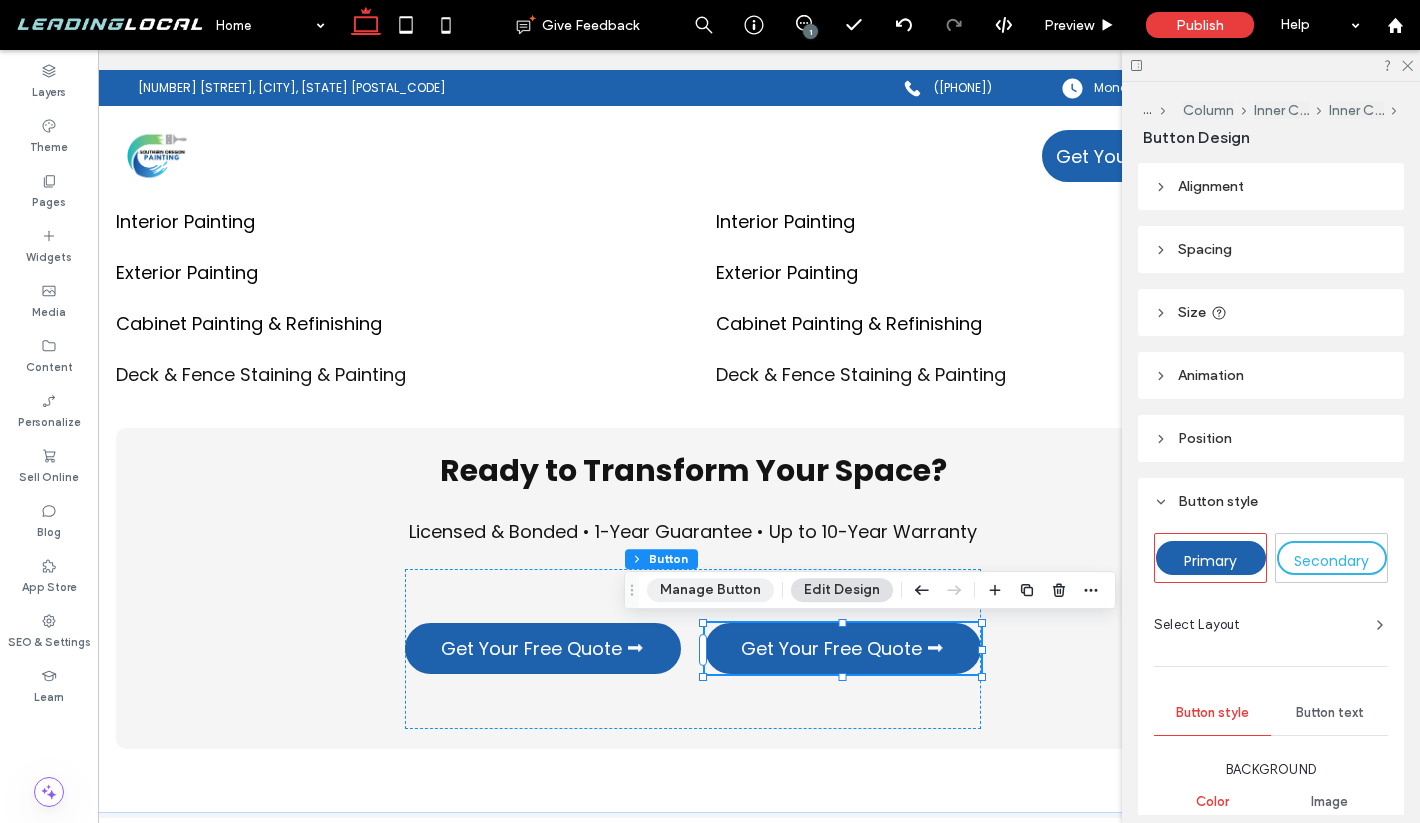 click on "Manage Button" at bounding box center [710, 590] 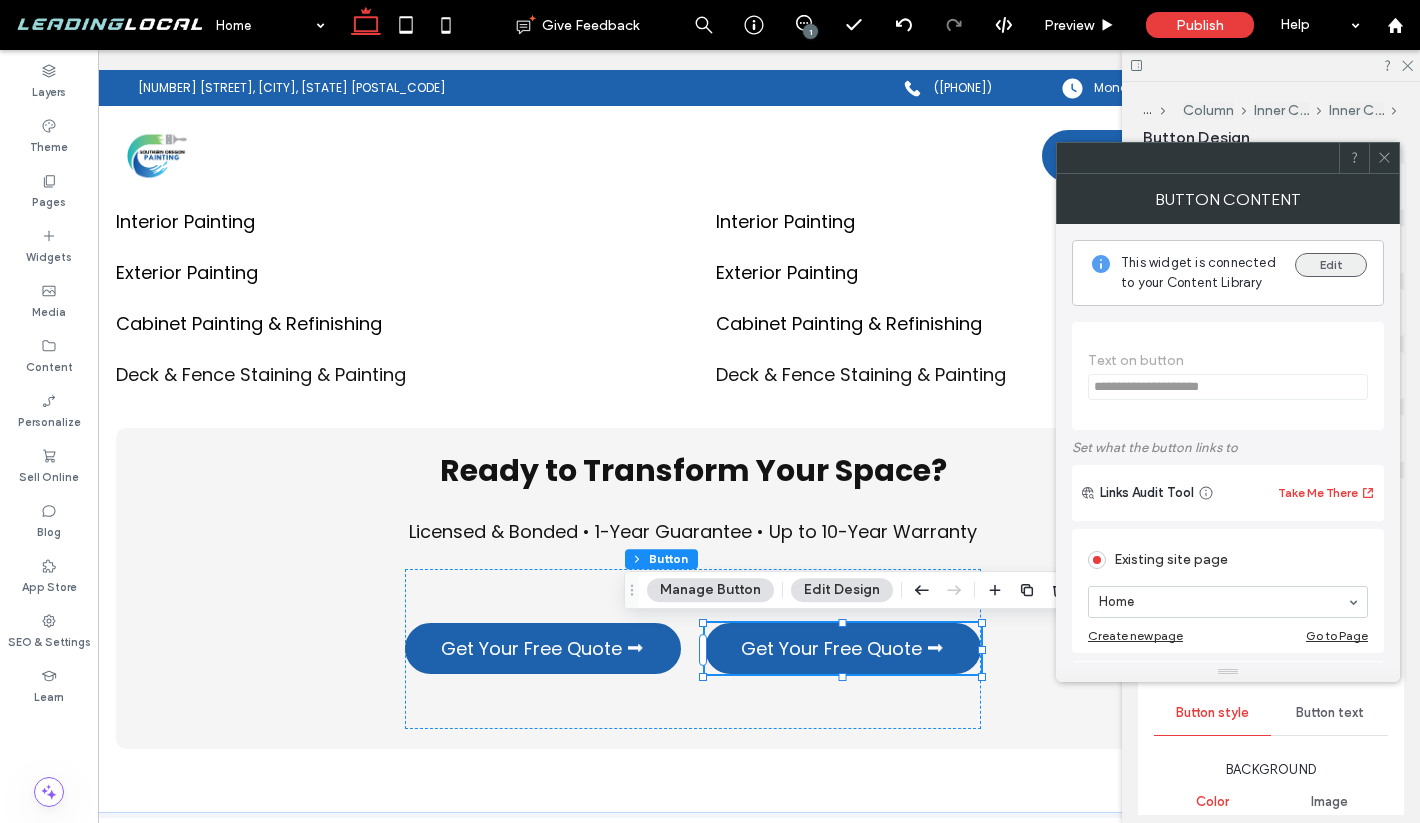 click on "Edit" at bounding box center [1331, 265] 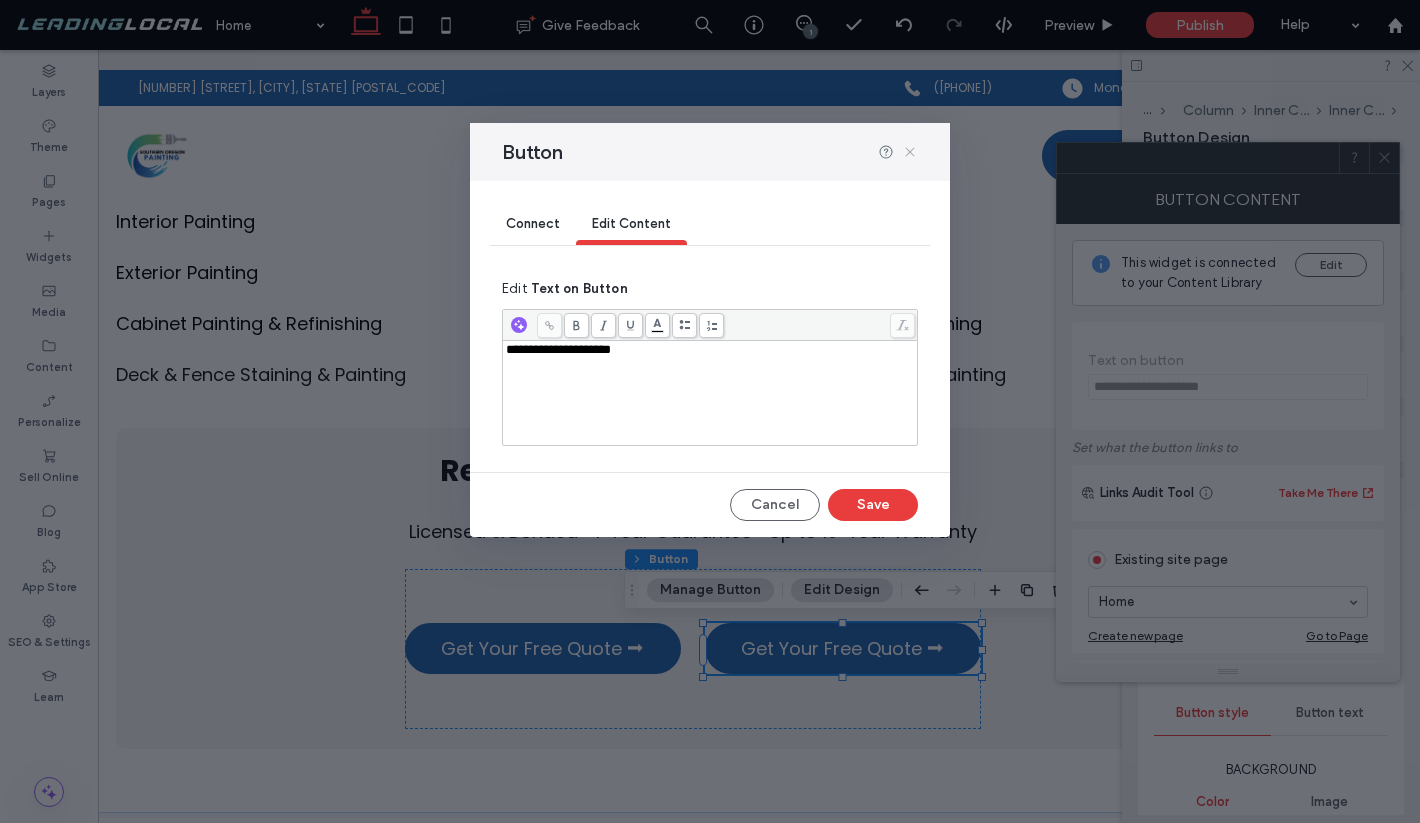 click 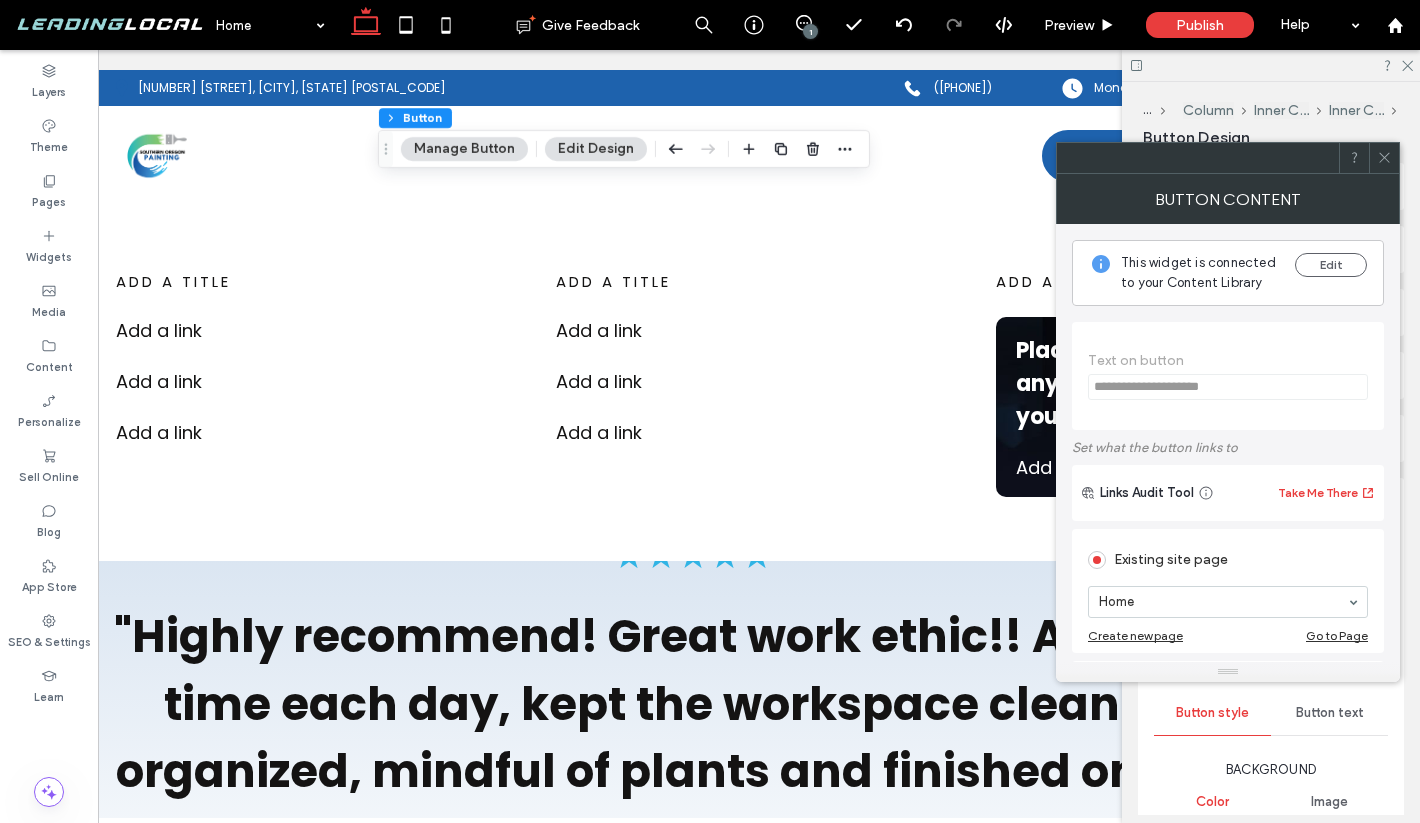 scroll, scrollTop: 0, scrollLeft: 0, axis: both 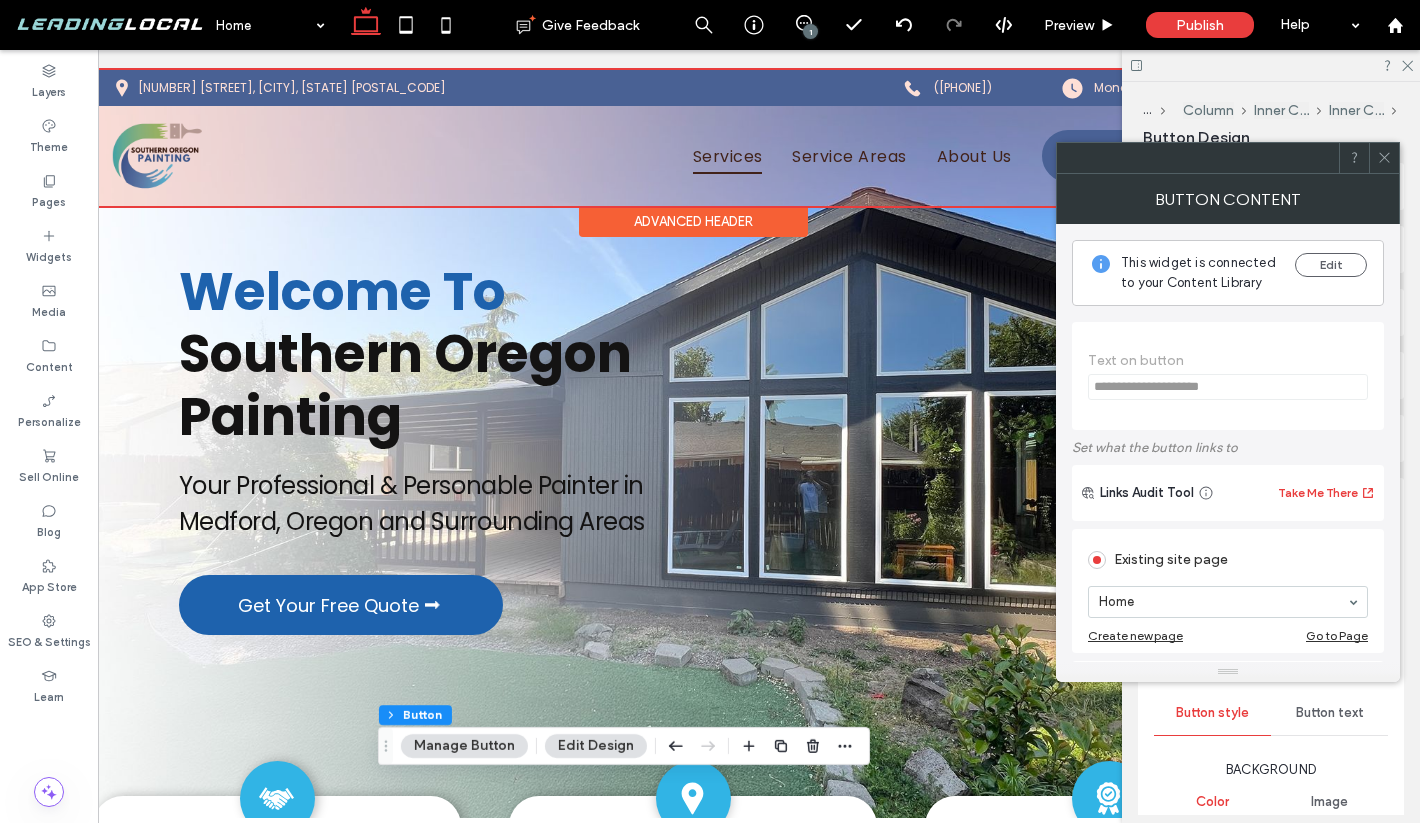 click at bounding box center [693, 138] 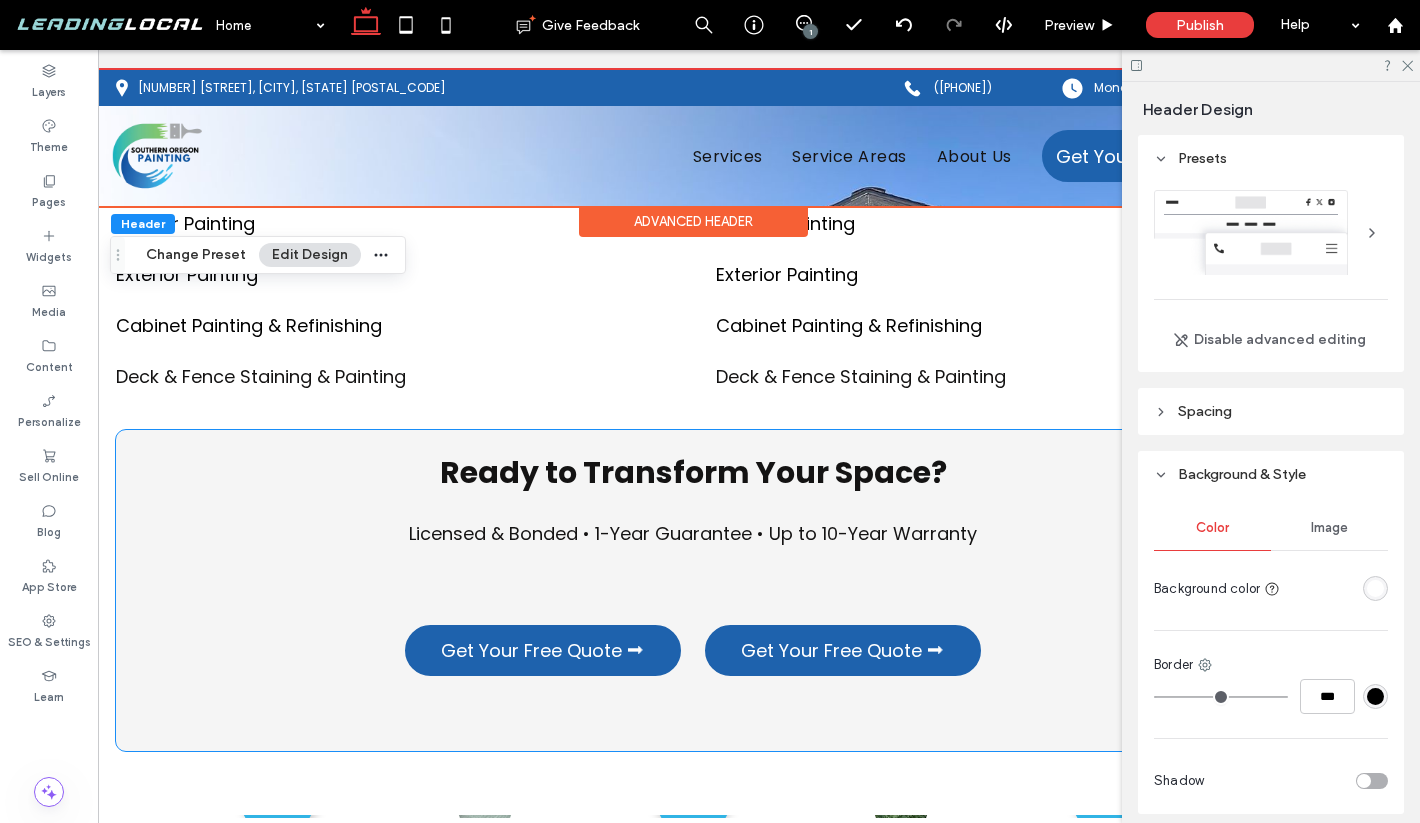 scroll, scrollTop: 148, scrollLeft: 0, axis: vertical 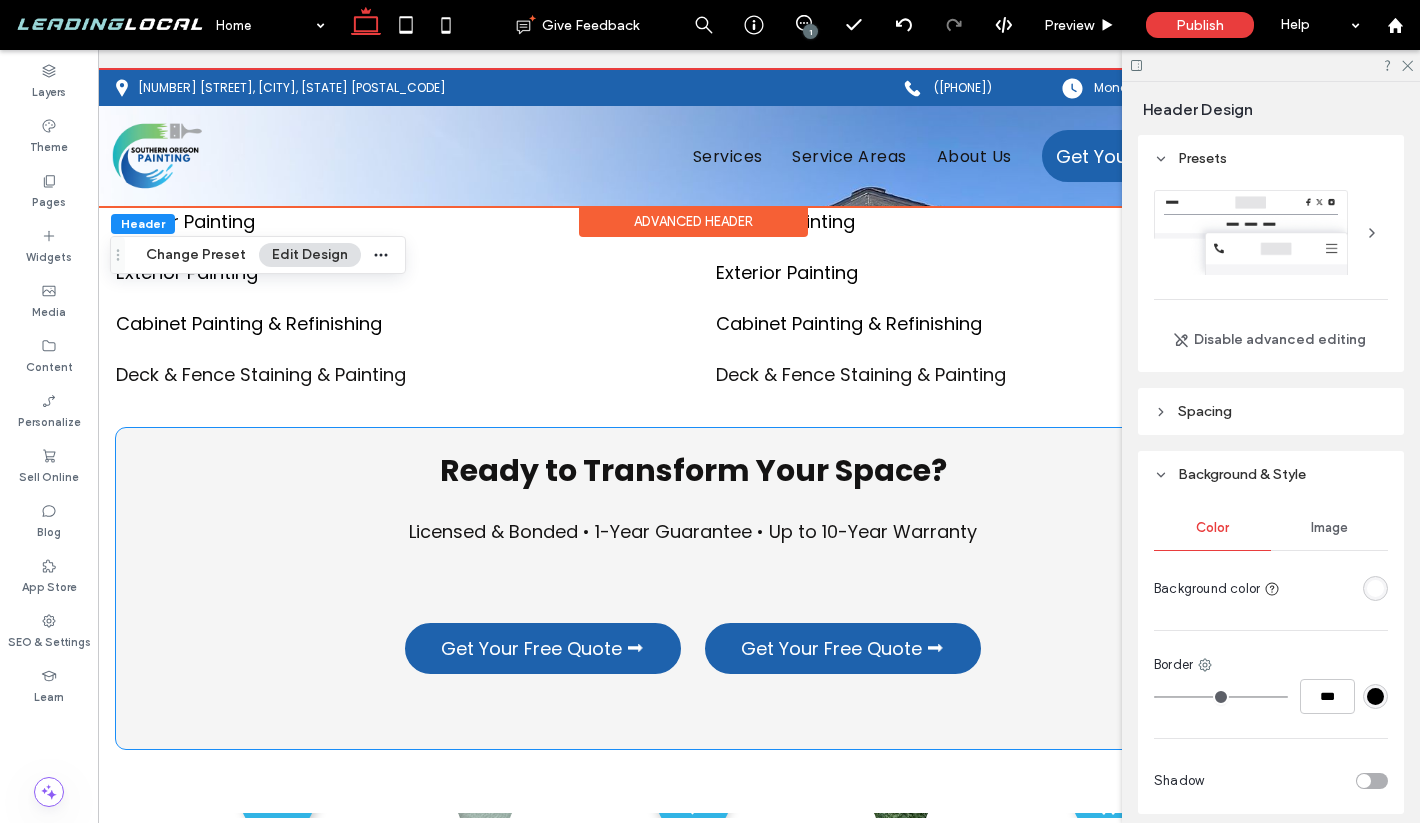 click on "Get Your Free Quote ⮕
Get Your Free Quote ⮕" at bounding box center (693, 649) 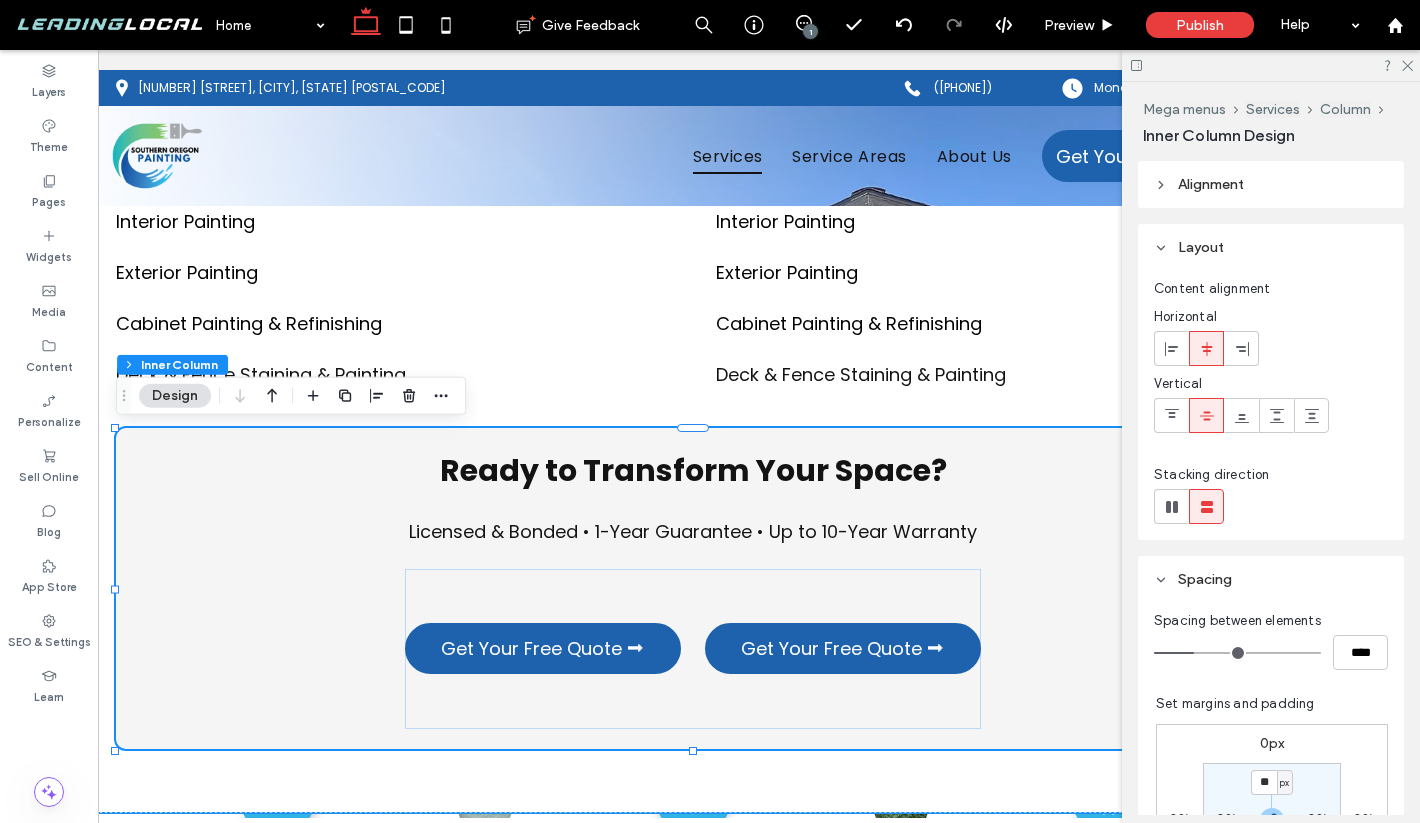 click on "Get Your Free Quote ⮕
Get Your Free Quote ⮕" at bounding box center [693, 649] 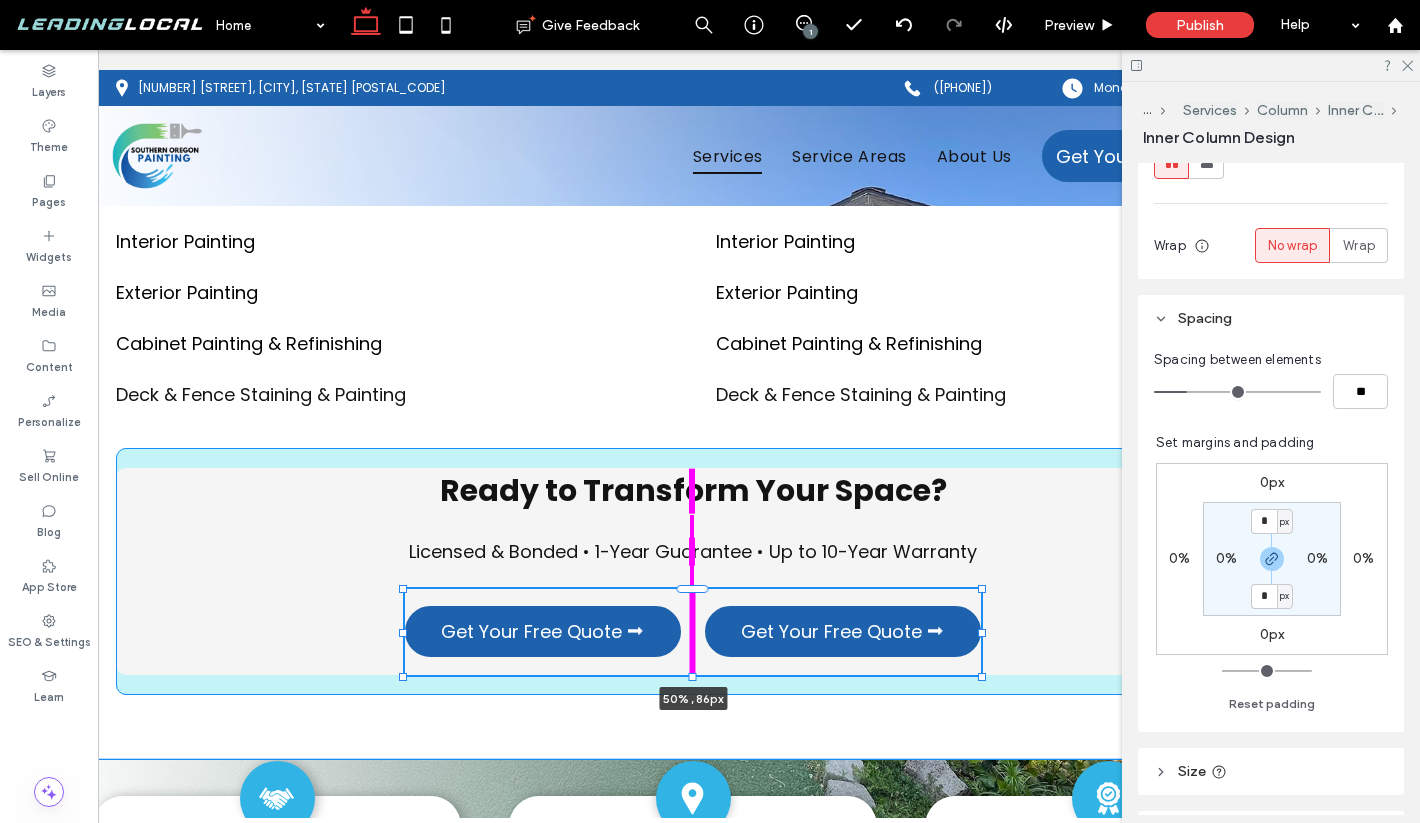 scroll, scrollTop: 0, scrollLeft: 0, axis: both 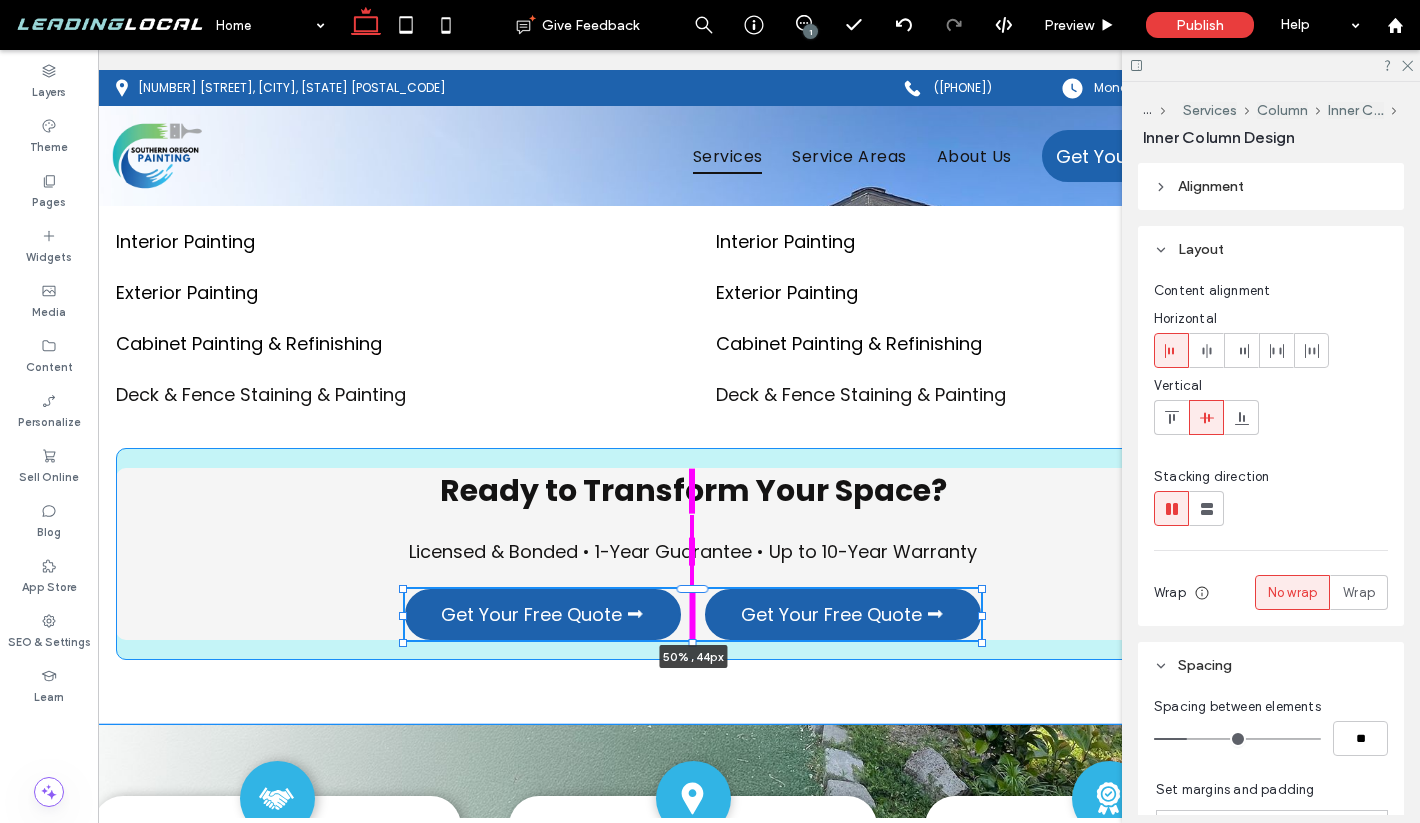 drag, startPoint x: 691, startPoint y: 727, endPoint x: 693, endPoint y: 654, distance: 73.02739 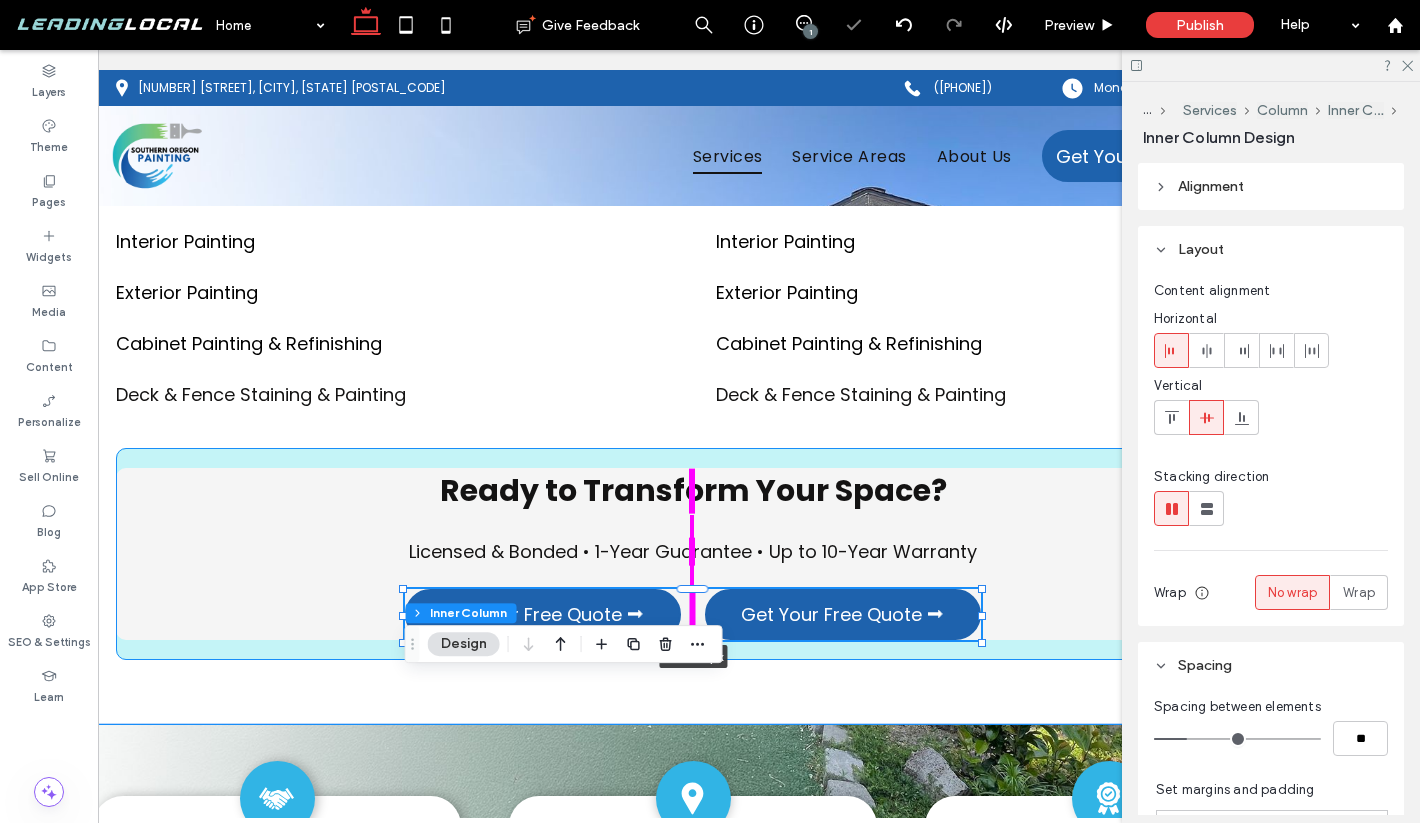 scroll, scrollTop: 40, scrollLeft: 0, axis: vertical 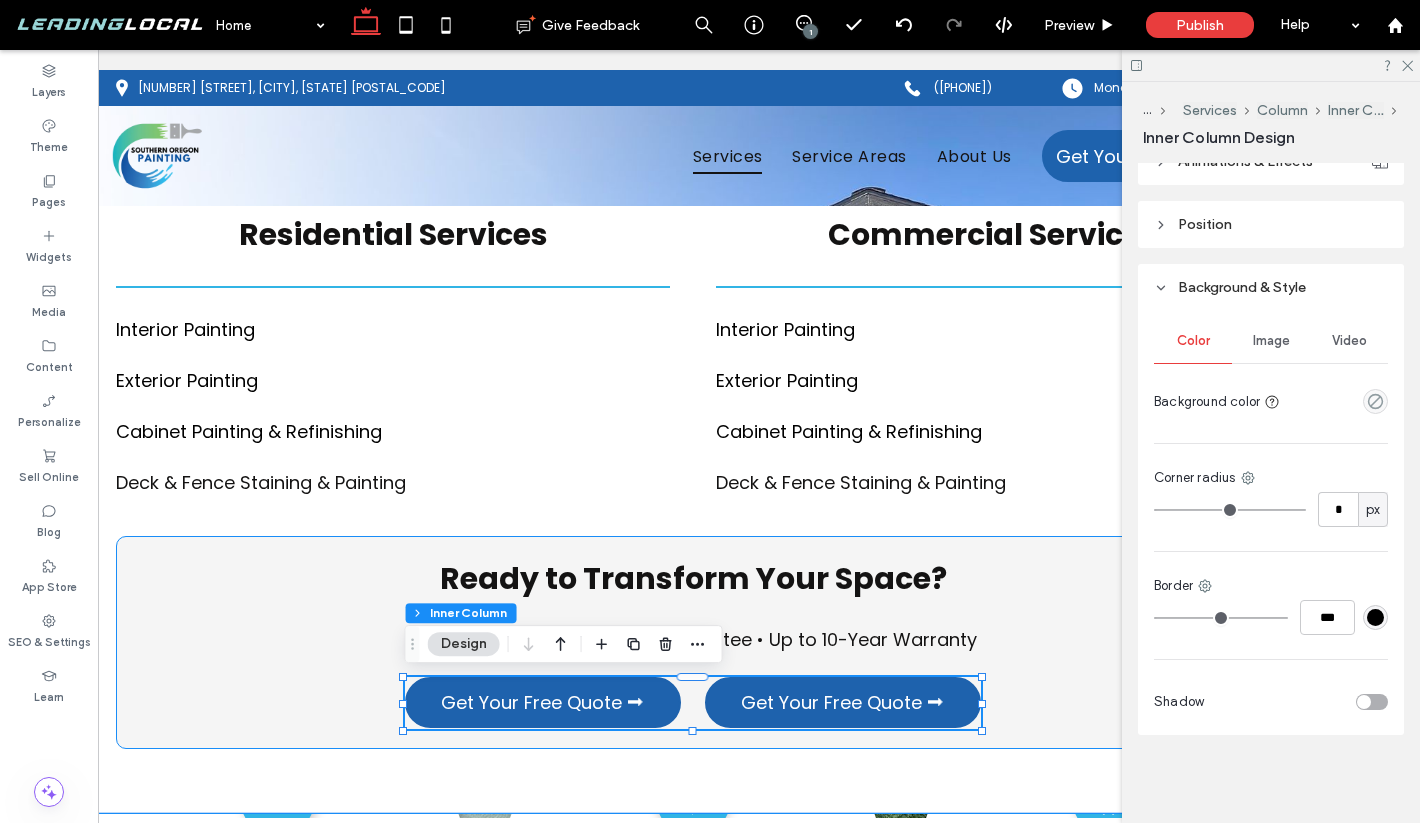 click on "Ready to Transform Your Space? Licensed & Bonded • 1-Year Guarantee • Up to 10-Year Warranty
Get Your Free Quote ⮕
Get Your Free Quote ⮕
50% , 44px" at bounding box center [693, 642] 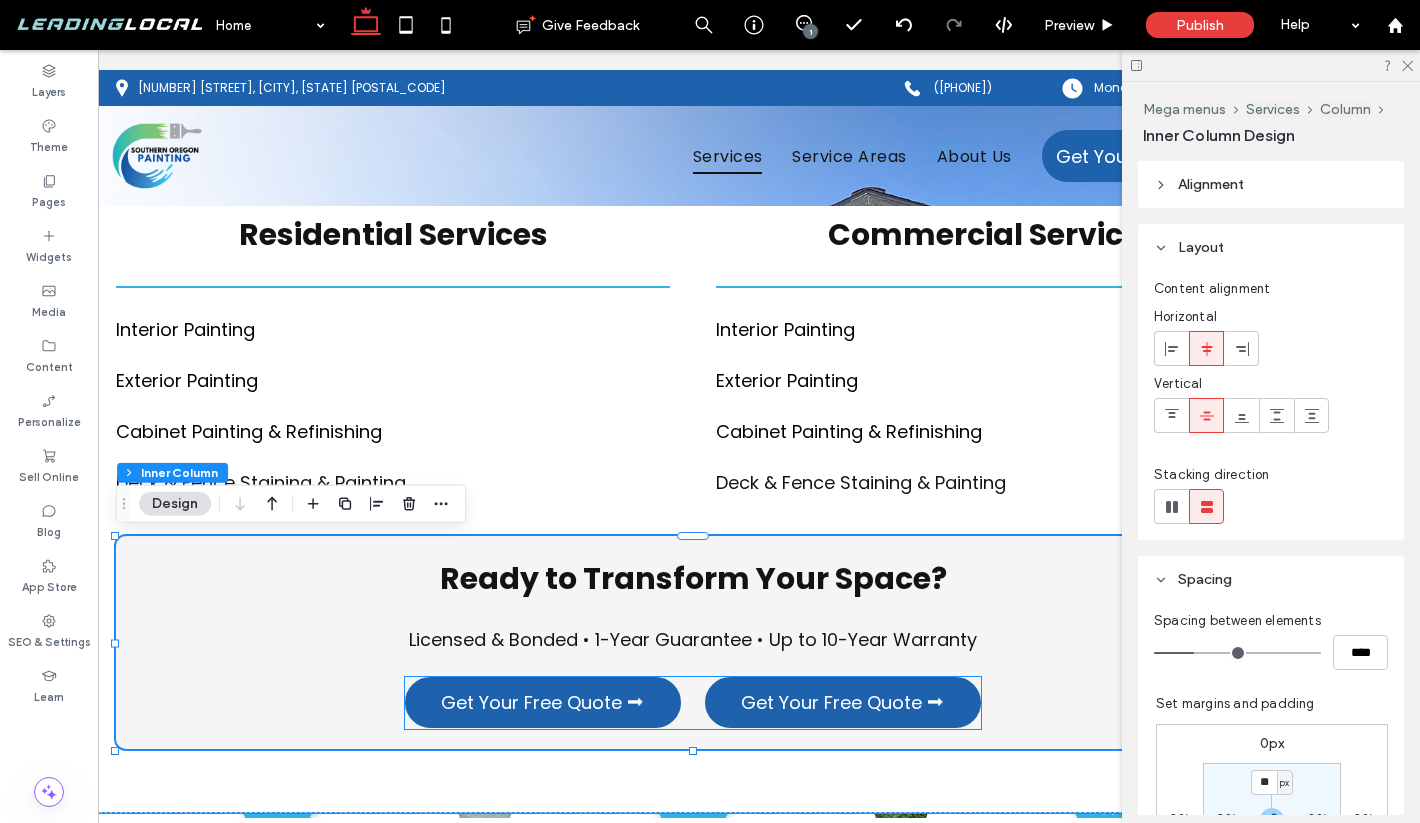 click on "Get Your Free Quote ⮕
Get Your Free Quote ⮕" at bounding box center (693, 703) 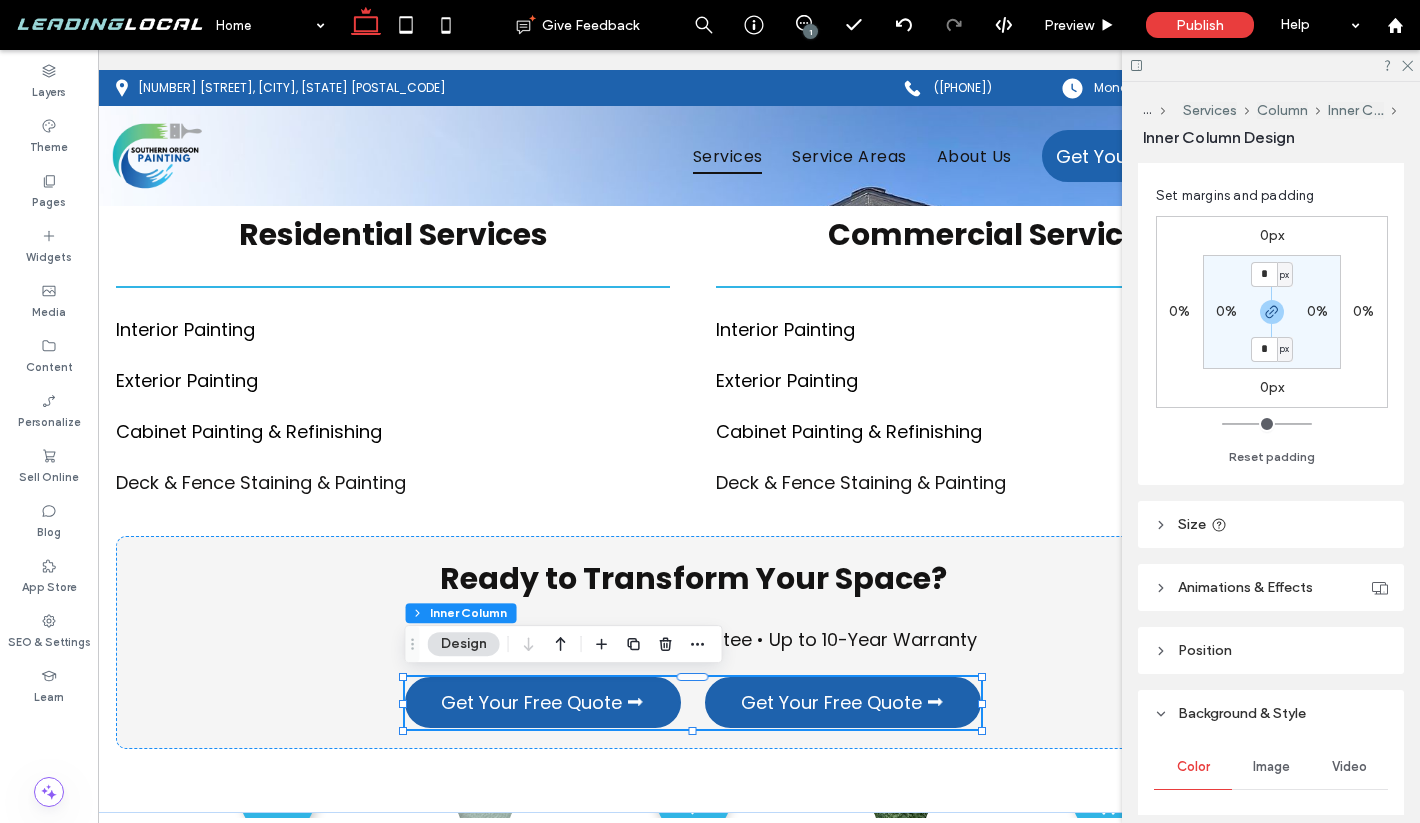 scroll, scrollTop: 777, scrollLeft: 0, axis: vertical 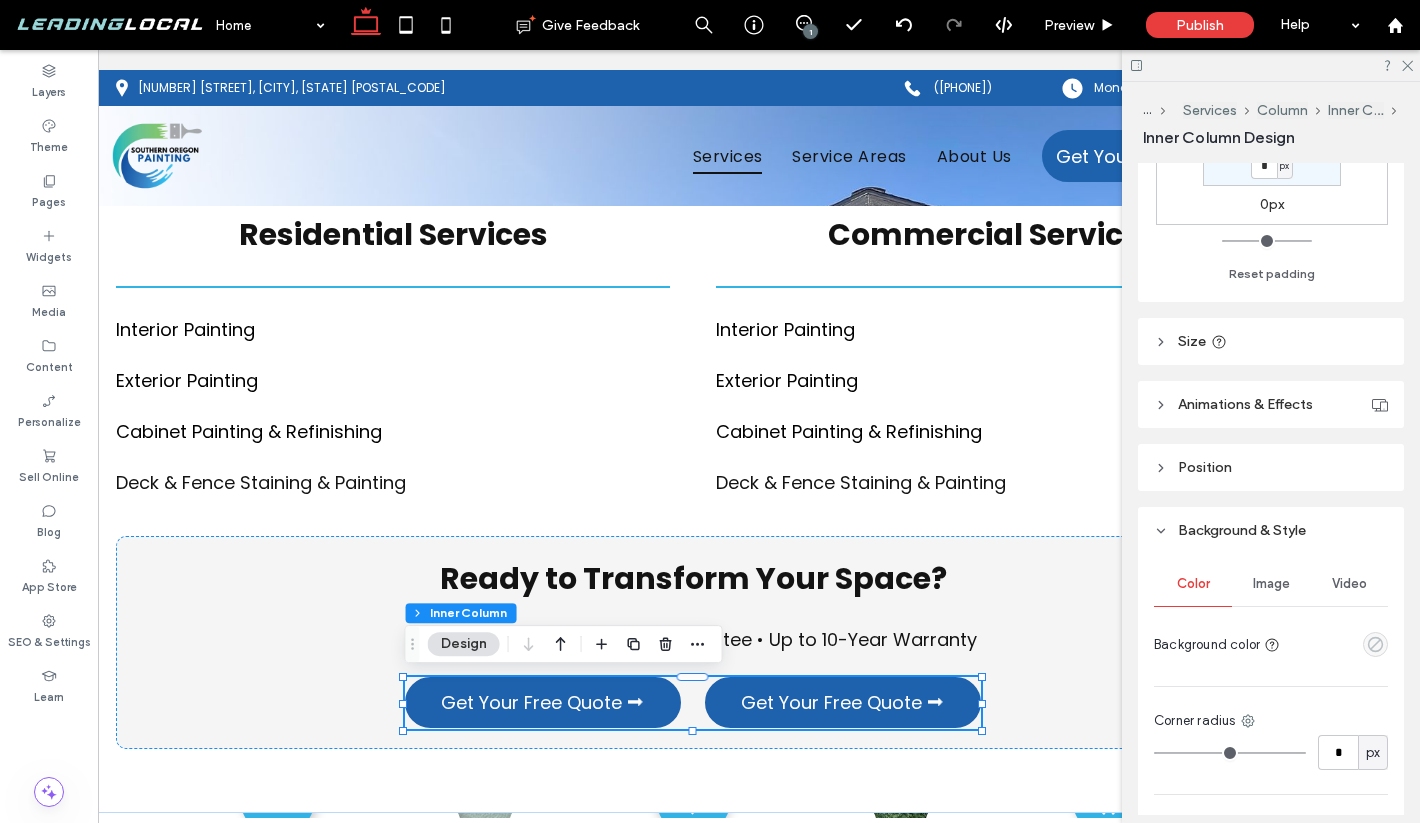 click 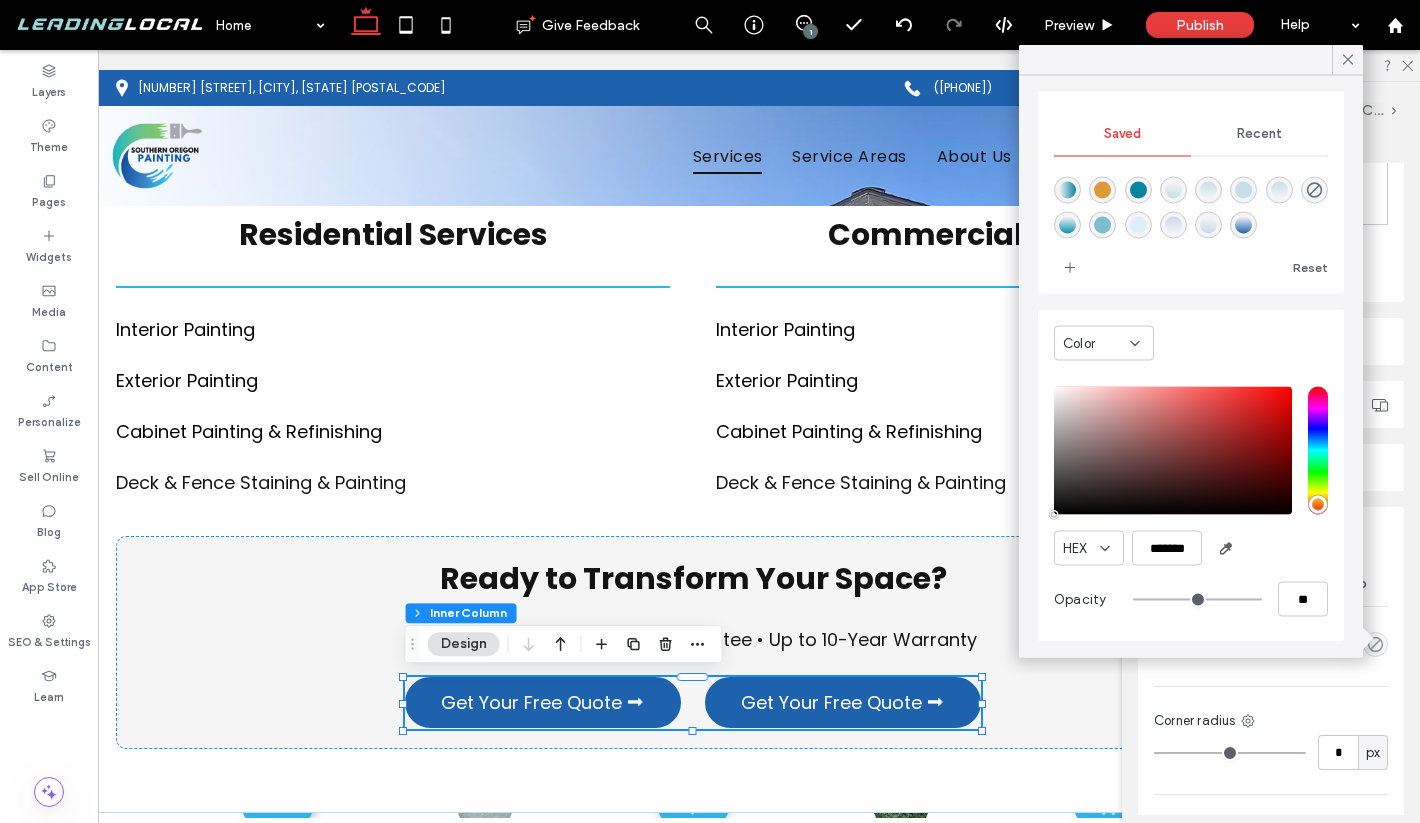 scroll, scrollTop: 0, scrollLeft: 0, axis: both 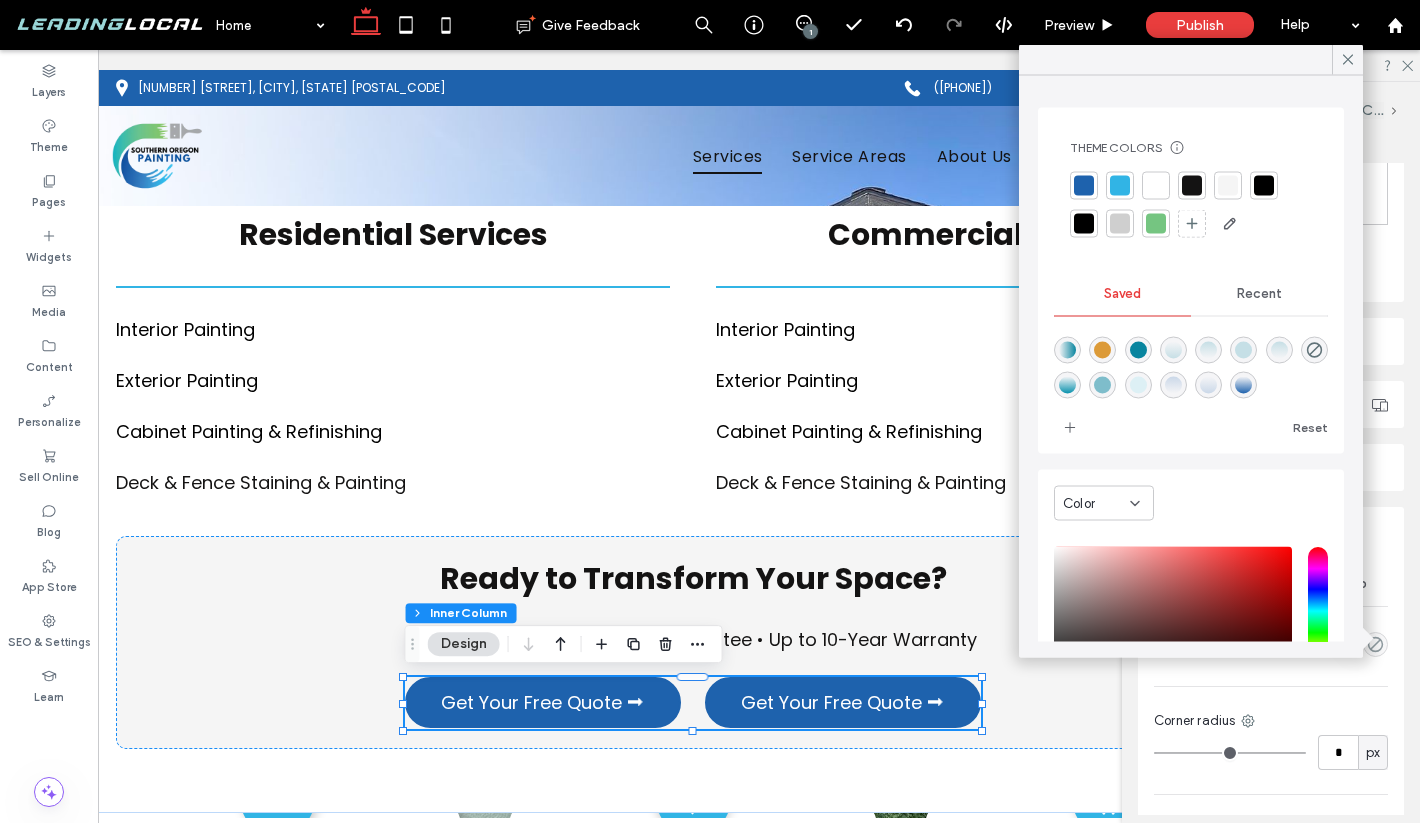 click at bounding box center (1120, 224) 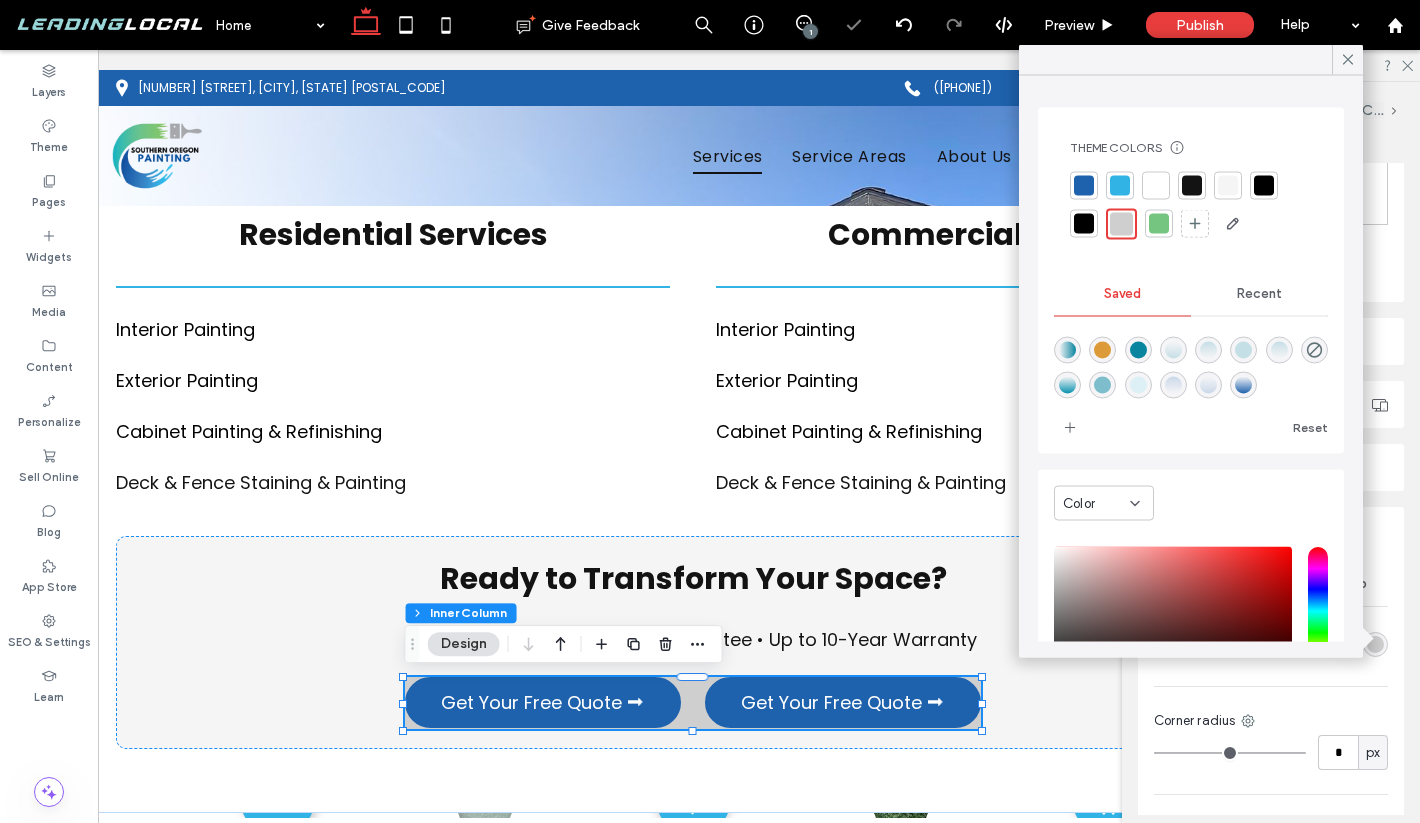 click at bounding box center (1228, 186) 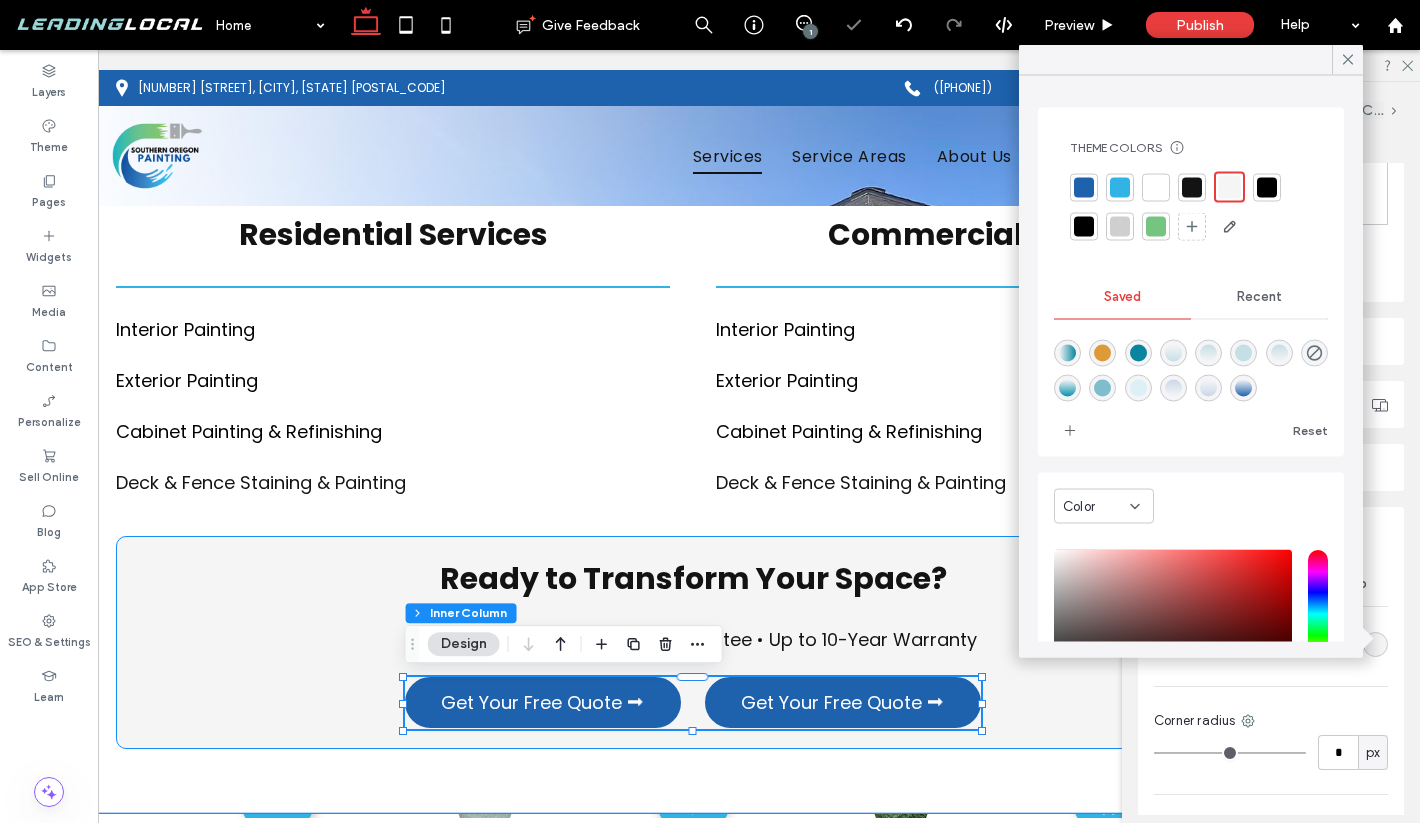 click on "Ready to Transform Your Space? Licensed & Bonded • 1-Year Guarantee • Up to 10-Year Warranty
Get Your Free Quote ⮕
Get Your Free Quote ⮕" at bounding box center [693, 642] 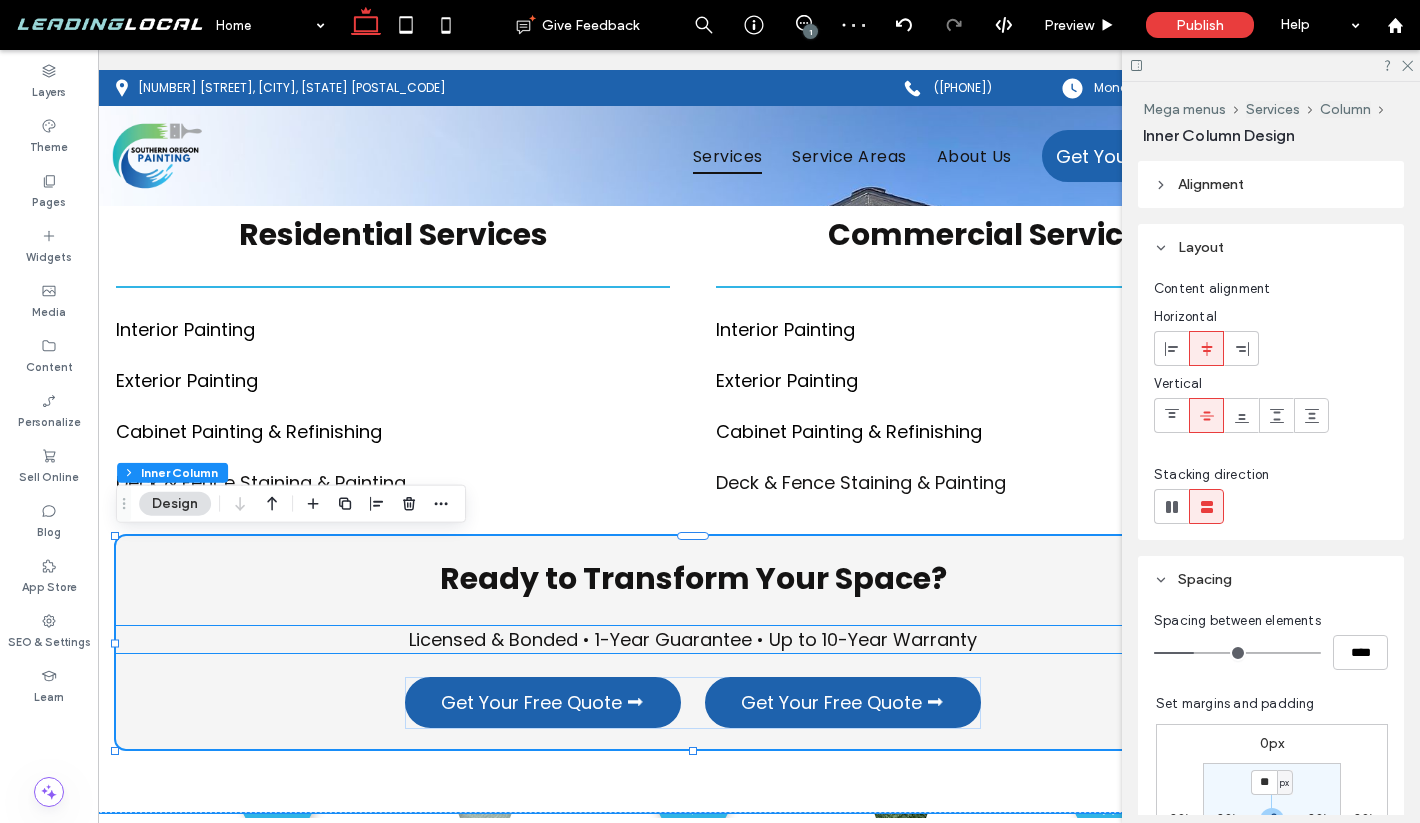 click on "Licensed & Bonded • 1-Year Guarantee • Up to 10-Year Warranty" at bounding box center (693, 639) 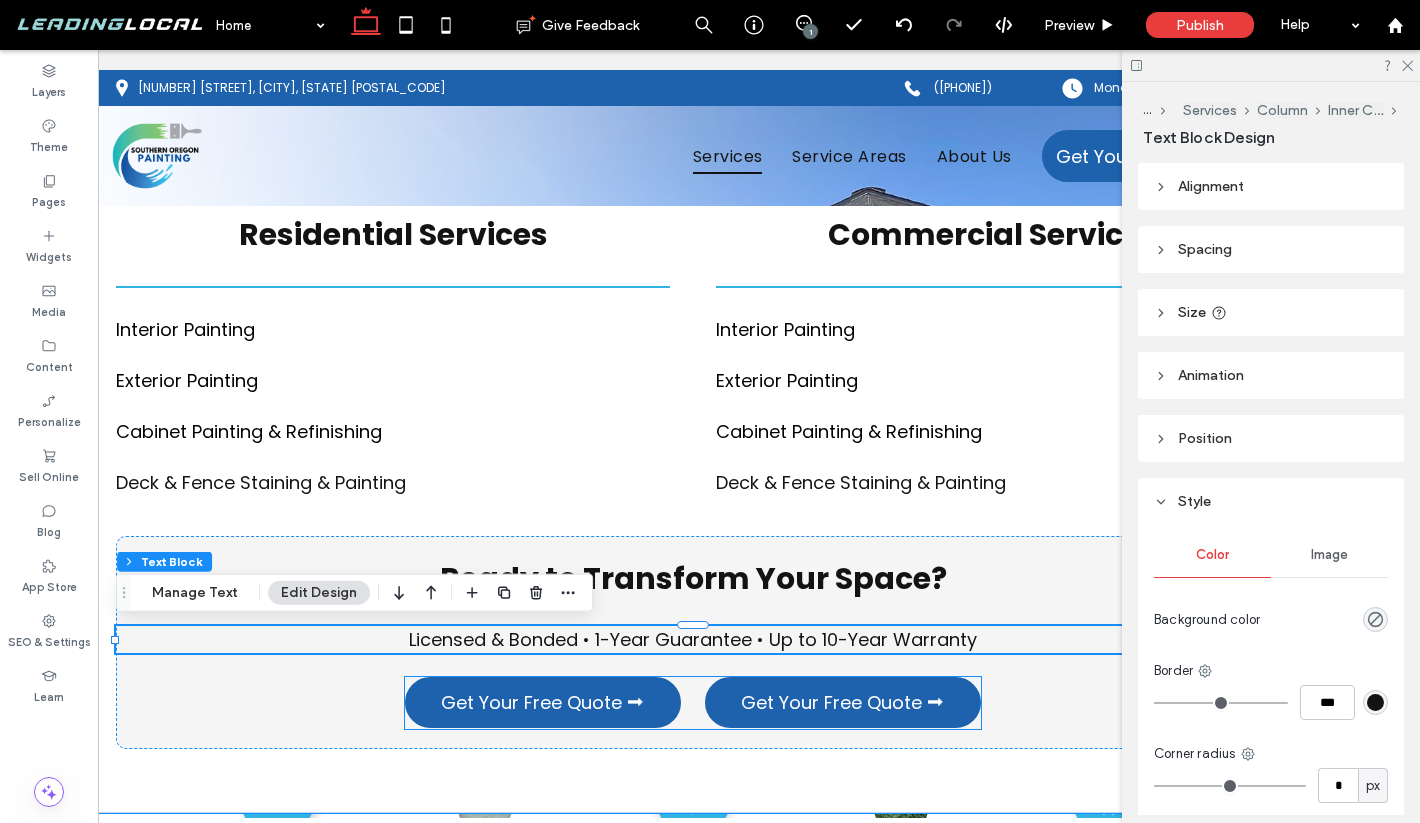 click on "Get Your Free Quote ⮕
Get Your Free Quote ⮕" at bounding box center [693, 703] 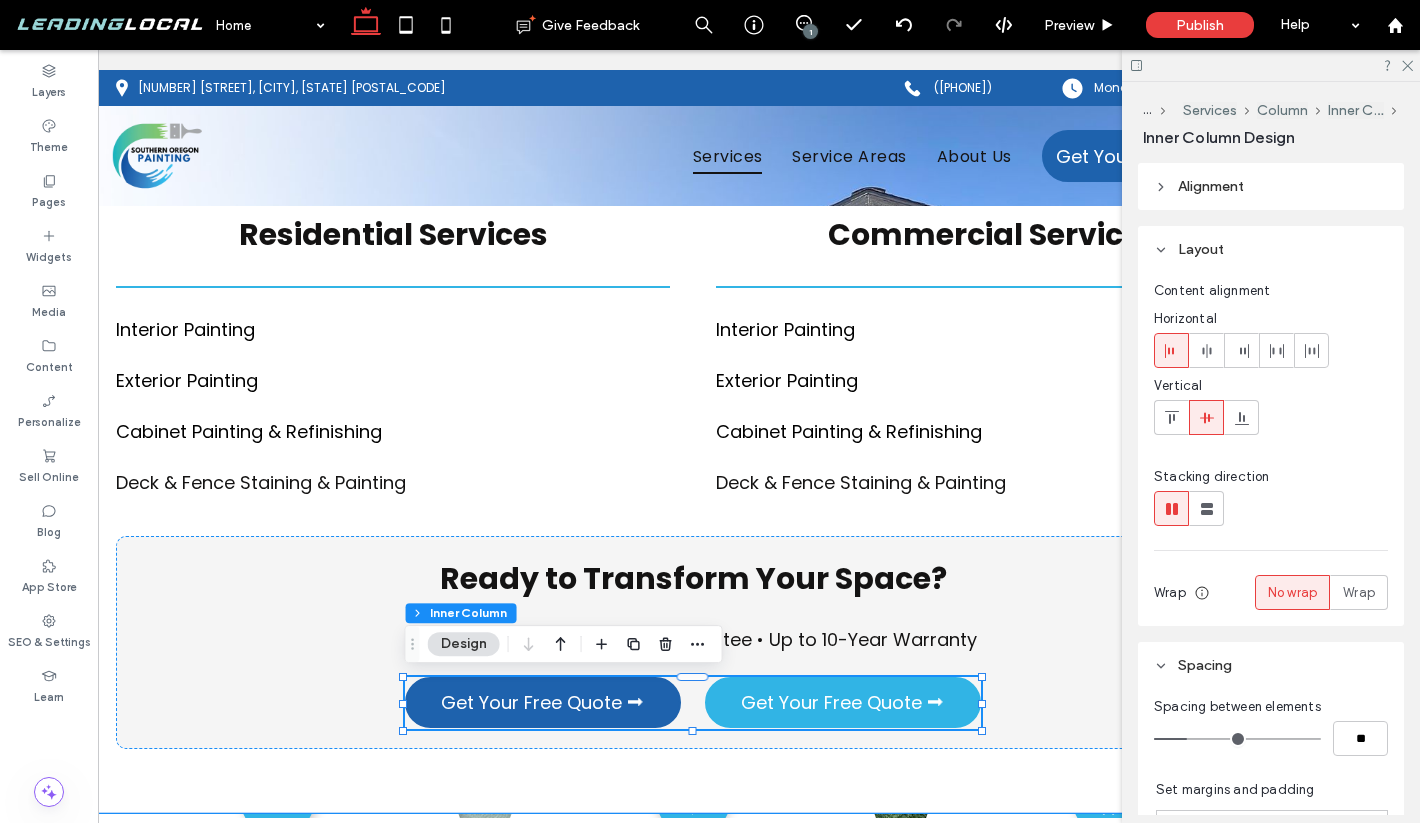 click on "Get Your Free Quote ⮕" at bounding box center [843, 702] 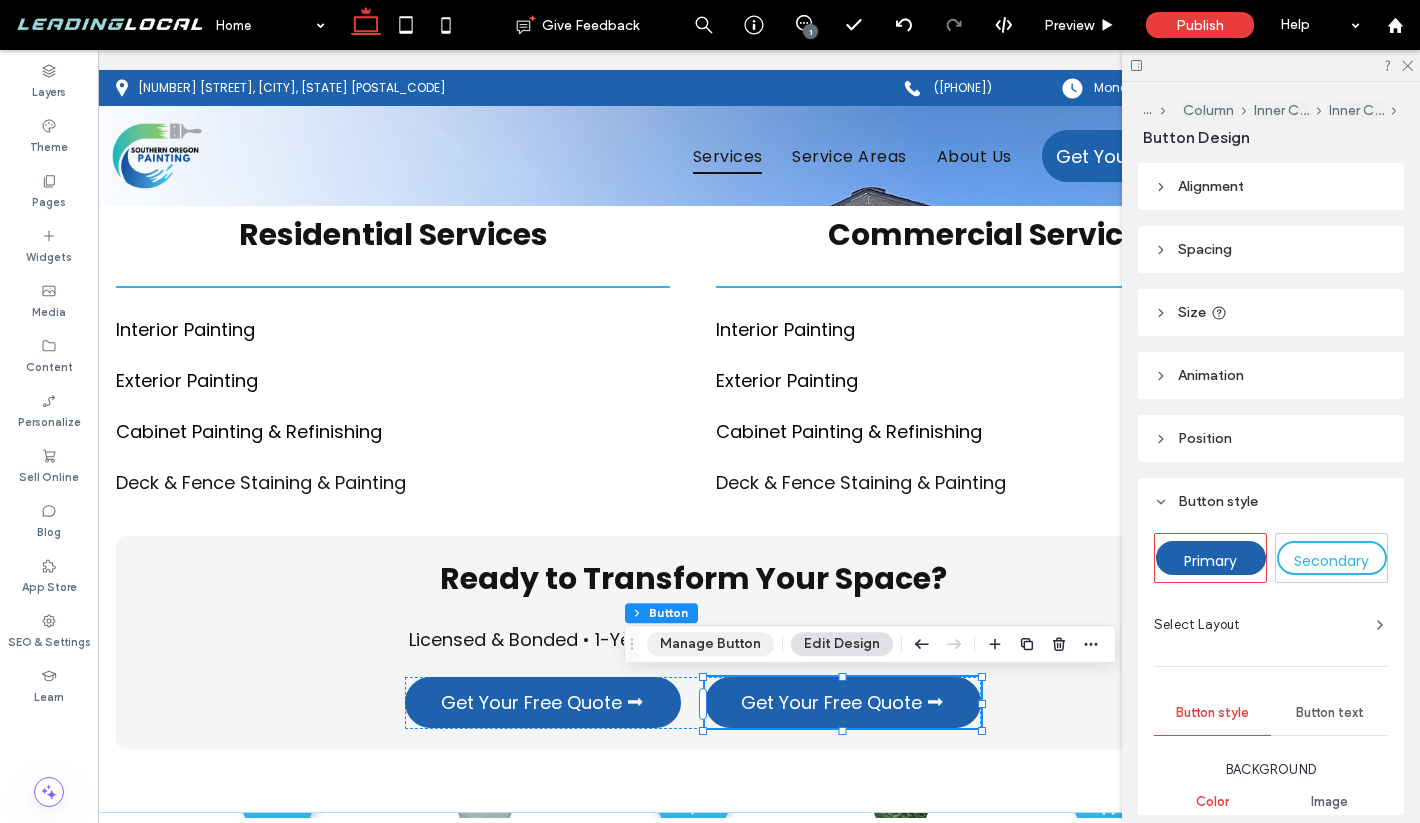click on "Manage Button" at bounding box center (710, 644) 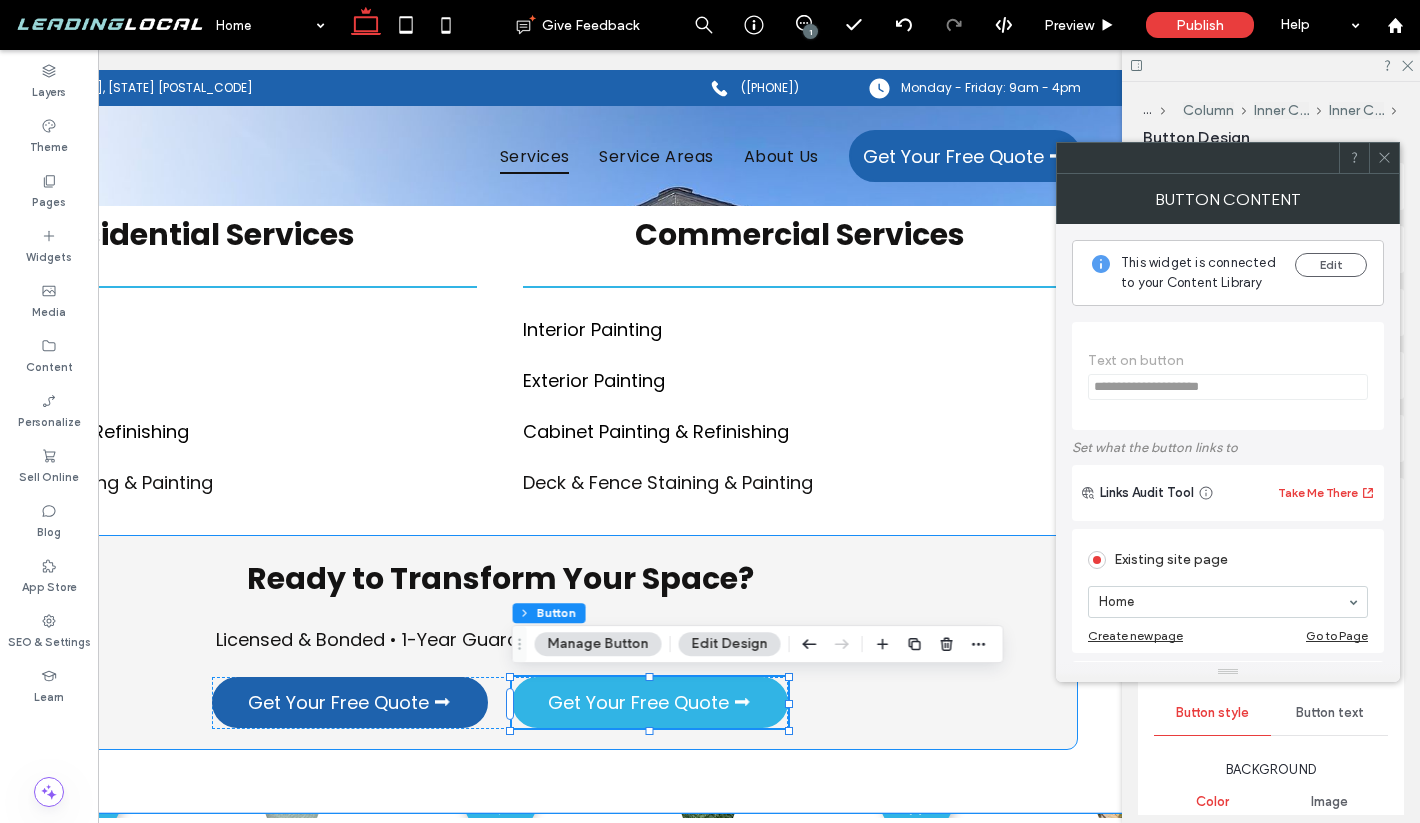 scroll, scrollTop: 0, scrollLeft: 277, axis: horizontal 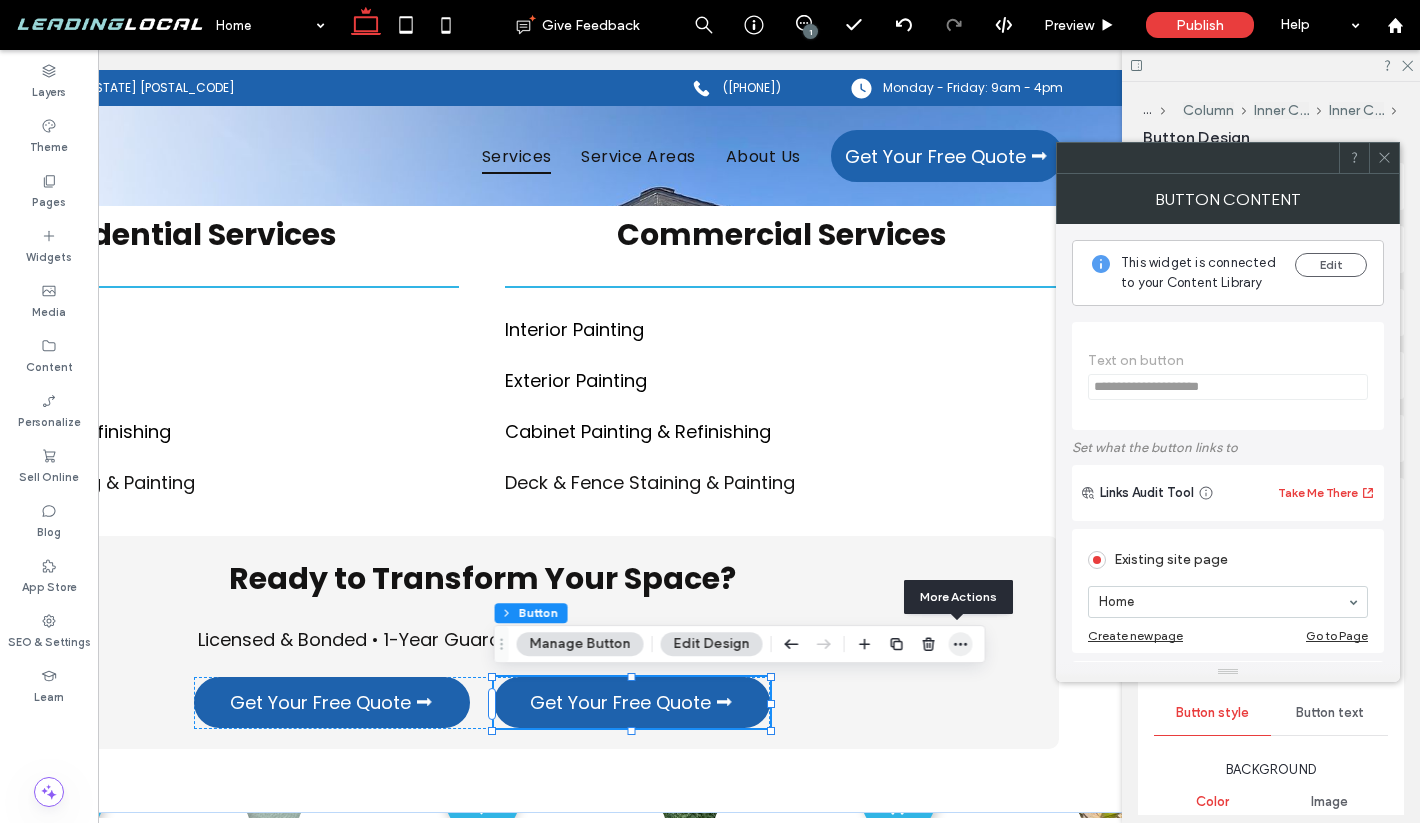 click 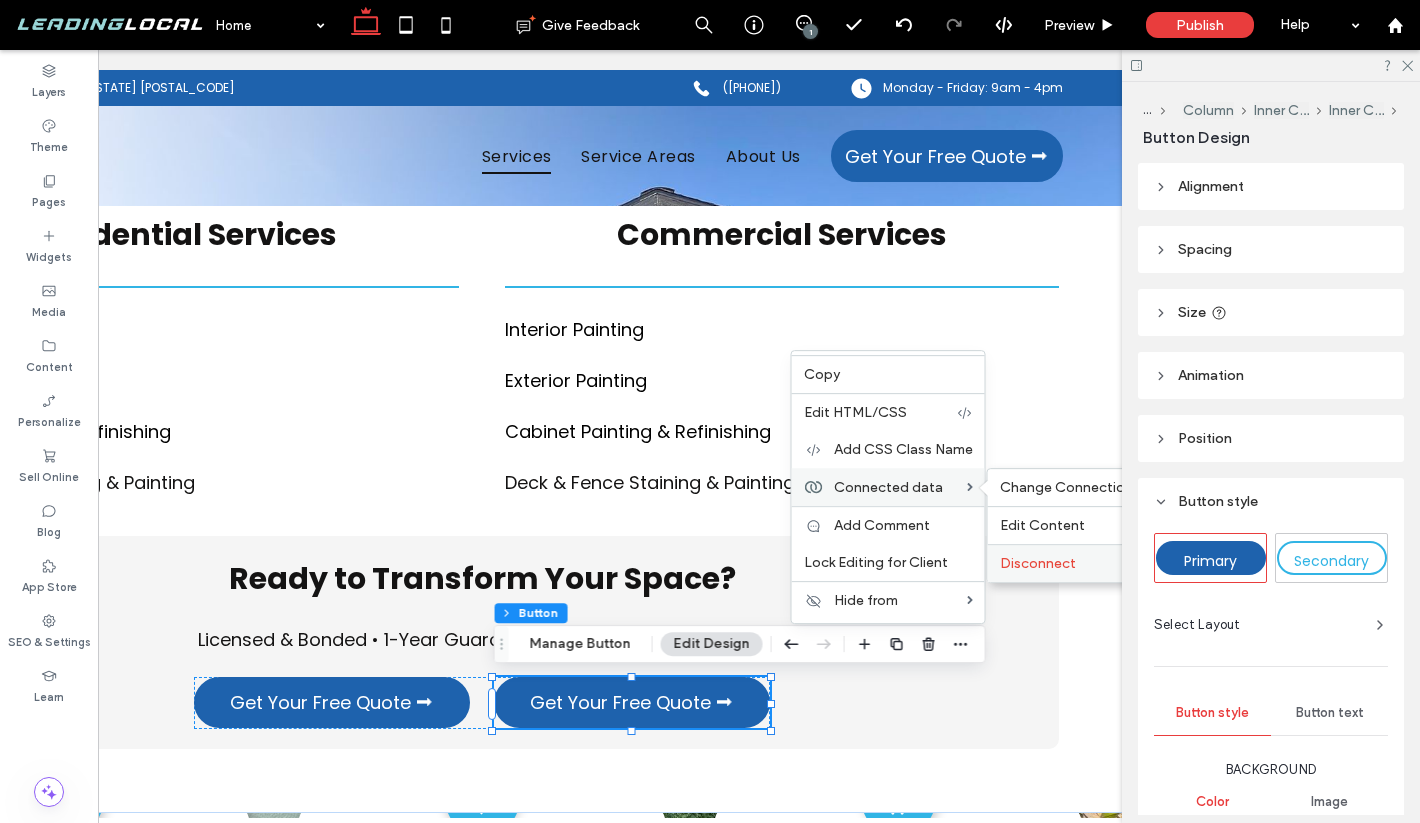 click on "Disconnect" at bounding box center (1038, 563) 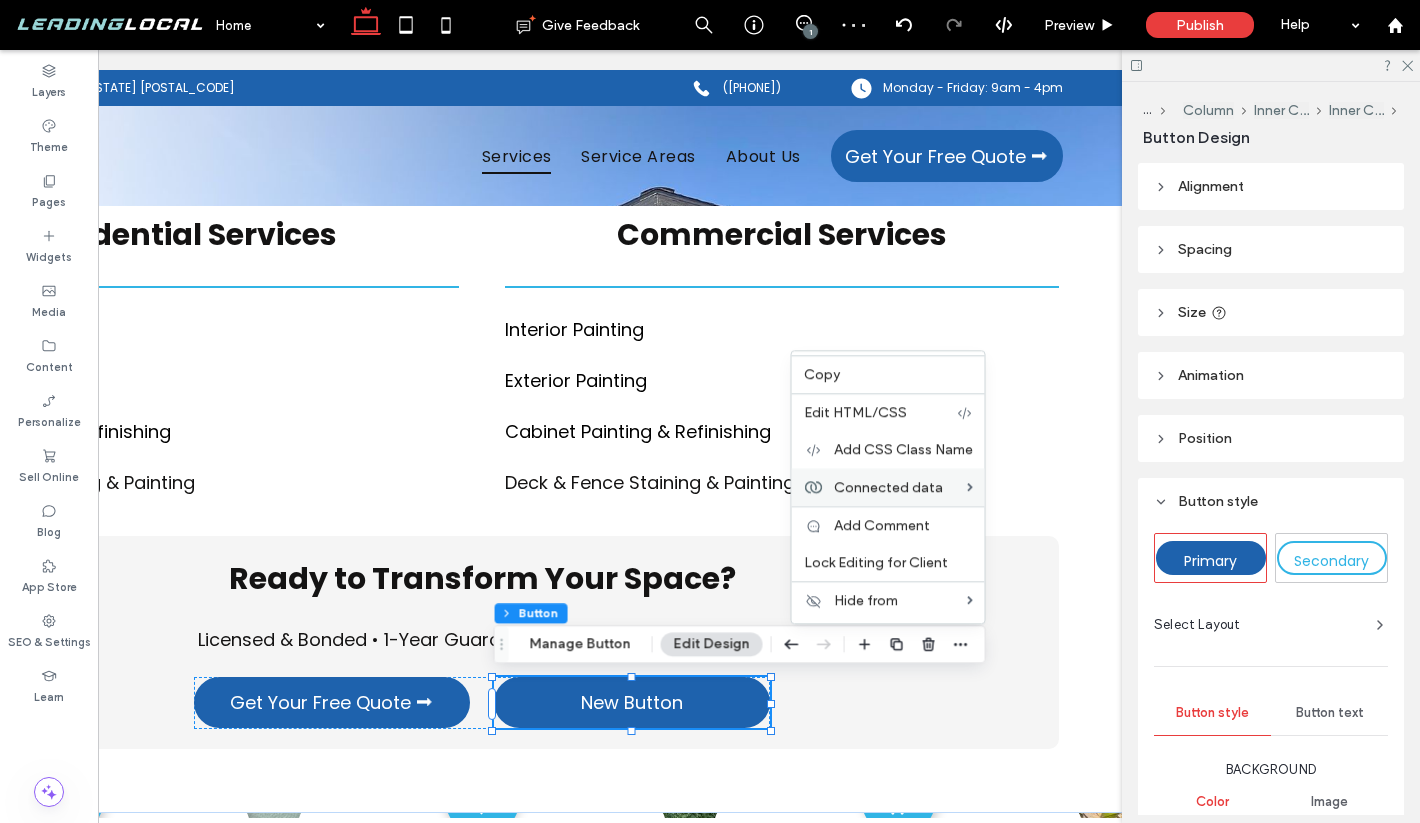 click on "Secondary" at bounding box center (1332, 558) 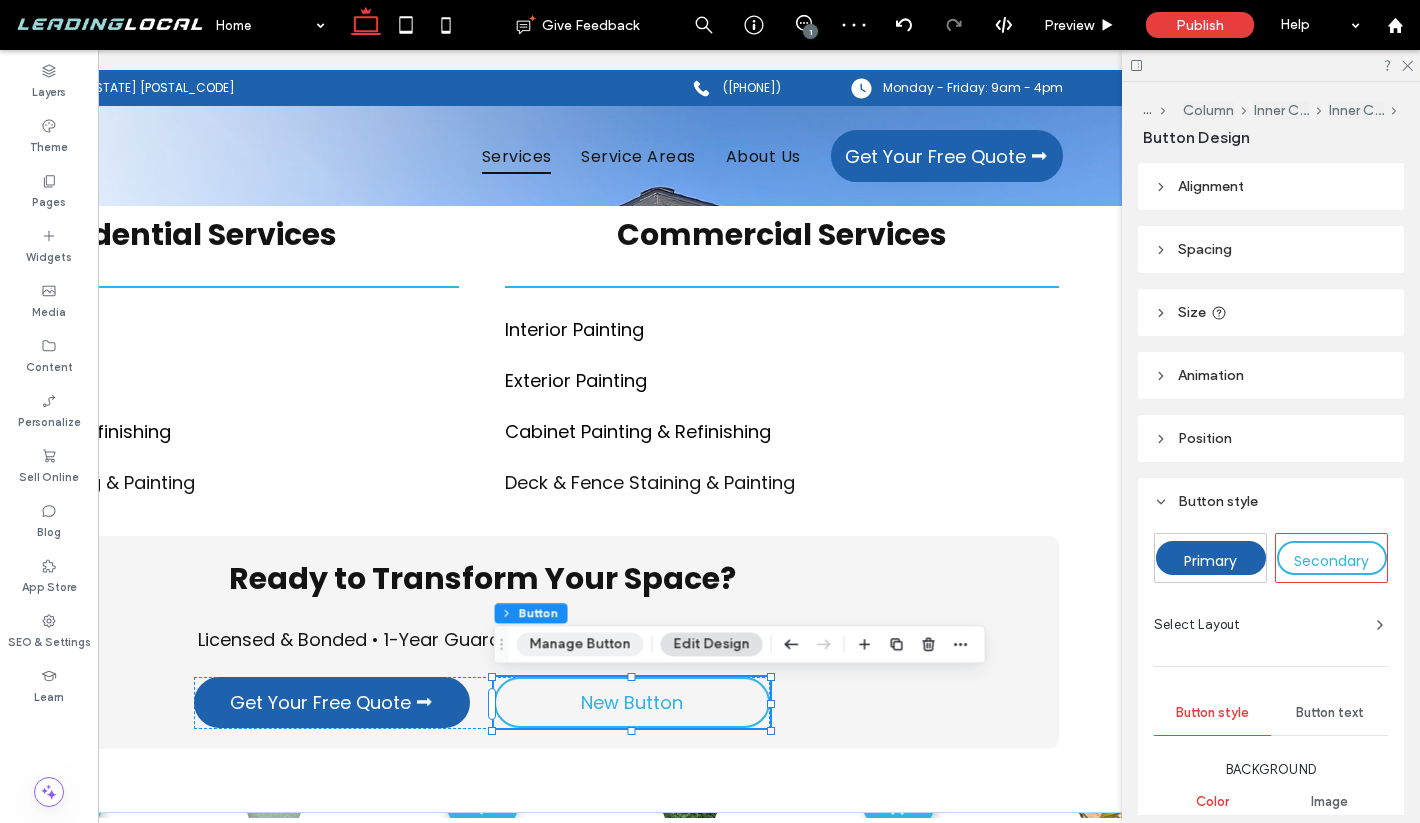 click on "Manage Button" at bounding box center [580, 644] 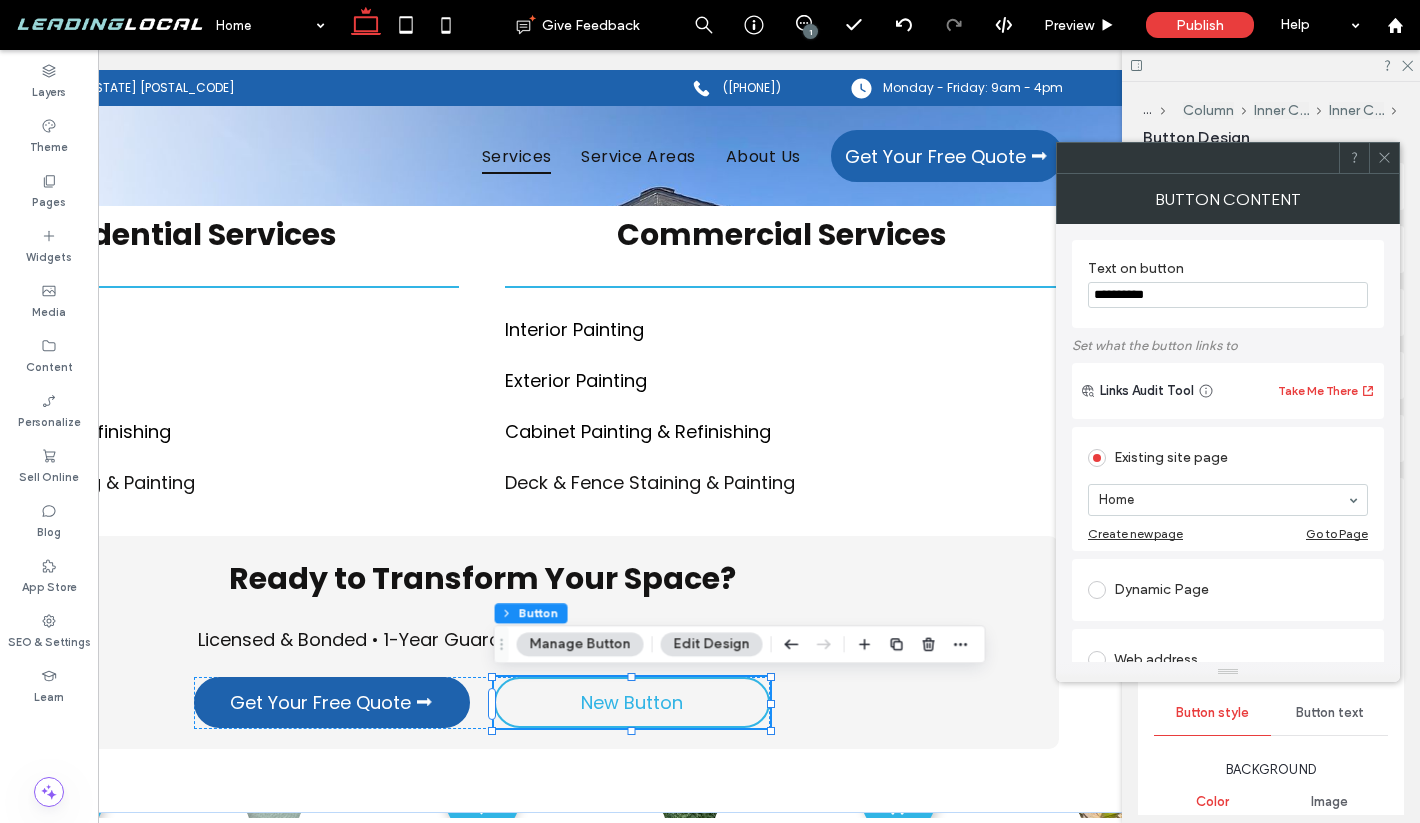 click on "**********" at bounding box center (1228, 295) 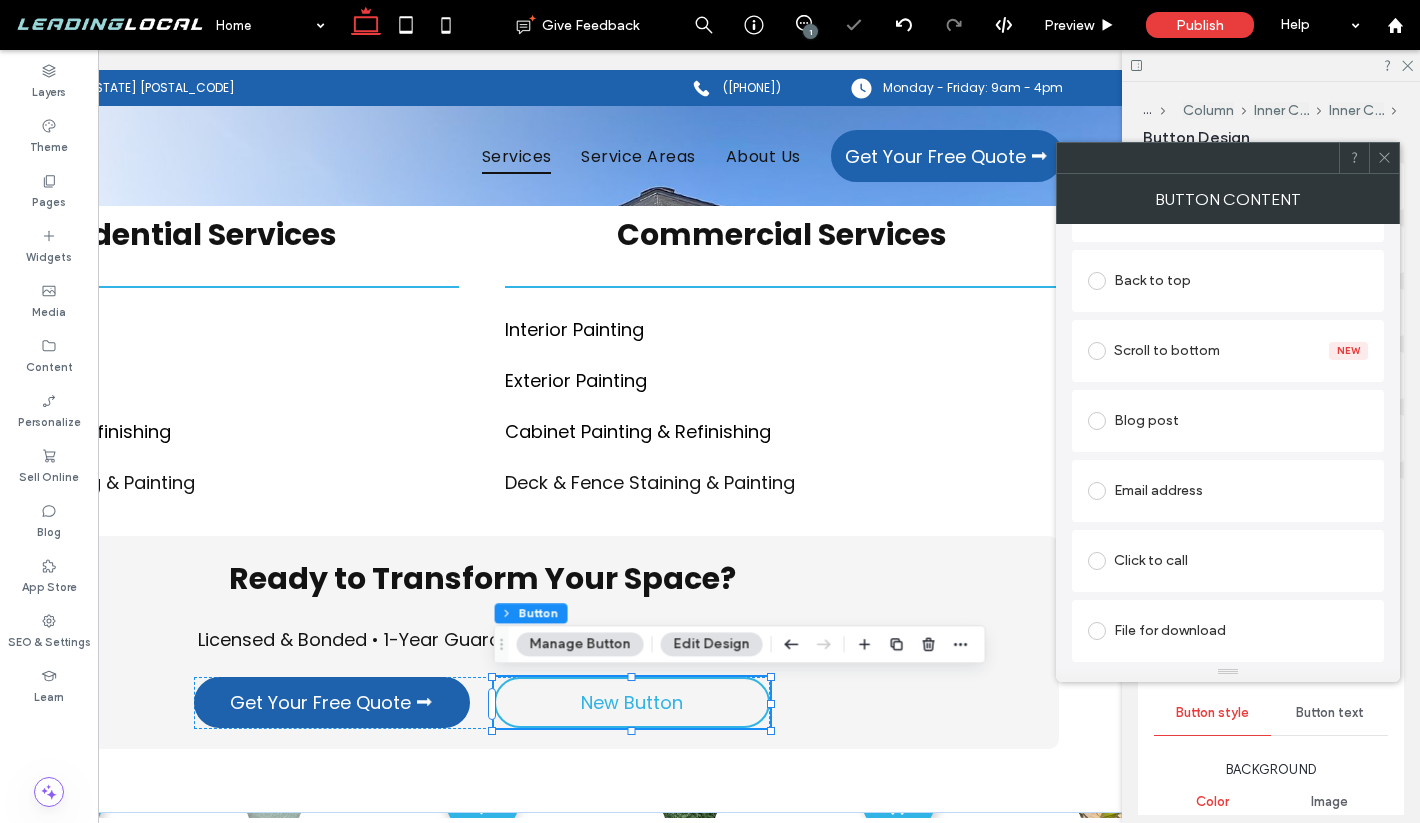 click on "Click to call" at bounding box center (1228, 561) 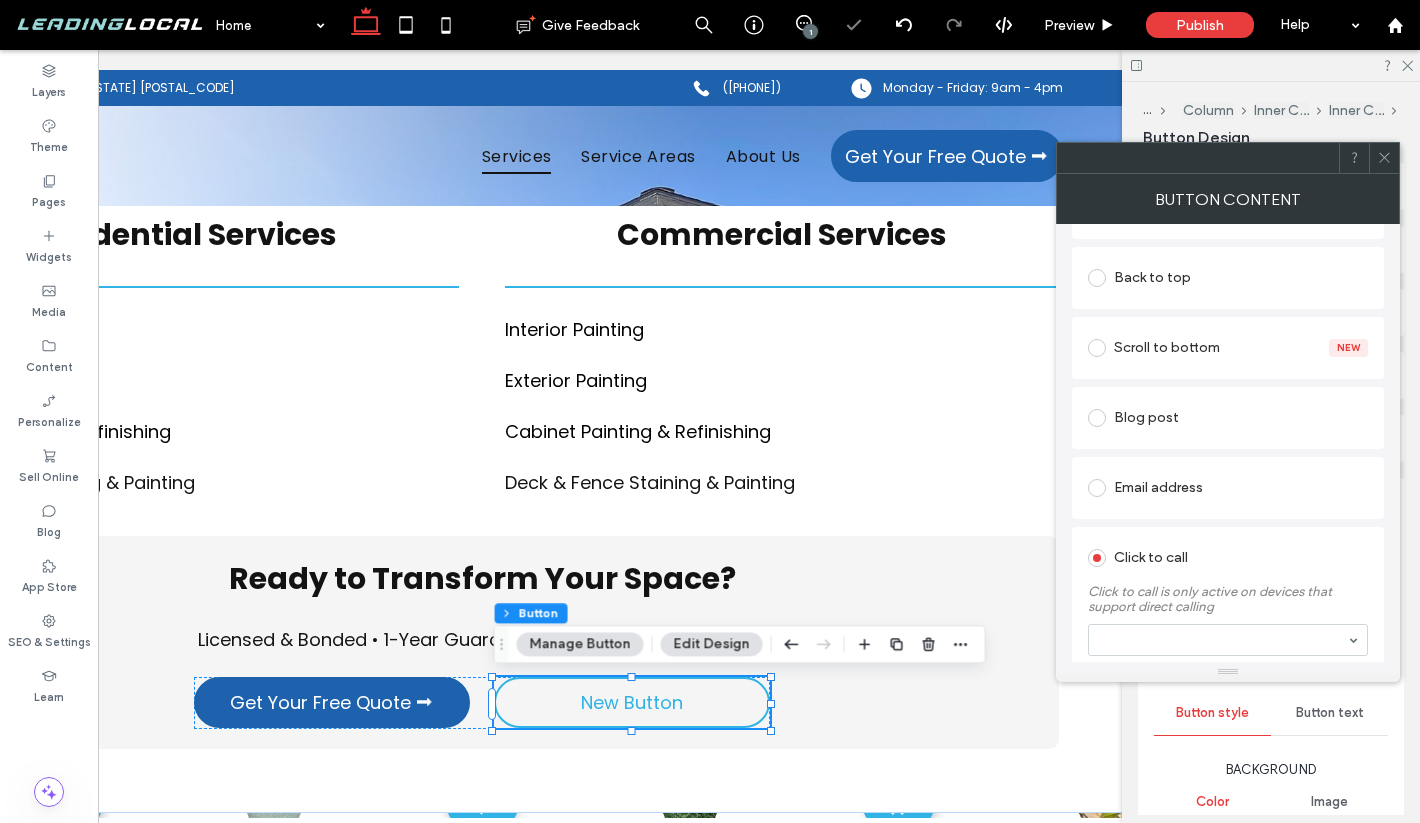 scroll, scrollTop: 619, scrollLeft: 0, axis: vertical 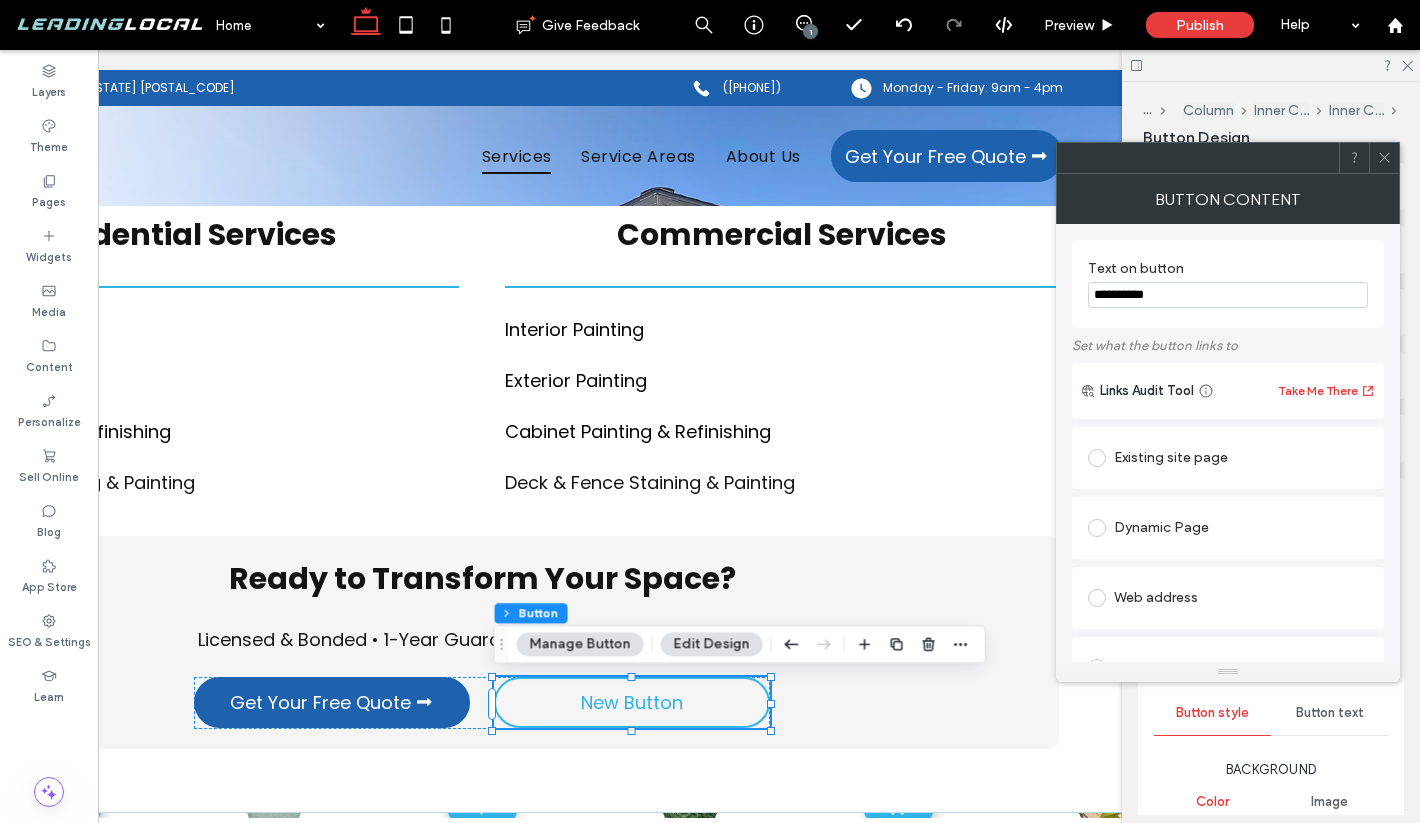 click on "Manage Button" at bounding box center (580, 644) 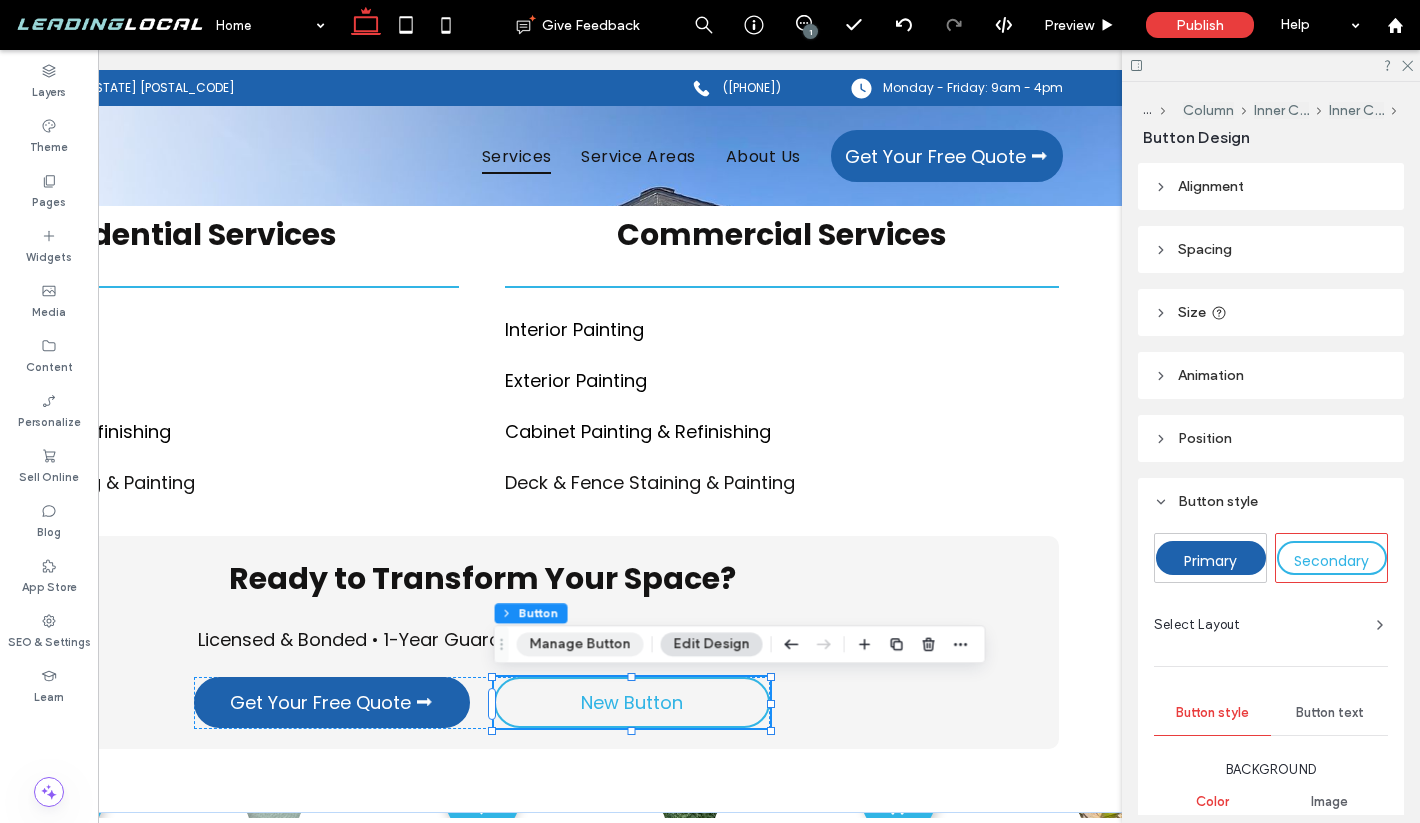 click on "Manage Button" at bounding box center [580, 644] 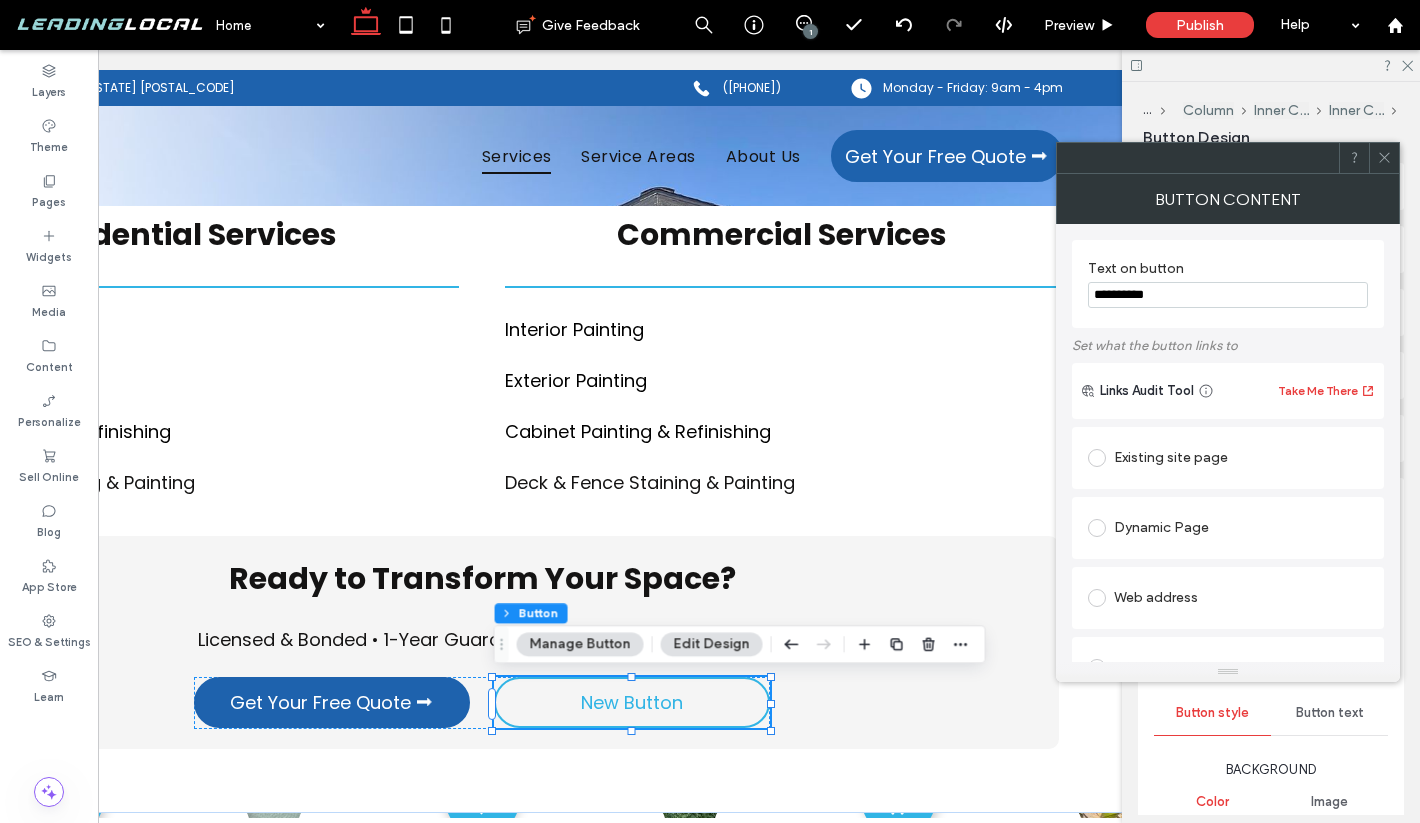 click on "**********" at bounding box center [1228, 295] 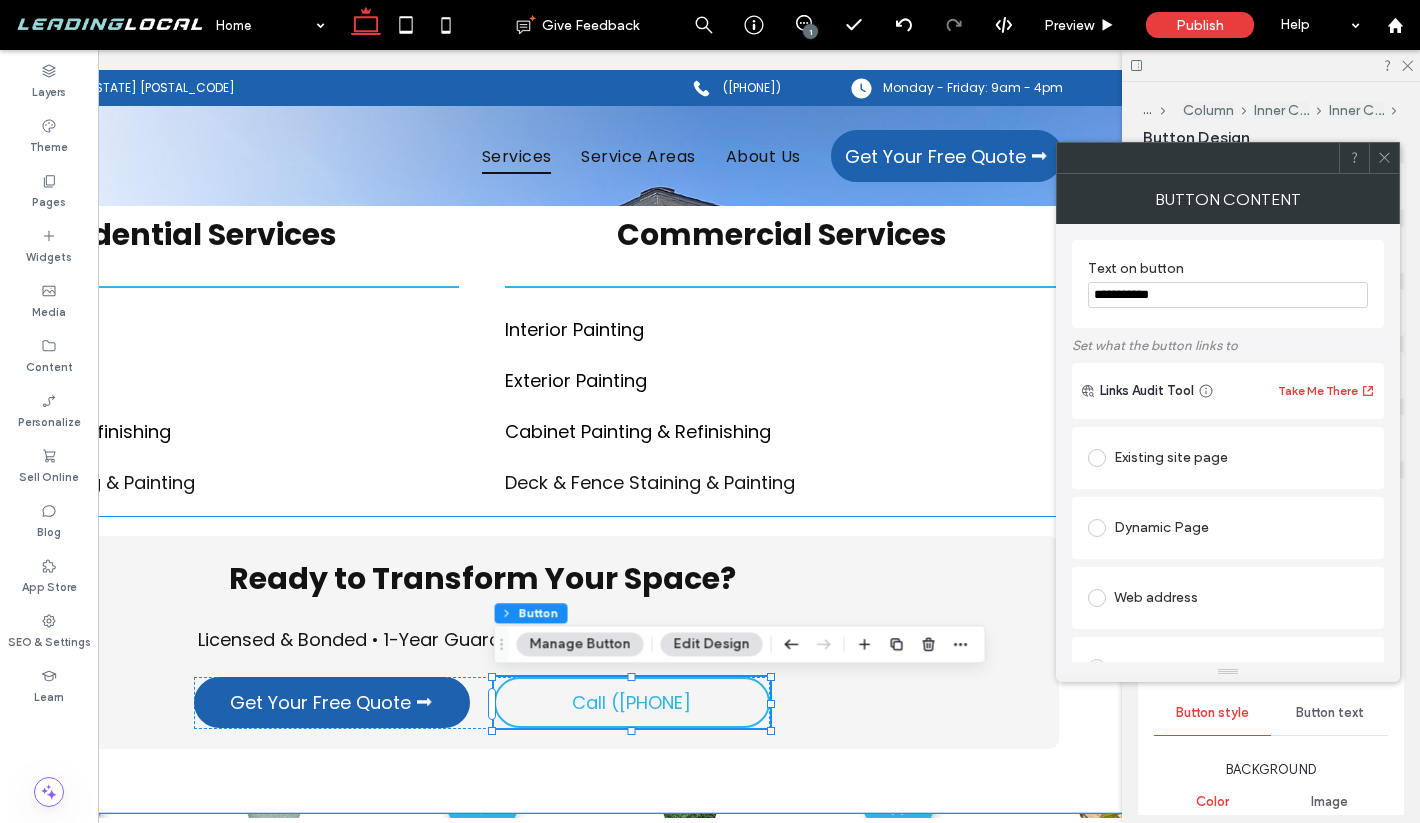 type on "**********" 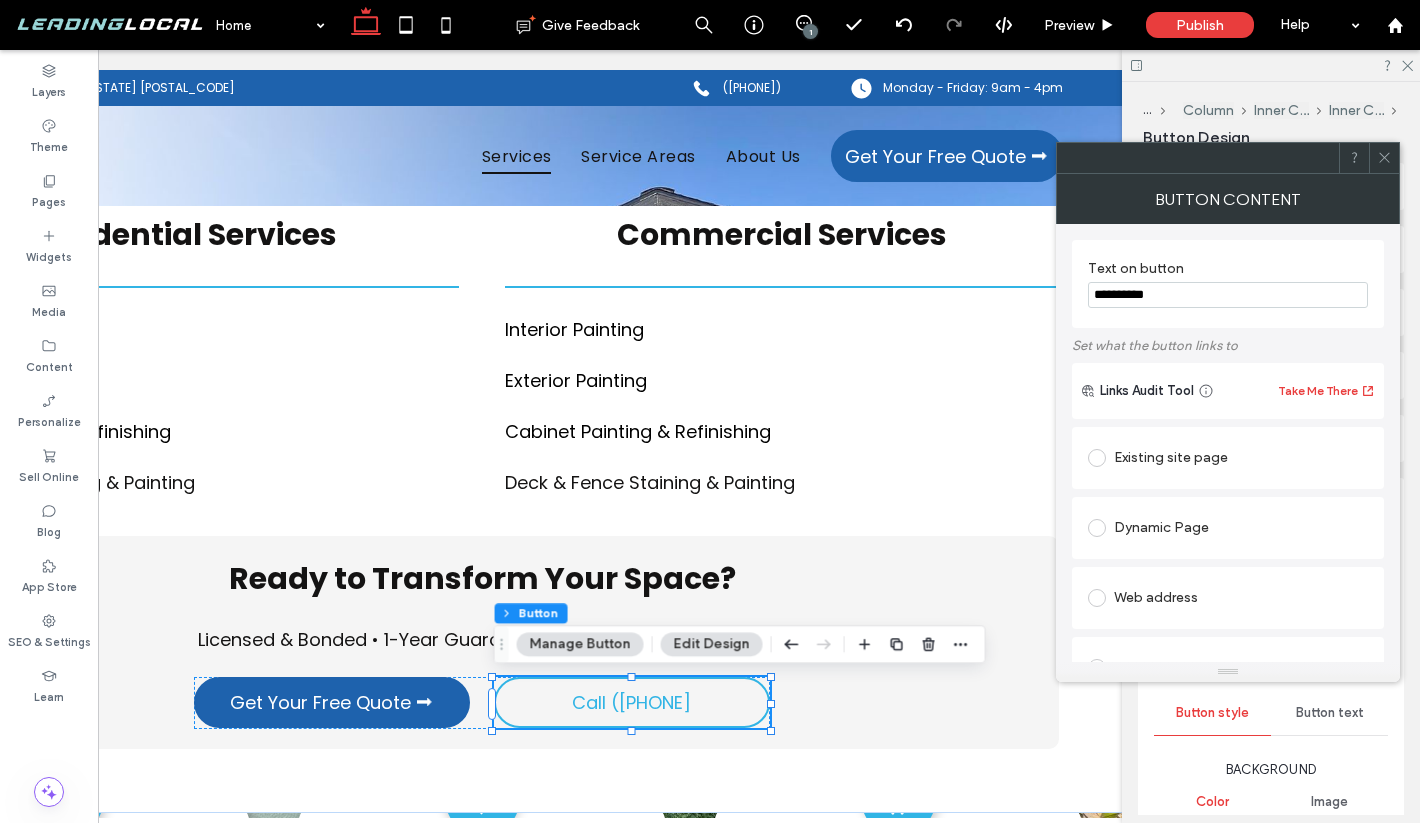 click on "**********" at bounding box center [1228, 284] 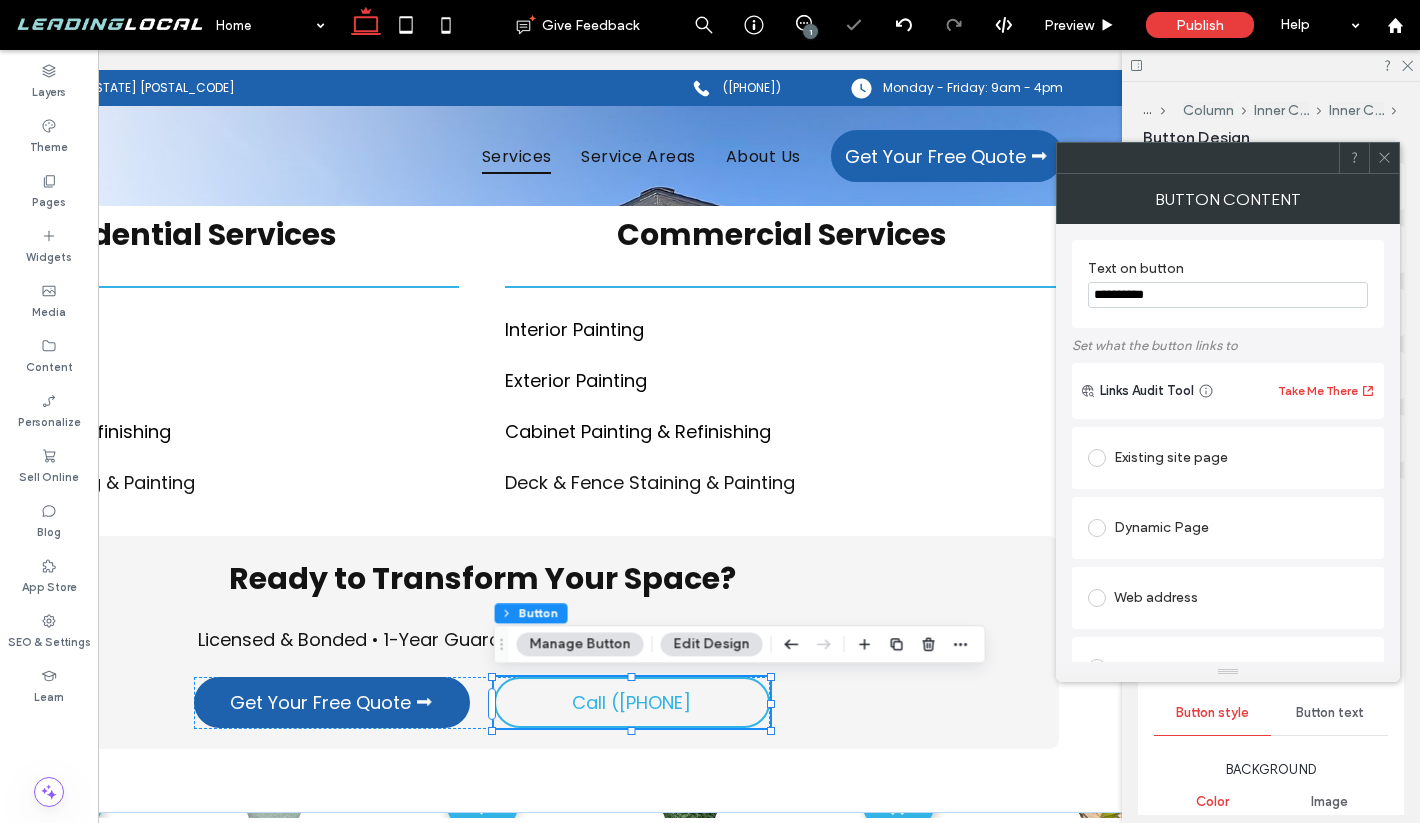 click on "**********" at bounding box center (1228, 295) 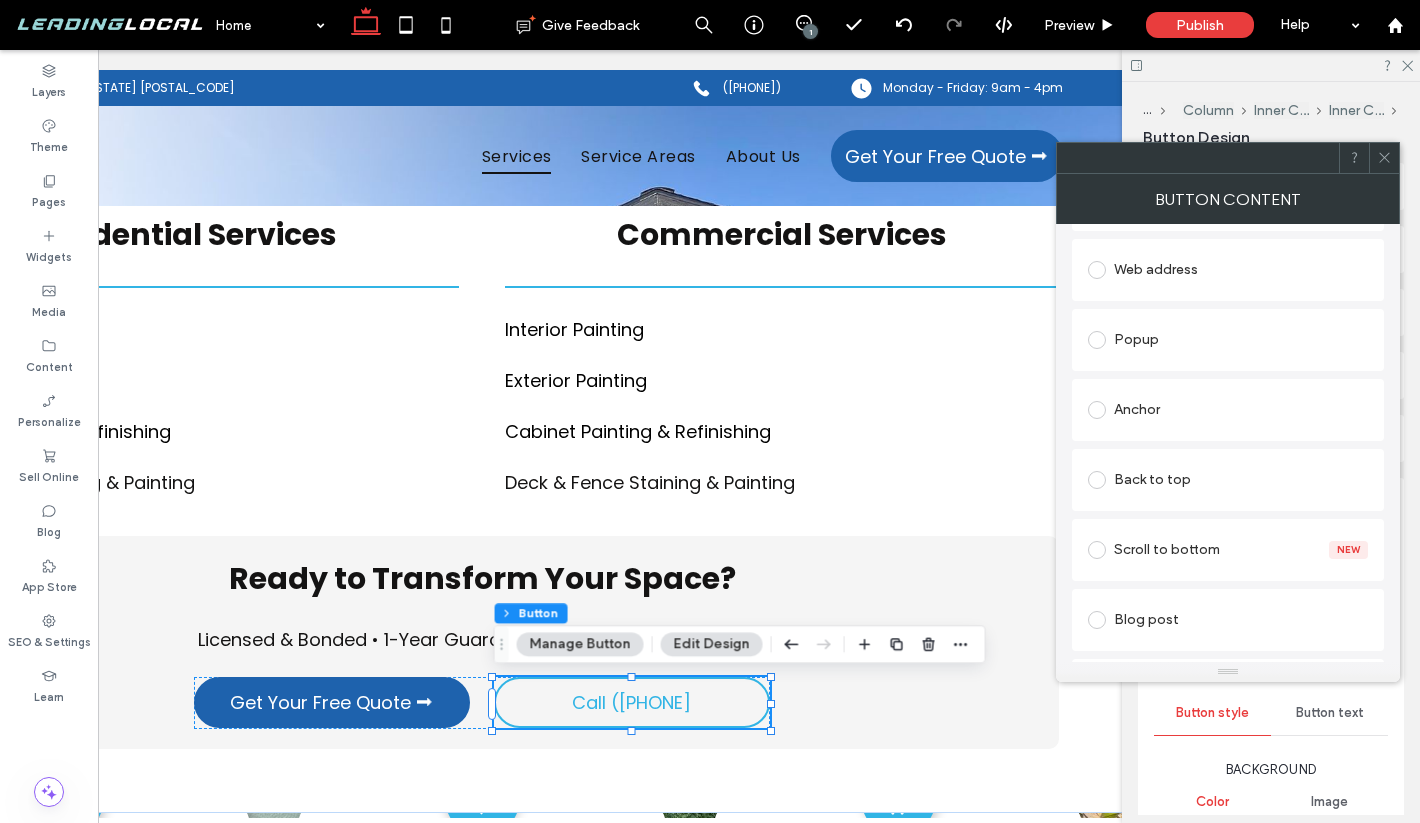 scroll, scrollTop: 0, scrollLeft: 0, axis: both 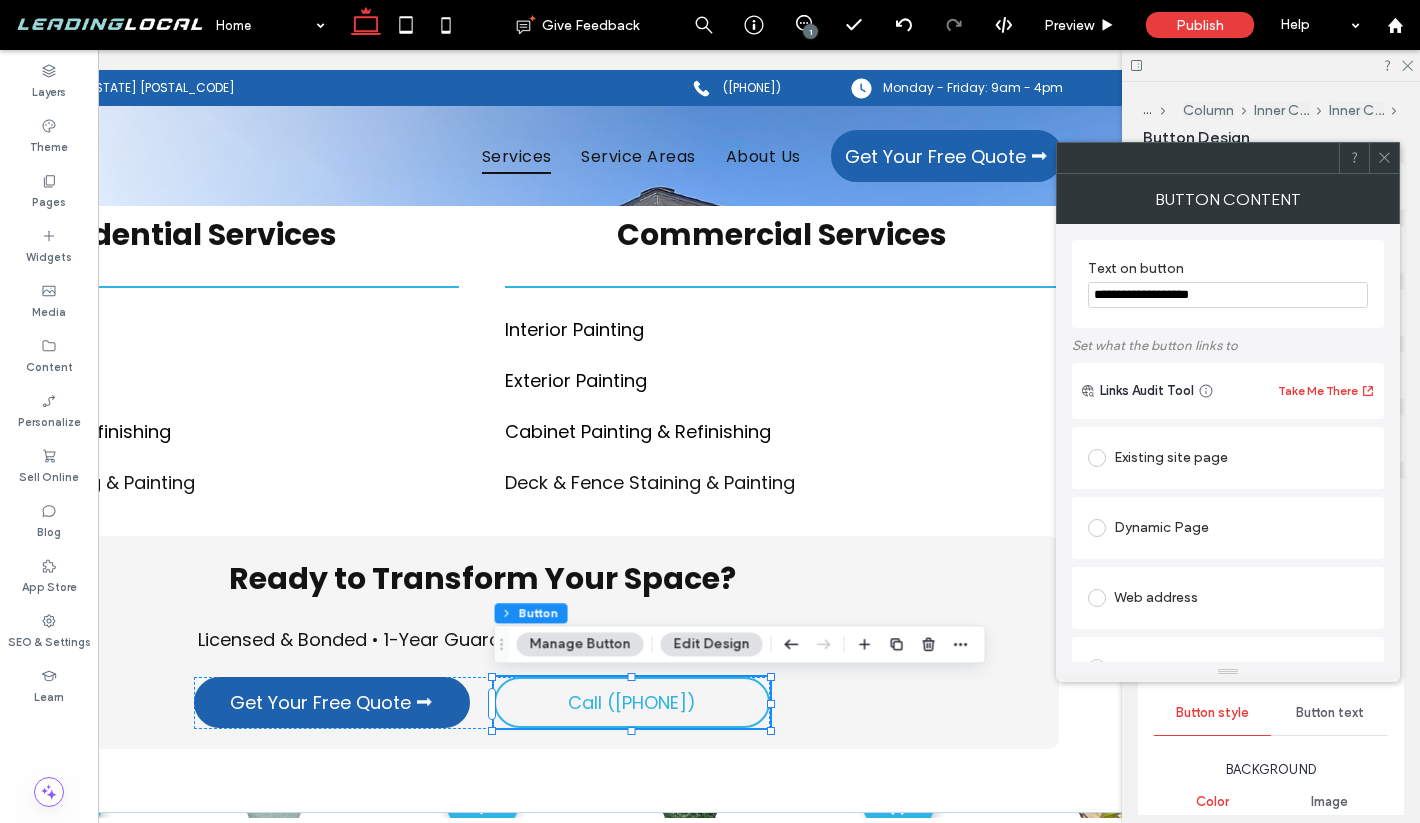 type on "**********" 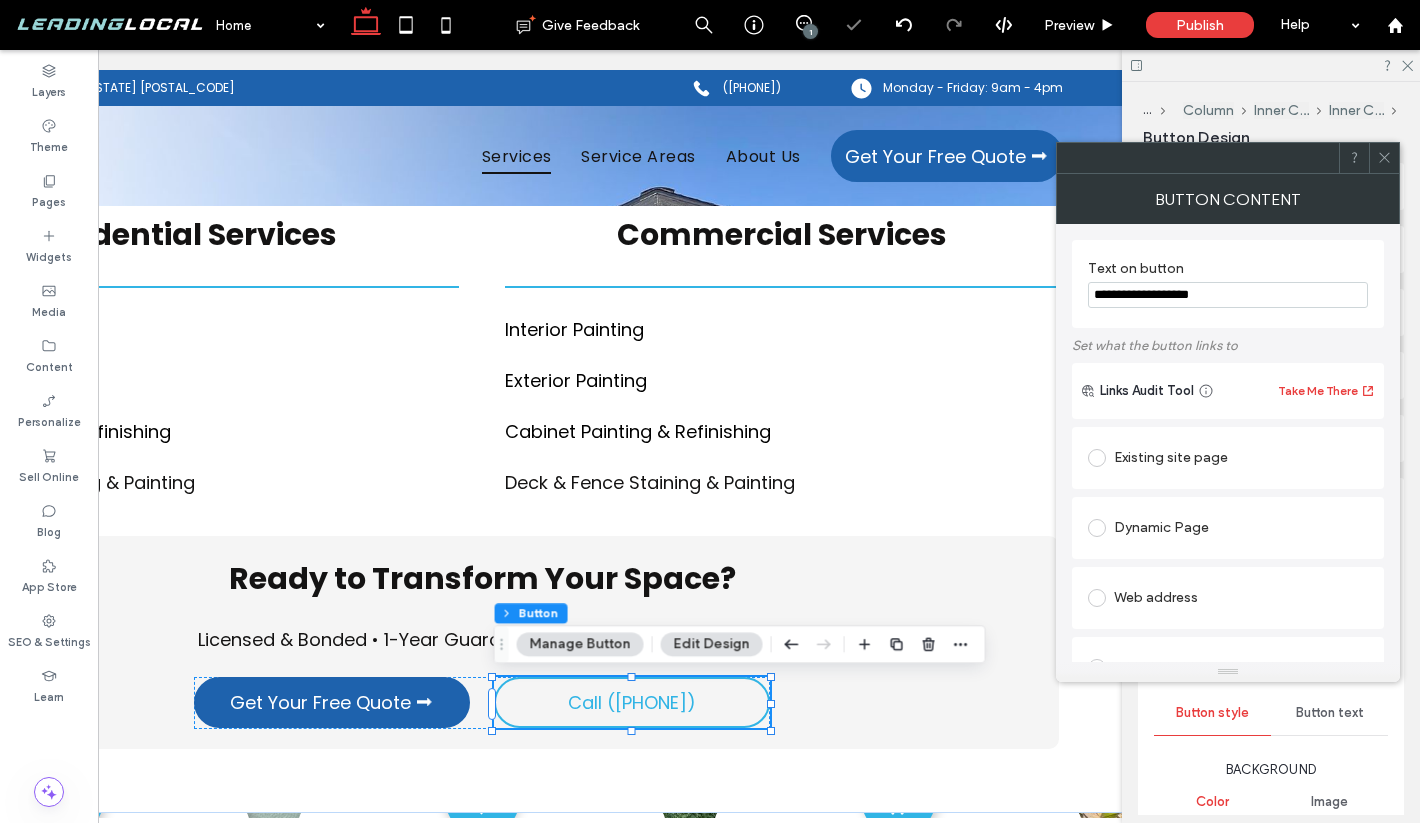 click 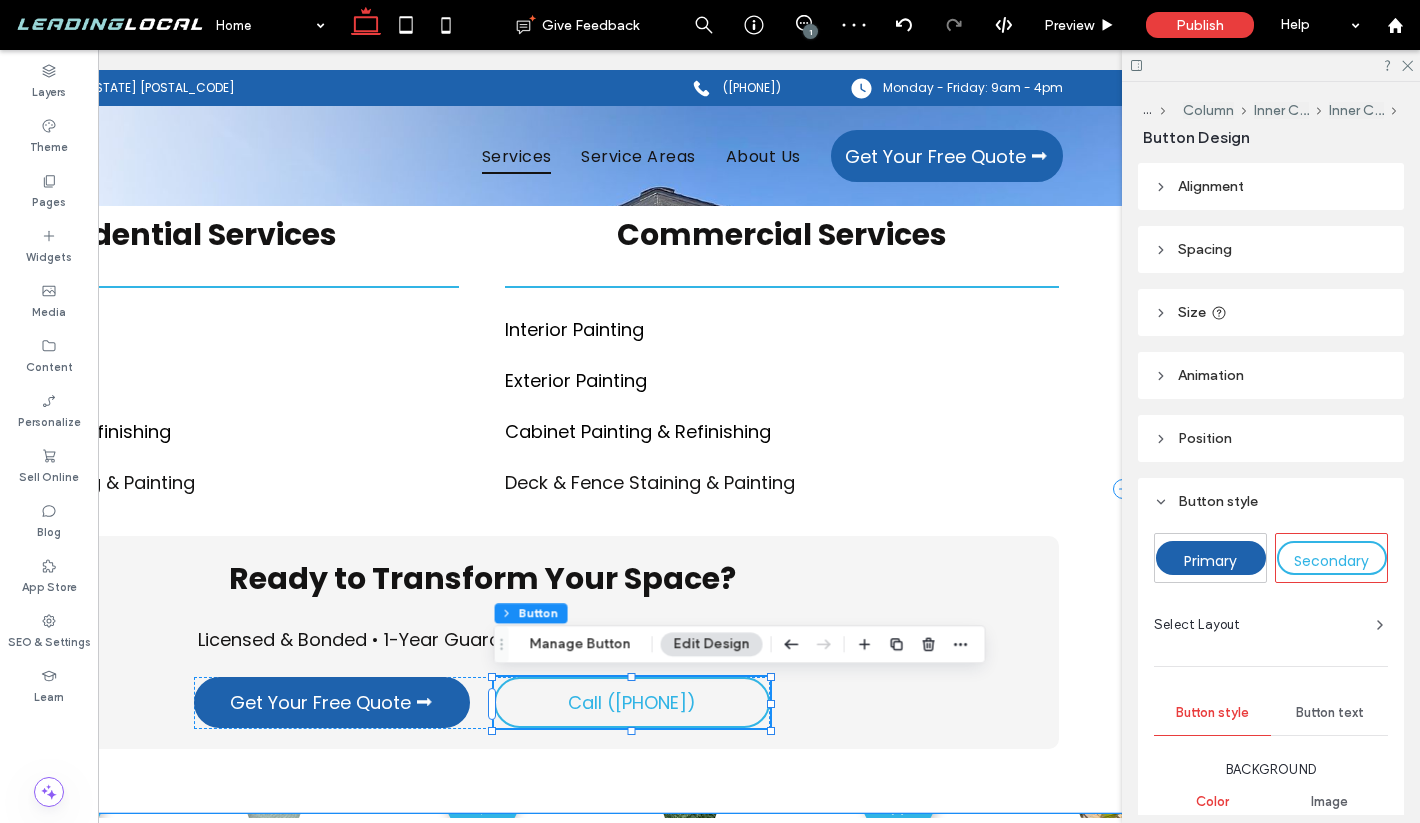 click on "Residential Services
Interior Painting
Exterior Painting
Cabinet Painting & Refinishing
Deck & Fenc e Staining & Painting
Commercial Services
Interior Painting
Exterior Painting
Cabinet Painting & Refinishing
Deck & Fenc e Staining & Painting
Ready to Transform Your Space? Licensed & Bonded • 1-Year Guarantee • Up to 10-Year Warranty
Get Your Free Quote ⮕
Call (541) 500-0705" at bounding box center [482, 489] 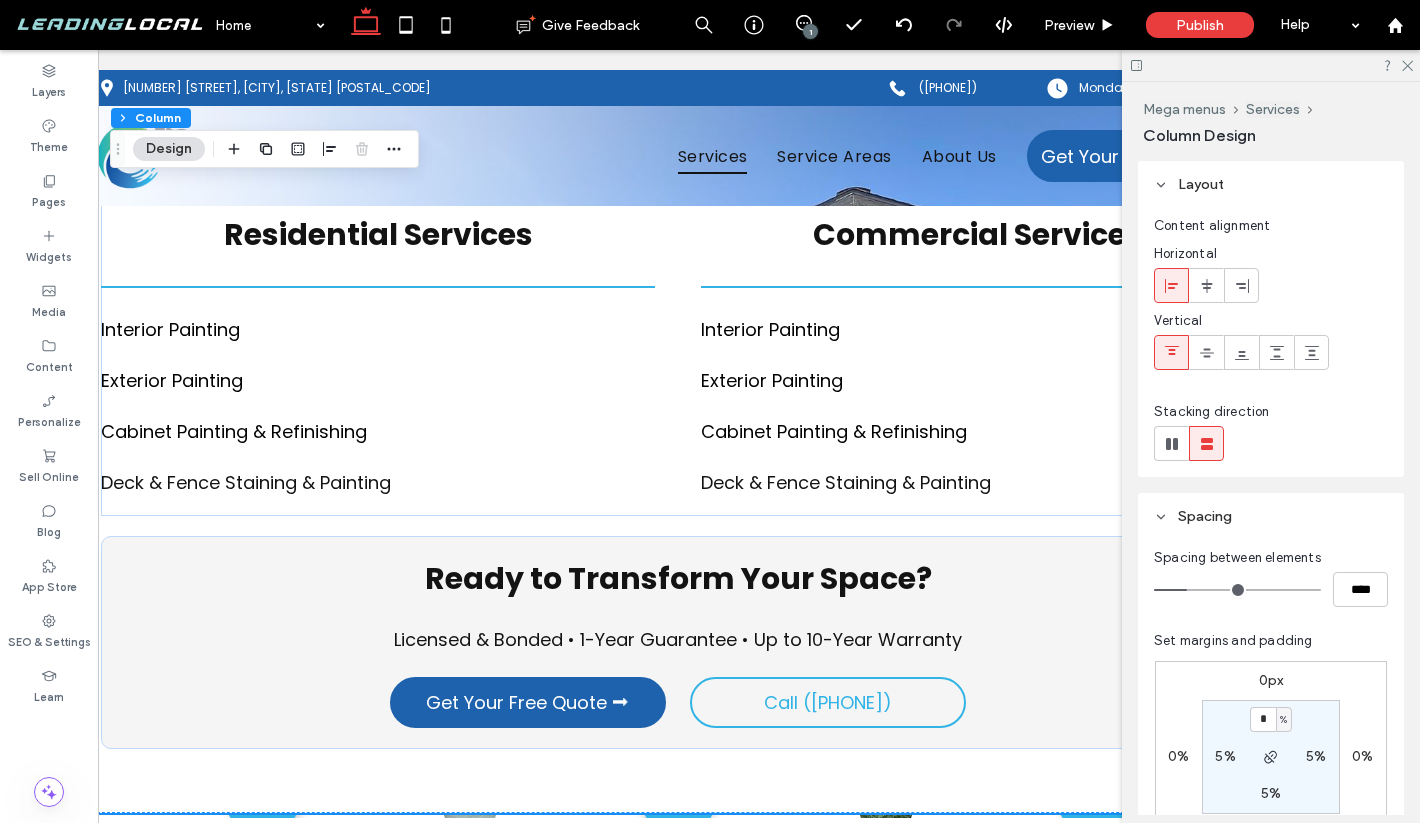scroll, scrollTop: 0, scrollLeft: 78, axis: horizontal 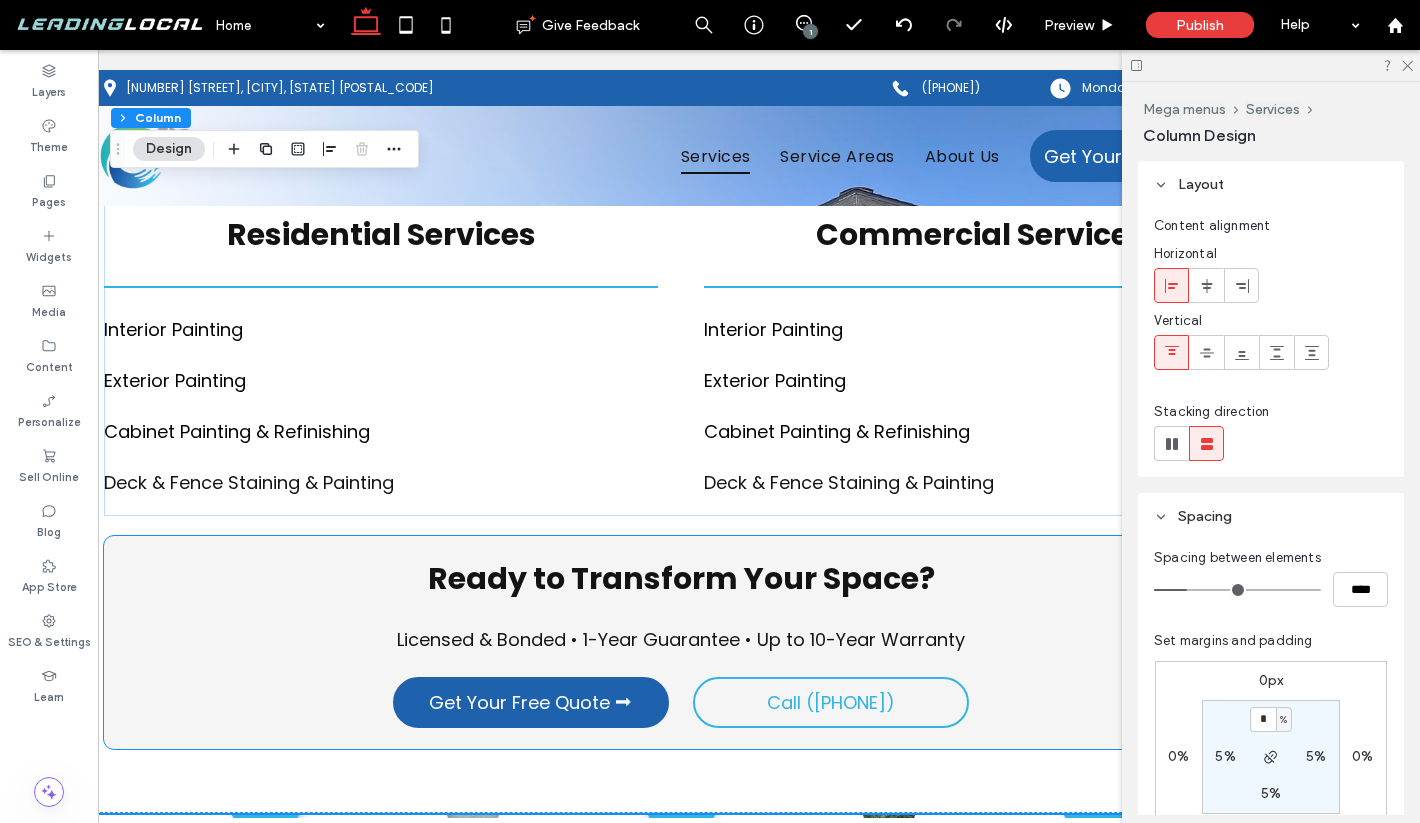click on "Ready to Transform Your Space?" at bounding box center [681, 579] 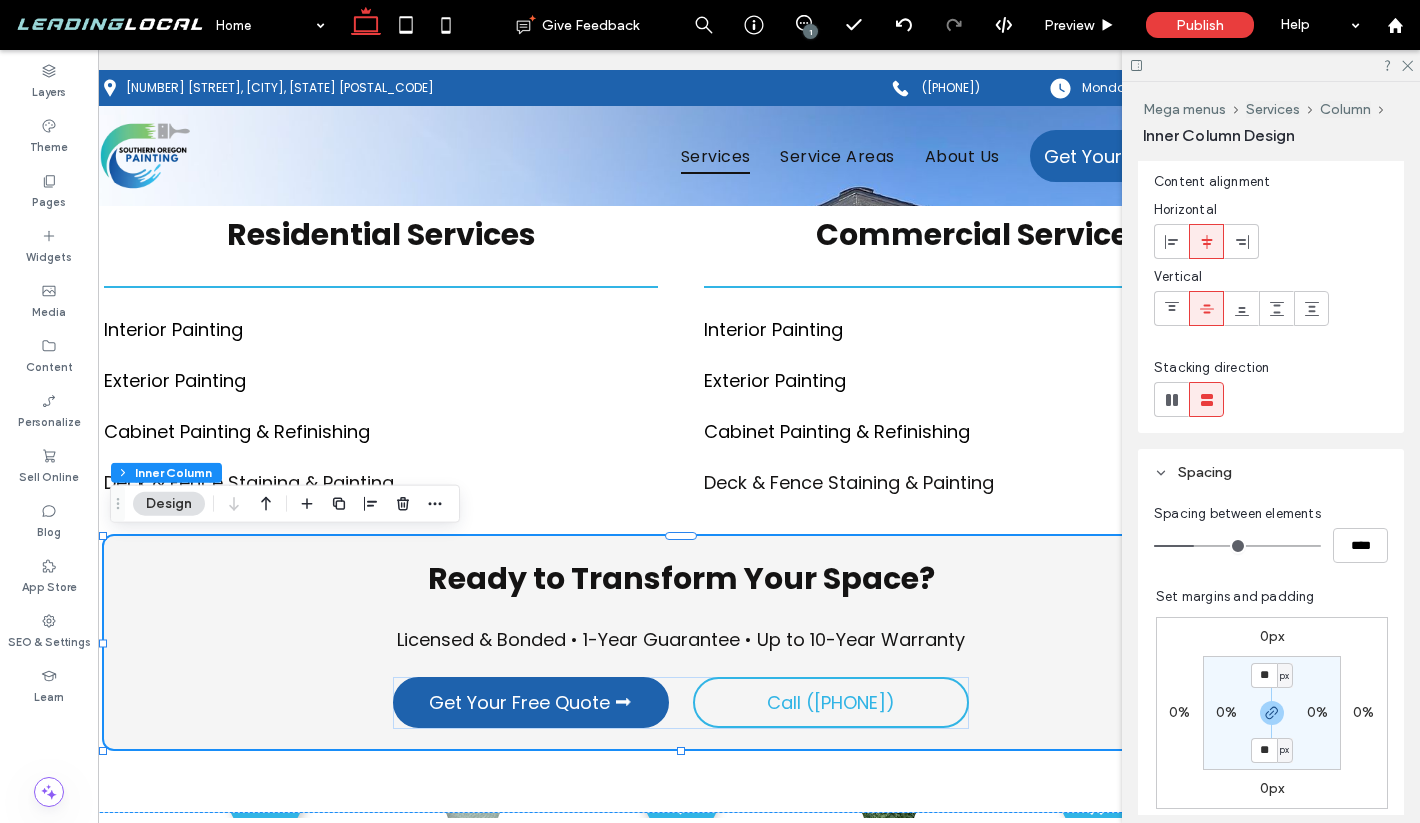scroll, scrollTop: 129, scrollLeft: 0, axis: vertical 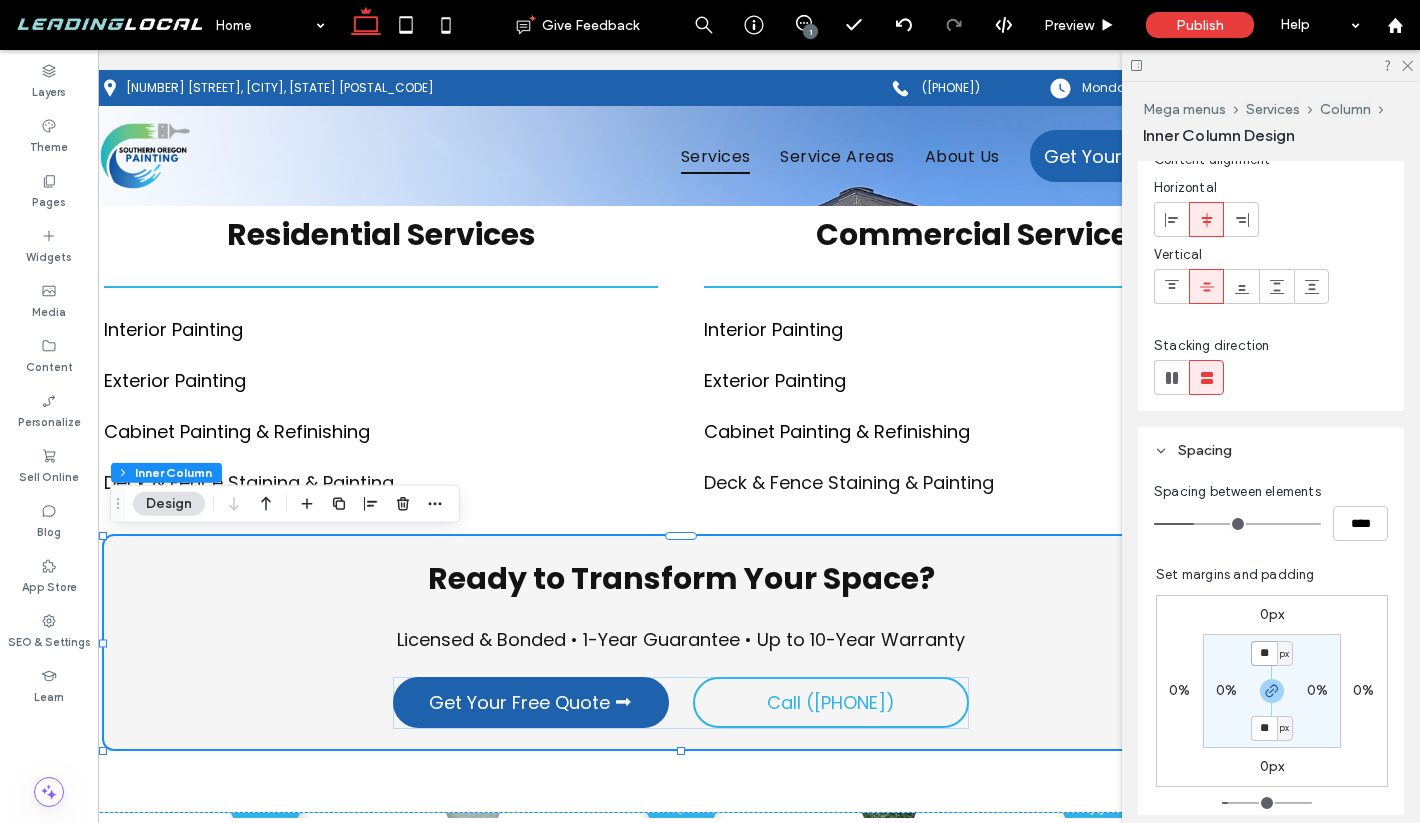 click on "**" at bounding box center [1264, 653] 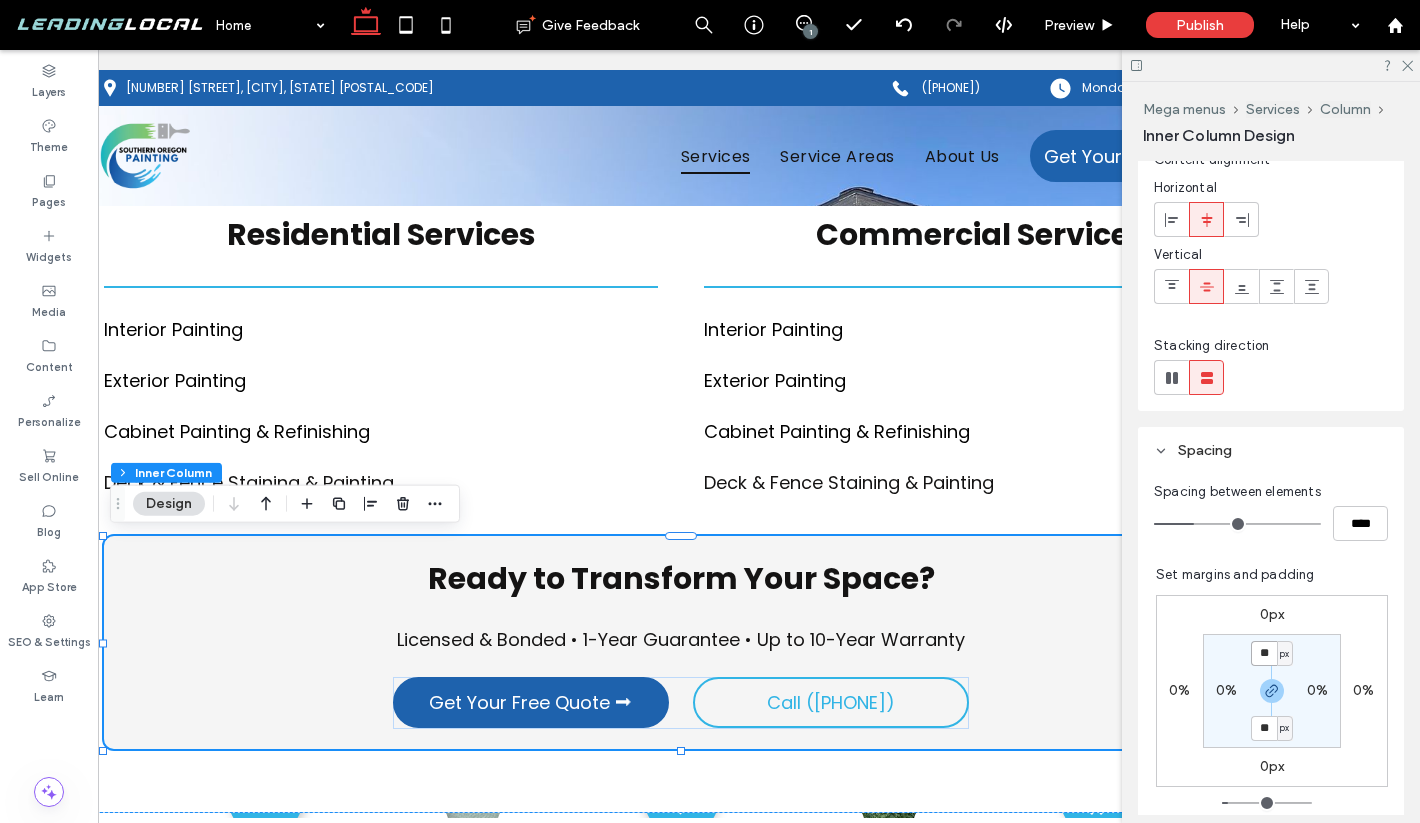 type on "**" 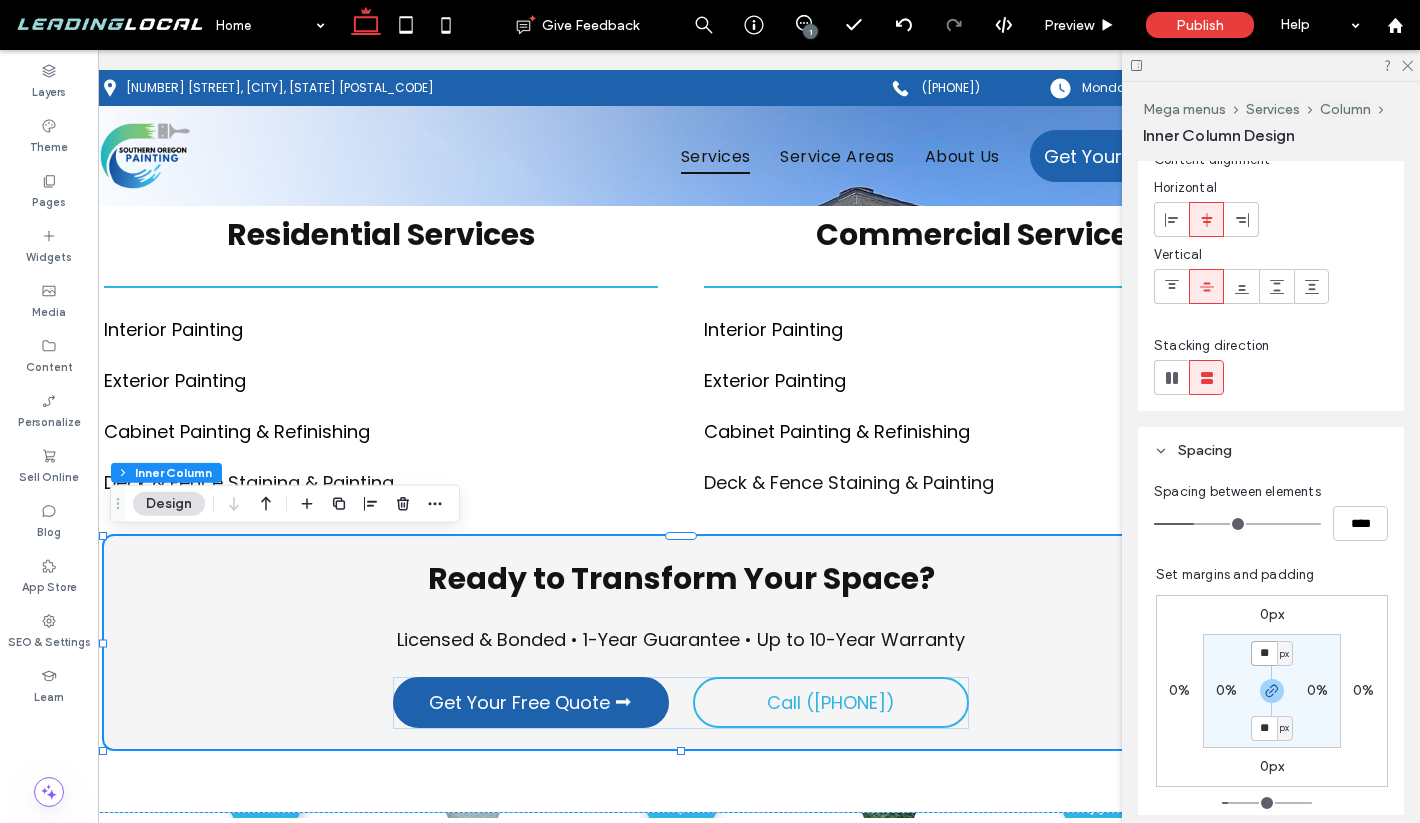 type on "**" 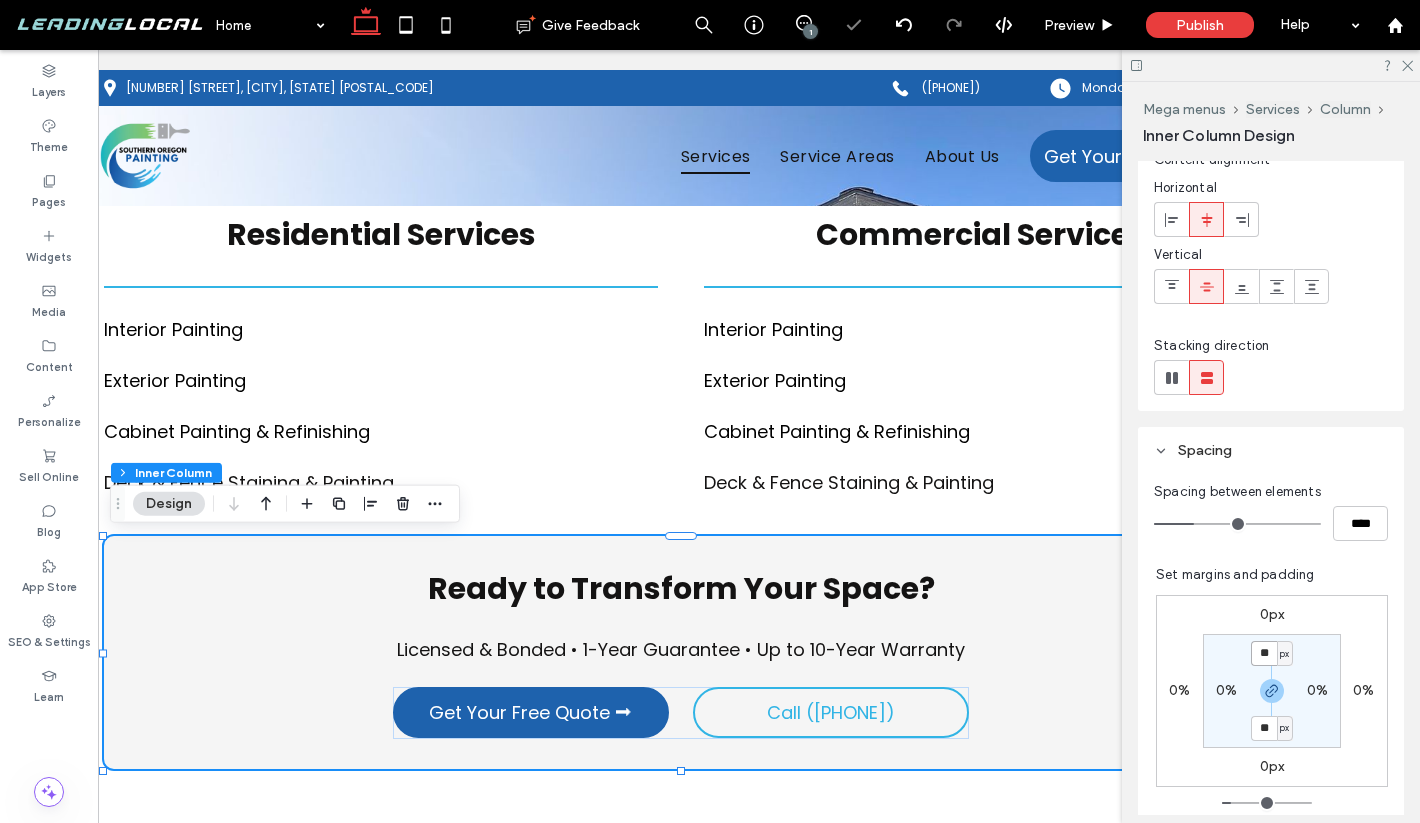 scroll, scrollTop: 60, scrollLeft: 0, axis: vertical 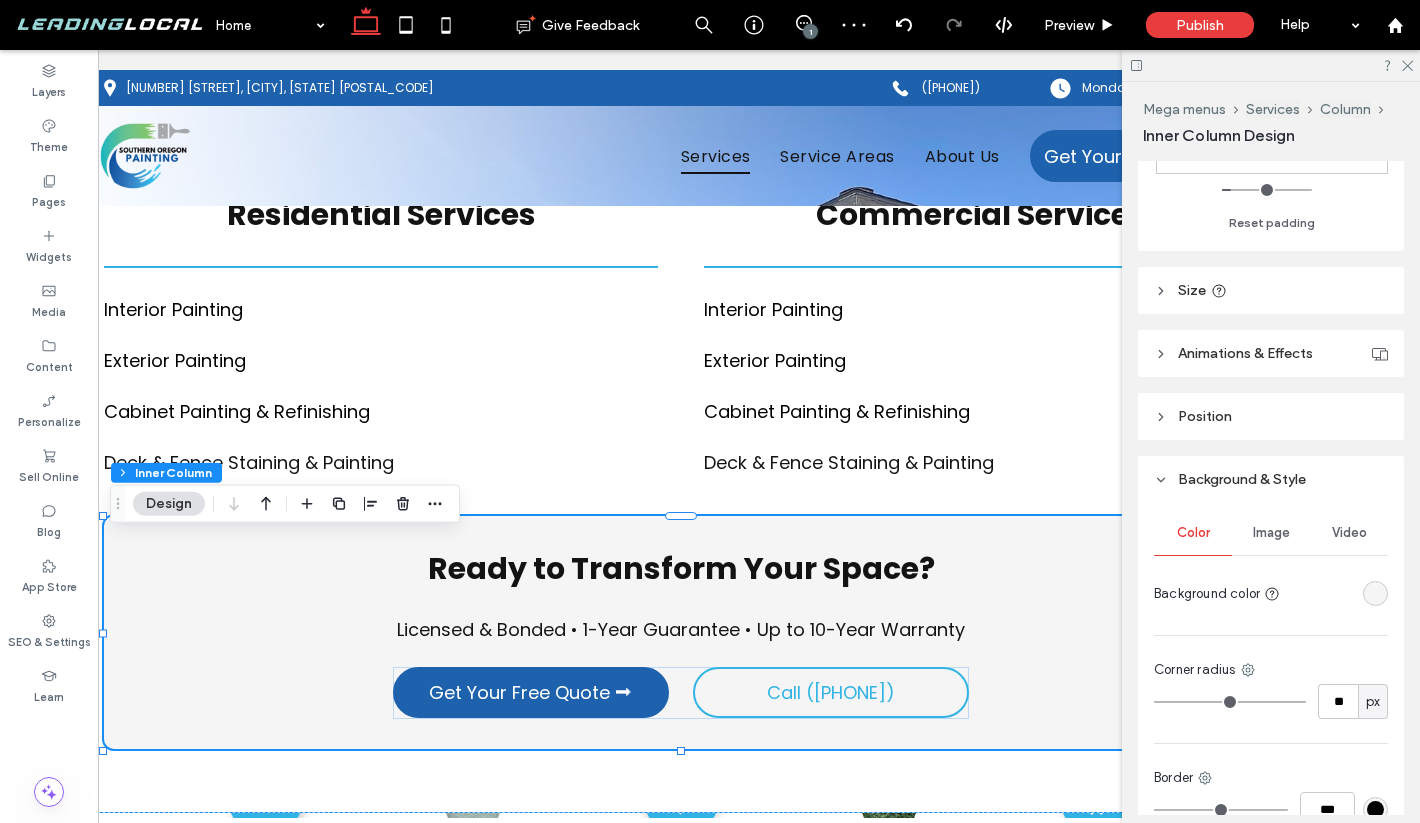 click at bounding box center [1375, 593] 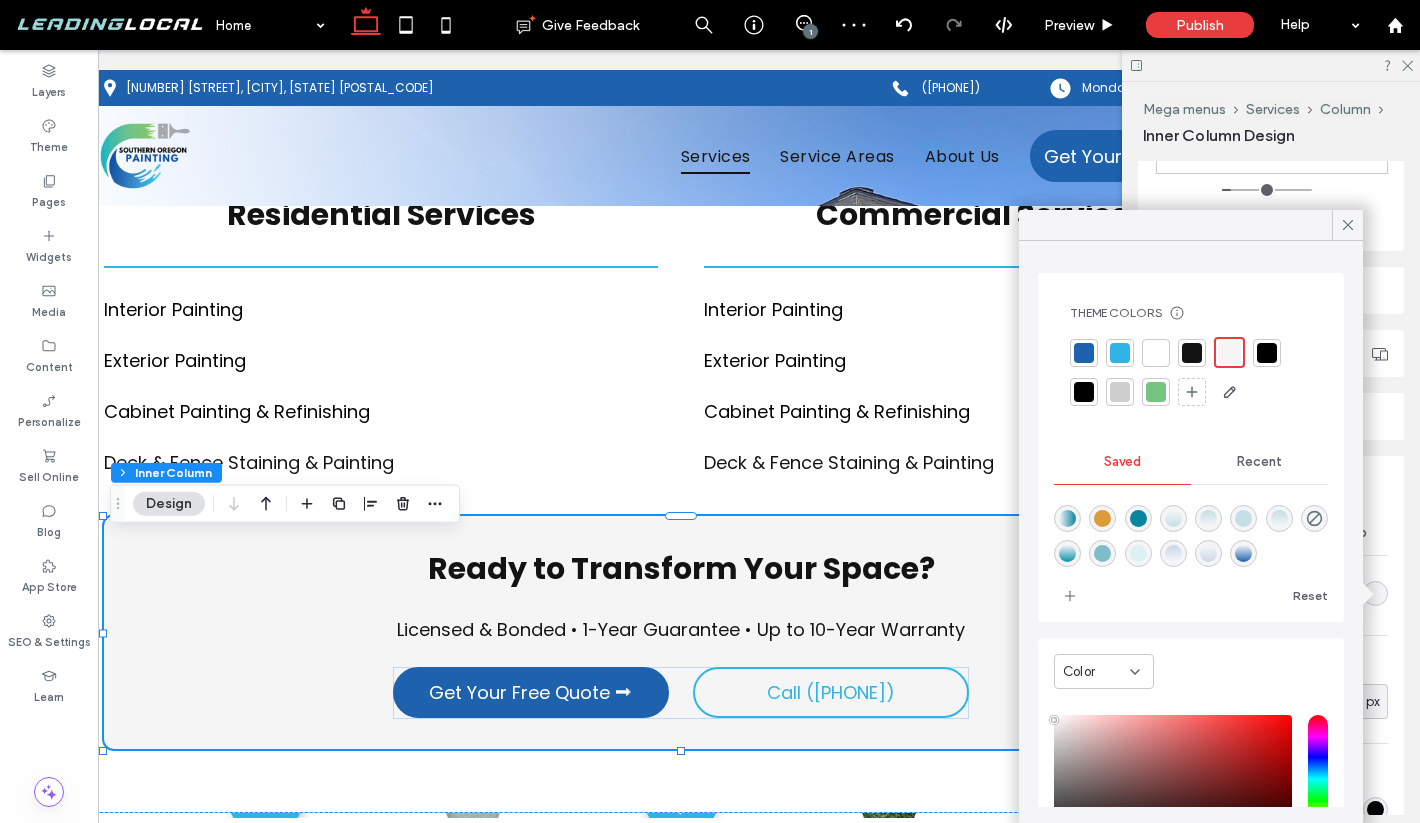 scroll, scrollTop: 163, scrollLeft: 0, axis: vertical 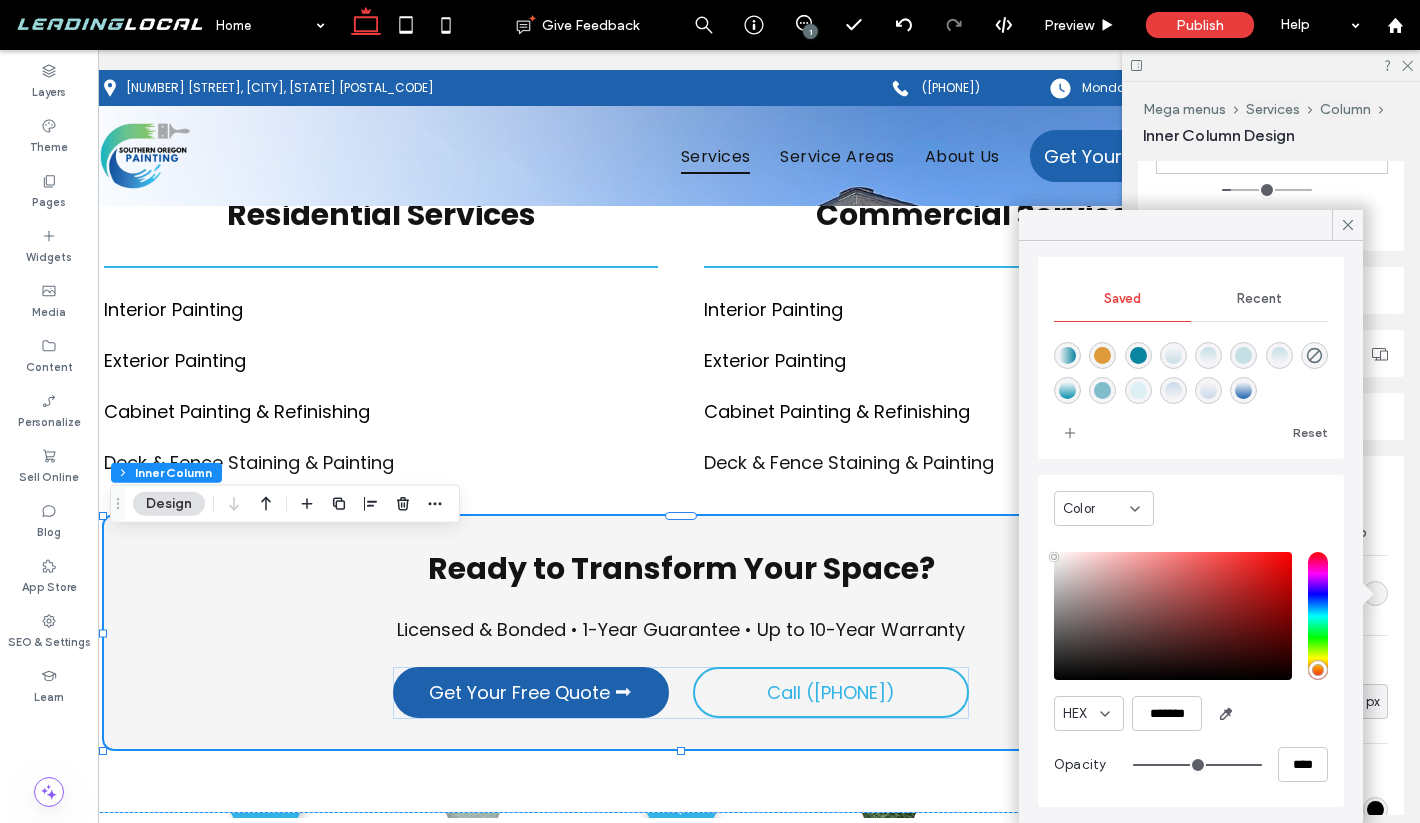 drag, startPoint x: 1233, startPoint y: 755, endPoint x: 1221, endPoint y: 759, distance: 12.649111 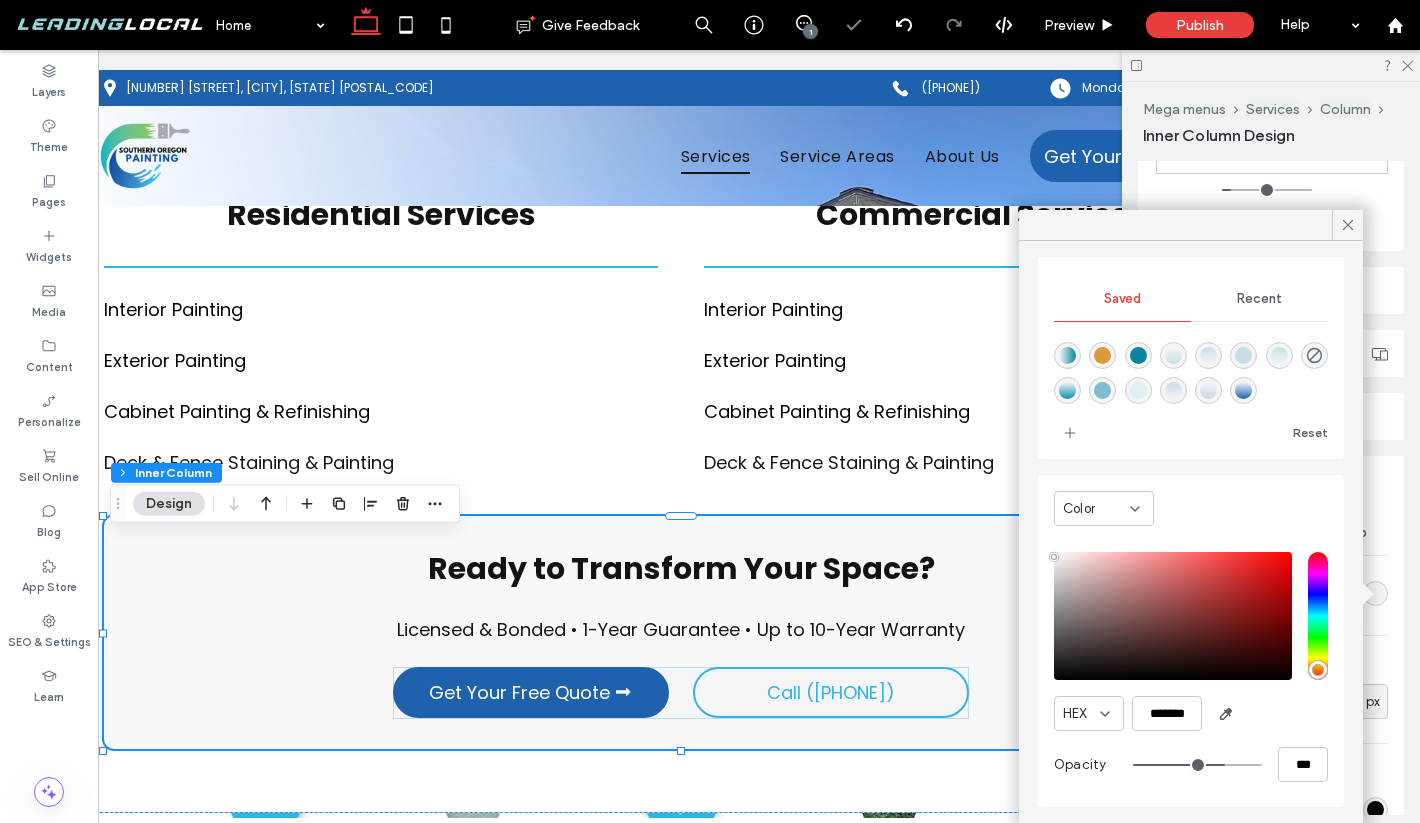 type on "**" 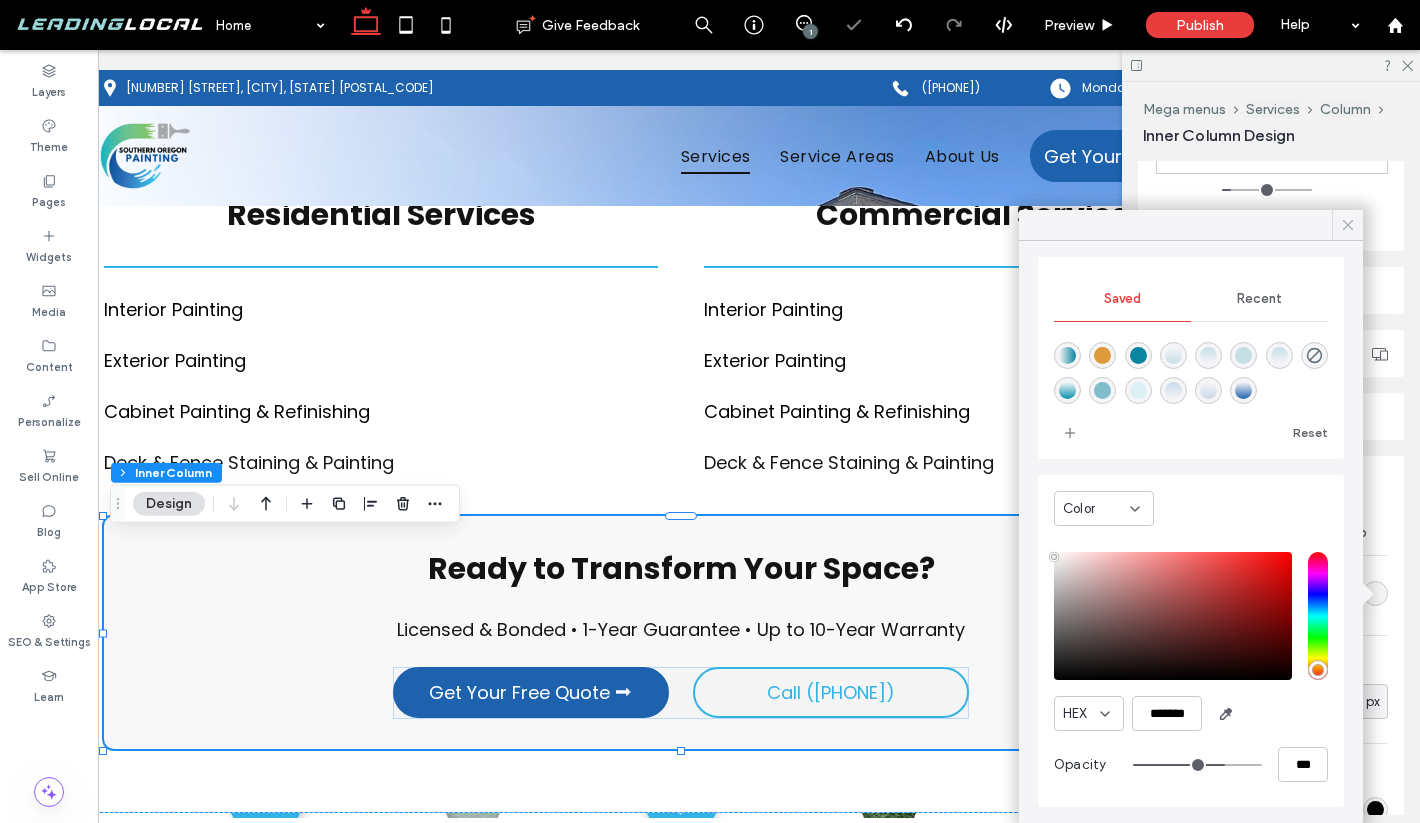 click at bounding box center [1348, 225] 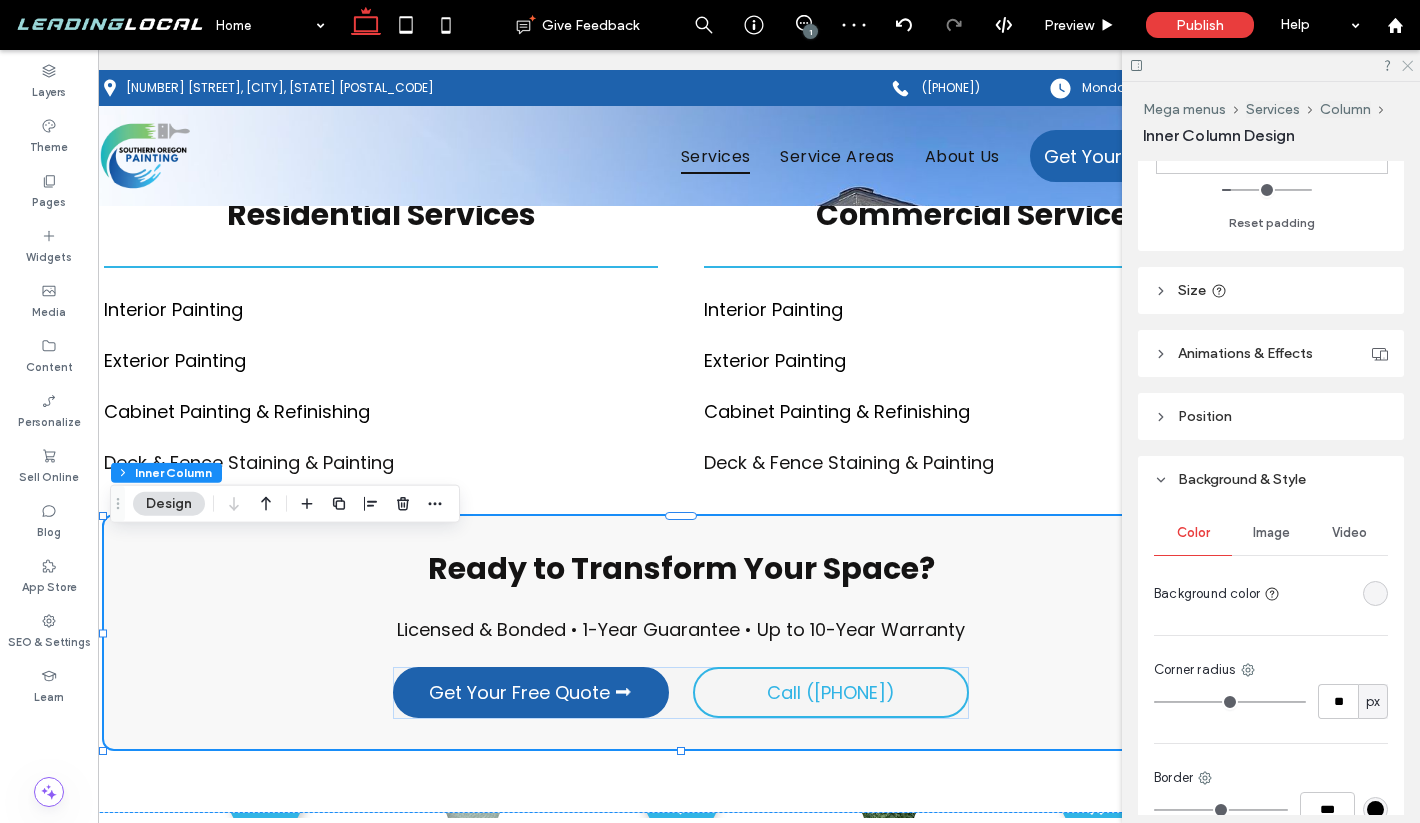 click 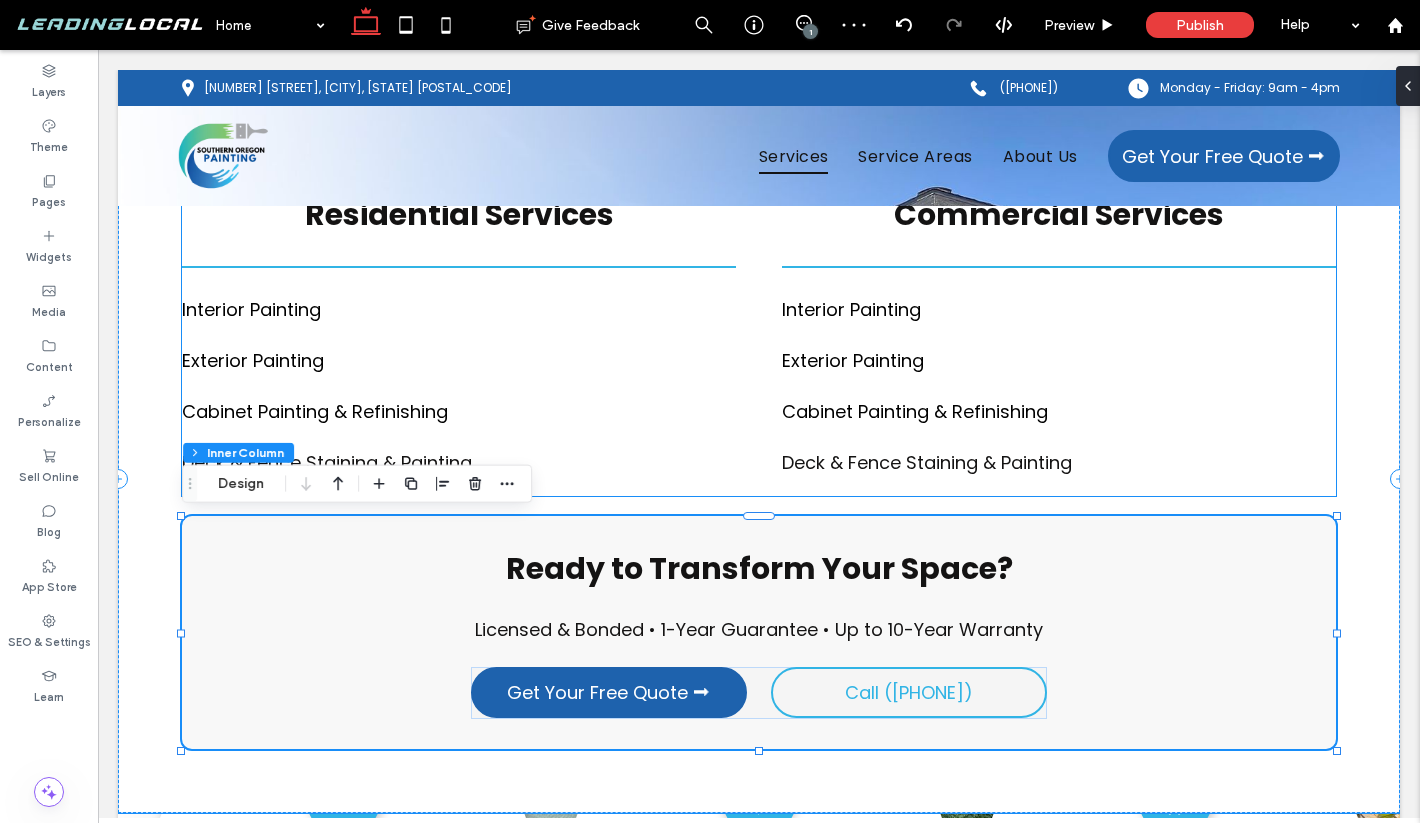 scroll, scrollTop: 0, scrollLeft: 0, axis: both 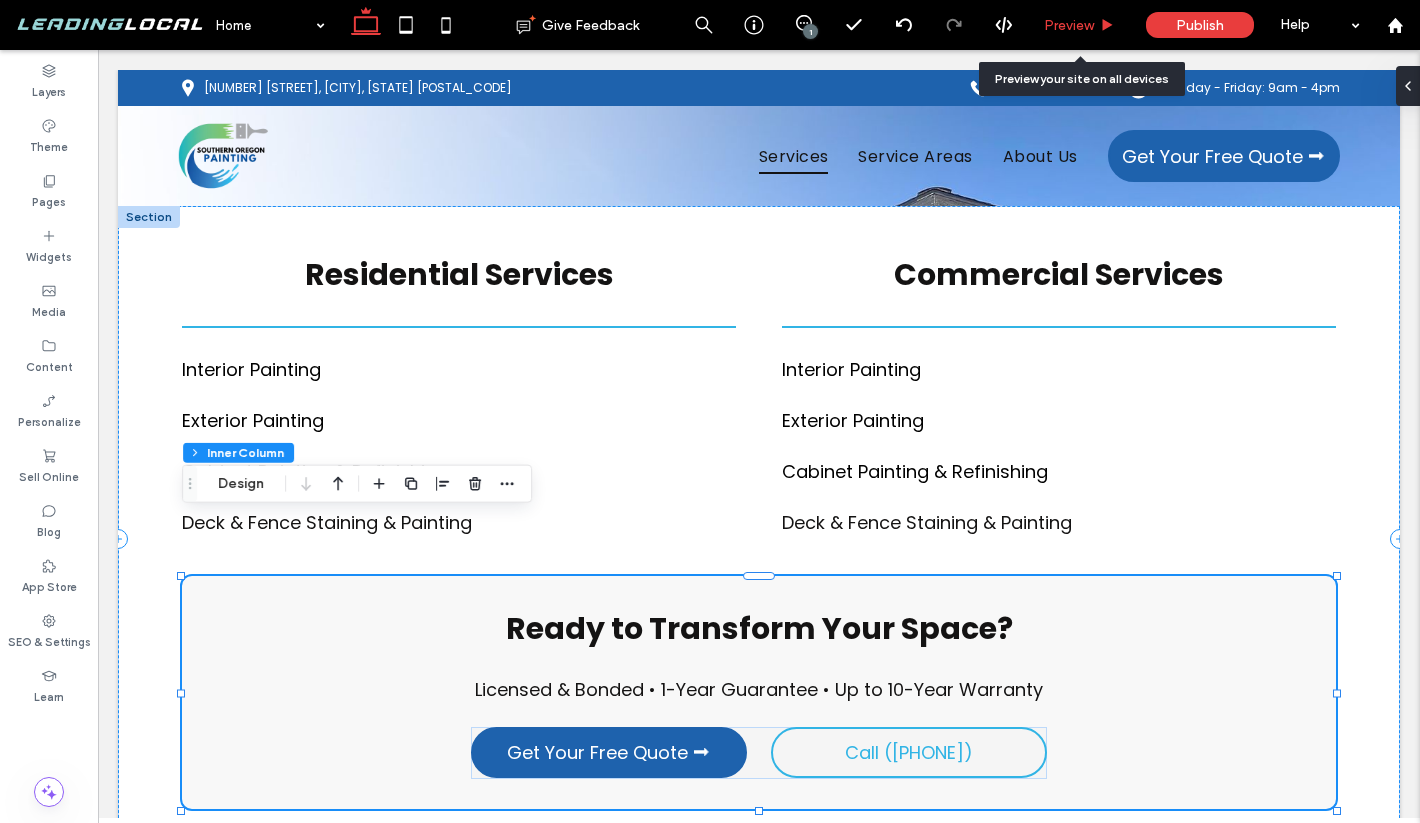 click on "Preview" at bounding box center [1069, 25] 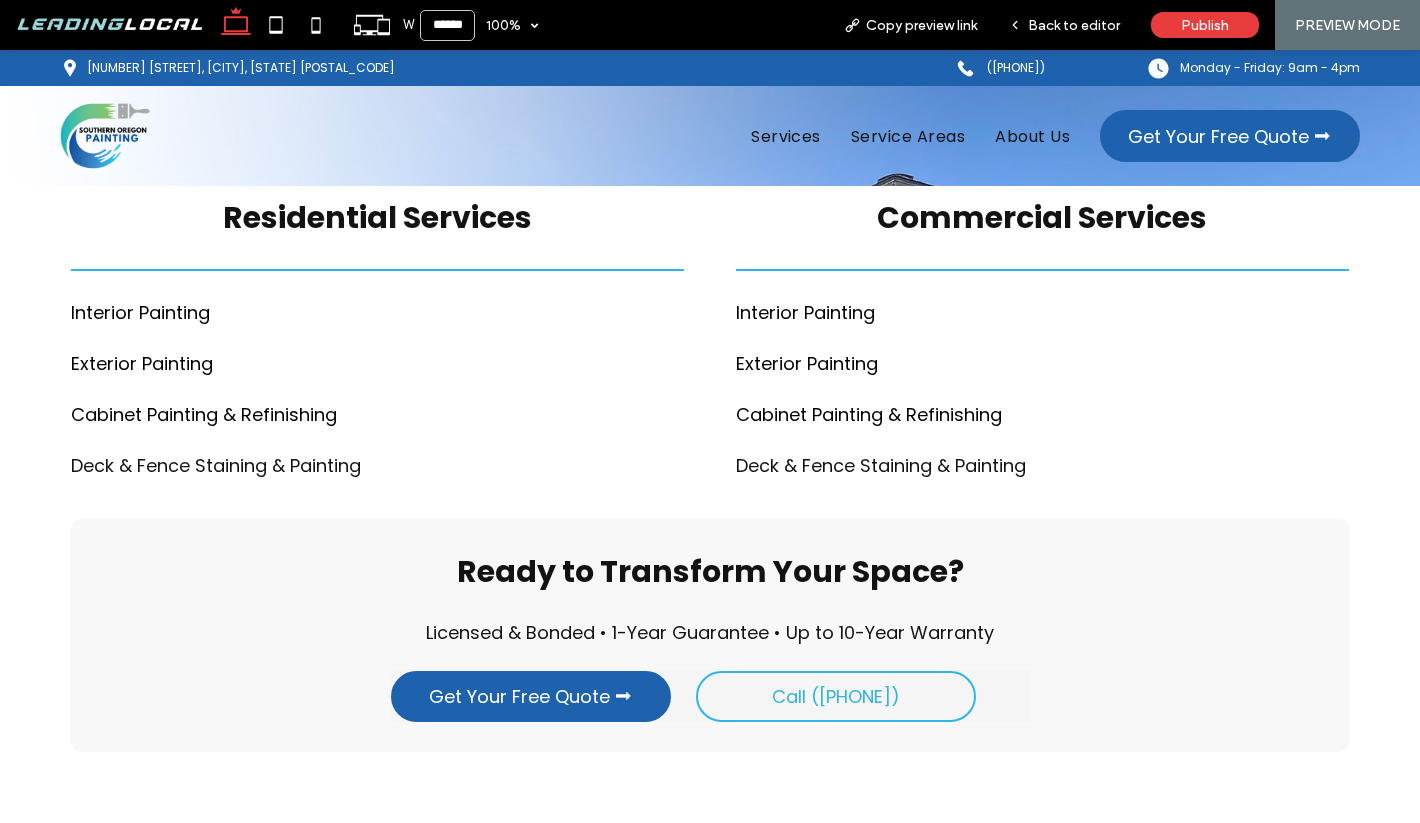 scroll, scrollTop: 0, scrollLeft: 0, axis: both 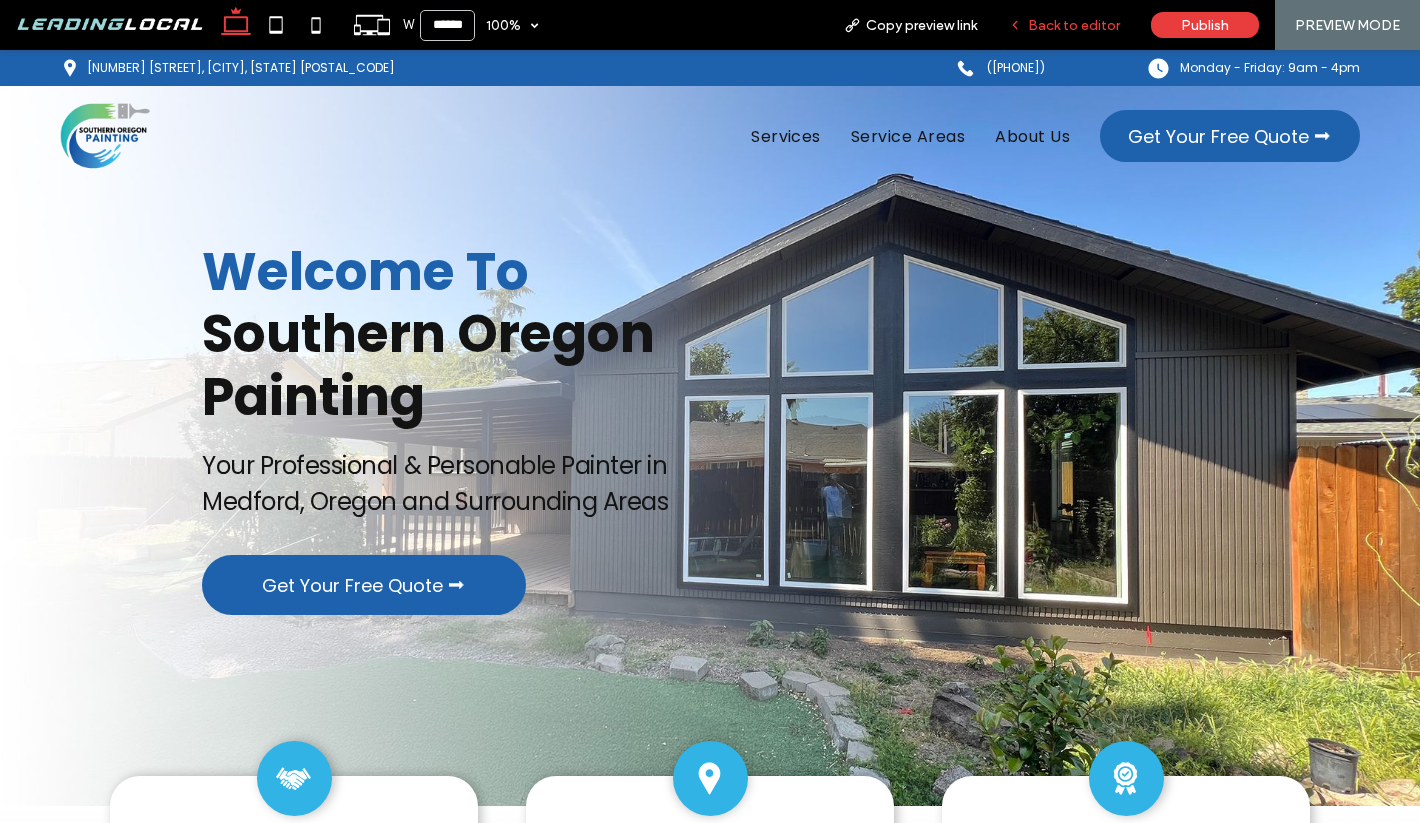 click on "Back to editor" at bounding box center [1074, 25] 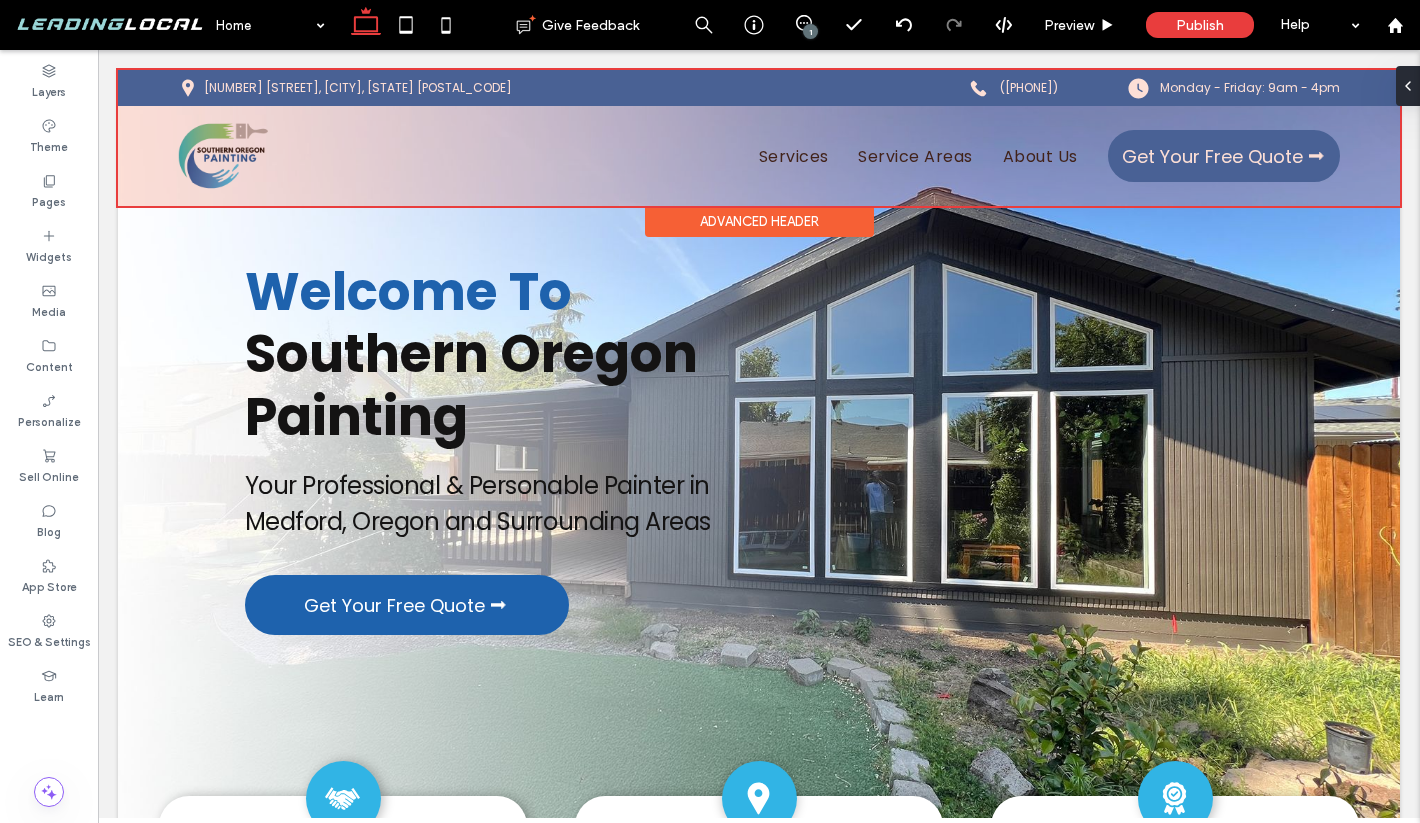 click at bounding box center (759, 138) 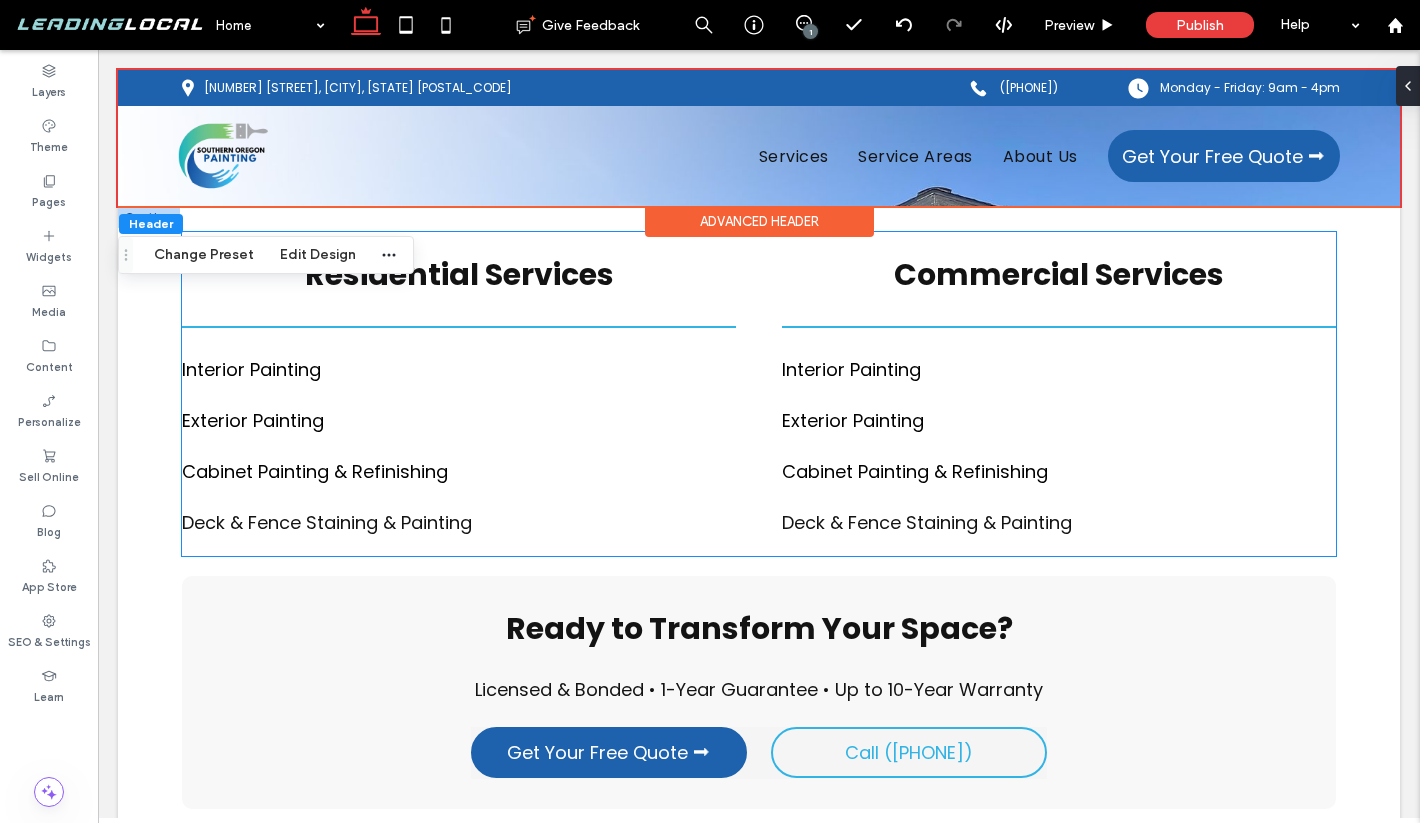 click on "Residential Services" at bounding box center [459, 275] 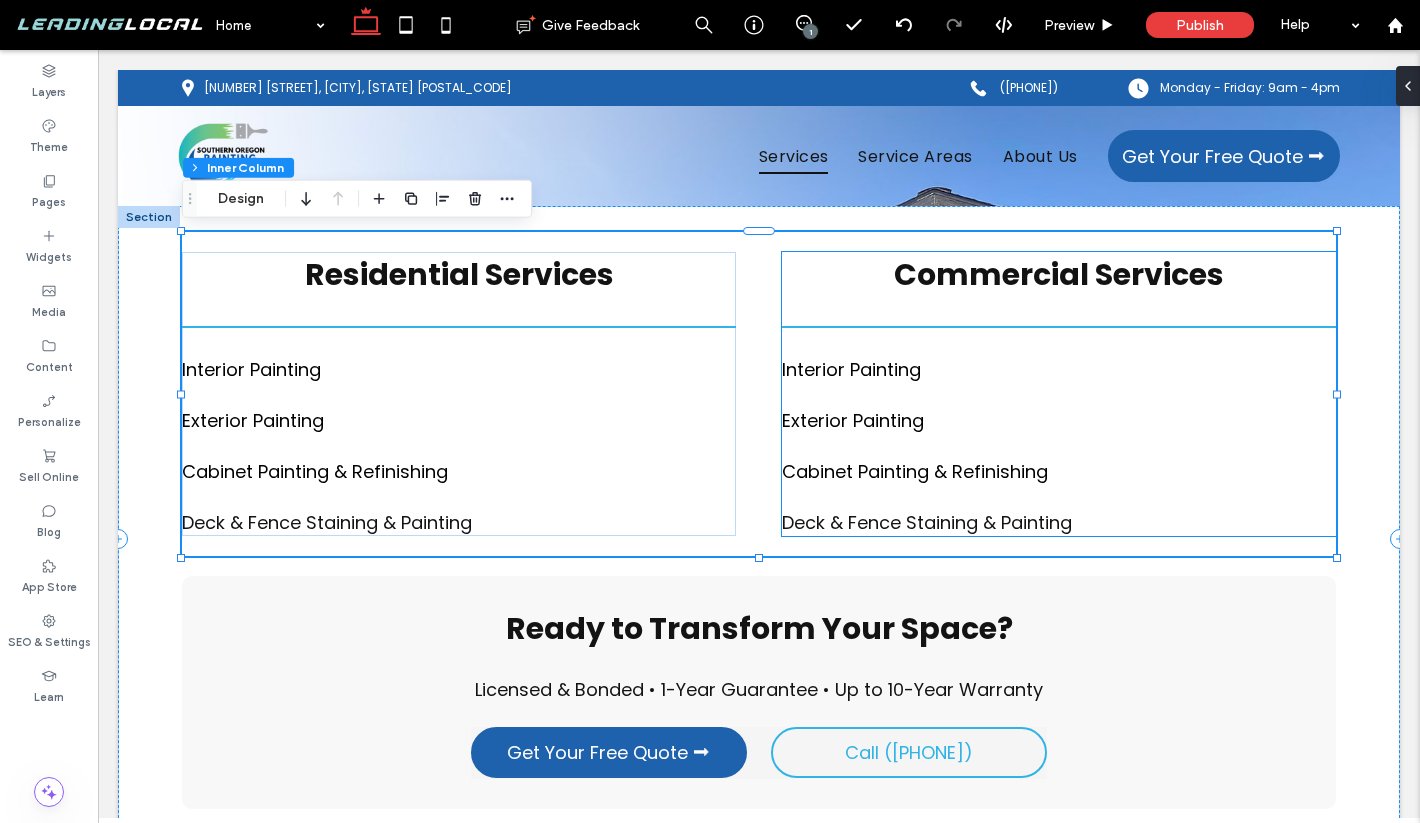 click on "Commercial Services" at bounding box center (1059, 275) 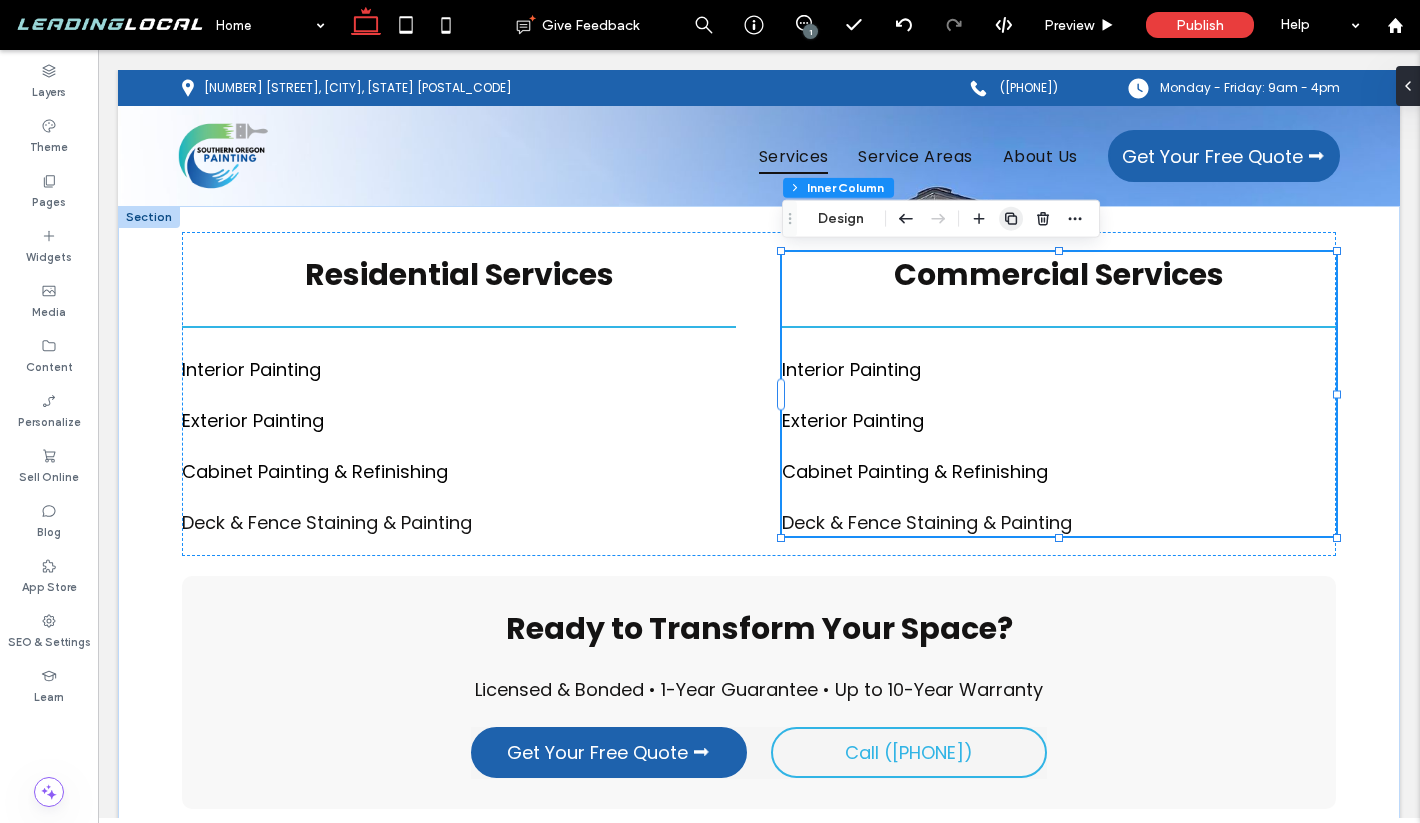click 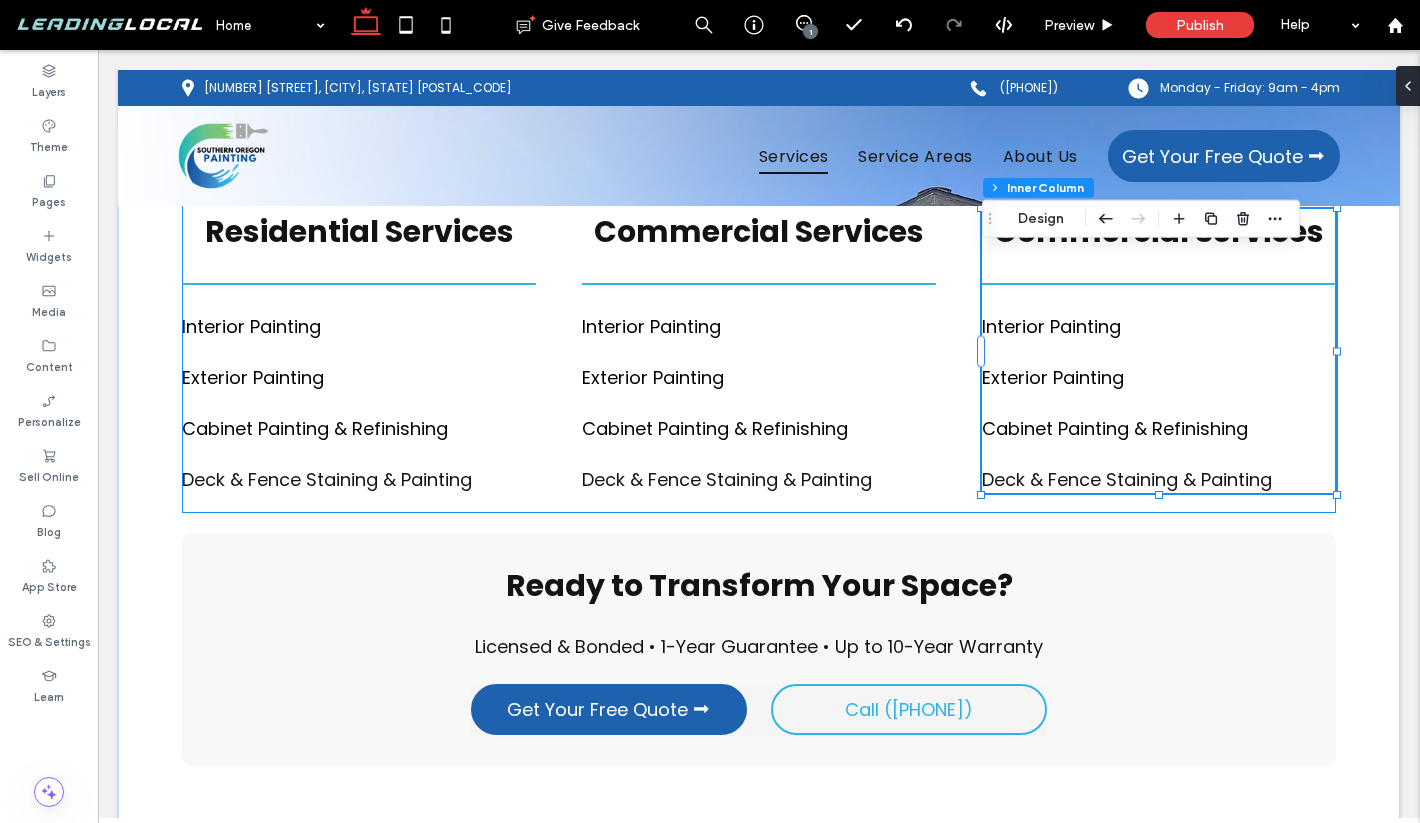 scroll, scrollTop: 0, scrollLeft: 0, axis: both 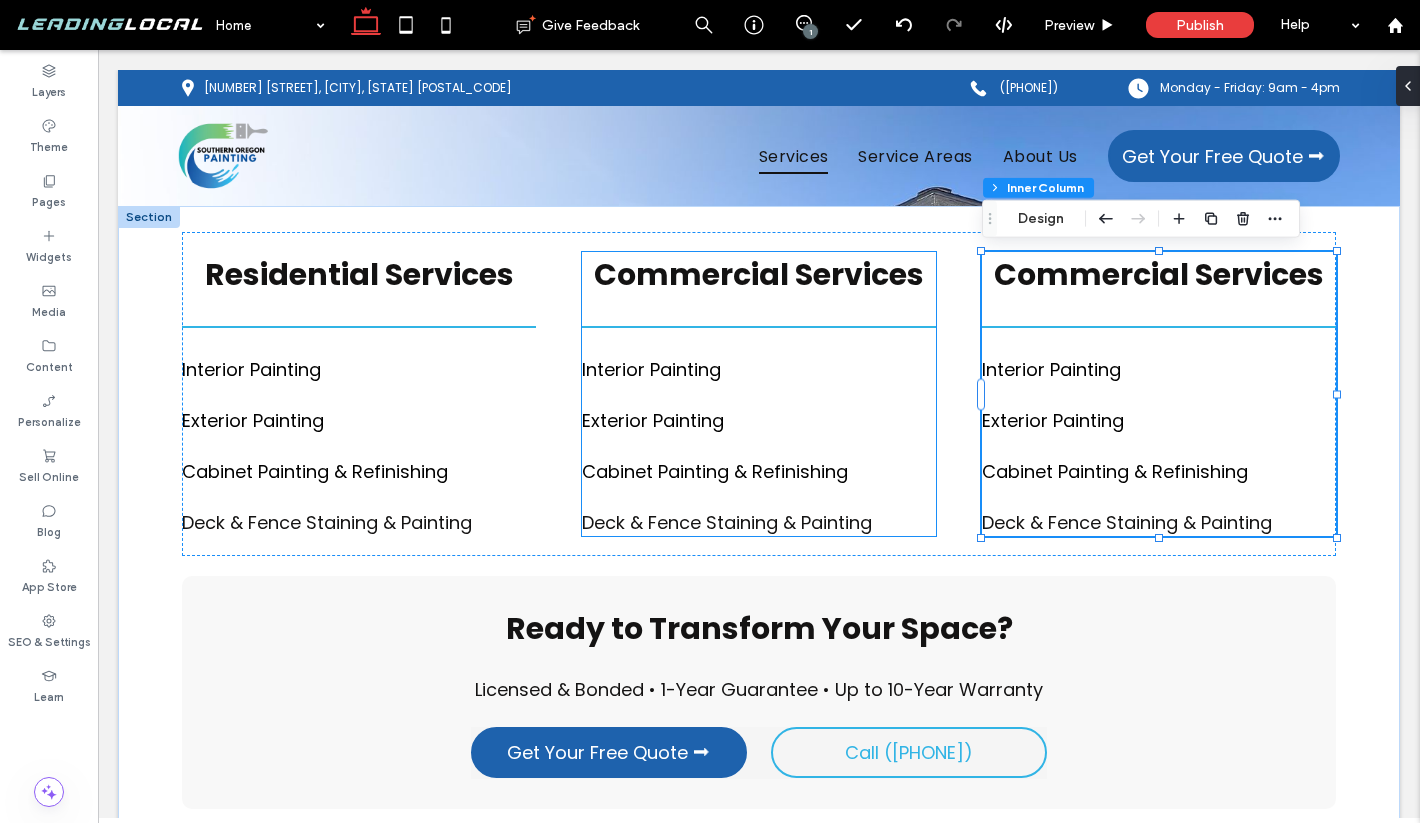 click on "Interior Painting" at bounding box center [651, 369] 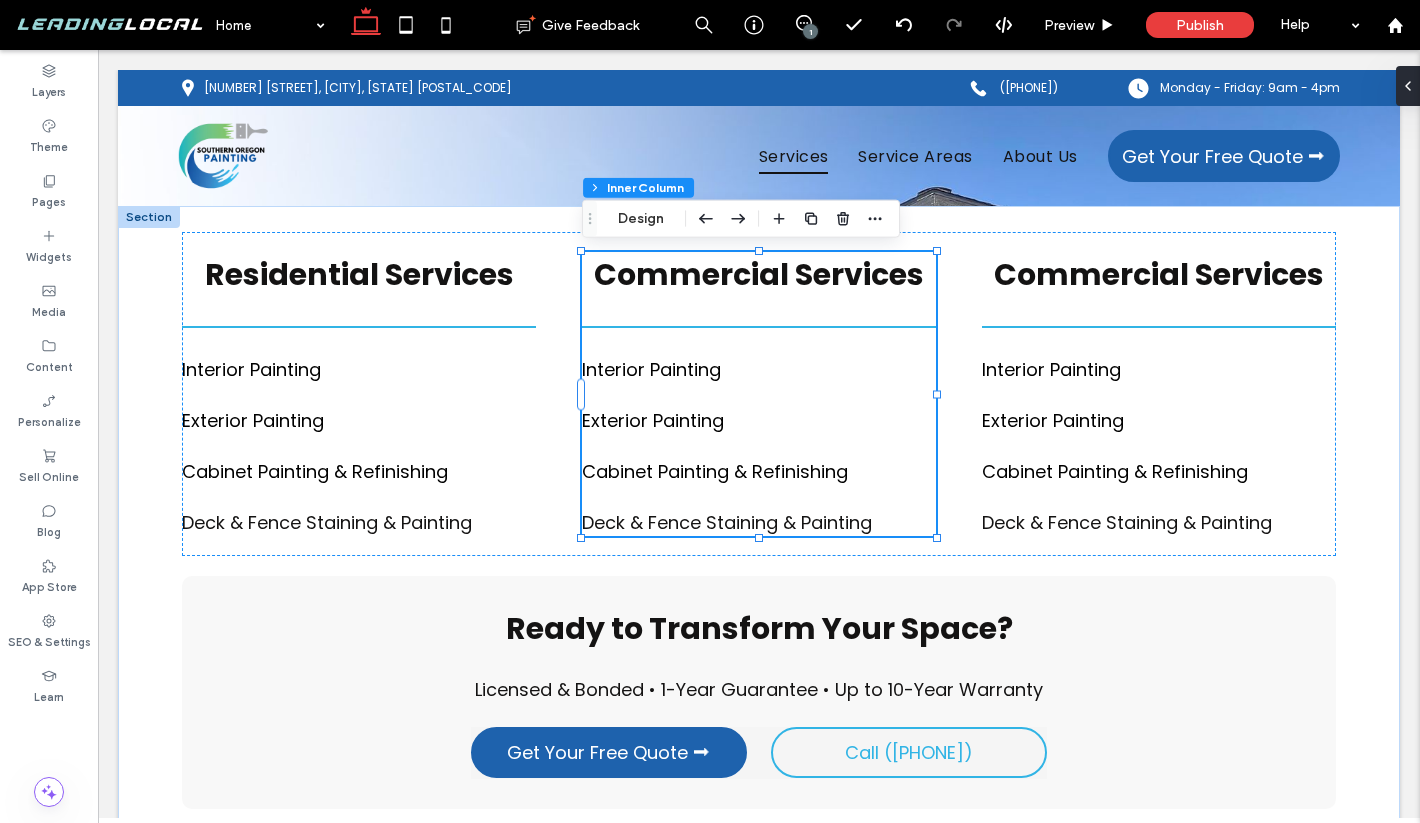 click on "Interior Painting" at bounding box center (651, 369) 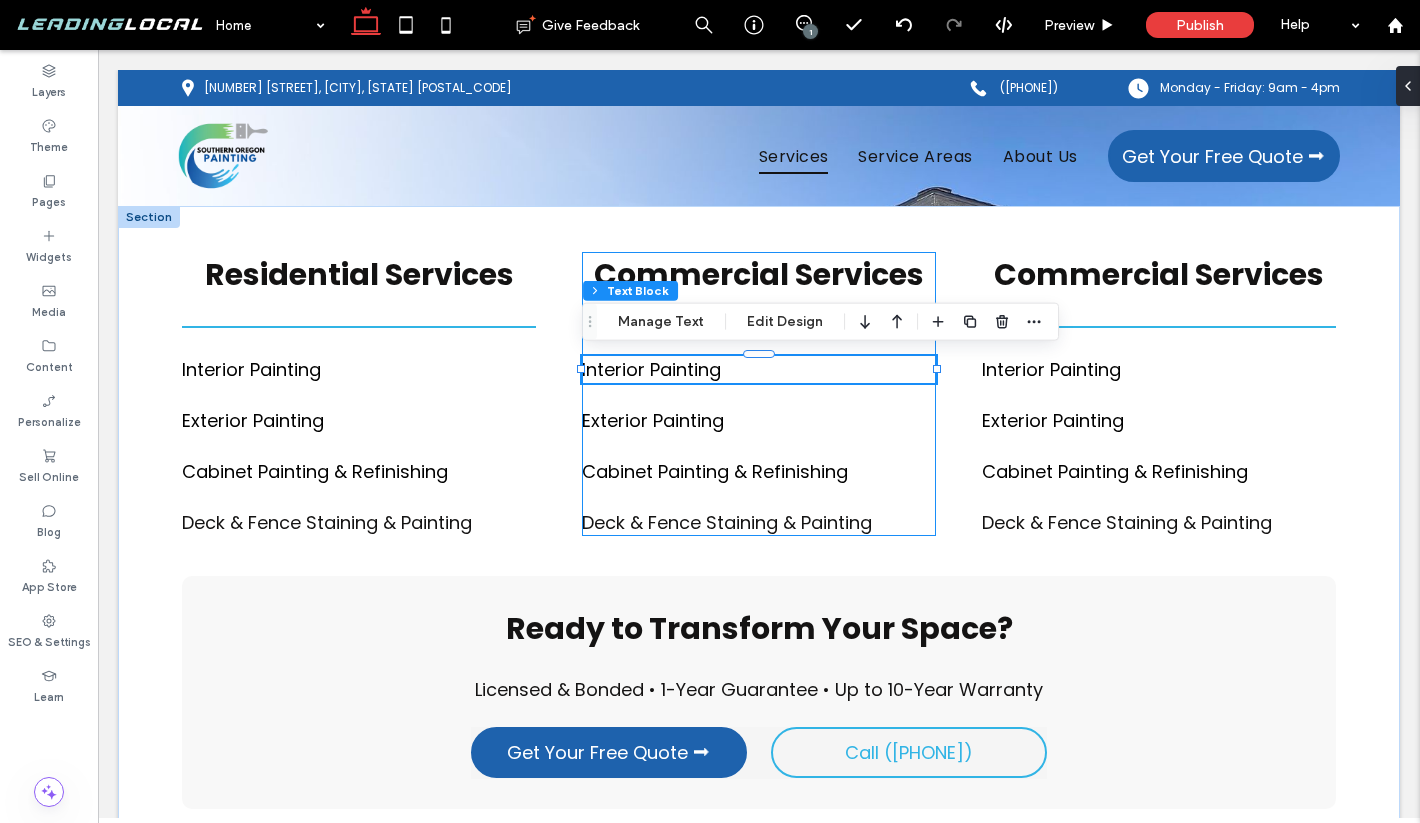 click on "Interior Painting" at bounding box center [651, 369] 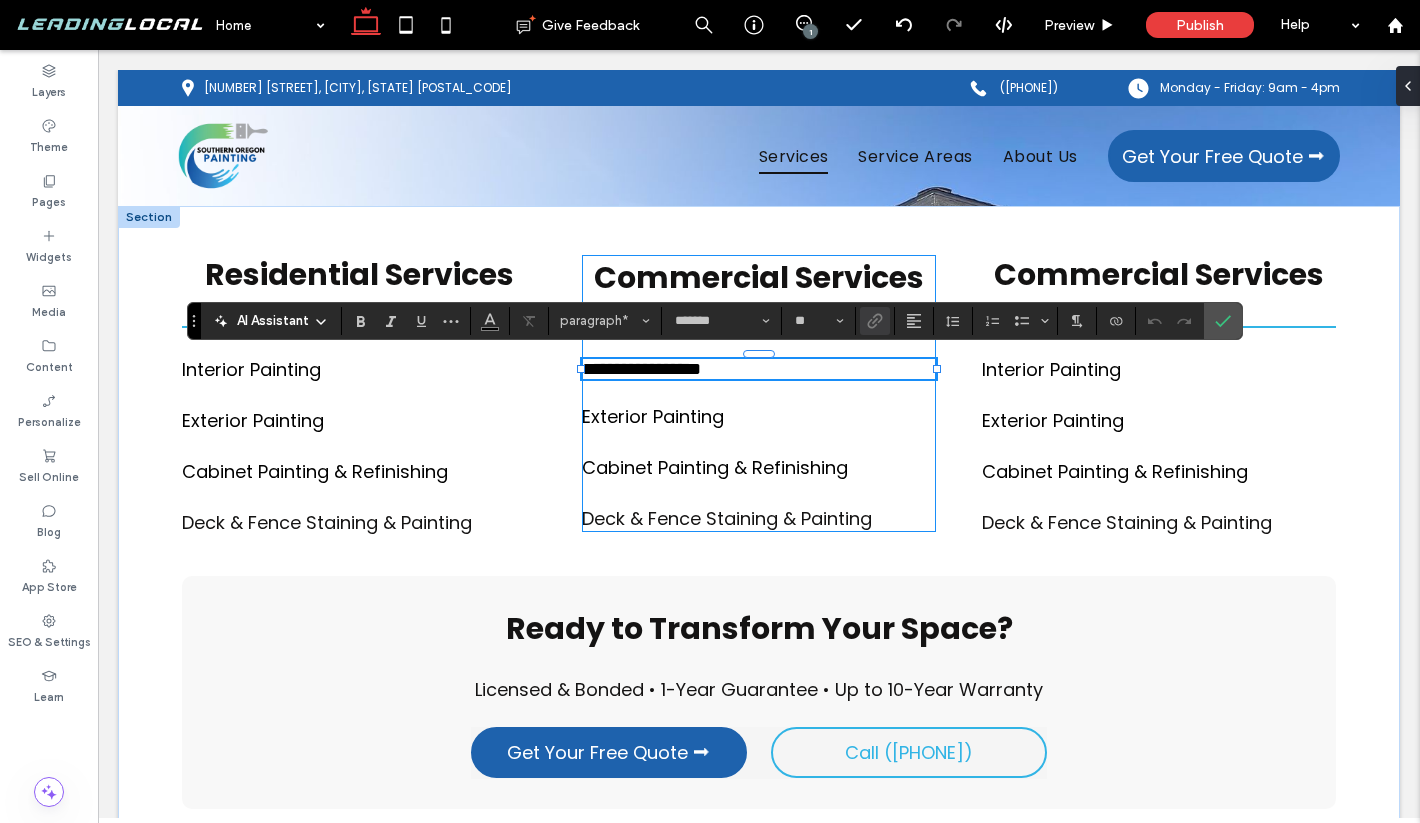 type 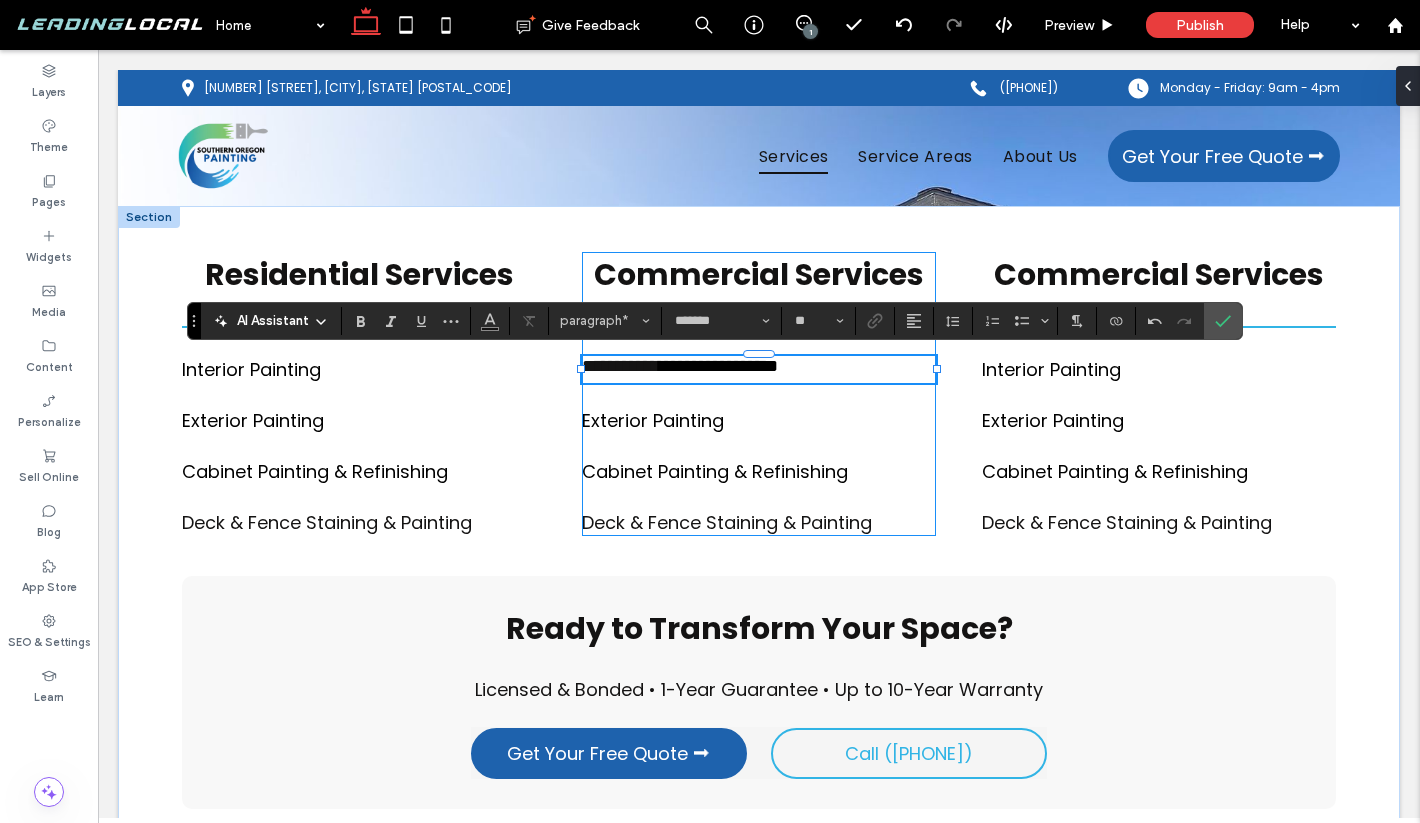 click on "**********" at bounding box center [759, 370] 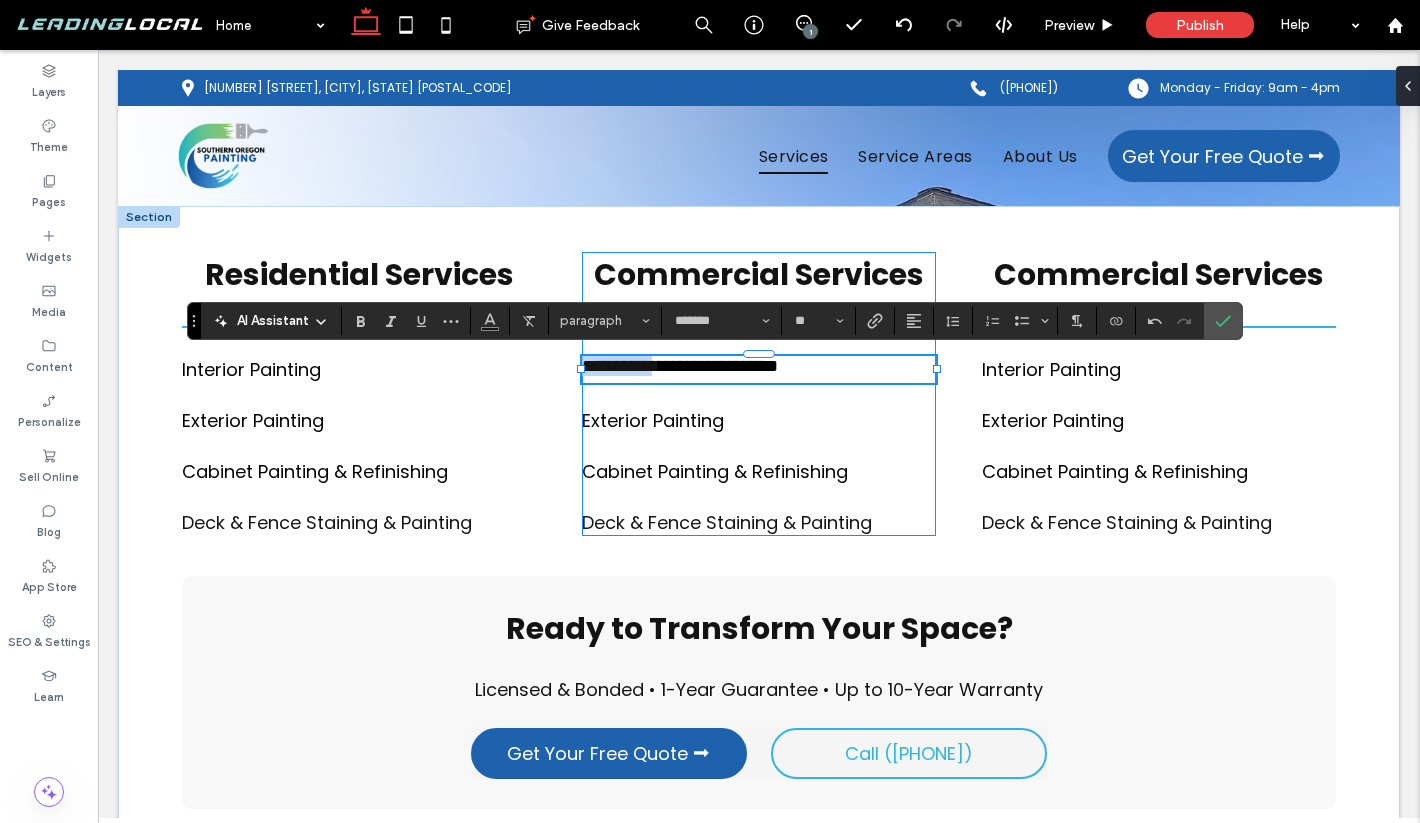 click on "**********" at bounding box center [759, 370] 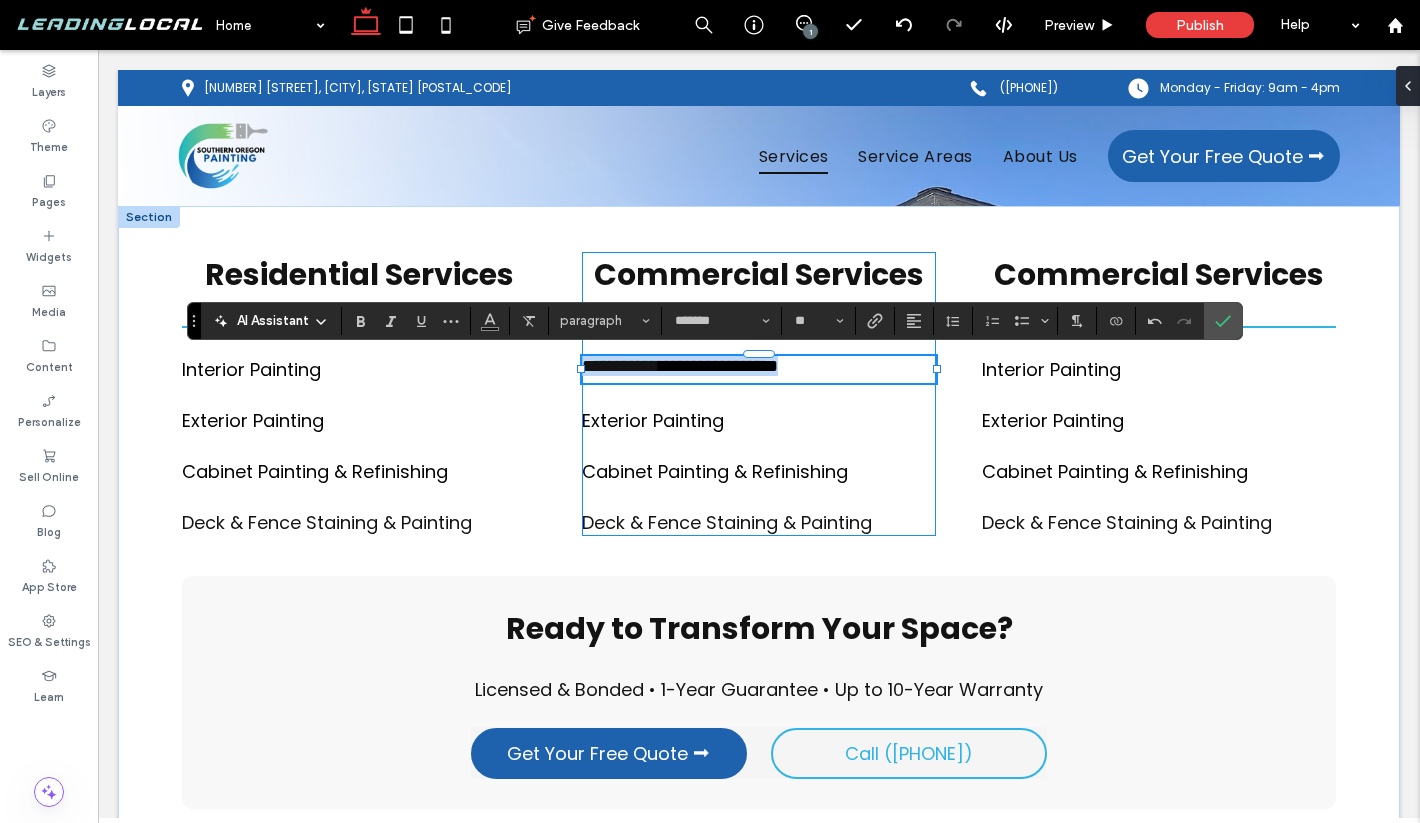 click on "**** ﻿ ******" at bounding box center (617, 366) 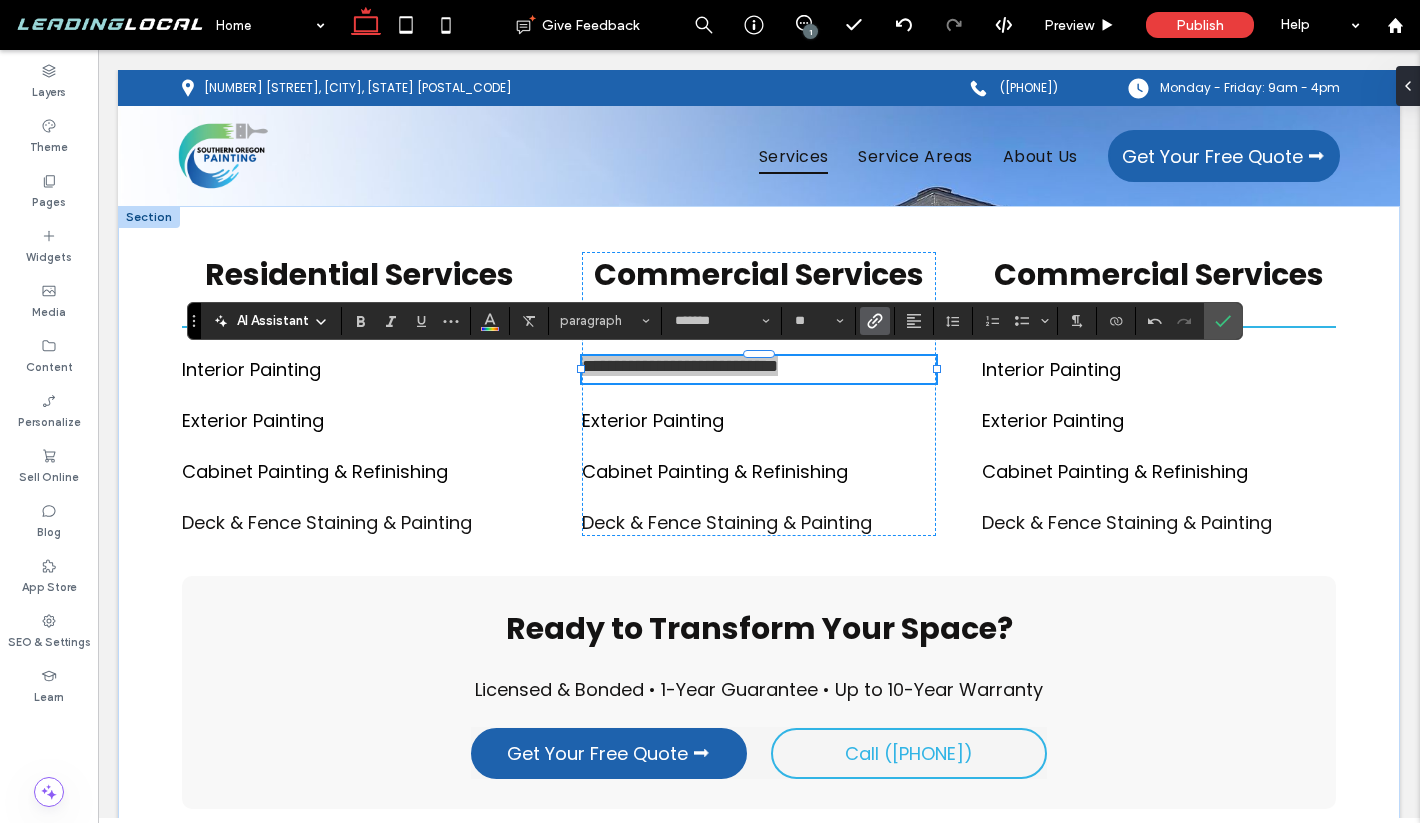 click at bounding box center (875, 321) 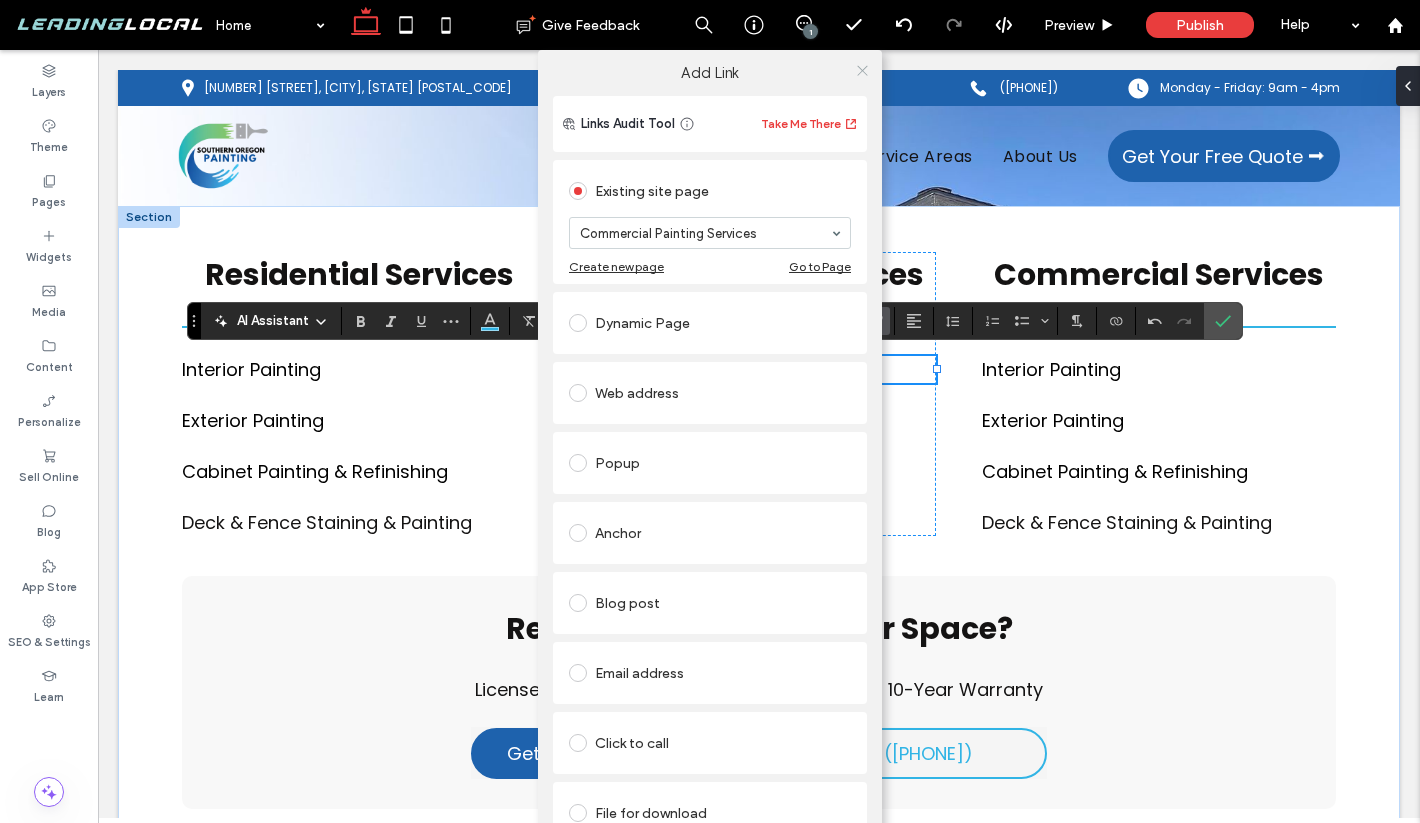 click 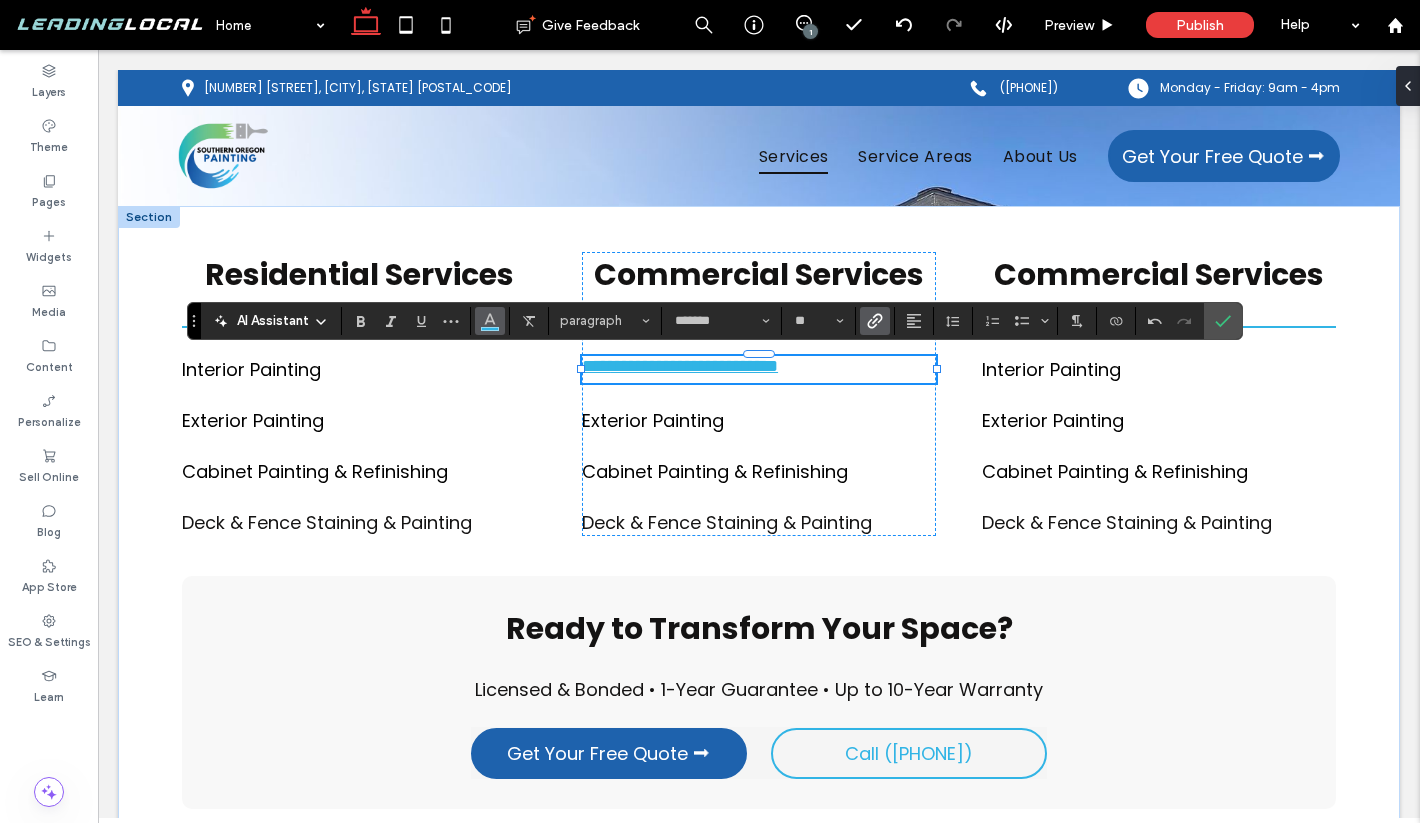 click at bounding box center [490, 321] 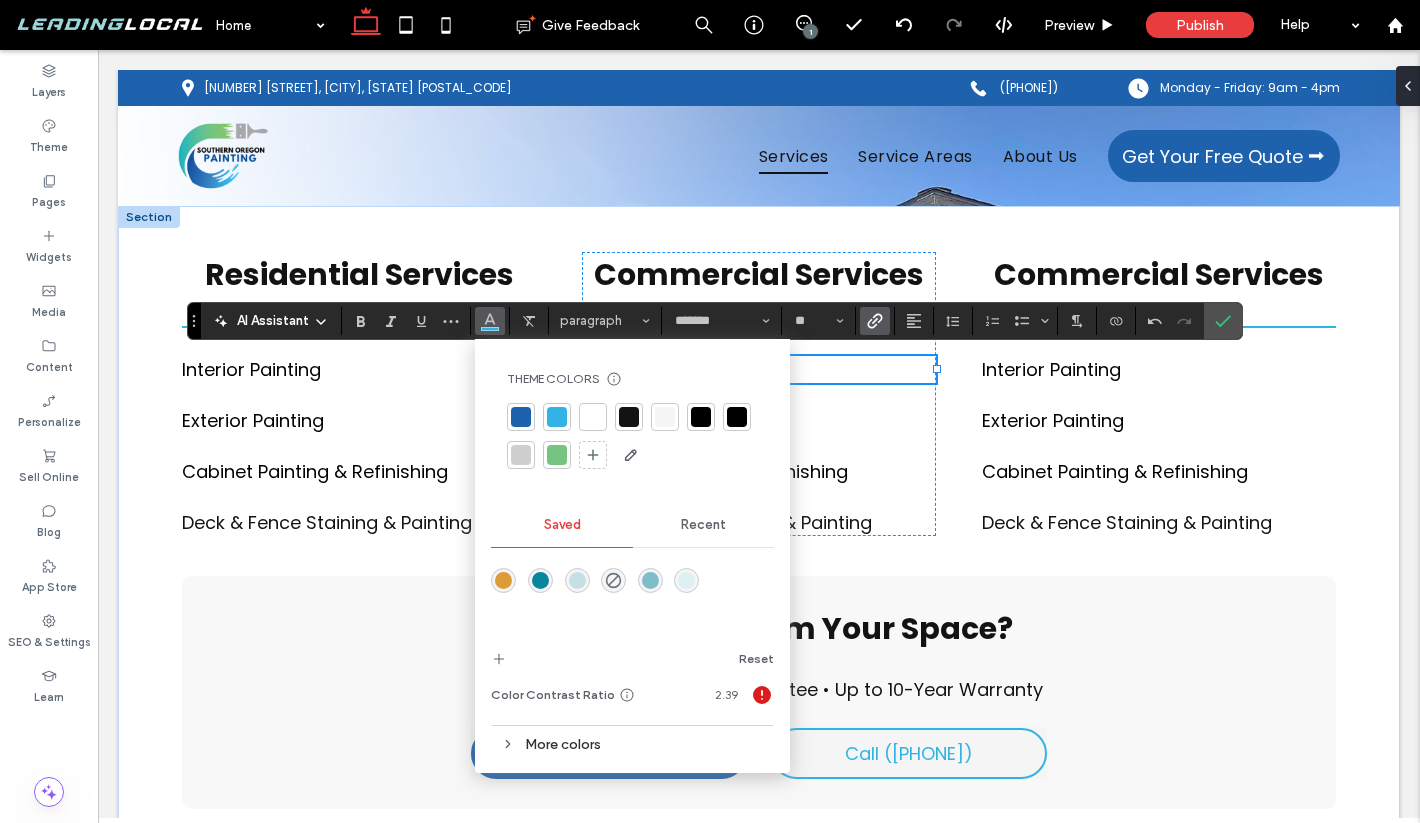 click at bounding box center (737, 417) 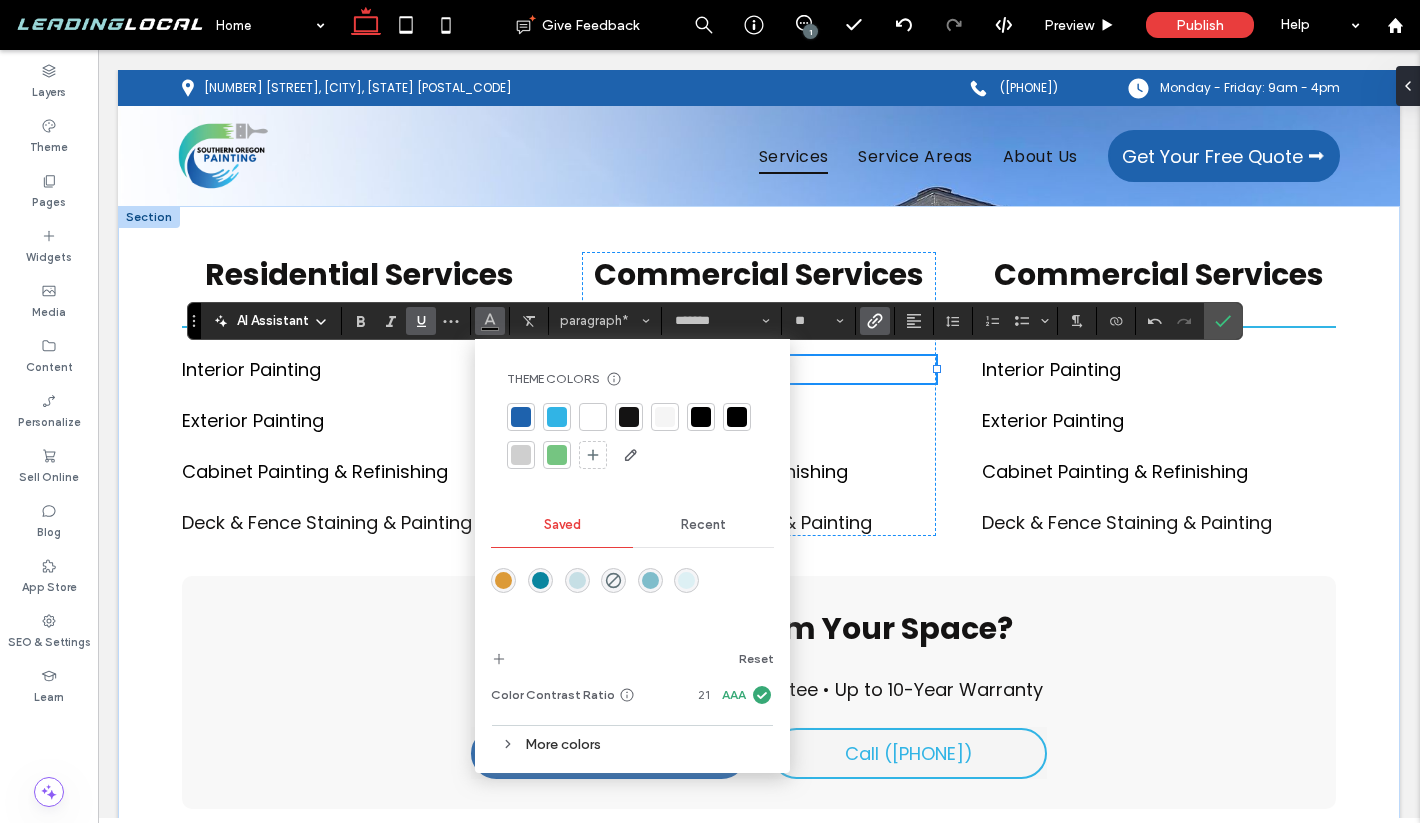 click at bounding box center [421, 321] 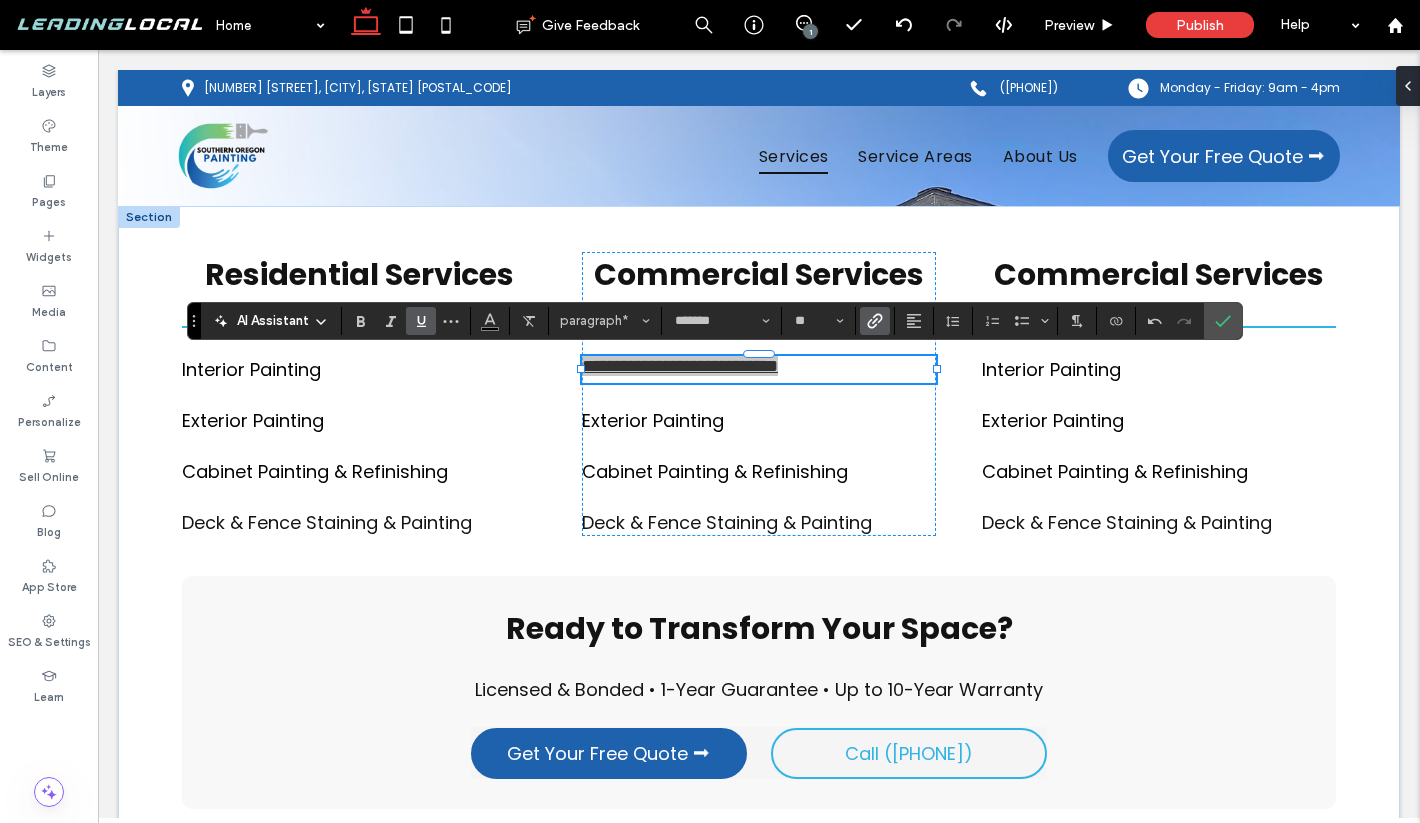 click 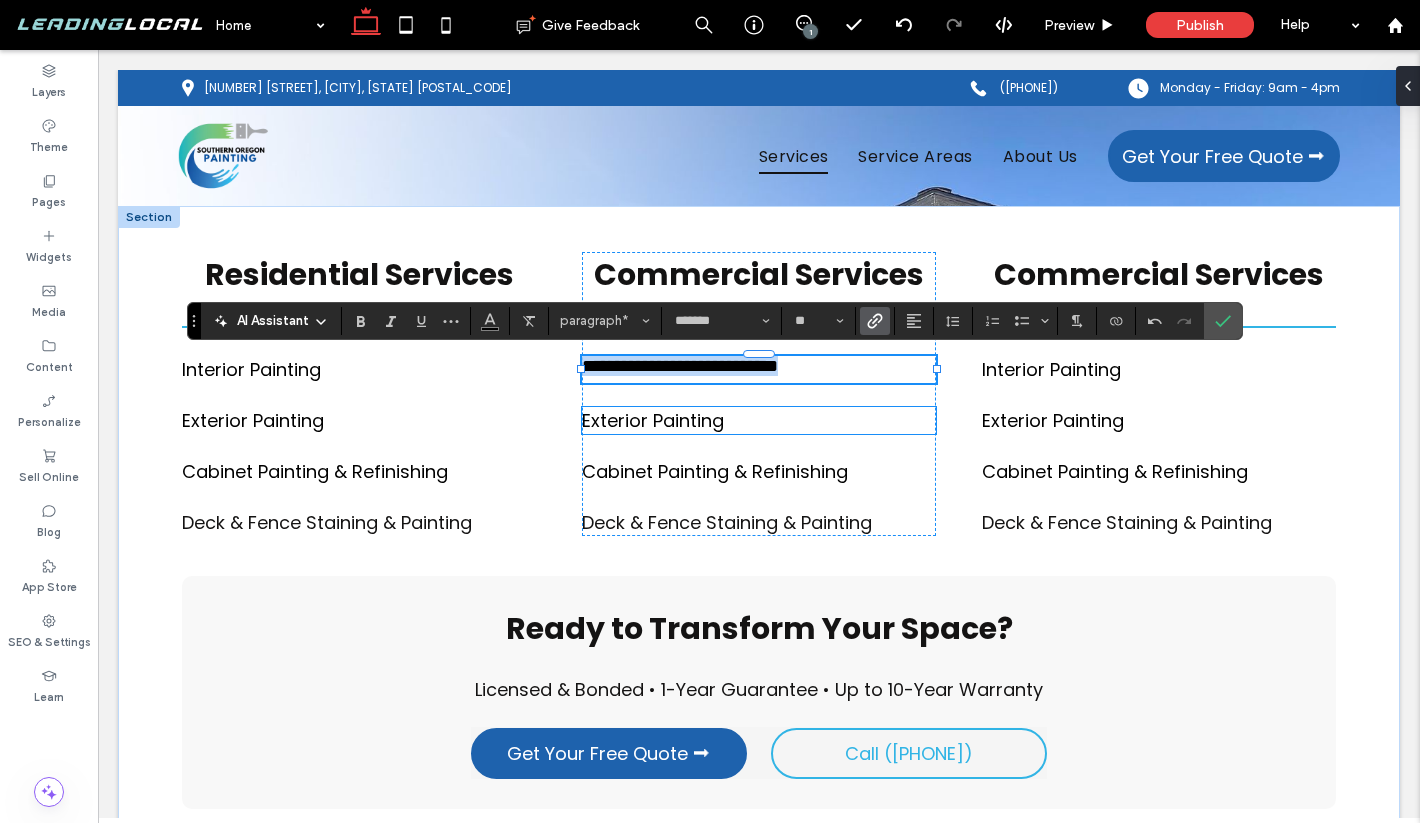 click on "Exterior Painting" at bounding box center [653, 420] 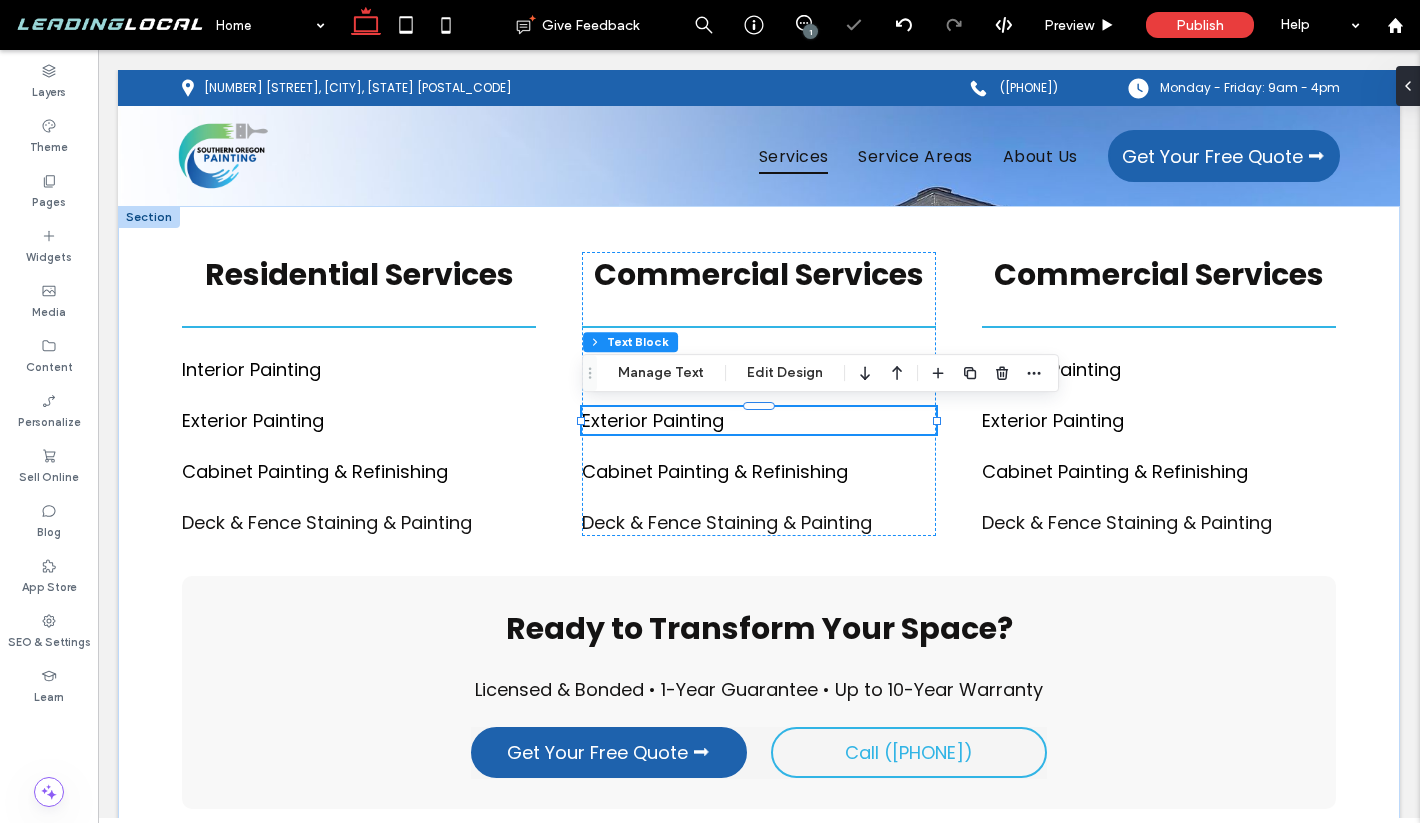 click on "Exterior Painting" at bounding box center (653, 420) 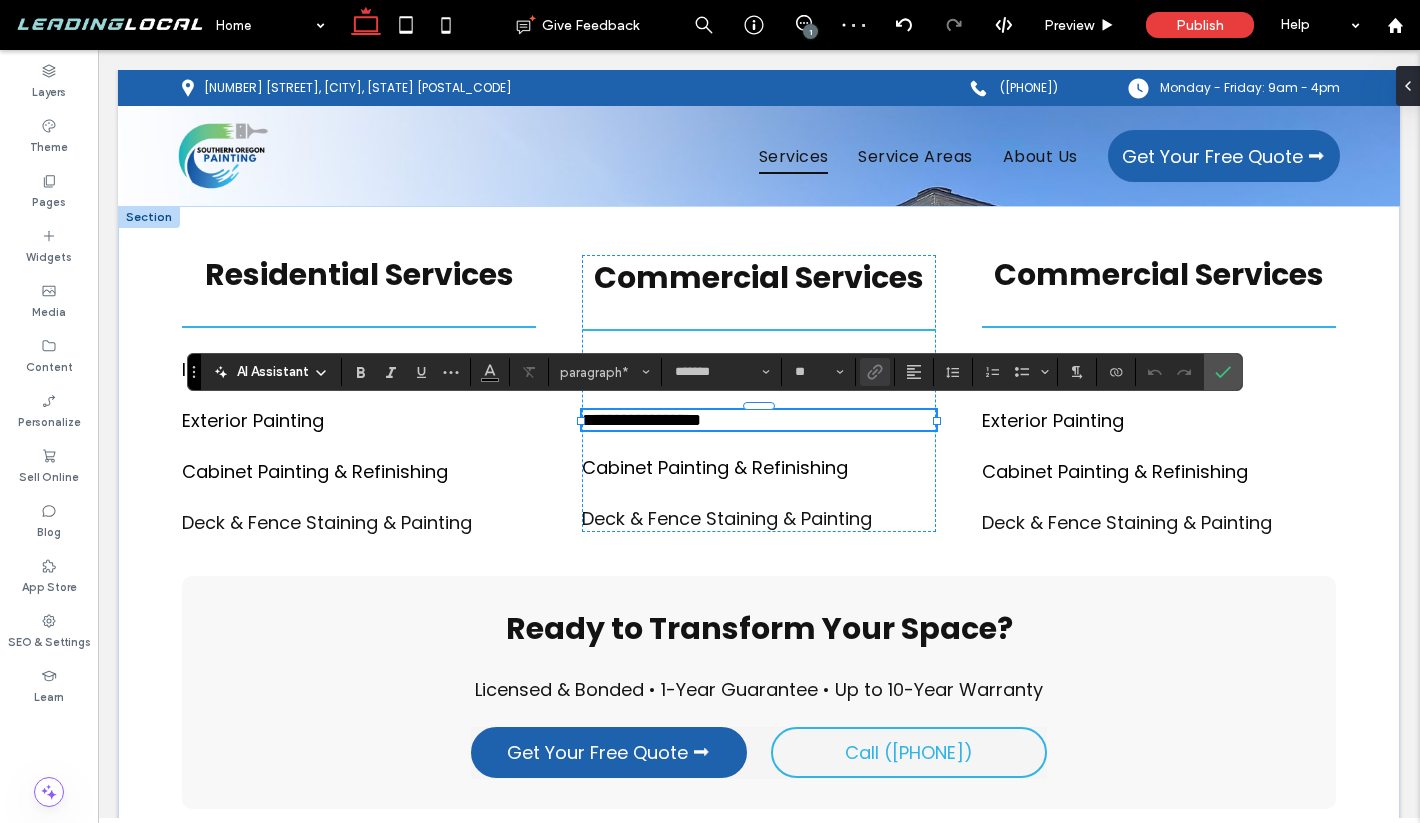 type 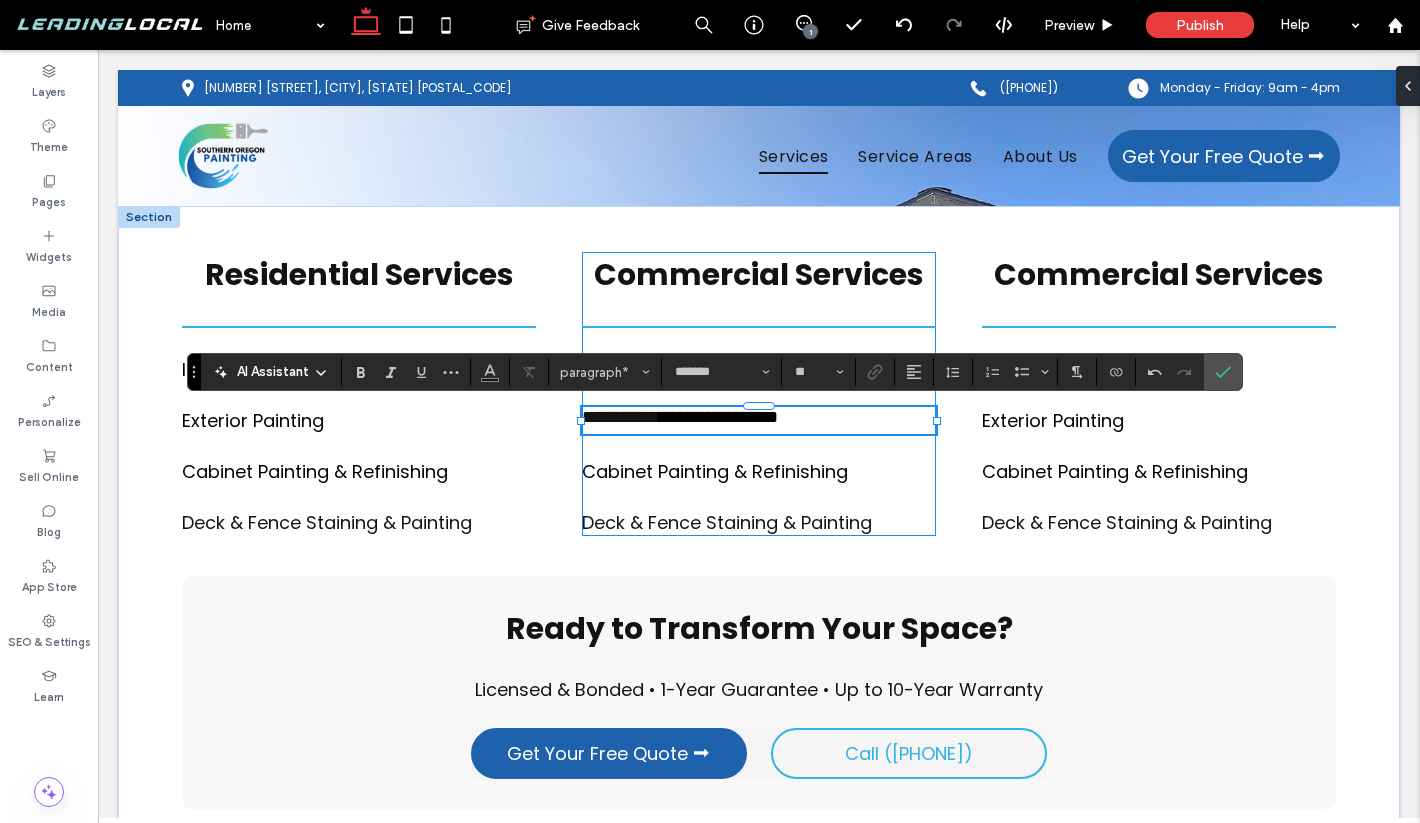 click at bounding box center (759, 435) 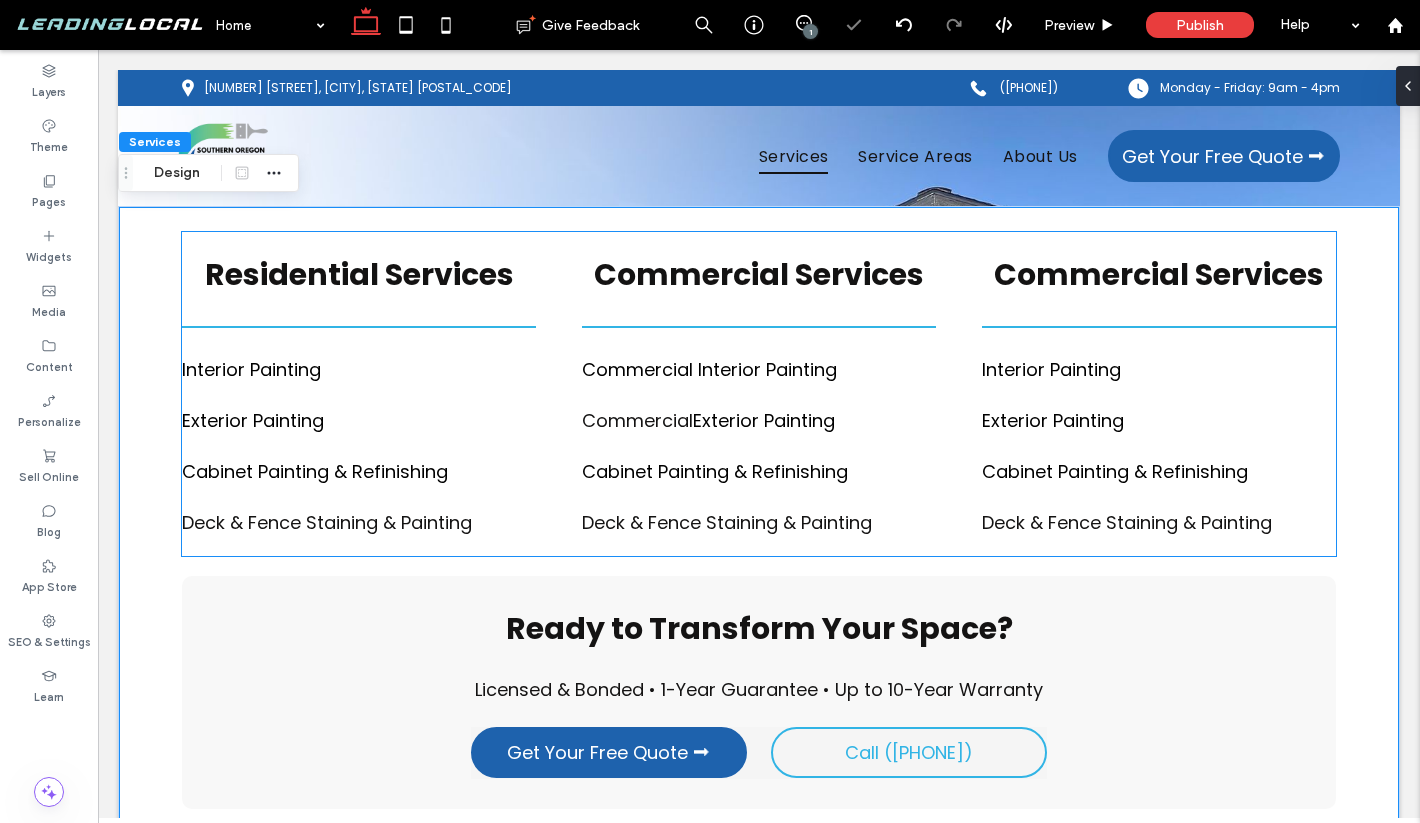 click on "Commercial  ﻿ Exterior Painting" at bounding box center [759, 420] 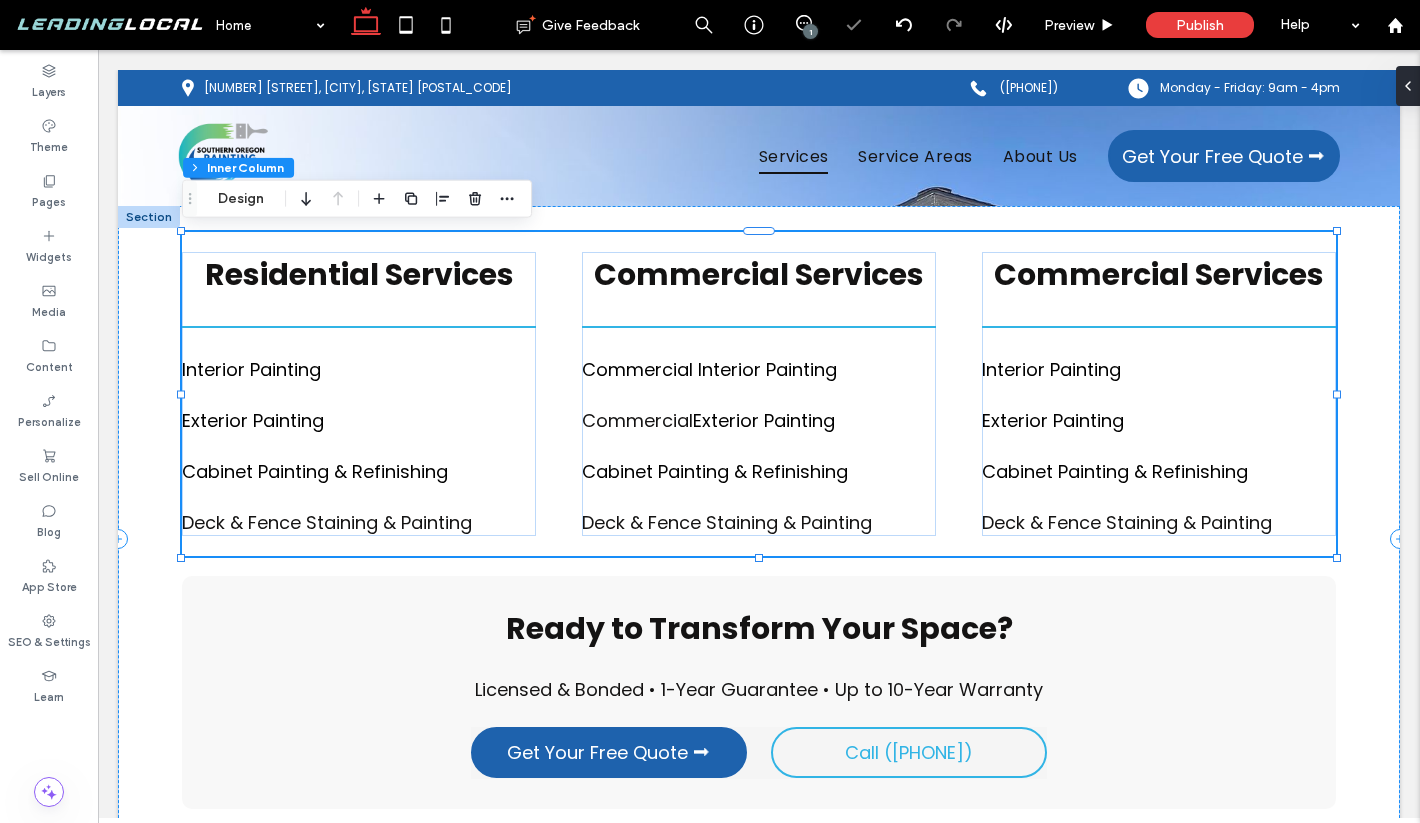 click on "Commercial  ﻿ Exterior Painting" at bounding box center (759, 420) 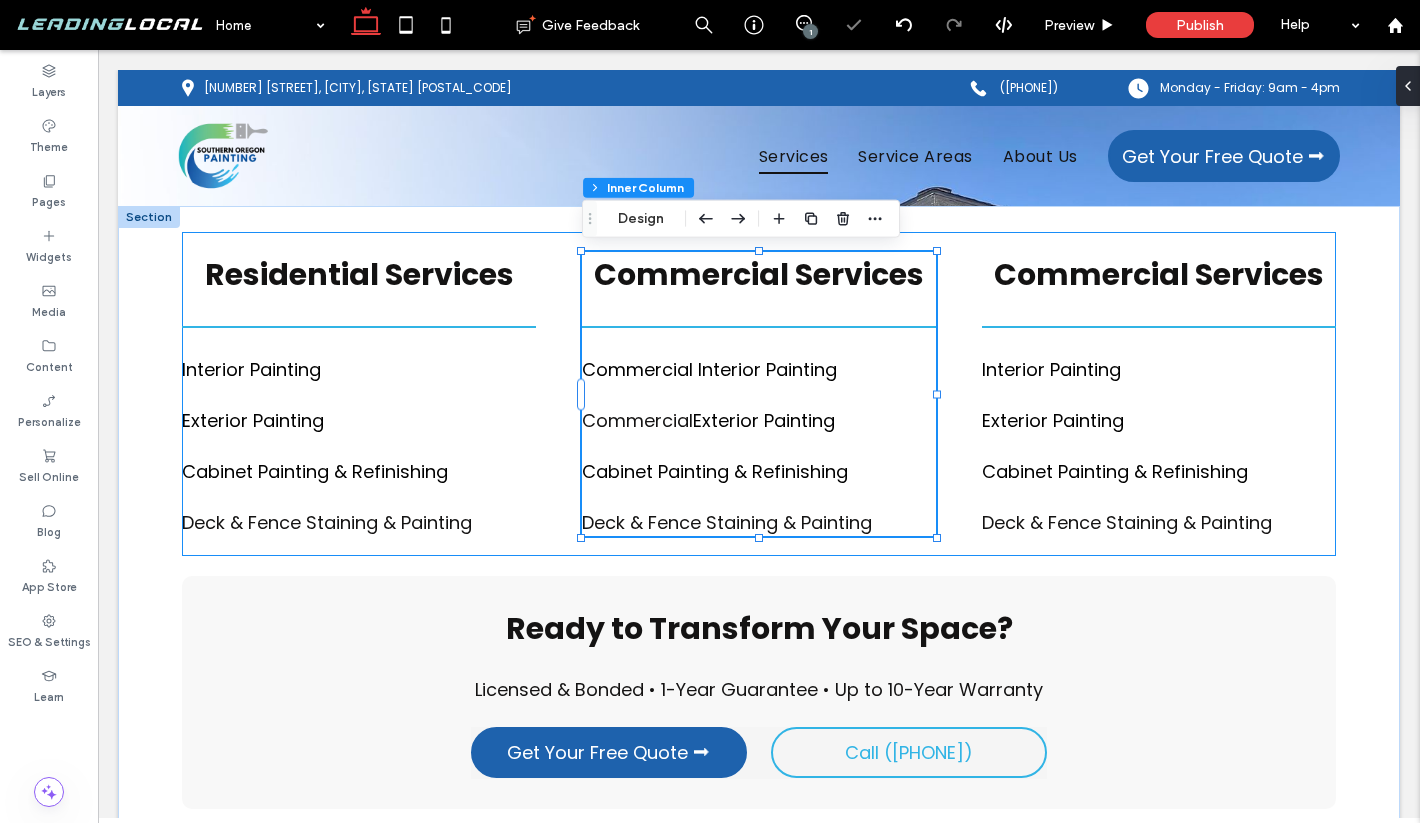 click on "Commercial  ﻿ Exterior Painting" at bounding box center (759, 420) 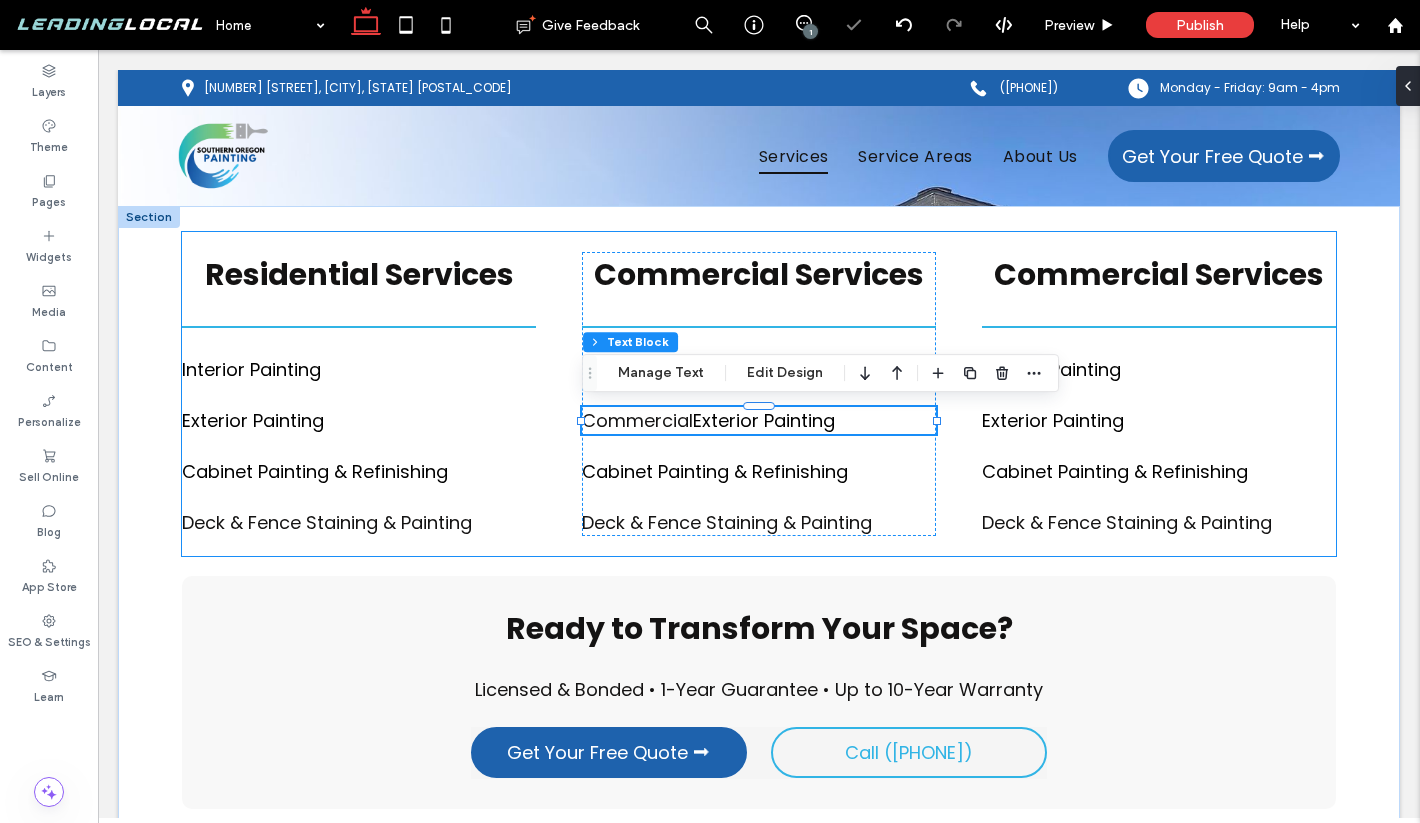 click on "Commercial  ﻿ Exterior Painting" at bounding box center [759, 420] 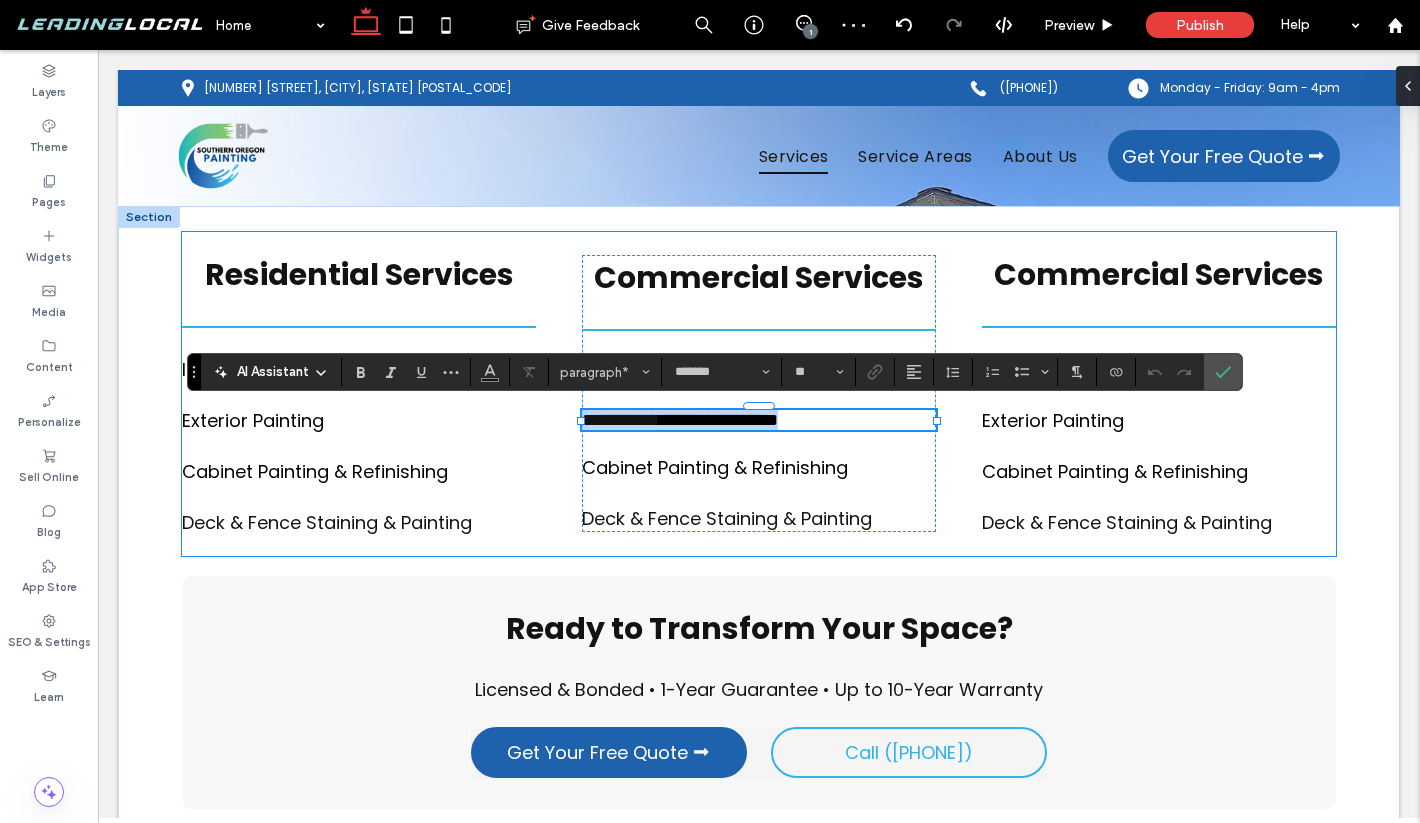 click on "**********" at bounding box center (620, 420) 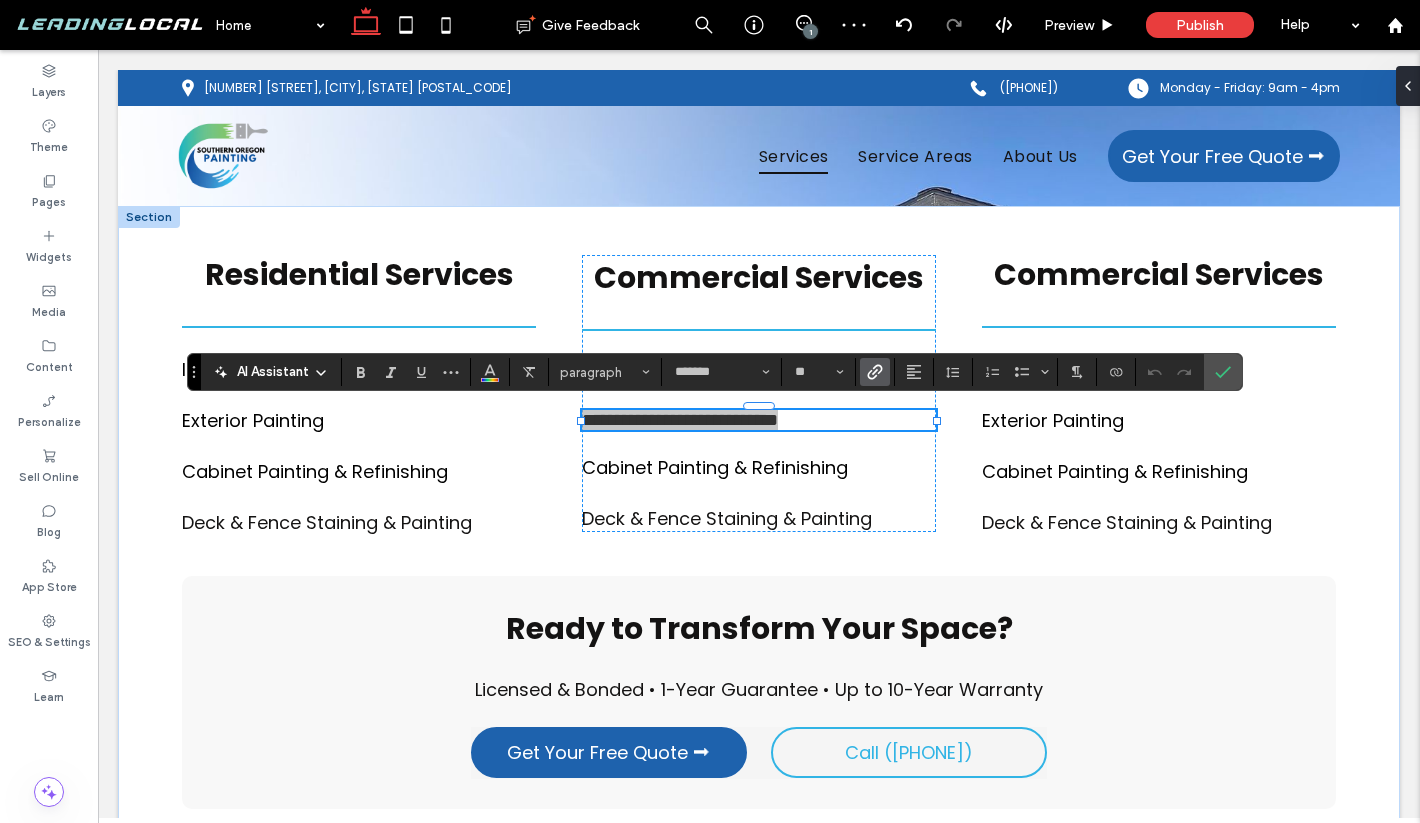 click at bounding box center (875, 372) 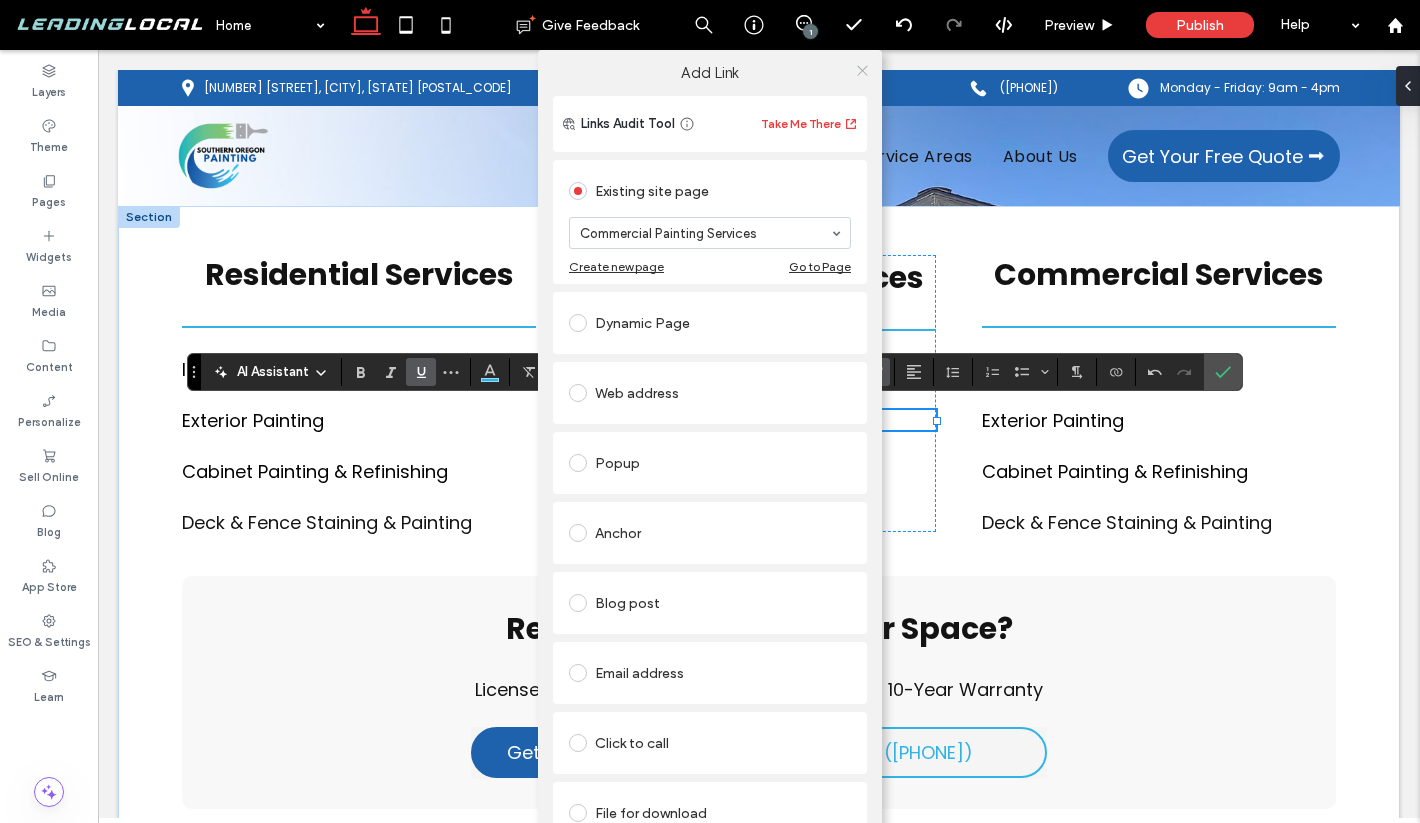 click 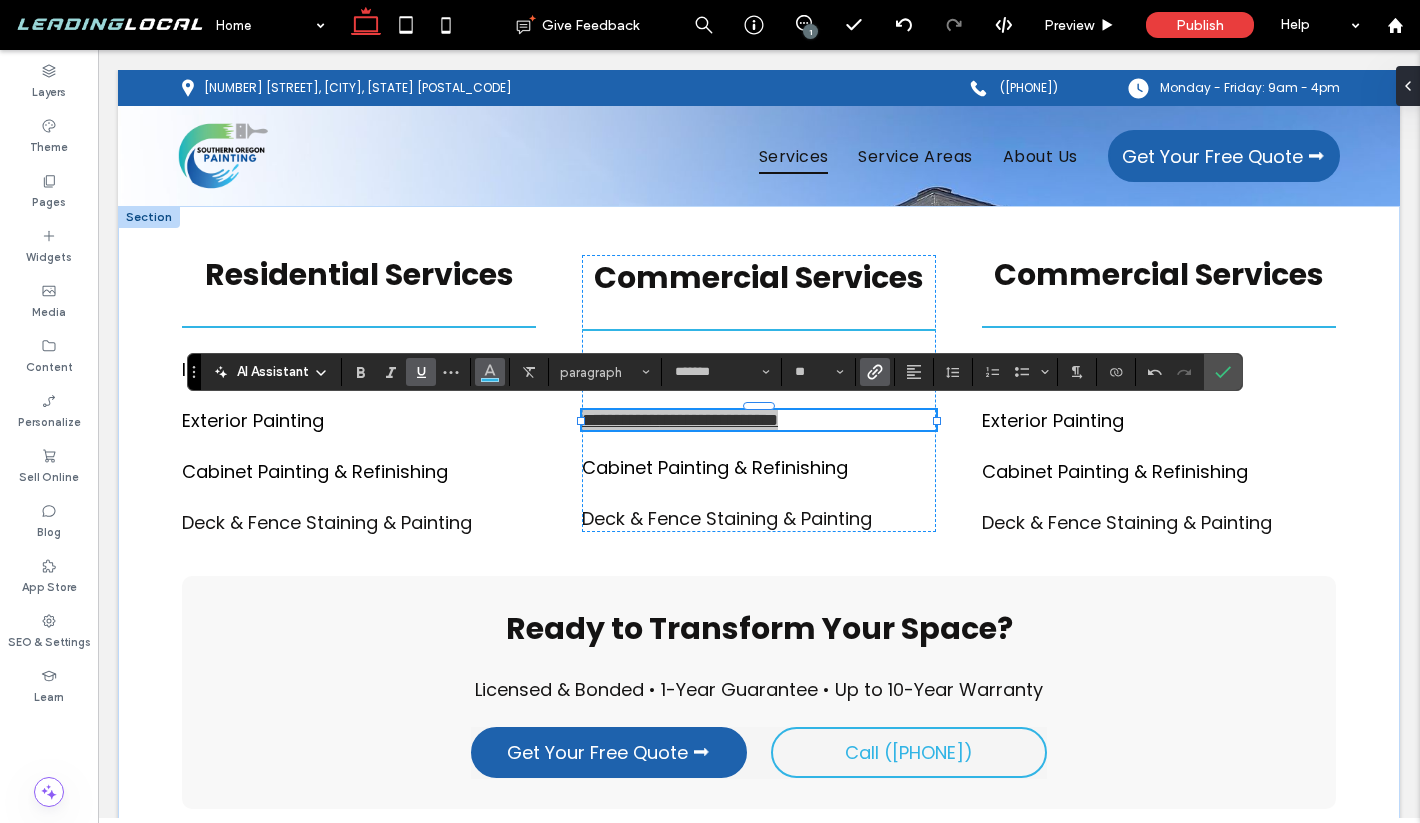 click at bounding box center [490, 372] 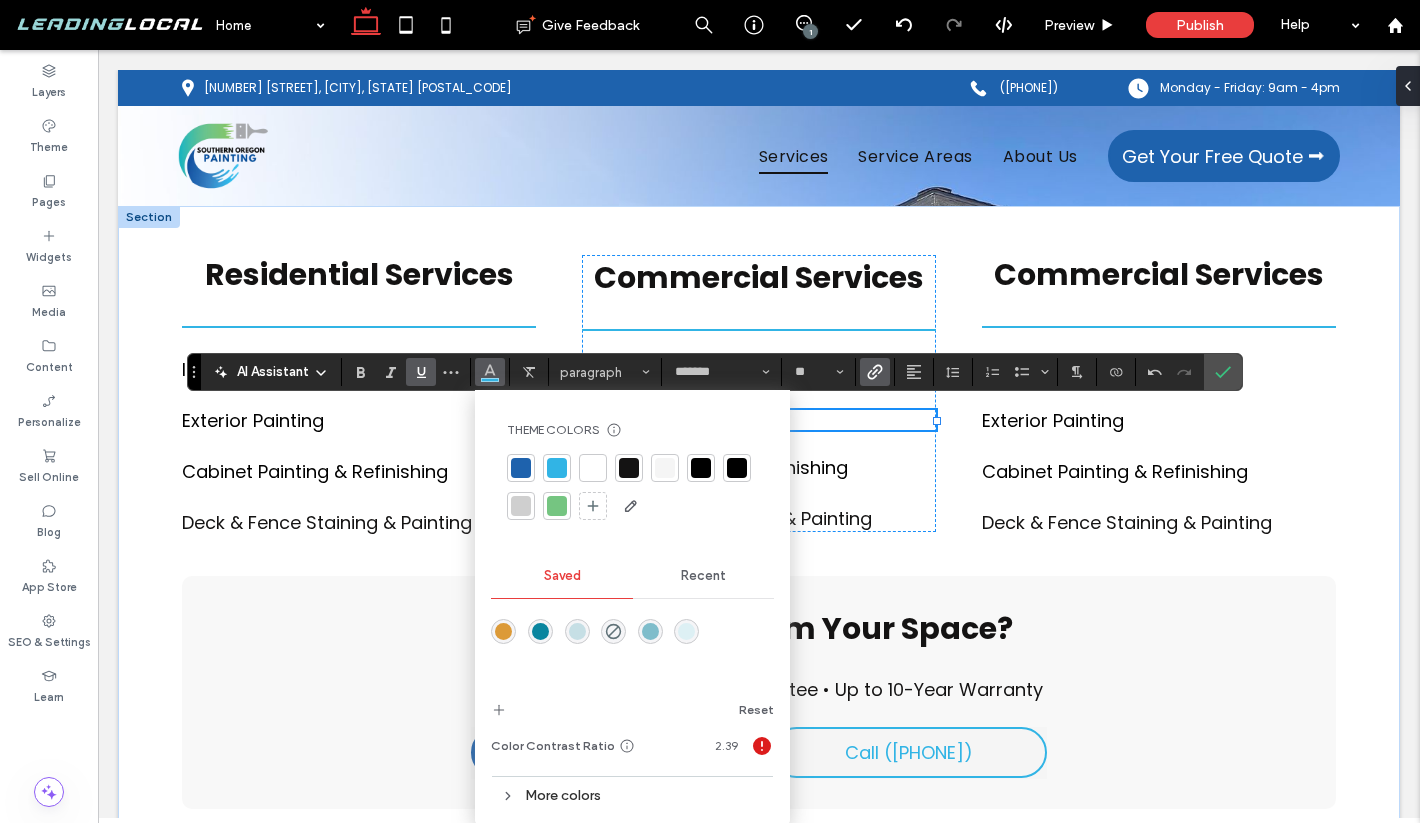 click at bounding box center (737, 468) 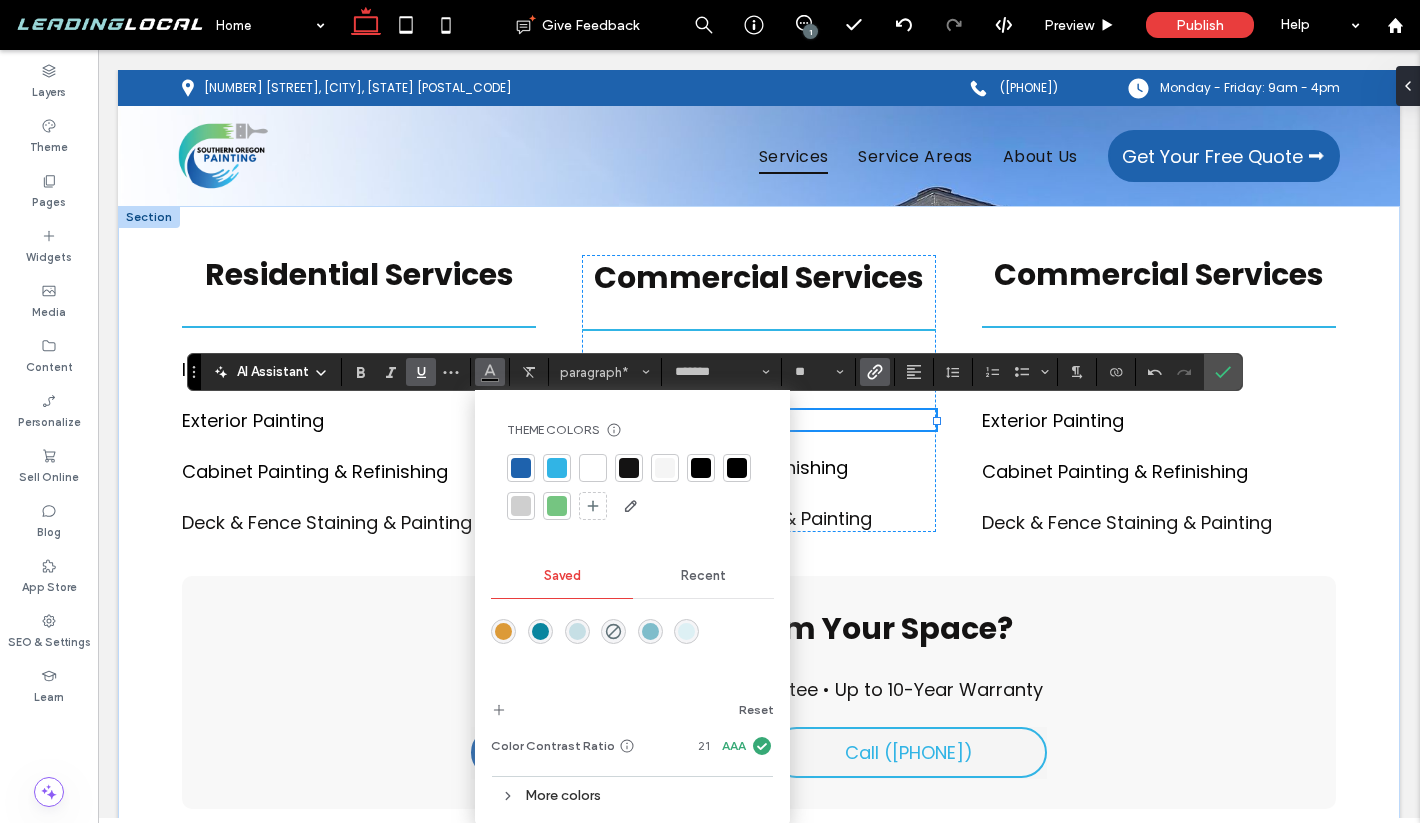 click 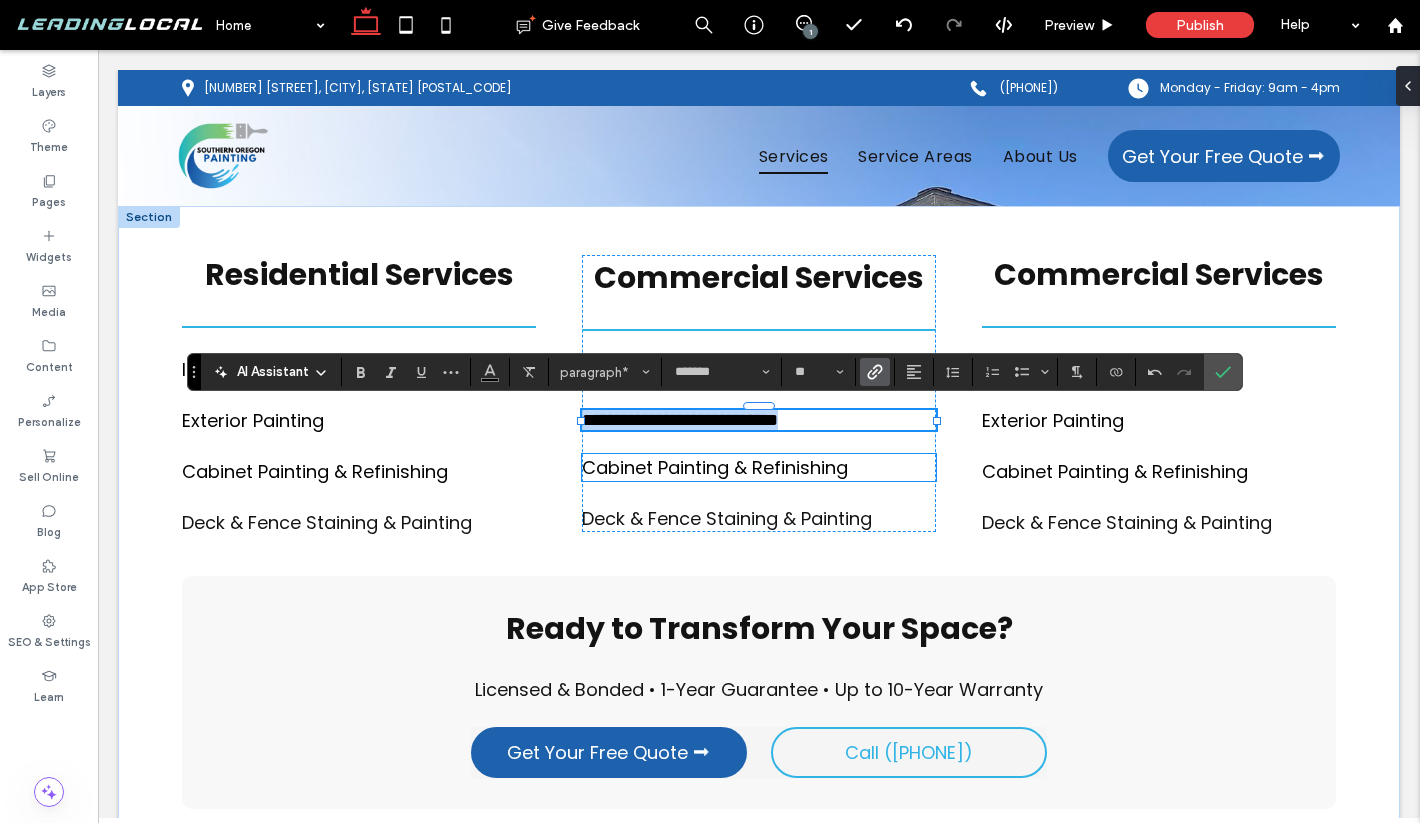 click on "Cabinet Painting & Refinishing" at bounding box center [715, 467] 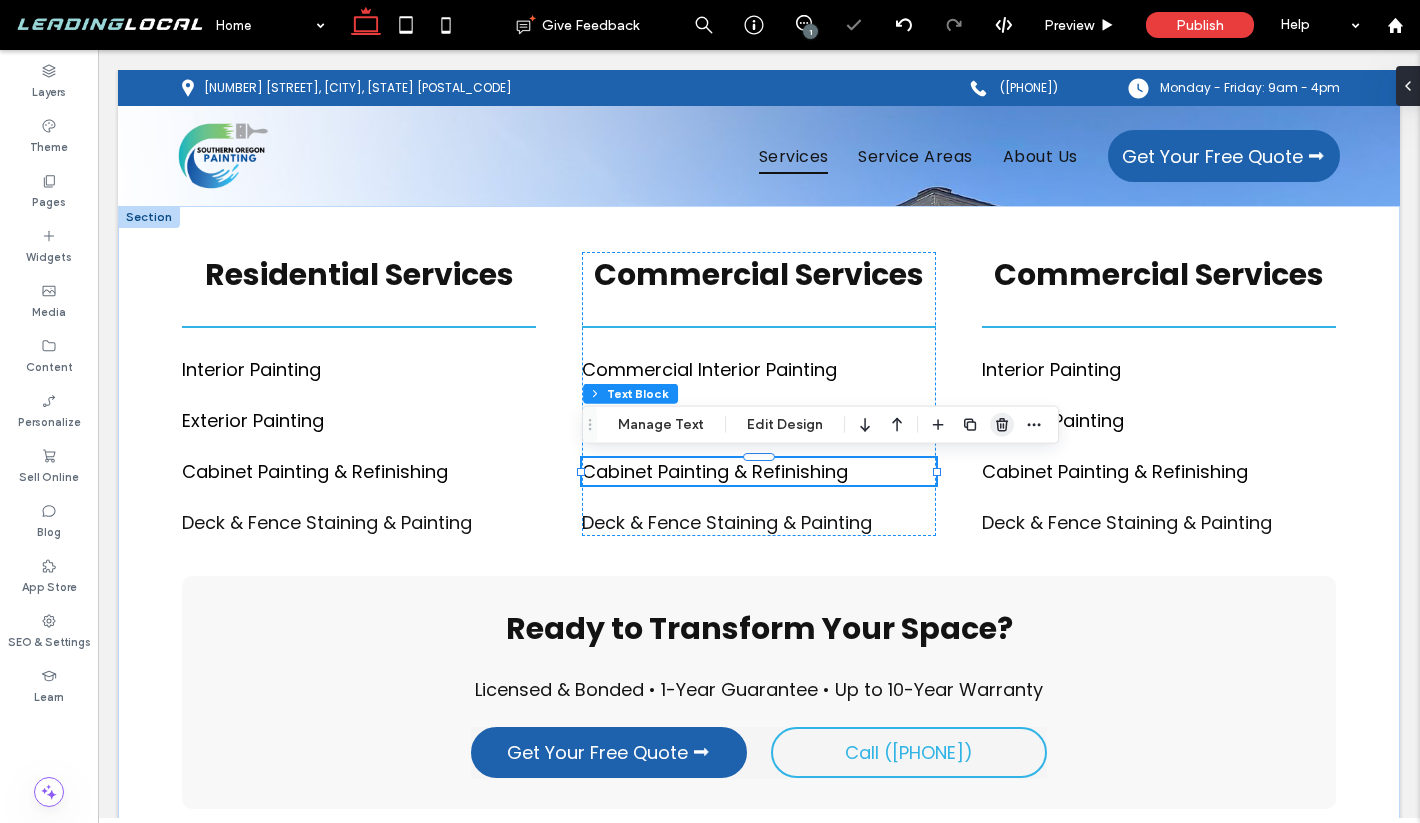 click 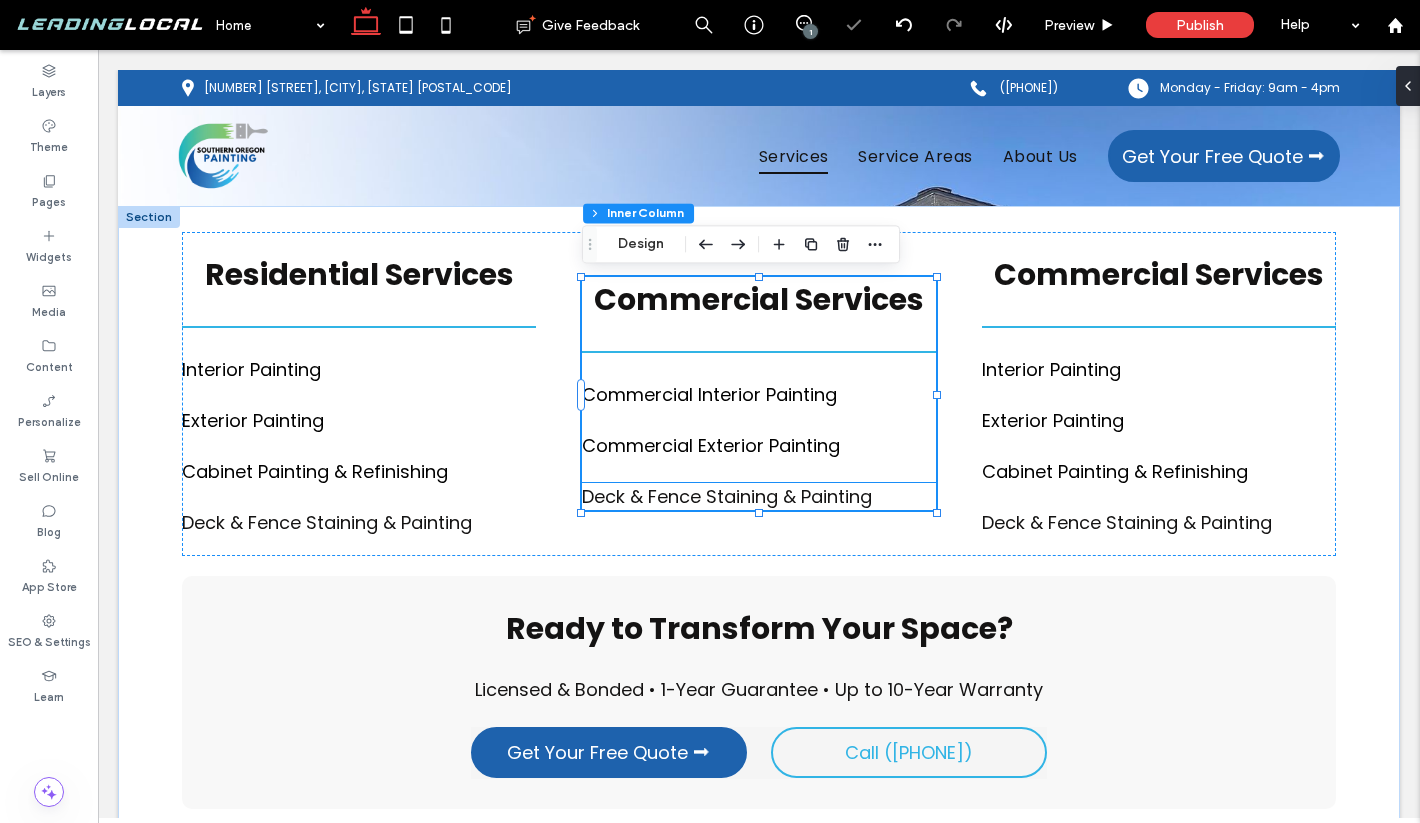 click on "e Staining & Painting" at bounding box center [781, 496] 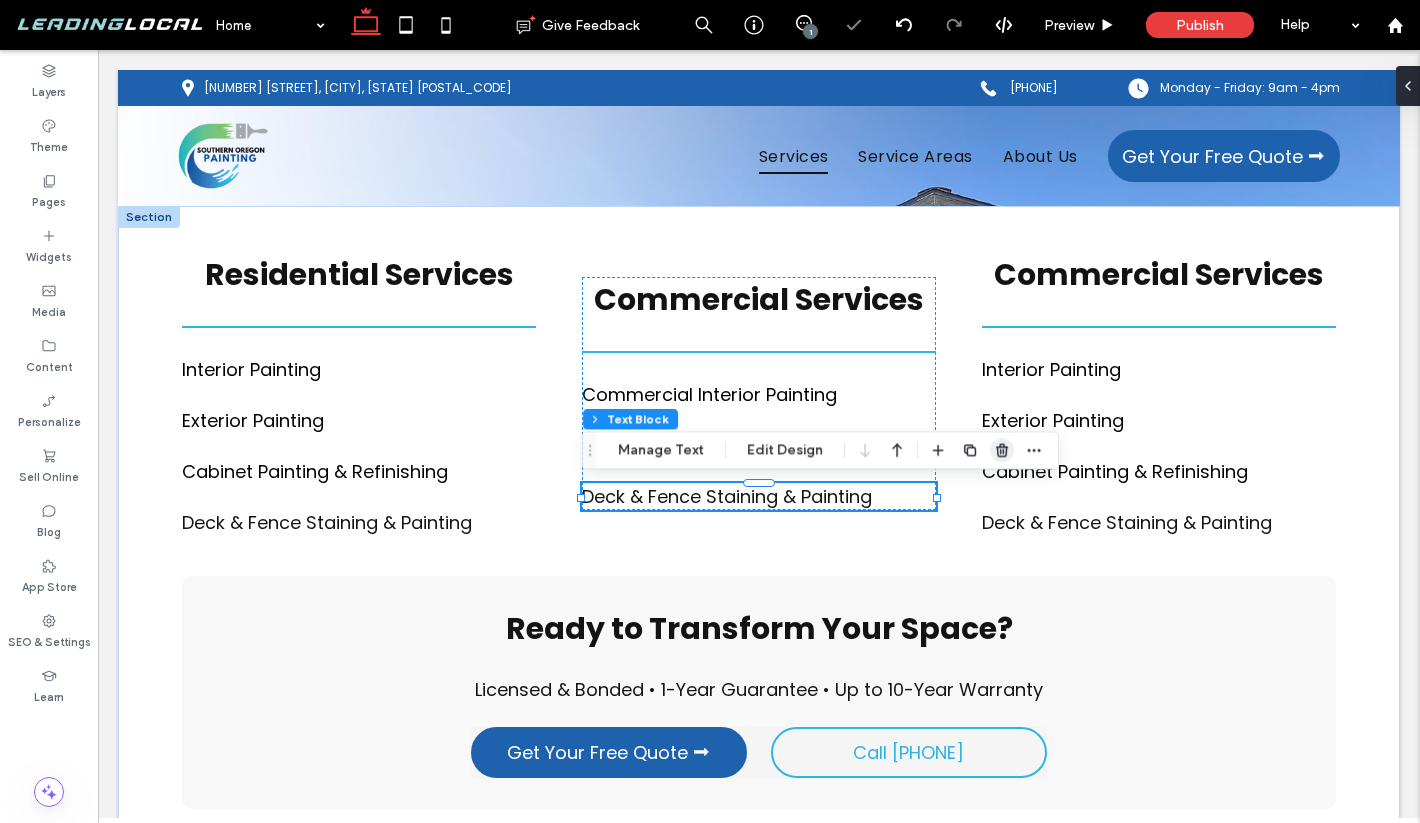 scroll, scrollTop: 0, scrollLeft: 0, axis: both 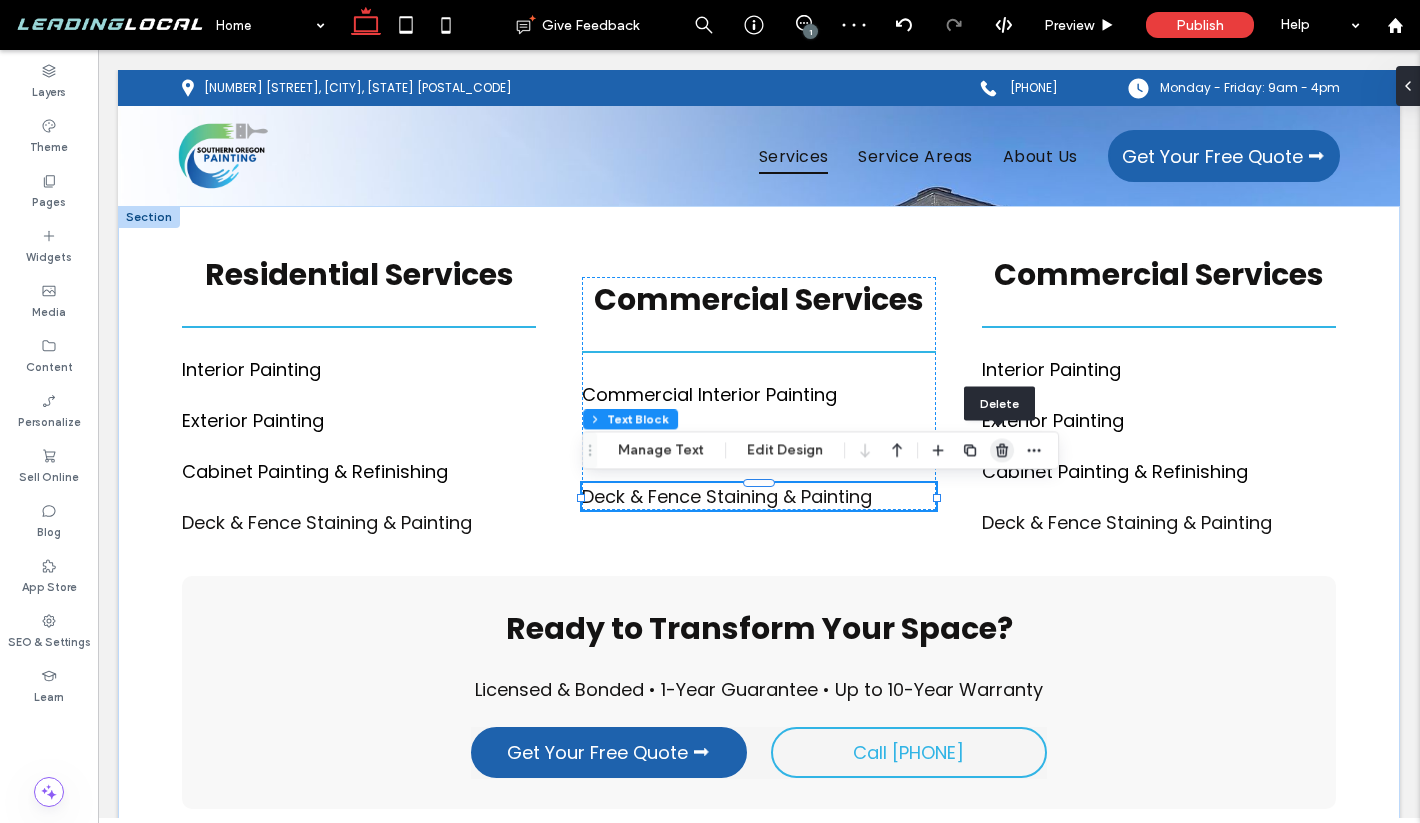 click 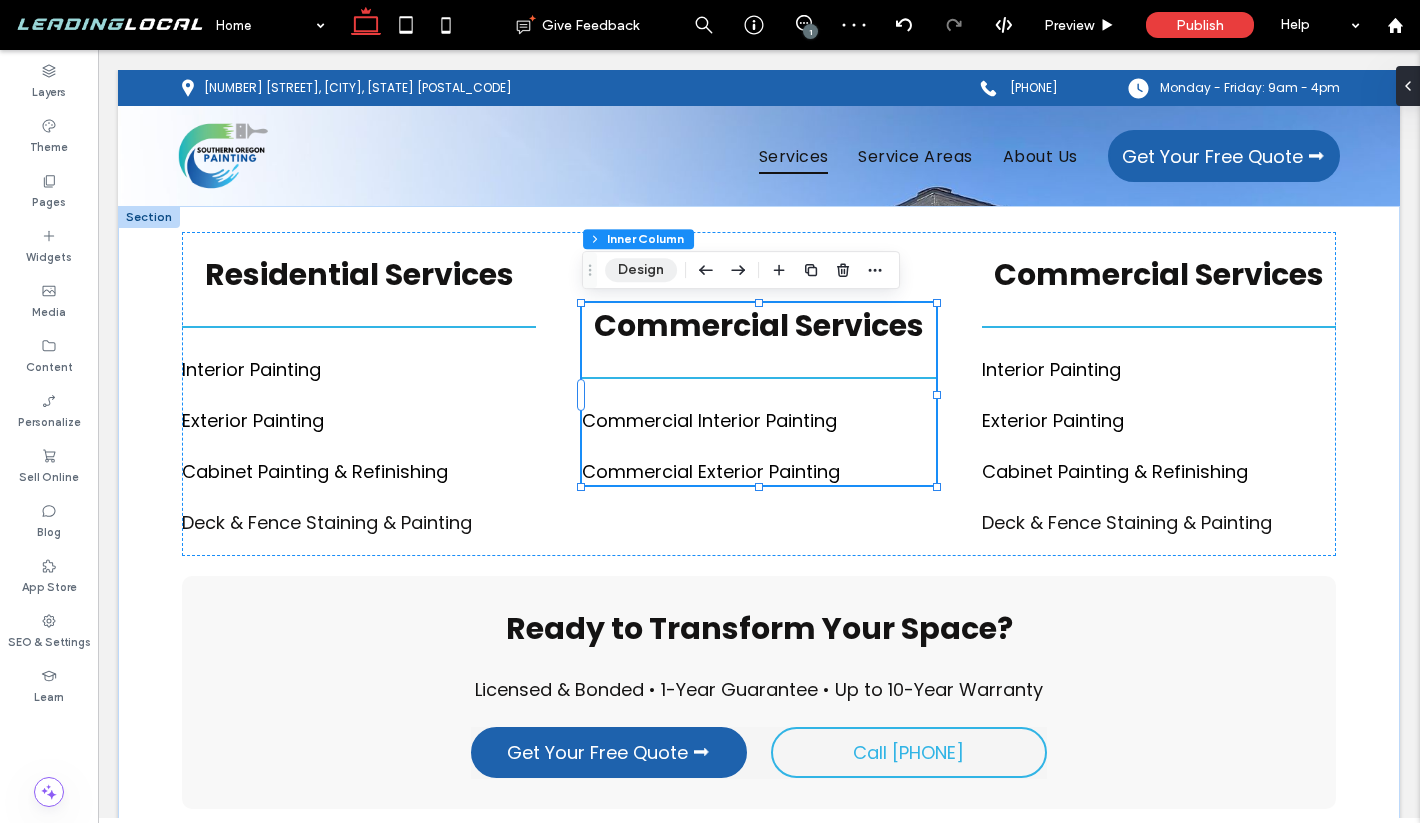 click on "Design" at bounding box center [641, 270] 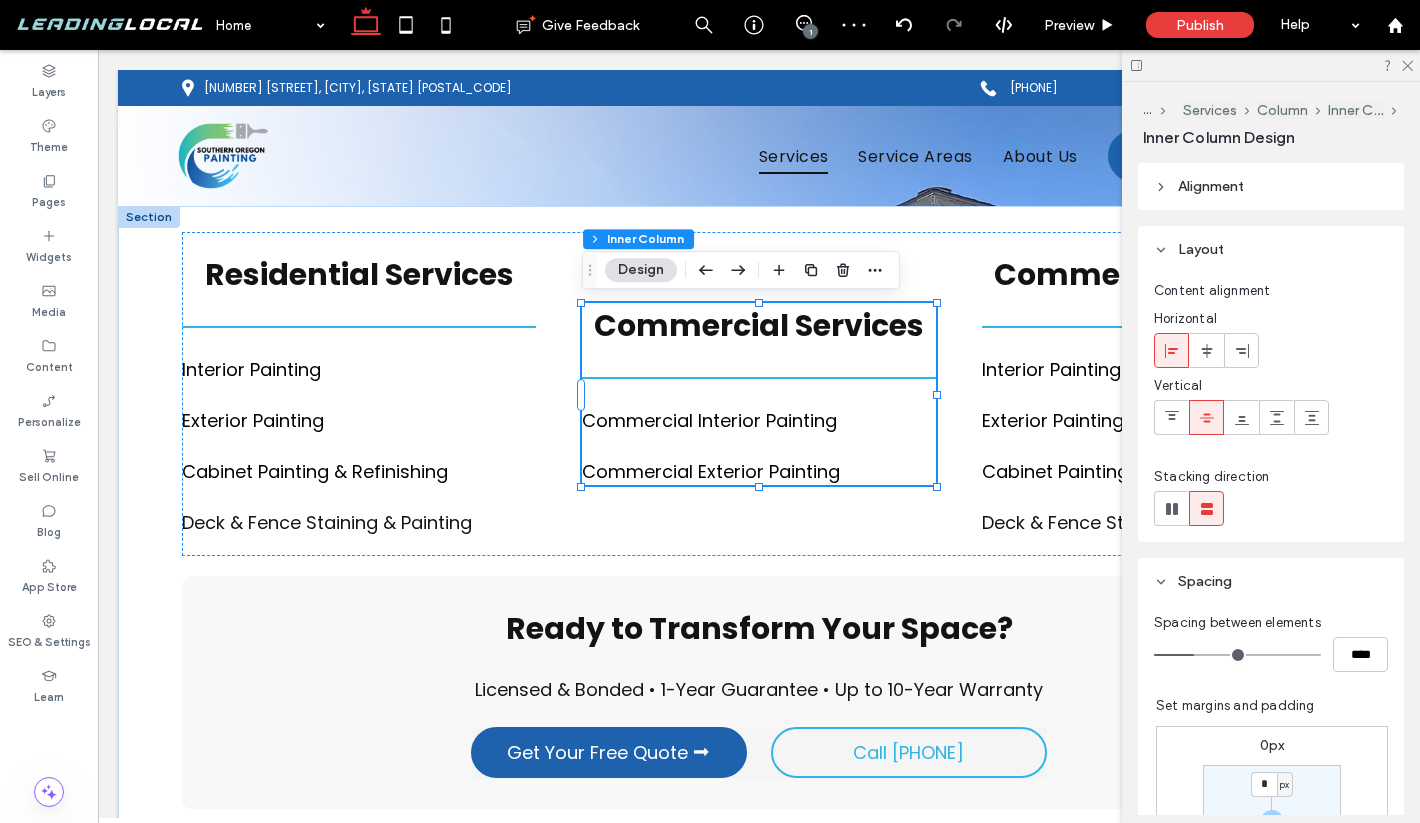click 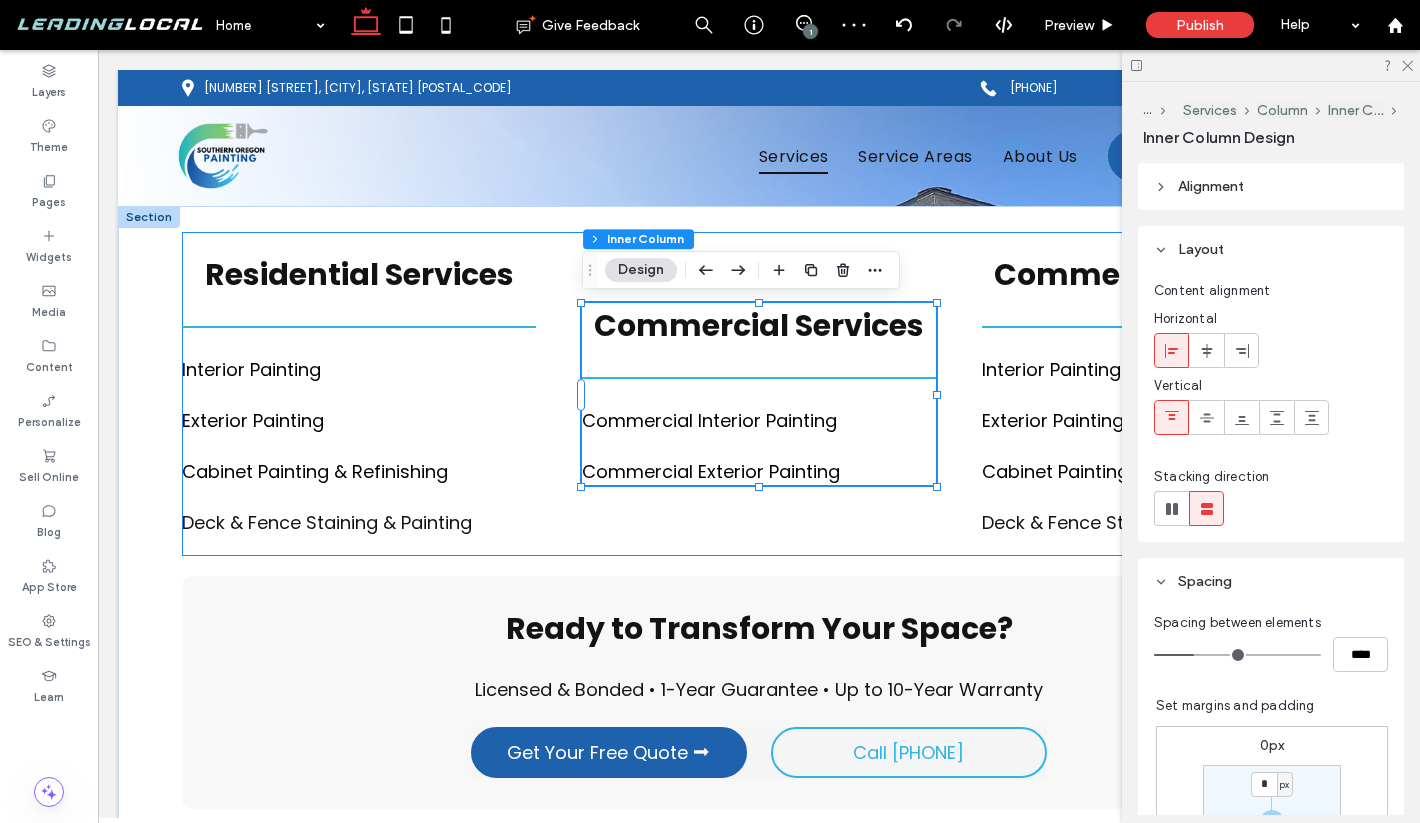 click on "Residential Services
Interior Painting
Exterior Painting
Cabinet Painting & Refinishing
Deck & Fenc e Staining & Painting
Commercial Services
Comm ﻿ ercial Interior Painting
Commercial Exterior Painting
Commercial Services
Interior Painting Exterior Painting Cabinet Painting & Refinishing Deck & Fenc e Staining & Painting" at bounding box center [759, 394] 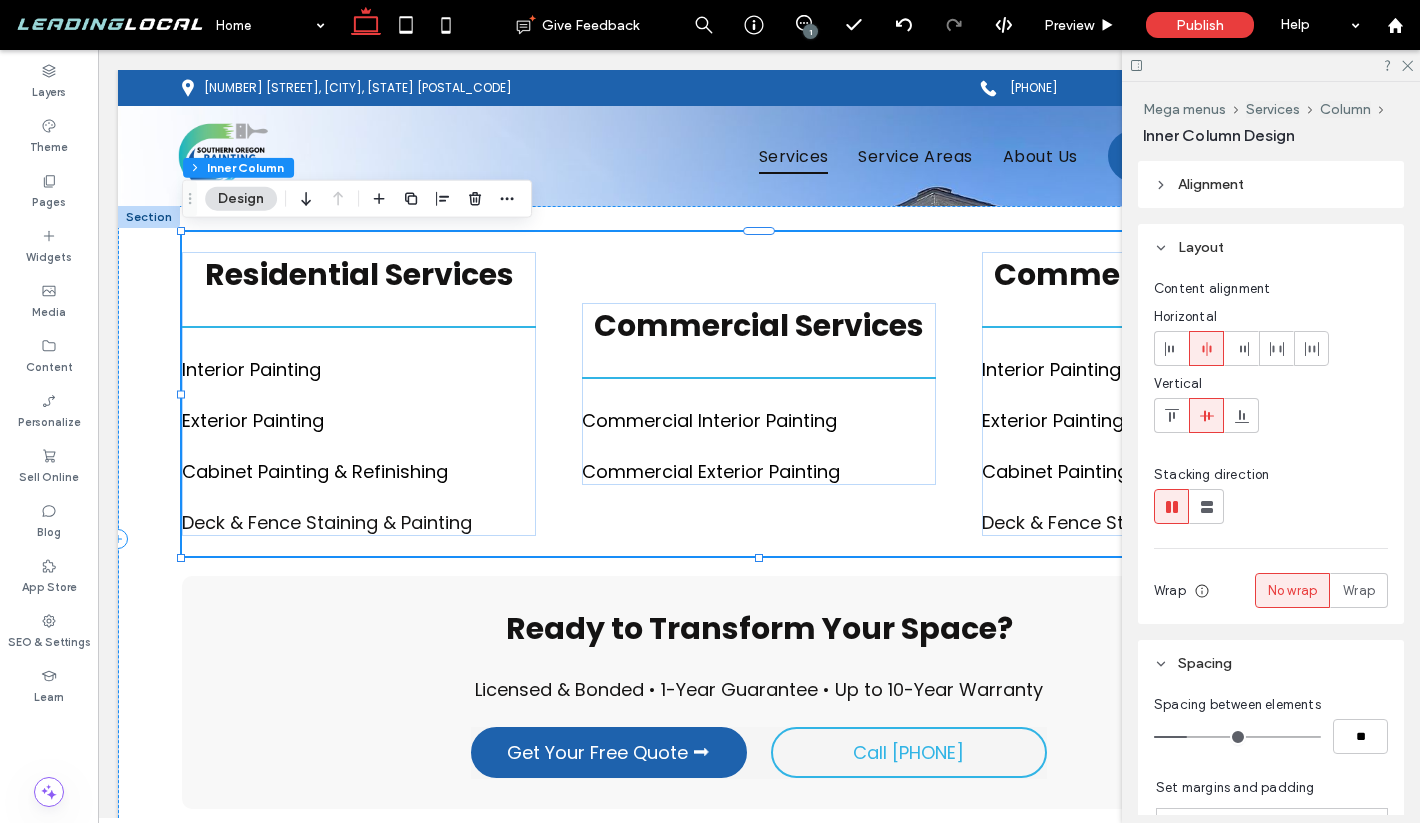 click 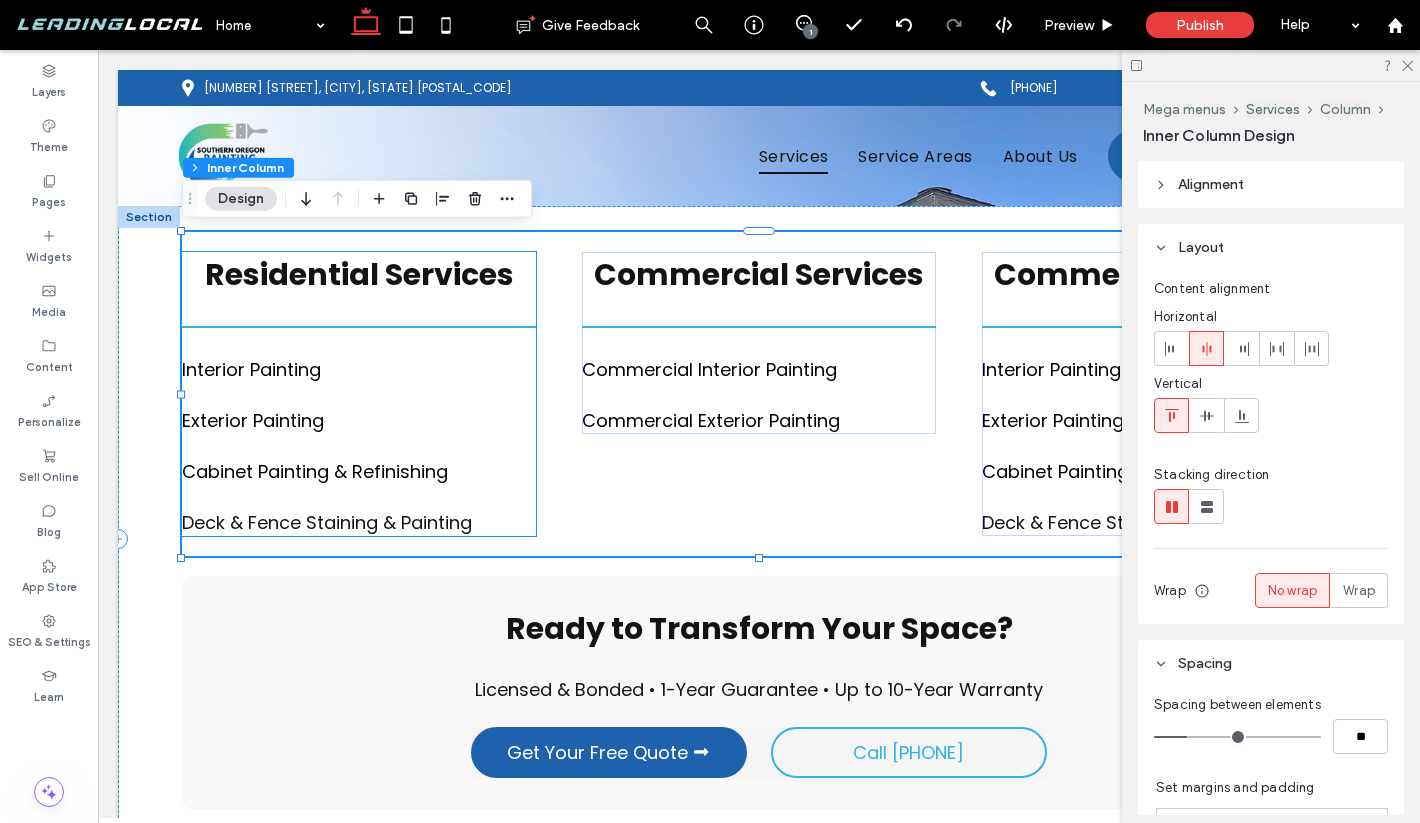 click on "Residential Services
Interior Painting
Exterior Painting
Cabinet Painting & Refinishing
Deck & Fenc e Staining & Painting" at bounding box center (359, 394) 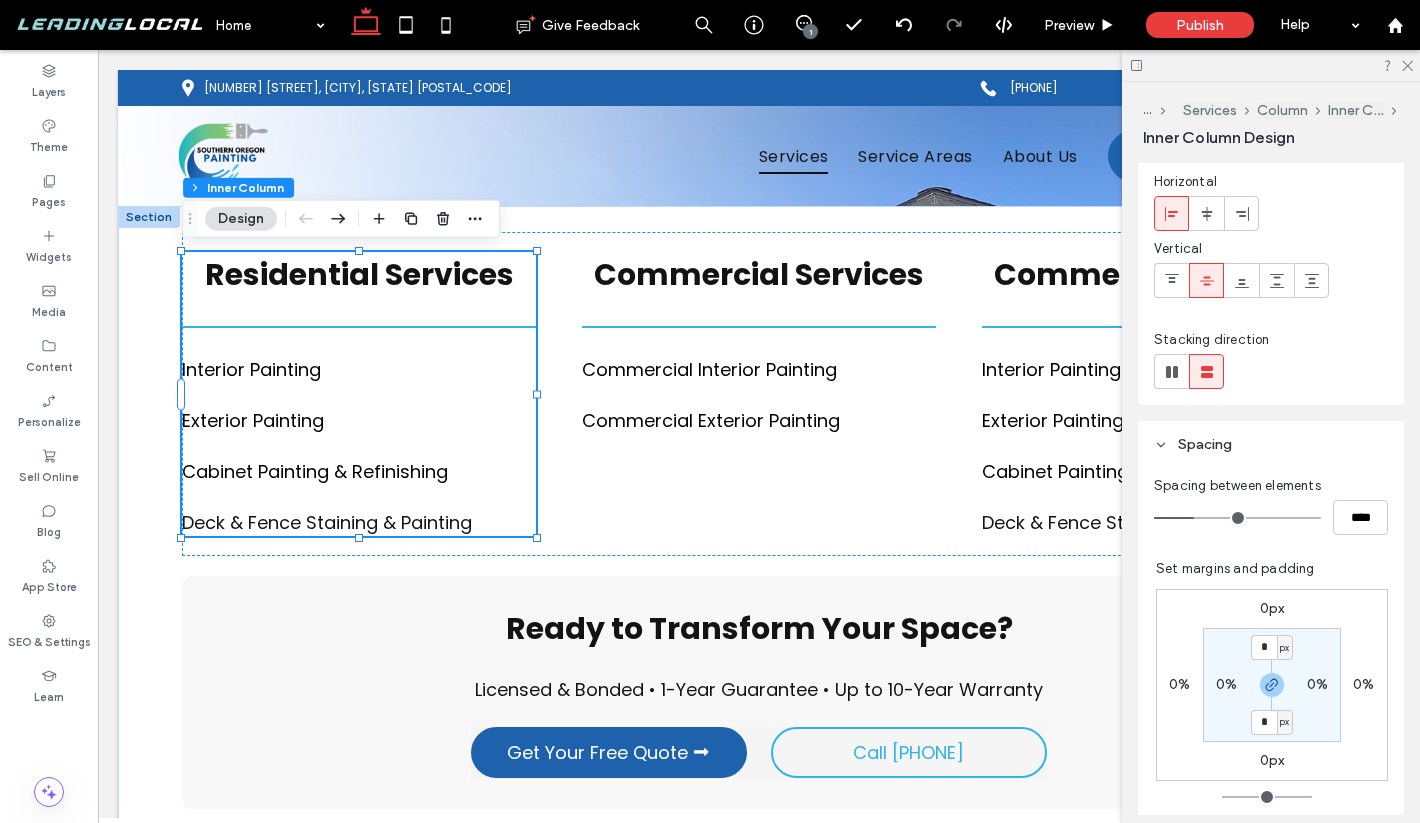 scroll, scrollTop: 172, scrollLeft: 0, axis: vertical 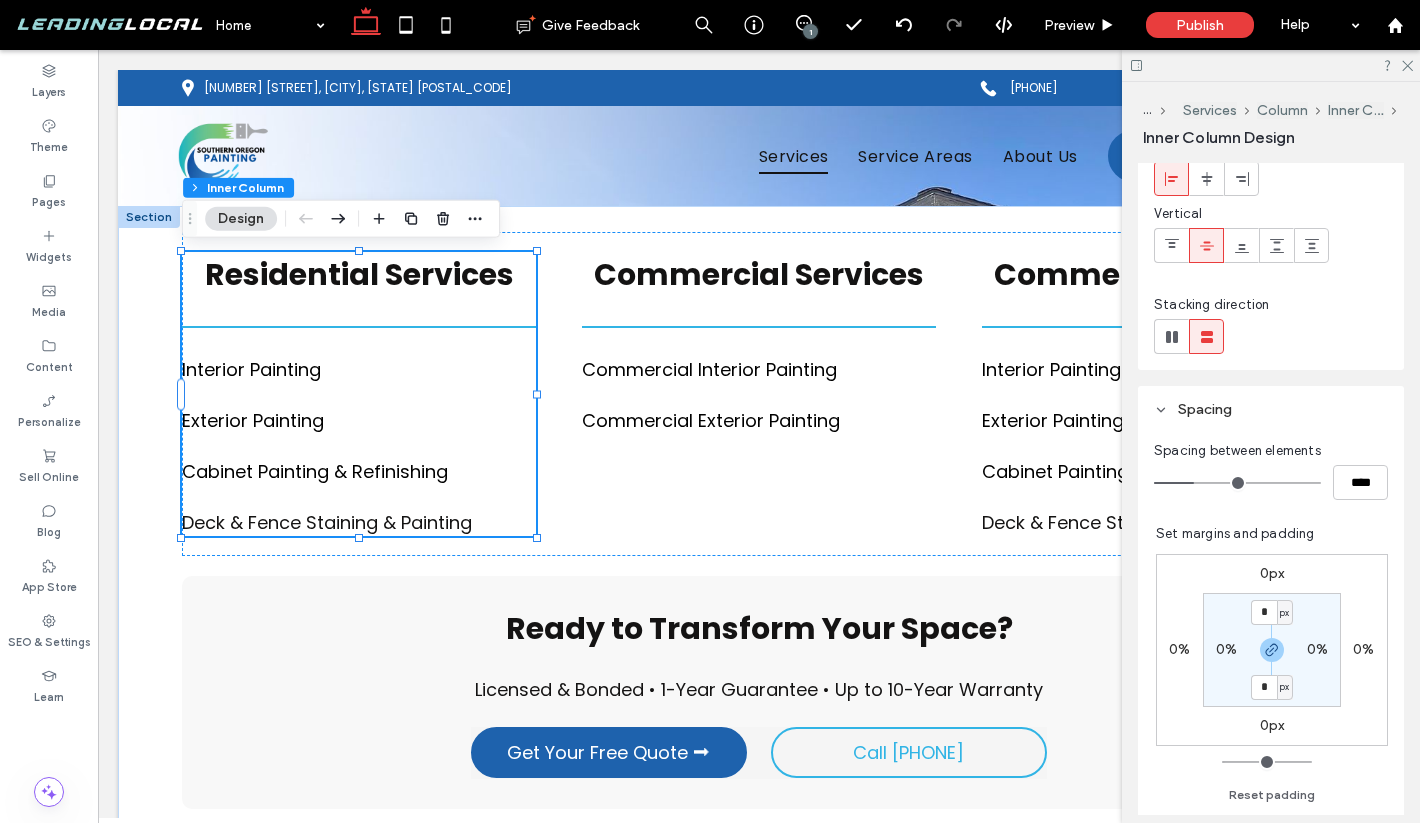 type on "**" 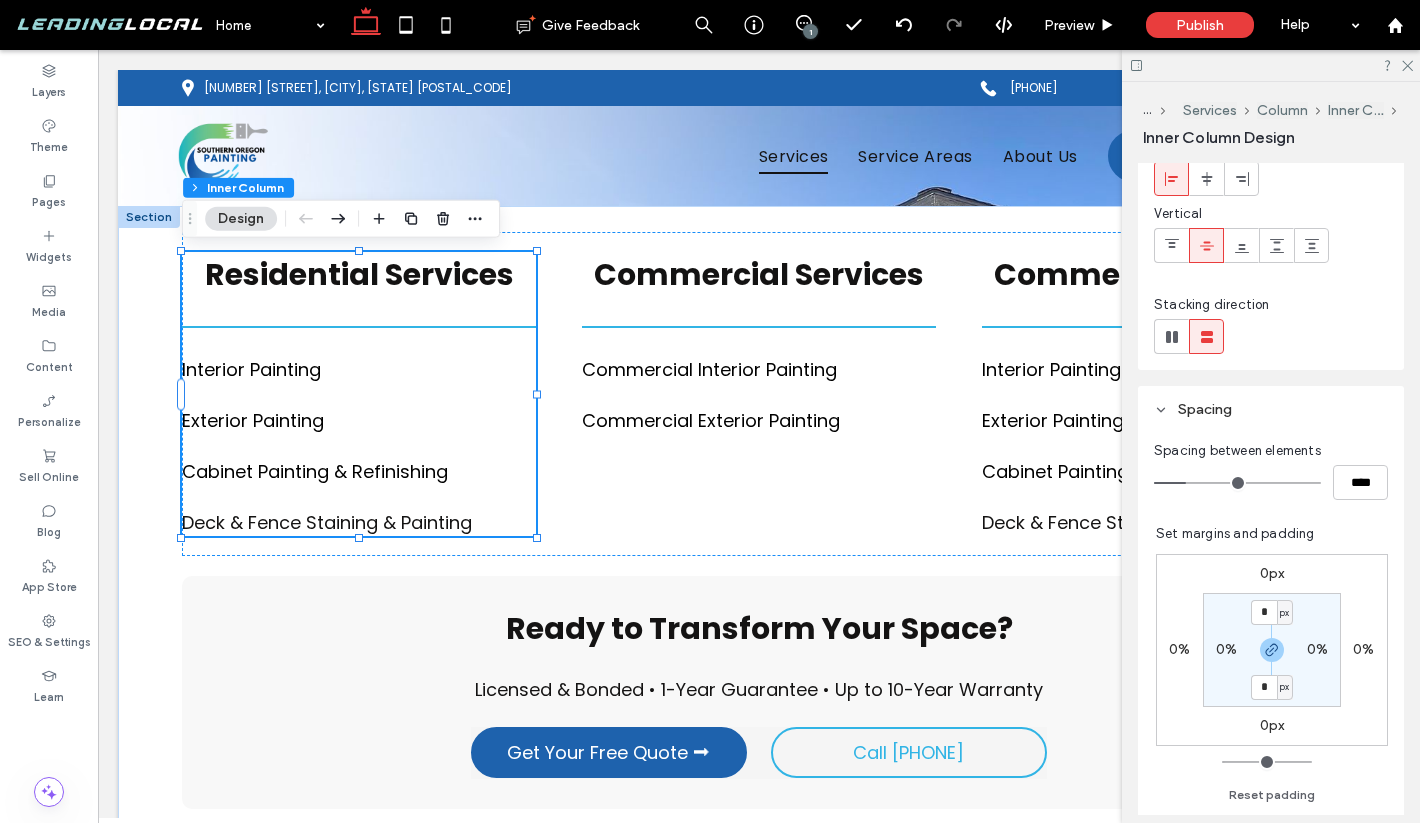 type on "**" 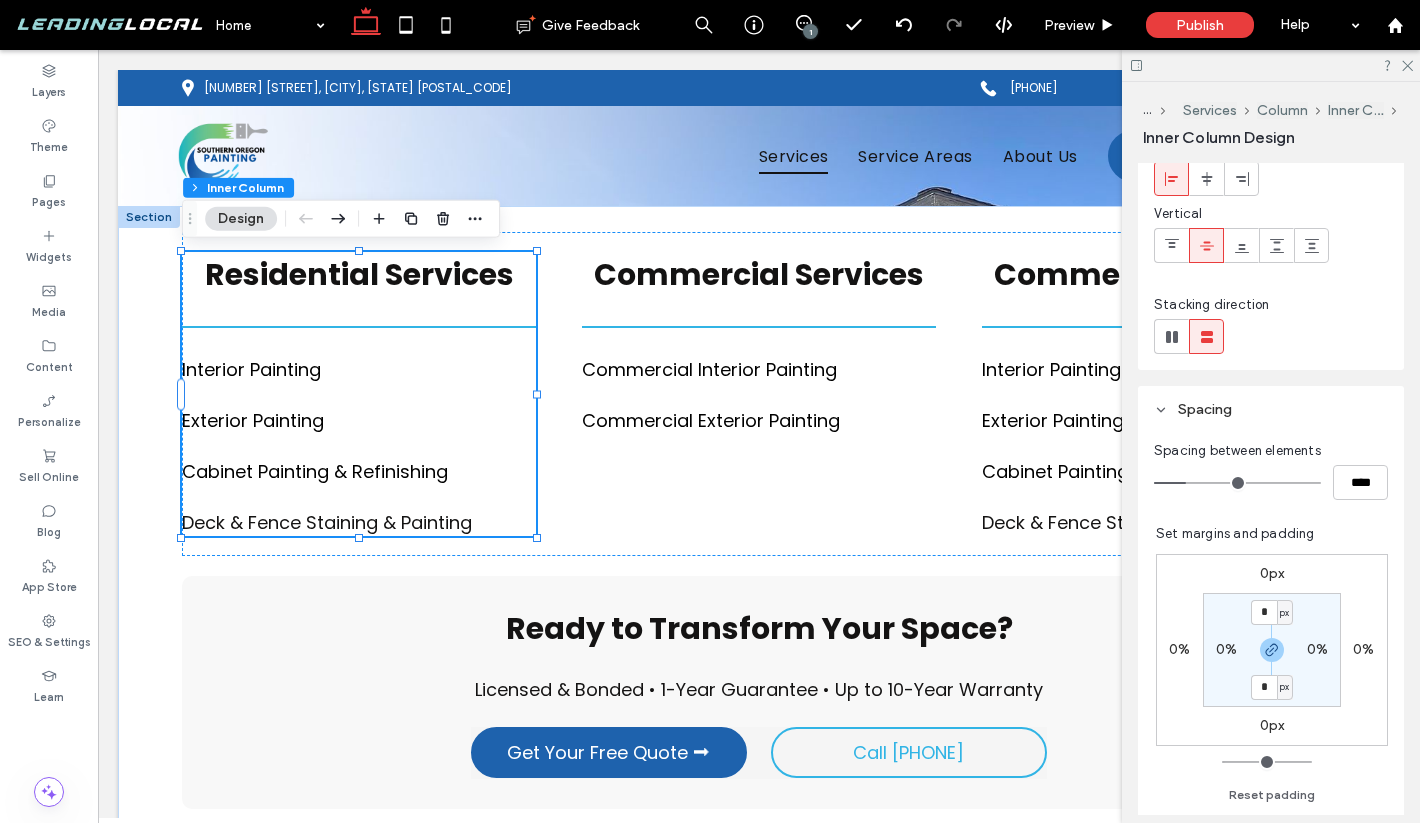 type on "****" 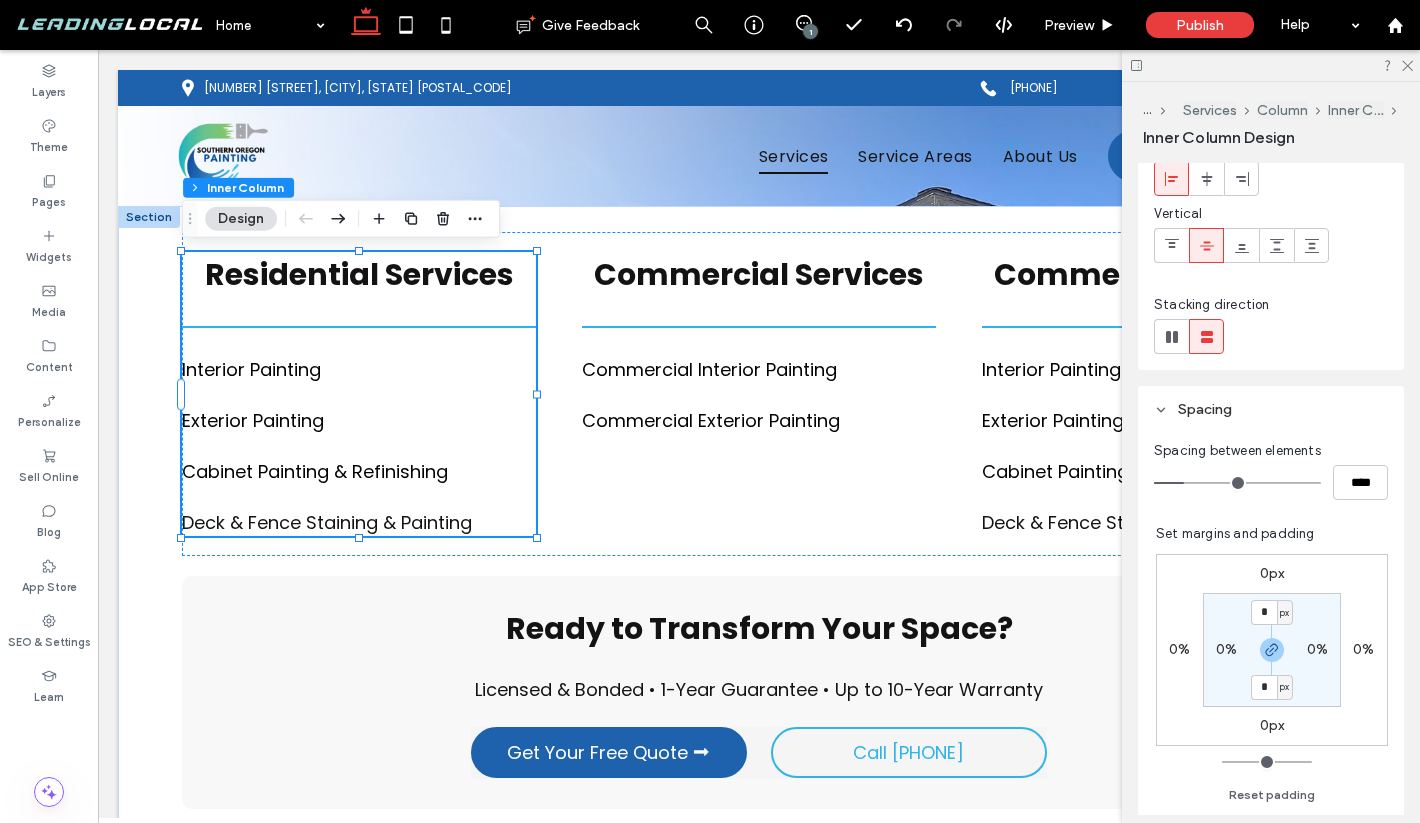 type on "**" 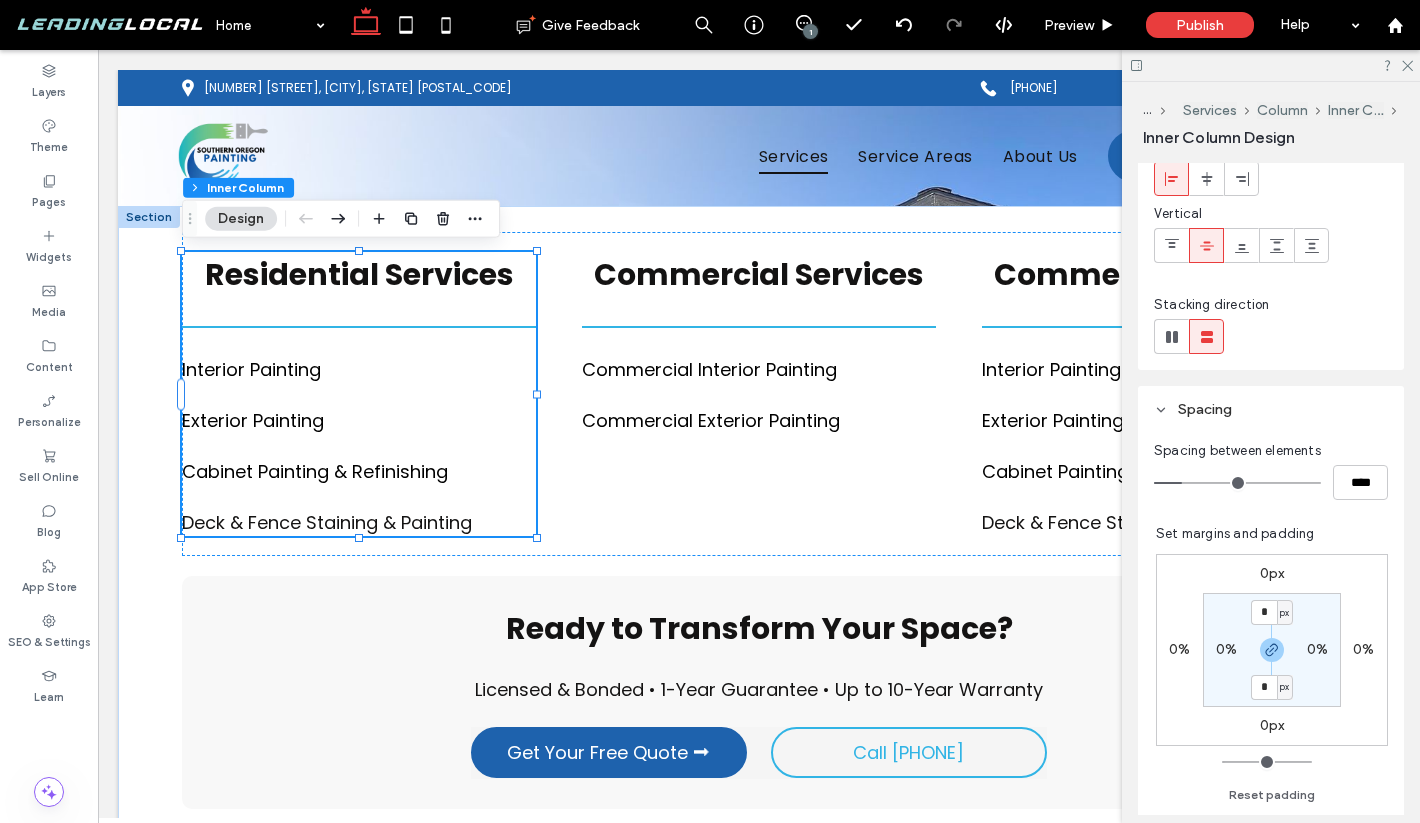 type on "**" 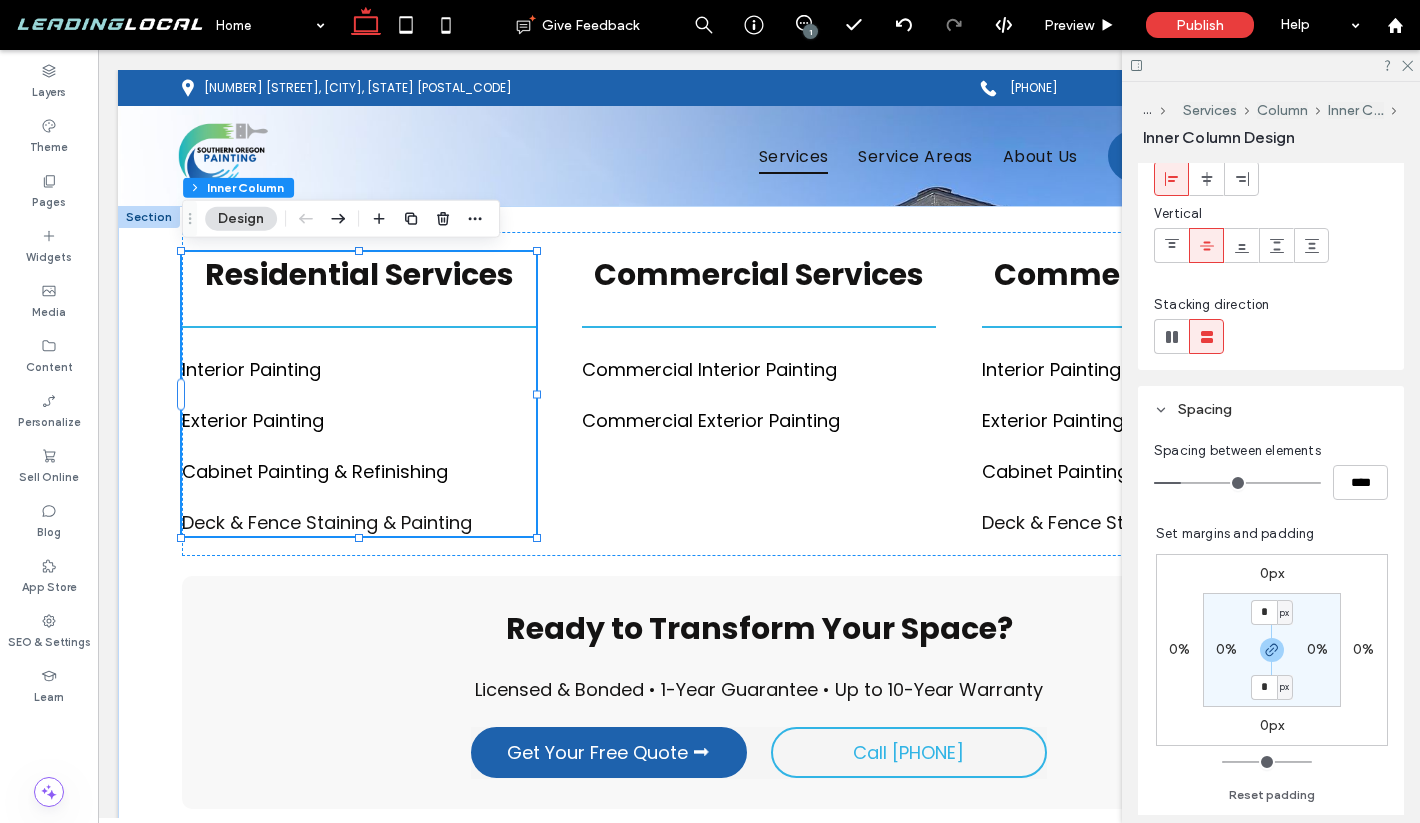 type on "**" 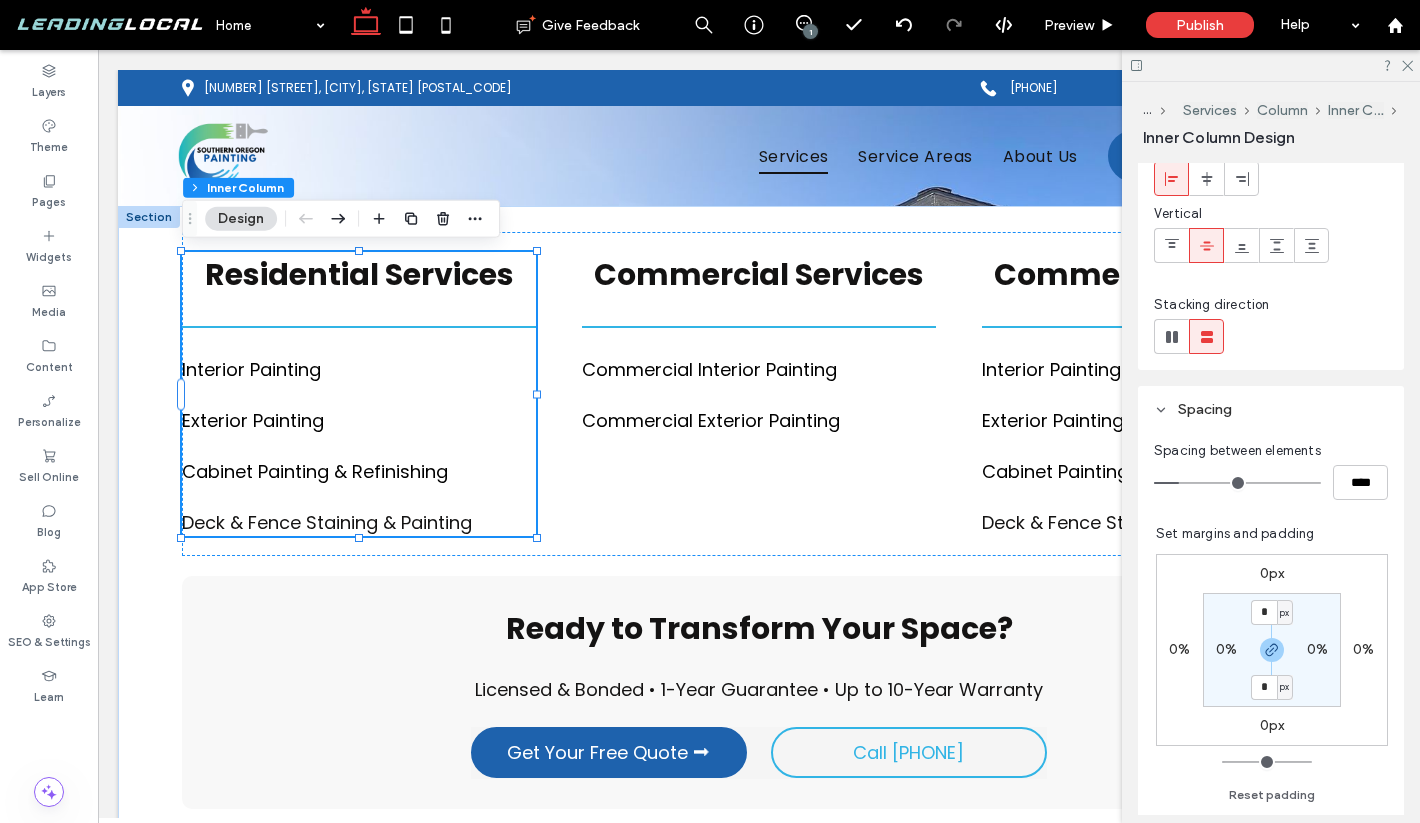 type on "**" 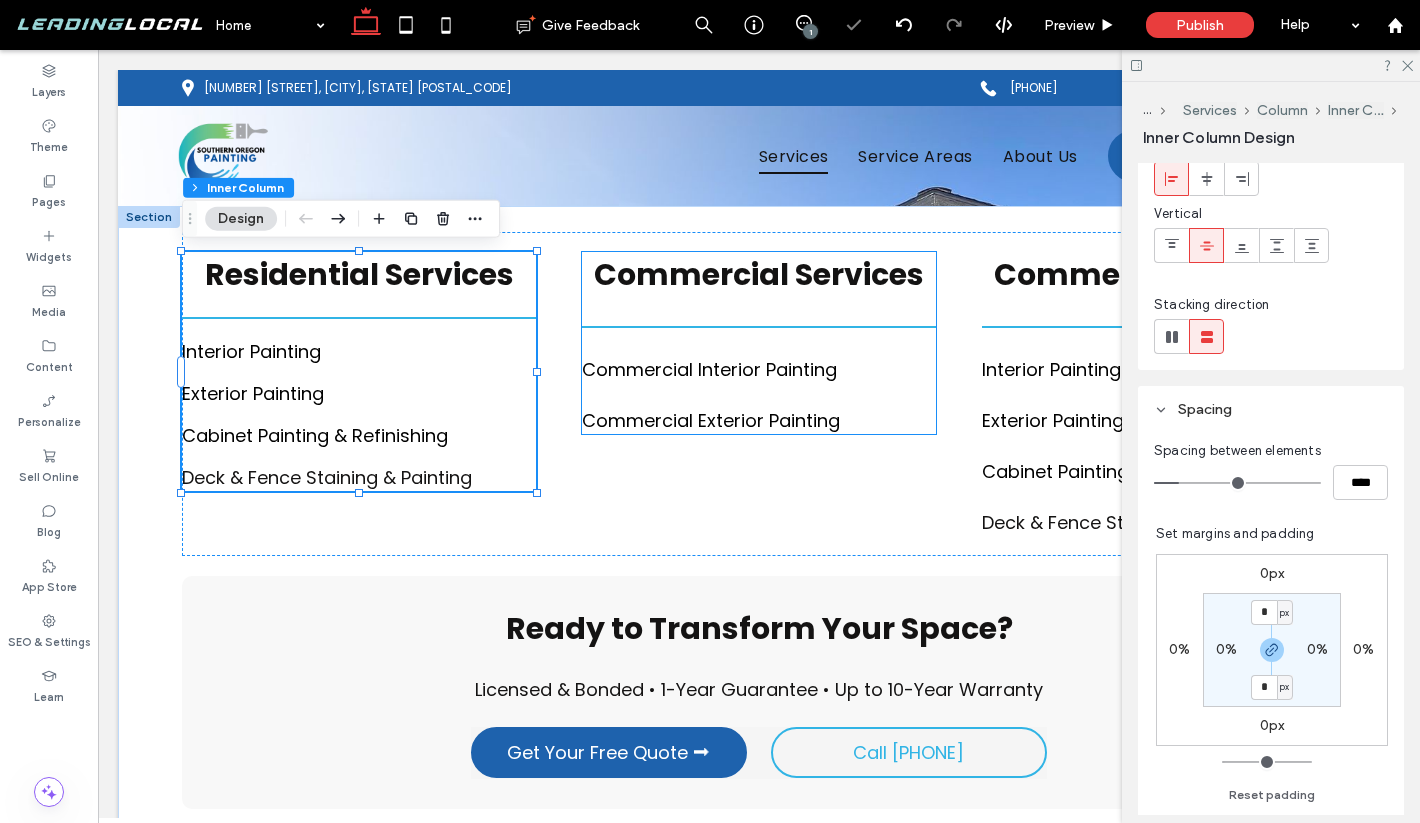 click on "Commercial Services
Comm ﻿ ercial Interior Painting
Commercial Exterior Painting" at bounding box center (759, 343) 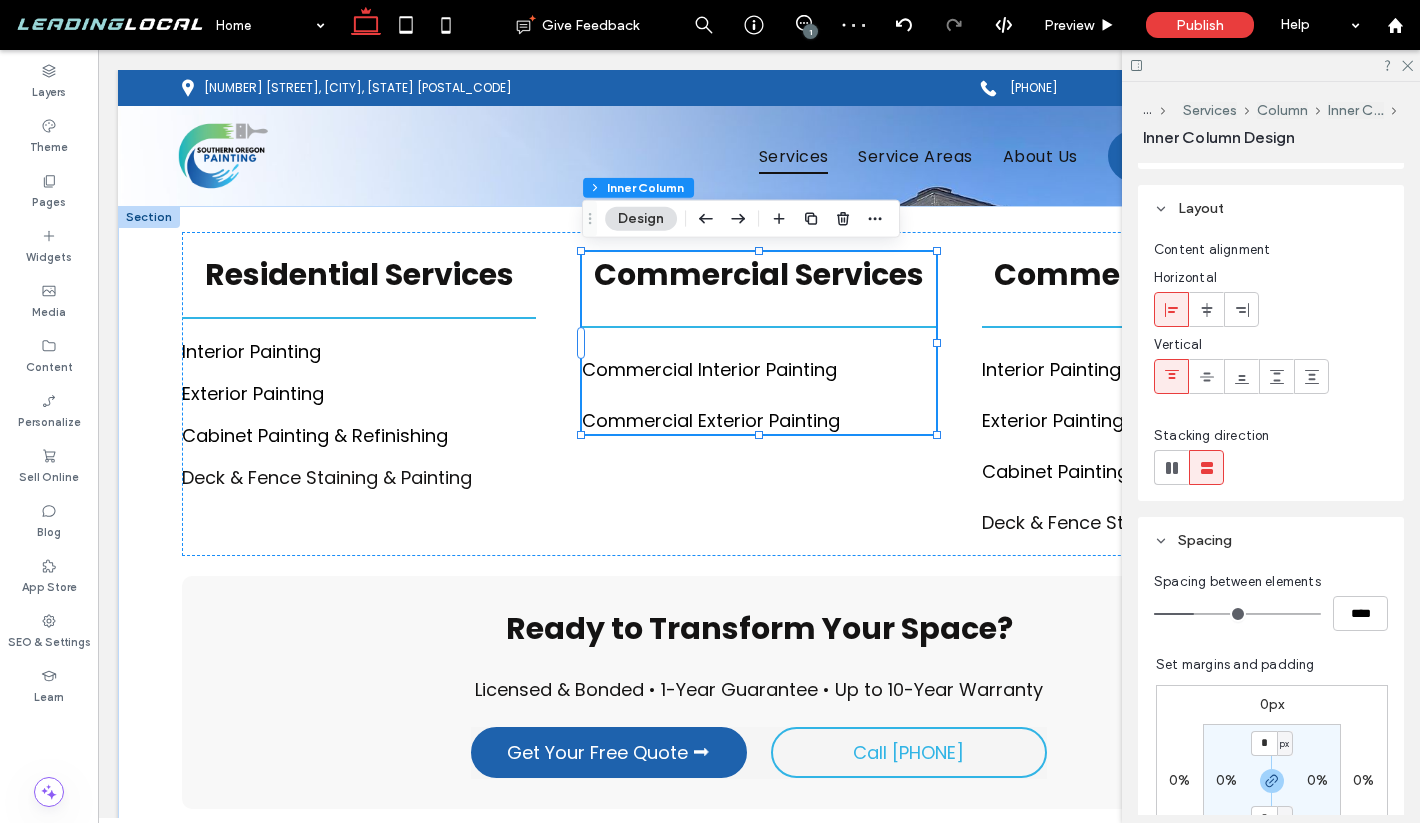 scroll, scrollTop: 71, scrollLeft: 0, axis: vertical 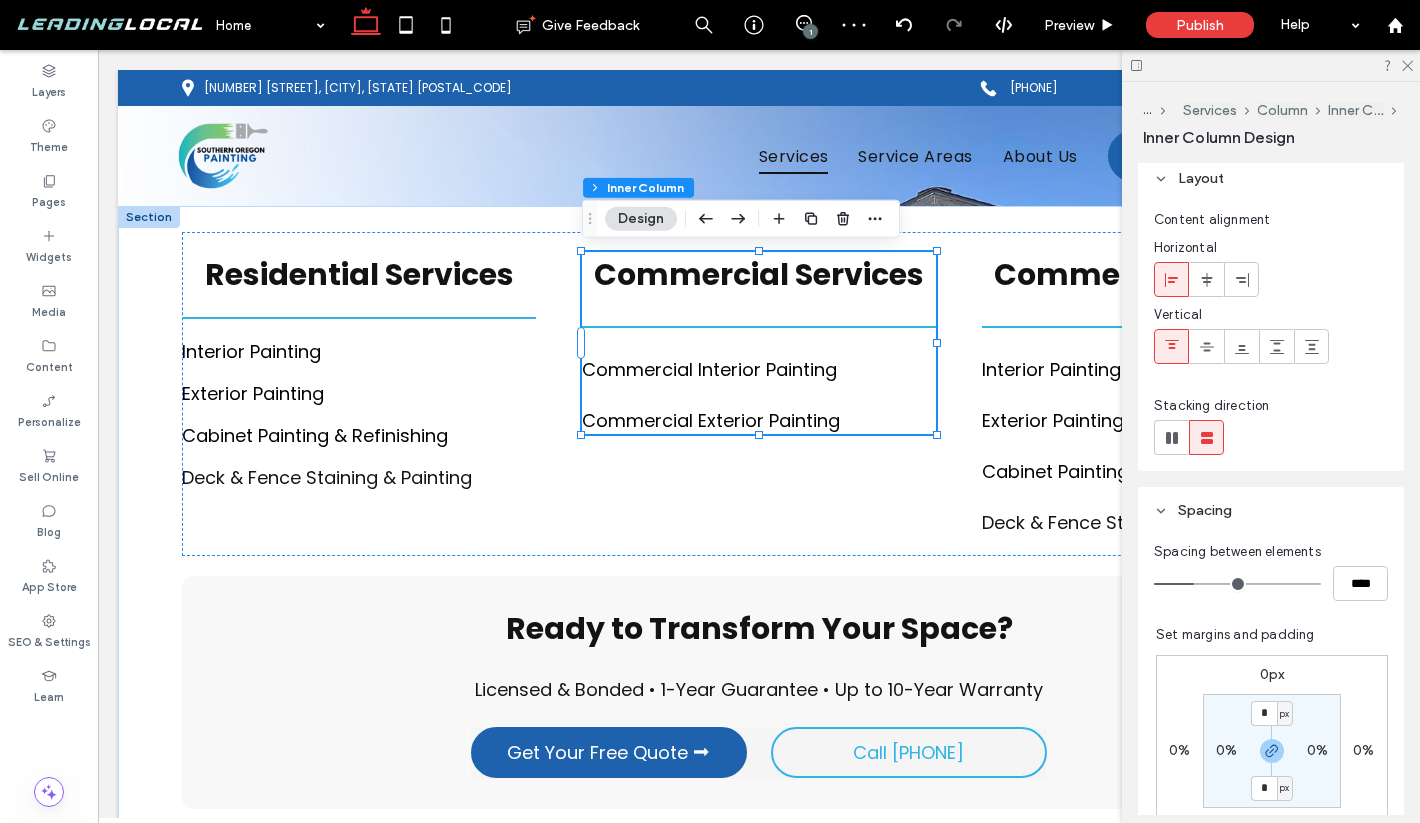type on "**" 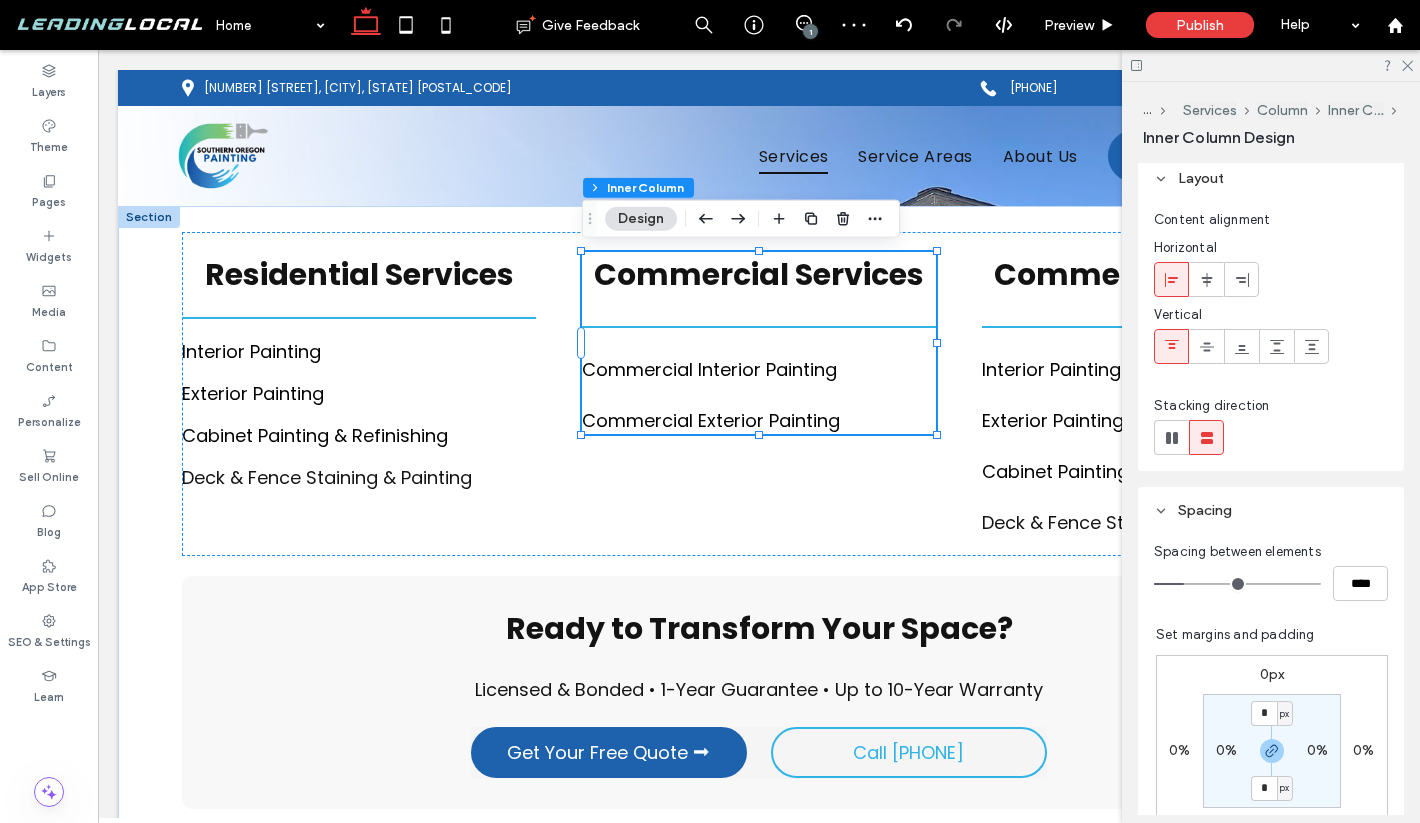 type on "**" 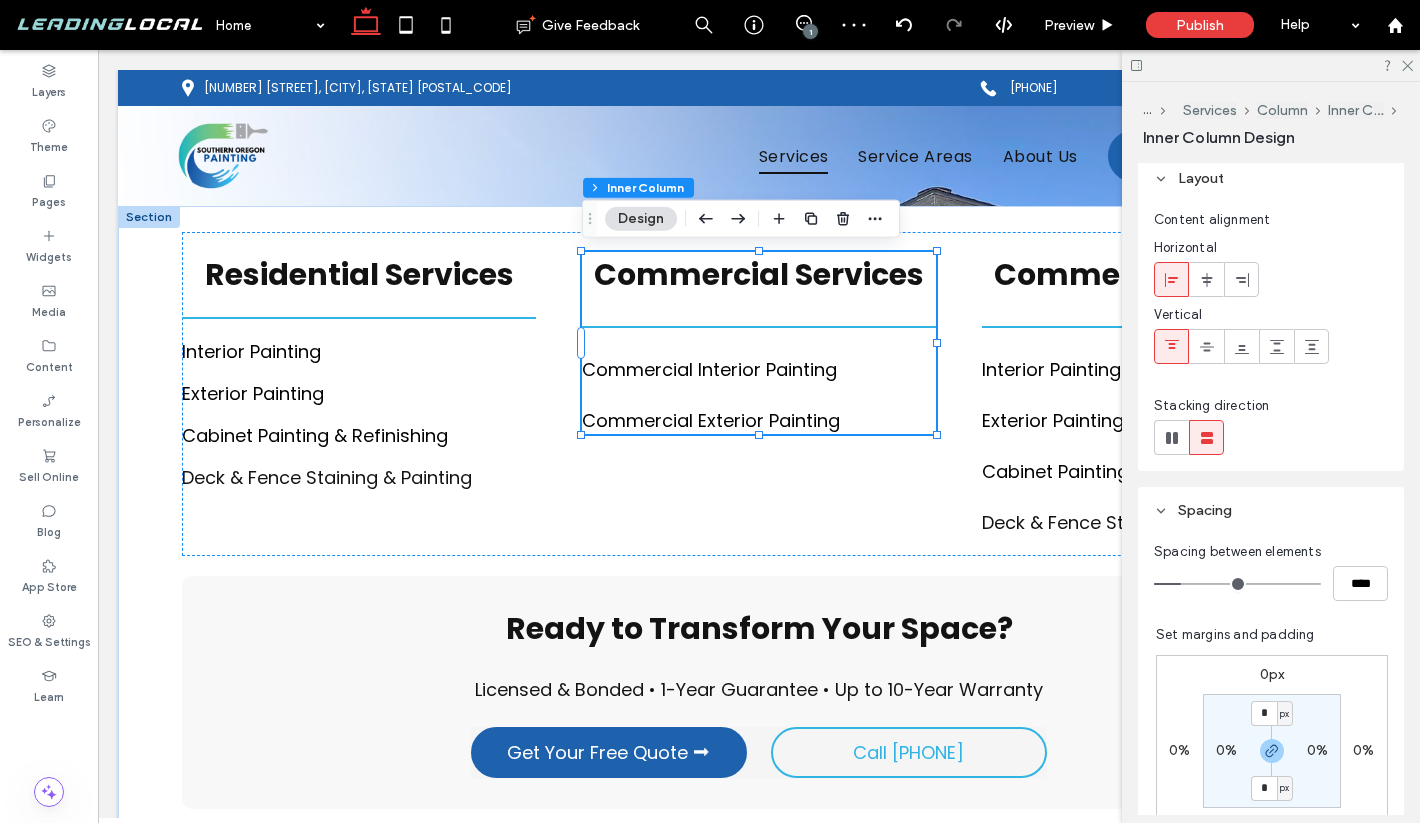 type on "**" 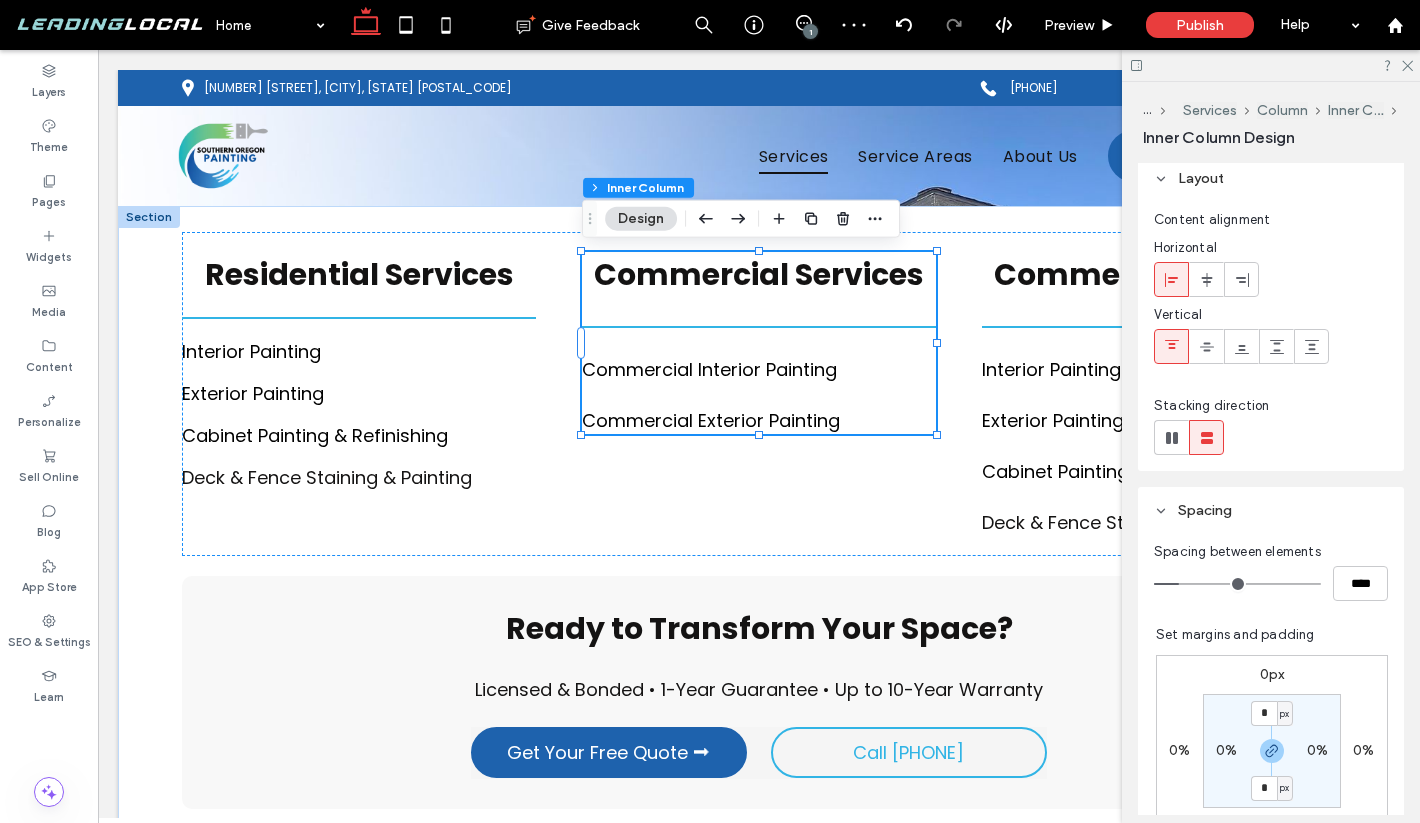 type on "**" 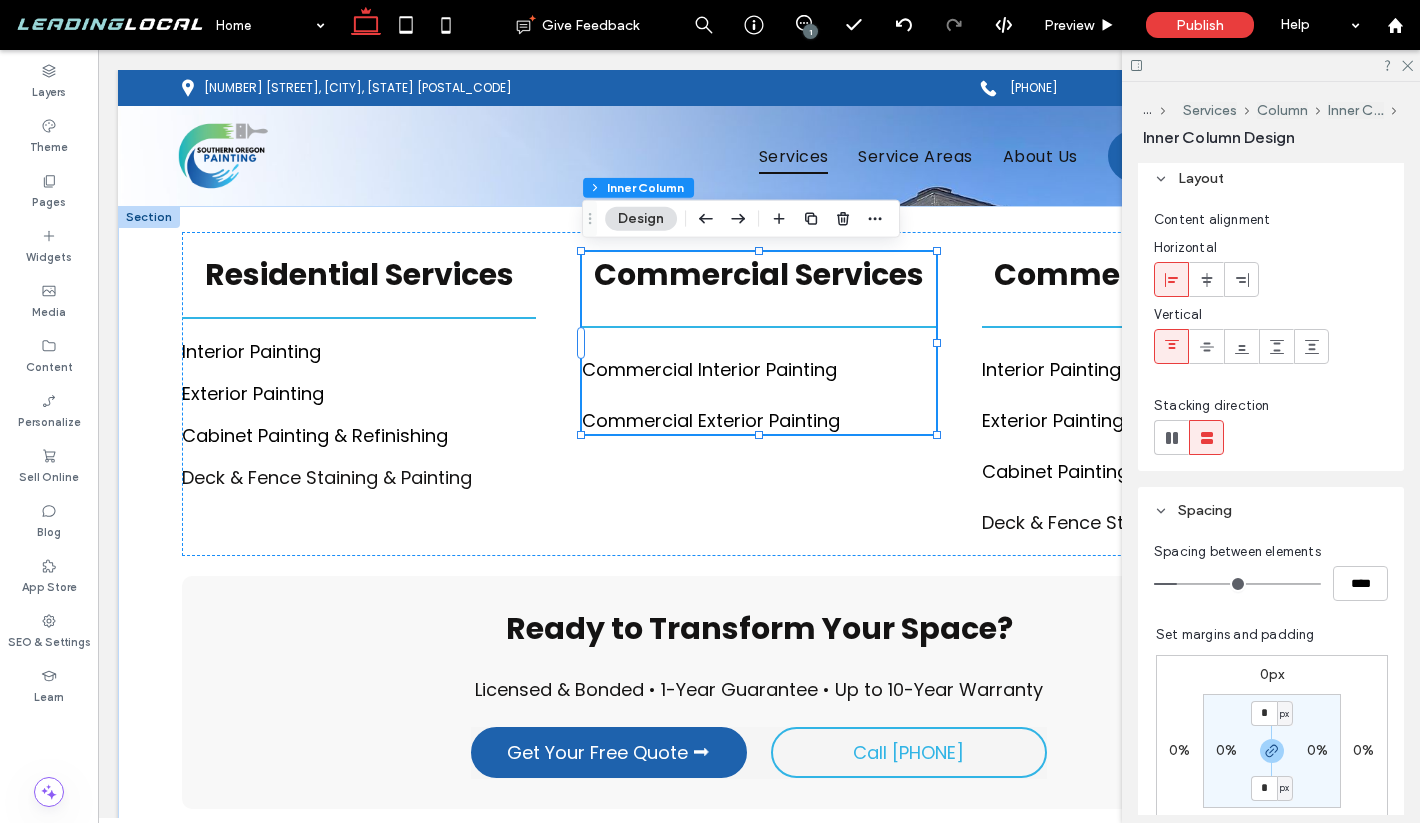 type on "**" 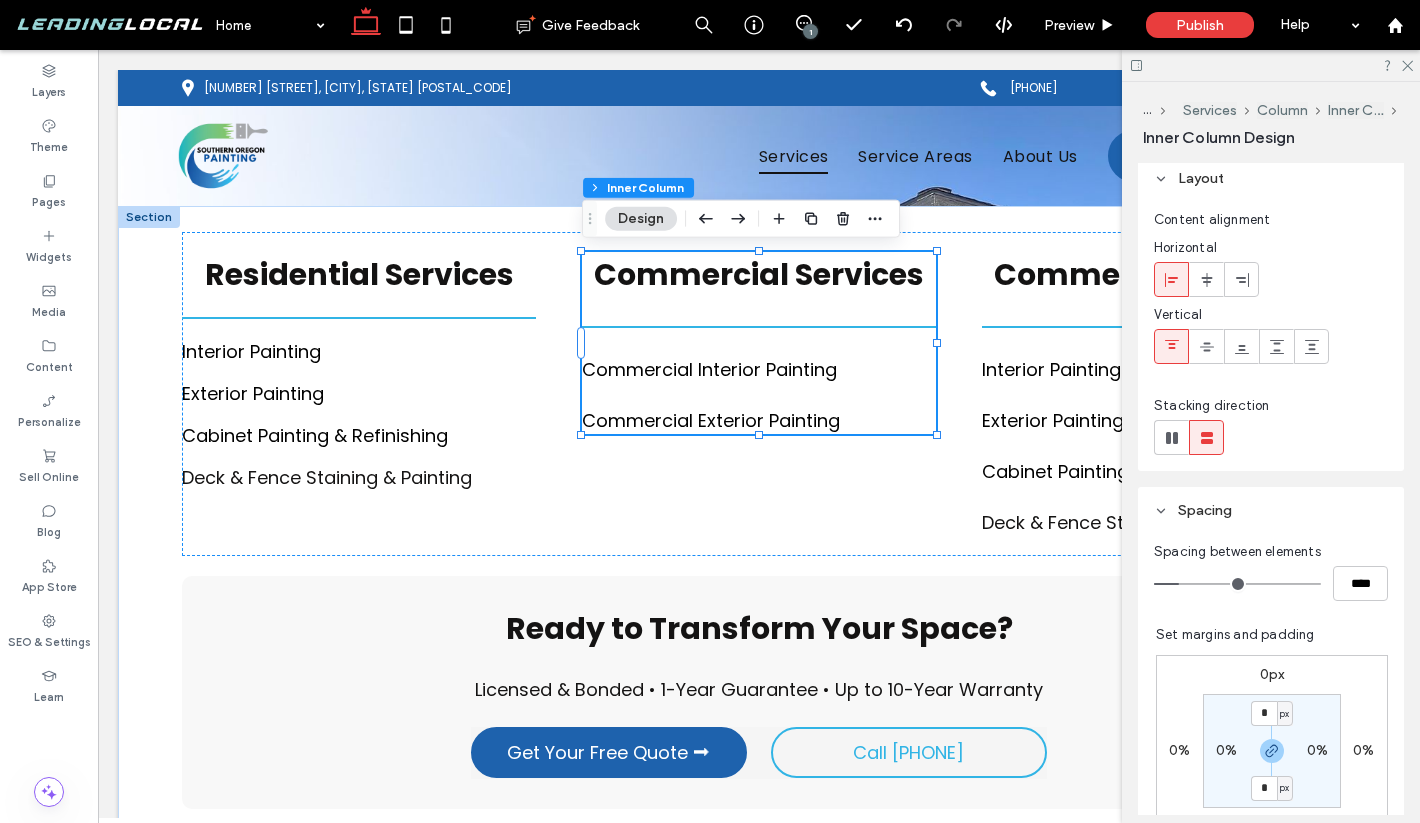 type on "**" 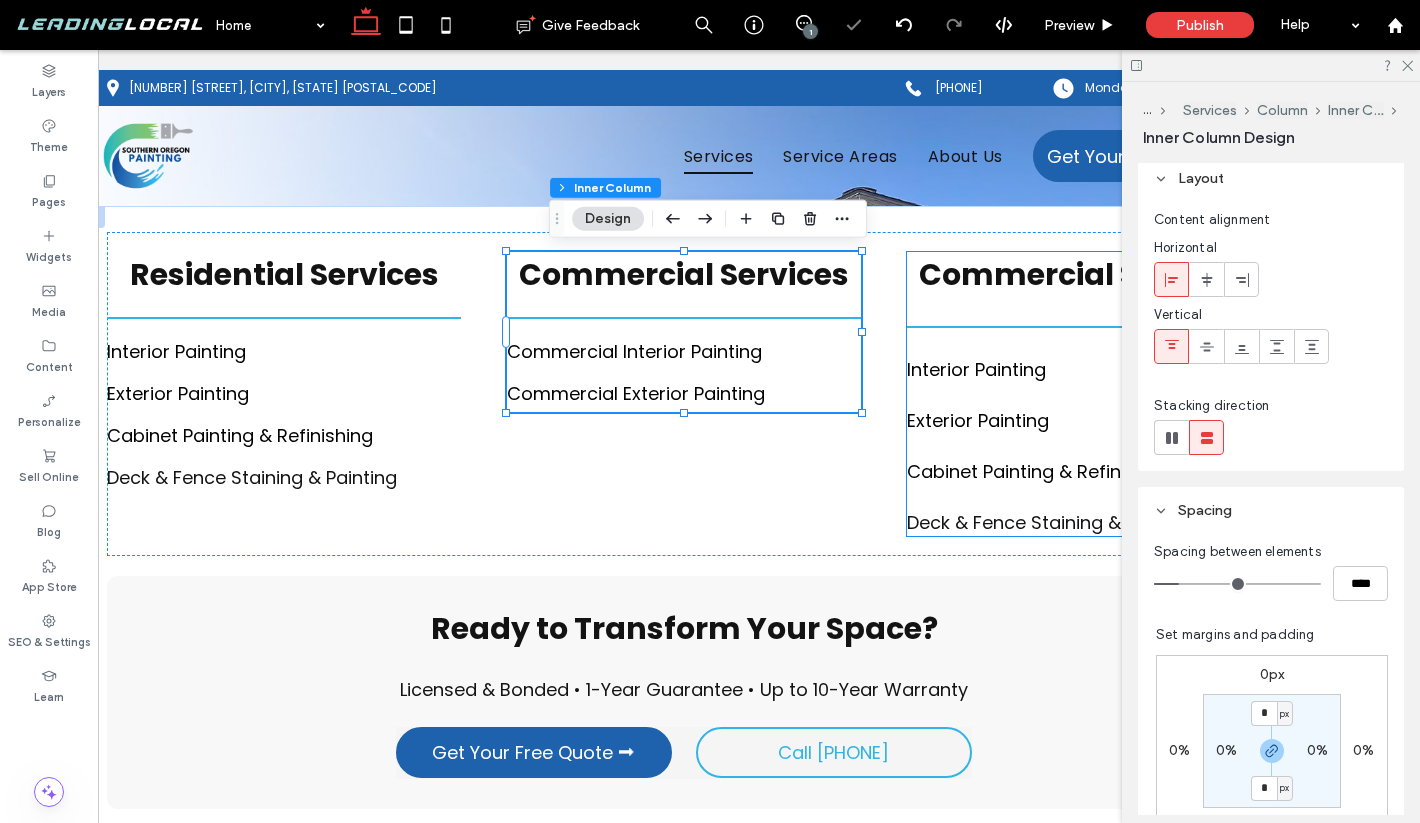 scroll, scrollTop: 0, scrollLeft: 83, axis: horizontal 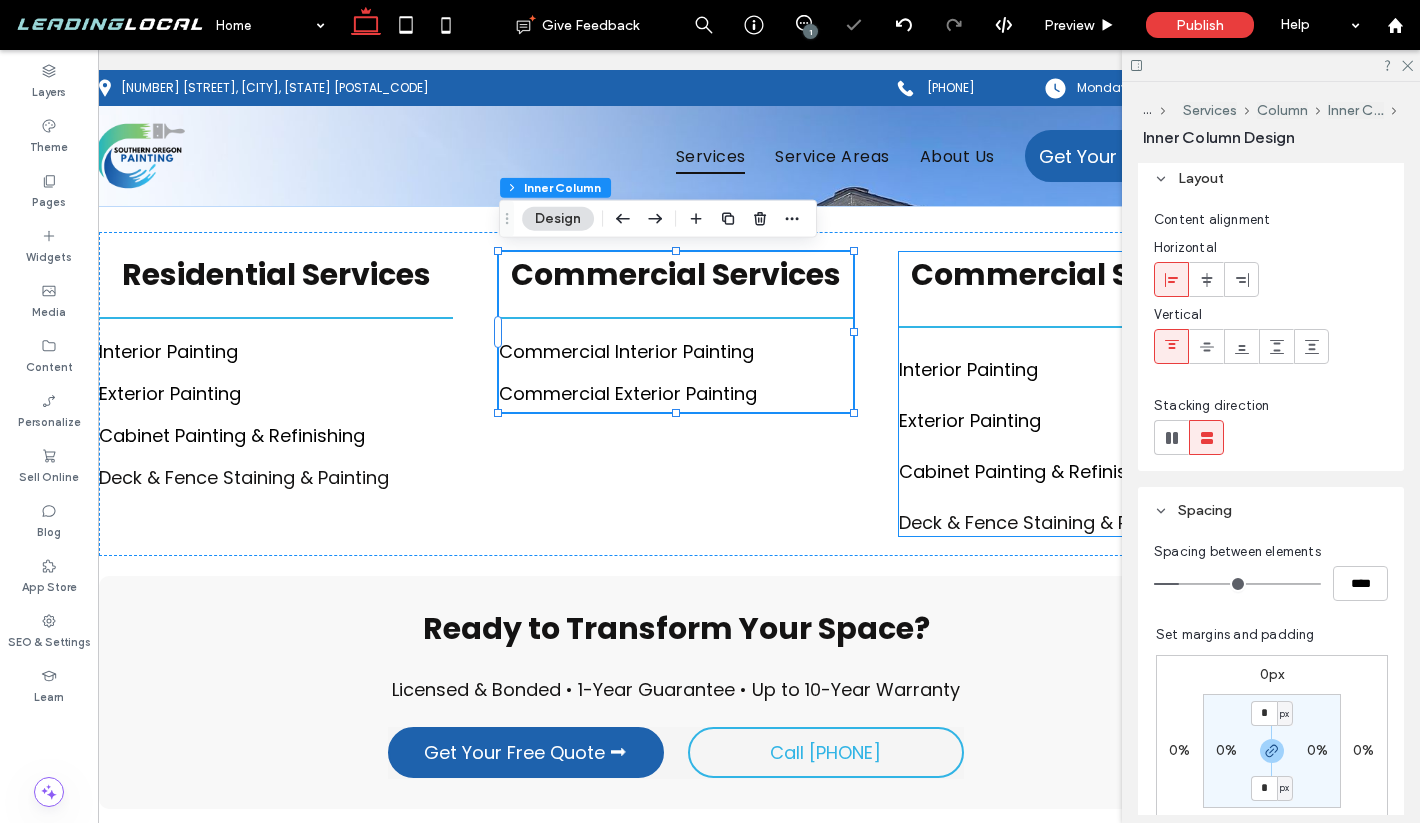 click on "Commercial Services
Interior Painting Exterior Painting Cabinet Painting & Refinishing Deck & Fenc e Staining & Painting" at bounding box center [1076, 394] 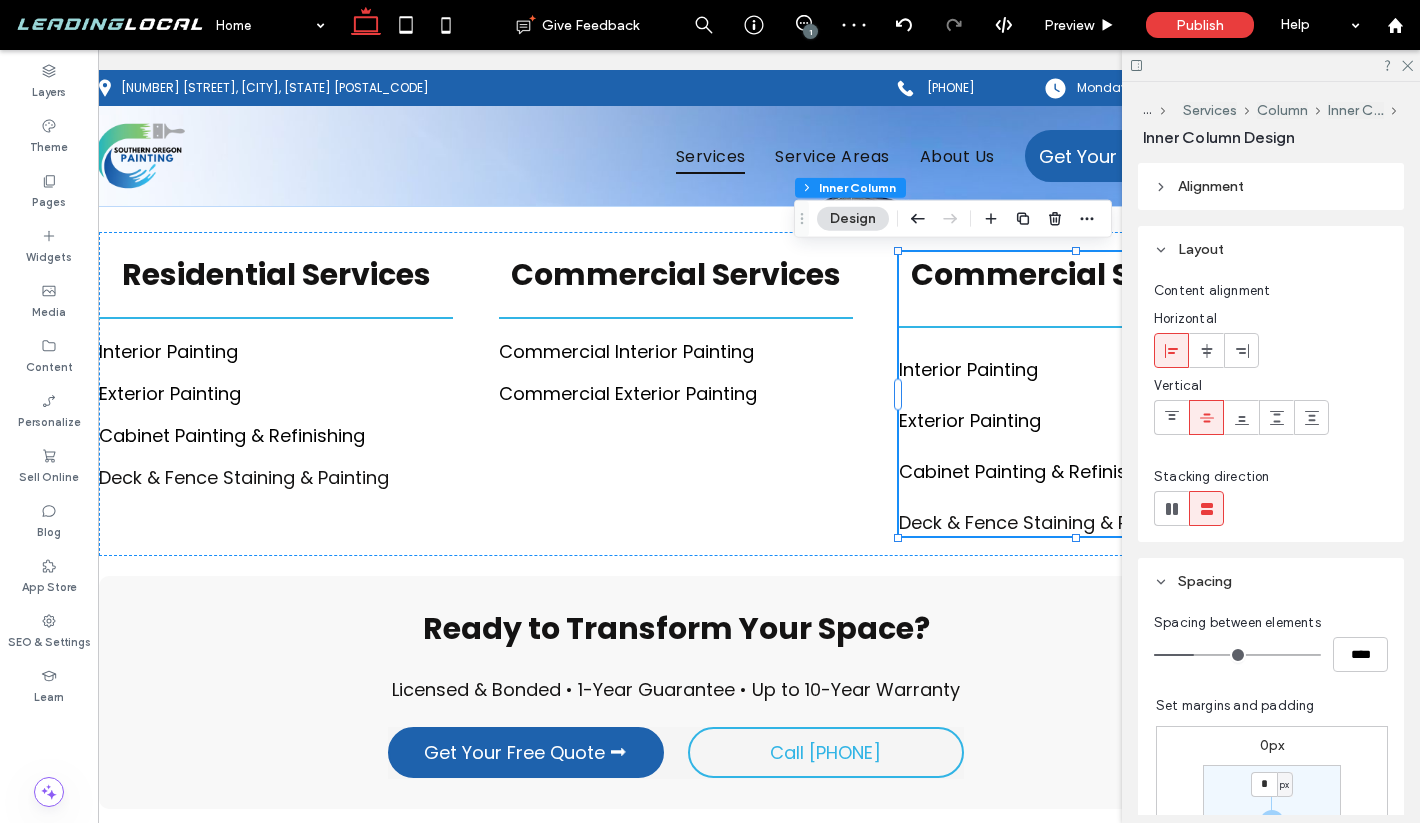 type on "**" 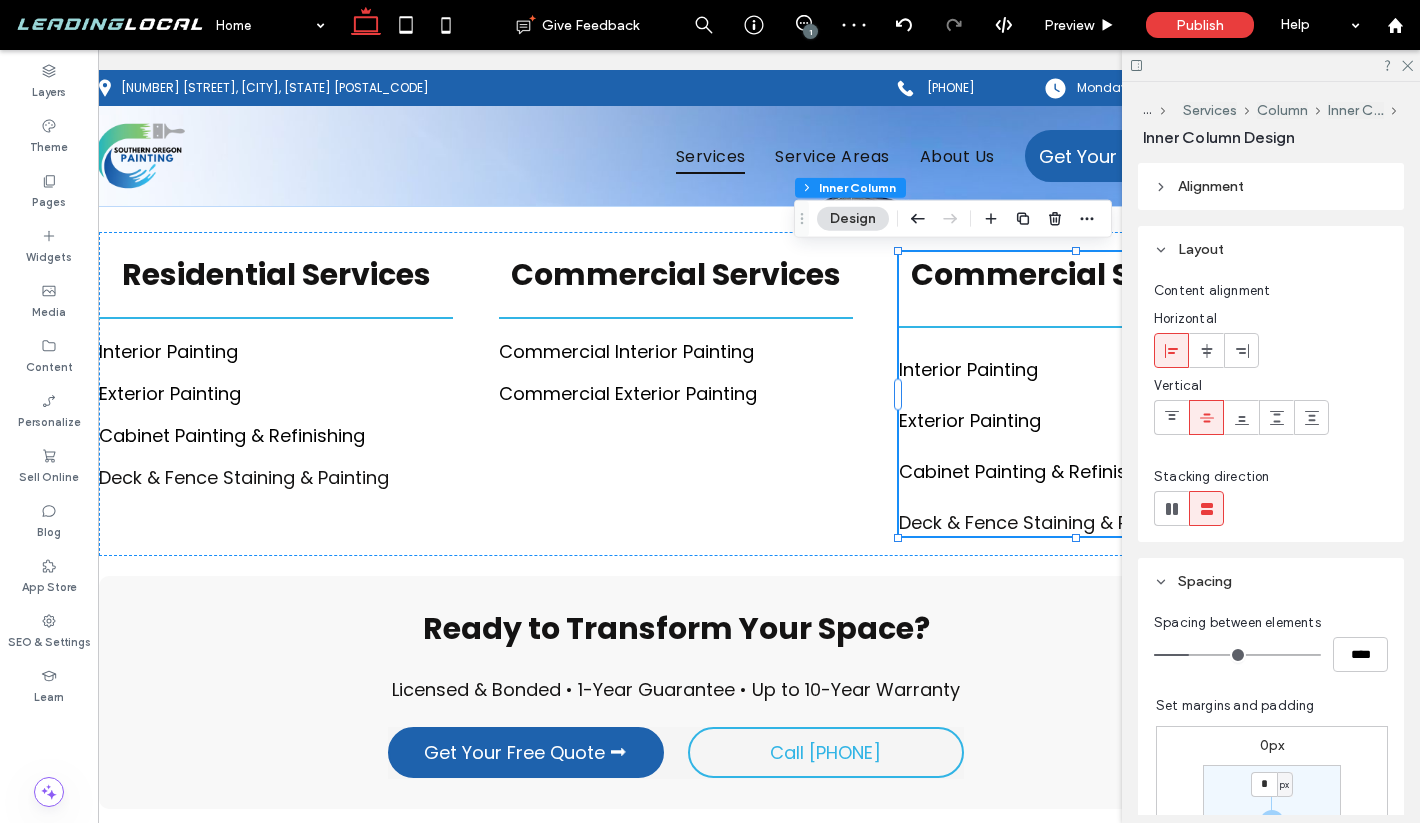 type on "**" 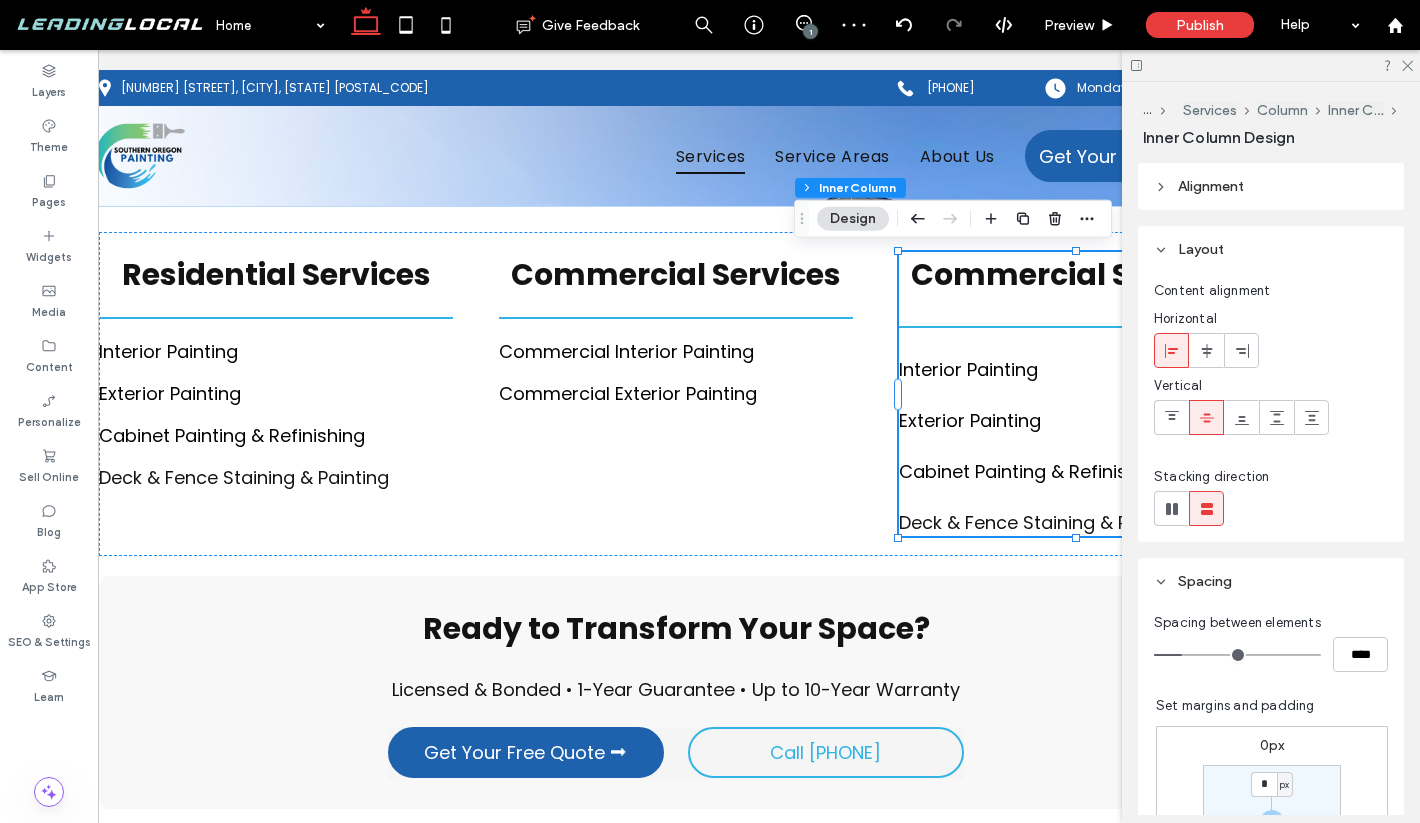 type on "**" 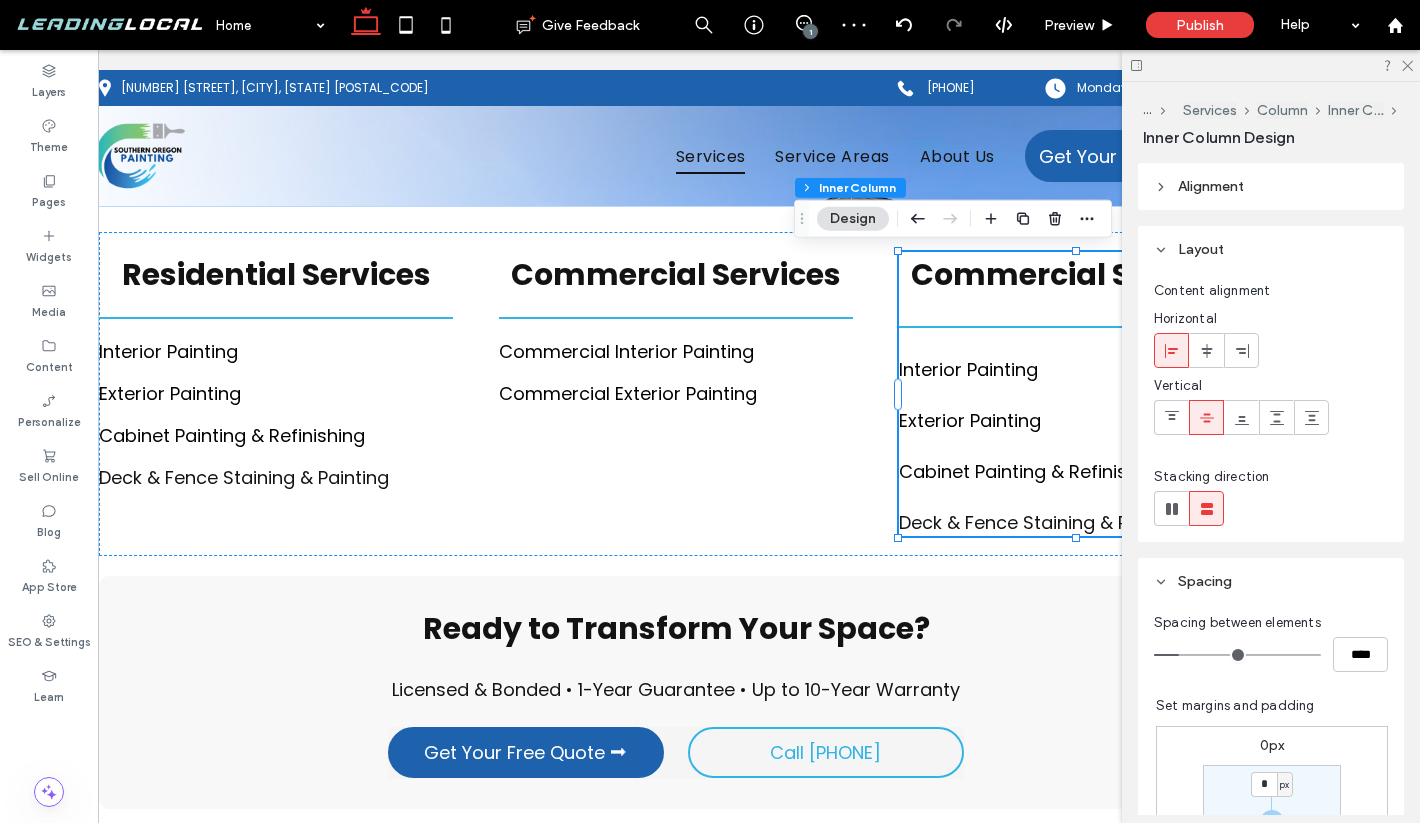 drag, startPoint x: 1196, startPoint y: 648, endPoint x: 1184, endPoint y: 649, distance: 12.0415945 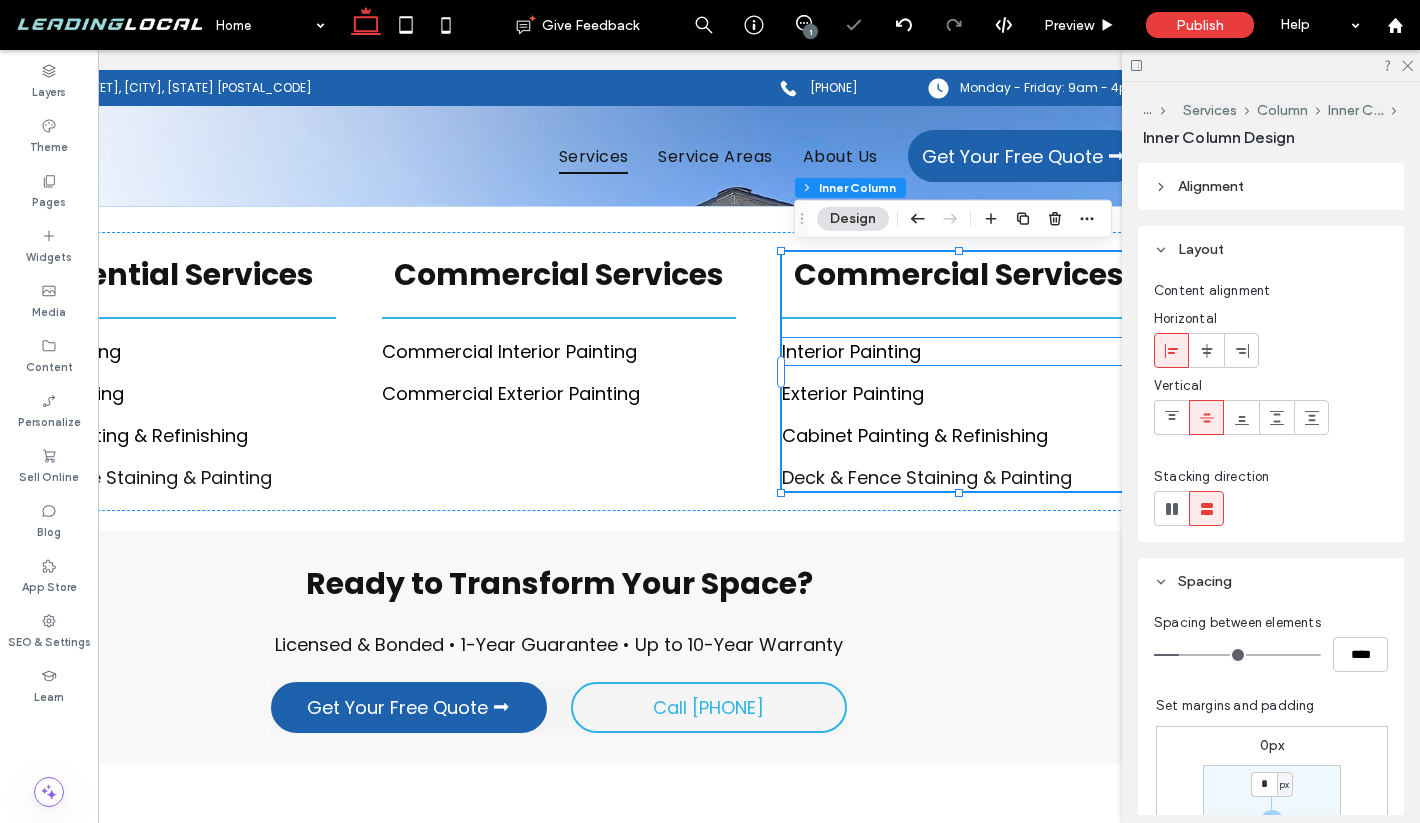 scroll, scrollTop: 0, scrollLeft: 286, axis: horizontal 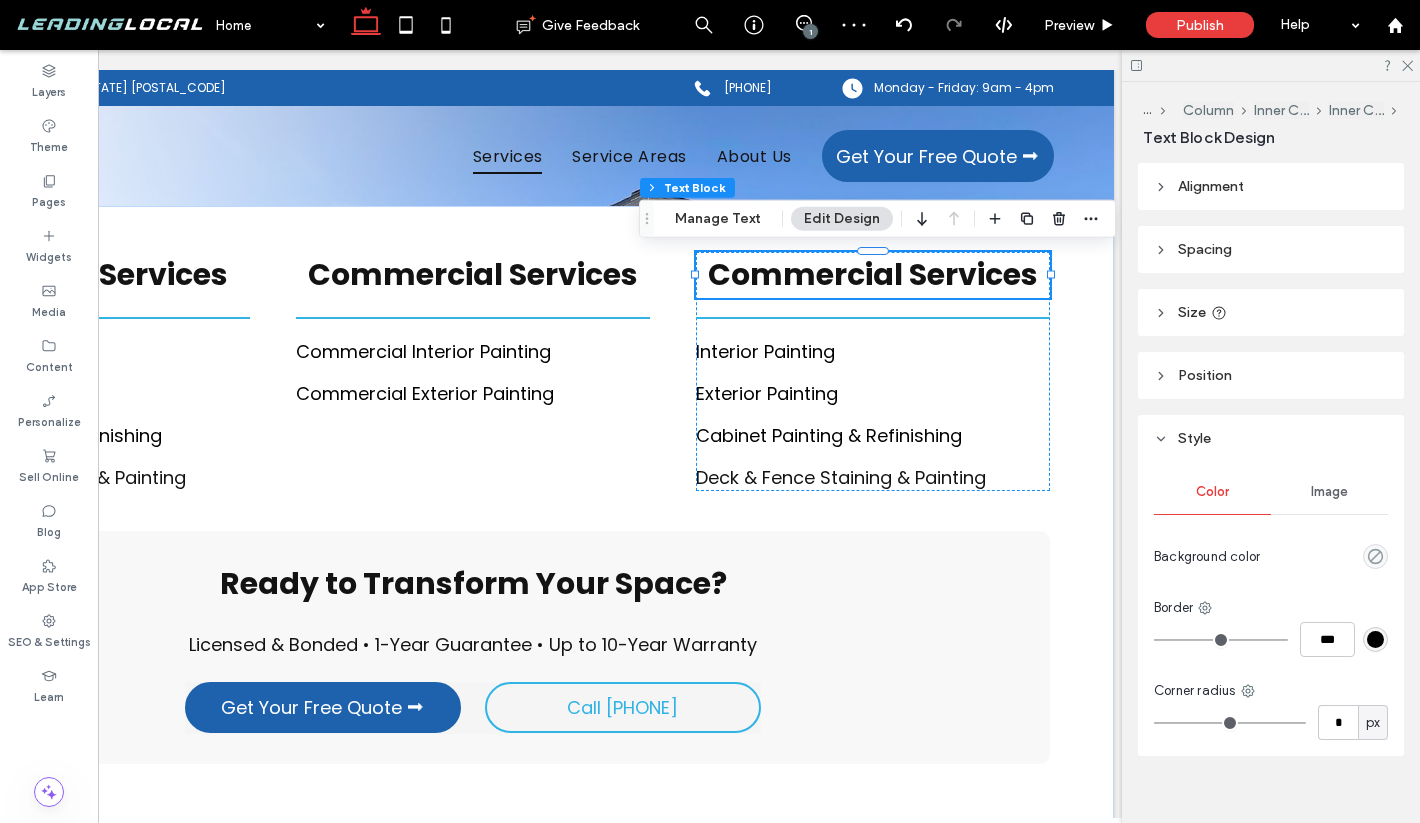 click on "Commercial Services" at bounding box center (873, 275) 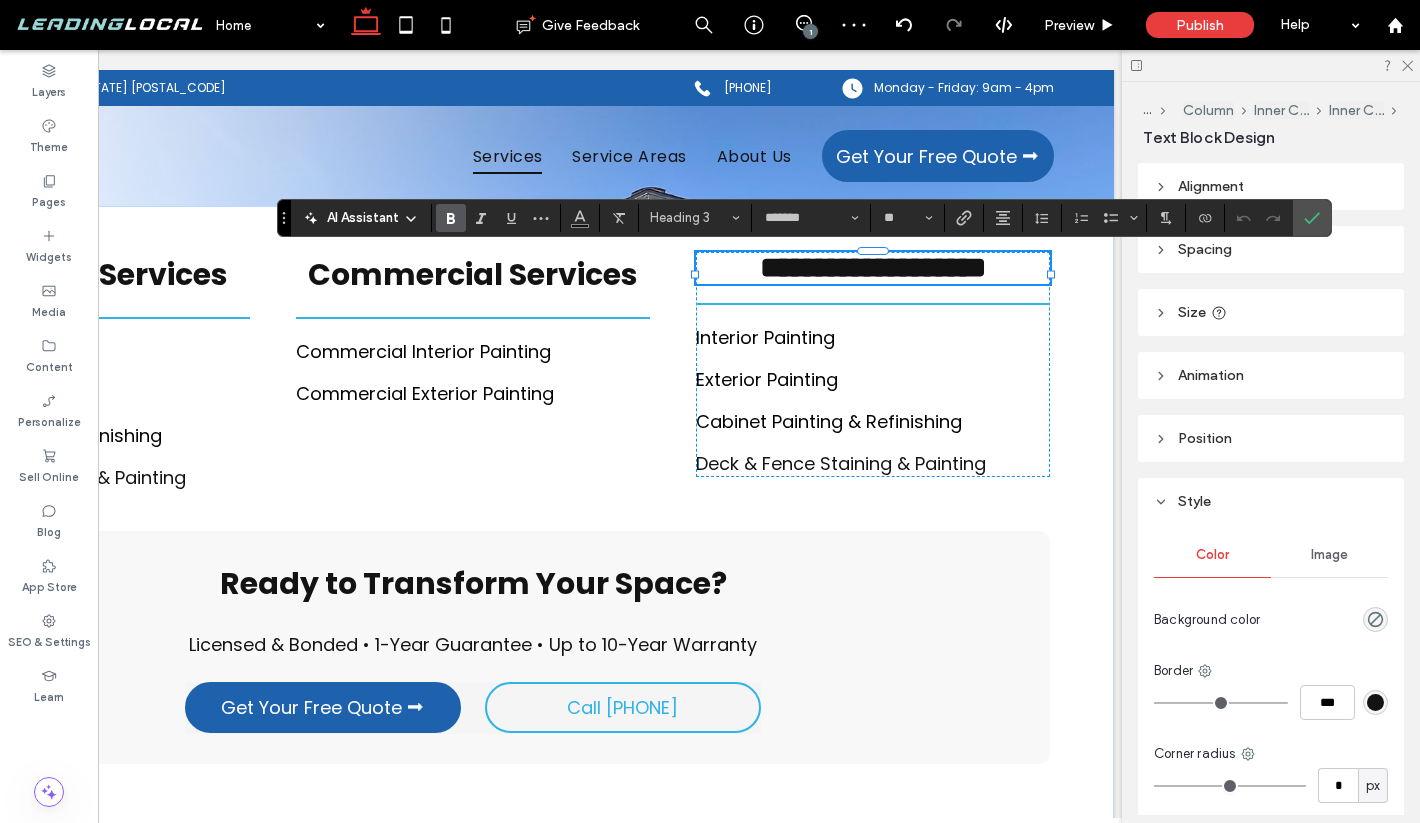 click on "**********" at bounding box center [873, 267] 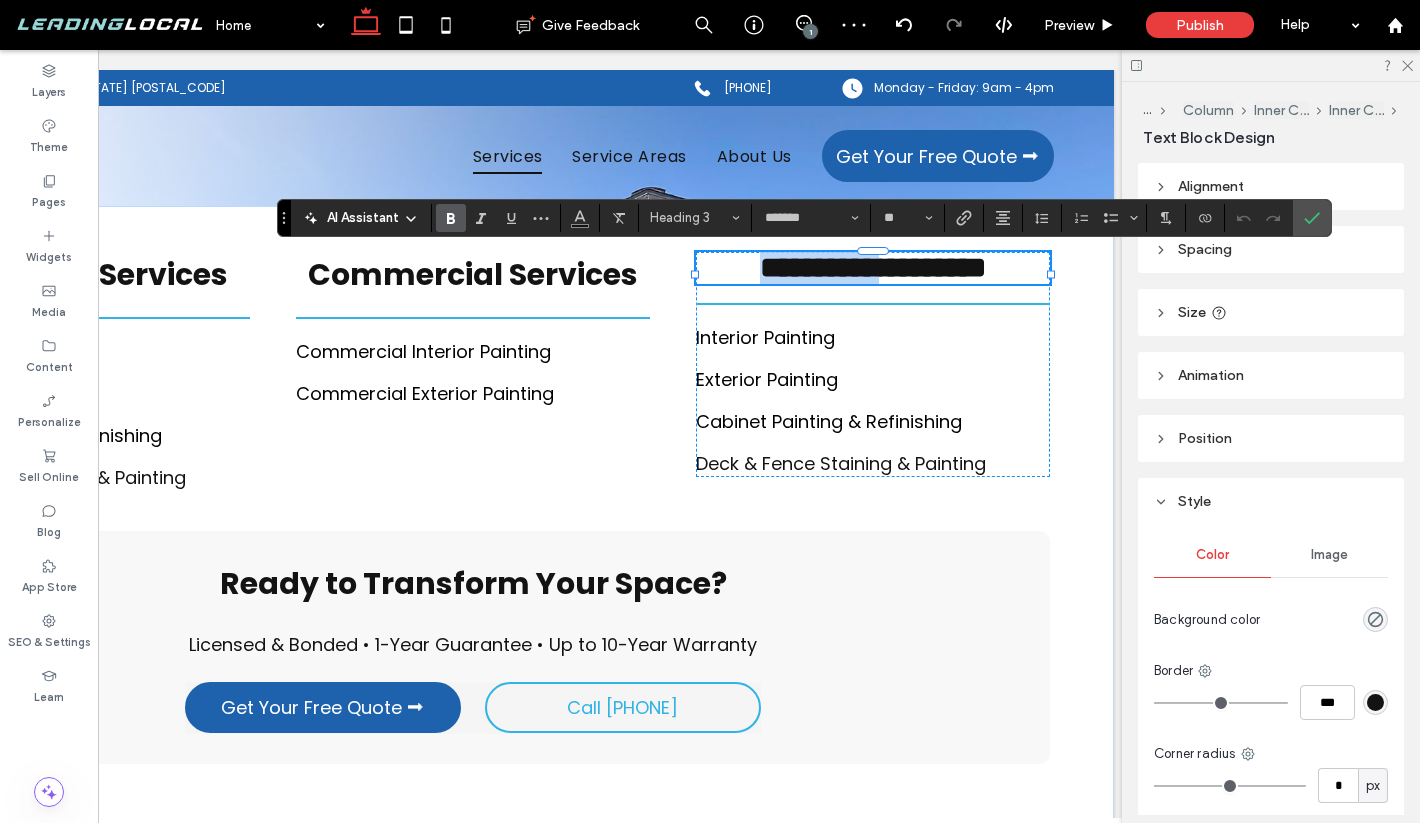 click on "**********" at bounding box center (873, 267) 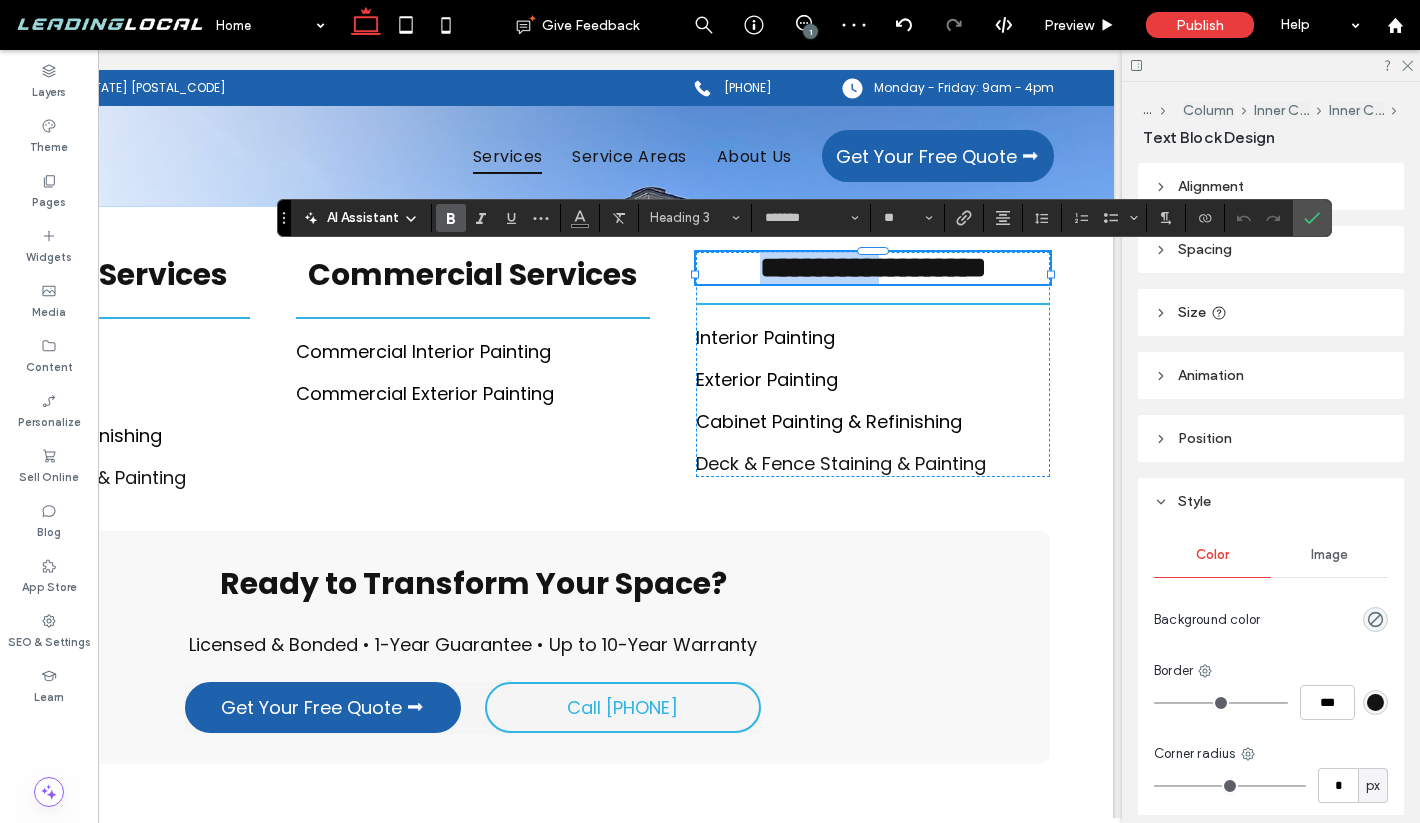 type 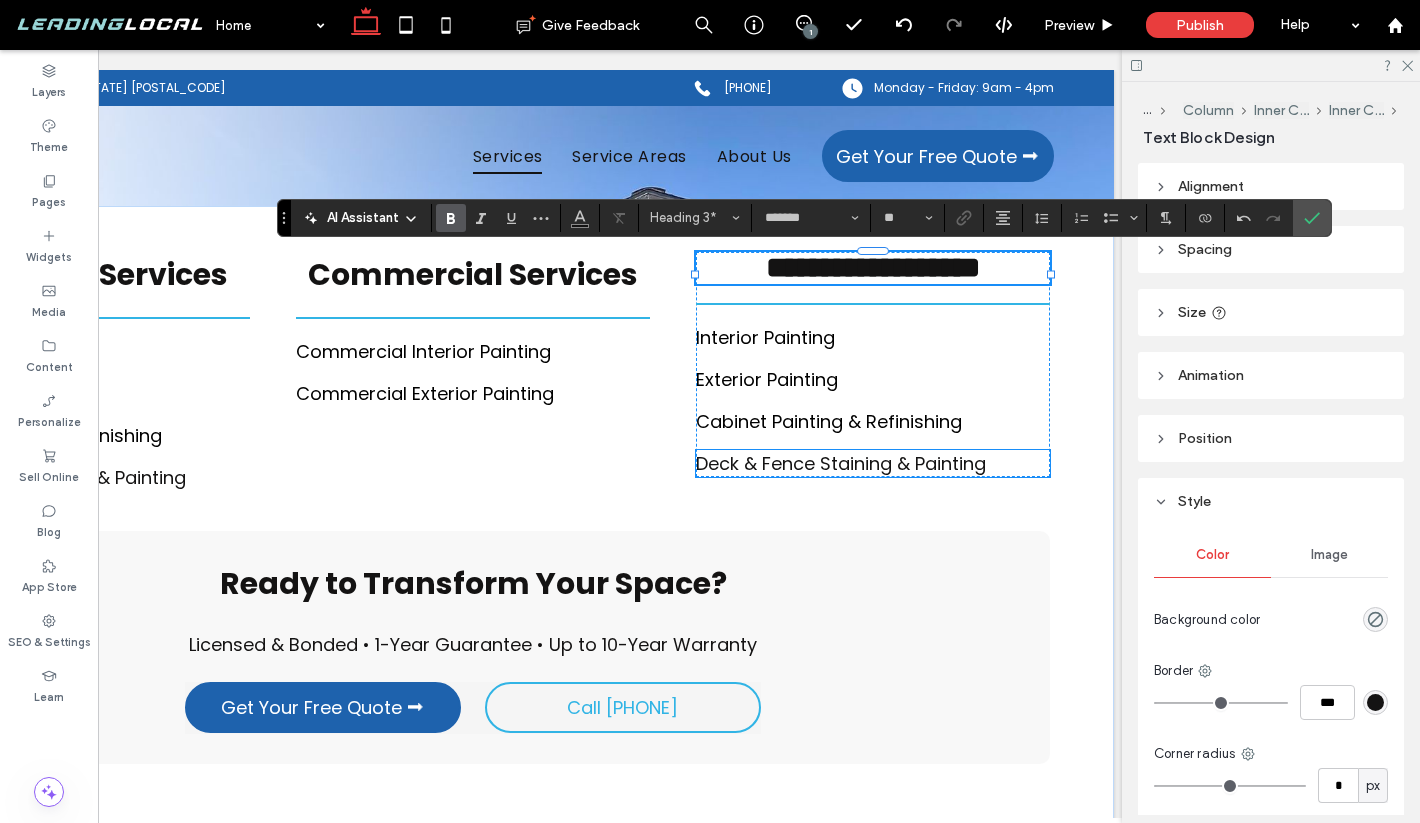 click on "e Staining & Painting" at bounding box center [895, 463] 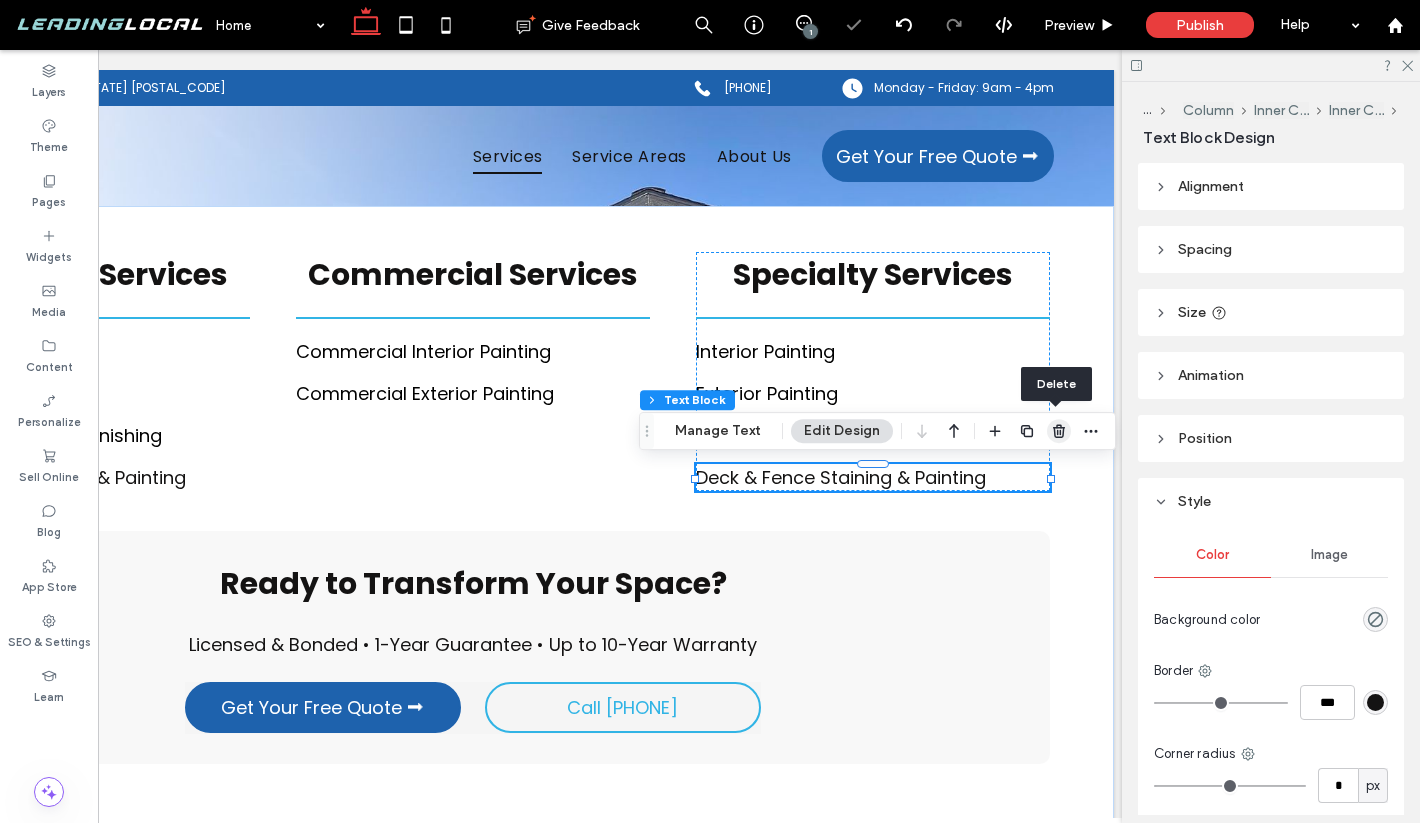 click 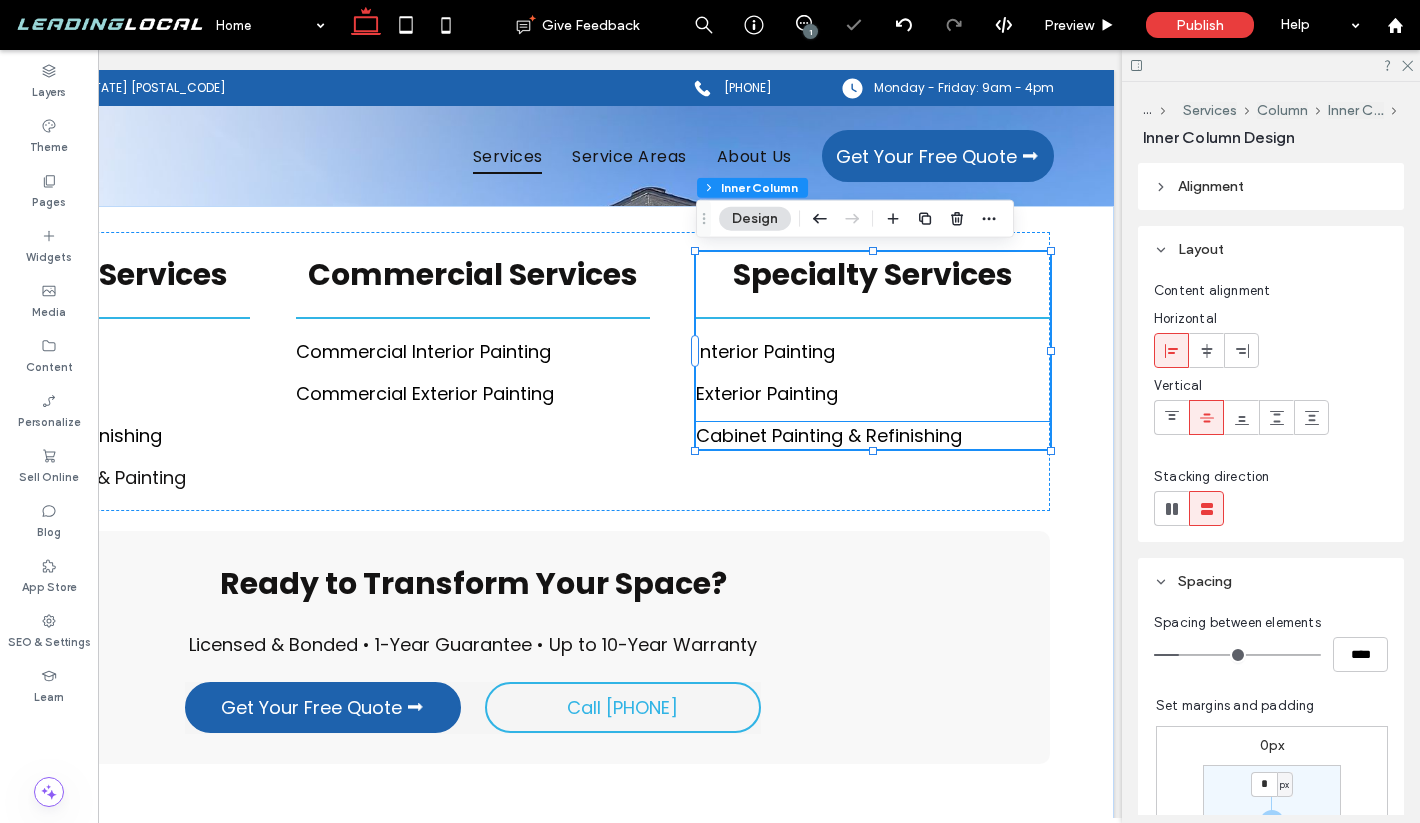 click on "Cabinet Painting & Refinishing" at bounding box center [873, 435] 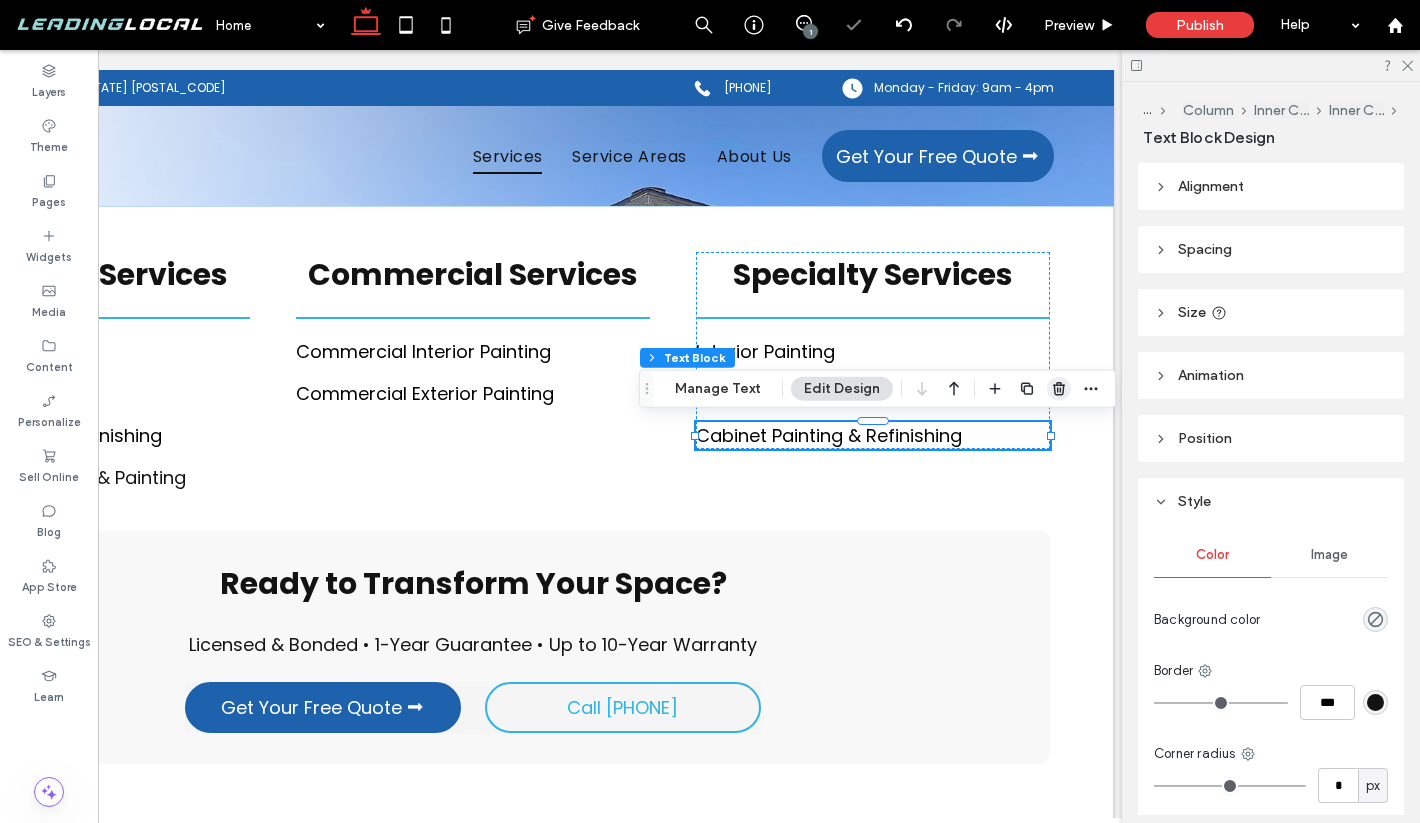 click 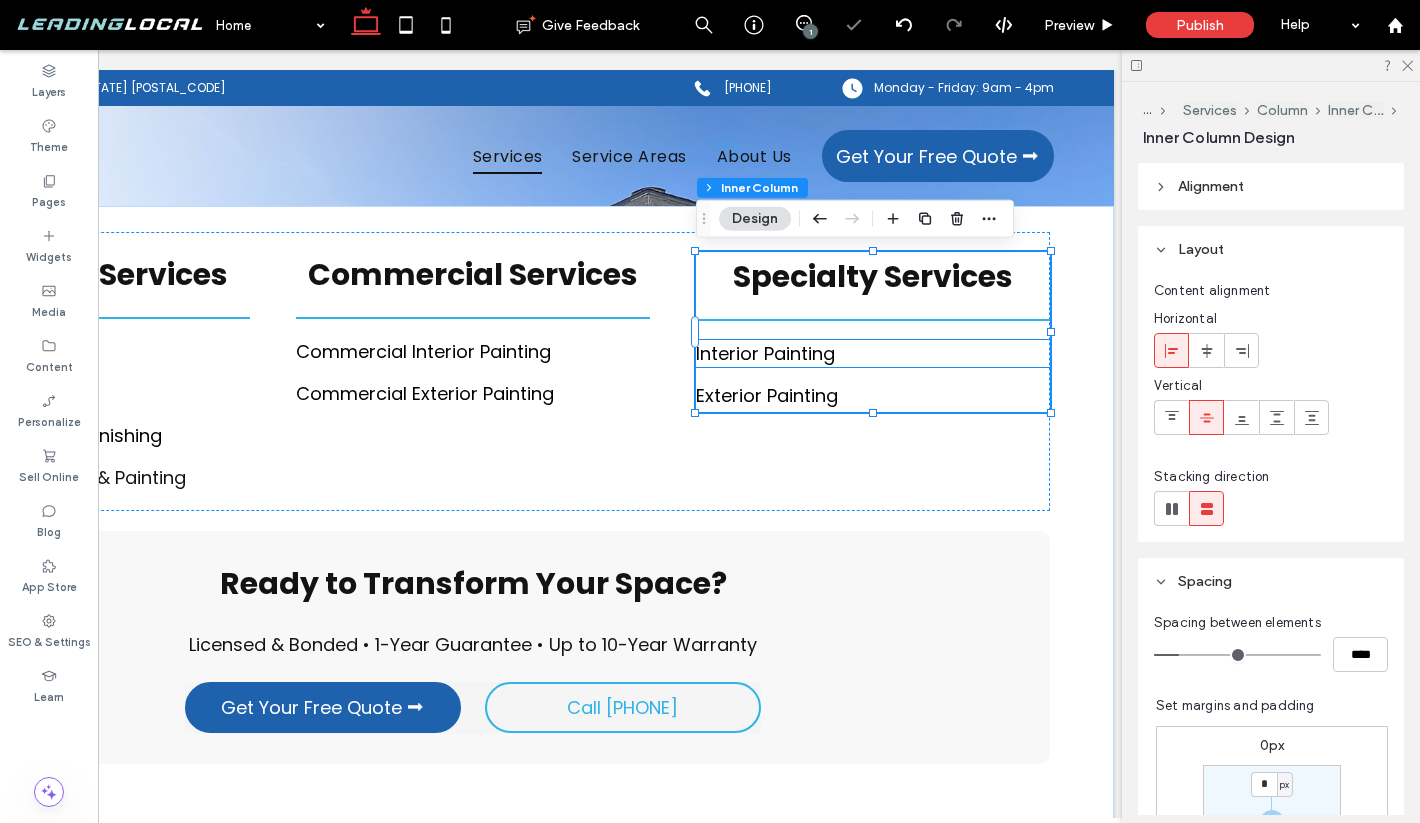 click on "Interior Painting" at bounding box center (873, 353) 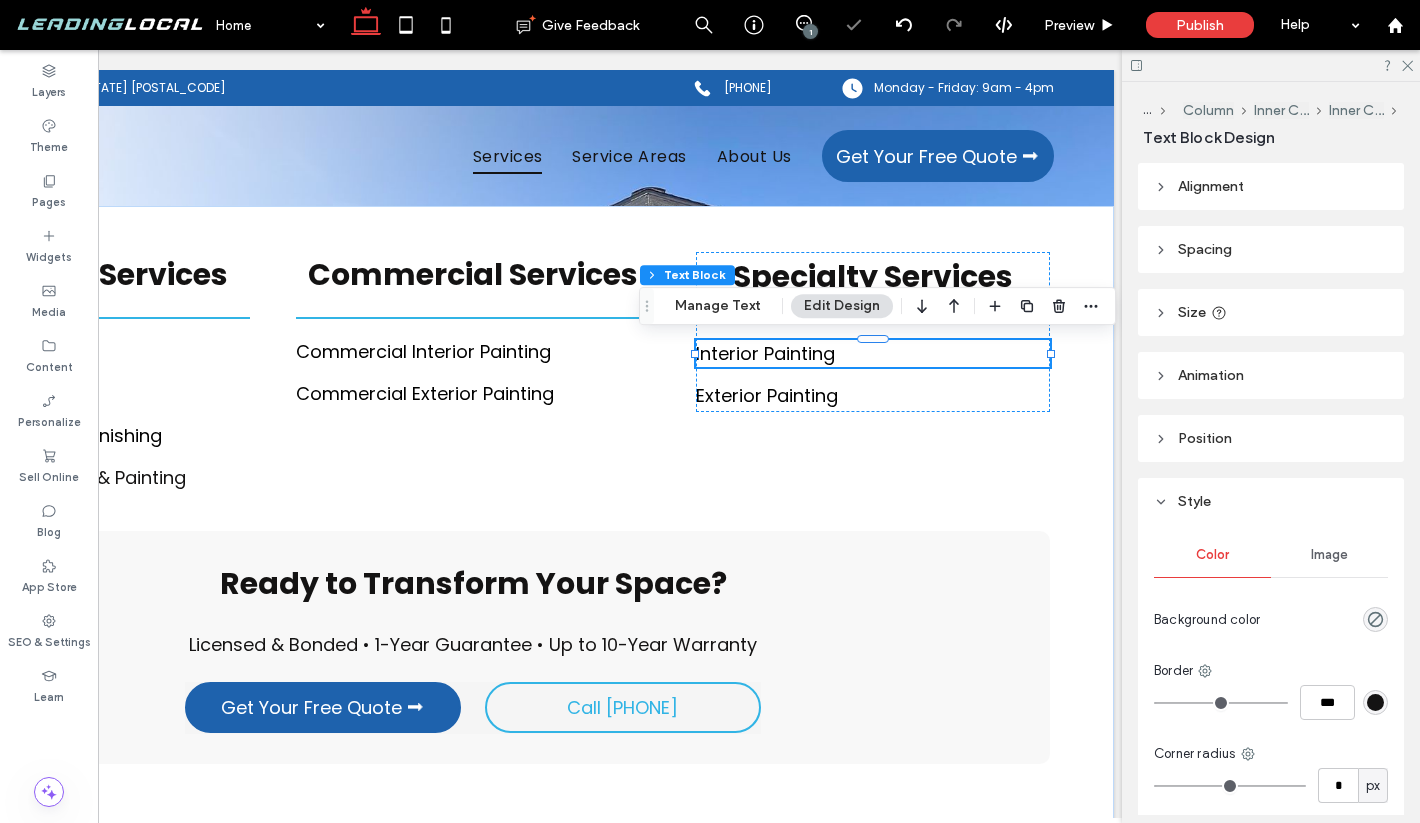 click on "Interior Painting" at bounding box center [765, 353] 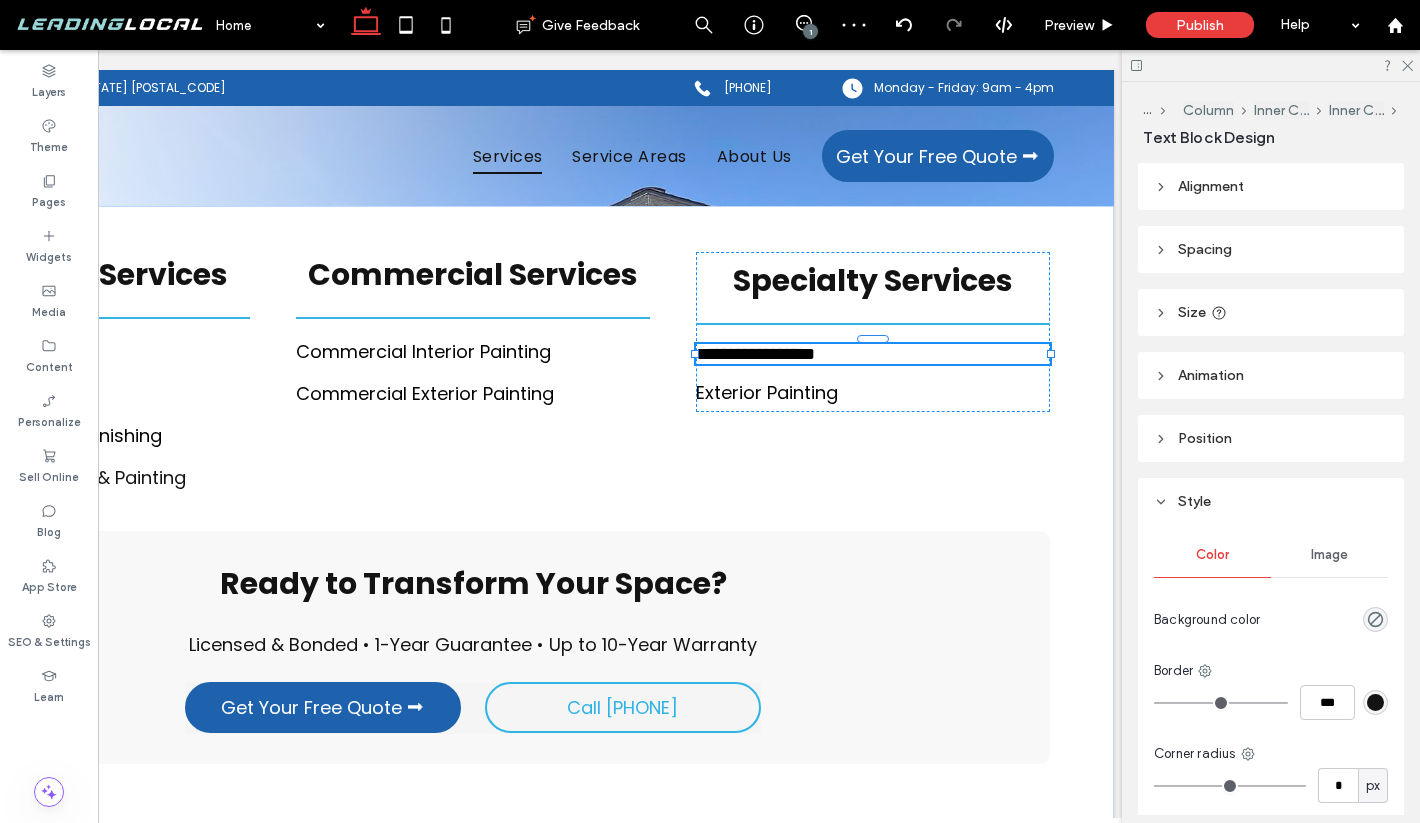 type on "*******" 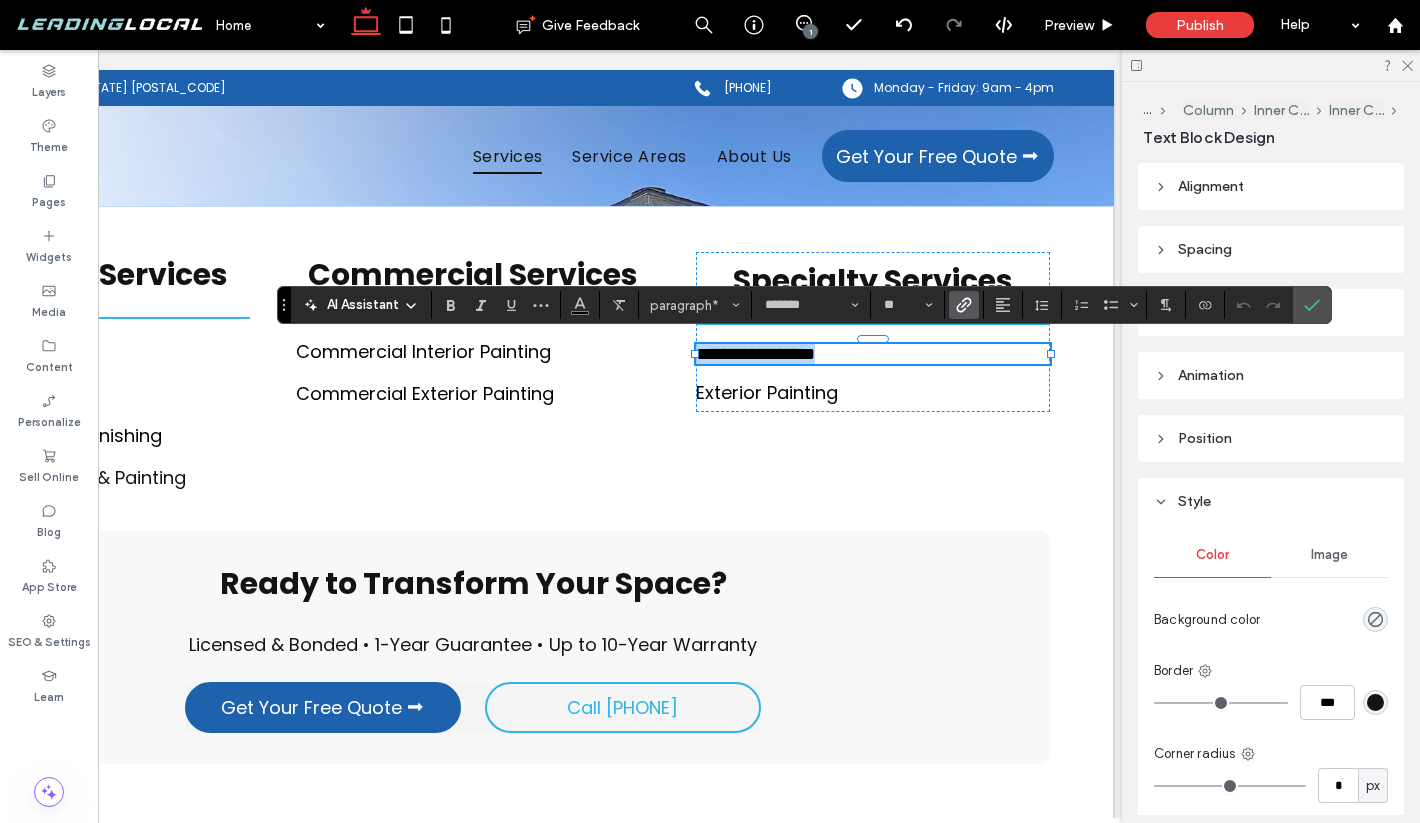 type 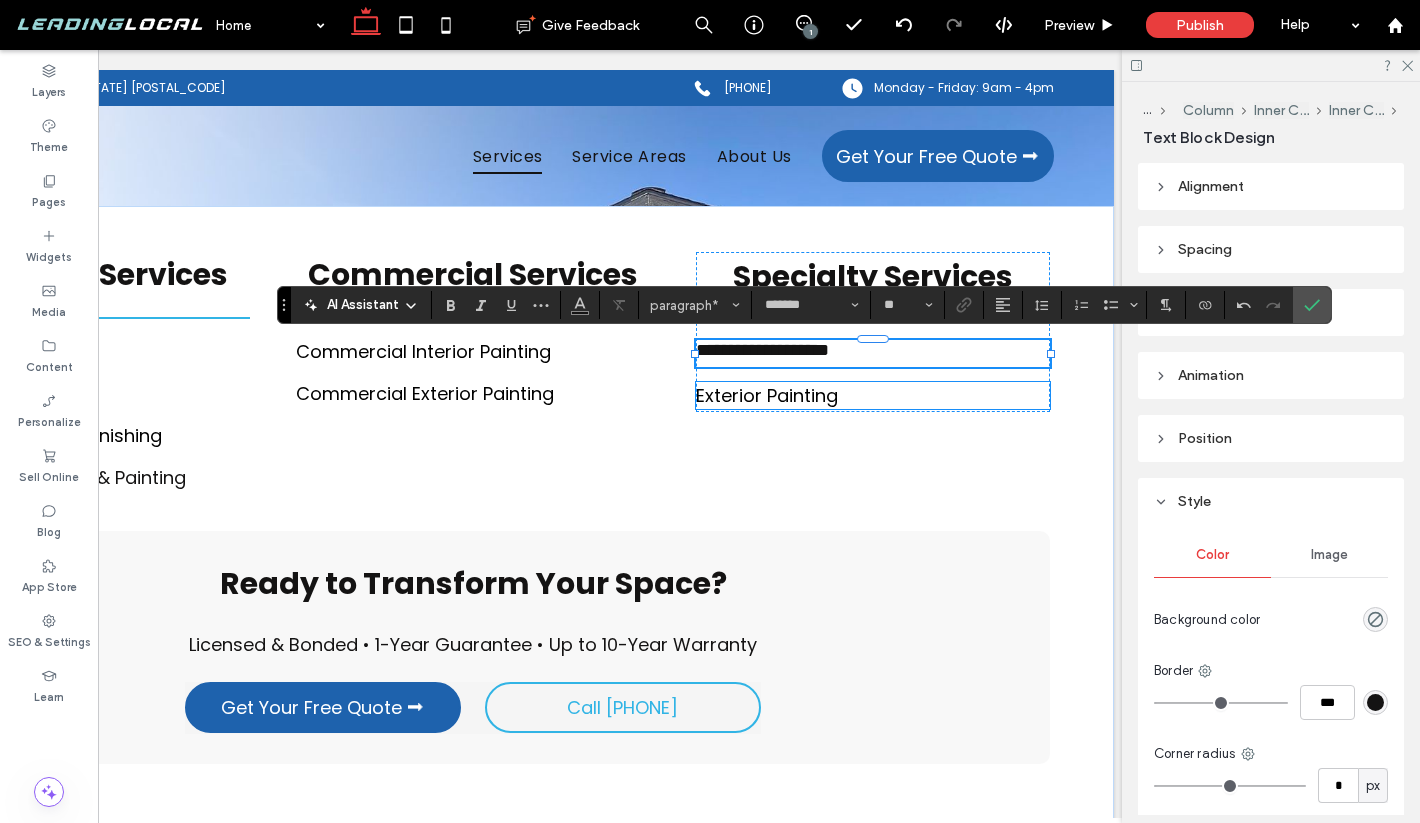 click on "Exterior Painting" at bounding box center [767, 395] 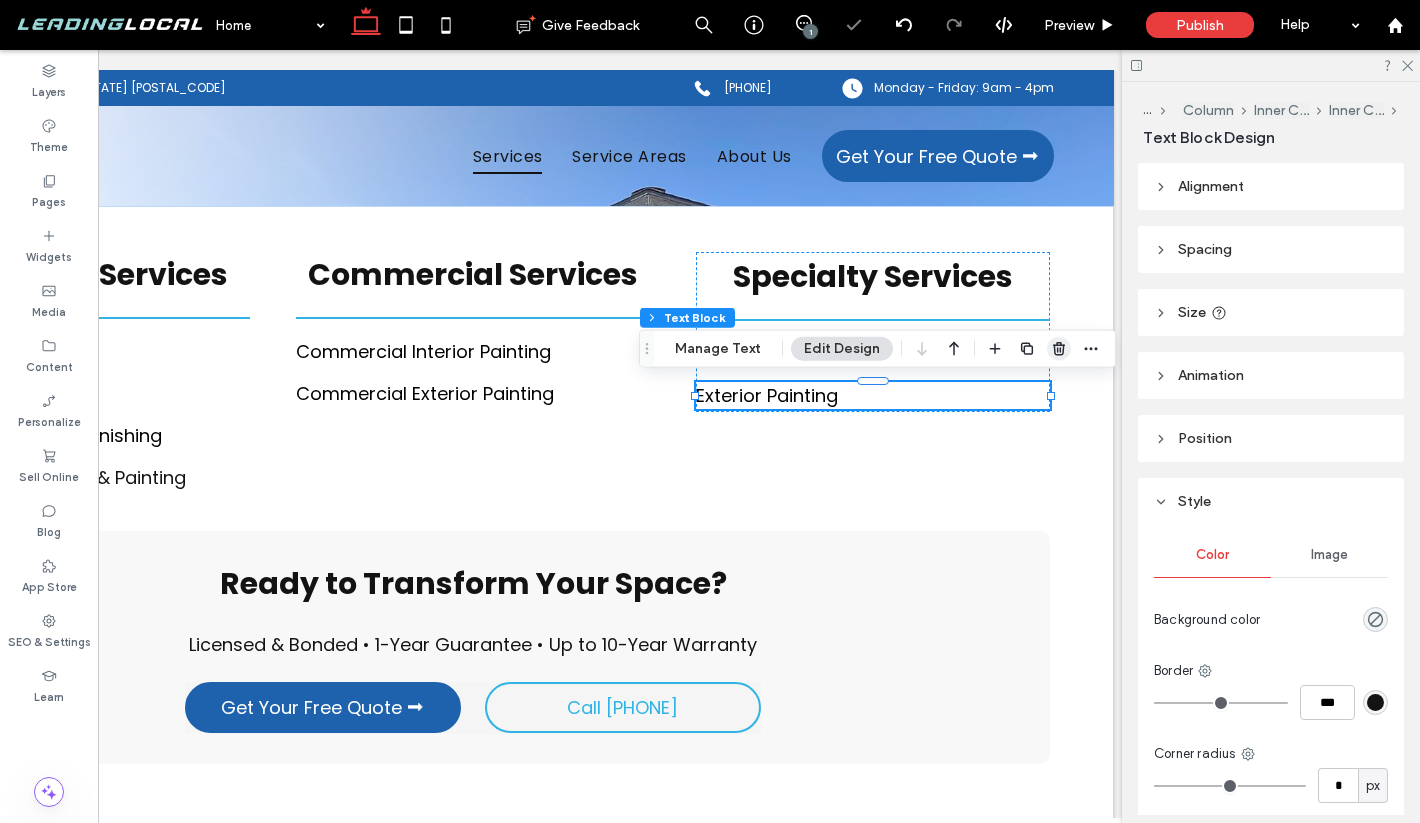click at bounding box center (1059, 349) 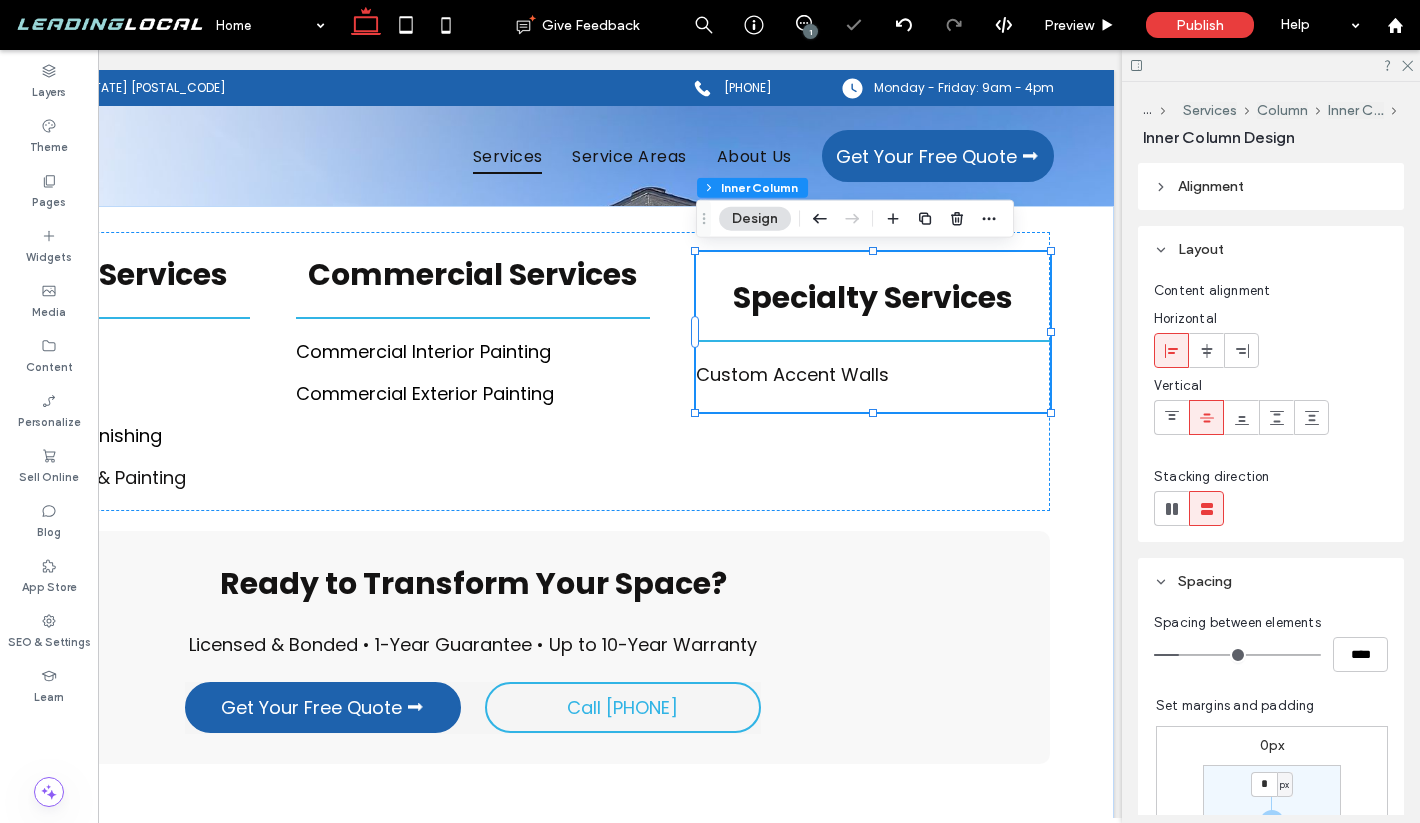 click 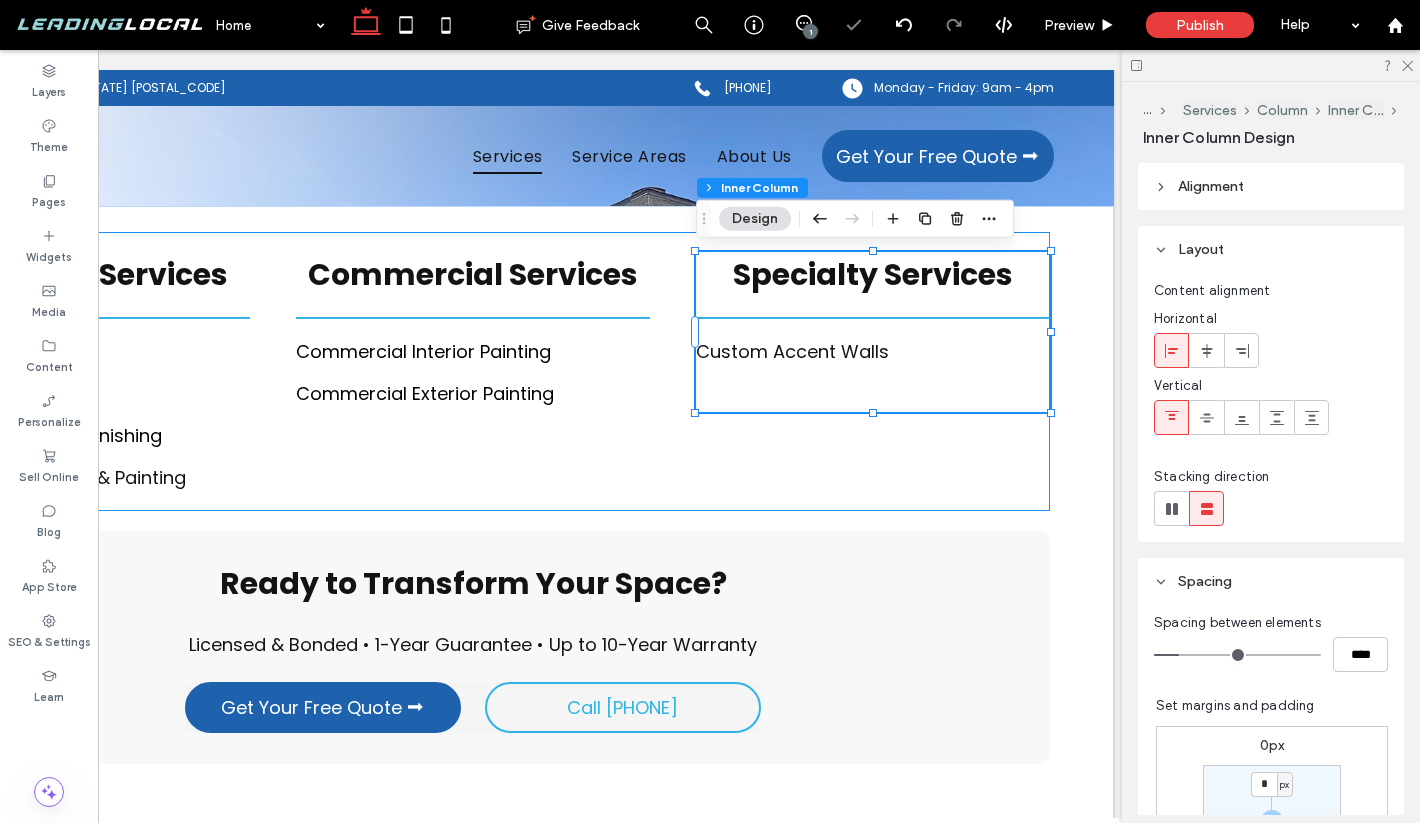 click on "Residential Services
Interior Painting
Exterior Painting
Cabinet Painting & Refinishing
Deck & Fenc e Staining & Painting
Commercial Services
Comm ﻿ ercial Interior Painting
Commercial Exterior Painting
Specialty Services Custom Accent Walls ﻿" at bounding box center [473, 371] 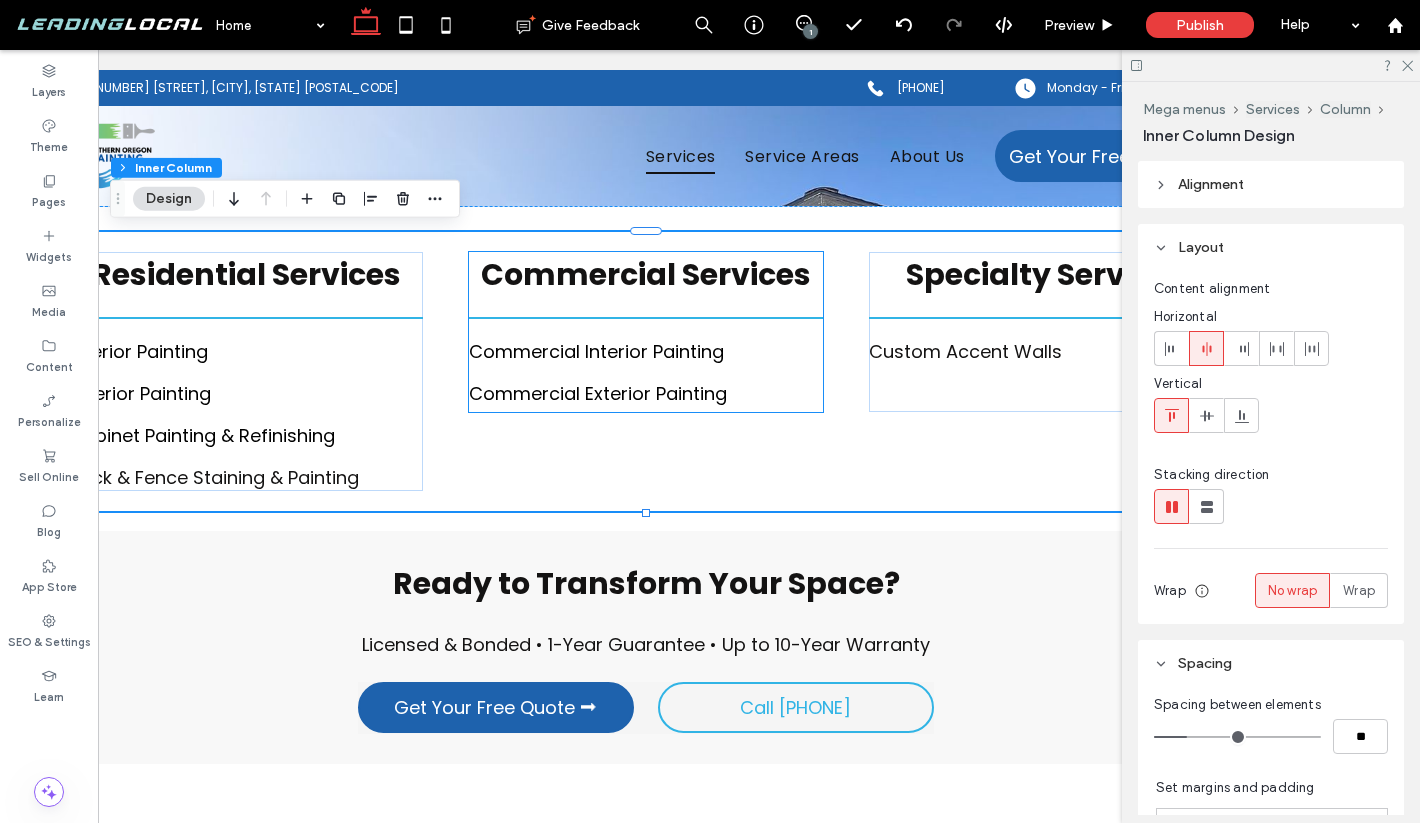 scroll, scrollTop: 0, scrollLeft: 0, axis: both 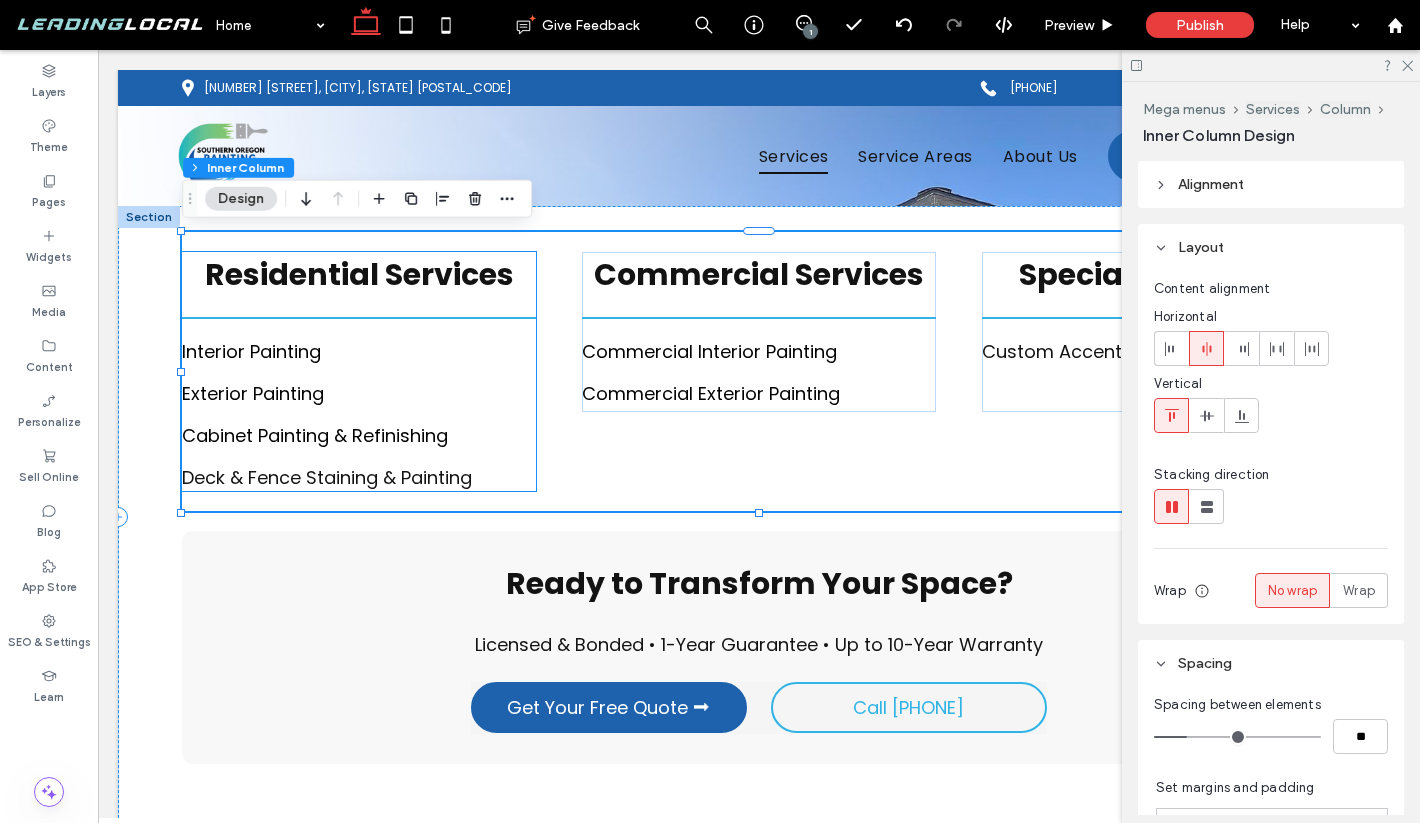 click at bounding box center (359, 318) 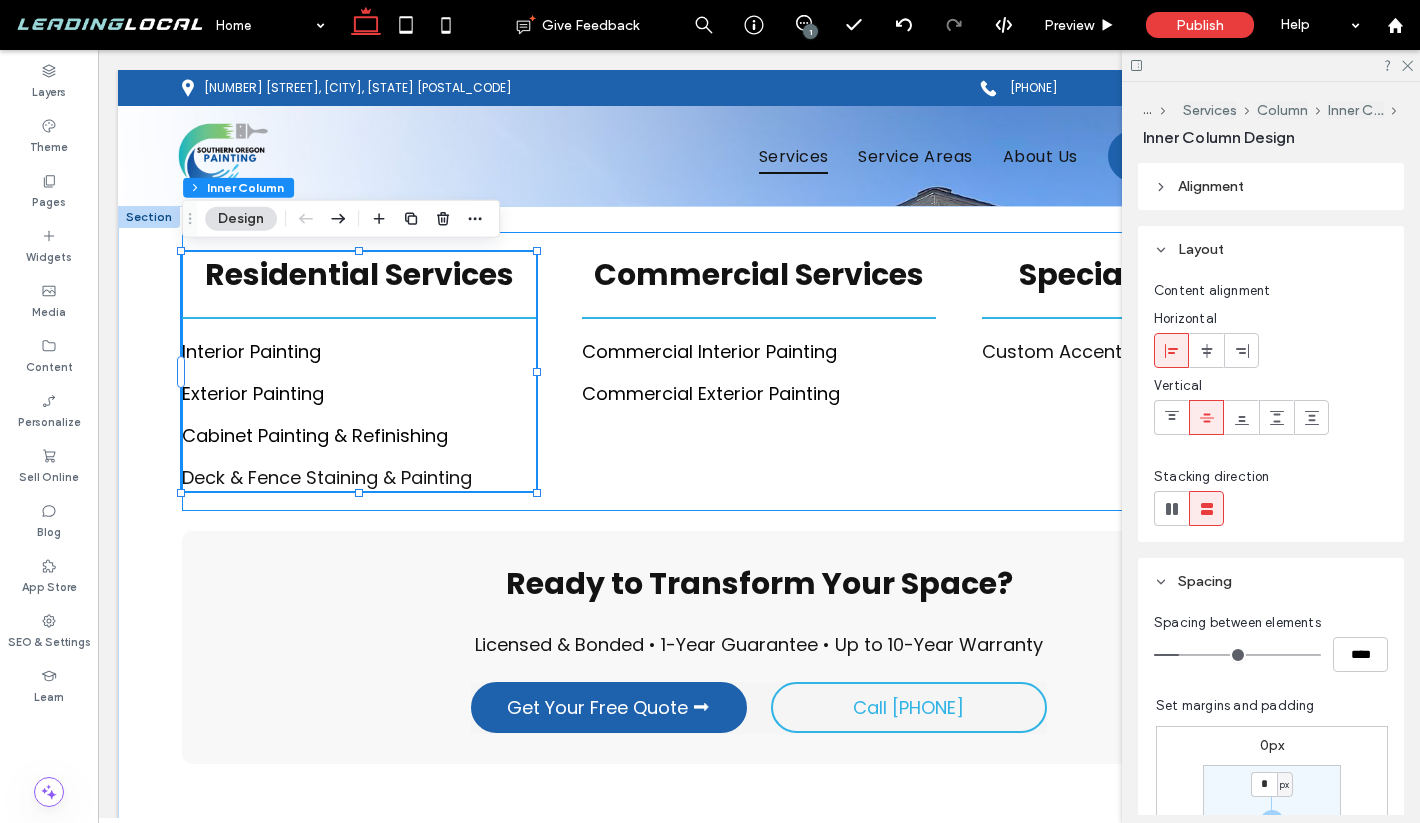 scroll, scrollTop: 1, scrollLeft: 0, axis: vertical 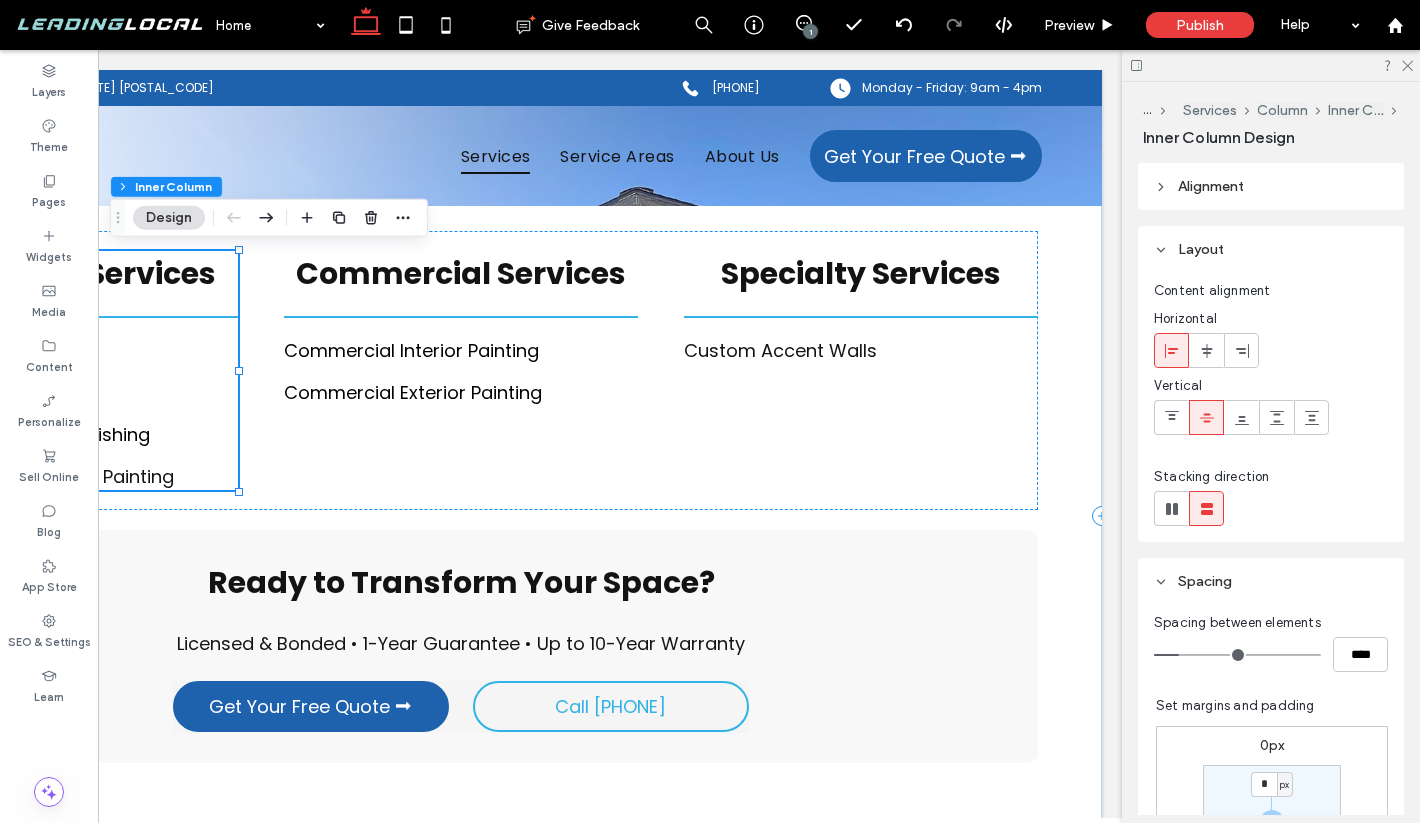 click on "Residential Services
Interior Painting
Exterior Painting
Cabinet Painting & Refinishing
Deck & Fenc e Staining & Painting
Commercial Services
Comm ﻿ ercial Interior Painting
Commercial Exterior Painting
Specialty Services Custom Accent Walls ﻿
Ready to Transform Your Space? Licensed & Bonded • 1-Year Guarantee • Up to 10-Year Warranty
Get Your Free Quote ⮕
Call [PHONE]" at bounding box center [461, 516] 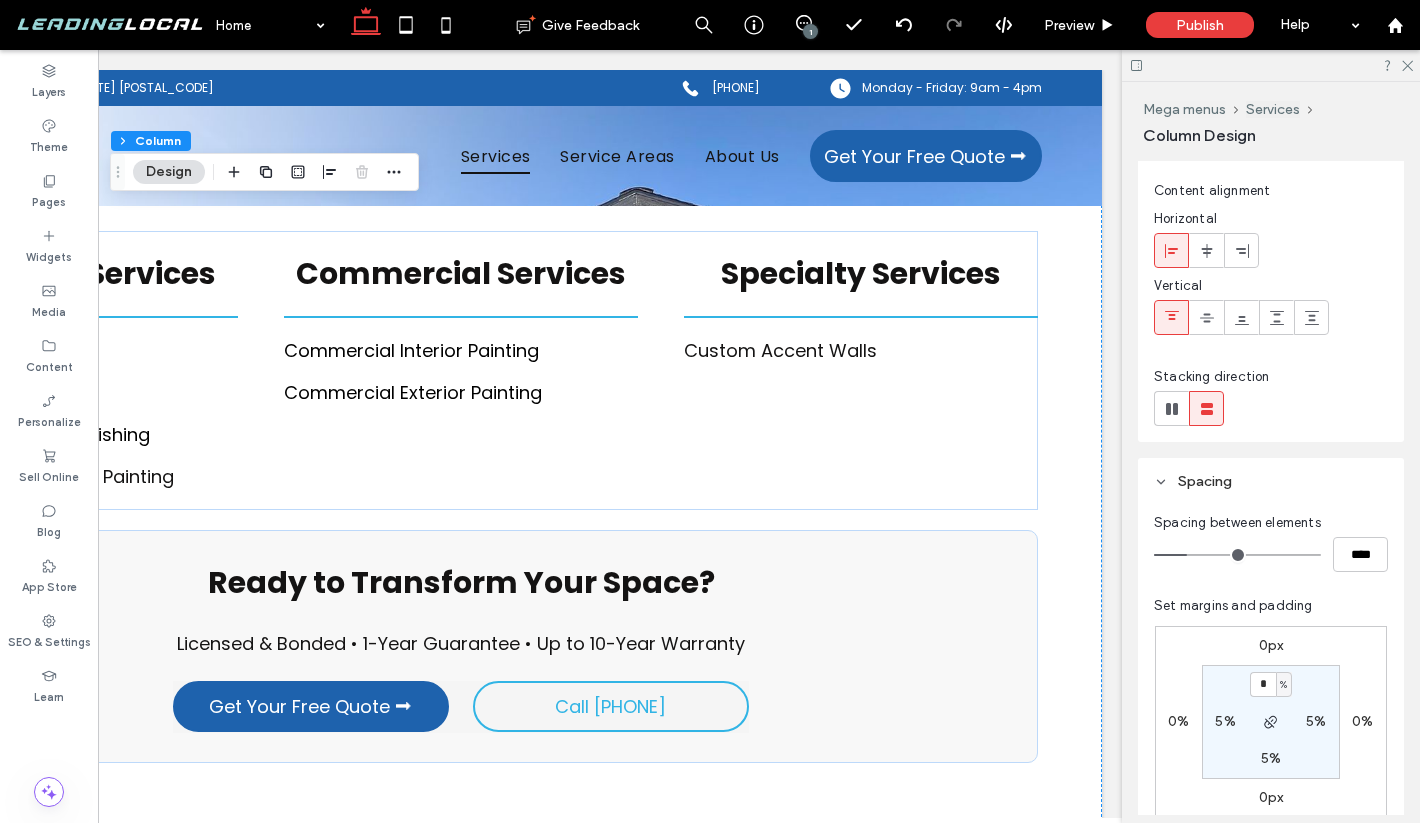 scroll, scrollTop: 0, scrollLeft: 0, axis: both 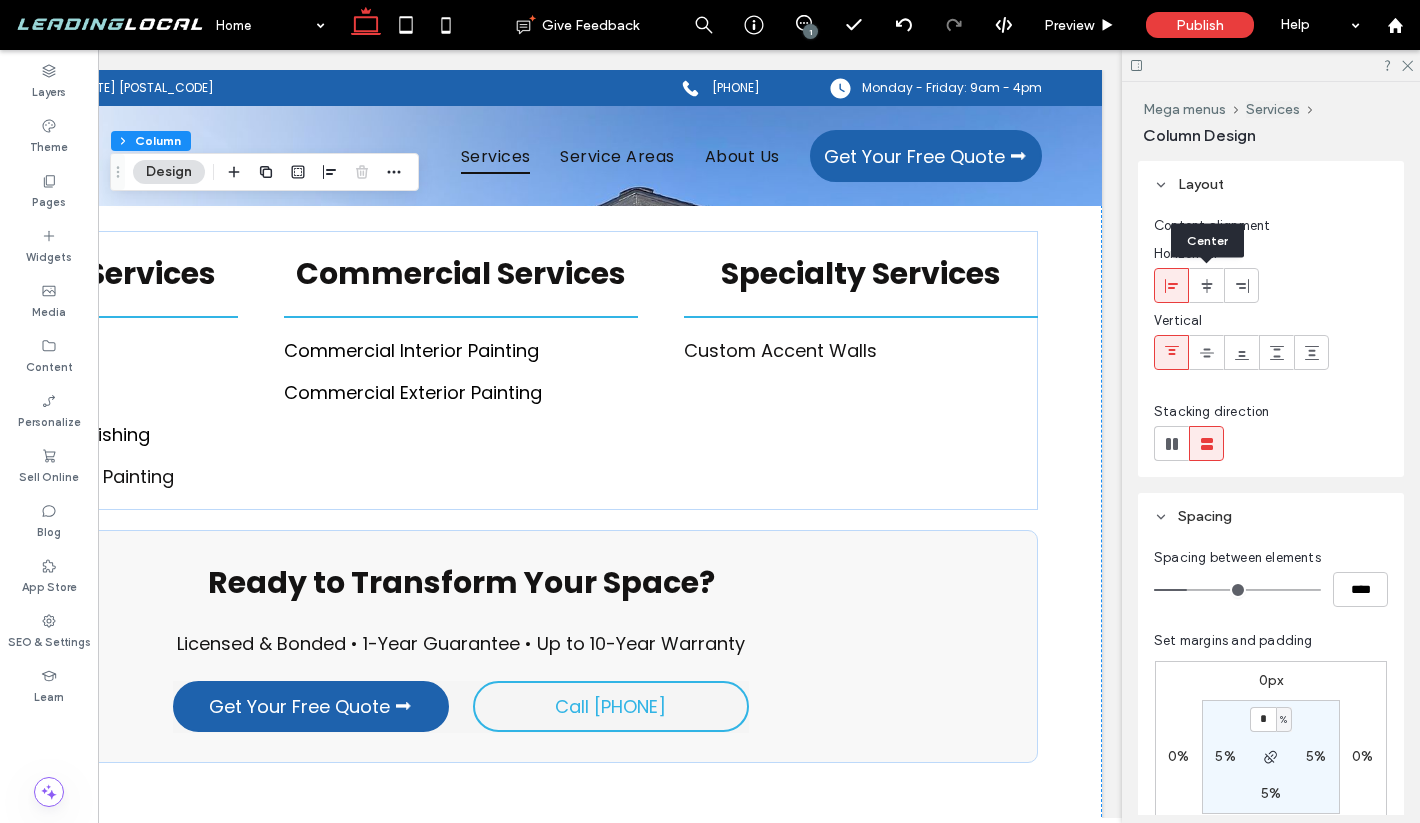 click 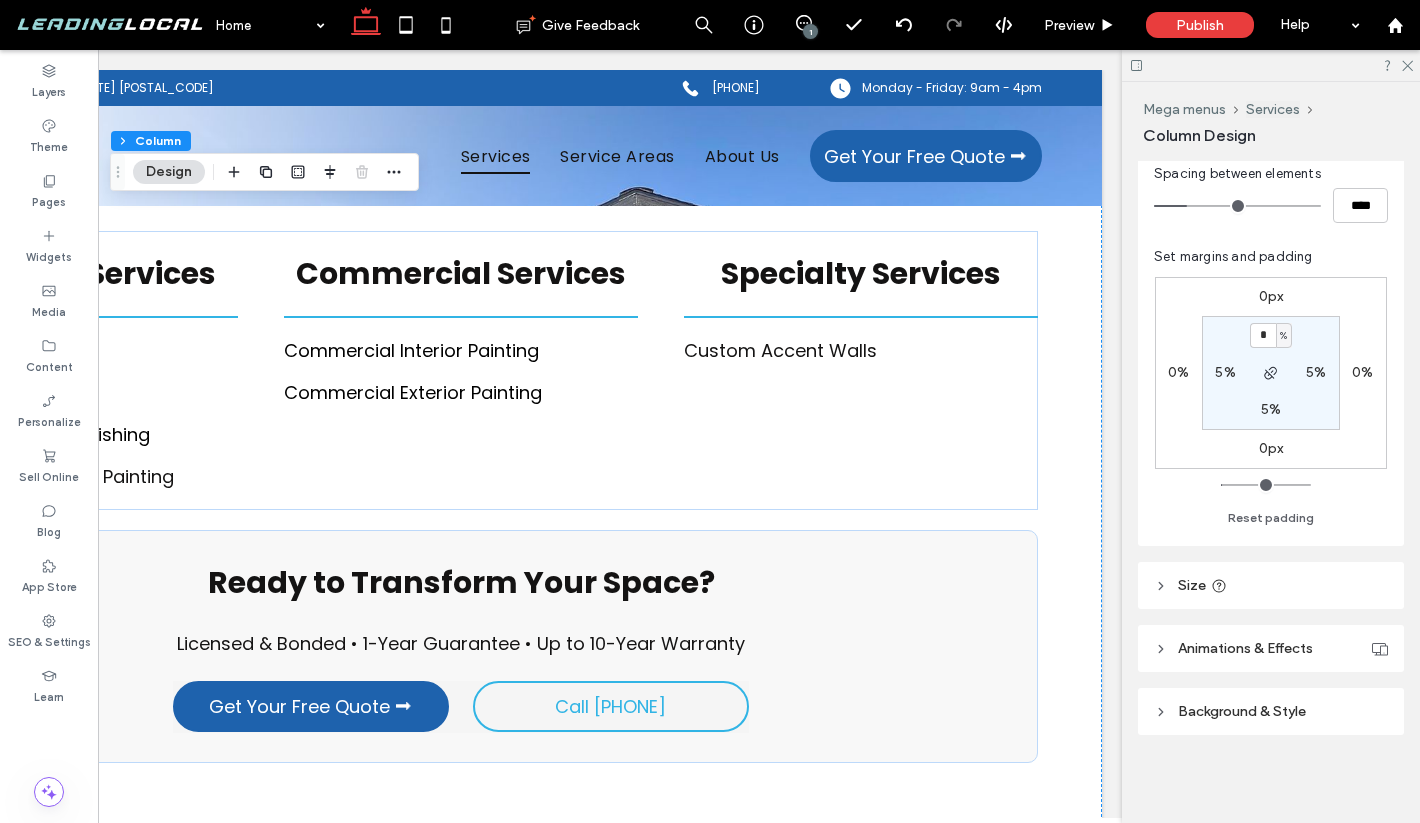 scroll, scrollTop: 384, scrollLeft: 0, axis: vertical 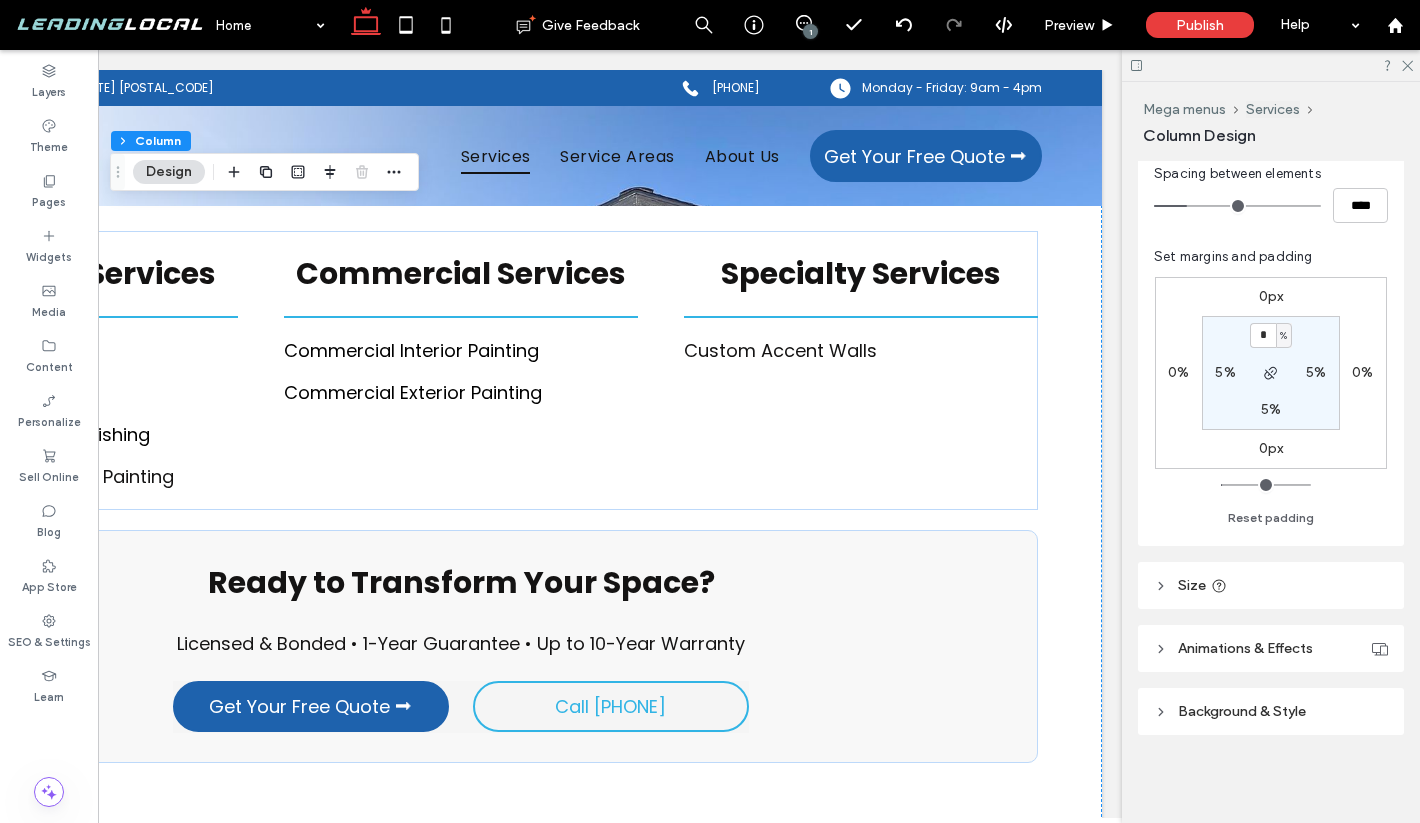 click on "Animations & Effects" at bounding box center (1271, 648) 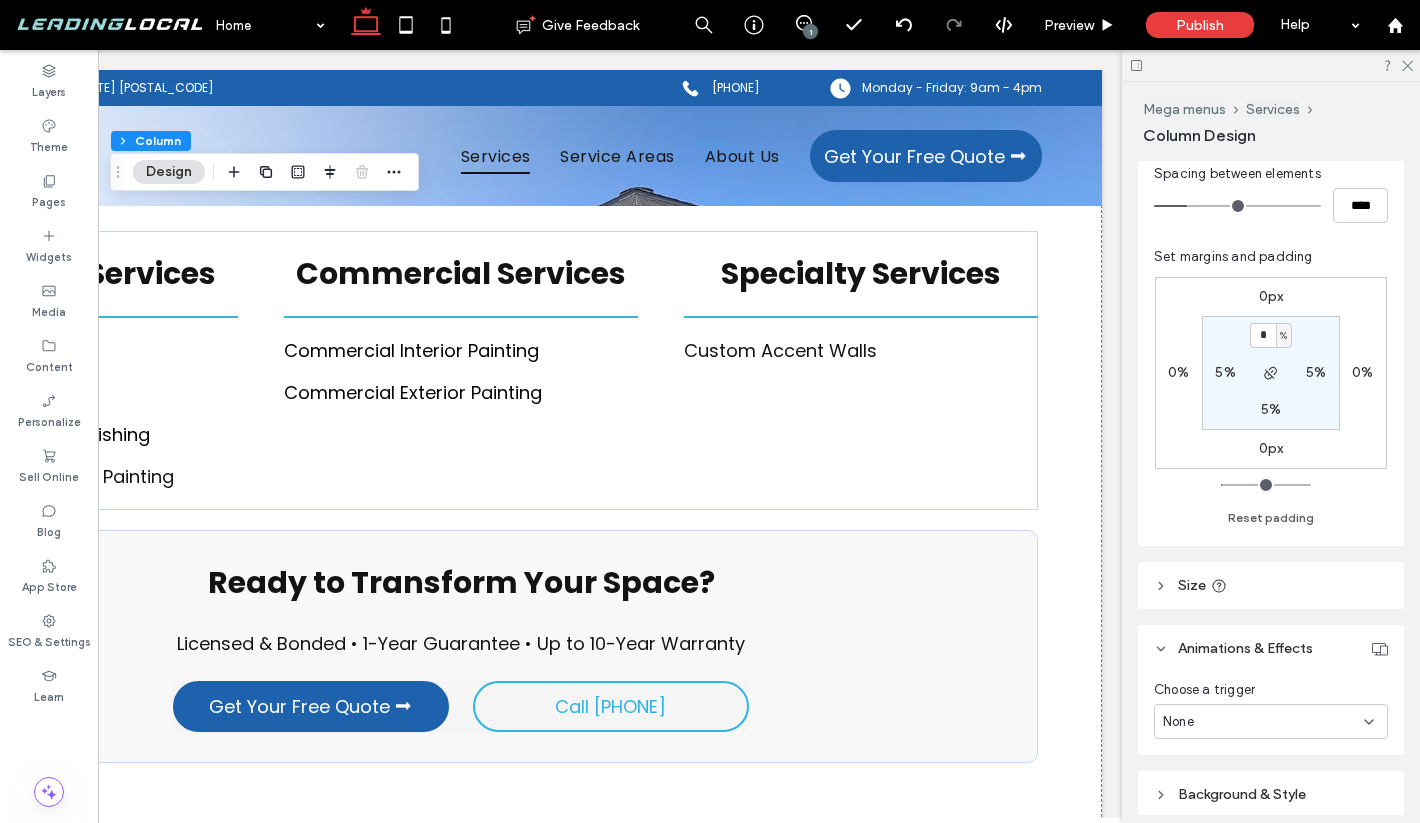 scroll, scrollTop: 467, scrollLeft: 0, axis: vertical 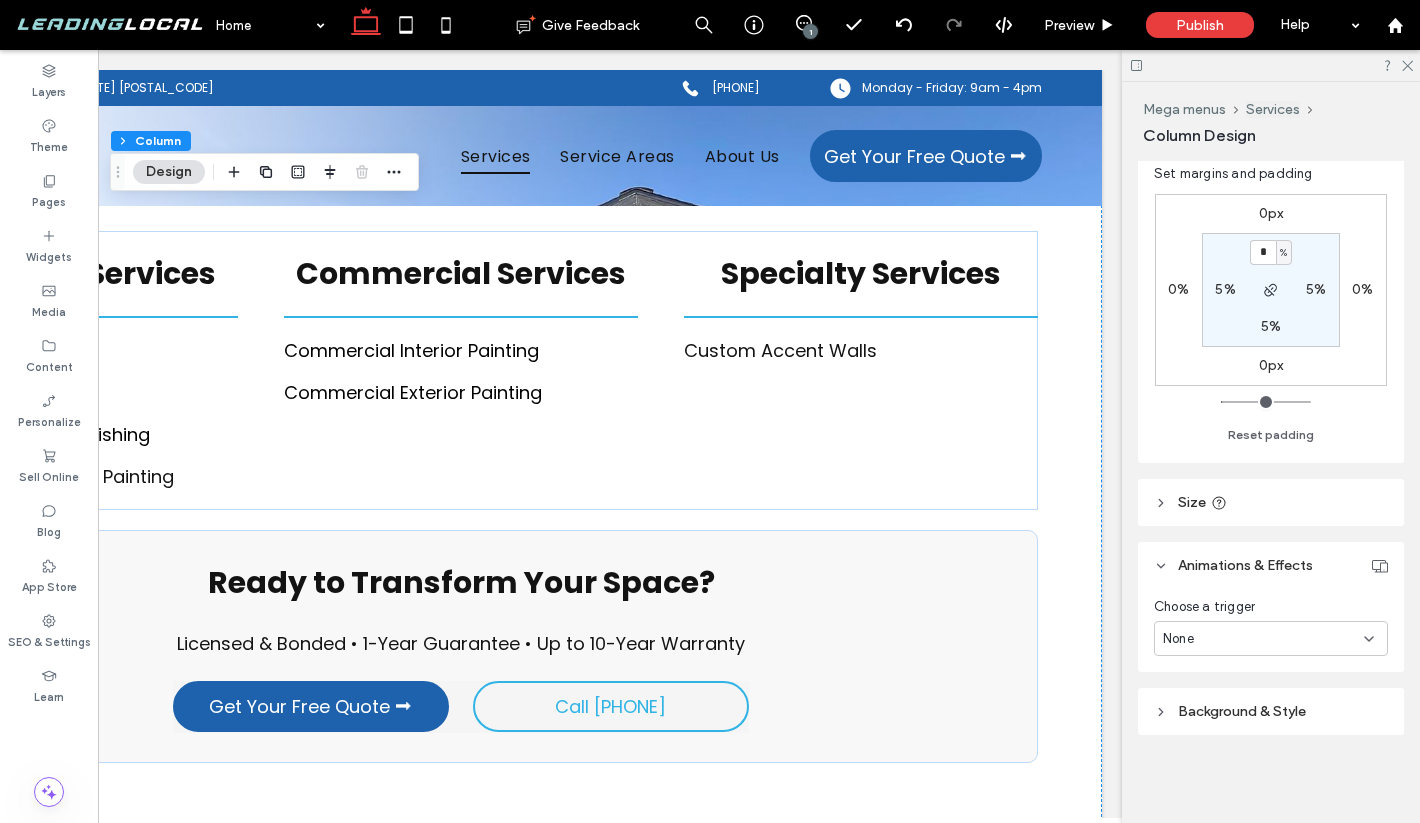click 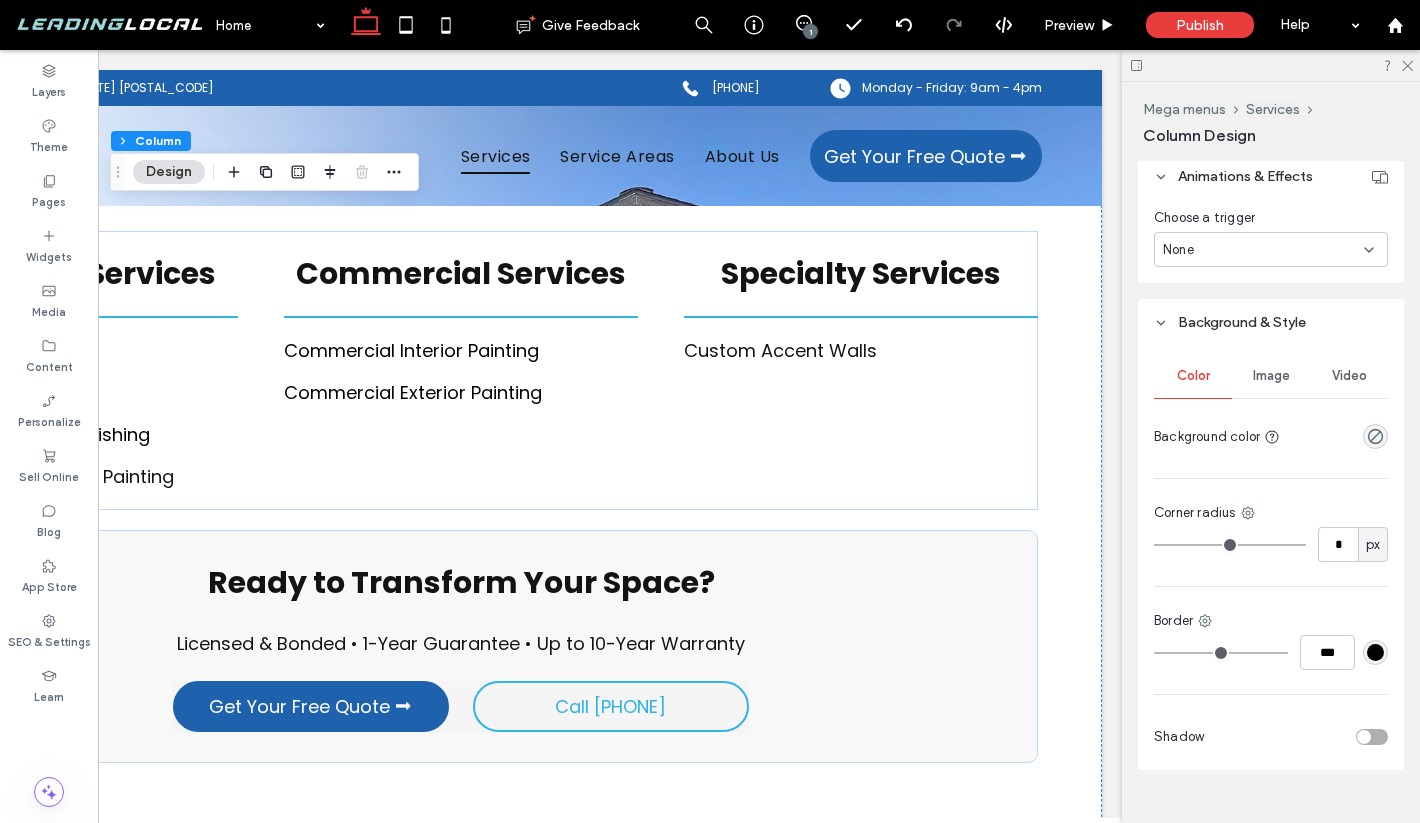 scroll, scrollTop: 891, scrollLeft: 0, axis: vertical 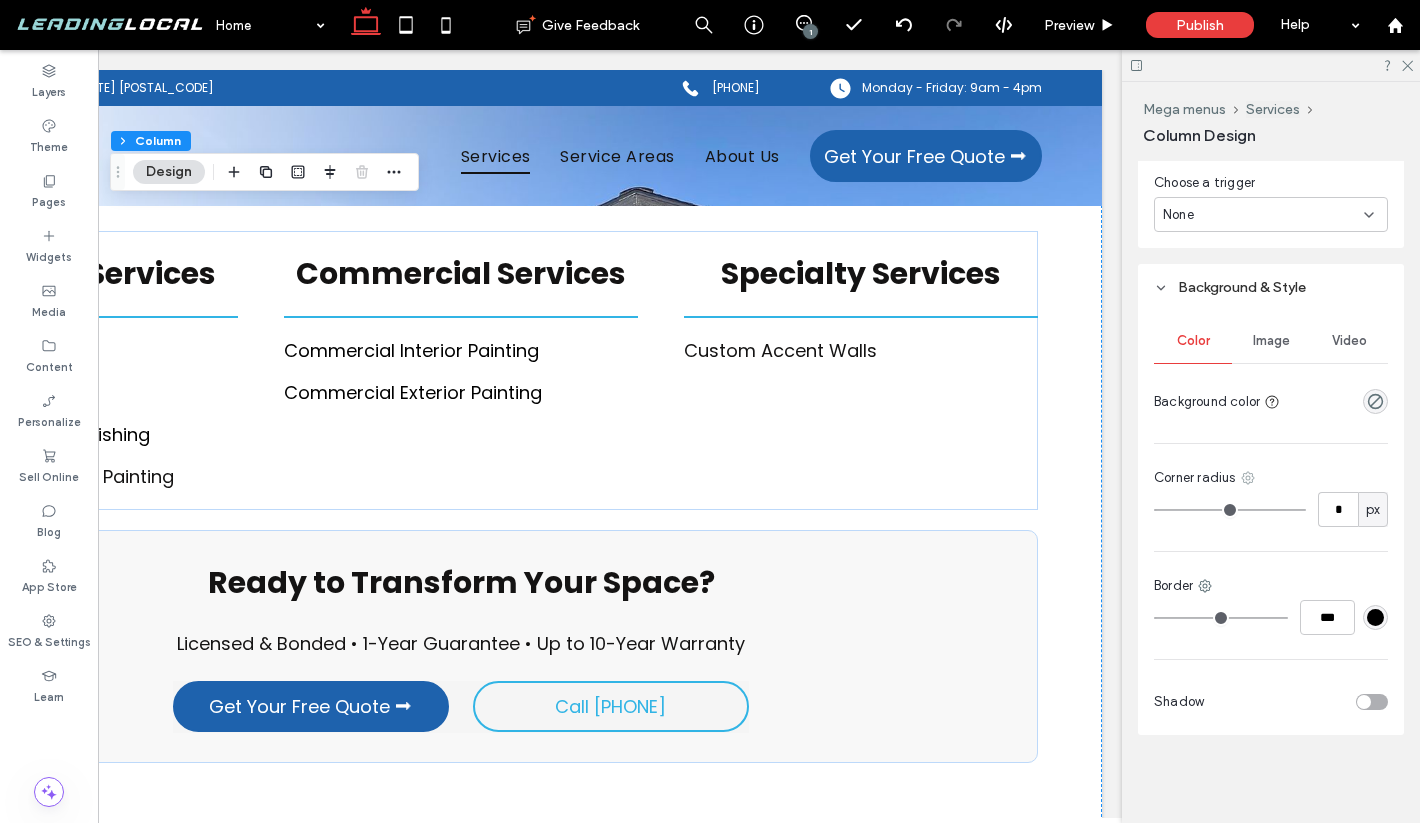 click 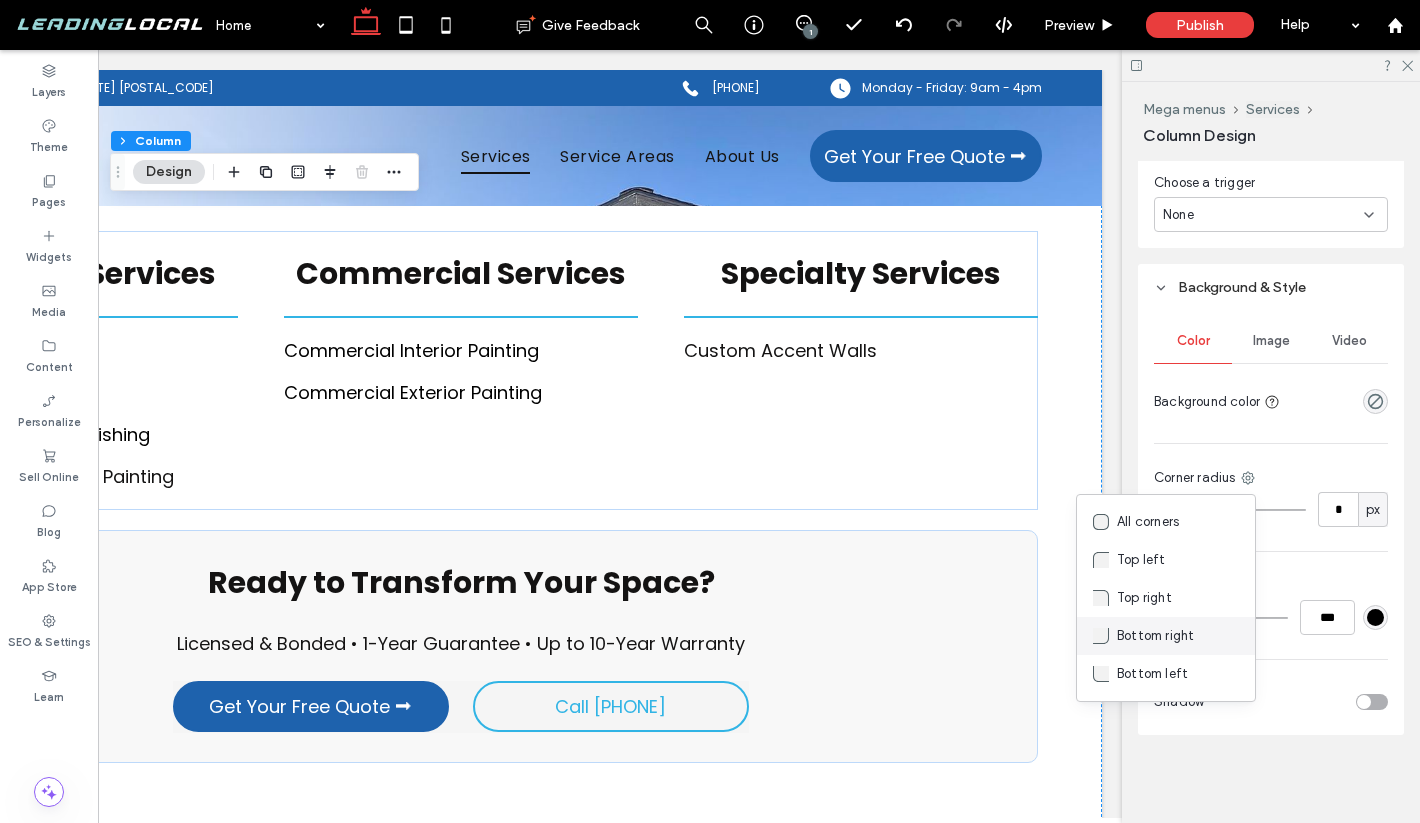 click on "Bottom right" at bounding box center [1155, 636] 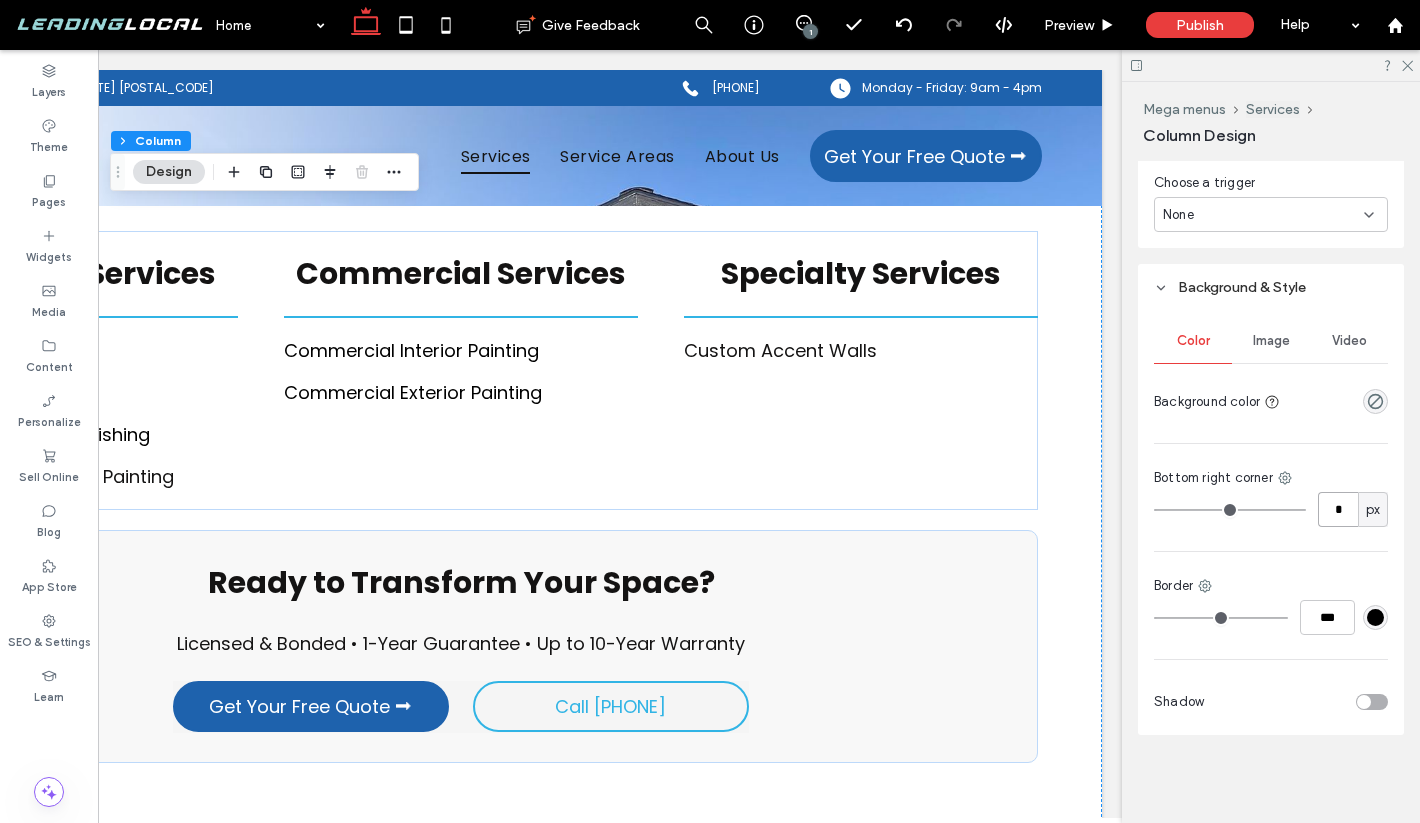 click on "*" at bounding box center [1338, 509] 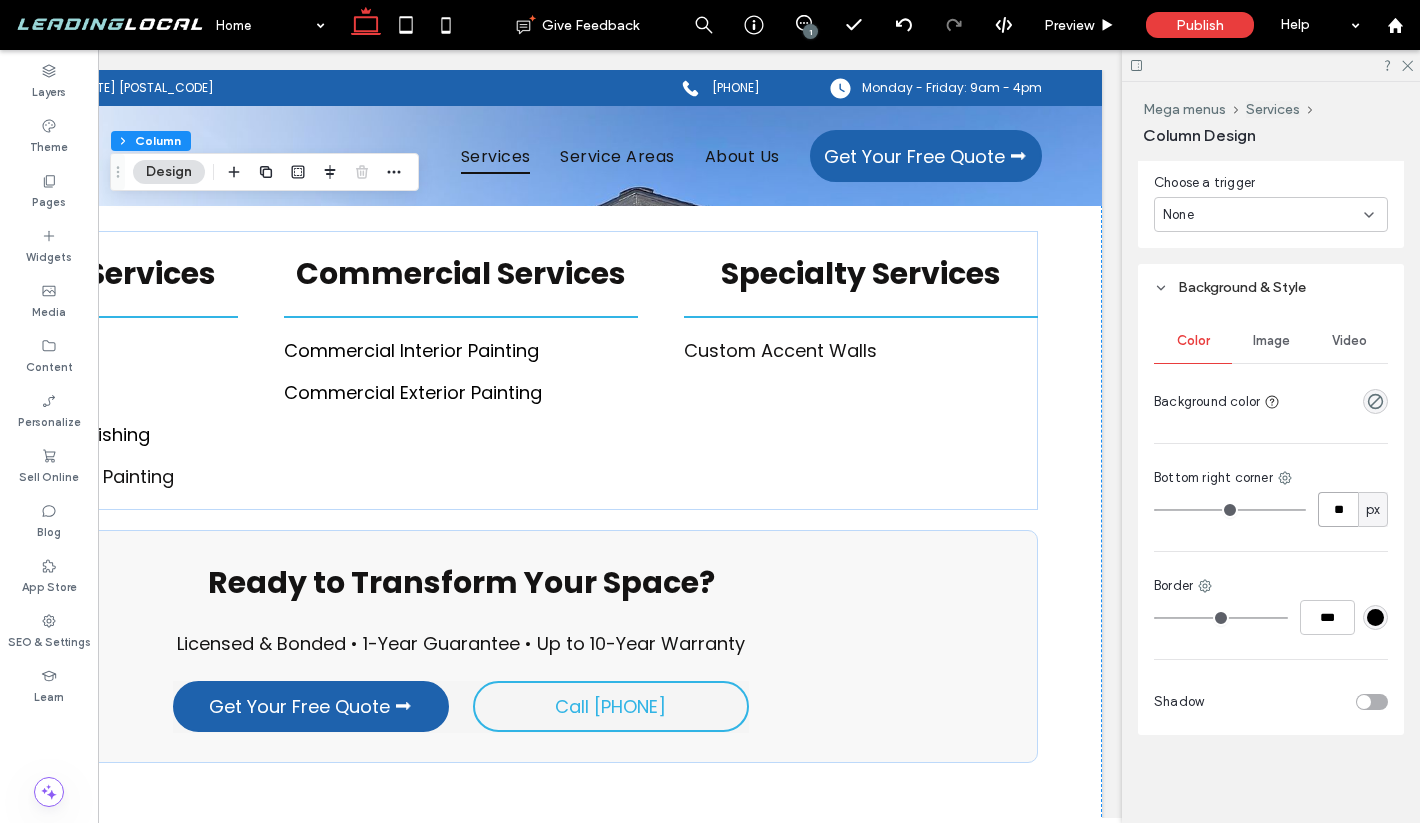type on "**" 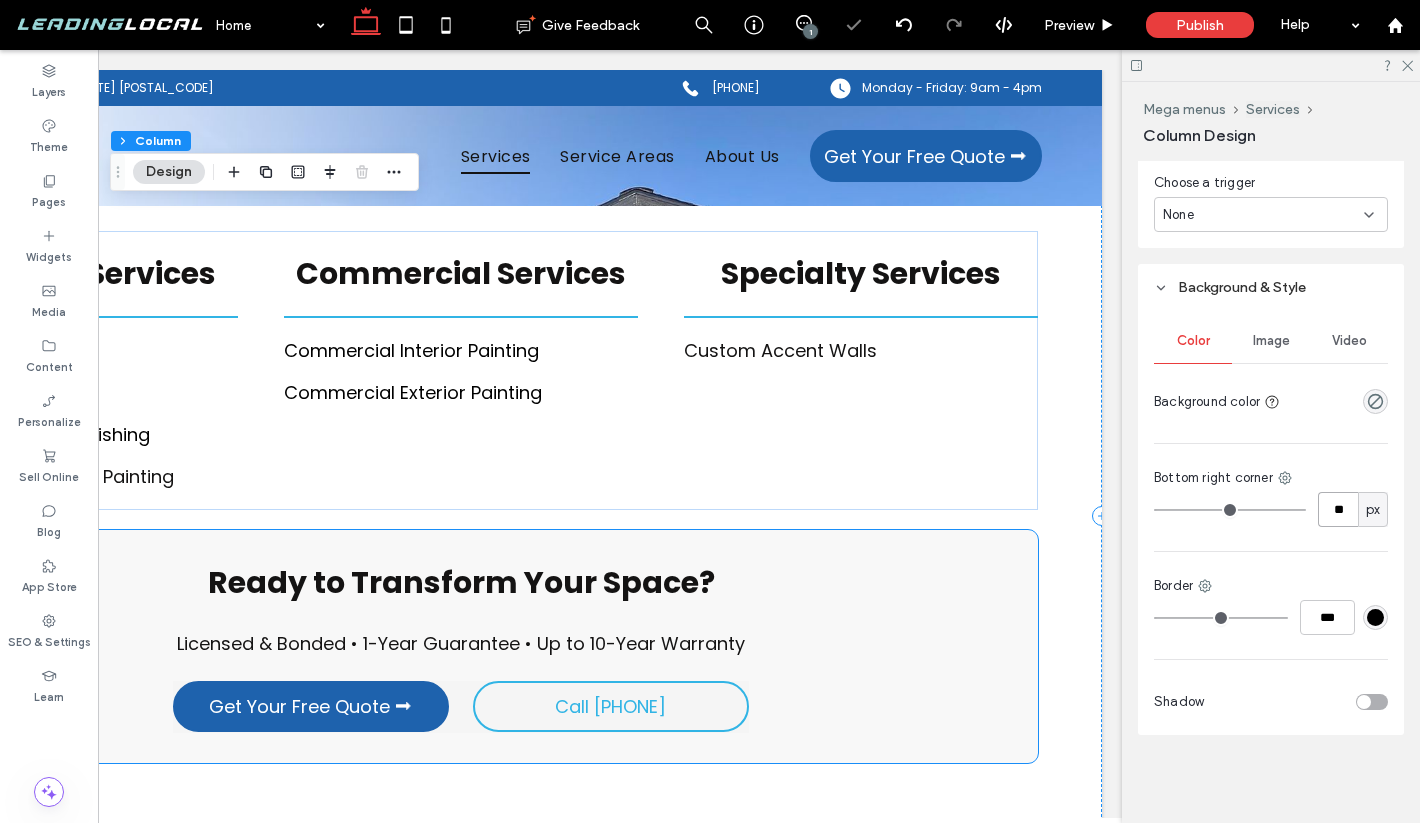 scroll, scrollTop: 15, scrollLeft: 0, axis: vertical 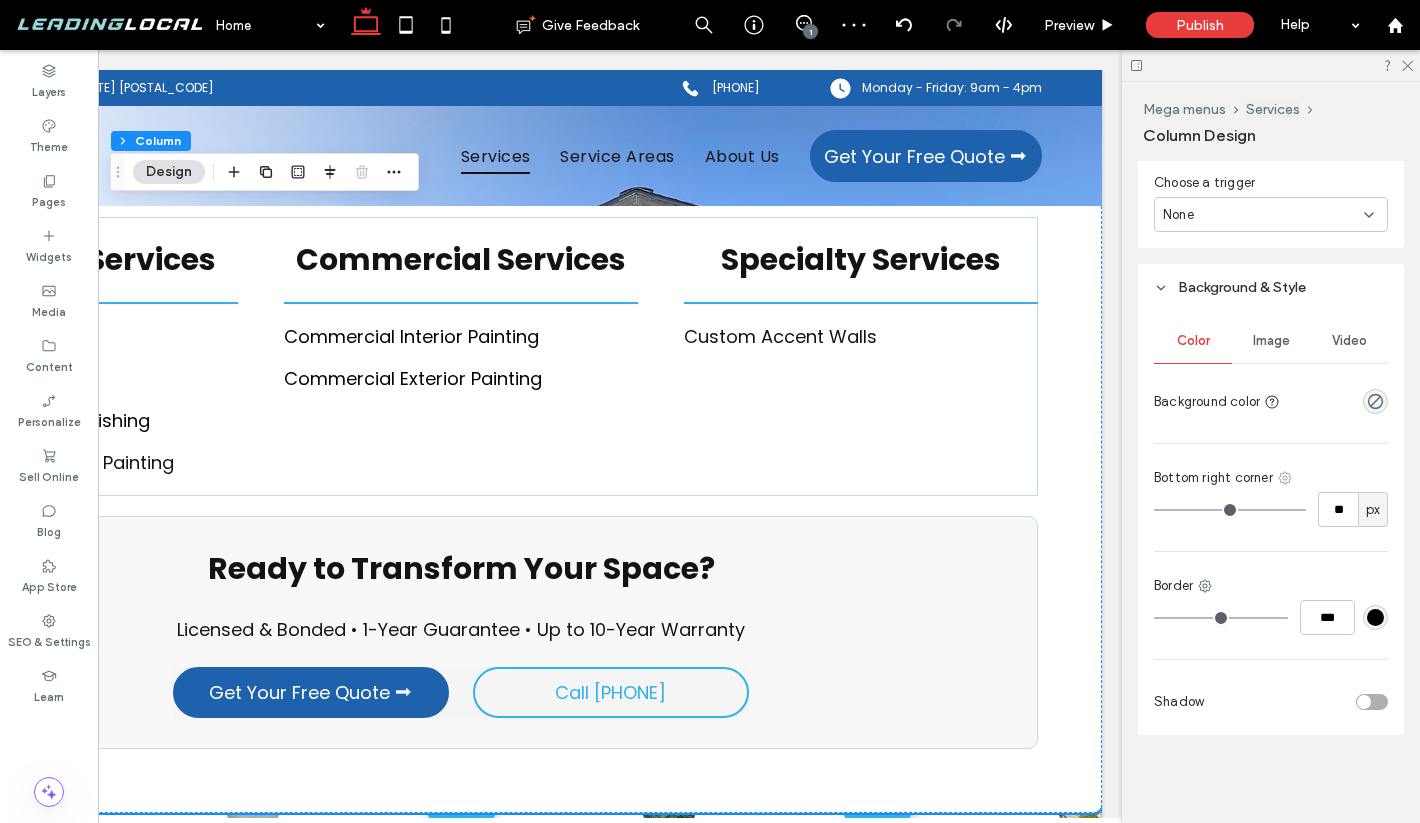 click 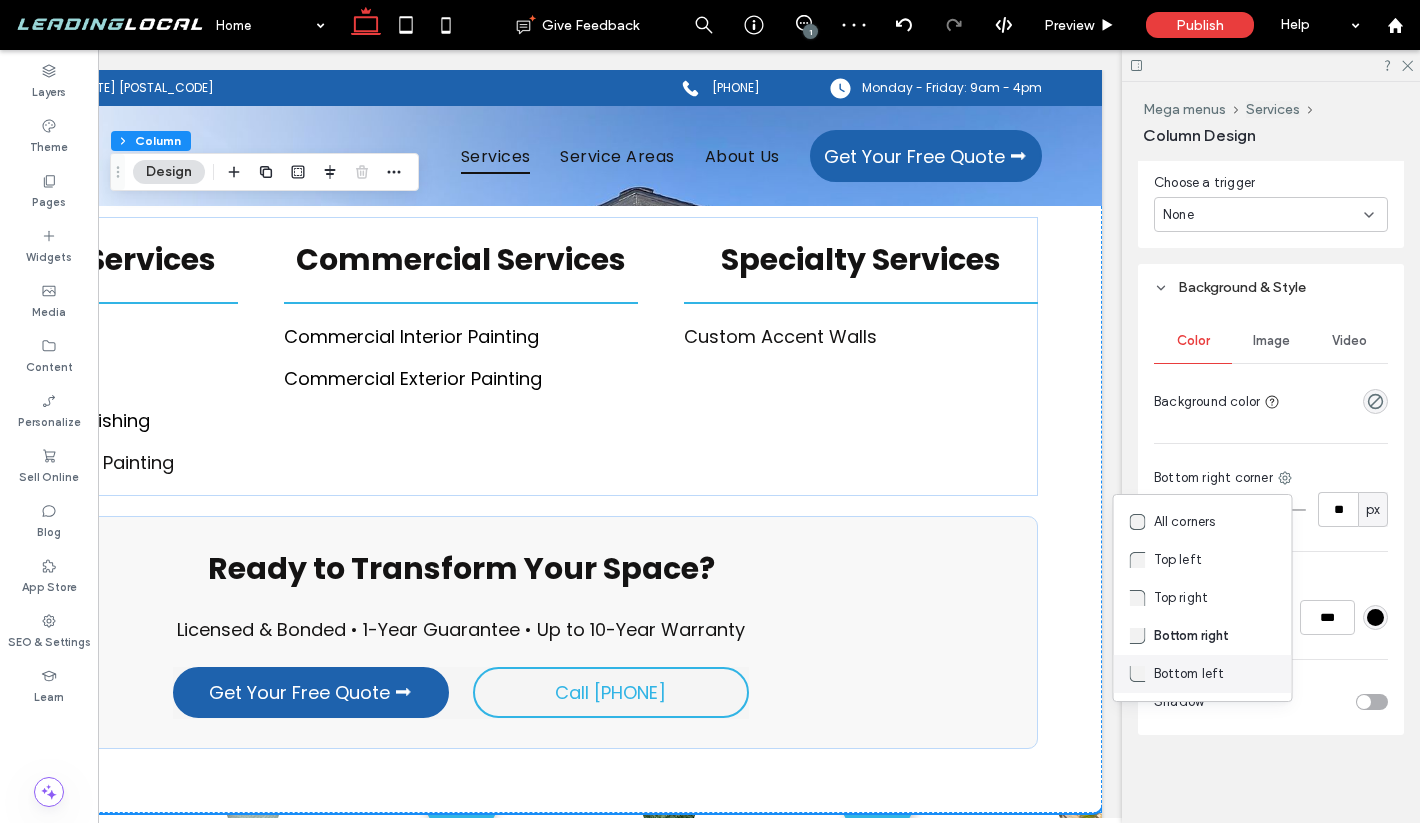 click on "Bottom left" at bounding box center [1189, 674] 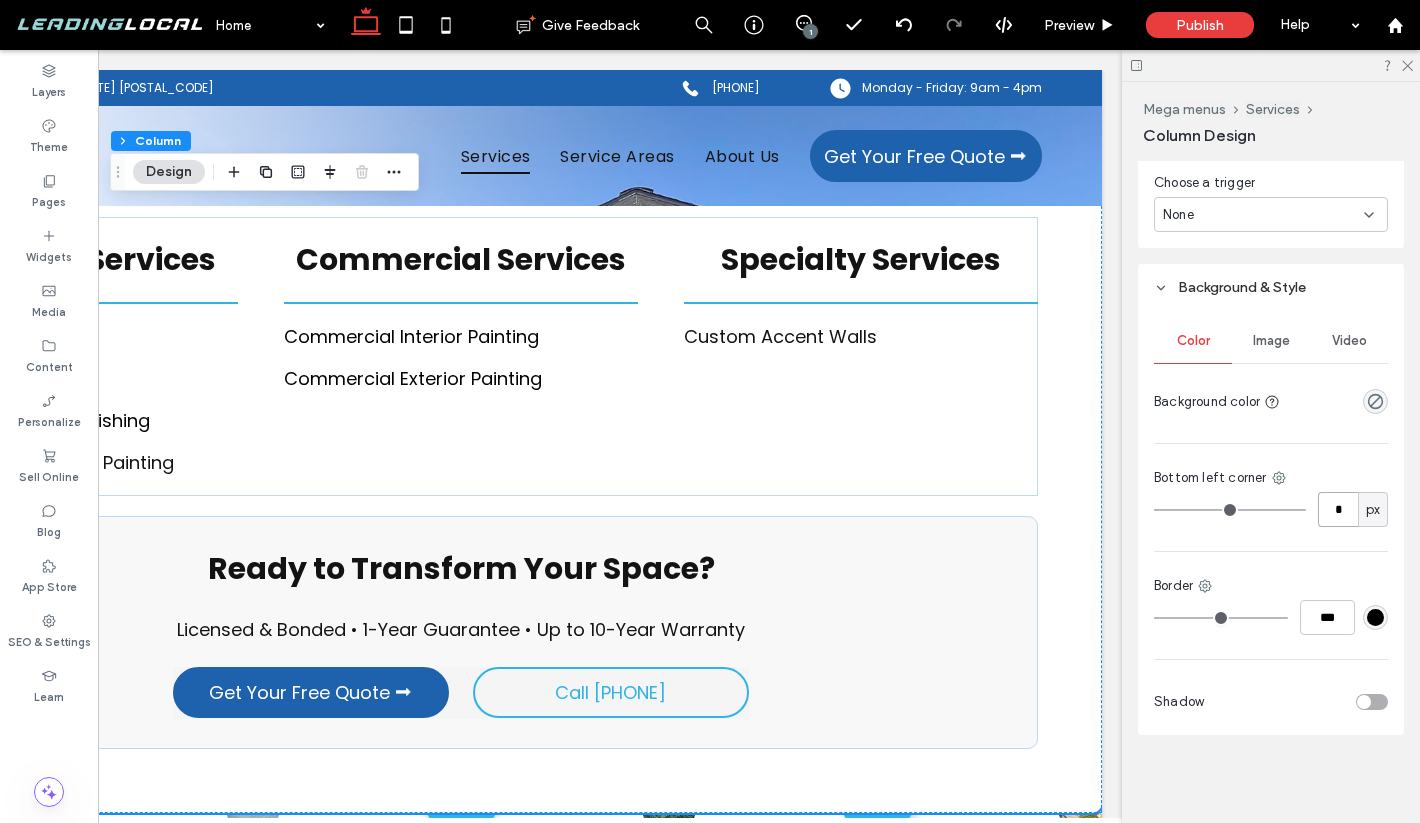 click on "*" at bounding box center [1338, 509] 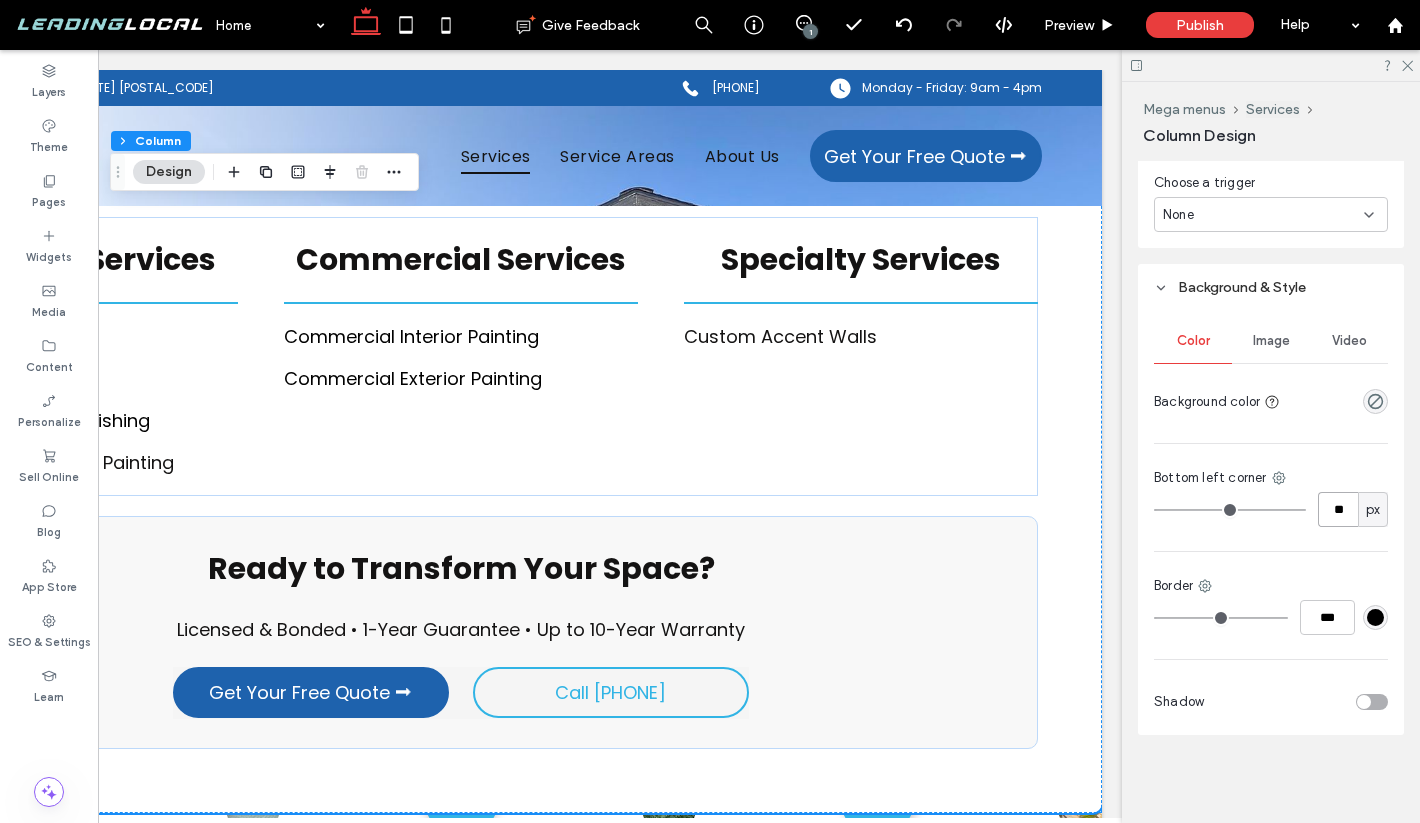 type on "**" 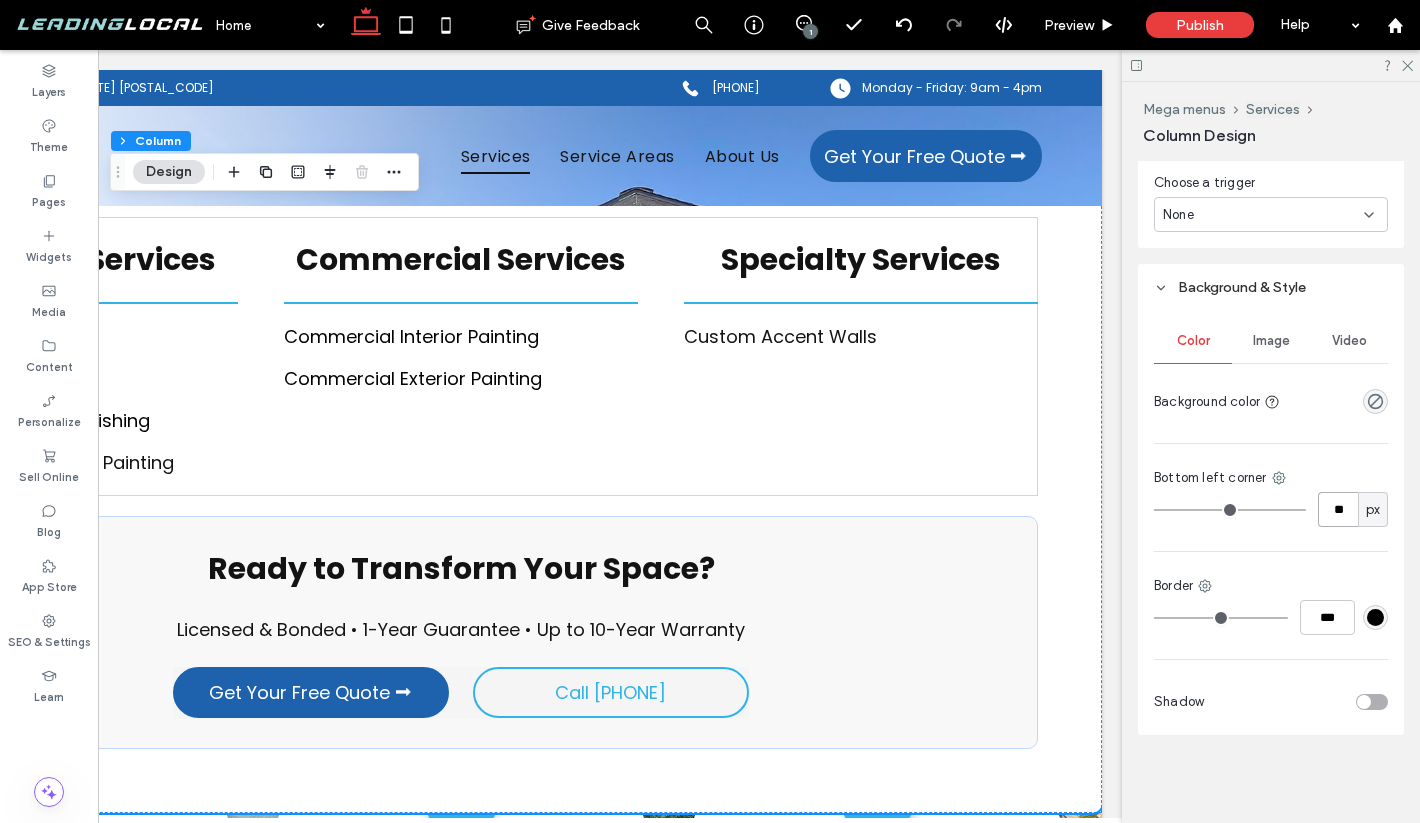 type on "**" 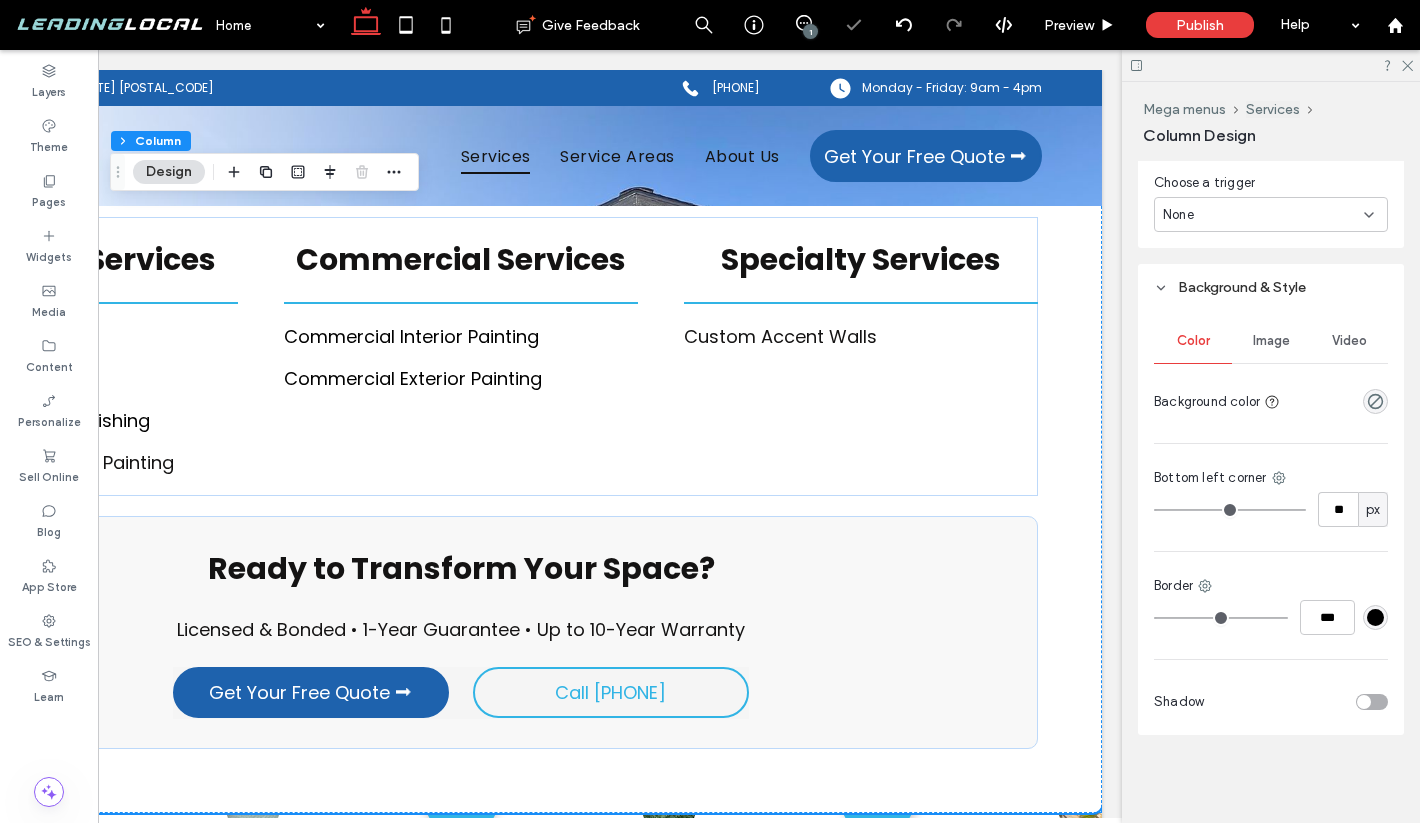 click at bounding box center [1372, 702] 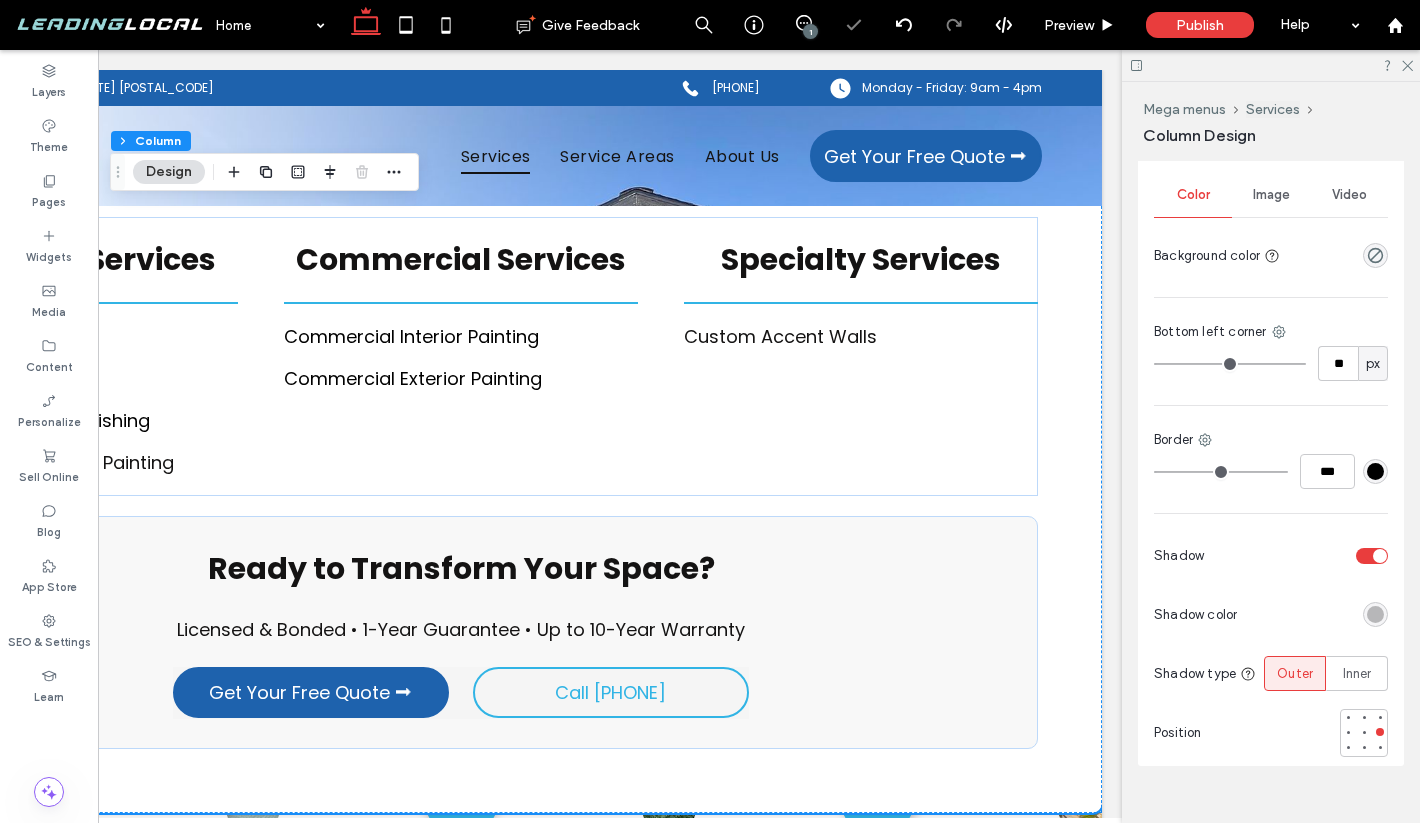 scroll, scrollTop: 1068, scrollLeft: 0, axis: vertical 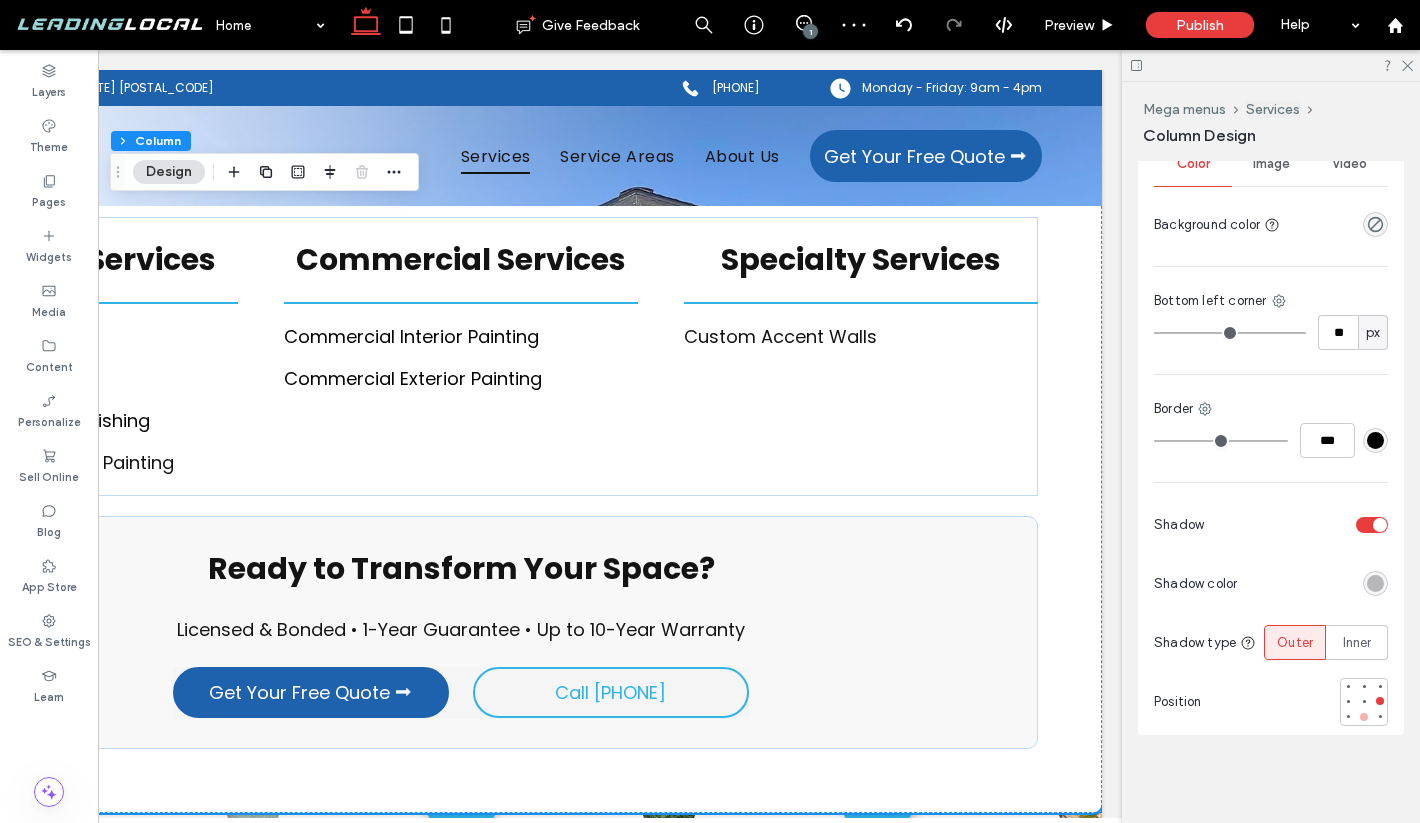 click at bounding box center [1364, 717] 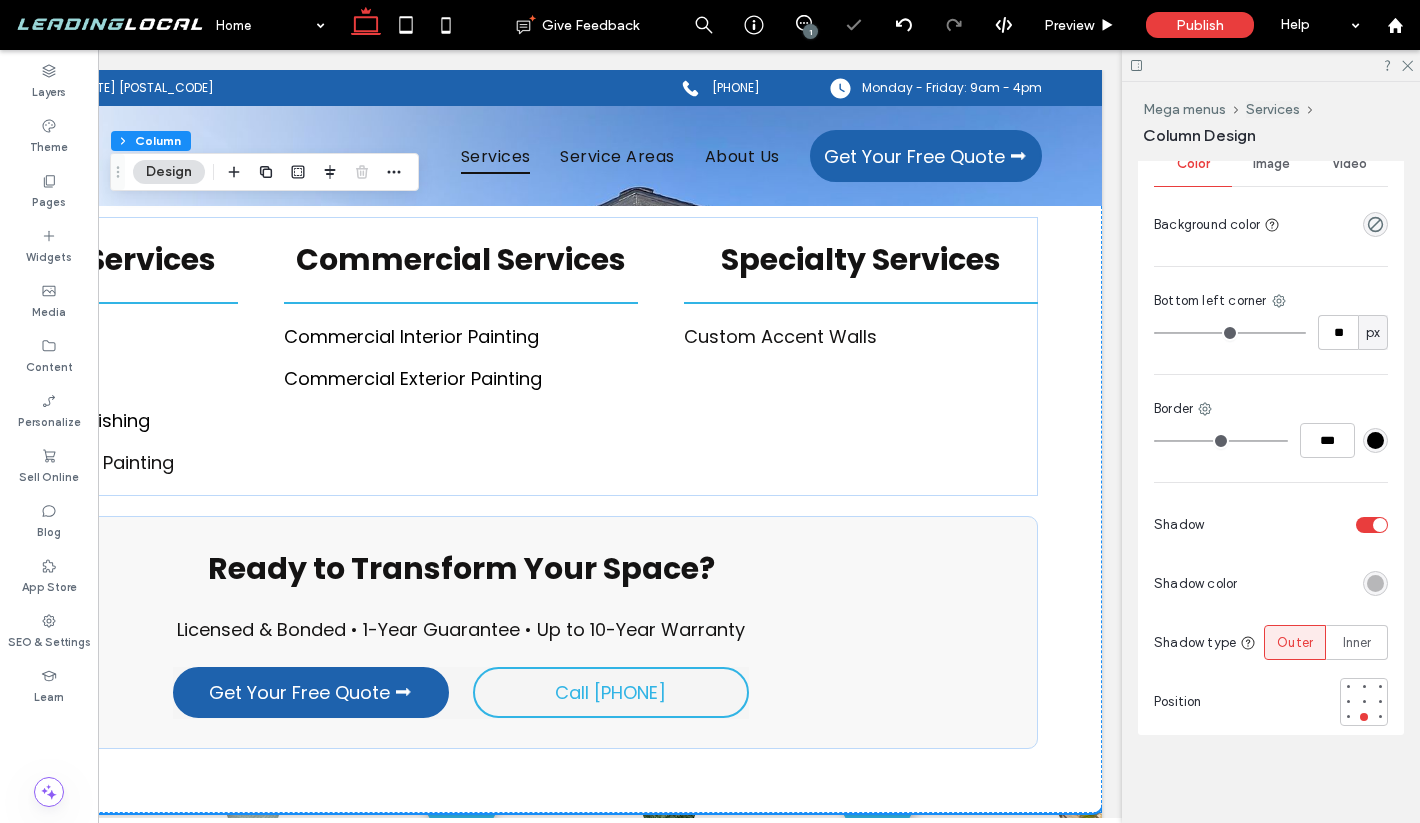 click at bounding box center (1375, 583) 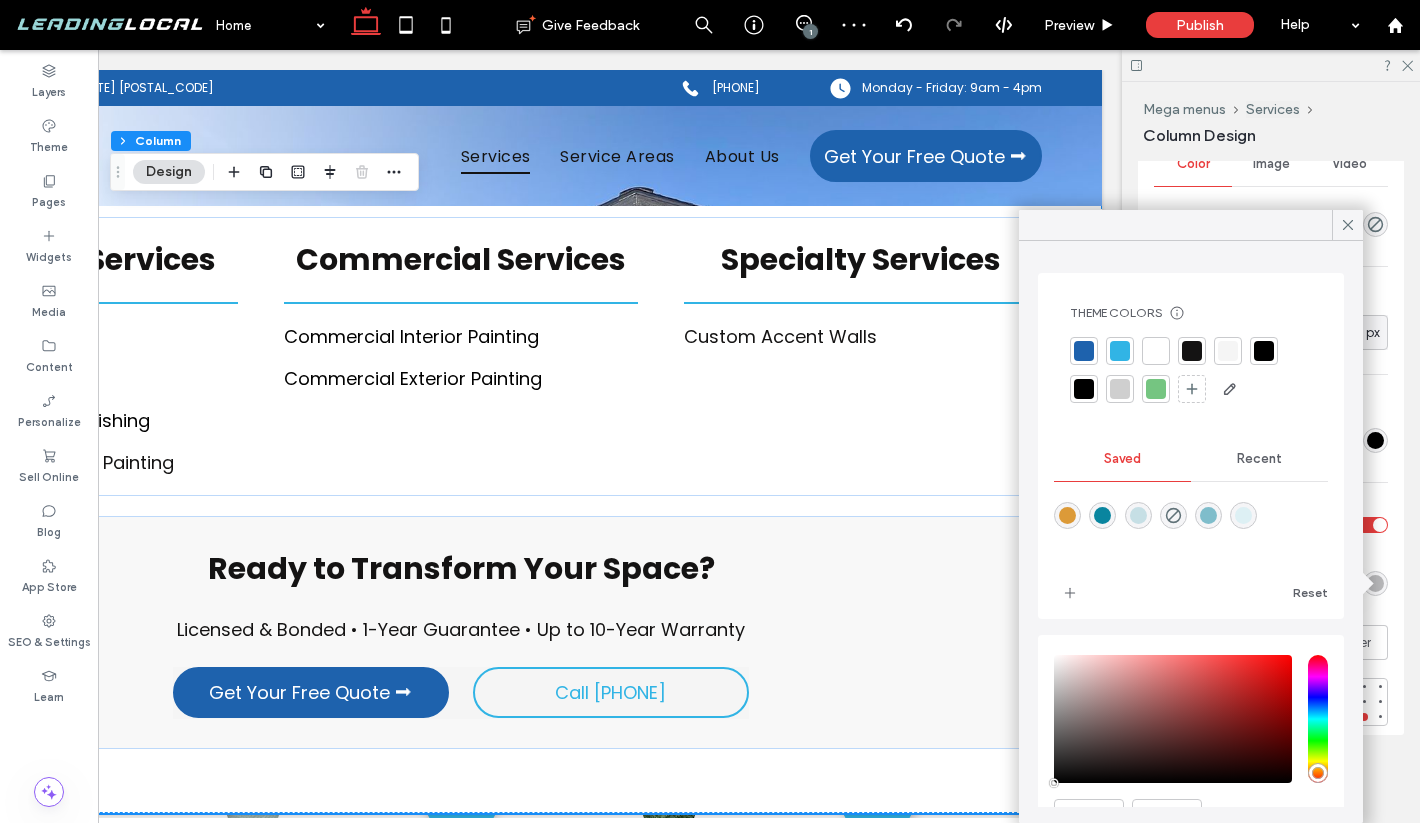 click at bounding box center [1120, 351] 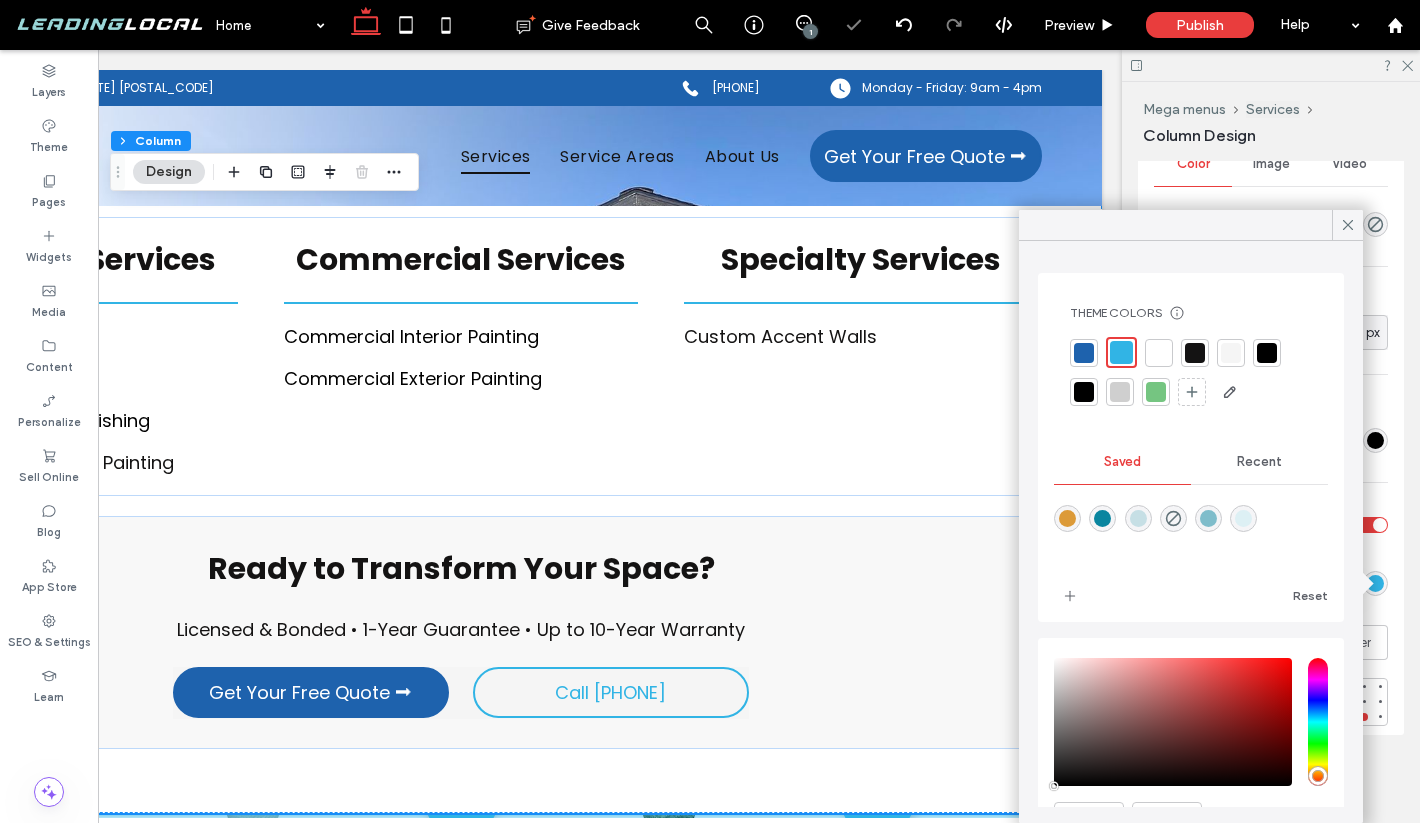 click at bounding box center [1316, 583] 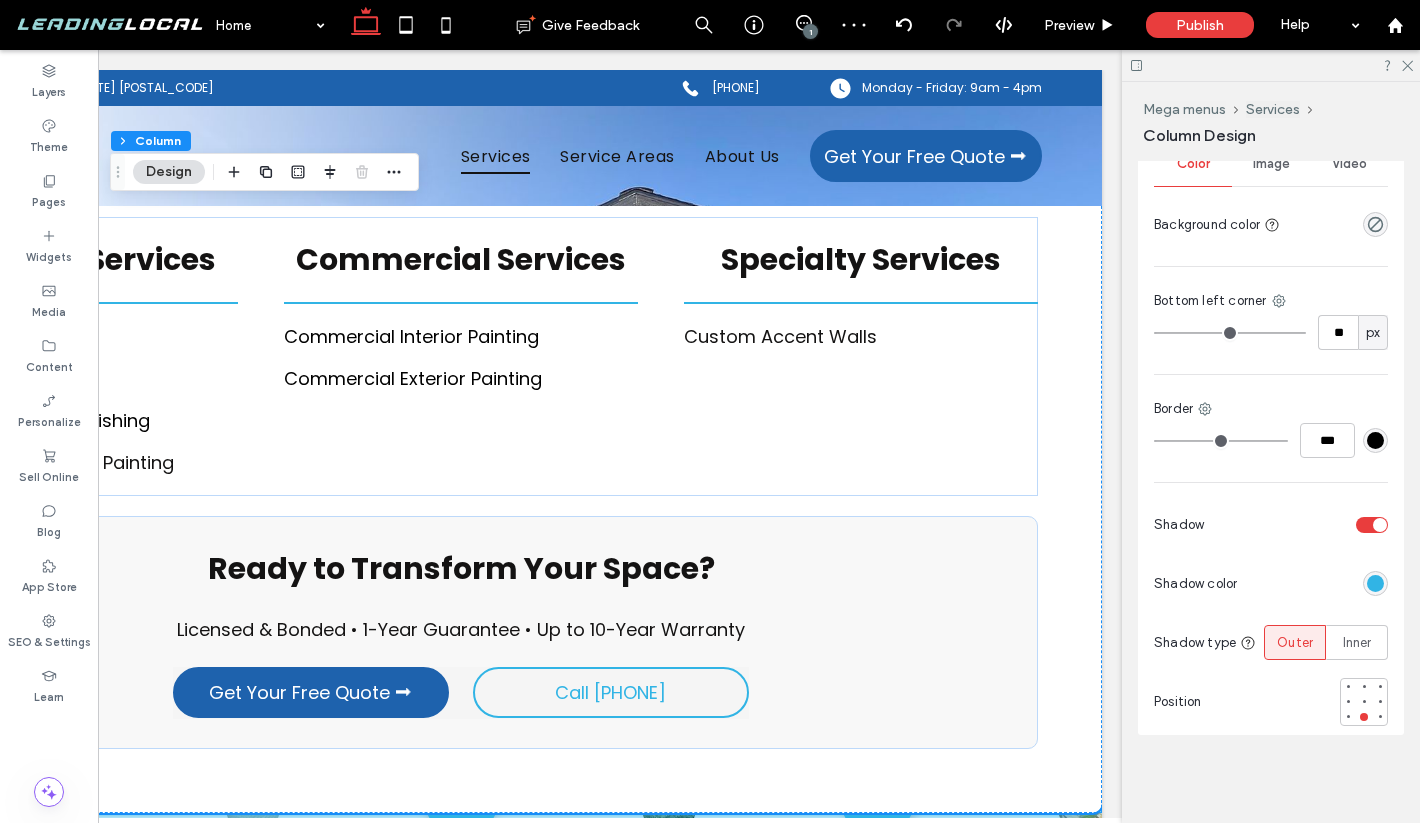 click at bounding box center (1375, 583) 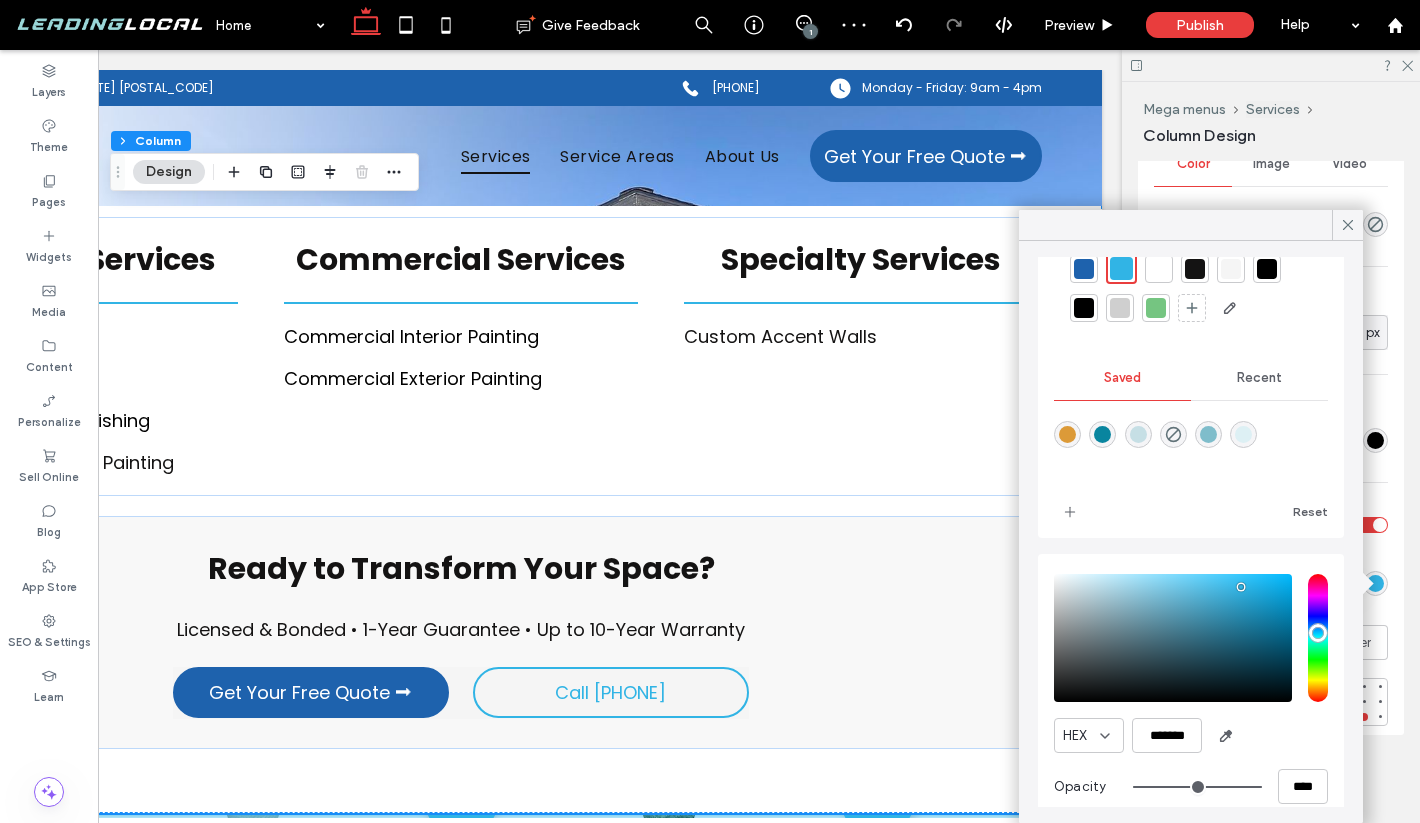 scroll, scrollTop: 106, scrollLeft: 0, axis: vertical 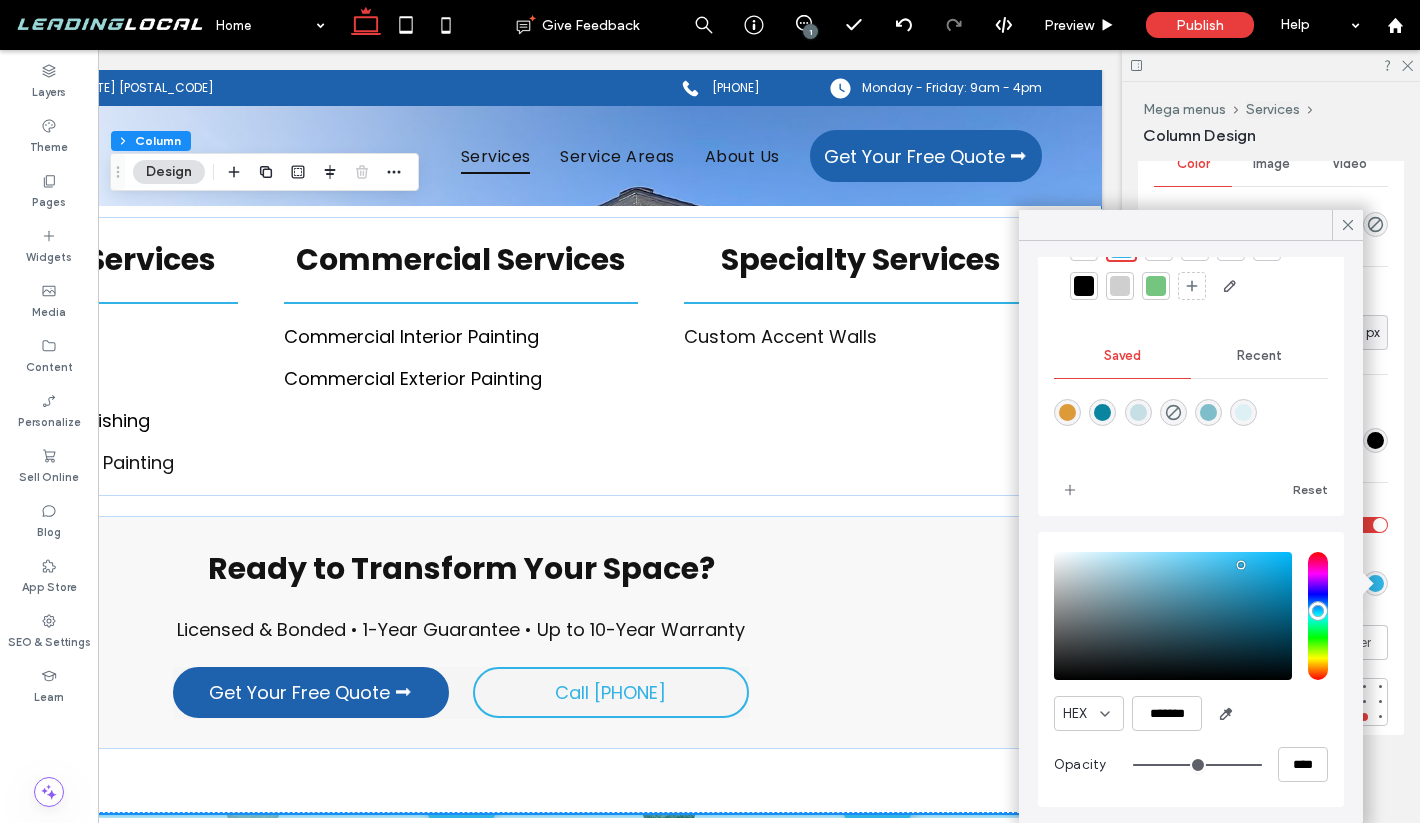 type on "**" 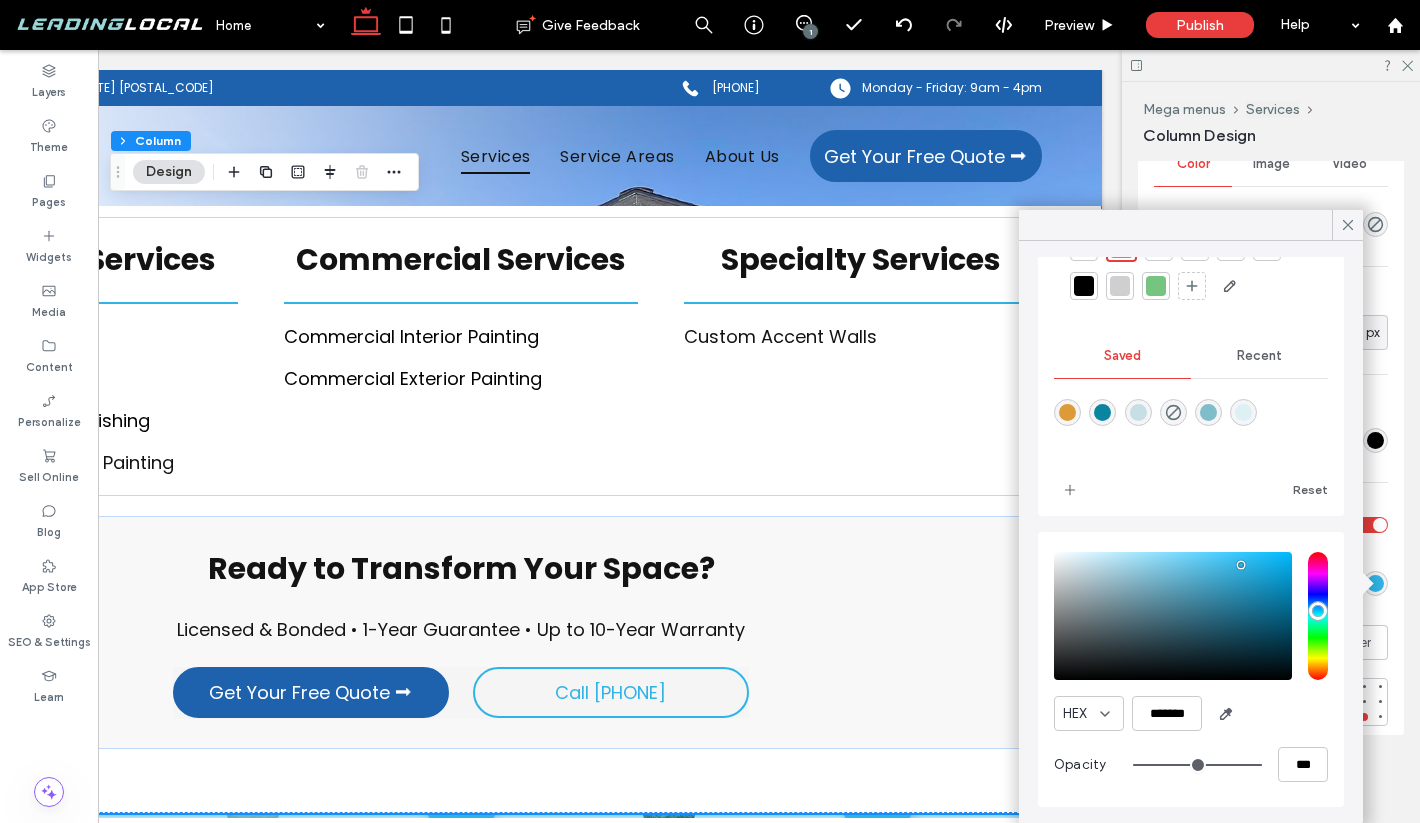 type on "**" 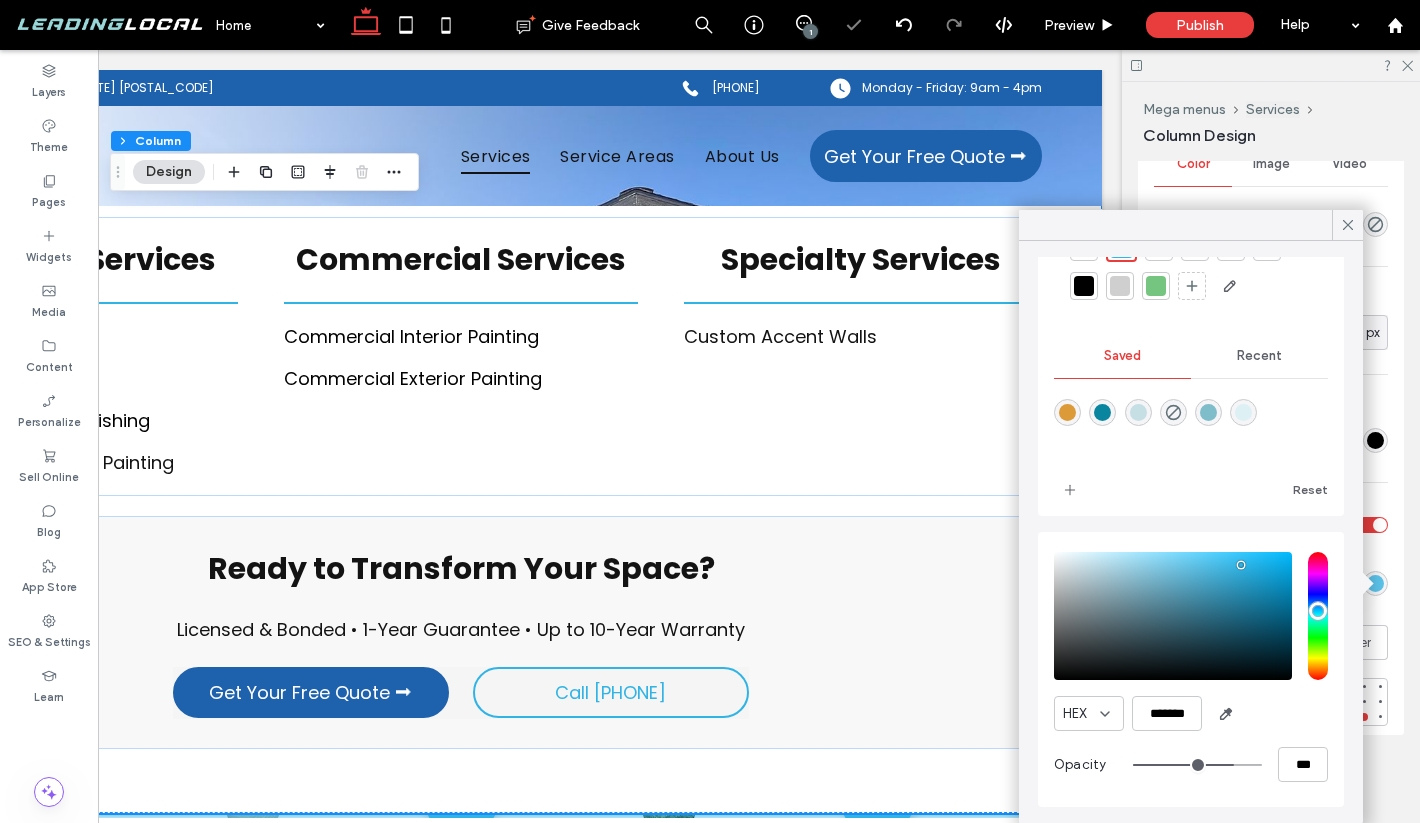 type on "**" 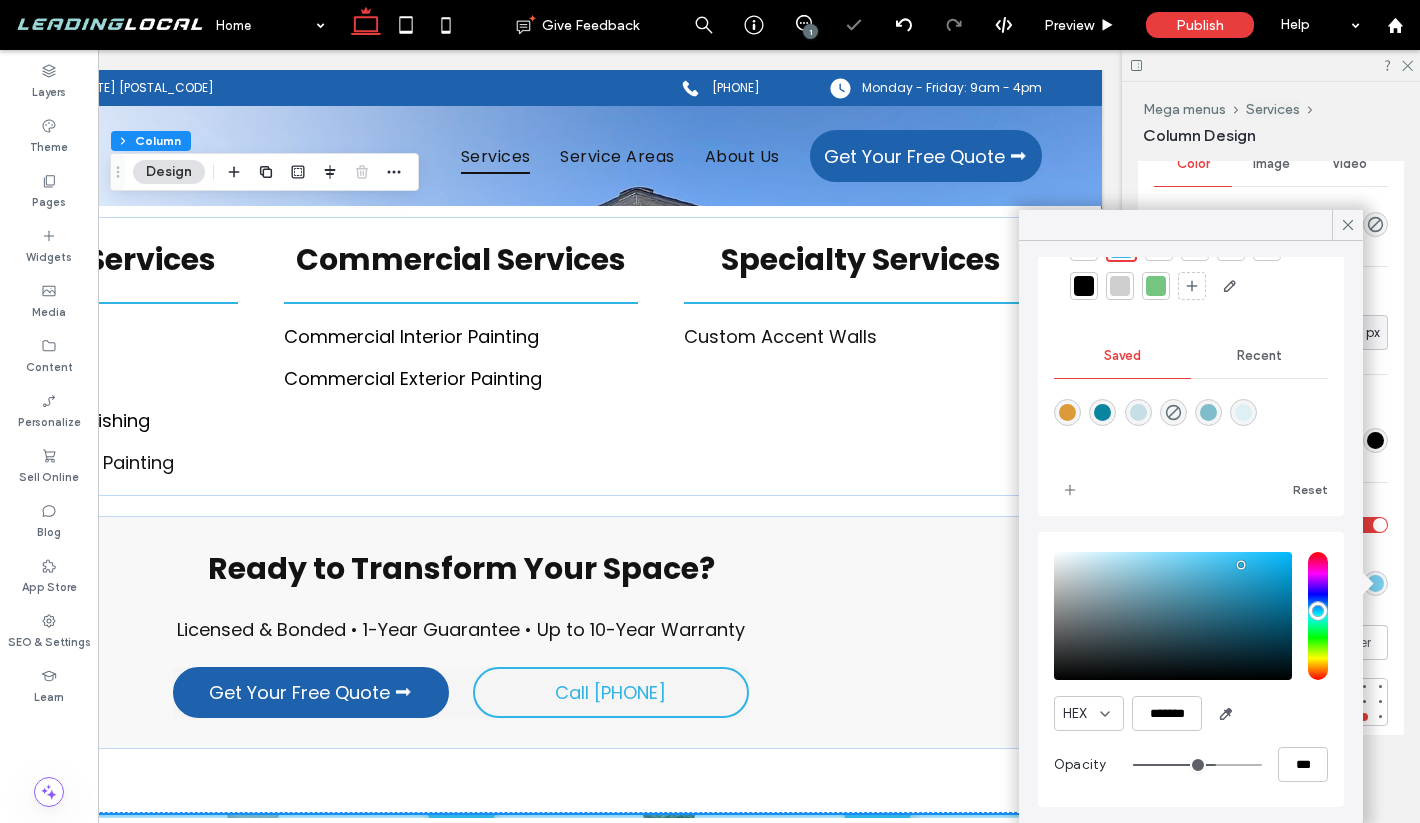 type on "**" 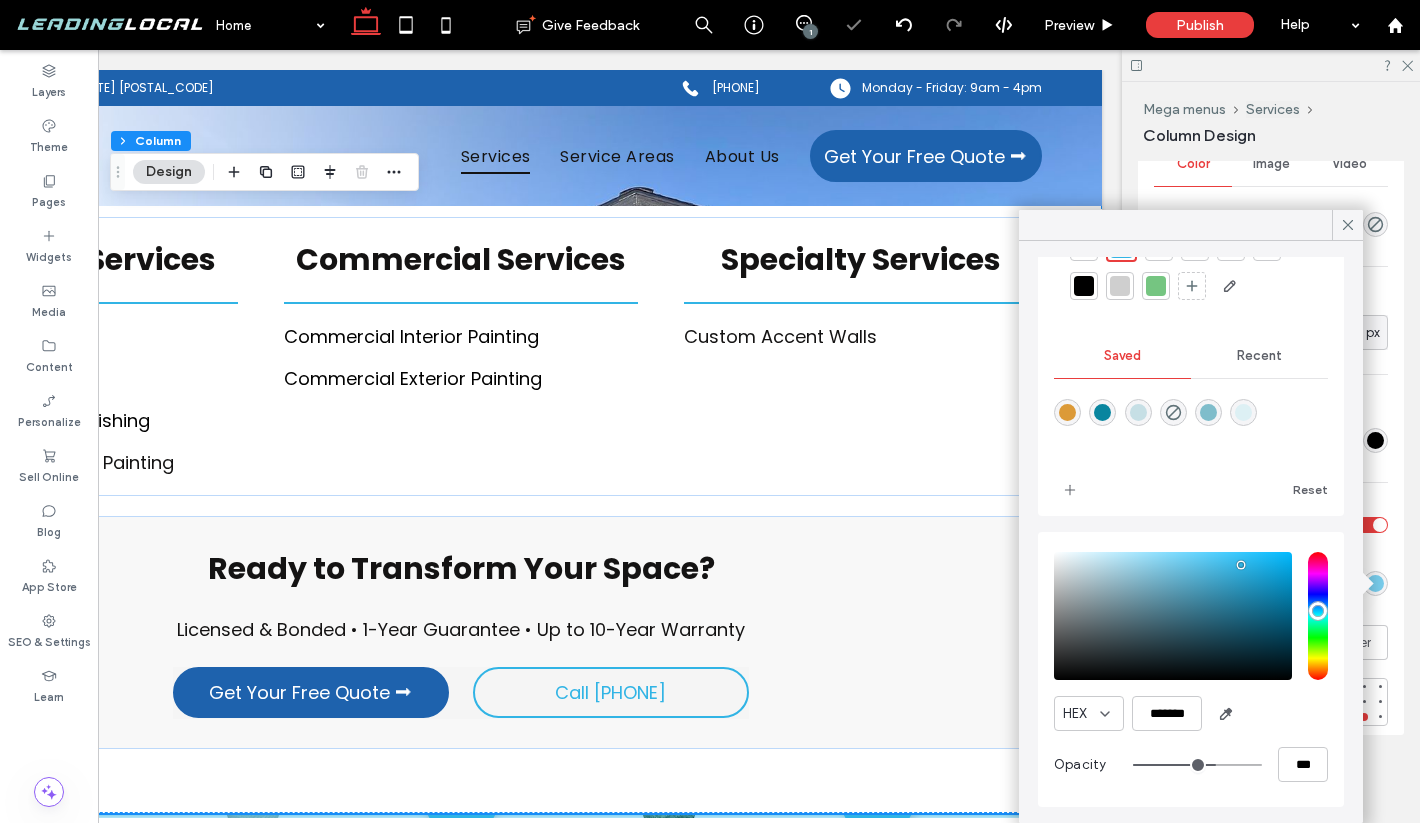type on "***" 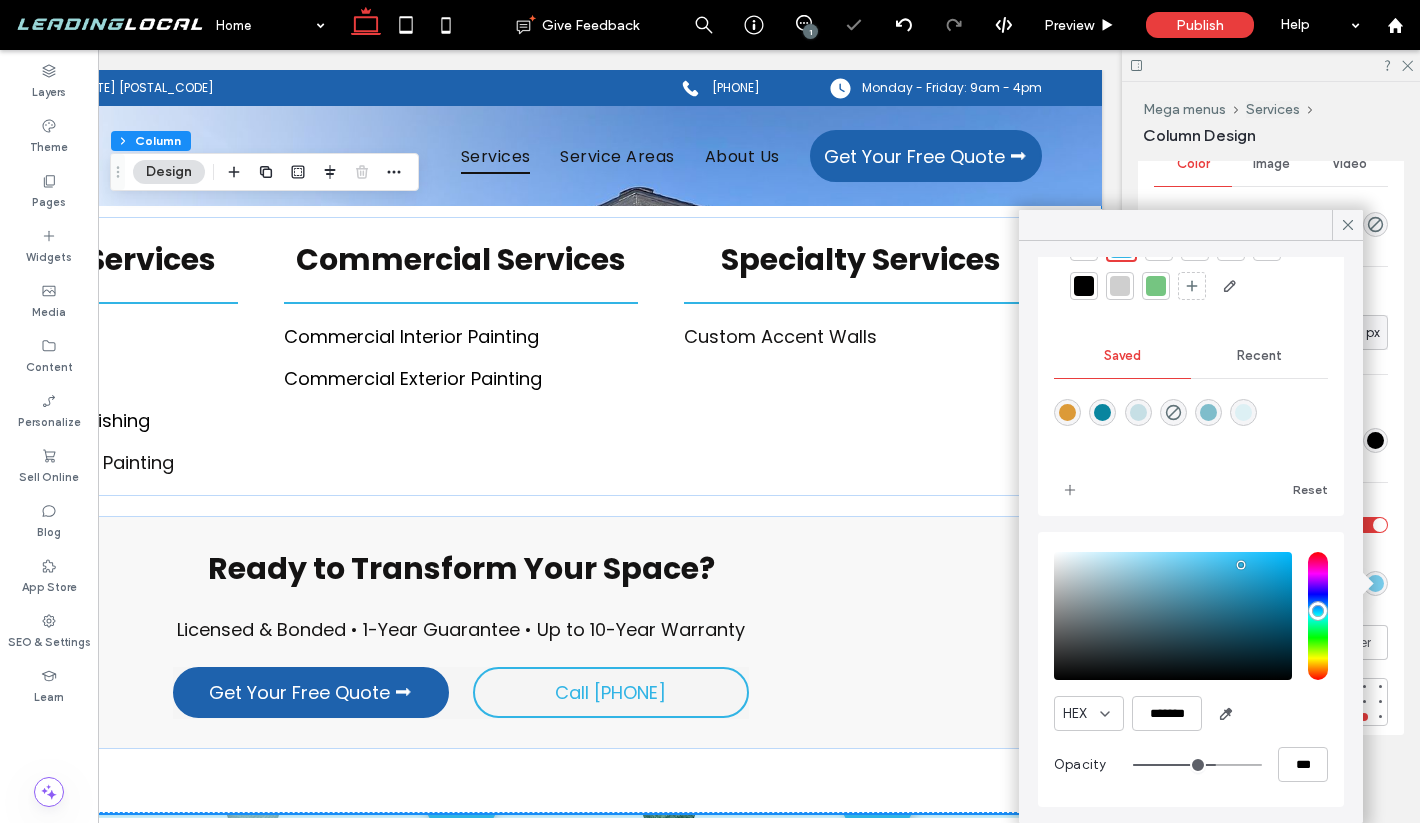 type on "**" 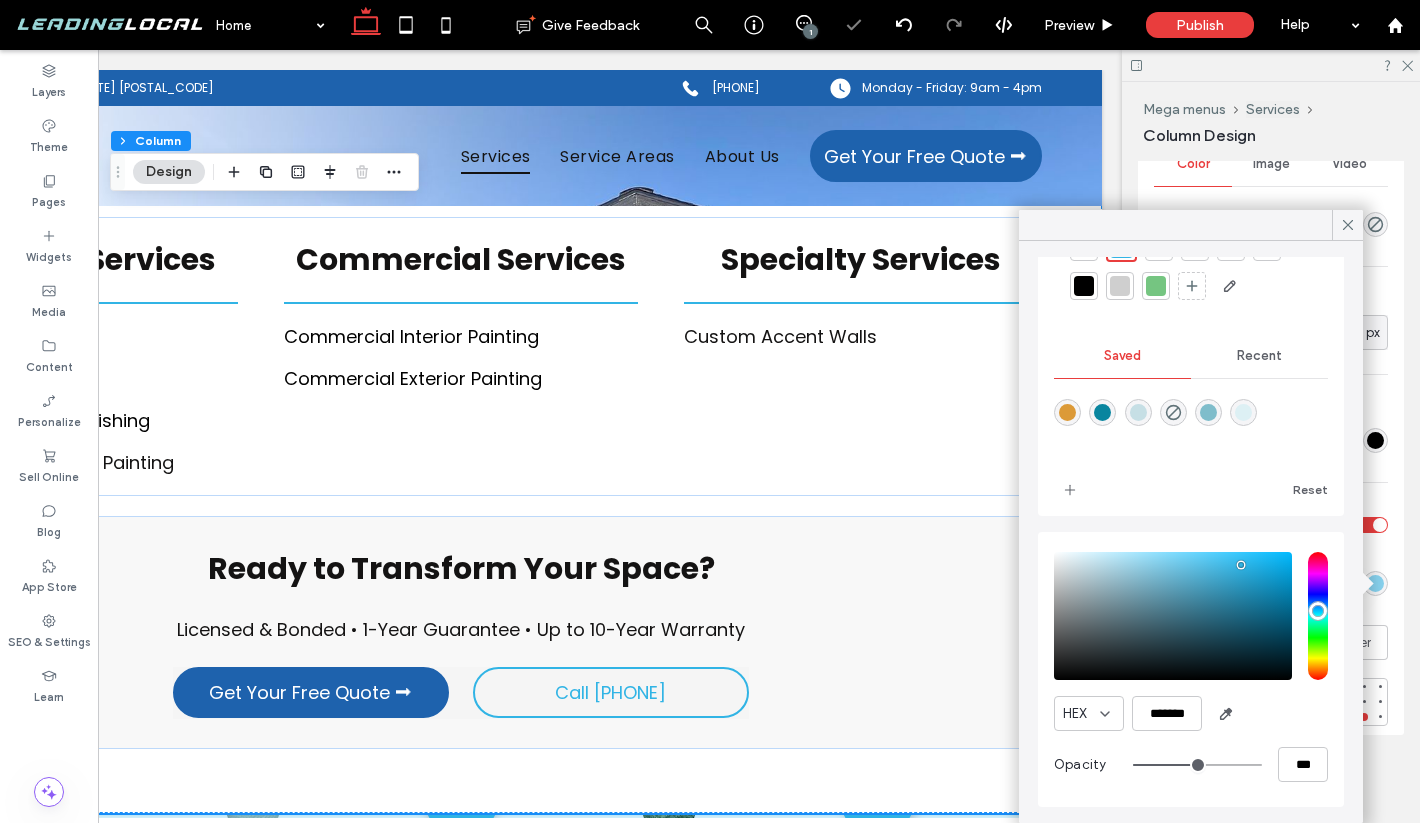 click on "Layout Content alignment Horizontal Vertical Stacking direction Spacing Spacing between elements **** Set margins and padding 0px 0% 0px 0% * % 5% 5% 5% Reset padding Size Width **** Animations & Effects Choose a trigger None Background & Style Color Image Video Background color Bottom left corner ** px Border *** Shadow Shadow color Shadow type Outer Inner Position" at bounding box center [1277, 488] 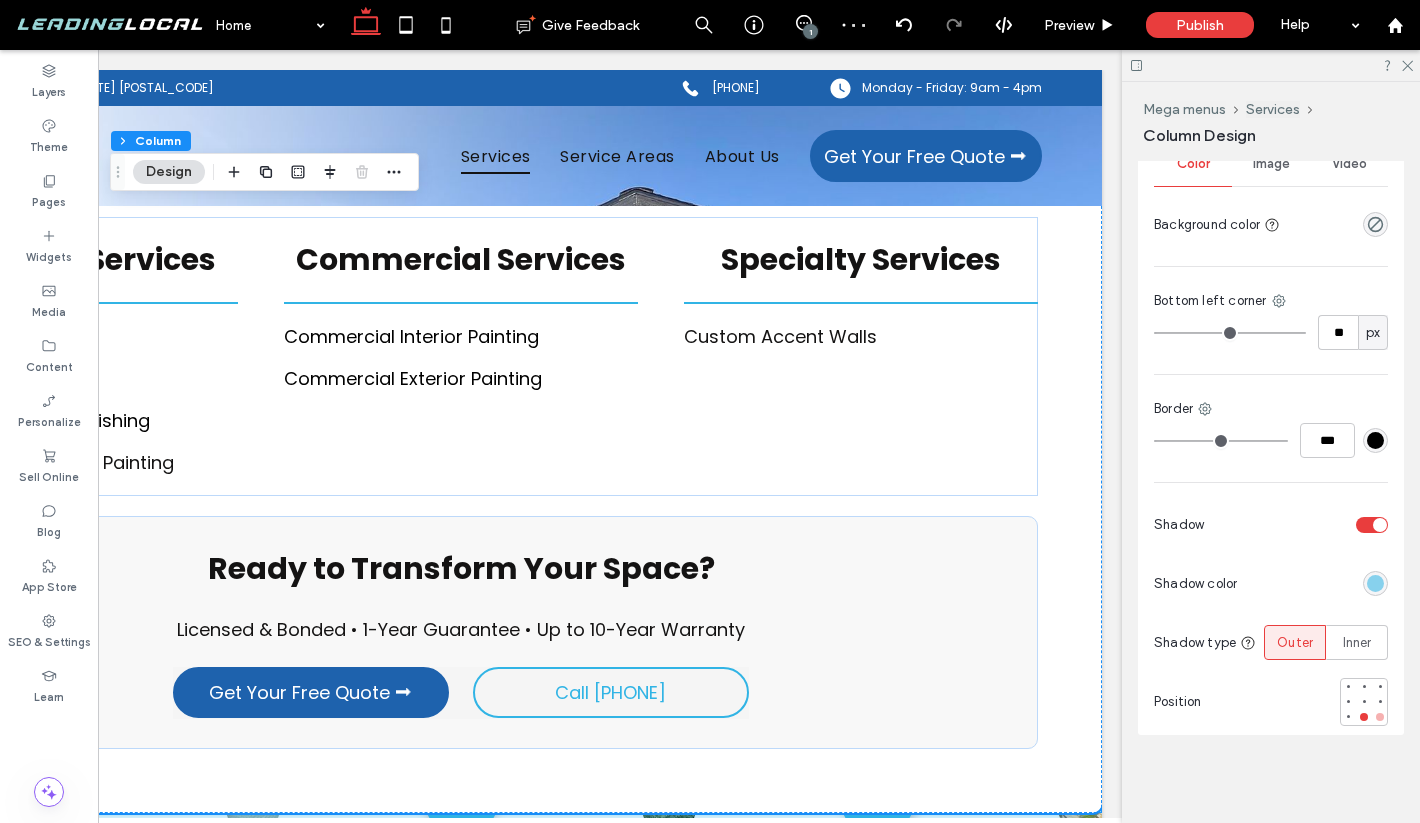 click at bounding box center [1380, 717] 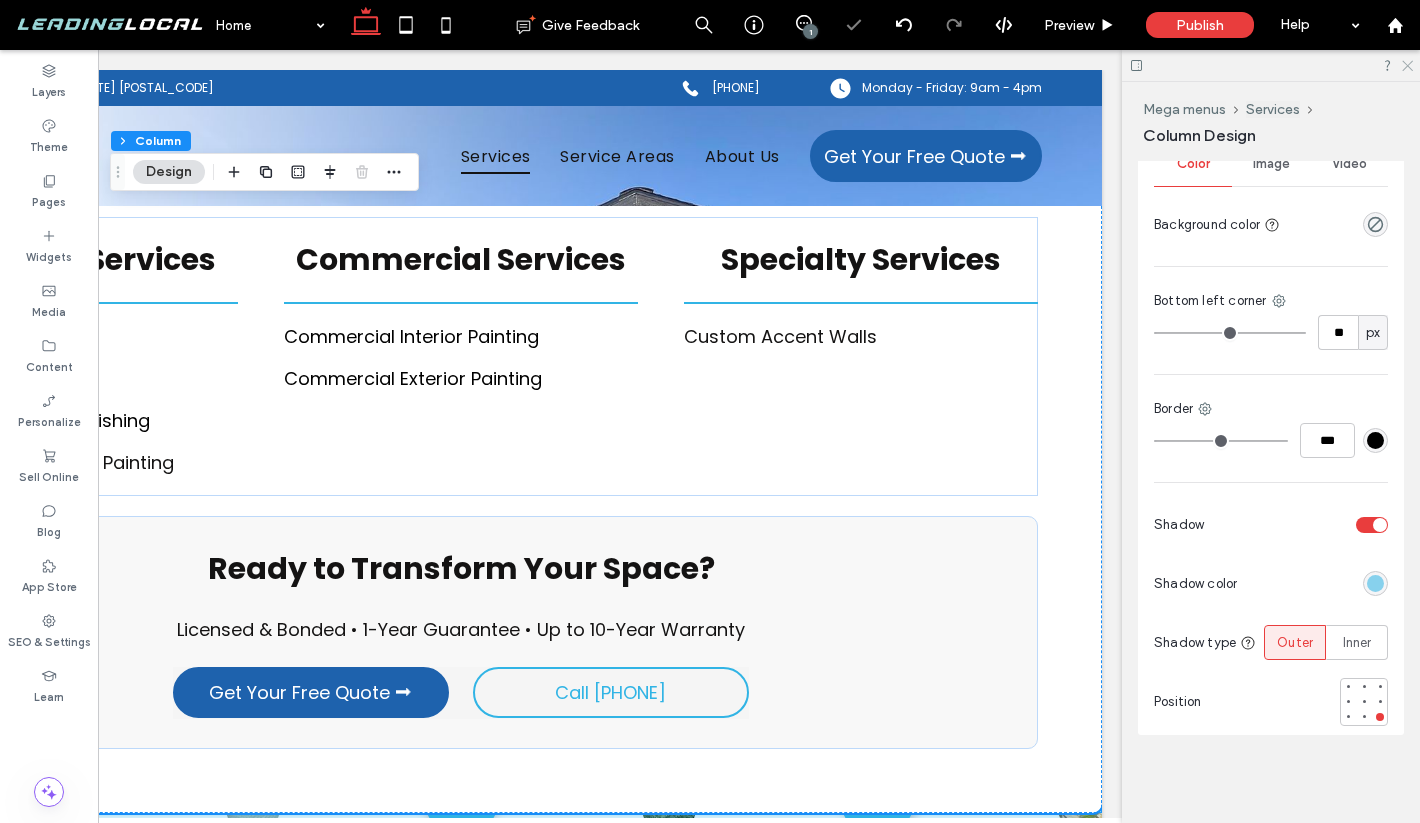 click 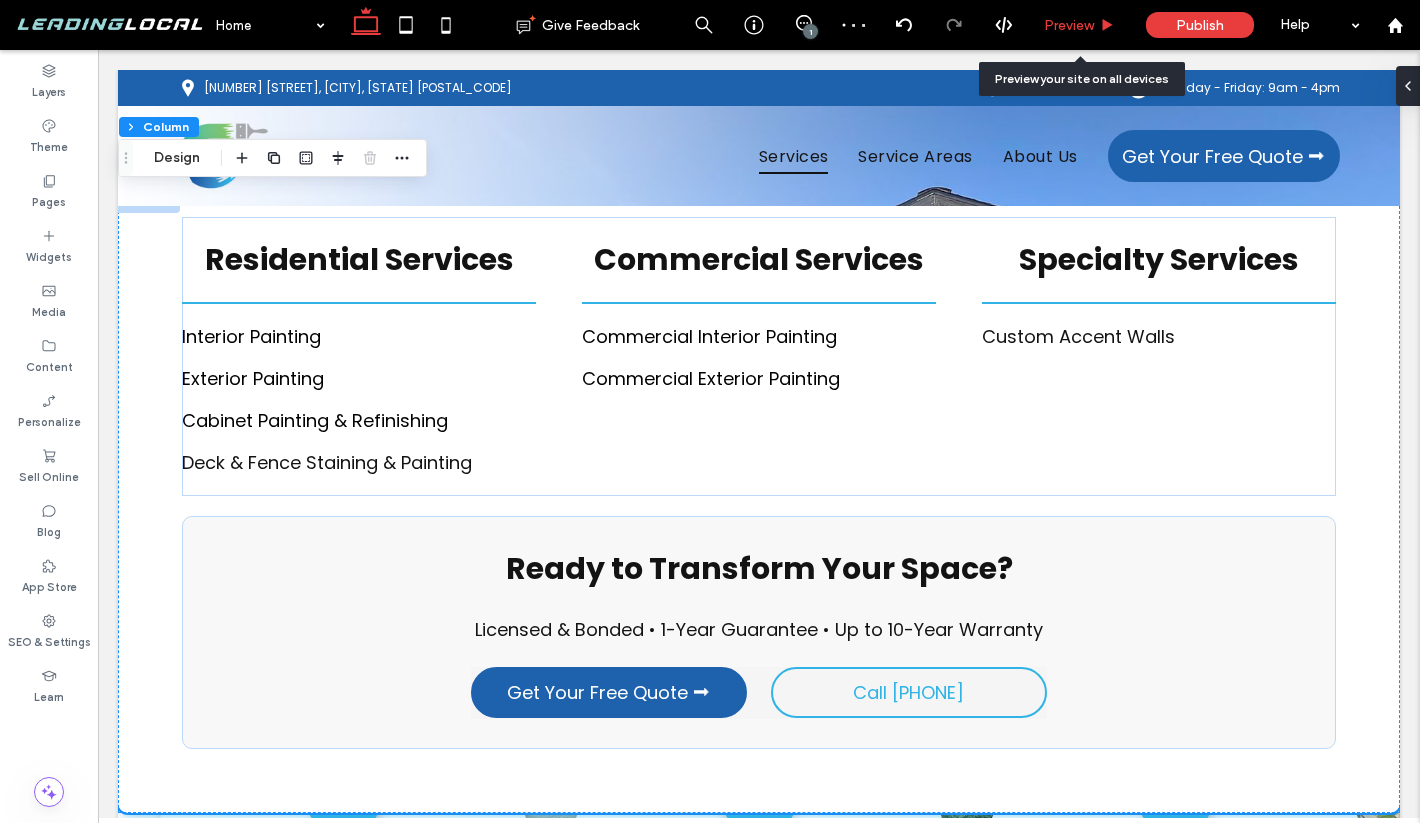 click on "Preview" at bounding box center (1069, 25) 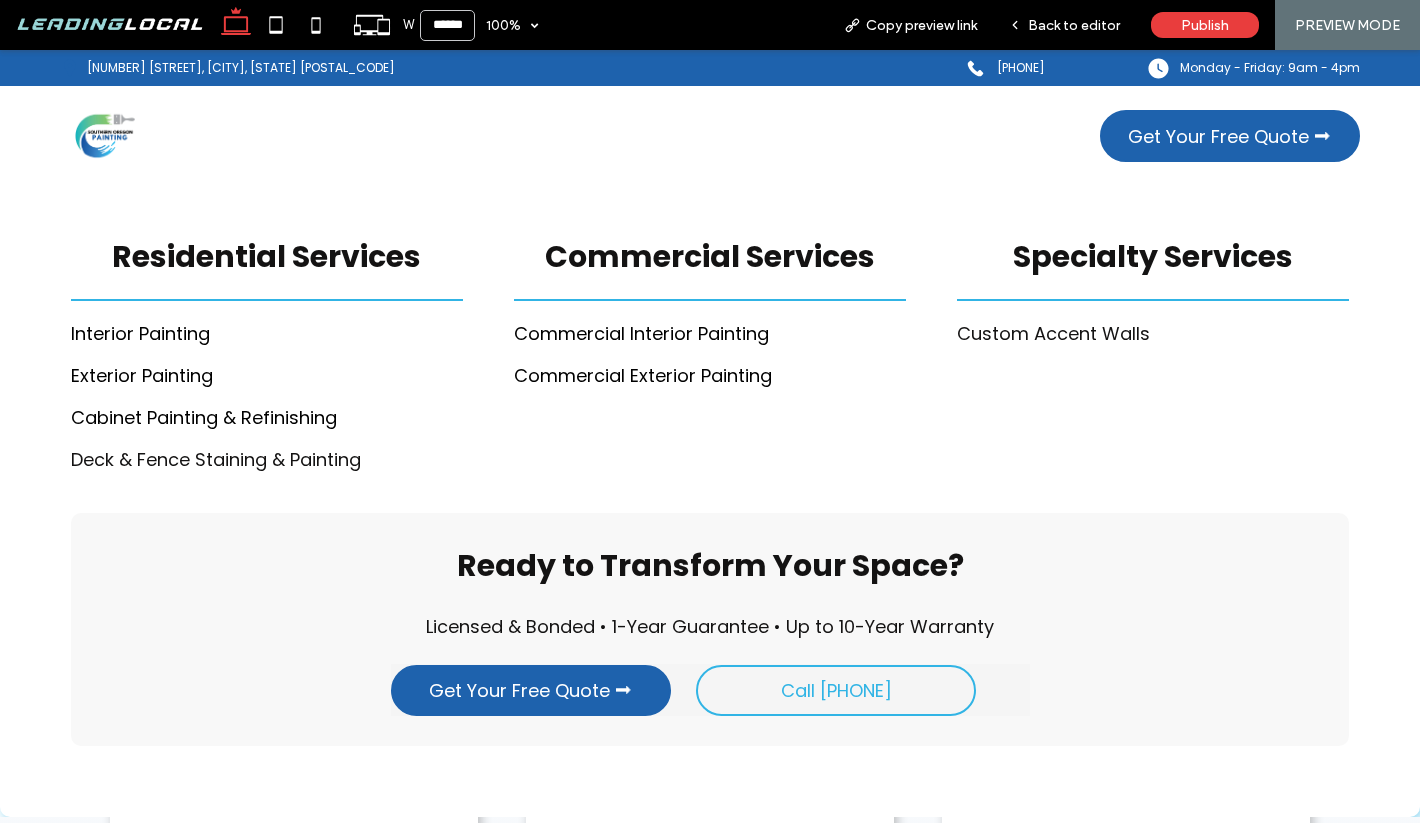 scroll, scrollTop: 0, scrollLeft: 0, axis: both 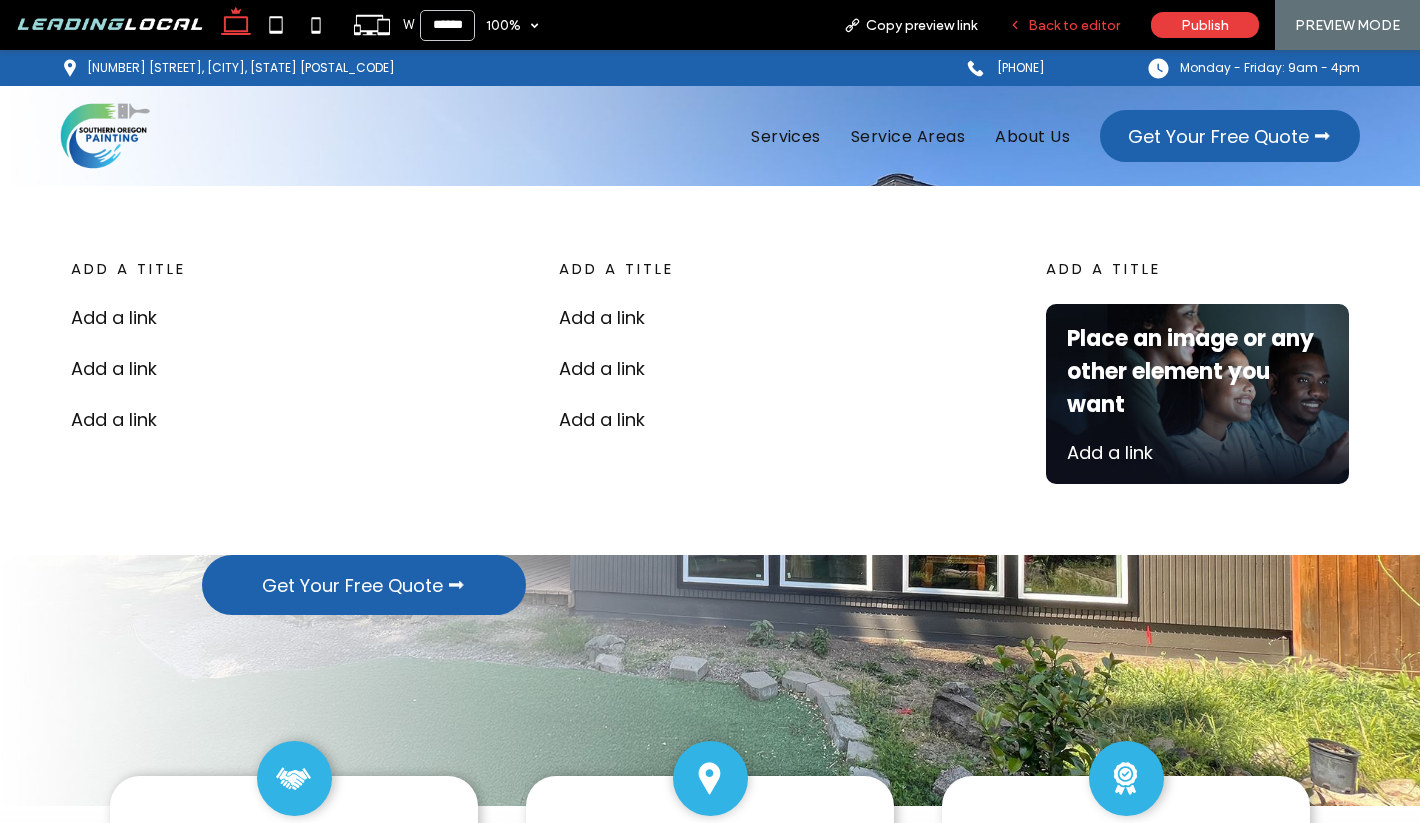 click on "Back to editor" at bounding box center [1074, 25] 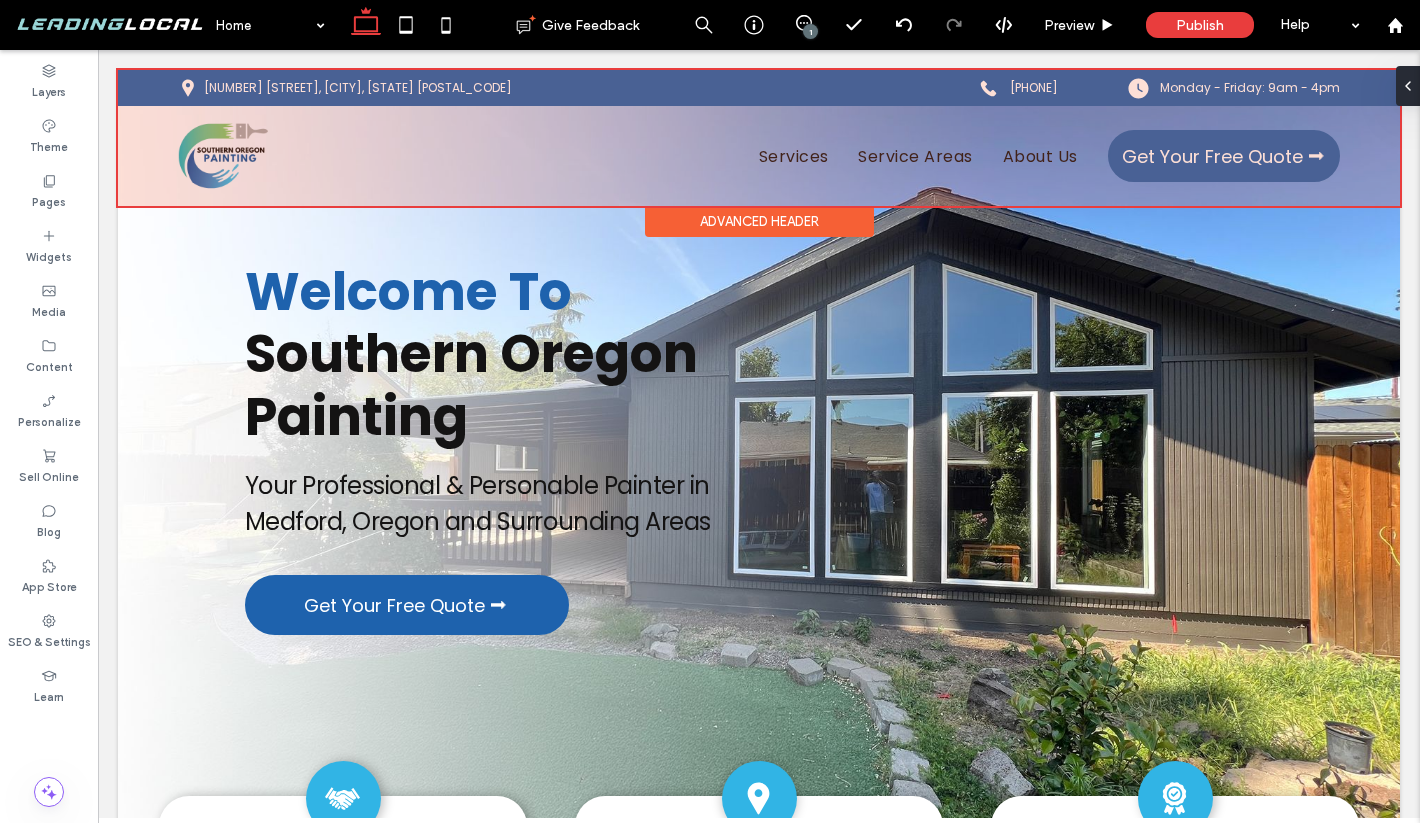 click at bounding box center (759, 138) 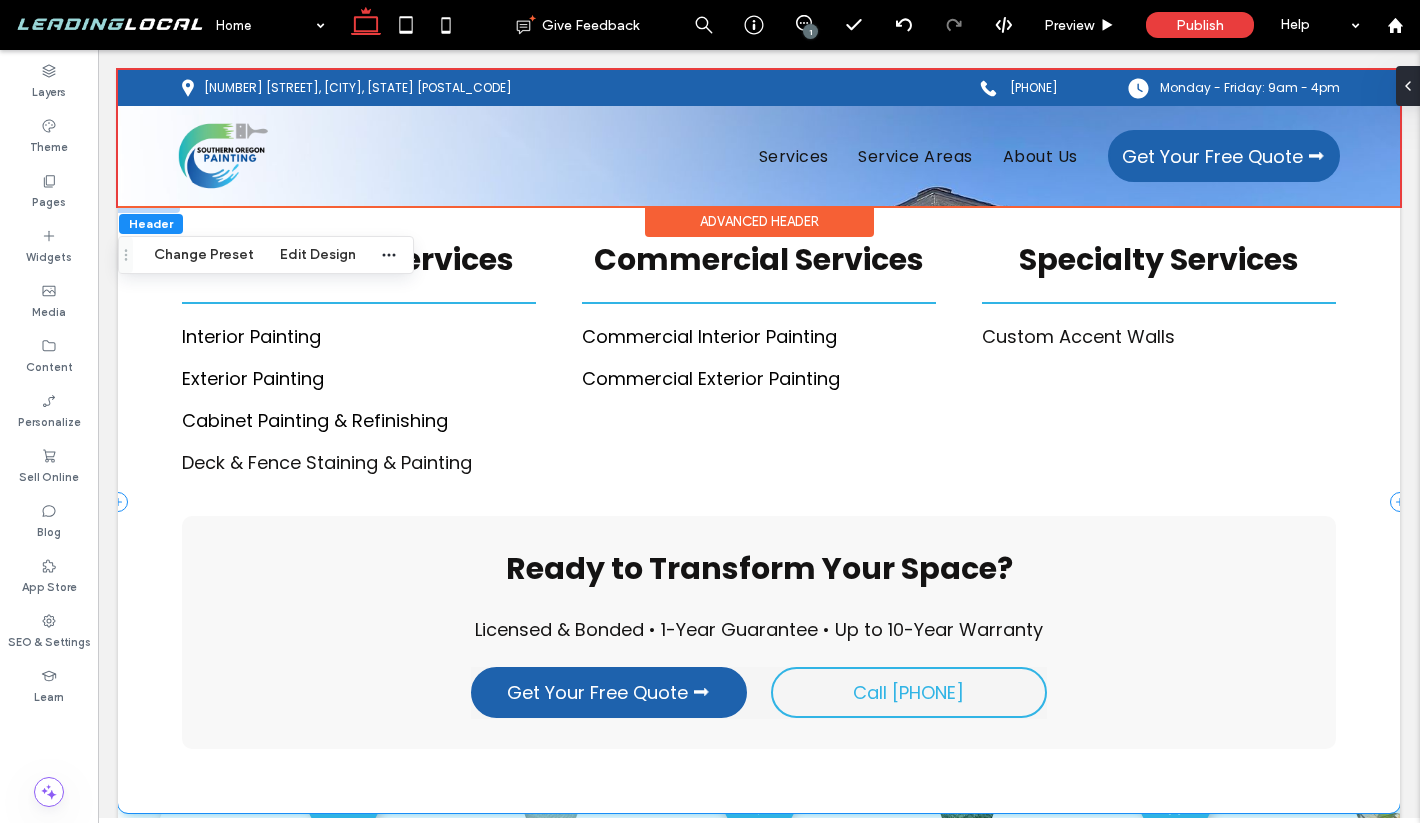 click on "Residential Services
Interior Painting
Exterior Painting
Cabinet Painting & Refinishing
Deck & Fenc e Staining & Painting
Commercial Services
Comm ﻿ ercial Interior Painting
Commercial Exterior Painting
Specialty Services Custom Accent Walls ﻿
Ready to Transform Your Space? Licensed & Bonded • 1-Year Guarantee • Up to 10-Year Warranty
Get Your Free Quote ⮕
Call (541) 500-0705" at bounding box center [759, 502] 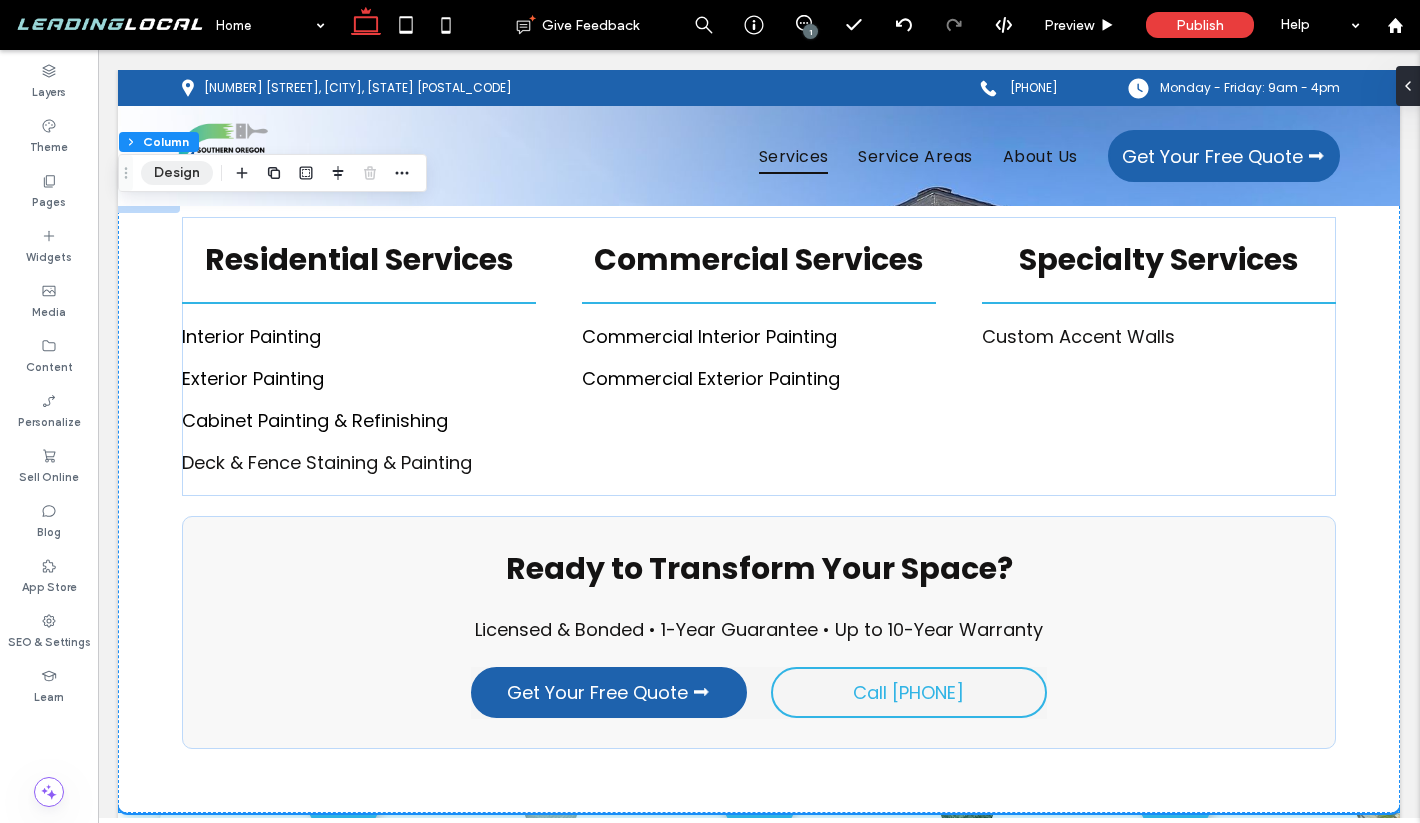 click on "Design" at bounding box center (177, 173) 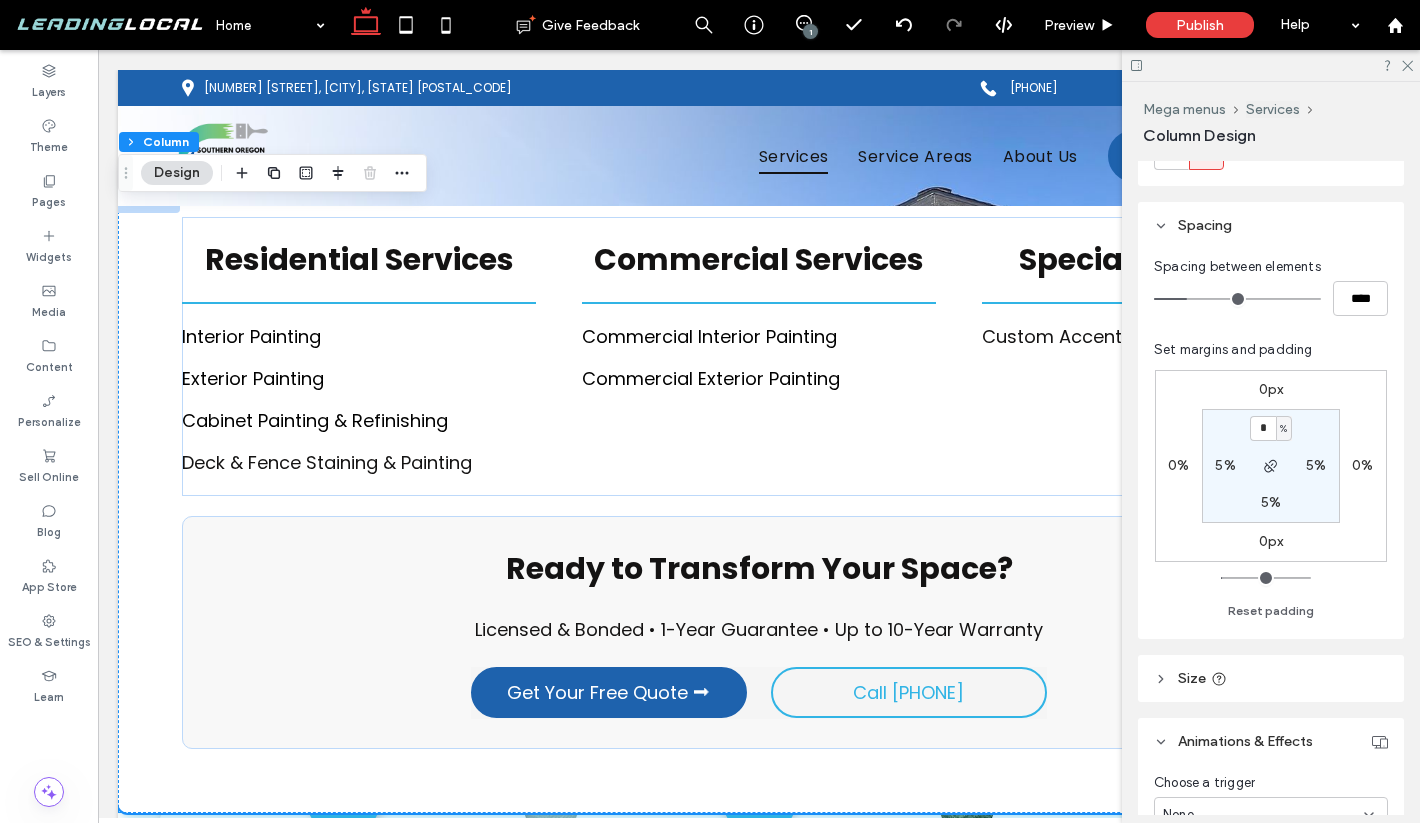scroll, scrollTop: 297, scrollLeft: 0, axis: vertical 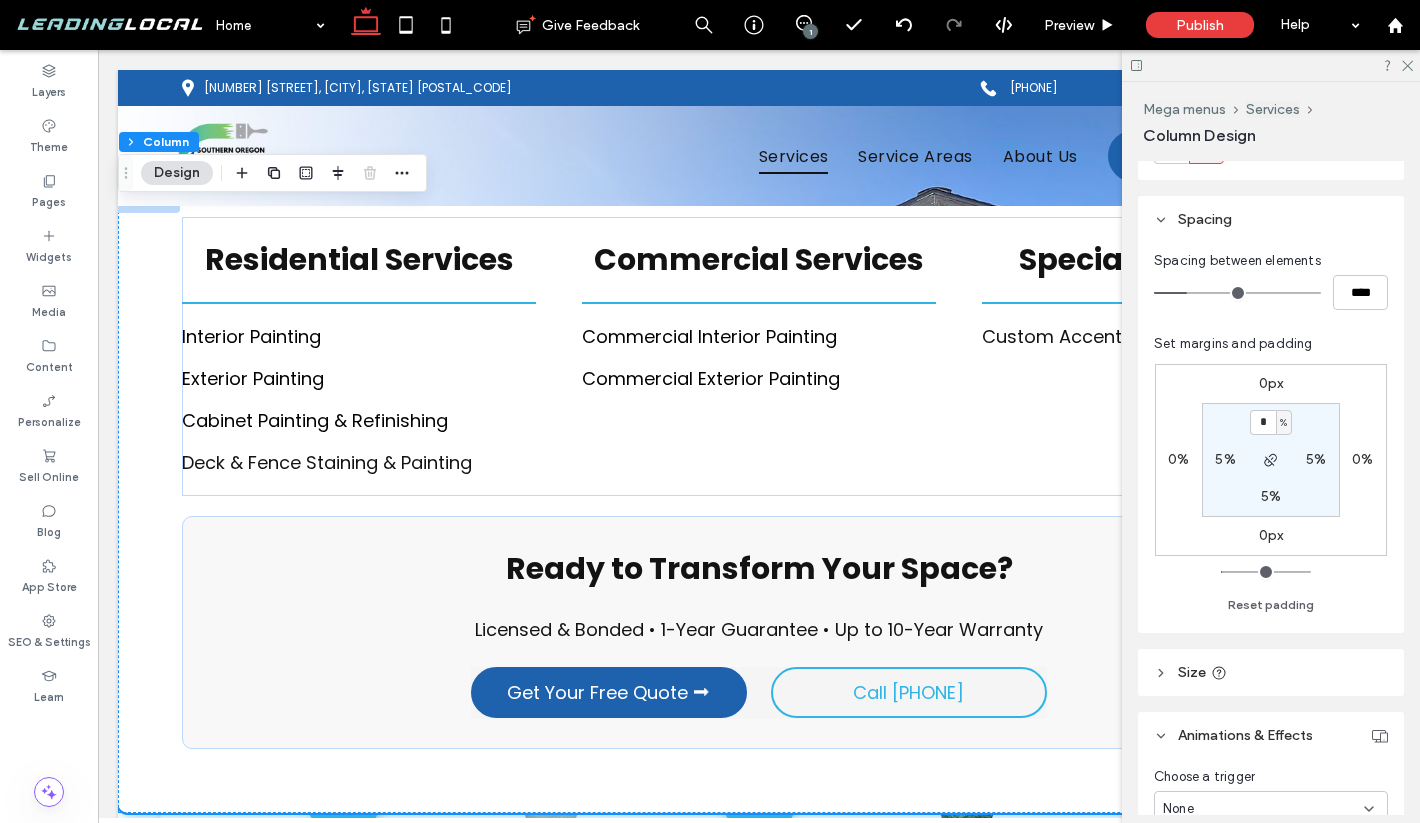 click on "5%" at bounding box center (1271, 496) 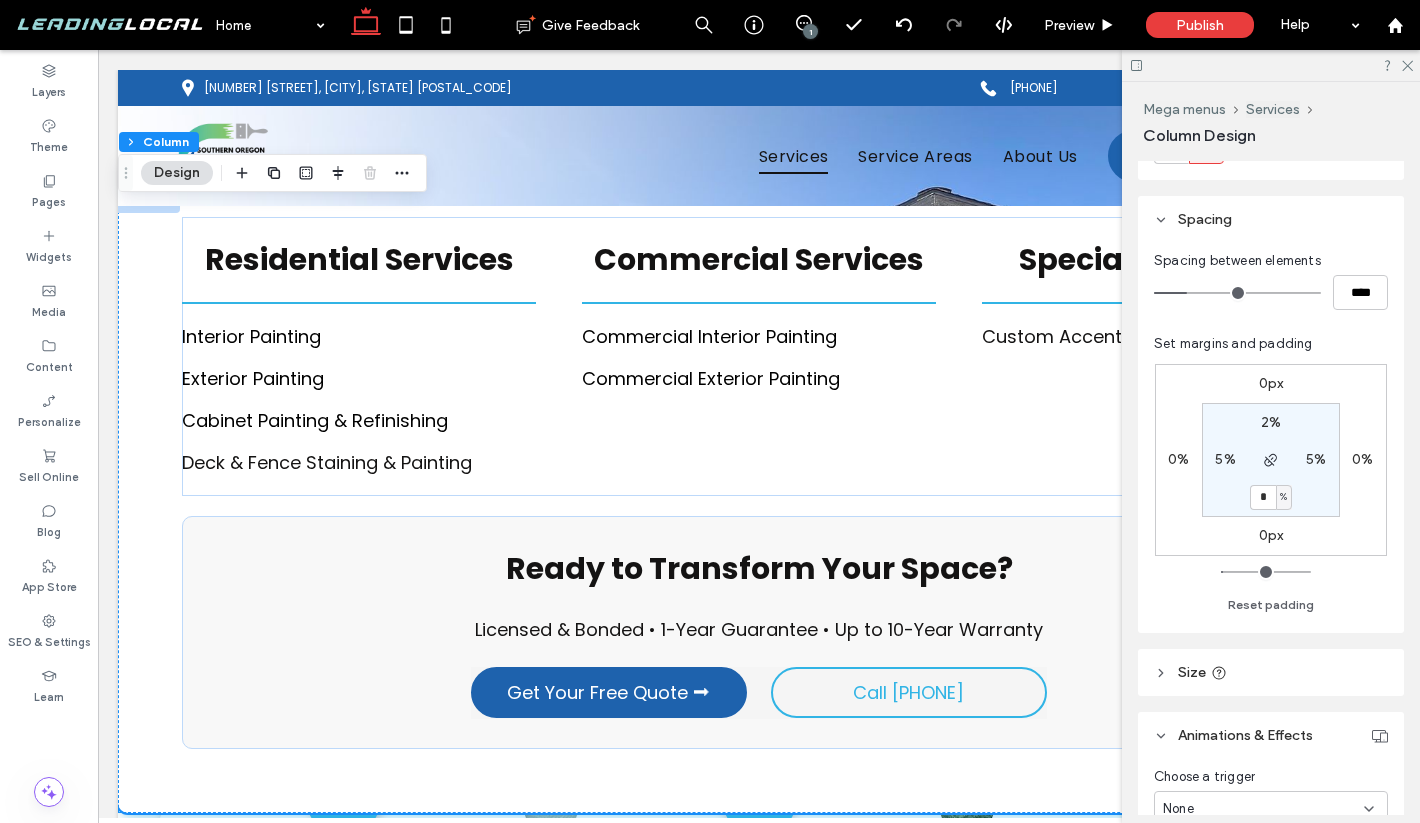 type on "*" 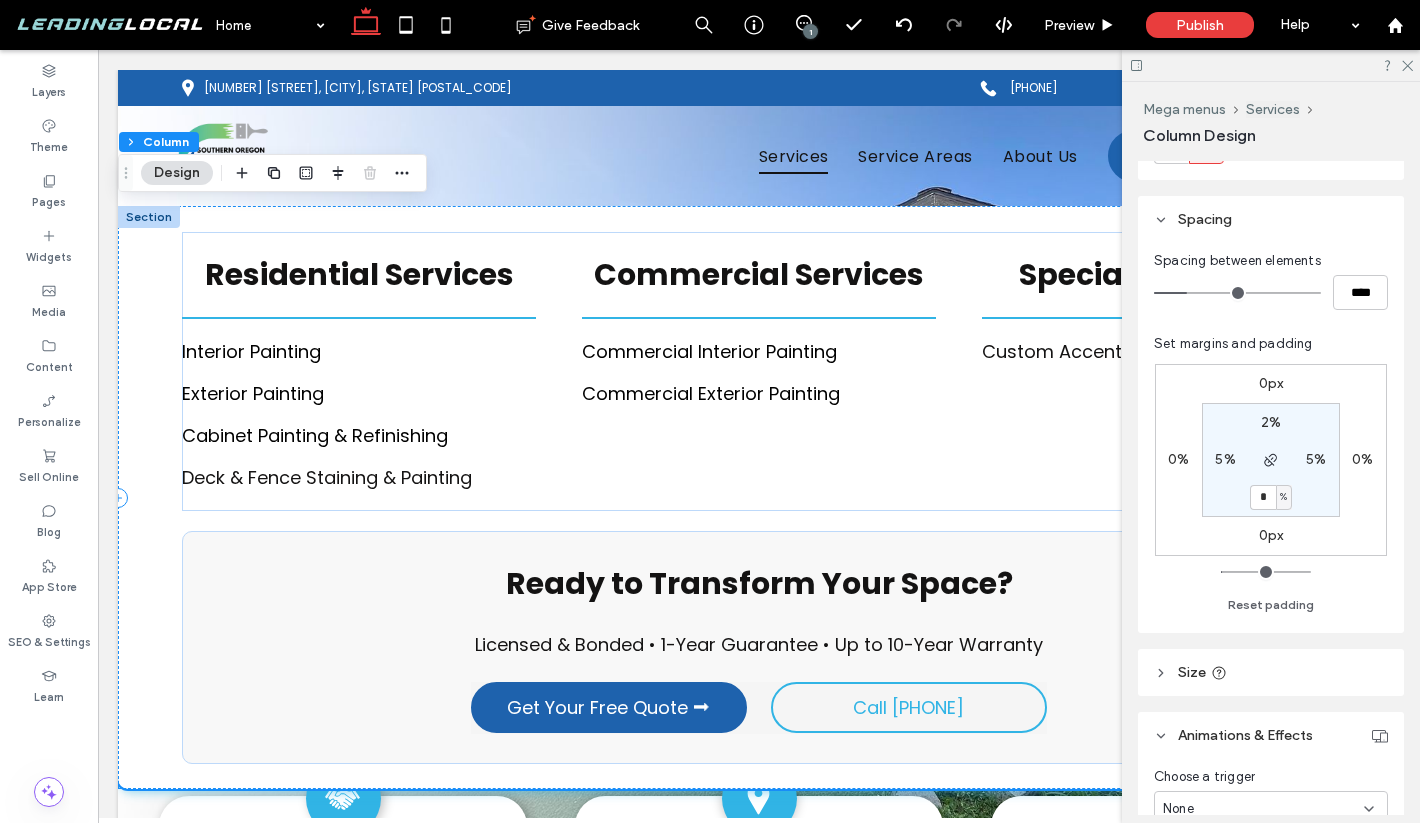 click on "Residential Services
Interior Painting
Exterior Painting
Cabinet Painting & Refinishing
Deck & Fenc e Staining & Painting
Commercial Services
Comm ﻿ ercial Interior Painting
Commercial Exterior Painting
Specialty Services Custom Accent Walls ﻿
Ready to Transform Your Space? Licensed & Bonded • 1-Year Guarantee • Up to 10-Year Warranty
Get Your Free Quote ⮕
Call (541) 500-0705" at bounding box center [759, 497] 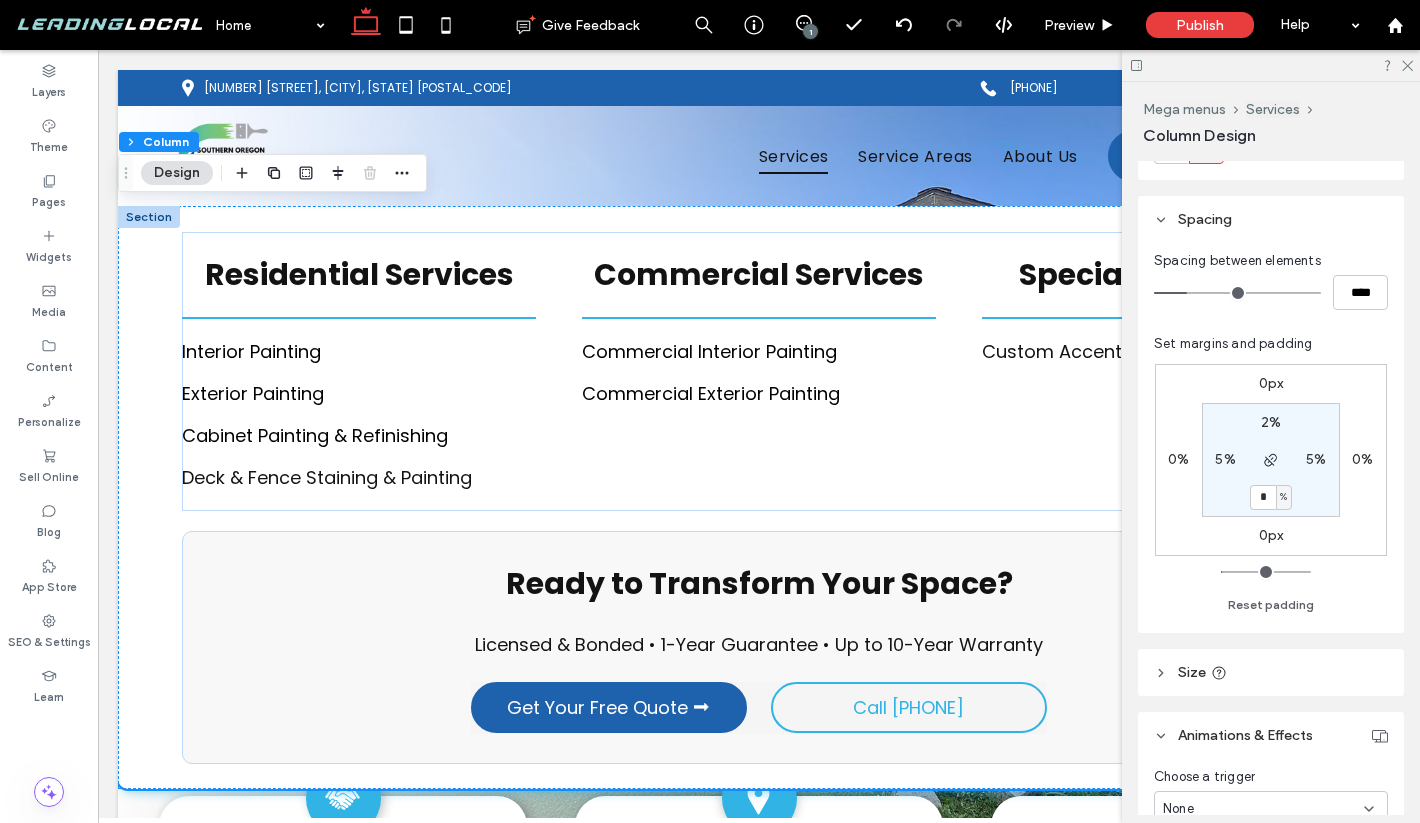 click on "2%" at bounding box center [1271, 422] 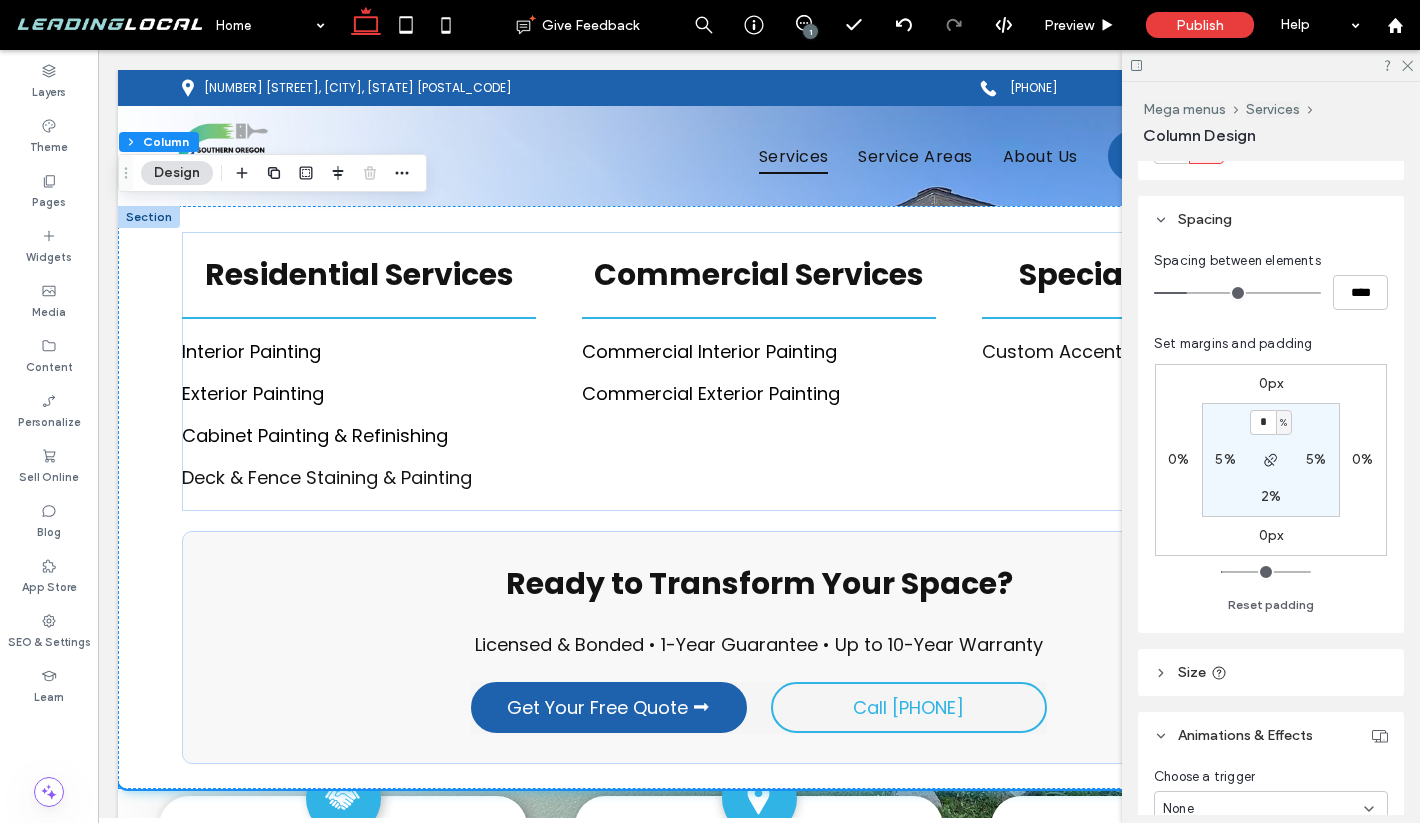 type on "*" 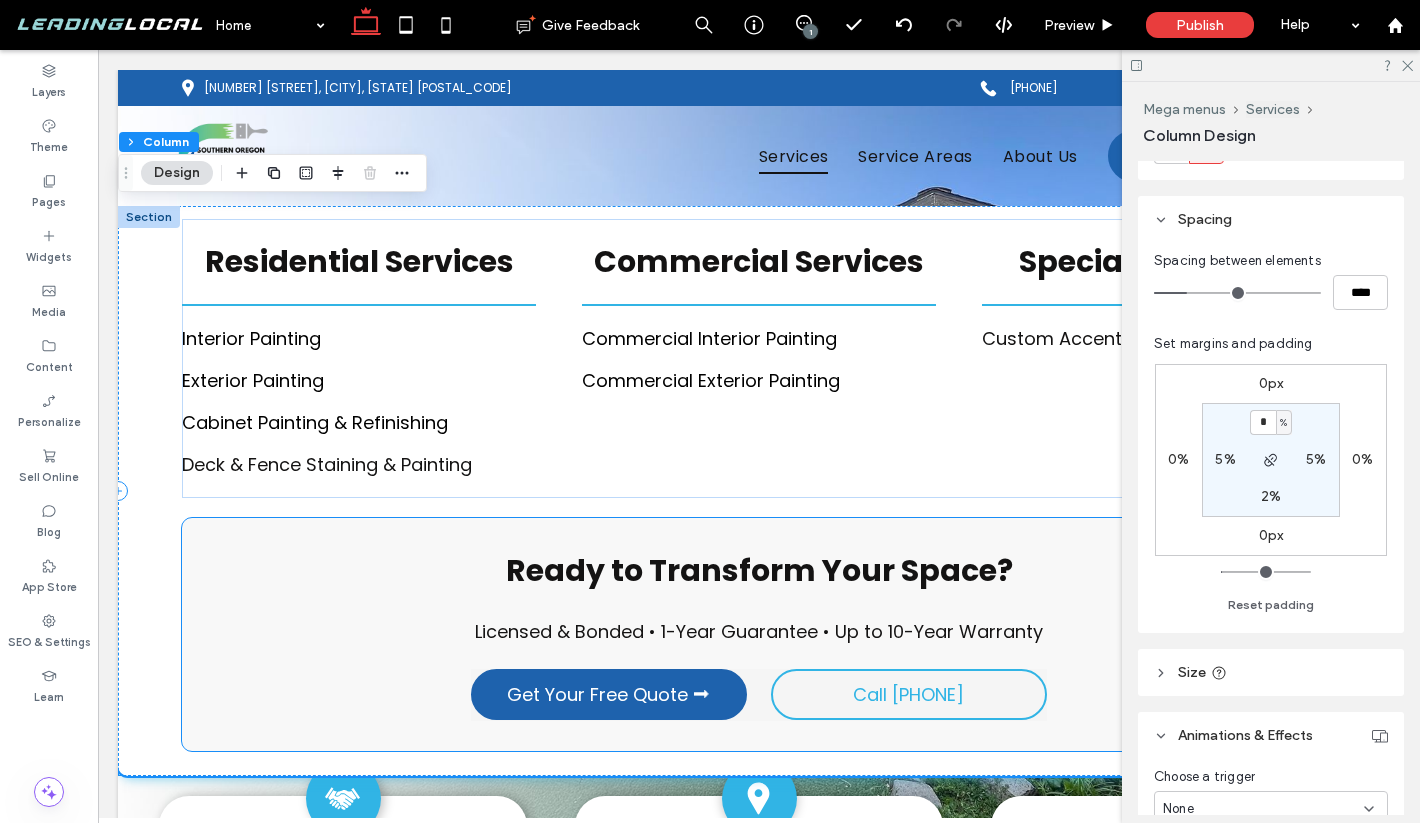 click on "Ready to Transform Your Space? Licensed & Bonded • 1-Year Guarantee • Up to 10-Year Warranty
Get Your Free Quote ⮕
Call (541) 500-0705" at bounding box center [759, 634] 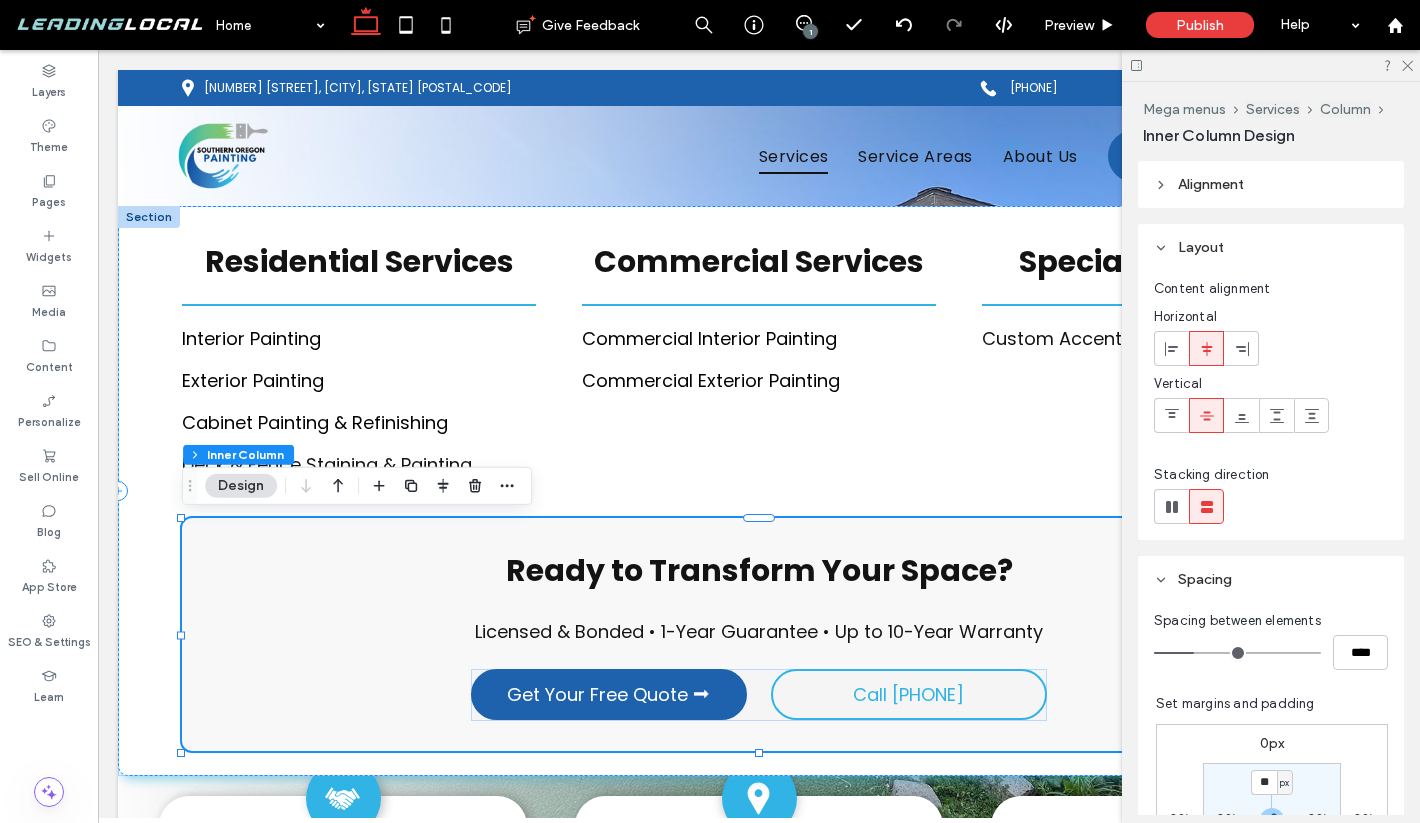 scroll, scrollTop: 145, scrollLeft: 0, axis: vertical 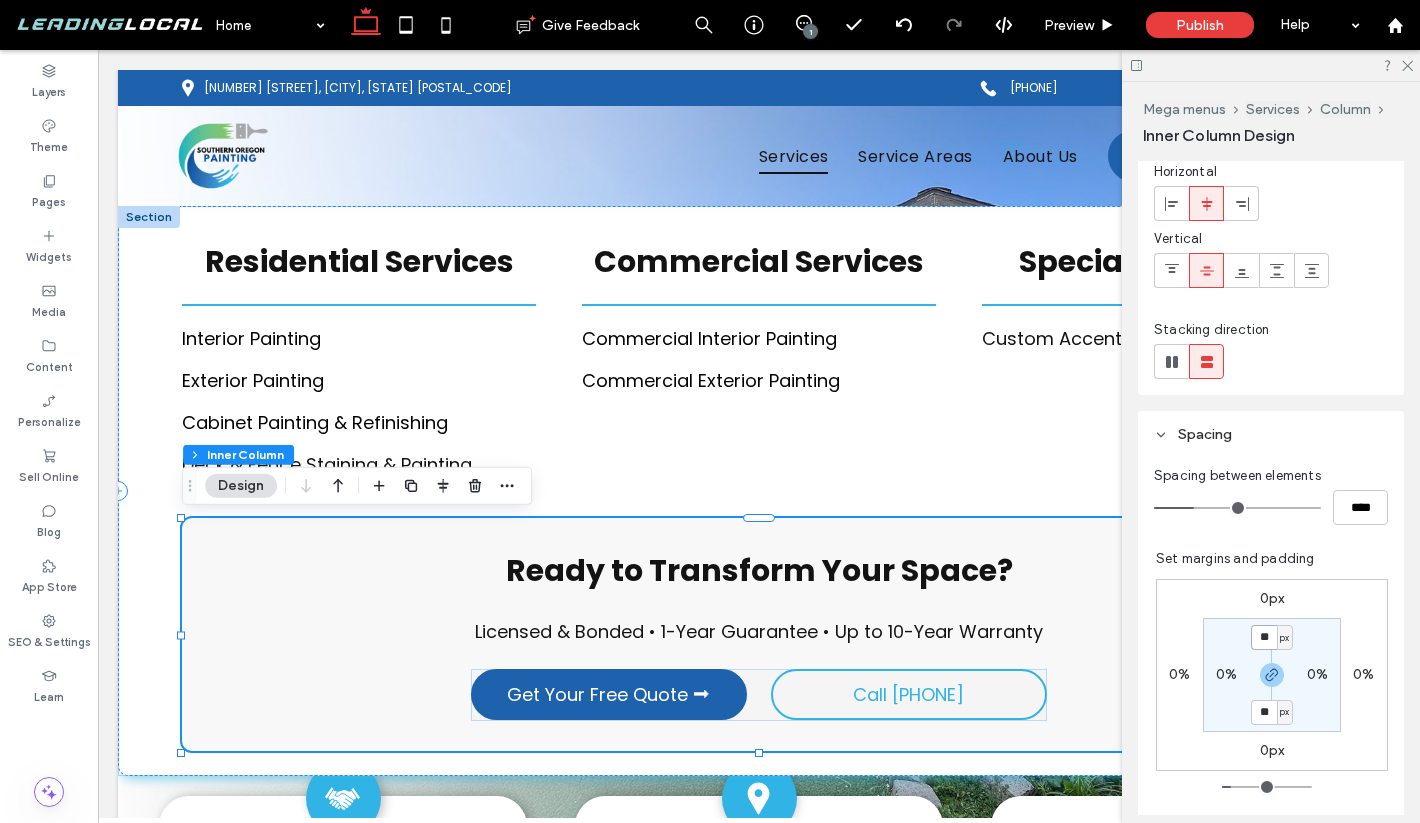 click on "**" at bounding box center [1264, 637] 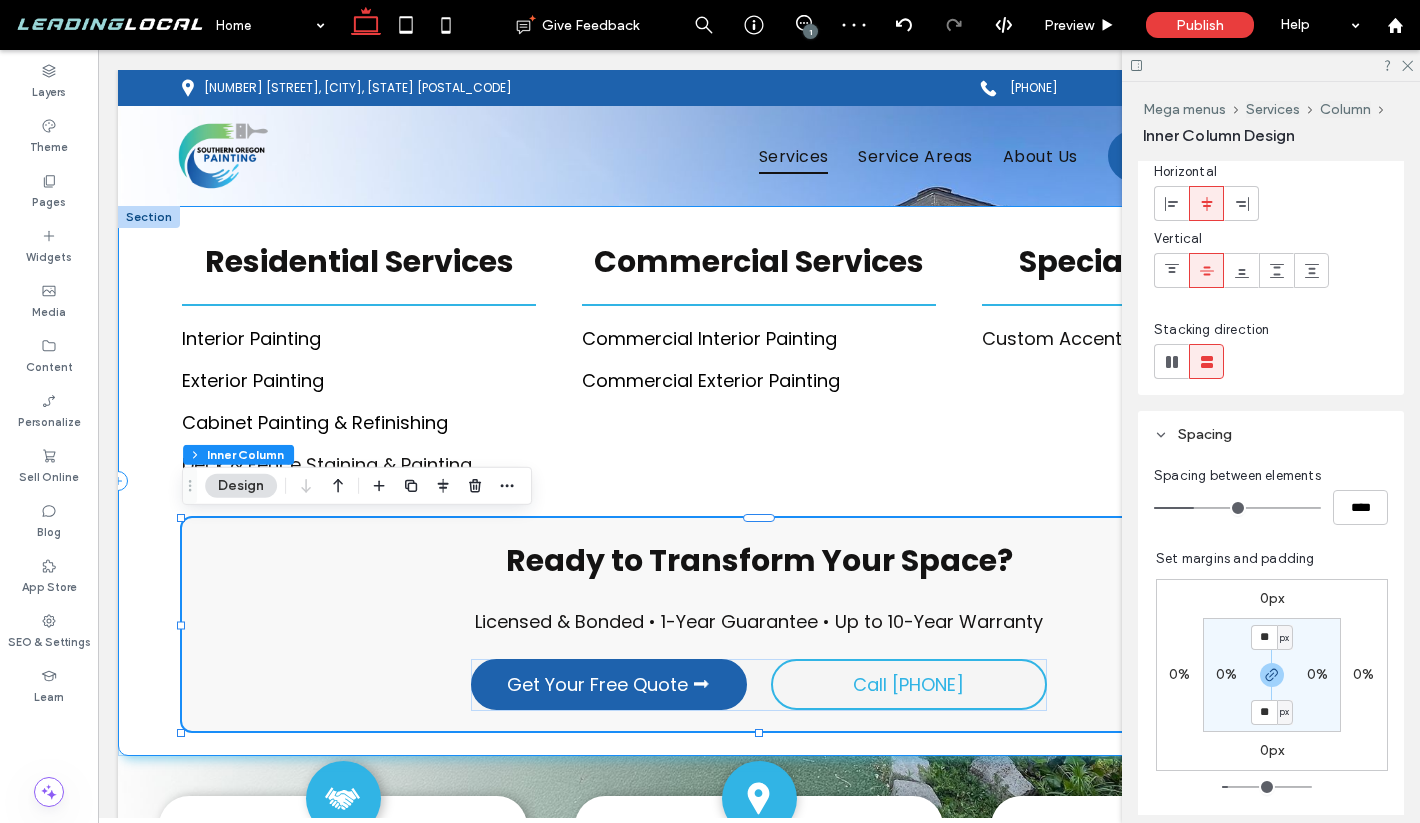 click on "Residential Services
Interior Painting
Exterior Painting
Cabinet Painting & Refinishing
Deck & Fenc e Staining & Painting
Commercial Services
Comm ﻿ ercial Interior Painting
Commercial Exterior Painting
Specialty Services Custom Accent Walls ﻿
Ready to Transform Your Space? Licensed & Bonded • 1-Year Guarantee • Up to 10-Year Warranty
Get Your Free Quote ⮕
Call (541) 500-0705" at bounding box center [759, 481] 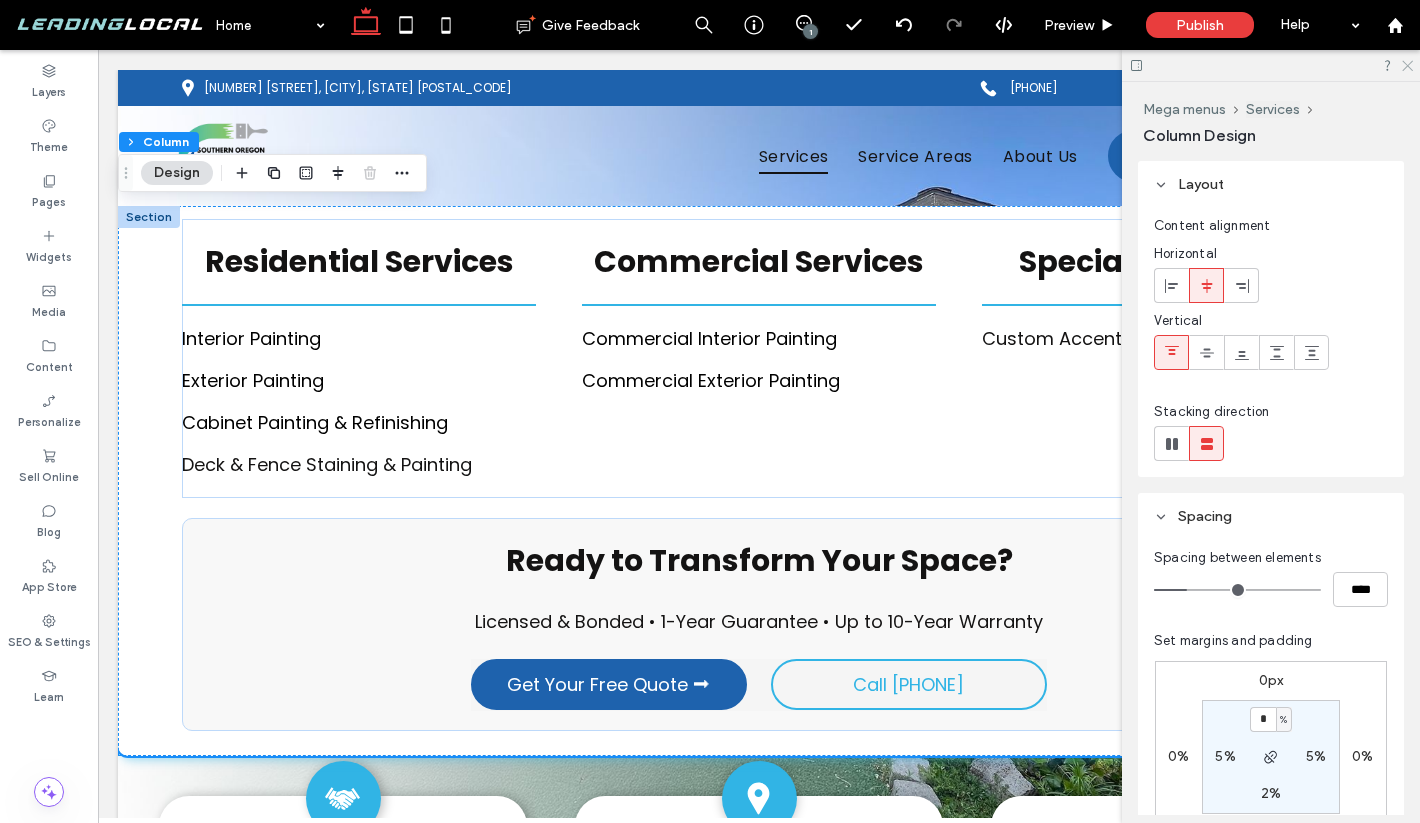 click 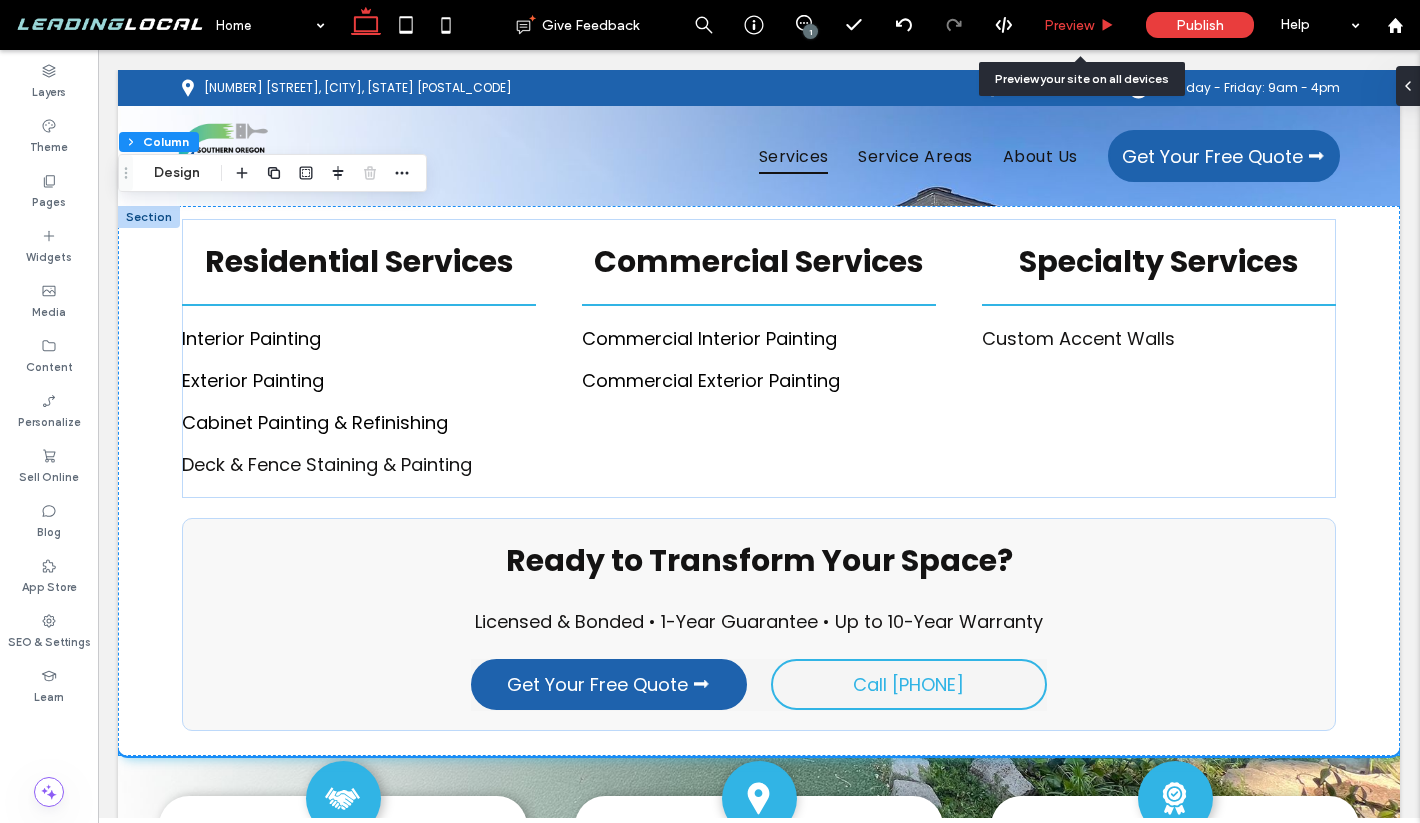 click on "Preview" at bounding box center (1080, 25) 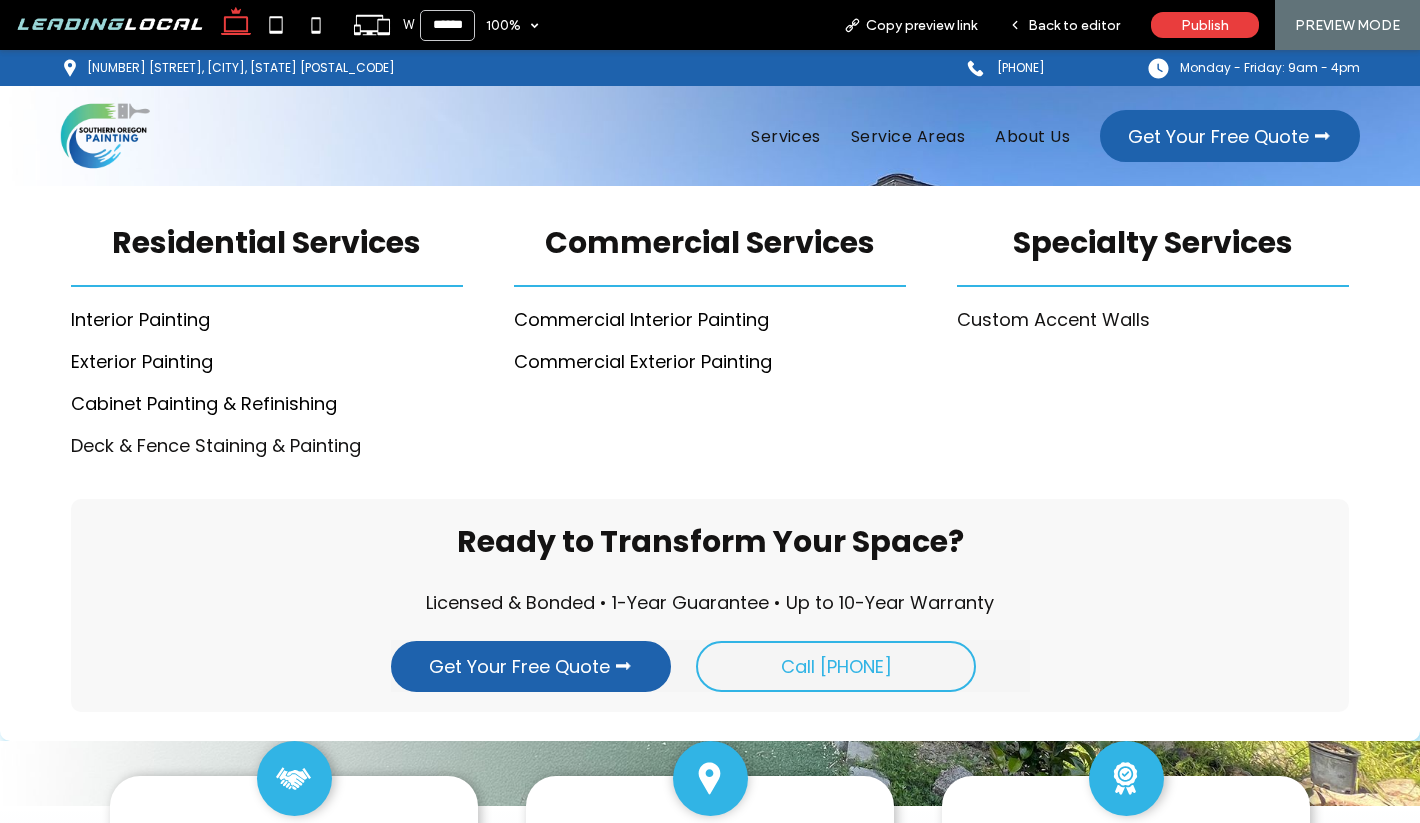 click on "Residential Services
Interior Painting
Exterior Painting
Cabinet Painting & Refinishing
Deck & Fenc e Staining & Painting
Commercial Services
Comm ﻿ ercial Interior Painting
Commercial Exterior Painting
Specialty Services Custom Accent Walls ﻿" at bounding box center (710, 339) 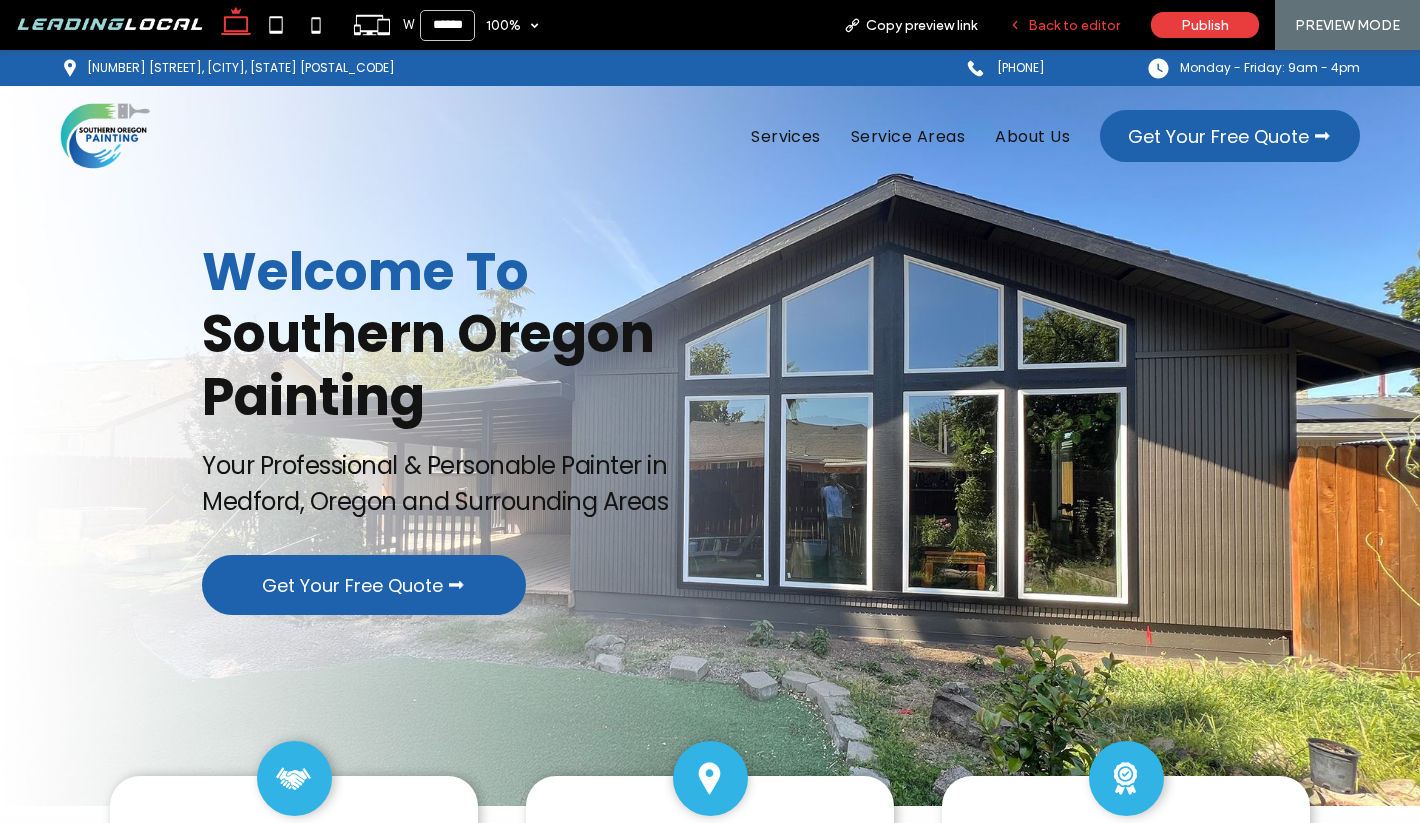 click on "Back to editor" at bounding box center [1064, 25] 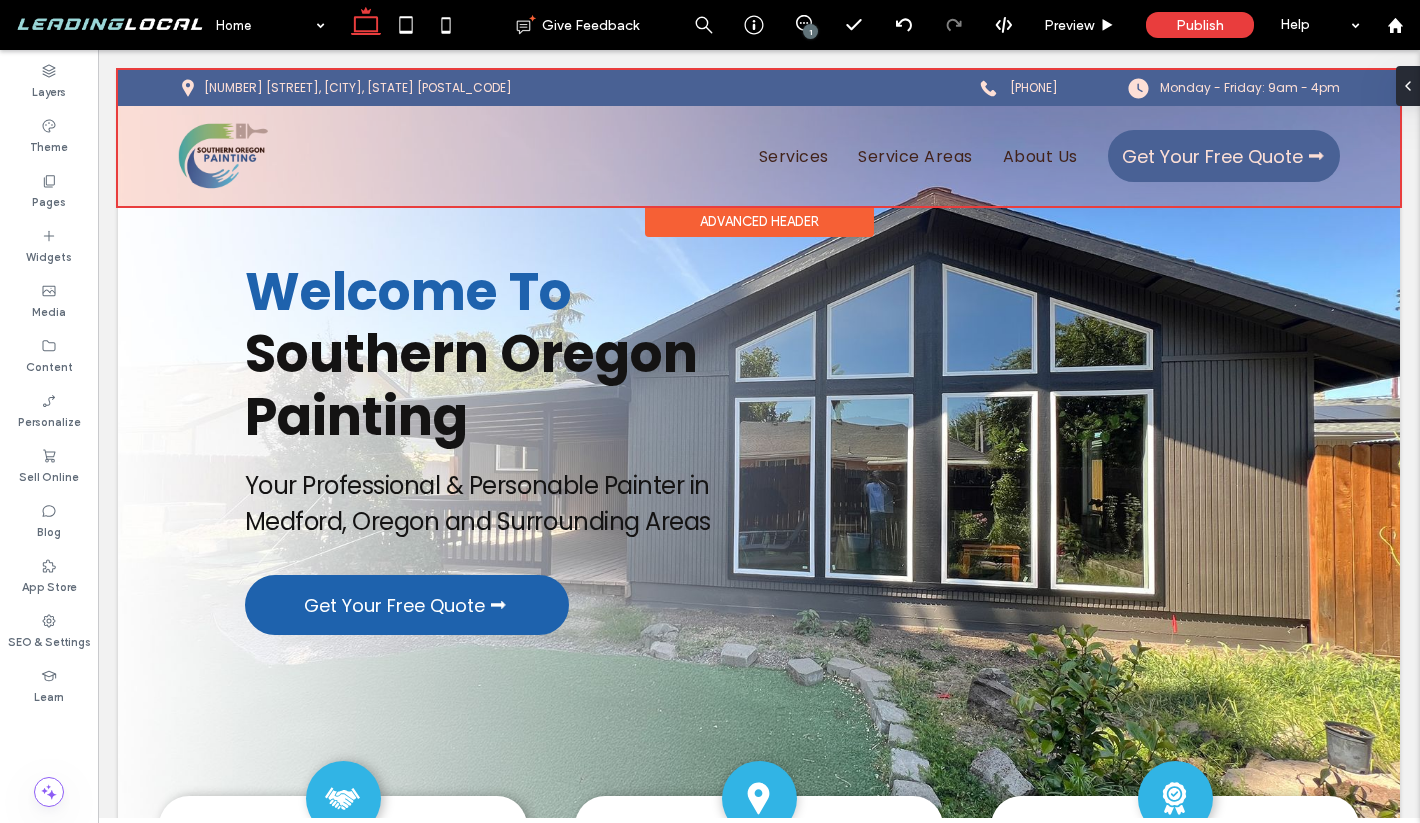 click at bounding box center [759, 138] 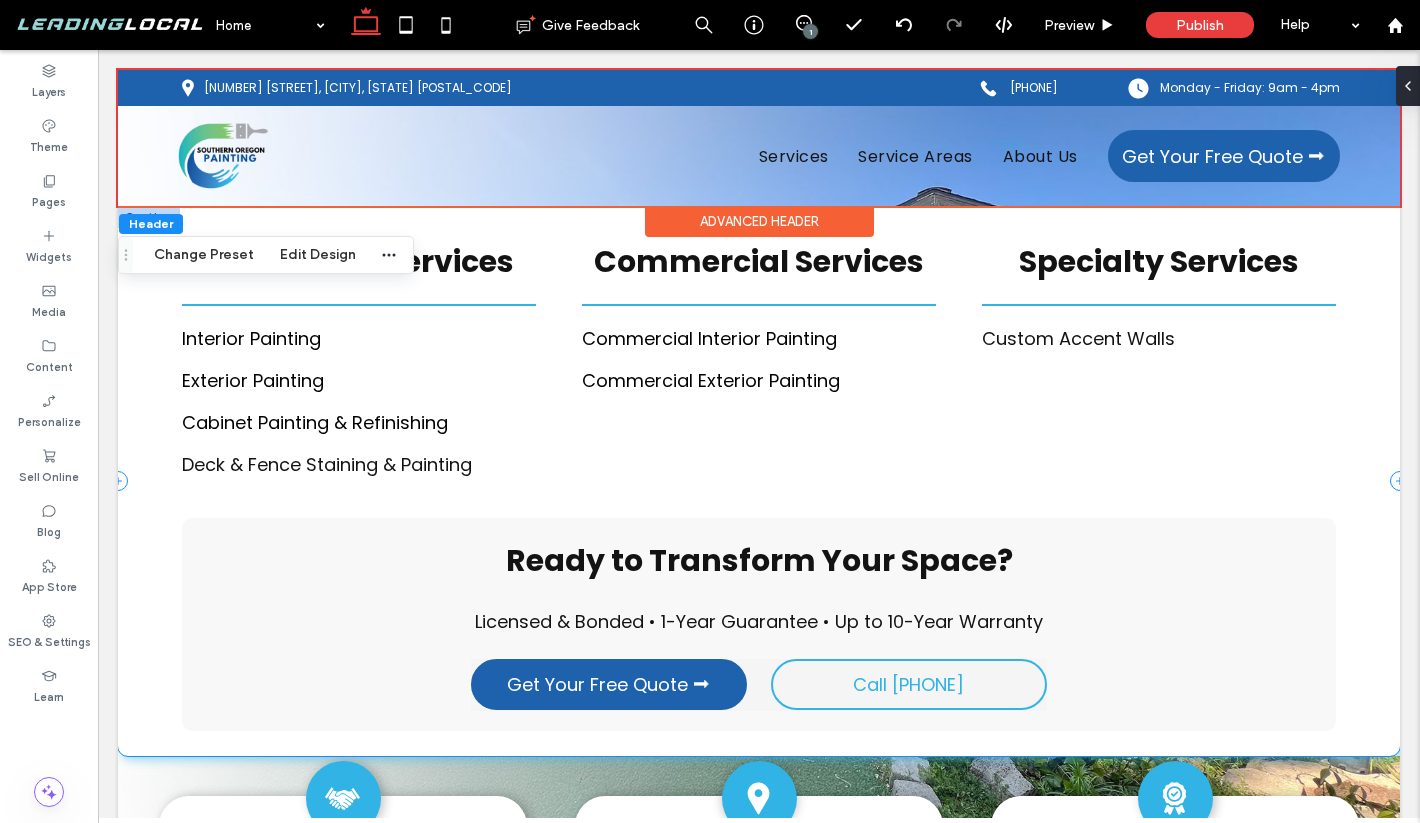 click on "Residential Services
Interior Painting
Exterior Painting
Cabinet Painting & Refinishing
Deck & Fenc e Staining & Painting
Commercial Services
Comm ﻿ ercial Interior Painting
Commercial Exterior Painting
Specialty Services Custom Accent Walls ﻿
Ready to Transform Your Space? Licensed & Bonded • 1-Year Guarantee • Up to 10-Year Warranty
Get Your Free Quote ⮕
Call (541) 500-0705" at bounding box center [759, 481] 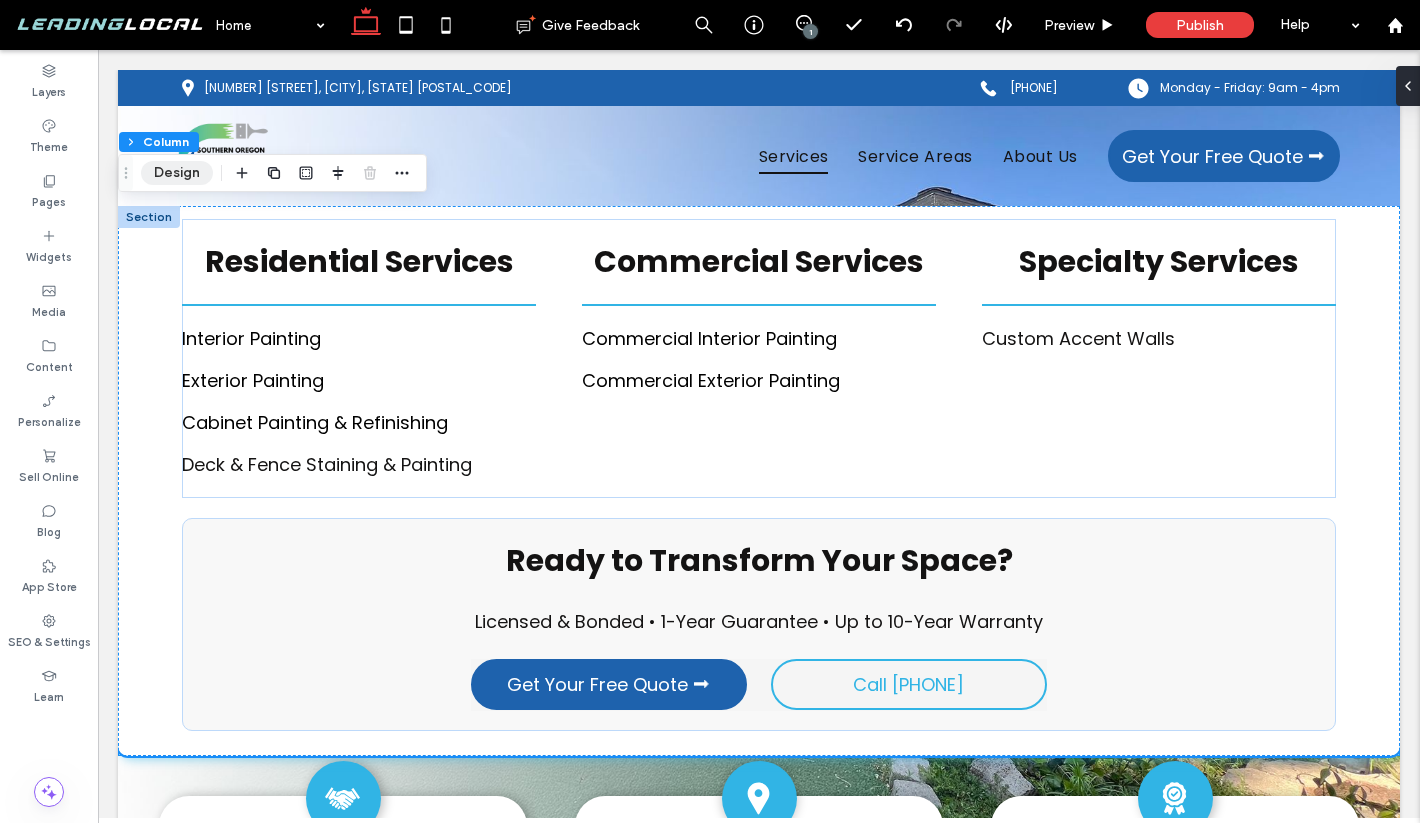 click on "Design" at bounding box center (177, 173) 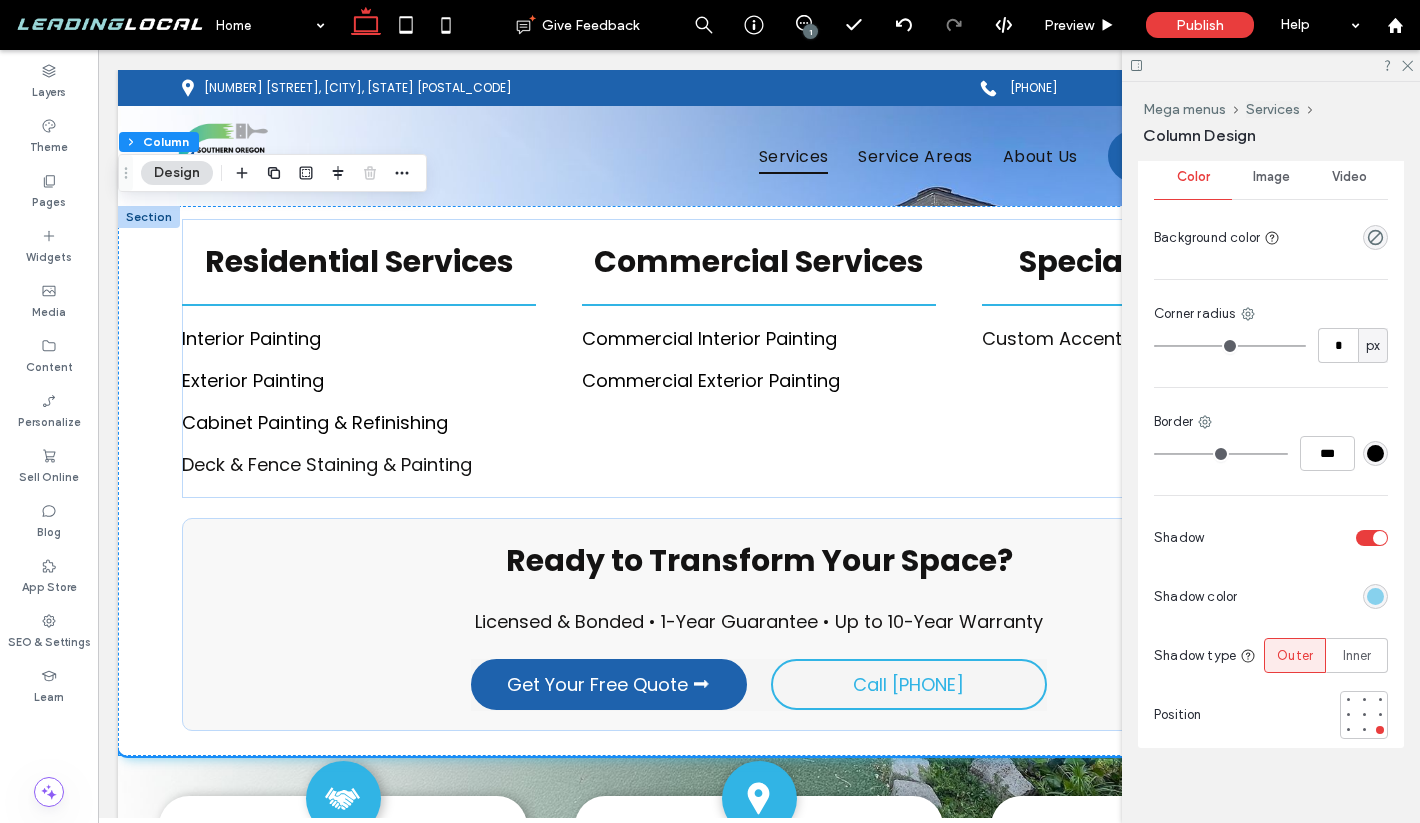 scroll, scrollTop: 1068, scrollLeft: 0, axis: vertical 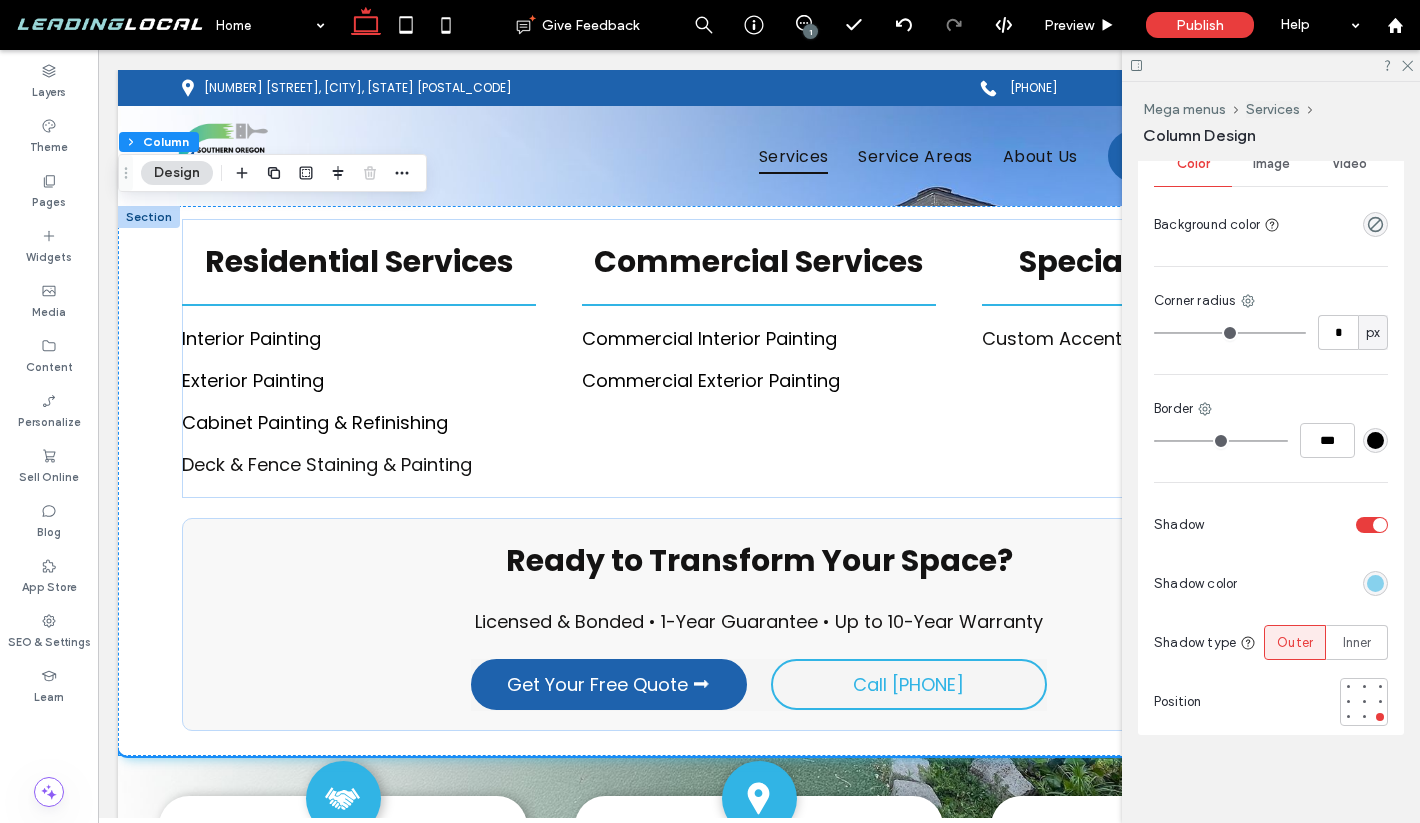 click at bounding box center [1380, 525] 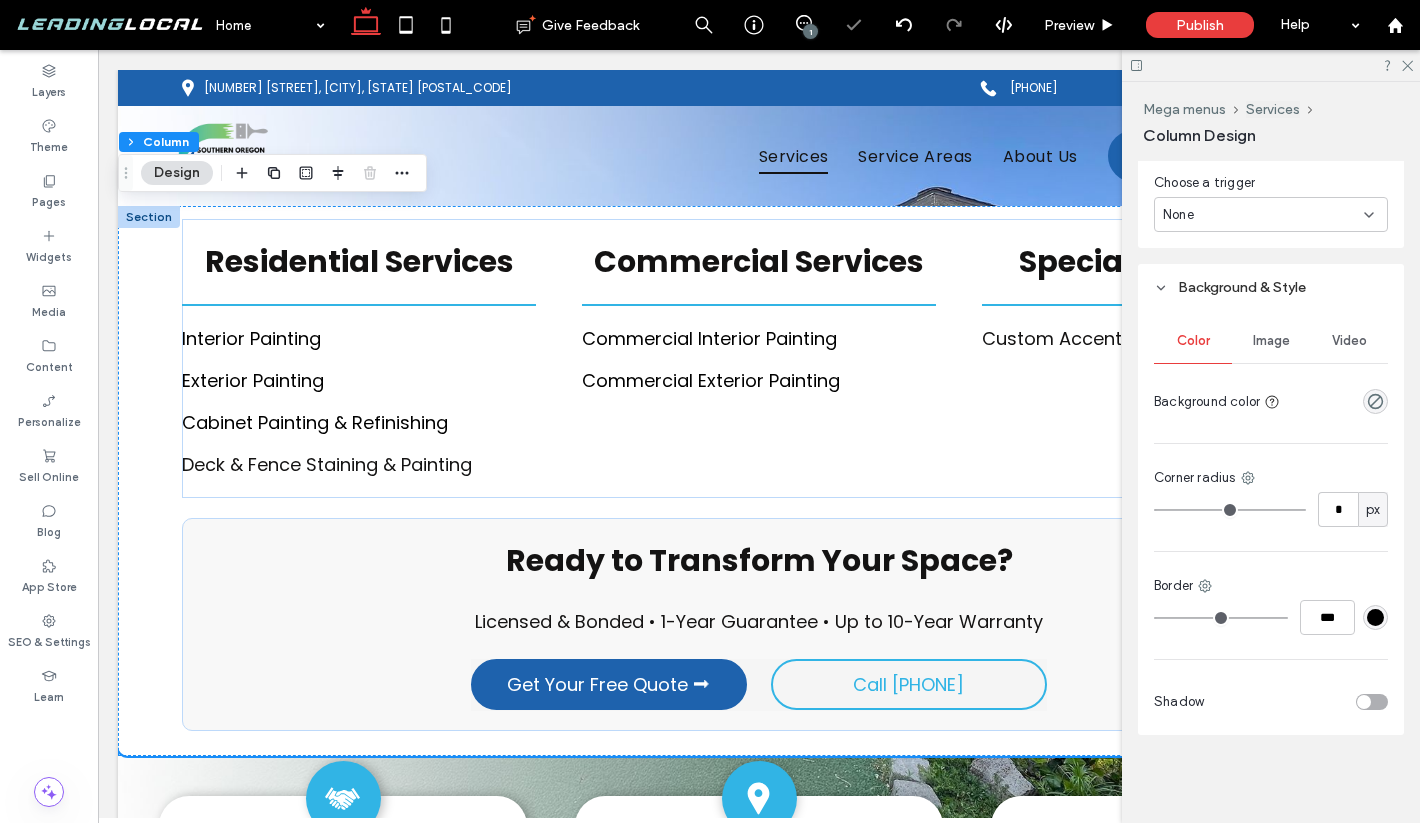 scroll, scrollTop: 891, scrollLeft: 0, axis: vertical 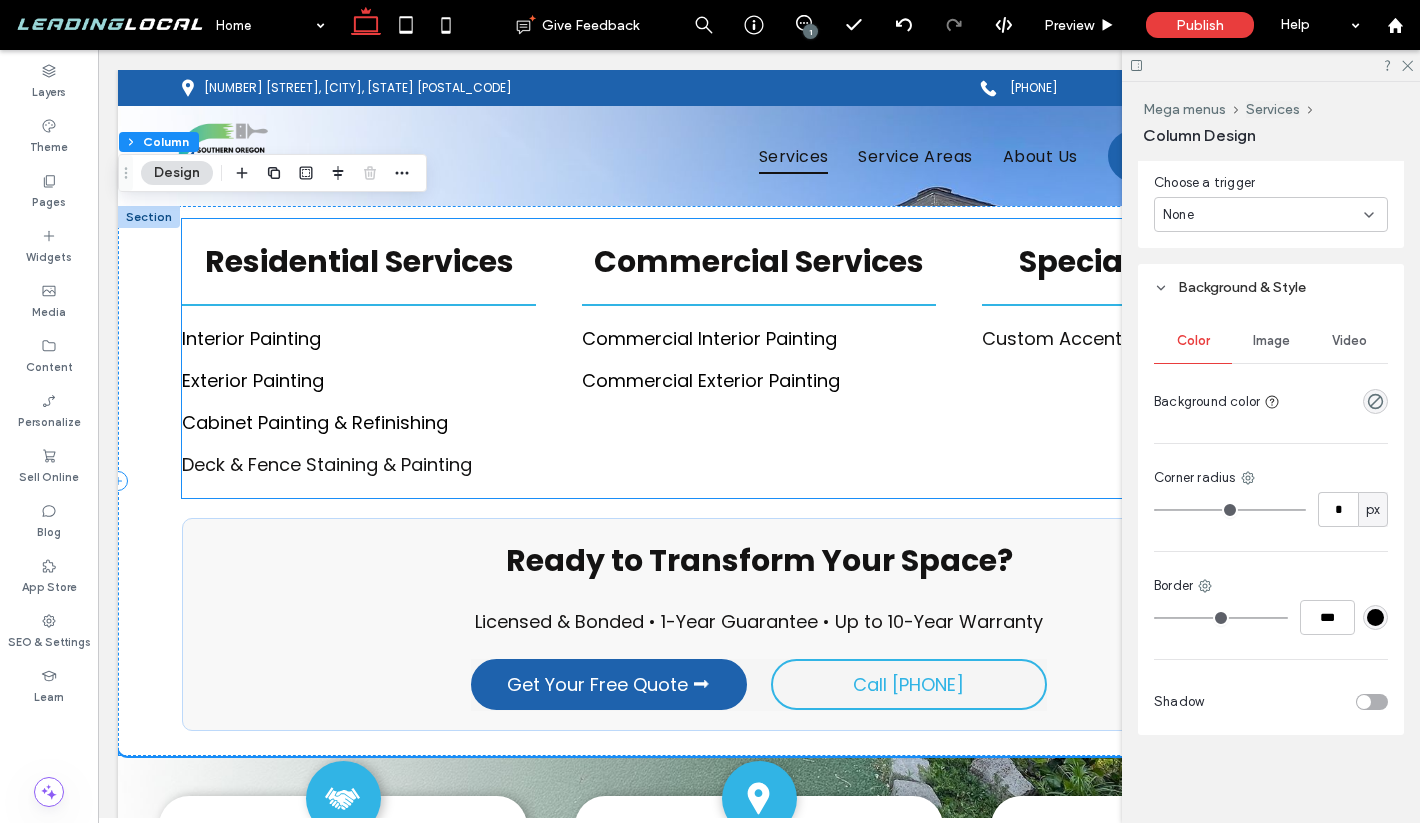 click on "Residential Services" at bounding box center [359, 261] 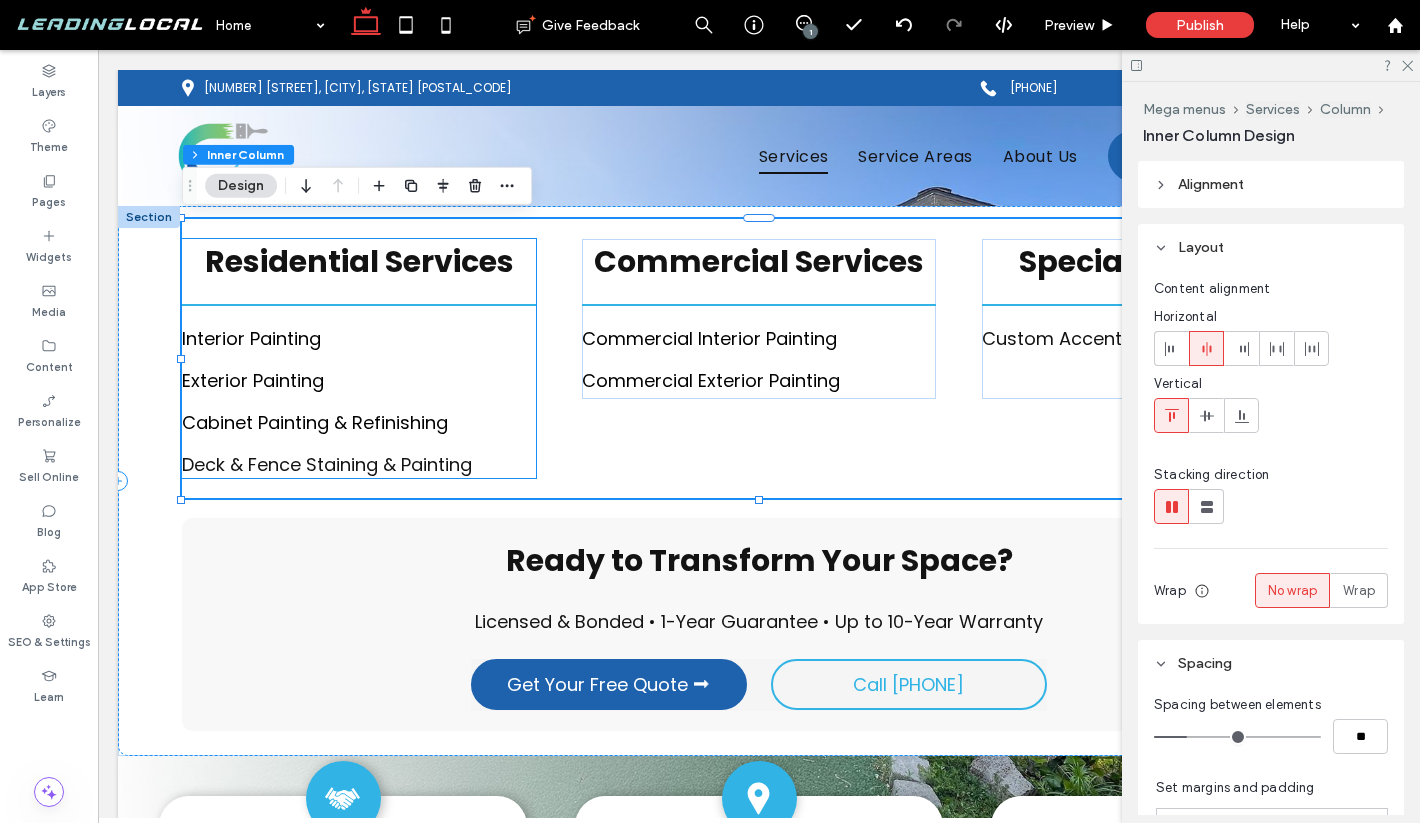 click on "Residential Services" at bounding box center (359, 261) 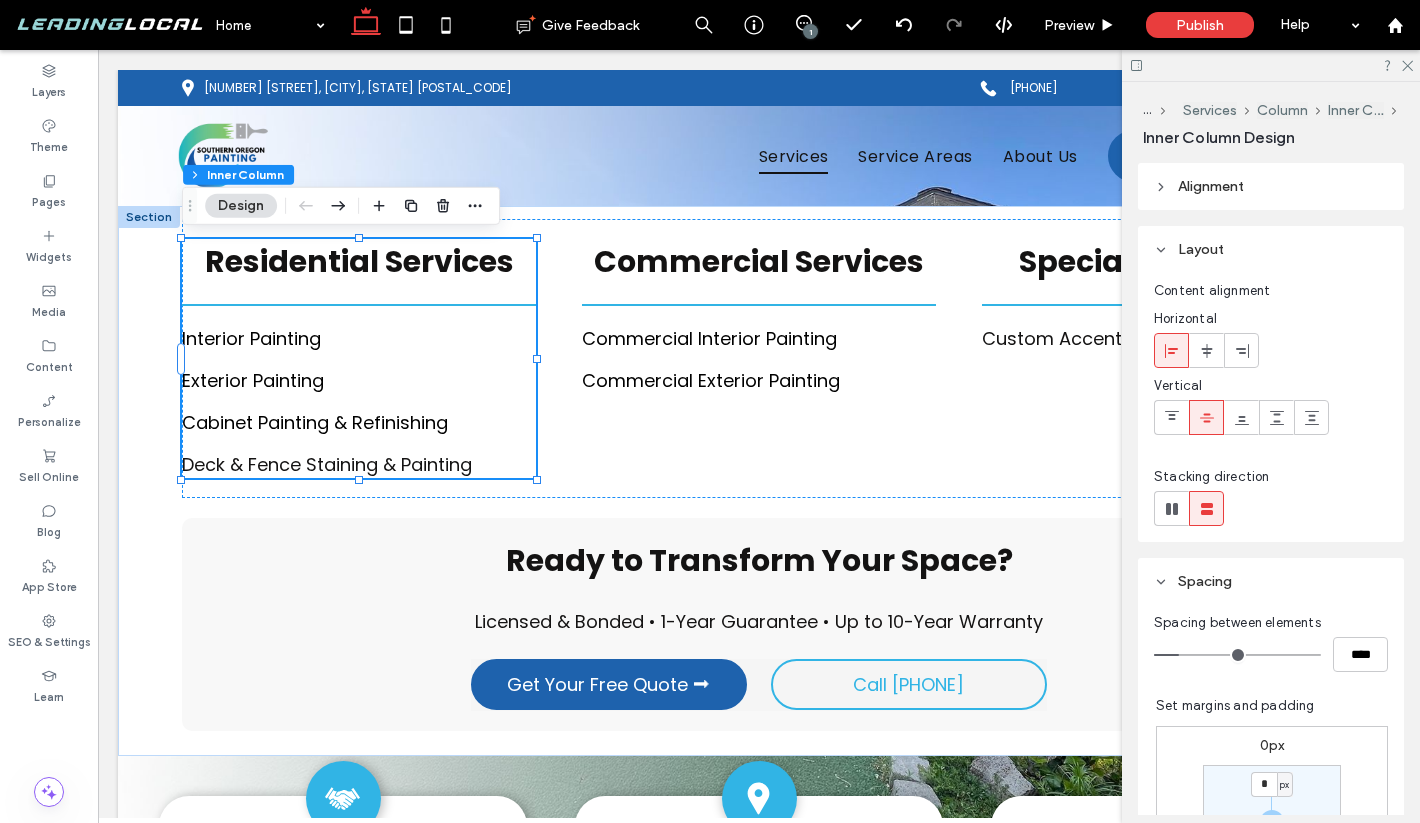 click on "Residential Services" at bounding box center [359, 261] 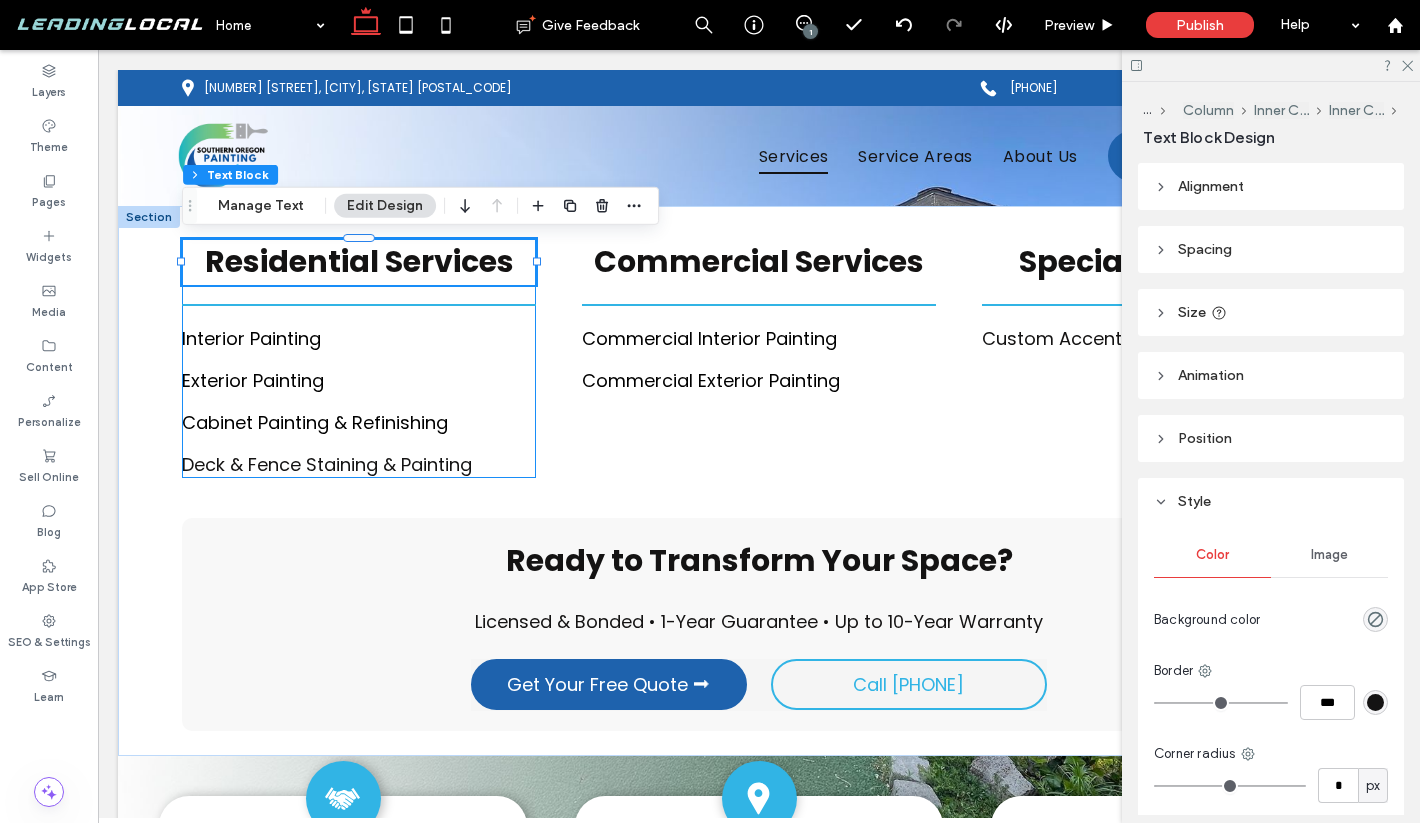 click on "Residential Services" at bounding box center [359, 261] 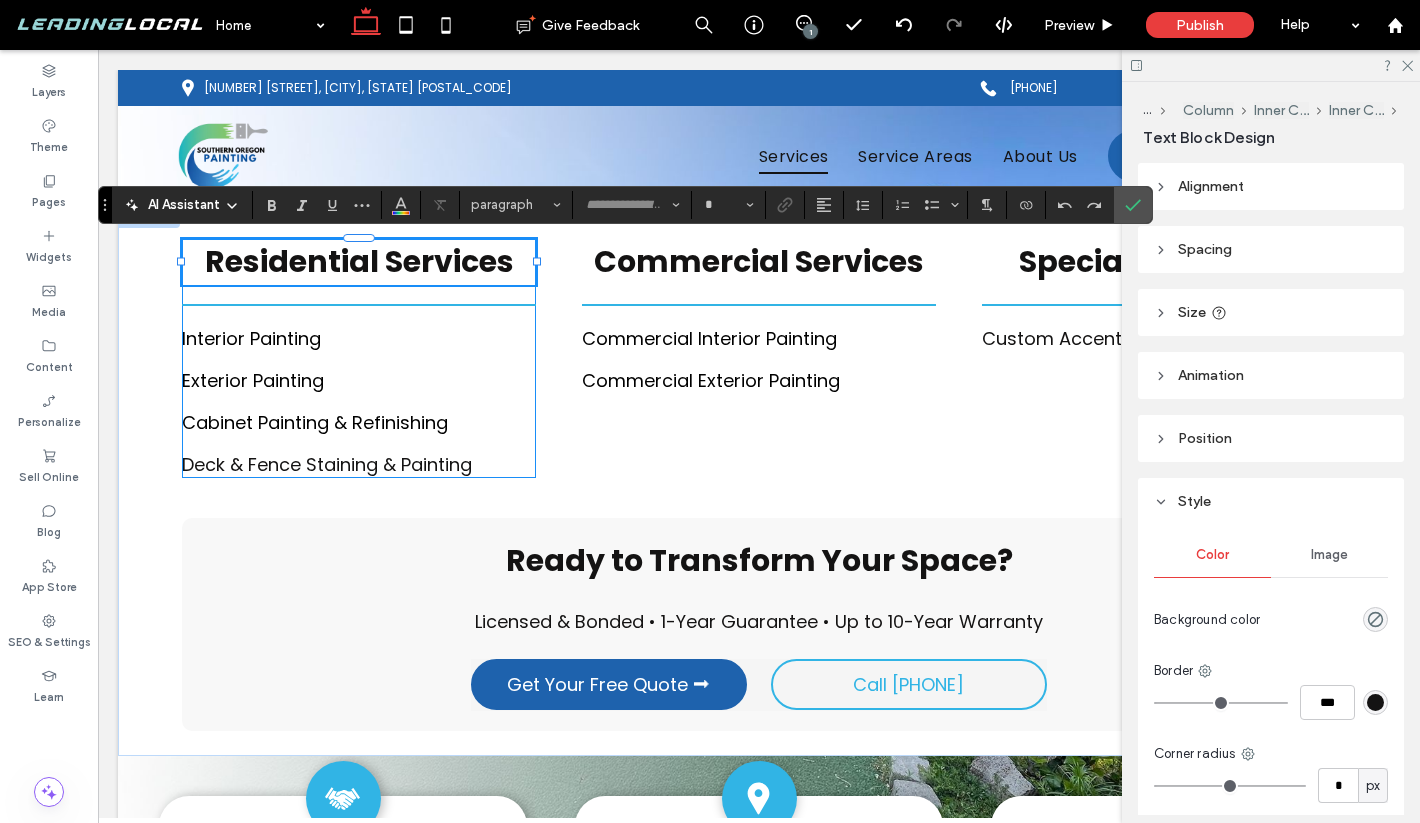 type on "*******" 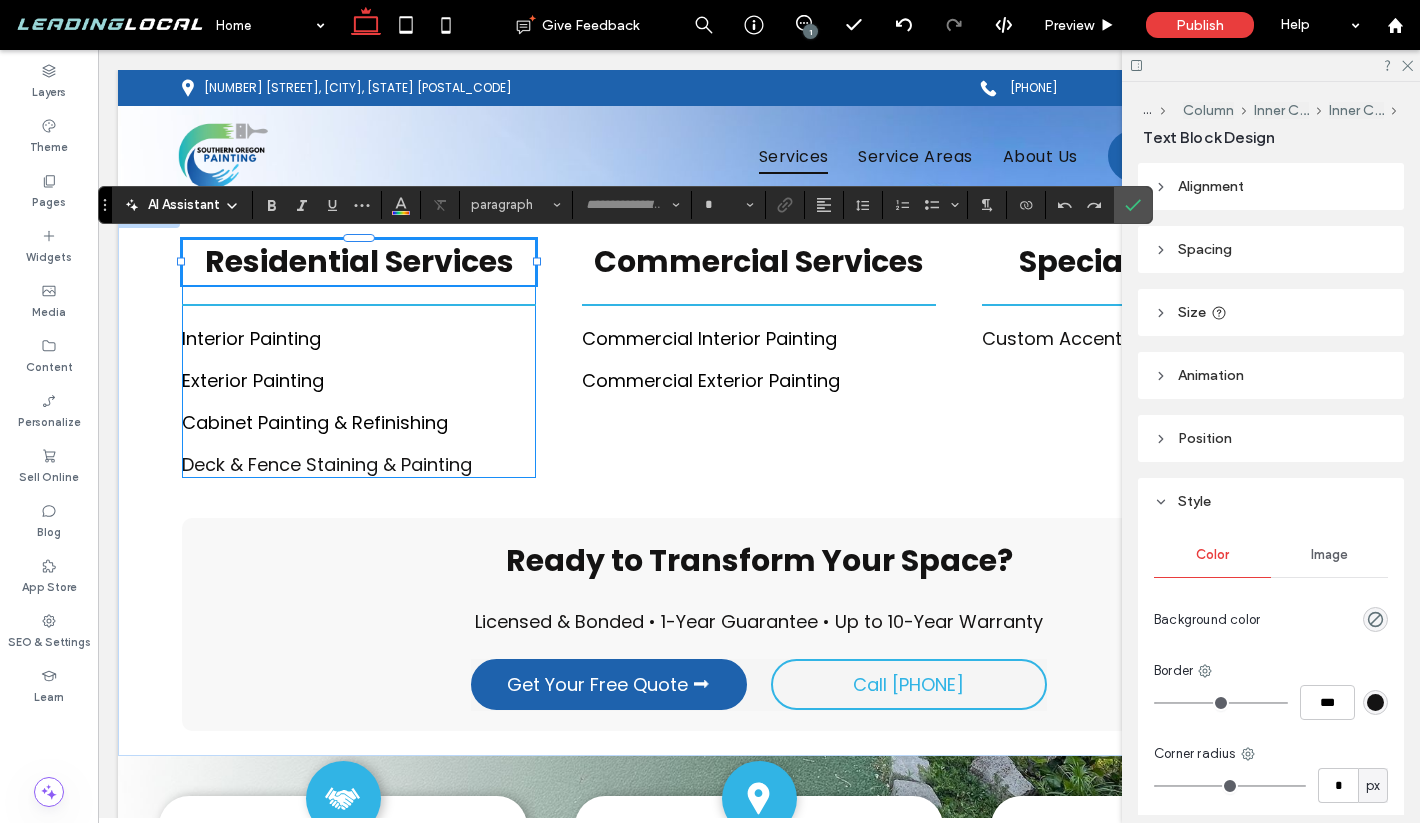 type on "**" 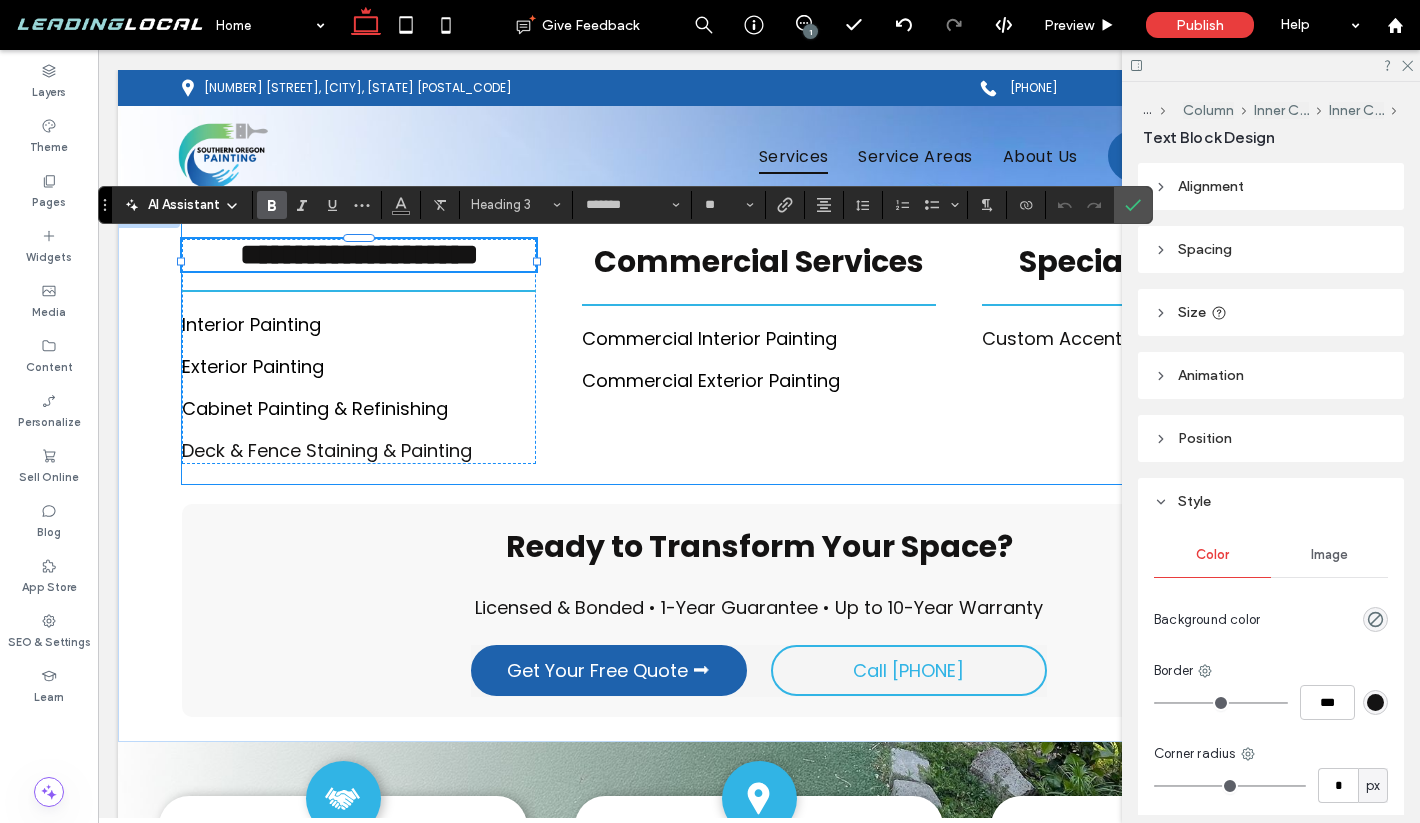 click on "**********" at bounding box center (759, 351) 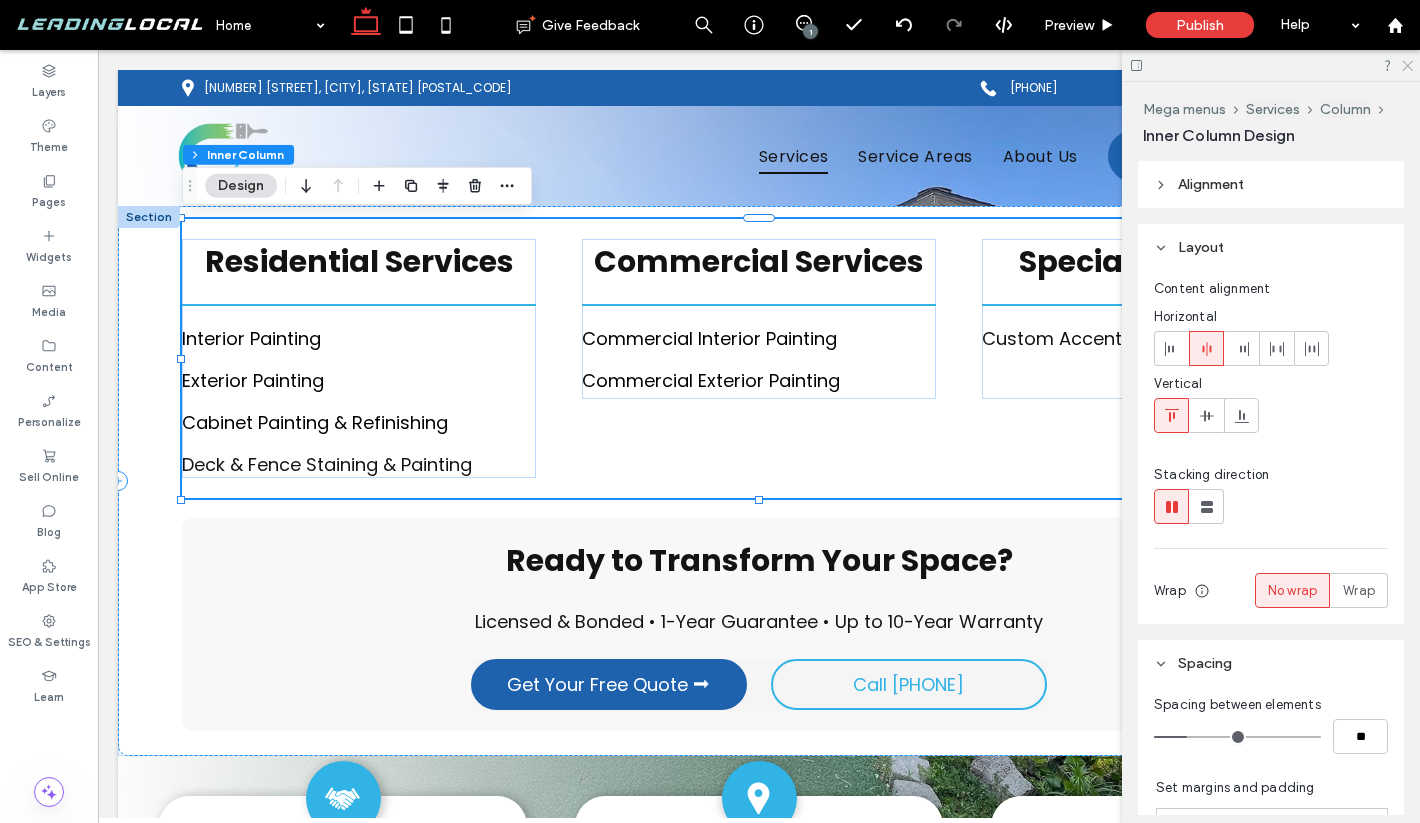 click 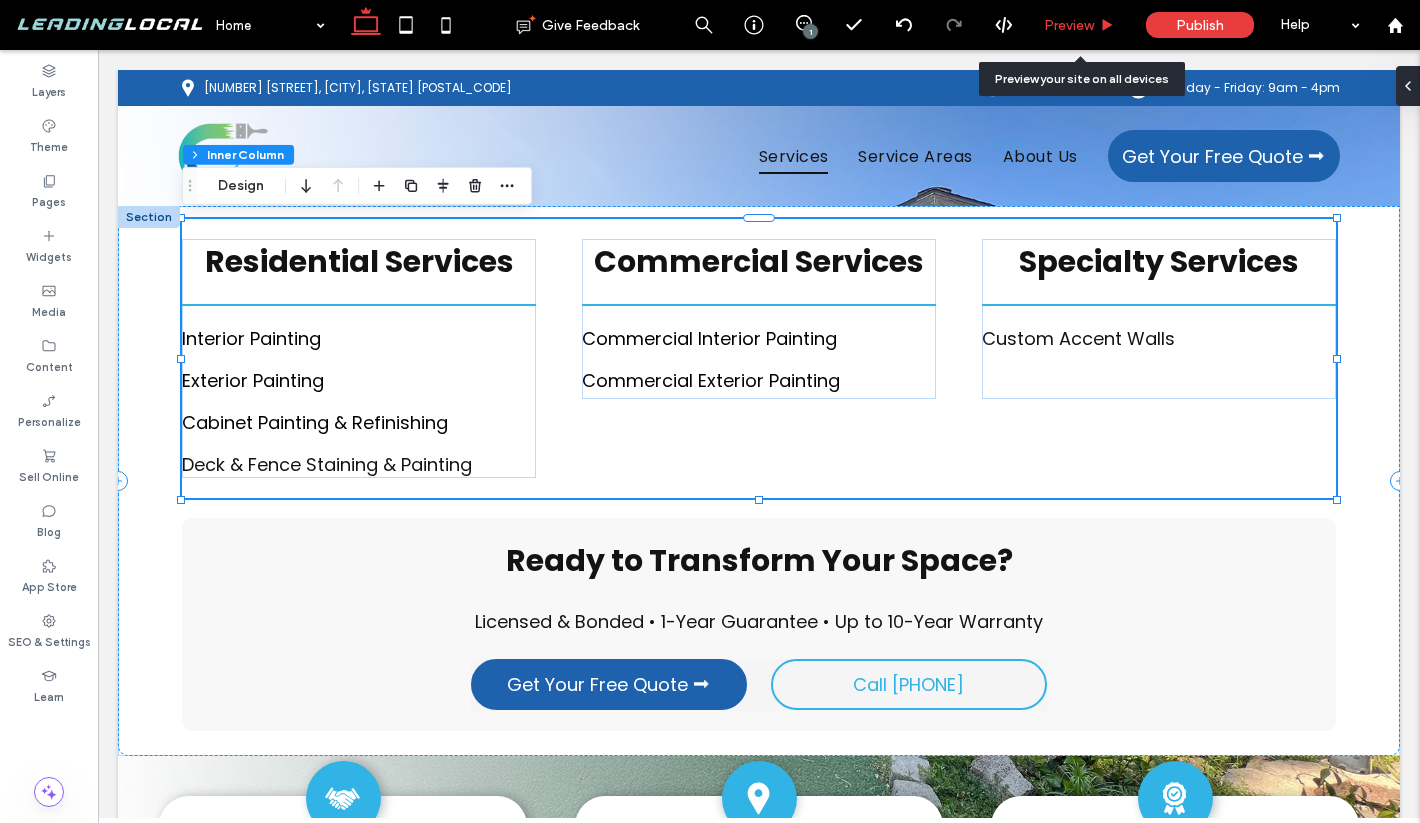 click on "Preview" at bounding box center [1069, 25] 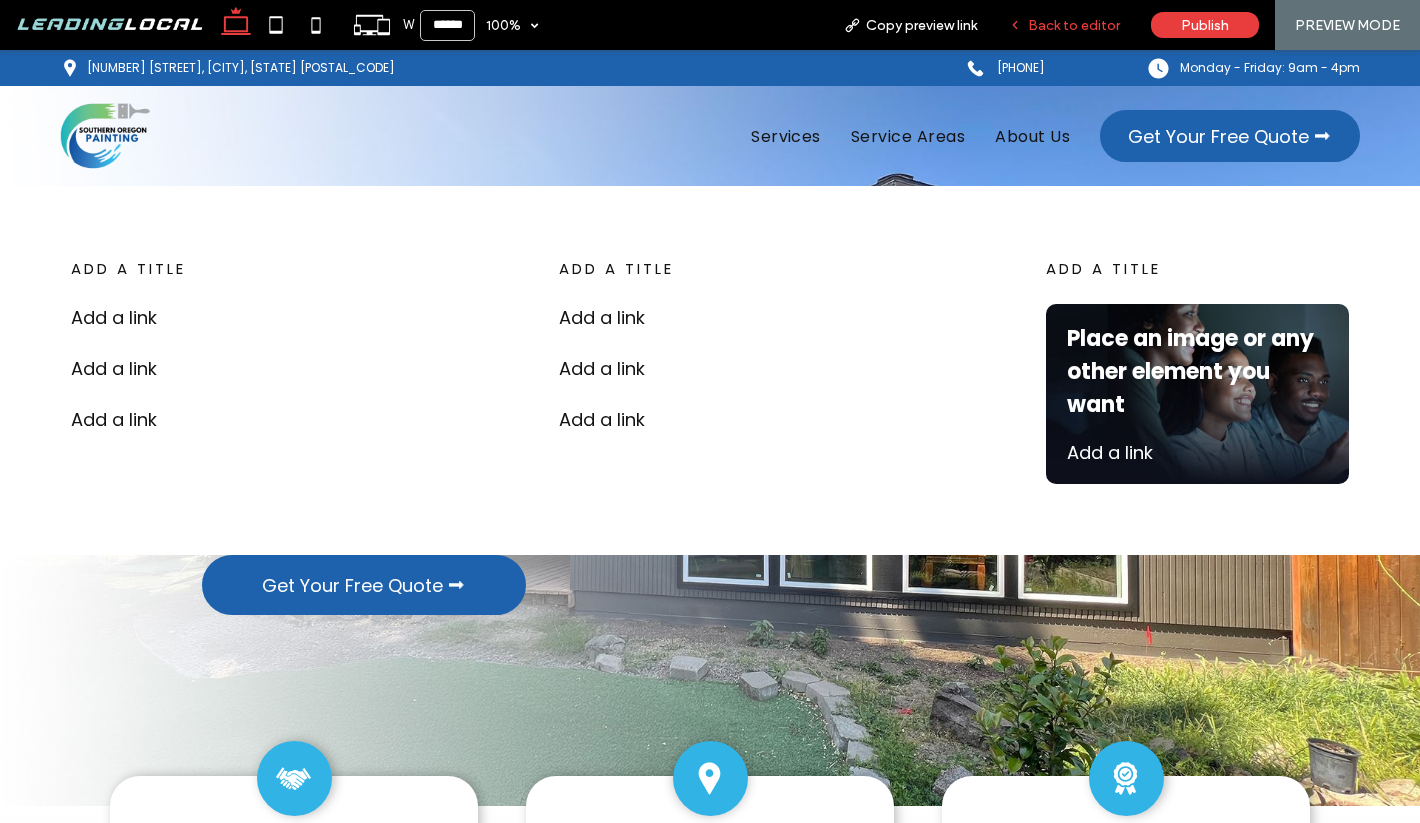 click on "Back to editor" at bounding box center (1064, 25) 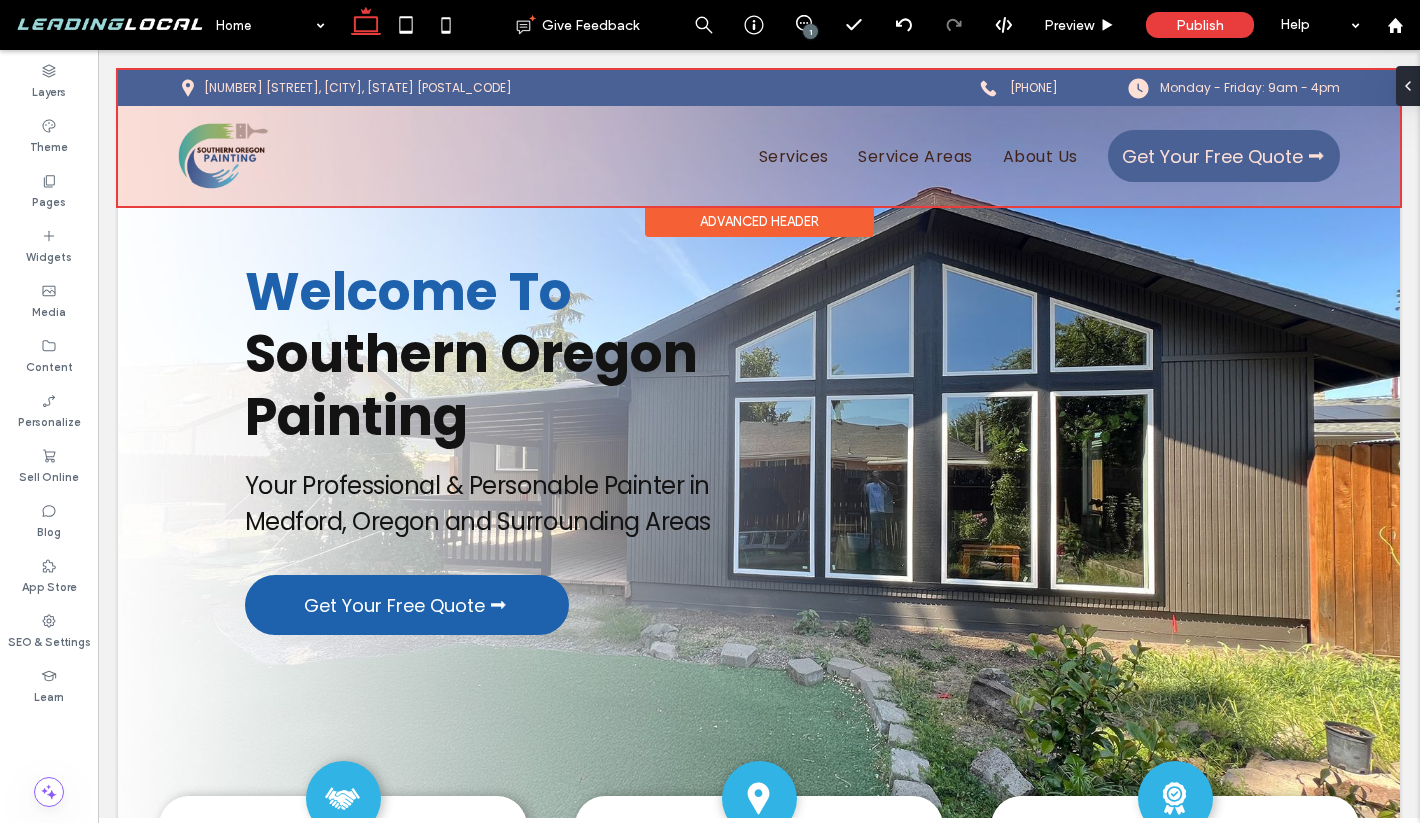 click at bounding box center [759, 138] 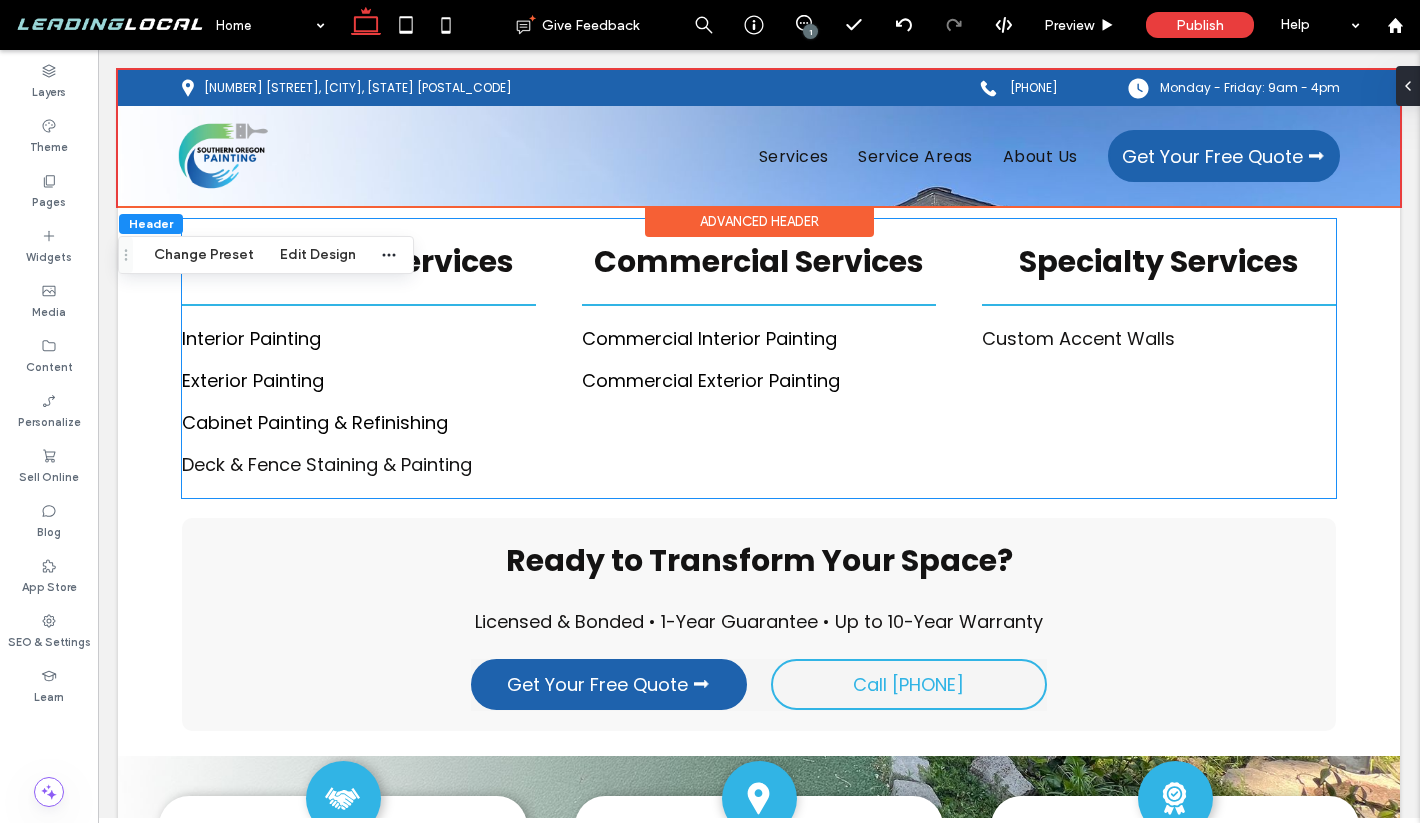 click at bounding box center (359, 305) 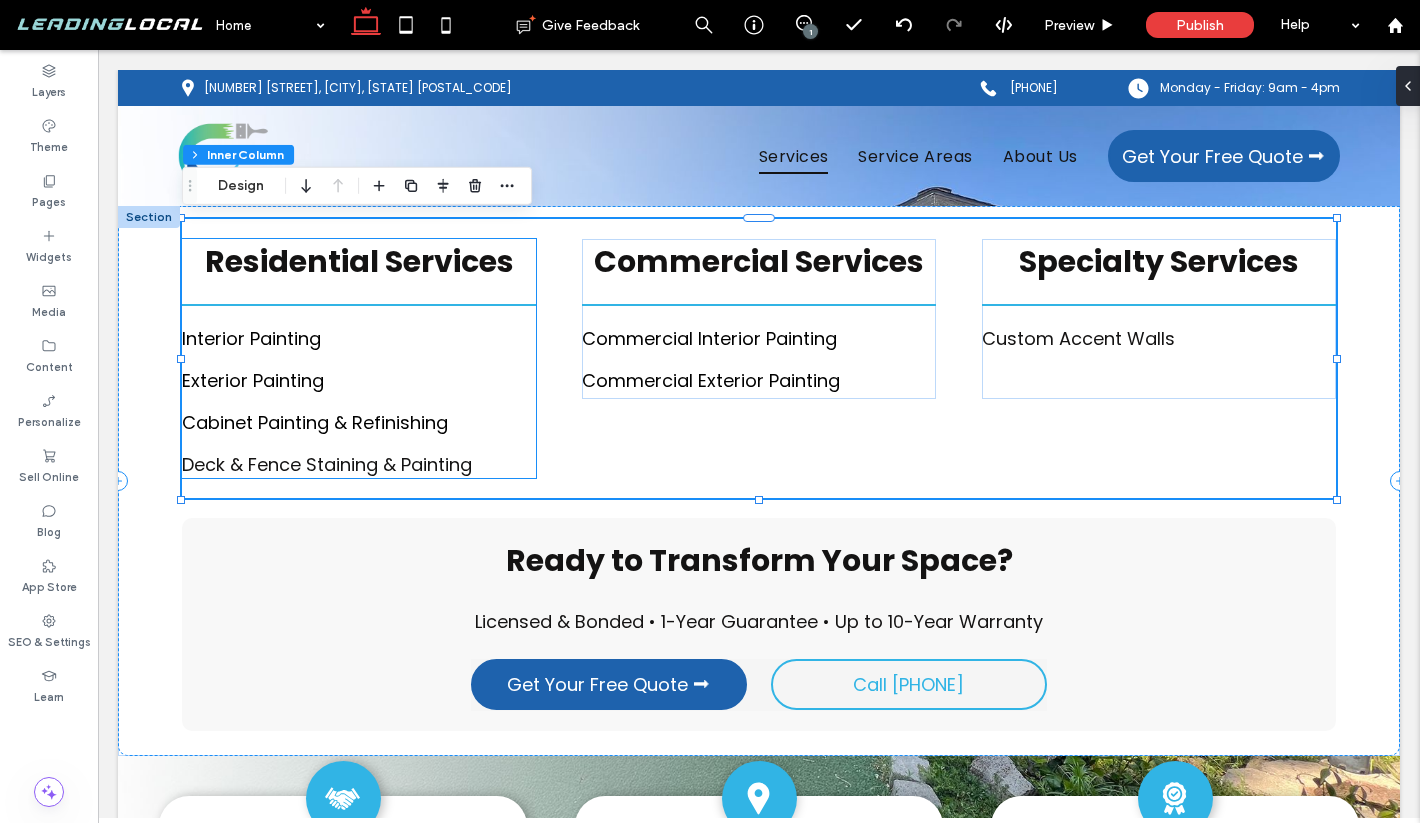 click at bounding box center (359, 305) 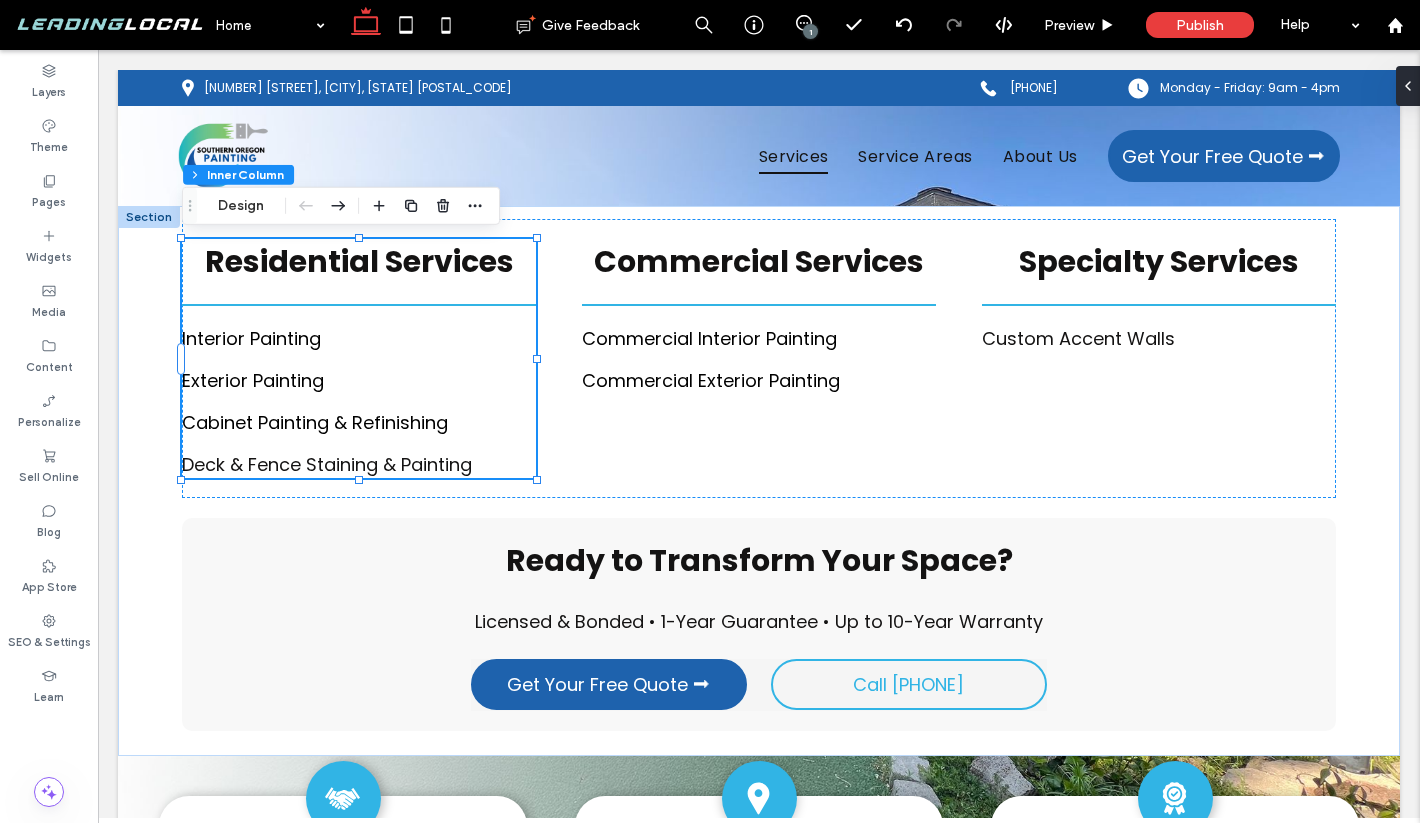 click at bounding box center (359, 305) 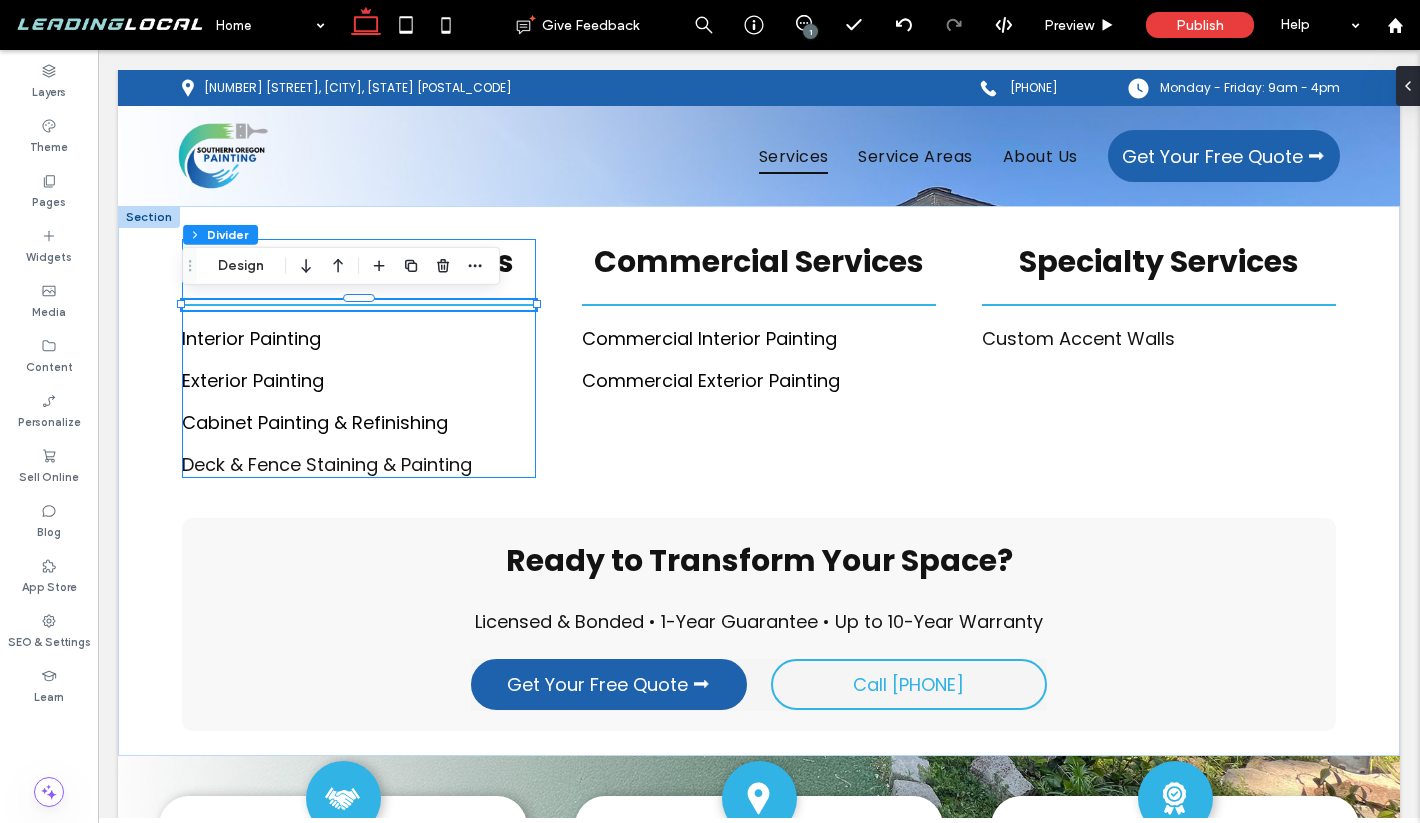 click at bounding box center [359, 305] 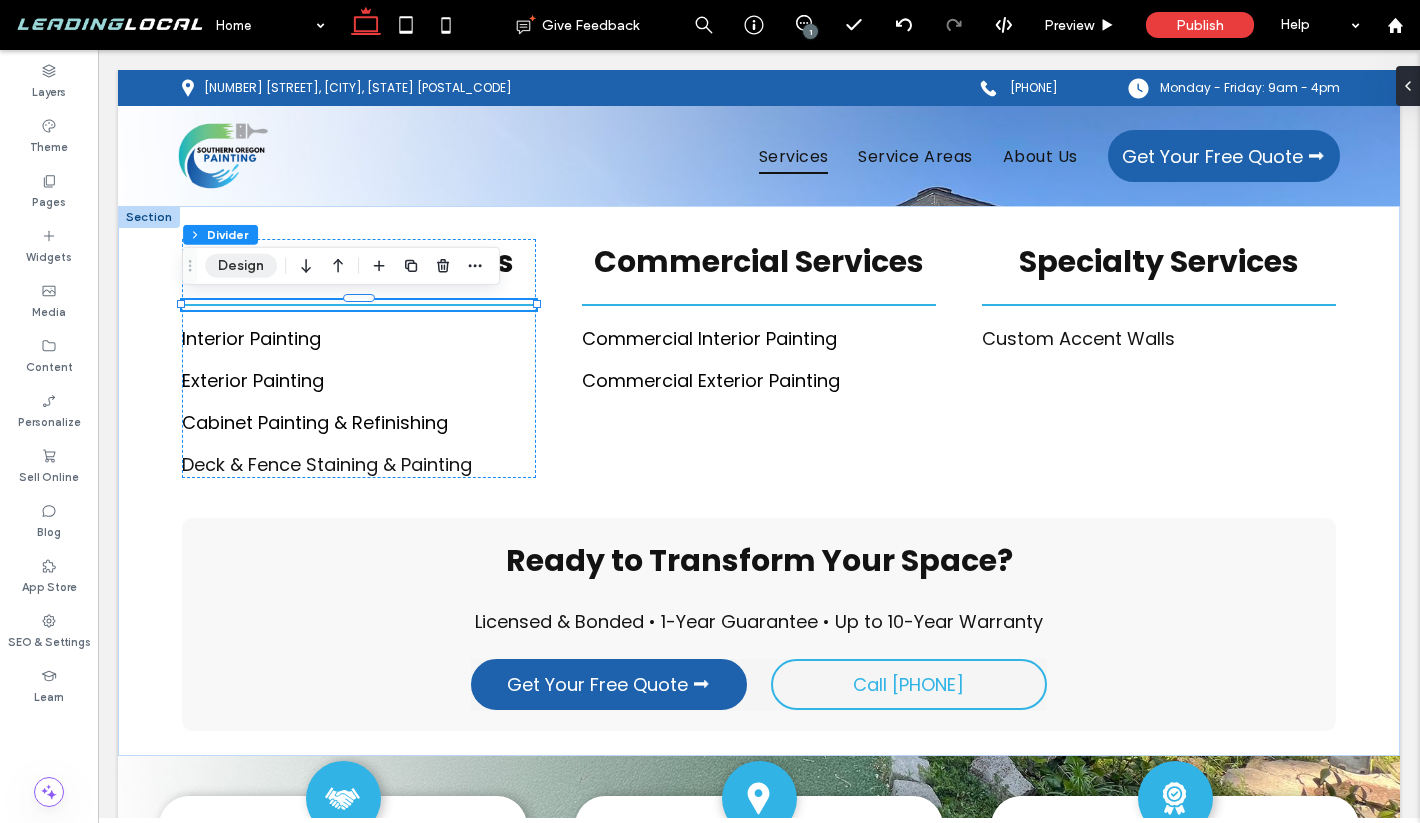 click on "Design" at bounding box center (241, 266) 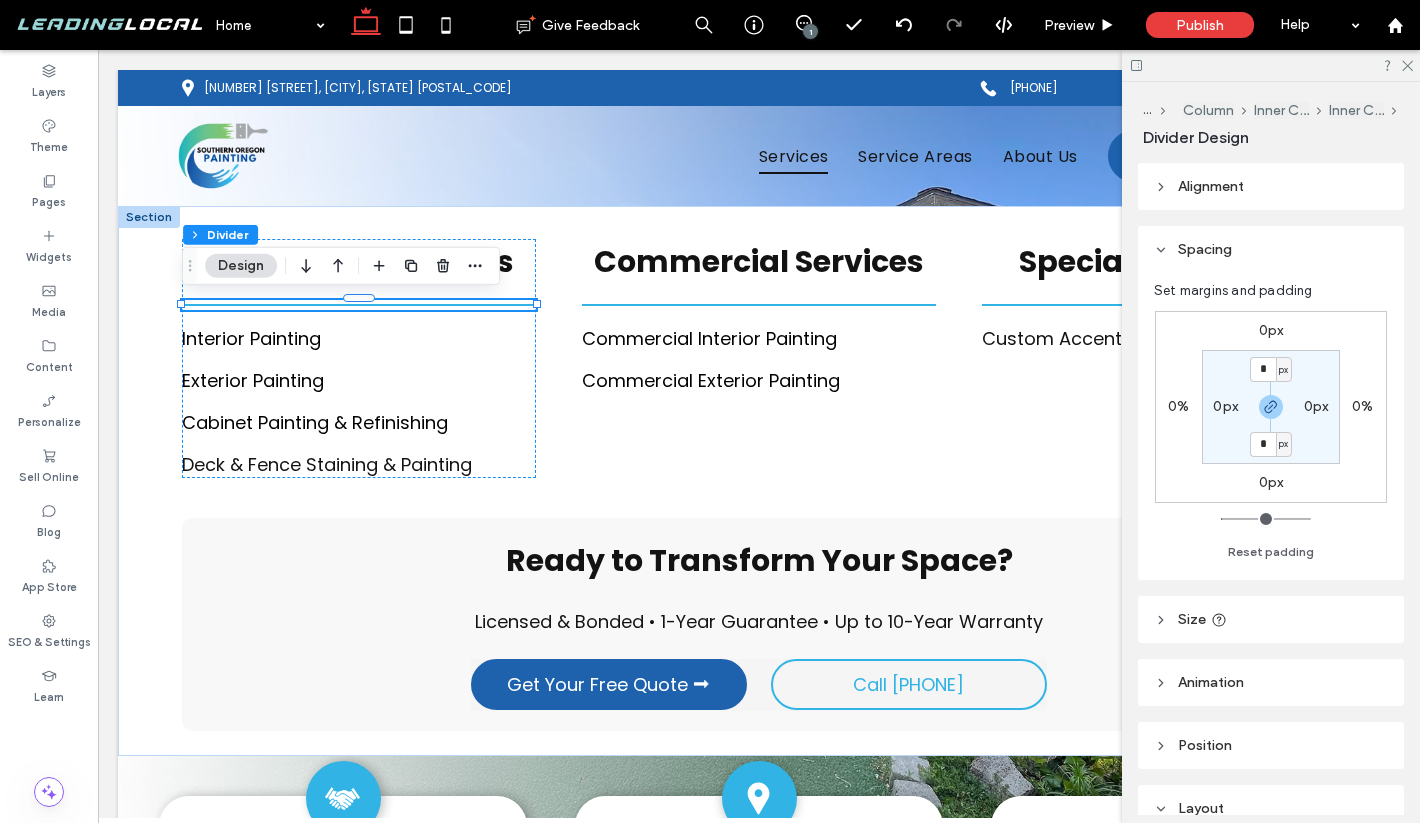 scroll, scrollTop: 81, scrollLeft: 0, axis: vertical 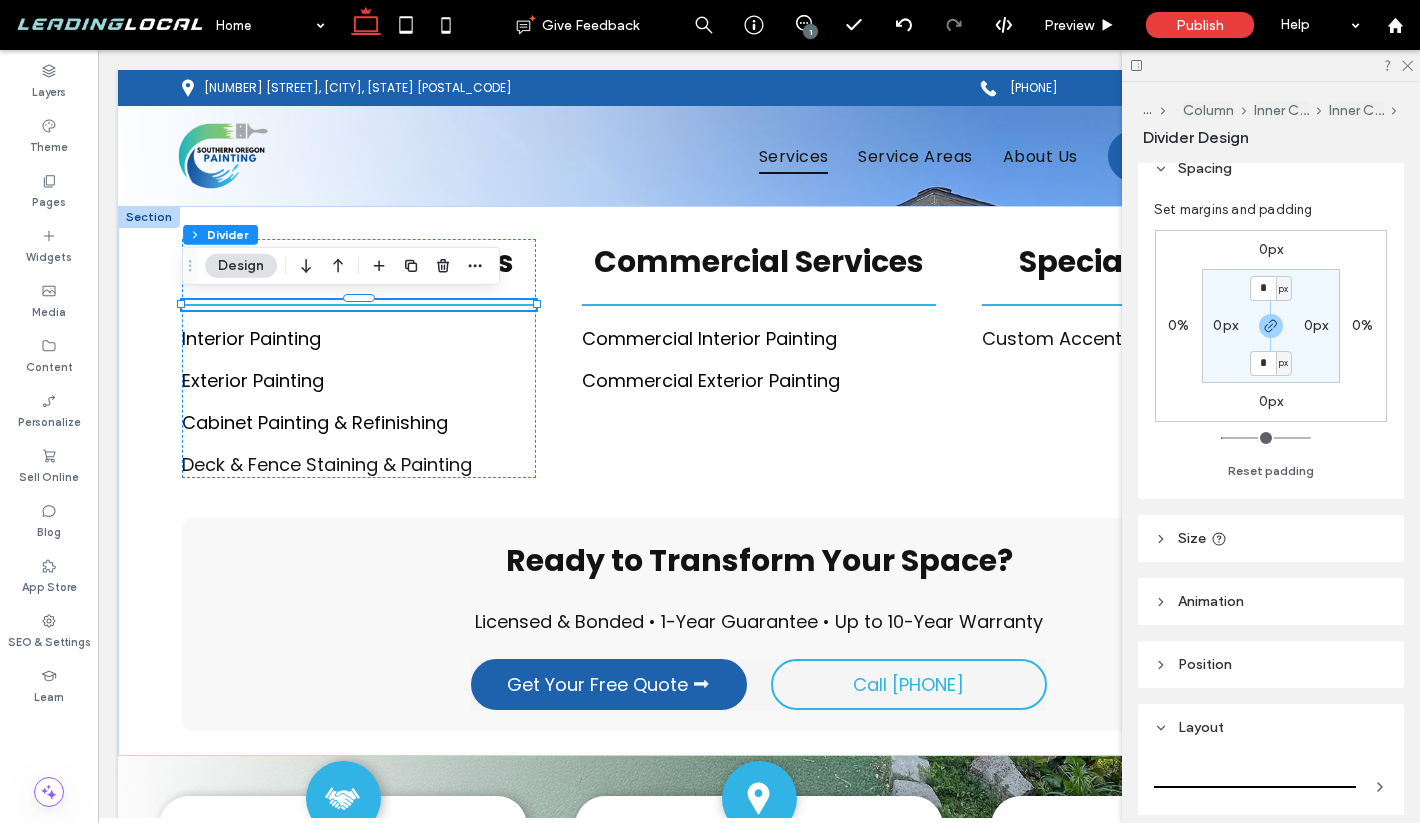 click on "Size" at bounding box center (1192, 538) 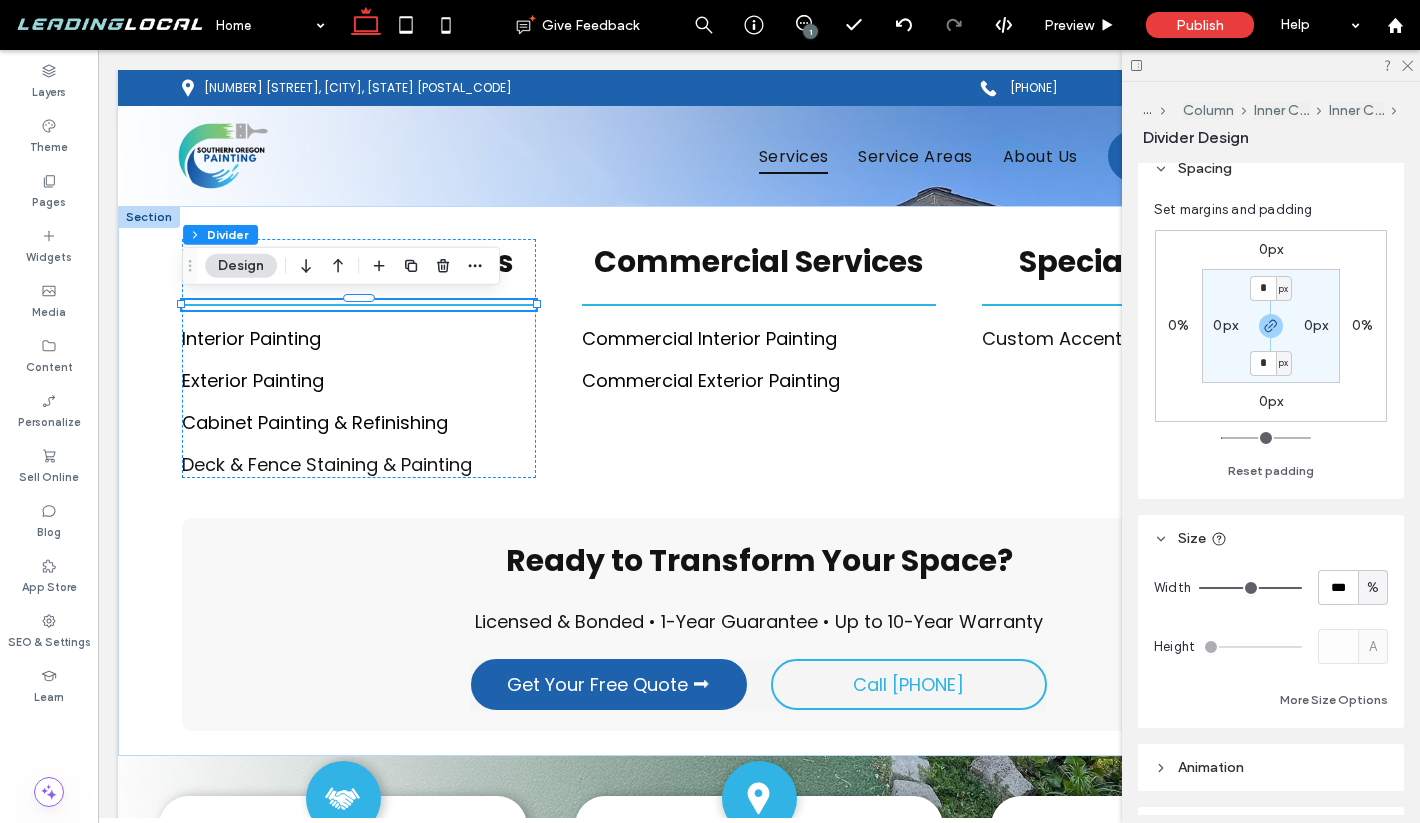 scroll, scrollTop: 157, scrollLeft: 0, axis: vertical 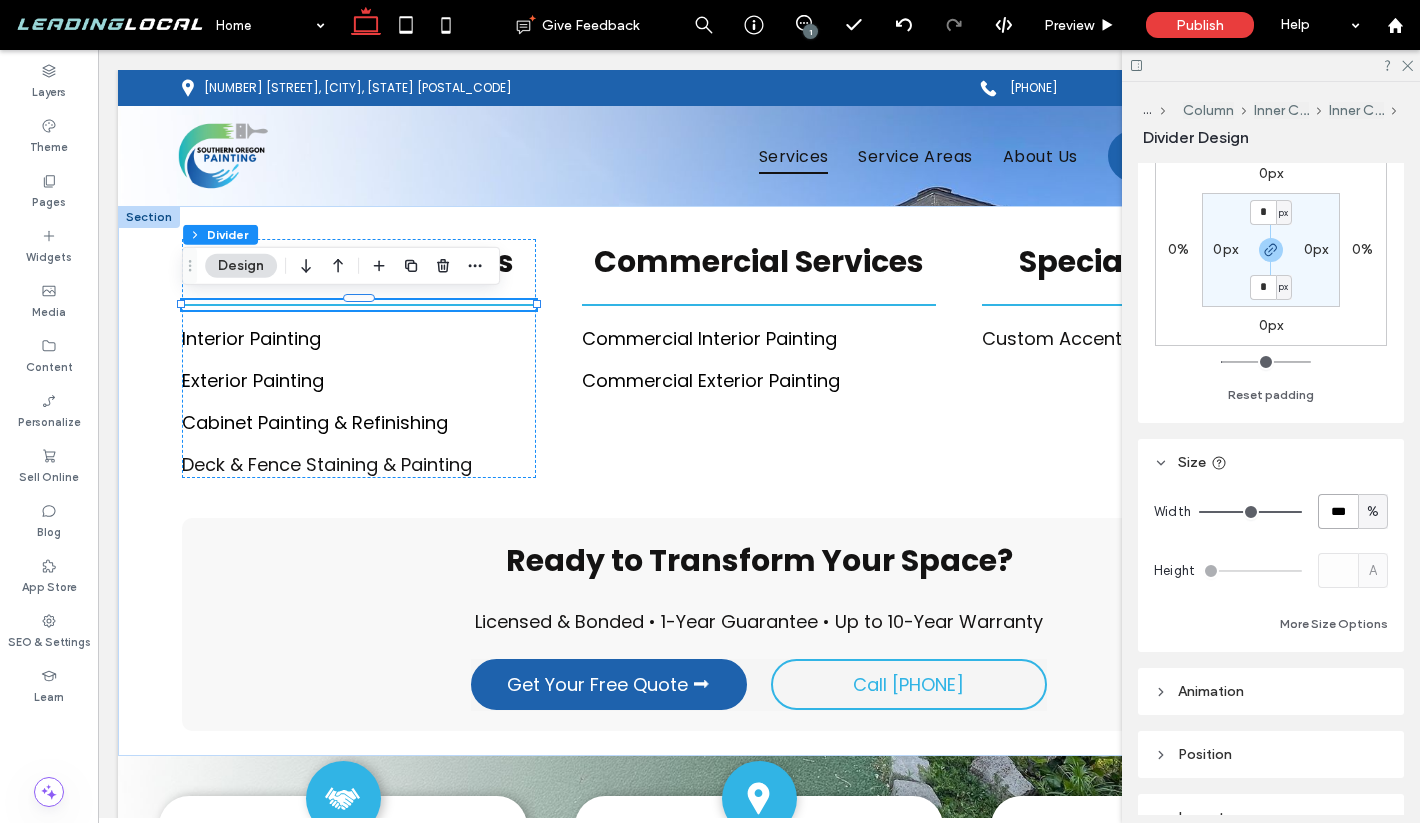 click on "***" at bounding box center (1338, 511) 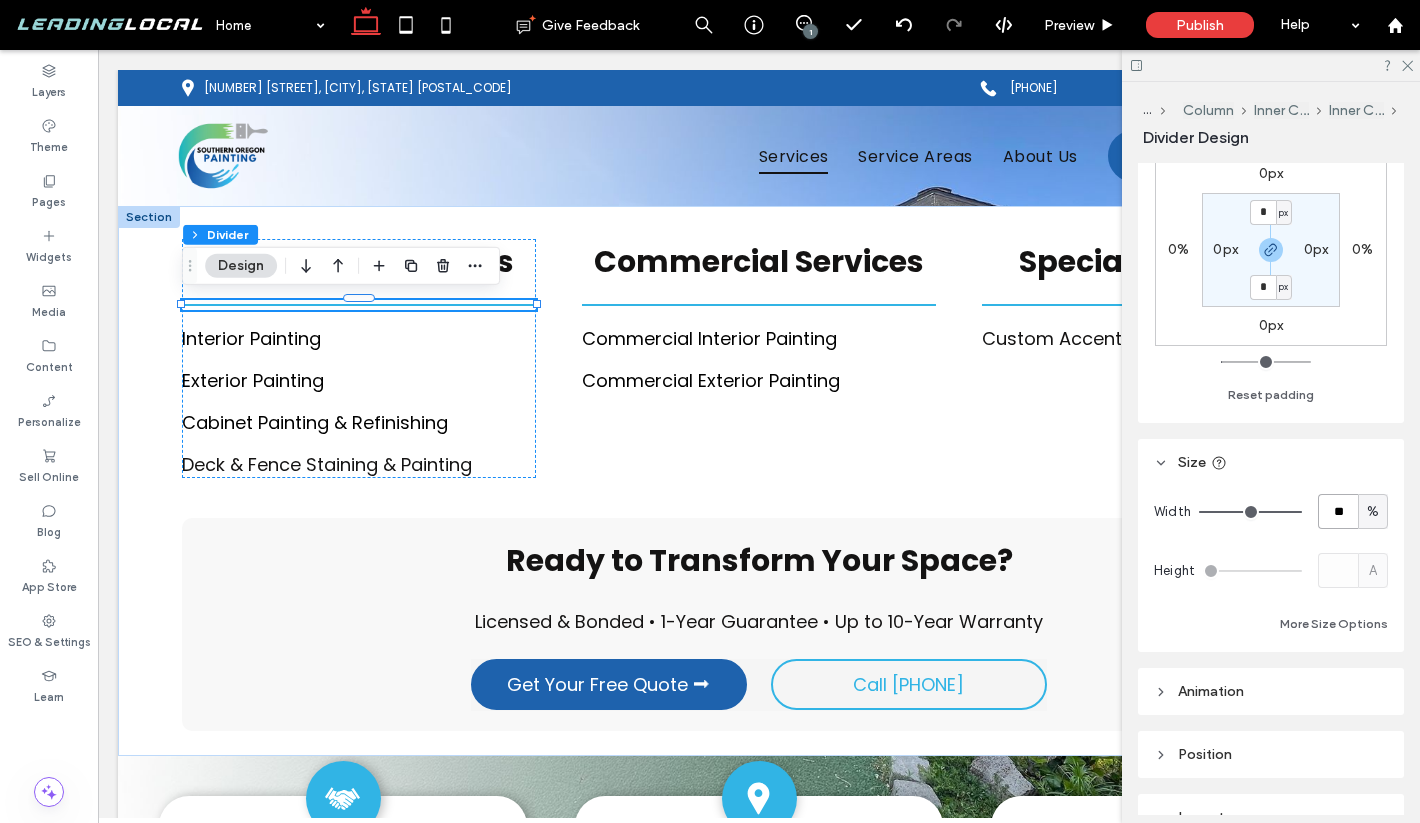 type on "**" 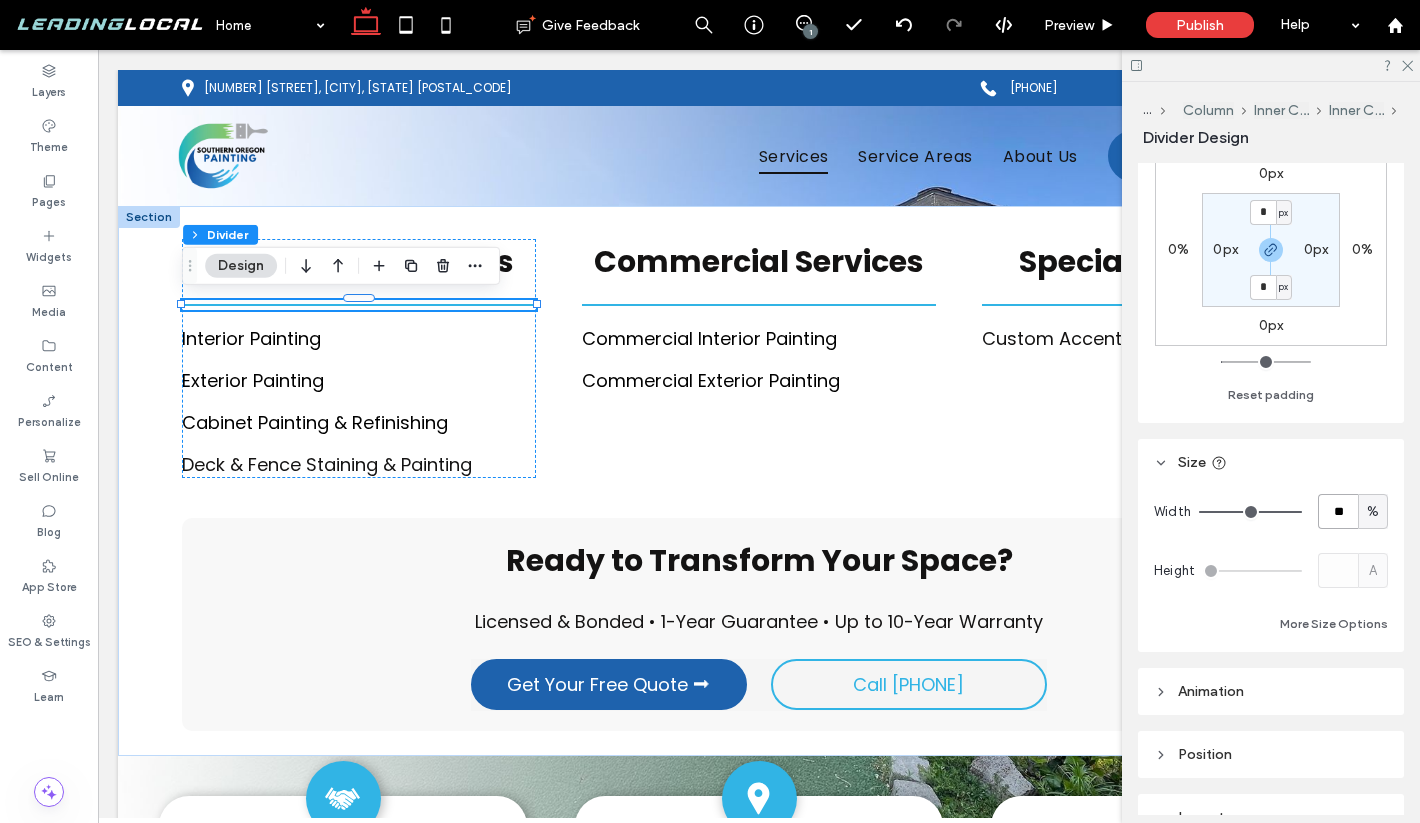 type on "**" 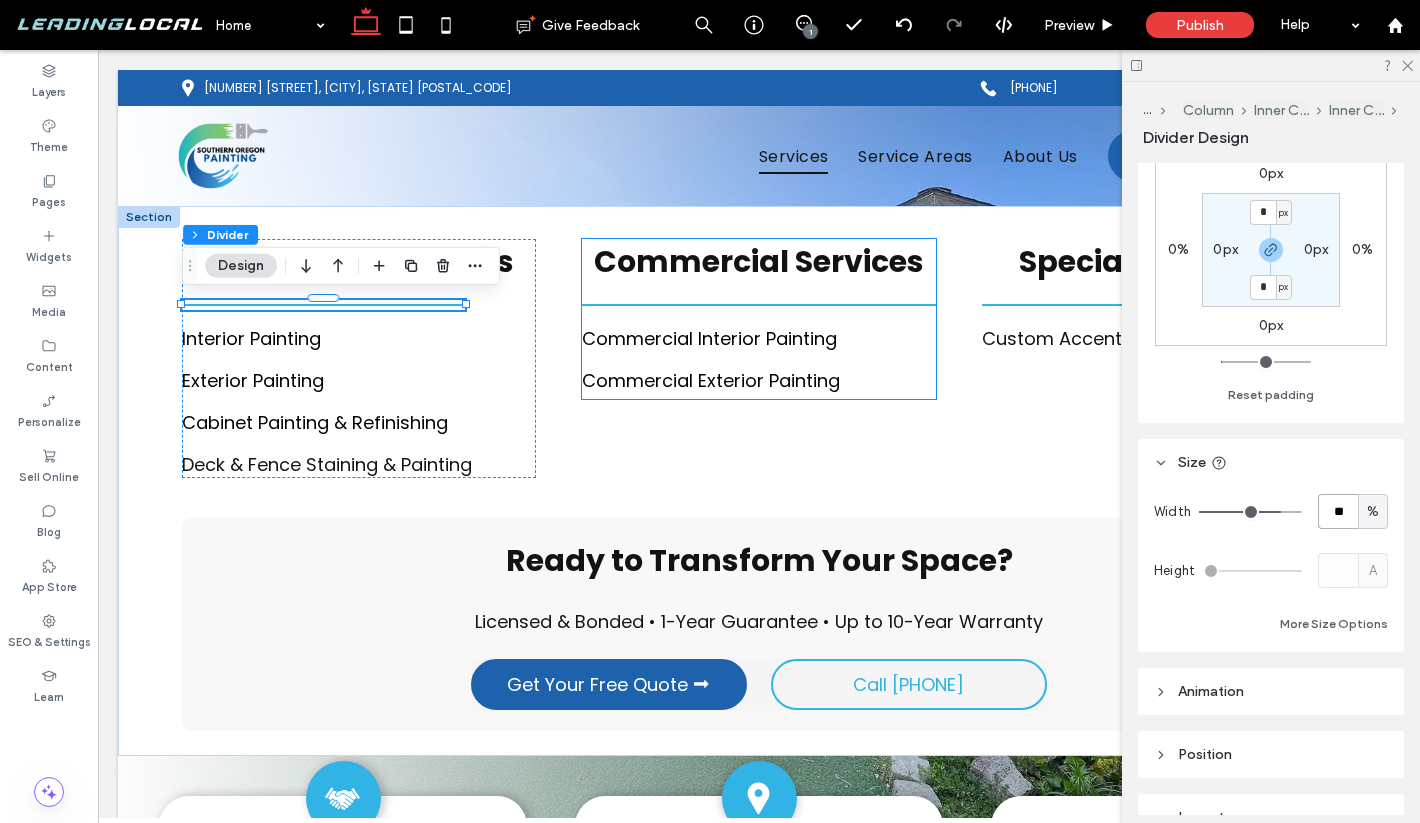 click at bounding box center [759, 305] 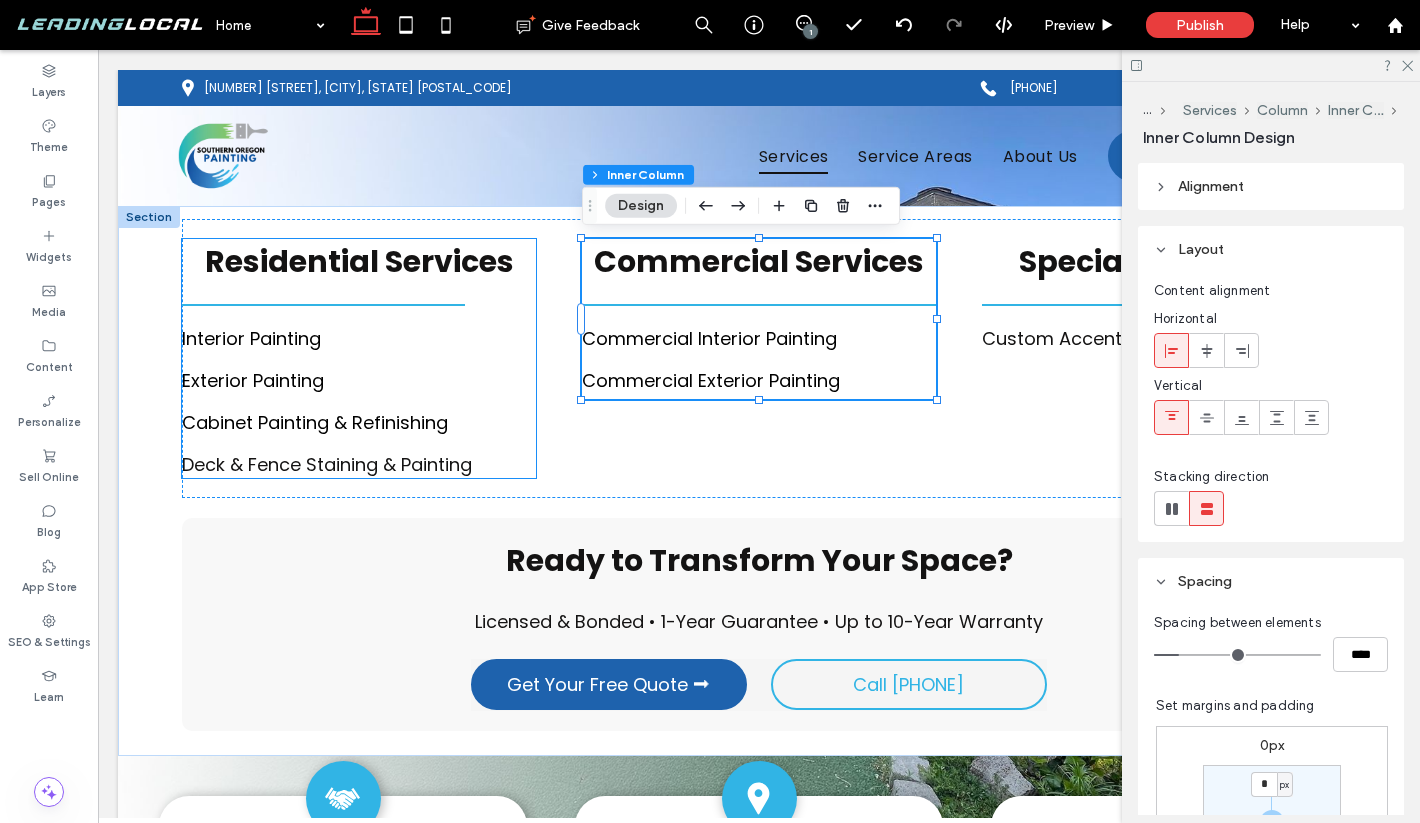 click on "Residential Services" at bounding box center (359, 261) 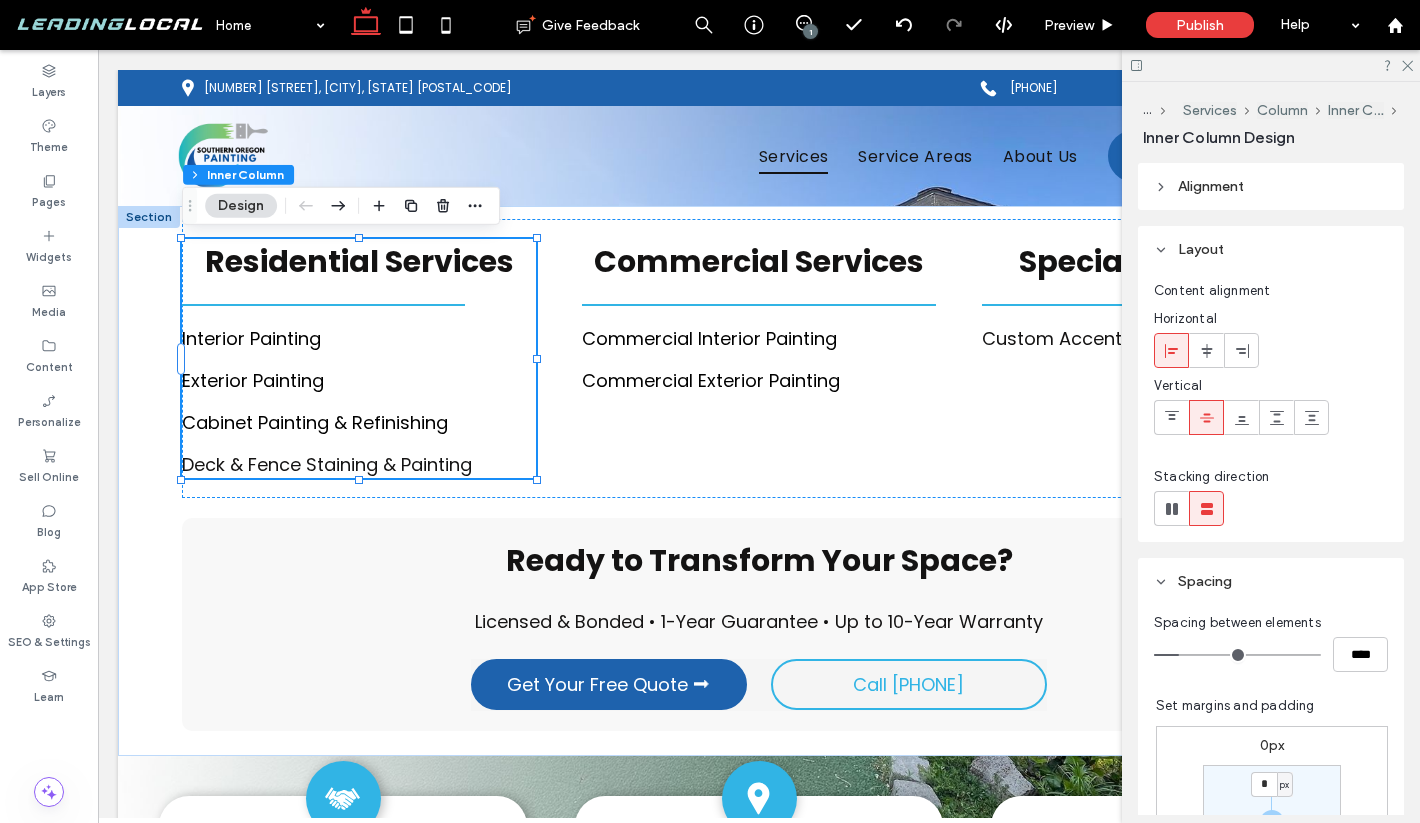 click on "Residential Services" at bounding box center (359, 261) 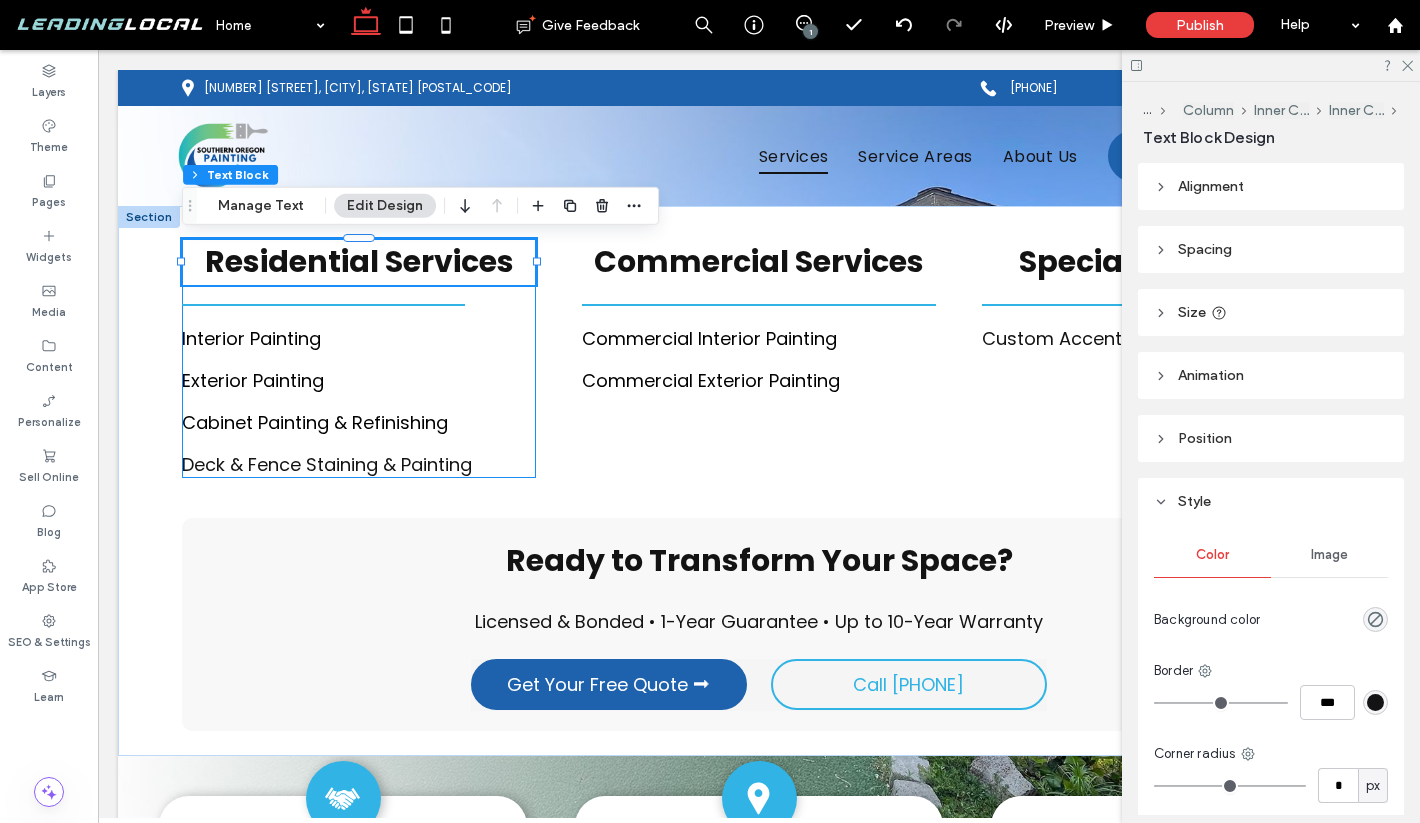 click on "Residential Services" at bounding box center [359, 261] 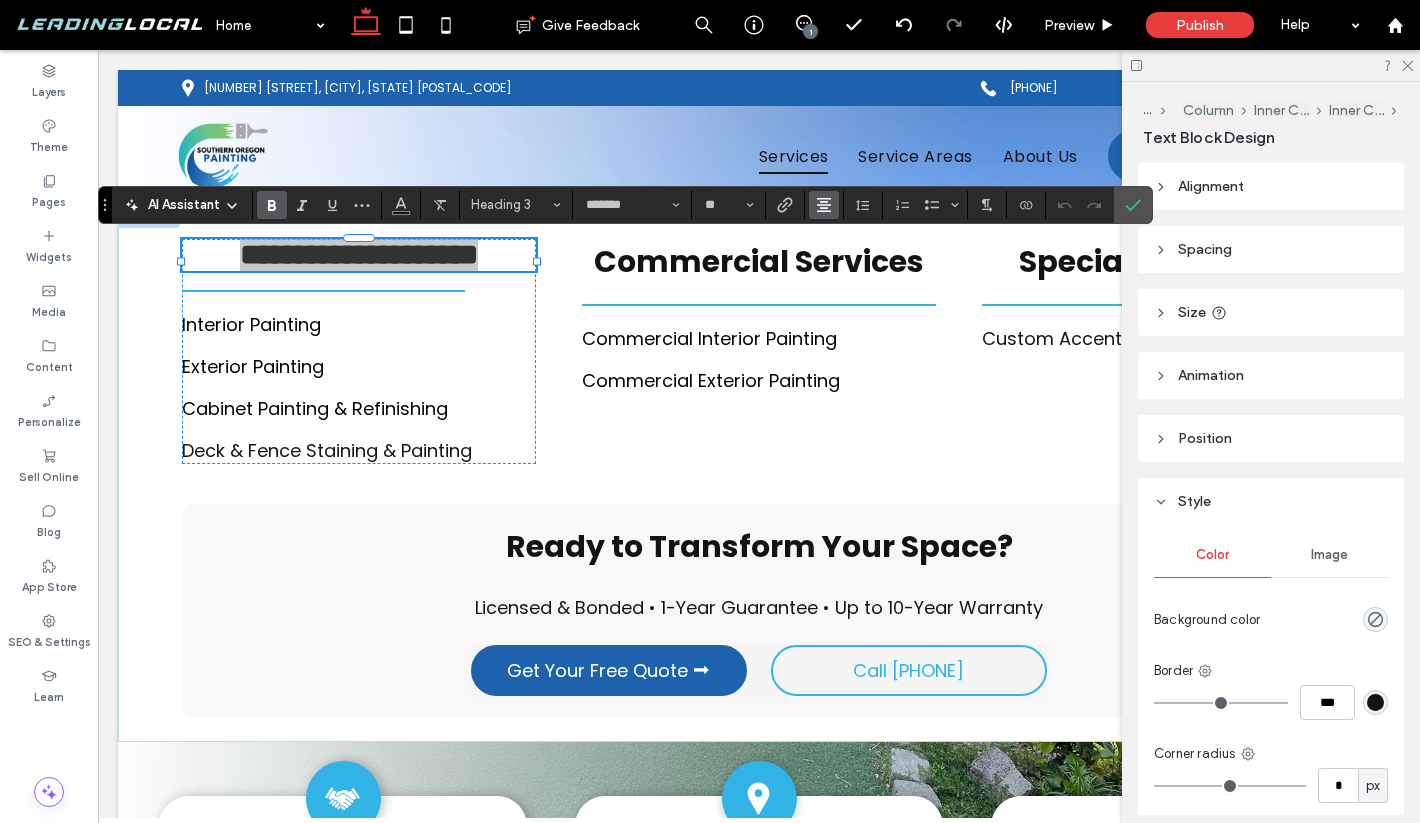 click 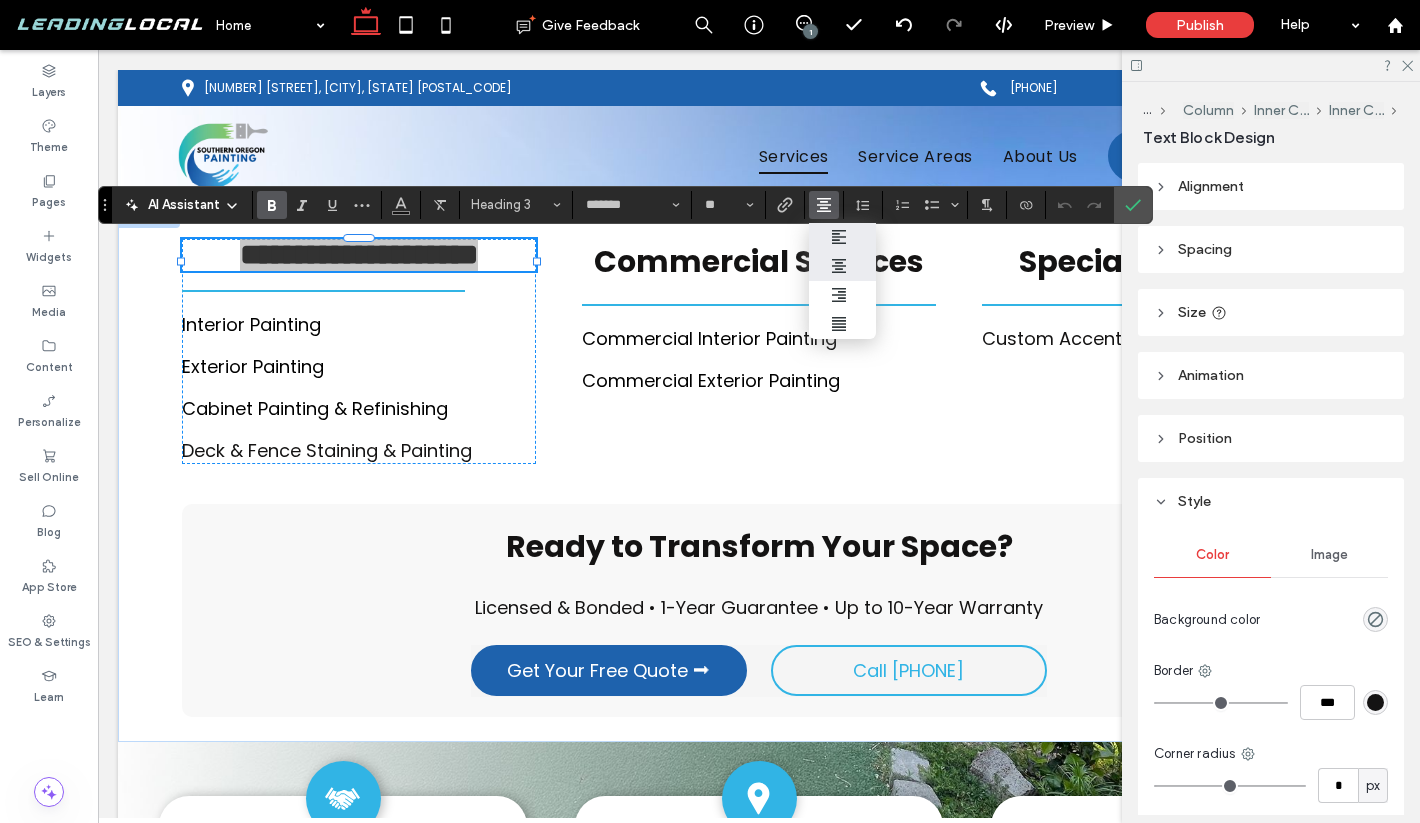 click at bounding box center [842, 237] 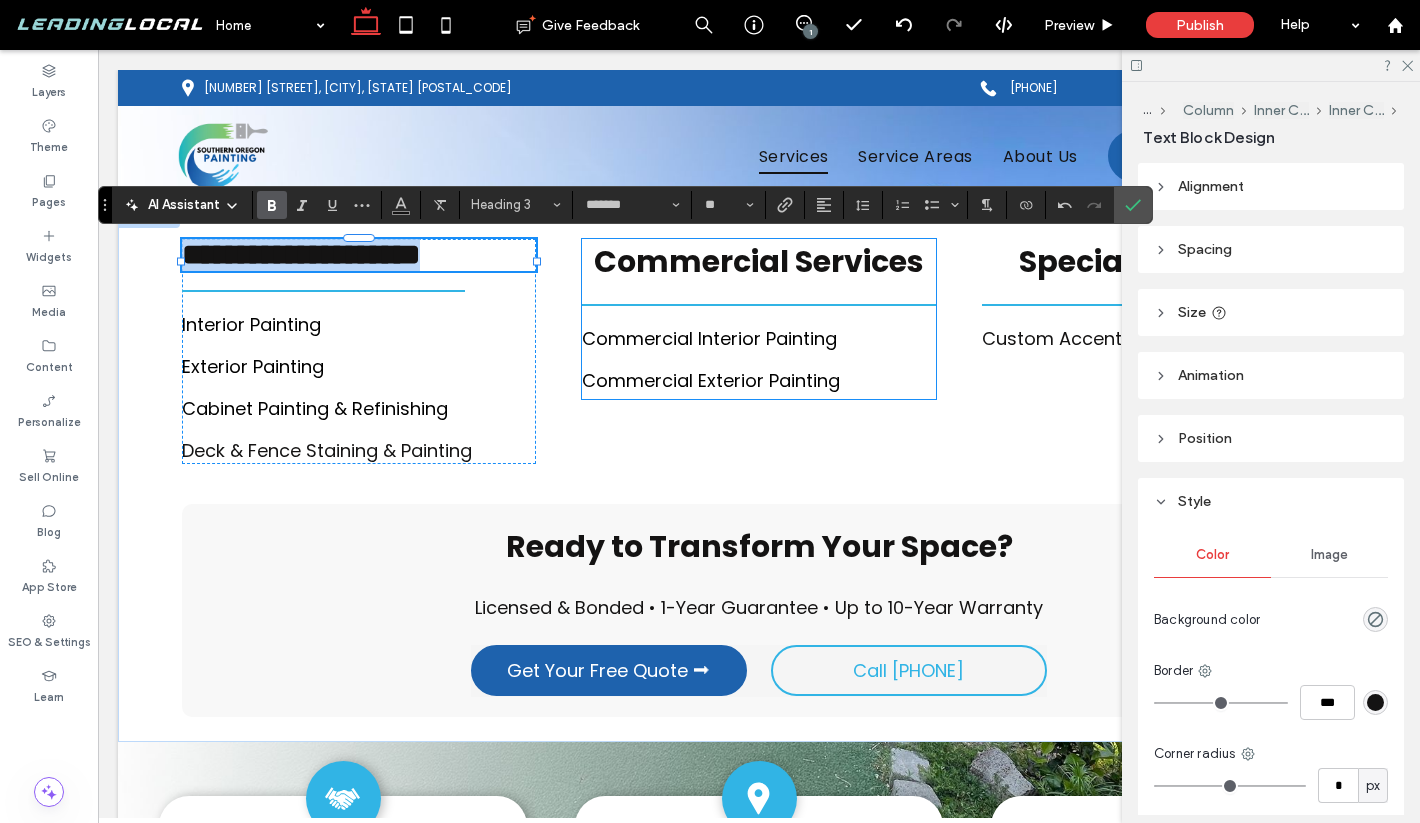 click on "Commercial Services" at bounding box center [759, 262] 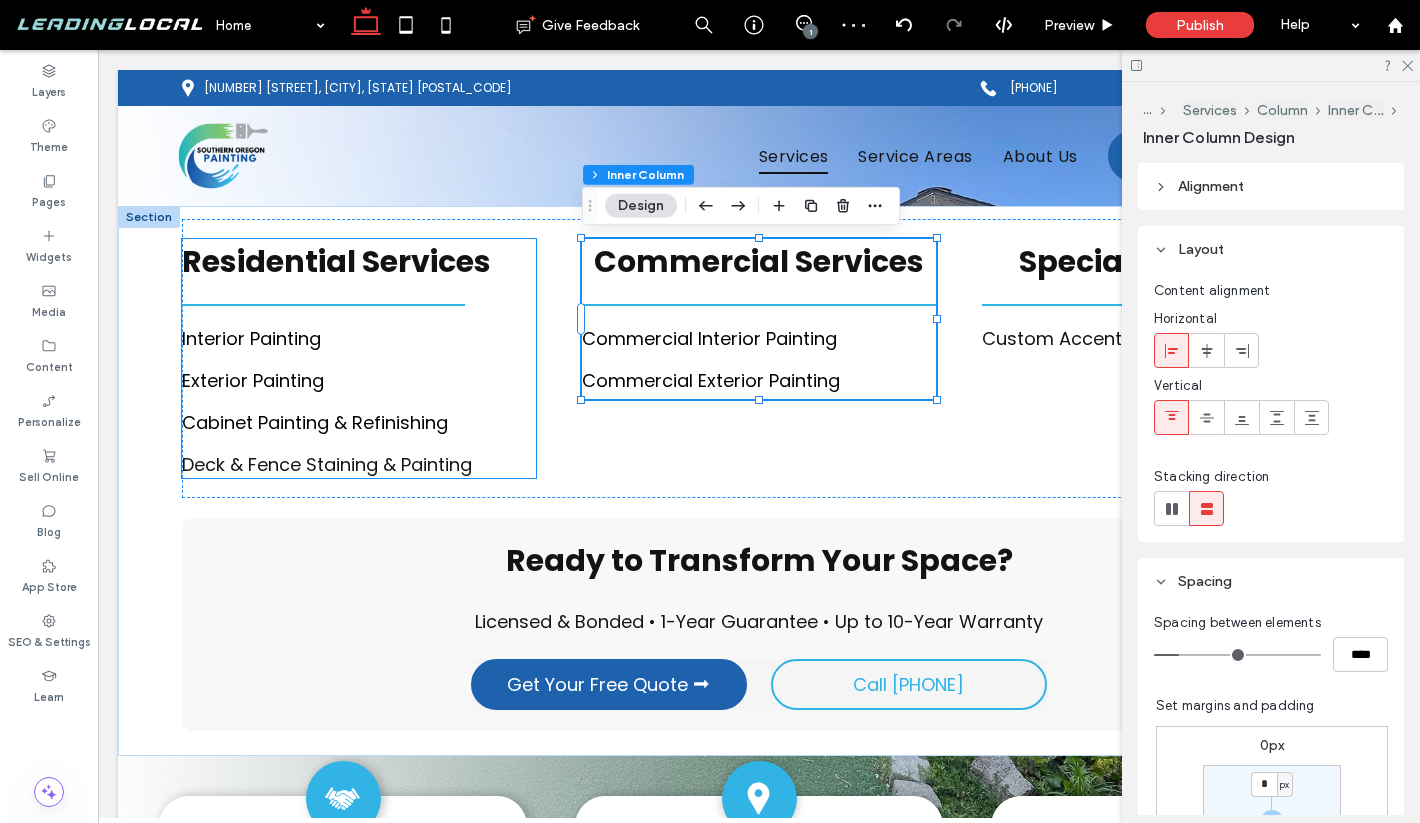 click at bounding box center [323, 305] 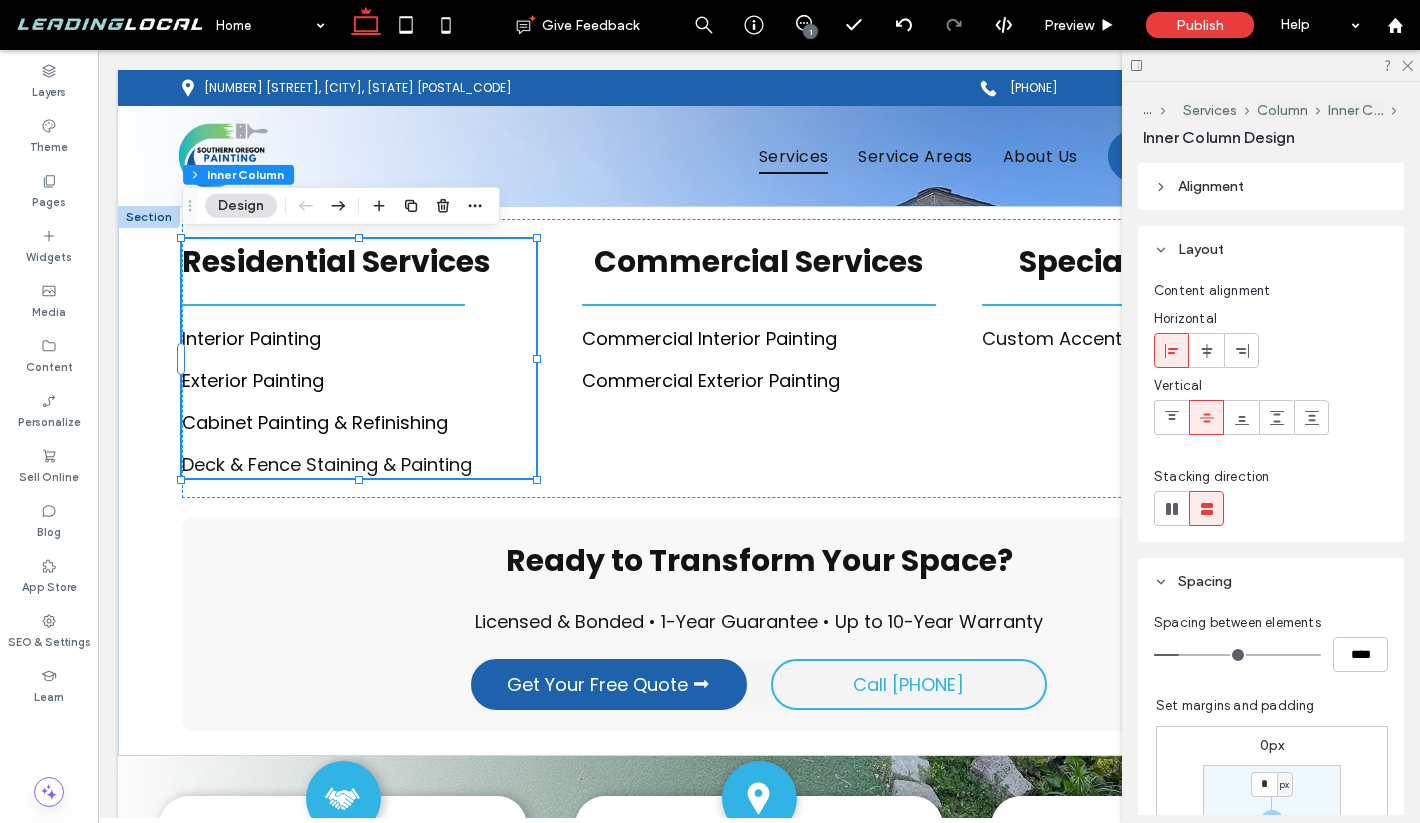 click at bounding box center [323, 305] 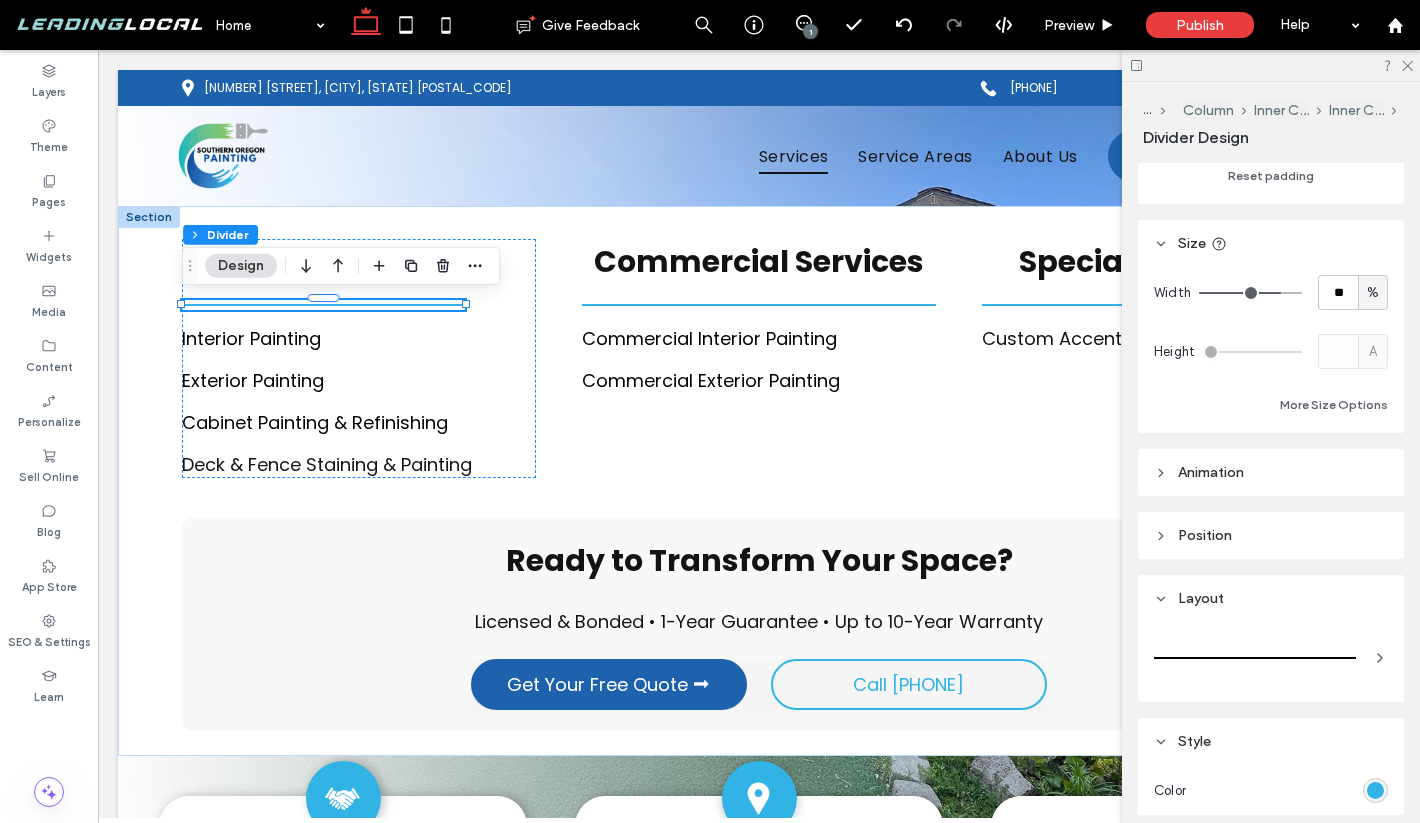 scroll, scrollTop: 389, scrollLeft: 0, axis: vertical 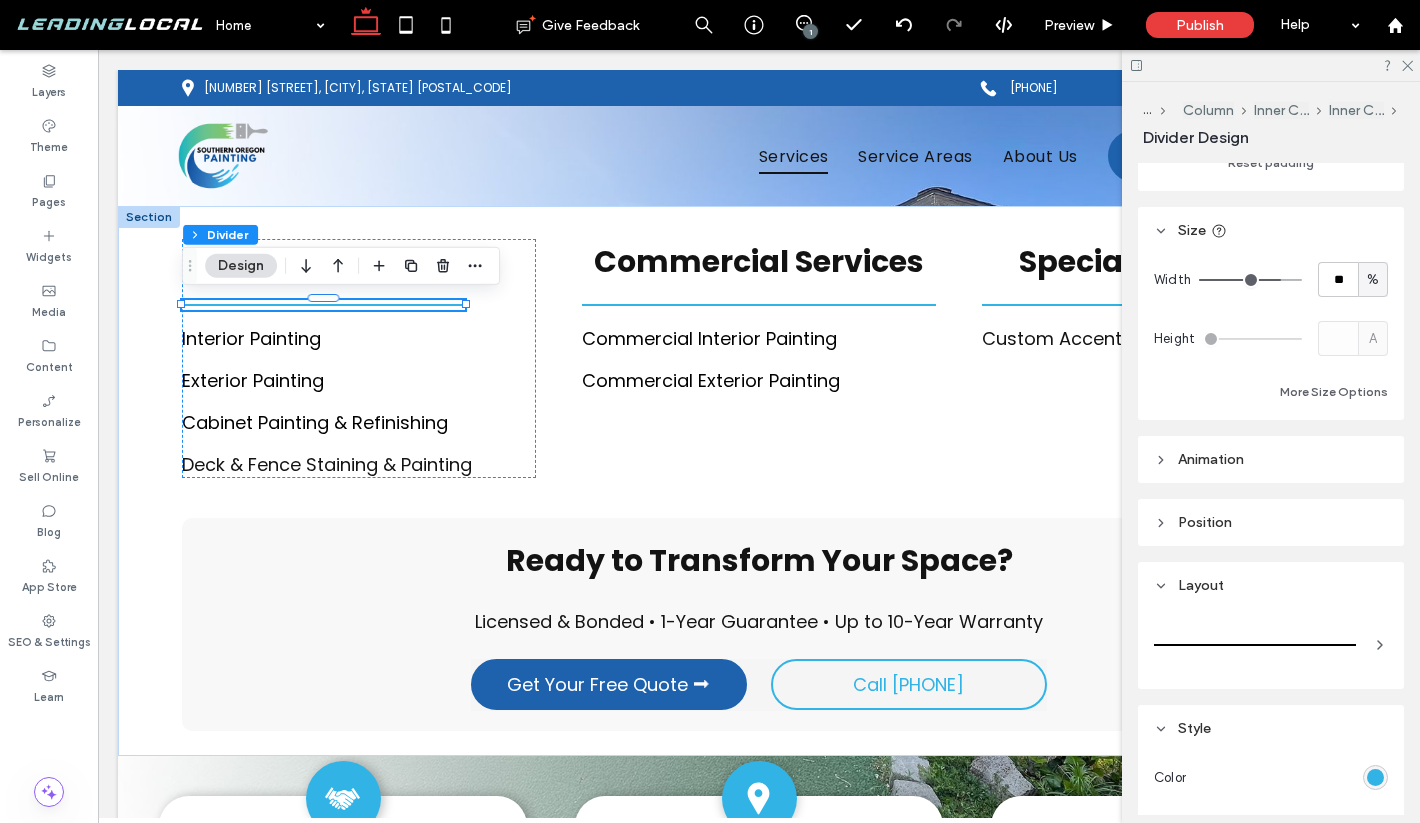 click at bounding box center [1271, 649] 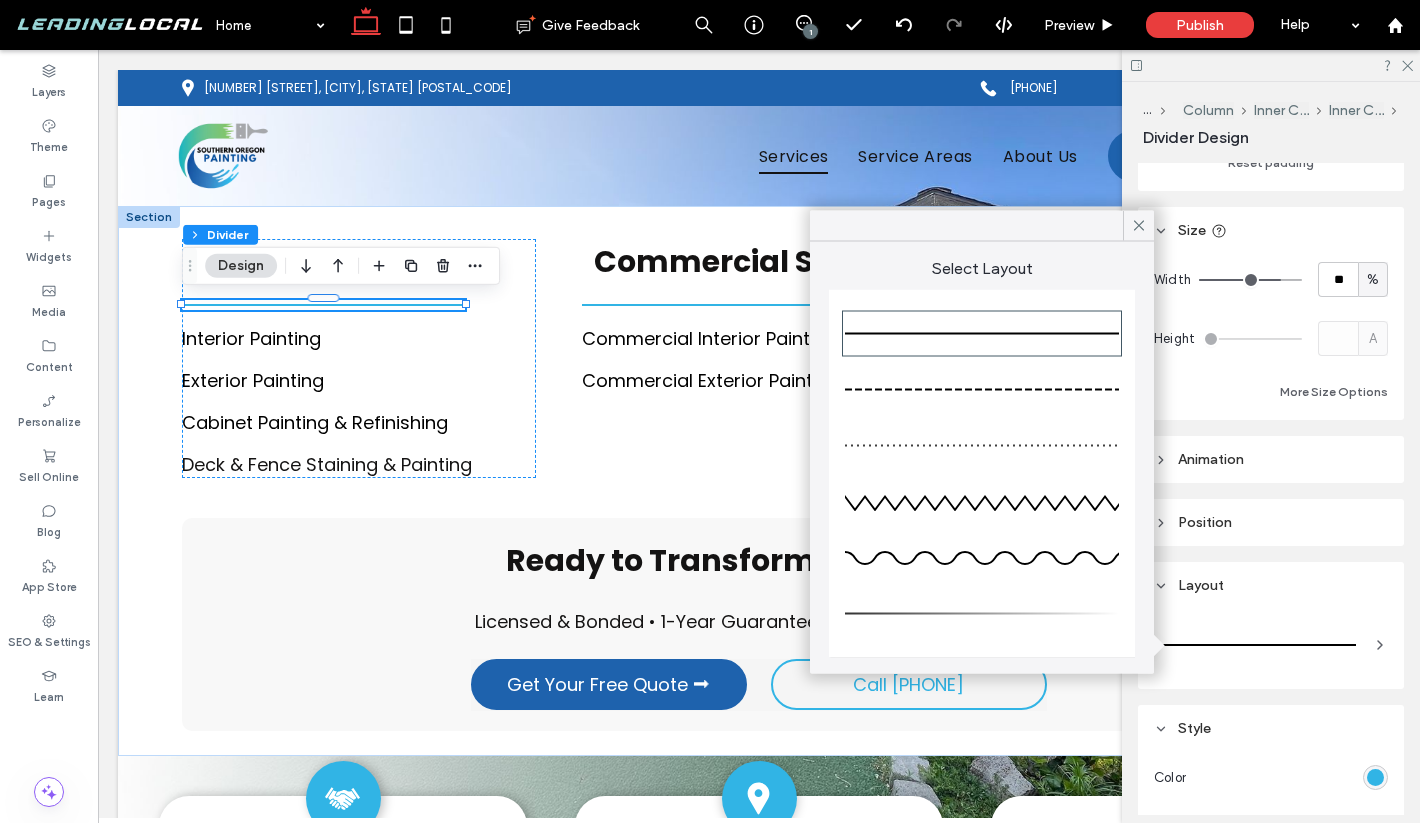 click at bounding box center (982, 614) 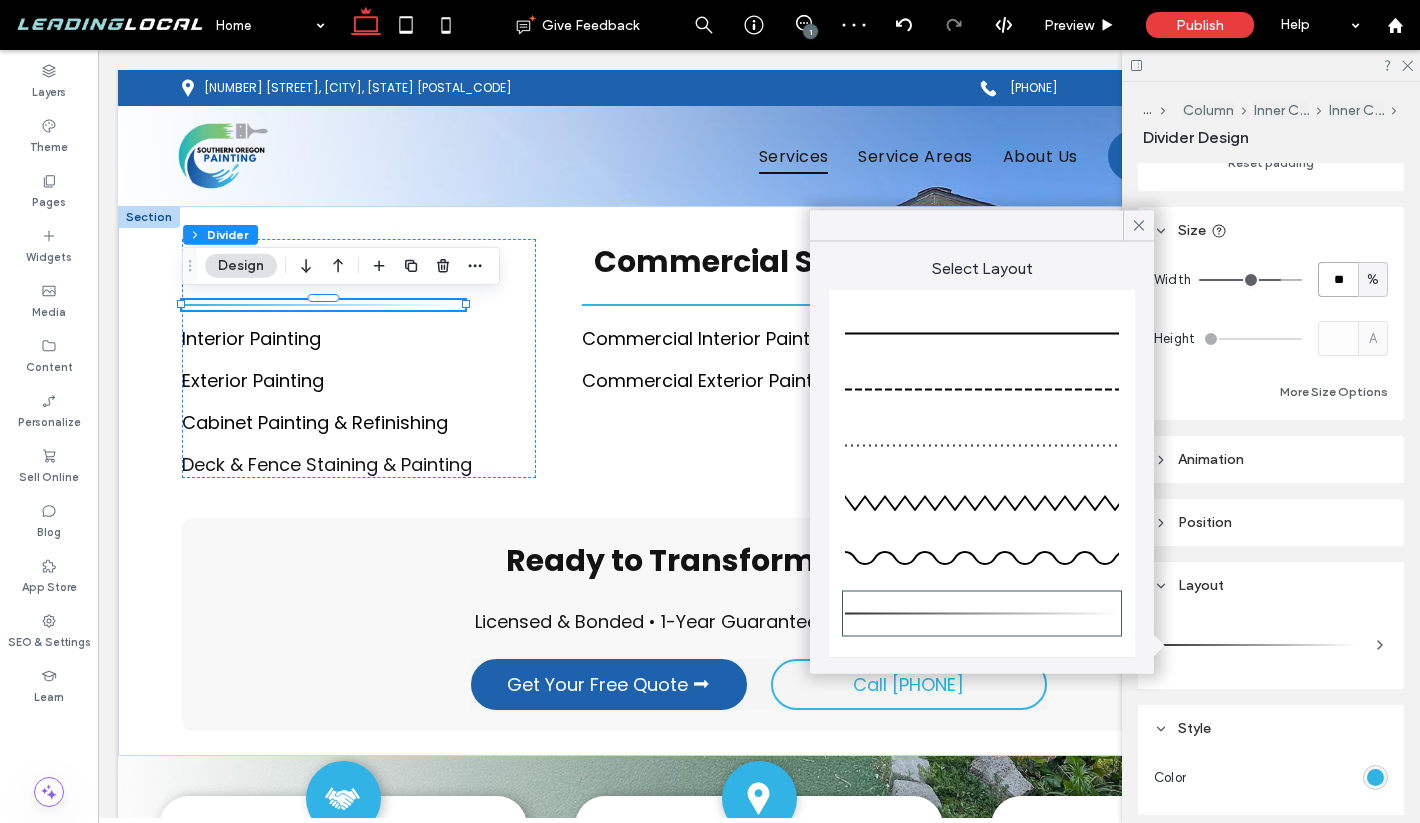 click on "**" at bounding box center [1338, 279] 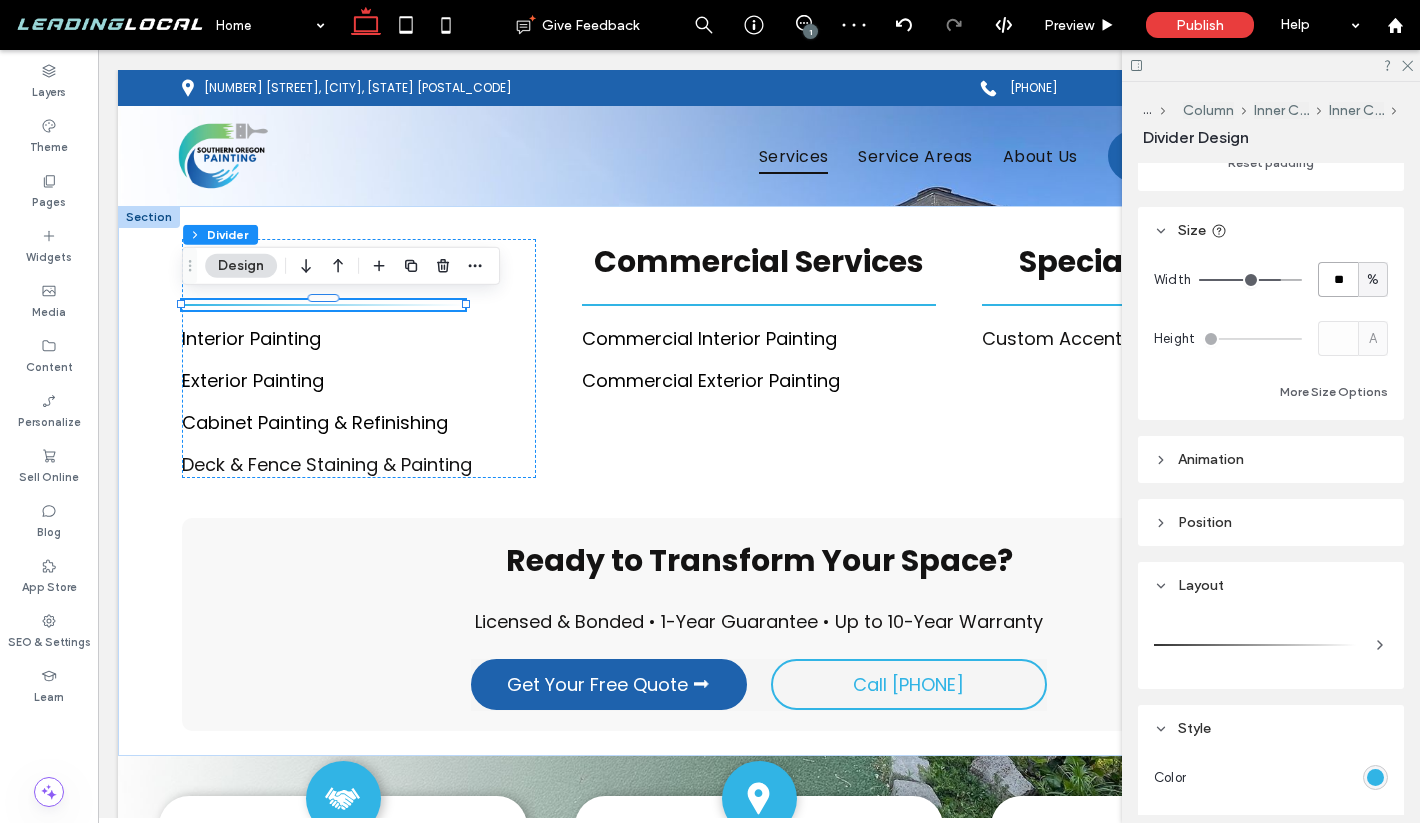 type on "**" 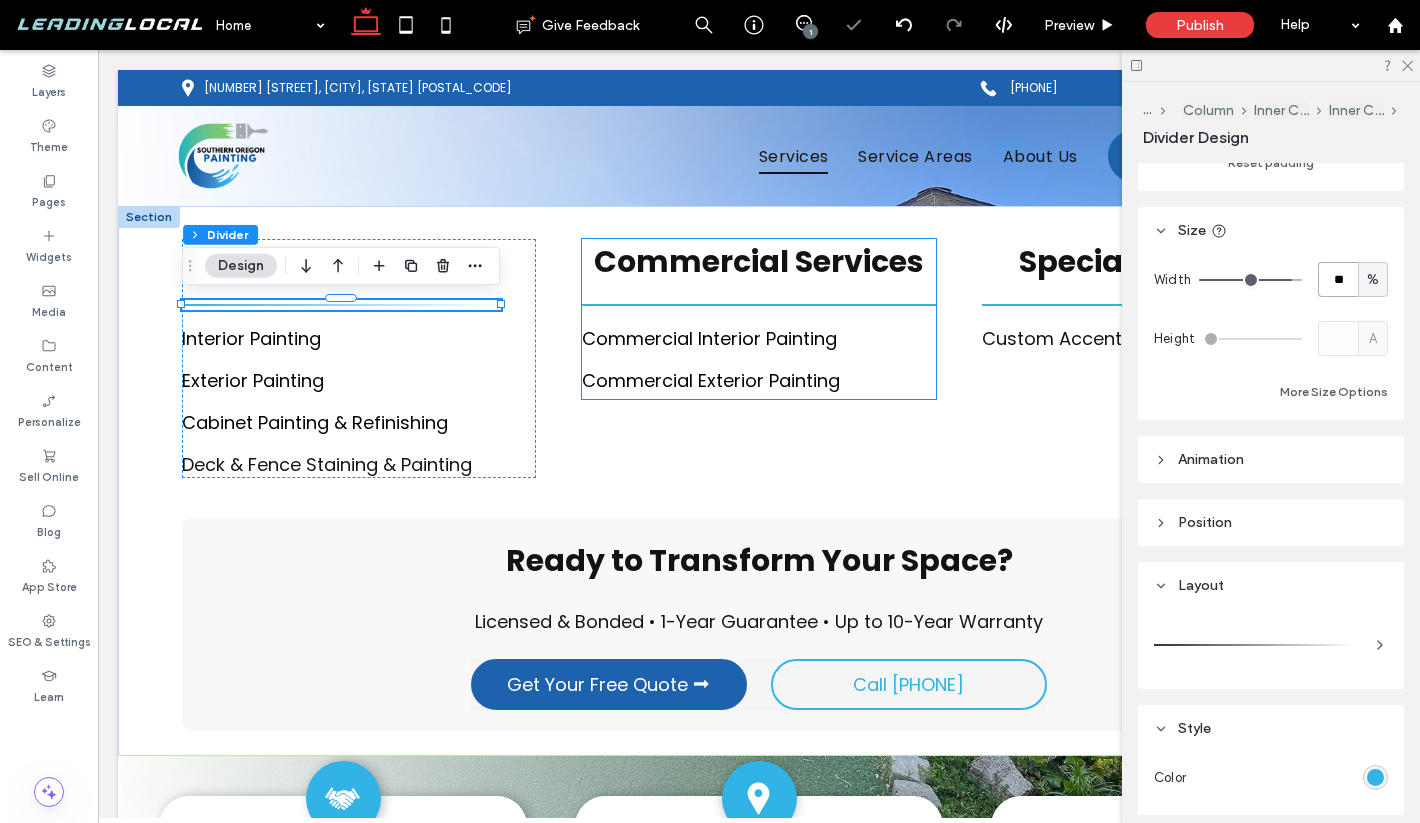 click on "Commercial Services
Comm ﻿ ercial Interior Painting
Commercial Exterior Painting" at bounding box center (759, 319) 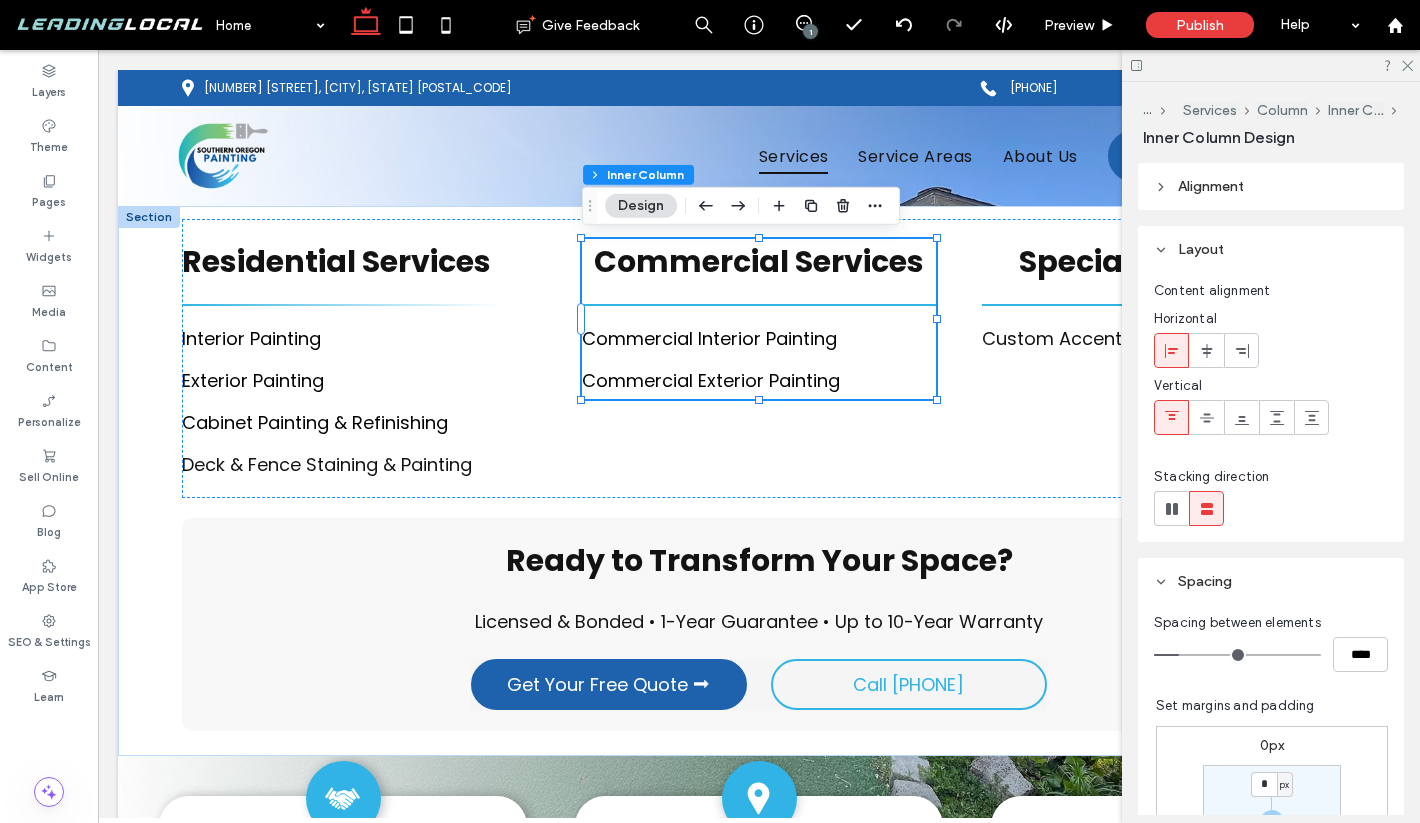 click at bounding box center [759, 305] 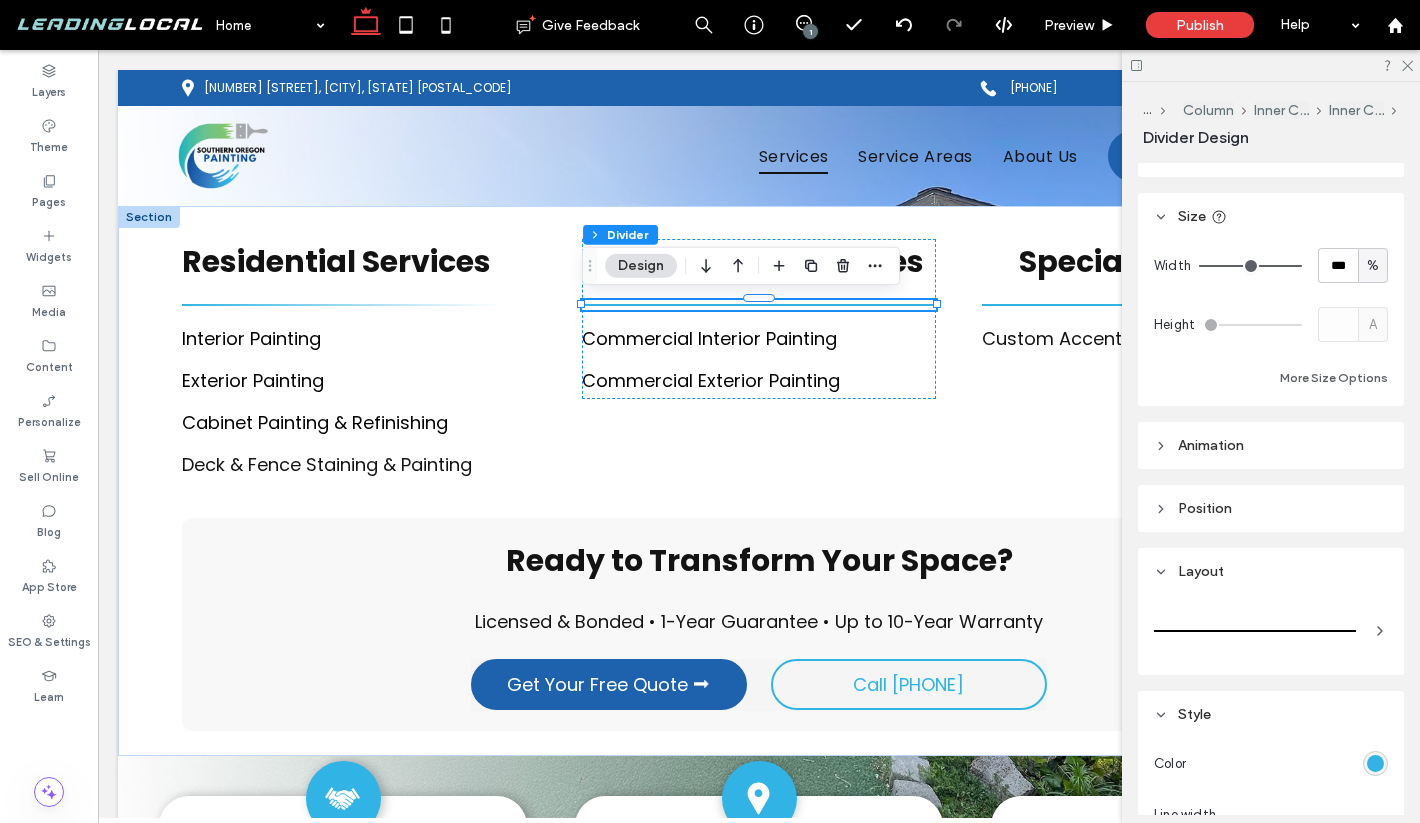 scroll, scrollTop: 424, scrollLeft: 0, axis: vertical 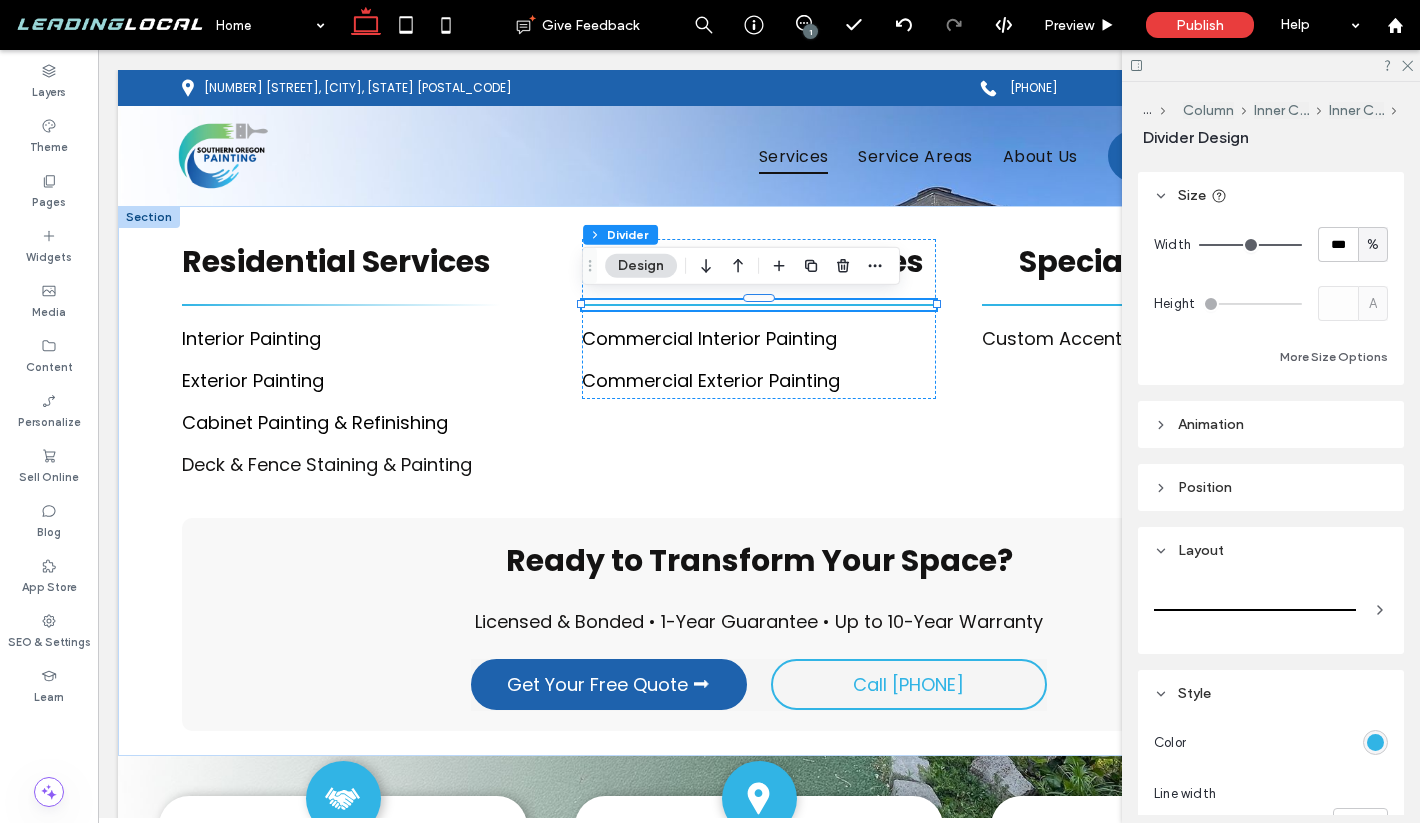 click at bounding box center [1255, 610] 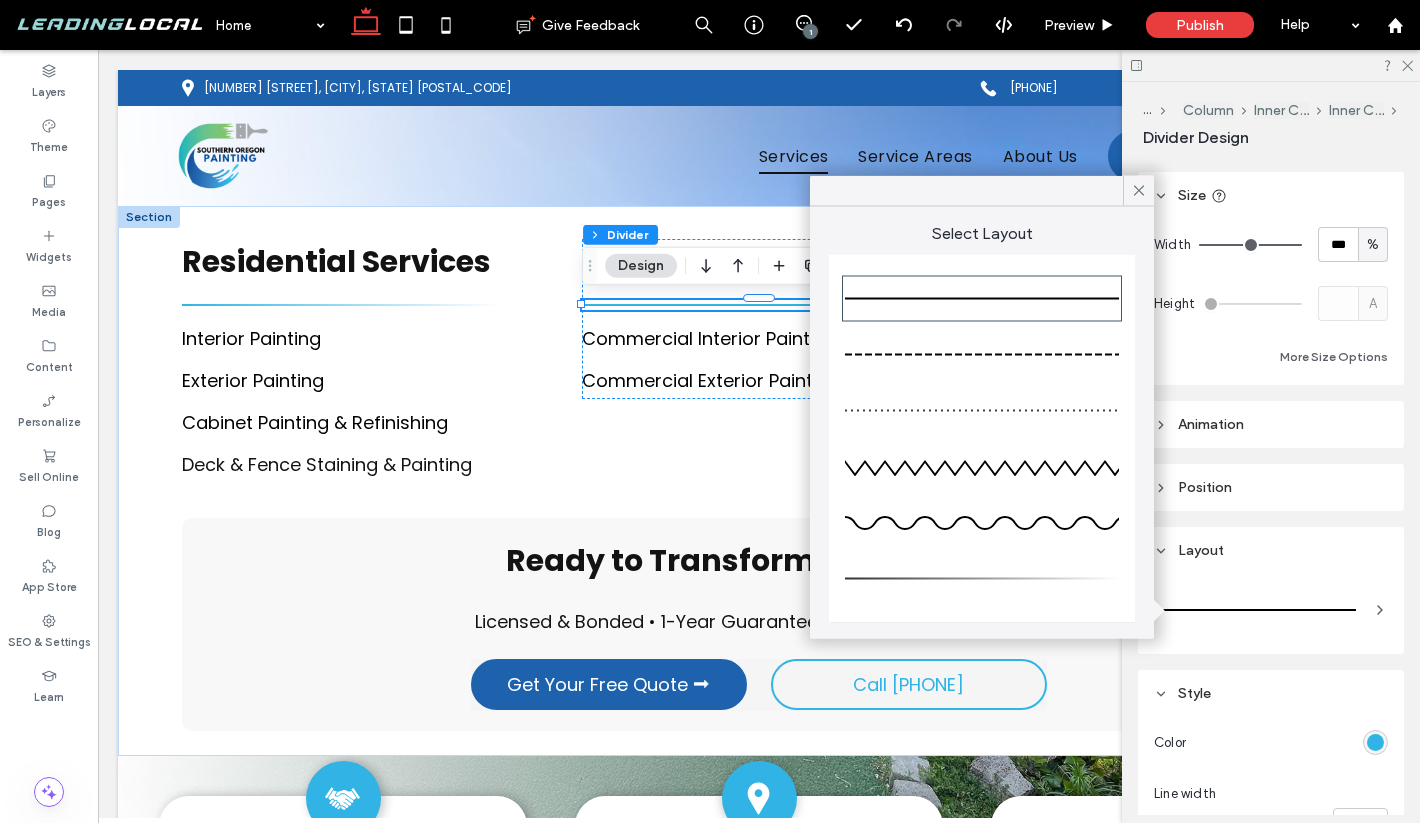 click at bounding box center [982, 579] 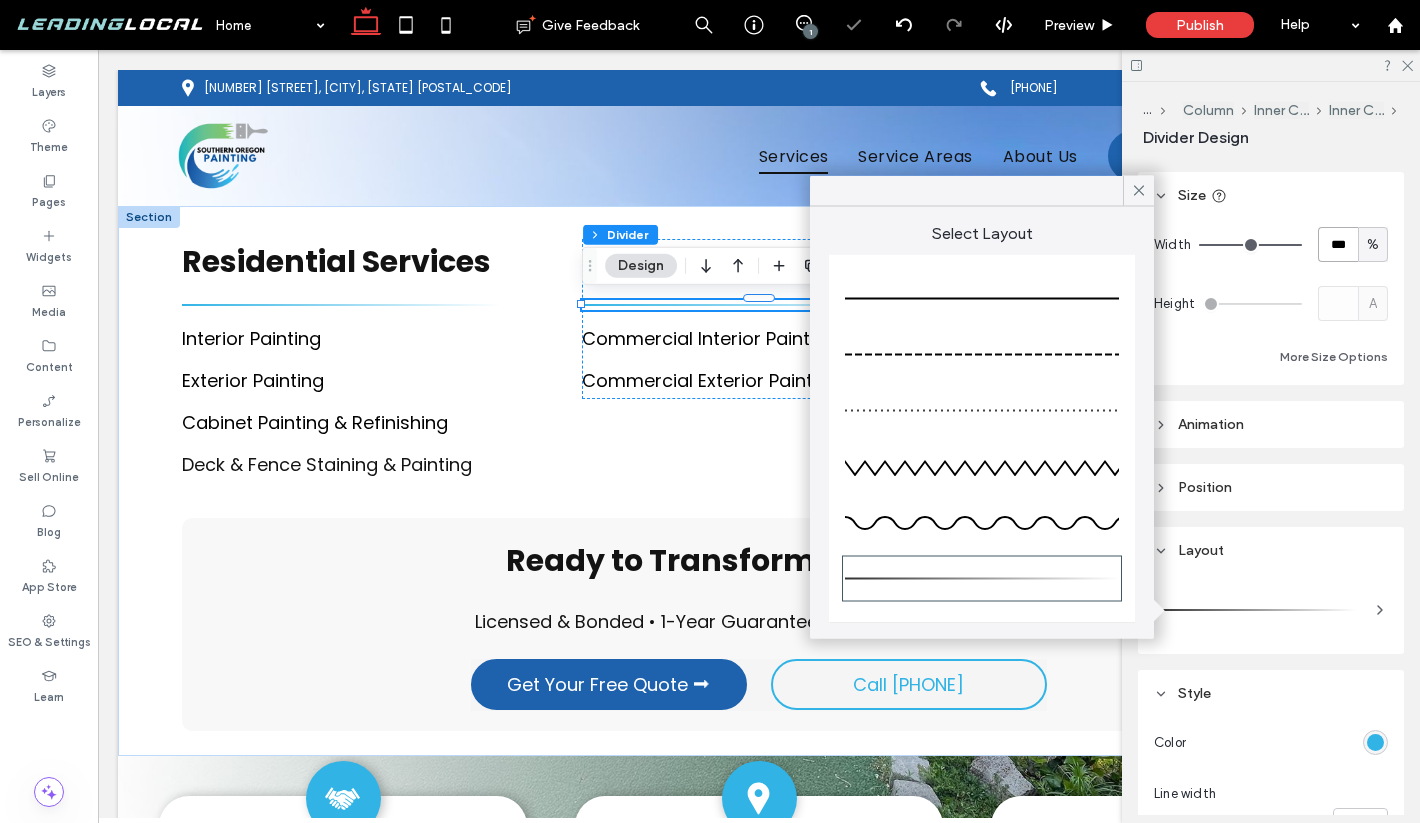 click on "***" at bounding box center [1338, 244] 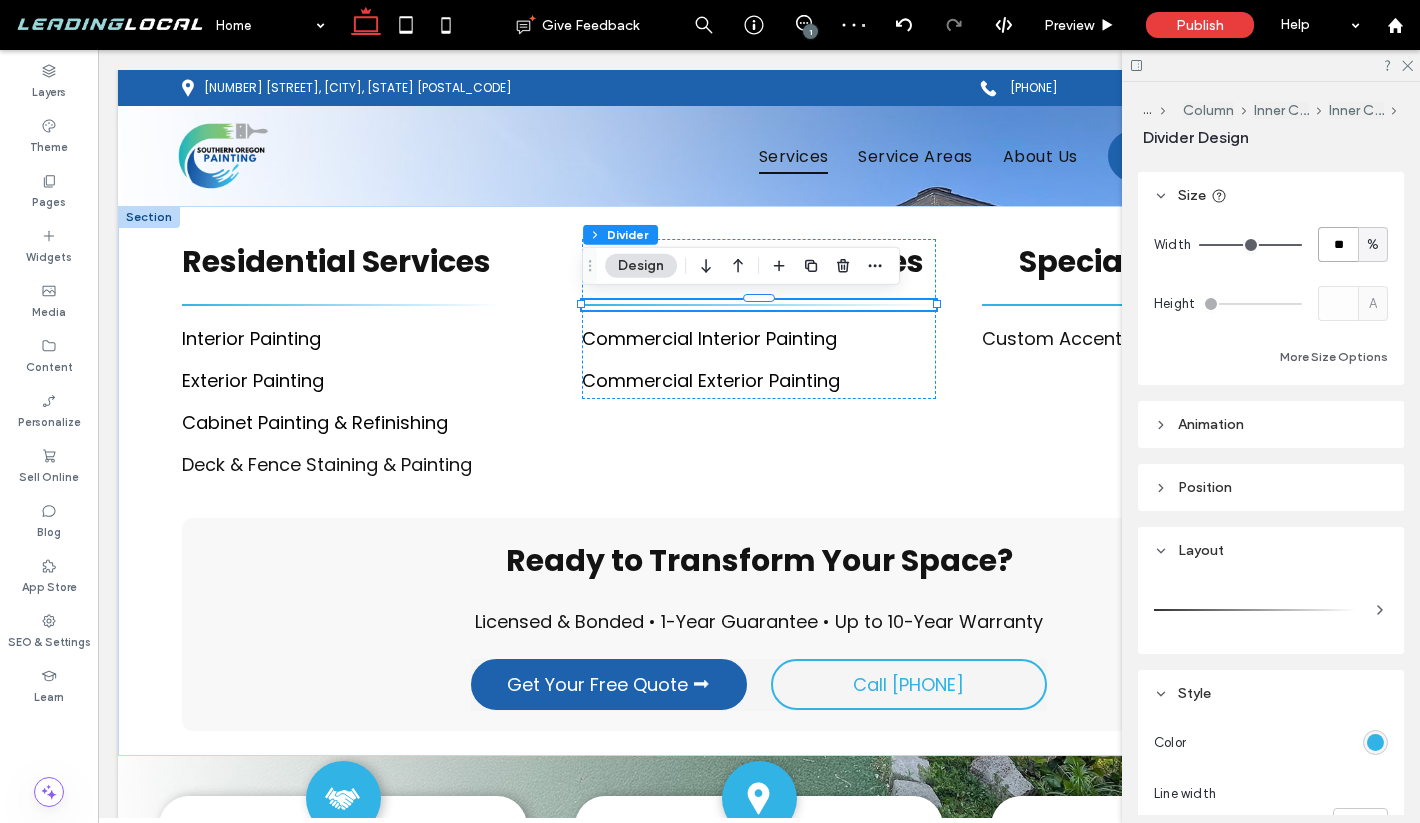 type on "**" 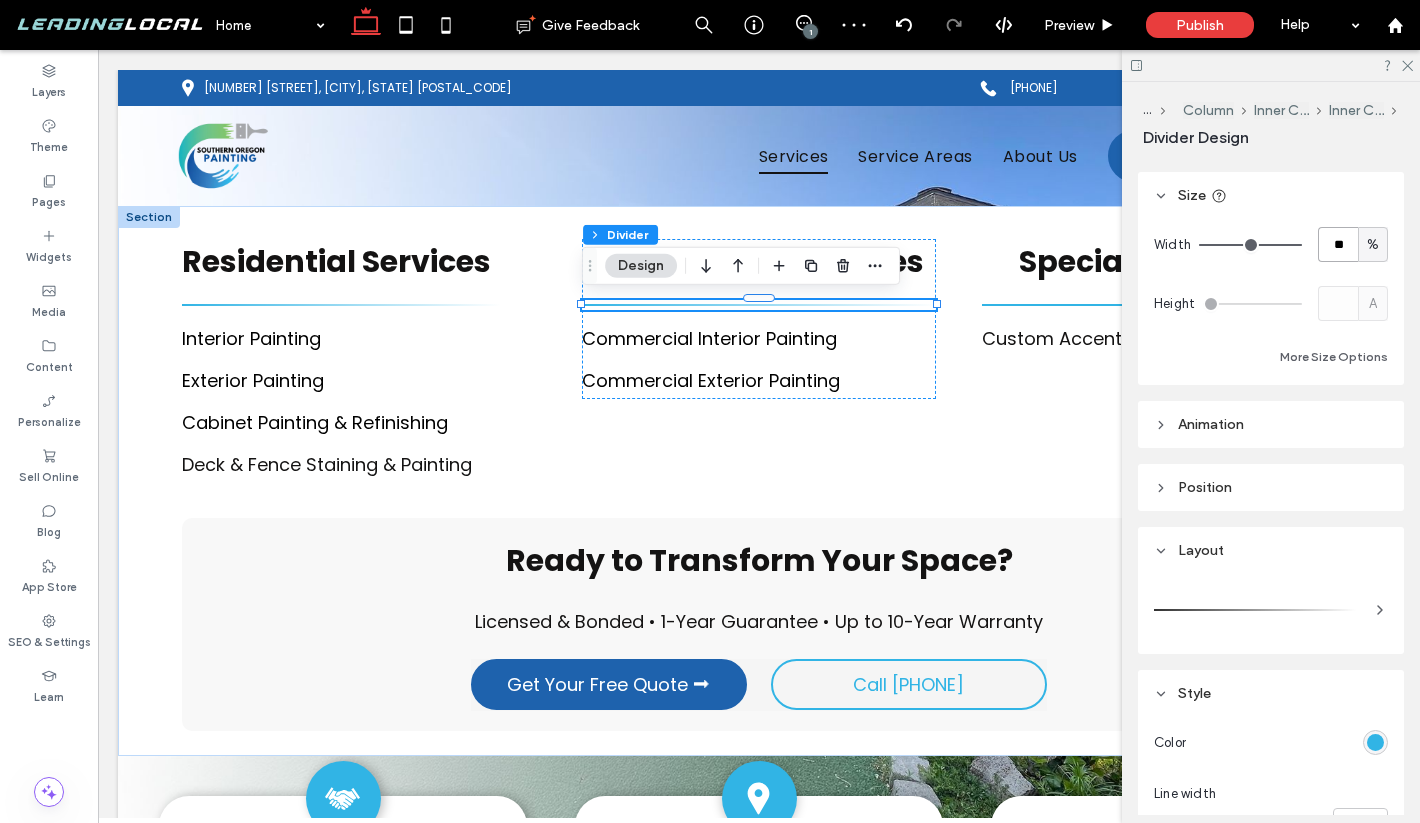 type on "**" 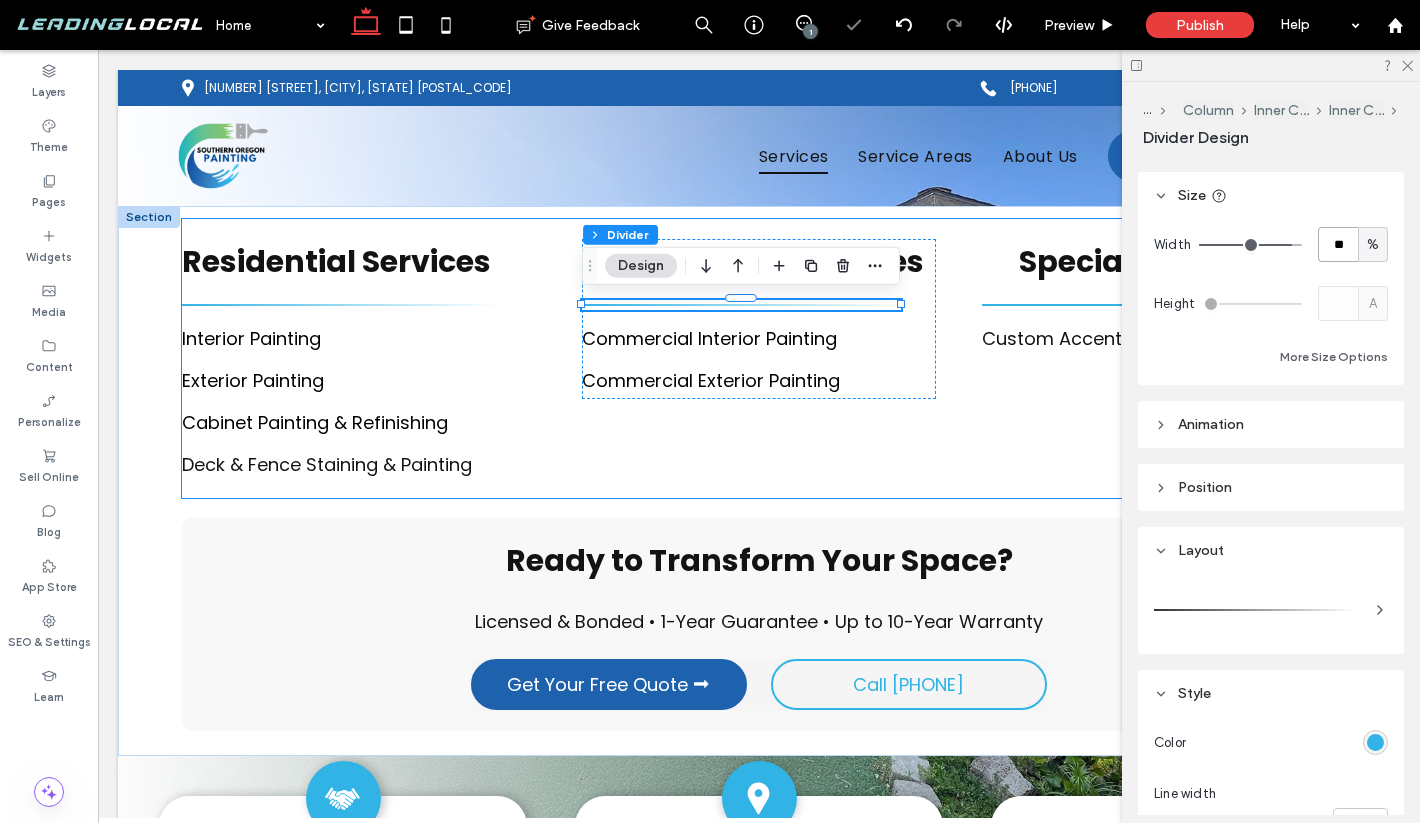 click on "Residential Services
Interior Painting
Exterior Painting
Cabinet Painting & Refinishing
Deck & Fenc e Staining & Painting
Commercial Services
Comm ﻿ ercial Interior Painting
Commercial Exterior Painting
Specialty Services Custom Accent Walls ﻿" at bounding box center (759, 358) 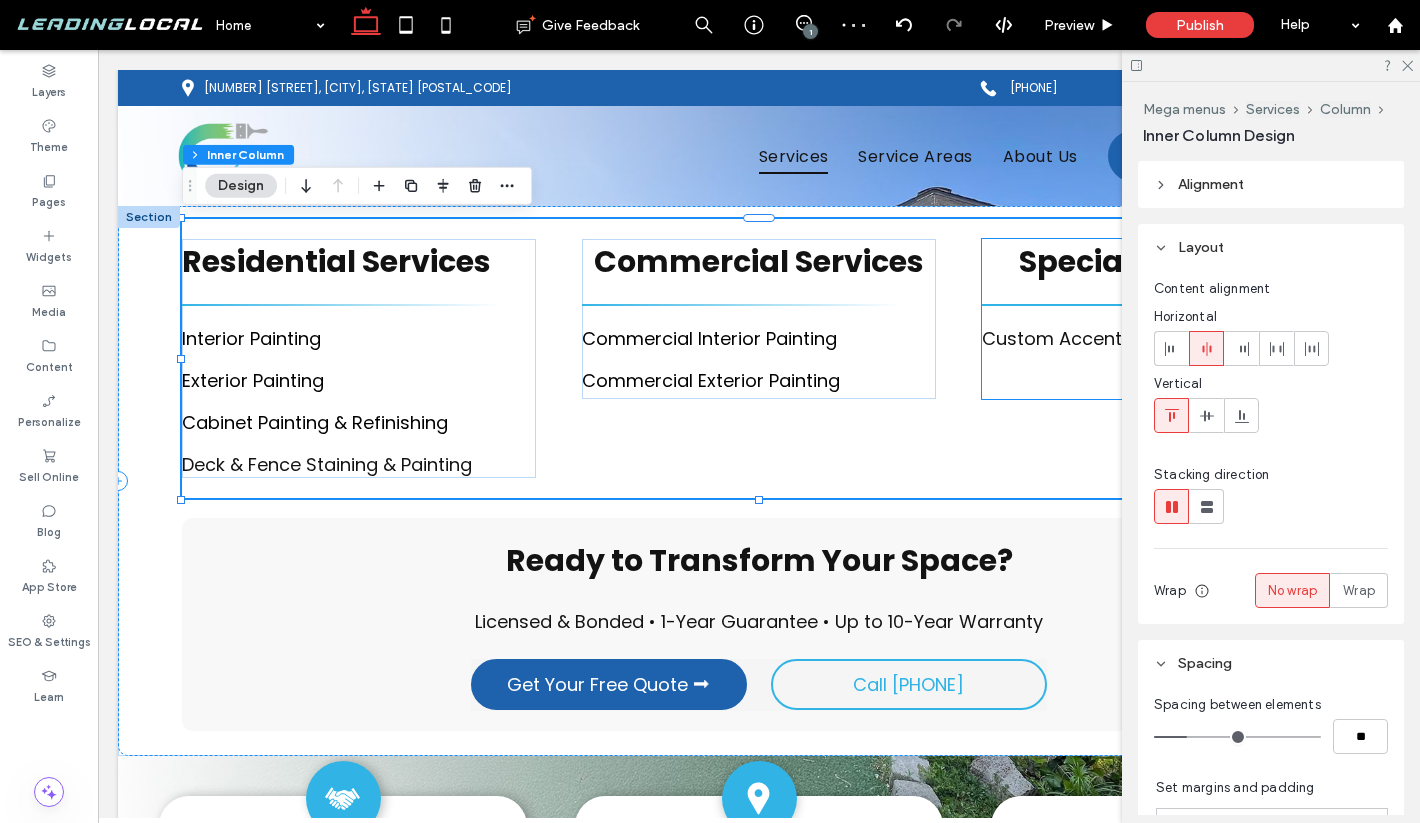 click at bounding box center [1159, 305] 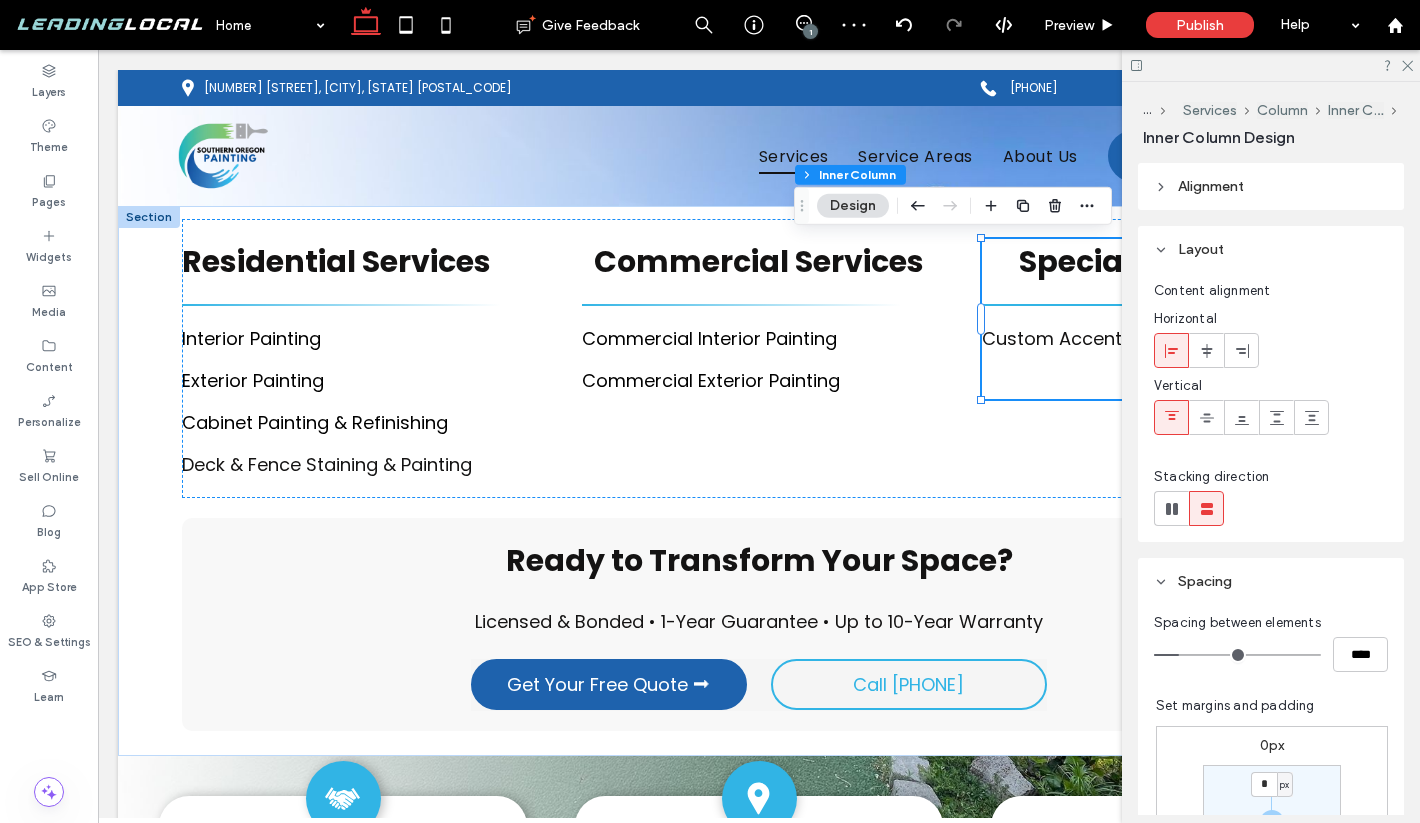 click at bounding box center (1159, 305) 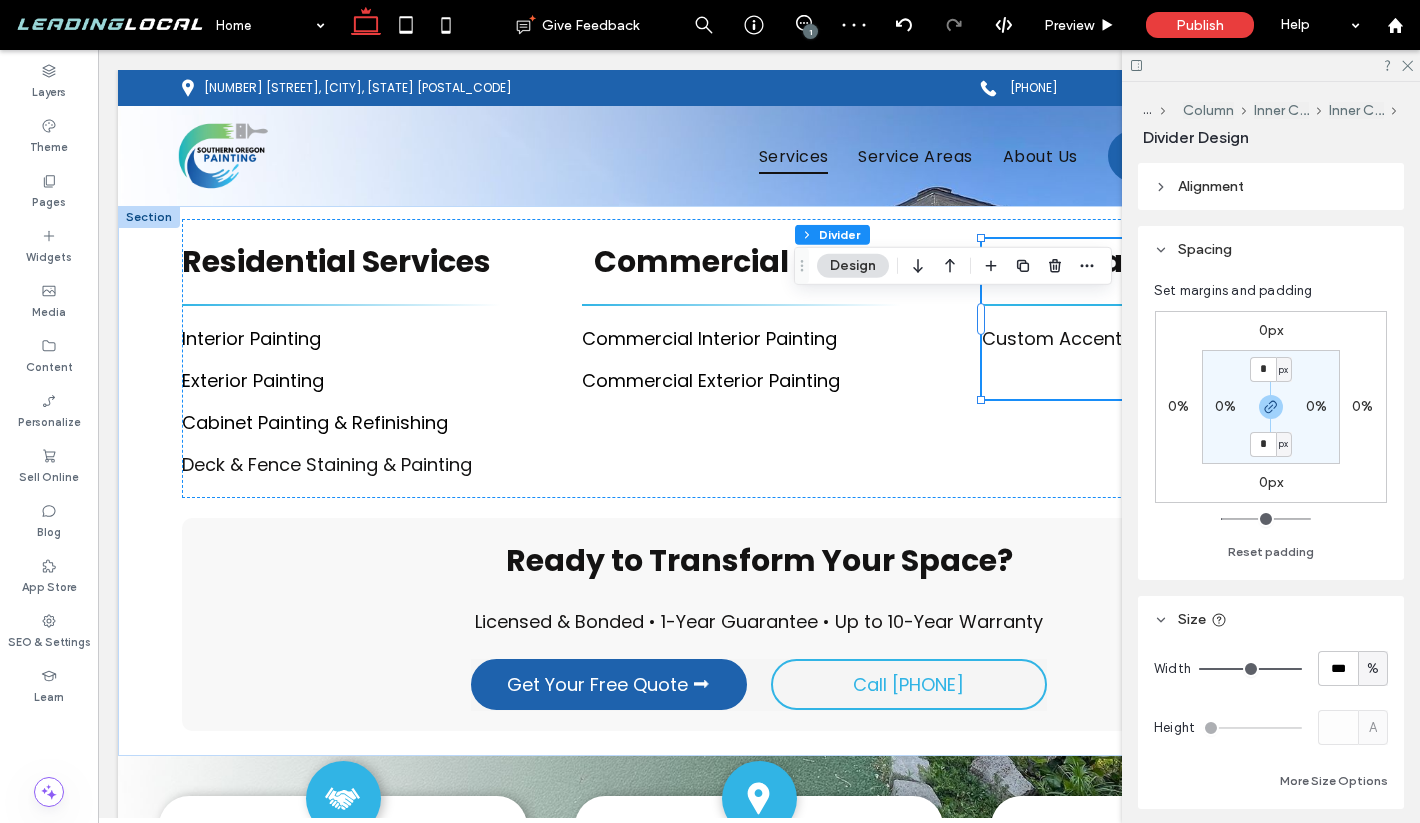 type on "*" 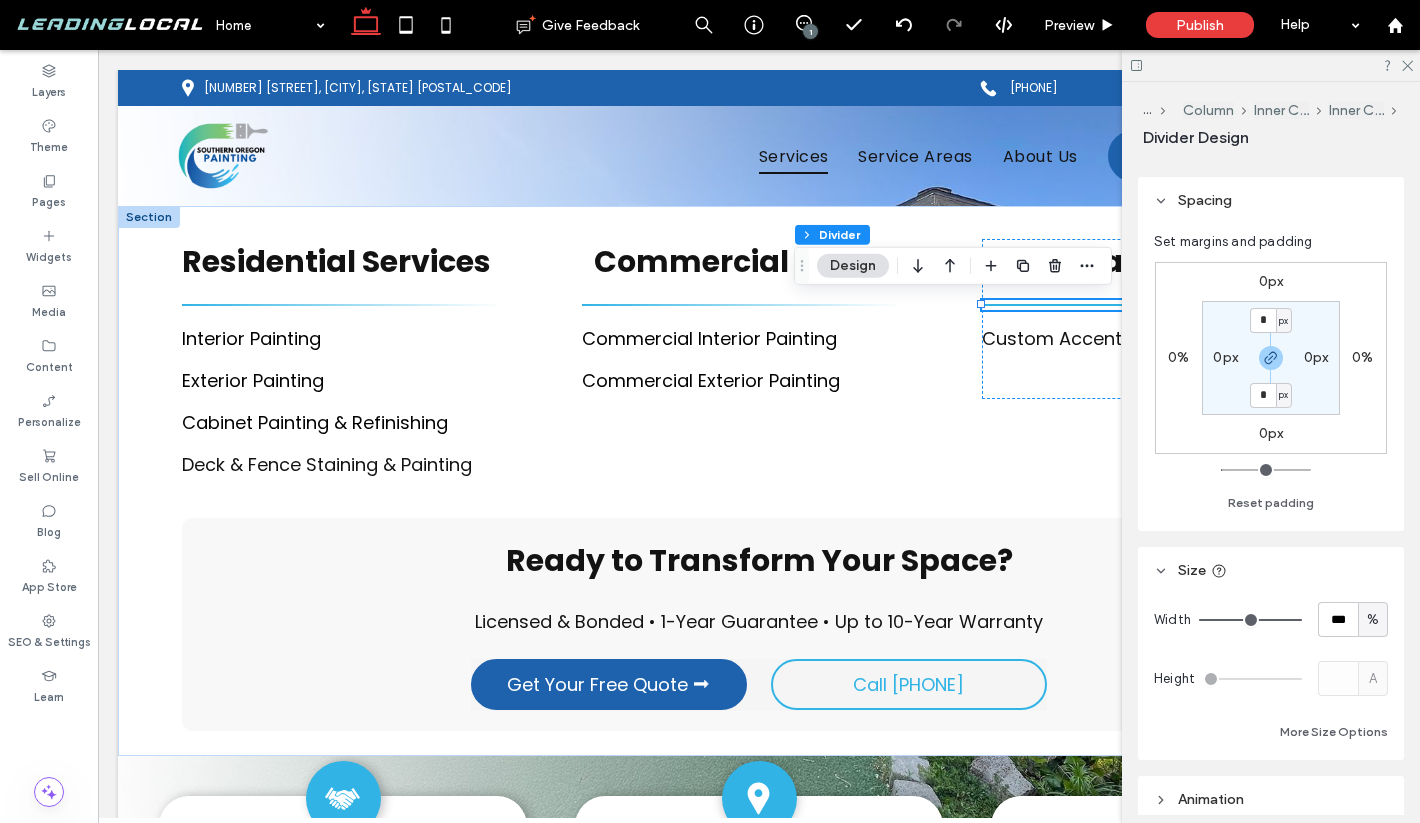 scroll, scrollTop: 83, scrollLeft: 0, axis: vertical 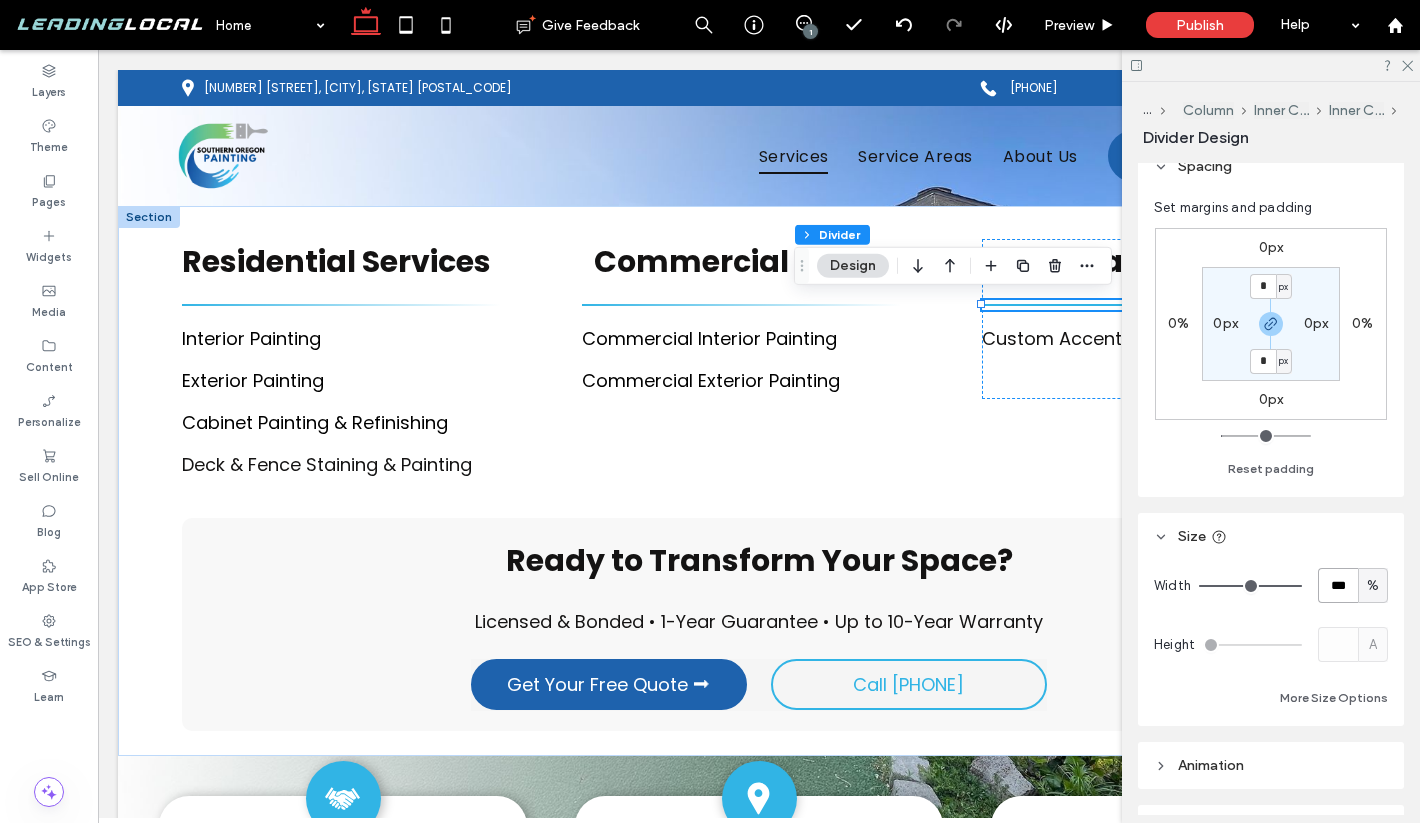 click on "***" at bounding box center [1338, 585] 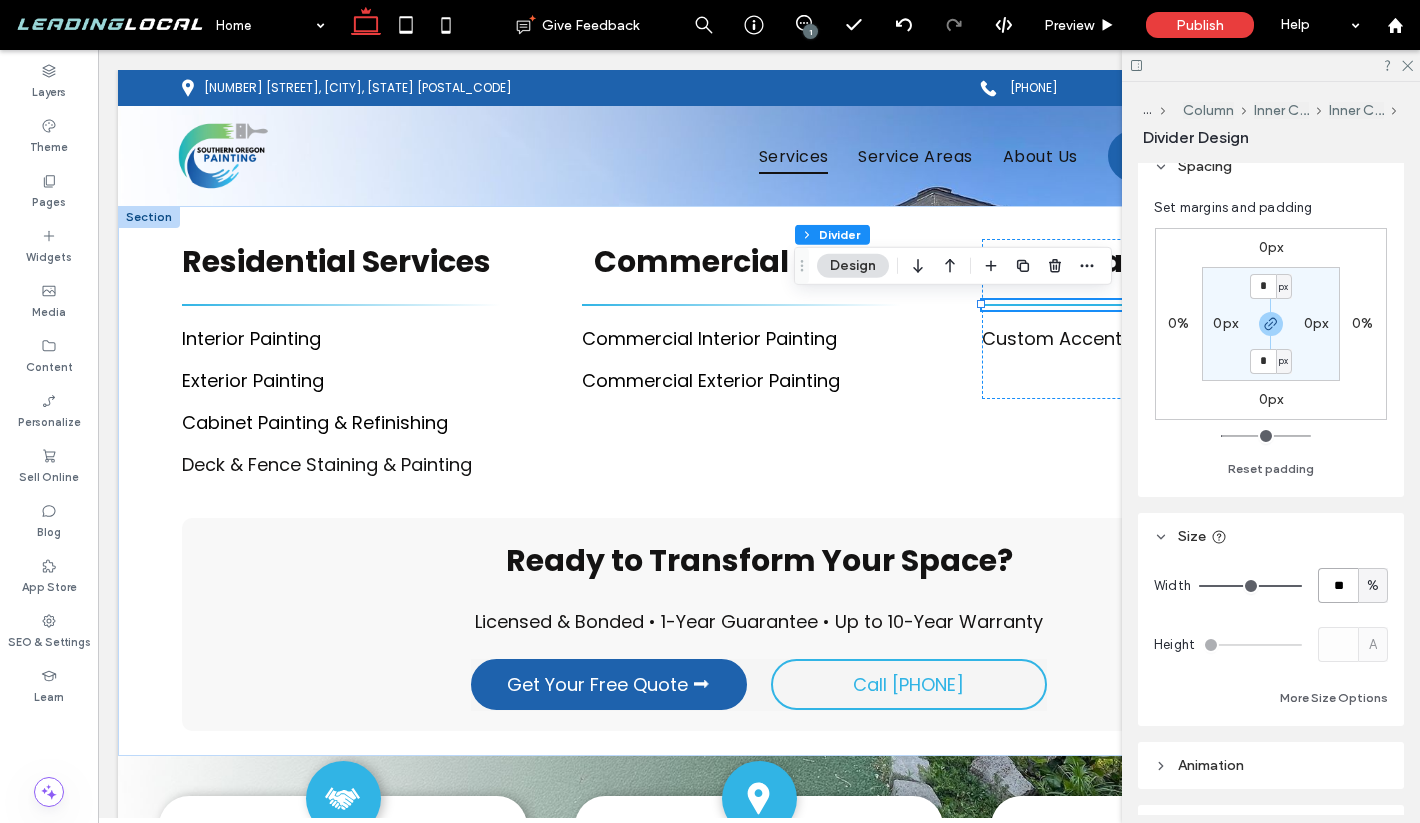 type on "**" 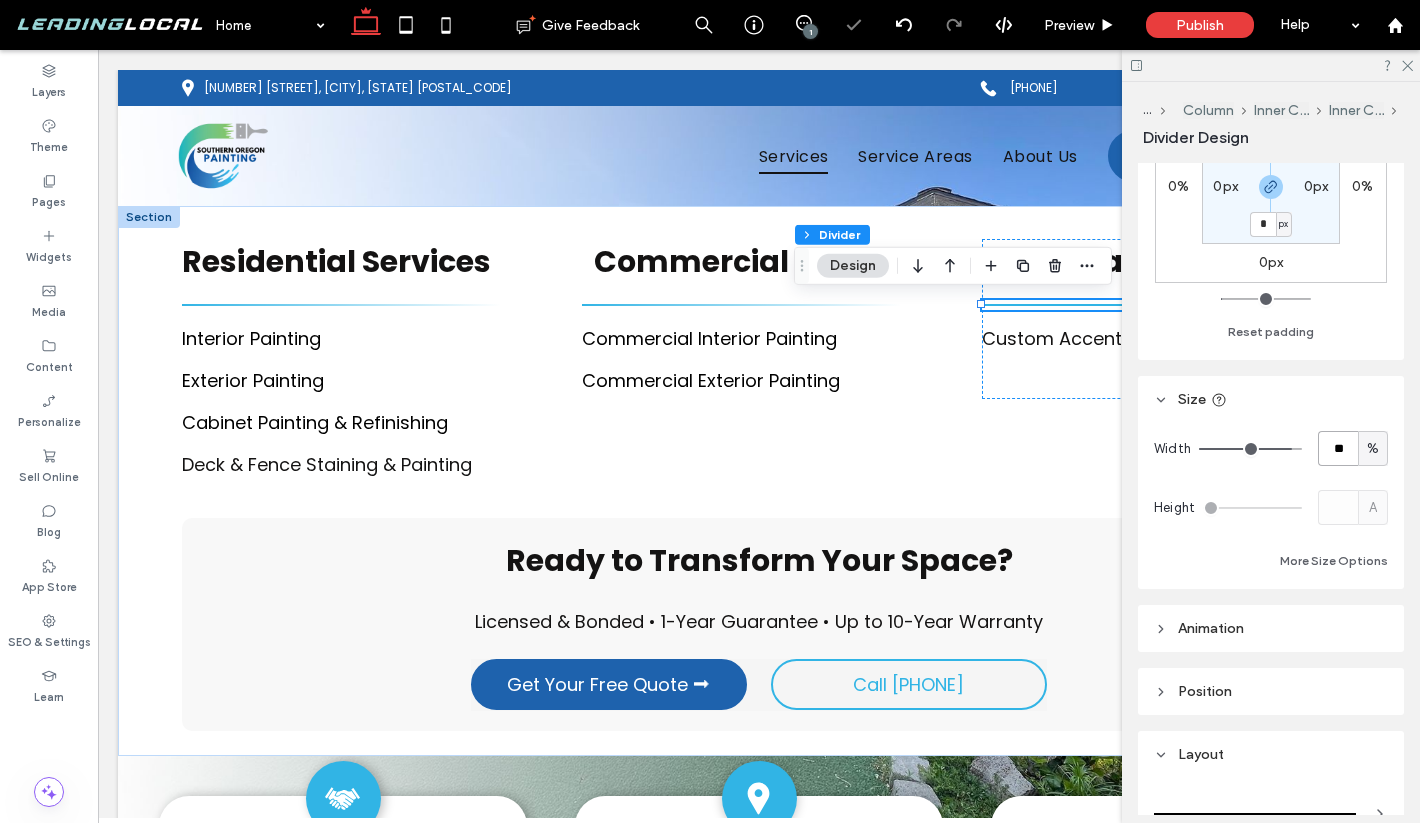 scroll, scrollTop: 404, scrollLeft: 0, axis: vertical 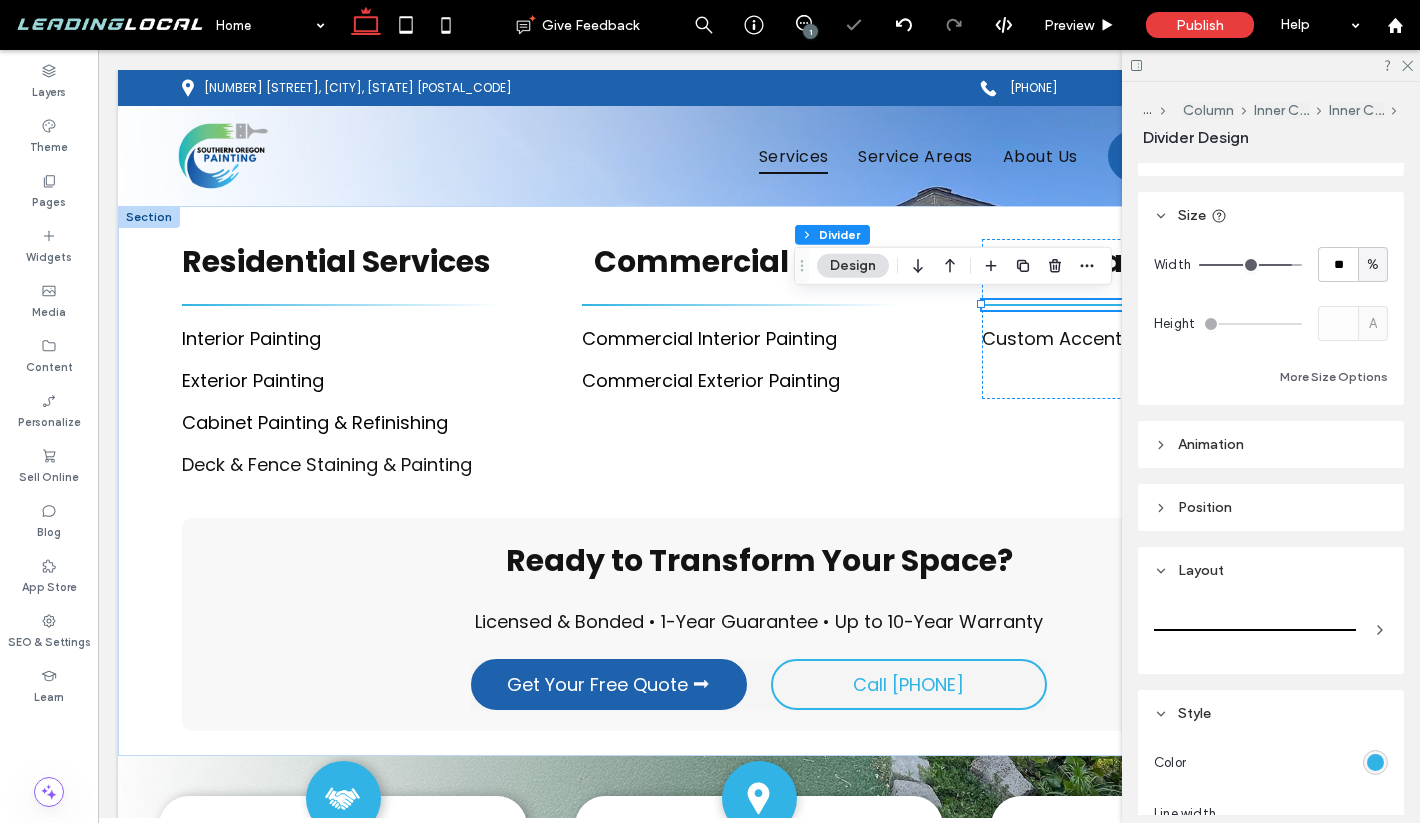 click on "Layout" at bounding box center [1271, 570] 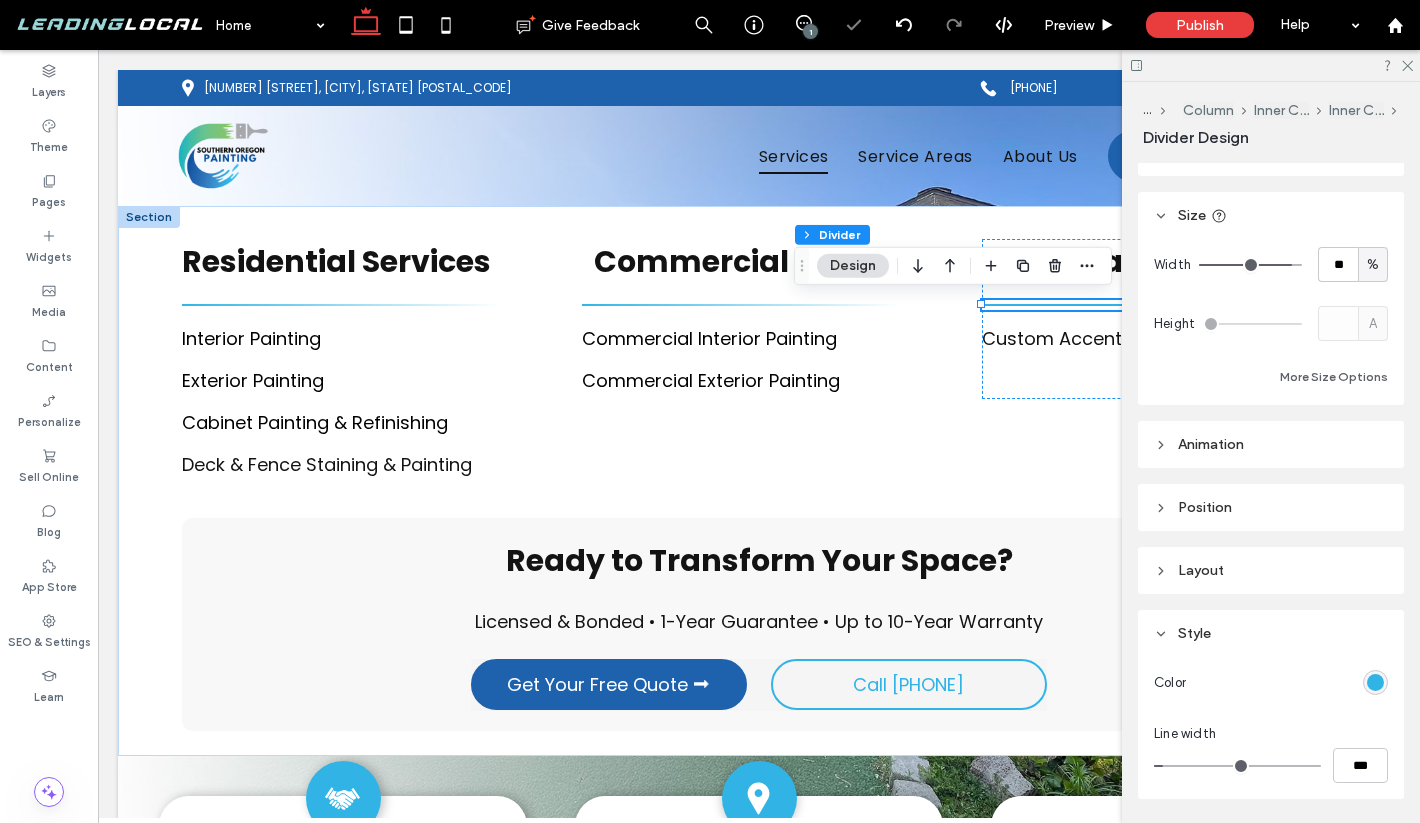 click on "Layout" at bounding box center [1271, 570] 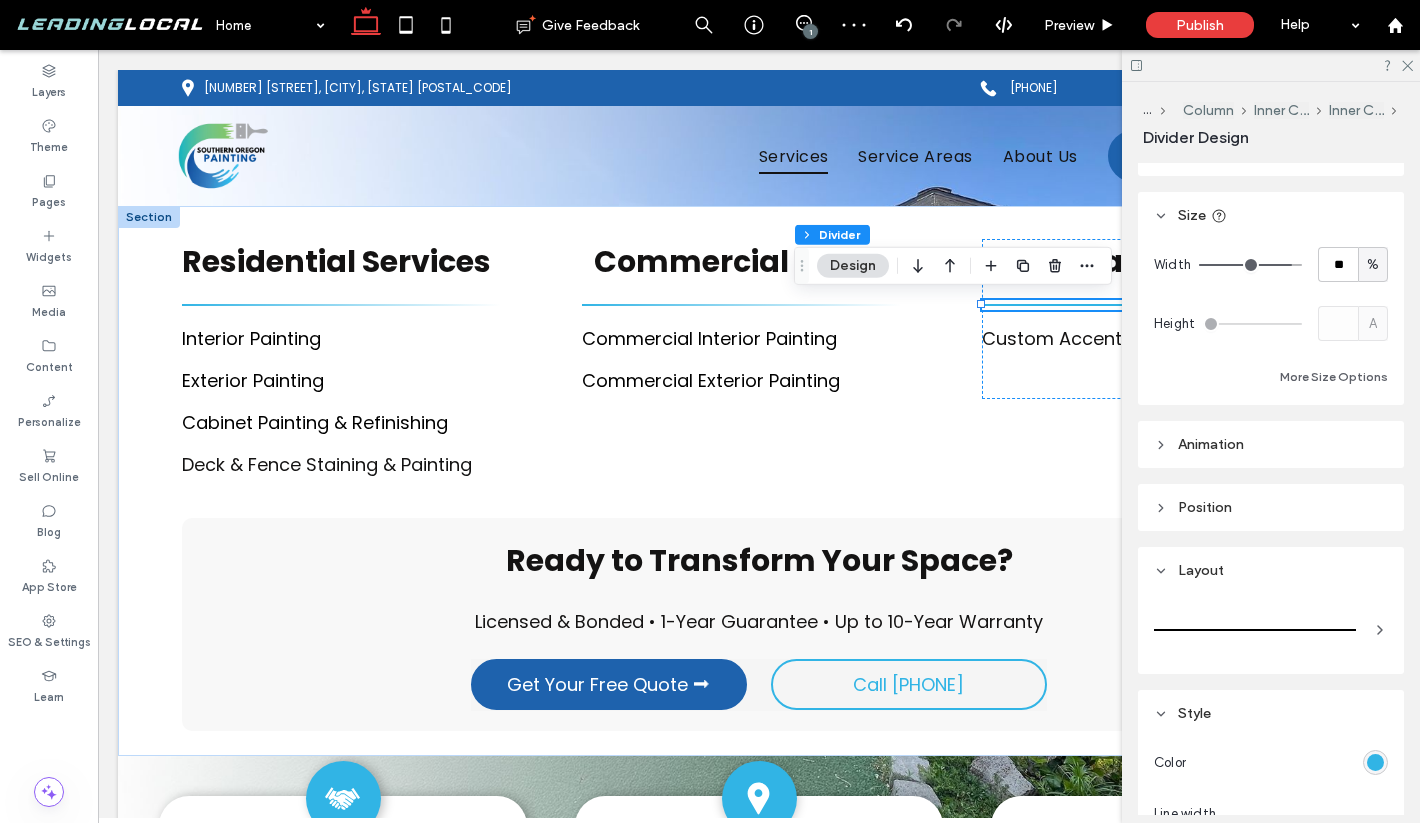 click at bounding box center [1255, 630] 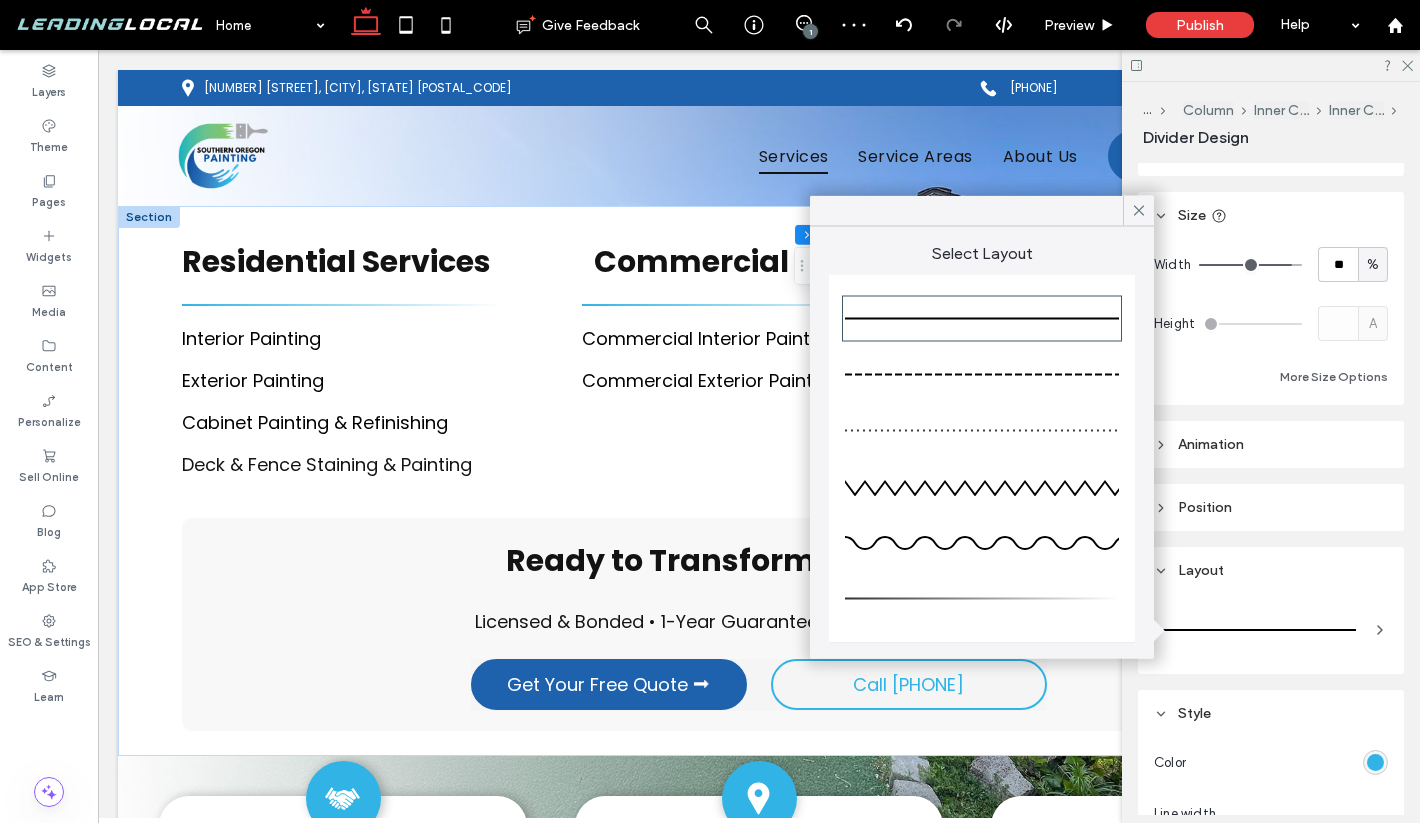 click at bounding box center [982, 599] 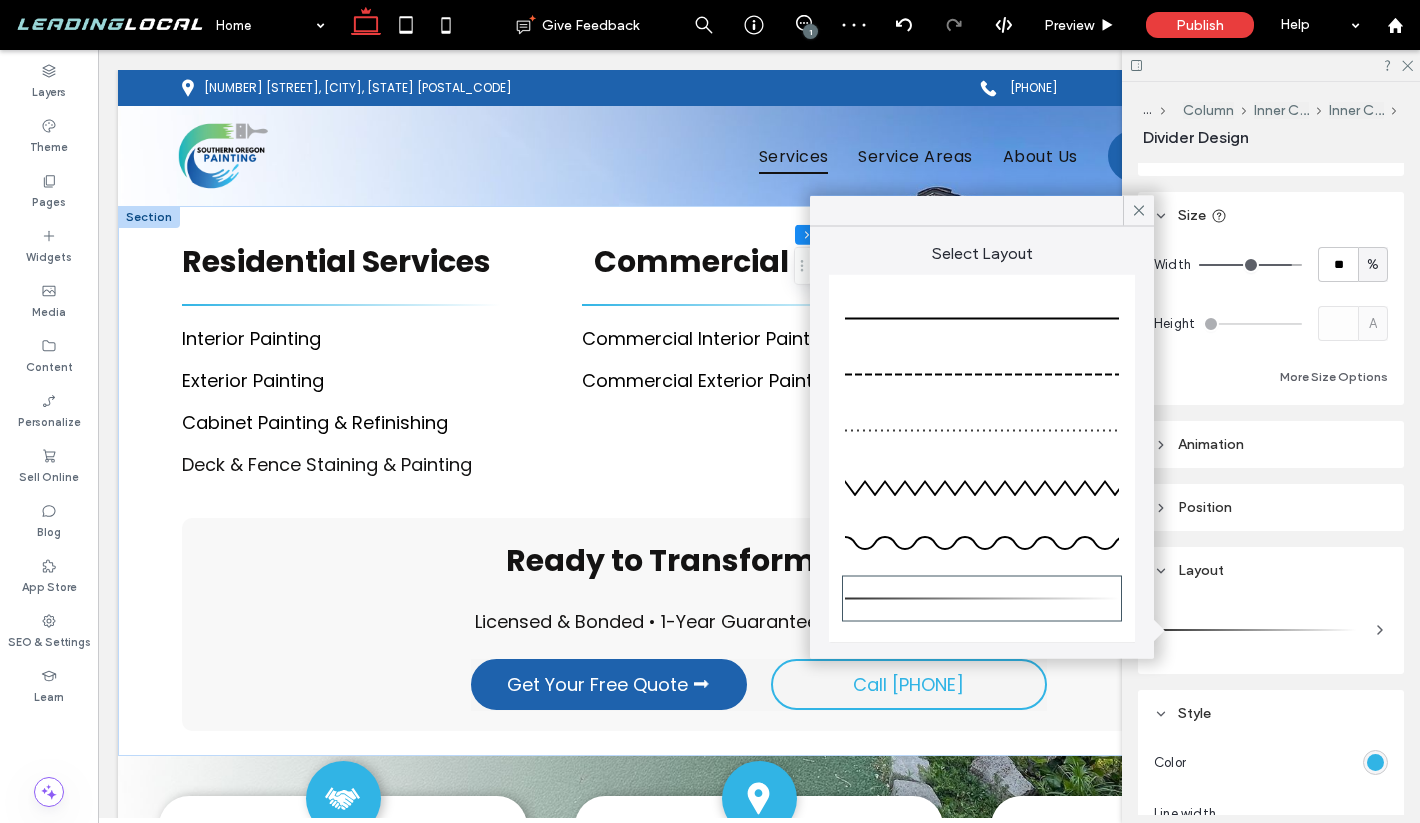 click on "Layout" at bounding box center [1271, 570] 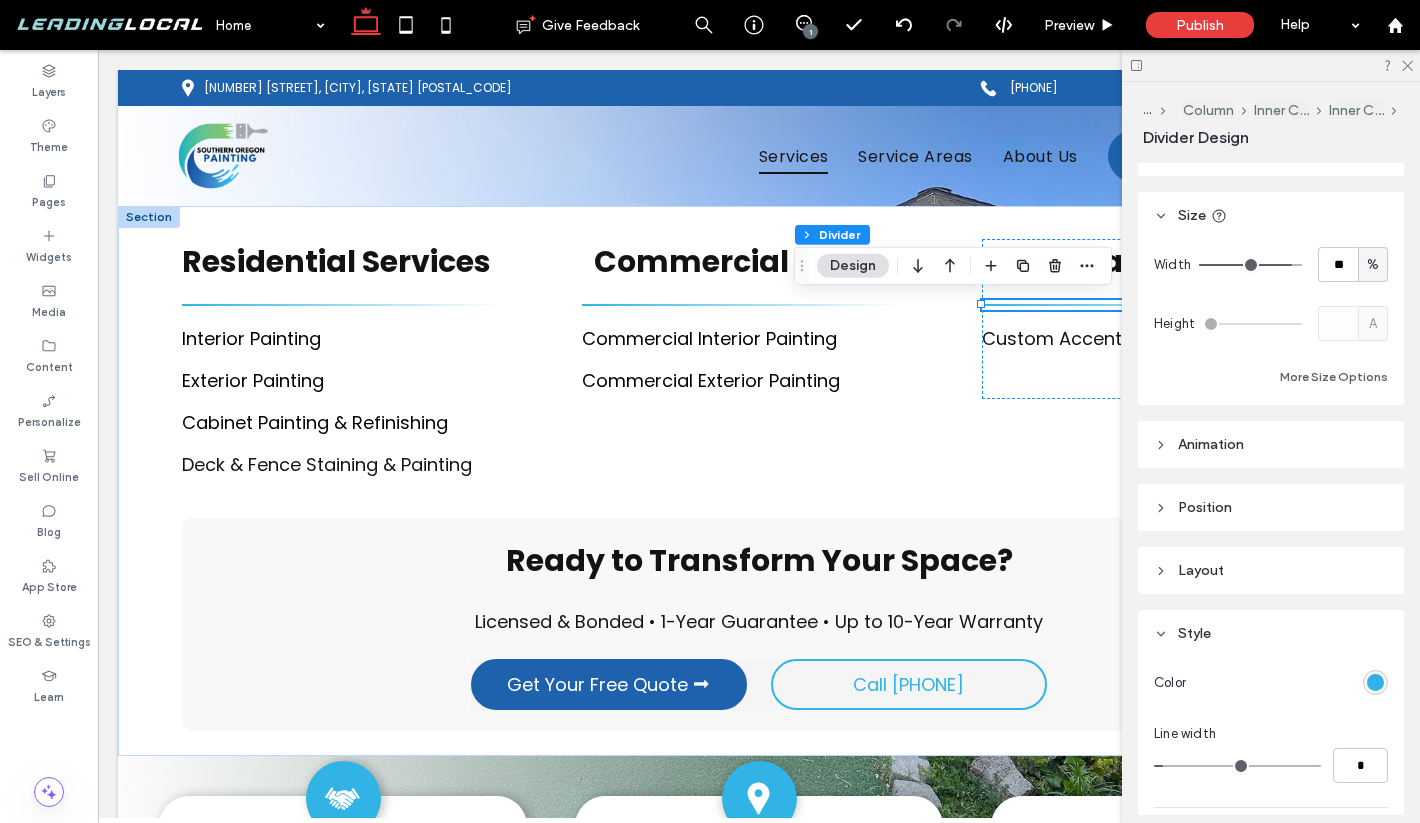 click at bounding box center (1271, 65) 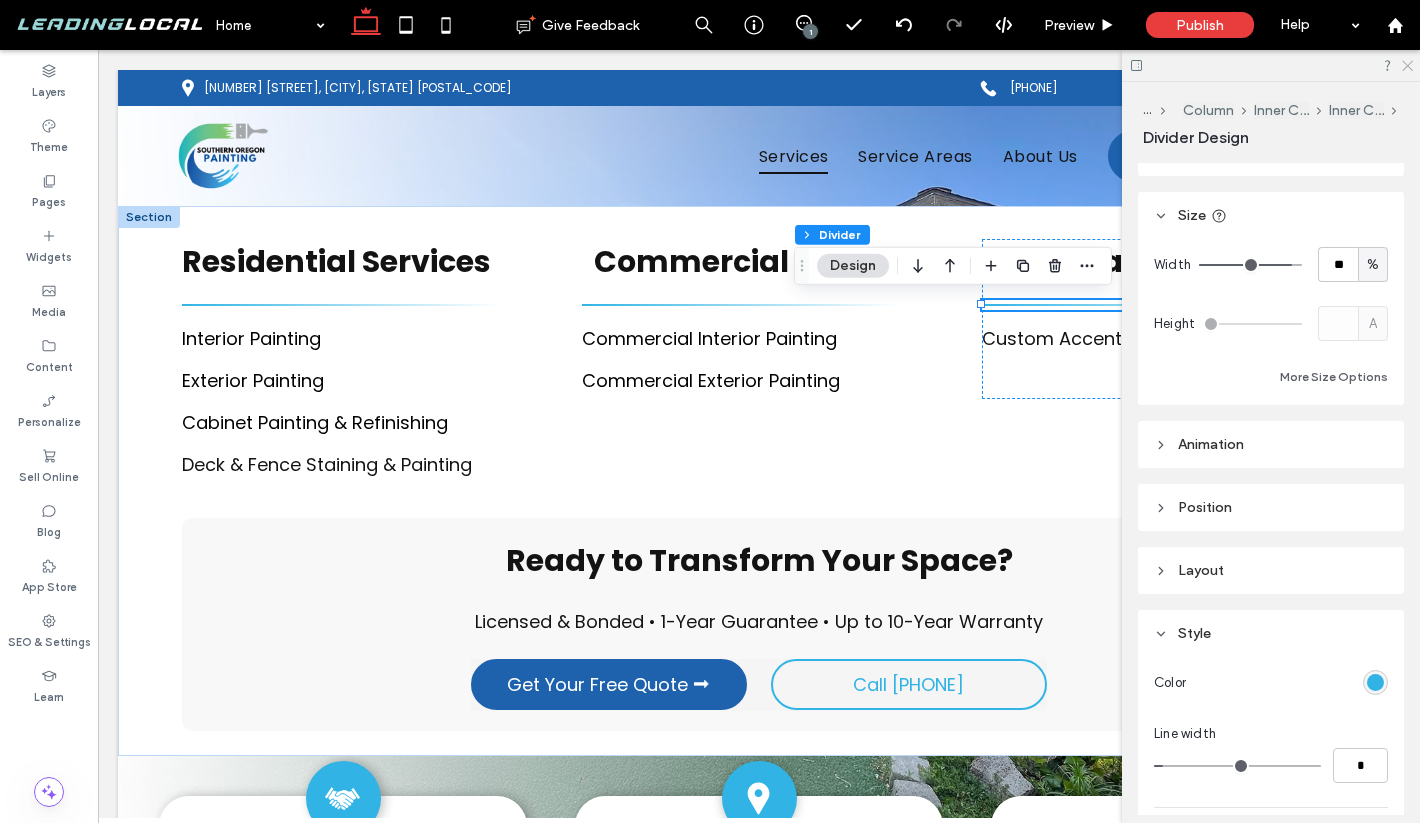 click 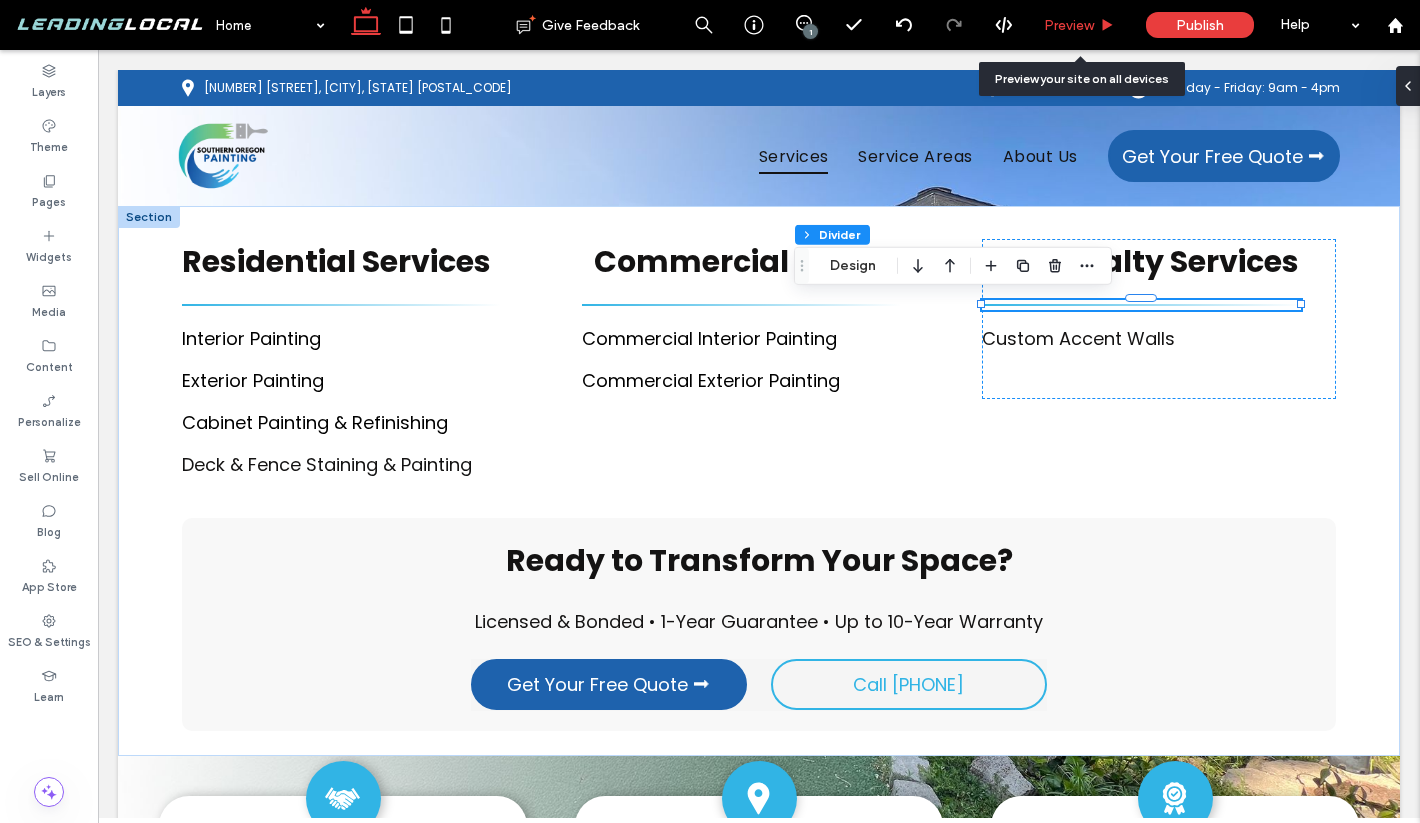 click on "Preview" at bounding box center [1080, 25] 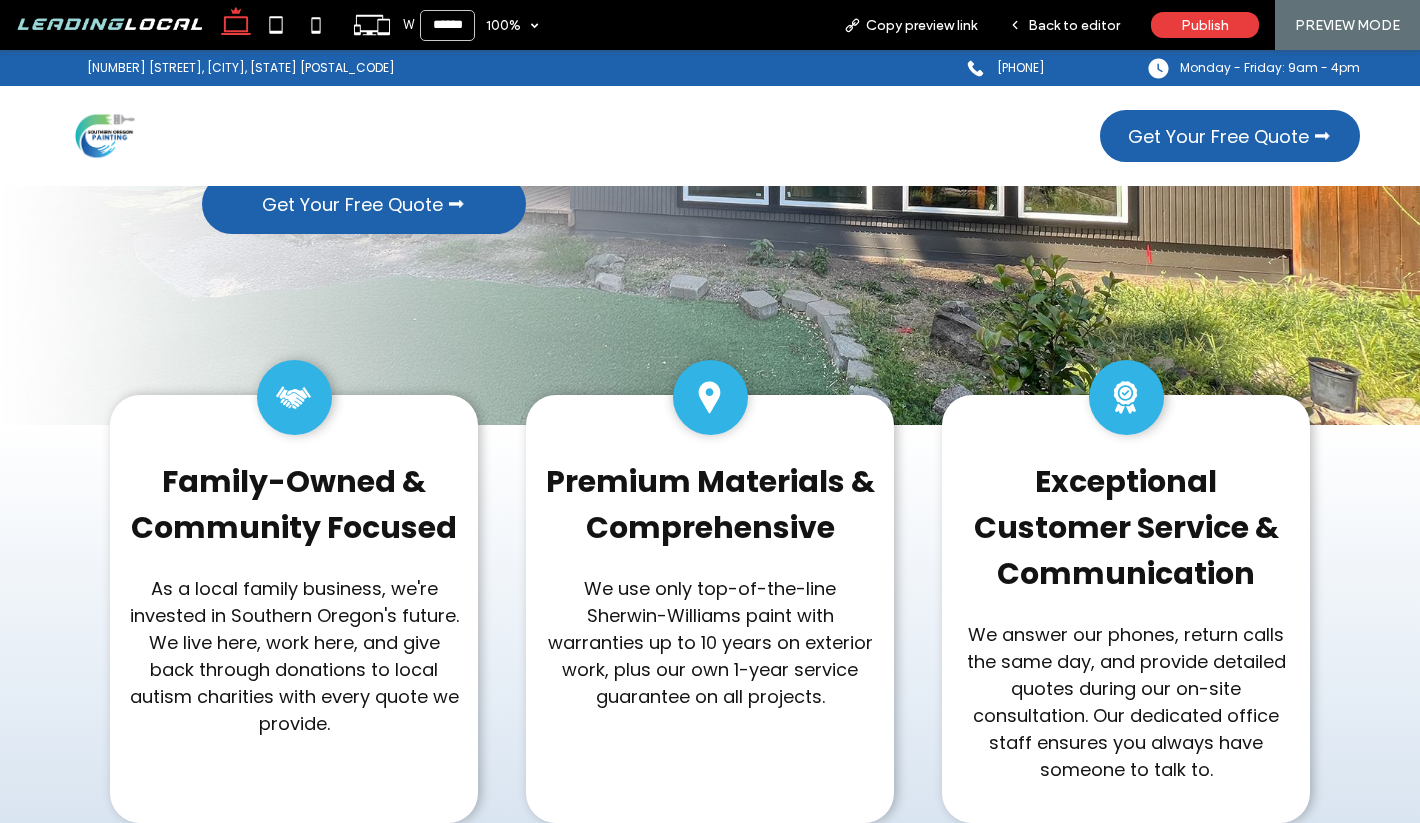 scroll, scrollTop: 0, scrollLeft: 0, axis: both 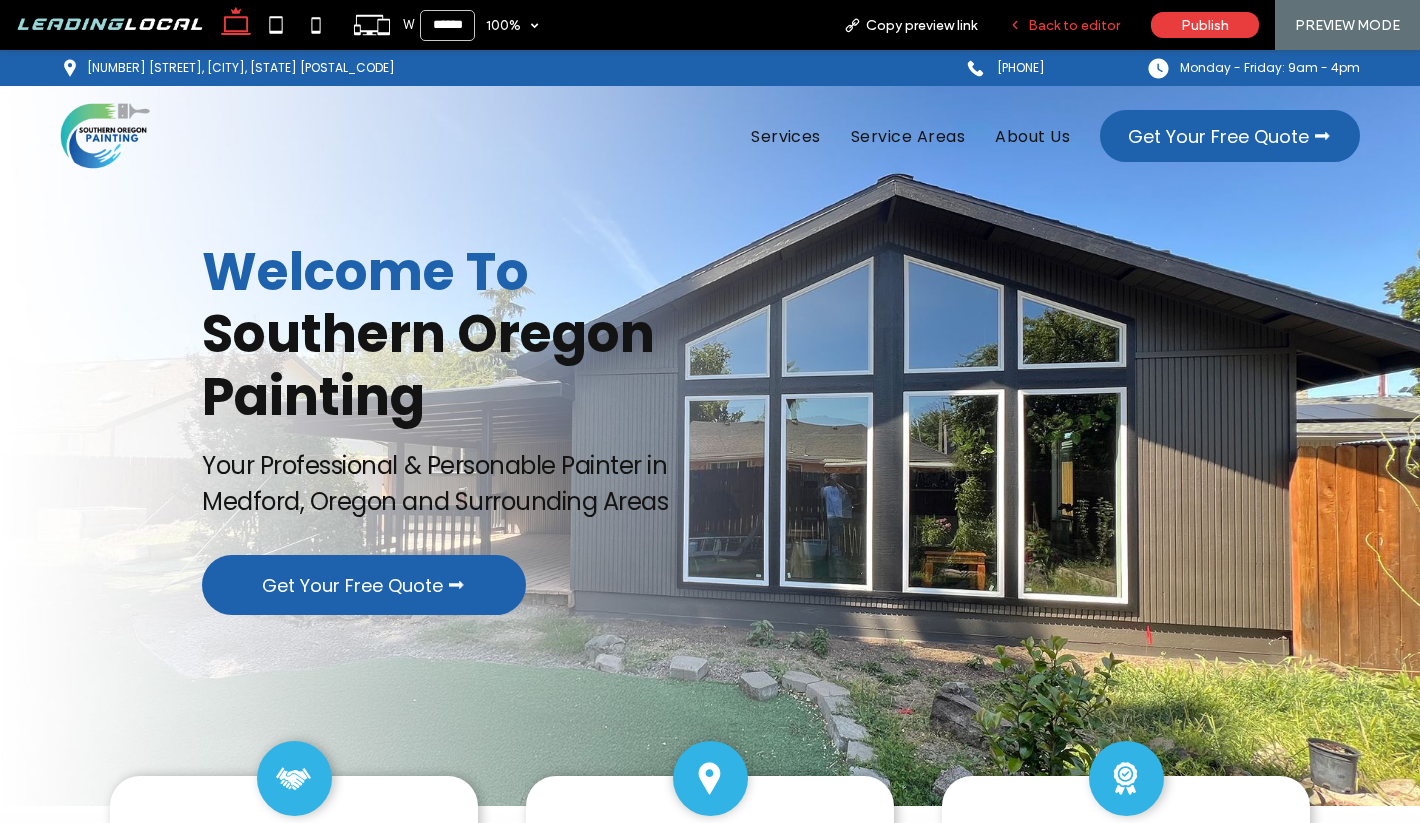 click on "Back to editor" at bounding box center (1074, 25) 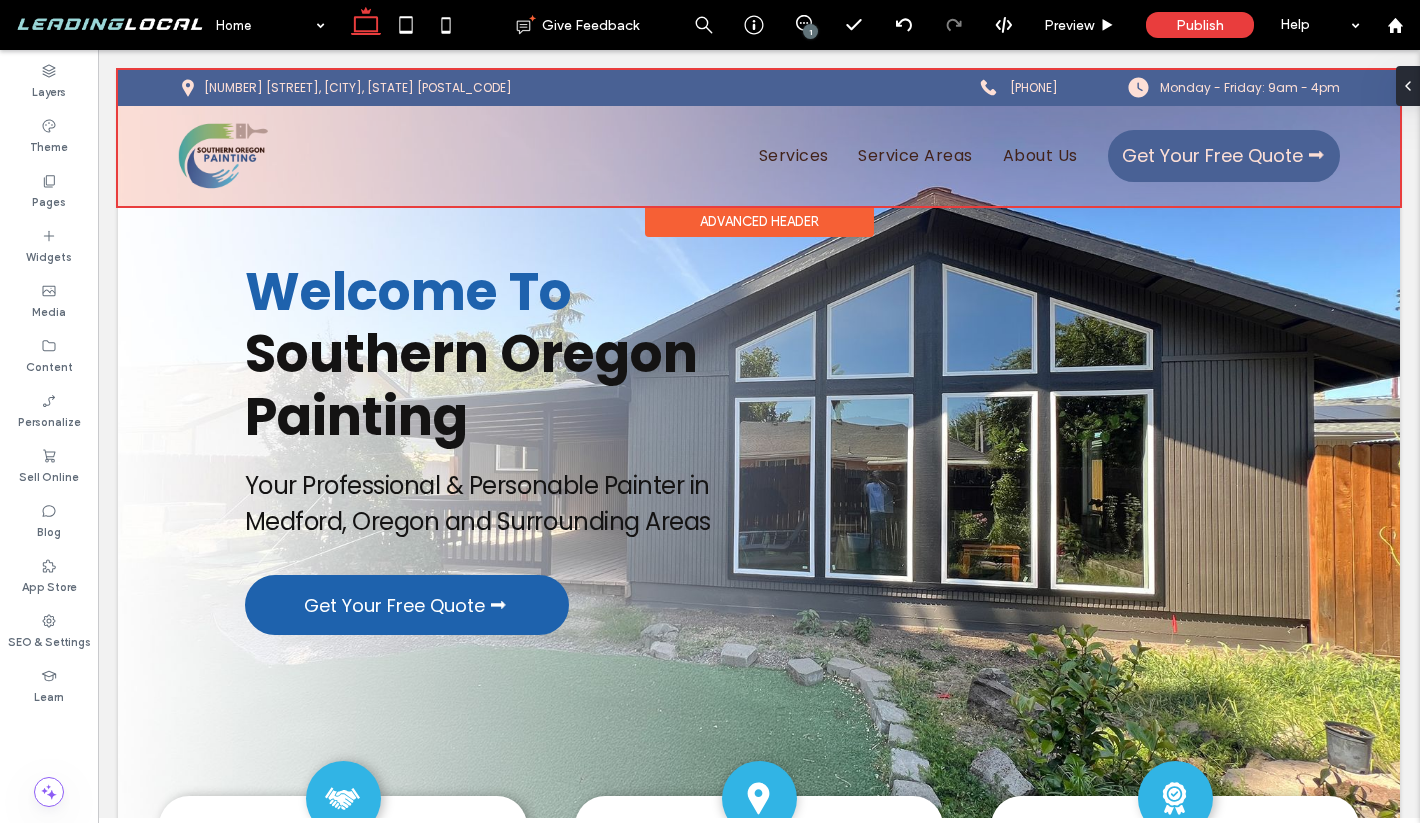 click at bounding box center (759, 138) 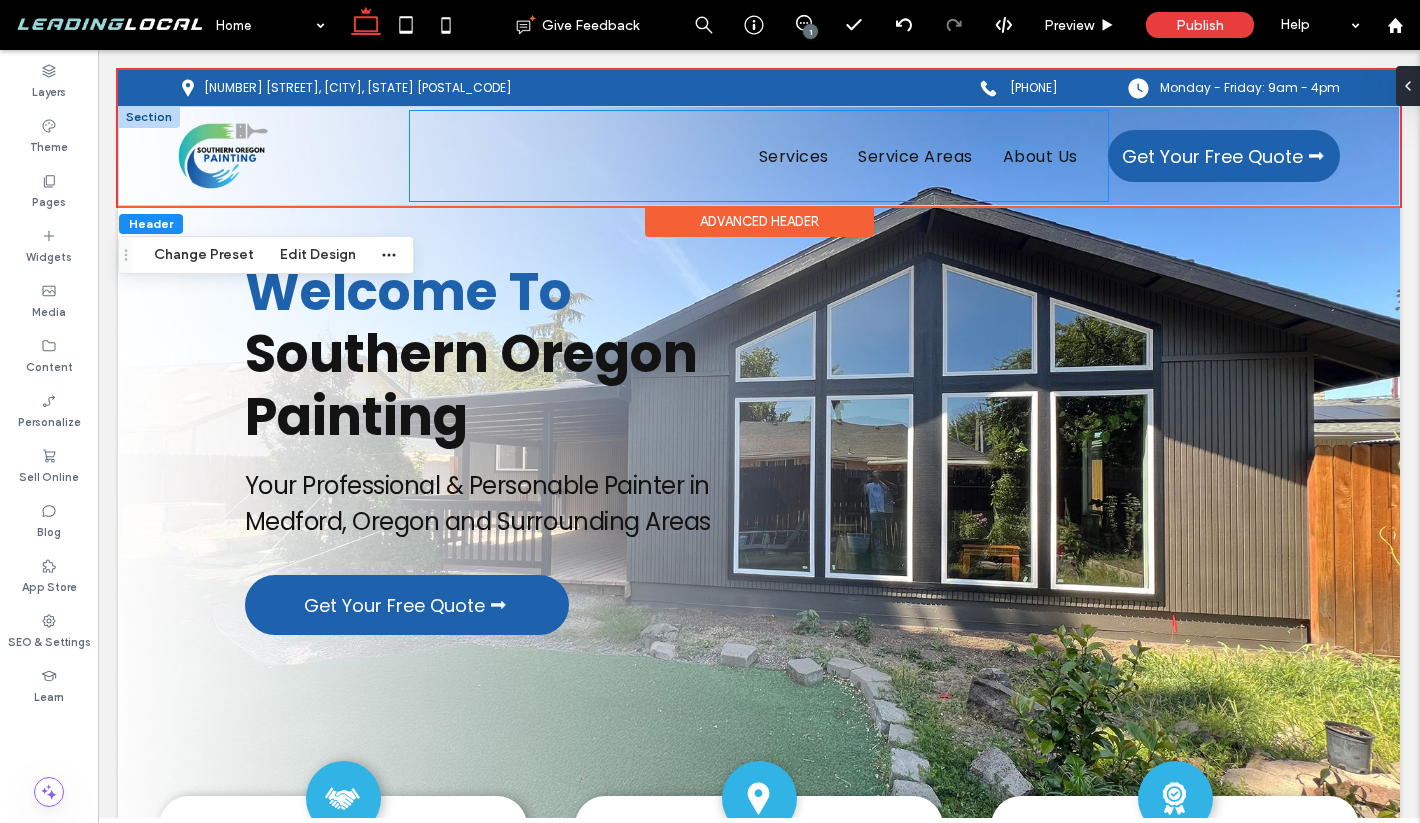 click on "Services
Service Areas
About Us" at bounding box center (758, 156) 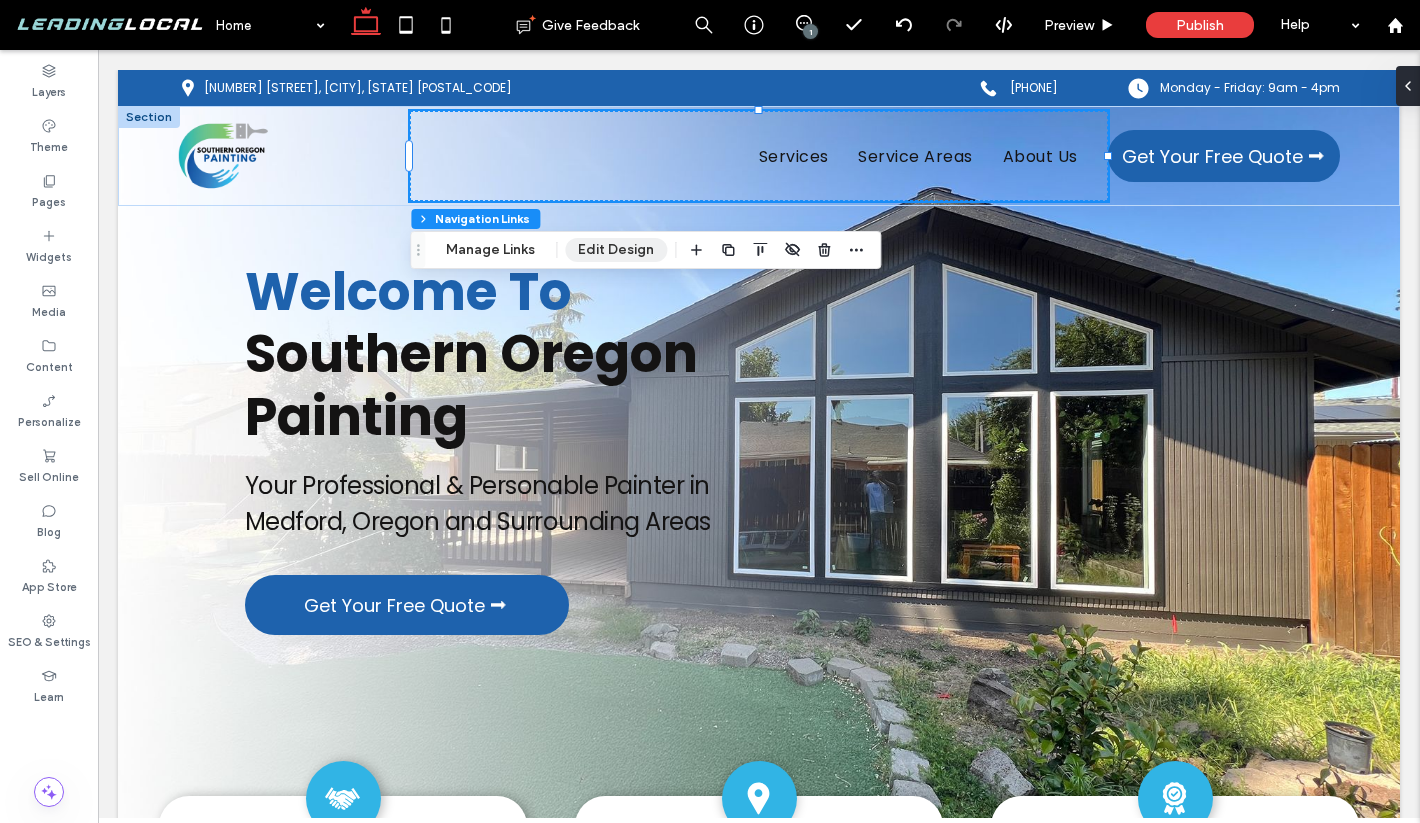 click on "Edit Design" at bounding box center [616, 250] 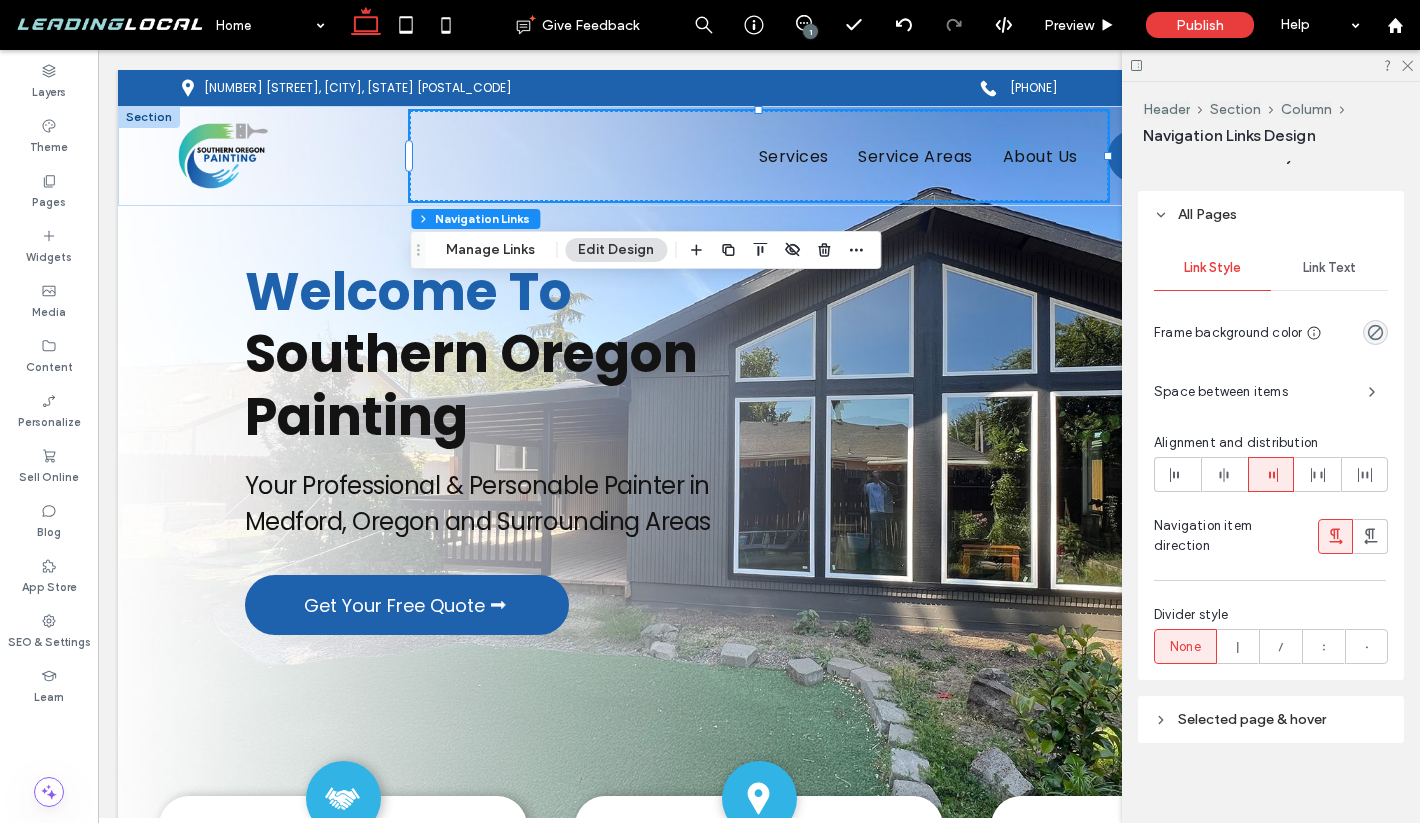 scroll, scrollTop: 824, scrollLeft: 0, axis: vertical 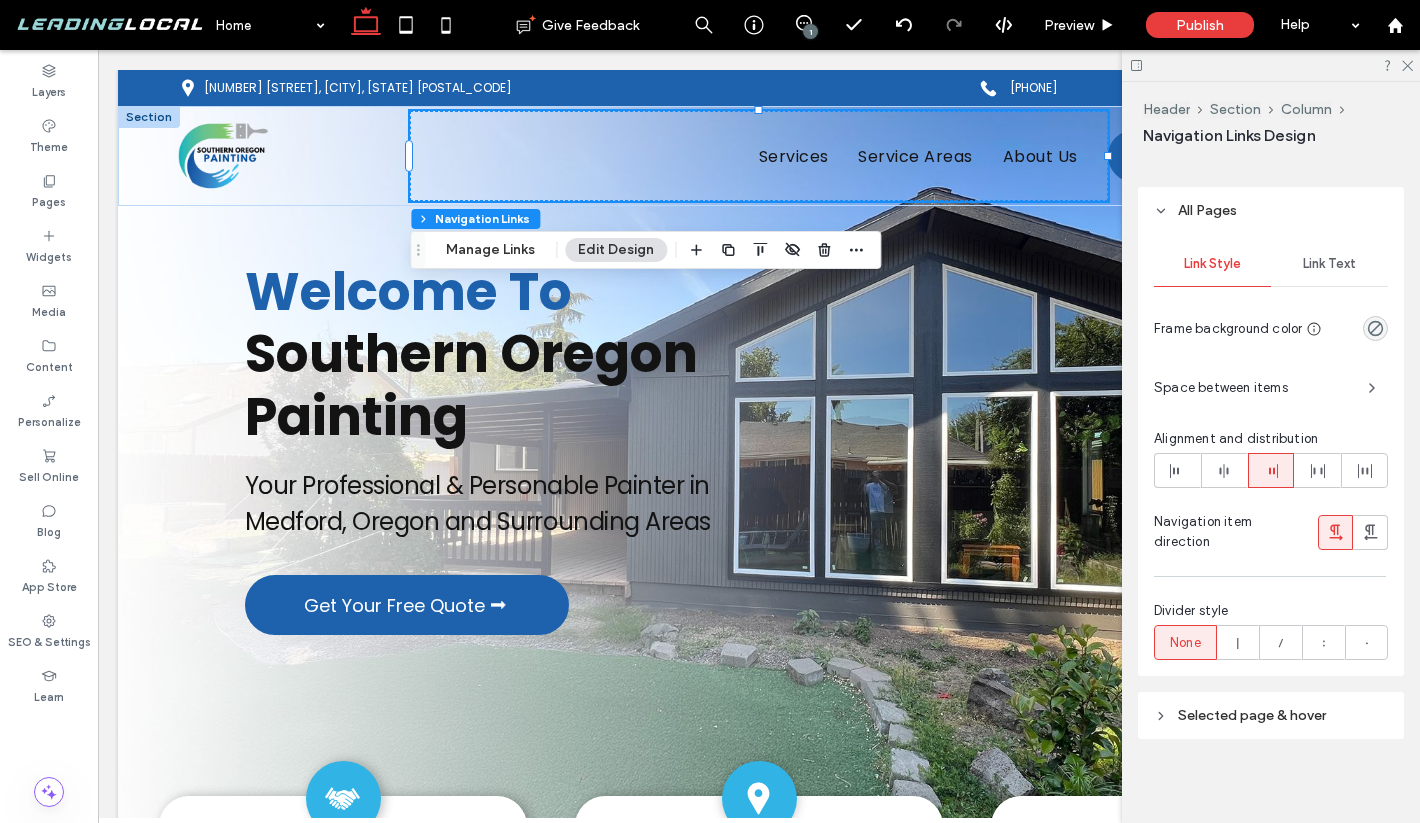 click on "Link Text" at bounding box center [1329, 264] 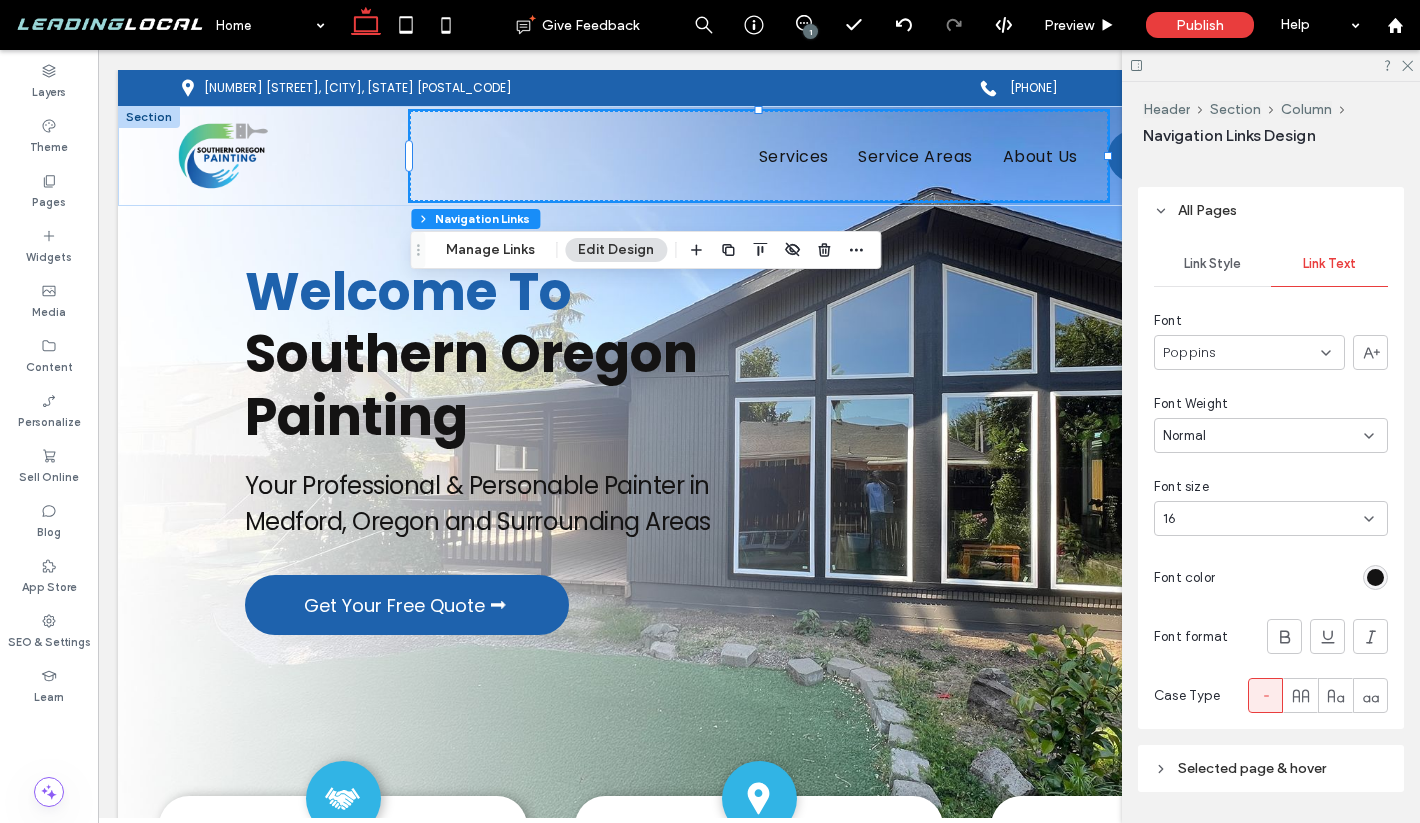 scroll, scrollTop: 882, scrollLeft: 0, axis: vertical 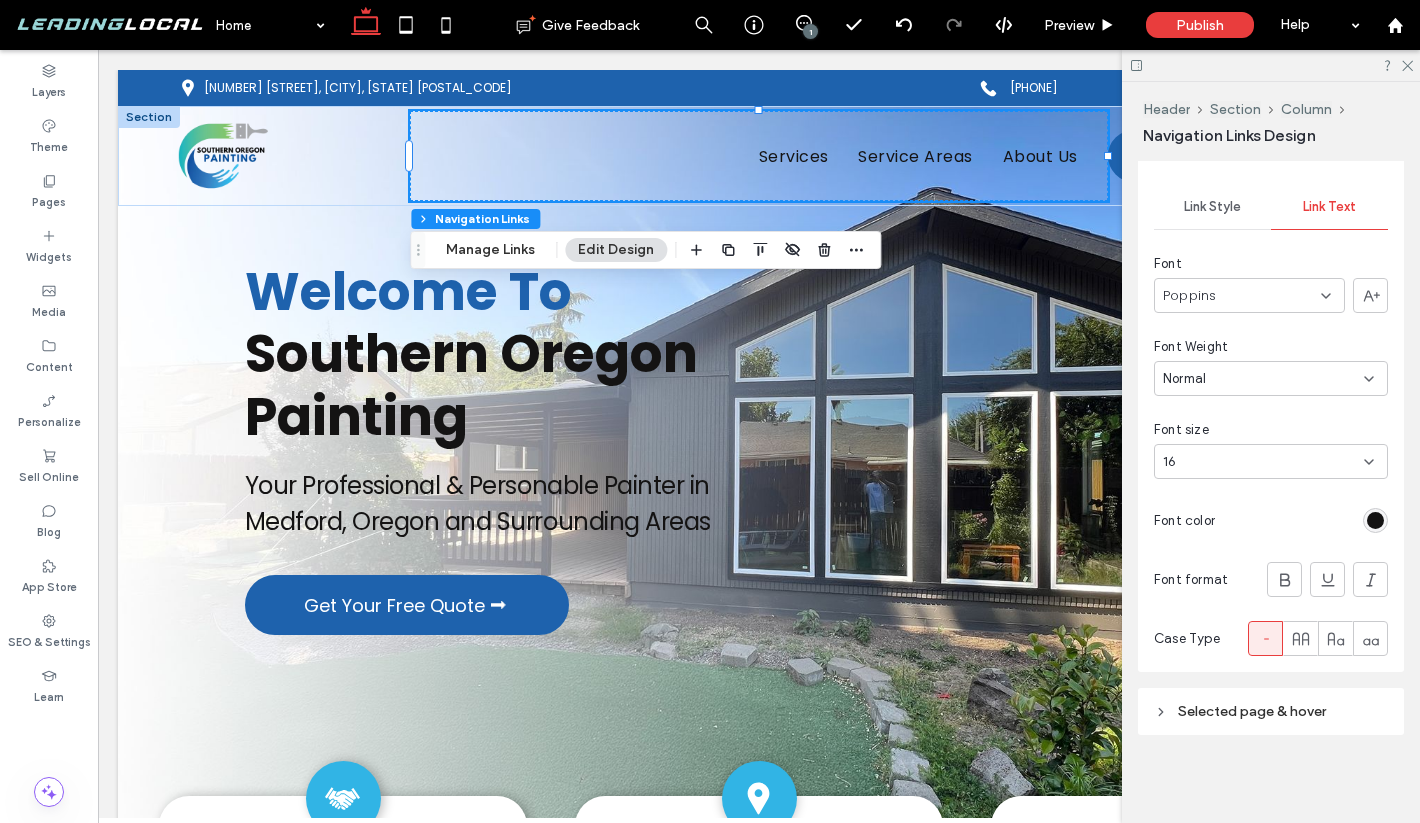 click on "Selected page & hover" at bounding box center [1252, 711] 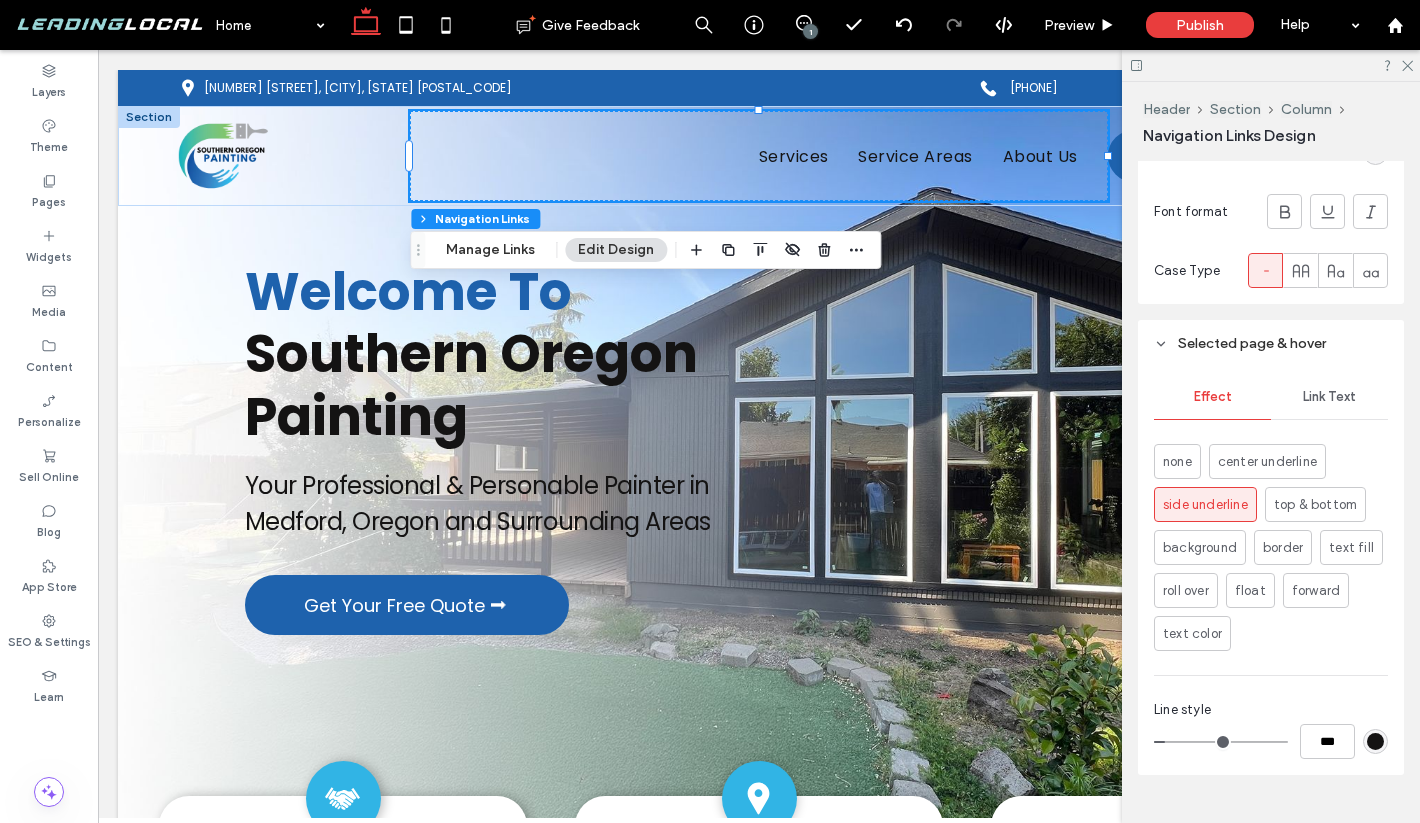 scroll, scrollTop: 1290, scrollLeft: 0, axis: vertical 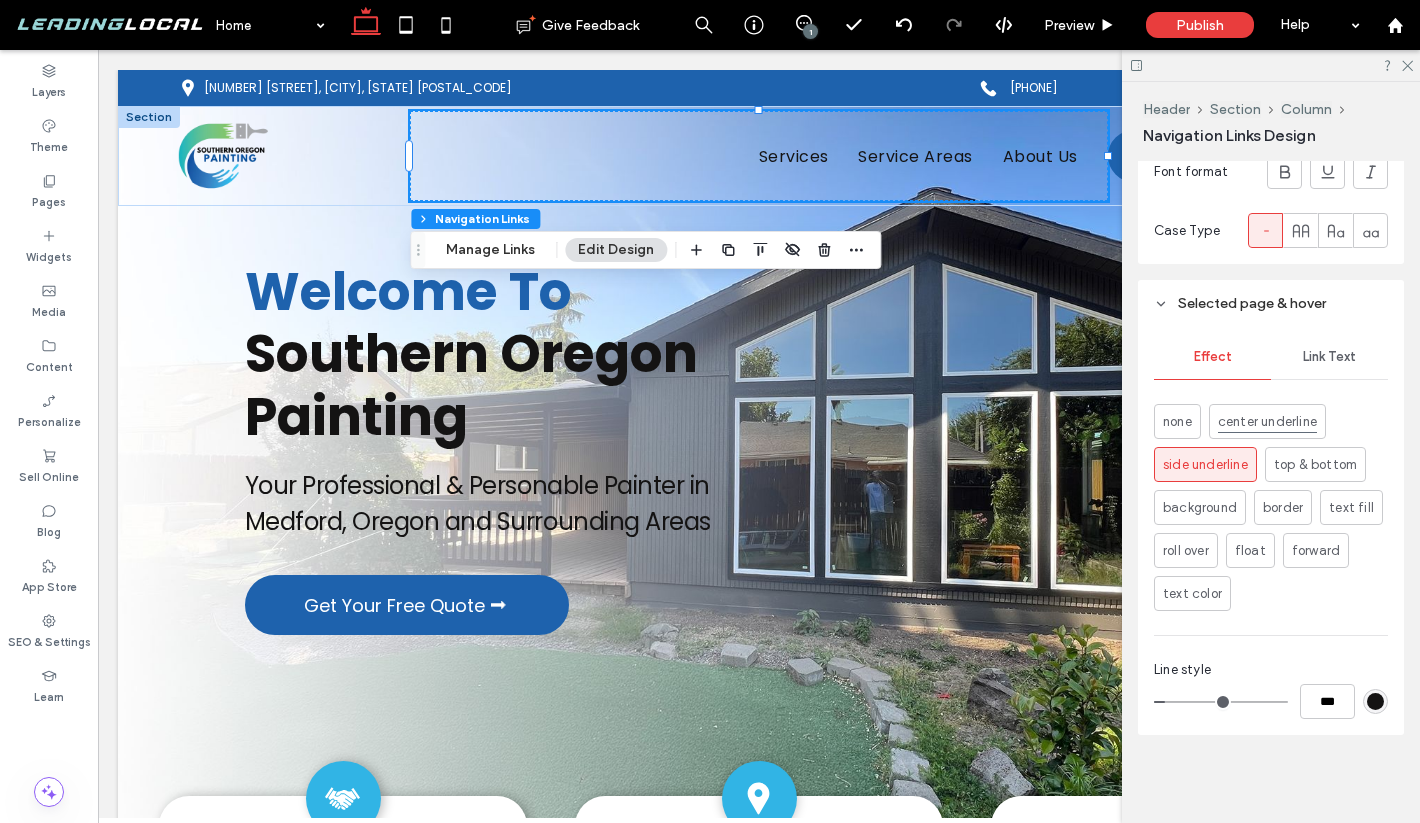 click on "center underline" at bounding box center (1267, 422) 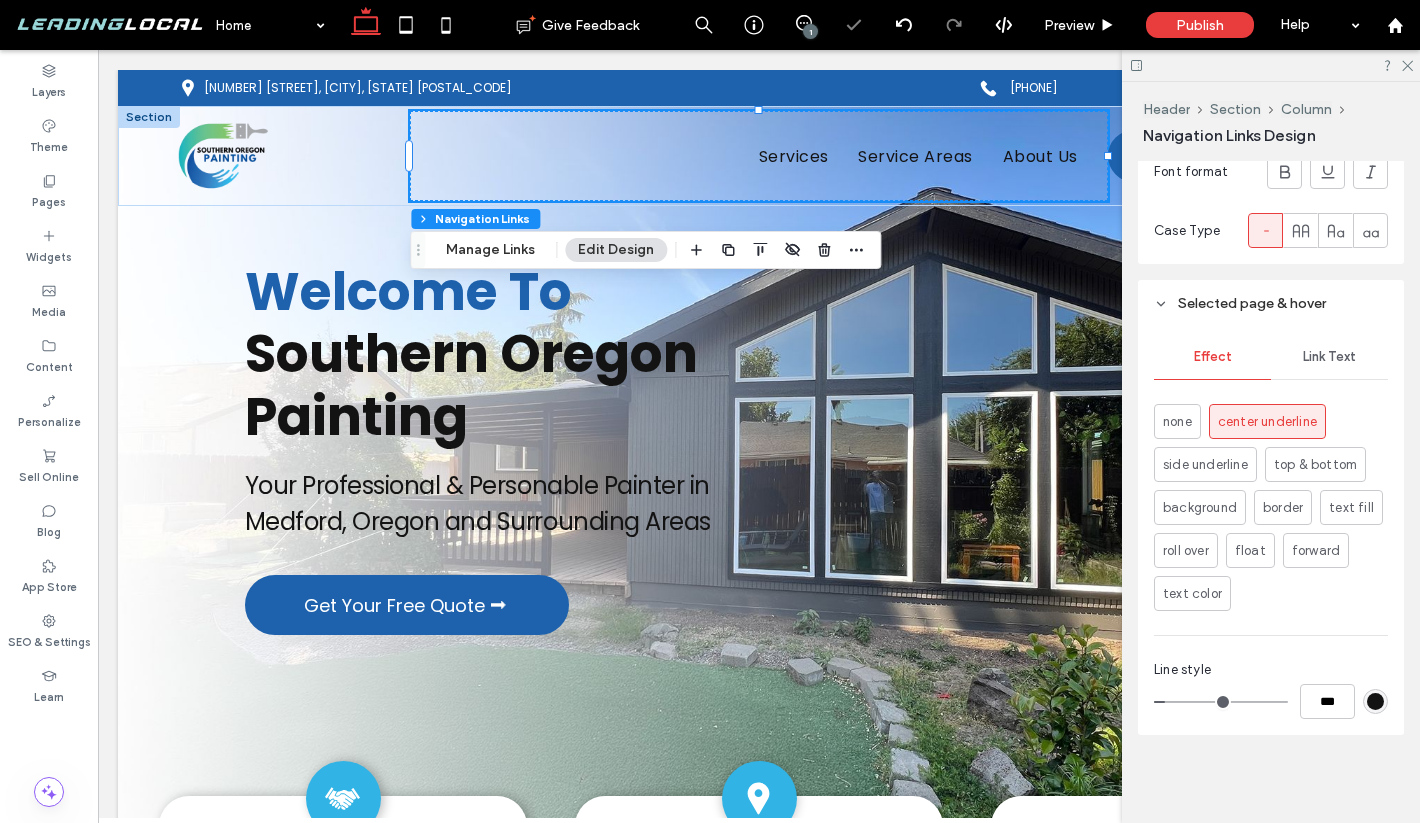 click on "Link Text" at bounding box center [1329, 357] 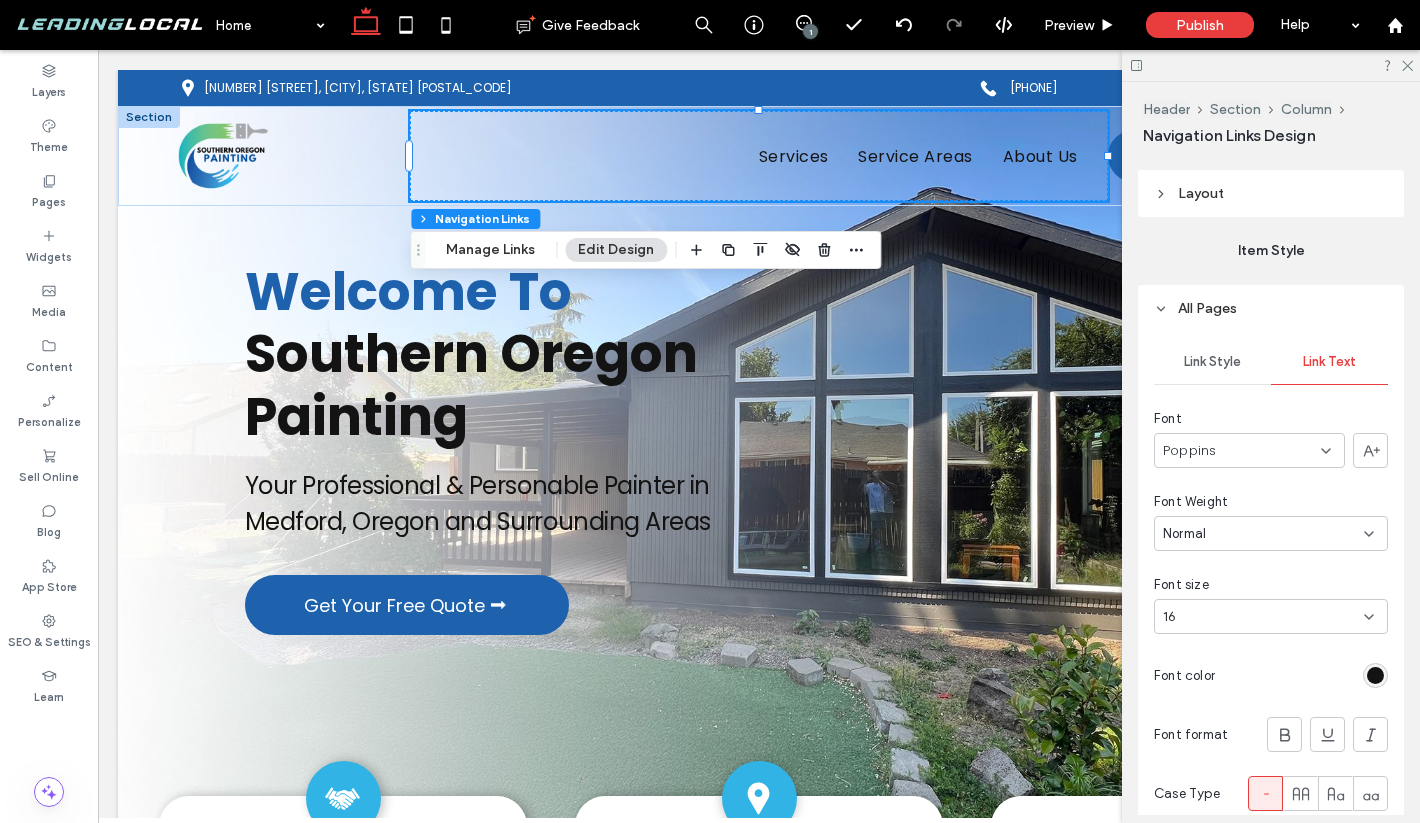 scroll, scrollTop: 711, scrollLeft: 0, axis: vertical 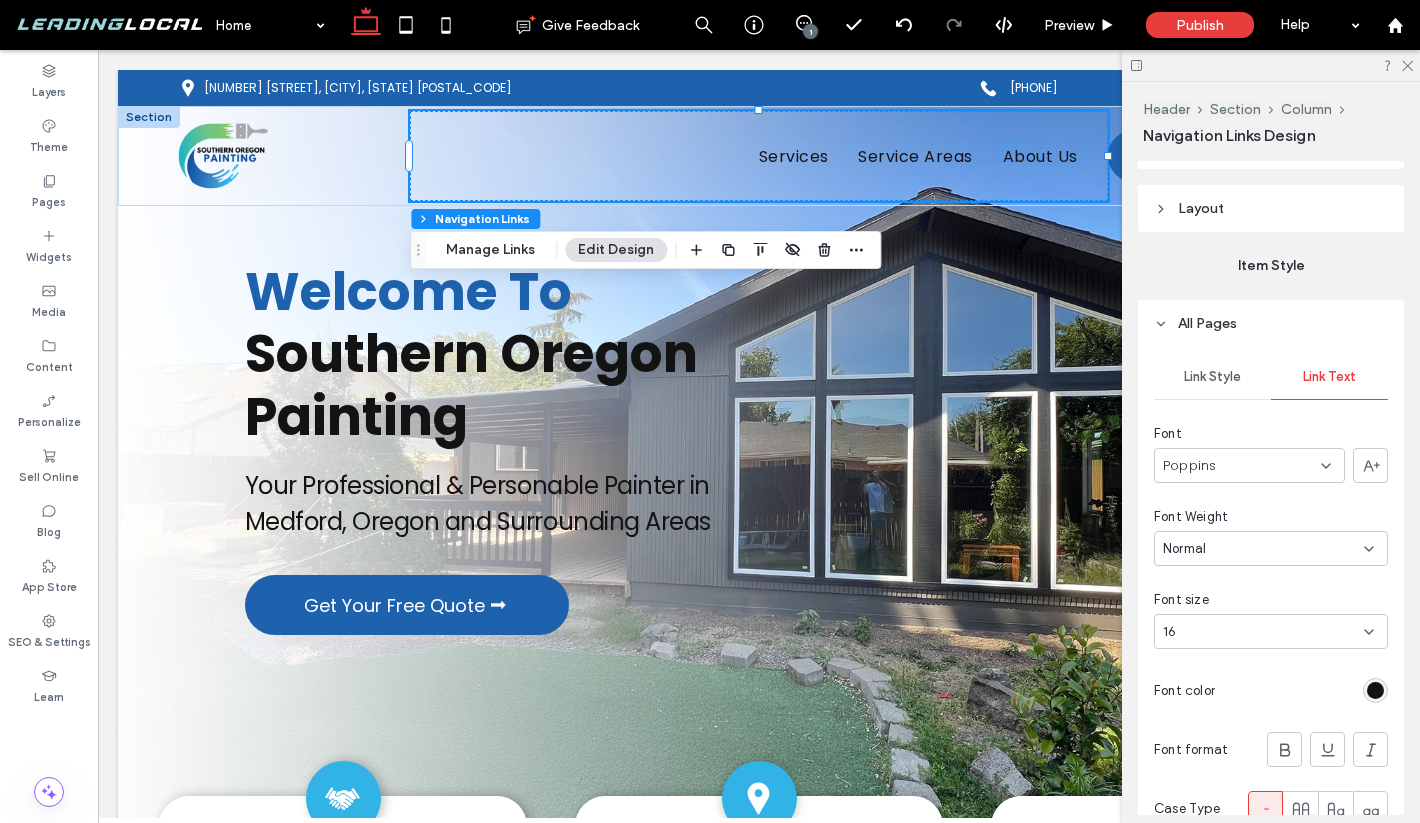 click on "Link Style" at bounding box center [1212, 377] 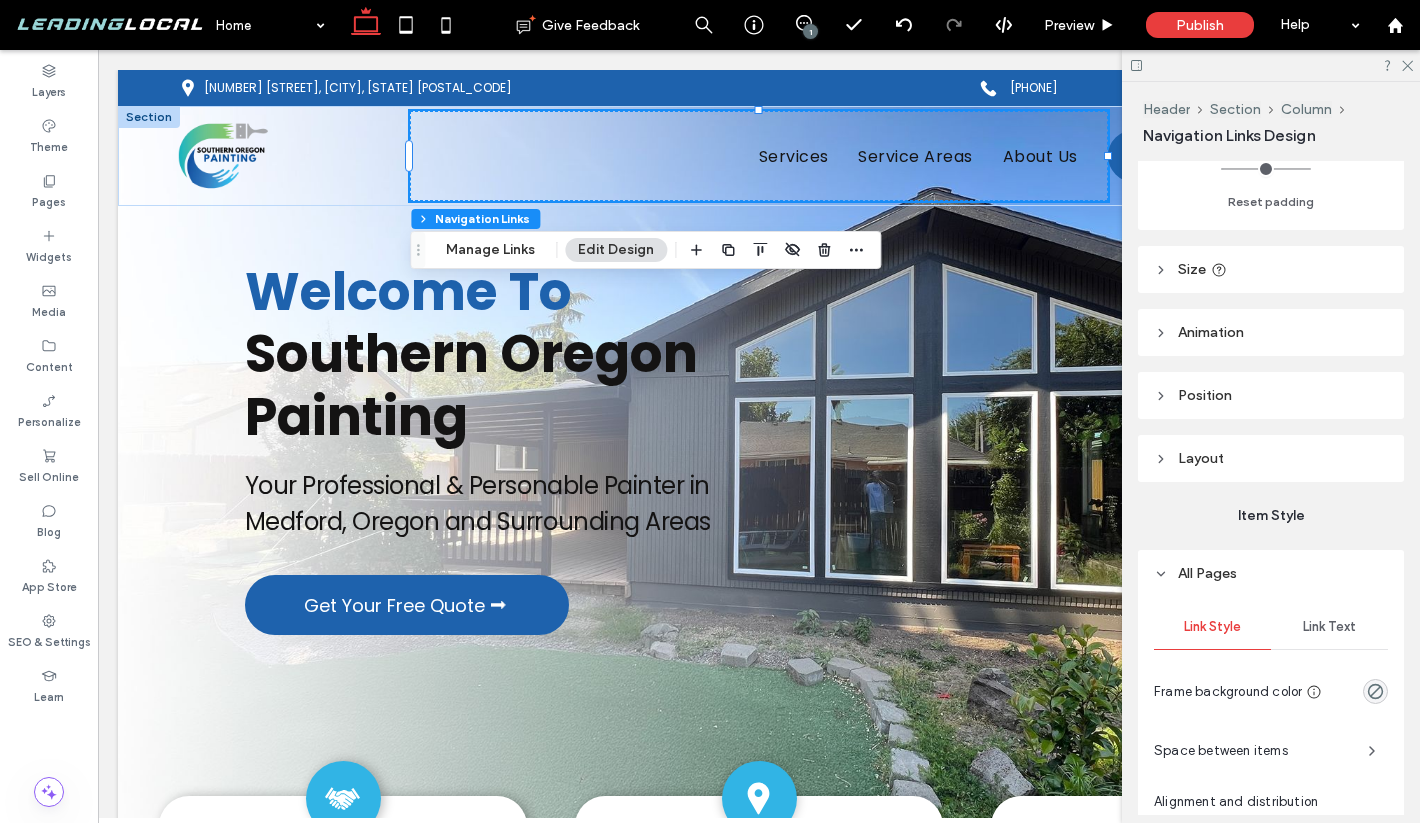 scroll, scrollTop: 0, scrollLeft: 0, axis: both 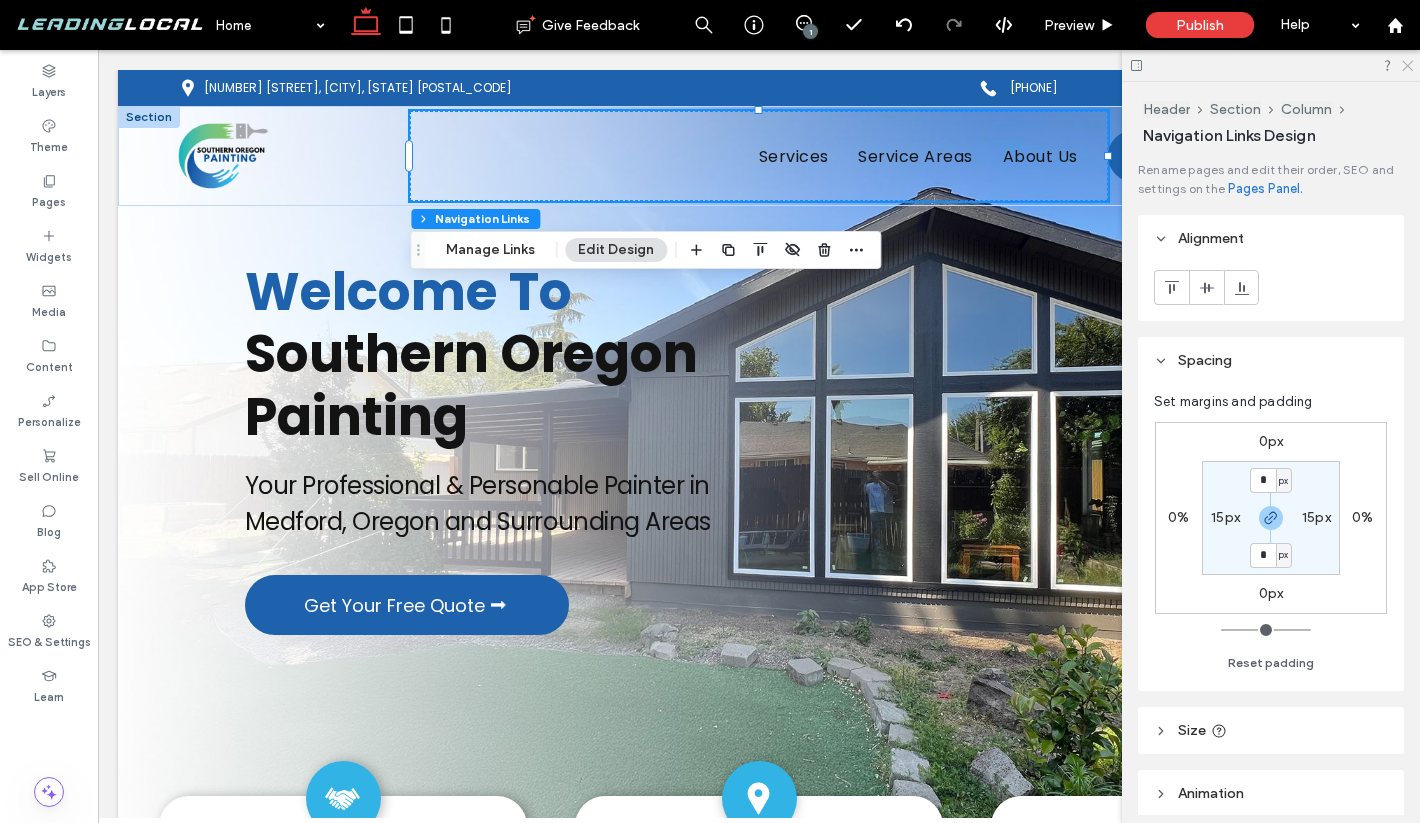 click 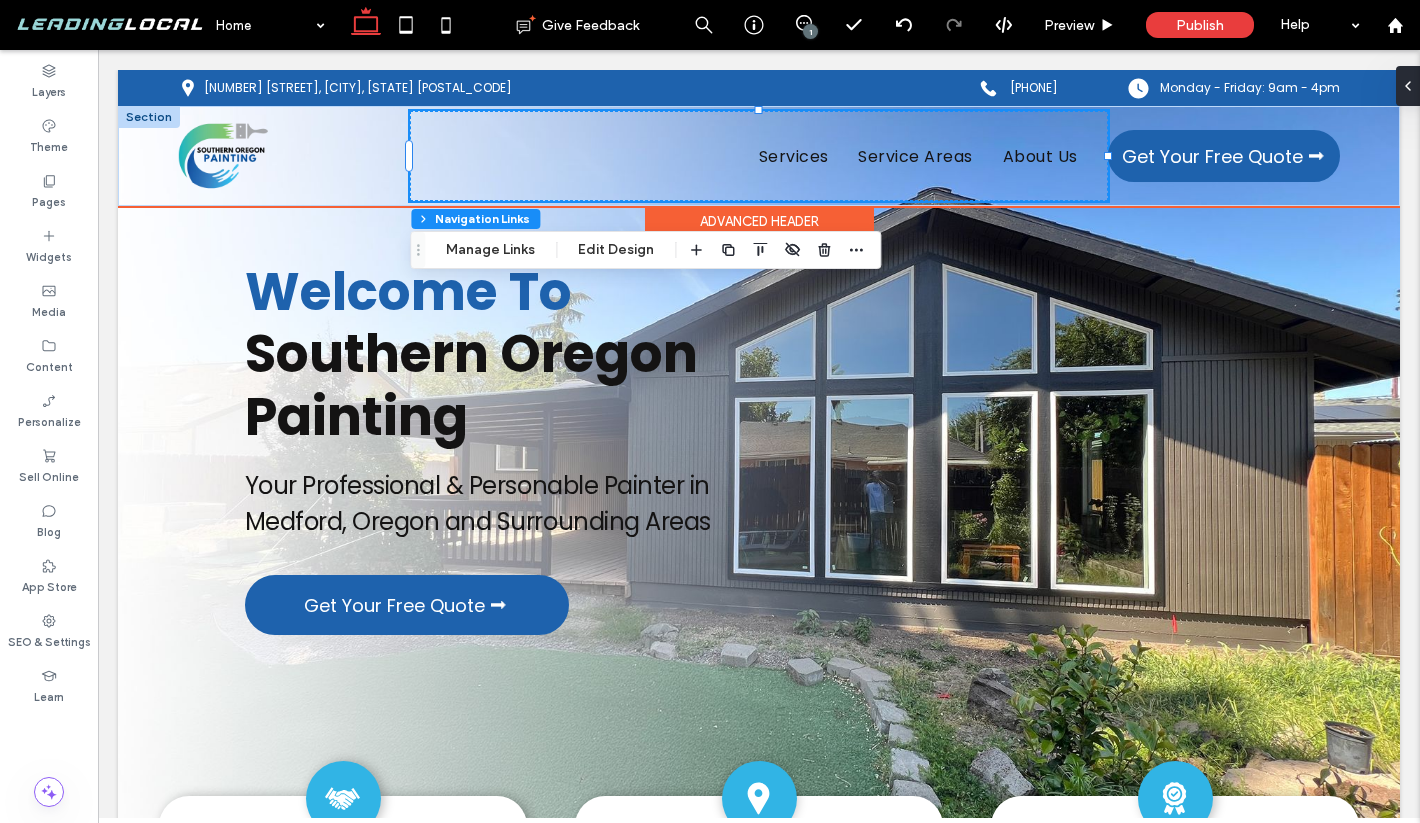 click on "Advanced Header" at bounding box center (759, 221) 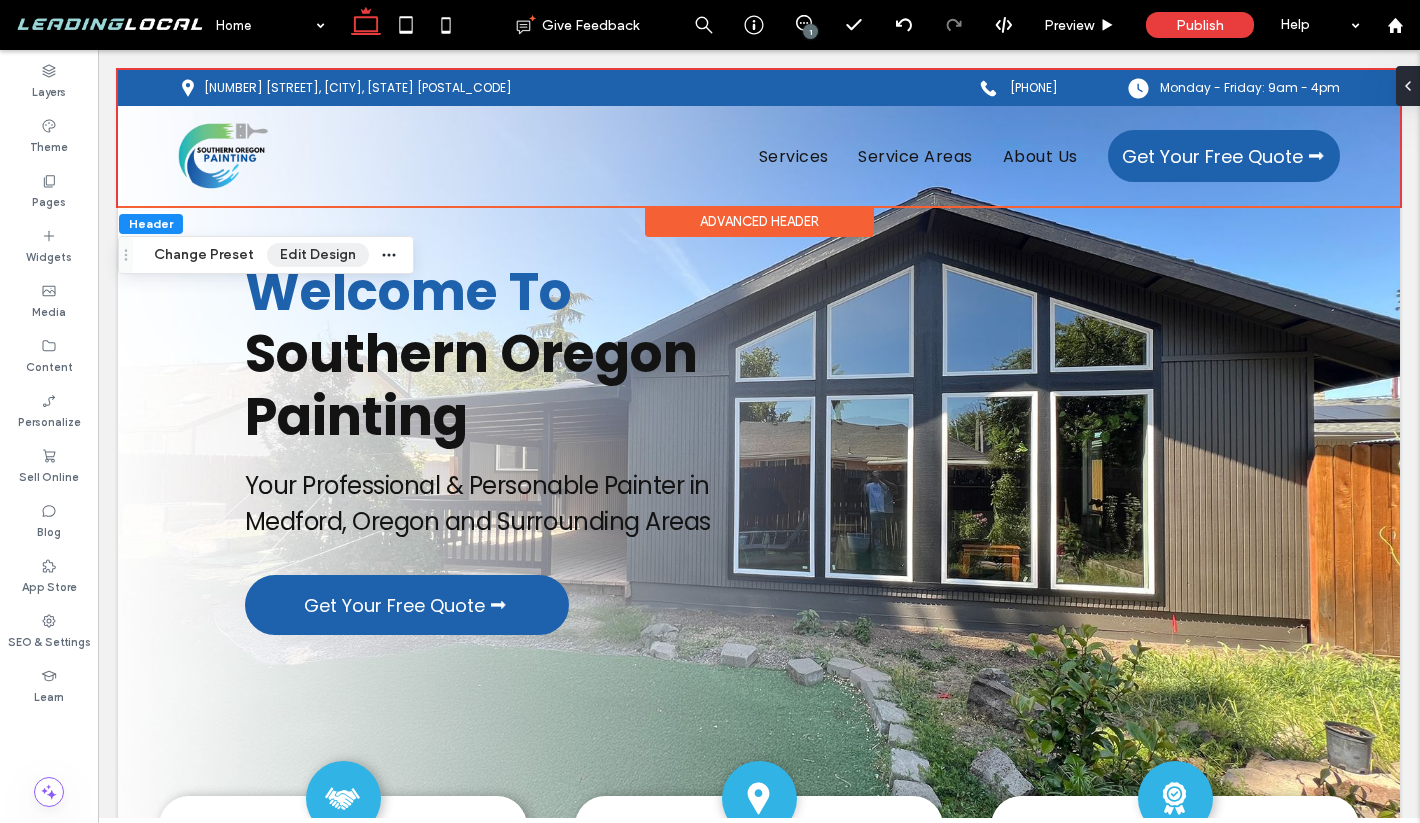 click on "Edit Design" at bounding box center (318, 255) 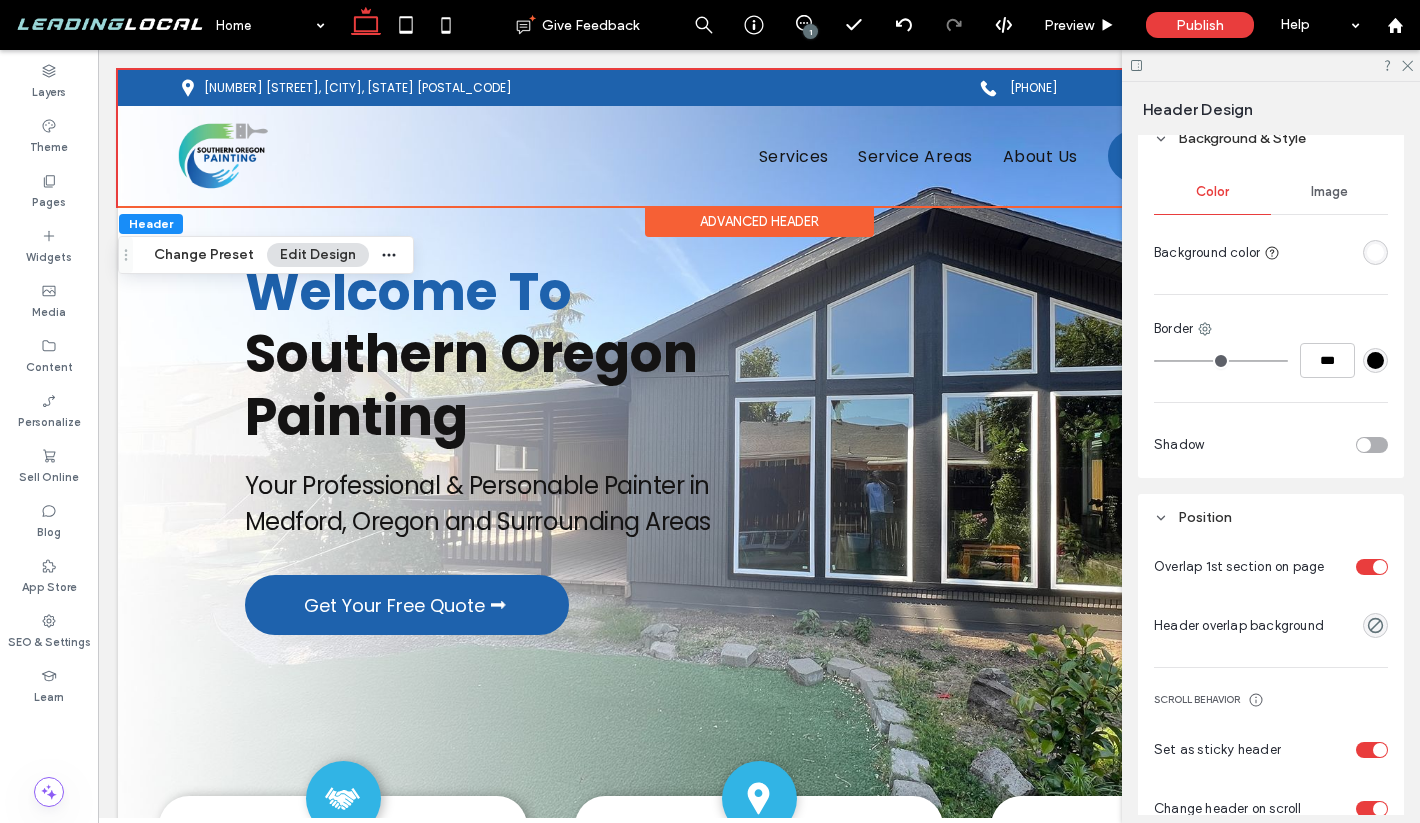 scroll, scrollTop: 858, scrollLeft: 0, axis: vertical 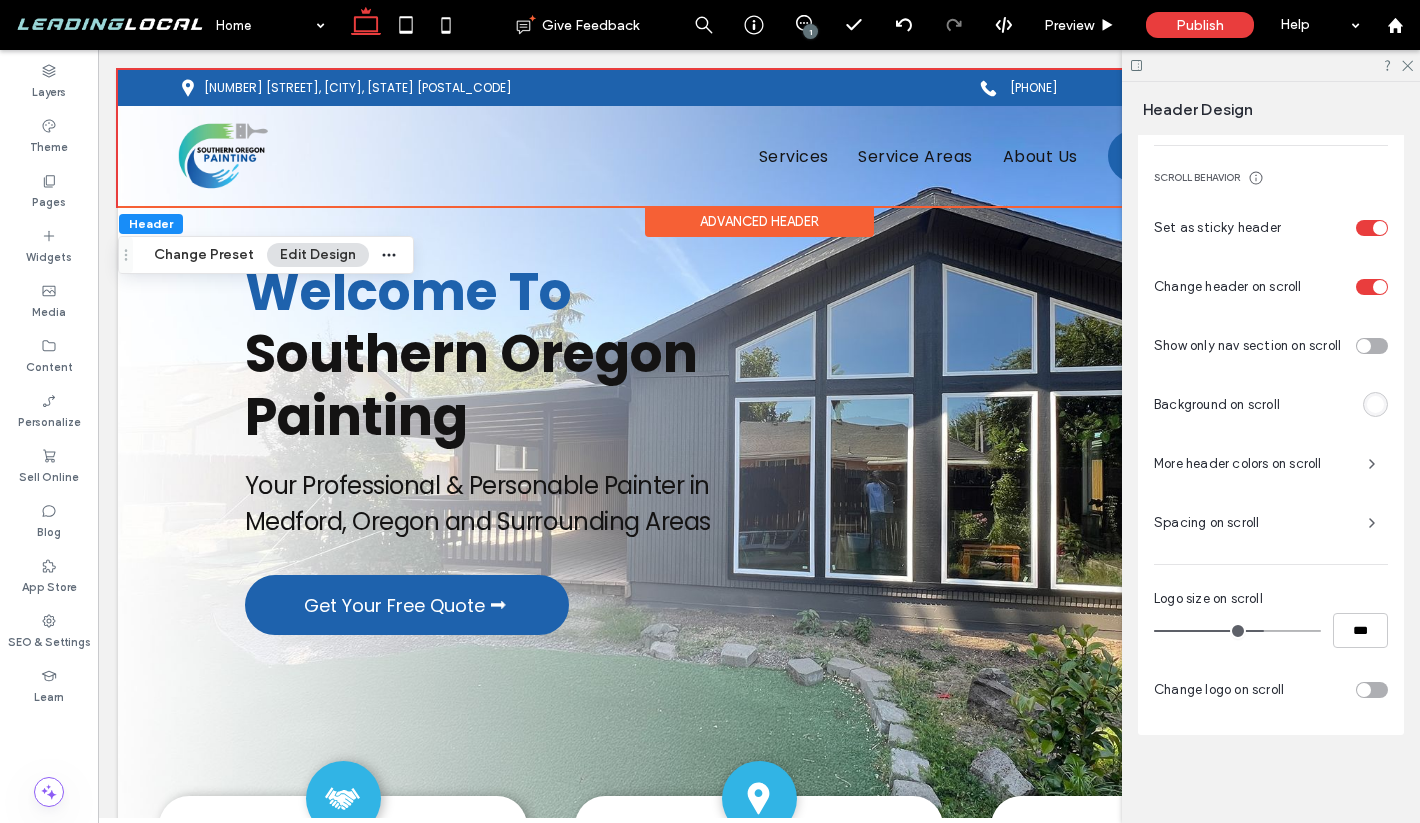 click at bounding box center (1364, 346) 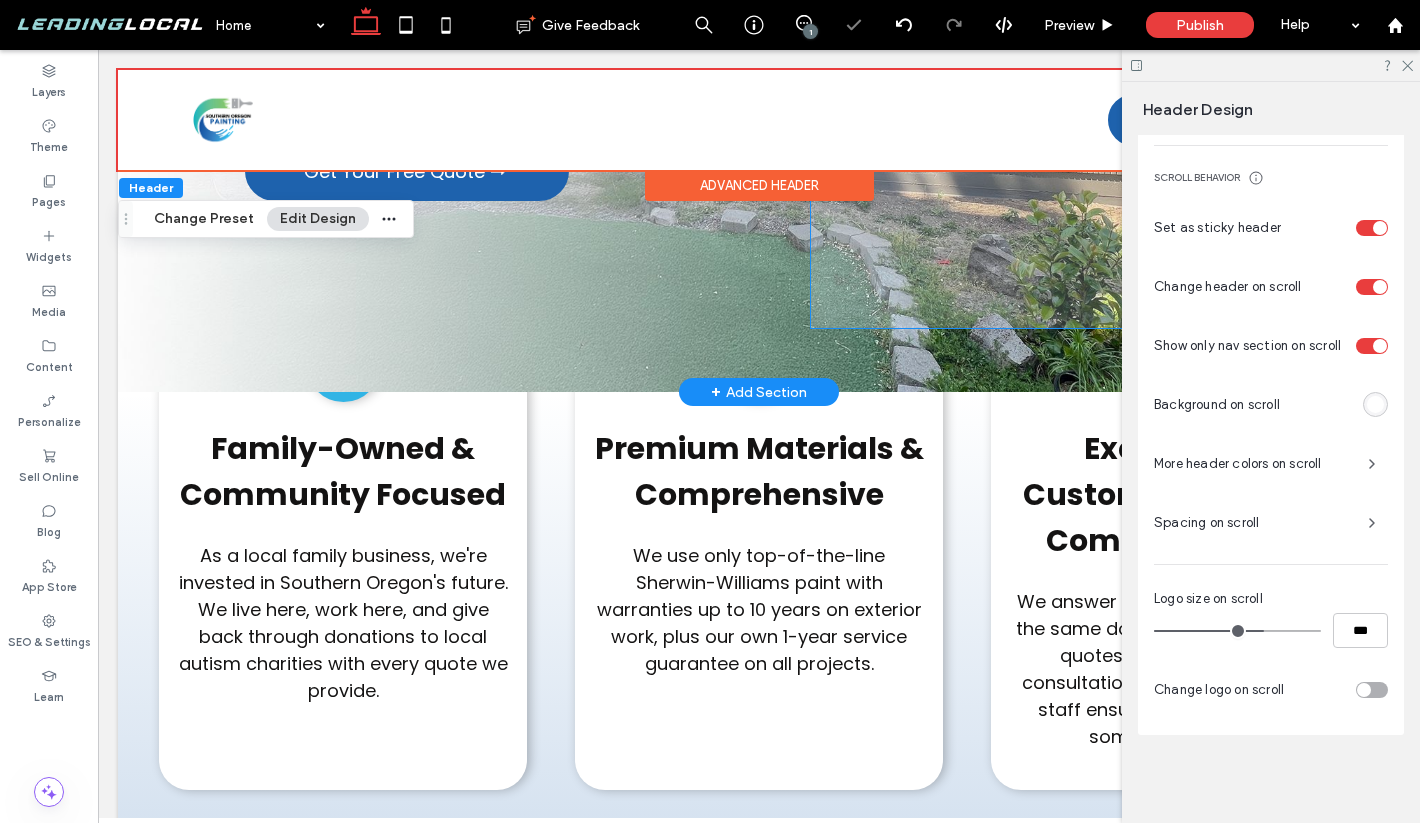 scroll, scrollTop: 0, scrollLeft: 0, axis: both 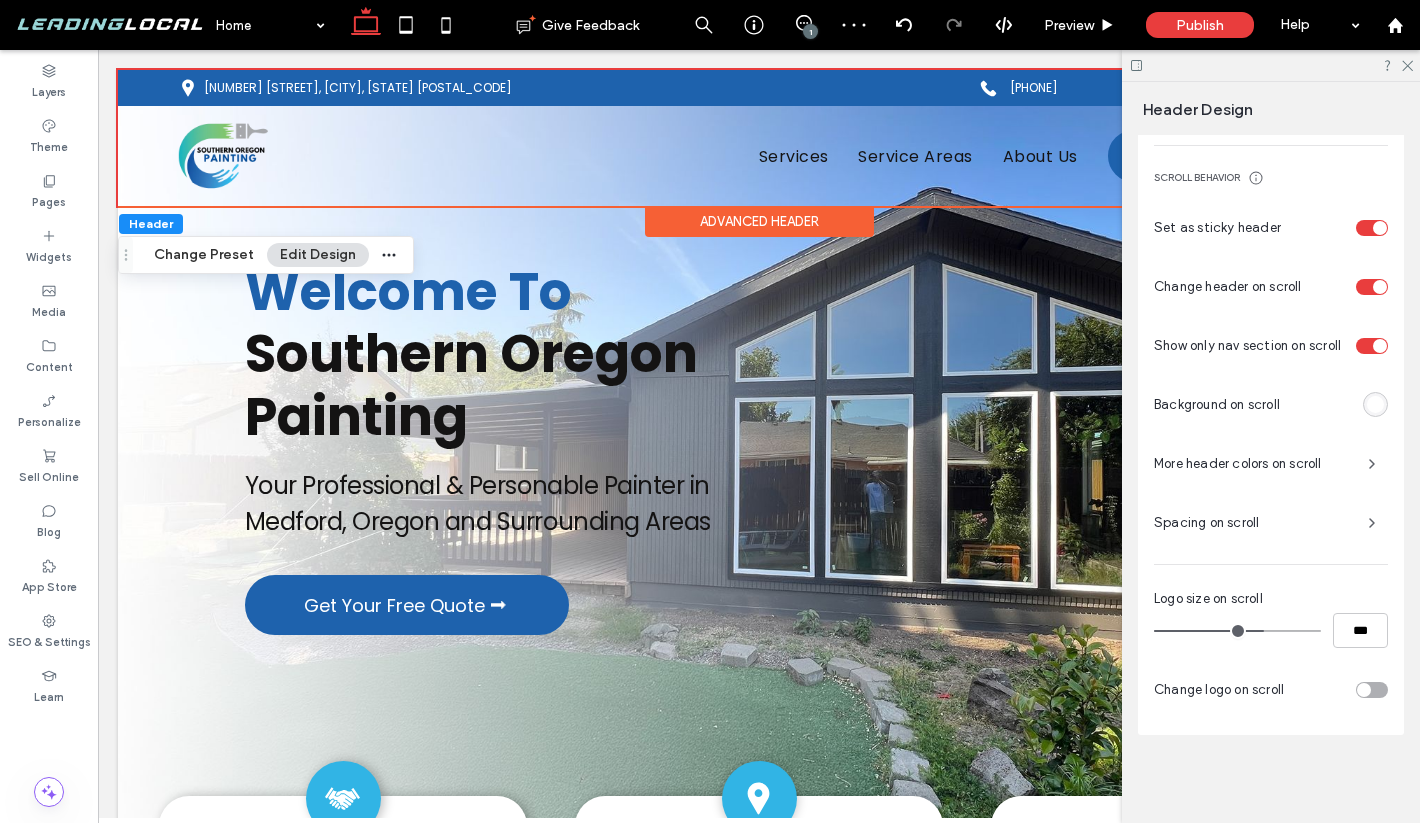 type on "**" 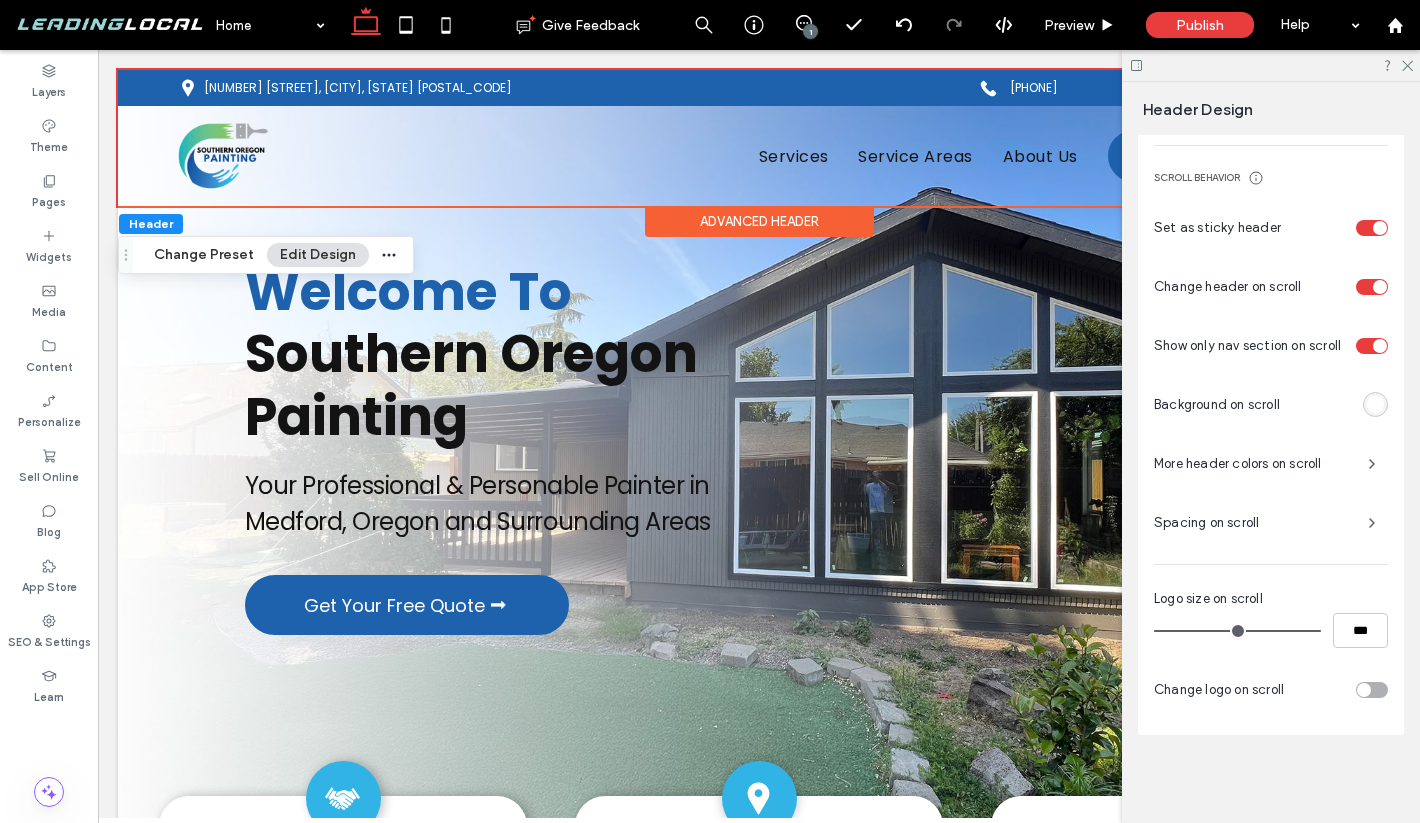 type on "****" 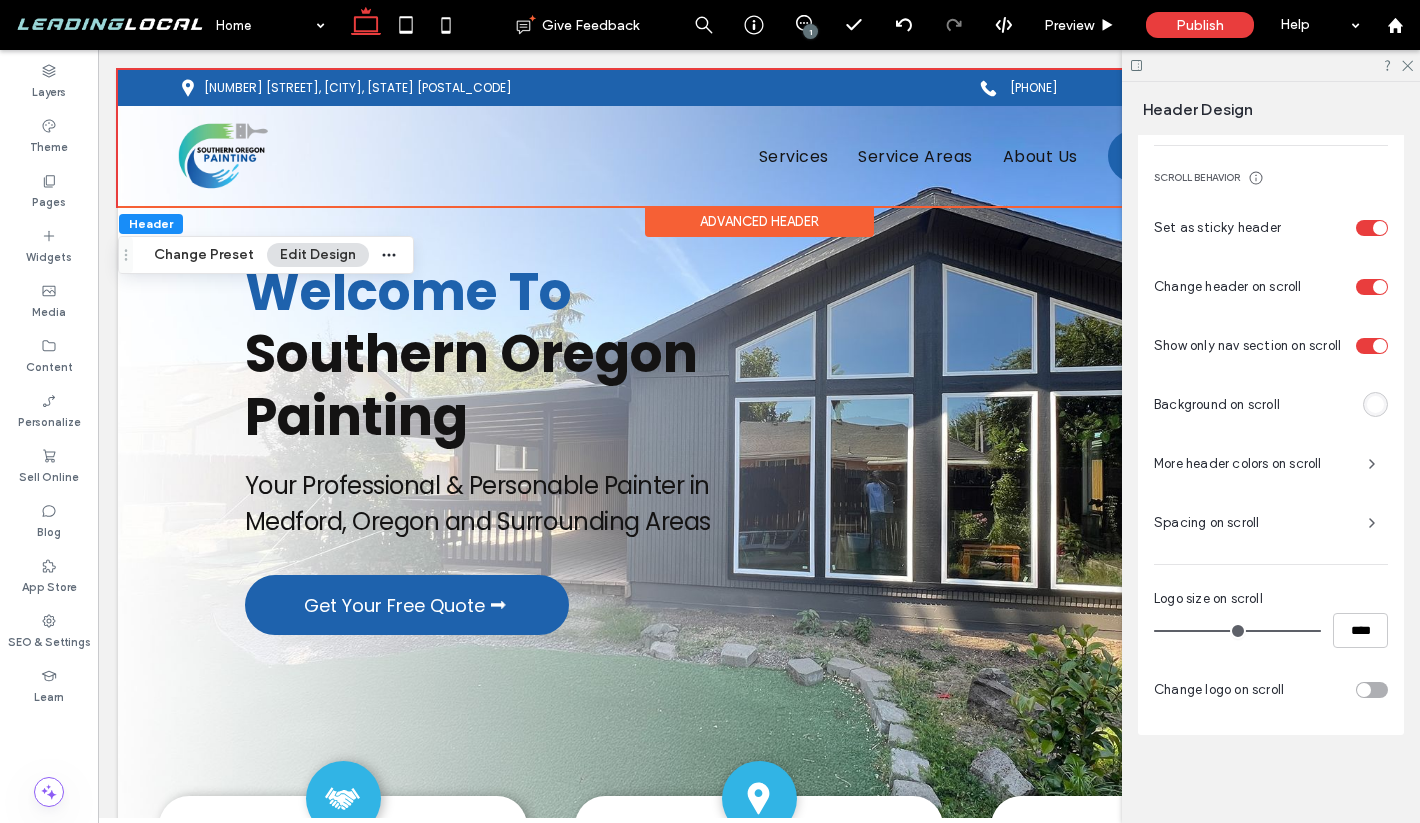 drag, startPoint x: 1264, startPoint y: 632, endPoint x: 1349, endPoint y: 632, distance: 85 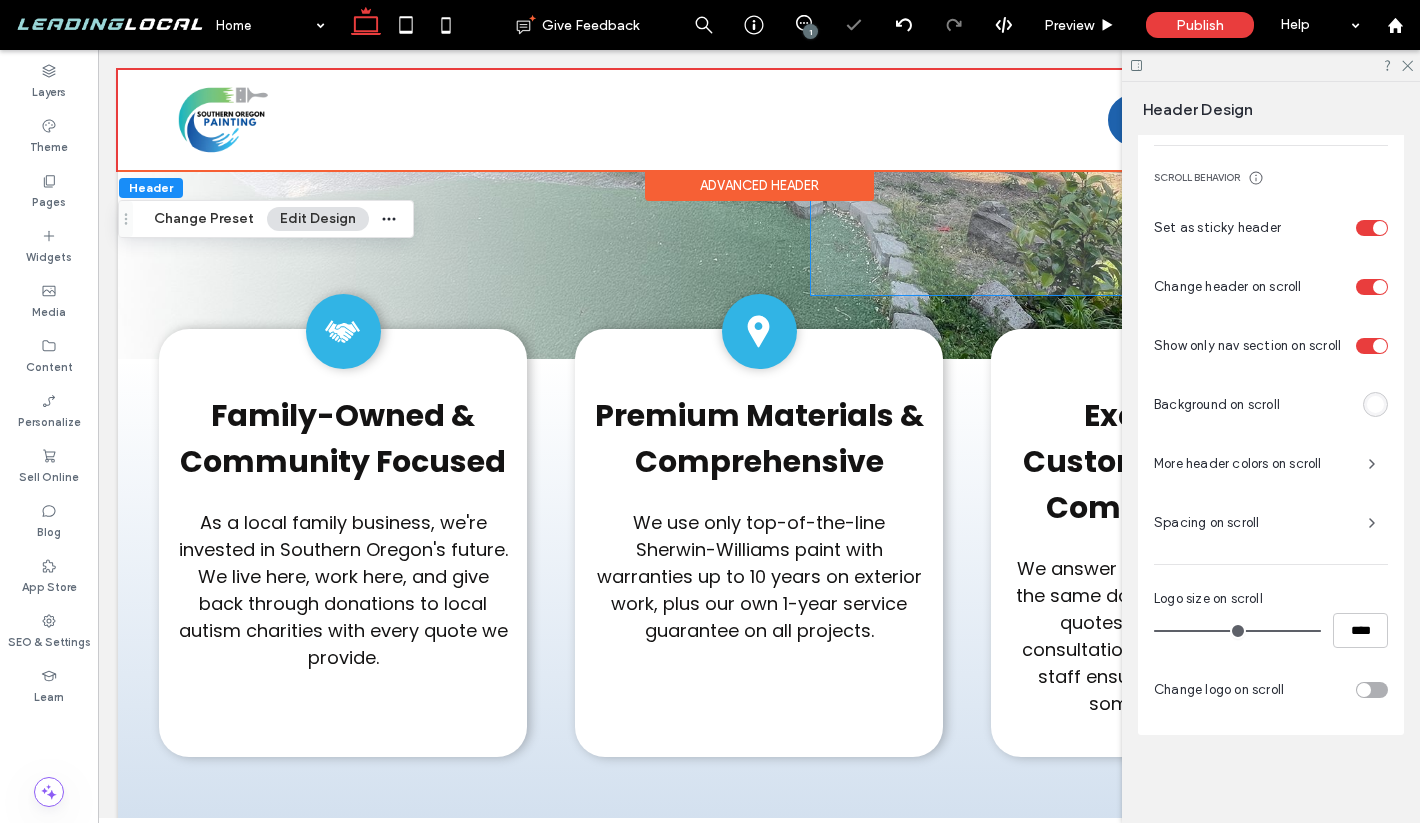 scroll, scrollTop: 0, scrollLeft: 0, axis: both 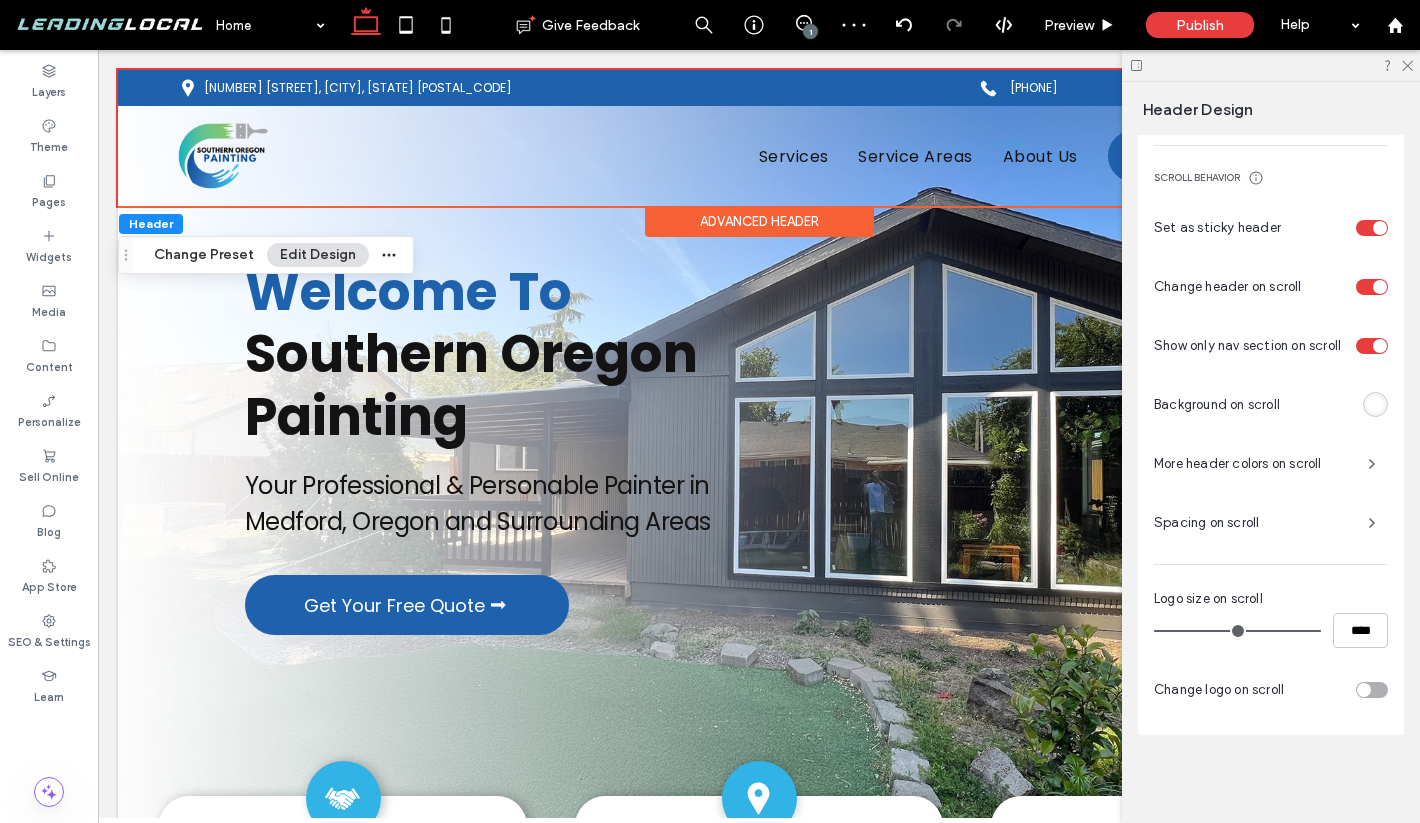 click on "More header colors on scroll" at bounding box center [1271, 464] 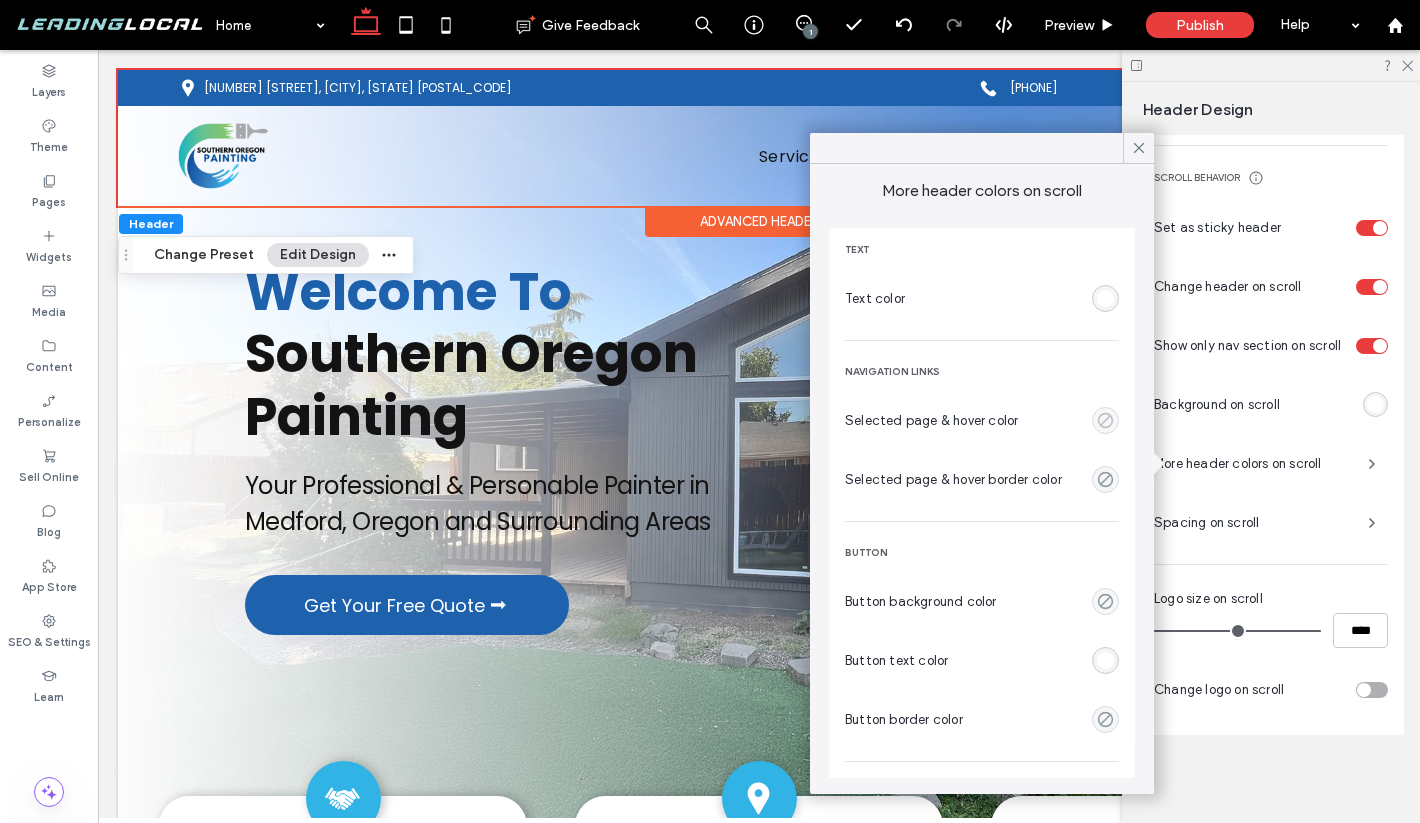 click 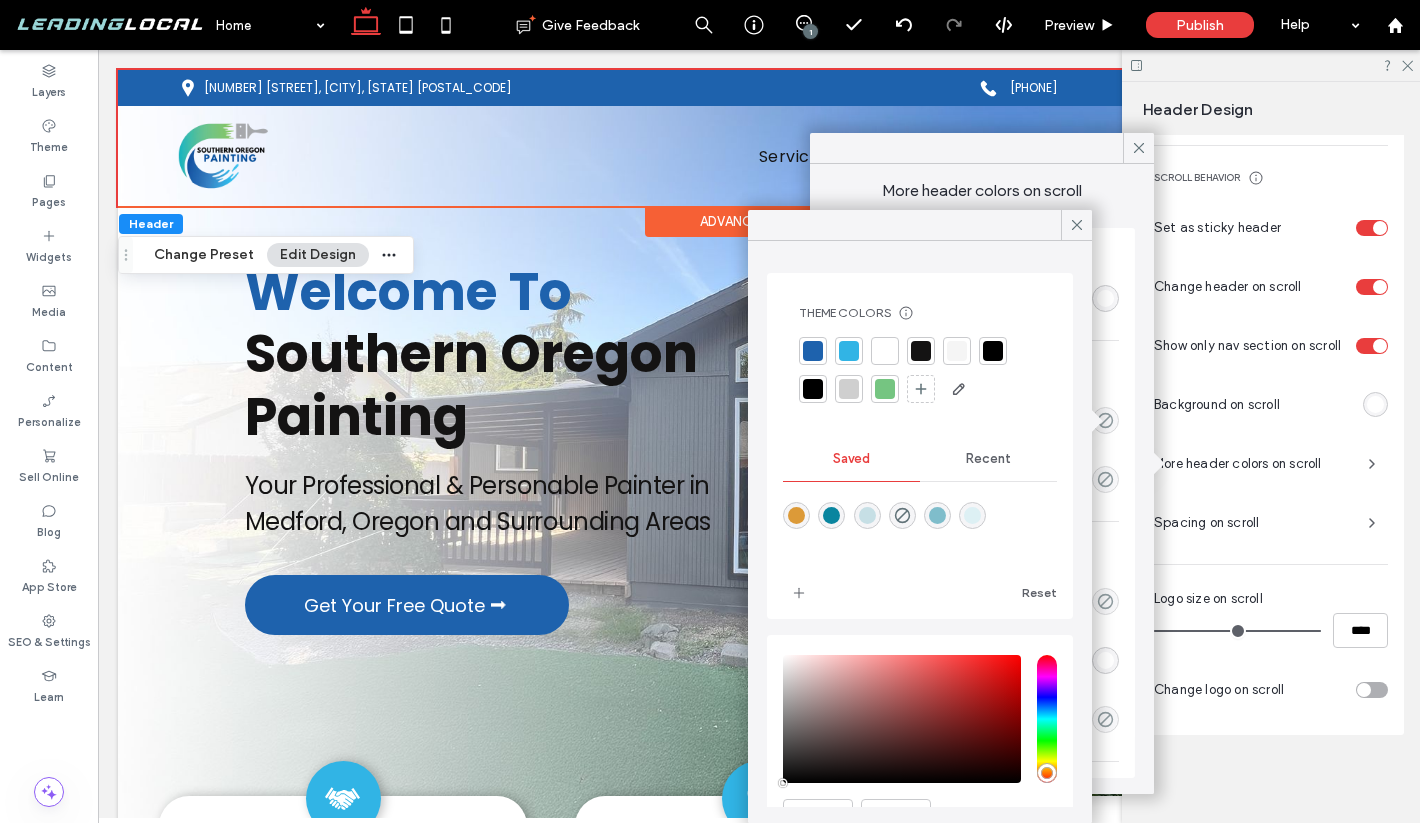 click at bounding box center (993, 351) 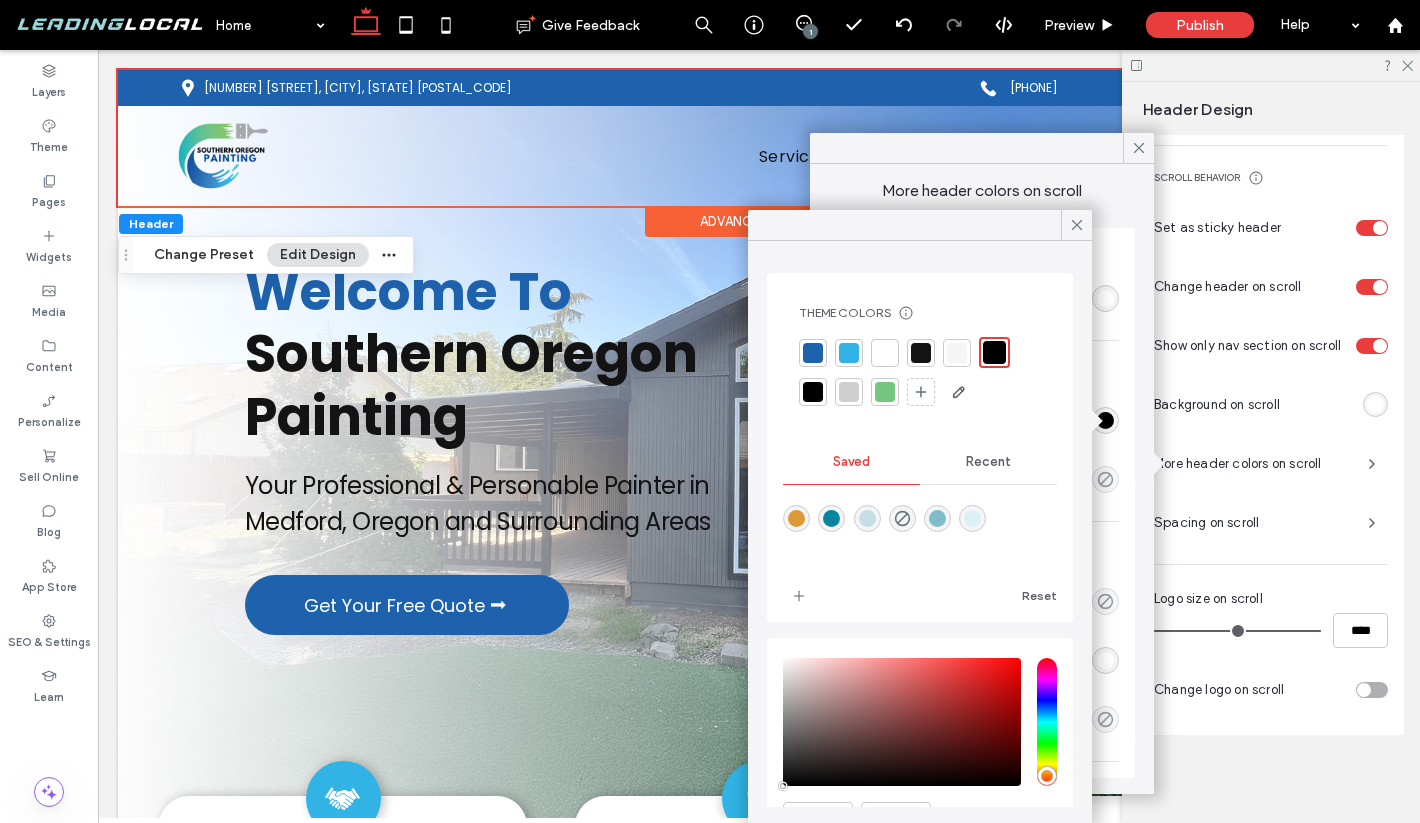 click on "Text Text color Navigation links Selected page & hover color Selected page & hover border color
BUTTON Button background color Button text color Button border color Button hover state Button hover background color Button hover text color Button hover border color Icon Icon color Icon background color" at bounding box center [982, 503] 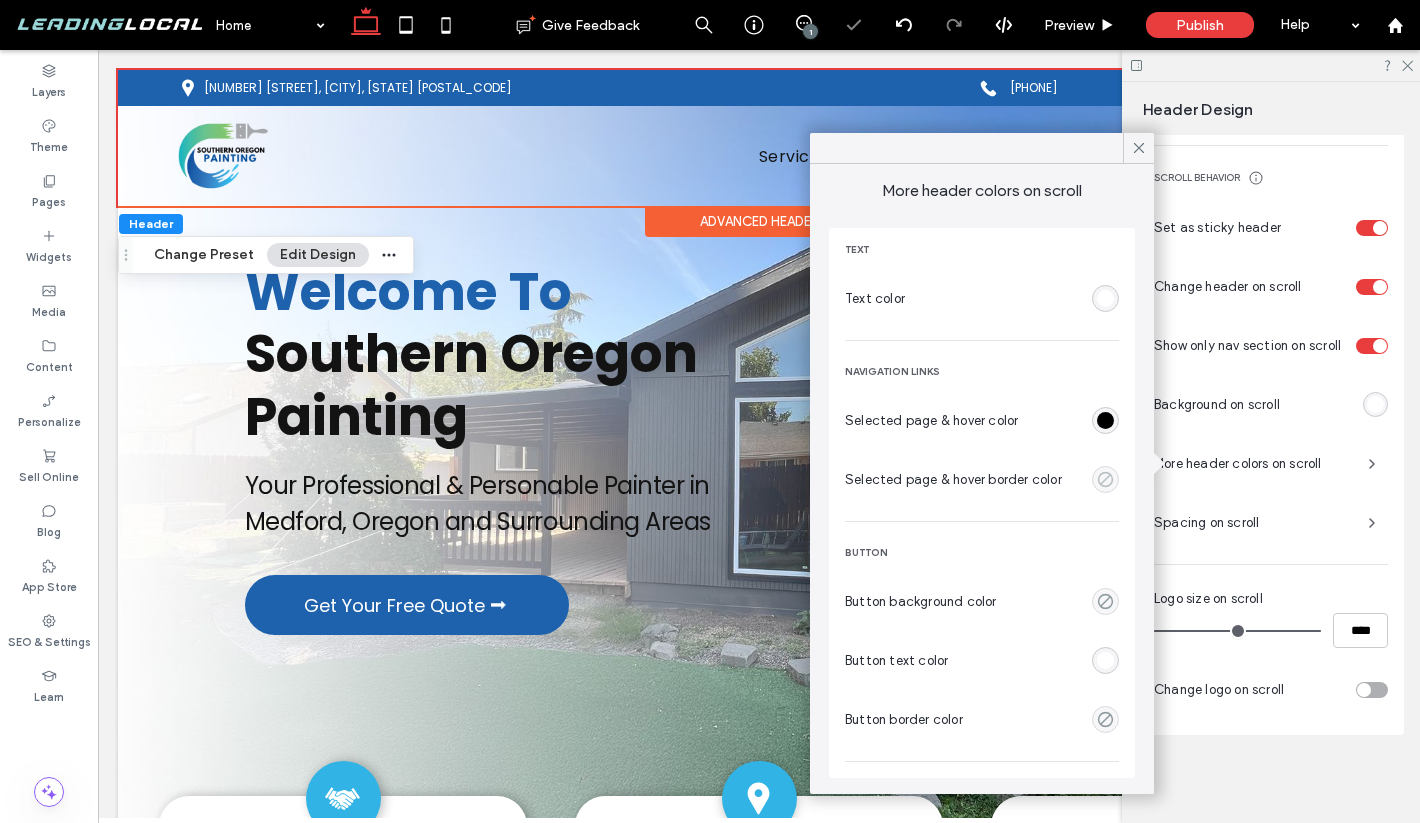 click 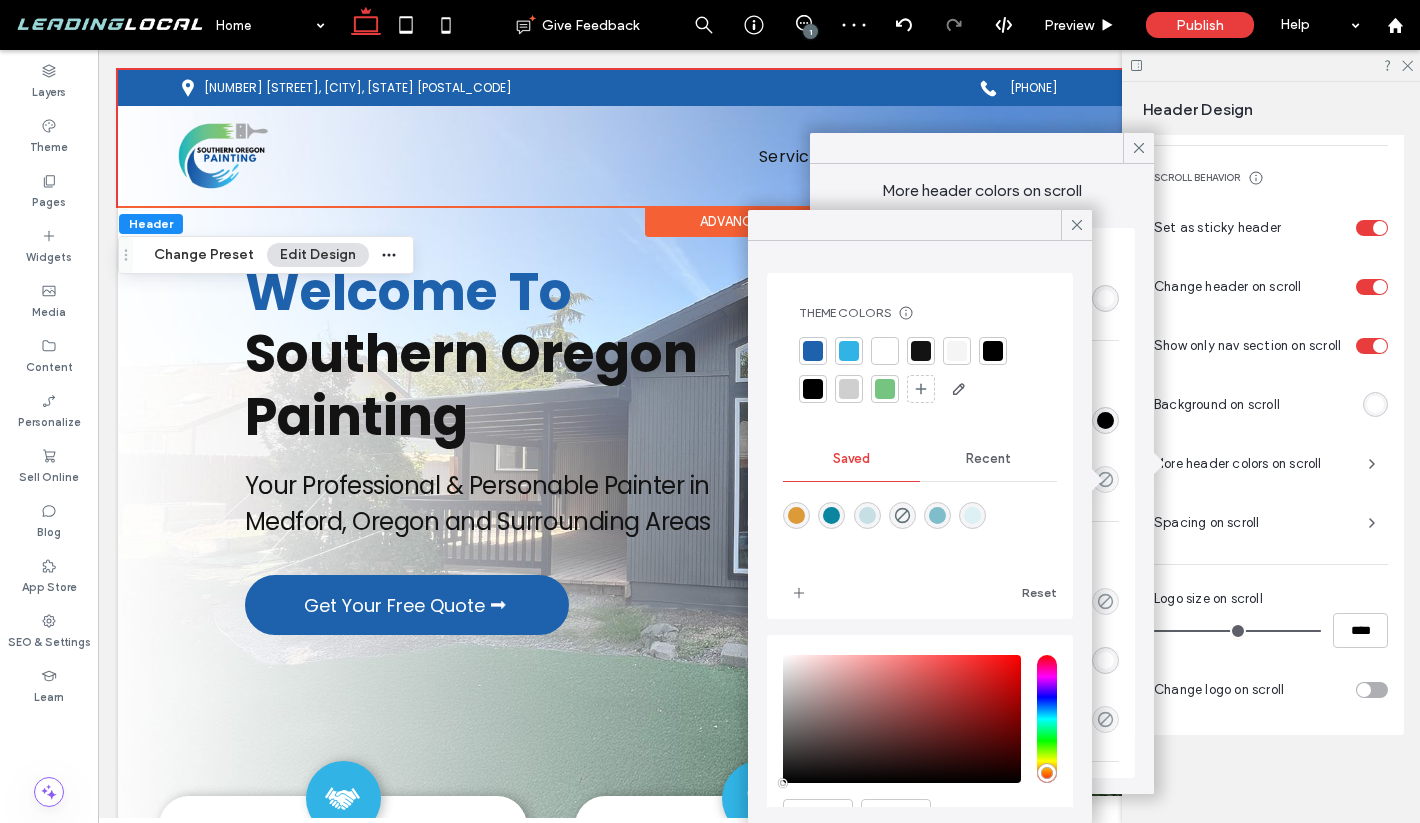 click at bounding box center (993, 351) 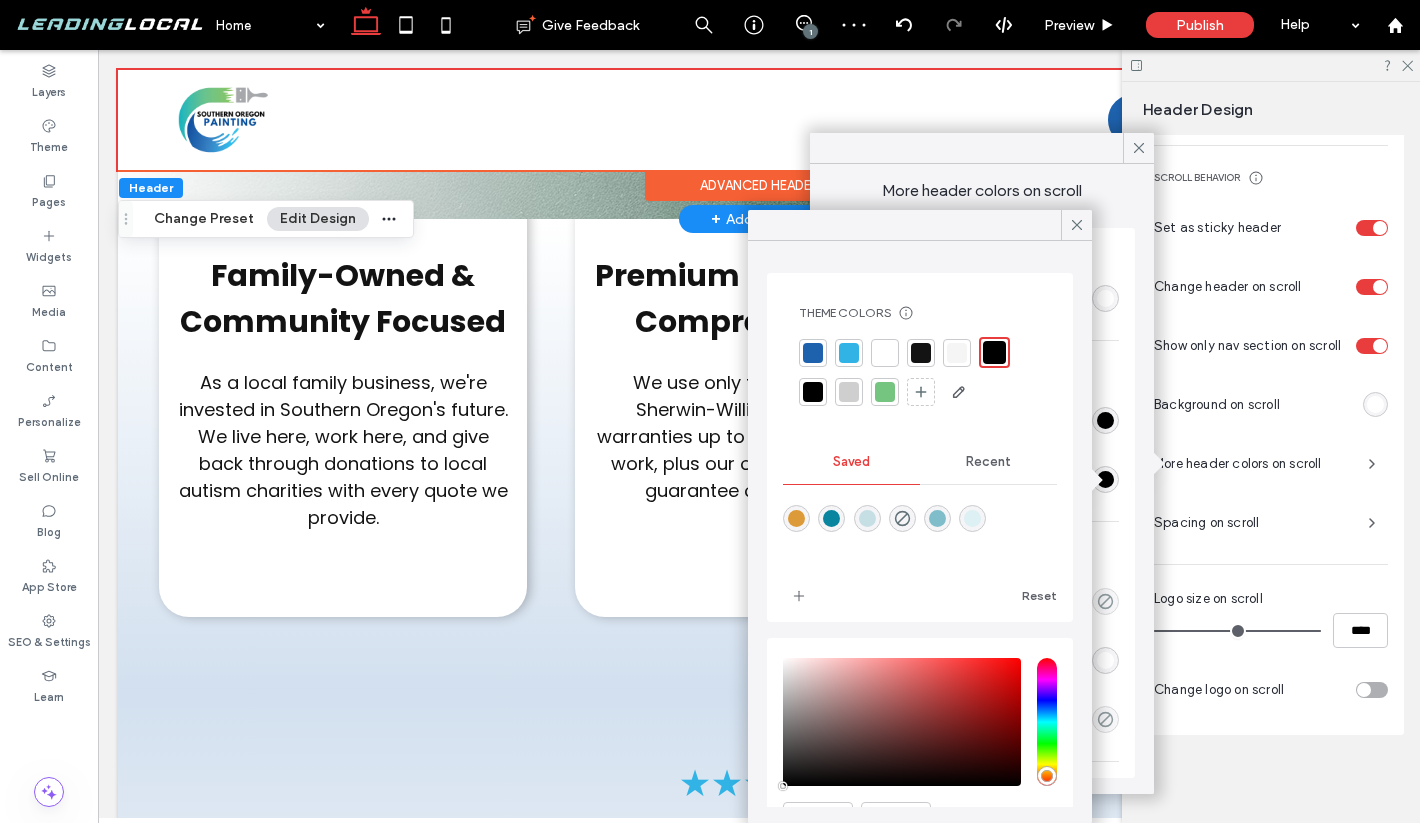 scroll, scrollTop: 0, scrollLeft: 0, axis: both 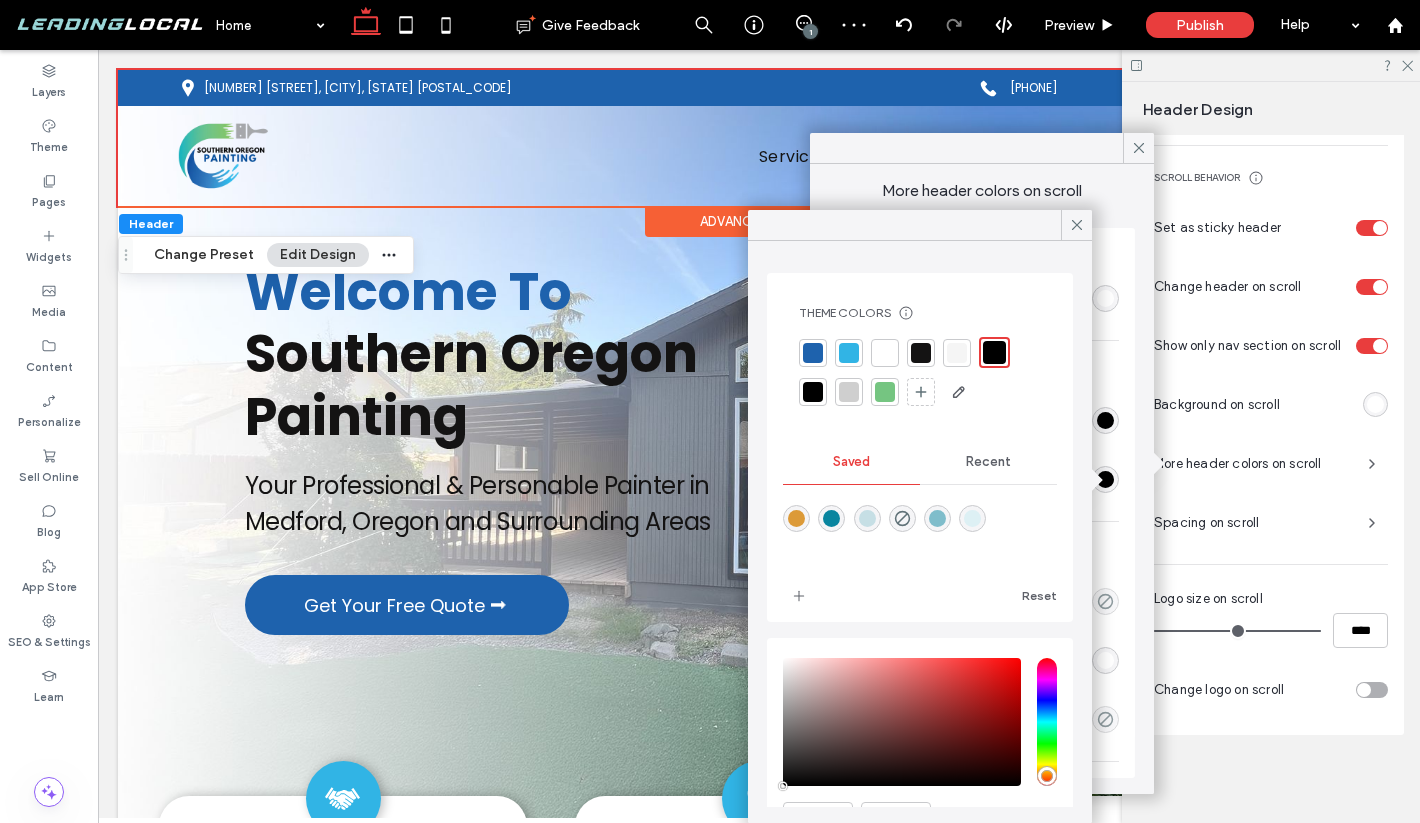 click on "Text Text color Navigation links Selected page & hover color Selected page & hover border color
BUTTON Button background color Button text color Button border color Button hover state Button hover background color Button hover text color Button hover border color Icon Icon color Icon background color" at bounding box center (982, 503) 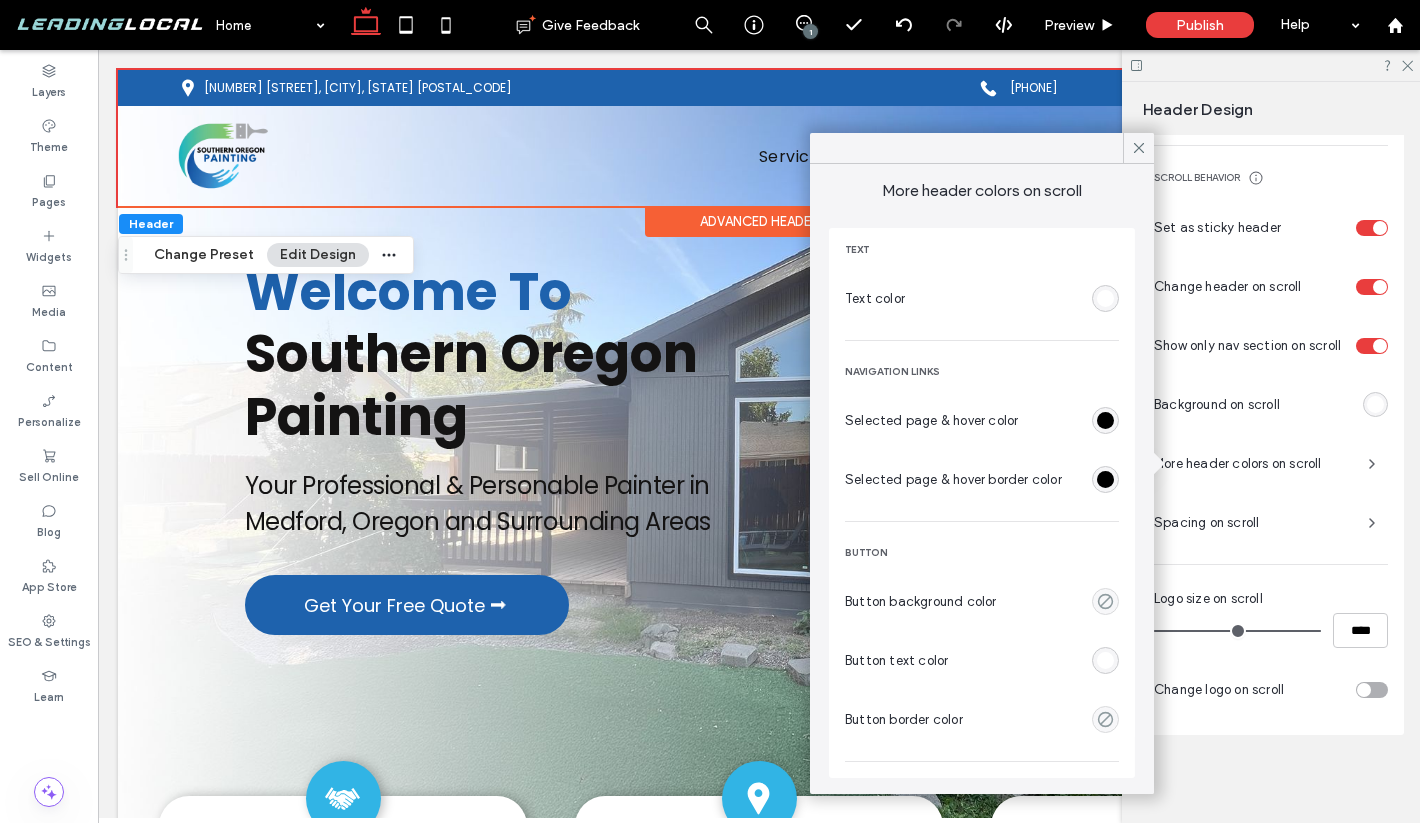 click at bounding box center (1105, 298) 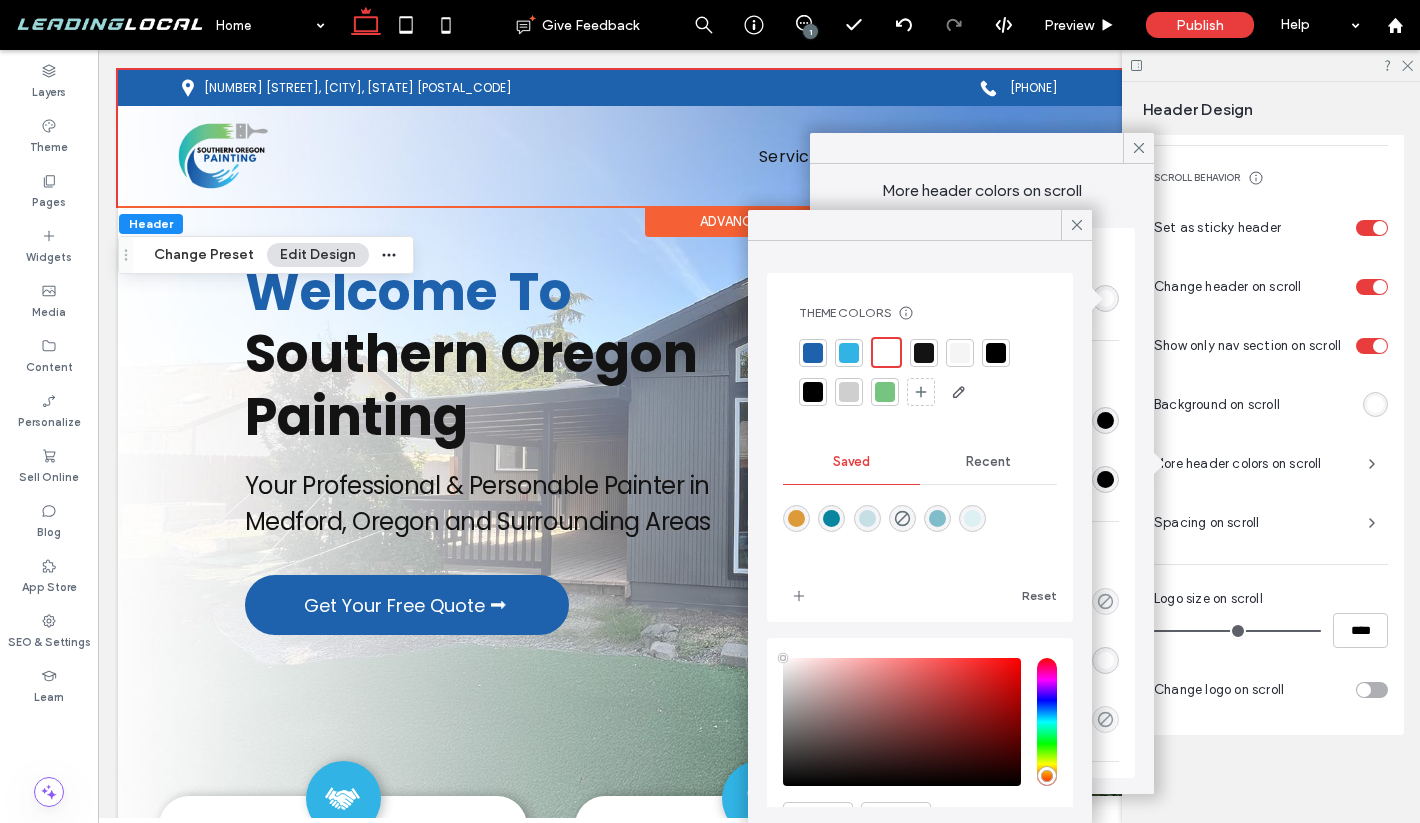 click at bounding box center [996, 353] 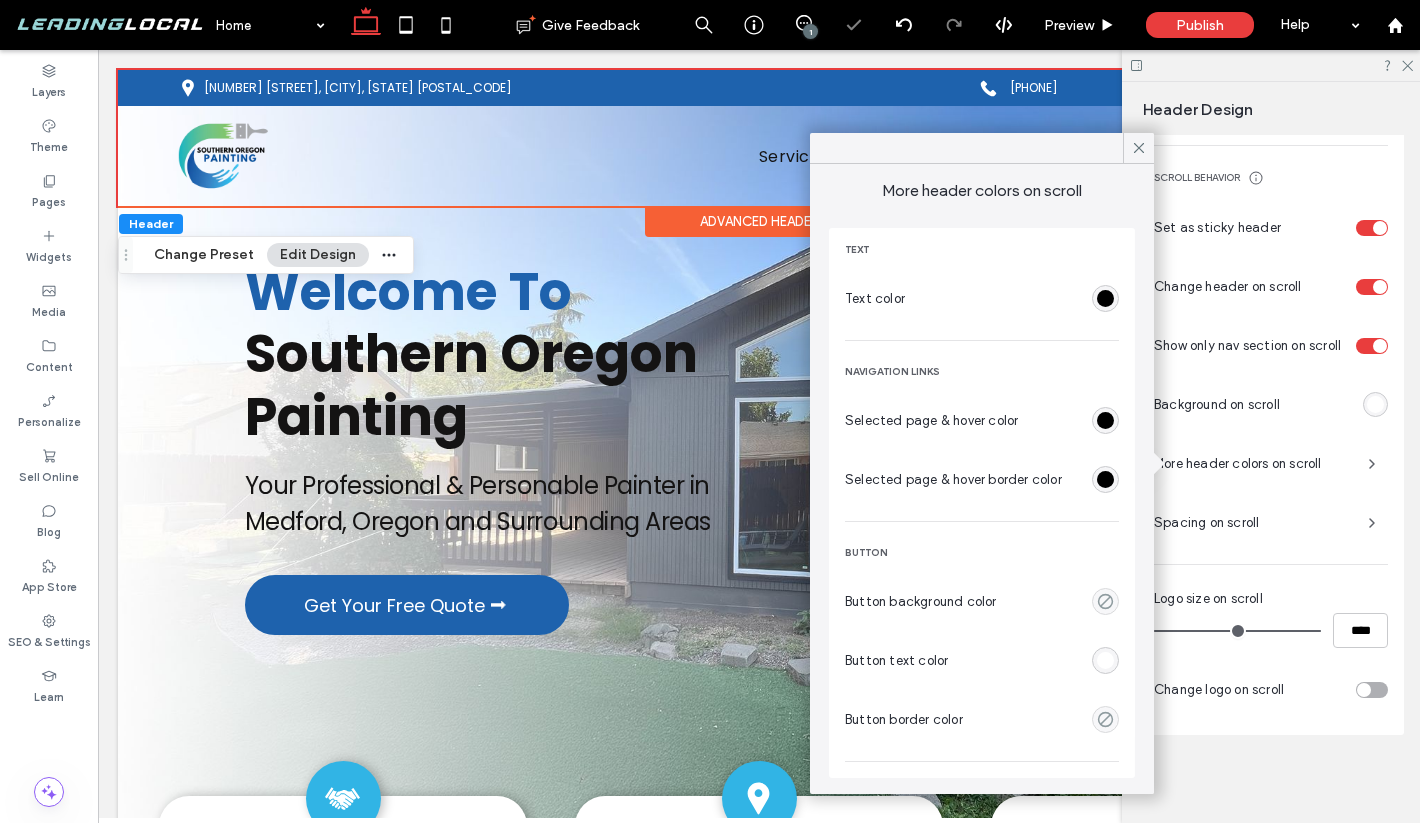 click on "More header colors on scroll Text Text color Navigation links Selected page & hover color Selected page & hover border color
BUTTON Button background color Button text color Button border color Button hover state Button hover background color Button hover text color Button hover border color Icon Icon color Icon background color" at bounding box center [982, 479] 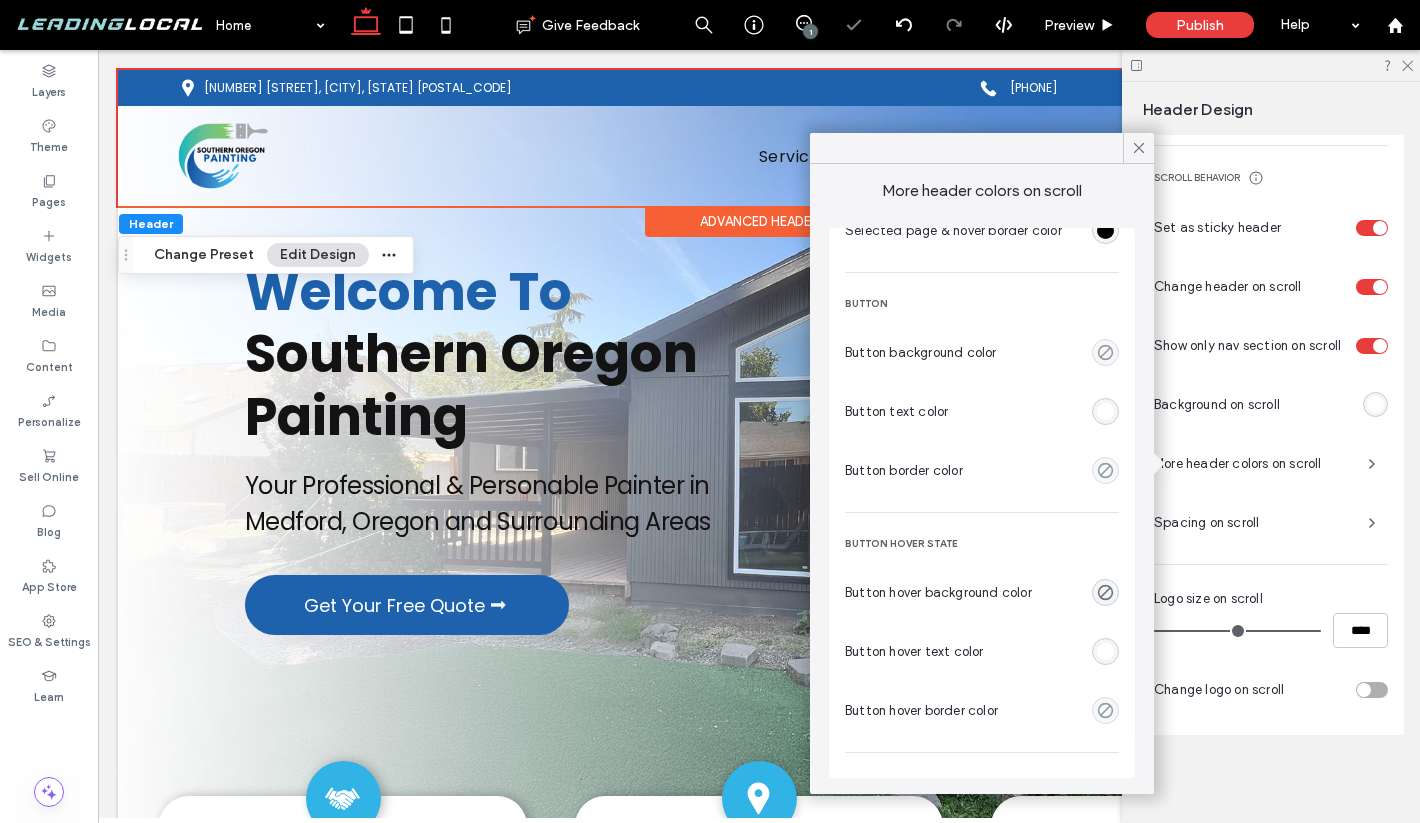 scroll, scrollTop: 261, scrollLeft: 0, axis: vertical 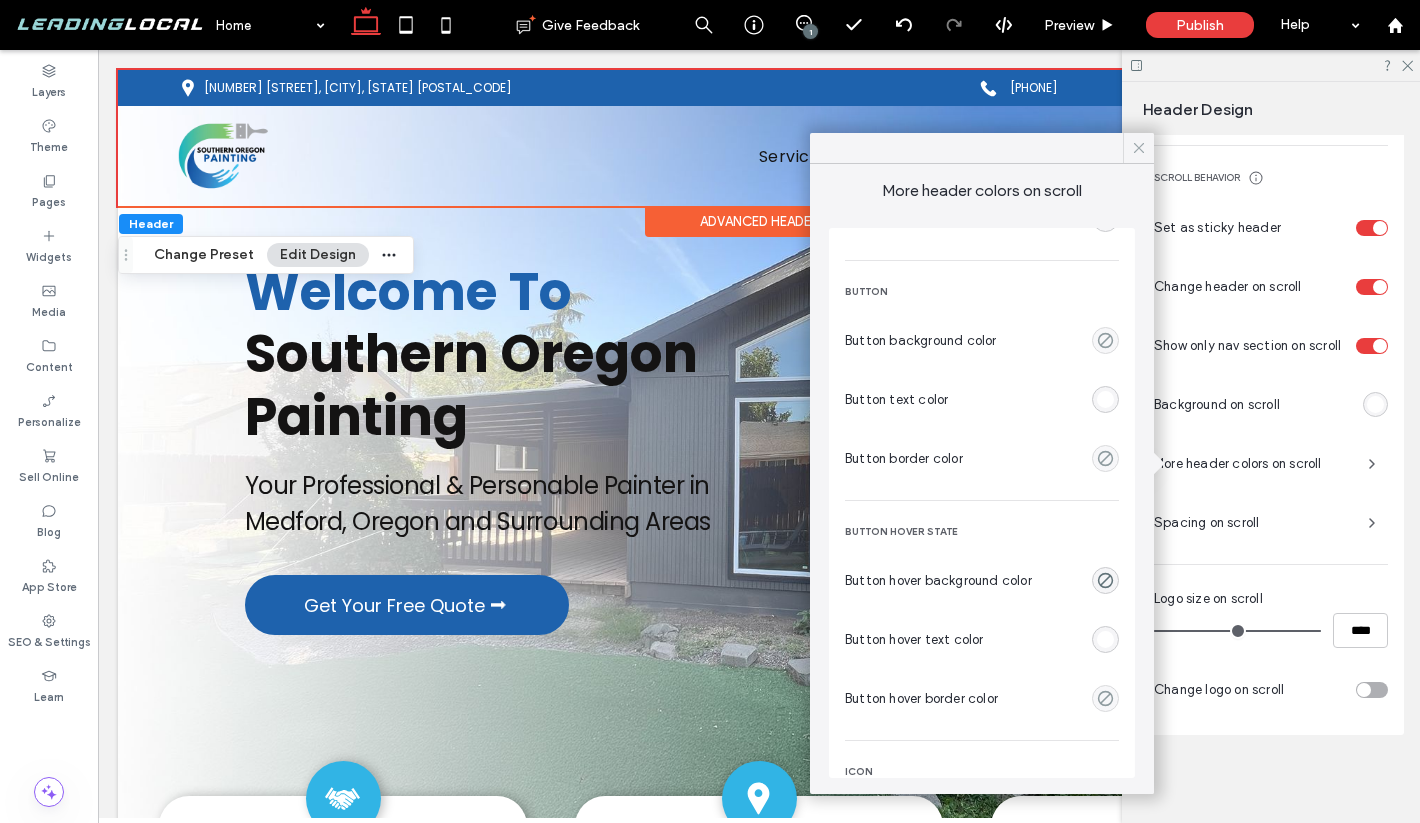 click 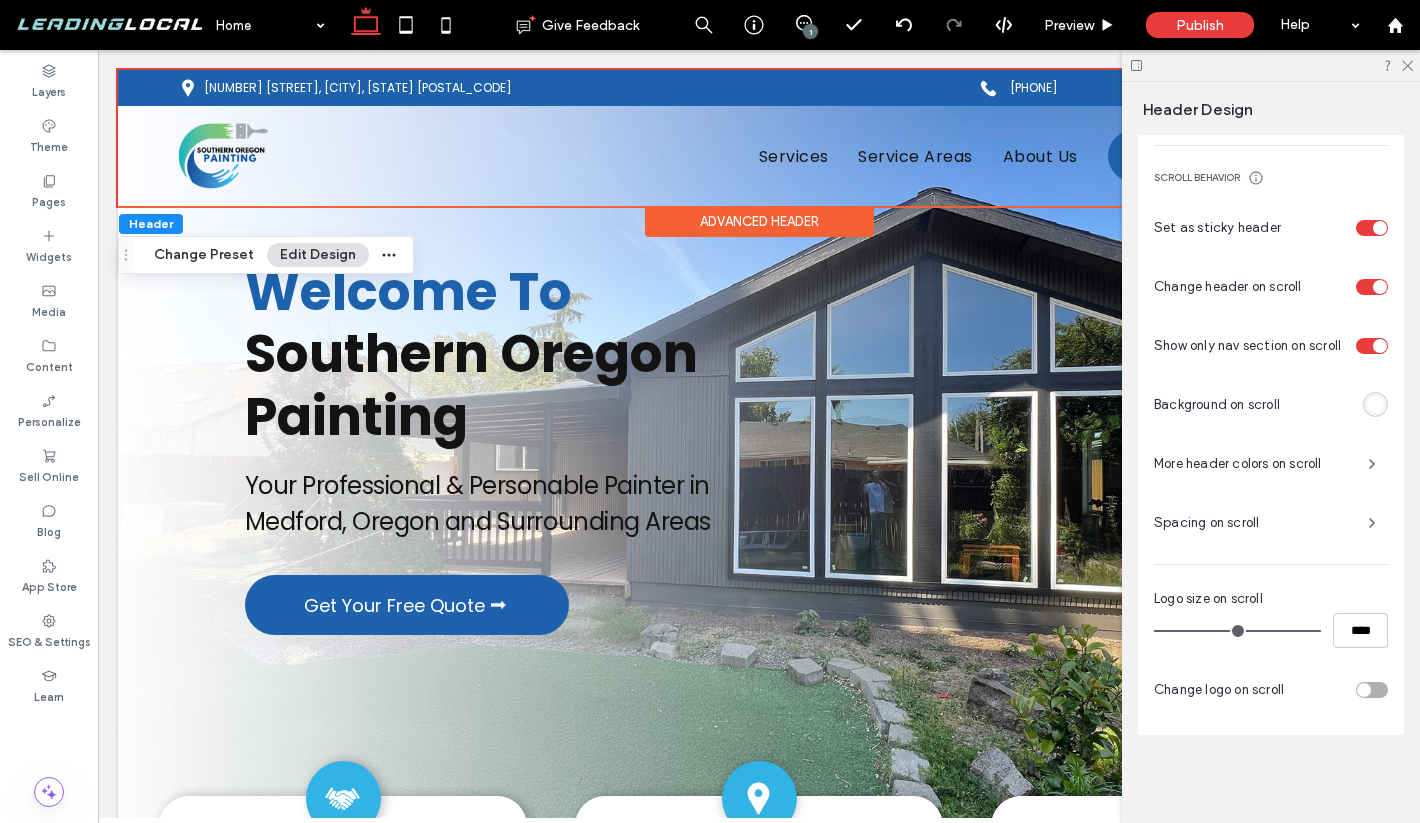 click at bounding box center (1271, 65) 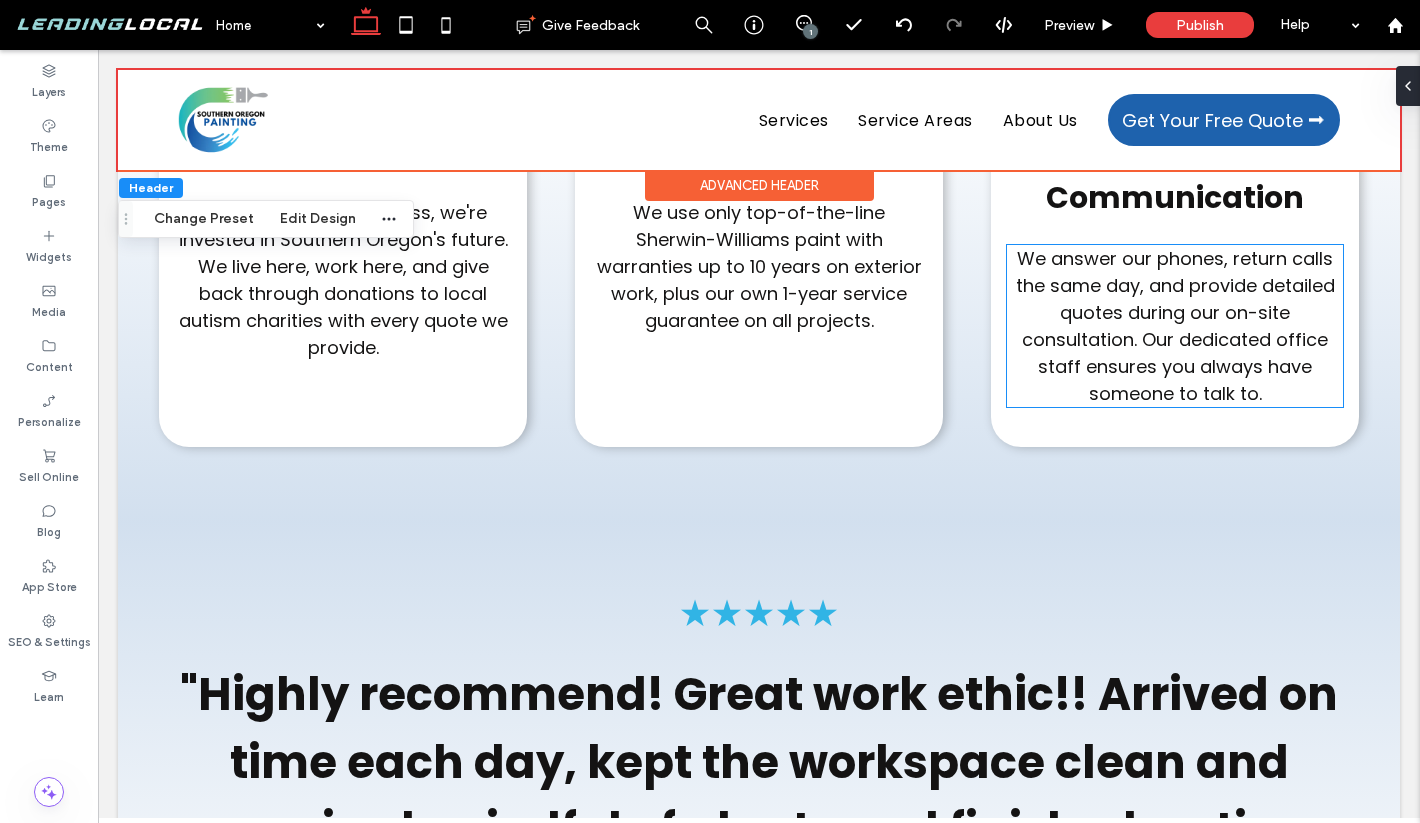scroll, scrollTop: 0, scrollLeft: 0, axis: both 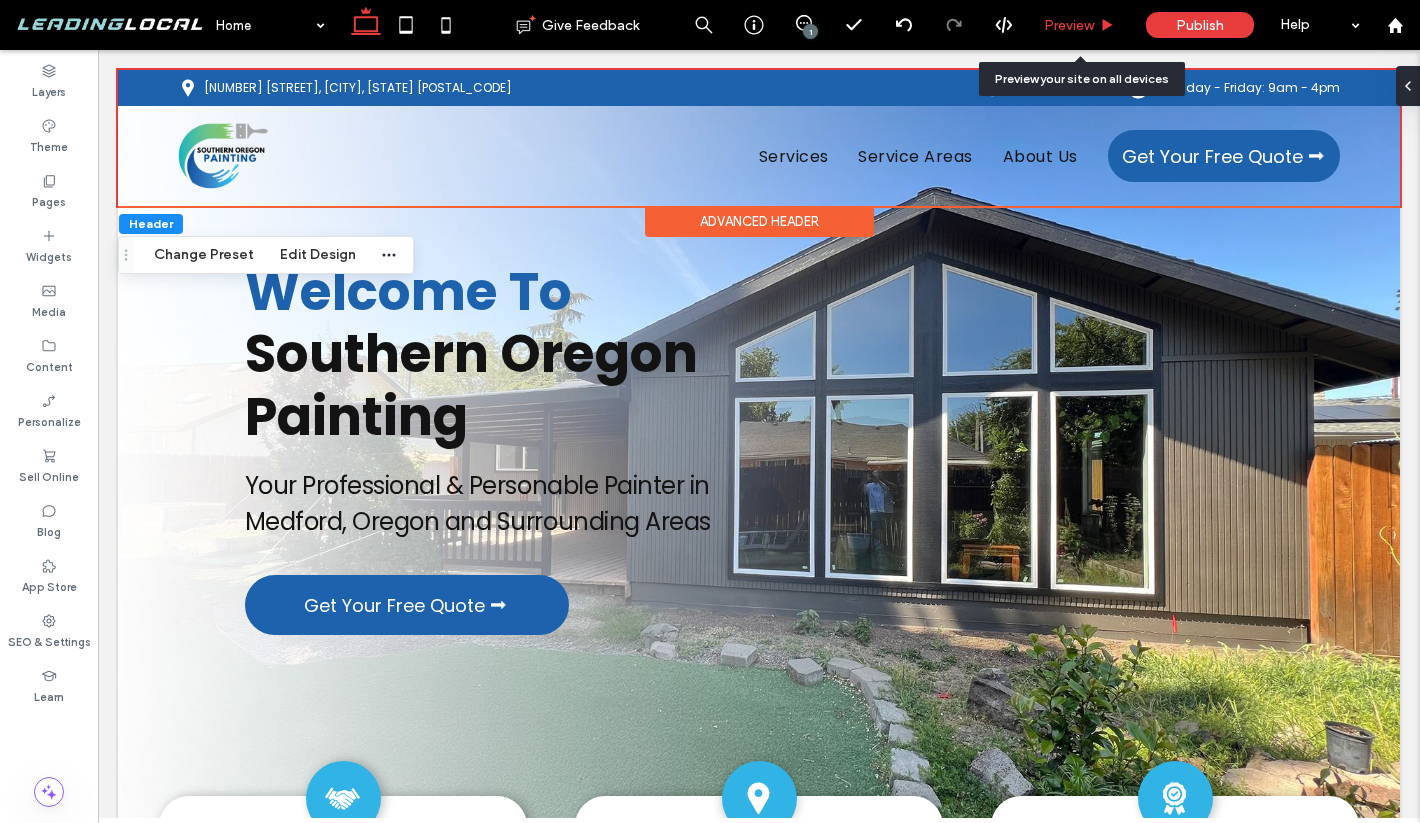 drag, startPoint x: 1092, startPoint y: 18, endPoint x: 918, endPoint y: 1, distance: 174.82849 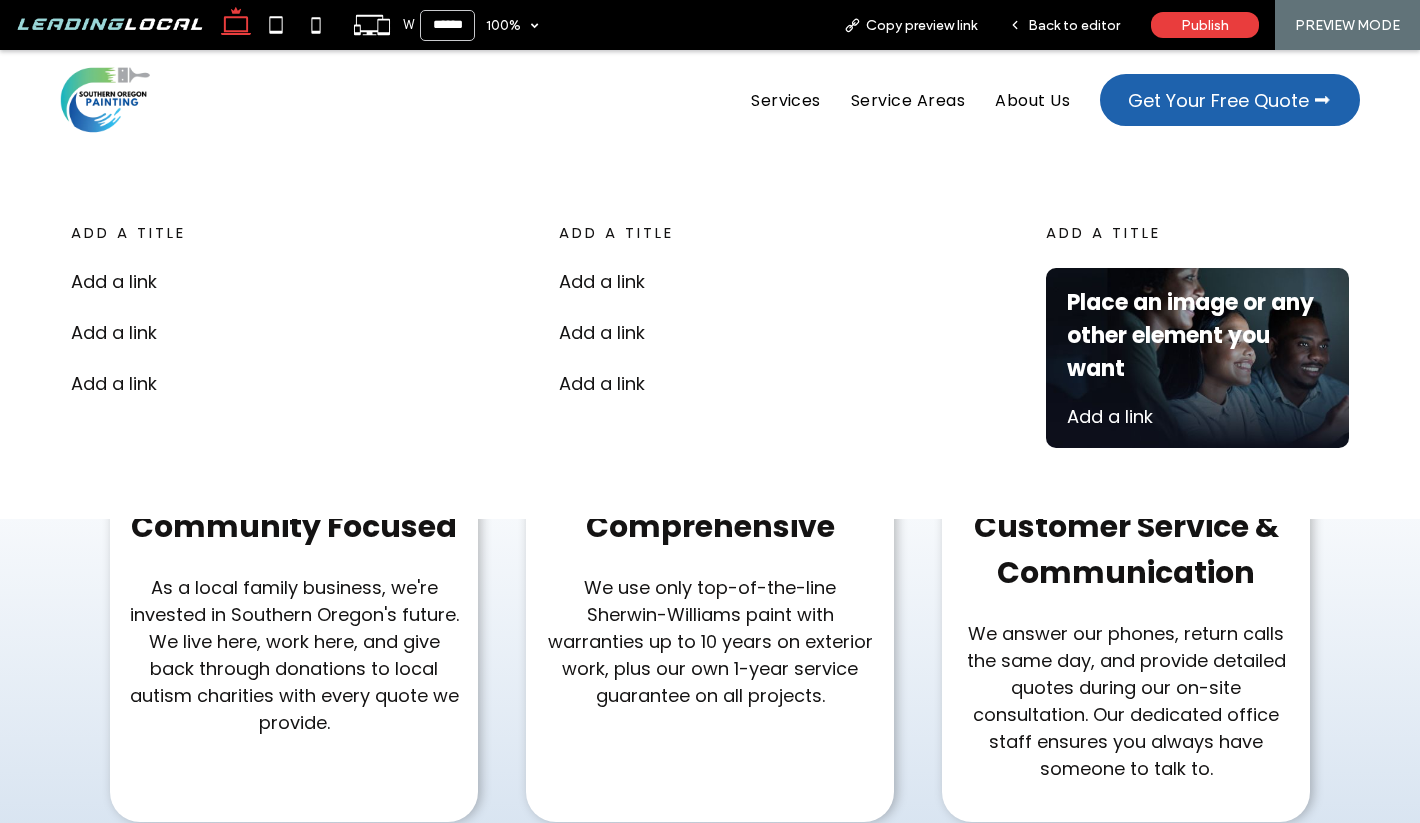 scroll, scrollTop: 0, scrollLeft: 0, axis: both 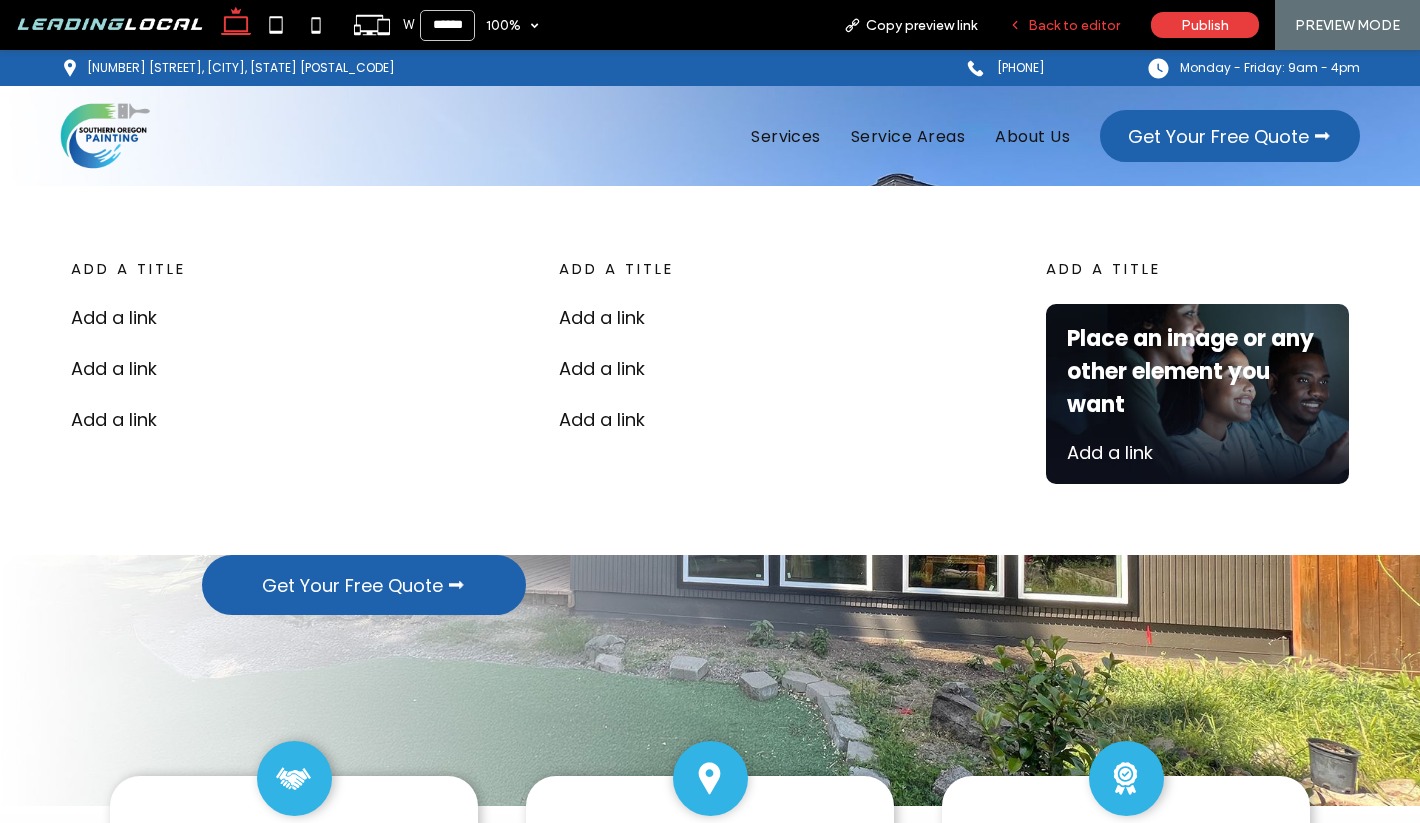 click on "Back to editor" at bounding box center (1074, 25) 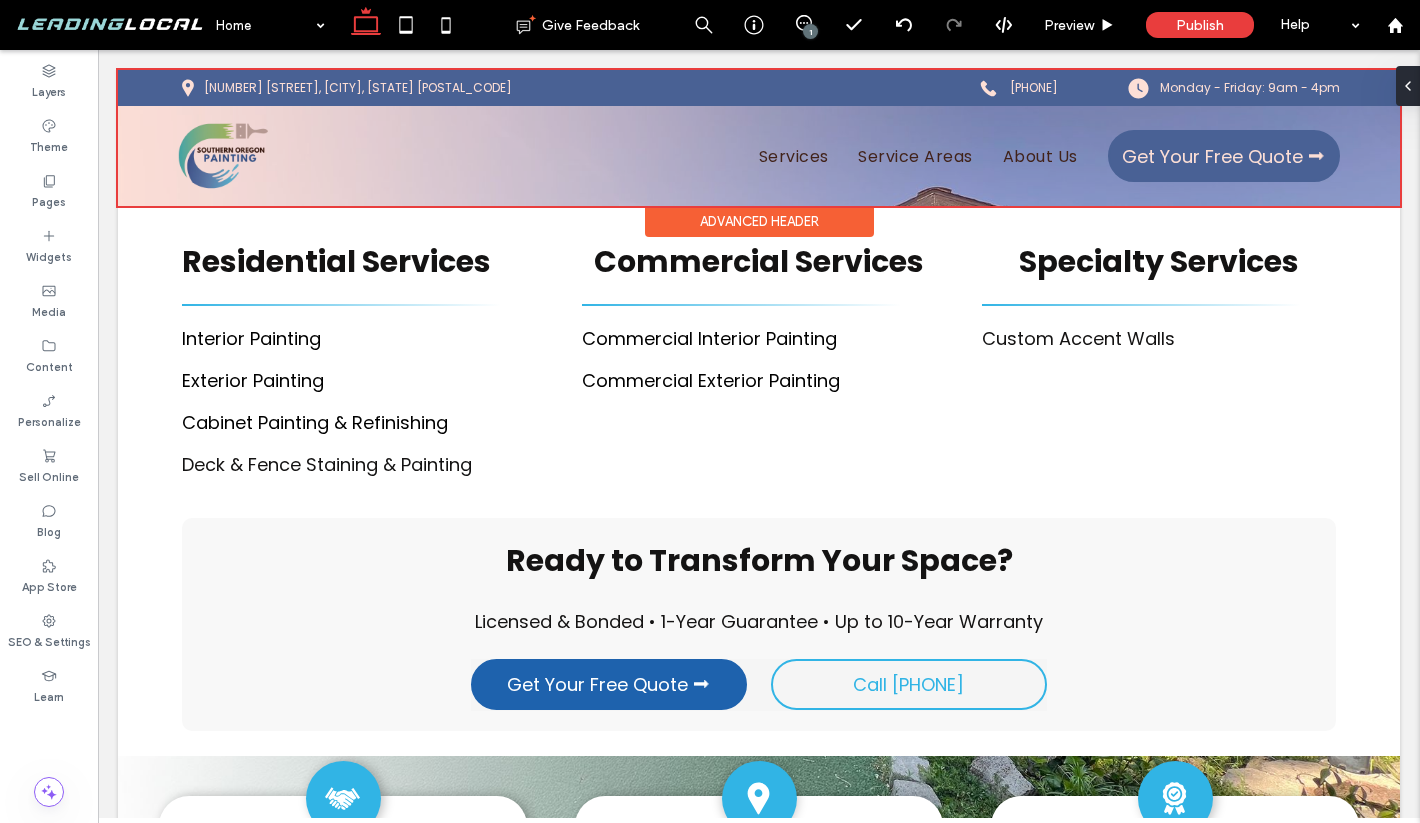 click at bounding box center [759, 138] 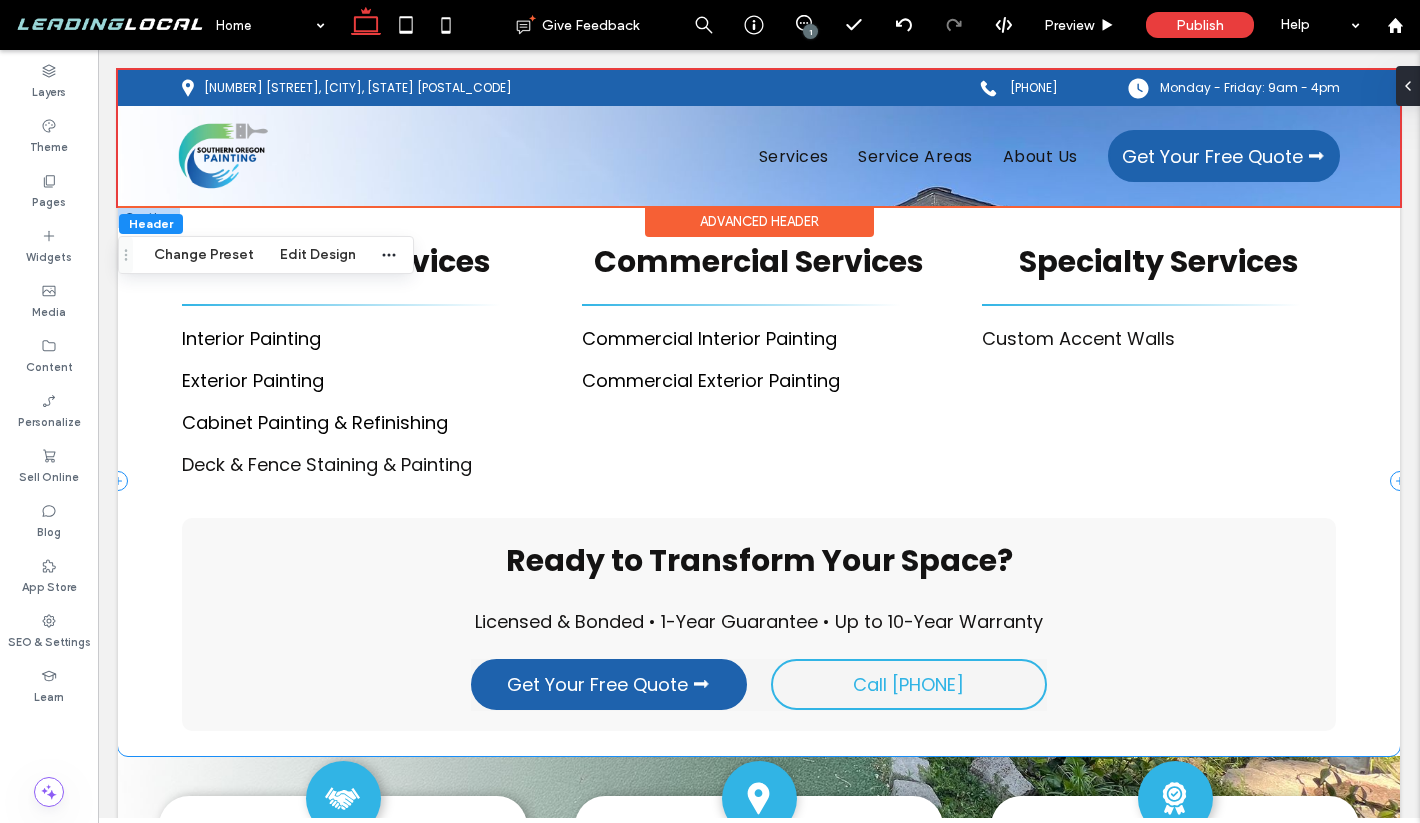 click on "Residential Services
Interior Painting
Exterior Painting
Cabinet Painting & Refinishing
Deck & Fenc e Staining & Painting
Commercial Services
Comm ﻿ ercial Interior Painting
Commercial Exterior Painting
Specialty Services Custom Accent Walls ﻿
Ready to Transform Your Space? Licensed & Bonded • 1-Year Guarantee • Up to 10-Year Warranty
Get Your Free Quote ⮕
Call (541) 500-0705" at bounding box center [759, 481] 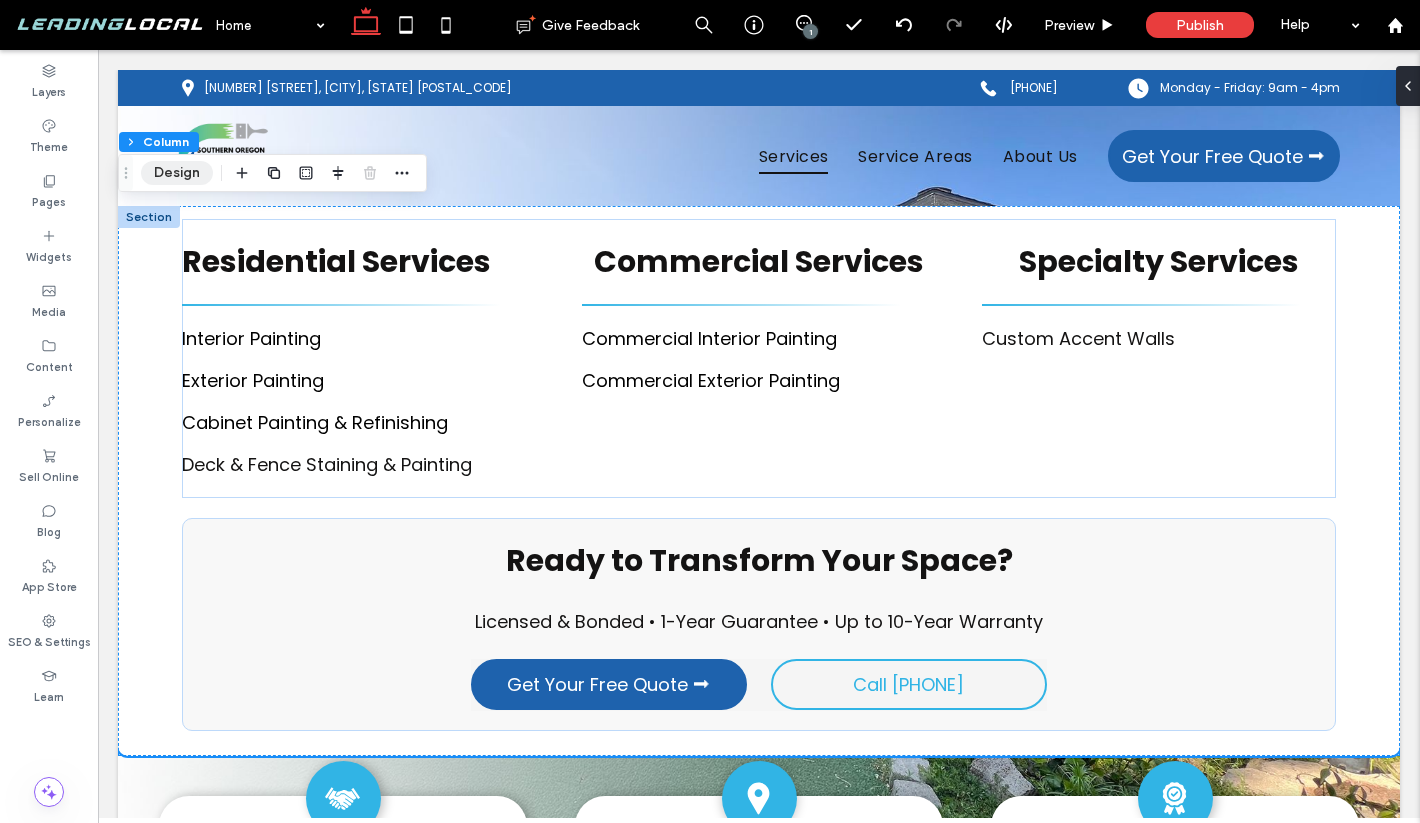 click on "Design" at bounding box center (177, 173) 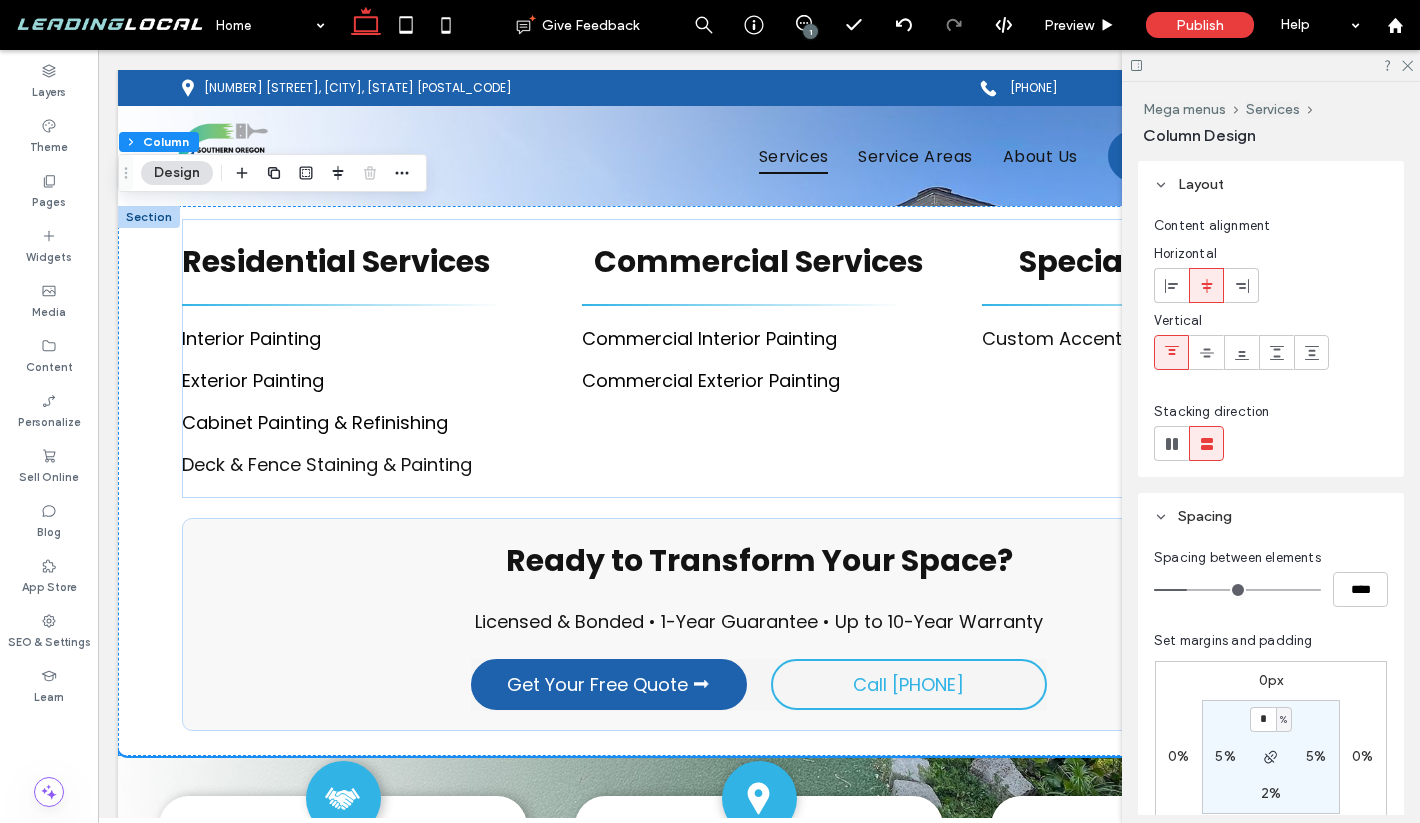 click on "* %" at bounding box center (1270, 719) 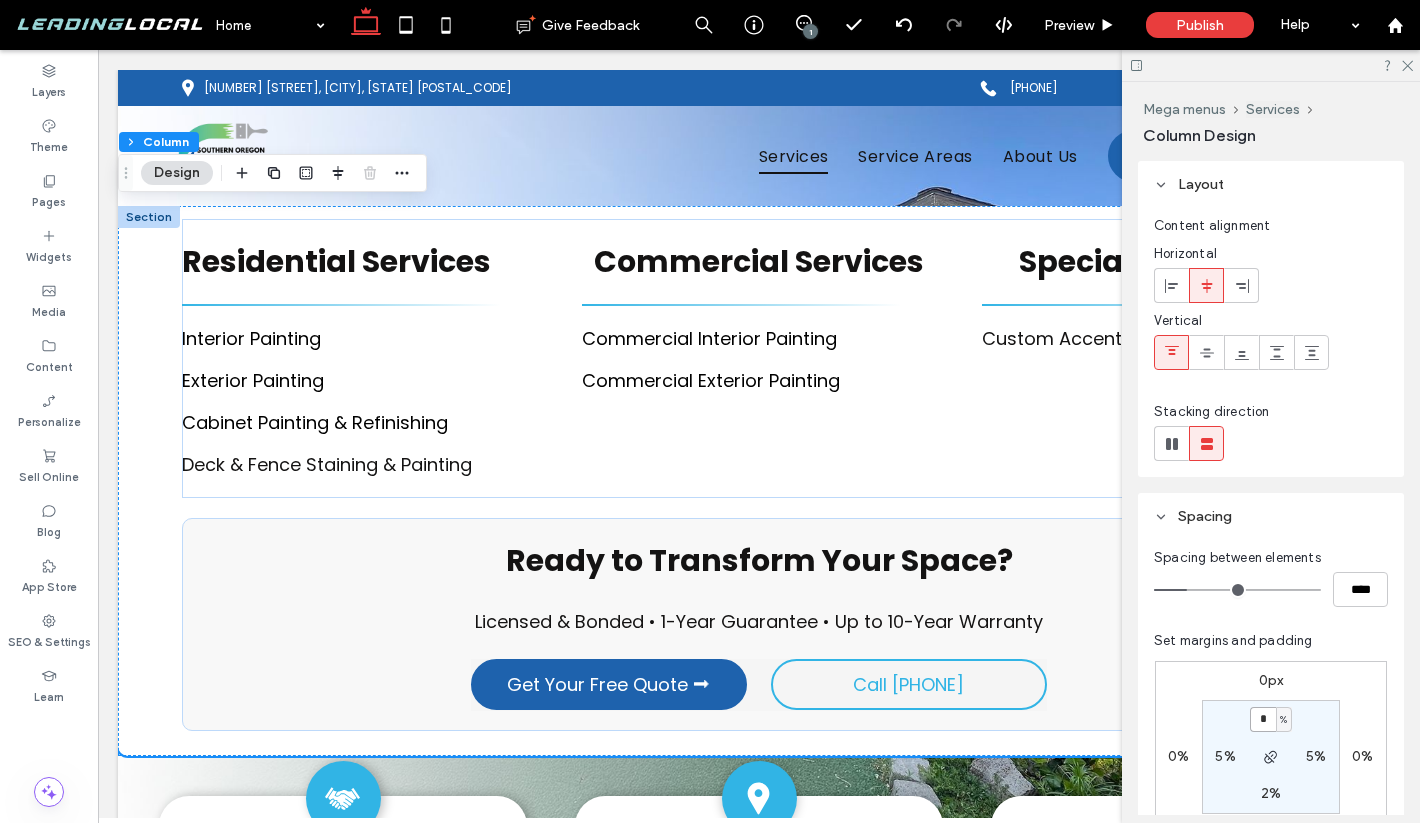 click on "*" at bounding box center (1263, 719) 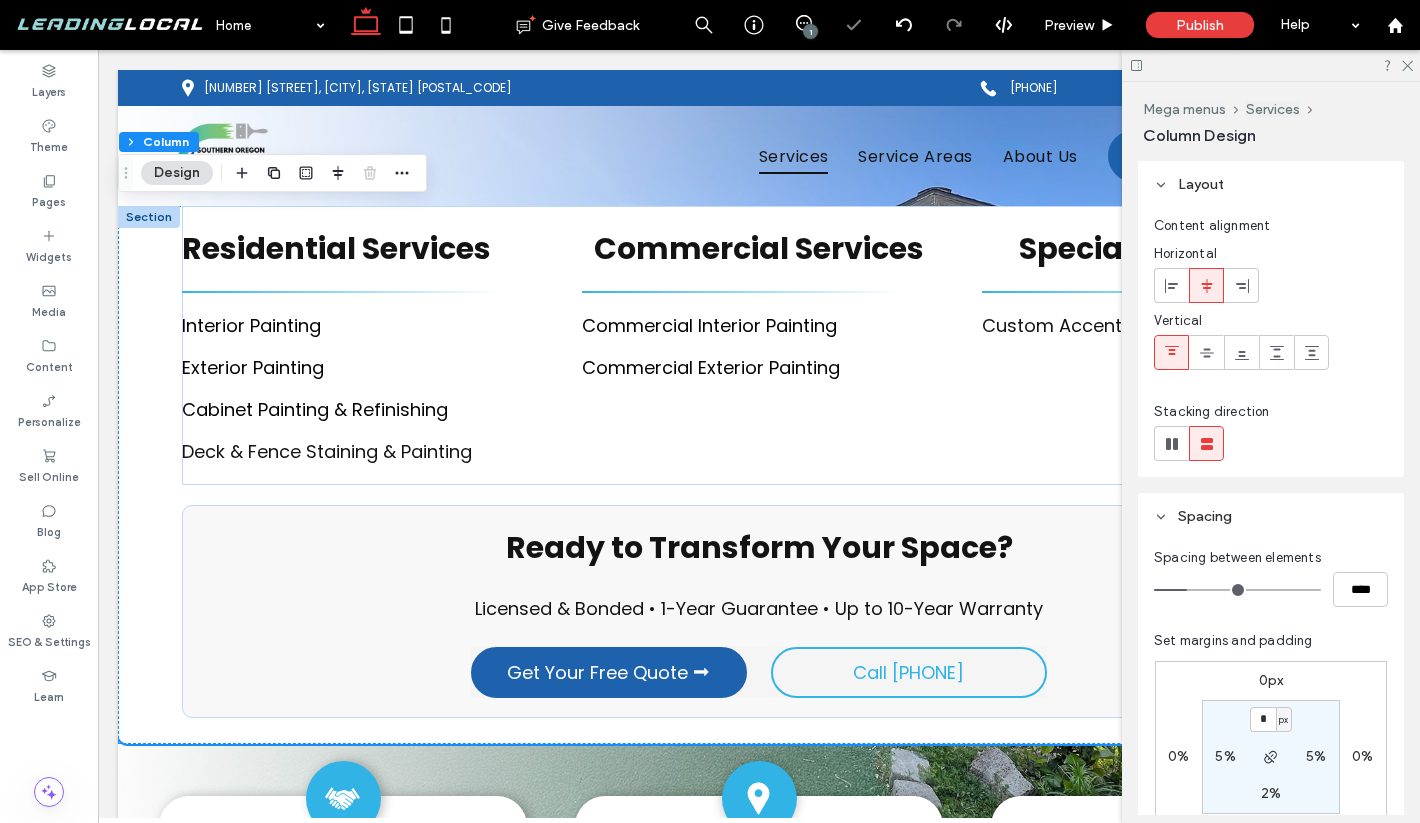 click on "0px 0% 0px 0% * px 5% 2% 5% Reset padding" at bounding box center (1271, 782) 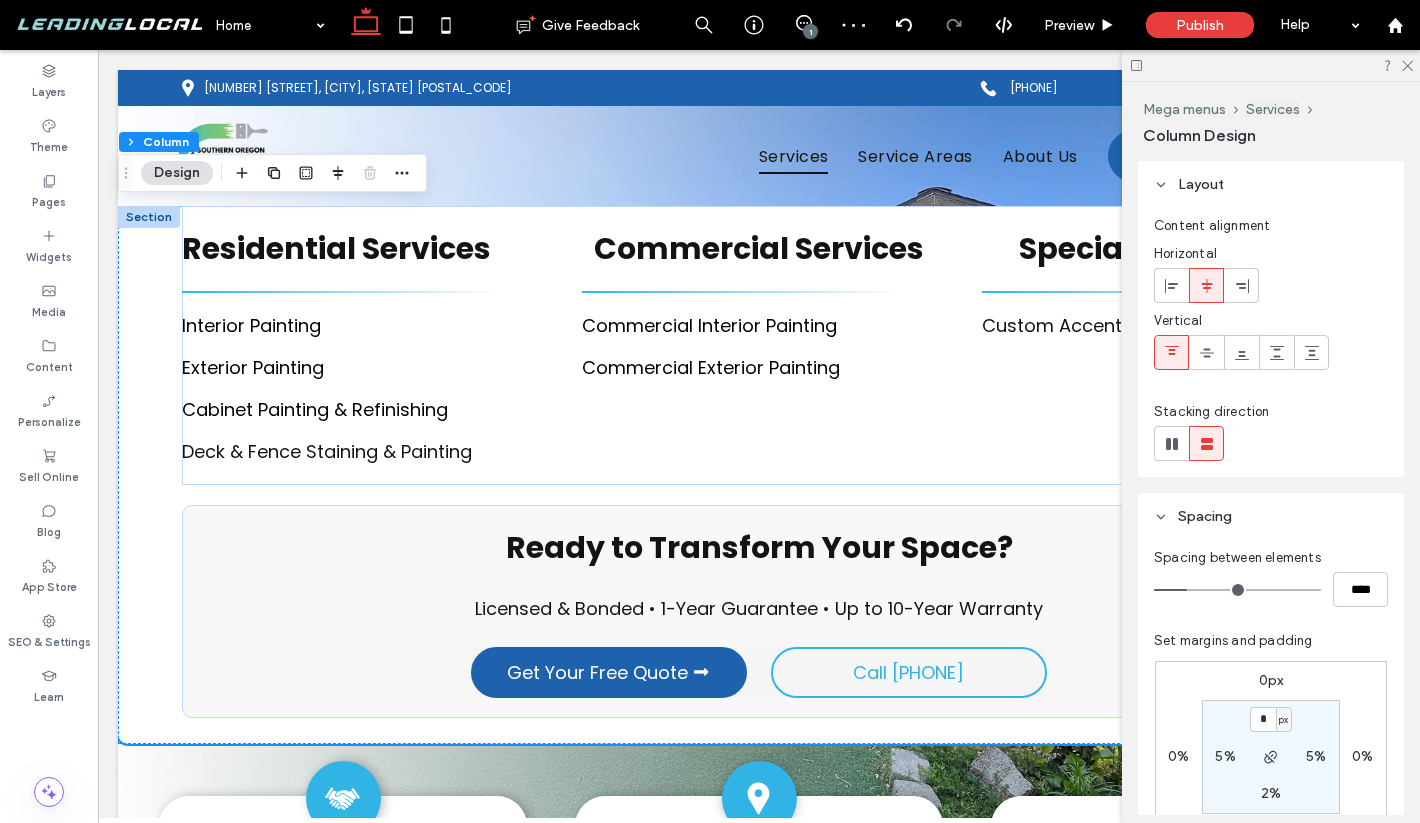 click at bounding box center (1271, 65) 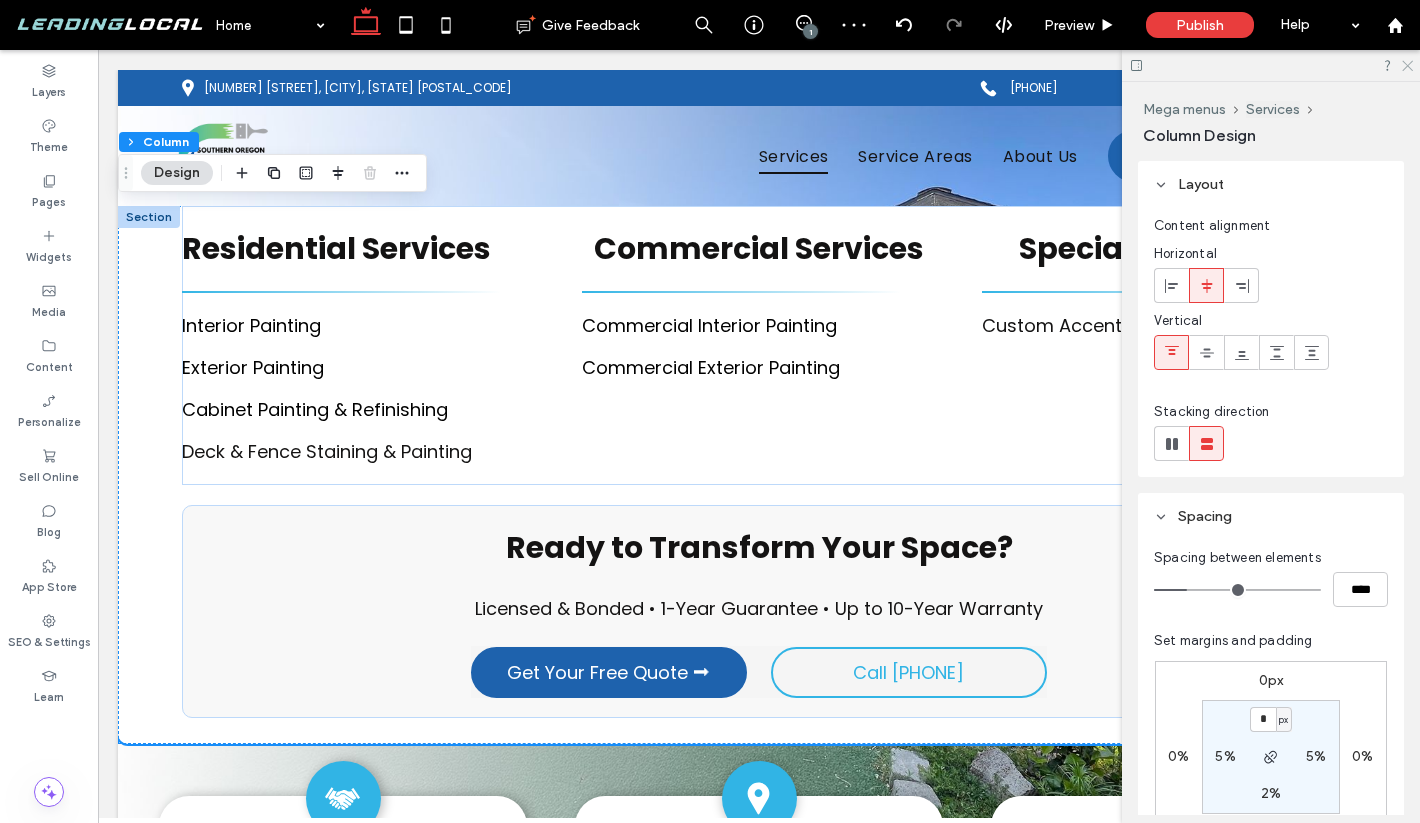 click 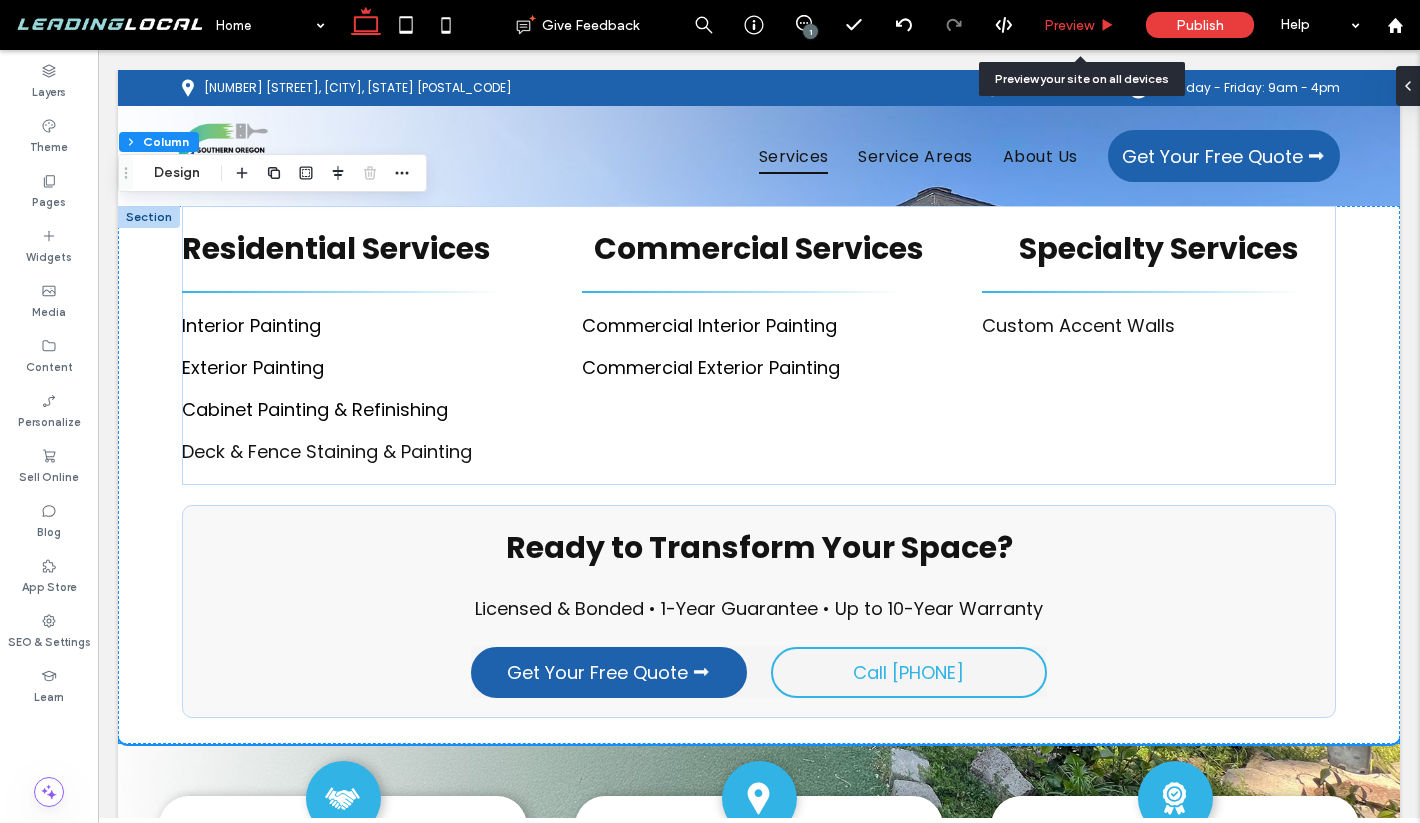 click on "Preview" at bounding box center [1069, 25] 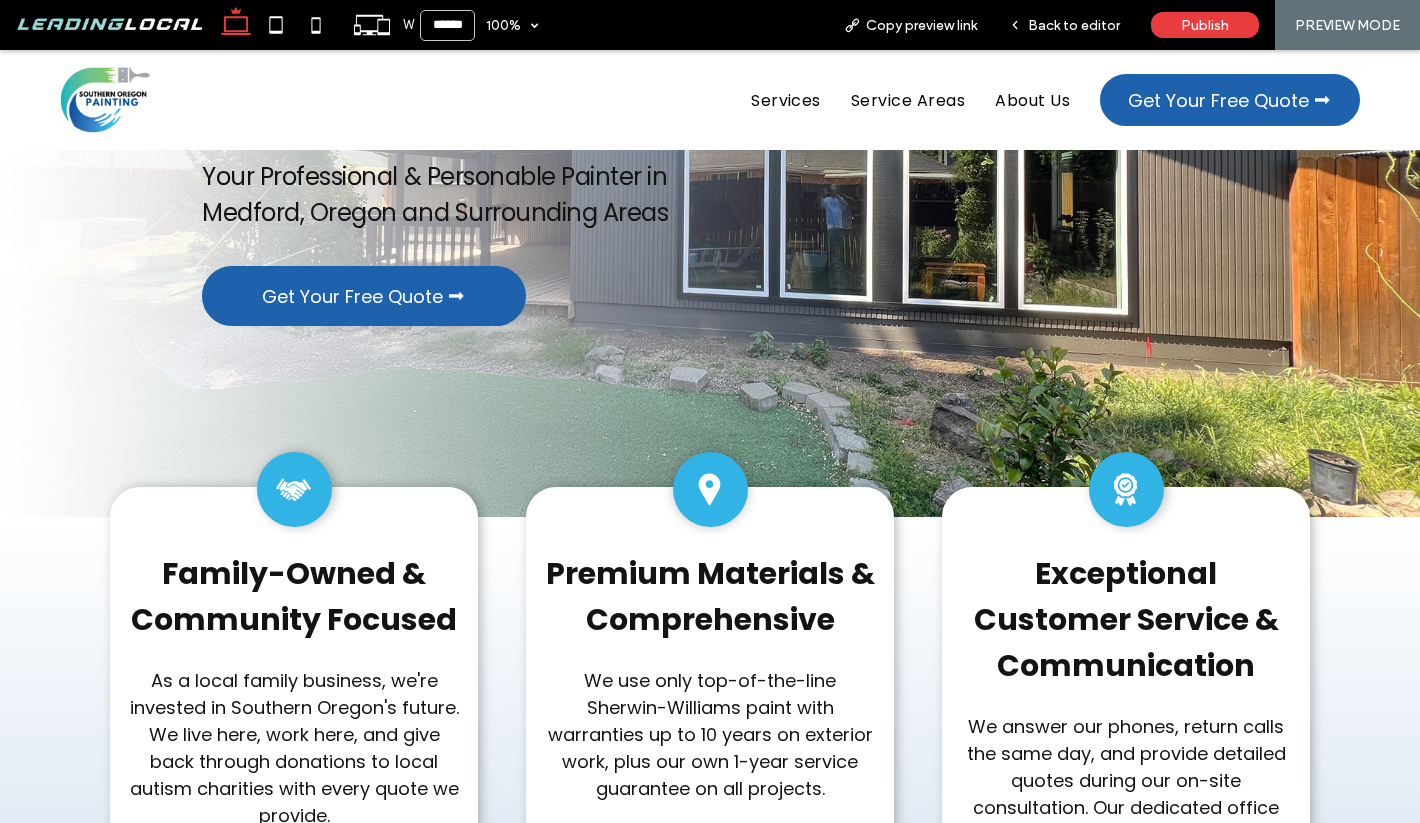 scroll, scrollTop: 0, scrollLeft: 0, axis: both 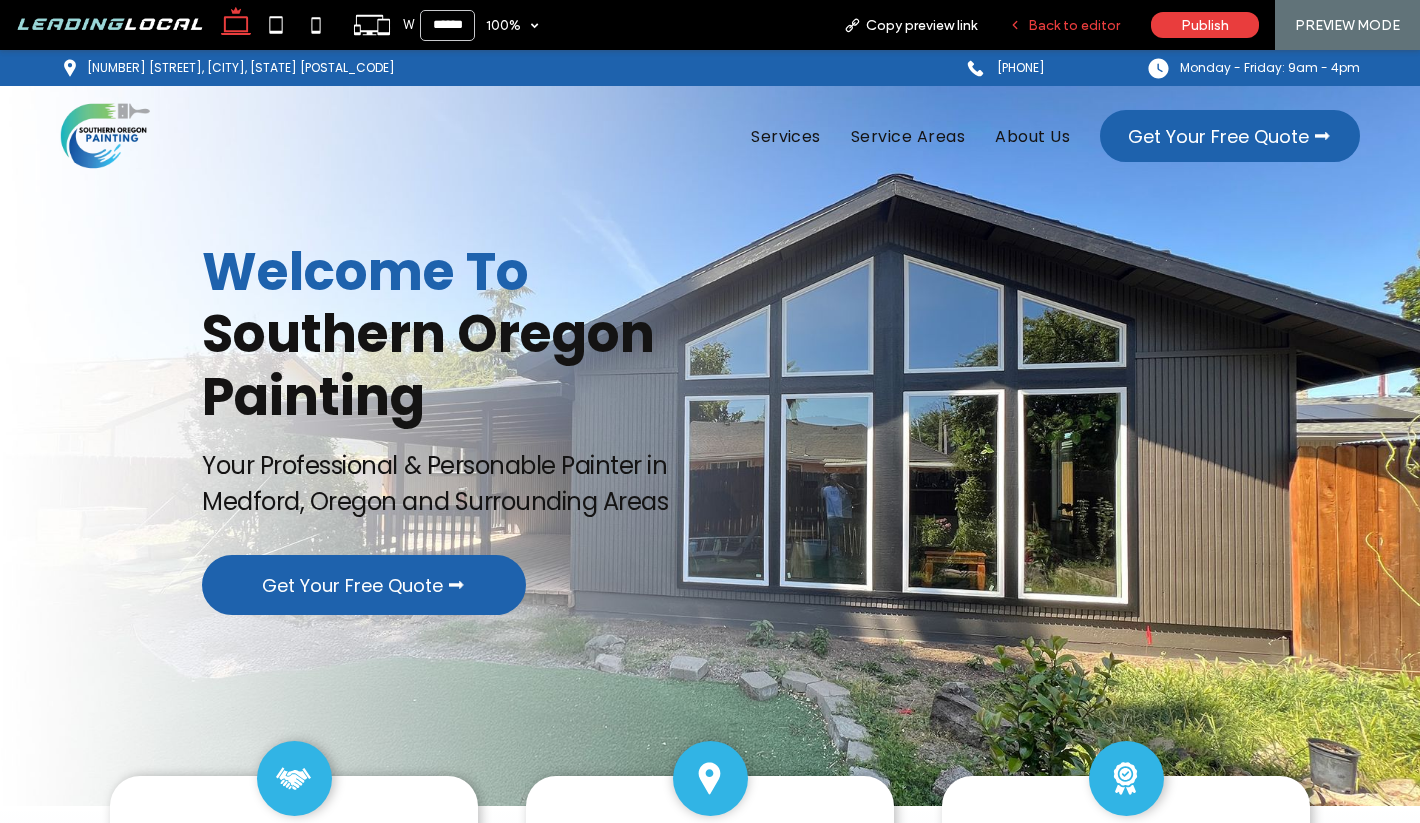click on "Back to editor" at bounding box center (1074, 25) 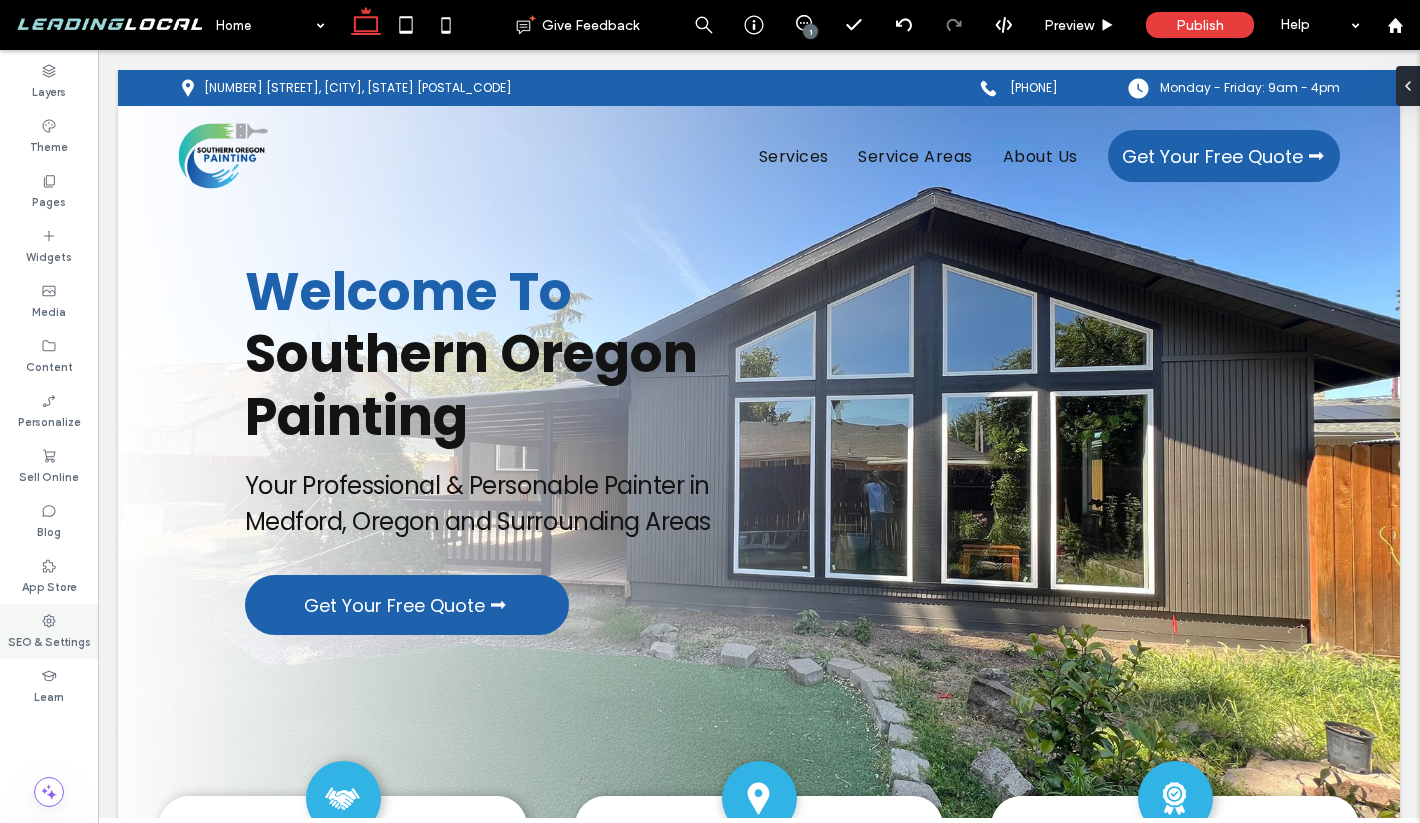 click 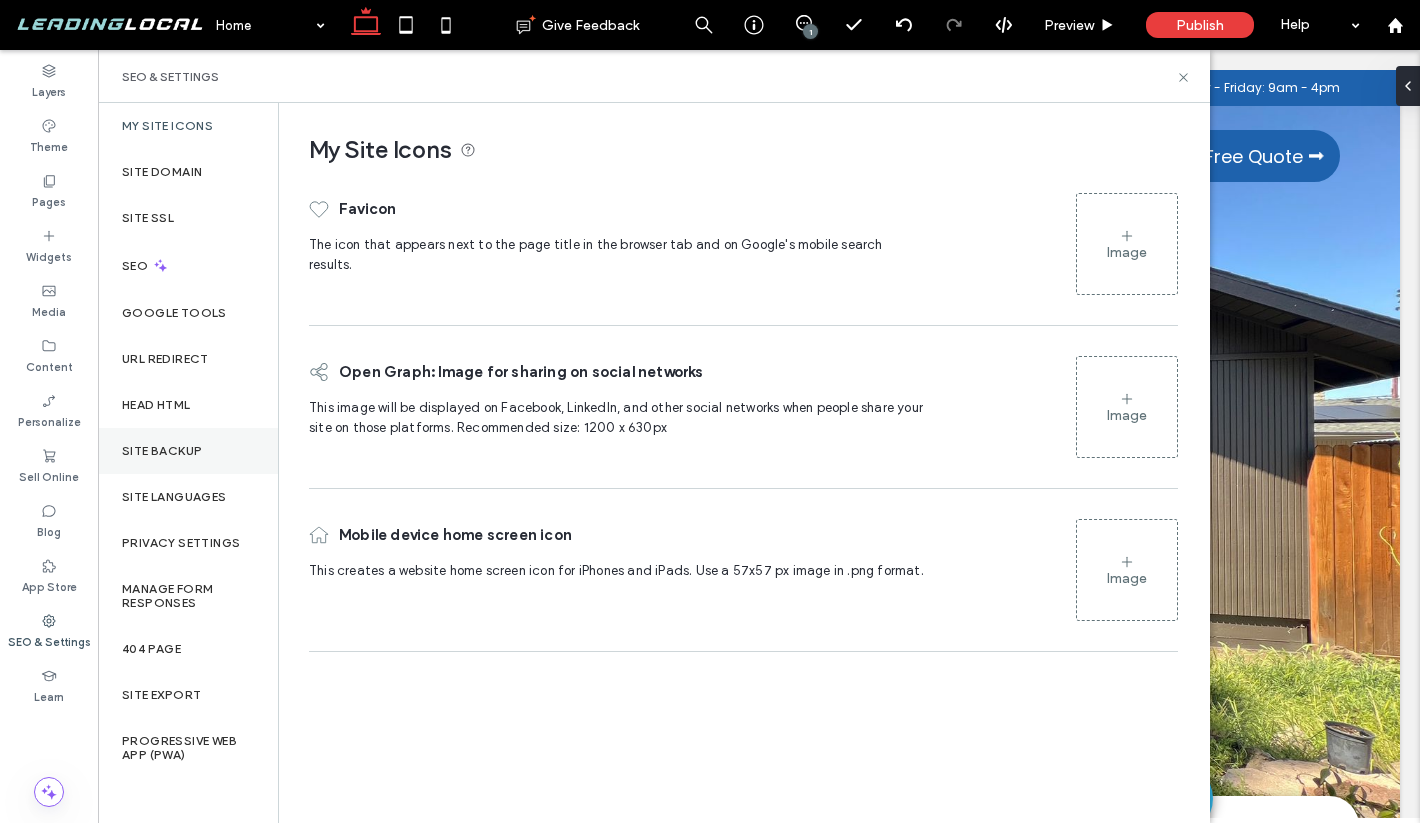 click on "Site Backup" at bounding box center (188, 451) 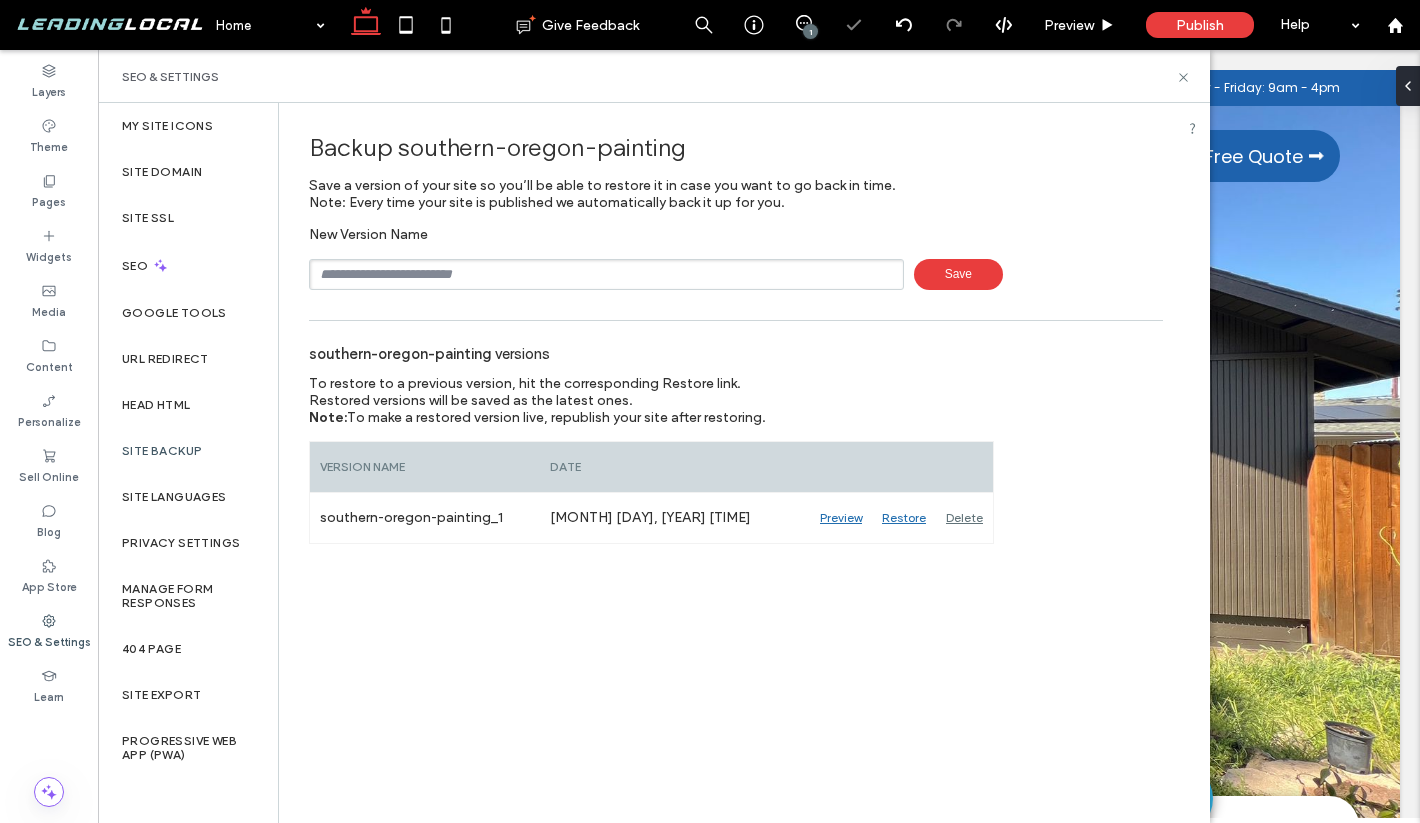 click at bounding box center [606, 274] 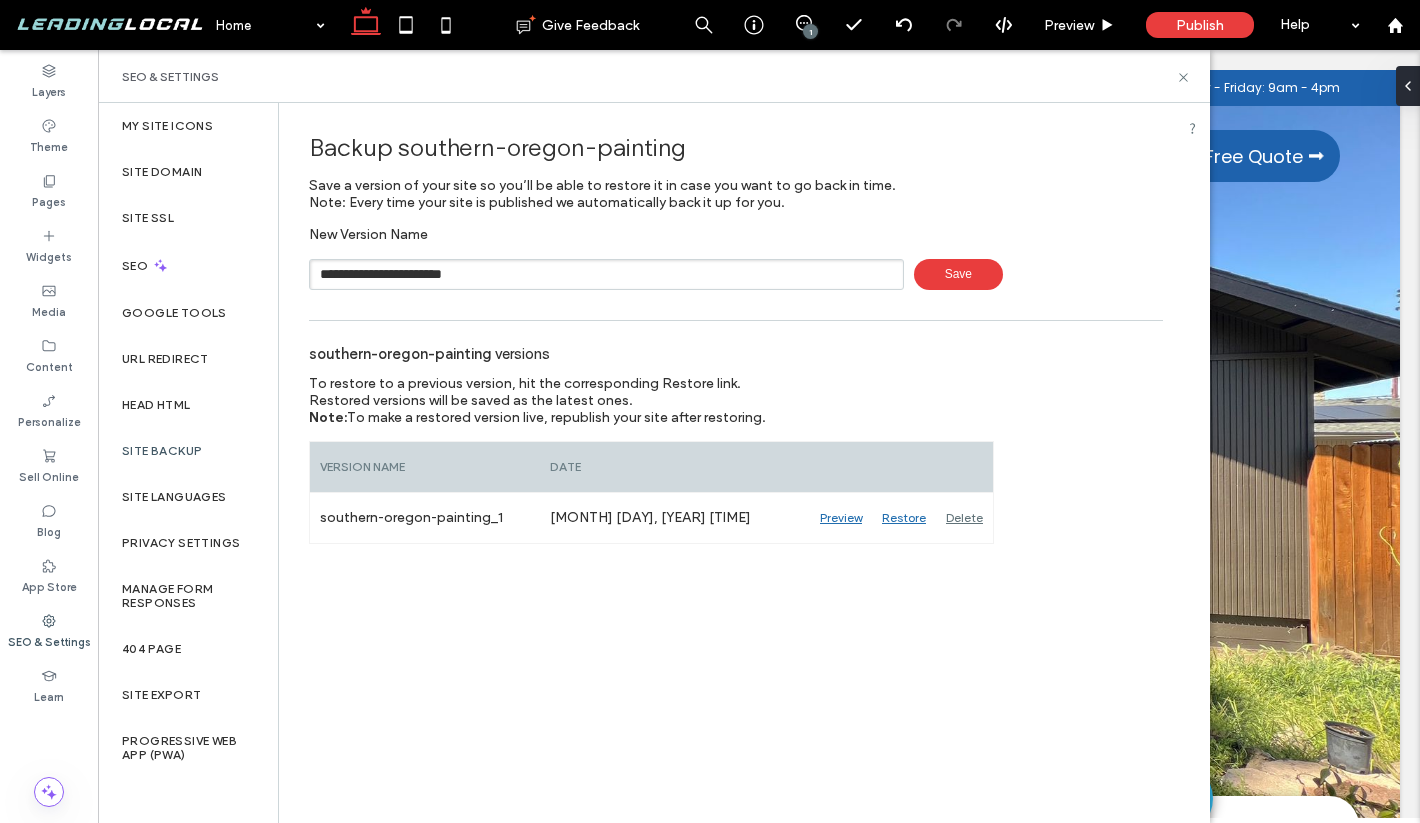 type on "**********" 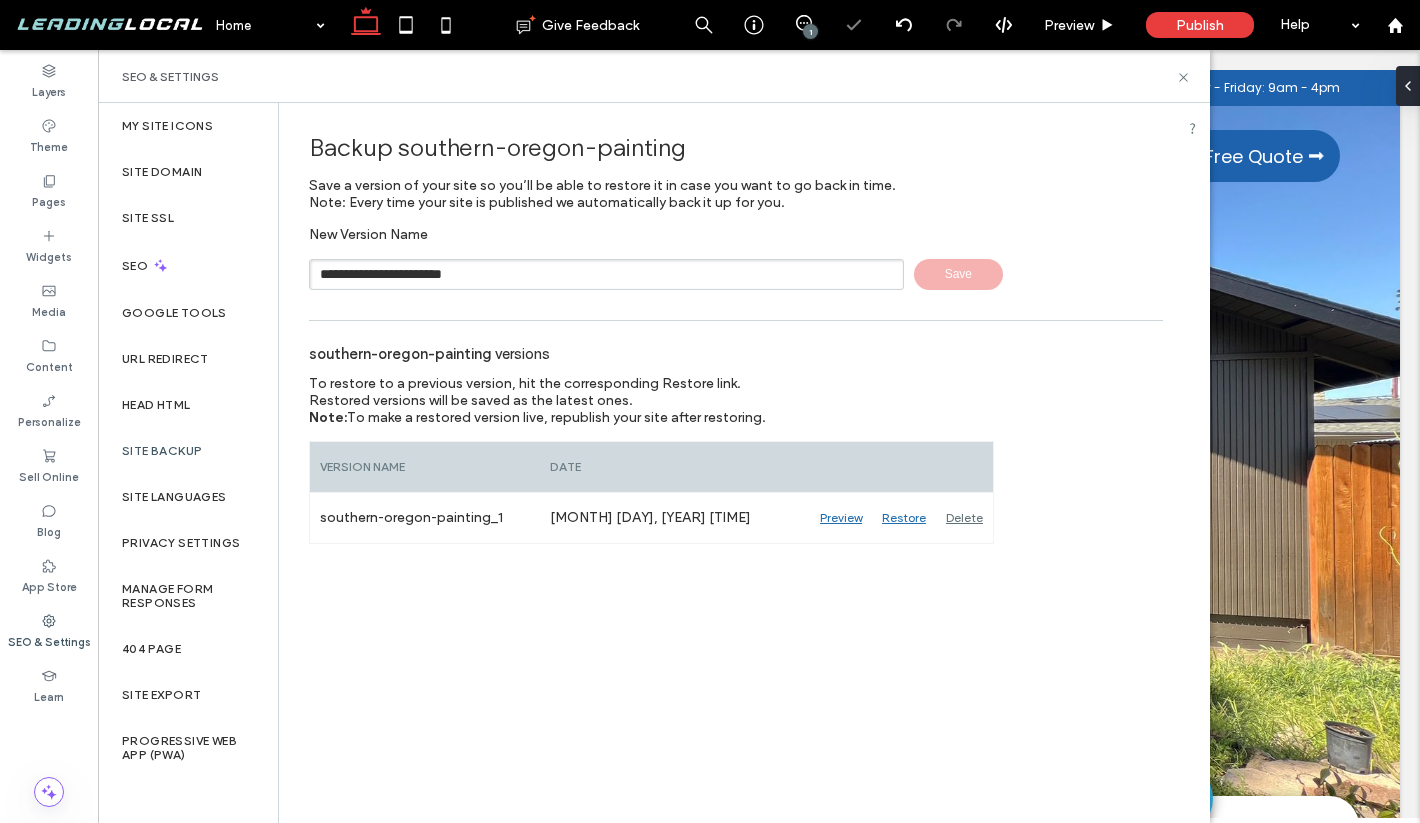 type 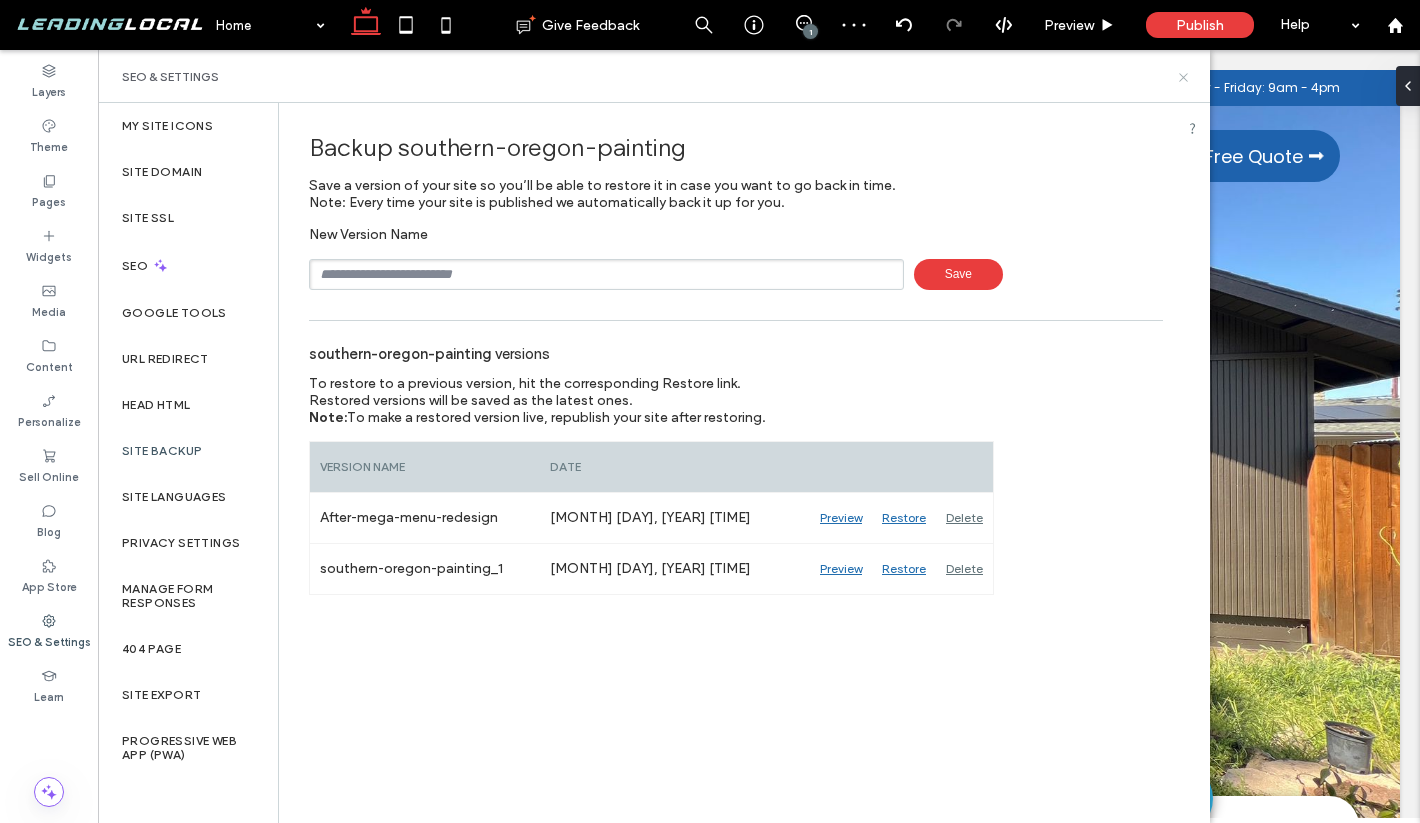 click 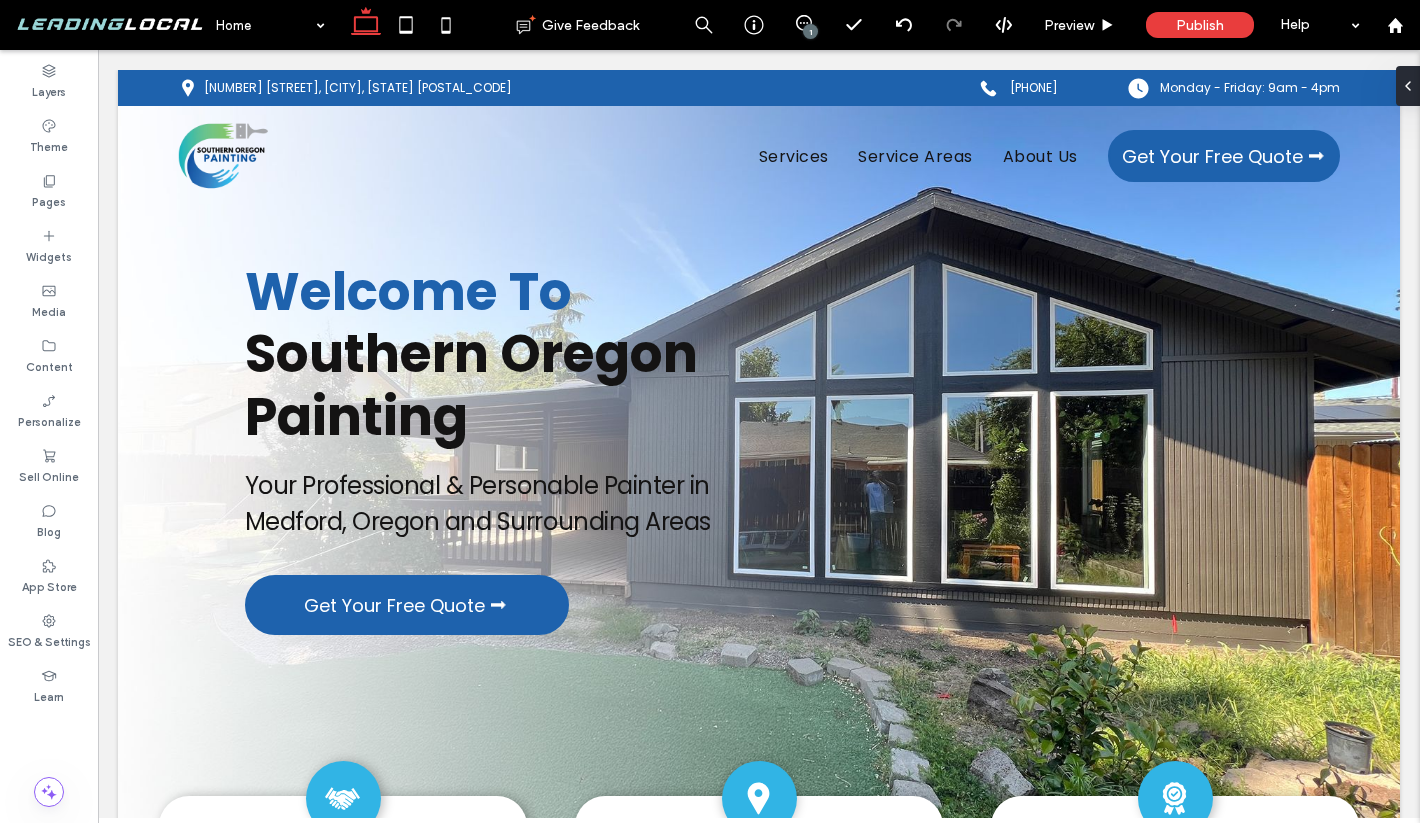 click on "1" at bounding box center (810, 31) 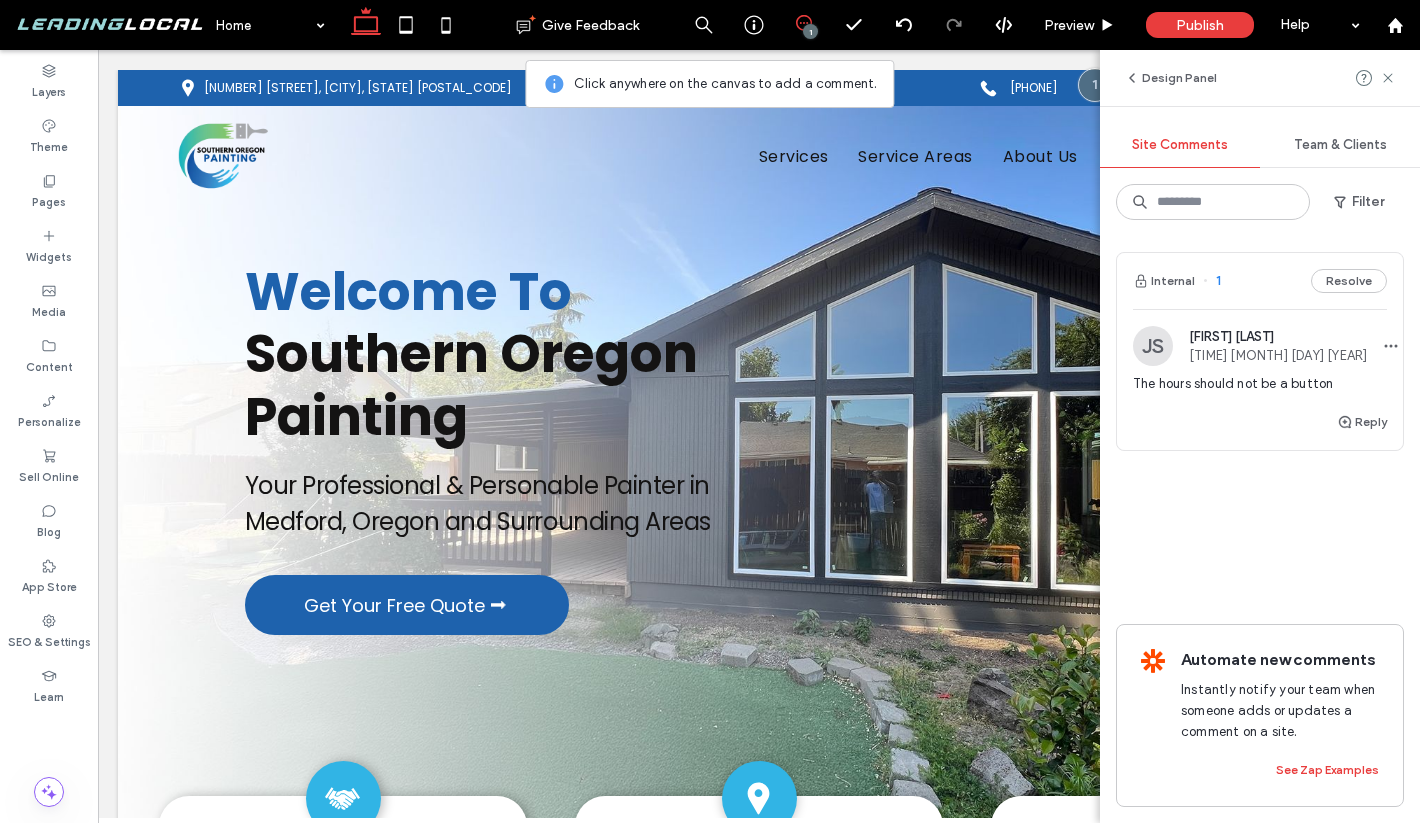 click on "1" at bounding box center [810, 31] 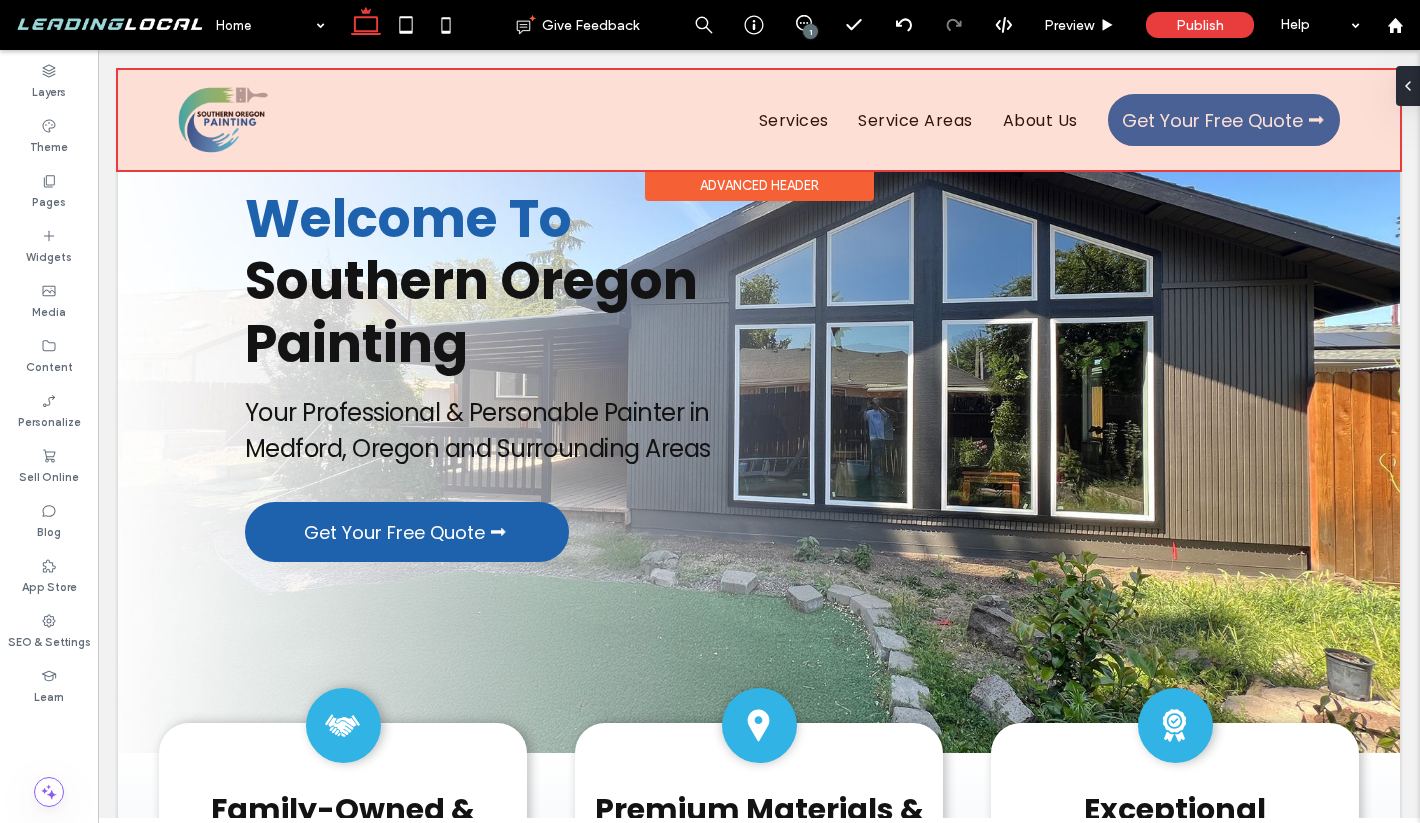 scroll, scrollTop: 0, scrollLeft: 0, axis: both 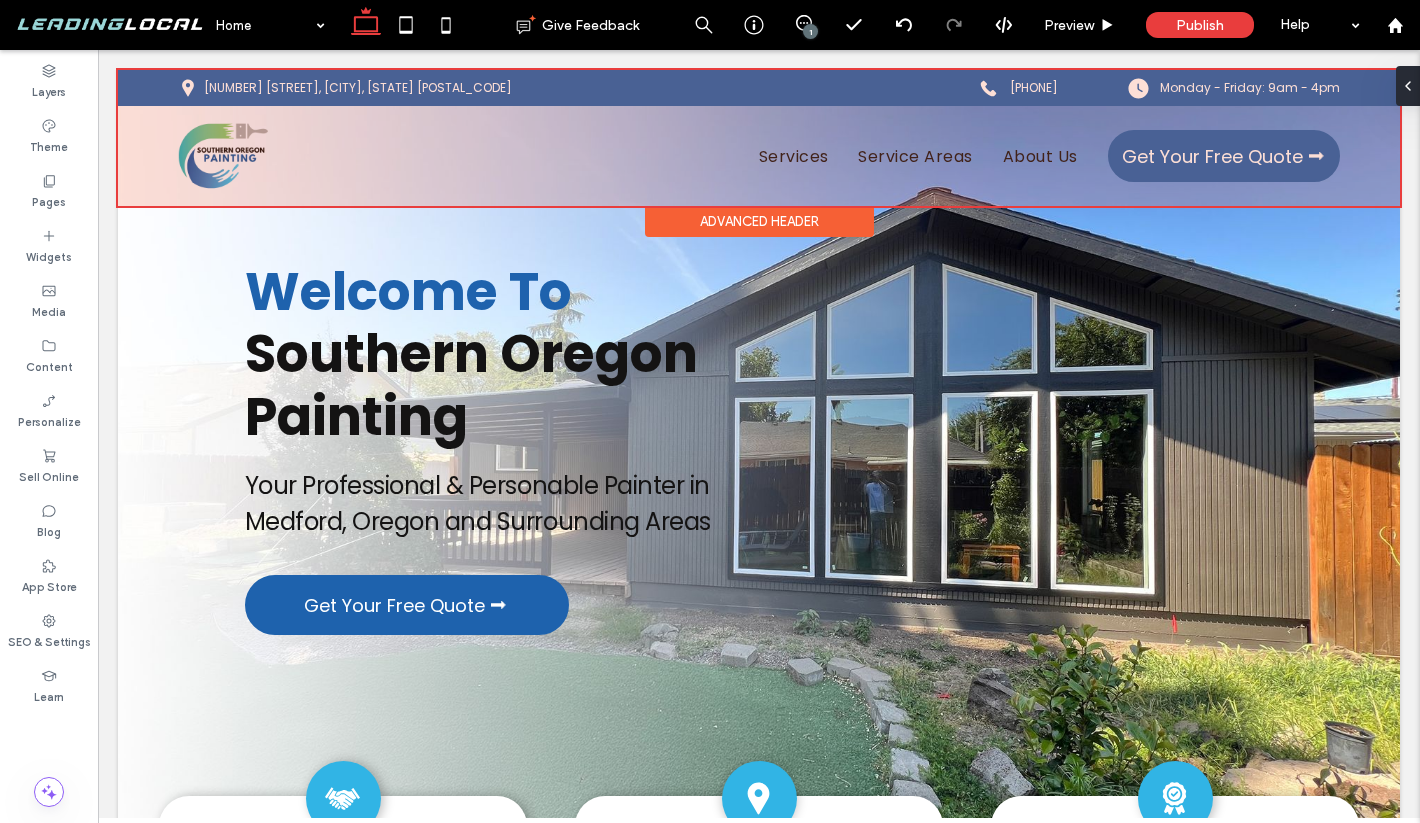 click at bounding box center [759, 138] 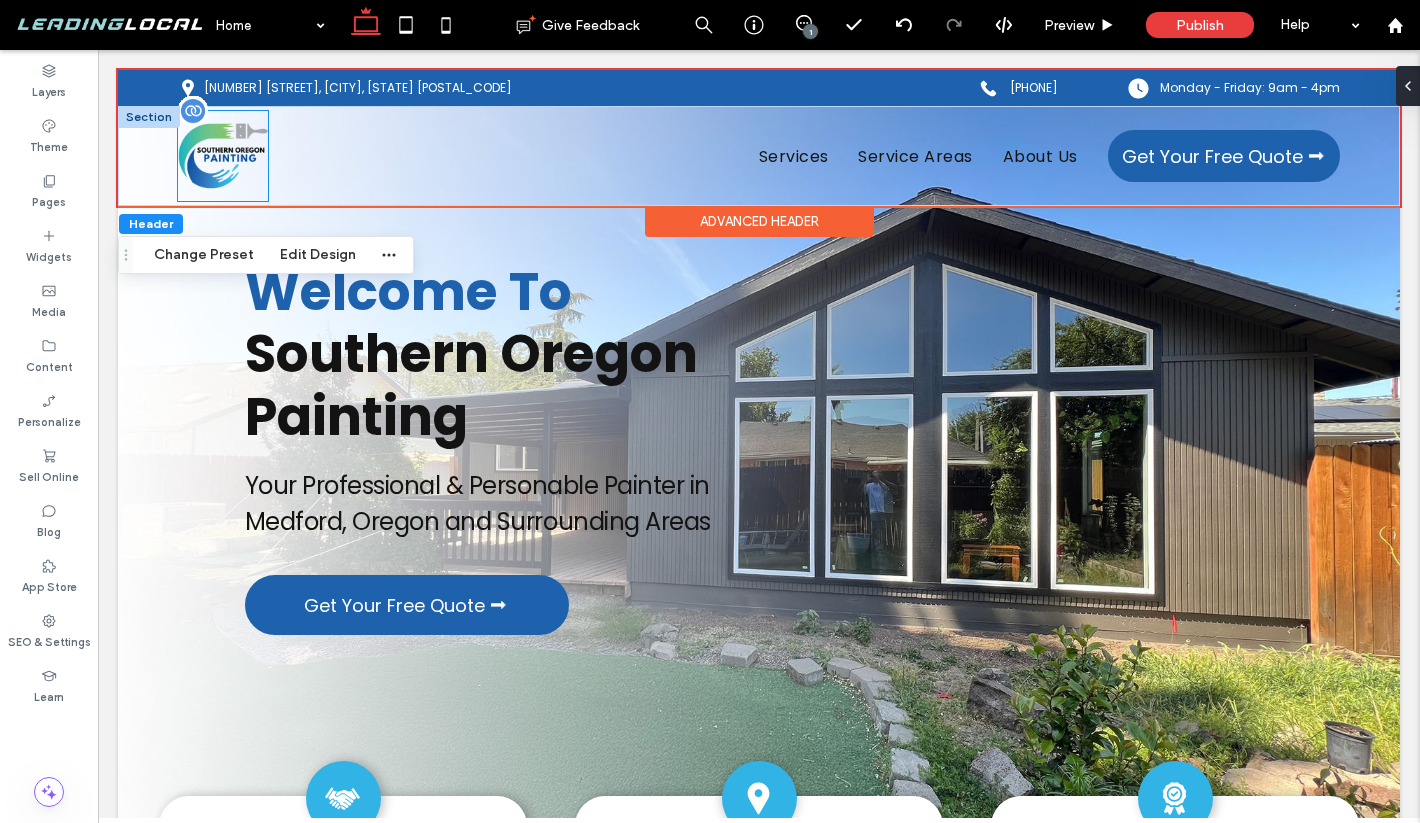 click at bounding box center [223, 156] 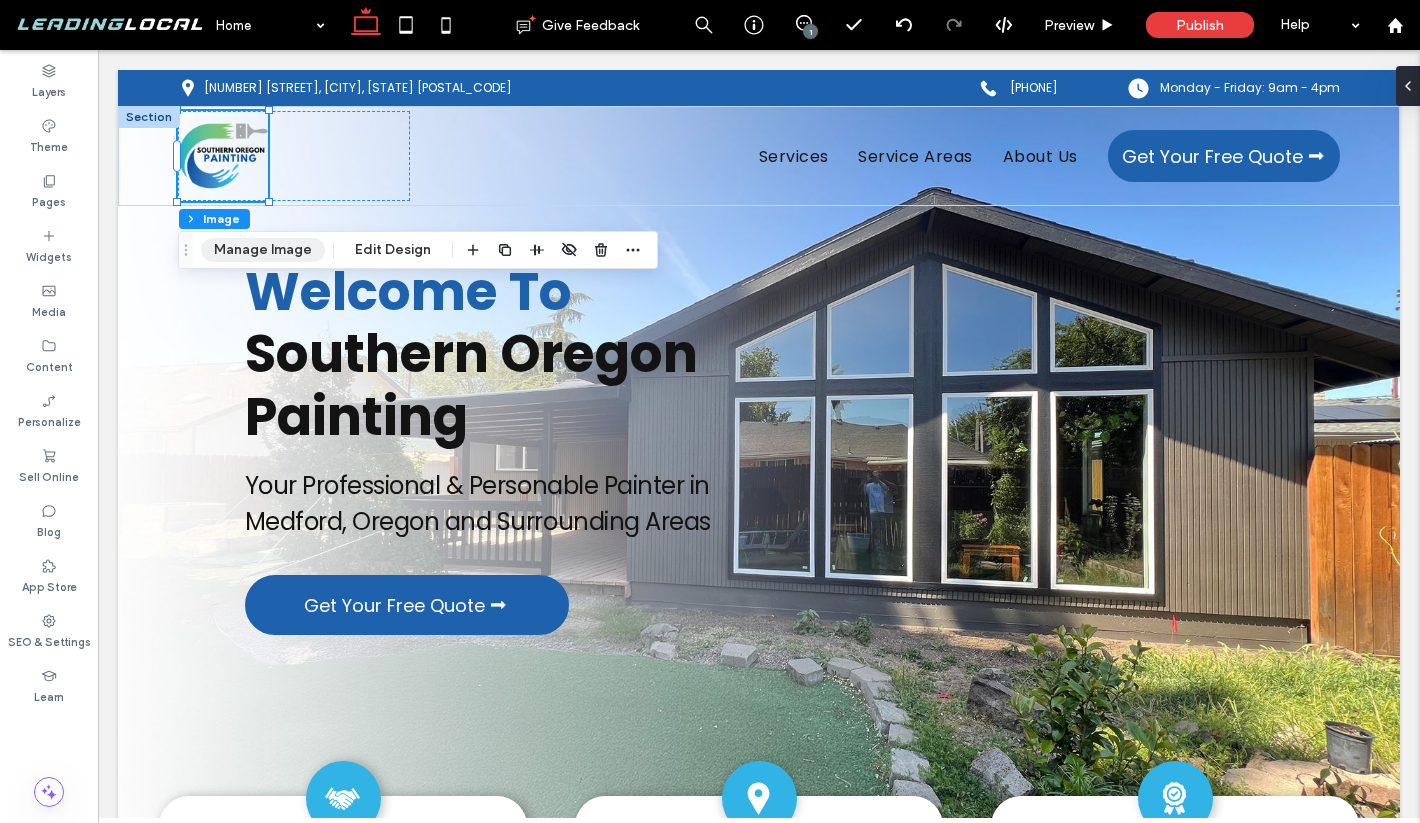 click on "Manage Image" at bounding box center [263, 250] 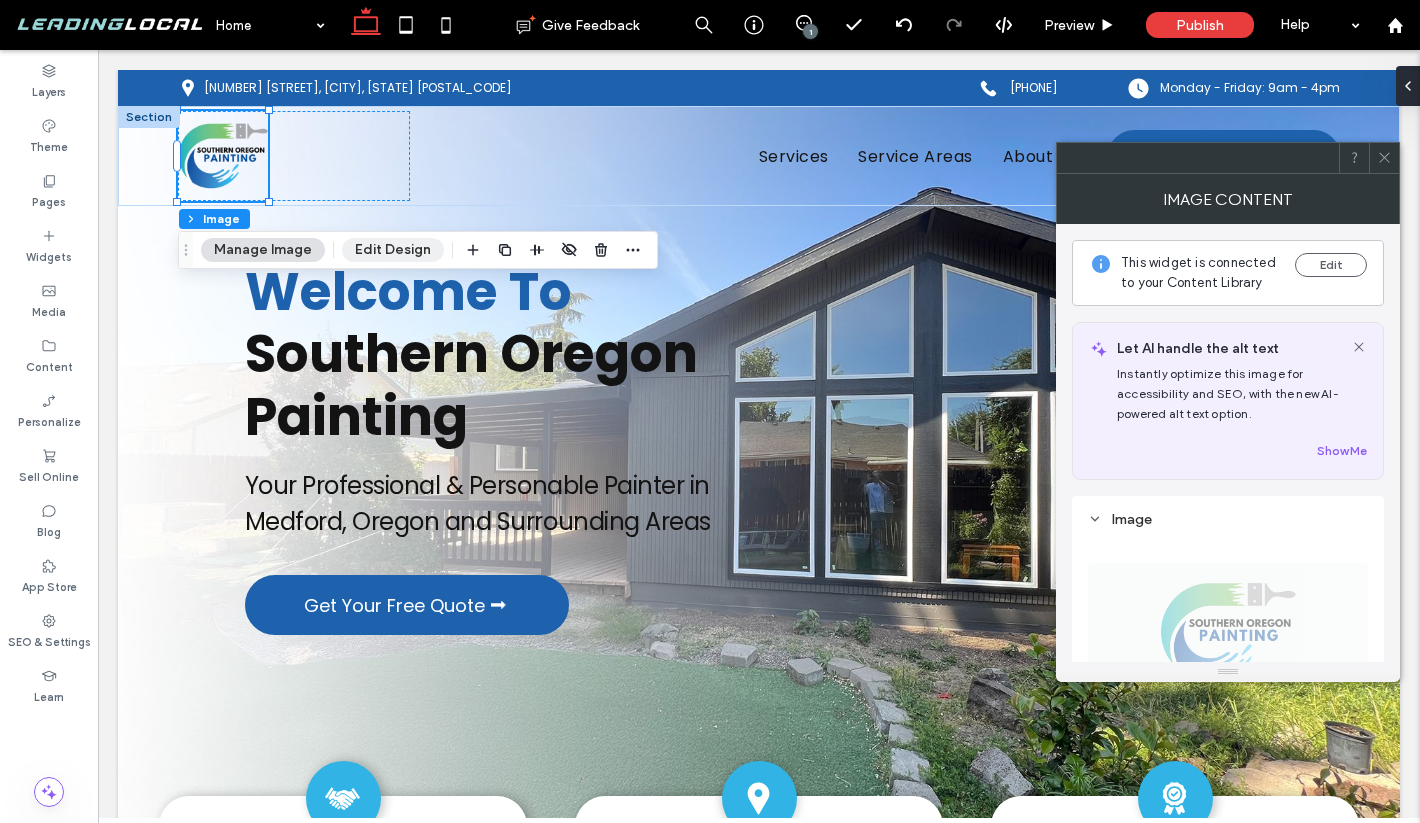 click on "Edit Design" at bounding box center [393, 250] 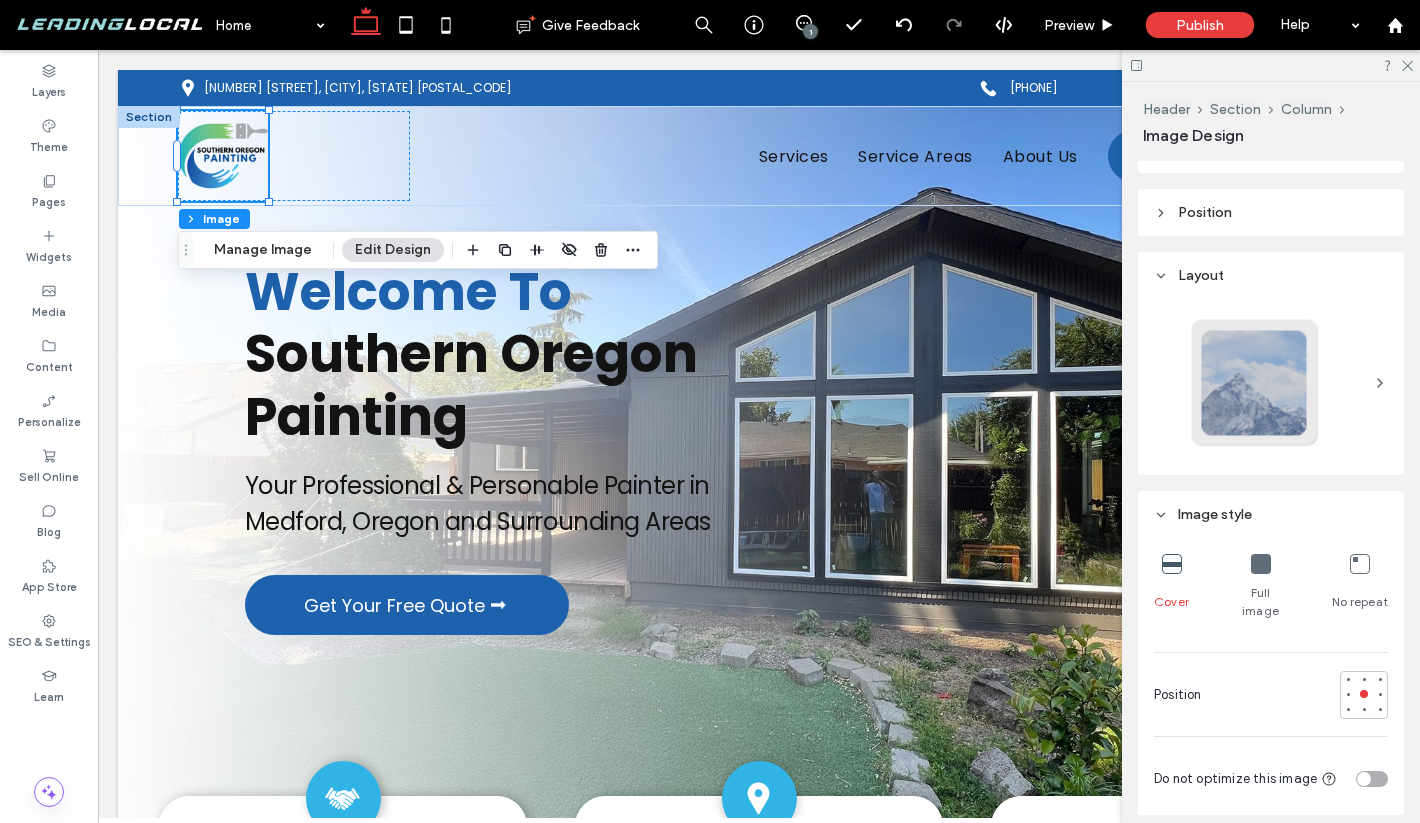 scroll, scrollTop: 238, scrollLeft: 0, axis: vertical 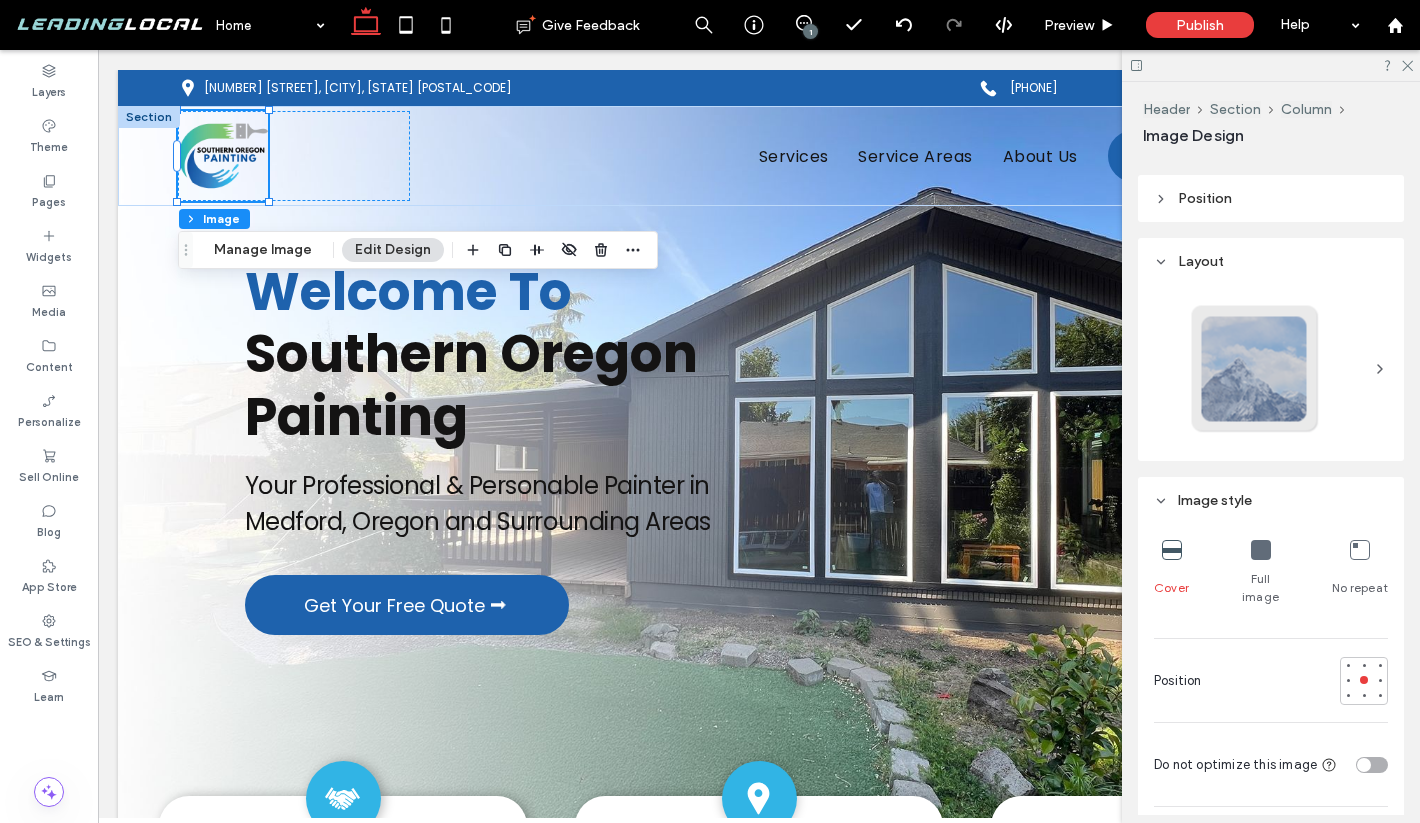 click at bounding box center [1261, 550] 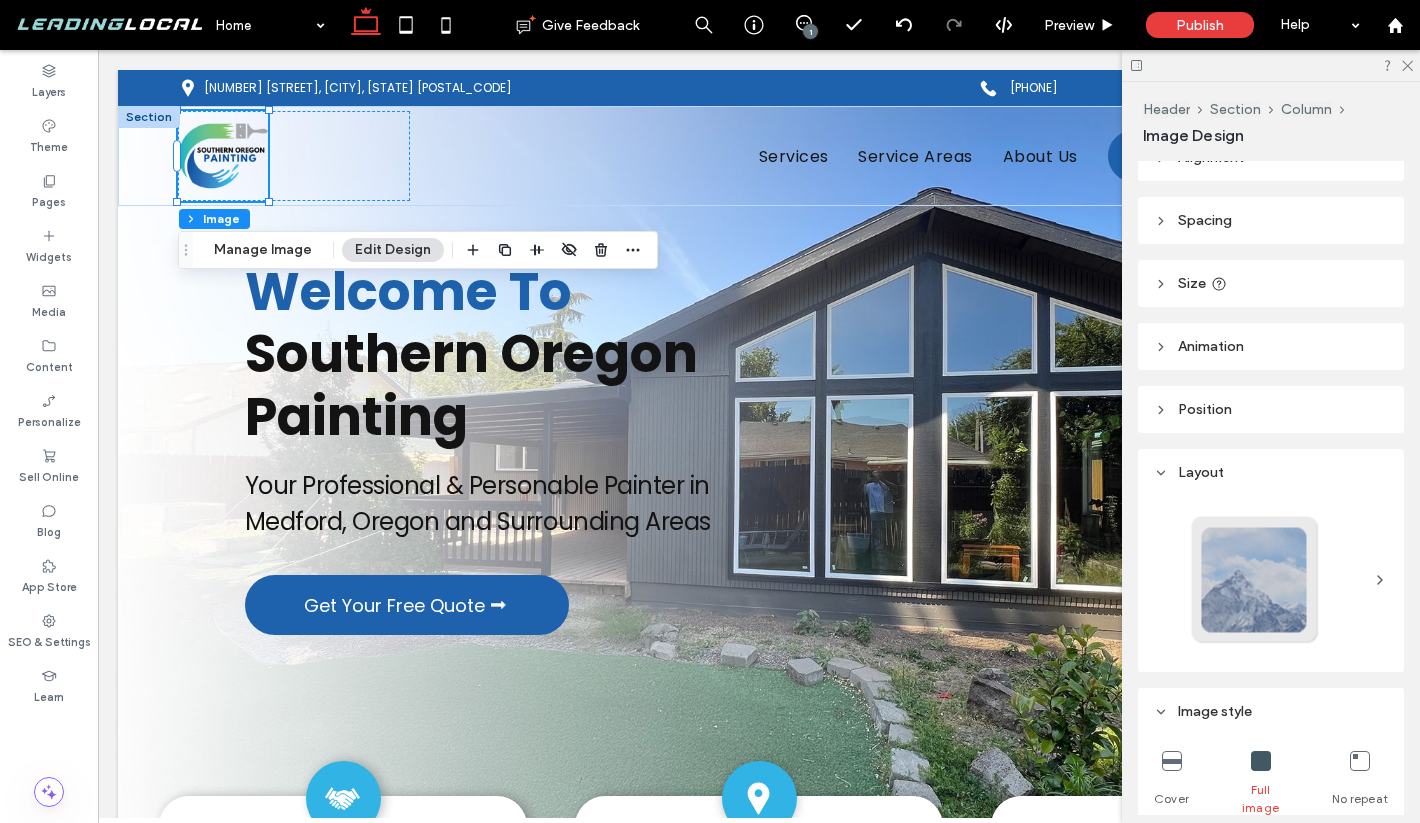 scroll, scrollTop: 0, scrollLeft: 0, axis: both 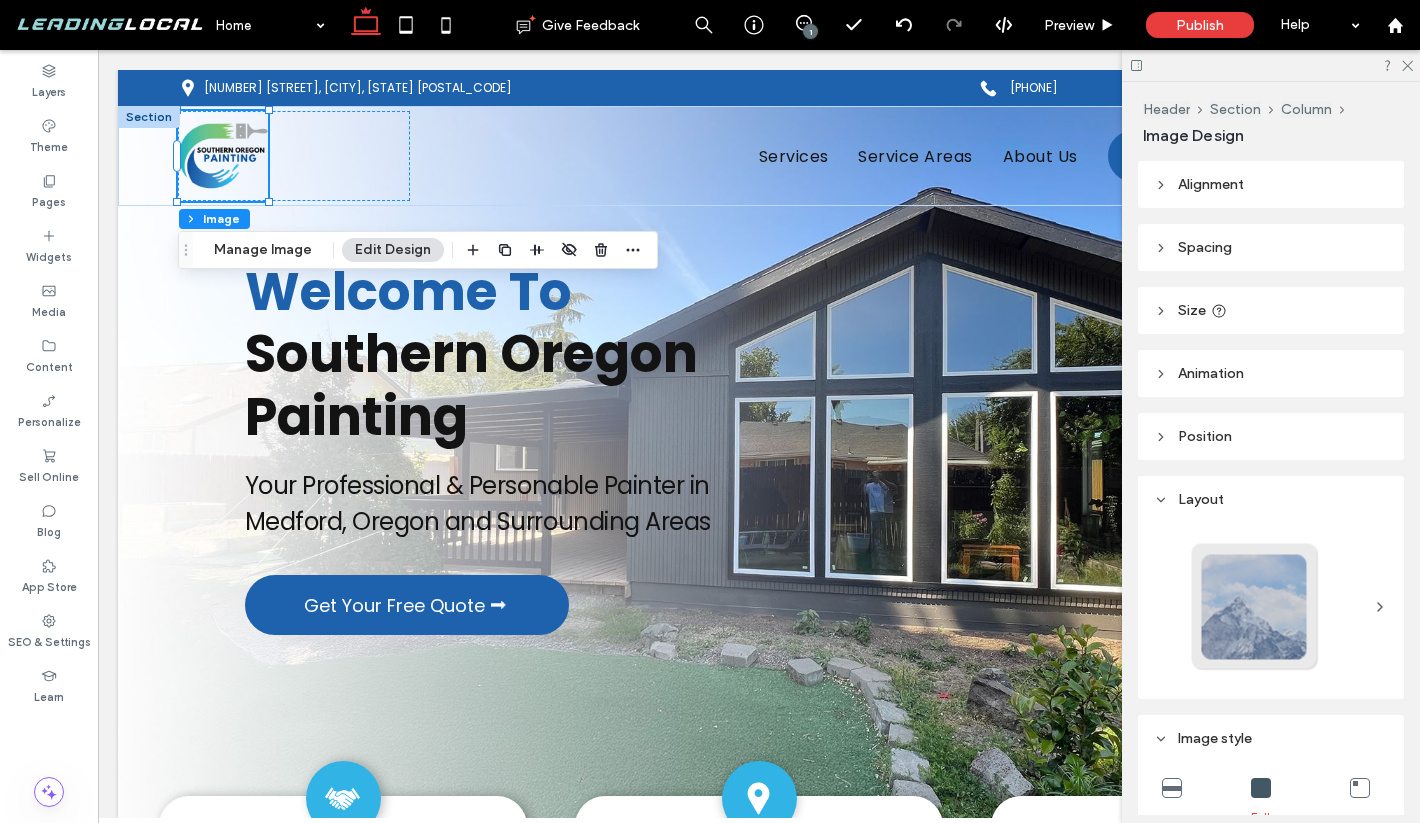 click on "Size" at bounding box center (1271, 310) 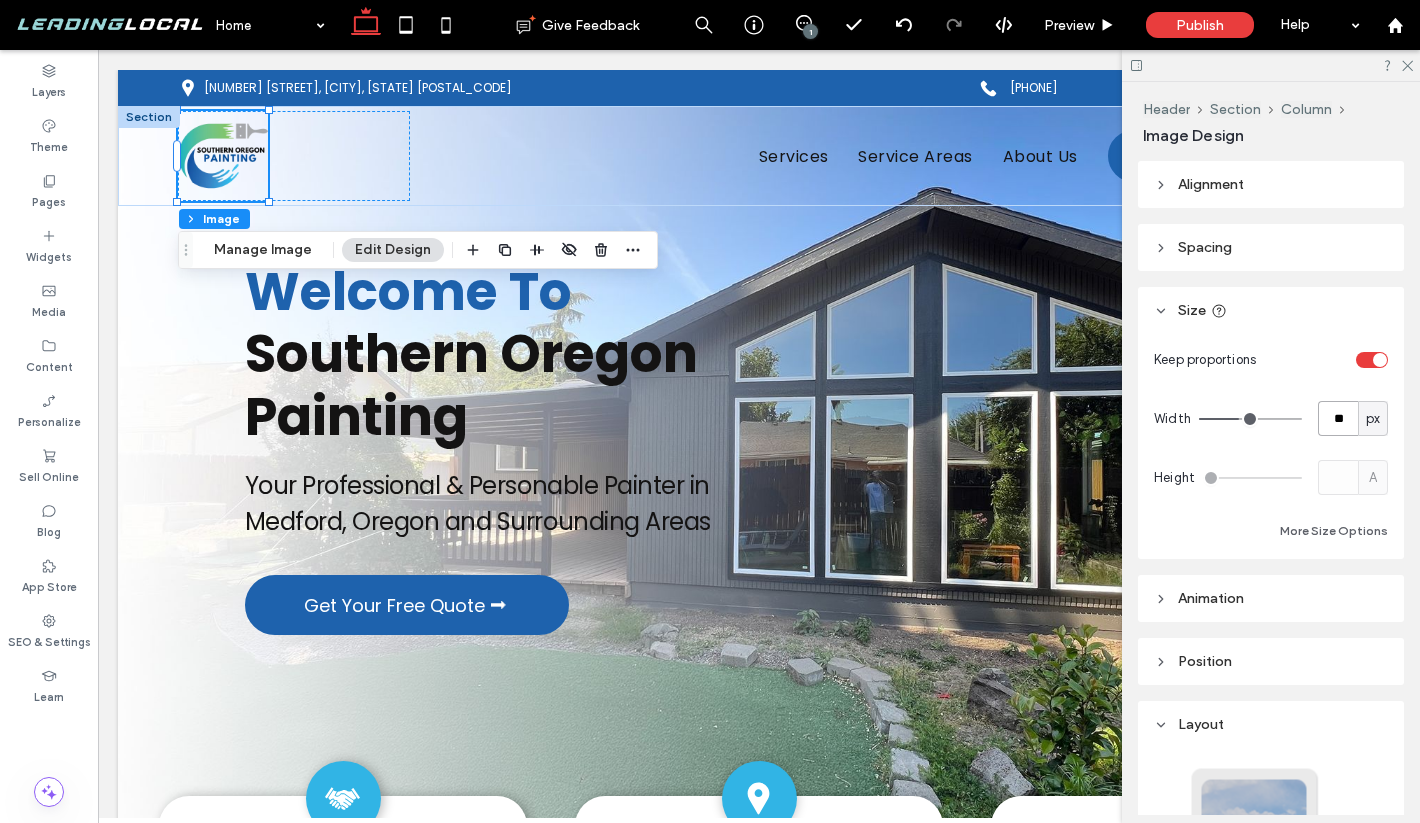 click on "**" at bounding box center (1338, 418) 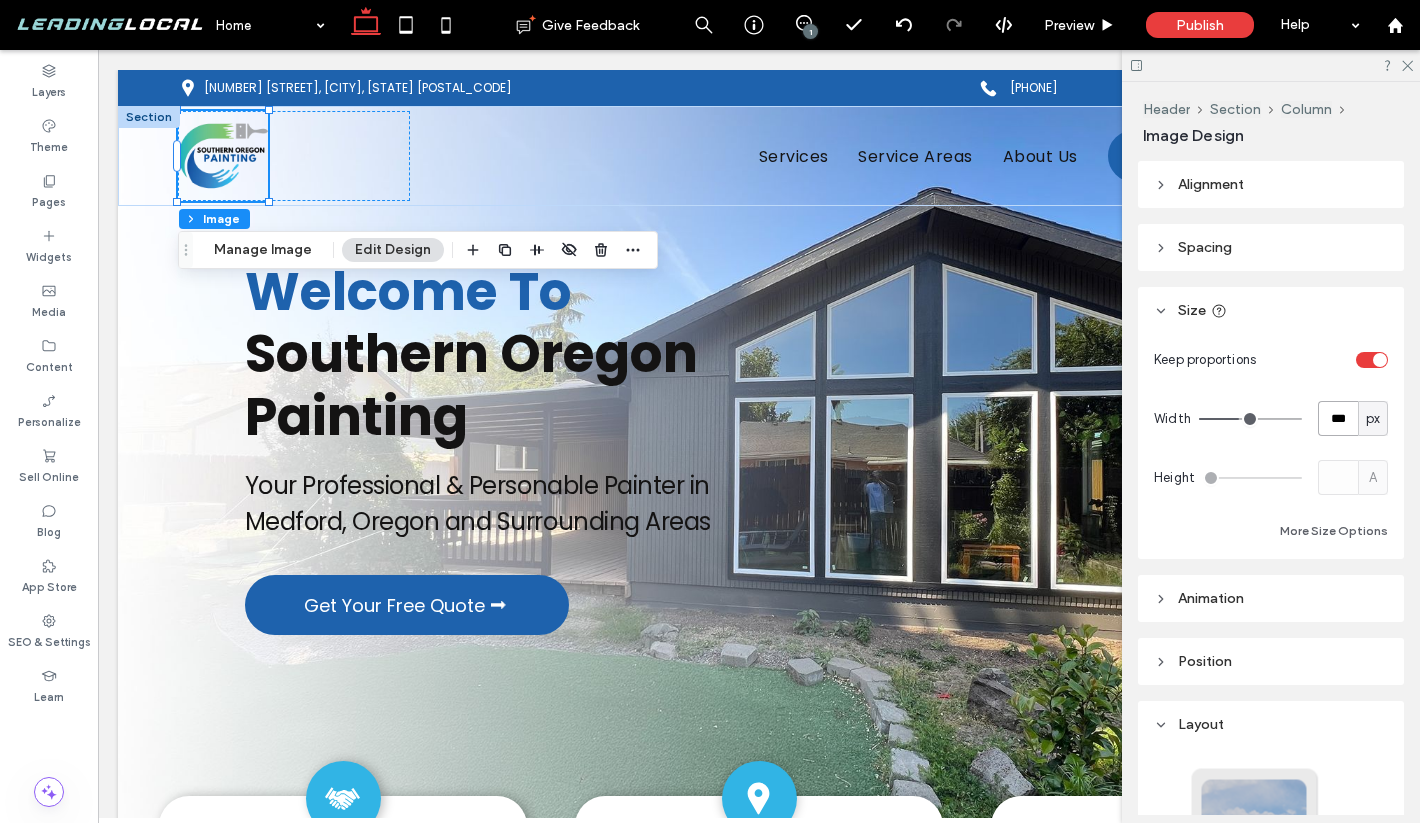 type on "***" 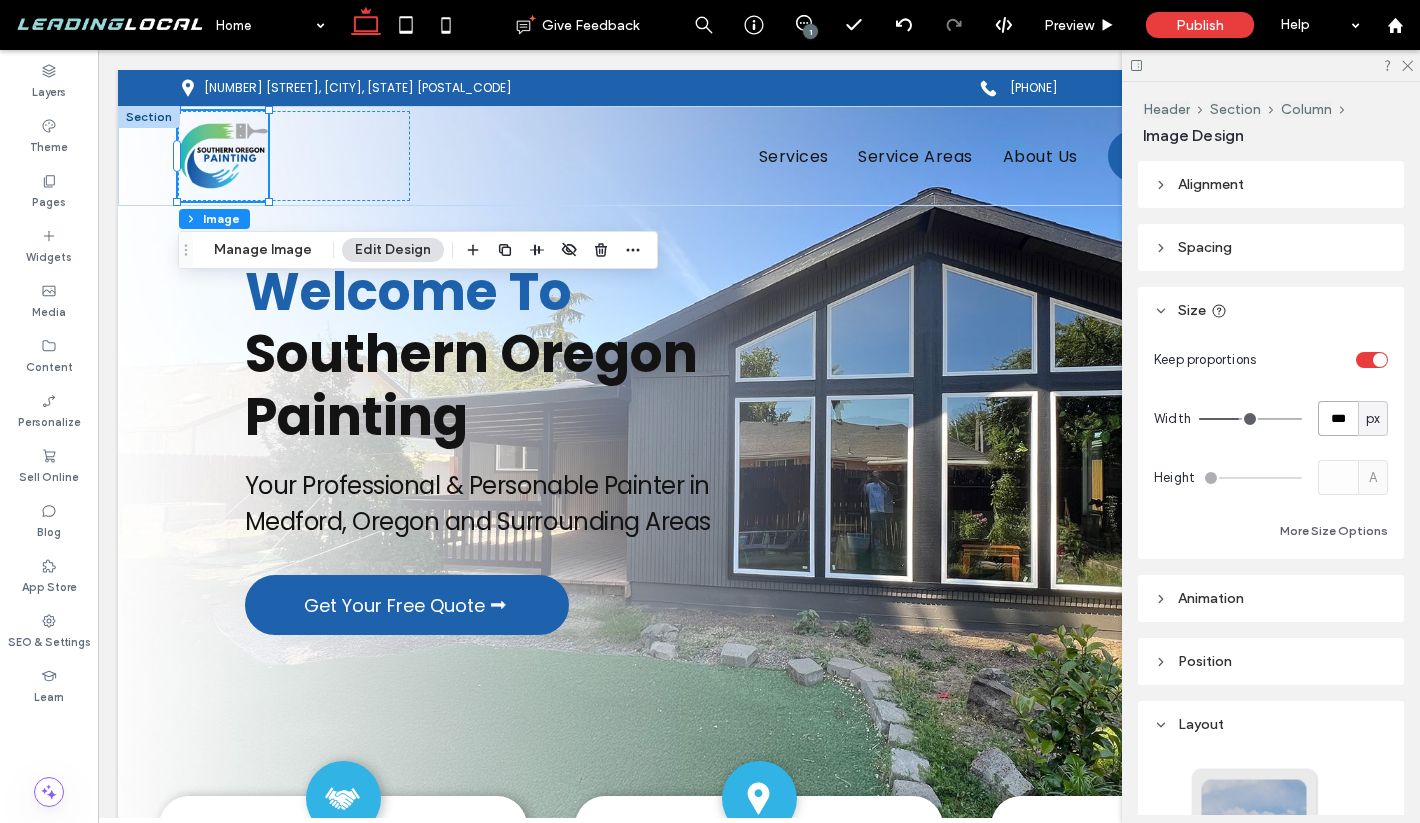 type on "***" 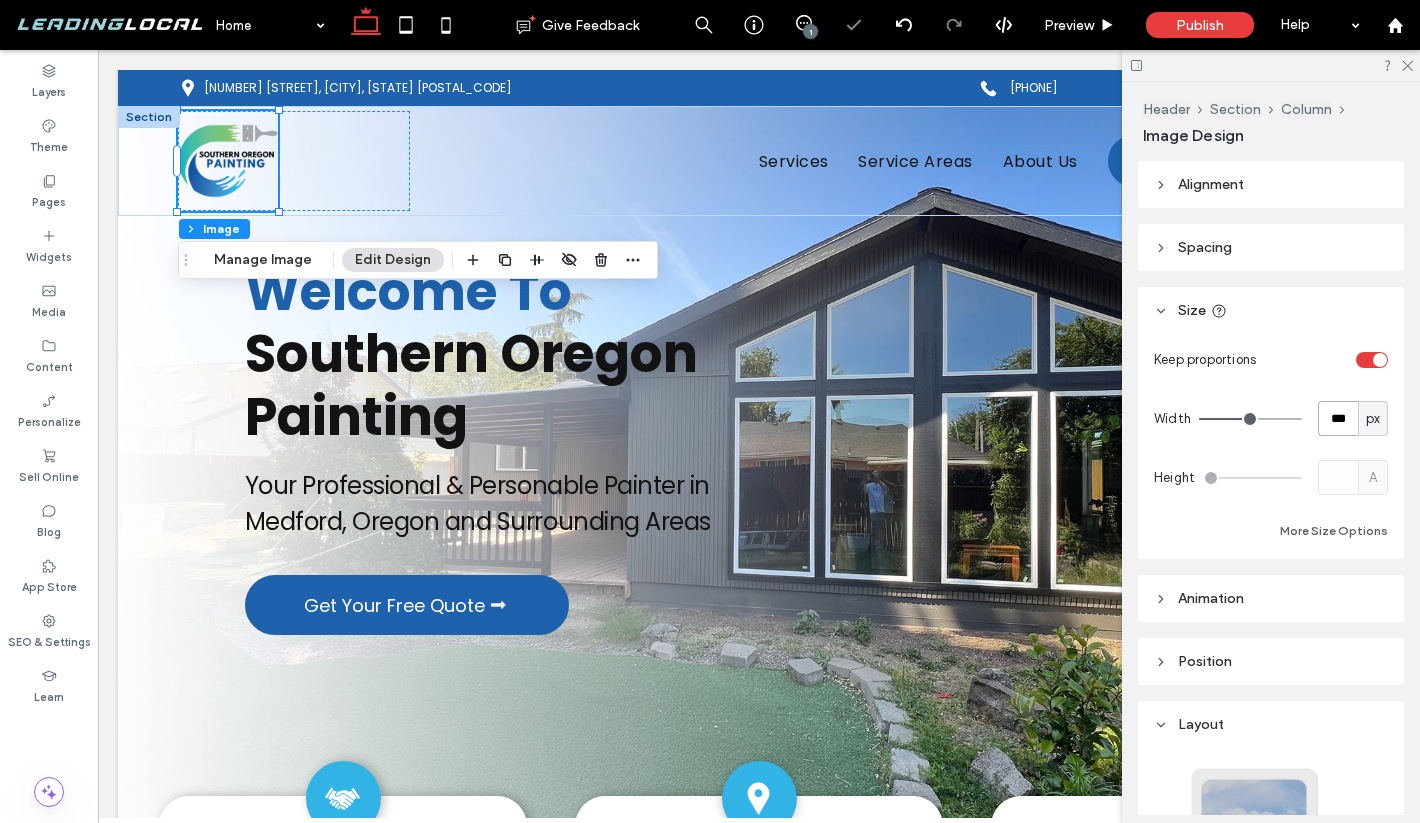 click on "***" at bounding box center (1338, 418) 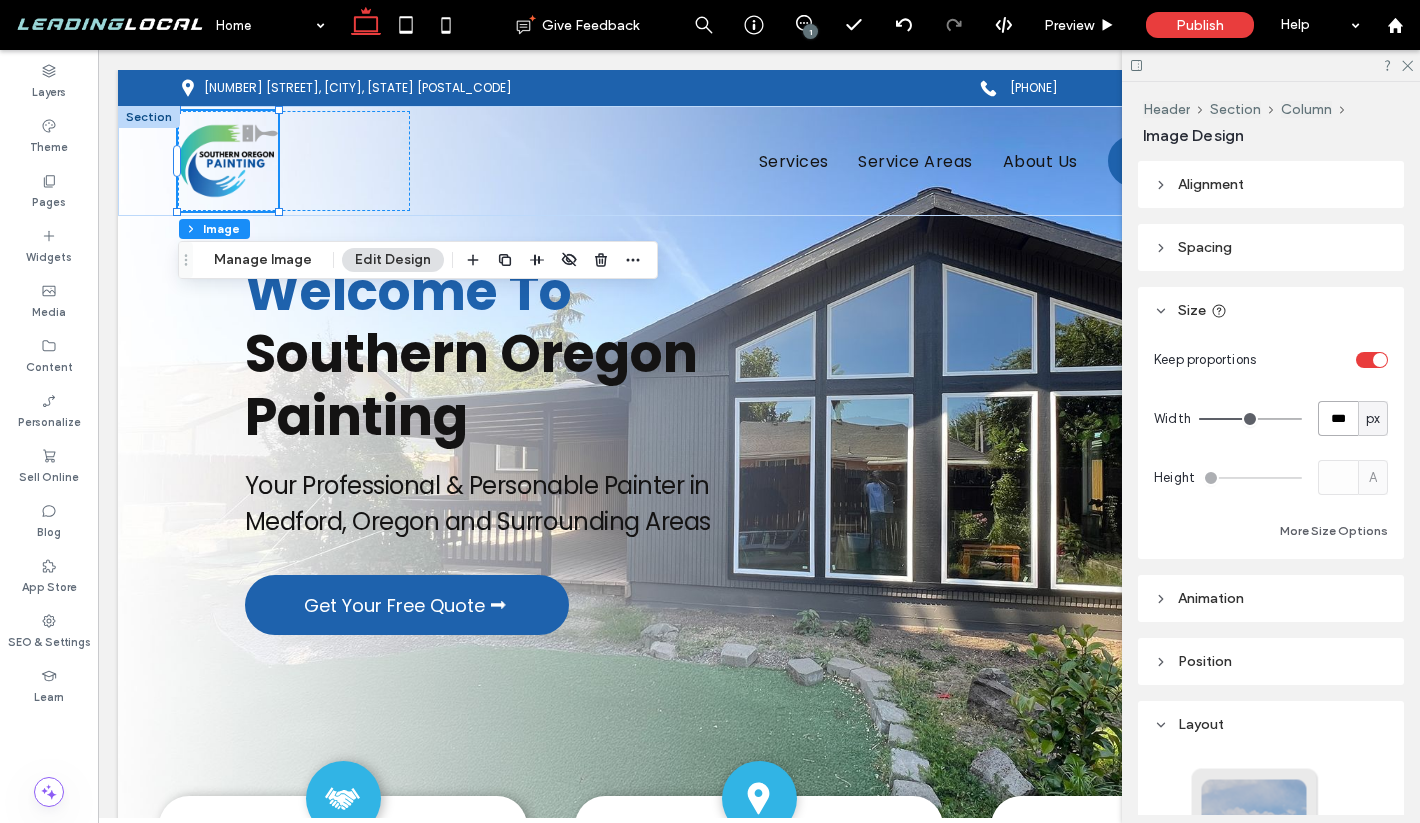 type on "***" 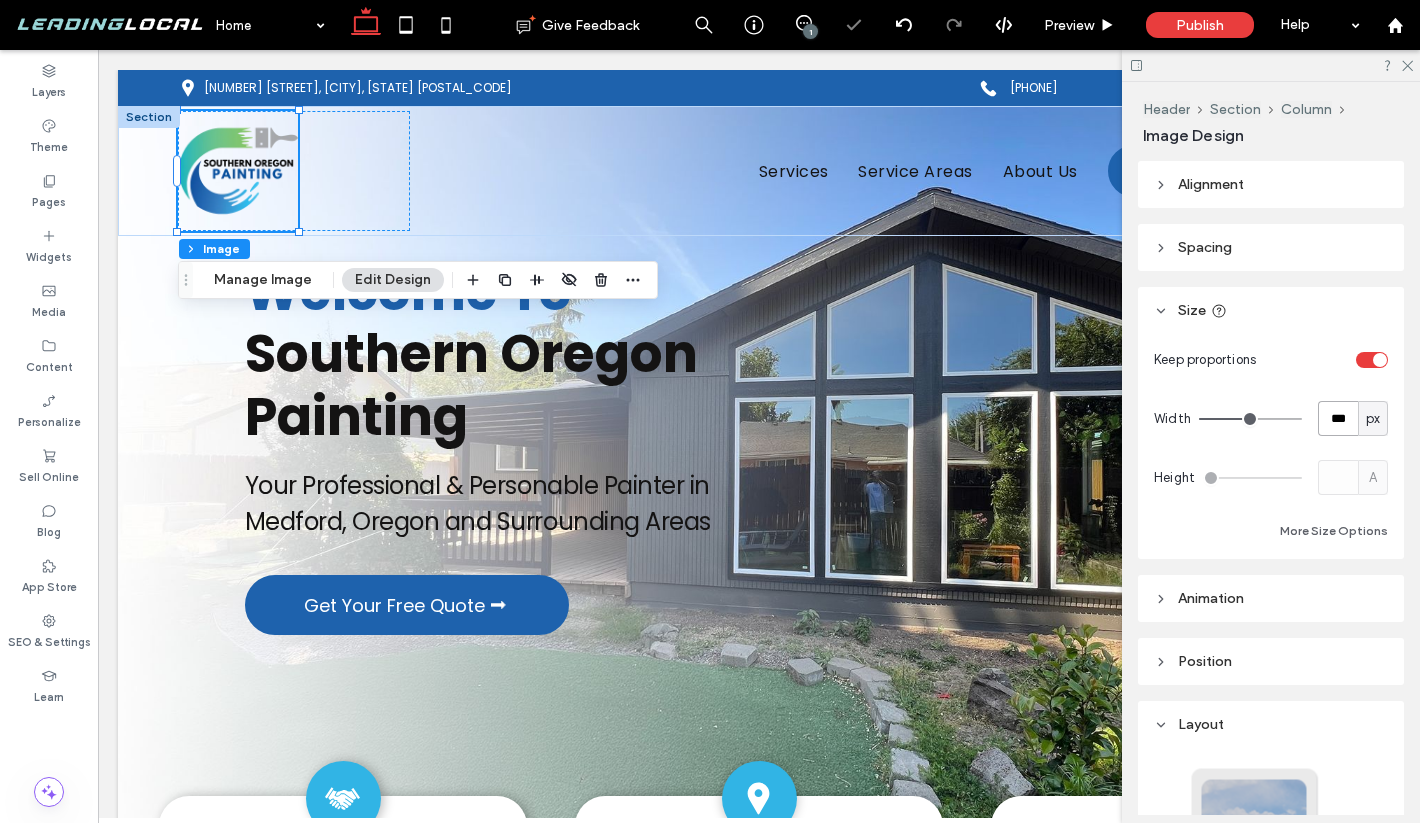 click on "***" at bounding box center [1338, 418] 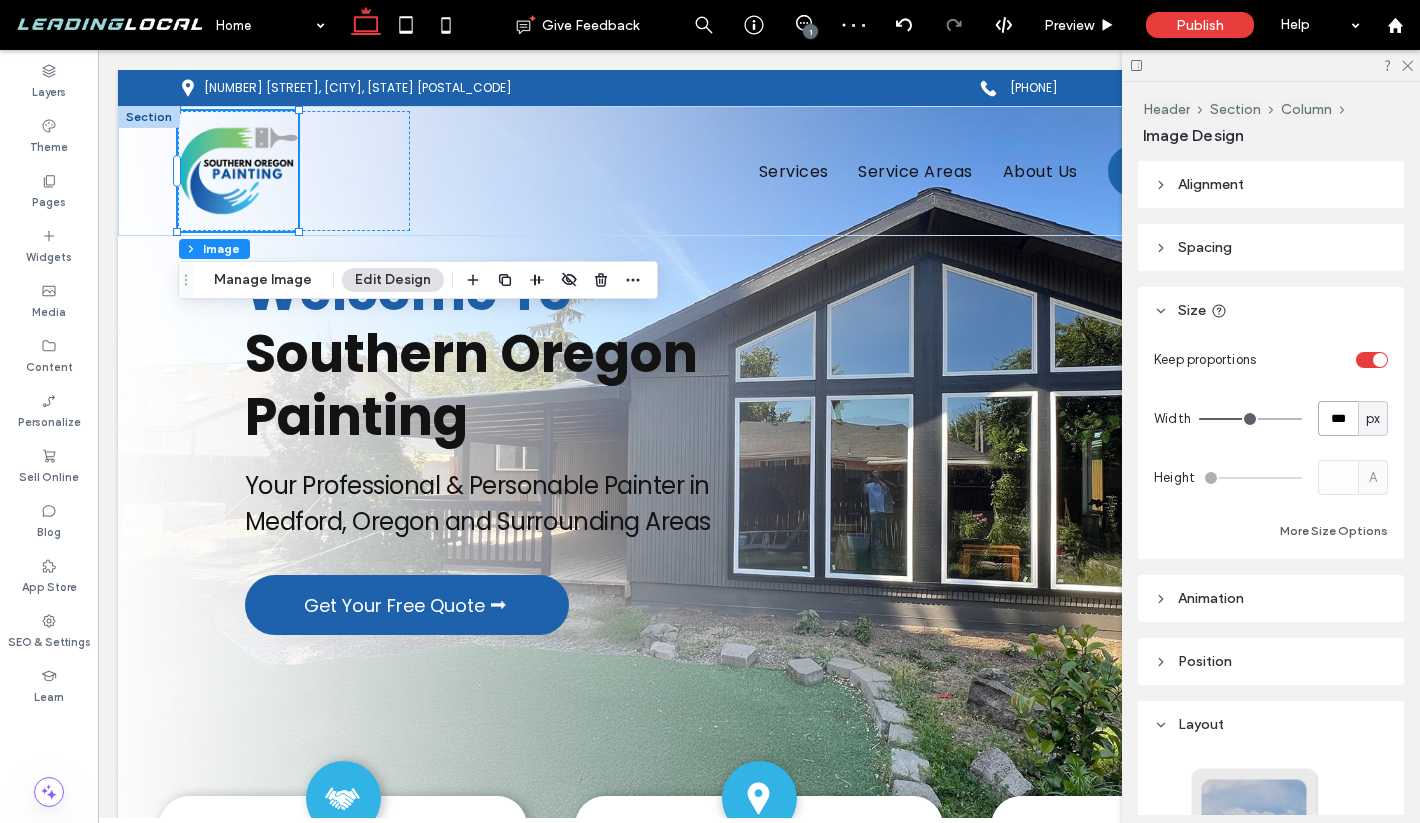 type on "***" 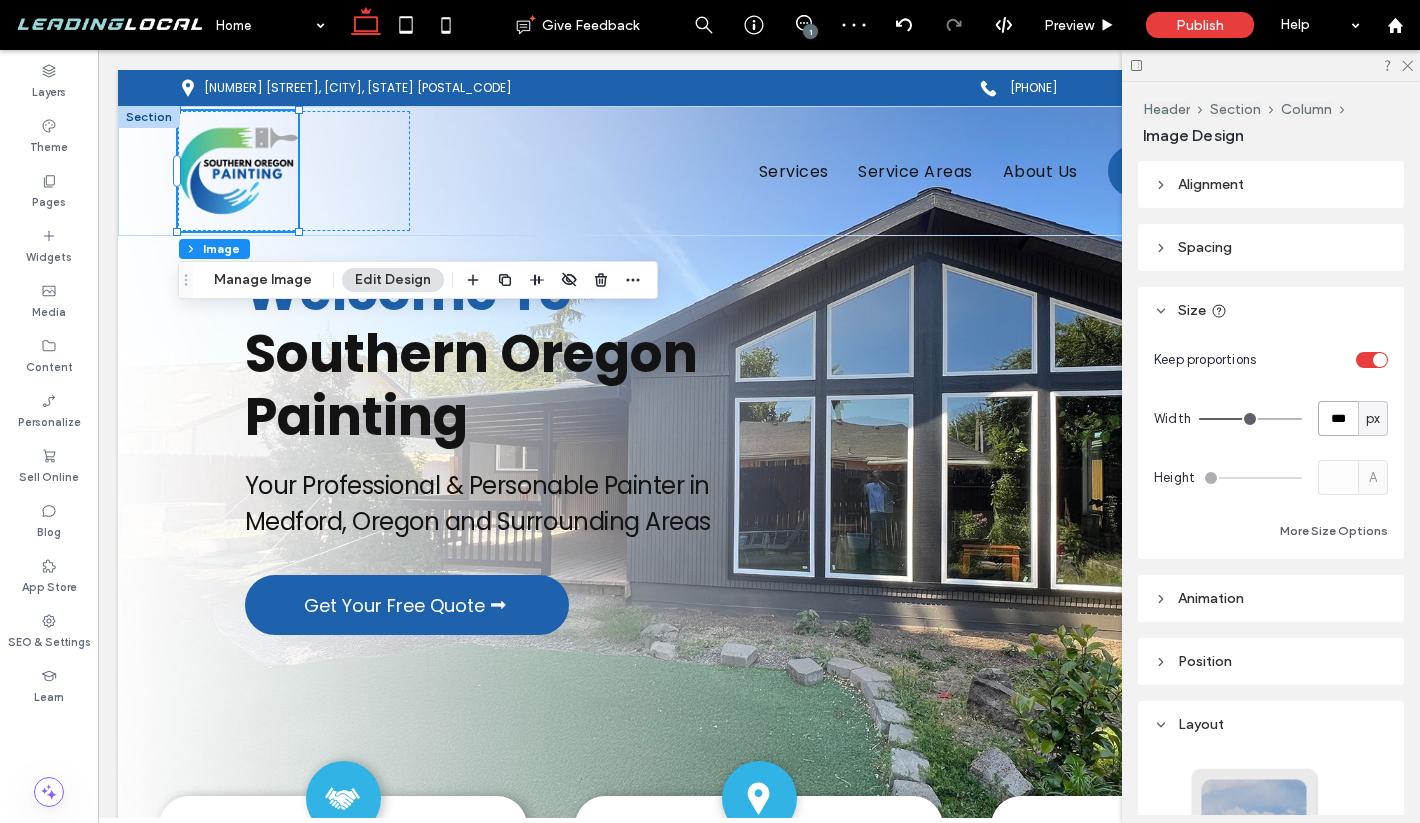 type on "***" 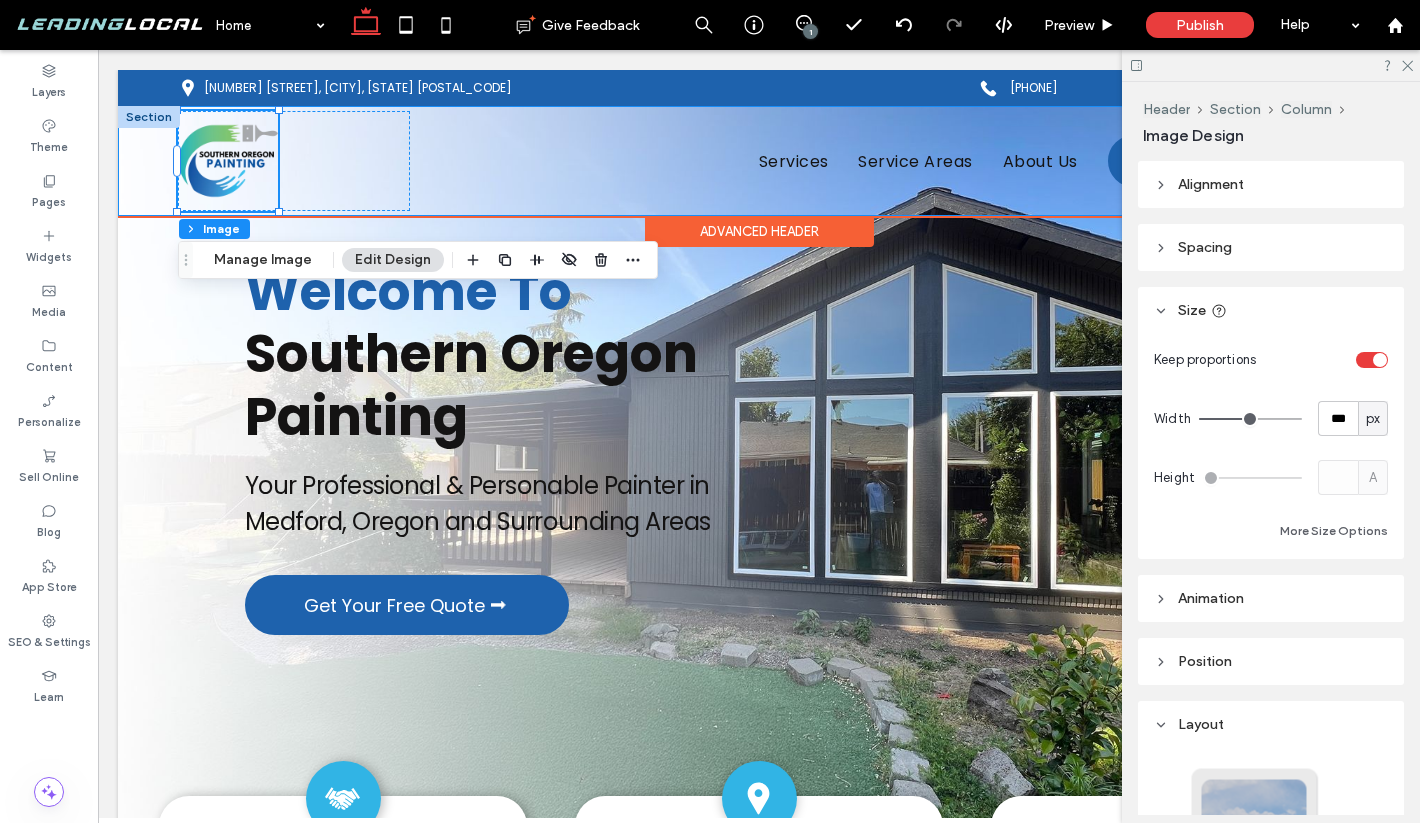 click on "Services
Service Areas
About Us
Get Your Free Quote ⮕" at bounding box center (759, 161) 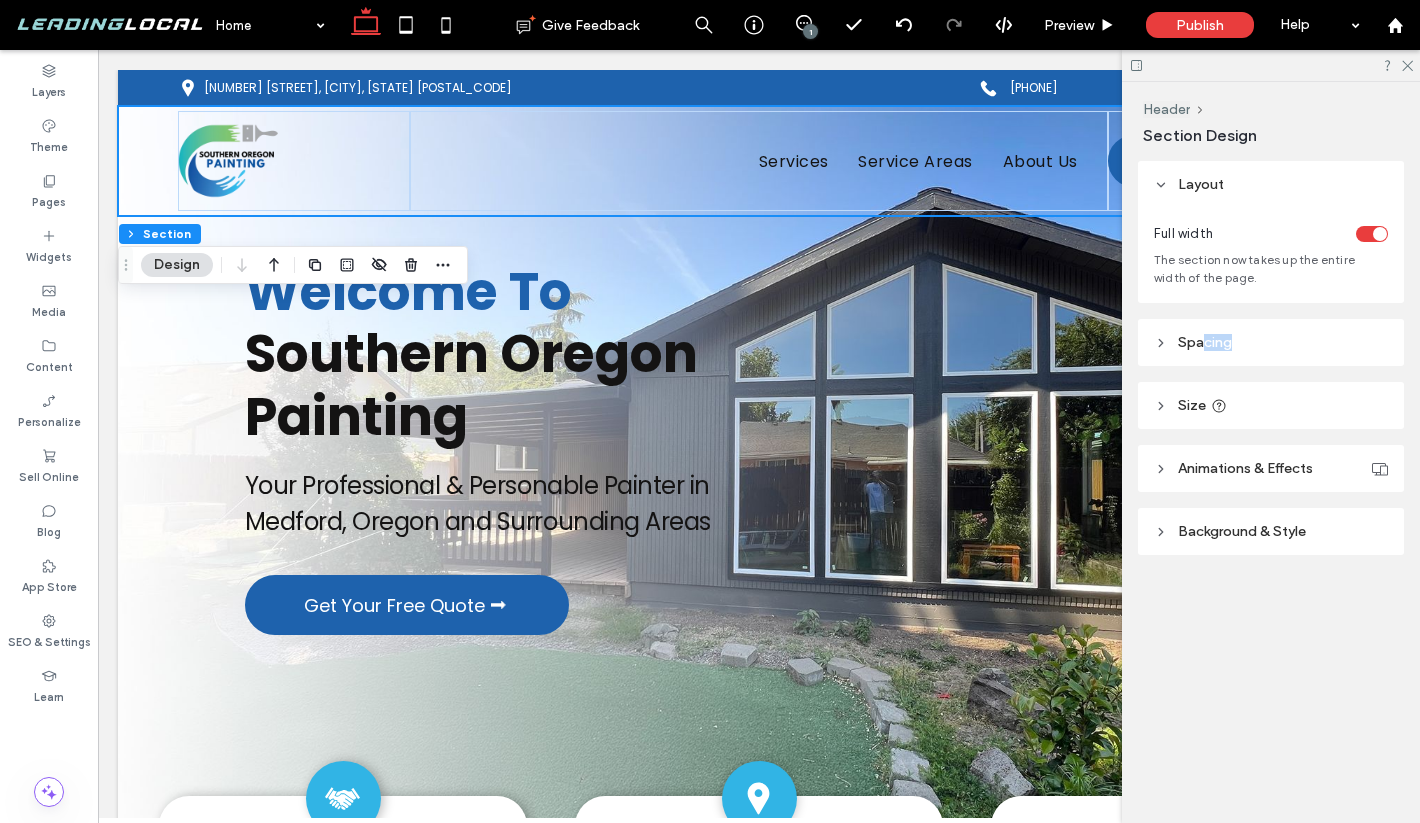 click on "Spacing" at bounding box center [1271, 342] 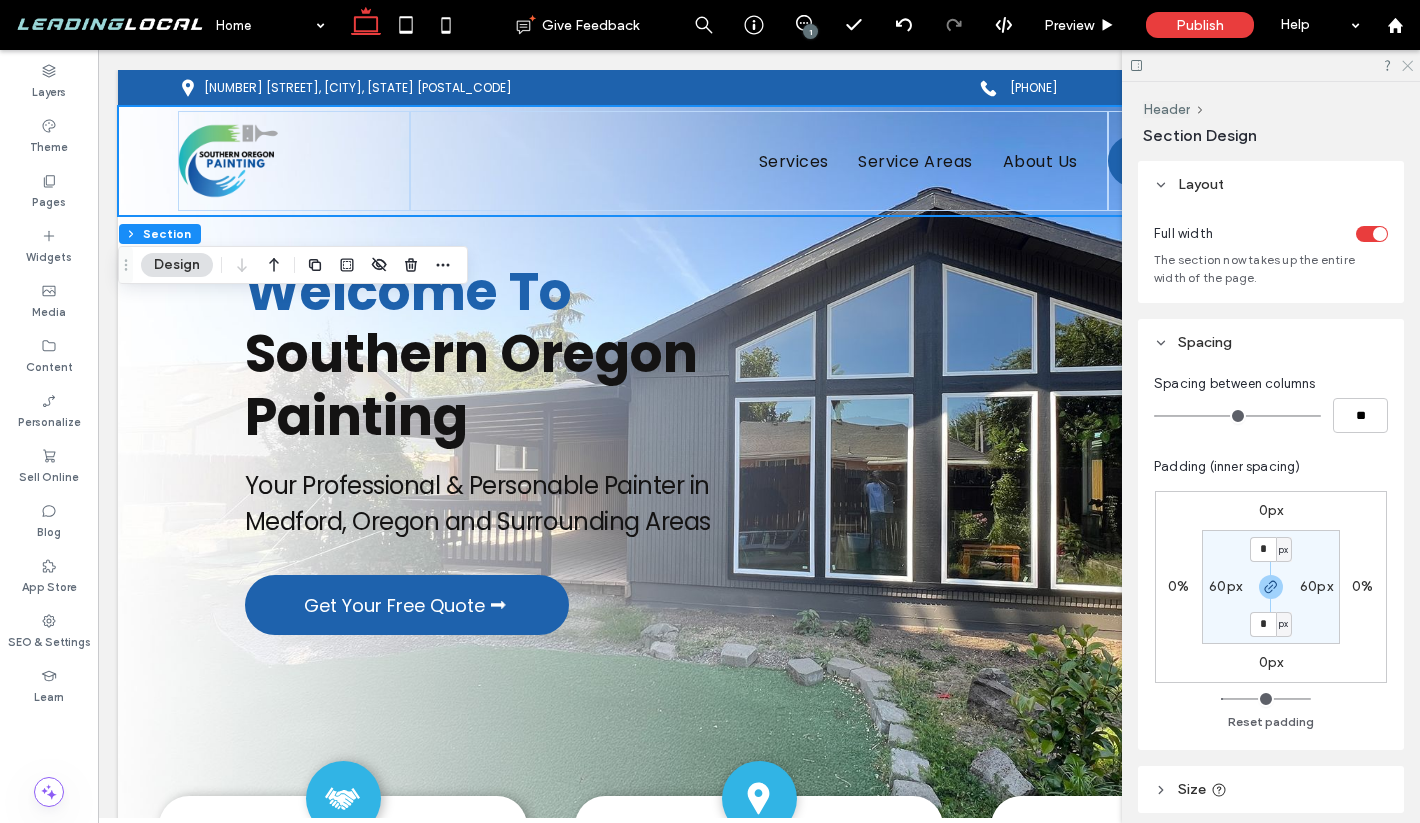 click 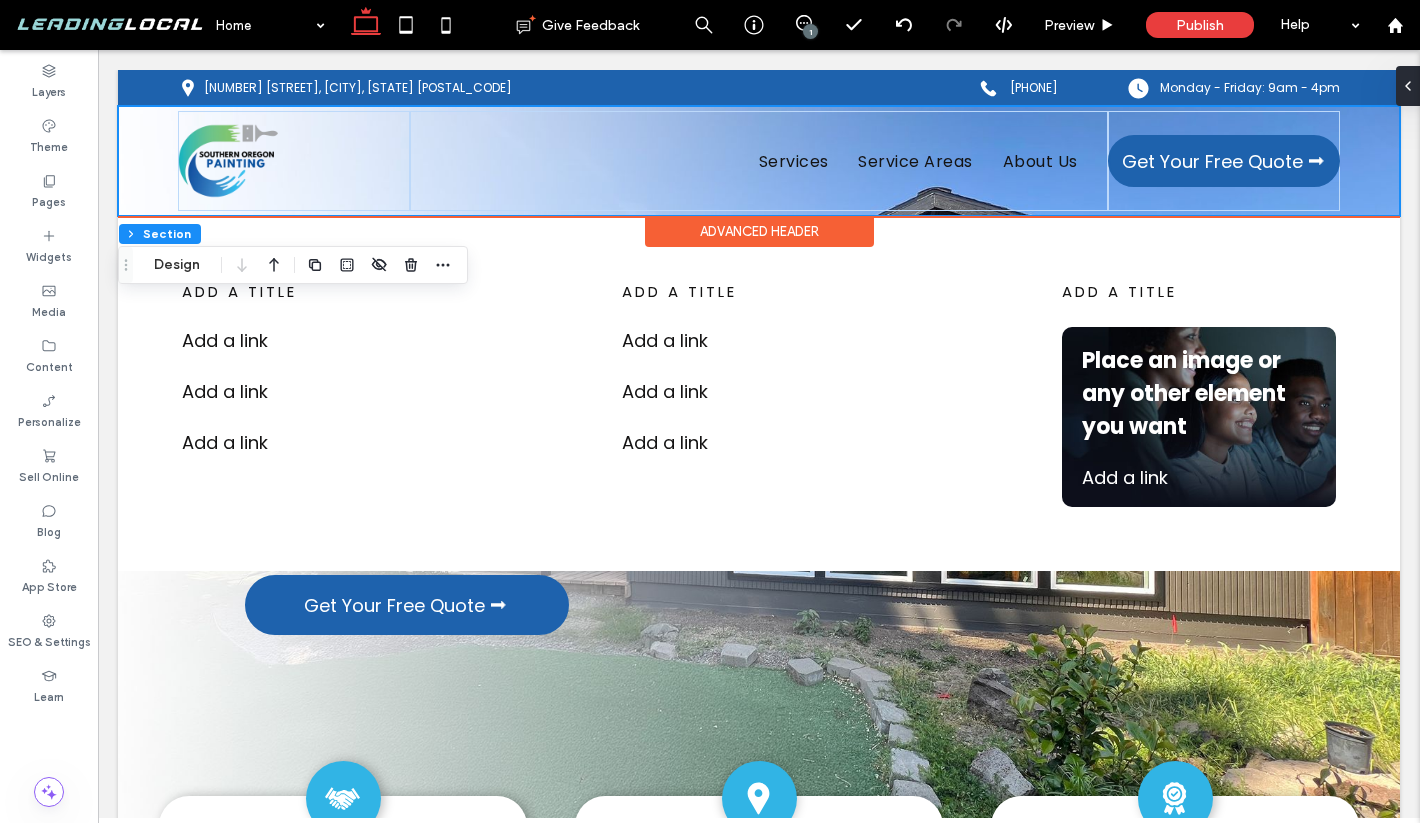 click on "Advanced Header" at bounding box center [759, 231] 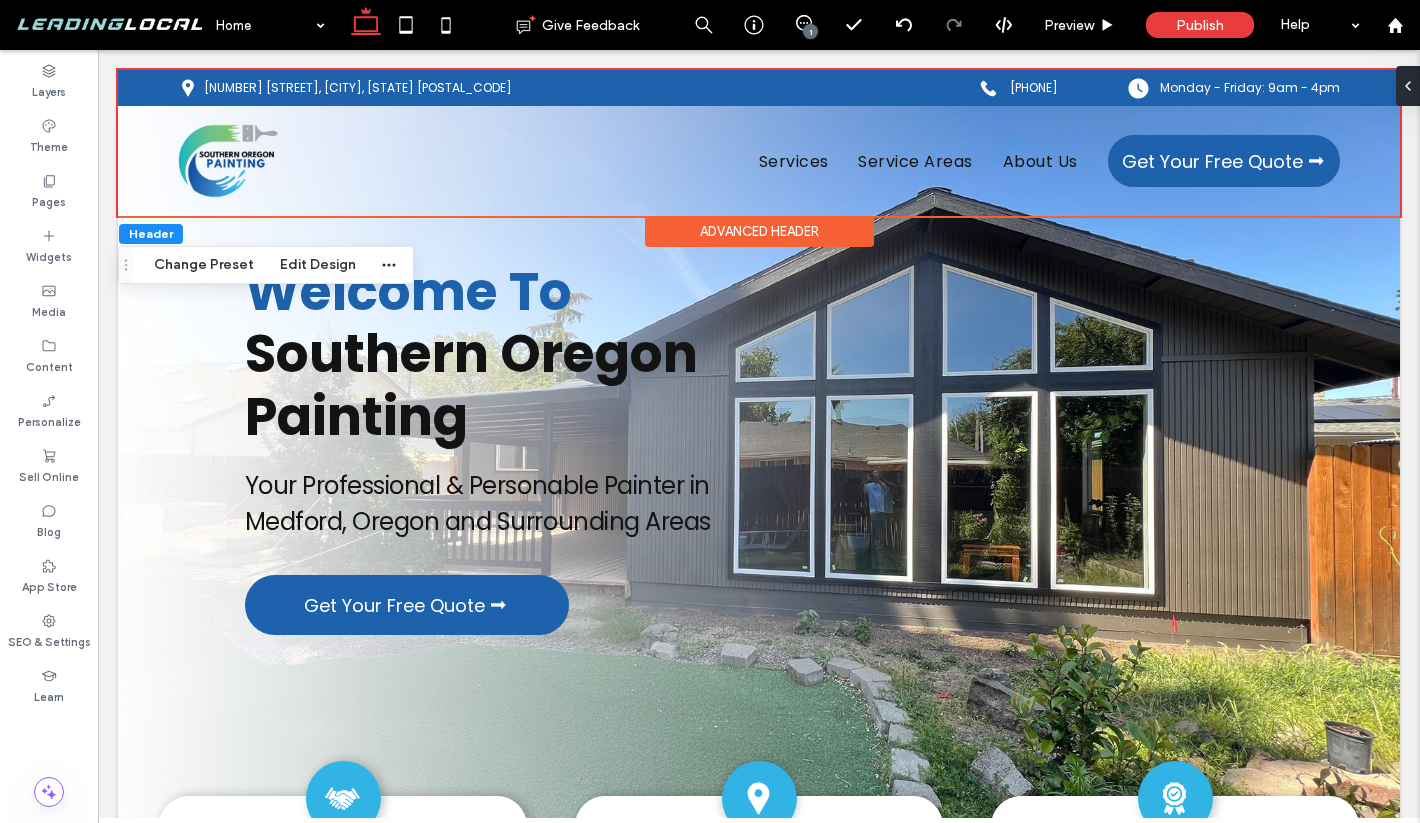 click on "Advanced Header" at bounding box center (759, 231) 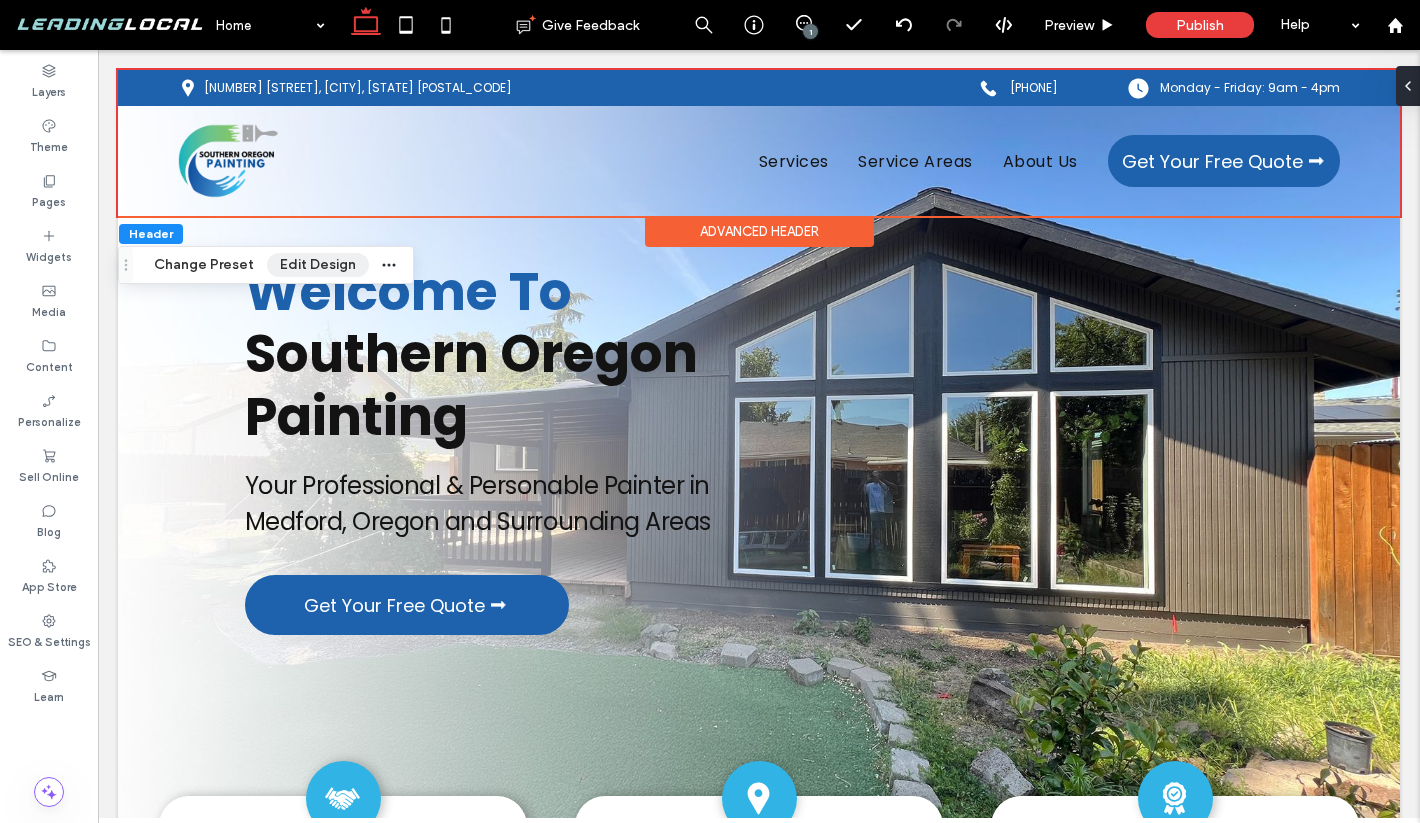 click on "Edit Design" at bounding box center (318, 265) 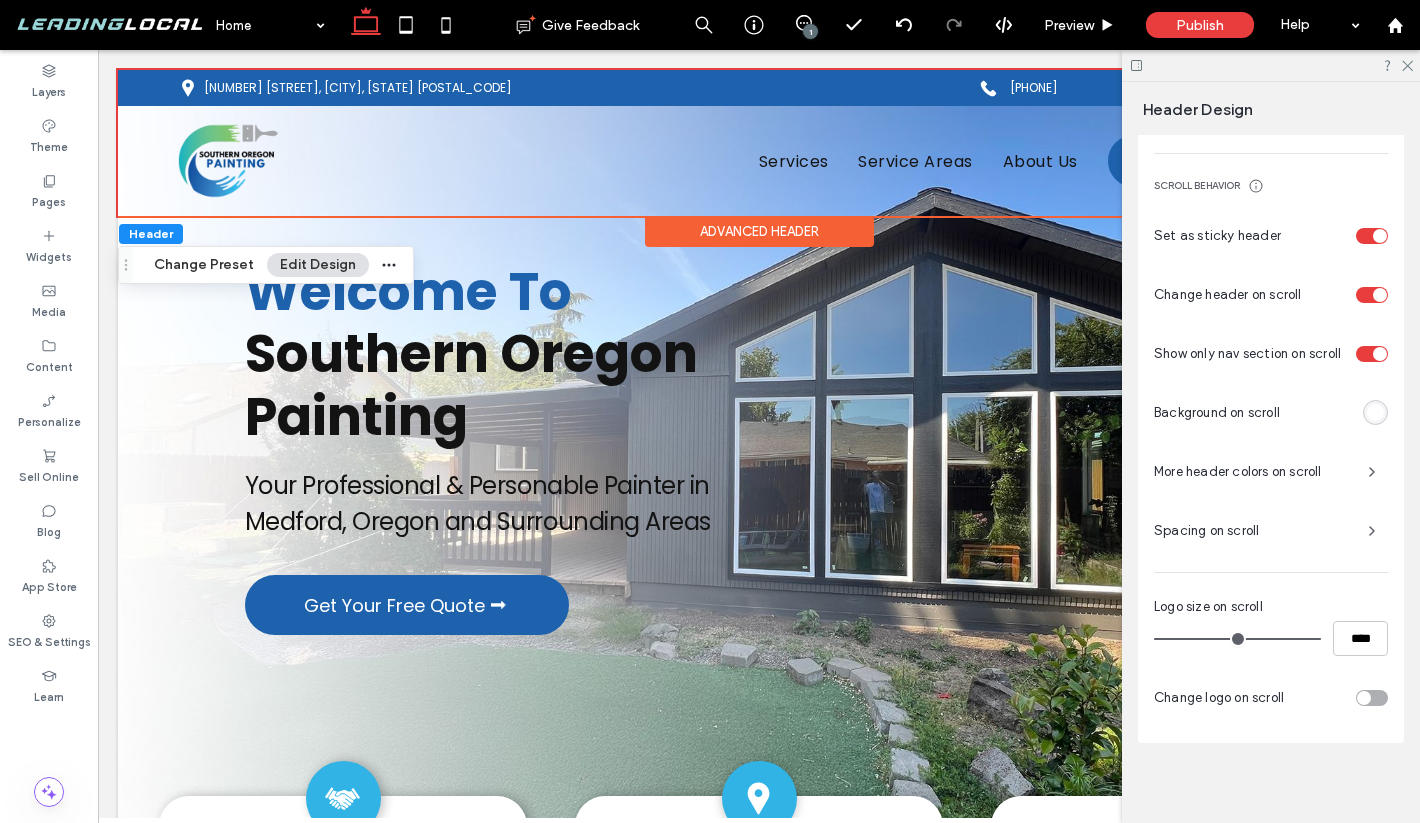 scroll, scrollTop: 858, scrollLeft: 0, axis: vertical 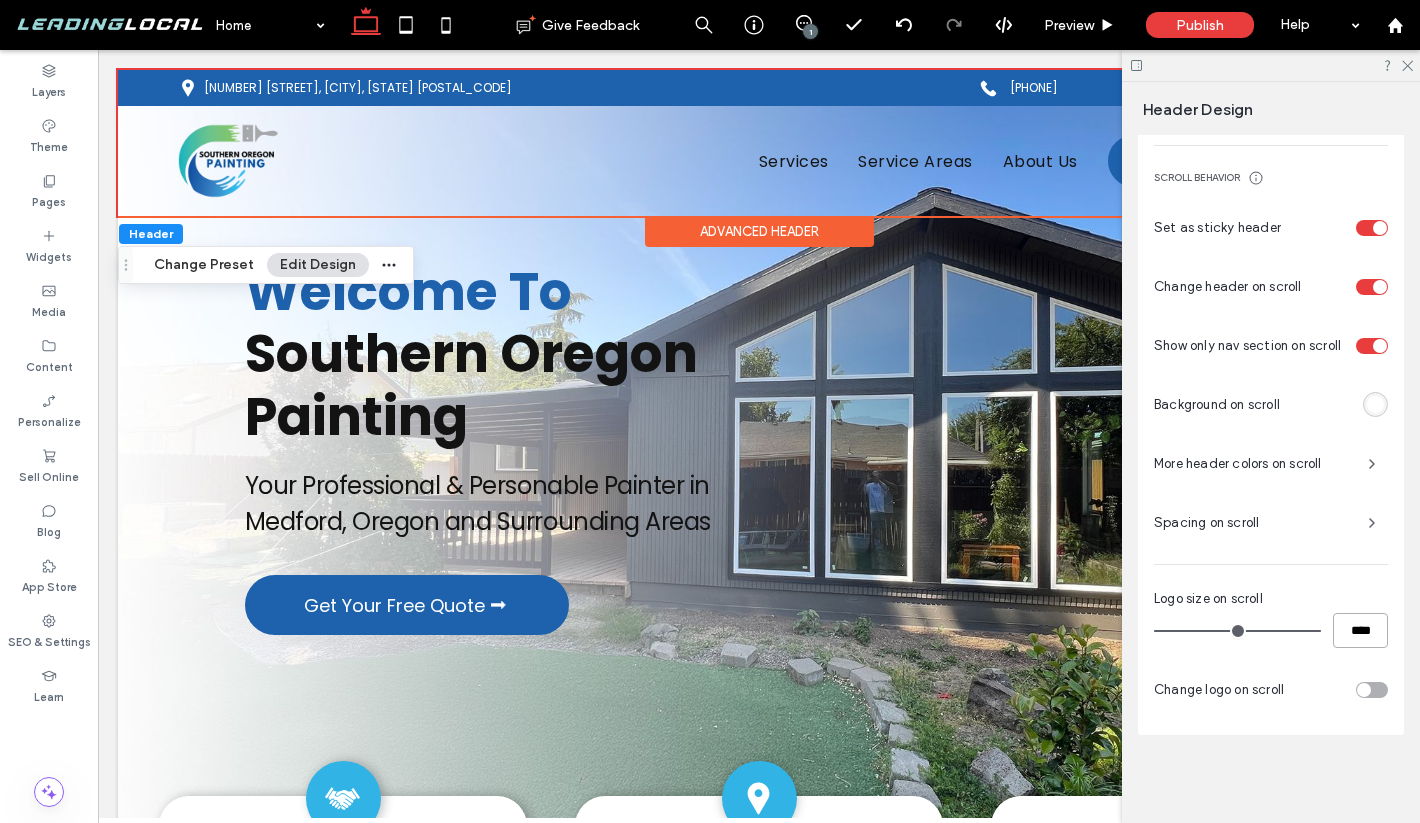 click on "****" at bounding box center [1360, 630] 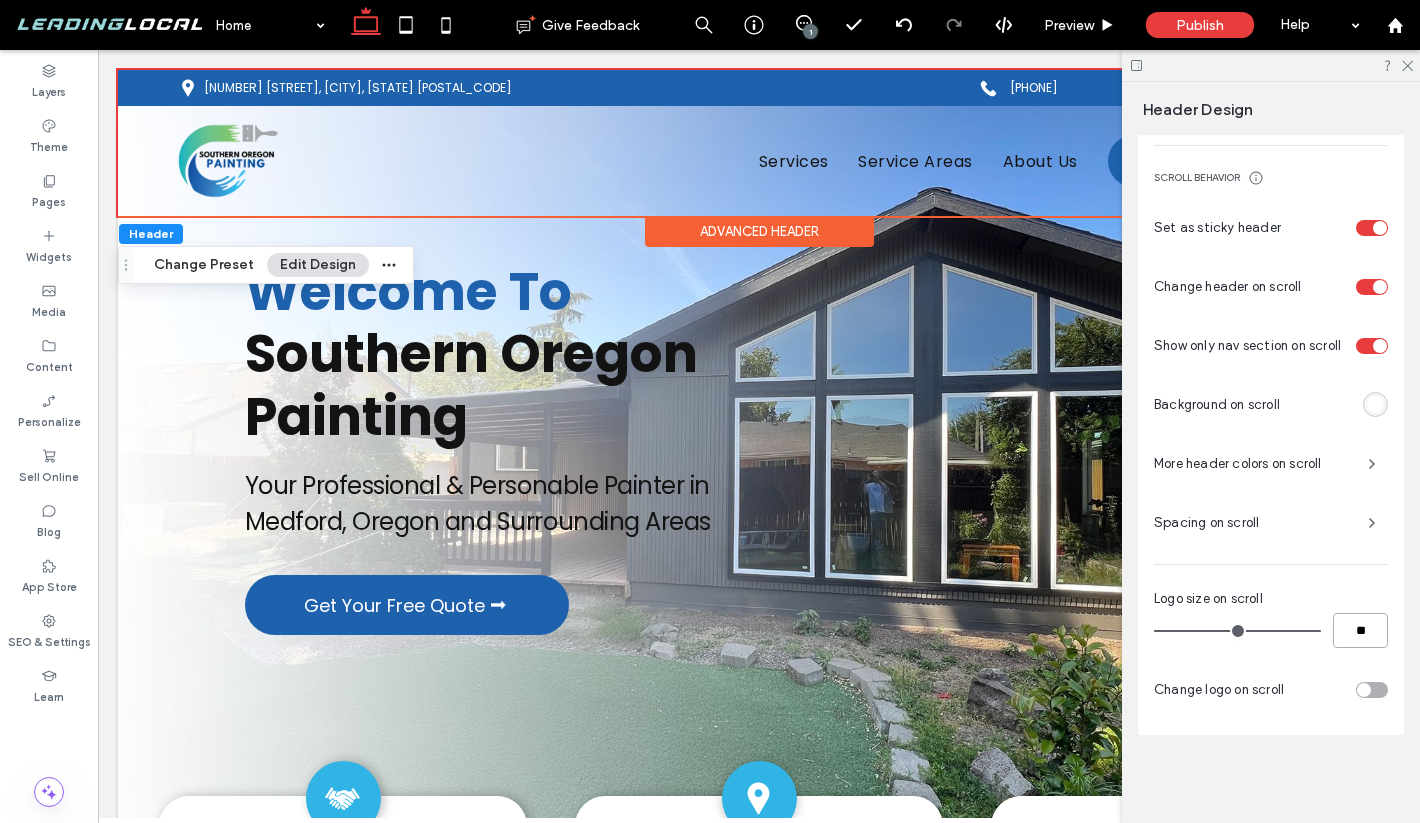type on "**" 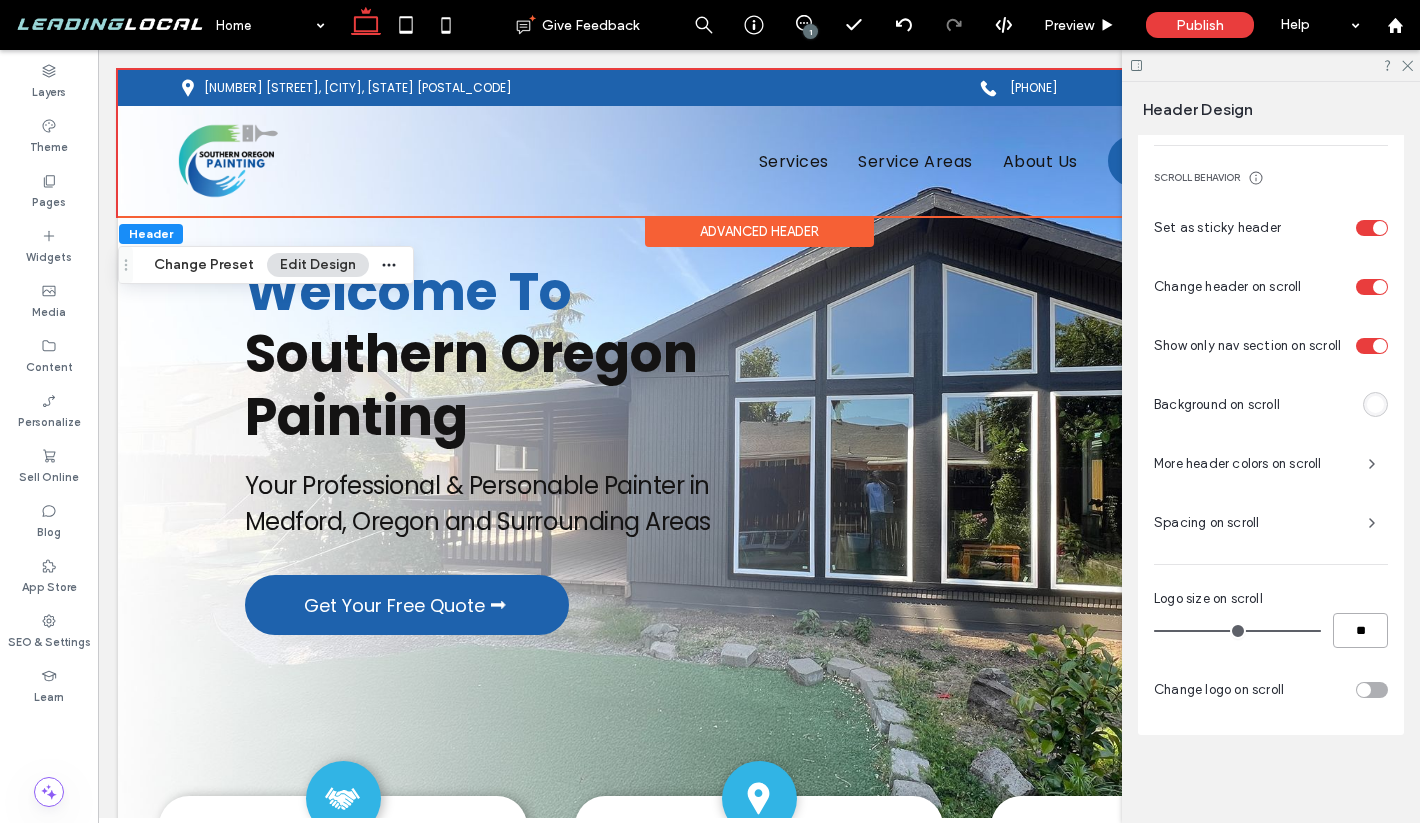 type on "**" 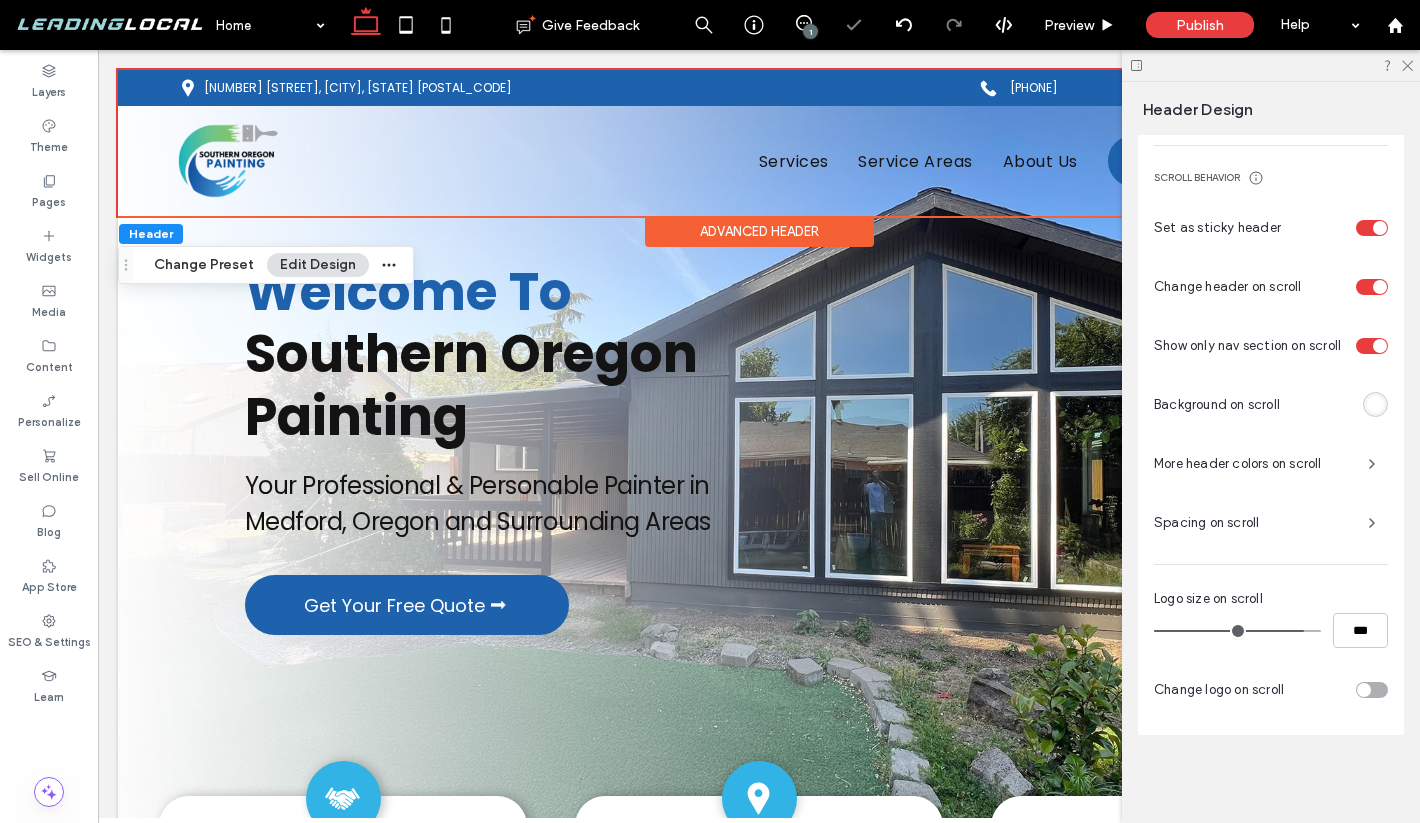 click on "Spacing on scroll" at bounding box center (1253, 523) 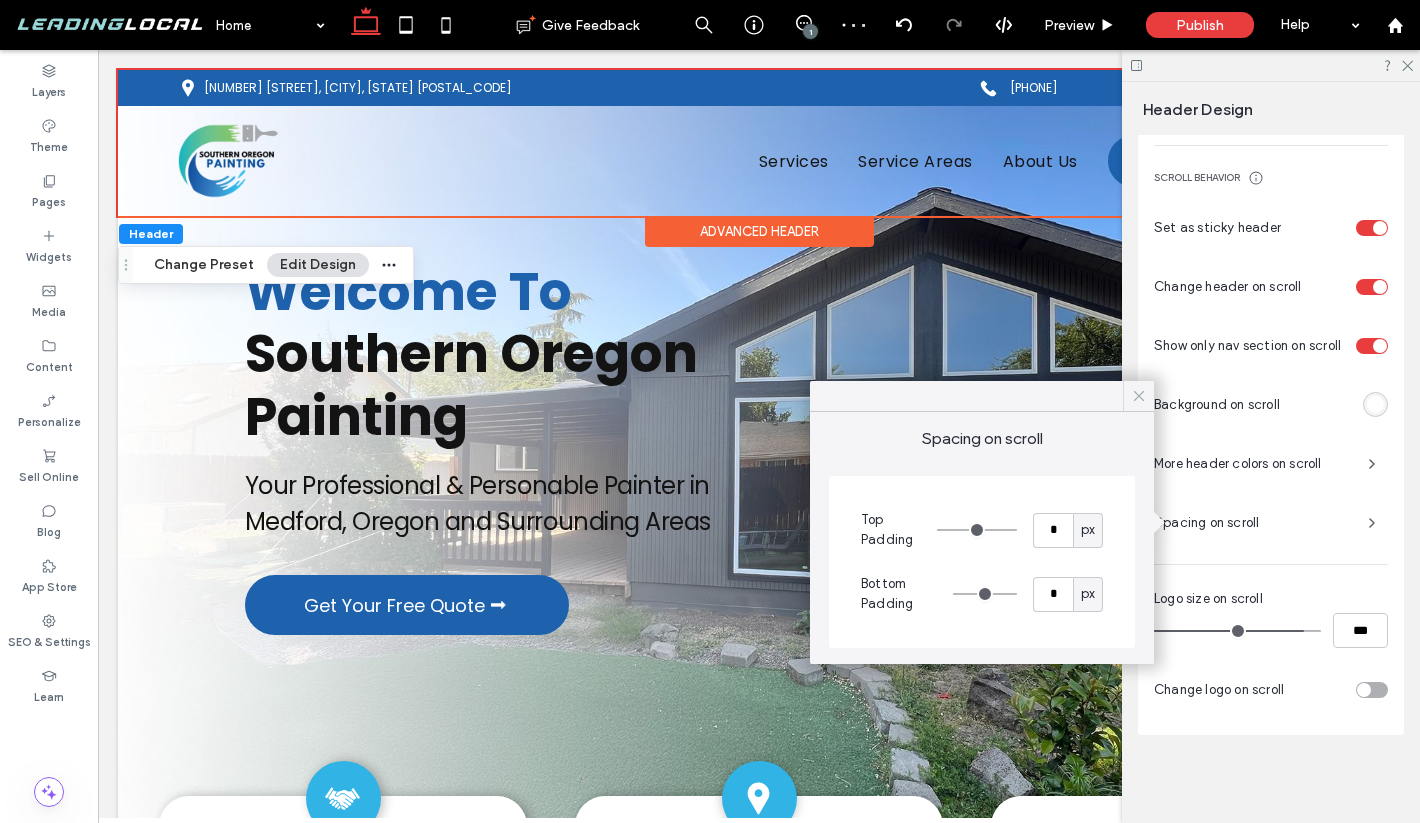 click 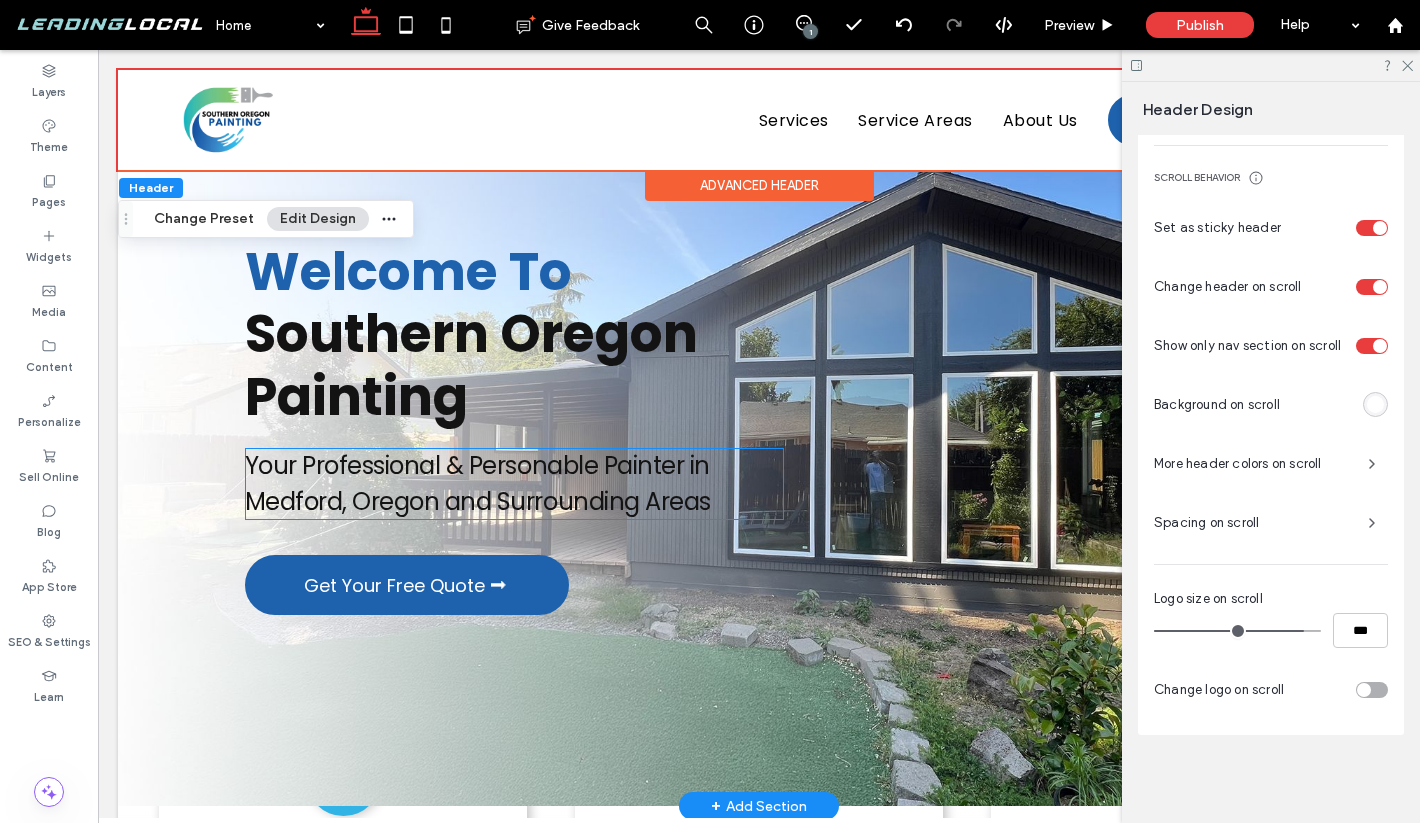 scroll, scrollTop: 0, scrollLeft: 0, axis: both 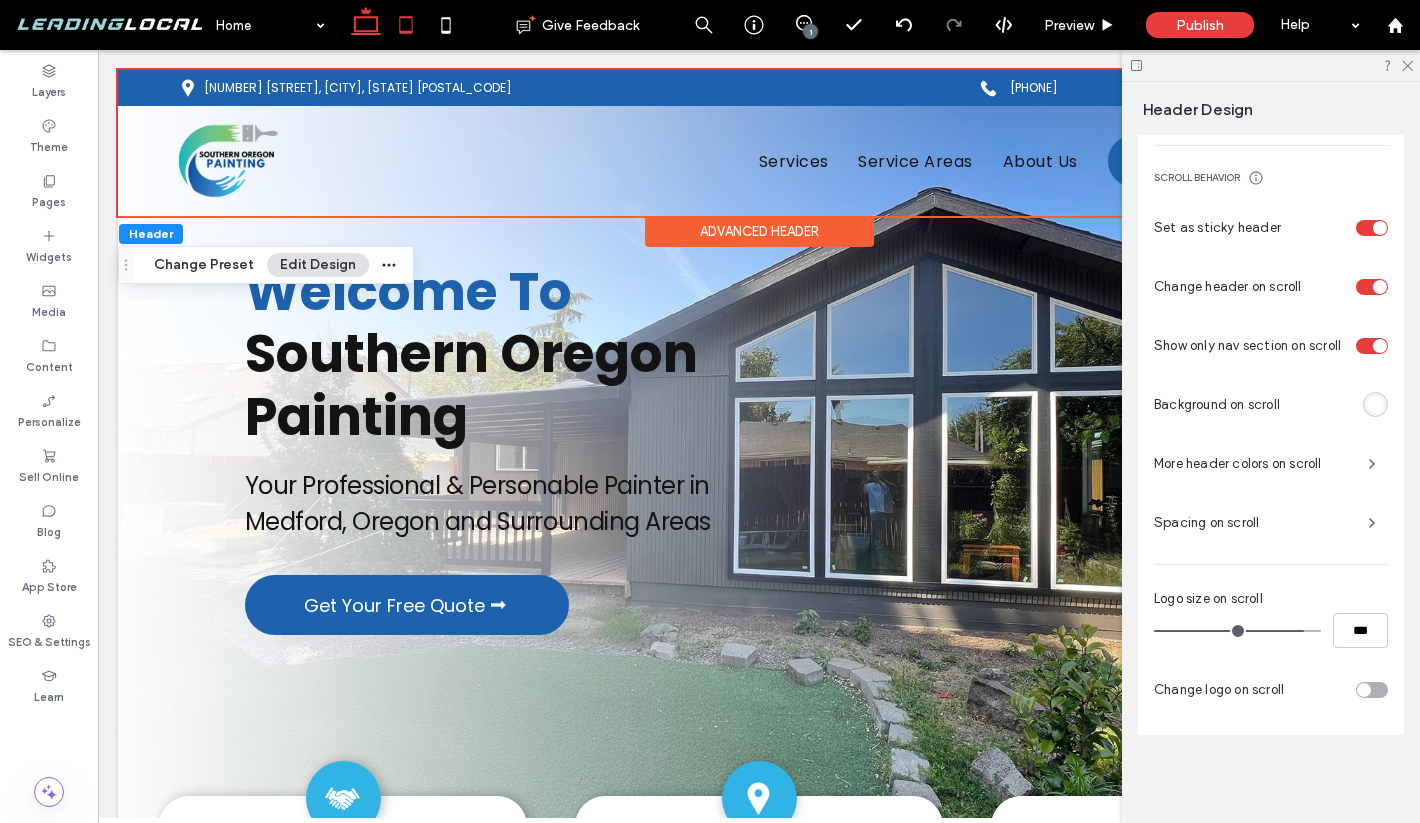 click 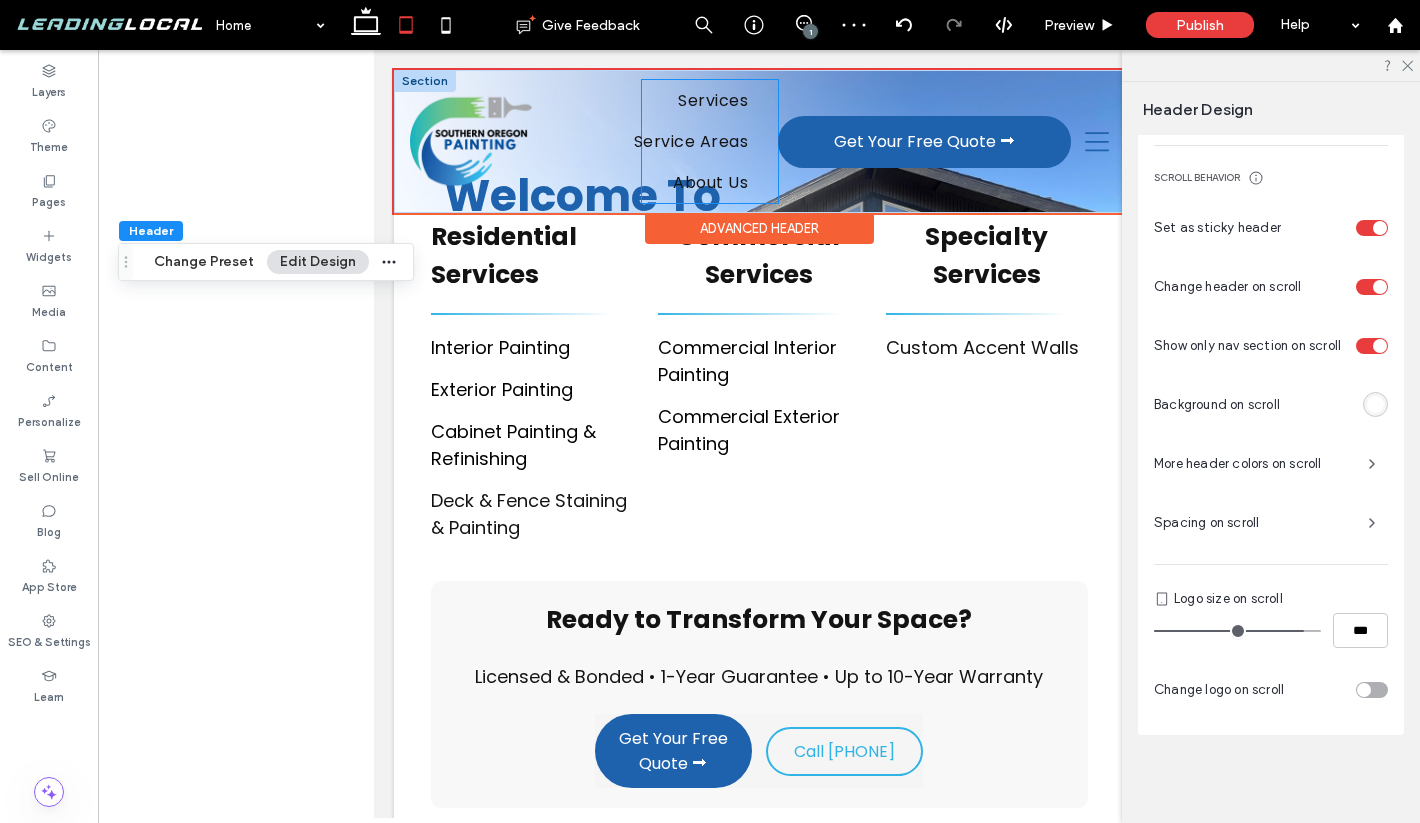 click on "Services
Service Areas
About Us" at bounding box center [710, 141] 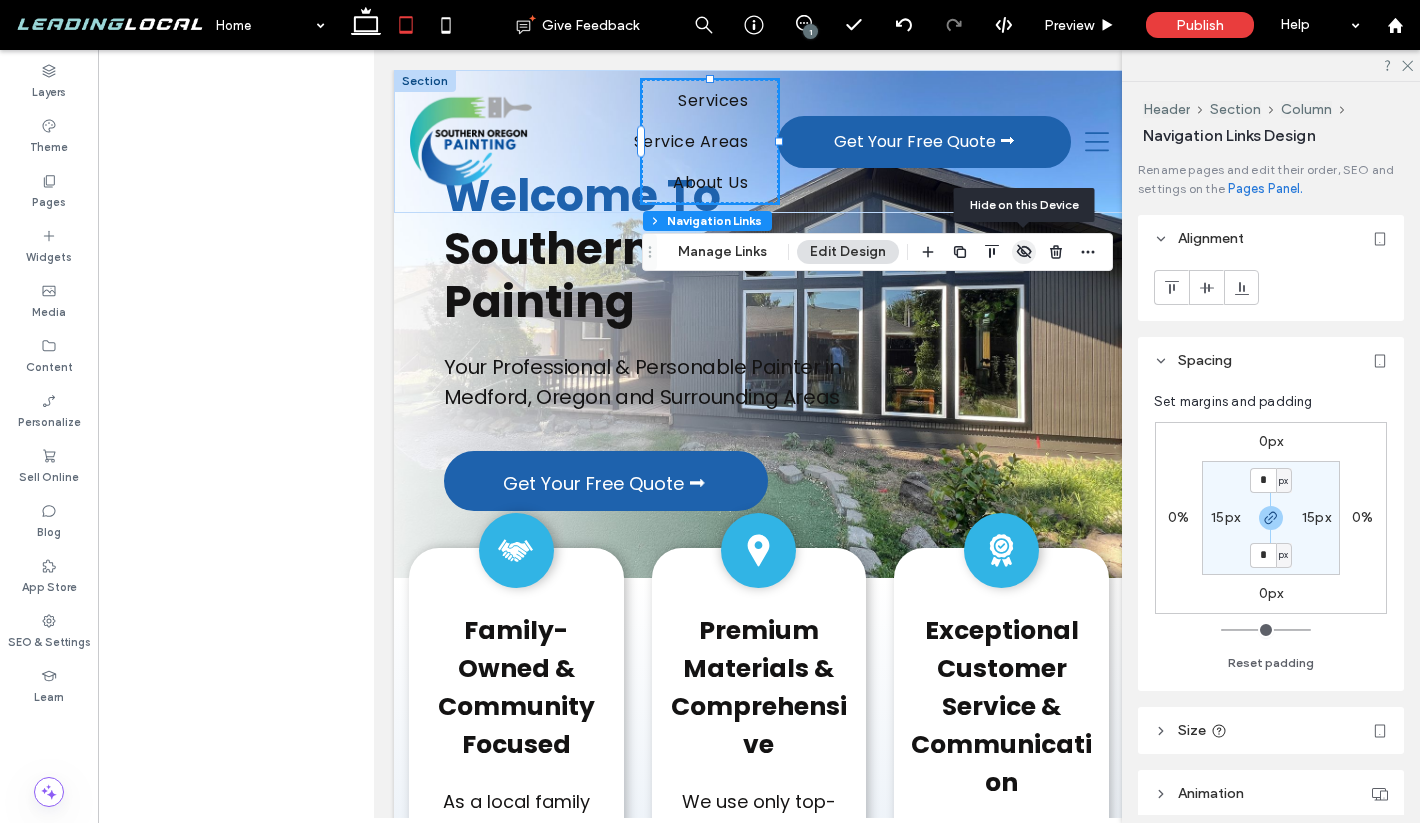 click at bounding box center [1024, 252] 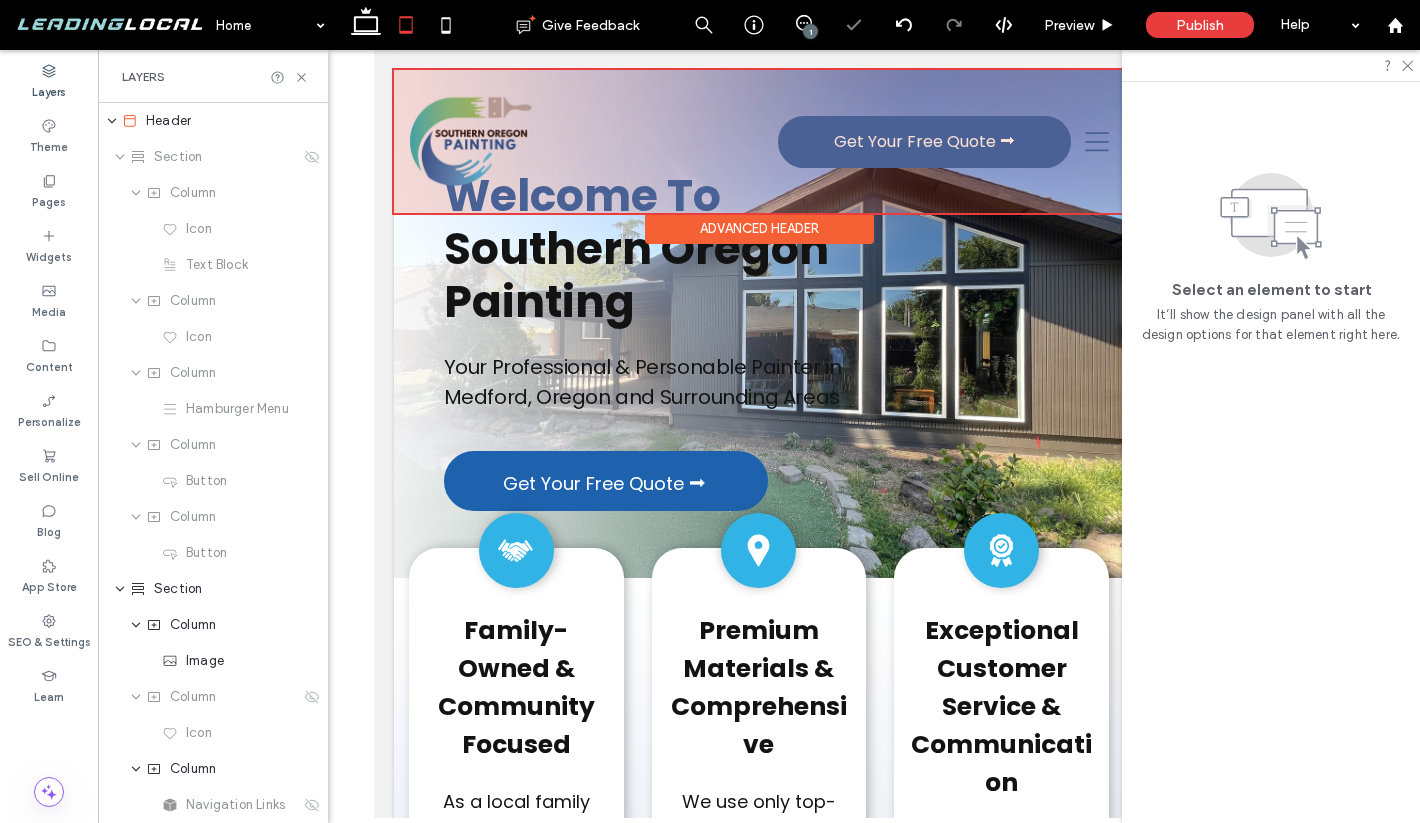 scroll, scrollTop: 342, scrollLeft: 0, axis: vertical 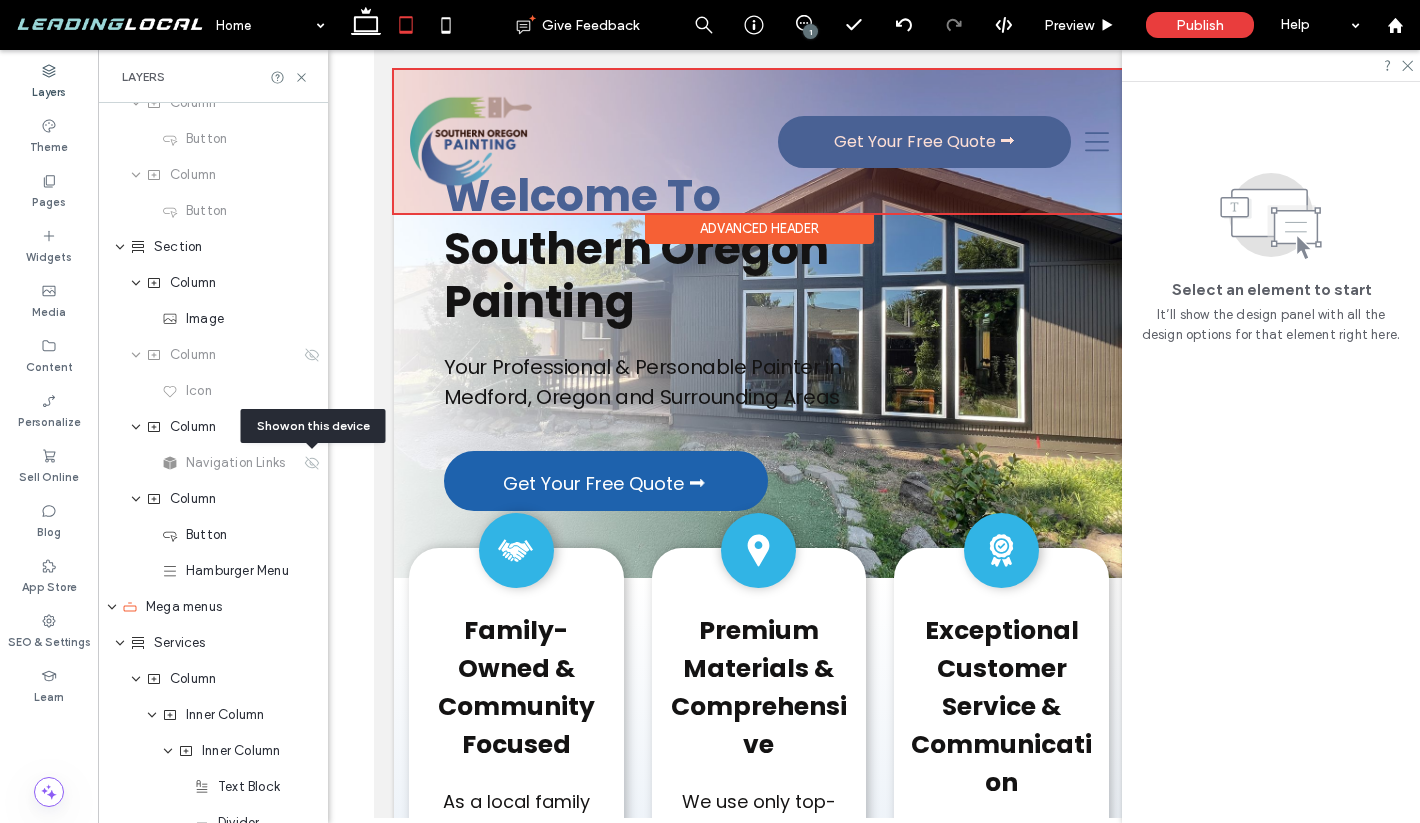 click on "Advanced Header" at bounding box center (759, 228) 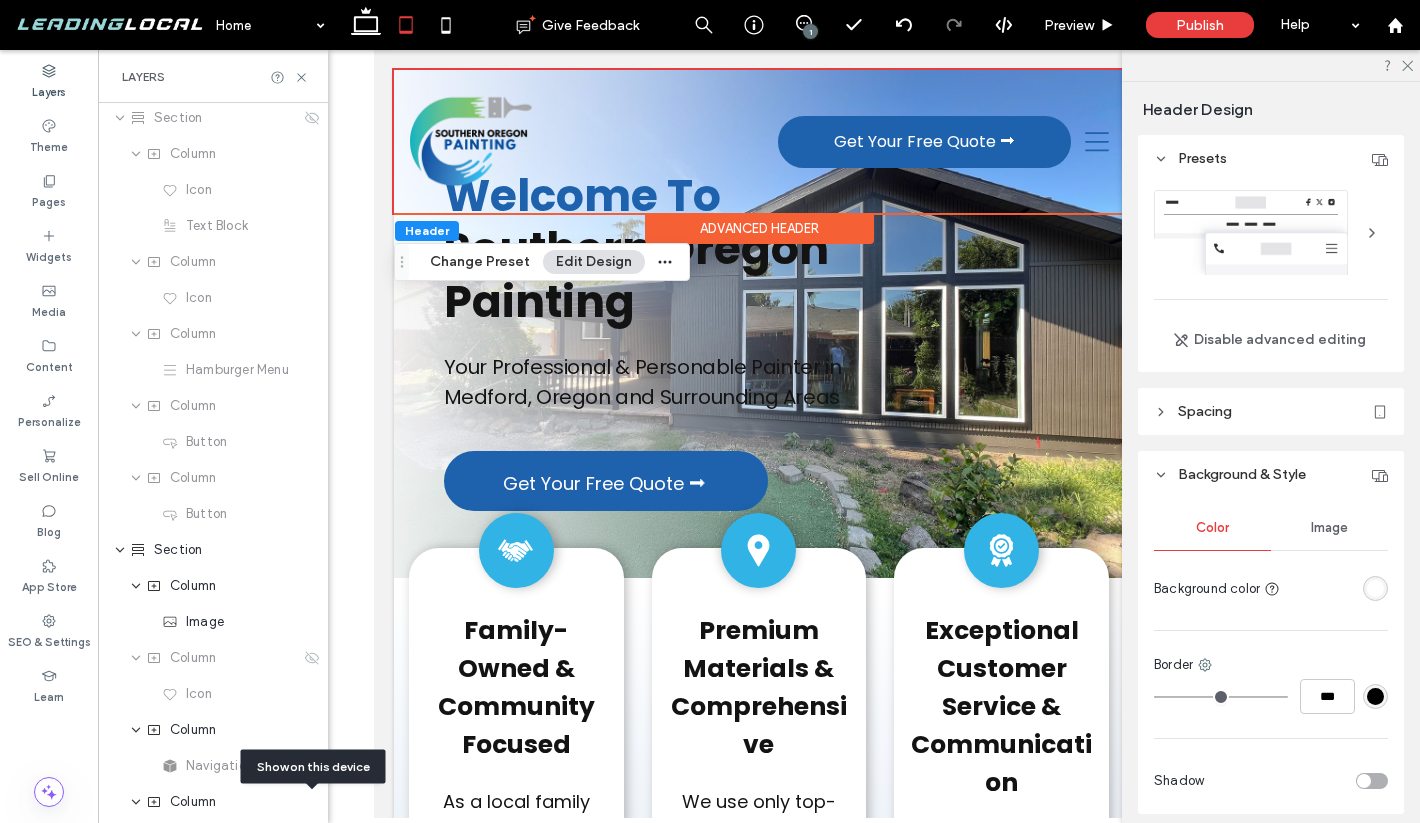 scroll, scrollTop: 0, scrollLeft: 0, axis: both 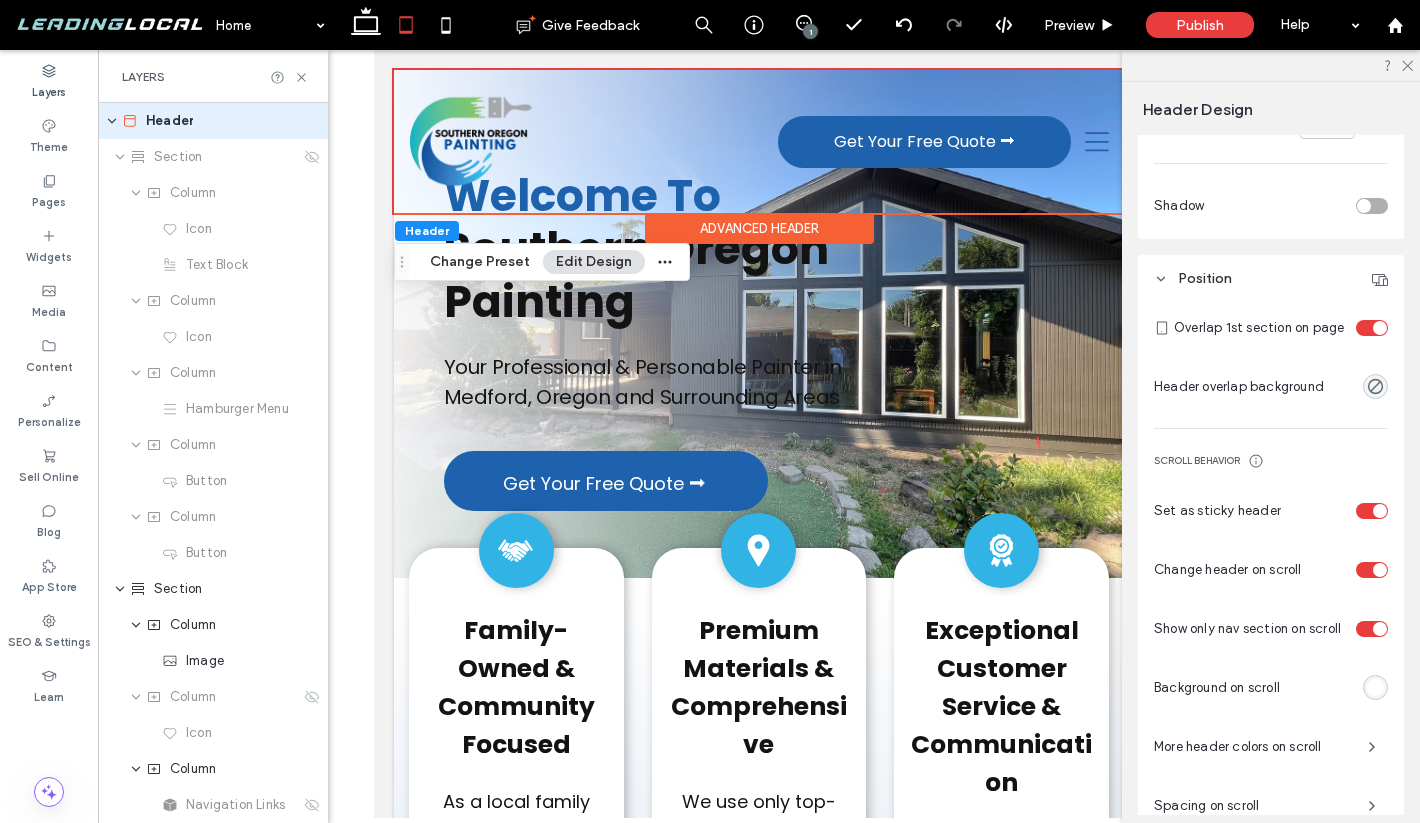click at bounding box center (1372, 328) 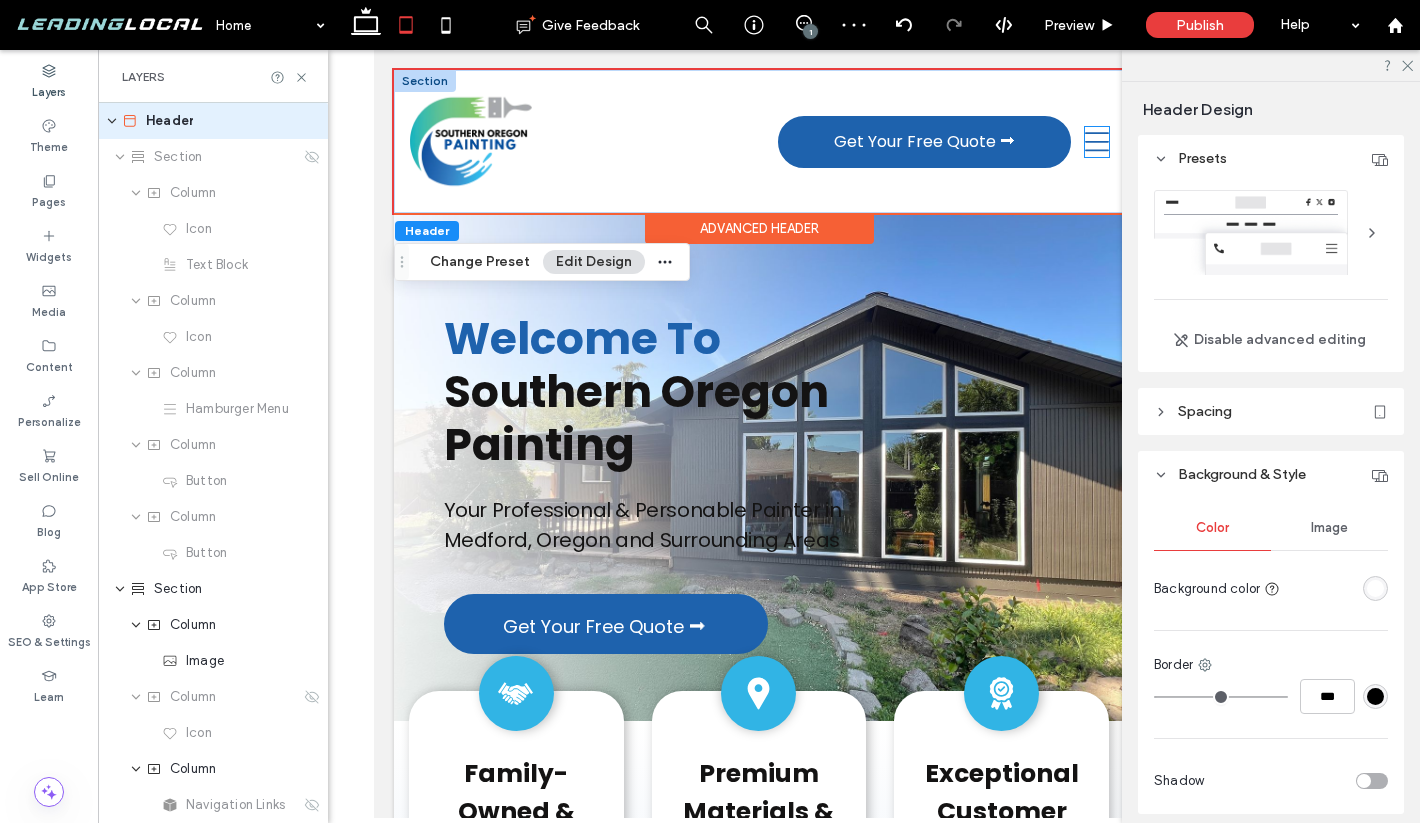 scroll, scrollTop: 0, scrollLeft: 0, axis: both 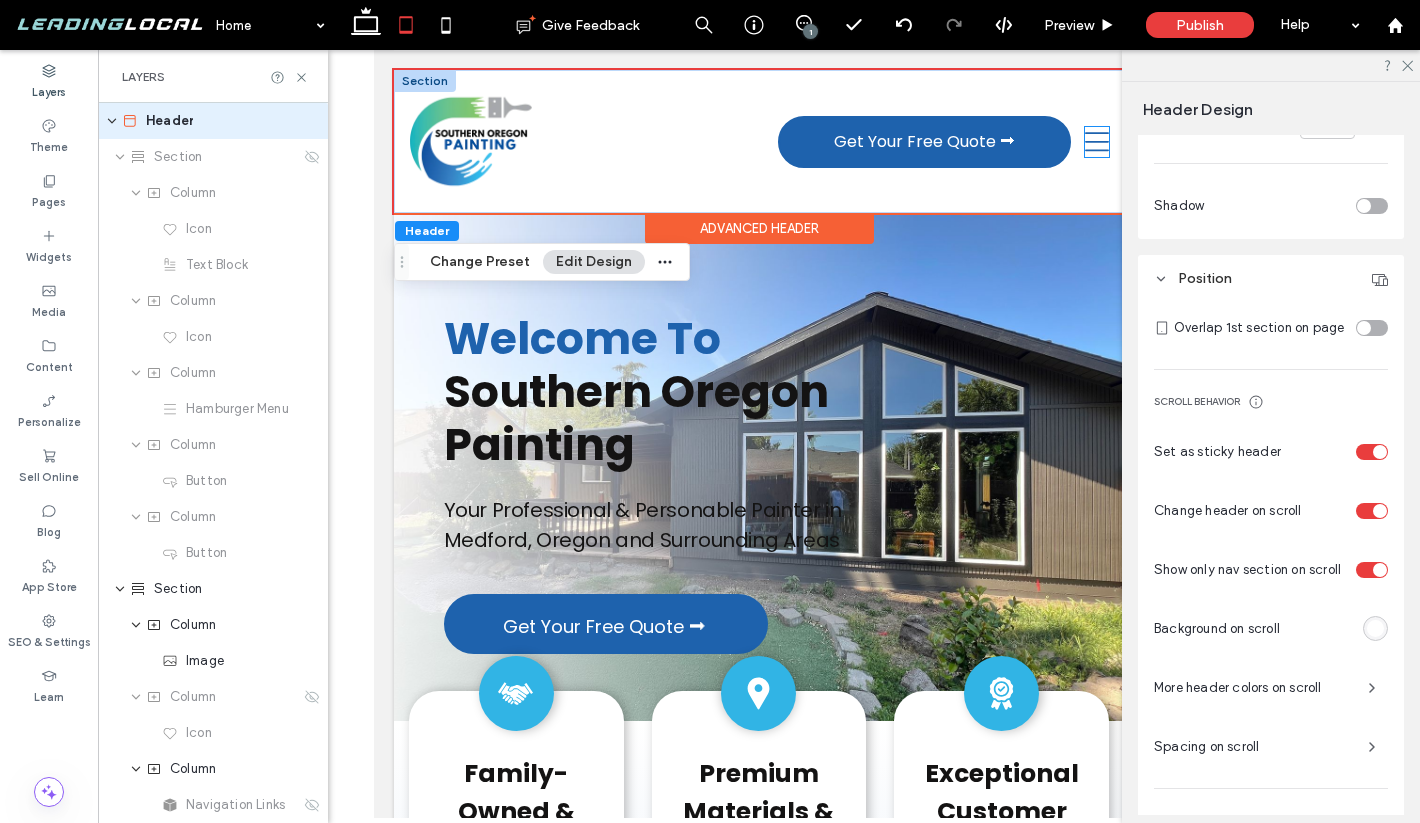 click 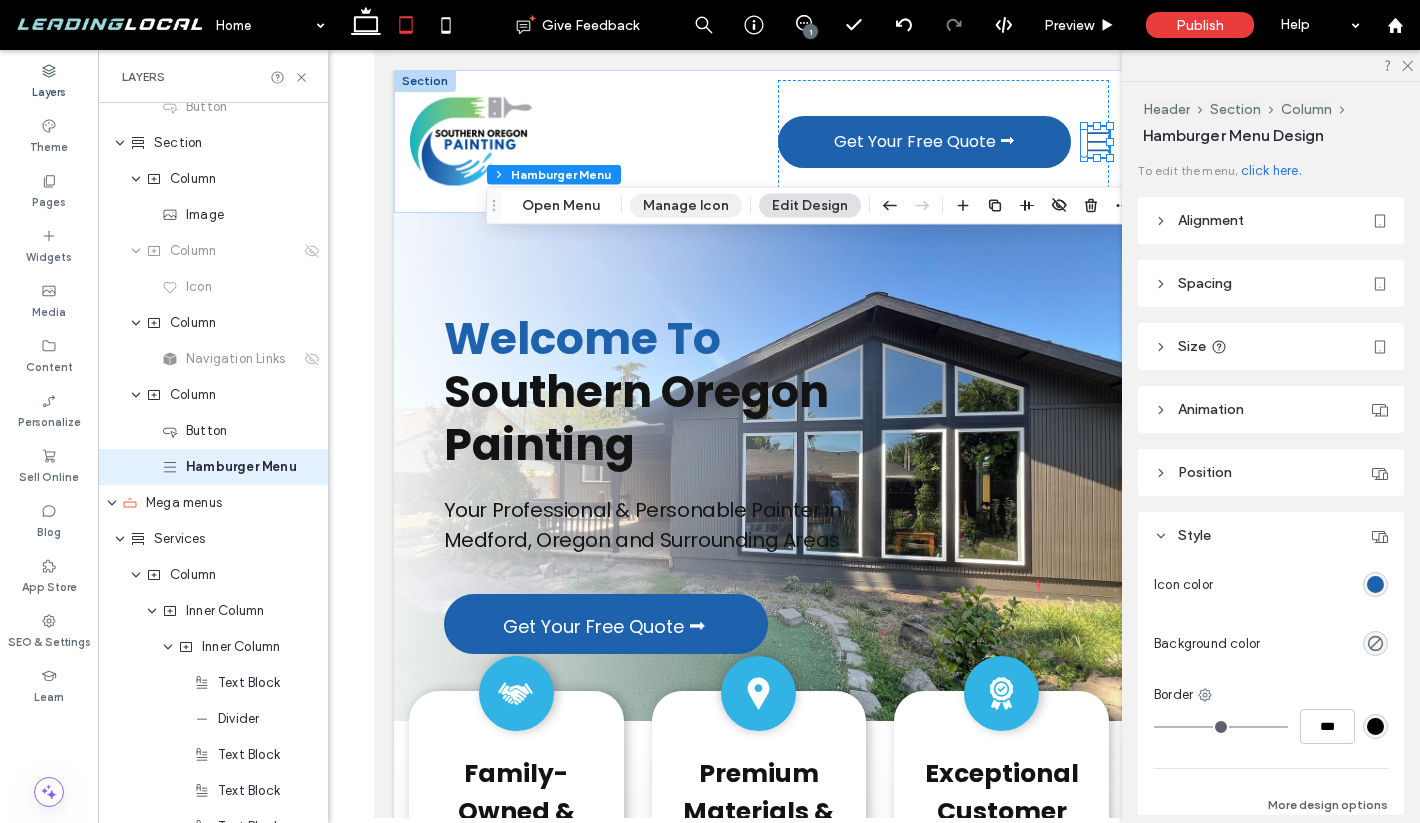 scroll, scrollTop: 450, scrollLeft: 0, axis: vertical 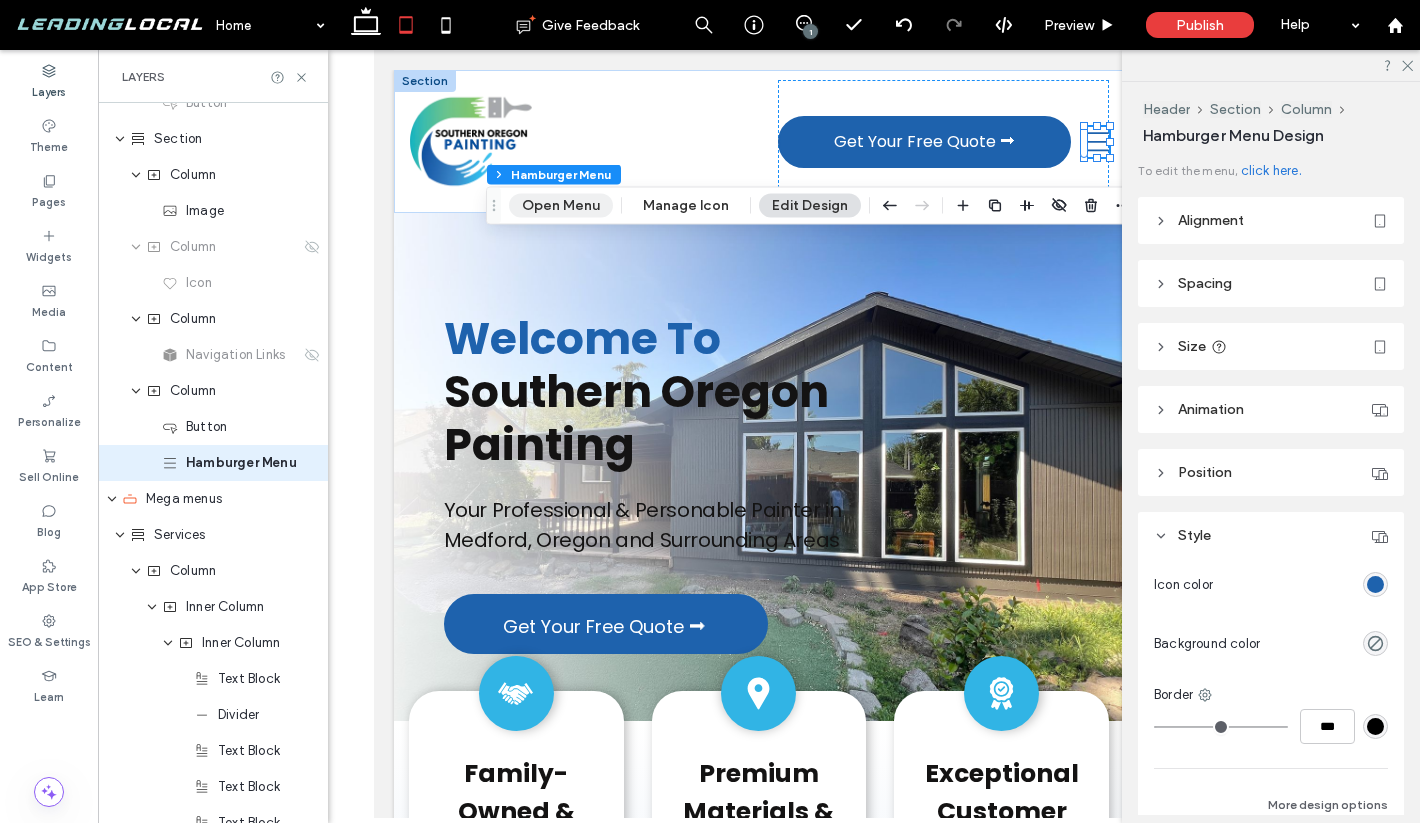 click on "Open Menu" at bounding box center (561, 206) 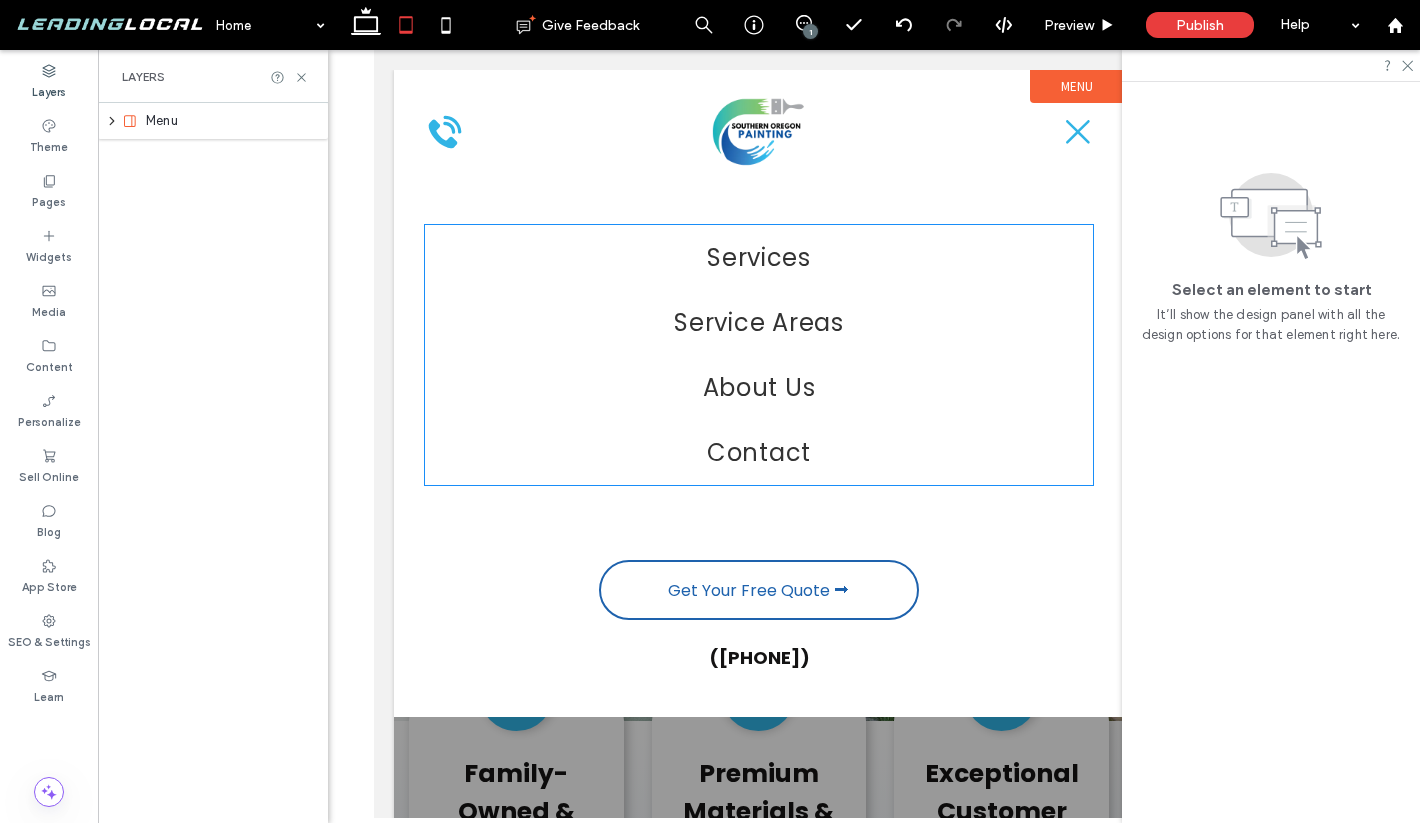 scroll, scrollTop: 0, scrollLeft: 0, axis: both 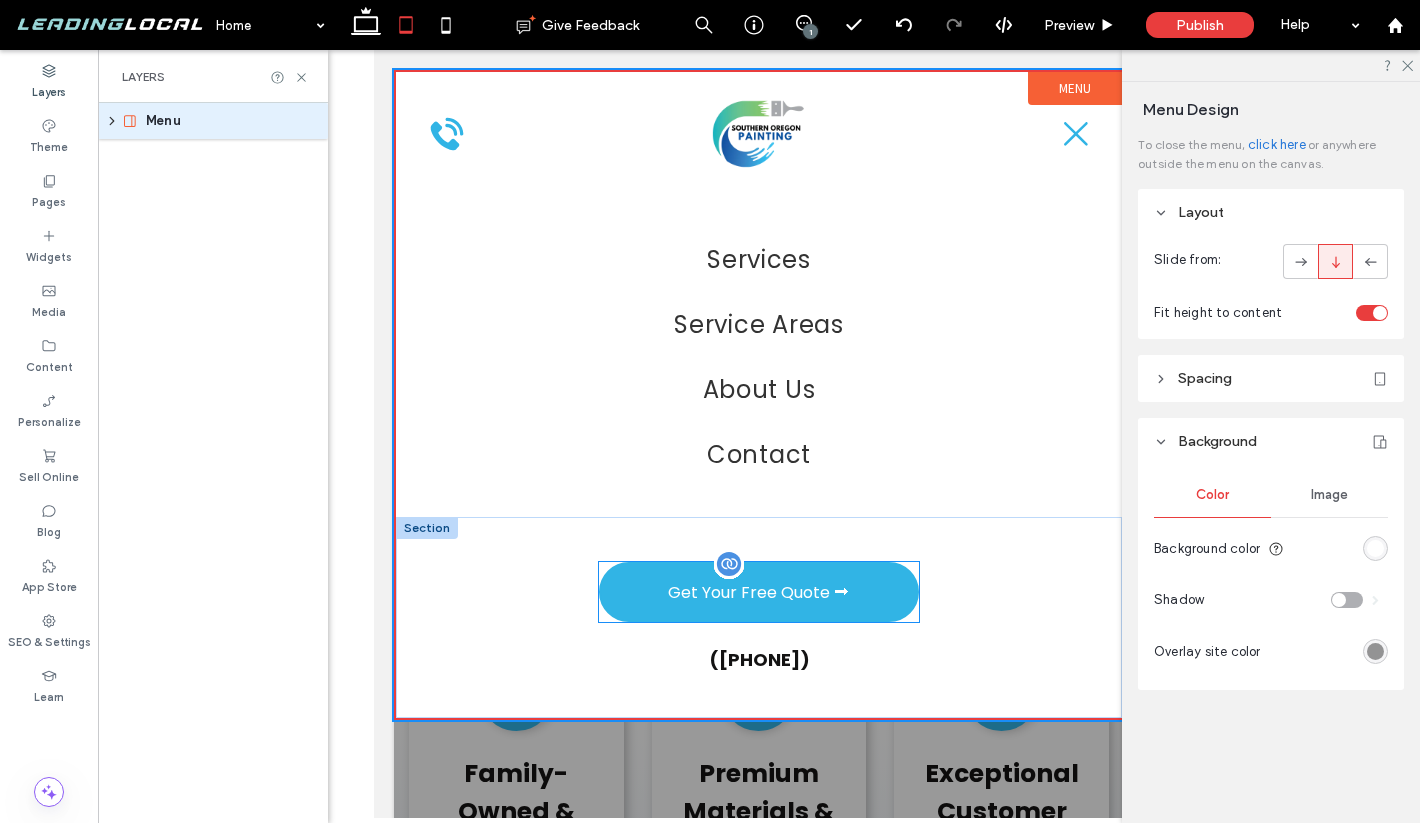 click on "Get Your Free Quote ⮕" at bounding box center (759, 592) 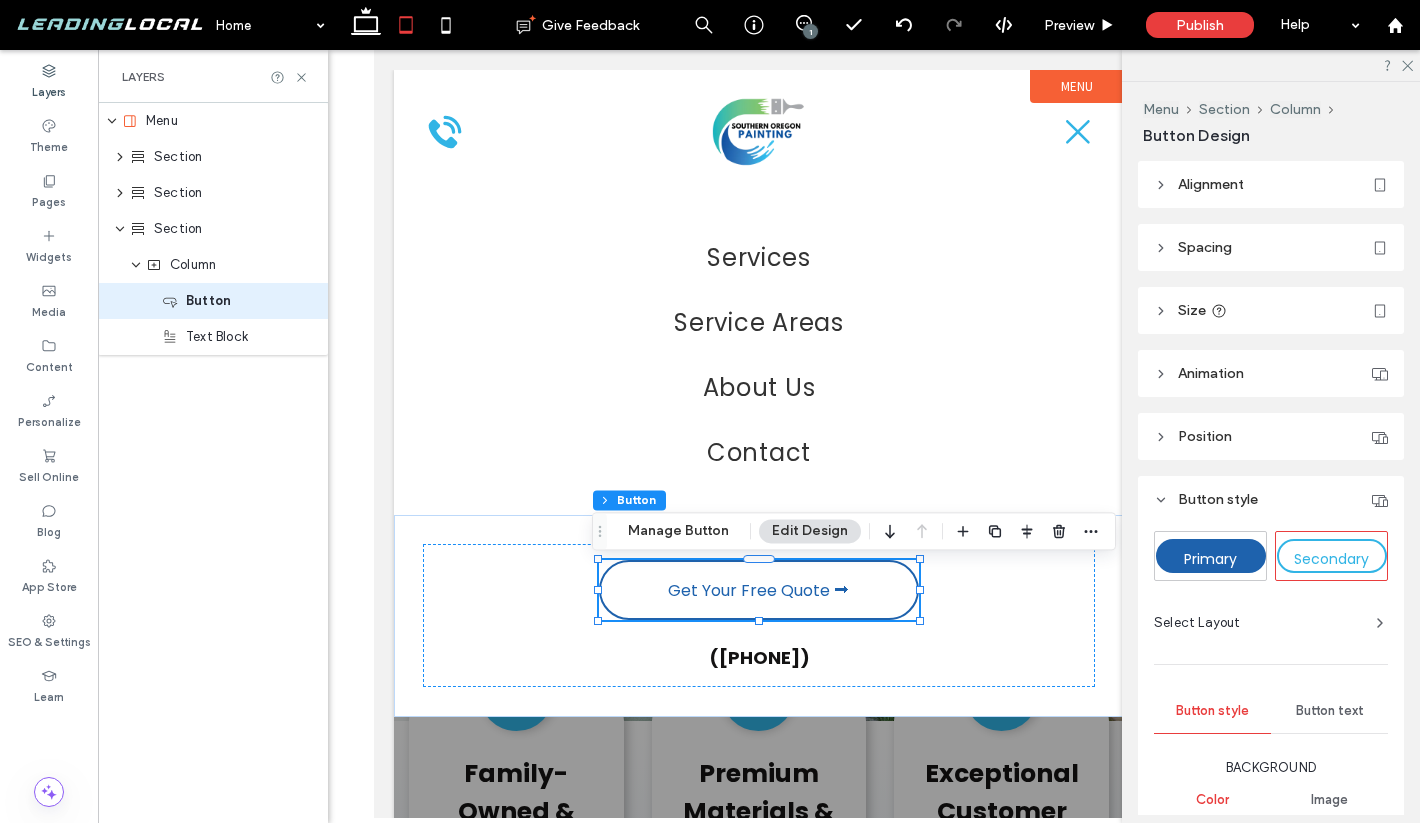 click on "Primary" at bounding box center [1211, 556] 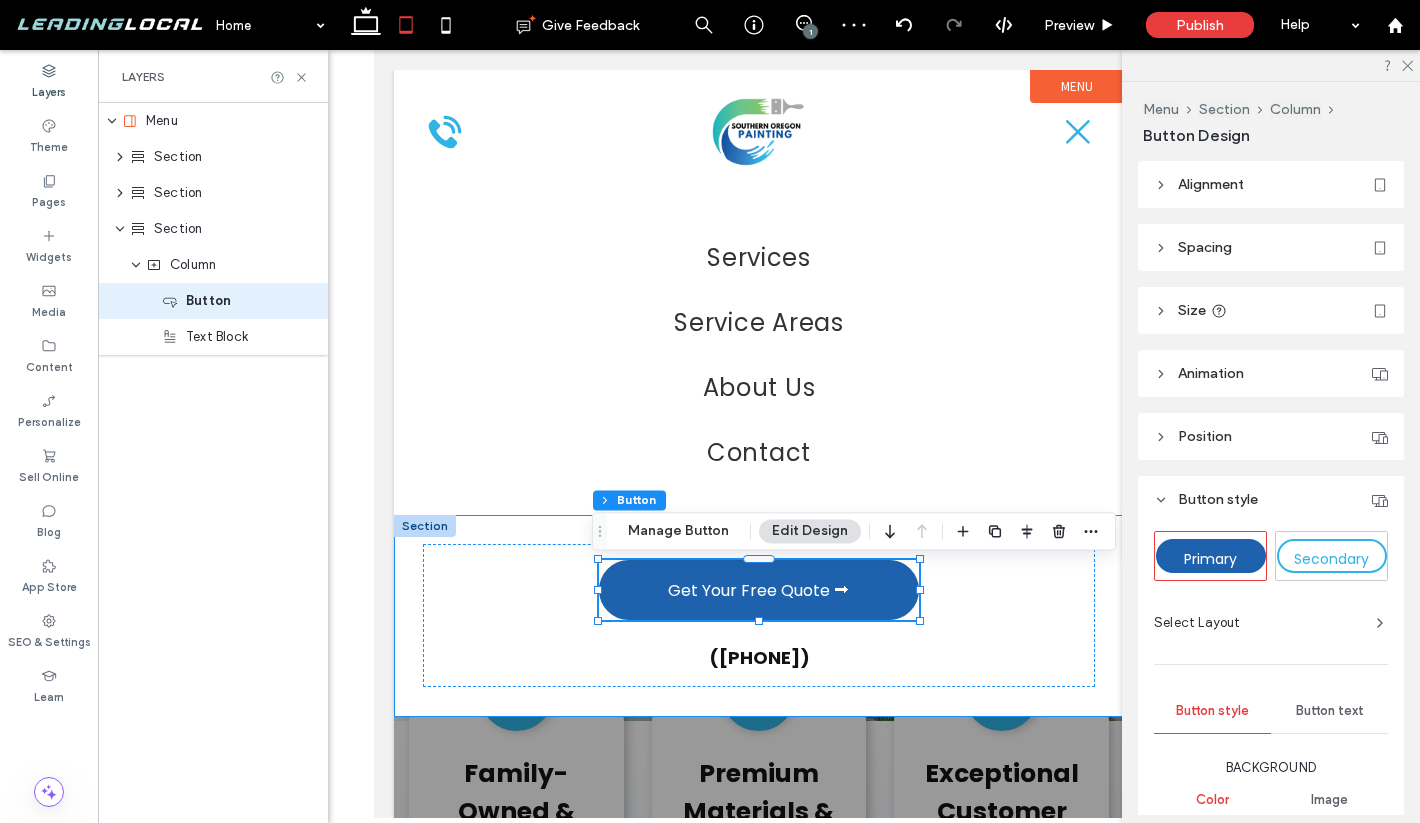 click on "(541) 500-0705
Get Your Free Quote ⮕" at bounding box center [759, 615] 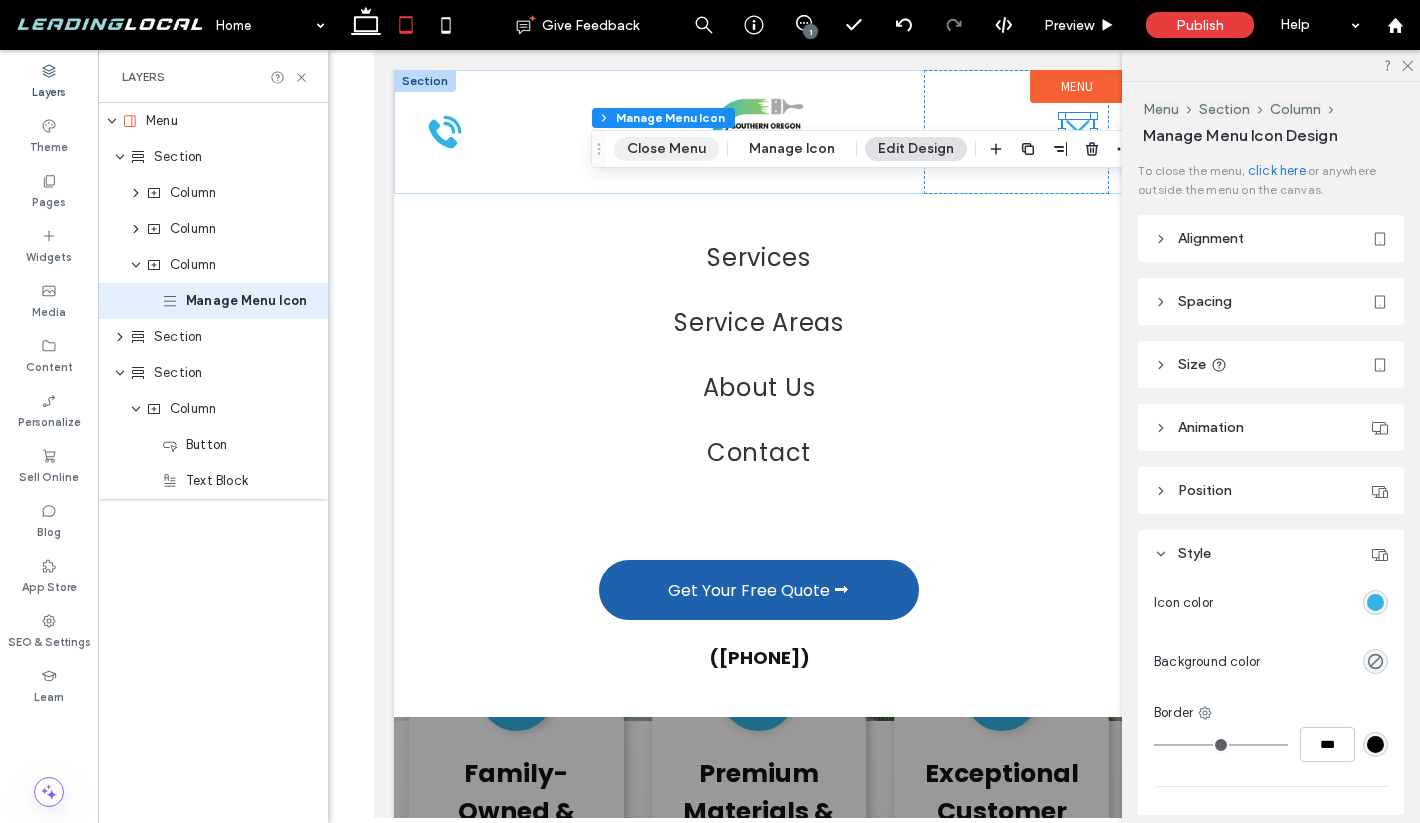 click on "Close Menu" at bounding box center (666, 149) 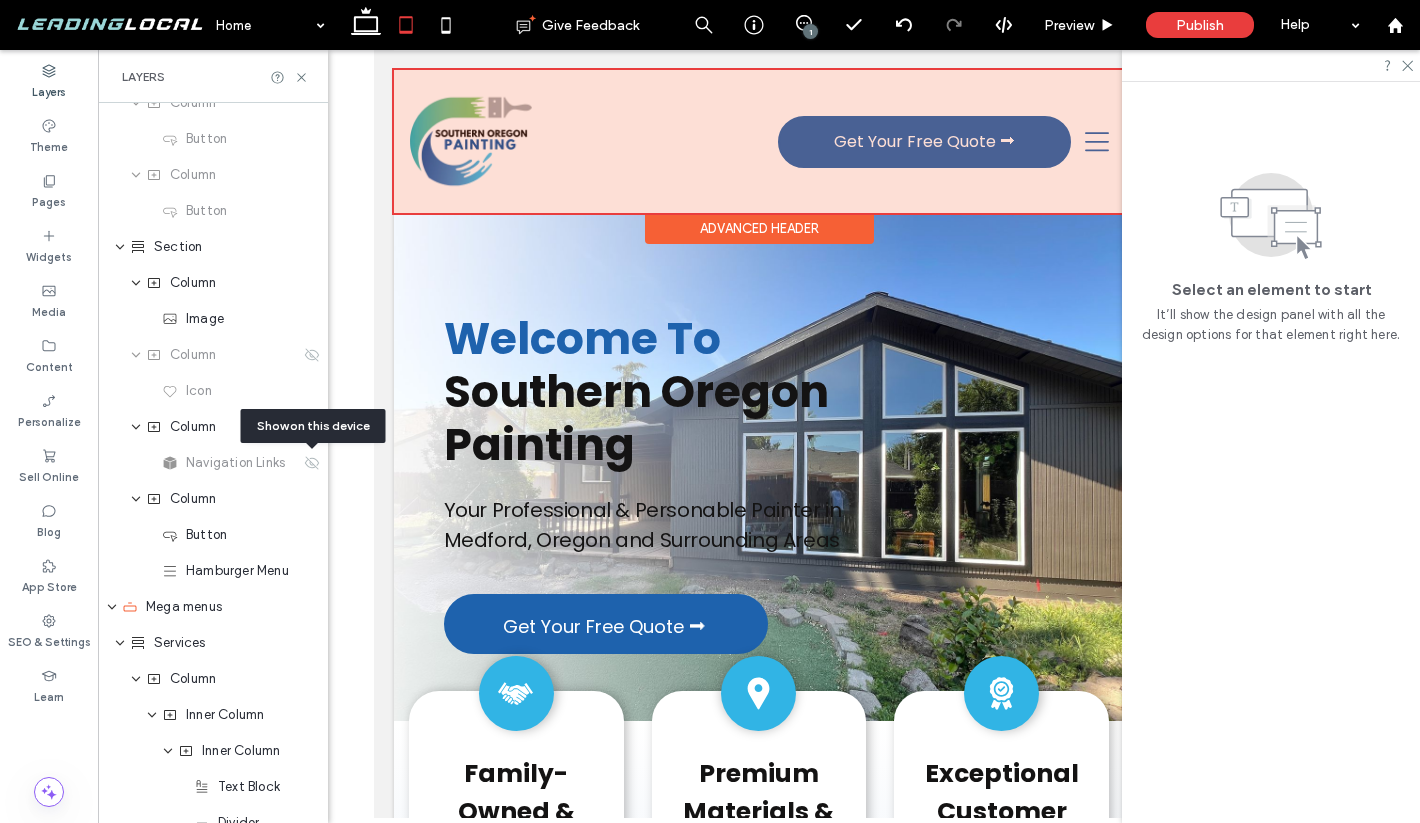 click at bounding box center [759, 141] 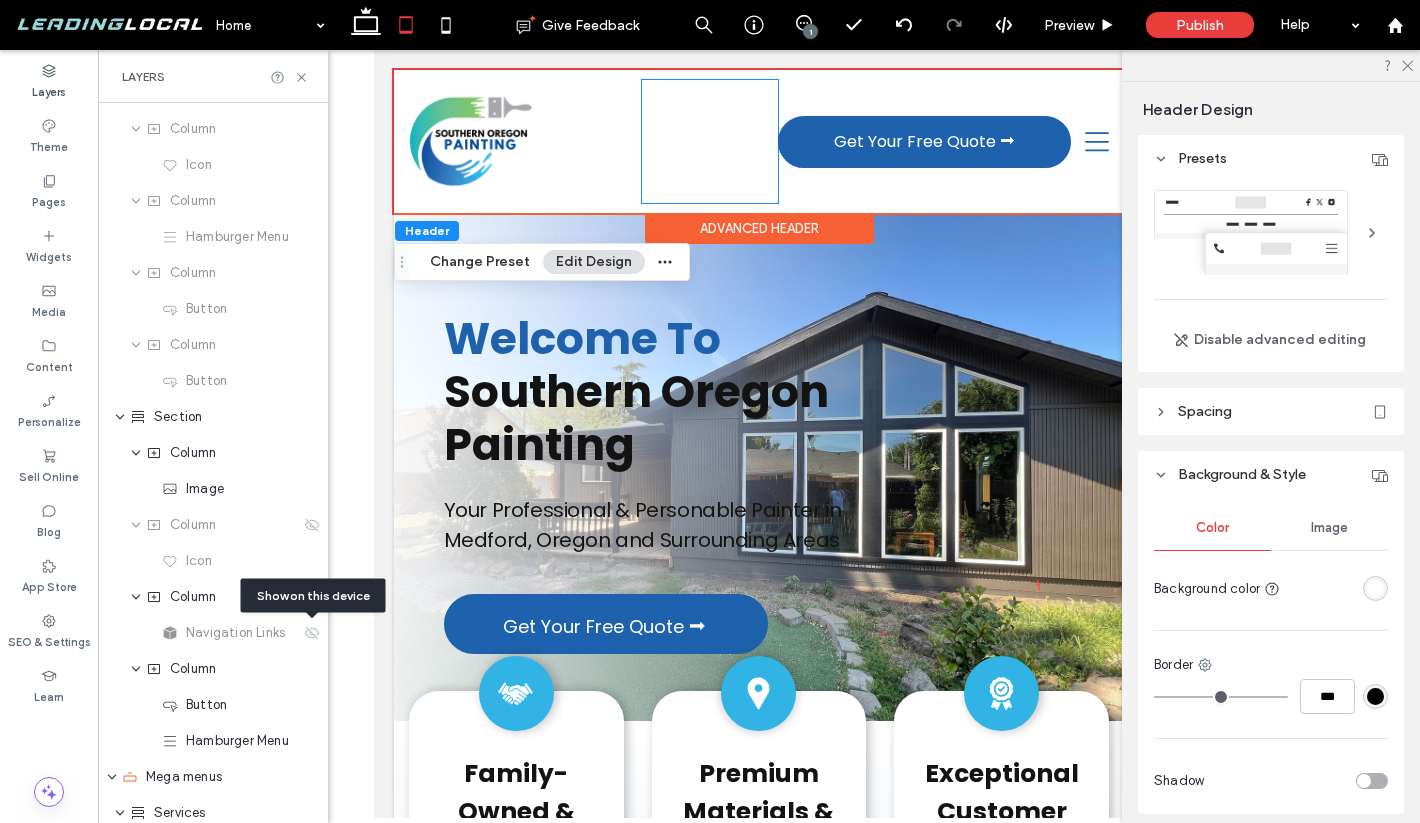 scroll, scrollTop: 0, scrollLeft: 0, axis: both 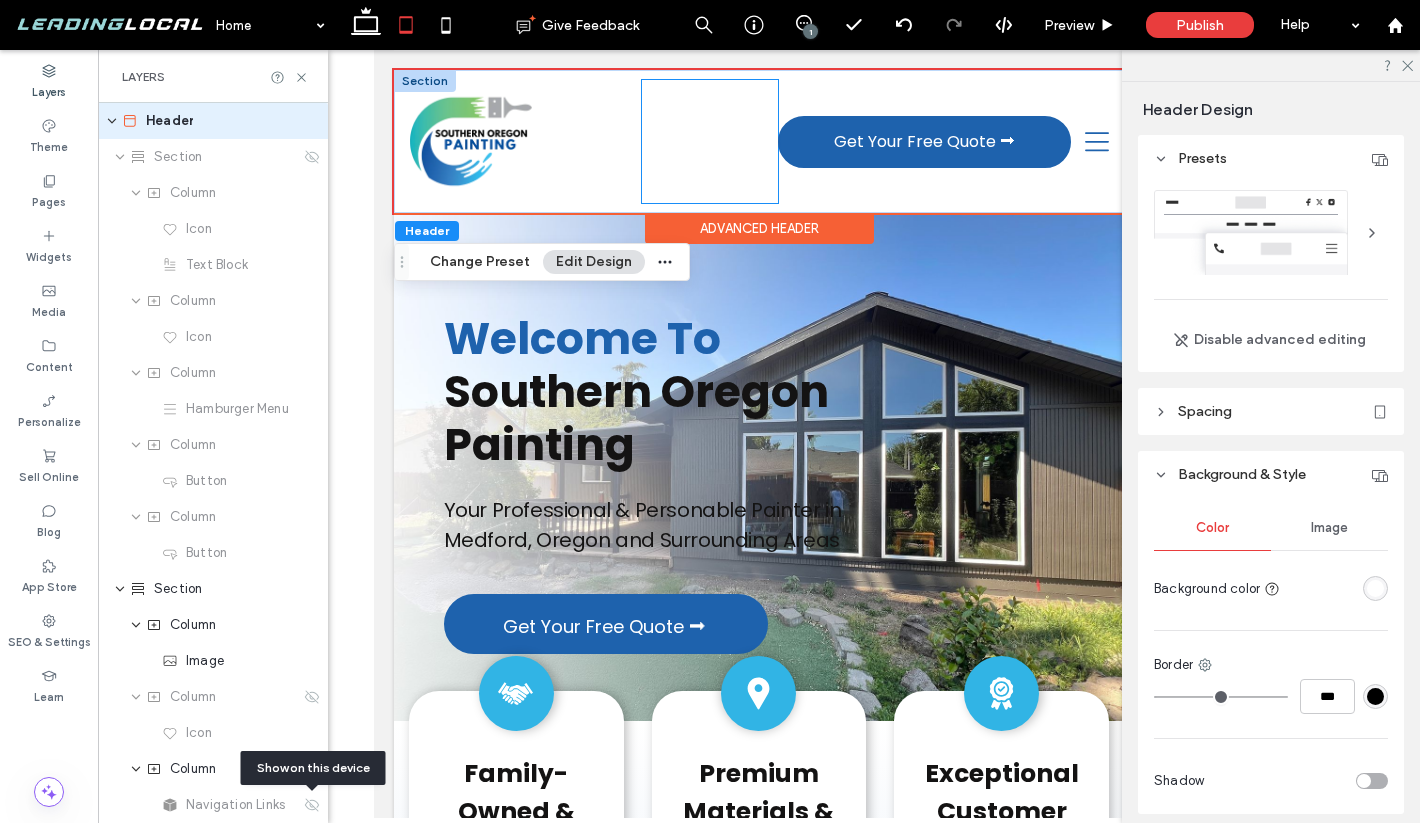 click on "Services
Service Areas
About Us" at bounding box center [710, 141] 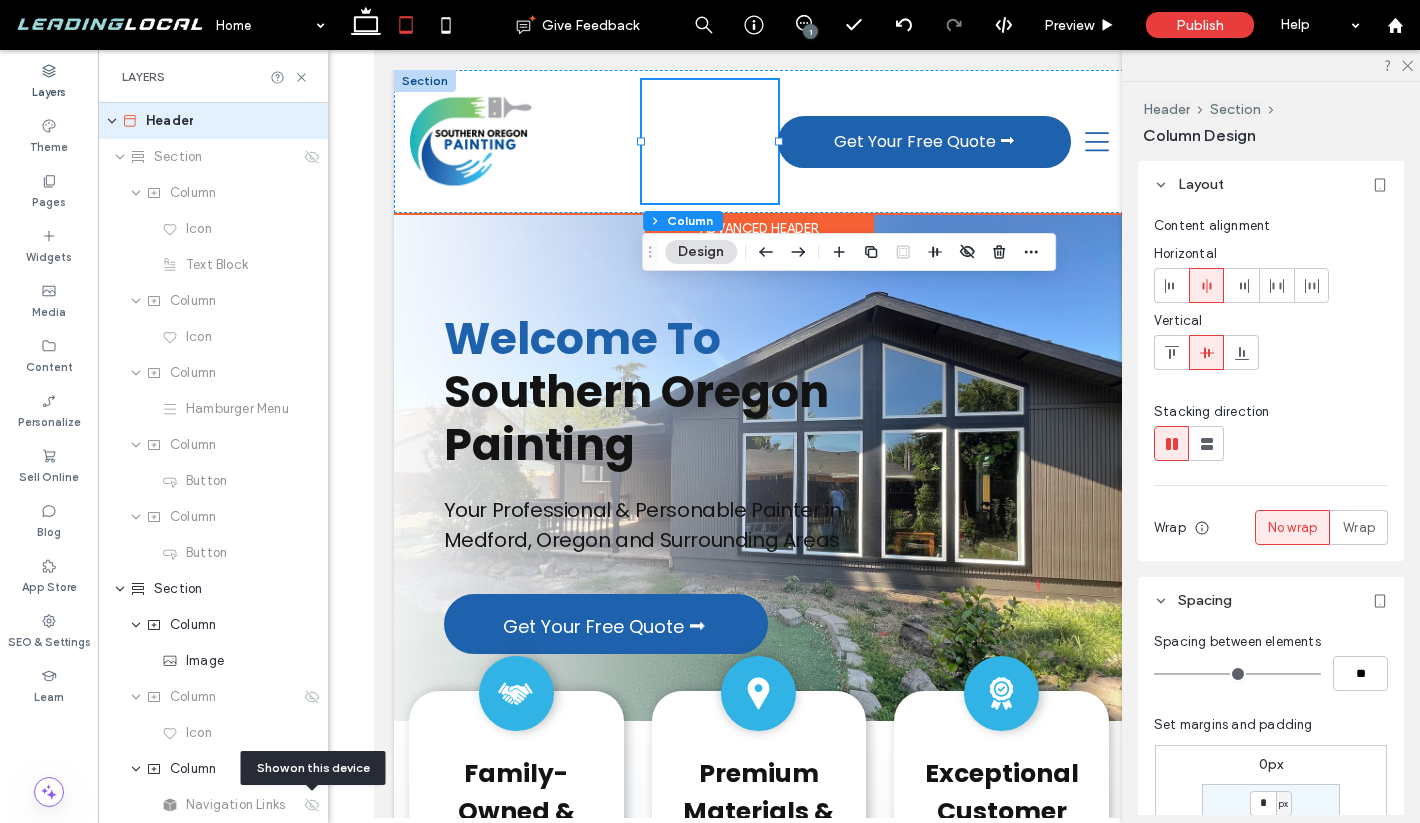 type on "**" 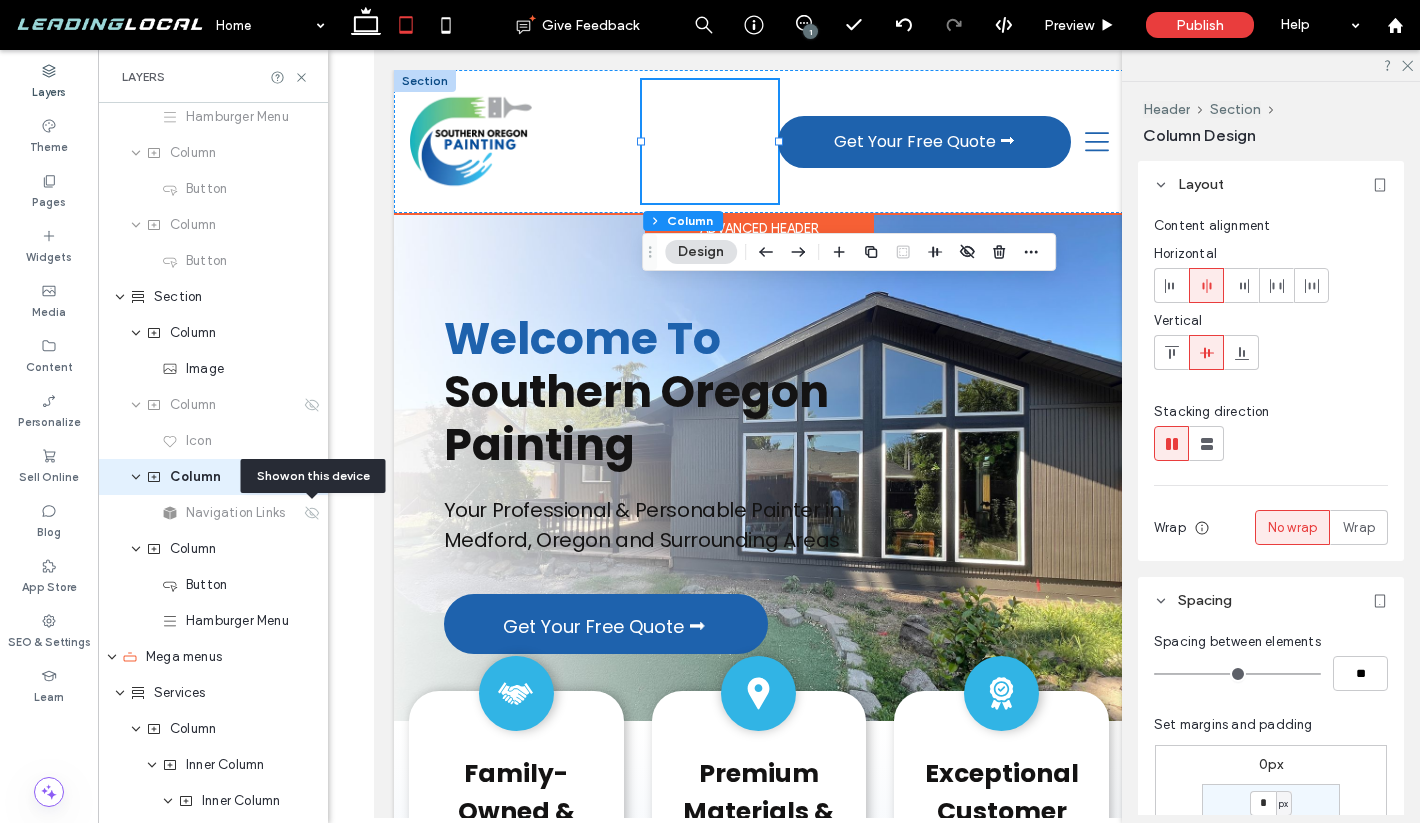 scroll, scrollTop: 306, scrollLeft: 0, axis: vertical 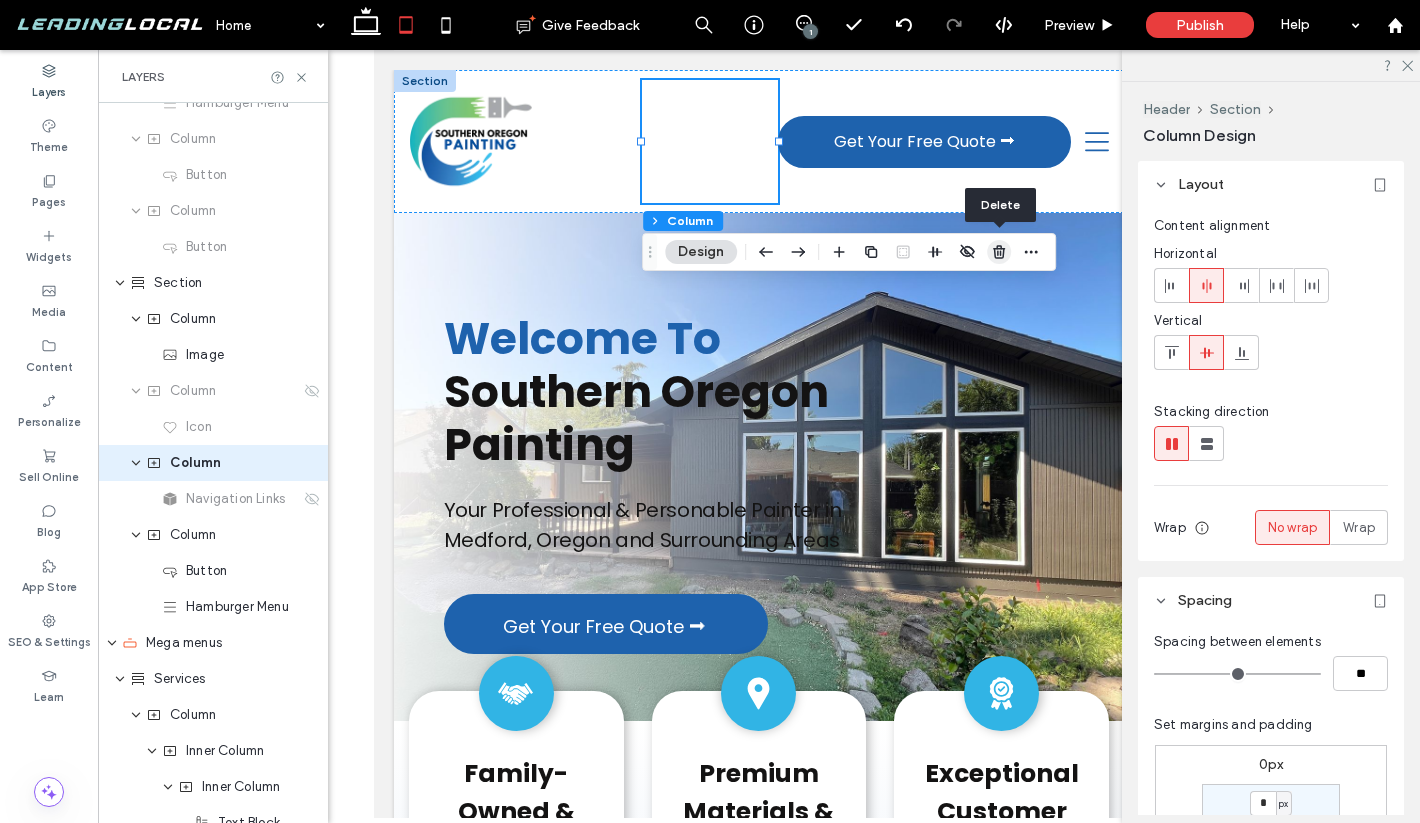 click 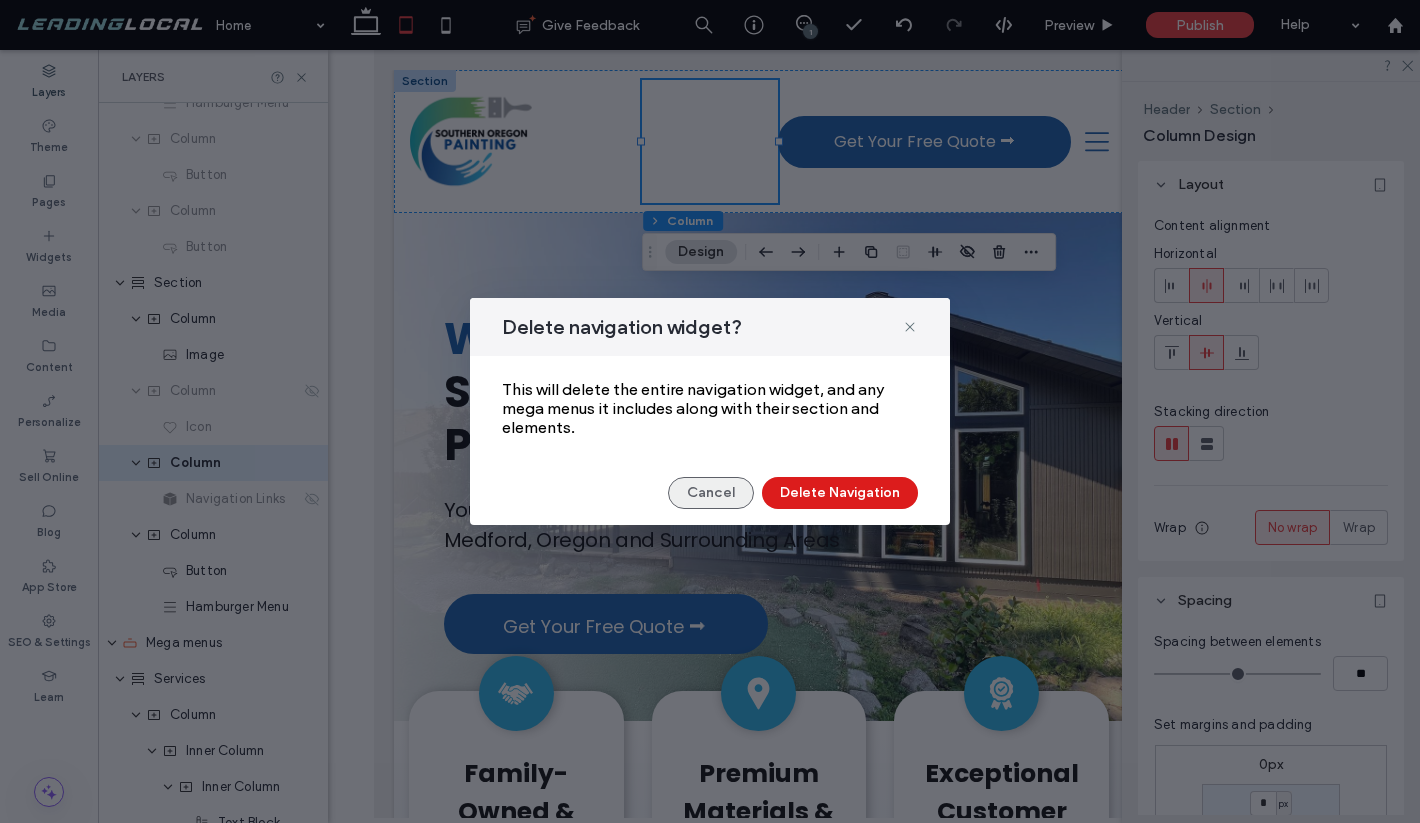 click on "Cancel" at bounding box center (711, 493) 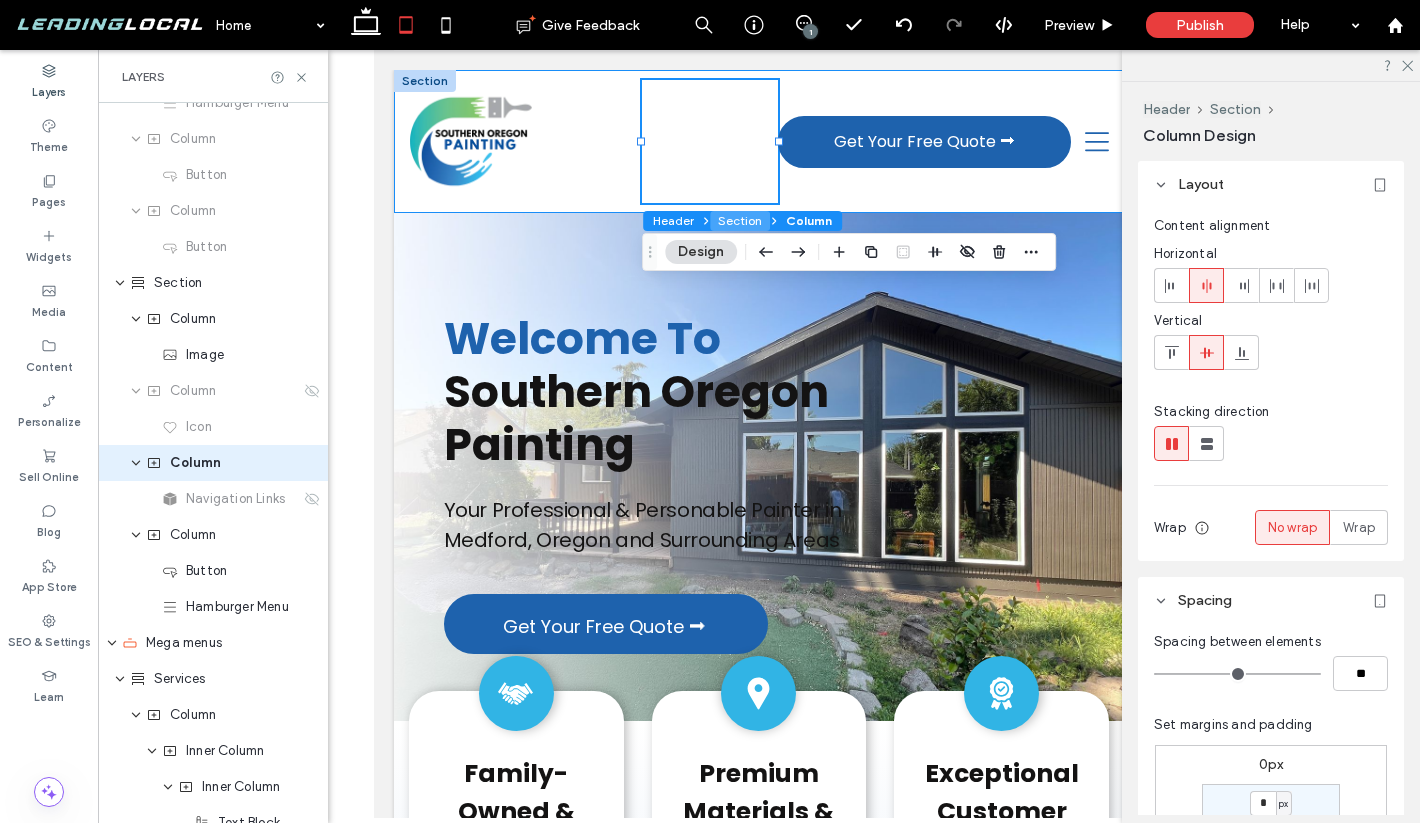 click on "Section" at bounding box center [740, 221] 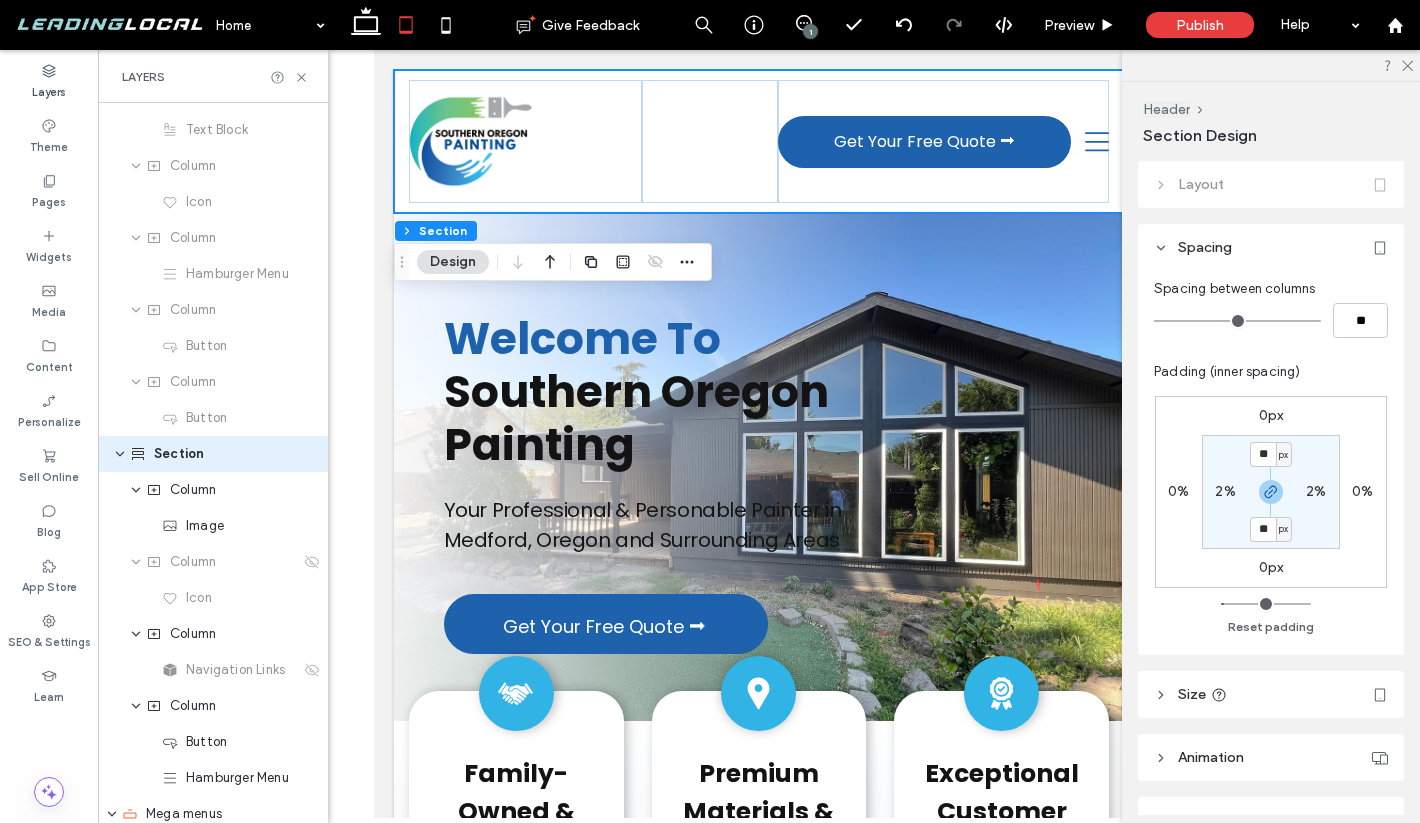 scroll, scrollTop: 126, scrollLeft: 0, axis: vertical 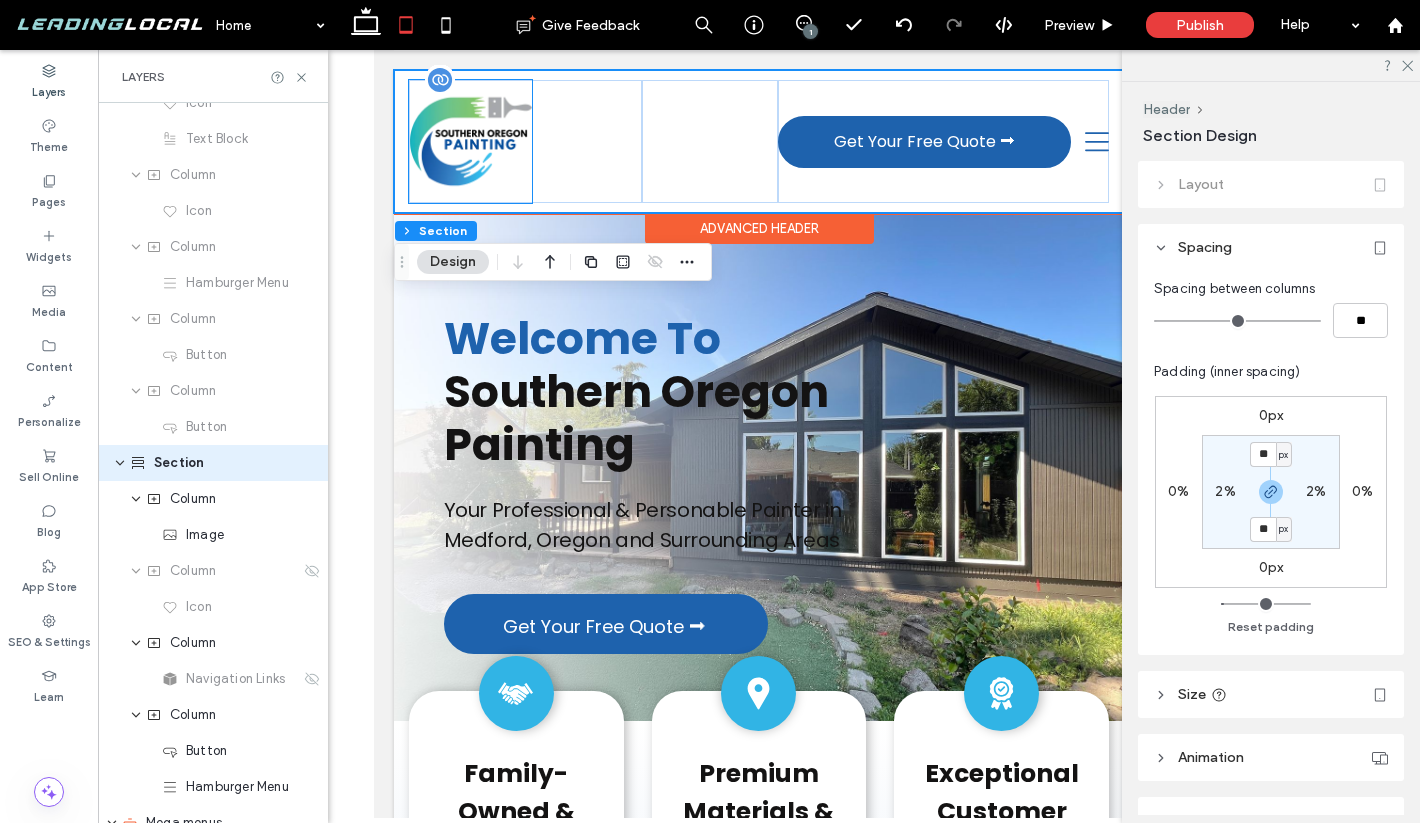 click at bounding box center [470, 141] 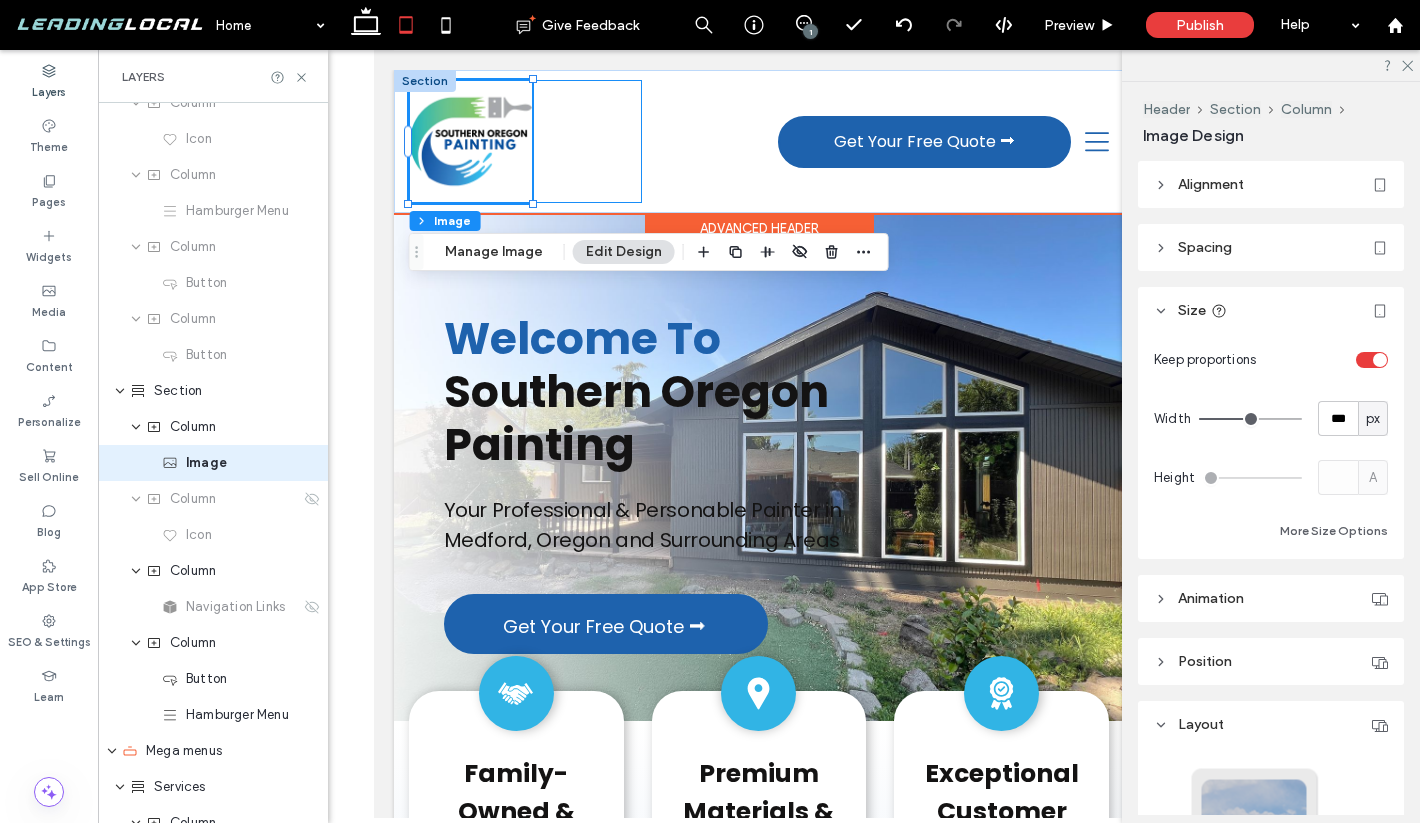 click at bounding box center (526, 141) 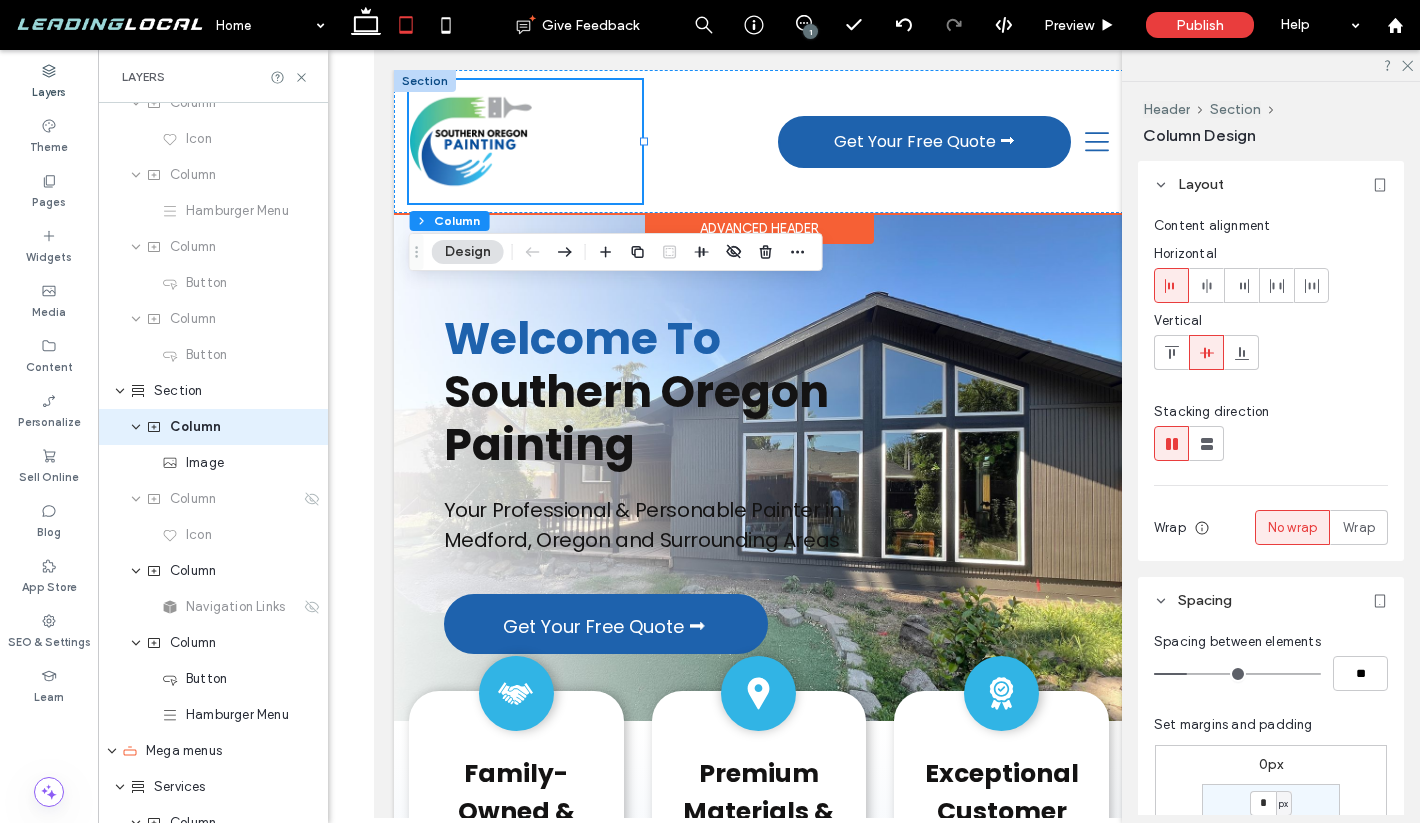 scroll, scrollTop: 162, scrollLeft: 0, axis: vertical 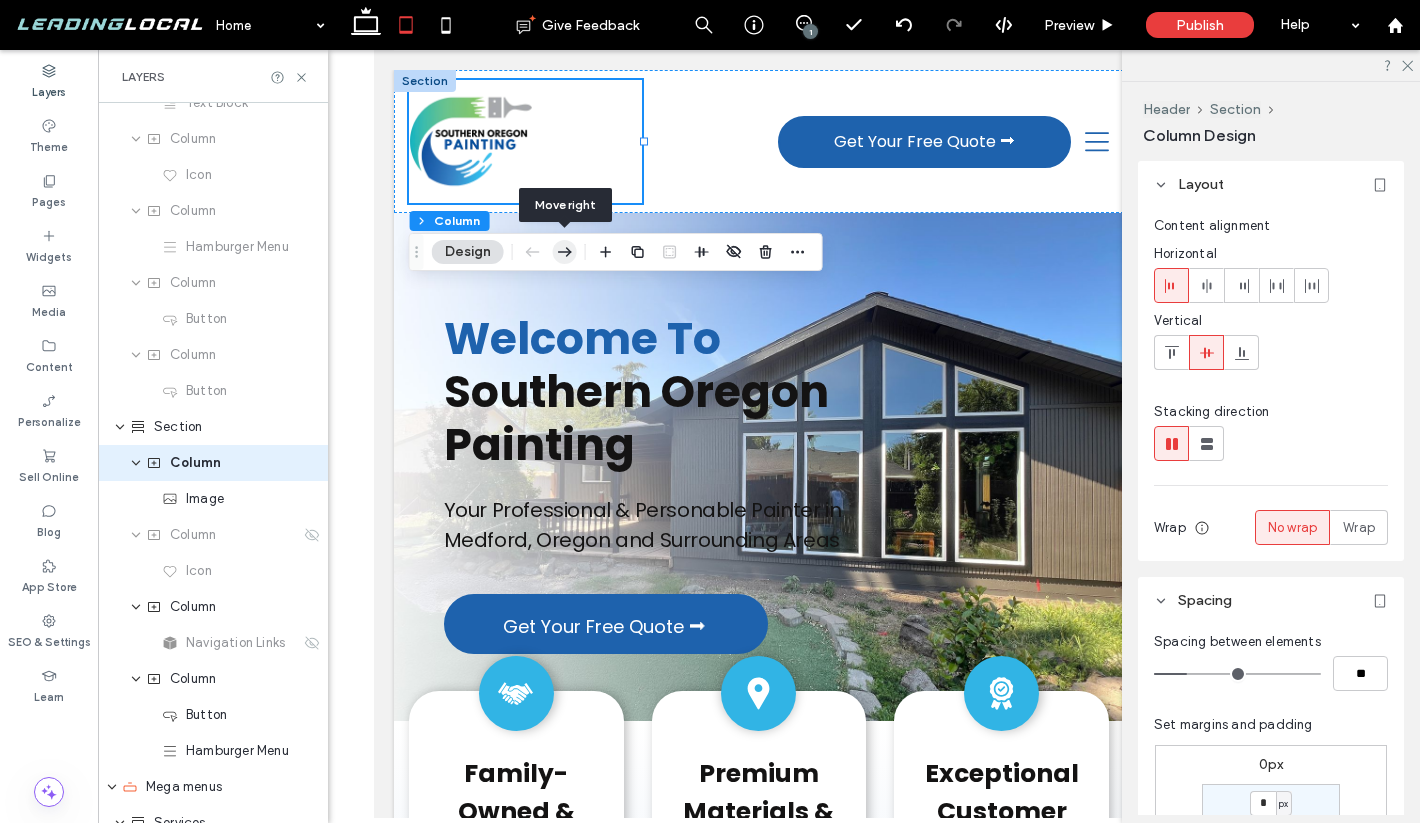 click 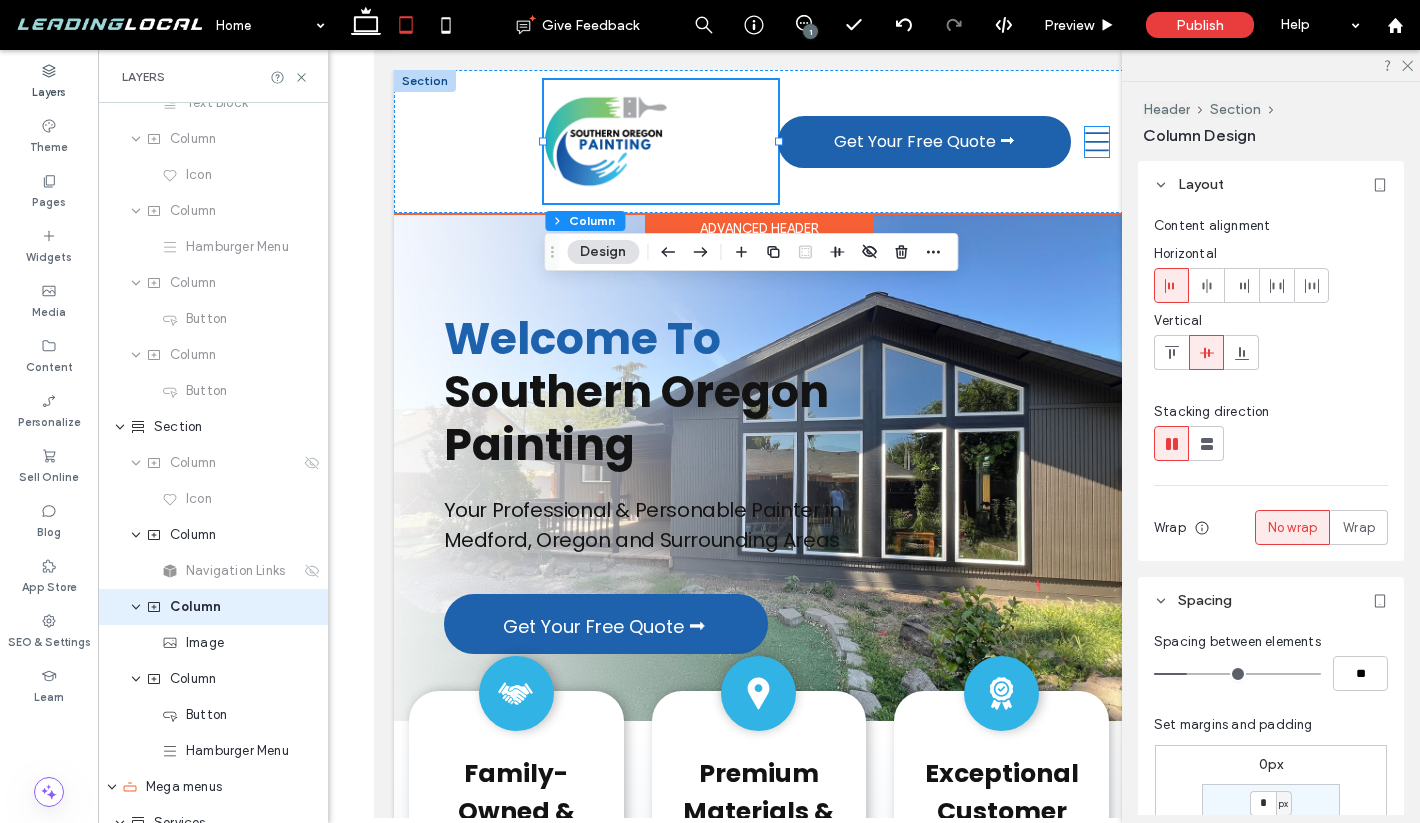 click 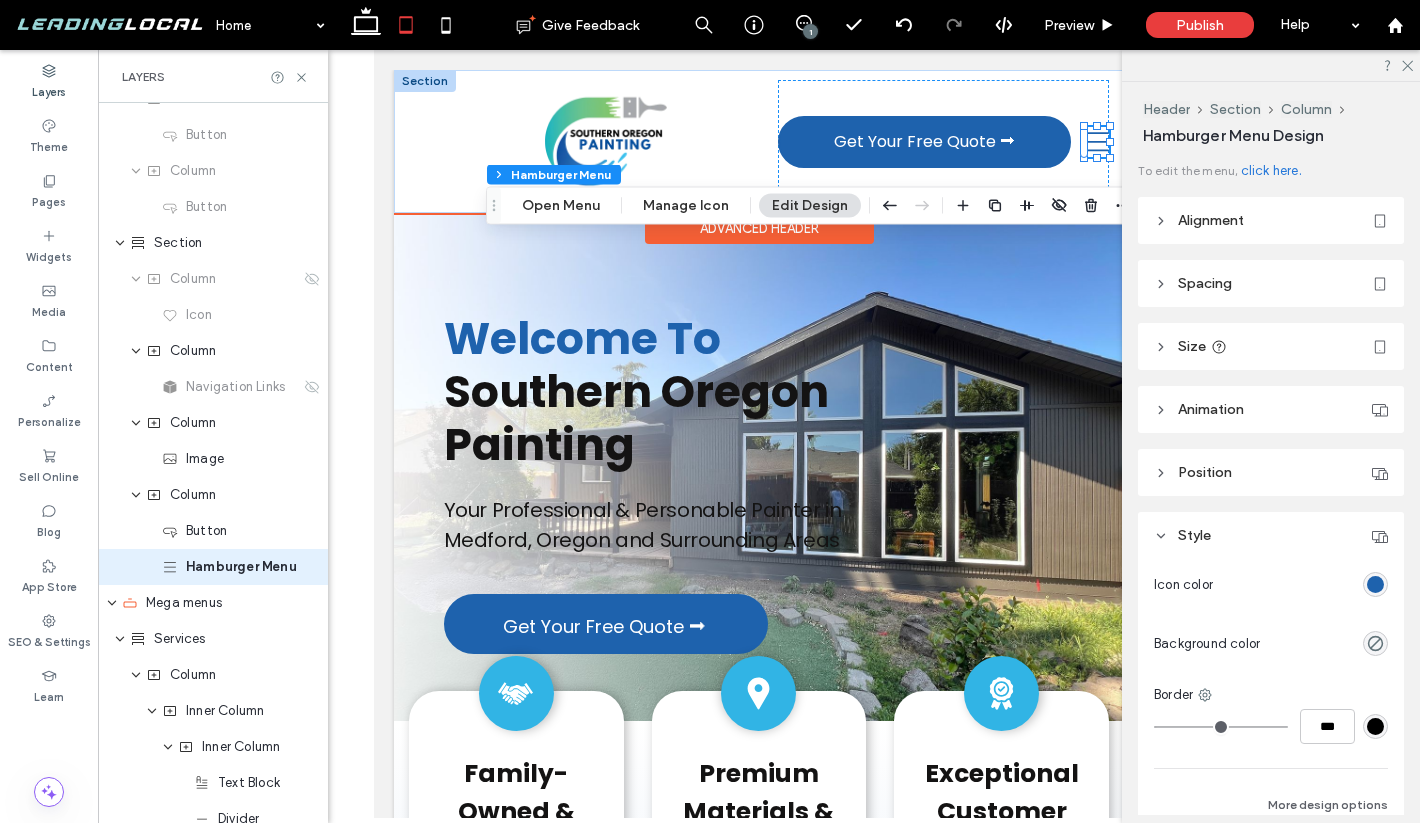 scroll, scrollTop: 450, scrollLeft: 0, axis: vertical 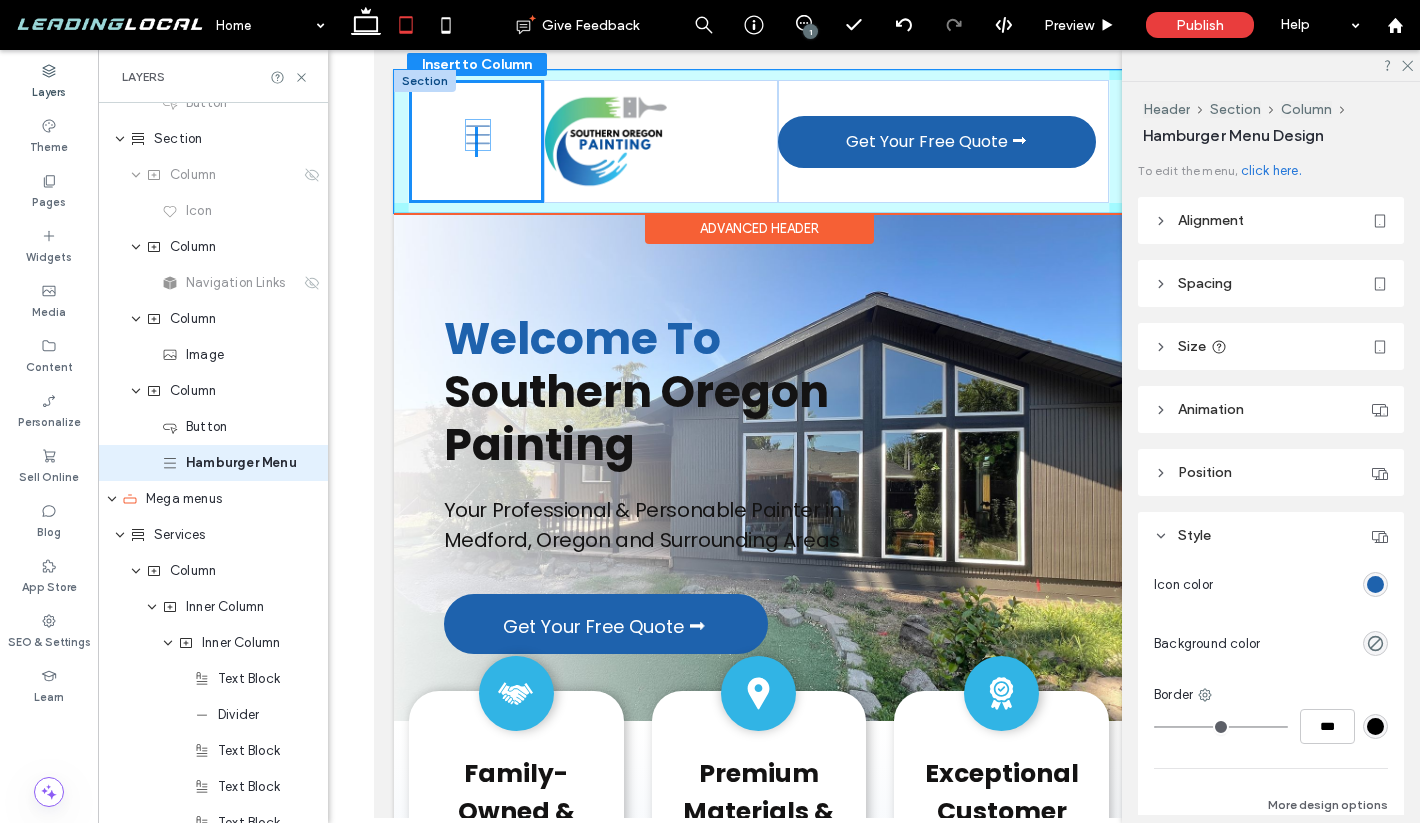 drag, startPoint x: 1094, startPoint y: 137, endPoint x: 466, endPoint y: 134, distance: 628.00714 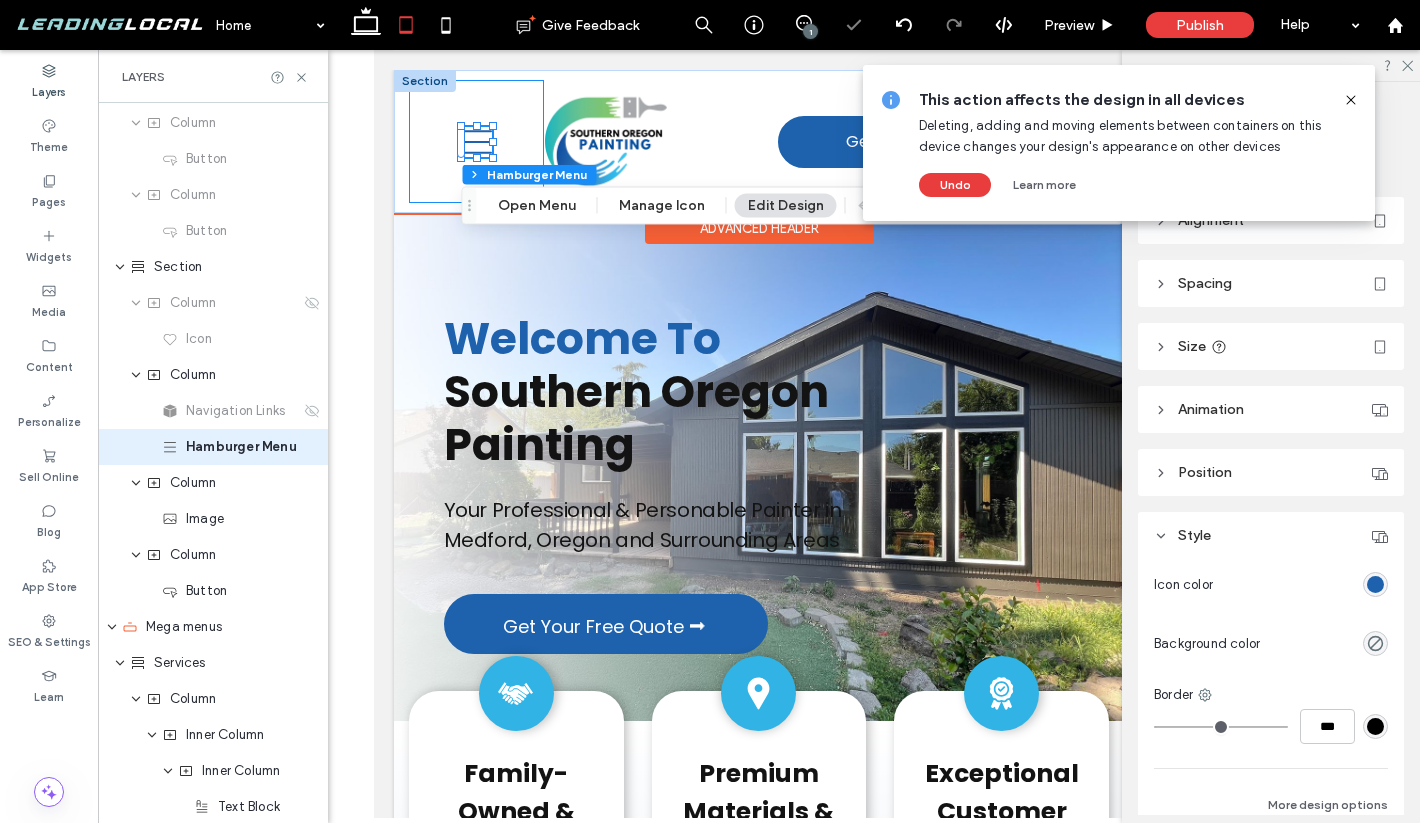 scroll, scrollTop: 306, scrollLeft: 0, axis: vertical 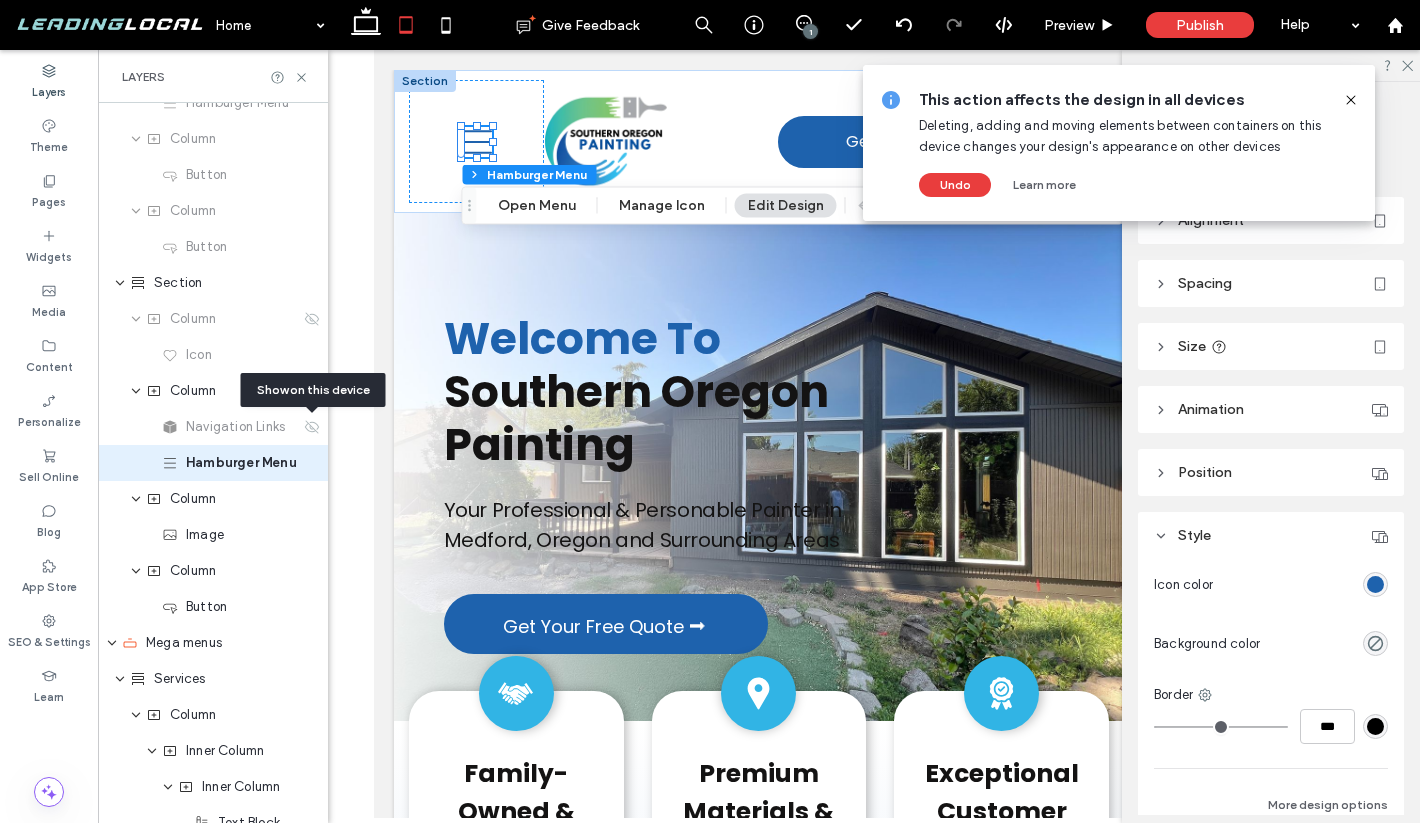 click 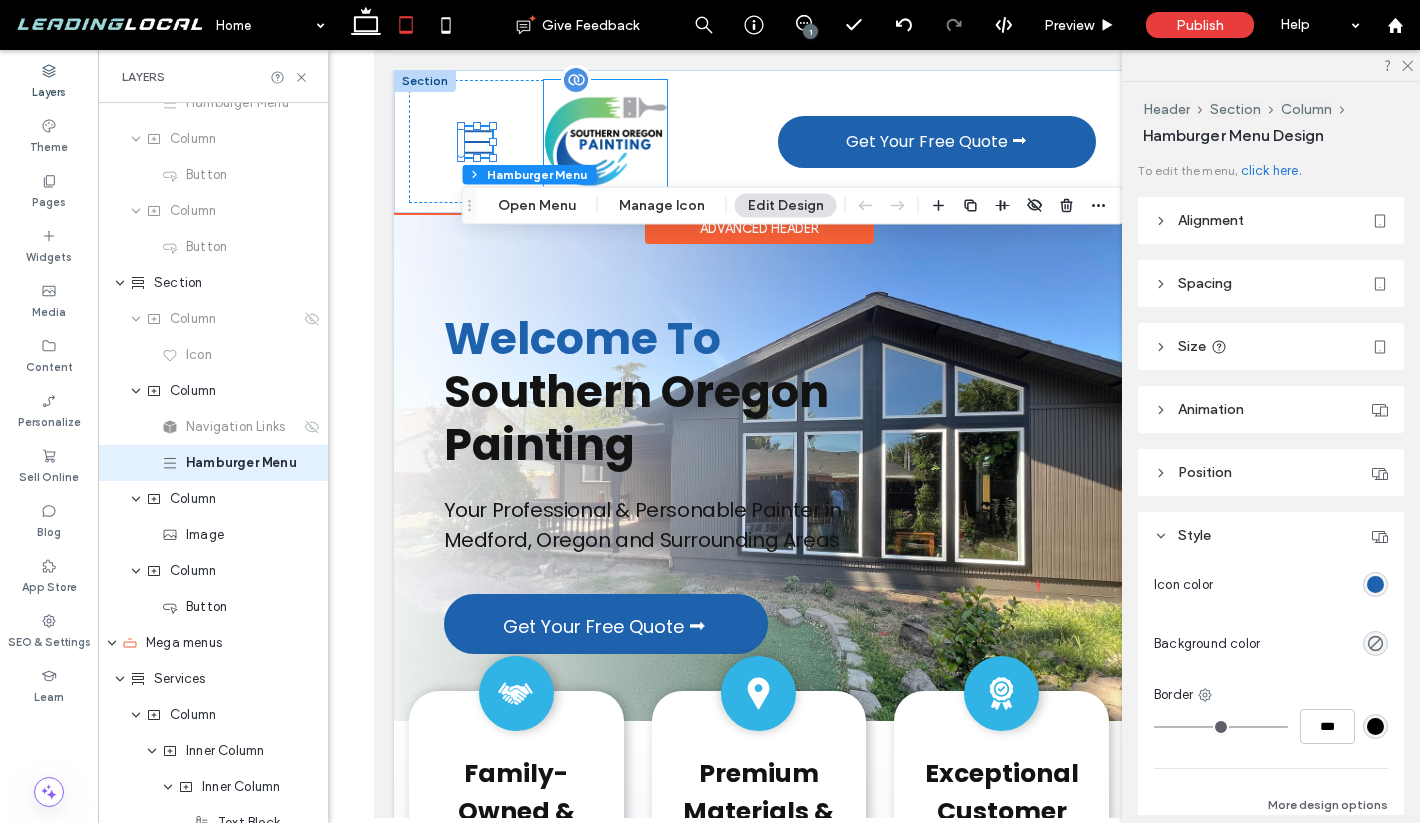 click at bounding box center (605, 141) 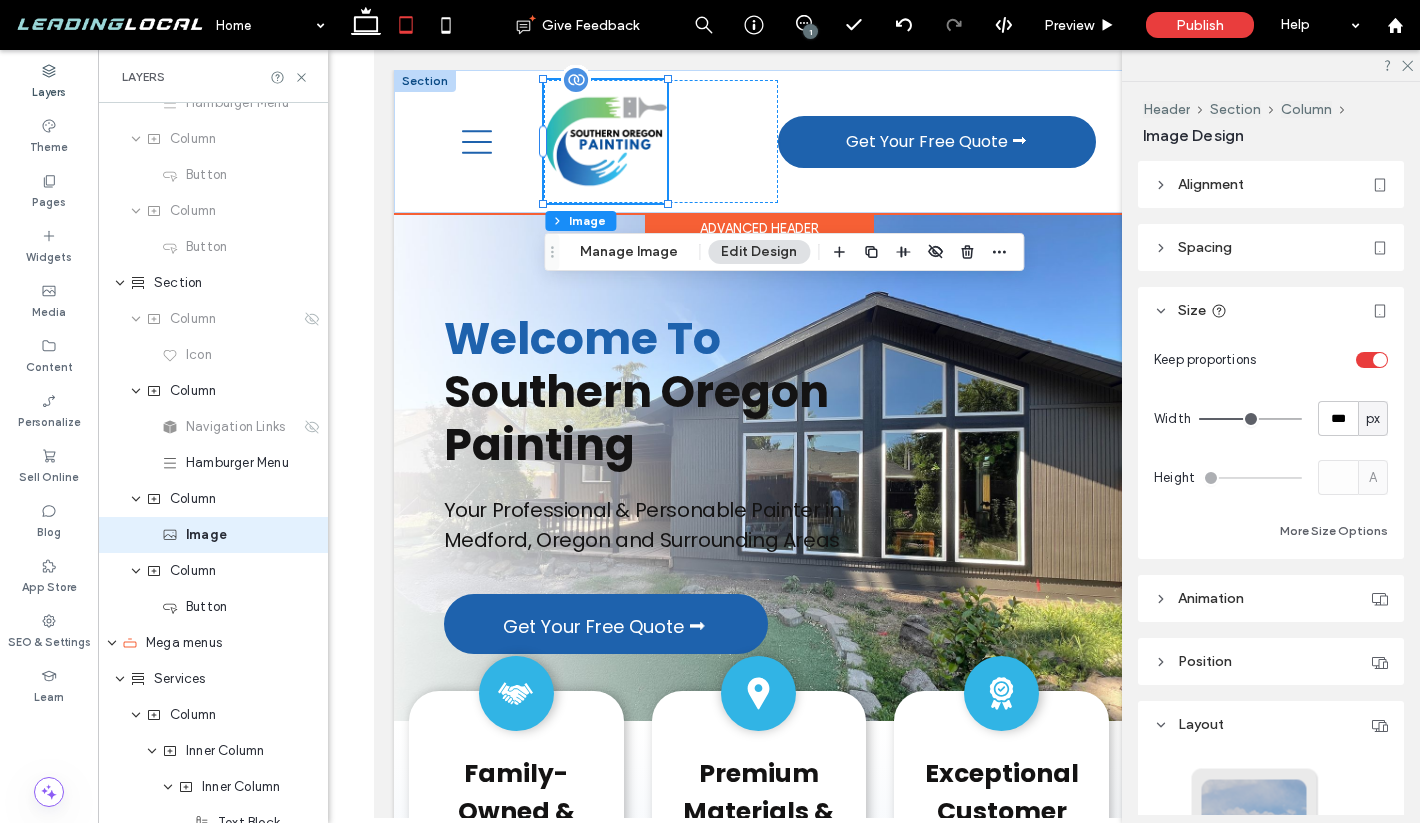 scroll, scrollTop: 378, scrollLeft: 0, axis: vertical 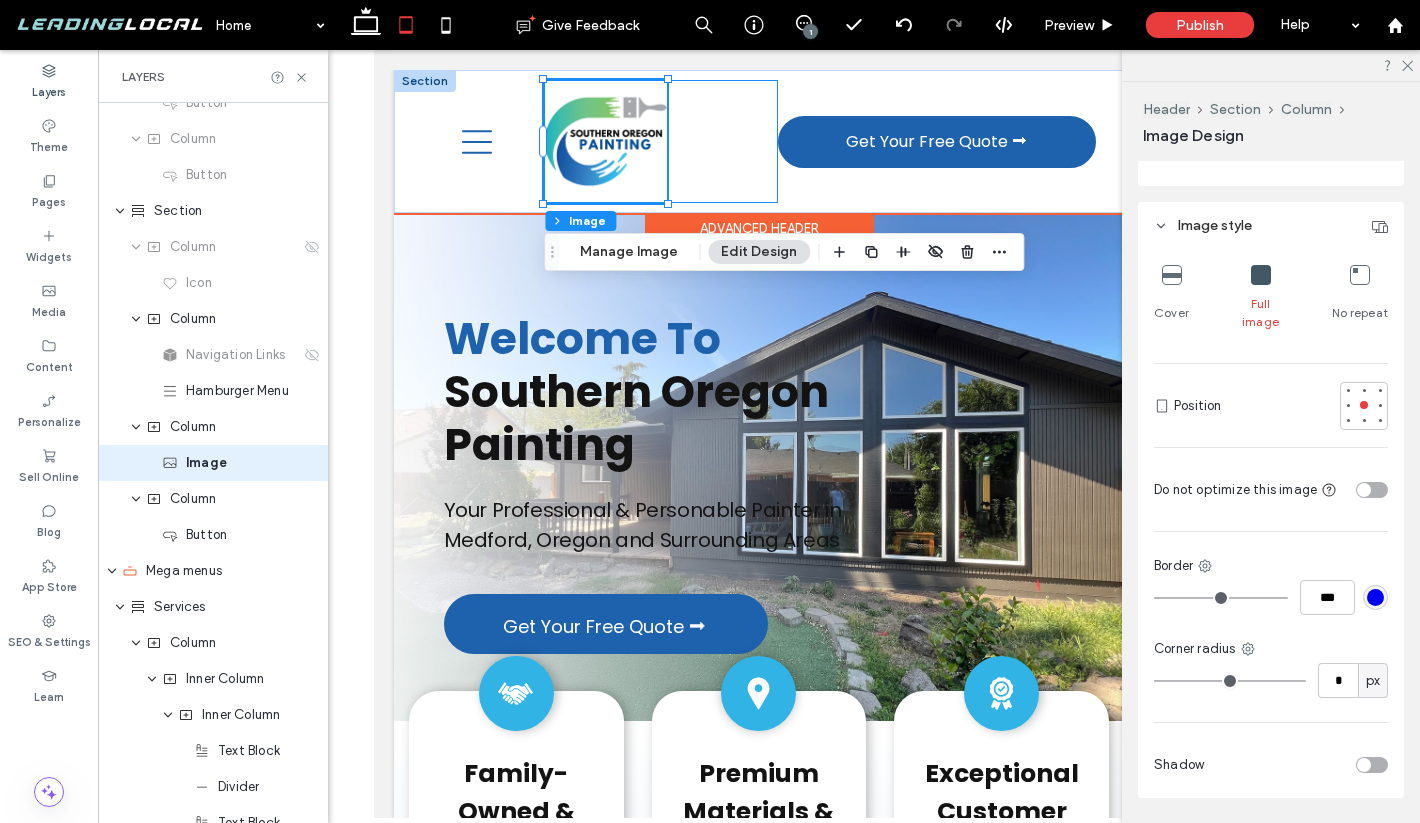 click at bounding box center (661, 141) 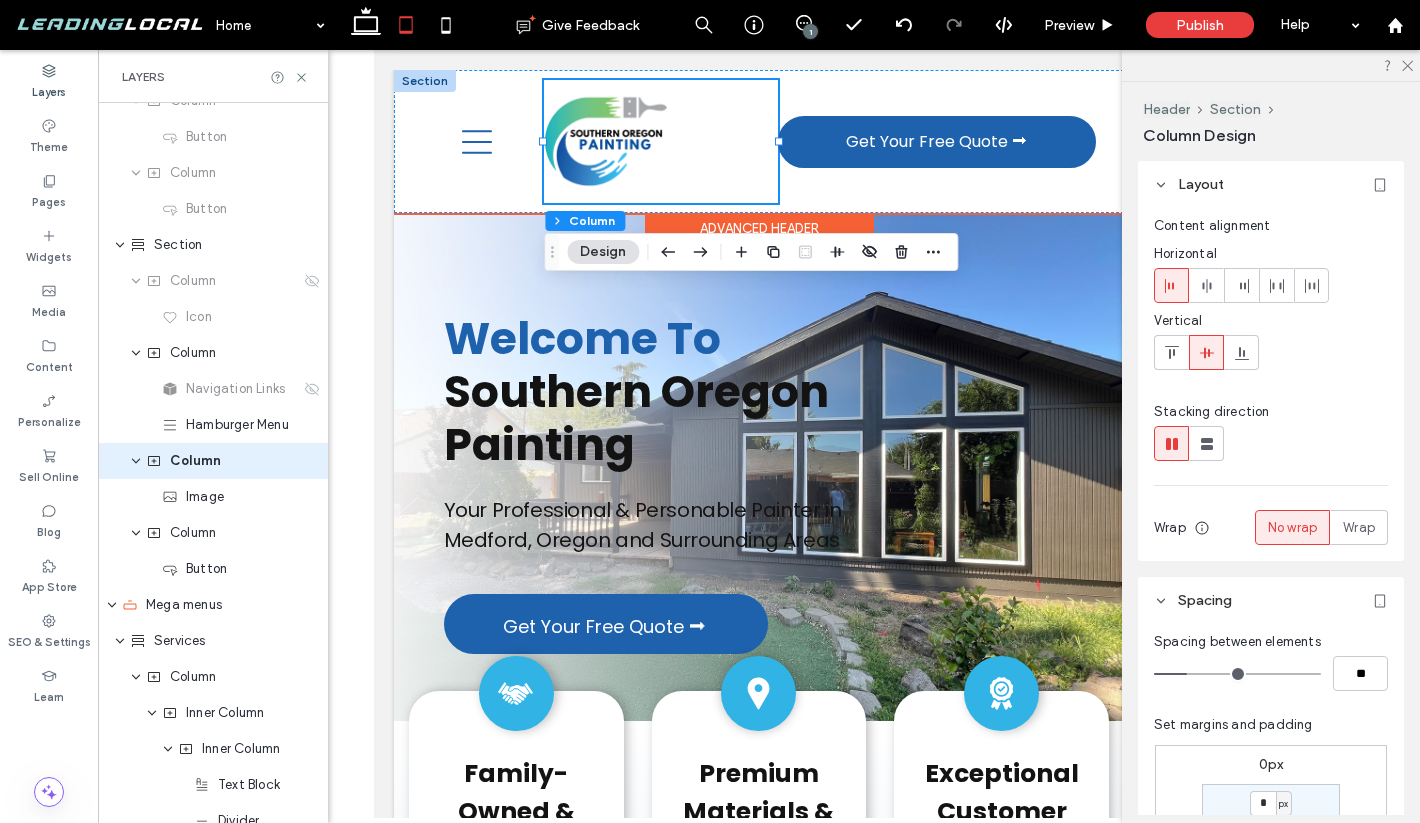scroll, scrollTop: 342, scrollLeft: 0, axis: vertical 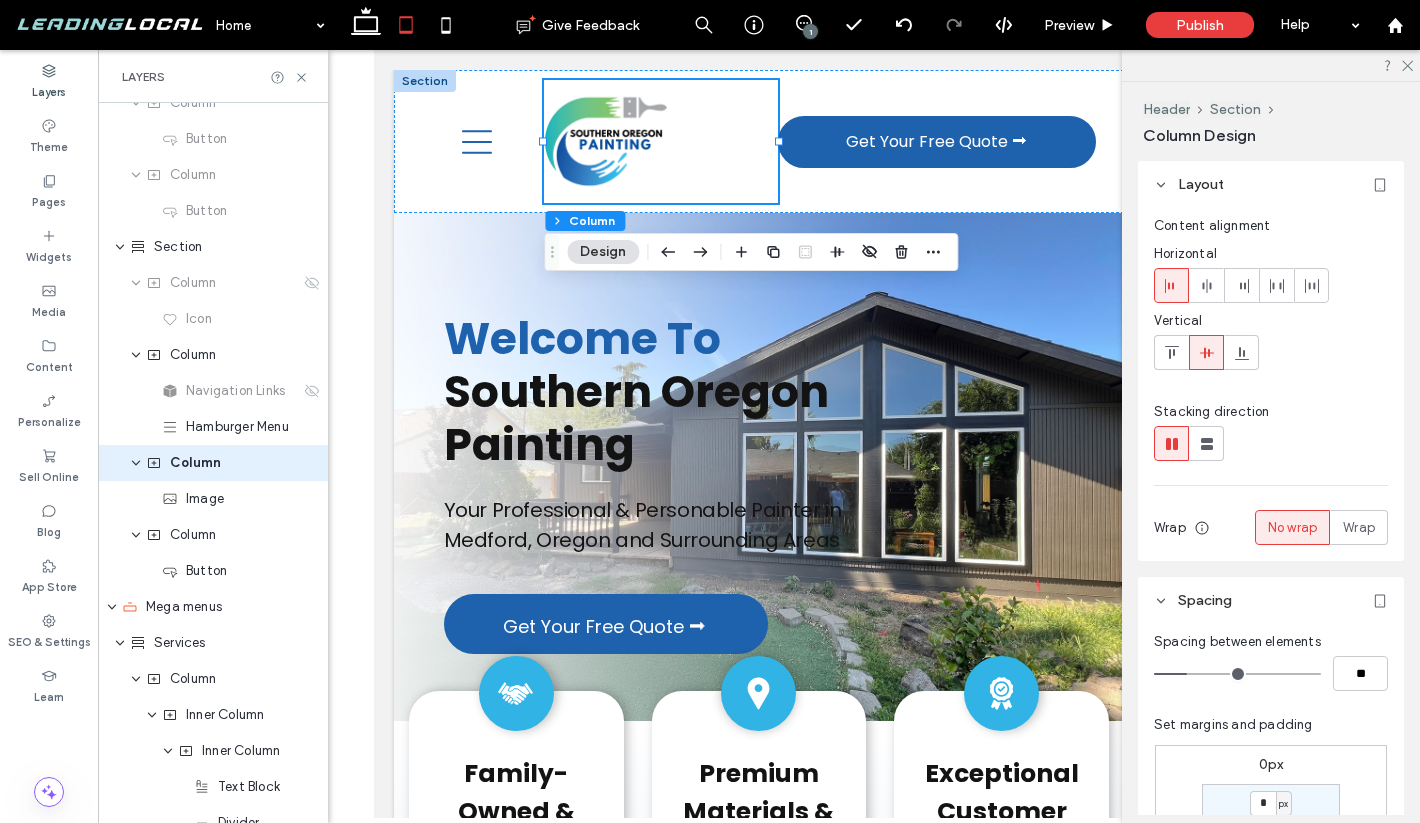 click at bounding box center [1207, 285] 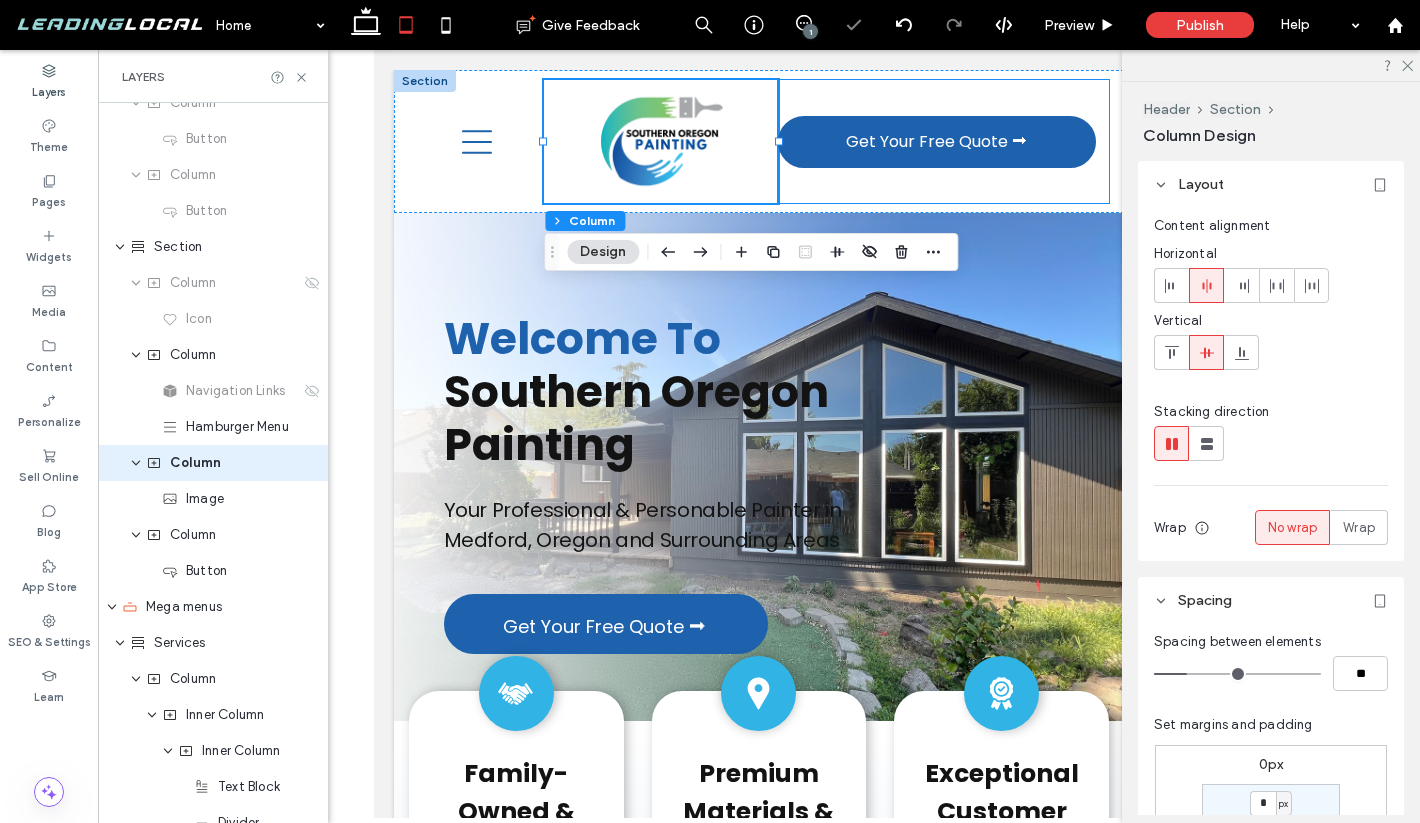click on "Get Your Free Quote ⮕" at bounding box center [943, 141] 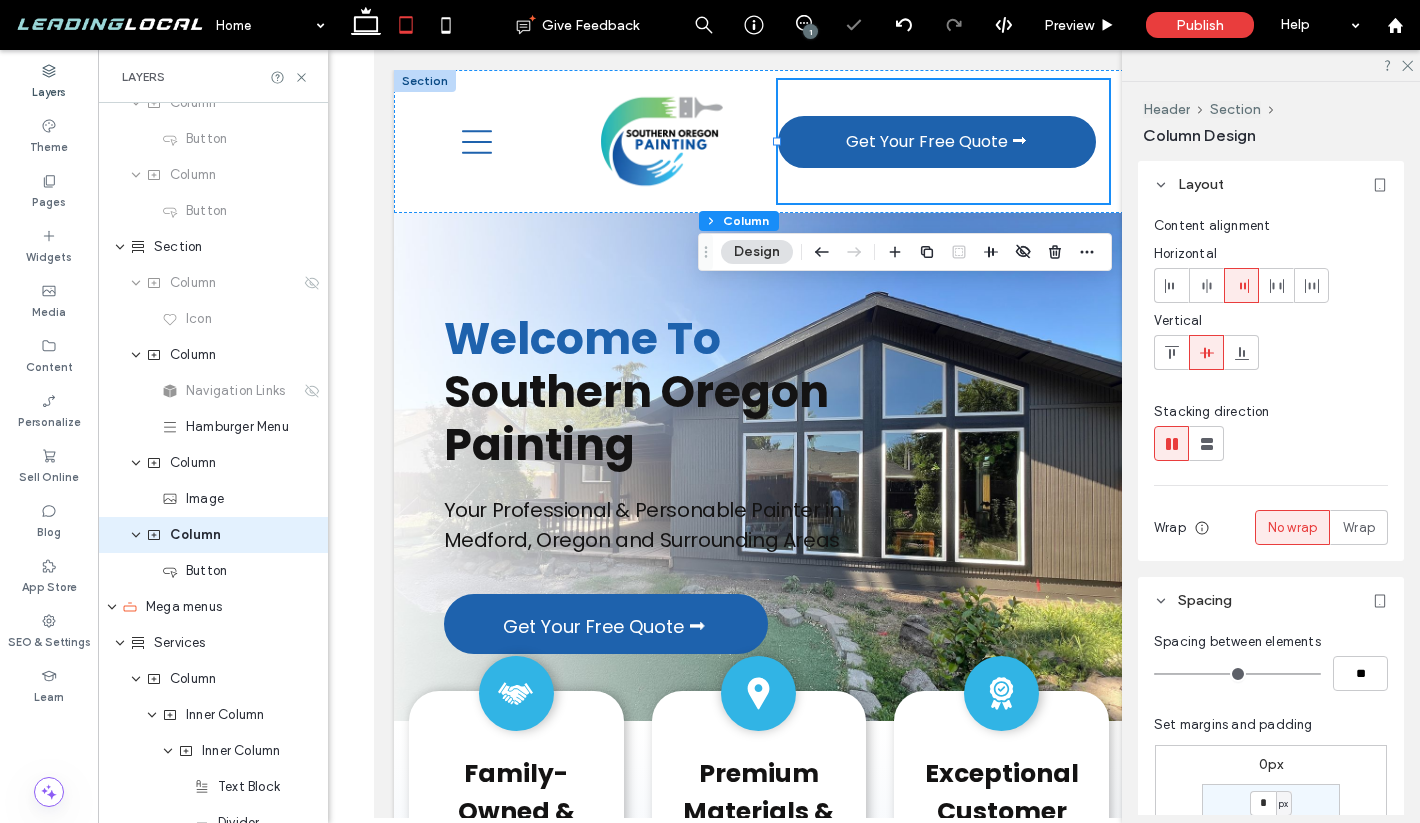 scroll, scrollTop: 414, scrollLeft: 0, axis: vertical 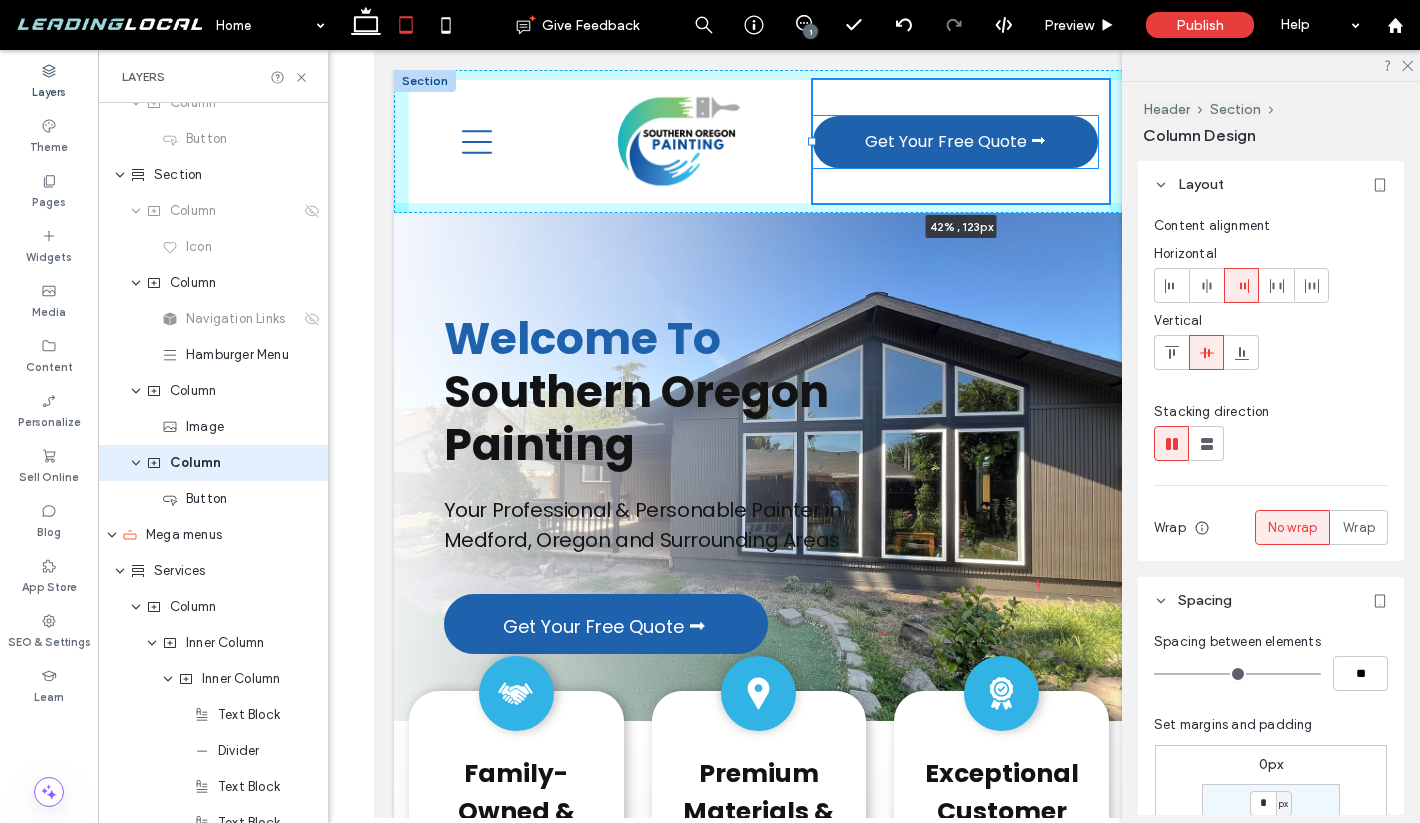 drag, startPoint x: 779, startPoint y: 144, endPoint x: 814, endPoint y: 145, distance: 35.014282 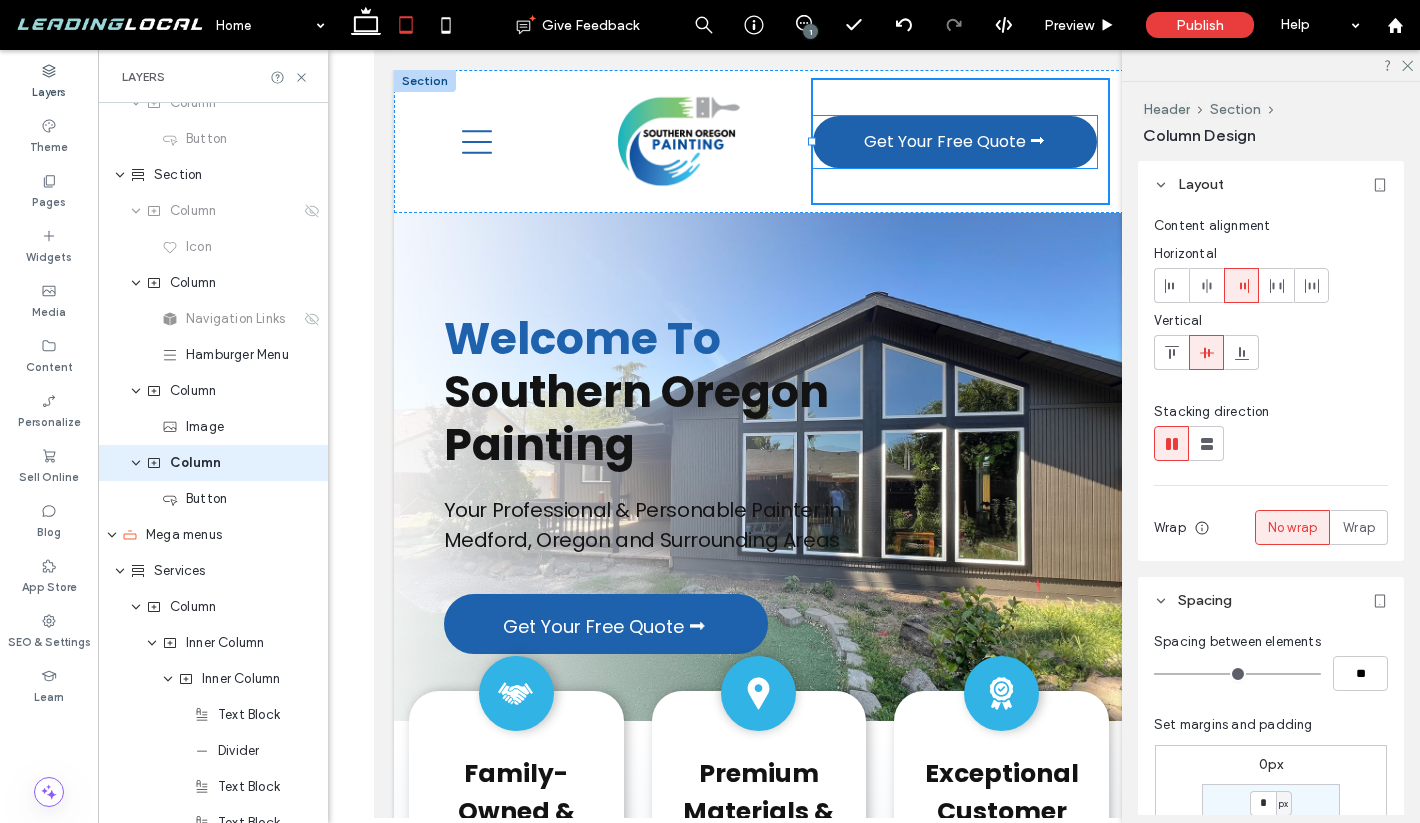 type on "**" 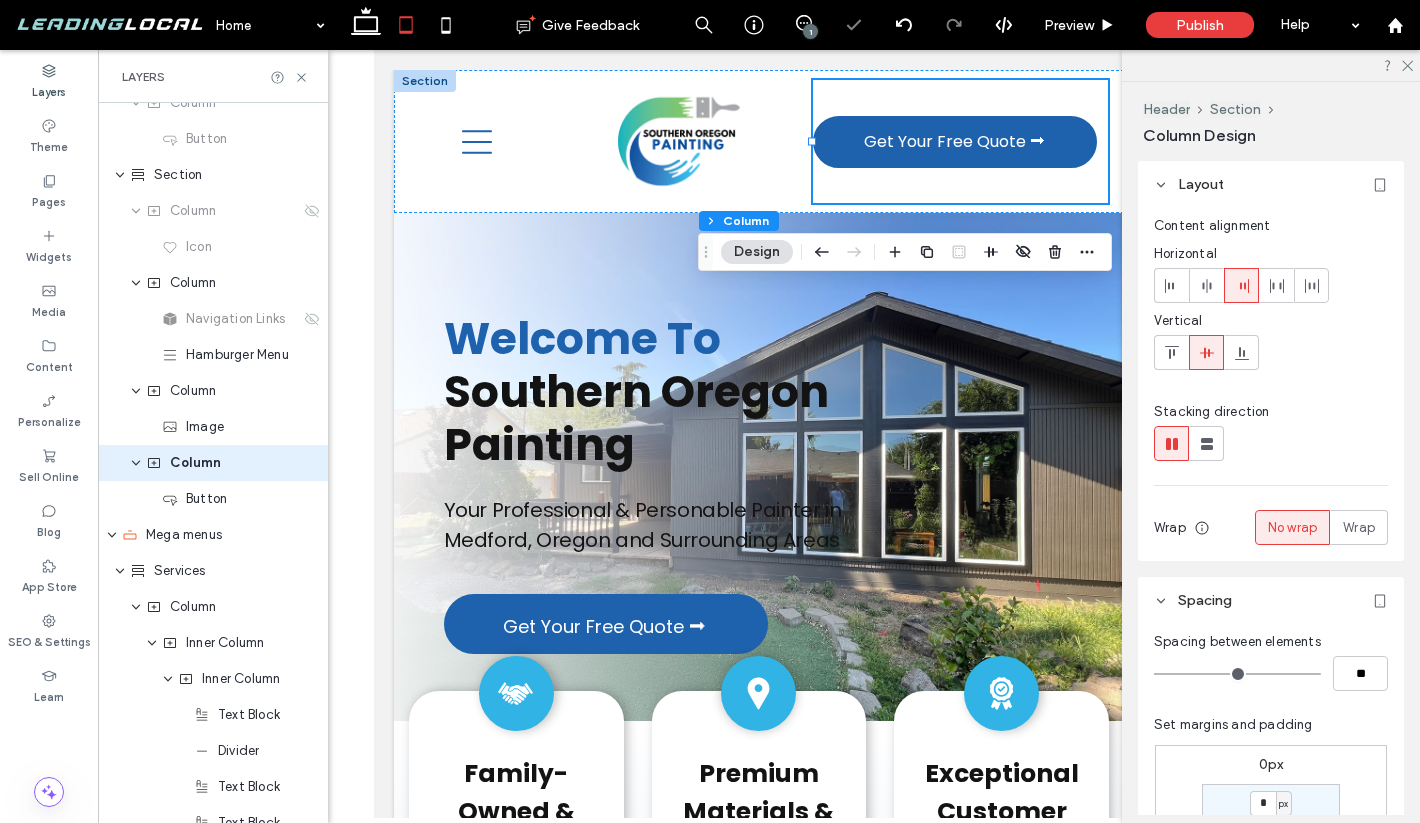 click on "Get Your Free Quote ⮕
42% , 123px" at bounding box center [960, 141] 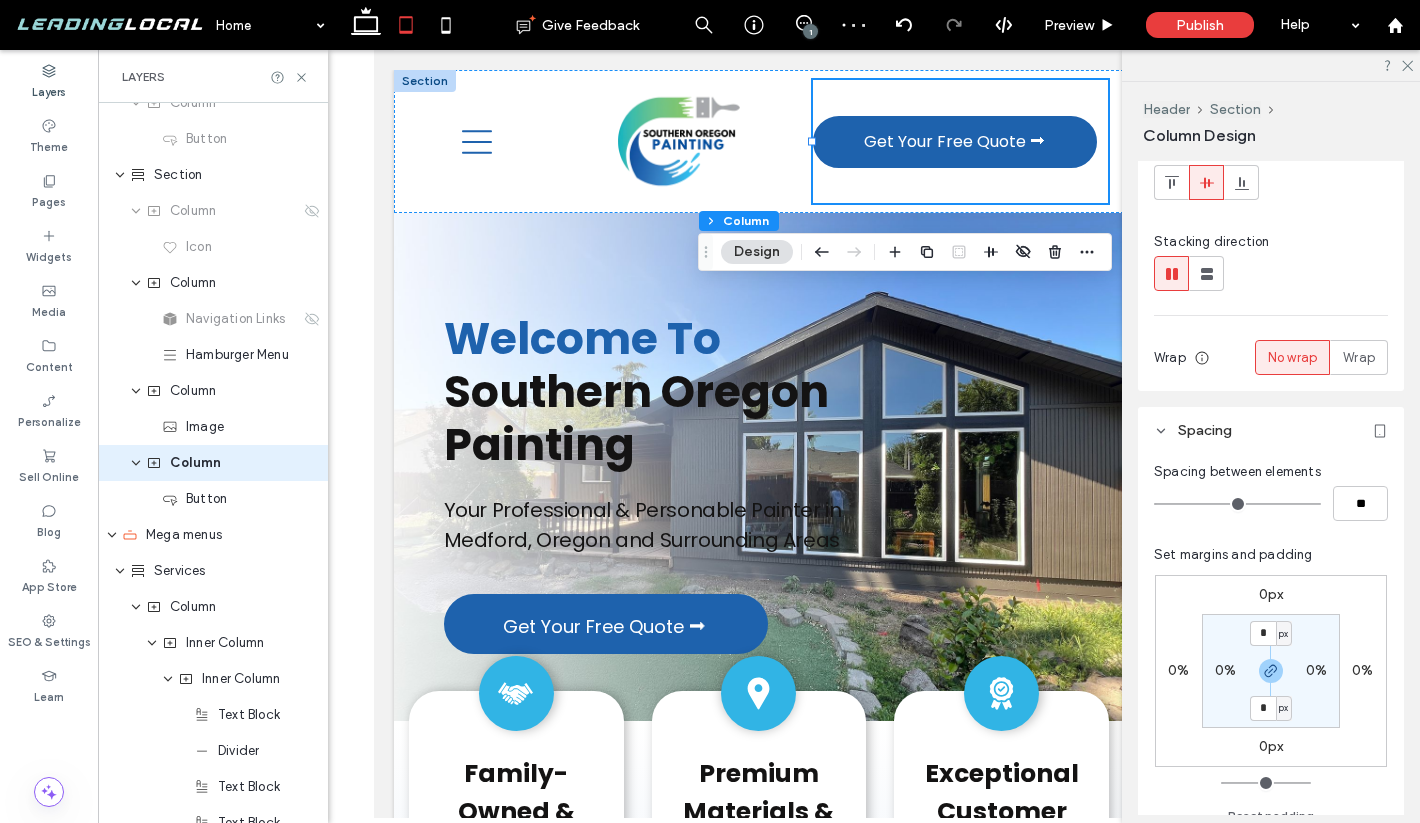 scroll, scrollTop: 264, scrollLeft: 0, axis: vertical 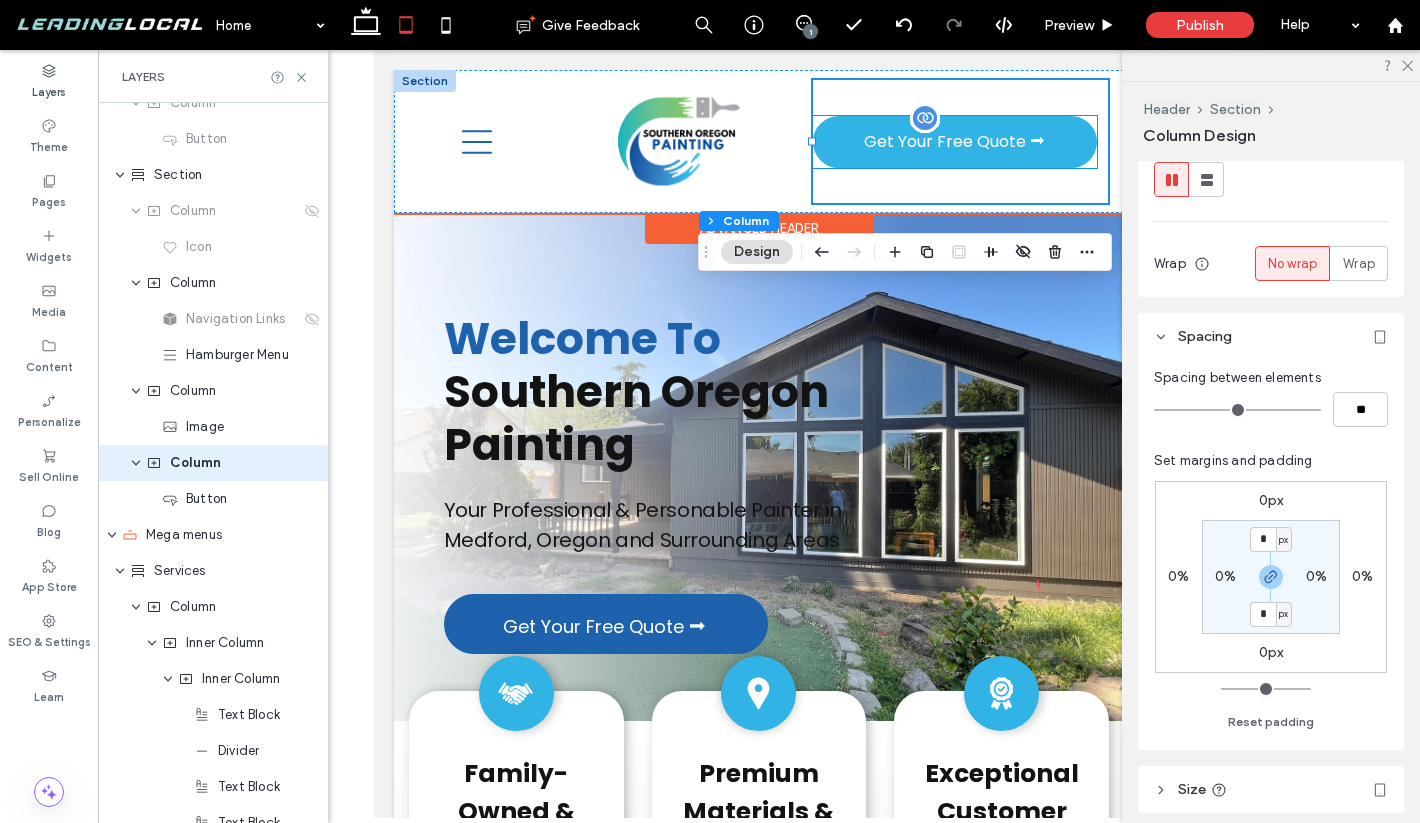 click on "Get Your Free Quote ⮕" at bounding box center [955, 142] 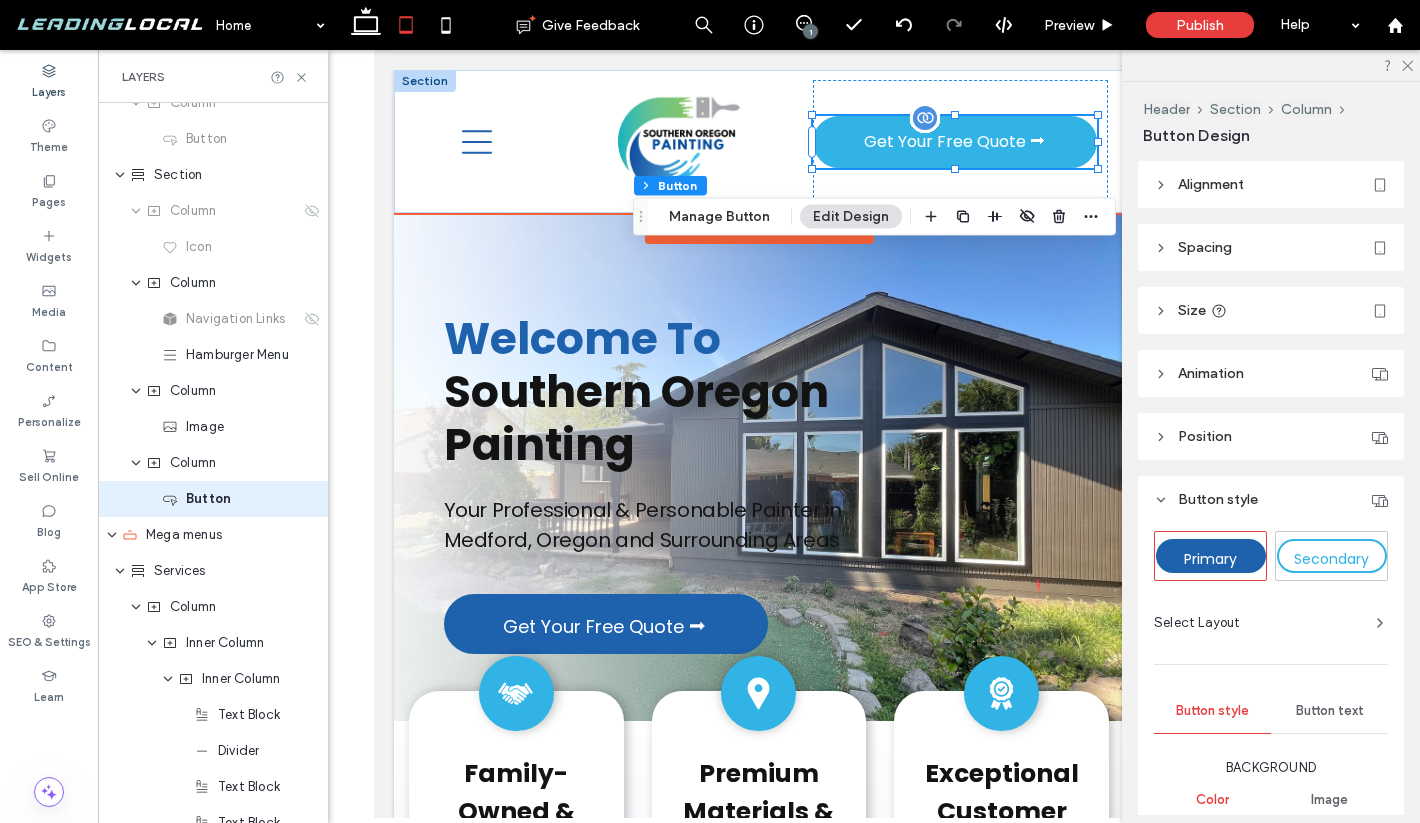scroll, scrollTop: 450, scrollLeft: 0, axis: vertical 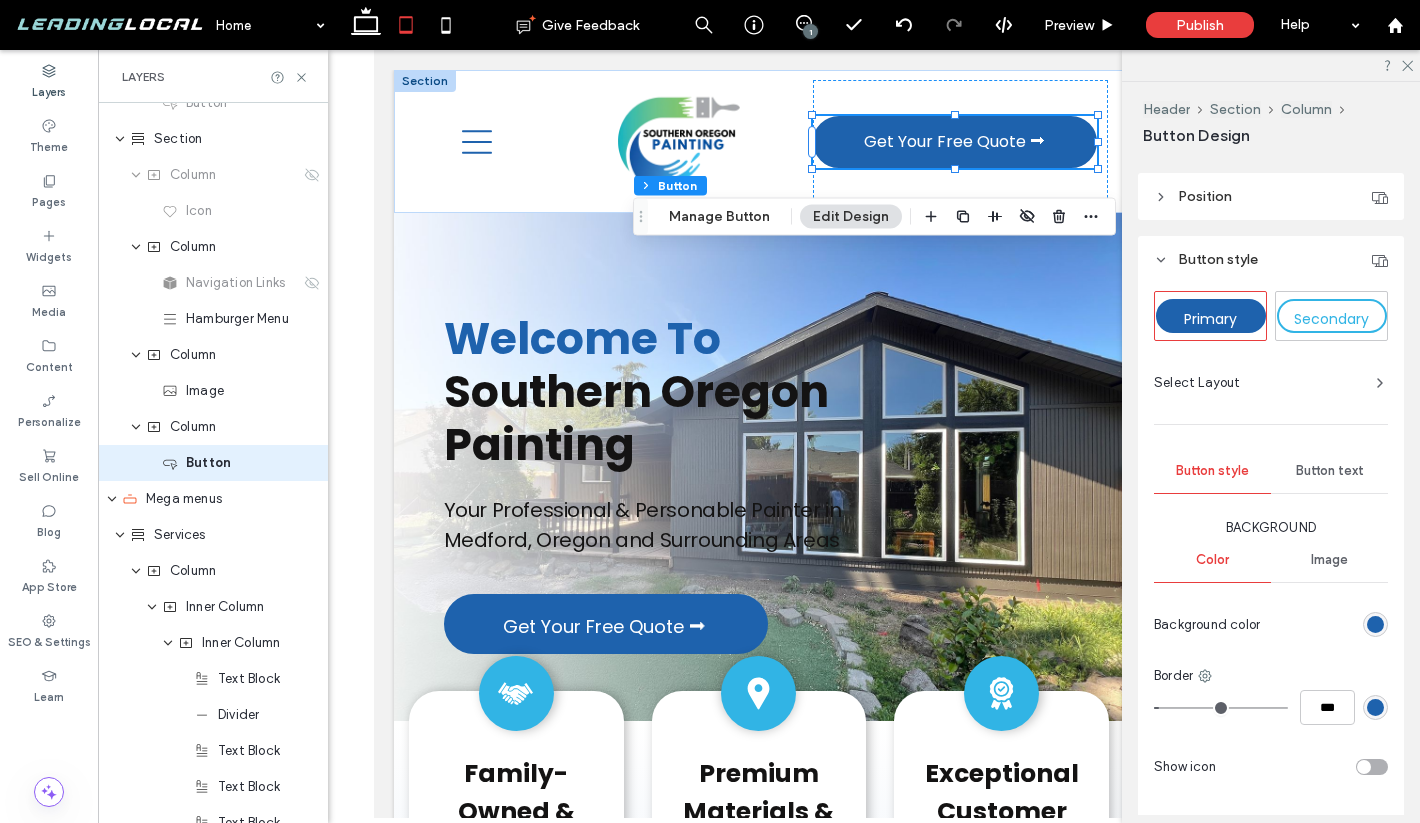click on "Position" at bounding box center (1271, 196) 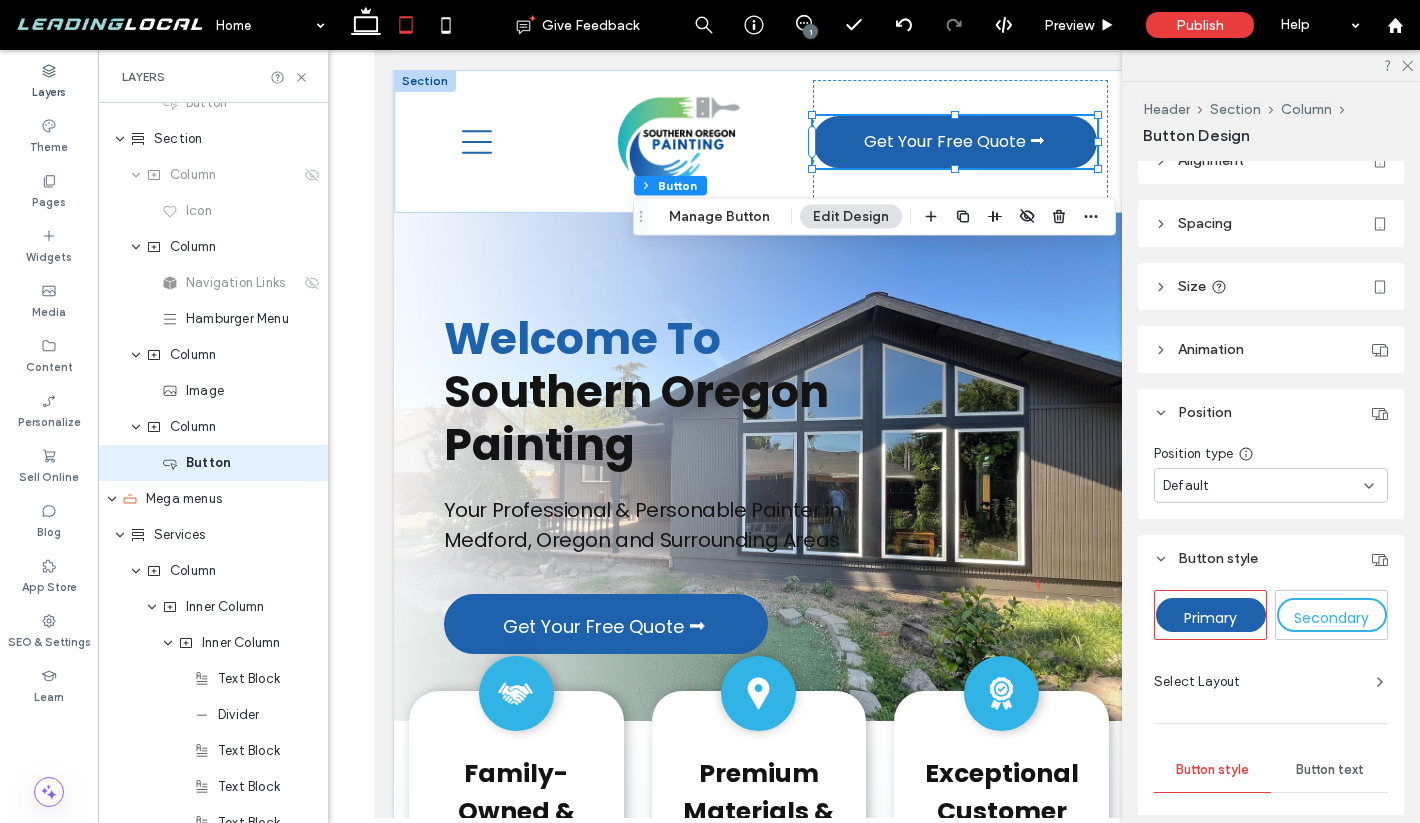 scroll, scrollTop: 0, scrollLeft: 0, axis: both 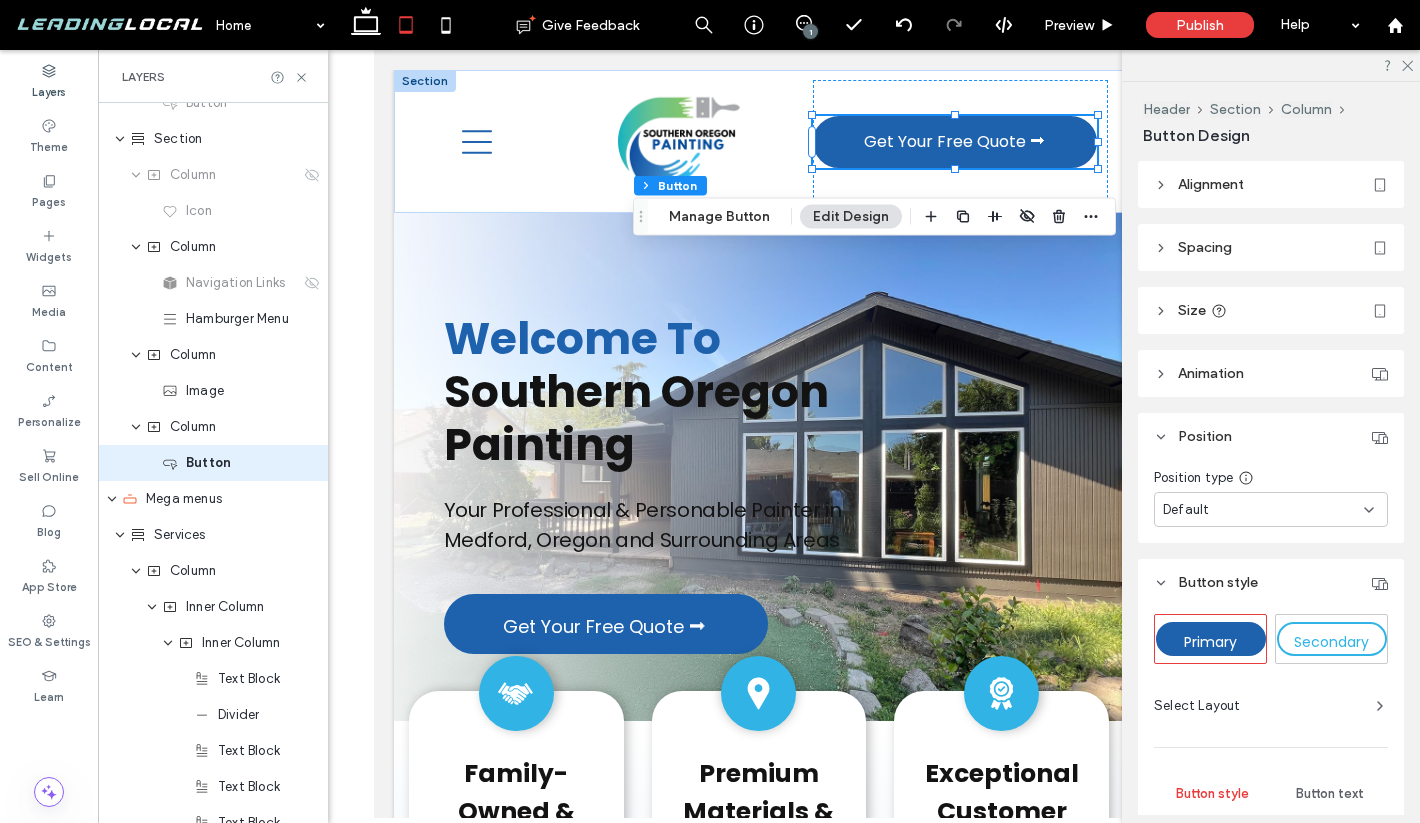 click on "Spacing" at bounding box center [1205, 247] 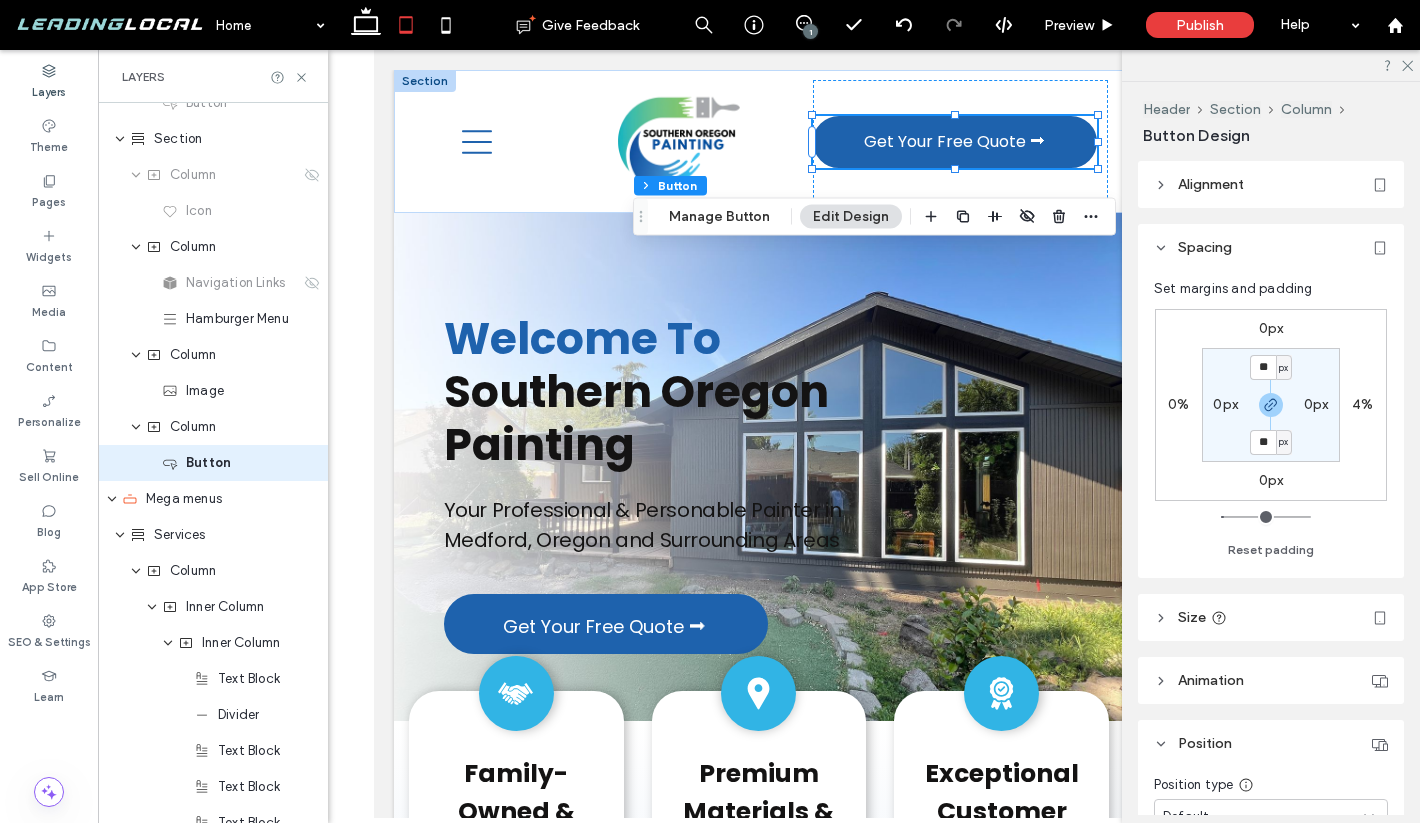 click on "Alignment" at bounding box center [1271, 184] 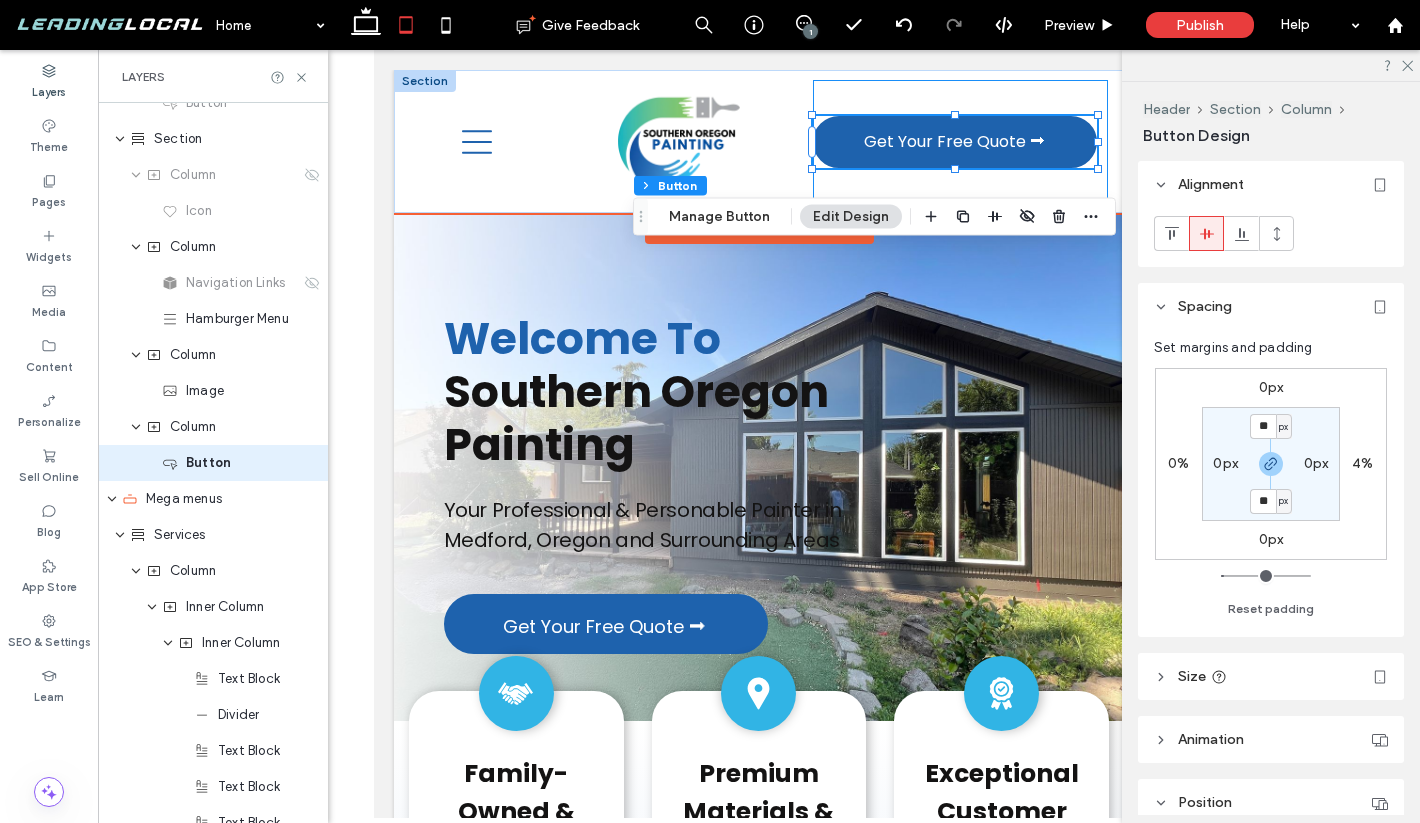 click on "Get Your Free Quote ⮕" at bounding box center (960, 141) 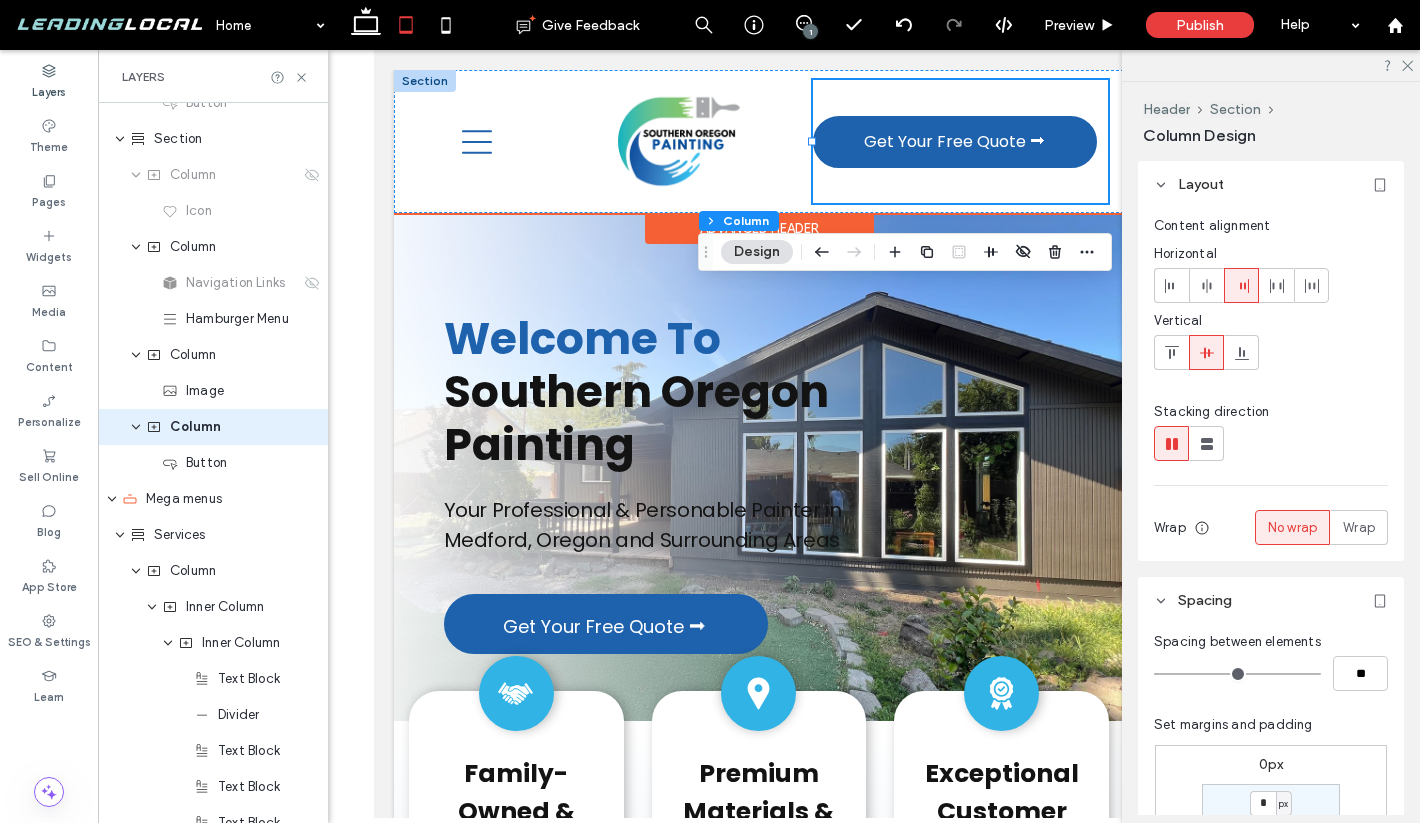 scroll, scrollTop: 414, scrollLeft: 0, axis: vertical 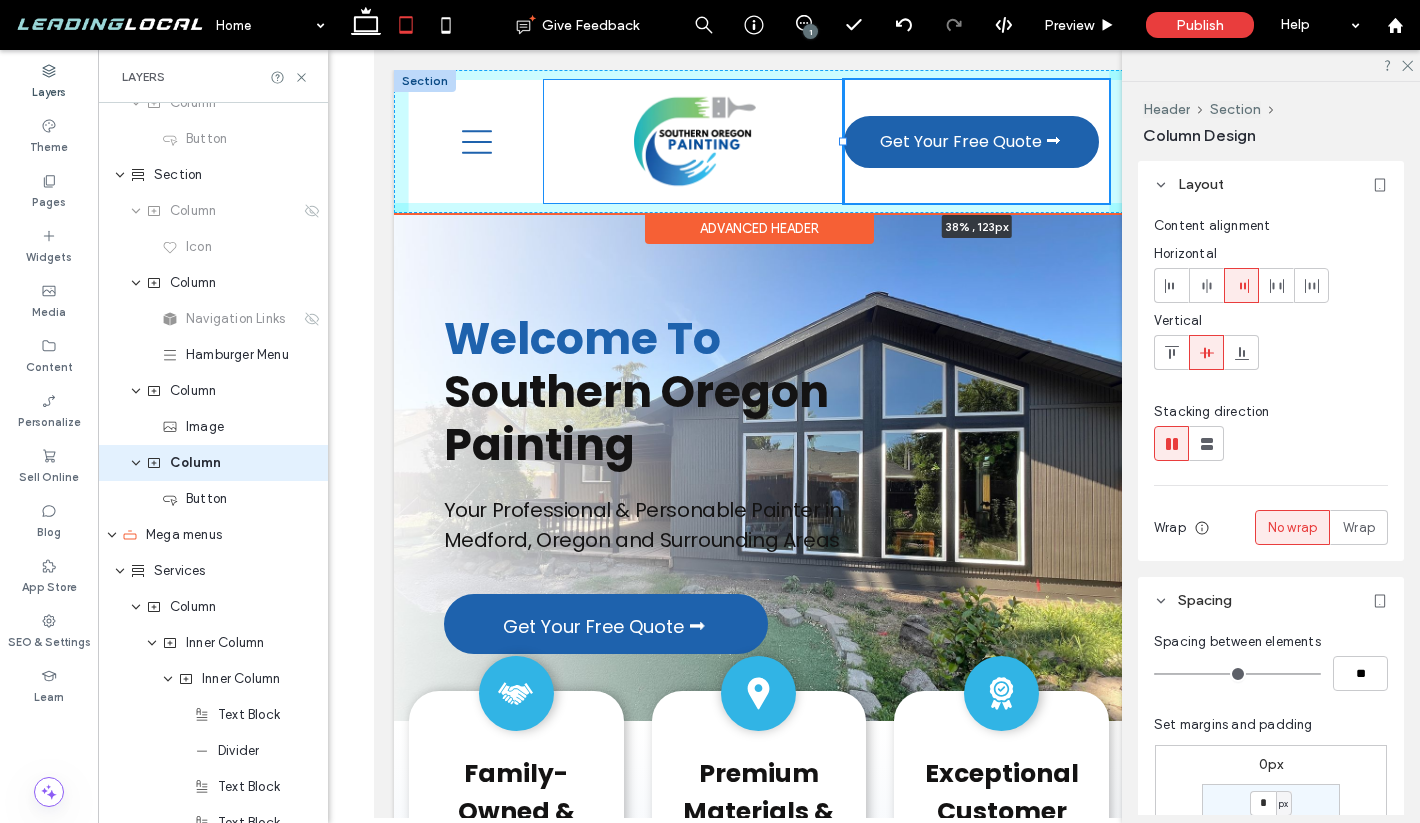 drag, startPoint x: 810, startPoint y: 138, endPoint x: 840, endPoint y: 138, distance: 30 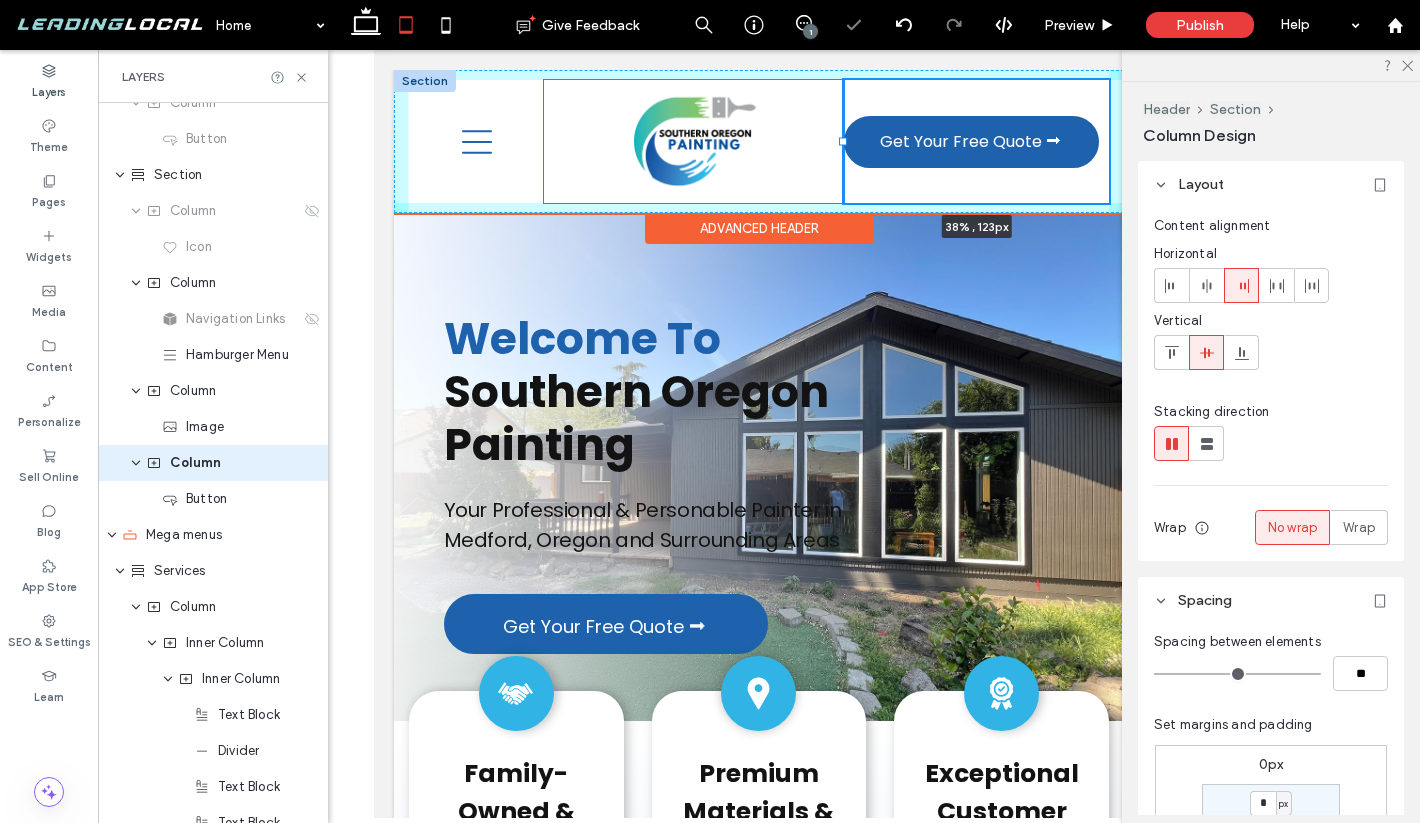 type on "**" 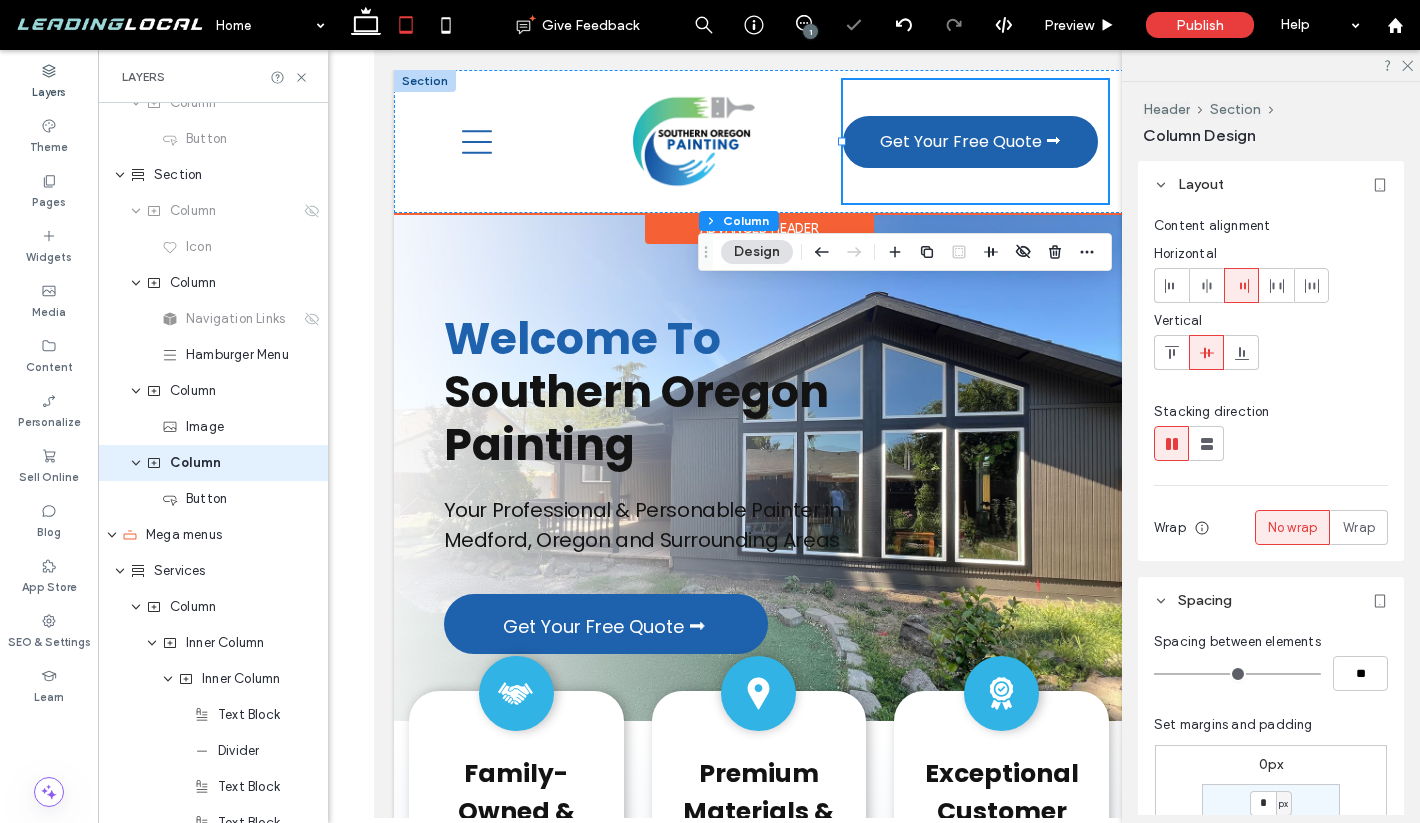 click on "Get Your Free Quote ⮕
38% , 123px" at bounding box center (975, 141) 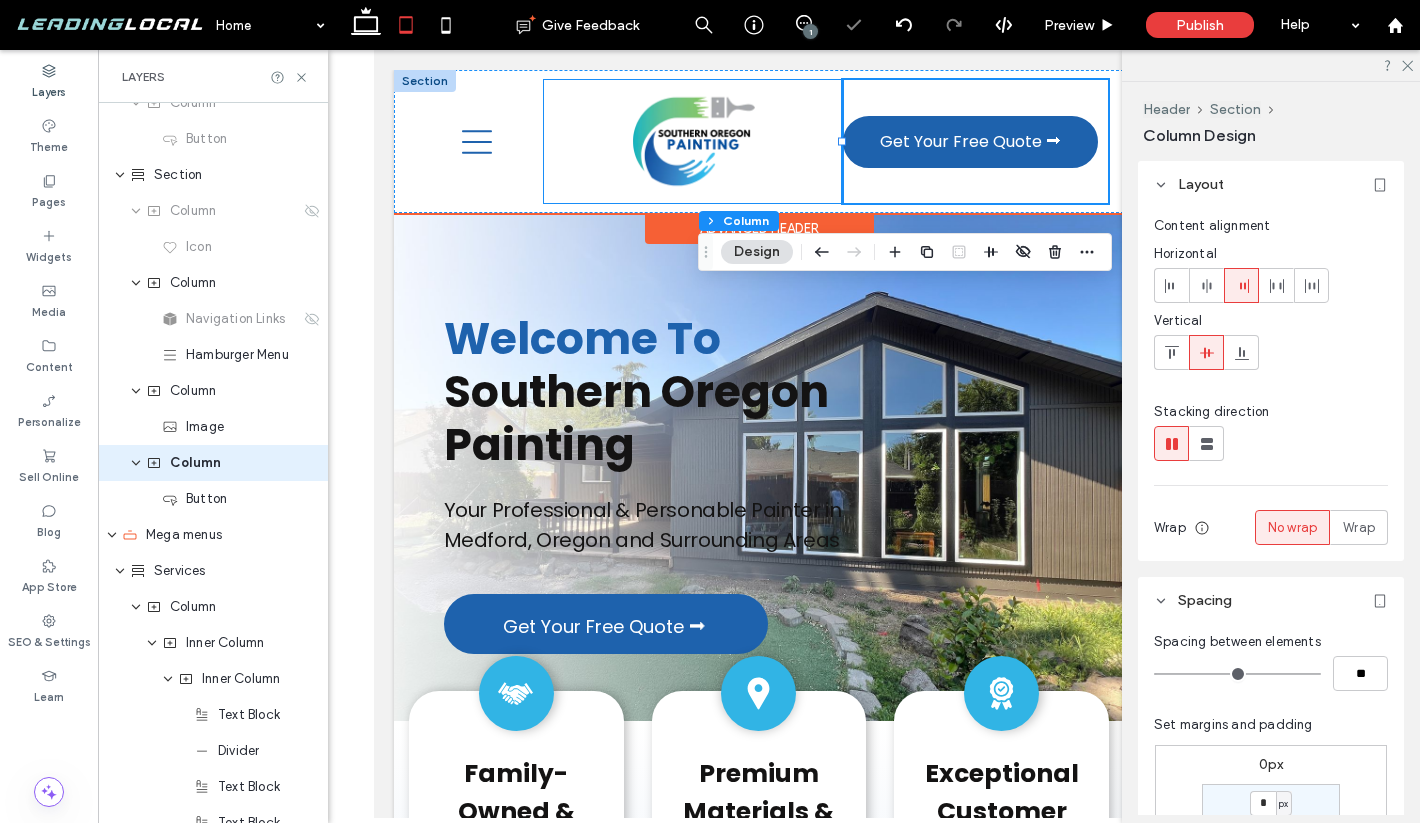 click at bounding box center (693, 141) 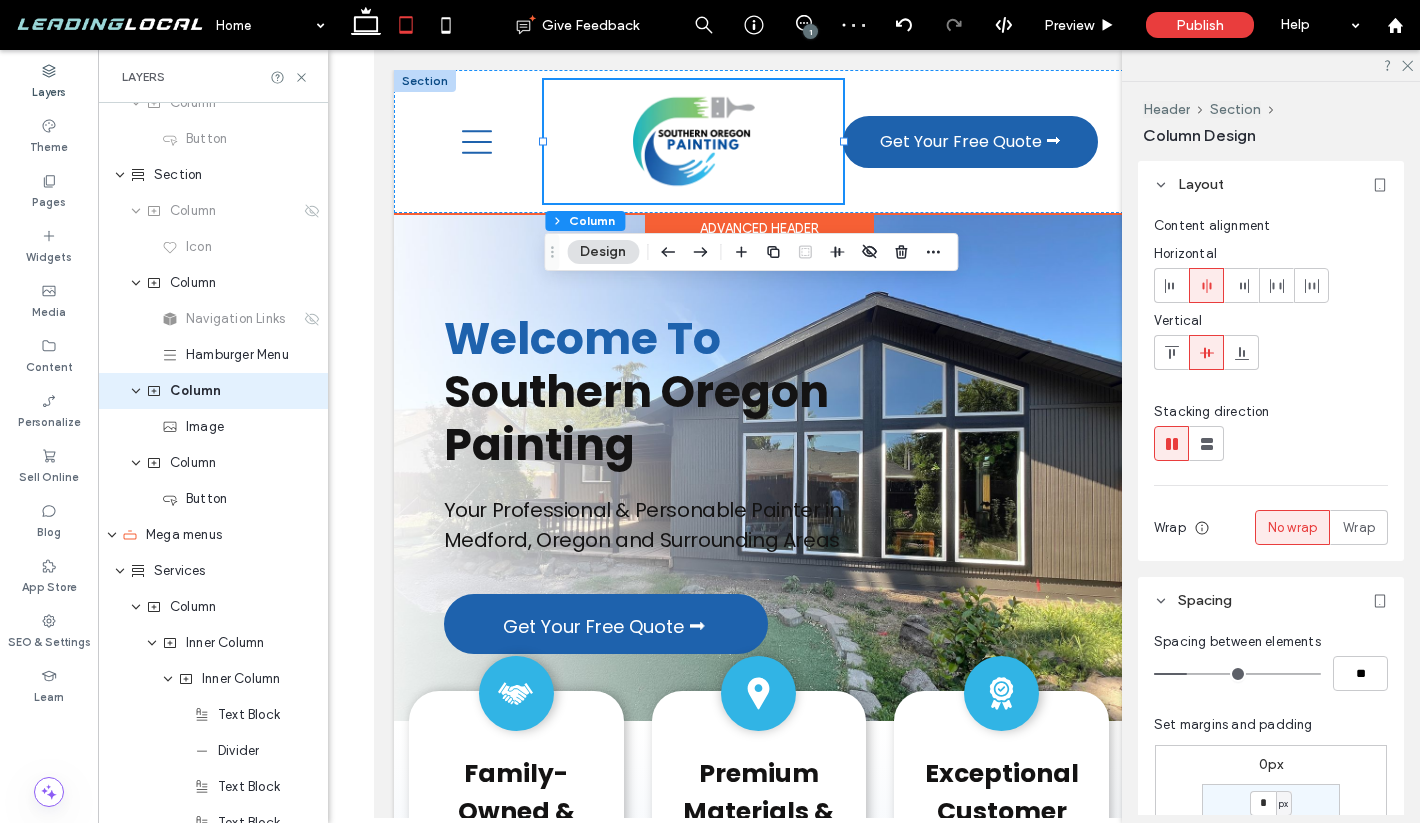 scroll, scrollTop: 342, scrollLeft: 0, axis: vertical 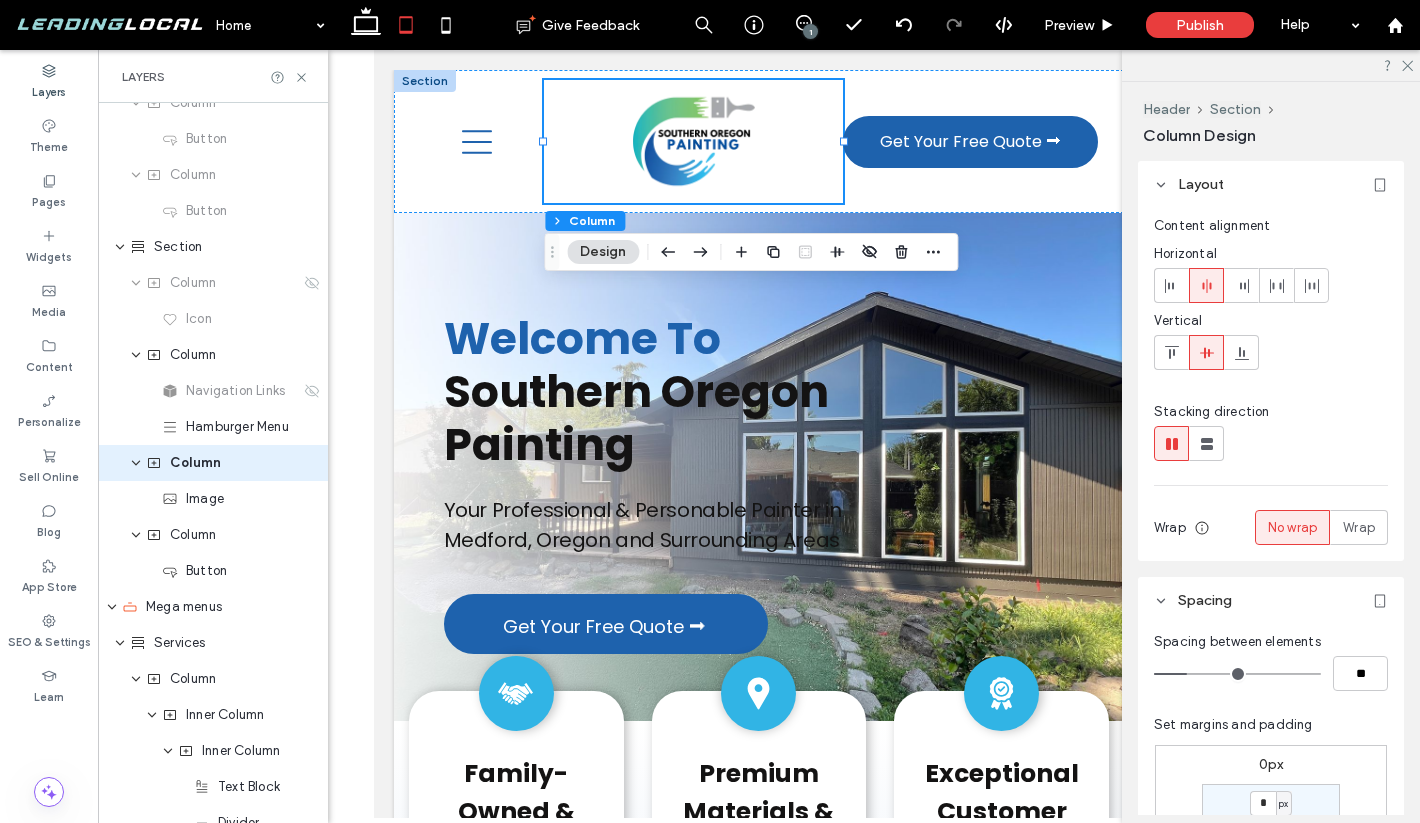 click at bounding box center [759, 434] 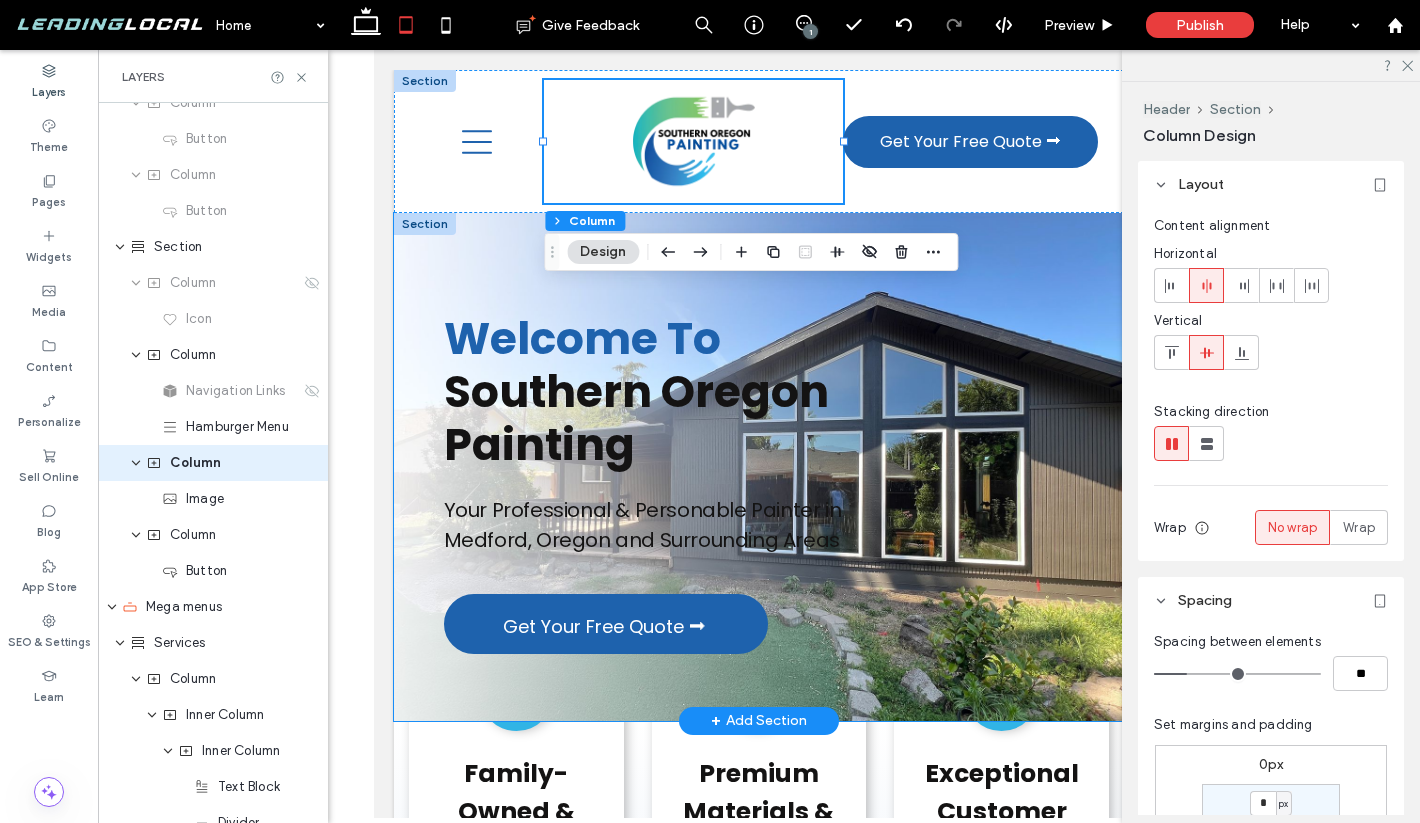click on "Welcome To
Southern Oregon Painting
Your Professional & Personable Painter in Medford, Oregon and Surrounding Areas
Get Your Free Quote ⮕" at bounding box center [759, 467] 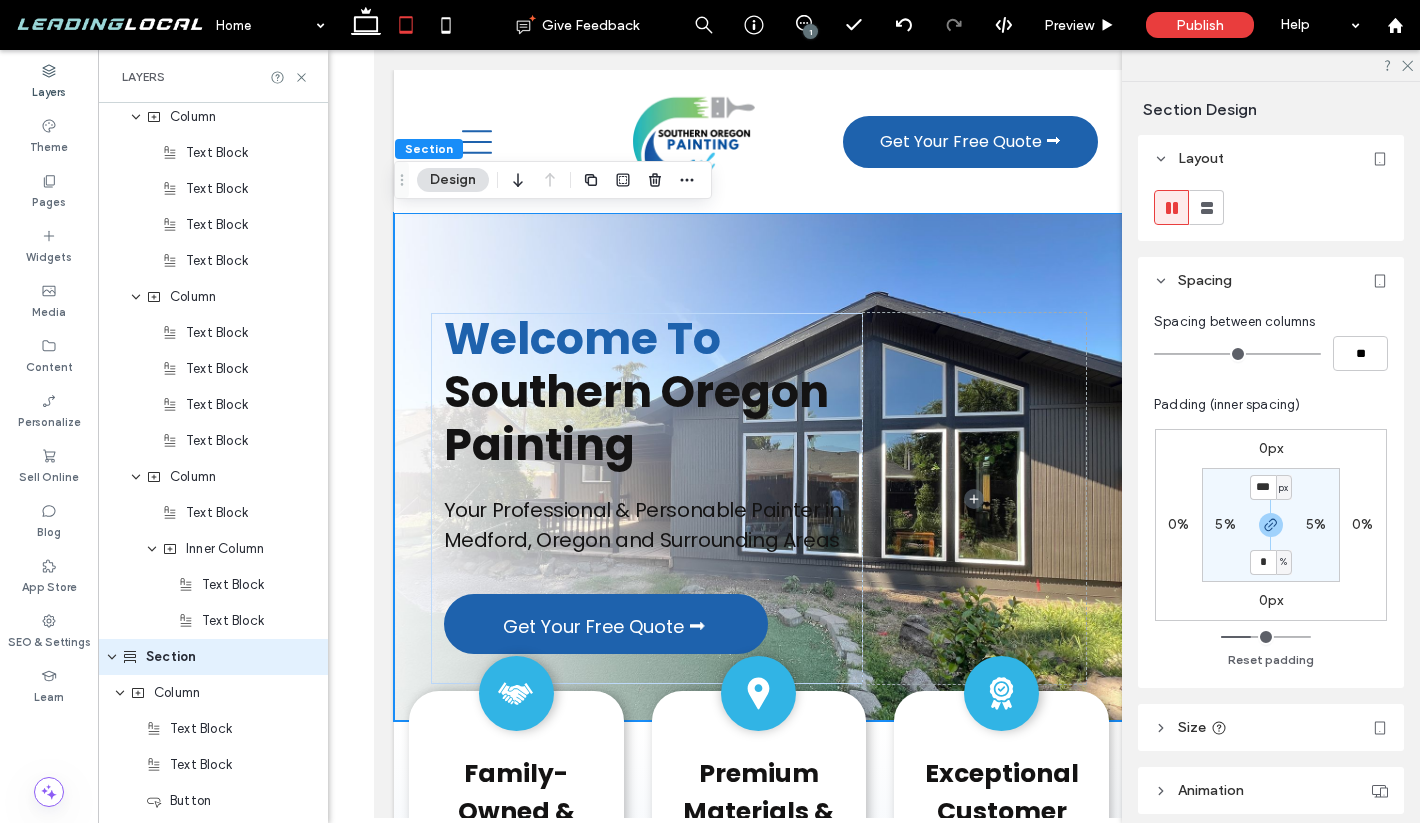 scroll, scrollTop: 1998, scrollLeft: 0, axis: vertical 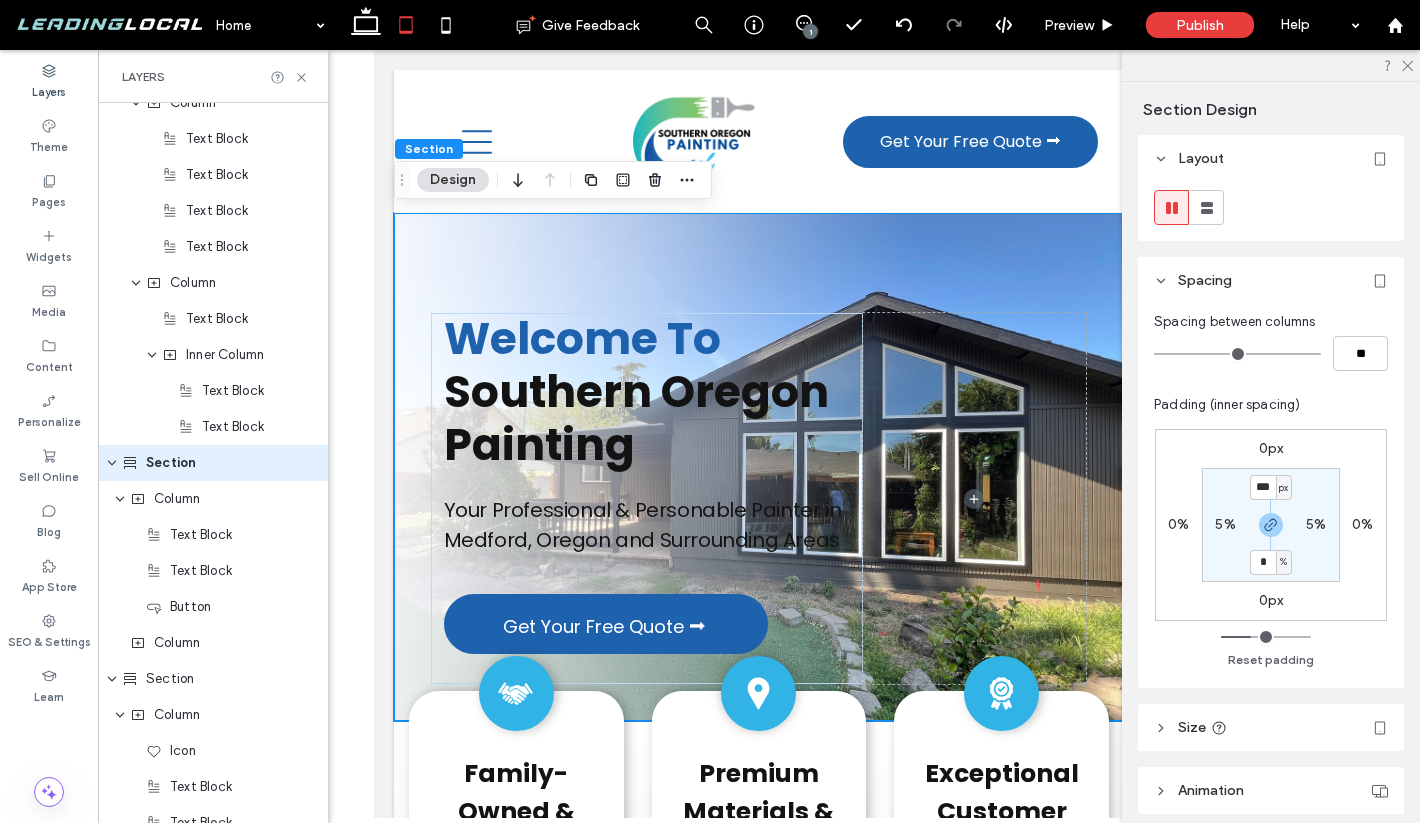 click on "650 Oakdale Dr, Medford, OR 97501
(555)-555-5555
Monday - Friday: 9am - 4pm
Section
Services
Service Areas
About Us
Get Your Free Quote ⮕
Section
Advanced Header
Section + Add Section
Services
Service Areas
About Us
Contact
Section + Add Section
(541) 500-0705
Get Your Free Quote ⮕
Section +" at bounding box center [759, 4906] 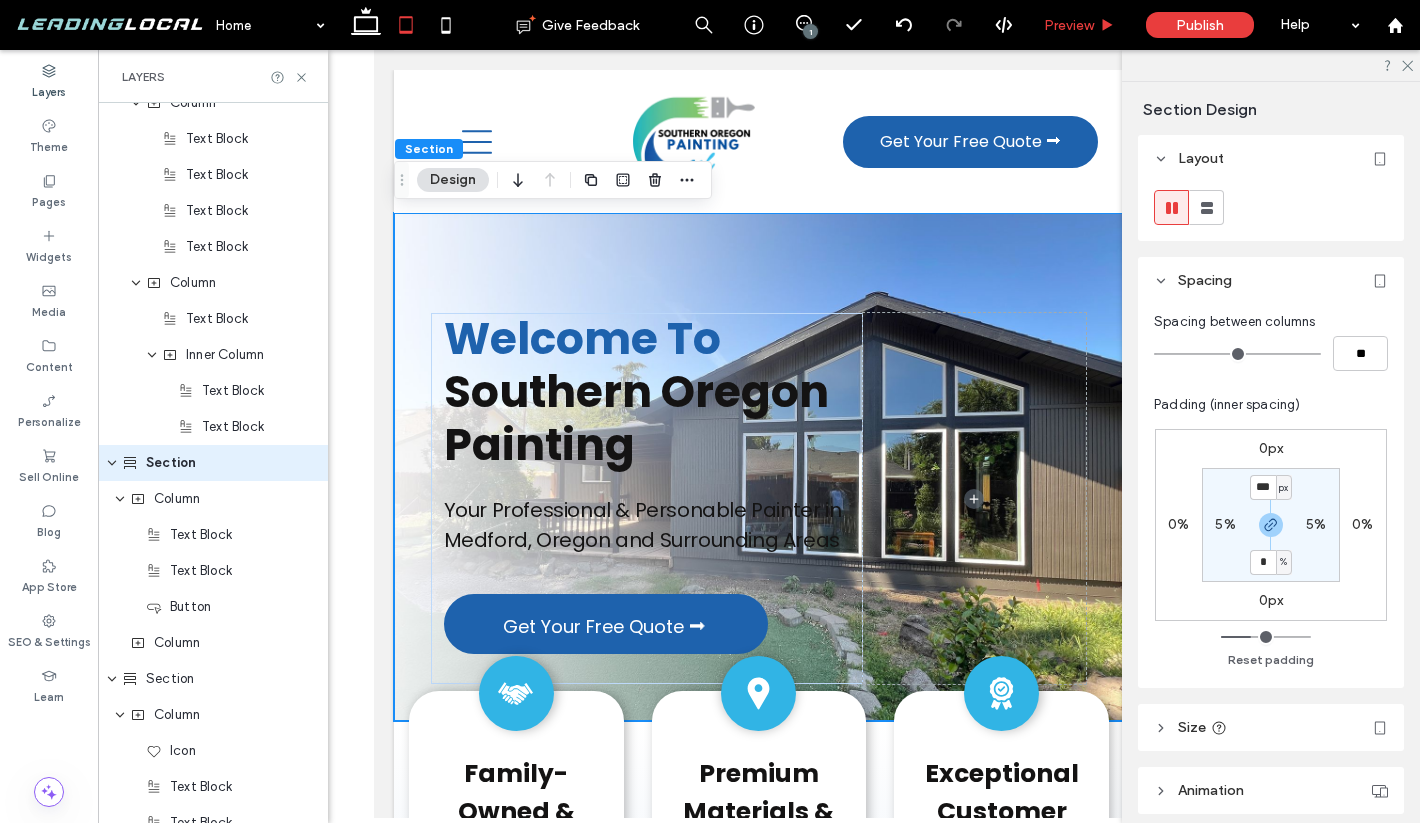 click on "Preview" at bounding box center [1080, 25] 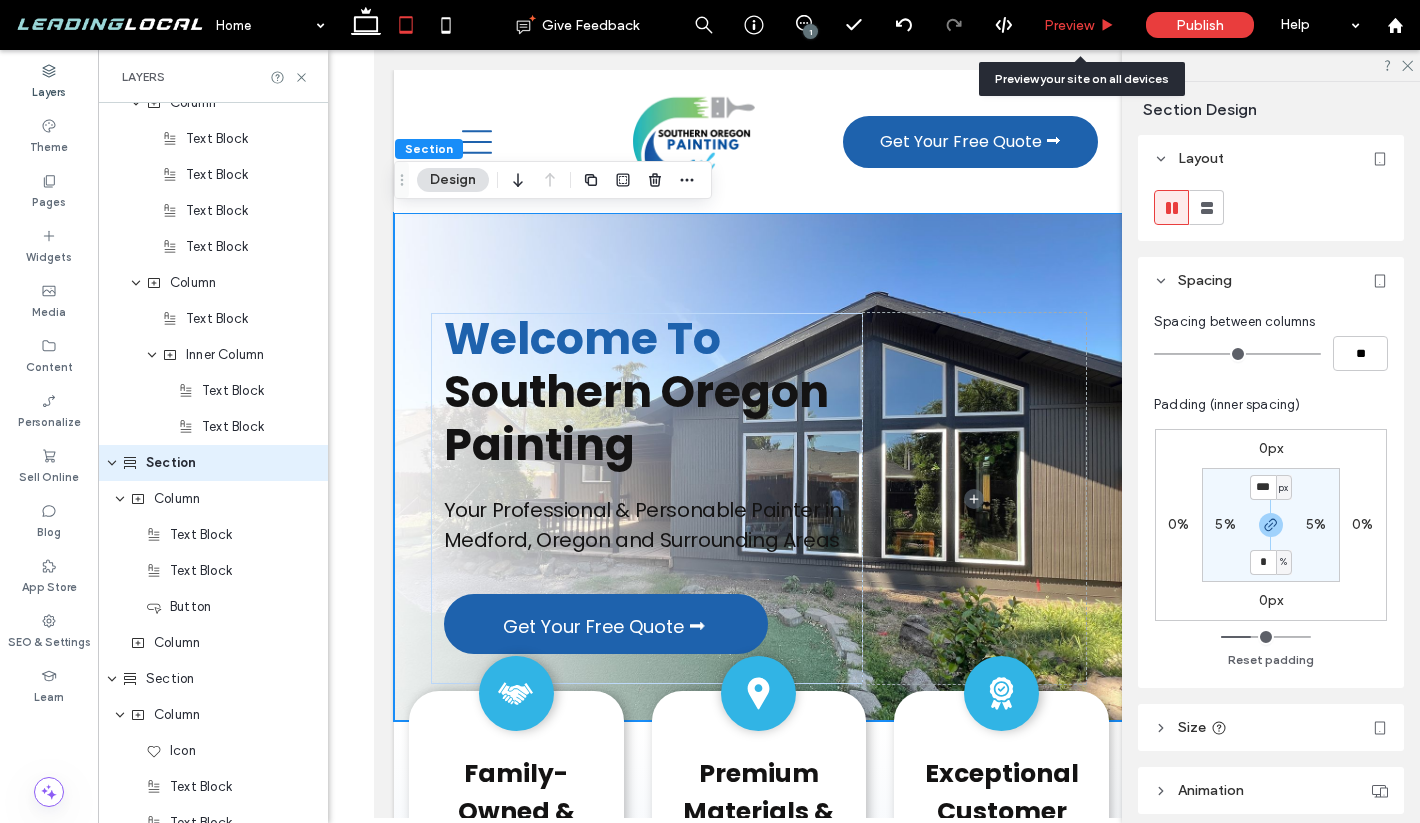 click on "Preview" at bounding box center (1069, 25) 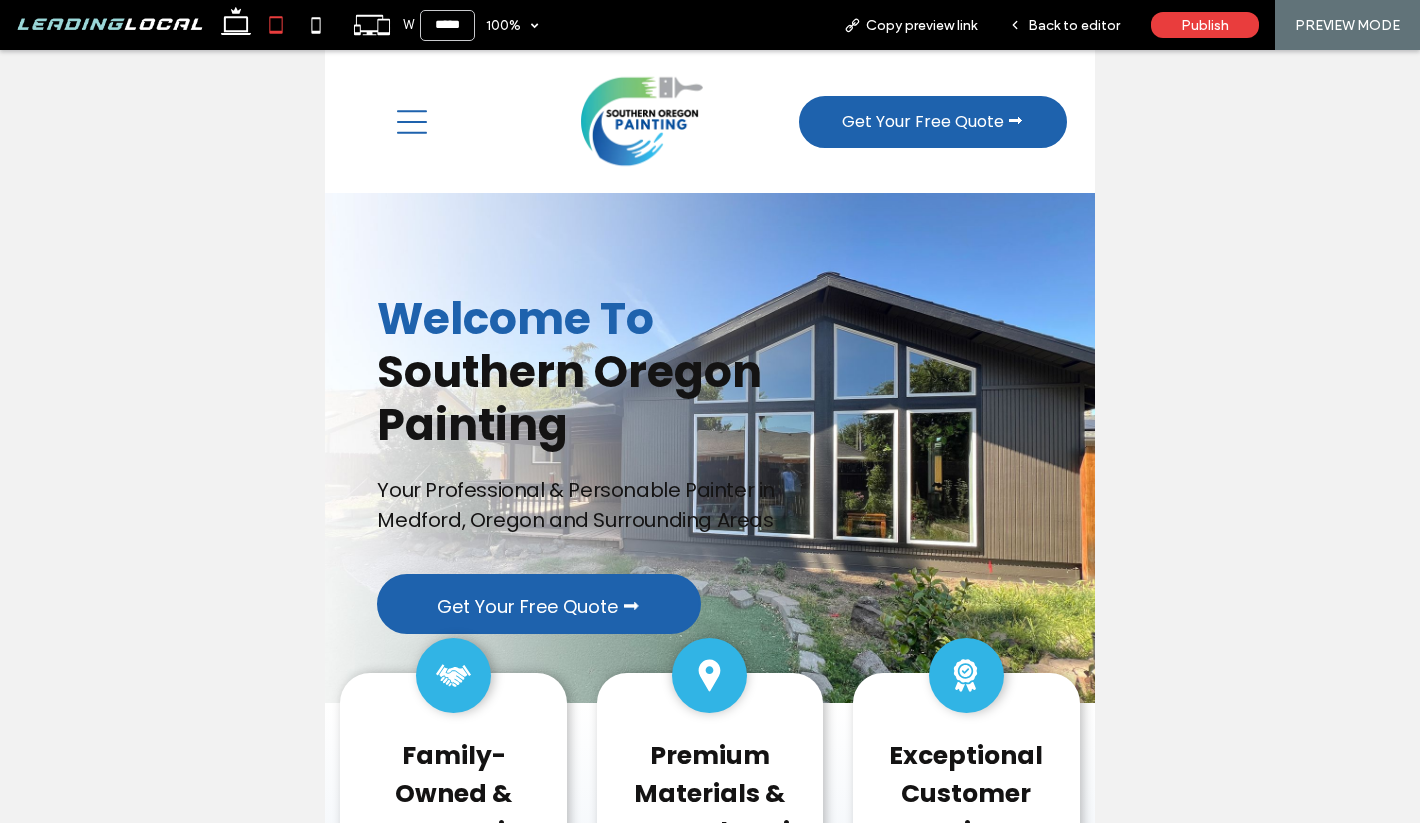 click 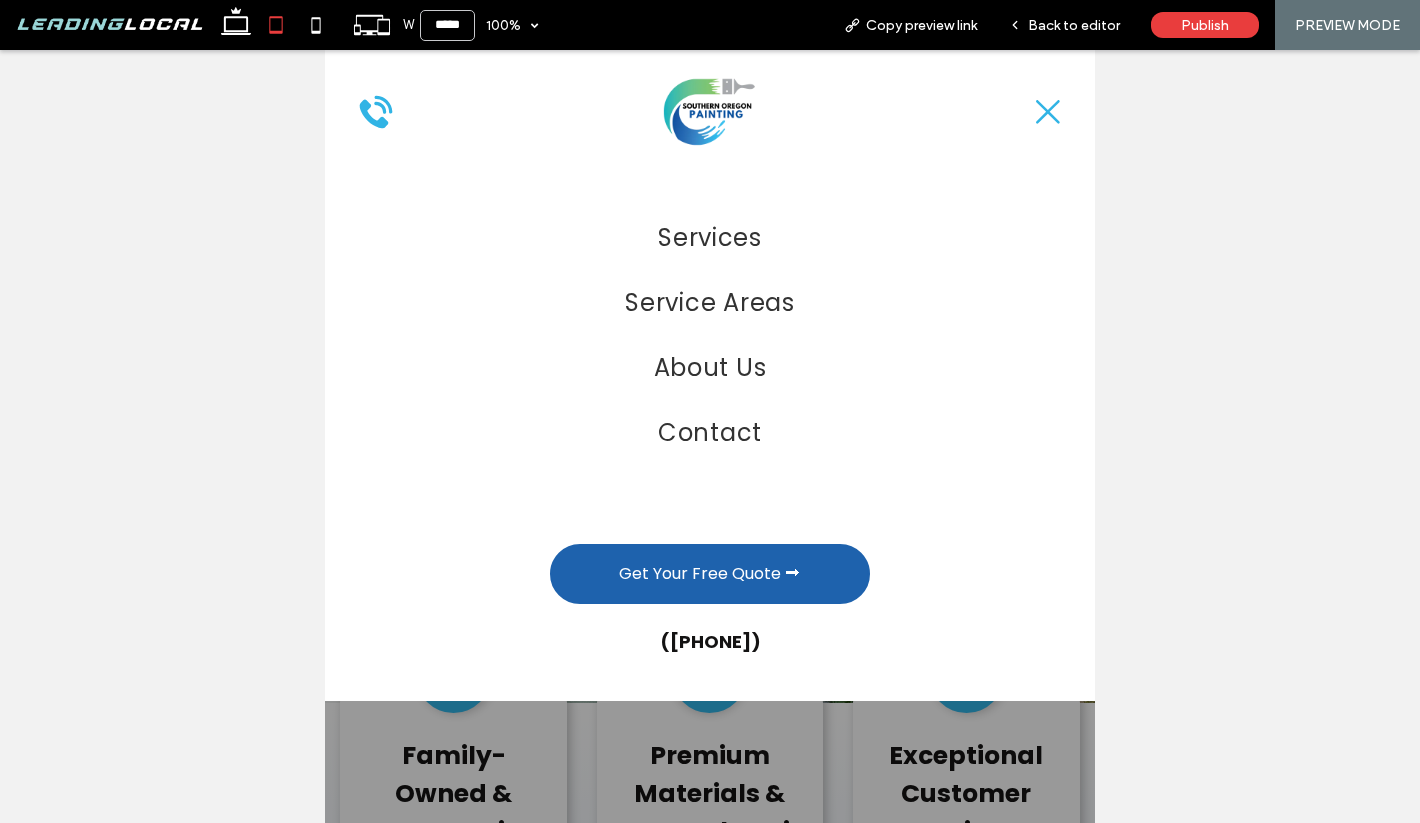 click 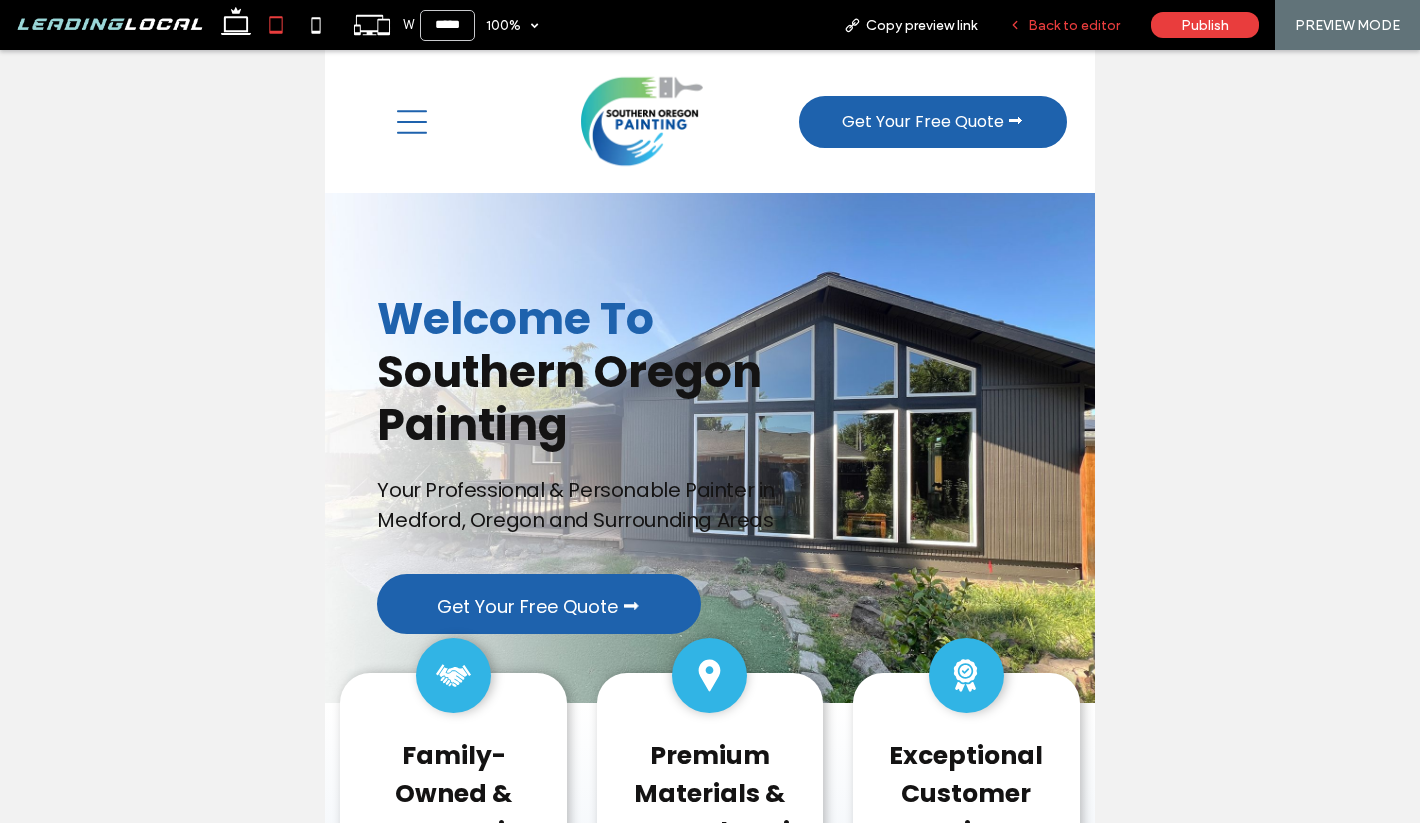click on "Back to editor" at bounding box center (1074, 25) 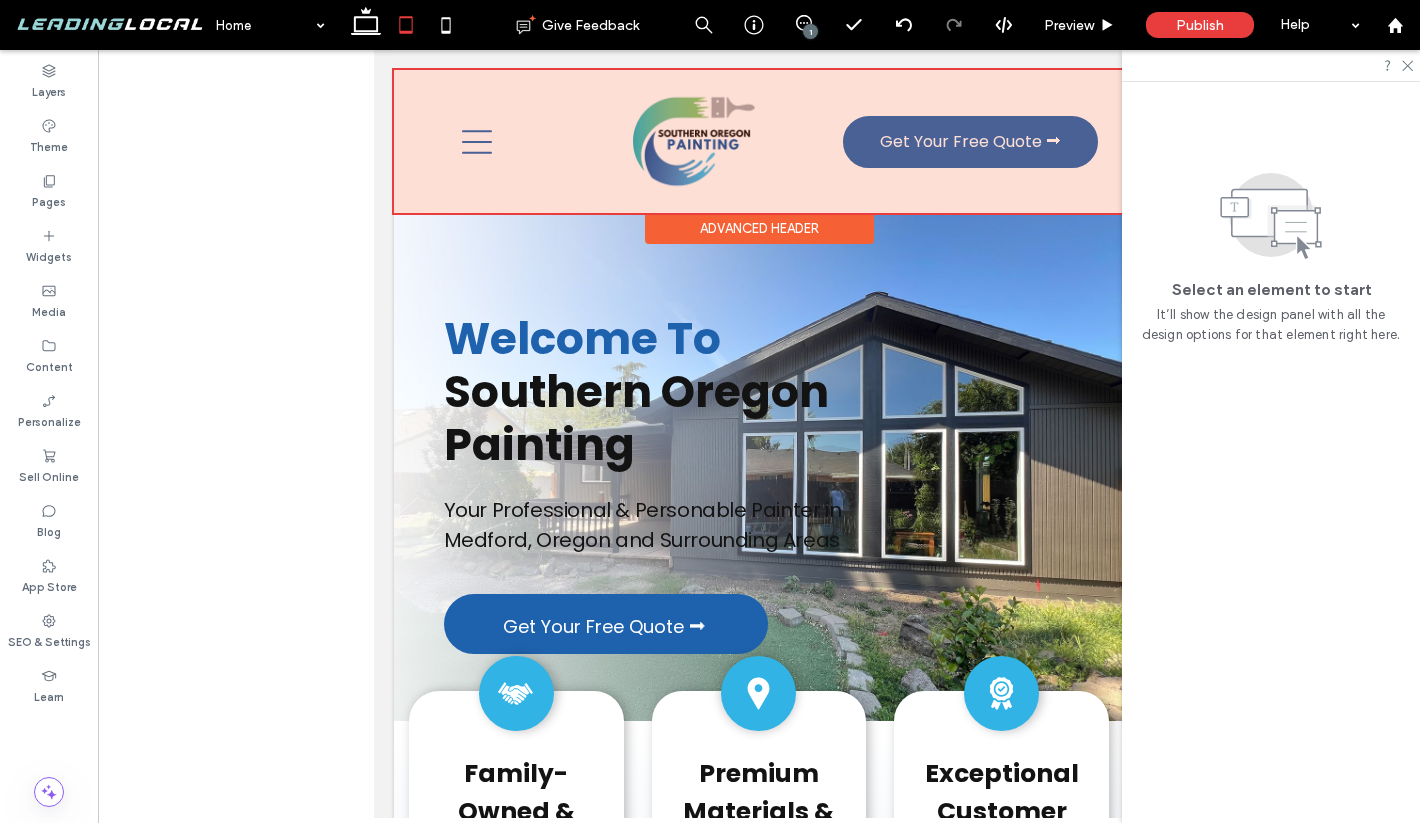 click at bounding box center [759, 141] 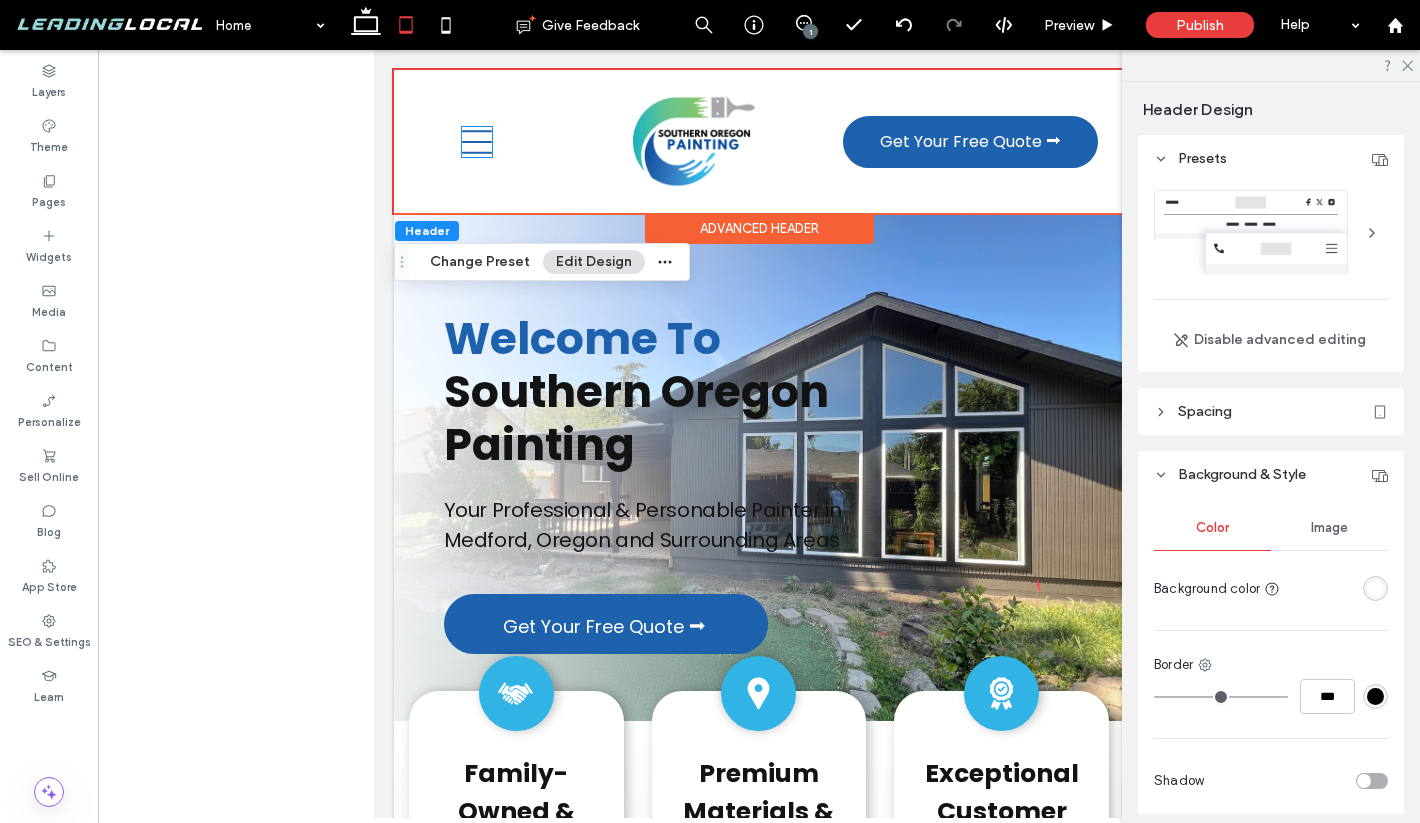 click 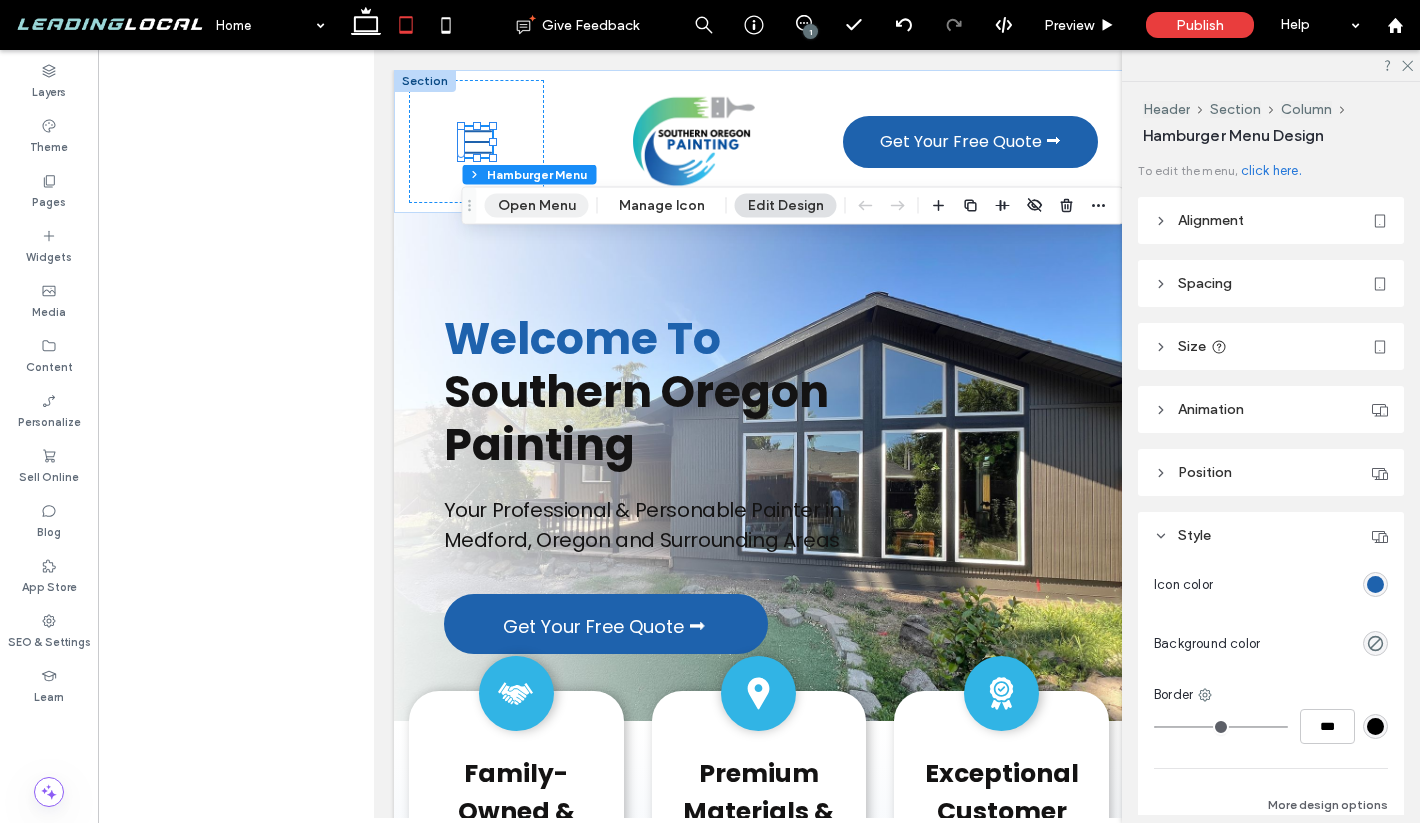 click on "Open Menu" at bounding box center [537, 206] 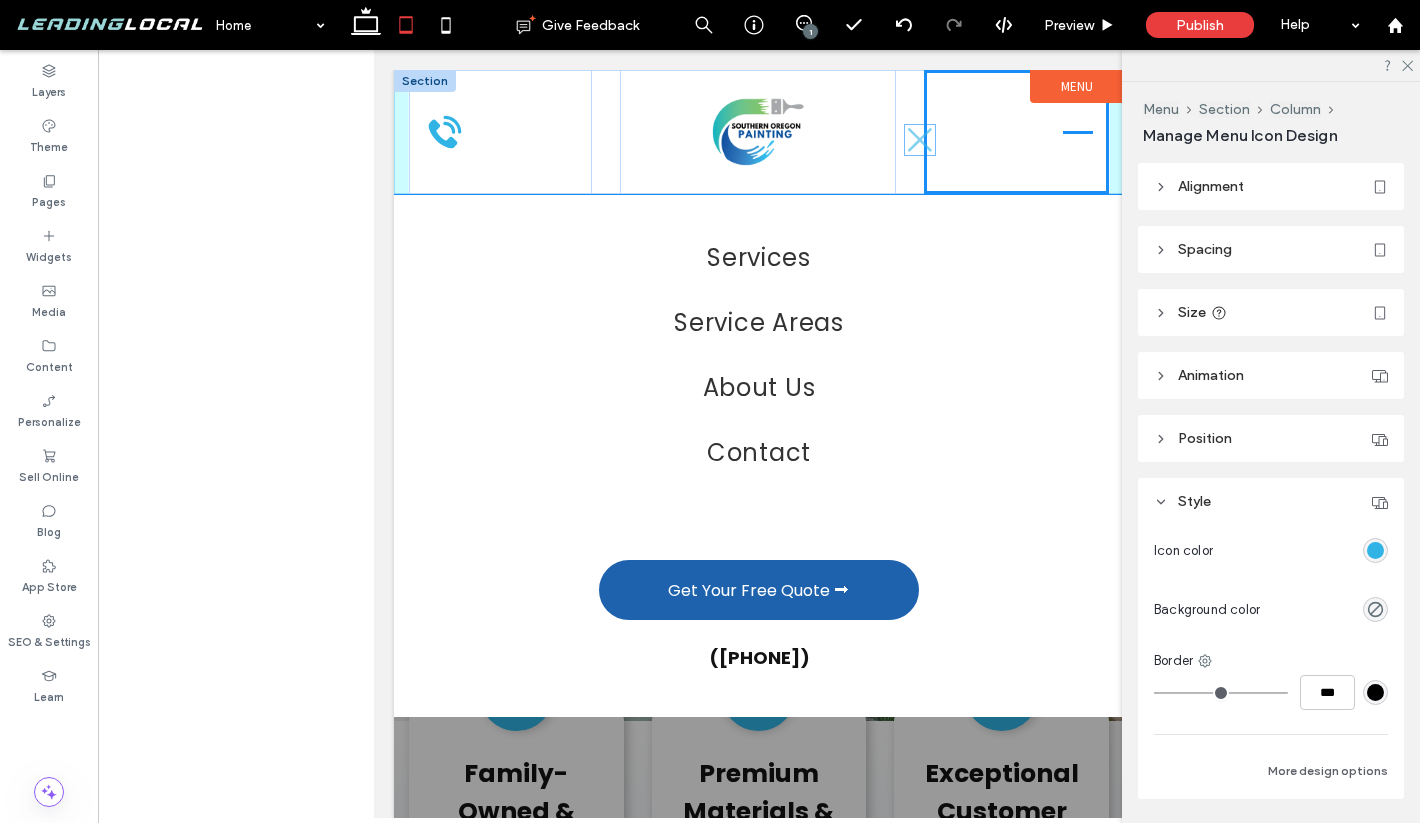 scroll, scrollTop: 54, scrollLeft: 0, axis: vertical 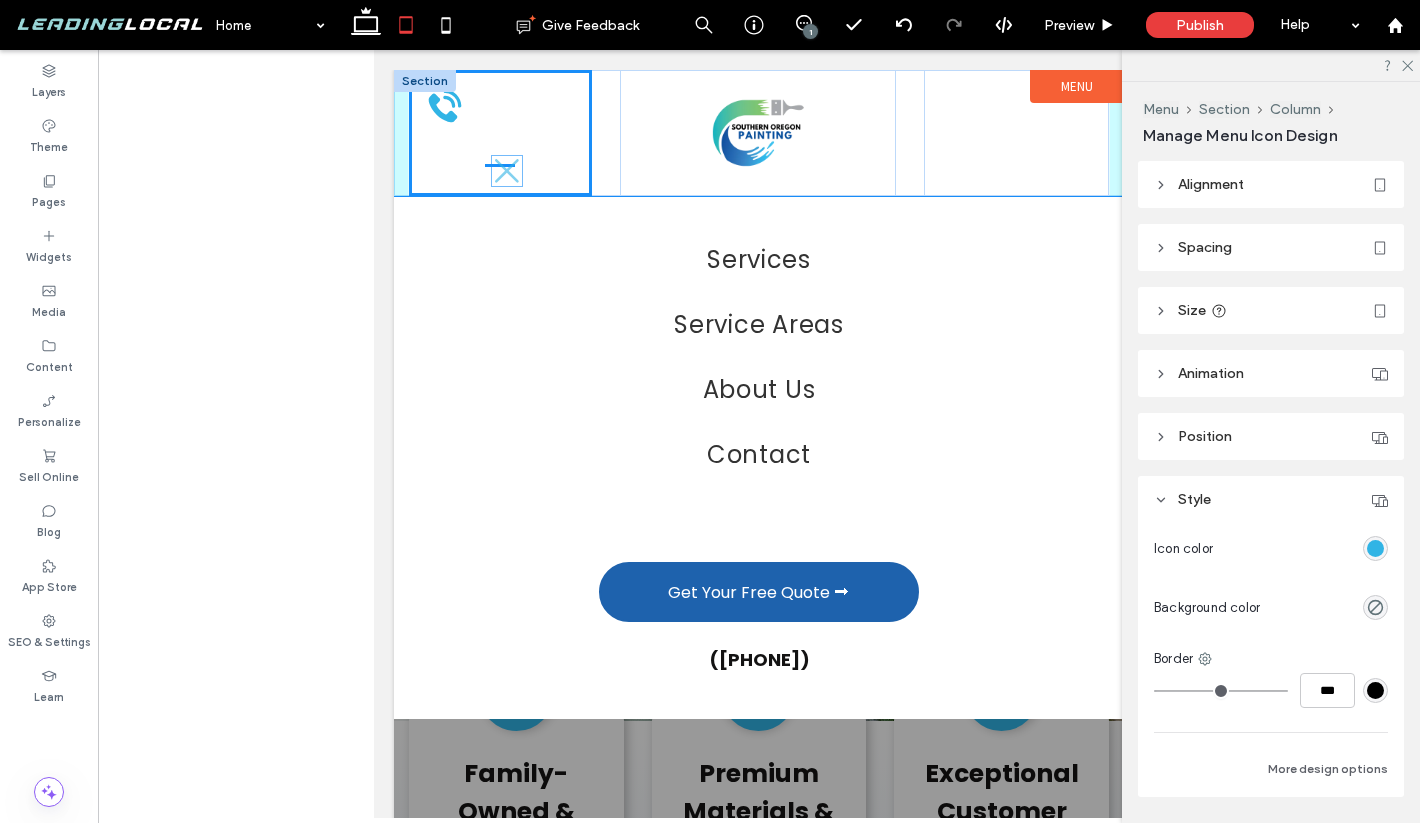 drag, startPoint x: 1073, startPoint y: 134, endPoint x: 503, endPoint y: 170, distance: 571.1357 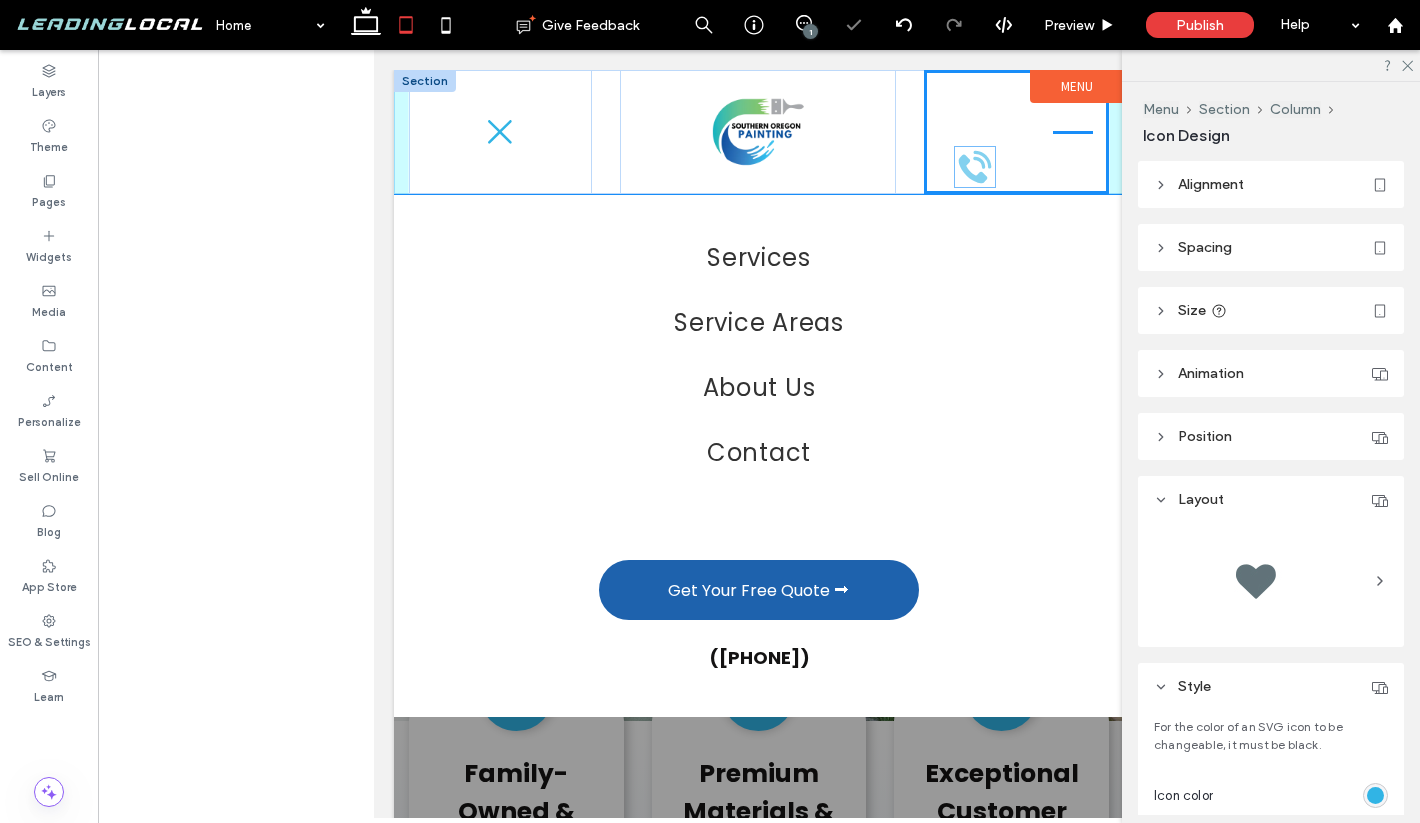 drag, startPoint x: 448, startPoint y: 113, endPoint x: 988, endPoint y: 174, distance: 543.43445 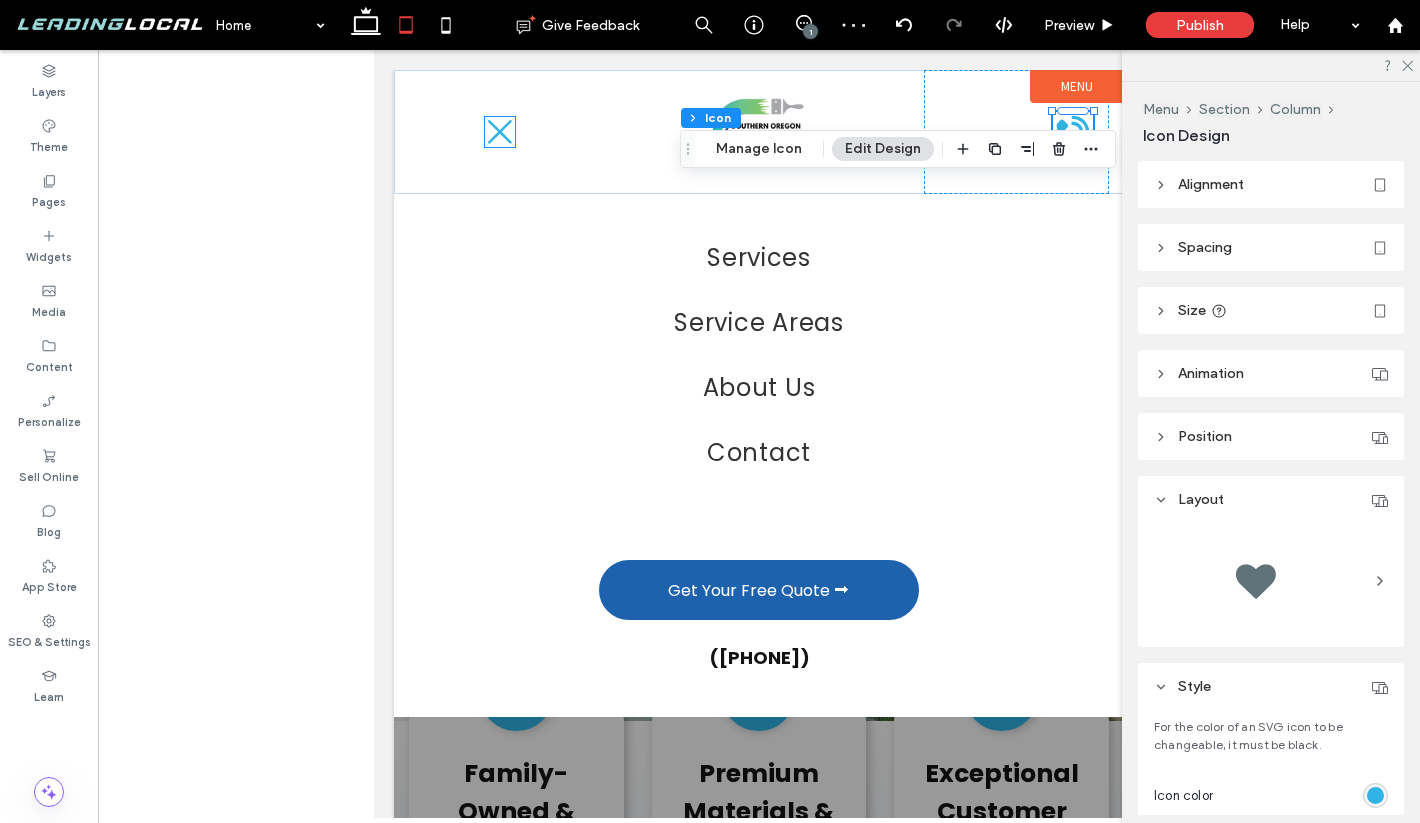 click 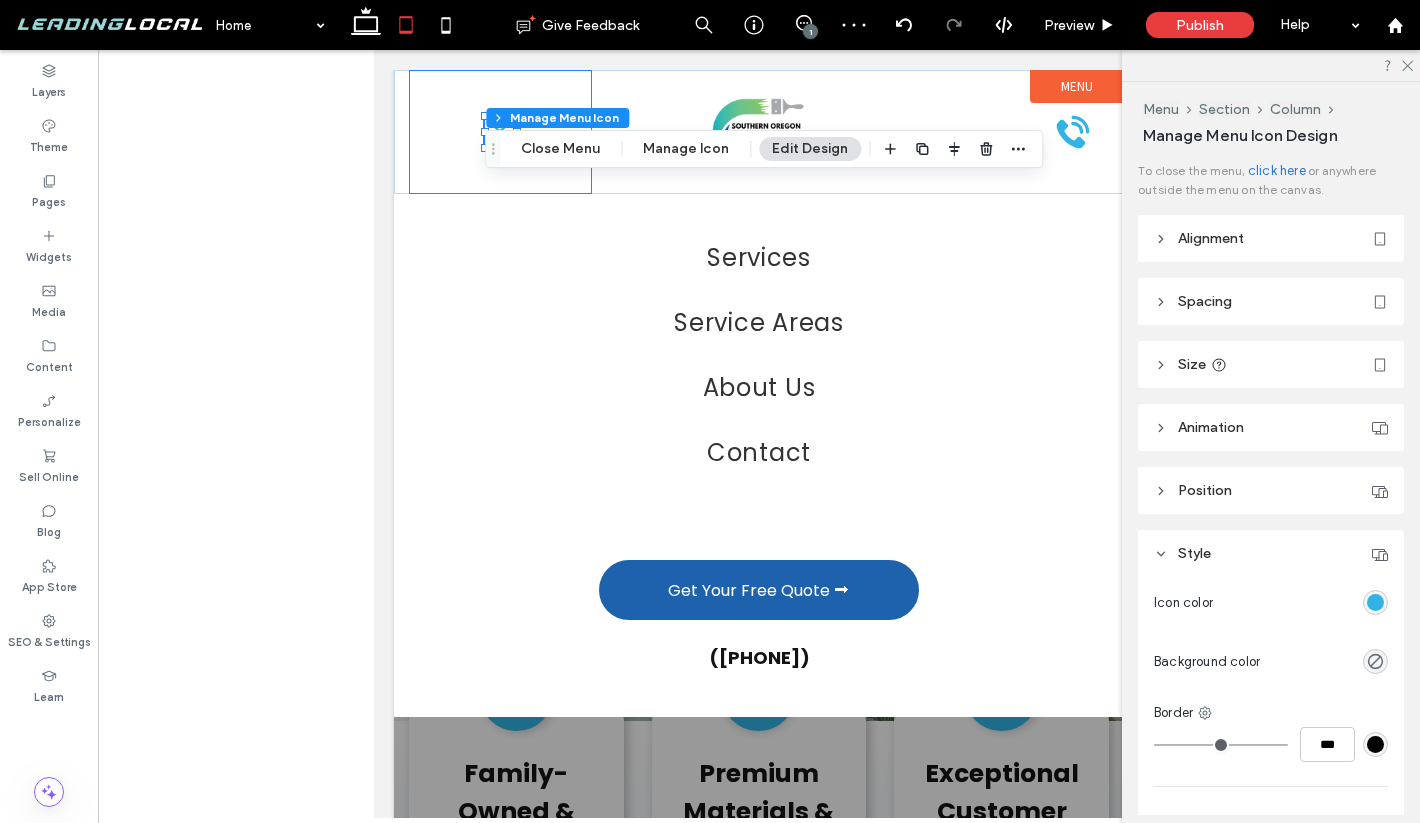 click at bounding box center [501, 132] 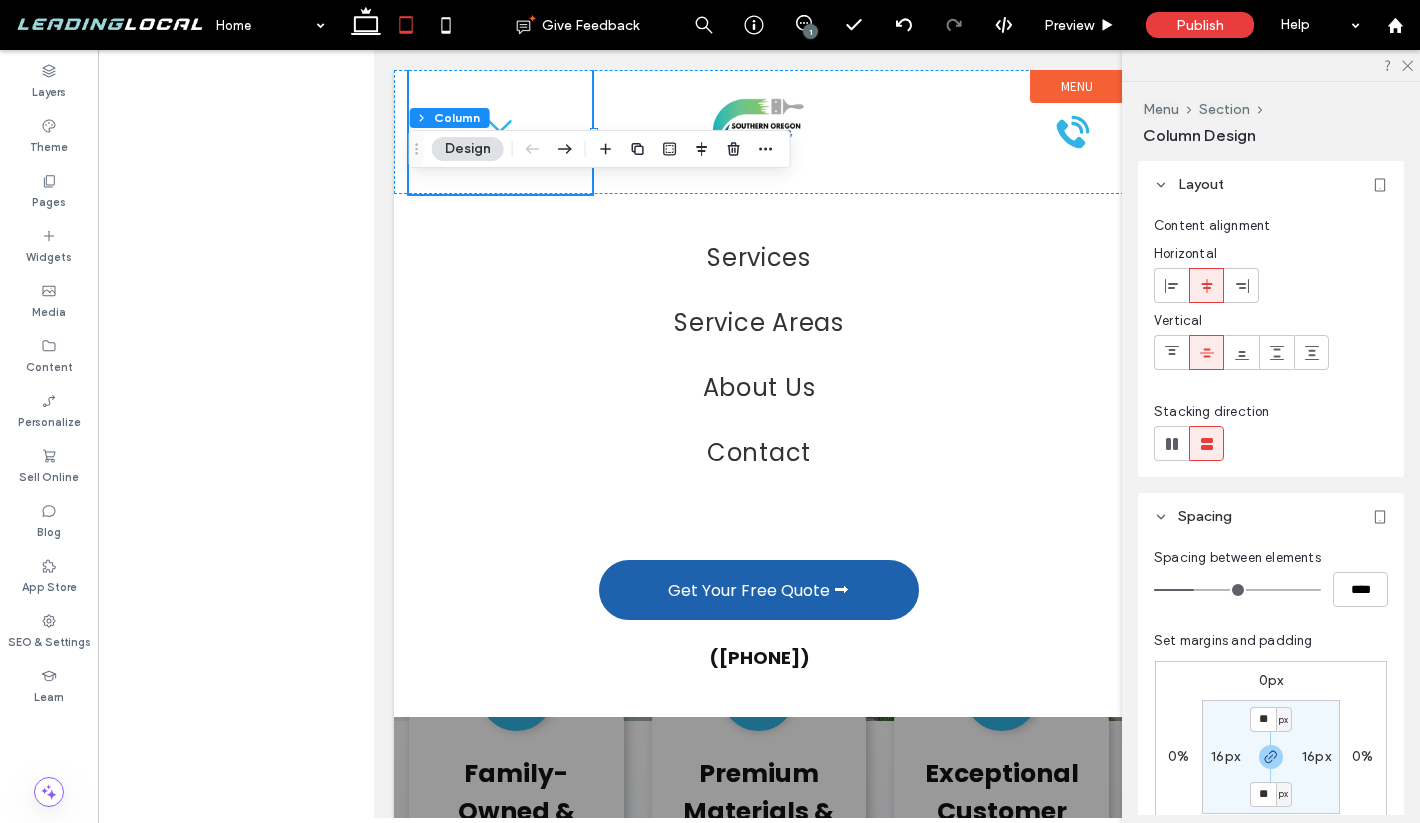 click at bounding box center [1172, 285] 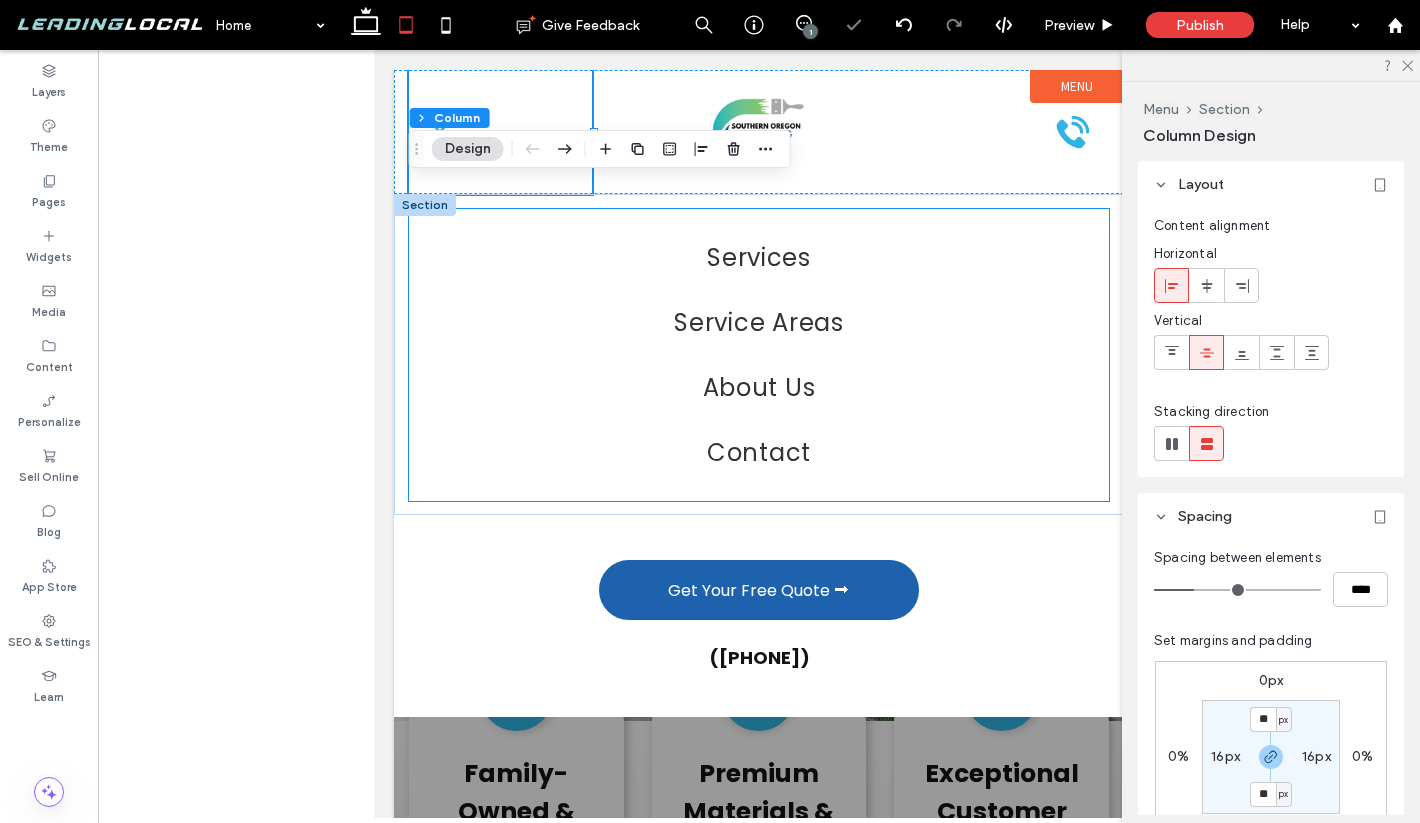 click on "Services
Service Areas
About Us
Contact" at bounding box center [759, 355] 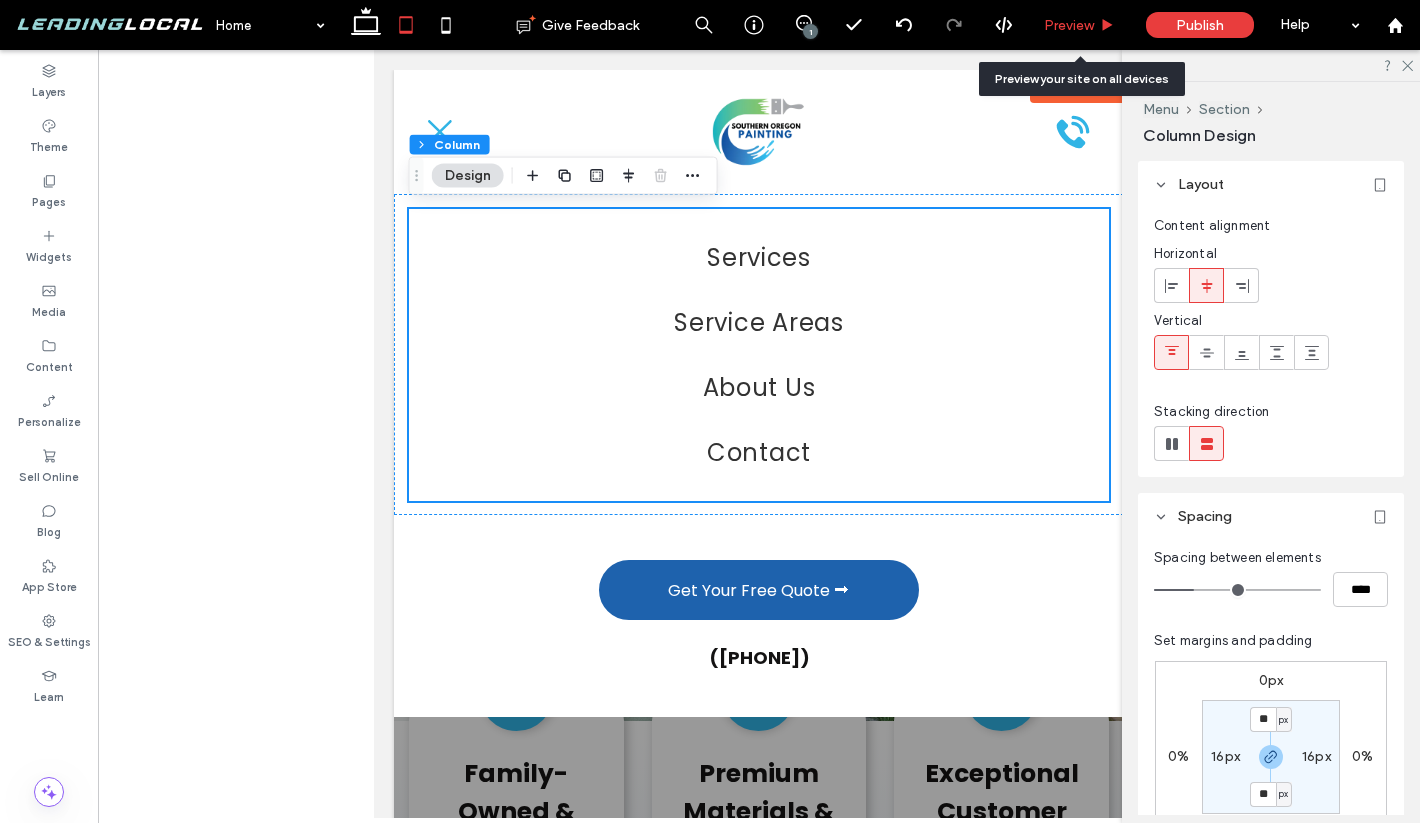 drag, startPoint x: 1056, startPoint y: 23, endPoint x: 372, endPoint y: 30, distance: 684.0358 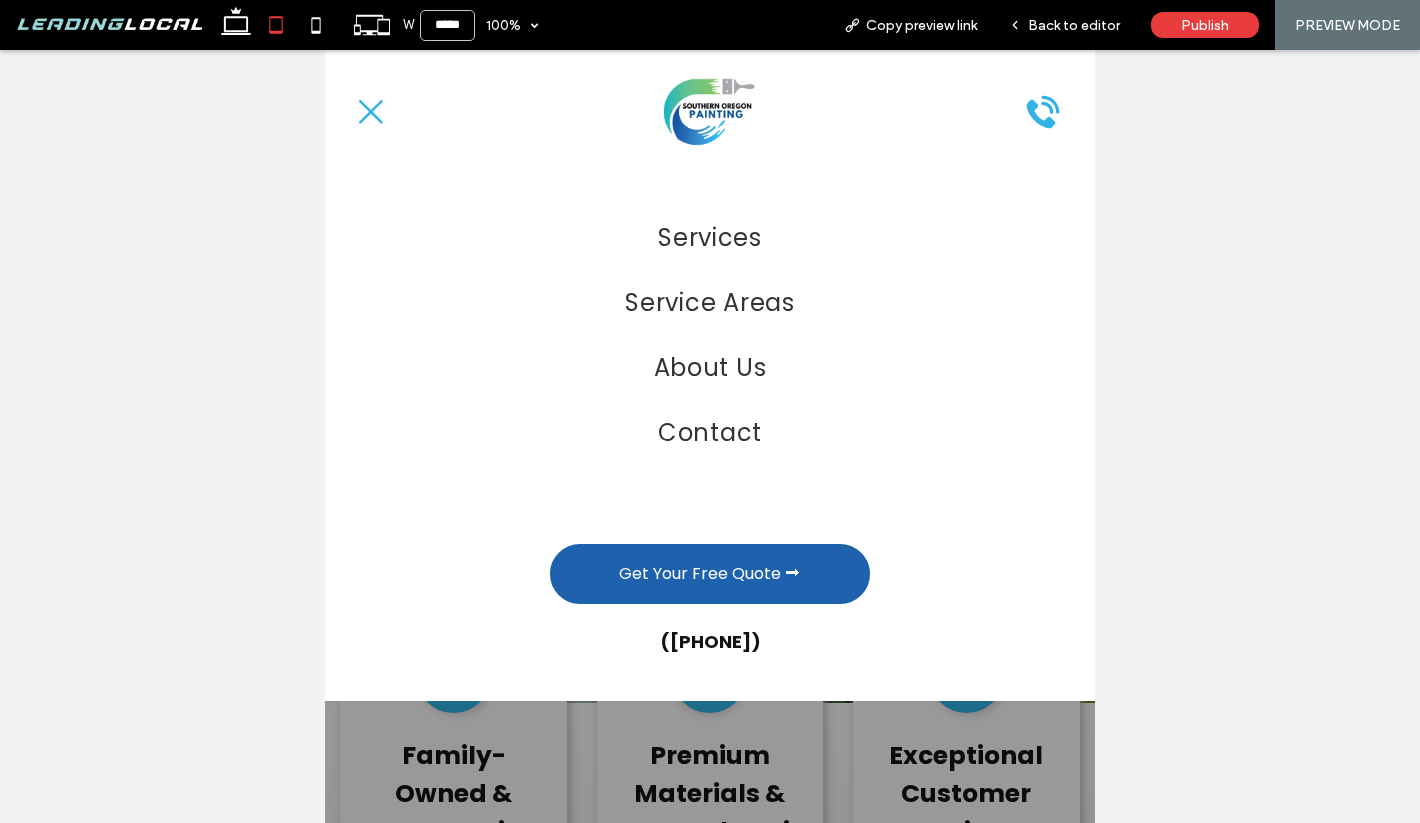 click 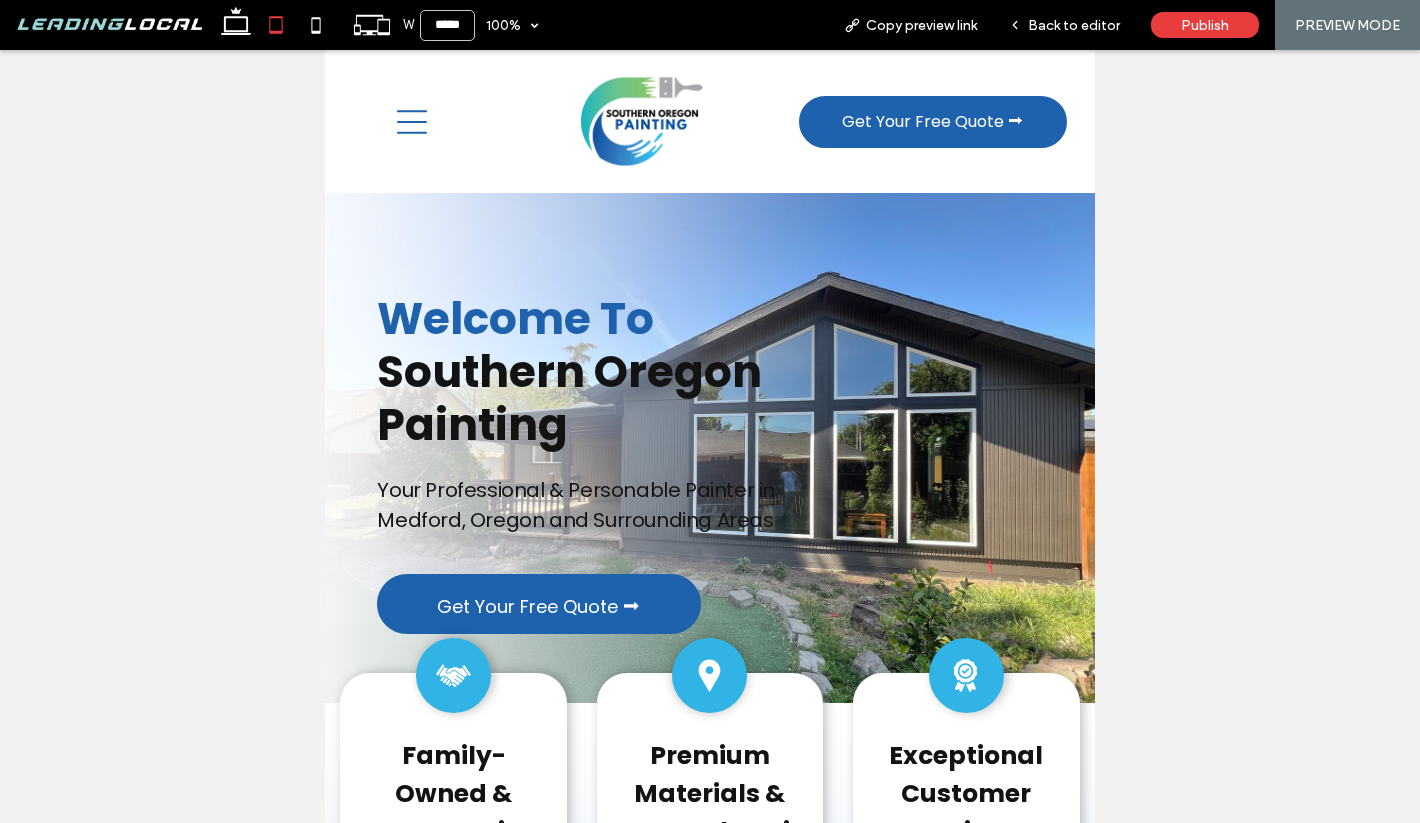 click 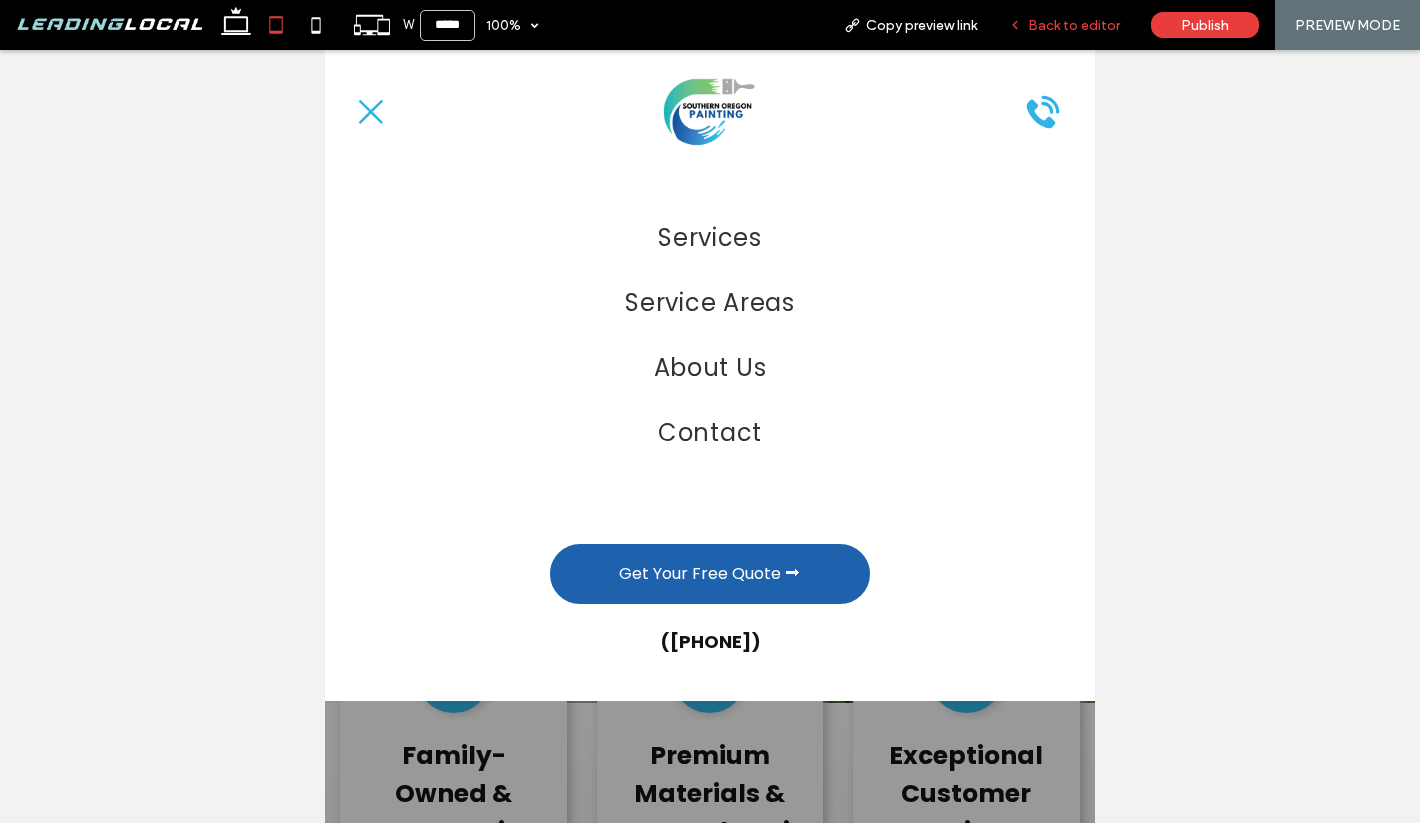 click on "Back to editor" at bounding box center [1074, 25] 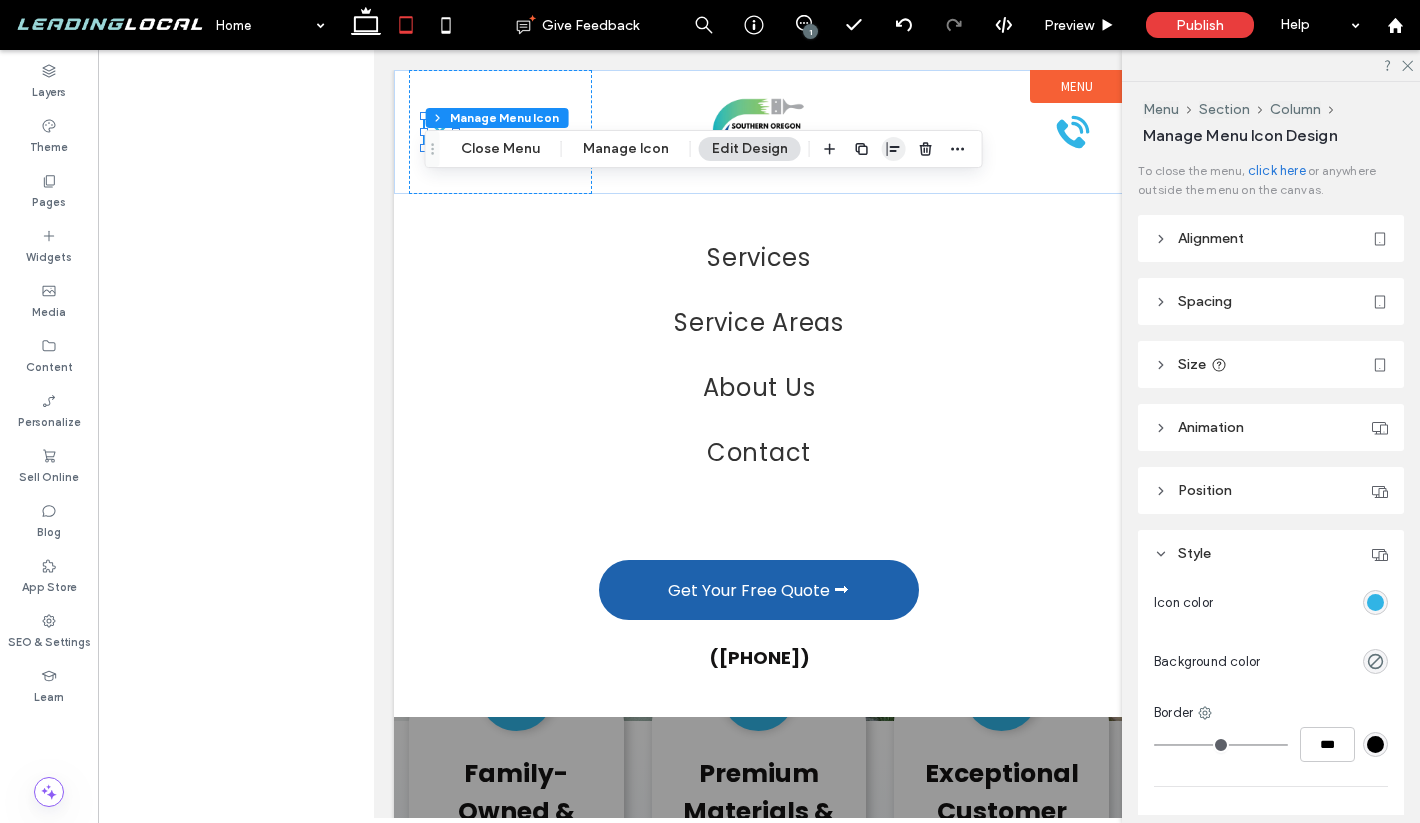 click at bounding box center [894, 149] 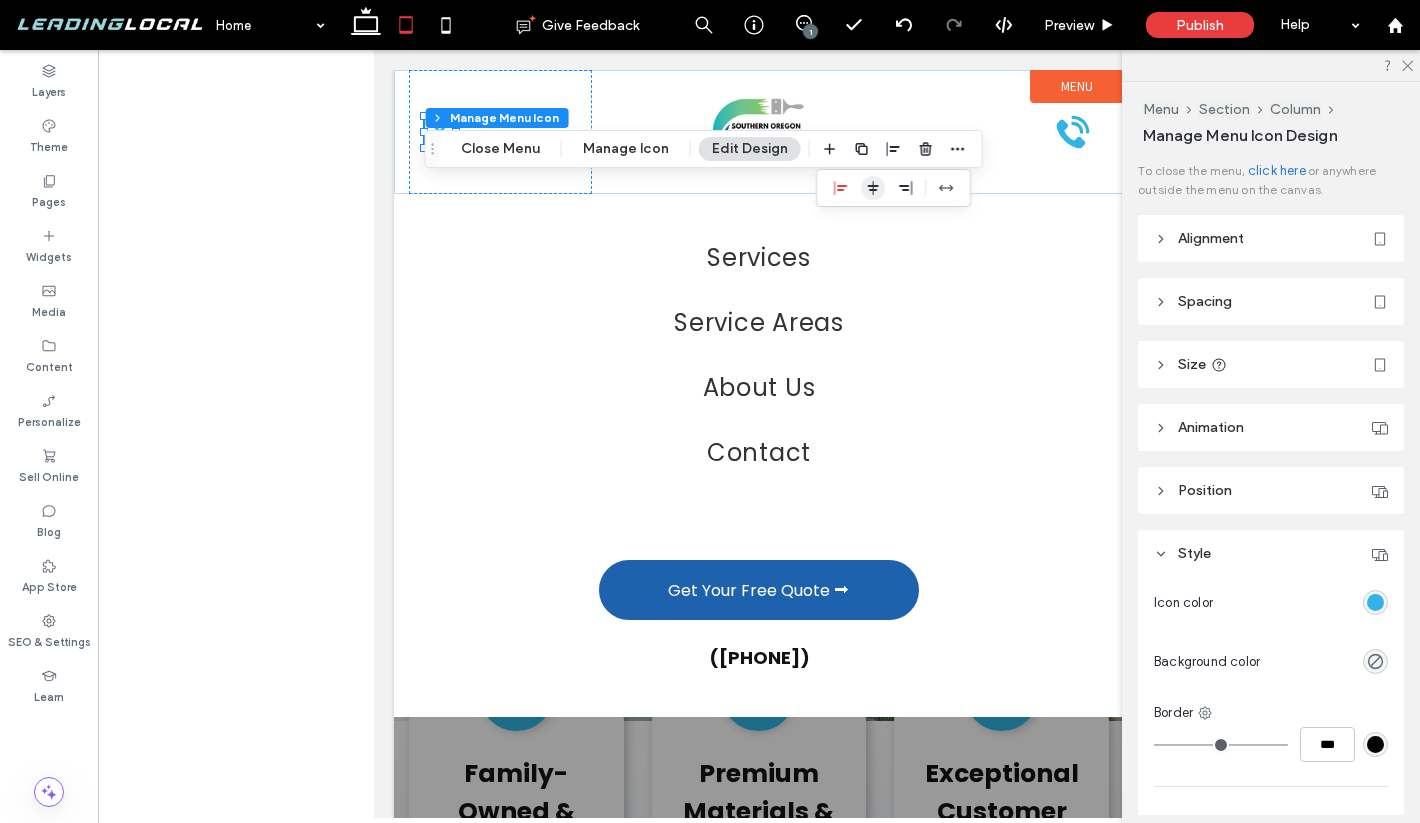 click at bounding box center (873, 188) 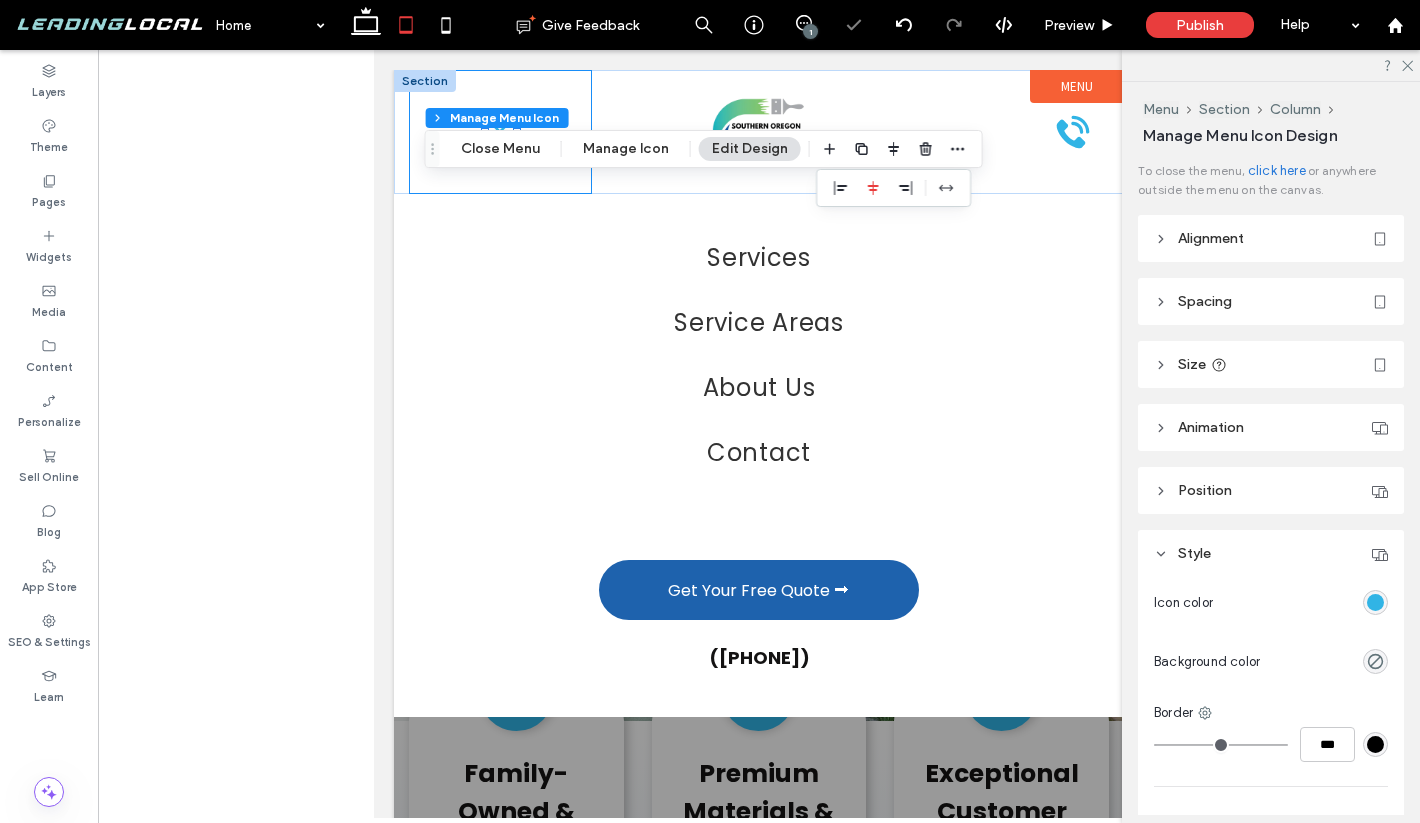 click at bounding box center (501, 132) 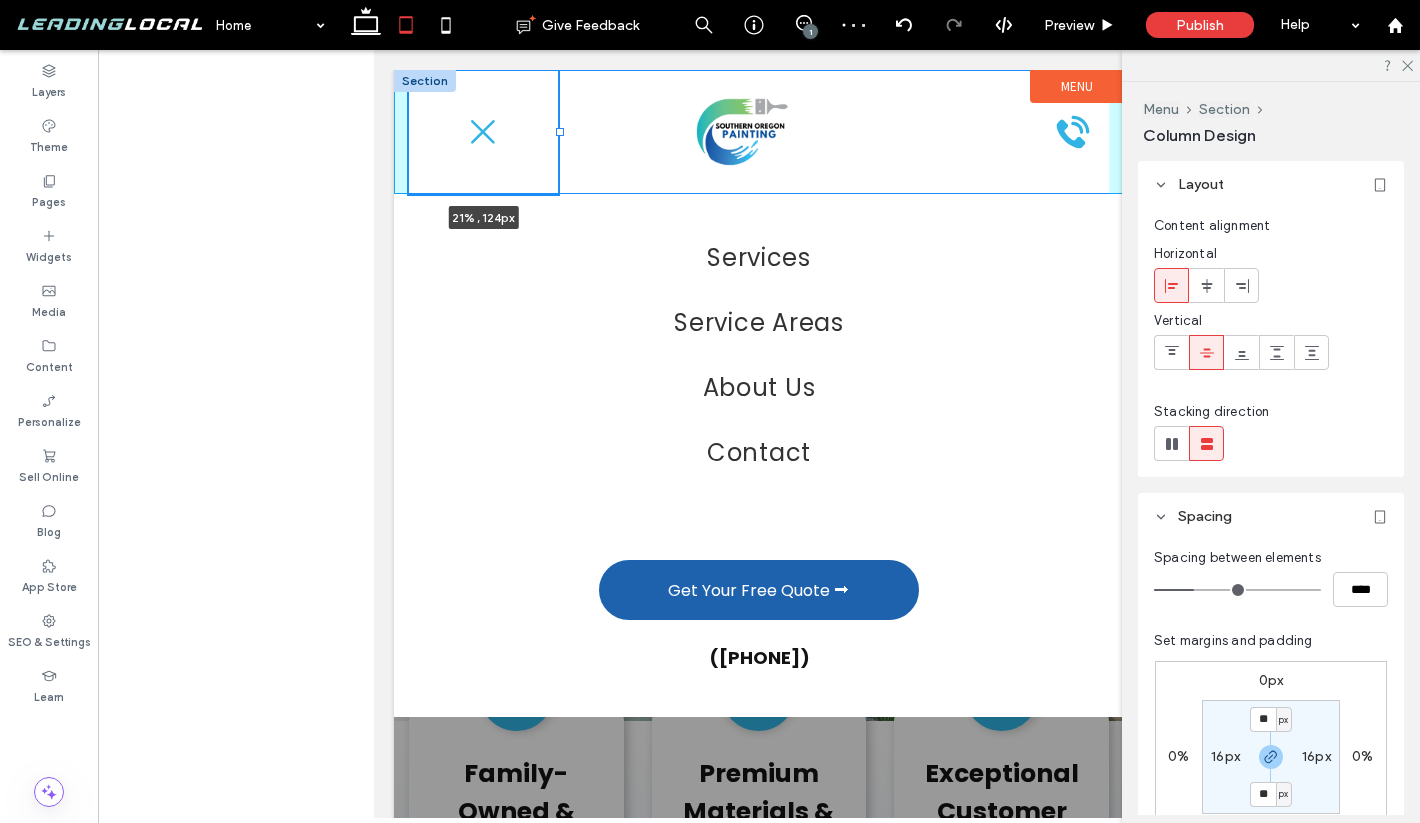 drag, startPoint x: 593, startPoint y: 128, endPoint x: 559, endPoint y: 128, distance: 34 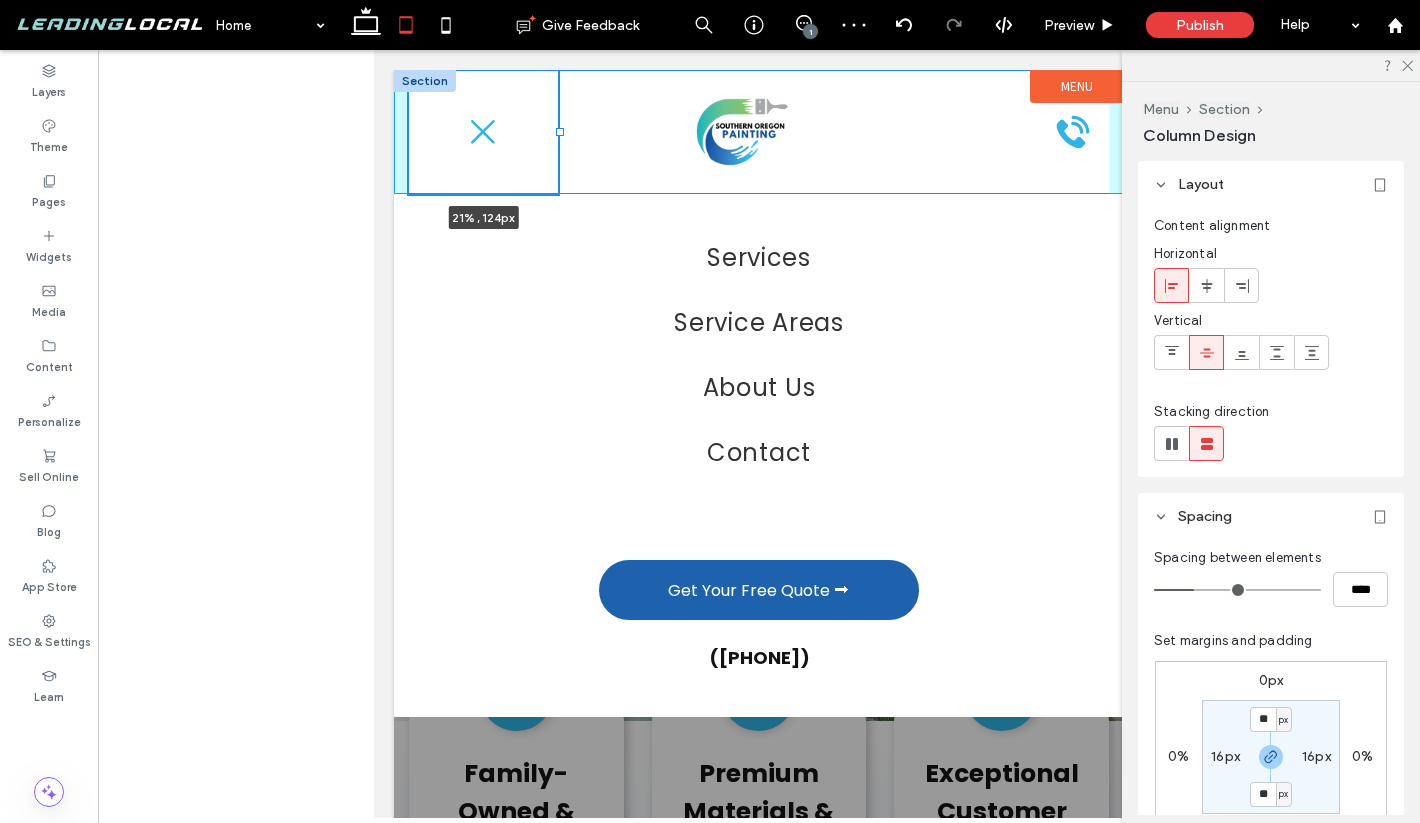 click at bounding box center [560, 132] 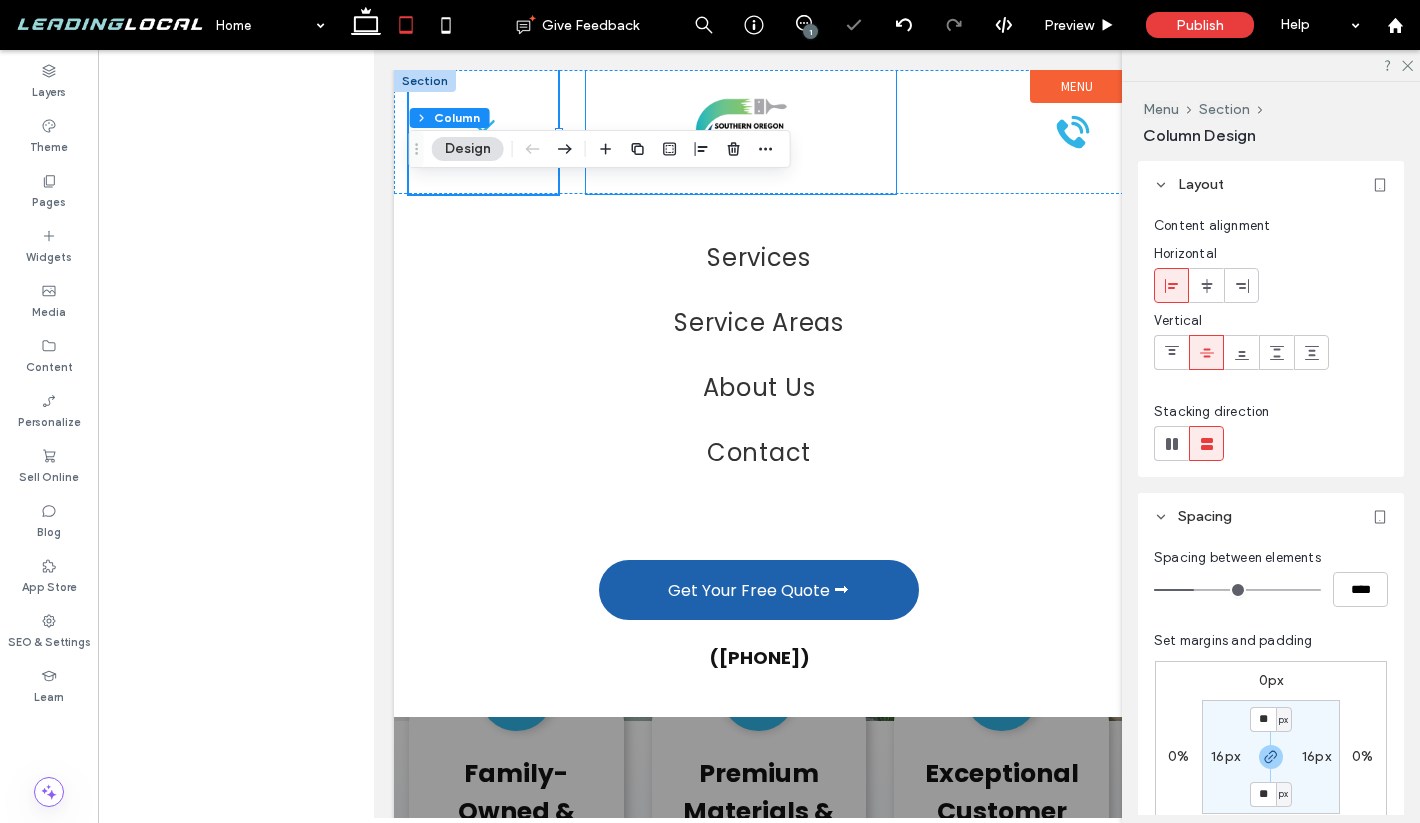click at bounding box center (741, 132) 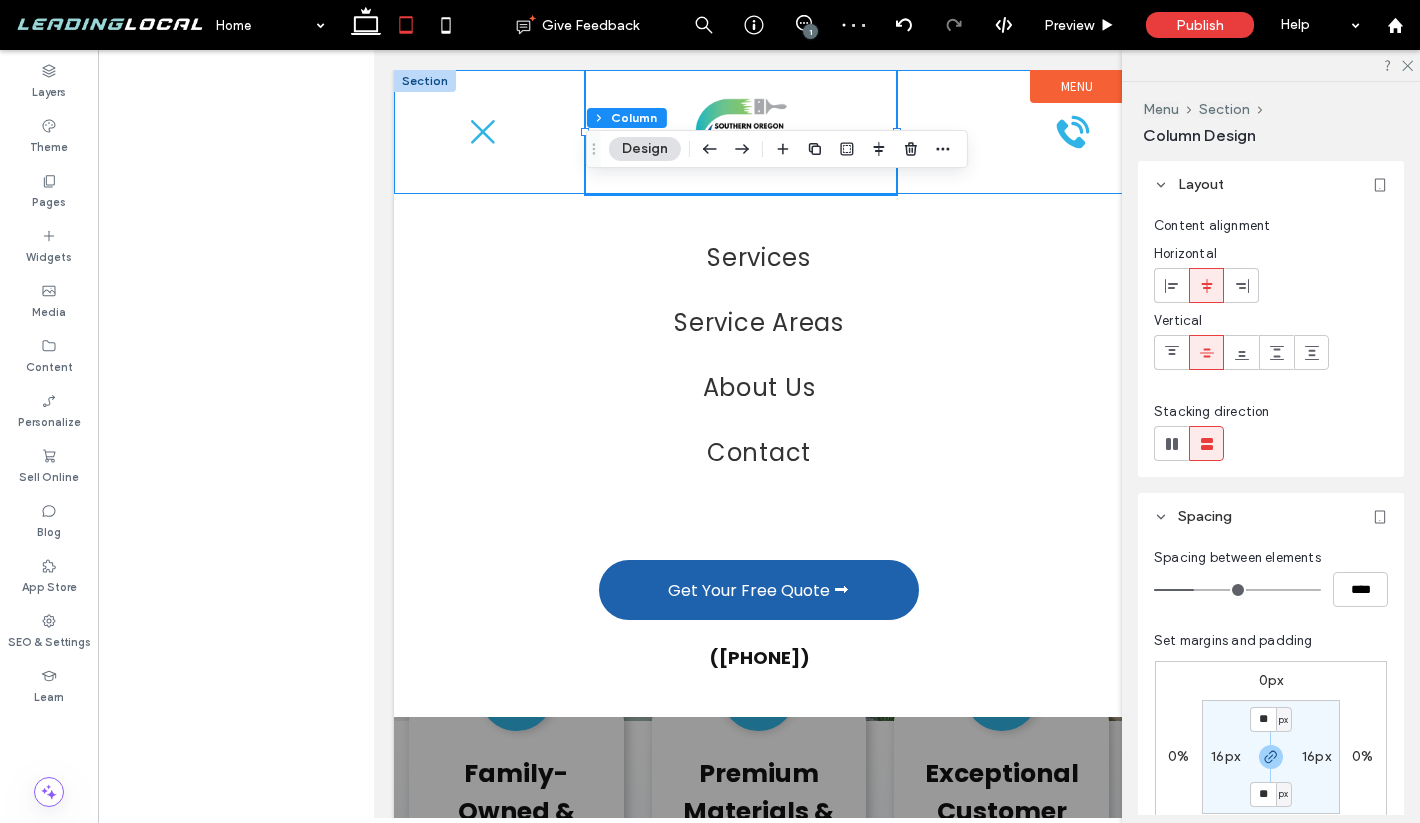 click at bounding box center (759, 132) 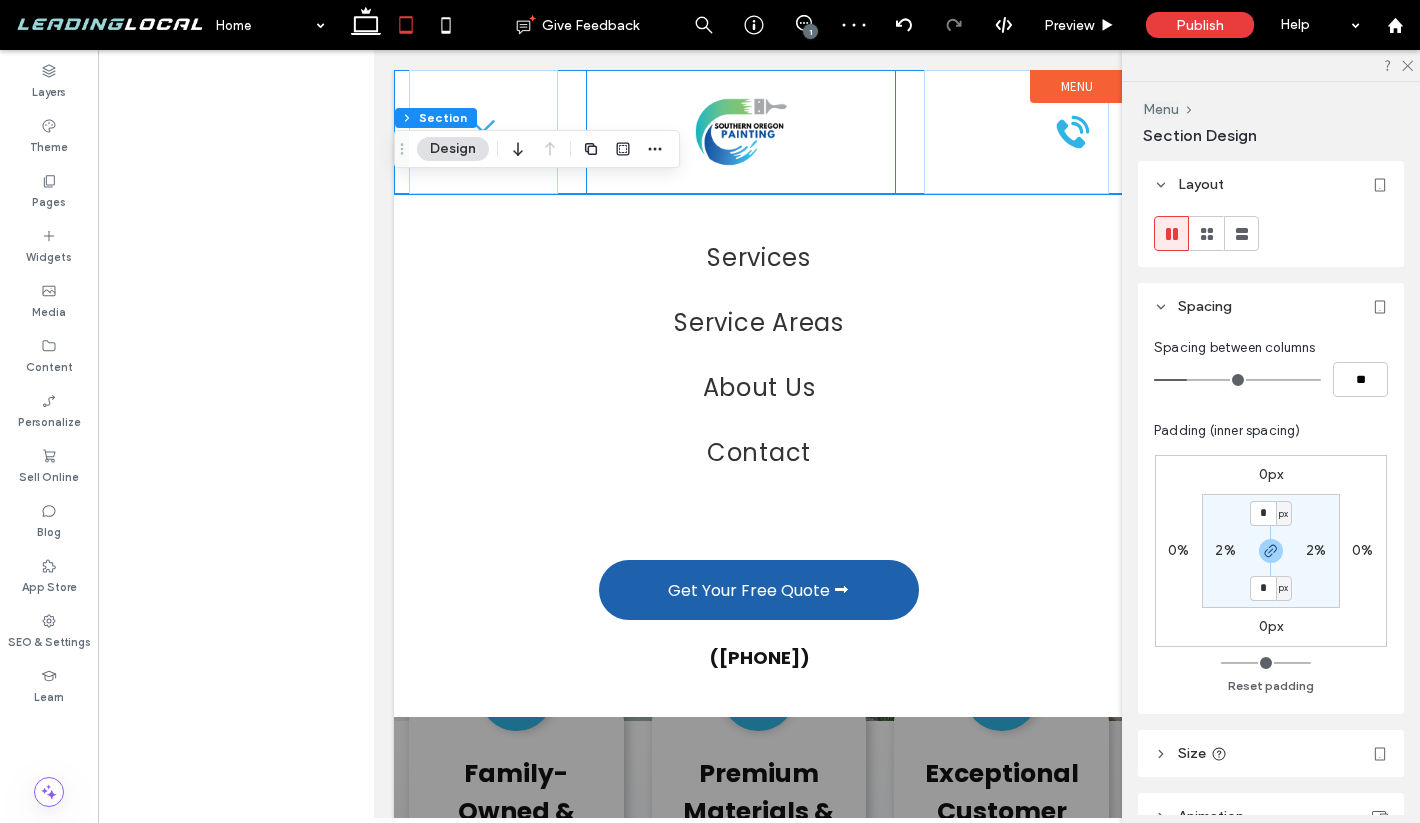click at bounding box center [741, 132] 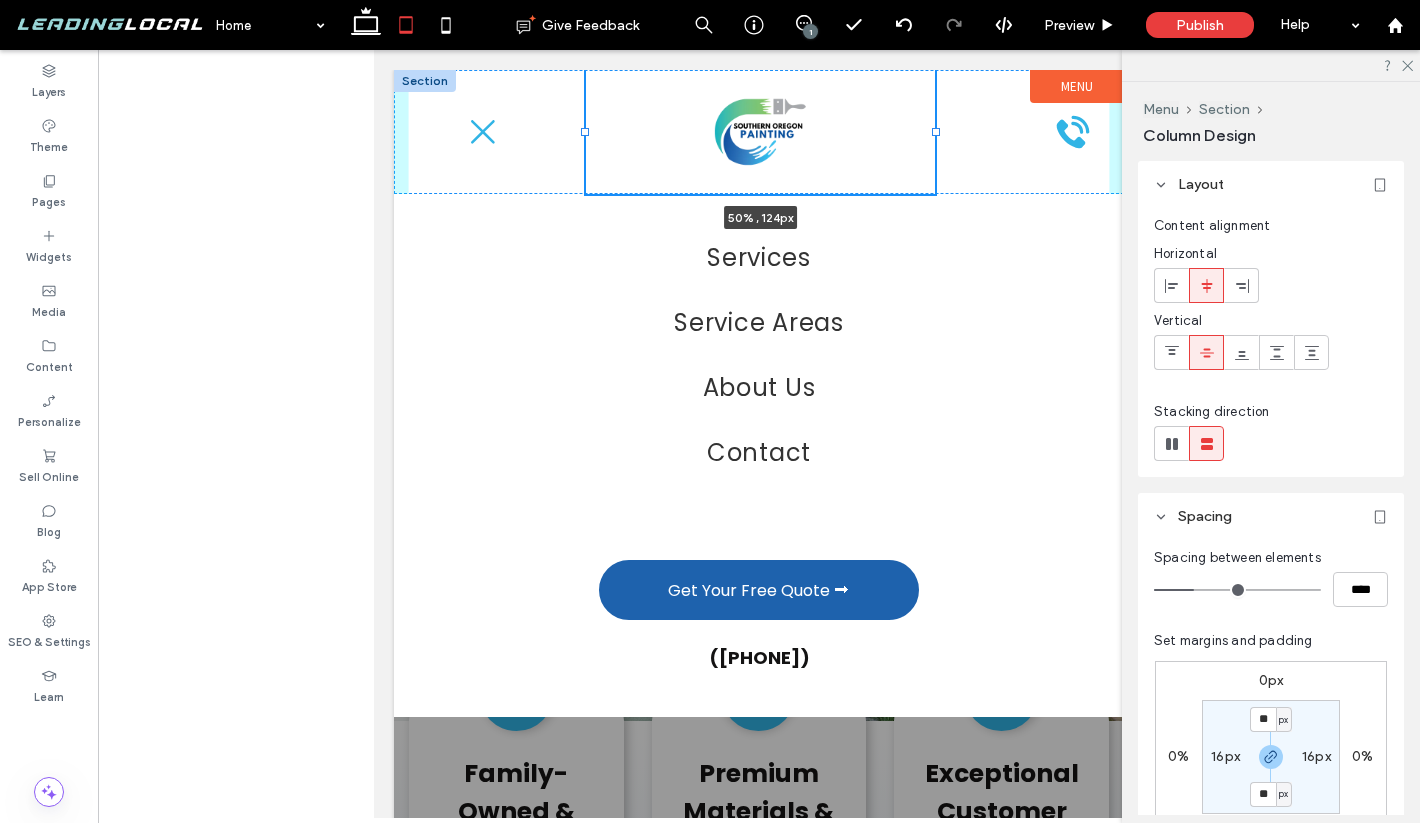 drag, startPoint x: 896, startPoint y: 128, endPoint x: 935, endPoint y: 132, distance: 39.20459 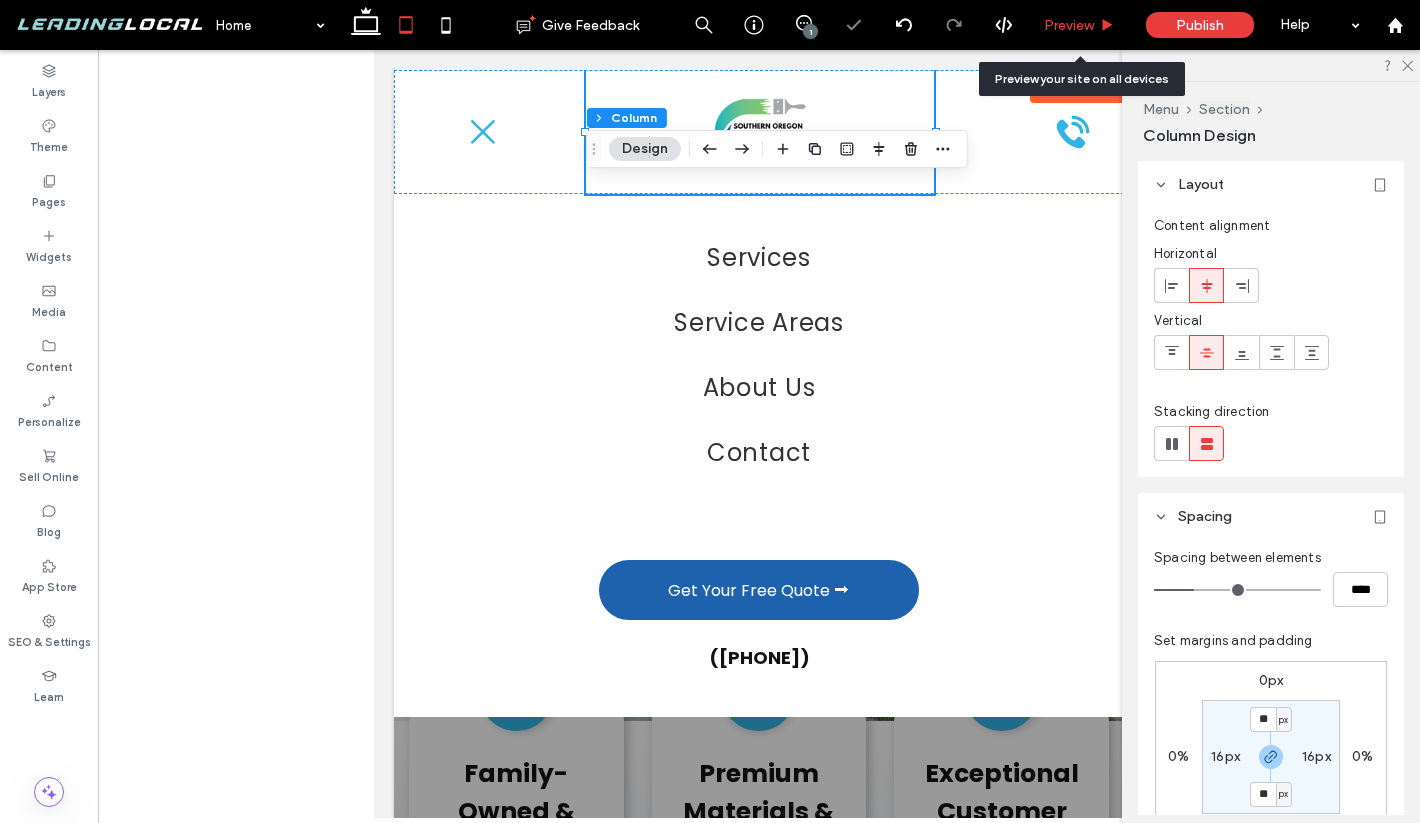 drag, startPoint x: 1056, startPoint y: 31, endPoint x: 204, endPoint y: 91, distance: 854.11005 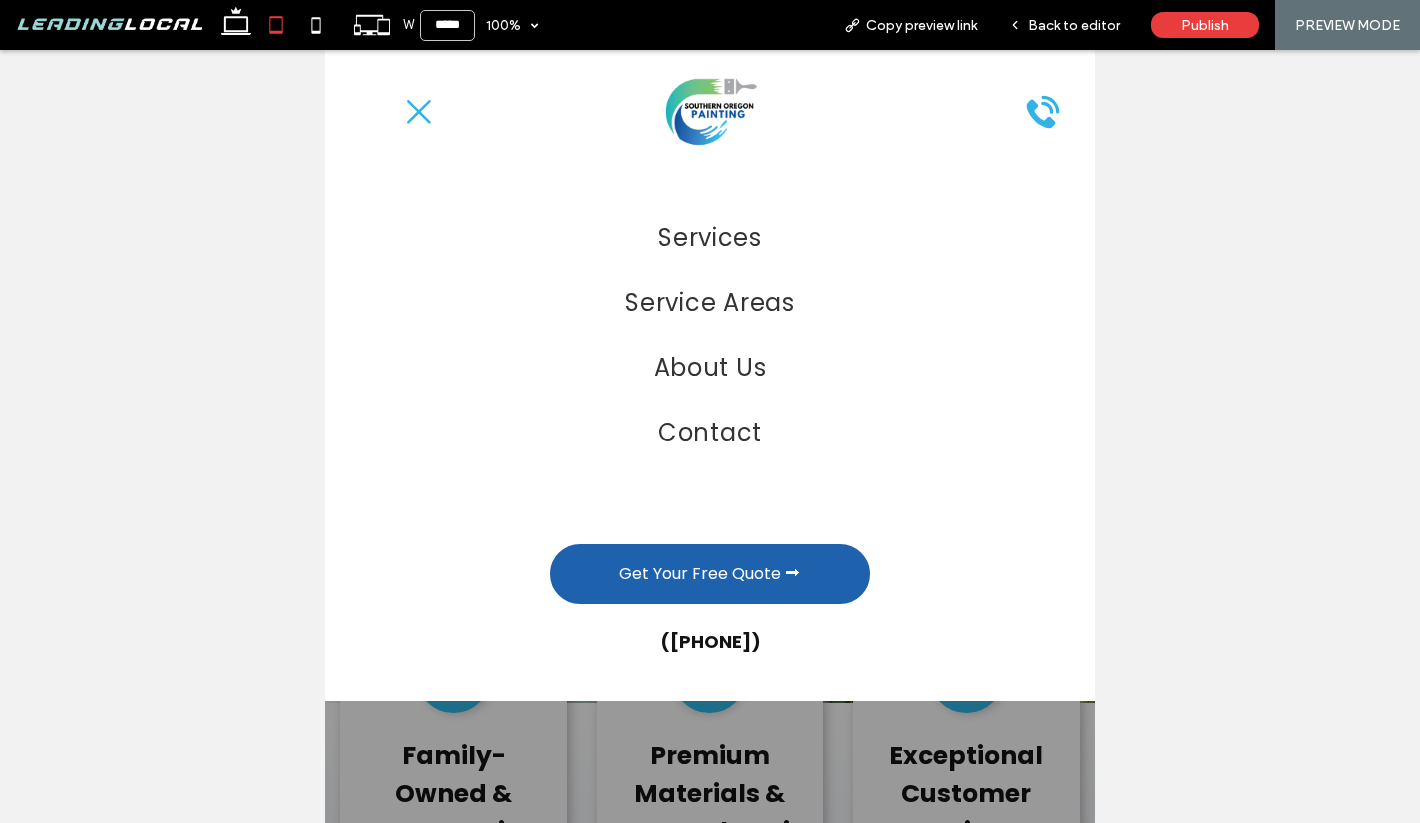 click 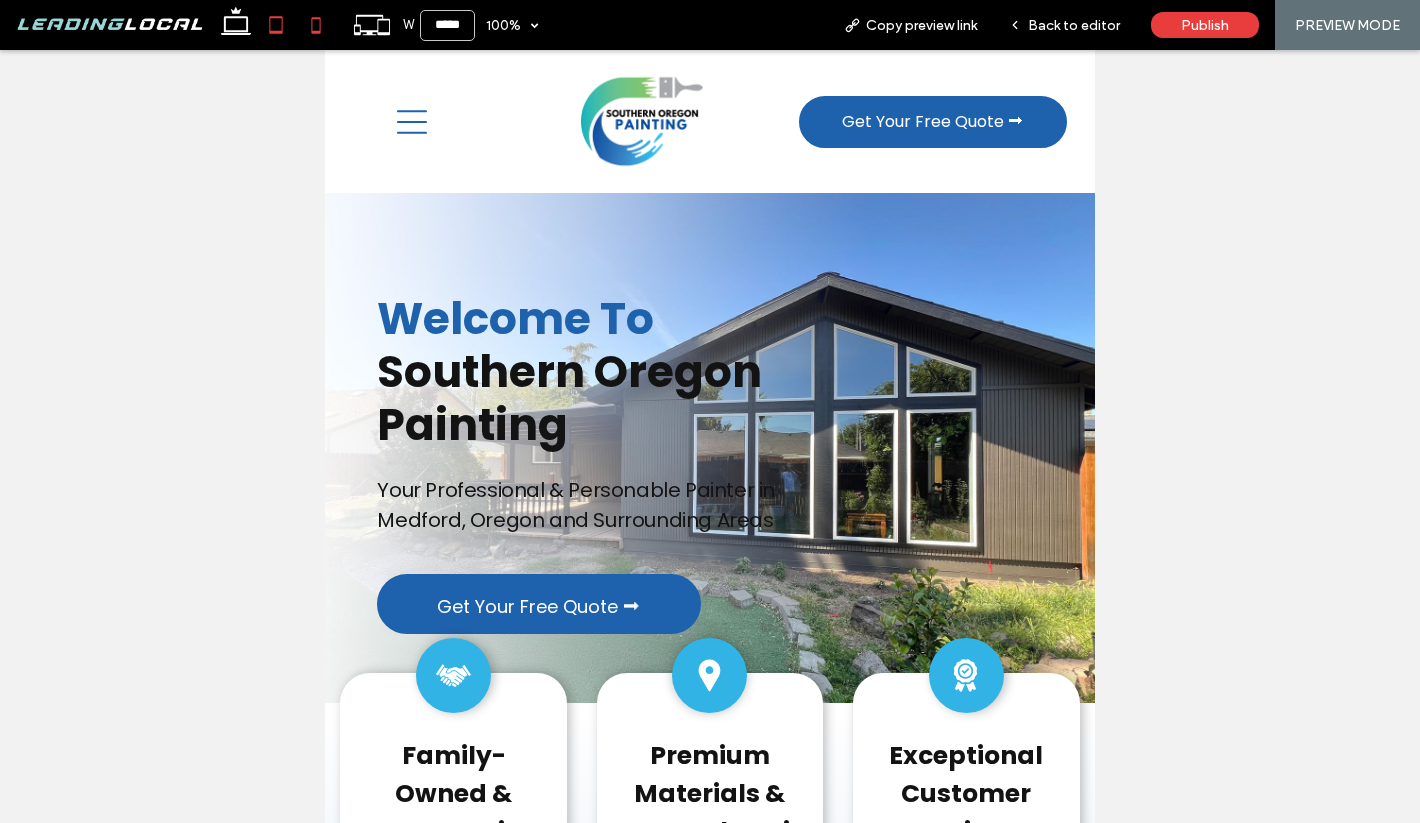 click 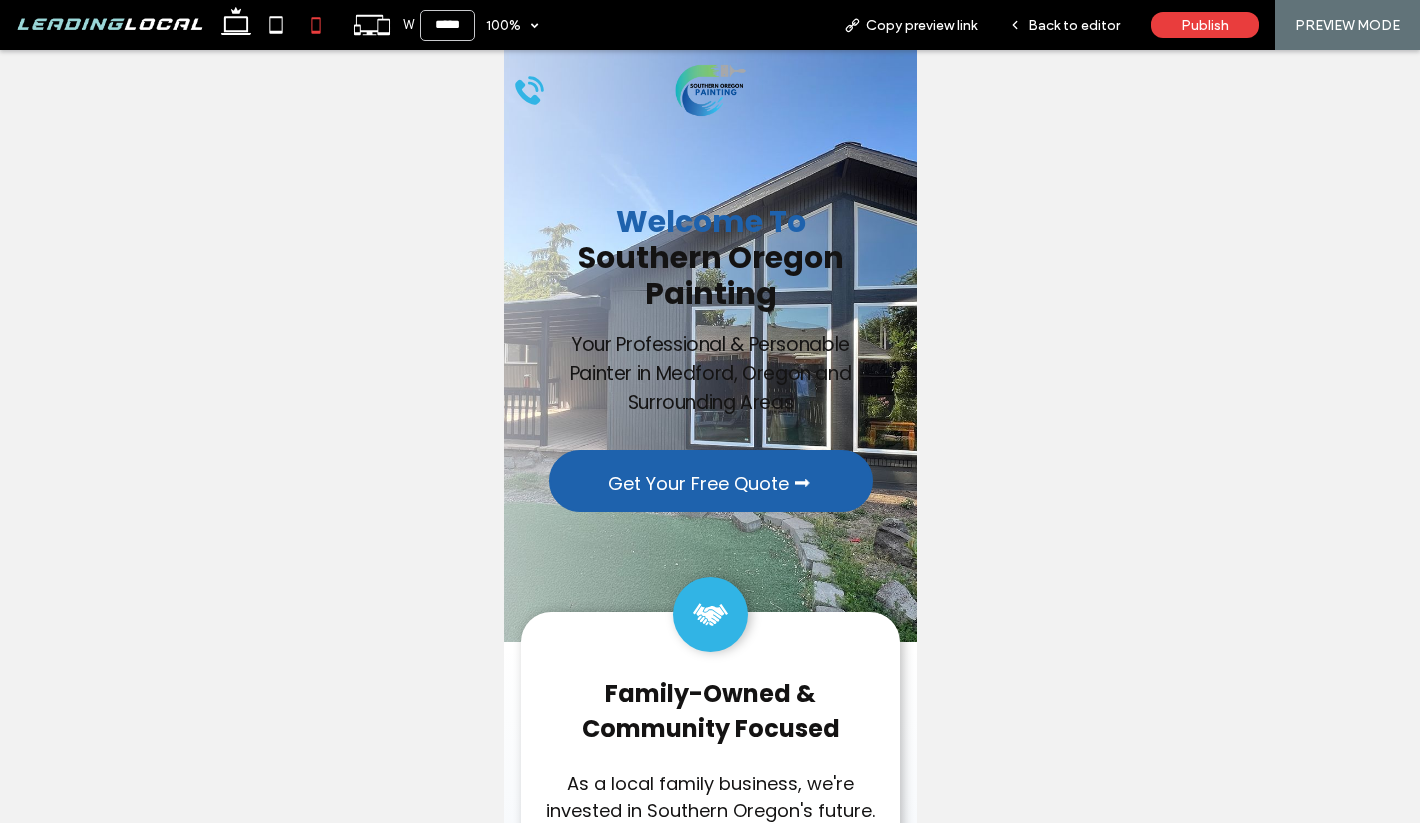 type on "*****" 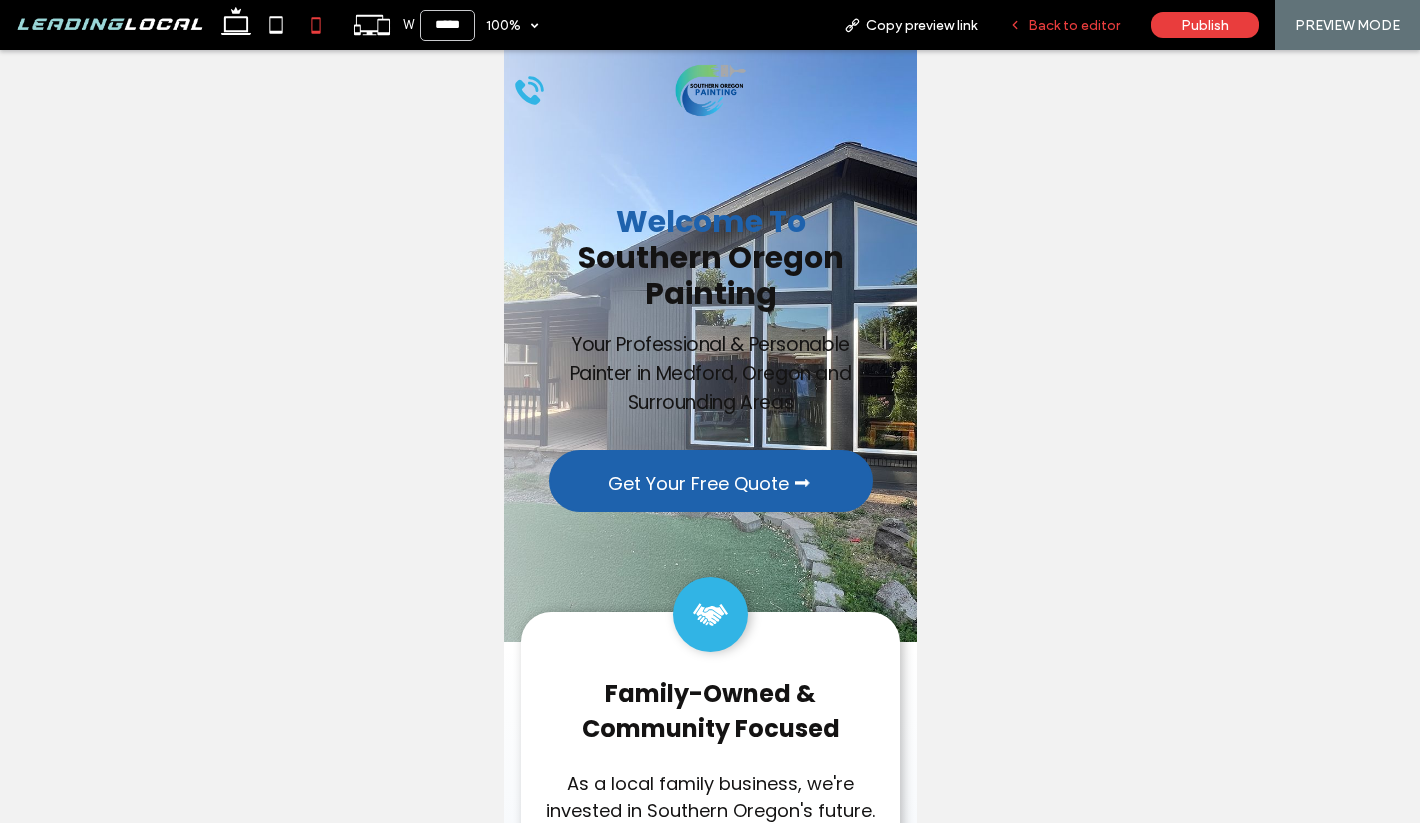 click on "Back to editor" at bounding box center [1074, 25] 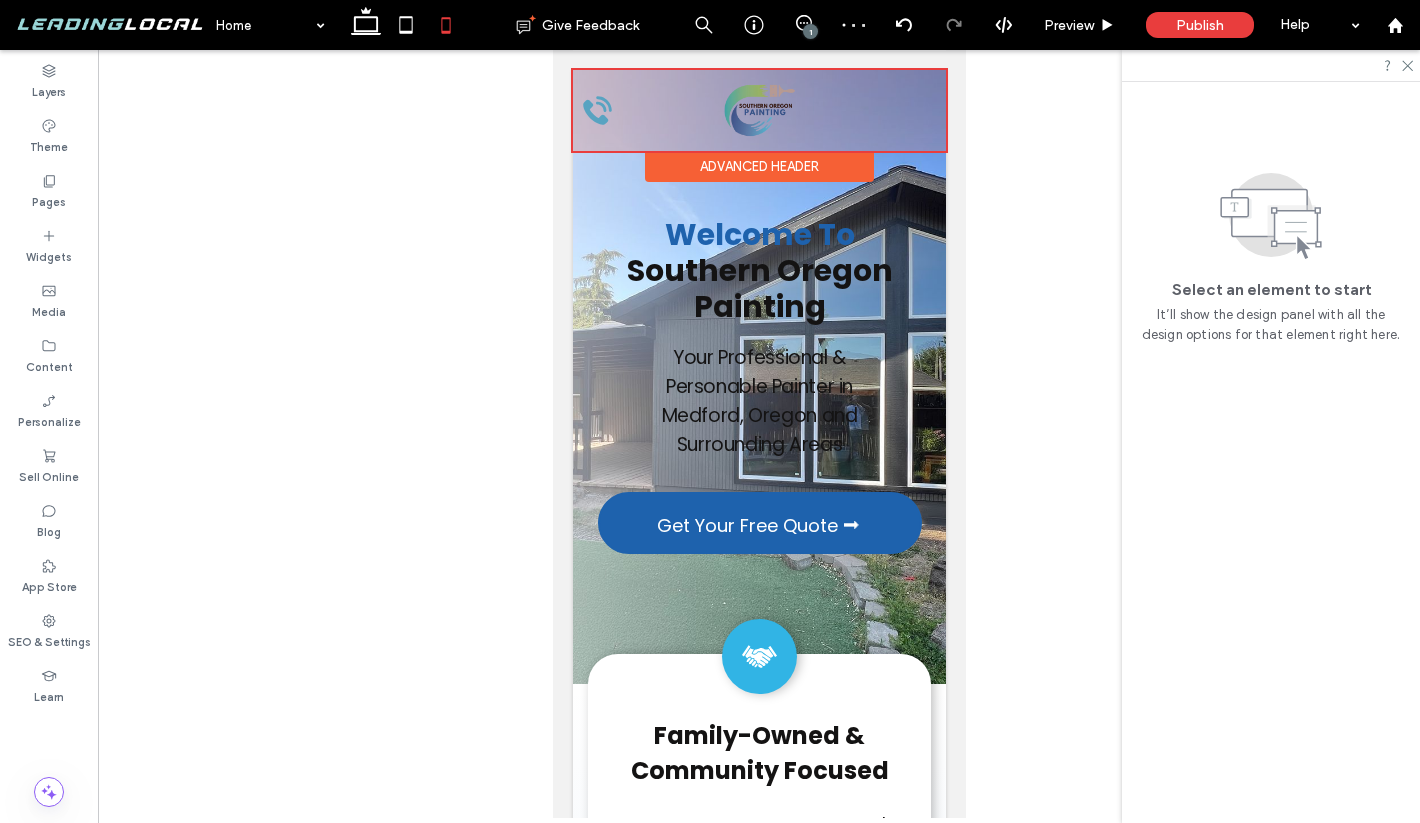click at bounding box center (758, 110) 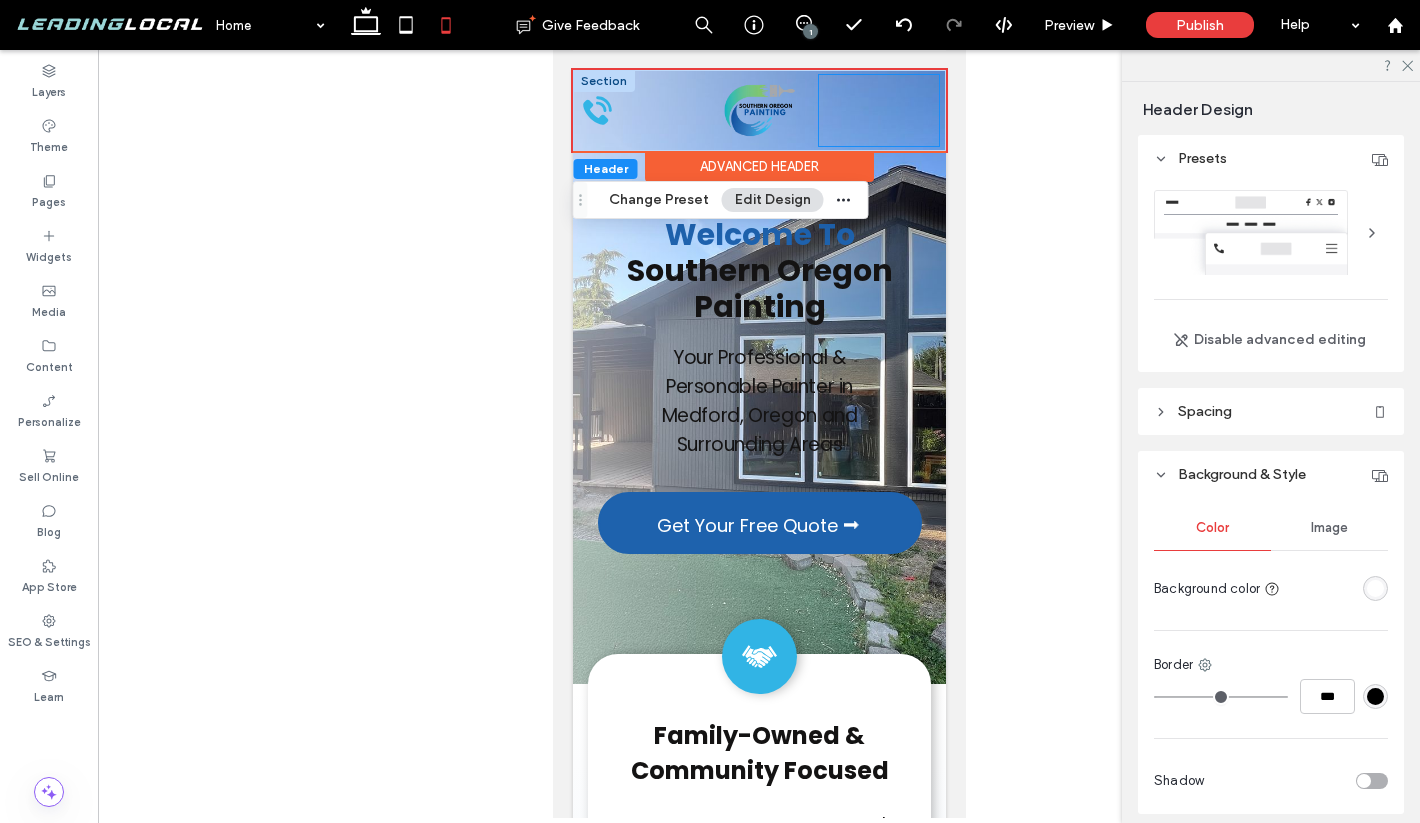 click on "Get Your Free Quote ⮕" at bounding box center (877, 110) 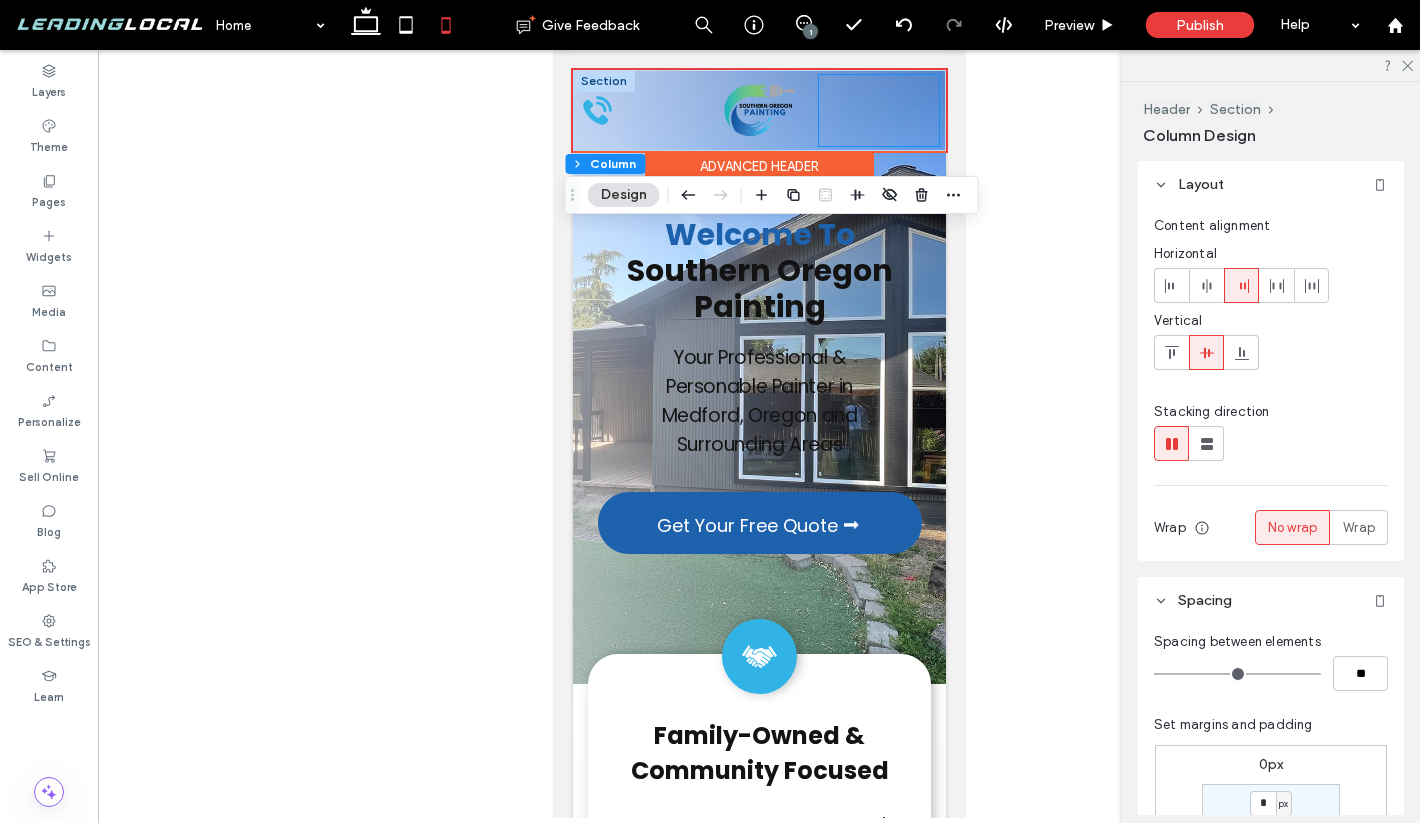 type on "**" 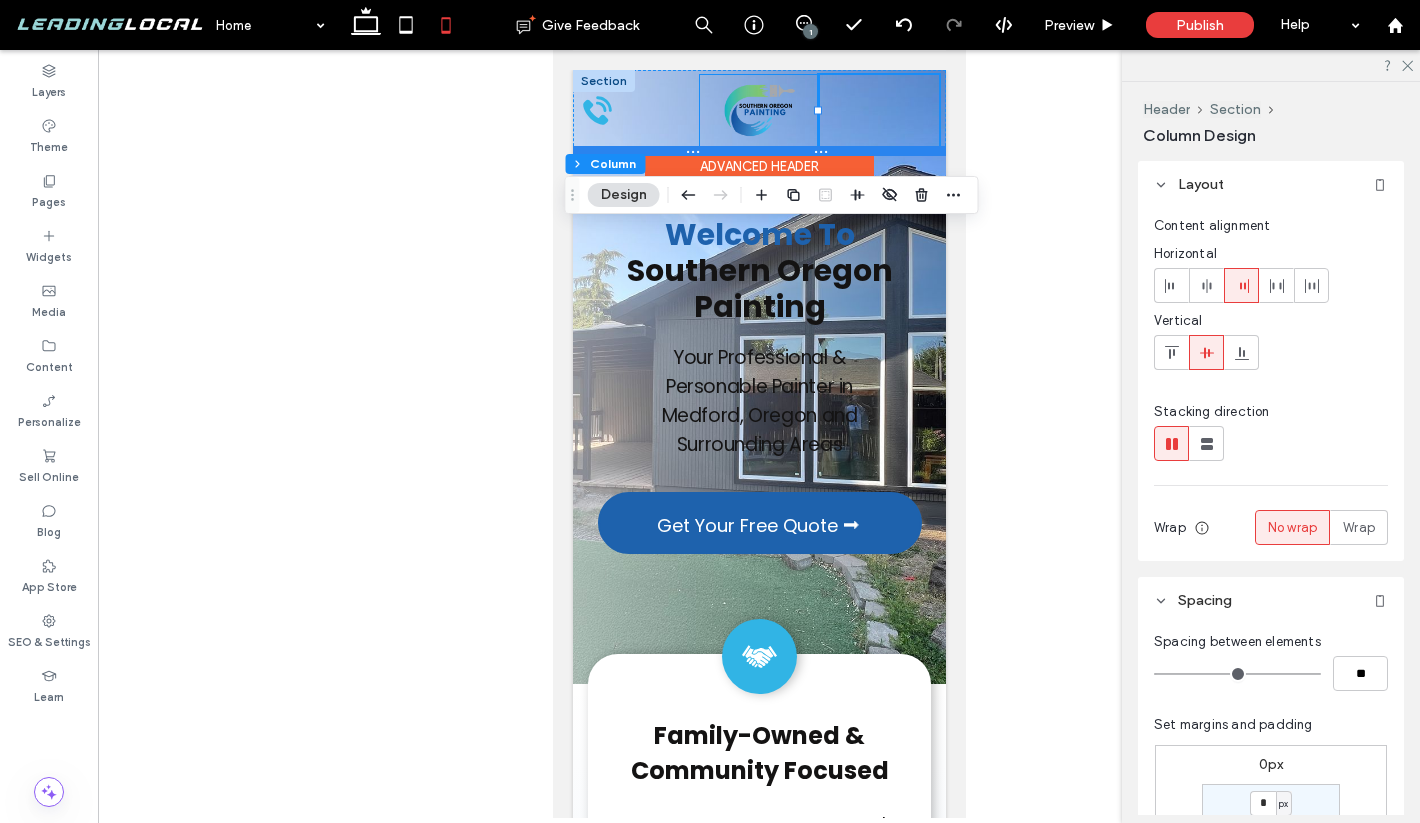 click at bounding box center [758, 151] 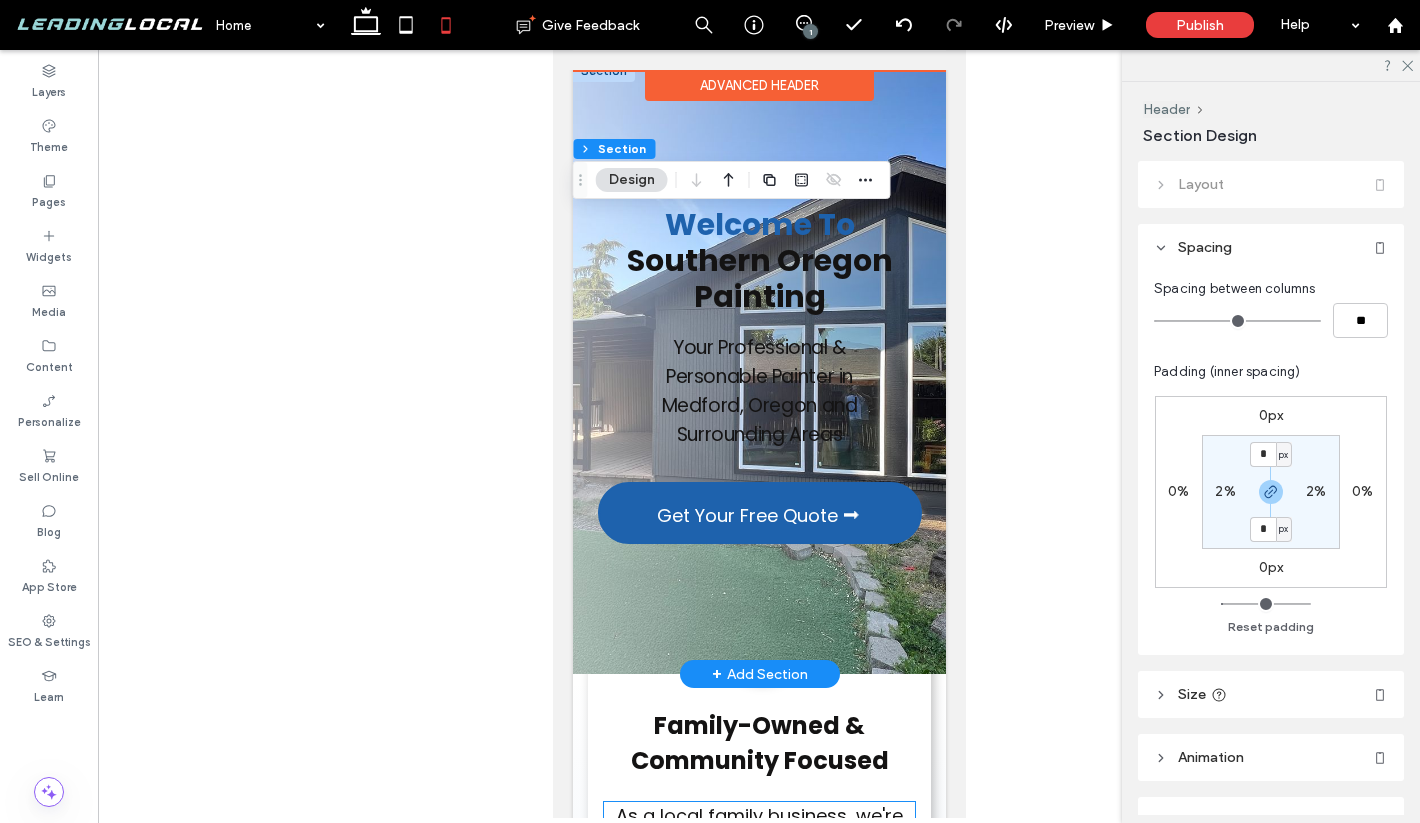 scroll, scrollTop: 0, scrollLeft: 0, axis: both 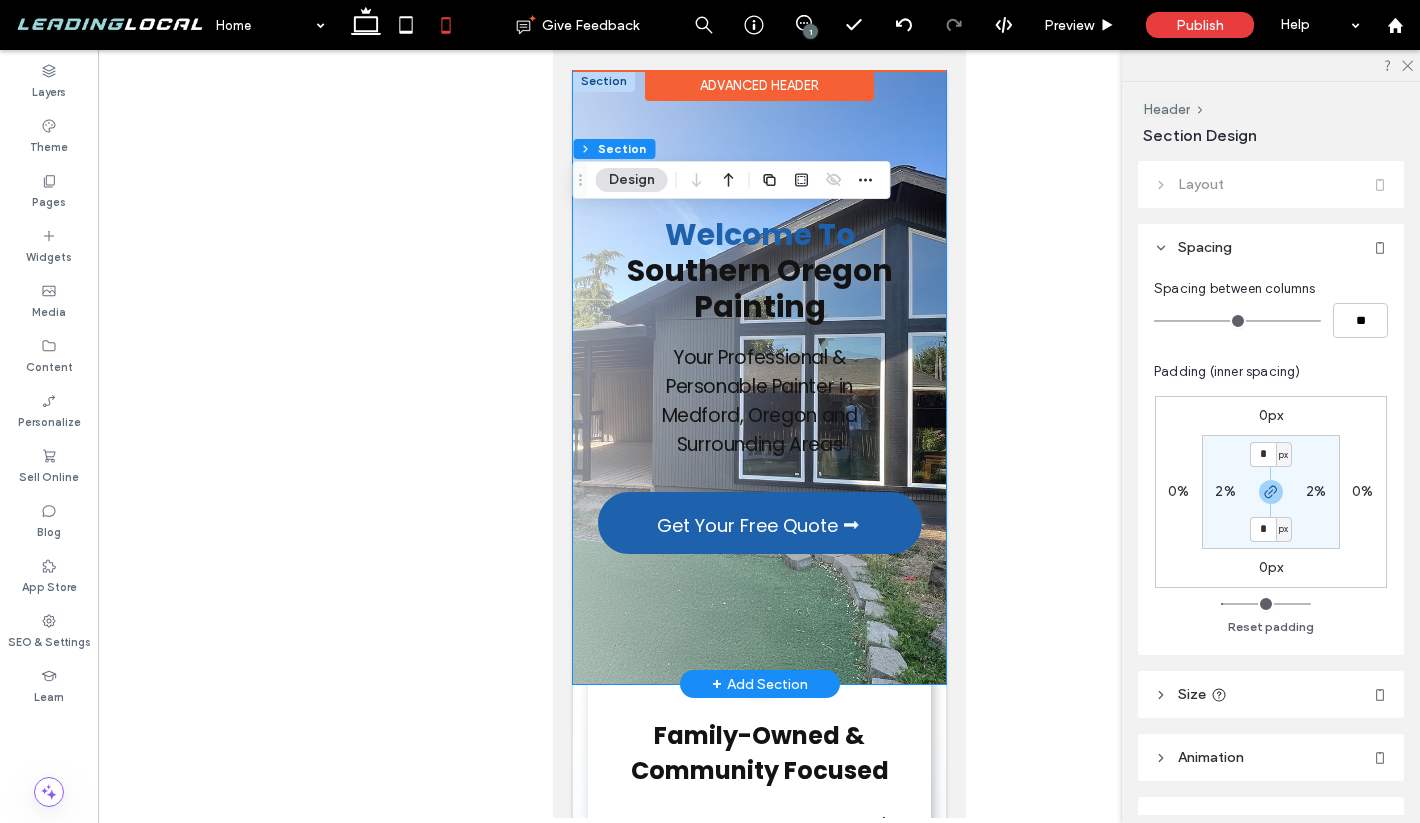 click on "Welcome To
Southern Oregon Painting
Your Professional & Personable Painter in Medford, Oregon and Surrounding Areas
Get Your Free Quote ⮕" at bounding box center (758, 377) 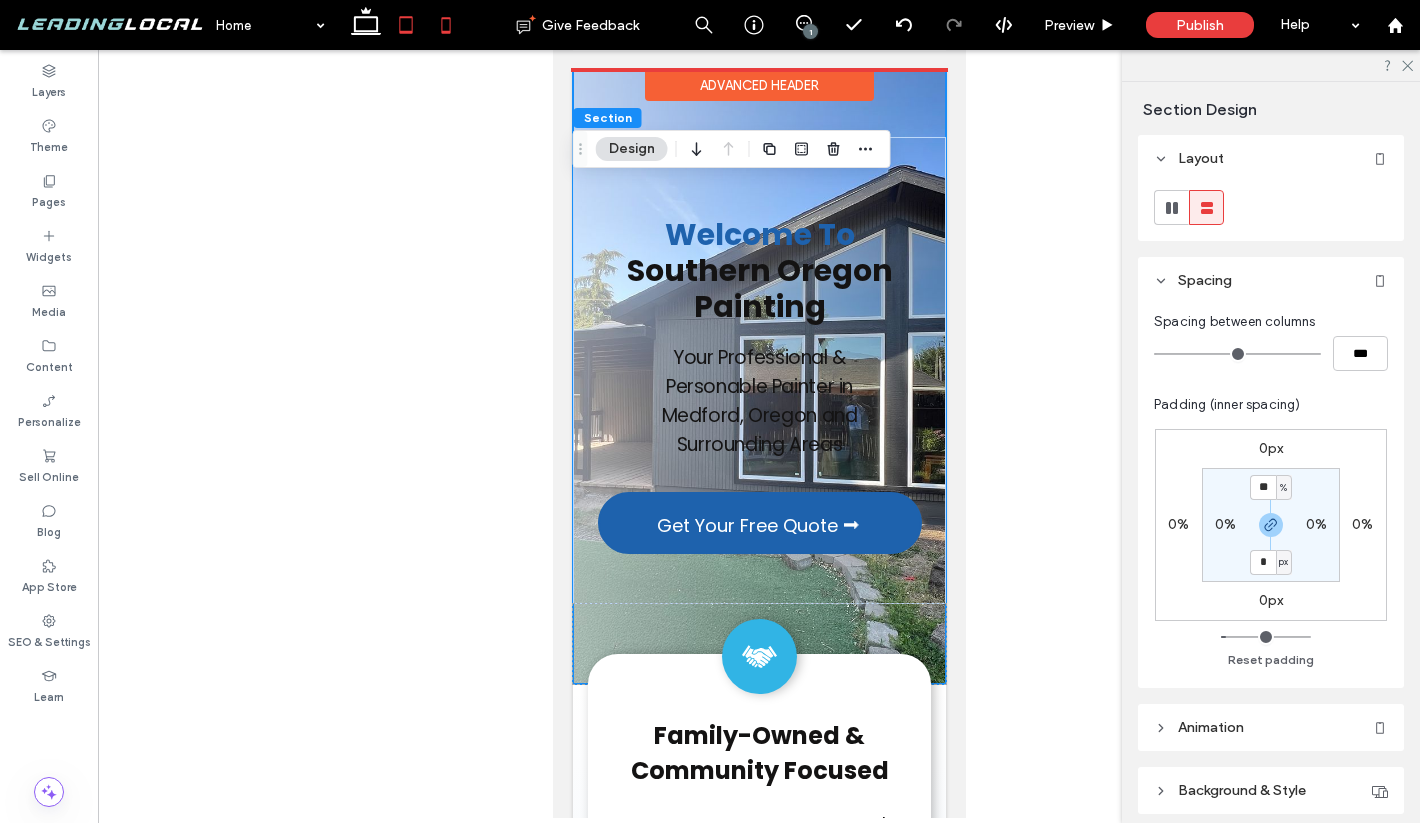 click 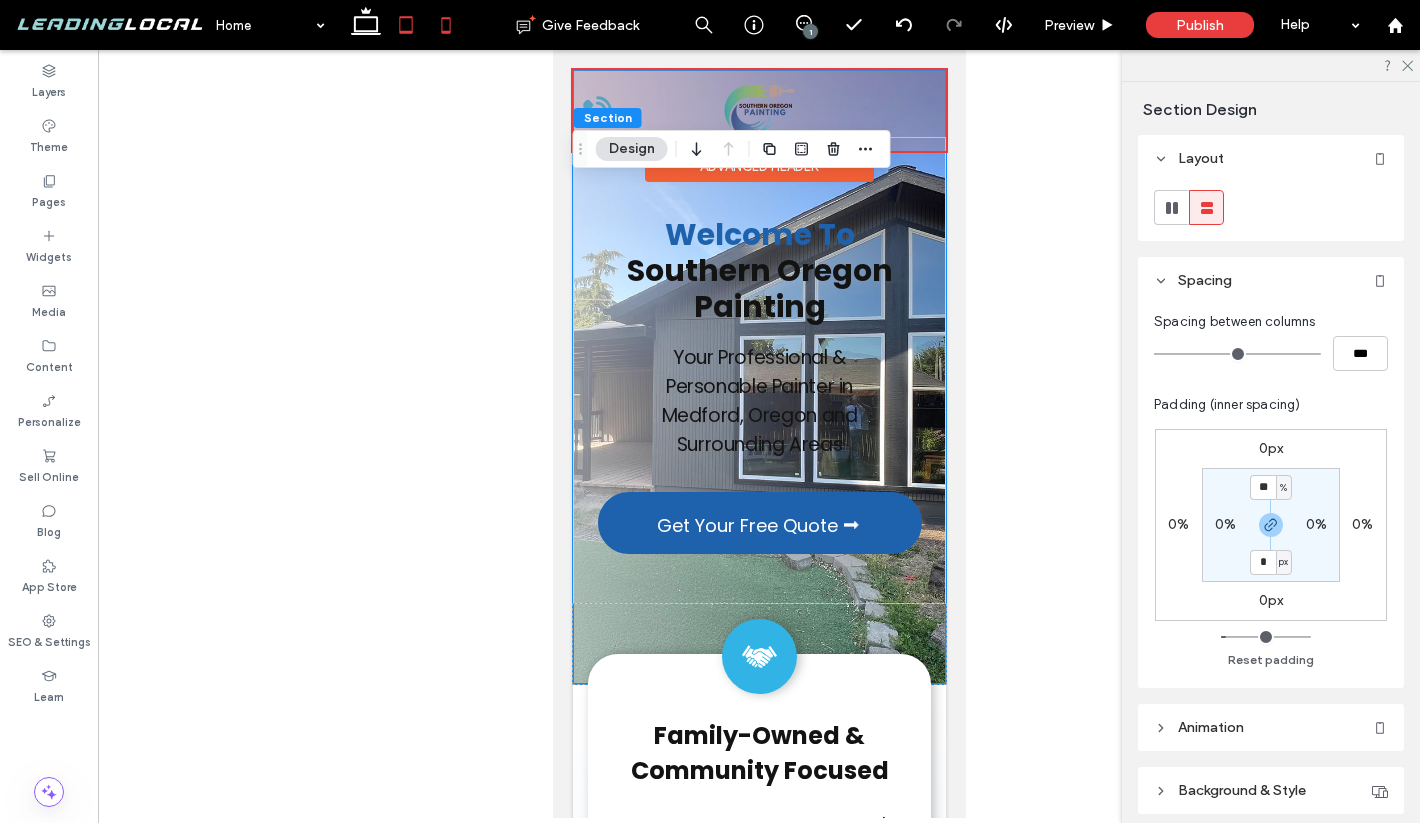 type on "***" 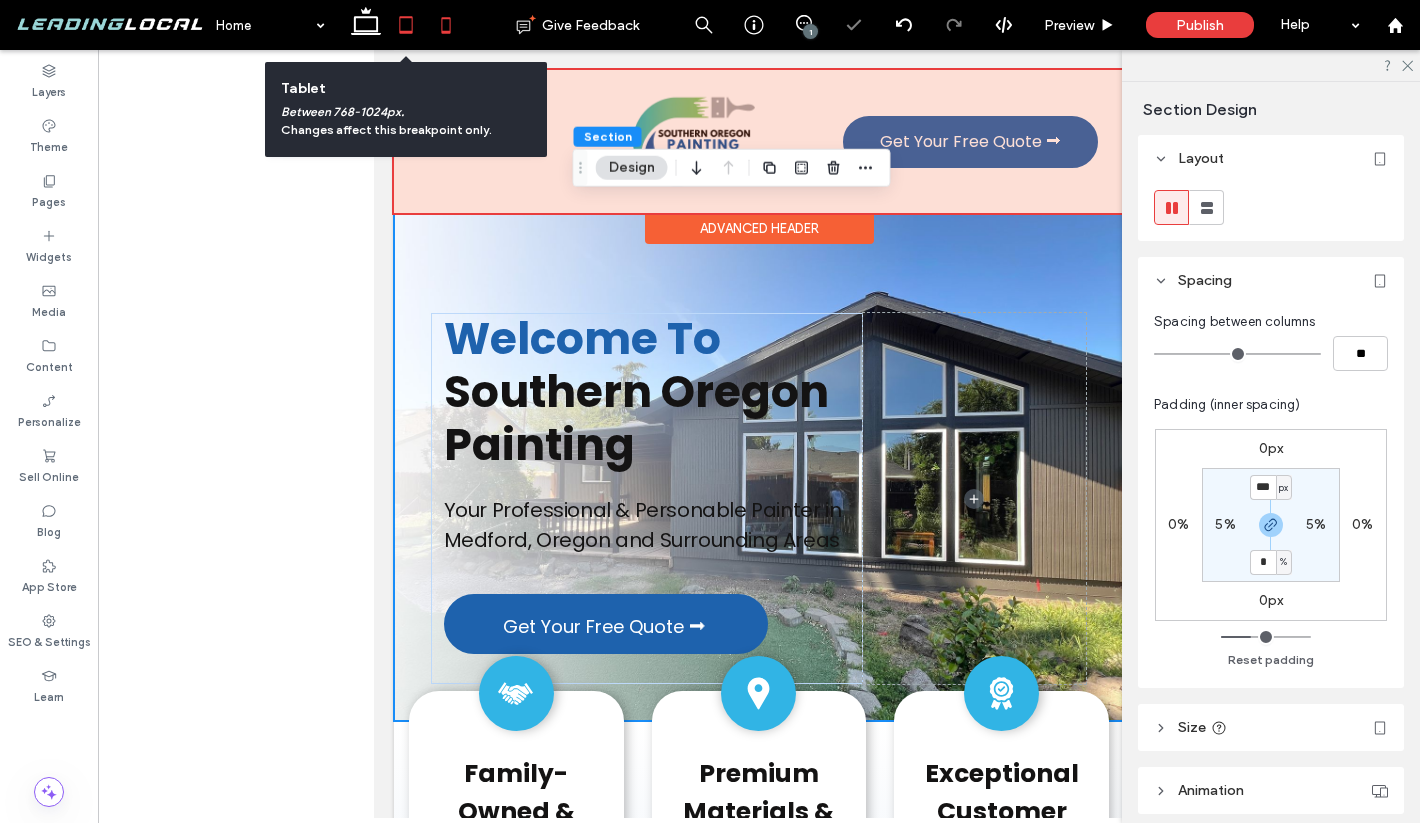 click 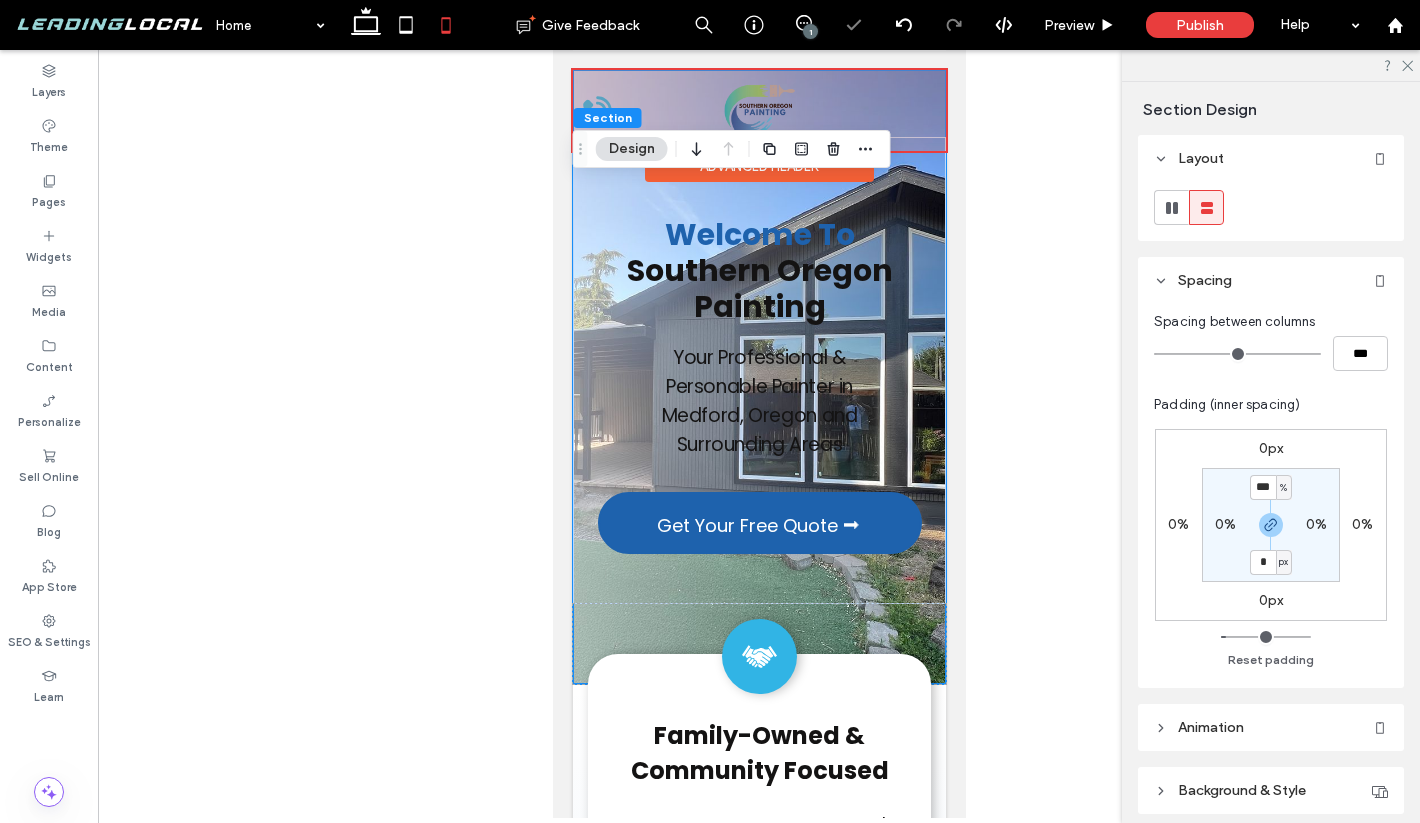 type on "**" 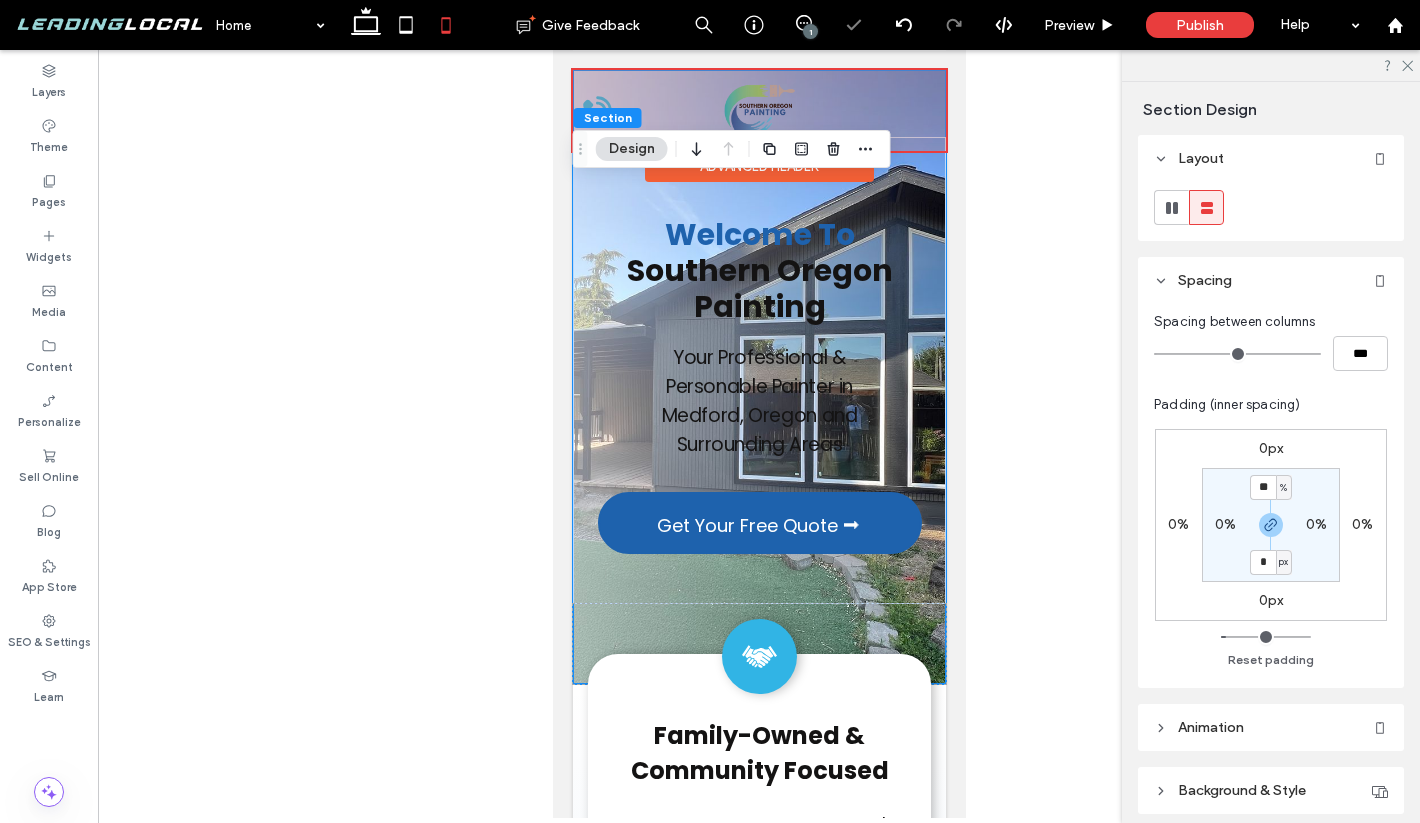 click at bounding box center [758, 110] 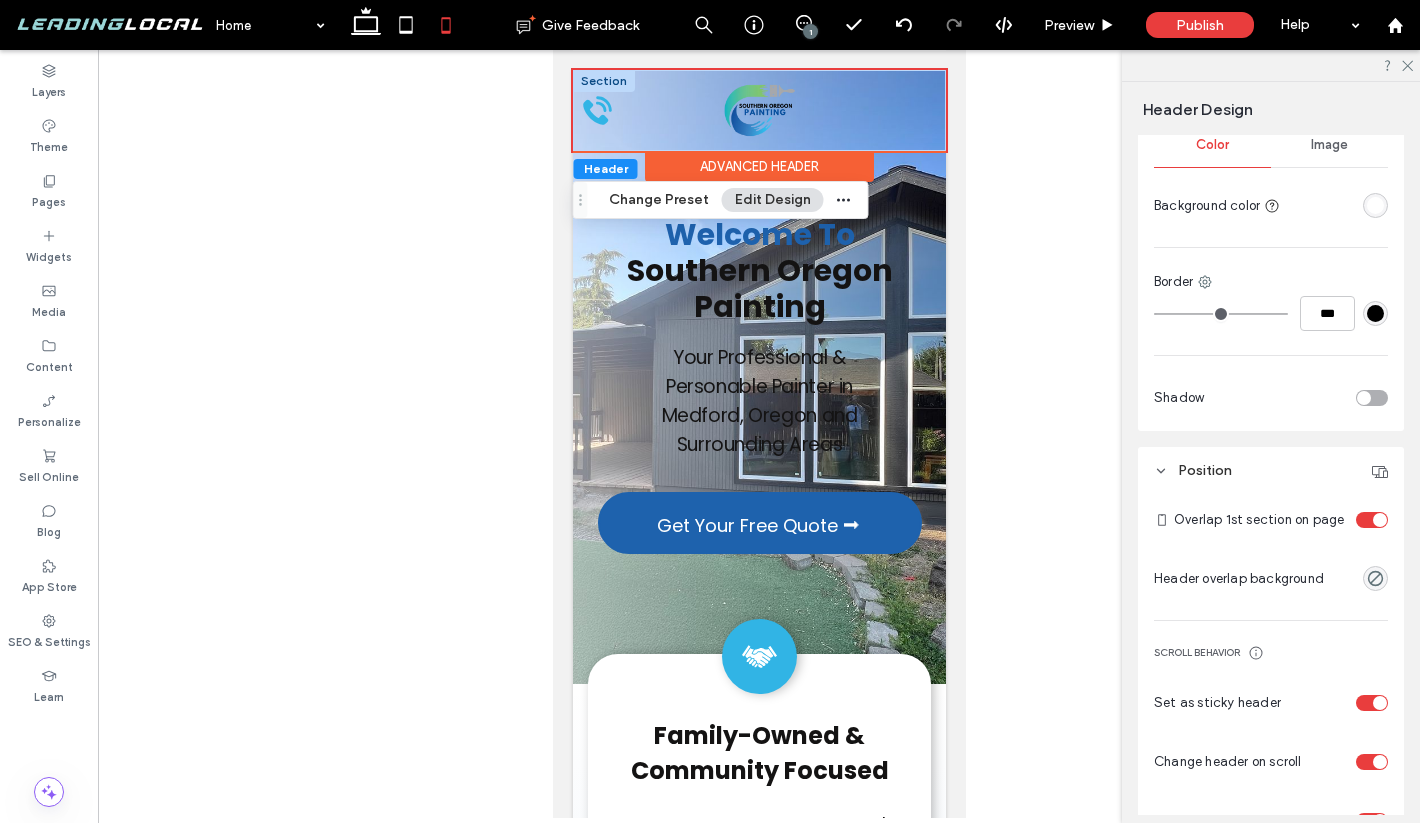 scroll, scrollTop: 431, scrollLeft: 0, axis: vertical 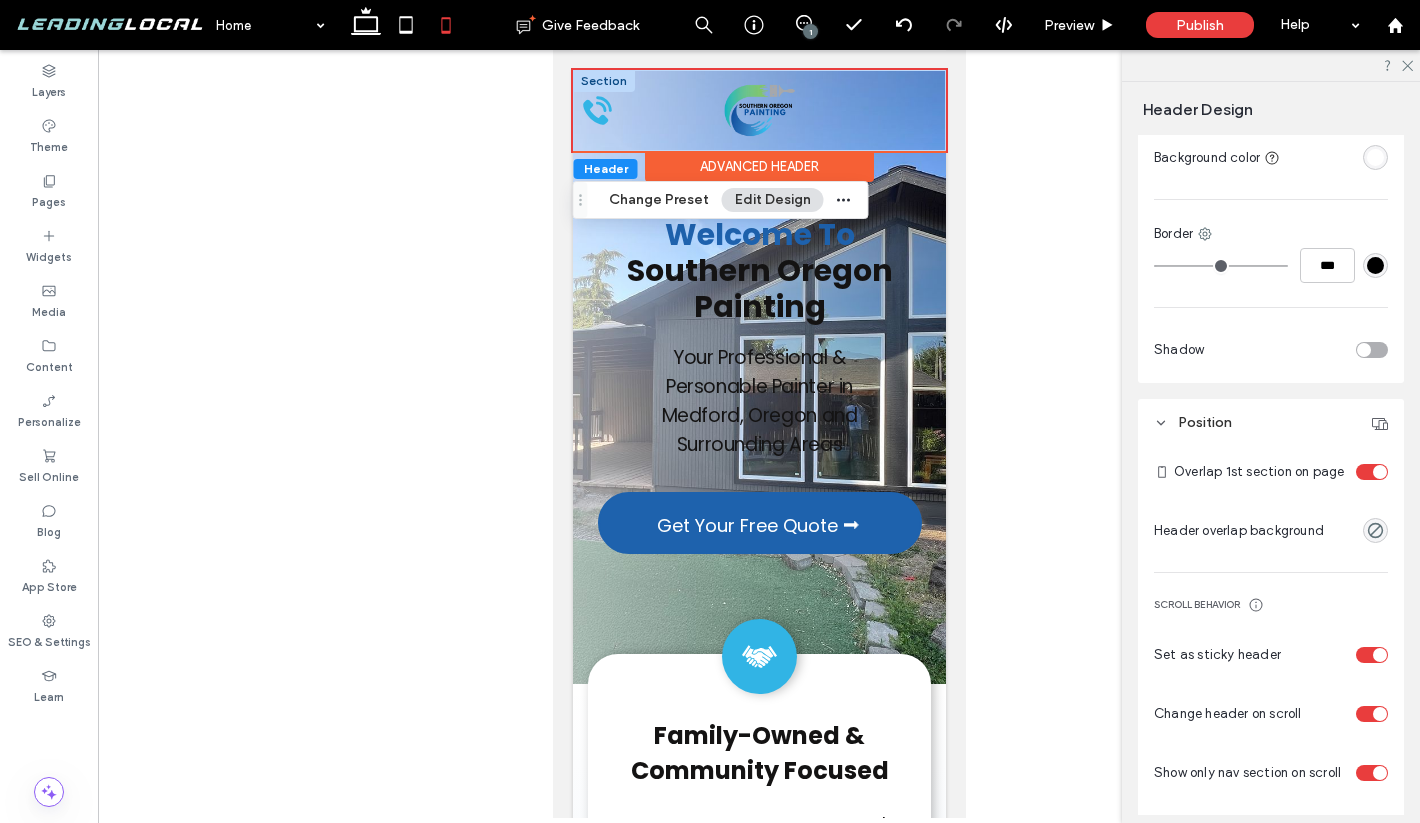 click at bounding box center [1372, 472] 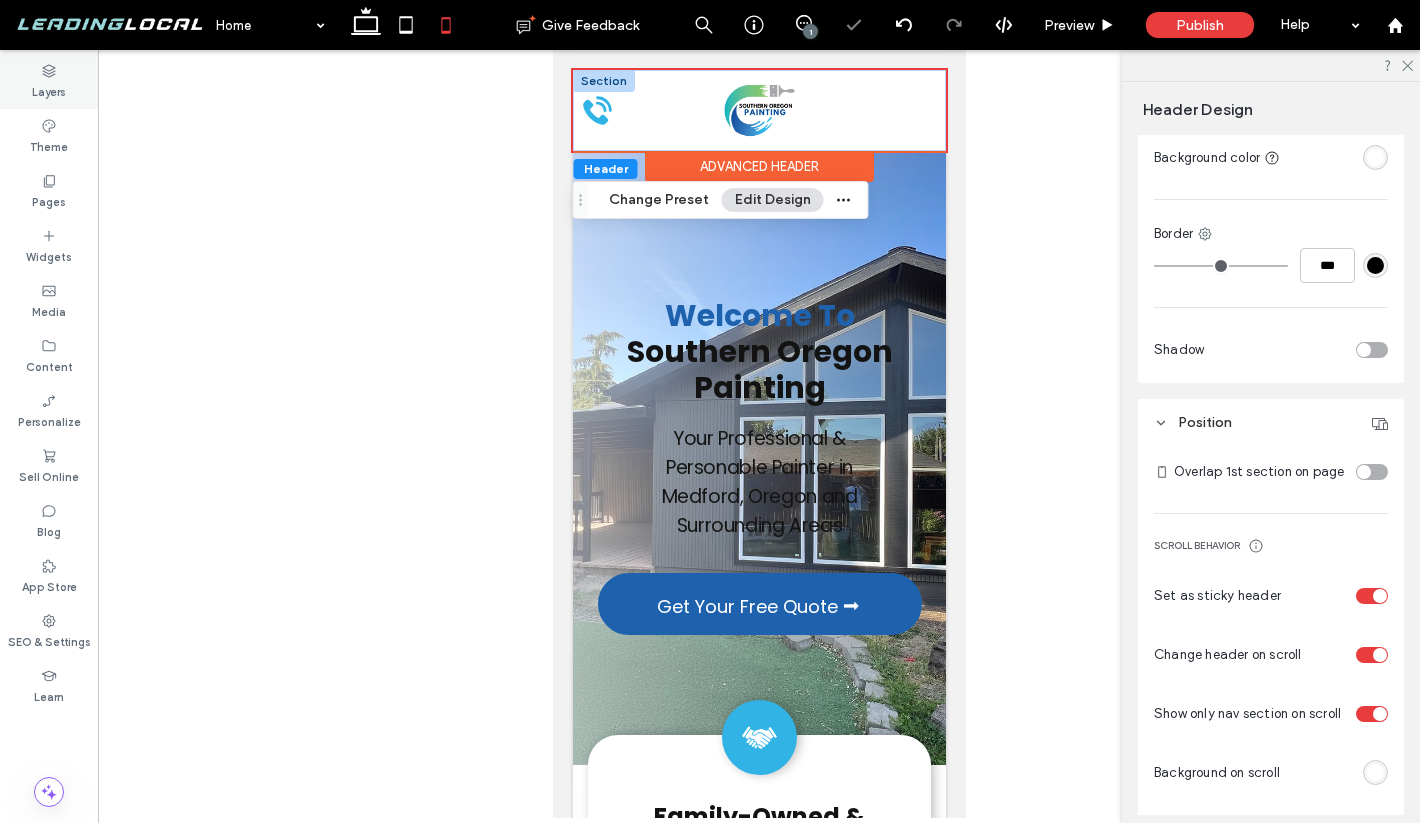 click on "Layers" at bounding box center (49, 90) 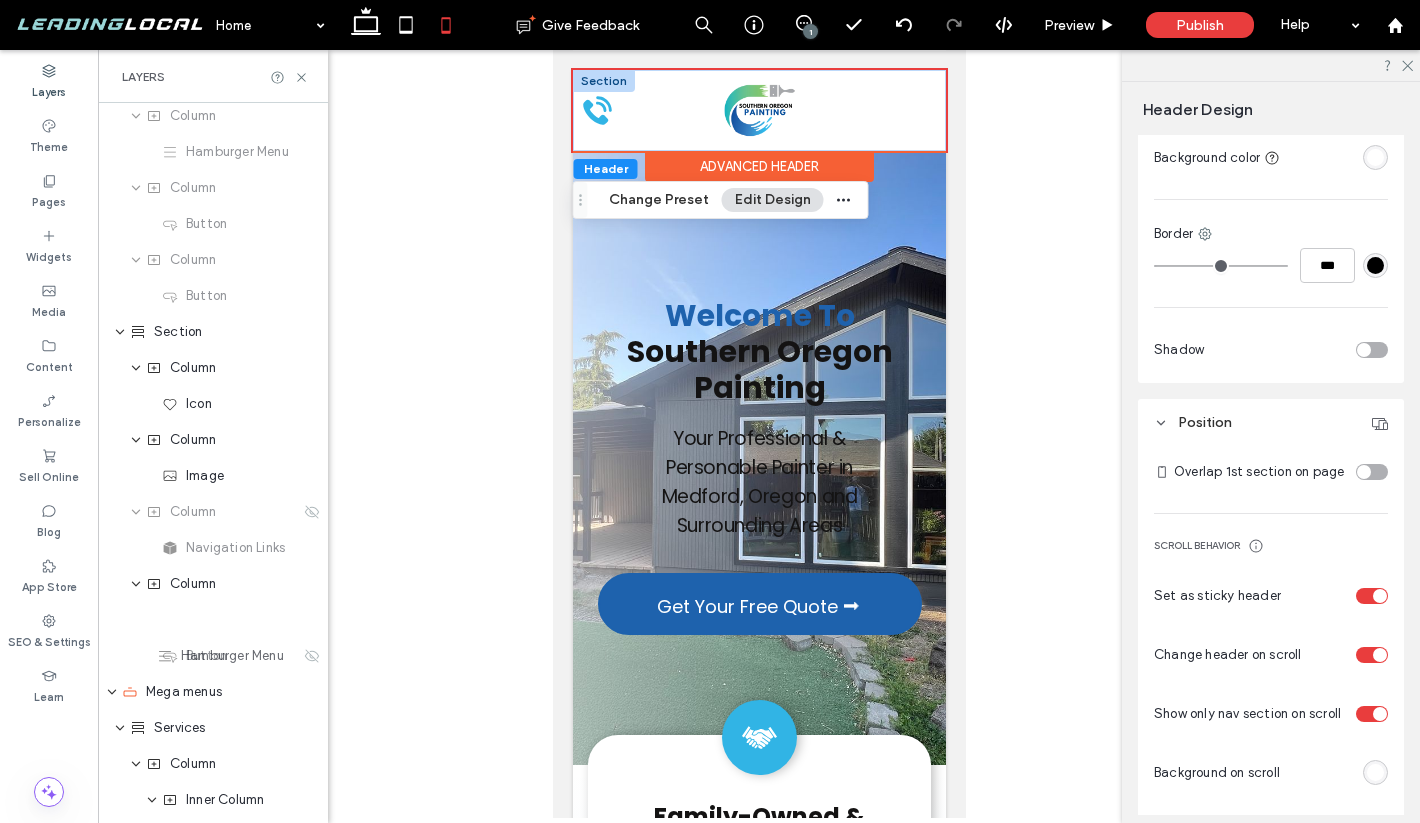 scroll, scrollTop: 265, scrollLeft: 0, axis: vertical 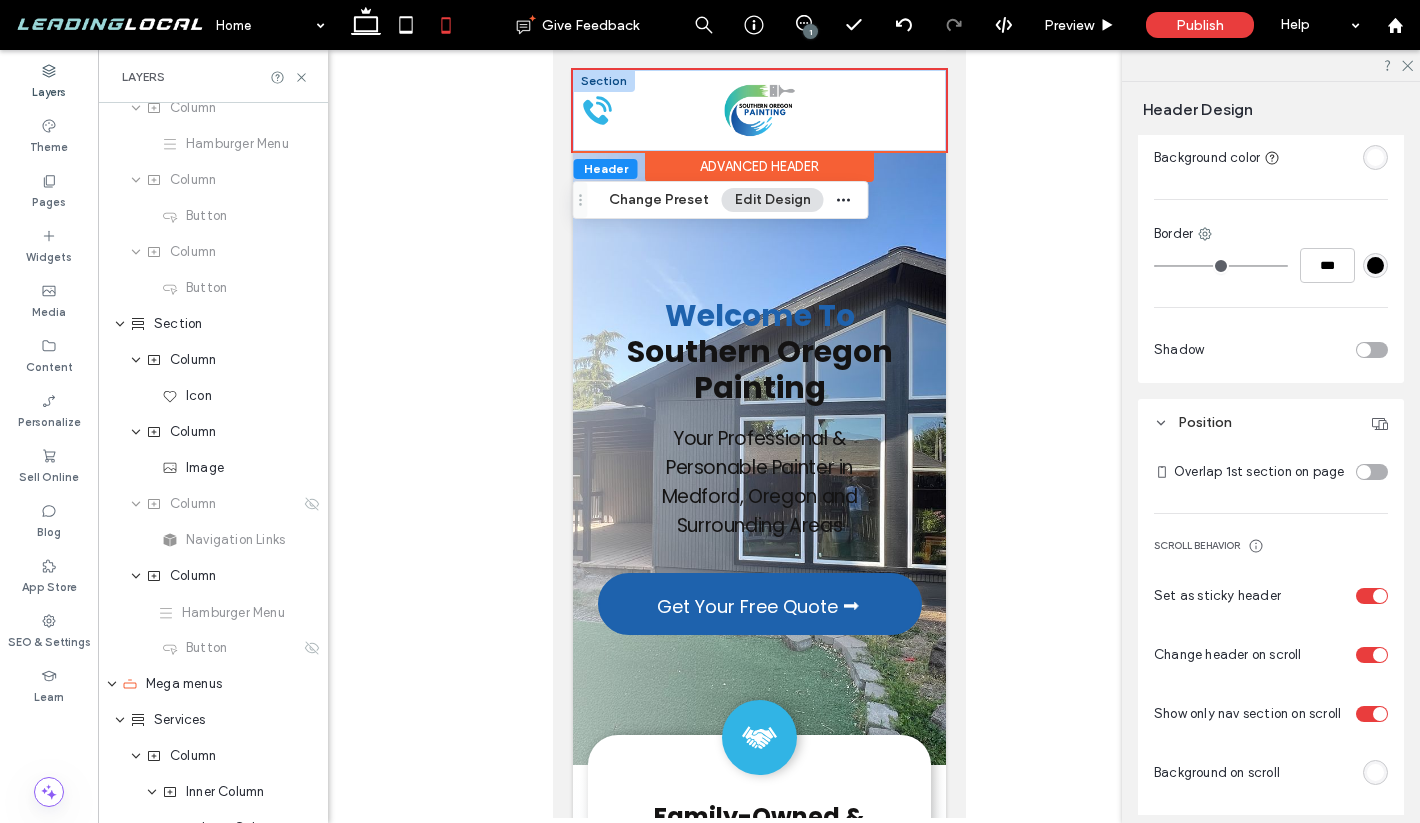 click on "Header Section Column Icon Column Icon Text Block Column Hamburger Menu Column Button Column Button Section Column Icon Column Image Column Navigation Links Hamburger Menu Column Button Mega menus Services Column Inner Column Inner Column Text Block Divider Text Block Text Block Text Block Text Block Inner Column Text Block Divider Text Block Text Block Inner Column Text Block Divider Text Block Inner Column Text Block Text Block Inner Column Button Button Service Areas Column Text Block Text Block Text Block Text Block Column Text Block Text Block Text Block Text Block Column Text Block Inner Column Text Block Text Block Section Column Text Block Text Block Button Column Section Column Icon Text Block Text Block Column Icon Text Block Text Block Column Icon Text Block Text Block Section Column Text Block Text Block Section Column Inner Column Text Block Text Block Button Image Section Column Text Block Section Column Advanced Grid Image Inner Column Text Block Text Block Button Column Advanced Grid Image" at bounding box center (213, 3618) 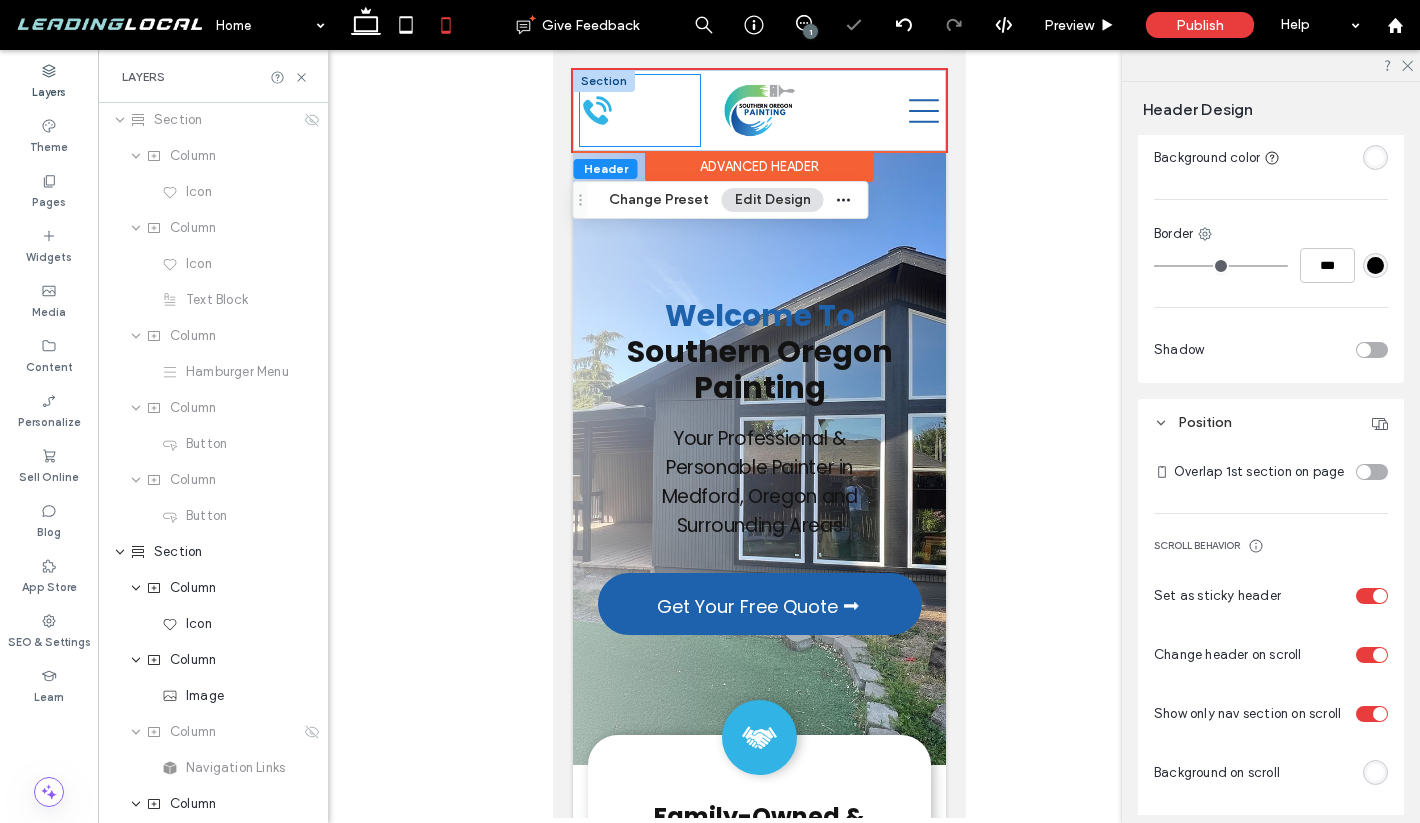 scroll, scrollTop: 0, scrollLeft: 0, axis: both 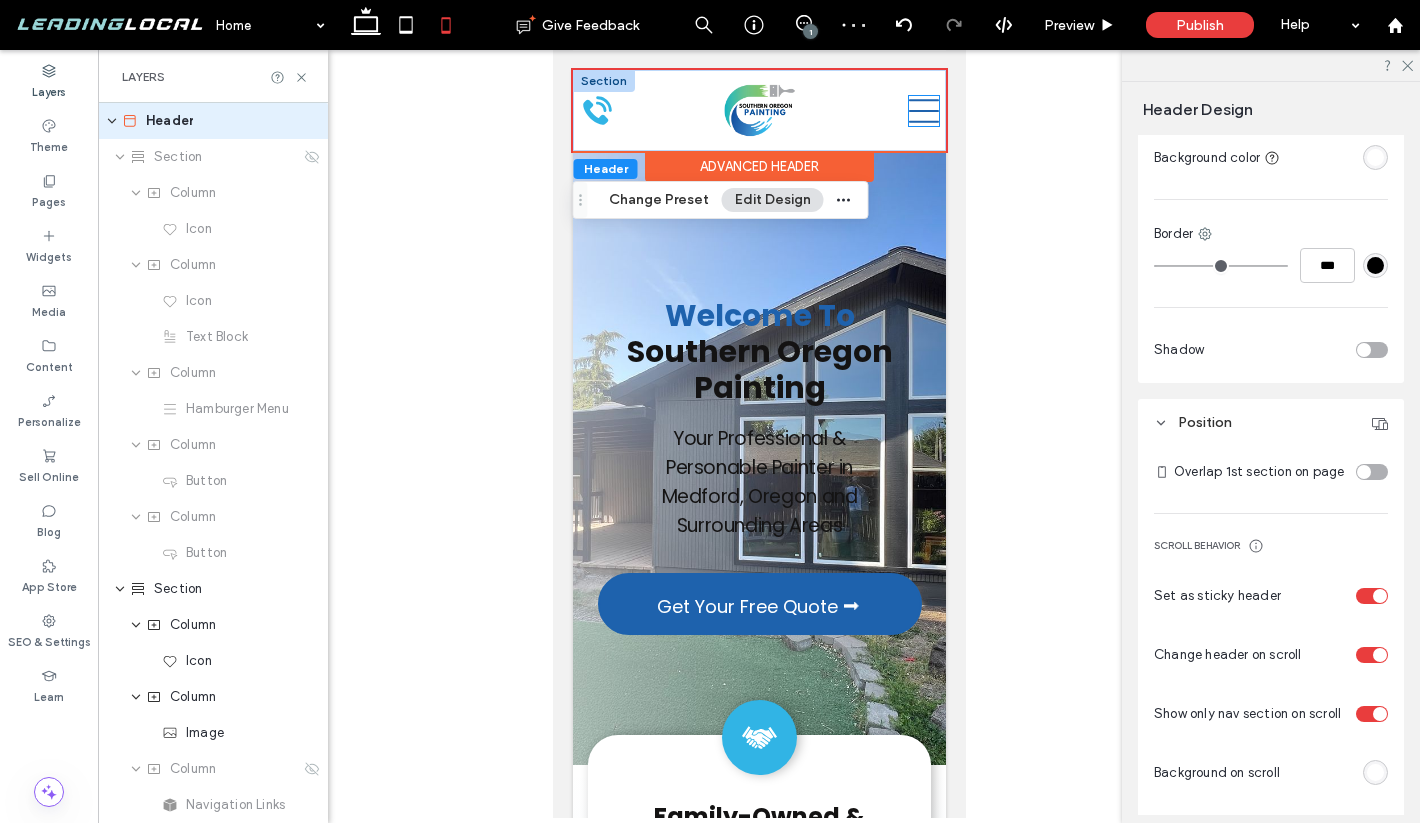 click 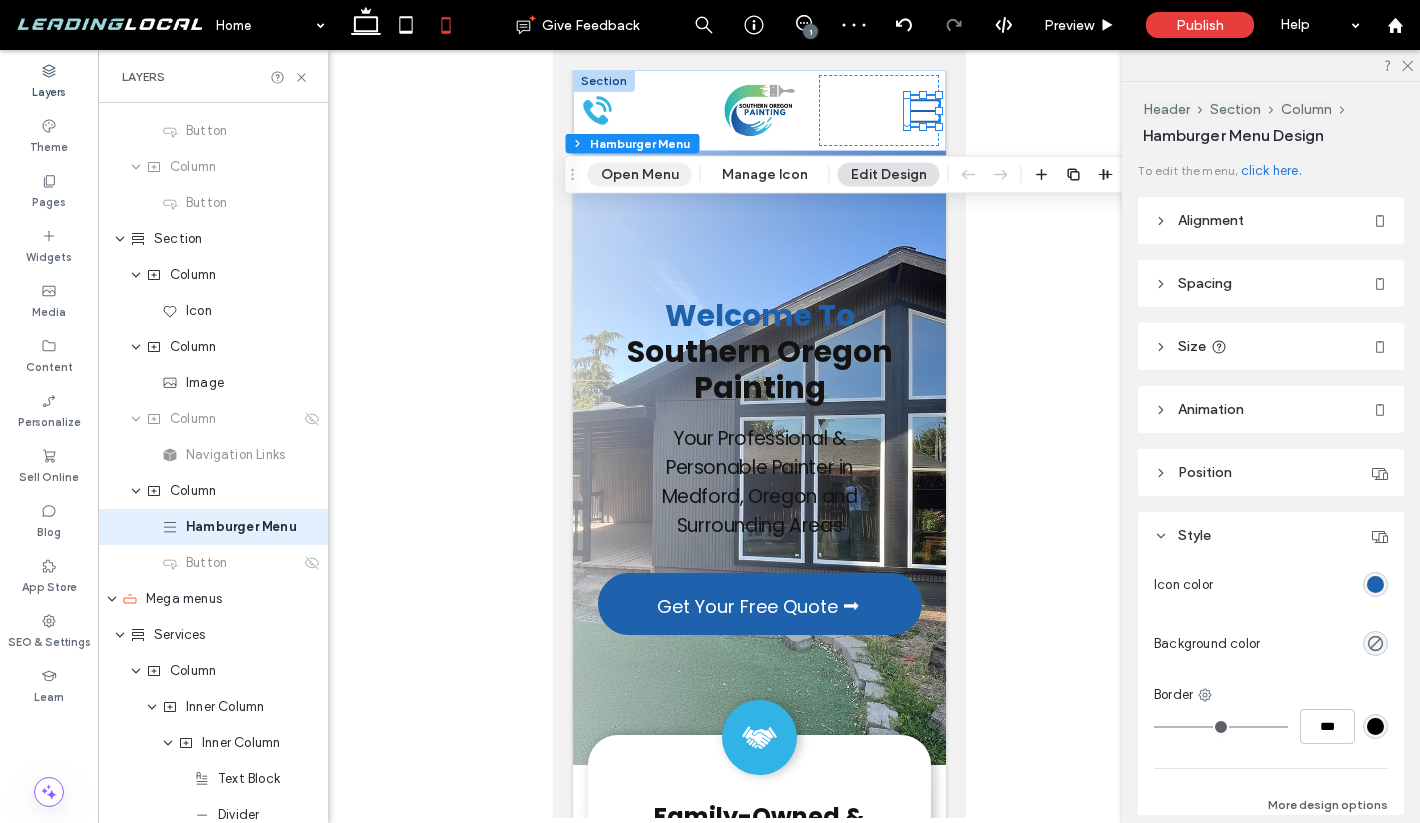 scroll, scrollTop: 414, scrollLeft: 0, axis: vertical 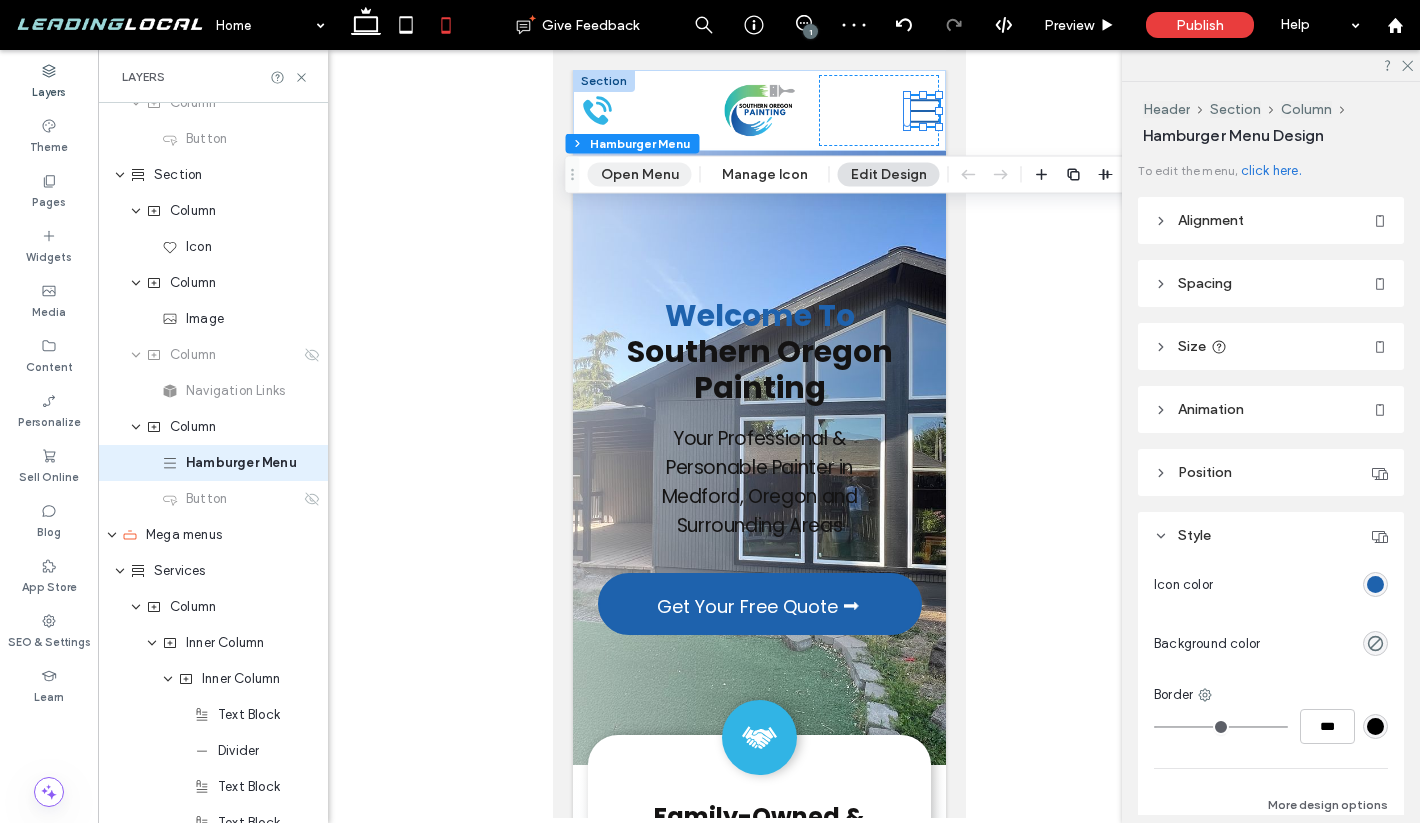 click on "Open Menu" at bounding box center (640, 175) 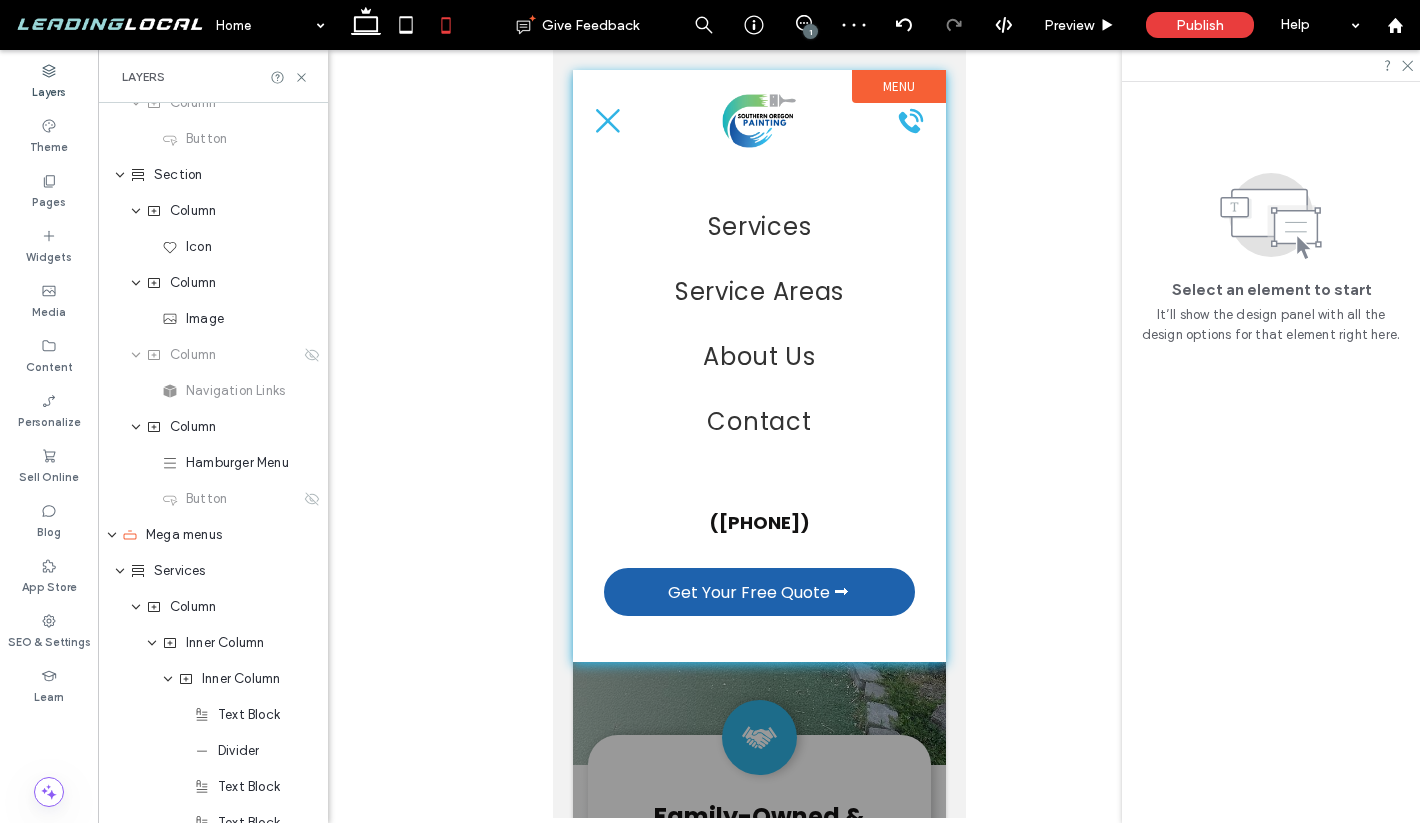 scroll, scrollTop: 0, scrollLeft: 0, axis: both 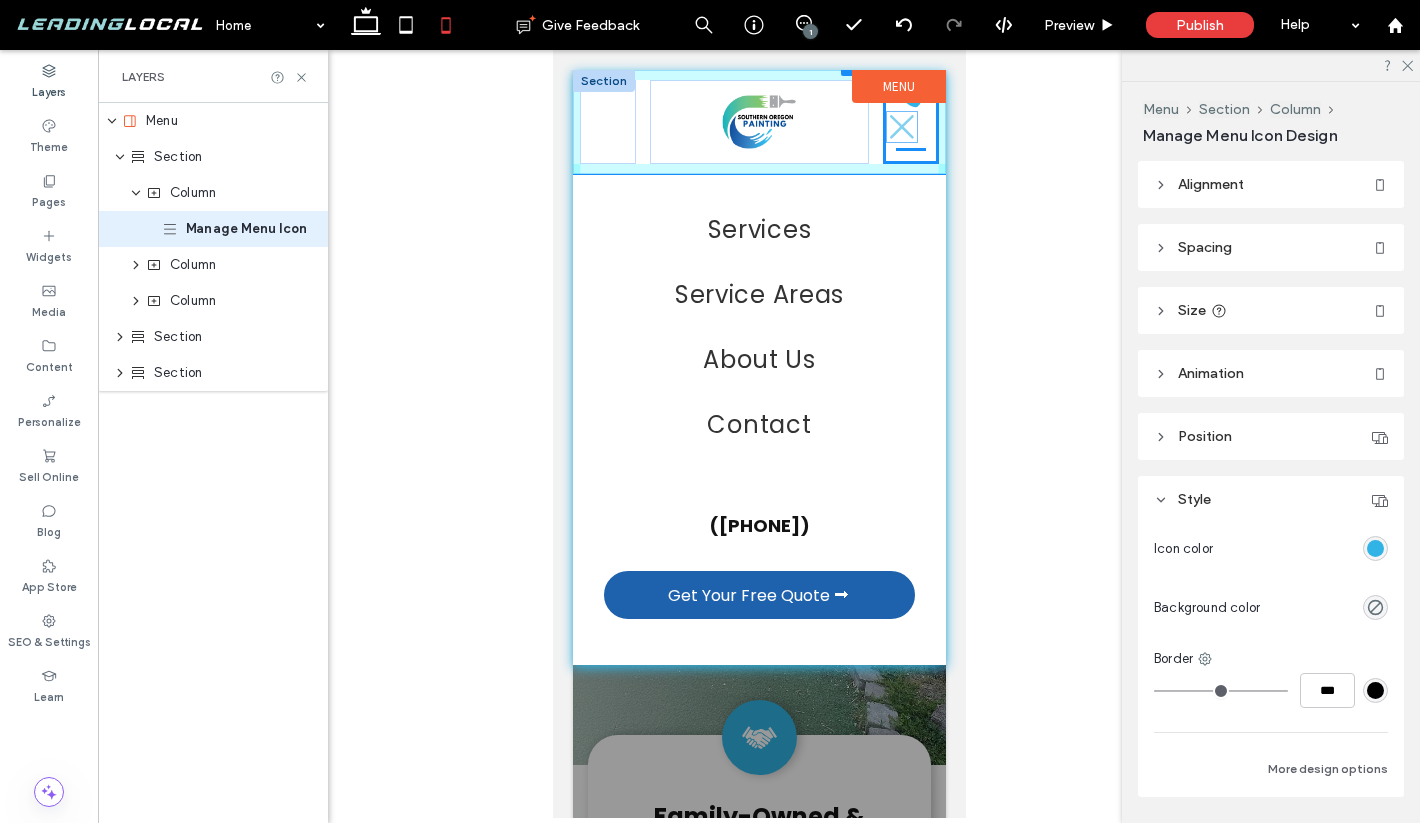 drag, startPoint x: 605, startPoint y: 131, endPoint x: 897, endPoint y: 135, distance: 292.0274 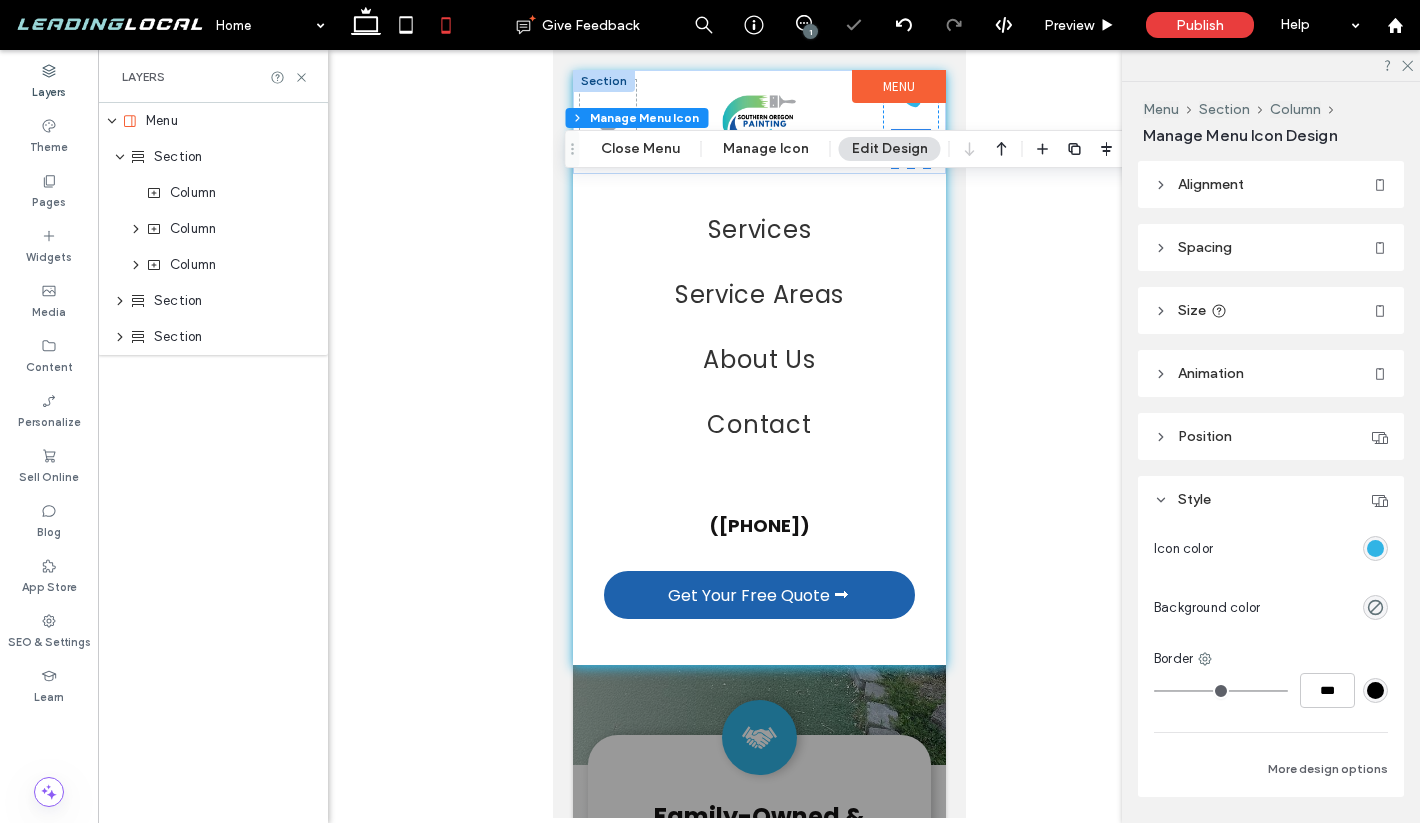 click on "Menu" at bounding box center [898, 86] 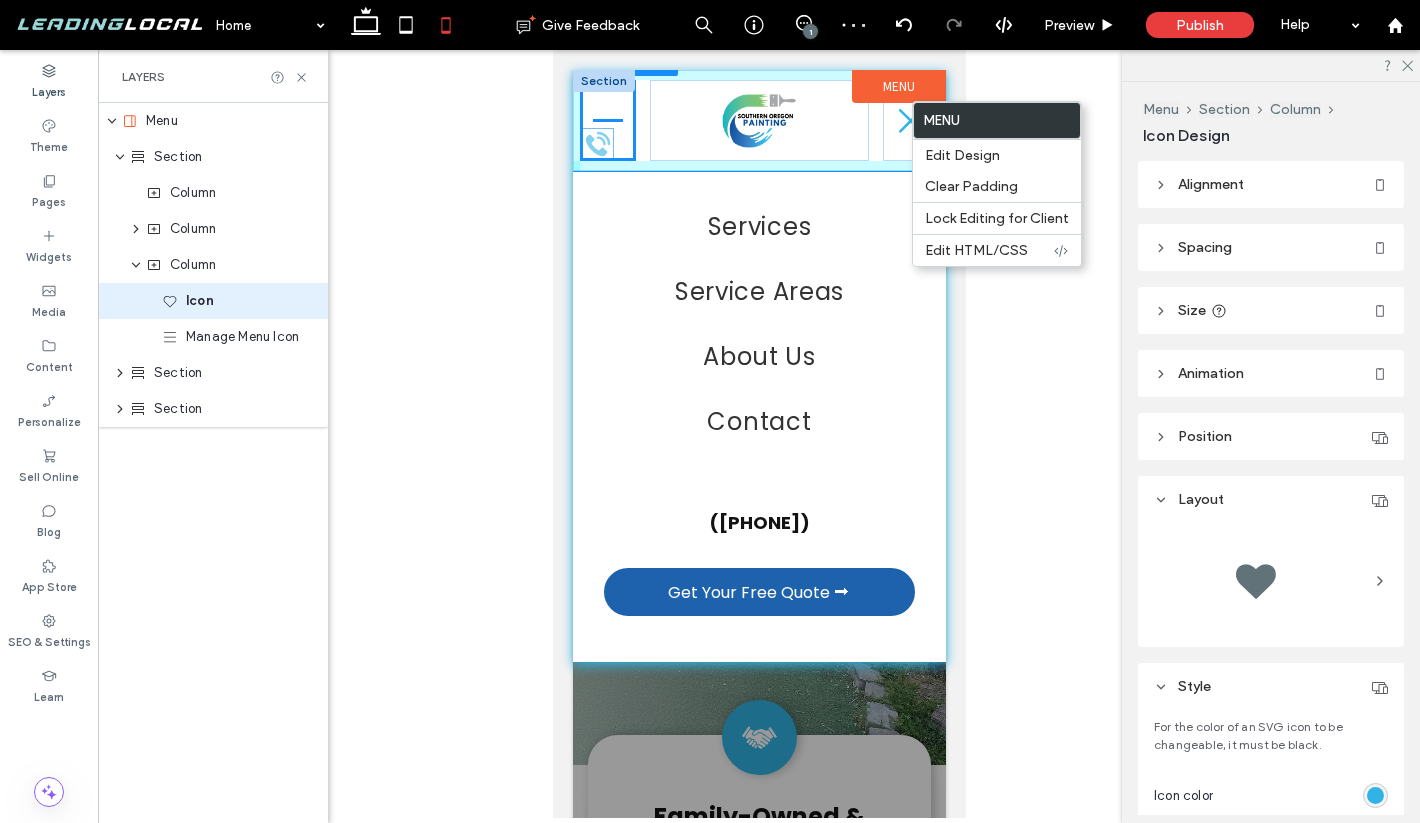 drag, startPoint x: 909, startPoint y: 110, endPoint x: 598, endPoint y: 155, distance: 314.23877 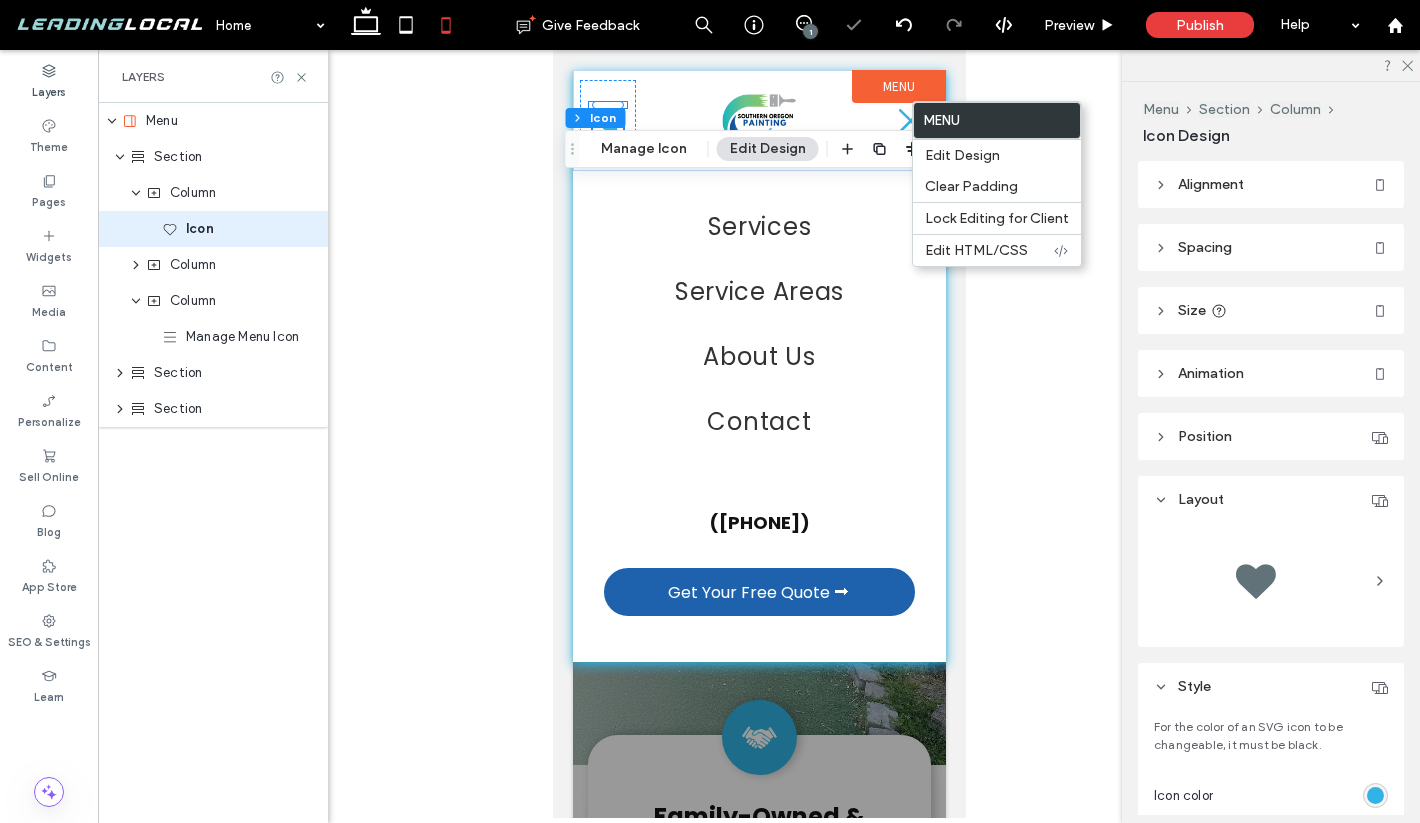 click at bounding box center (759, 434) 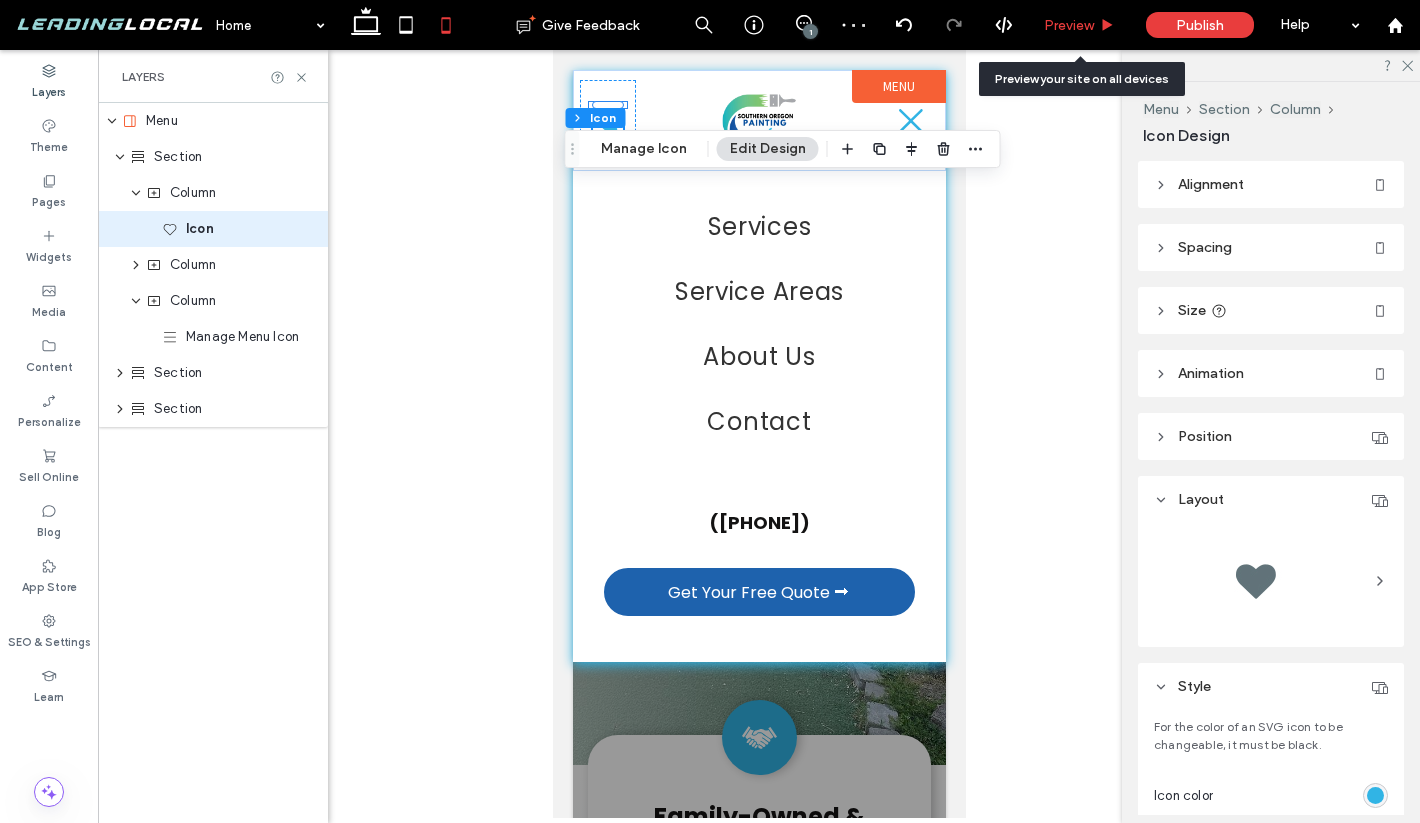 click on "Preview" at bounding box center (1069, 25) 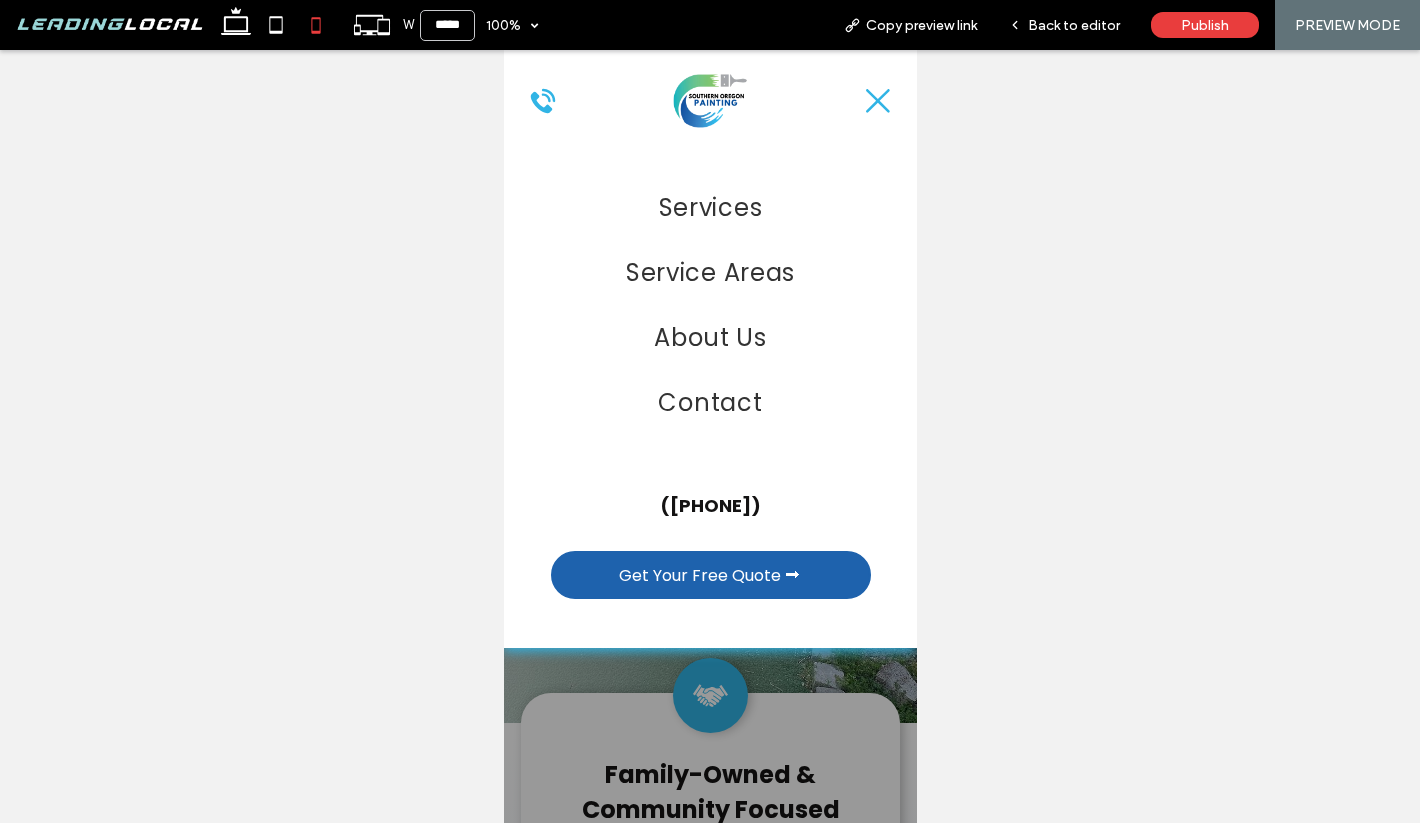 click 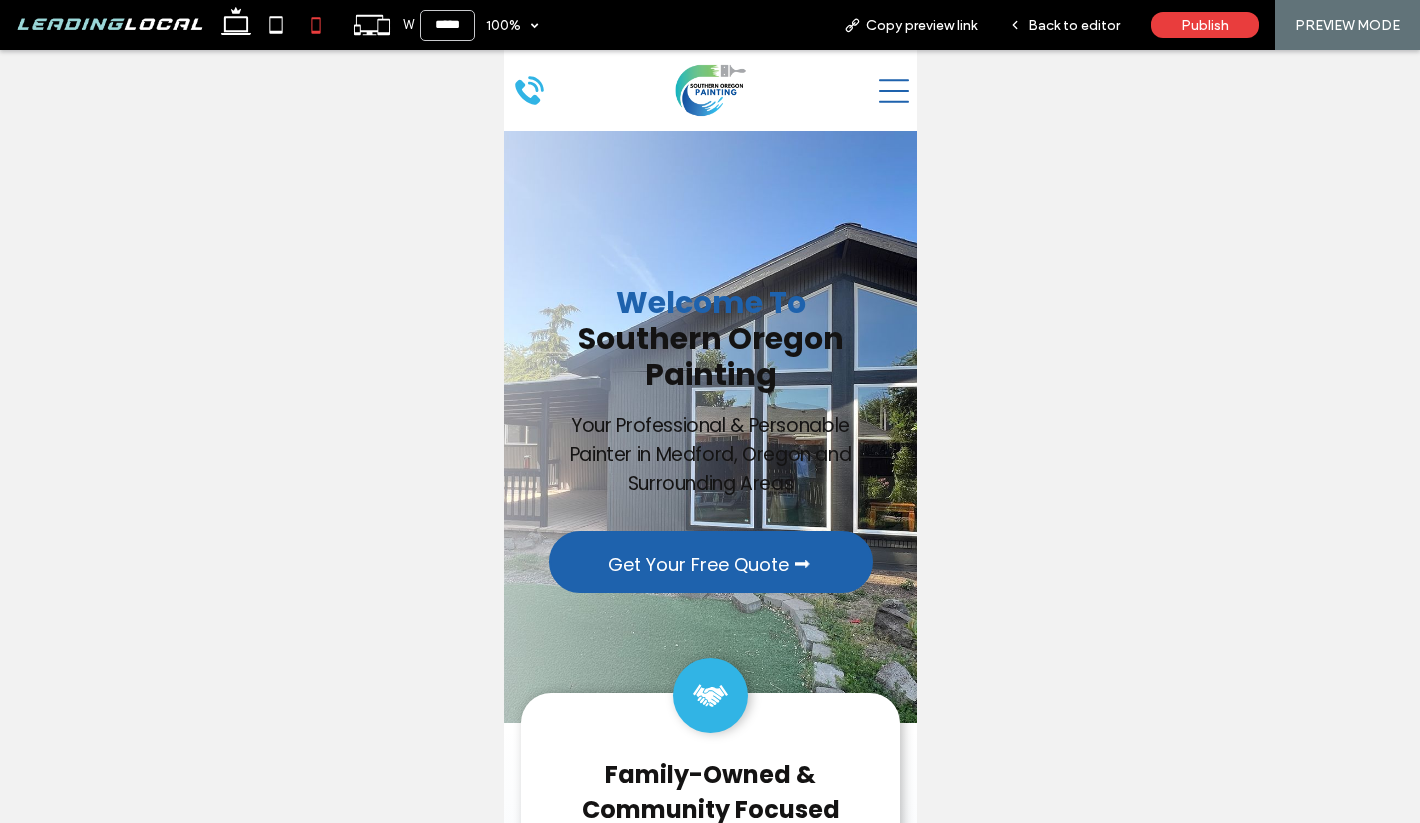 click 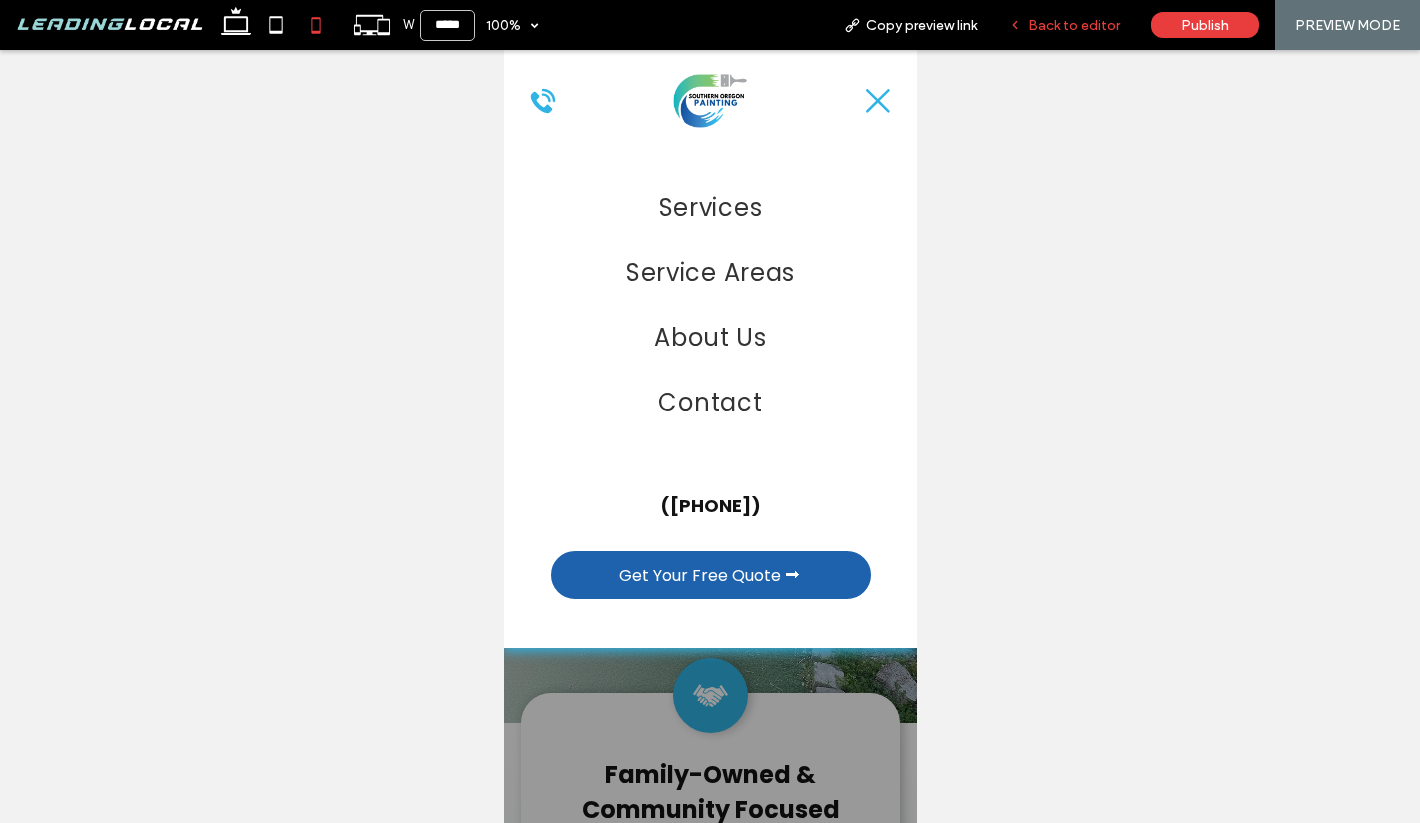 click on "Back to editor" at bounding box center [1074, 25] 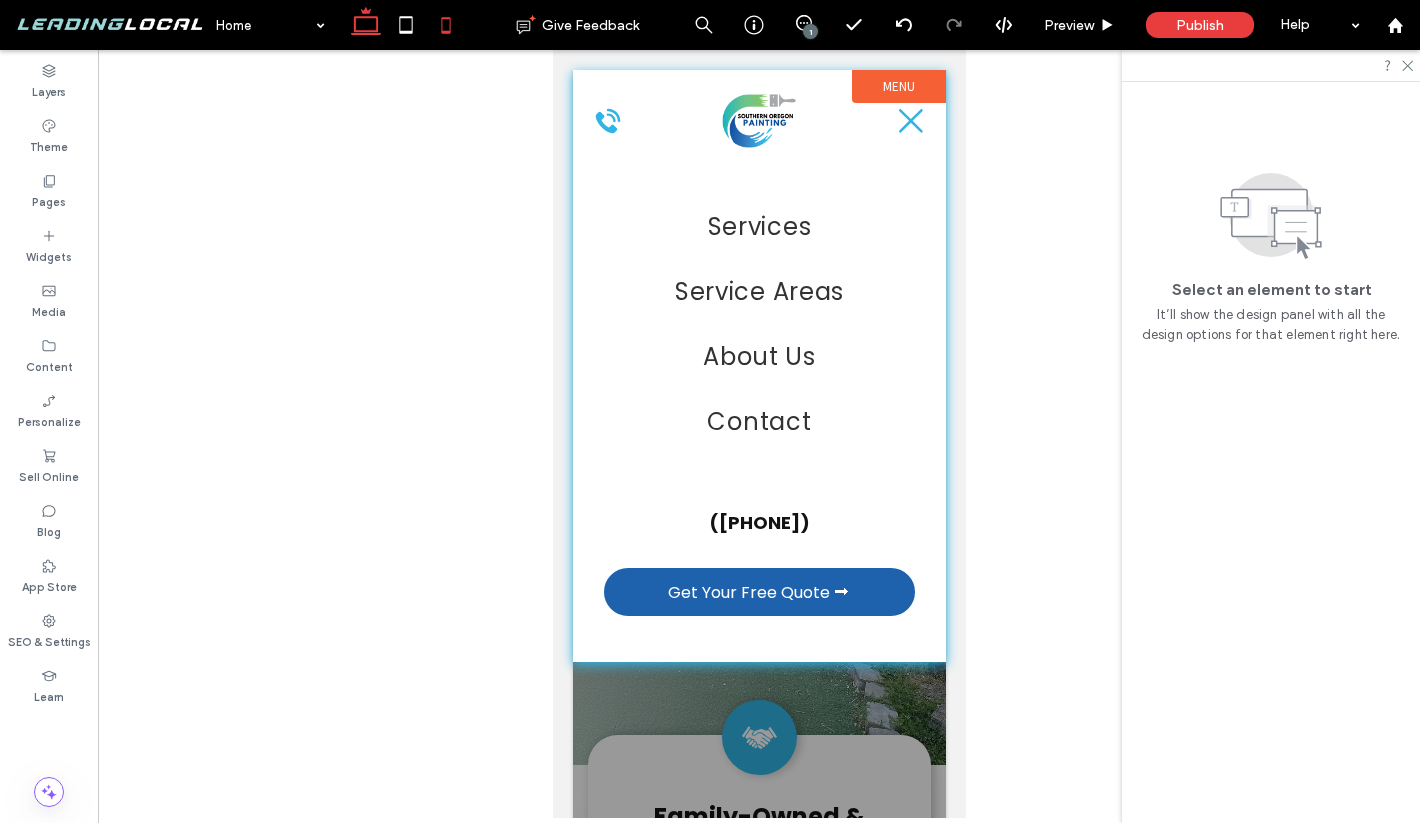 click 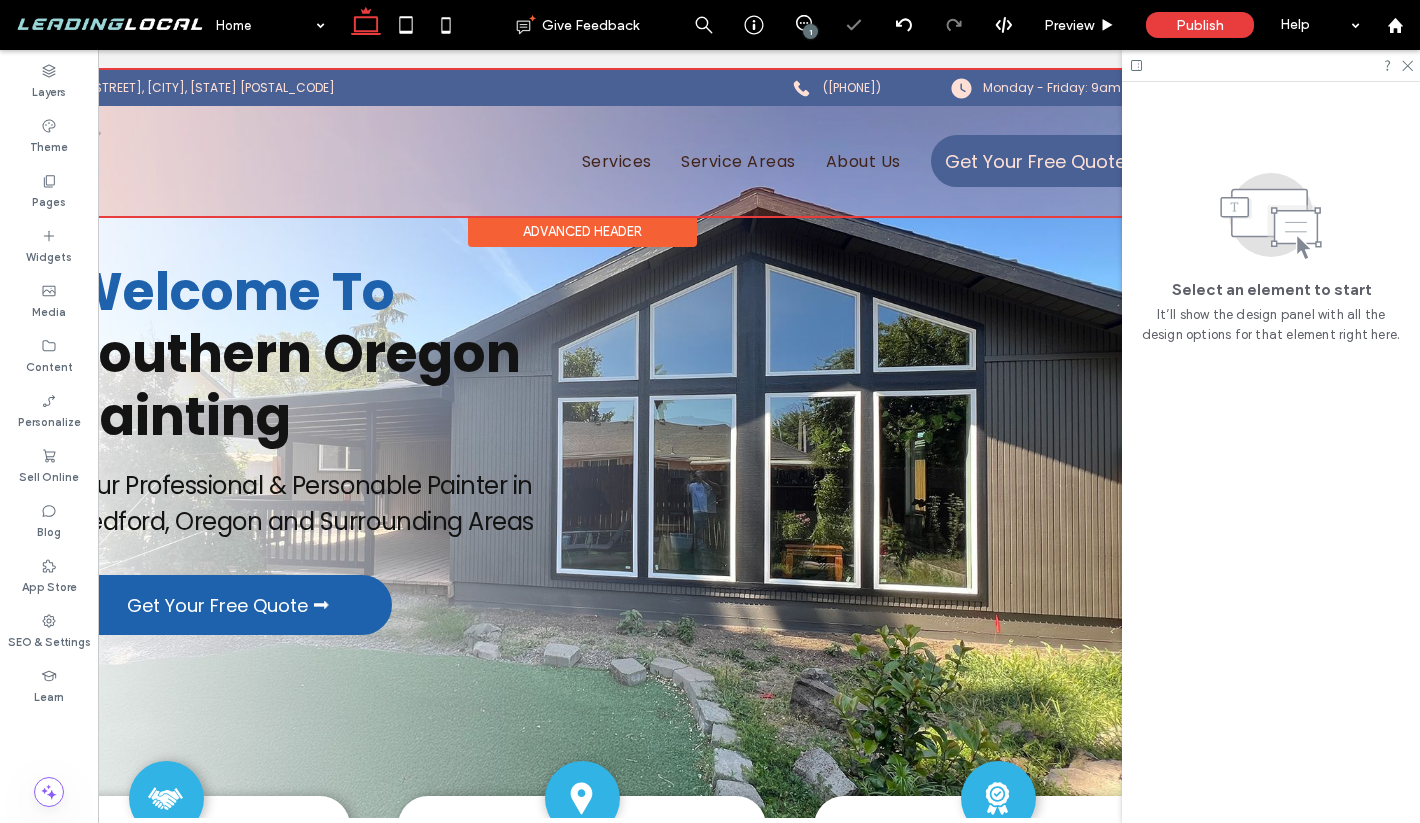 scroll, scrollTop: 0, scrollLeft: 298, axis: horizontal 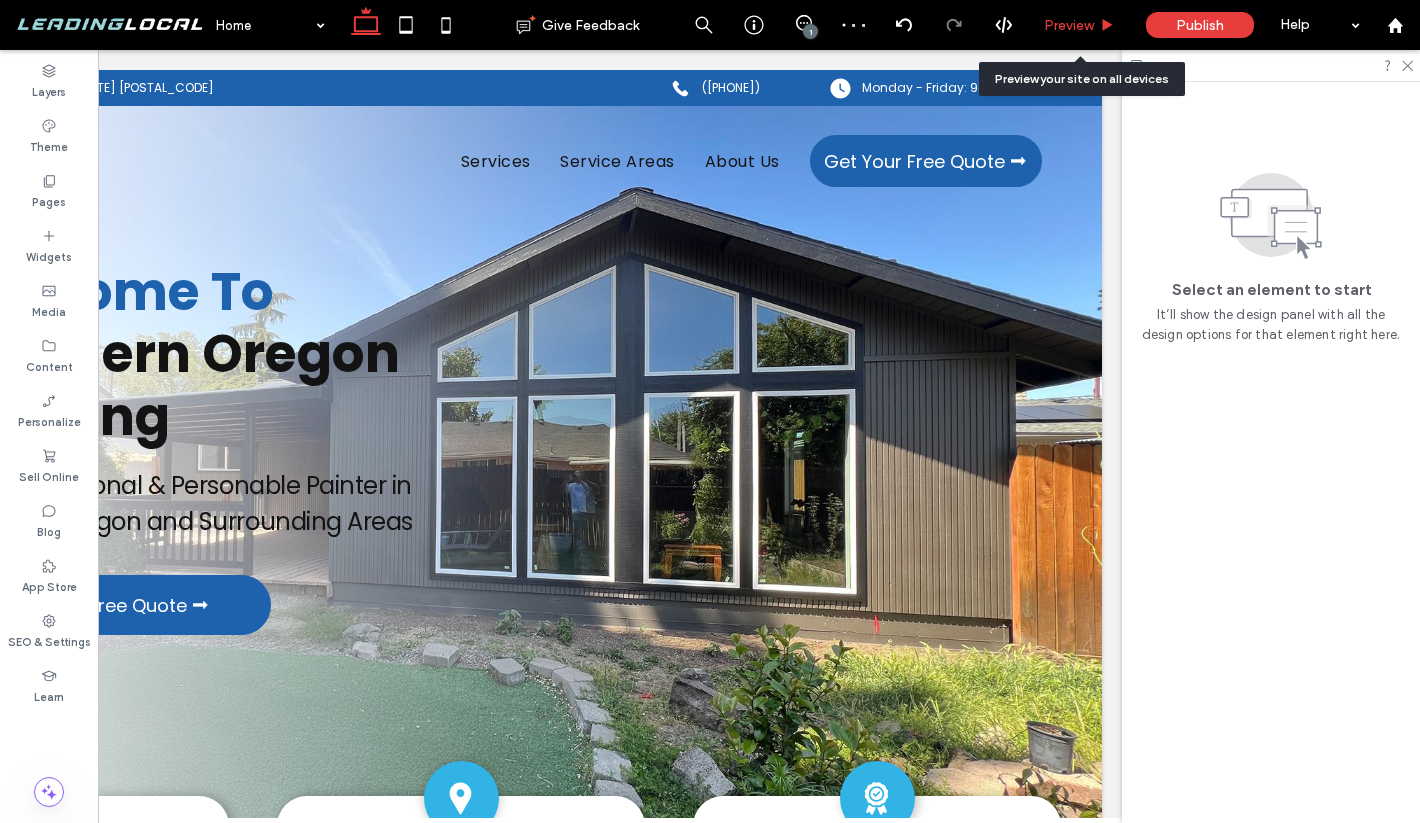click on "Preview" at bounding box center [1069, 25] 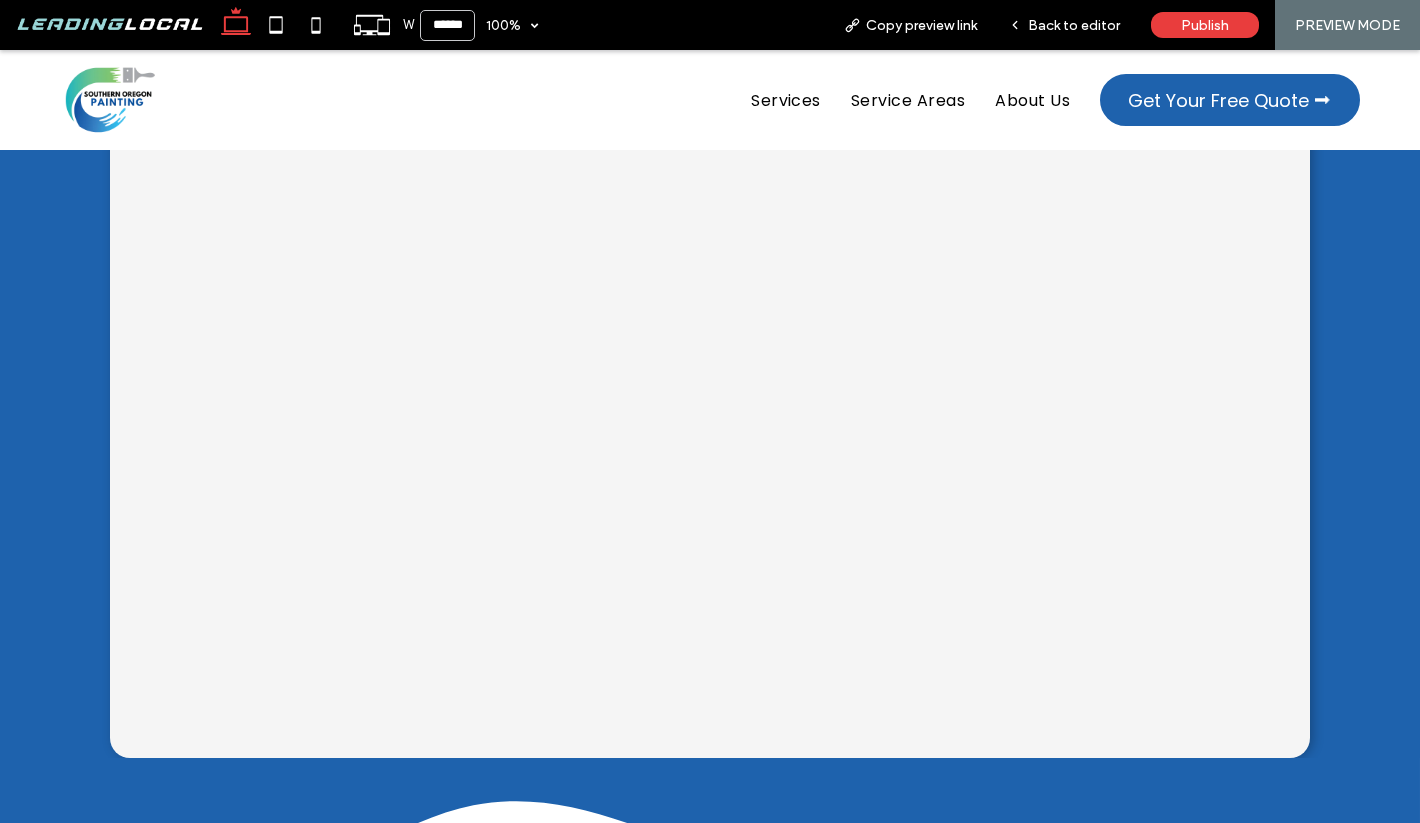 scroll, scrollTop: 4252, scrollLeft: 0, axis: vertical 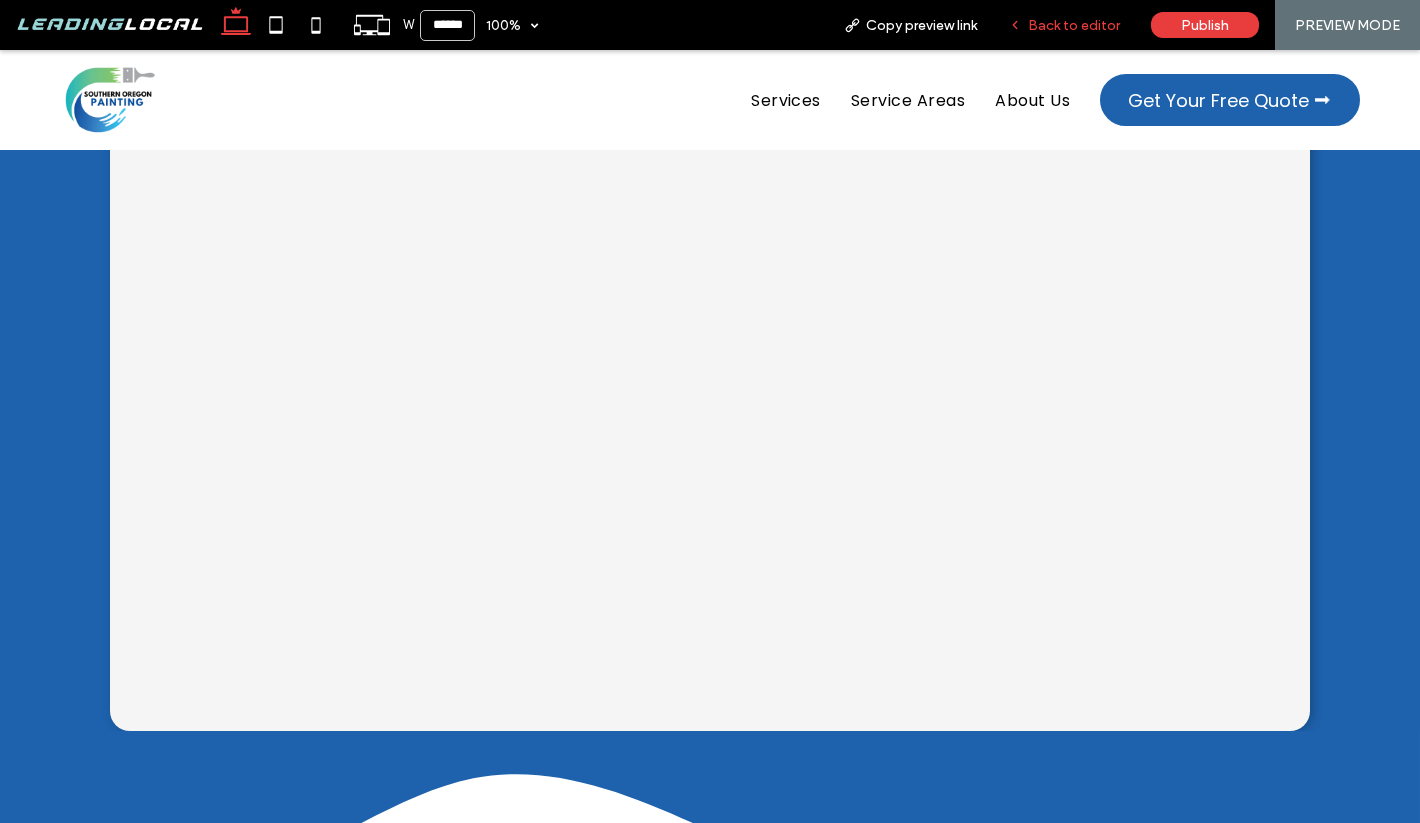 click on "Back to editor" at bounding box center [1074, 25] 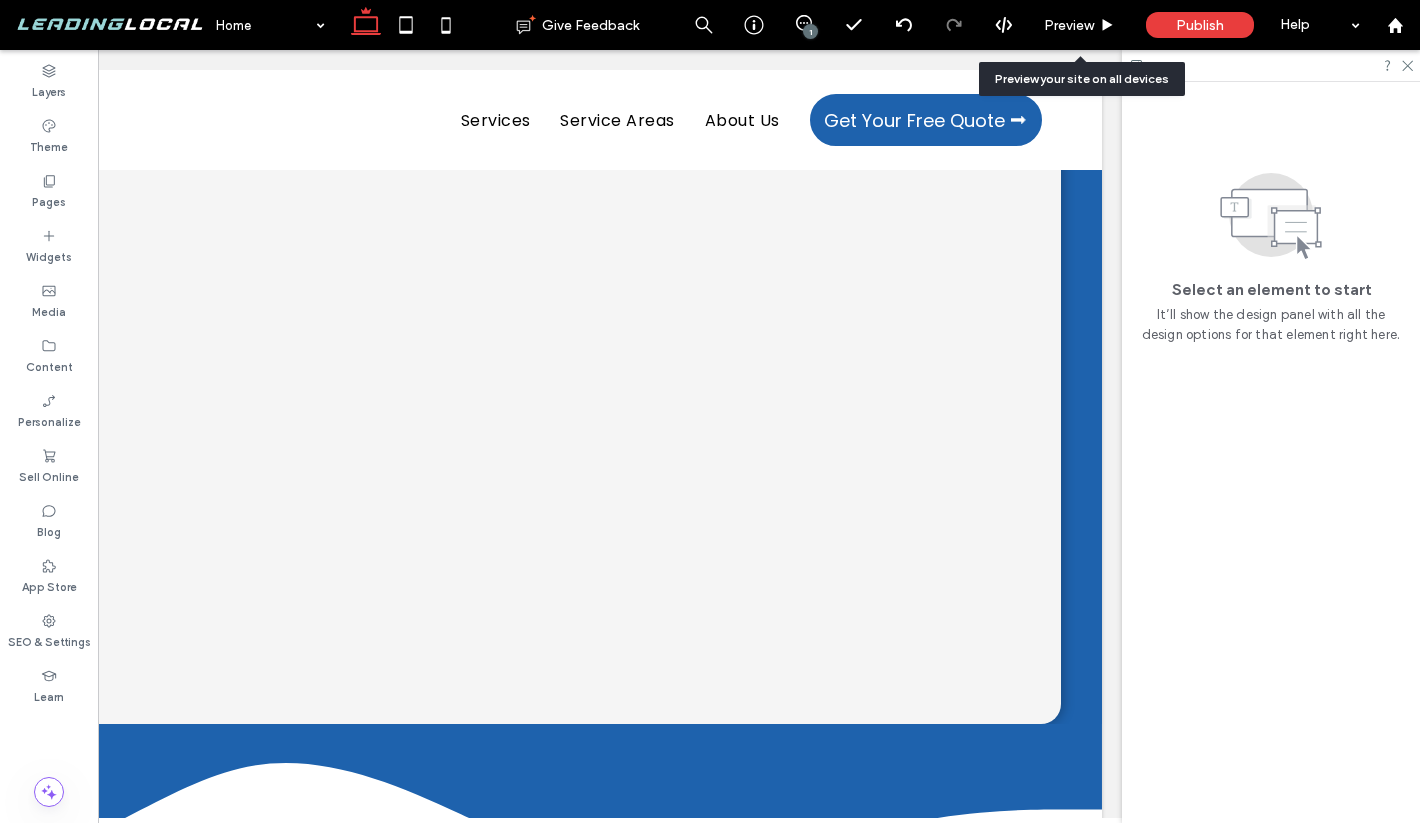 scroll, scrollTop: 4241, scrollLeft: 0, axis: vertical 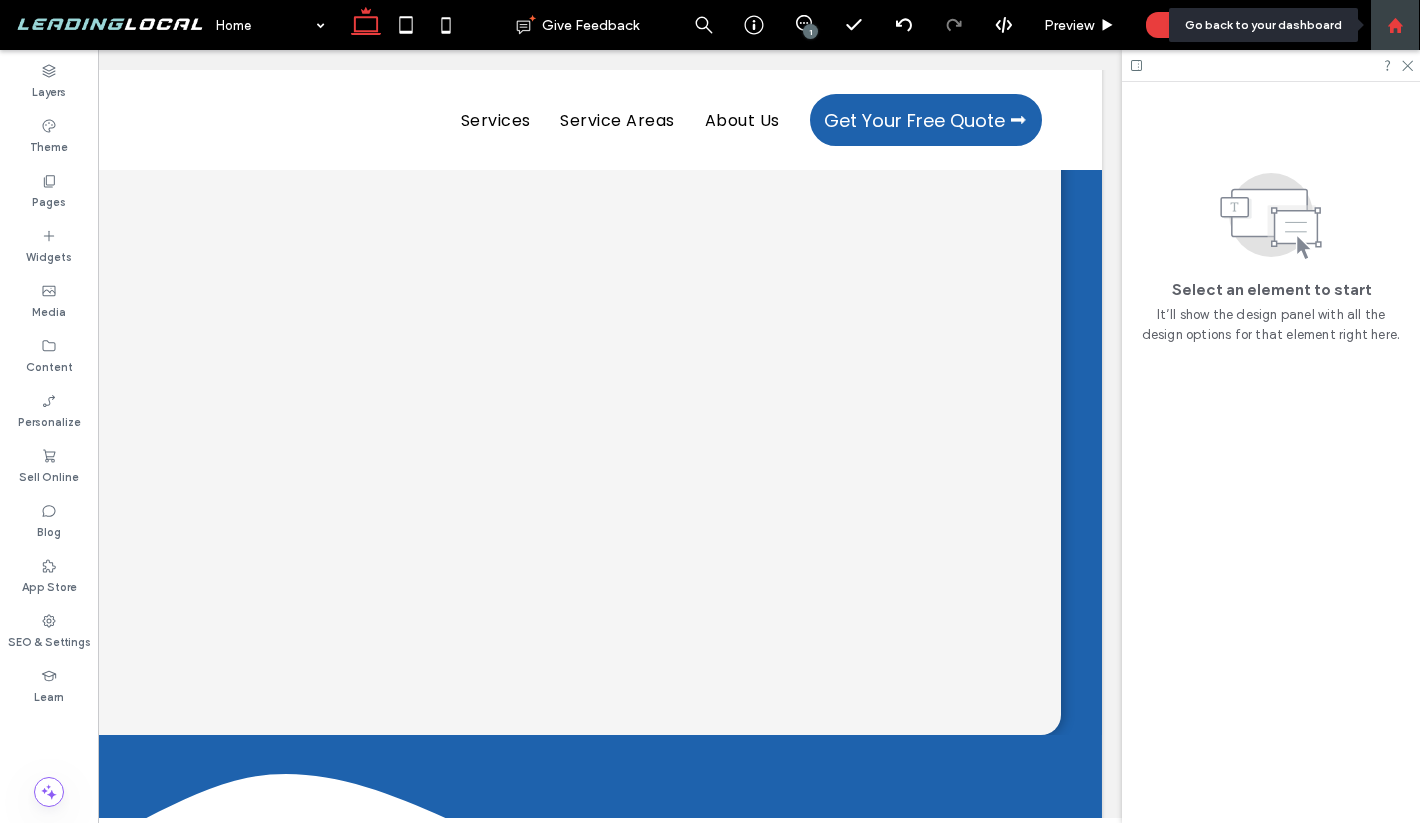 click at bounding box center [1395, 25] 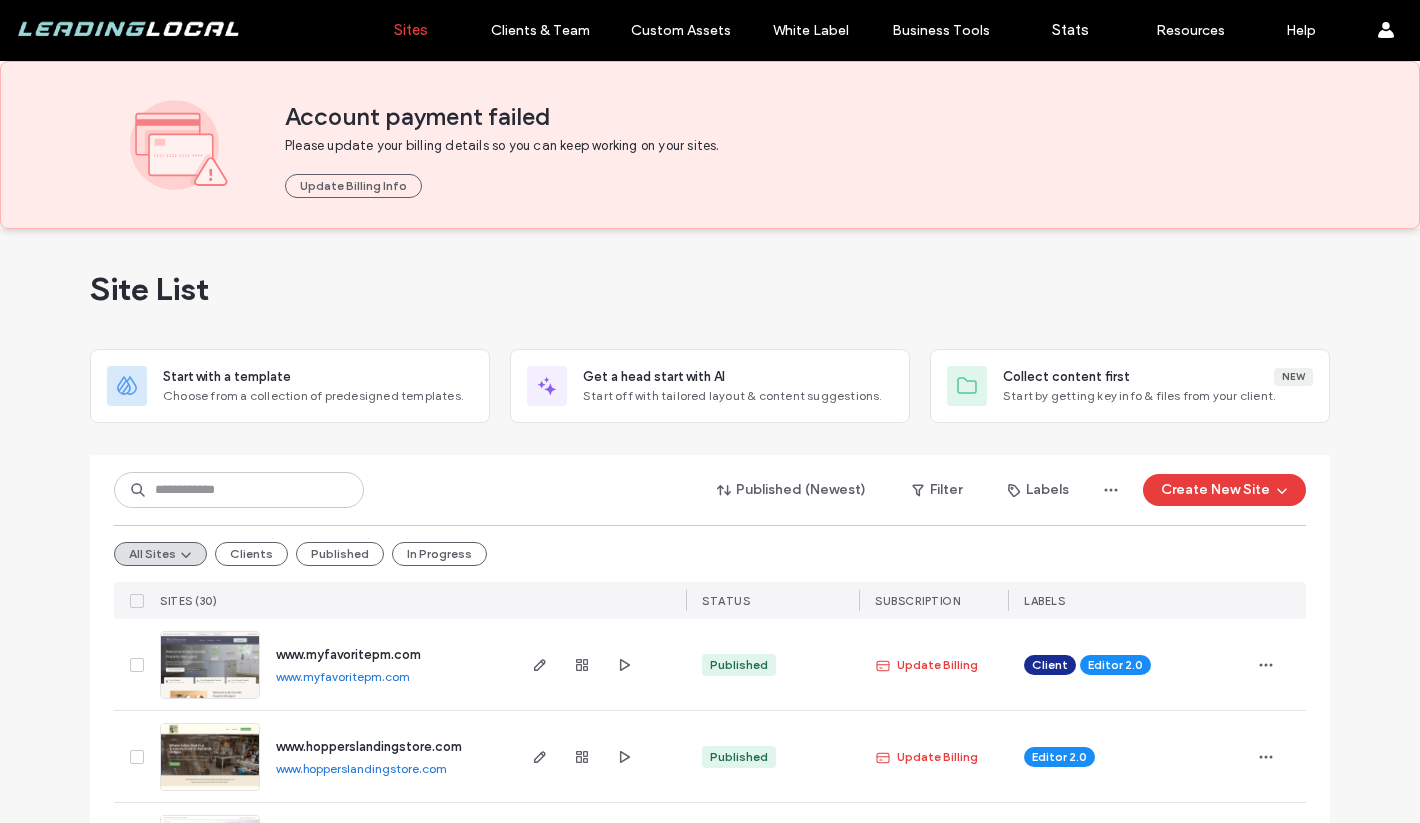 scroll, scrollTop: 0, scrollLeft: 0, axis: both 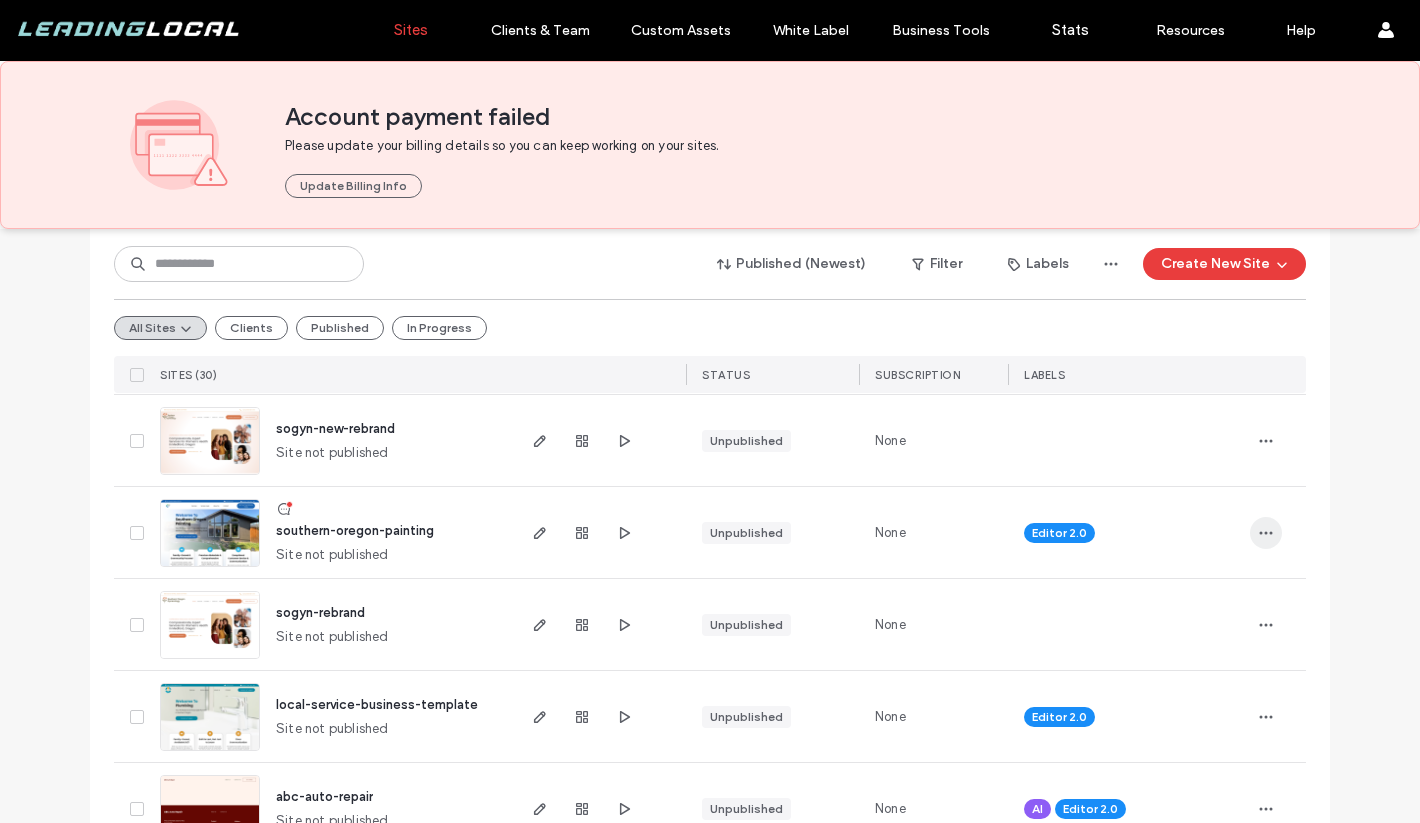 click at bounding box center [1266, 533] 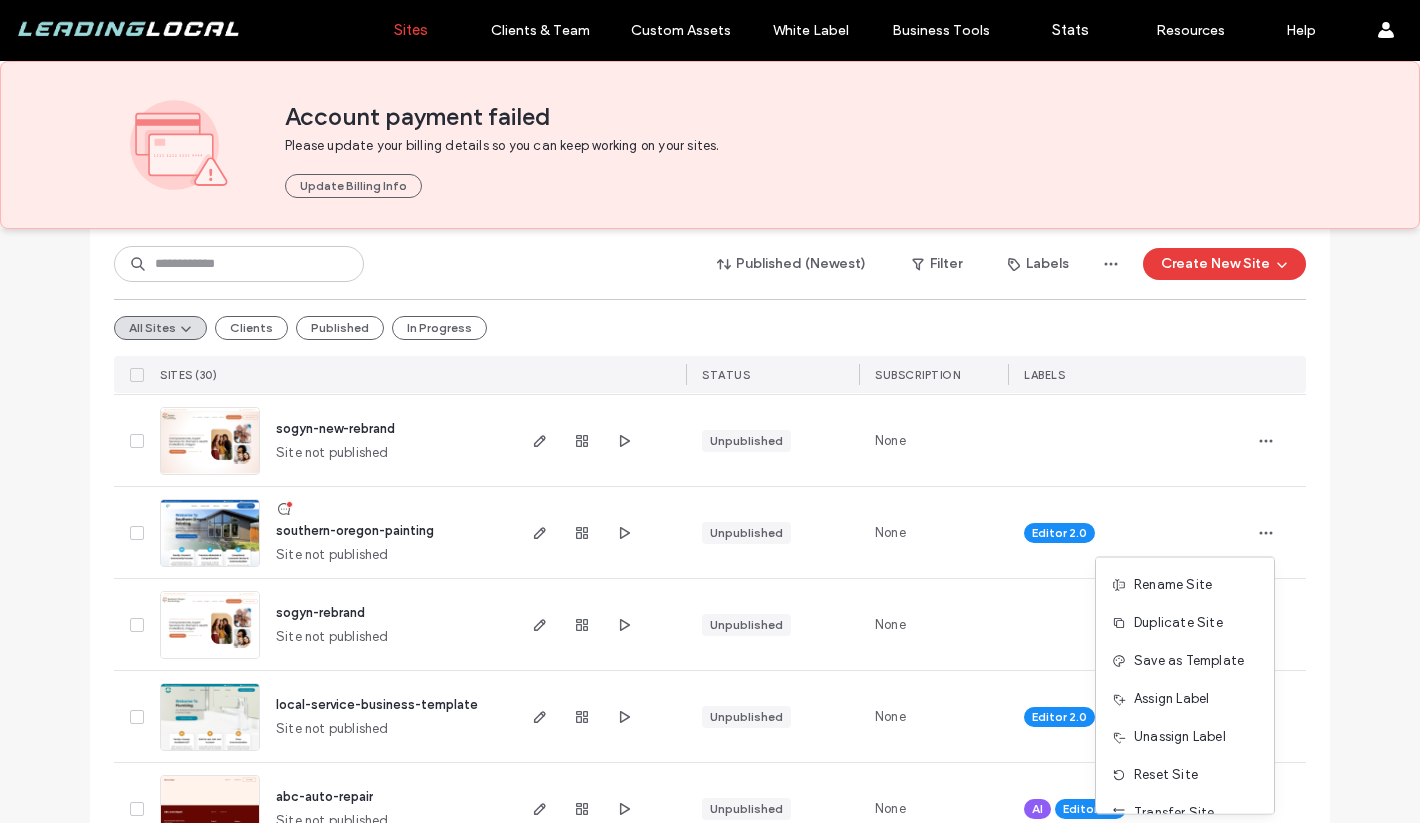 click on "Published (Newest) Filter Labels Create New Site All Sites Clients Published In Progress SITES (30) STATUS SUBSCRIPTION LABELS www.myfavoritepm.com www.myfavoritepm.com Published Update Billing Client Editor 2.0 www.hopperslandingstore.com www.hopperslandingstore.com Published Update Billing Editor 2.0 www.sogyn.com www.sogyn.com Published Update Billing Client www.leadinglocal.co www.leadinglocal.co Published Update Billing Client www.elitefoundationsouthernoregon.com www.elitefoundationsouthernoregon.com Published Update Billing Client Editor 2.0 www.tellurianconstruction.com www.tellurianconstruction.com Published Update Billing Client Editor 2.0 www.flowstateplumbing.com www.flowstateplumbing.com Published Update Billing Client Editor 2.0 www.tigergarageprinceton.com www.tigergarageprinceton.com Published Update Billing Client www.lmdbrake.com www.lmdbrake.com Published Update Billing Client www.milkandpeonies.com www.milkandpeonies.com Published Update Billing Client www.rogueconcretellc.com Published AI" at bounding box center (710, -55) 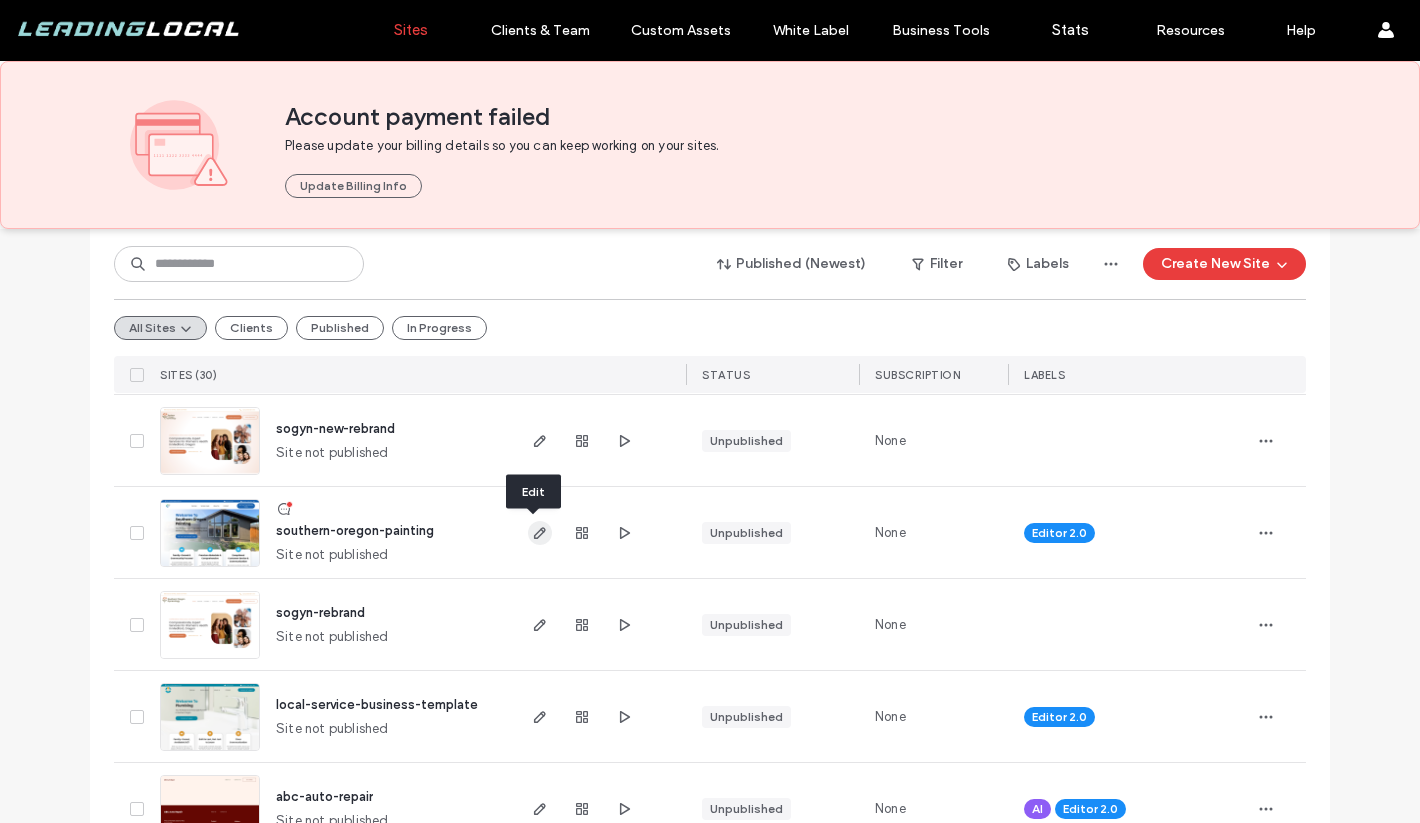 click at bounding box center (540, 533) 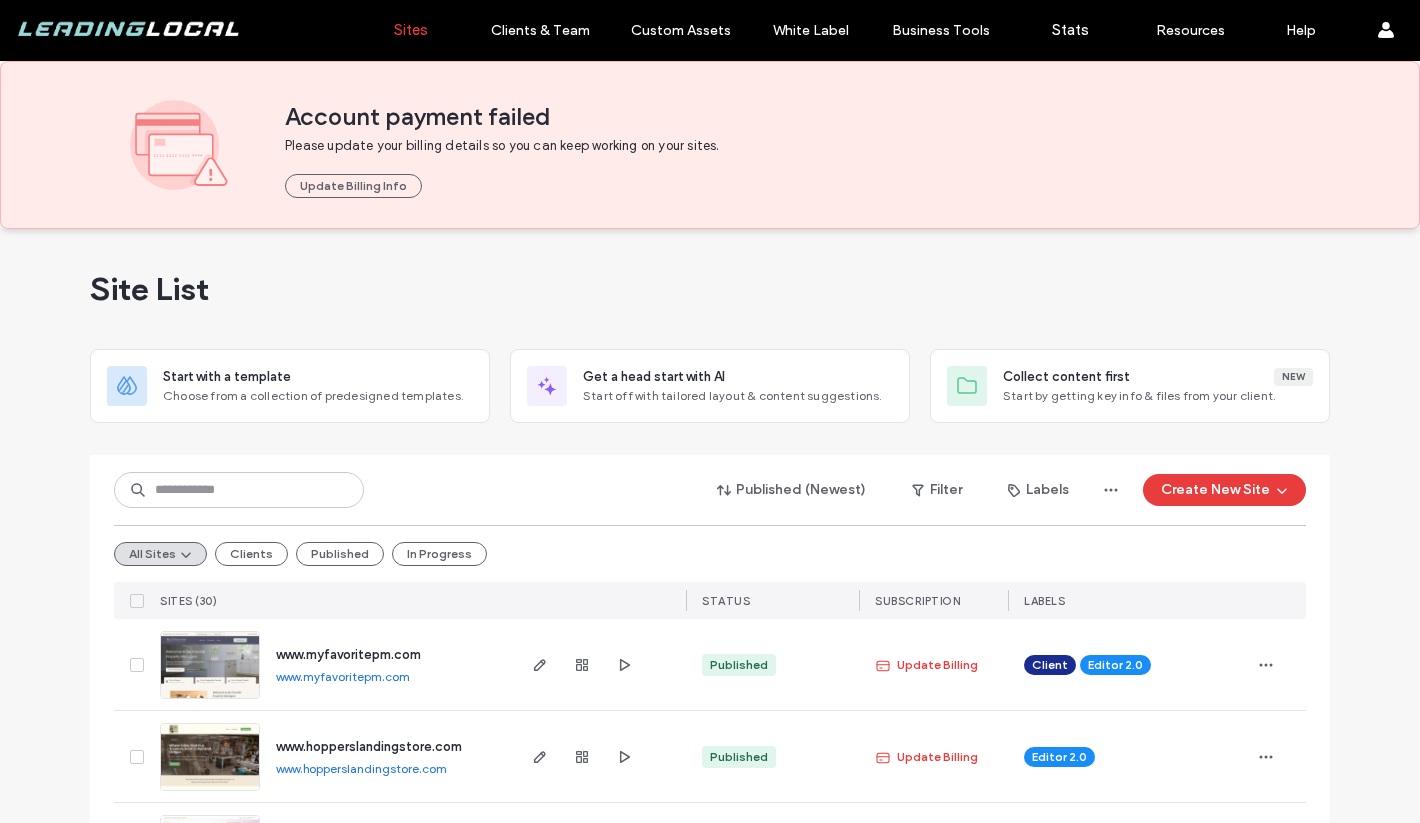 scroll, scrollTop: 0, scrollLeft: 0, axis: both 